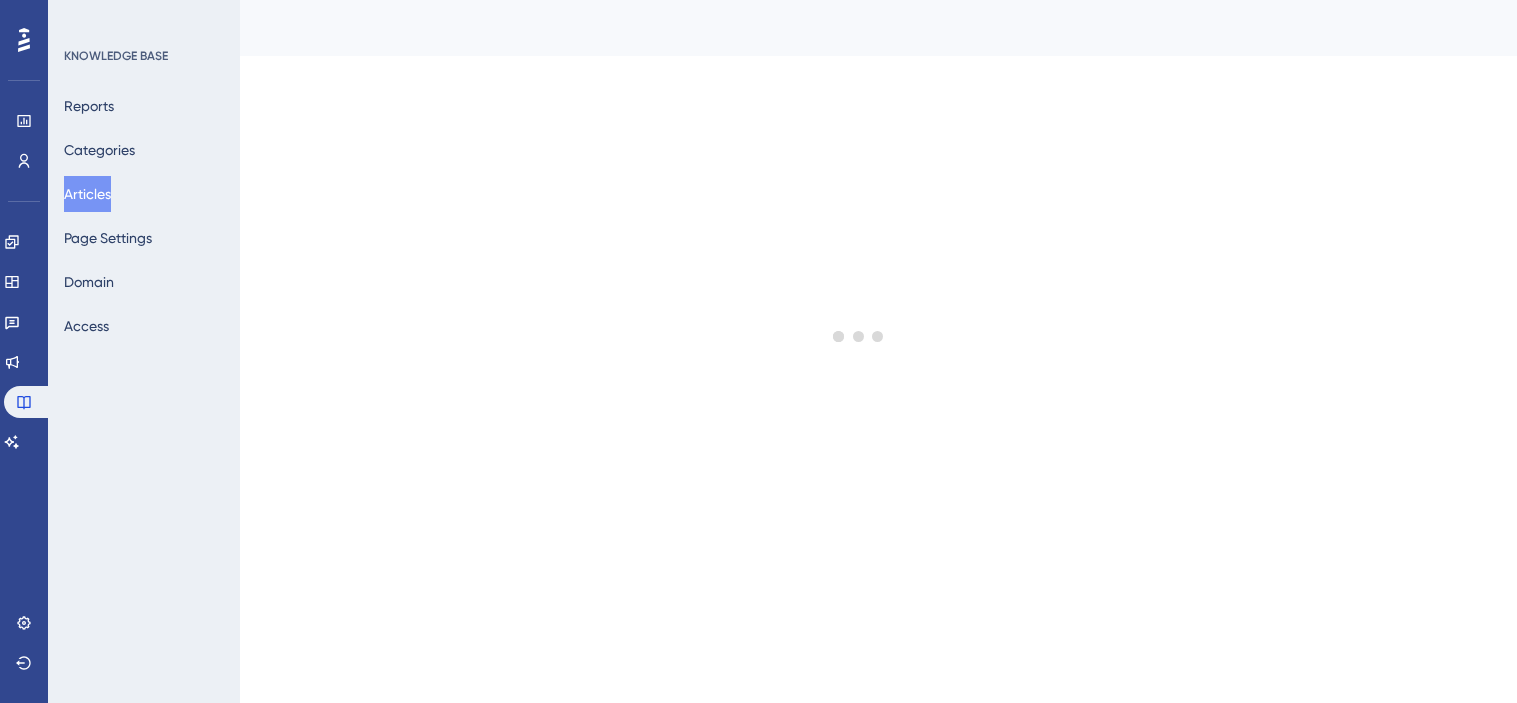 scroll, scrollTop: 0, scrollLeft: 0, axis: both 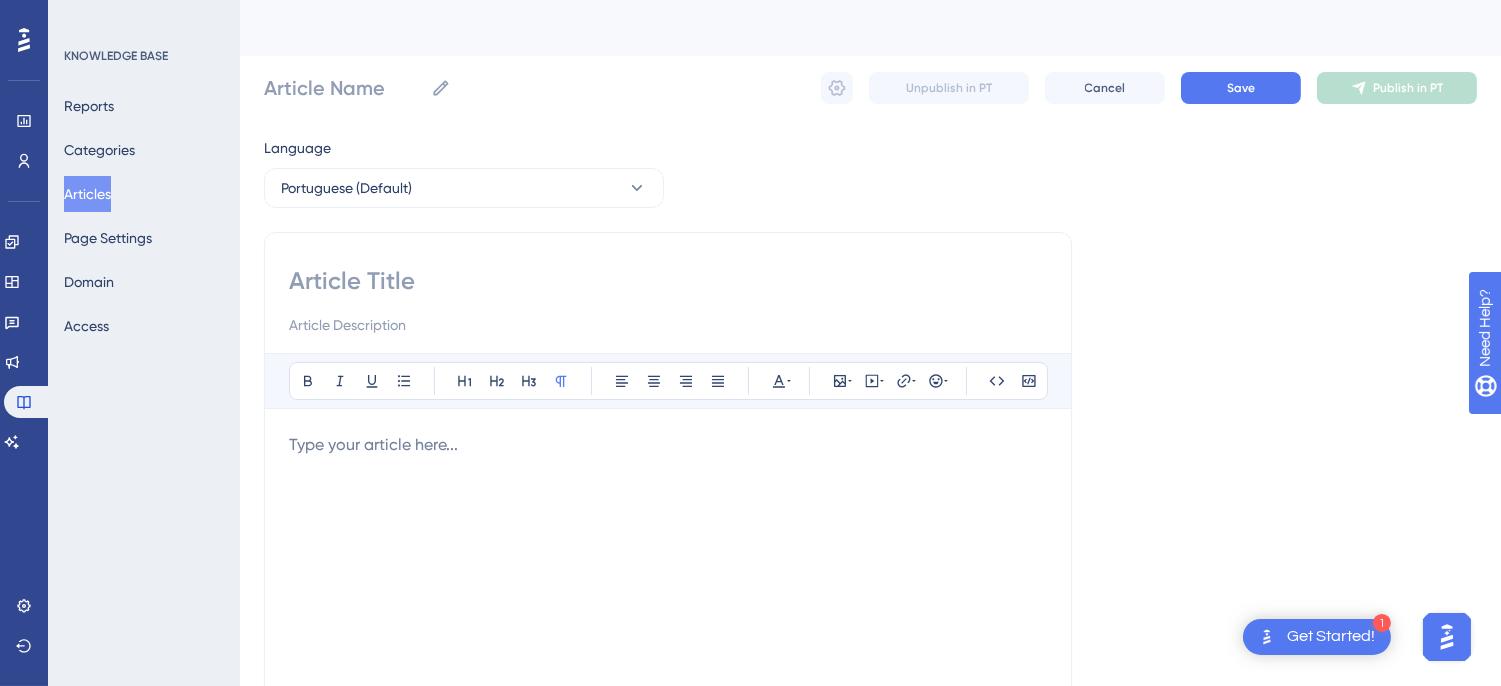click on "Articles" at bounding box center [87, 194] 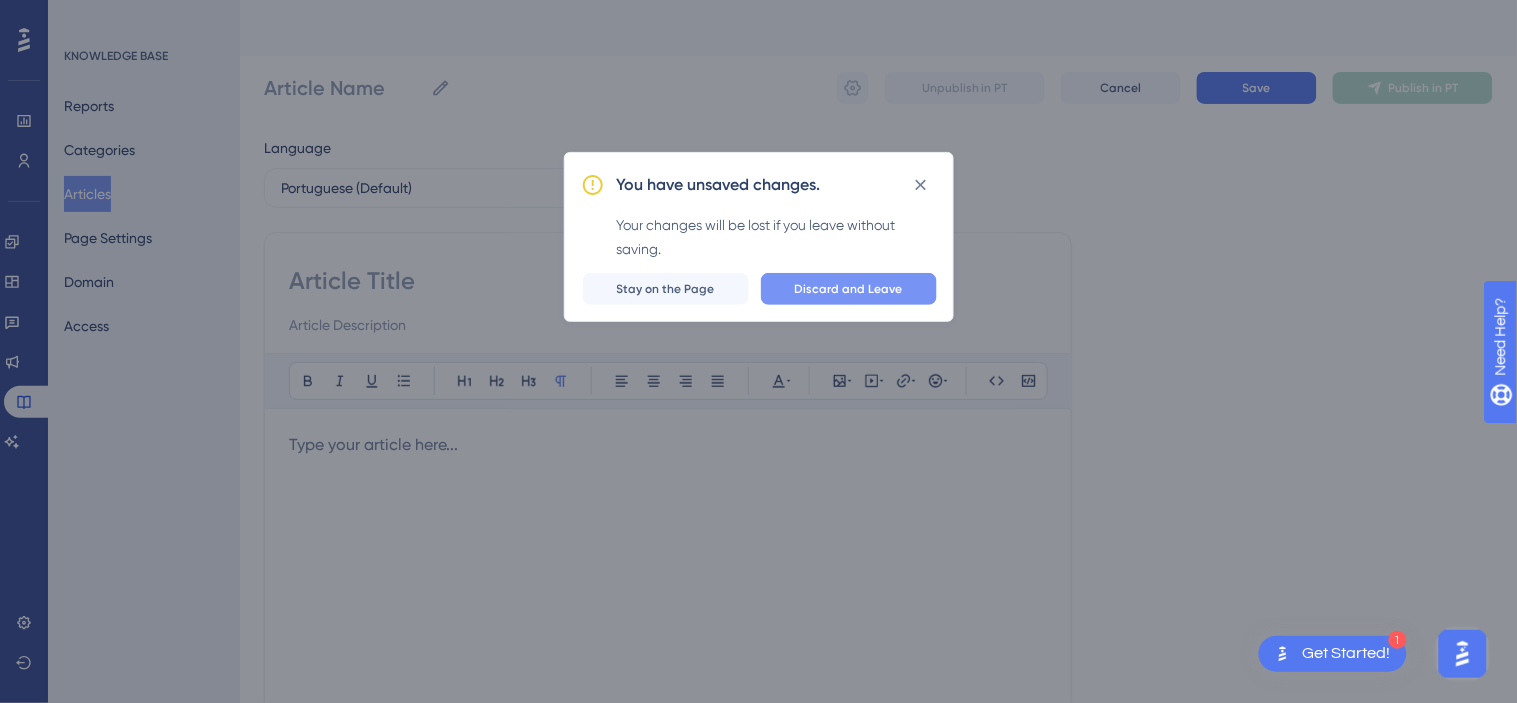 click on "Discard and Leave" at bounding box center (849, 289) 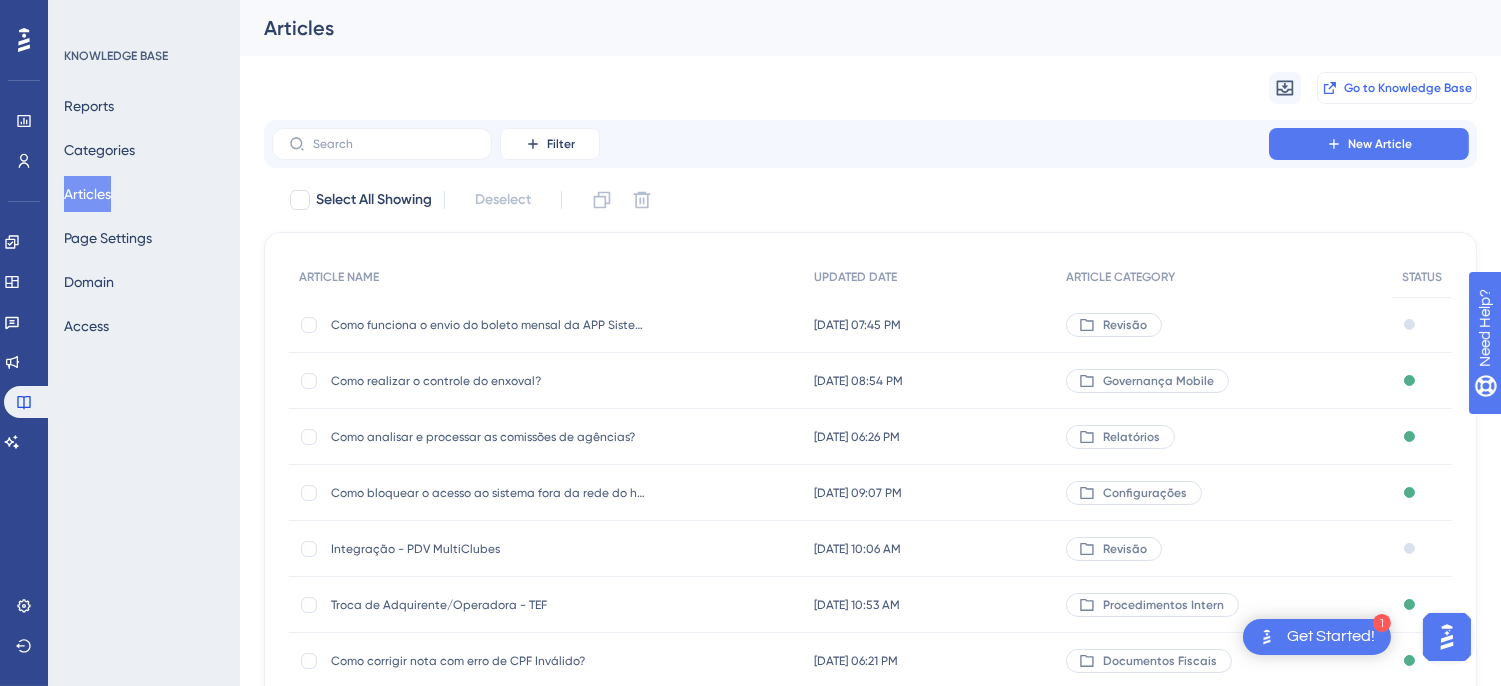 click on "Go to Knowledge Base" at bounding box center (1408, 88) 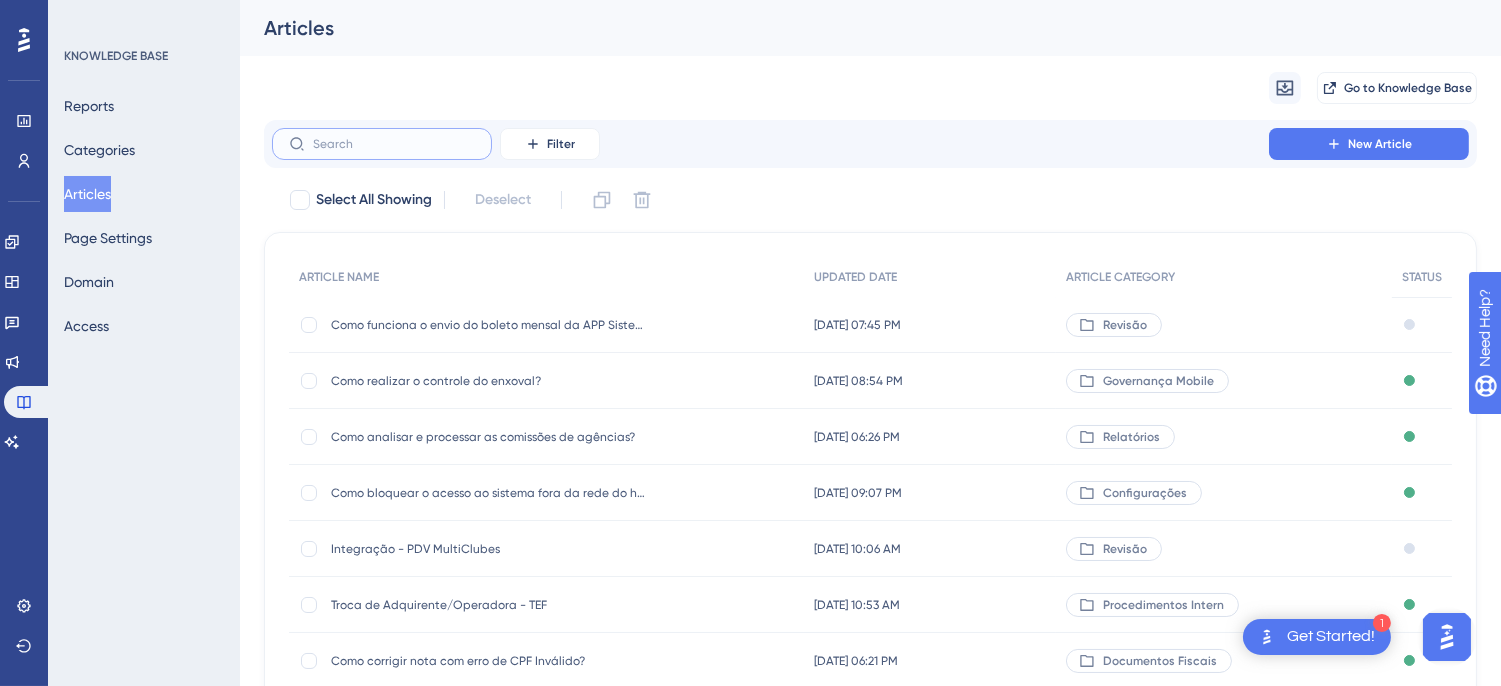 click at bounding box center [394, 144] 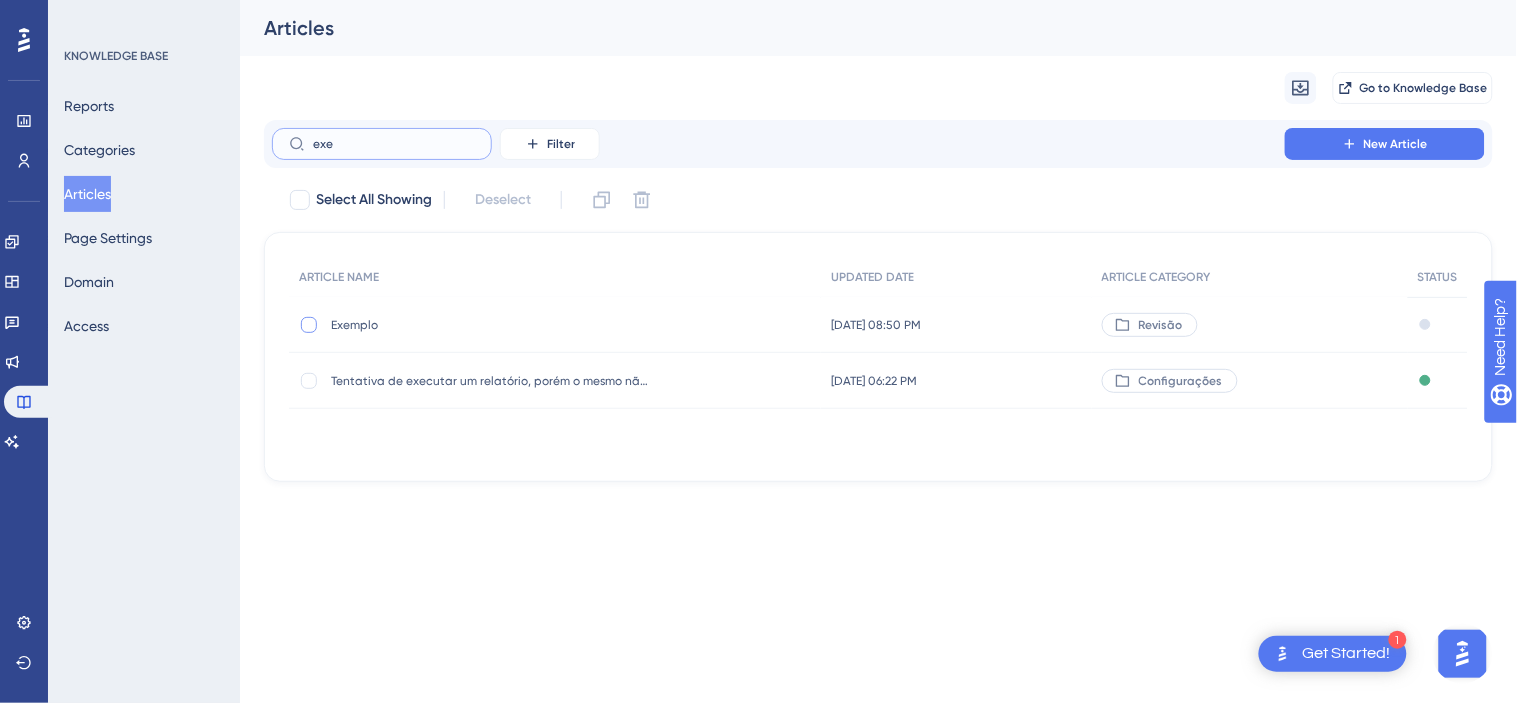 type on "exe" 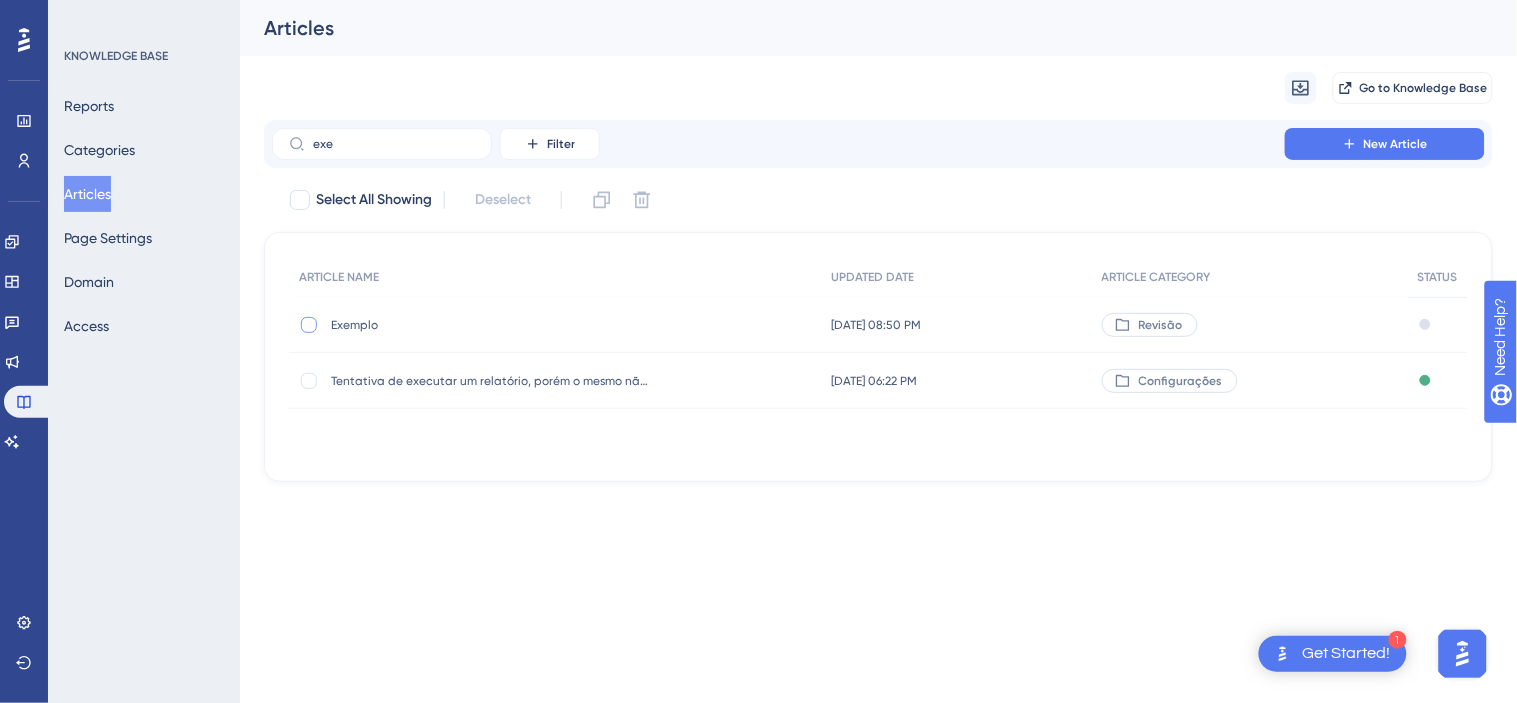 click at bounding box center (309, 325) 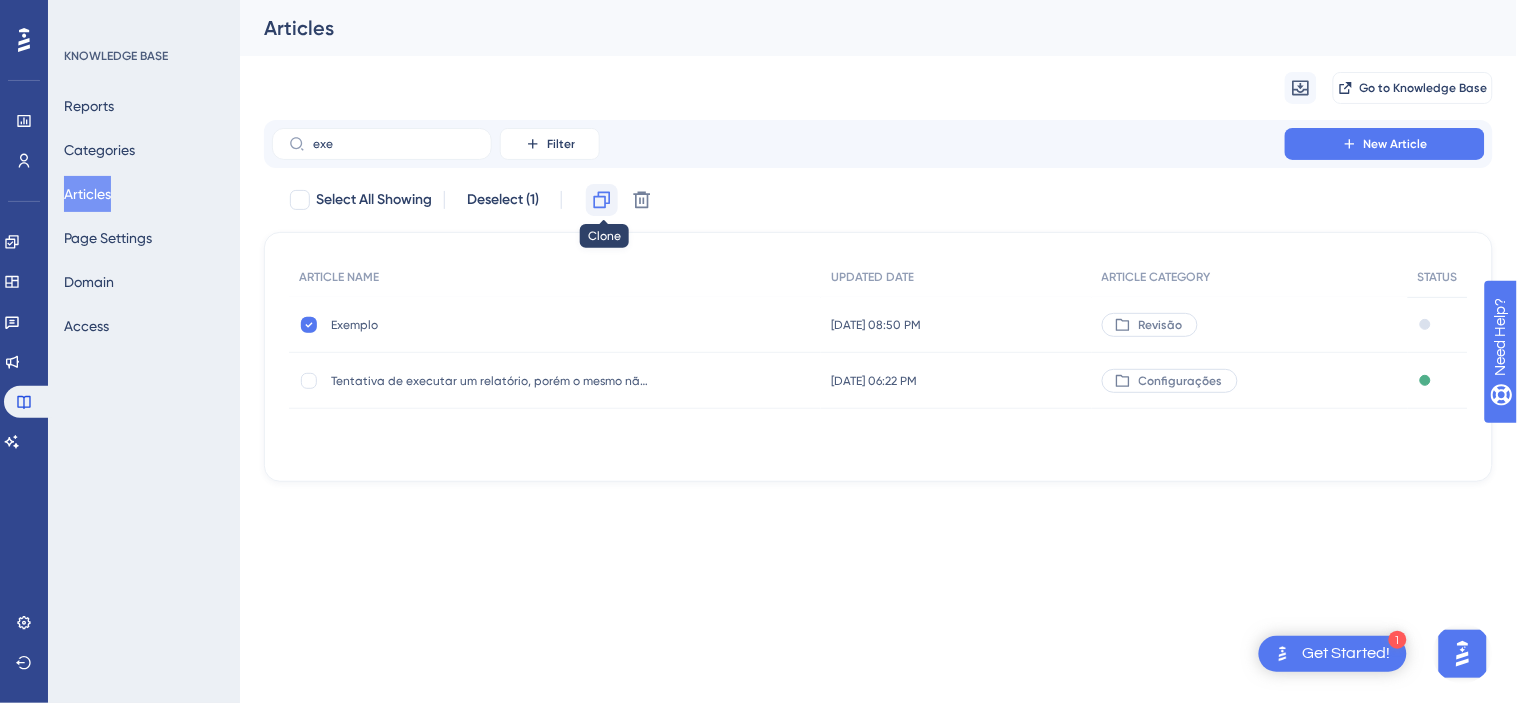 click at bounding box center (602, 200) 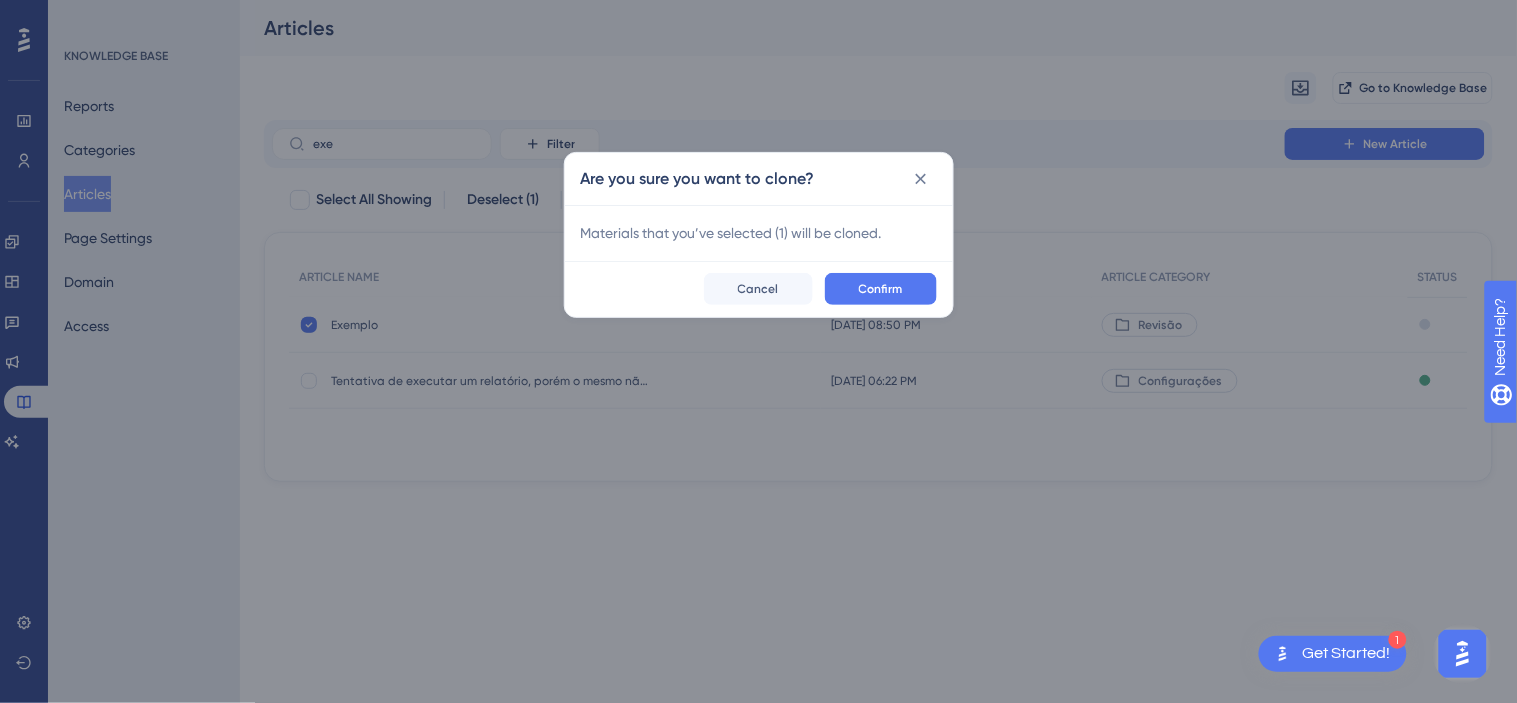 checkbox on "false" 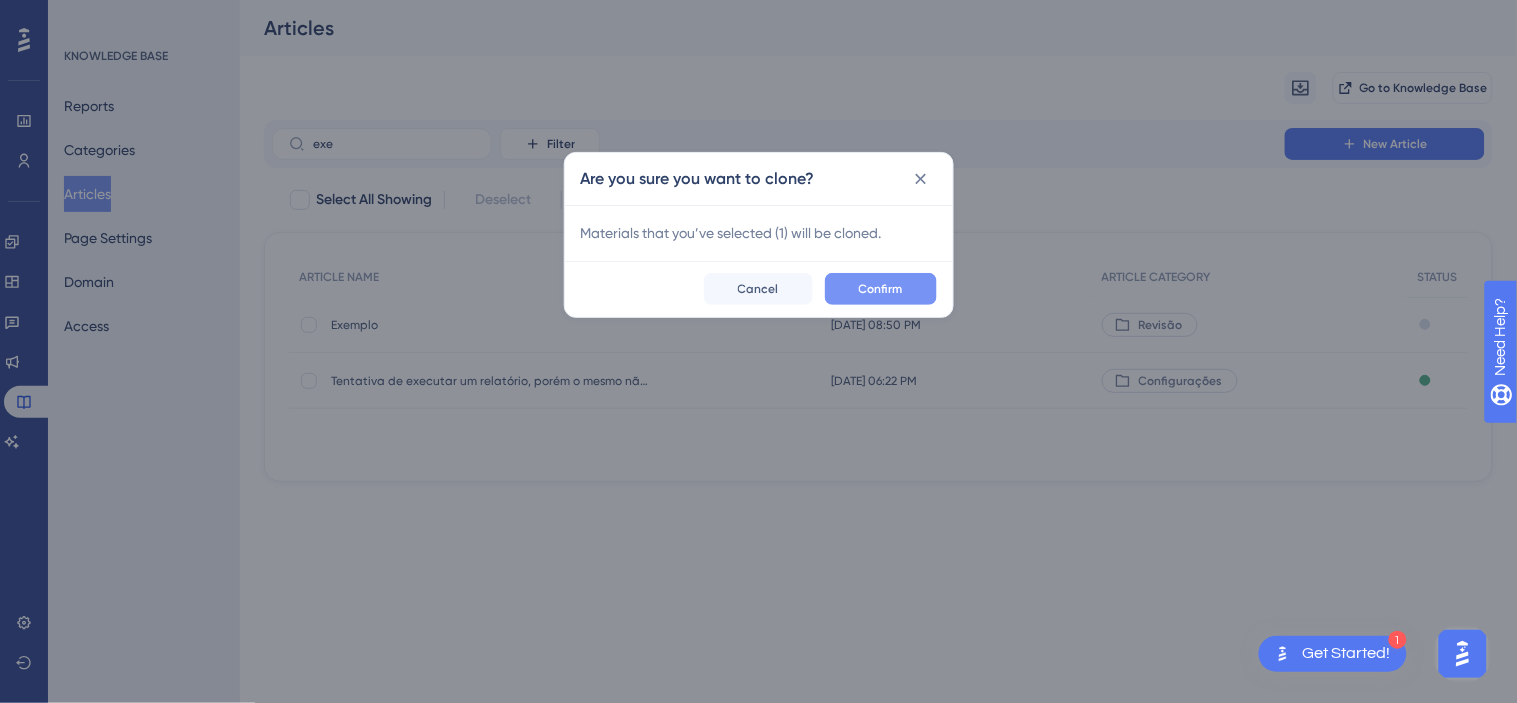 click on "Confirm" at bounding box center [881, 289] 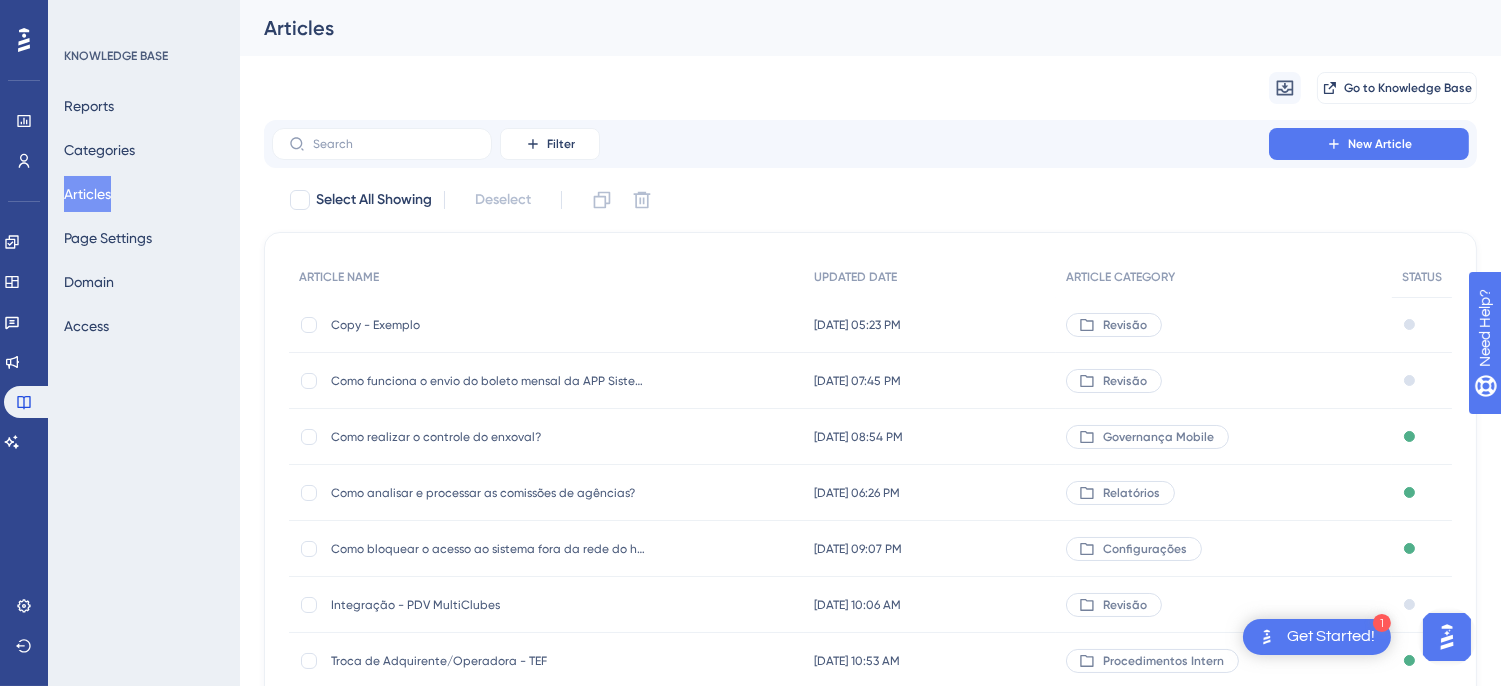 click on "Copy - Exemplo Copy - Exemplo" at bounding box center [491, 325] 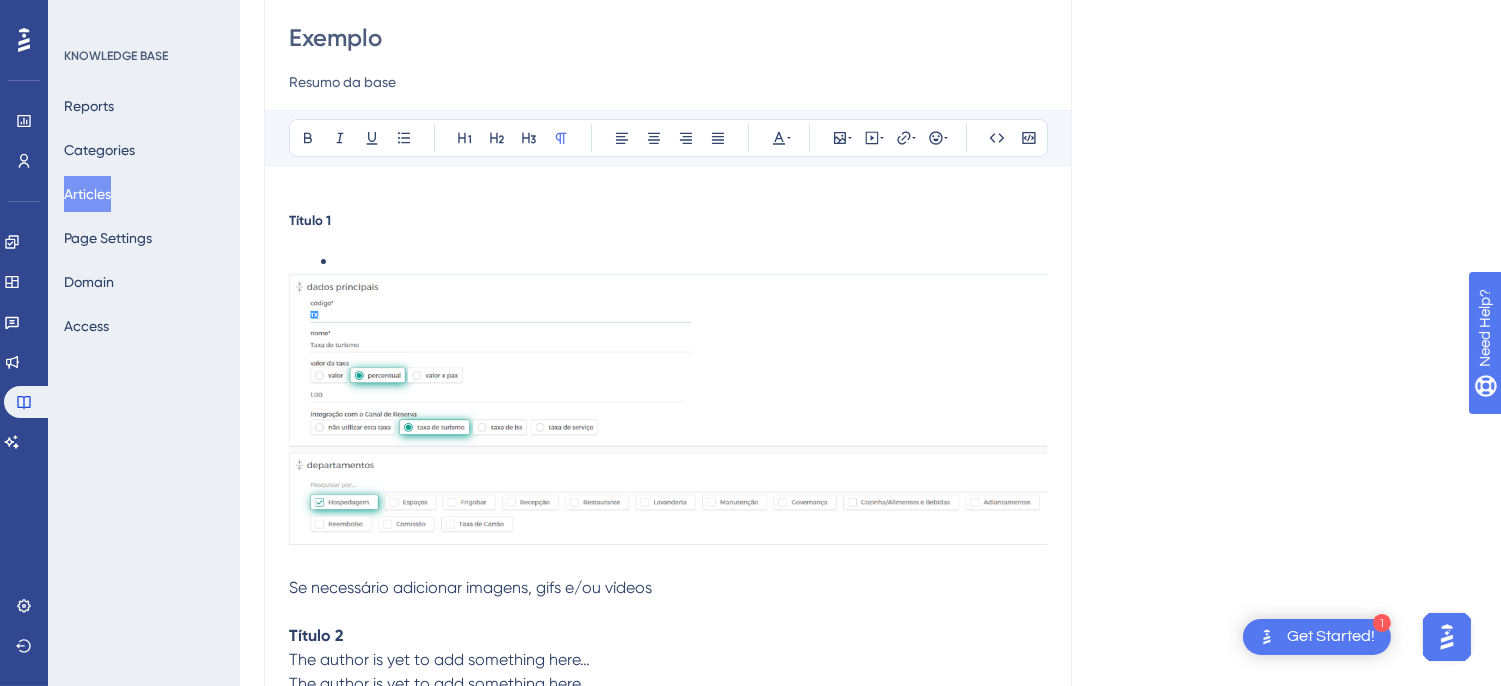 scroll, scrollTop: 0, scrollLeft: 0, axis: both 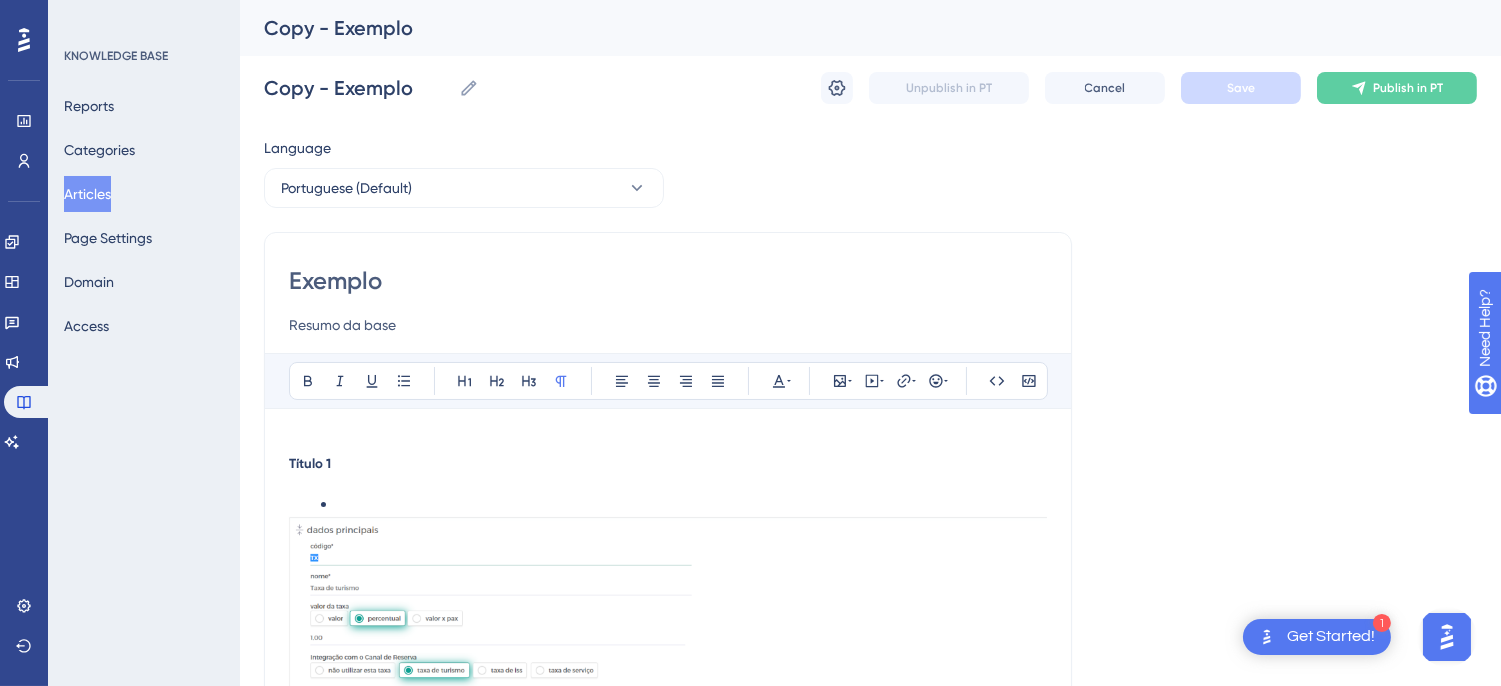 click on "Título 1 Se necessário adicionar imagens, gifs e/ou vídeos Título 2 The author is yet to add something here… The author is yet to add something here… ⚠️ Importante: 💡 Dica: Palavras chaves: sempre colocar palavras relacionadas, exemplo: se a base for: como criar uma UH, as palavras chaves seriam: unidades habitacionais, apartamento, unidade habitacional" at bounding box center [668, 828] 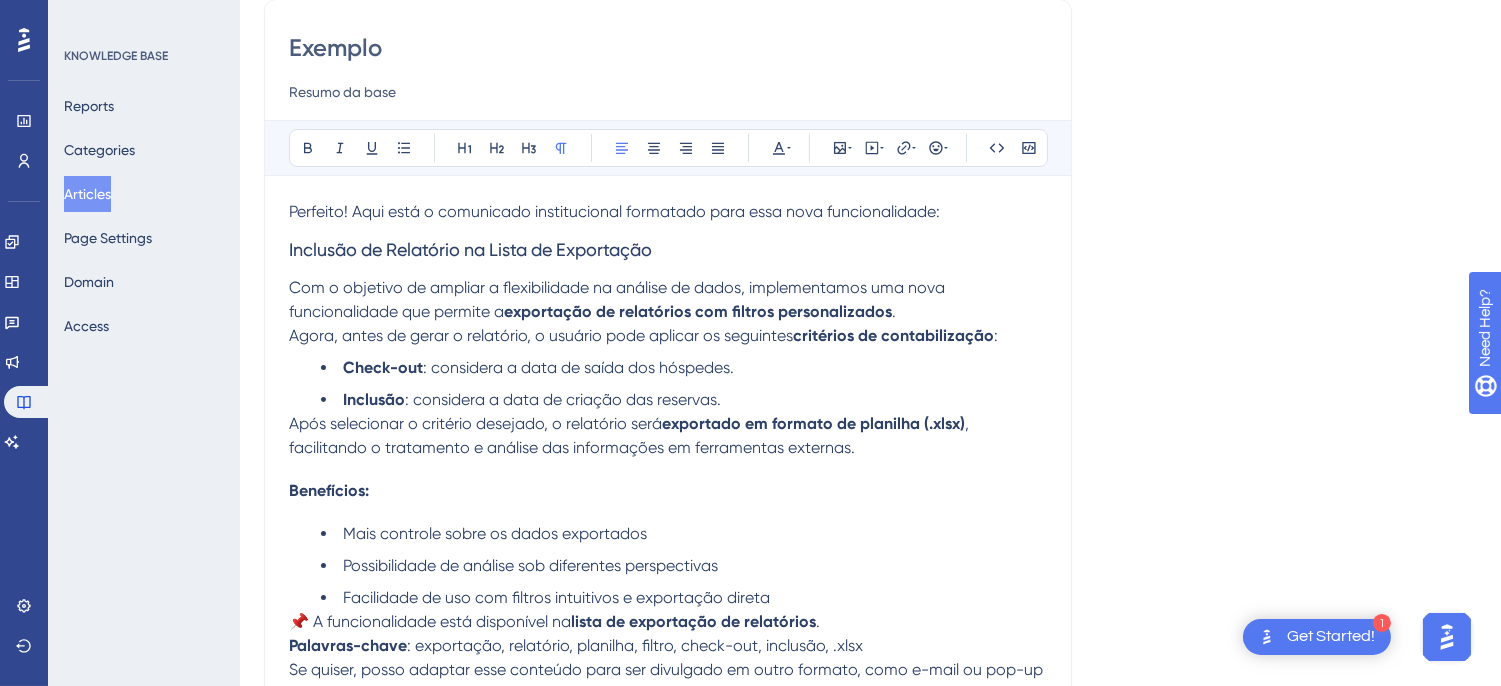 scroll, scrollTop: 0, scrollLeft: 0, axis: both 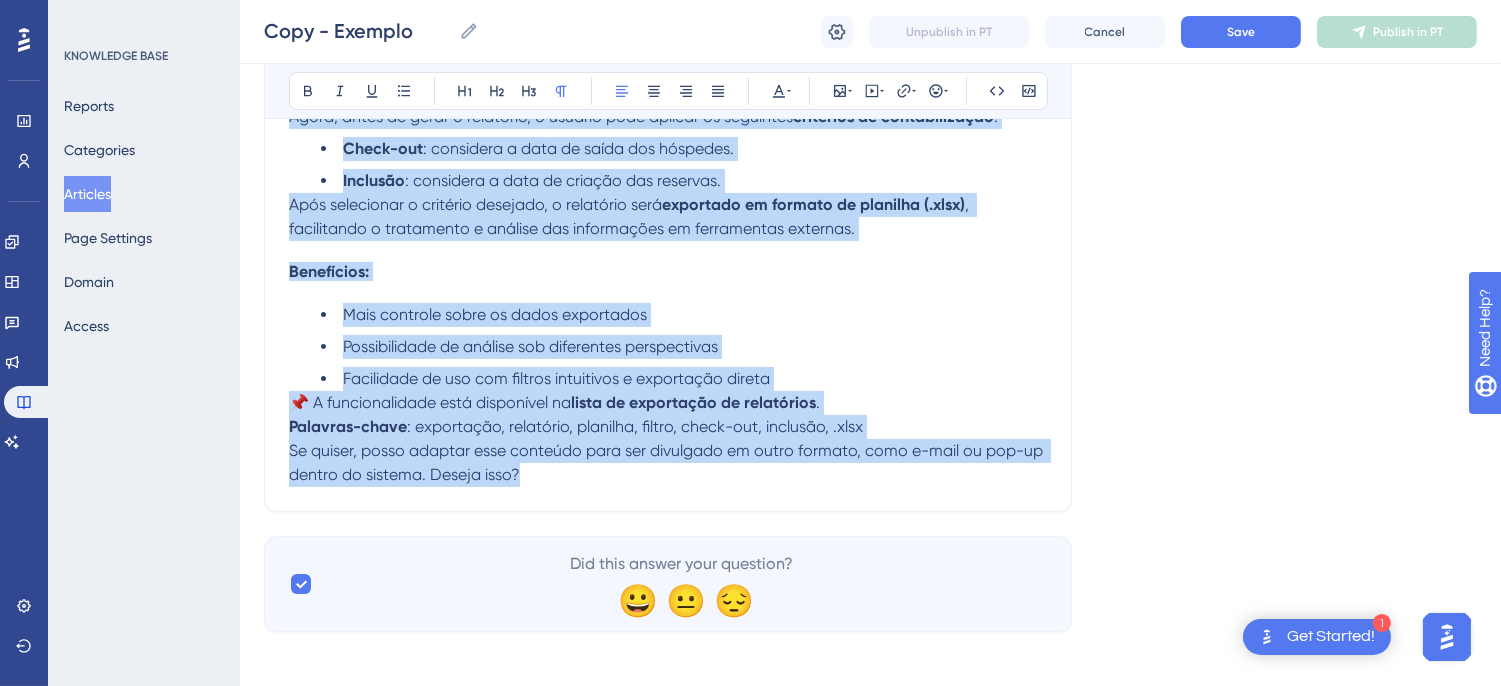 drag, startPoint x: 294, startPoint y: 448, endPoint x: 605, endPoint y: 493, distance: 314.23877 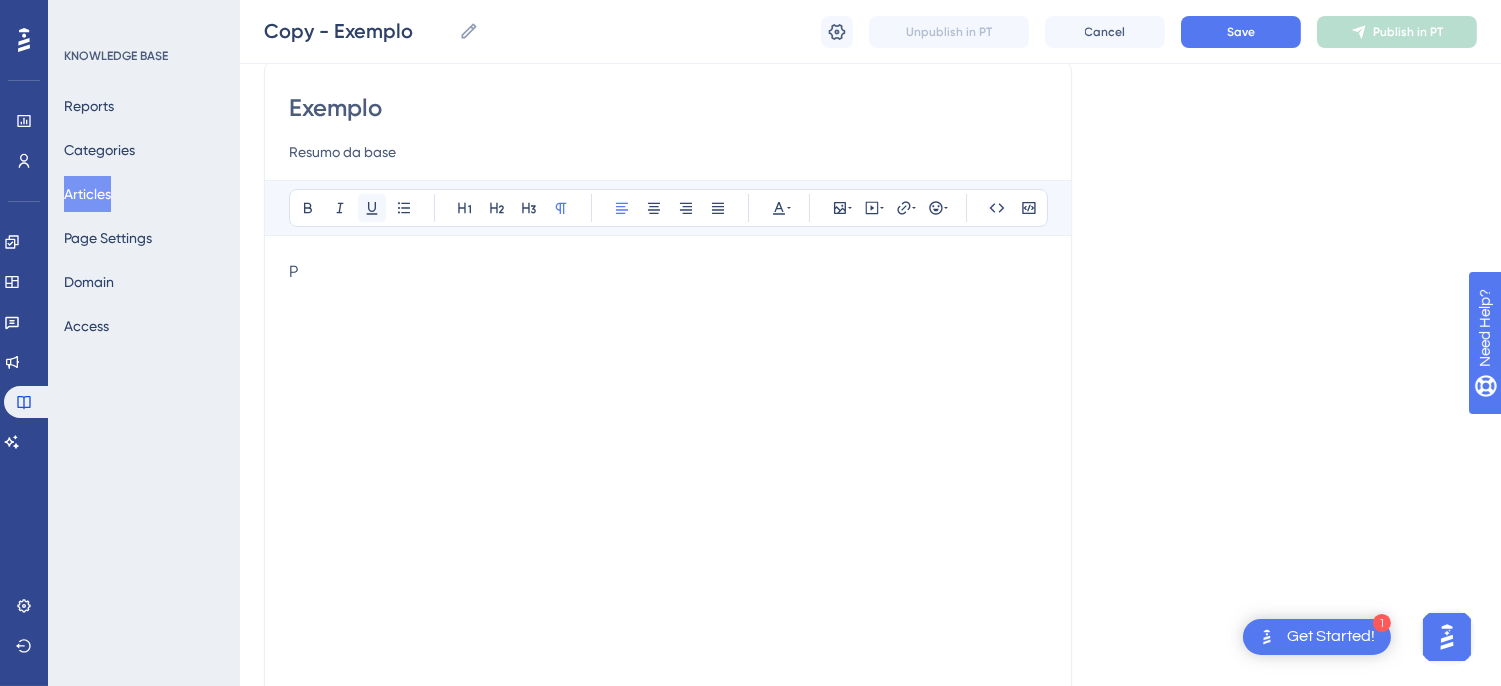 scroll, scrollTop: 0, scrollLeft: 0, axis: both 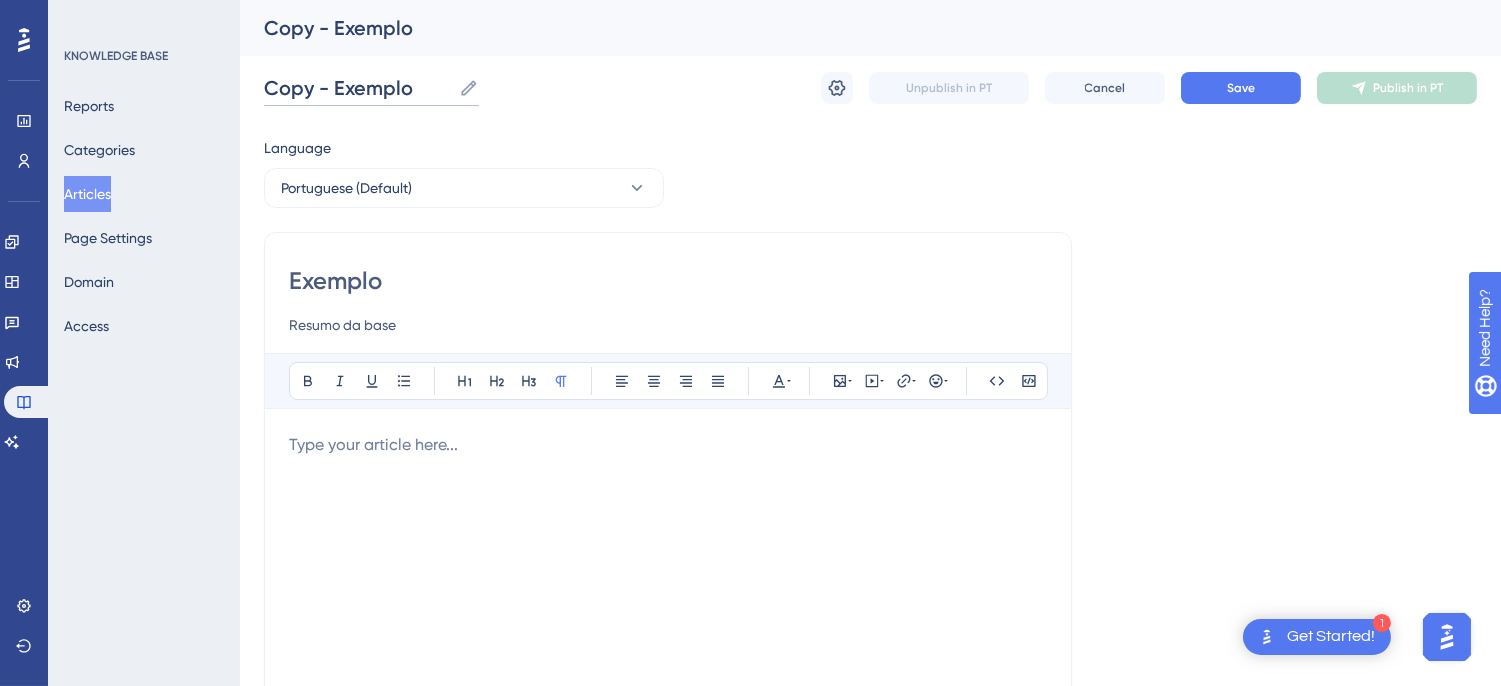 click on "Copy - Exemplo" at bounding box center [357, 88] 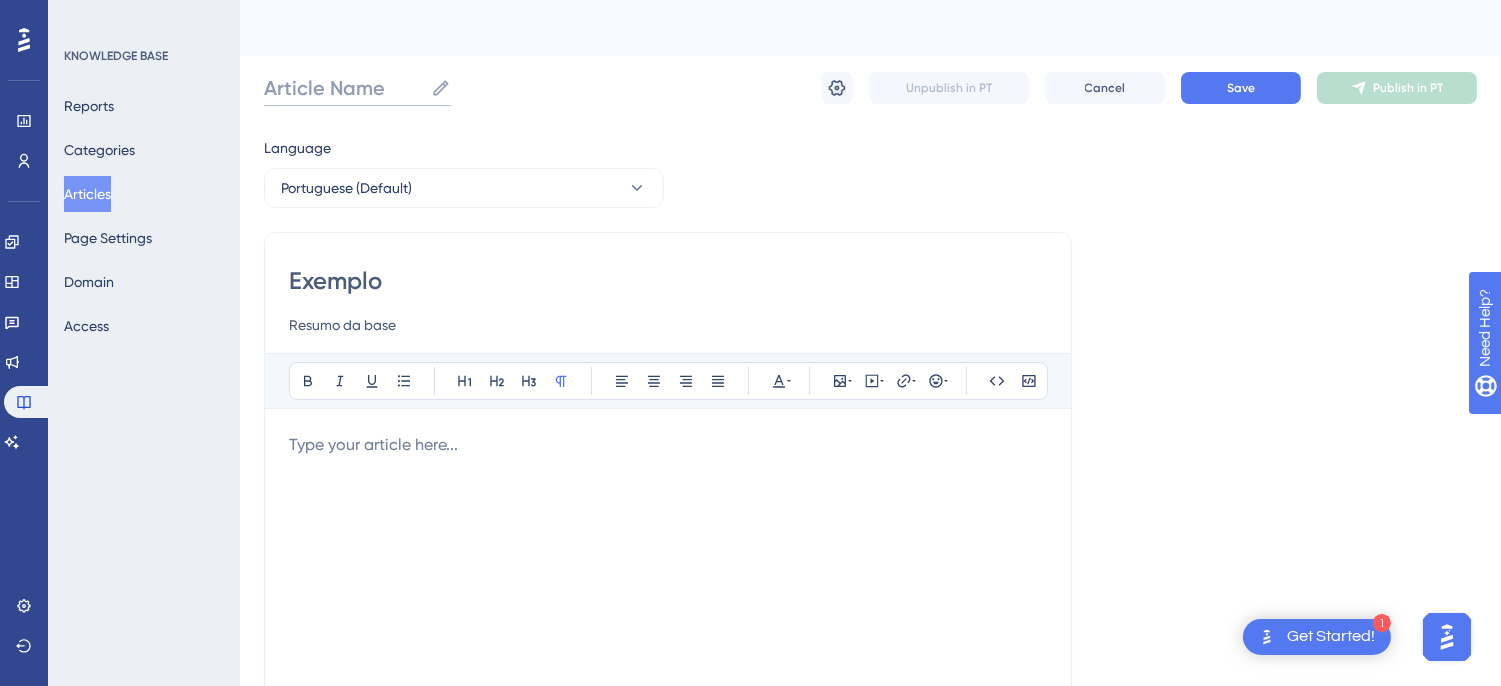paste on "Relatório de Exportação de Comissão de Promotor" 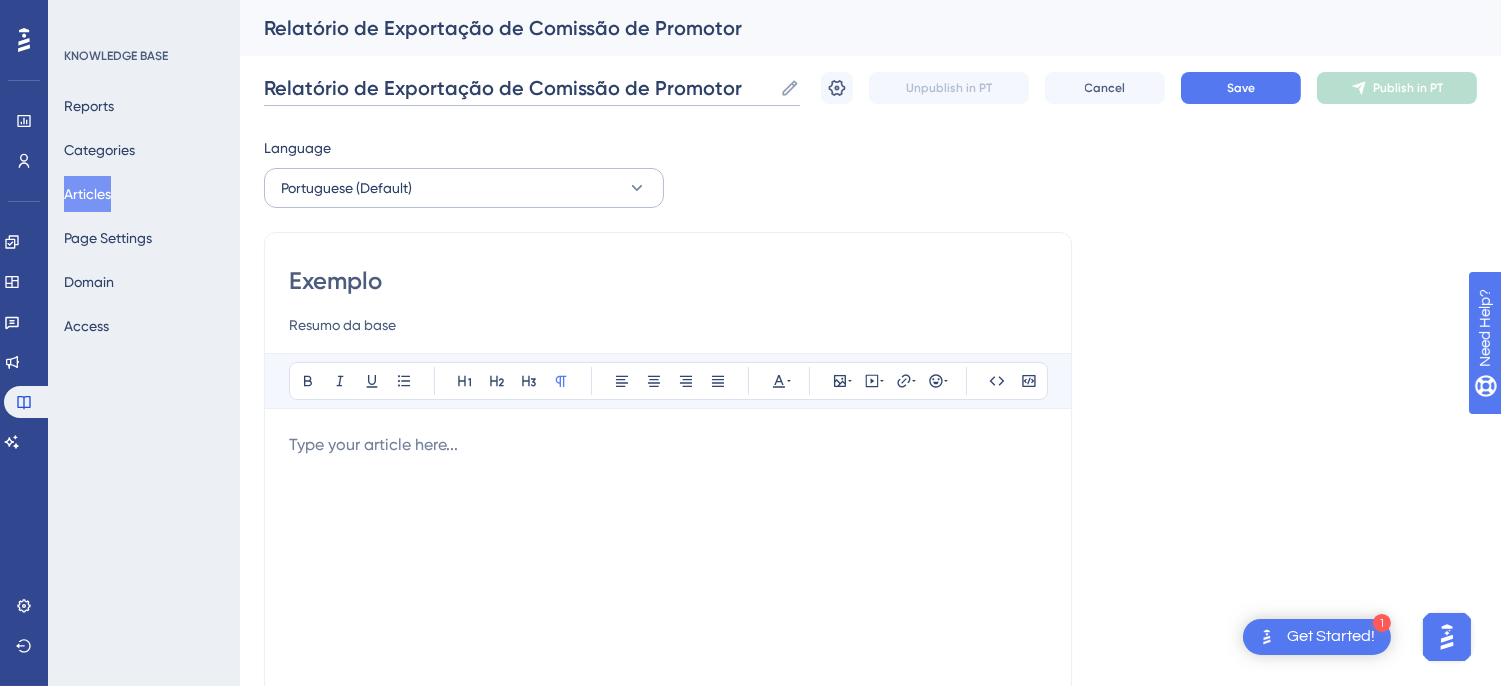 scroll, scrollTop: 0, scrollLeft: 0, axis: both 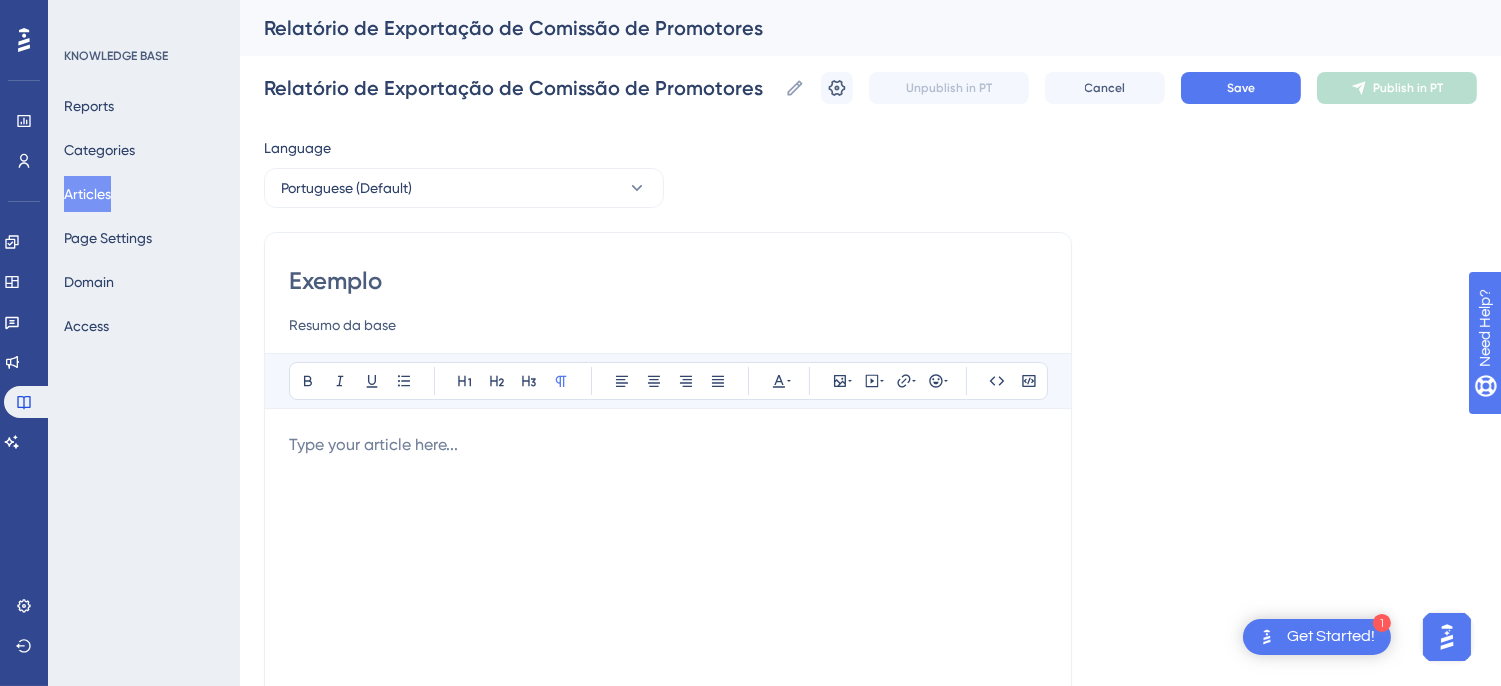 click on "Resumo da base" at bounding box center (668, 325) 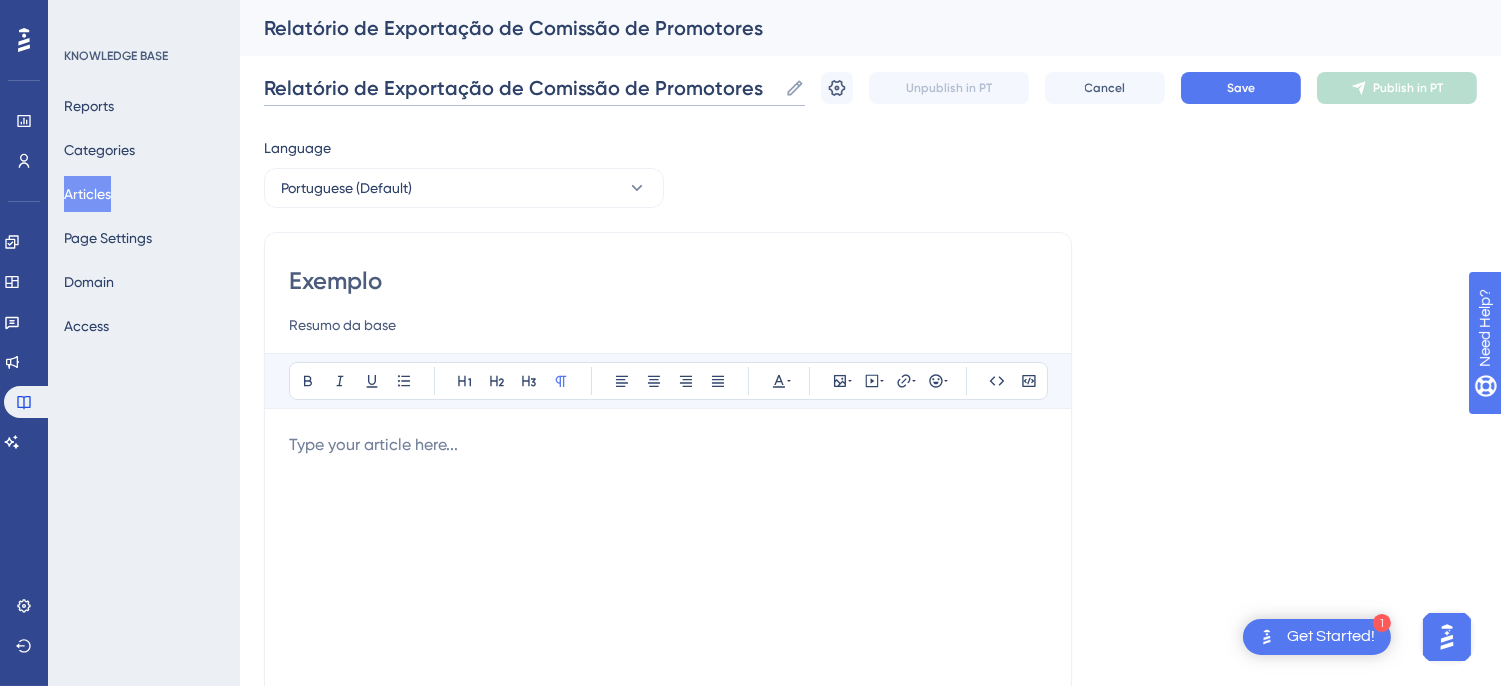 click on "Relatório de Exportação de Comissão de Promotores" at bounding box center [520, 88] 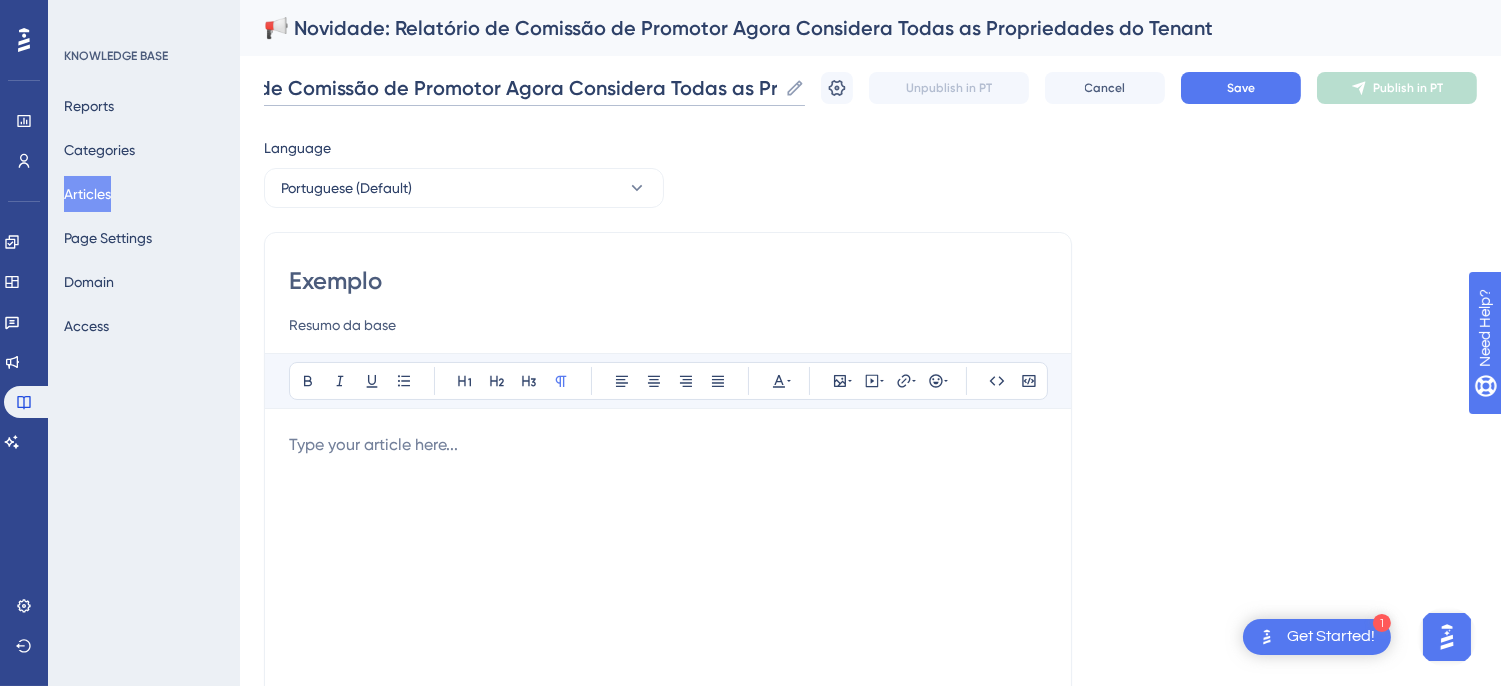 scroll, scrollTop: 0, scrollLeft: 0, axis: both 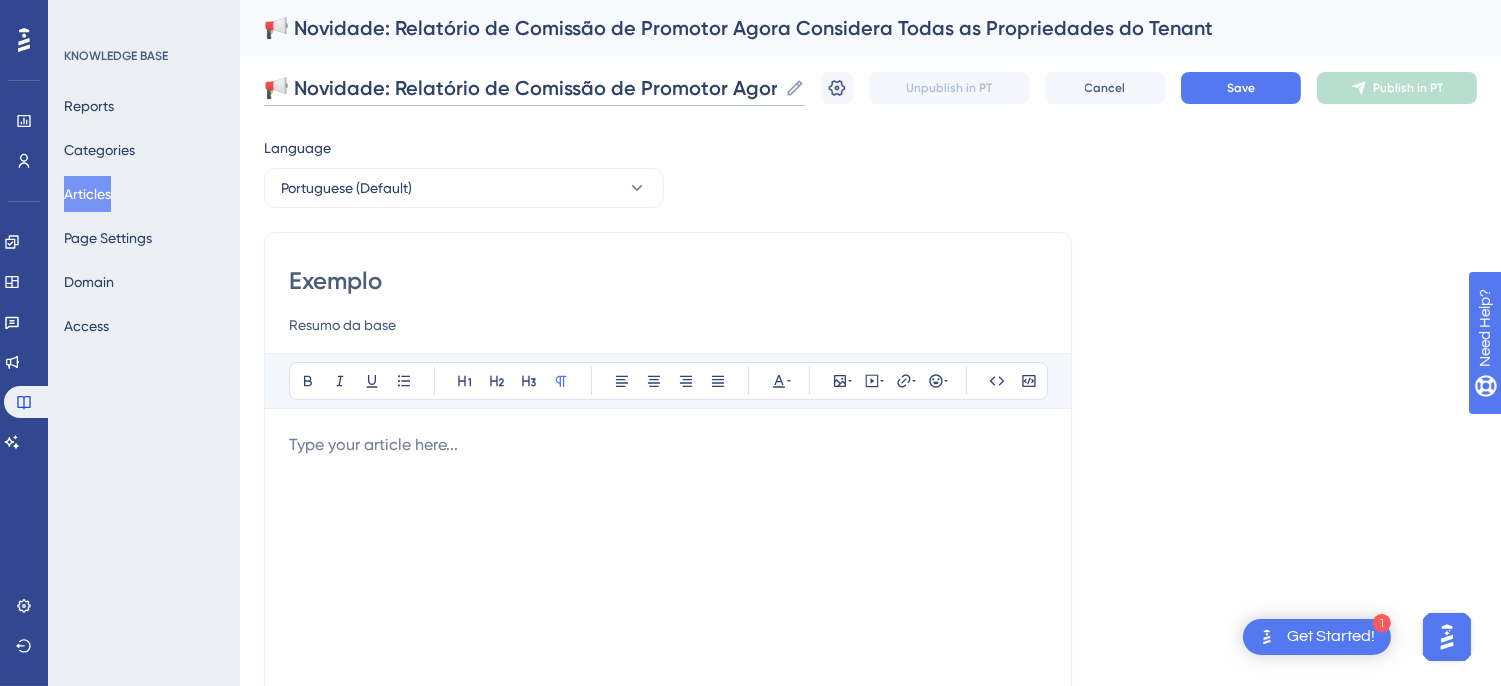 drag, startPoint x: 321, startPoint y: 91, endPoint x: 212, endPoint y: 80, distance: 109.55364 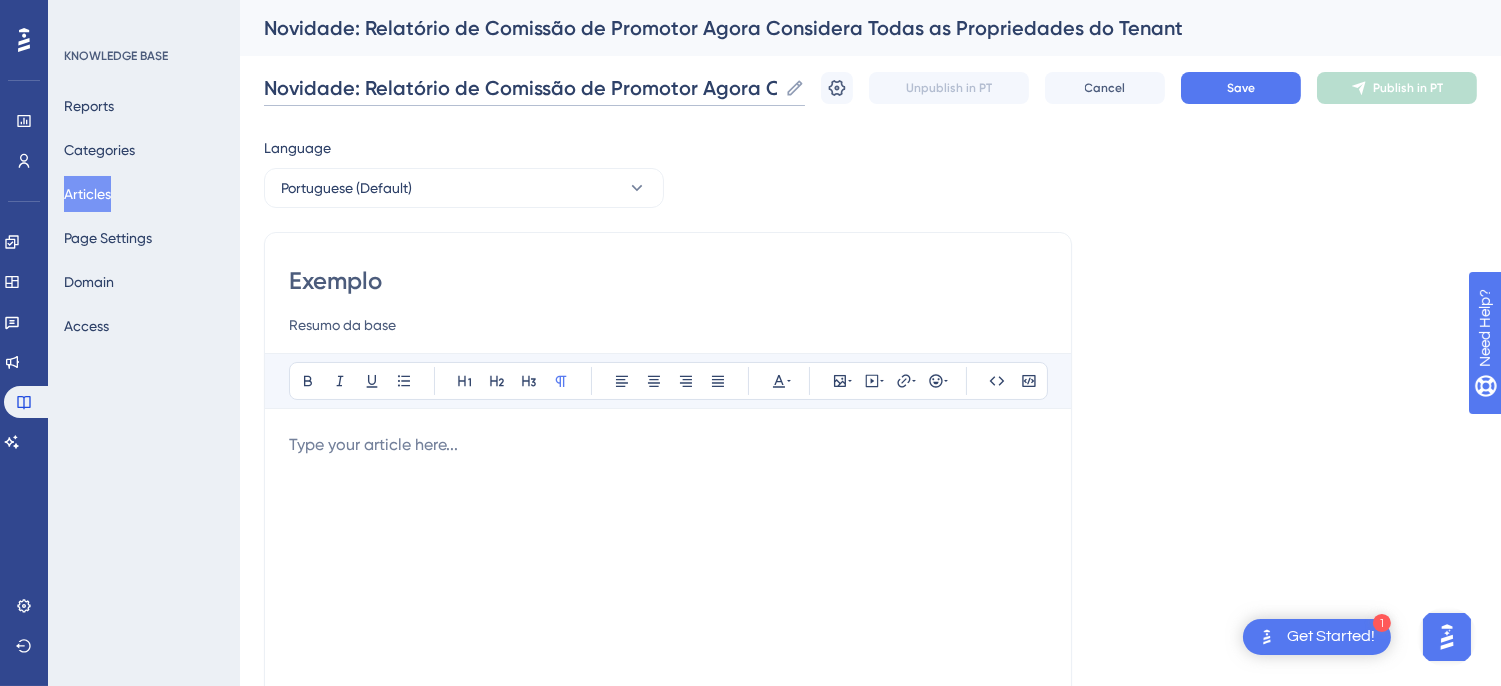 click on "Novidade: Relatório de Comissão de Promotor Agora Considera Todas as Propriedades do Tenant" at bounding box center (520, 88) 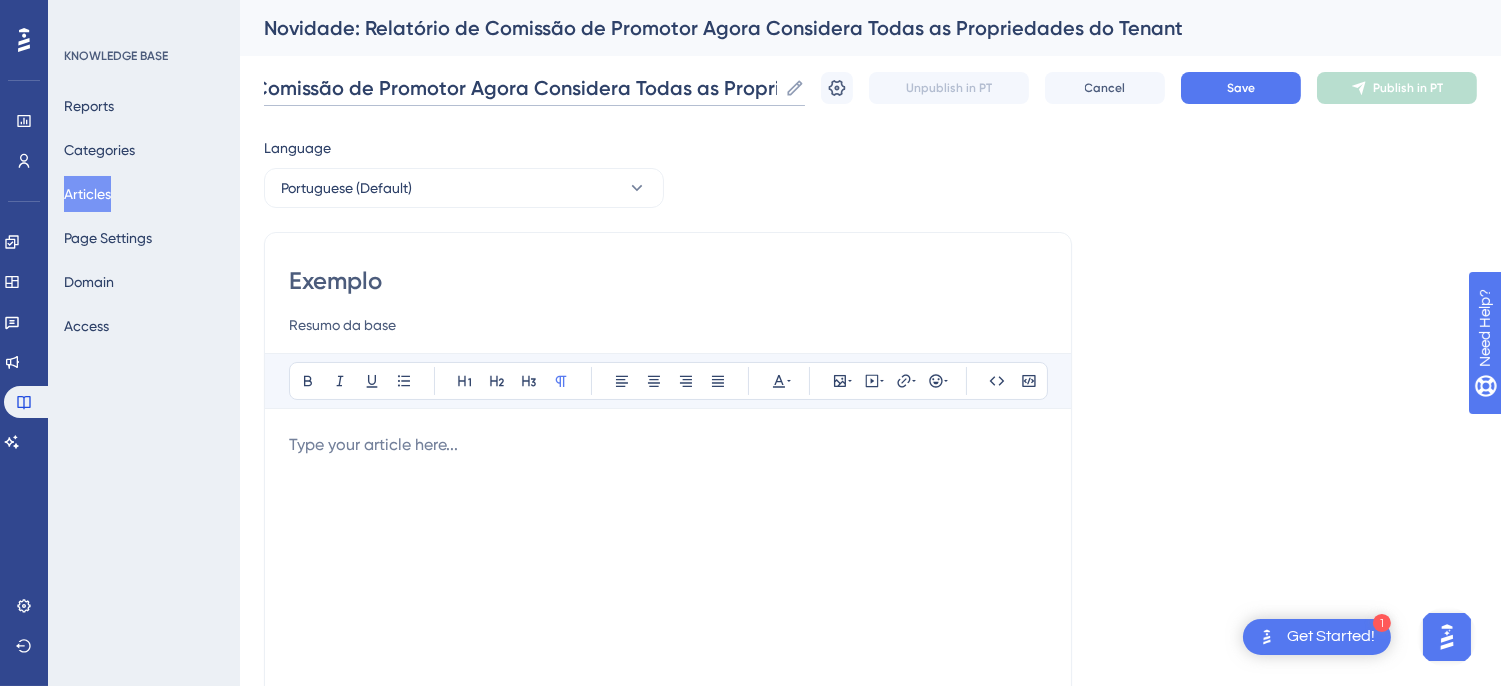 scroll, scrollTop: 0, scrollLeft: 376, axis: horizontal 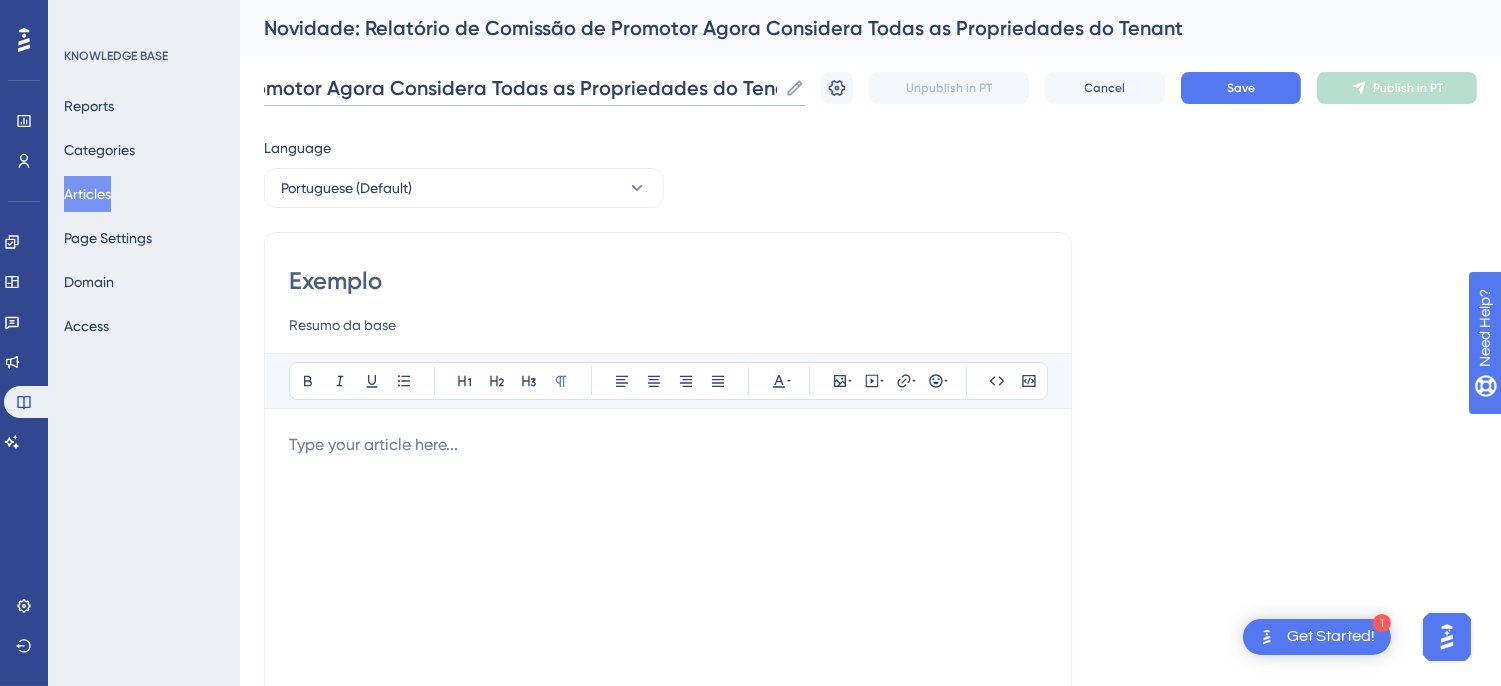 drag, startPoint x: 705, startPoint y: 83, endPoint x: 800, endPoint y: 93, distance: 95.524864 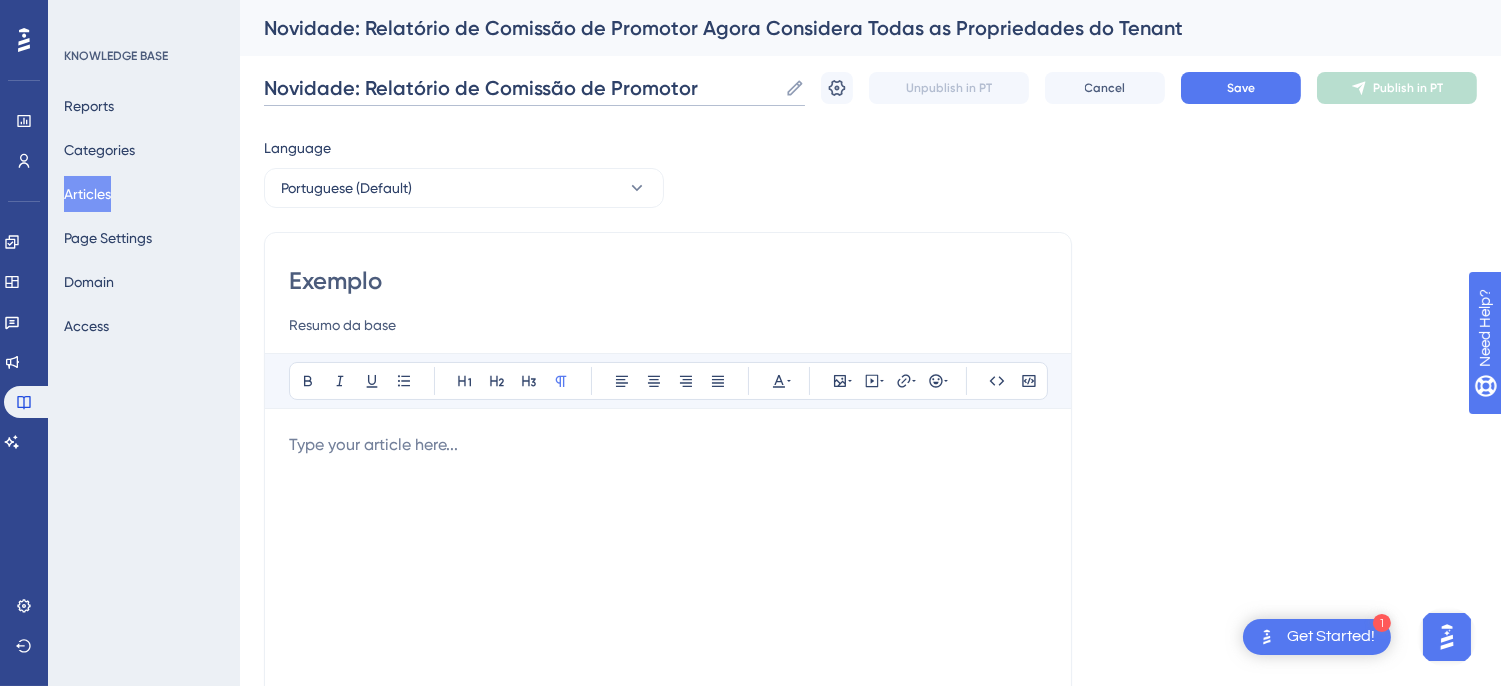 scroll, scrollTop: 0, scrollLeft: 0, axis: both 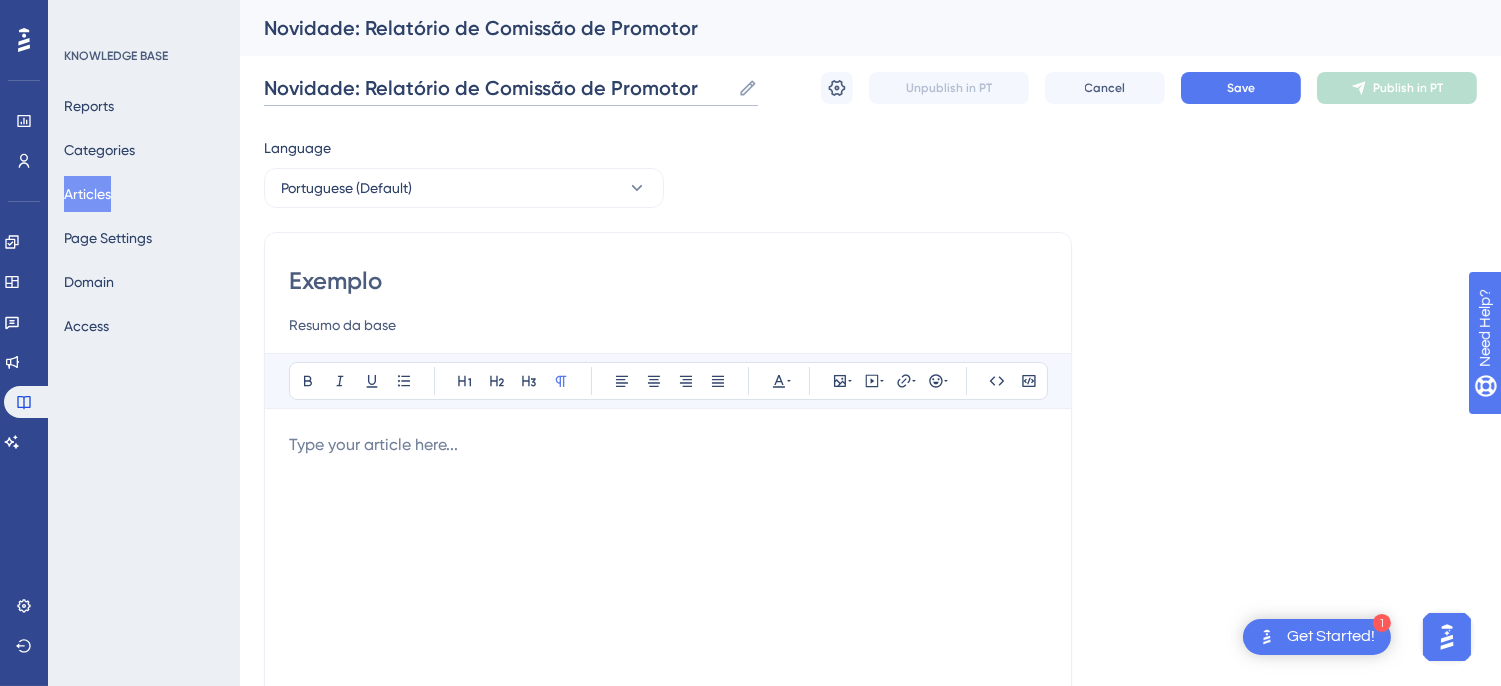 click on "Novidade: Relatório de Comissão de Promotor" at bounding box center [497, 88] 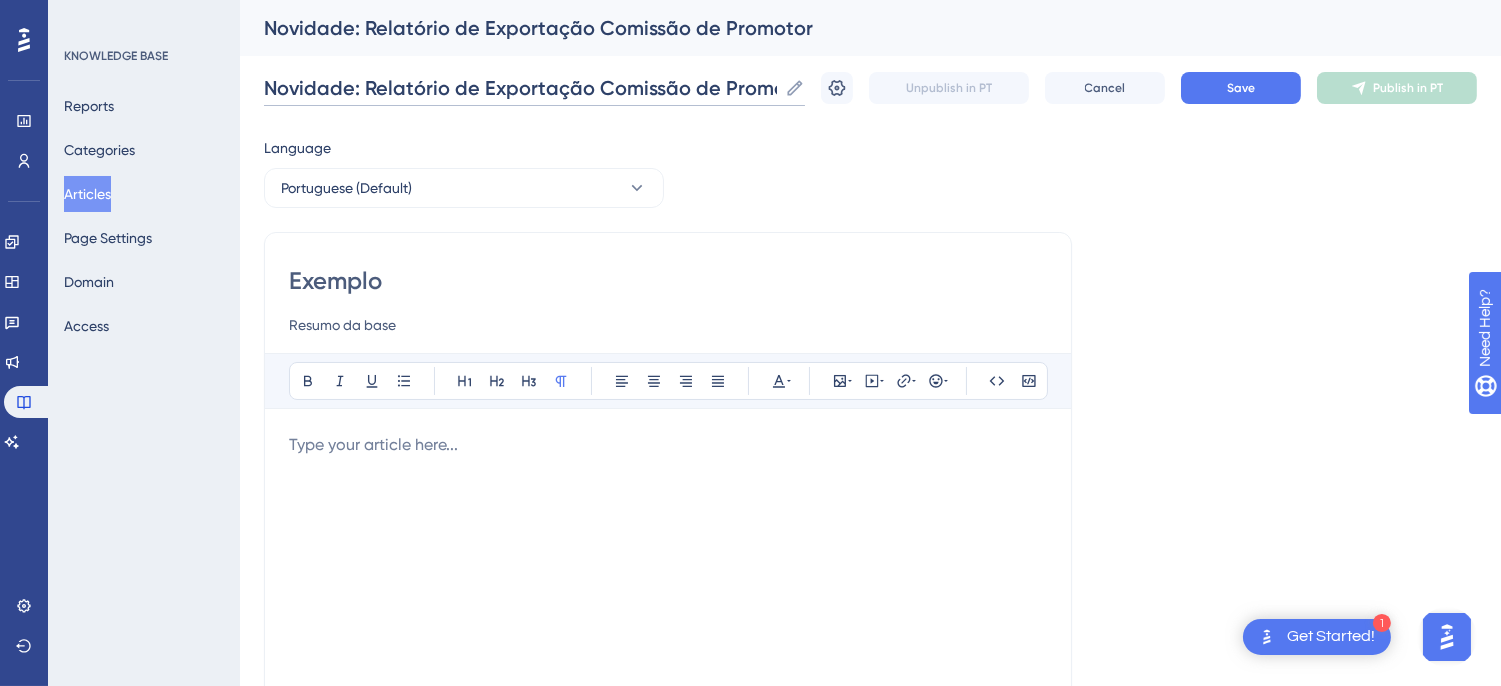 type on "Novidade: Relatório de Exportação Comissão de Promotor" 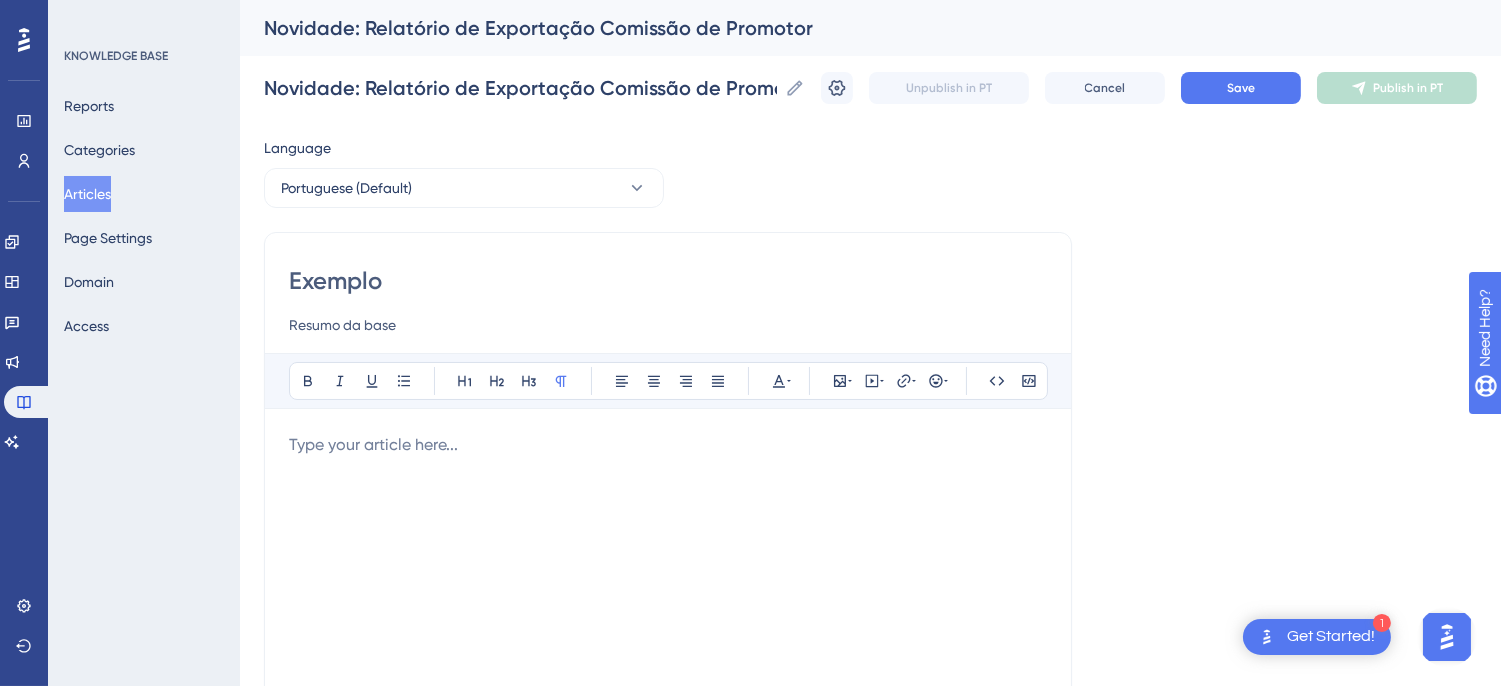 click on "Resumo da base" at bounding box center (668, 325) 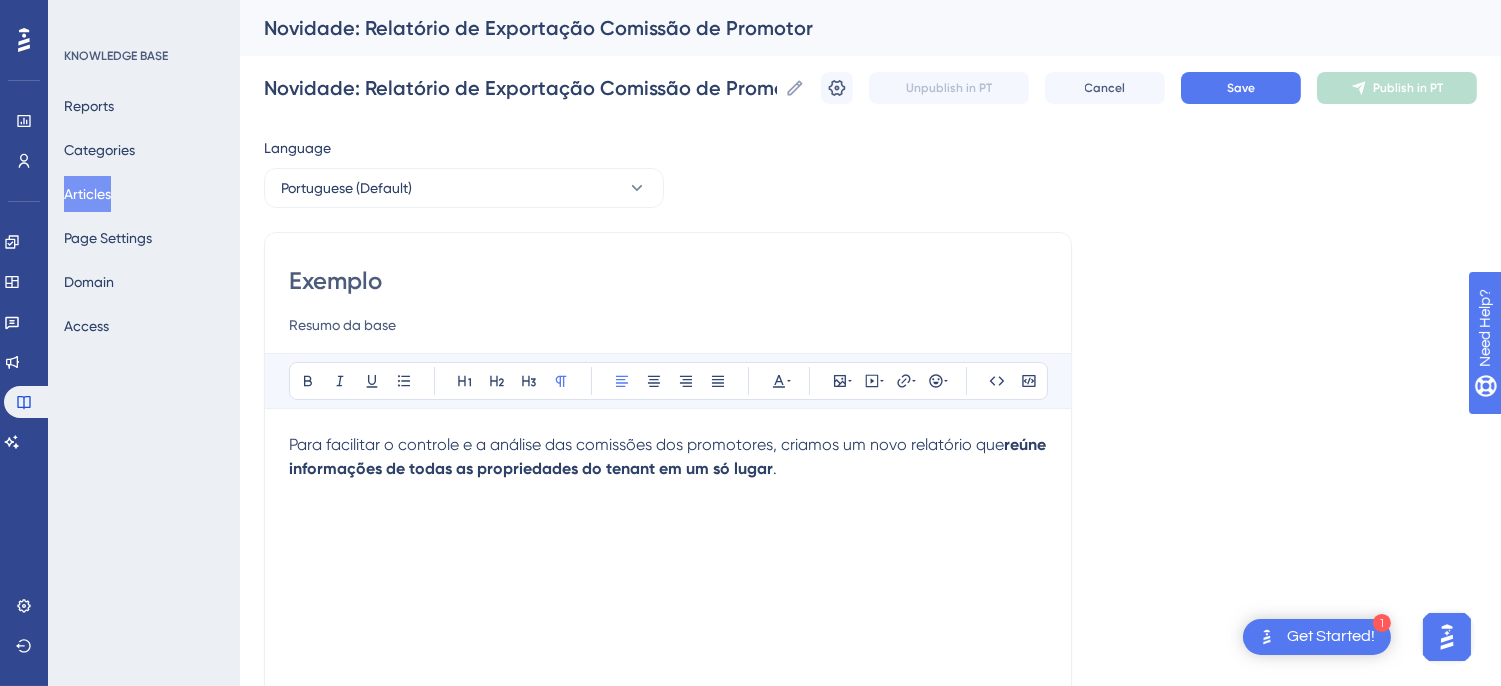 click on "Para facilitar o controle e a análise das comissões dos promotores, criamos um novo relatório que  reúne informações de todas as propriedades do tenant em um só lugar ." at bounding box center (668, 457) 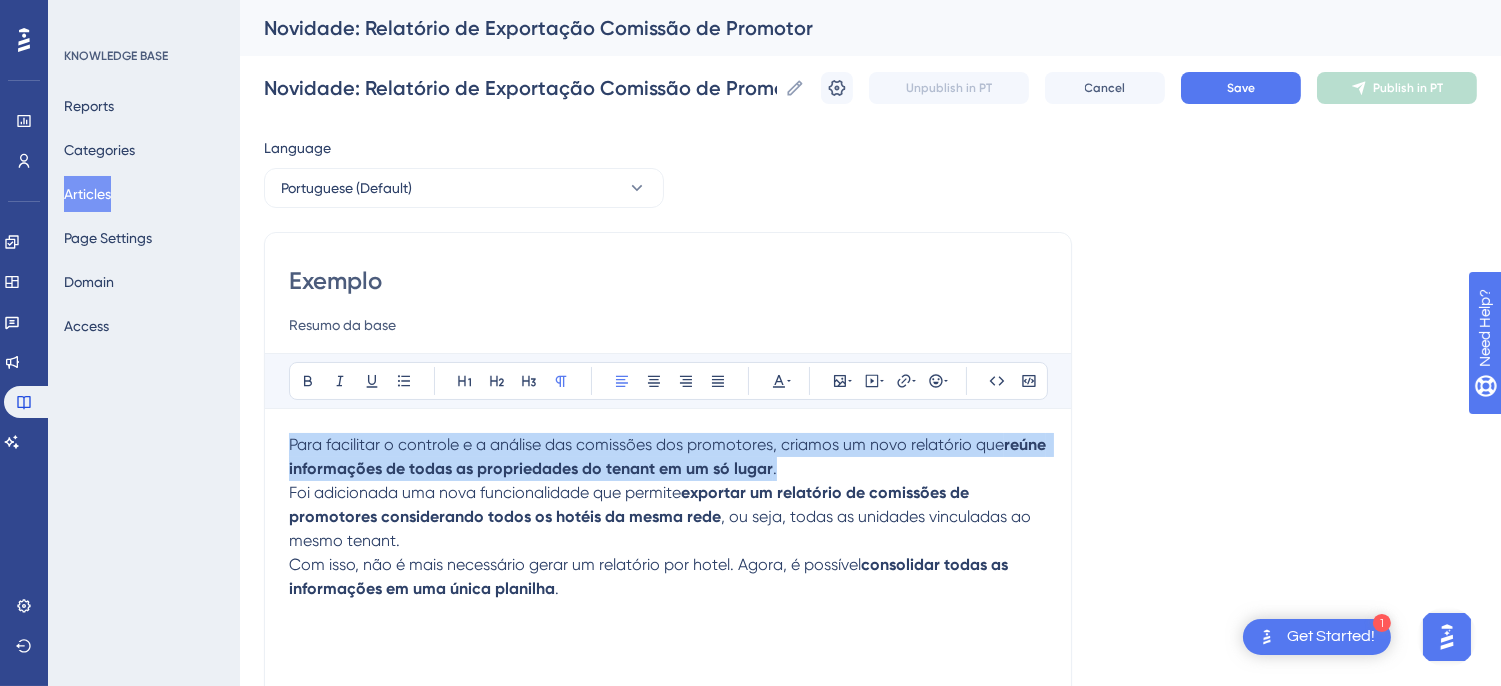 drag, startPoint x: 441, startPoint y: 425, endPoint x: 210, endPoint y: 418, distance: 231.10603 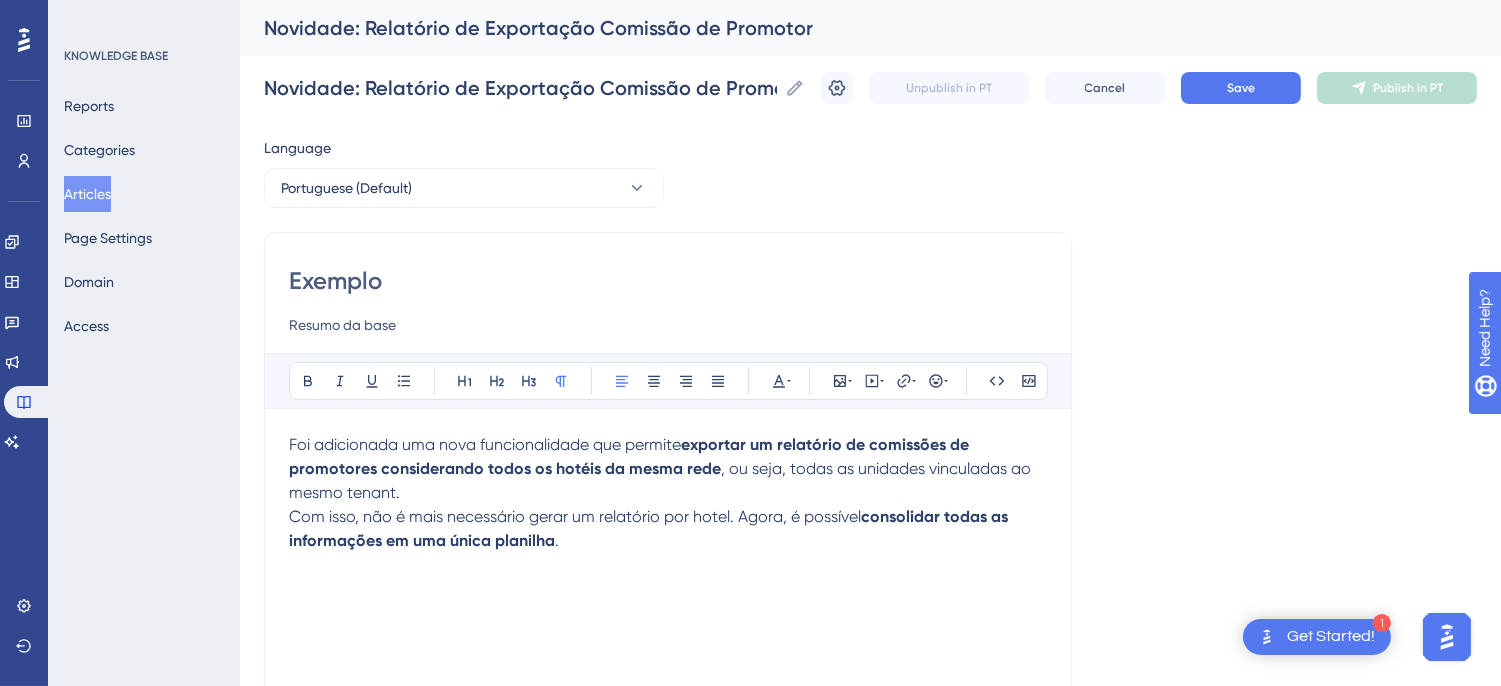 click on "Resumo da base" at bounding box center [668, 325] 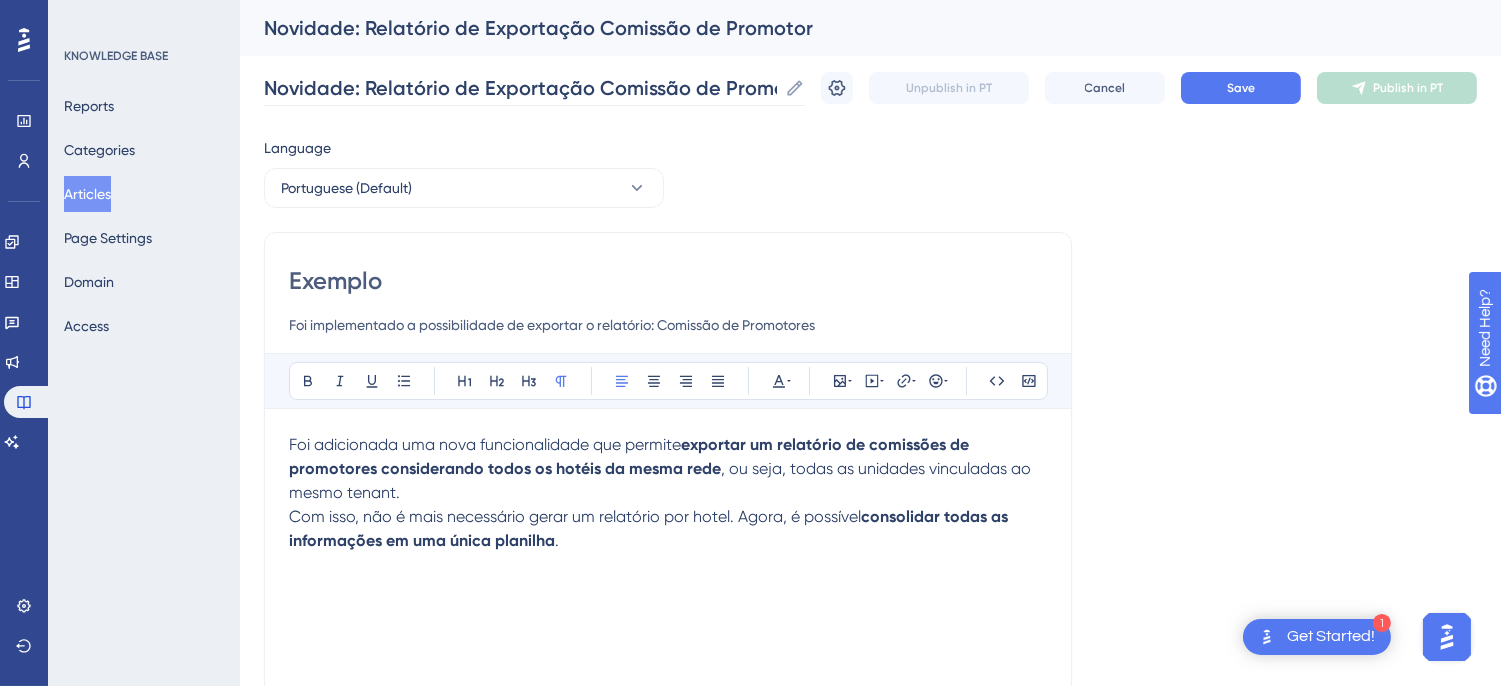 type on "Foi implementado a possibilidade de exportar o relatório: Comissão de Promotores" 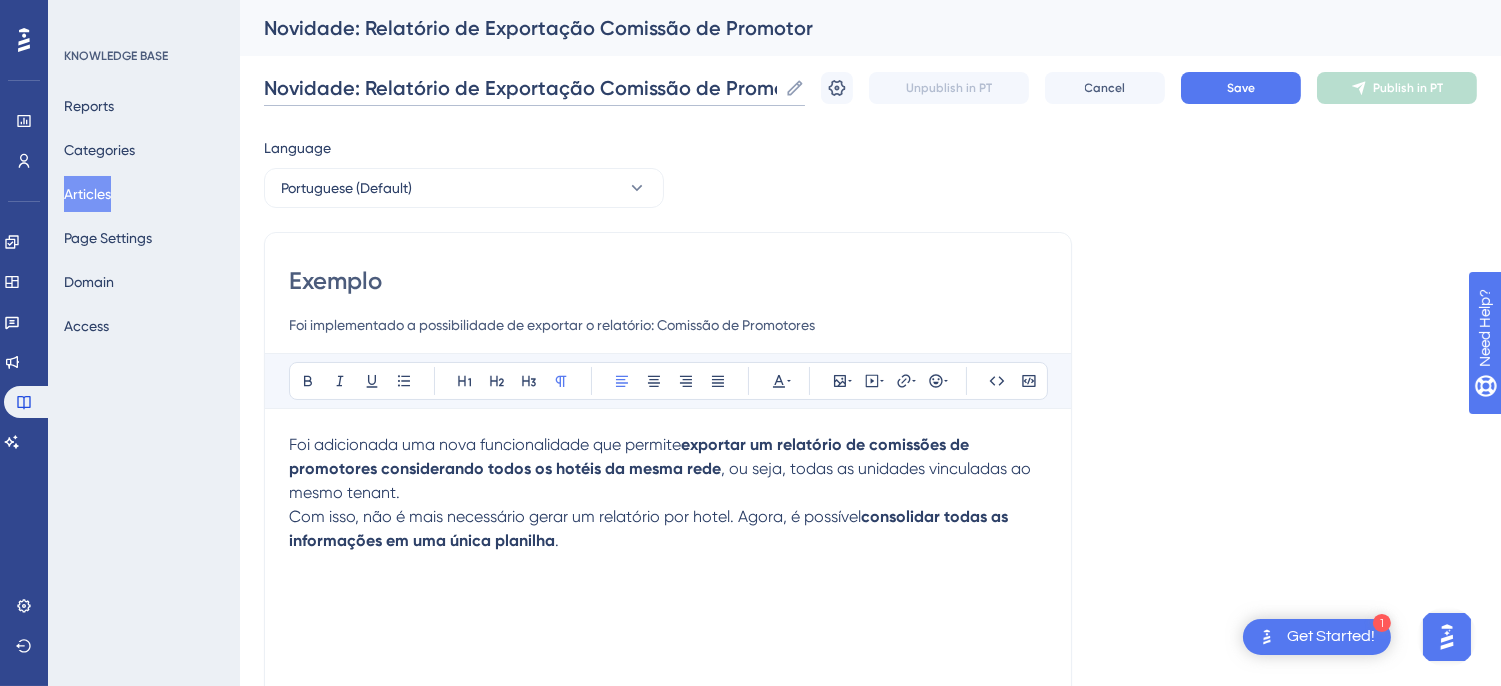 click on "Novidade: Relatório de Exportação Comissão de Promotor" at bounding box center [520, 88] 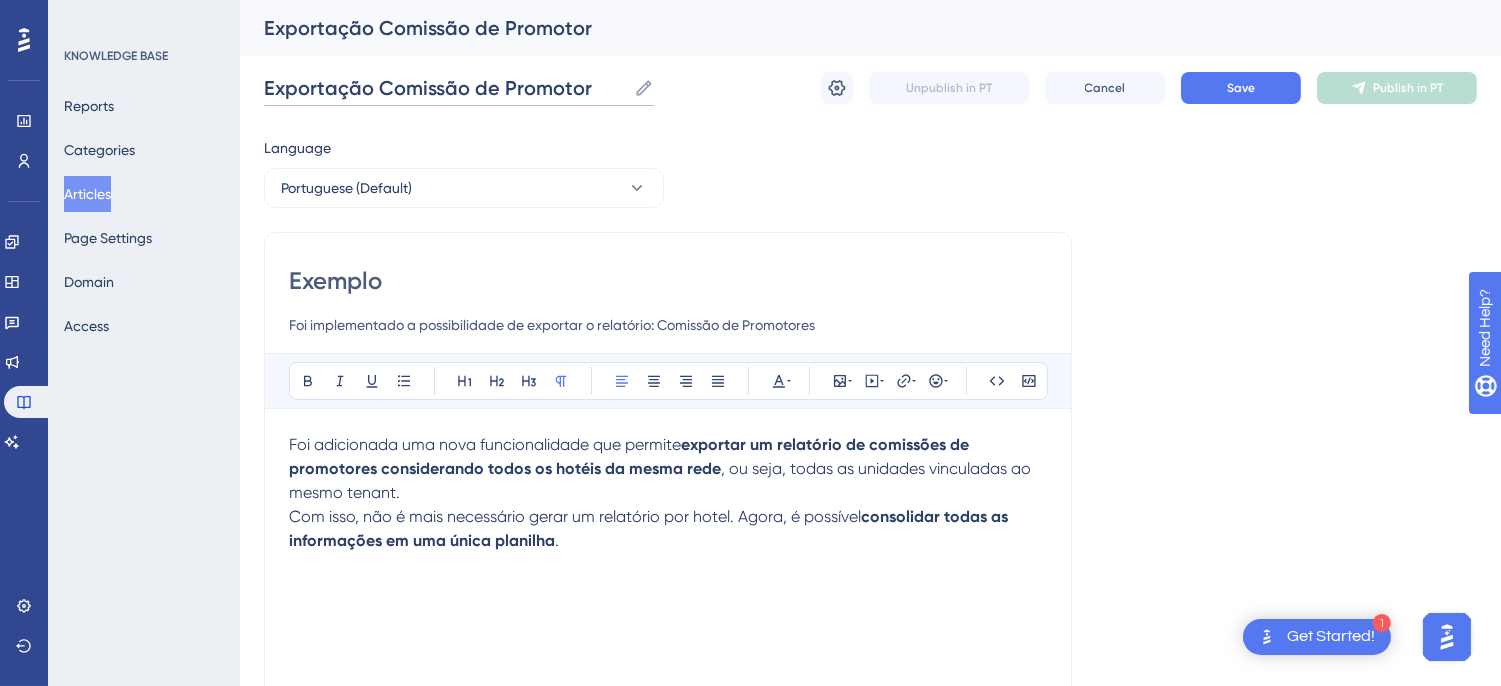 click on "Exportação Comissão de Promotor" at bounding box center [445, 88] 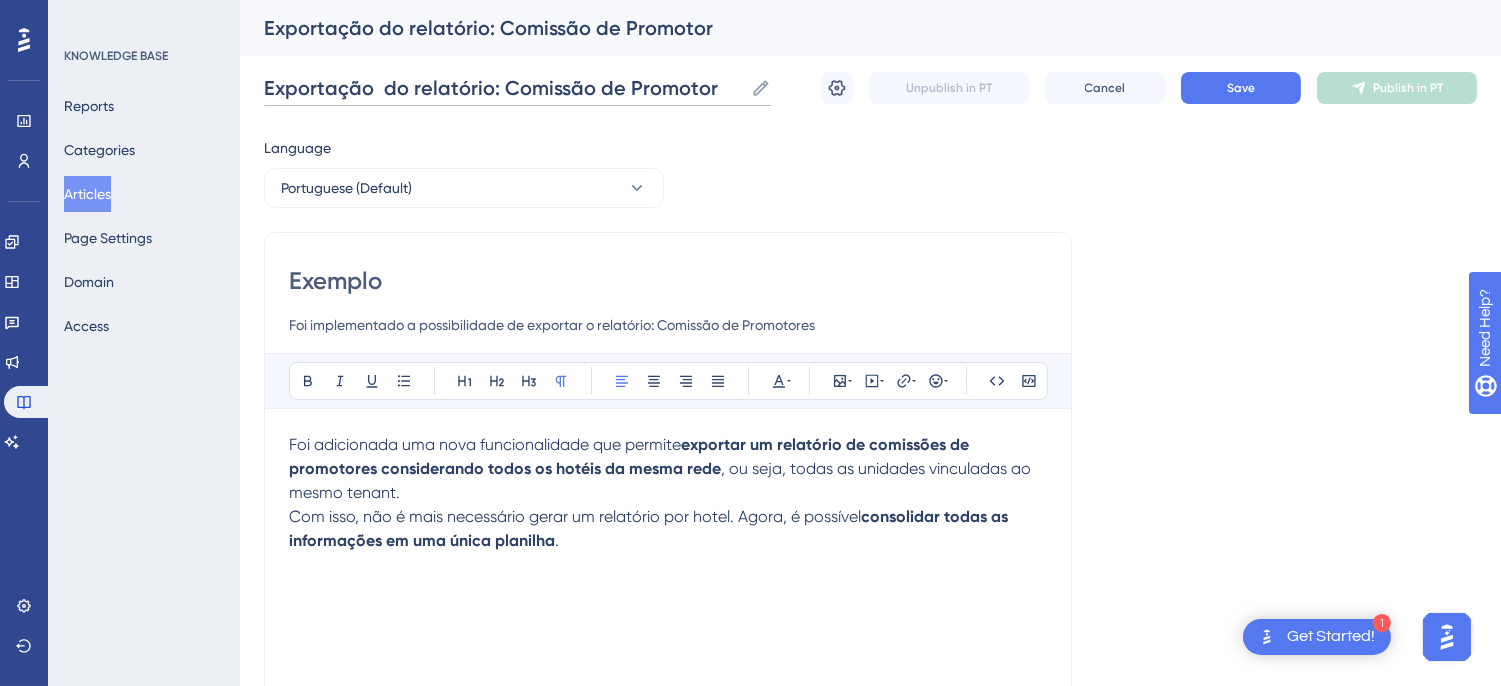 click on "Exportação  do relatório: Comissão de Promotor" at bounding box center (503, 88) 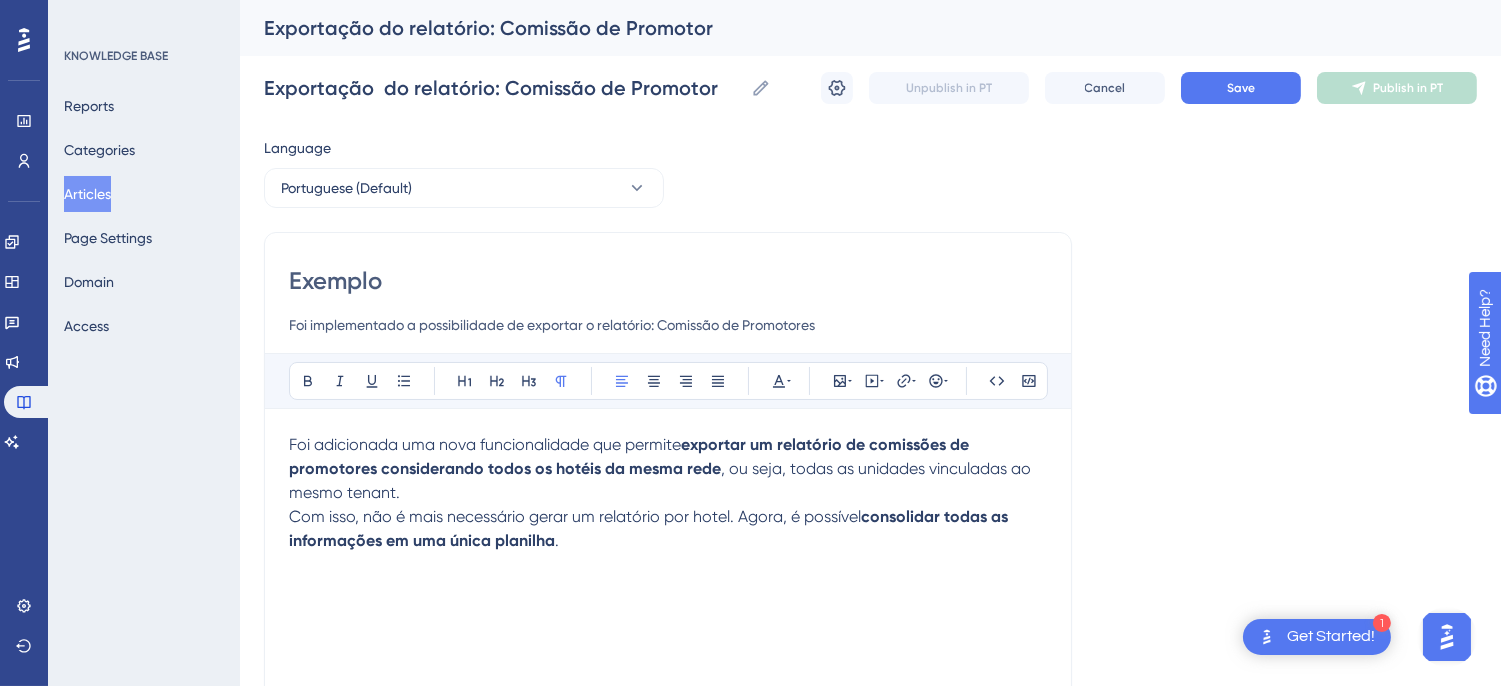 click on "Exemplo" at bounding box center [668, 281] 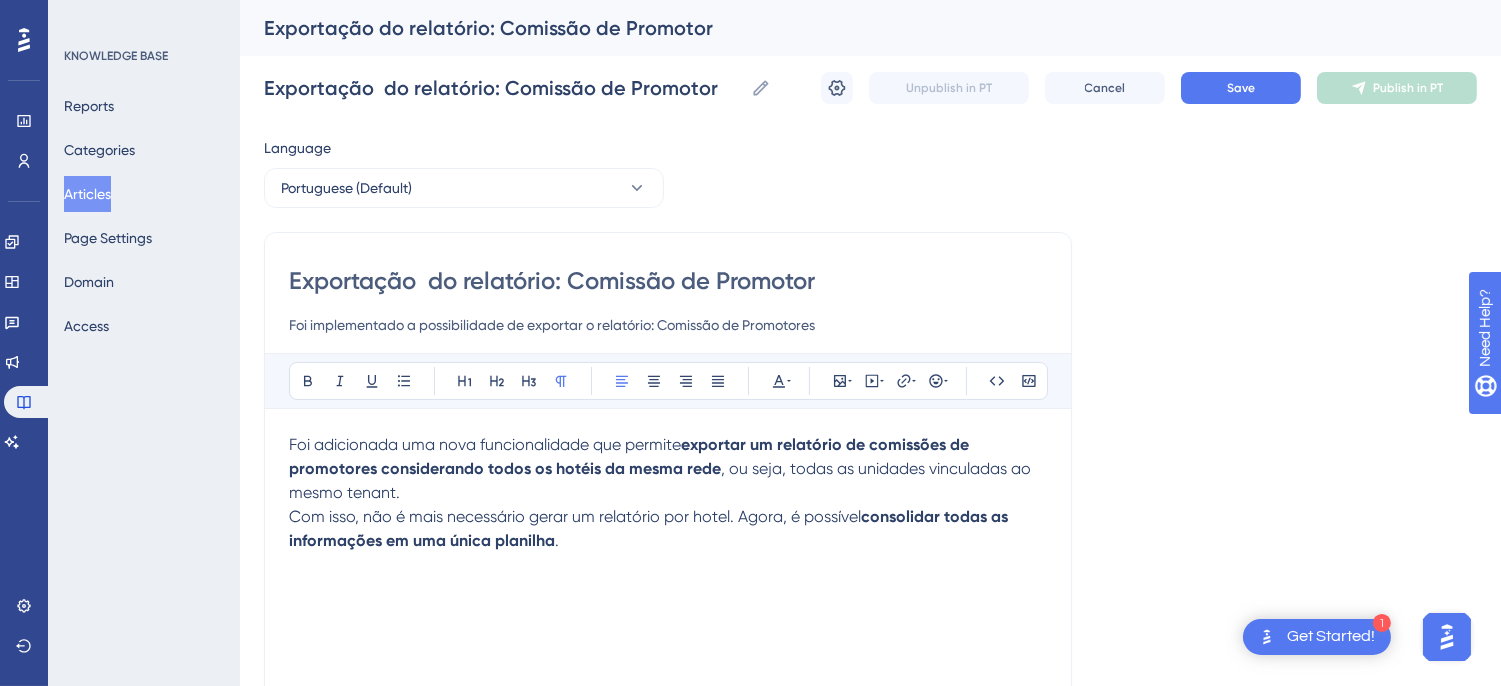 type on "Exportação  do relatório: Comissão de Promotor" 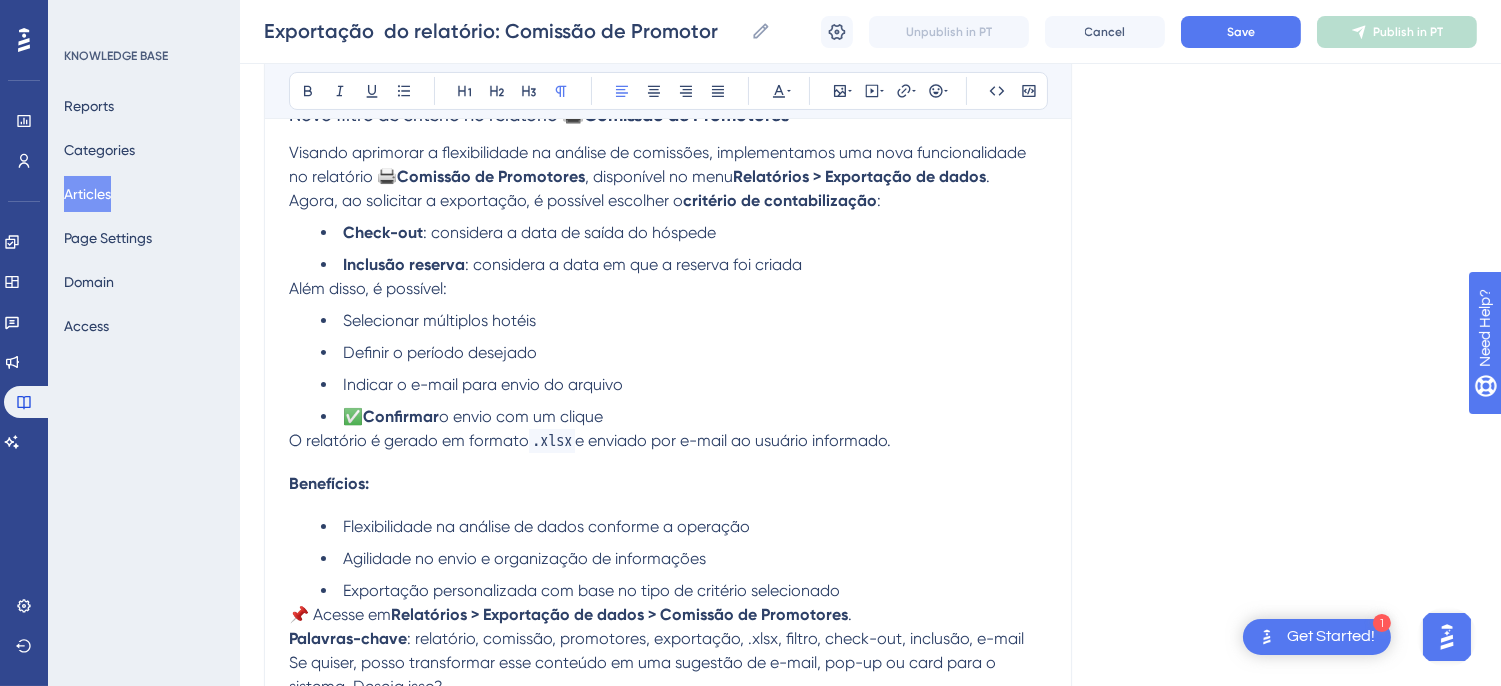 scroll, scrollTop: 0, scrollLeft: 0, axis: both 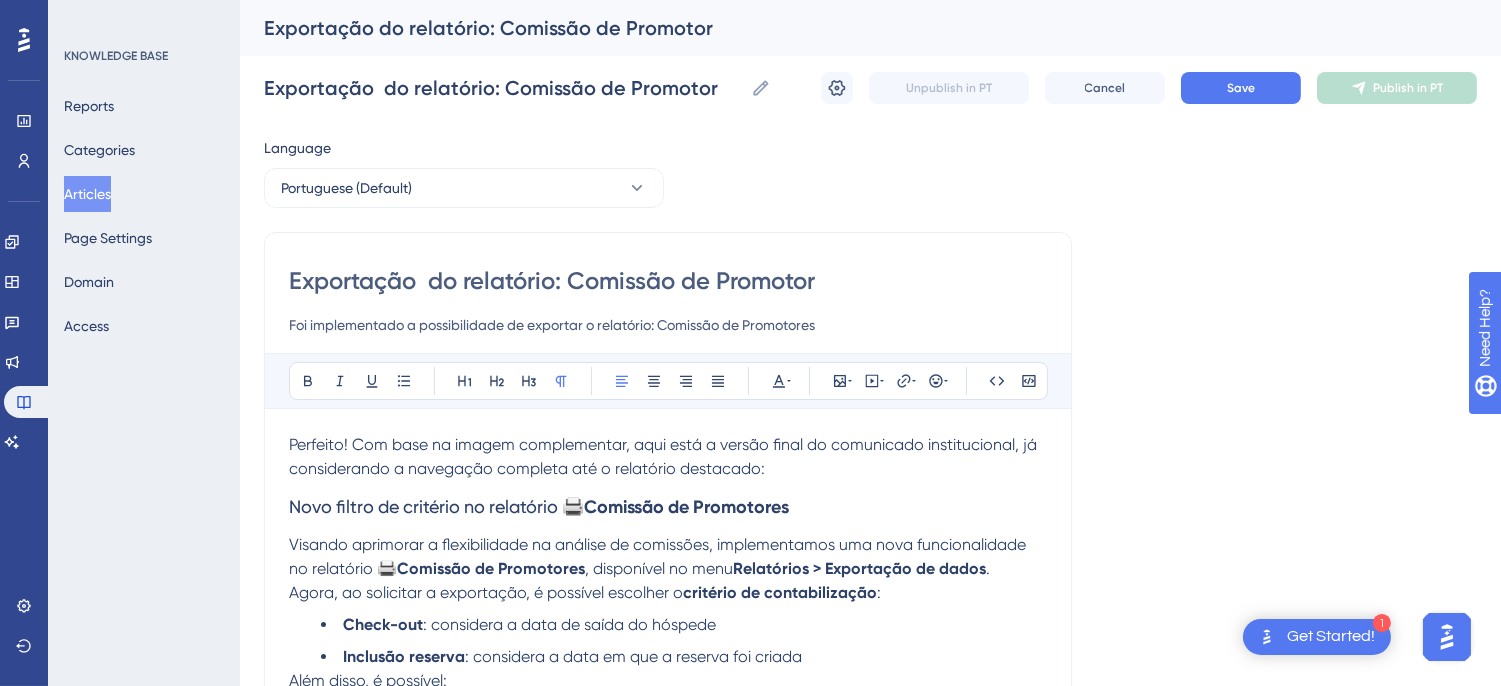 click on "Perfeito! Com base na imagem complementar, aqui está a versão final do comunicado institucional, já considerando a navegação completa até o relatório destacado:" at bounding box center [665, 456] 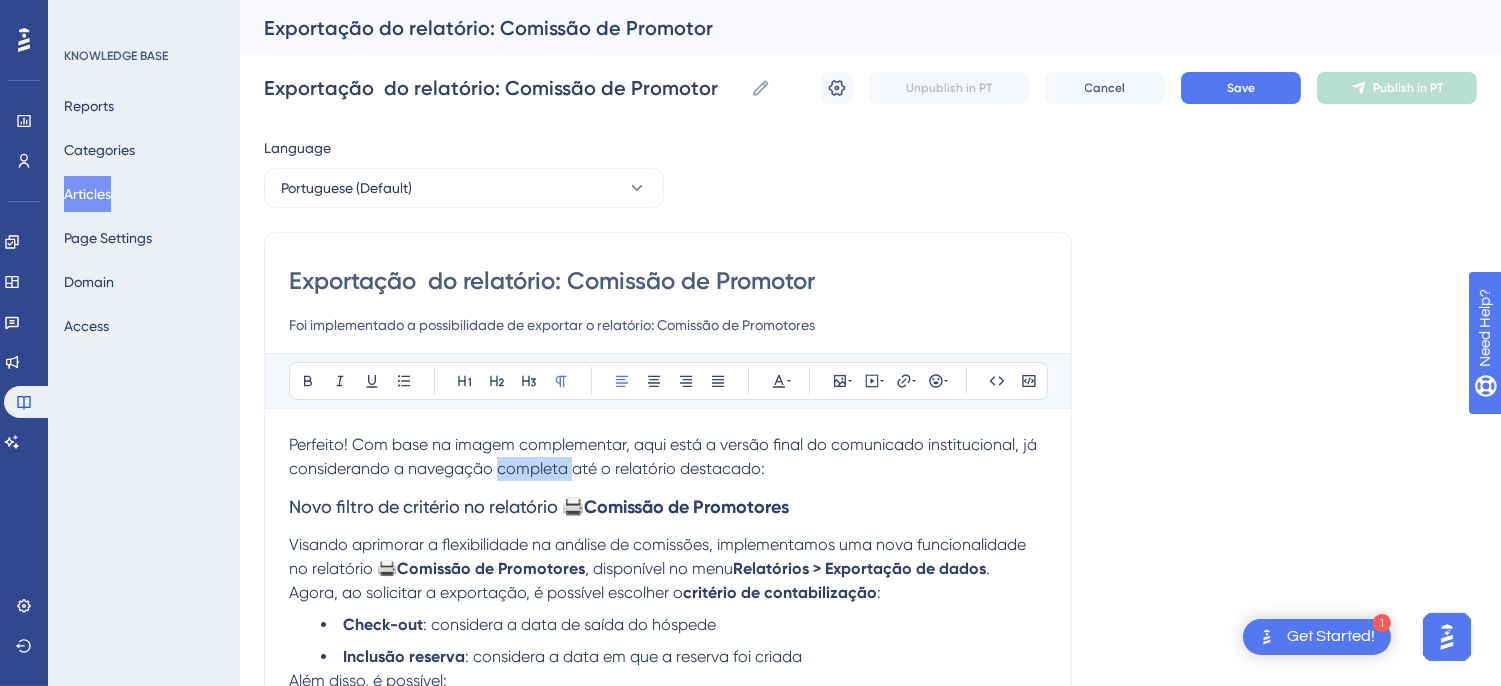 click on "Perfeito! Com base na imagem complementar, aqui está a versão final do comunicado institucional, já considerando a navegação completa até o relatório destacado:" at bounding box center (665, 456) 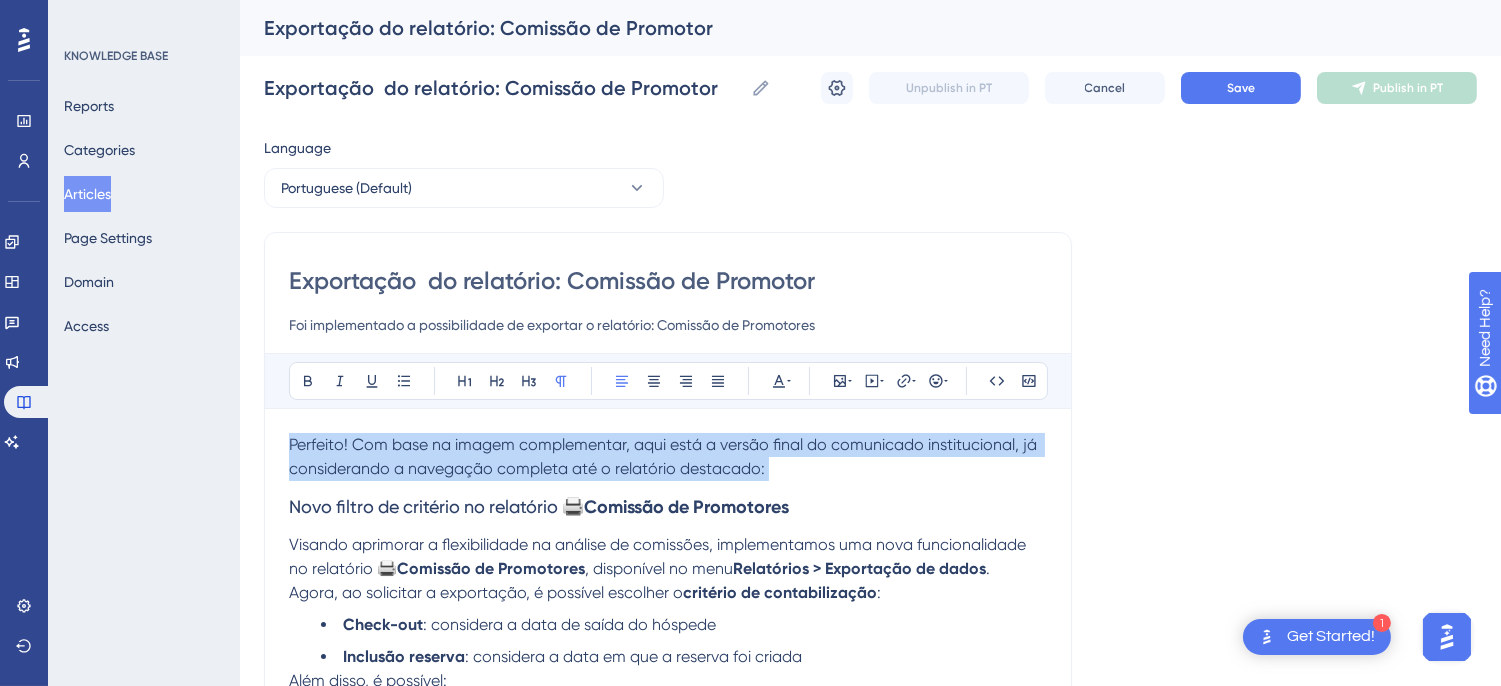 click on "Perfeito! Com base na imagem complementar, aqui está a versão final do comunicado institucional, já considerando a navegação completa até o relatório destacado:" at bounding box center (665, 456) 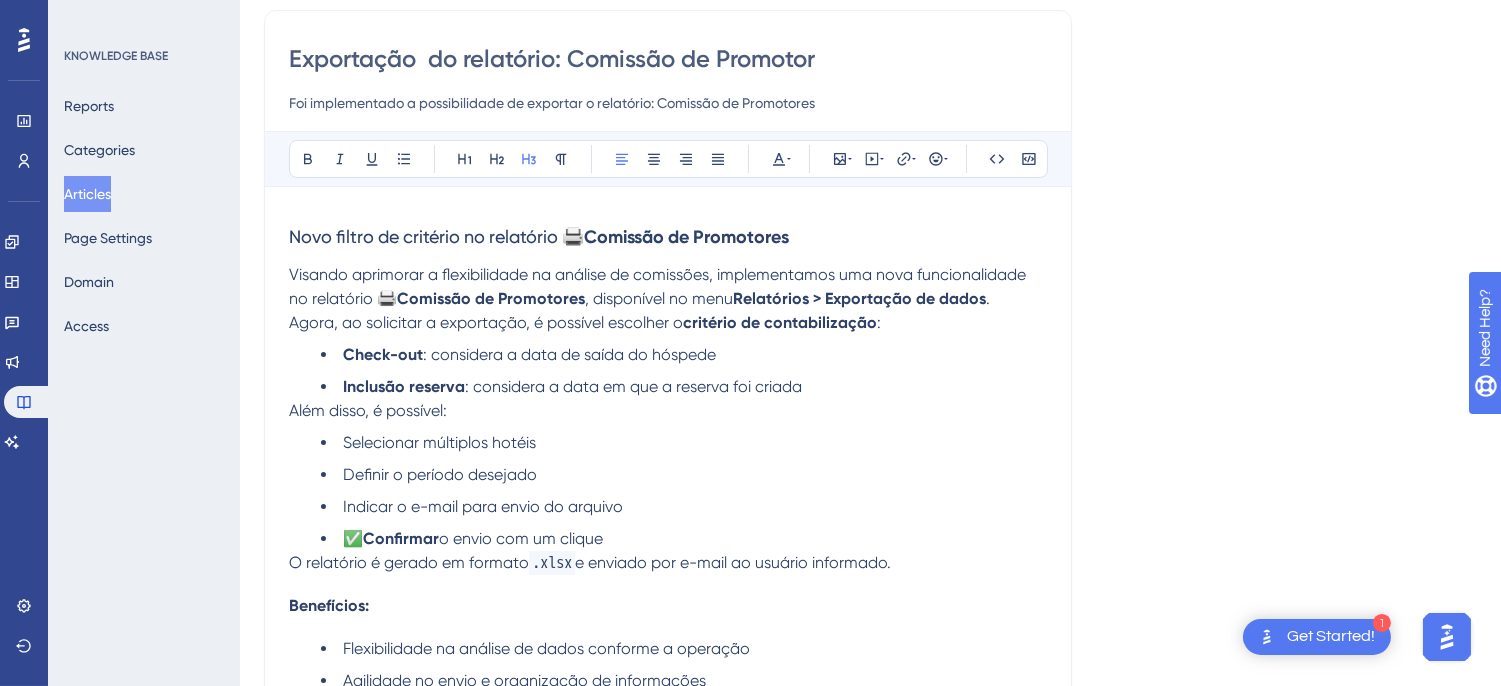 scroll, scrollTop: 0, scrollLeft: 0, axis: both 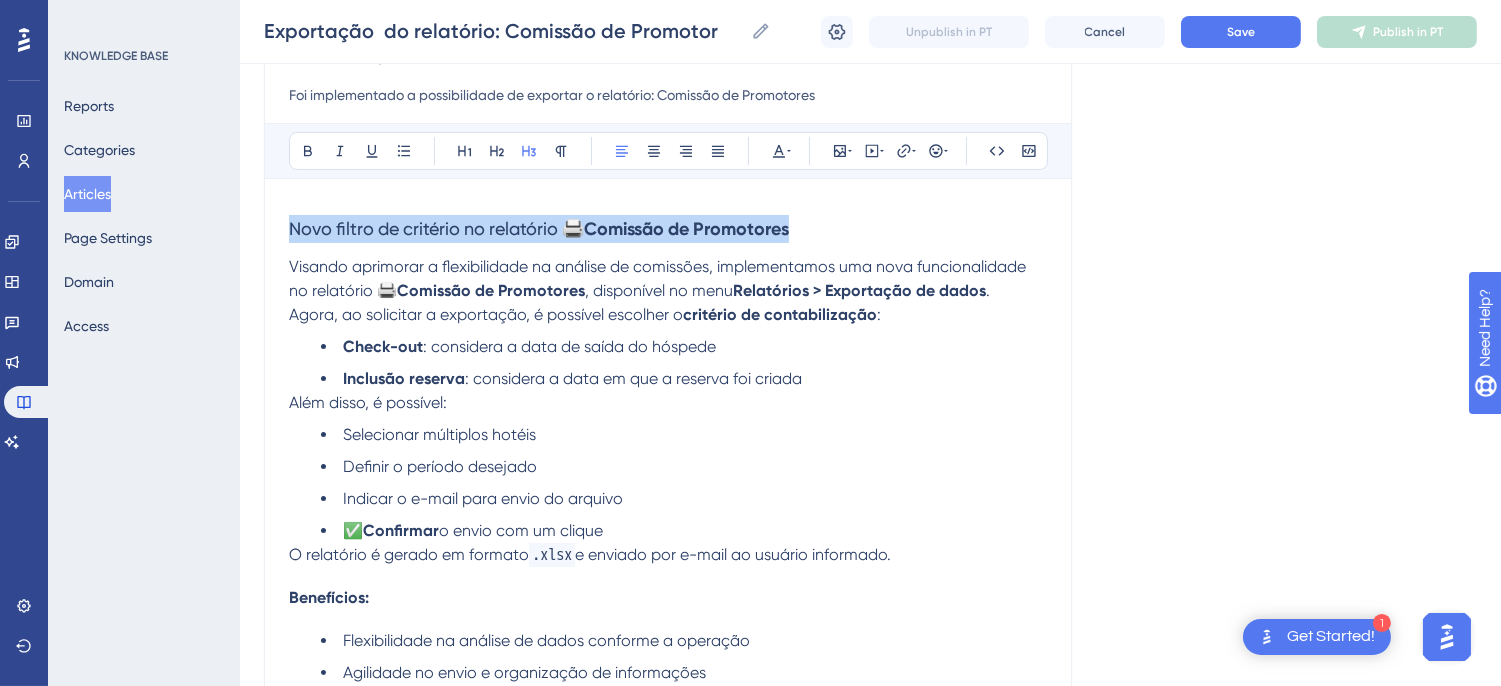 drag, startPoint x: 845, startPoint y: 226, endPoint x: 252, endPoint y: 244, distance: 593.27313 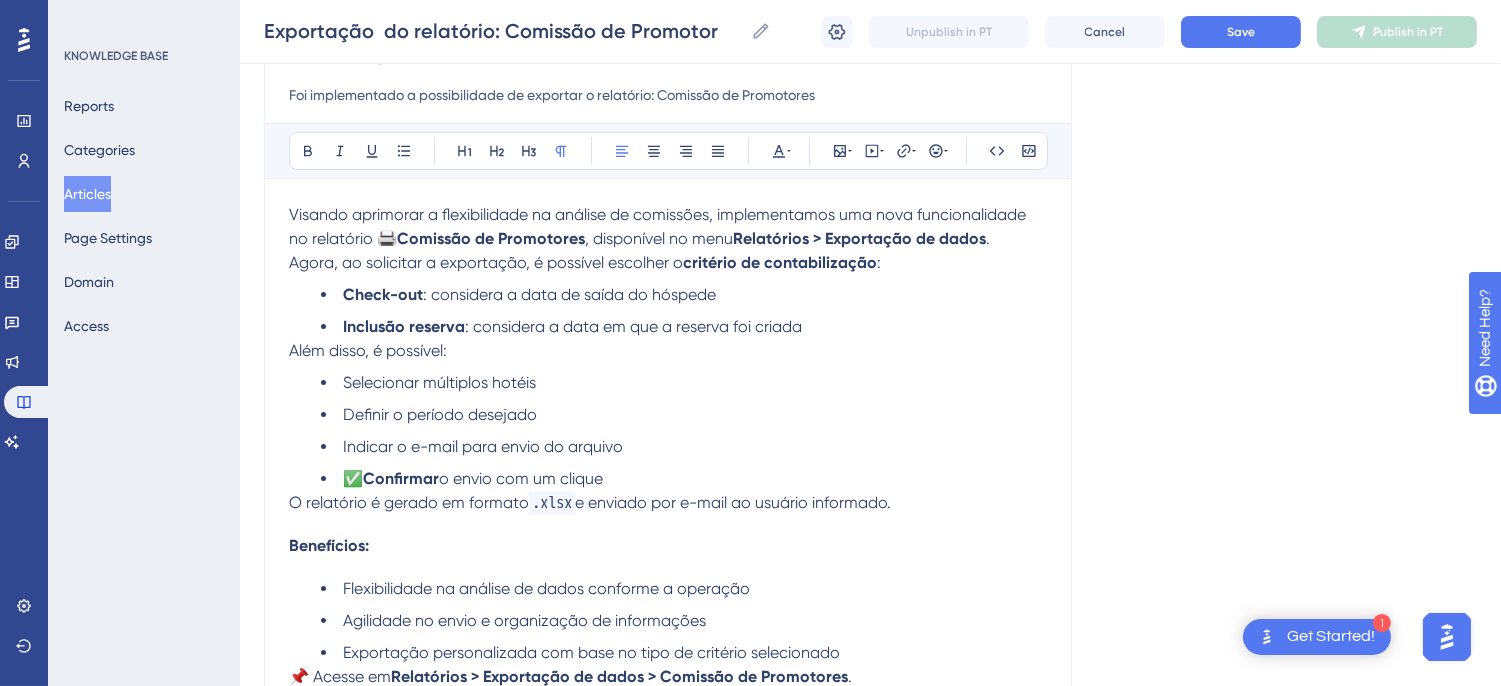 click on ", disponível no menu" at bounding box center [659, 238] 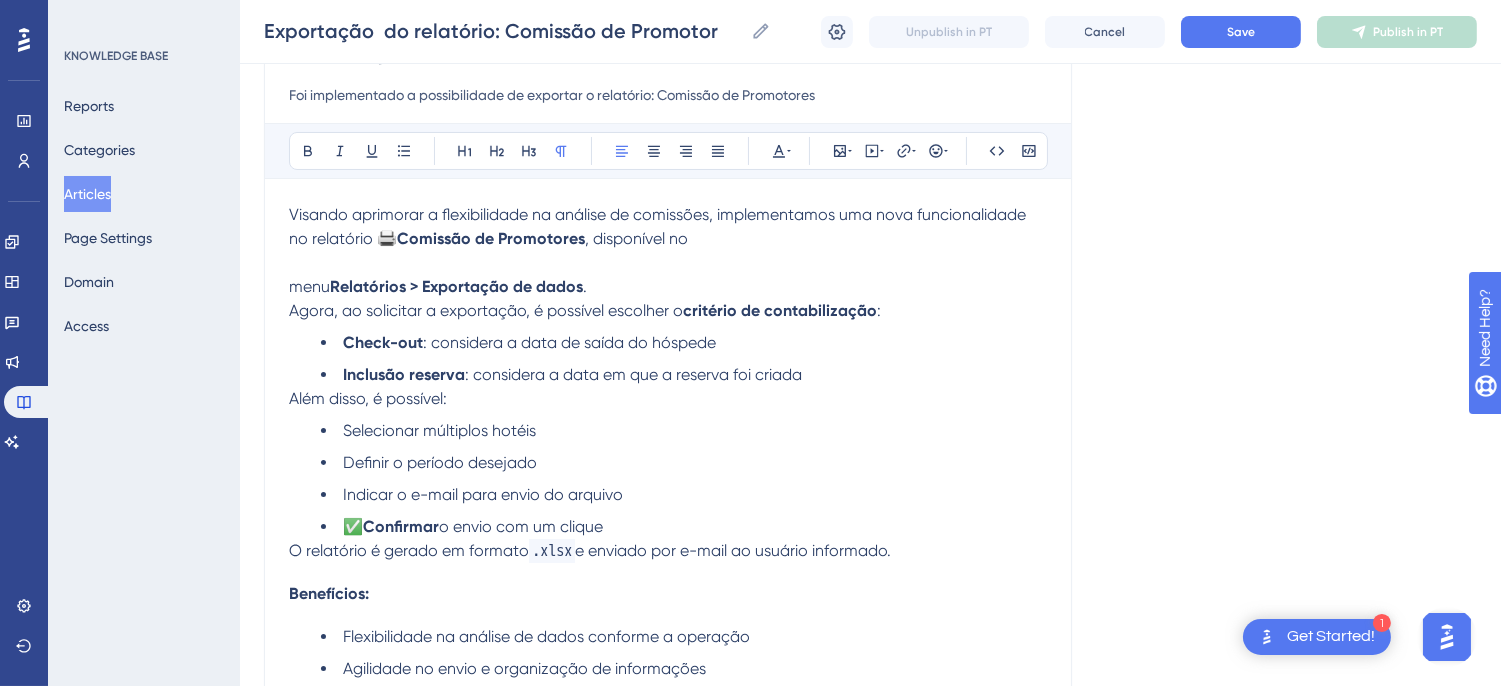 drag, startPoint x: 332, startPoint y: 288, endPoint x: 278, endPoint y: 283, distance: 54.230988 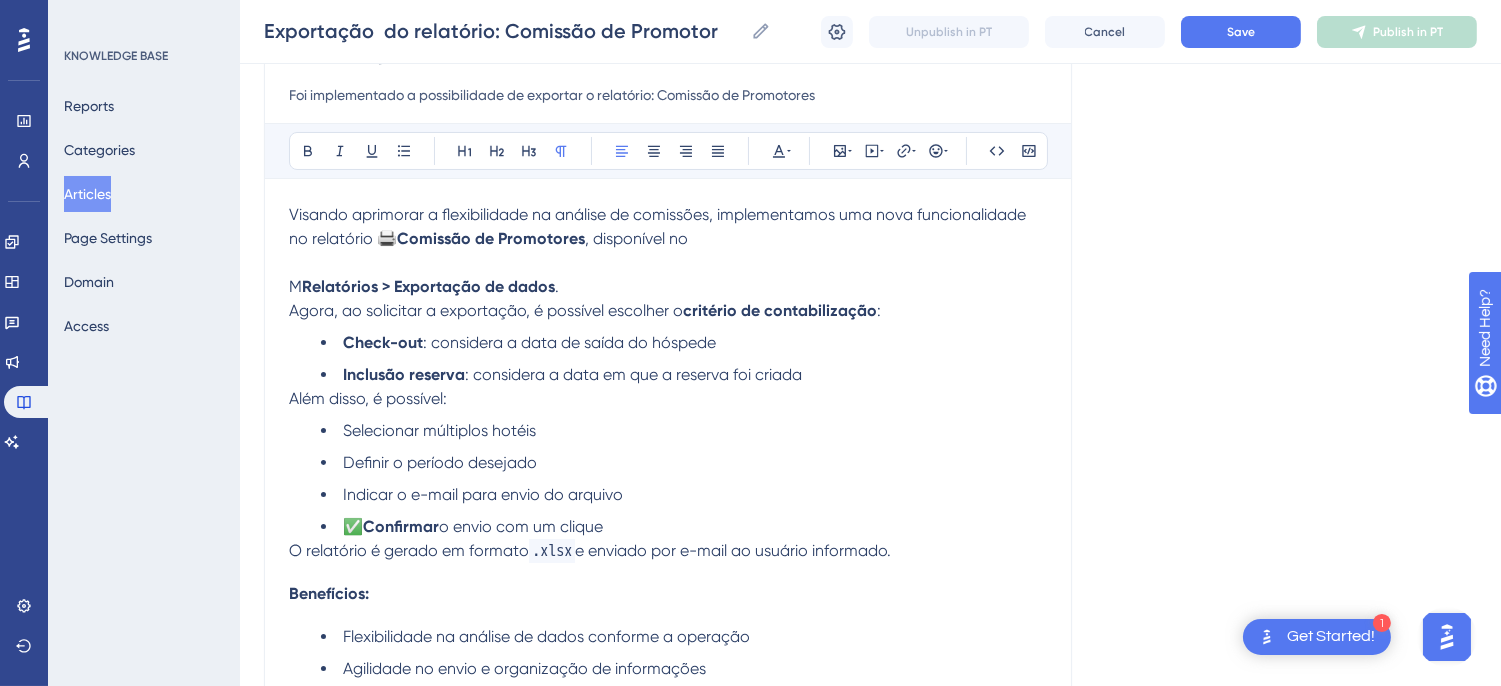 type 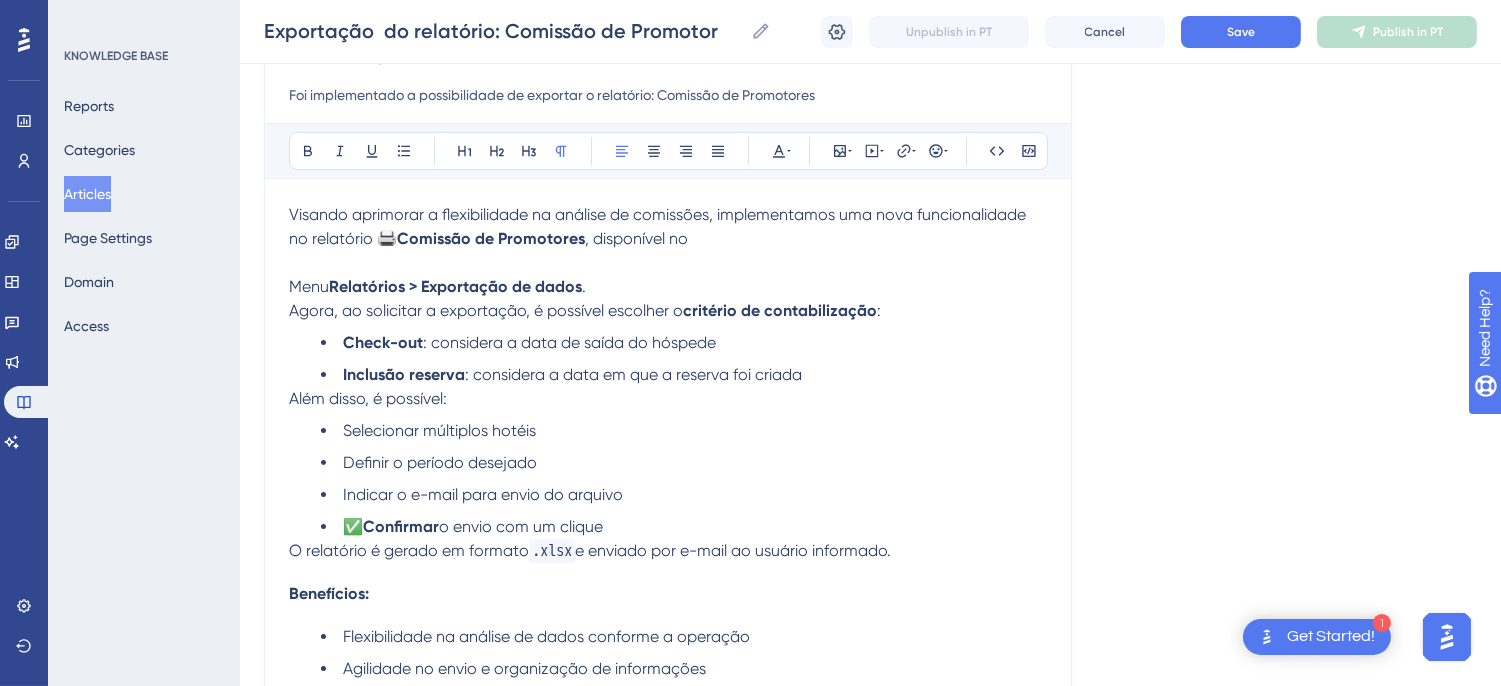 click on "Relatórios > Exportação de dados" at bounding box center [455, 286] 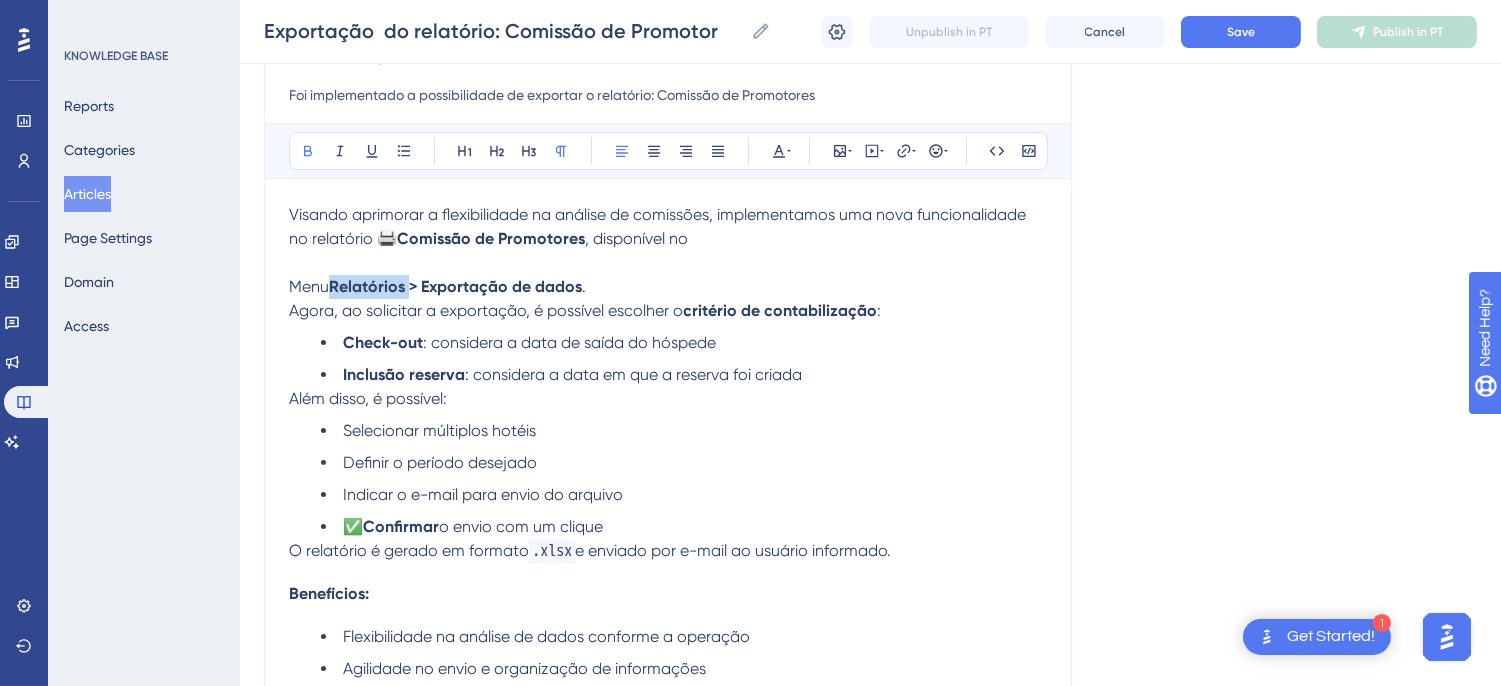 click on "Relatórios > Exportação de dados" at bounding box center (455, 286) 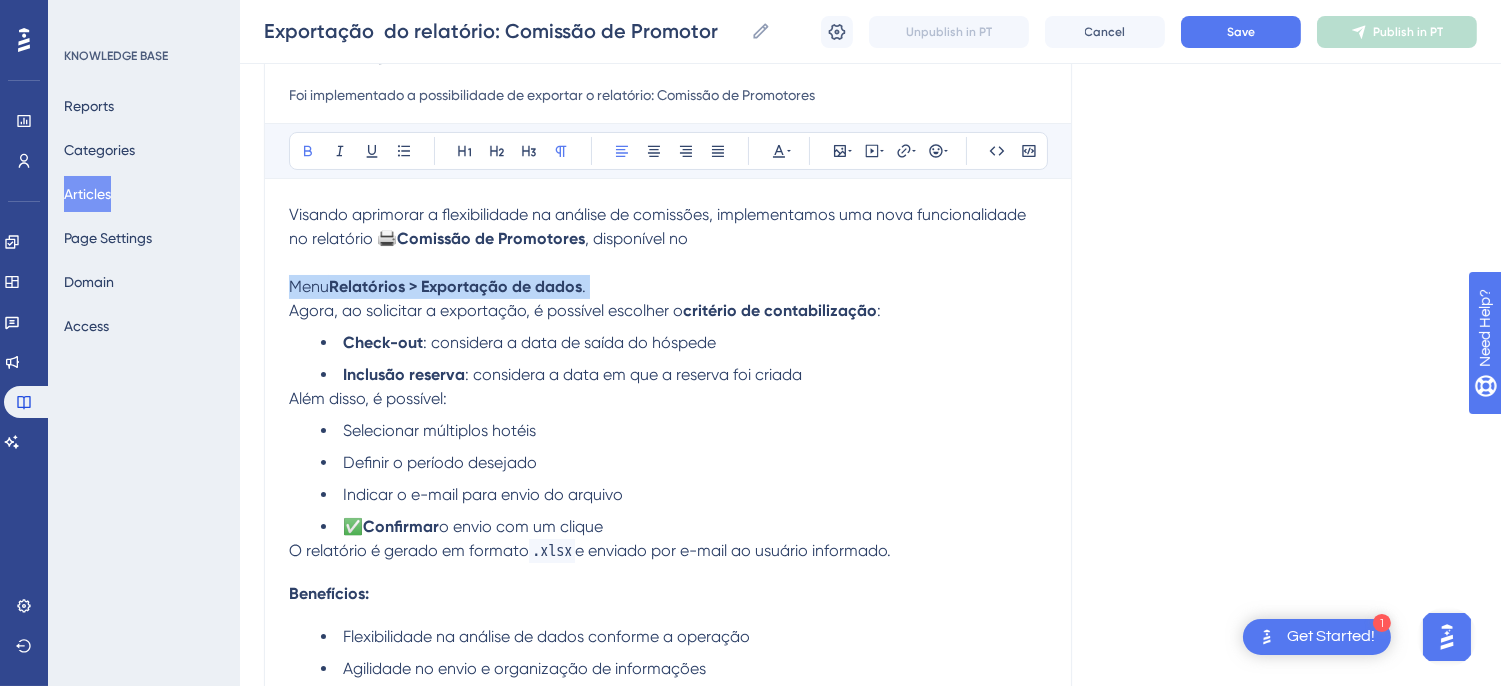 click on "Relatórios > Exportação de dados" at bounding box center (455, 286) 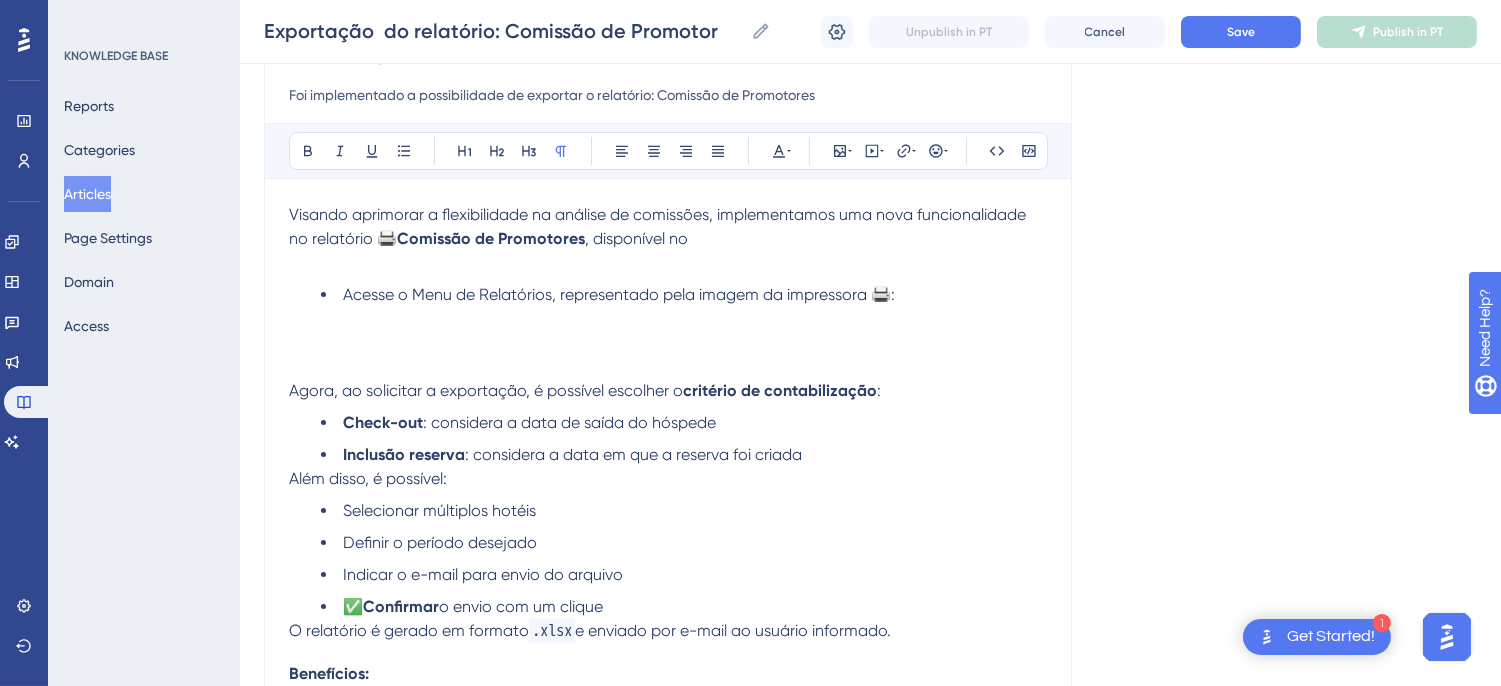 click at bounding box center [668, 319] 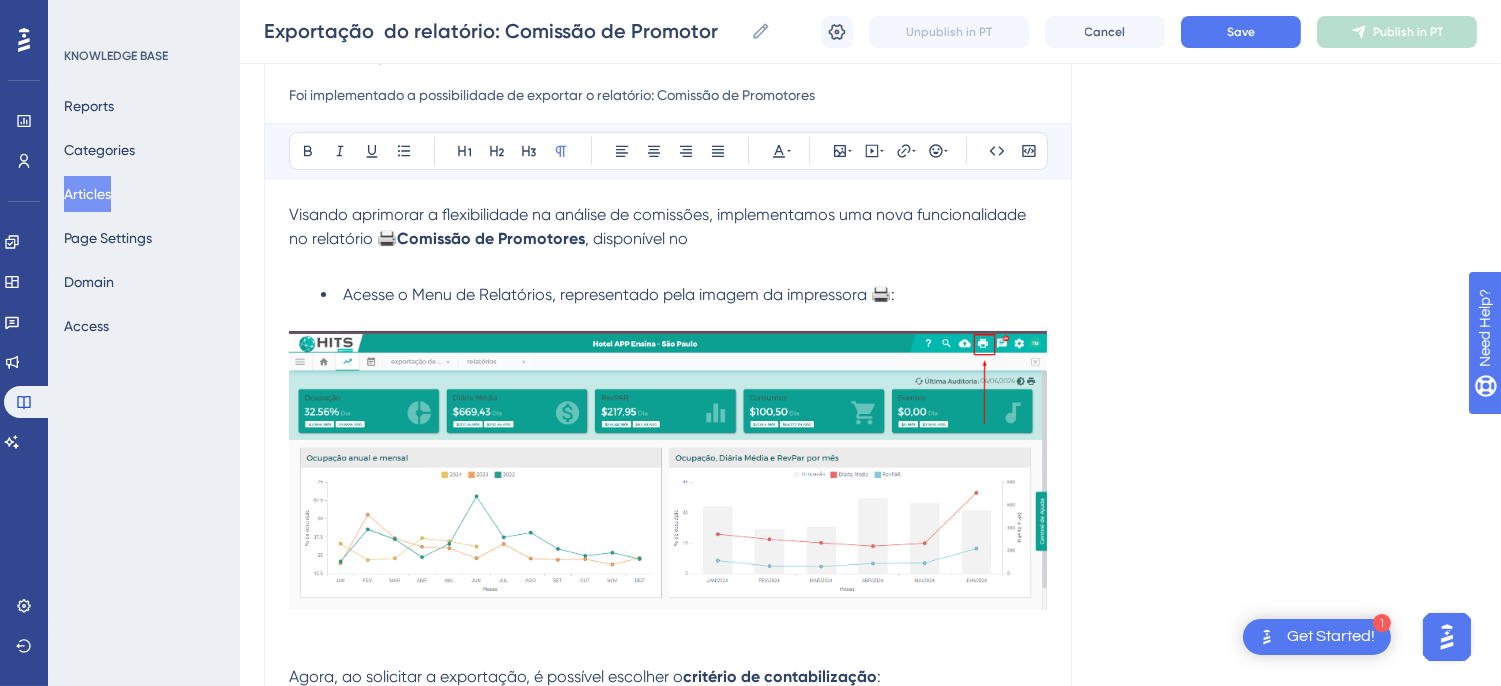 scroll, scrollTop: 444, scrollLeft: 0, axis: vertical 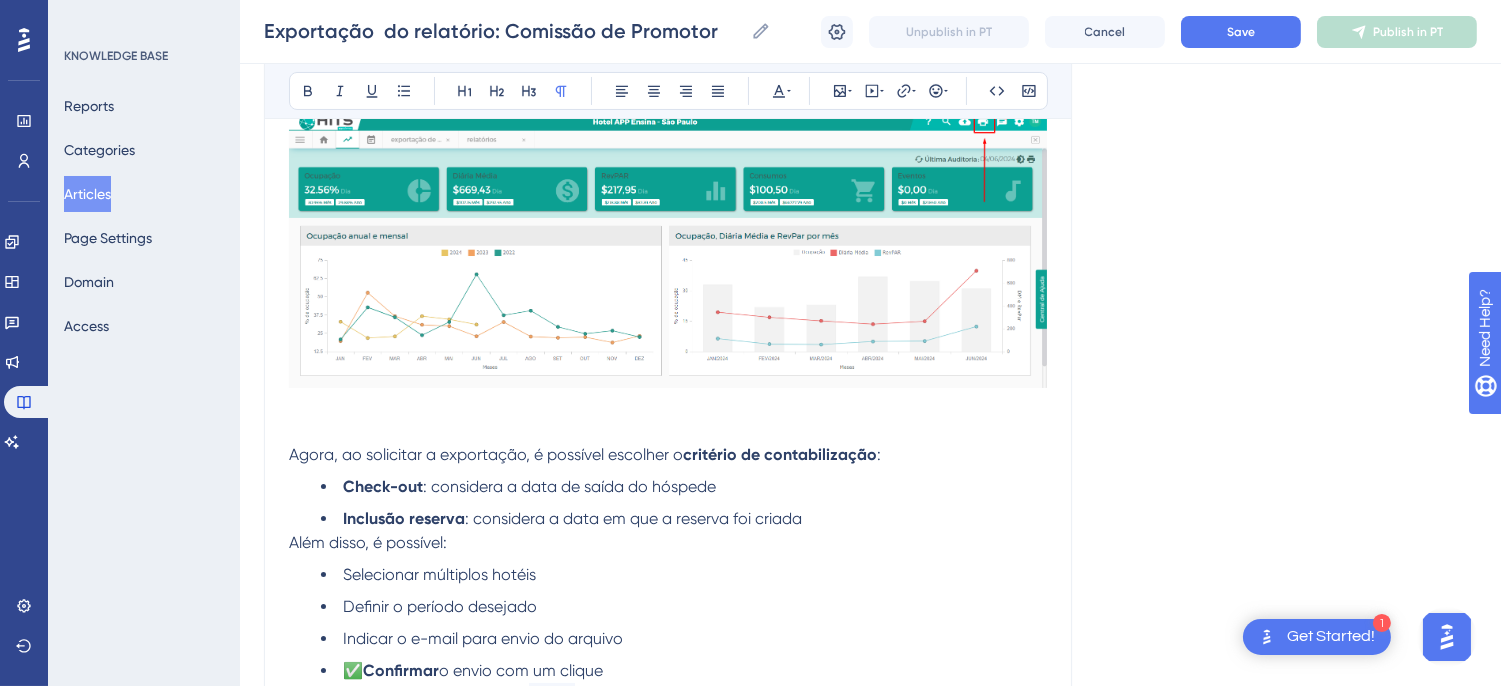 click on "Agora, ao solicitar a exportação, é possível escolher o" at bounding box center (486, 454) 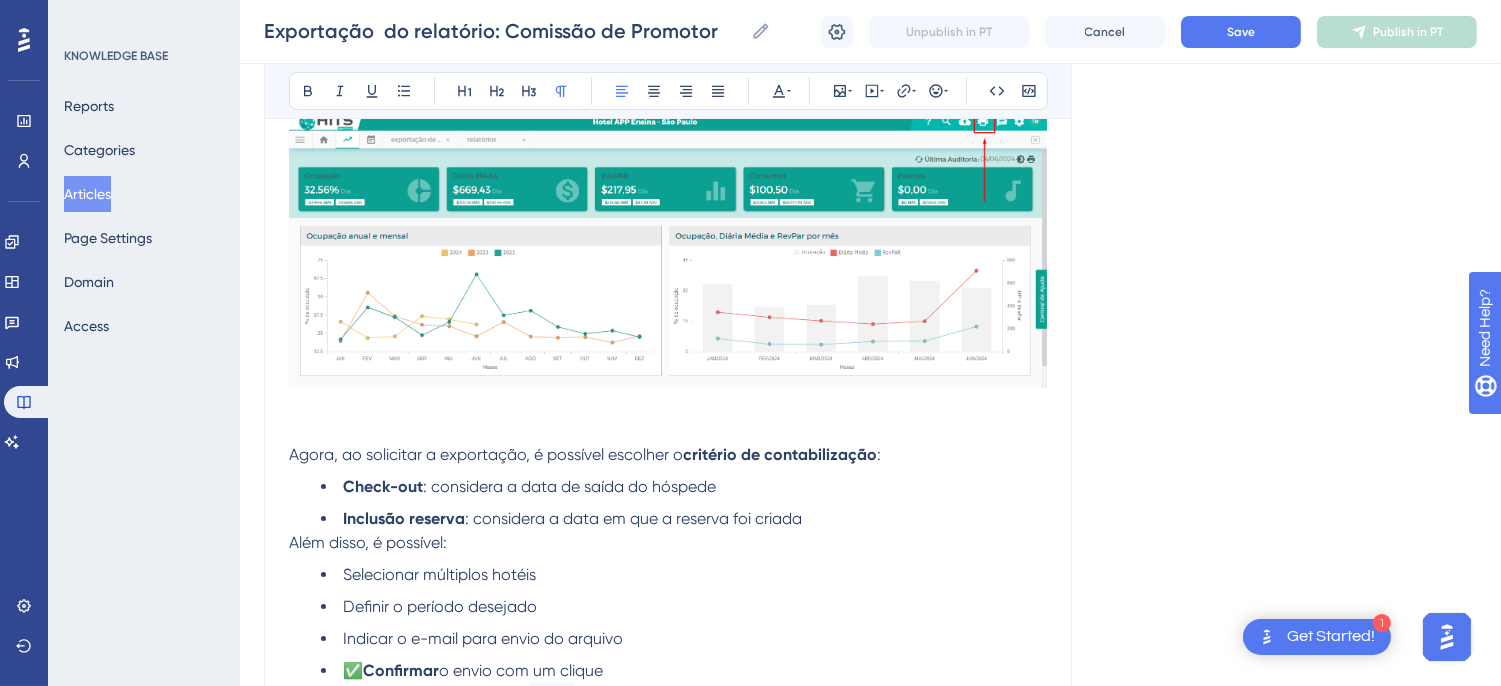 click on "Agora, ao solicitar a exportação, é possível escolher o" at bounding box center (486, 454) 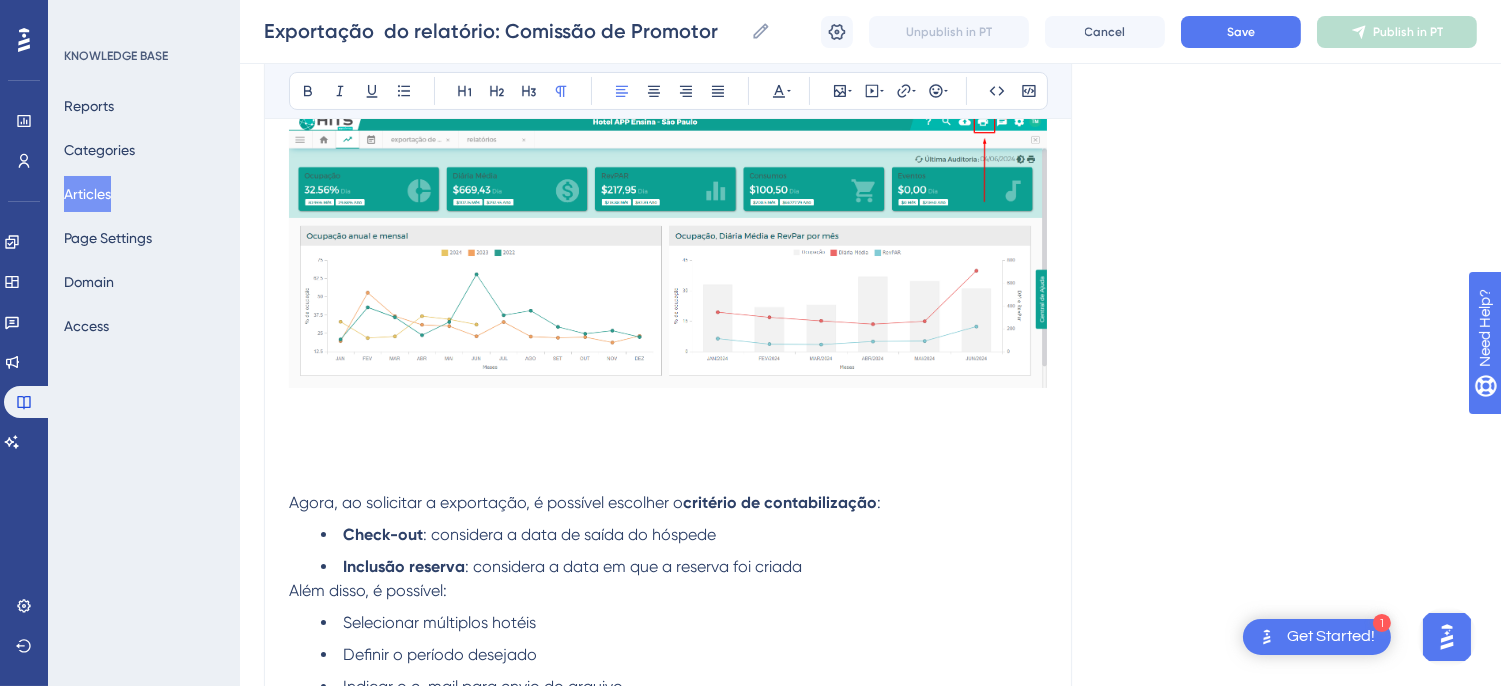click at bounding box center [668, 455] 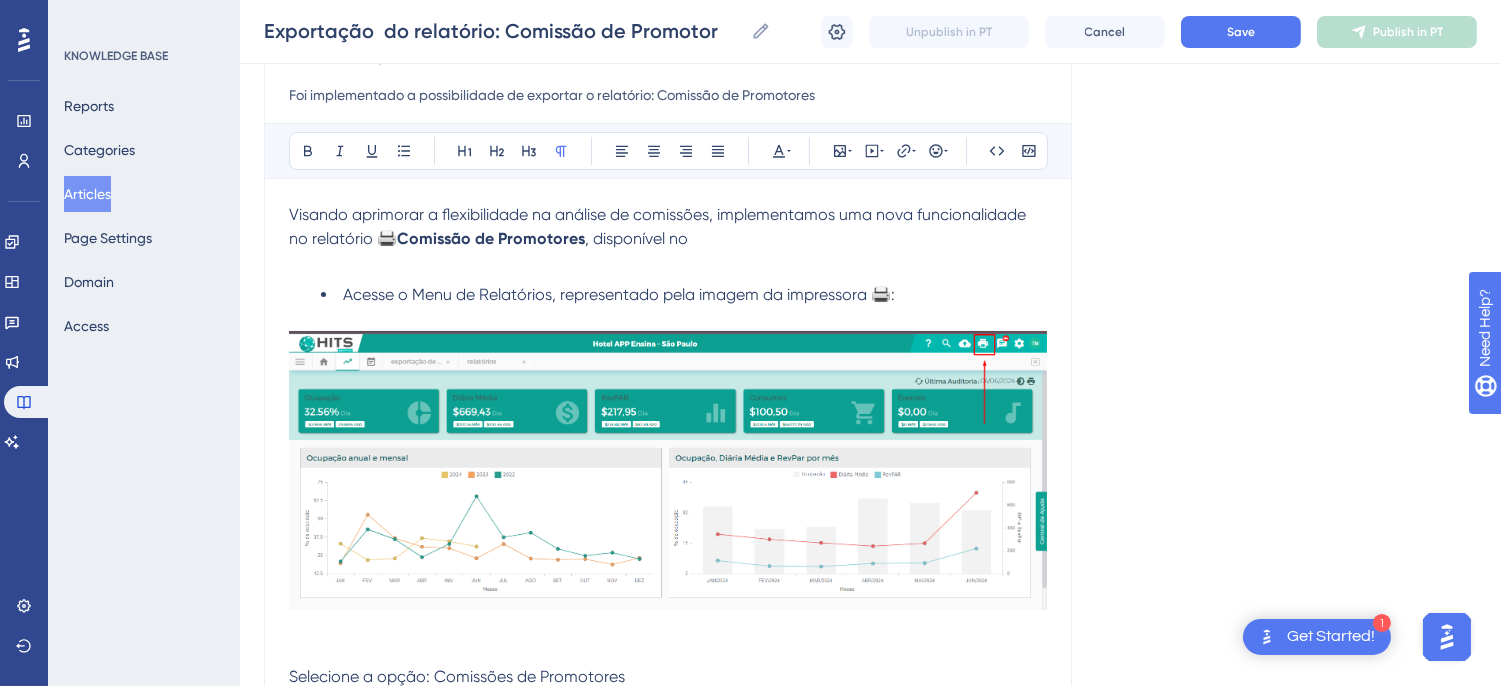 scroll, scrollTop: 666, scrollLeft: 0, axis: vertical 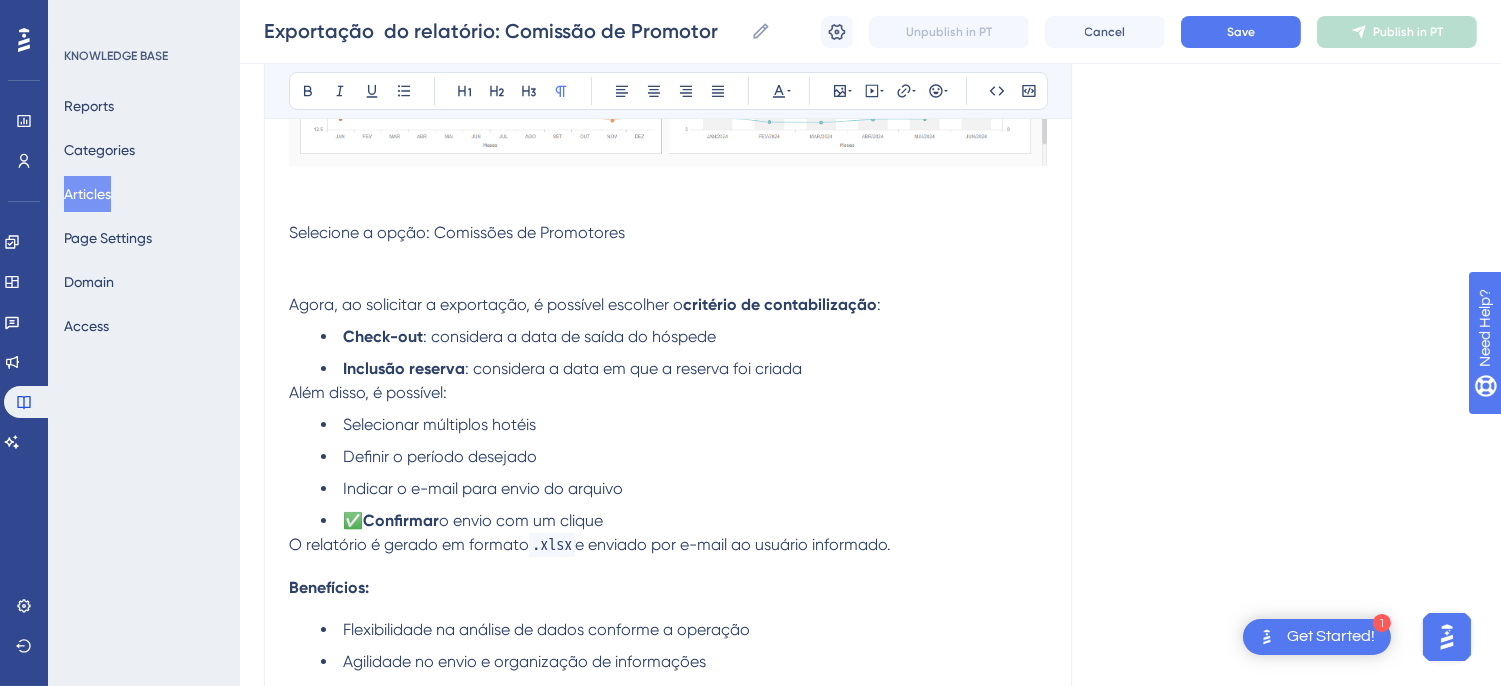 click on "Selecione a opção: Comissões de Promotores" at bounding box center (457, 232) 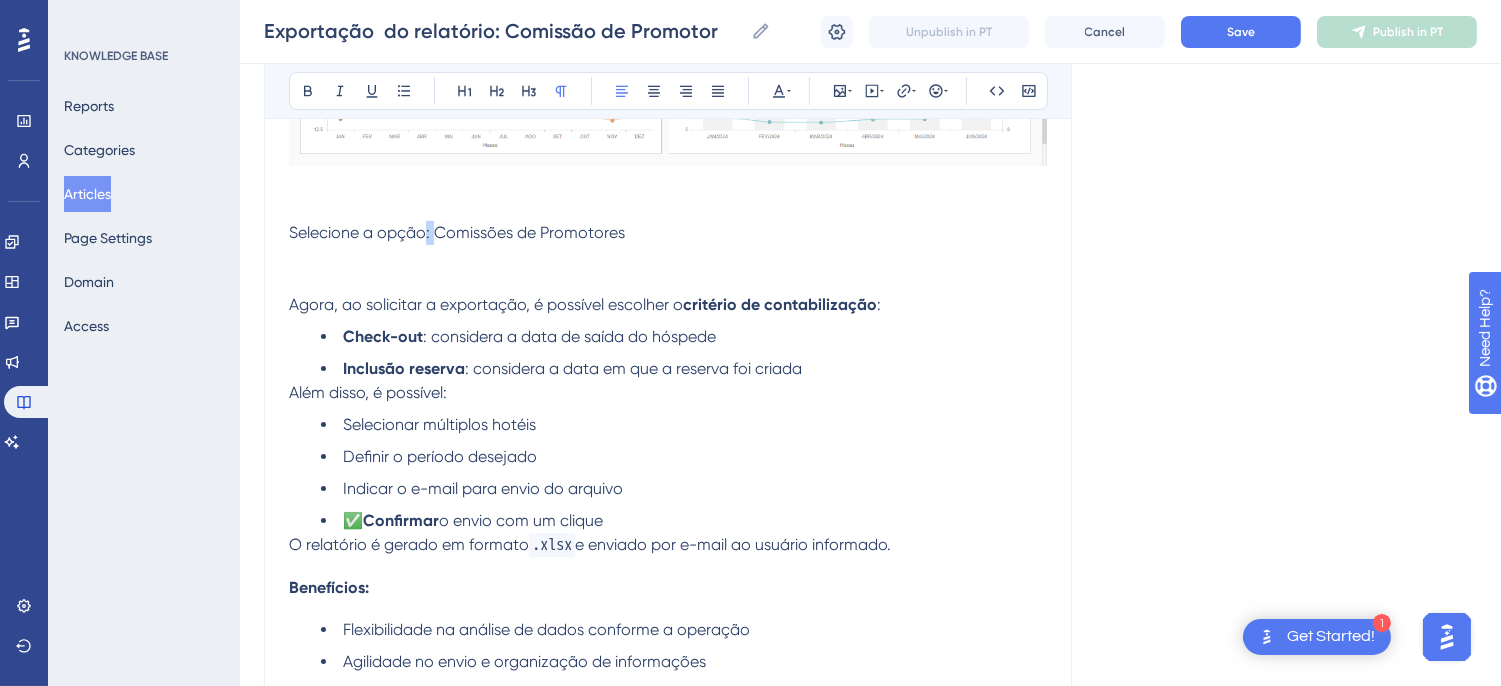 click on "Selecione a opção: Comissões de Promotores" at bounding box center [457, 232] 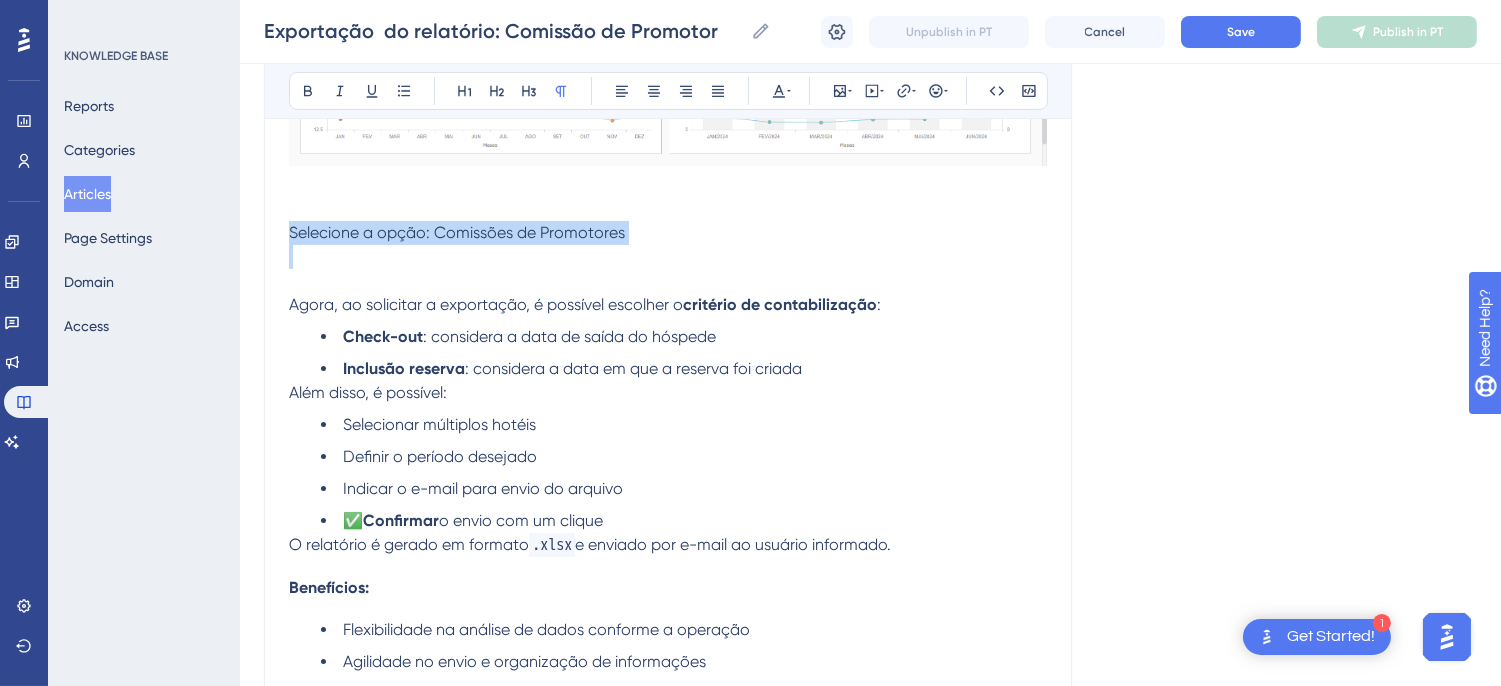 click on "Selecione a opção: Comissões de Promotores" at bounding box center (457, 232) 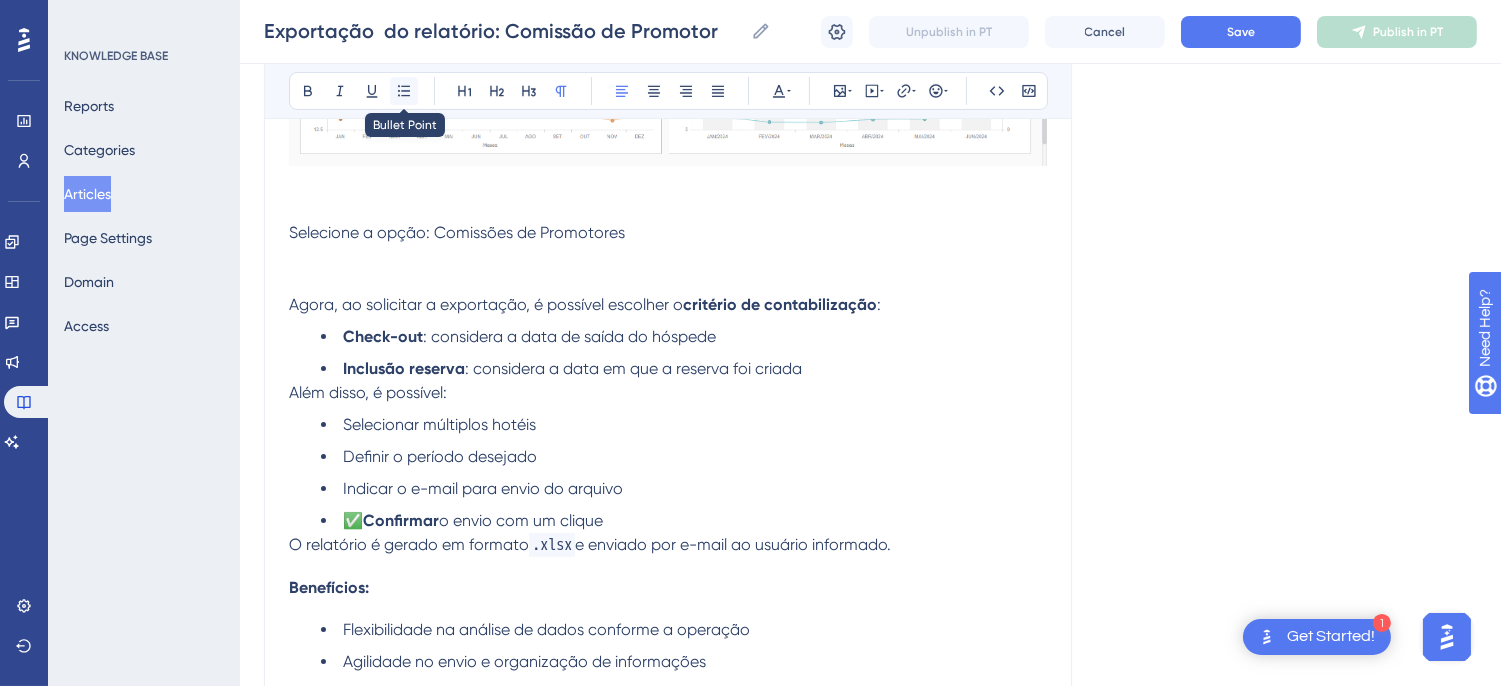 click 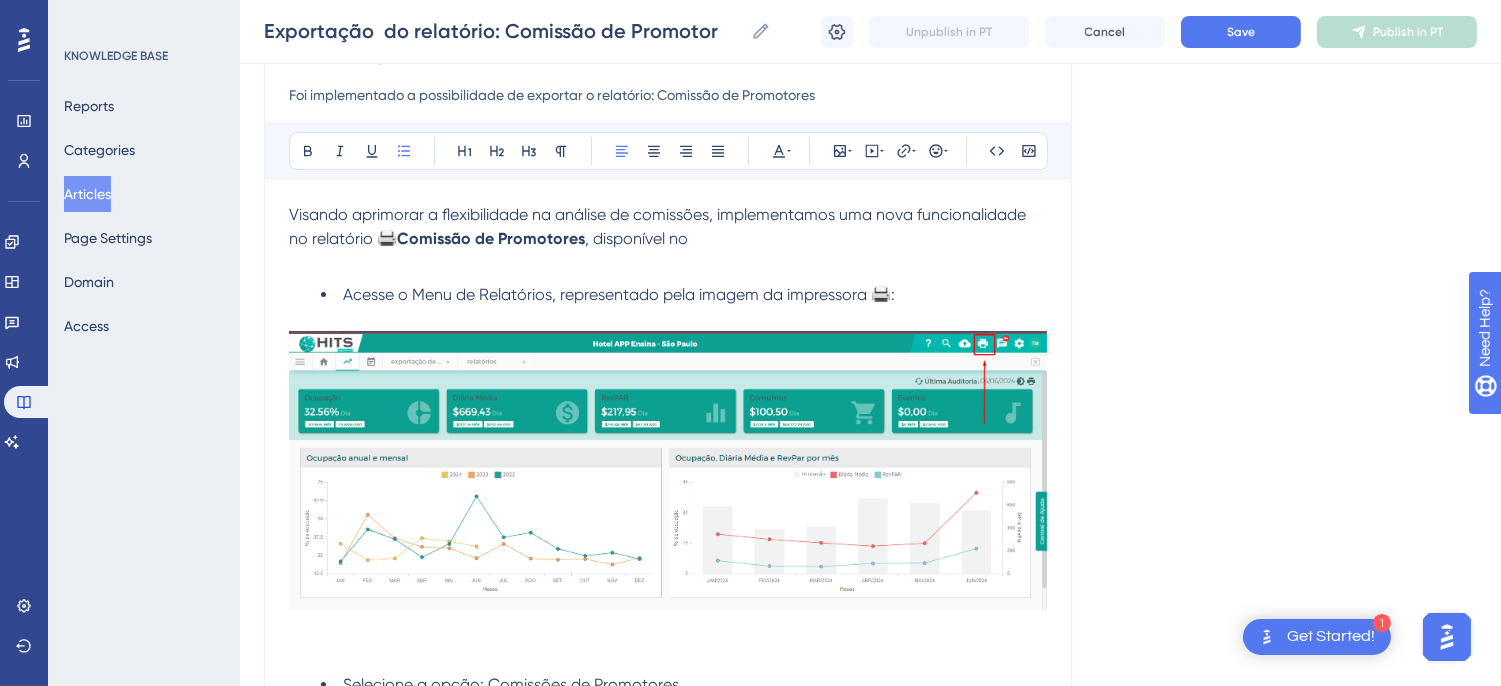 scroll, scrollTop: 666, scrollLeft: 0, axis: vertical 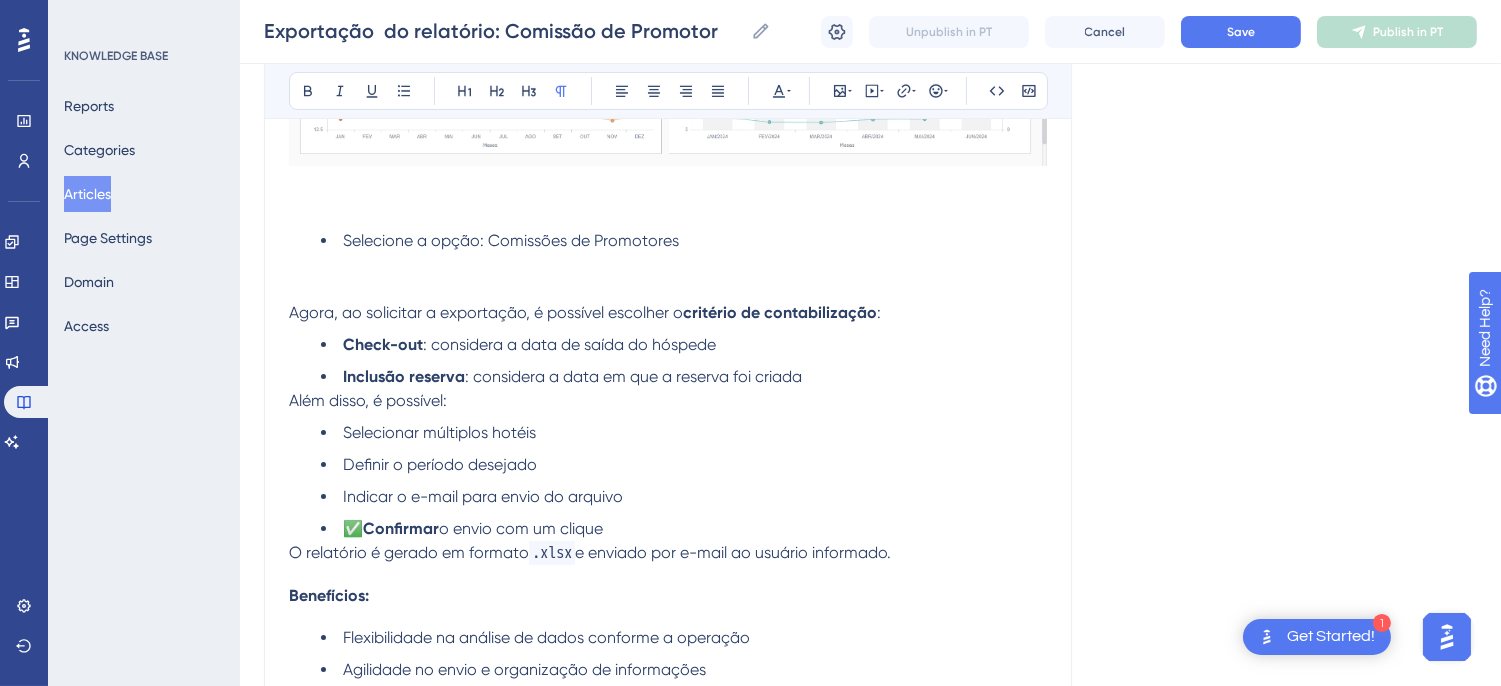 click at bounding box center (668, 265) 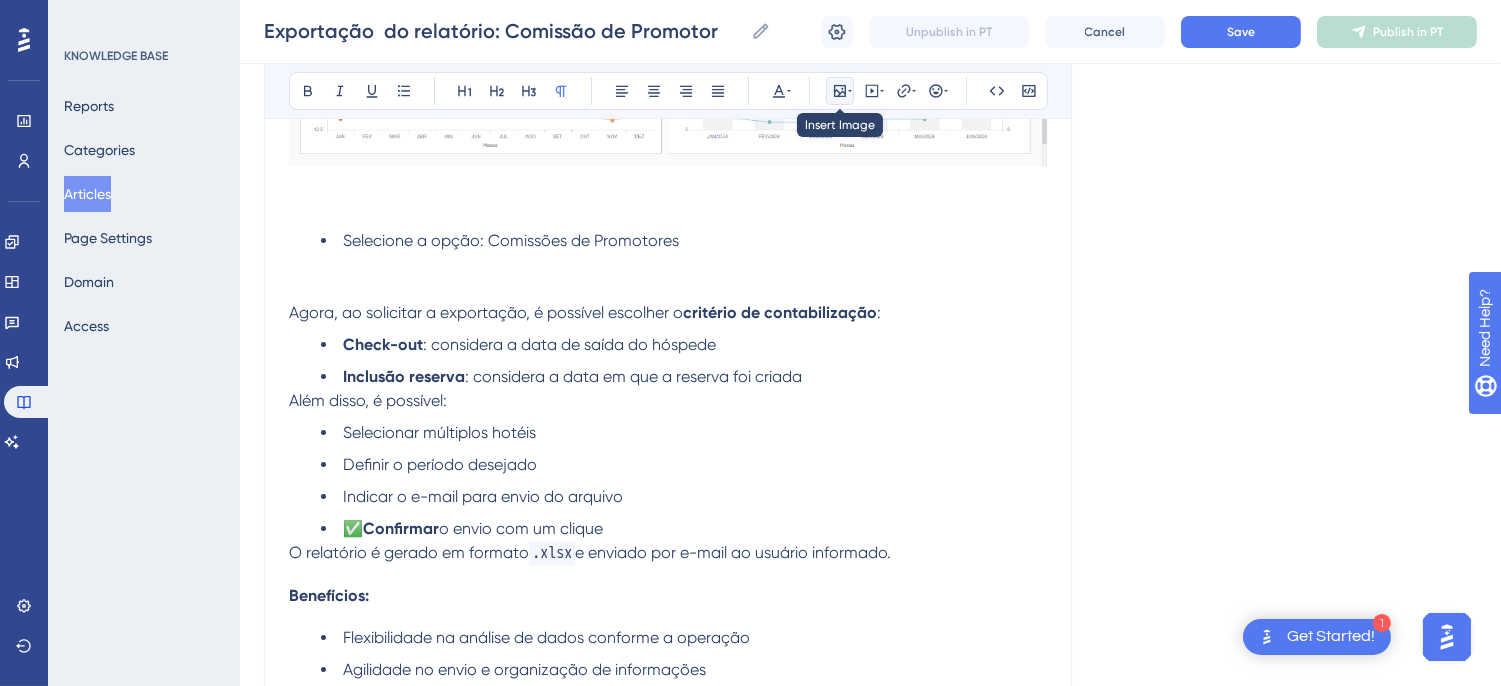 click 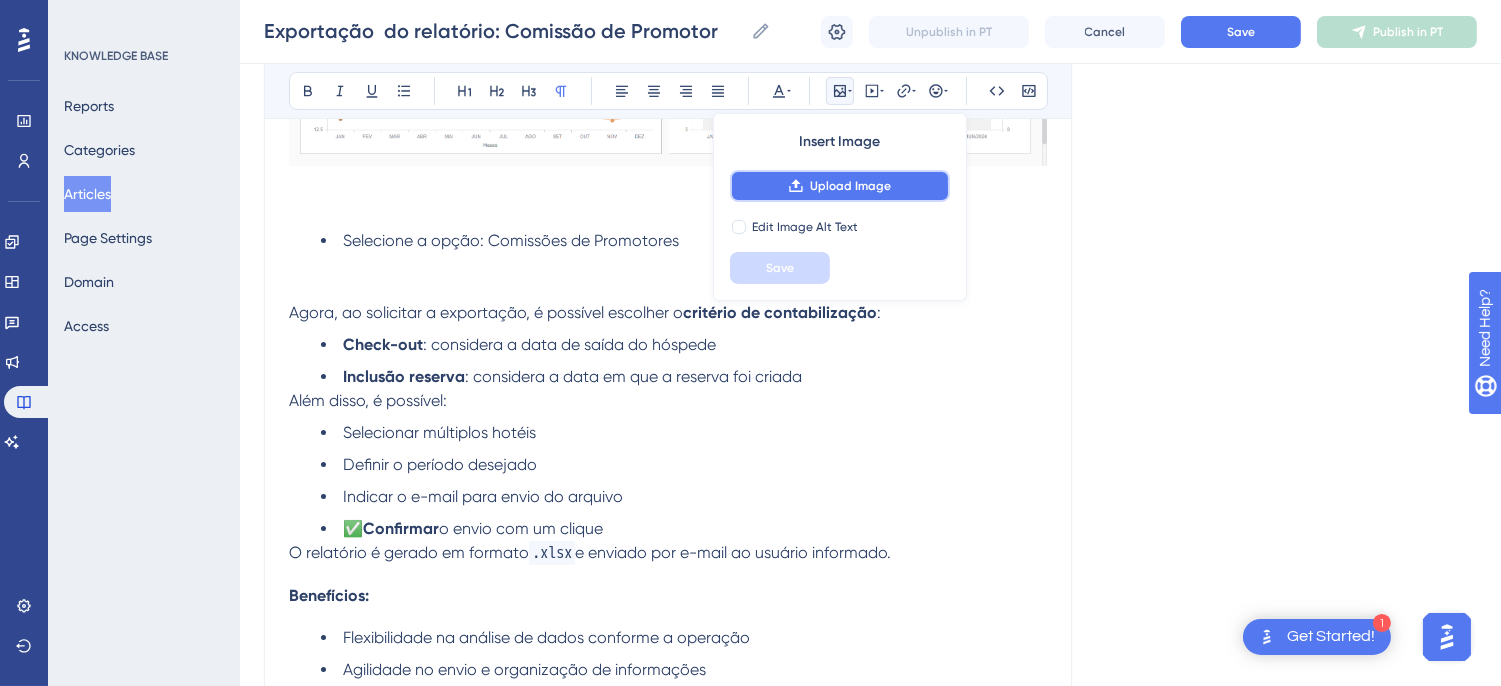 click on "Upload Image" at bounding box center (840, 186) 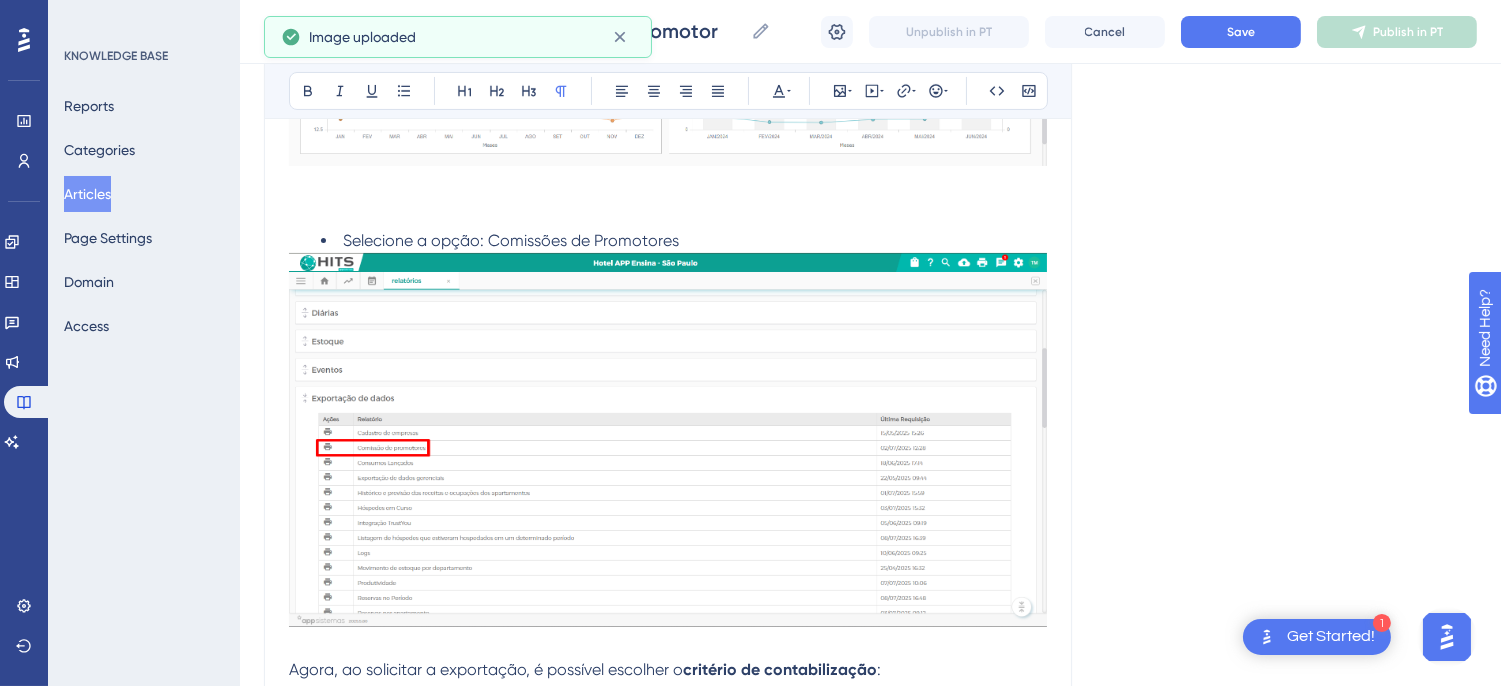 click on "Visando aprimorar a flexibilidade na análise de comissões, implementamos uma nova funcionalidade no relatório 🖨️  Comissão de Promotores , disponível no Acesse o Menu de Relatórios, representado pela imagem da impressora 🖨️: Selecione a opção: Comissões de Promotores Agora, ao solicitar a exportação, é possível escolher o  critério de contabilização : Check-out : considera a data de saída do hóspede Inclusão reserva : considera a data em que a reserva foi criada Além disso, é possível: Selecionar múltiplos hotéis Definir o período desejado Indicar o e-mail para envio do arquivo ✅  Confirmar  o envio com um clique O relatório é gerado em formato  .xlsx  e enviado por e-mail ao usuário informado. Benefícios: Flexibilidade na análise de dados conforme a operação Agilidade no envio e organização de informações Exportação personalizada com base no tipo de critério selecionado 📌 Acesse em  Relatórios > Exportação de dados > Comissão de Promotores ." at bounding box center (668, 463) 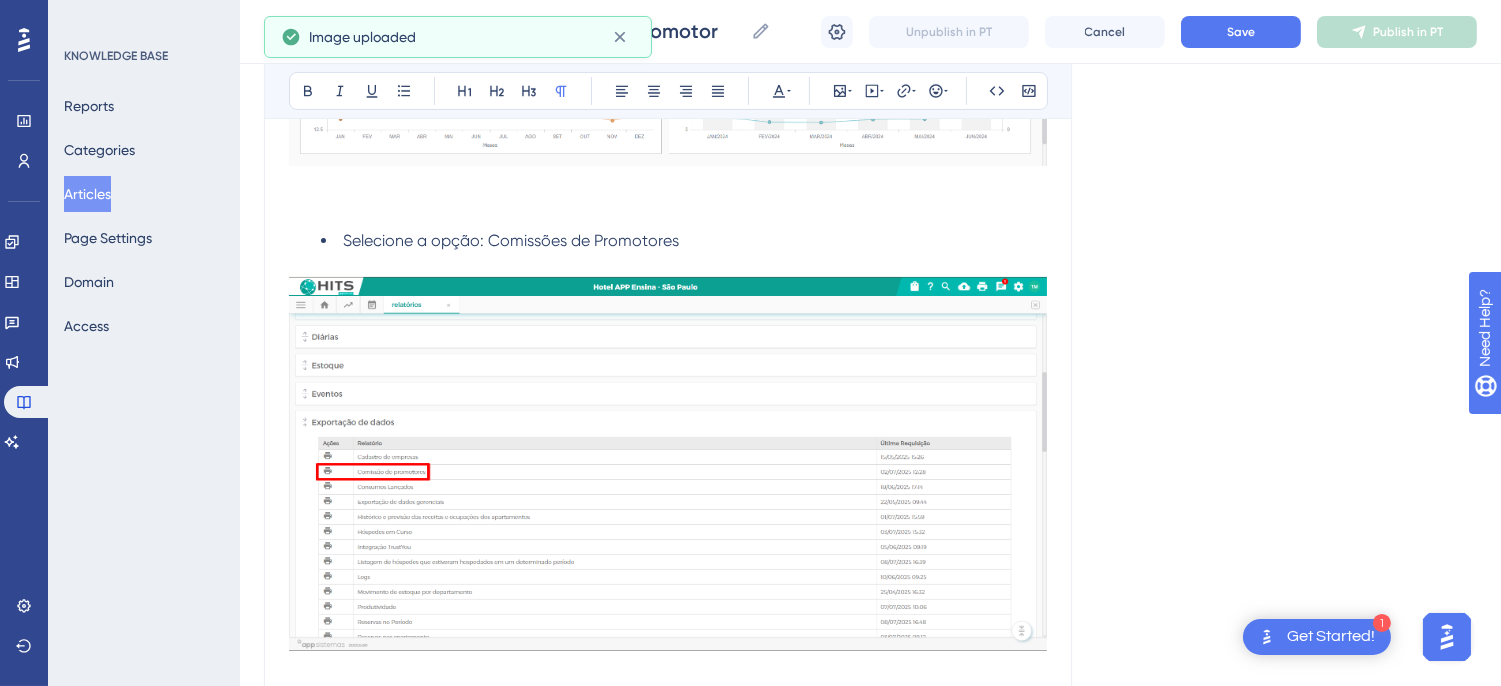 scroll, scrollTop: 1111, scrollLeft: 0, axis: vertical 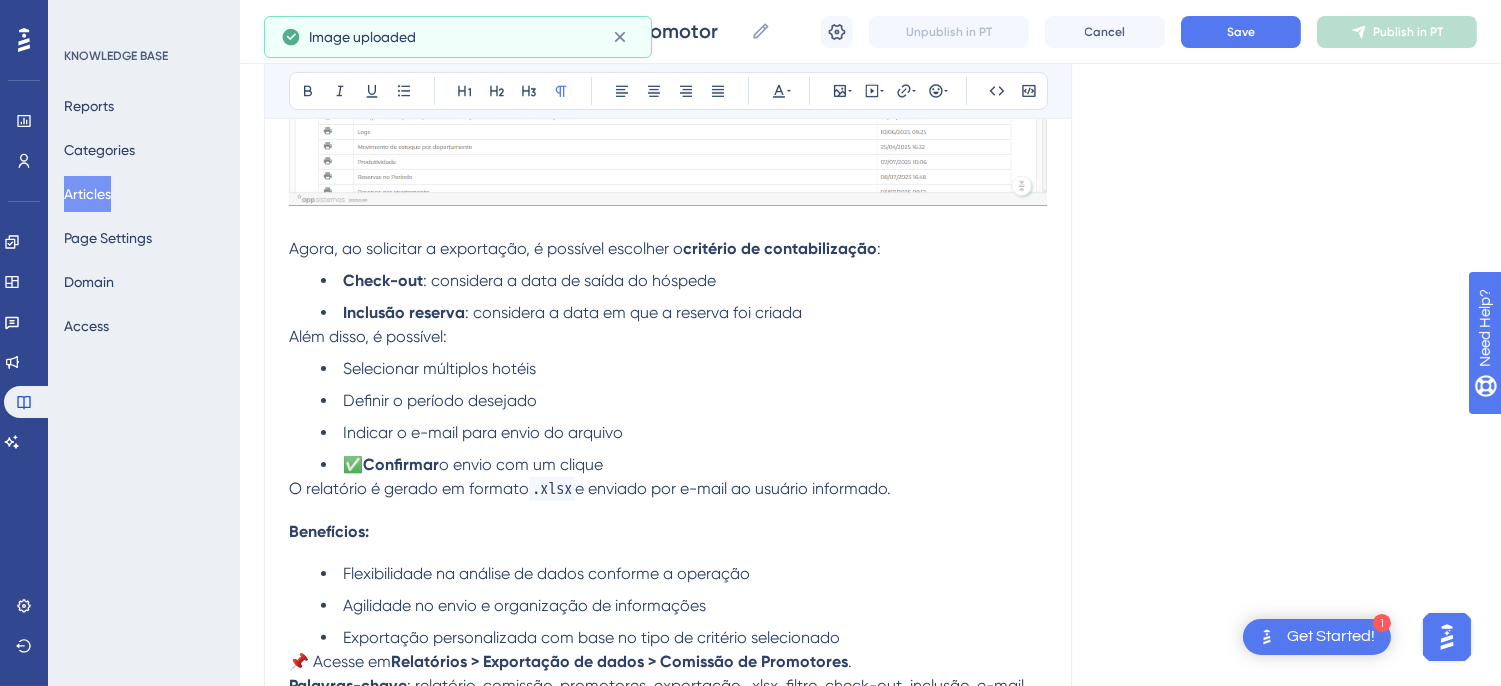 click on "Agora, ao solicitar a exportação, é possível escolher o" at bounding box center [486, 248] 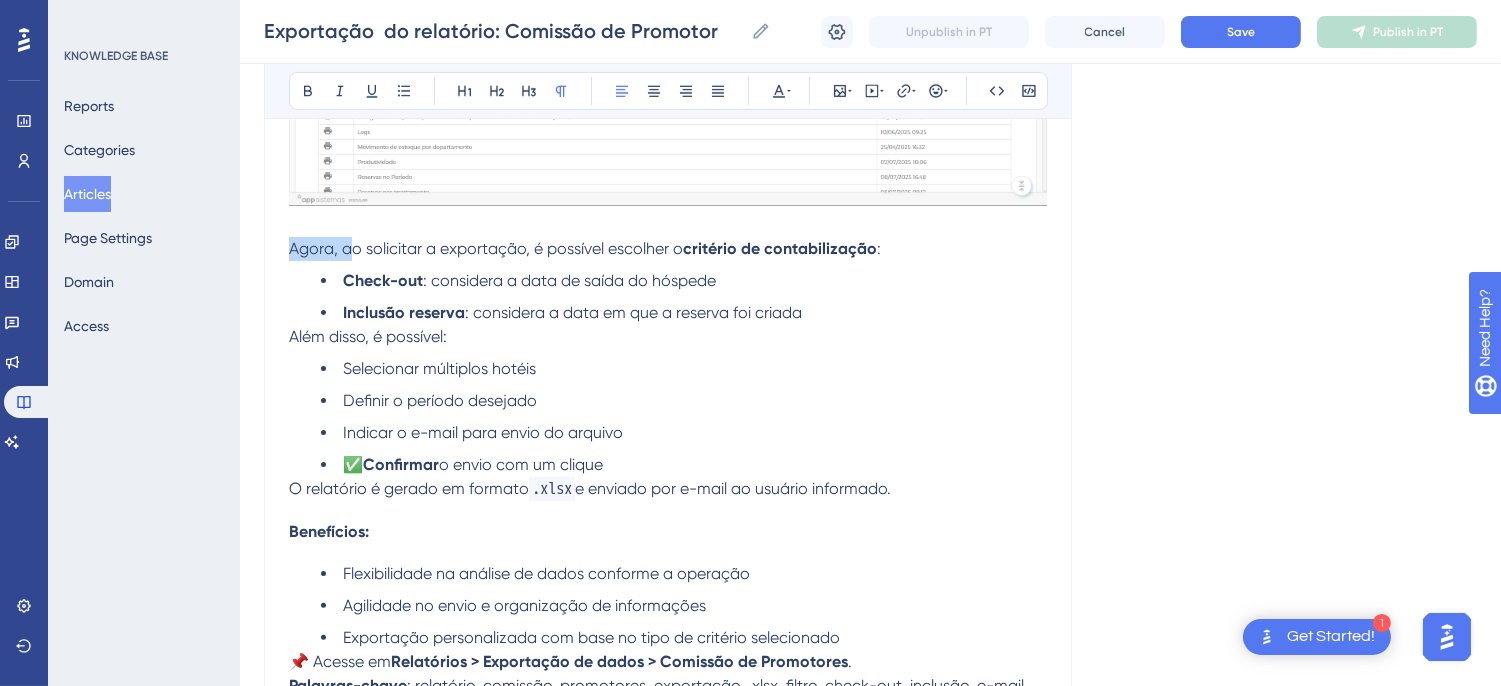 drag, startPoint x: 347, startPoint y: 251, endPoint x: 291, endPoint y: 251, distance: 56 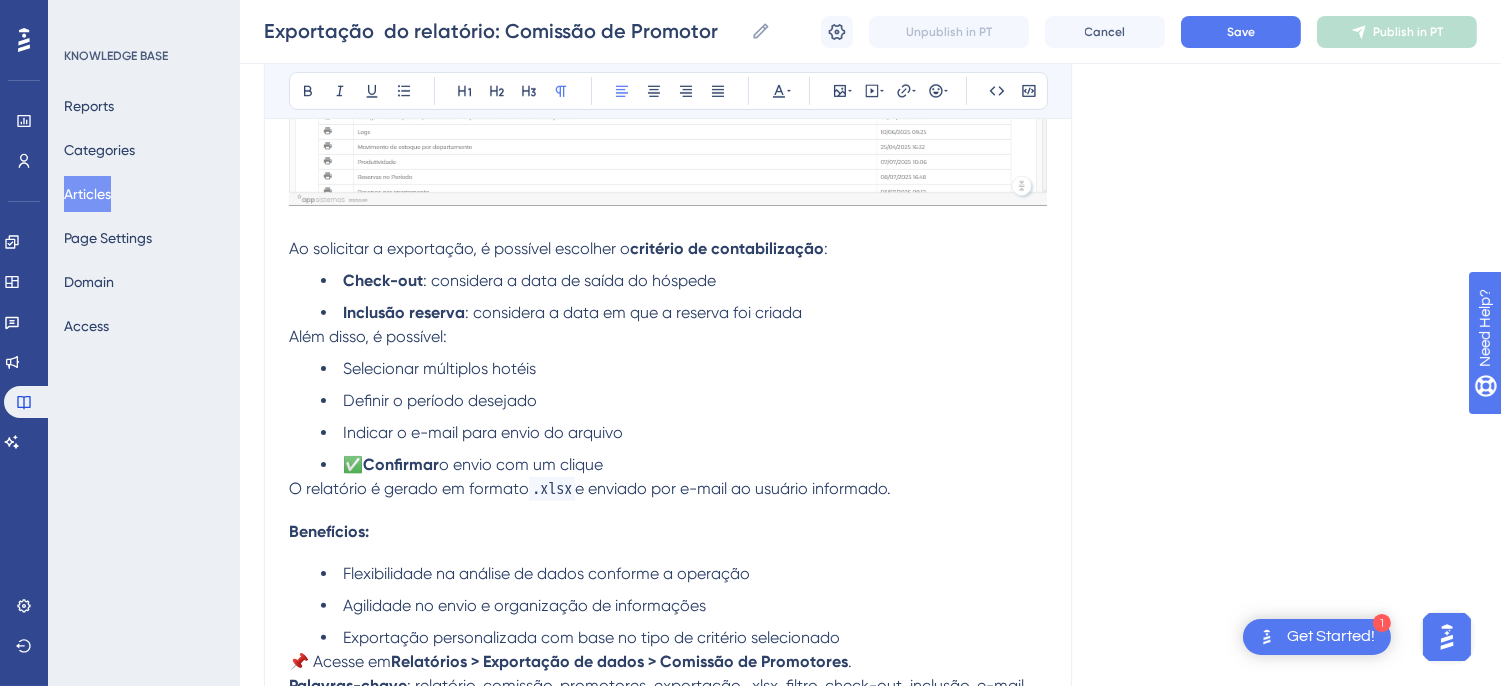 click on "Além disso, é possível:" at bounding box center [368, 336] 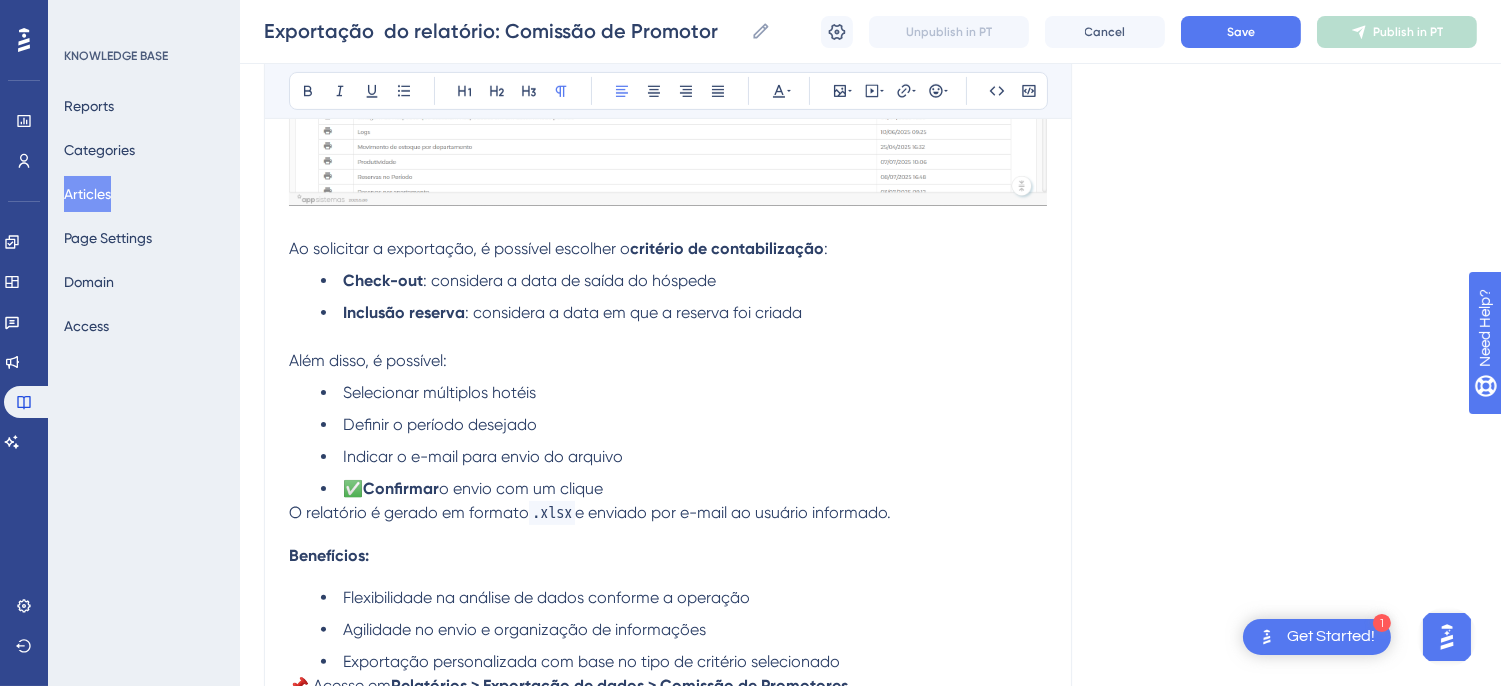 click on "✅  Confirmar  o envio com um clique" at bounding box center (684, 489) 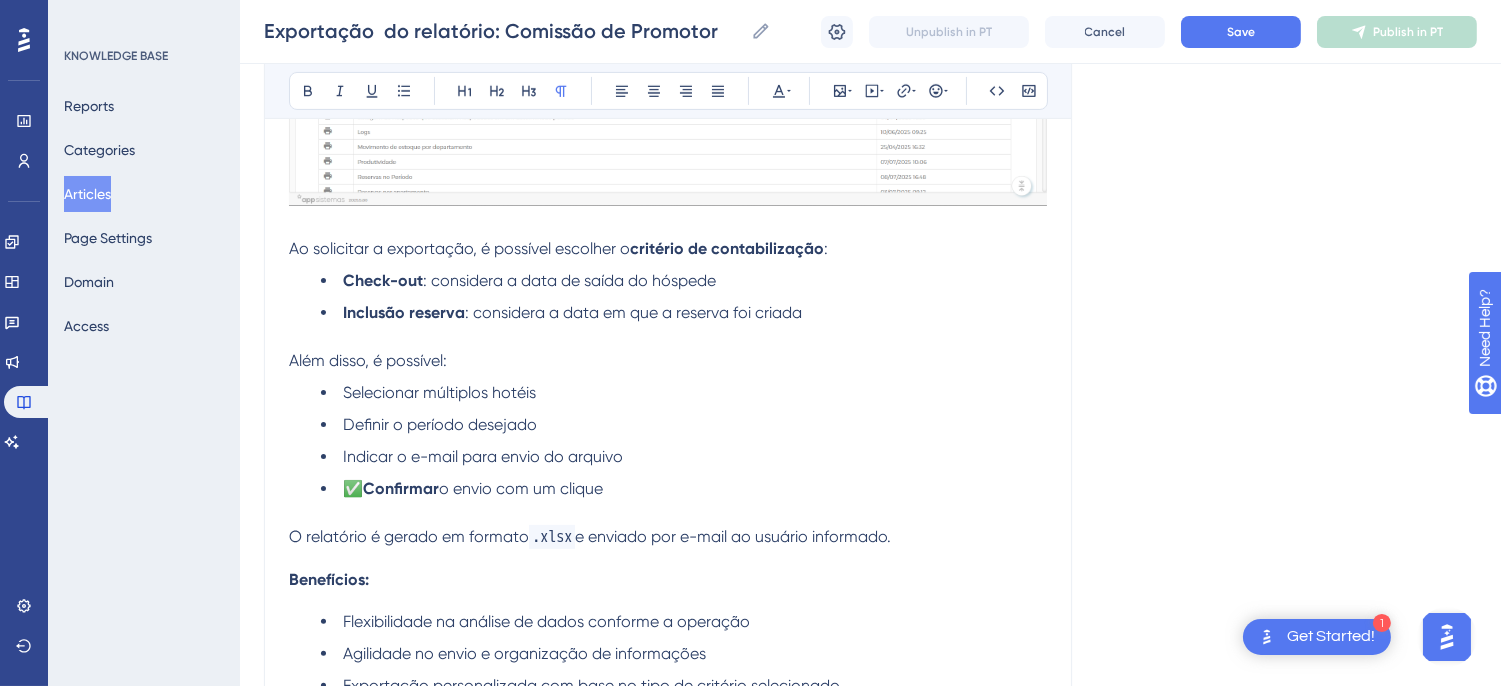 scroll, scrollTop: 1333, scrollLeft: 0, axis: vertical 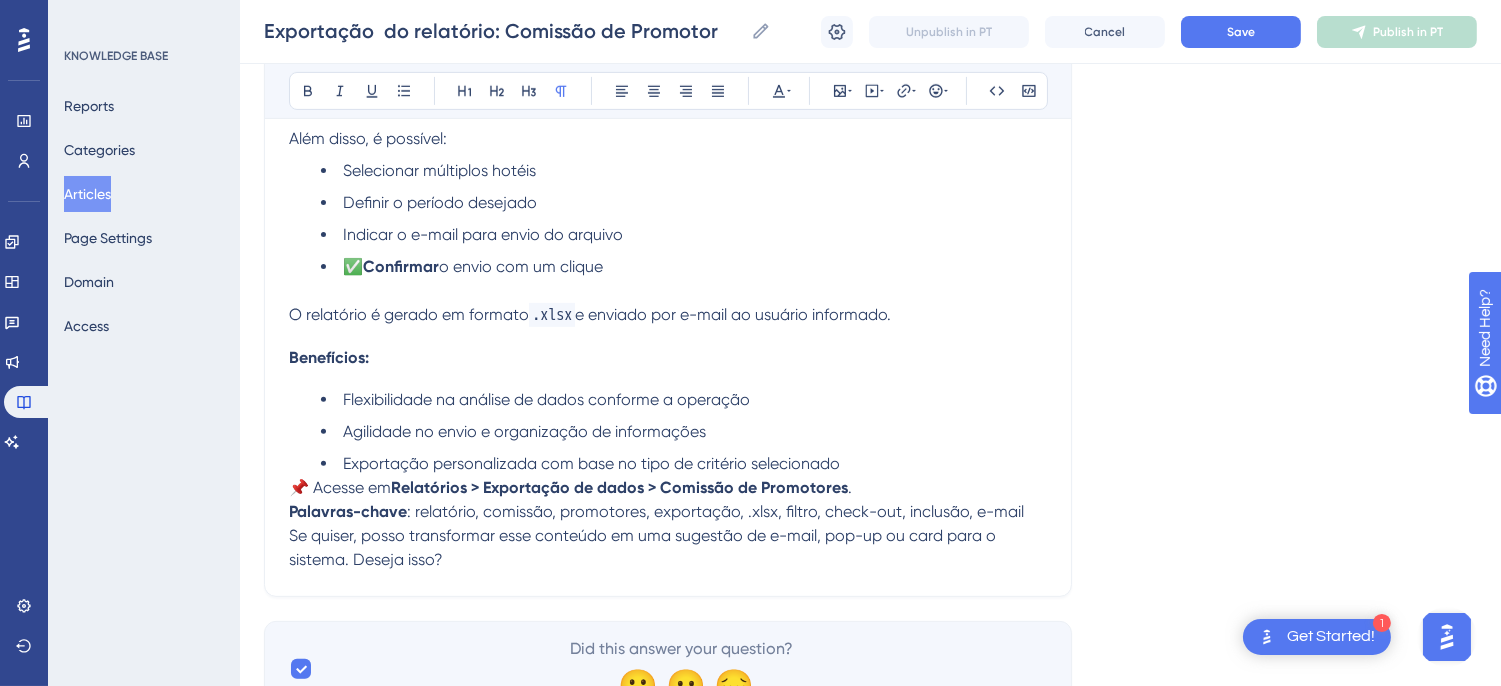 click on "📌 Acesse em" at bounding box center (340, 487) 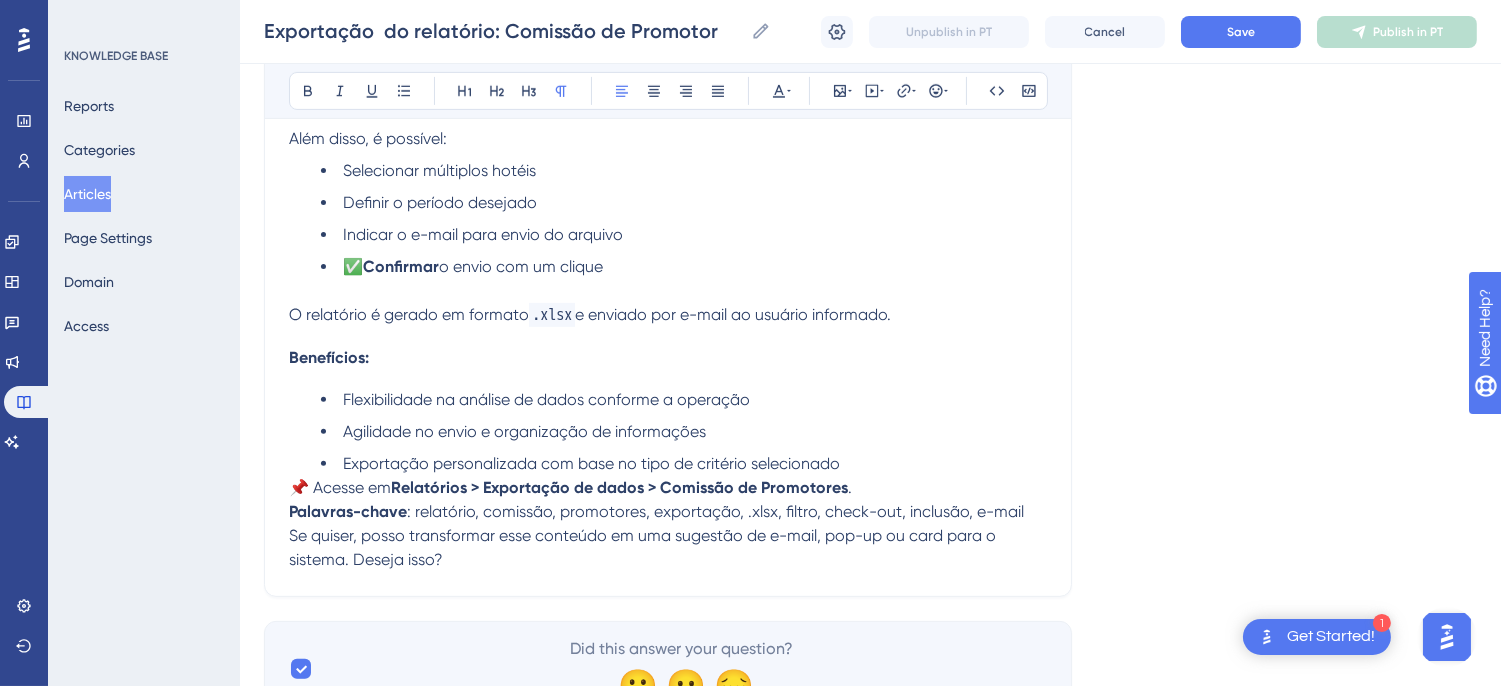 click on "📌 Acesse em" at bounding box center [340, 487] 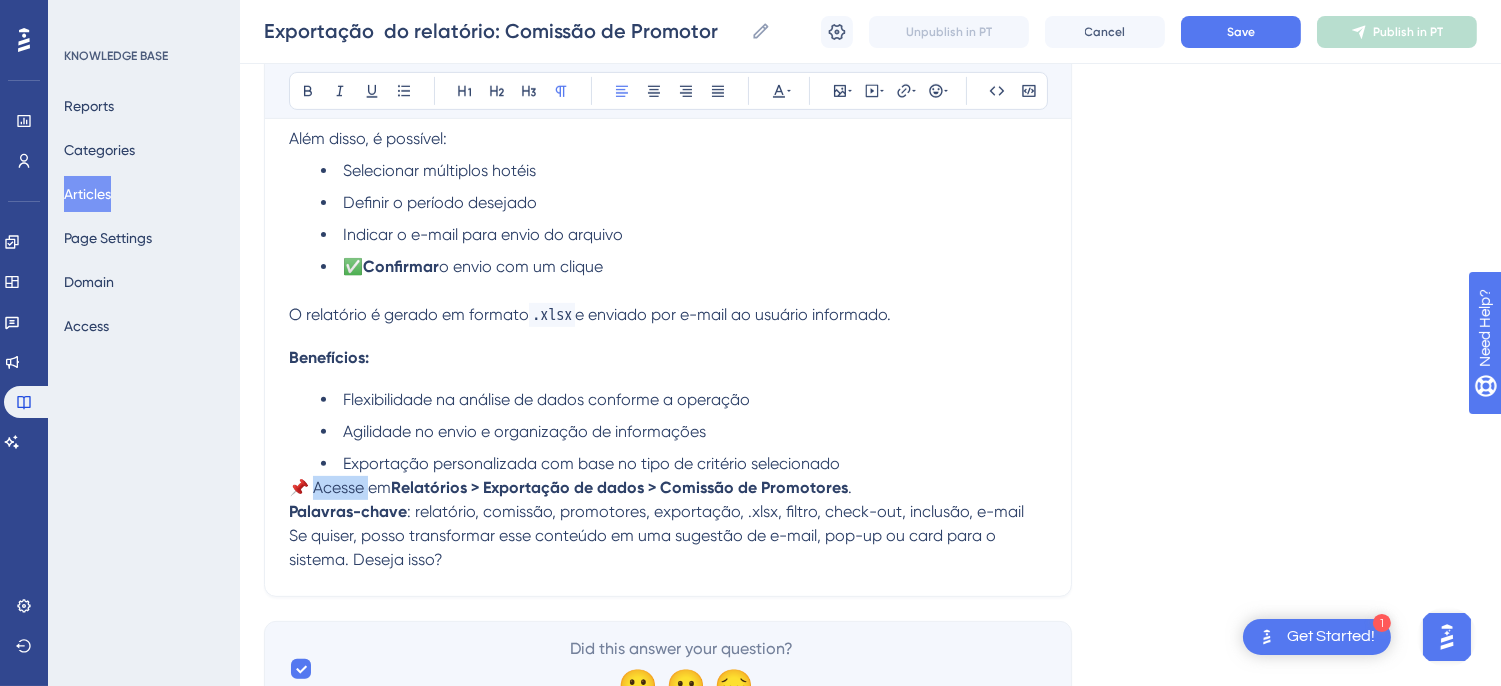 click on "📌 Acesse em" at bounding box center (340, 487) 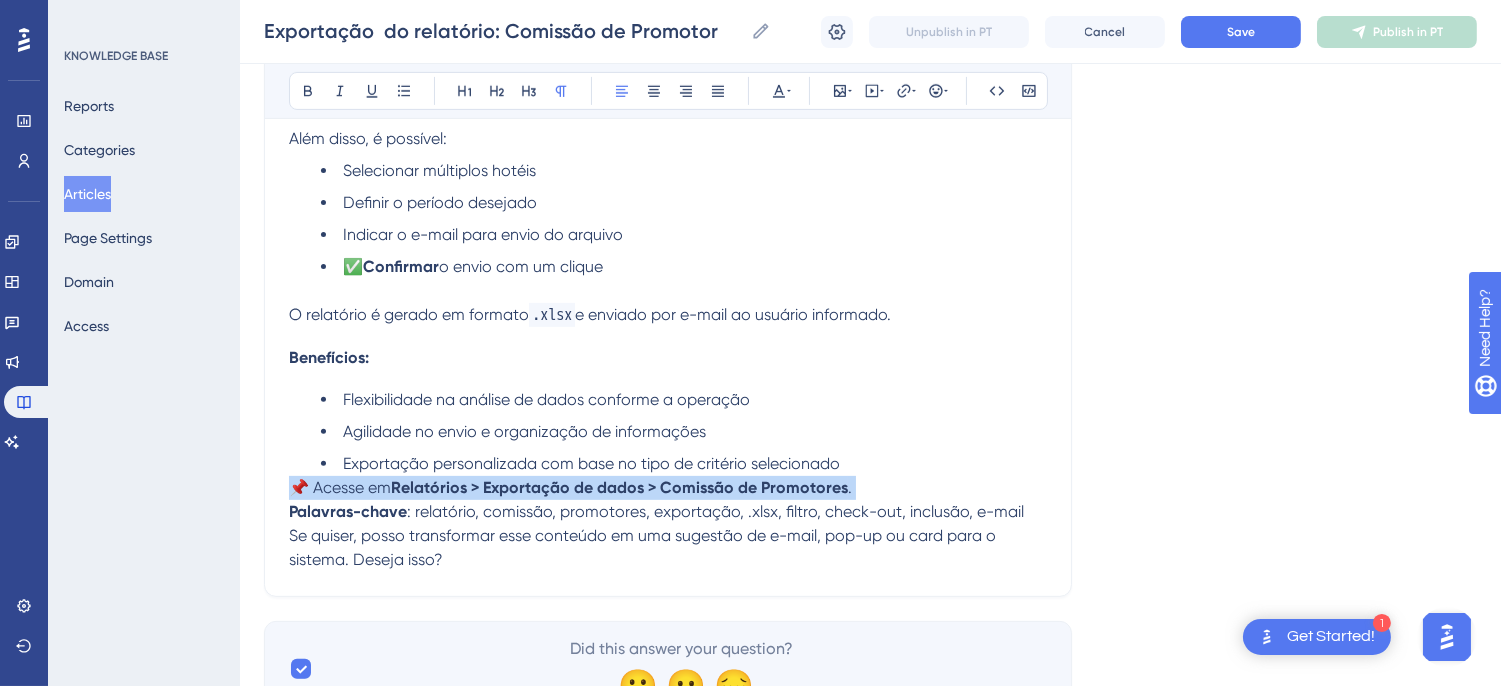 click on "📌 Acesse em" at bounding box center [340, 487] 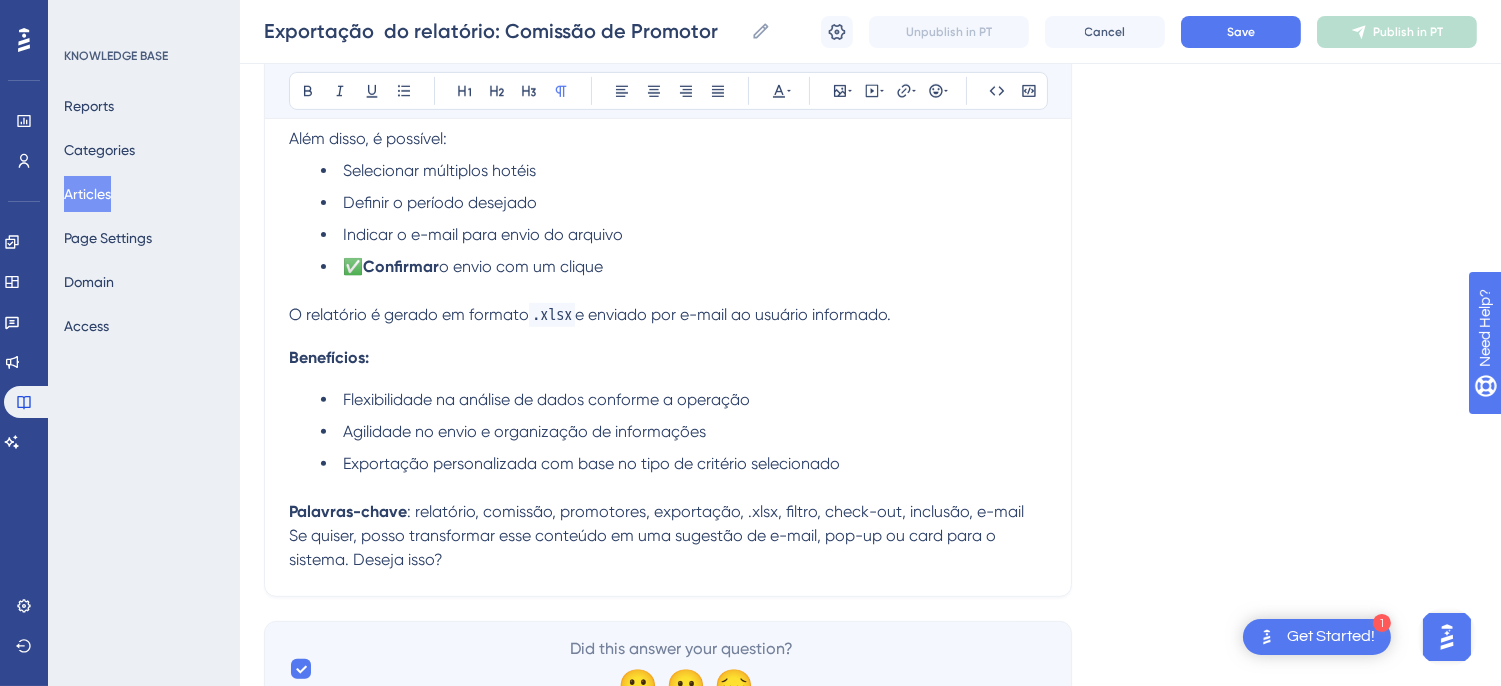 click on "Se quiser, posso transformar esse conteúdo em uma sugestão de e-mail, pop-up ou card para o sistema. Deseja isso?" at bounding box center (644, 547) 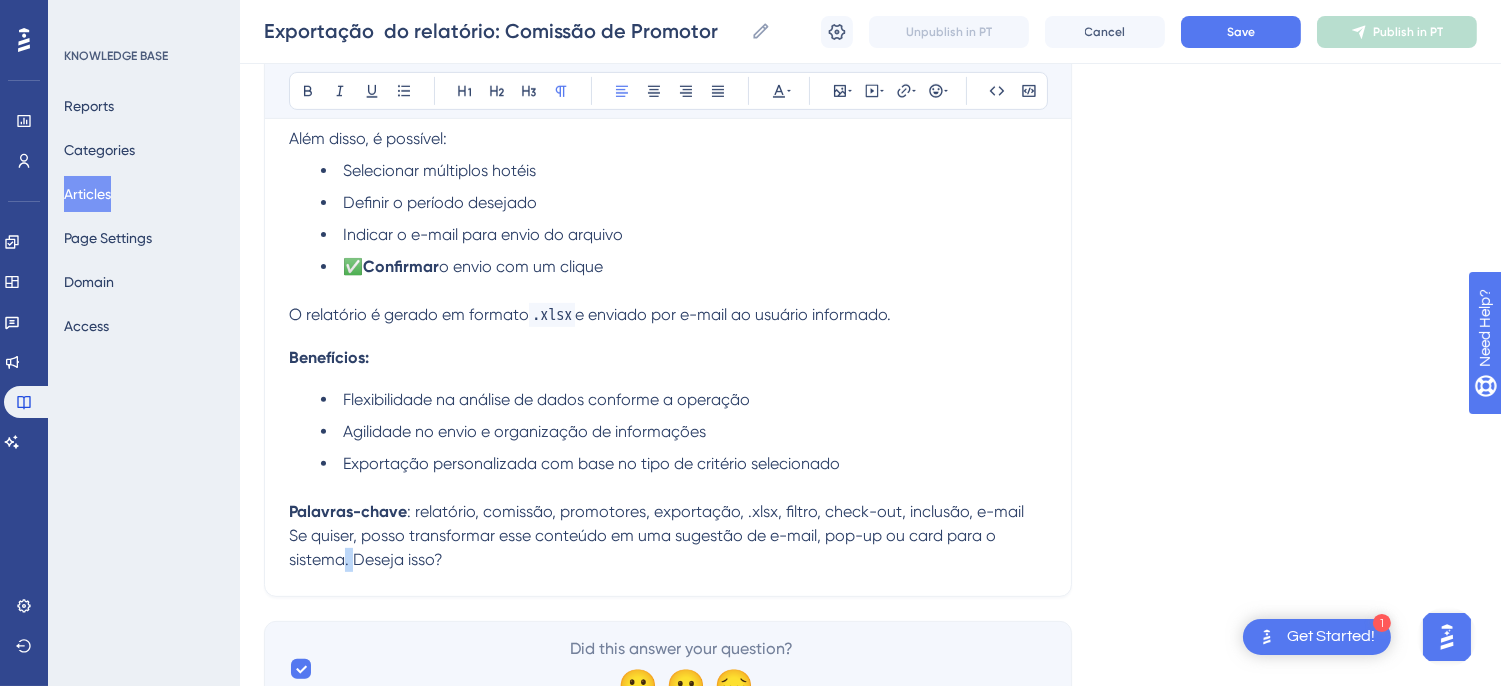 click on "Se quiser, posso transformar esse conteúdo em uma sugestão de e-mail, pop-up ou card para o sistema. Deseja isso?" at bounding box center [644, 547] 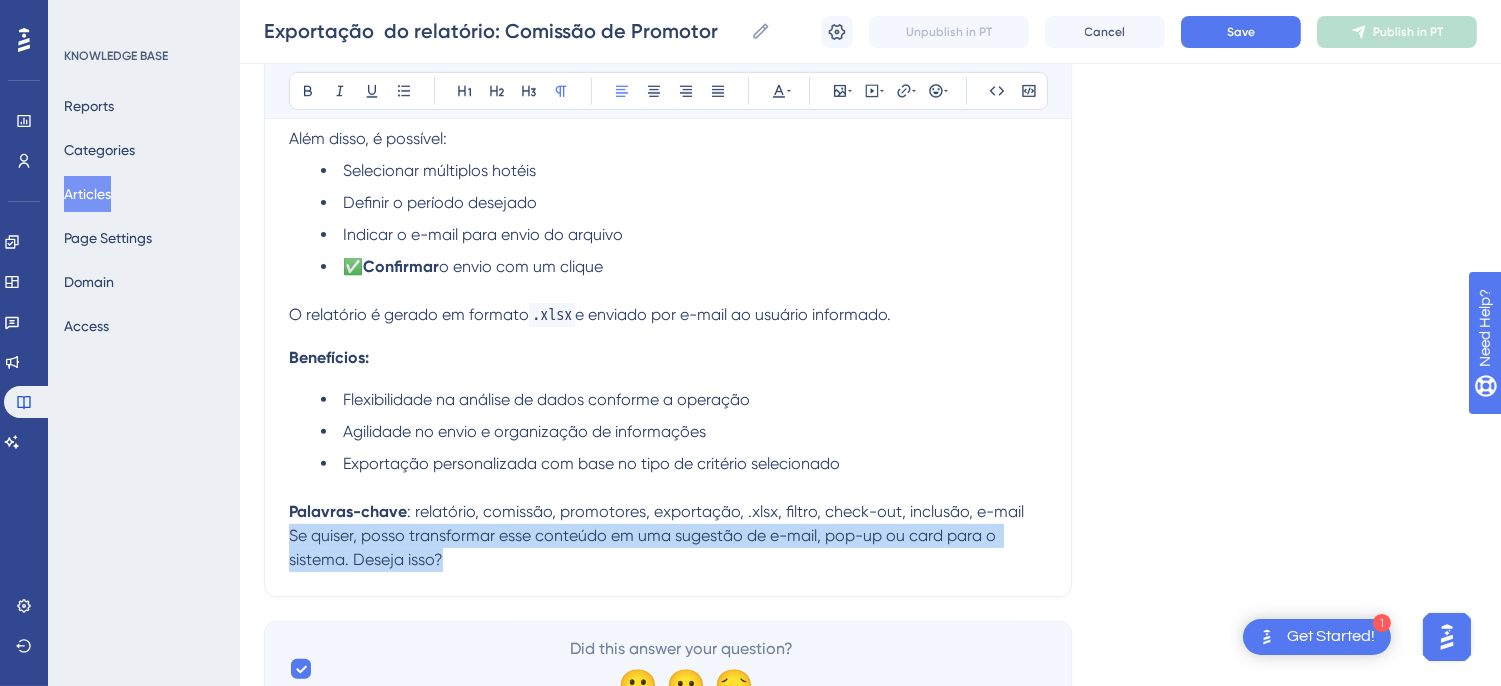 click on "Se quiser, posso transformar esse conteúdo em uma sugestão de e-mail, pop-up ou card para o sistema. Deseja isso?" at bounding box center (644, 547) 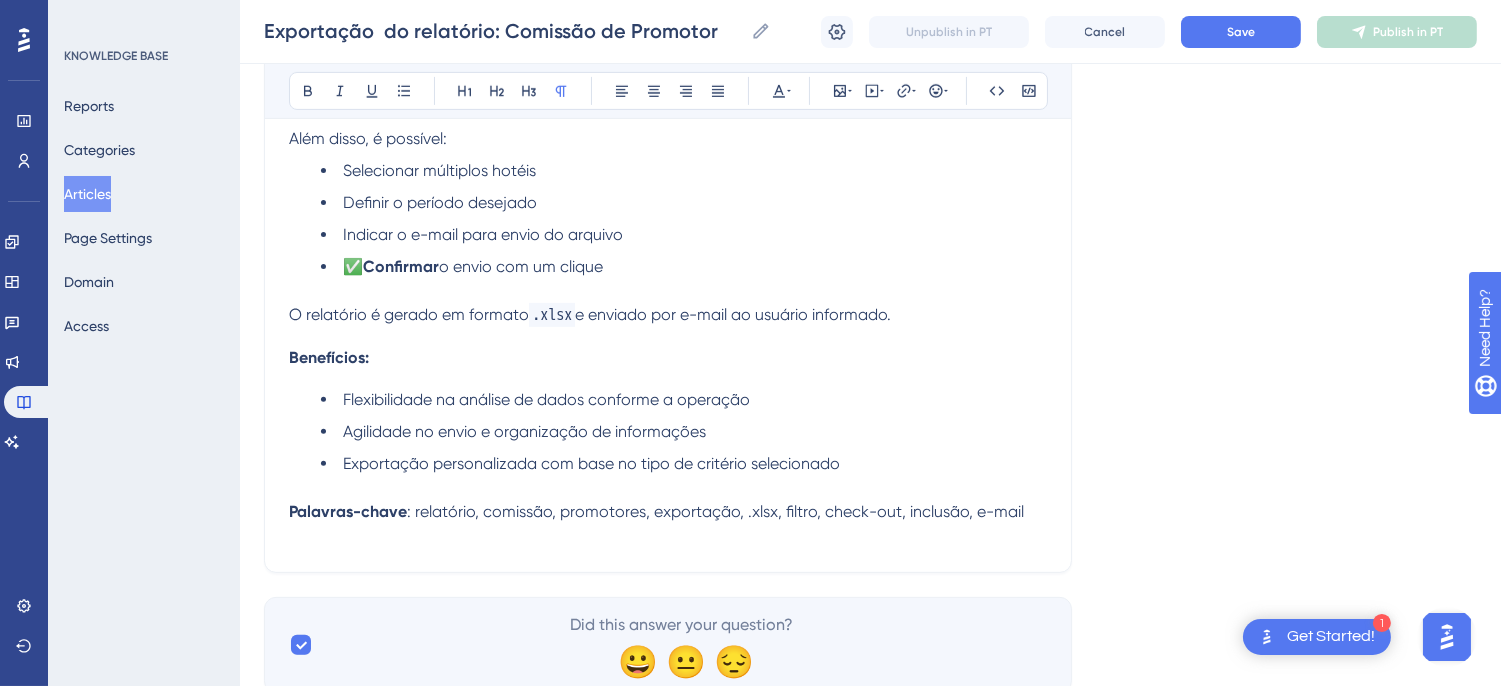 click on "Palavras-chave" at bounding box center [348, 511] 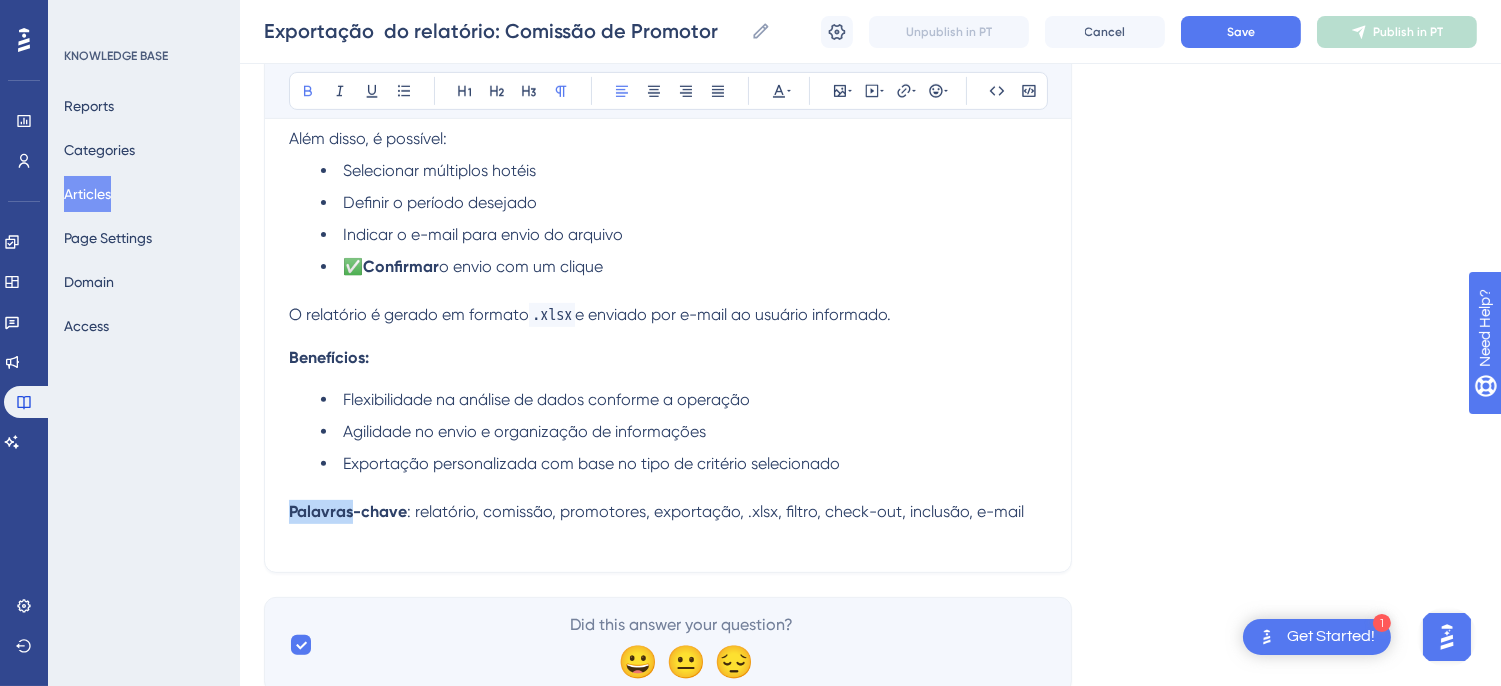 click on "Palavras-chave" at bounding box center [348, 511] 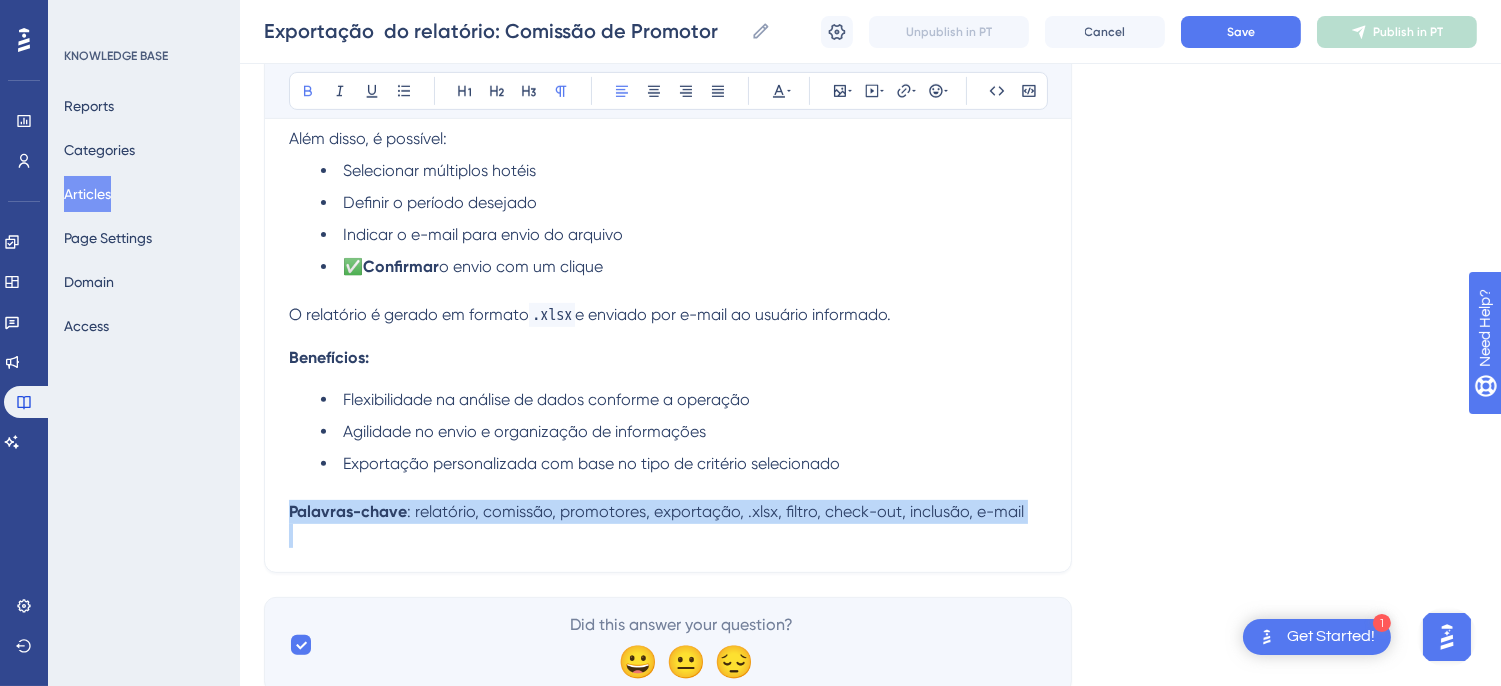 click on "Palavras-chave" at bounding box center (348, 511) 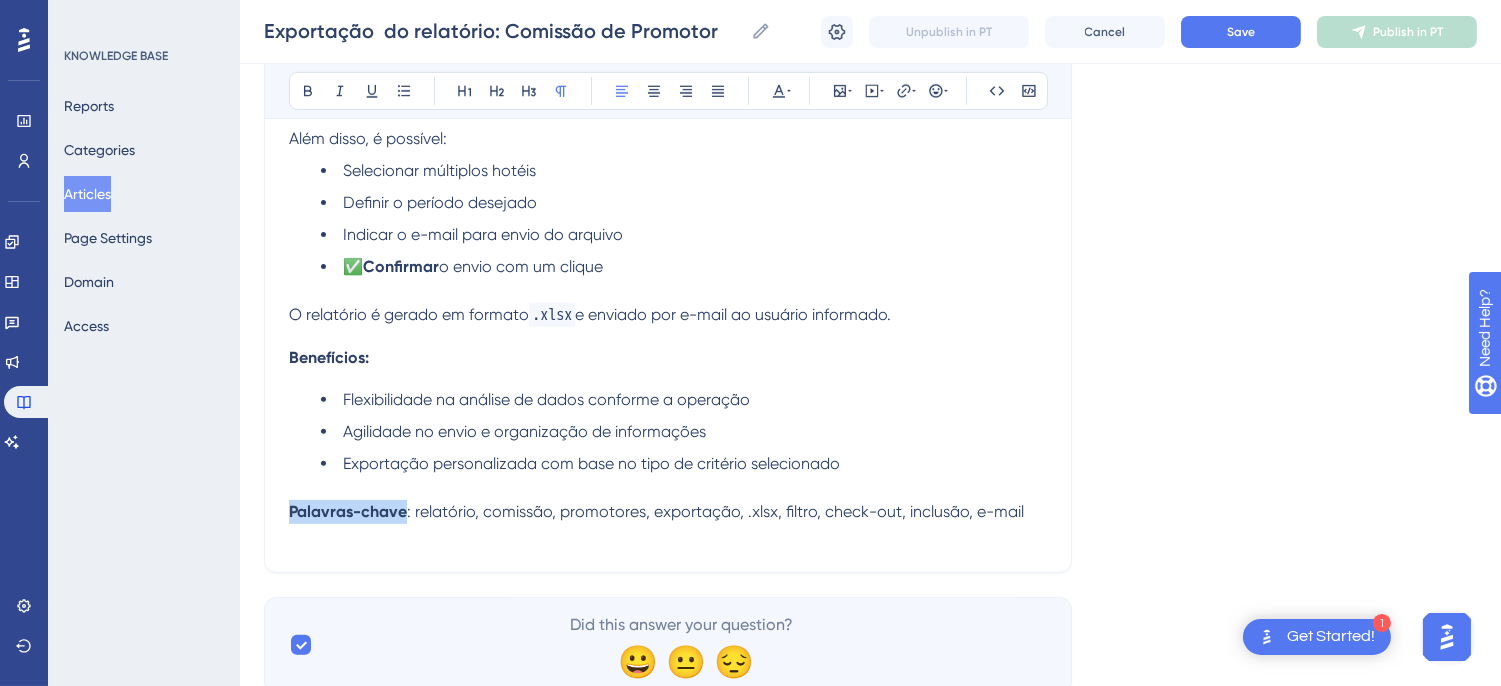 click on "Palavras-chave : relatório, comissão, promotores, exportação, .xlsx, filtro, check-out, inclusão, e-mail" at bounding box center [668, 512] 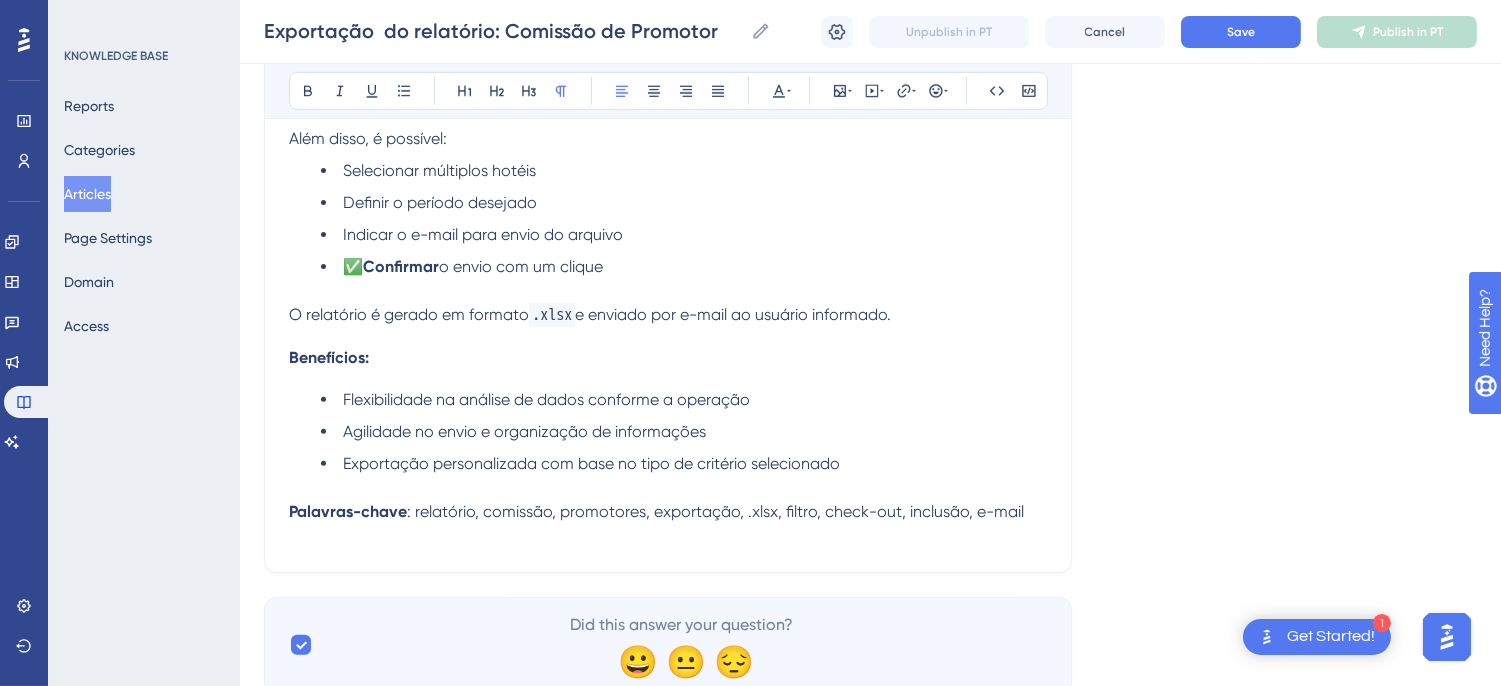 click on ": relatório, comissão, promotores, exportação, .xlsx, filtro, check-out, inclusão, e-mail" at bounding box center [715, 511] 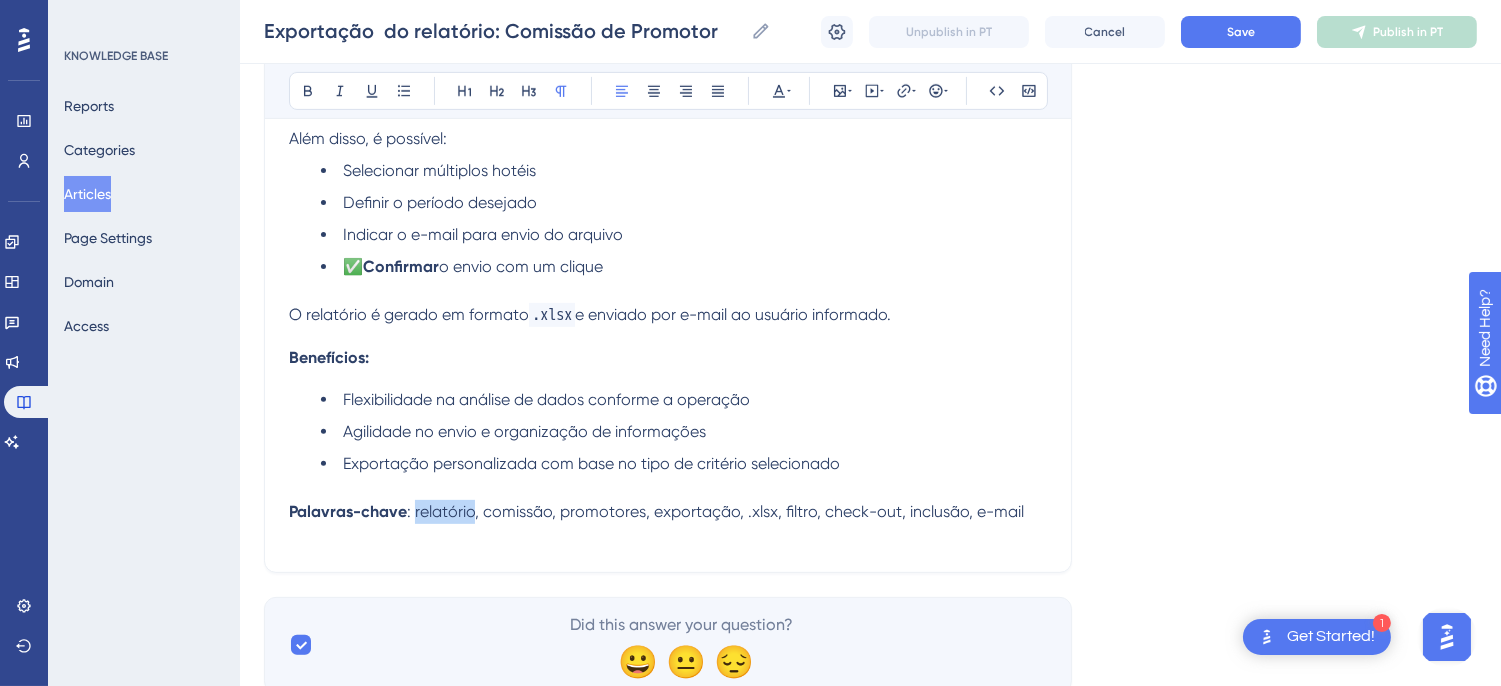click on ": relatório, comissão, promotores, exportação, .xlsx, filtro, check-out, inclusão, e-mail" at bounding box center (715, 511) 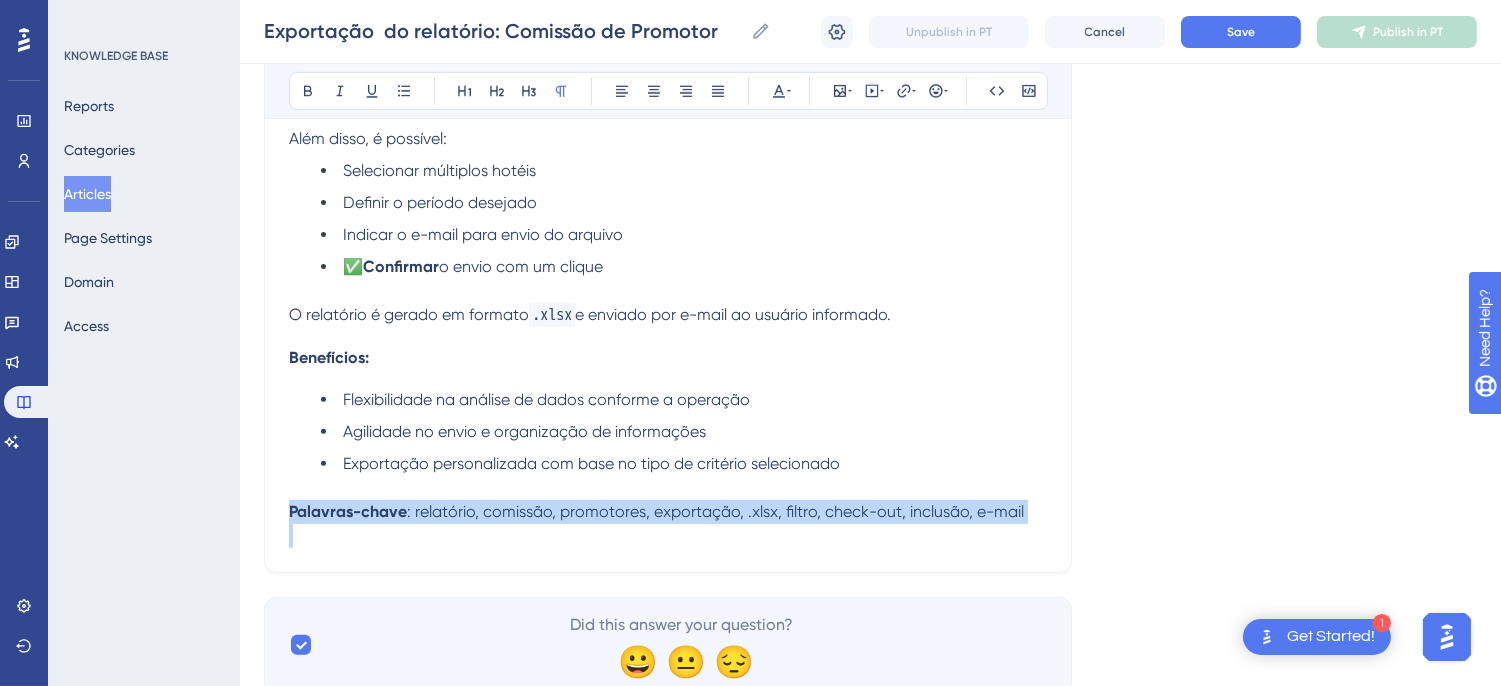 click on ": relatório, comissão, promotores, exportação, .xlsx, filtro, check-out, inclusão, e-mail" at bounding box center [715, 511] 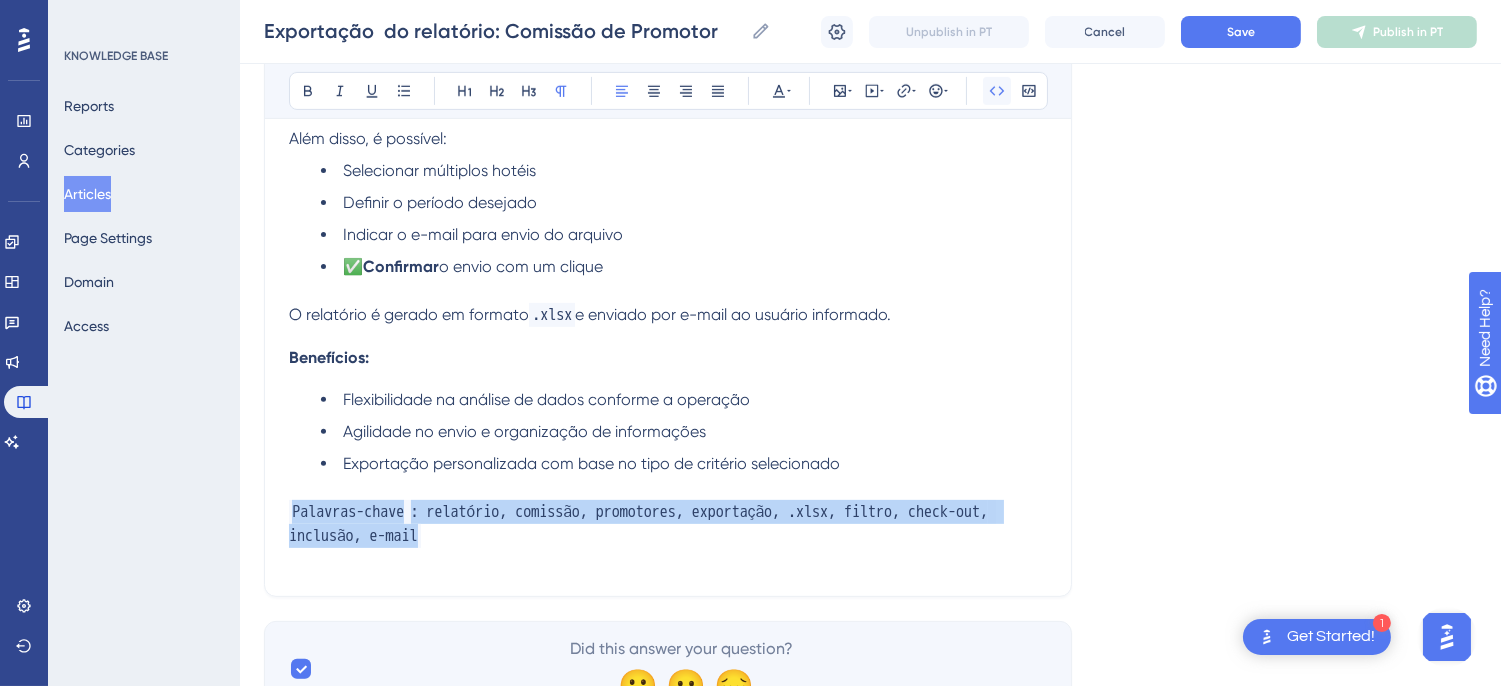 click at bounding box center [997, 91] 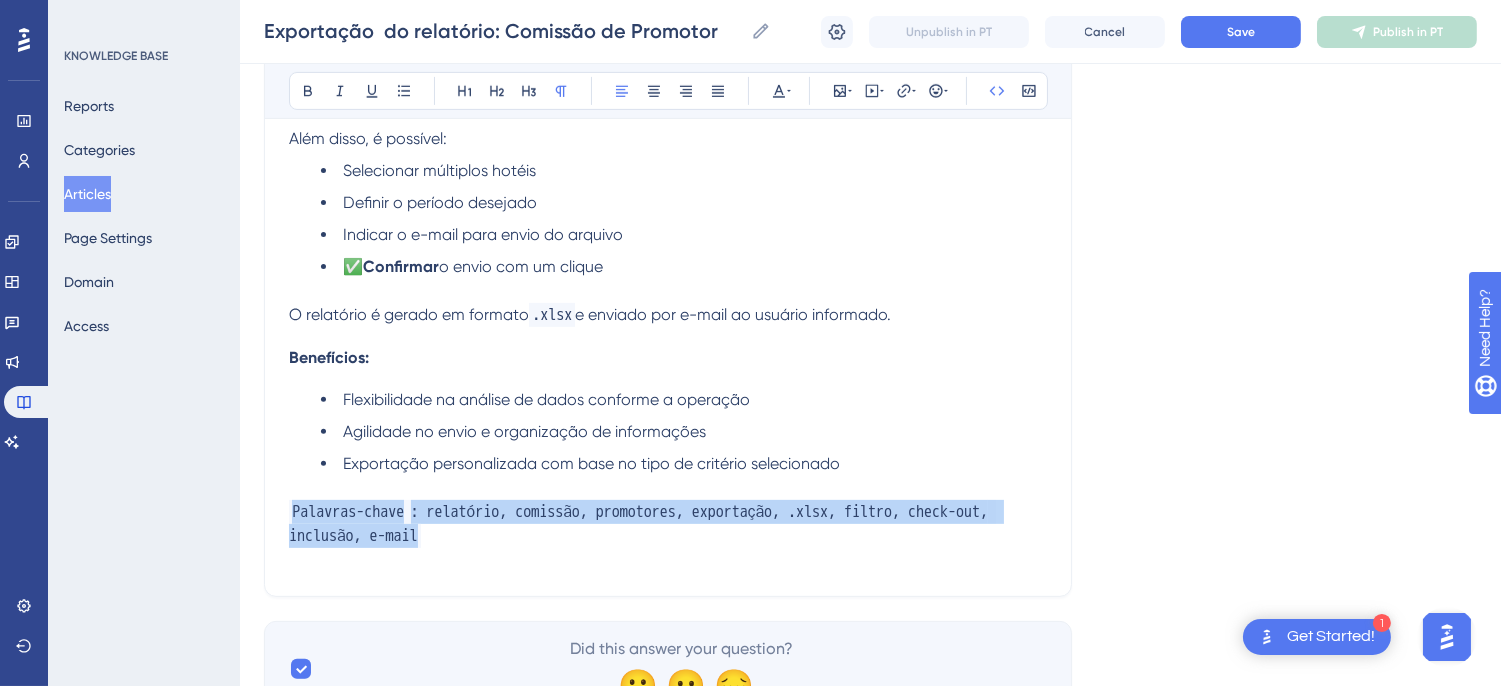 click on "Palavras-chave : relatório, comissão, promotores, exportação, .xlsx, filtro, check-out, inclusão, e-mail" at bounding box center [668, 524] 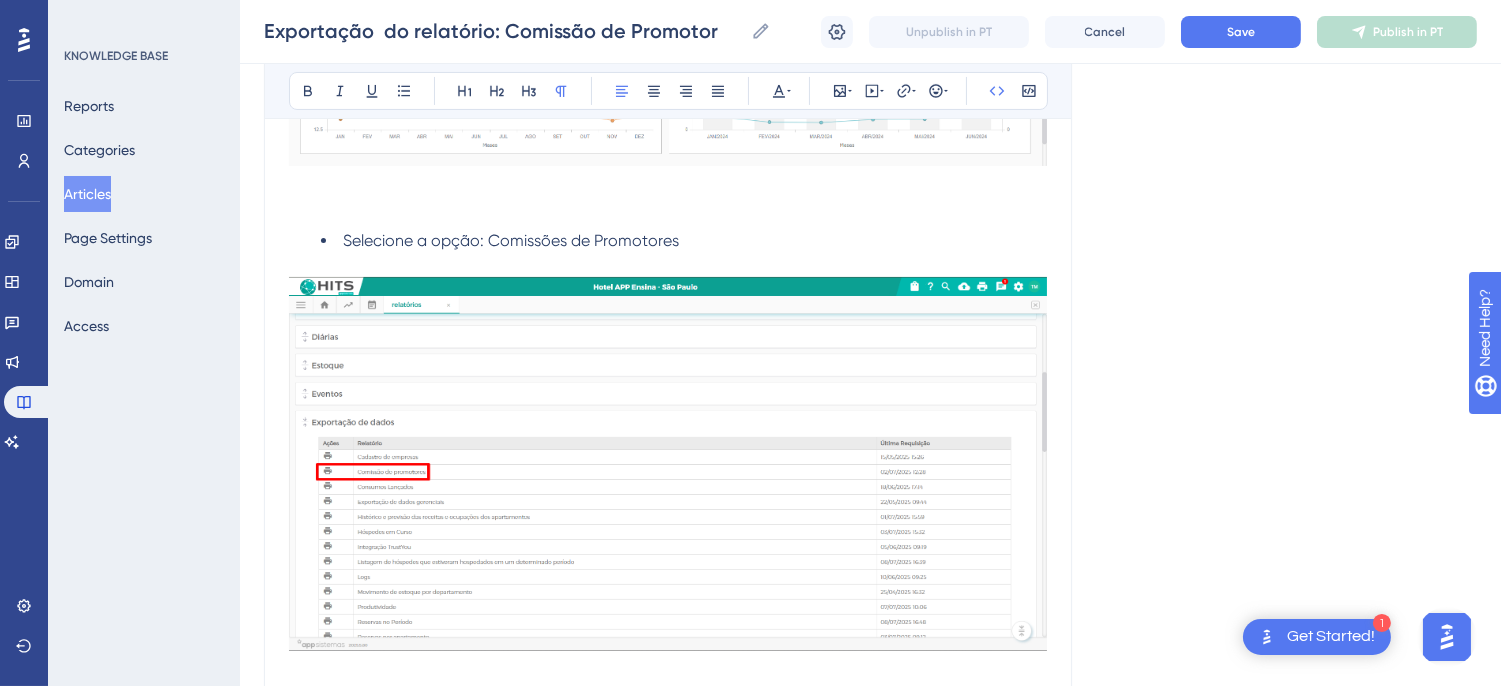 scroll, scrollTop: 0, scrollLeft: 0, axis: both 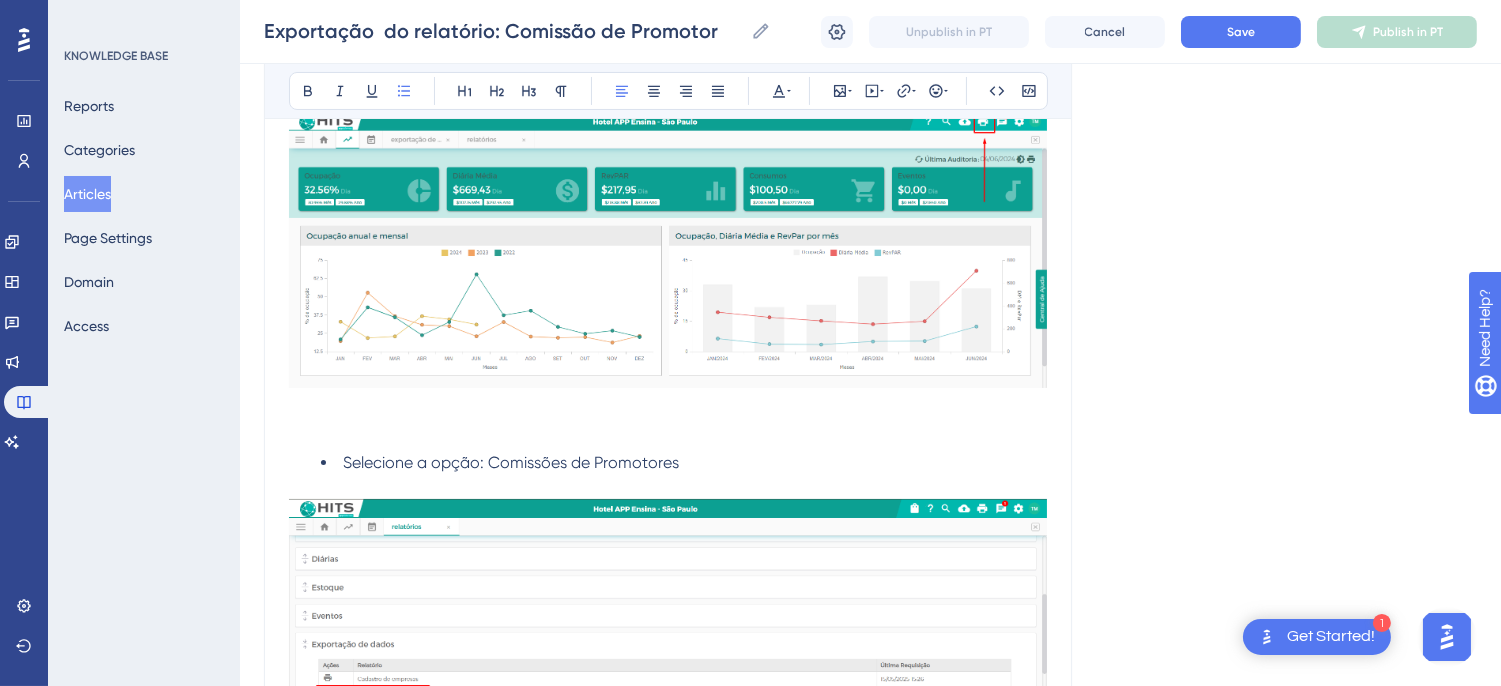 click on "Visando aprimorar a flexibilidade na análise de comissões, implementamos uma nova funcionalidade no relatório 🖨️  Comissão de Promotores , disponível no Acesse o Menu de Relatórios, representado pela imagem da impressora 🖨️: Selecione a opção: Comissões de Promotores Ao solicitar a exportação, é possível escolher o  critério de contabilização : Check-out : considera a data de saída do hóspede Inclusão reserva : considera a data em que a reserva foi criada Além disso, é possível: Selecionar múltiplos hotéis Definir o período desejado Indicar o e-mail para envio do arquivo ✅  Confirmar  o envio com um clique O relatório é gerado em formato  .xlsx  e enviado por e-mail ao usuário informado. Benefícios: Flexibilidade na análise de dados conforme a operação Agilidade no envio e organização de informações Exportação personalizada com base no tipo de critério selecionado Palavras-chave" at bounding box center (668, 721) 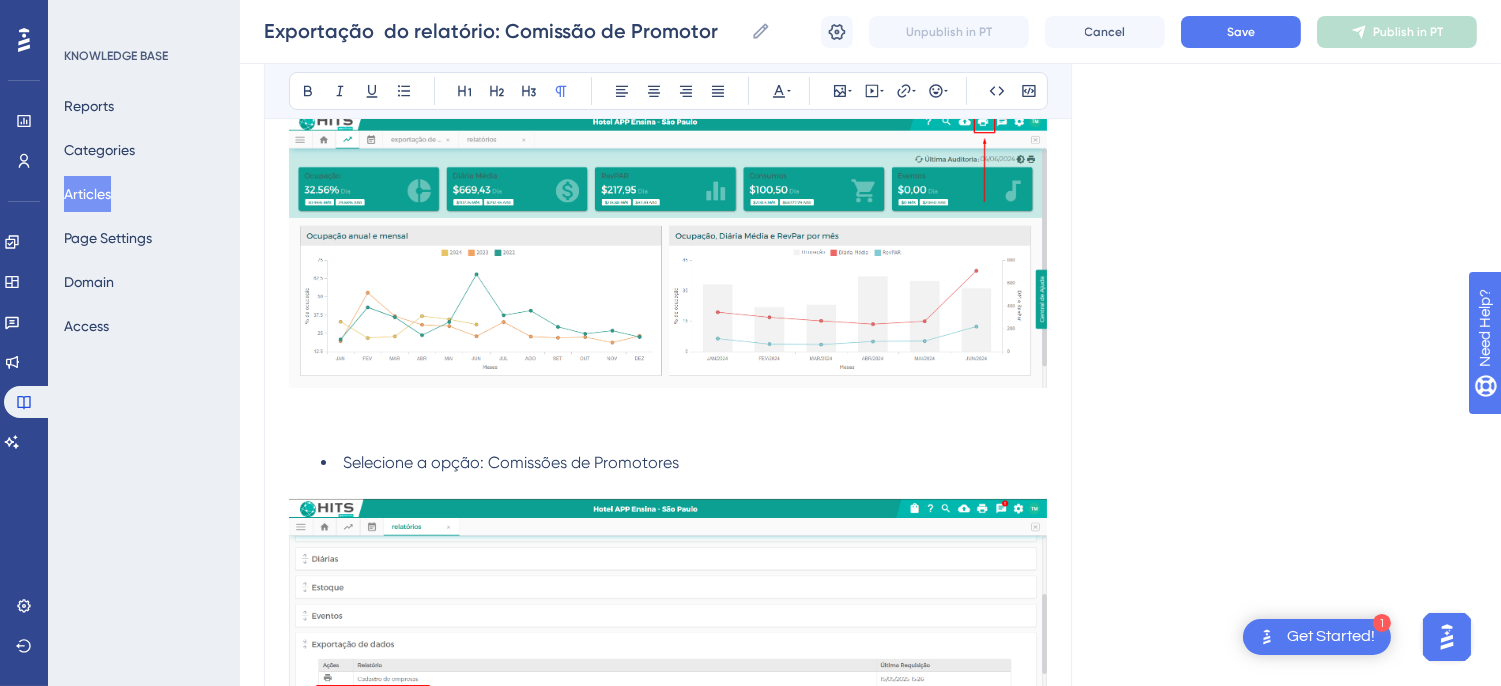 click at bounding box center [668, 407] 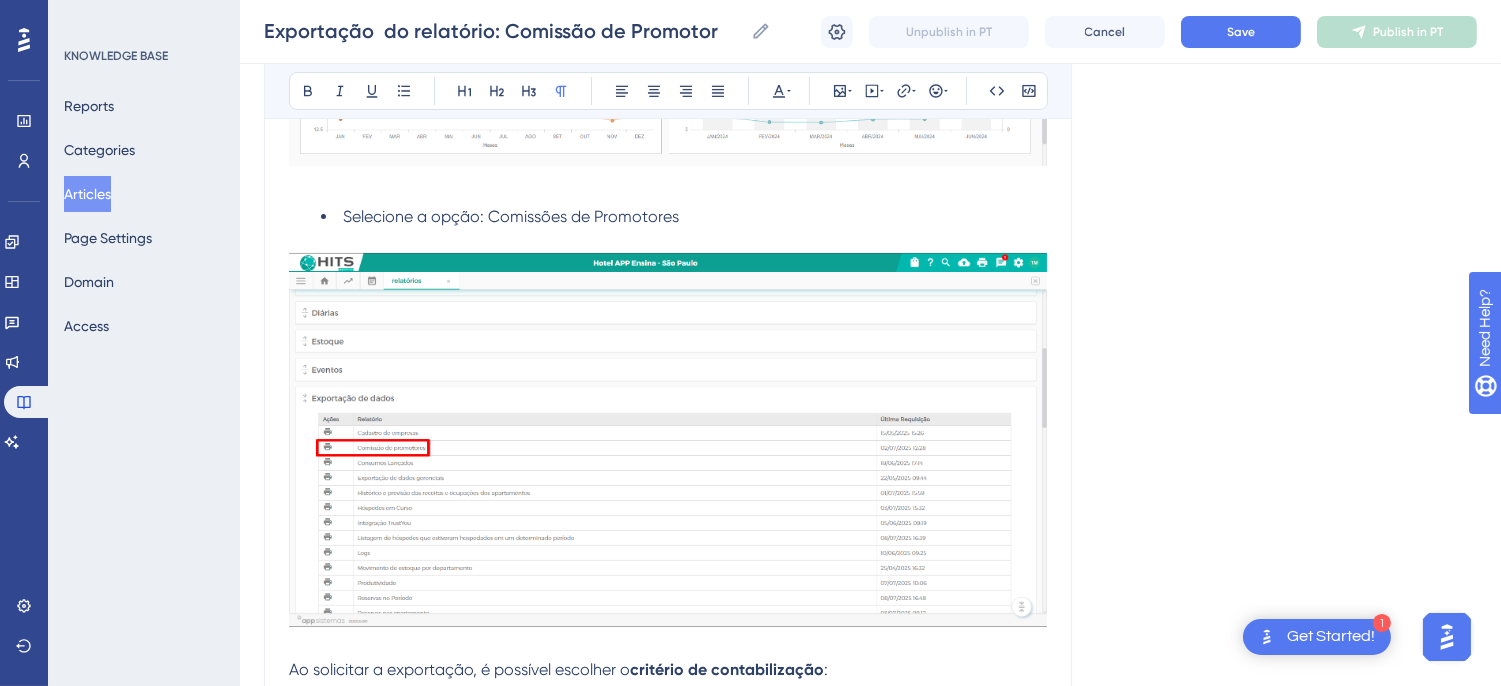 scroll, scrollTop: 444, scrollLeft: 0, axis: vertical 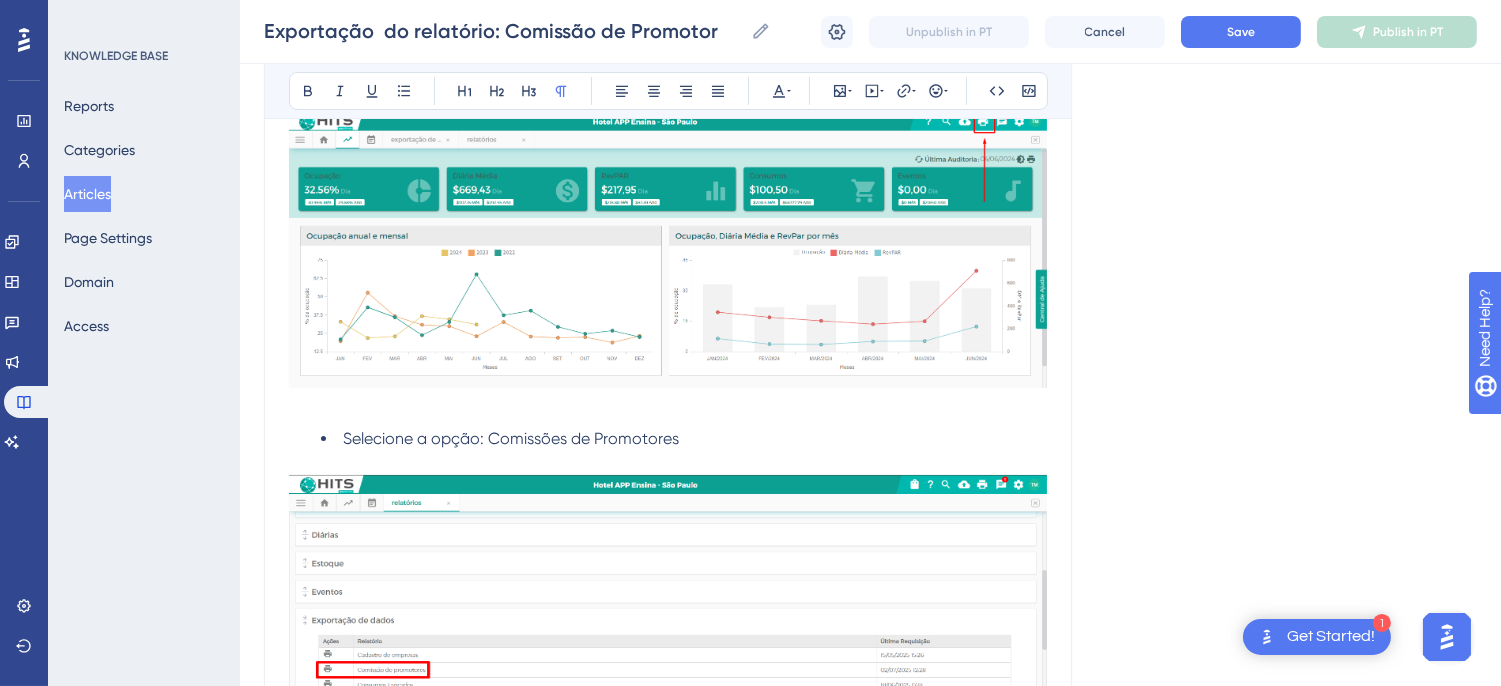 click at bounding box center [668, 407] 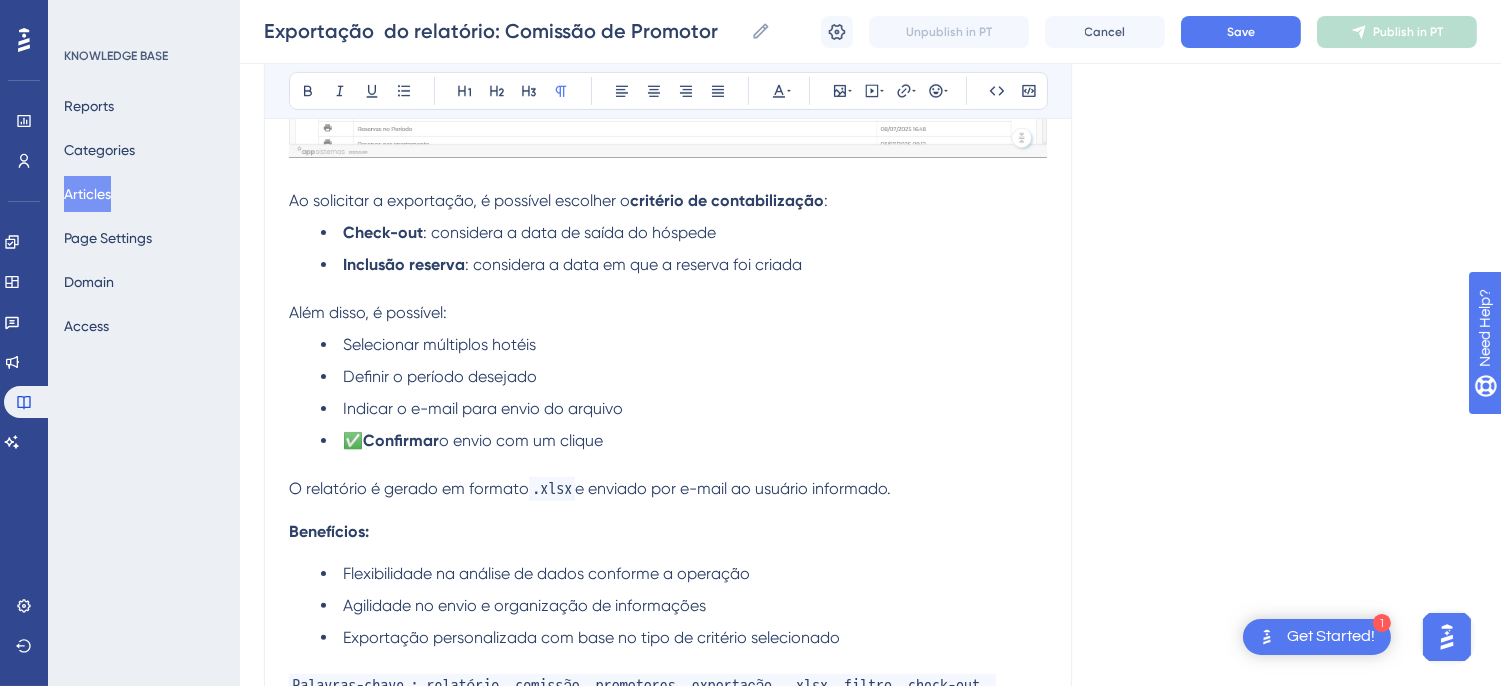 scroll, scrollTop: 888, scrollLeft: 0, axis: vertical 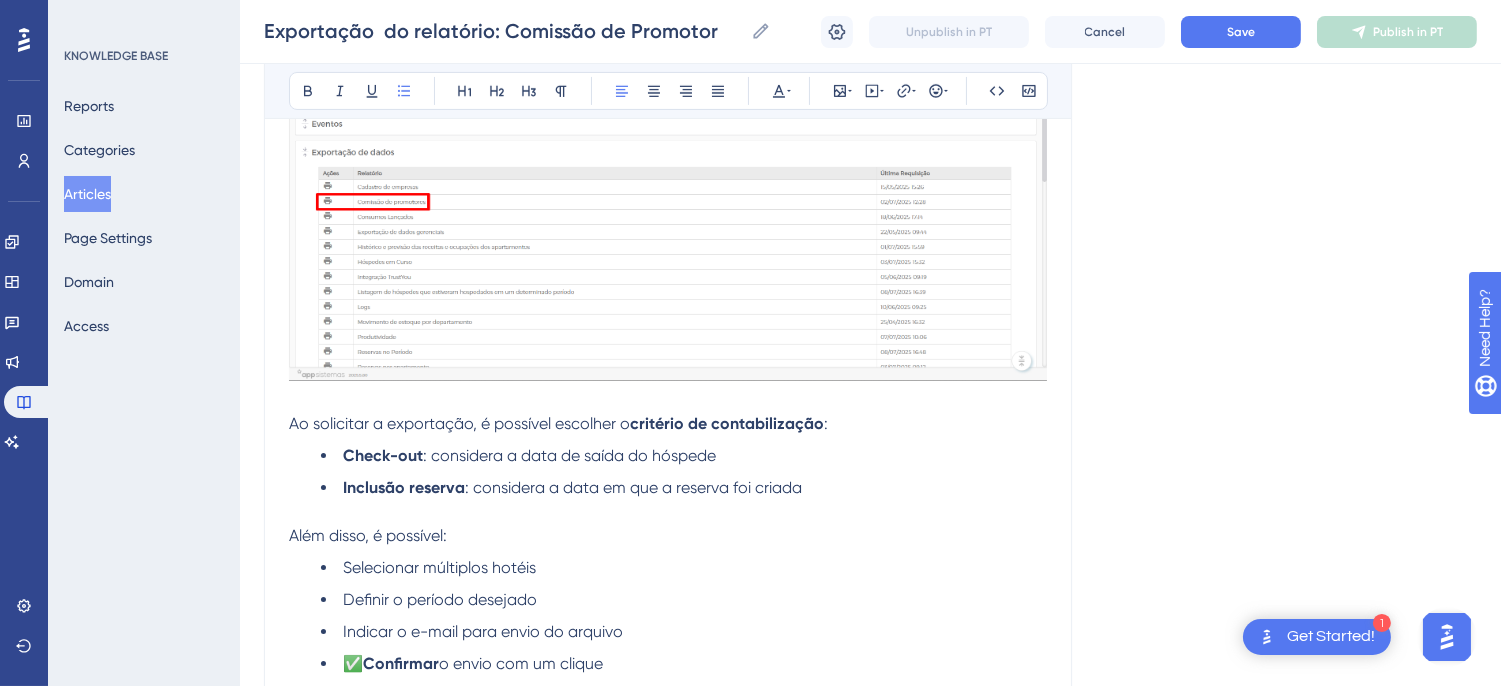 click on "Inclusão reserva : considera a data em que a reserva foi criada" at bounding box center (684, 488) 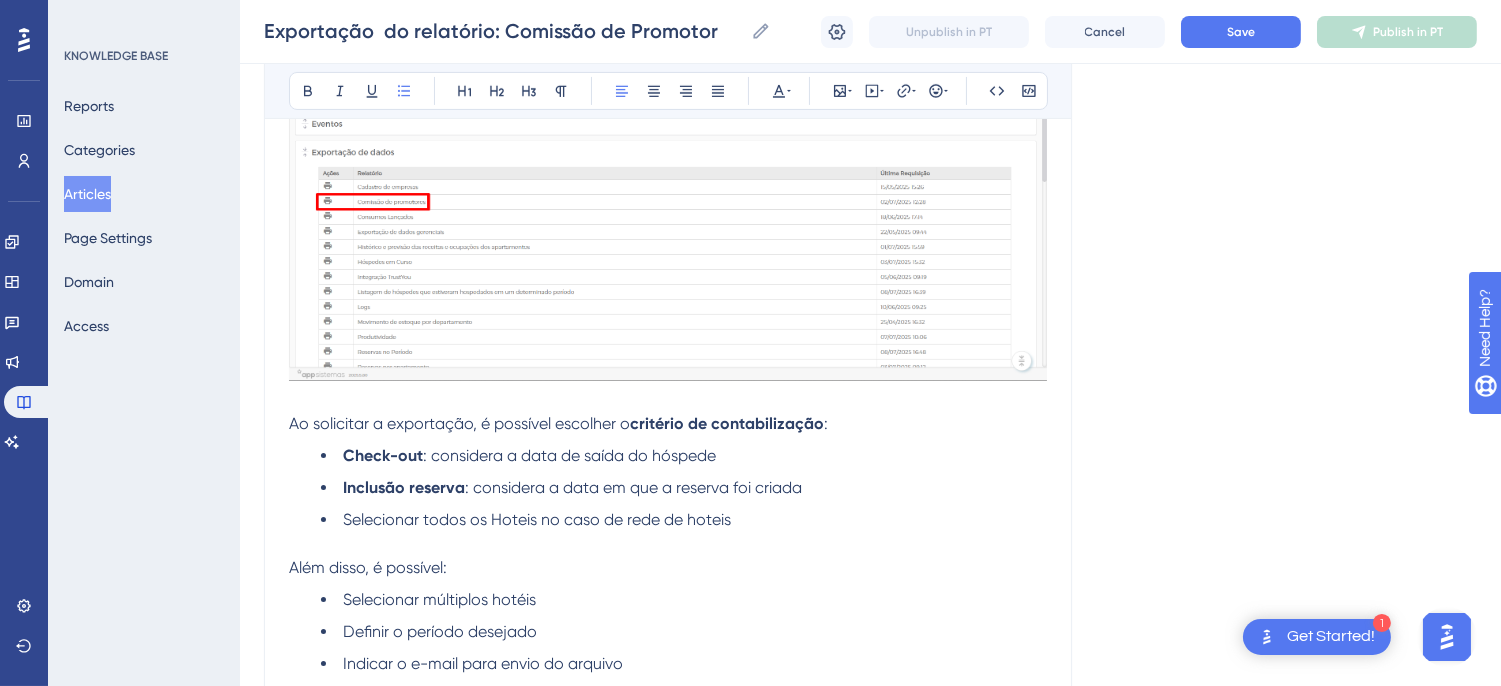 scroll, scrollTop: 1111, scrollLeft: 0, axis: vertical 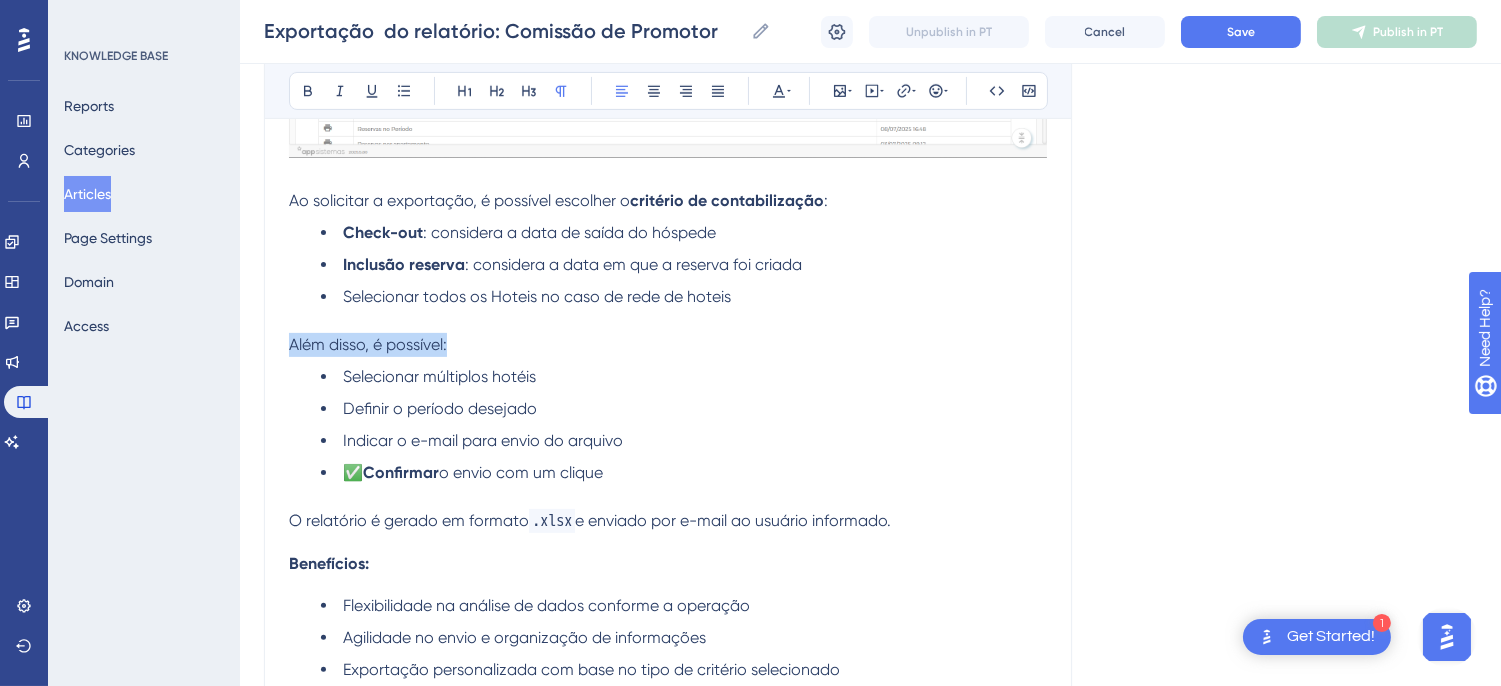 drag, startPoint x: 464, startPoint y: 341, endPoint x: 250, endPoint y: 337, distance: 214.03738 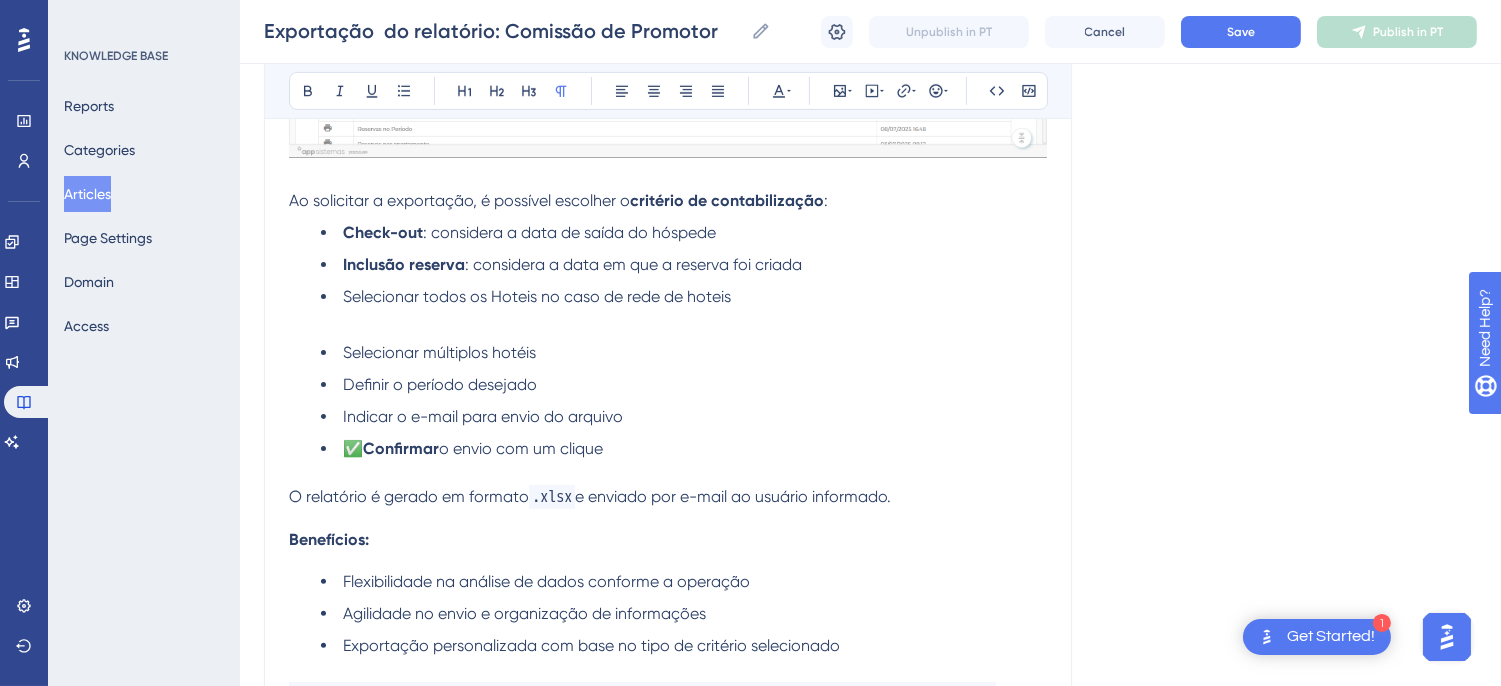 click on "Selecionar múltiplos hotéis" at bounding box center (439, 352) 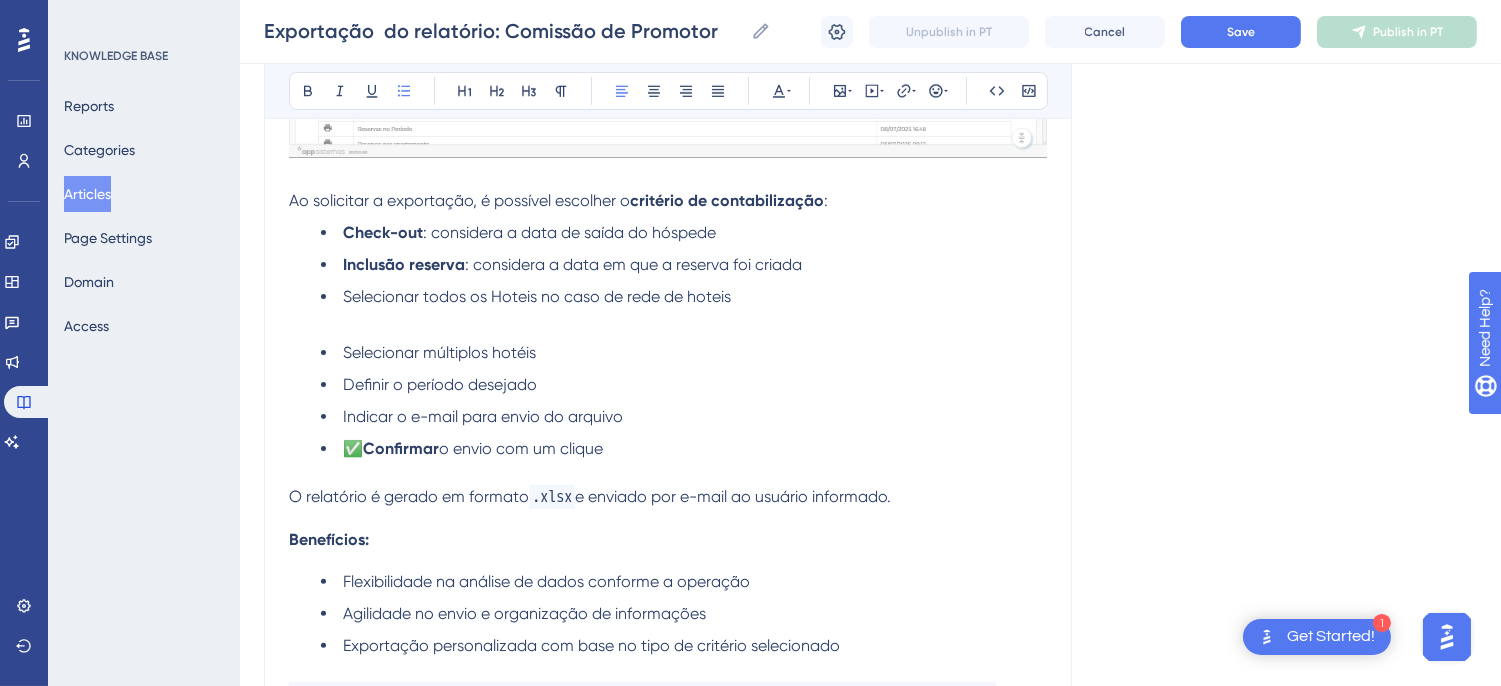 click on "Selecionar múltiplos hotéis" at bounding box center (439, 352) 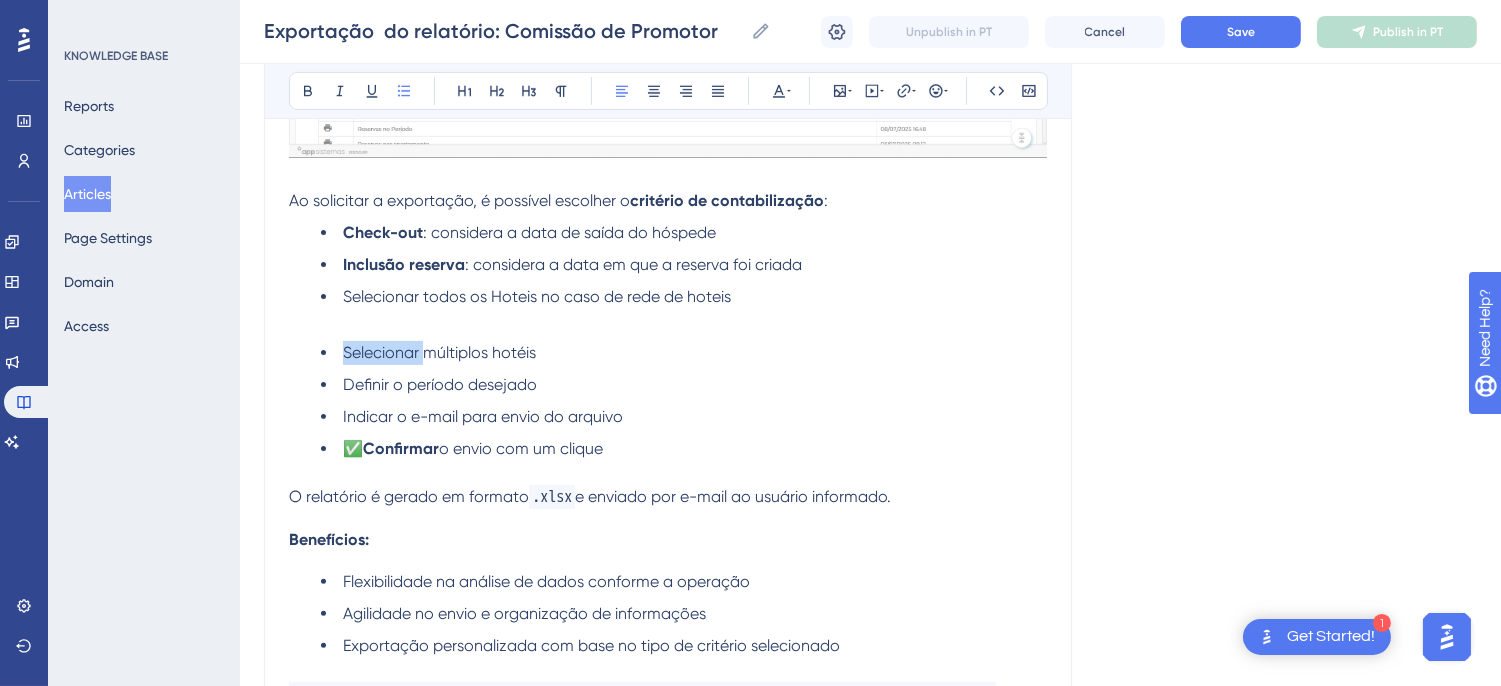 click on "Selecionar múltiplos hotéis" at bounding box center (439, 352) 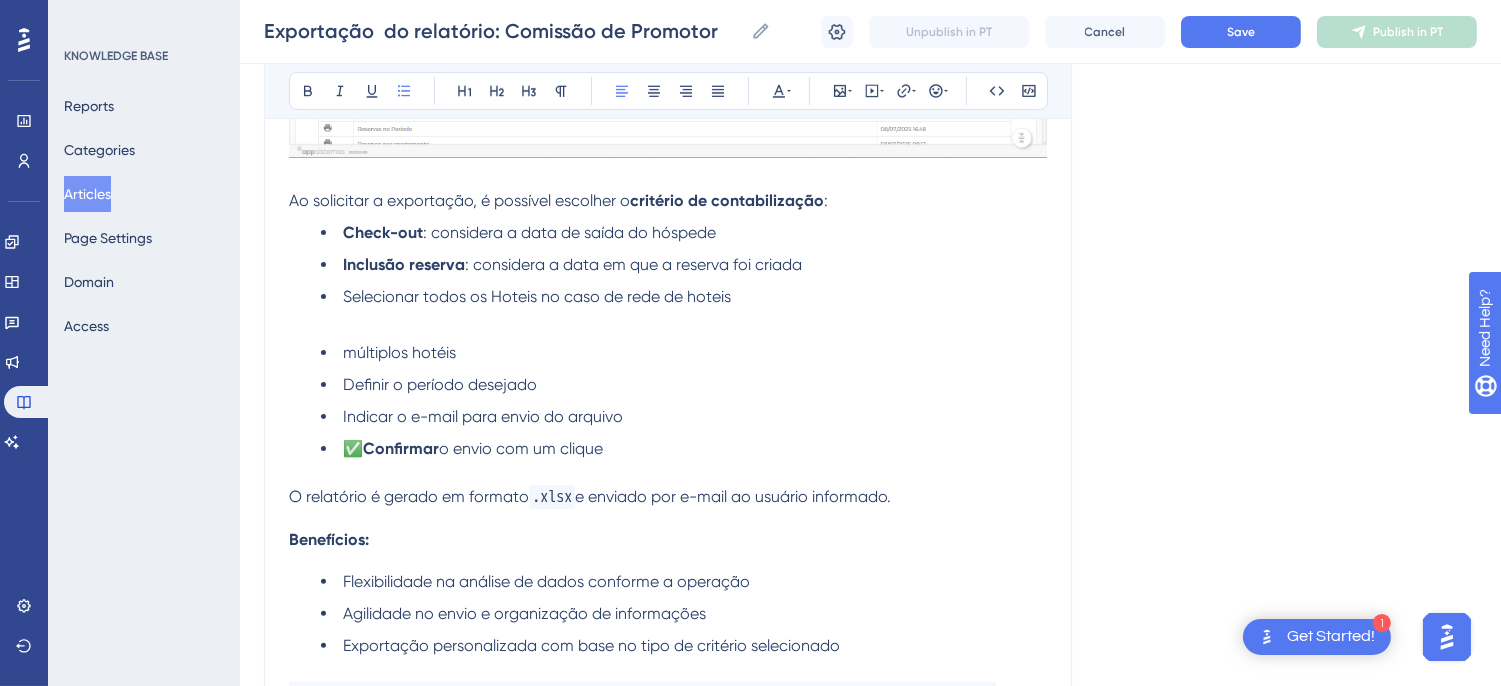 click on "múltiplos hotéis" at bounding box center (399, 352) 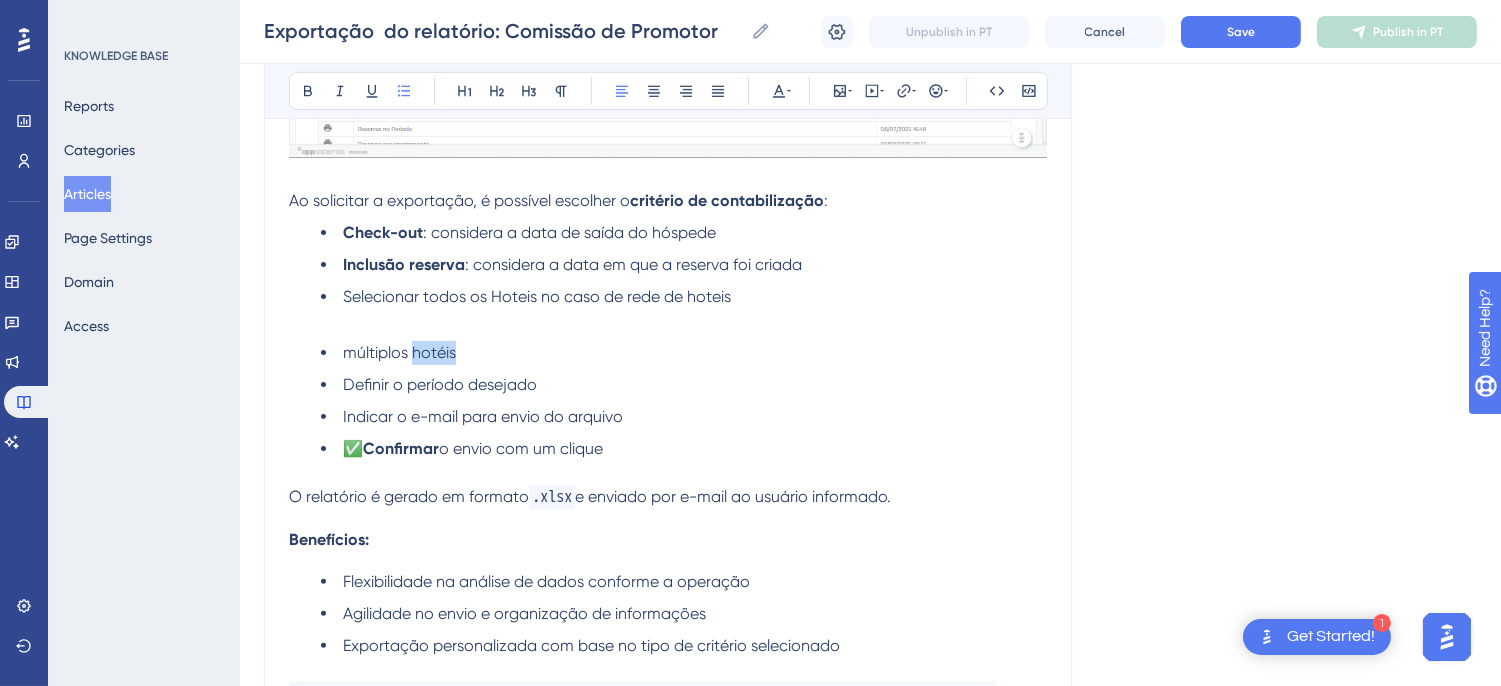 click on "múltiplos hotéis" at bounding box center [399, 352] 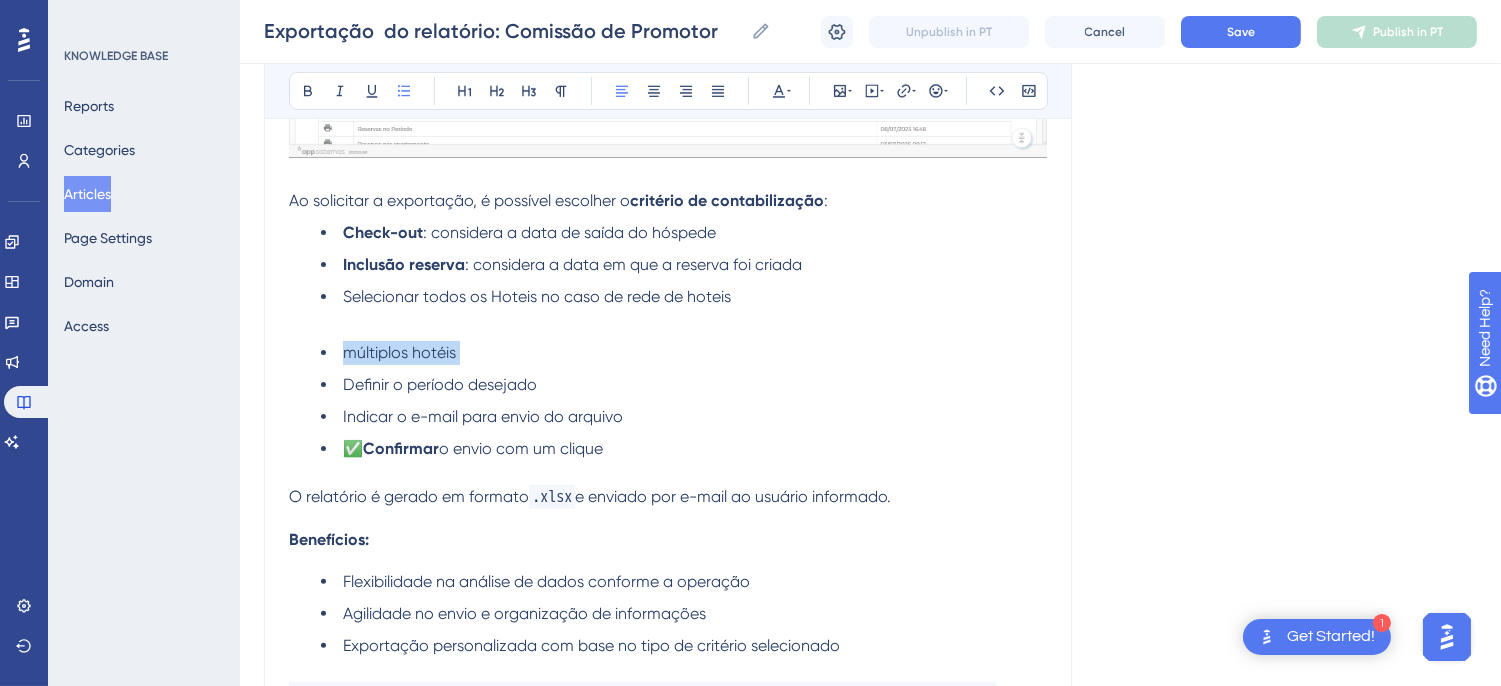 click on "múltiplos hotéis" at bounding box center [399, 352] 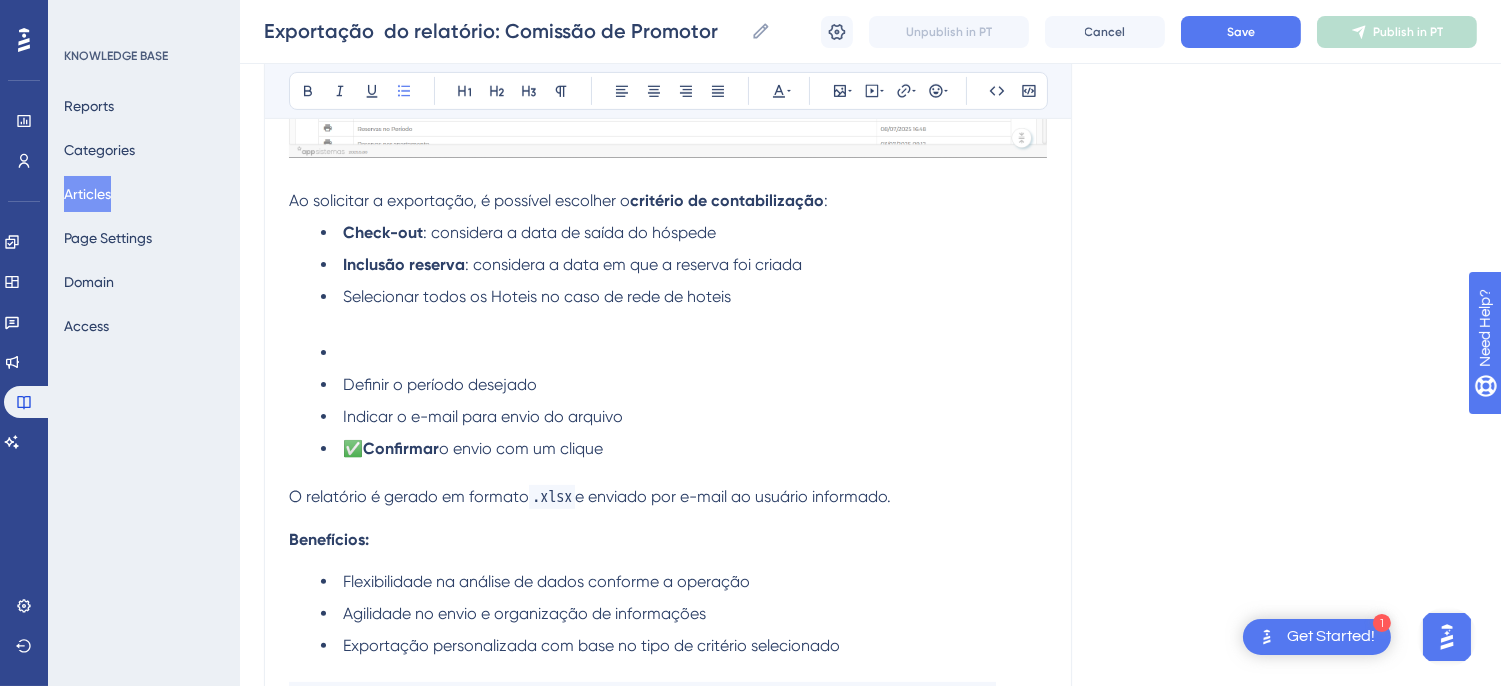 click on "Definir o período desejado" at bounding box center [684, 385] 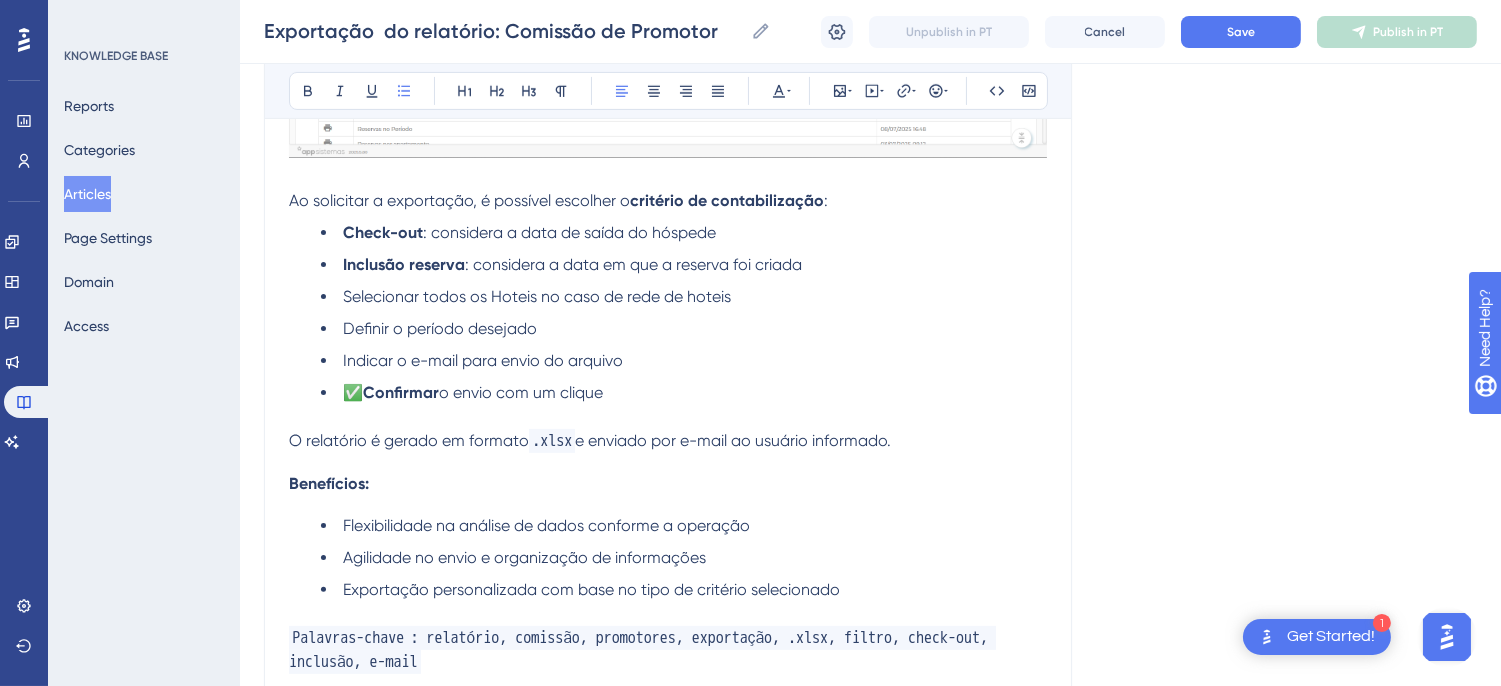 drag, startPoint x: 668, startPoint y: 381, endPoint x: 264, endPoint y: 207, distance: 439.87726 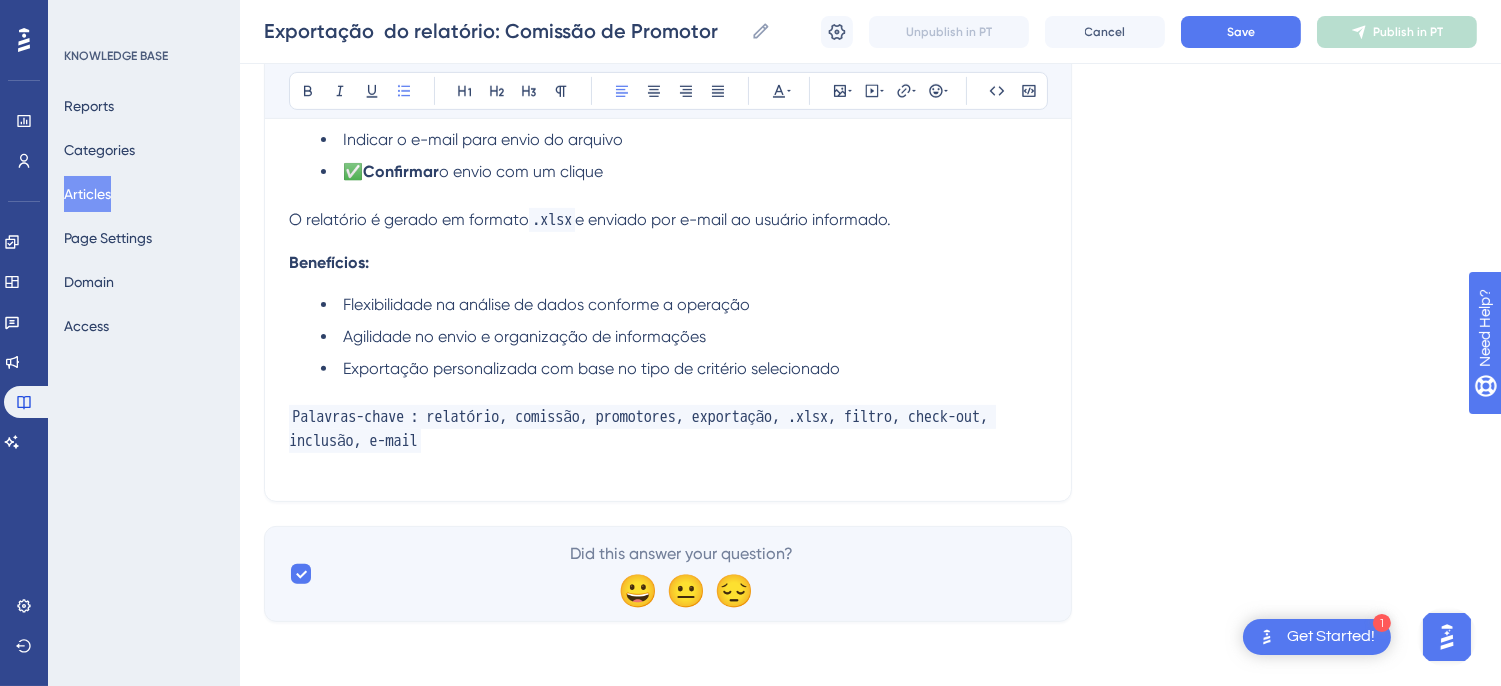 scroll, scrollTop: 1111, scrollLeft: 0, axis: vertical 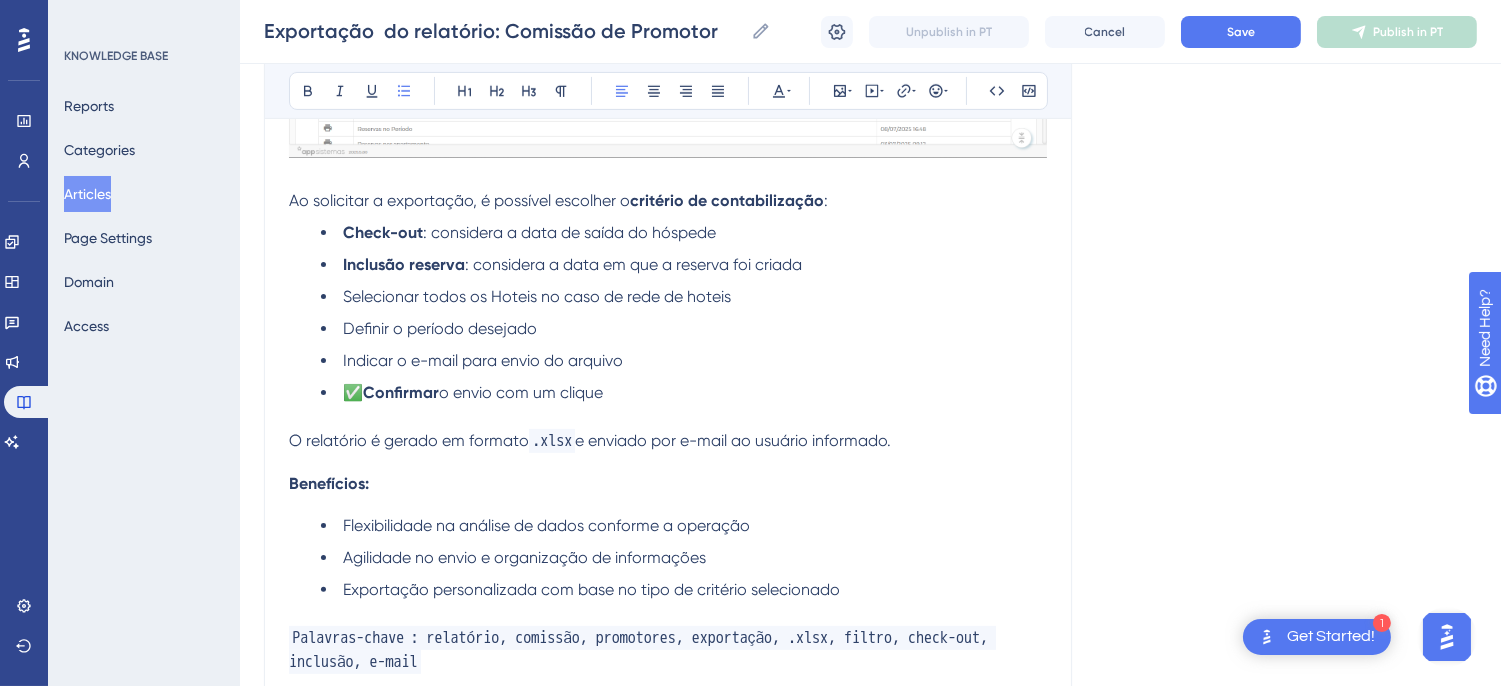 click on "Check-out : considera a data de saída do hóspede Inclusão reserva : considera a data em que a reserva foi criada Selecionar todos os Hoteis no caso de rede de hoteis Definir o período desejado Indicar o e-mail para envio do arquivo ✅  Confirmar  o envio com um clique" at bounding box center (668, 313) 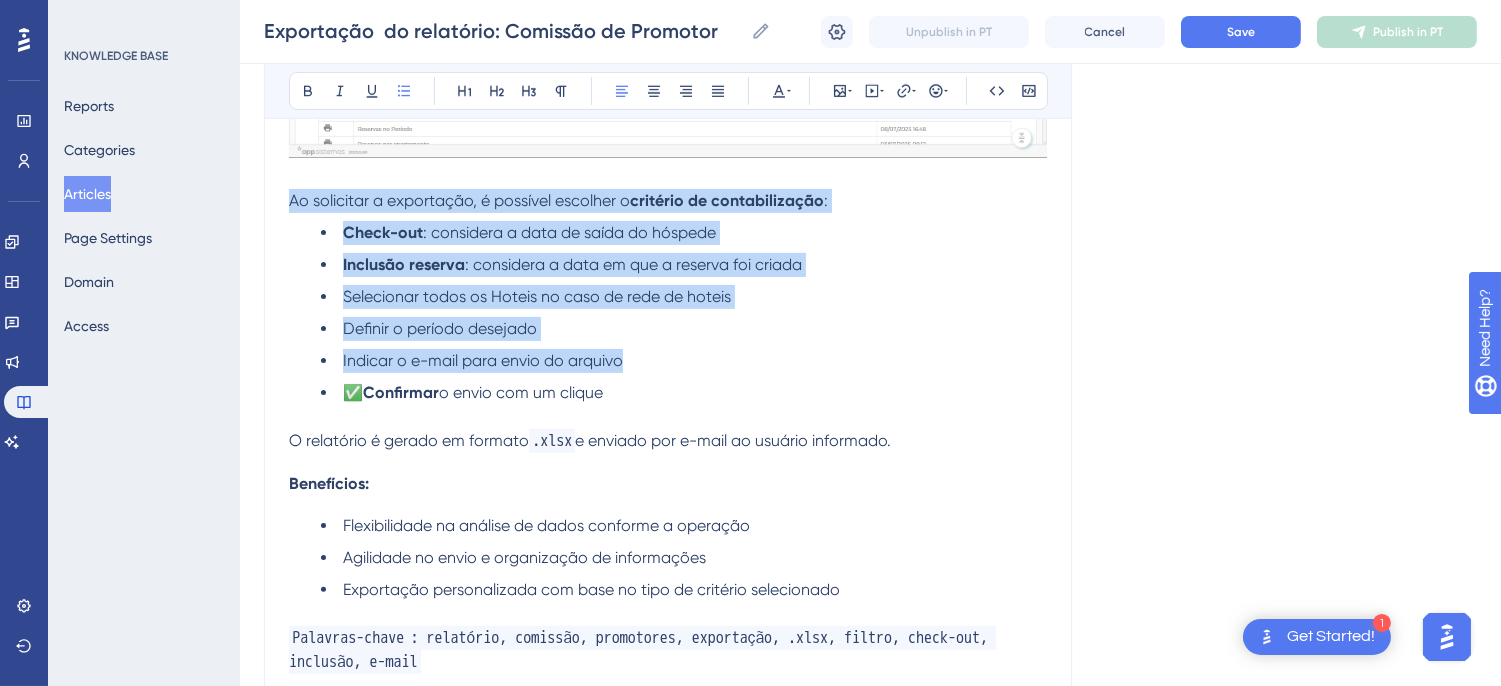 drag, startPoint x: 461, startPoint y: 320, endPoint x: 286, endPoint y: 211, distance: 206.16983 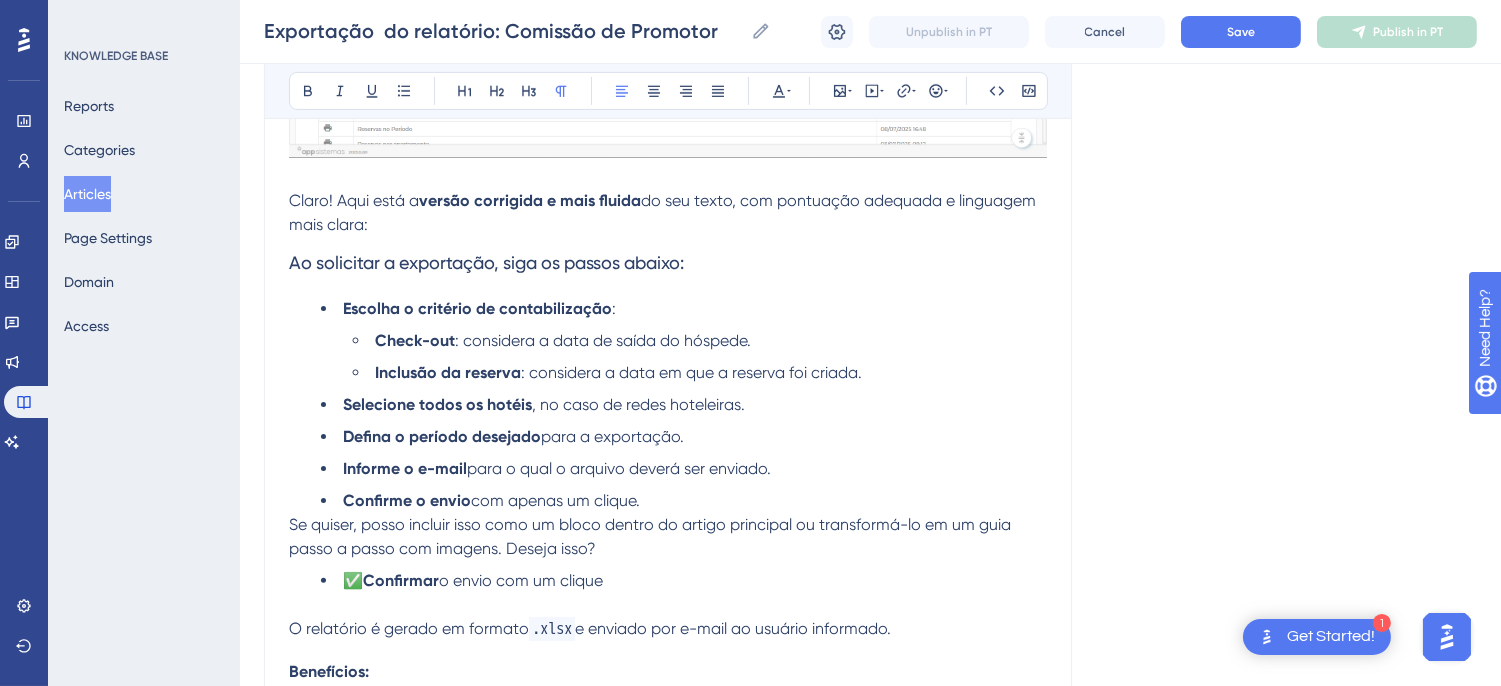 drag, startPoint x: 401, startPoint y: 224, endPoint x: 238, endPoint y: 182, distance: 168.3241 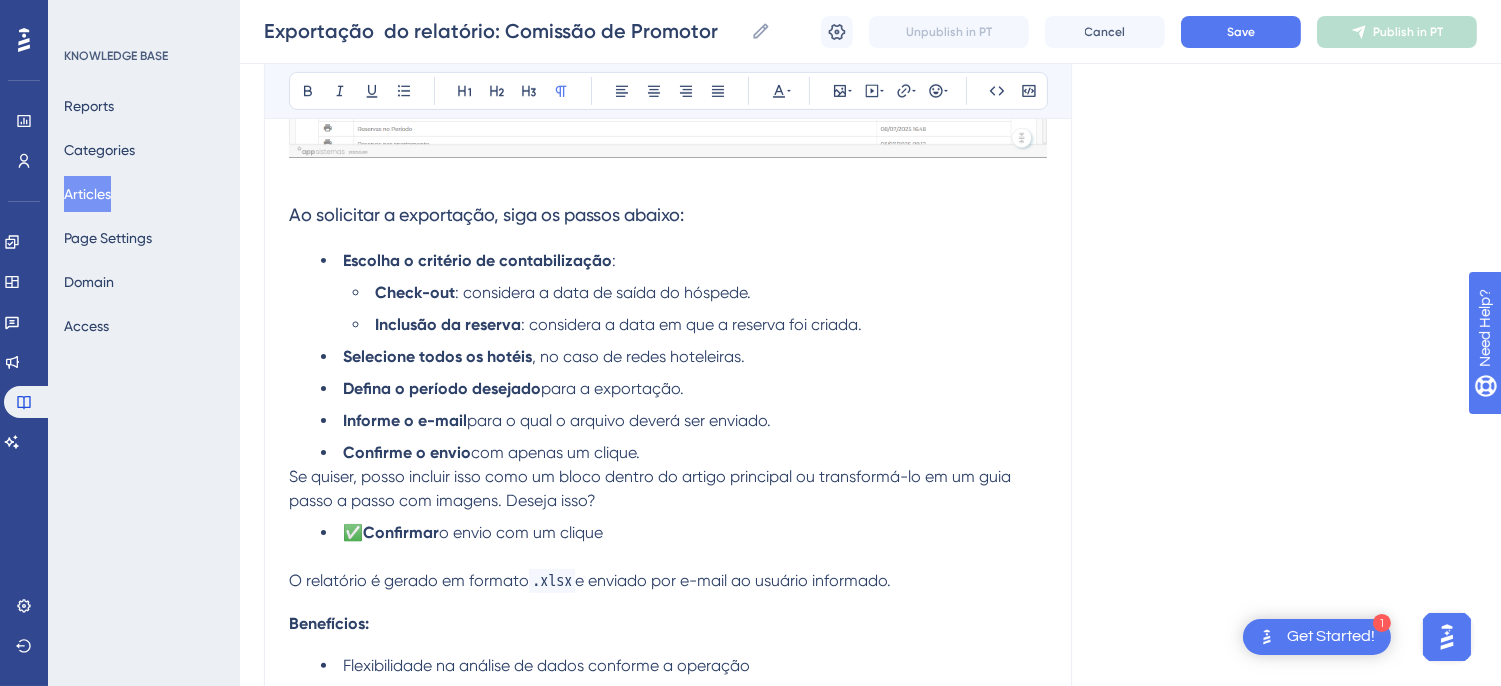 click on "Ao solicitar a exportação, siga os passos abaixo:" at bounding box center (486, 214) 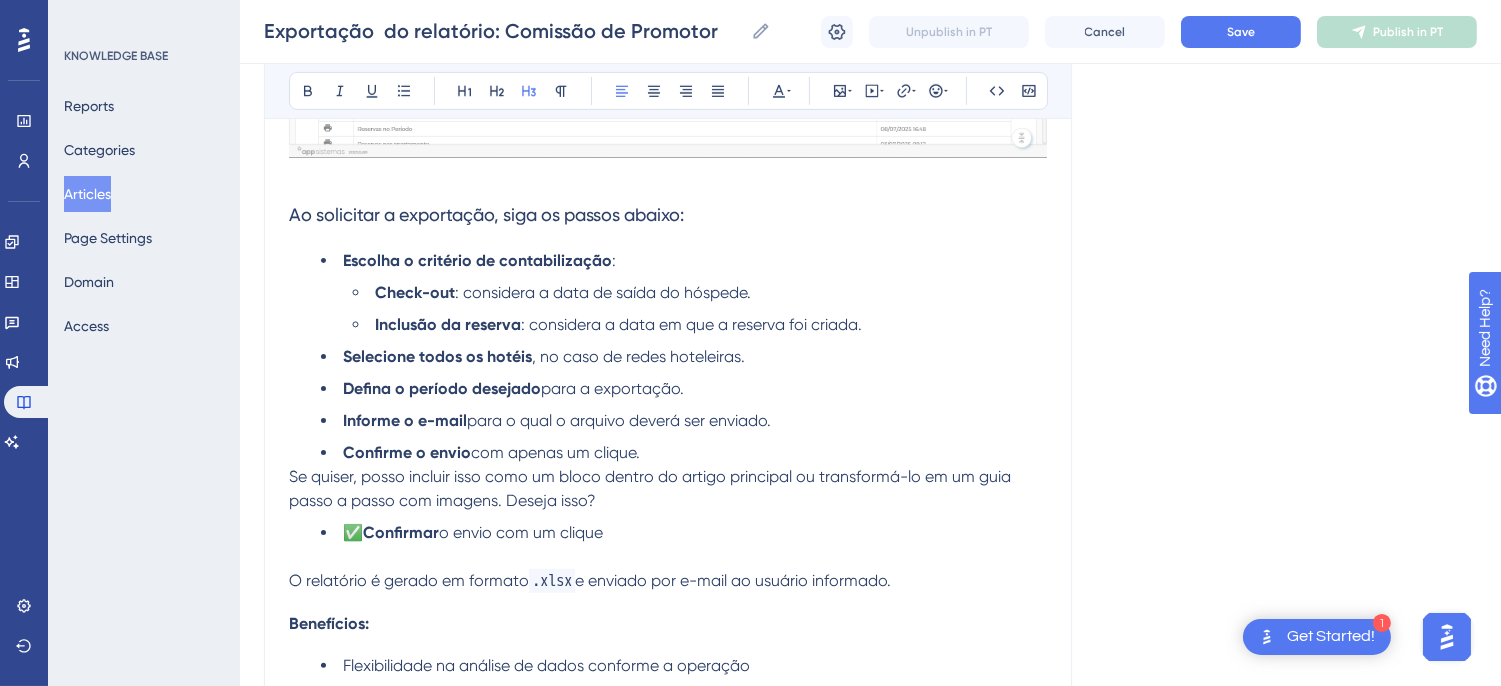 click on "Ao solicitar a exportação, siga os passos abaixo:" at bounding box center [486, 214] 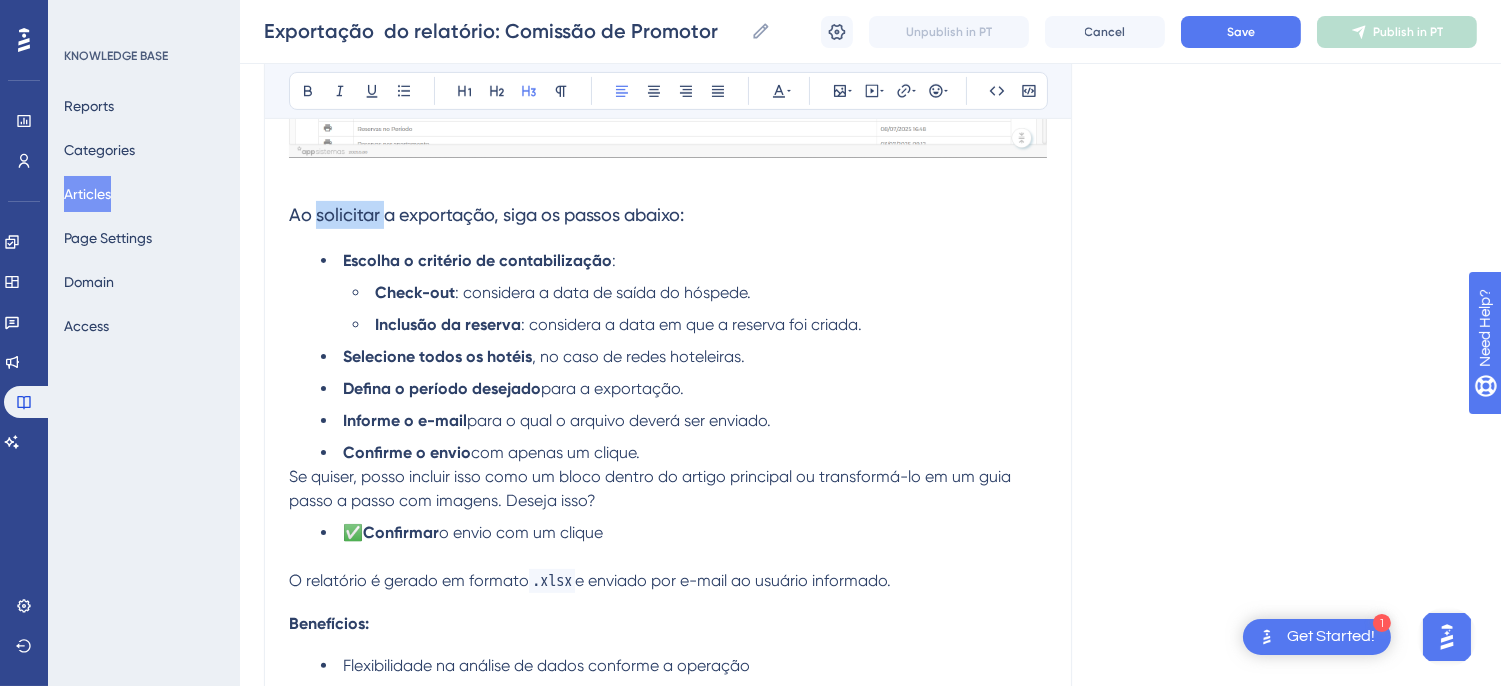 click on "Ao solicitar a exportação, siga os passos abaixo:" at bounding box center [486, 214] 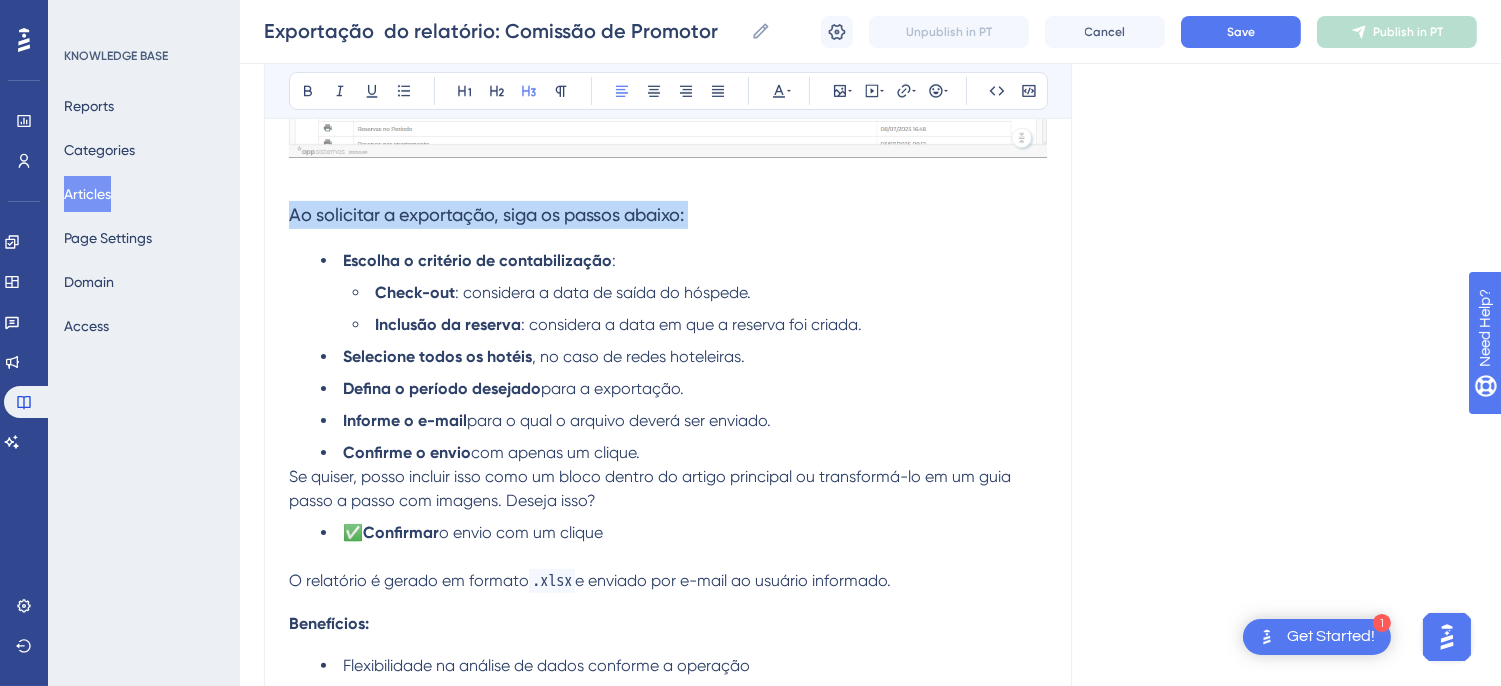 click on "Ao solicitar a exportação, siga os passos abaixo:" at bounding box center (486, 214) 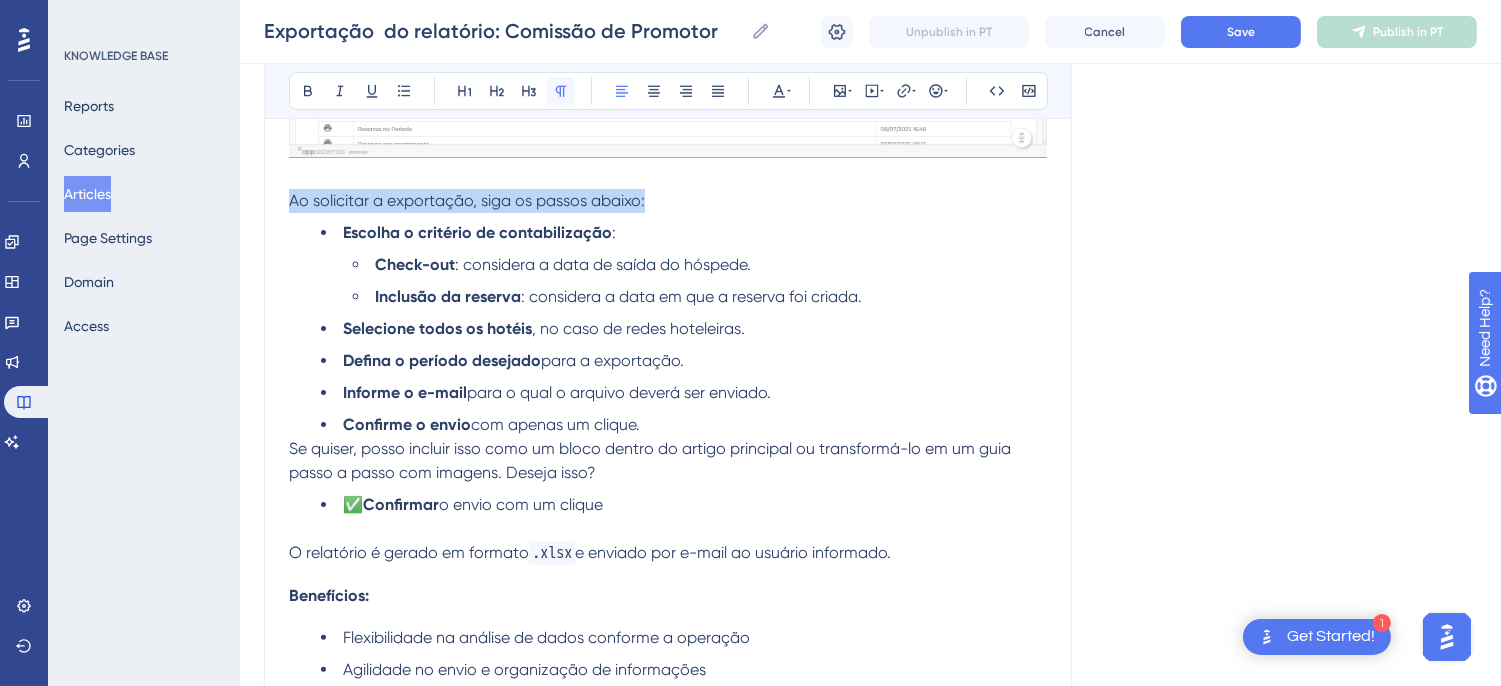 click 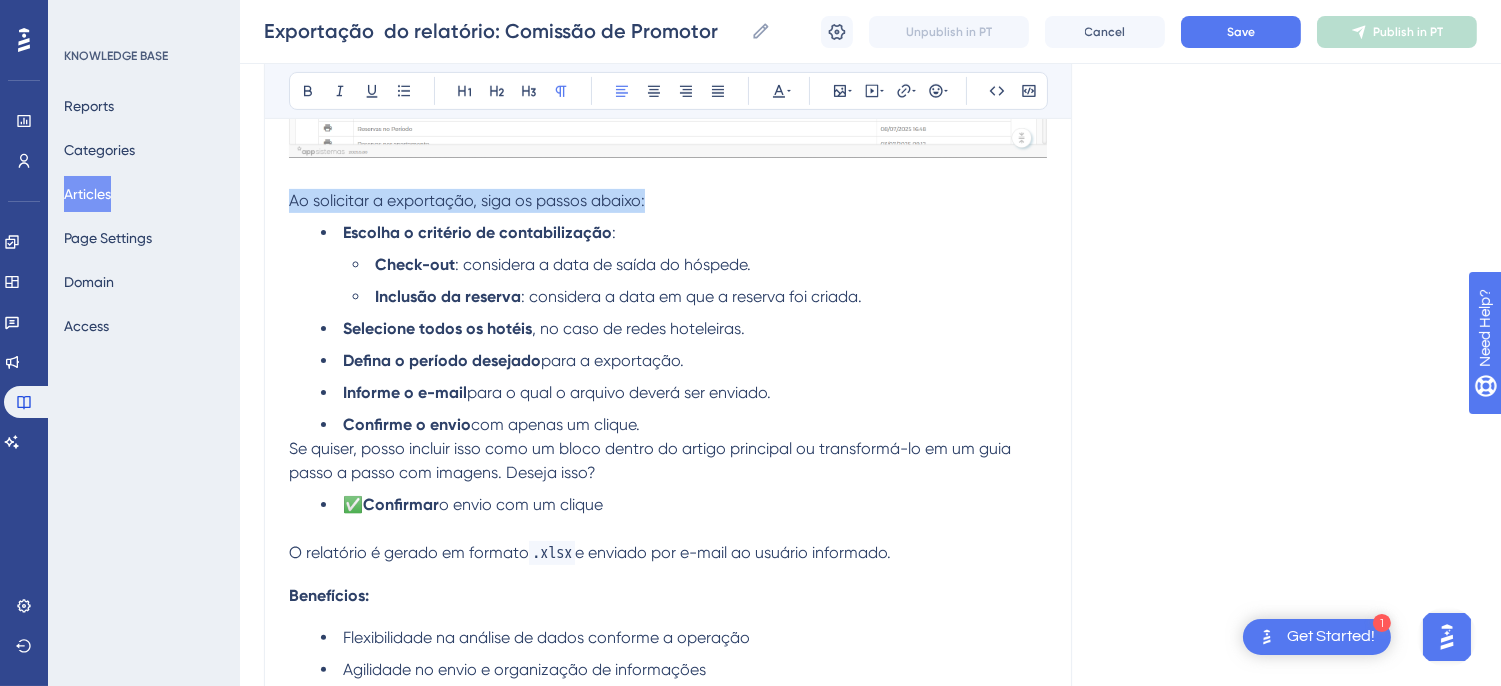 click on "Ao solicitar a exportação, siga os passos abaixo:" at bounding box center [467, 200] 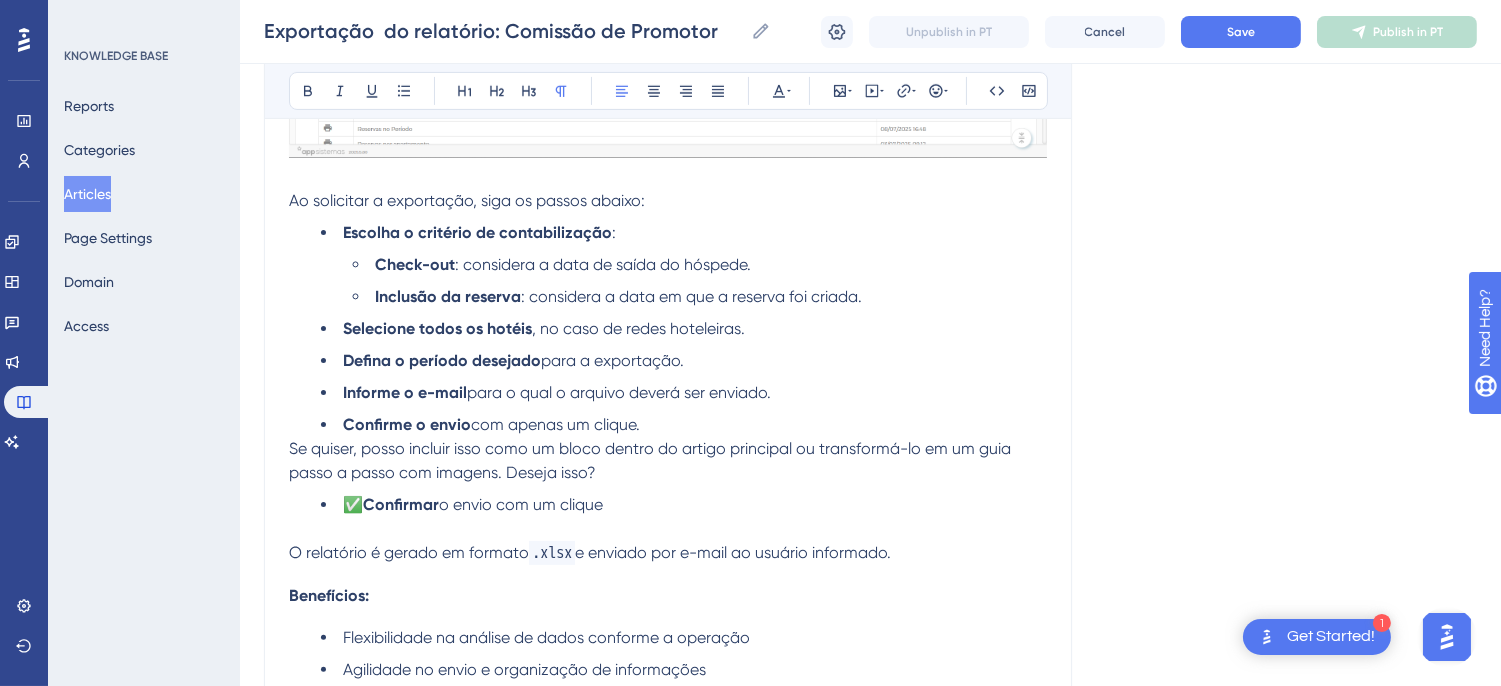 click on ", no caso de redes hoteleiras." at bounding box center [638, 328] 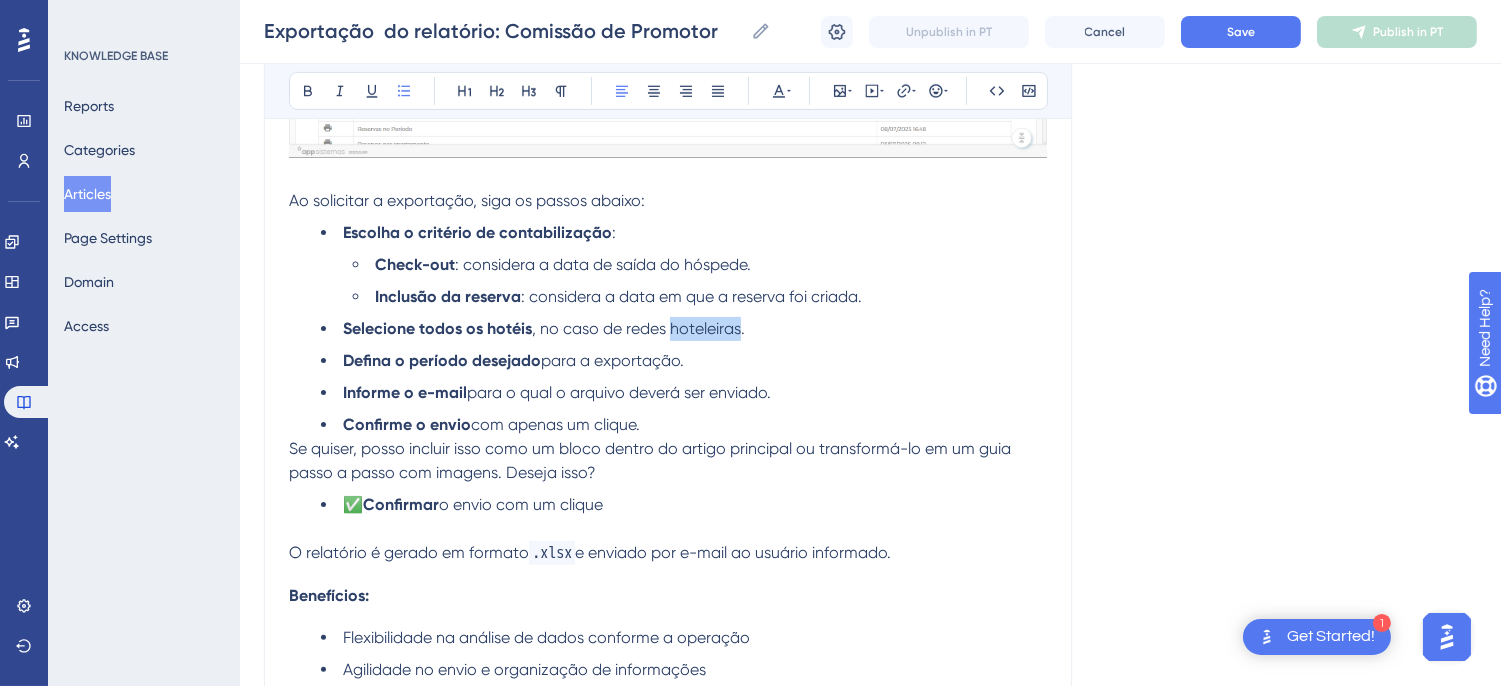 click on ", no caso de redes hoteleiras." at bounding box center (638, 328) 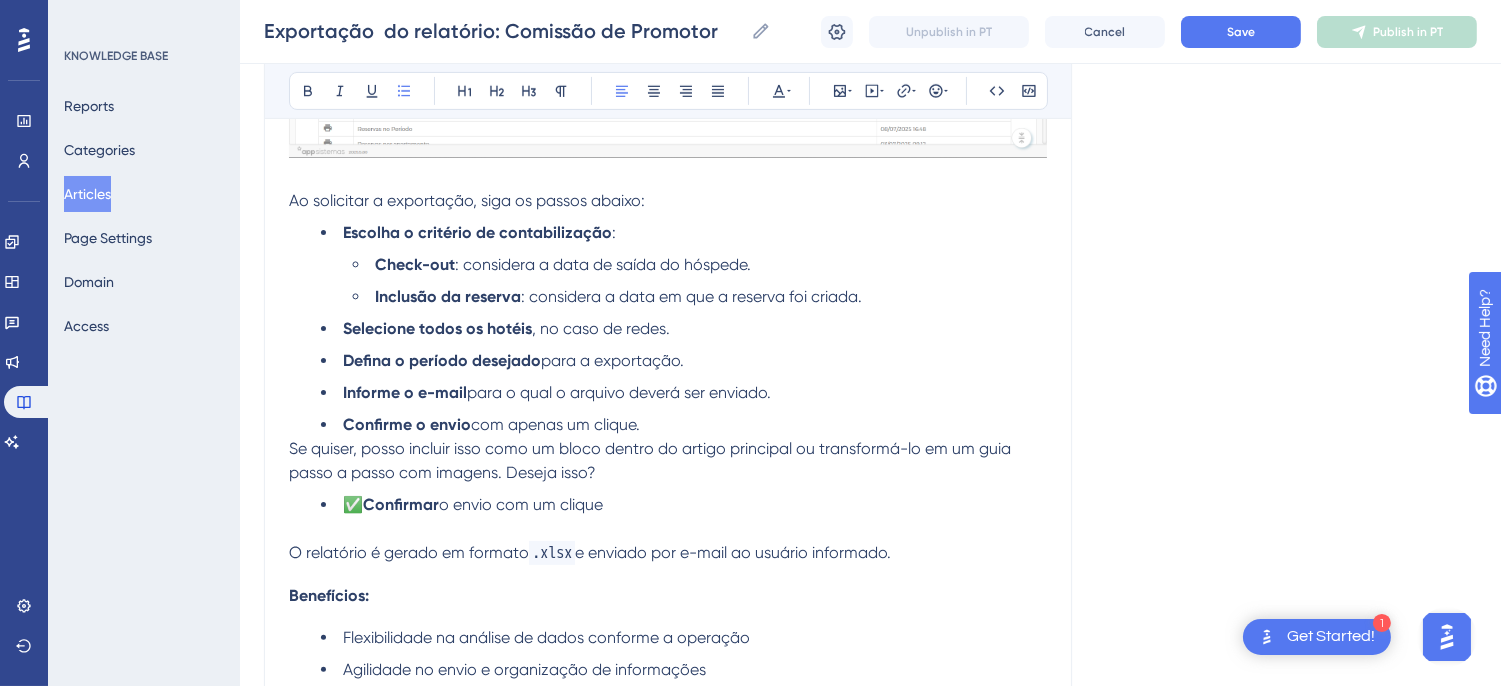 click on ", no caso de redes." at bounding box center [601, 328] 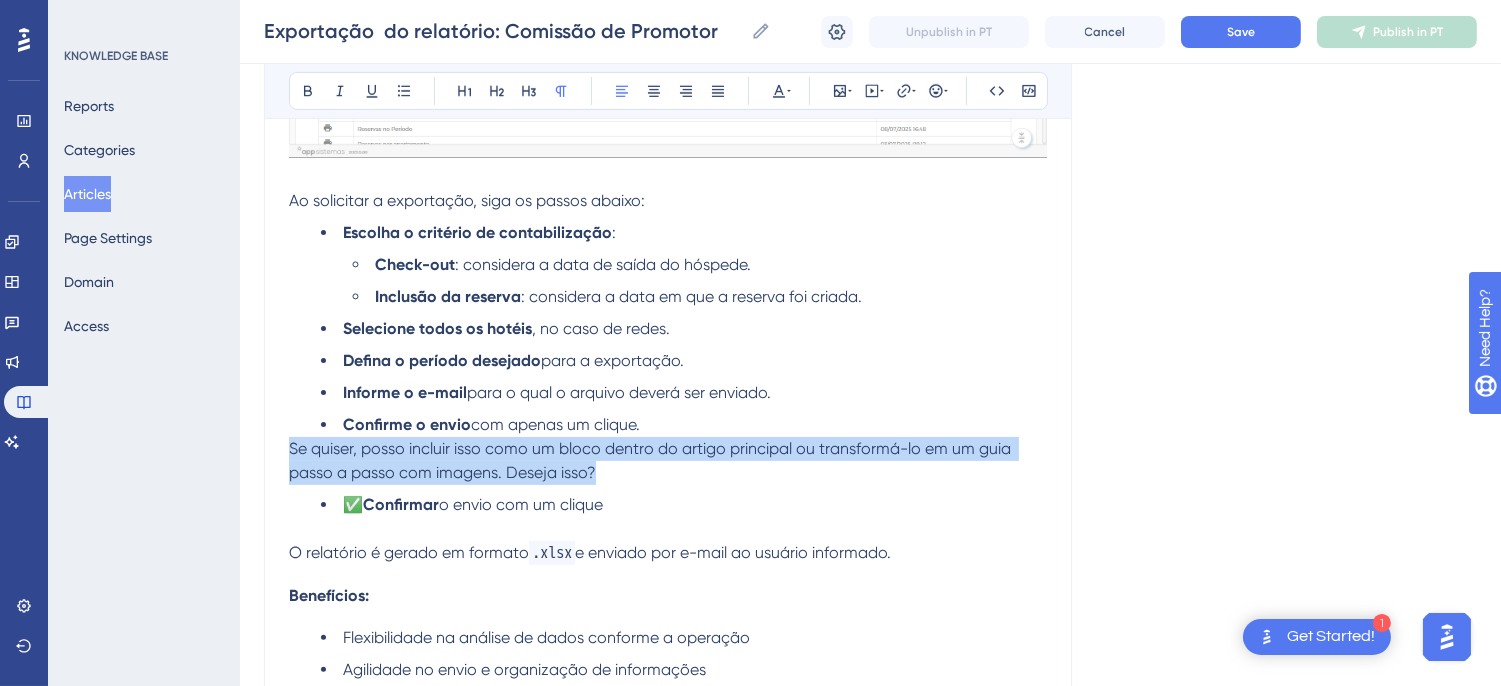 drag, startPoint x: 617, startPoint y: 463, endPoint x: 278, endPoint y: 437, distance: 339.99557 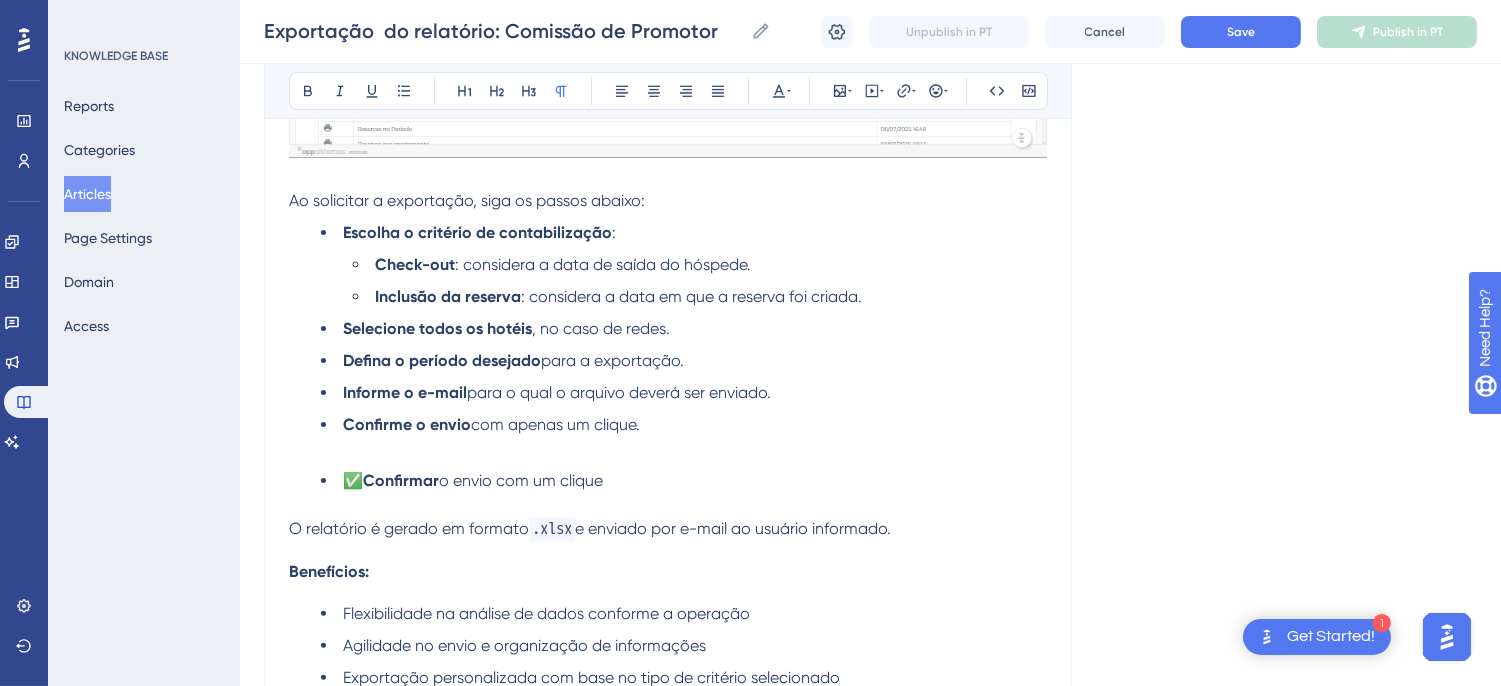click on "Confirme o envio" at bounding box center (407, 424) 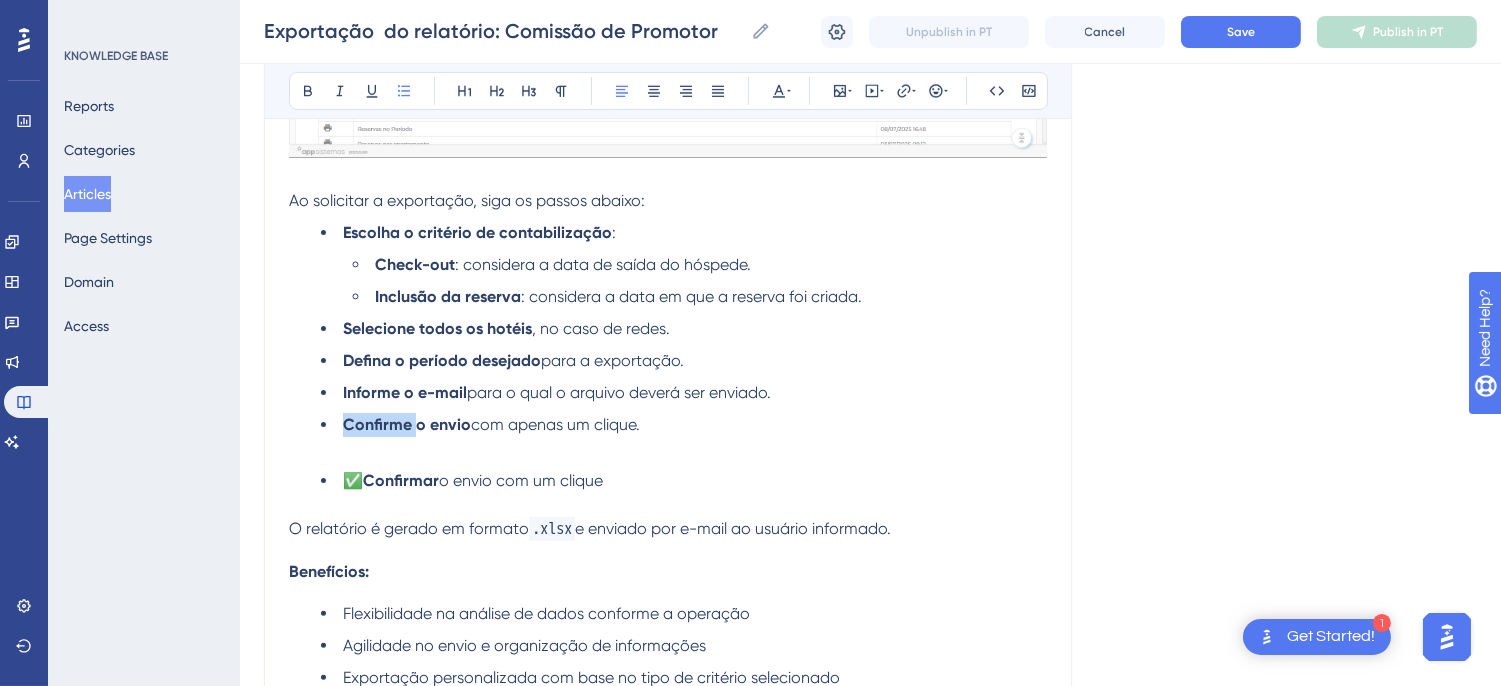 click on "Confirme o envio" at bounding box center (407, 424) 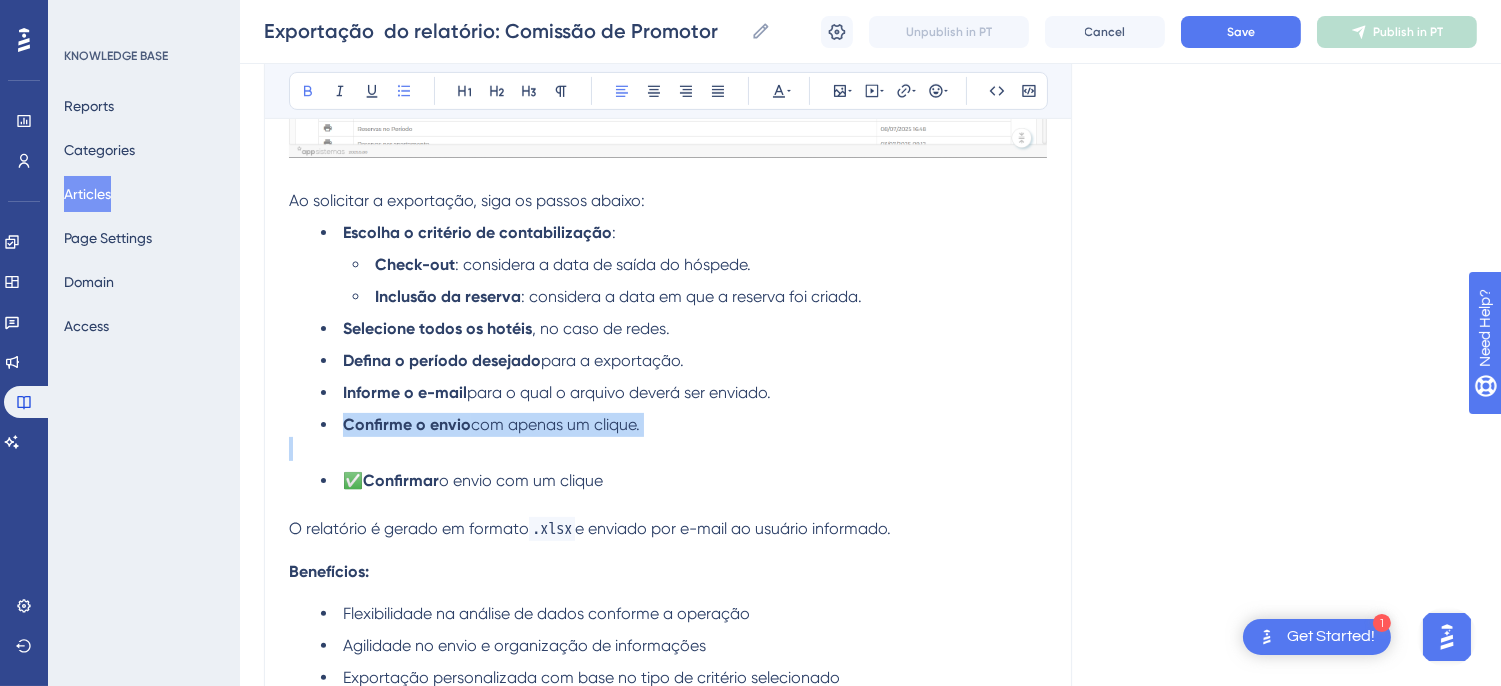 click on "Confirme o envio" at bounding box center (407, 424) 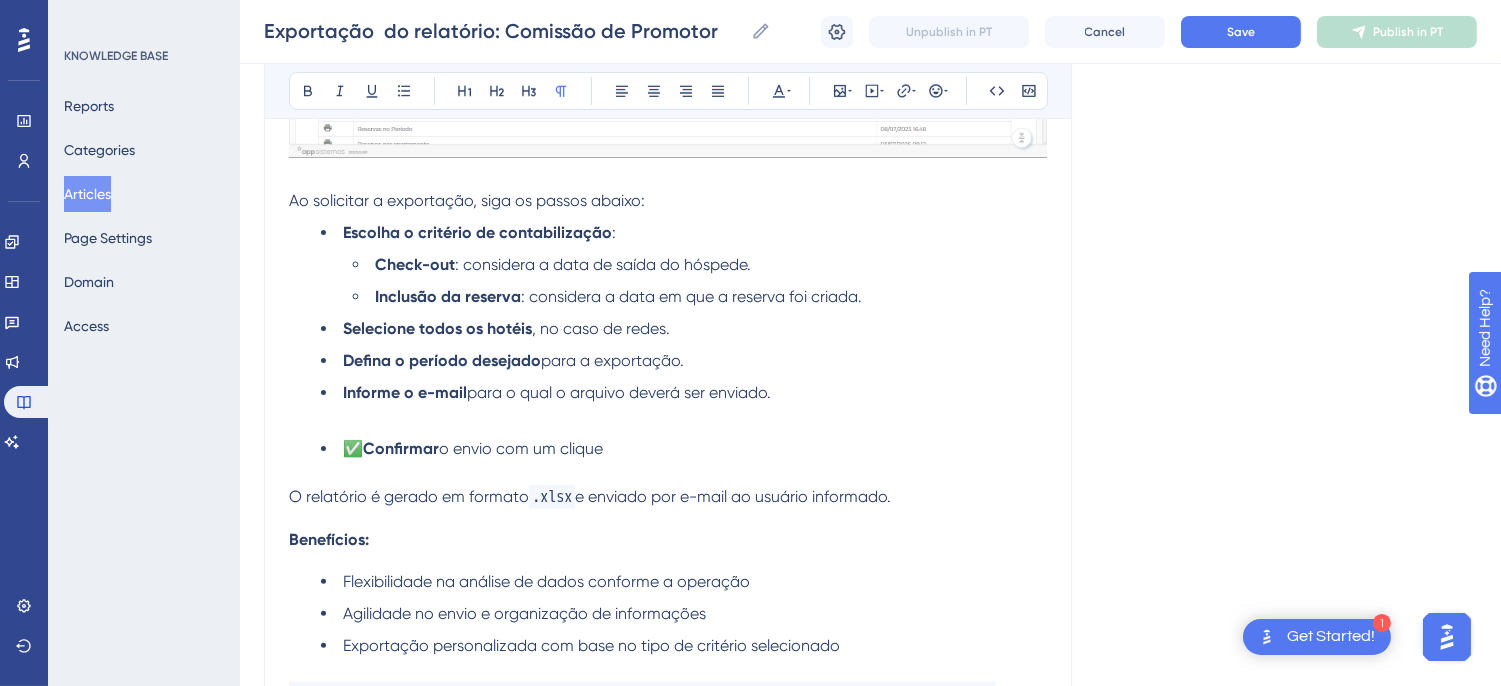 click at bounding box center (668, 417) 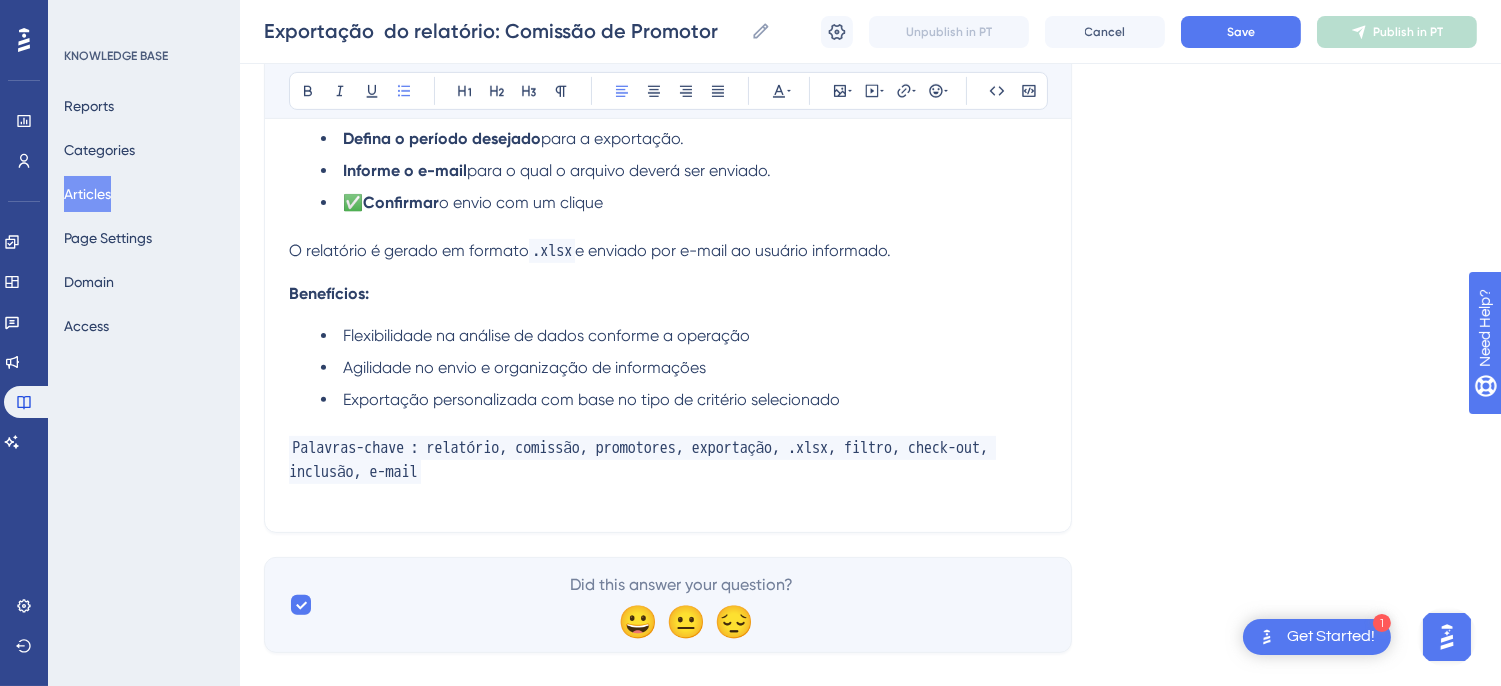 scroll, scrollTop: 1111, scrollLeft: 0, axis: vertical 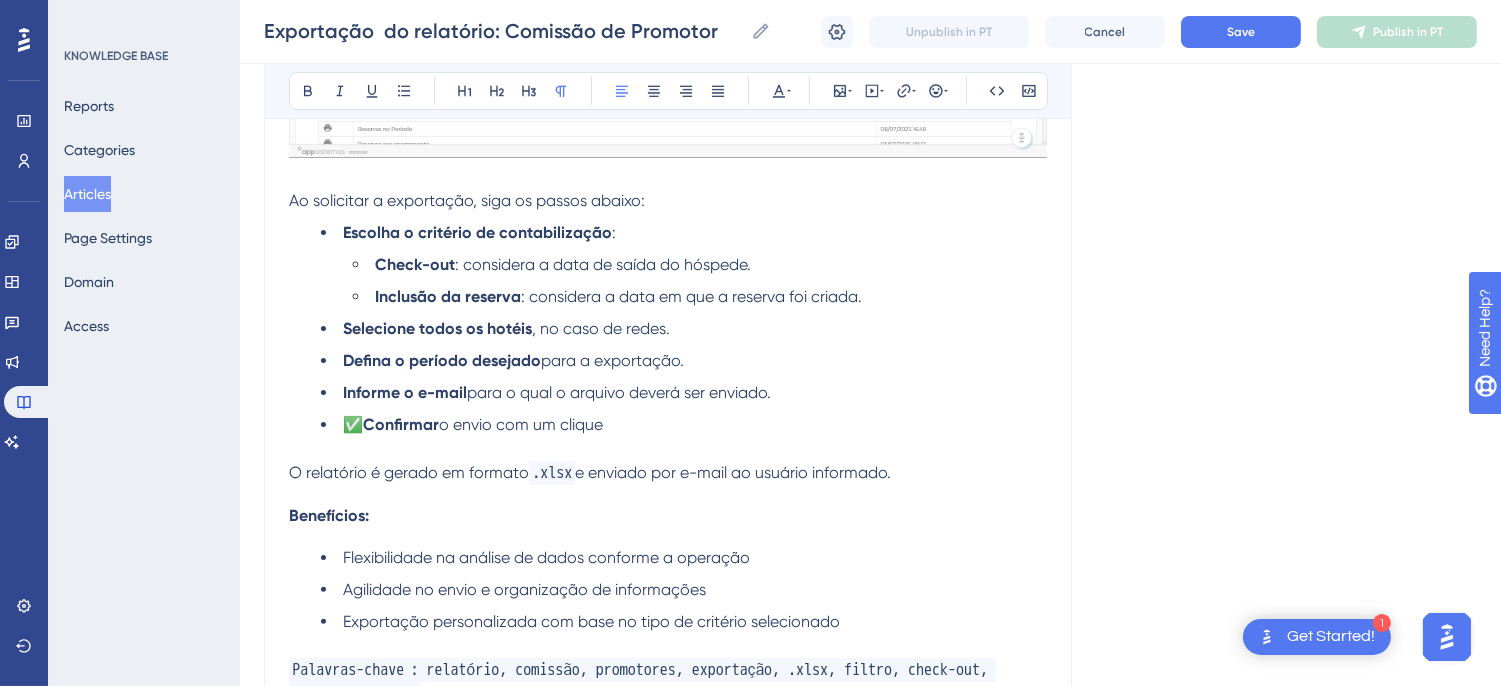click on "O relatório é gerado em formato" at bounding box center [409, 472] 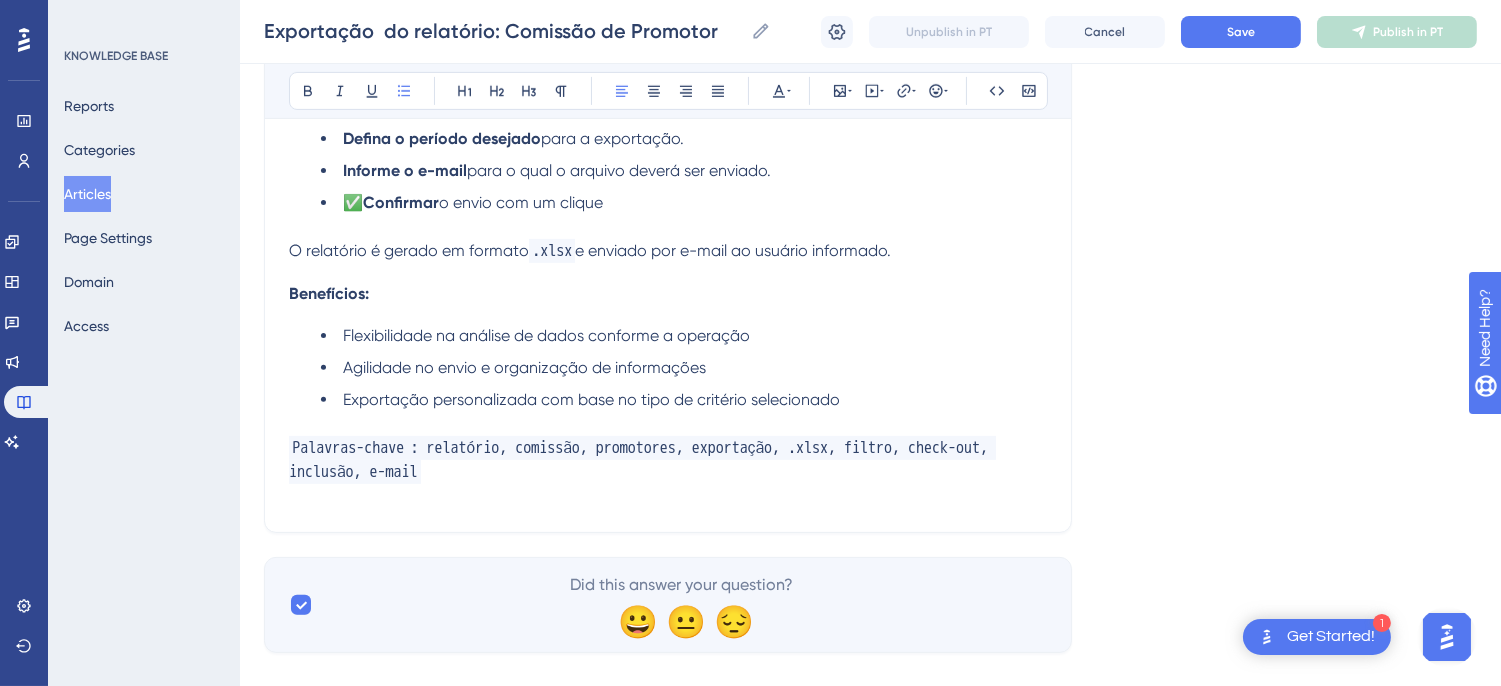 click on "Exportação personalizada com base no tipo de critério selecionado" at bounding box center (684, 400) 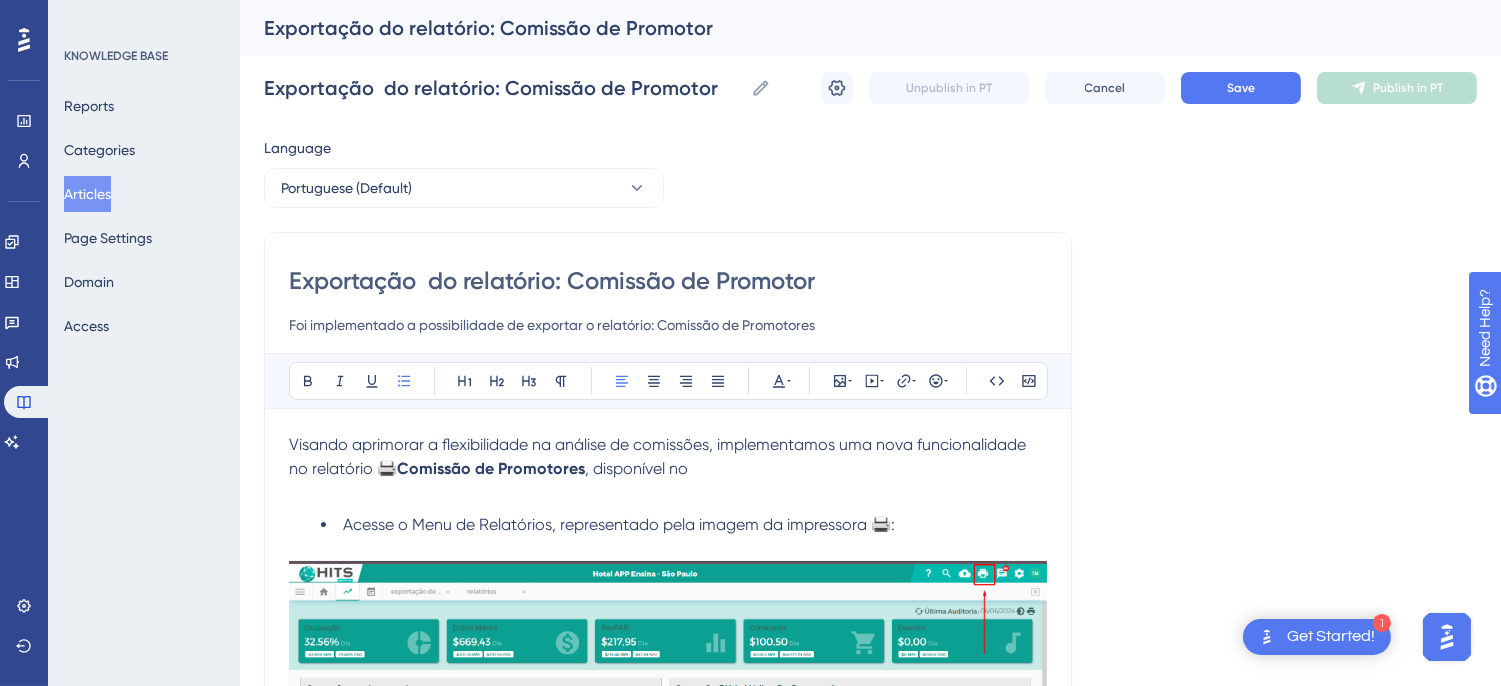scroll, scrollTop: 222, scrollLeft: 0, axis: vertical 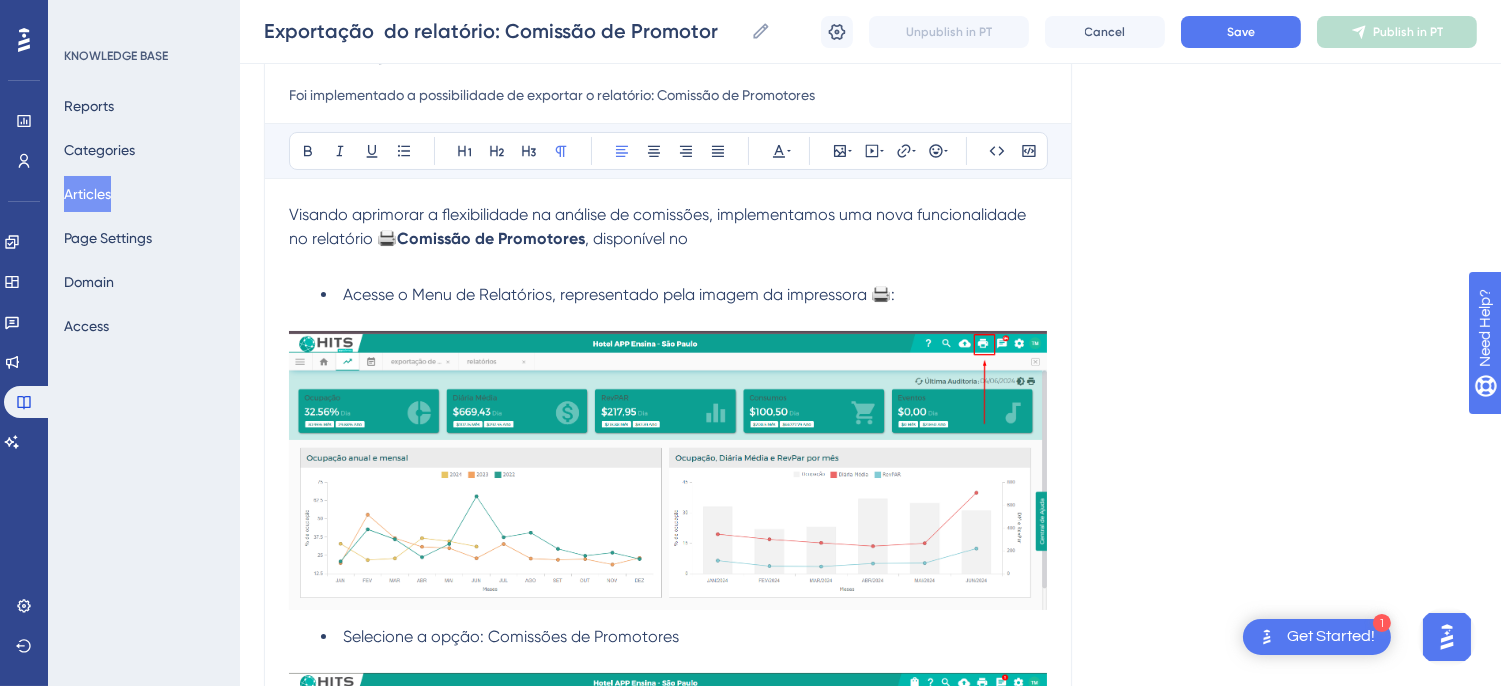 click on "Visando aprimorar a flexibilidade na análise de comissões, implementamos uma nova funcionalidade no relatório 🖨️  Comissão de Promotores , disponível no" at bounding box center (668, 227) 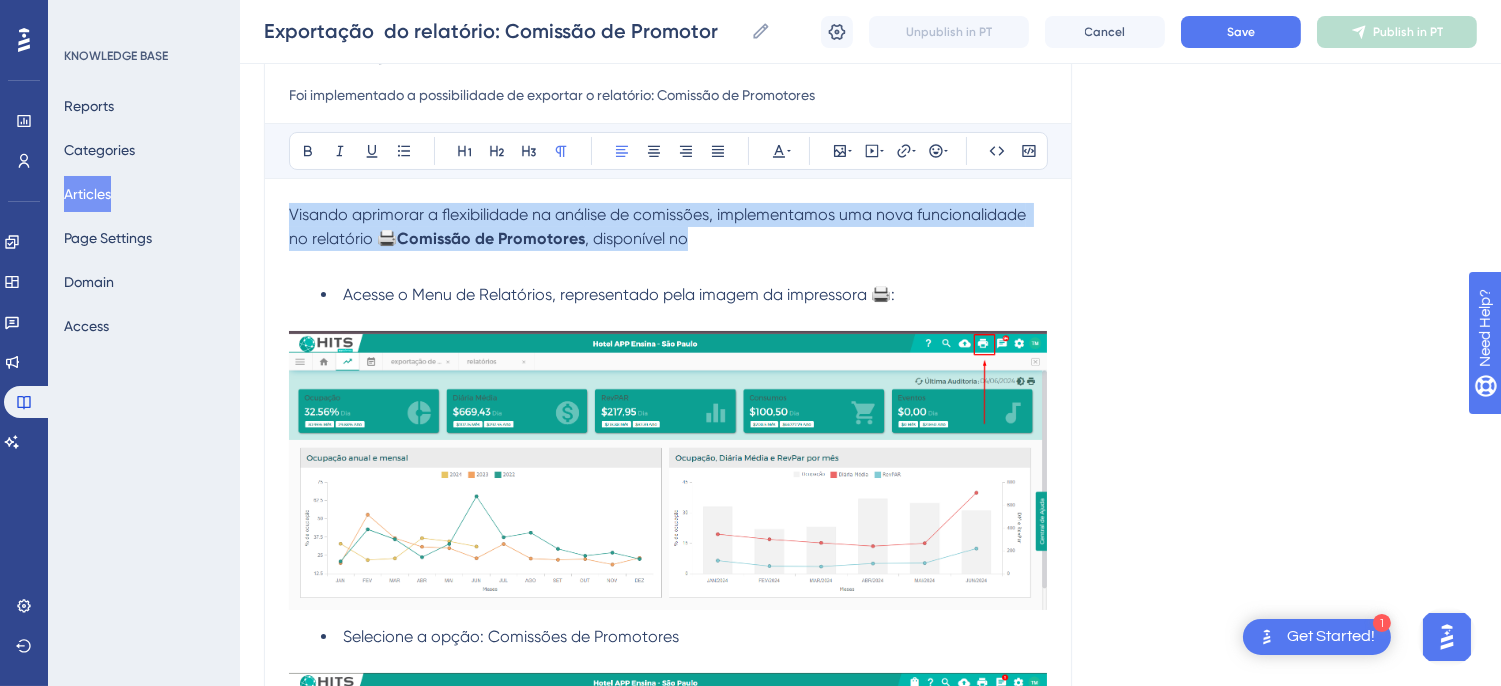 drag, startPoint x: 724, startPoint y: 243, endPoint x: 274, endPoint y: 202, distance: 451.86392 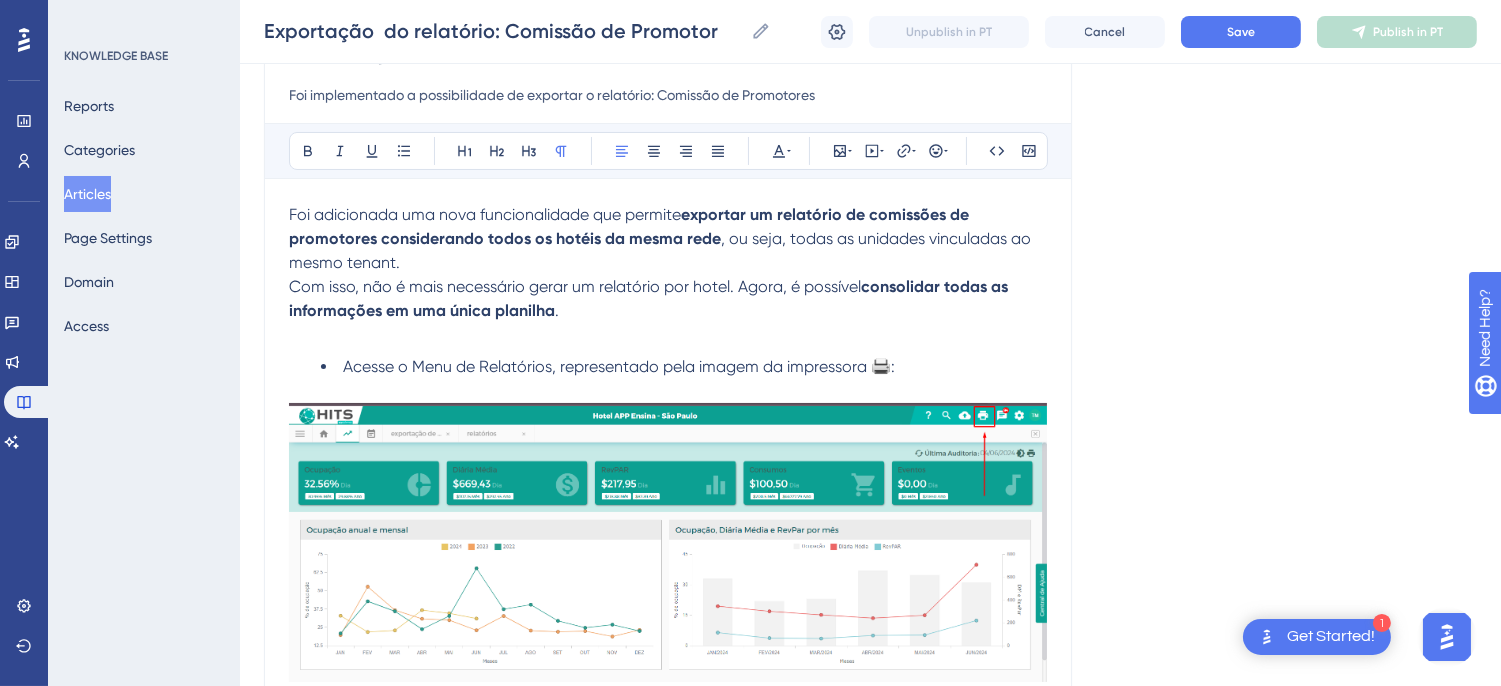 click on "Foi adicionada uma nova funcionalidade que permite  exportar um relatório de comissões de promotores considerando todos os hotéis da mesma rede , ou seja, todas as unidades vinculadas ao mesmo tenant." at bounding box center [668, 239] 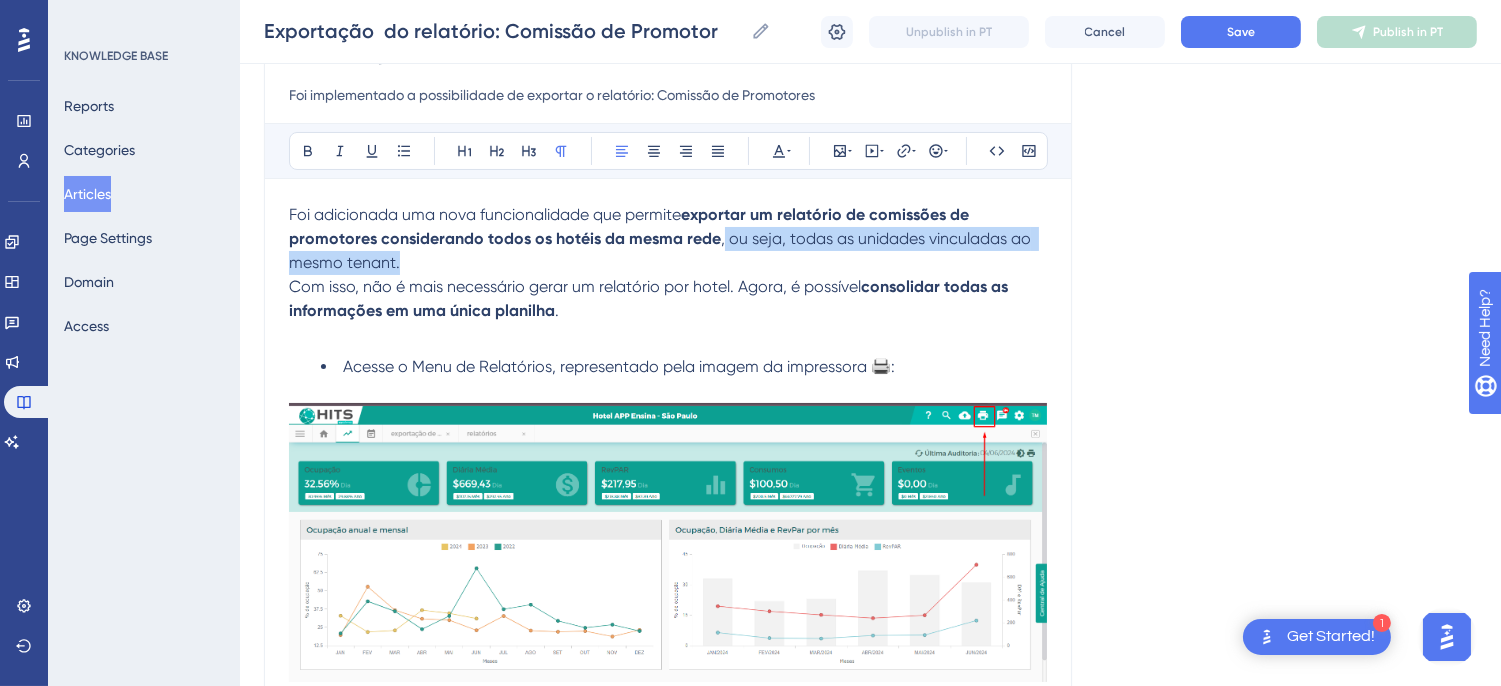 drag, startPoint x: 497, startPoint y: 256, endPoint x: 720, endPoint y: 238, distance: 223.72528 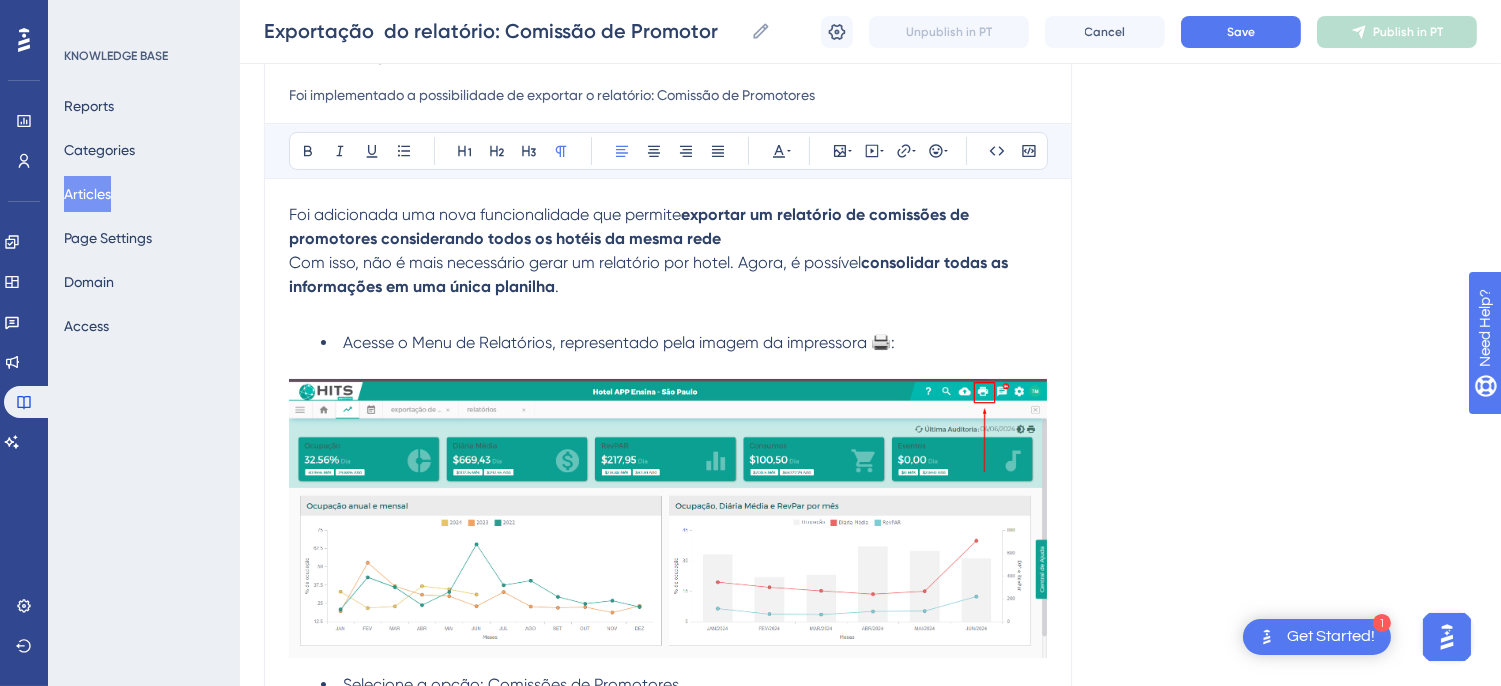 click on "Com isso, não é mais necessário gerar um relatório por hotel. Agora, é possível  consolidar todas as informações em uma única planilha ." at bounding box center [668, 275] 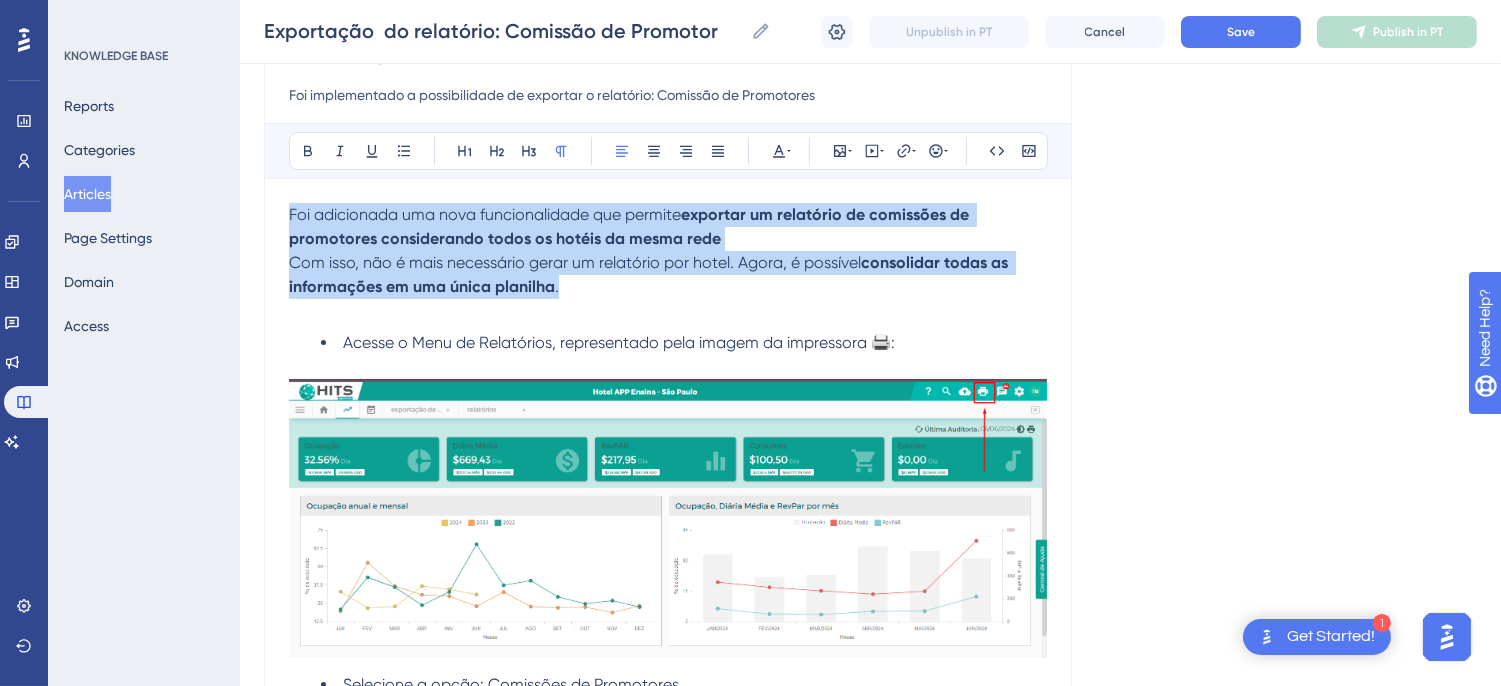 drag, startPoint x: 603, startPoint y: 285, endPoint x: 274, endPoint y: 214, distance: 336.5739 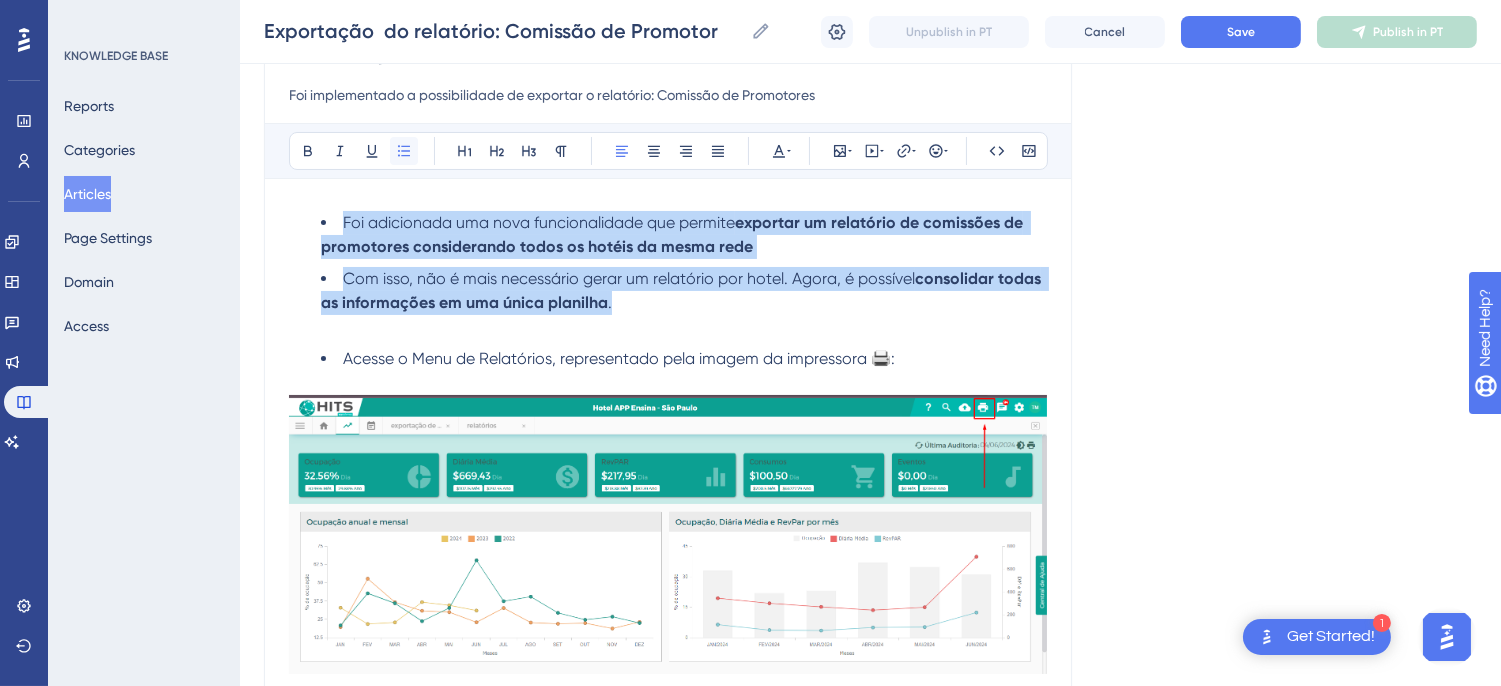 click 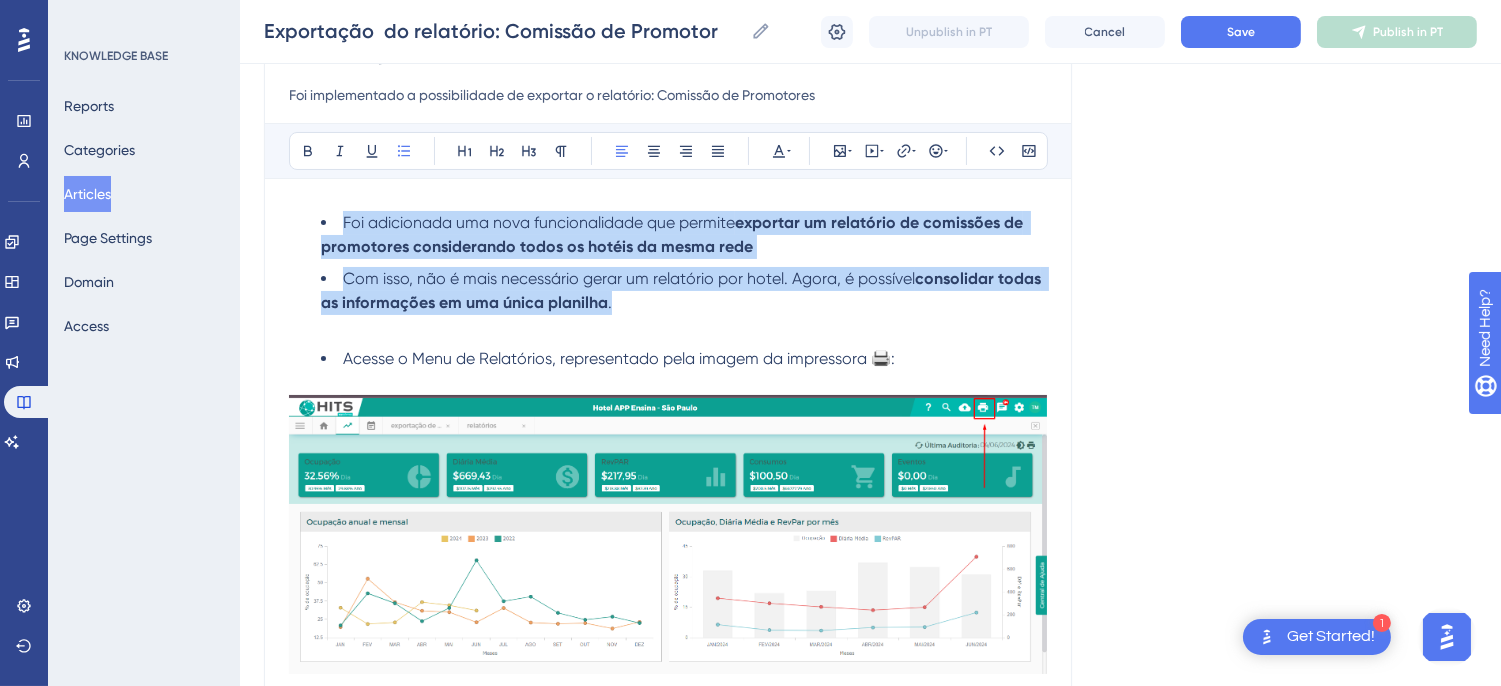 click on "consolidar todas as informações em uma única planilha" at bounding box center [683, 290] 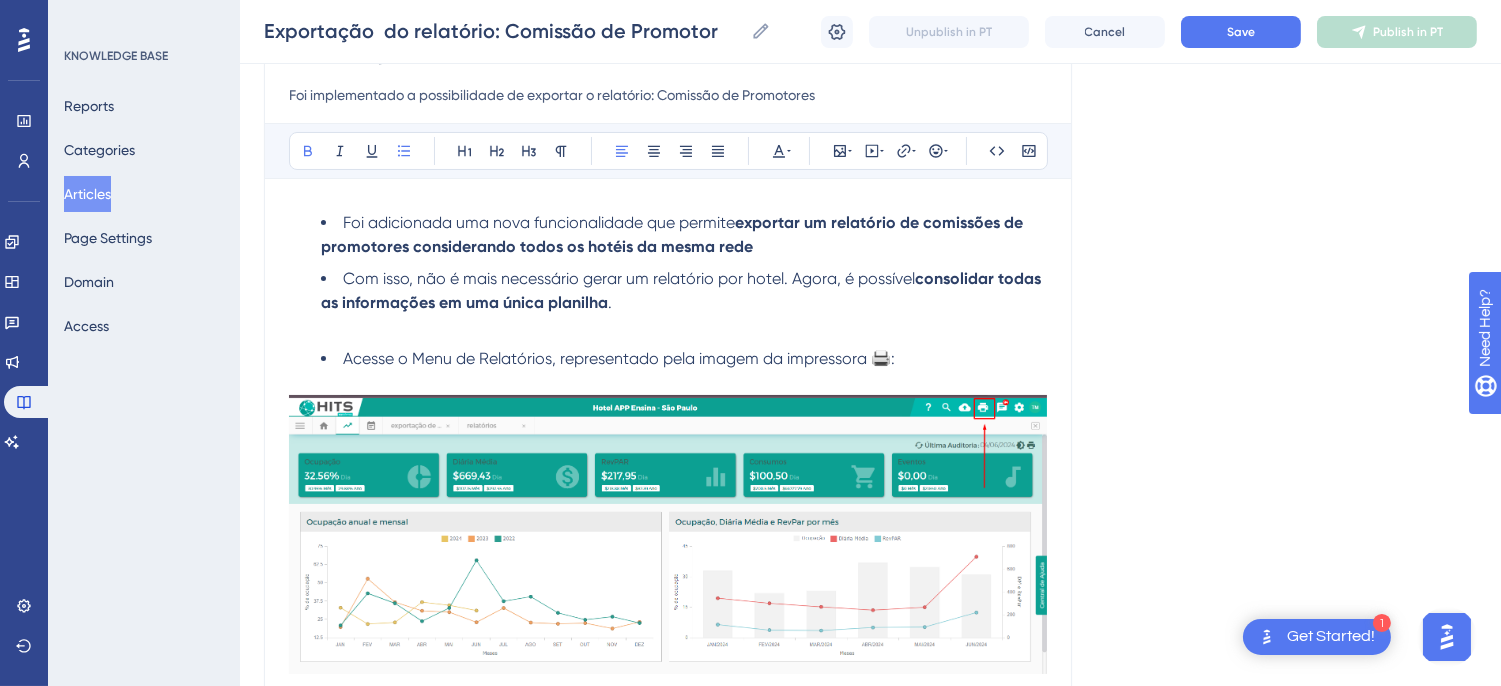 click on "Foi adicionada uma nova funcionalidade que permite  exportar um relatório de comissões de promotores considerando todos os hotéis da mesma rede" at bounding box center (684, 235) 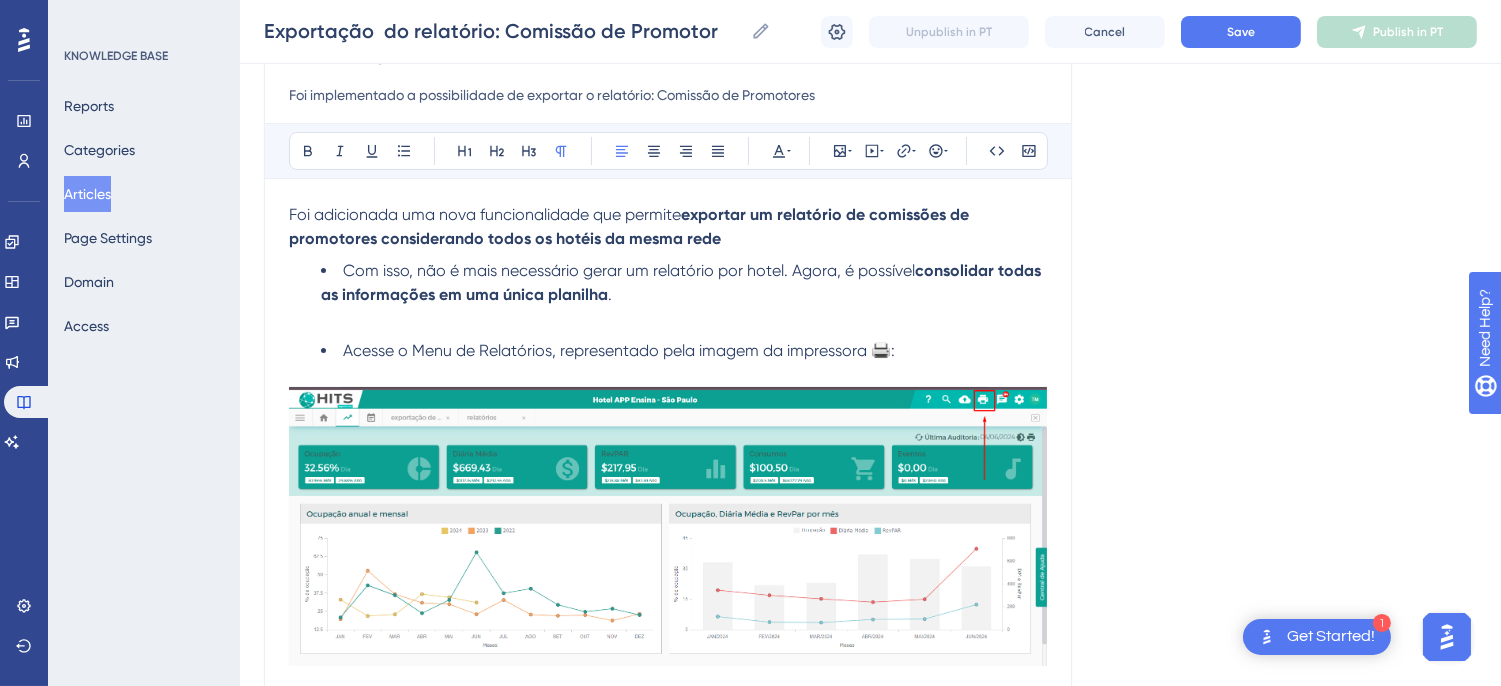 click on "Com isso, não é mais necessário gerar um relatório por hotel. Agora, é possível  consolidar todas as informações em uma única planilha ." at bounding box center (684, 283) 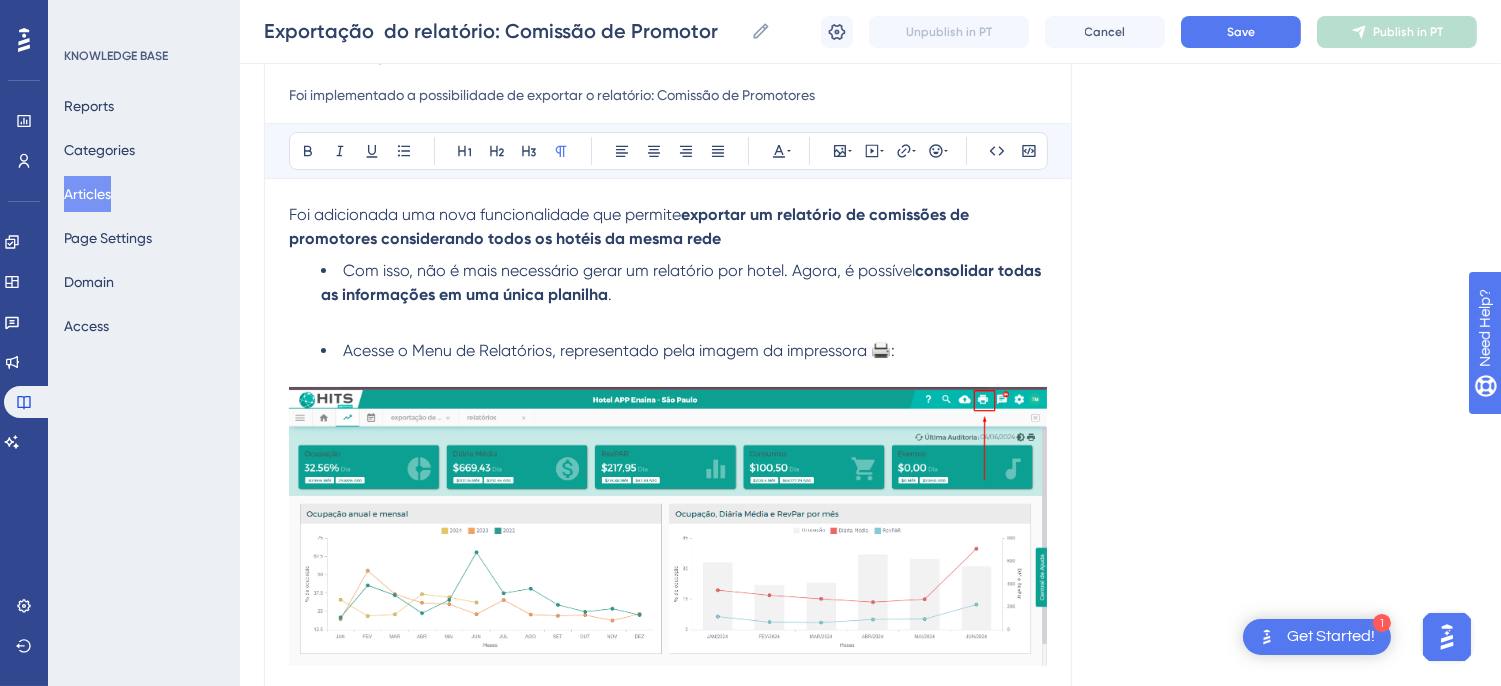 click at bounding box center [668, 319] 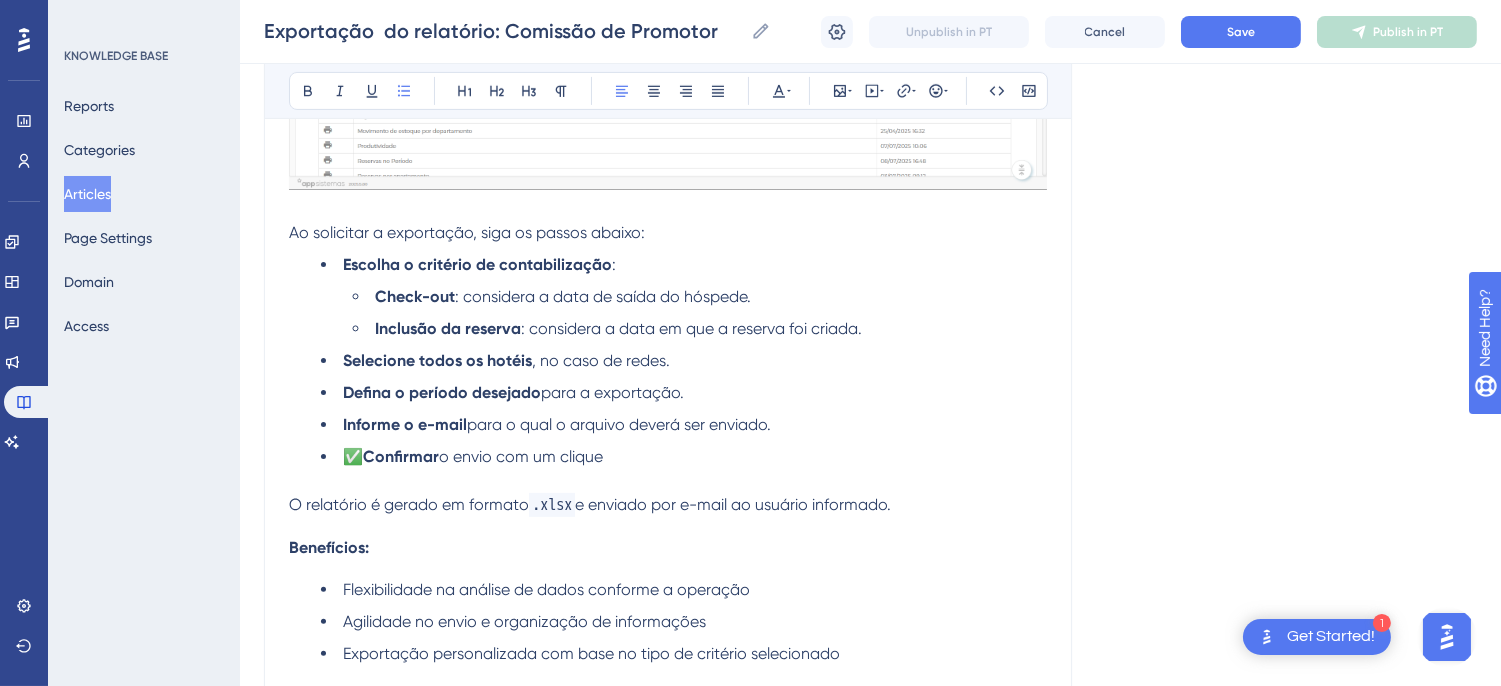 scroll, scrollTop: 1333, scrollLeft: 0, axis: vertical 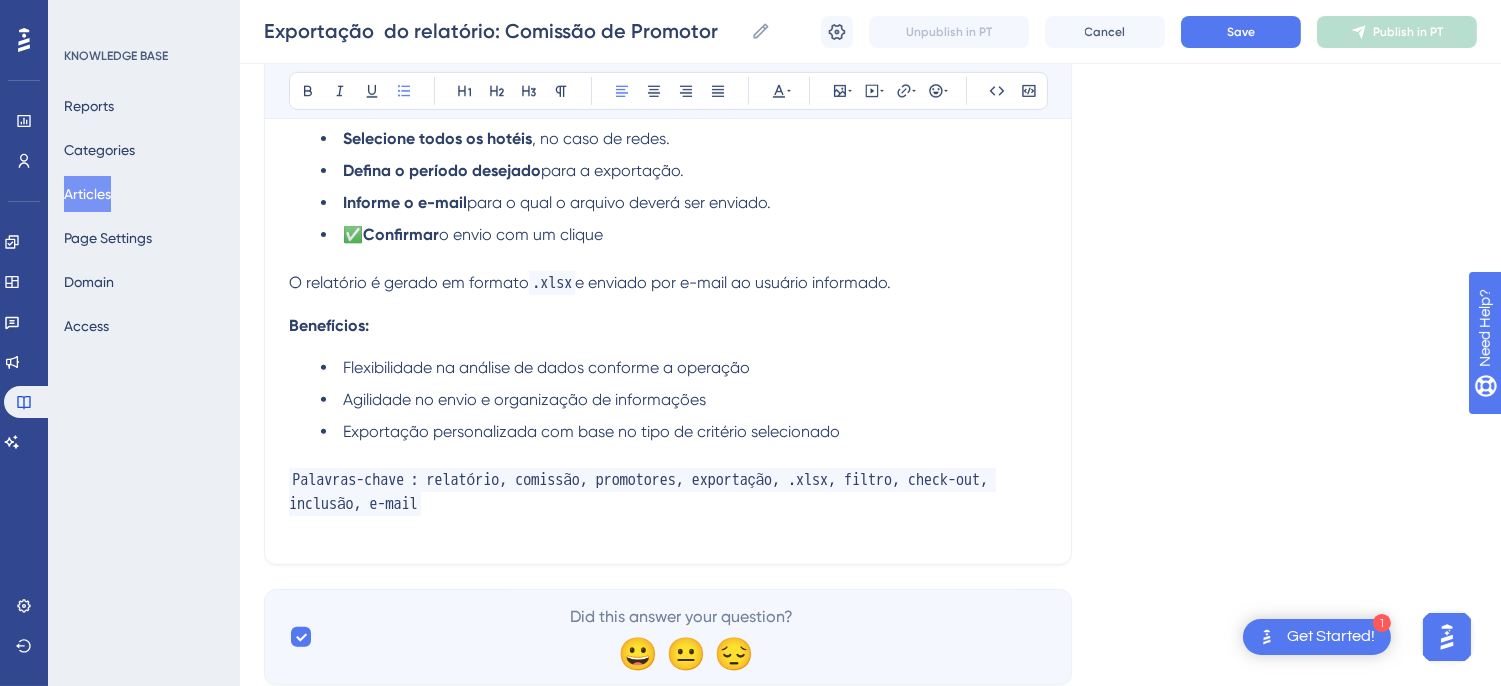 drag, startPoint x: 420, startPoint y: 313, endPoint x: 554, endPoint y: 288, distance: 136.31215 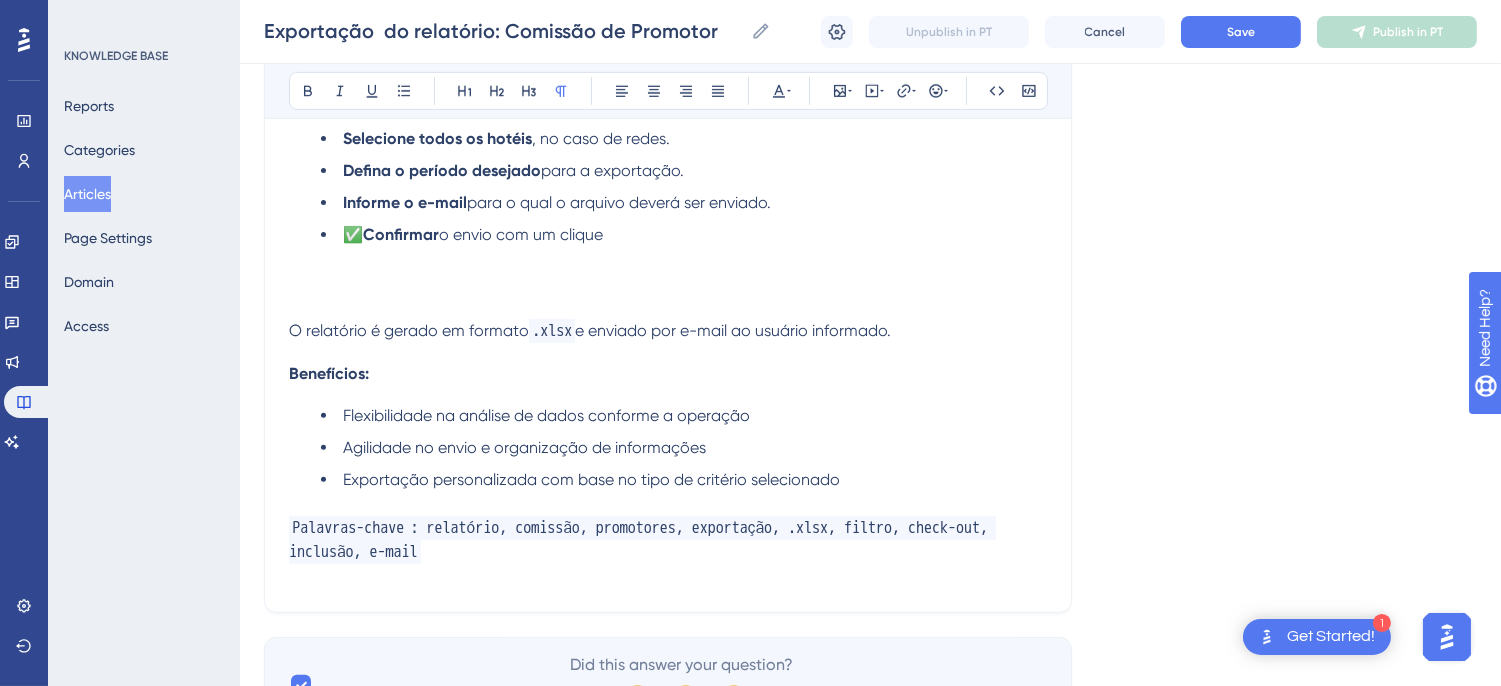 scroll, scrollTop: 1111, scrollLeft: 0, axis: vertical 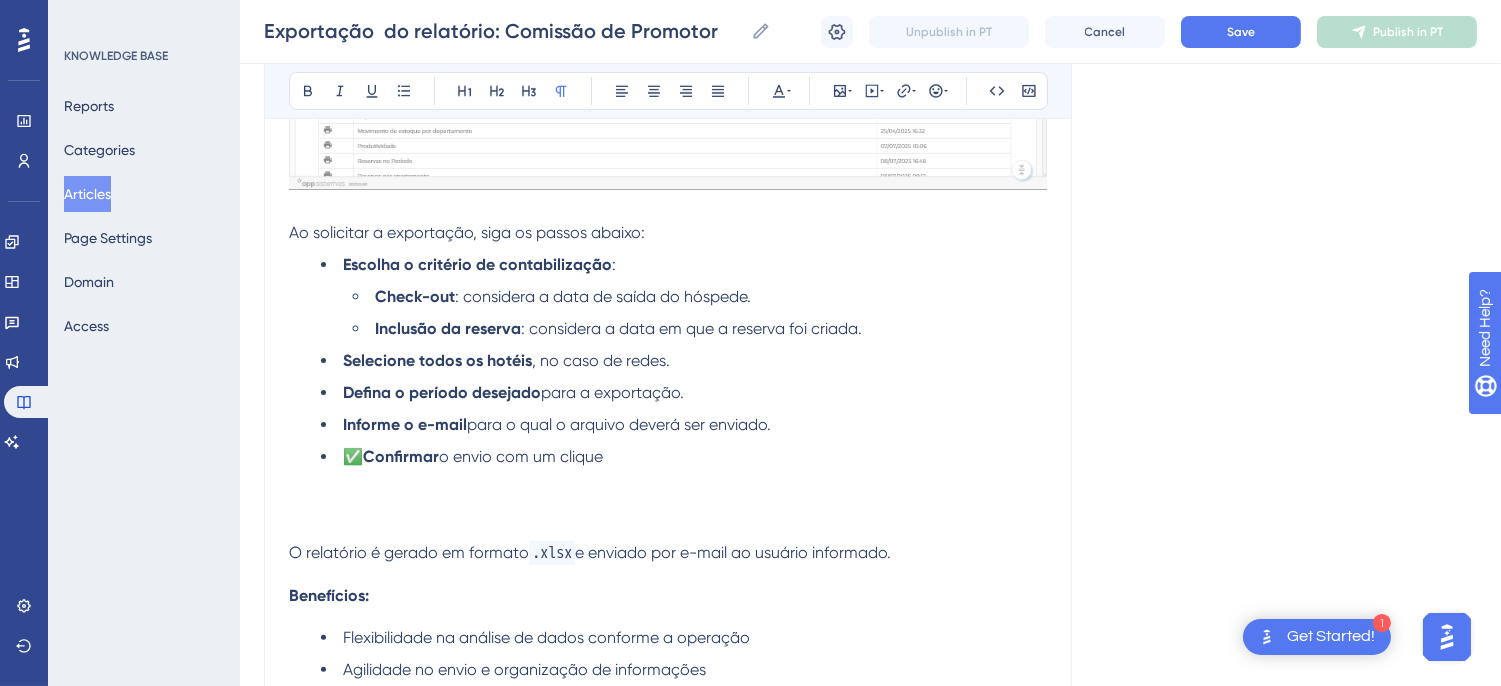 click on "Selecione todos os hotéis , no caso de redes." at bounding box center (684, 361) 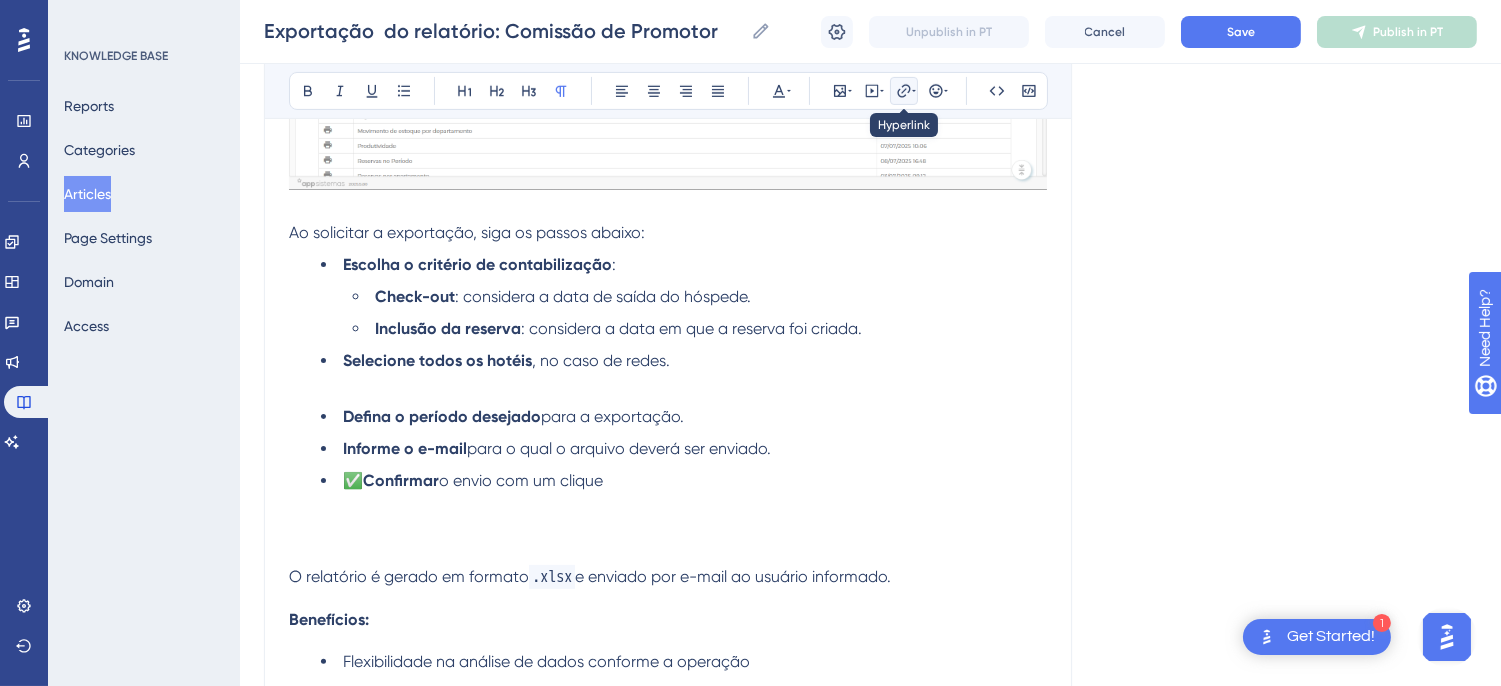 click 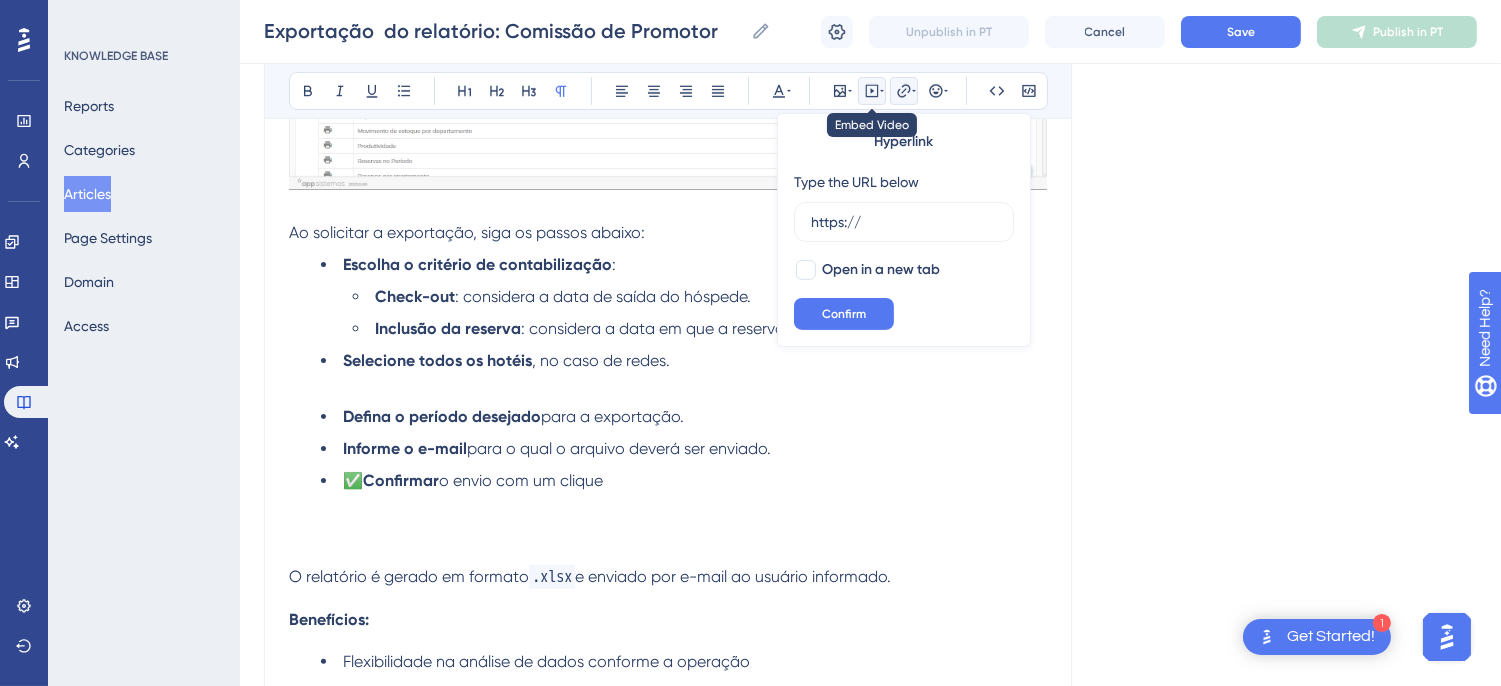 click 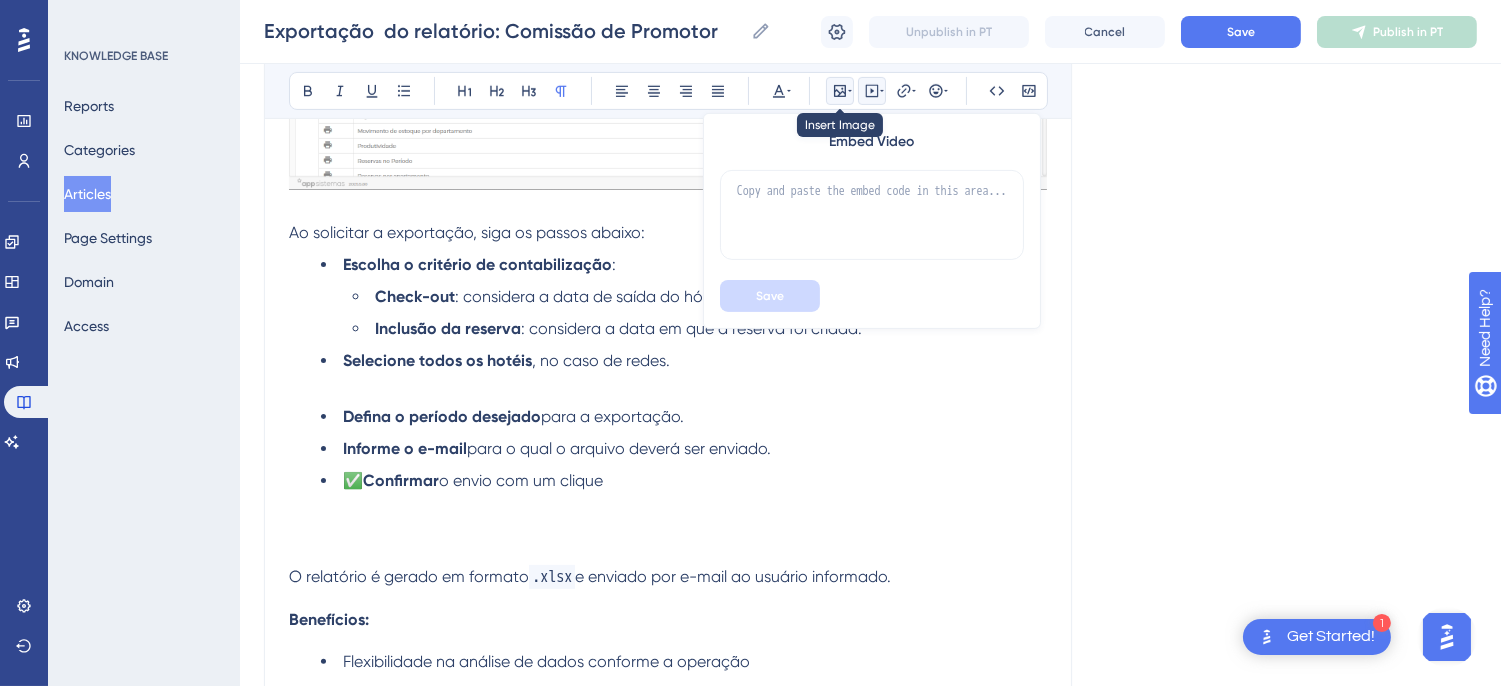 click 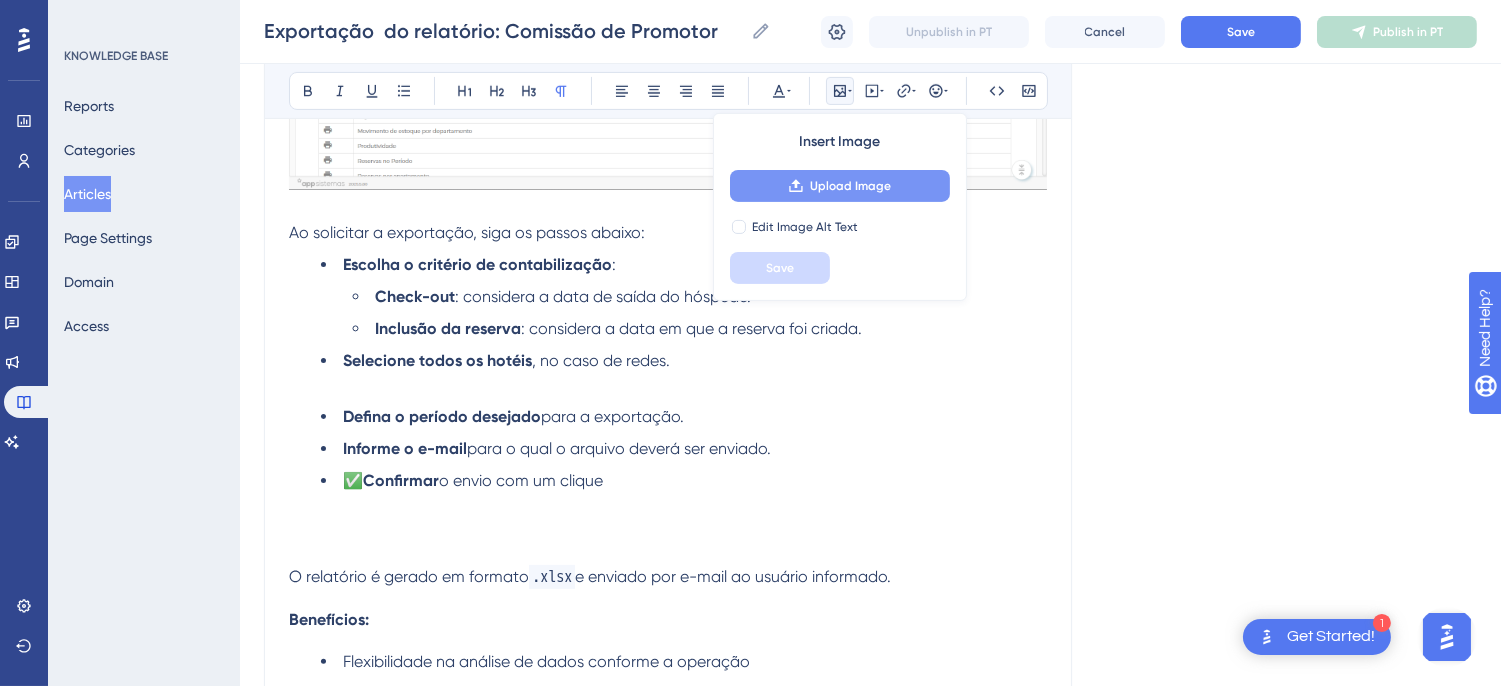 click on "Upload Image" at bounding box center (840, 186) 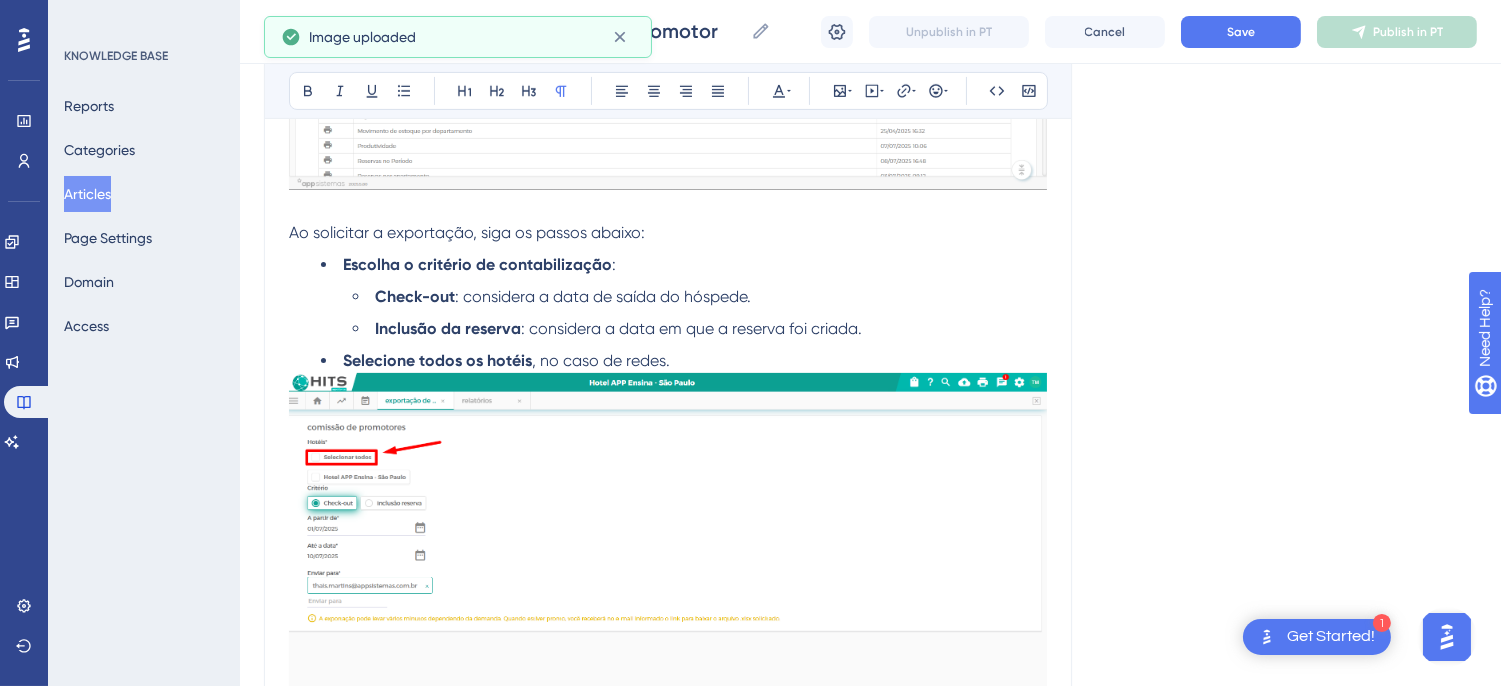 click on "Selecione todos os hotéis , no caso de redes." at bounding box center (684, 361) 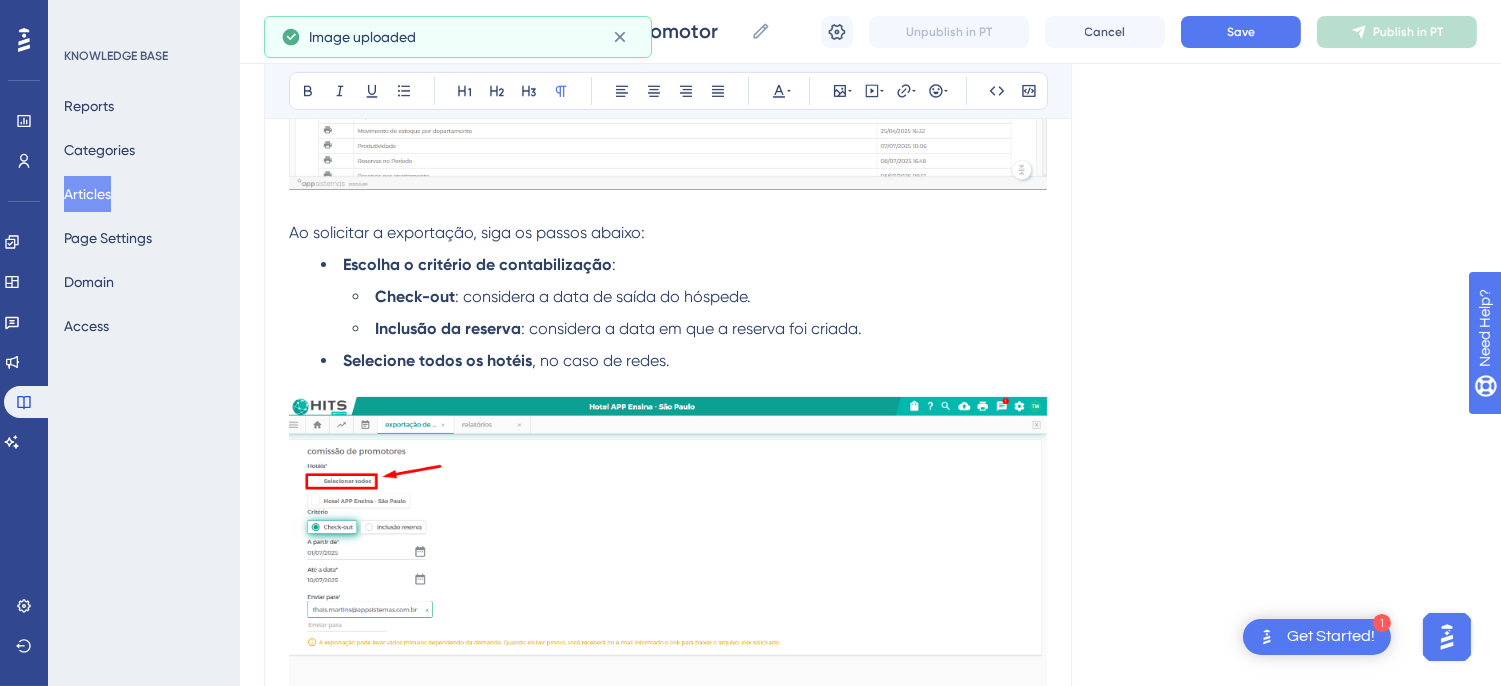 scroll, scrollTop: 1555, scrollLeft: 0, axis: vertical 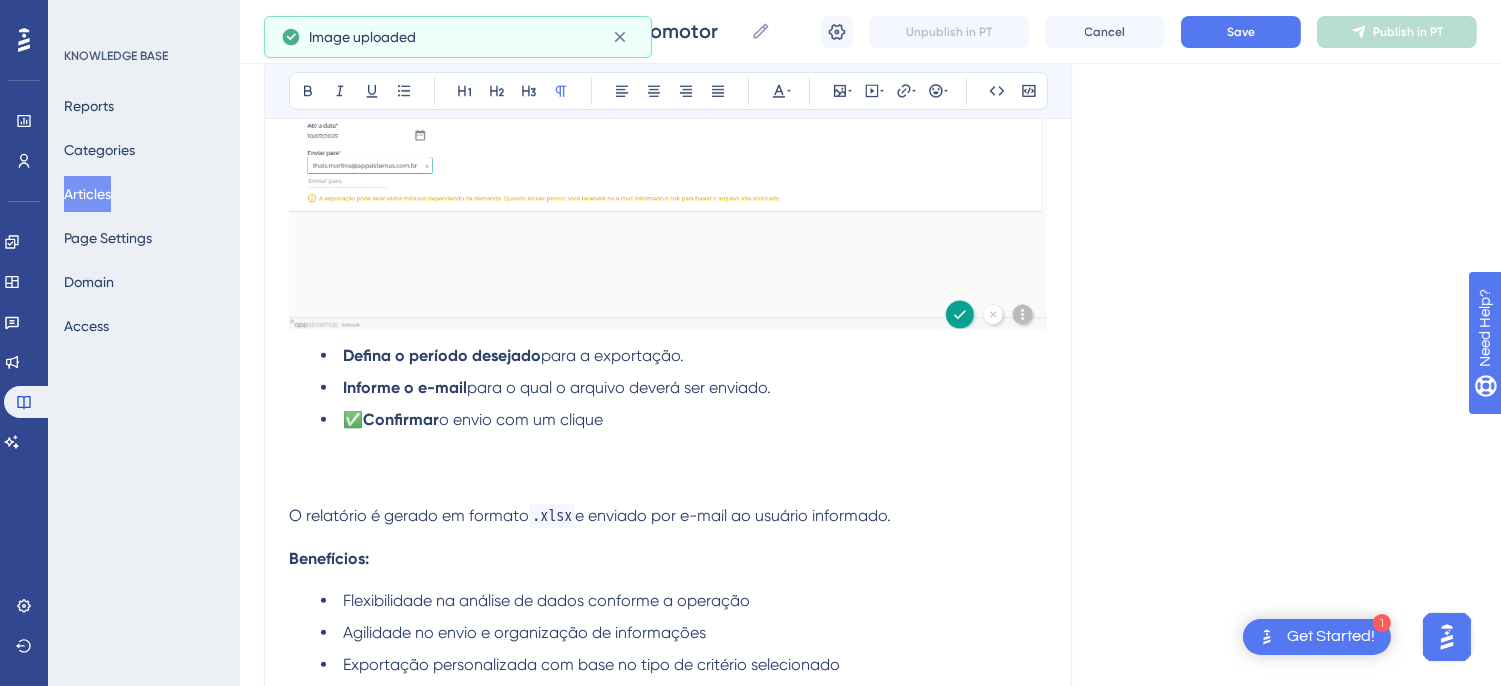 click at bounding box center [668, 492] 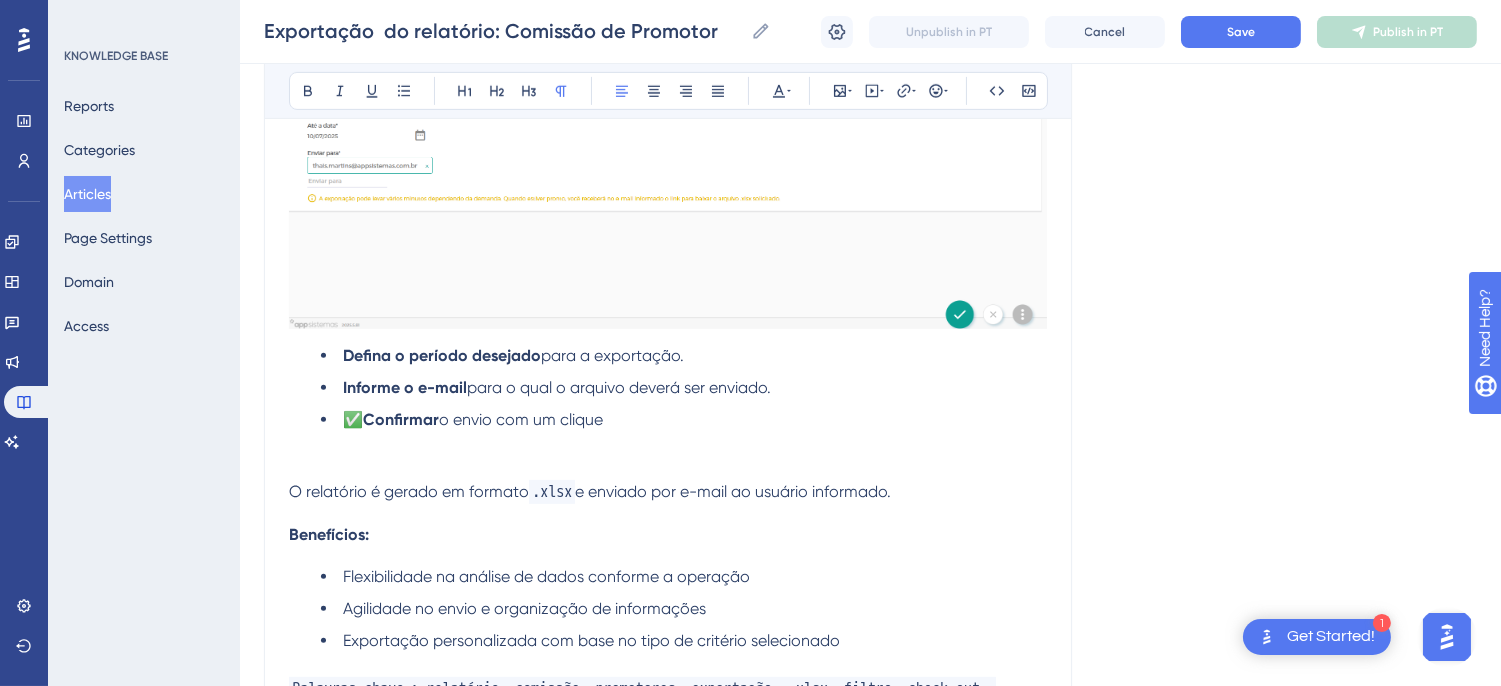 click on "O relatório é gerado em formato" at bounding box center (409, 491) 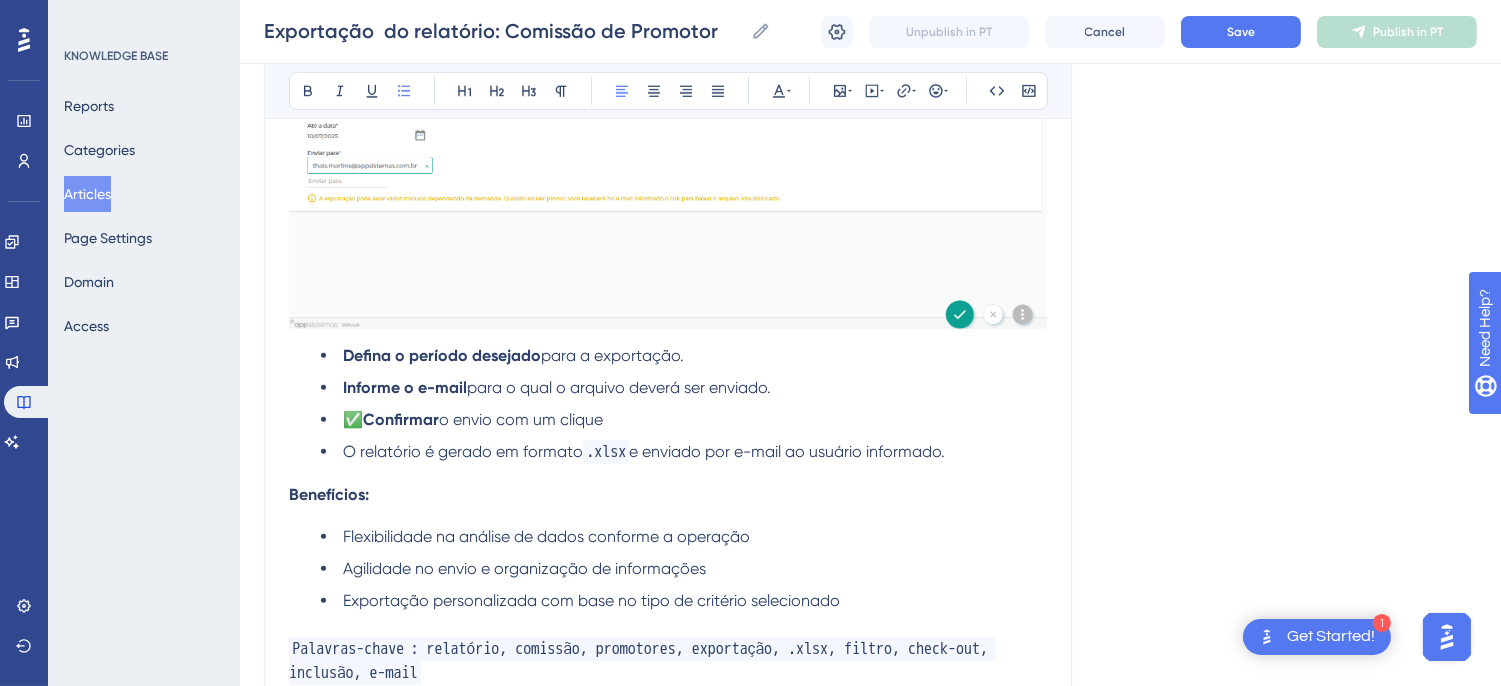 click on "Benefícios:" at bounding box center (668, 494) 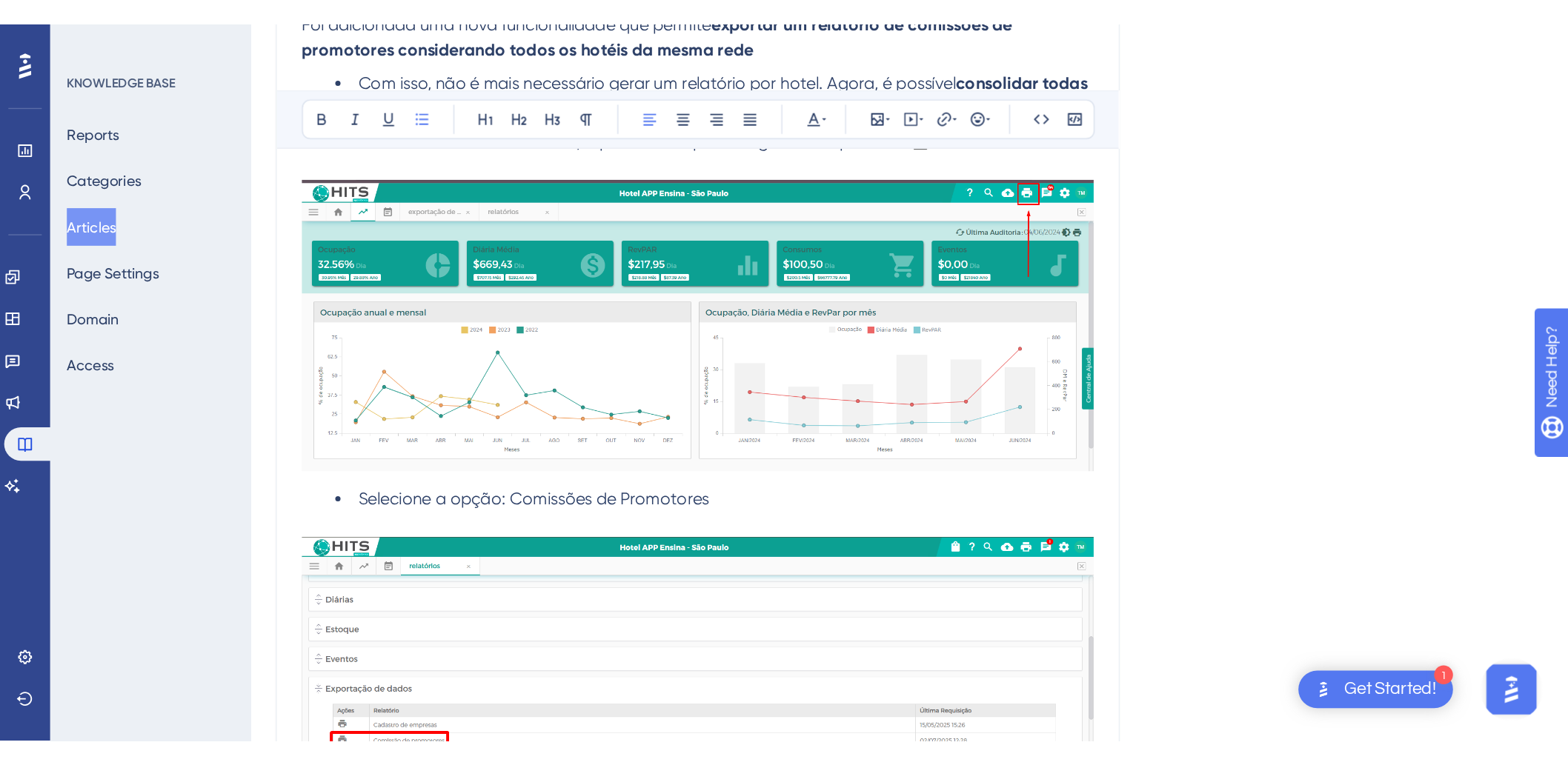 scroll, scrollTop: 0, scrollLeft: 0, axis: both 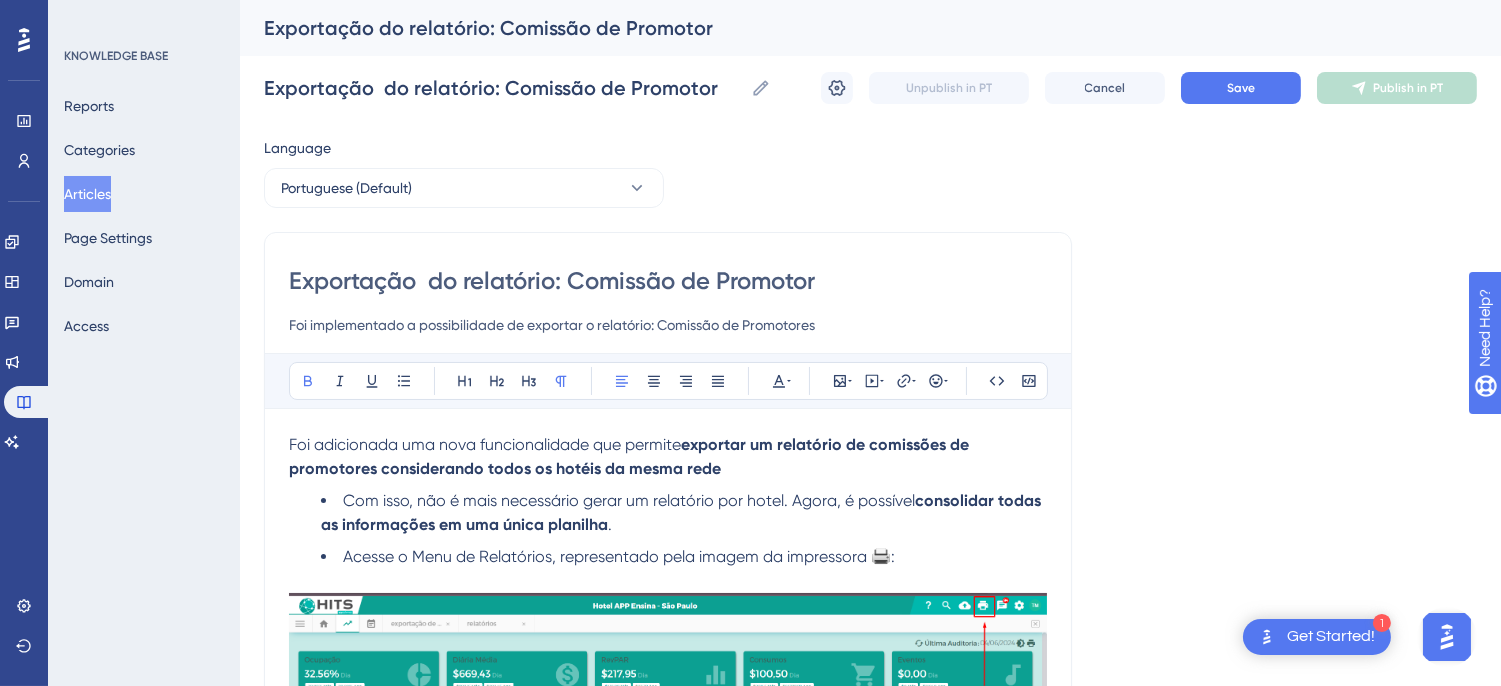 click on "Foi adicionada uma nova funcionalidade que permite  exportar um relatório de comissões de promotores considerando todos os hotéis da mesma rede" at bounding box center (668, 457) 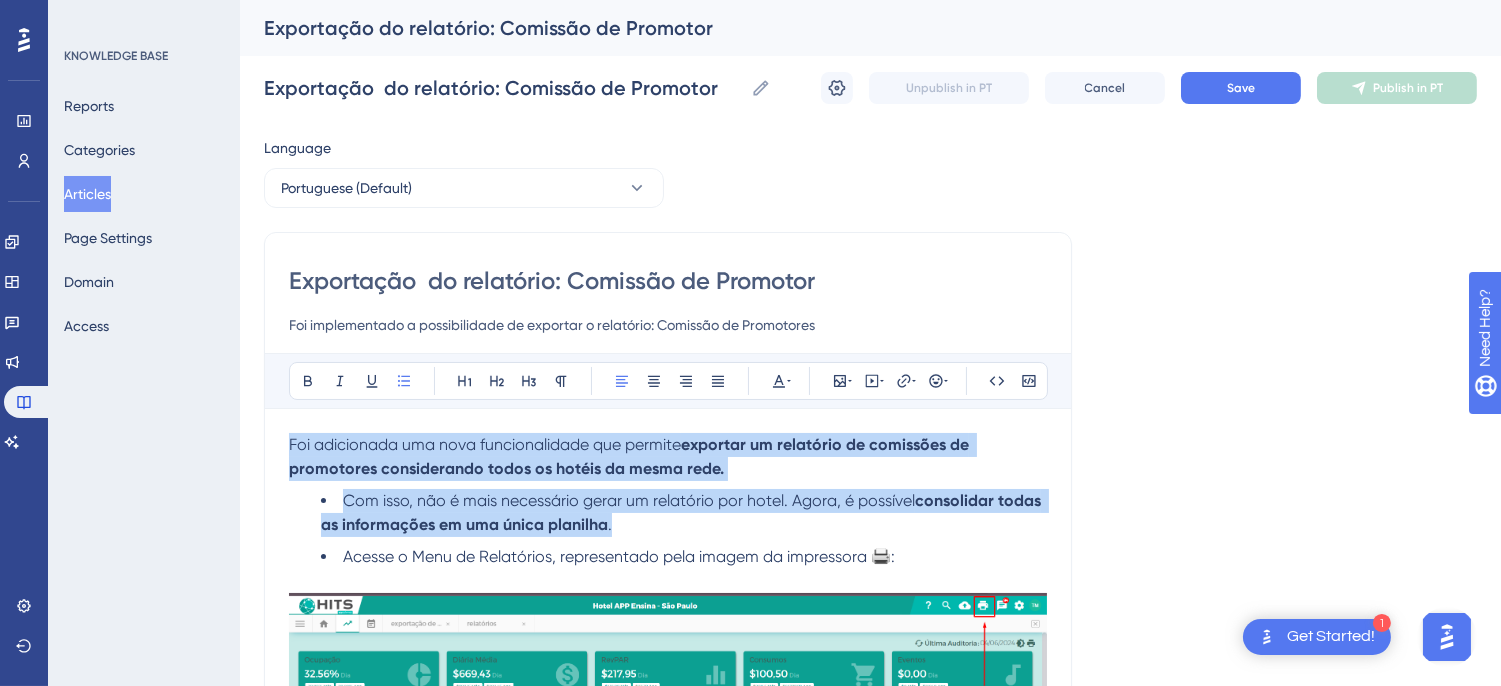 drag, startPoint x: 663, startPoint y: 528, endPoint x: 262, endPoint y: 443, distance: 409.90976 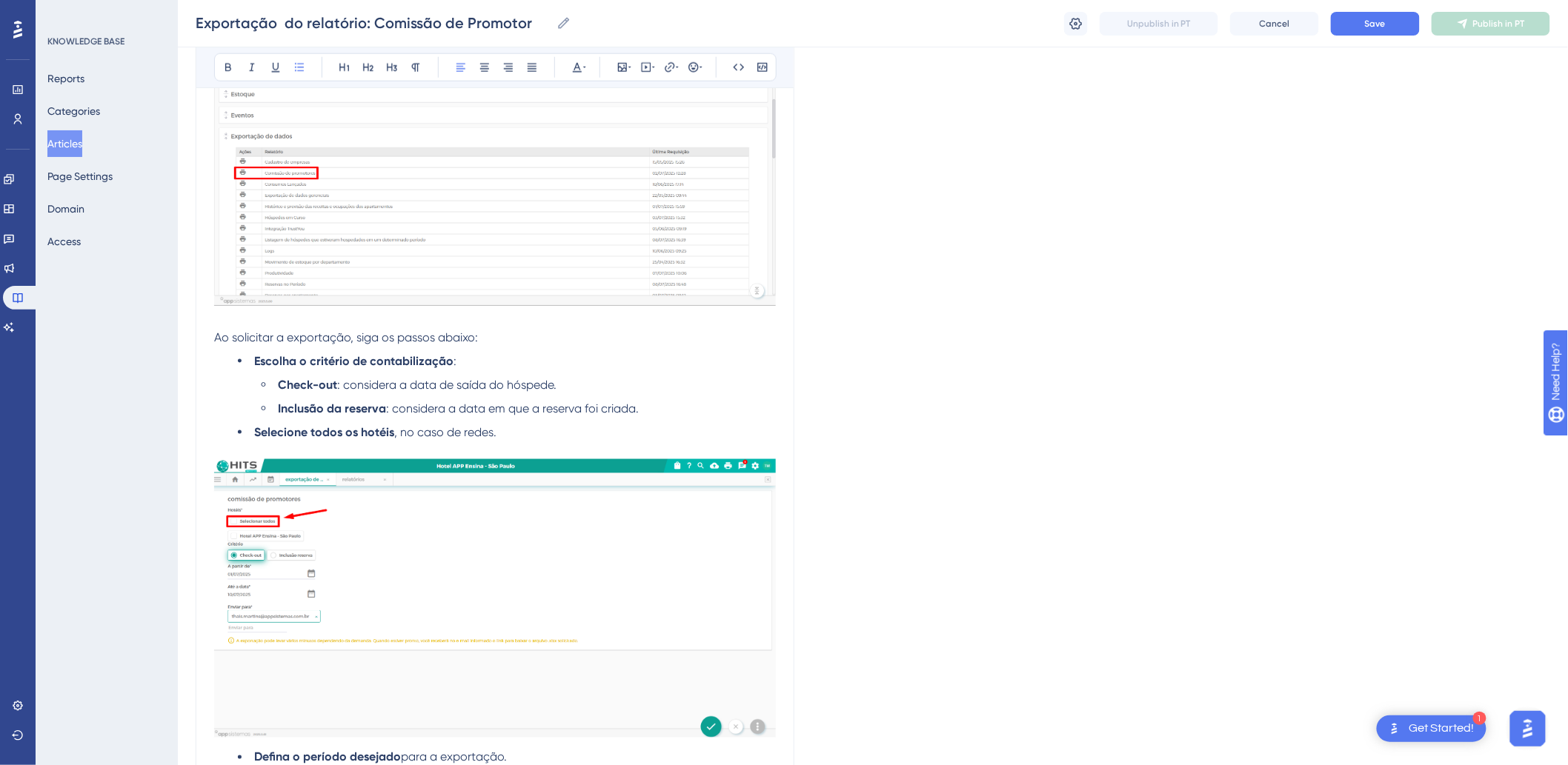 scroll, scrollTop: 987, scrollLeft: 0, axis: vertical 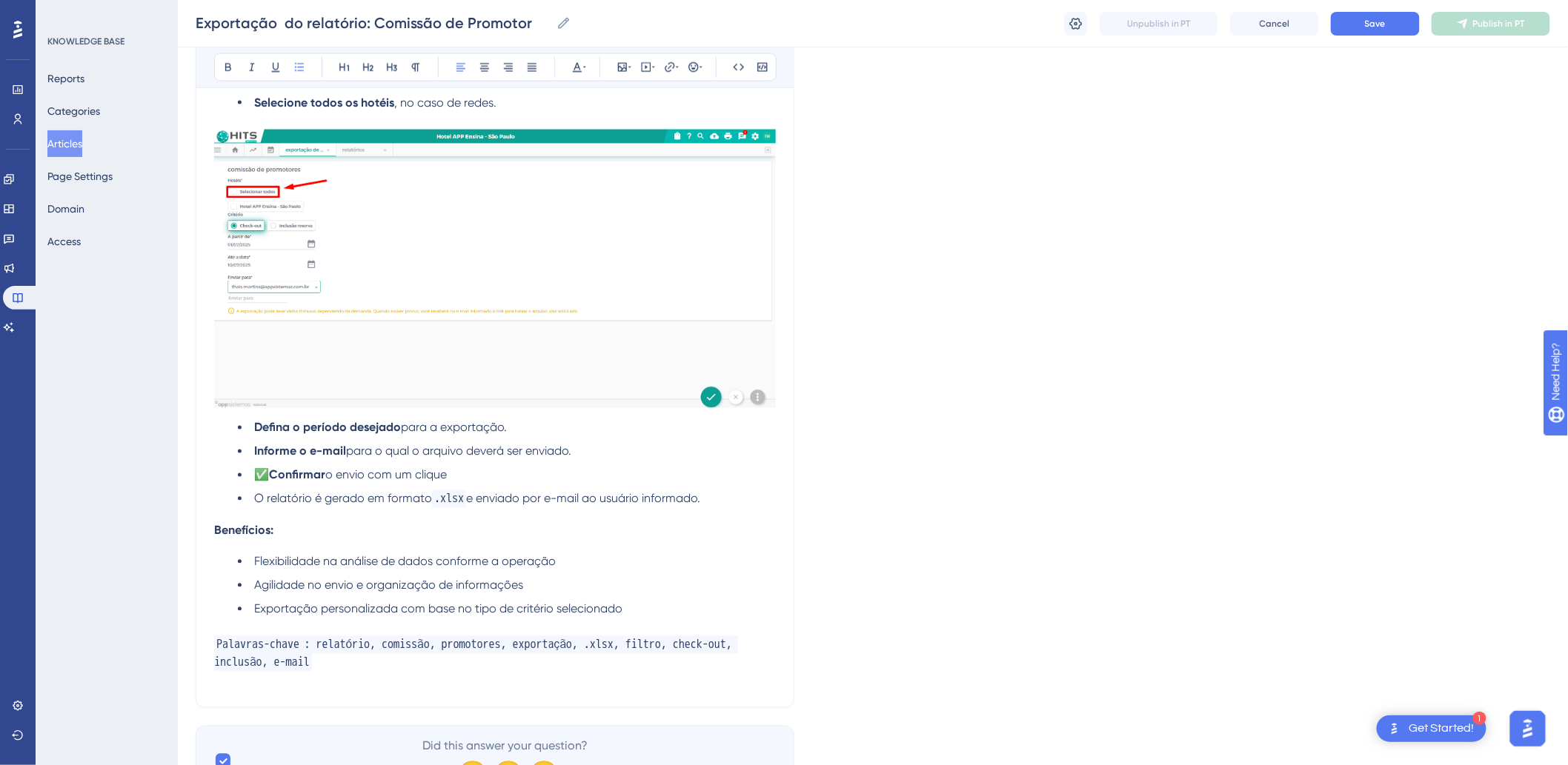 click on "O relatório é gerado em formato  .xlsx  e enviado por e-mail ao usuário informado." at bounding box center (507, 499) 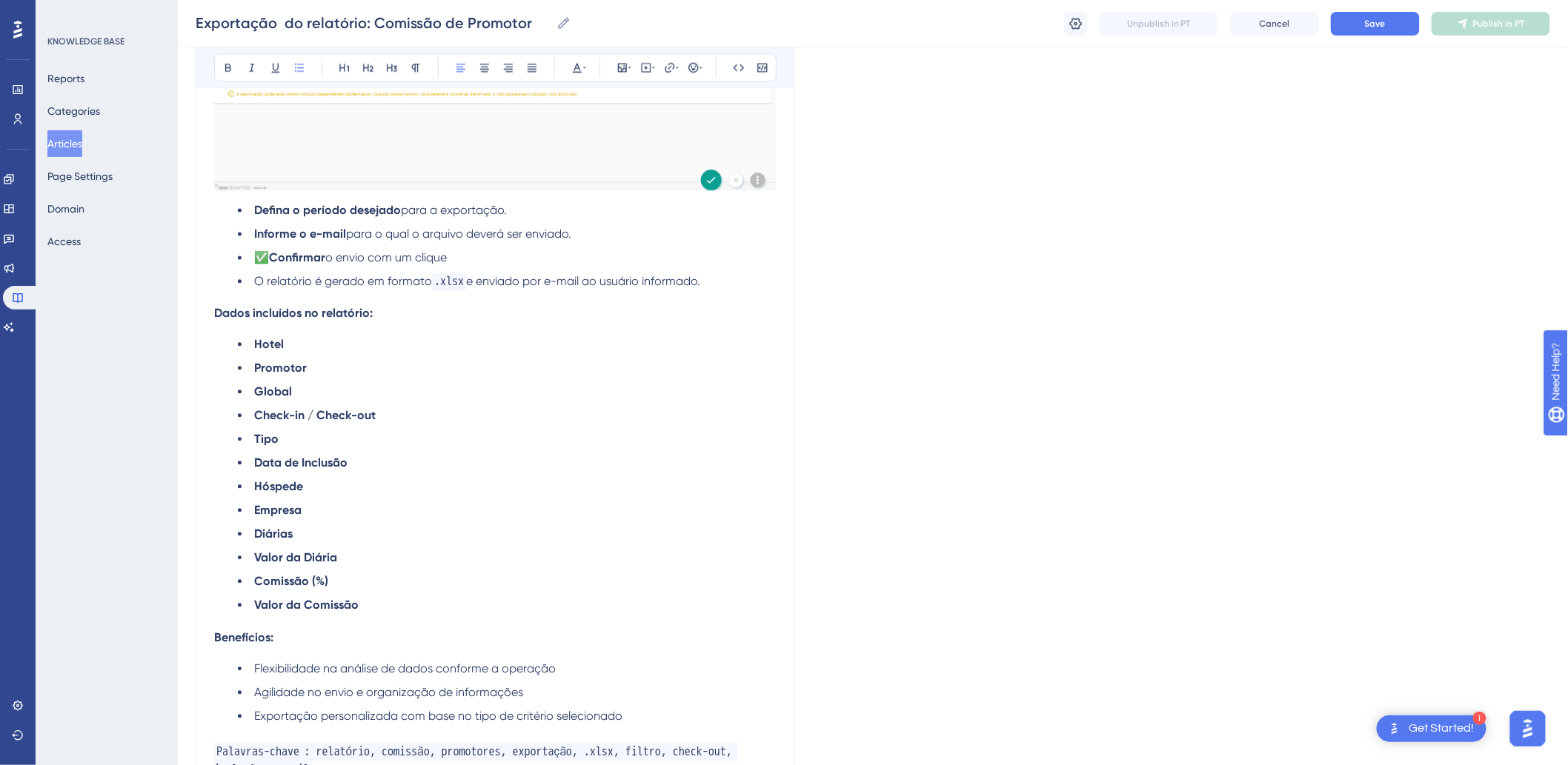 scroll, scrollTop: 1393, scrollLeft: 0, axis: vertical 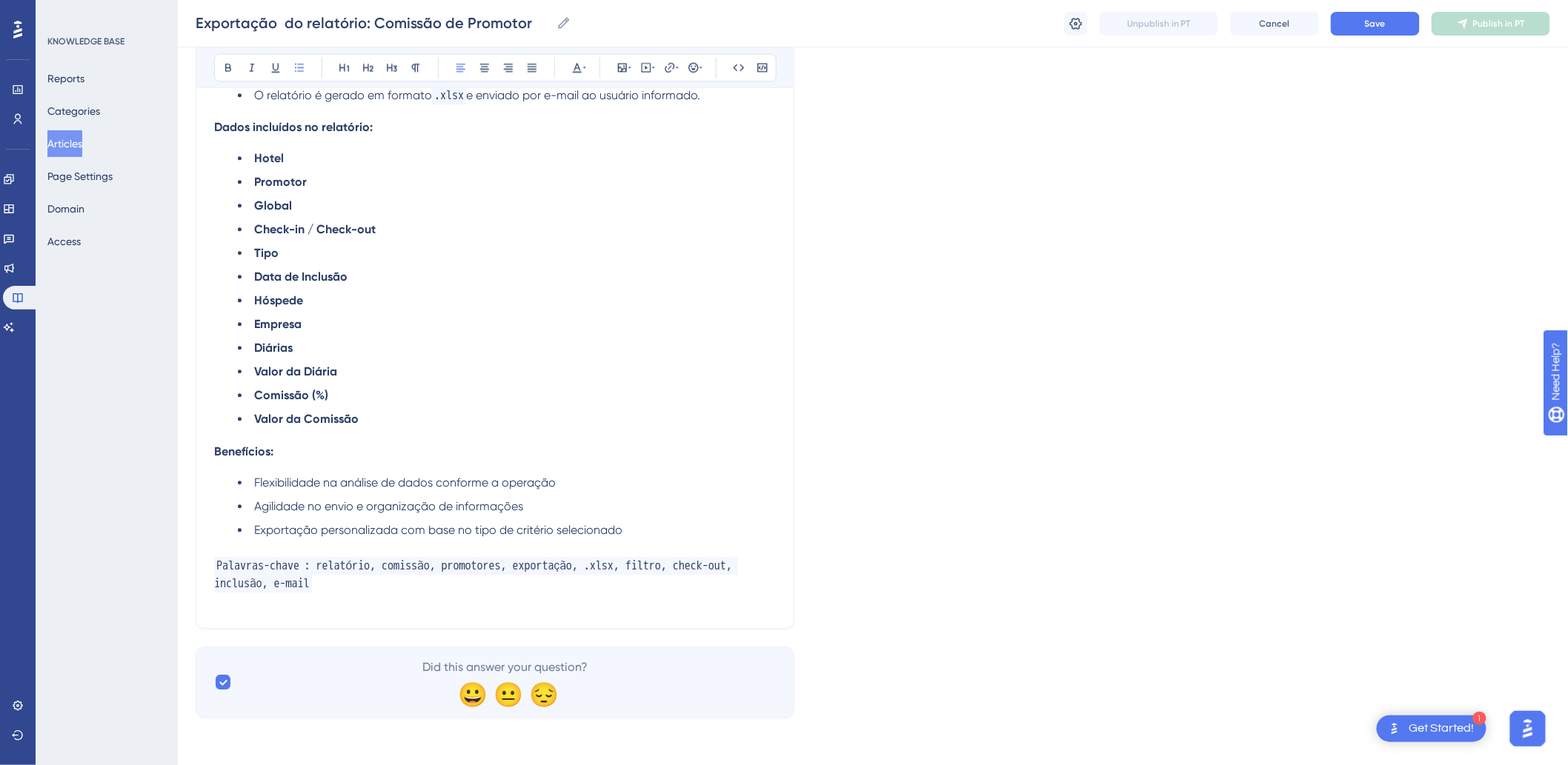 click on "Benefícios:" at bounding box center [244, 451] 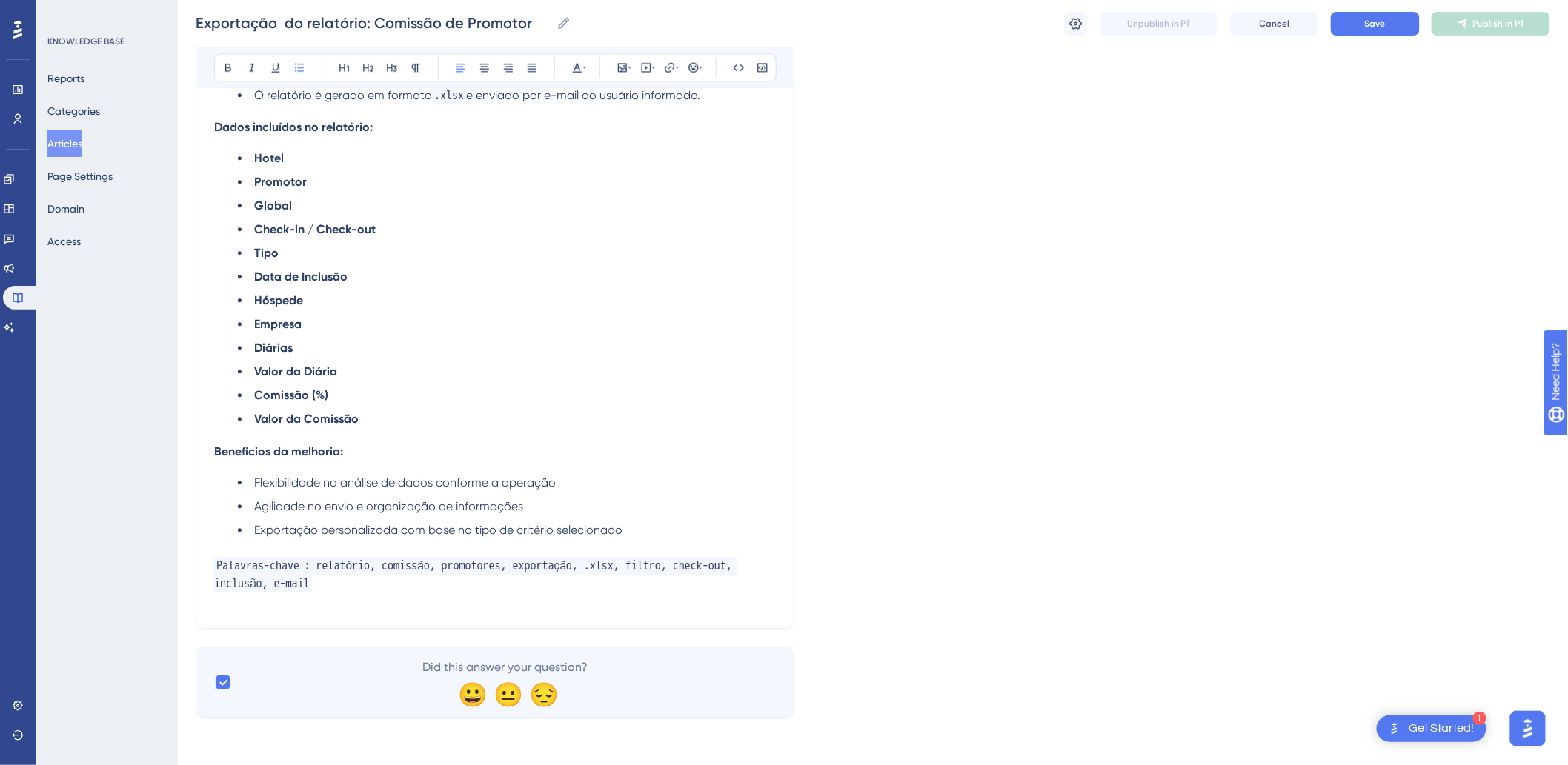click on "Benefícios da melhoria:" at bounding box center [495, 451] 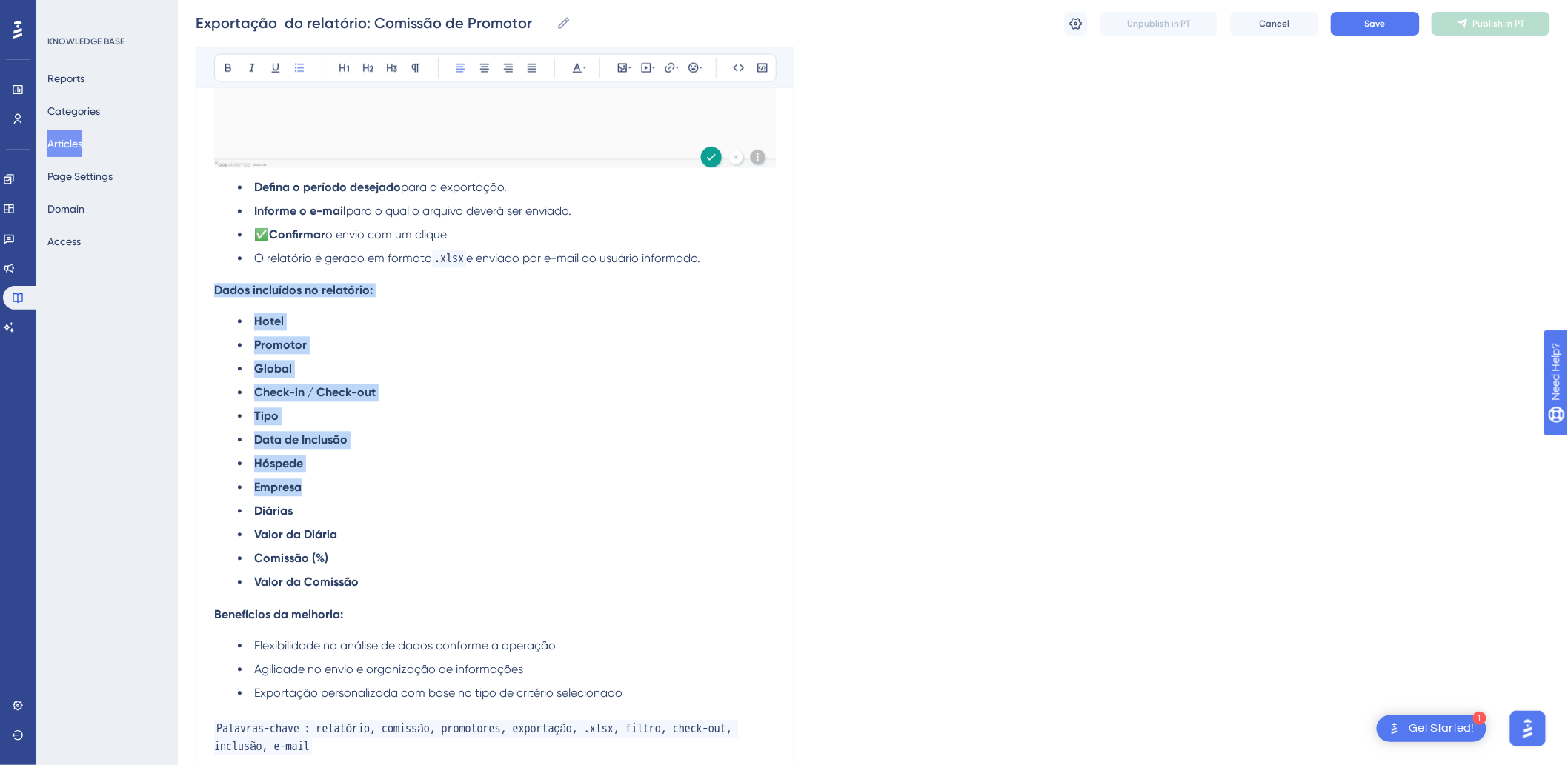 scroll, scrollTop: 1393, scrollLeft: 0, axis: vertical 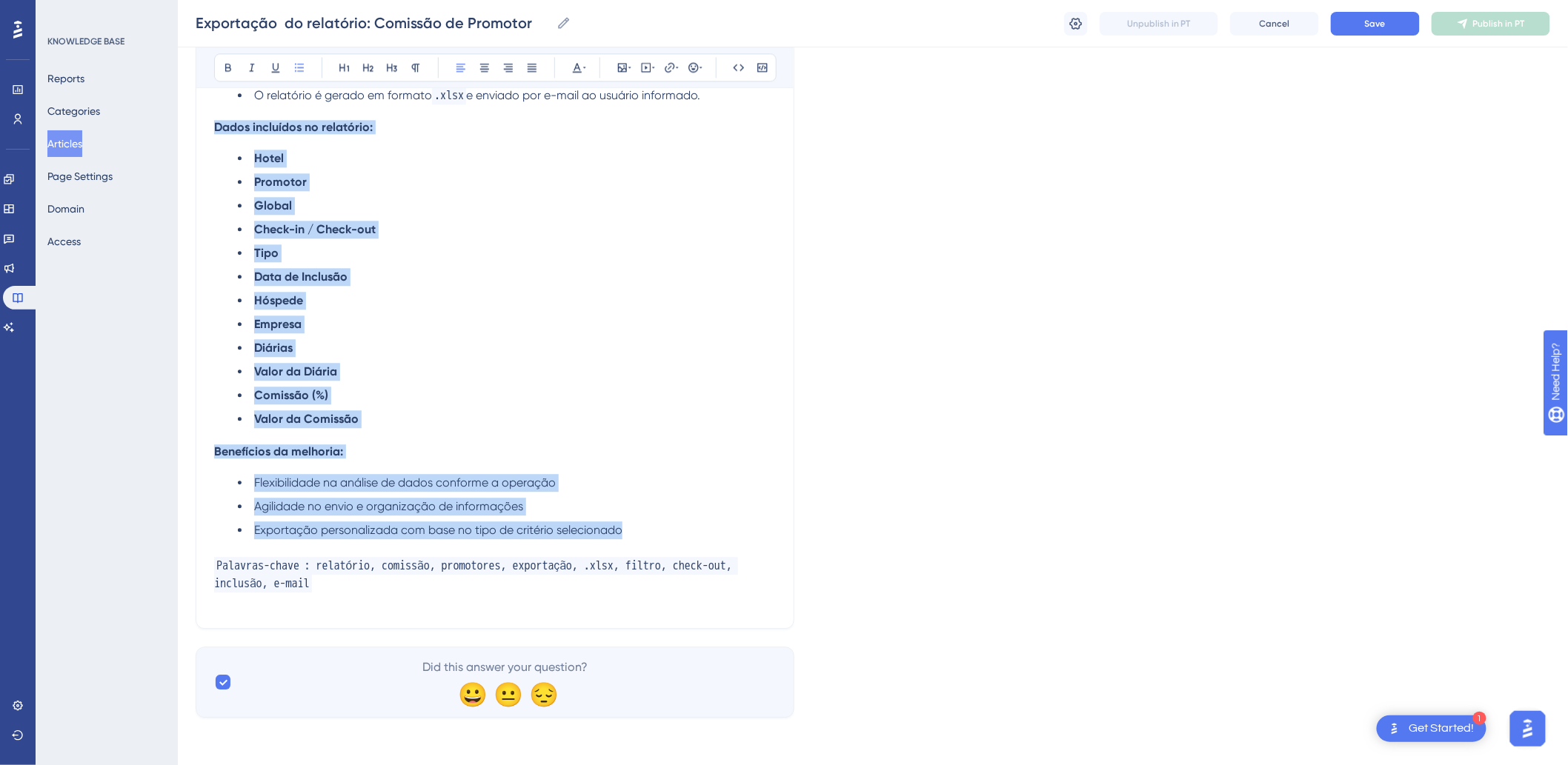 drag, startPoint x: 216, startPoint y: 289, endPoint x: 673, endPoint y: 532, distance: 517.5886 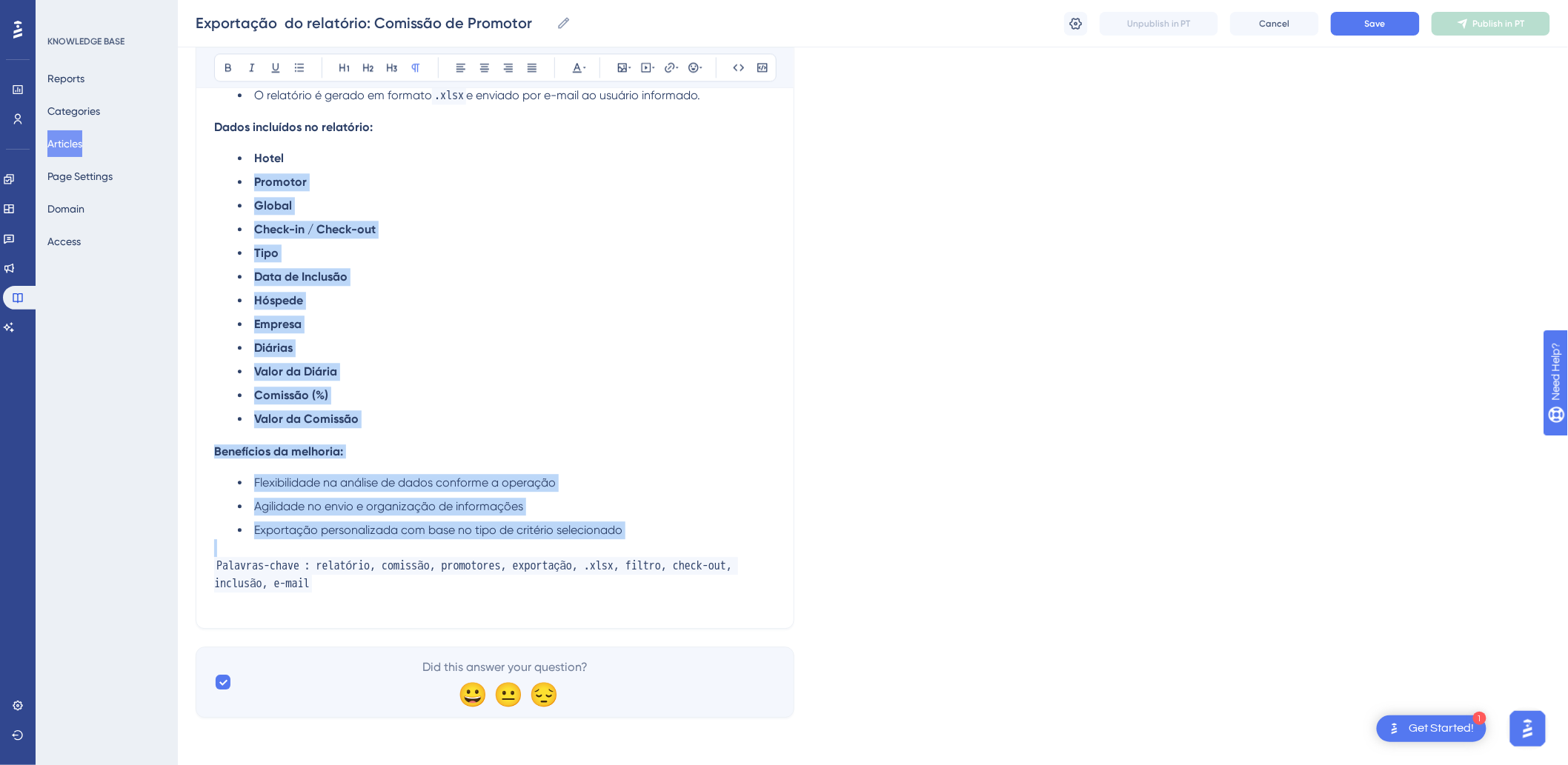 scroll, scrollTop: 1228, scrollLeft: 0, axis: vertical 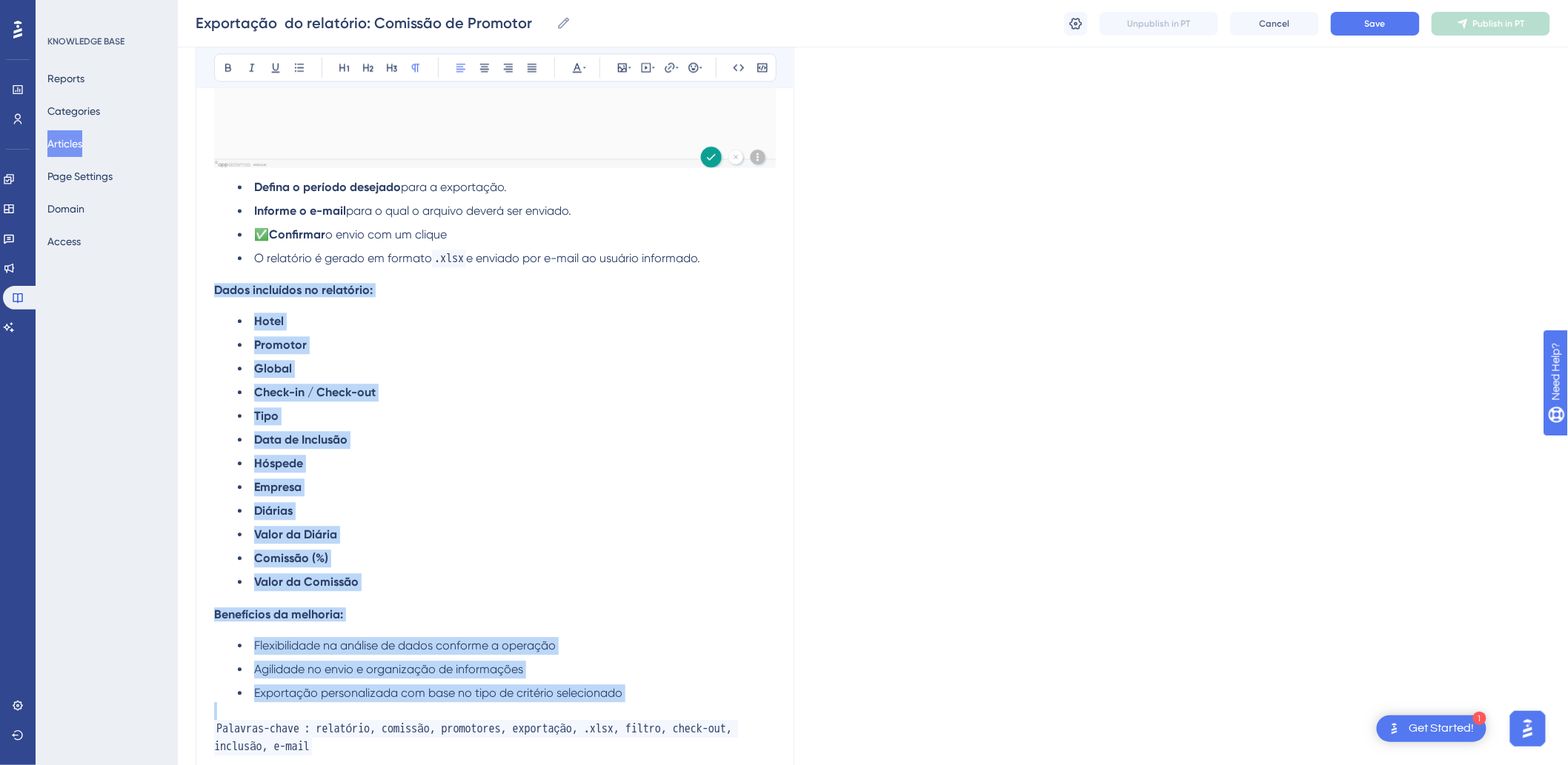 drag, startPoint x: 326, startPoint y: 343, endPoint x: 209, endPoint y: 293, distance: 127.236 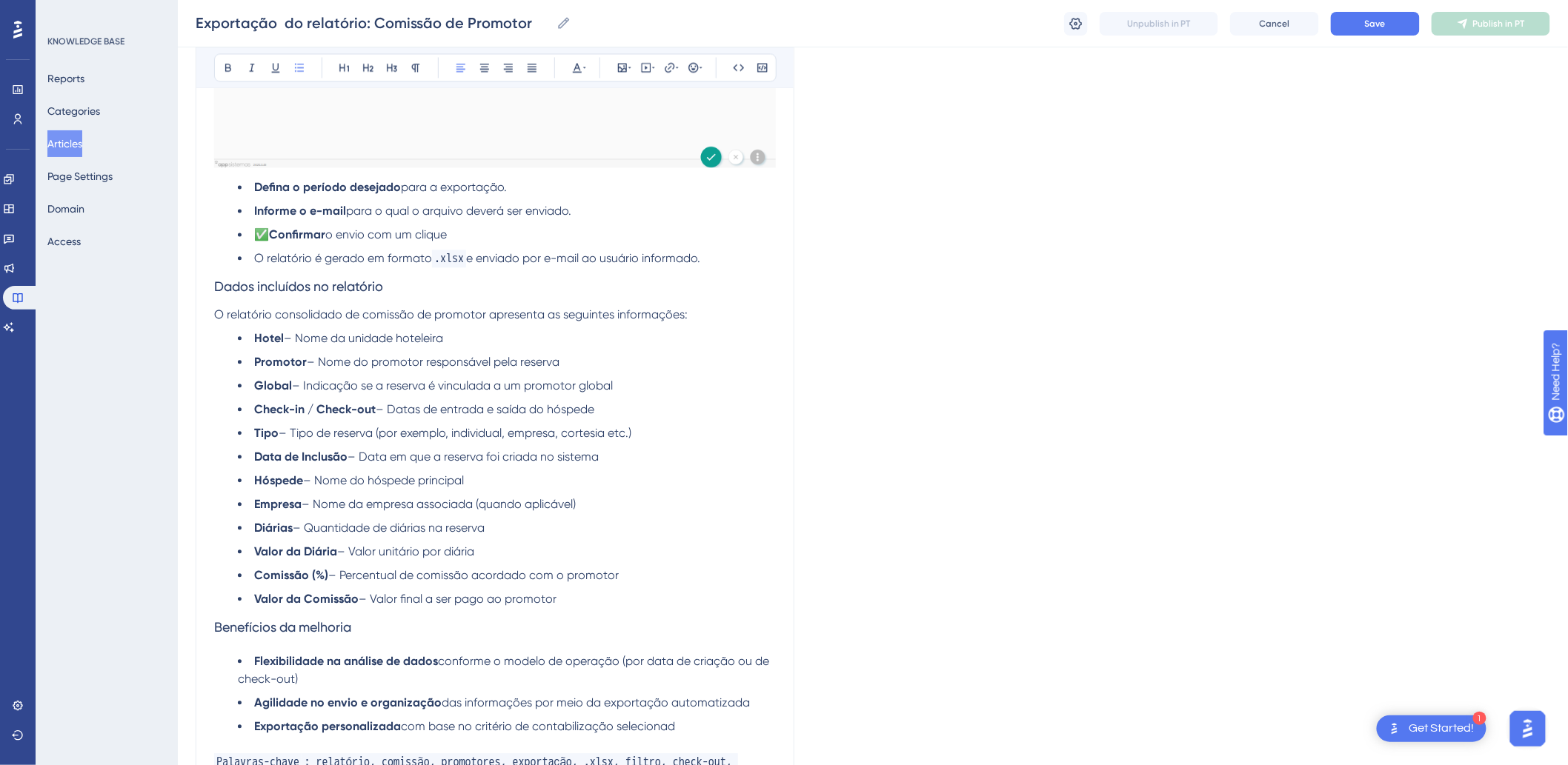 click on "O relatório consolidado de comissão de promotor apresenta as seguintes informações:" at bounding box center (451, 314) 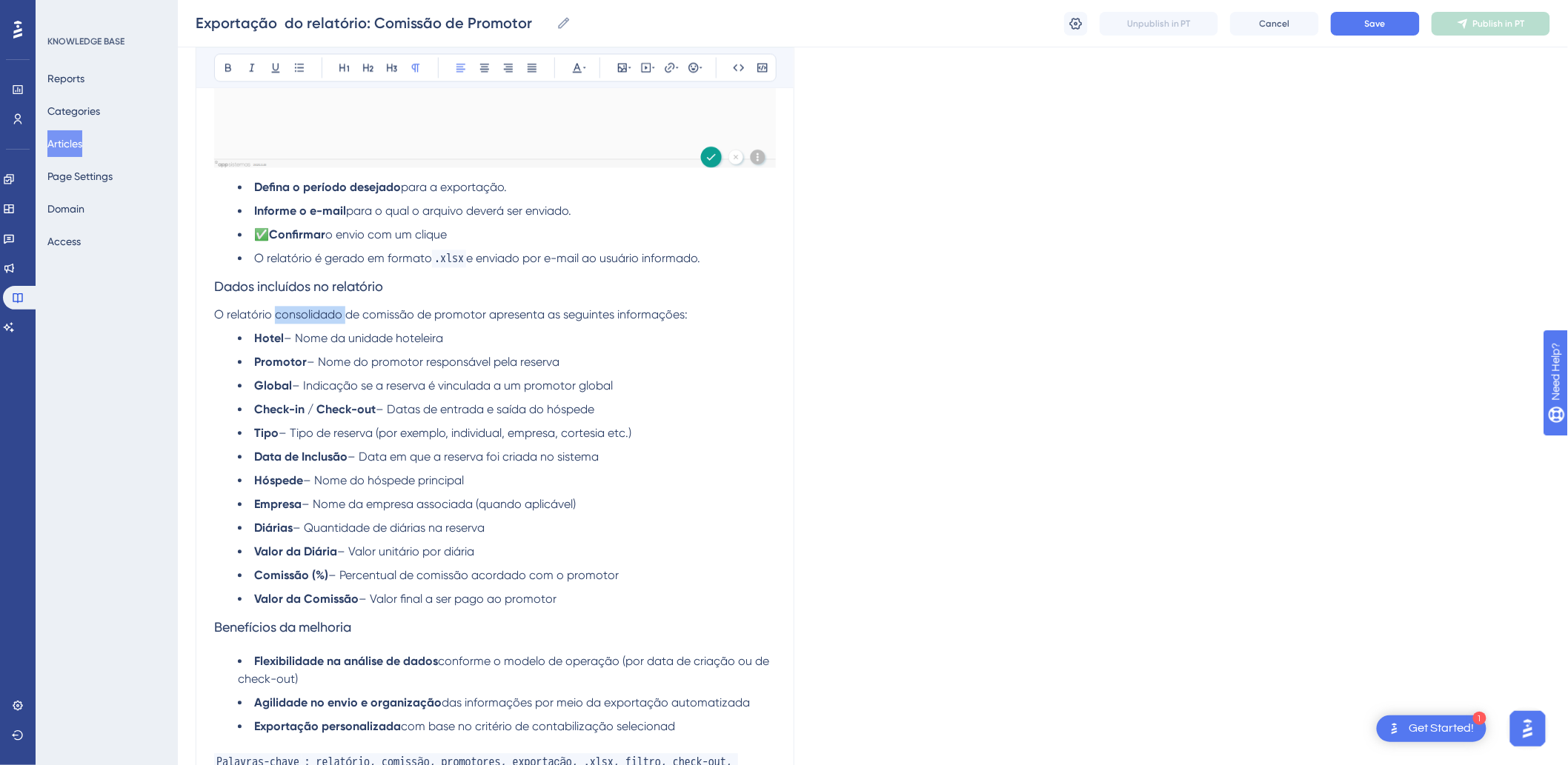 click on "O relatório consolidado de comissão de promotor apresenta as seguintes informações:" at bounding box center (451, 314) 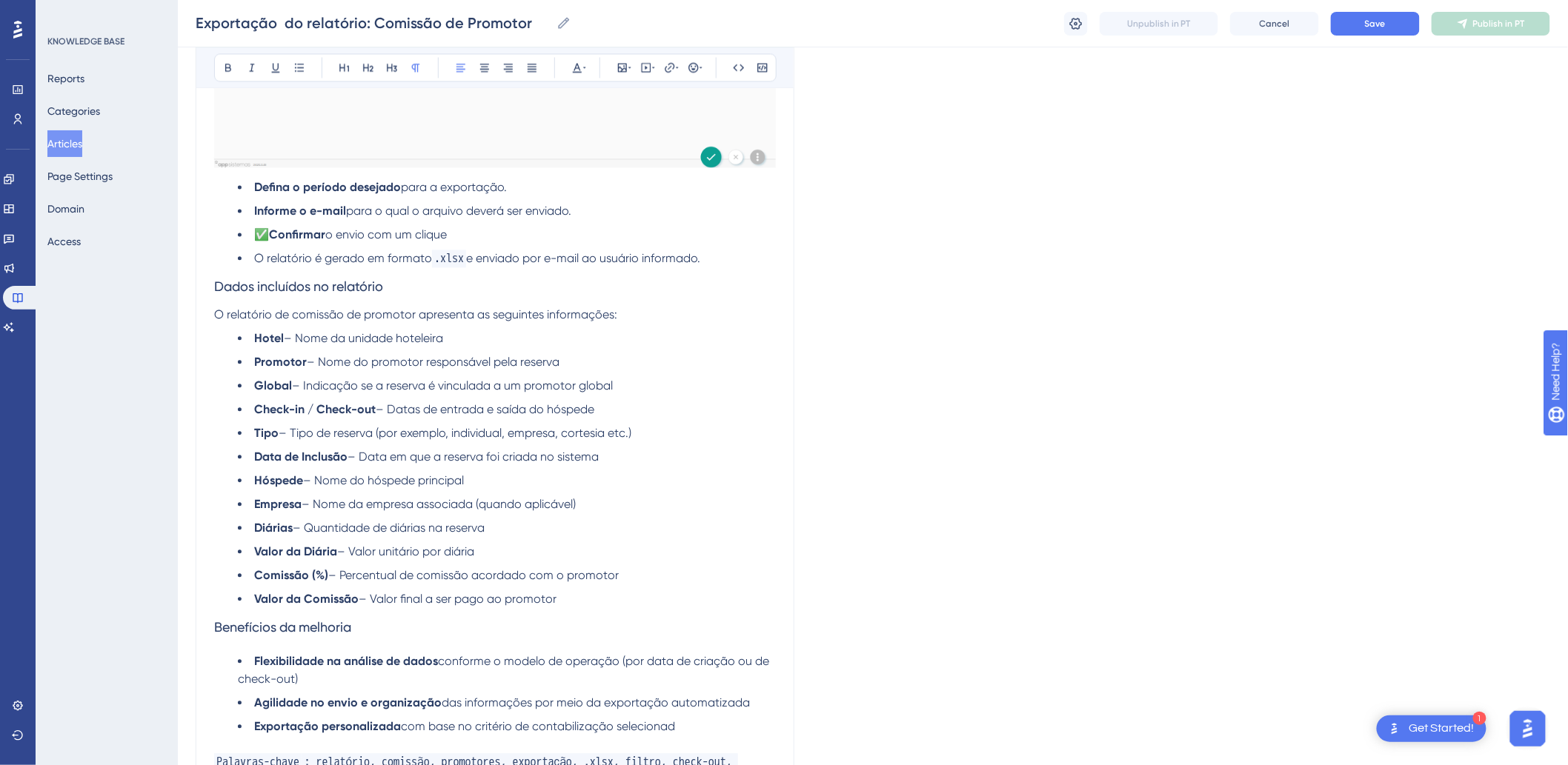 click on "O relatório de comissão de promotor apresenta as seguintes informações:" at bounding box center [416, 314] 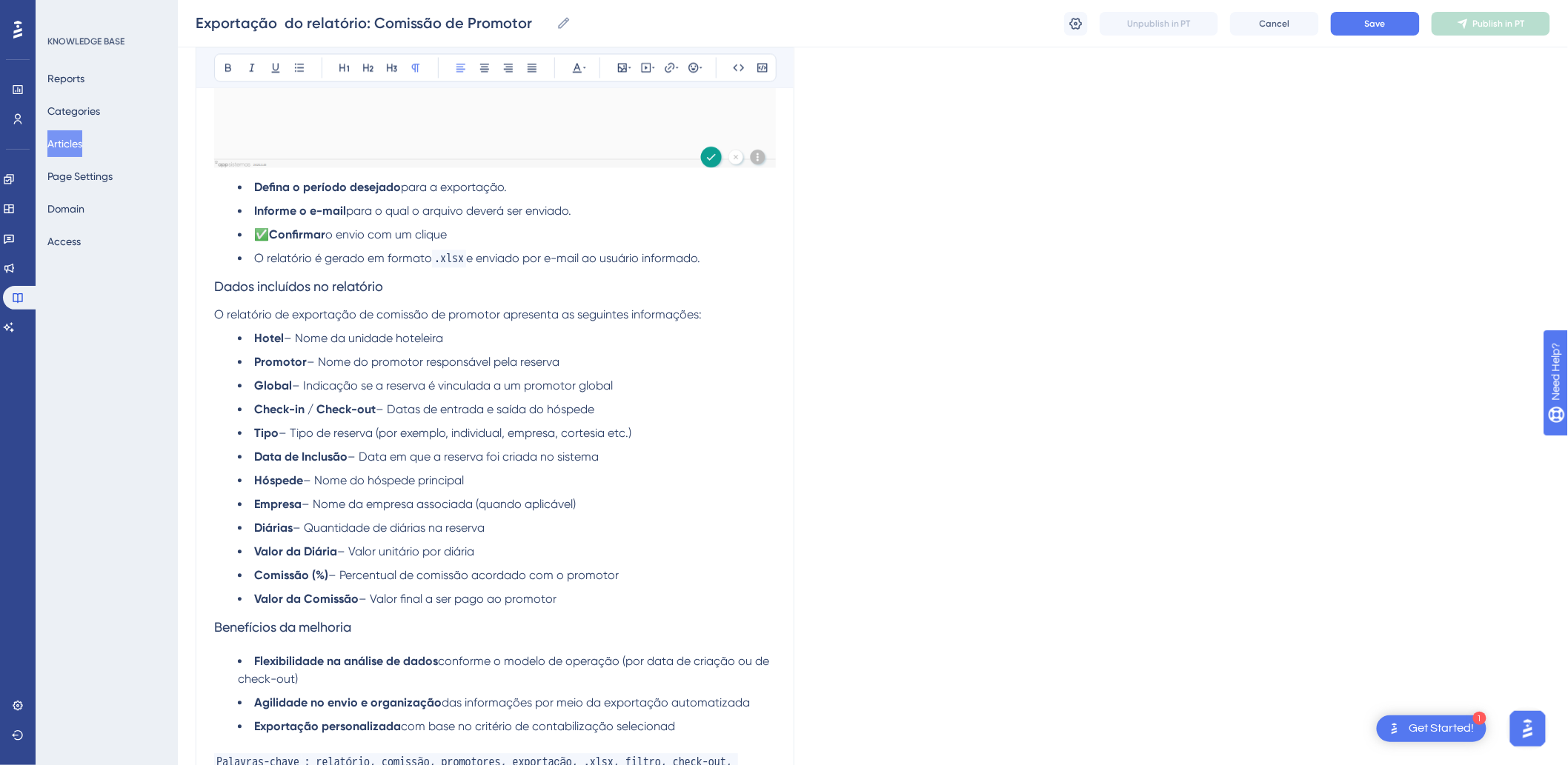 click on "O relatório de exportação de comissão de promotor apresenta as seguintes informações:" at bounding box center [495, 315] 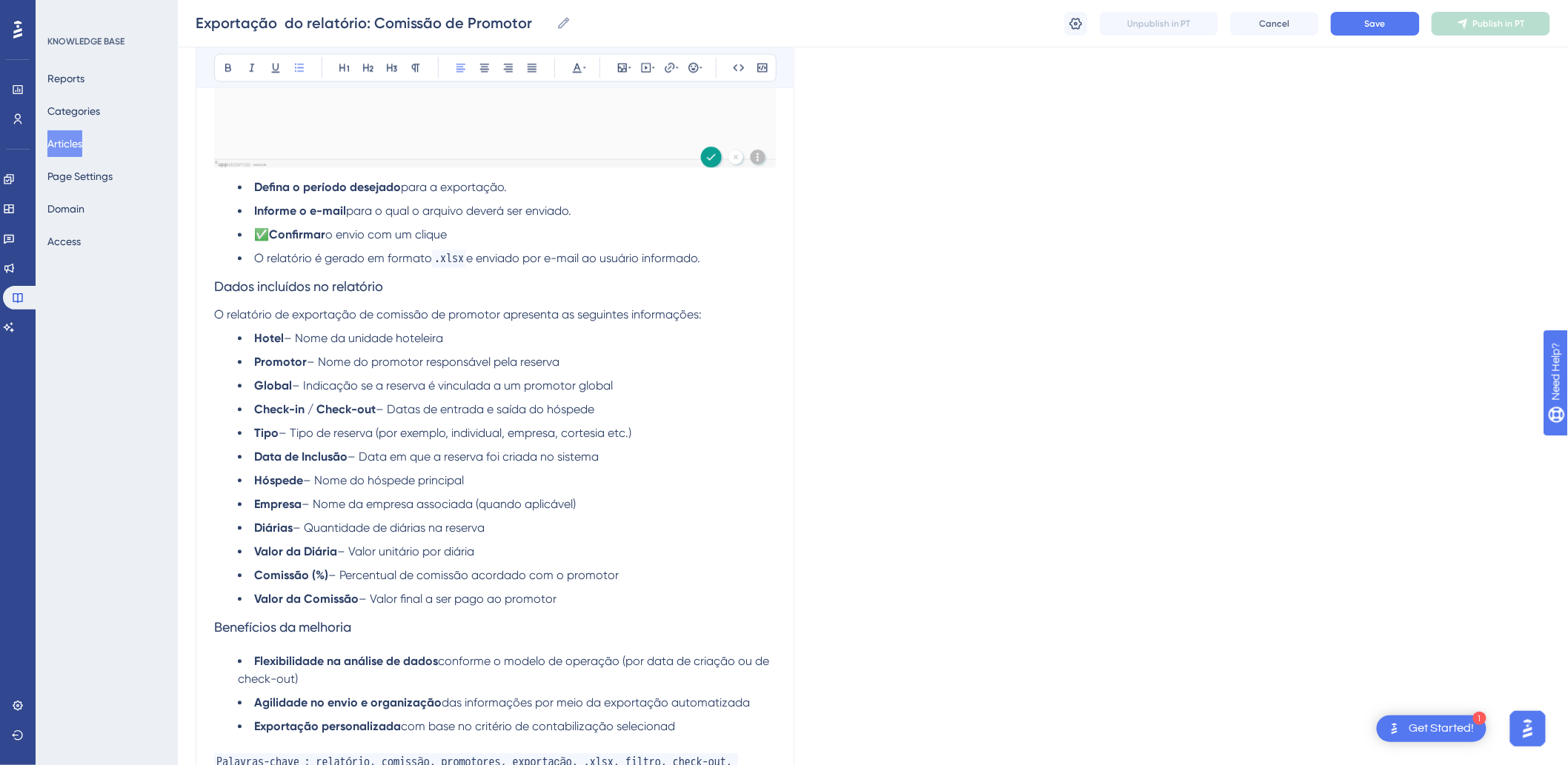 click on "Hotel  – [GEOGRAPHIC_DATA] da unidade hoteleira" at bounding box center [507, 338] 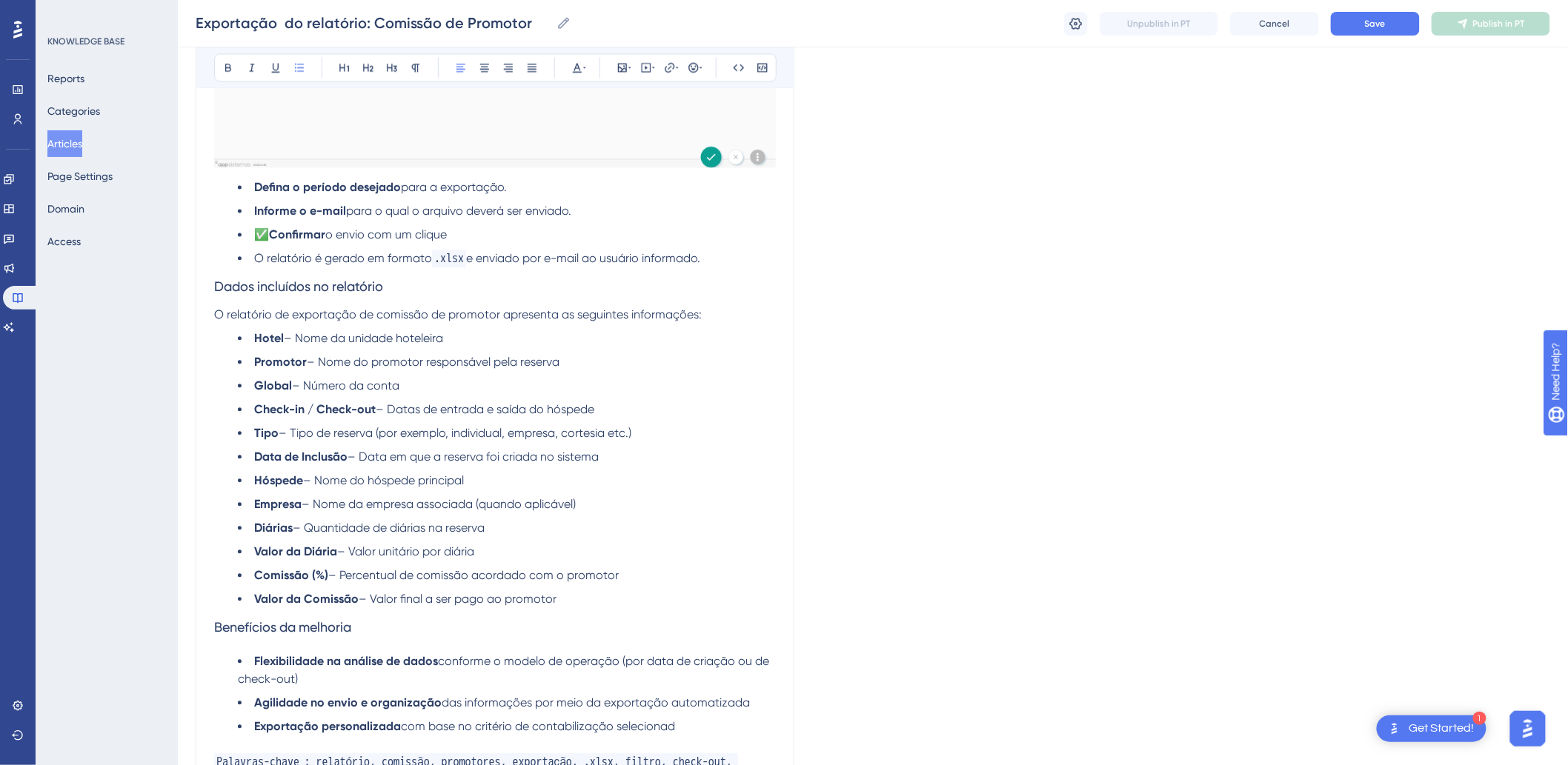 click on "– Datas de entrada e saída do hóspede" at bounding box center [485, 409] 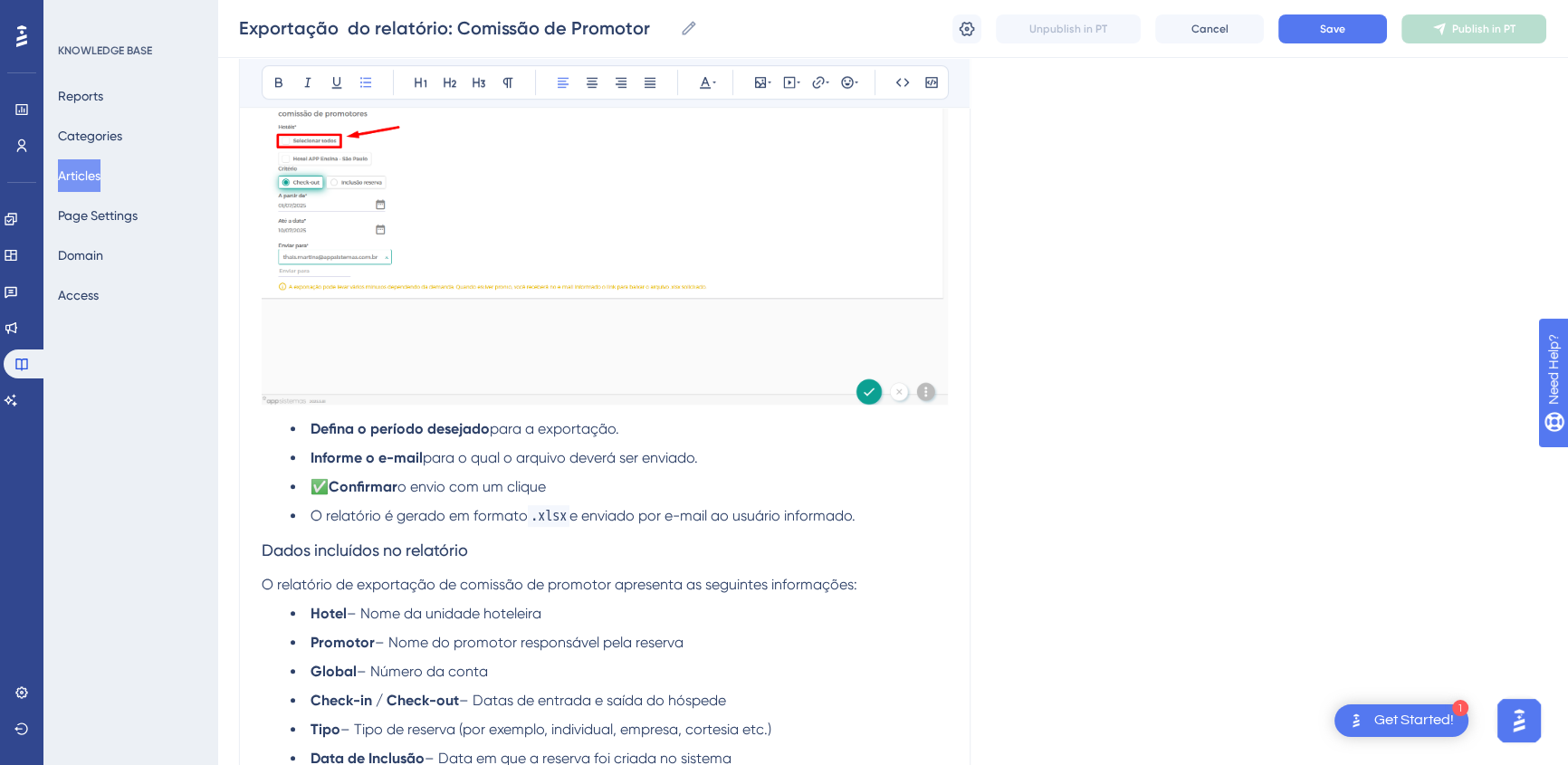 scroll, scrollTop: 1630, scrollLeft: 0, axis: vertical 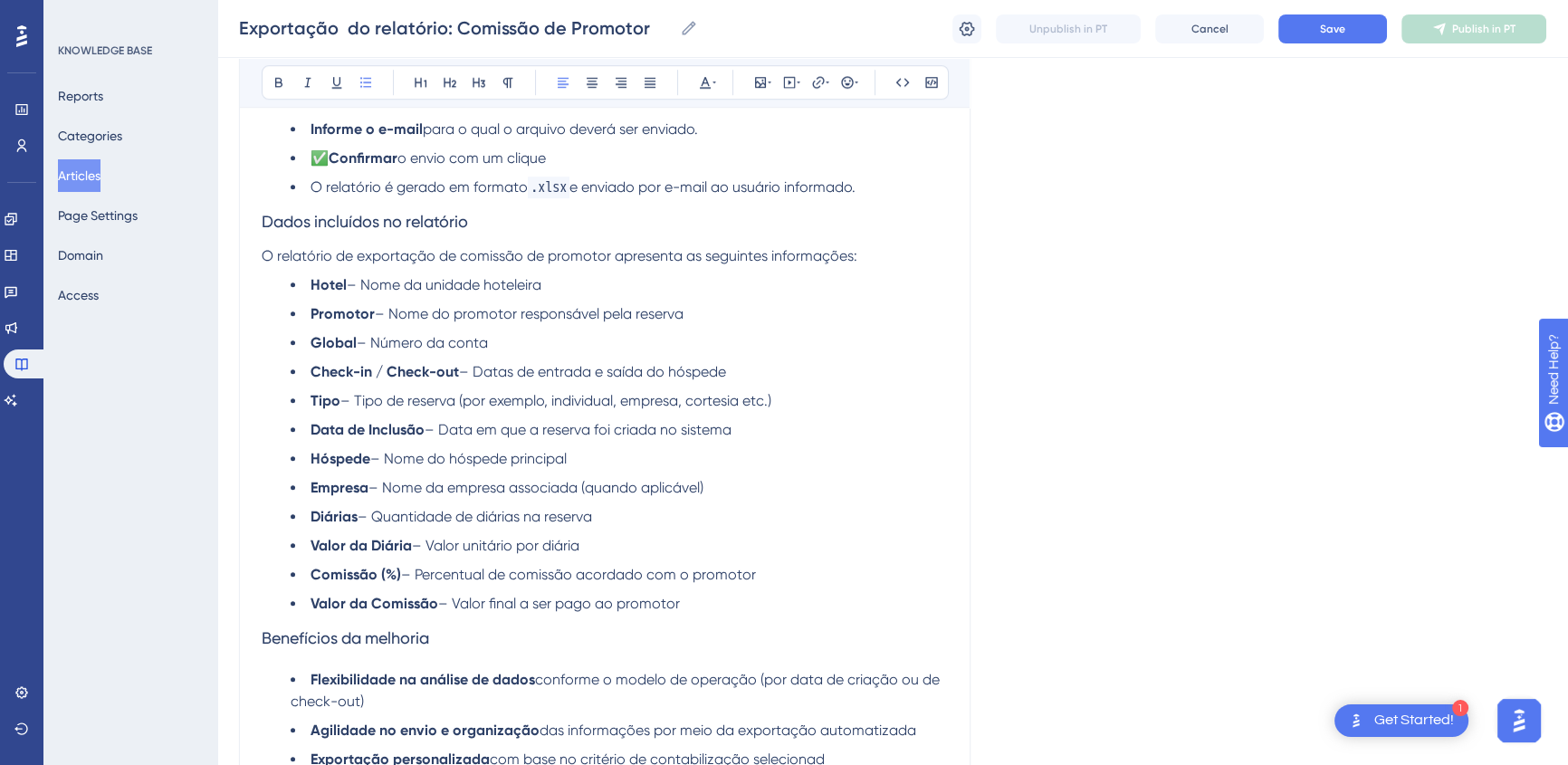 drag, startPoint x: 787, startPoint y: 402, endPoint x: 362, endPoint y: 394, distance: 425.07529 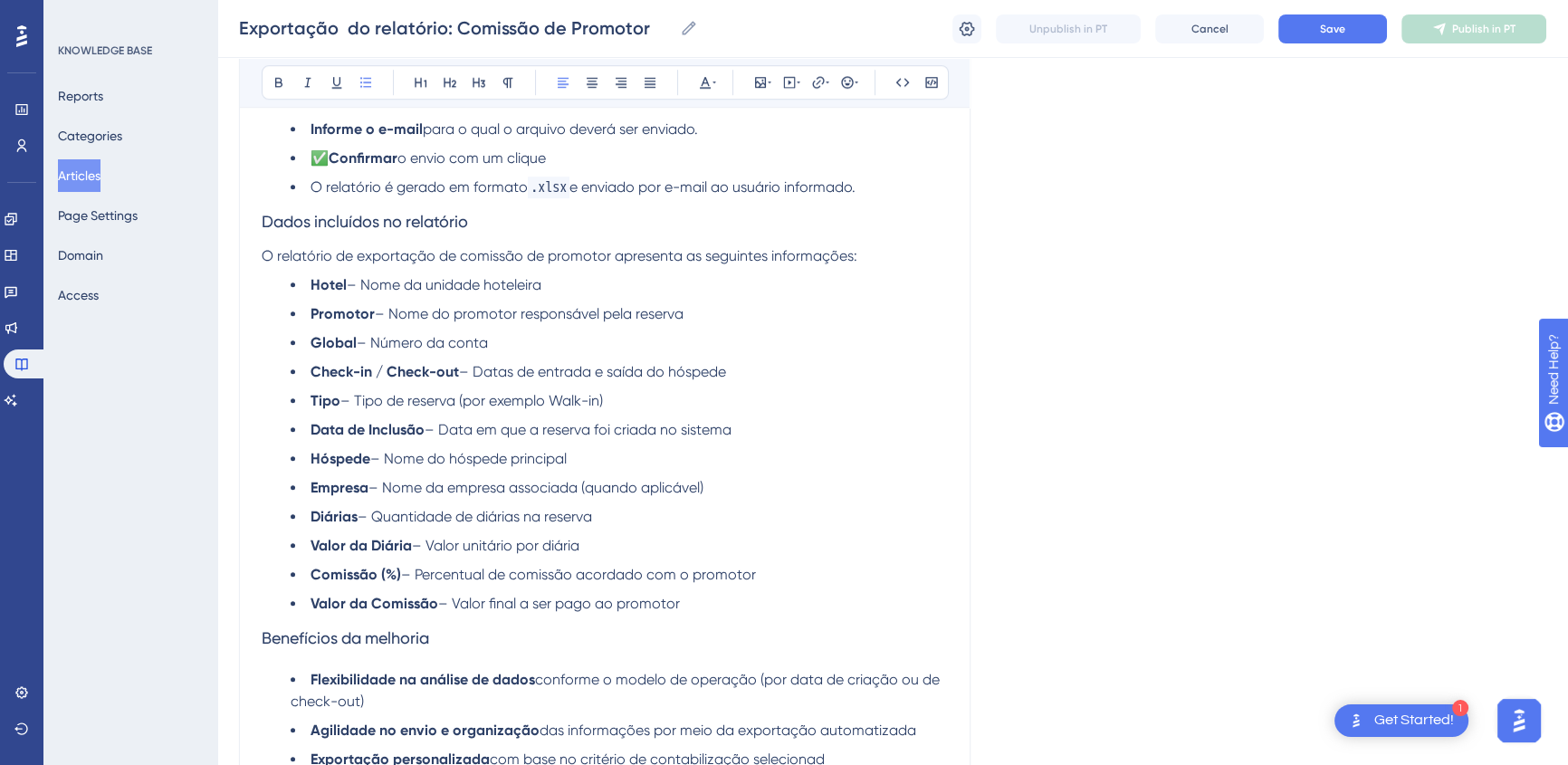 scroll, scrollTop: 1794, scrollLeft: 0, axis: vertical 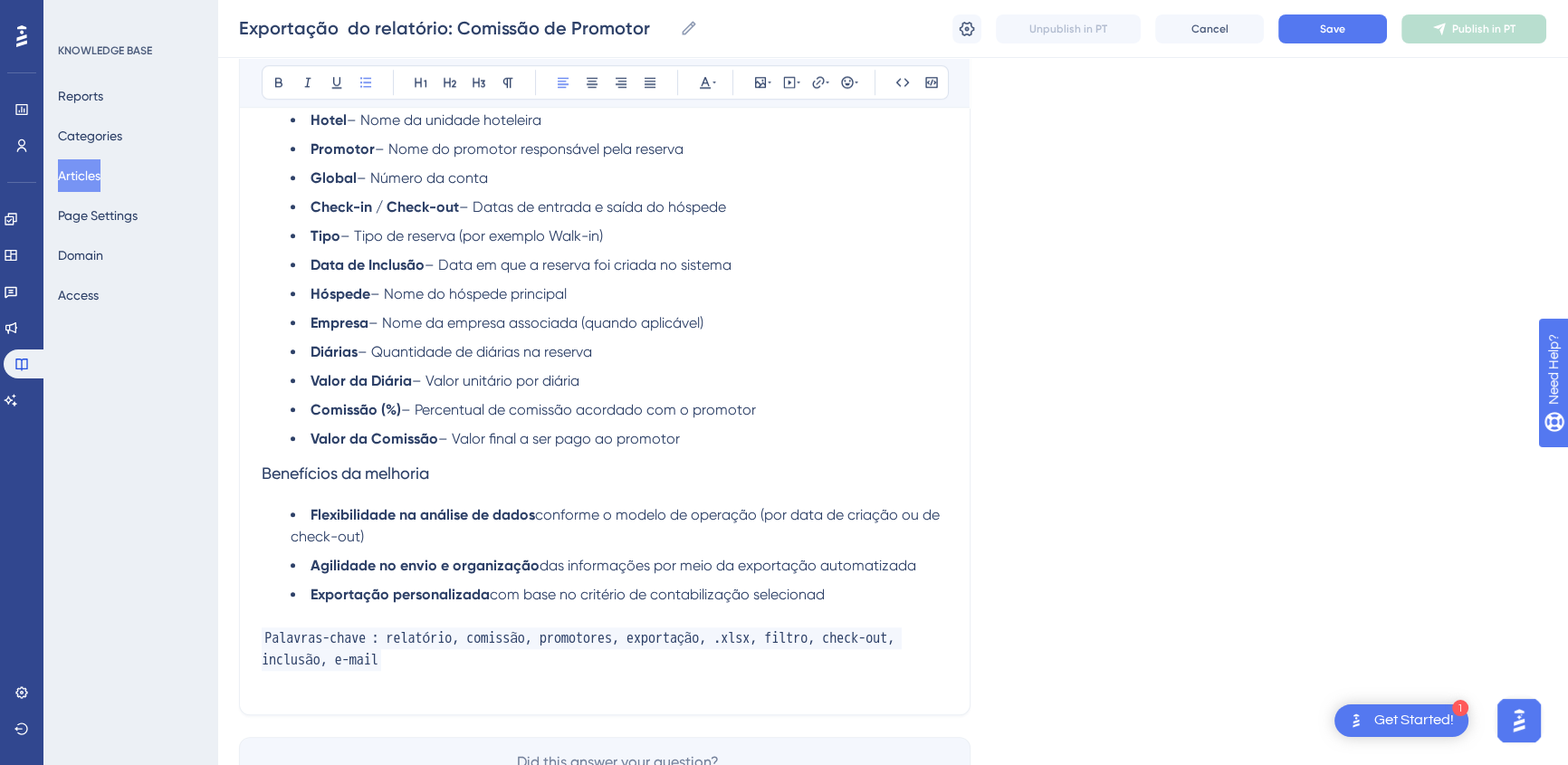 click on "Benefícios da melhoria" at bounding box center (345, 473) 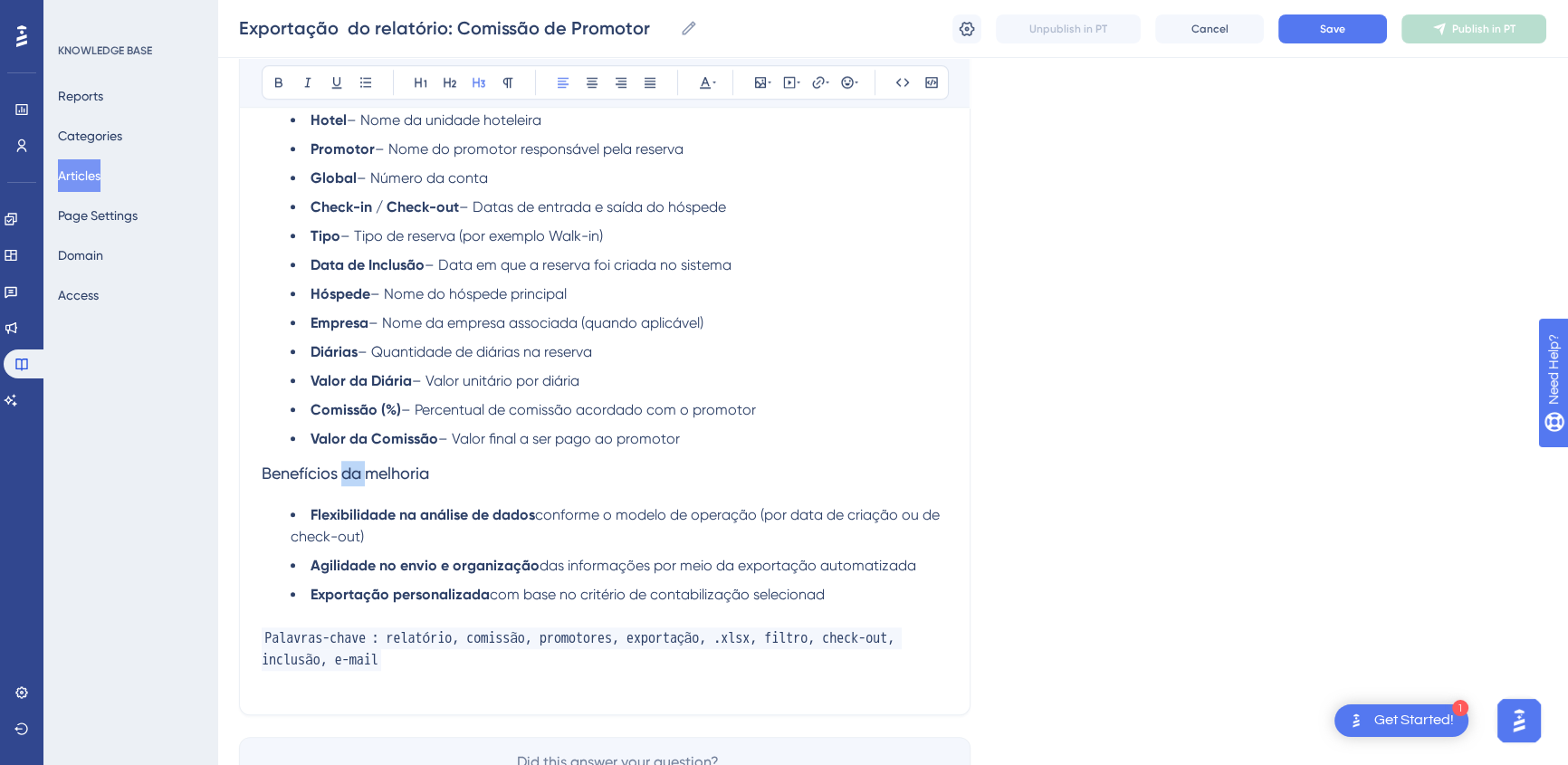 click on "Benefícios da melhoria" at bounding box center (345, 473) 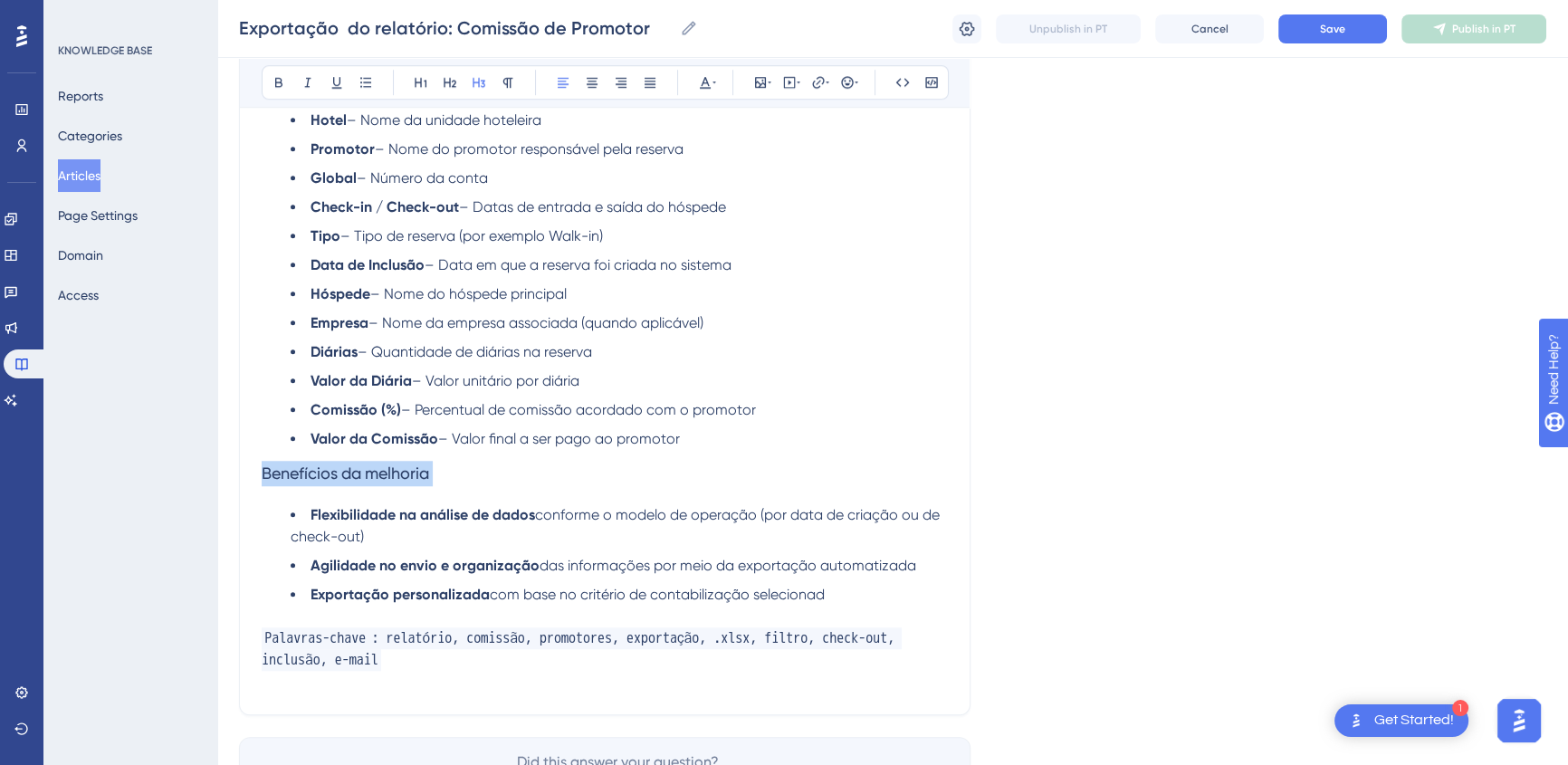 click on "Benefícios da melhoria" at bounding box center (345, 473) 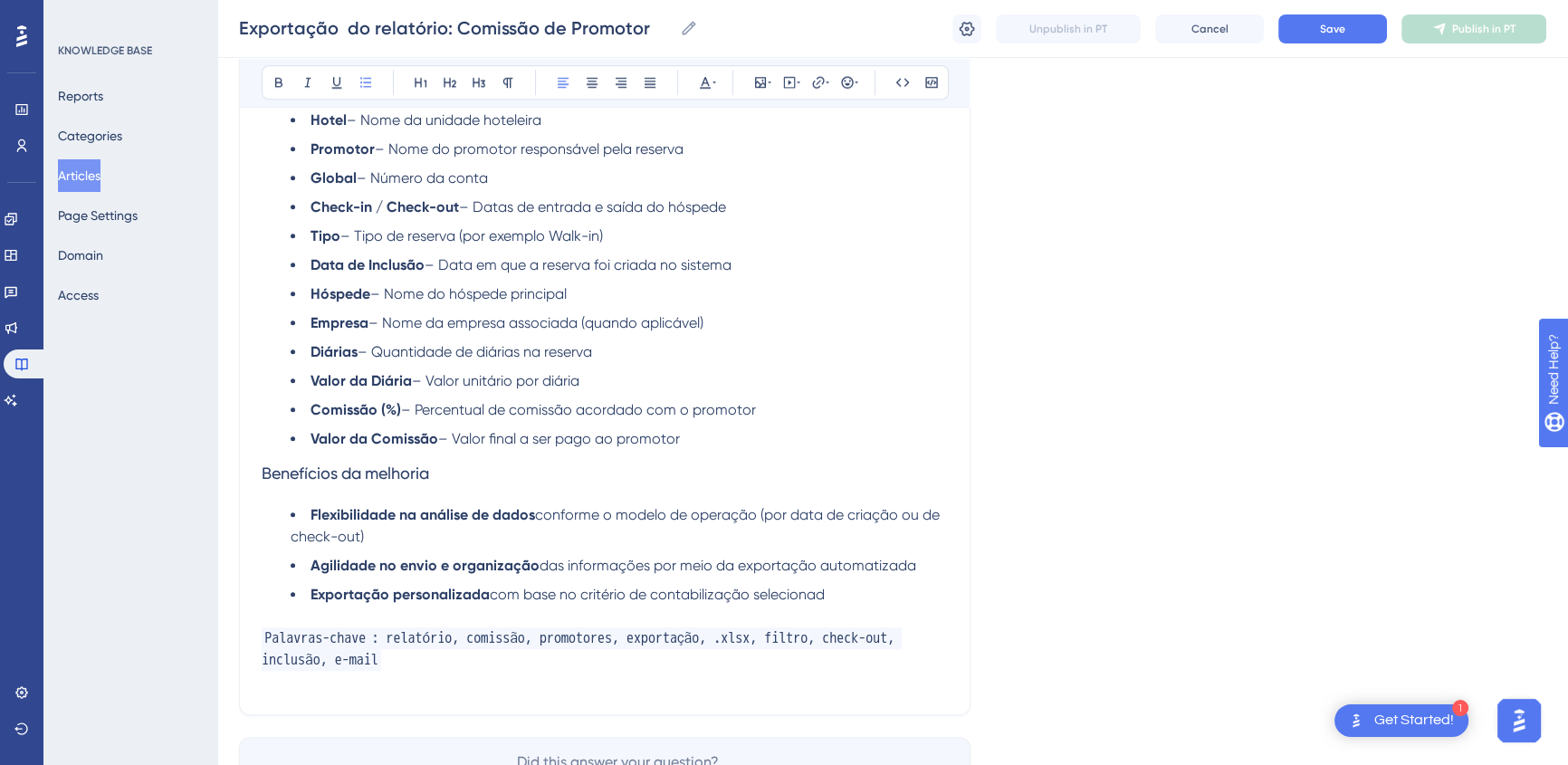 click on "Flexibilidade na análise de dados  conforme o modelo de operação (por data de criação ou de check-out) Agilidade no envio e organização  das informações por meio da exportação automatizada Exportação personalizada  com base no critério de contabilização selecionad" at bounding box center [605, 555] 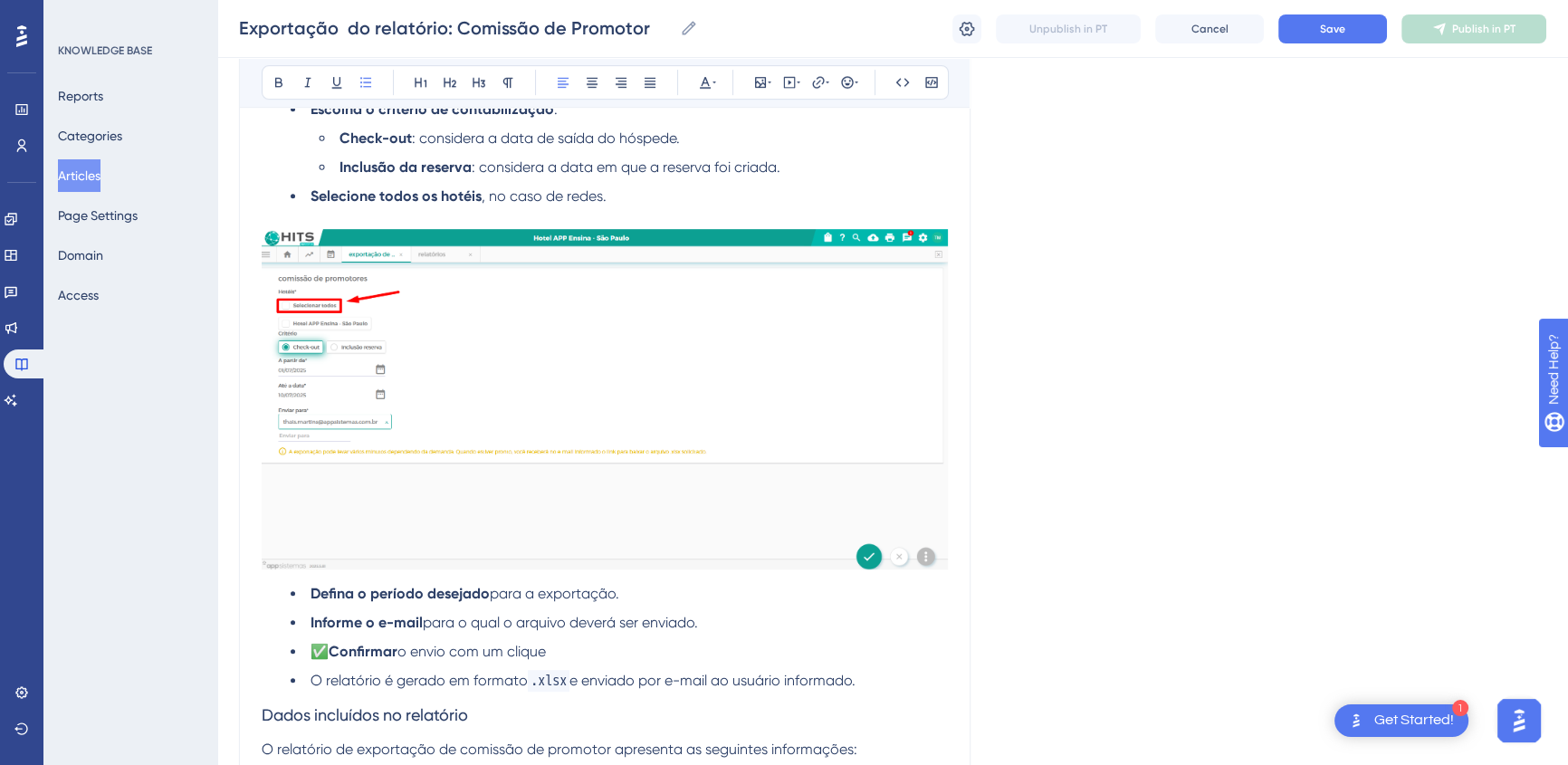 scroll, scrollTop: 1466, scrollLeft: 0, axis: vertical 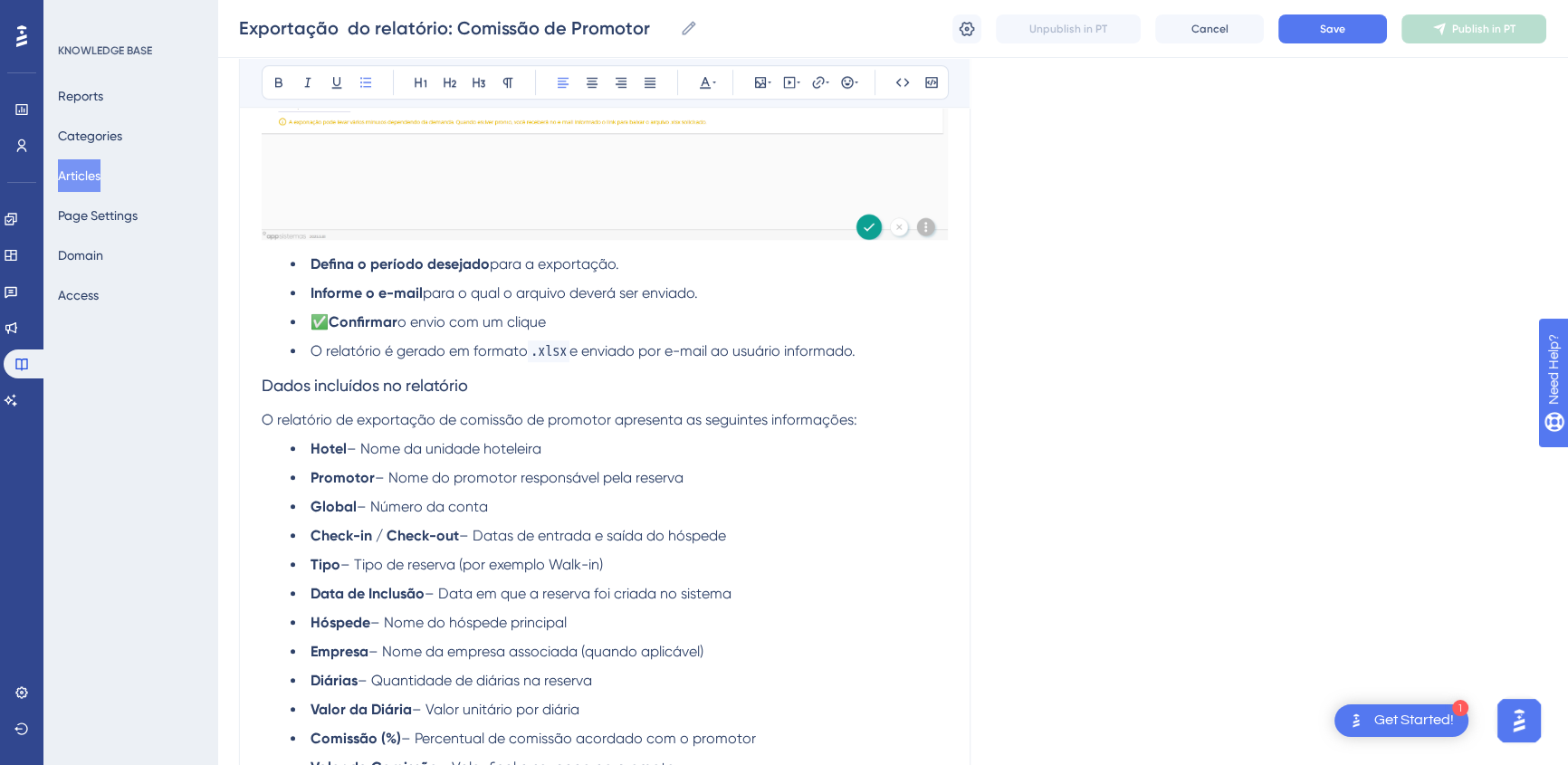 click on "Dados incluídos no relatório" at bounding box center (365, 385) 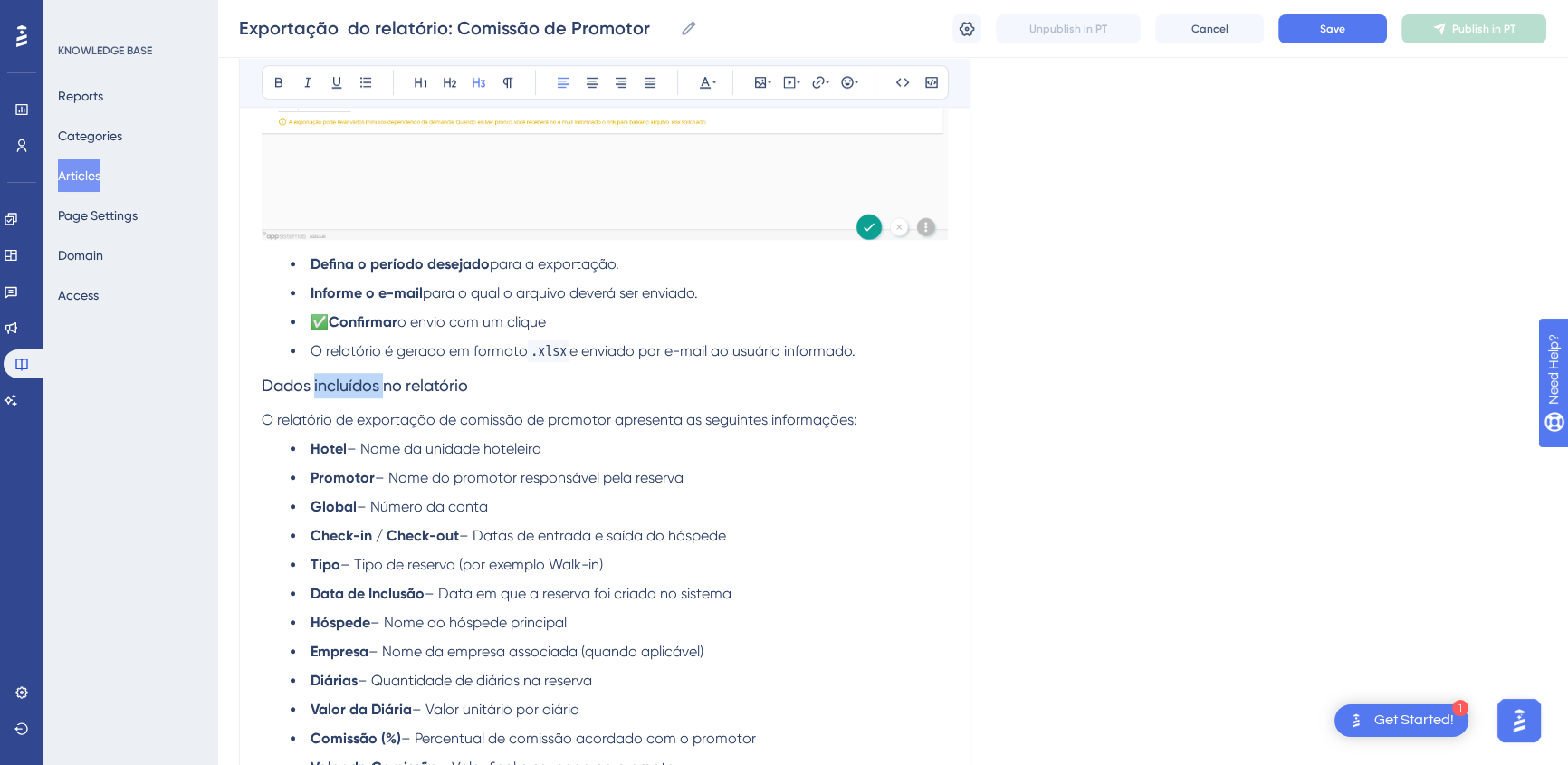 click on "Dados incluídos no relatório" at bounding box center (365, 385) 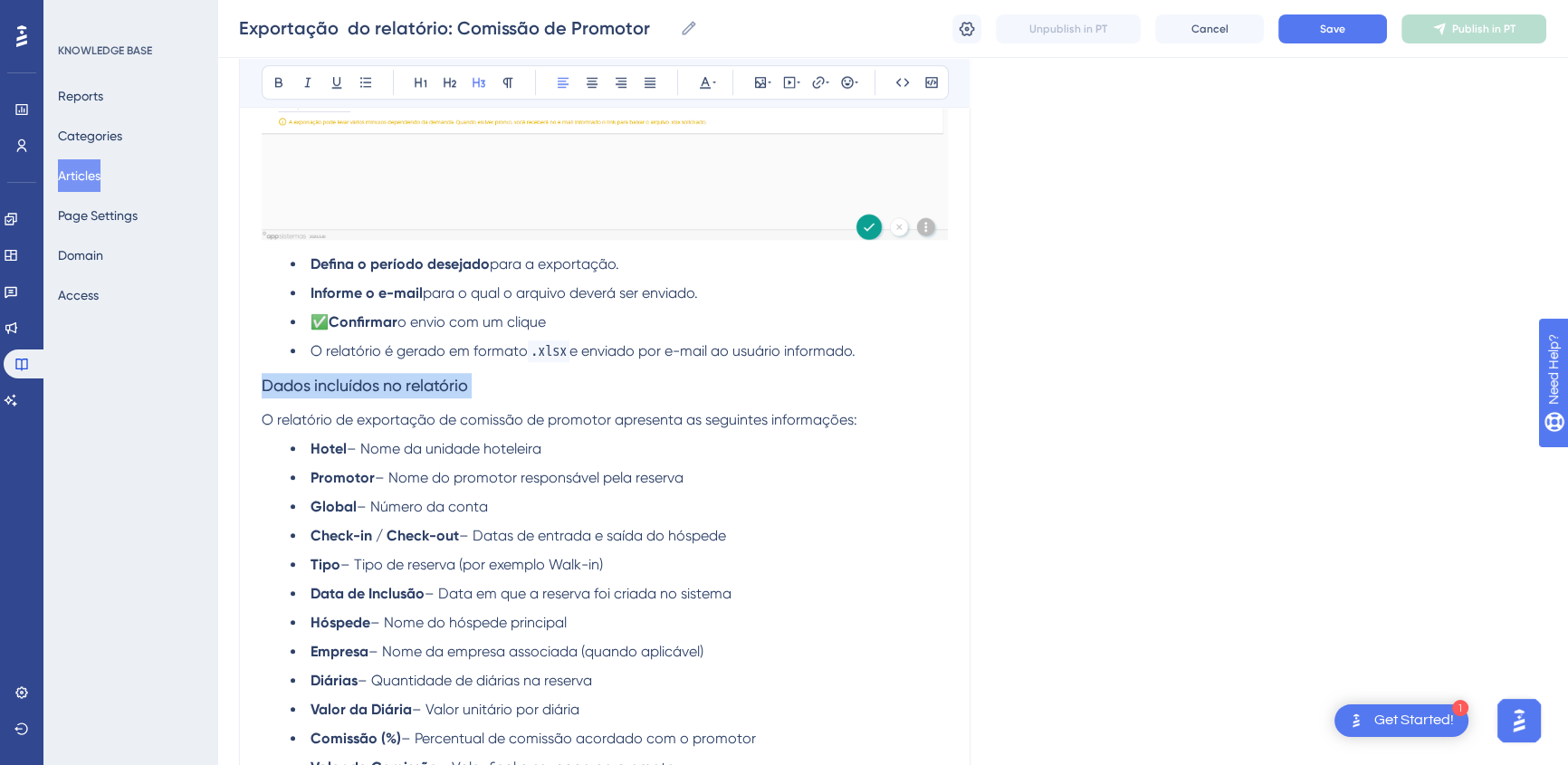 click on "Dados incluídos no relatório" at bounding box center [365, 385] 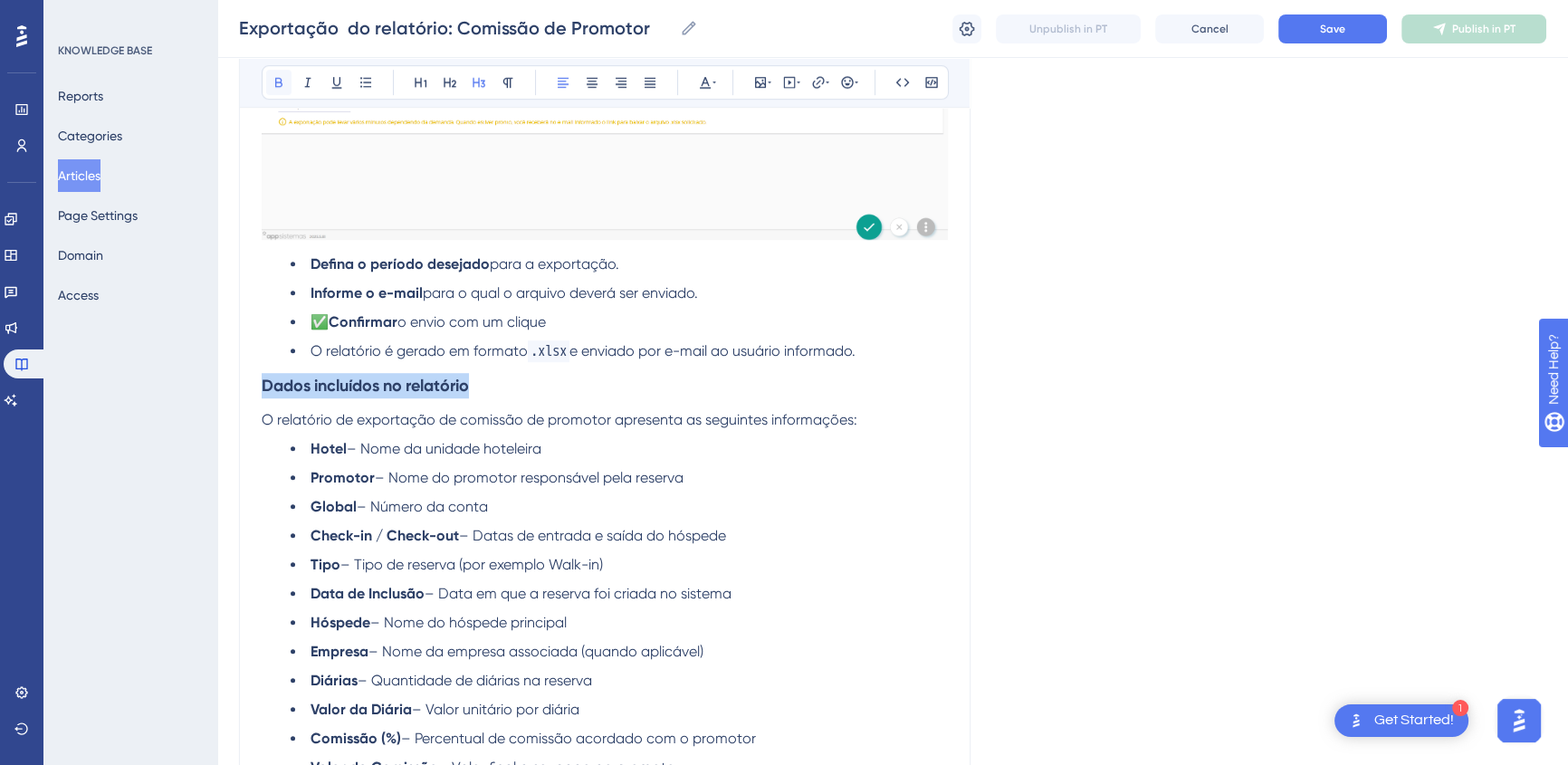 click 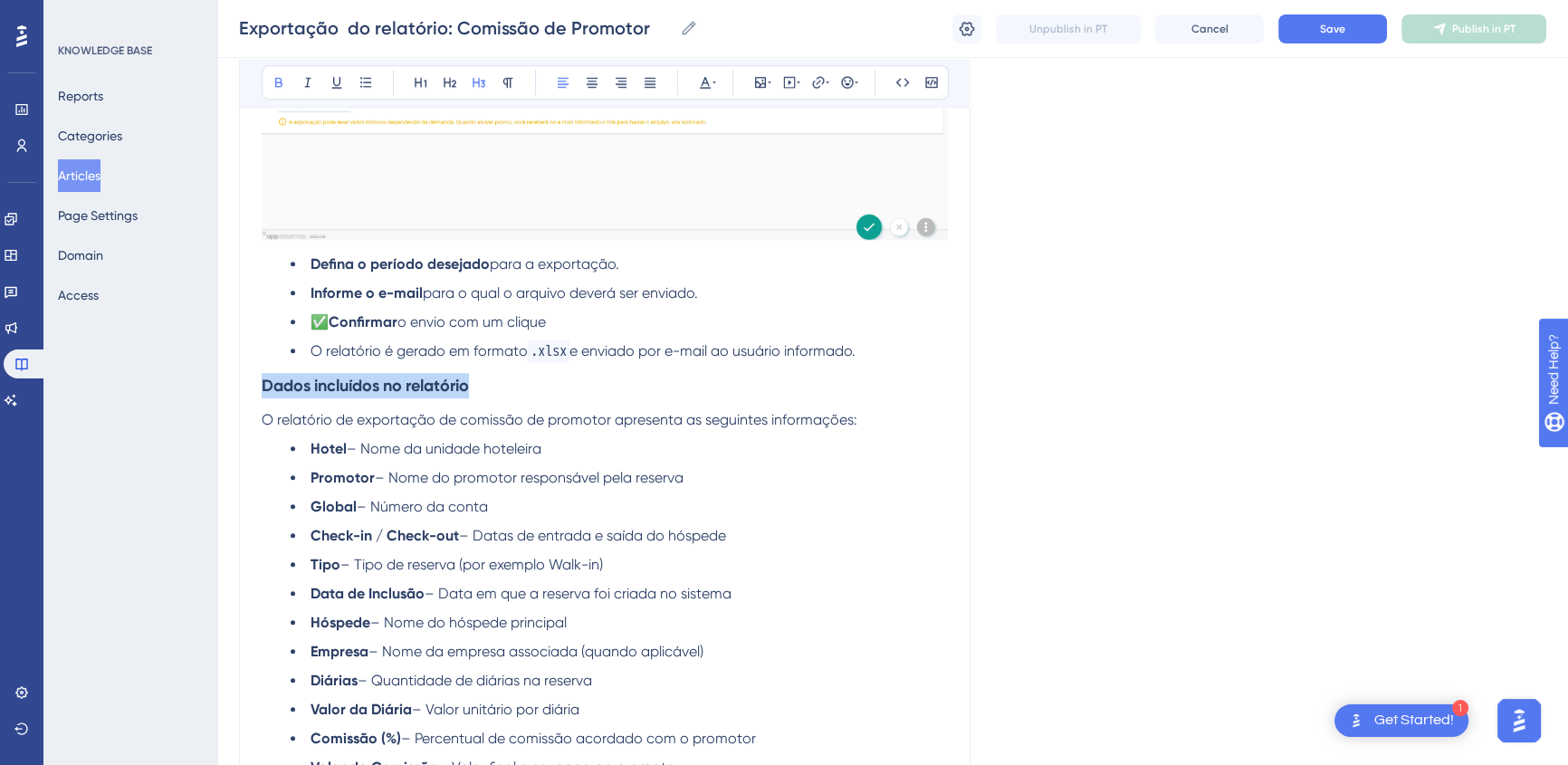 click on "Dados incluídos no relatório" at bounding box center (365, 386) 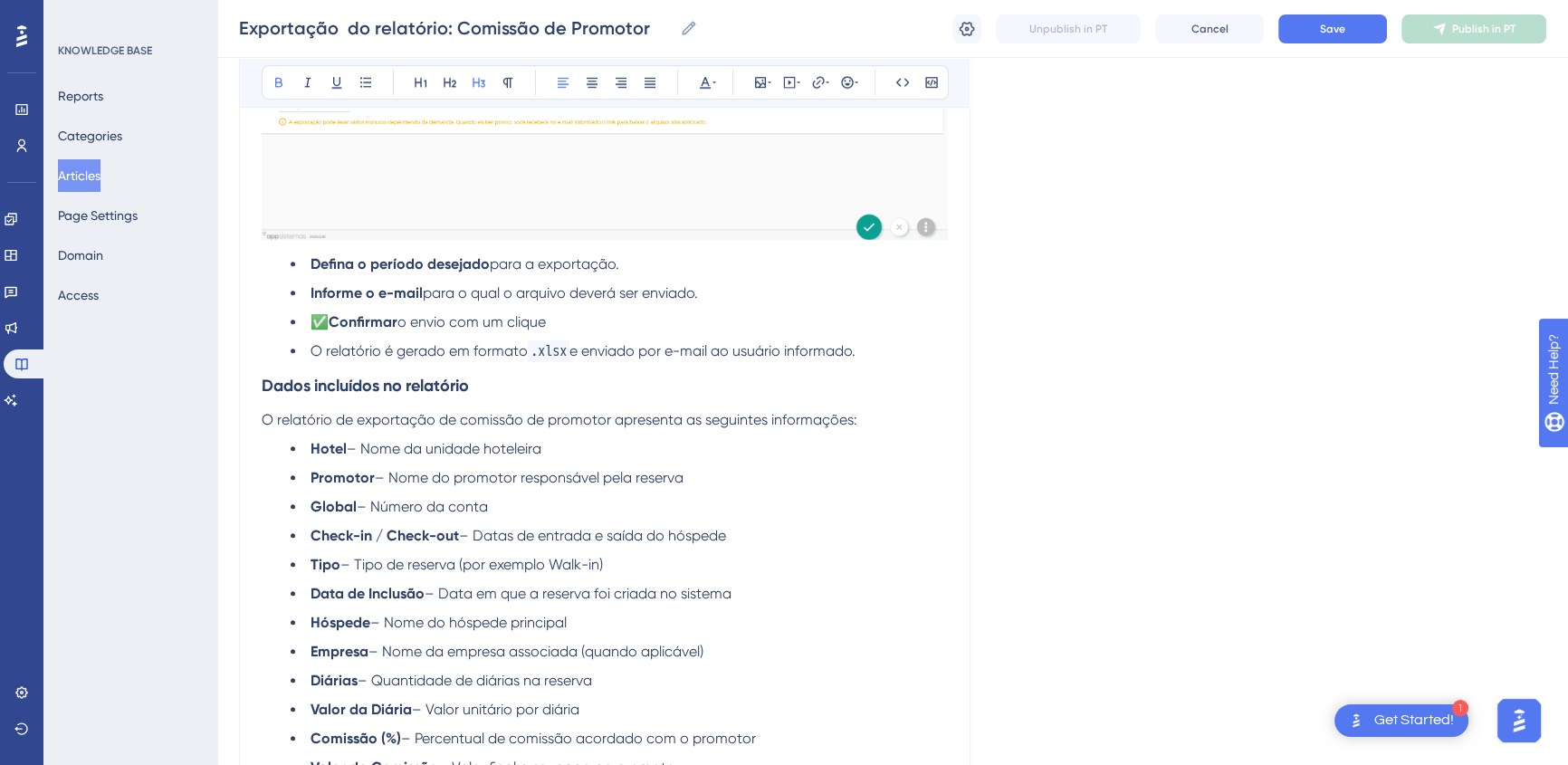 scroll, scrollTop: 1910, scrollLeft: 0, axis: vertical 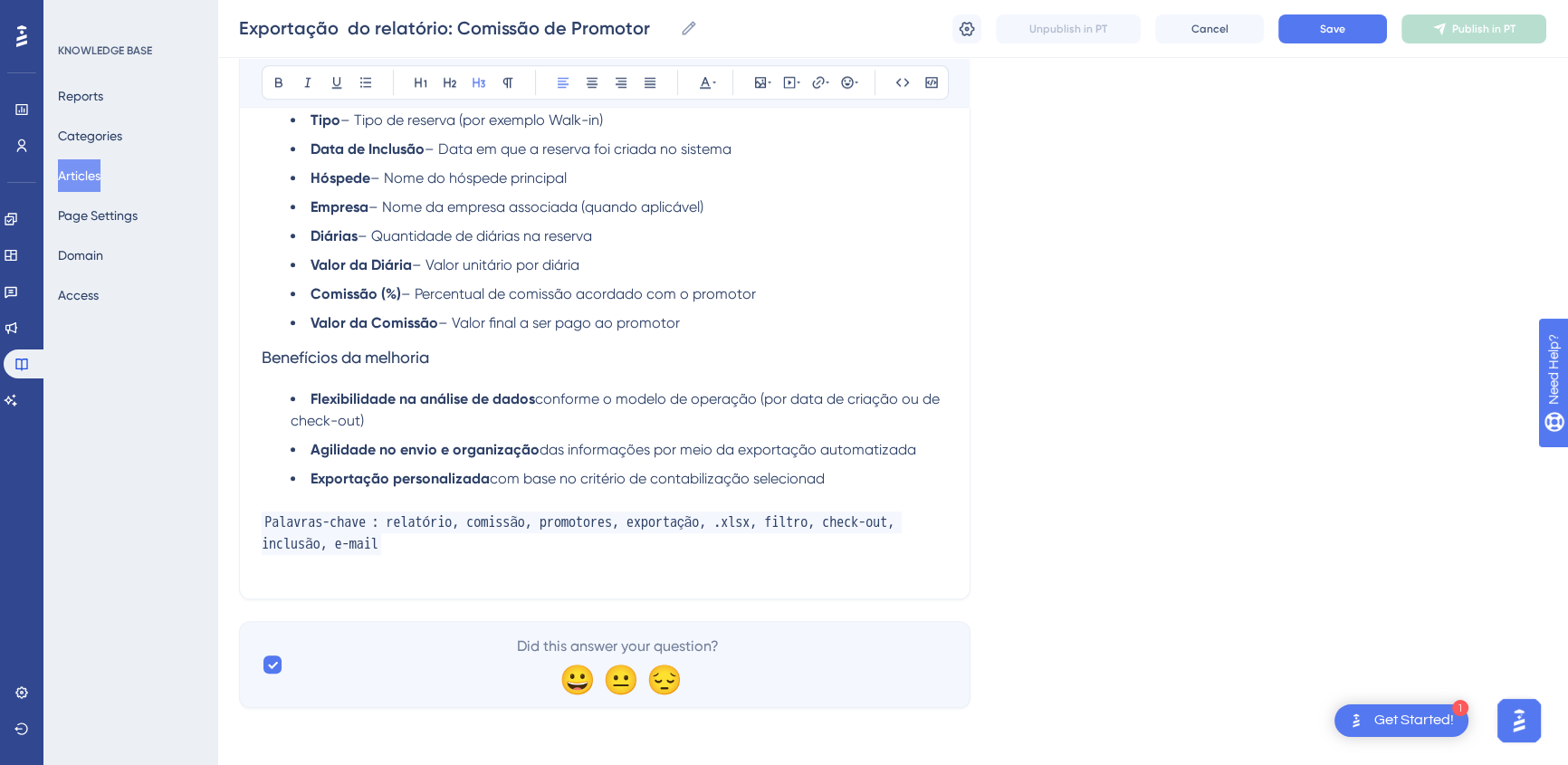 click on "Benefícios da melhoria" at bounding box center (605, 358) 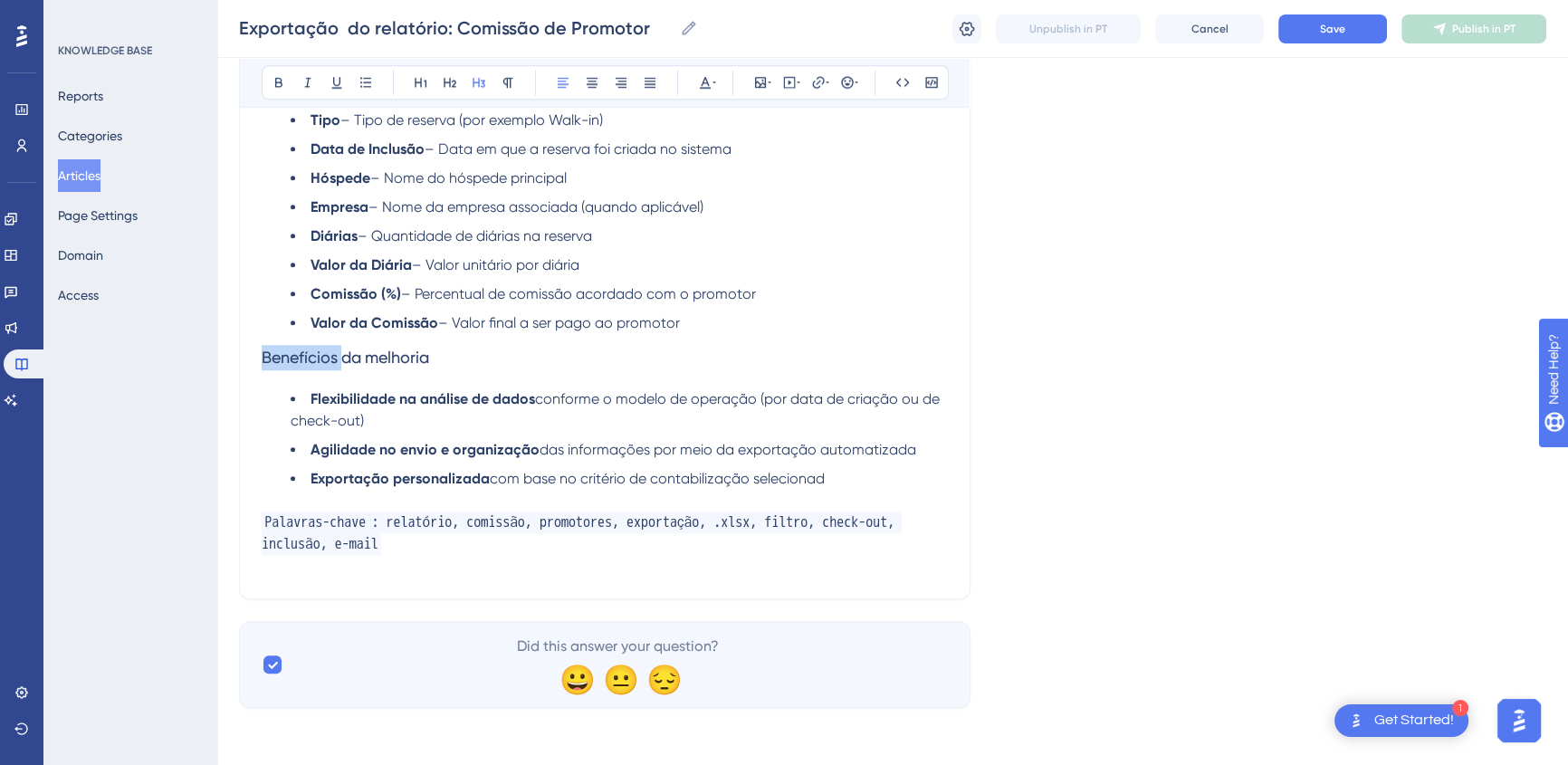 click on "Benefícios da melhoria" at bounding box center [605, 358] 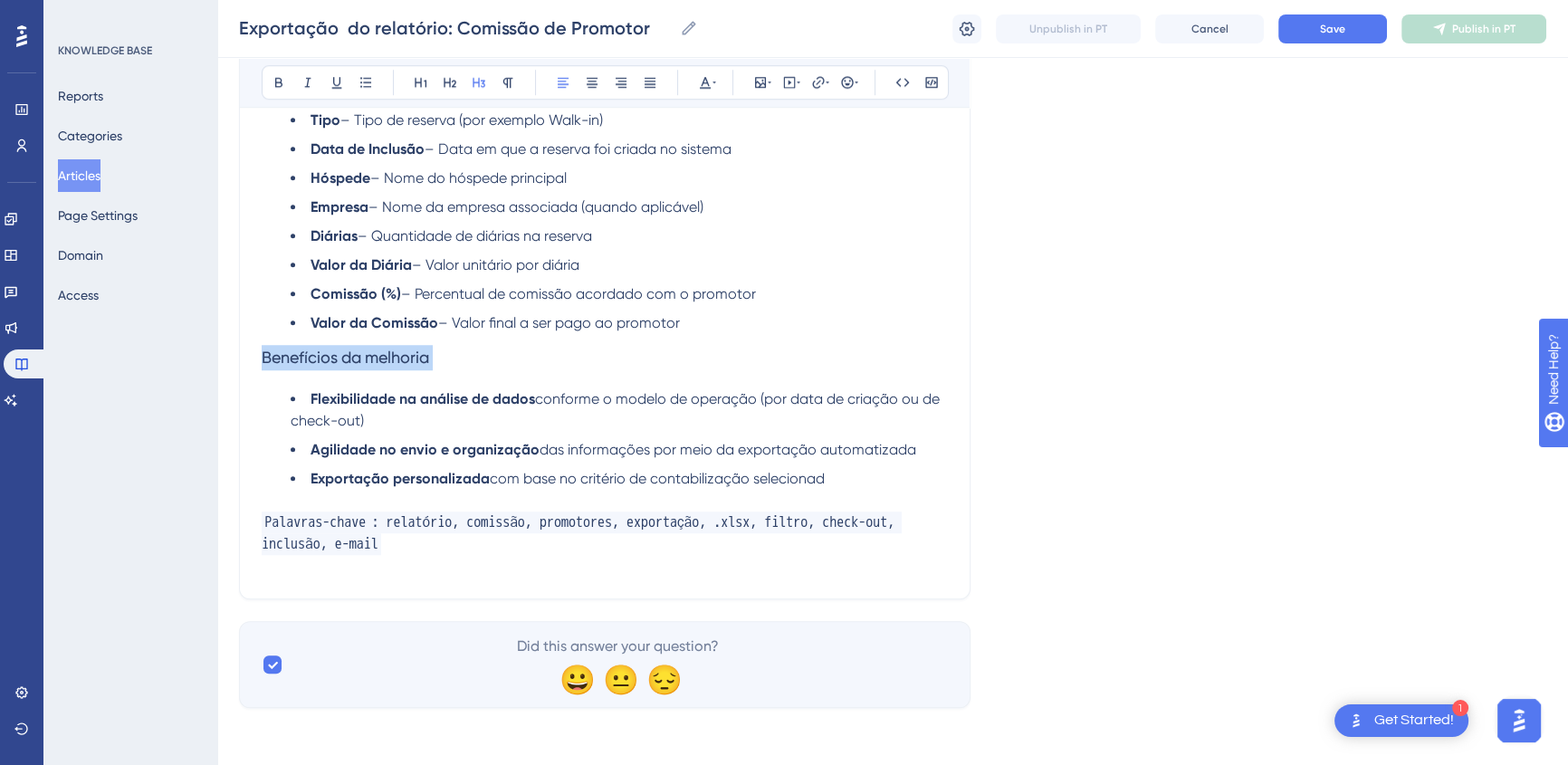 click on "Benefícios da melhoria" at bounding box center [605, 358] 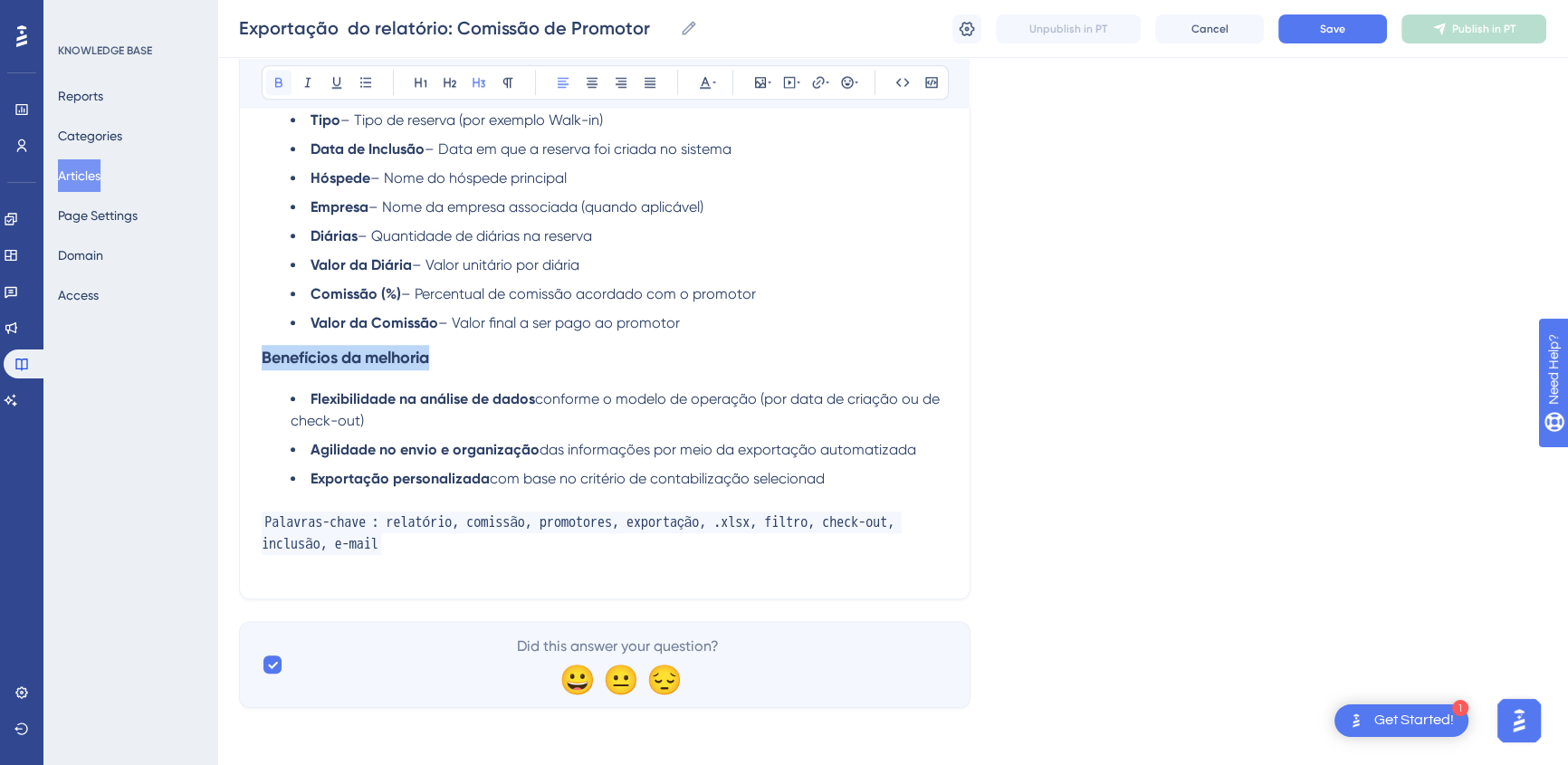 click 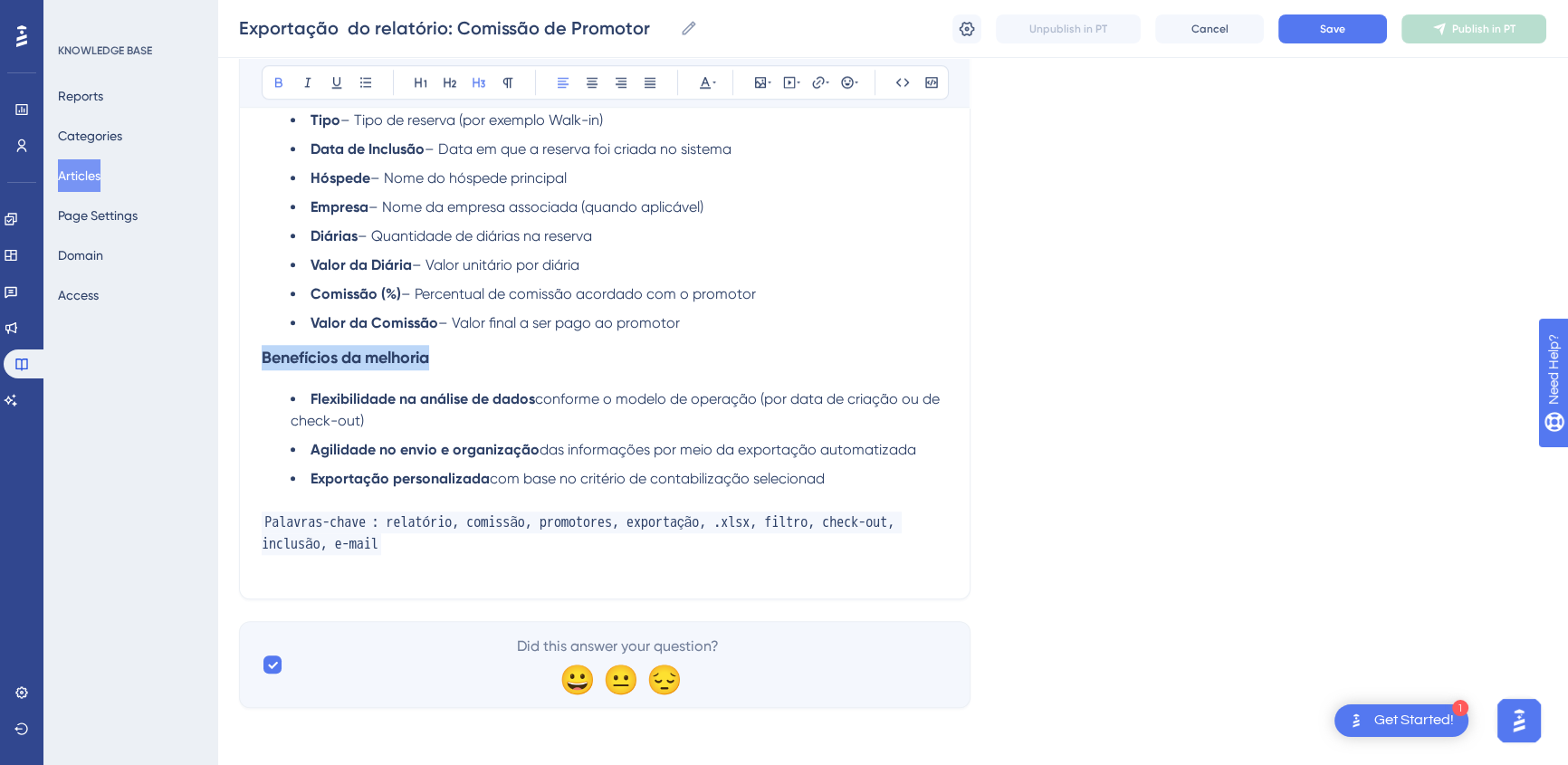click on "Benefícios da melhoria" at bounding box center (605, 358) 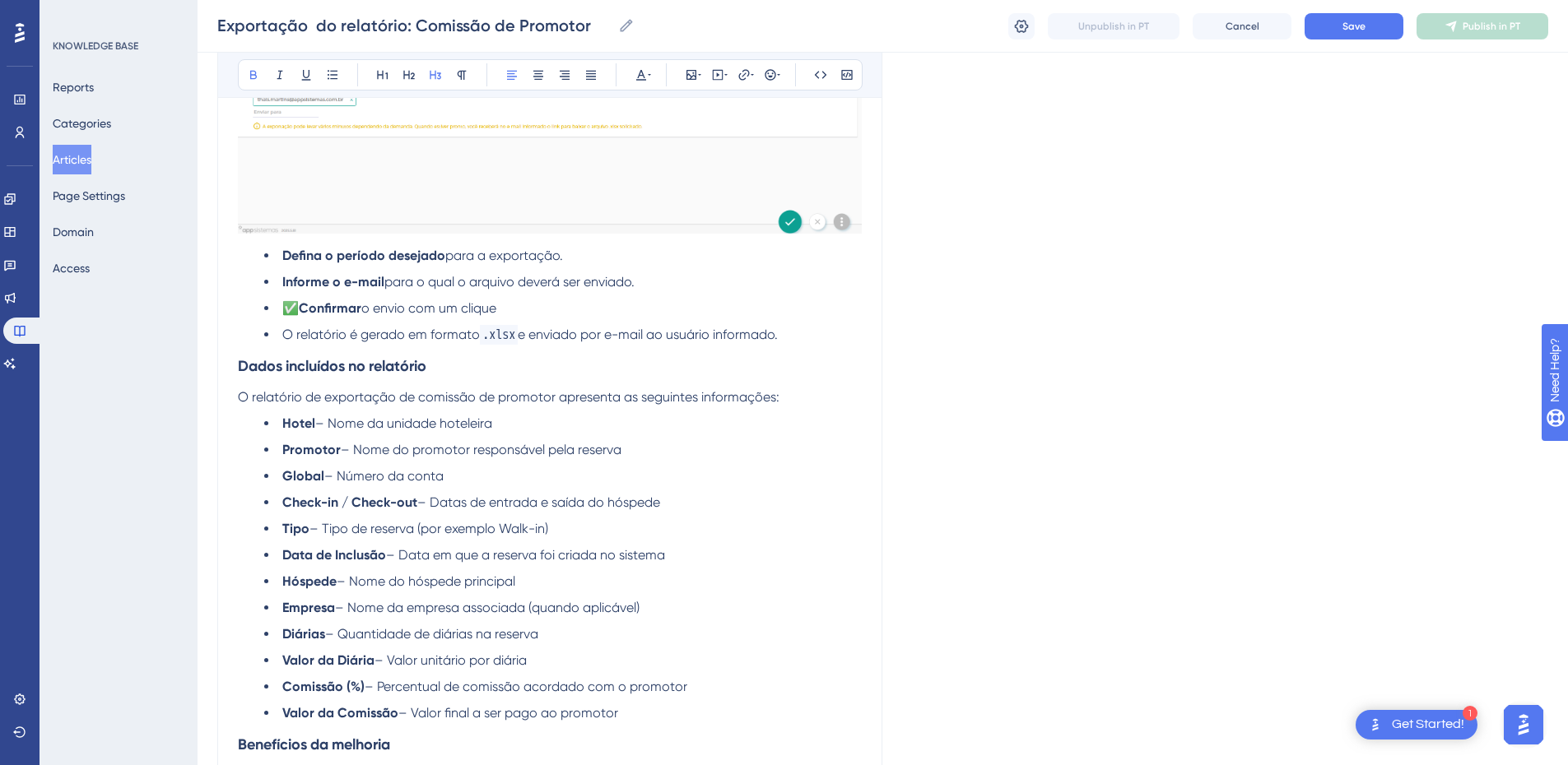 scroll, scrollTop: 1645, scrollLeft: 0, axis: vertical 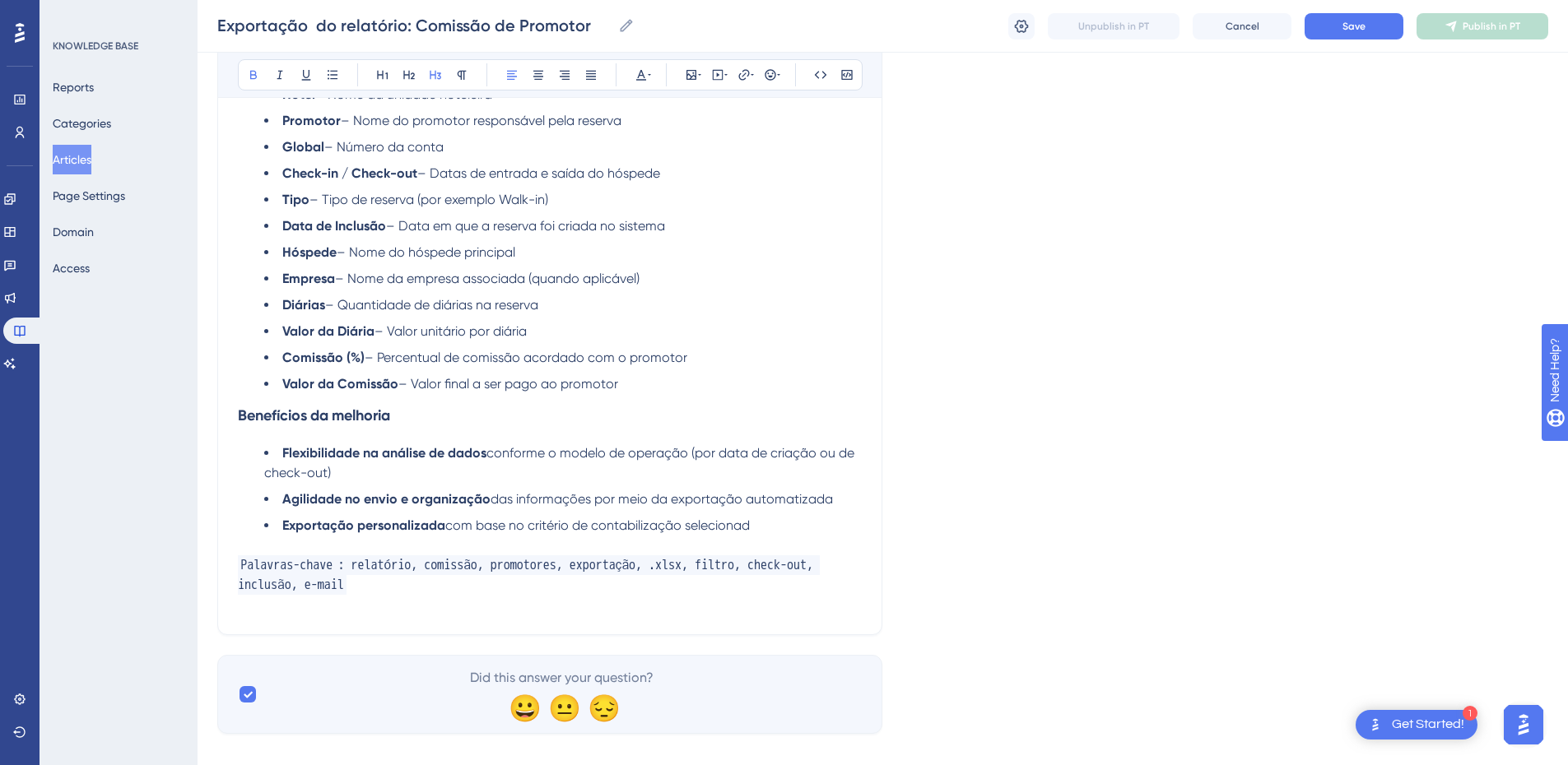 click on "Valor da Comissão  – Valor final a ser pago ao promotor" at bounding box center [563, 384] 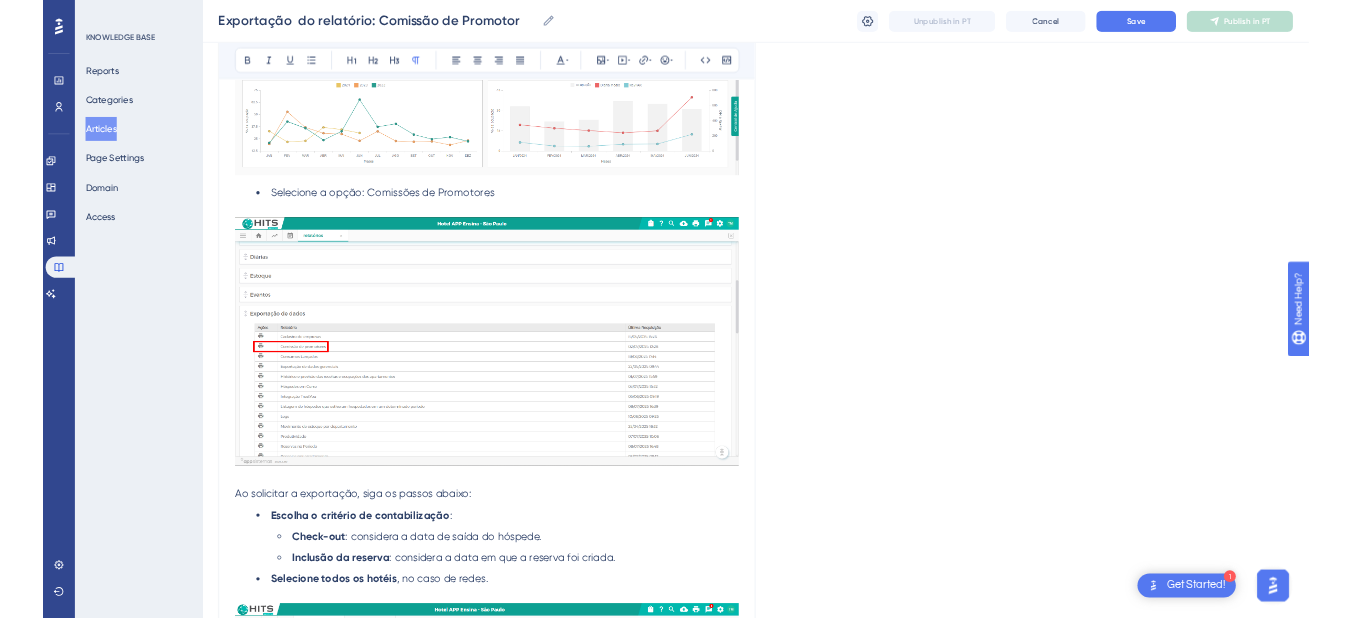 scroll, scrollTop: 0, scrollLeft: 0, axis: both 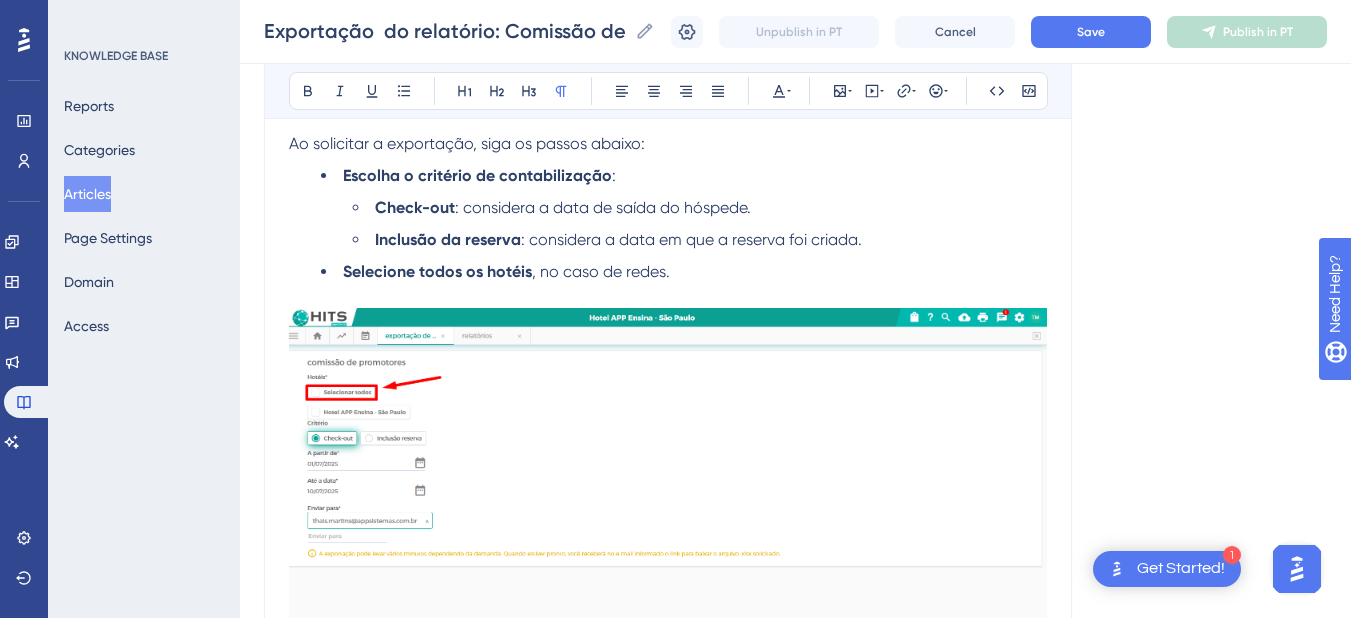 click at bounding box center [668, 496] 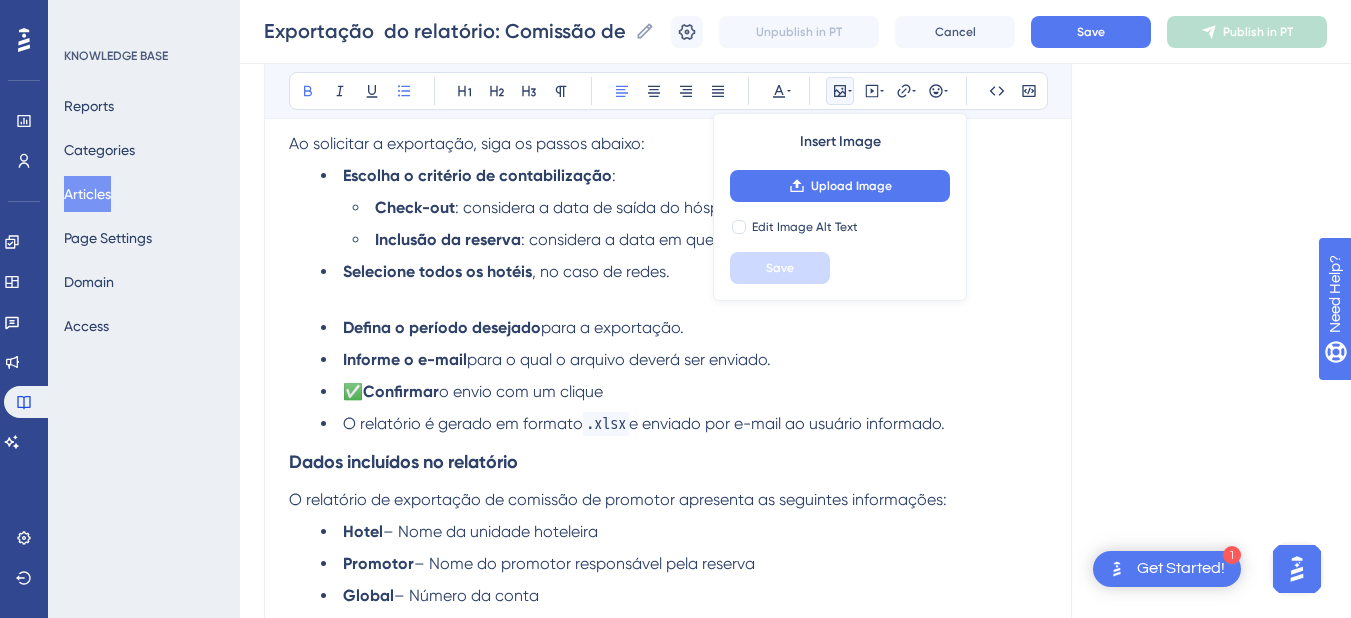 click at bounding box center [668, 296] 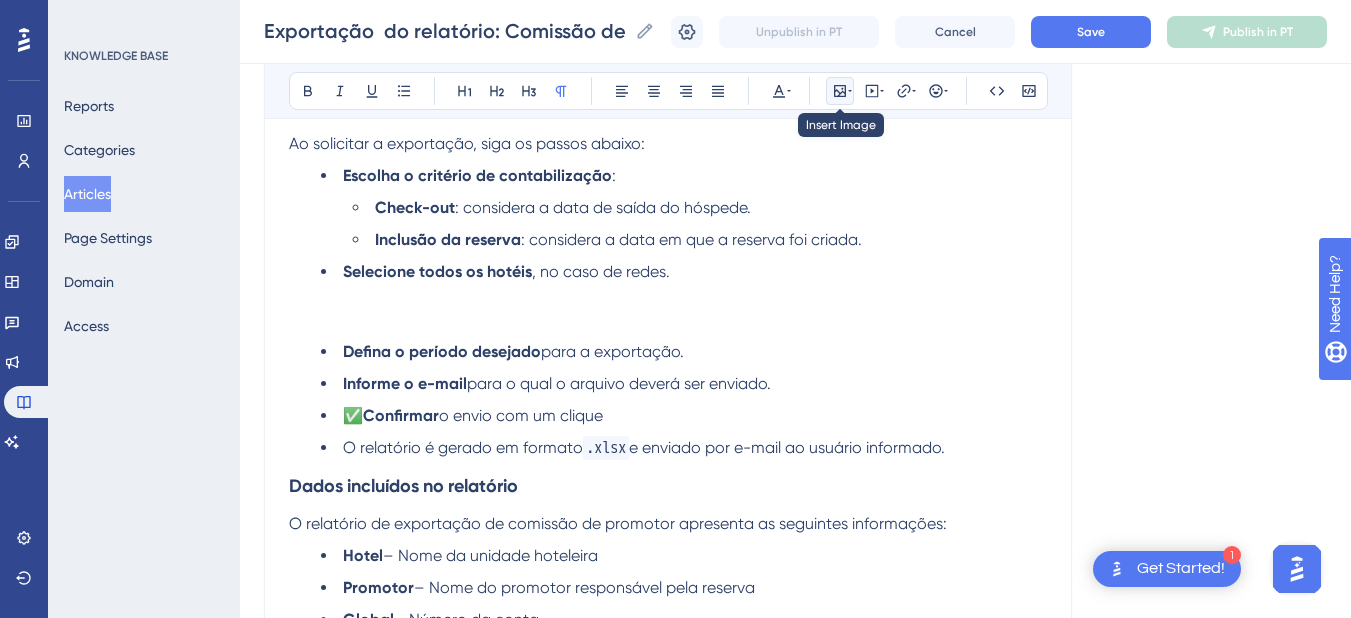 click 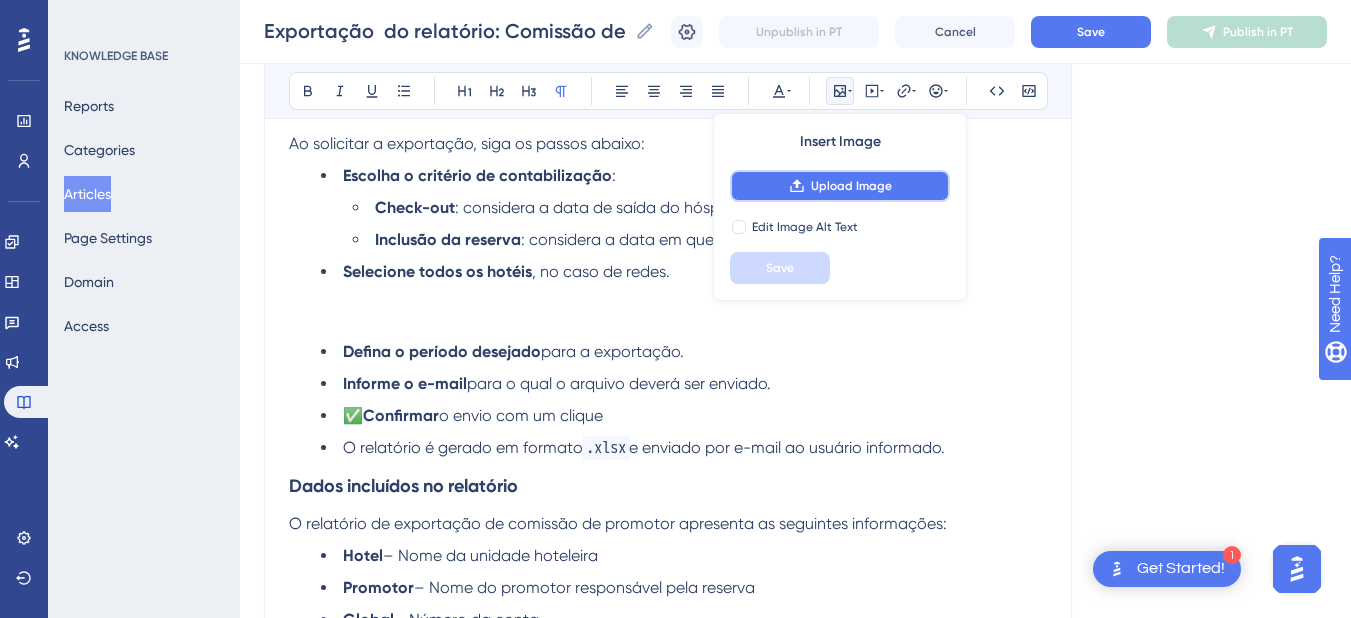 click 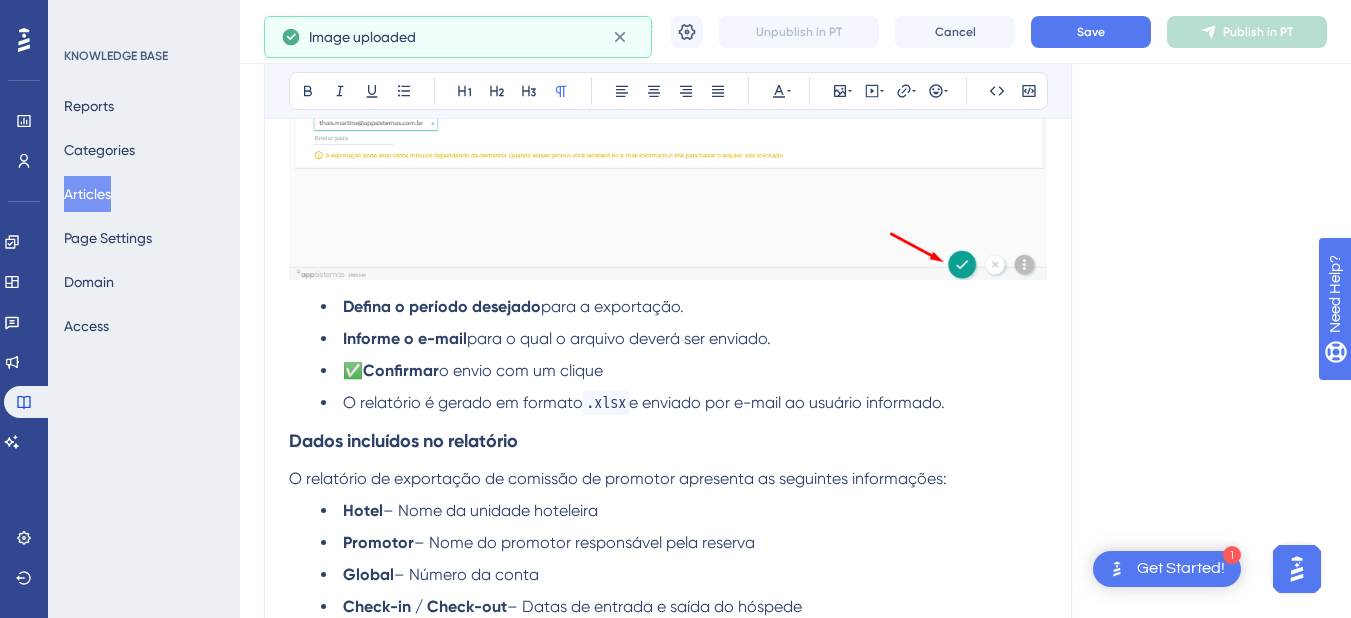 scroll, scrollTop: 1200, scrollLeft: 0, axis: vertical 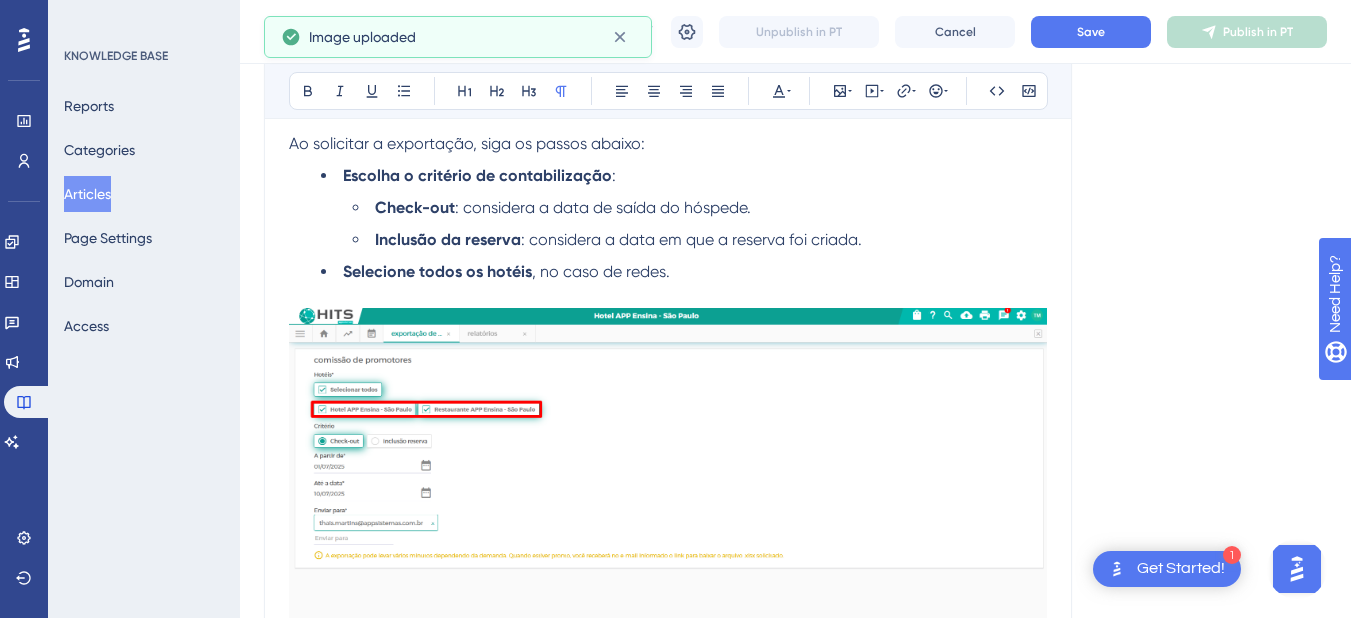 click on "Selecione todos os hotéis , no caso de redes." at bounding box center (684, 272) 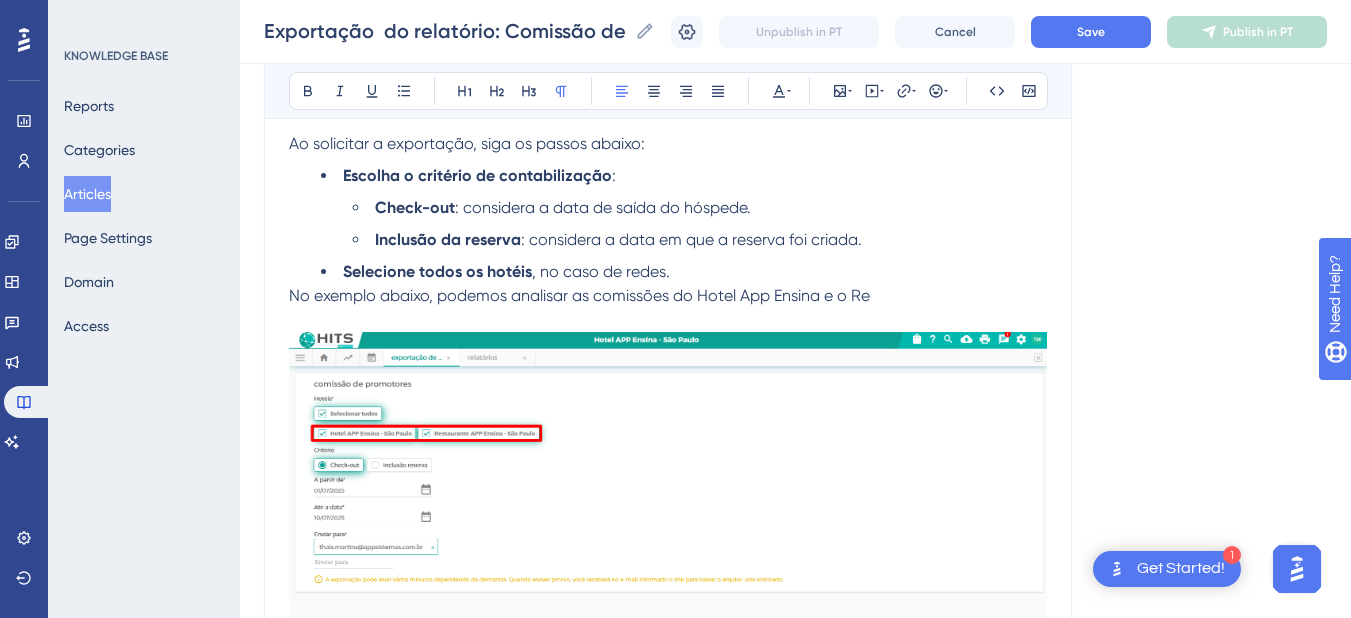 click at bounding box center (668, 518) 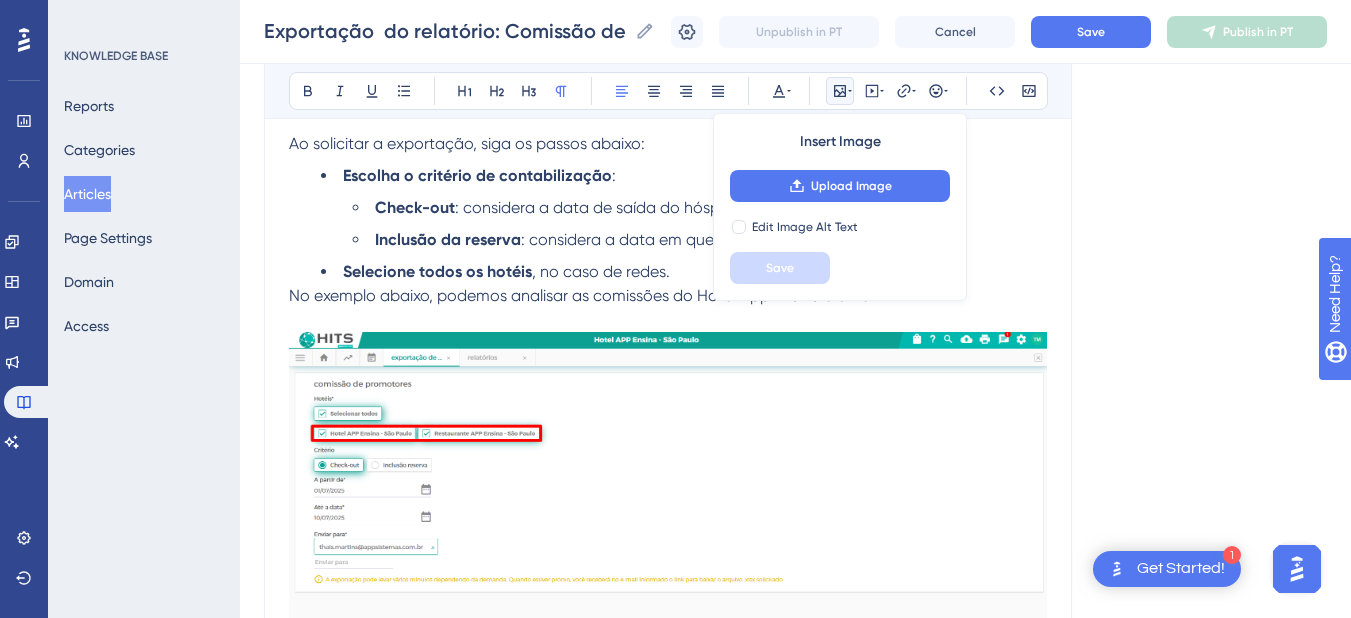 click on "No exemplo abaixo, podemos analisar as comissões do Hotel App Ensina e o Re" at bounding box center [668, 296] 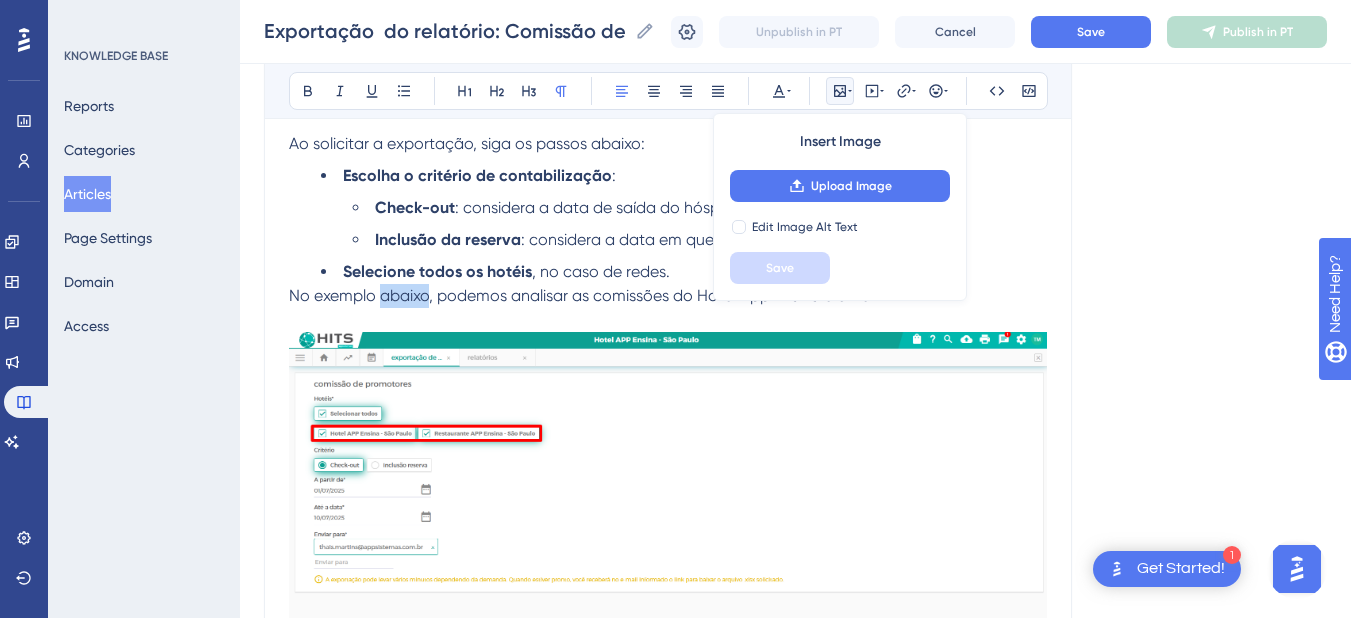 click on "No exemplo abaixo, podemos analisar as comissões do Hotel App Ensina e o Re" at bounding box center (668, 296) 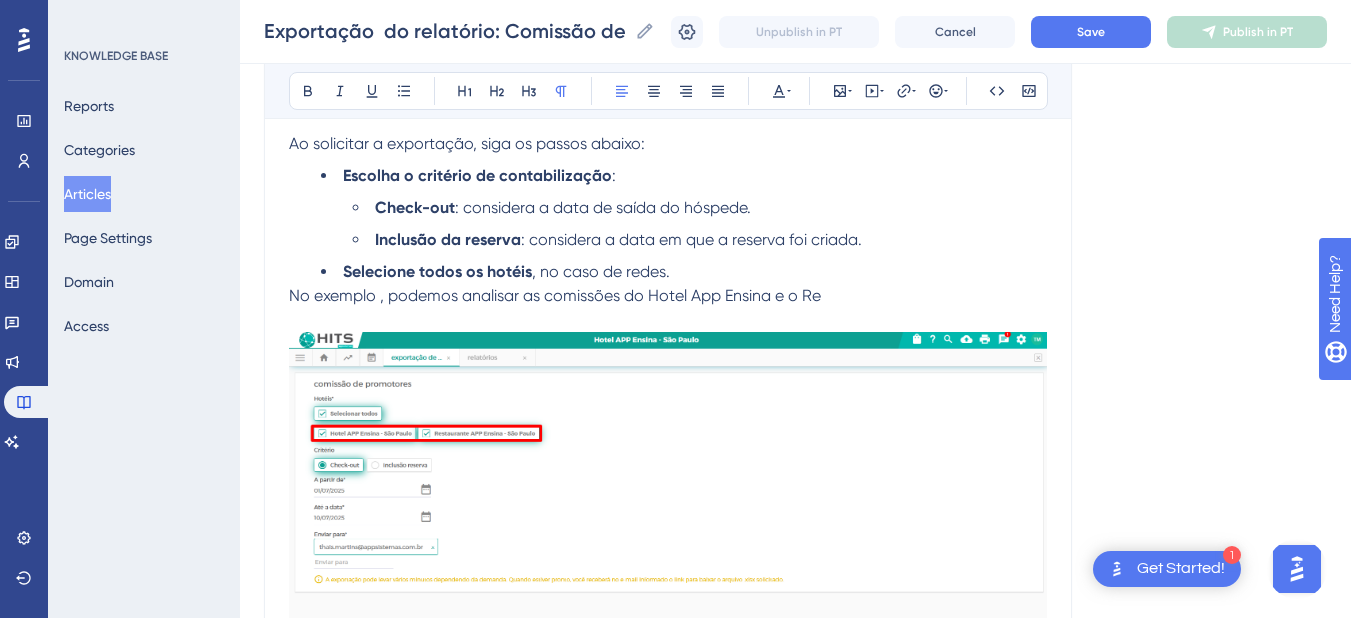 click on "No exemplo , podemos analisar as comissões do Hotel App Ensina e o Re" at bounding box center [555, 295] 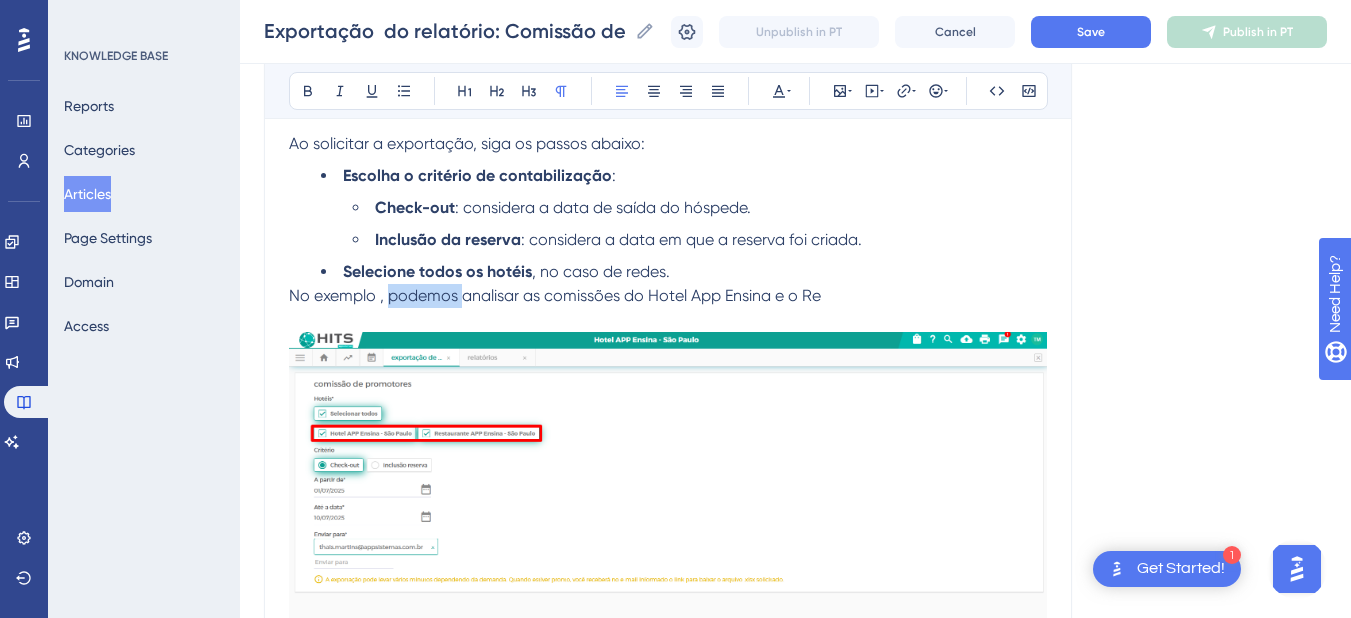 click on "No exemplo , podemos analisar as comissões do Hotel App Ensina e o Re" at bounding box center [555, 295] 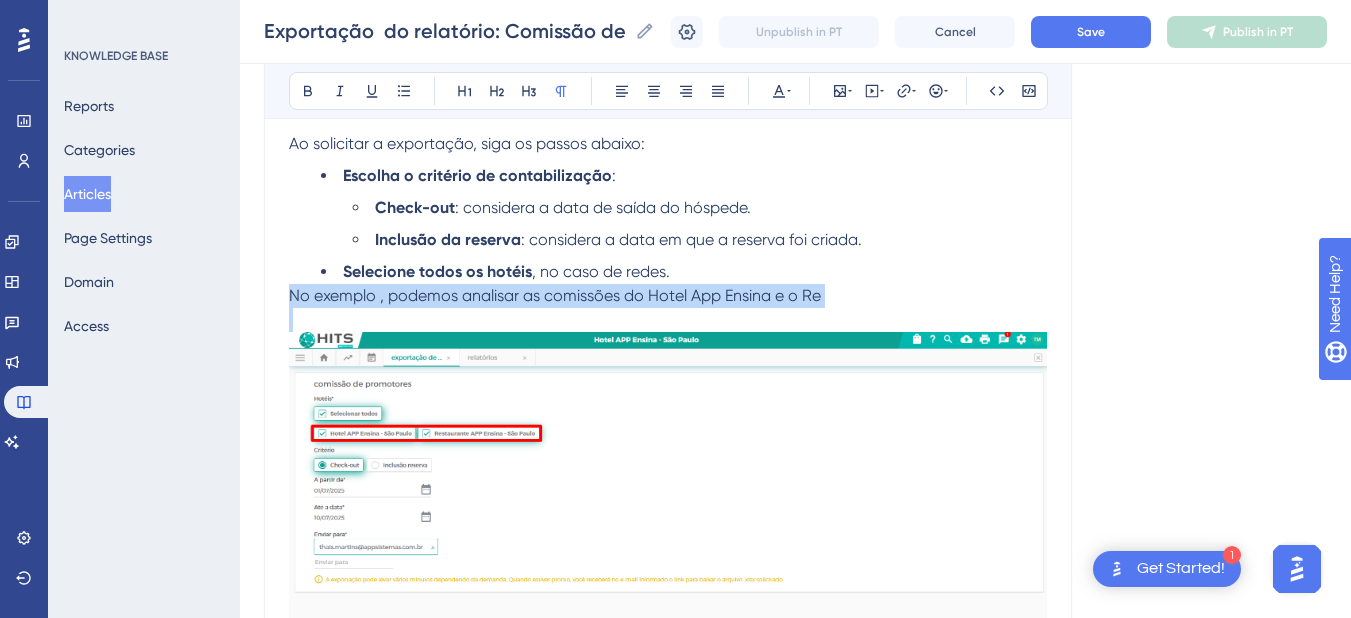 click on "No exemplo , podemos analisar as comissões do Hotel App Ensina e o Re" at bounding box center [555, 295] 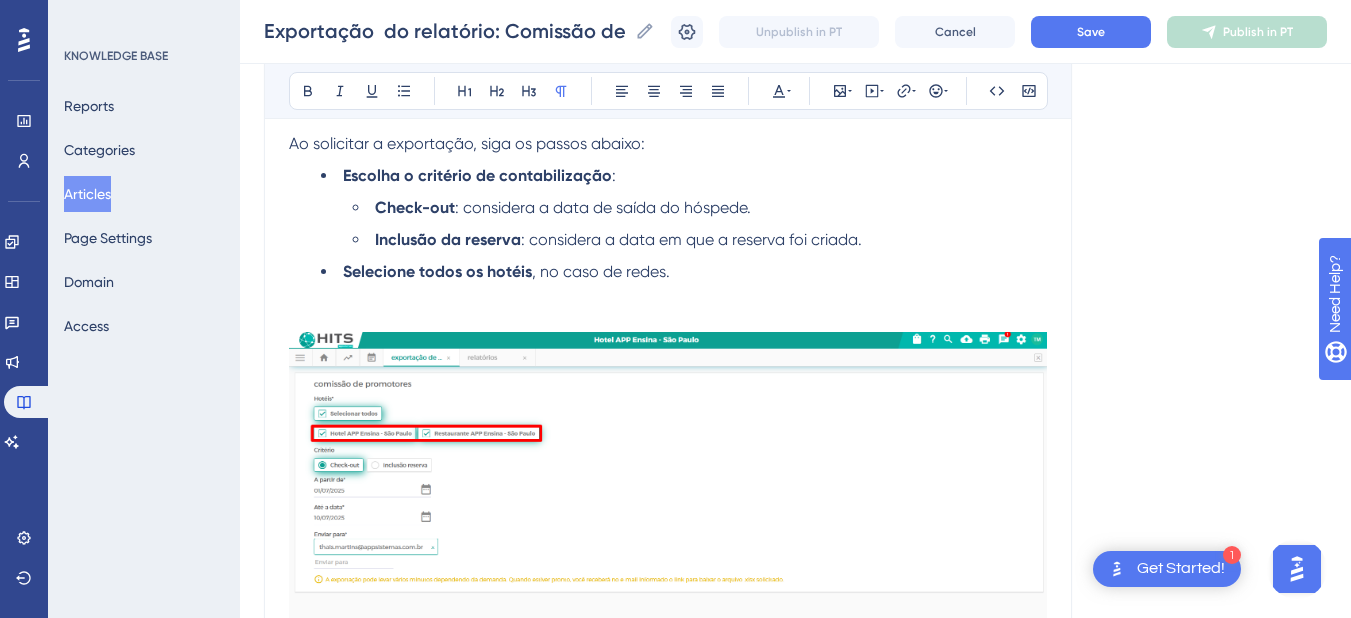 click at bounding box center [668, 518] 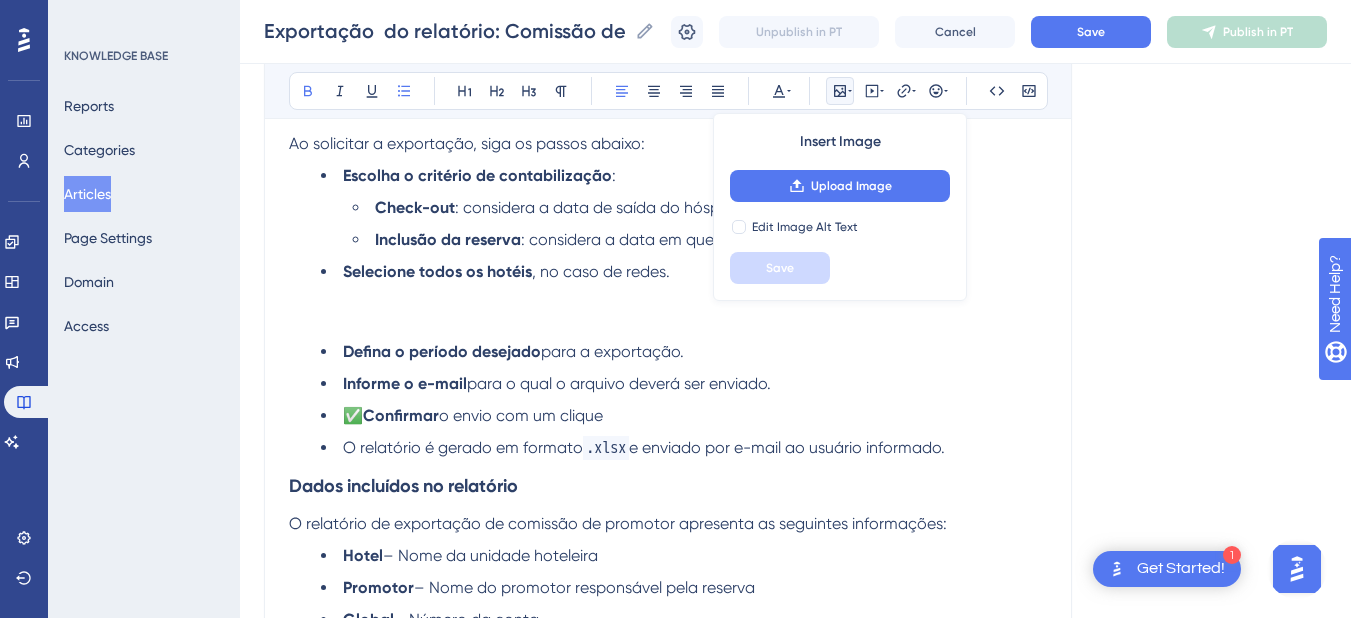 click at bounding box center [668, 296] 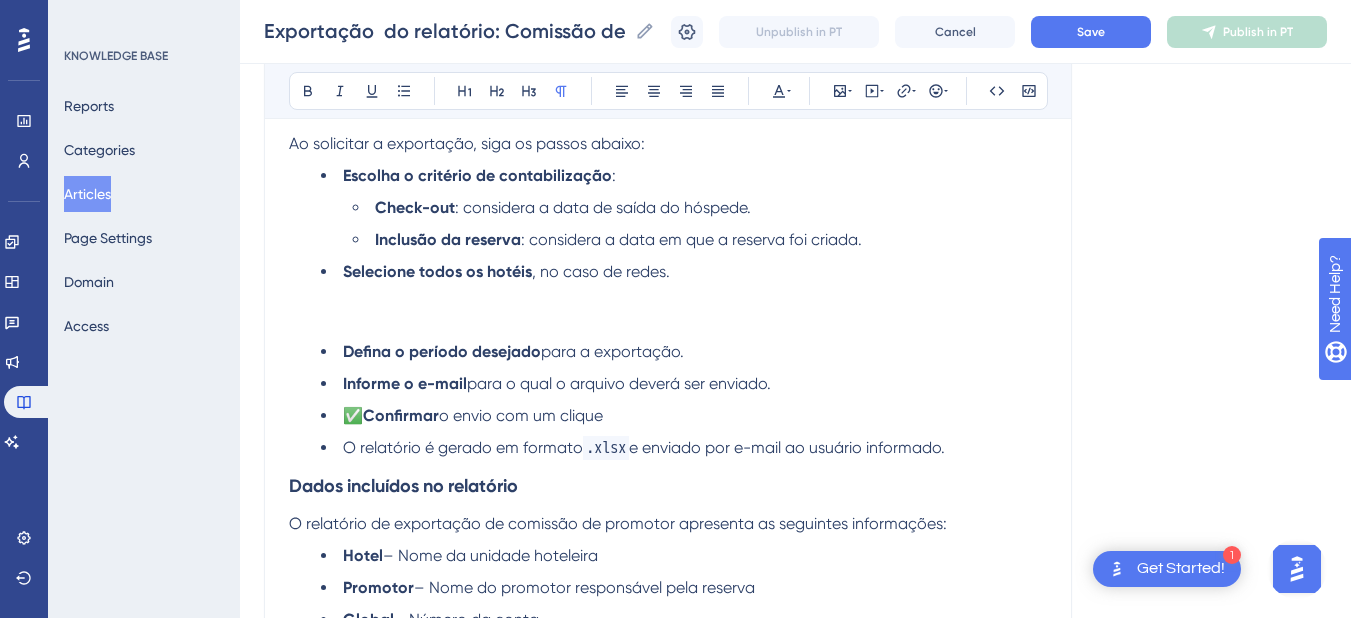 click at bounding box center (668, 320) 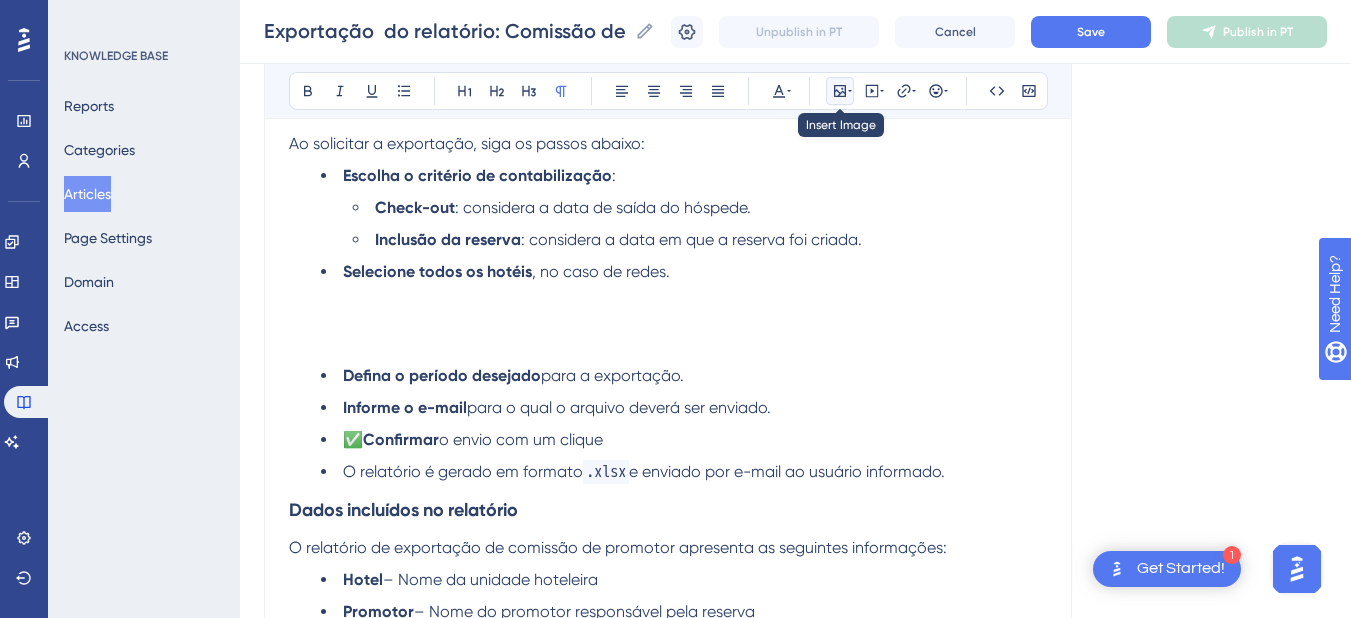 click 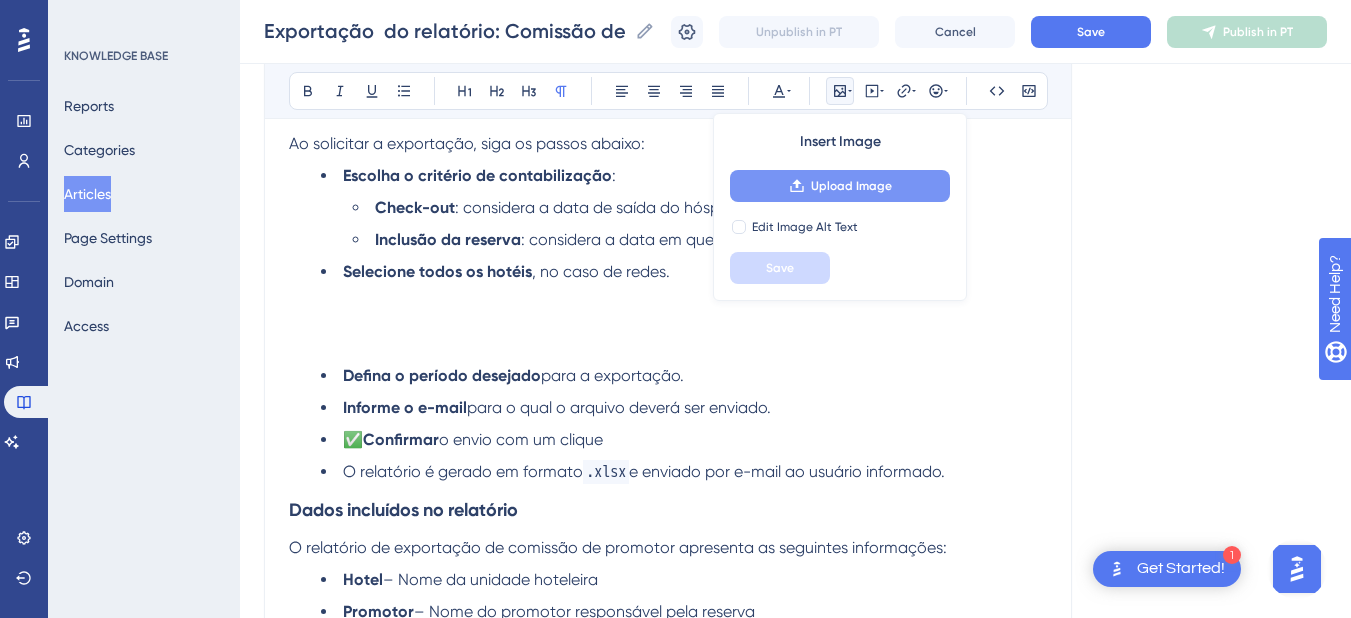 click on "Upload Image" at bounding box center (840, 186) 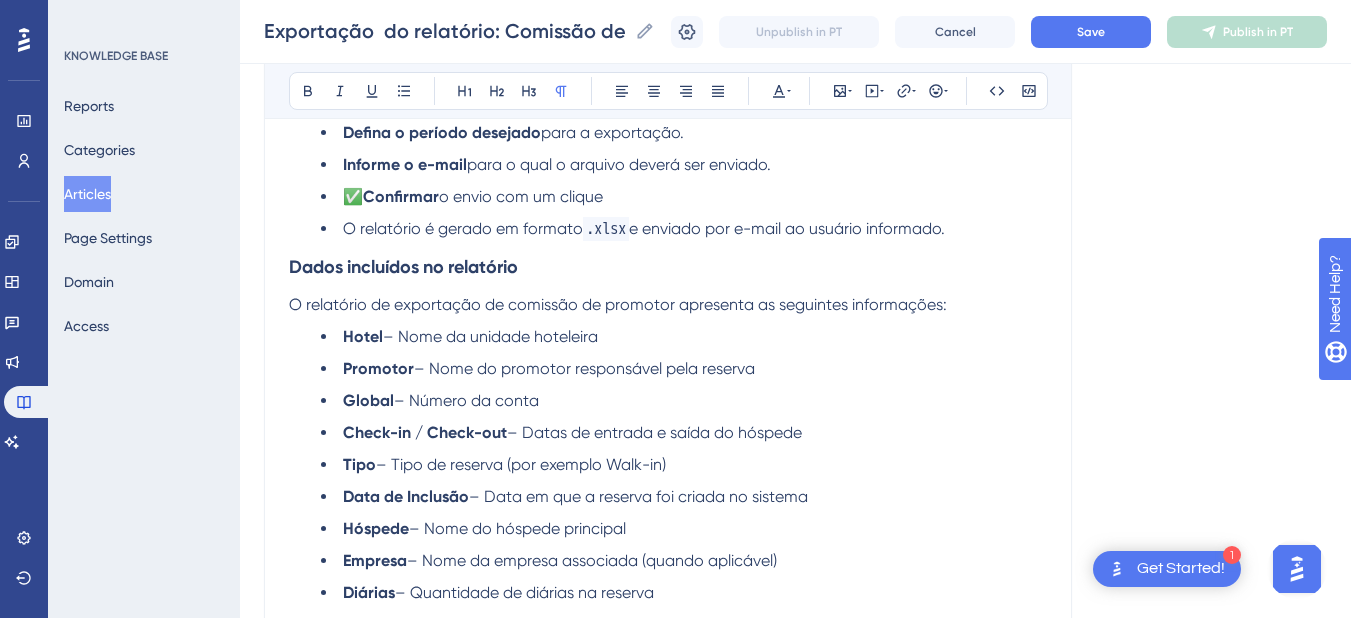 scroll, scrollTop: 2000, scrollLeft: 0, axis: vertical 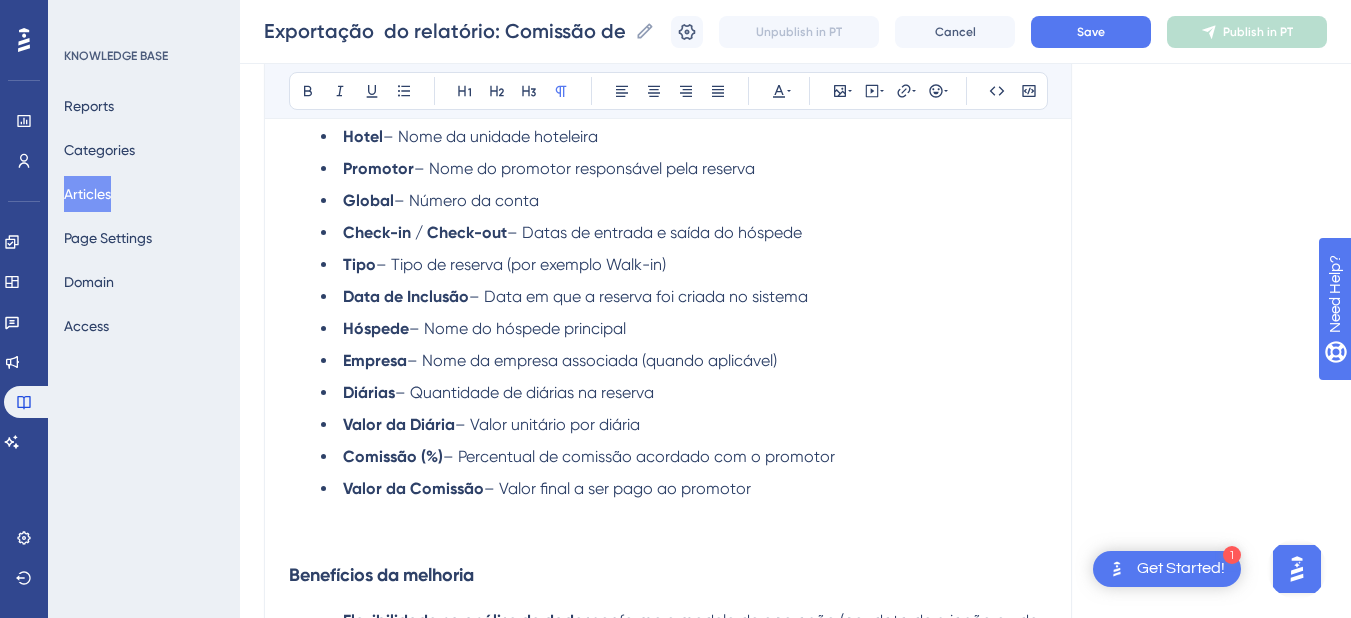 click at bounding box center [668, 537] 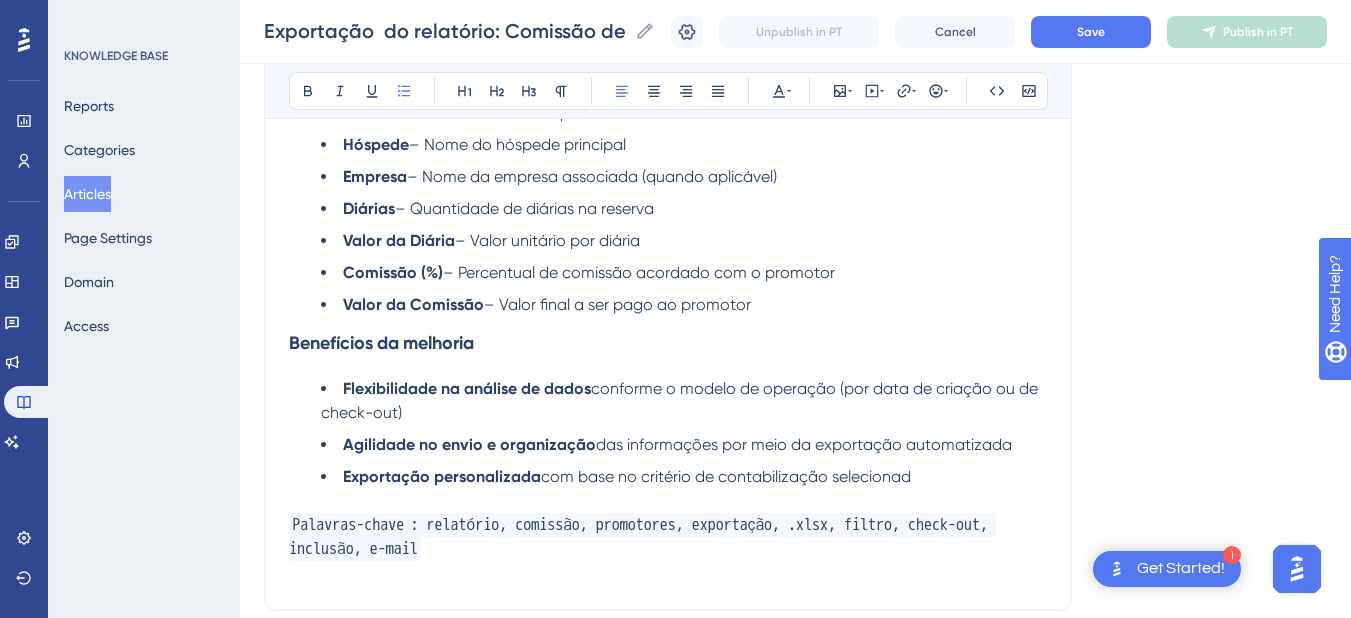 scroll, scrollTop: 1584, scrollLeft: 0, axis: vertical 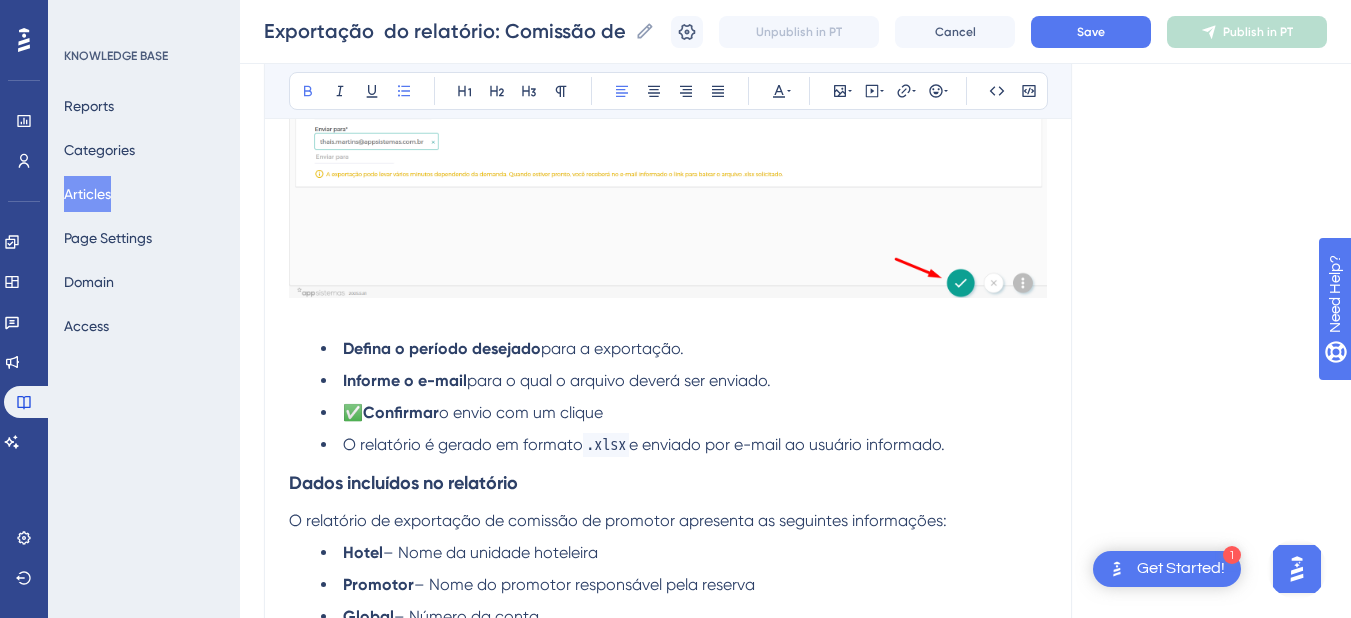 click on "Foi adicionada uma nova funcionalidade que permite  exportar um relatório de comissões de promotores considerando todos os hotéis da mesma rede. Com isso, não é mais necessário gerar um relatório por hotel. Agora, é possível  consolidar todas as informações em uma única planilha . Acesse o Menu de Relatórios, representado pela imagem da impressora 🖨️: Selecione a opção: Comissões de Promotores Ao solicitar a exportação, siga os passos abaixo: Escolha o critério de contabilização : Check-out : considera a data de saída do hóspede. Inclusão da reserva : considera a data em que a reserva foi criada. Selecione todos os hotéis , no caso de redes. Defina o período desejado  para a exportação. Informe o e-mail  para o qual o arquivo deverá ser enviado. ✅  Confirmar  o envio com um clique O relatório é gerado em formato  .xlsx  e enviado por e-mail ao usuário informado. Dados incluídos no relatório Hotel  – Nome da unidade hoteleira Promotor Global  – Número da conta Tipo" at bounding box center [668, 13] 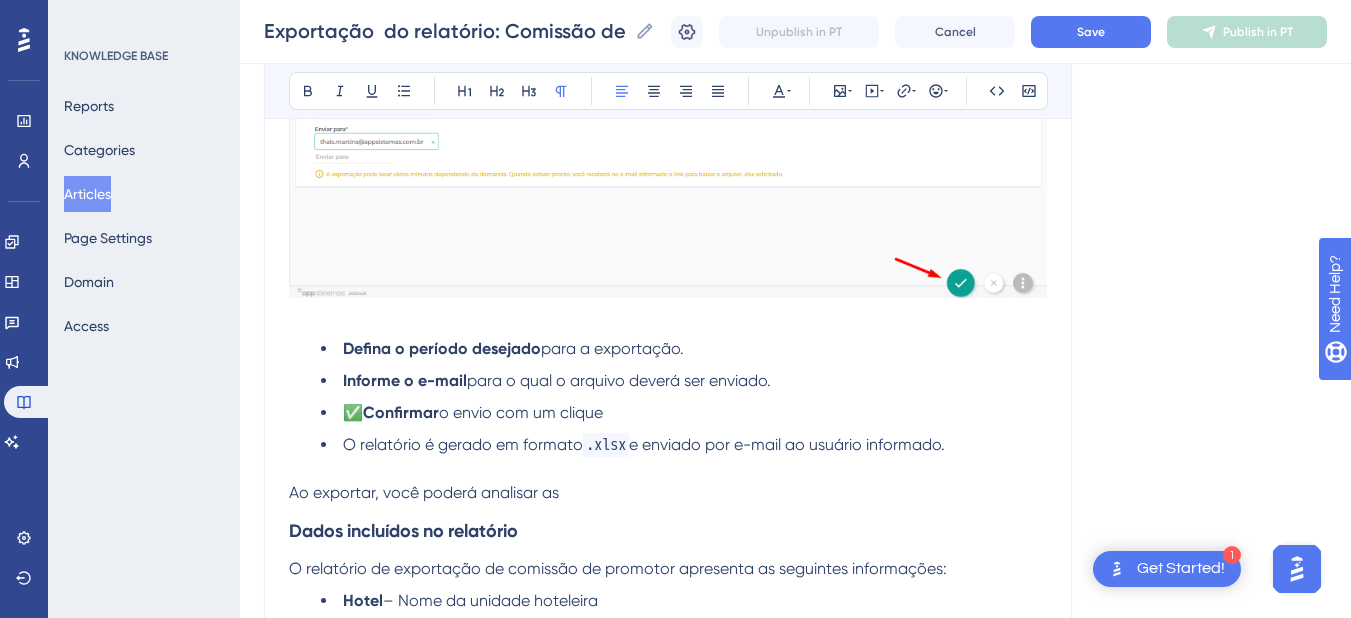 click on "O relatório é gerado em formato  .xlsx  e enviado por e-mail ao usuário informado." at bounding box center [684, 445] 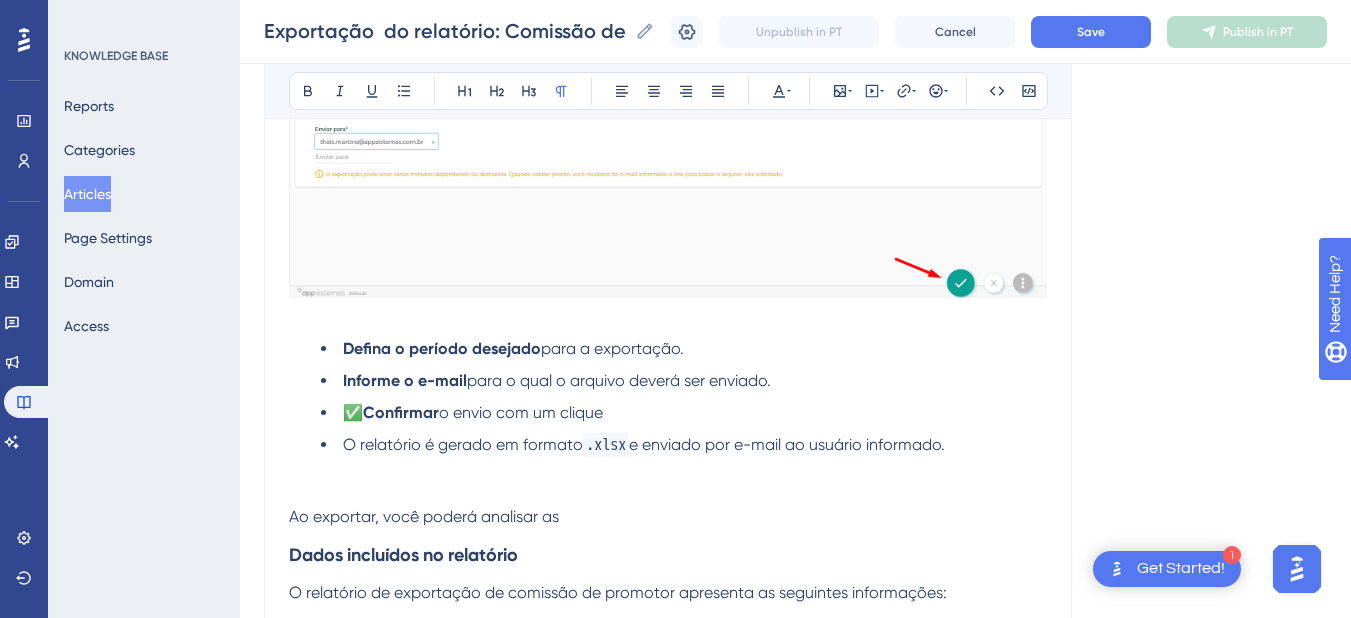 click at bounding box center (668, 469) 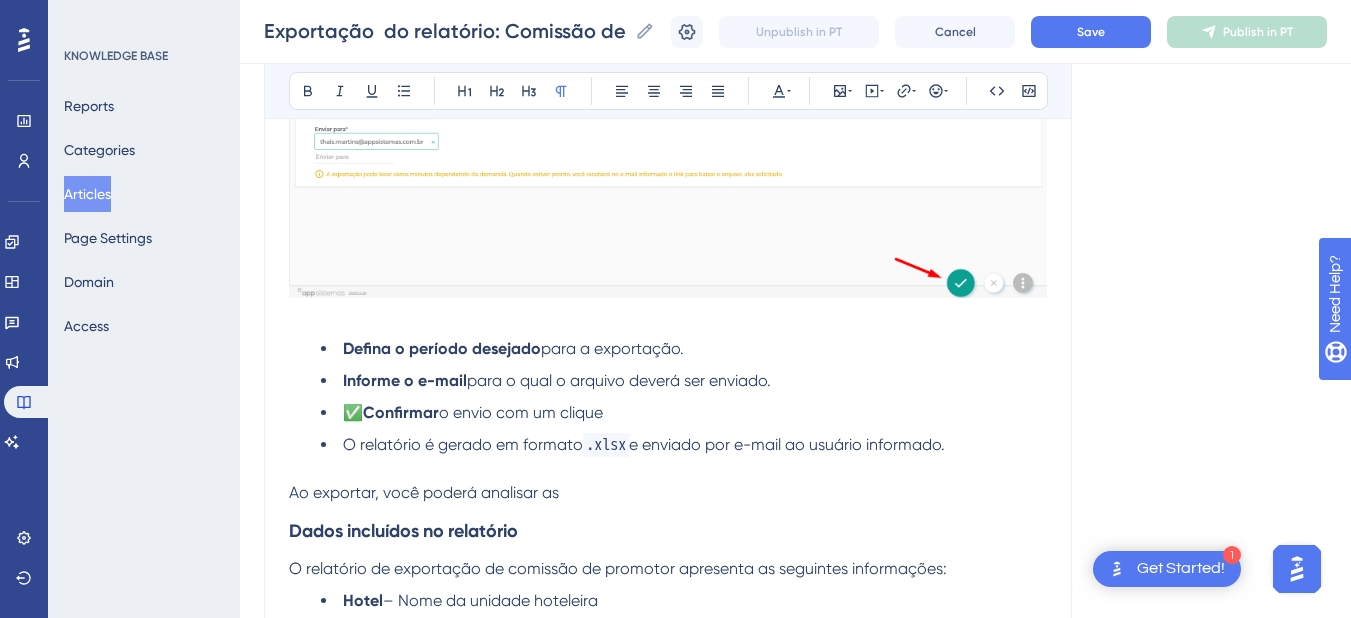 click on "Ao exportar, você poderá analisar as" at bounding box center (424, 492) 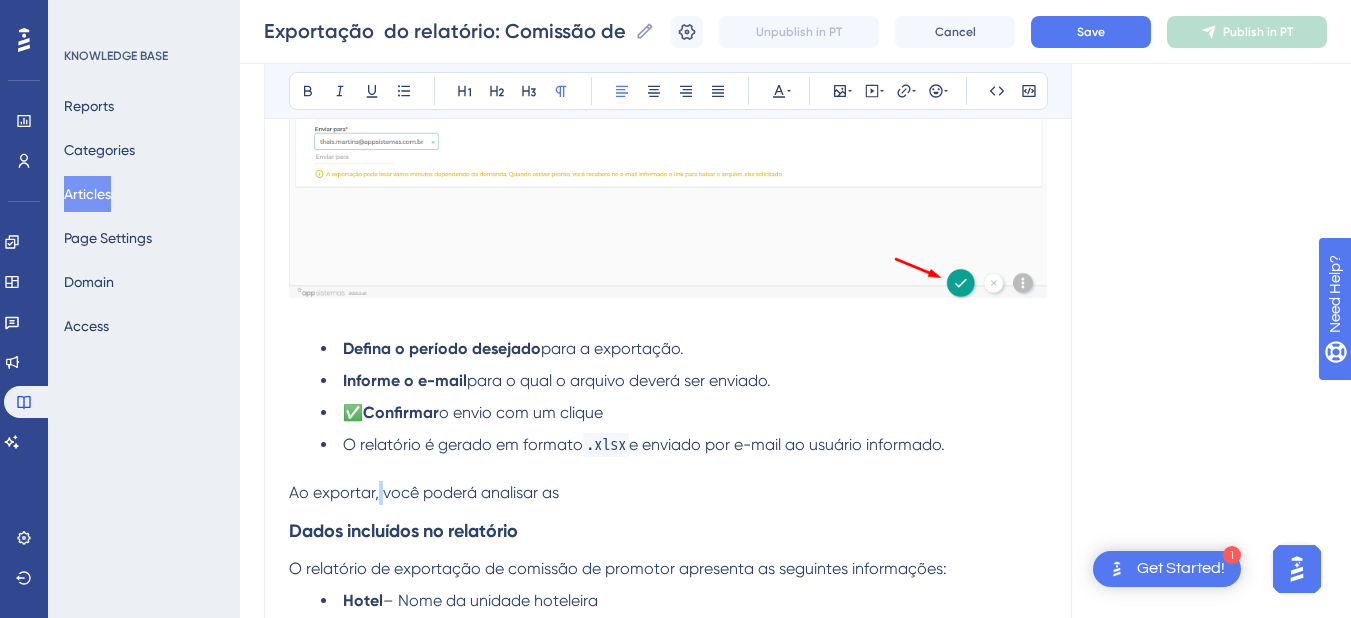 click on "Ao exportar, você poderá analisar as" at bounding box center (424, 492) 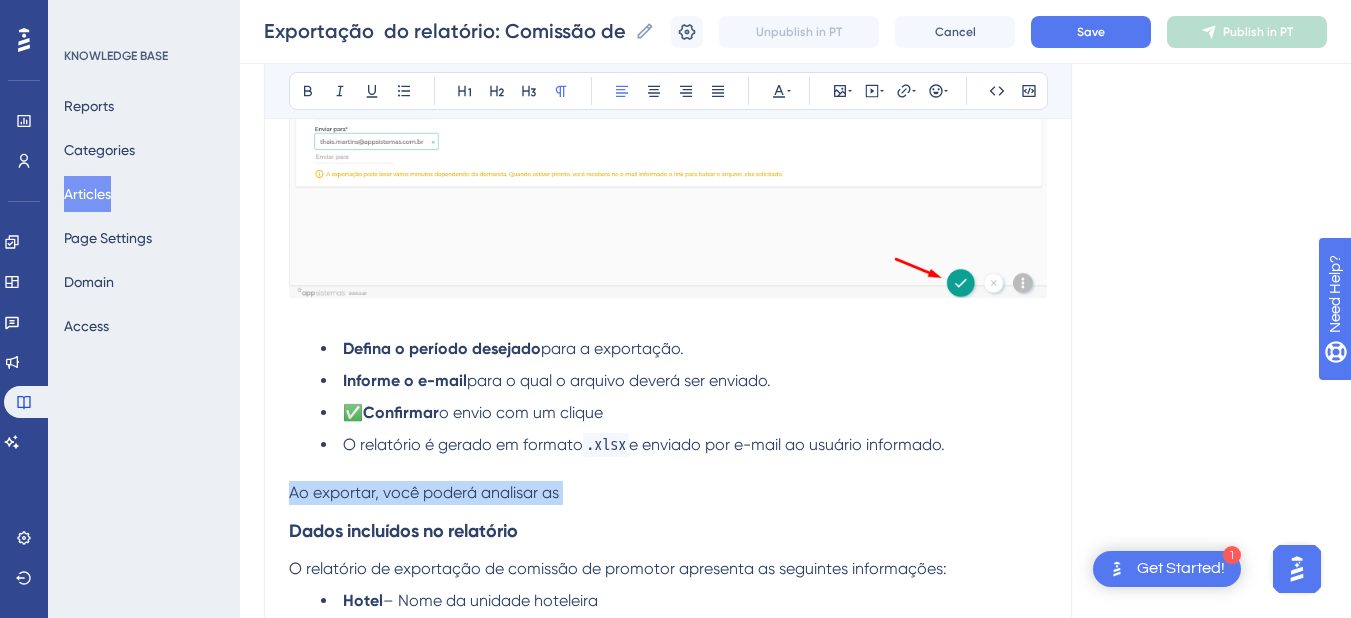 click on "Ao exportar, você poderá analisar as" at bounding box center (424, 492) 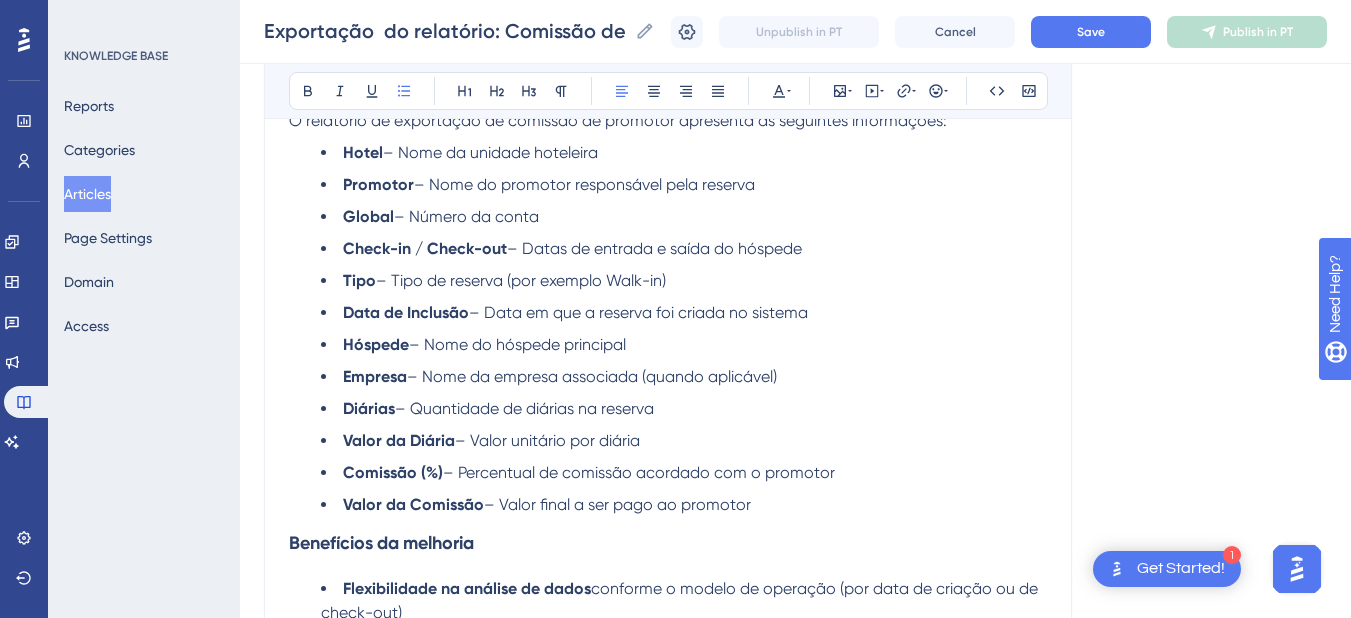 scroll, scrollTop: 1784, scrollLeft: 0, axis: vertical 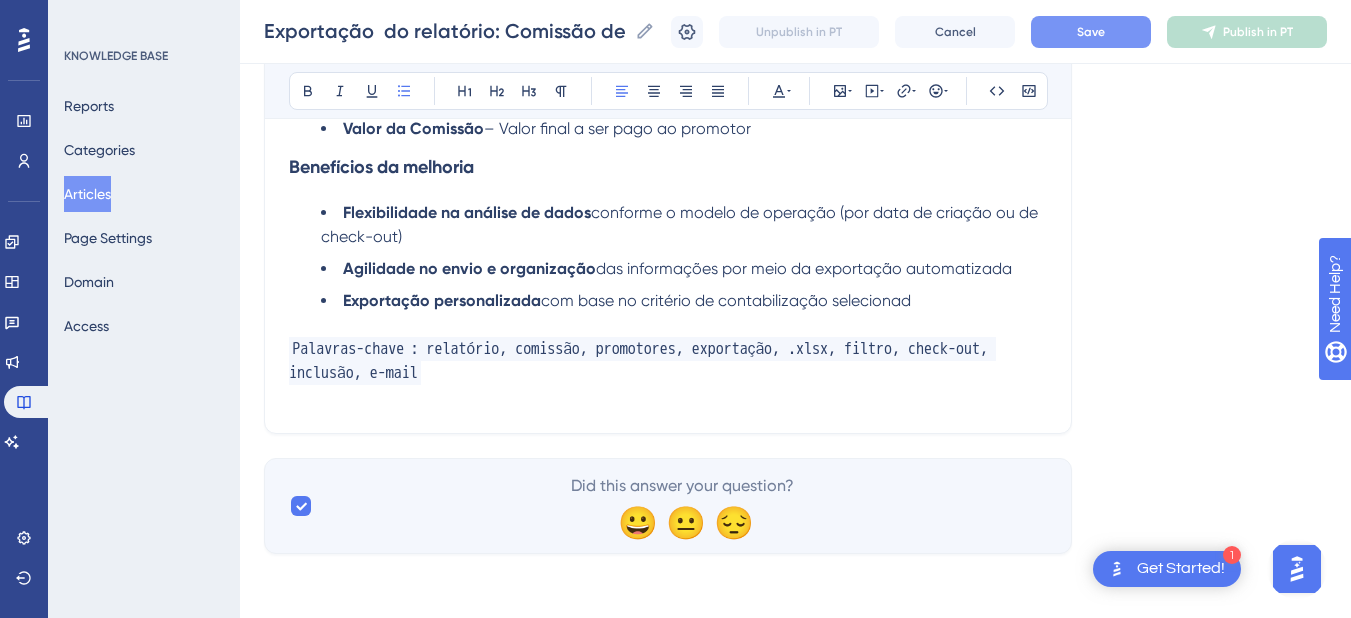 click on "Save" at bounding box center [1091, 32] 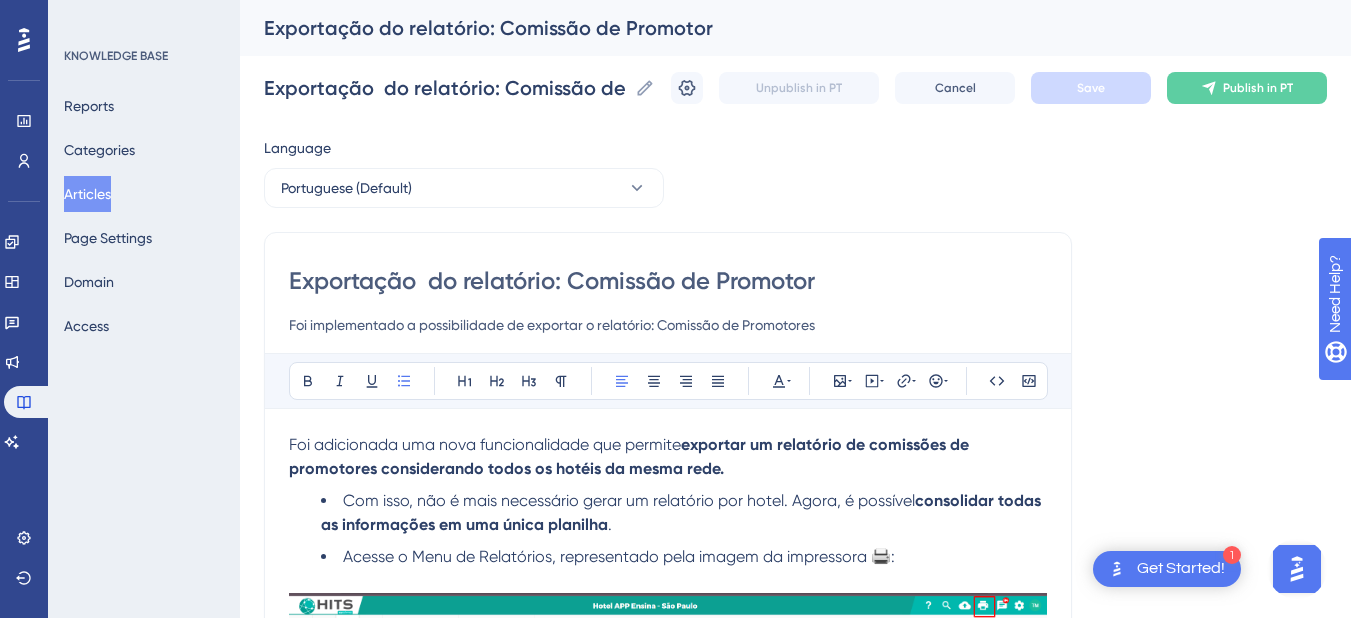 scroll, scrollTop: 200, scrollLeft: 0, axis: vertical 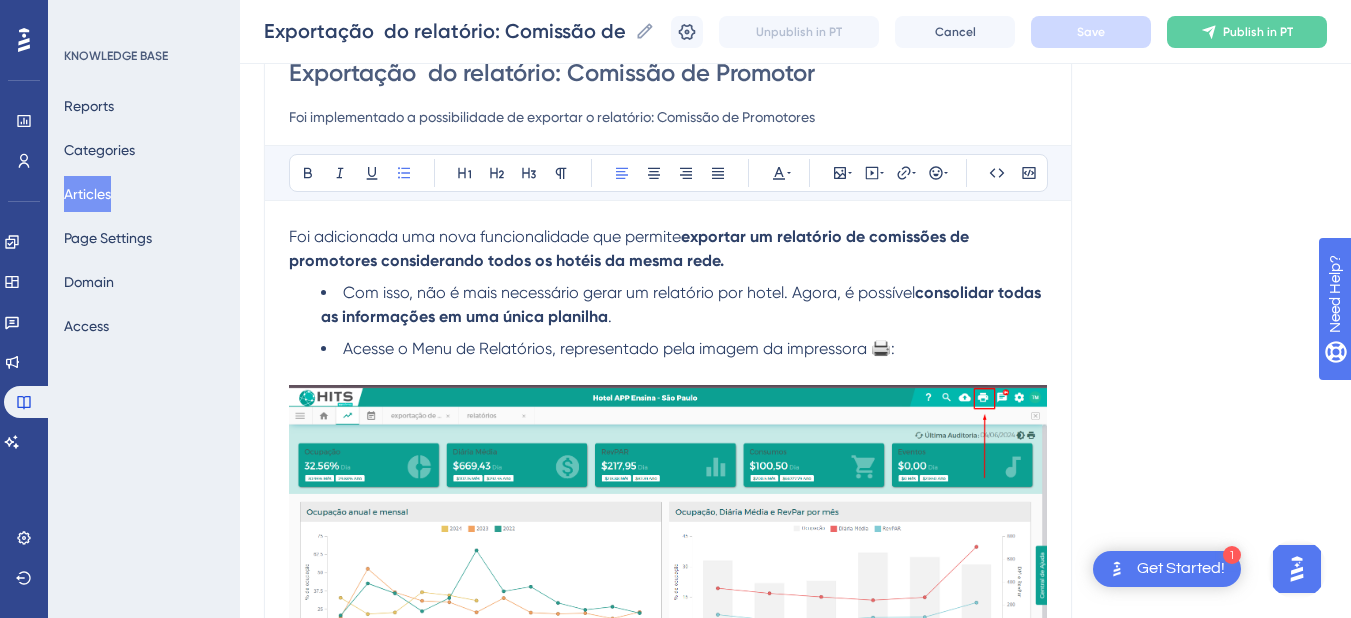 click on "Foi adicionada uma nova funcionalidade que permite" at bounding box center (485, 236) 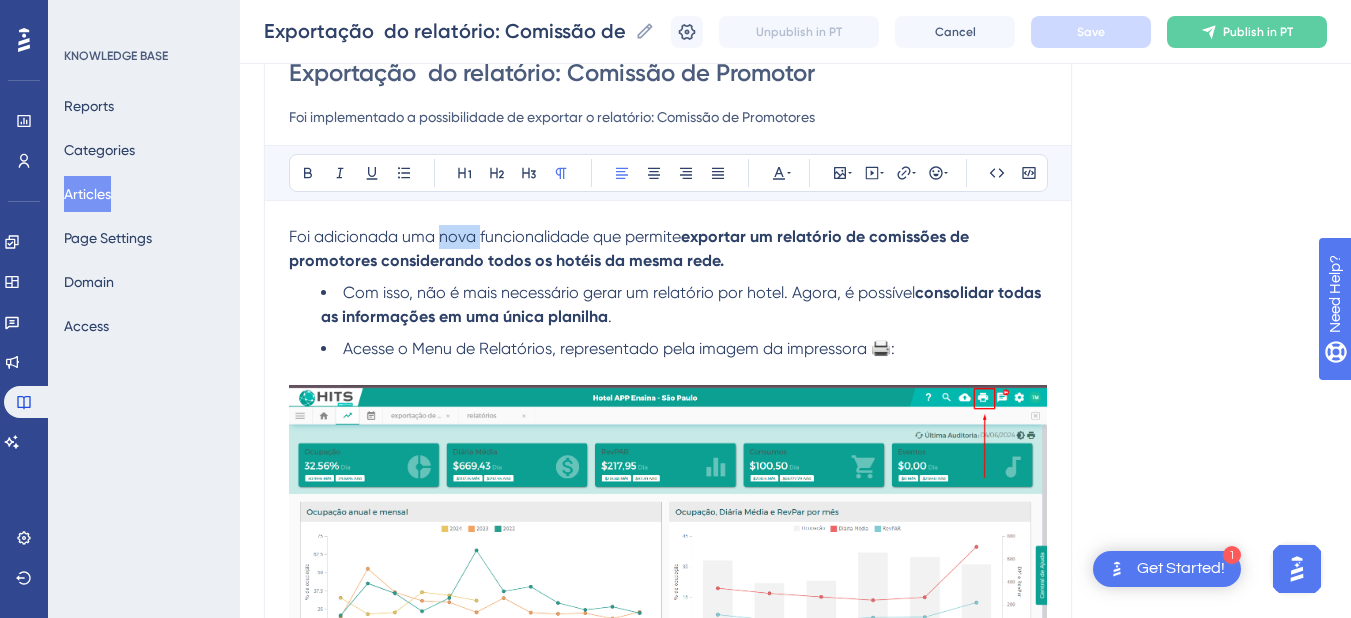 click on "Foi adicionada uma nova funcionalidade que permite" at bounding box center (485, 236) 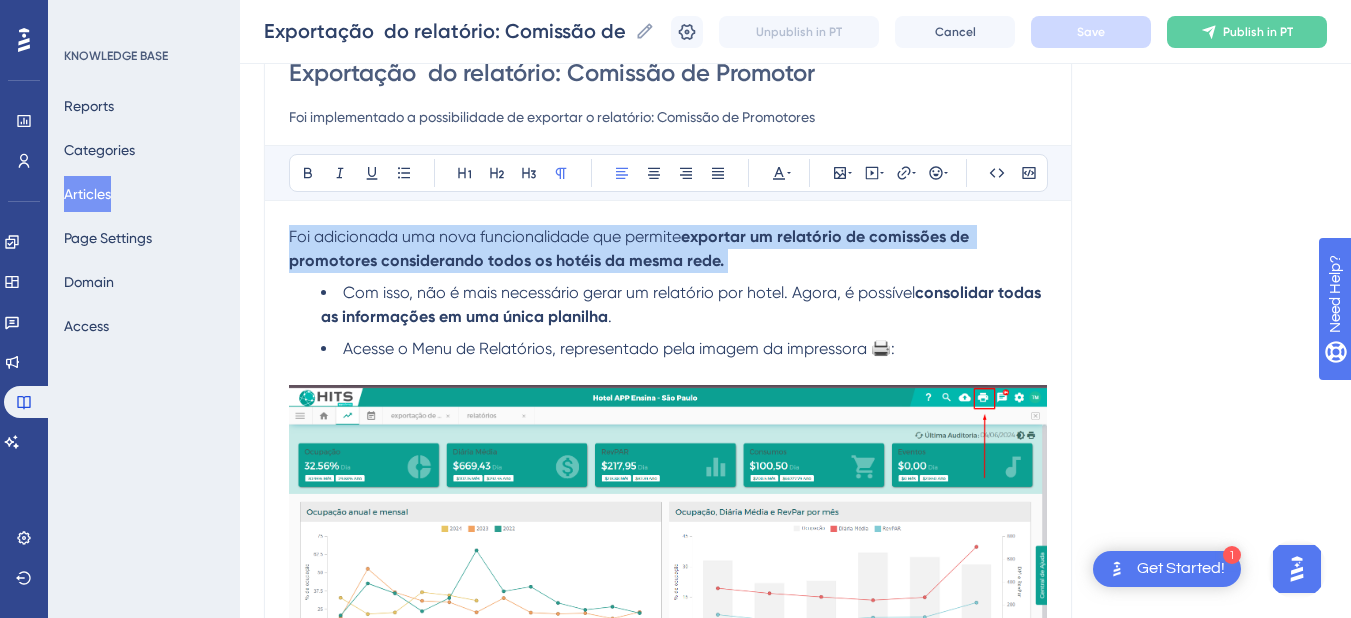 click on "Foi adicionada uma nova funcionalidade que permite" at bounding box center (485, 236) 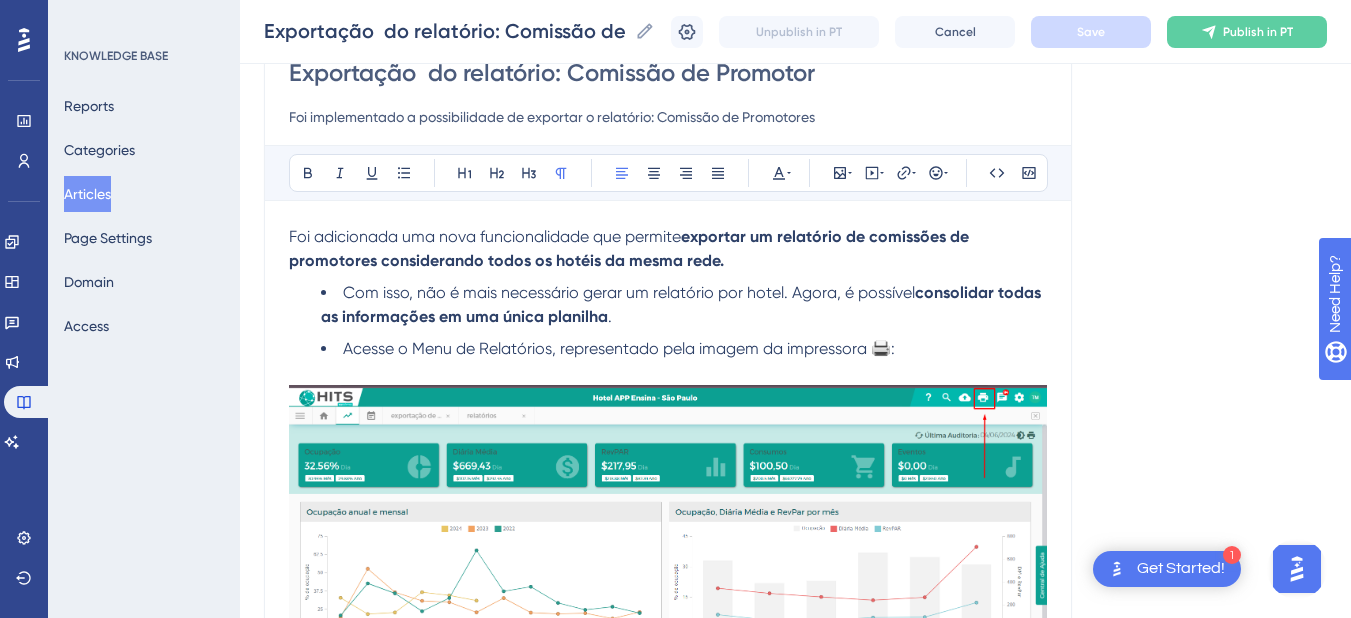 click on "Com isso, não é mais necessário gerar um relatório por hotel. Agora, é possível  consolidar todas as informações em uma única planilha ." at bounding box center (684, 305) 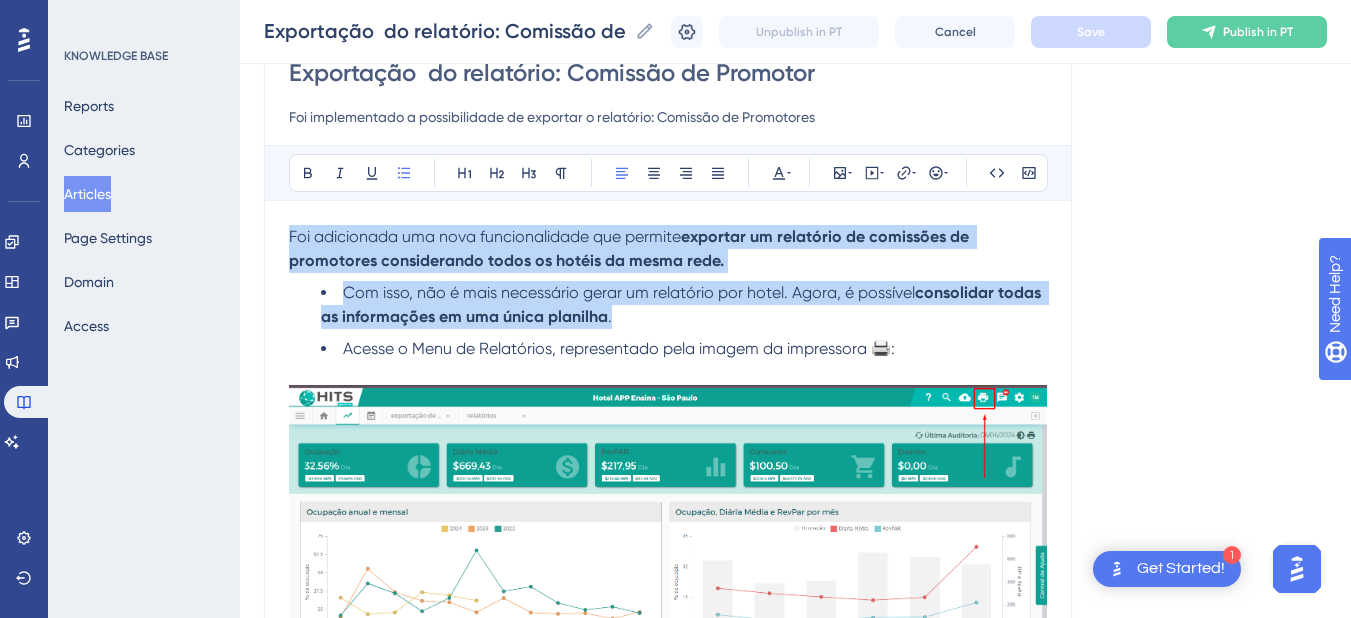 drag, startPoint x: 640, startPoint y: 315, endPoint x: 252, endPoint y: 227, distance: 397.85425 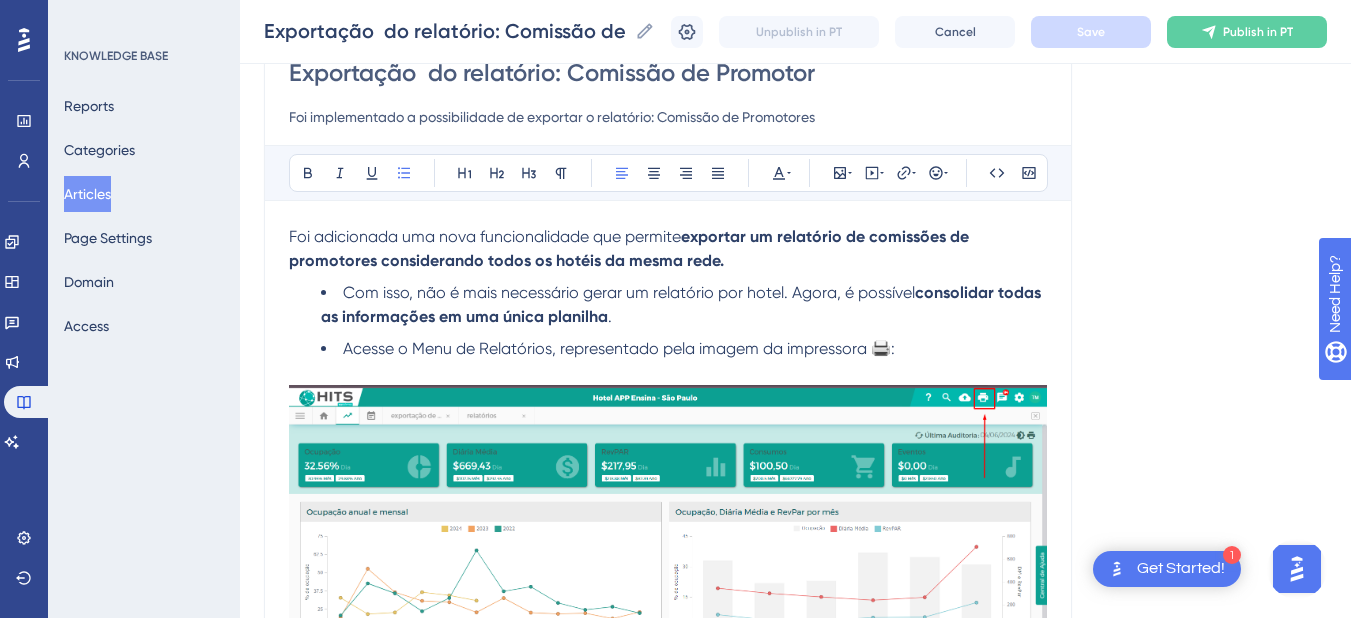 click on "Foi implementado a possibilidade de exportar o relatório: Comissão de Promotores" at bounding box center (668, 117) 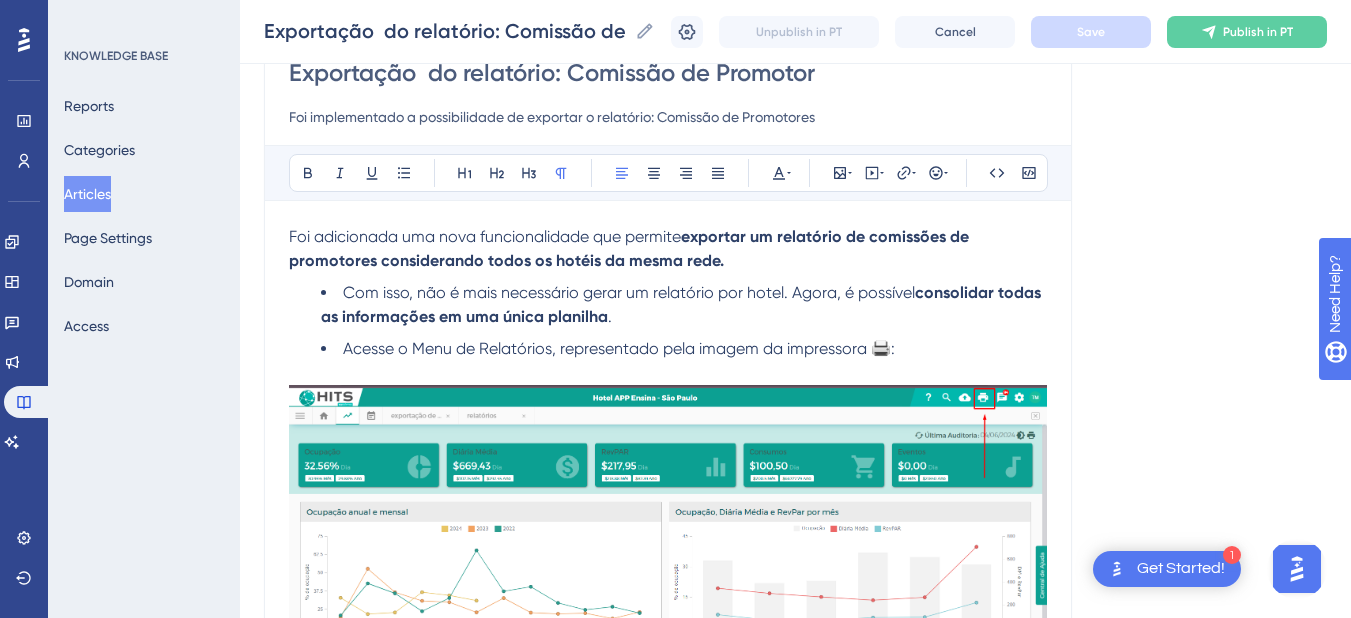 click on "Foi adicionada uma nova funcionalidade que permite" at bounding box center (485, 236) 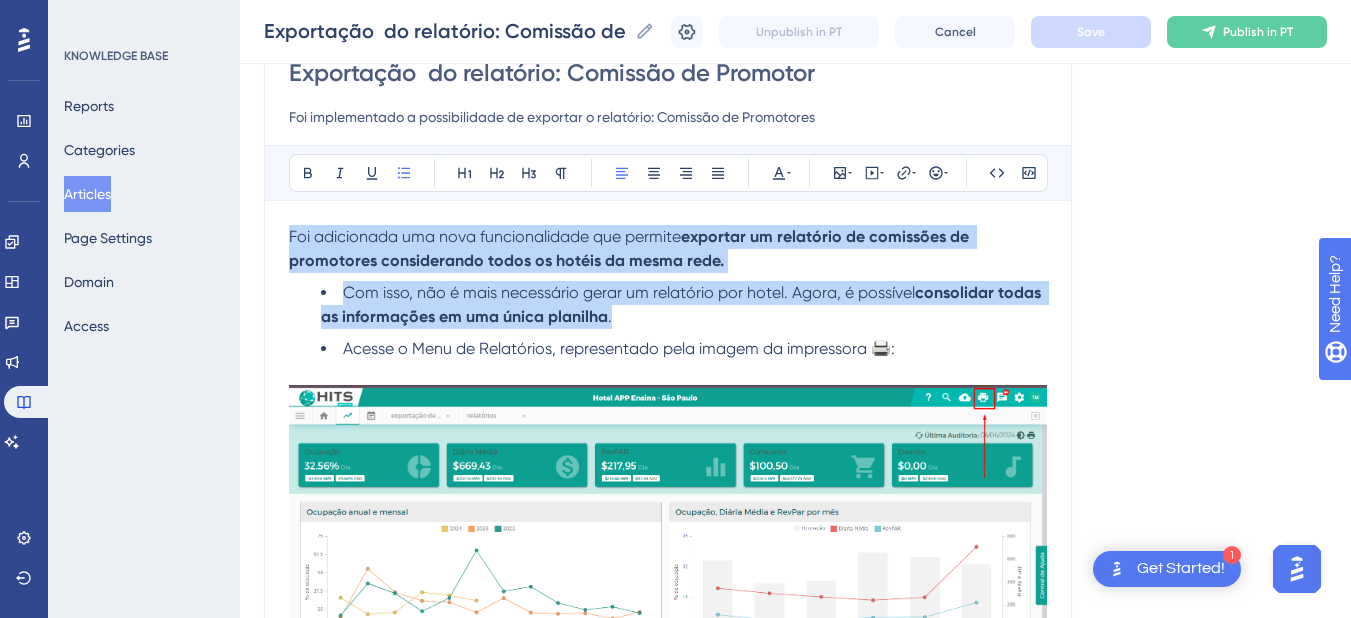 drag, startPoint x: 620, startPoint y: 312, endPoint x: 230, endPoint y: 229, distance: 398.73425 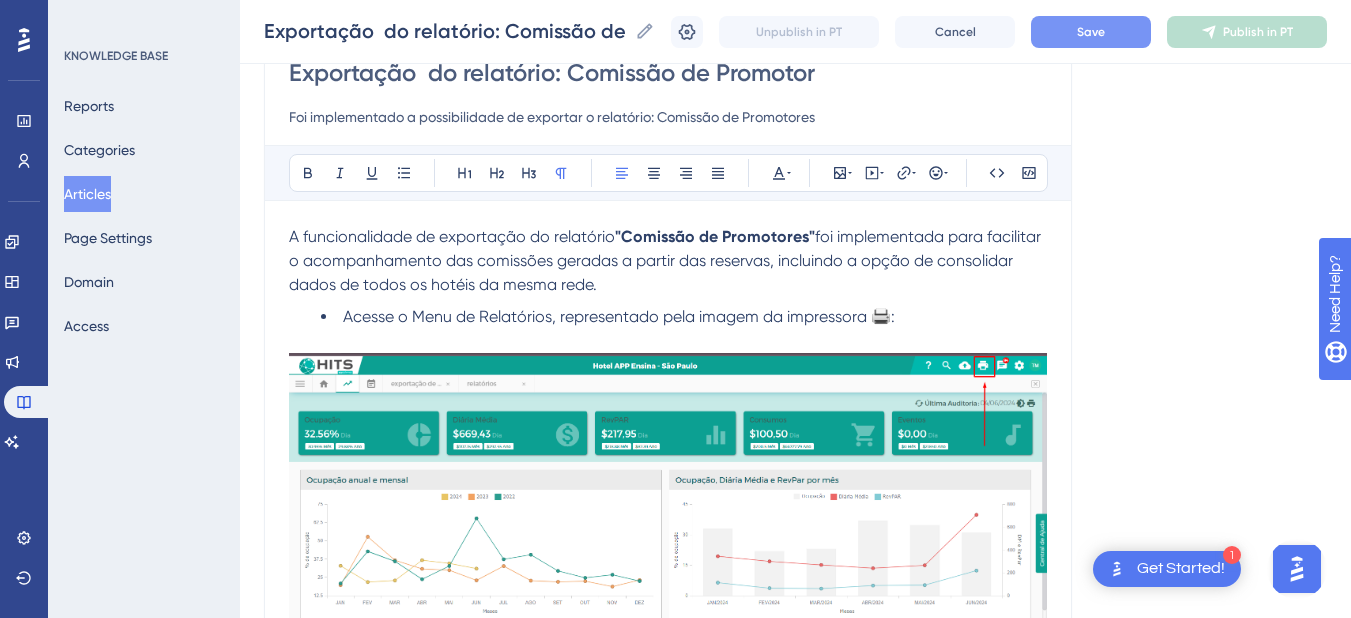 click on "Exportação  do relatório: Comissão de Promotor Foi implementado a possibilidade de exportar o relatório: Comissão de Promotores" at bounding box center (668, 93) 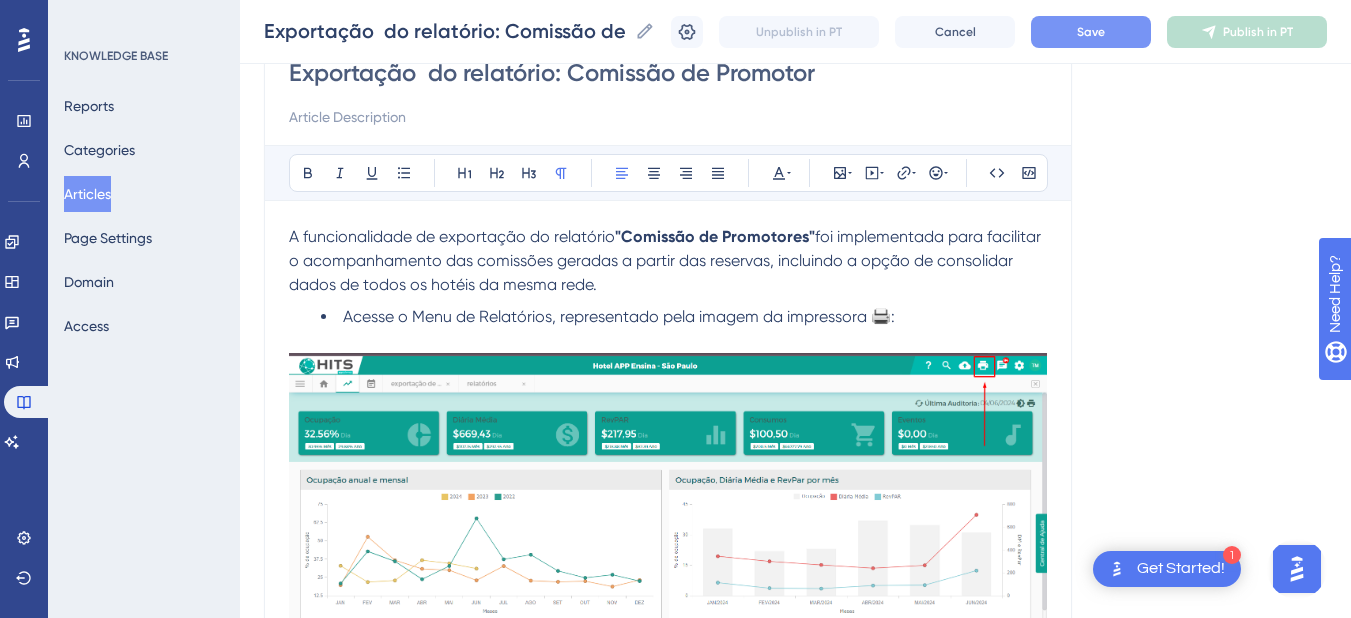 type 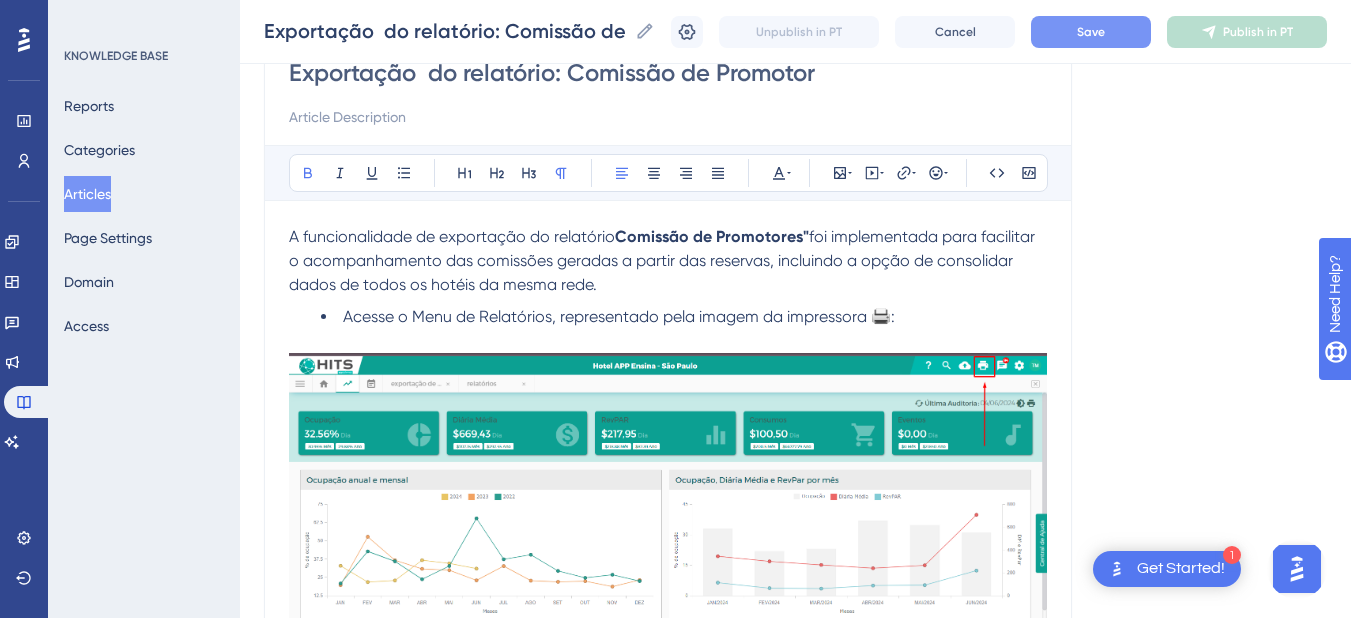 click on "foi implementada para facilitar o acompanhamento das comissões geradas a partir das reservas, incluindo a opção de consolidar dados de todos os hotéis da mesma rede." at bounding box center (664, 260) 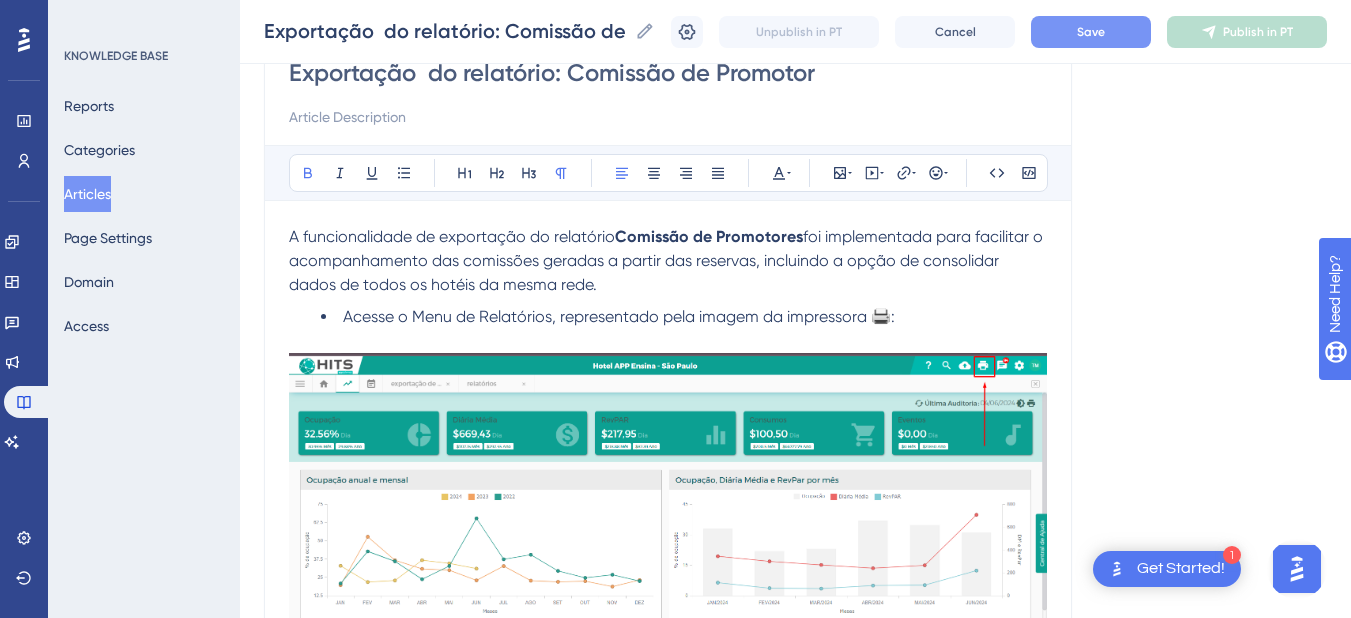 click on "A funcionalidade de exportação do relatório  Comissão de Promotores  foi implementada para facilitar o acompanhamento das comissões geradas a partir das reservas, incluindo a opção de consolidar dados de todos os hotéis da mesma rede." at bounding box center [668, 261] 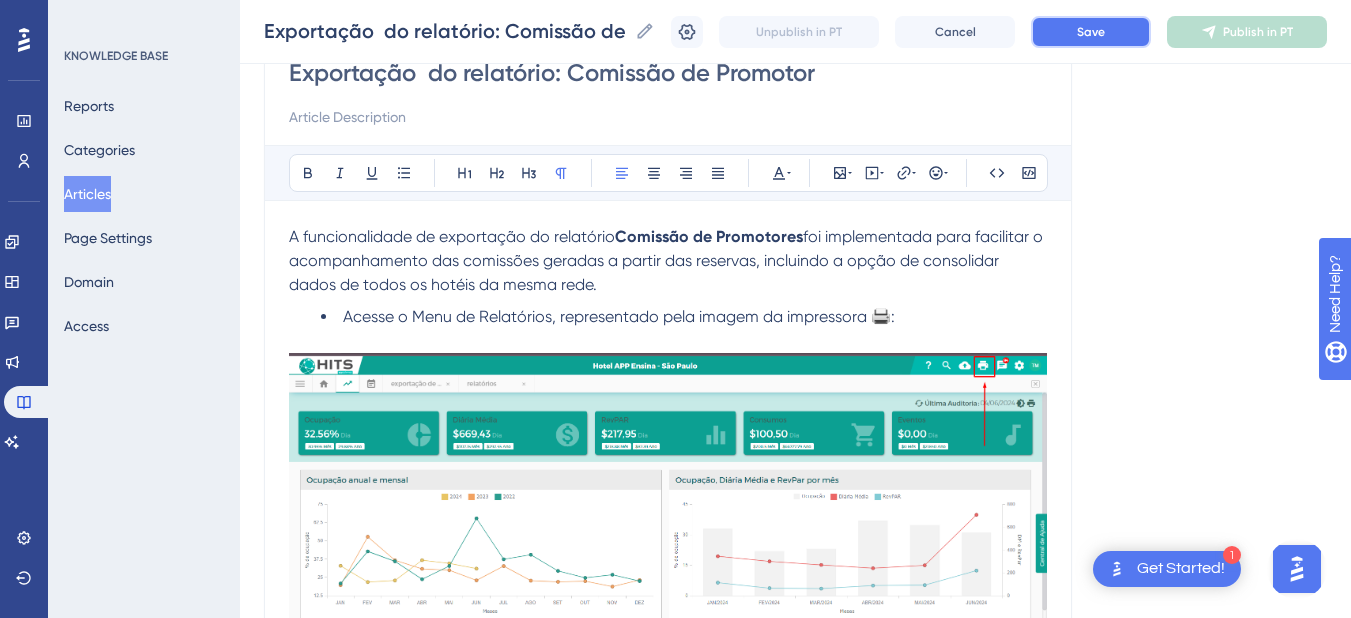 click on "Save" at bounding box center (1091, 32) 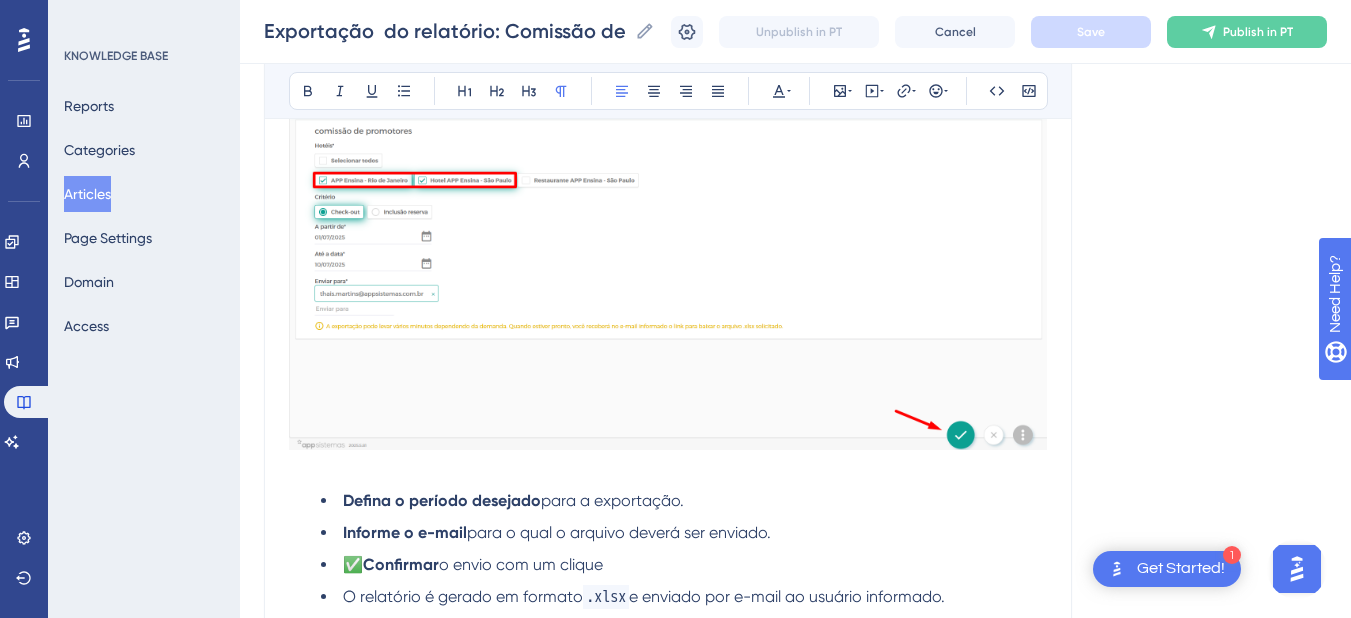 scroll, scrollTop: 1600, scrollLeft: 0, axis: vertical 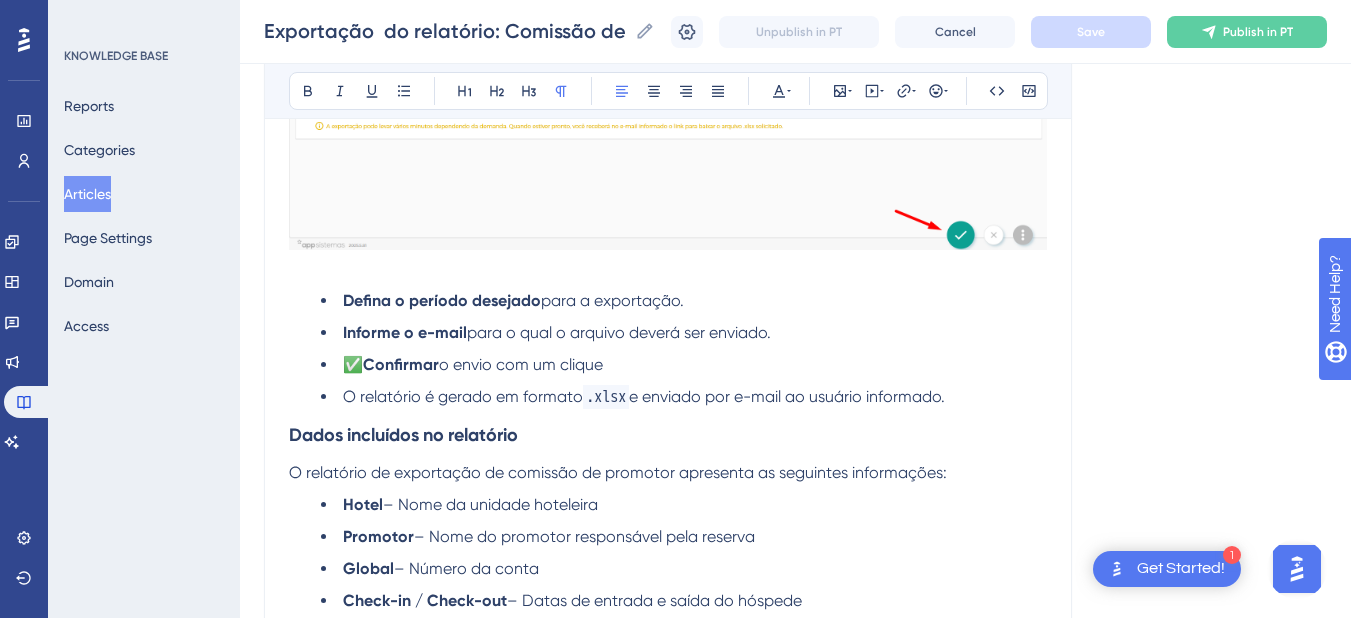 click at bounding box center [668, 63] 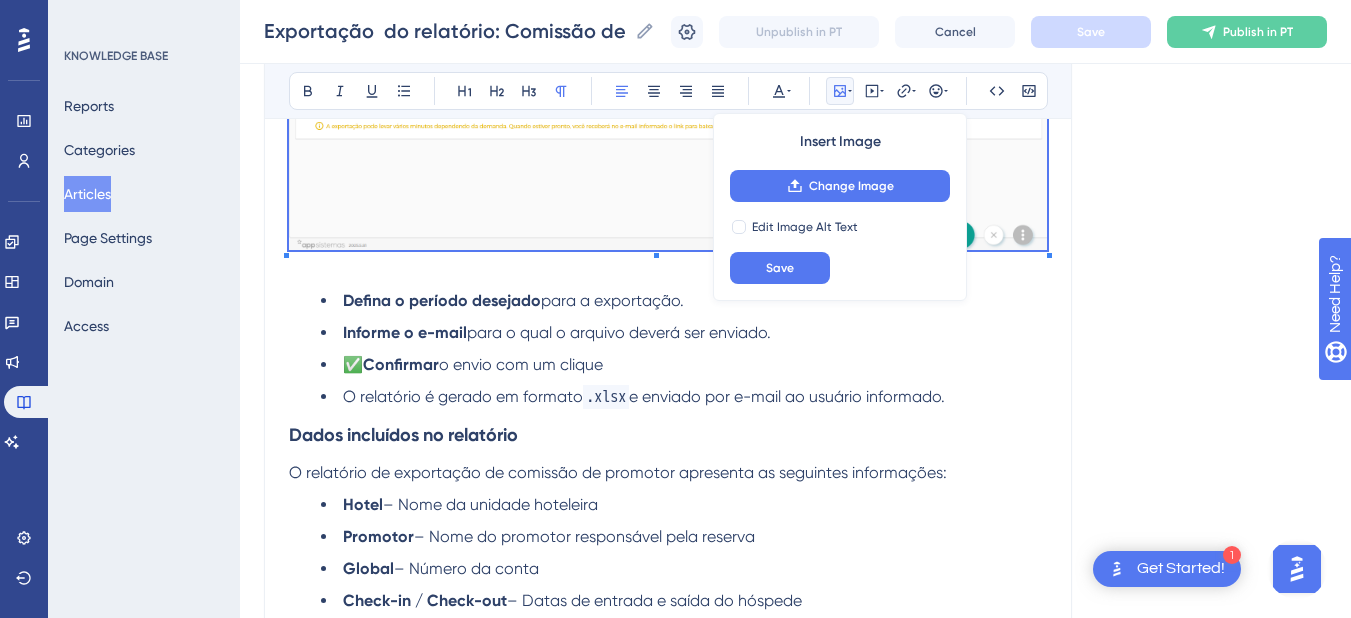 click at bounding box center [668, 269] 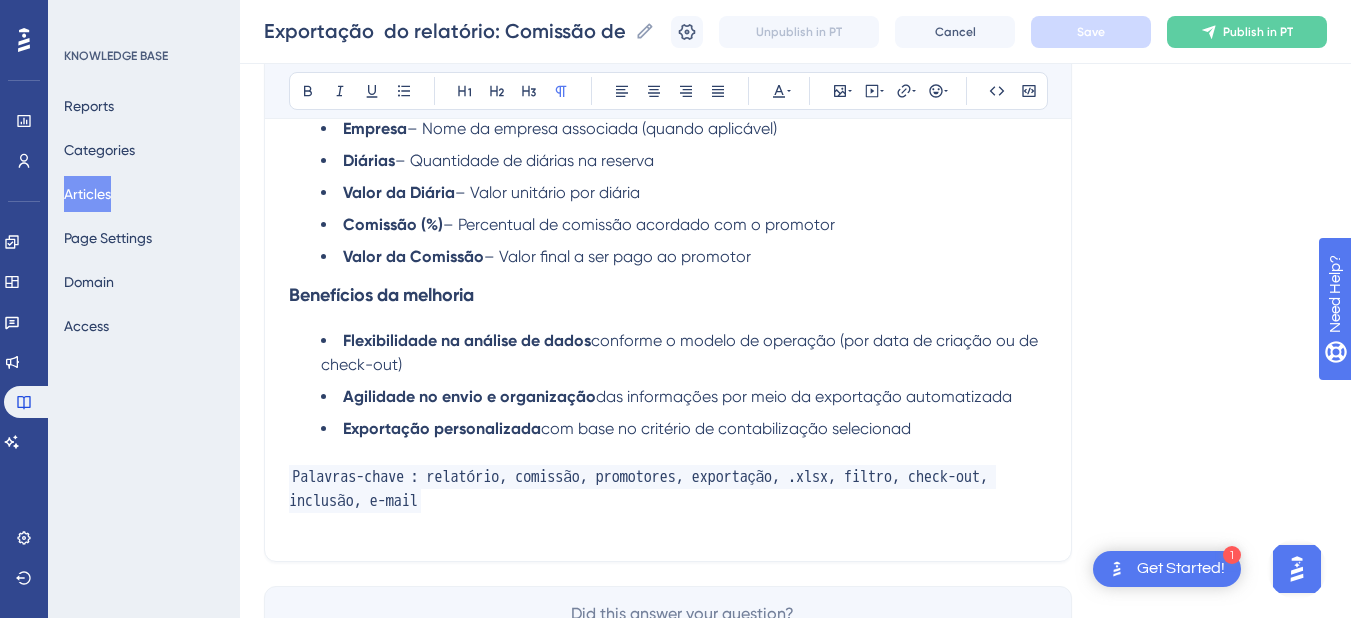 scroll, scrollTop: 2328, scrollLeft: 0, axis: vertical 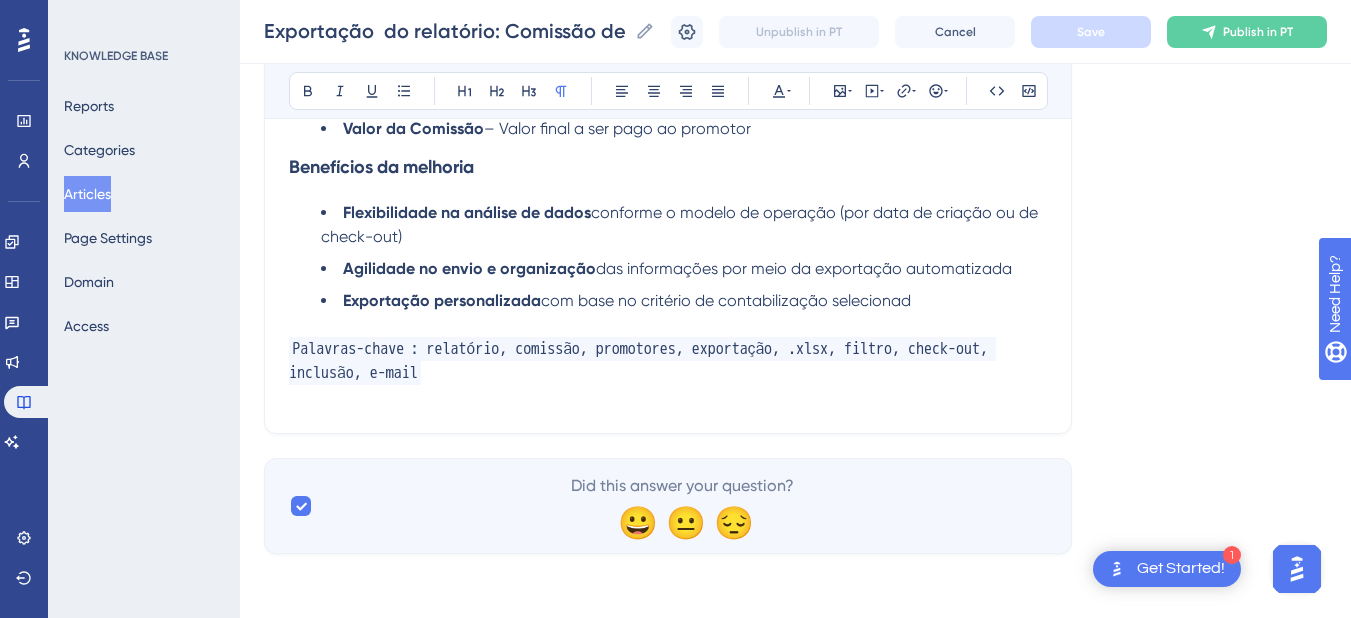 click on "Palavras-chave : relatório, comissão, promotores, exportação, .xlsx, filtro, check-out, inclusão, e-mail" at bounding box center (668, 361) 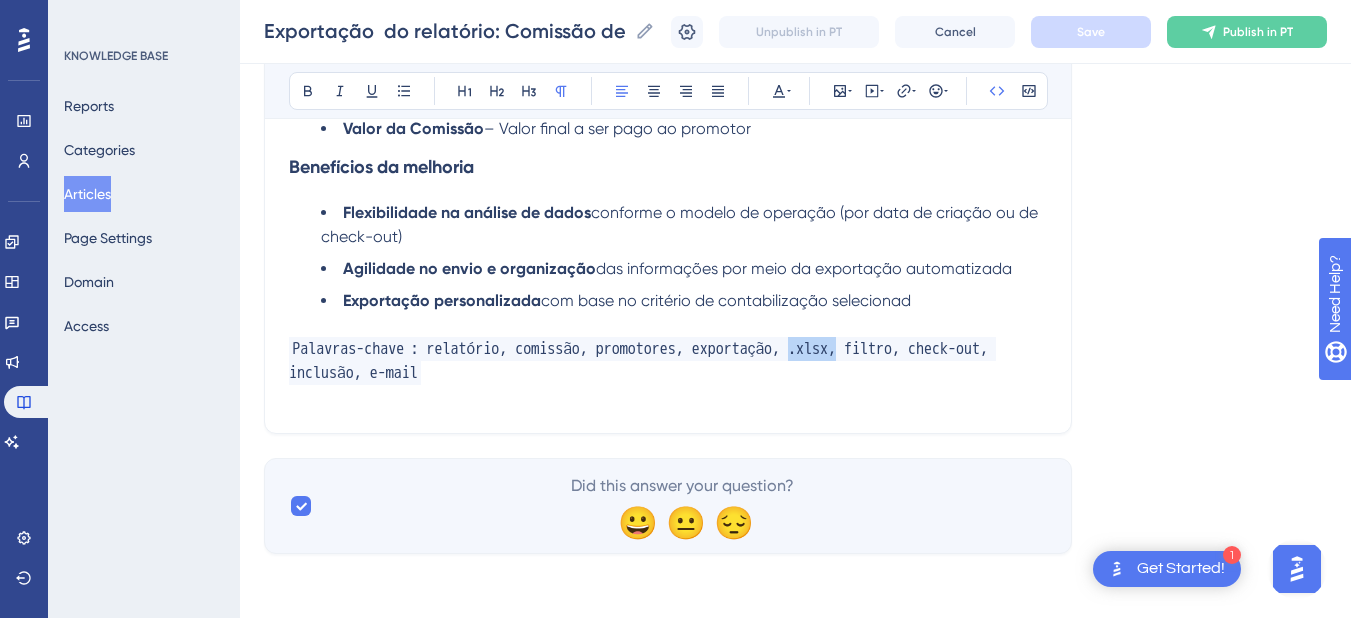 drag, startPoint x: 885, startPoint y: 348, endPoint x: 831, endPoint y: 351, distance: 54.08327 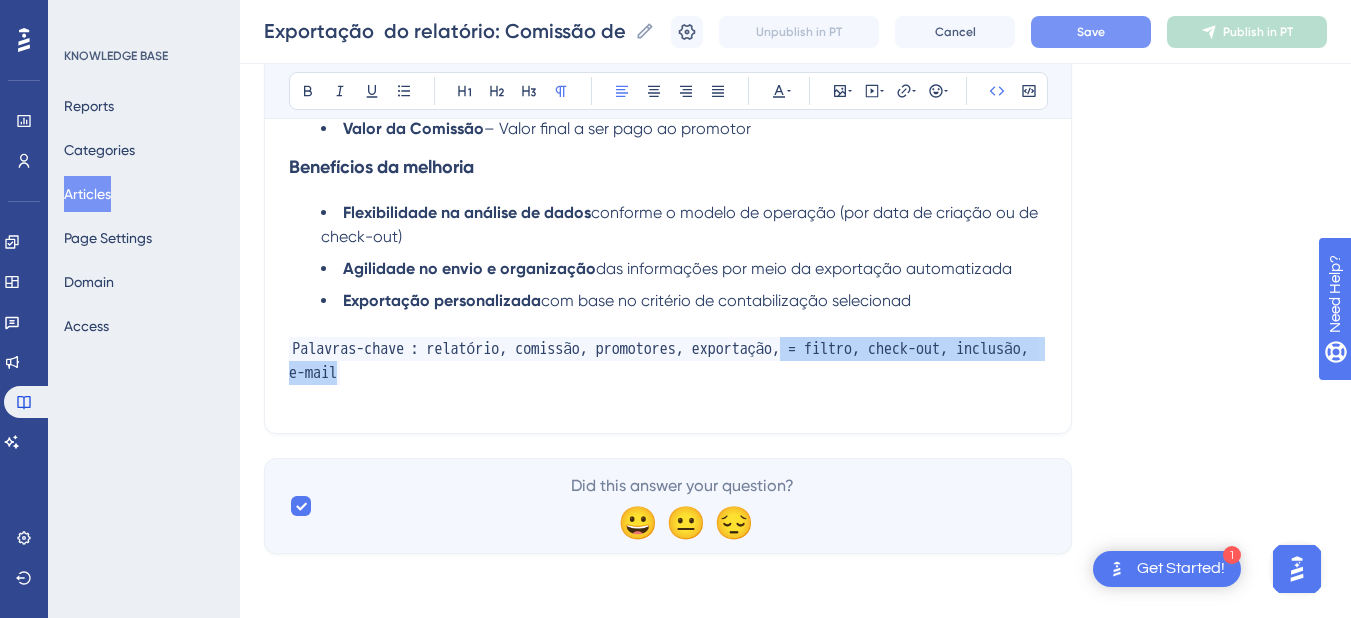drag, startPoint x: 830, startPoint y: 350, endPoint x: 844, endPoint y: 369, distance: 23.600847 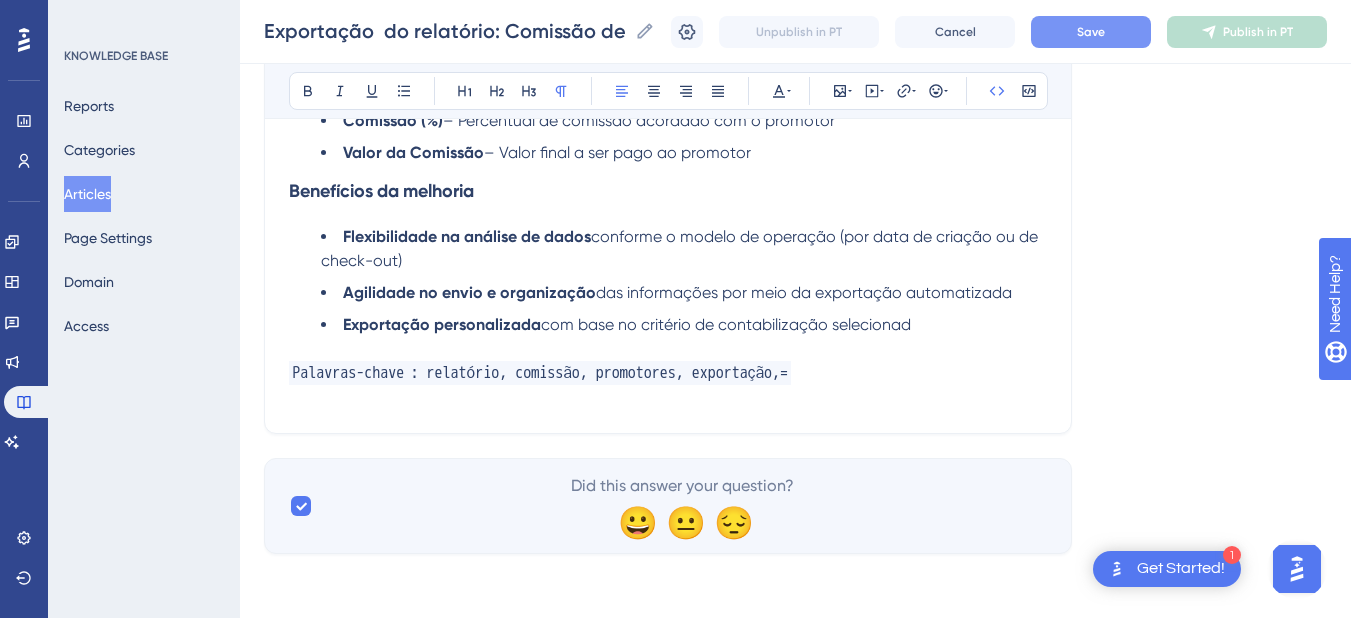 scroll, scrollTop: 2304, scrollLeft: 0, axis: vertical 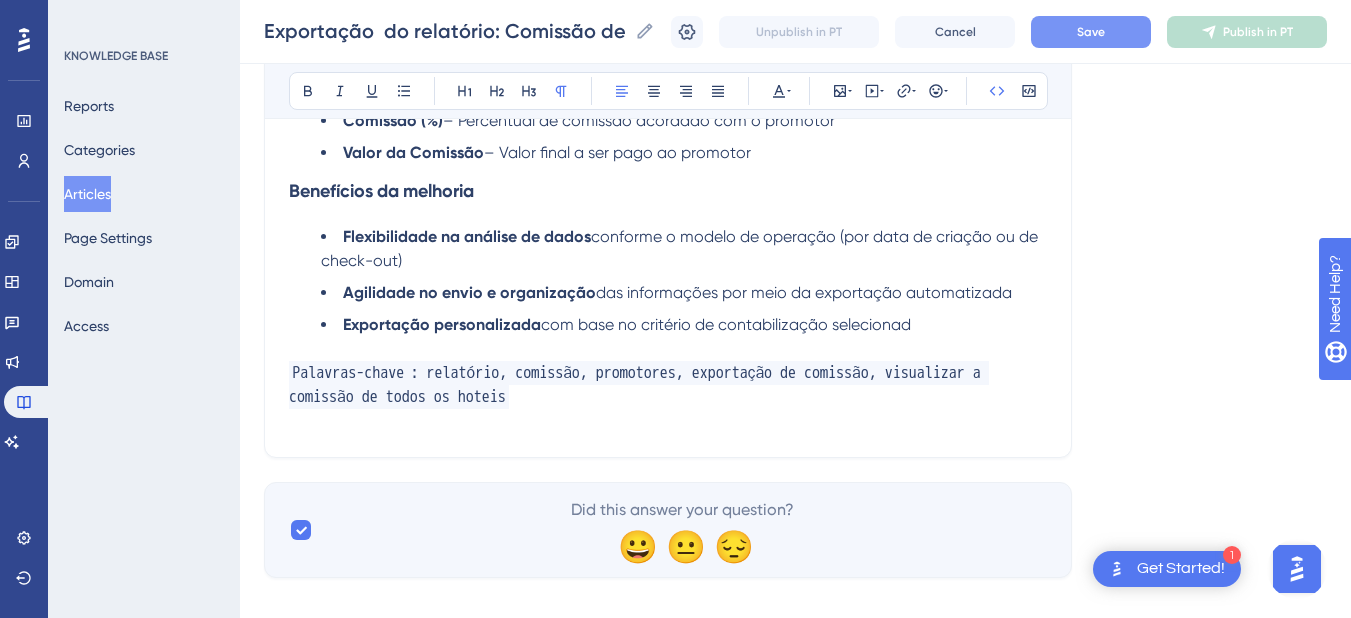 drag, startPoint x: 938, startPoint y: 379, endPoint x: 955, endPoint y: 393, distance: 22.022715 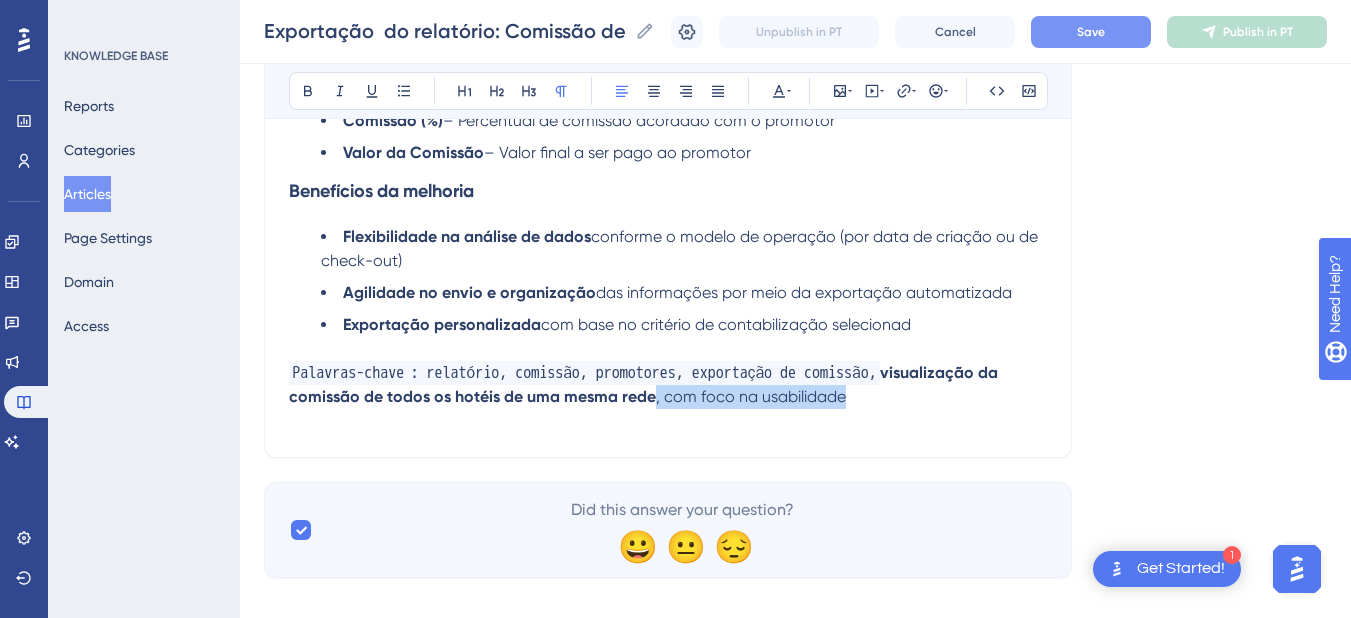 drag, startPoint x: 918, startPoint y: 398, endPoint x: 676, endPoint y: 399, distance: 242.00206 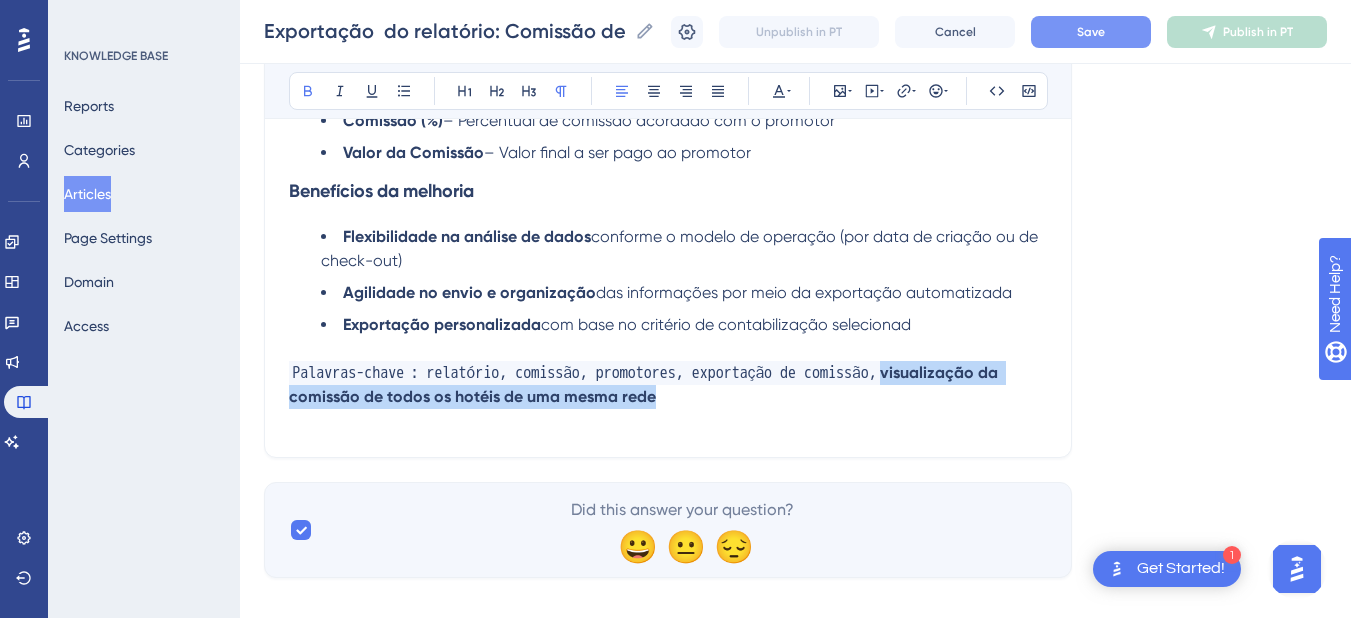drag, startPoint x: 703, startPoint y: 403, endPoint x: 937, endPoint y: 384, distance: 234.7701 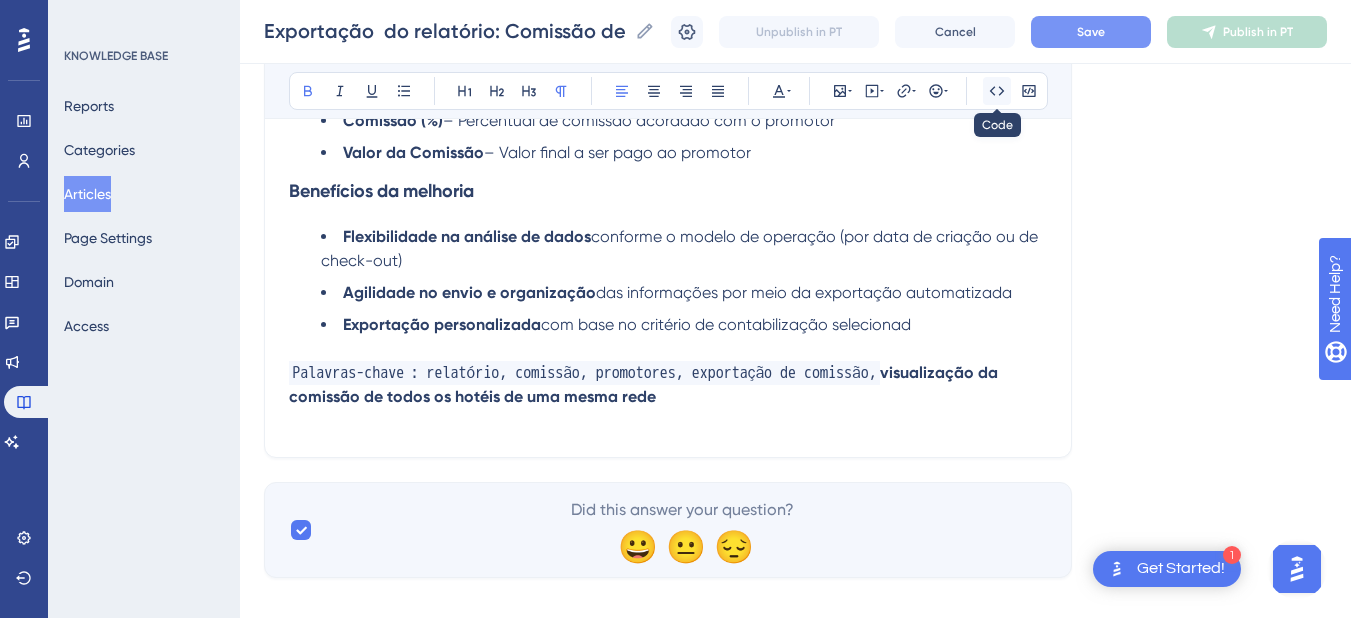 click 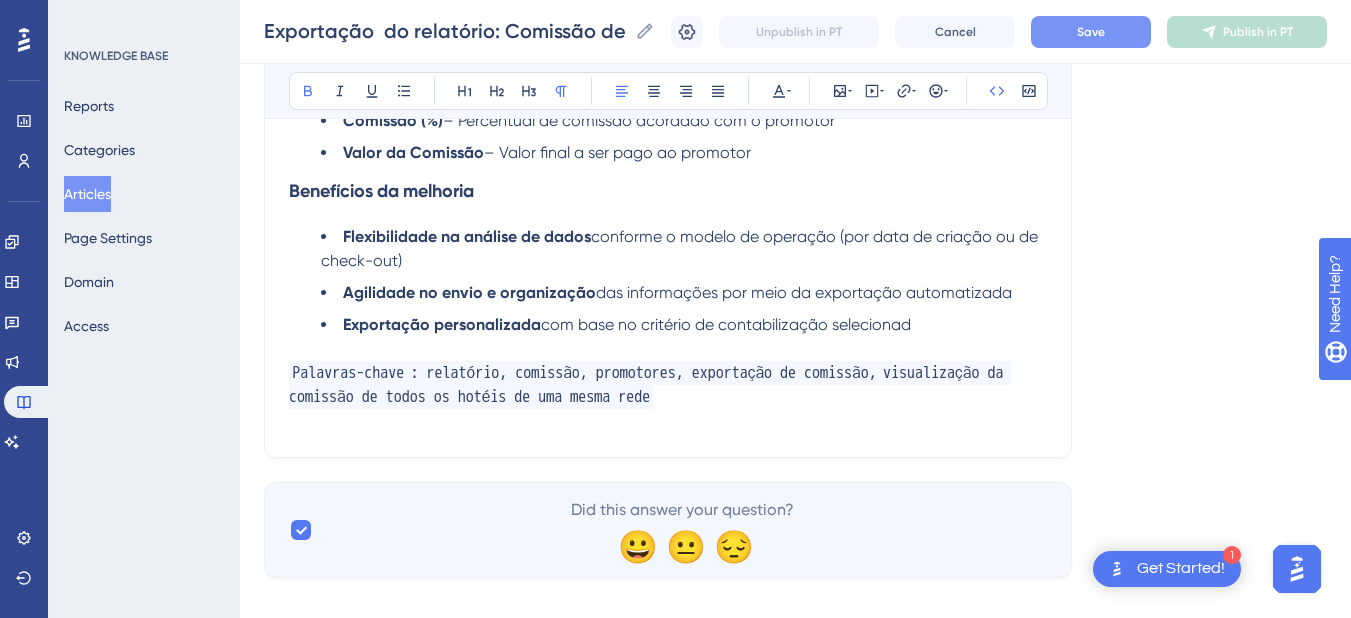 click on "Palavras-chave : relatório, comissão, promotores, exportação de comissão,  visualização da comissão de todos os hotéis de uma mesma rede" at bounding box center [668, 385] 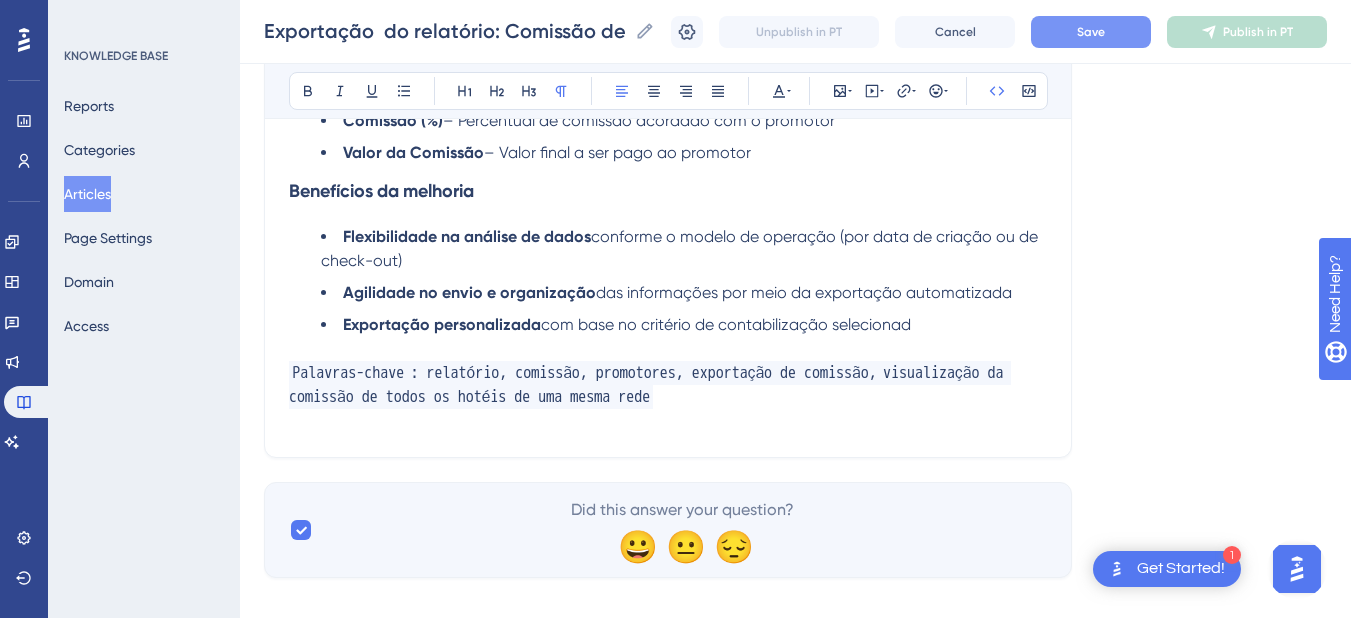 click on "visualização da comissão de todos os hotéis de uma mesma rede" at bounding box center [650, 385] 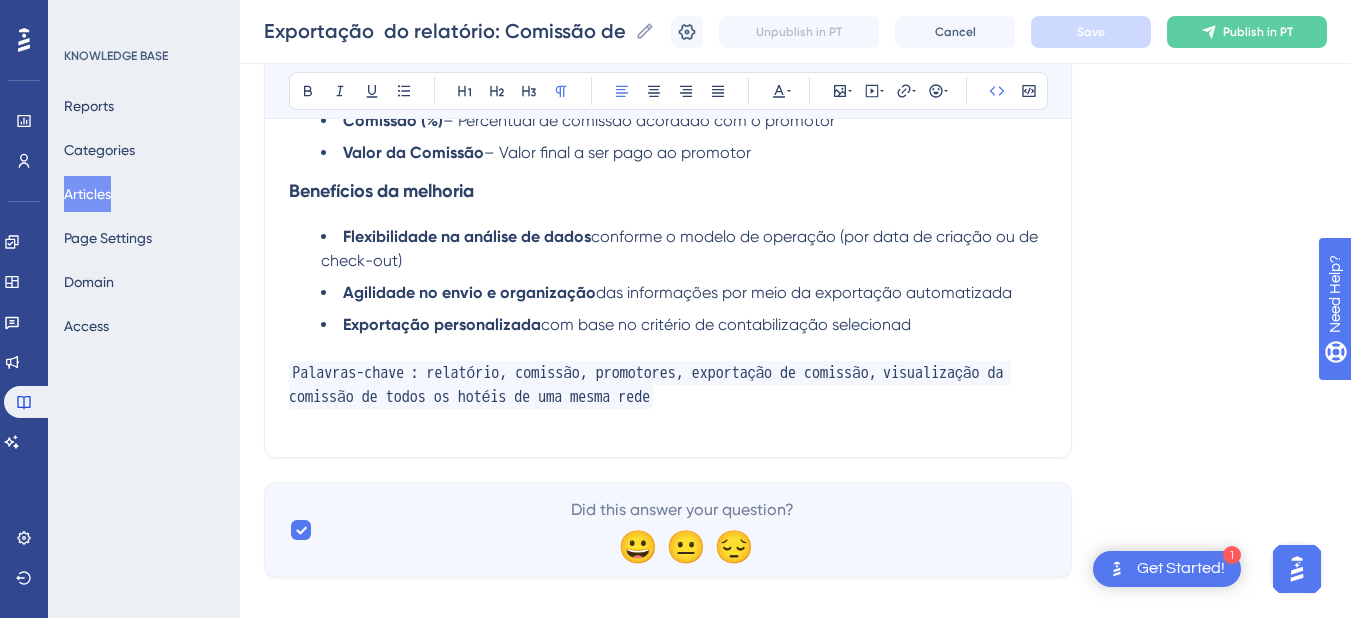 drag, startPoint x: 92, startPoint y: 198, endPoint x: 163, endPoint y: 166, distance: 77.87811 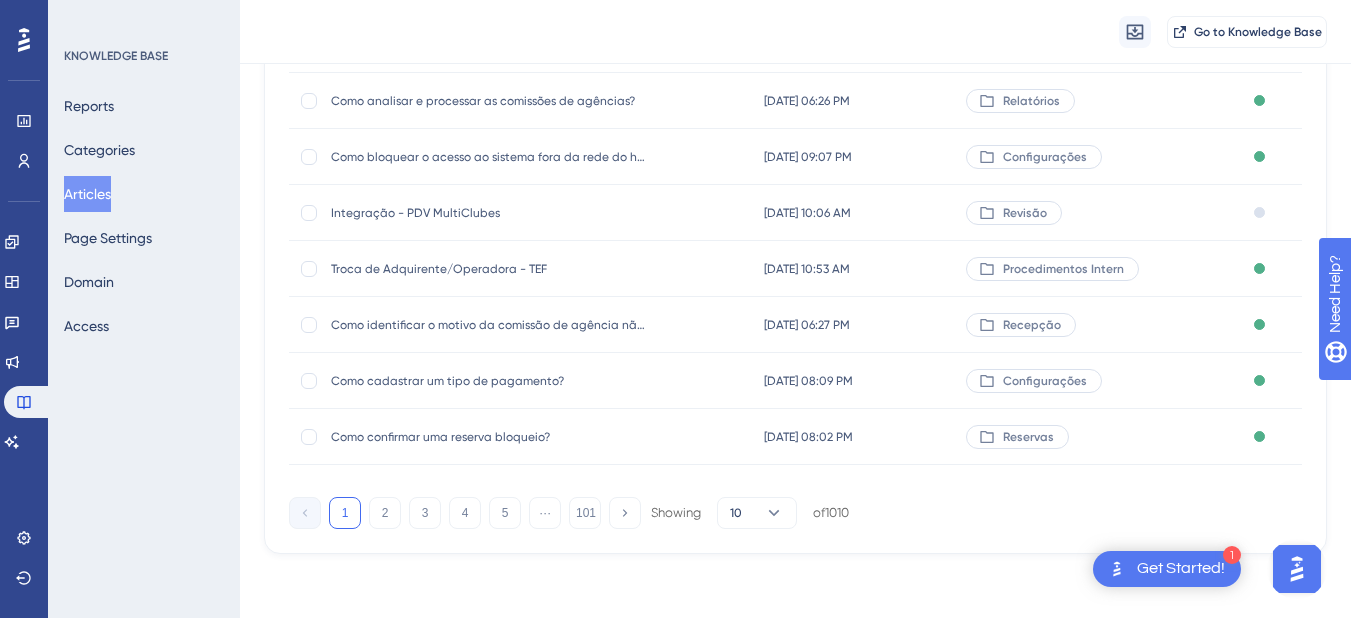 scroll, scrollTop: 0, scrollLeft: 0, axis: both 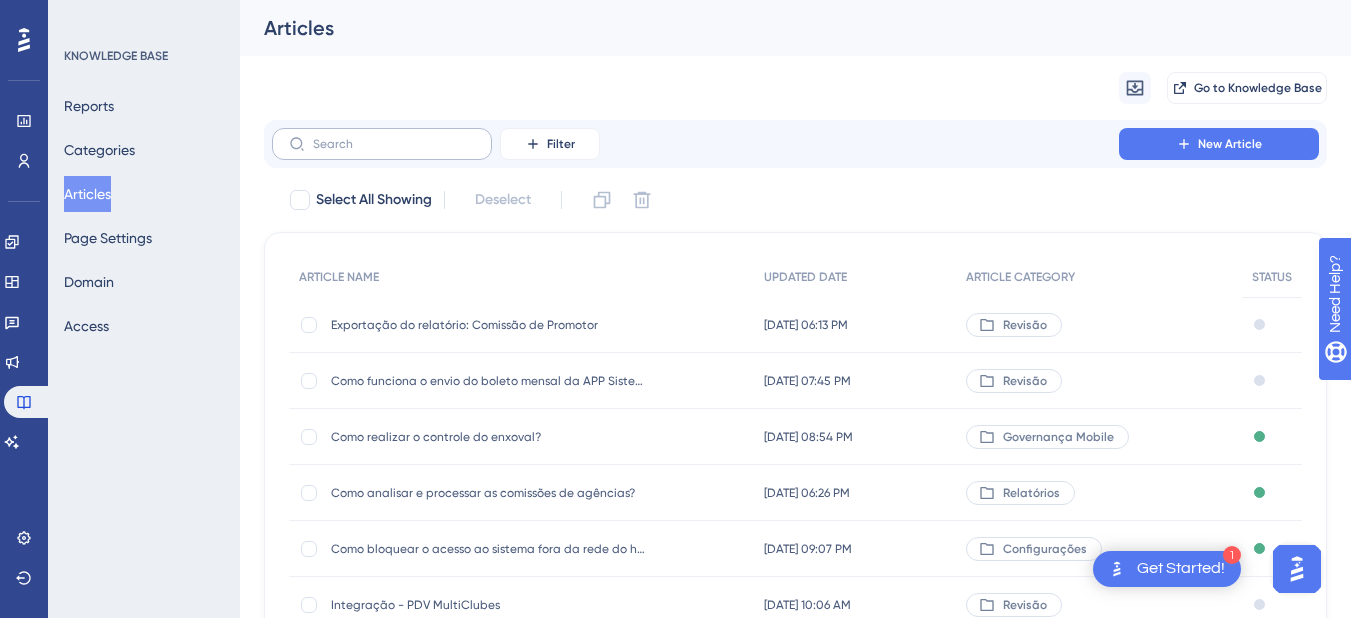 click at bounding box center (382, 144) 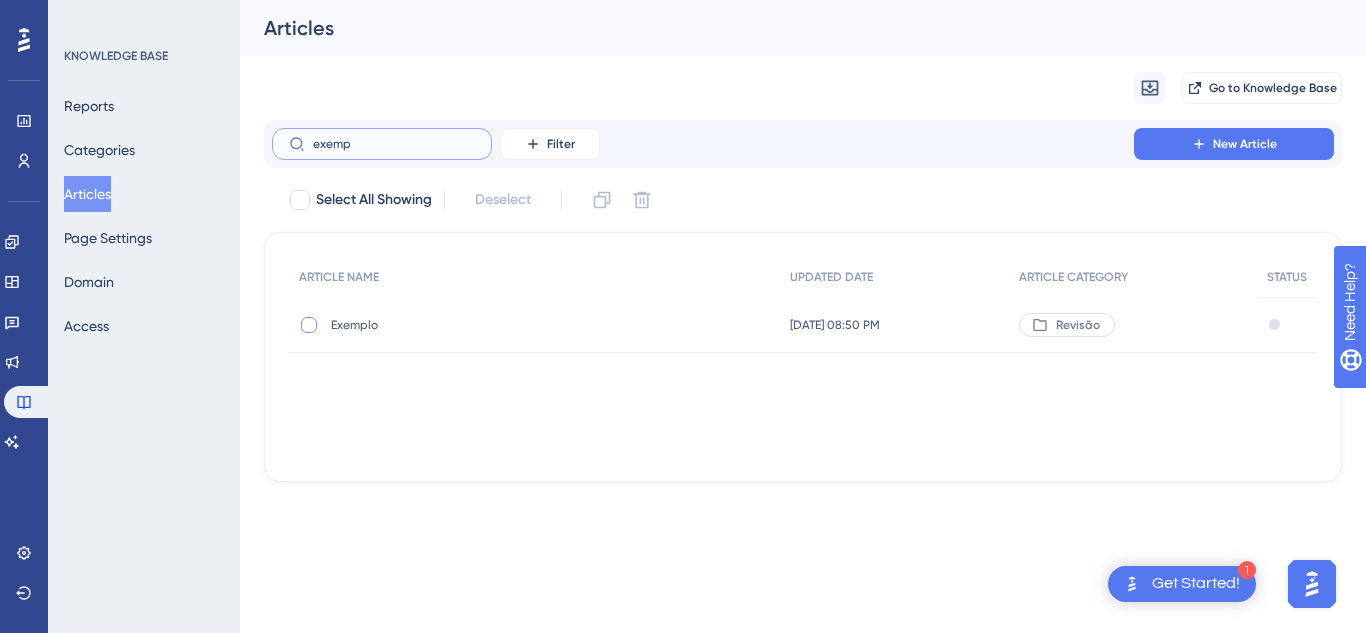 type on "exemp" 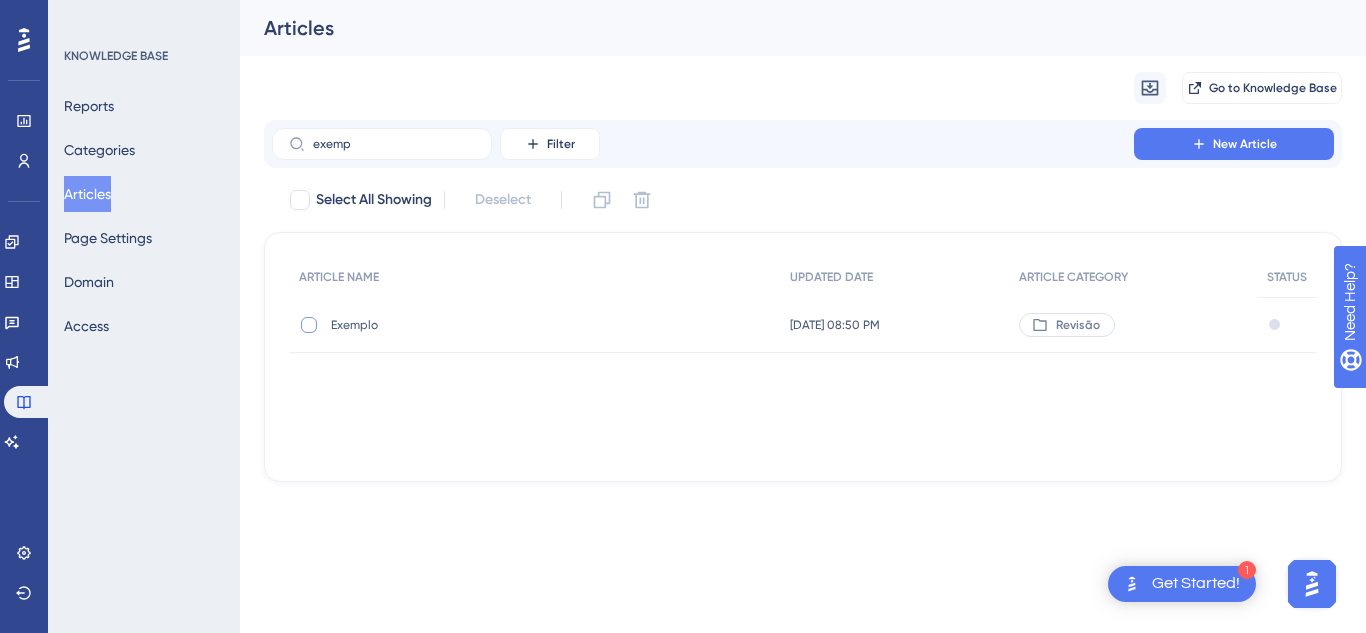 click at bounding box center (309, 325) 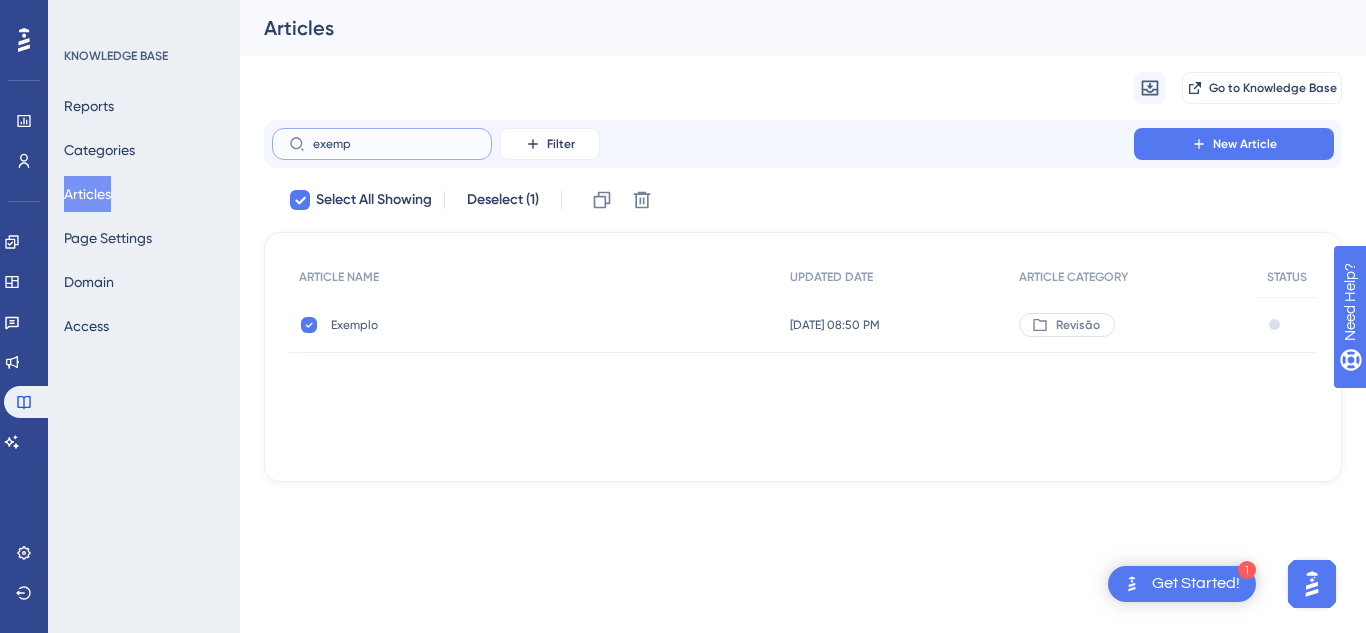 click on "exemp" at bounding box center (394, 144) 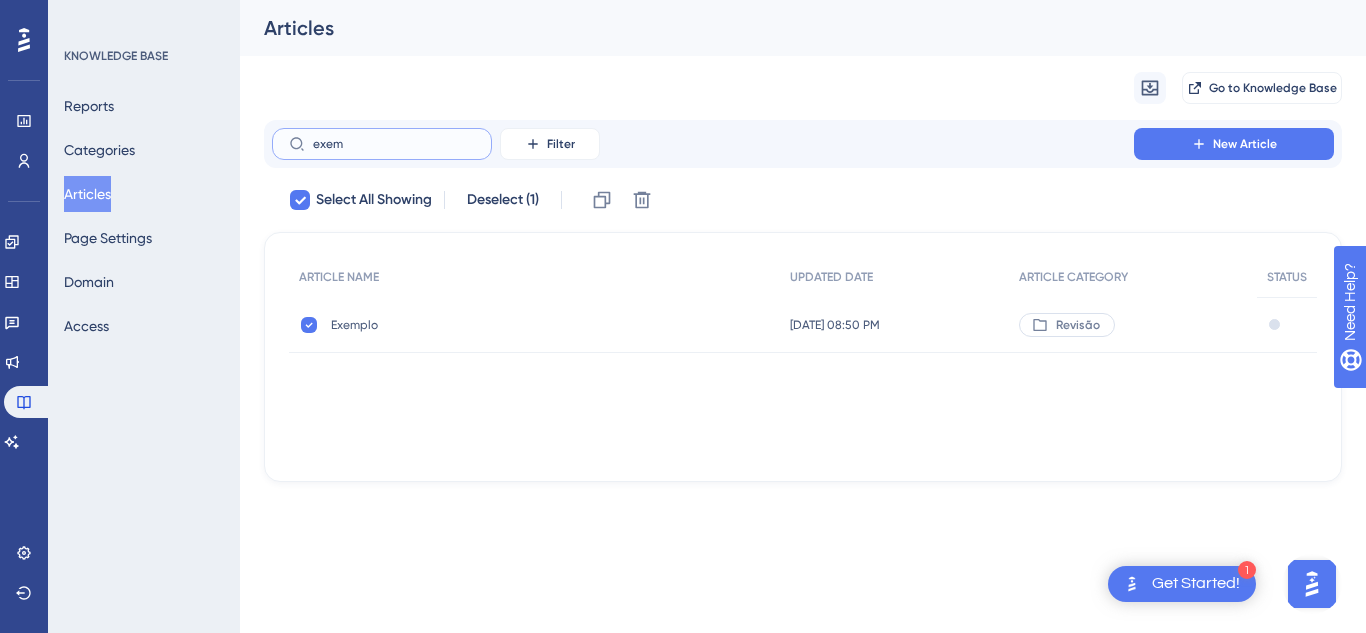 checkbox on "false" 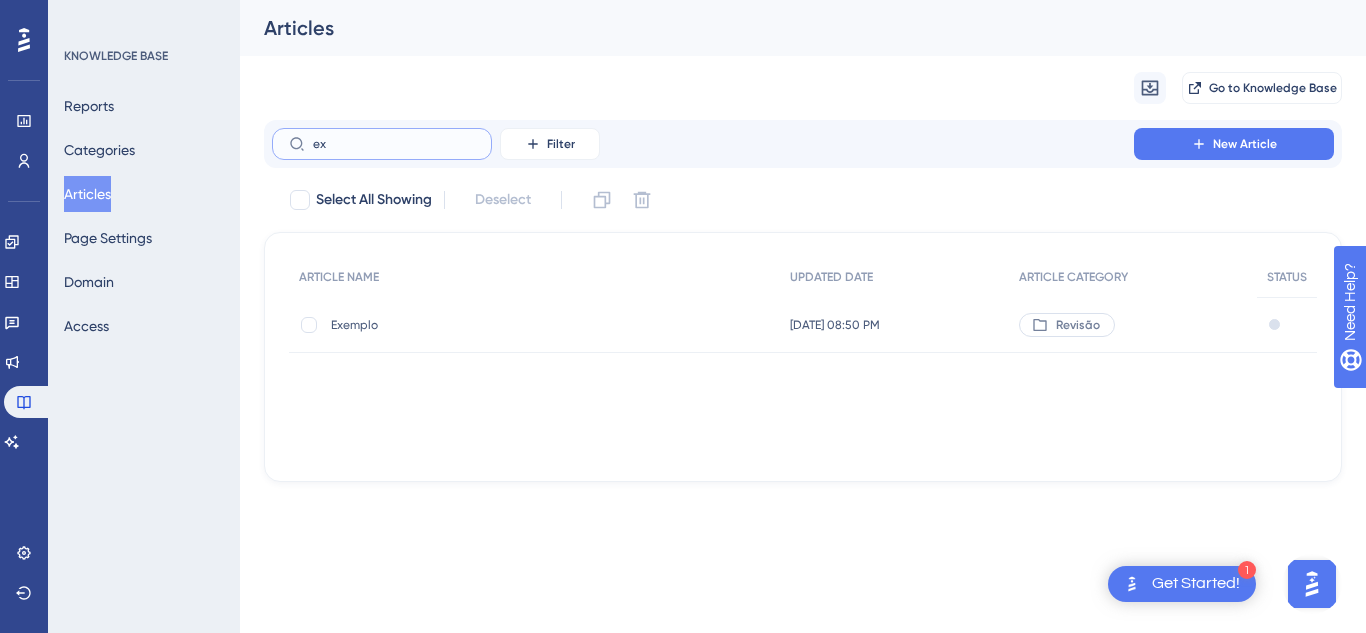 type on "e" 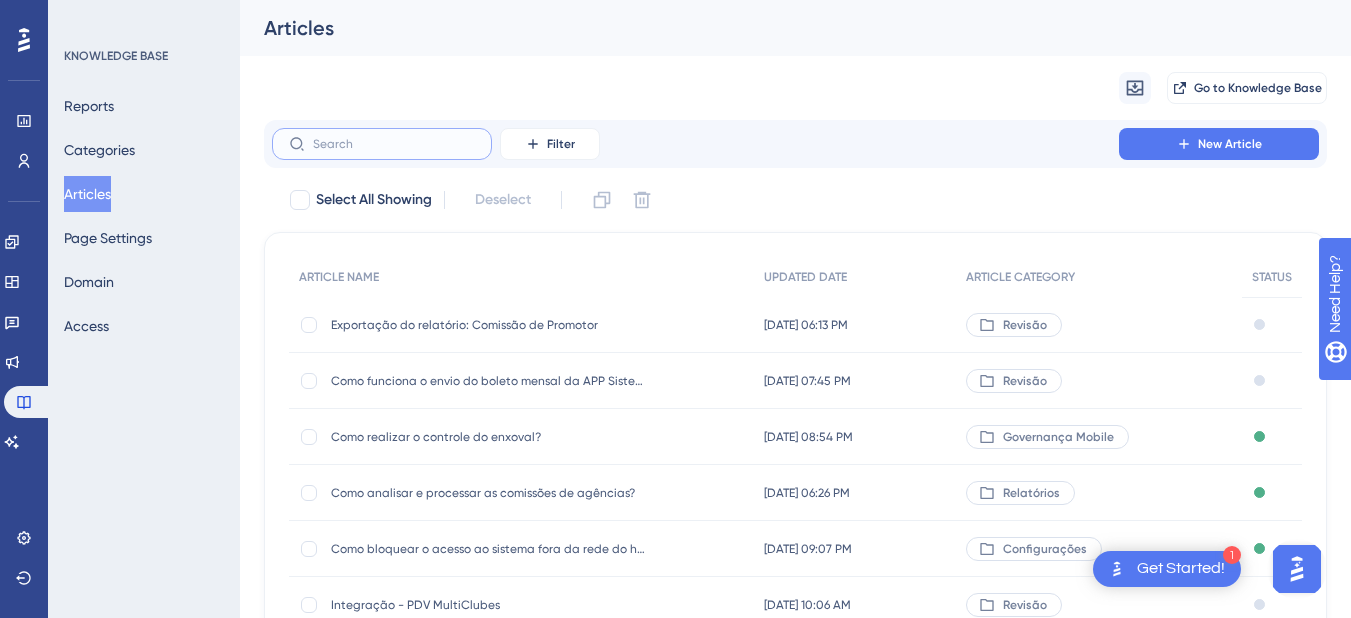 type 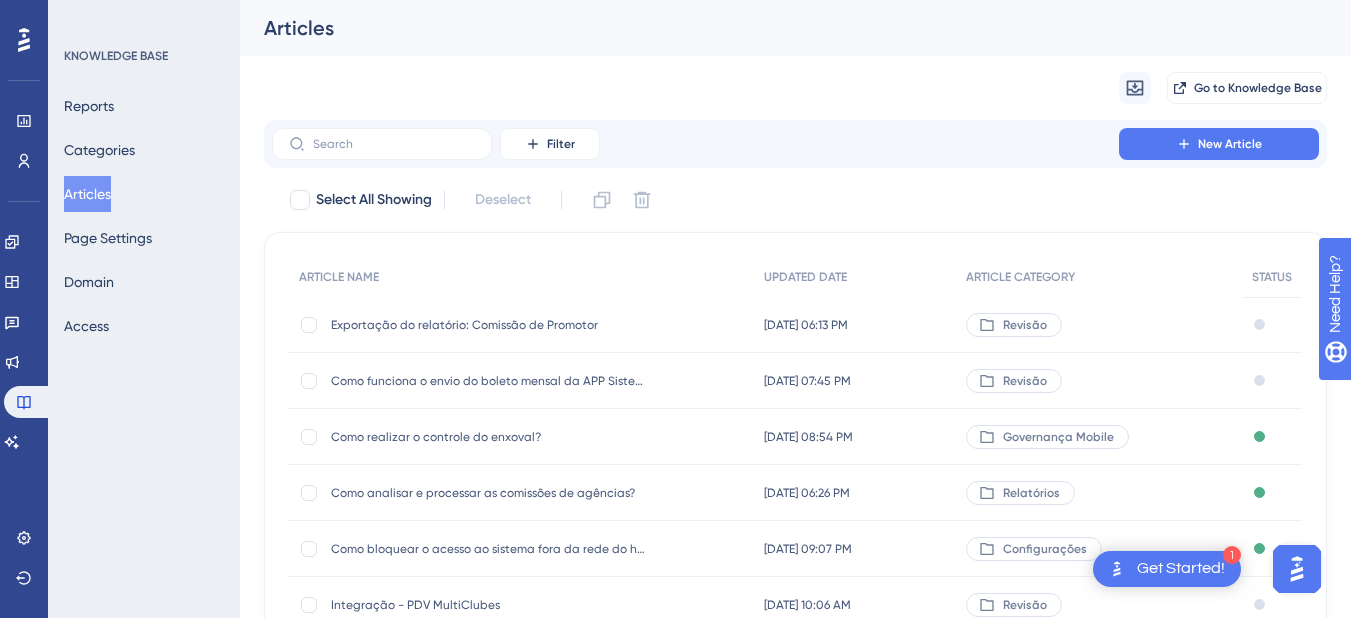 click on "Exportação  do relatório: Comissão de Promotor" at bounding box center [491, 325] 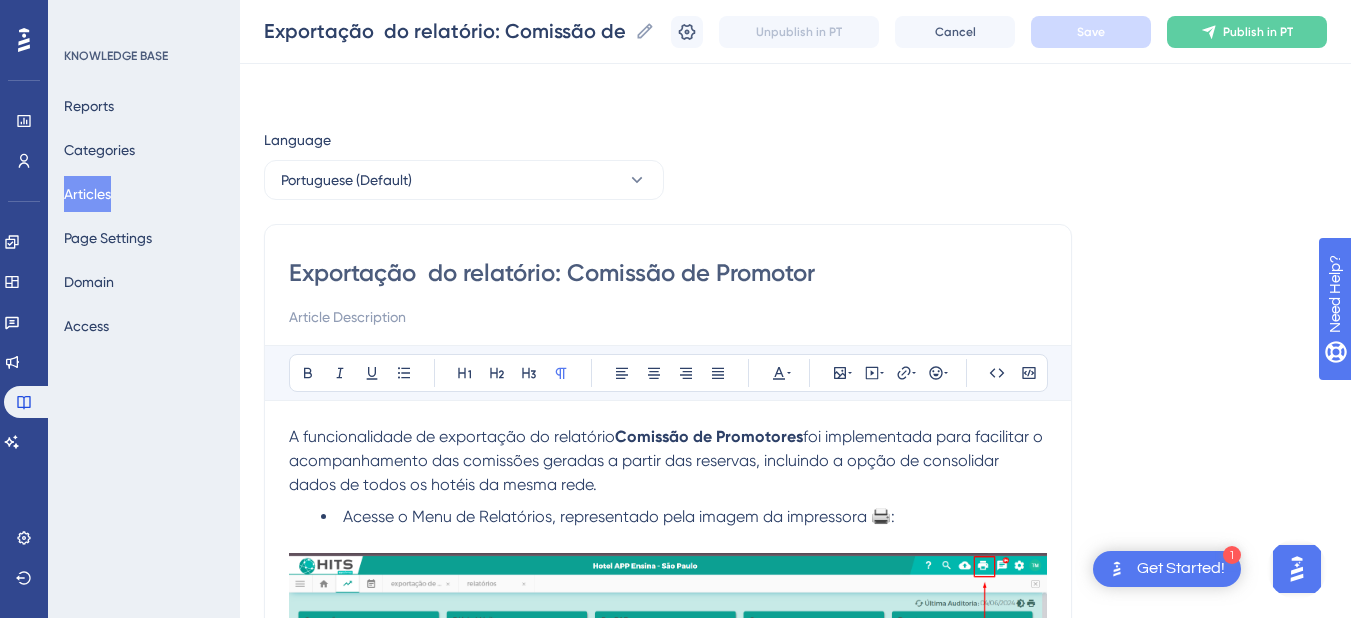 scroll, scrollTop: 1133, scrollLeft: 0, axis: vertical 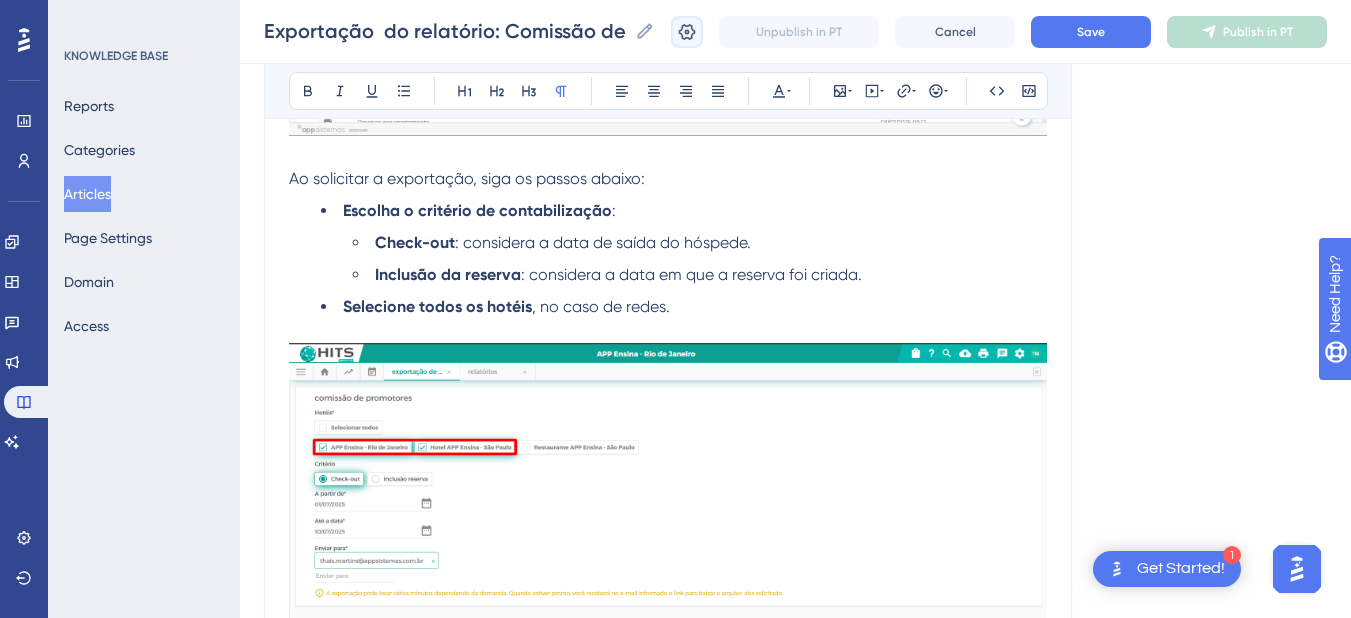 click 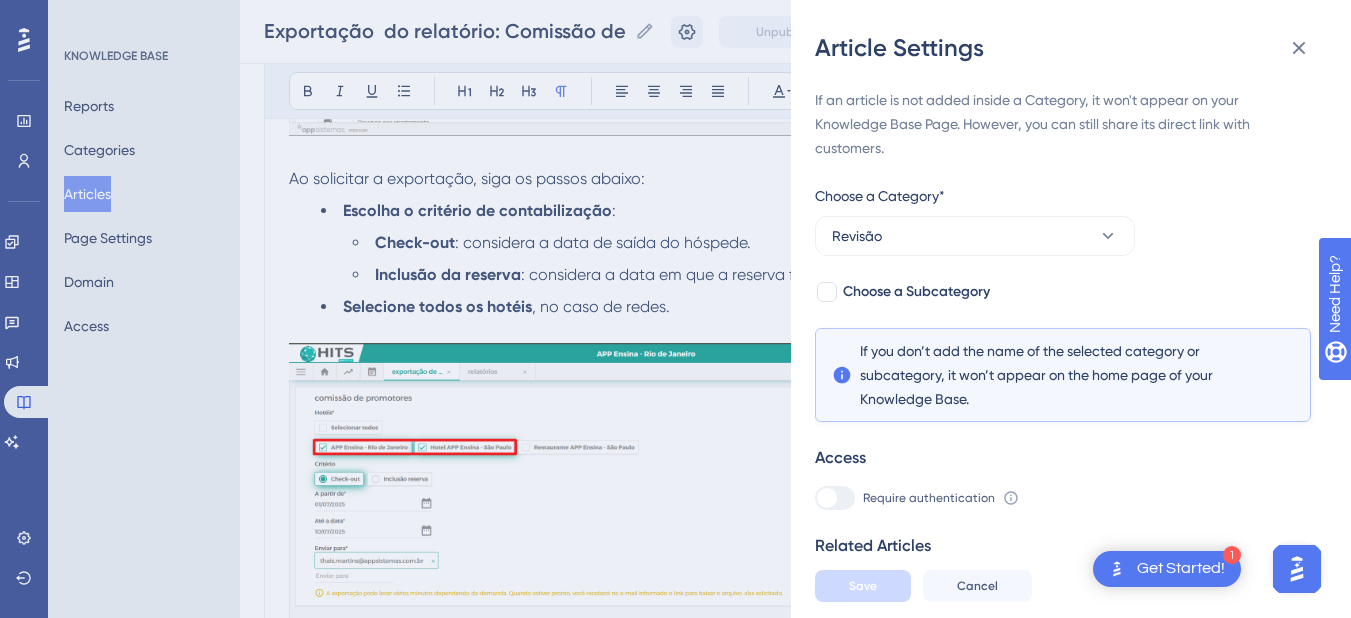 scroll, scrollTop: 57, scrollLeft: 0, axis: vertical 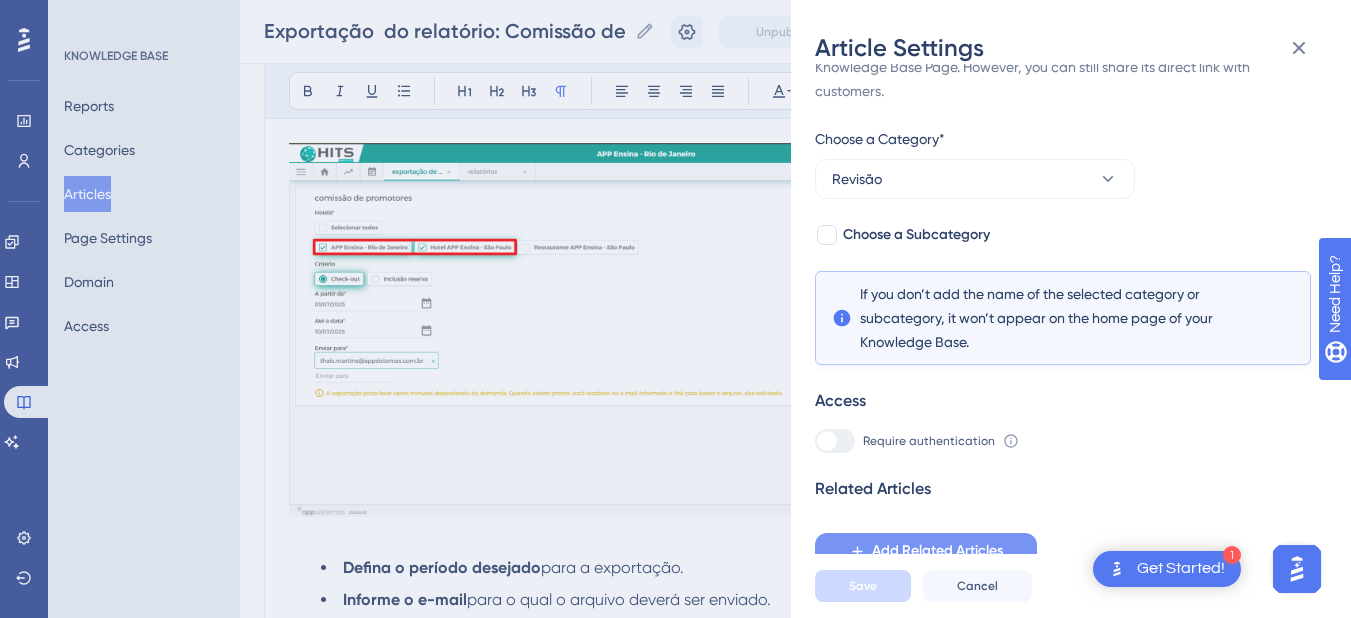 click on "Add Related Articles" at bounding box center (926, 551) 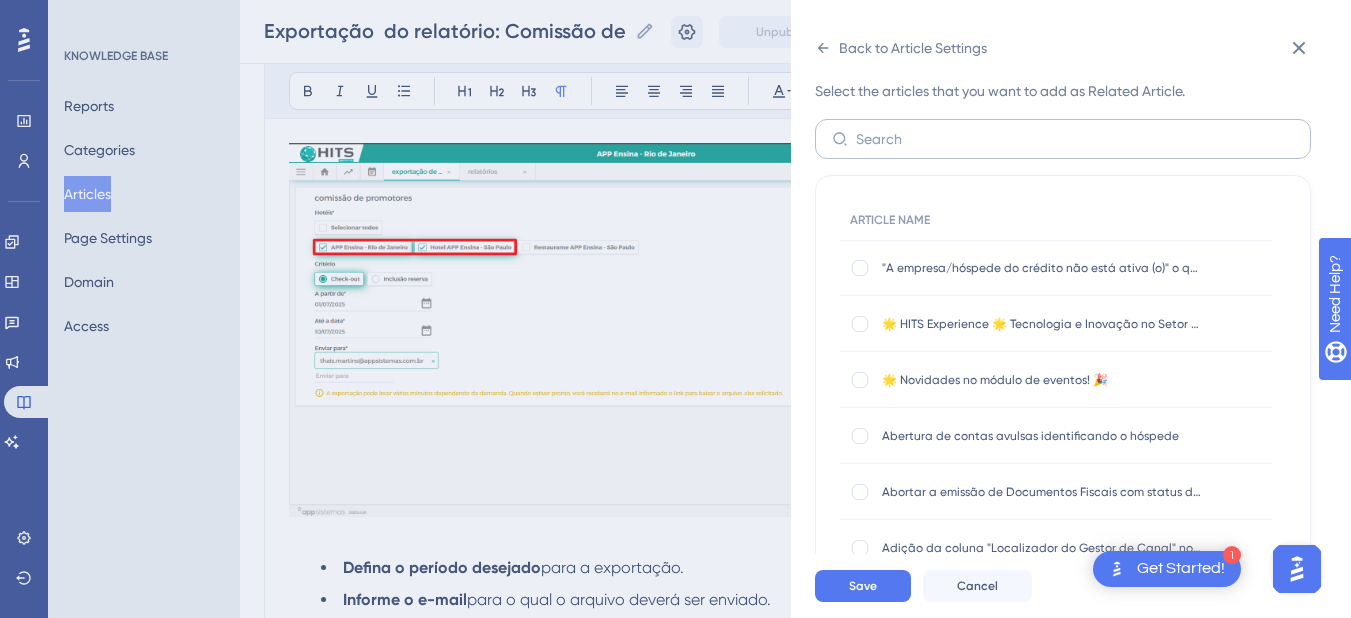 click at bounding box center [1063, 139] 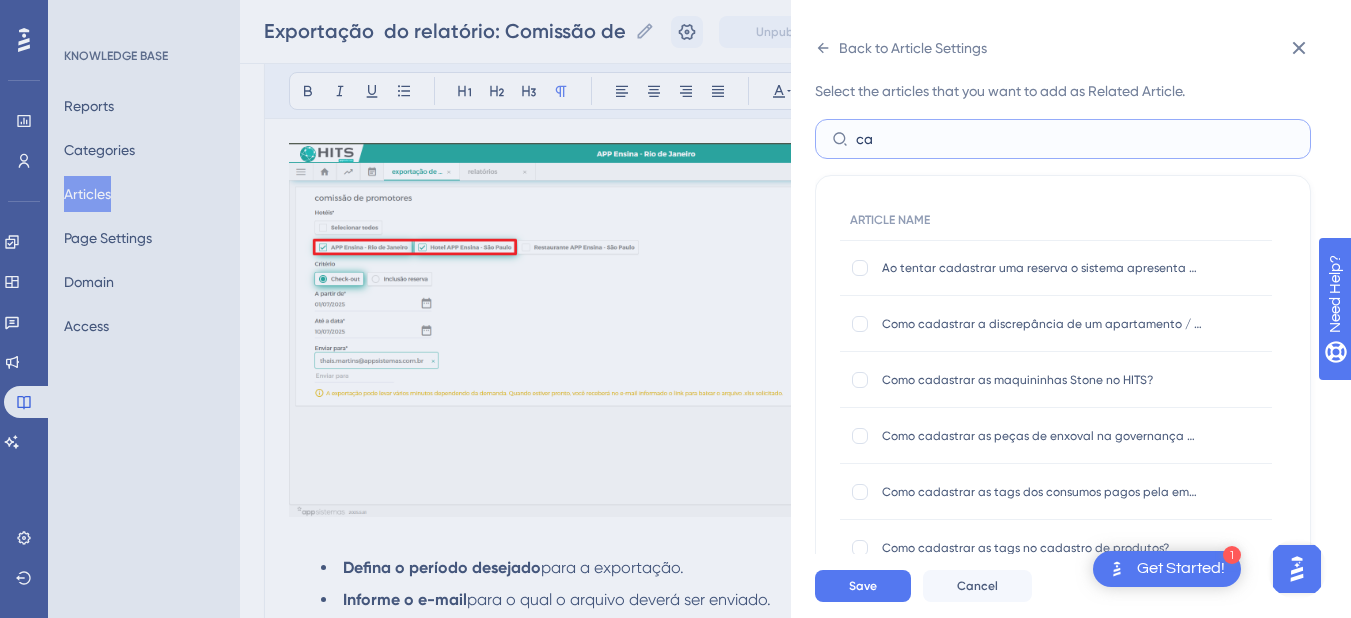 type on "c" 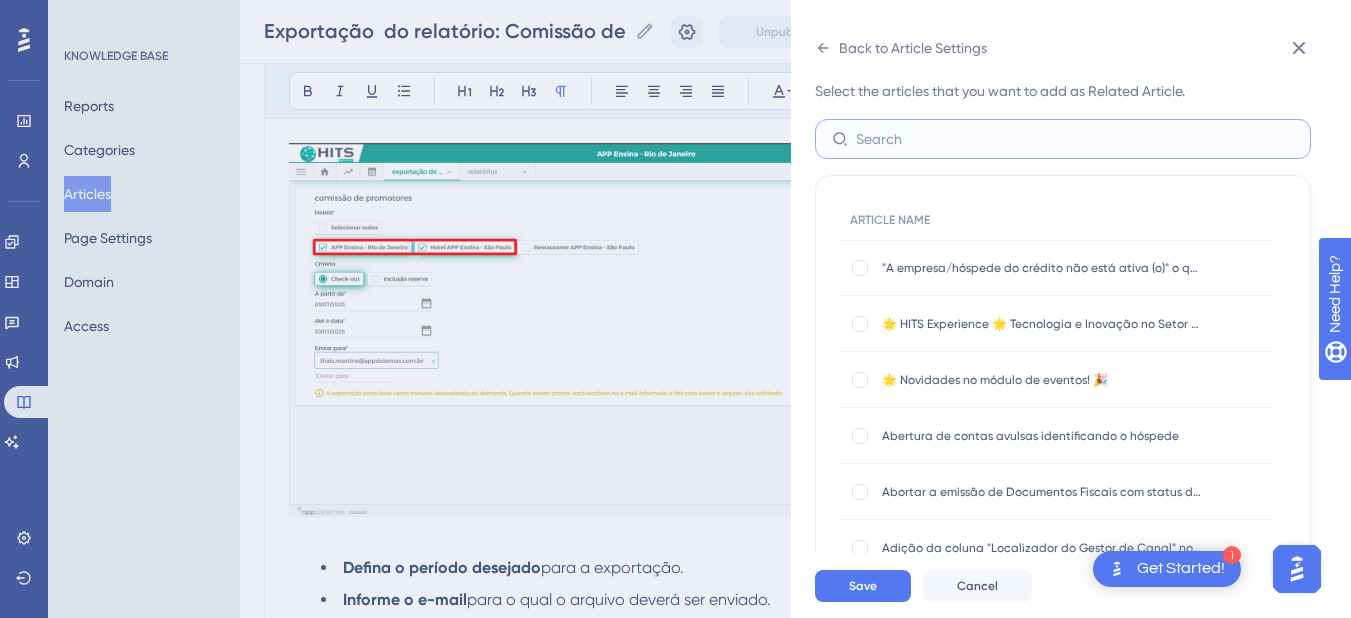 click at bounding box center [1075, 139] 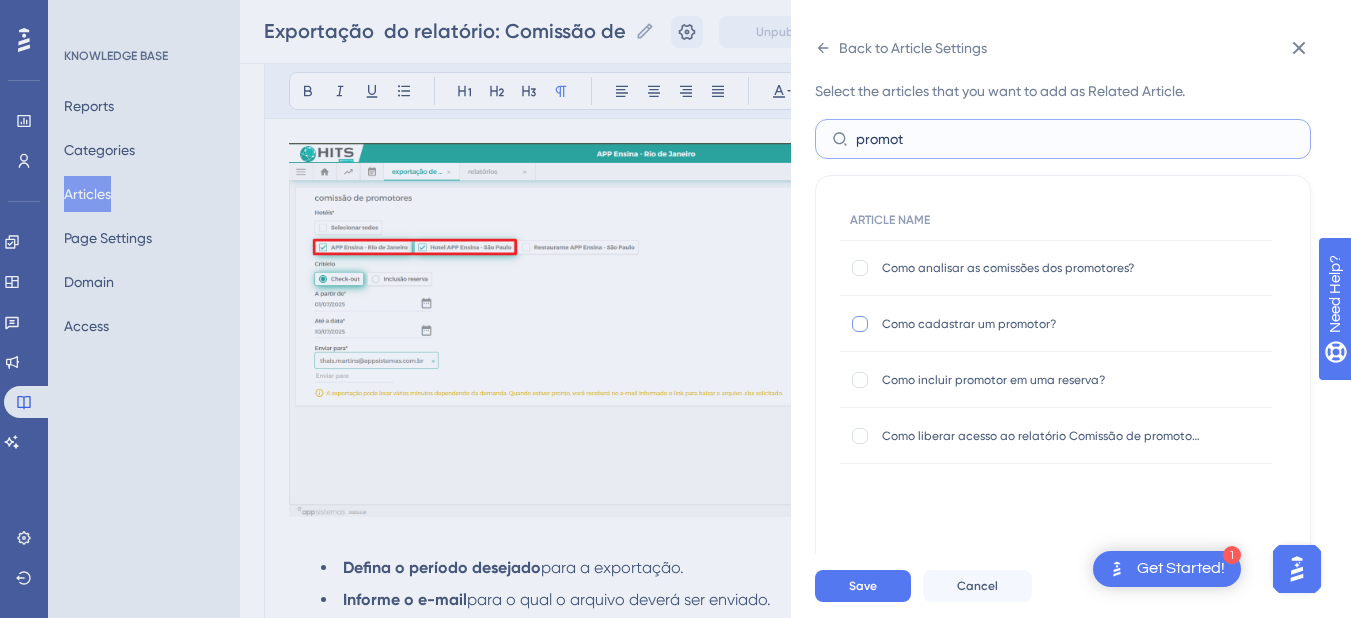 type on "promot" 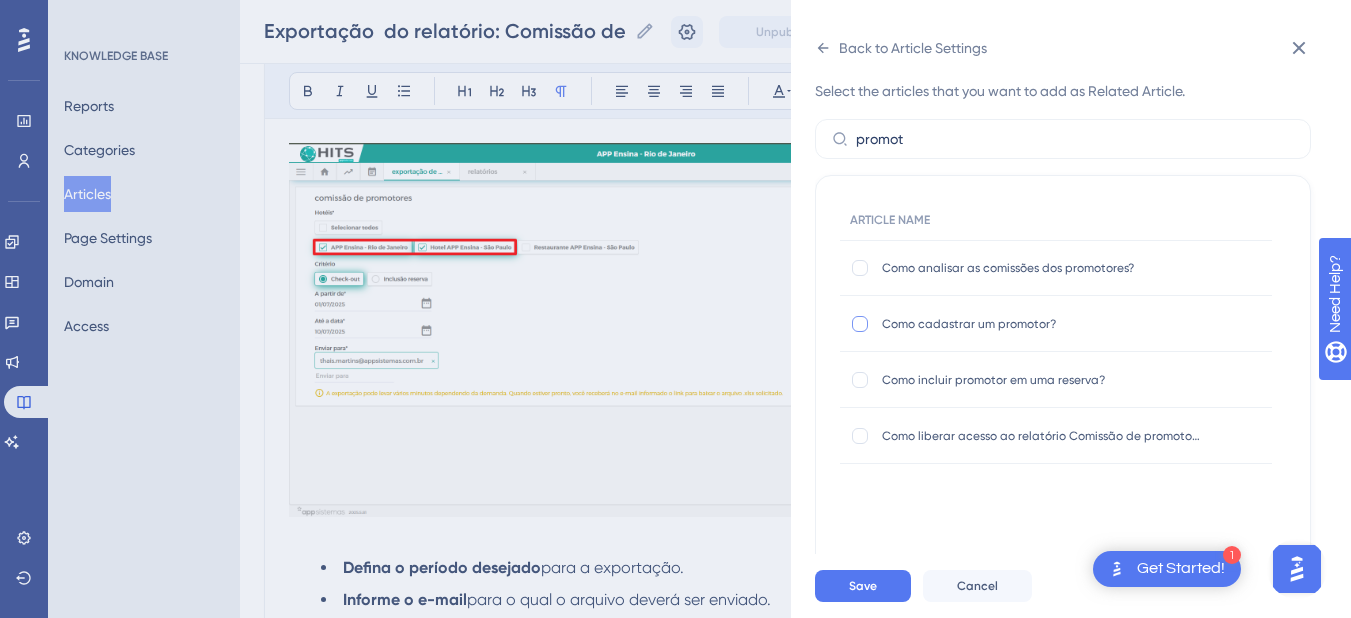 click at bounding box center [860, 324] 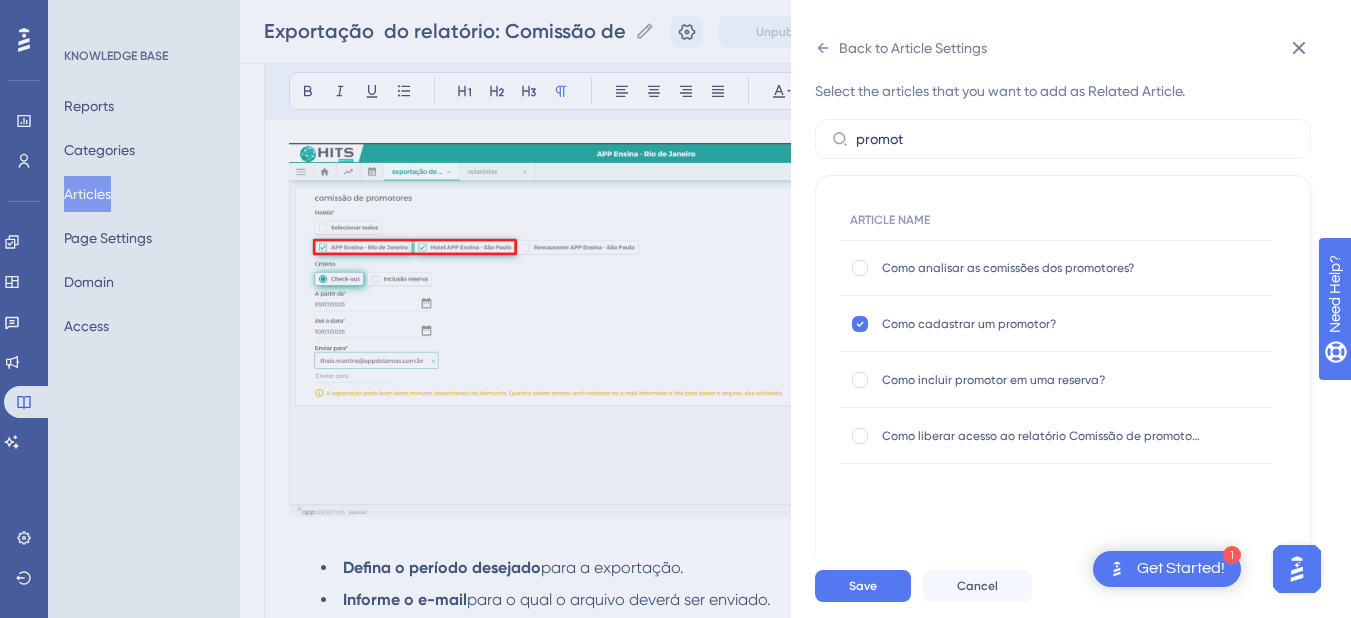 click on "Como incluir promotor em uma reserva? Como incluir promotor em uma reserva?" at bounding box center [1056, 380] 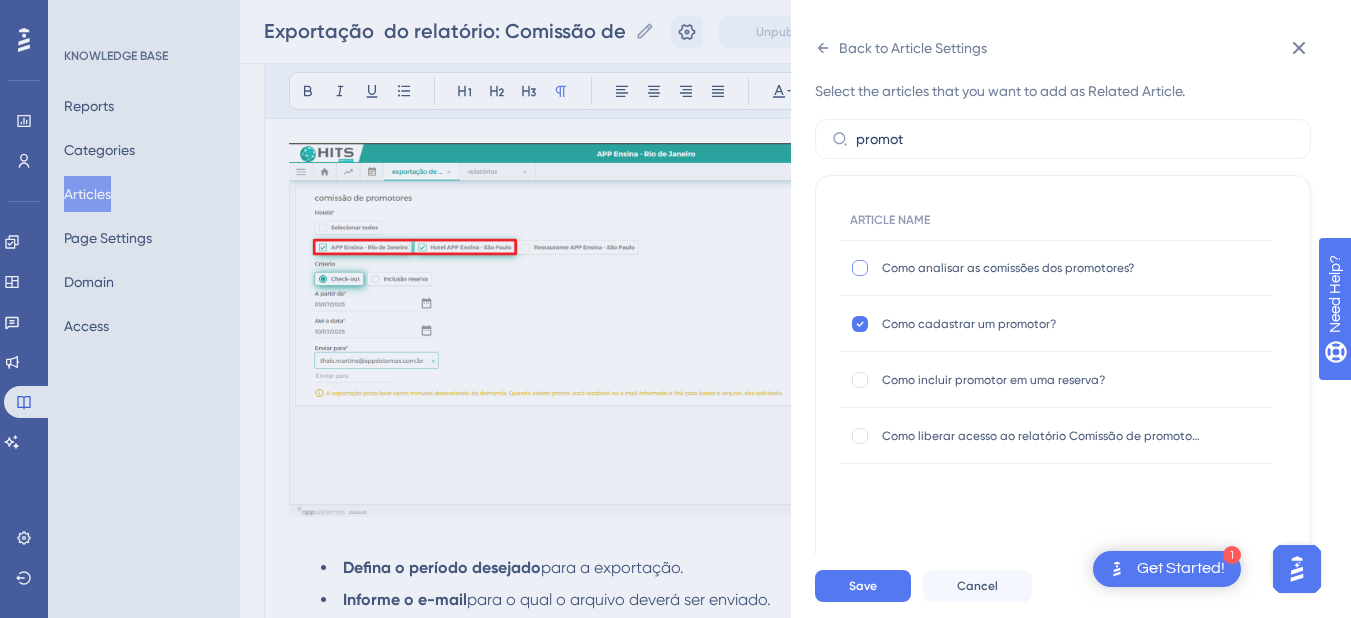 click at bounding box center [862, 268] 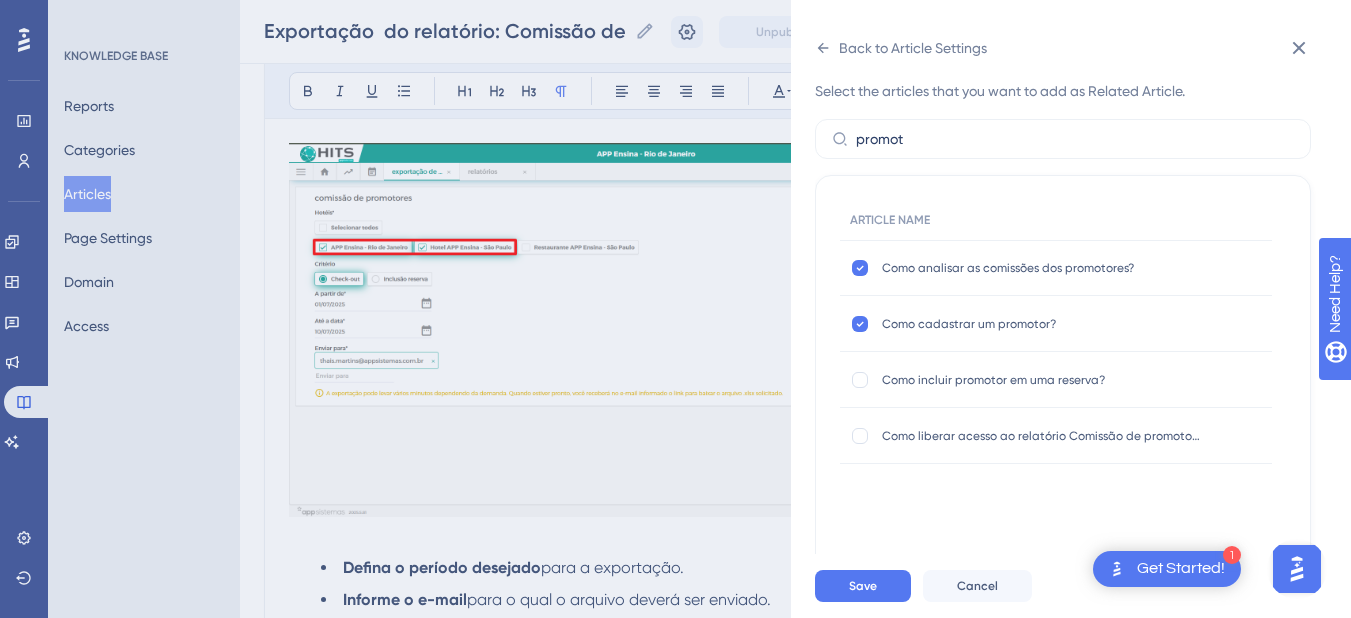 click on "Como liberar acesso ao relatório Comissão de promotores? Como liberar acesso ao relatório Comissão de promotores?" at bounding box center [1056, 436] 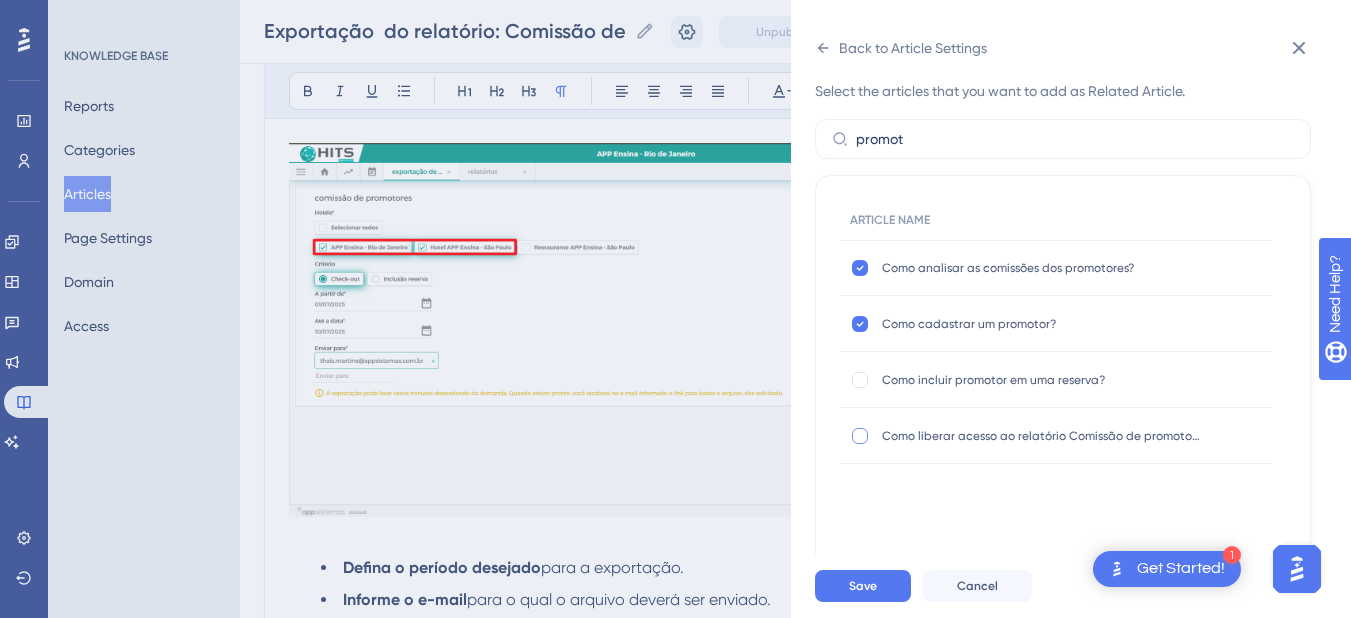 click at bounding box center [860, 436] 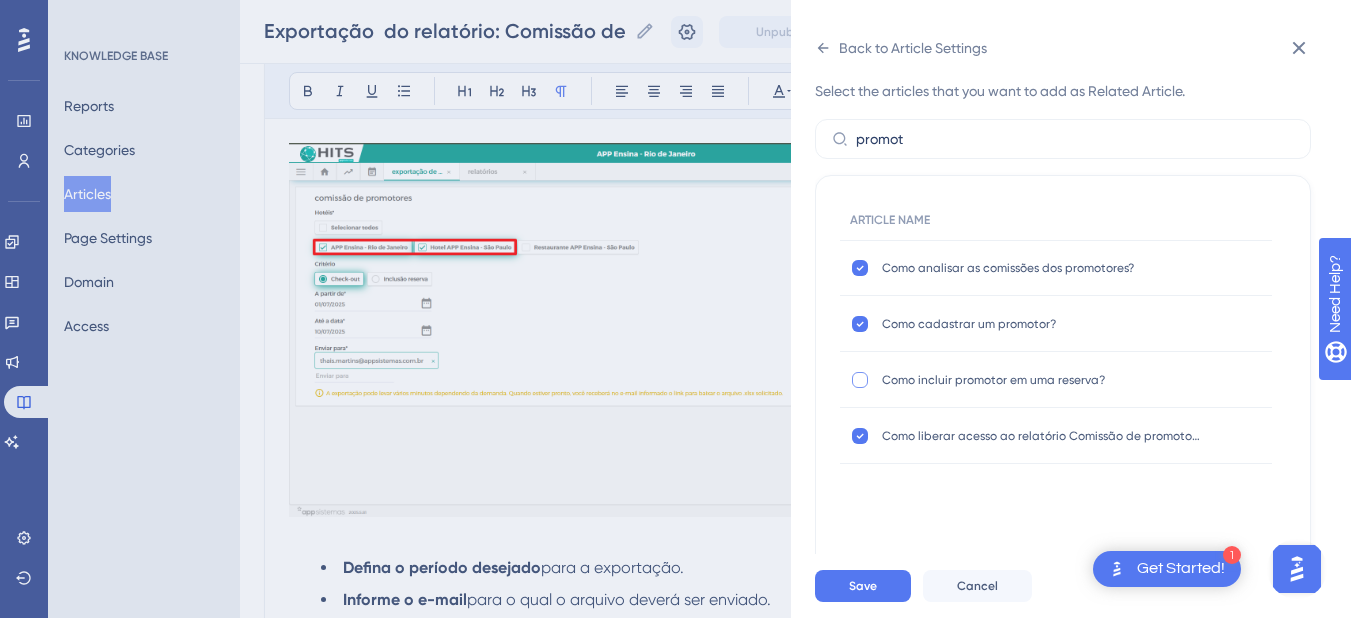 click at bounding box center [860, 380] 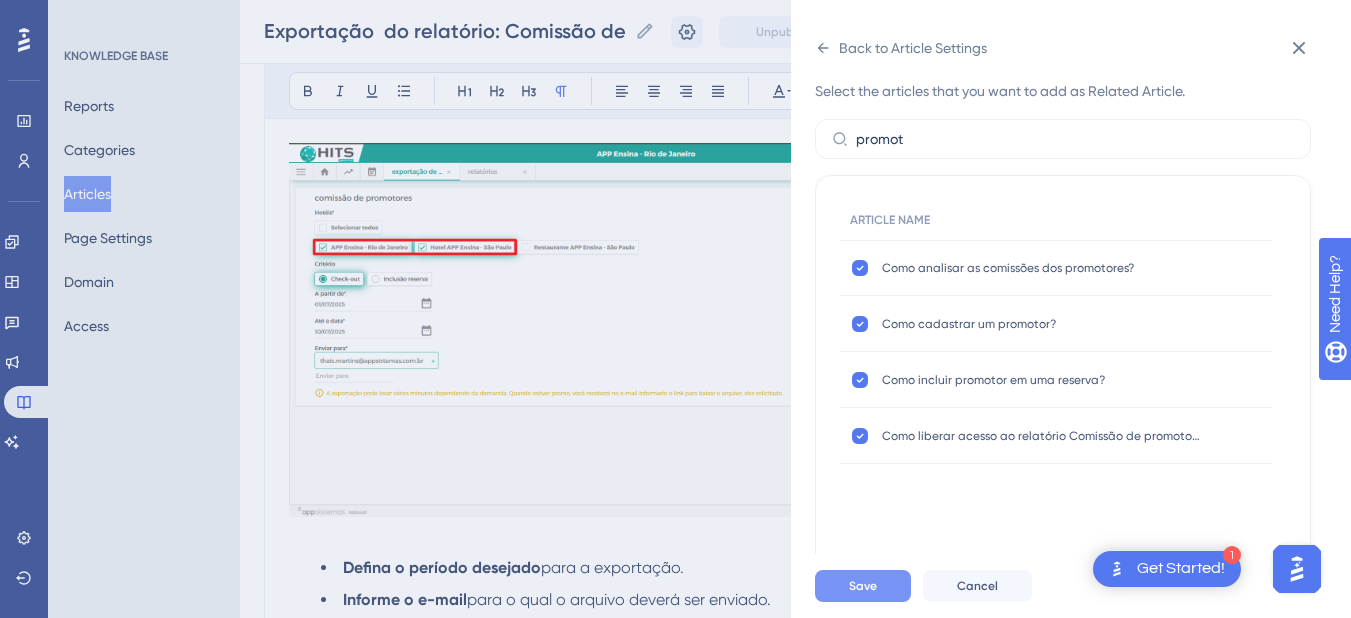 click on "Save" at bounding box center [863, 586] 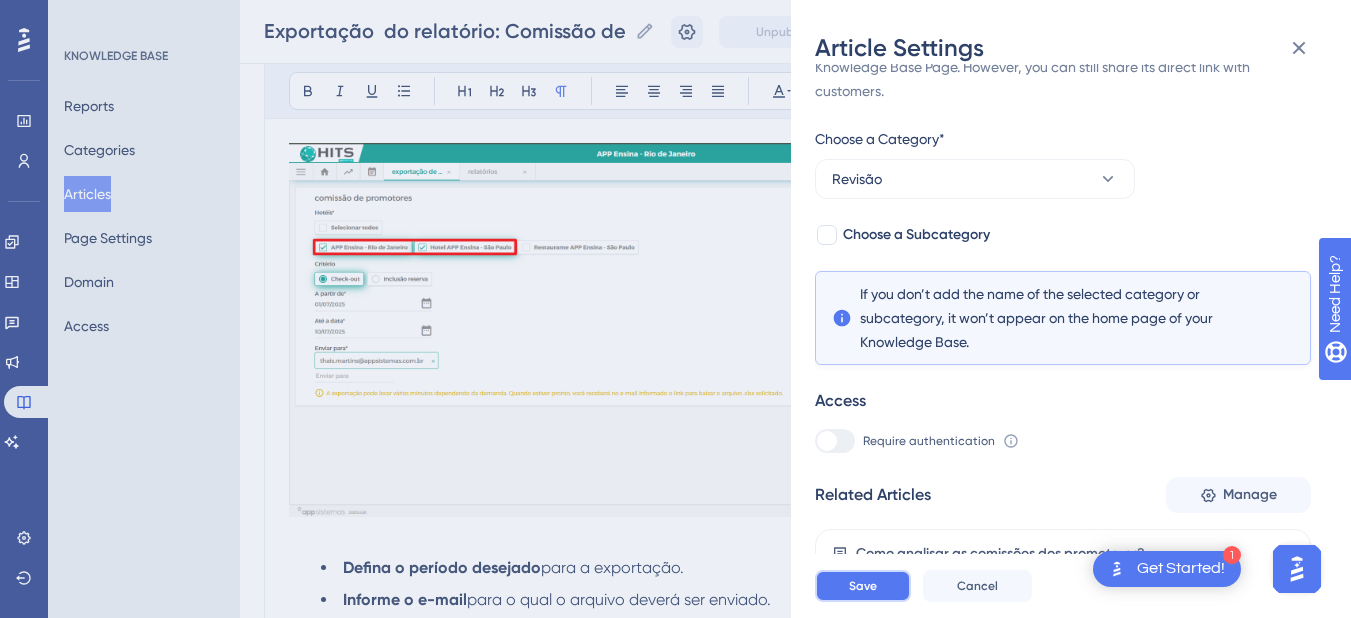 click on "Save" at bounding box center (863, 586) 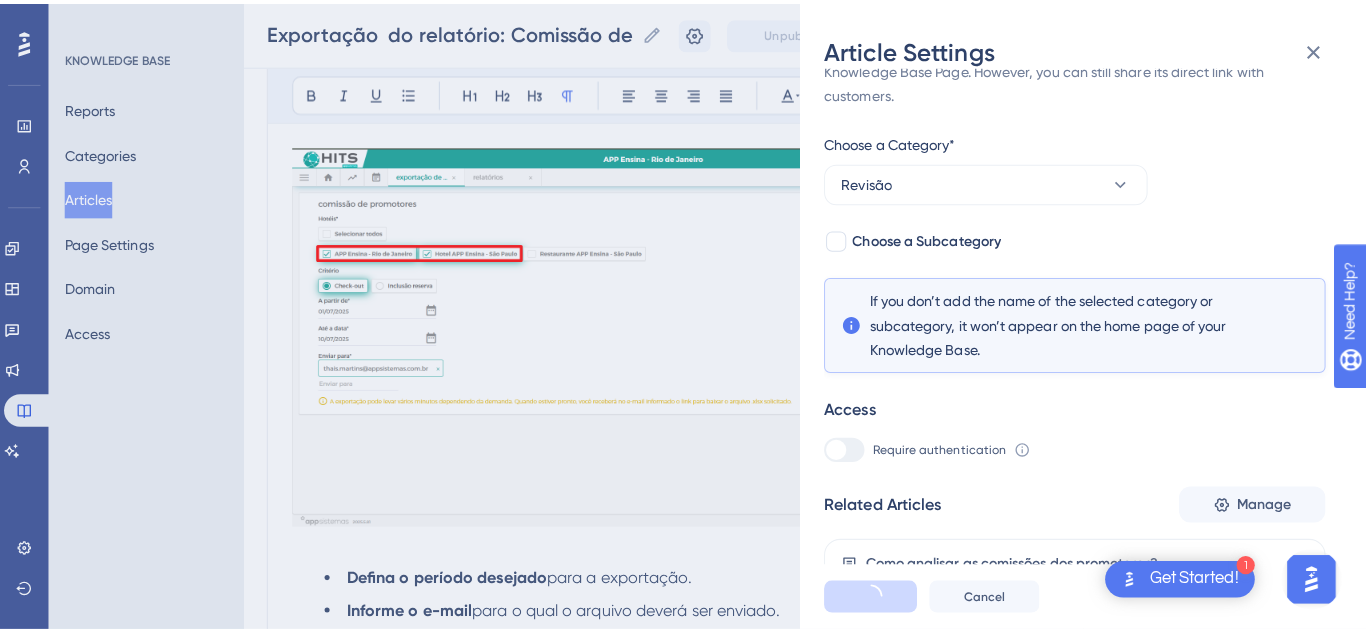scroll, scrollTop: 0, scrollLeft: 0, axis: both 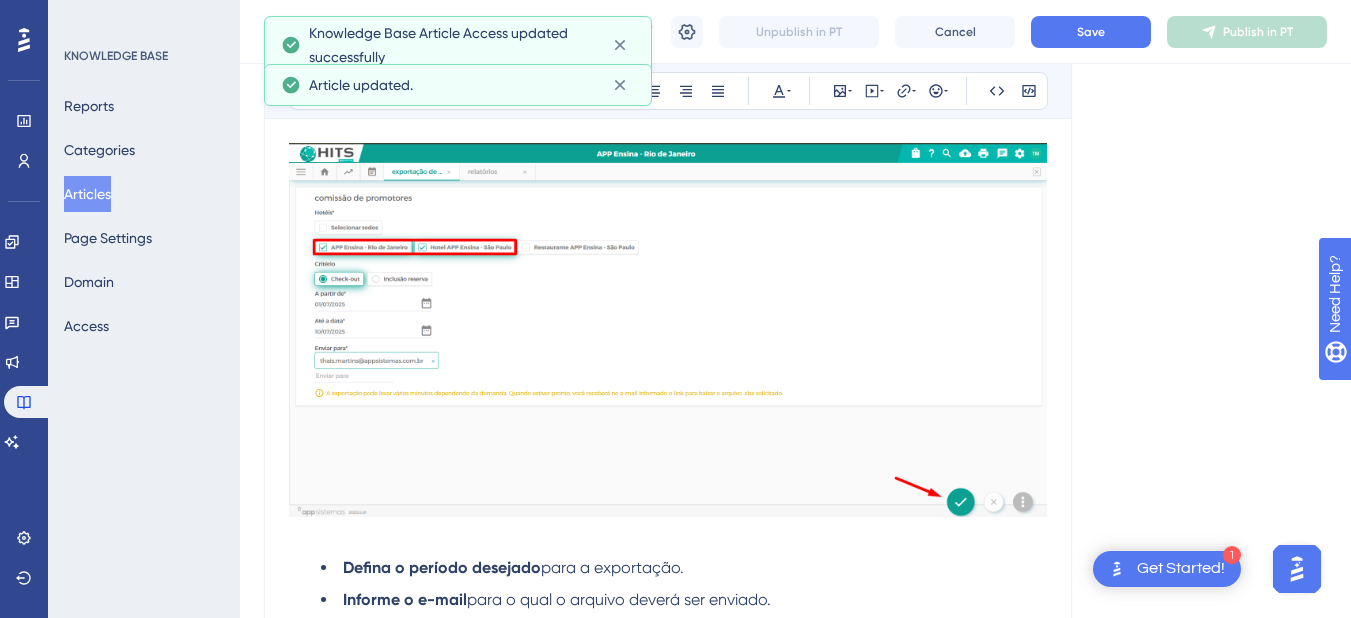 click on "Articles" at bounding box center [87, 194] 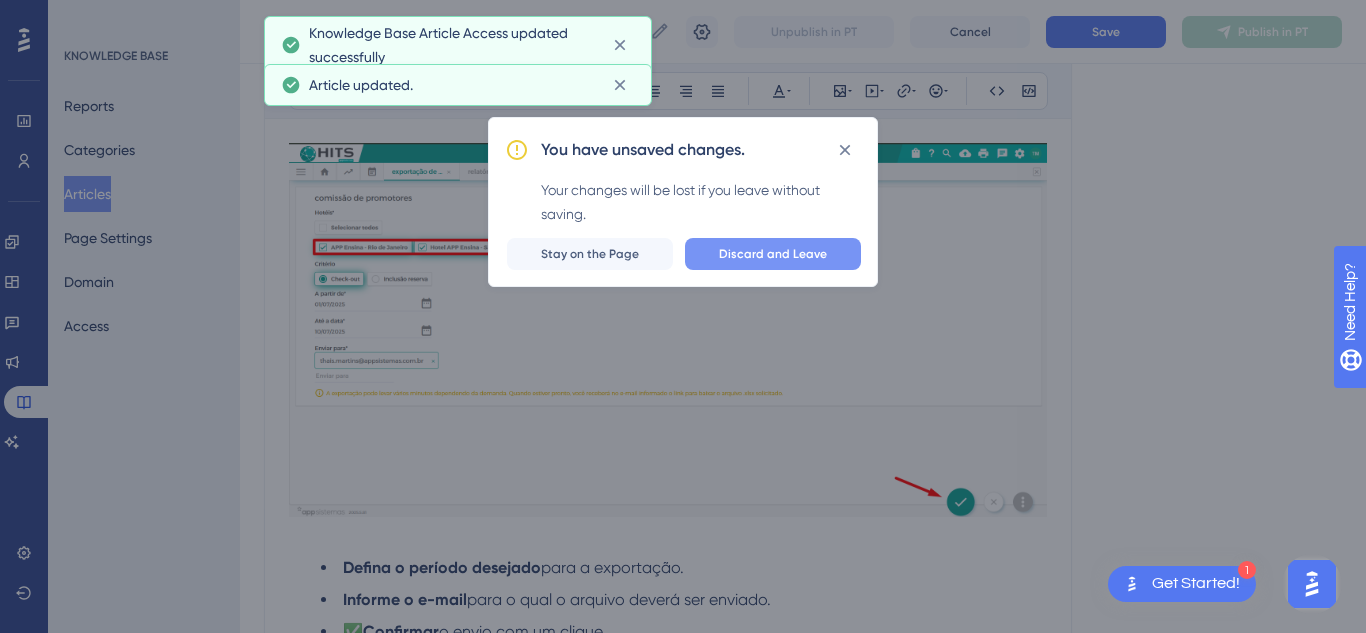 click on "Discard and Leave" at bounding box center [773, 254] 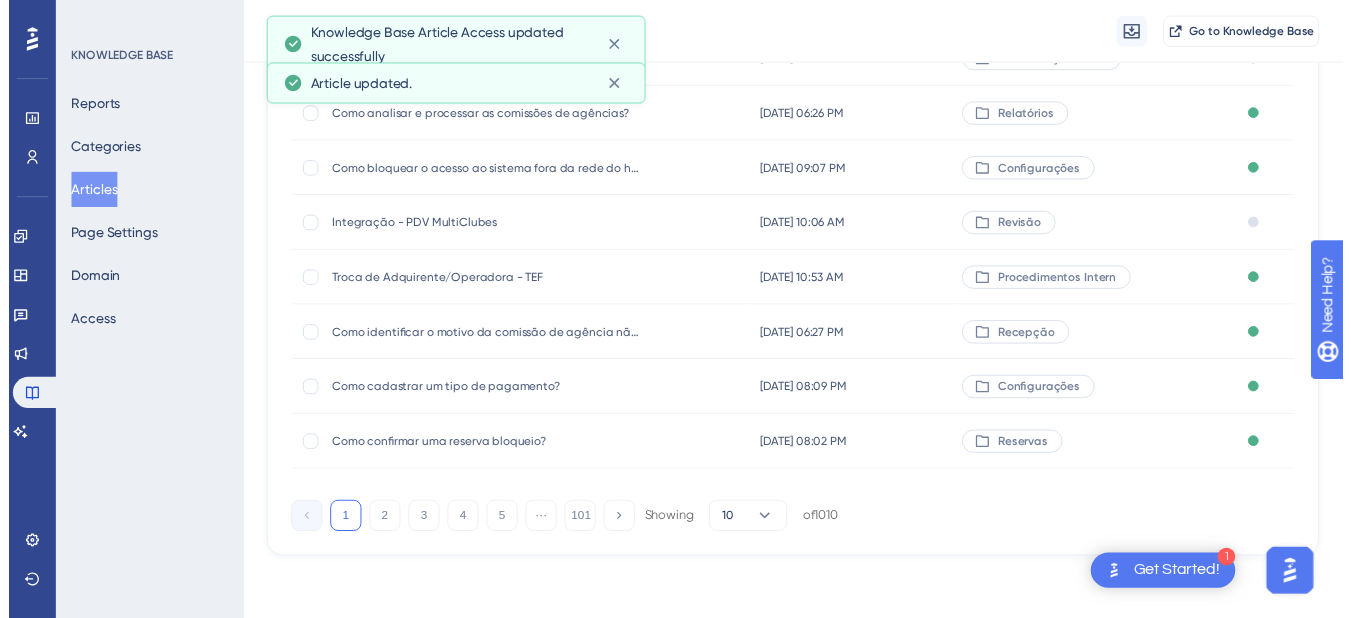 scroll, scrollTop: 0, scrollLeft: 0, axis: both 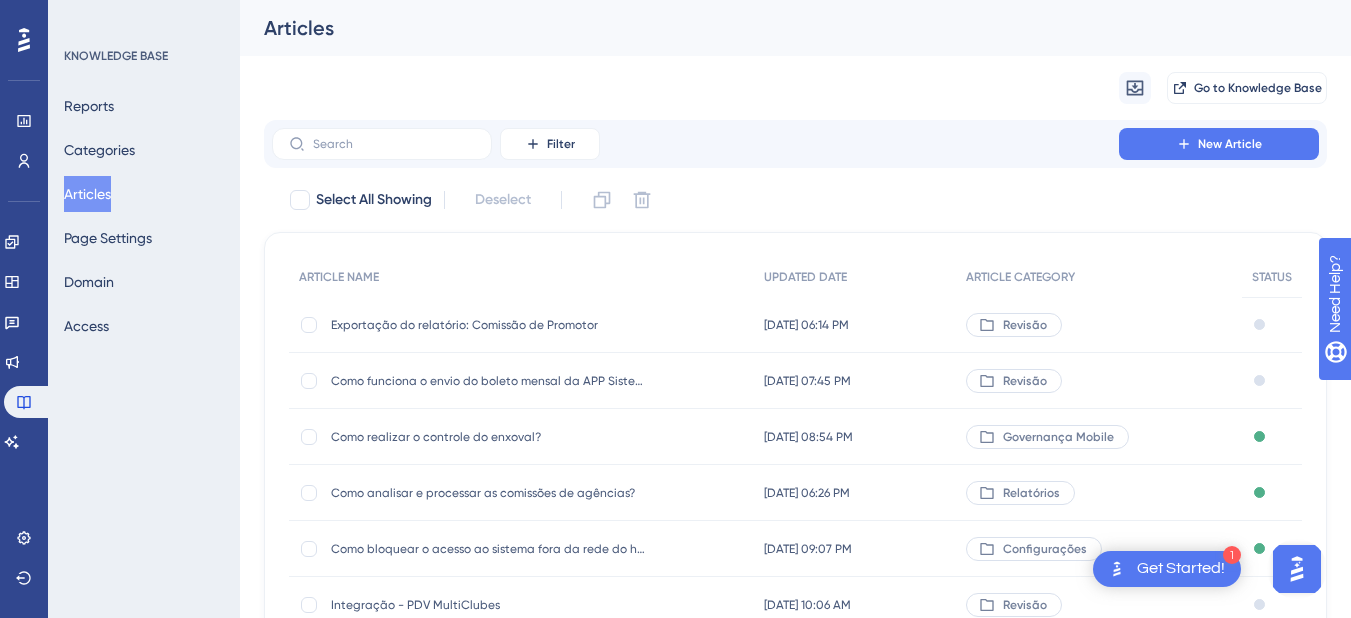 click on "Exportação  do relatório: Comissão de Promotor" at bounding box center [491, 325] 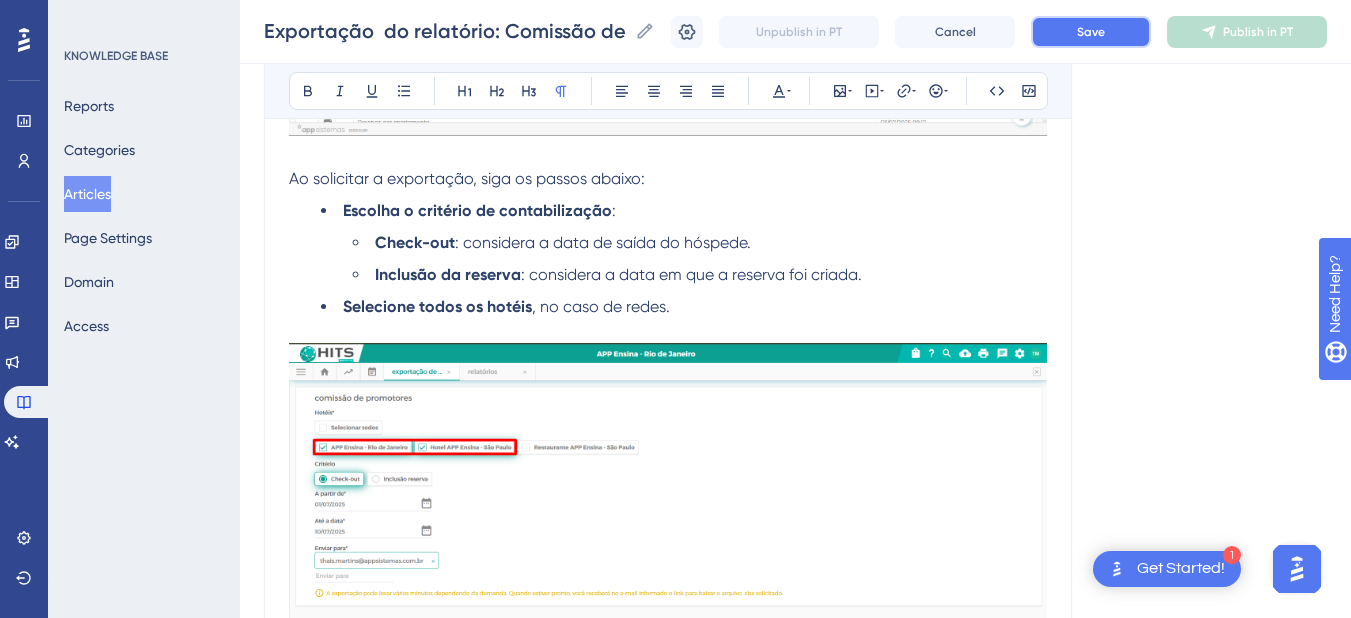 click on "Save" at bounding box center [1091, 32] 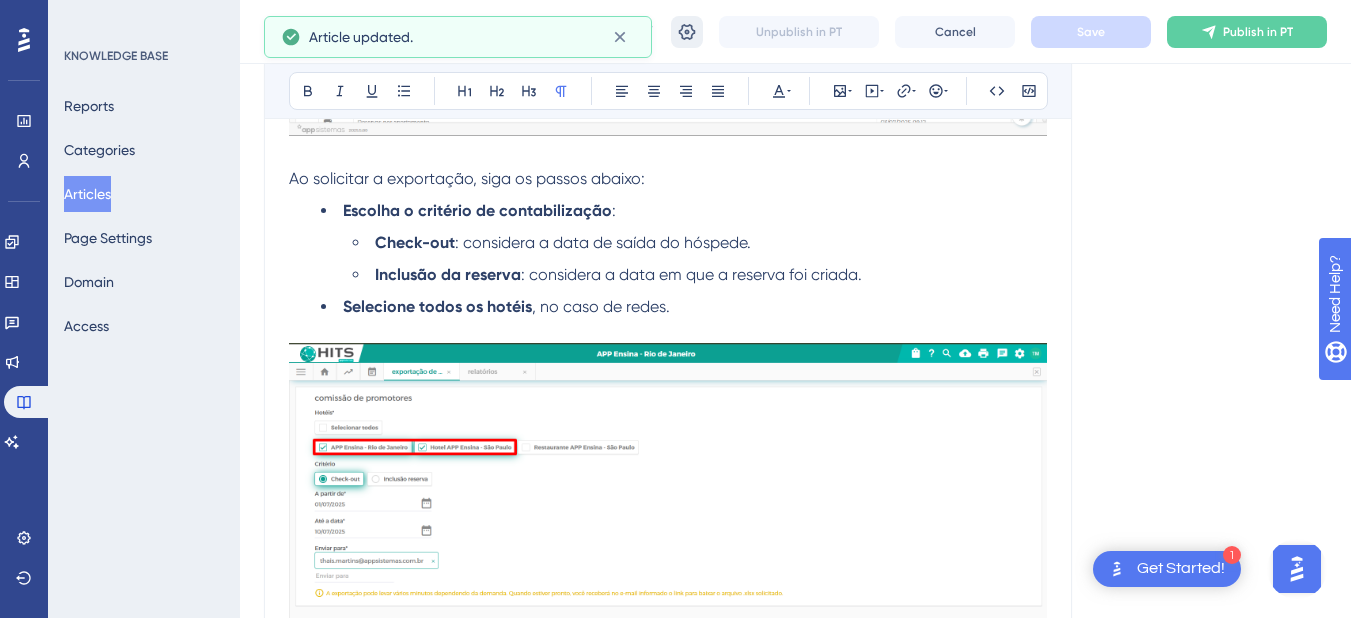 click 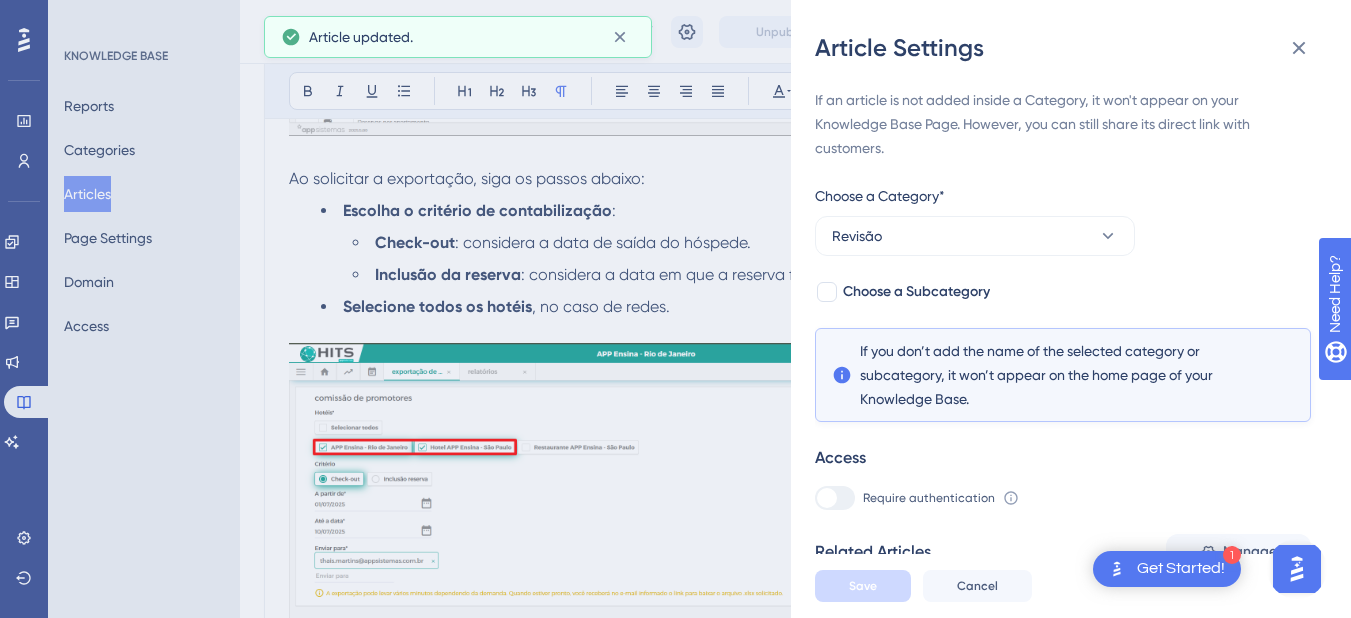 scroll, scrollTop: 1733, scrollLeft: 0, axis: vertical 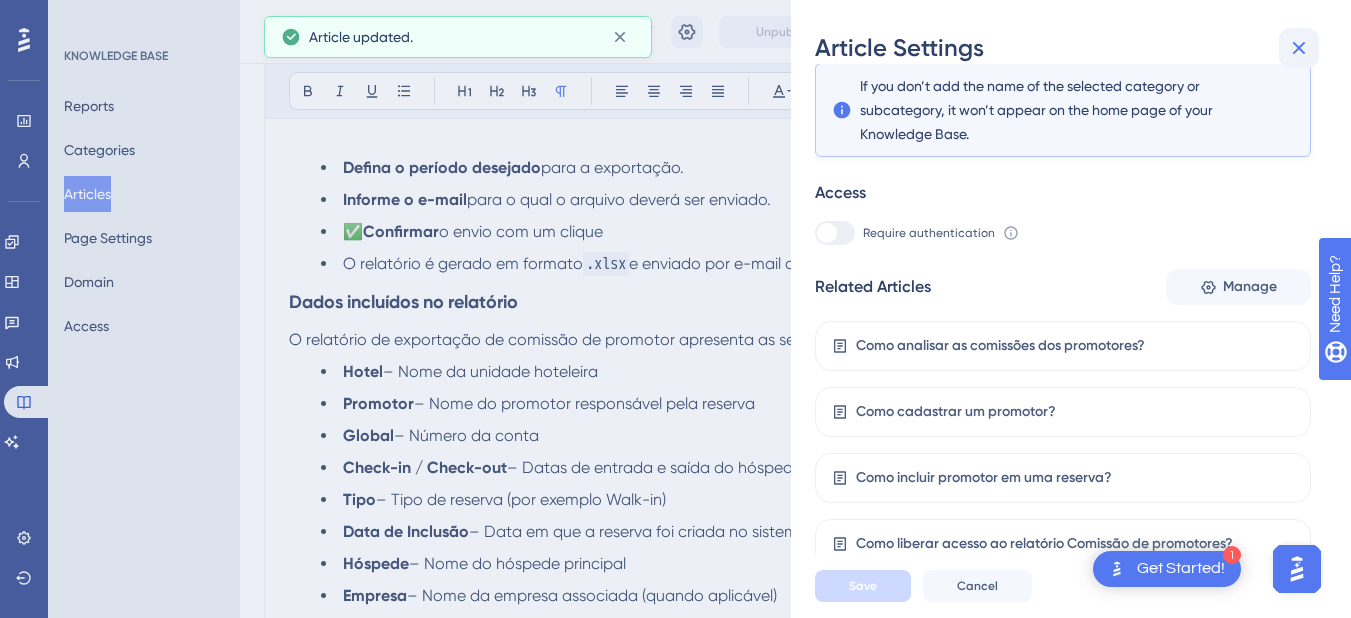 click 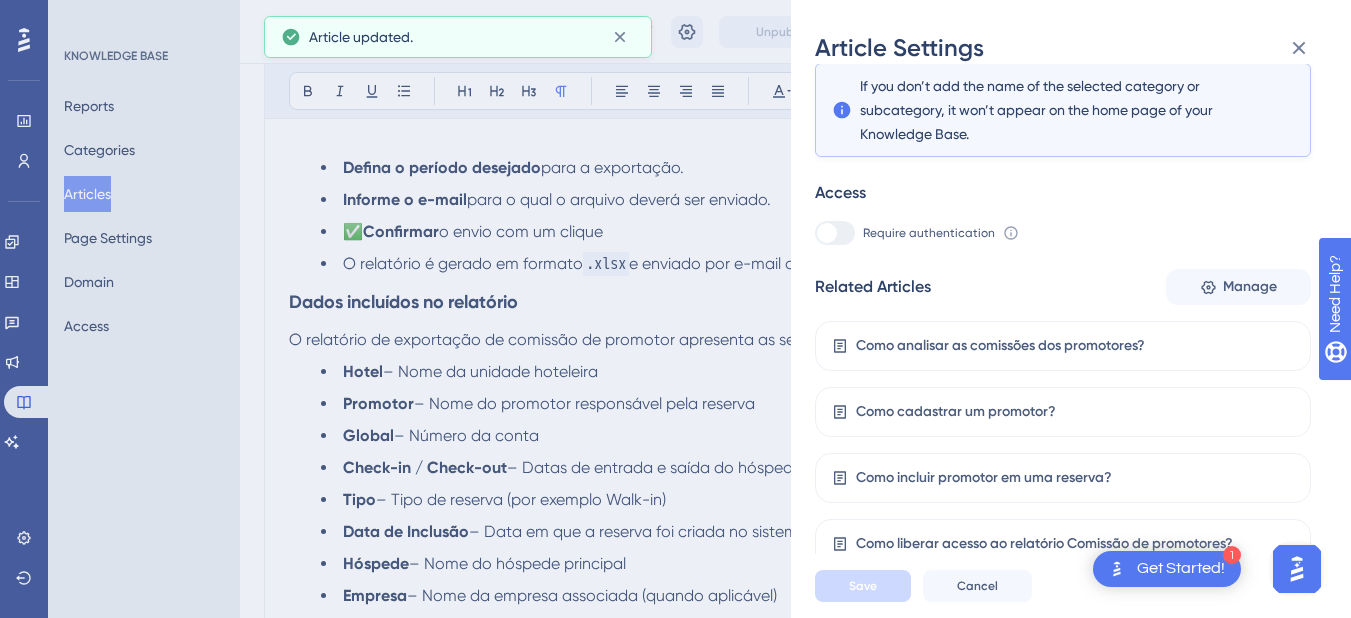 scroll, scrollTop: 0, scrollLeft: 0, axis: both 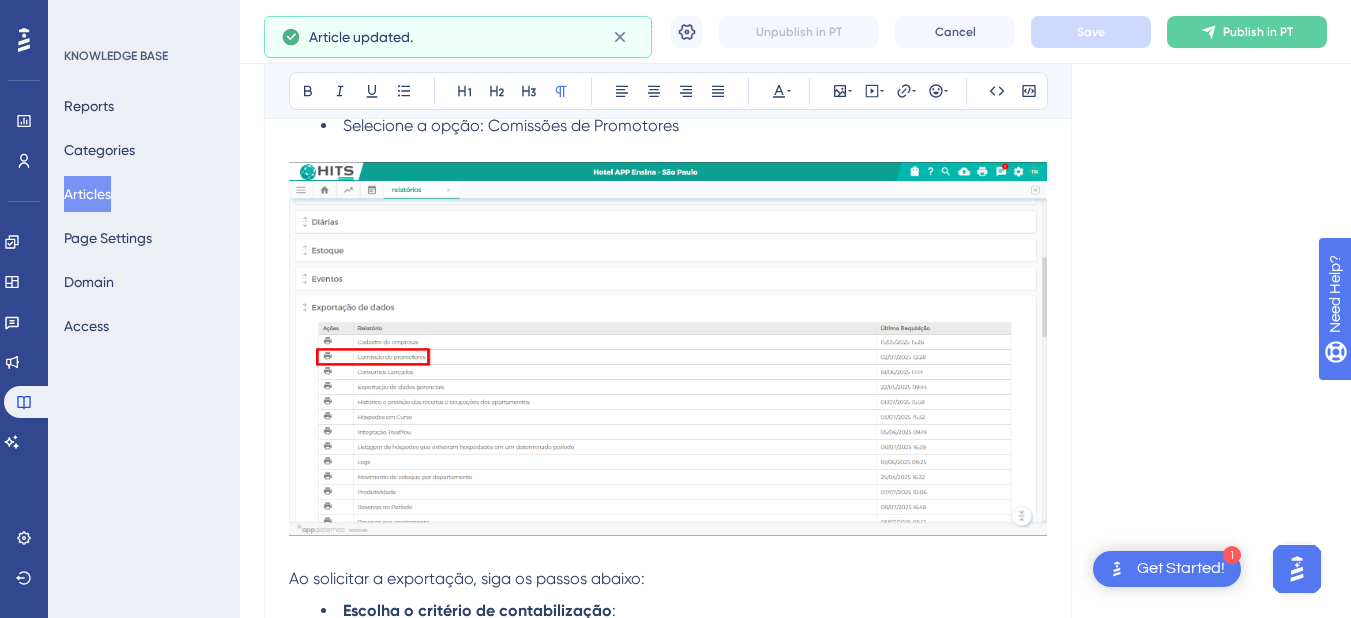 click on "Articles" at bounding box center [87, 194] 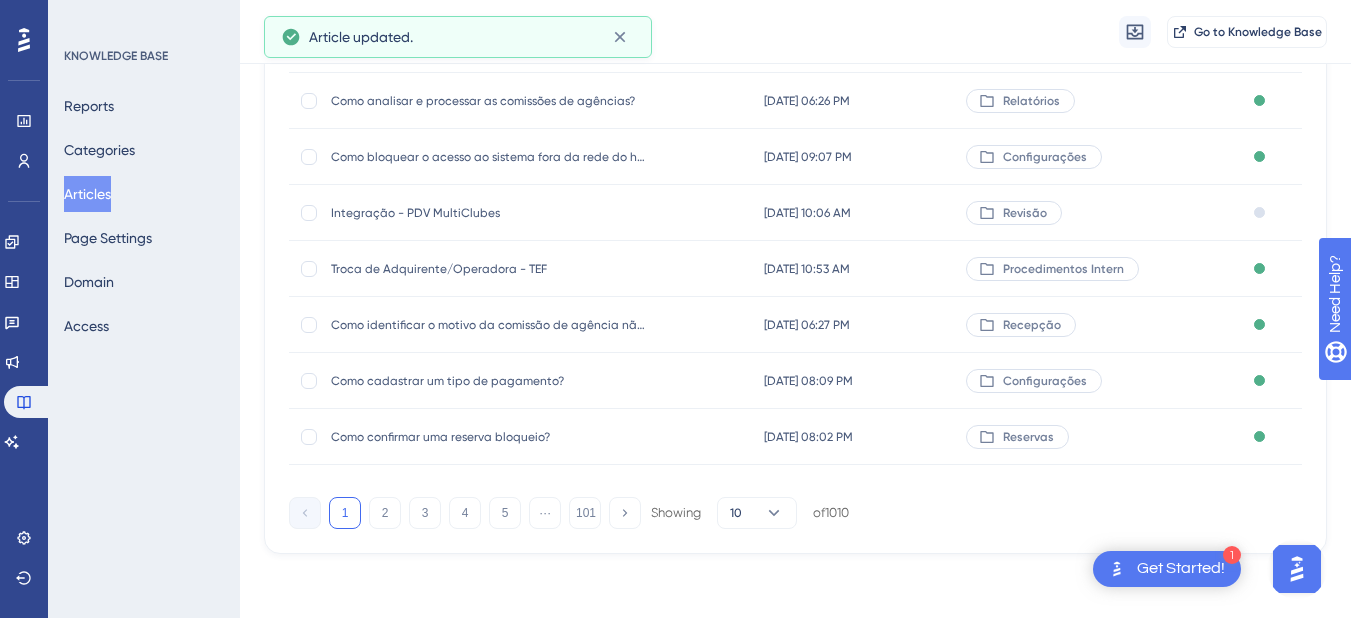 scroll, scrollTop: 0, scrollLeft: 0, axis: both 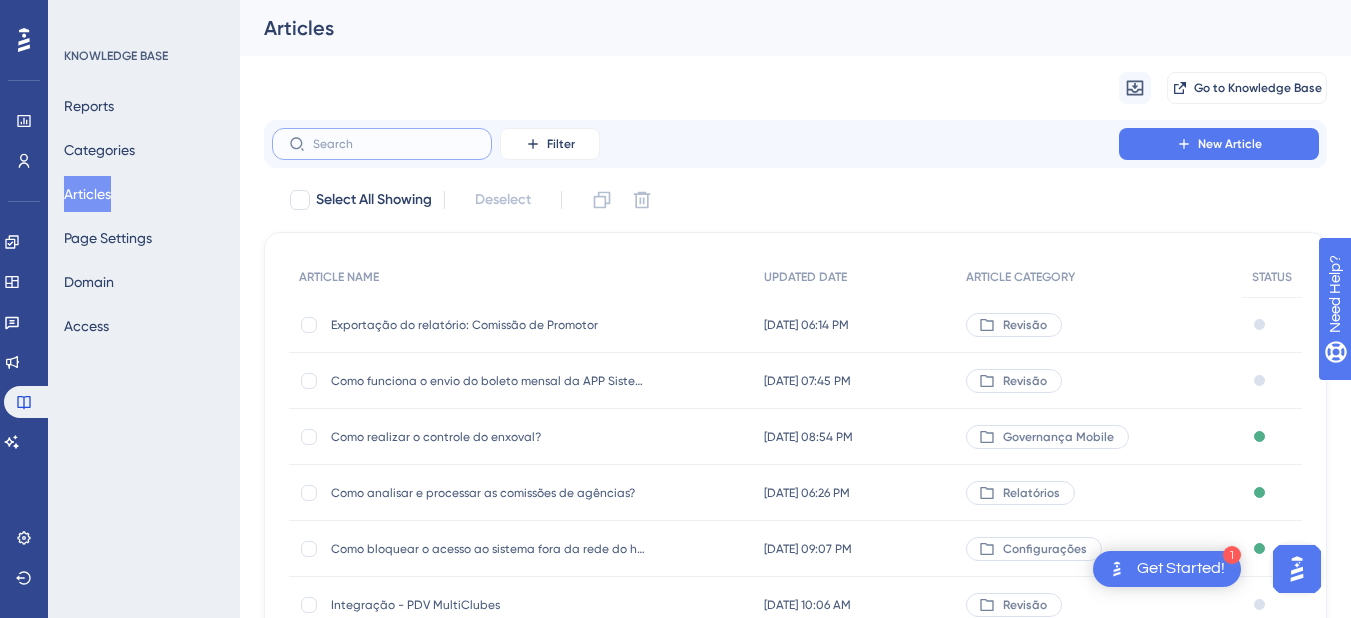 click at bounding box center (394, 144) 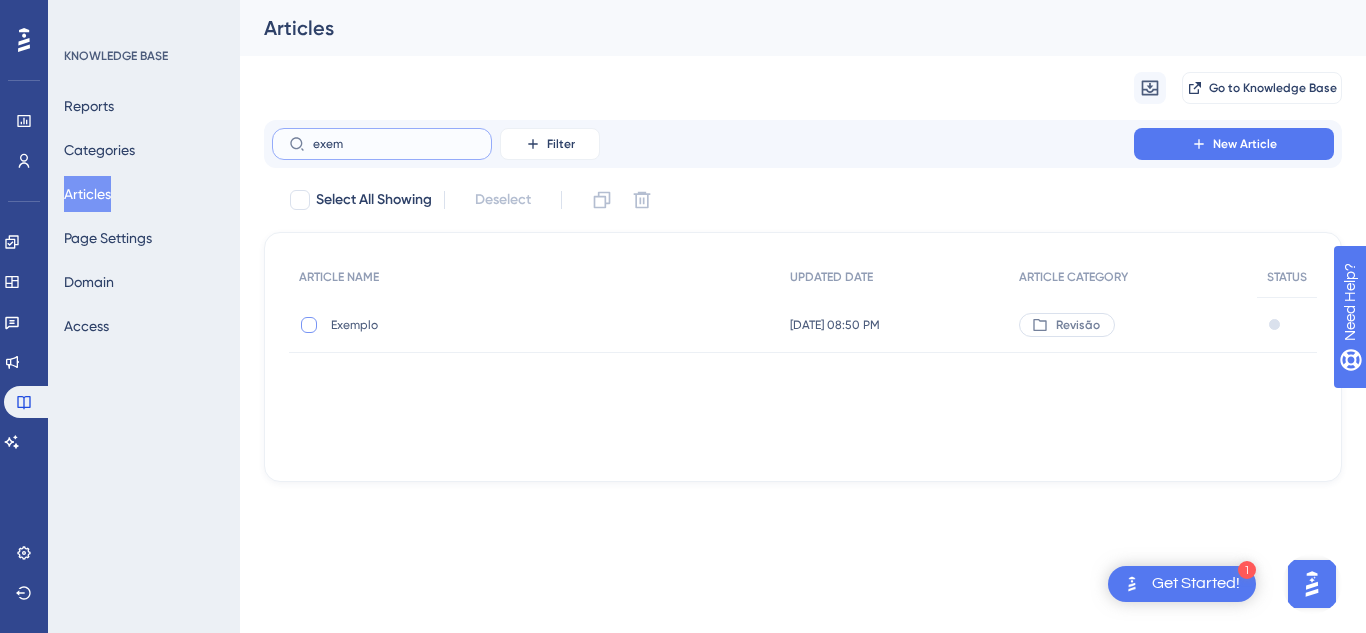 type on "exem" 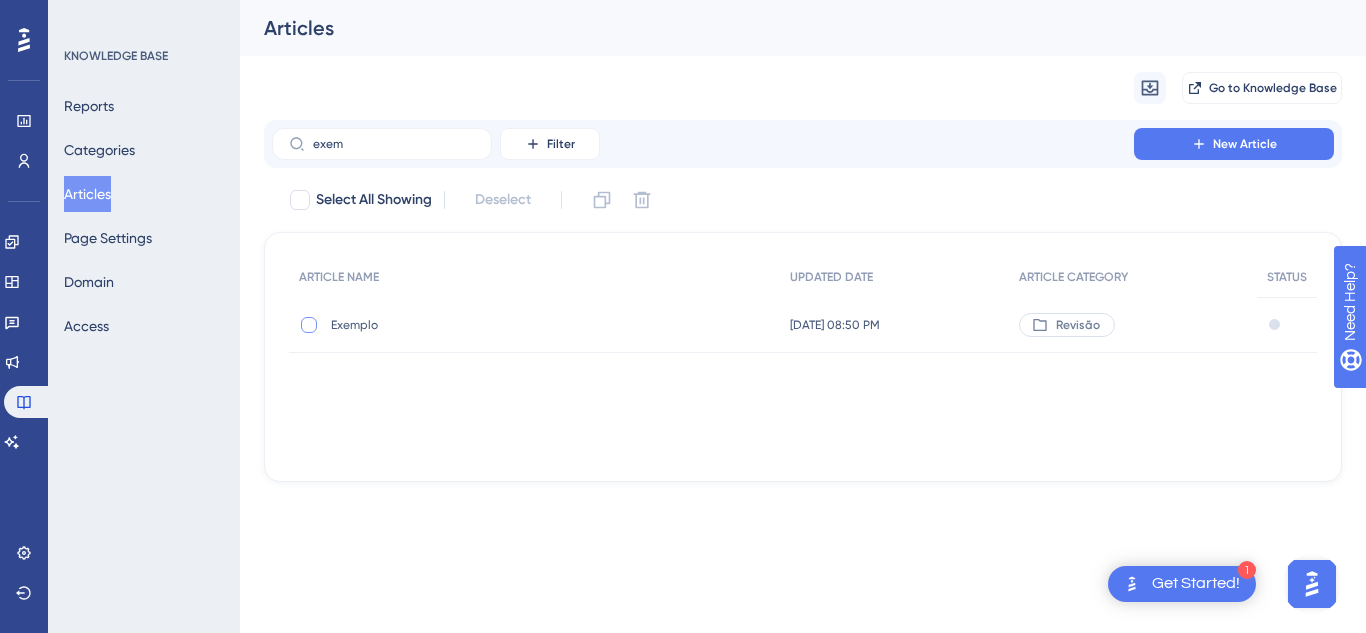 click at bounding box center [309, 325] 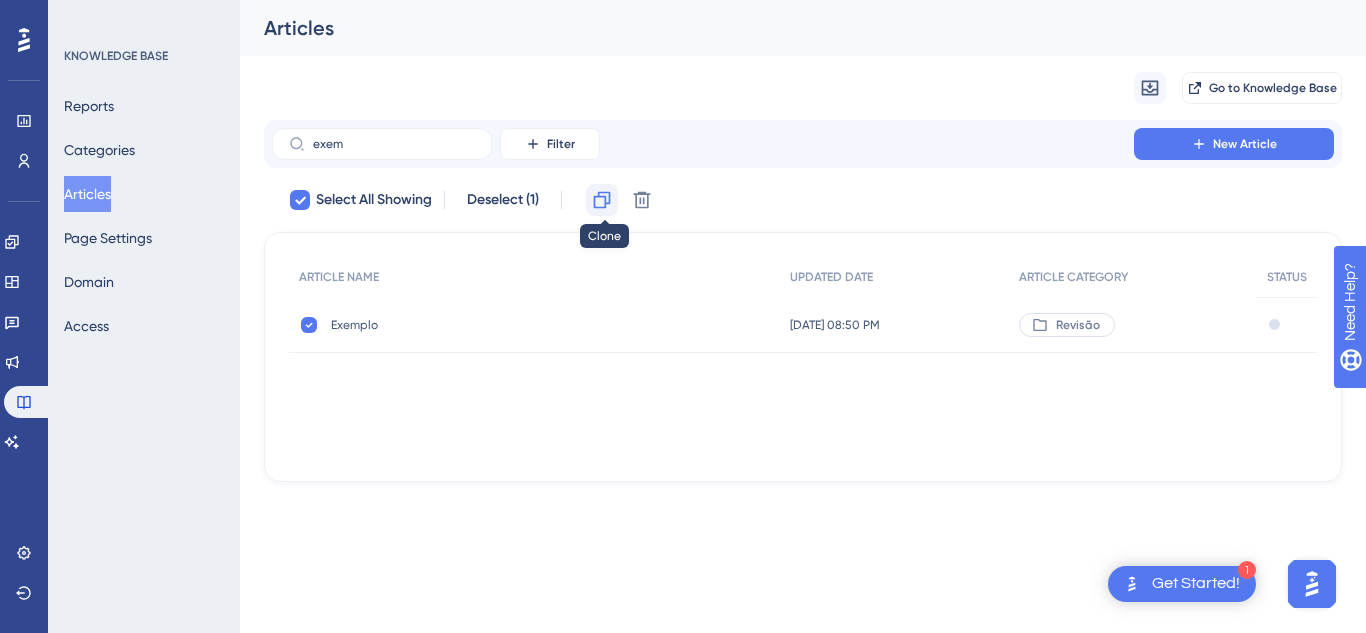 click 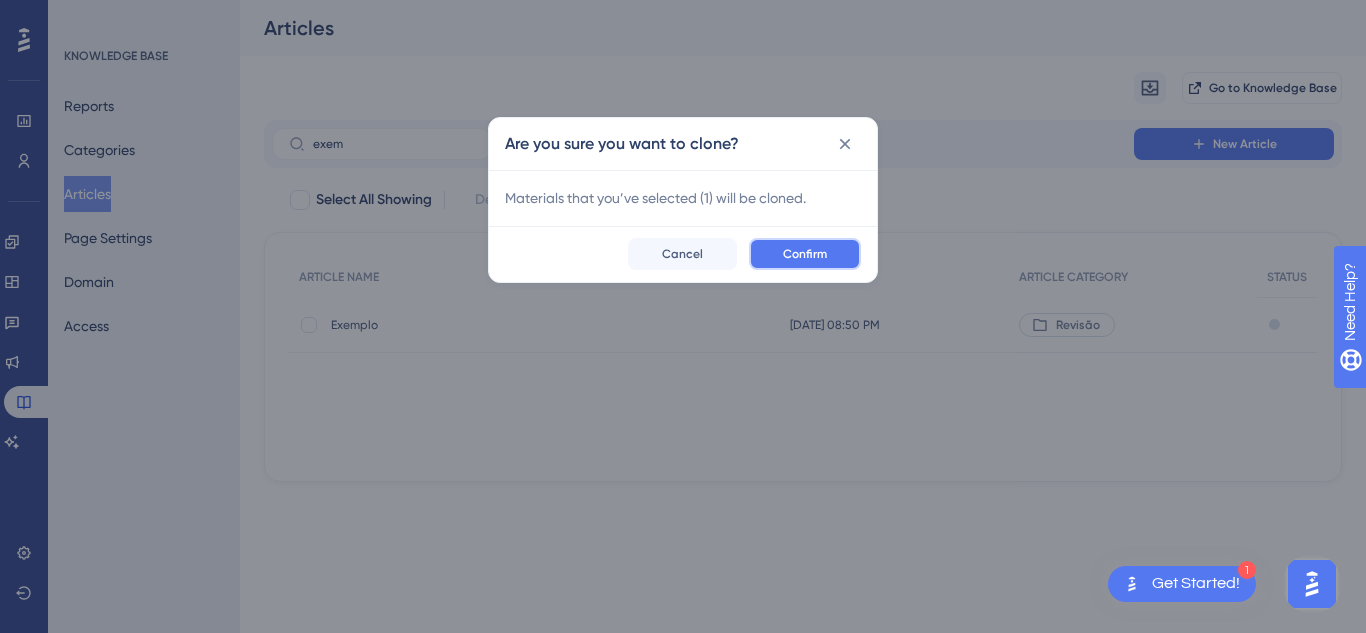 click on "Confirm" at bounding box center [805, 254] 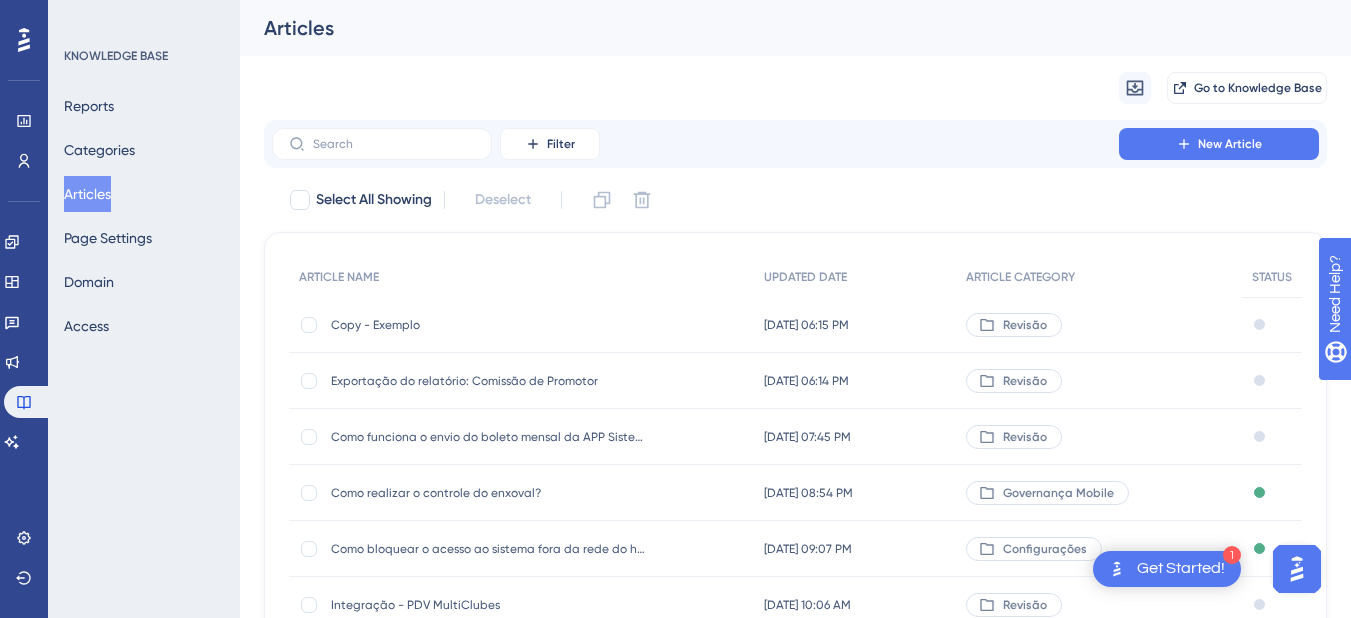 click on "Copy - Exemplo" at bounding box center [491, 325] 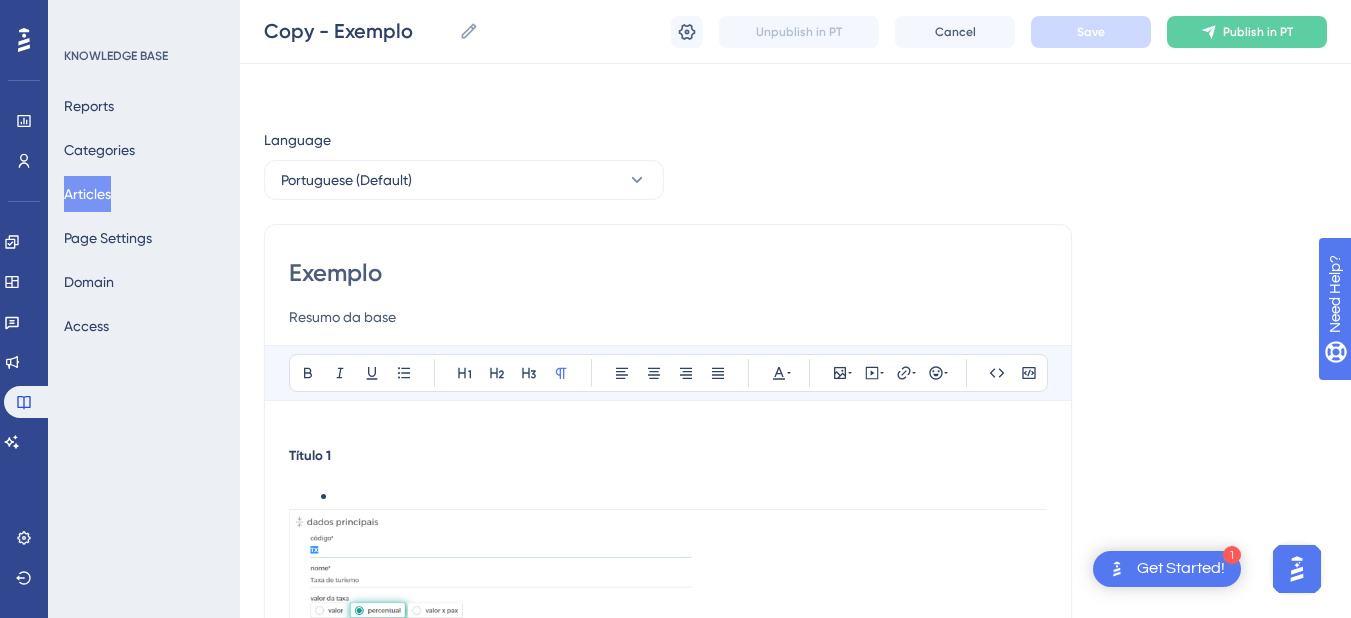 scroll, scrollTop: 313, scrollLeft: 0, axis: vertical 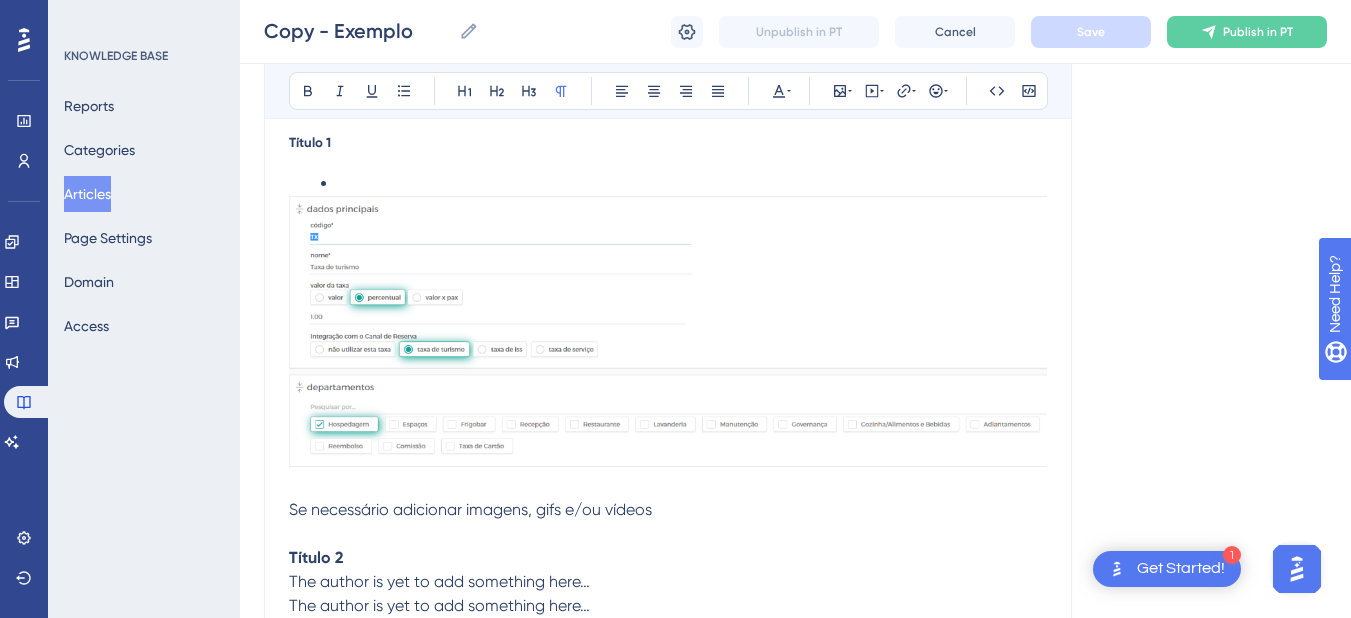 click at bounding box center [668, 331] 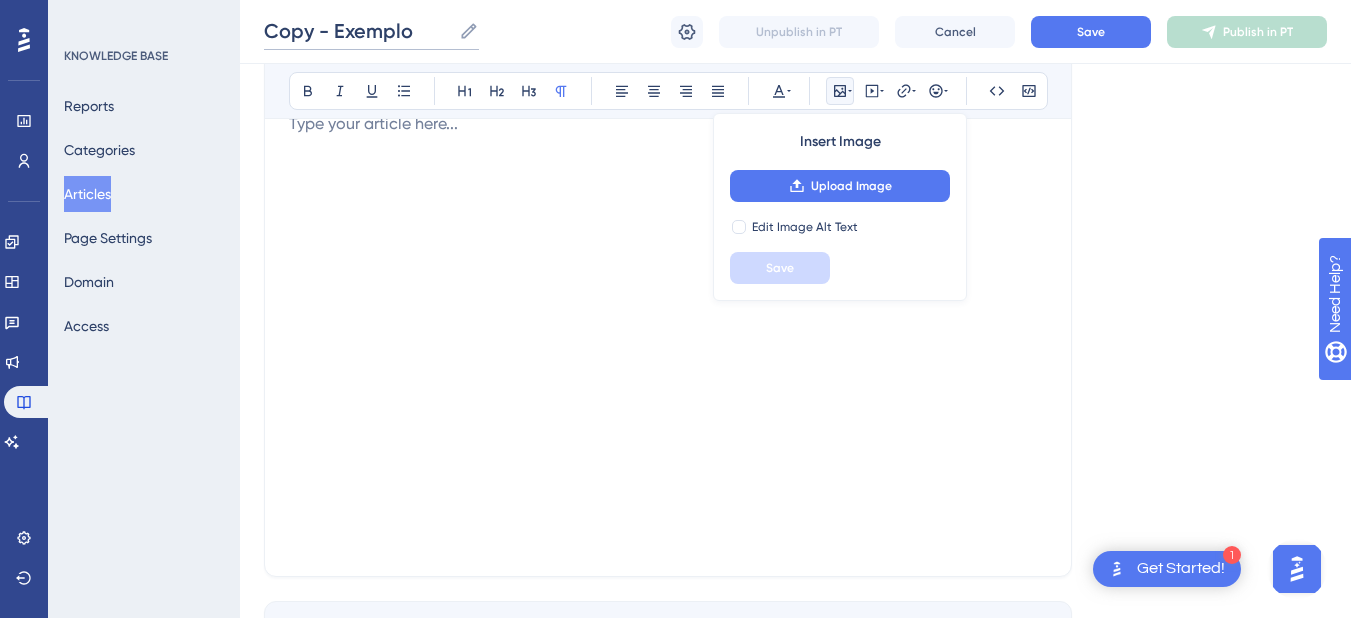 click on "Copy - Exemplo" at bounding box center (357, 31) 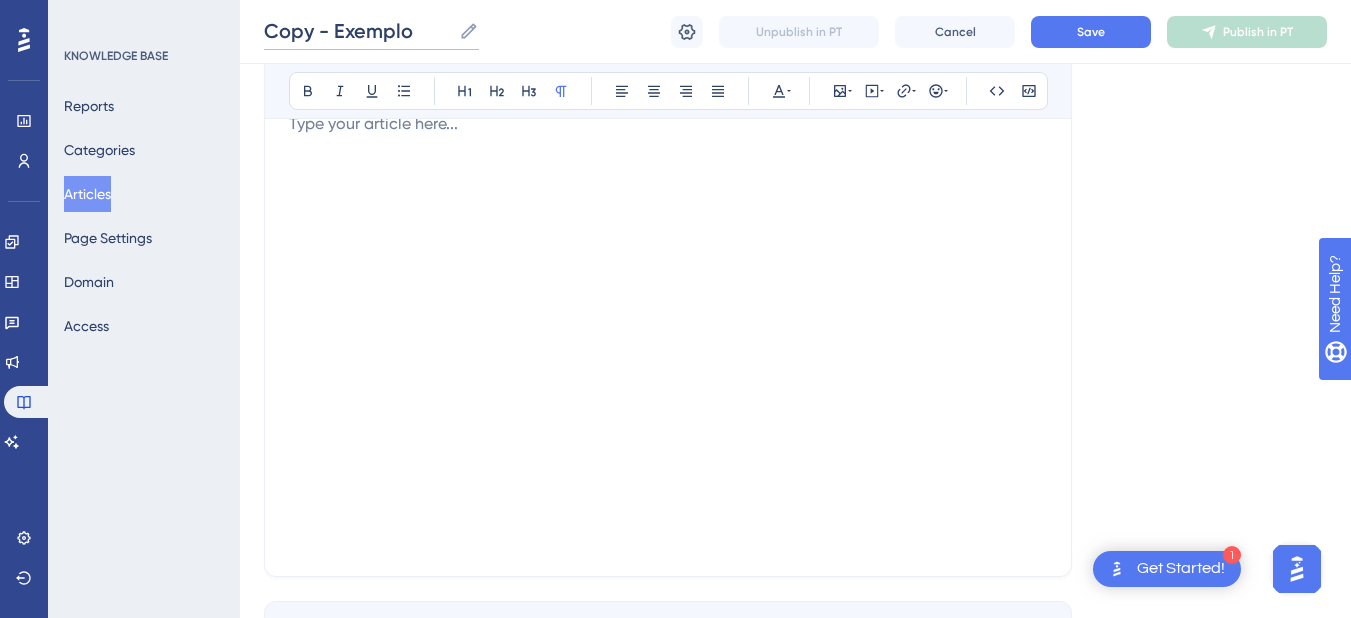 click on "Copy - Exemplo" at bounding box center (357, 31) 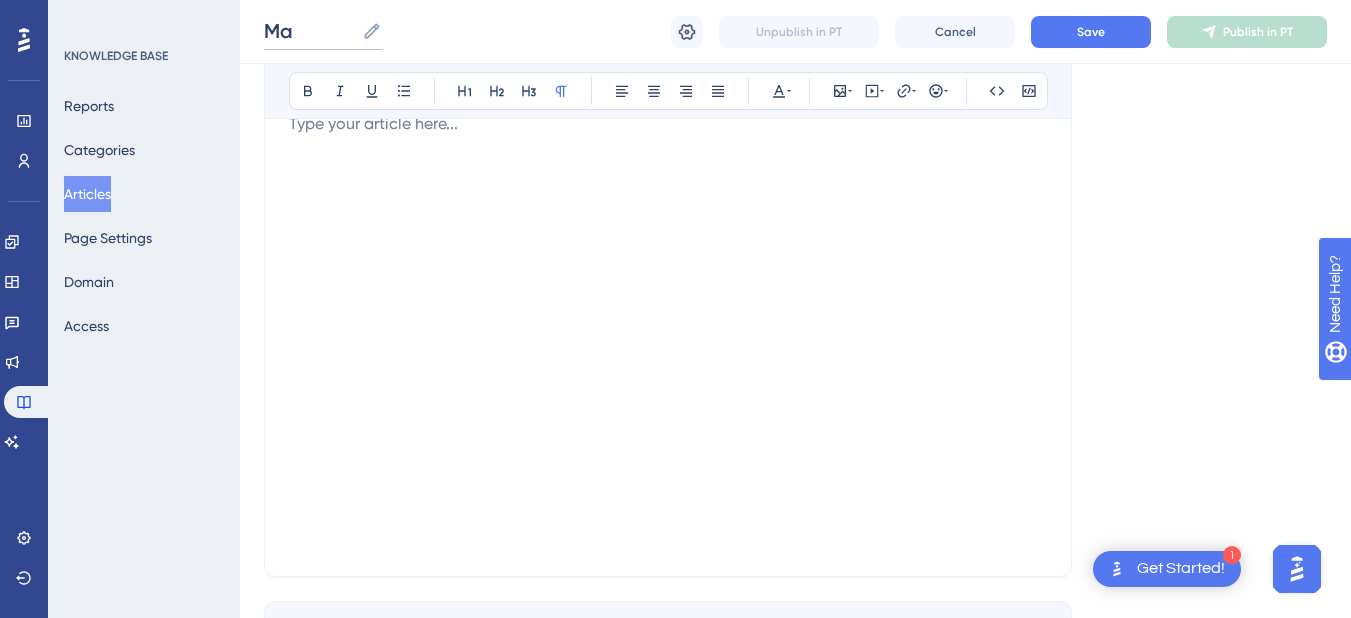 type on "M" 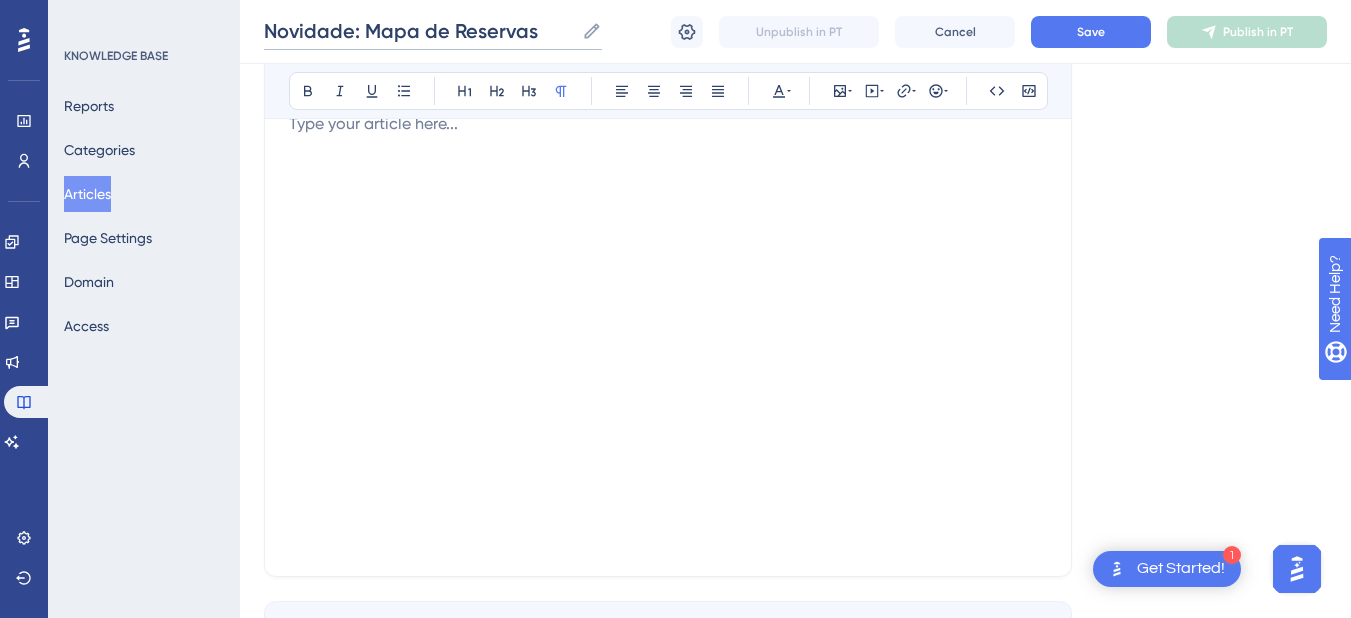 click on "Novidade: Mapa de Reservas" at bounding box center [419, 31] 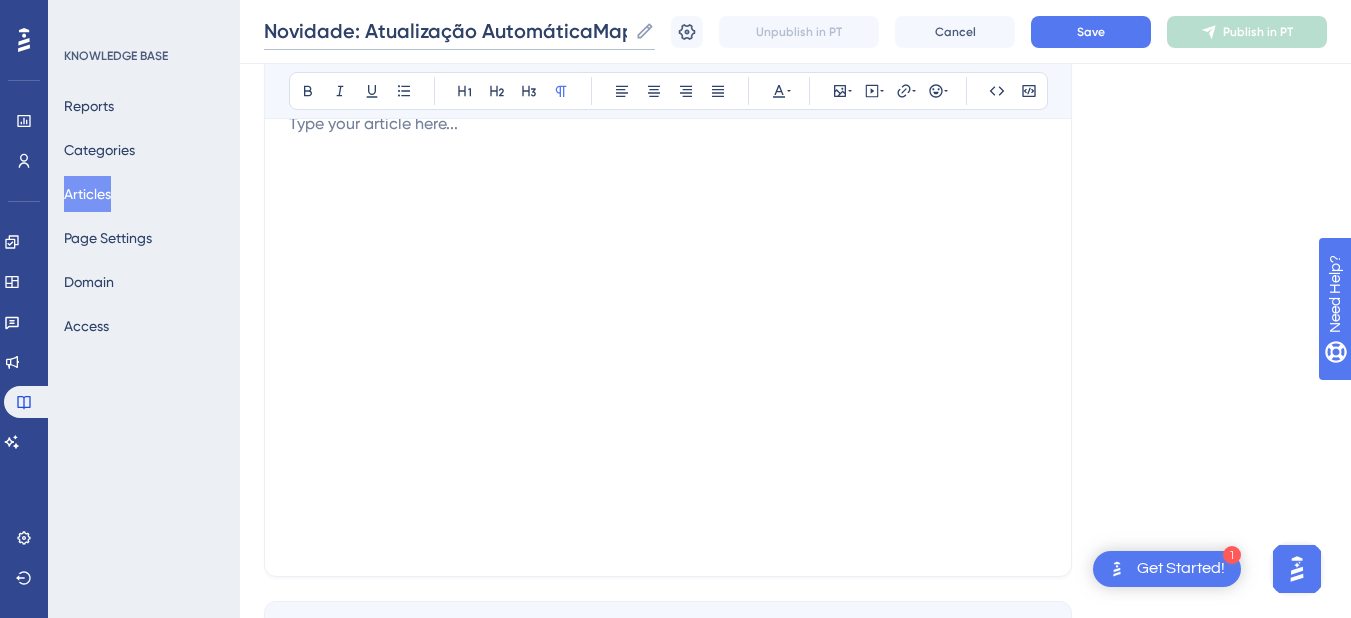 scroll, scrollTop: 0, scrollLeft: 14, axis: horizontal 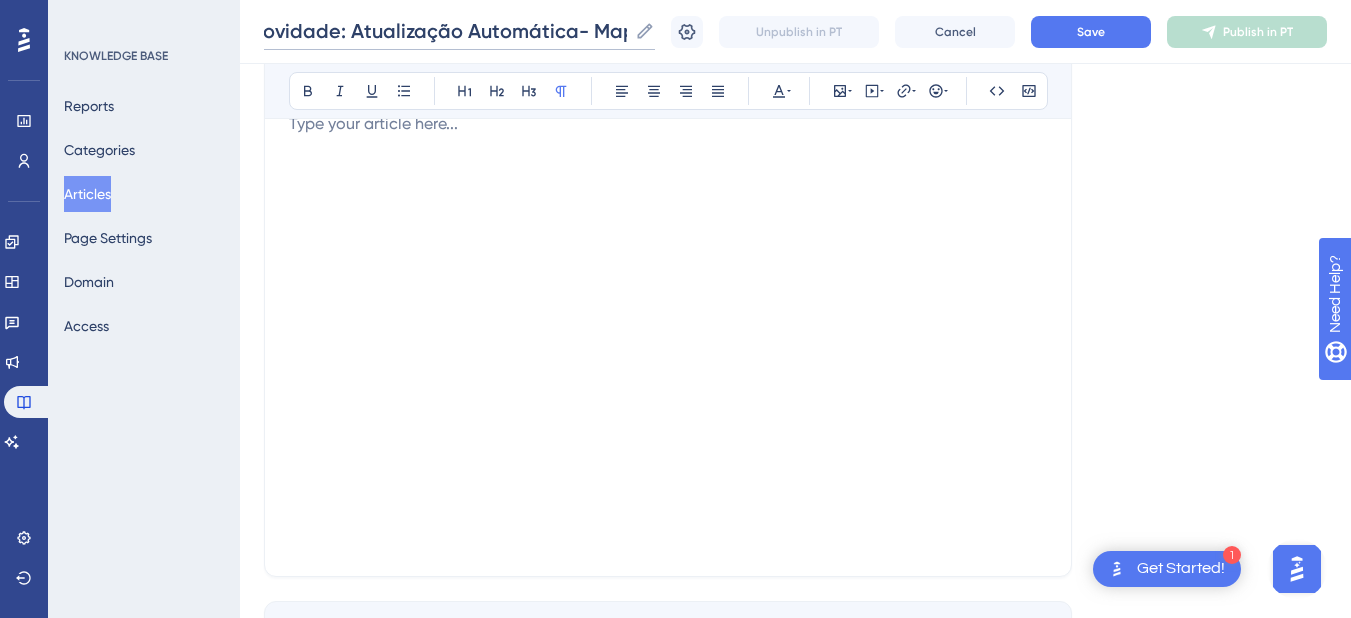 type on "Novidade: Atualização Automática- Mapa de Reservas" 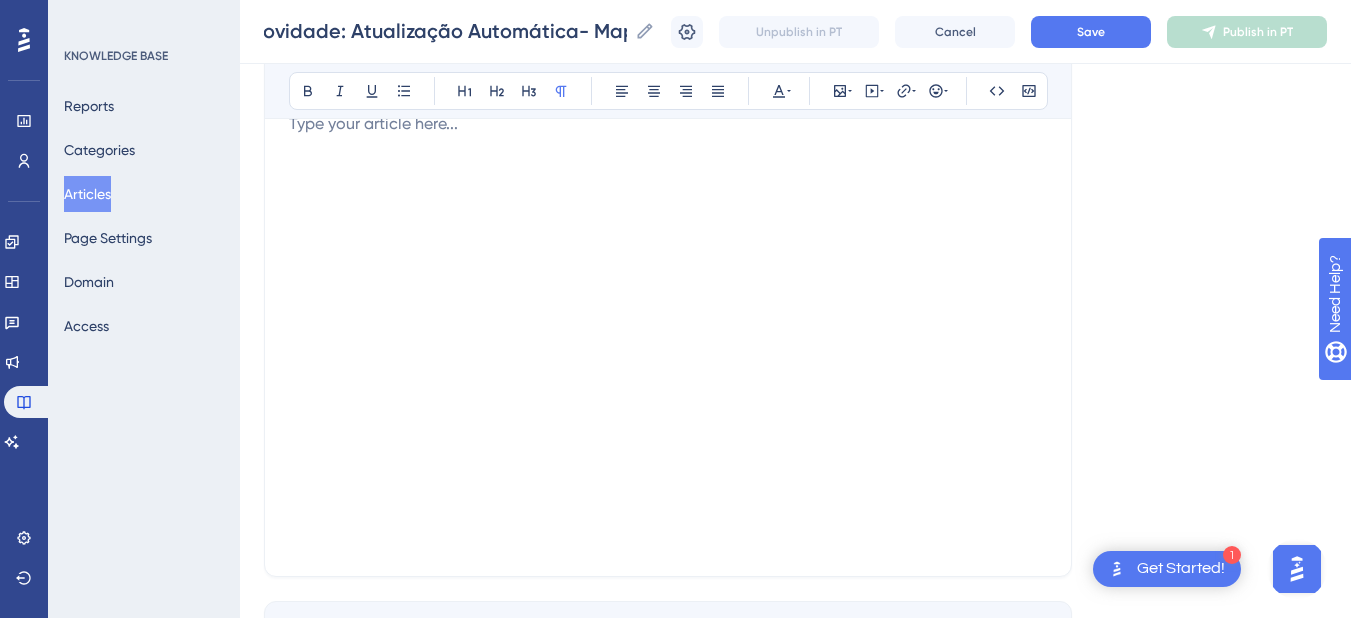 scroll, scrollTop: 0, scrollLeft: 0, axis: both 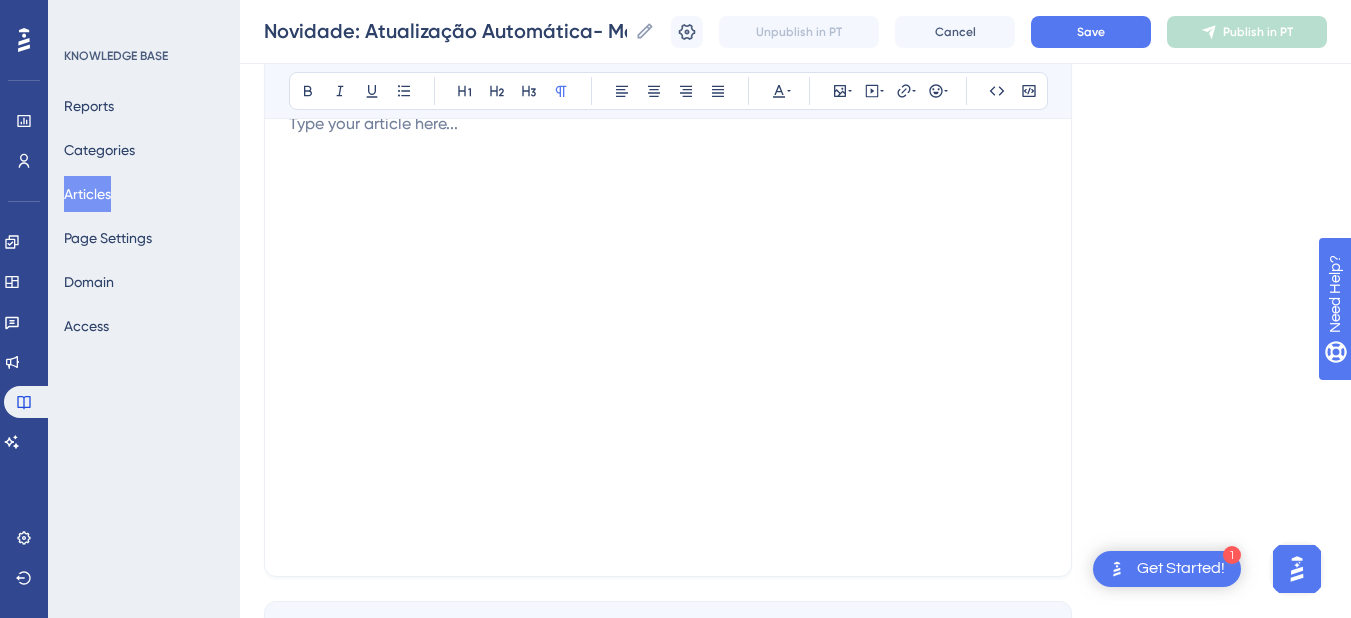 click at bounding box center (668, 332) 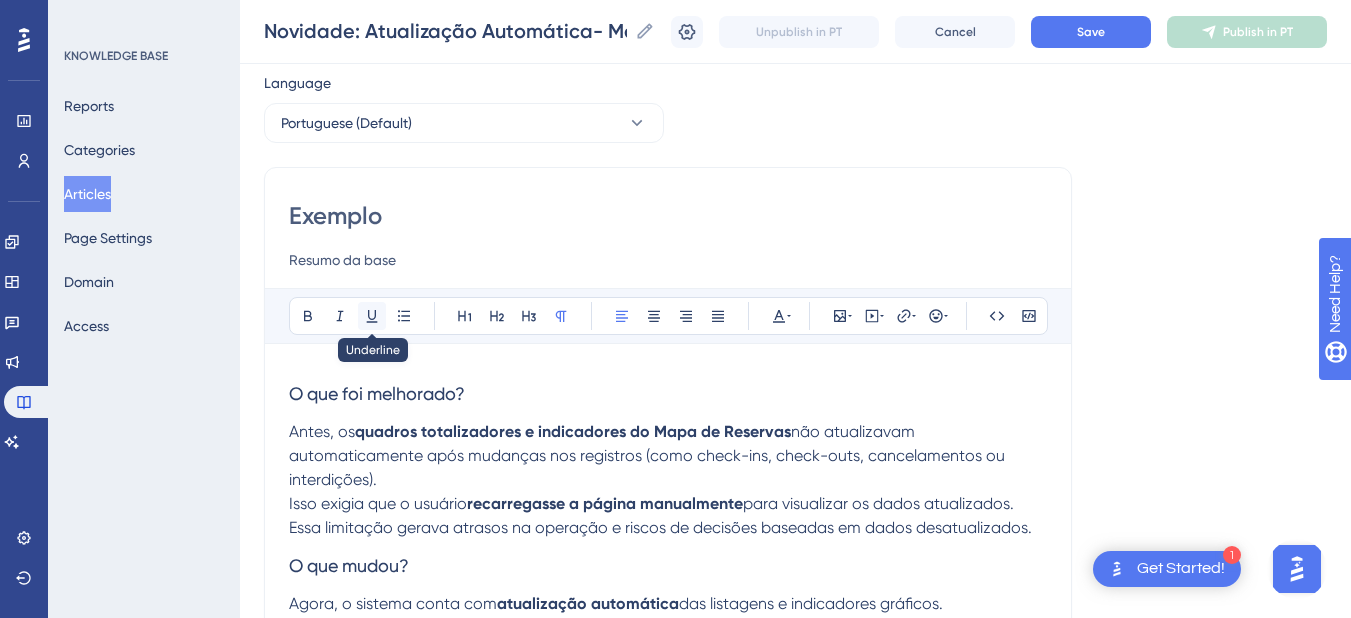 scroll, scrollTop: 0, scrollLeft: 0, axis: both 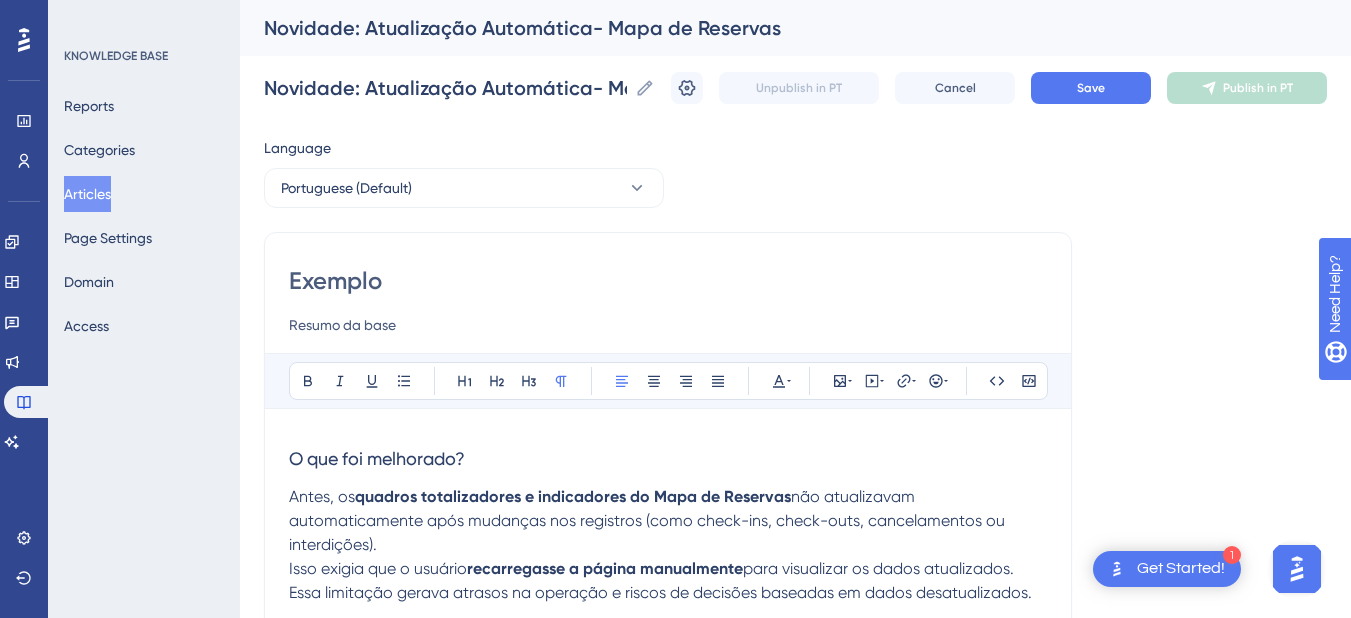 click on "O que foi melhorado?" at bounding box center [377, 458] 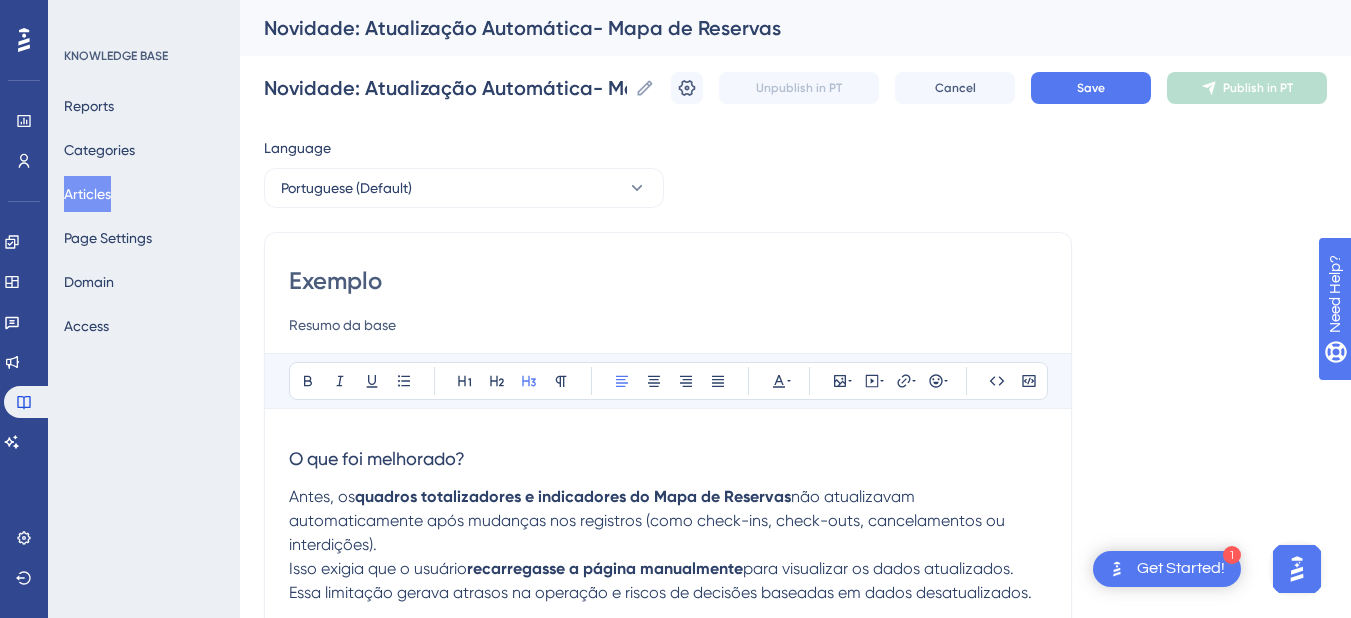 scroll, scrollTop: 200, scrollLeft: 0, axis: vertical 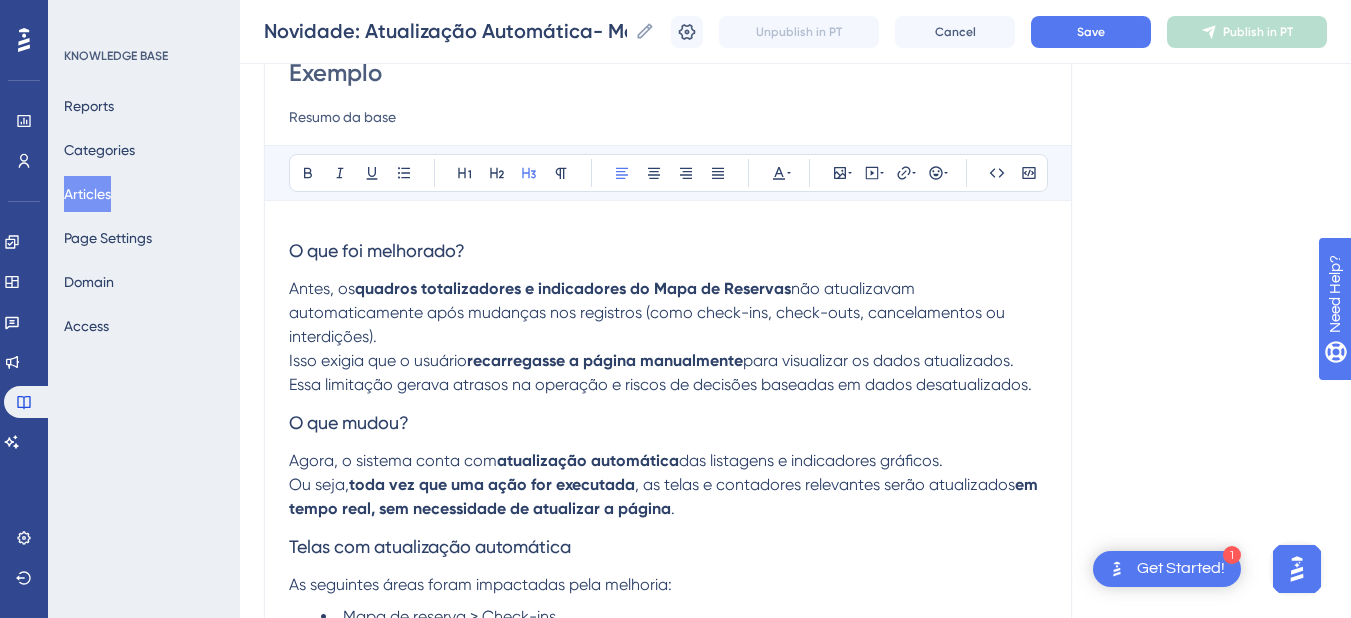 click on "O que foi melhorado?" at bounding box center (377, 250) 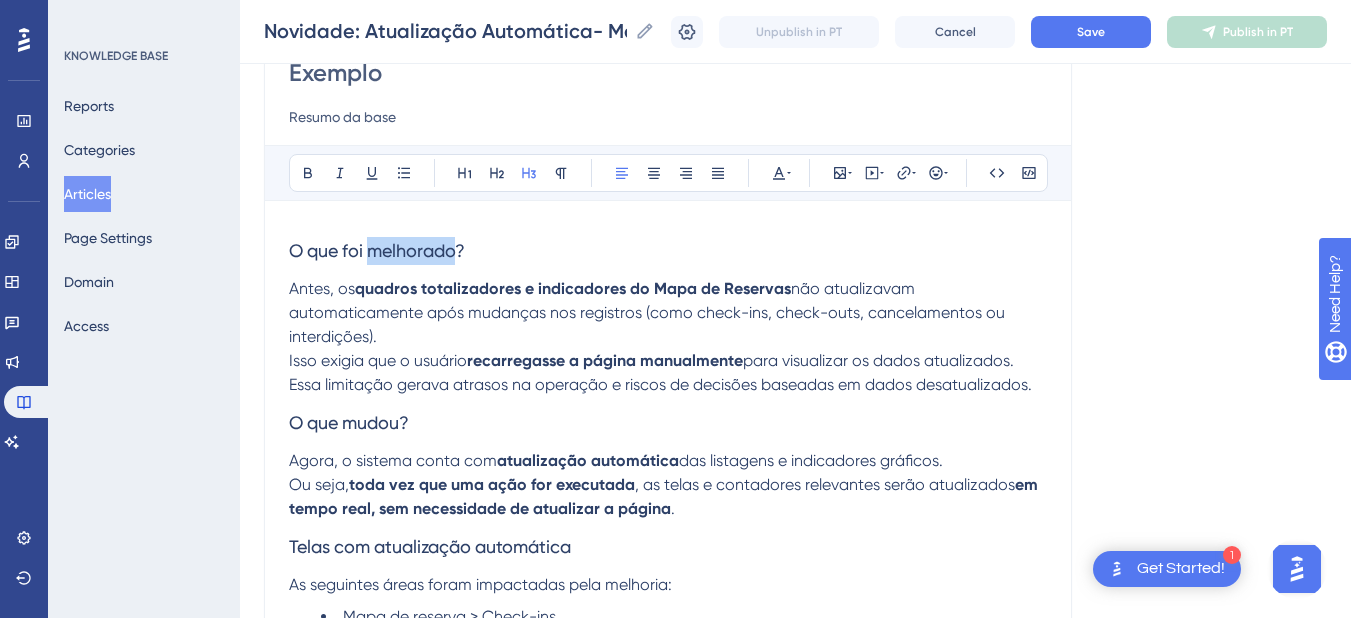 click on "O que foi melhorado?" at bounding box center [377, 250] 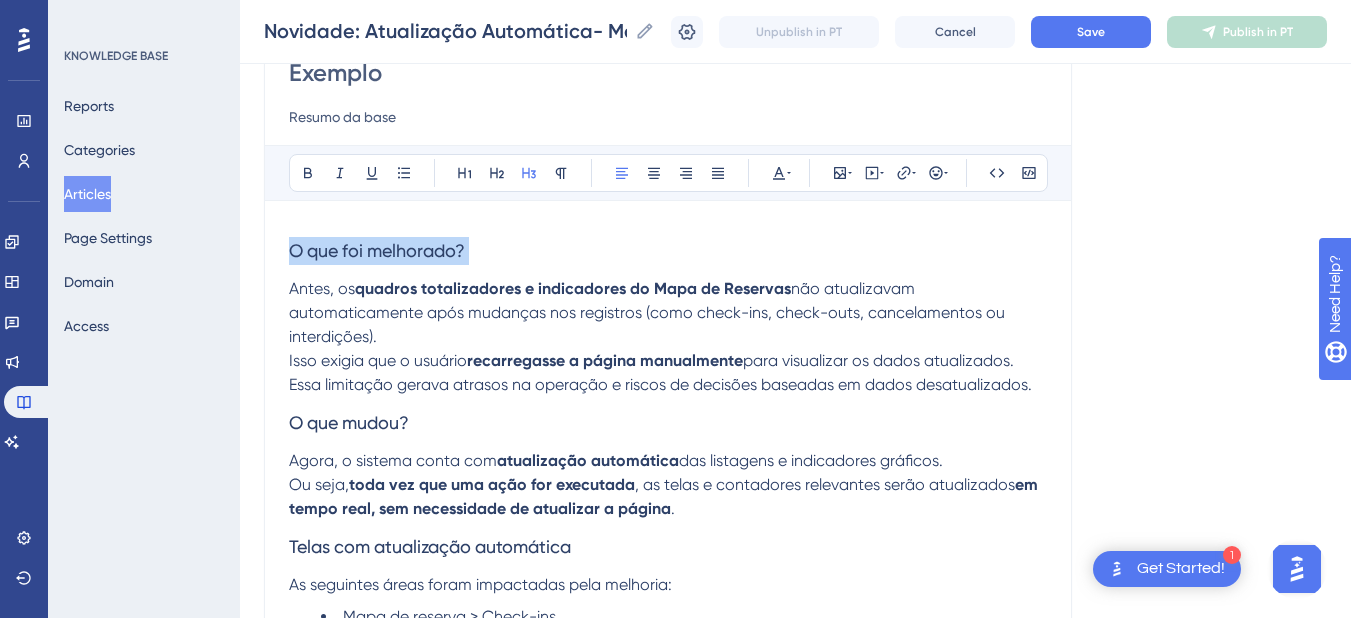 click on "O que foi melhorado?" at bounding box center (377, 250) 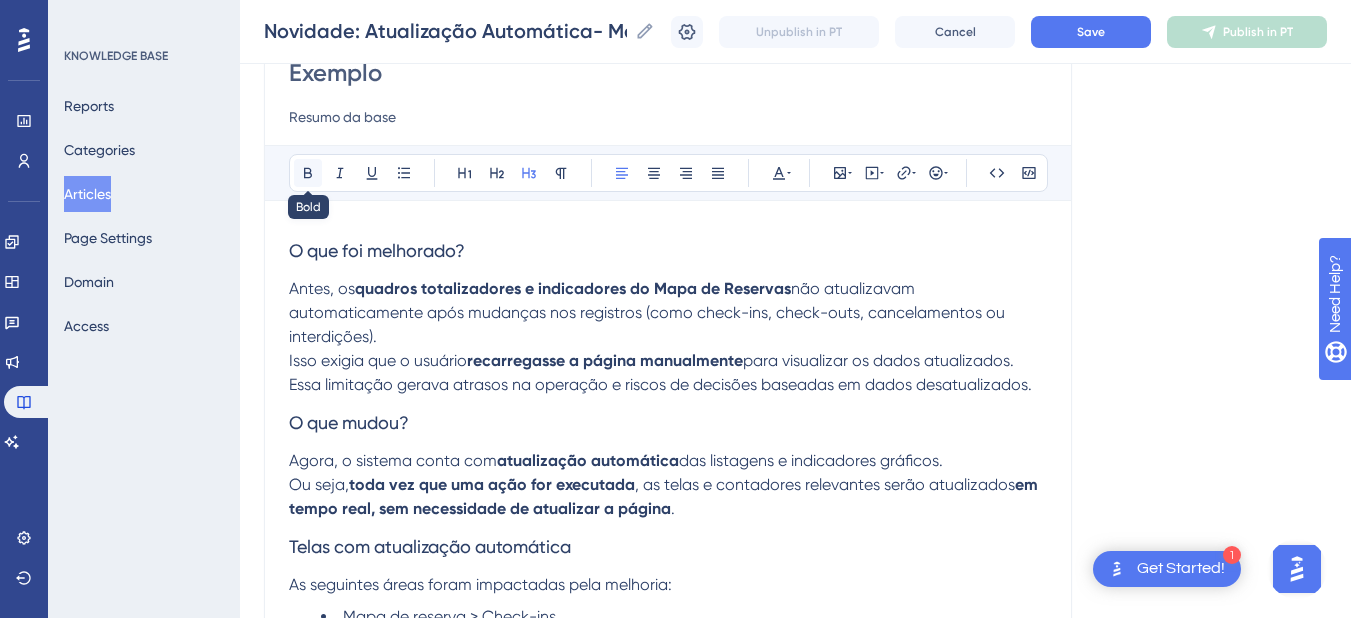 click at bounding box center (308, 173) 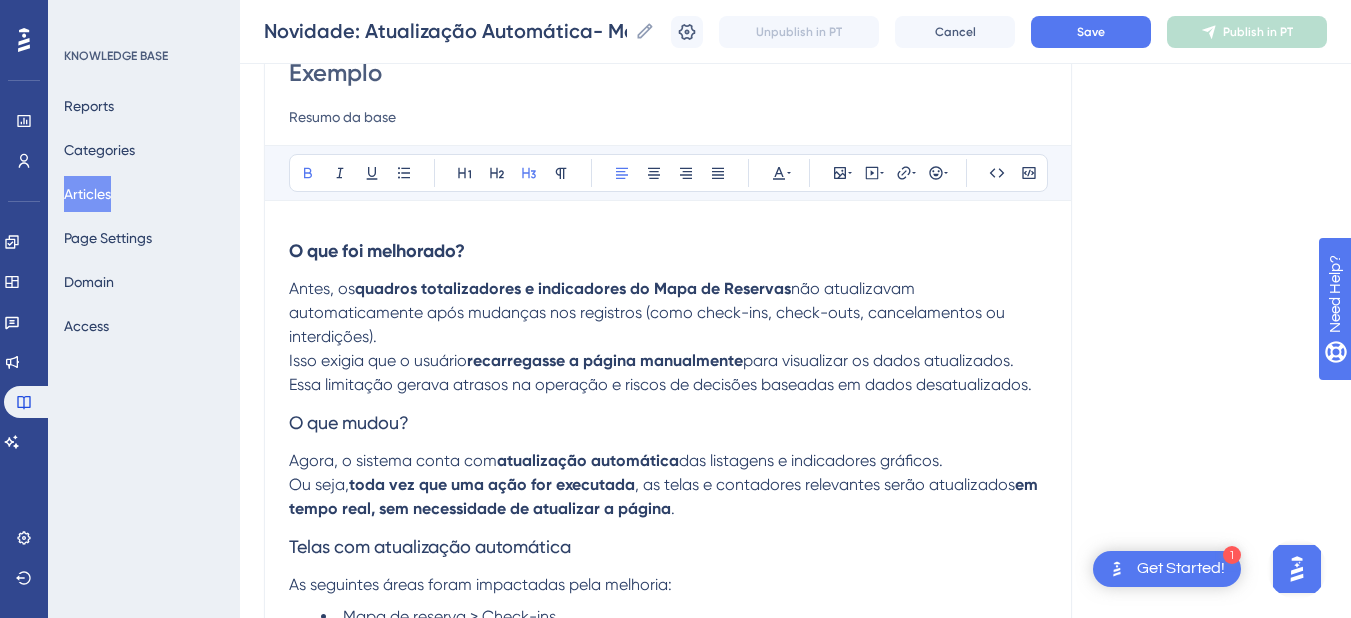 click on "O que foi melhorado?" at bounding box center (377, 251) 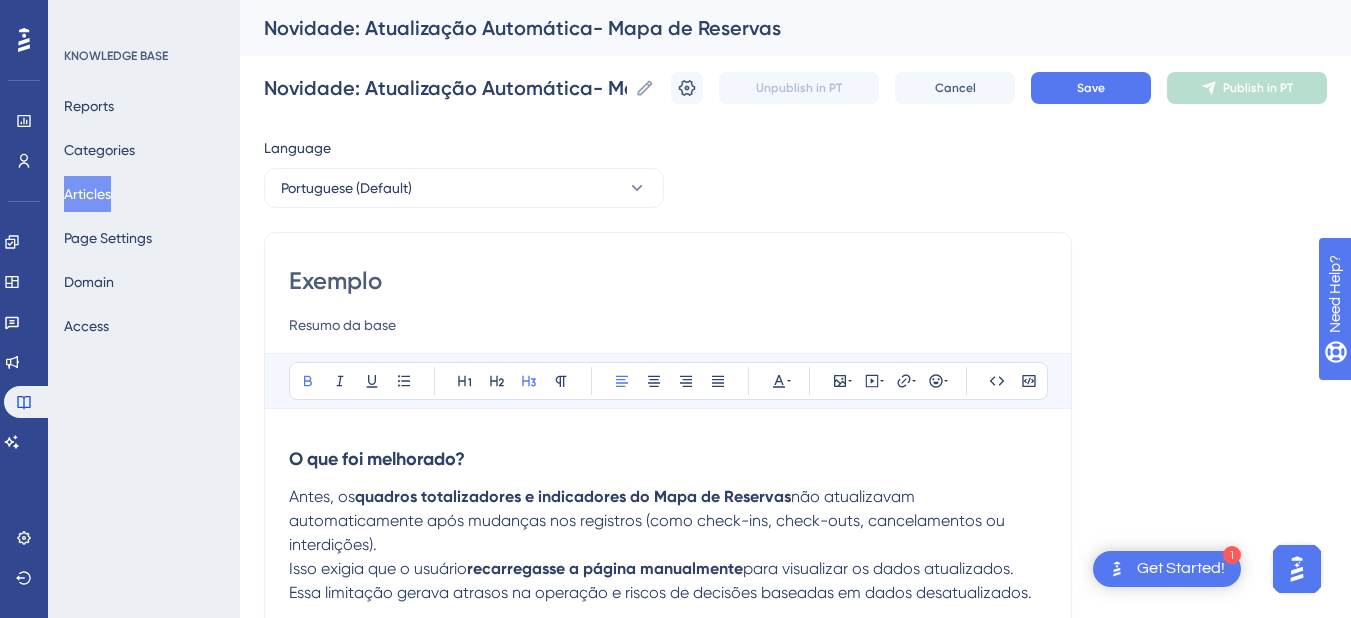 click on "O que foi melhorado?" at bounding box center [377, 459] 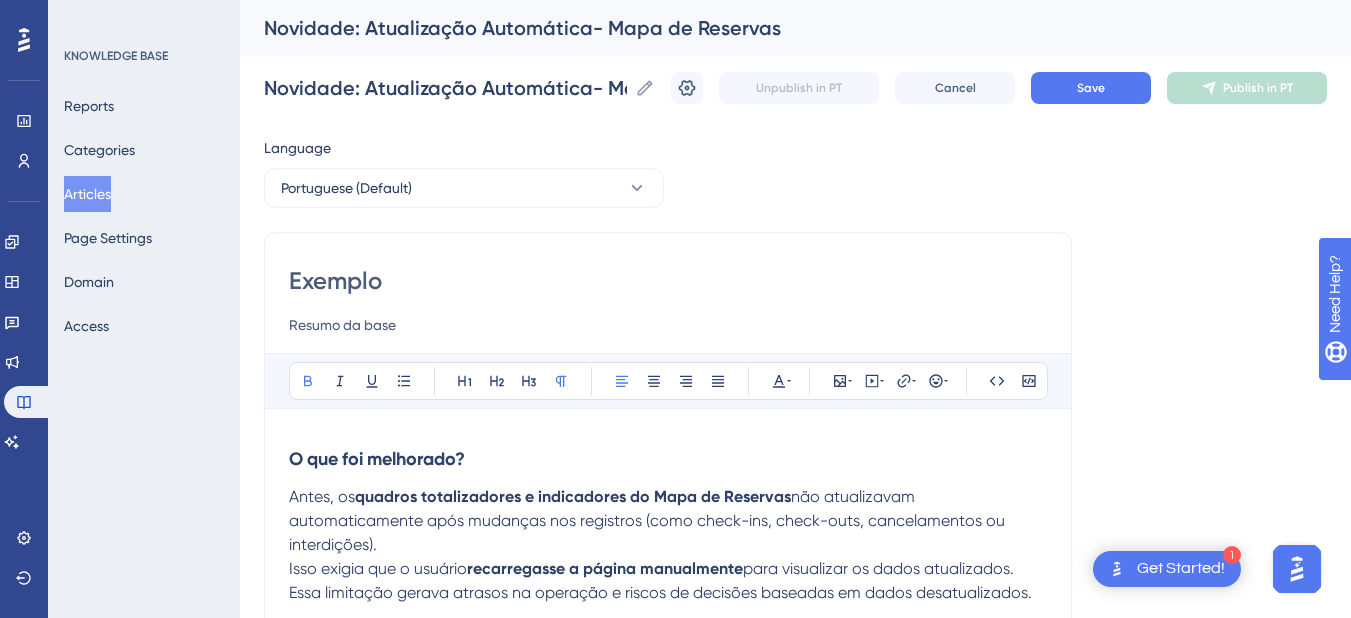 click on "quadros totalizadores e indicadores do Mapa de Reservas" at bounding box center (573, 496) 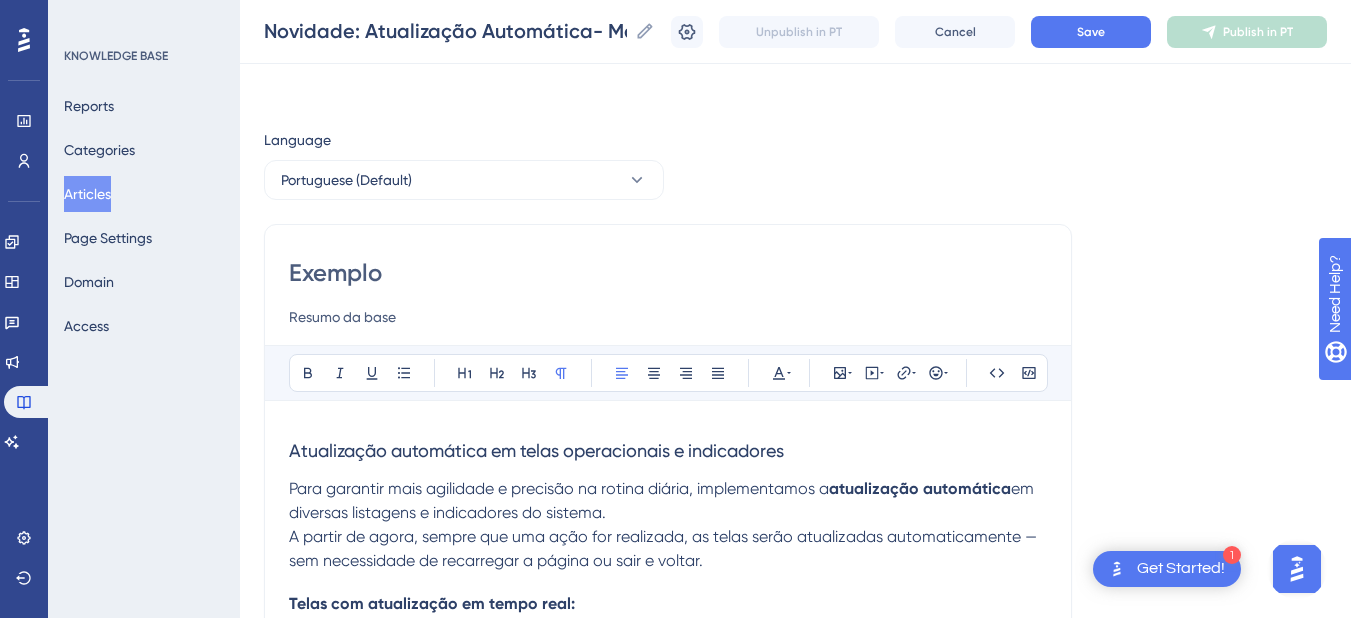 scroll, scrollTop: 200, scrollLeft: 0, axis: vertical 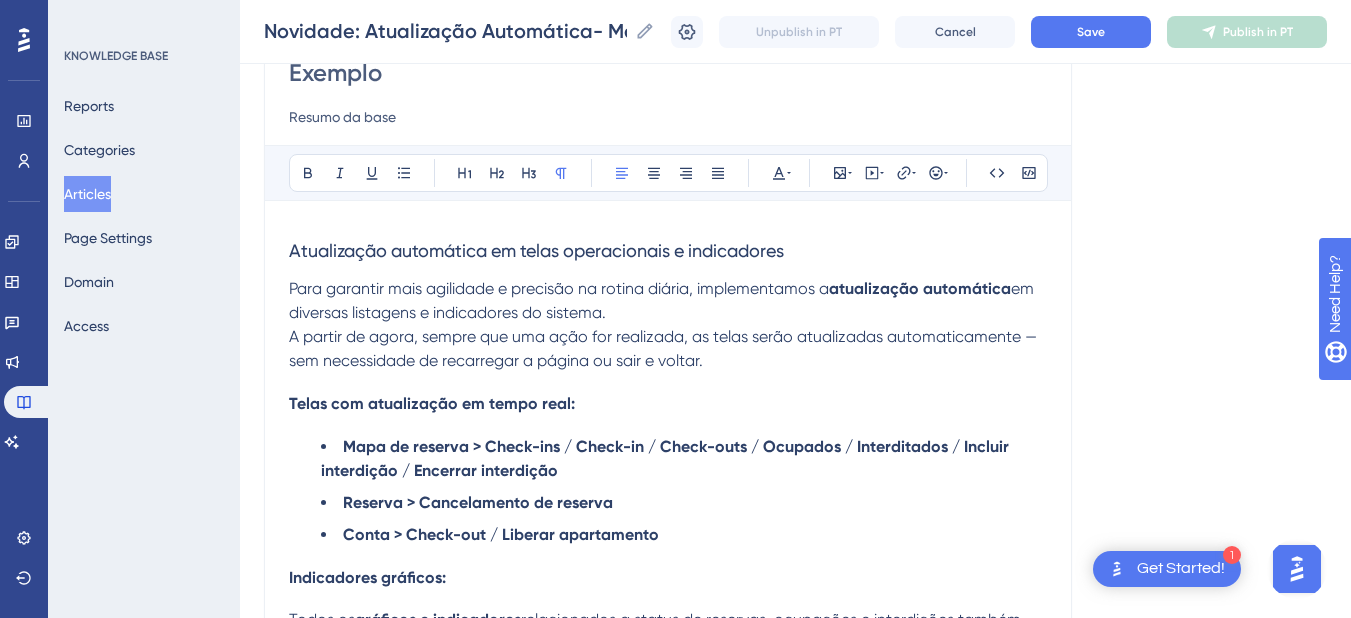 click on "em diversas listagens e indicadores do sistema." at bounding box center (663, 300) 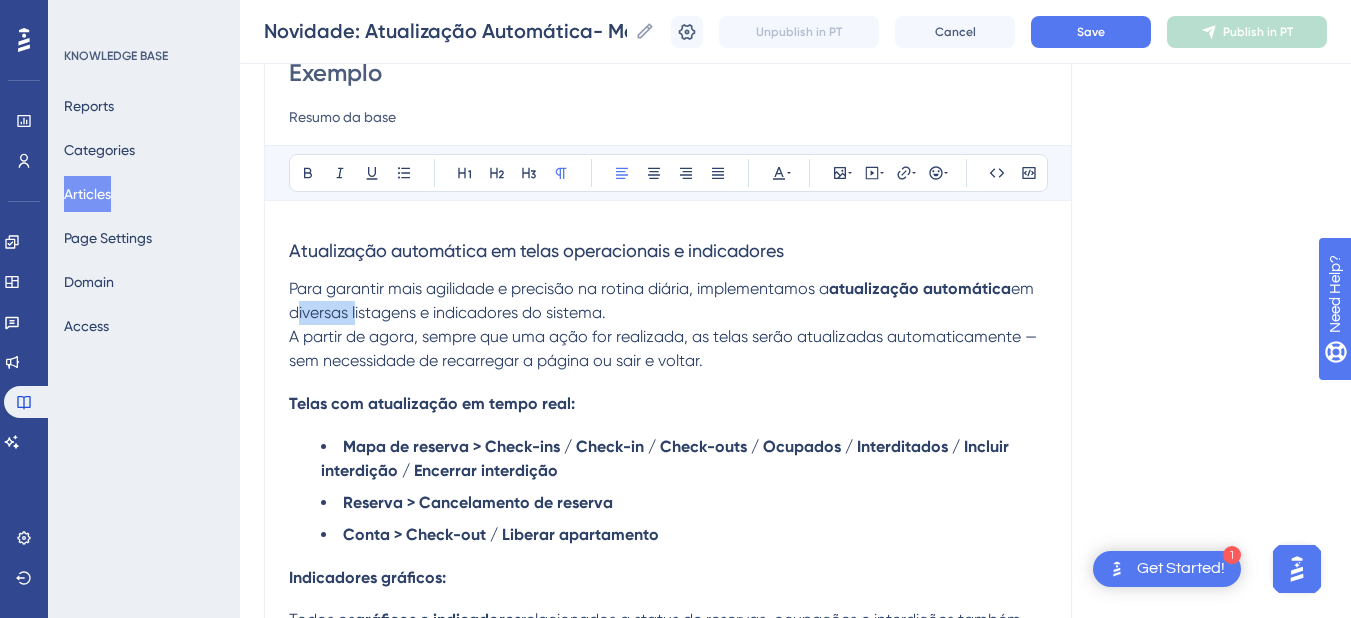 click on "em diversas listagens e indicadores do sistema." at bounding box center (663, 300) 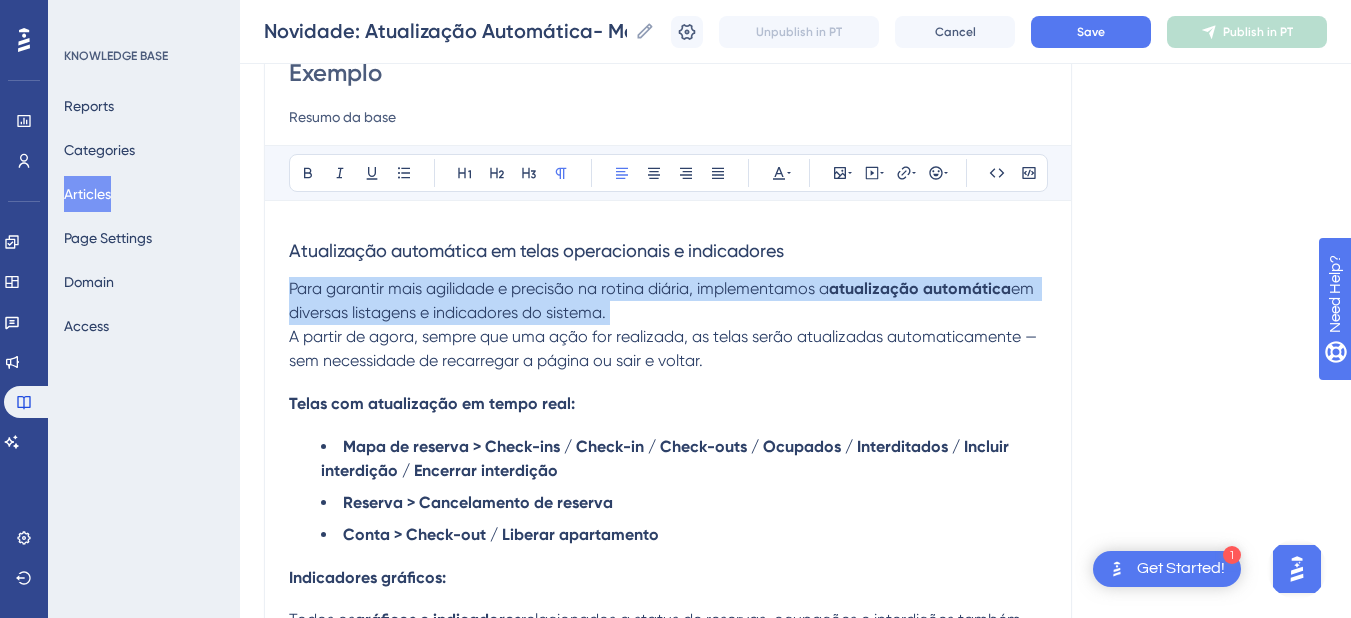 click on "em diversas listagens e indicadores do sistema." at bounding box center [663, 300] 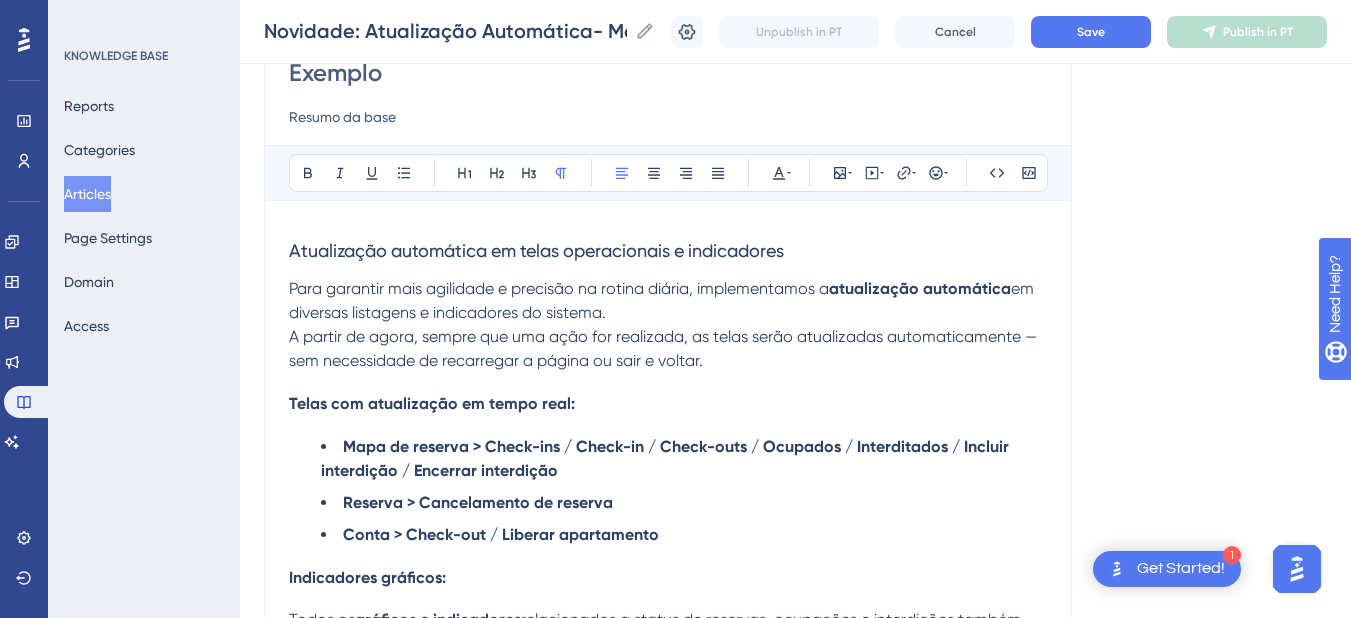 click on "A partir de agora, sempre que uma ação for realizada, as telas serão atualizadas automaticamente — sem necessidade de recarregar a página ou sair e voltar." at bounding box center (665, 348) 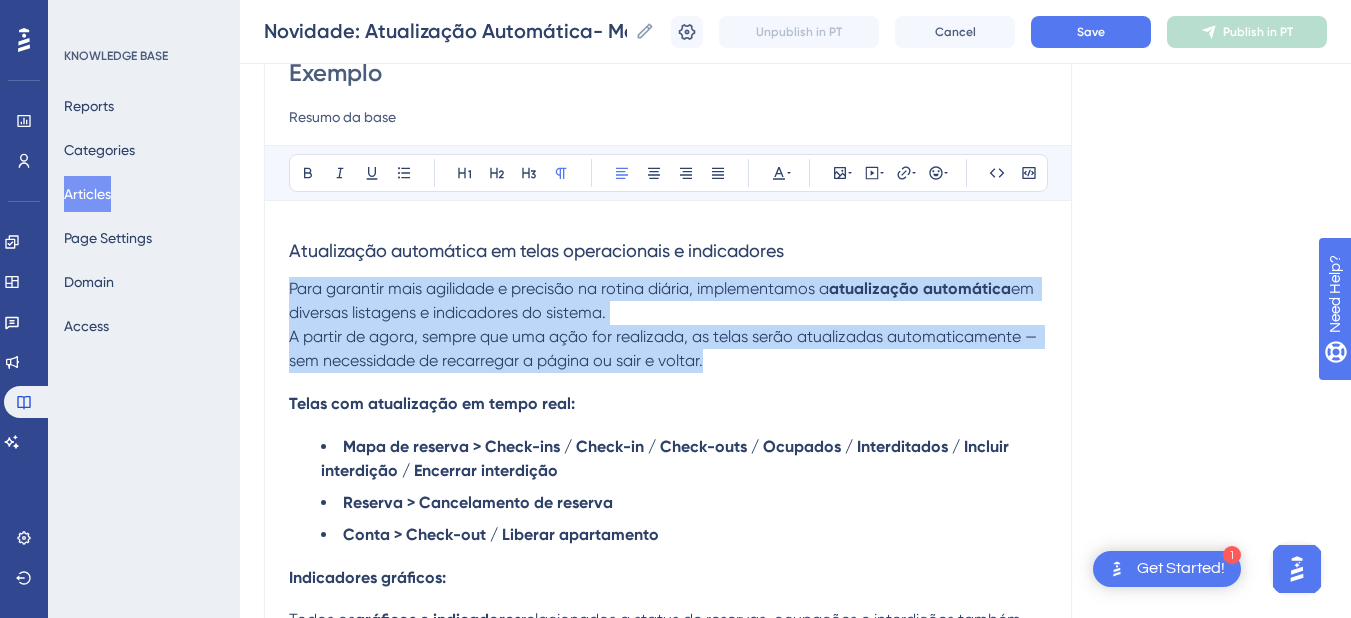 drag, startPoint x: 720, startPoint y: 359, endPoint x: 280, endPoint y: 291, distance: 445.22354 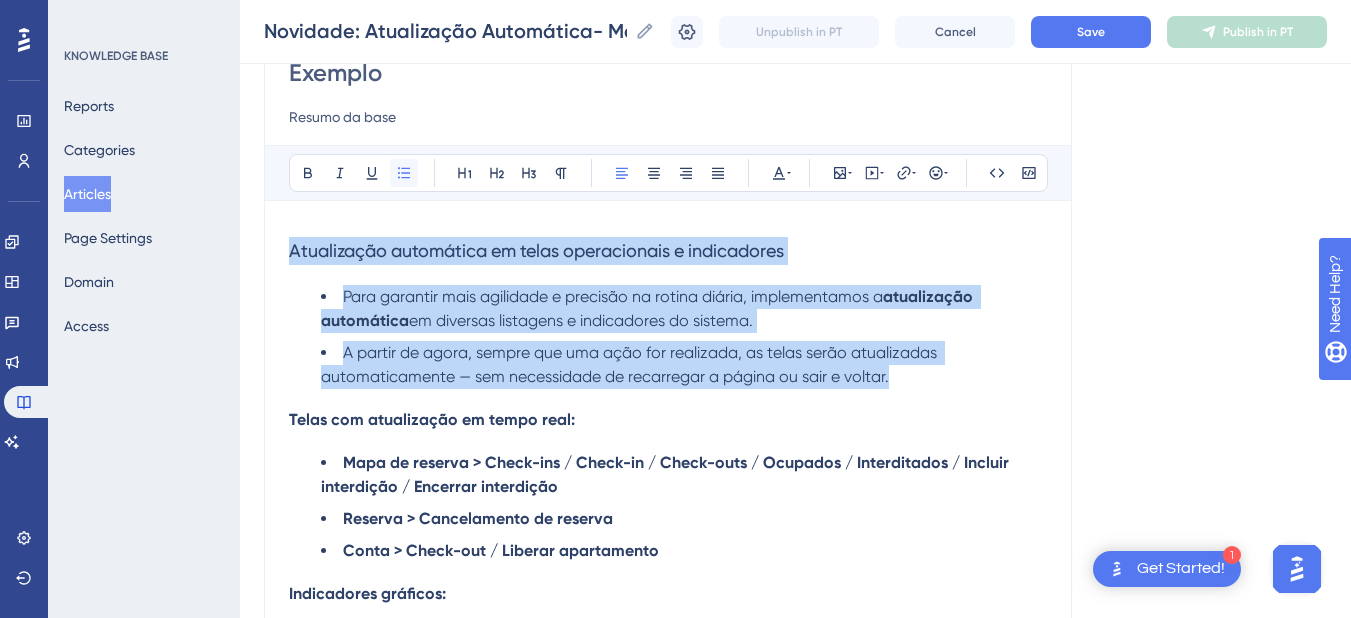 click 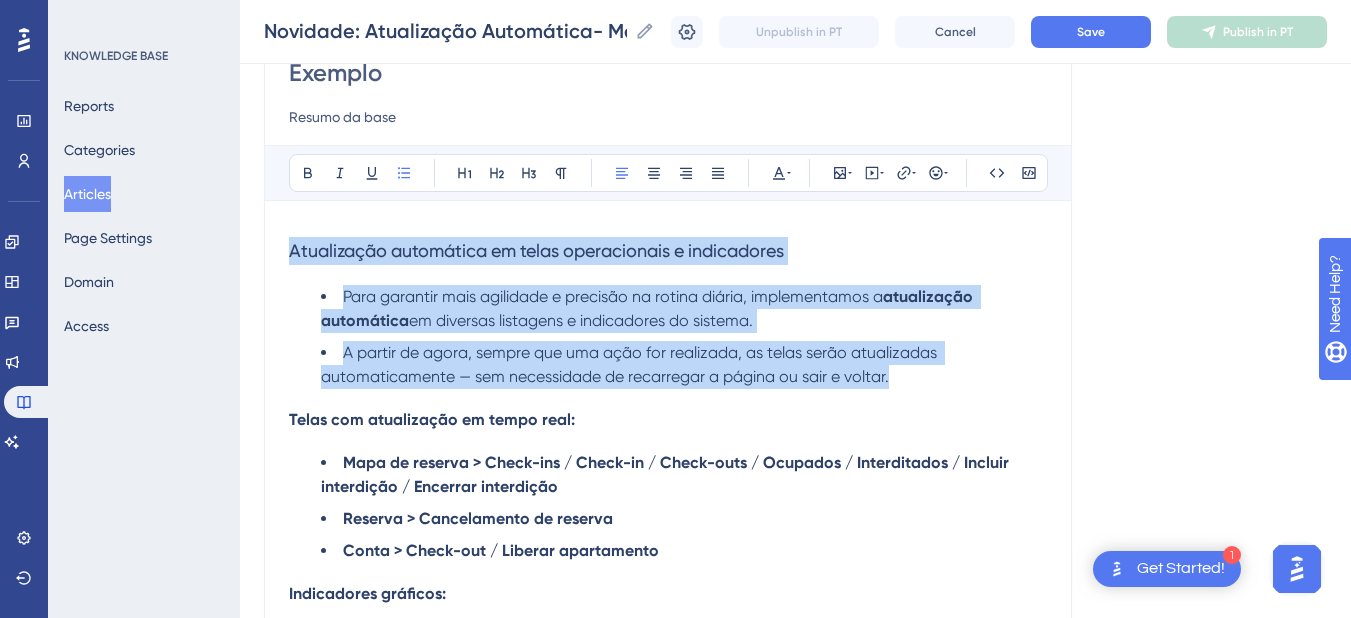 click on "atualização automática" at bounding box center [649, 308] 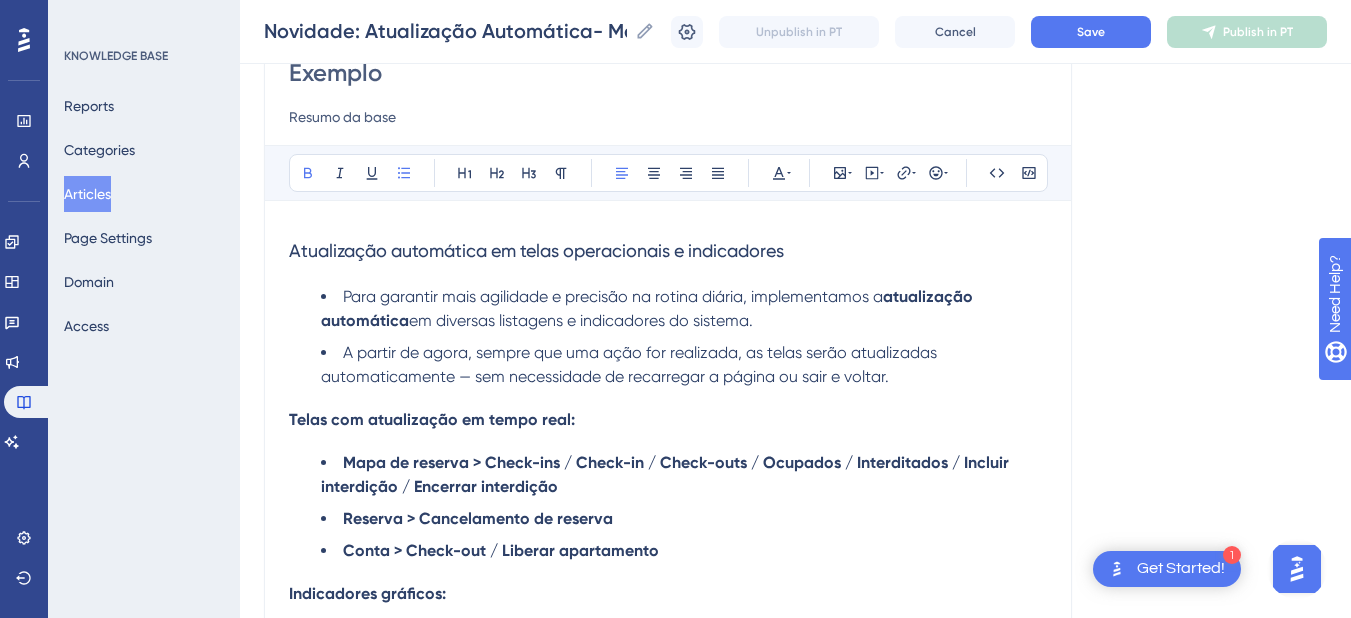scroll, scrollTop: 400, scrollLeft: 0, axis: vertical 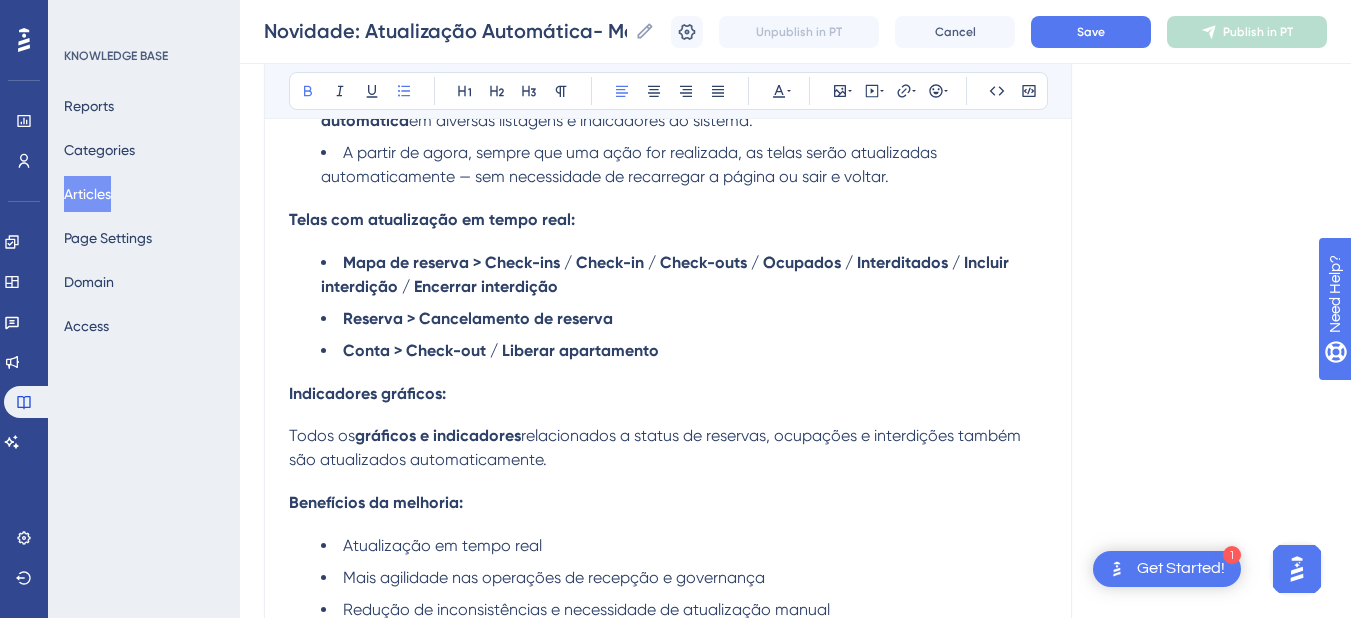 click on "Mapa de reserva > Check-ins / Check-in / Check-outs / Ocupados / Interditados / Incluir interdição / Encerrar interdição" at bounding box center (684, 275) 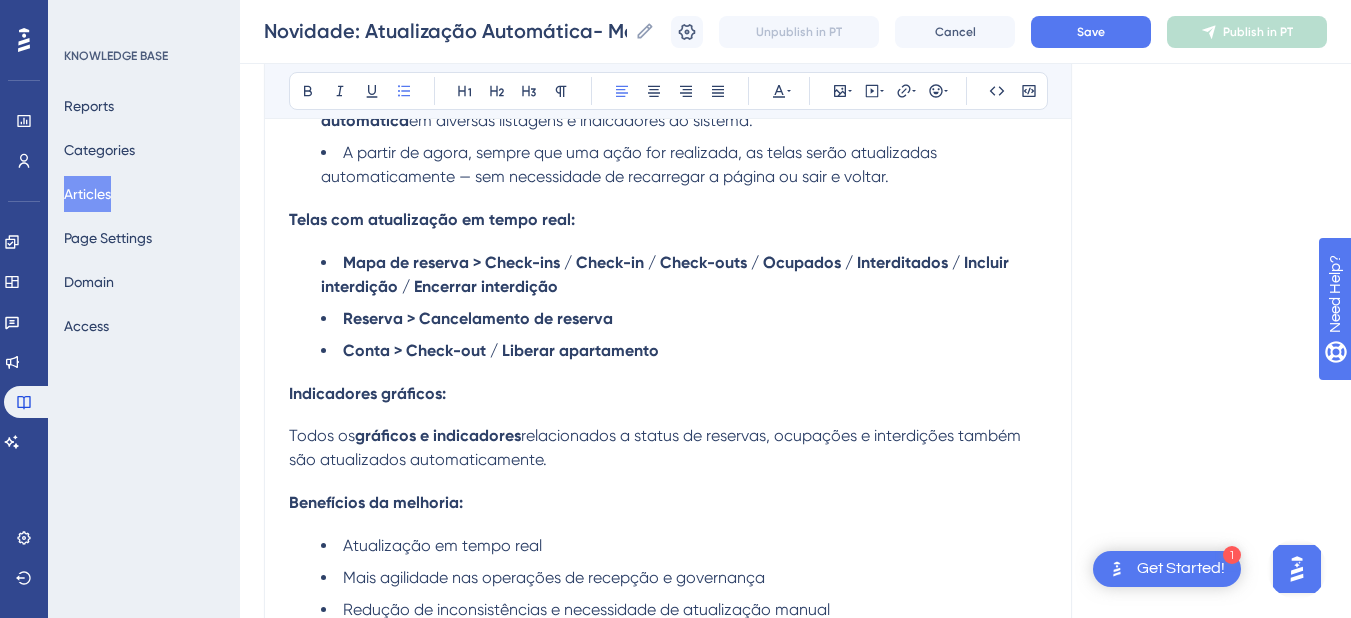 click on "Telas com atualização em tempo real:" at bounding box center [668, 219] 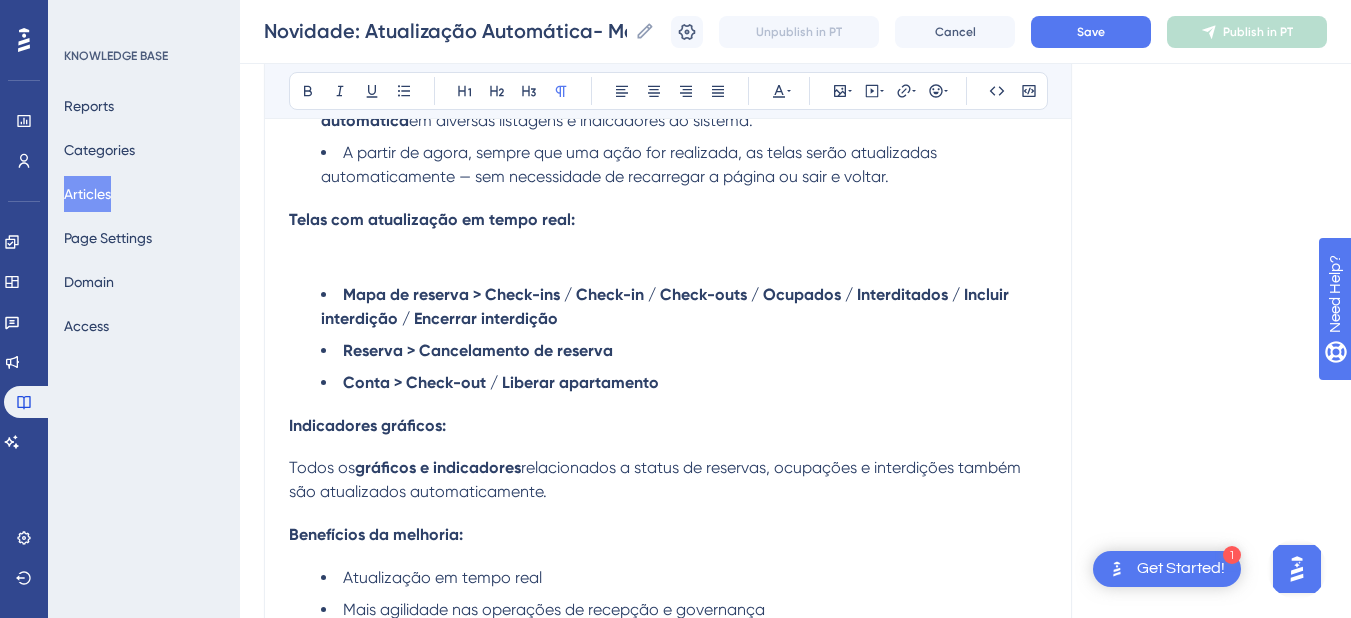 type 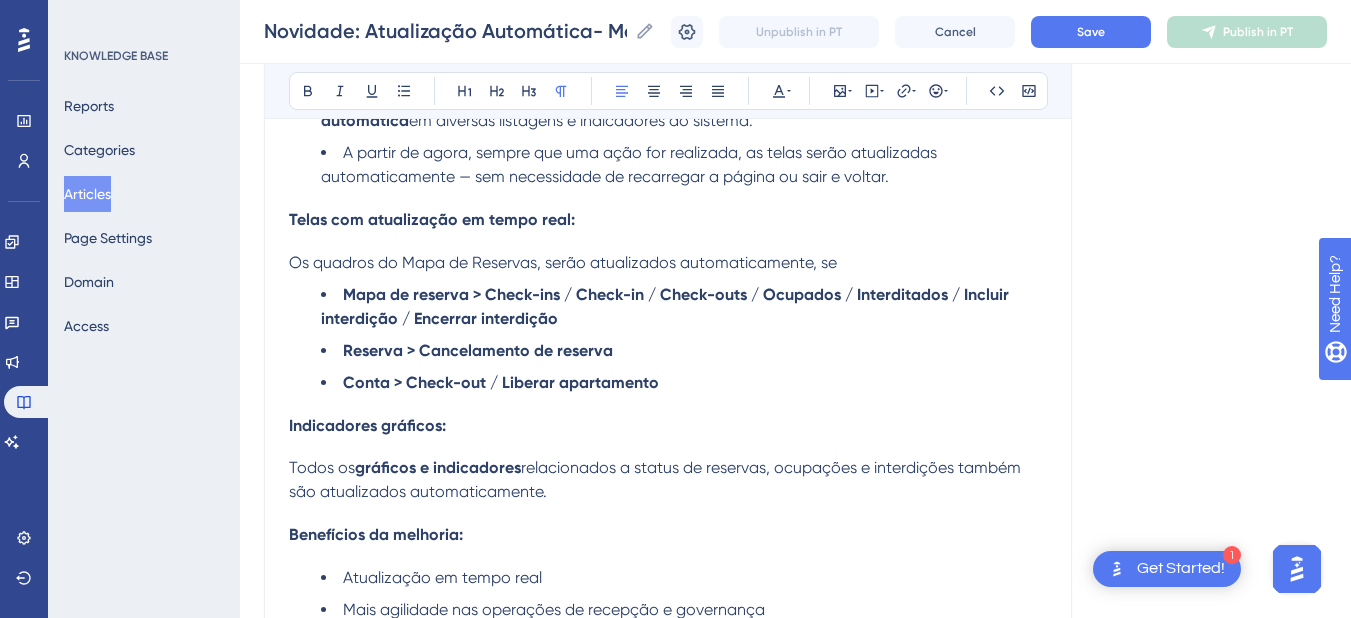 scroll, scrollTop: 200, scrollLeft: 0, axis: vertical 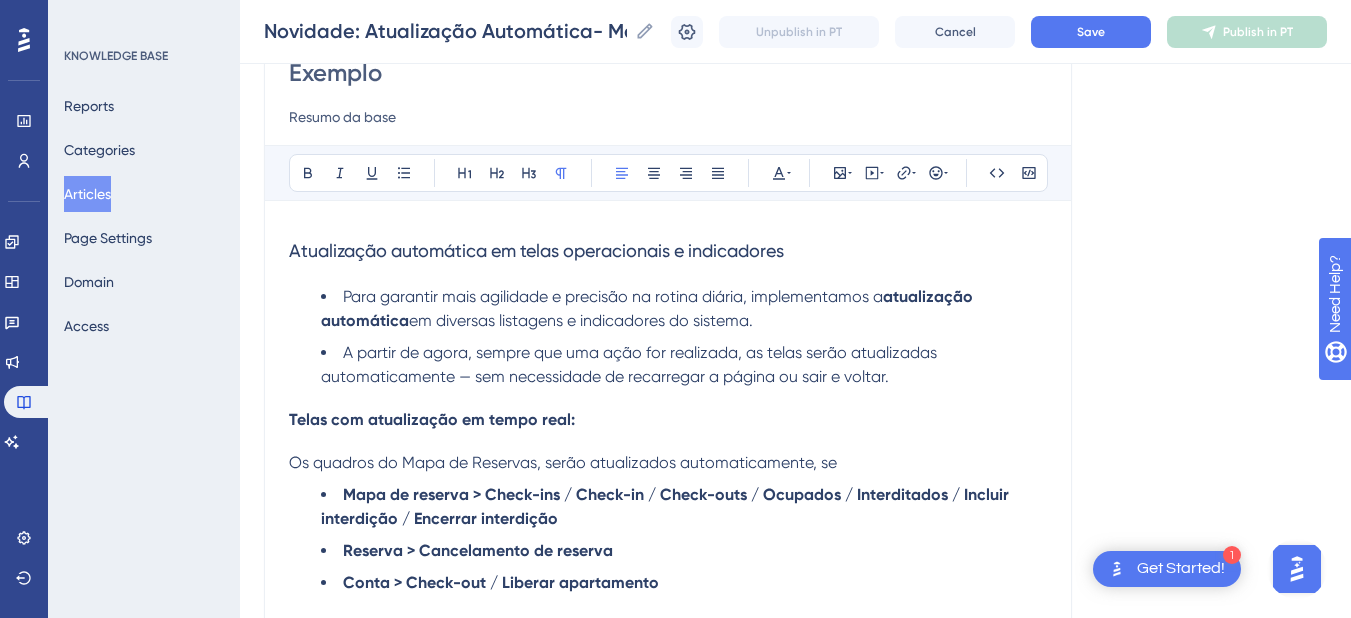 click on "A partir de agora, sempre que uma ação for realizada, as telas serão atualizadas automaticamente — sem necessidade de recarregar a página ou sair e voltar." at bounding box center (684, 365) 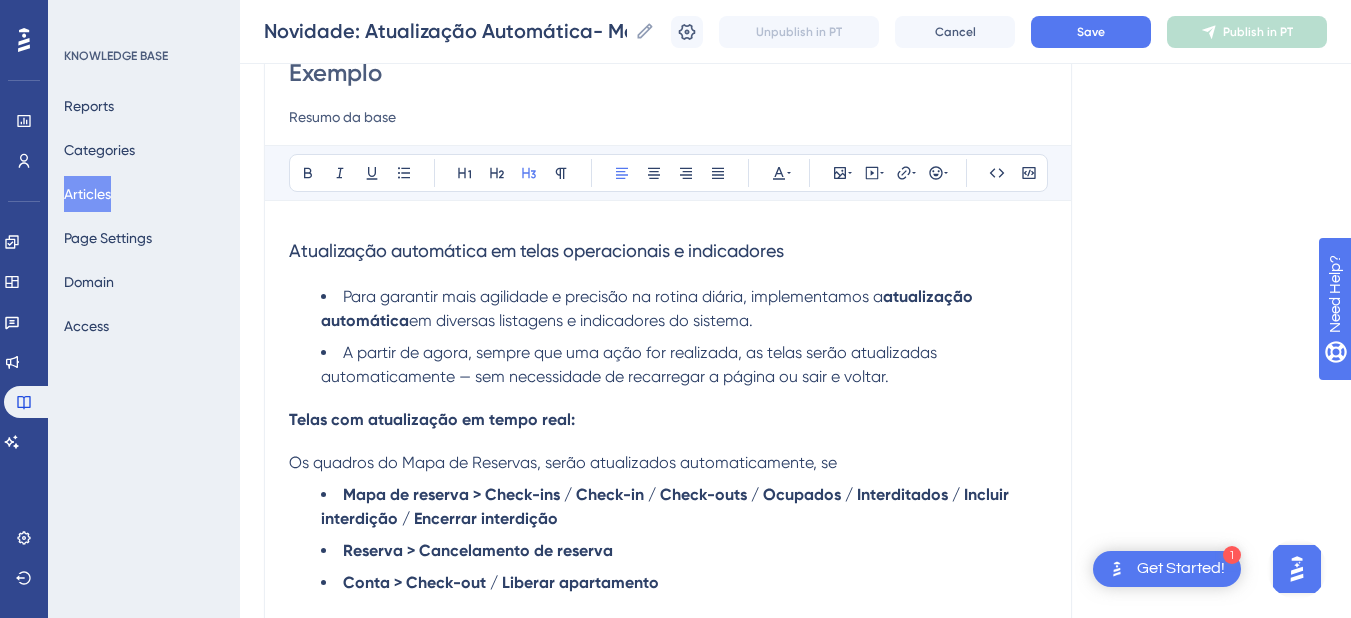click on "Atualização automática em telas operacionais e indicadores" at bounding box center [668, 251] 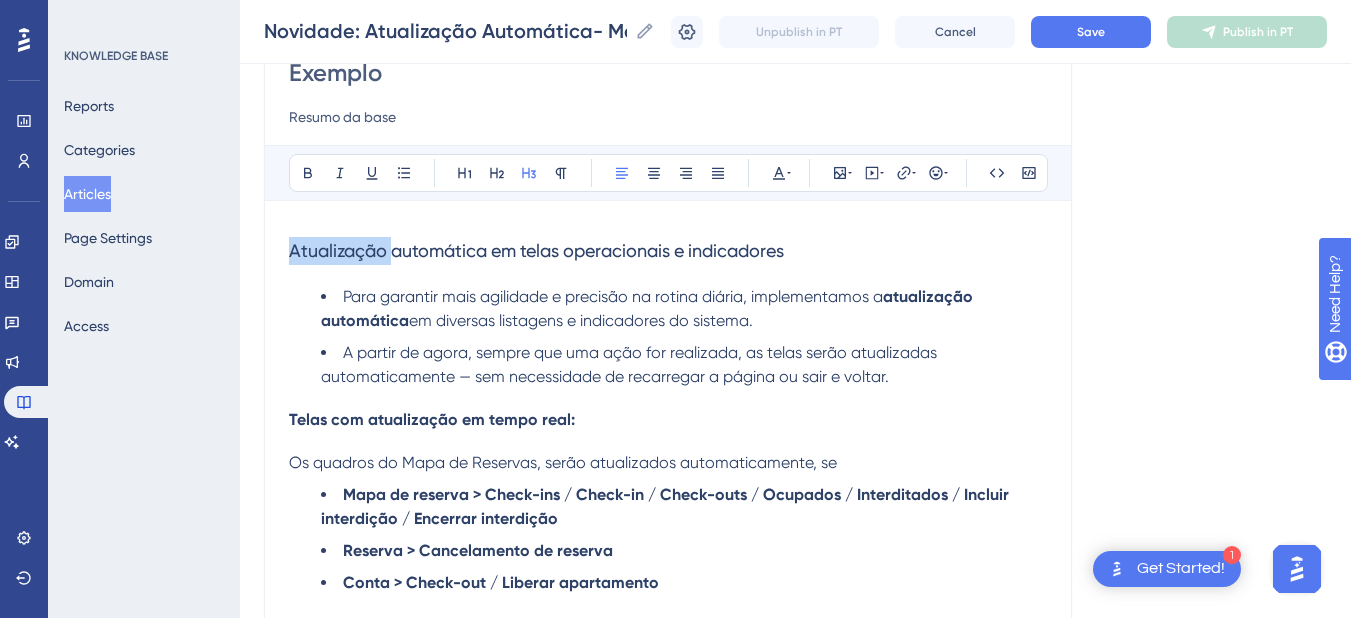 click on "Atualização automática em telas operacionais e indicadores" at bounding box center (668, 251) 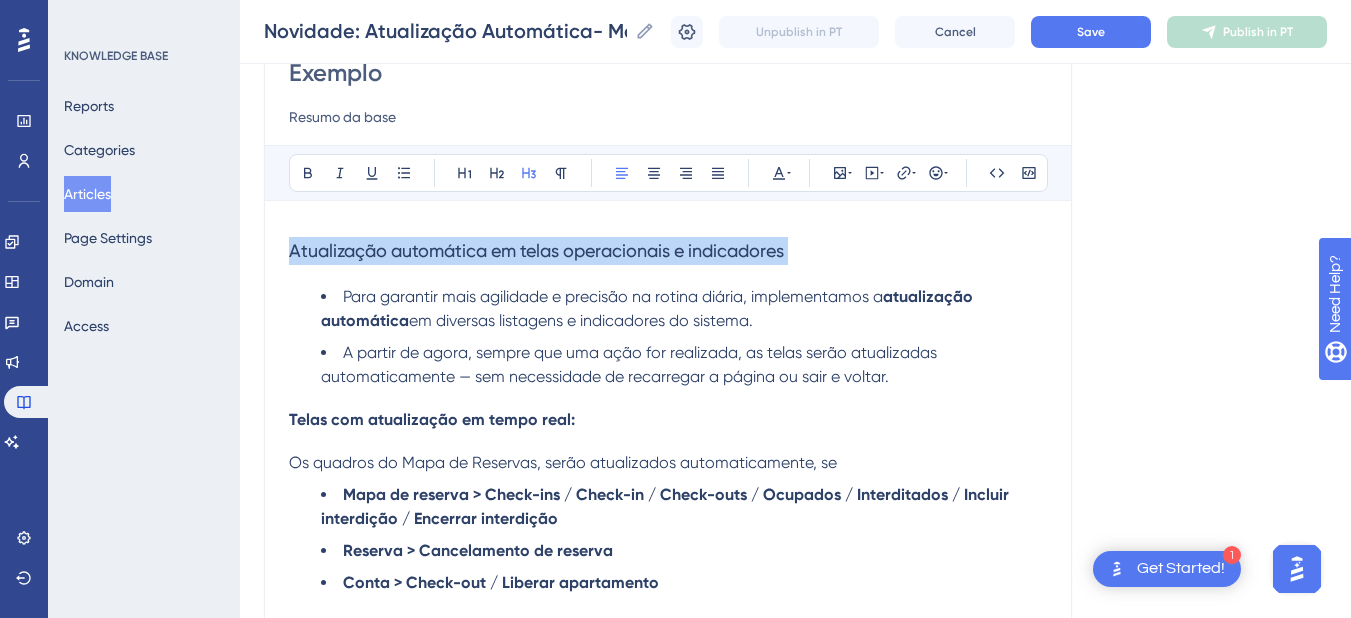 click on "Atualização automática em telas operacionais e indicadores" at bounding box center [668, 251] 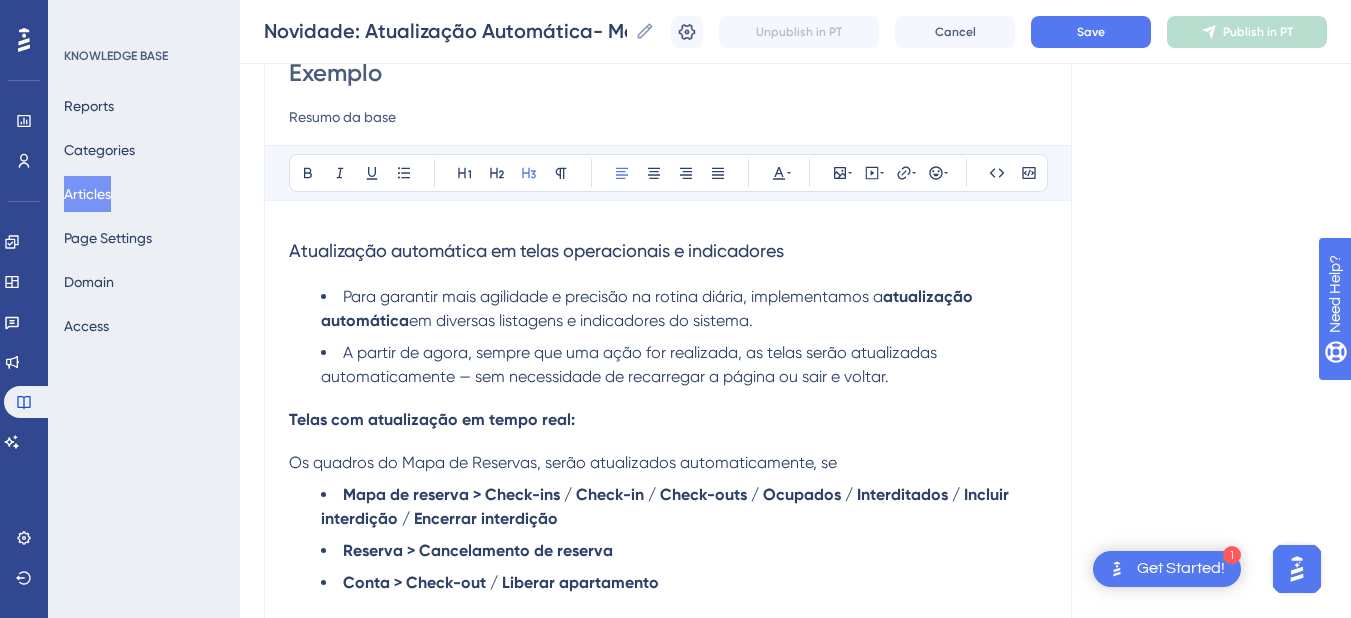 click on "Atualização automática em telas operacionais e indicadores" at bounding box center [536, 250] 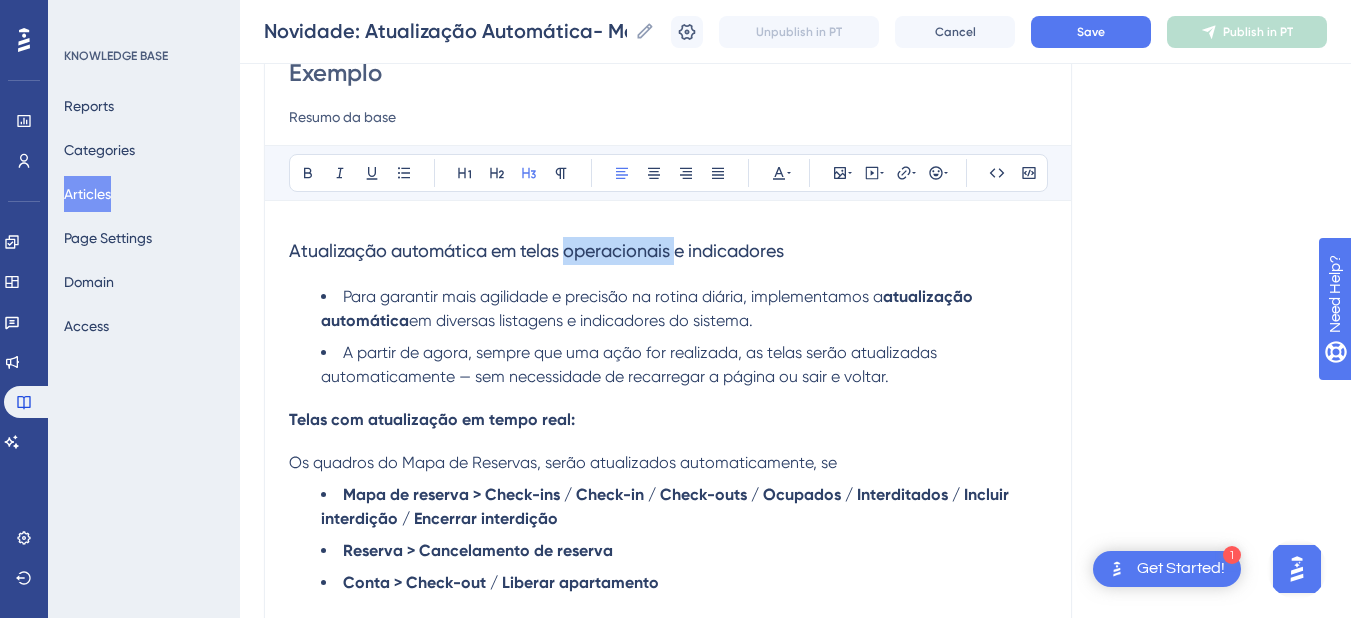 click on "Atualização automática em telas operacionais e indicadores" at bounding box center [536, 250] 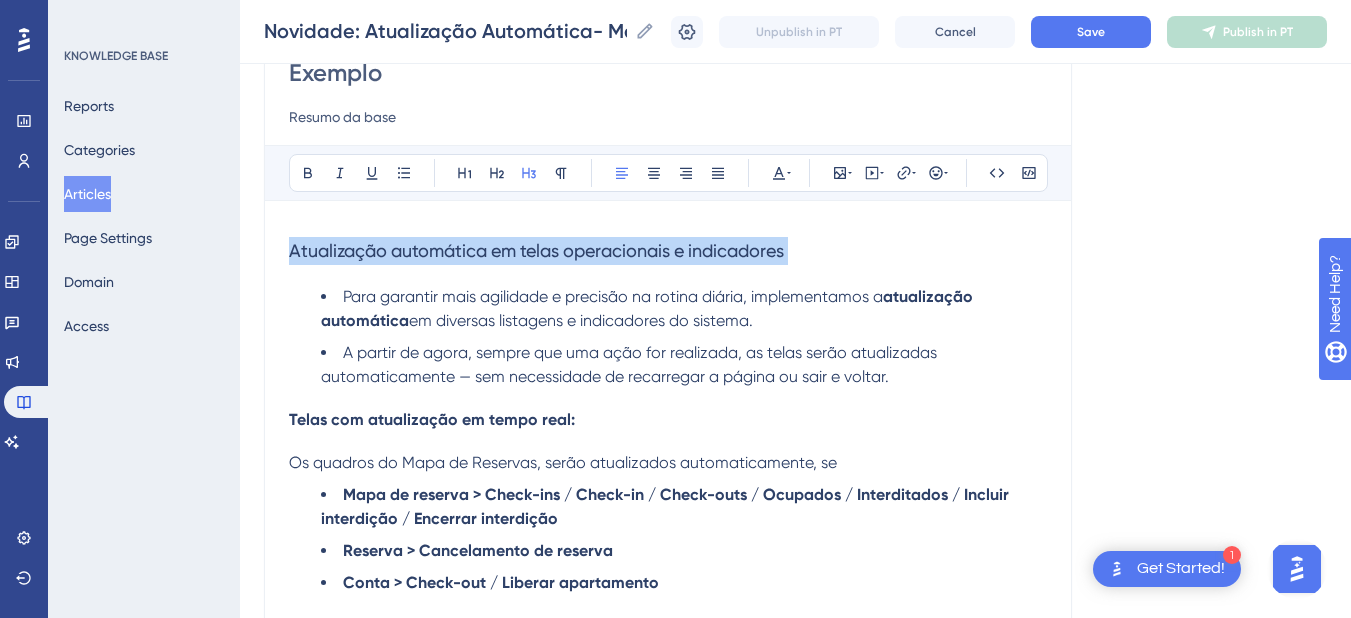 click on "Atualização automática em telas operacionais e indicadores" at bounding box center (536, 250) 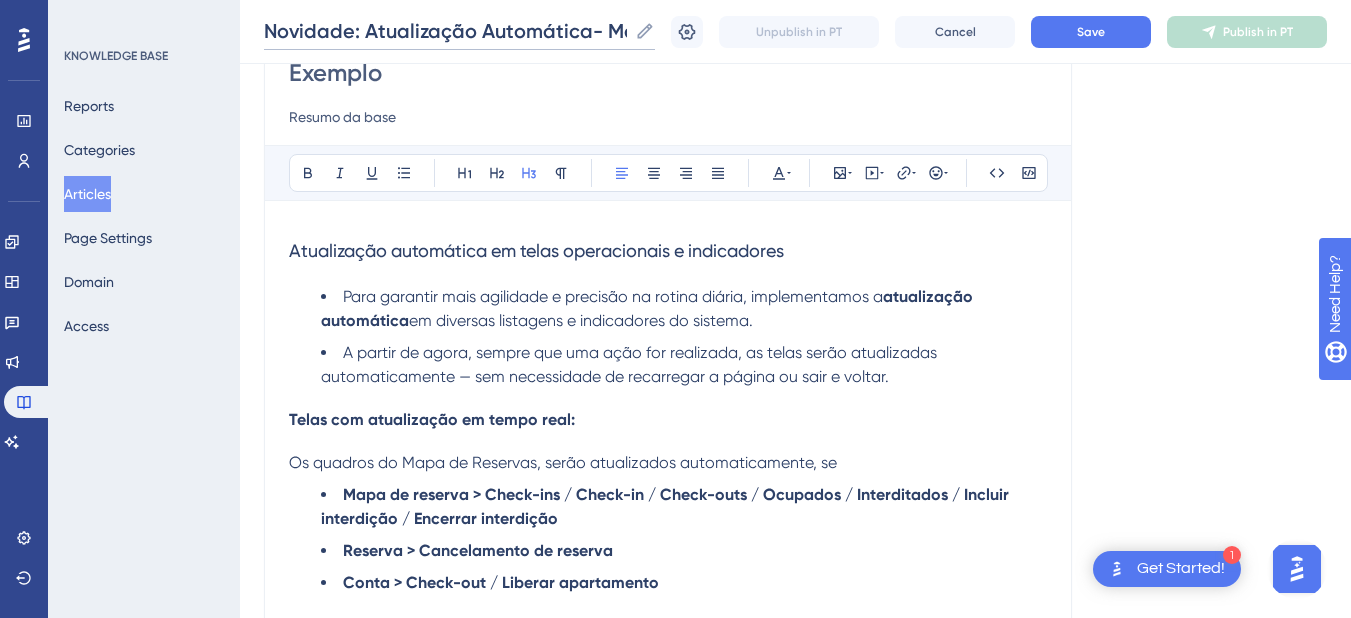 click on "Novidade: Atualização Automática- Mapa de Reservas" at bounding box center [445, 31] 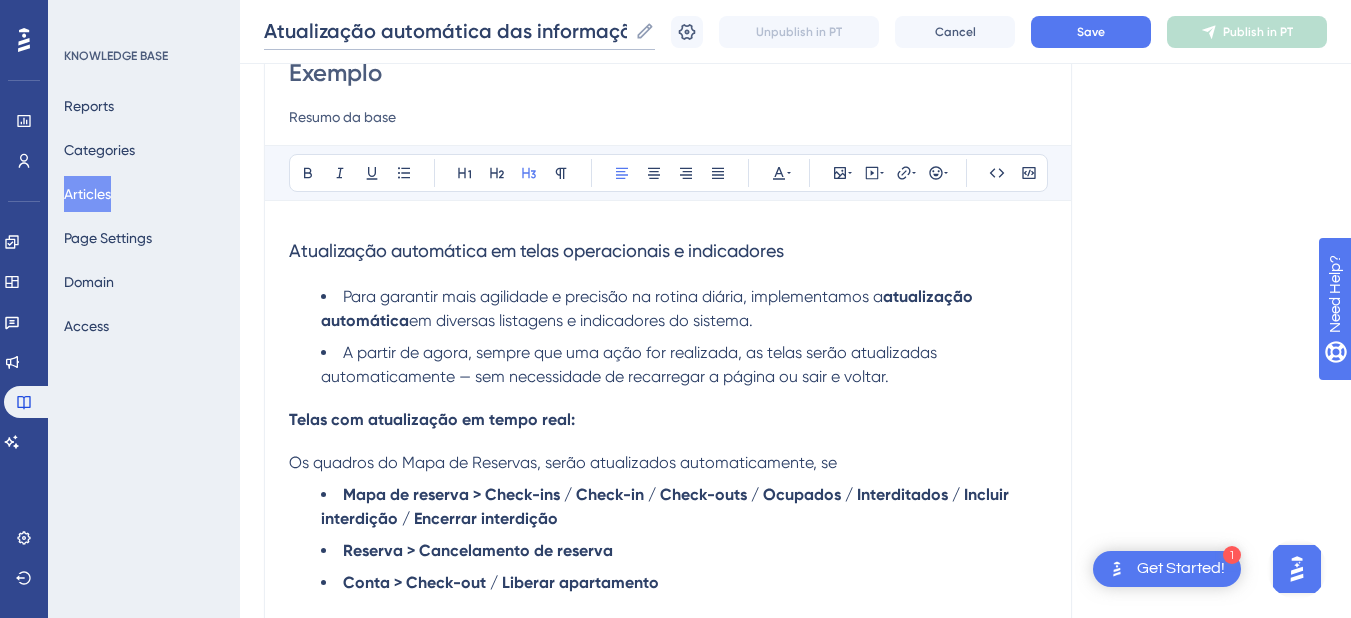 scroll, scrollTop: 0, scrollLeft: 107, axis: horizontal 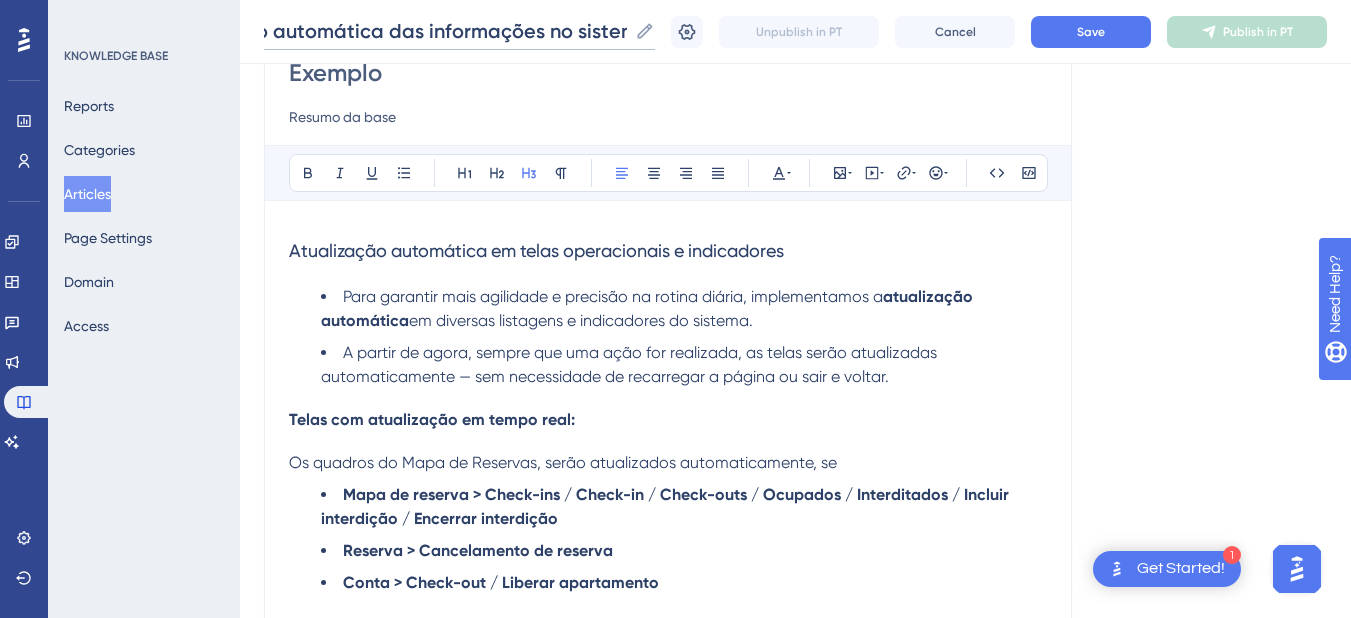 drag, startPoint x: 506, startPoint y: 35, endPoint x: 295, endPoint y: 32, distance: 211.02133 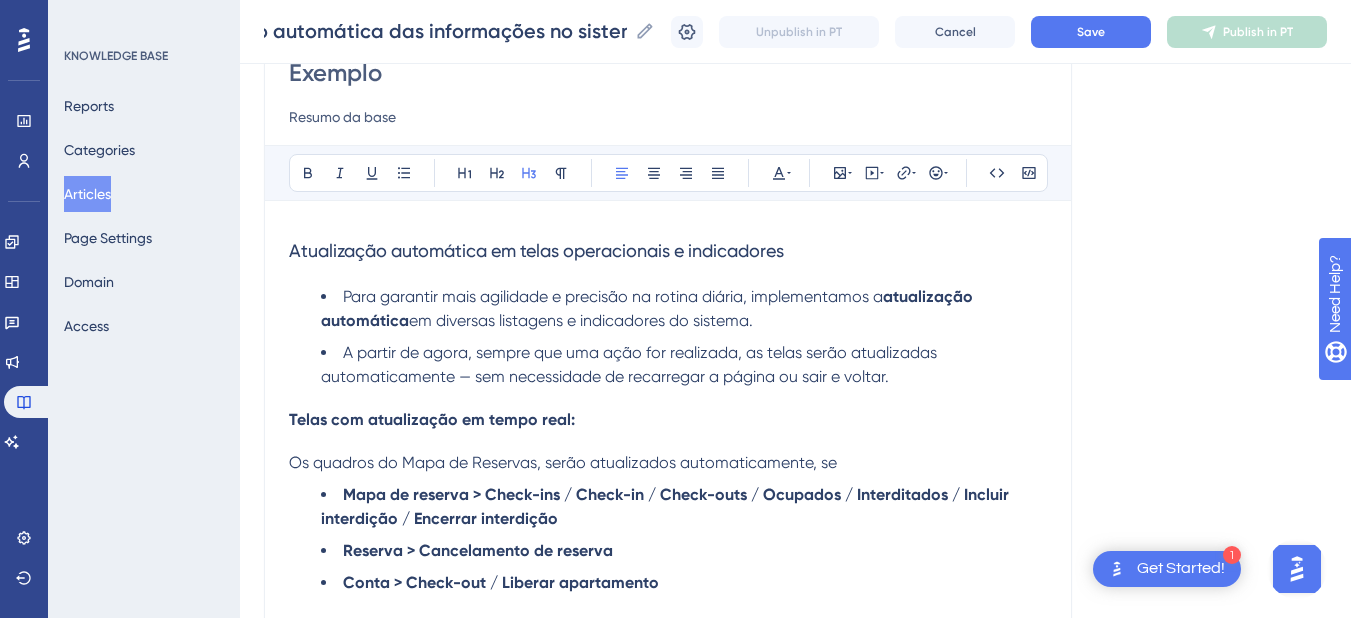 scroll, scrollTop: 0, scrollLeft: 0, axis: both 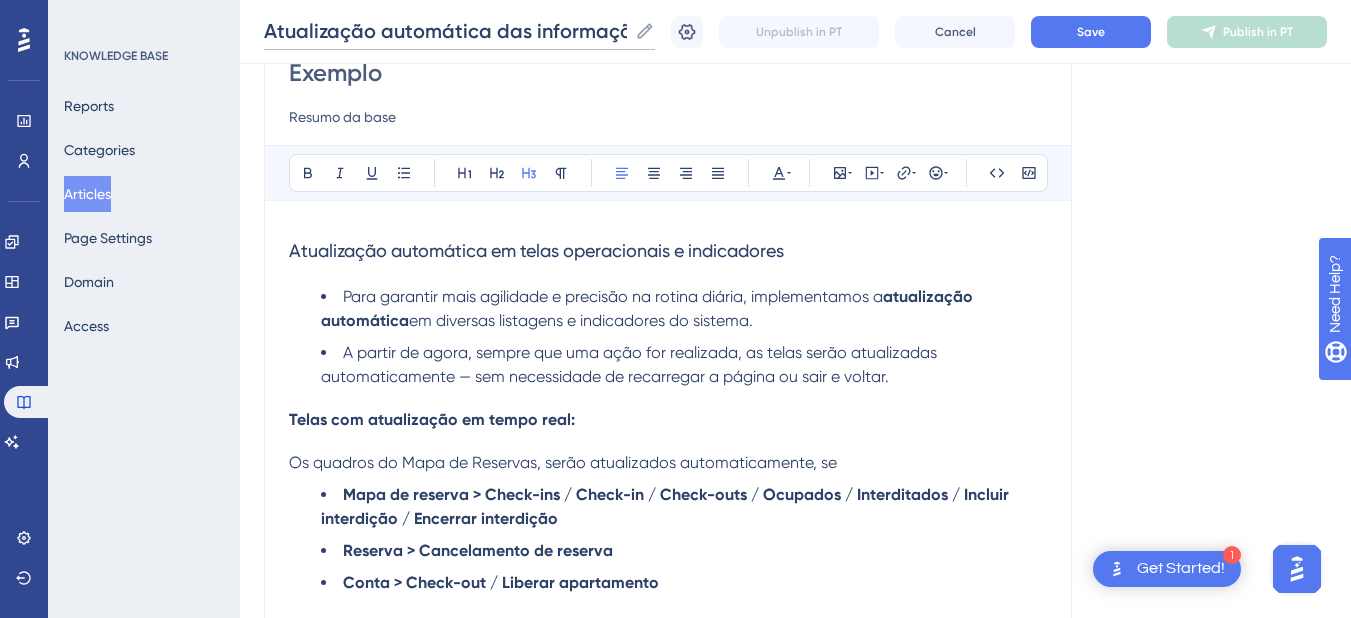 click on "Atualização automática das informações no sistema" at bounding box center (445, 31) 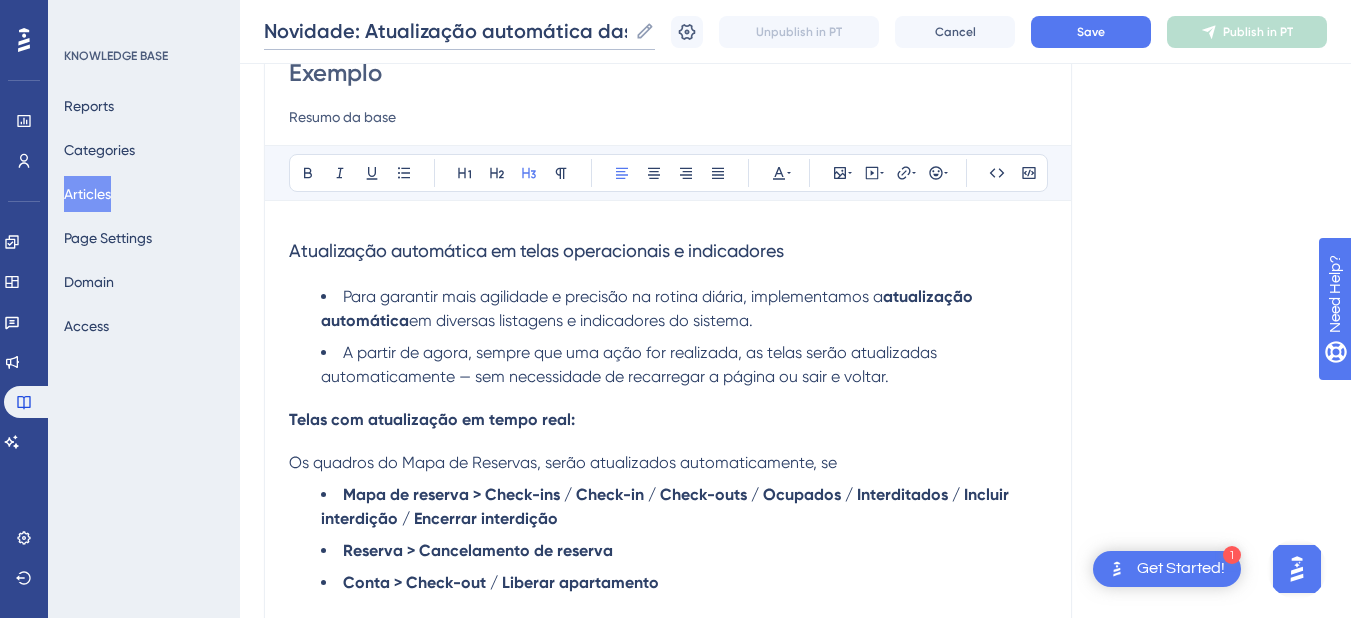 scroll, scrollTop: 0, scrollLeft: 207, axis: horizontal 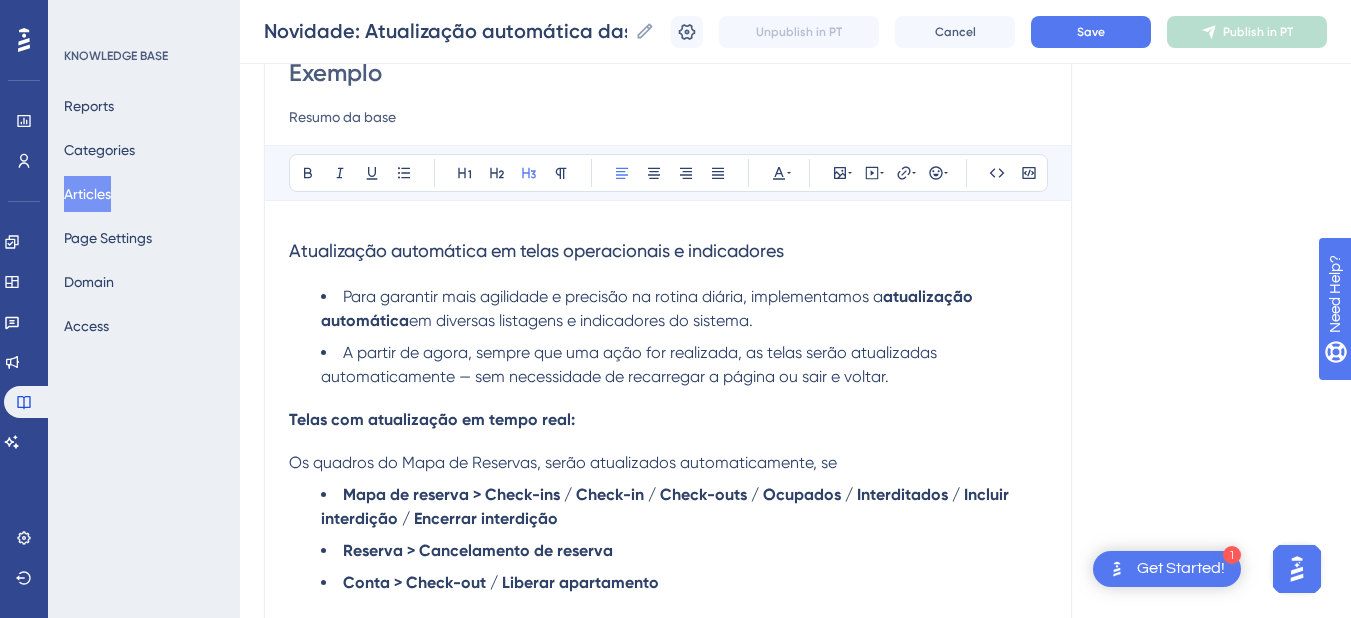 click on "Atualização automática em telas operacionais e indicadores" at bounding box center (536, 250) 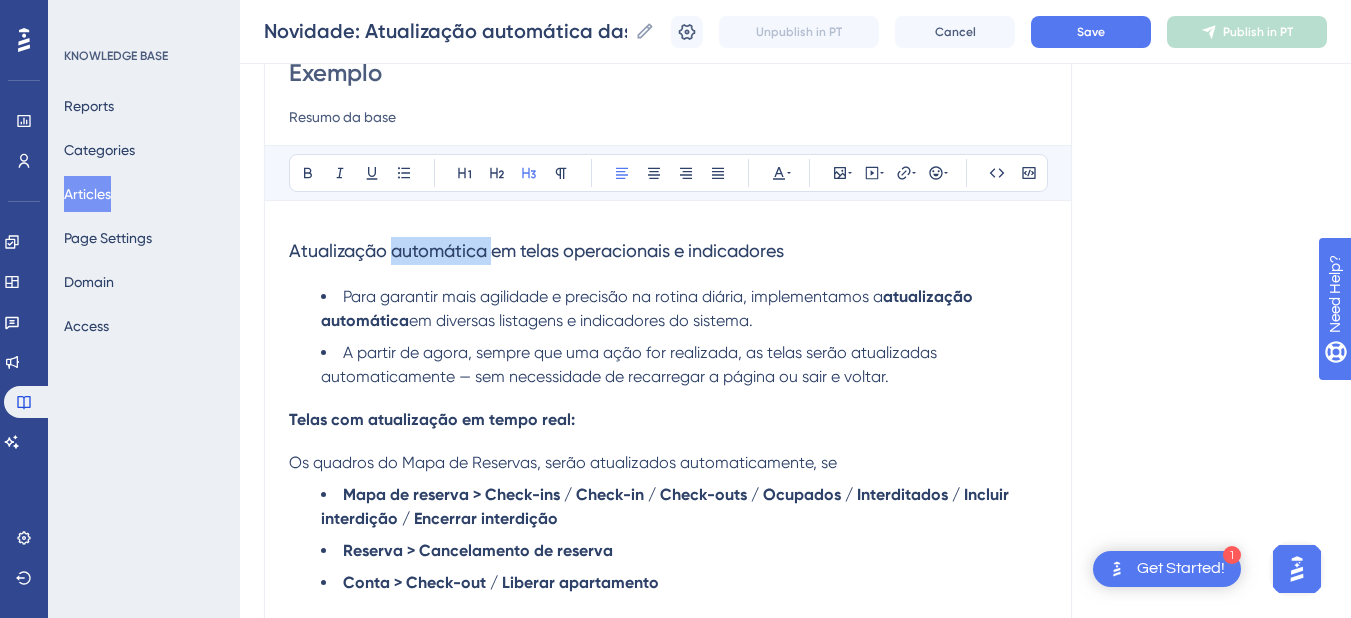click on "Atualização automática em telas operacionais e indicadores" at bounding box center (536, 250) 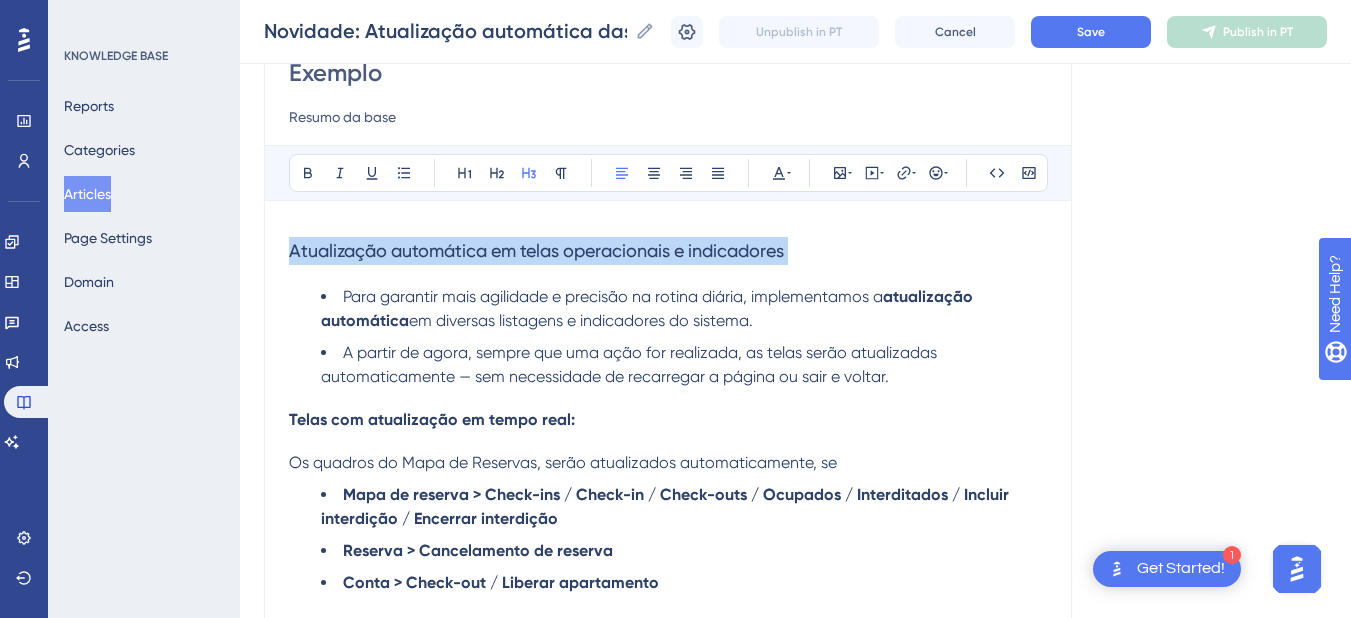 click on "Atualização automática em telas operacionais e indicadores" at bounding box center (536, 250) 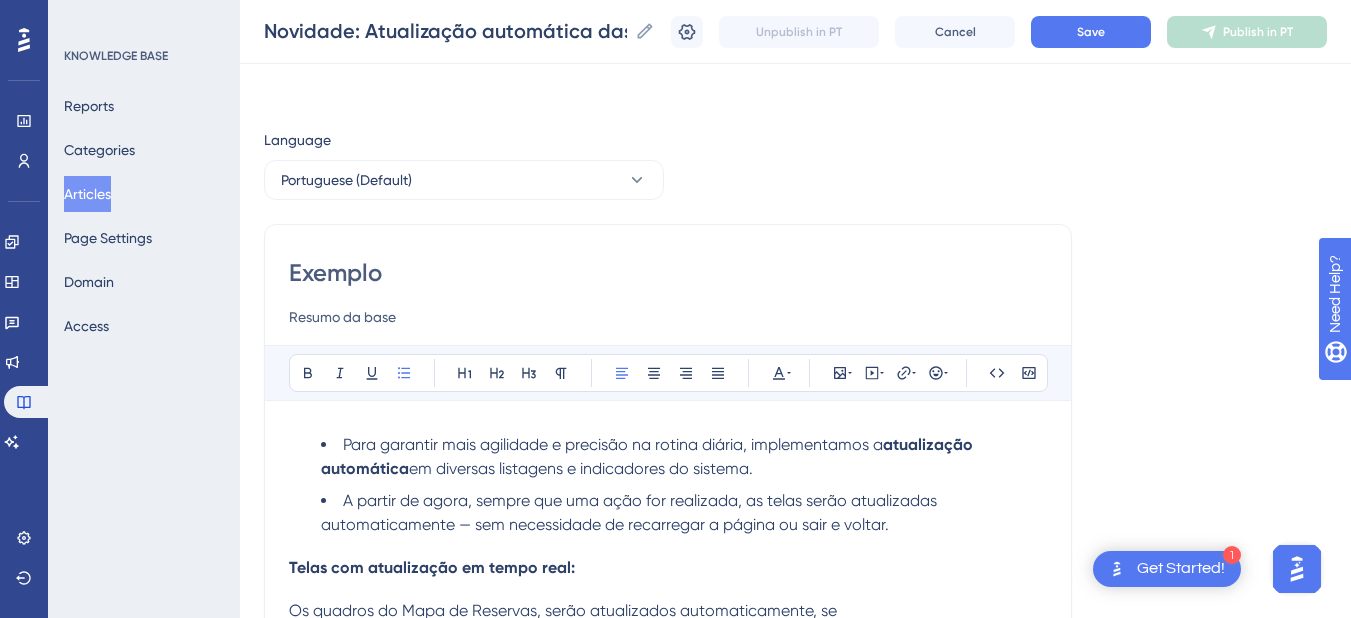 scroll, scrollTop: 200, scrollLeft: 0, axis: vertical 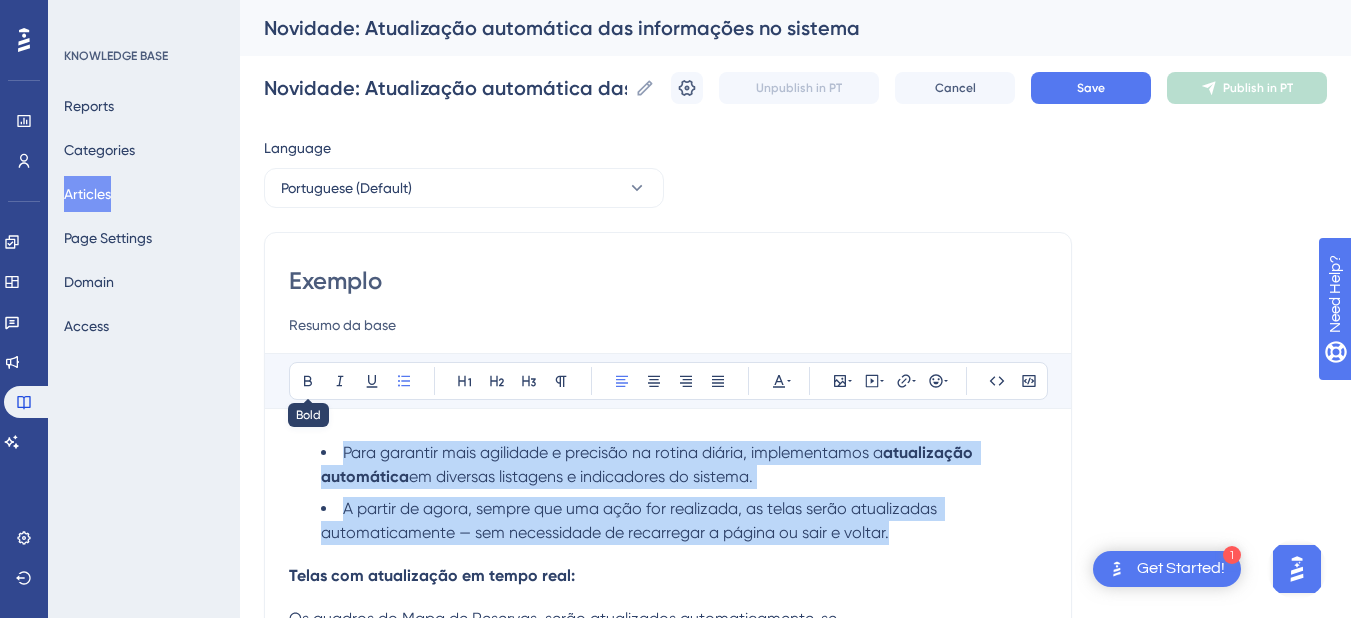 drag, startPoint x: 904, startPoint y: 324, endPoint x: 292, endPoint y: 404, distance: 617.2066 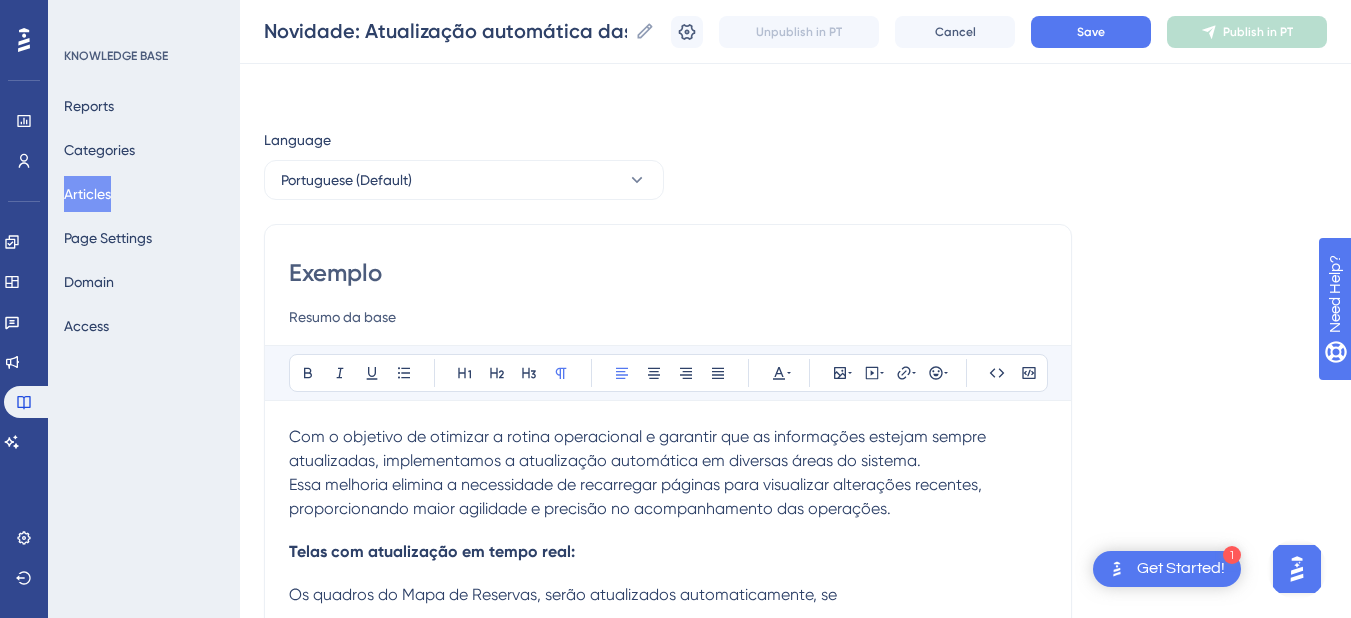 scroll, scrollTop: 200, scrollLeft: 0, axis: vertical 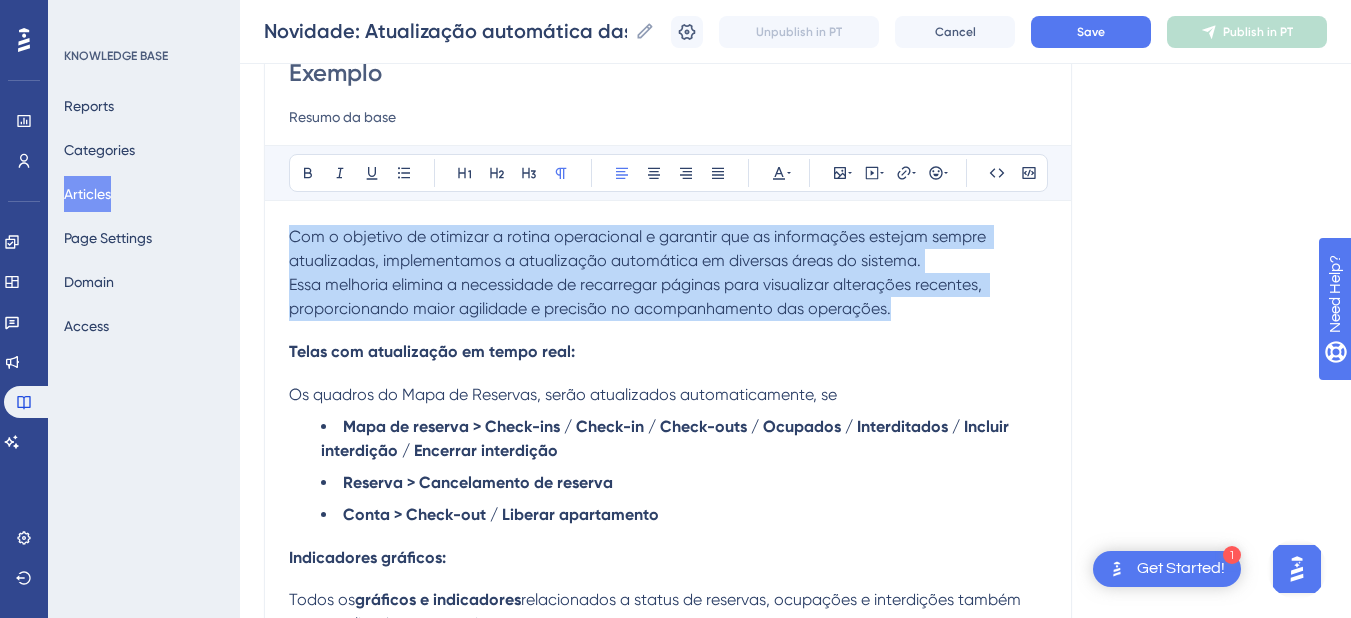 drag, startPoint x: 834, startPoint y: 301, endPoint x: 157, endPoint y: 194, distance: 685.4035 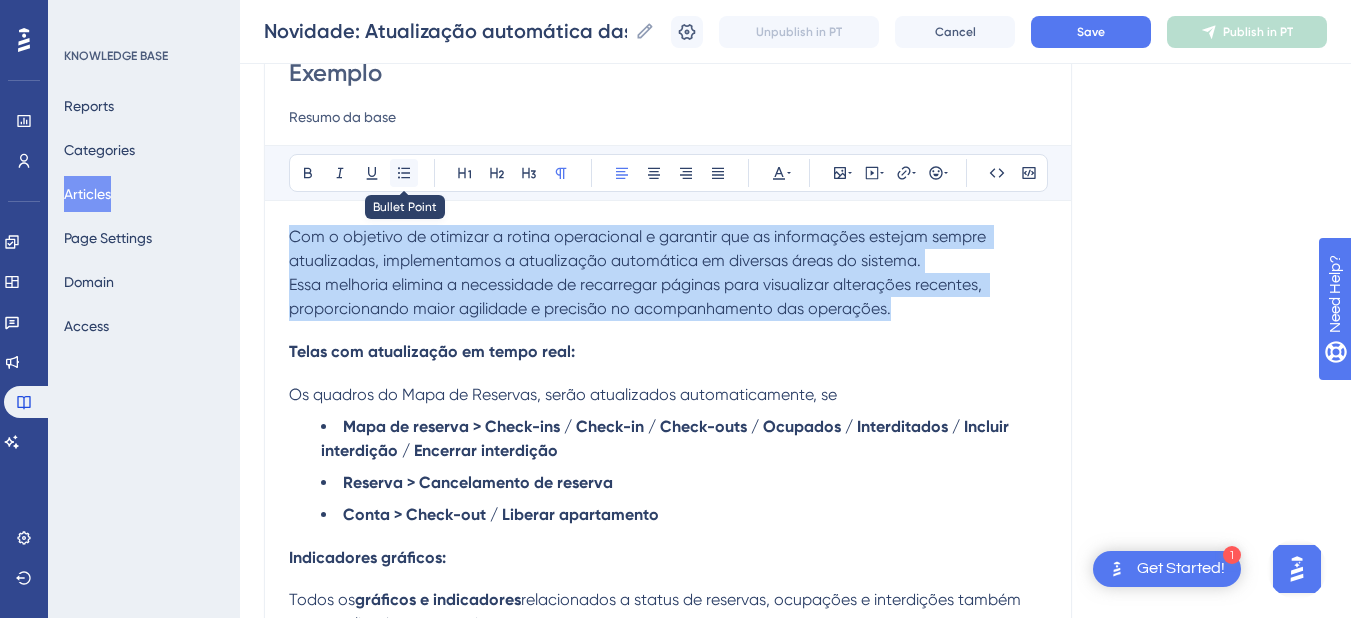 click 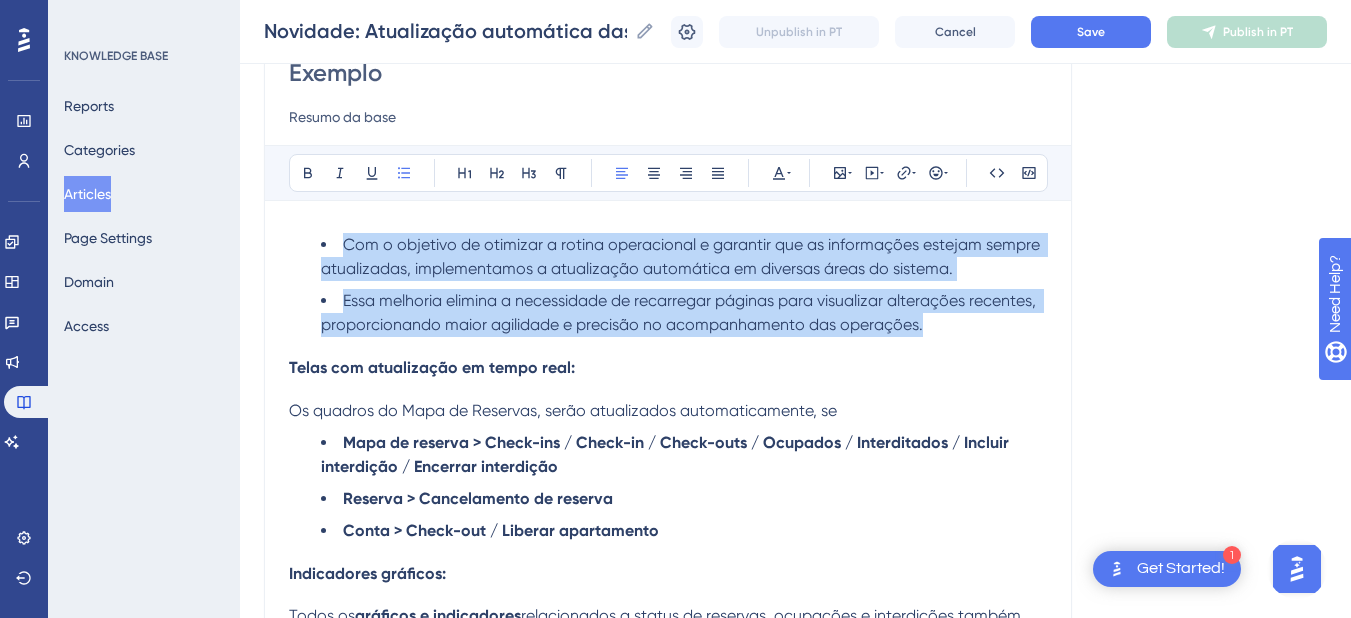 click on "Essa melhoria elimina a necessidade de recarregar páginas para visualizar alterações recentes, proporcionando maior agilidade e precisão no acompanhamento das operações." at bounding box center [680, 312] 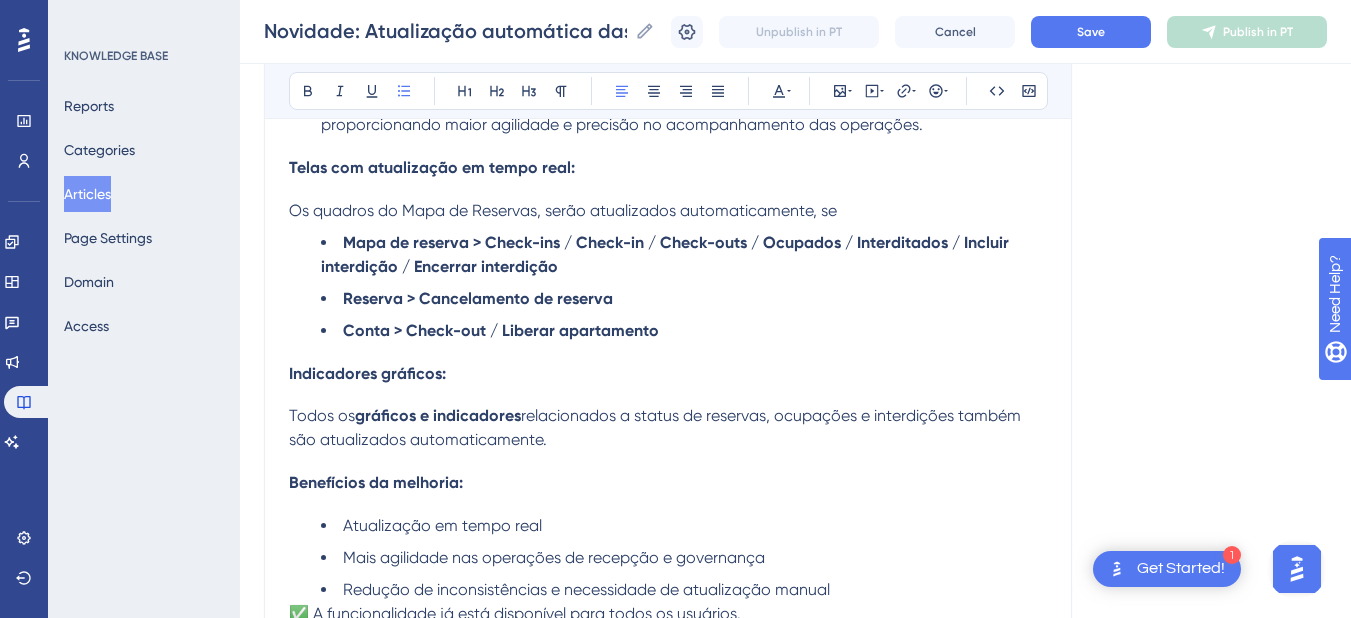 scroll, scrollTop: 600, scrollLeft: 0, axis: vertical 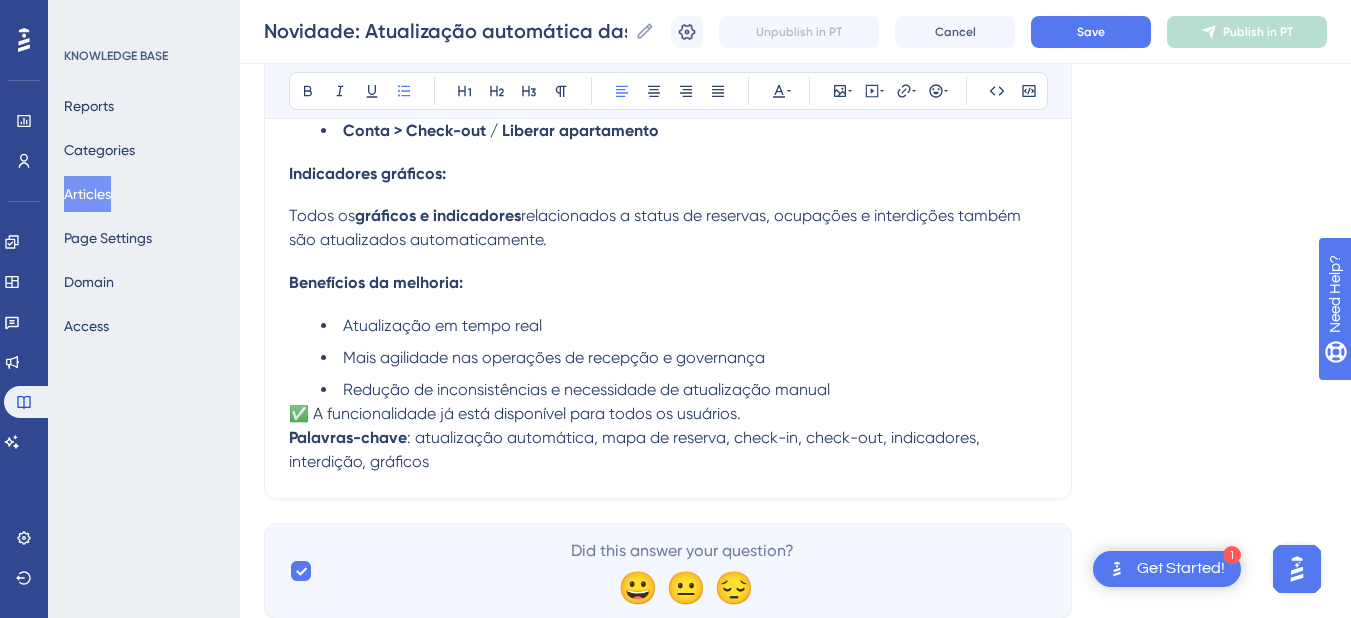 click on "Indicadores gráficos:" at bounding box center [367, 173] 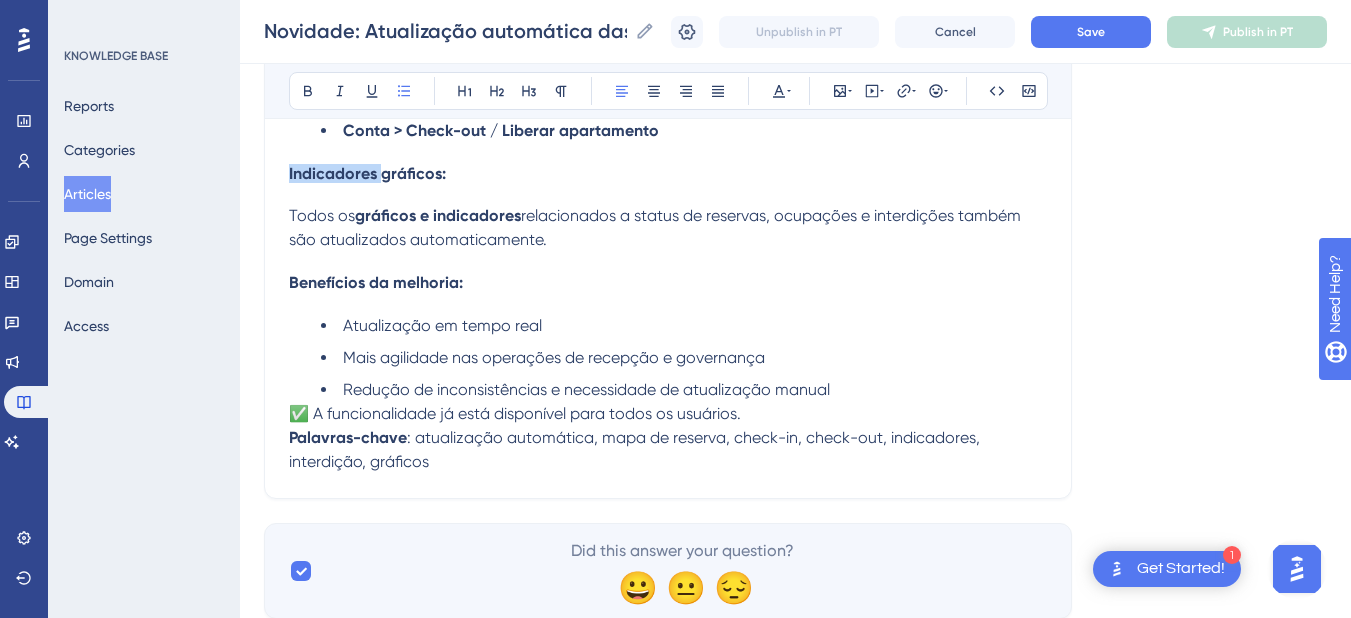 click on "Indicadores gráficos:" at bounding box center [367, 173] 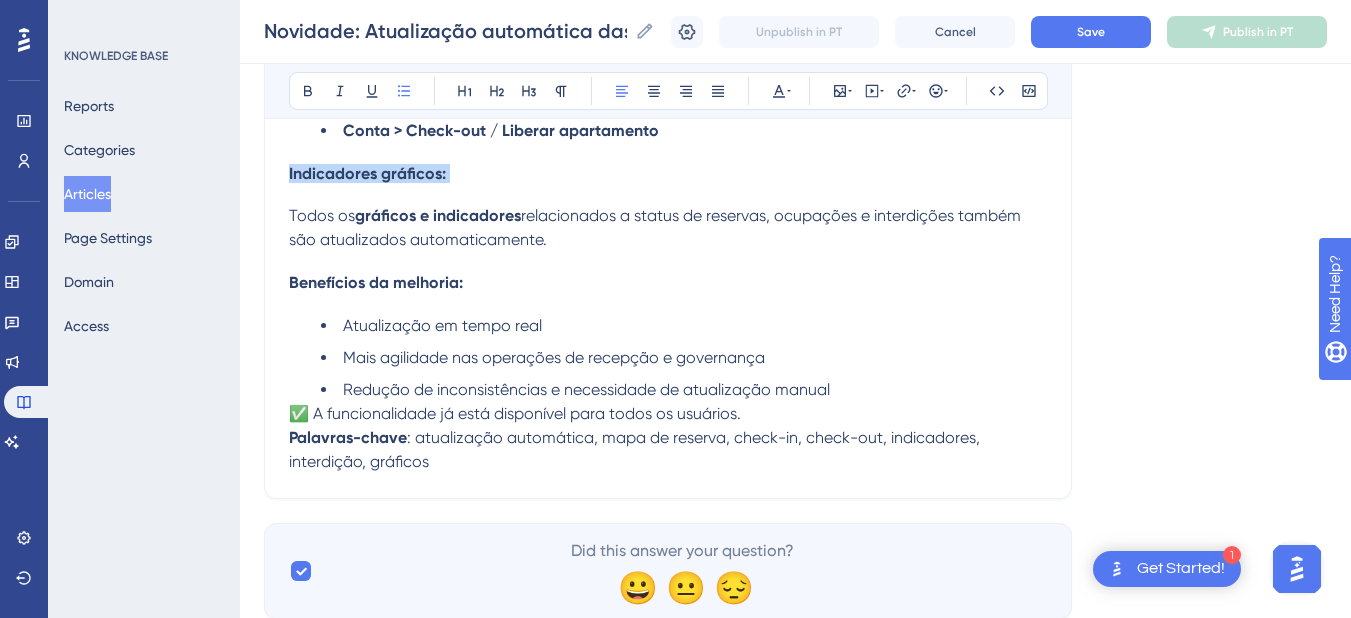 click on "Indicadores gráficos:" at bounding box center (367, 173) 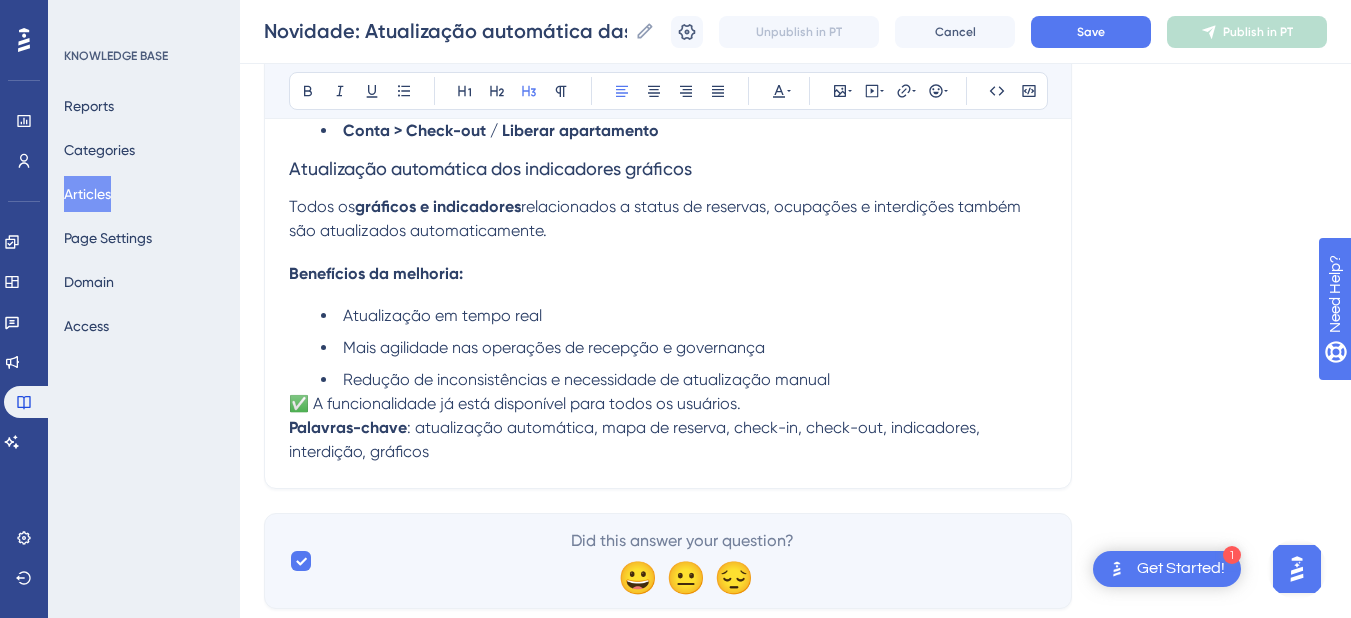 click on "relacionados a status de reservas, ocupações e interdições também são atualizados automaticamente." at bounding box center (657, 218) 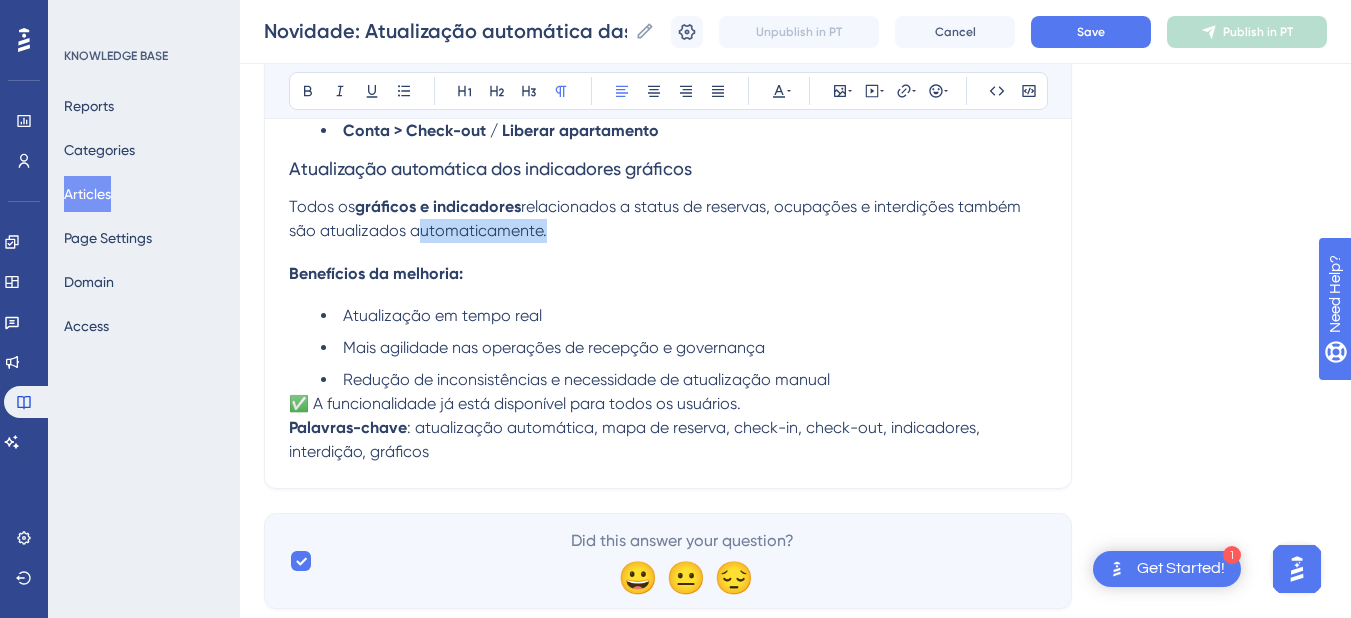 click on "relacionados a status de reservas, ocupações e interdições também são atualizados automaticamente." at bounding box center [657, 218] 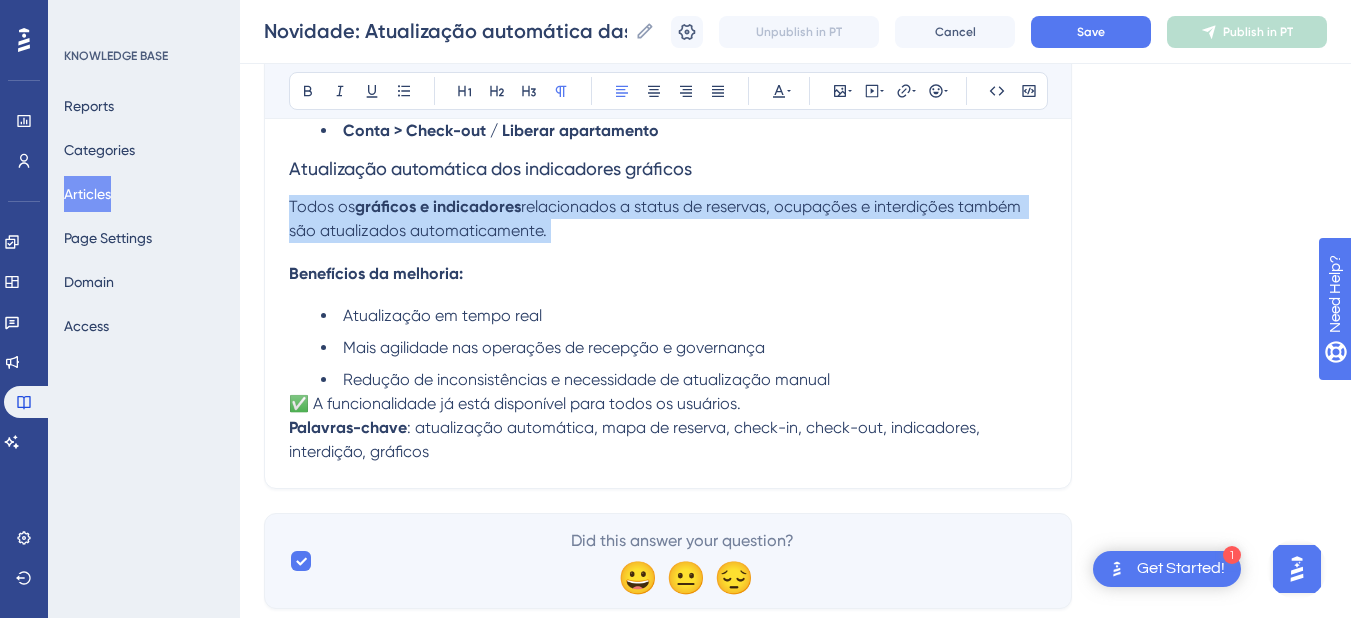 click on "relacionados a status de reservas, ocupações e interdições também são atualizados automaticamente." at bounding box center [657, 218] 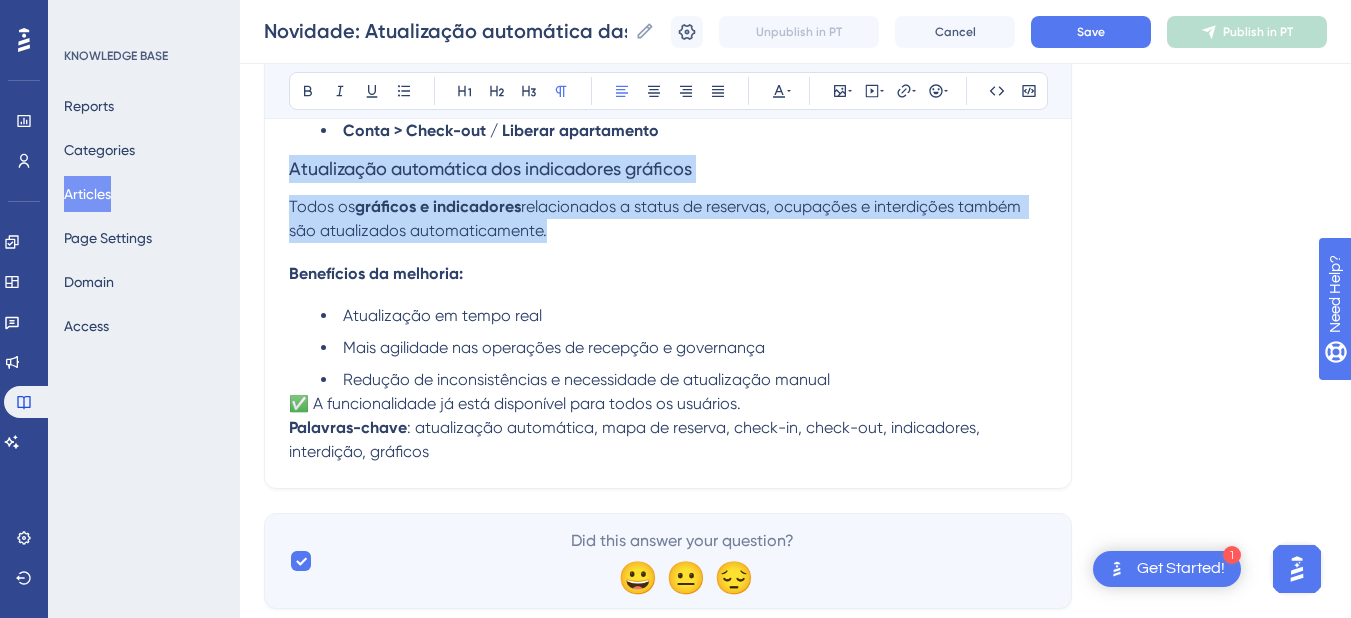 click on "Todos os  gráficos e indicadores  relacionados a status de reservas, ocupações e interdições também são atualizados automaticamente." at bounding box center [668, 219] 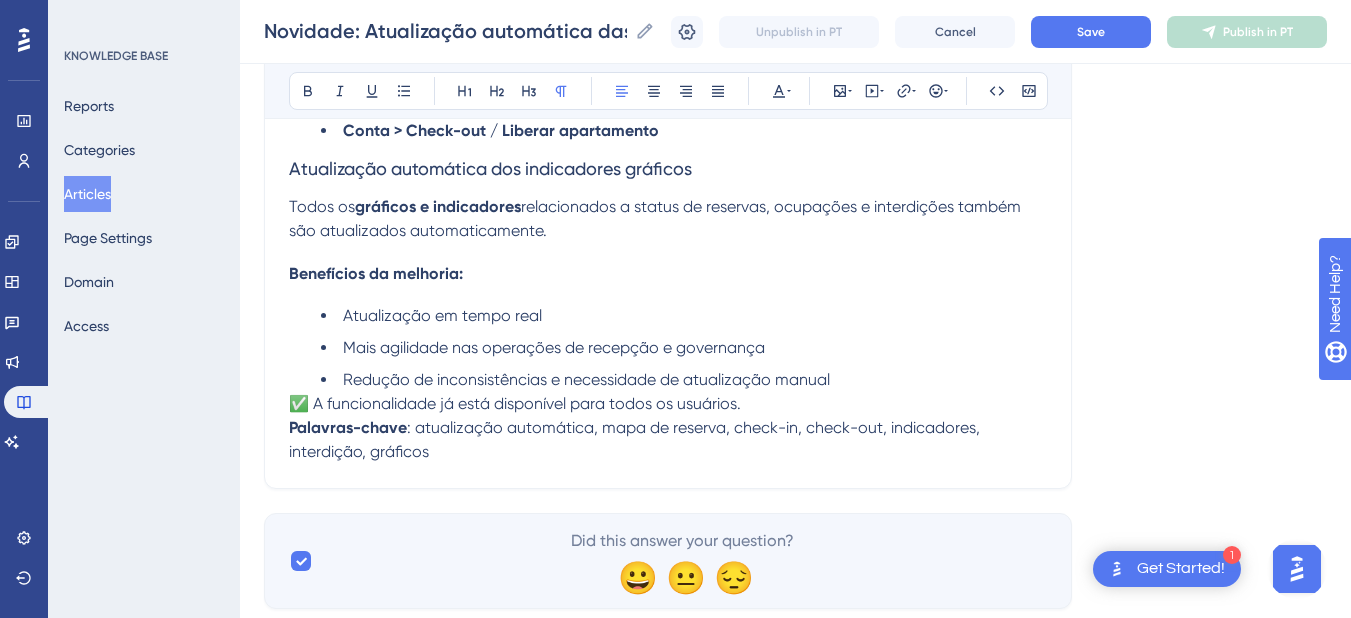 click on "✅ A funcionalidade já está disponível para todos os usuários." at bounding box center [515, 403] 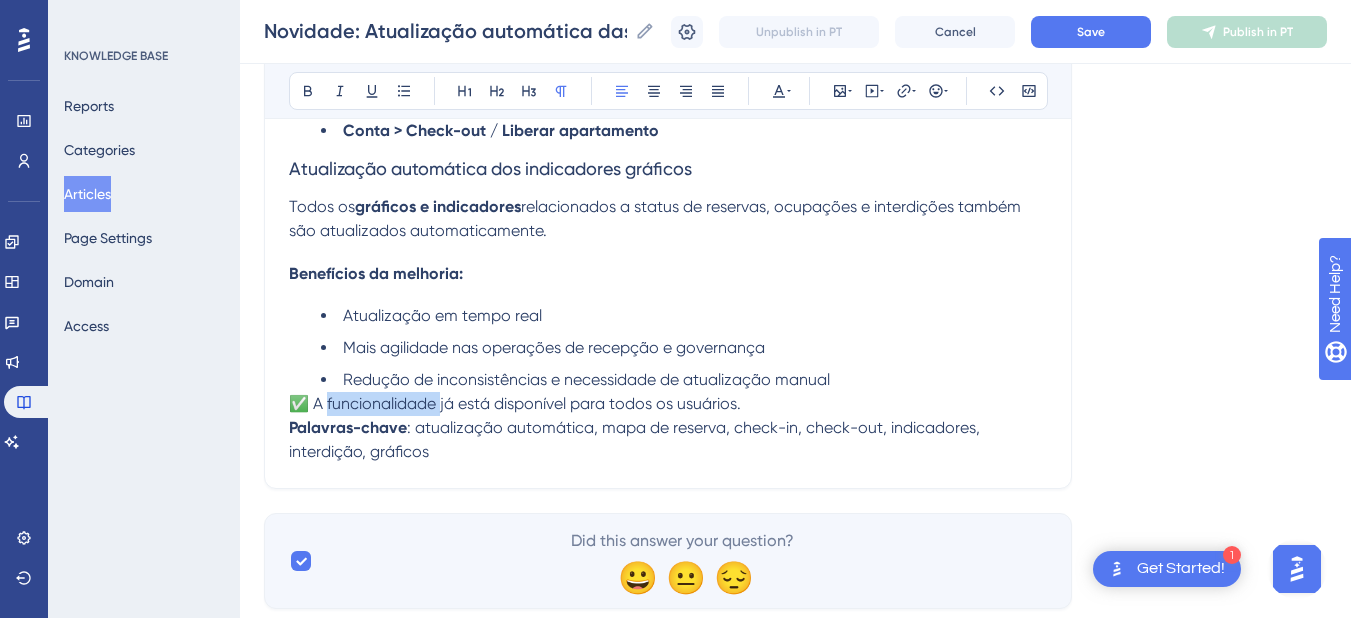 click on "✅ A funcionalidade já está disponível para todos os usuários." at bounding box center (515, 403) 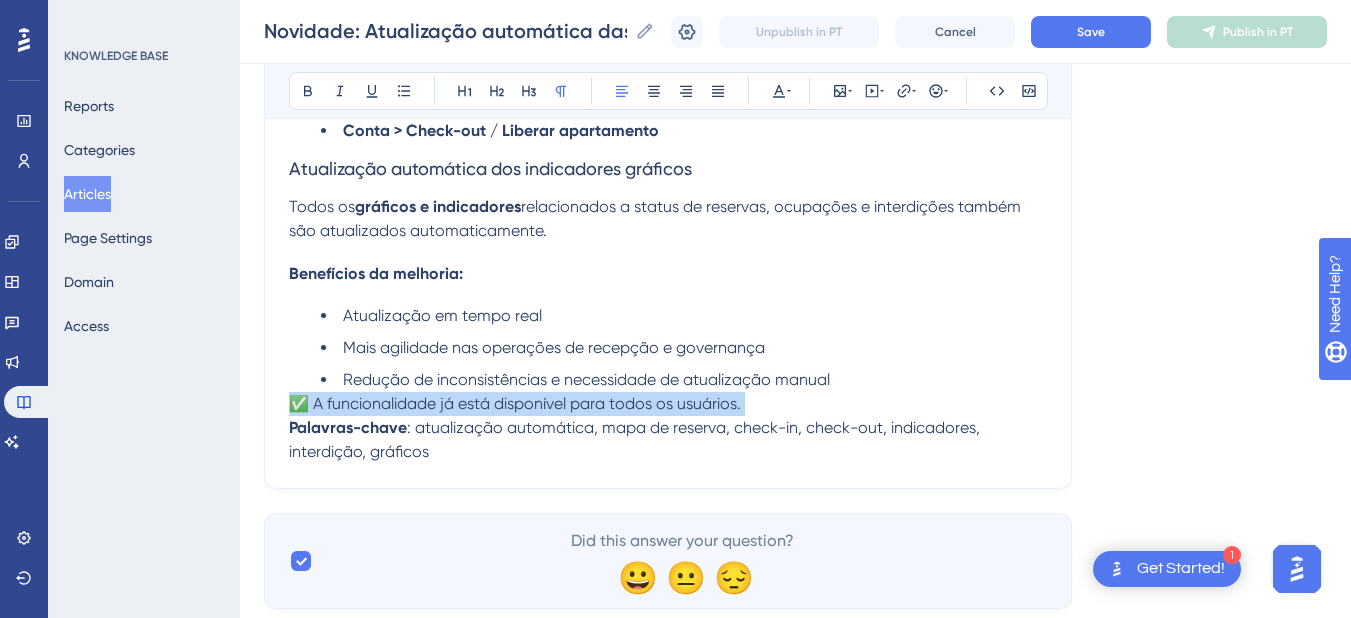 click on "✅ A funcionalidade já está disponível para todos os usuários." at bounding box center (515, 403) 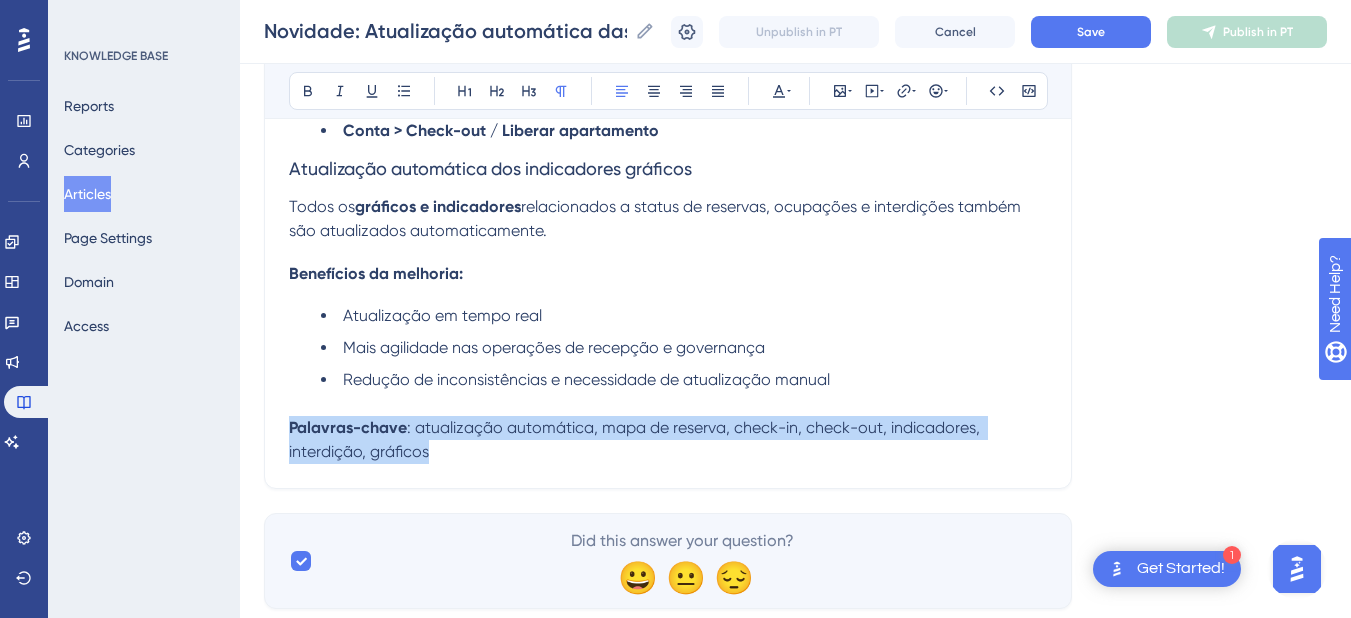 drag, startPoint x: 450, startPoint y: 456, endPoint x: 270, endPoint y: 421, distance: 183.37122 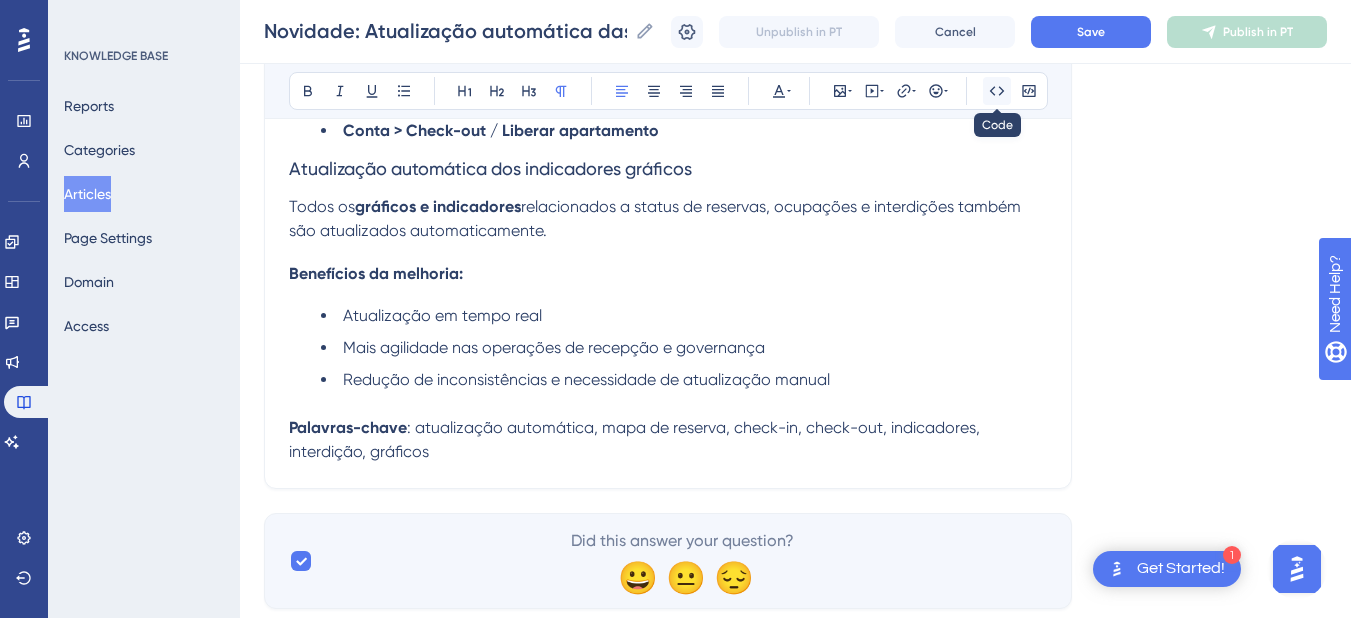 click 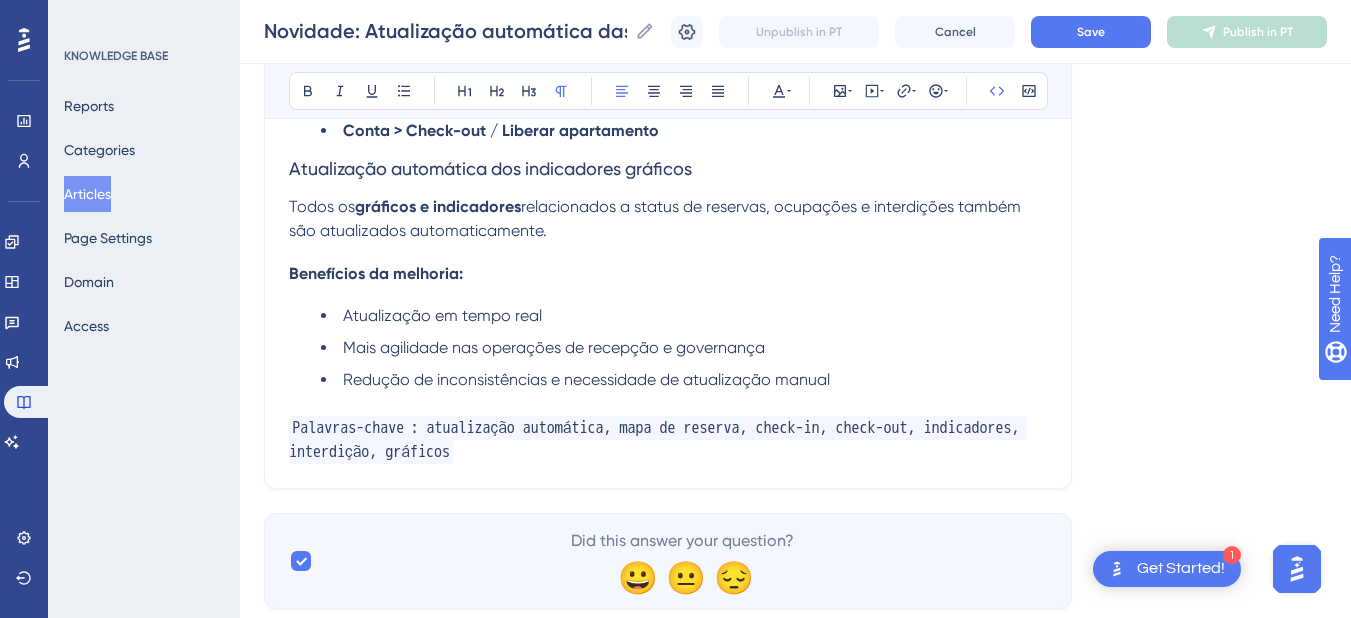 click on ": atualização automática, mapa de reserva, check-in, check-out, indicadores, interdição, gráficos" at bounding box center [658, 440] 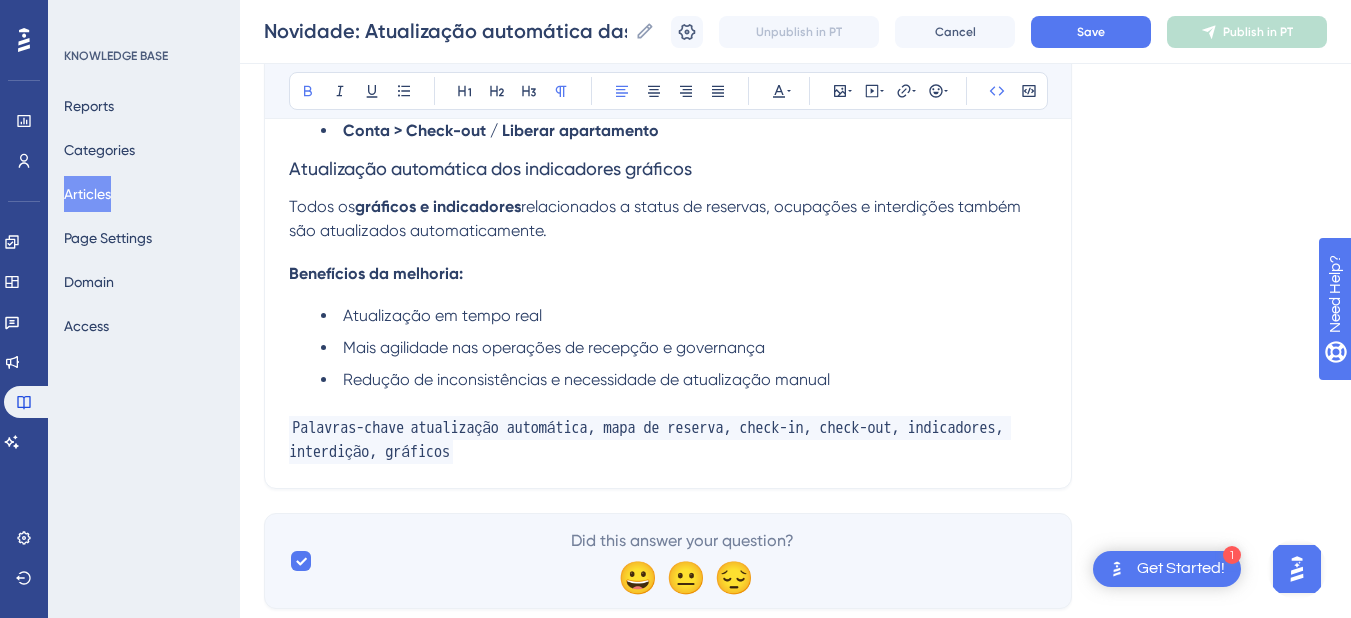 scroll, scrollTop: 400, scrollLeft: 0, axis: vertical 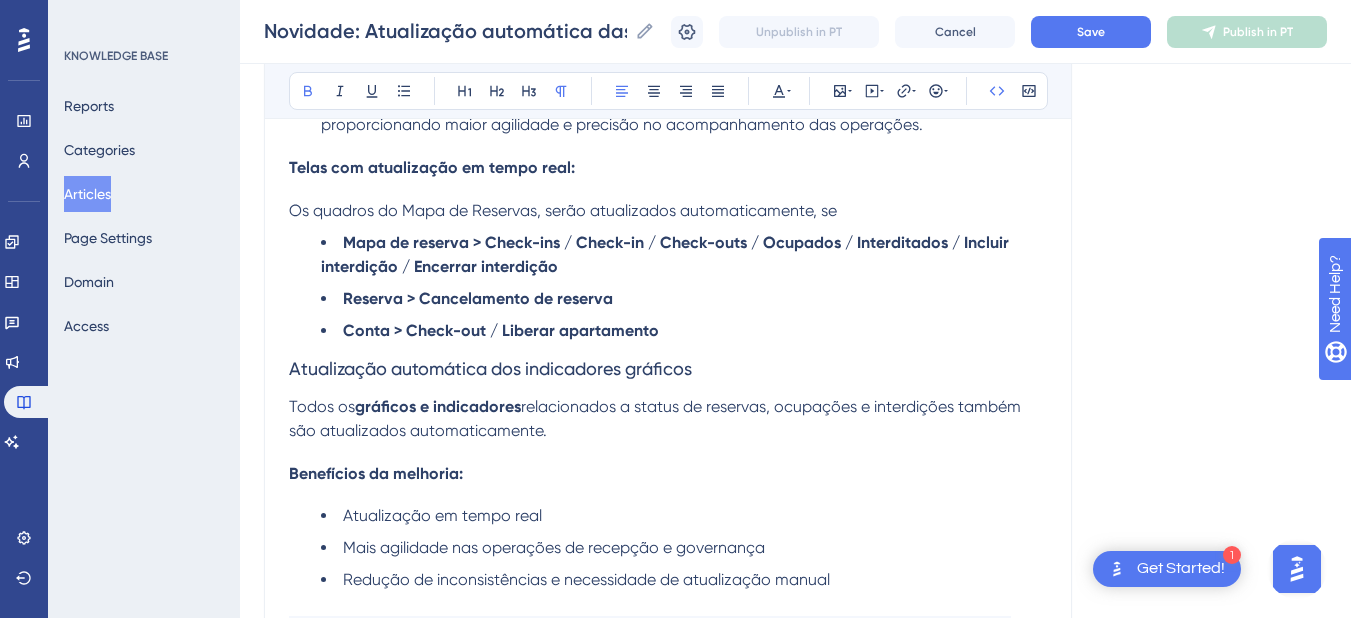 click on "Atualização automática dos indicadores gráficos" at bounding box center [490, 368] 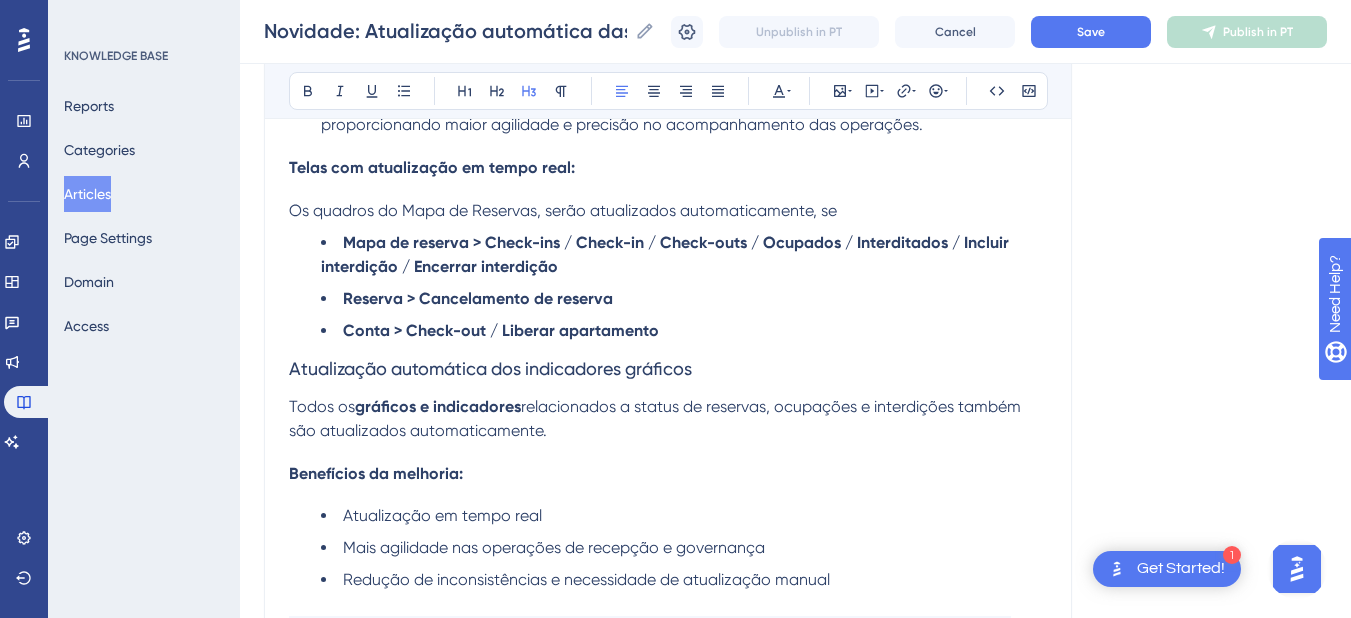 scroll, scrollTop: 200, scrollLeft: 0, axis: vertical 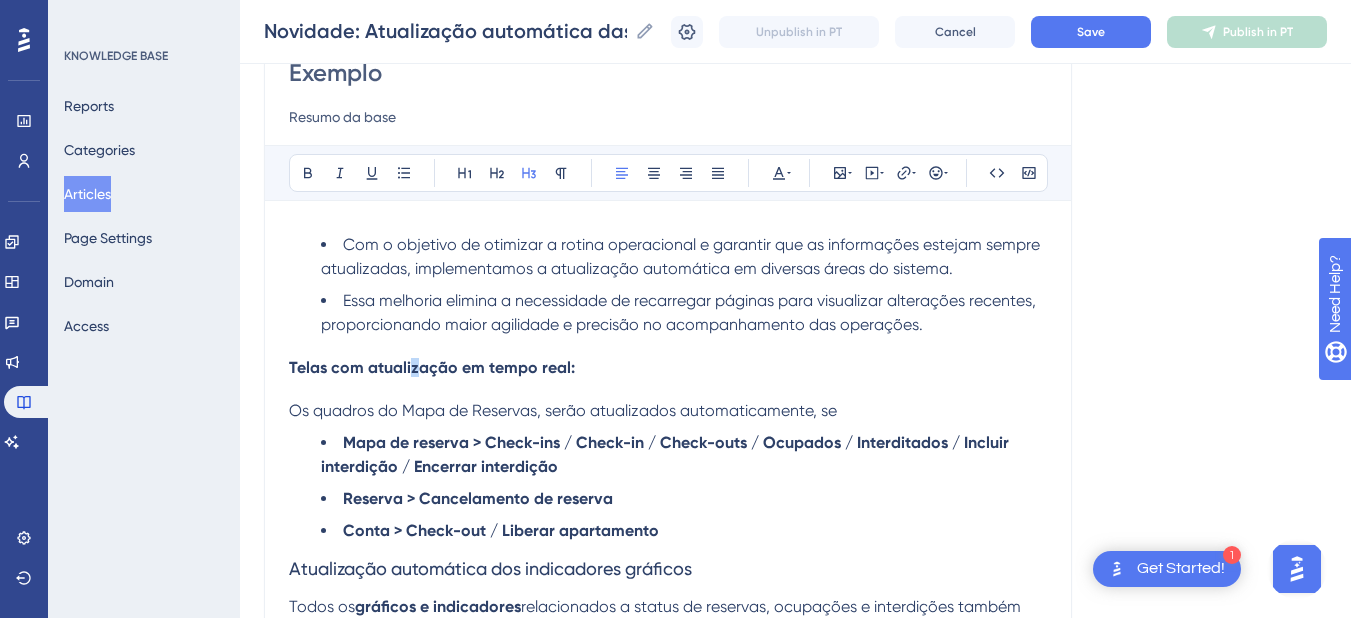 click on "Telas com atualização em tempo real:" at bounding box center (432, 367) 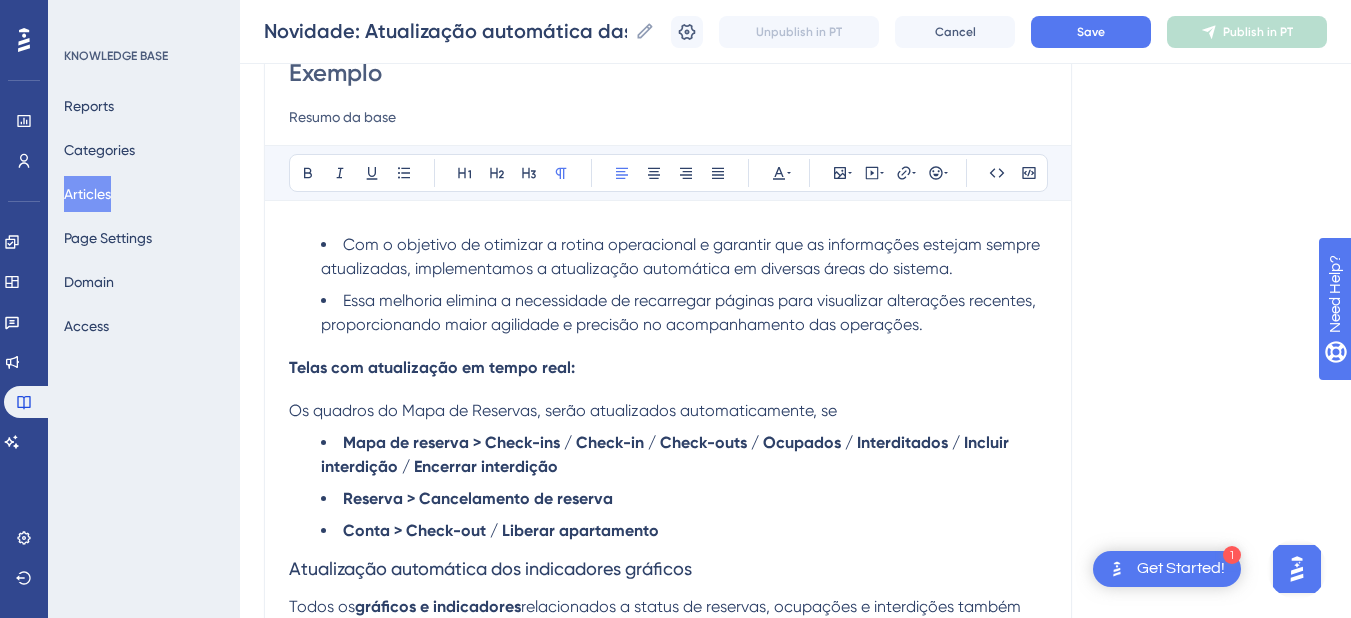 click on "Os quadros do Mapa de Reservas, serão atualizados automaticamente, se" at bounding box center [668, 411] 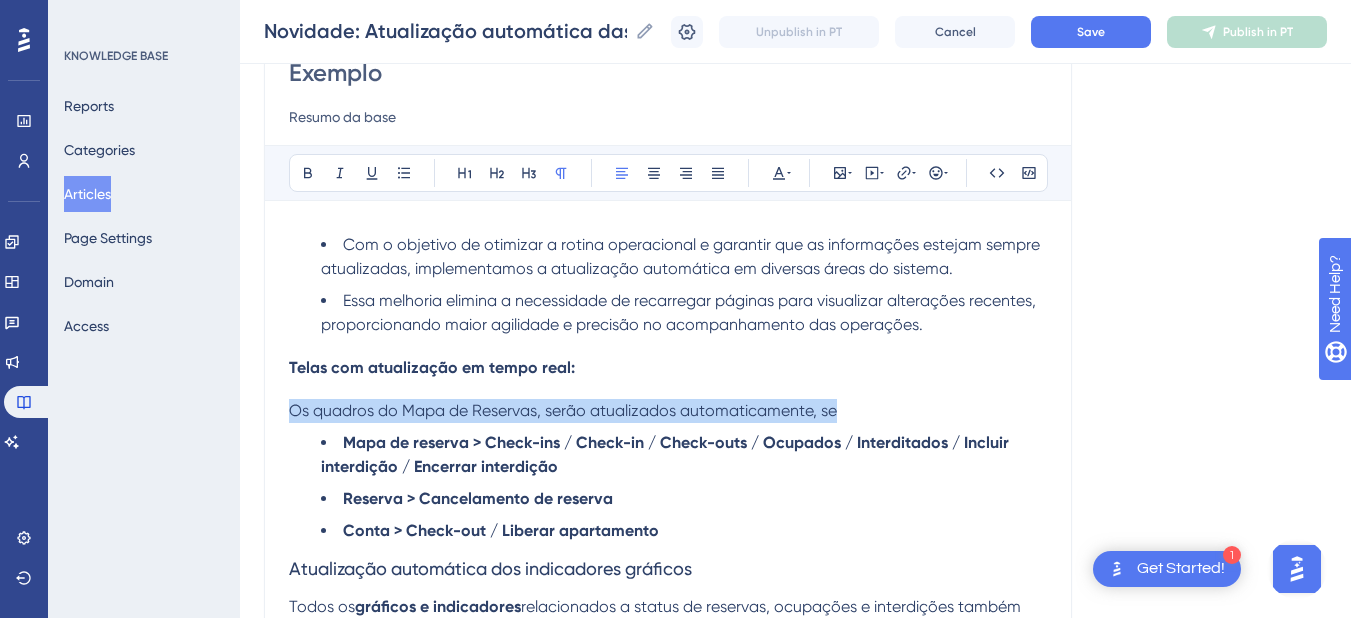 drag, startPoint x: 866, startPoint y: 412, endPoint x: 175, endPoint y: 406, distance: 691.02606 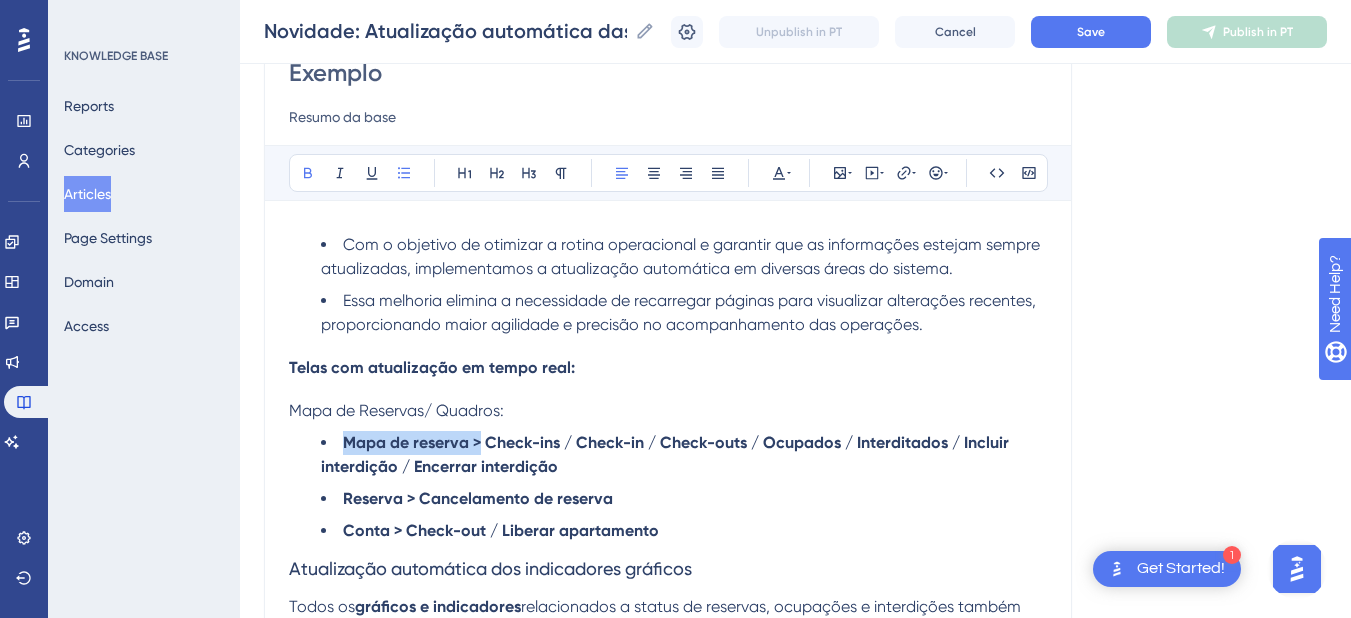 drag, startPoint x: 476, startPoint y: 442, endPoint x: 339, endPoint y: 444, distance: 137.0146 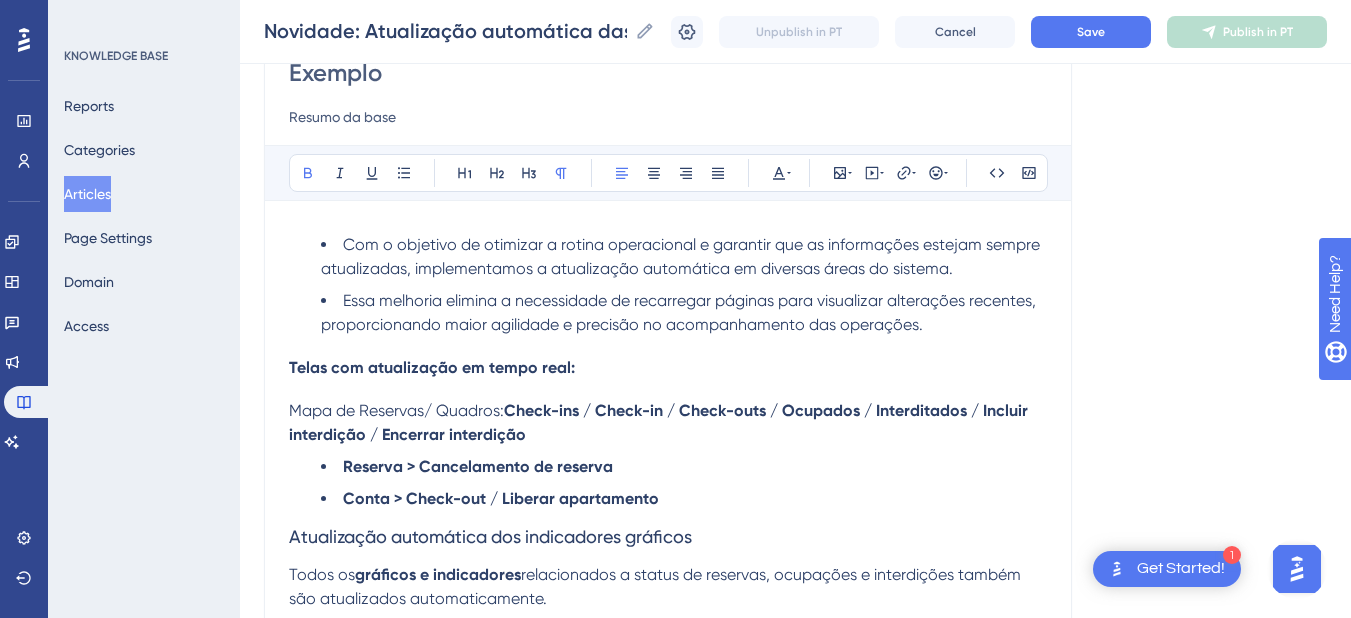 drag, startPoint x: 993, startPoint y: 411, endPoint x: 1005, endPoint y: 432, distance: 24.186773 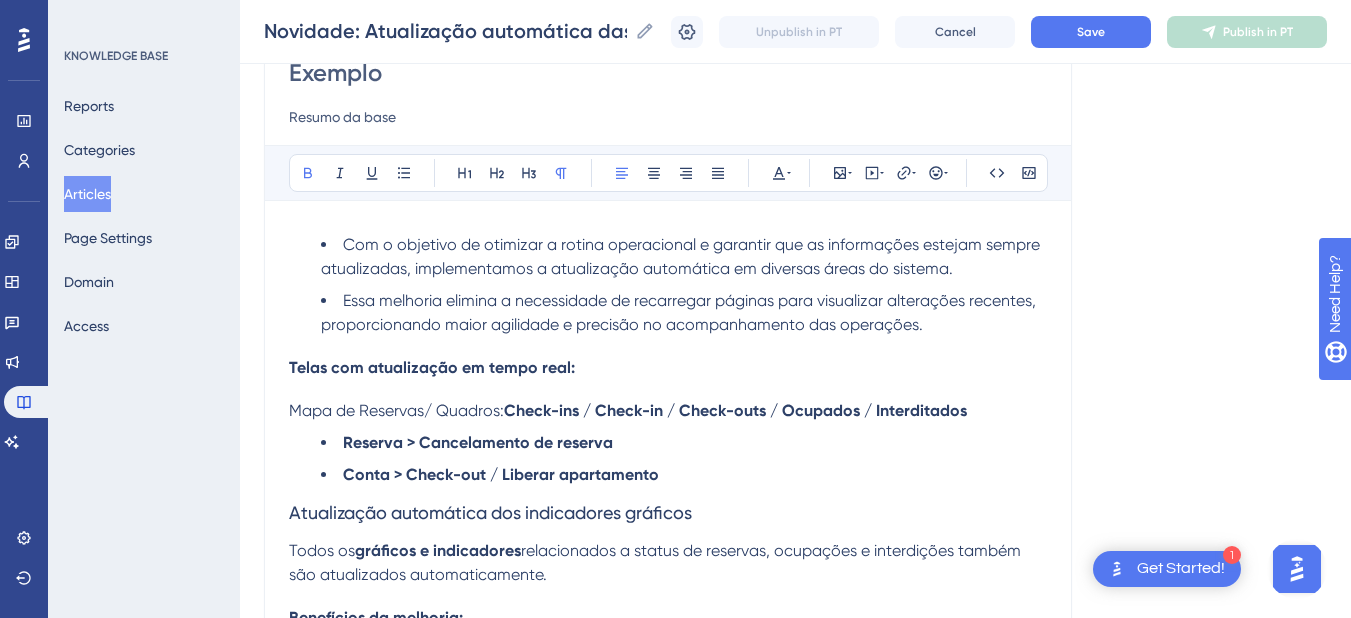 click on "Com o objetivo de otimizar a rotina operacional e garantir que as informações estejam sempre atualizadas, implementamos a atualização automática em diversas áreas do sistema. Essa melhoria elimina a necessidade de recarregar páginas para visualizar alterações recentes, proporcionando maior agilidade e precisão no acompanhamento das operações. Telas com atualização em tempo real: Mapa de Reservas/ Quadros:   Check-ins / Check-in / Check-outs / Ocupados / Interditados  Reserva > Cancelamento de reserva Conta > Check-out / Liberar apartamento Atualização automática dos indicadores gráficos Todos os  gráficos e indicadores  relacionados a status de reservas, ocupações e interdições também são atualizados automaticamente. Benefícios da melhoria: Atualização em tempo real Mais agilidade nas operações de recepção e governança Redução de inconsistências e necessidade de atualização manual Palavras-chave" at bounding box center [668, 524] 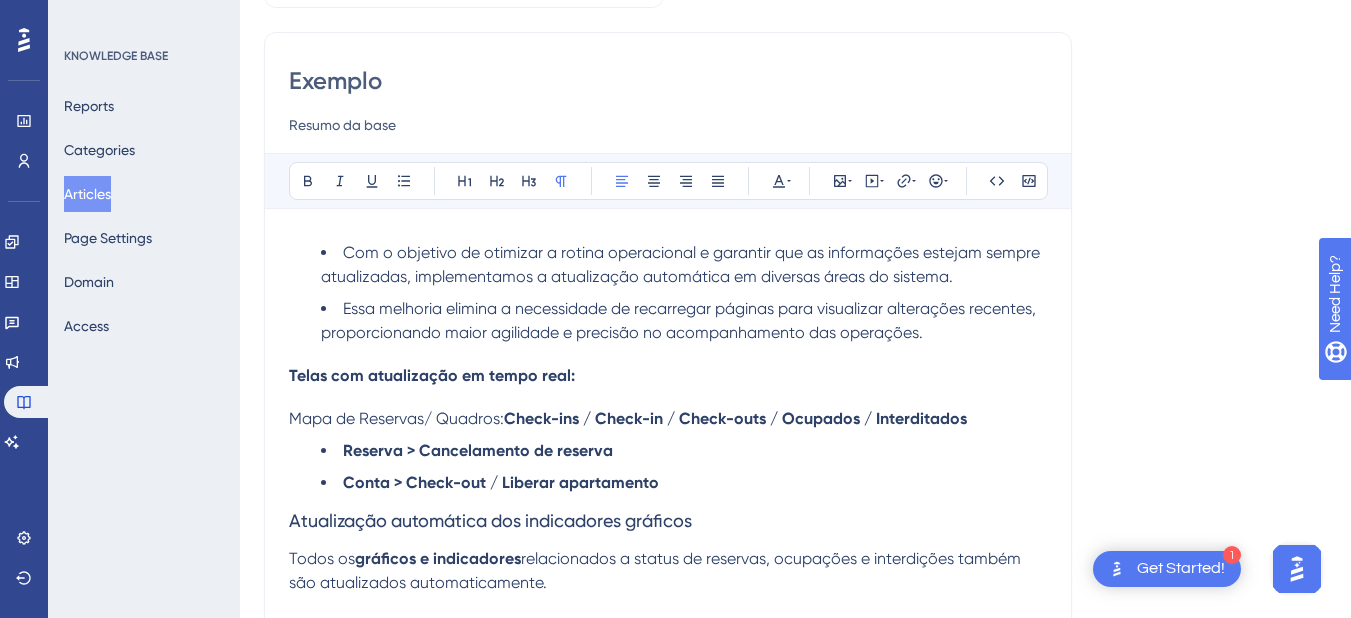 scroll, scrollTop: 0, scrollLeft: 0, axis: both 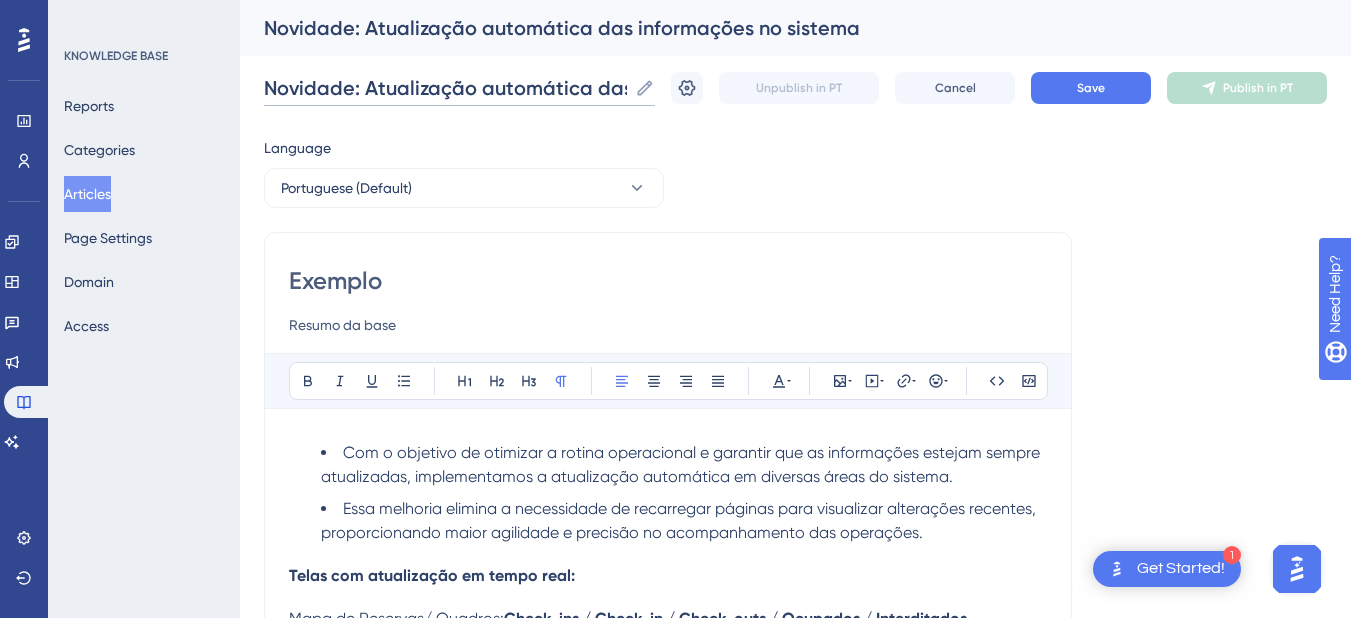 click on "Novidade: Atualização automática das informações no sistema" at bounding box center [445, 88] 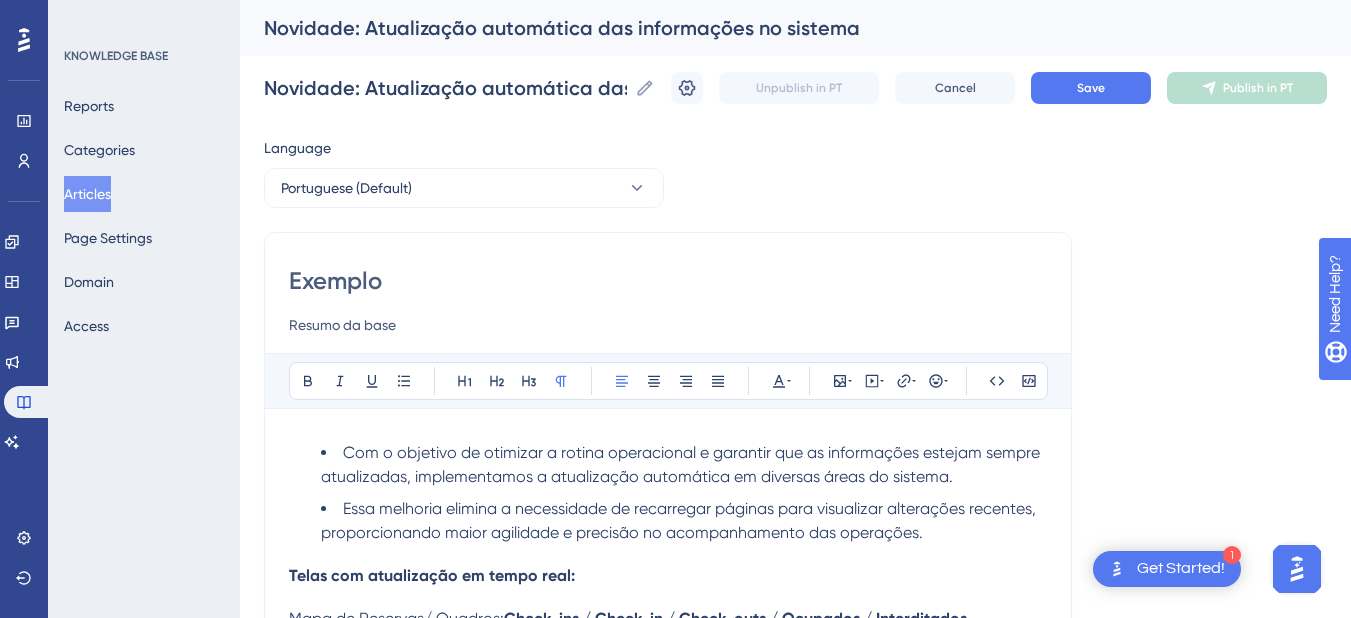 click on "Exemplo" at bounding box center (668, 281) 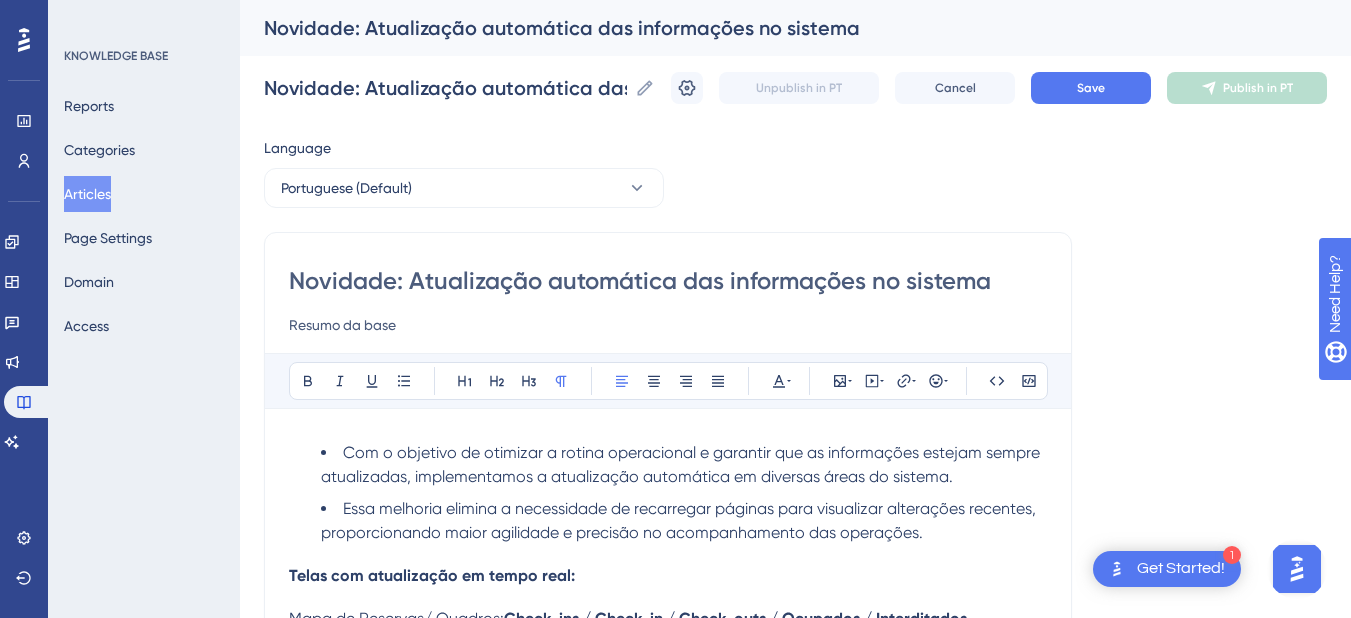 type on "Novidade: Atualização automática das informações no sistema" 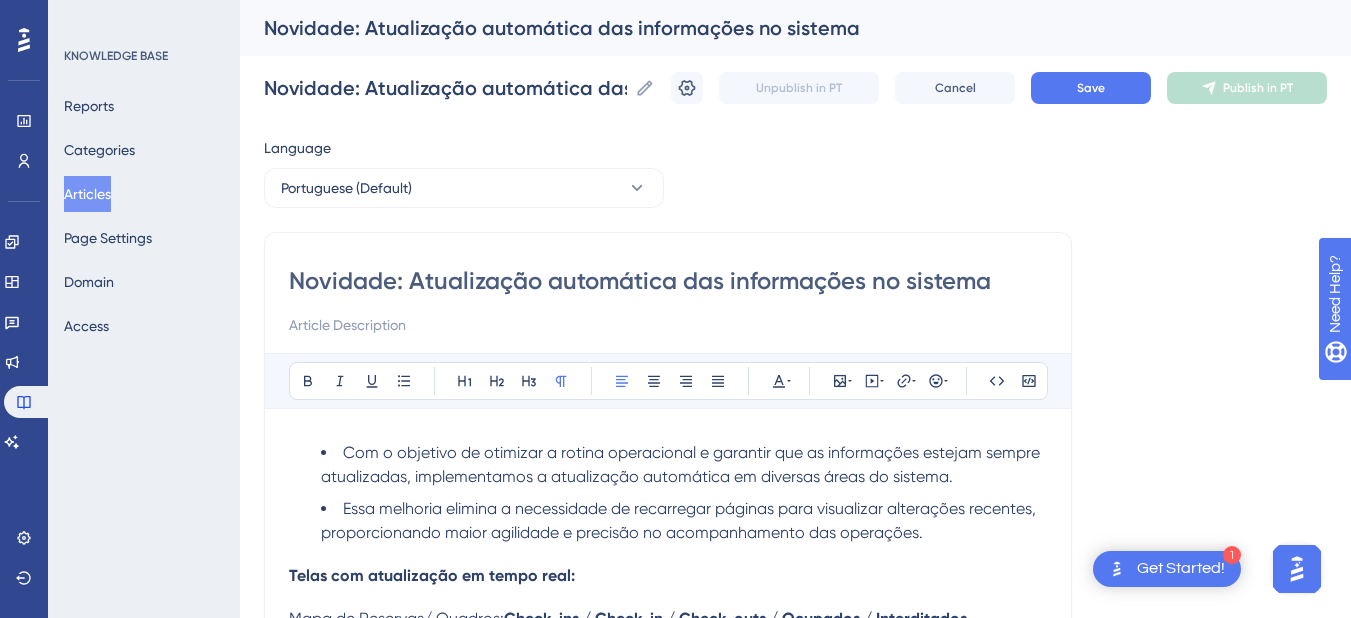 scroll, scrollTop: 200, scrollLeft: 0, axis: vertical 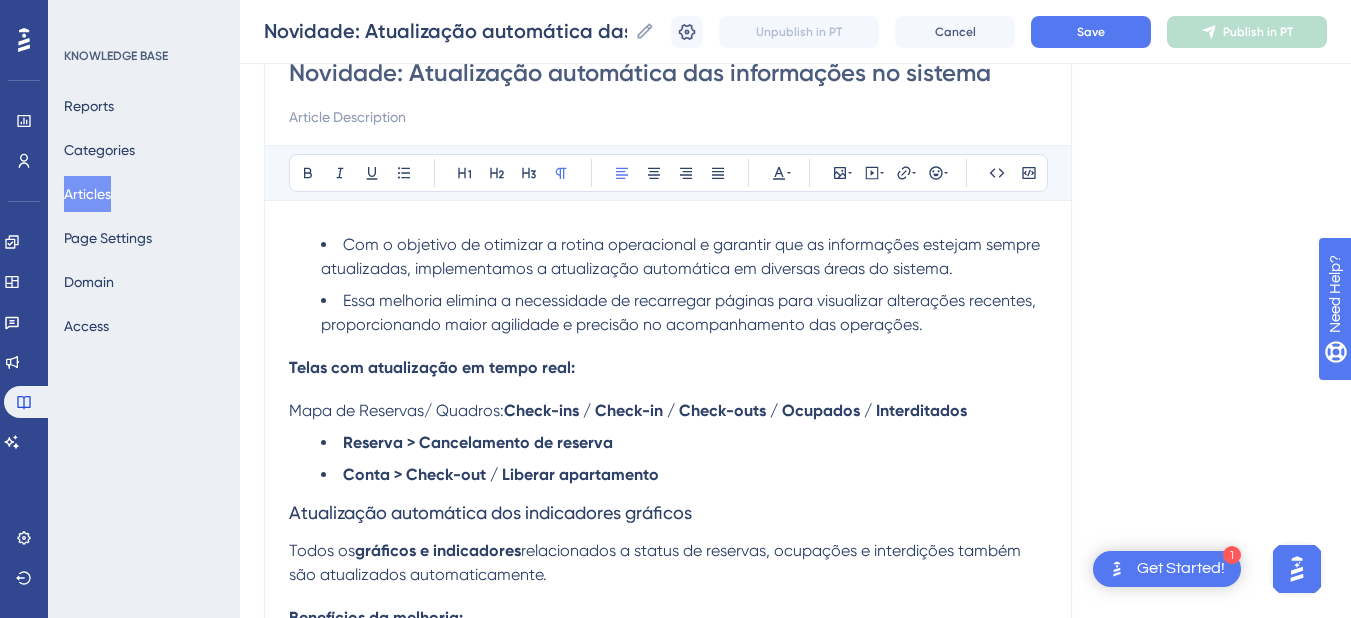 click on "Com o objetivo de otimizar a rotina operacional e garantir que as informações estejam sempre atualizadas, implementamos a atualização automática em diversas áreas do sistema." at bounding box center [684, 257] 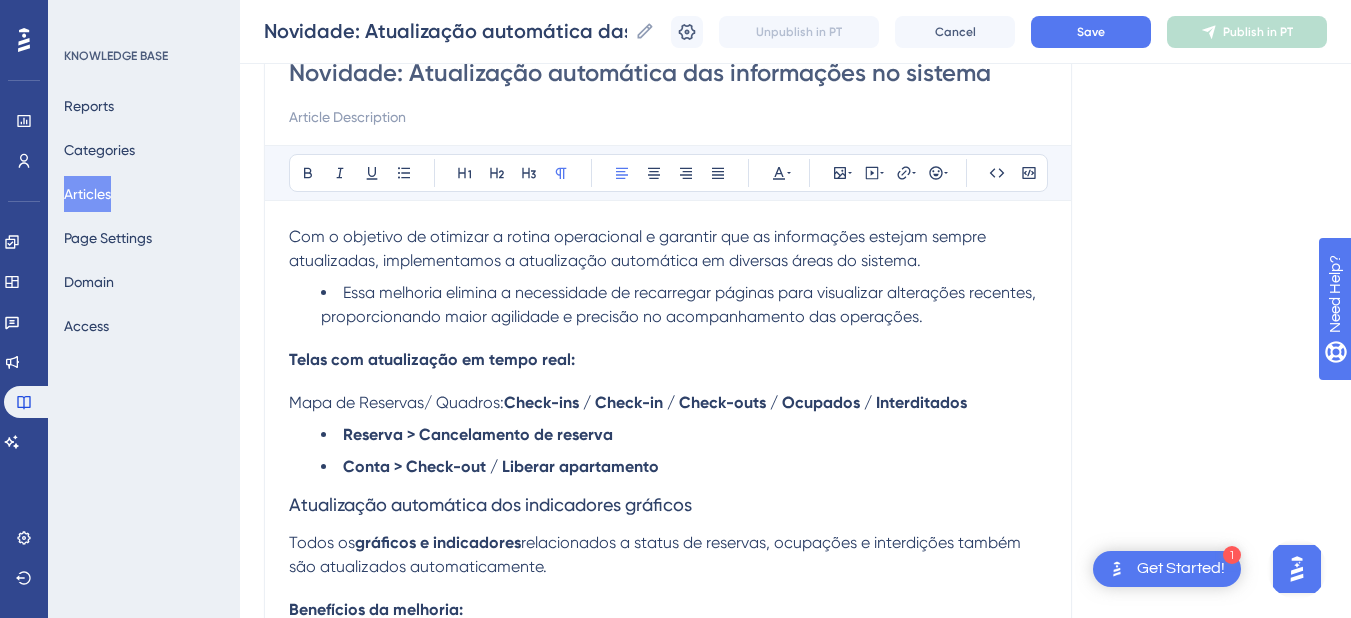 scroll, scrollTop: 400, scrollLeft: 0, axis: vertical 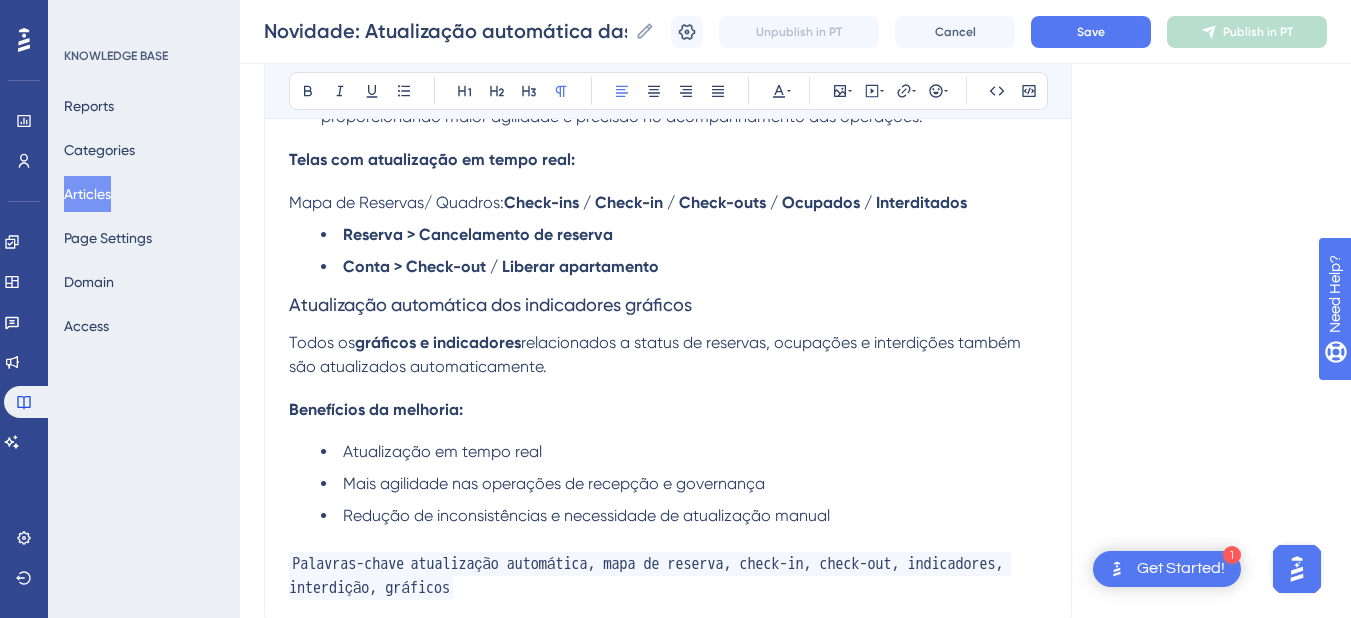 click on "Reserva > Cancelamento de reserva" at bounding box center [684, 235] 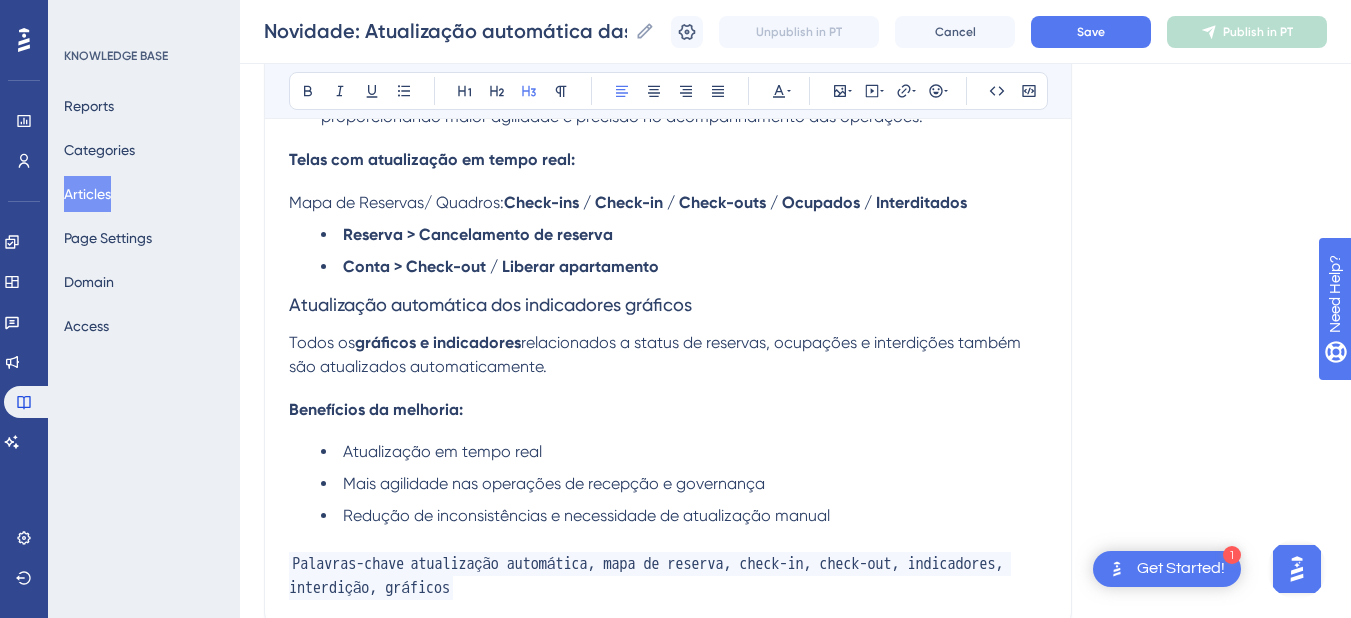 click on "Atualização automática dos indicadores gráficos" at bounding box center [490, 304] 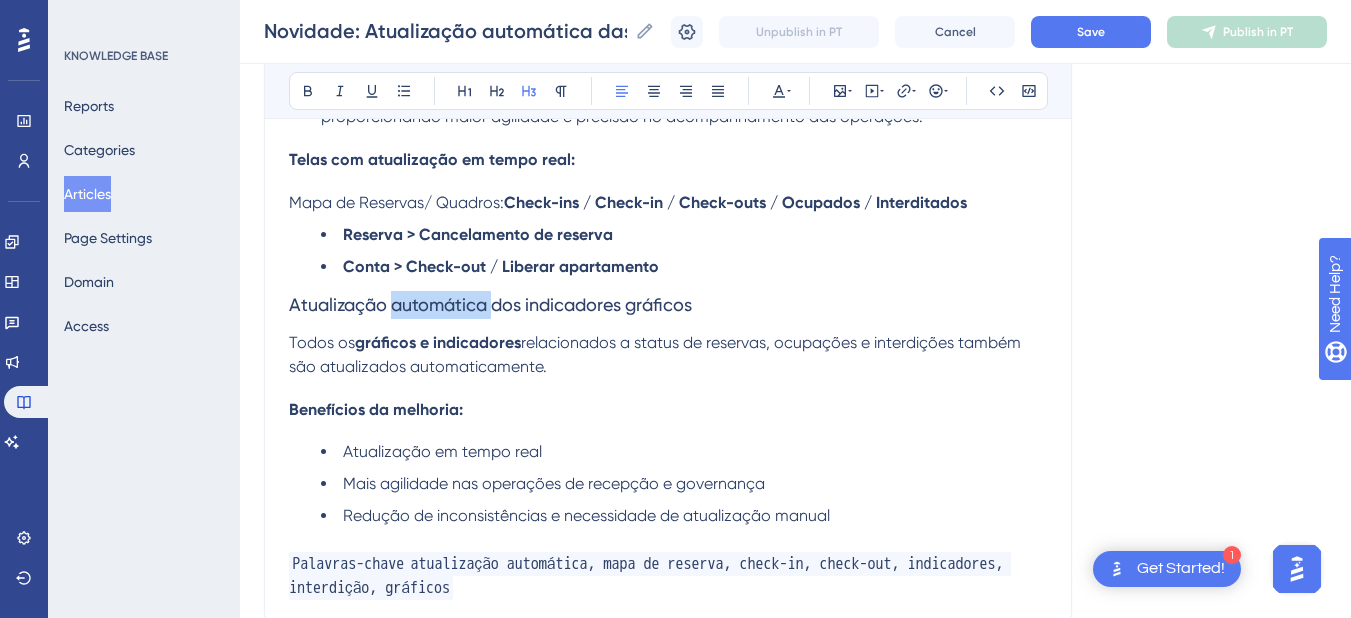 click on "Atualização automática dos indicadores gráficos" at bounding box center [490, 304] 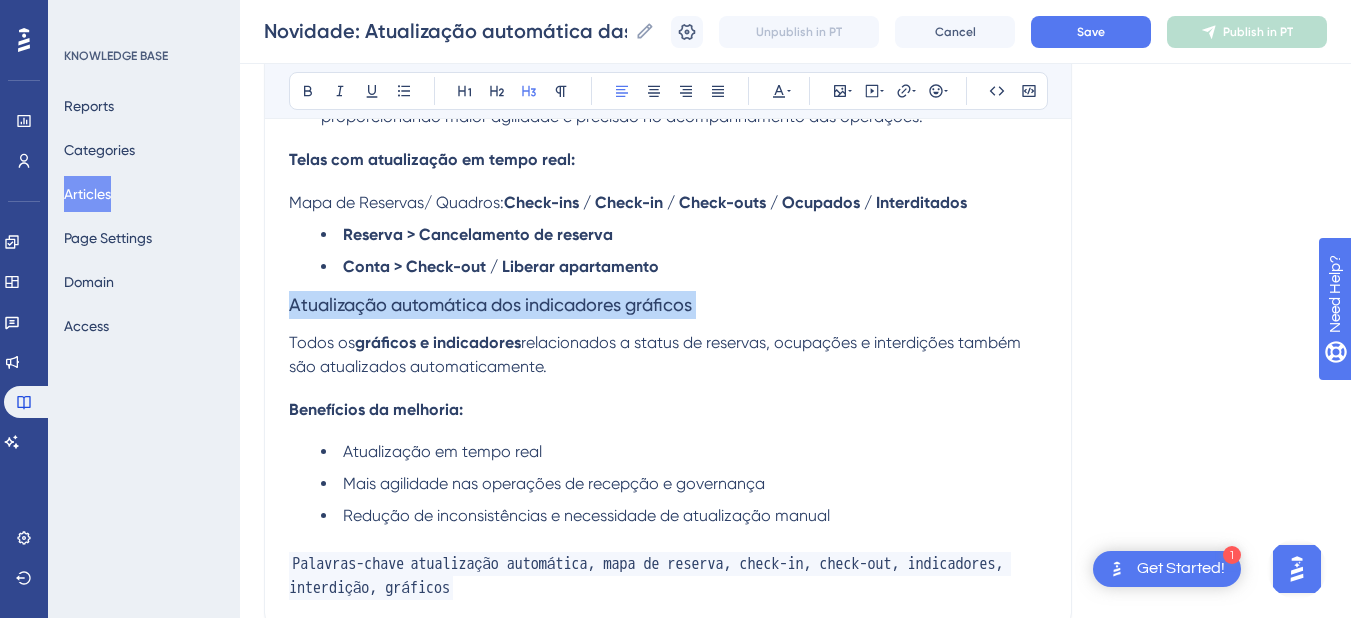 click on "Atualização automática dos indicadores gráficos" at bounding box center [490, 304] 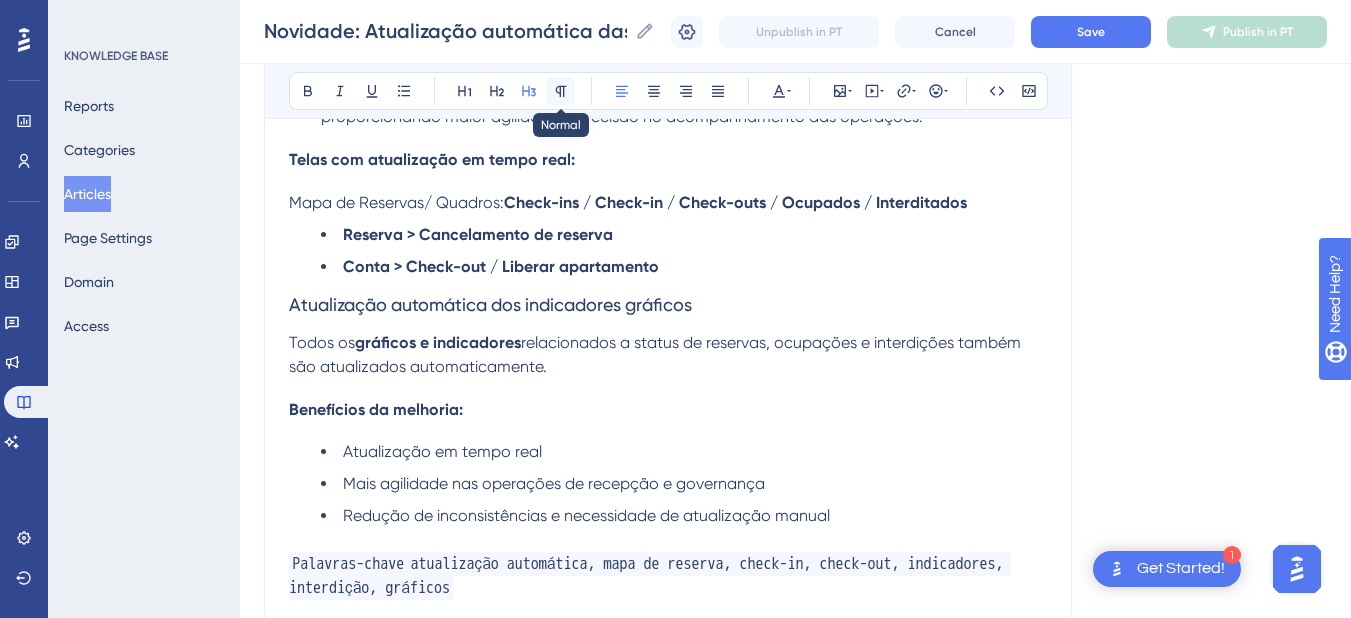 click 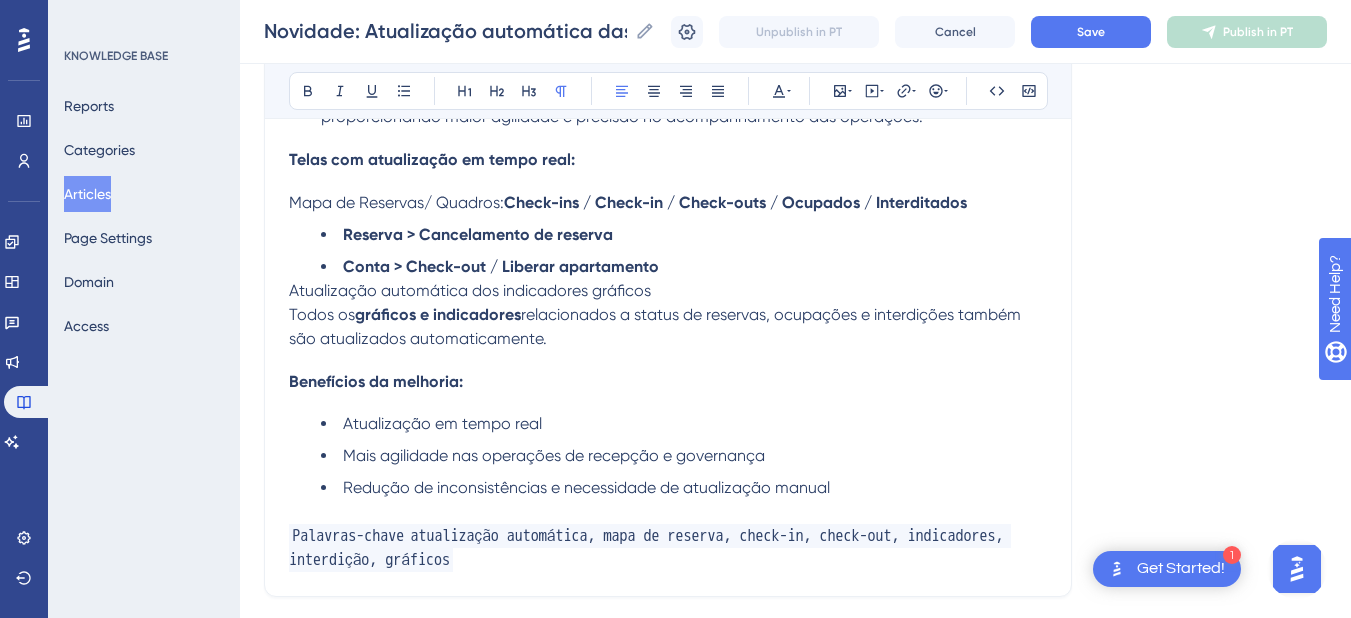 click on "Atualização automática dos indicadores gráficos" at bounding box center [668, 291] 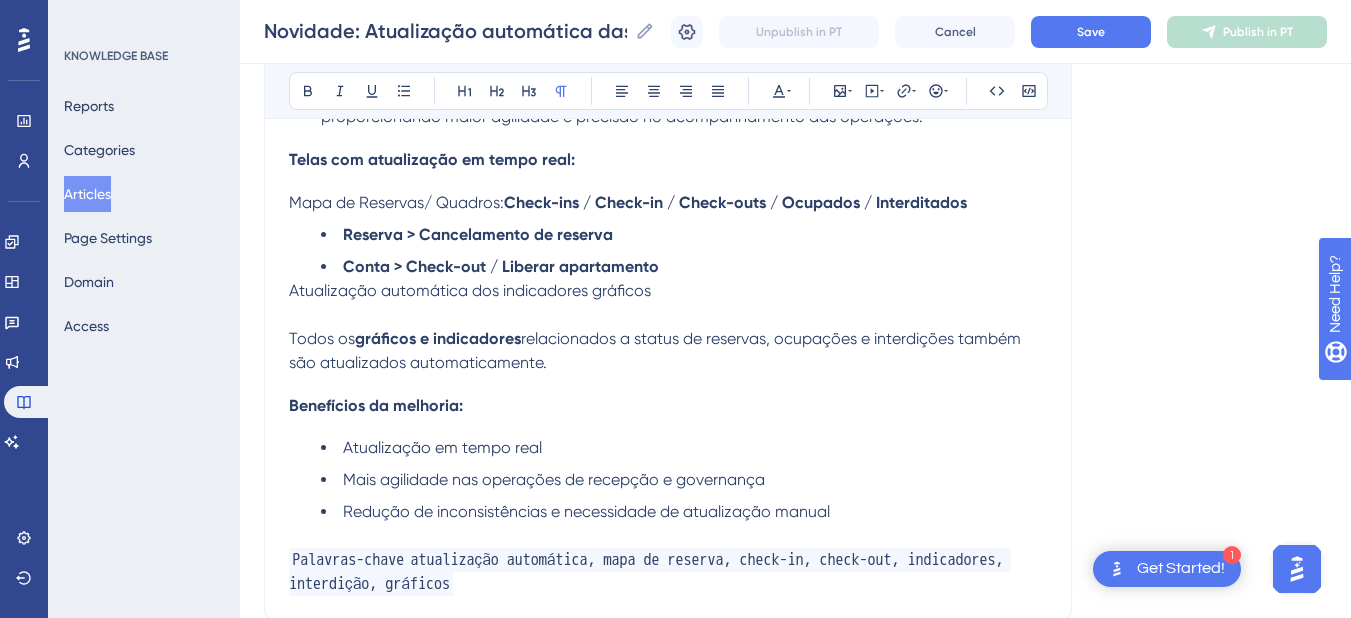 click on "Conta > Check-out / Liberar apartamento" at bounding box center [684, 267] 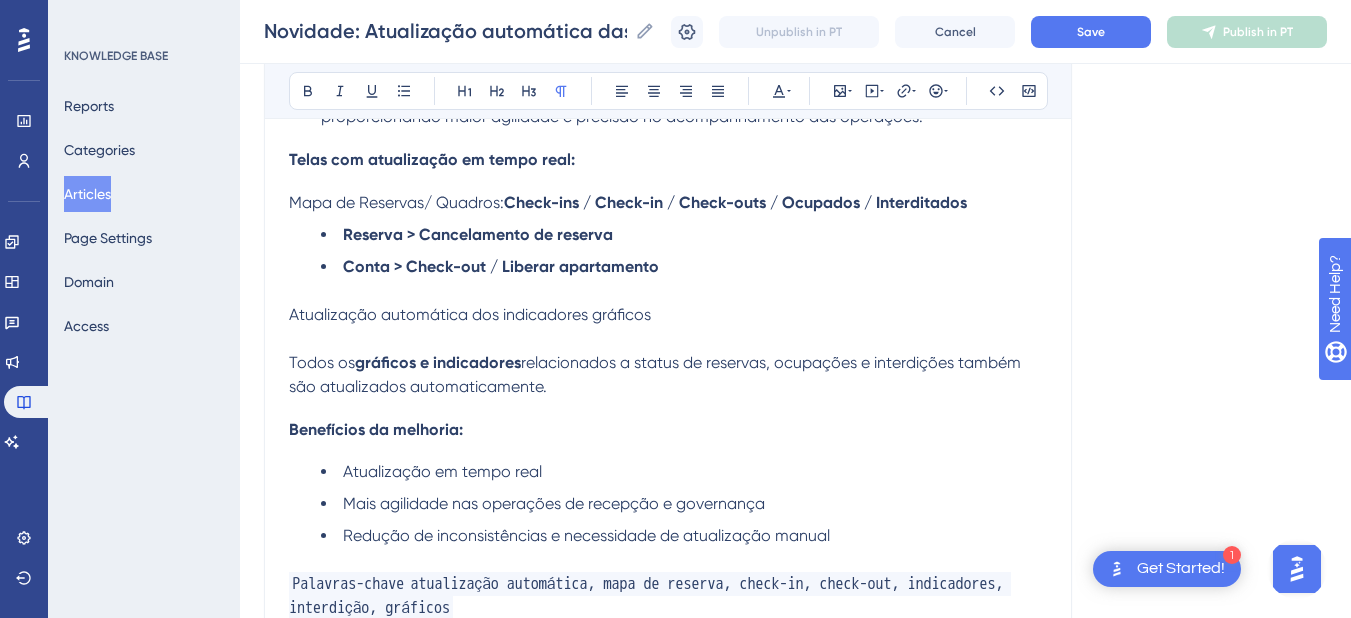 click on "Atualização automática dos indicadores gráficos" at bounding box center [470, 314] 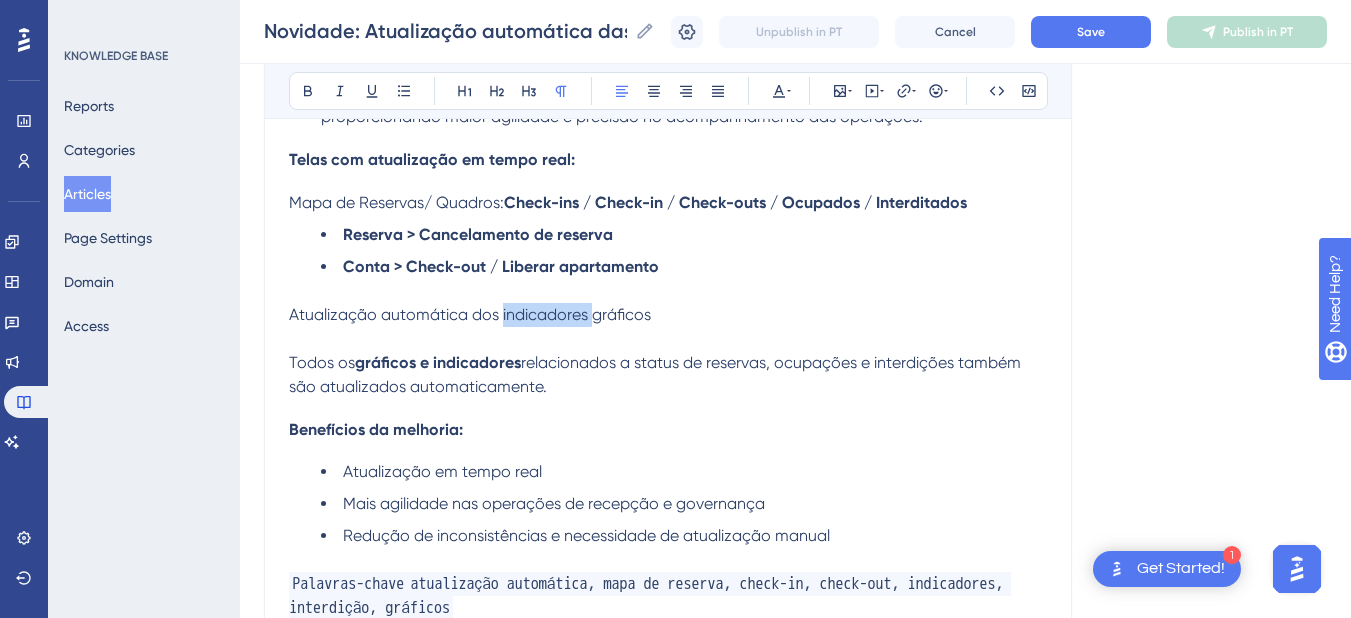 click on "Atualização automática dos indicadores gráficos" at bounding box center [470, 314] 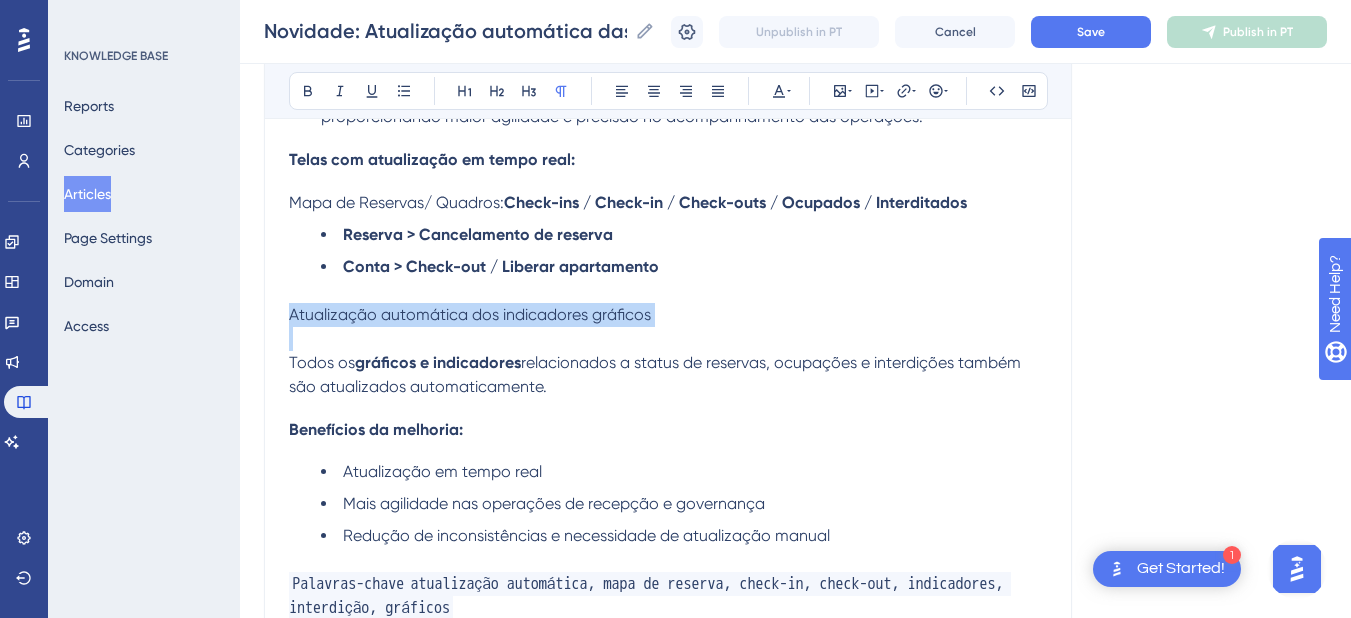 click on "Atualização automática dos indicadores gráficos" at bounding box center (470, 314) 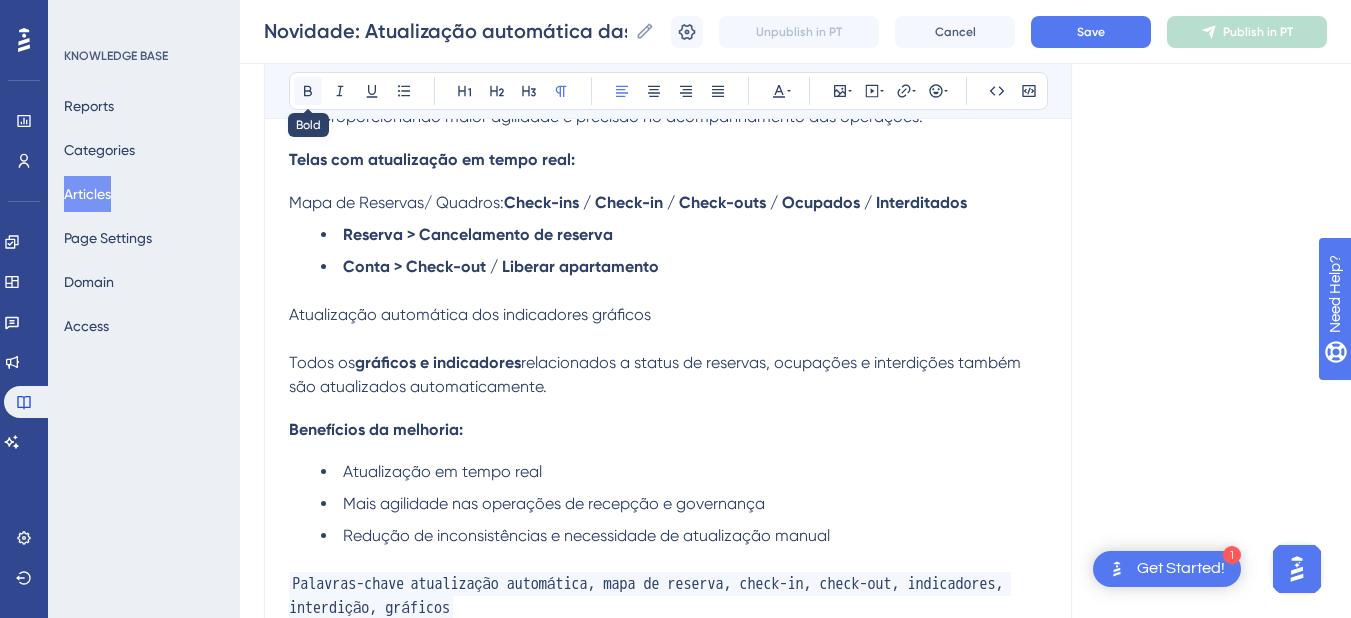 click at bounding box center (308, 91) 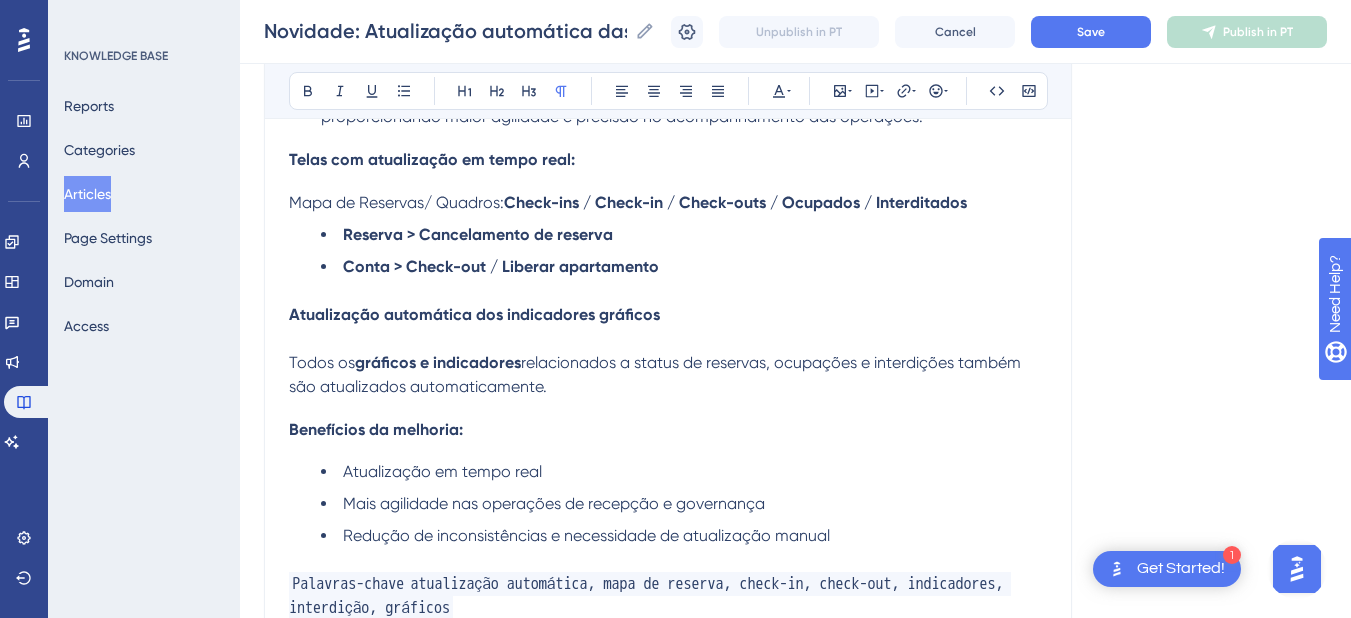 click at bounding box center [668, 291] 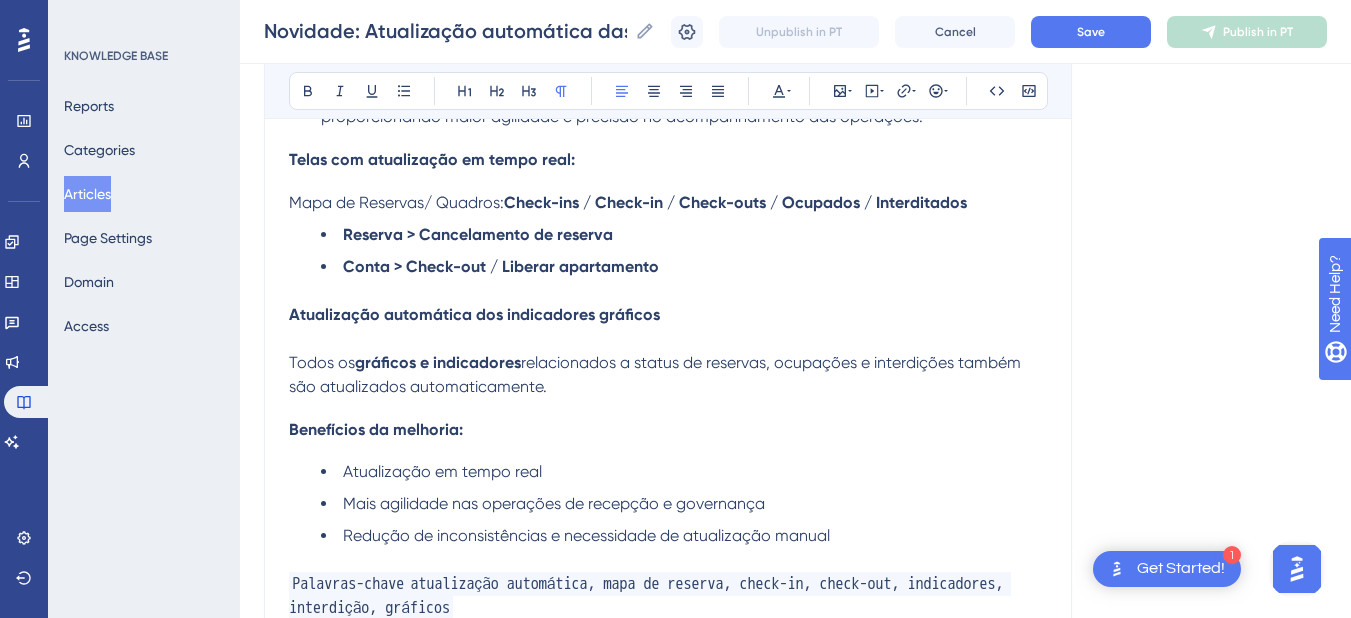 click on "Todos os" at bounding box center (322, 362) 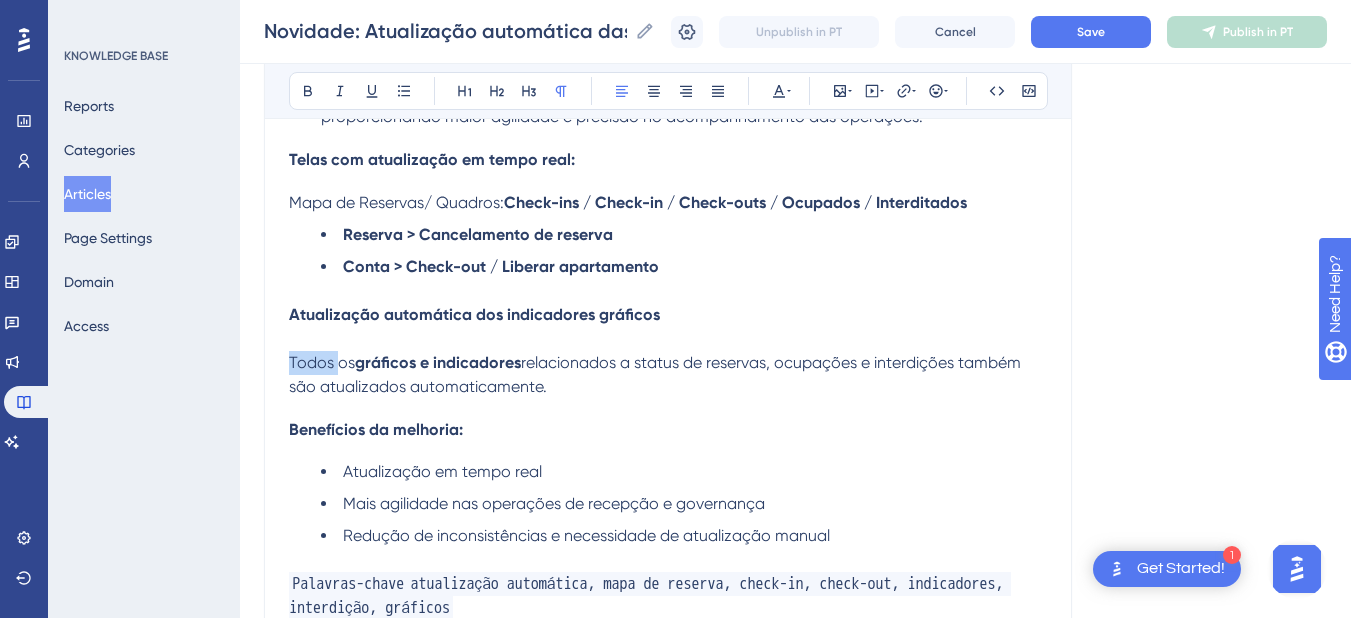 click on "Todos os" at bounding box center (322, 362) 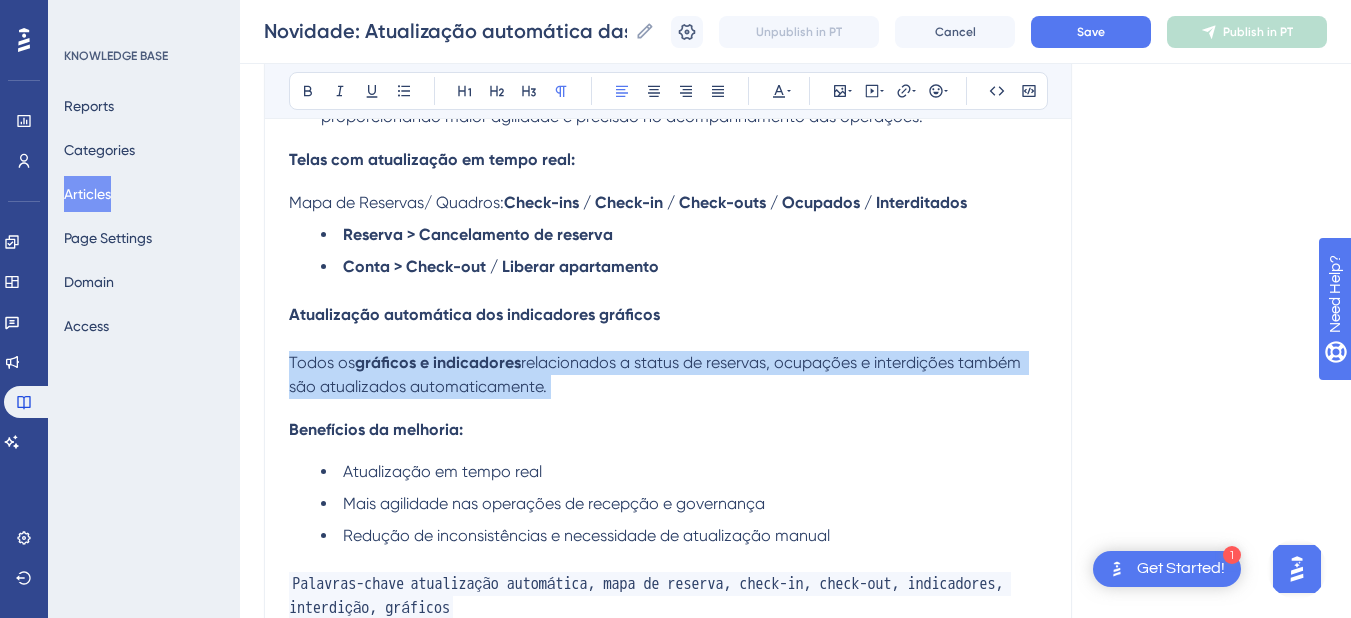 click on "Todos os" at bounding box center (322, 362) 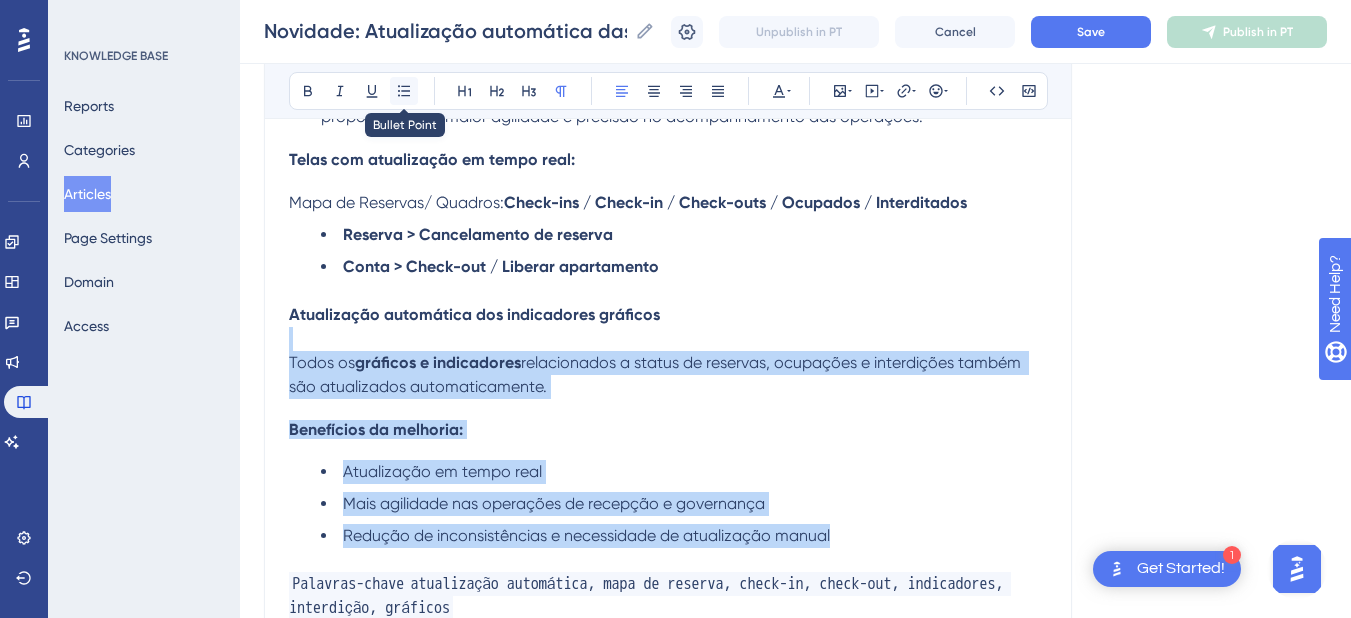click 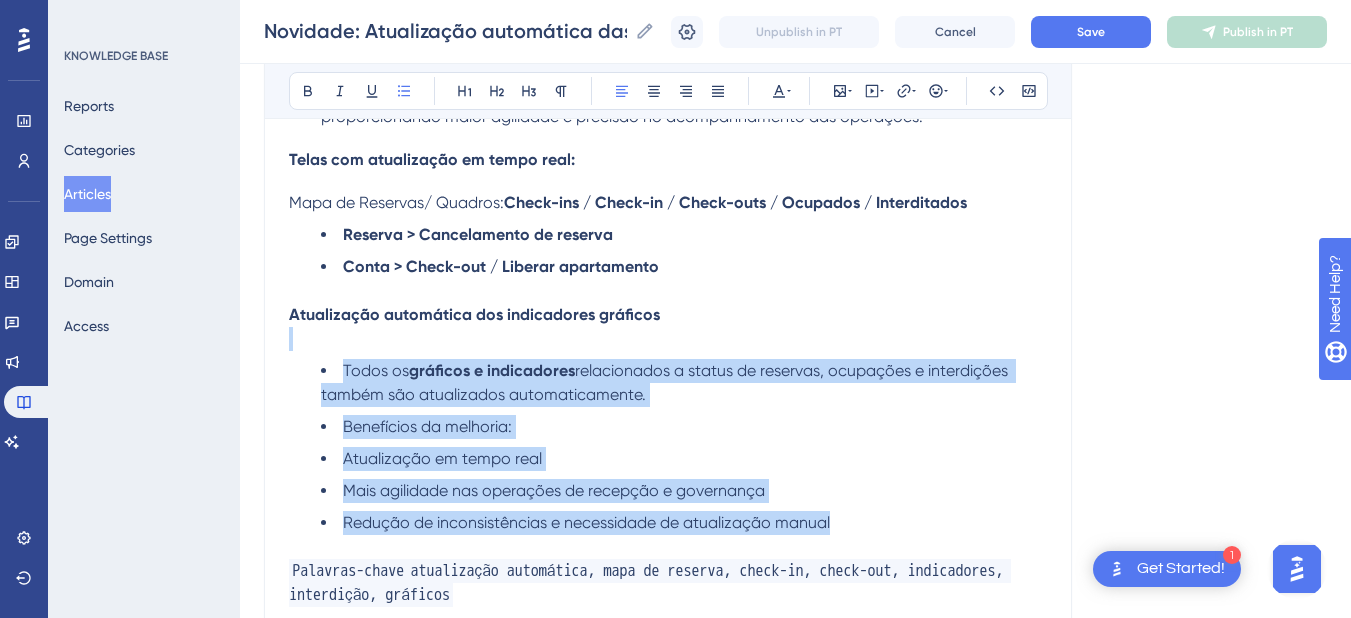 click on "Todos os  gráficos e indicadores  relacionados a status de reservas, ocupações e interdições também são atualizados automaticamente." at bounding box center (684, 383) 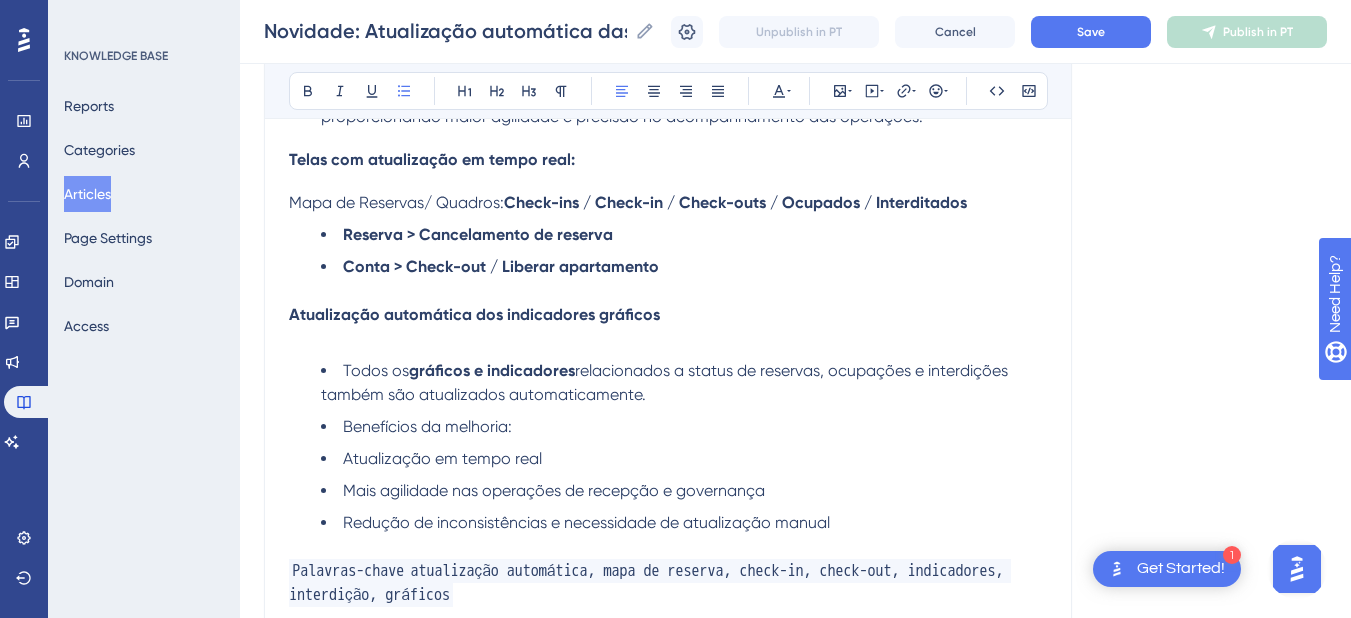 click on "Todos os  gráficos e indicadores  relacionados a status de reservas, ocupações e interdições também são atualizados automaticamente." at bounding box center (684, 383) 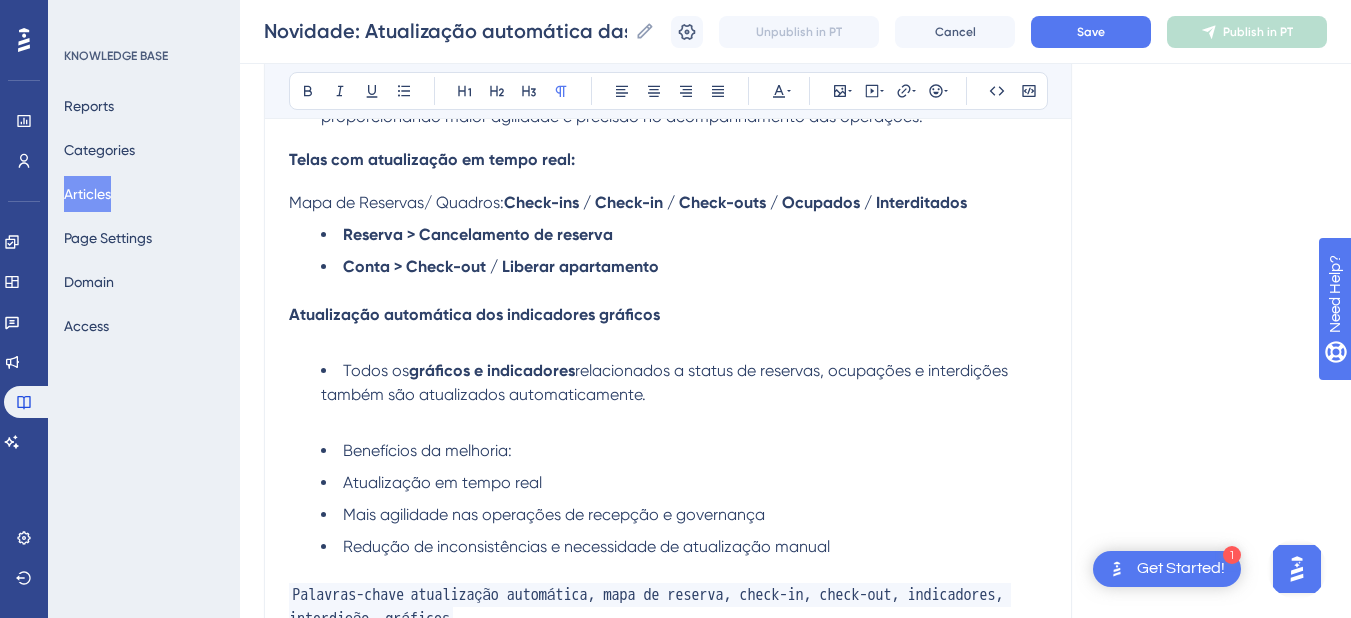 click on "Benefícios da melhoria:" at bounding box center [684, 451] 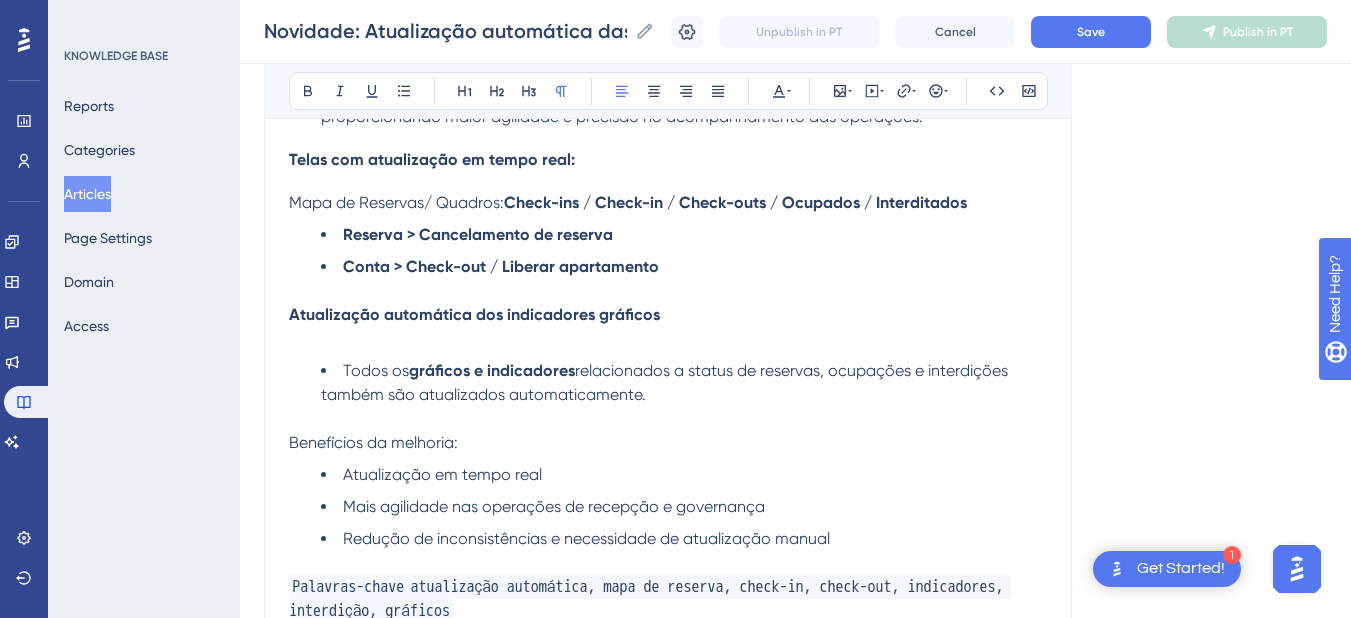 click on "Benefícios da melhoria:" at bounding box center [373, 442] 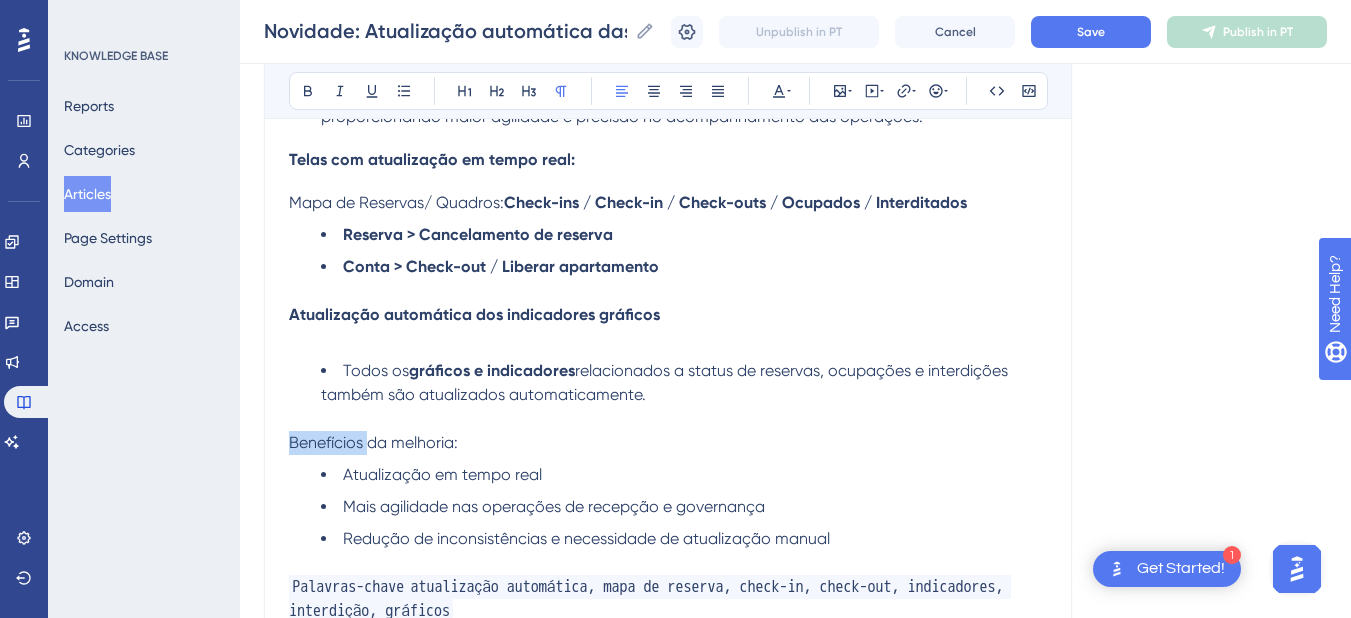 click on "Benefícios da melhoria:" at bounding box center (373, 442) 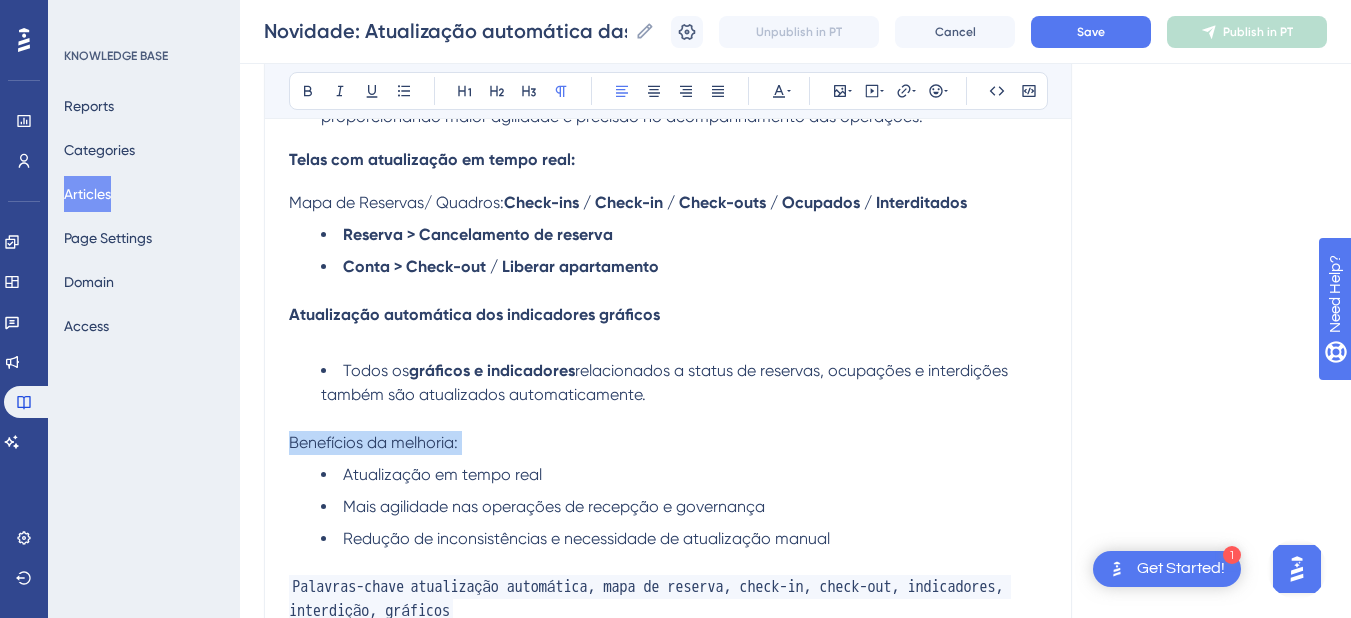 click on "Benefícios da melhoria:" at bounding box center (373, 442) 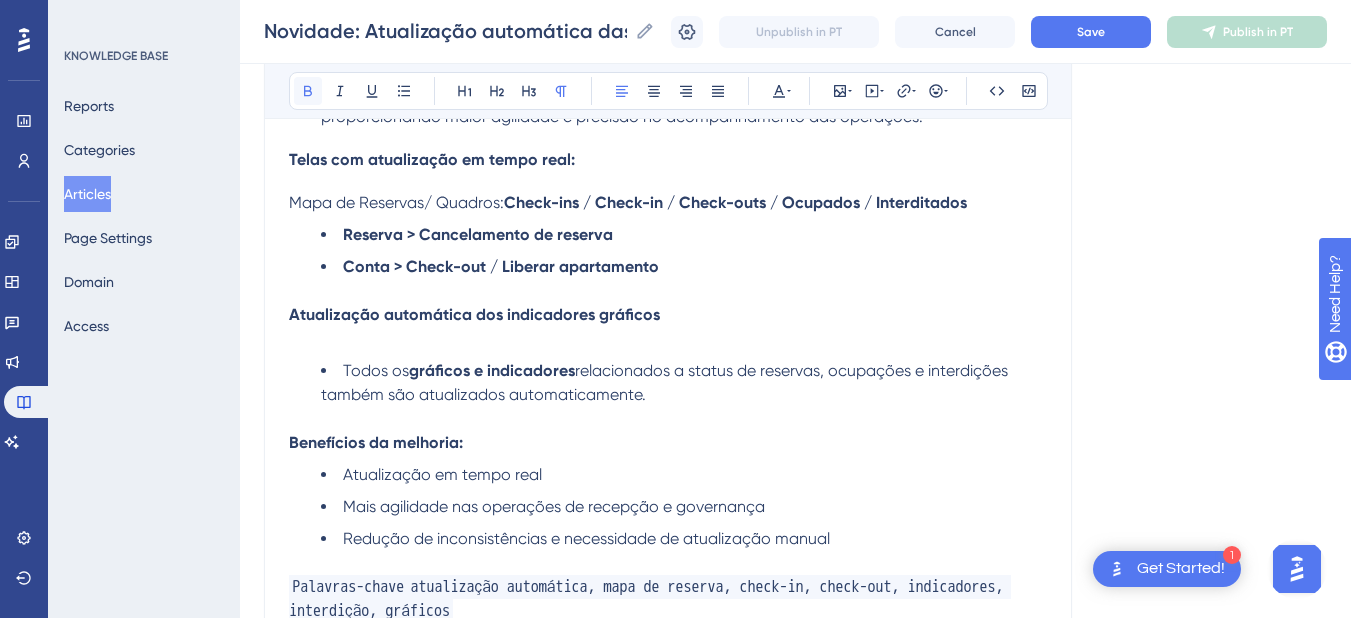 click 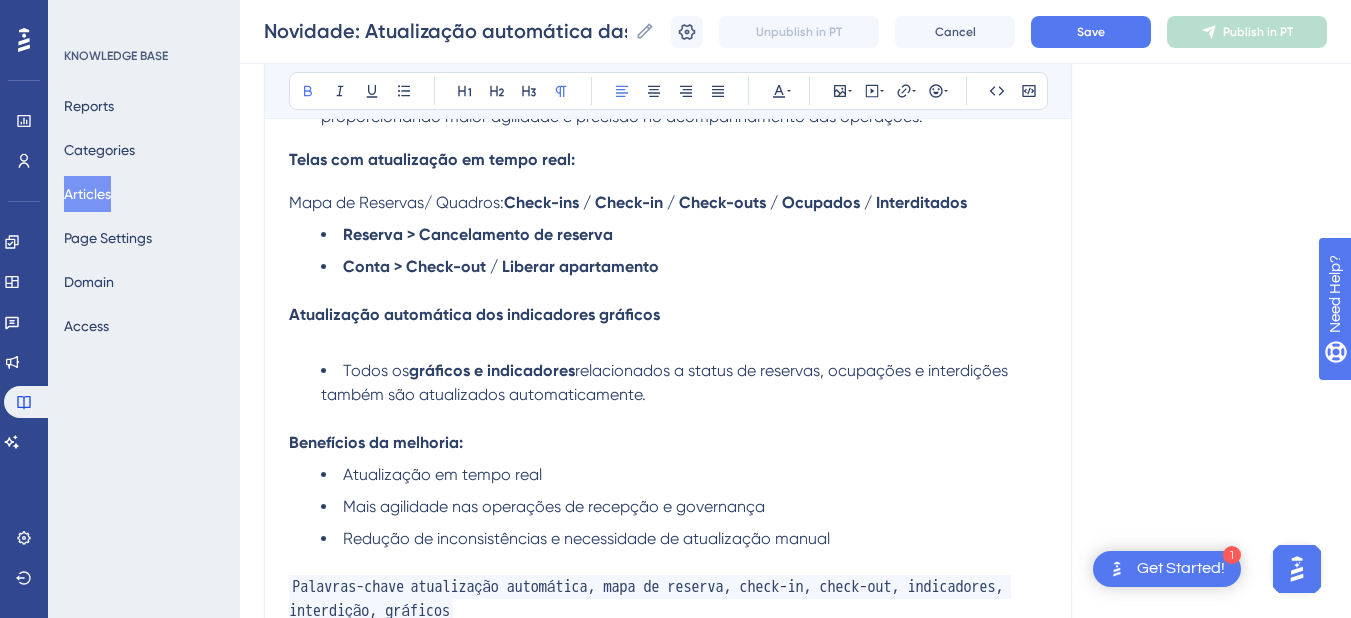 click on "Benefícios da melhoria:" at bounding box center (668, 443) 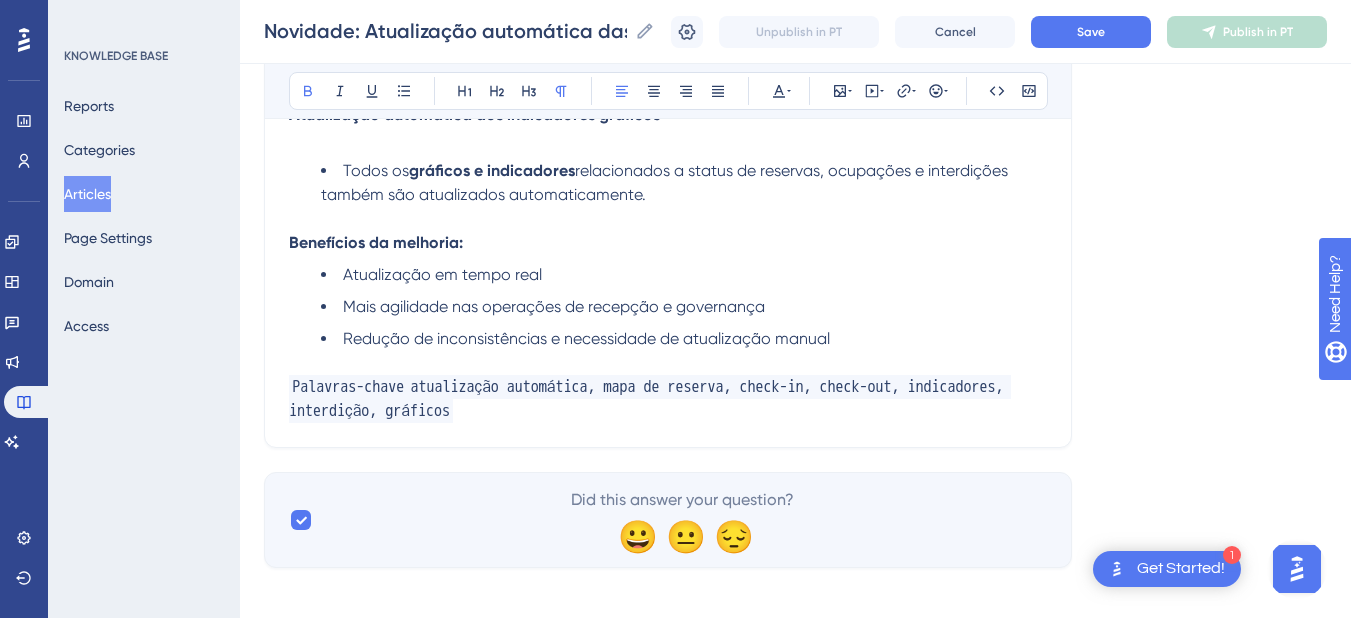 scroll, scrollTop: 400, scrollLeft: 0, axis: vertical 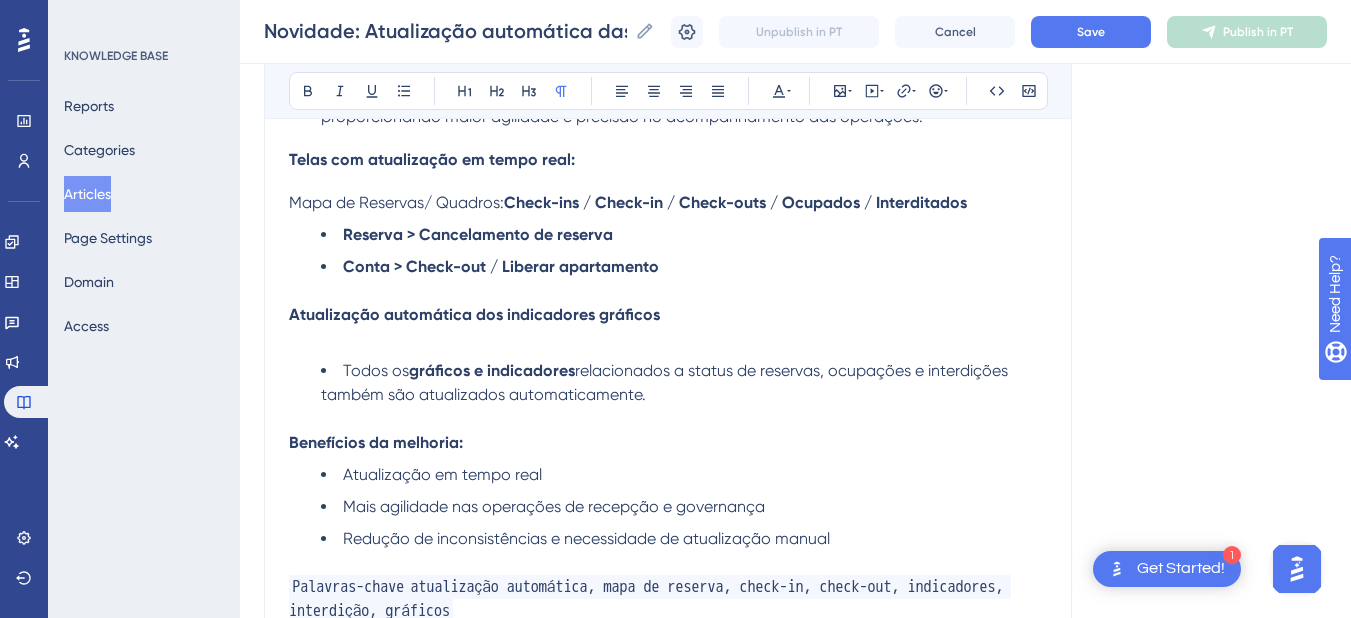 click at bounding box center (668, 339) 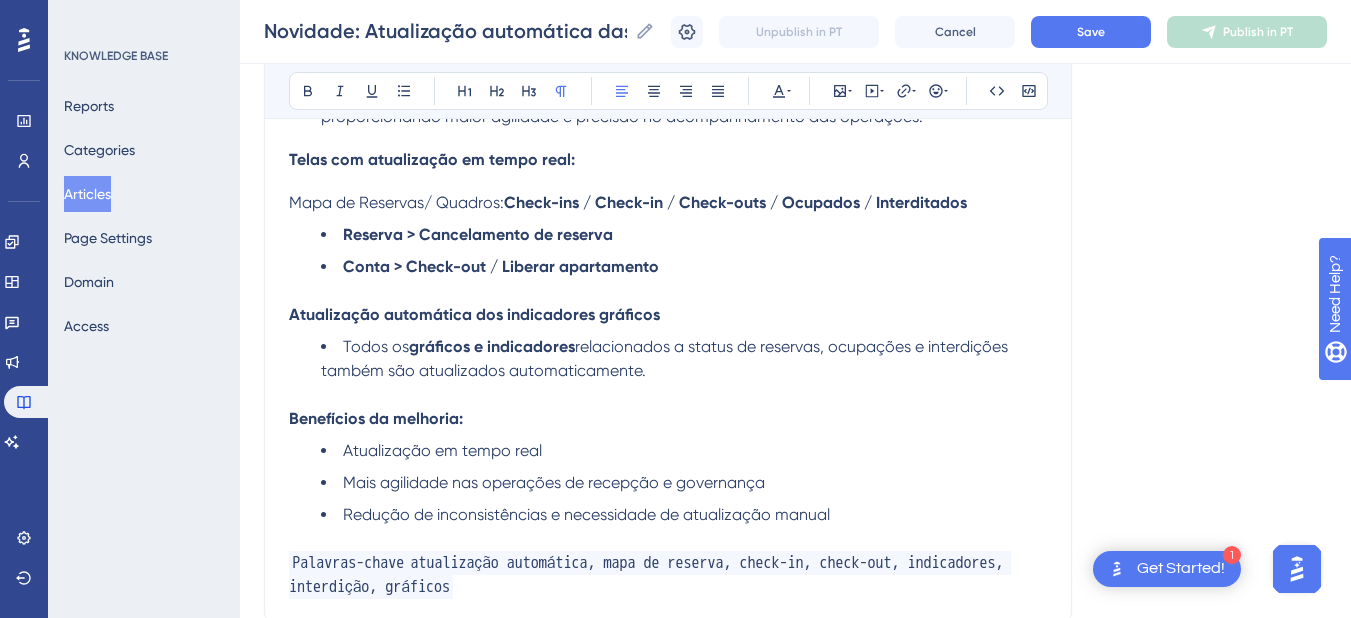 scroll, scrollTop: 200, scrollLeft: 0, axis: vertical 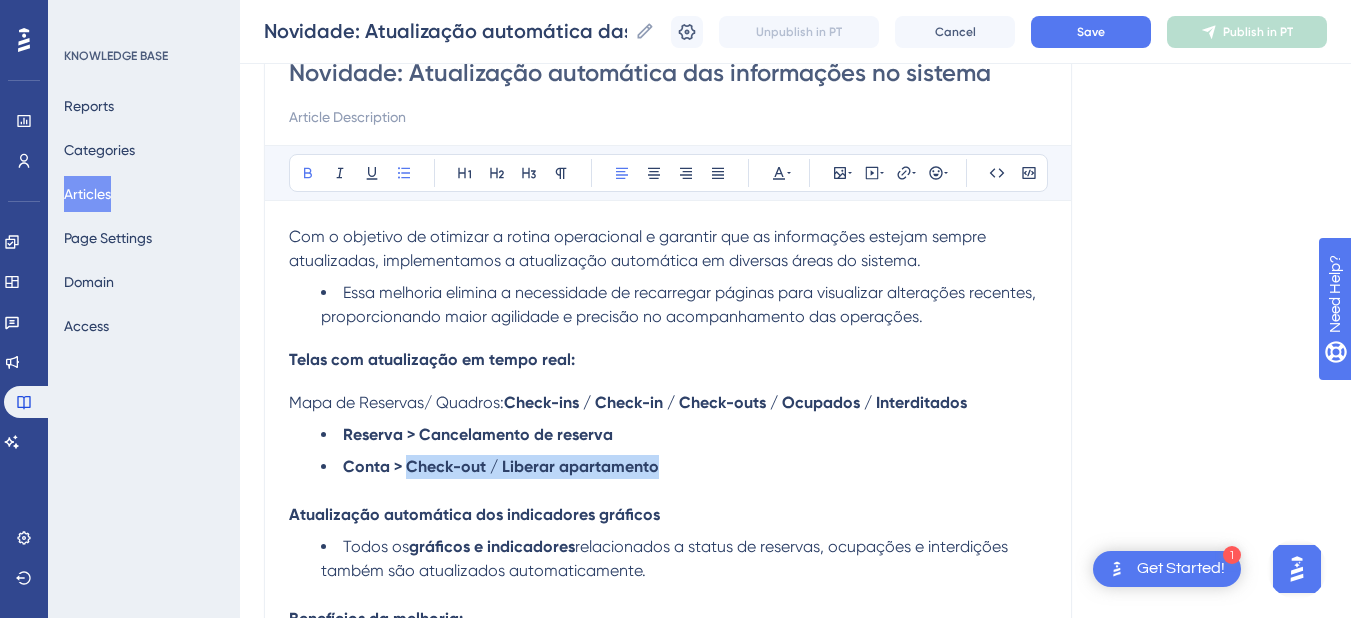 drag, startPoint x: 666, startPoint y: 461, endPoint x: 408, endPoint y: 469, distance: 258.124 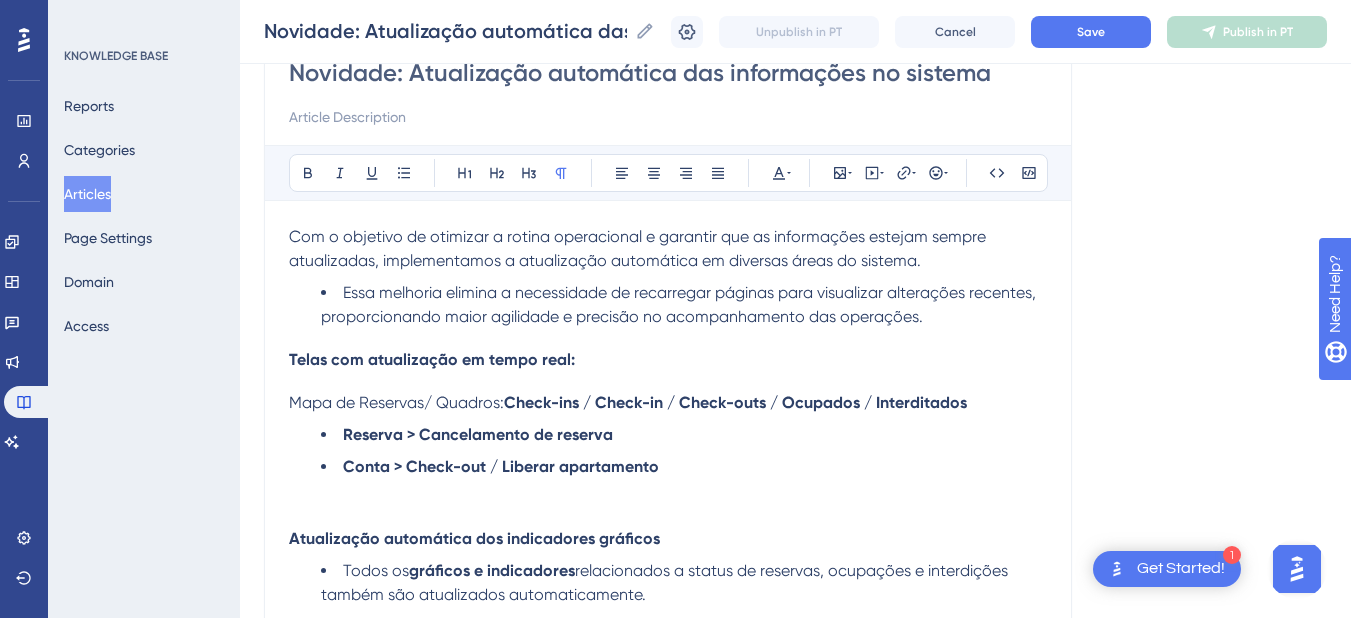 drag, startPoint x: 651, startPoint y: 394, endPoint x: 628, endPoint y: 420, distance: 34.713108 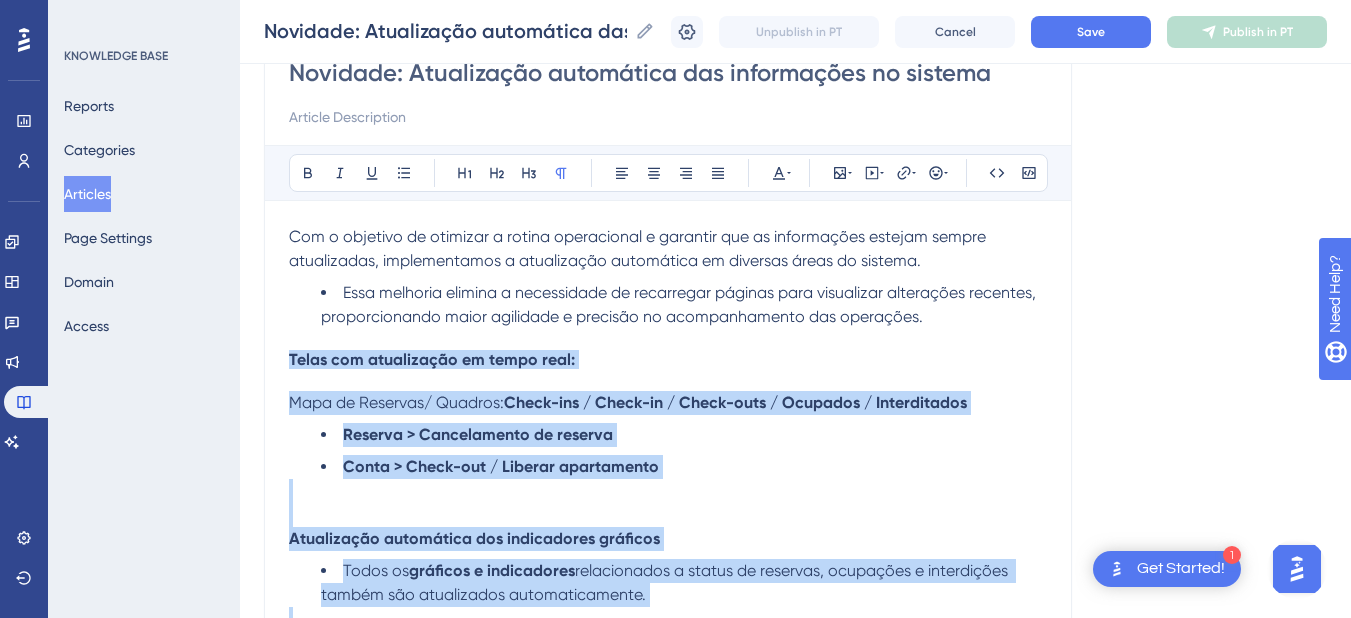 scroll, scrollTop: 400, scrollLeft: 0, axis: vertical 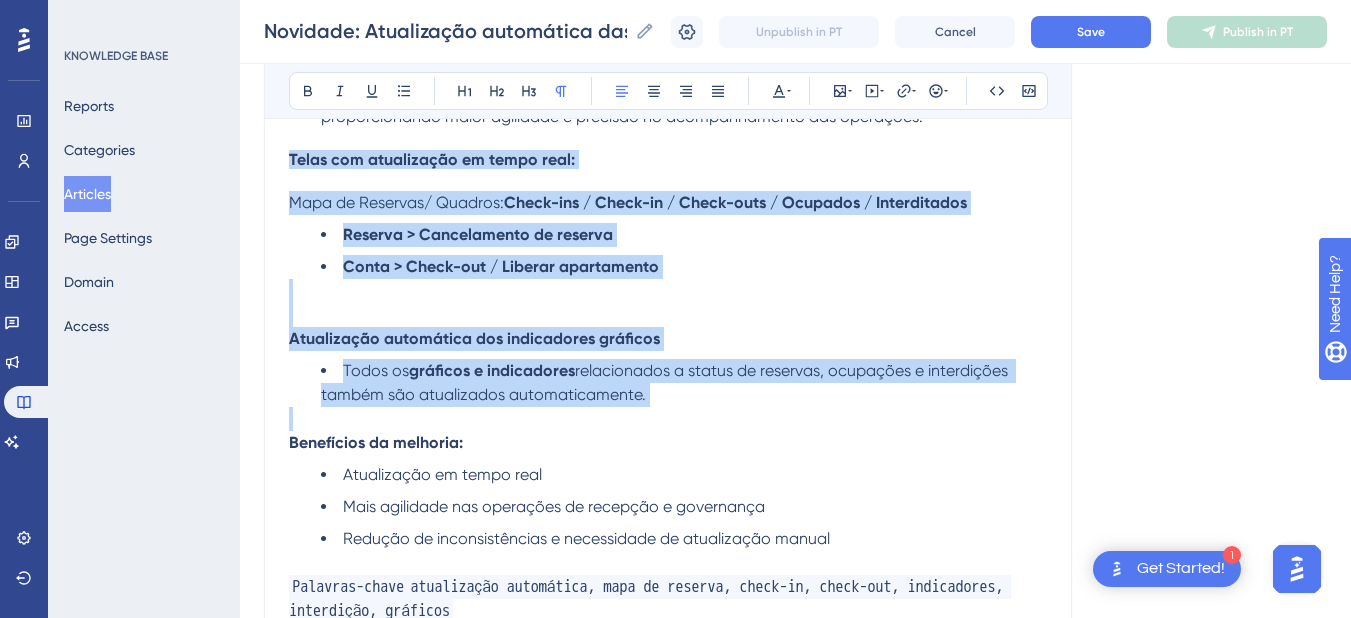 drag, startPoint x: 292, startPoint y: 360, endPoint x: 688, endPoint y: 389, distance: 397.06046 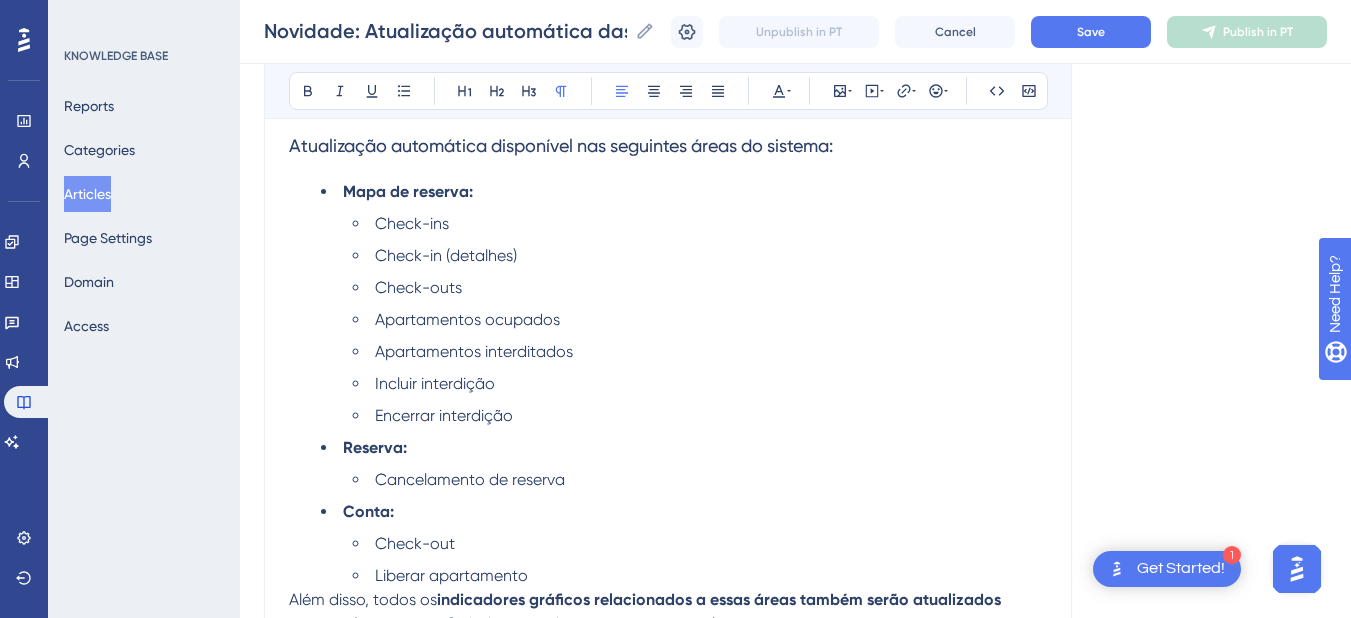 scroll, scrollTop: 209, scrollLeft: 0, axis: vertical 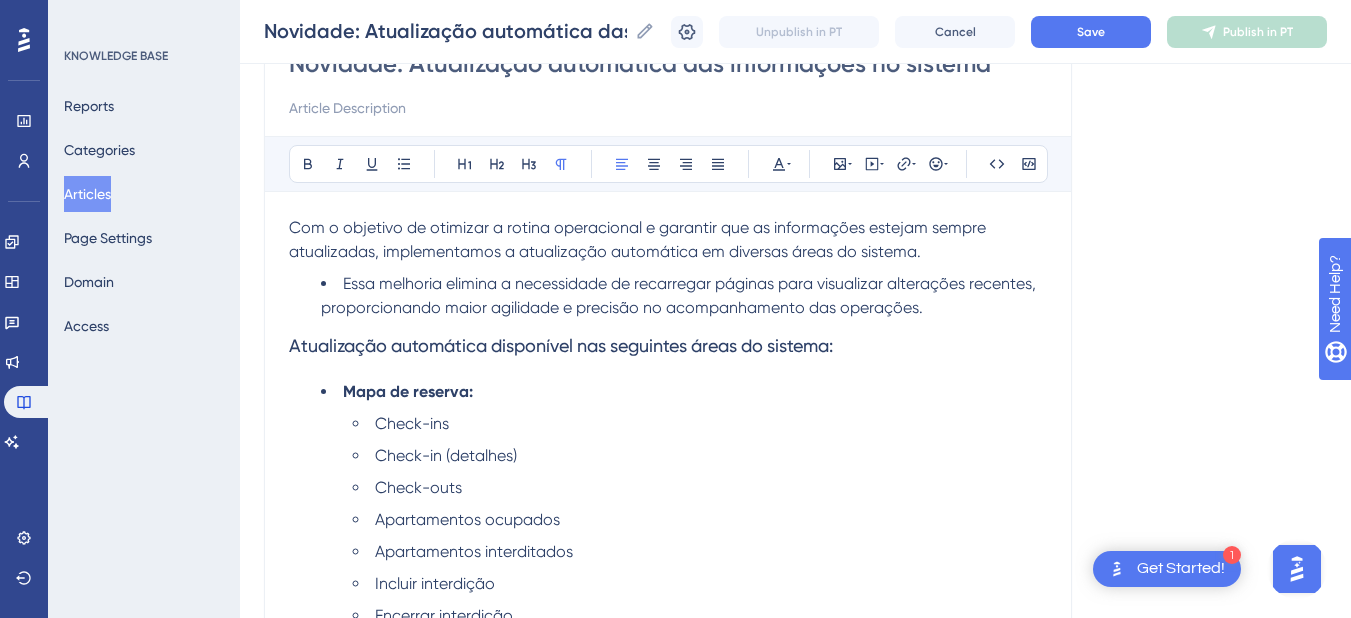 click on "Atualização automática disponível nas seguintes áreas do sistema:" at bounding box center [561, 345] 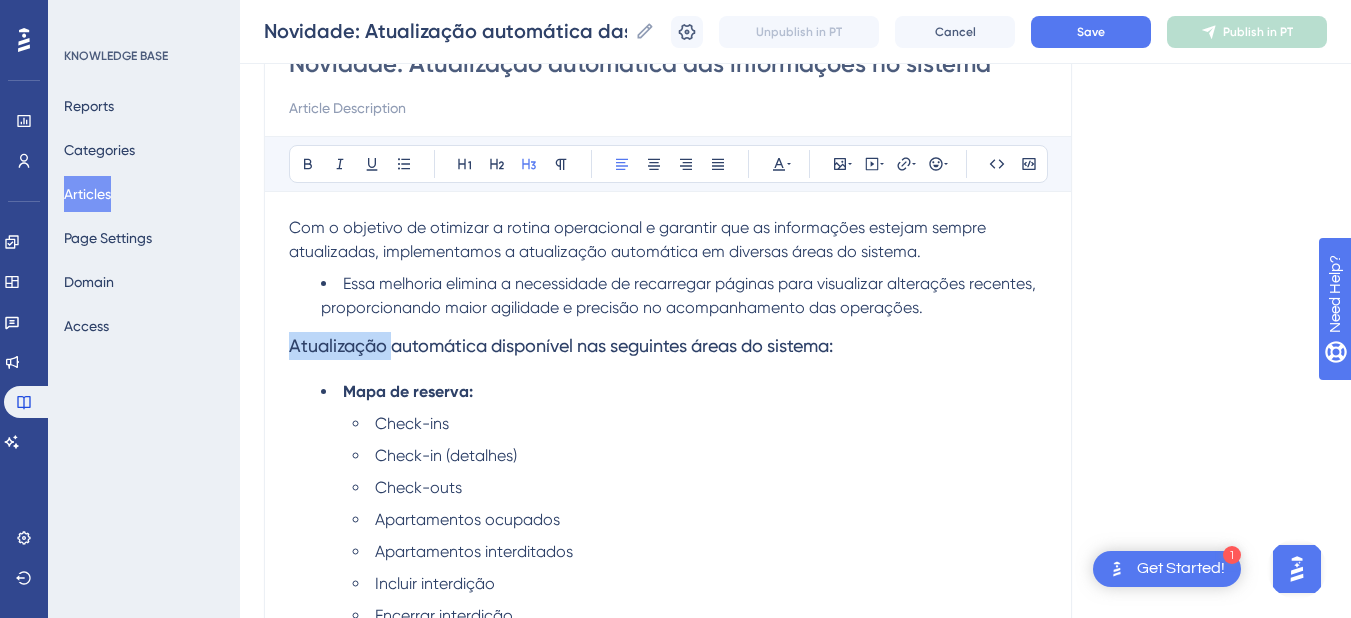 click on "Atualização automática disponível nas seguintes áreas do sistema:" at bounding box center (561, 345) 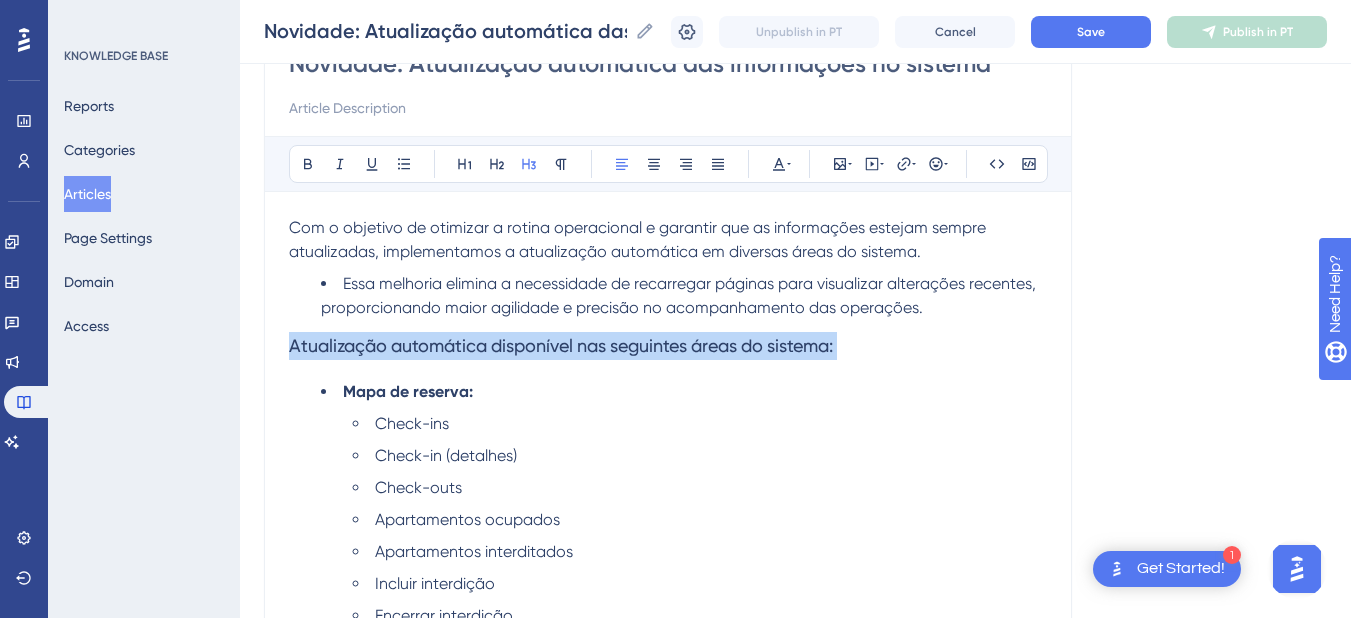 click on "Atualização automática disponível nas seguintes áreas do sistema:" at bounding box center (561, 345) 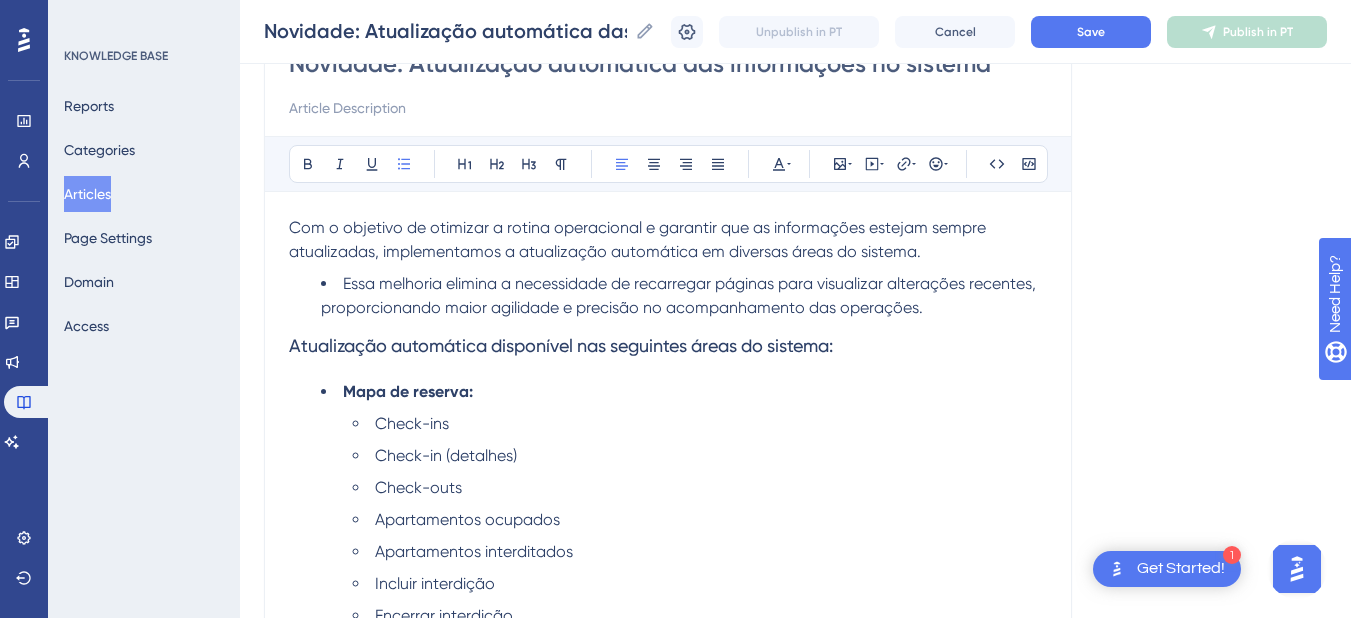 click on "Essa melhoria elimina a necessidade de recarregar páginas para visualizar alterações recentes, proporcionando maior agilidade e precisão no acompanhamento das operações." at bounding box center [680, 295] 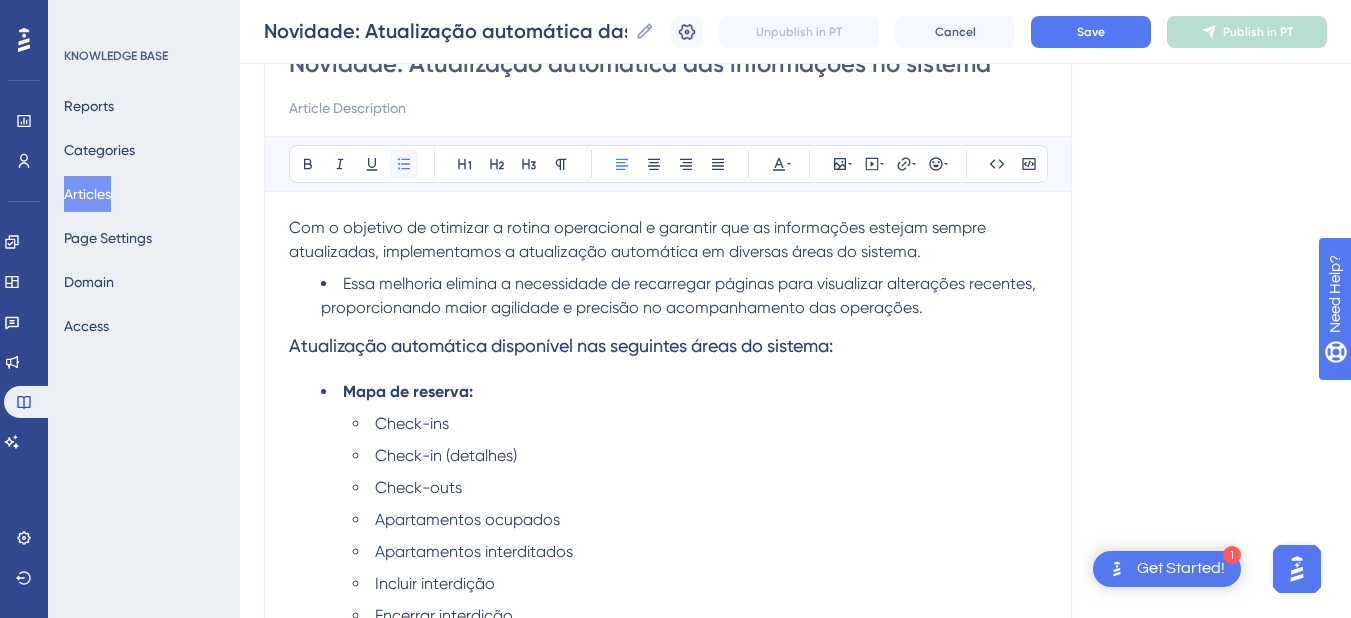 scroll, scrollTop: 9, scrollLeft: 0, axis: vertical 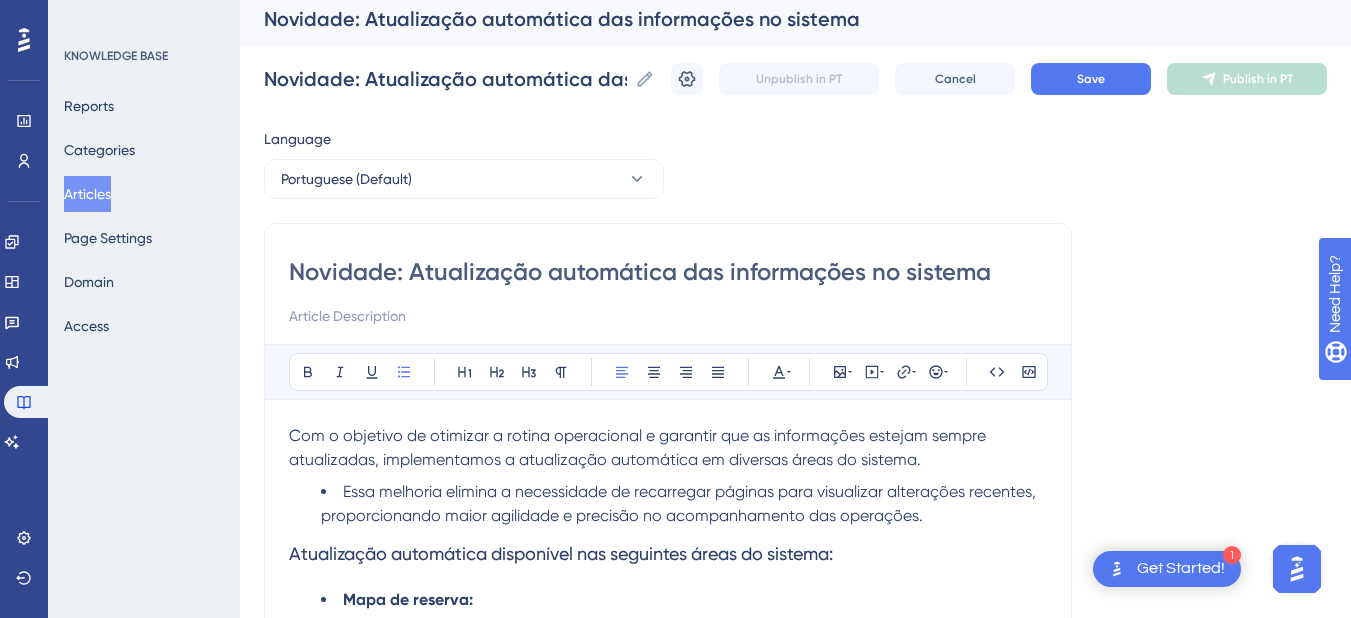 click on "Novidade: Atualização automática das informações no sistema" at bounding box center (668, 272) 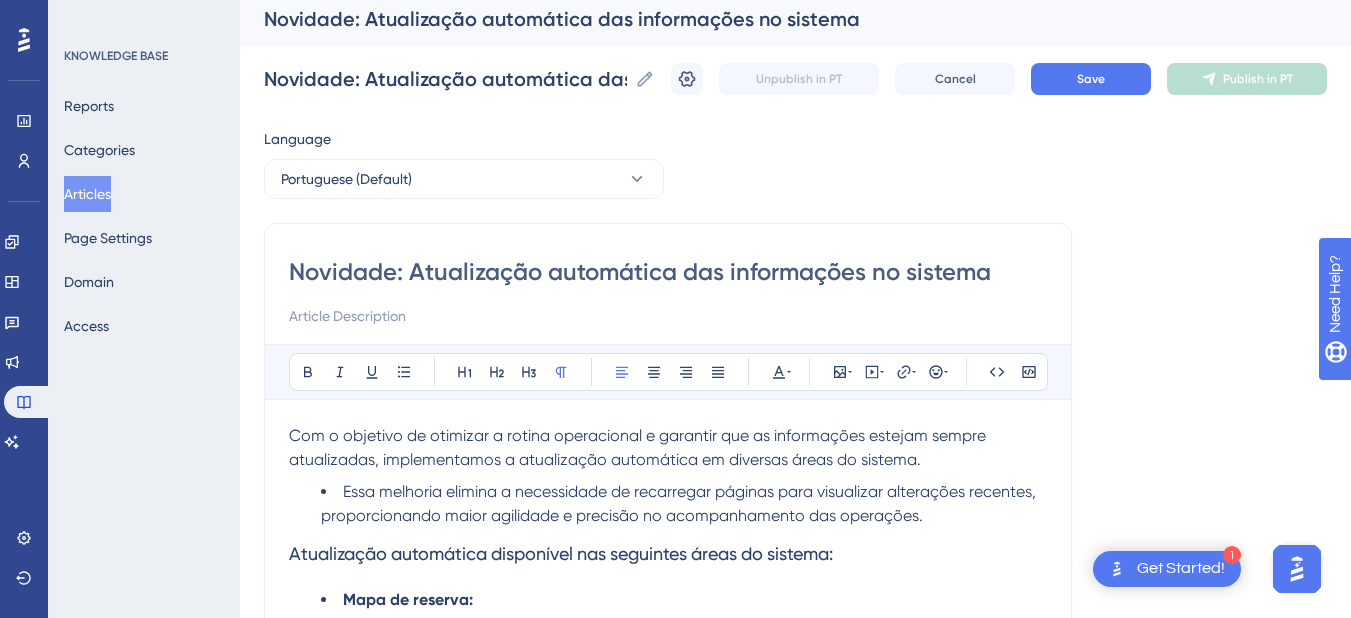 click on "Com o objetivo de otimizar a rotina operacional e garantir que as informações estejam sempre atualizadas, implementamos a atualização automática em diversas áreas do sistema." at bounding box center (639, 447) 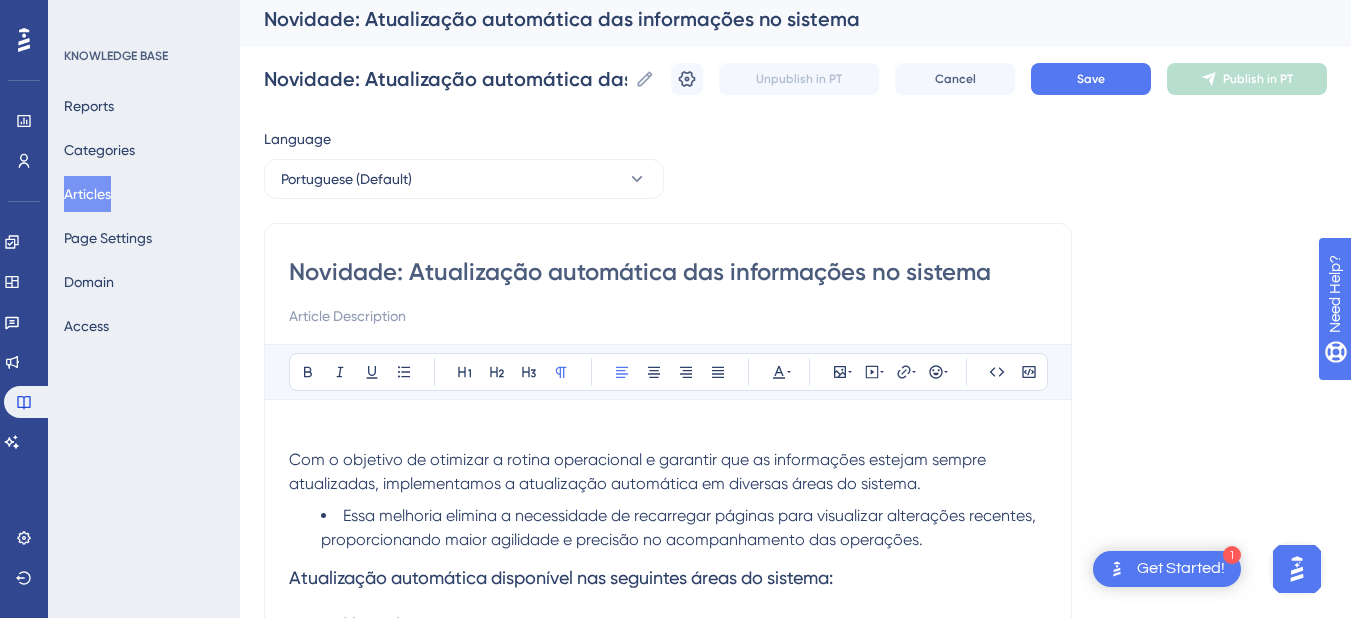click at bounding box center (668, 436) 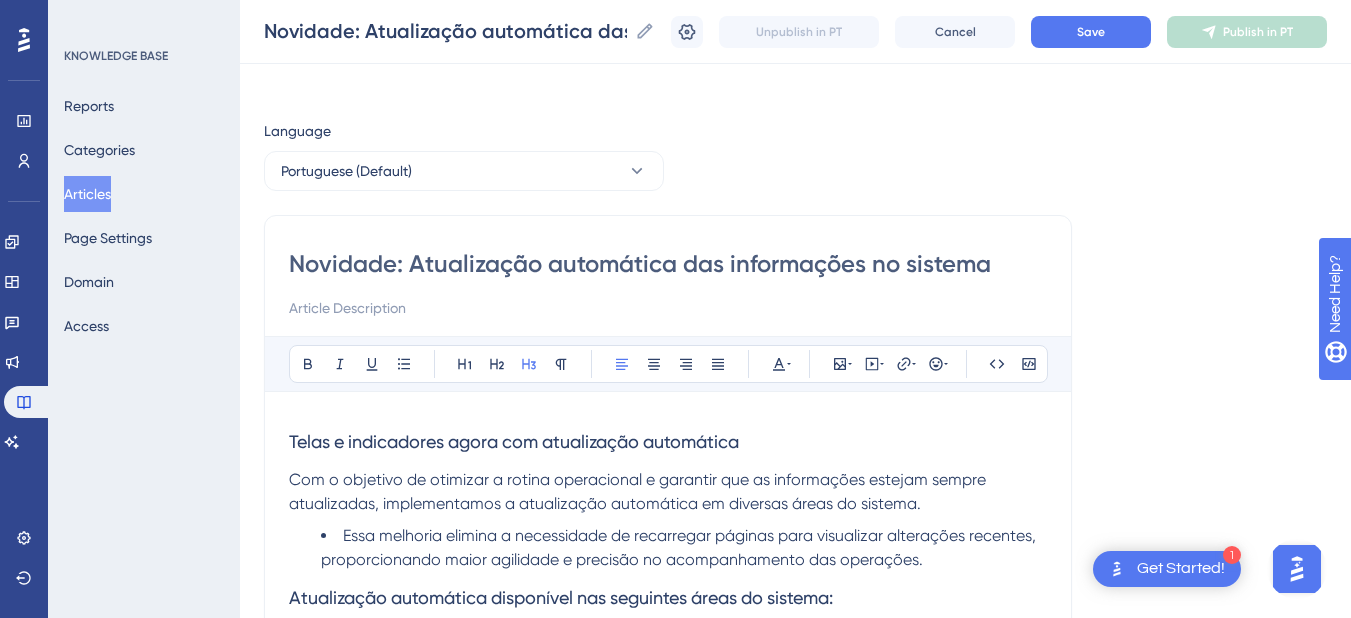 scroll, scrollTop: 209, scrollLeft: 0, axis: vertical 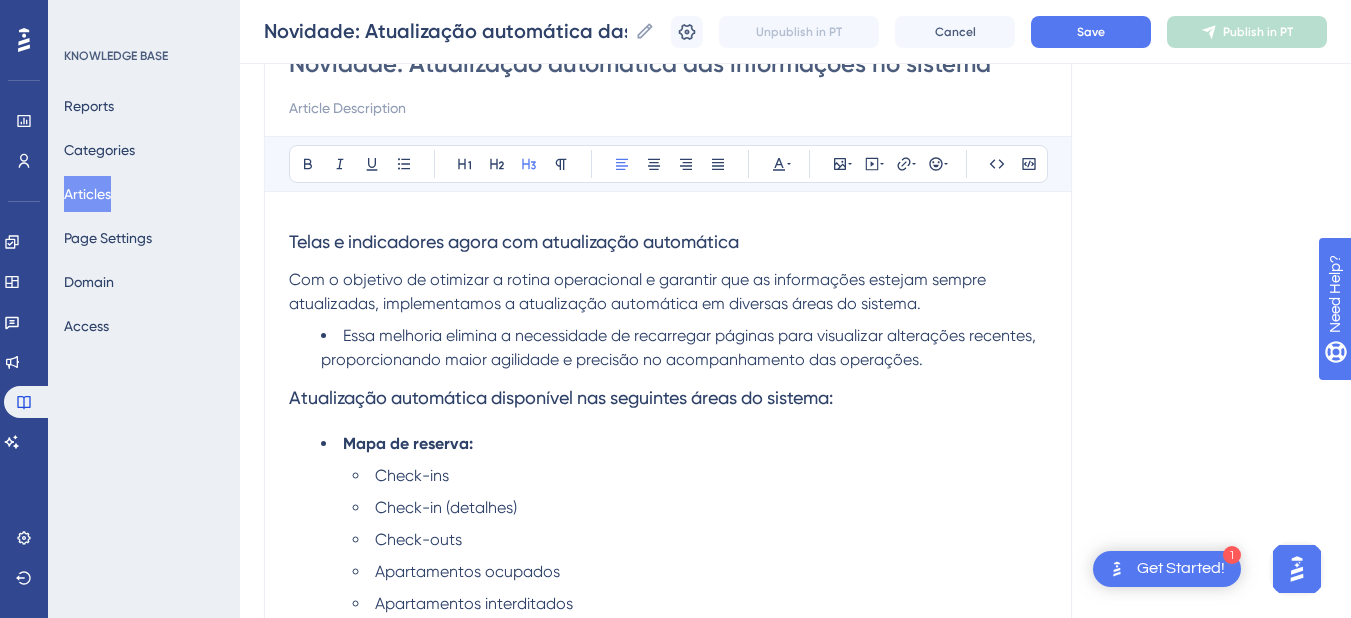 click on "Atualização automática disponível nas seguintes áreas do sistema:" at bounding box center [561, 397] 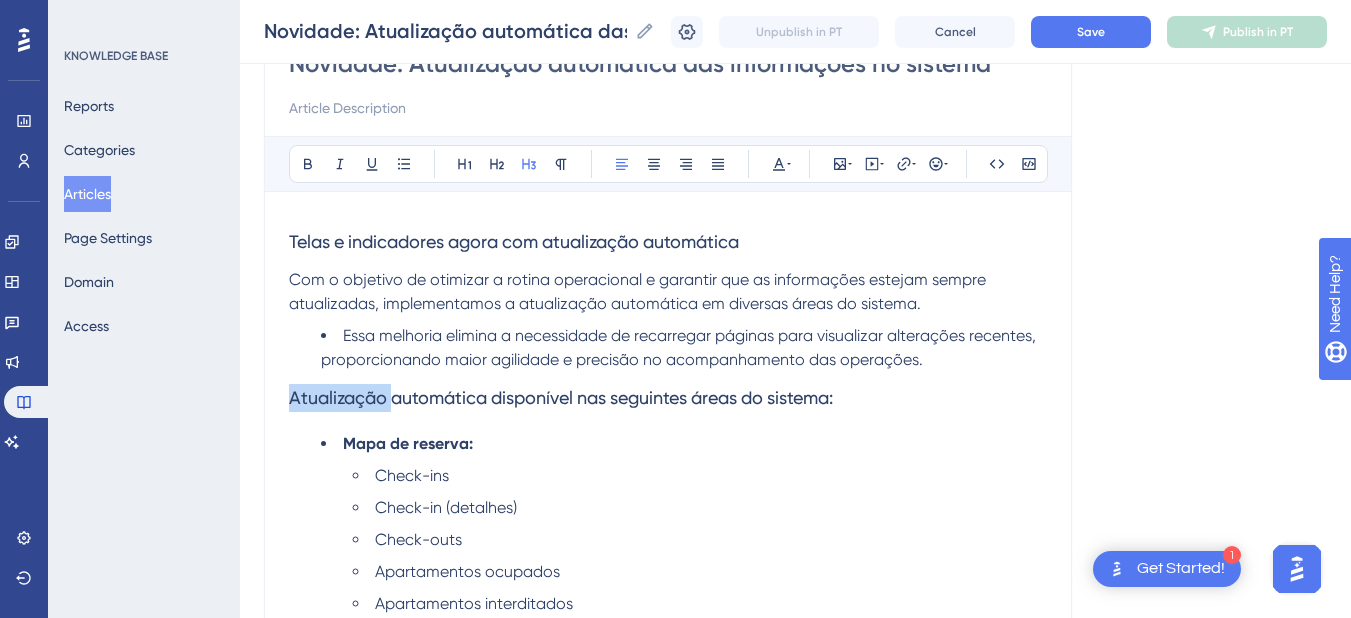 click on "Atualização automática disponível nas seguintes áreas do sistema:" at bounding box center [561, 397] 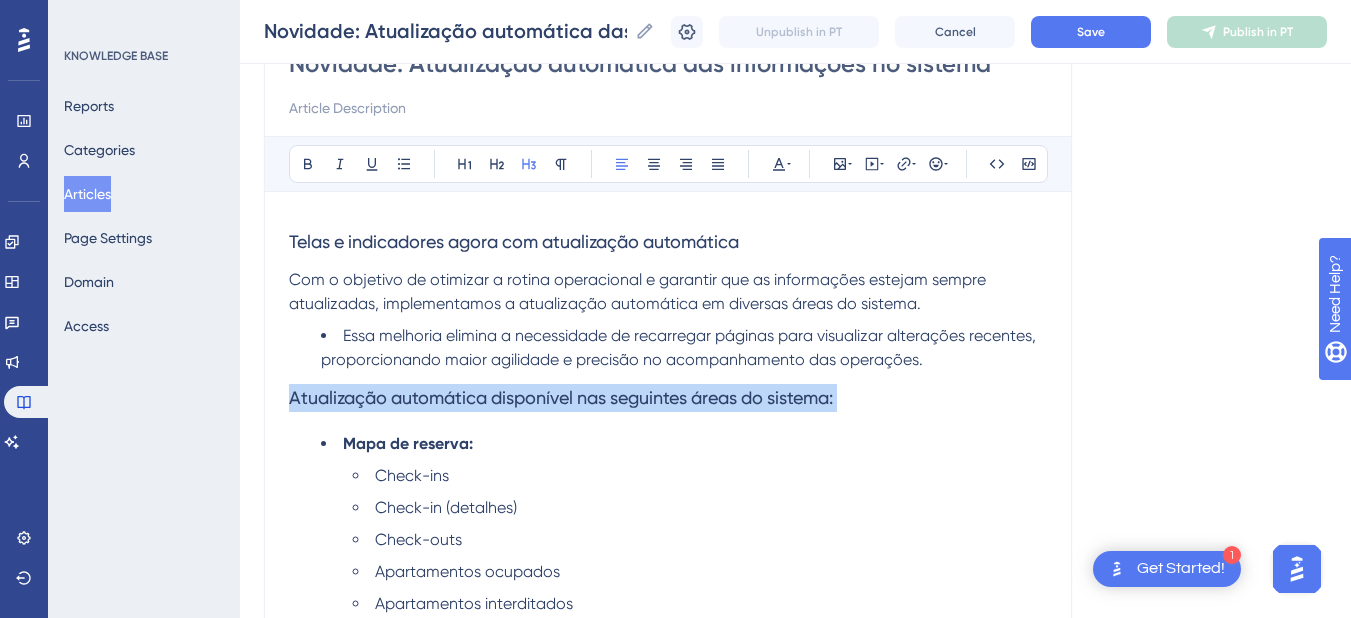 click on "Atualização automática disponível nas seguintes áreas do sistema:" at bounding box center [561, 397] 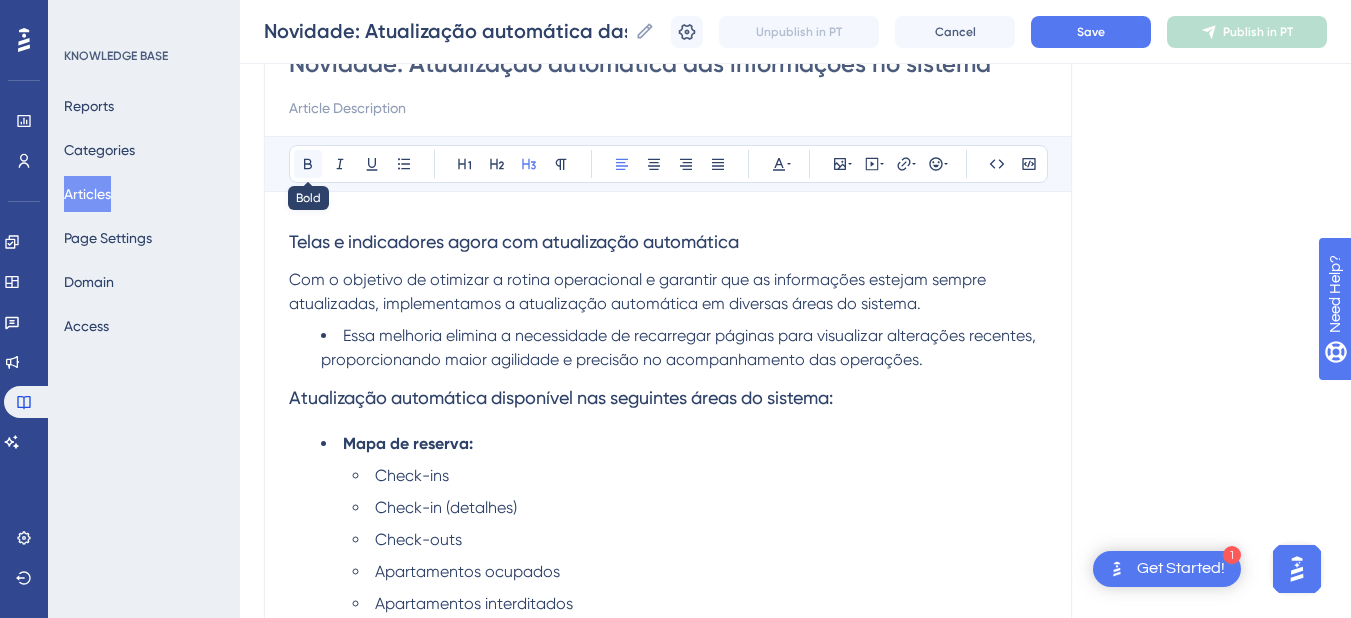 click 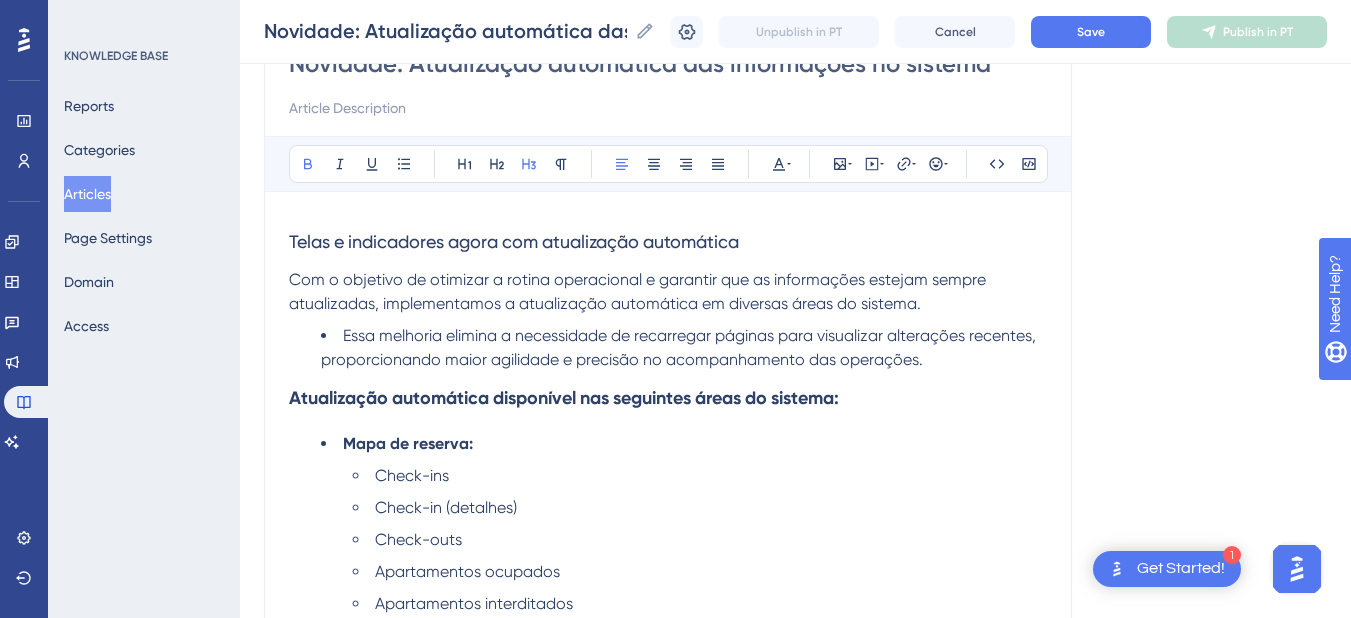 click on "Atualização automática disponível nas seguintes áreas do sistema:" at bounding box center [564, 398] 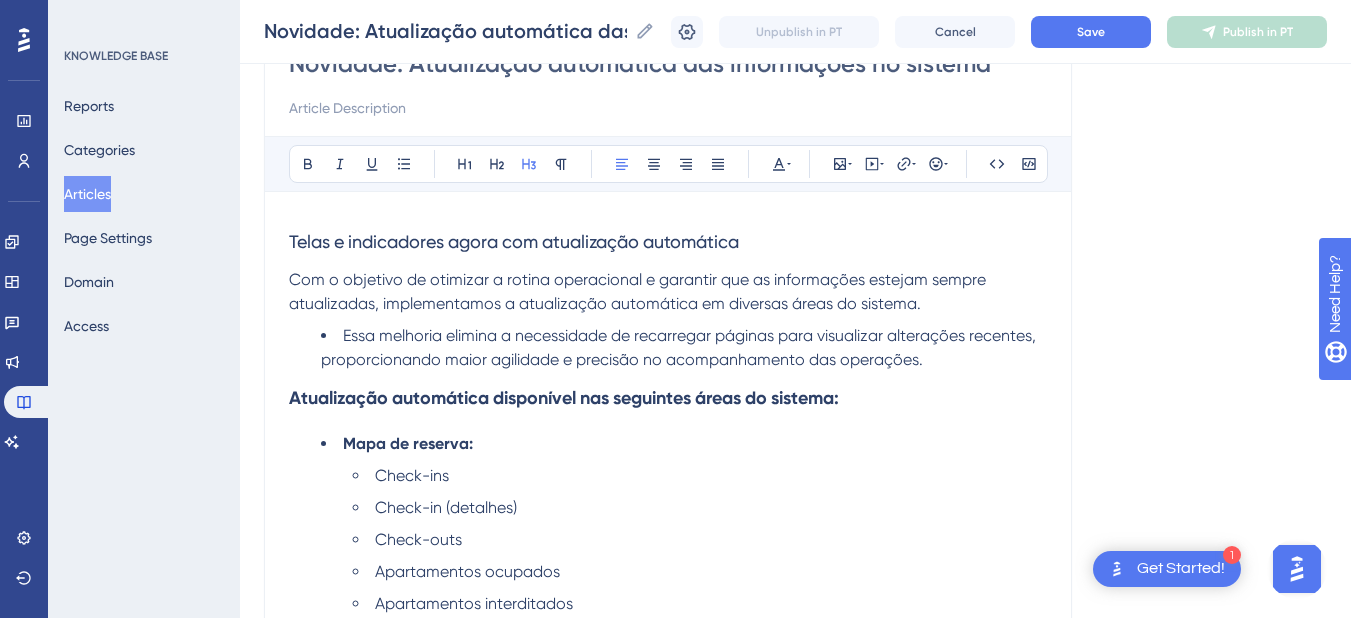 click on "Telas e indicadores agora com atualização automática" at bounding box center (668, 242) 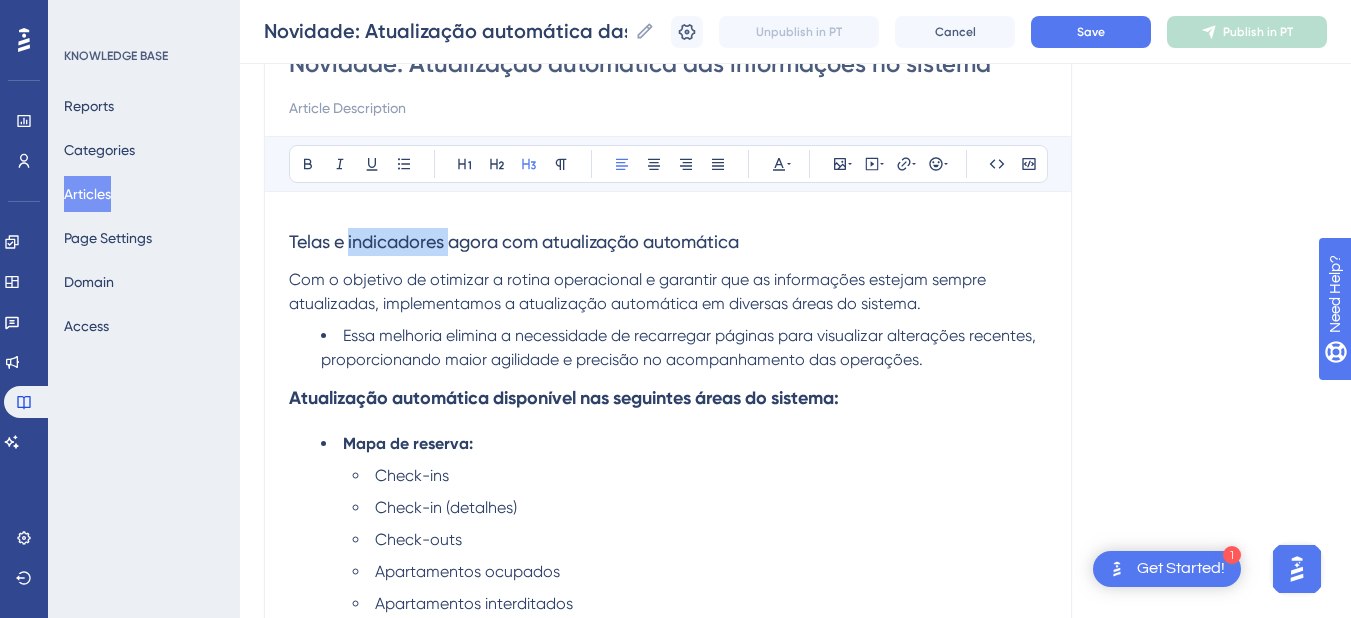 click on "Telas e indicadores agora com atualização automática" at bounding box center [668, 242] 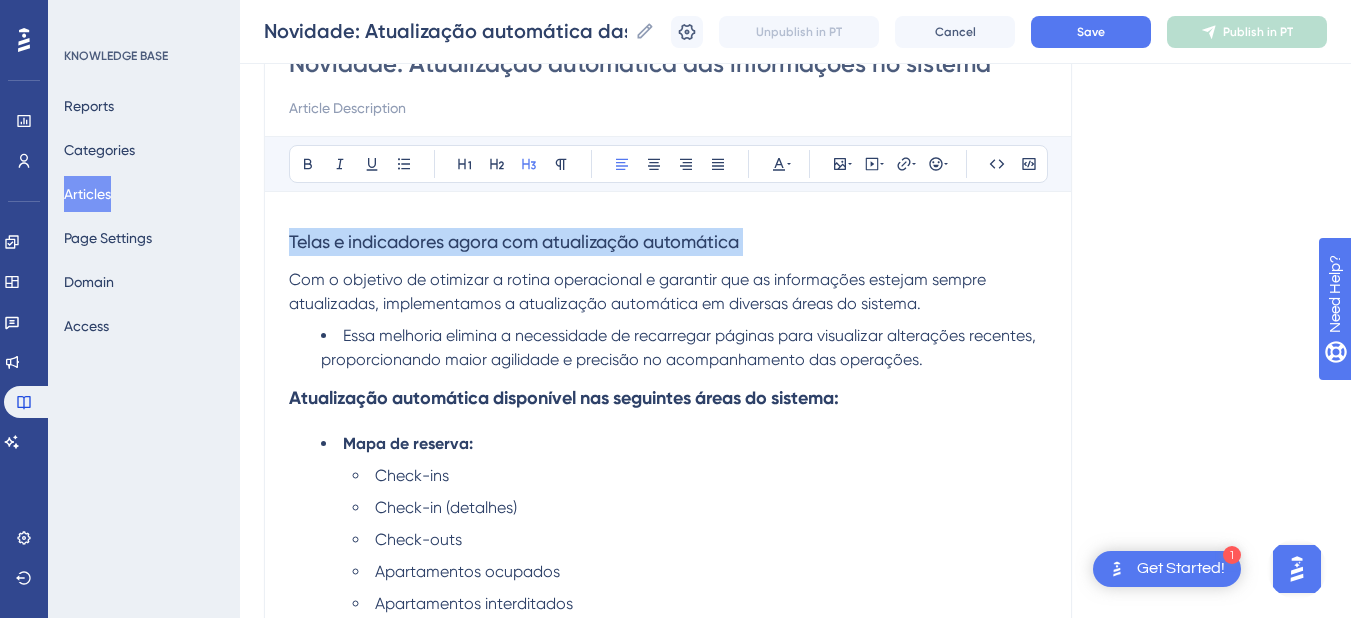 click on "Telas e indicadores agora com atualização automática" at bounding box center [668, 242] 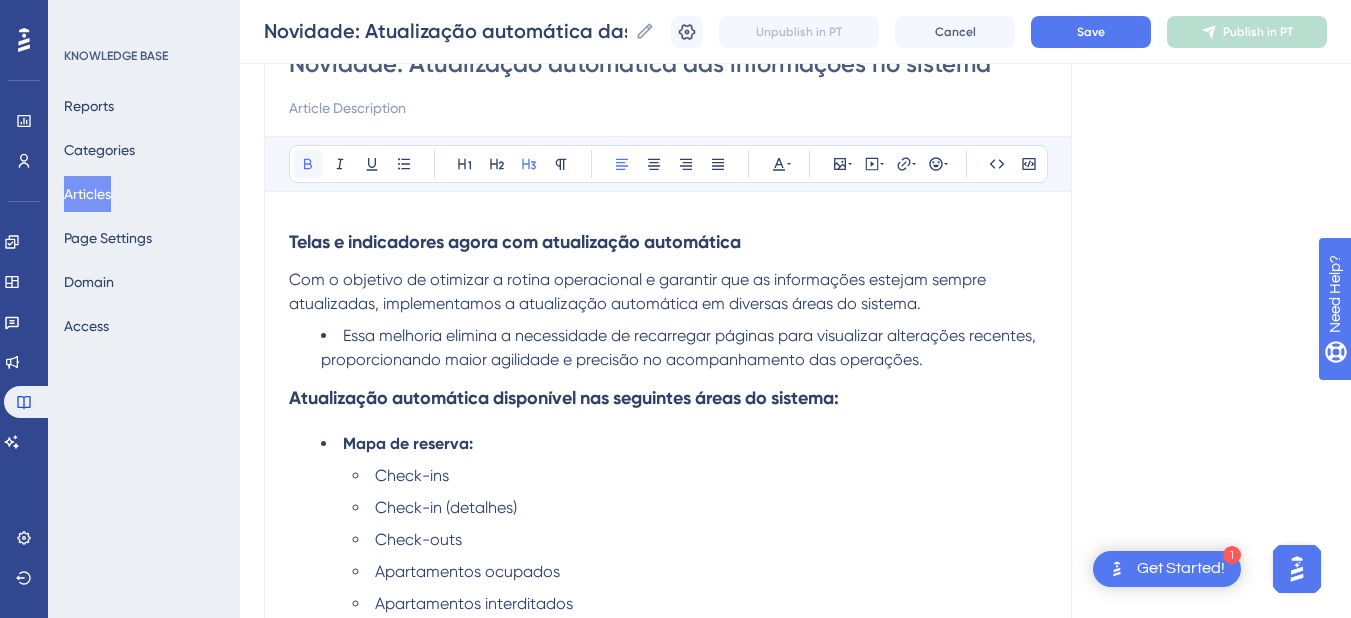click at bounding box center (308, 164) 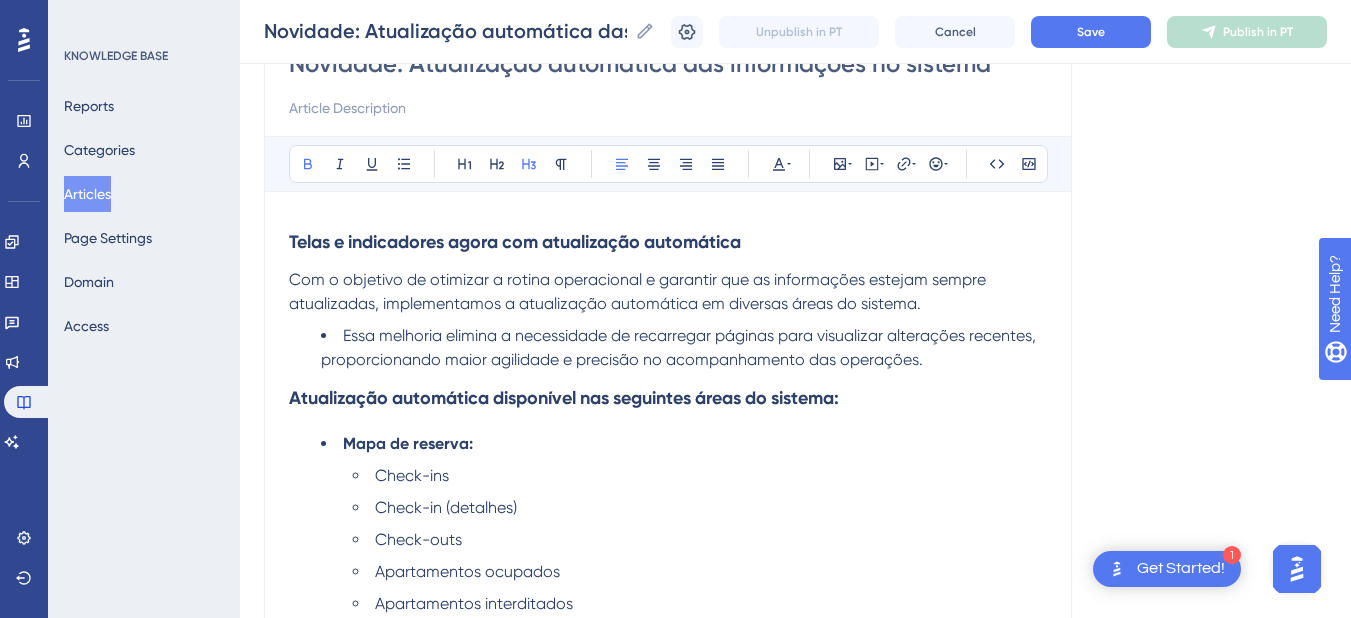 click on "Telas e indicadores agora com atualização automática" at bounding box center (668, 242) 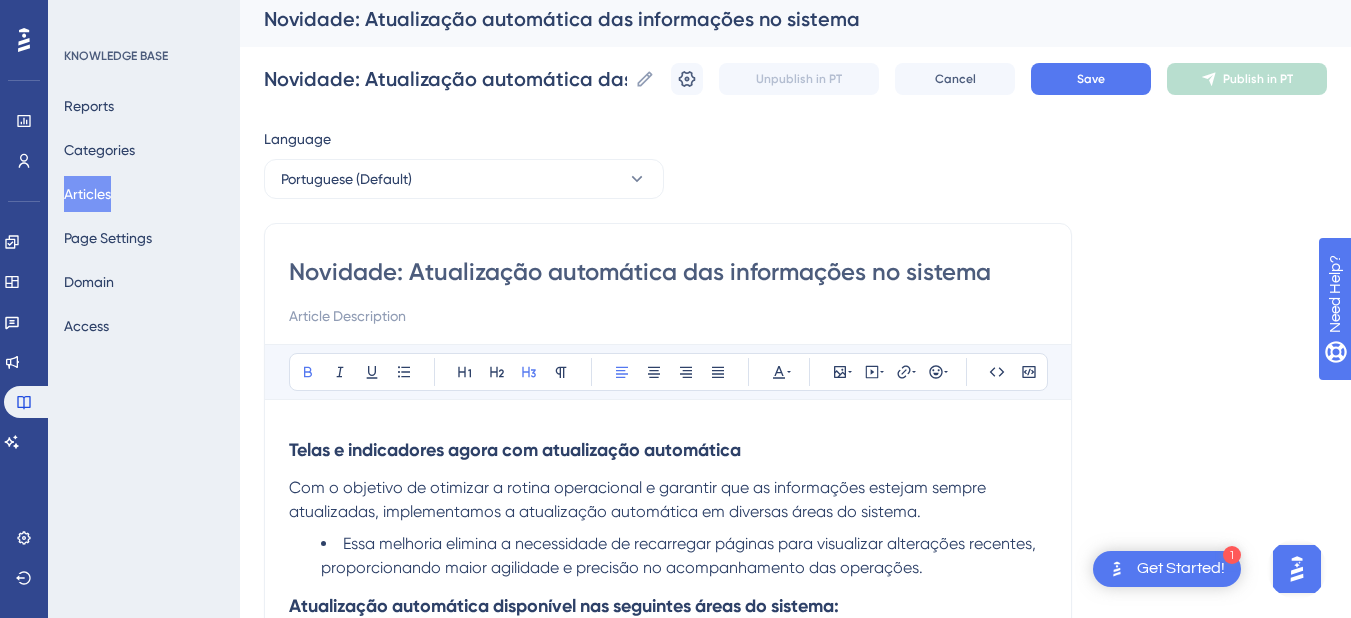 click on "Telas e indicadores agora com atualização automática" at bounding box center [515, 450] 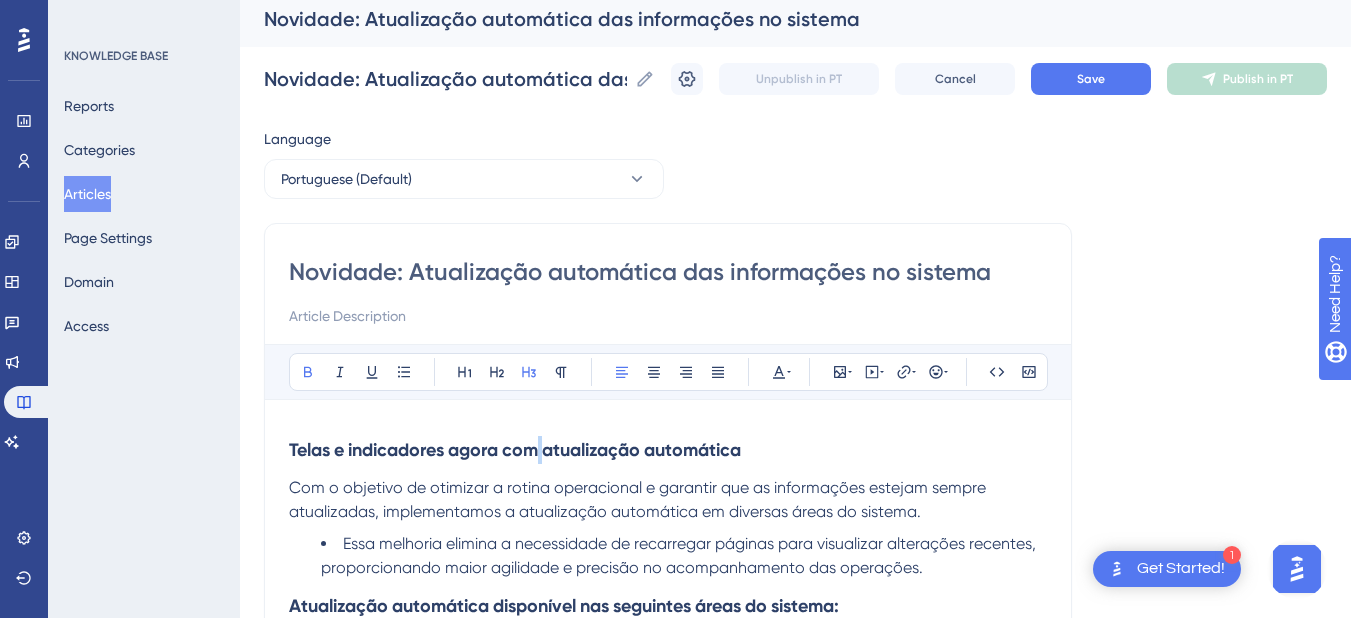 click on "Telas e indicadores agora com atualização automática" at bounding box center [515, 450] 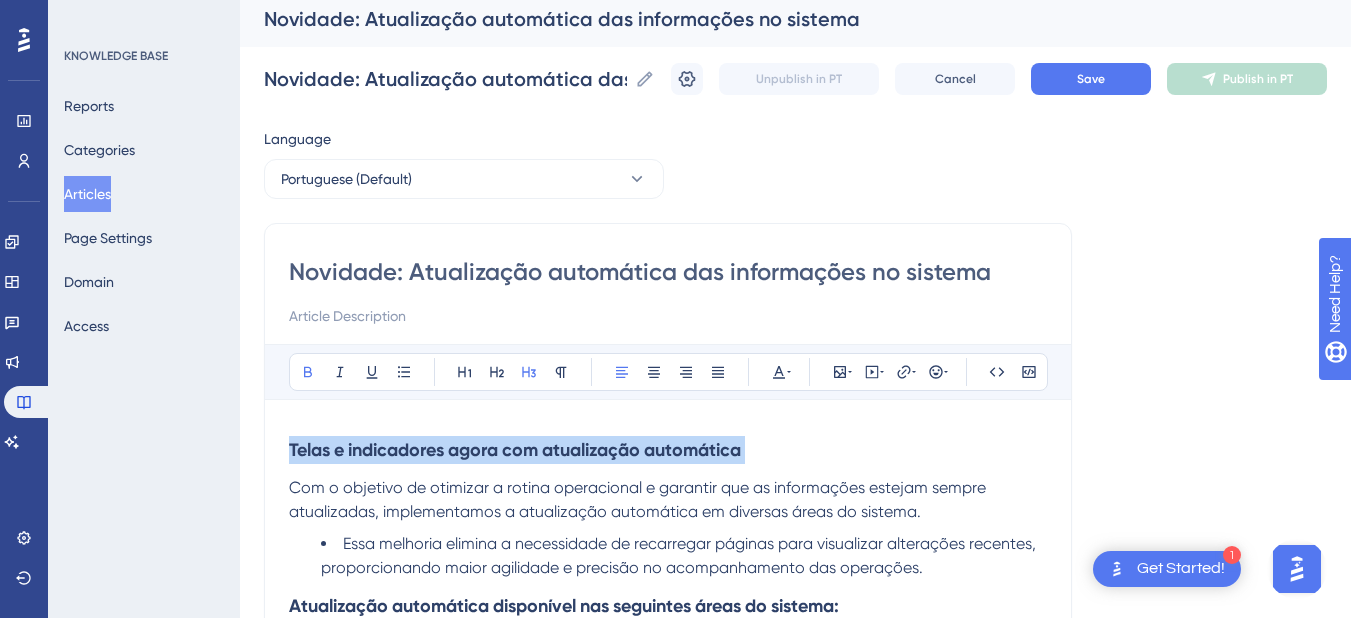 click on "Telas e indicadores agora com atualização automática" at bounding box center [515, 450] 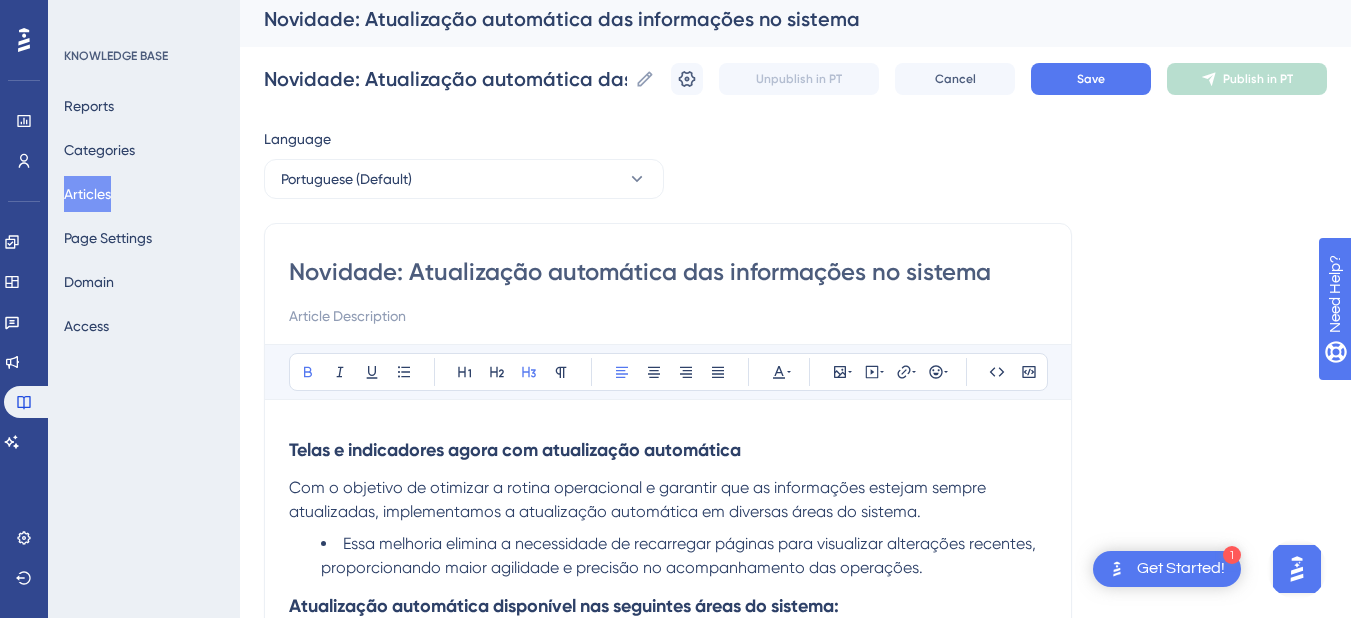 drag, startPoint x: 400, startPoint y: 452, endPoint x: 325, endPoint y: 431, distance: 77.88453 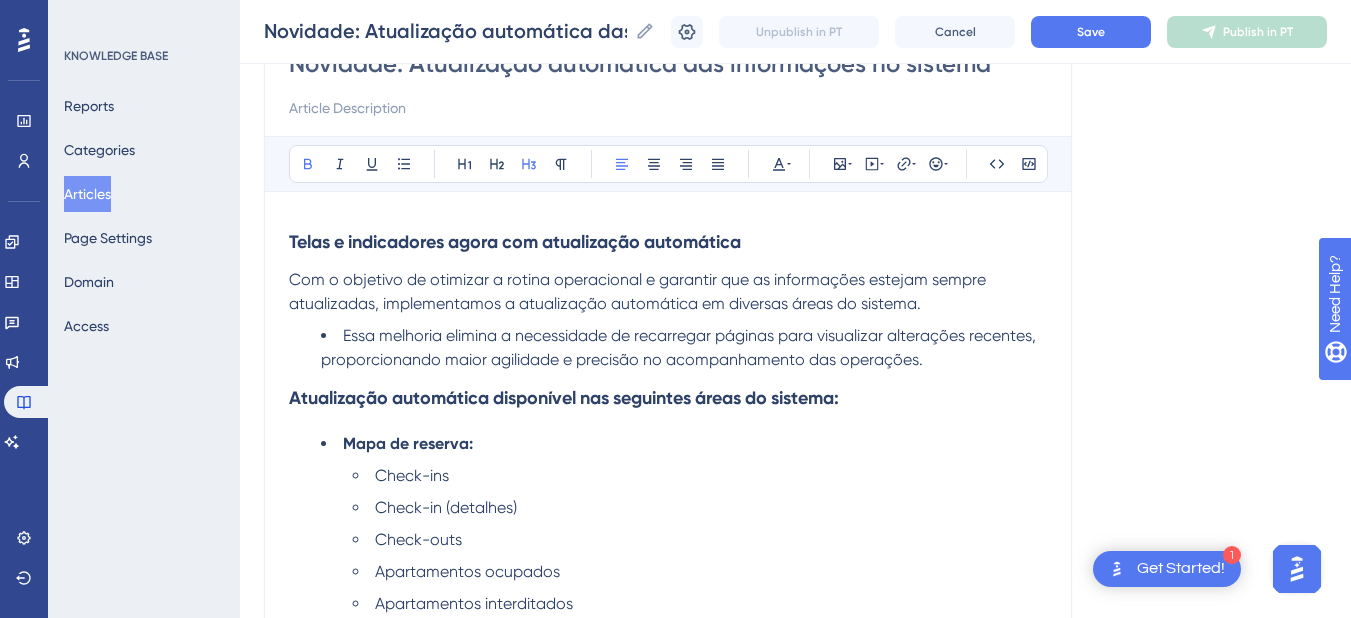 click on "Com o objetivo de otimizar a rotina operacional e garantir que as informações estejam sempre atualizadas, implementamos a atualização automática em diversas áreas do sistema." at bounding box center (639, 291) 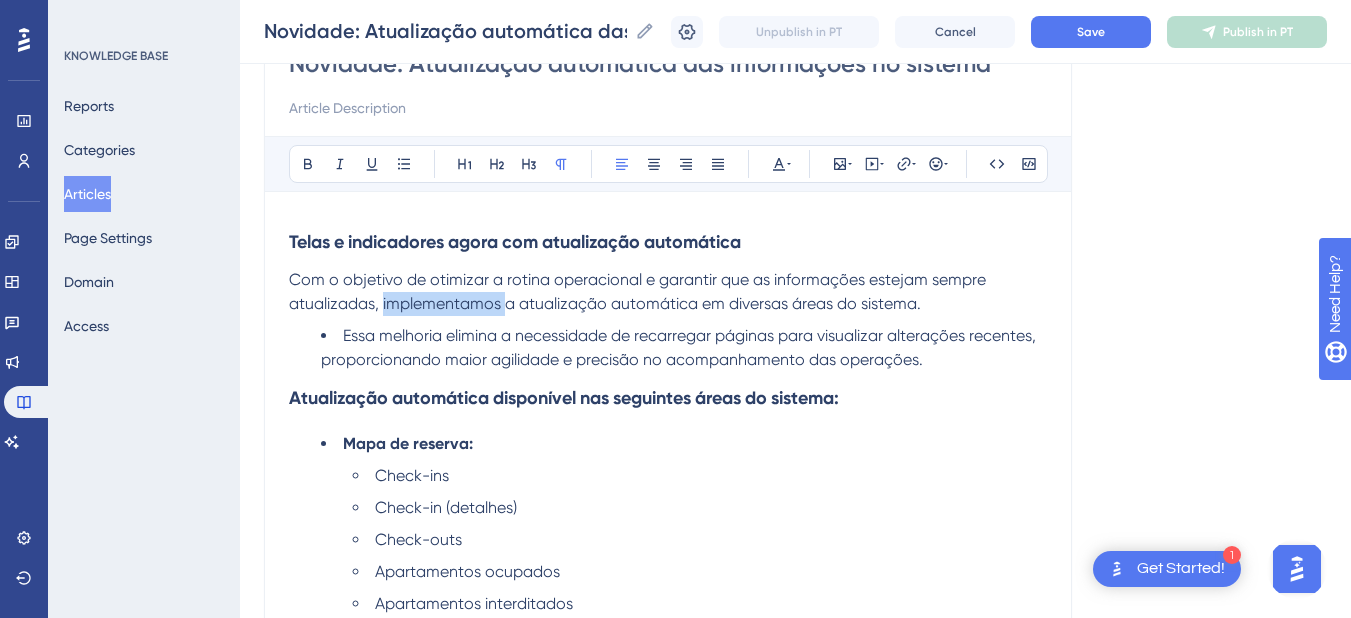 click on "Com o objetivo de otimizar a rotina operacional e garantir que as informações estejam sempre atualizadas, implementamos a atualização automática em diversas áreas do sistema." at bounding box center [639, 291] 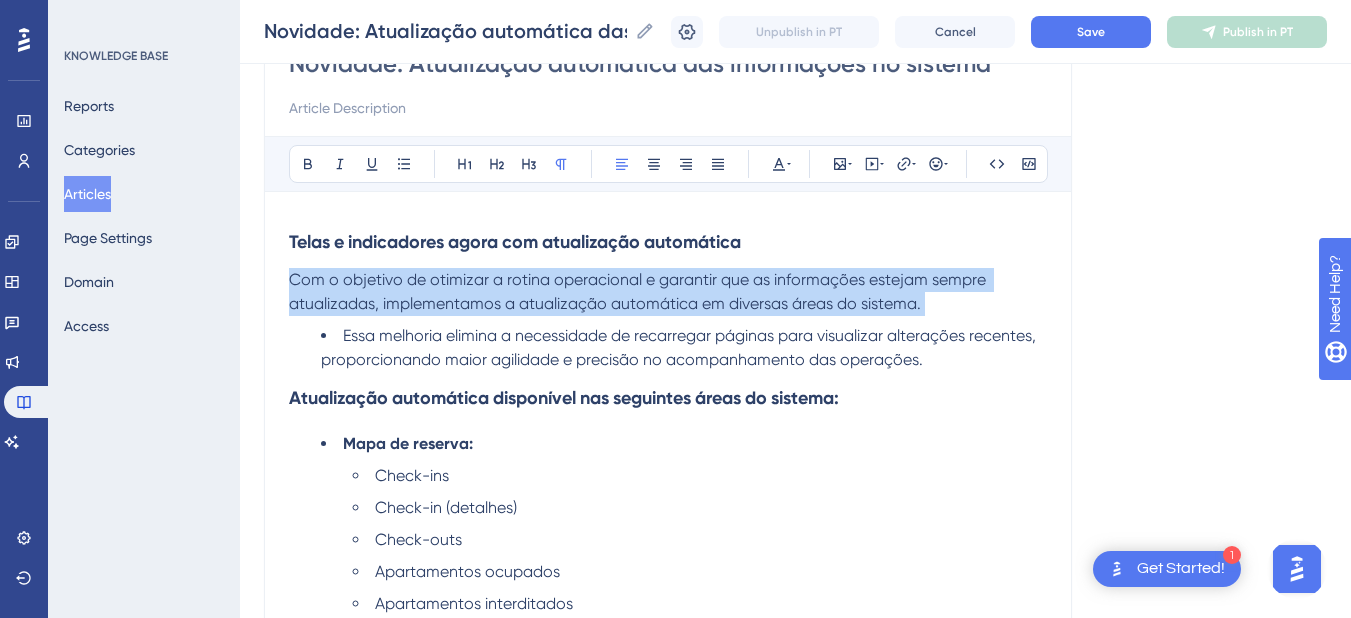 click on "Com o objetivo de otimizar a rotina operacional e garantir que as informações estejam sempre atualizadas, implementamos a atualização automática em diversas áreas do sistema." at bounding box center [639, 291] 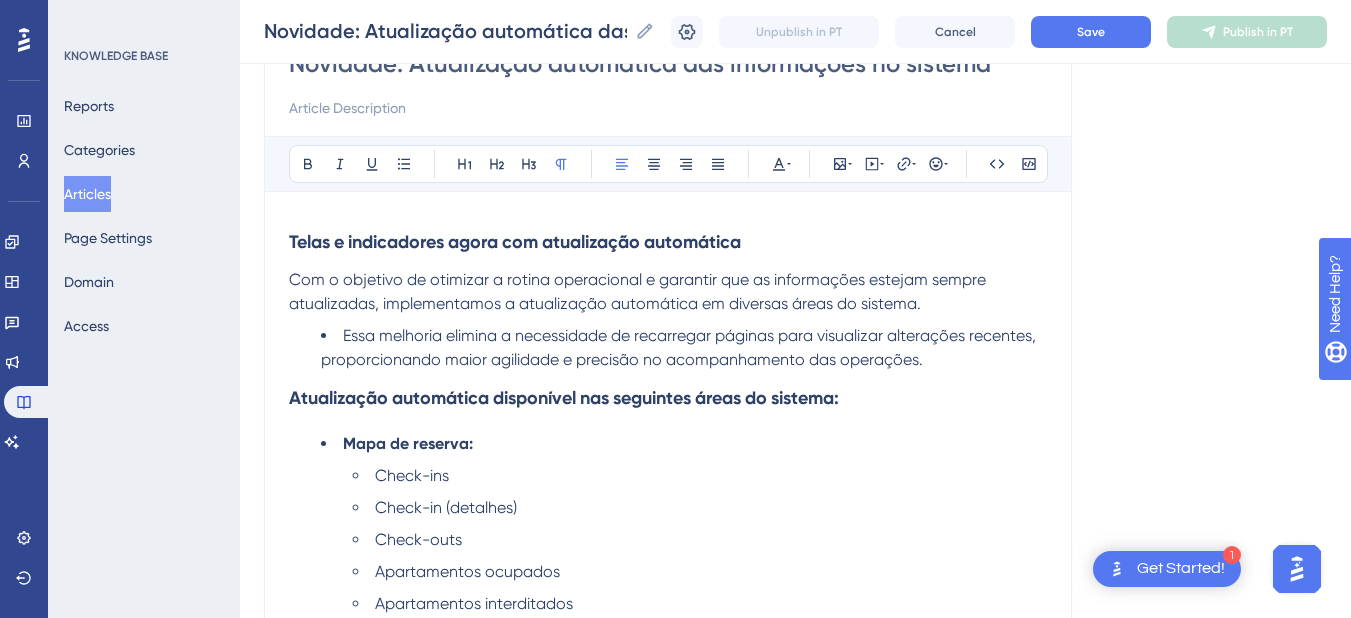 click at bounding box center [668, 108] 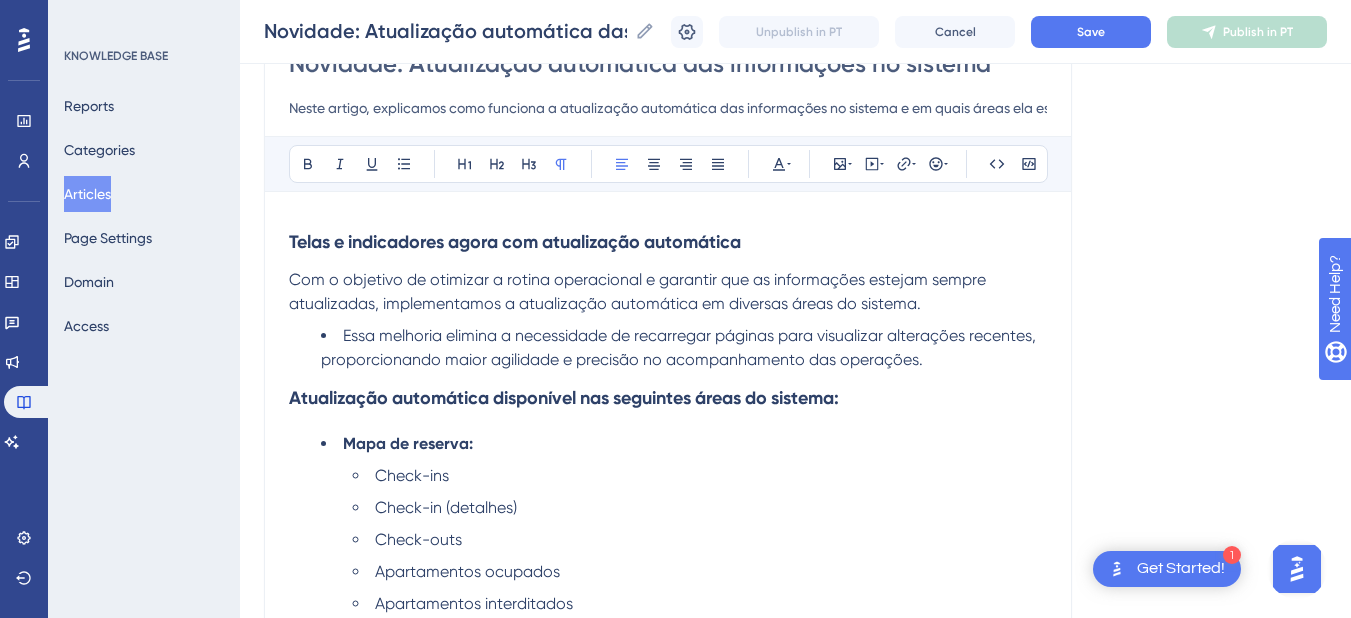 scroll, scrollTop: 0, scrollLeft: 95, axis: horizontal 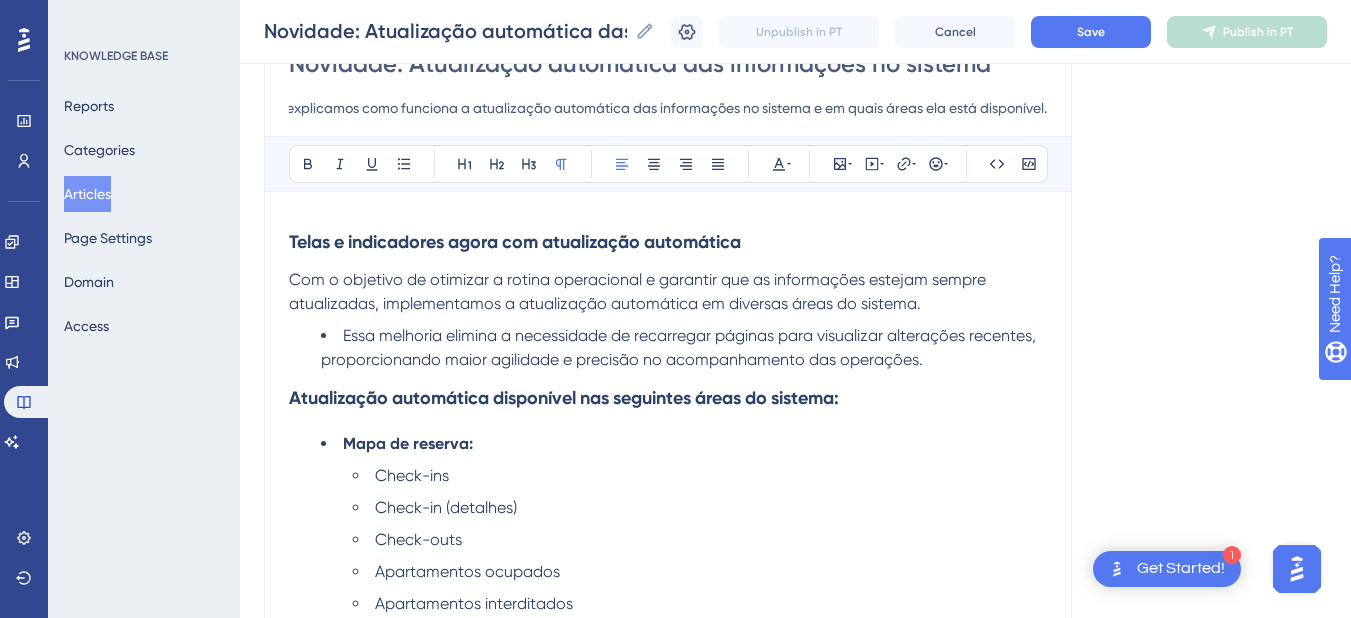 type on "Neste artigo, explicamos como funciona a atualização automática das informações no sistema e em quais áreas ela está disponível." 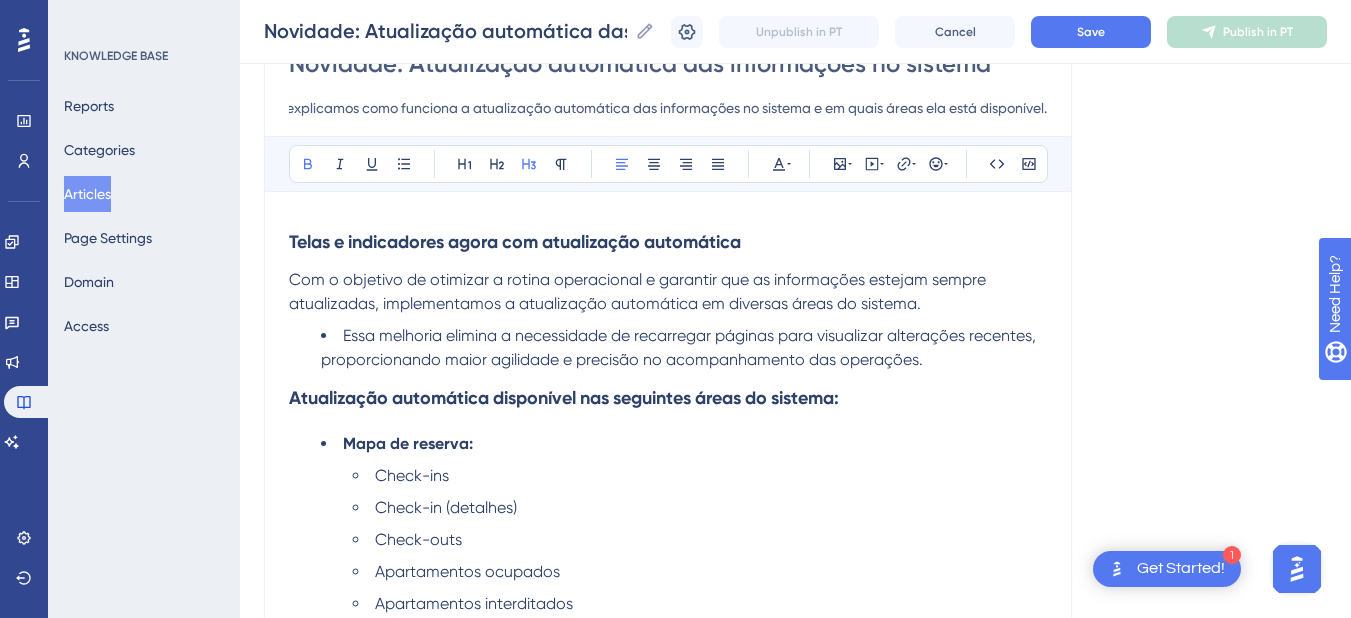 scroll, scrollTop: 0, scrollLeft: 0, axis: both 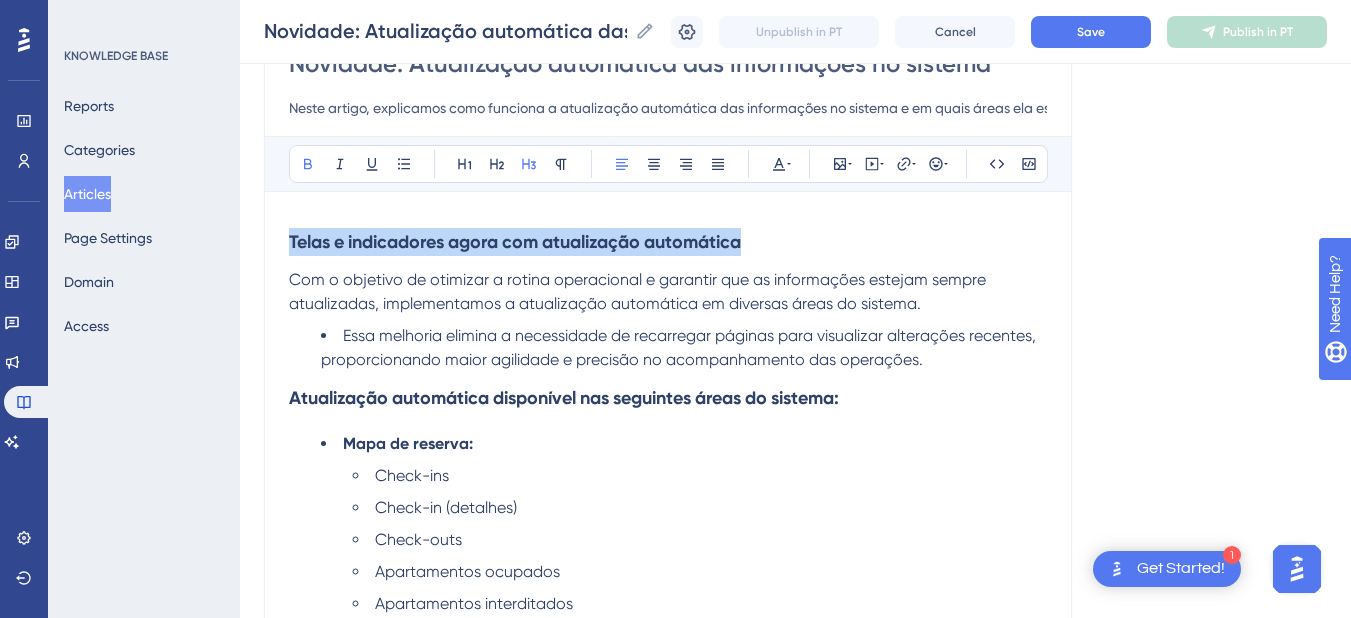 drag, startPoint x: 788, startPoint y: 240, endPoint x: 47, endPoint y: 226, distance: 741.13226 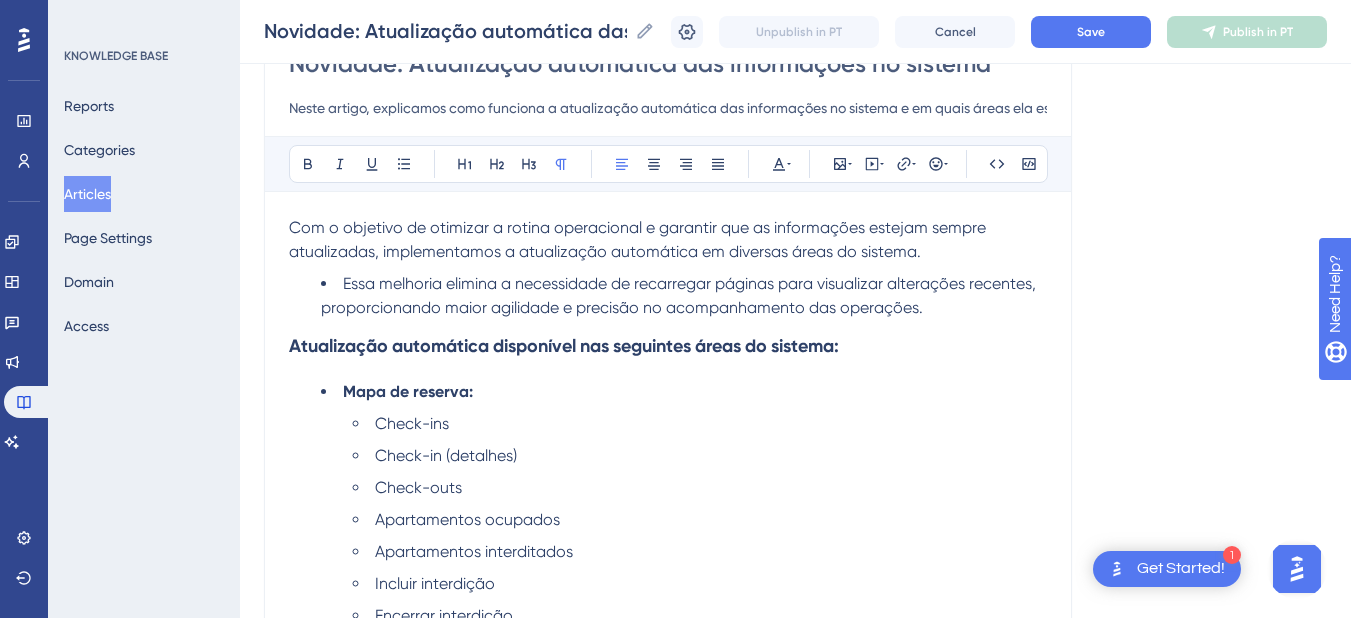 scroll, scrollTop: 409, scrollLeft: 0, axis: vertical 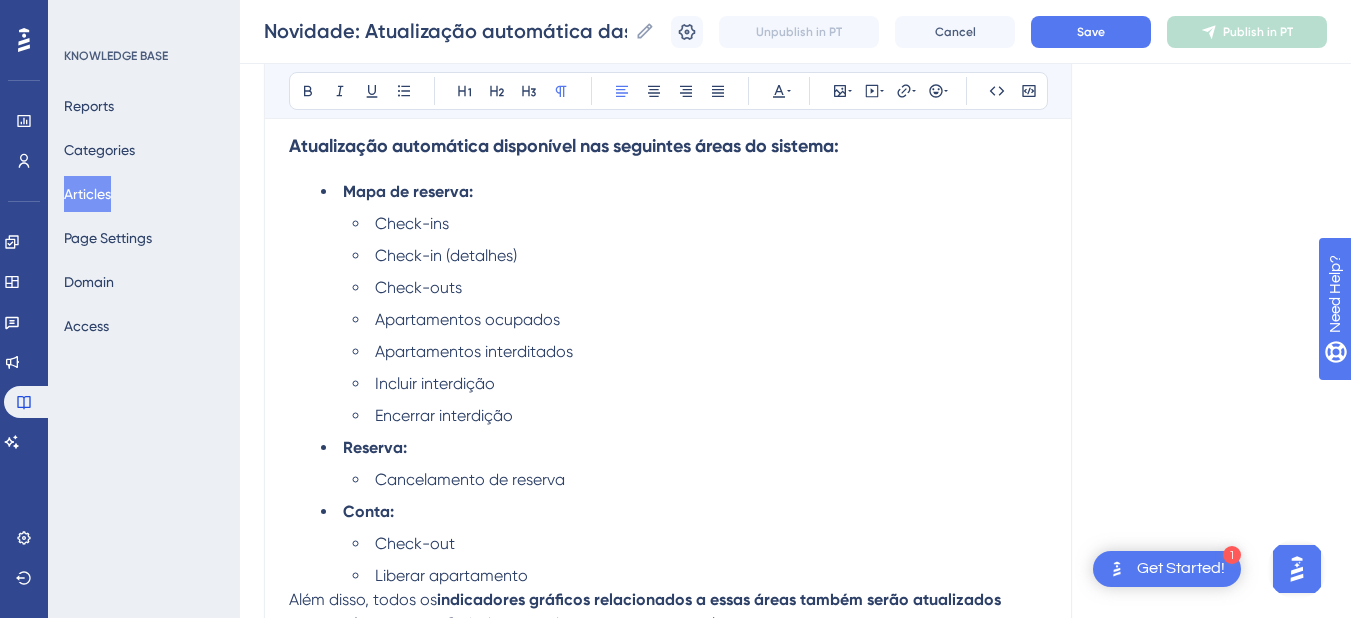 click on "Encerrar interdição" at bounding box center [700, 416] 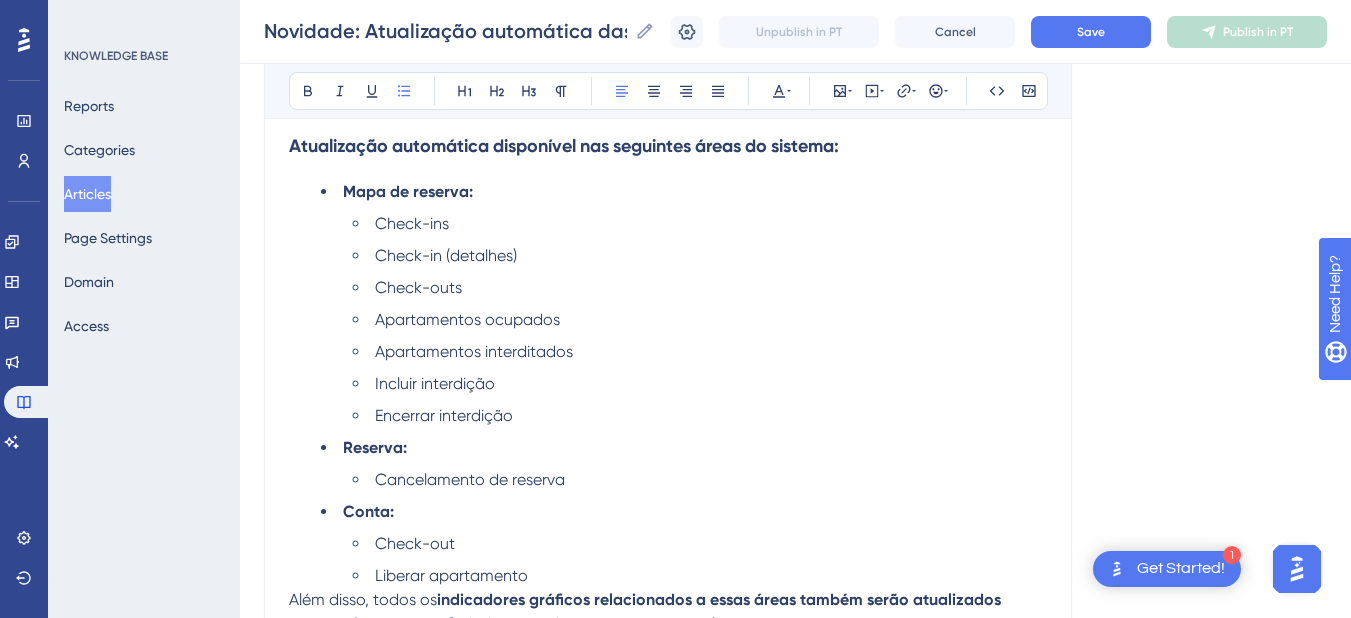 scroll, scrollTop: 609, scrollLeft: 0, axis: vertical 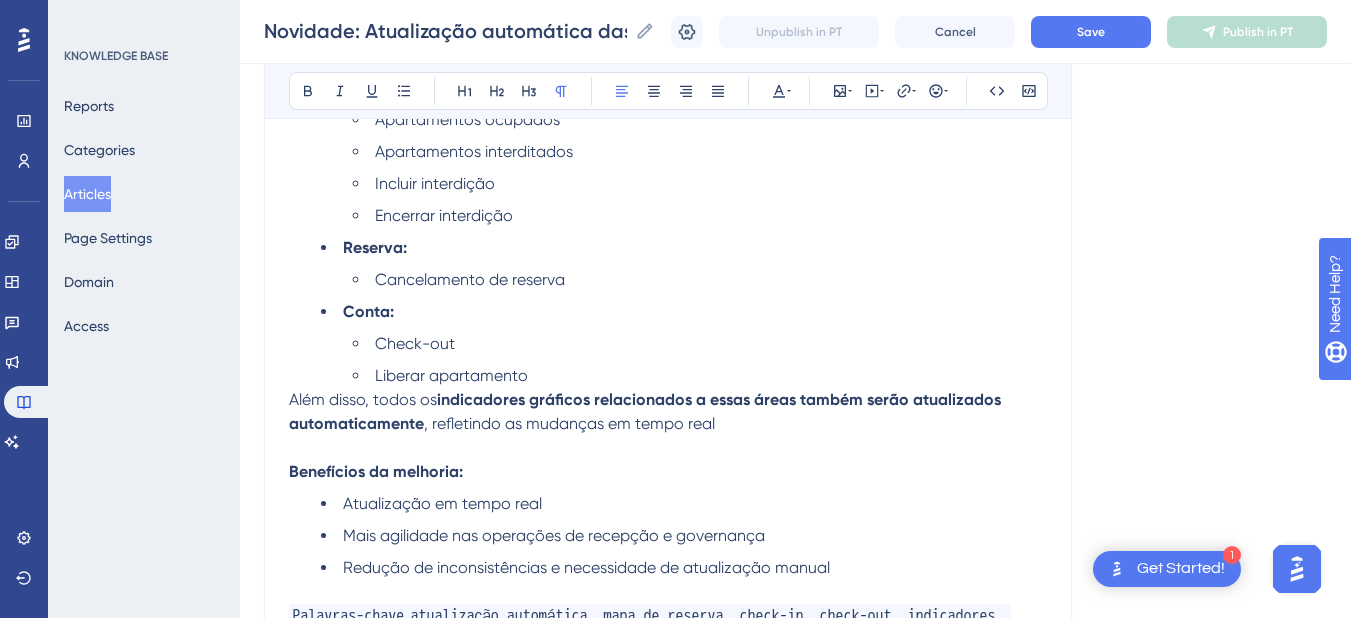click on "Além disso, todos os" at bounding box center [363, 399] 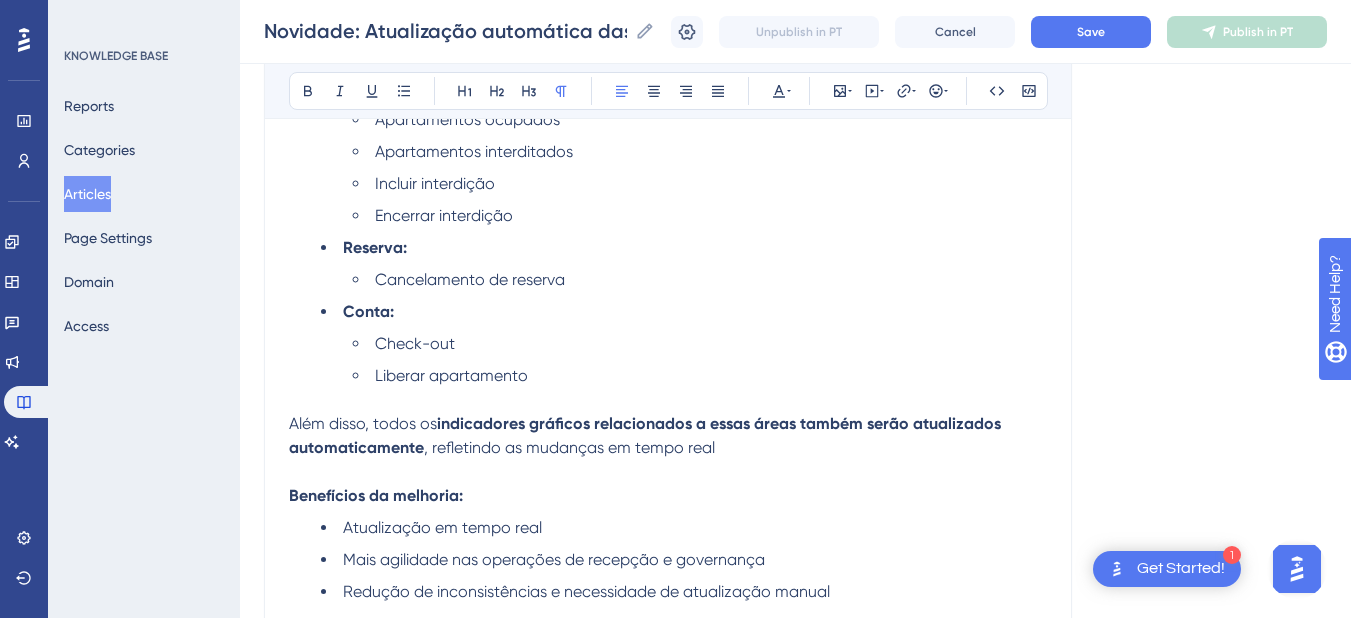 scroll, scrollTop: 809, scrollLeft: 0, axis: vertical 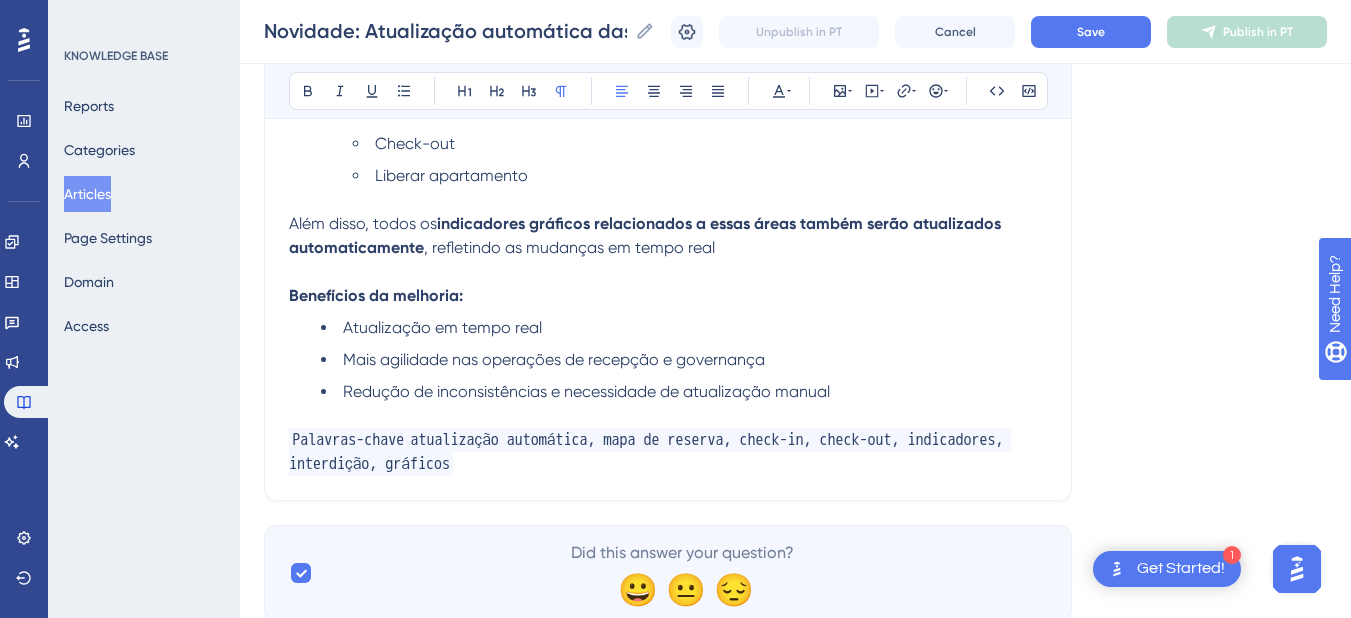click on "Além disso, todos os  indicadores gráficos relacionados a essas áreas também serão atualizados automaticamente , refletindo as mudanças em tempo real" at bounding box center (668, 236) 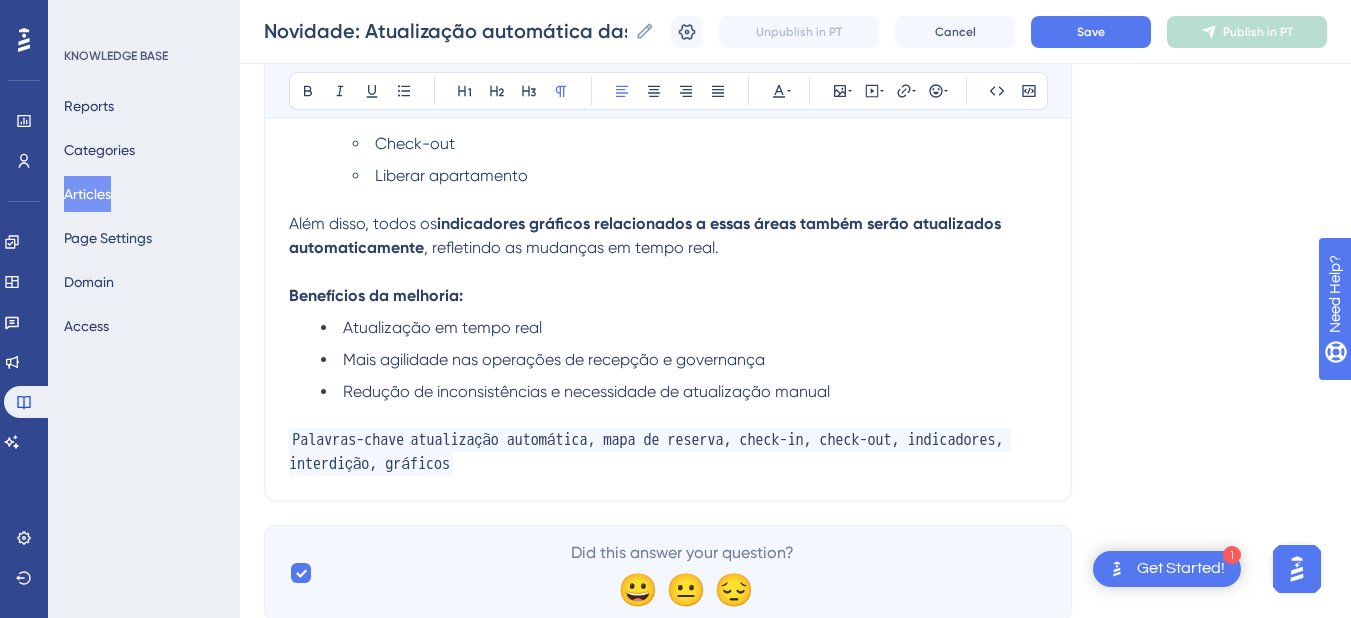 scroll, scrollTop: 409, scrollLeft: 0, axis: vertical 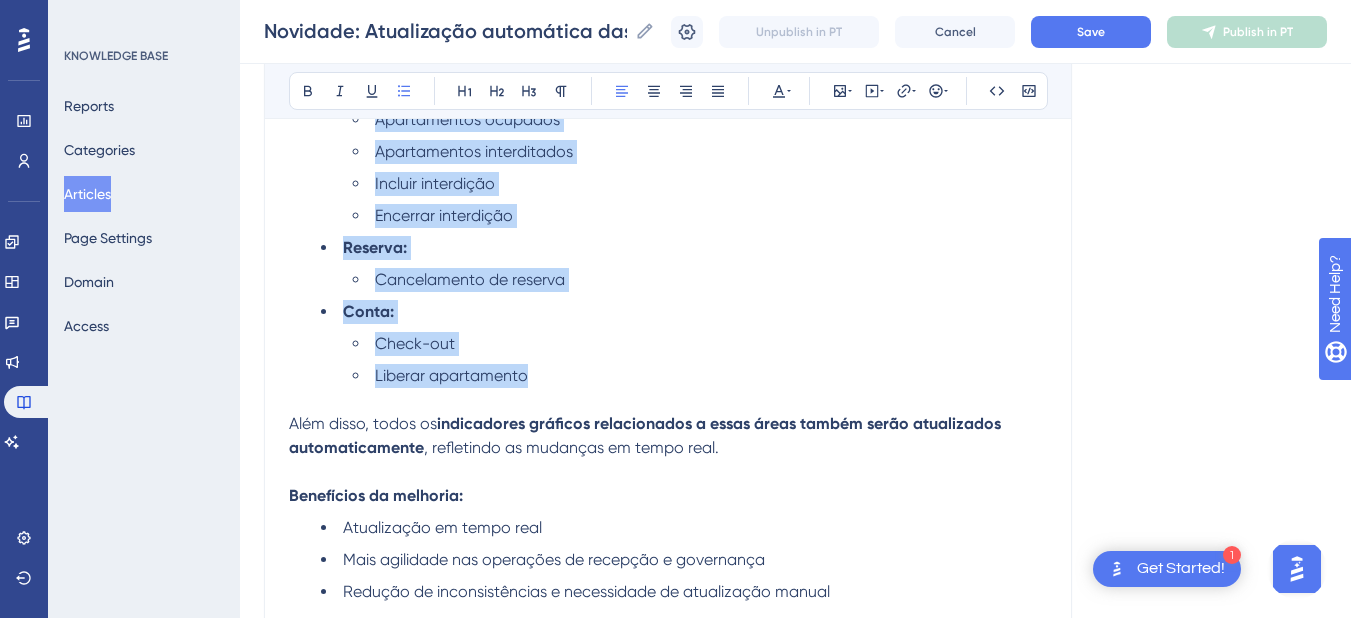 drag, startPoint x: 342, startPoint y: 187, endPoint x: 518, endPoint y: 342, distance: 234.52292 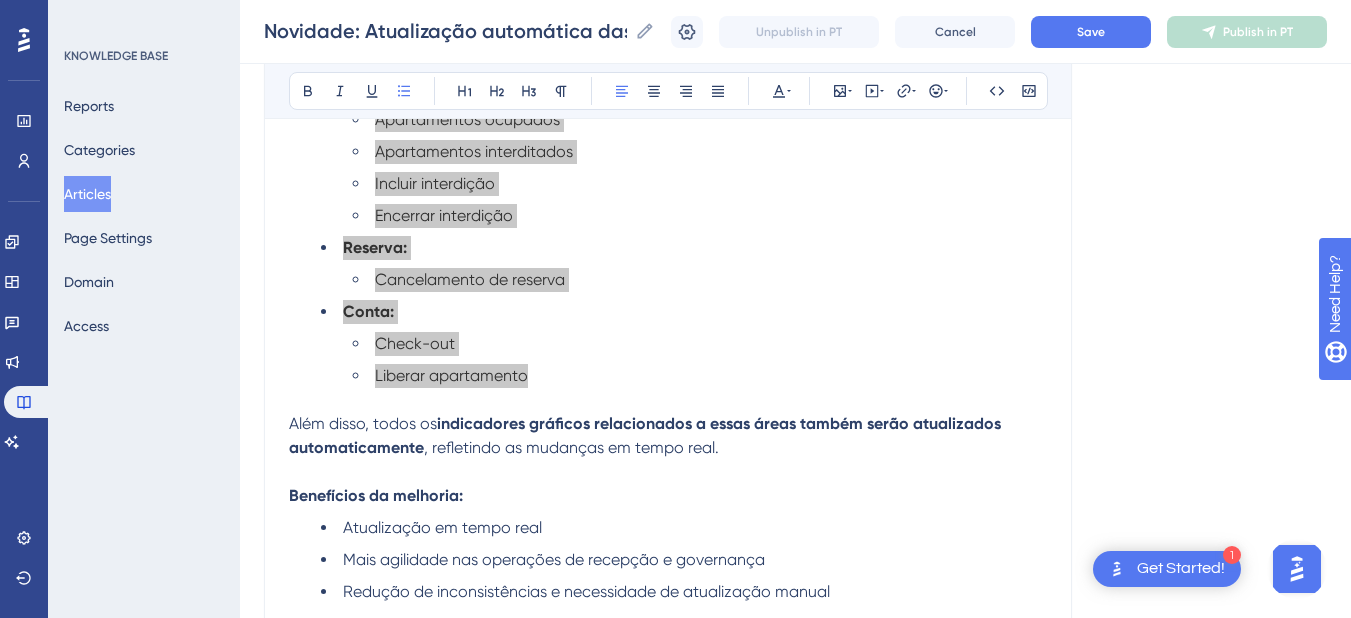 scroll, scrollTop: 209, scrollLeft: 0, axis: vertical 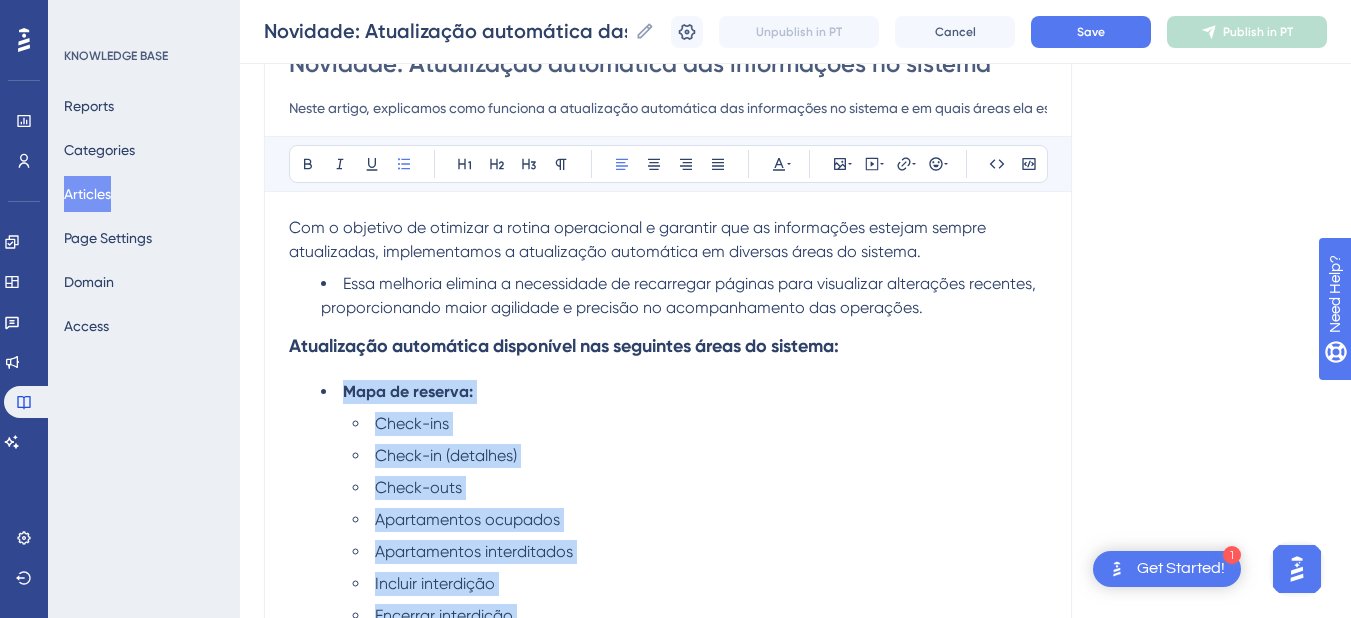 click on "Com o objetivo de otimizar a rotina operacional e garantir que as informações estejam sempre atualizadas, implementamos a atualização automática em diversas áreas do sistema. Essa melhoria elimina a necessidade de recarregar páginas para visualizar alterações recentes, proporcionando maior agilidade e precisão no acompanhamento das operações. Atualização automática disponível nas seguintes áreas do sistema: Mapa de reserva: Check-ins Check-in (detalhes) Check-outs Apartamentos ocupados Apartamentos interditados Incluir interdição Encerrar interdição Reserva: Cancelamento de reserva Conta: Check-out Liberar apartamento Além disso, todos os  indicadores gráficos relacionados a essas áreas também serão atualizados automaticamente , refletindo as mudanças em tempo real. Benefícios da melhoria: Atualização em tempo real Mais agilidade nas operações de recepção e governança Redução de inconsistências e necessidade de atualização manual Palavras-chave" at bounding box center [668, 646] 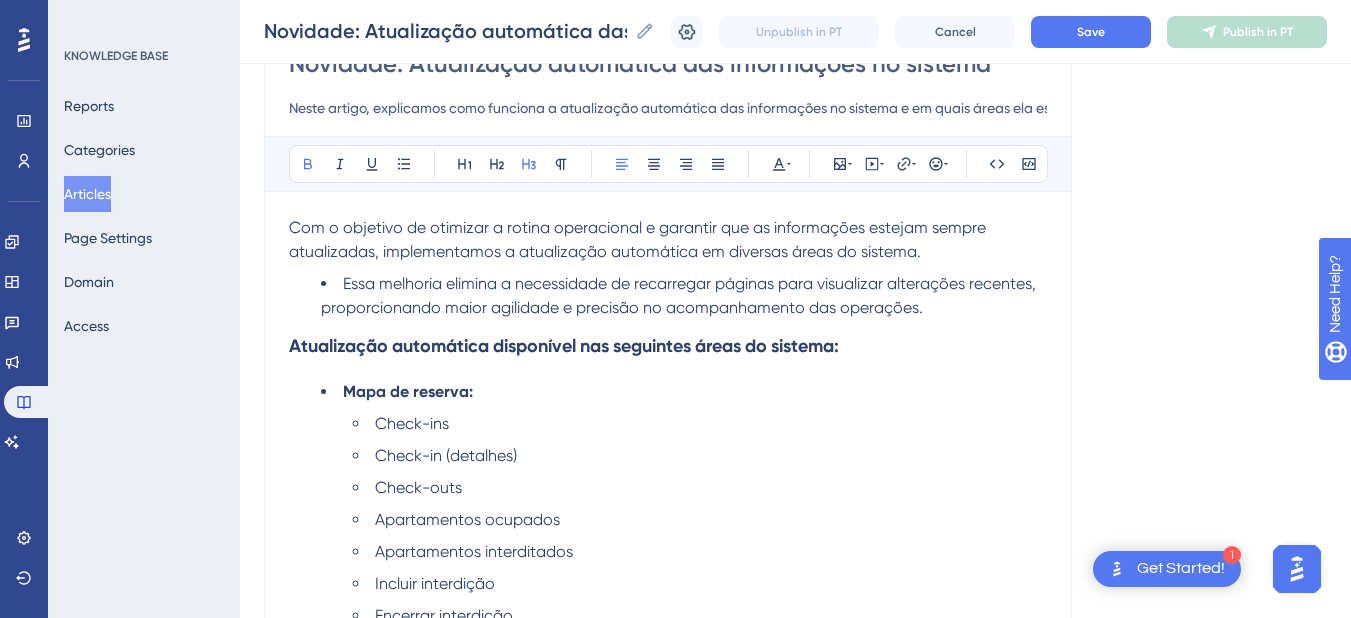click on "Atualização automática disponível nas seguintes áreas do sistema:" at bounding box center [668, 346] 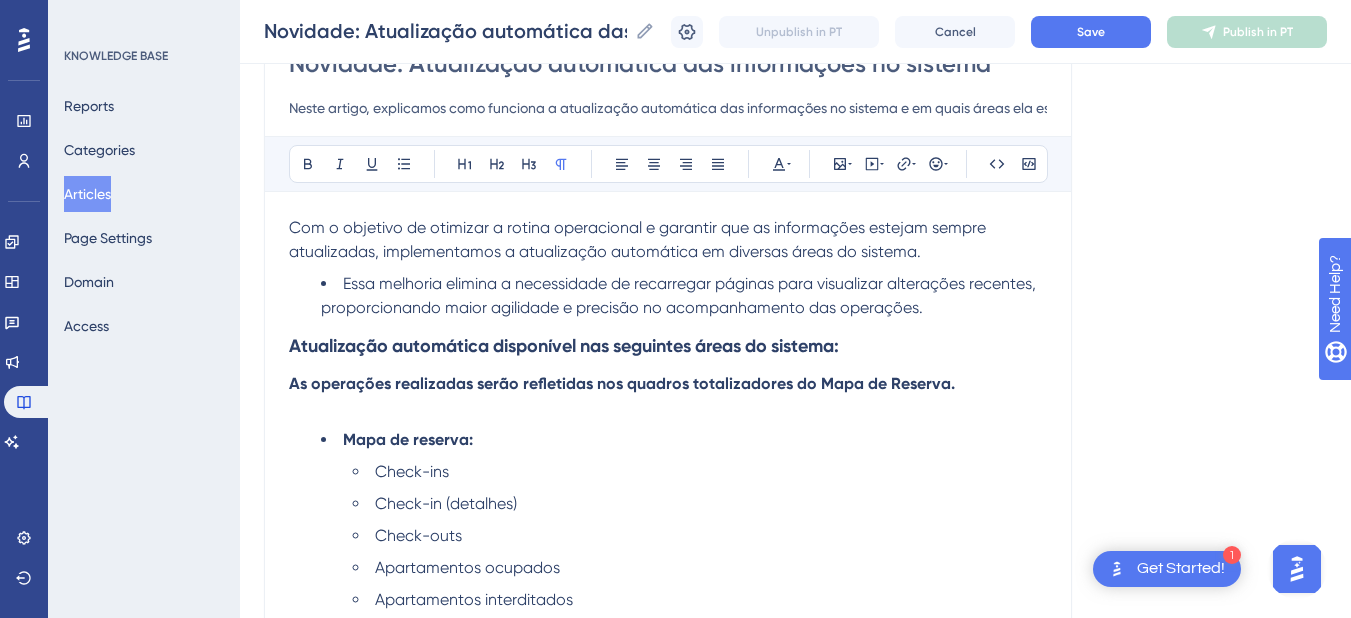 click on "As operações realizadas serão refletidas nos quadros totalizadores do Mapa de Reserva." at bounding box center (622, 383) 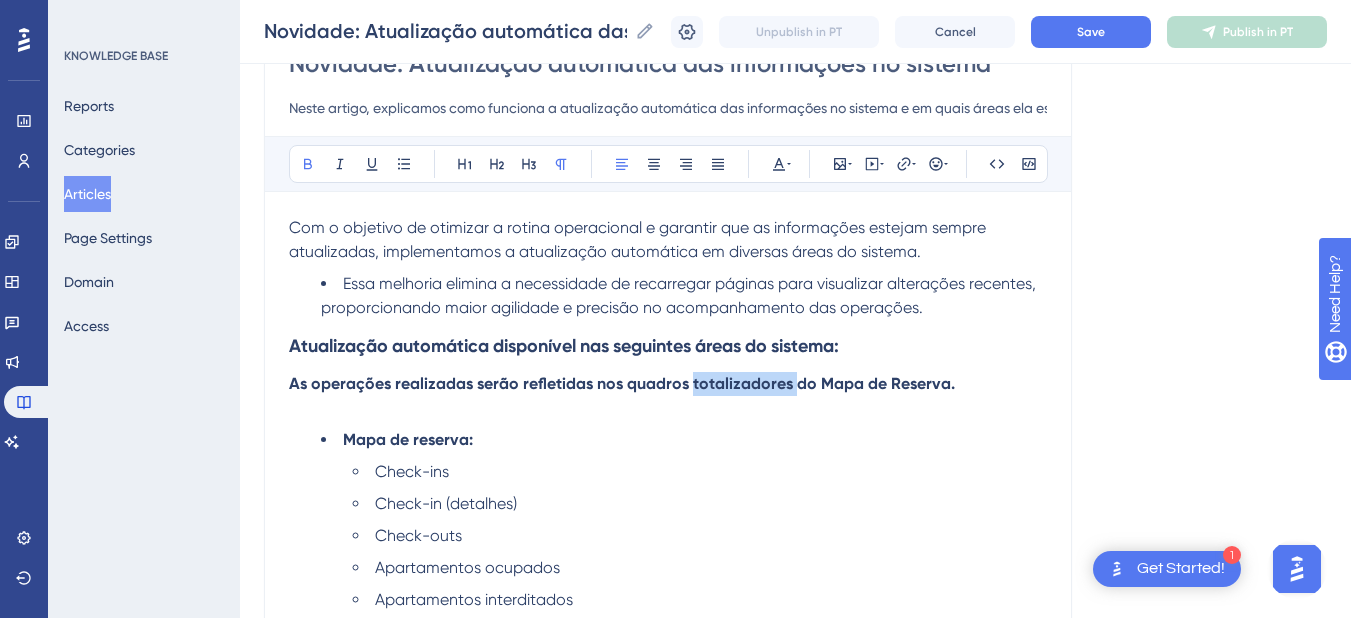 click on "As operações realizadas serão refletidas nos quadros totalizadores do Mapa de Reserva." at bounding box center (622, 383) 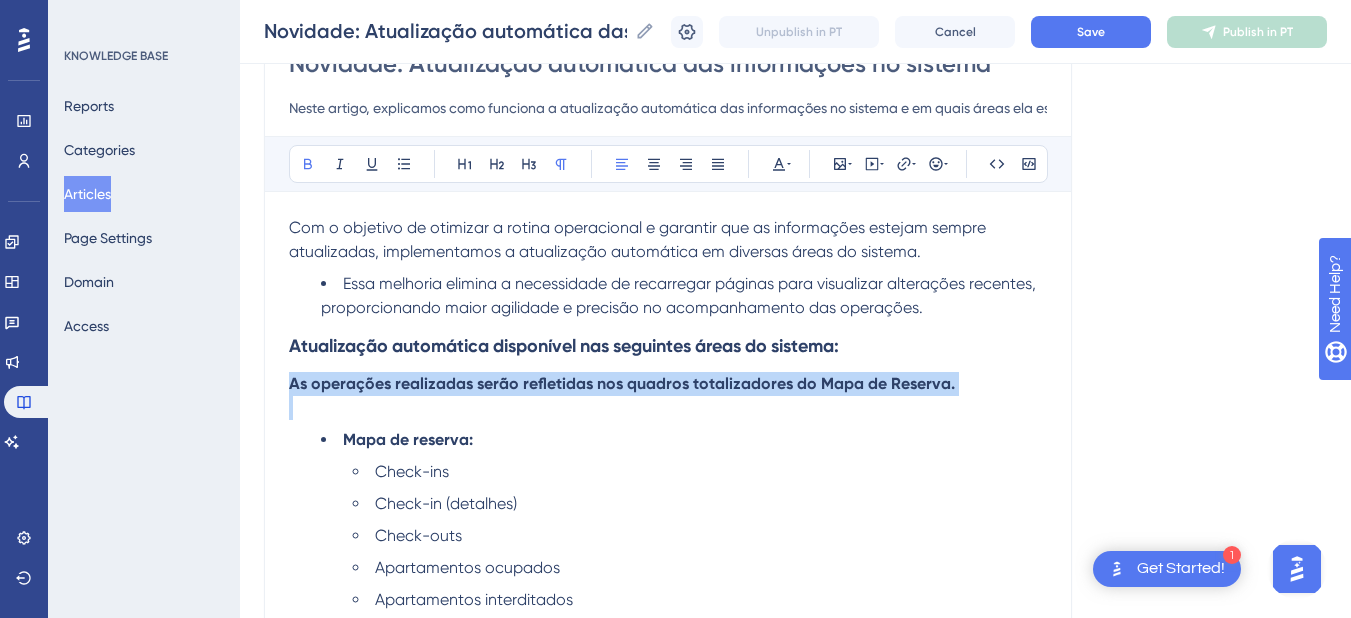 click on "As operações realizadas serão refletidas nos quadros totalizadores do Mapa de Reserva." at bounding box center [622, 383] 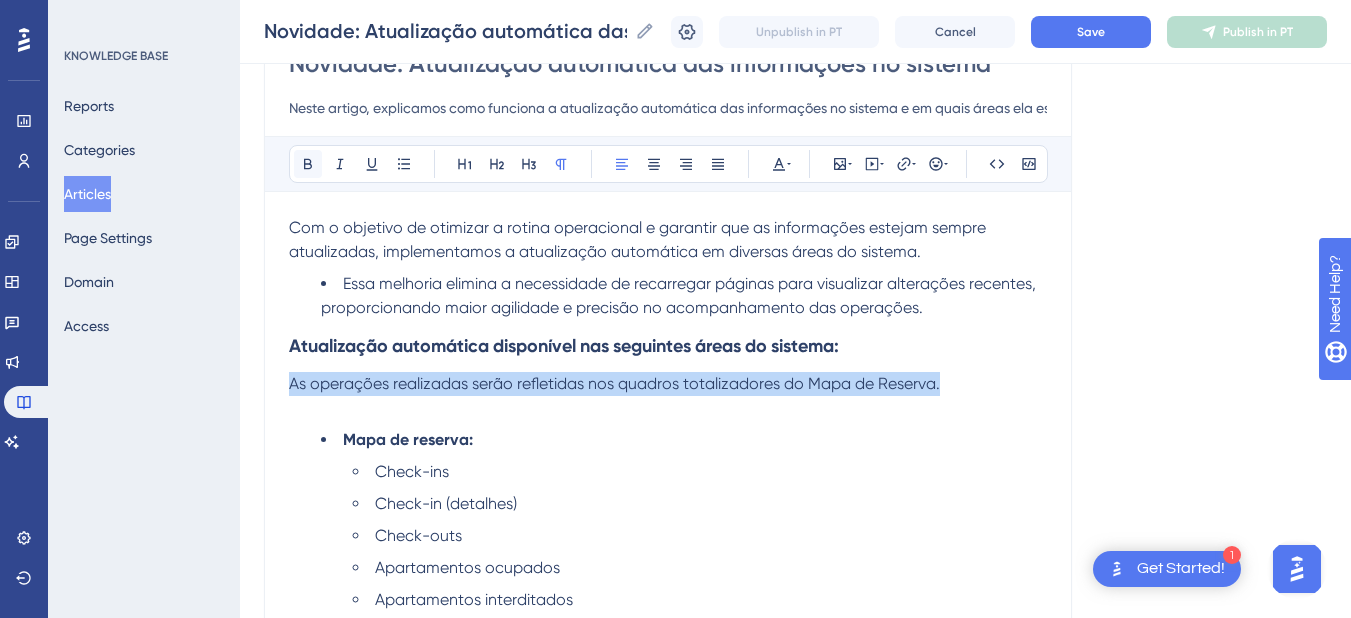 click at bounding box center (308, 164) 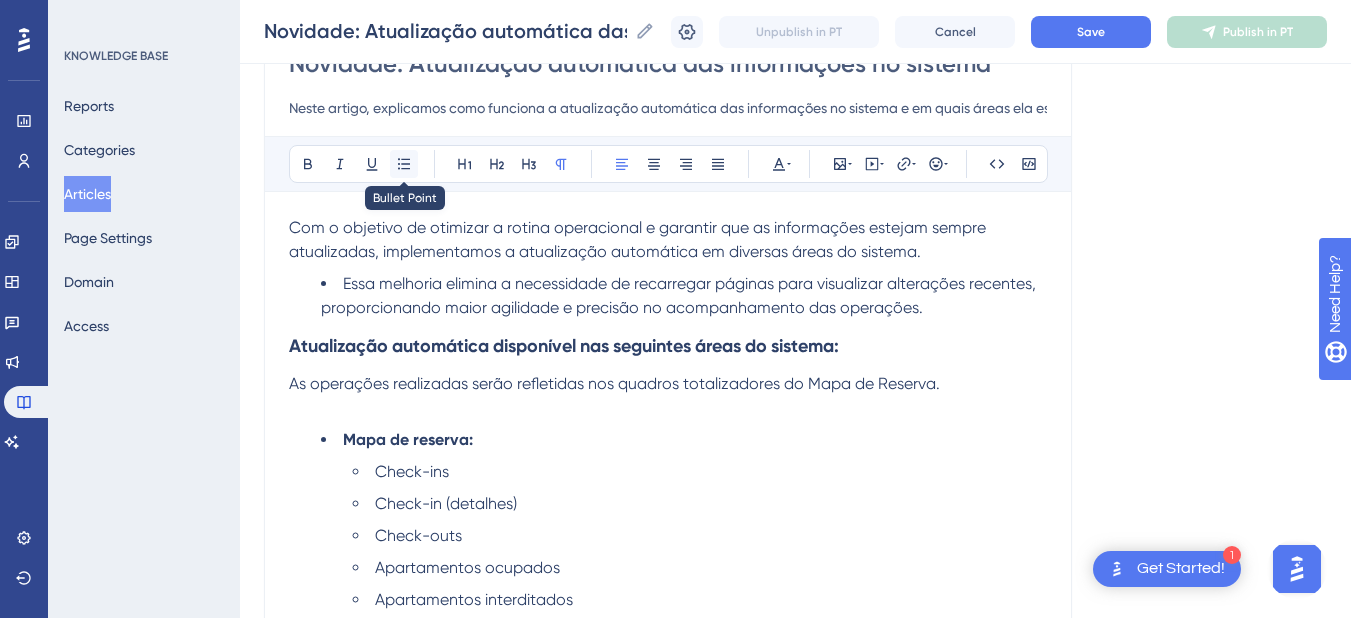 click at bounding box center [404, 164] 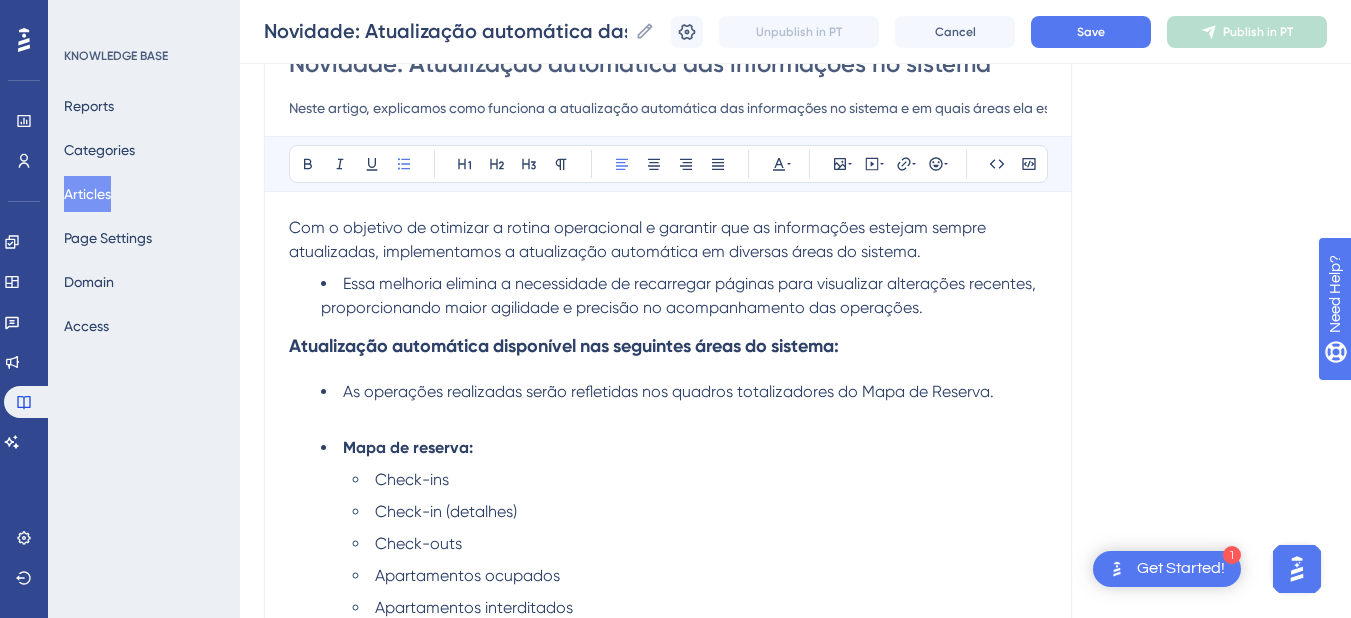 click on "As operações realizadas serão refletidas nos quadros totalizadores do Mapa de Reserva." at bounding box center (668, 391) 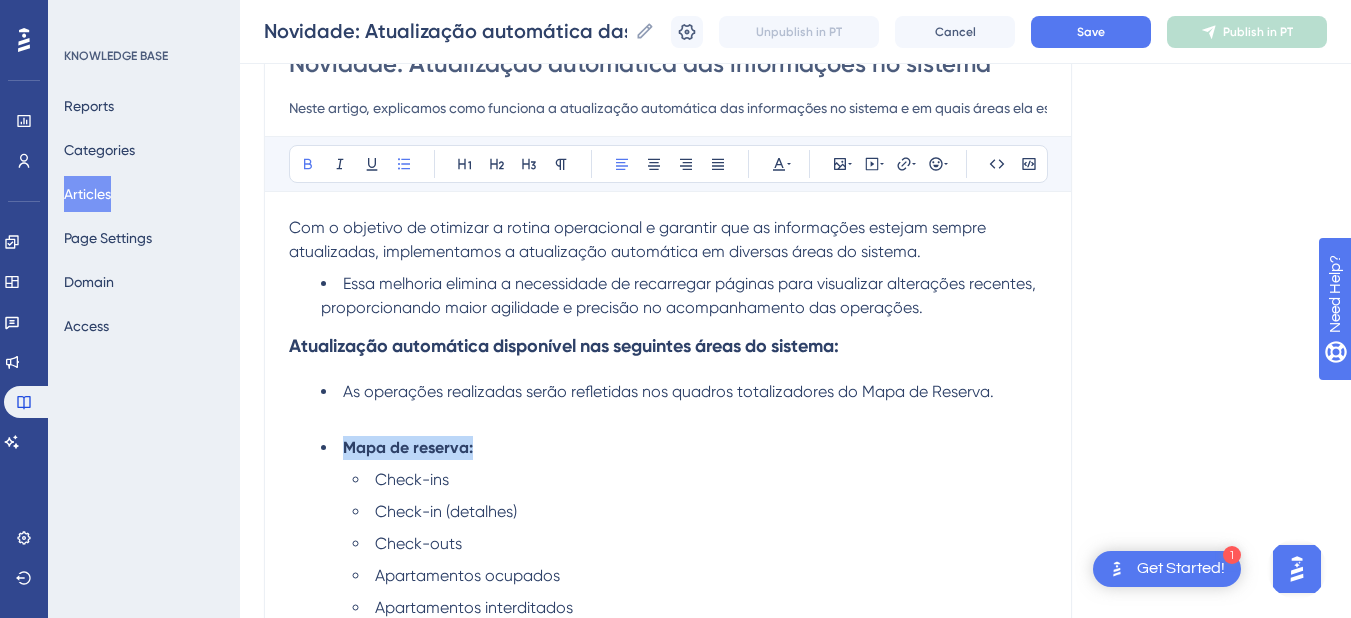 drag, startPoint x: 498, startPoint y: 447, endPoint x: 305, endPoint y: 447, distance: 193 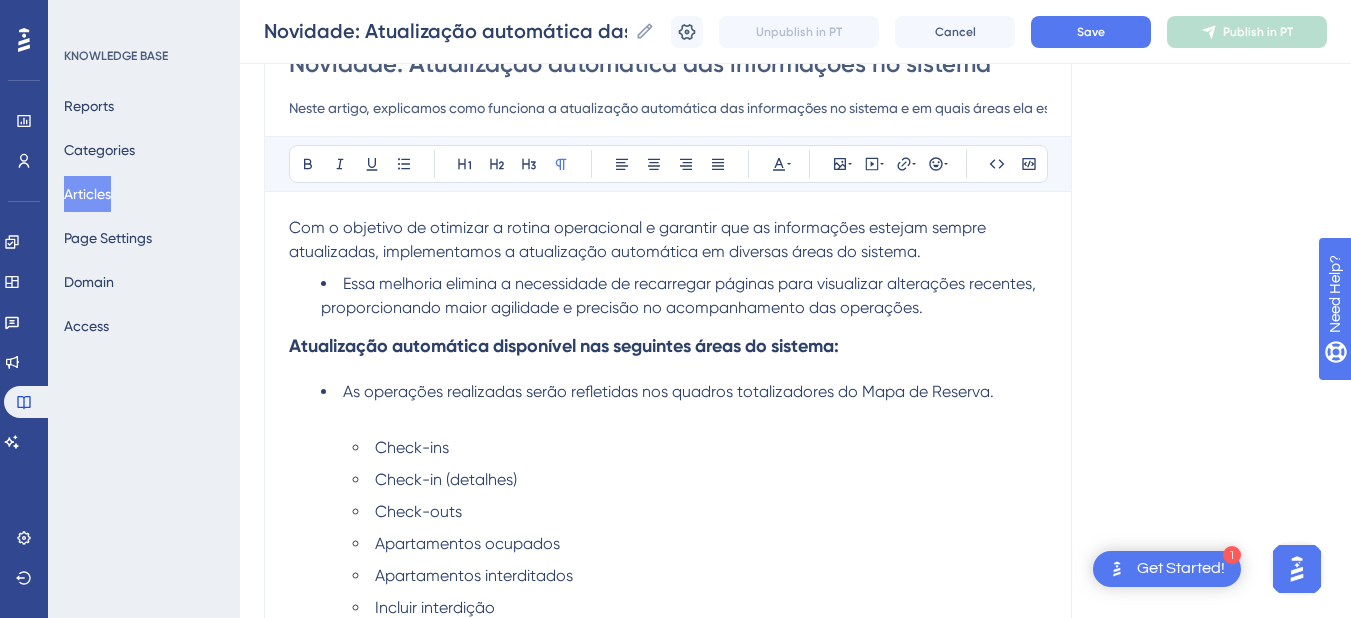 scroll, scrollTop: 409, scrollLeft: 0, axis: vertical 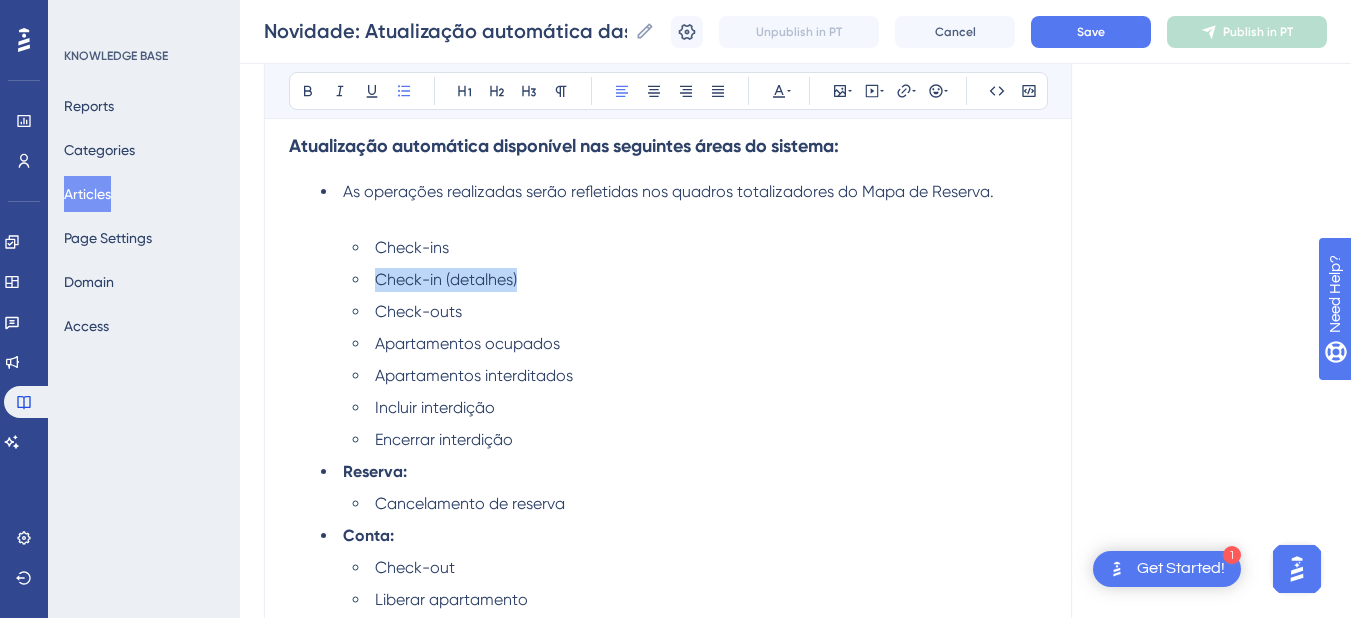 drag, startPoint x: 528, startPoint y: 282, endPoint x: 369, endPoint y: 284, distance: 159.01257 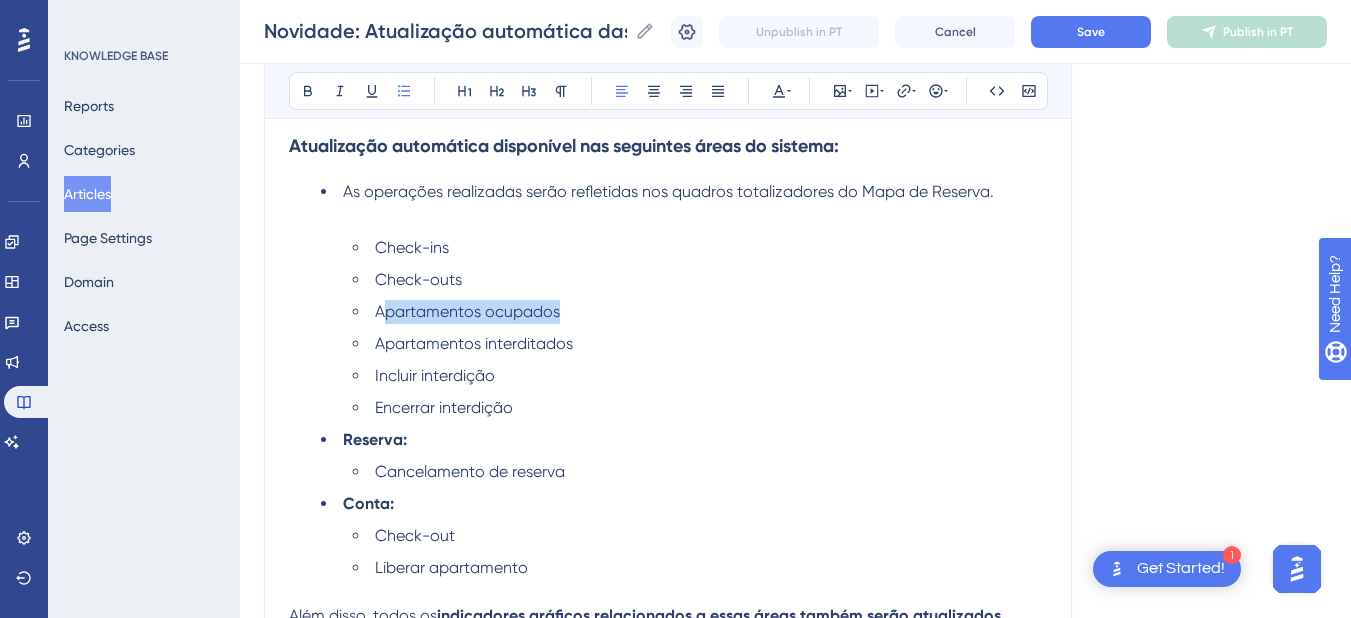 drag, startPoint x: 585, startPoint y: 320, endPoint x: 381, endPoint y: 310, distance: 204.24495 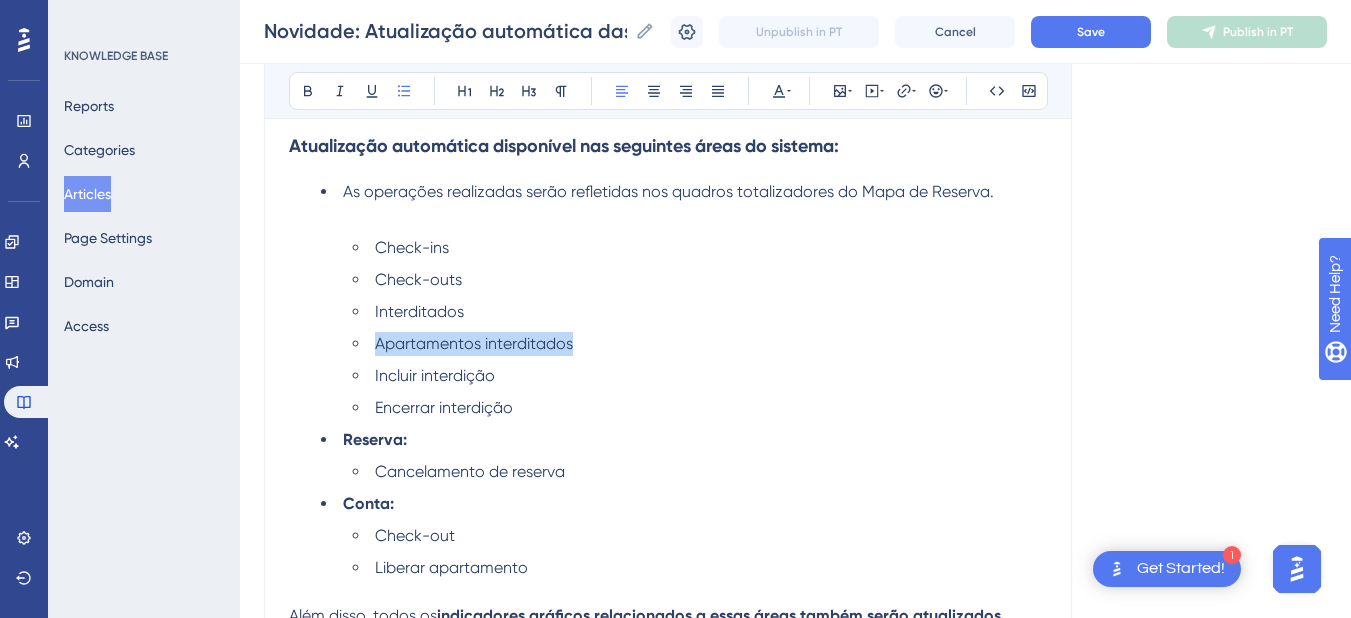 drag, startPoint x: 587, startPoint y: 342, endPoint x: 346, endPoint y: 330, distance: 241.29857 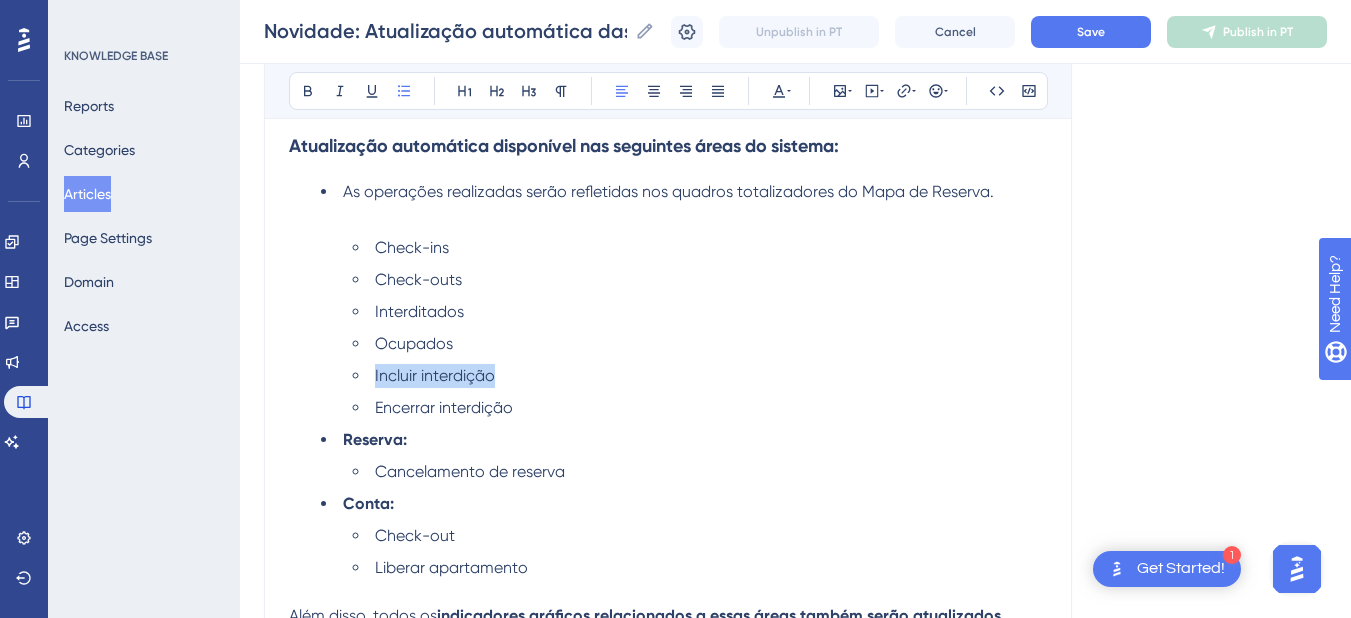 drag, startPoint x: 526, startPoint y: 381, endPoint x: 368, endPoint y: 381, distance: 158 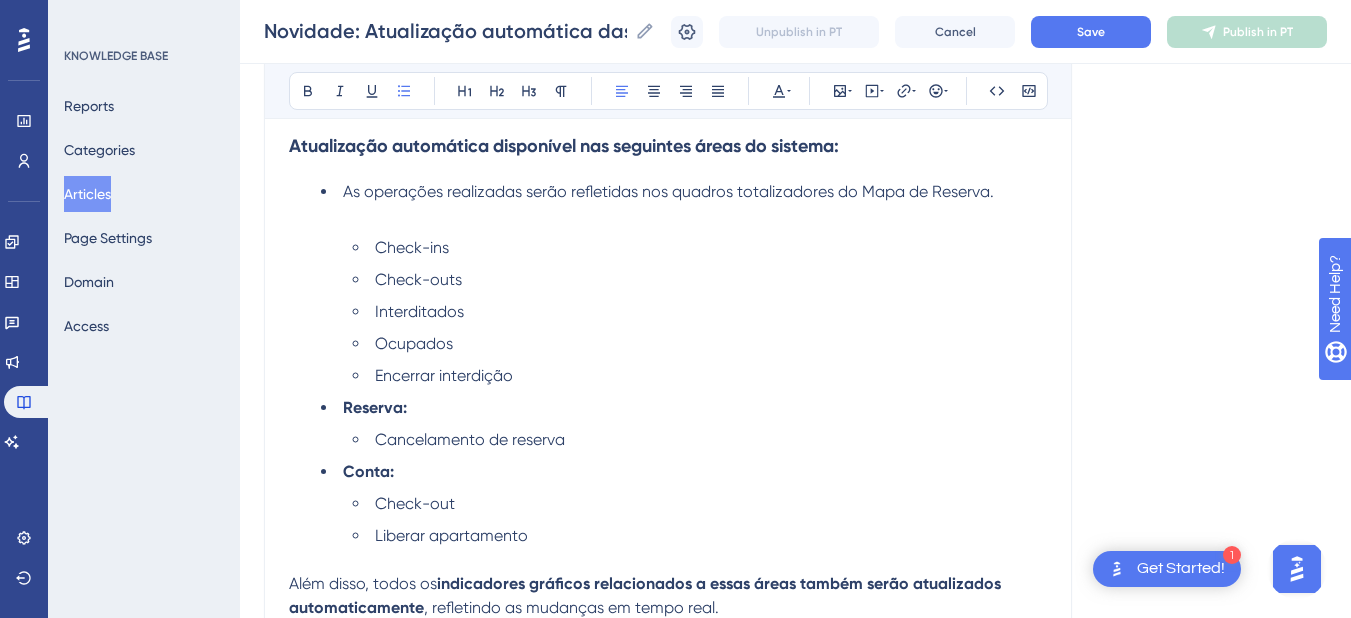 click on "Encerrar interdição" at bounding box center (444, 375) 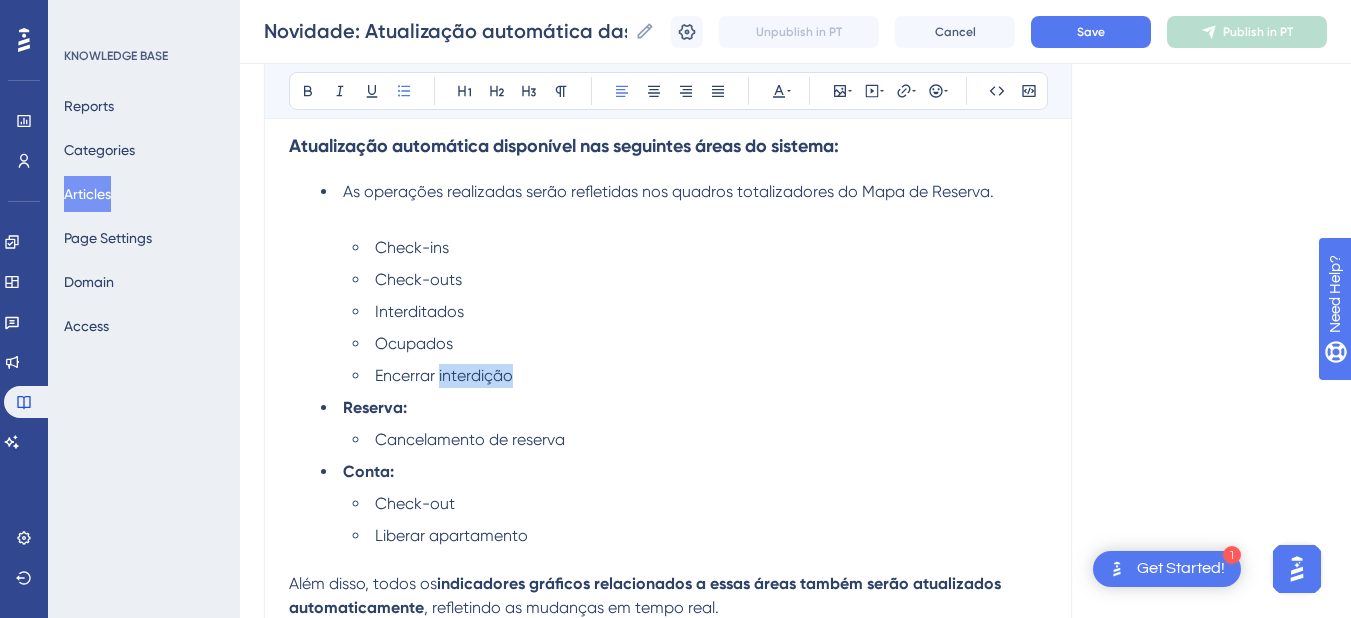 click on "Encerrar interdição" at bounding box center (444, 375) 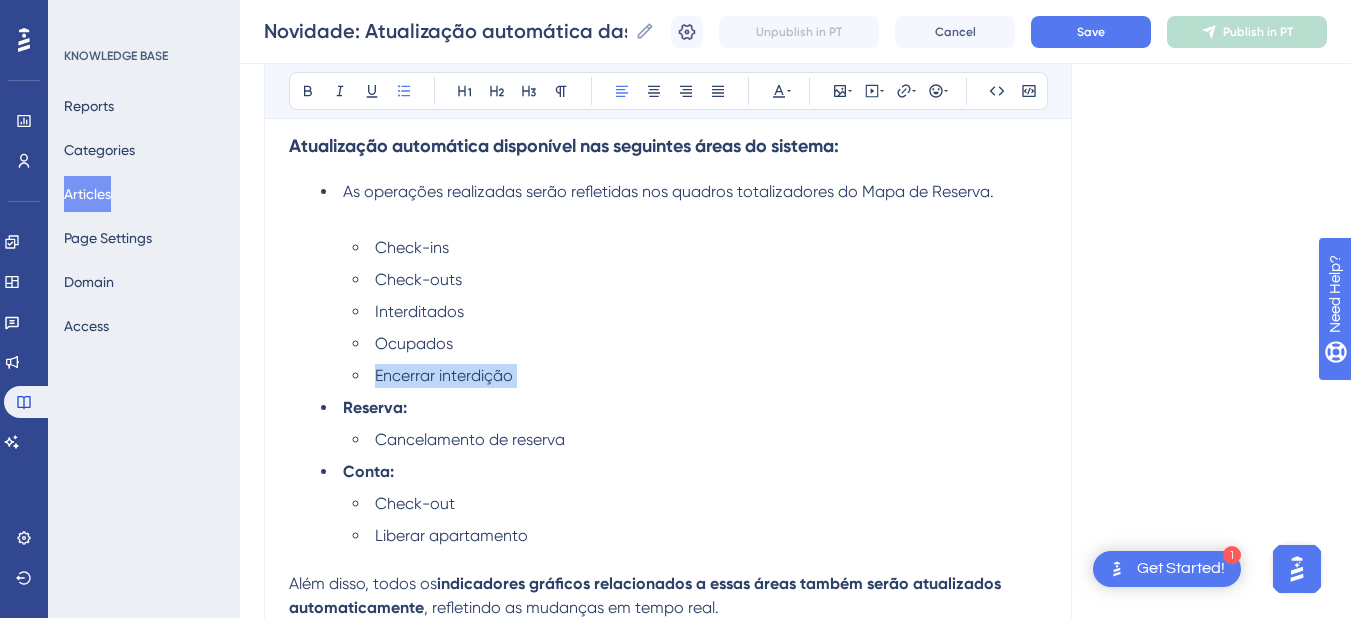 click on "Encerrar interdição" at bounding box center [444, 375] 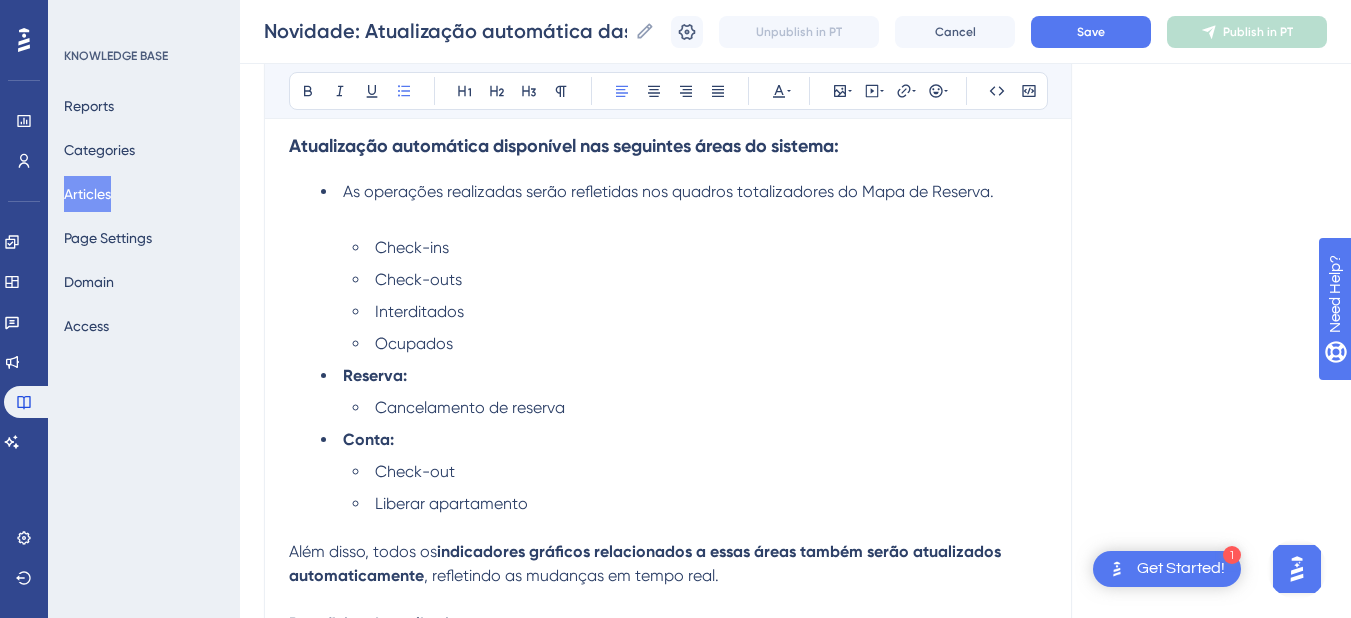 click at bounding box center (668, 216) 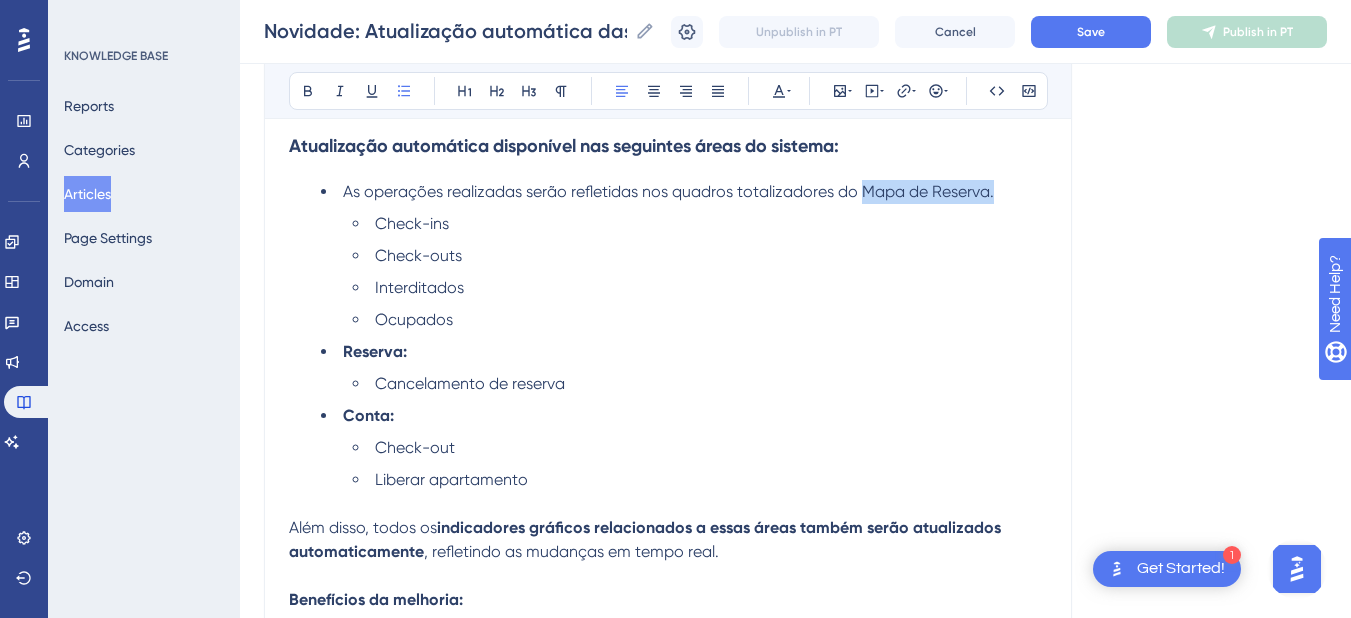 drag, startPoint x: 994, startPoint y: 191, endPoint x: 864, endPoint y: 191, distance: 130 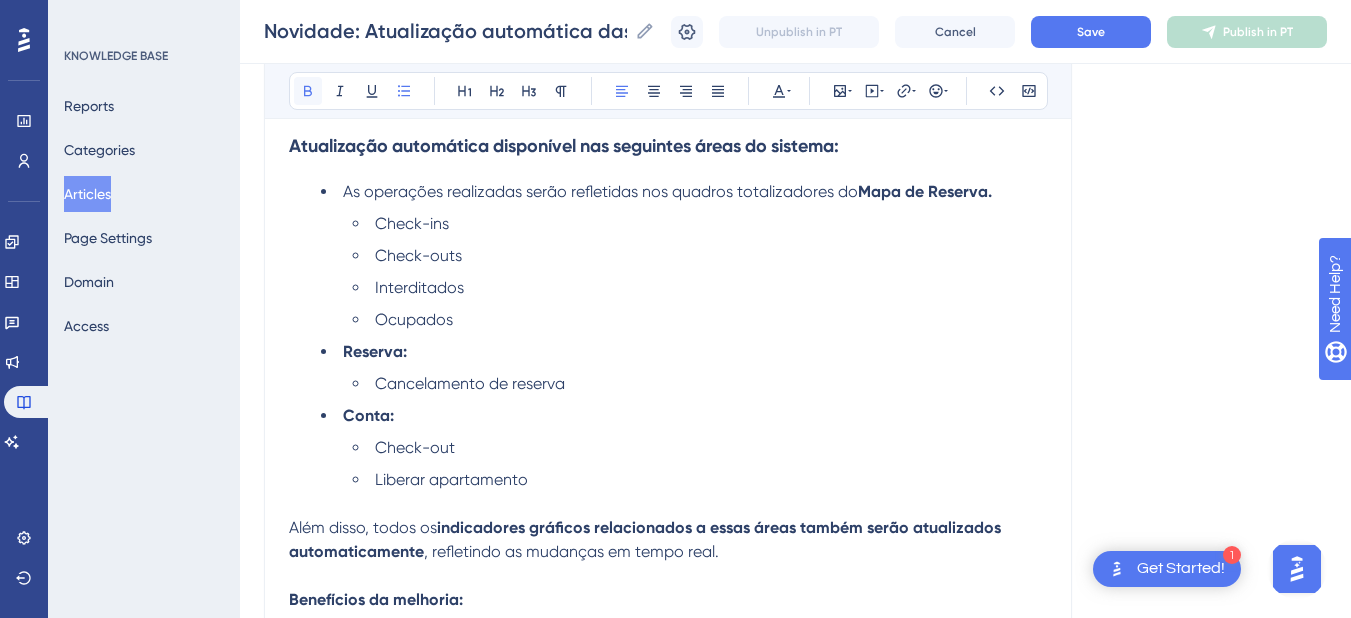 click at bounding box center (308, 91) 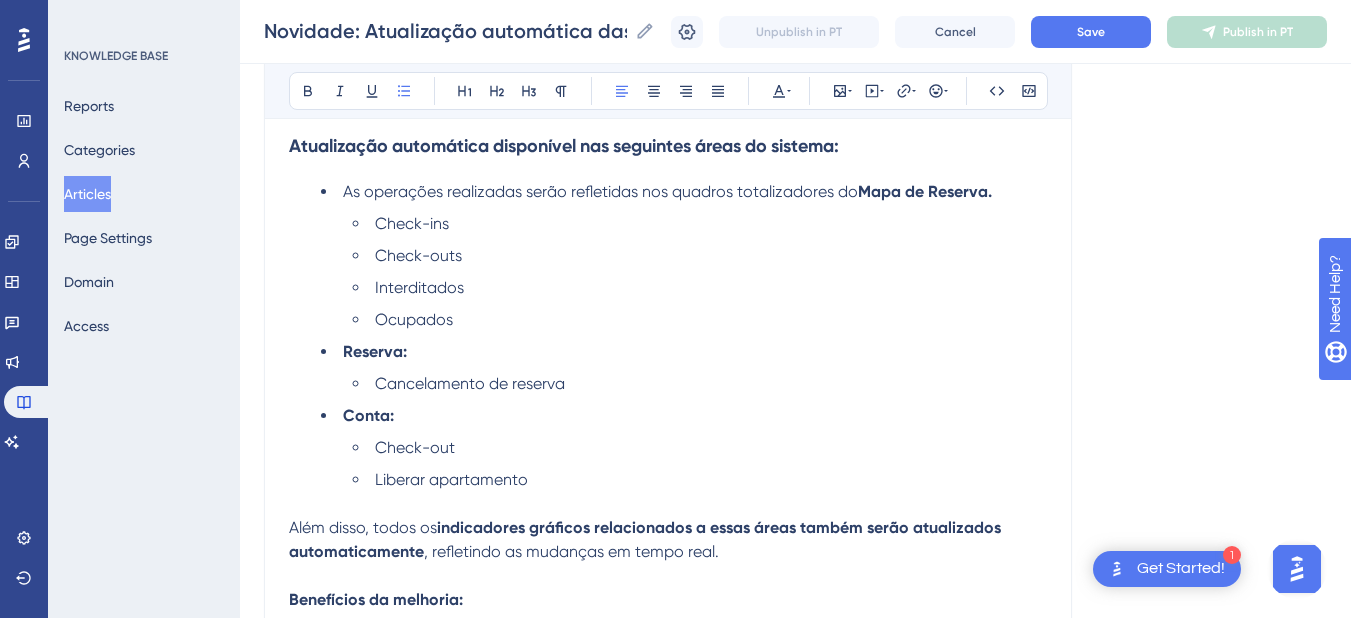 click on "Check-ins Check-outs Interditados Ocupados" at bounding box center (684, 272) 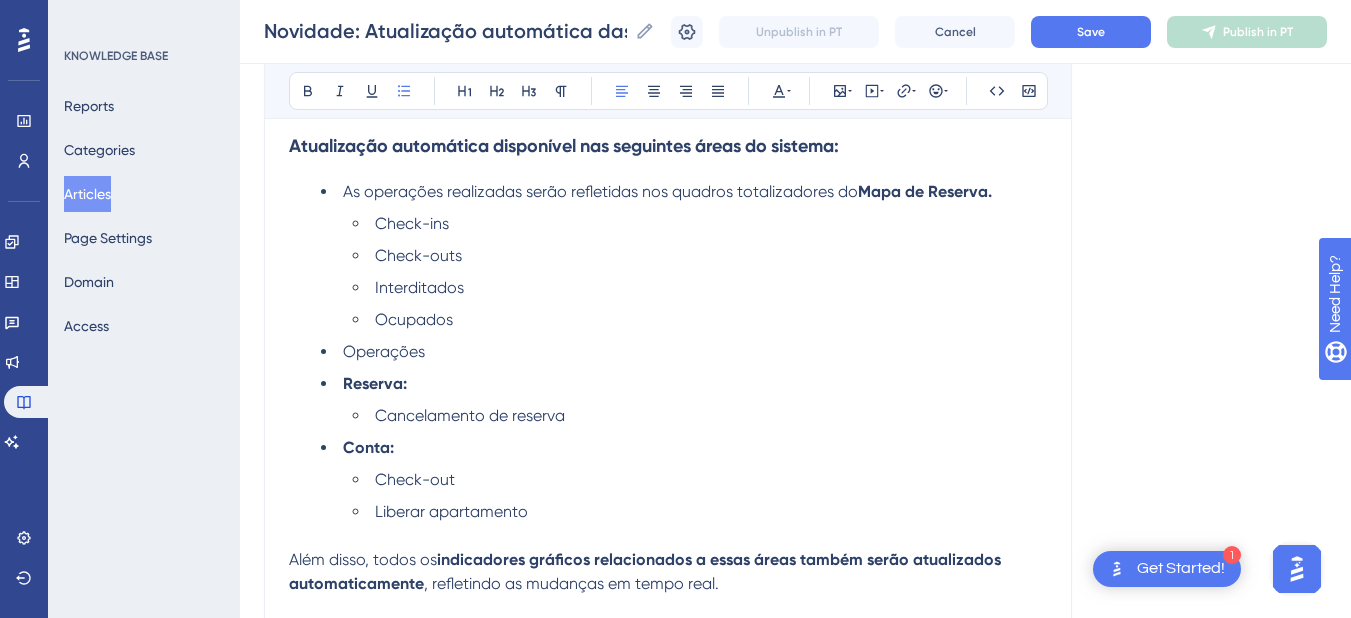 click on "Operações" at bounding box center [684, 352] 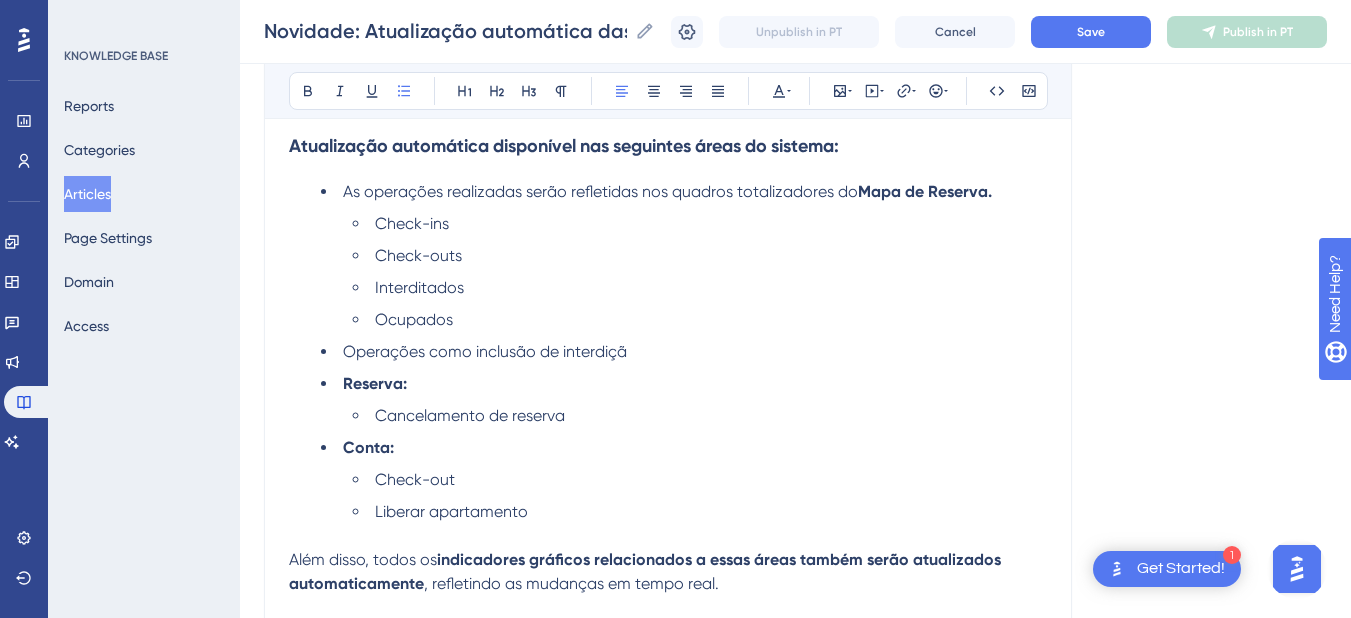 click on "Operações como inclusão de interdiçã" at bounding box center (485, 351) 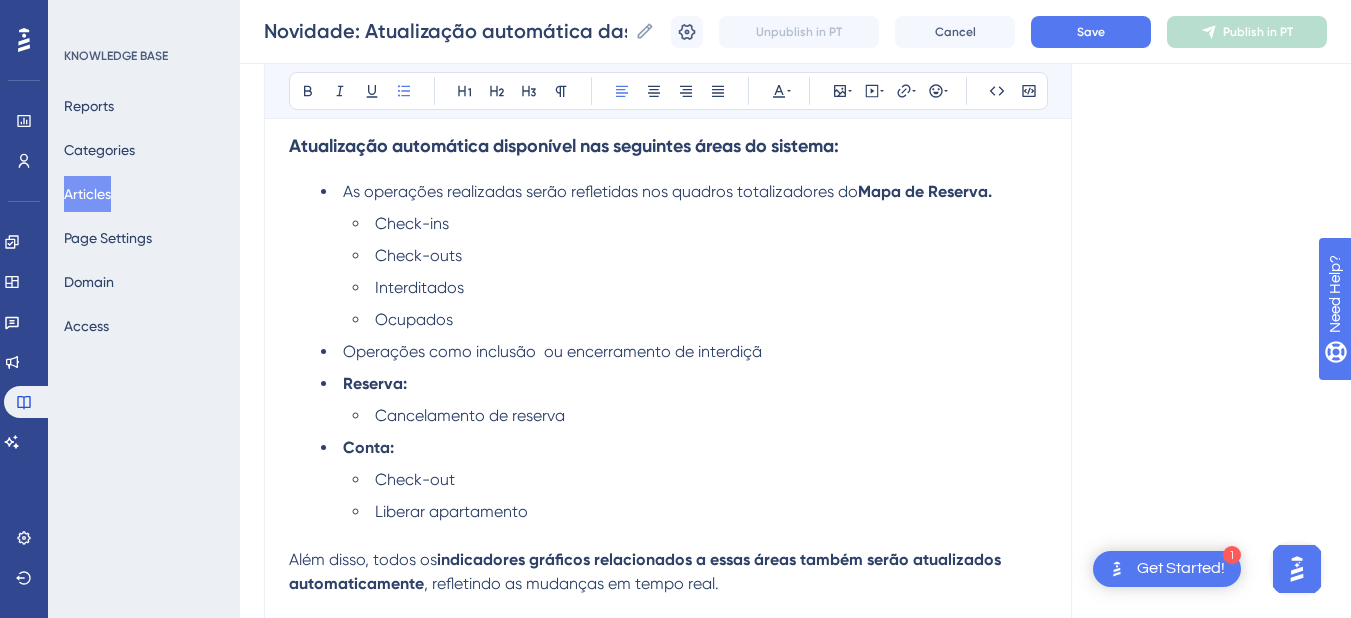 click on "Operações como inclusão  ou encerramento de interdiçã" at bounding box center (552, 351) 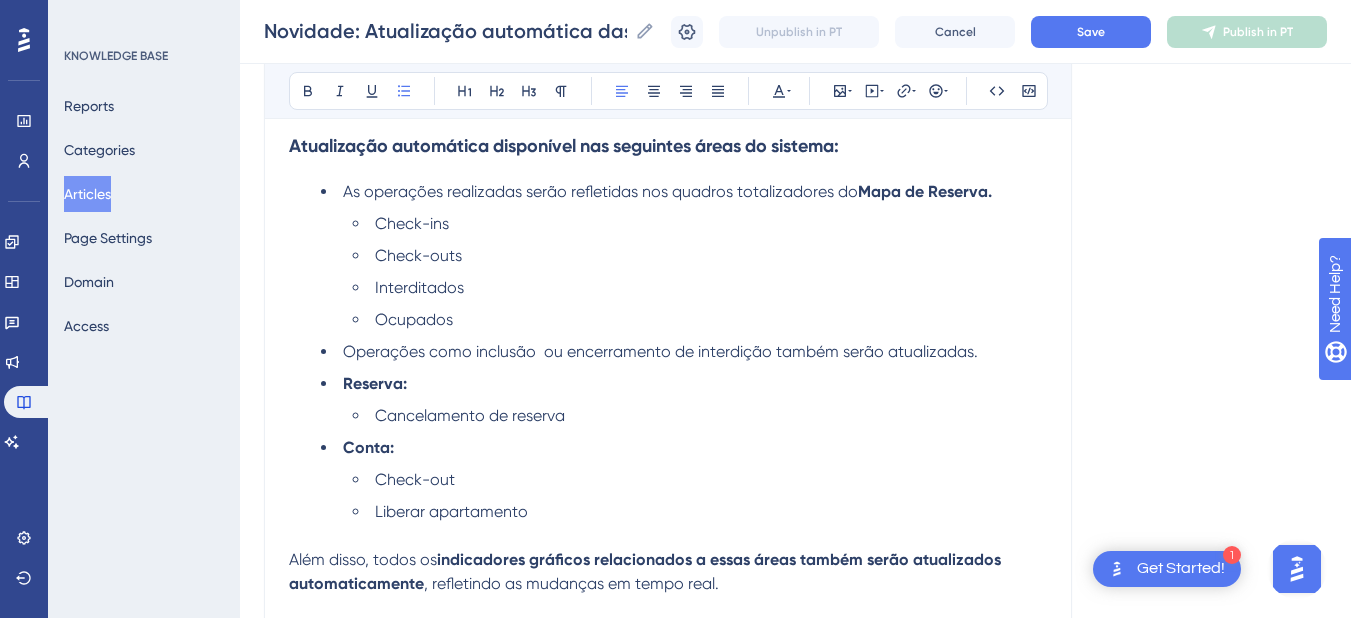 click on "Operações como inclusão  ou encerramento de interdição também serão atualizadas." at bounding box center [660, 351] 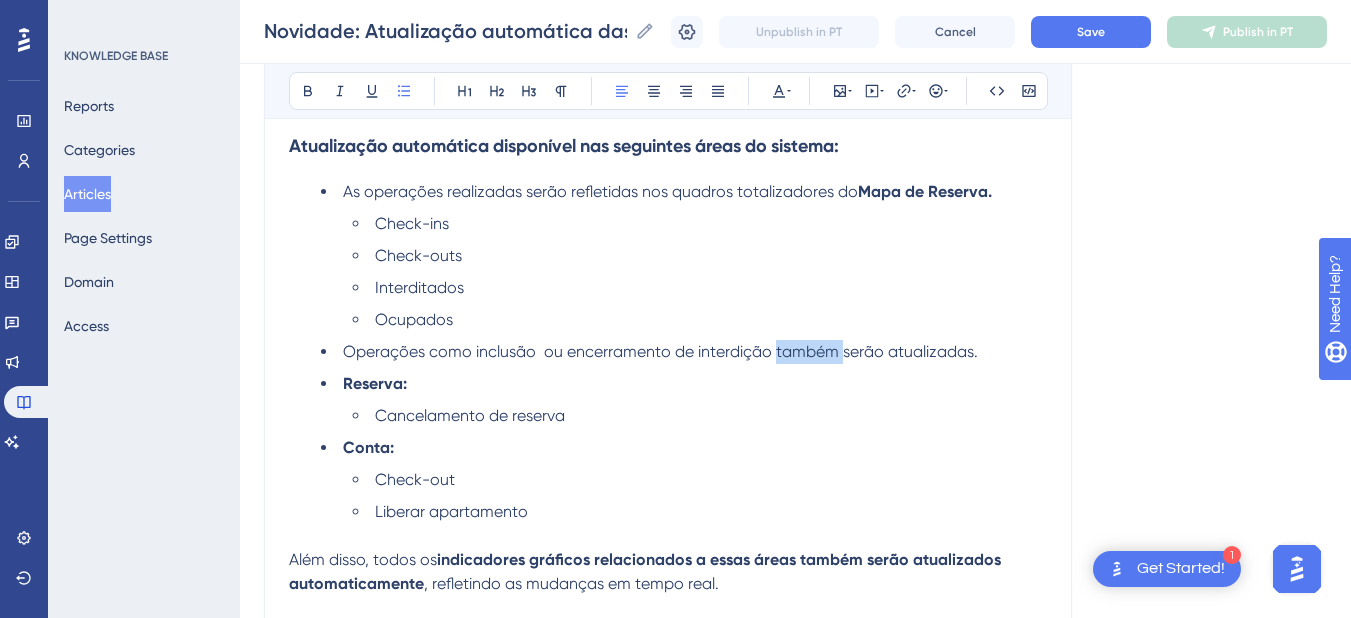click on "Operações como inclusão  ou encerramento de interdição também serão atualizadas." at bounding box center (660, 351) 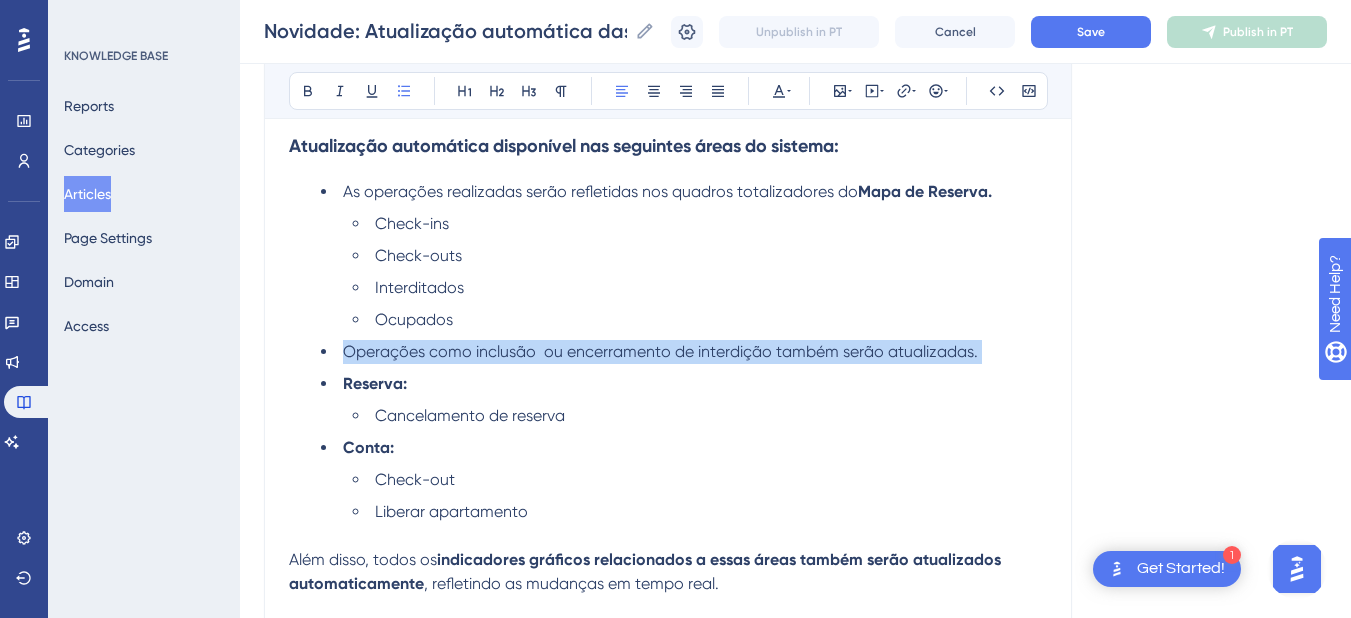 click on "Operações como inclusão  ou encerramento de interdição também serão atualizadas." at bounding box center [660, 351] 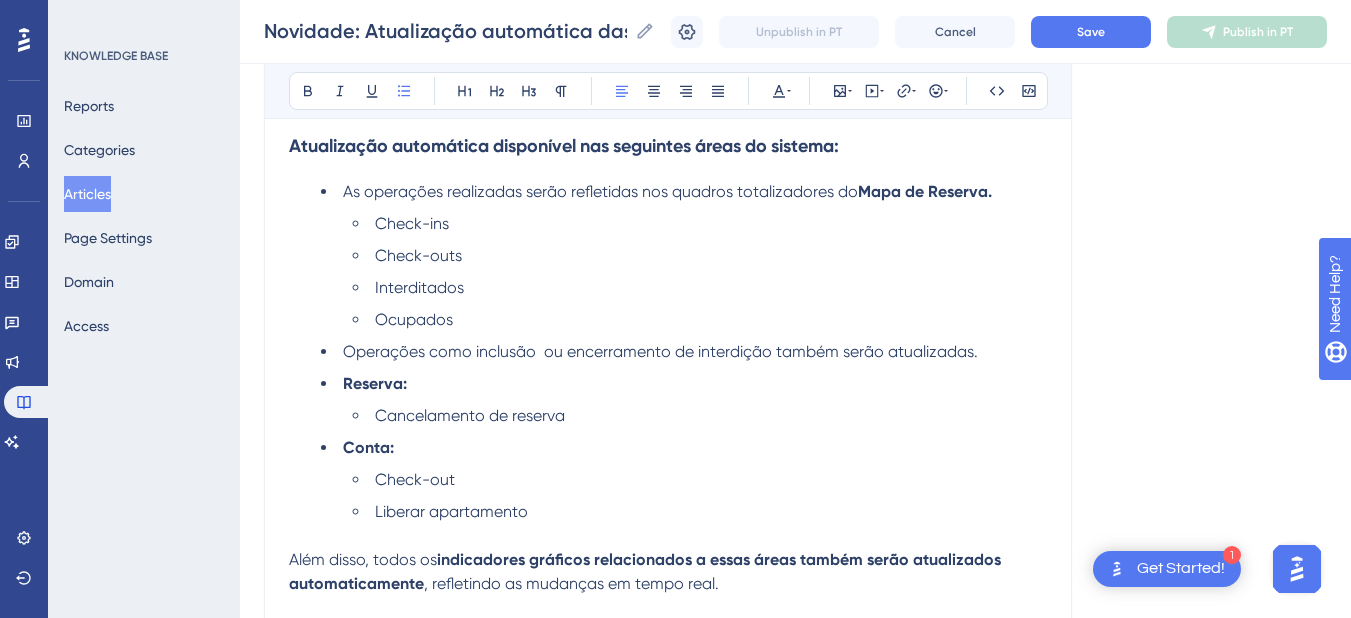 click on "Operações como inclusão  ou encerramento de interdição também serão atualizadas." at bounding box center [684, 352] 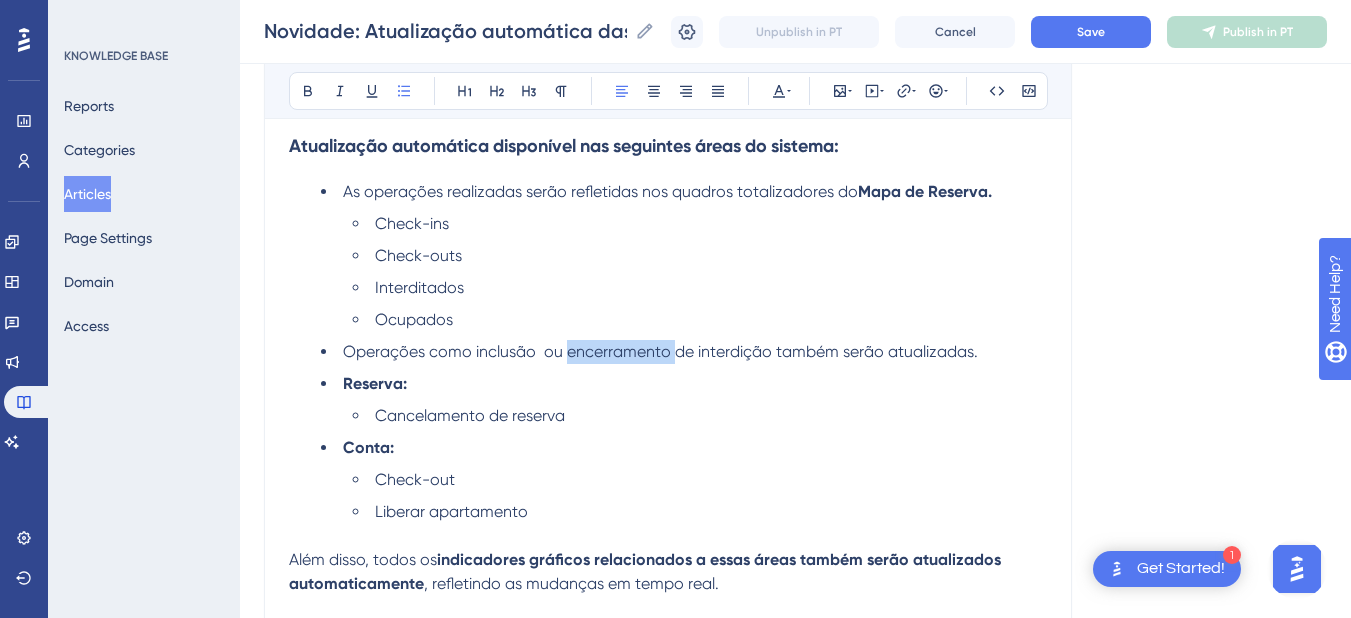 click on "Operações como inclusão  ou encerramento de interdição também serão atualizadas." at bounding box center (684, 352) 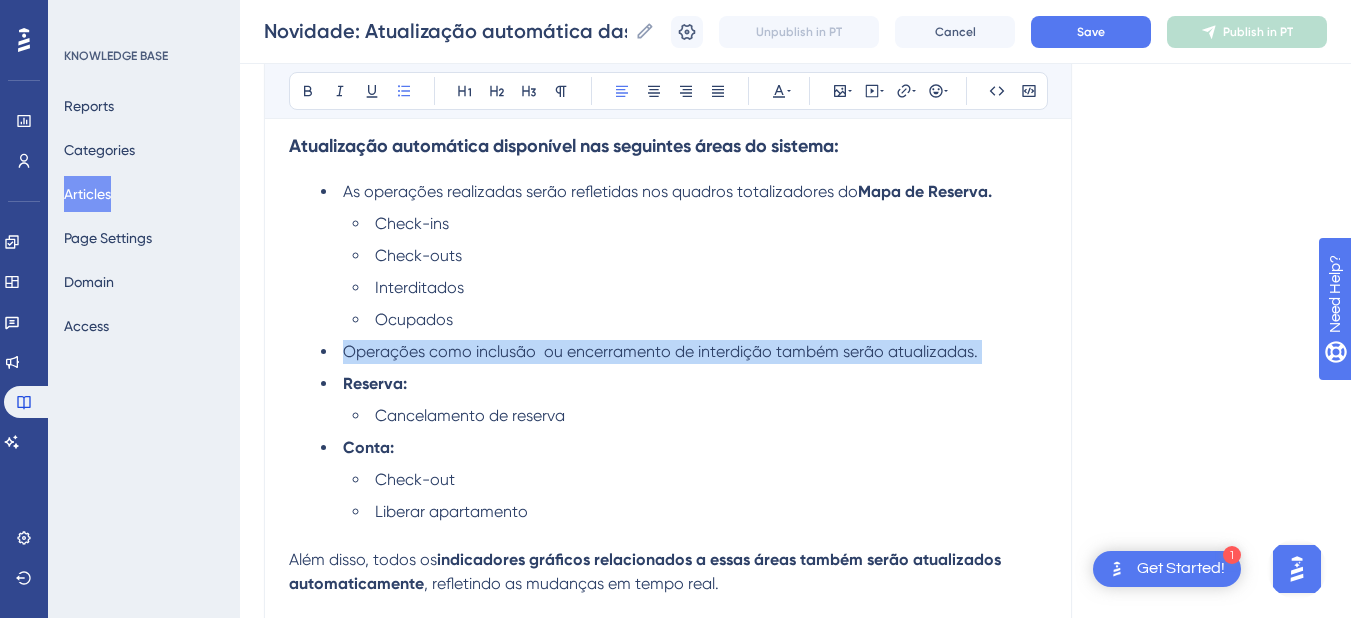 click on "Operações como inclusão  ou encerramento de interdição também serão atualizadas." at bounding box center (684, 352) 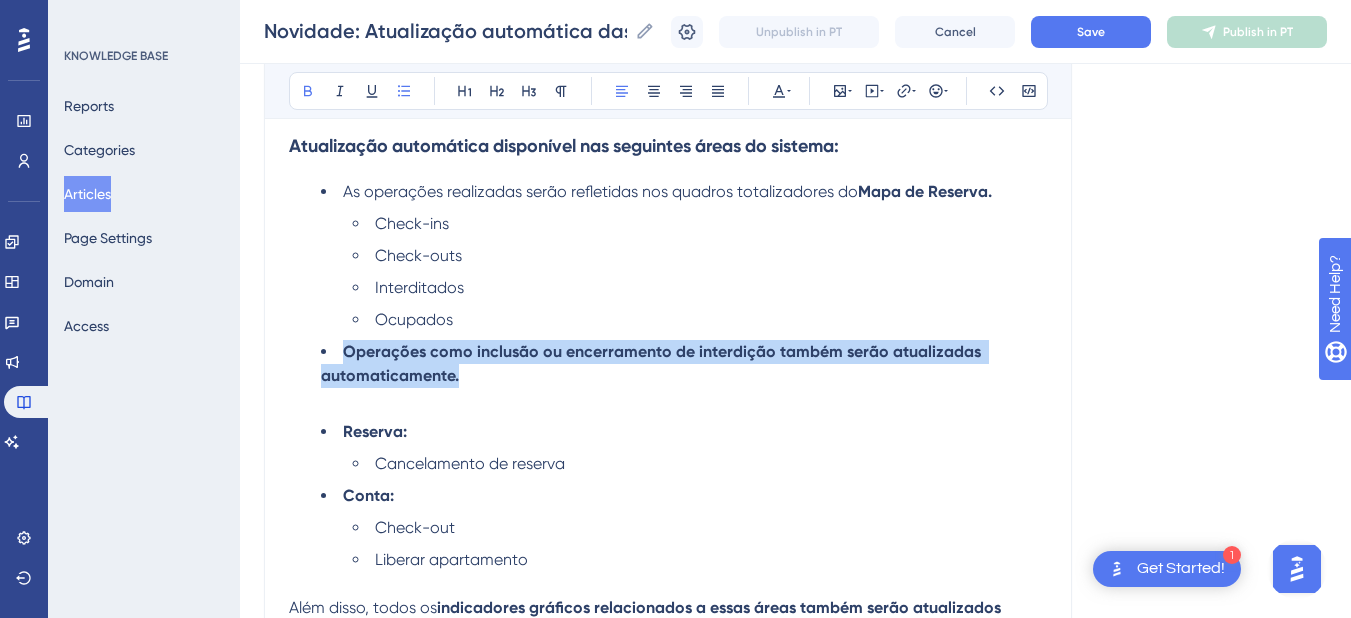 drag, startPoint x: 471, startPoint y: 373, endPoint x: 321, endPoint y: 351, distance: 151.60475 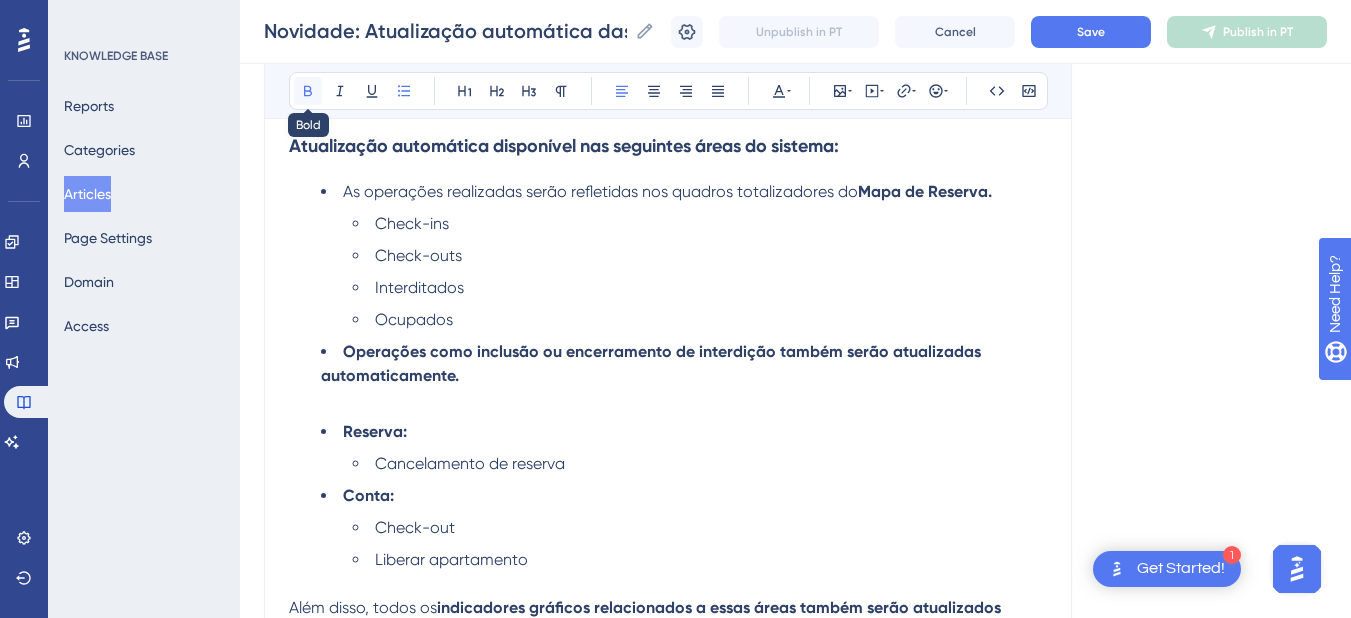 click 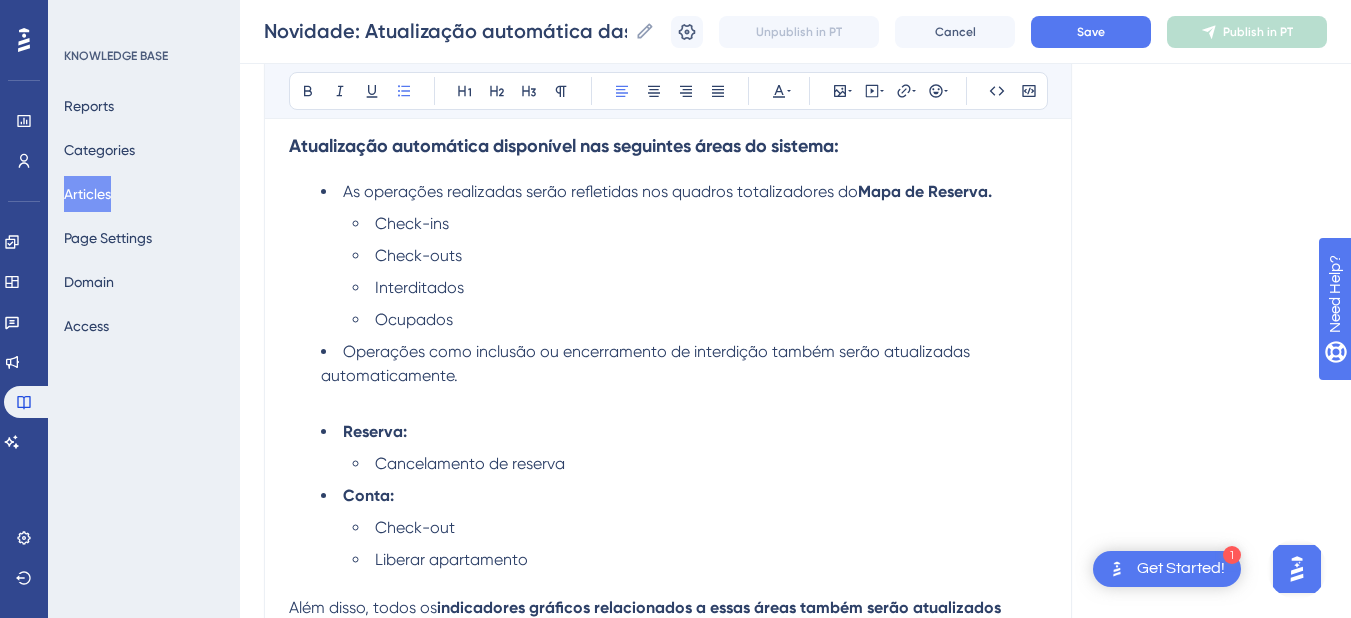 click at bounding box center (668, 400) 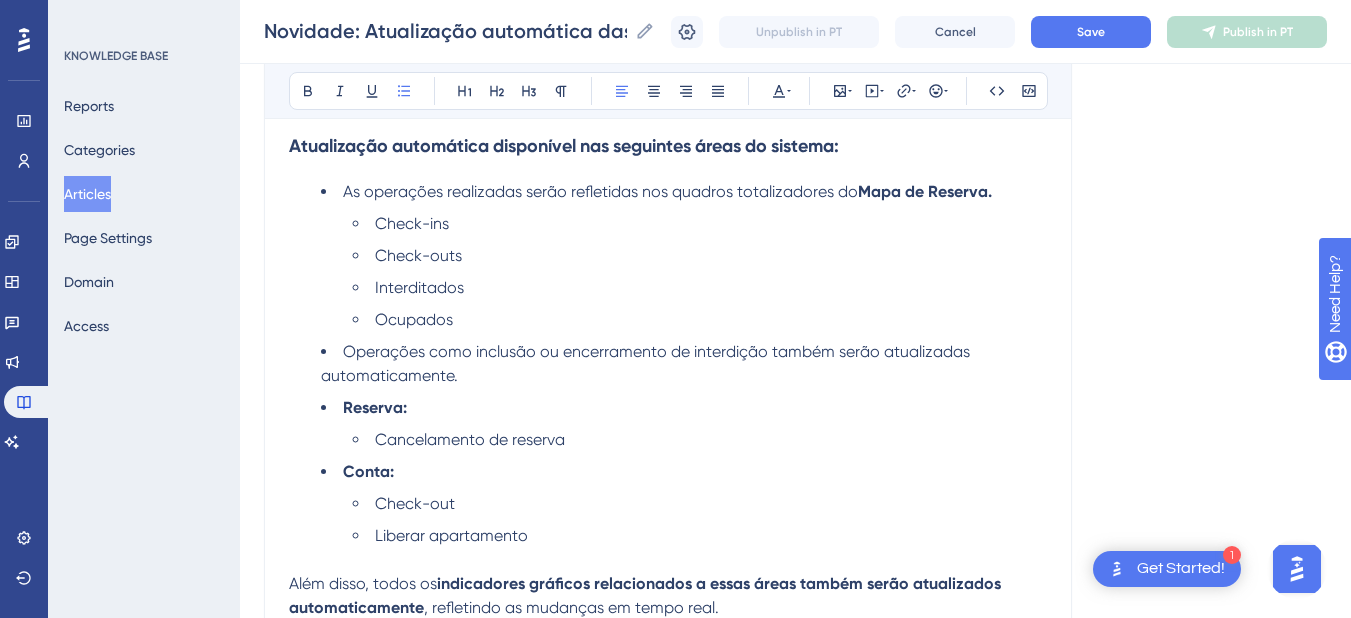 click on "Operações como inclusão ou encerramento de interdição também serão atualizadas automaticamente." at bounding box center [647, 363] 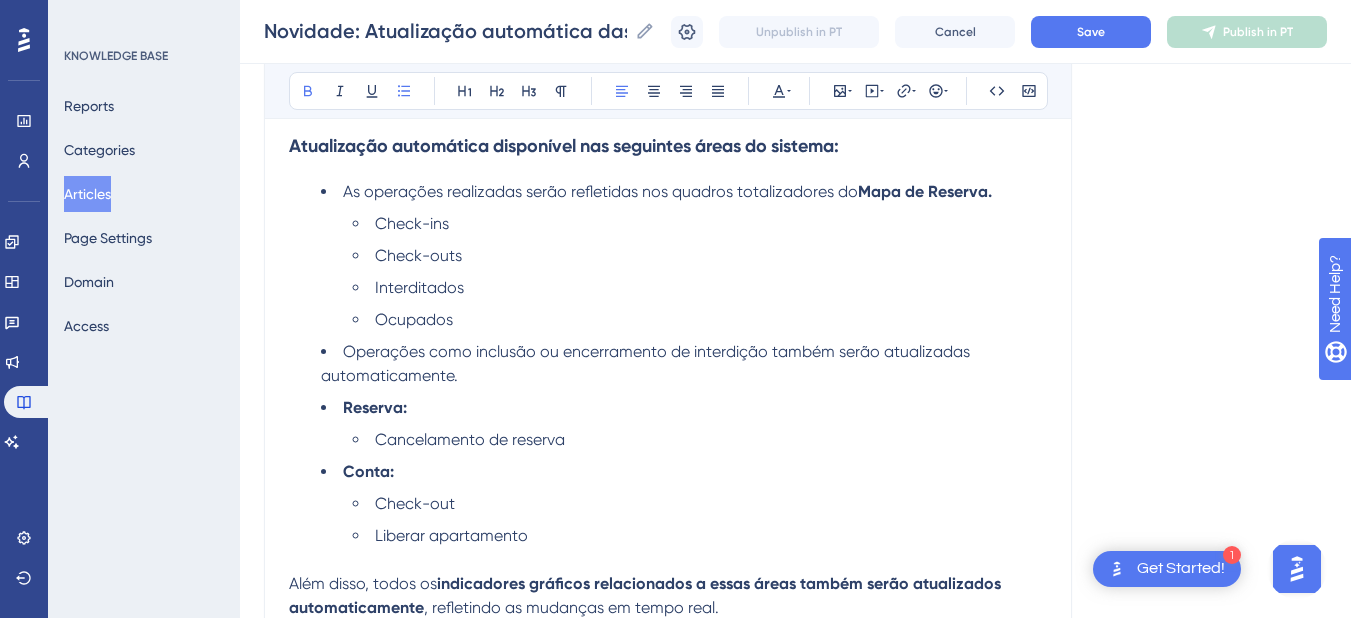 click on "Reserva:" at bounding box center [684, 408] 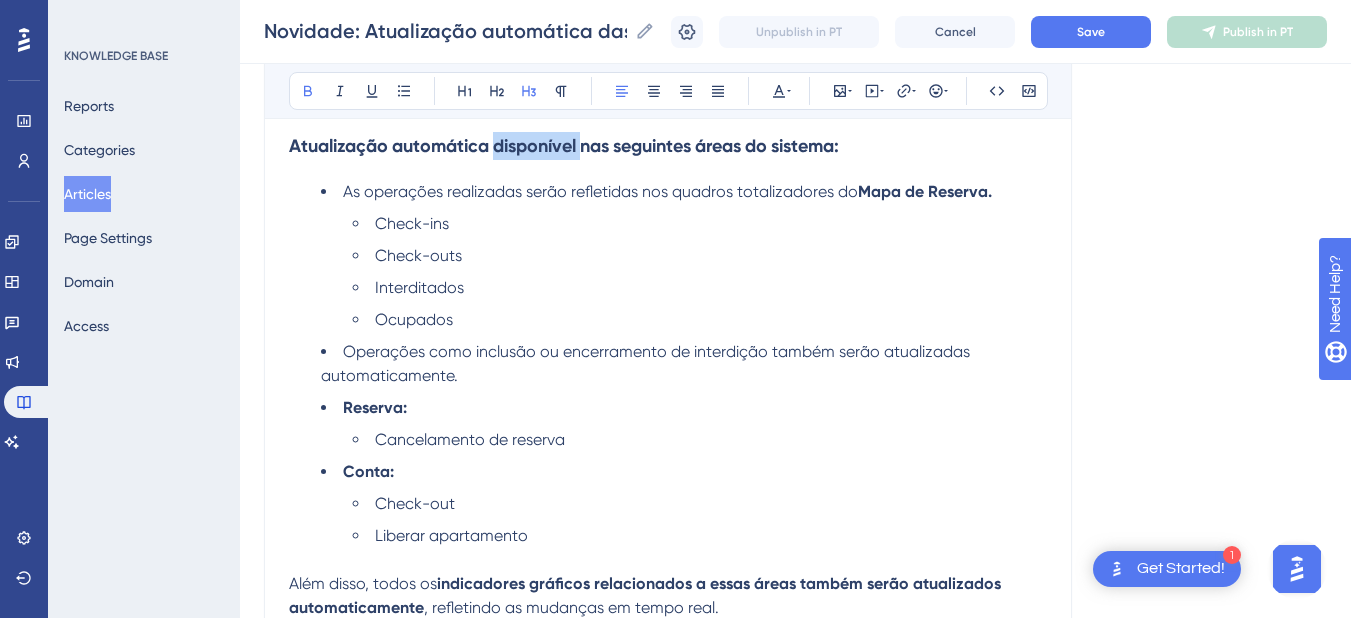 click on "Atualização automática disponível nas seguintes áreas do sistema:" at bounding box center (668, 146) 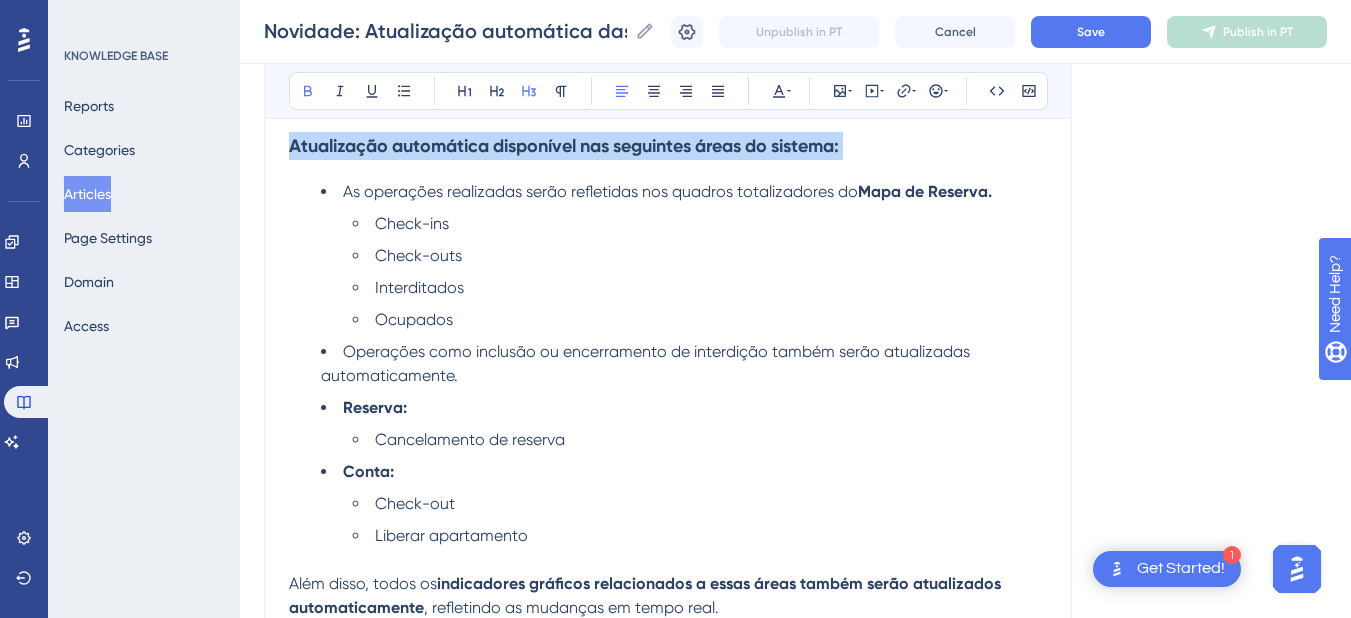click on "Atualização automática disponível nas seguintes áreas do sistema:" at bounding box center [668, 146] 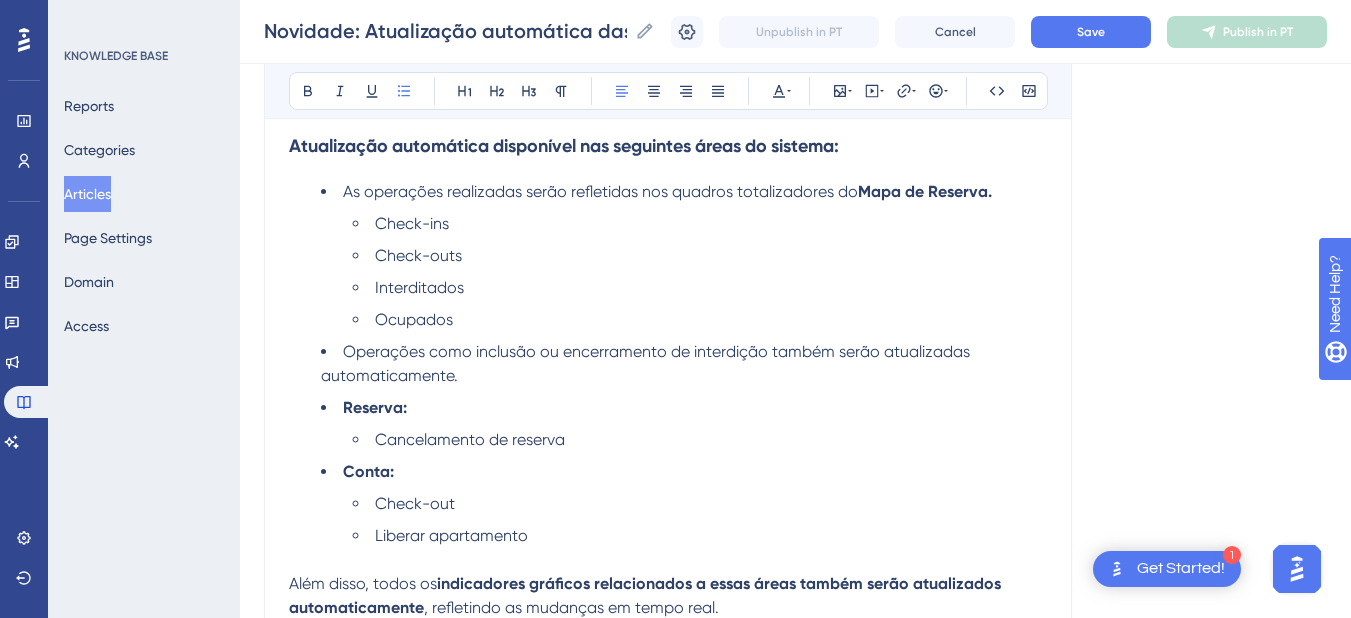drag, startPoint x: 558, startPoint y: 134, endPoint x: 439, endPoint y: 176, distance: 126.1943 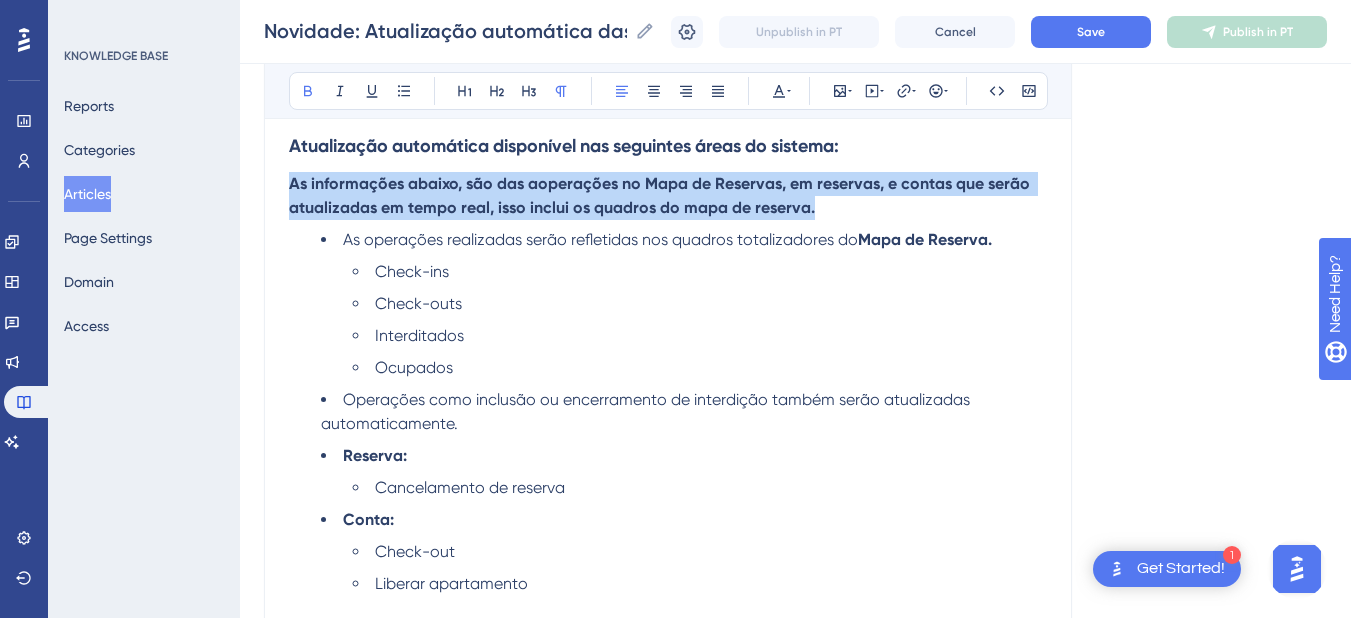 drag, startPoint x: 850, startPoint y: 204, endPoint x: 271, endPoint y: 173, distance: 579.8293 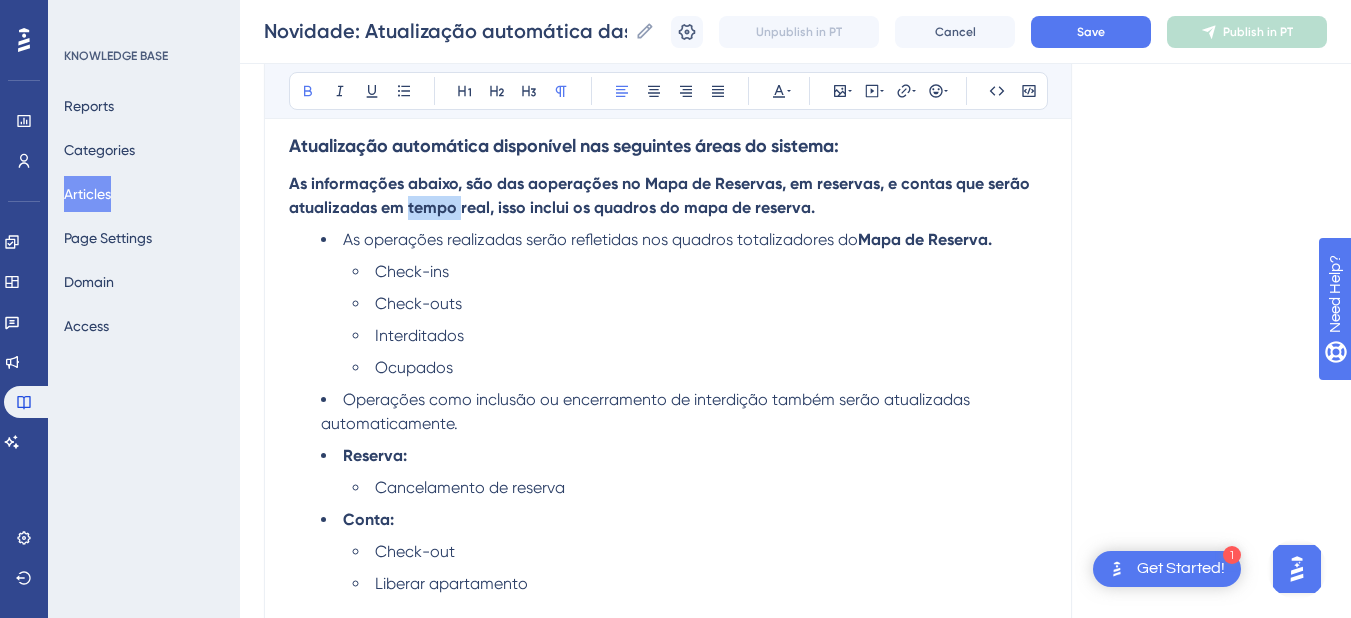 click on "As informações abaixo, são das aoperações no Mapa de Reservas, em reservas, e contas que serão atualizadas em tempo real, isso inclui os quadros do mapa de reserva." at bounding box center (661, 195) 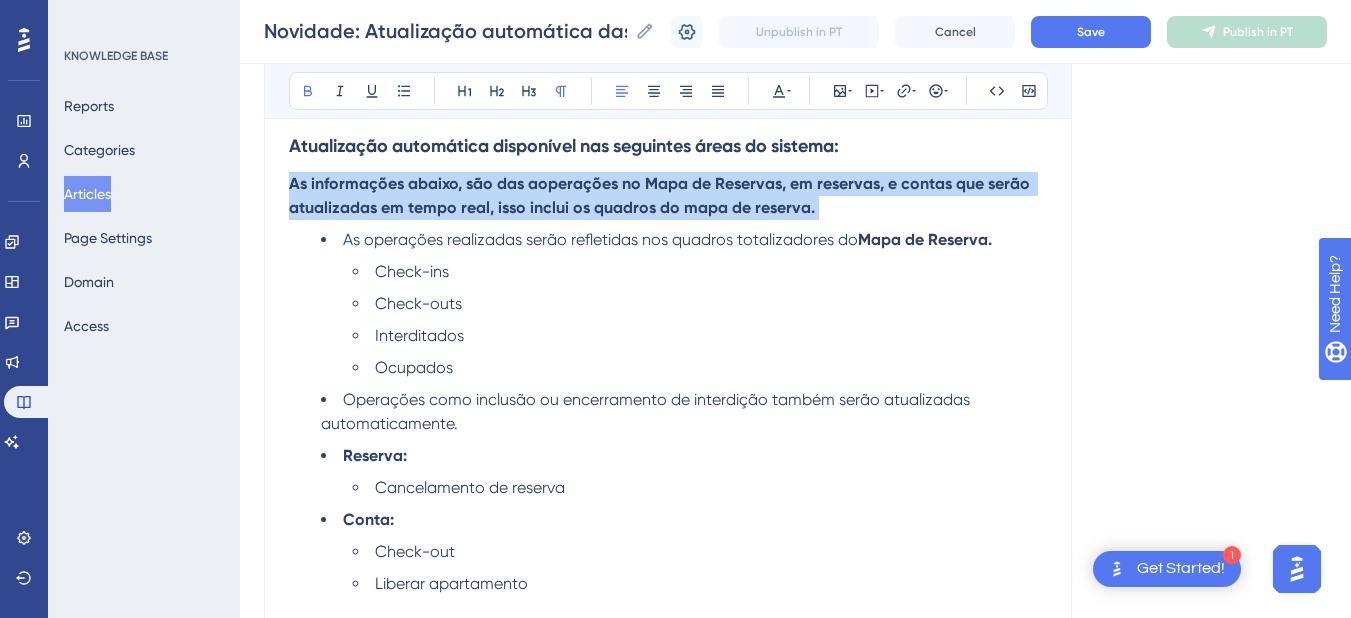 click on "As informações abaixo, são das aoperações no Mapa de Reservas, em reservas, e contas que serão atualizadas em tempo real, isso inclui os quadros do mapa de reserva." at bounding box center [661, 195] 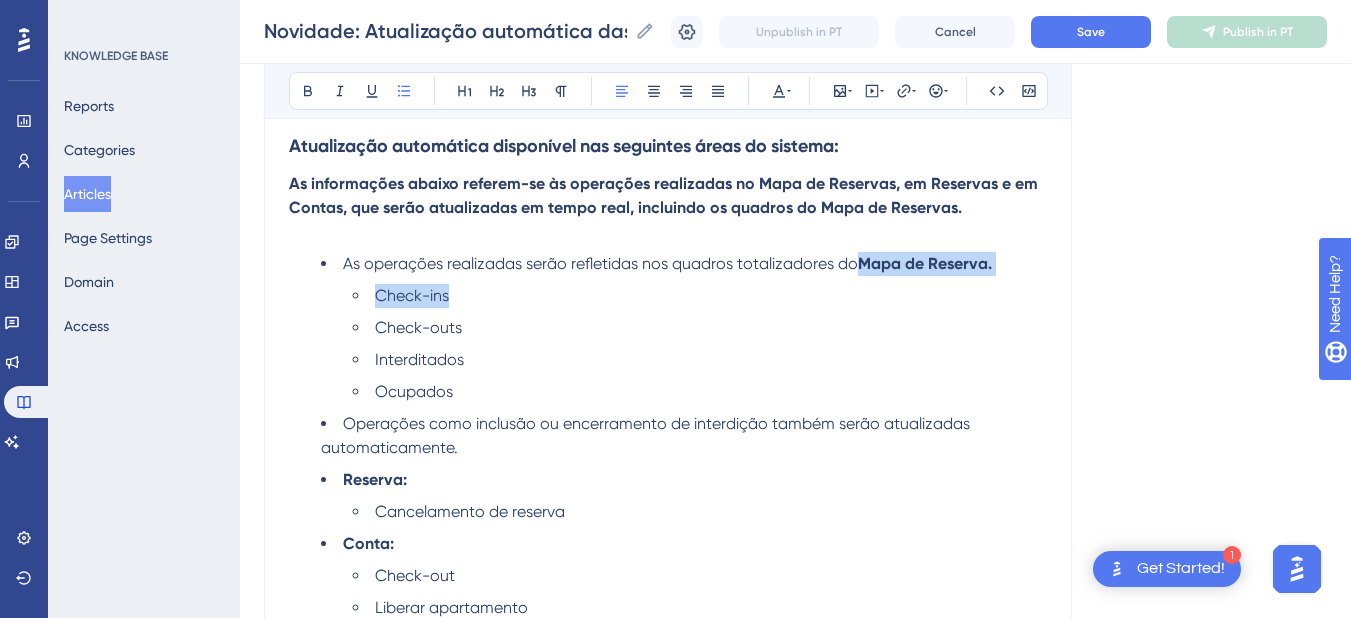drag, startPoint x: 852, startPoint y: 267, endPoint x: 501, endPoint y: 279, distance: 351.20508 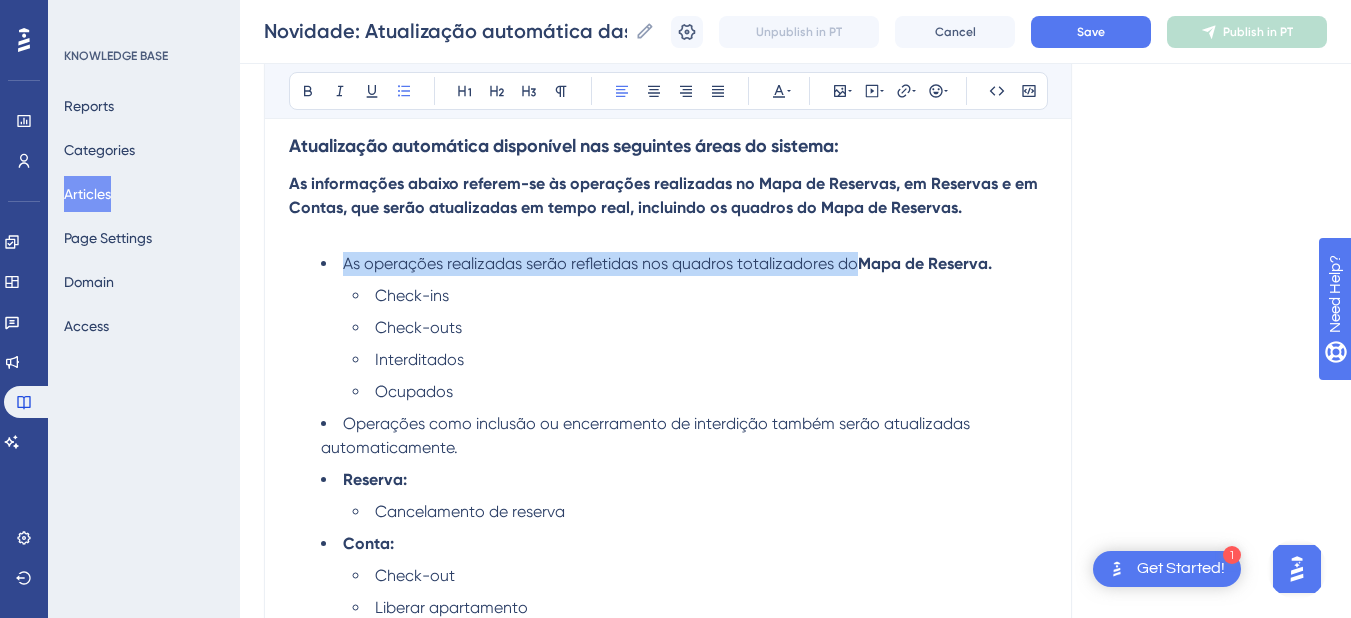 drag, startPoint x: 857, startPoint y: 259, endPoint x: 334, endPoint y: 261, distance: 523.00385 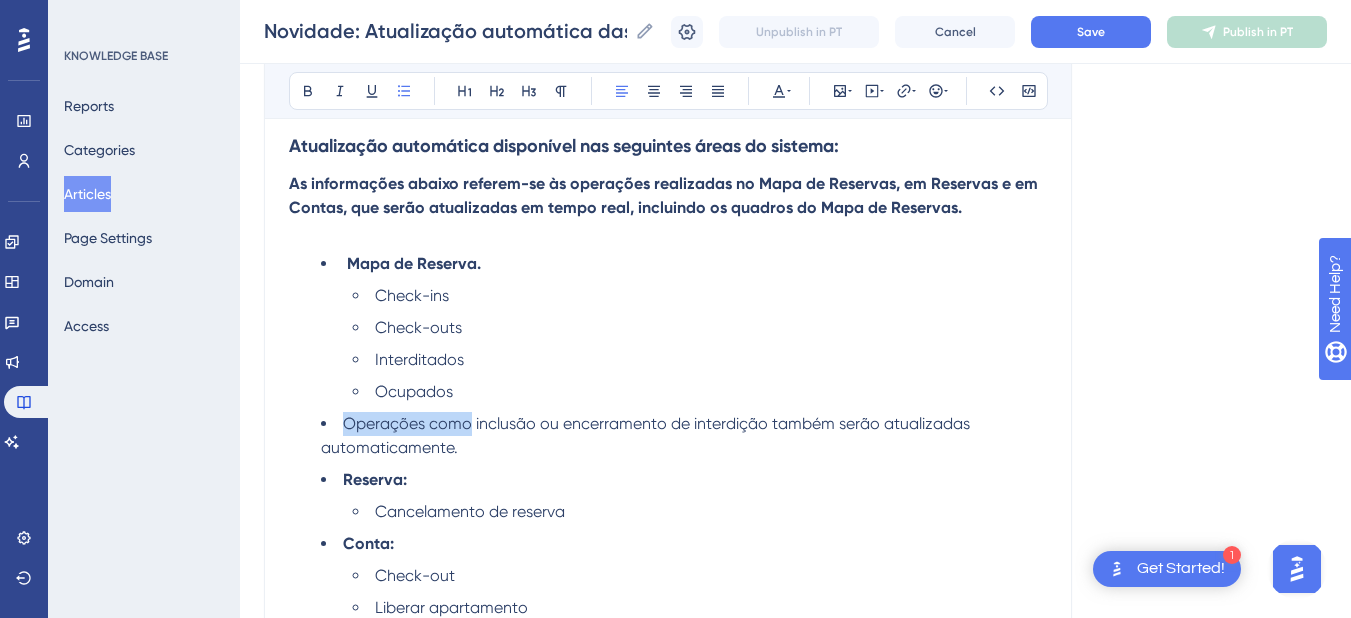 drag, startPoint x: 381, startPoint y: 426, endPoint x: 472, endPoint y: 415, distance: 91.66242 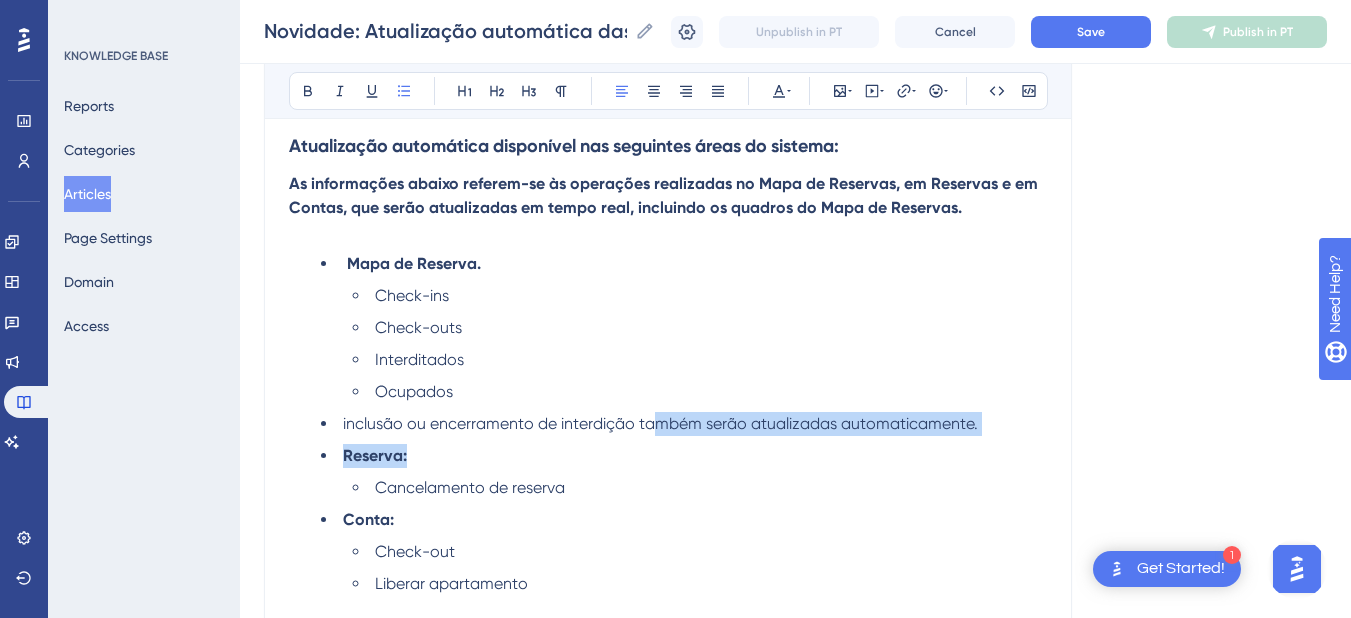 drag, startPoint x: 645, startPoint y: 425, endPoint x: 1033, endPoint y: 450, distance: 388.80457 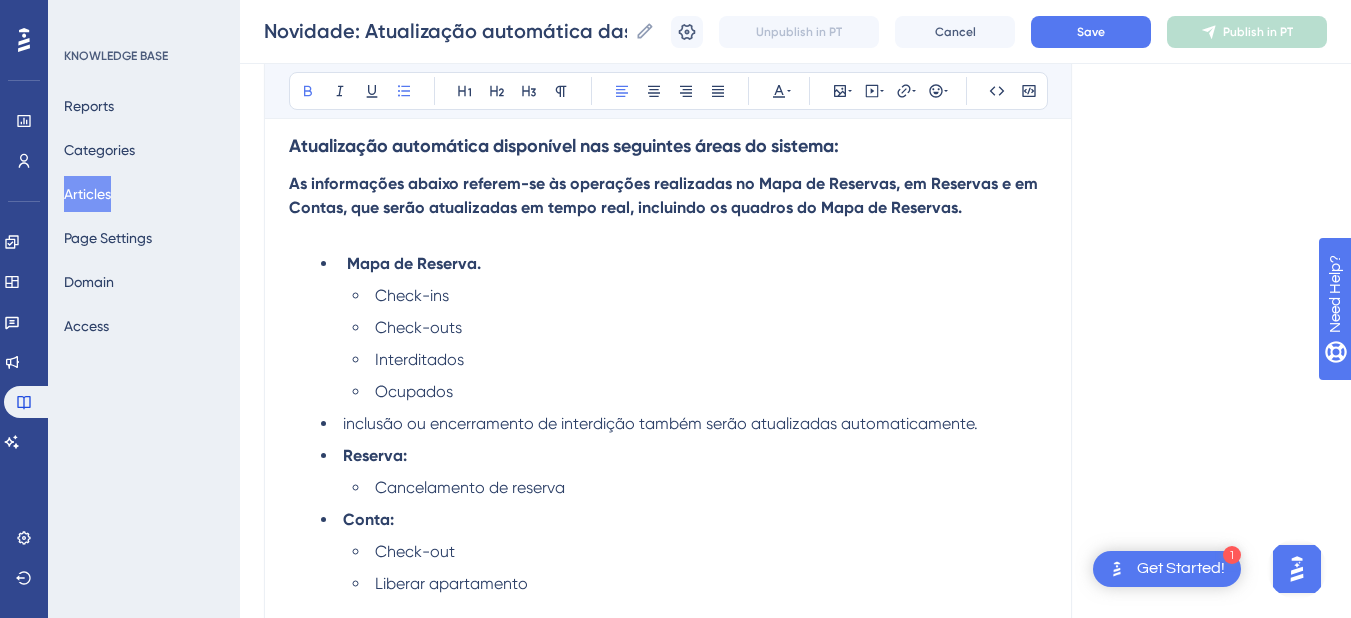 click on "inclusão ou encerramento de interdição também serão atualizadas automaticamente." at bounding box center [684, 424] 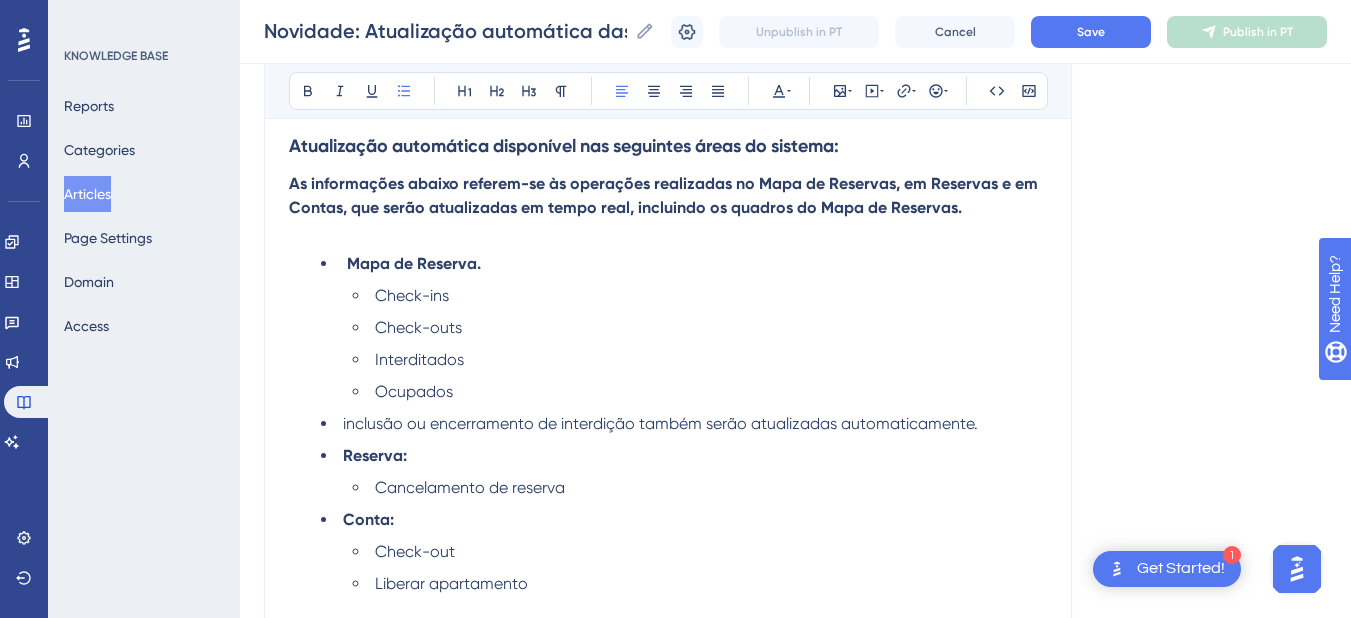 drag, startPoint x: 946, startPoint y: 426, endPoint x: 642, endPoint y: 427, distance: 304.00165 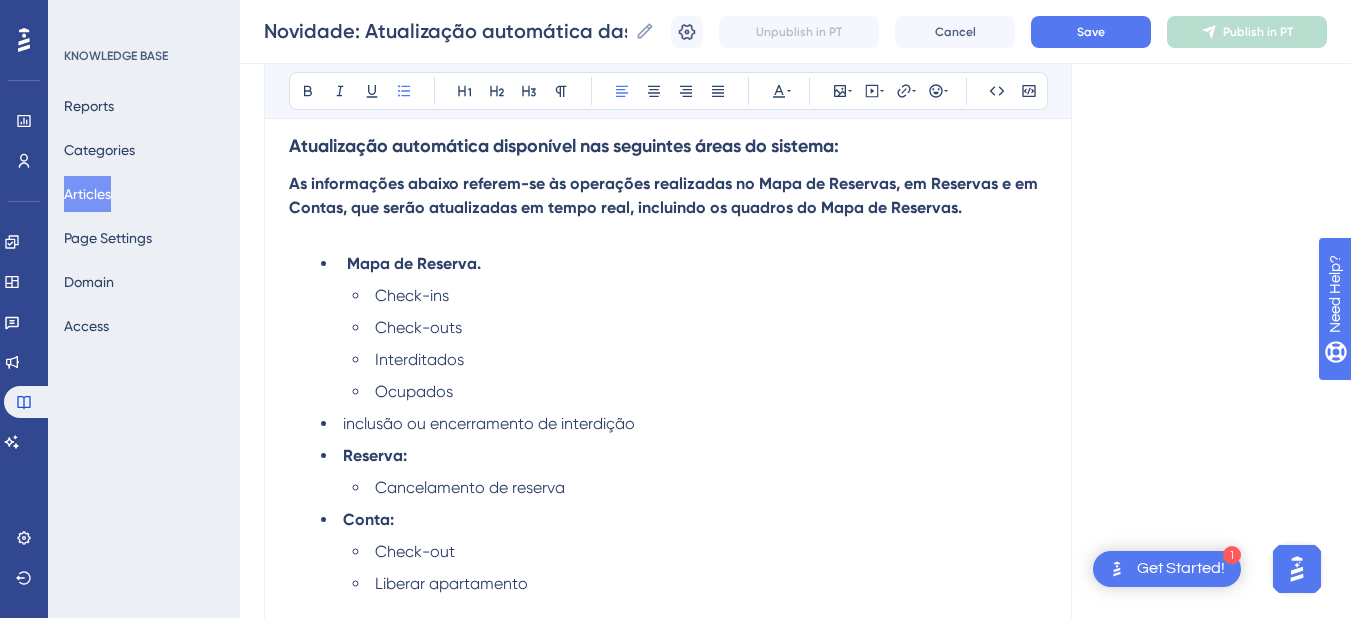 click on "inclusão ou encerramento de interdição" at bounding box center (489, 423) 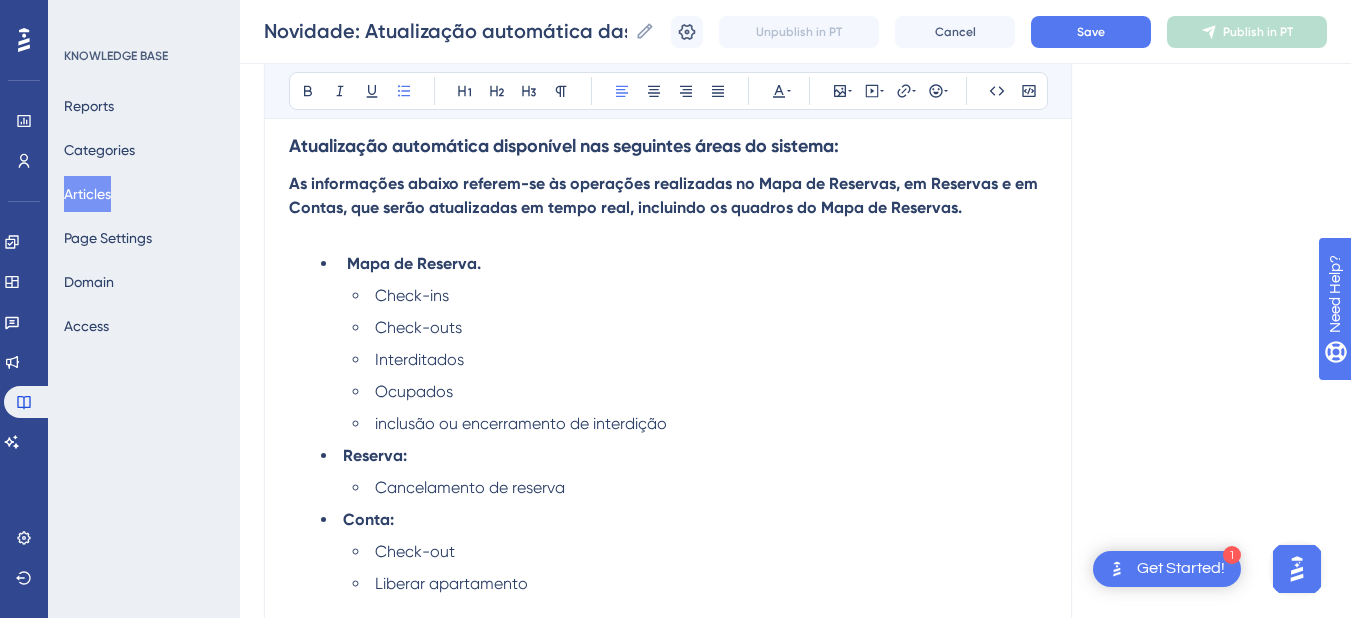 click on "inclusão ou encerramento de interdição" at bounding box center (521, 423) 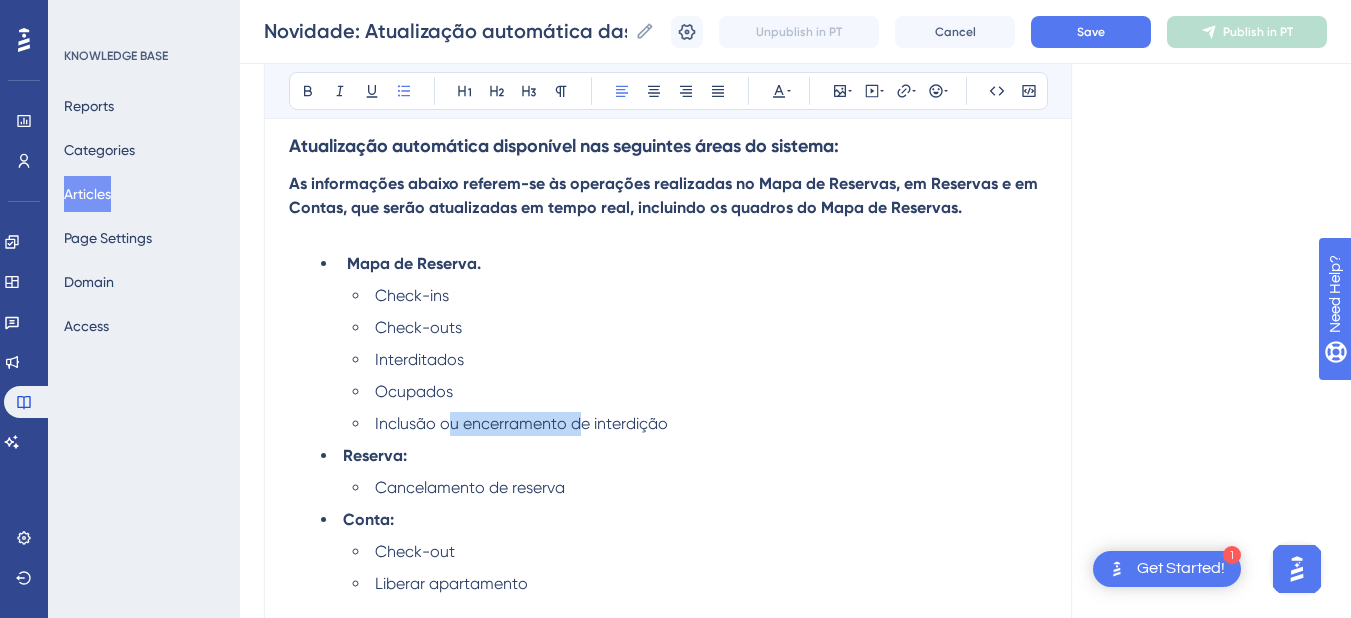 drag, startPoint x: 443, startPoint y: 421, endPoint x: 573, endPoint y: 424, distance: 130.0346 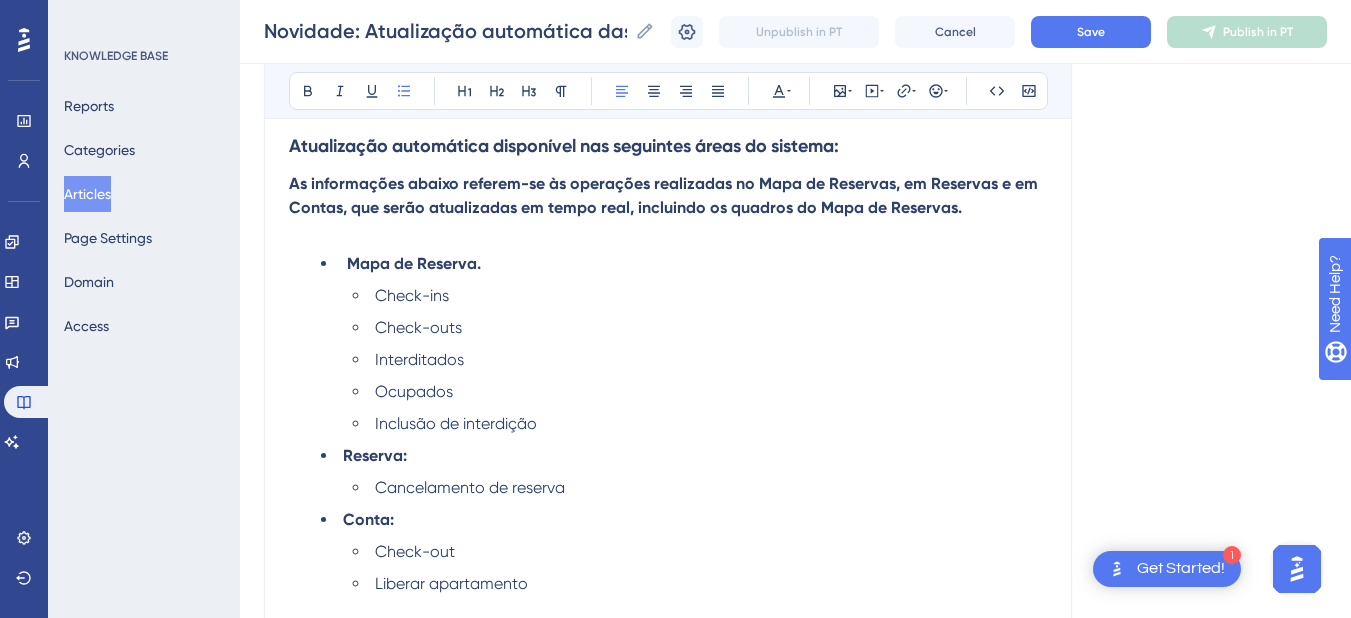 click on "Inclusão de interdição" at bounding box center [700, 424] 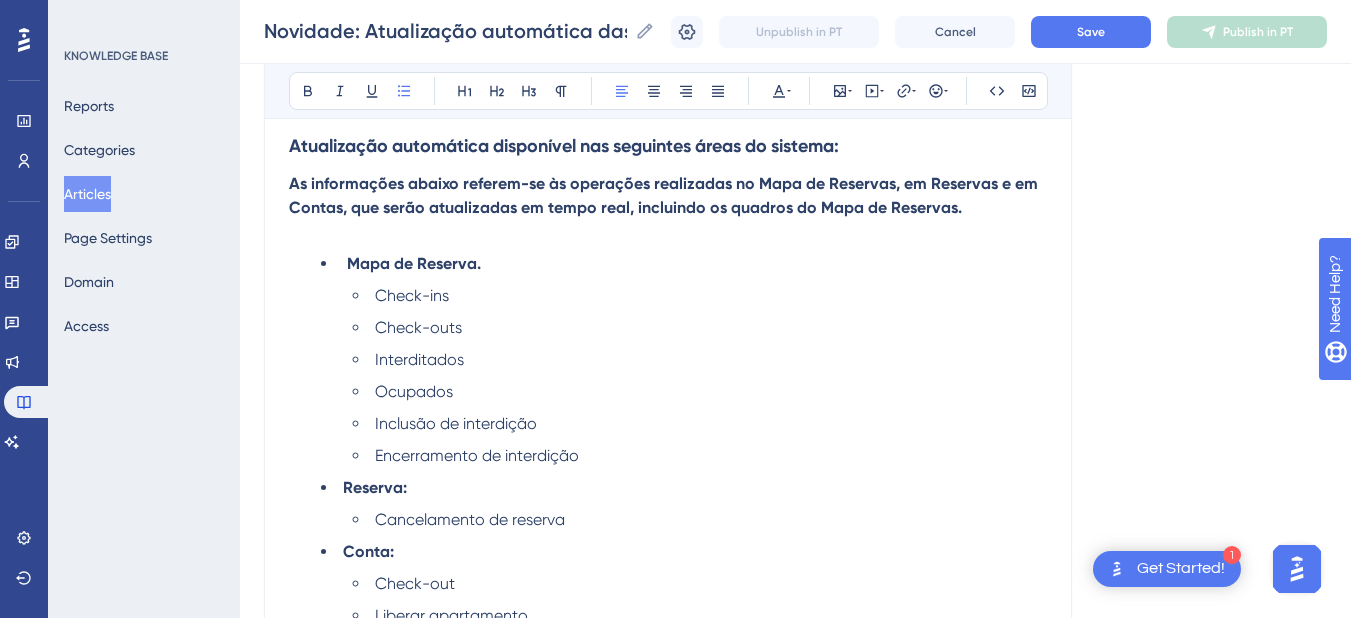 click on "Inclusão de interdição" at bounding box center [700, 424] 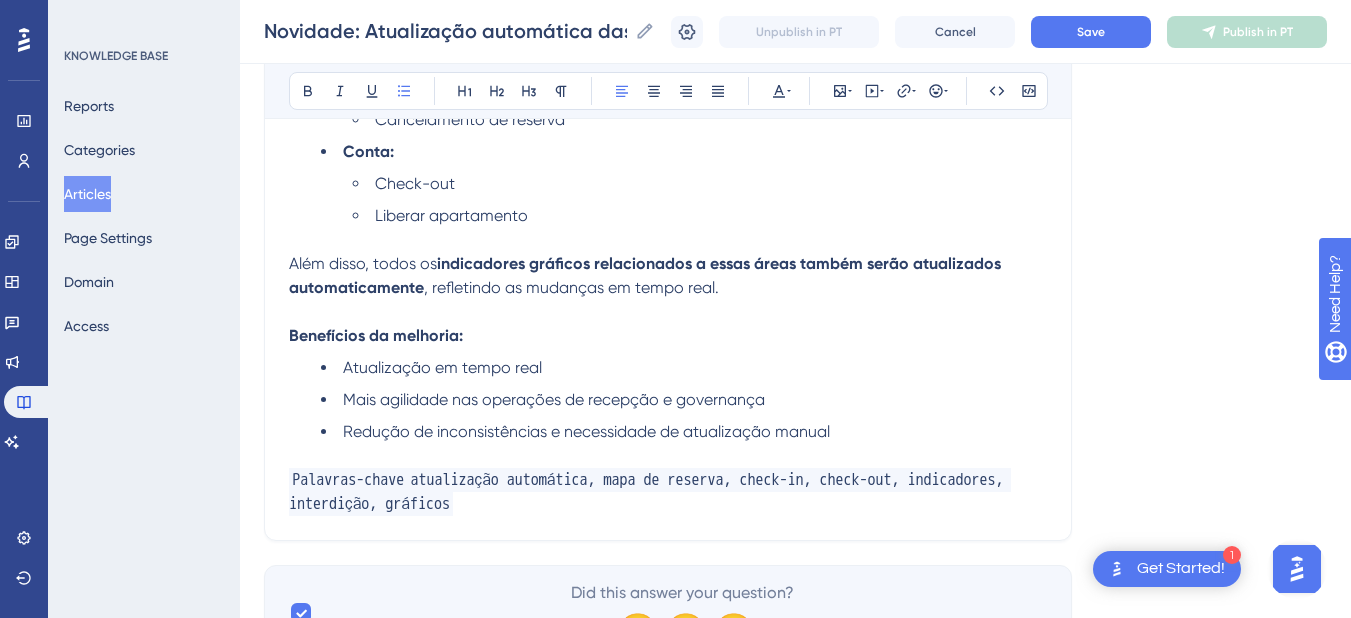 scroll, scrollTop: 916, scrollLeft: 0, axis: vertical 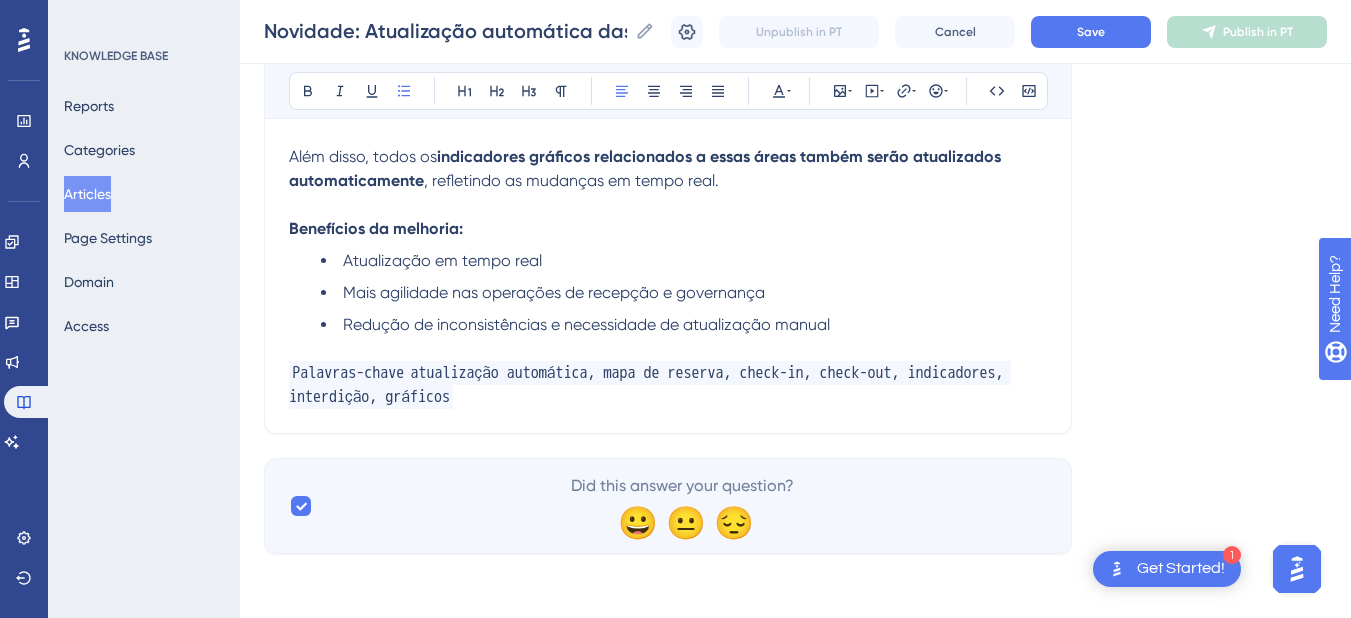 click on "Palavras-chave  atualização automática, mapa de reserva, check-in, check-out, indicadores, interdição, gráficos" at bounding box center [668, 385] 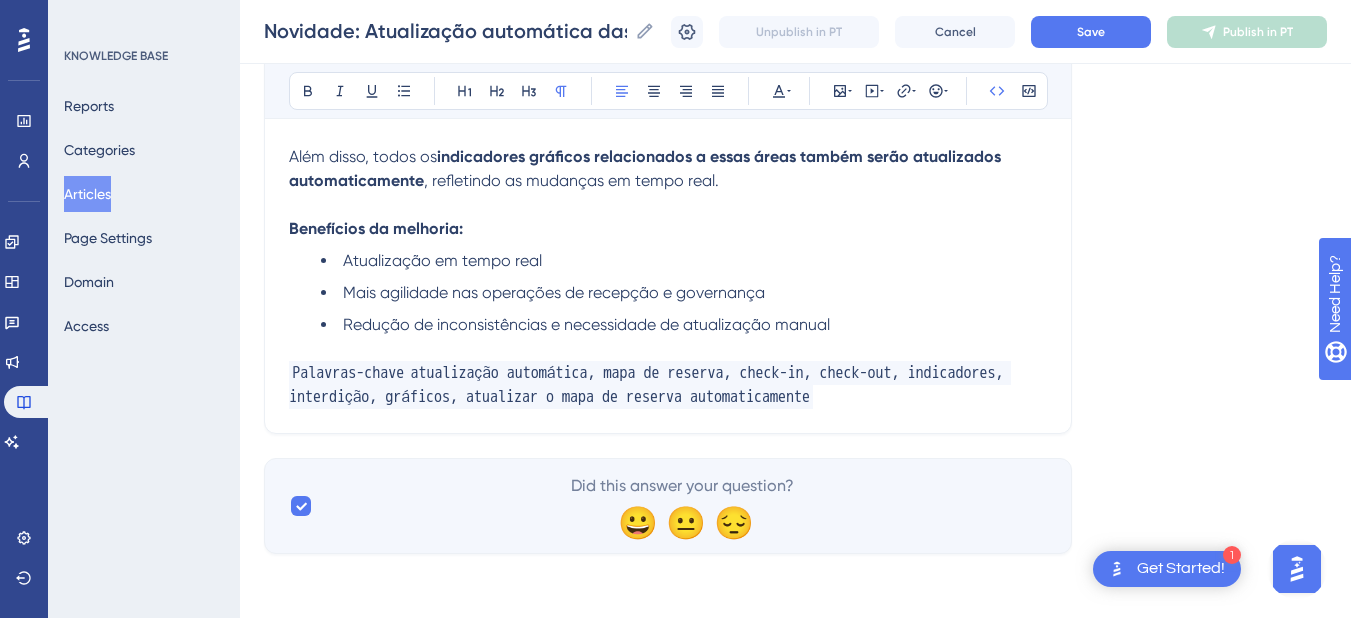 drag, startPoint x: 981, startPoint y: 400, endPoint x: 670, endPoint y: 394, distance: 311.05786 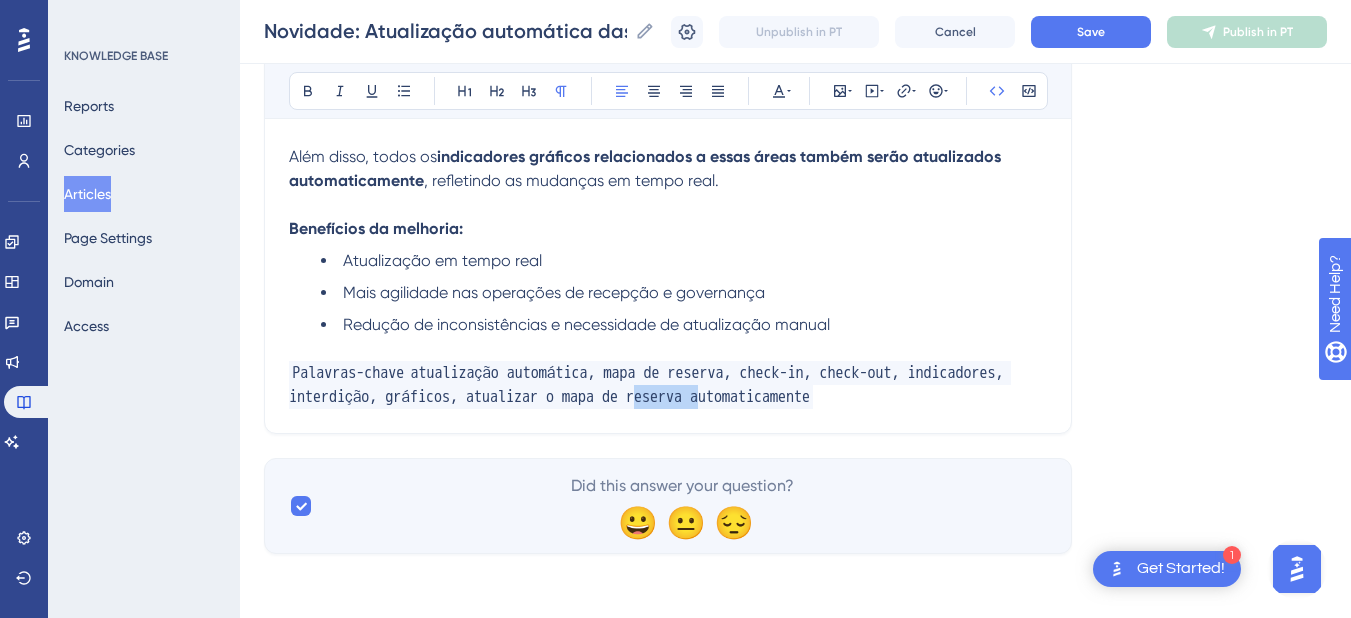 click on "atualização automática, mapa de reserva, check-in, check-out, indicadores, interdição, gráficos, atualizar o mapa de reserva automaticamente" at bounding box center (650, 385) 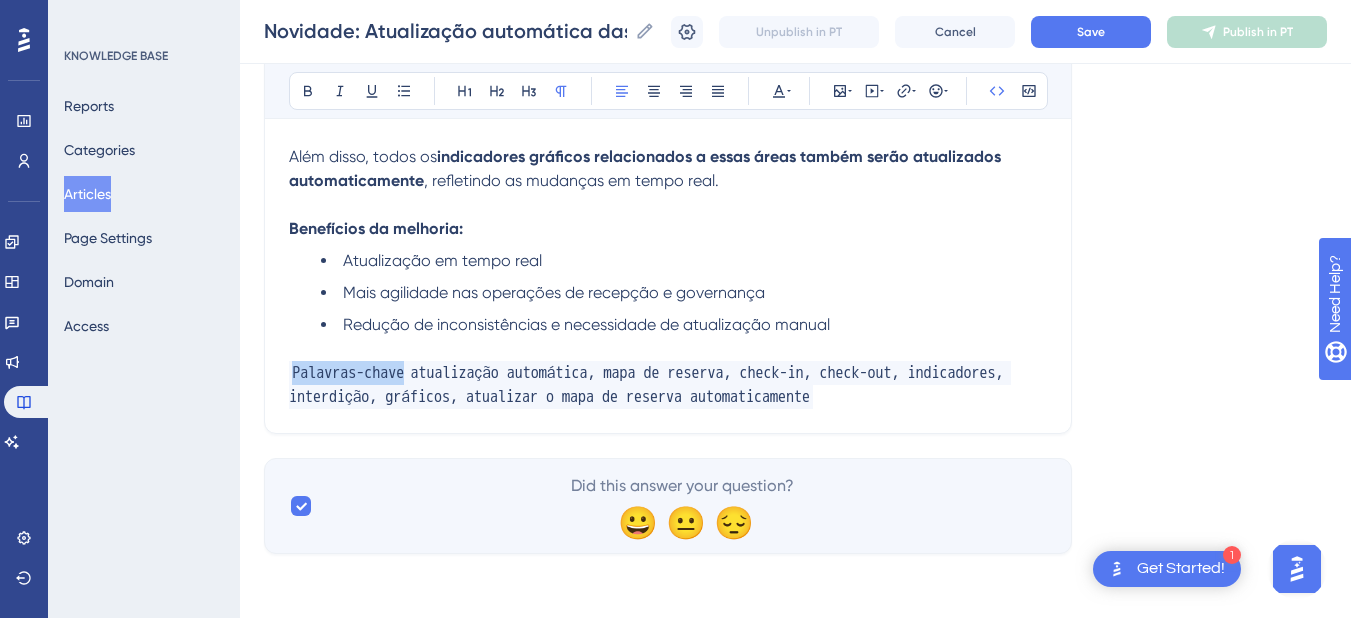 click on "atualização automática, mapa de reserva, check-in, check-out, indicadores, interdição, gráficos, atualizar o mapa de reserva automaticamente" at bounding box center [650, 385] 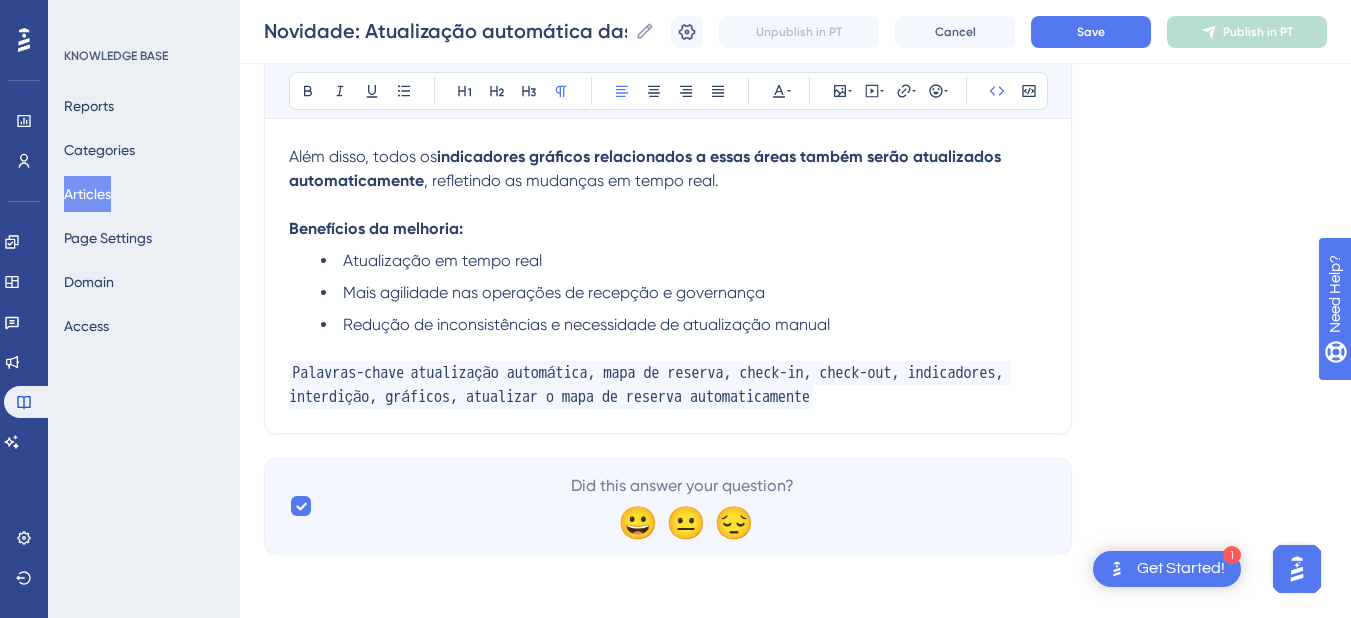 click on "atualização automática, mapa de reserva, check-in, check-out, indicadores, interdição, gráficos, atualizar o mapa de reserva automaticamente" at bounding box center (650, 385) 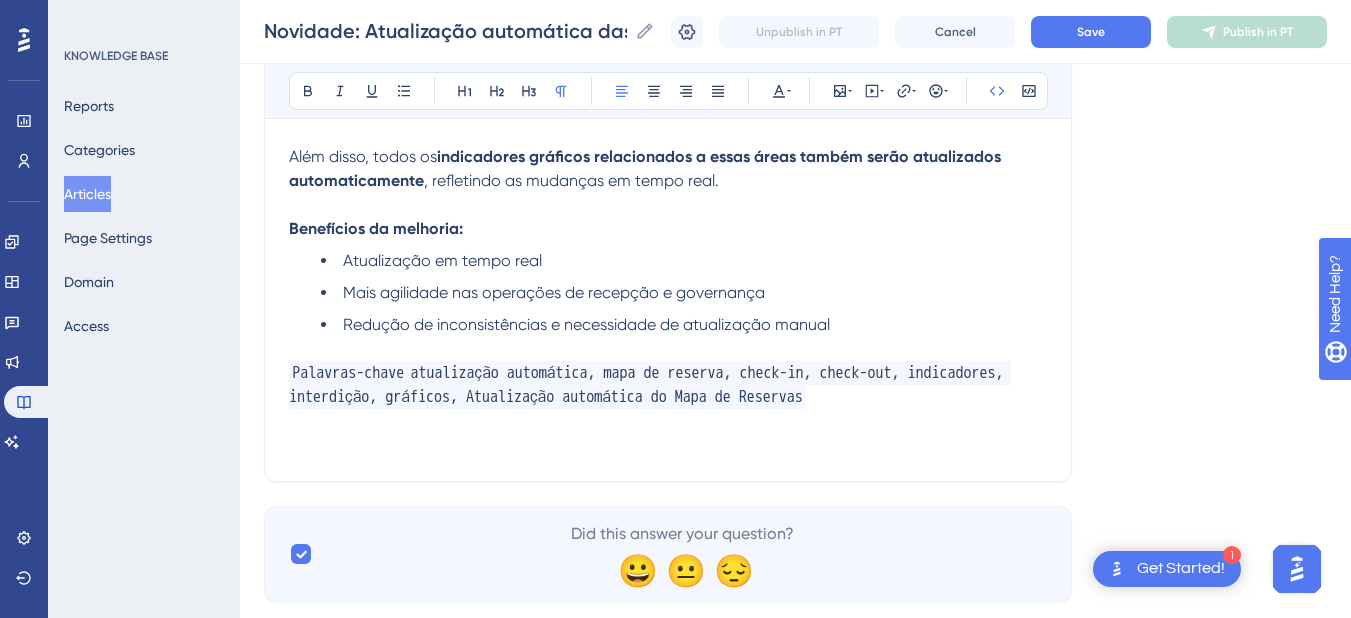 click on "atualização automática, mapa de reserva, check-in, check-out, indicadores, interdição, gráficos, Atualização automática do Mapa de Reservas" at bounding box center [650, 385] 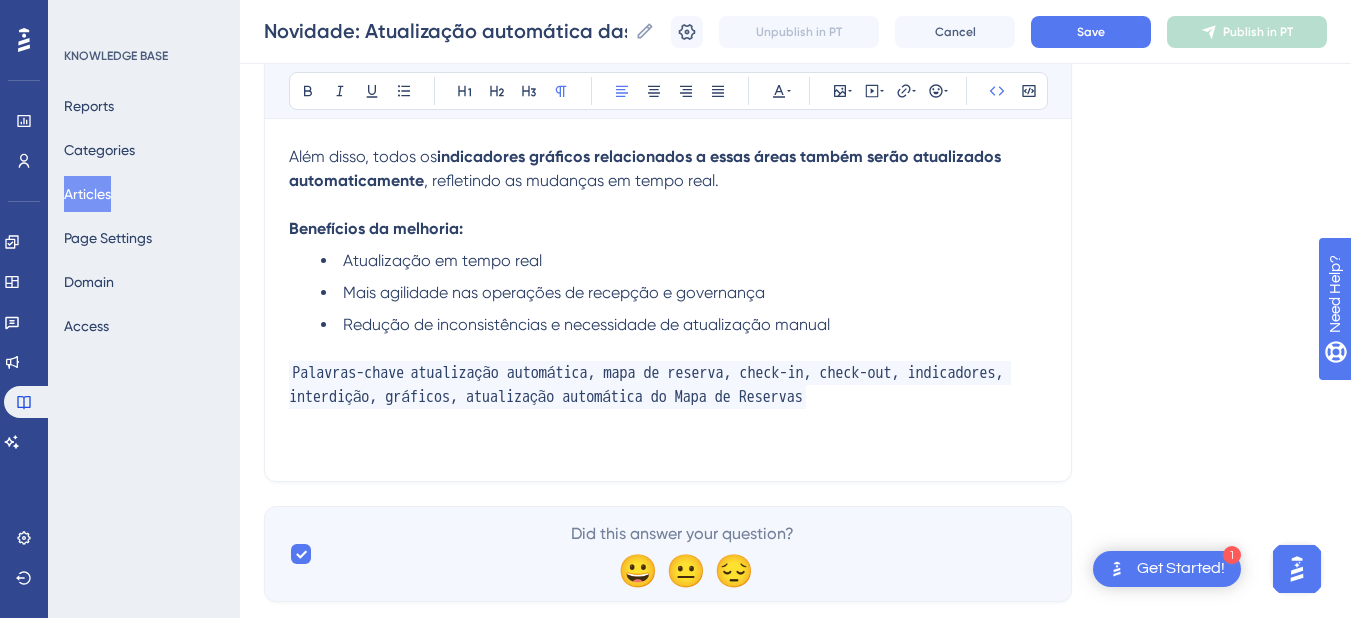 click on "atualização automática, mapa de reserva, check-in, check-out, indicadores, interdição, gráficos, atualização automática do Mapa de Reservas" at bounding box center [650, 385] 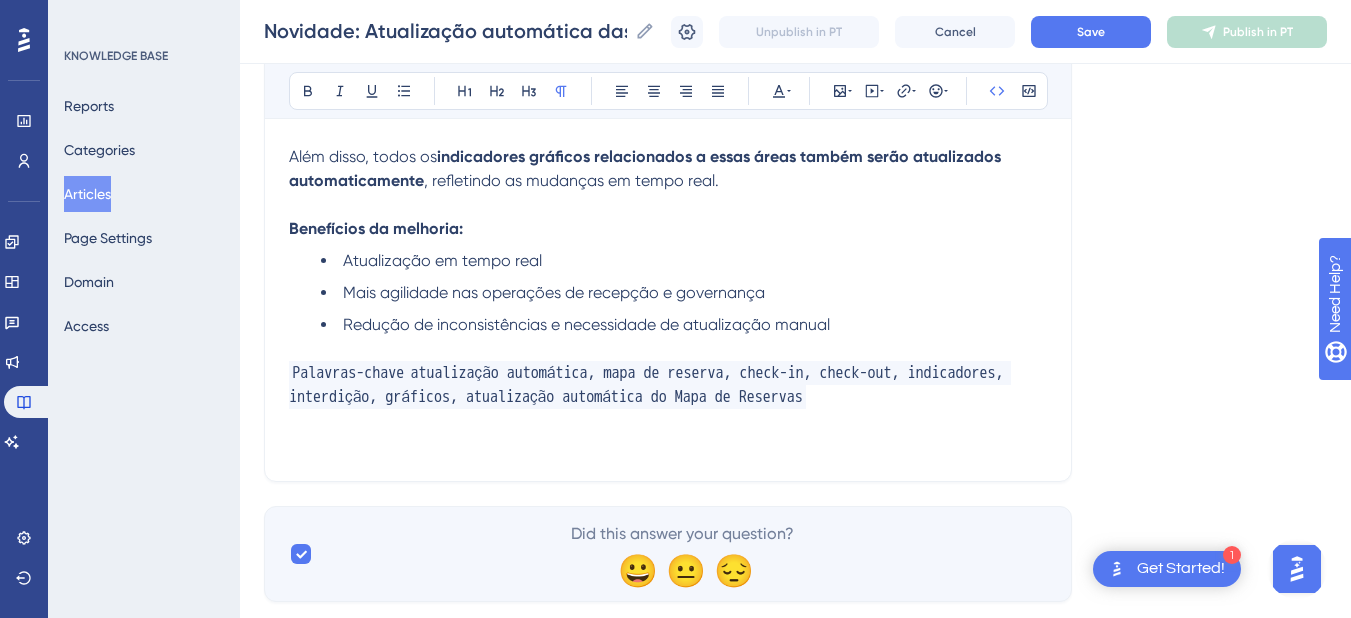 click at bounding box center [668, 421] 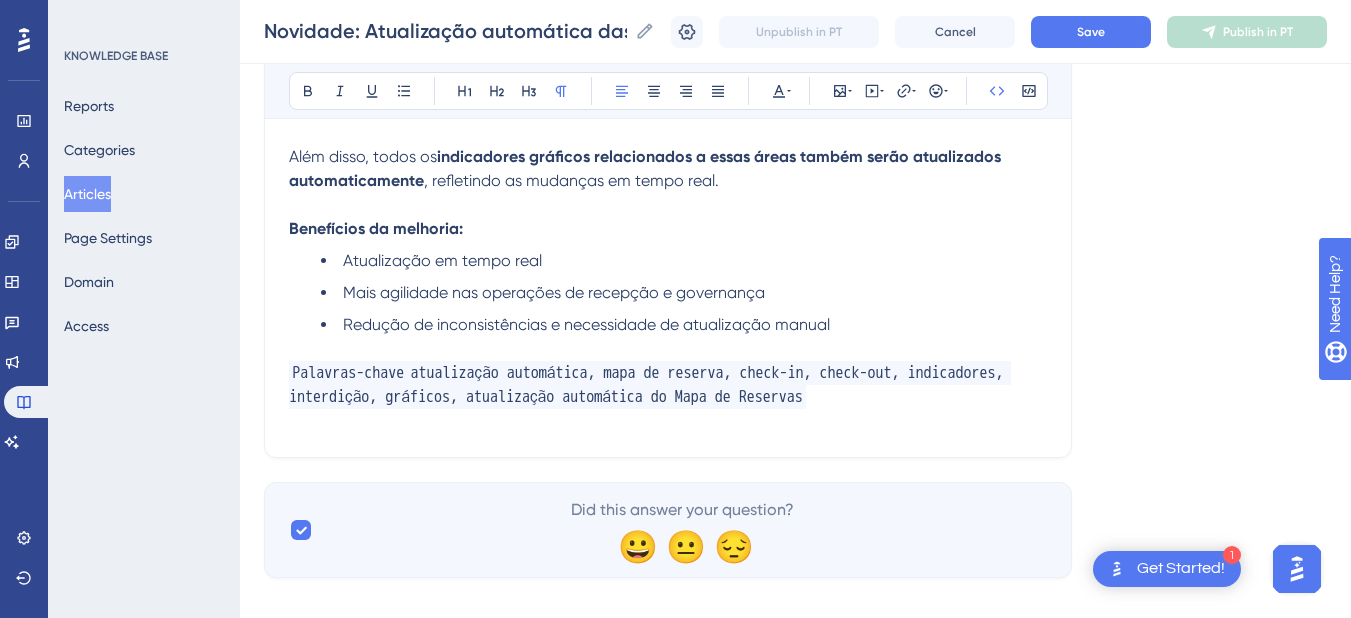 click on "atualização automática, mapa de reserva, check-in, check-out, indicadores, interdição, gráficos, atualização automática do Mapa de Reservas" at bounding box center (650, 385) 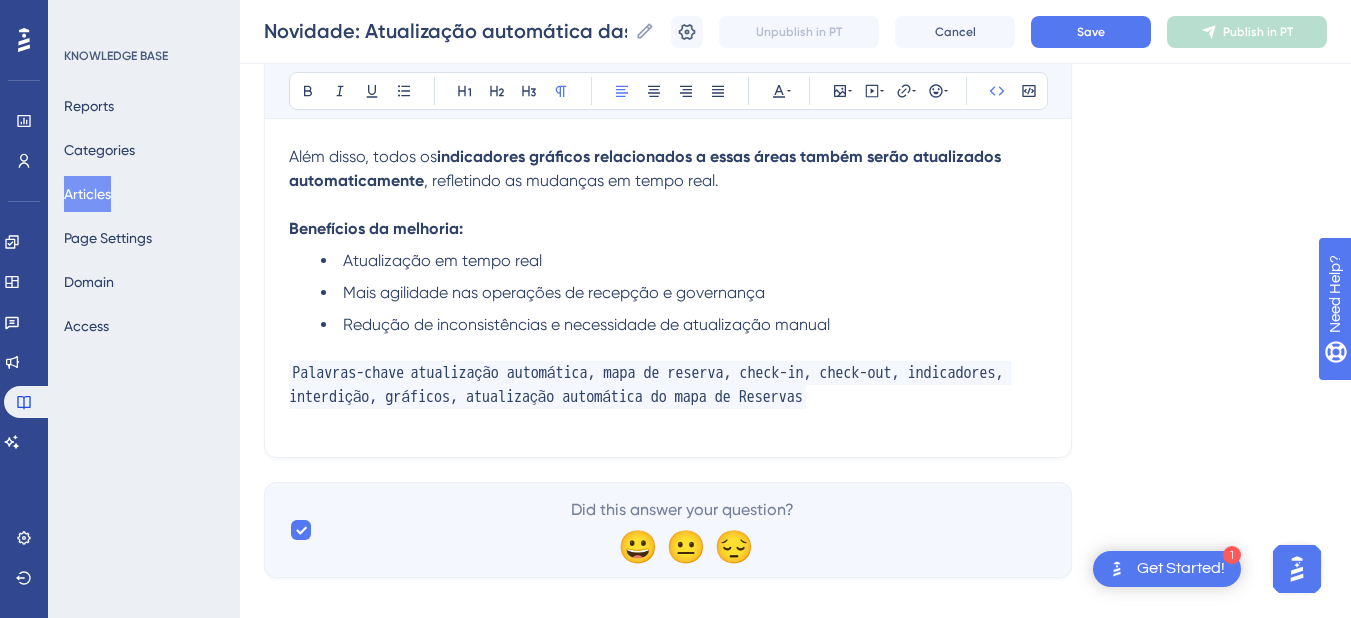 click on "atualização automática, mapa de reserva, check-in, check-out, indicadores, interdição, gráficos, atualização automática do mapa de Reservas" at bounding box center [650, 385] 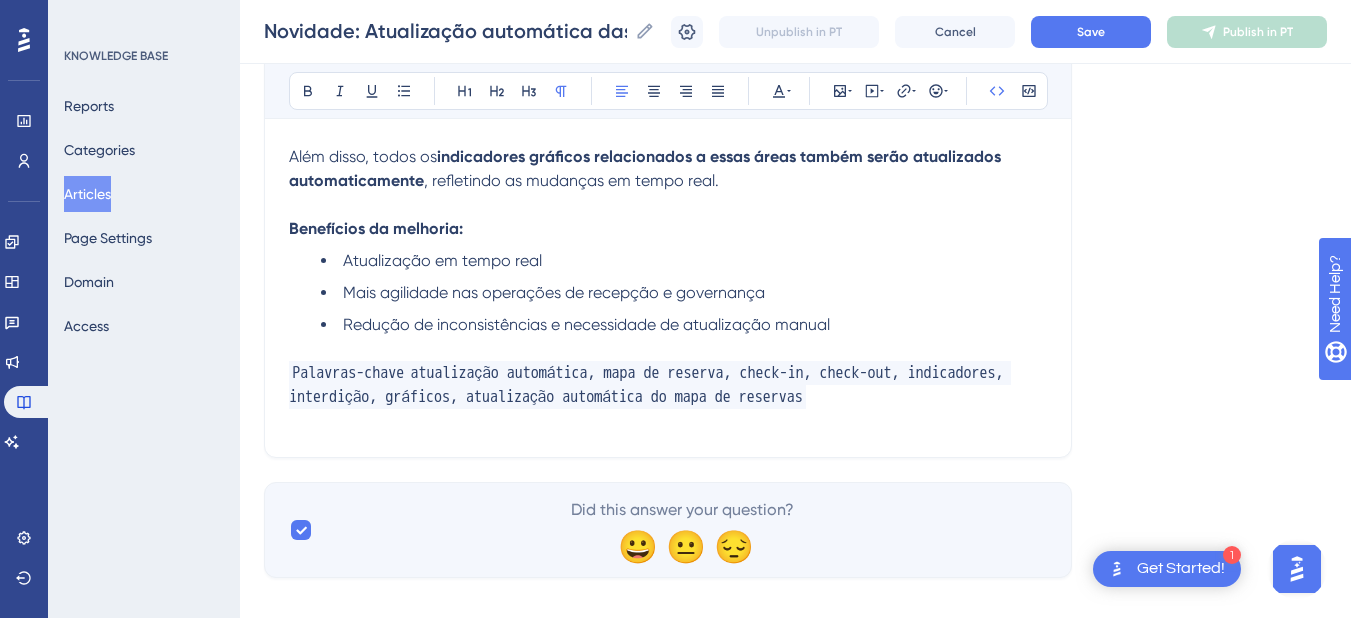 click on "Palavras-chave  atualização automática, mapa de reserva, check-in, check-out, indicadores, interdição, gráficos, atualização automática do mapa de reservas" at bounding box center (668, 385) 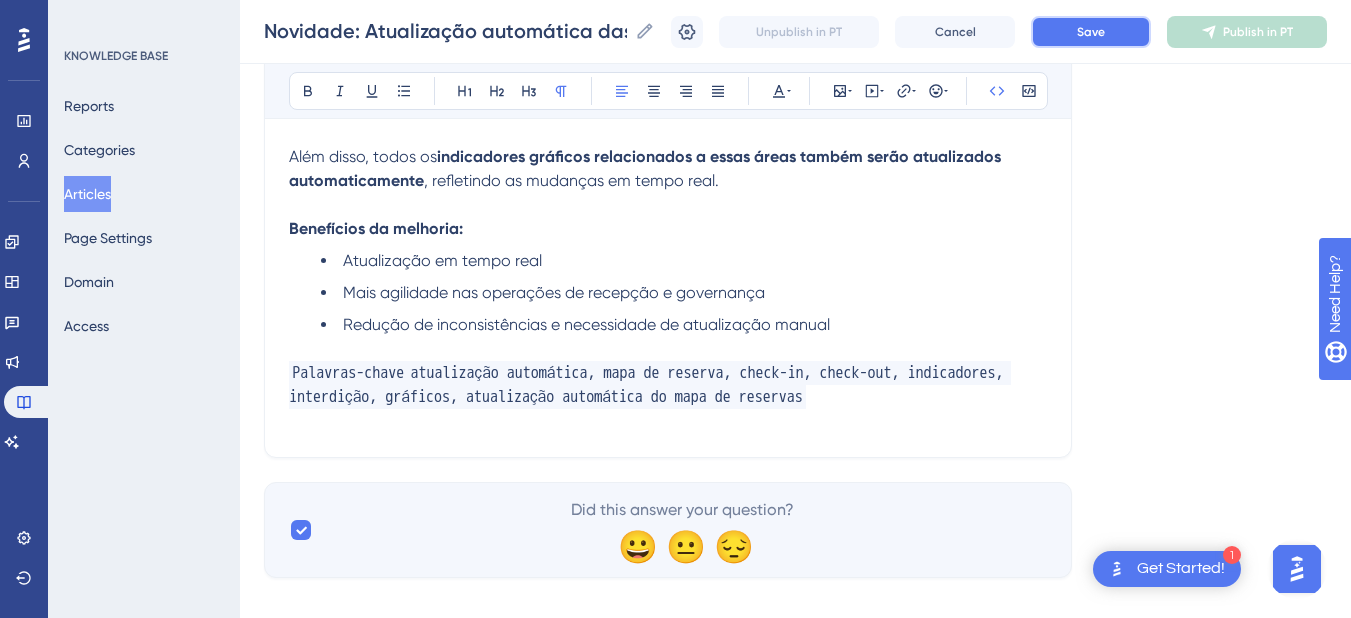 click on "Save" at bounding box center [1091, 32] 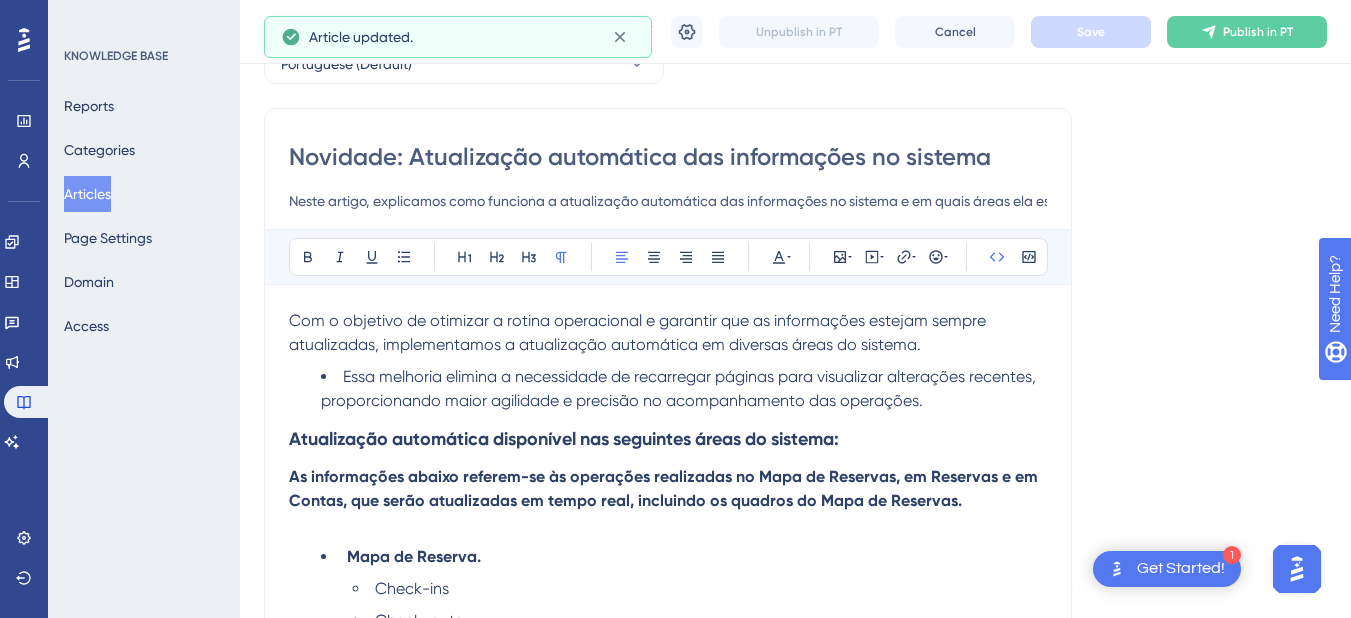 scroll, scrollTop: 316, scrollLeft: 0, axis: vertical 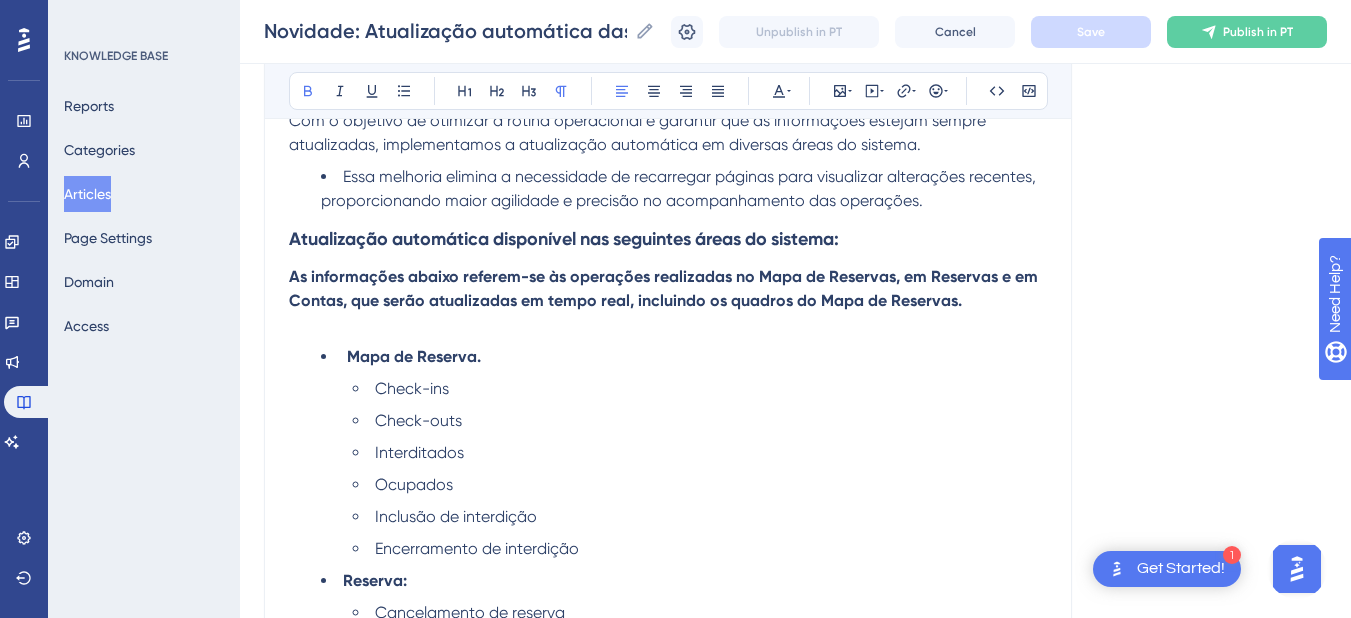 click on "As informações abaixo referem-se às operações realizadas no Mapa de Reservas, em Reservas e em Contas, que serão atualizadas em tempo real, incluindo os quadros do Mapa de Reservas." at bounding box center [668, 289] 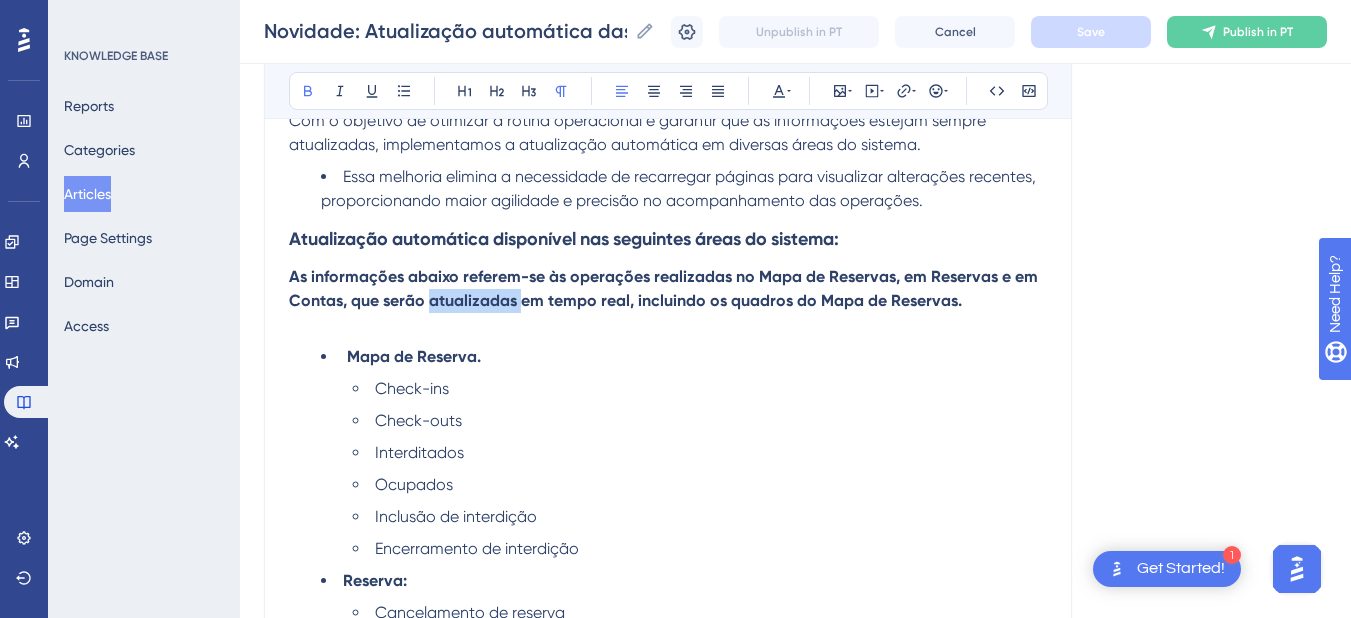 click on "As informações abaixo referem-se às operações realizadas no Mapa de Reservas, em Reservas e em Contas, que serão atualizadas em tempo real, incluindo os quadros do Mapa de Reservas." at bounding box center (668, 289) 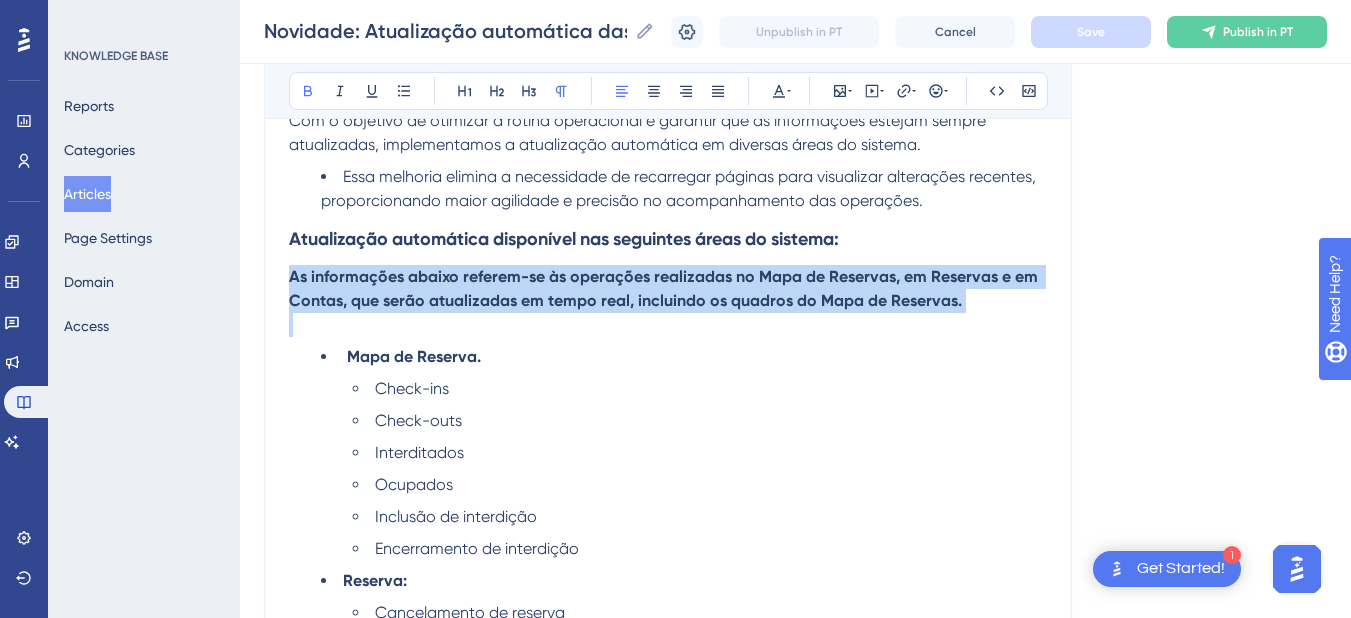 click on "As informações abaixo referem-se às operações realizadas no Mapa de Reservas, em Reservas e em Contas, que serão atualizadas em tempo real, incluindo os quadros do Mapa de Reservas." at bounding box center [668, 289] 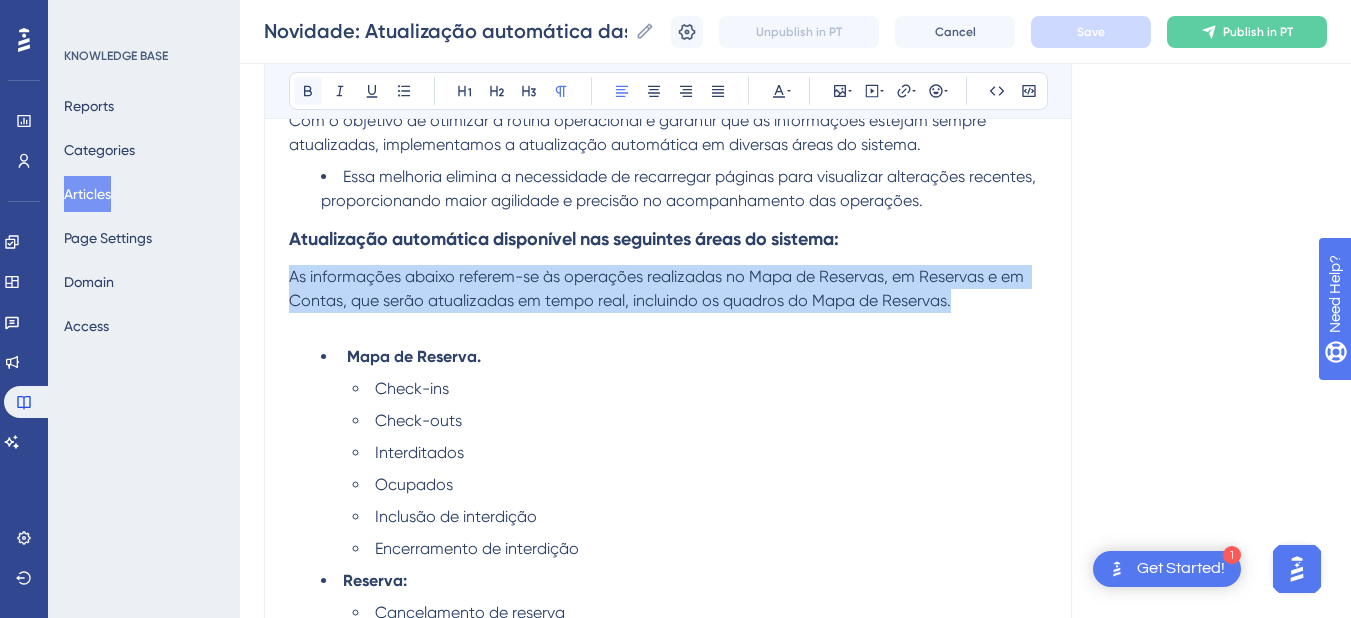 click at bounding box center (308, 91) 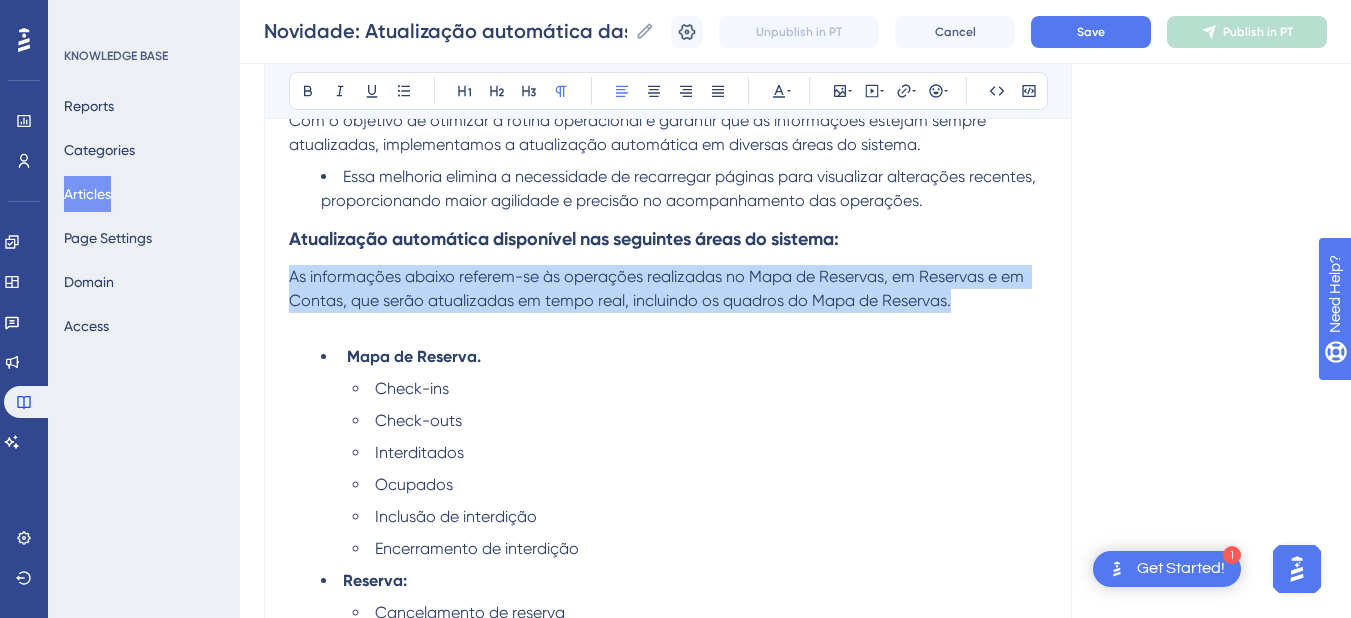 click on "As informações abaixo referem-se às operações realizadas no Mapa de Reservas, em Reservas e em Contas, que serão atualizadas em tempo real, incluindo os quadros do Mapa de Reservas." at bounding box center (658, 288) 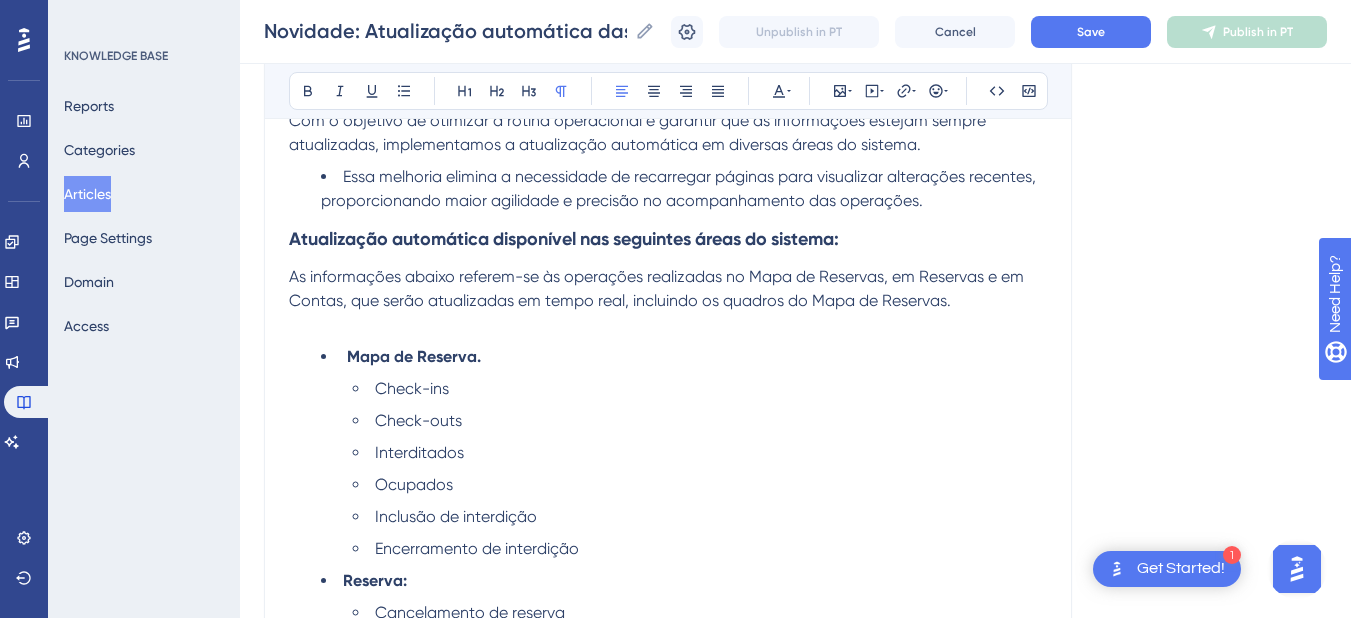 scroll, scrollTop: 116, scrollLeft: 0, axis: vertical 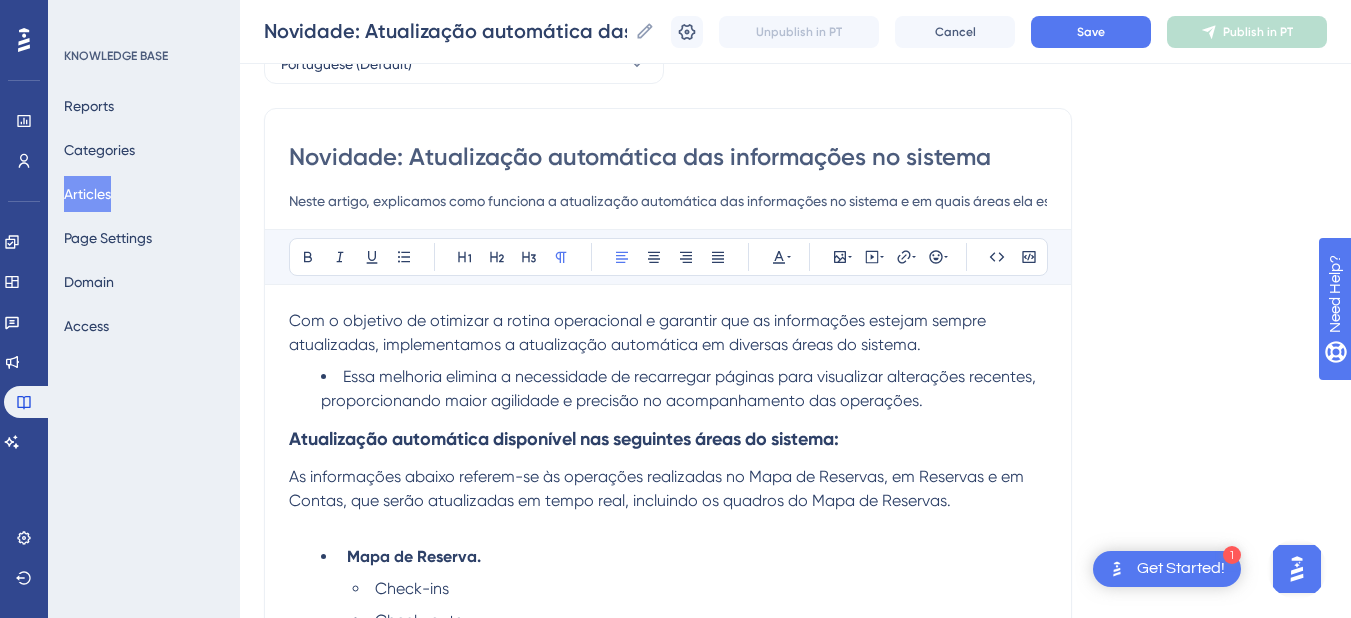 click on "As informações abaixo referem-se às operações realizadas no Mapa de Reservas, em Reservas e em Contas, que serão atualizadas em tempo real, incluindo os quadros do Mapa de Reservas." at bounding box center (668, 489) 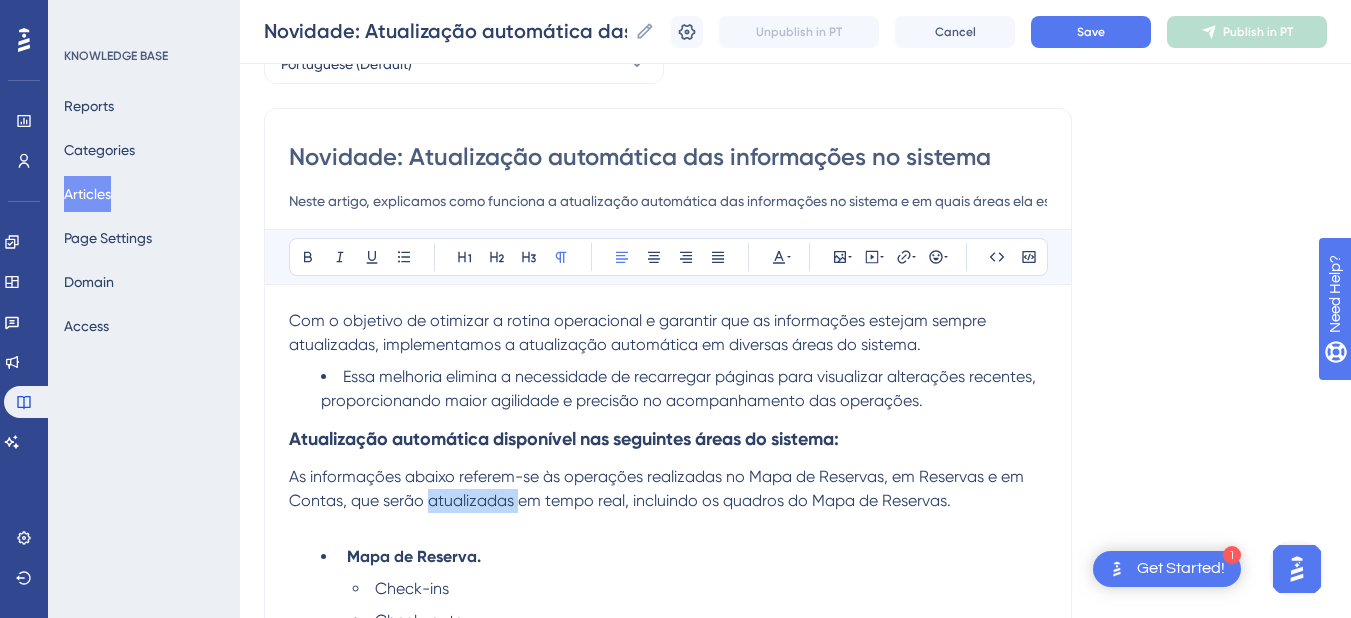 click on "As informações abaixo referem-se às operações realizadas no Mapa de Reservas, em Reservas e em Contas, que serão atualizadas em tempo real, incluindo os quadros do Mapa de Reservas." at bounding box center [668, 489] 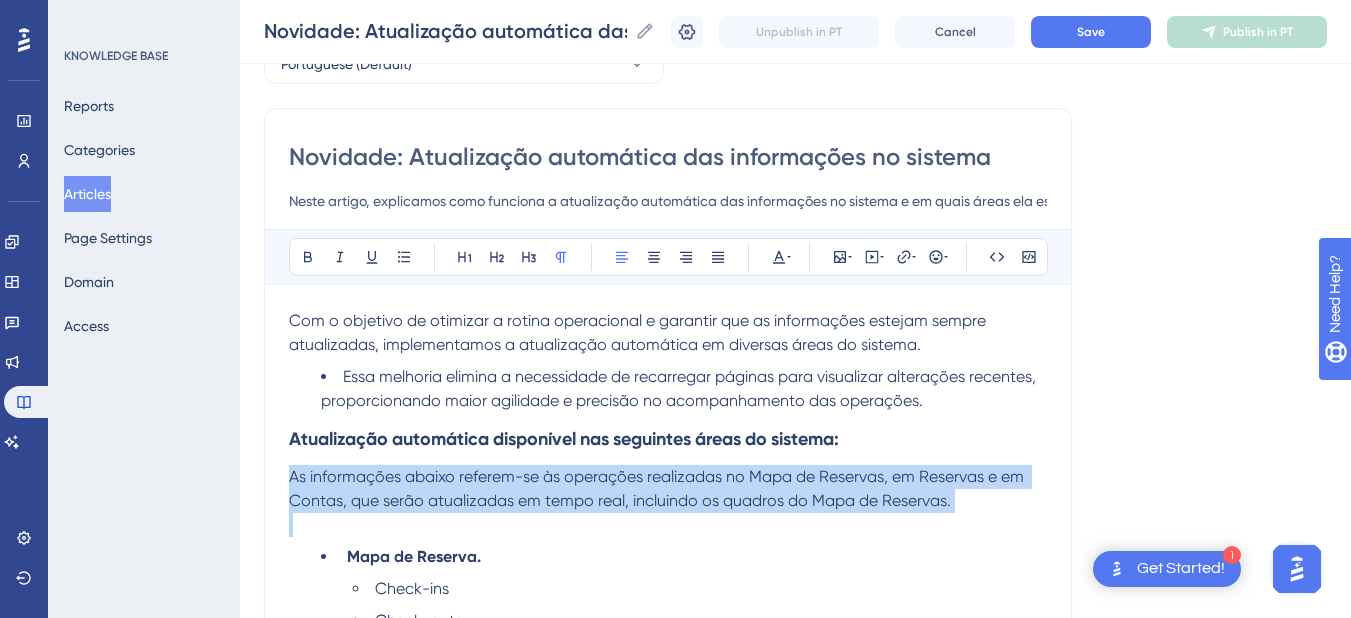 click on "As informações abaixo referem-se às operações realizadas no Mapa de Reservas, em Reservas e em Contas, que serão atualizadas em tempo real, incluindo os quadros do Mapa de Reservas." at bounding box center [668, 489] 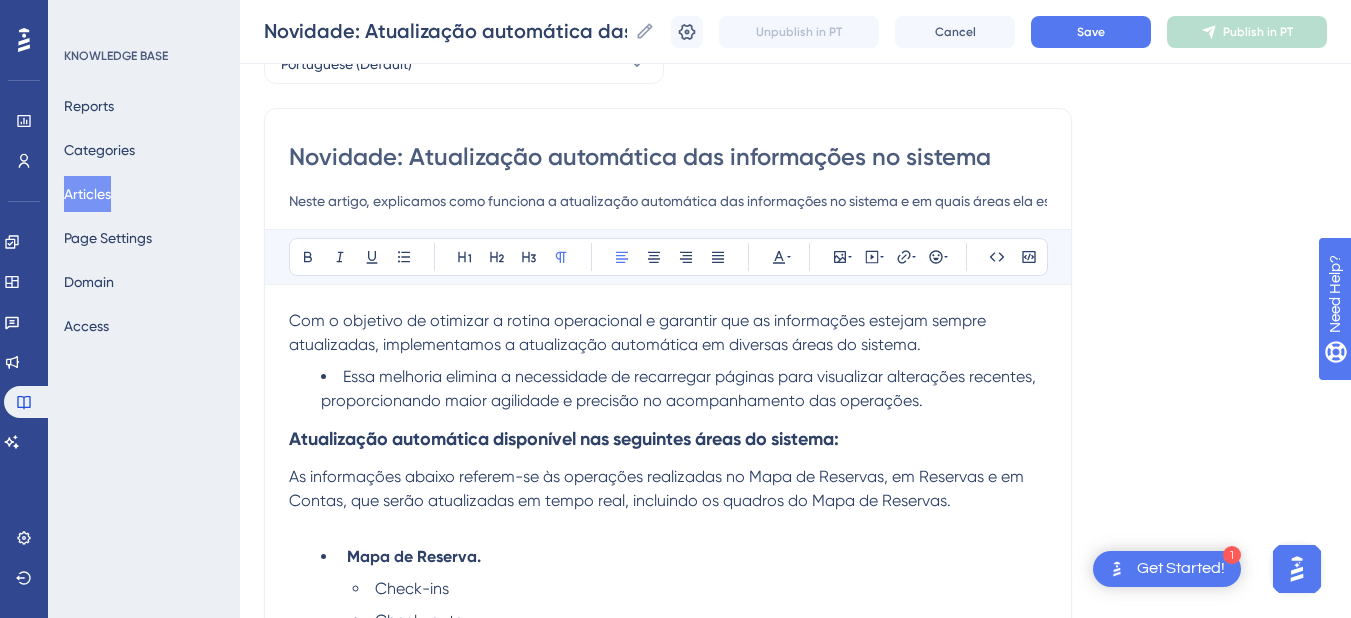 click on "As informações abaixo referem-se às operações realizadas no Mapa de Reservas, em Reservas e em Contas, que serão atualizadas em tempo real, incluindo os quadros do Mapa de Reservas." at bounding box center (658, 488) 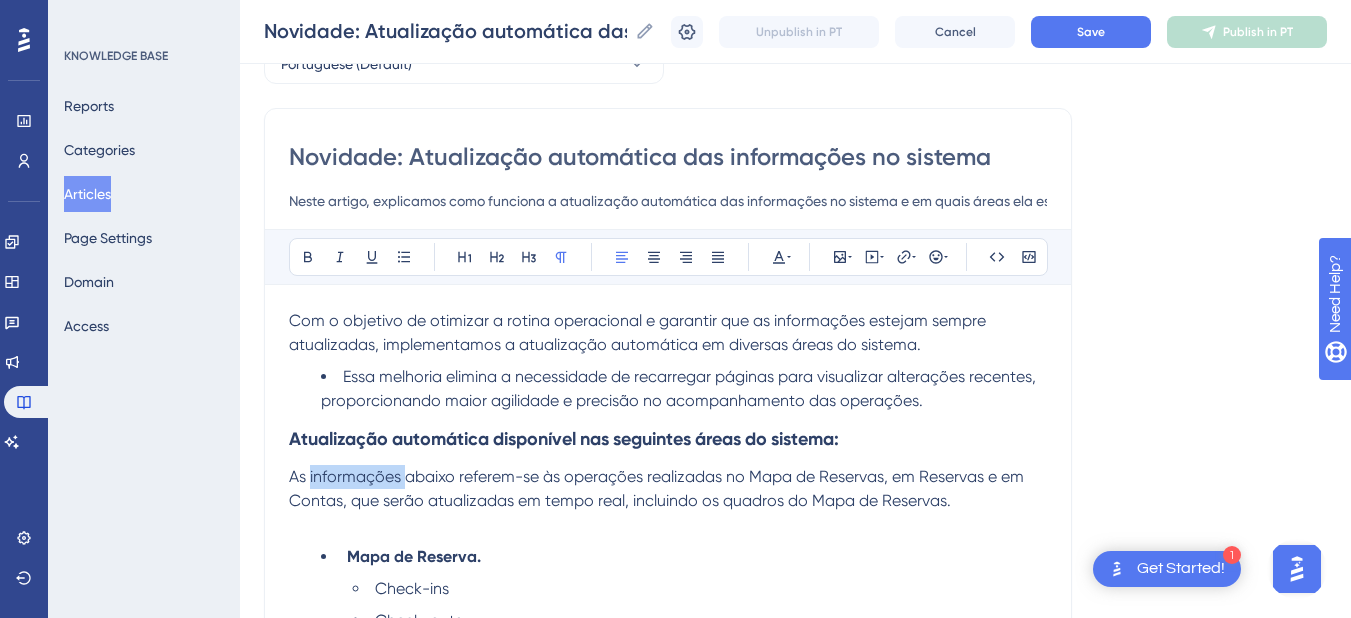 click on "As informações abaixo referem-se às operações realizadas no Mapa de Reservas, em Reservas e em Contas, que serão atualizadas em tempo real, incluindo os quadros do Mapa de Reservas." at bounding box center (658, 488) 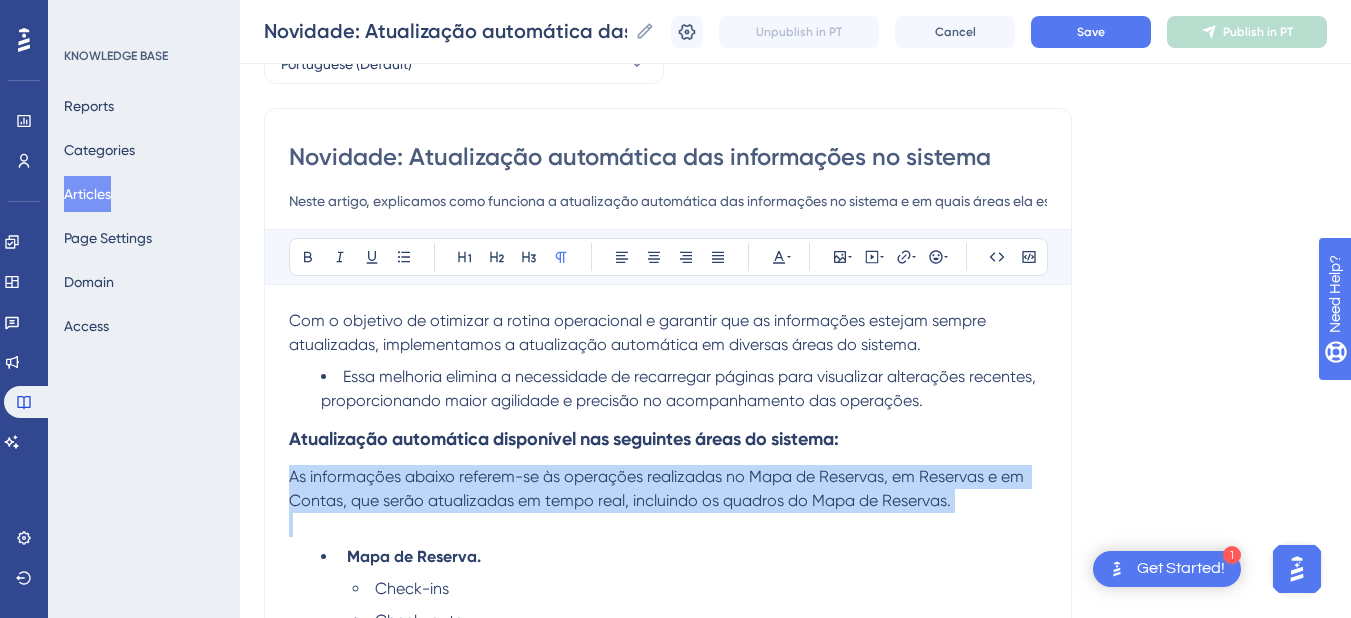 click on "As informações abaixo referem-se às operações realizadas no Mapa de Reservas, em Reservas e em Contas, que serão atualizadas em tempo real, incluindo os quadros do Mapa de Reservas." at bounding box center (658, 488) 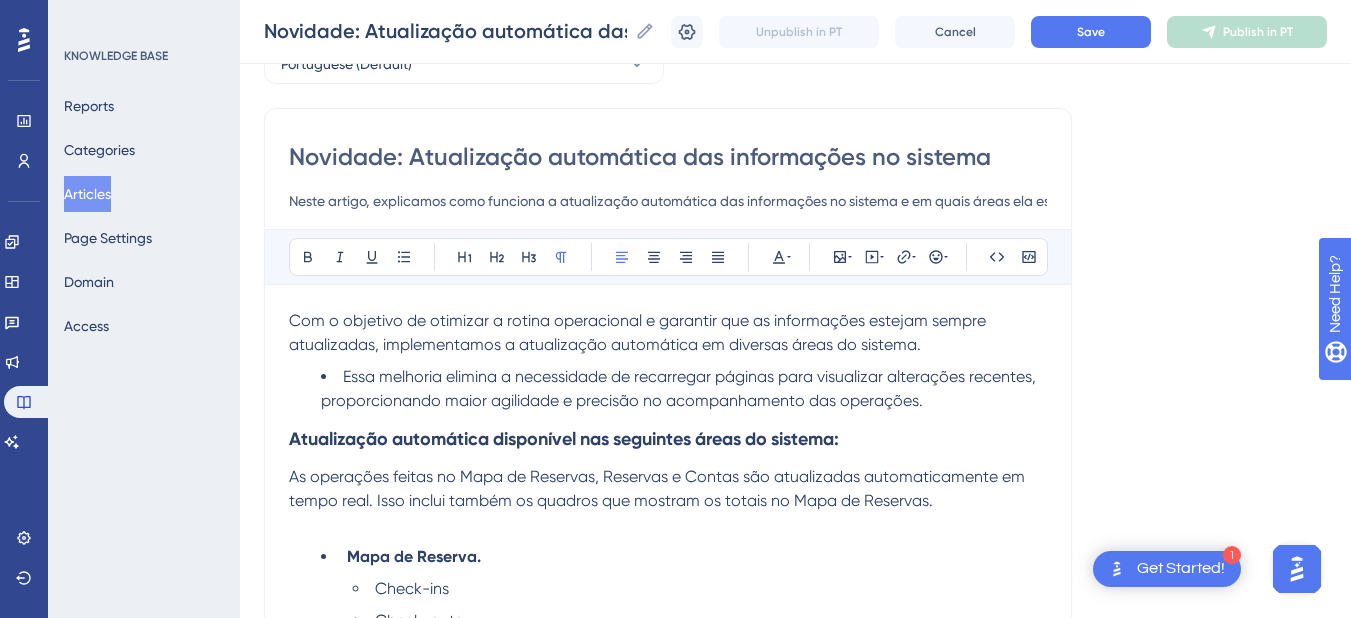 scroll, scrollTop: 316, scrollLeft: 0, axis: vertical 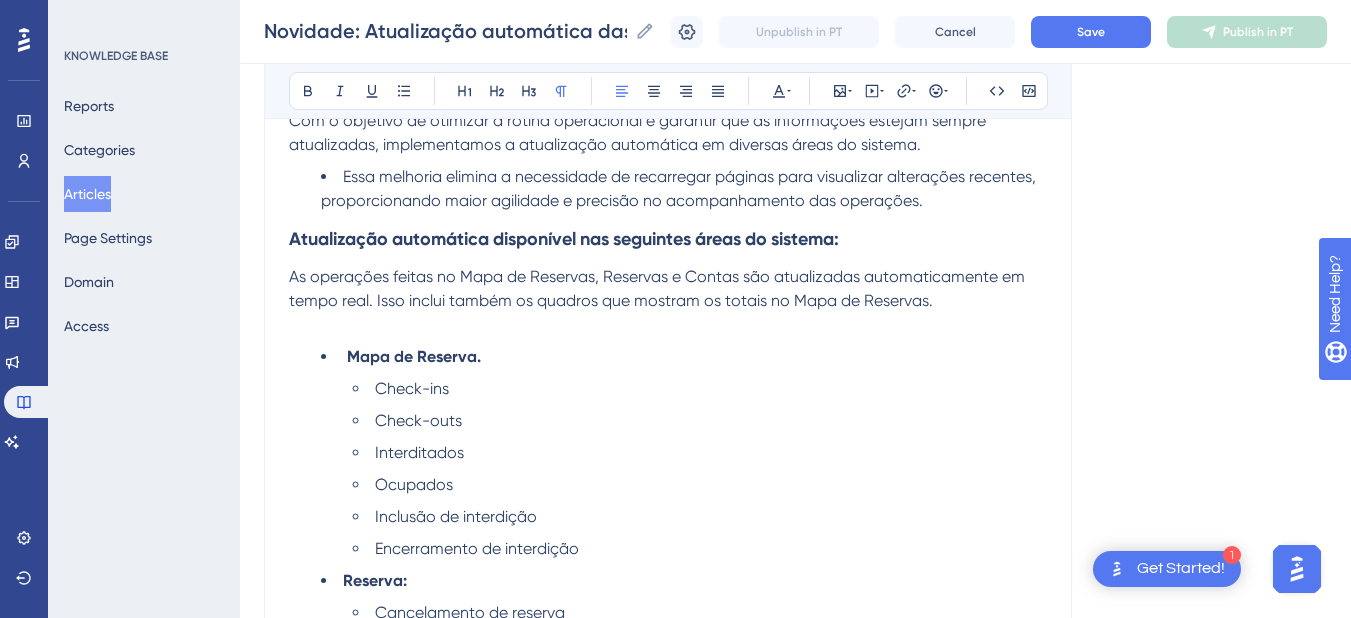click on "As operações feitas no Mapa de Reservas, Reservas e Contas são atualizadas automaticamente em tempo real. Isso inclui também os quadros que mostram os totais no Mapa de Reservas." at bounding box center [659, 288] 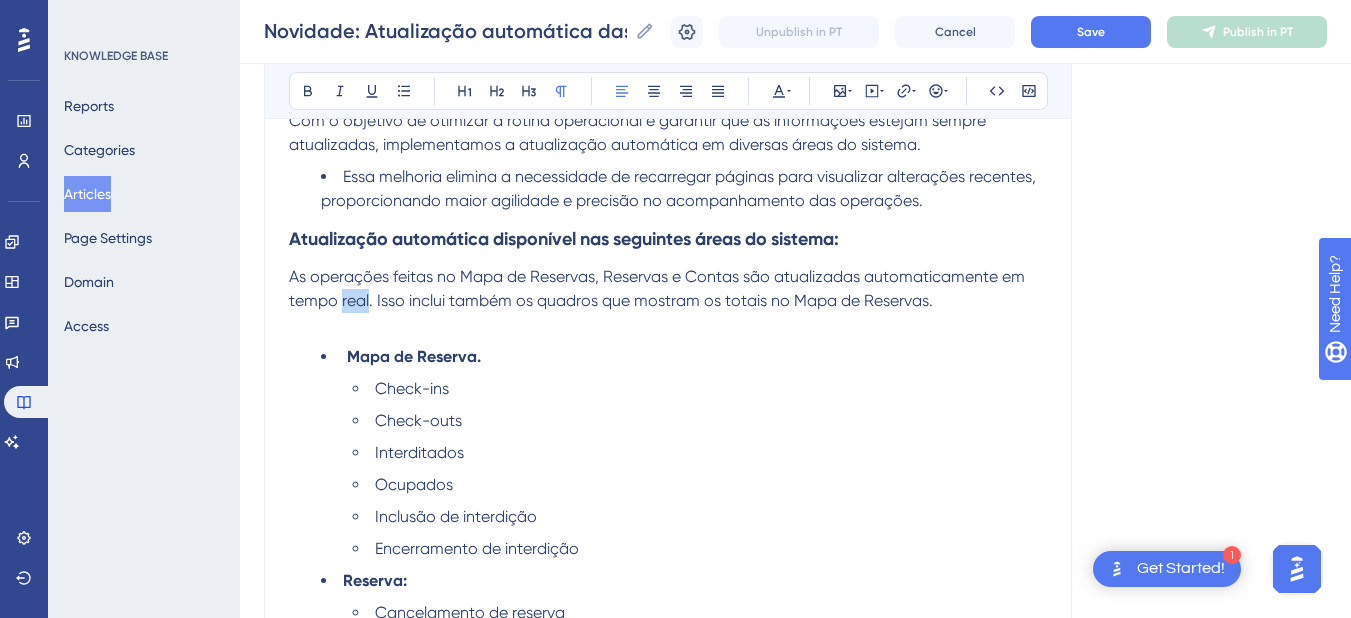 click on "As operações feitas no Mapa de Reservas, Reservas e Contas são atualizadas automaticamente em tempo real. Isso inclui também os quadros que mostram os totais no Mapa de Reservas." at bounding box center [659, 288] 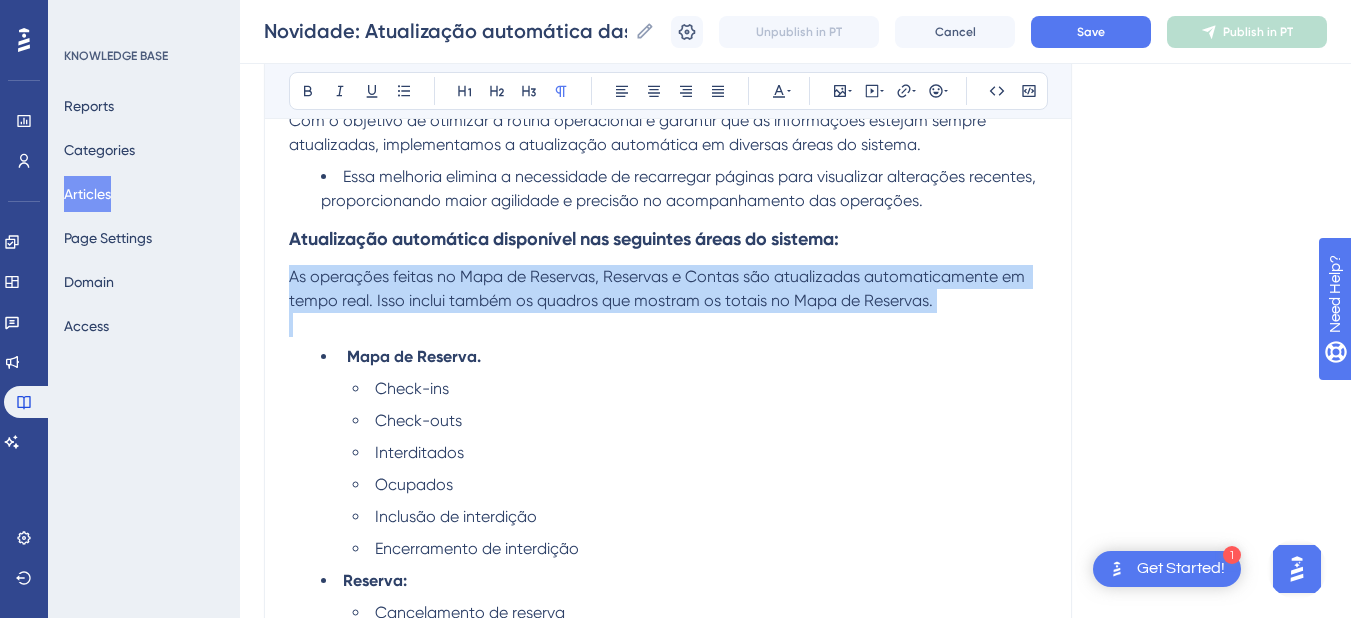 click on "As operações feitas no Mapa de Reservas, Reservas e Contas são atualizadas automaticamente em tempo real. Isso inclui também os quadros que mostram os totais no Mapa de Reservas." at bounding box center [659, 288] 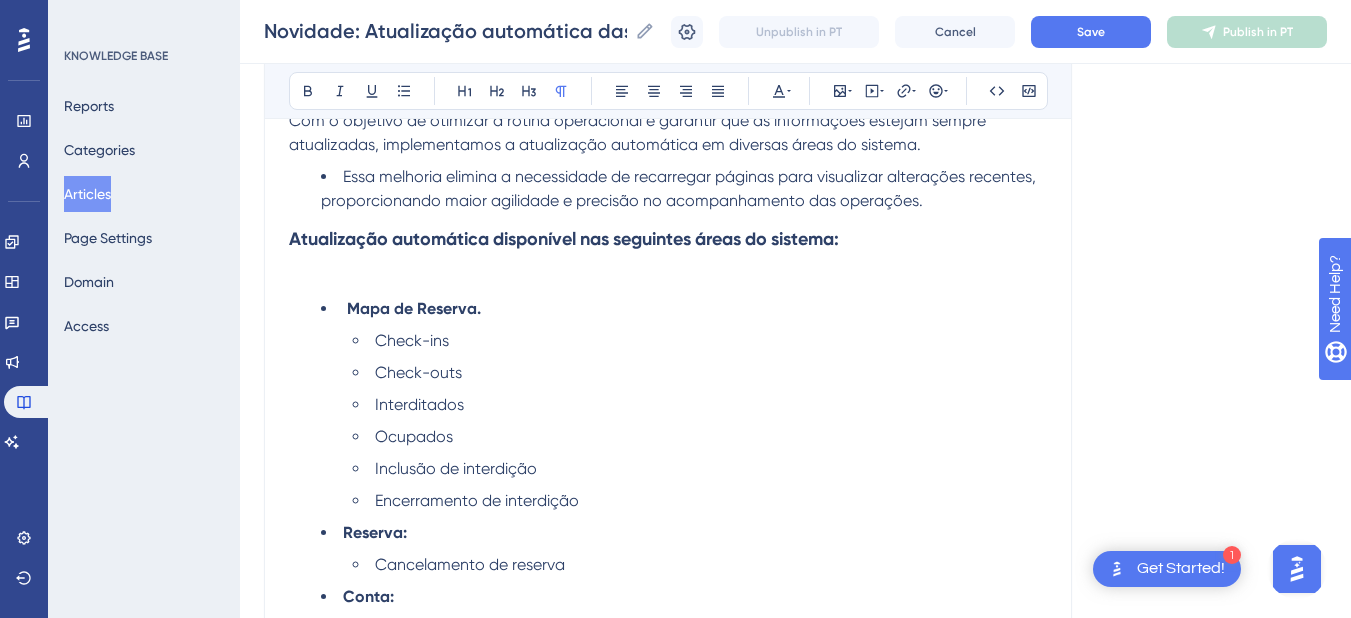 click at bounding box center (668, 277) 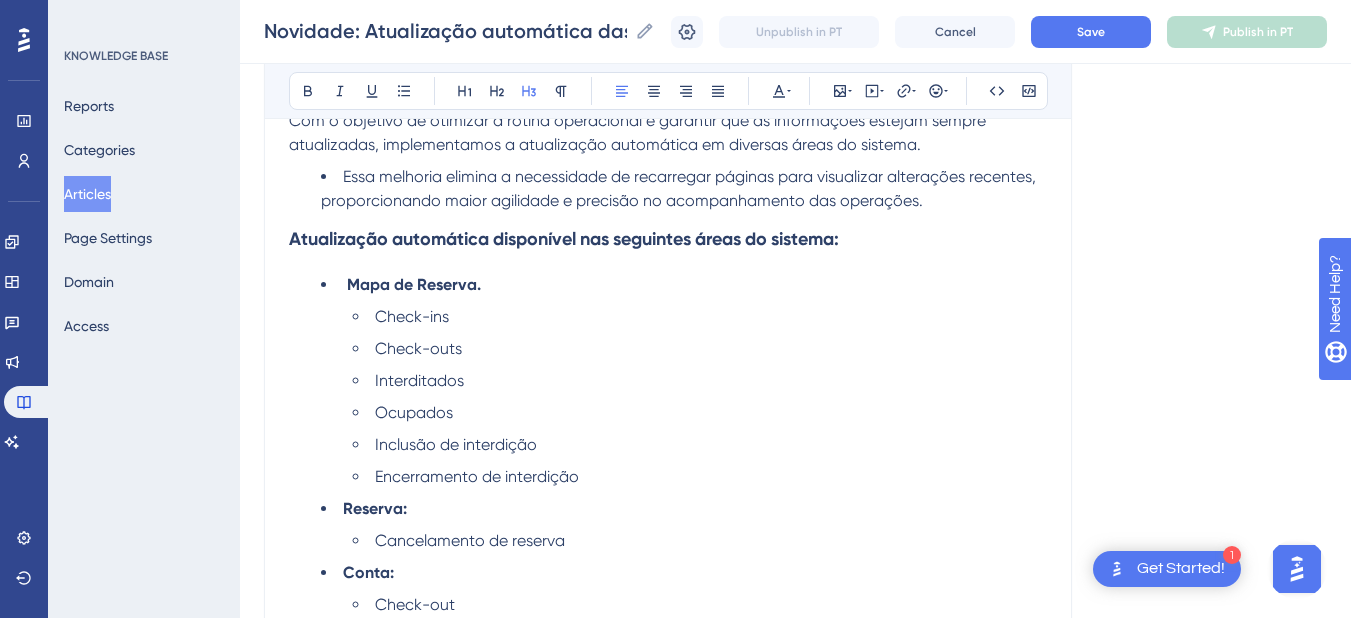 scroll, scrollTop: 716, scrollLeft: 0, axis: vertical 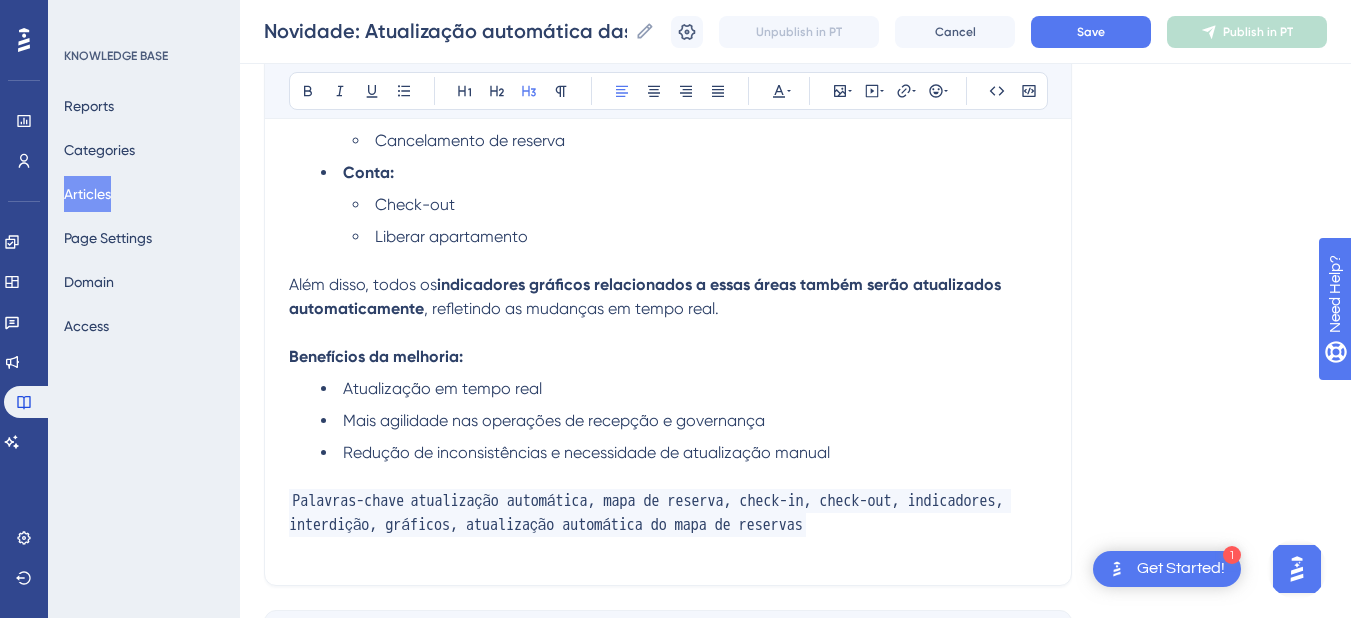 click on "Além disso, todos os  indicadores gráficos relacionados a essas áreas também serão atualizados automaticamente , refletindo as mudanças em tempo real." at bounding box center [668, 297] 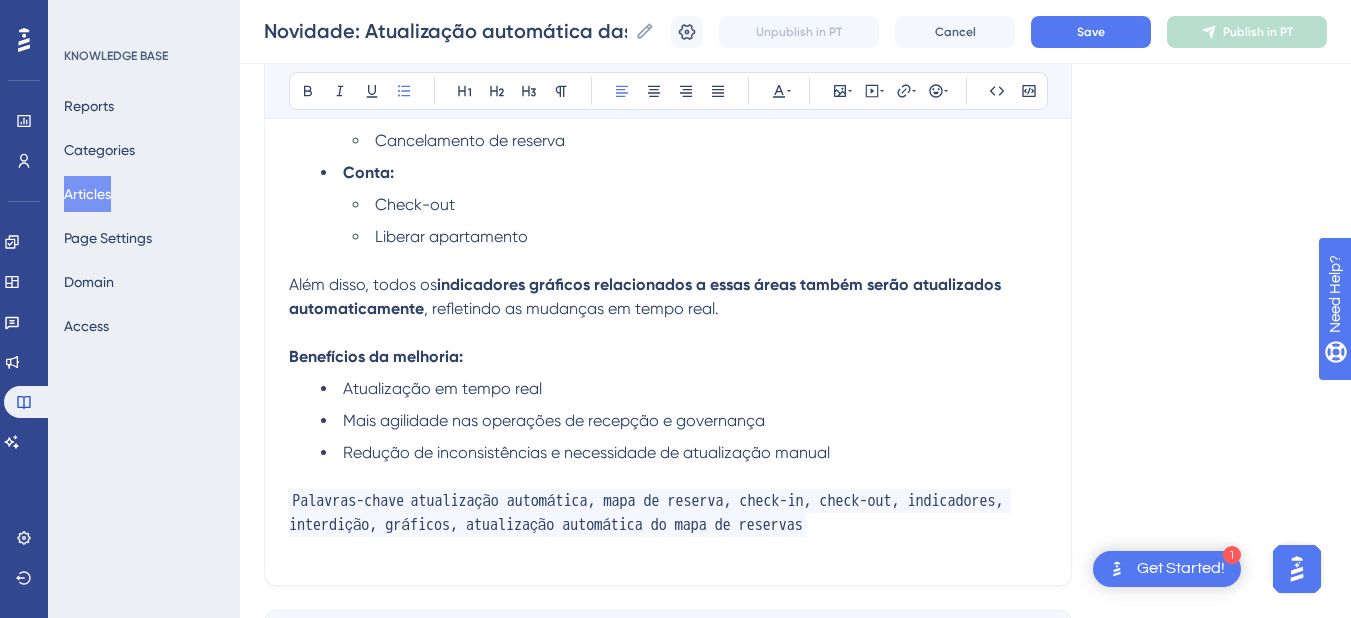 click on "Liberar apartamento" at bounding box center [700, 237] 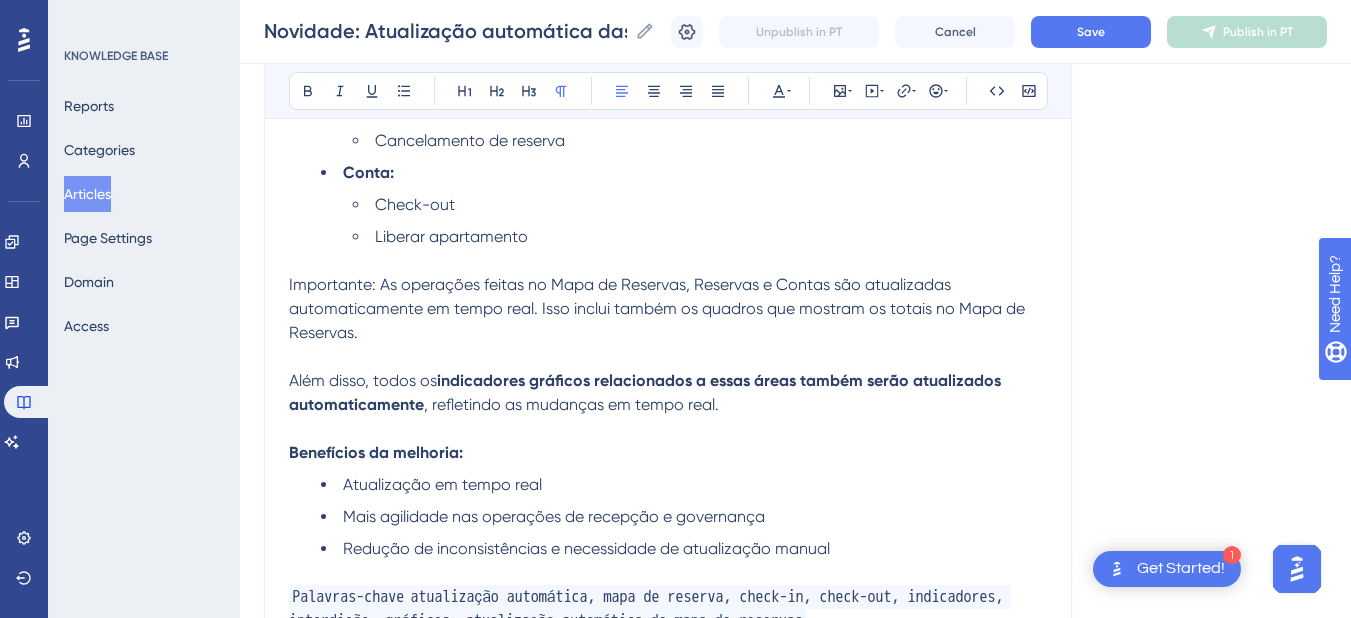 scroll, scrollTop: 316, scrollLeft: 0, axis: vertical 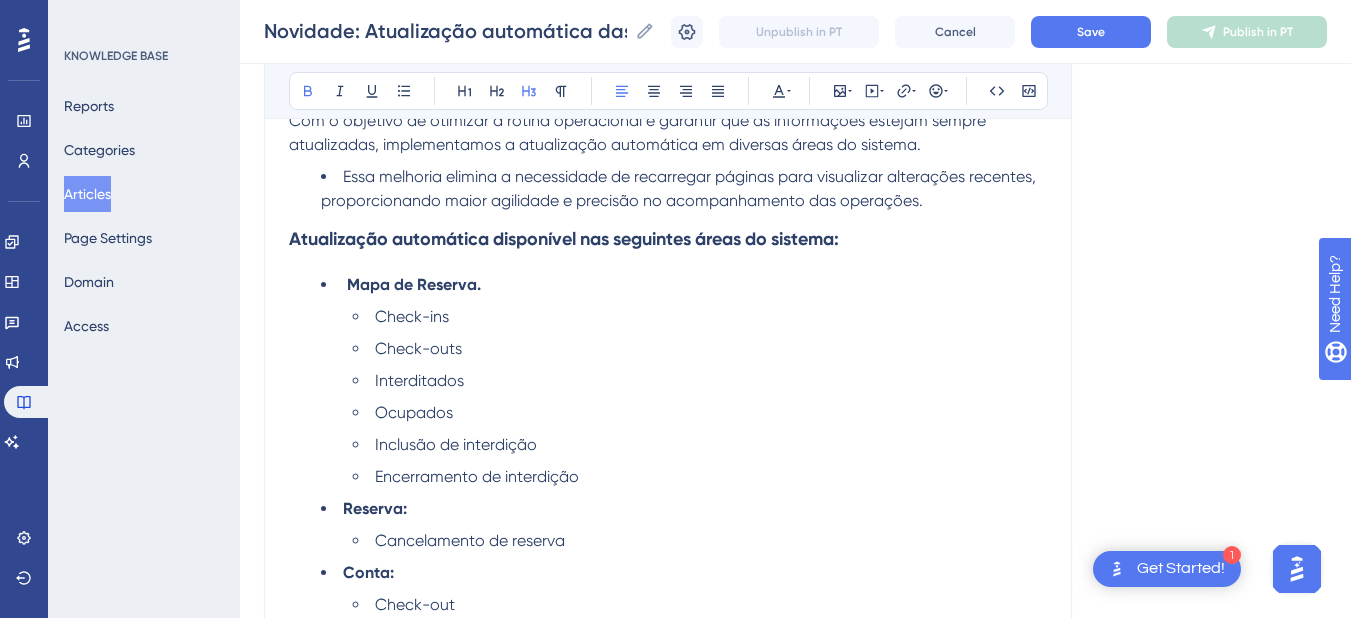 click on "Atualização automática disponível nas seguintes áreas do sistema:" at bounding box center [668, 239] 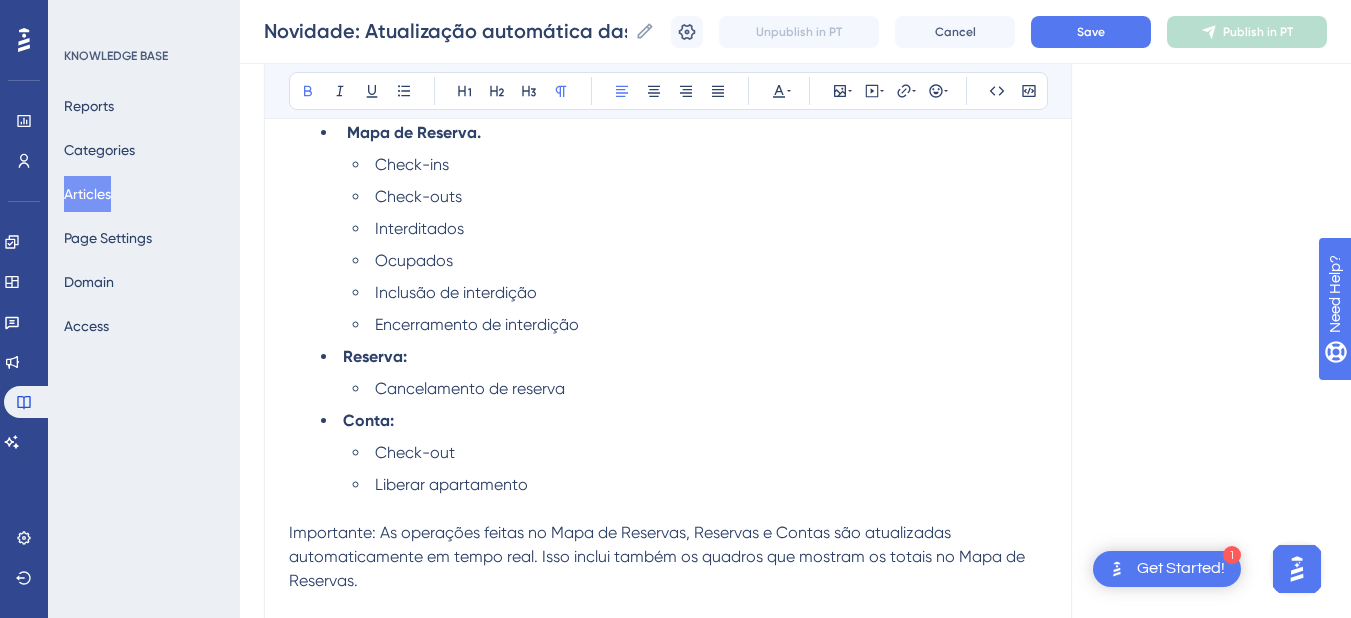 scroll, scrollTop: 716, scrollLeft: 0, axis: vertical 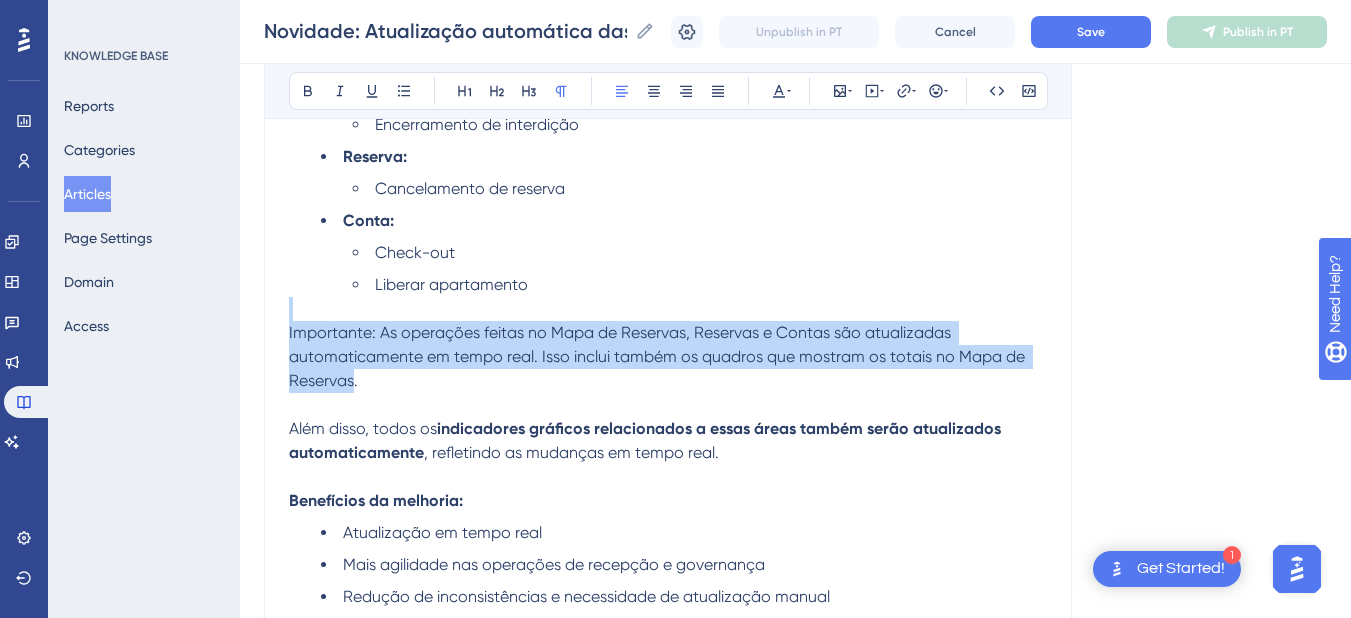 drag, startPoint x: 354, startPoint y: 386, endPoint x: 282, endPoint y: 304, distance: 109.12378 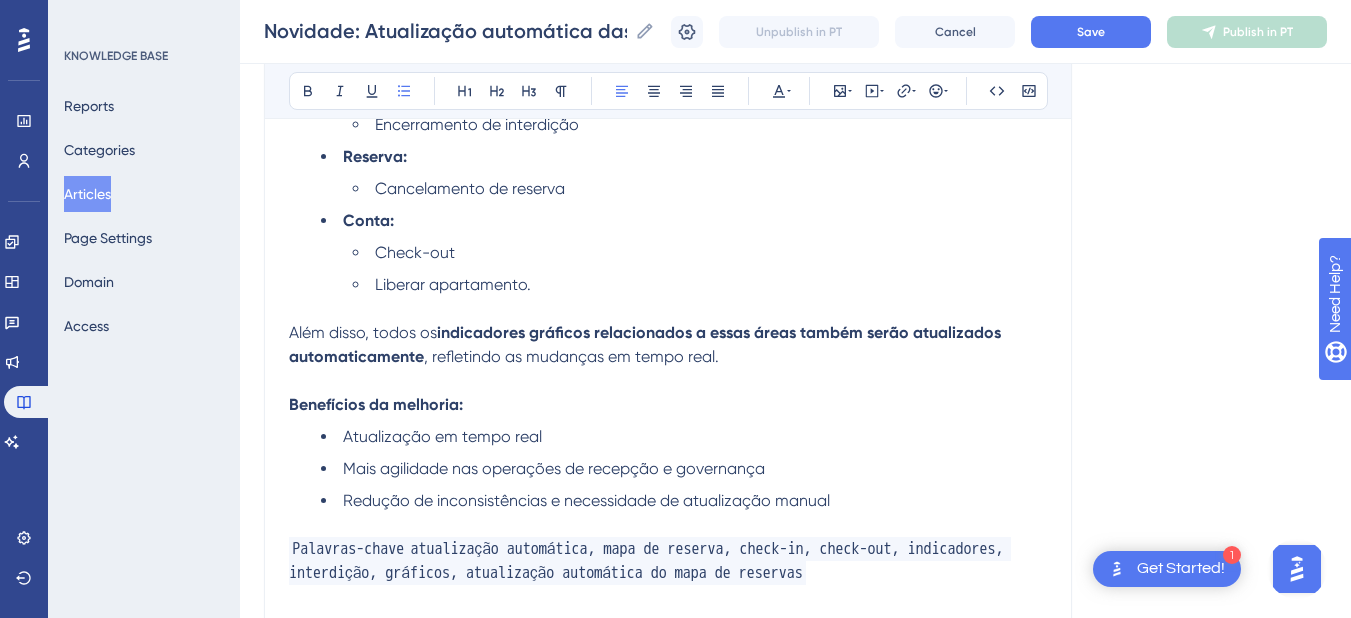 click at bounding box center [668, 309] 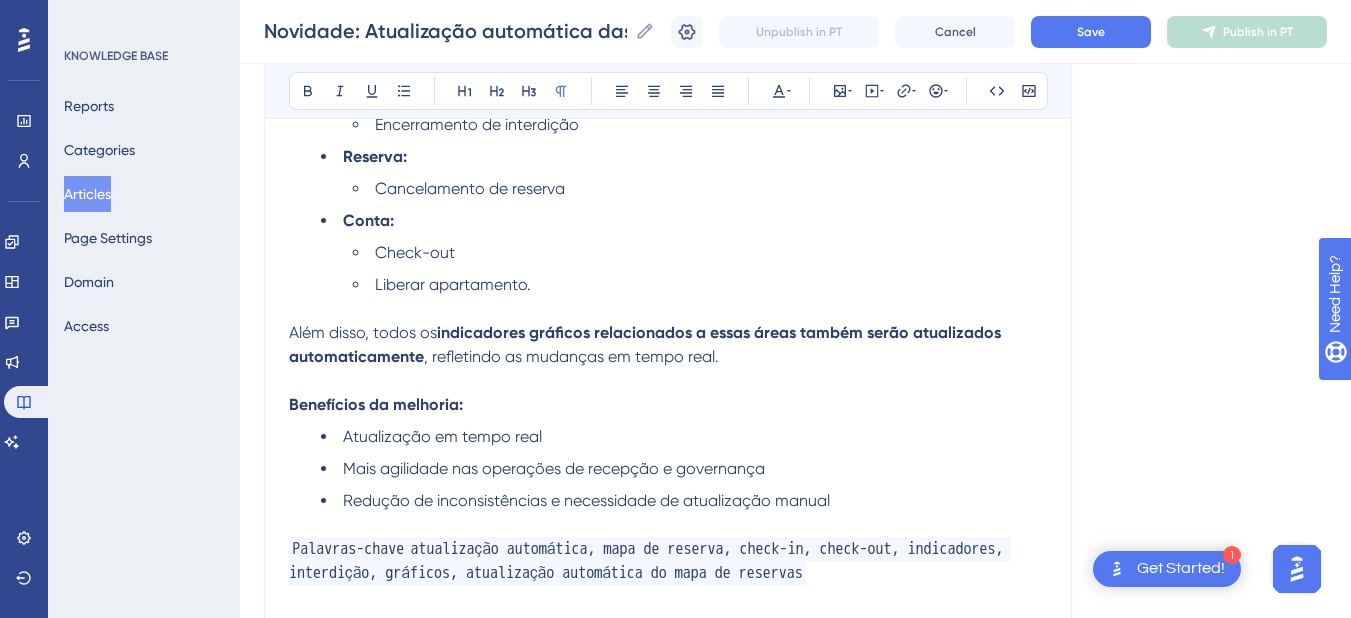 click on "Além disso, todos os" at bounding box center (363, 332) 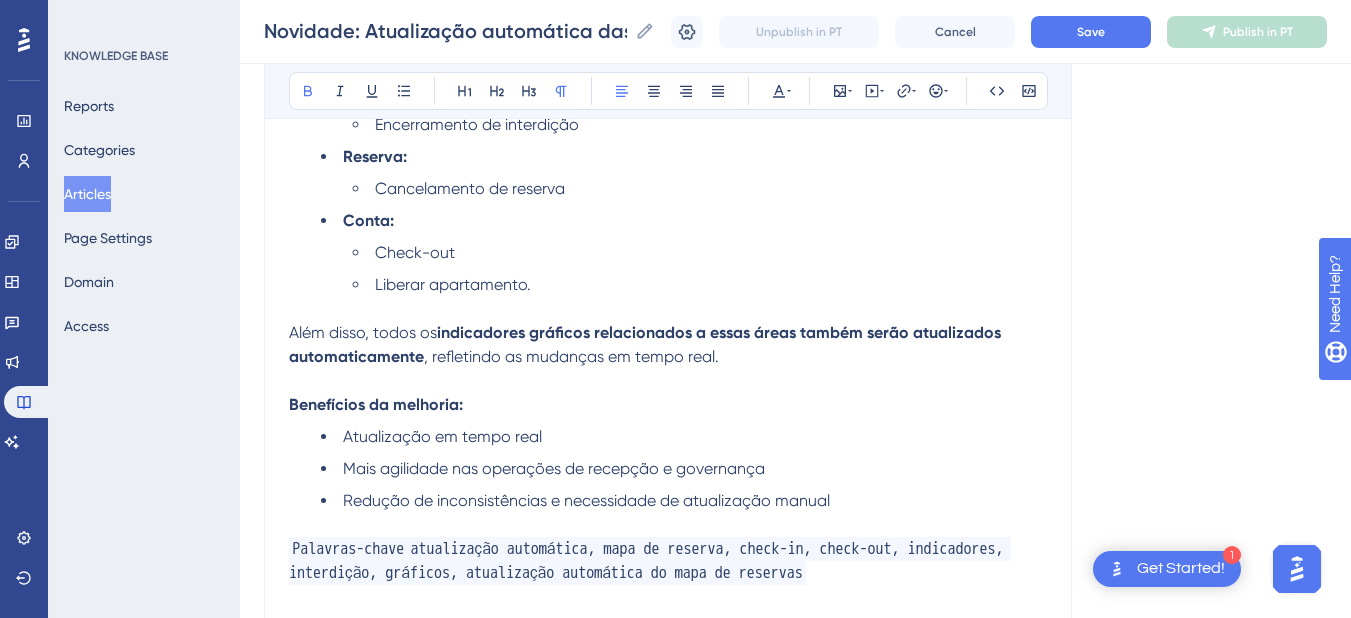 click on "indicadores gráficos relacionados a essas áreas também serão atualizados automaticamente" at bounding box center [647, 344] 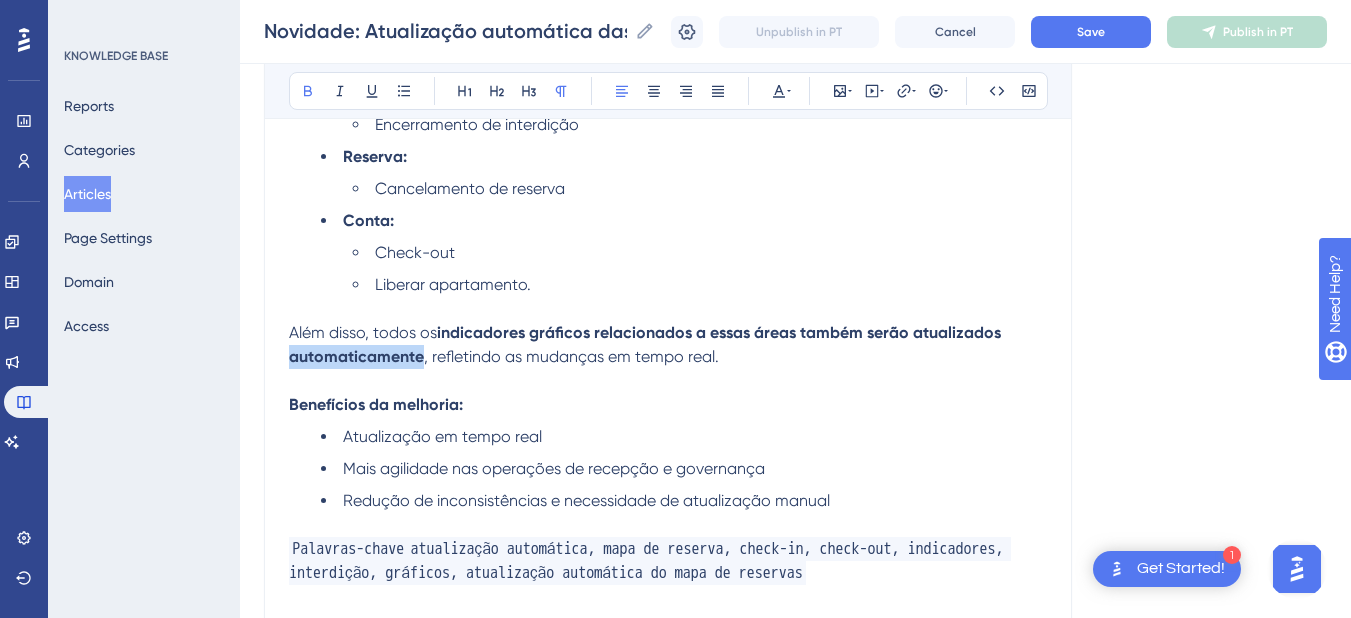 click on "indicadores gráficos relacionados a essas áreas também serão atualizados automaticamente" at bounding box center [647, 344] 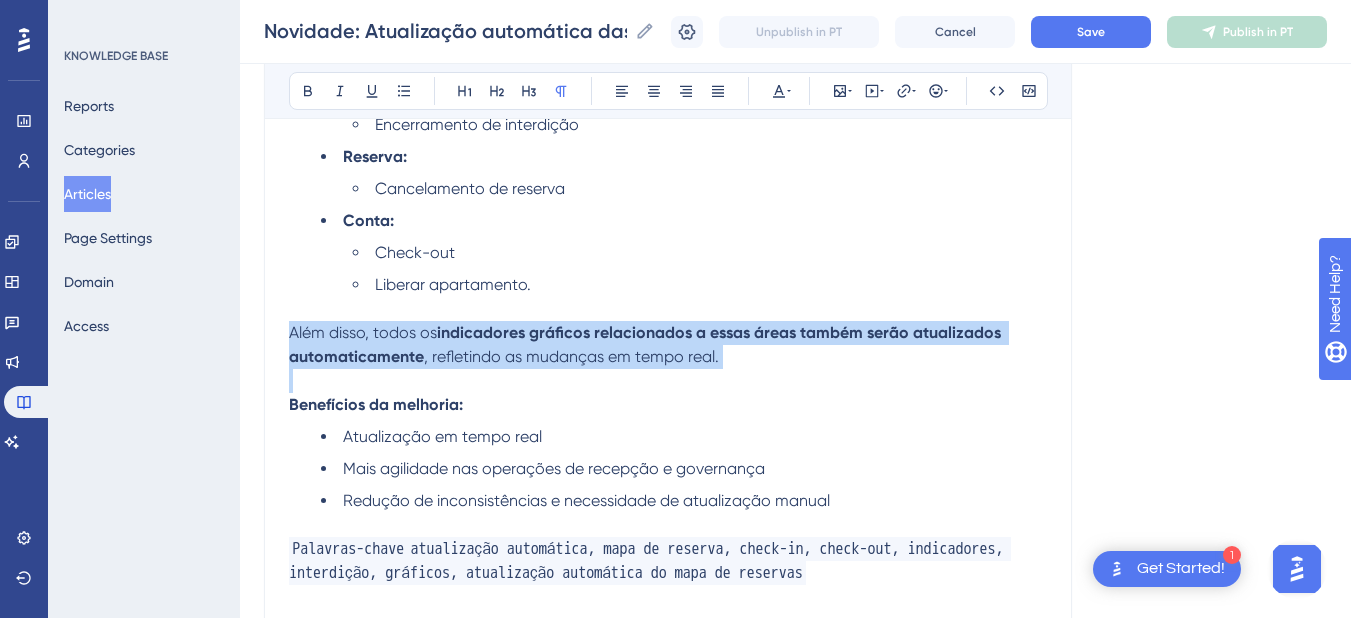 click on "indicadores gráficos relacionados a essas áreas também serão atualizados automaticamente" at bounding box center (647, 344) 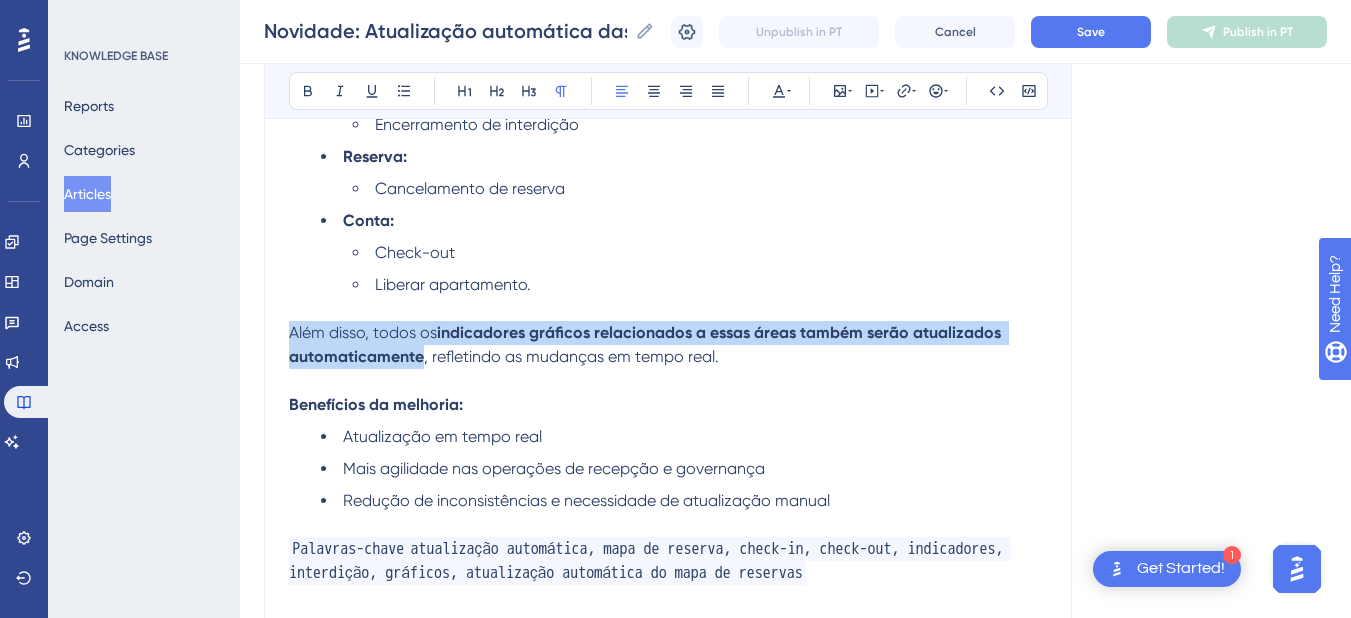 copy on "Além disso, todos os  indicadores gráficos relacionados a essas áreas também serão atualizados automaticamente" 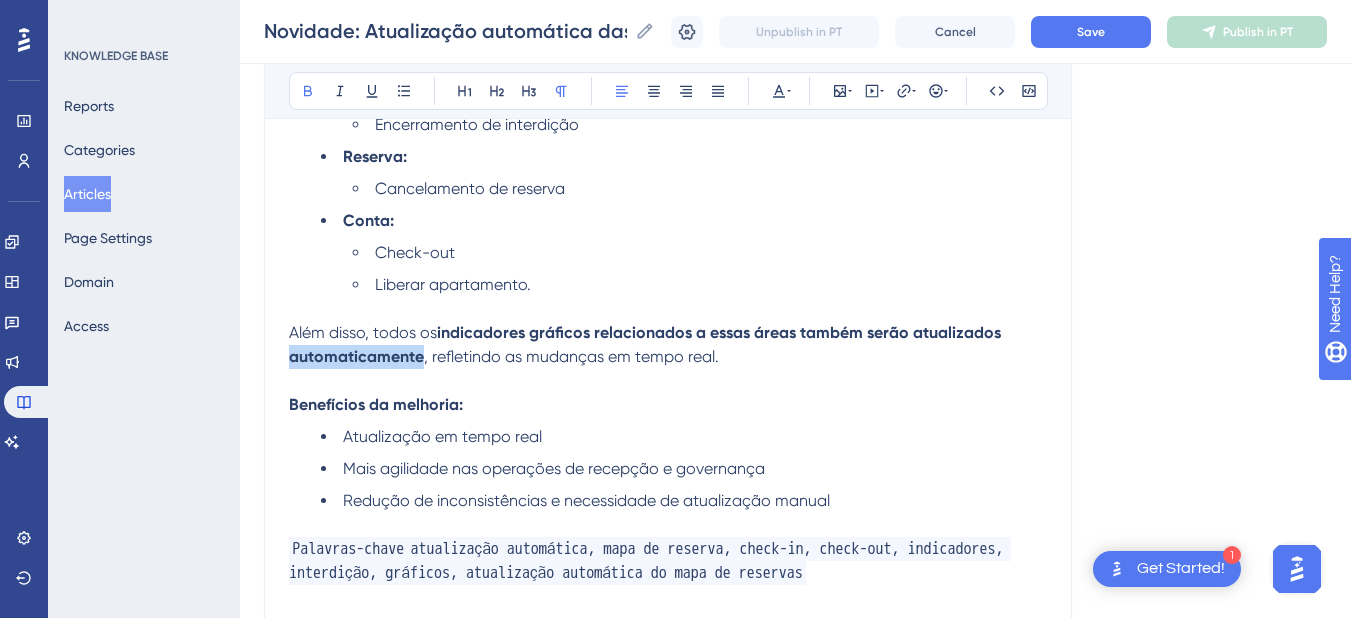 click on "Além disso, todos os  indicadores gráficos relacionados a essas áreas também serão atualizados automaticamente , refletindo as mudanças em tempo real." at bounding box center (668, 345) 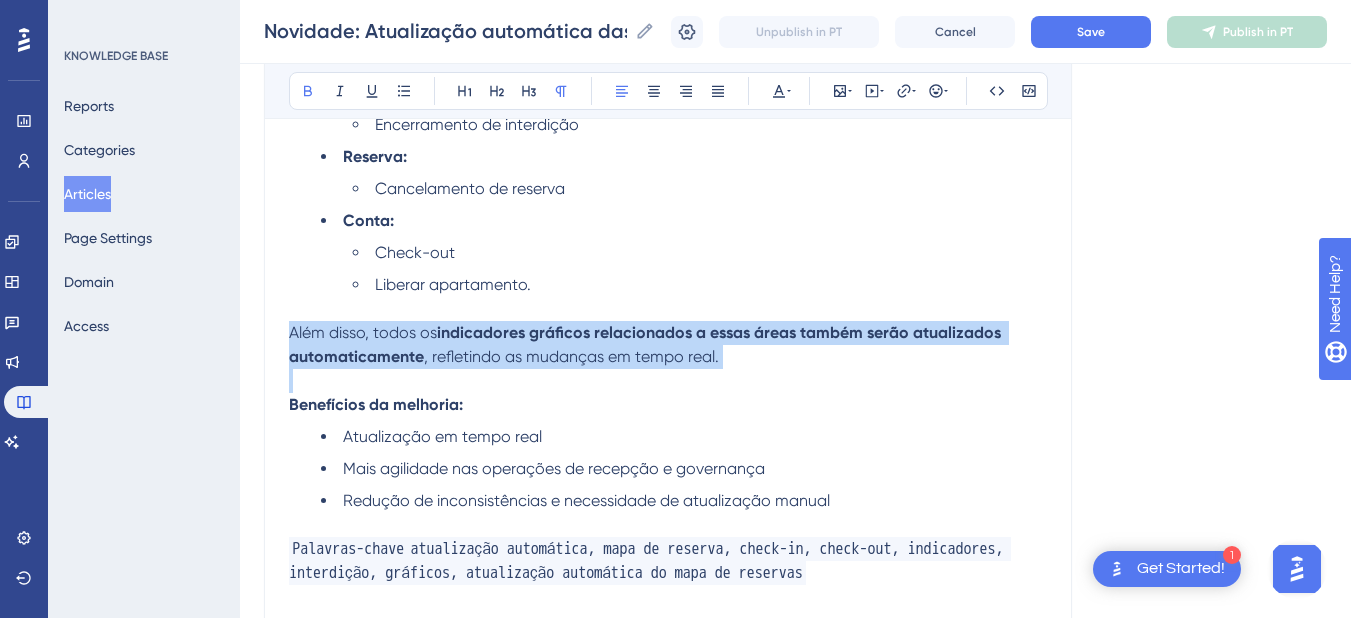 click on "Além disso, todos os  indicadores gráficos relacionados a essas áreas também serão atualizados automaticamente , refletindo as mudanças em tempo real." at bounding box center [668, 345] 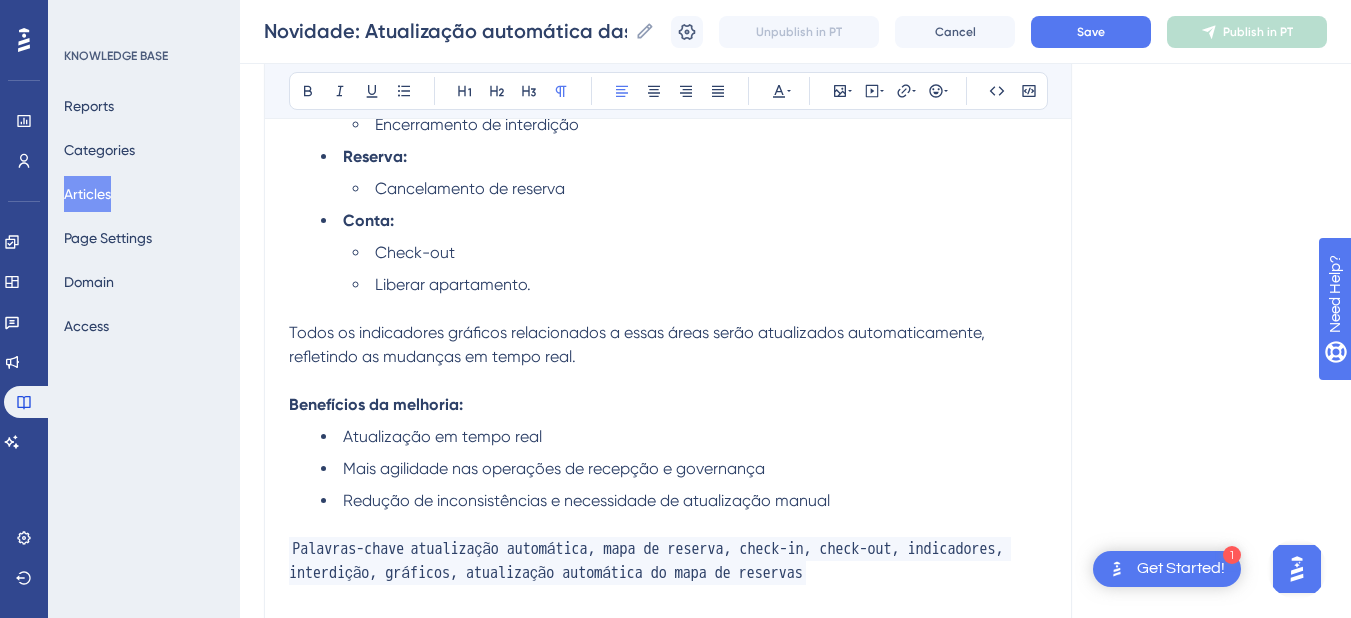 click on "Todos os indicadores gráficos relacionados a essas áreas serão atualizados automaticamente, refletindo as mudanças em tempo real." at bounding box center (639, 344) 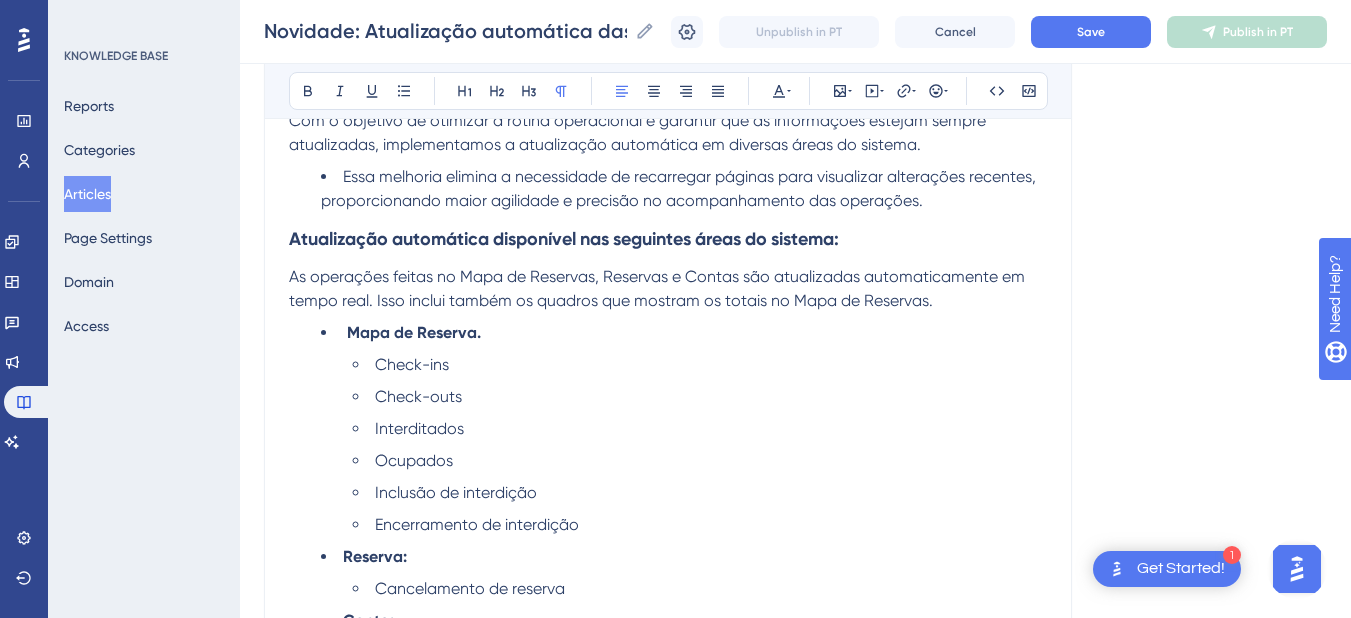 scroll, scrollTop: 716, scrollLeft: 0, axis: vertical 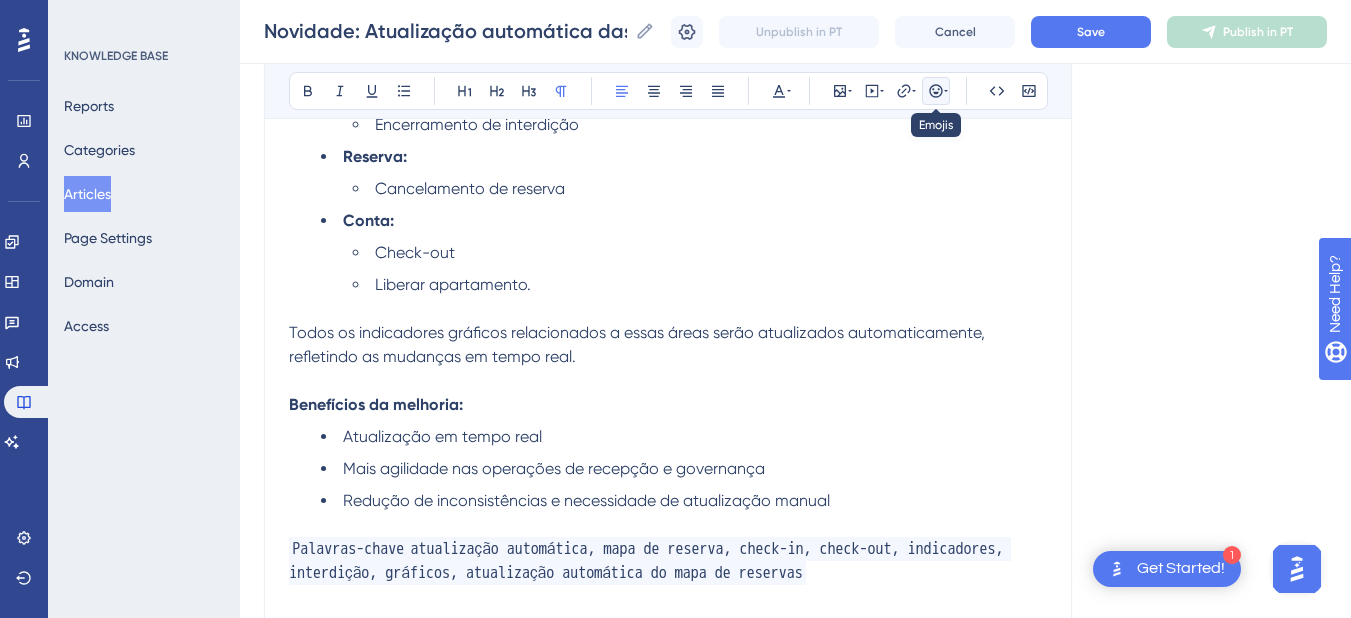 click 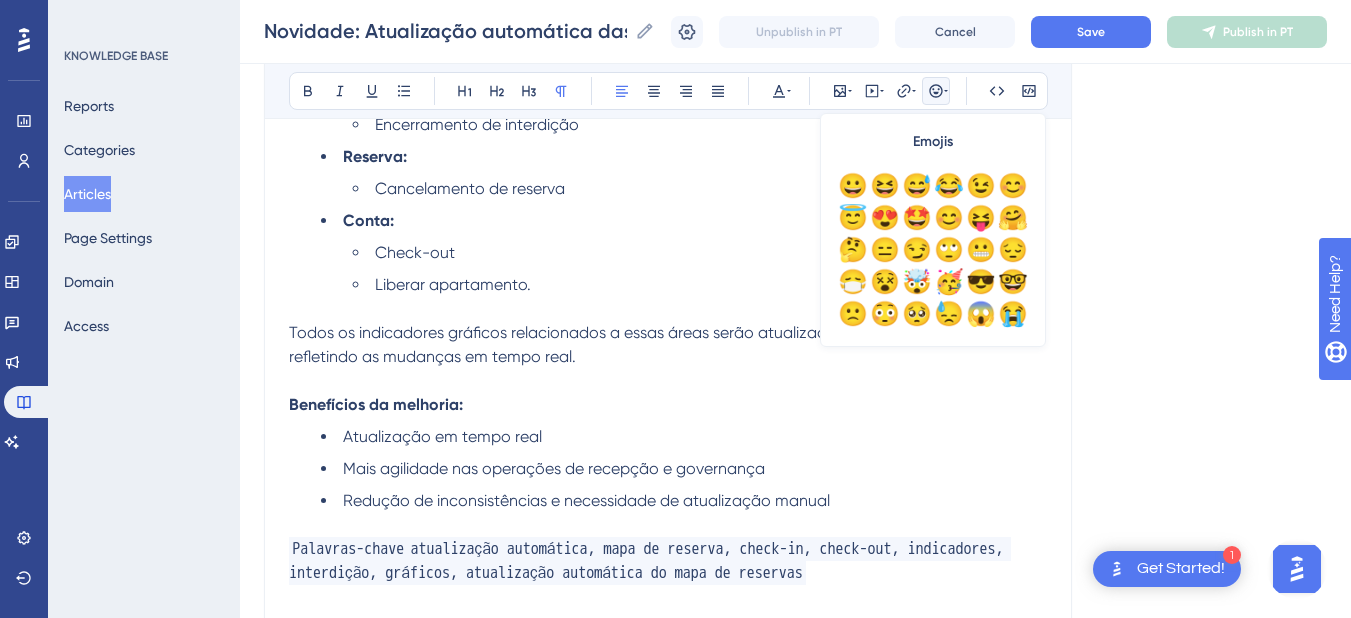 scroll, scrollTop: 600, scrollLeft: 0, axis: vertical 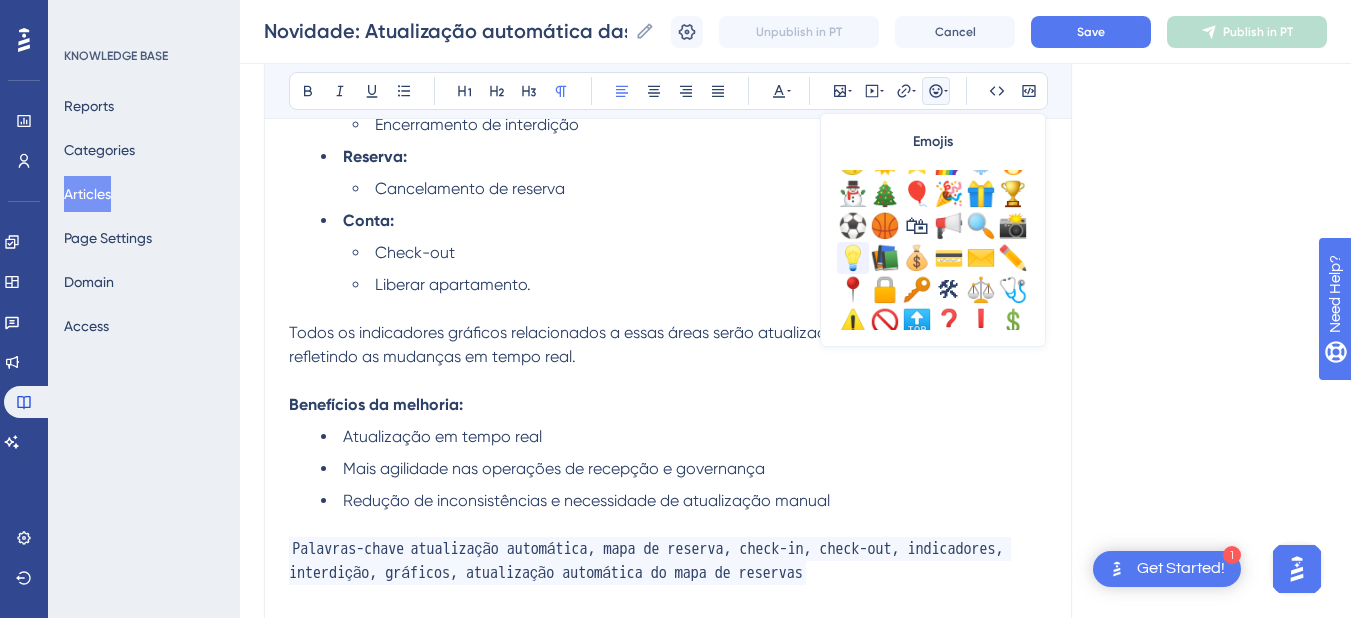 click on "💡" at bounding box center [853, 258] 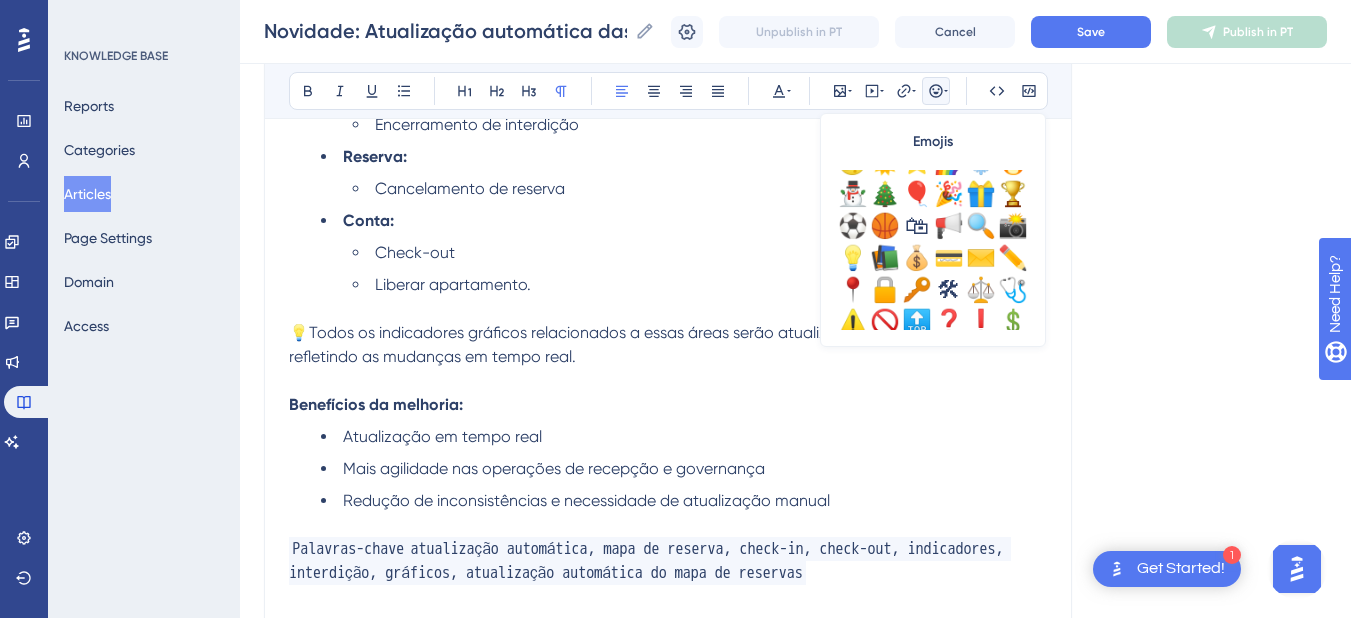 click on "💡Todos os indicadores gráficos relacionados a essas áreas serão atualizados automaticamente, refletindo as mudanças em tempo real." at bounding box center (649, 344) 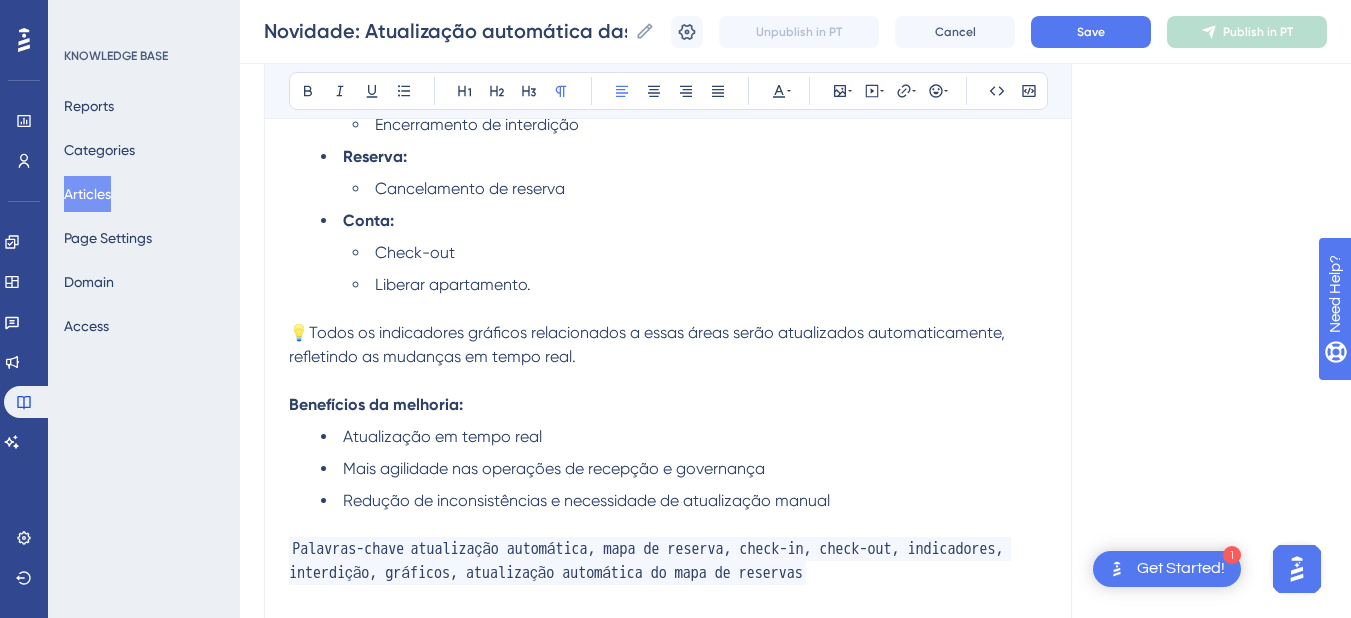 click on "💡Todos os indicadores gráficos relacionados a essas áreas serão atualizados automaticamente, refletindo as mudanças em tempo real." at bounding box center (649, 344) 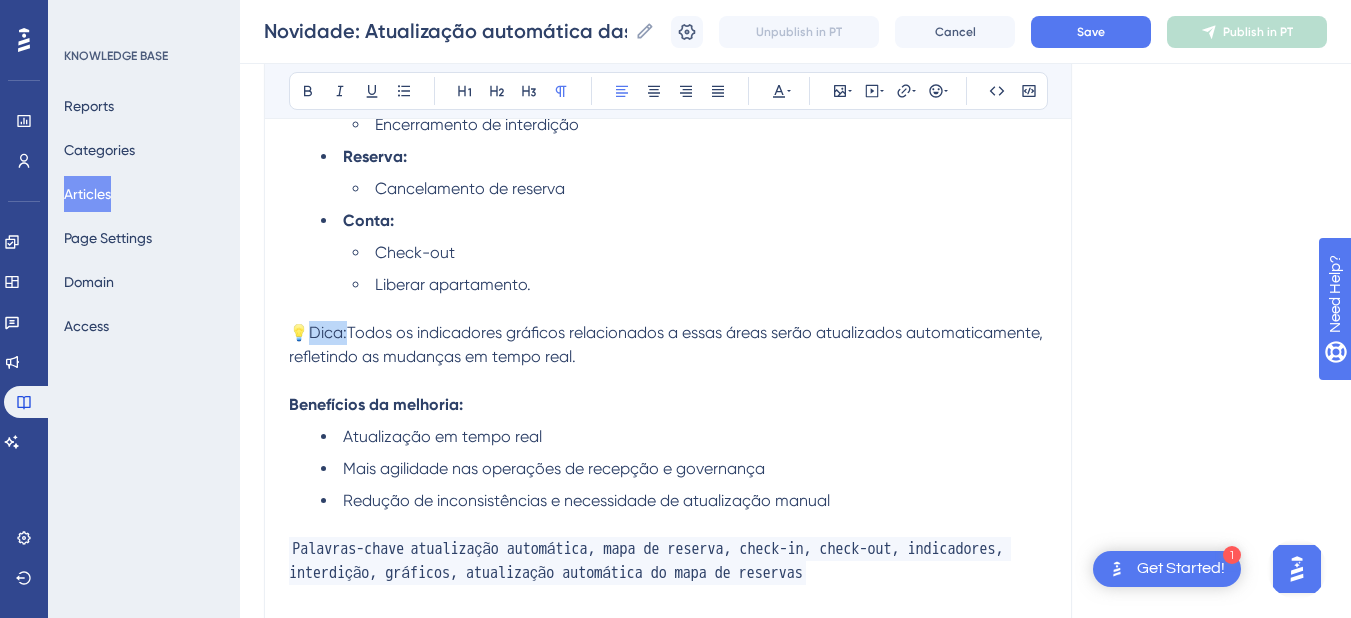 drag, startPoint x: 348, startPoint y: 333, endPoint x: 306, endPoint y: 333, distance: 42 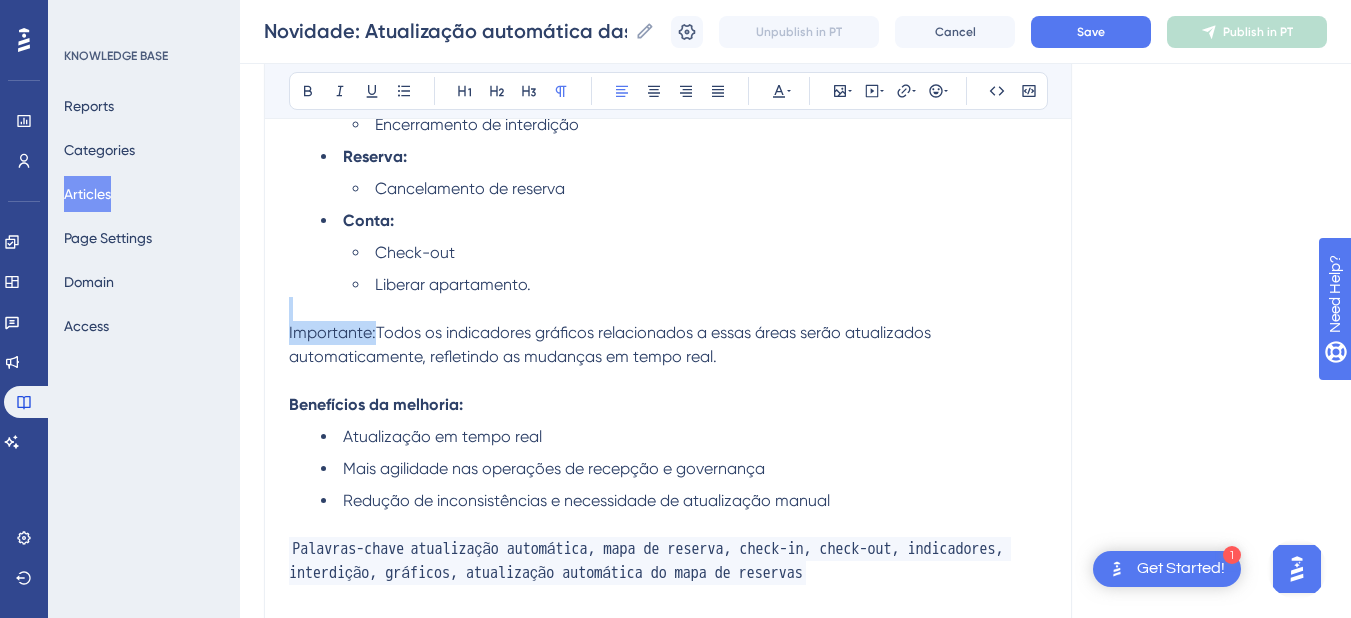drag, startPoint x: 375, startPoint y: 331, endPoint x: 252, endPoint y: 317, distance: 123.79418 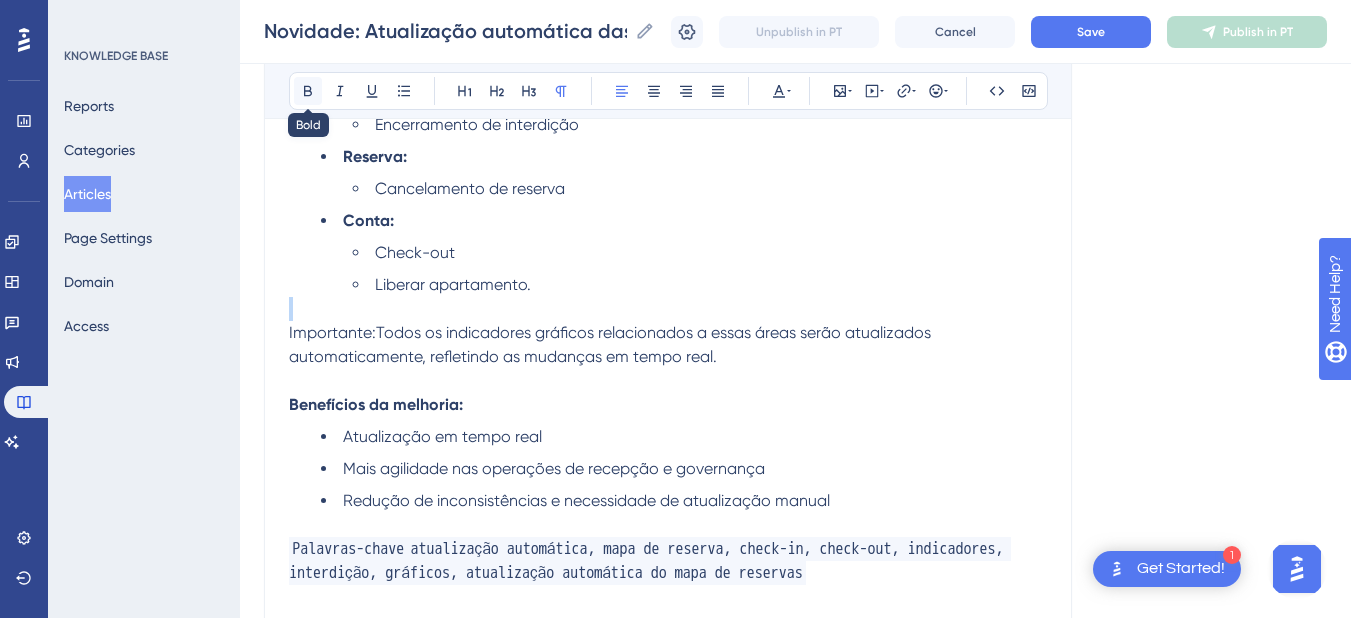 click 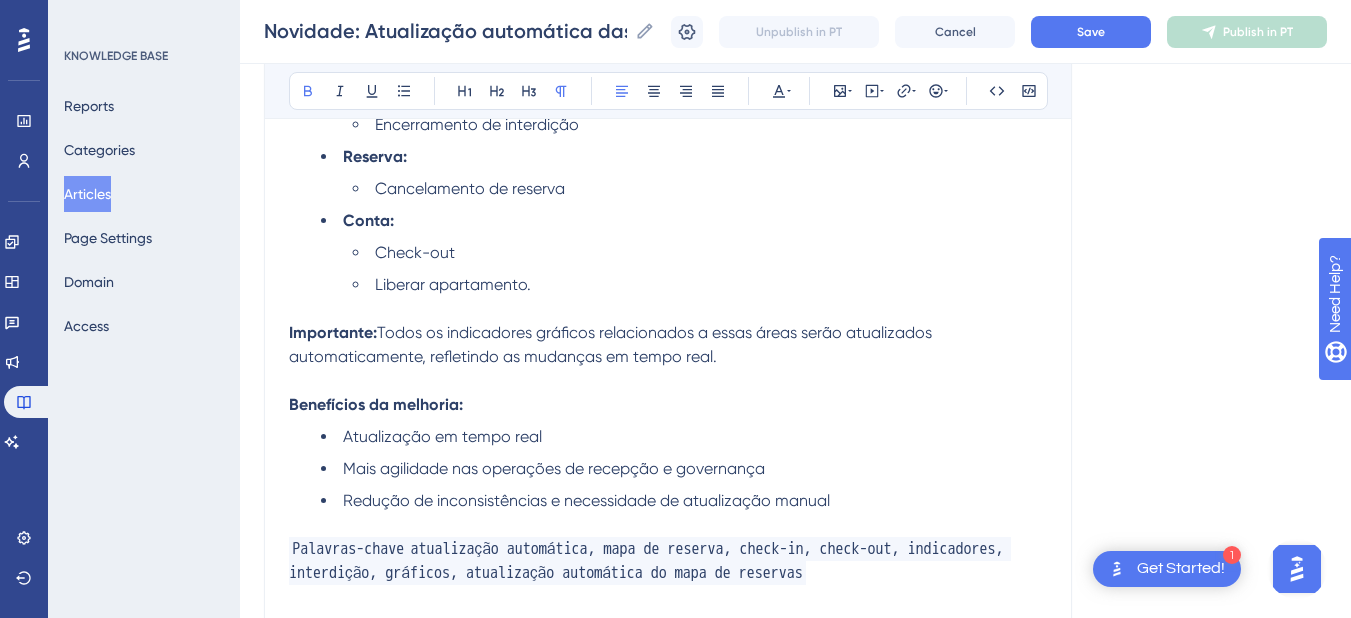 click at bounding box center (668, 381) 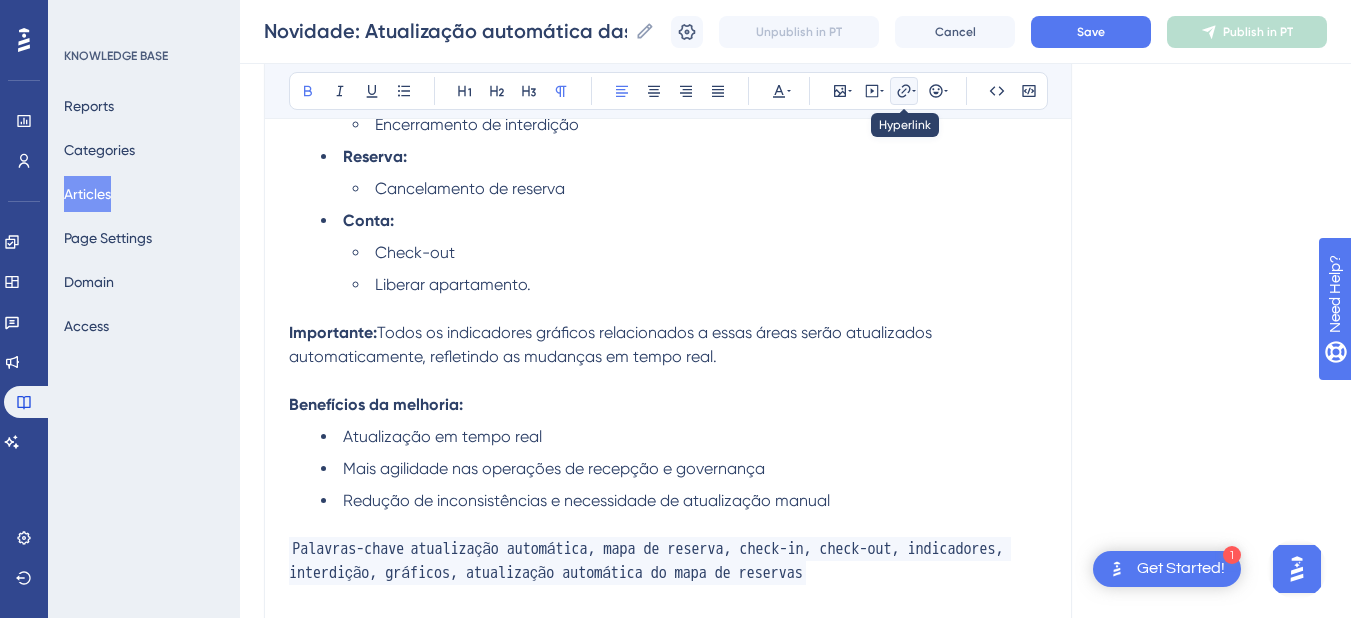 click at bounding box center [904, 91] 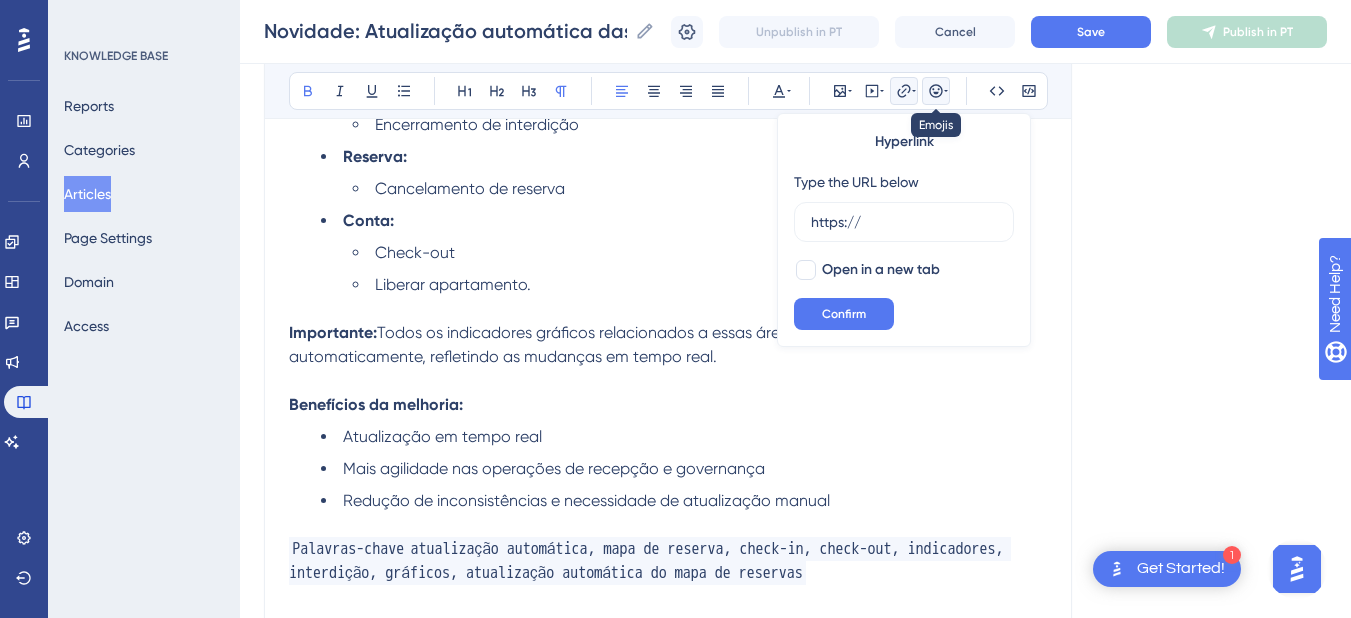 click 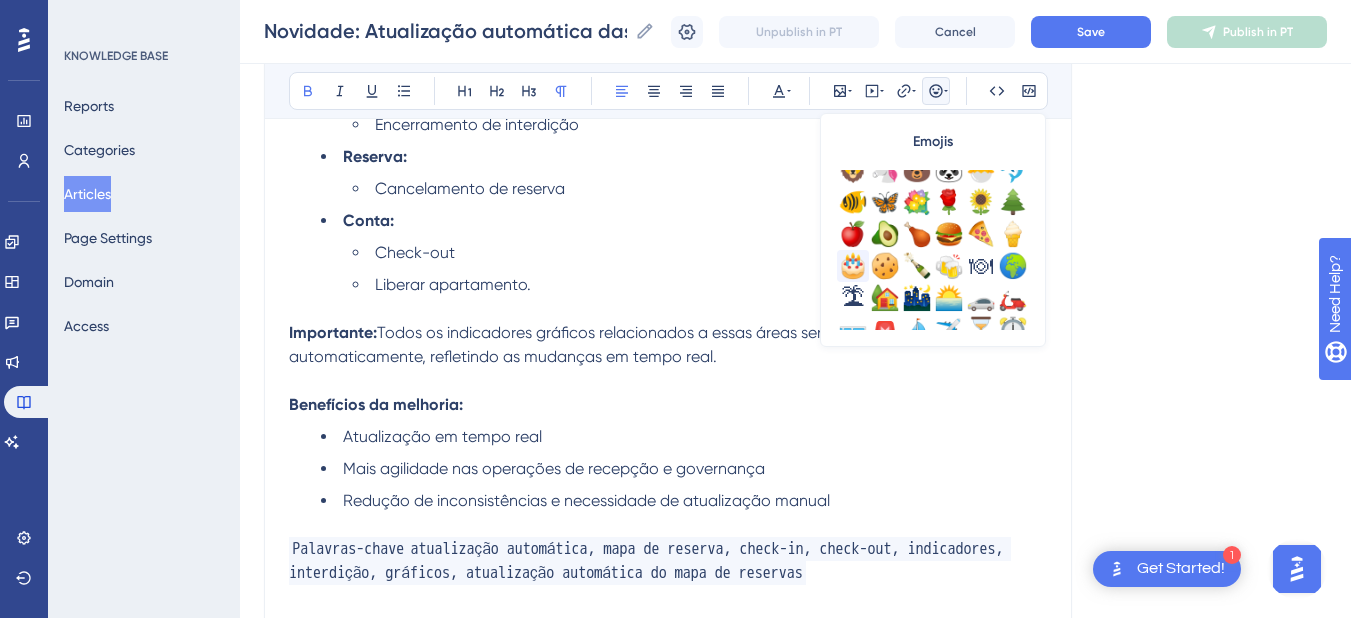 scroll, scrollTop: 600, scrollLeft: 0, axis: vertical 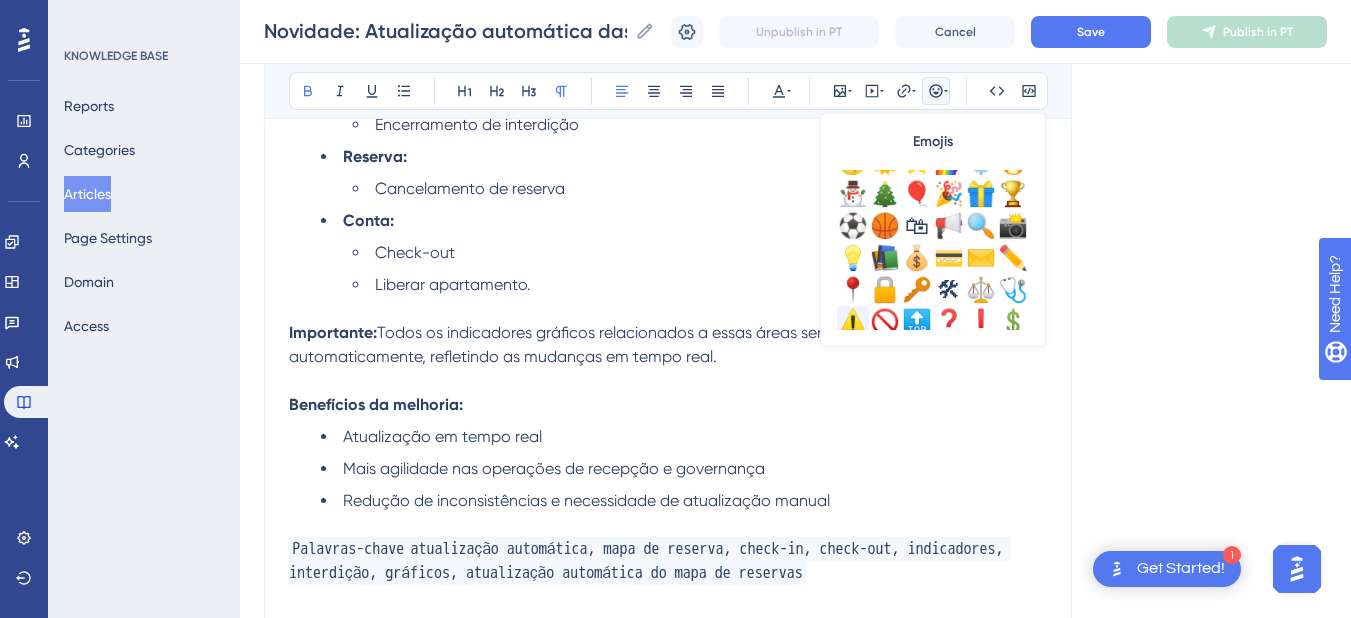 click on "⚠️" at bounding box center [853, 322] 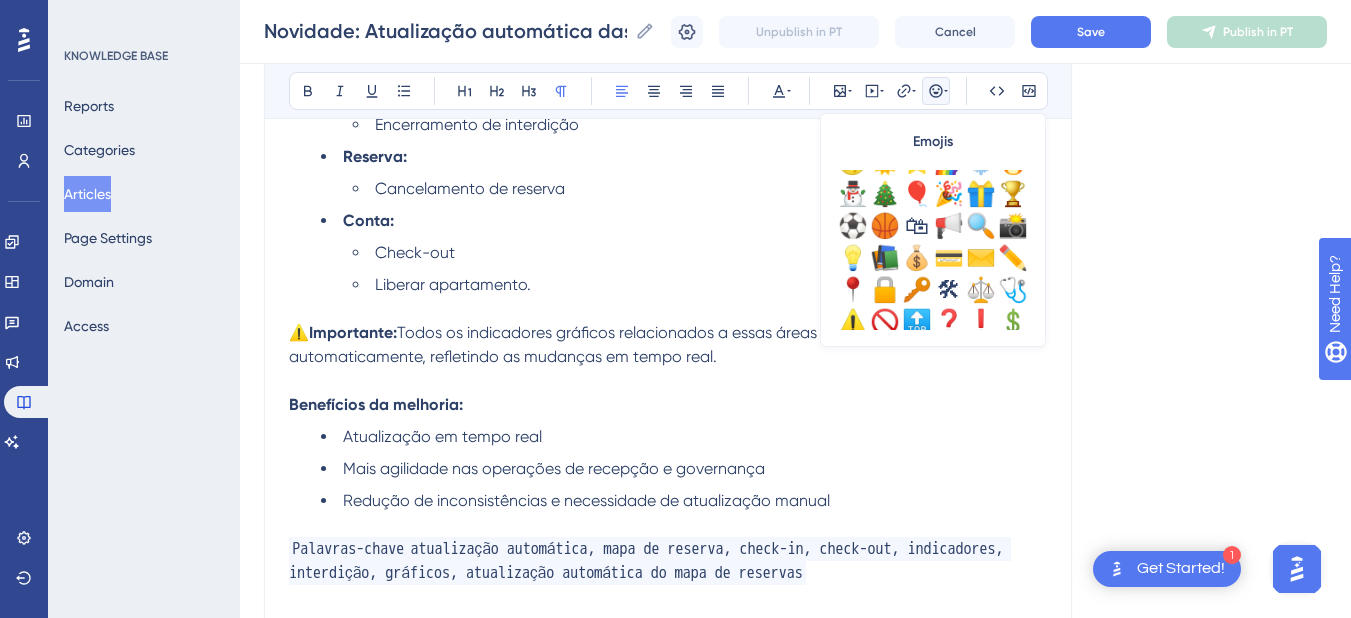 click on "Todos os indicadores gráficos relacionados a essas áreas serão atualizados automaticamente, refletindo as mudanças em tempo real." at bounding box center (622, 344) 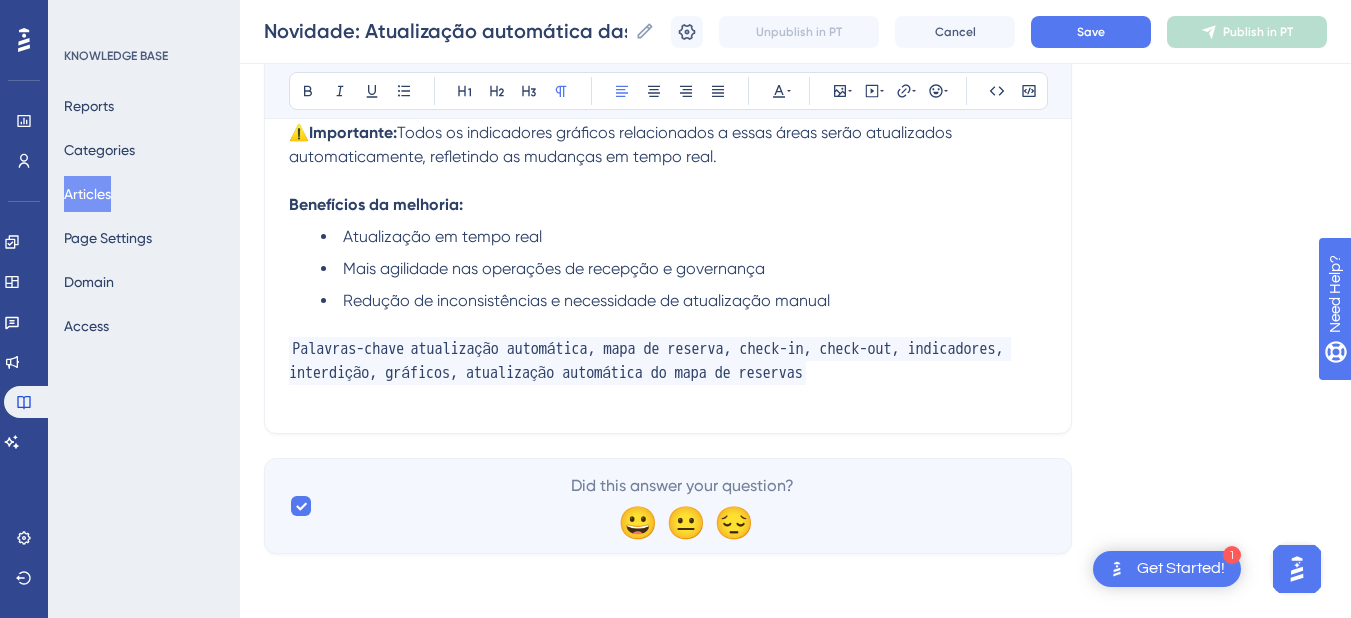 scroll, scrollTop: 716, scrollLeft: 0, axis: vertical 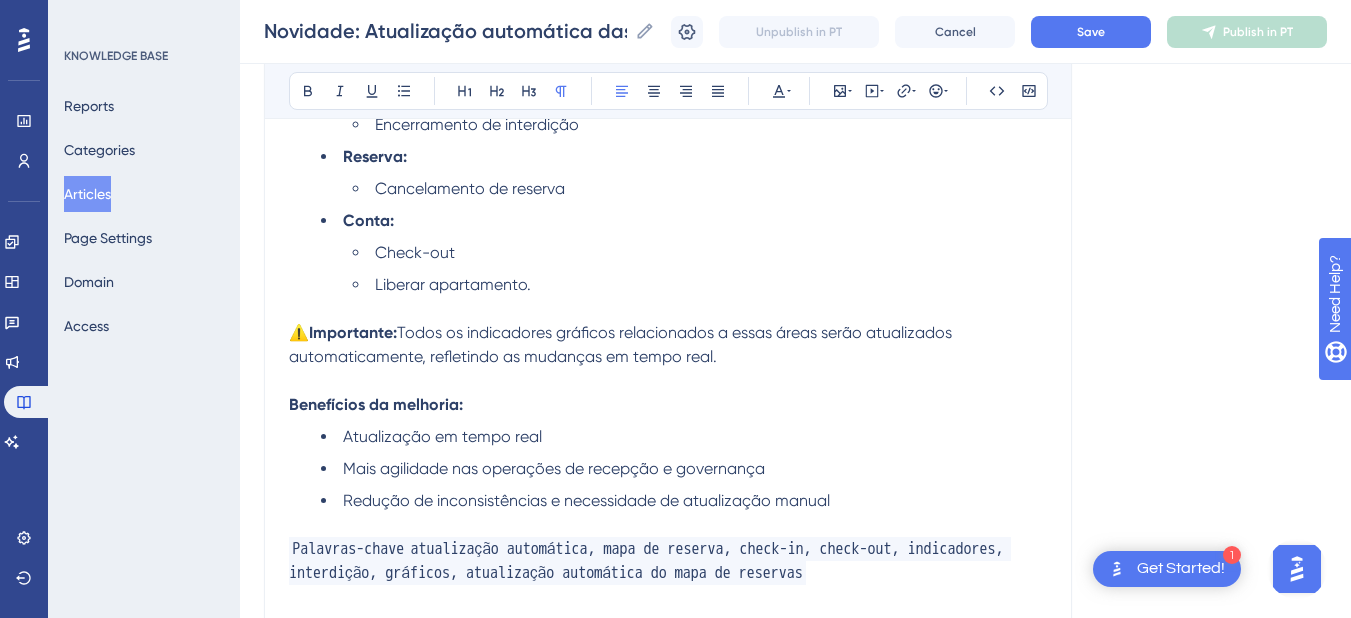 click at bounding box center [668, 381] 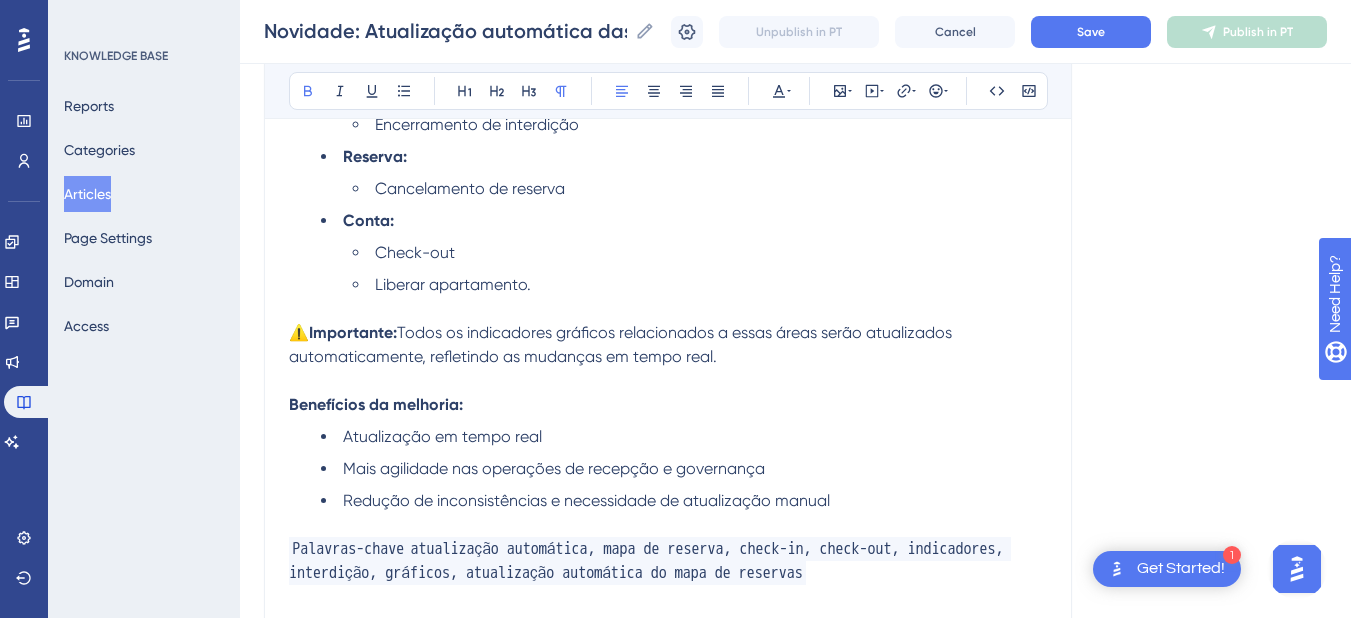 click on "Todos os indicadores gráficos relacionados a essas áreas serão atualizados automaticamente, refletindo as mudanças em tempo real." at bounding box center (622, 344) 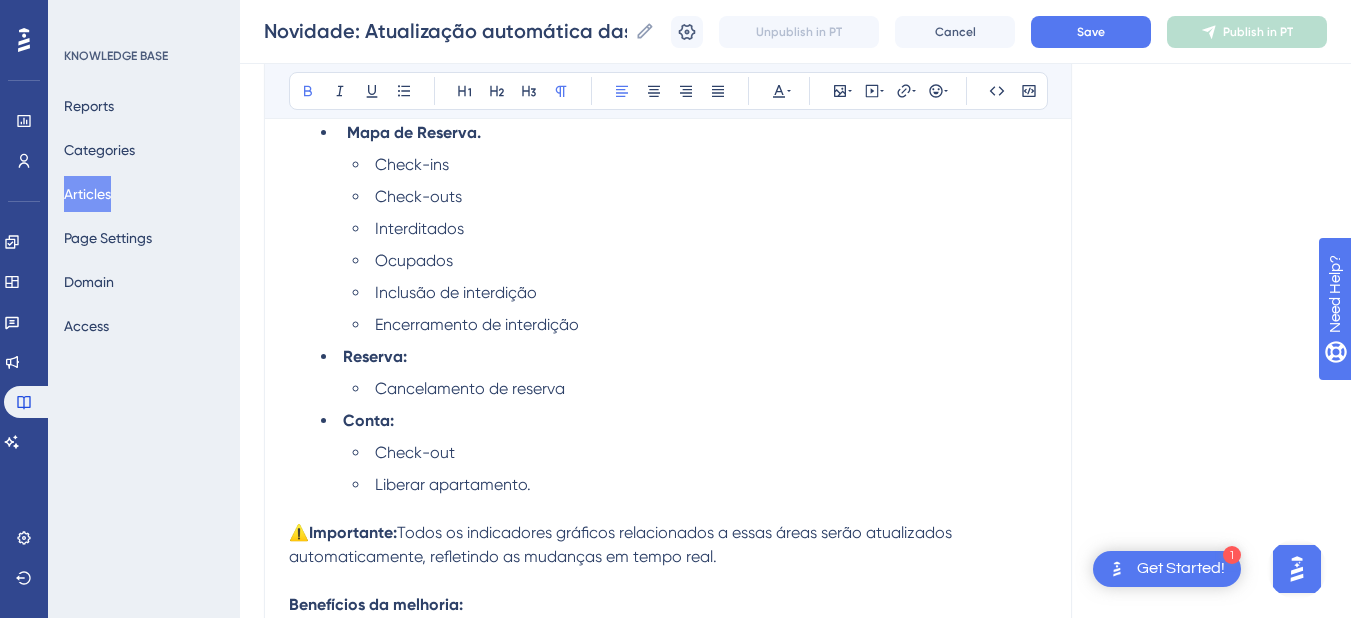 scroll, scrollTop: 116, scrollLeft: 0, axis: vertical 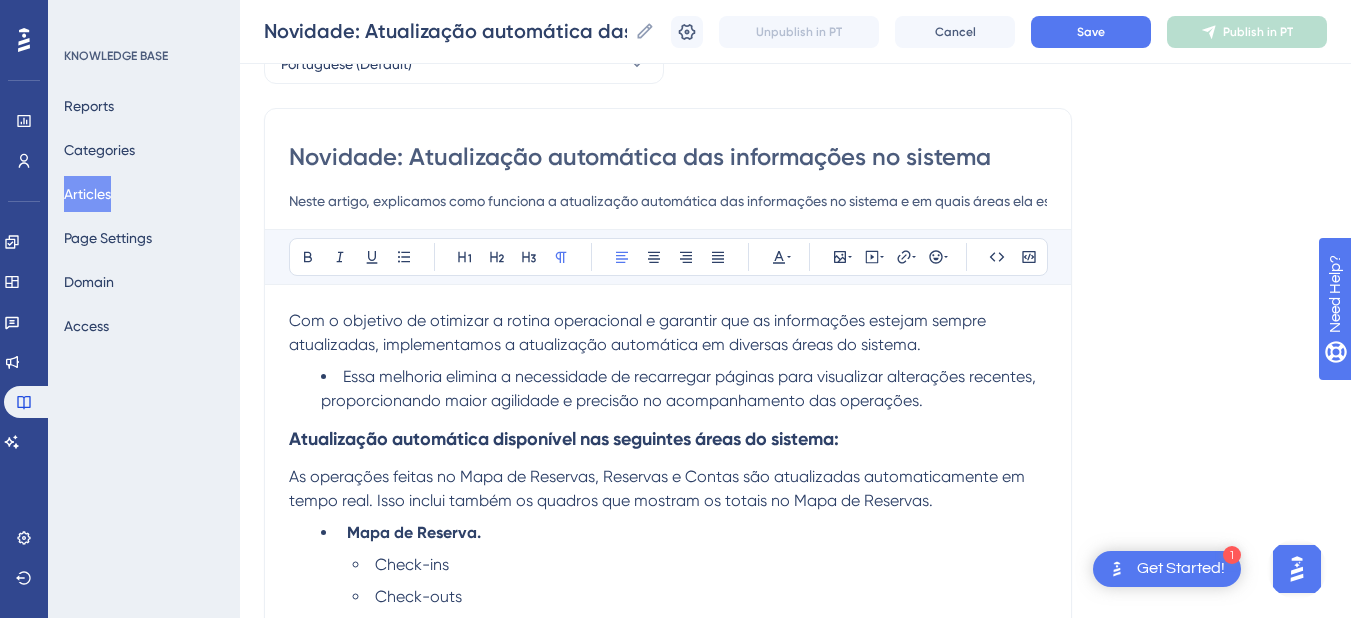 click on "Com o objetivo de otimizar a rotina operacional e garantir que as informações estejam sempre atualizadas, implementamos a atualização automática em diversas áreas do sistema." at bounding box center [639, 332] 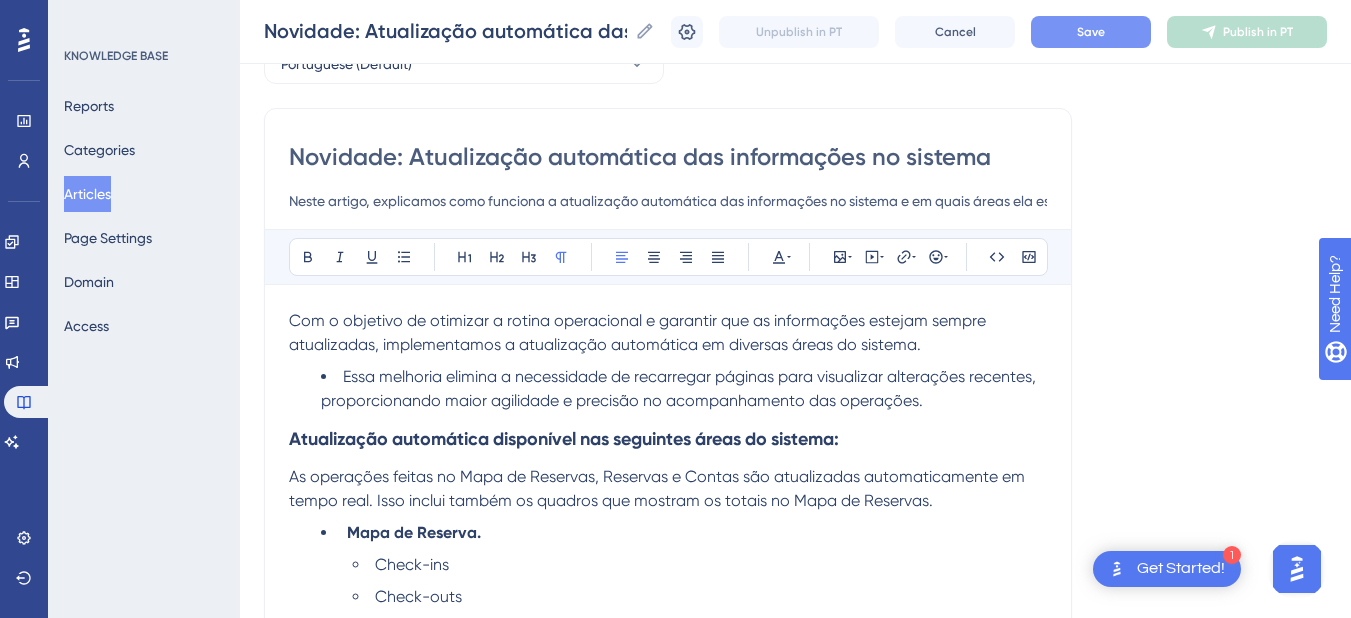 click on "Save" at bounding box center (1091, 32) 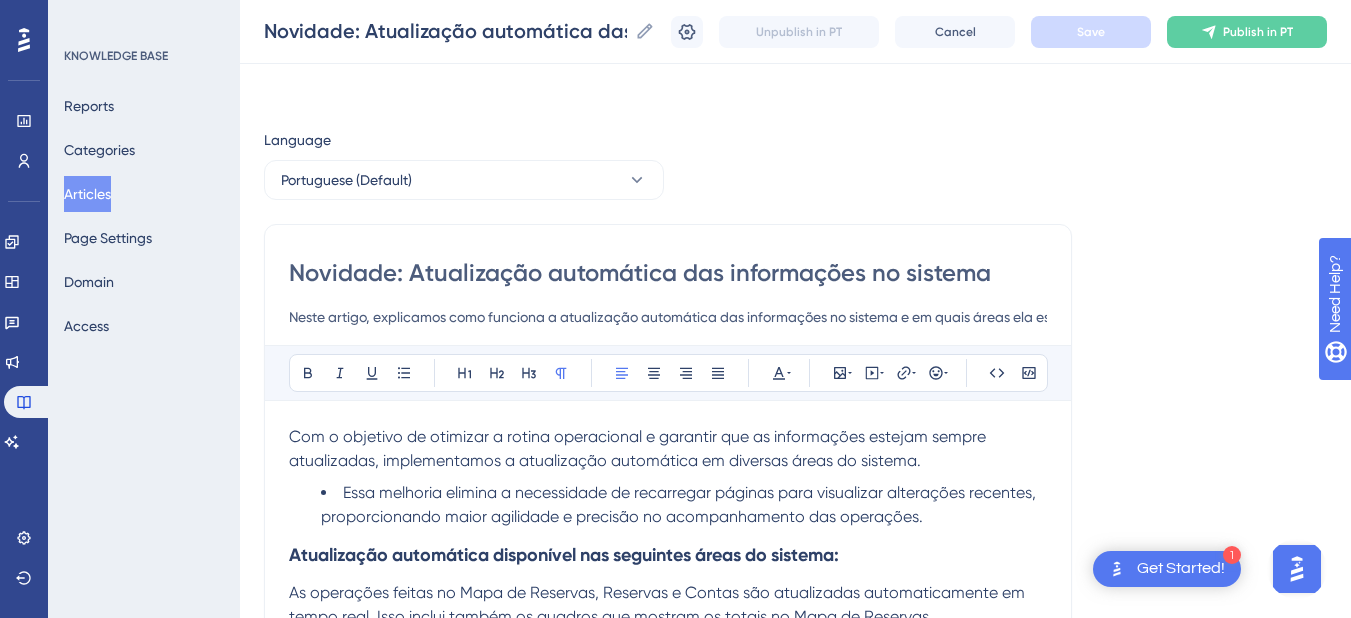 scroll, scrollTop: 200, scrollLeft: 0, axis: vertical 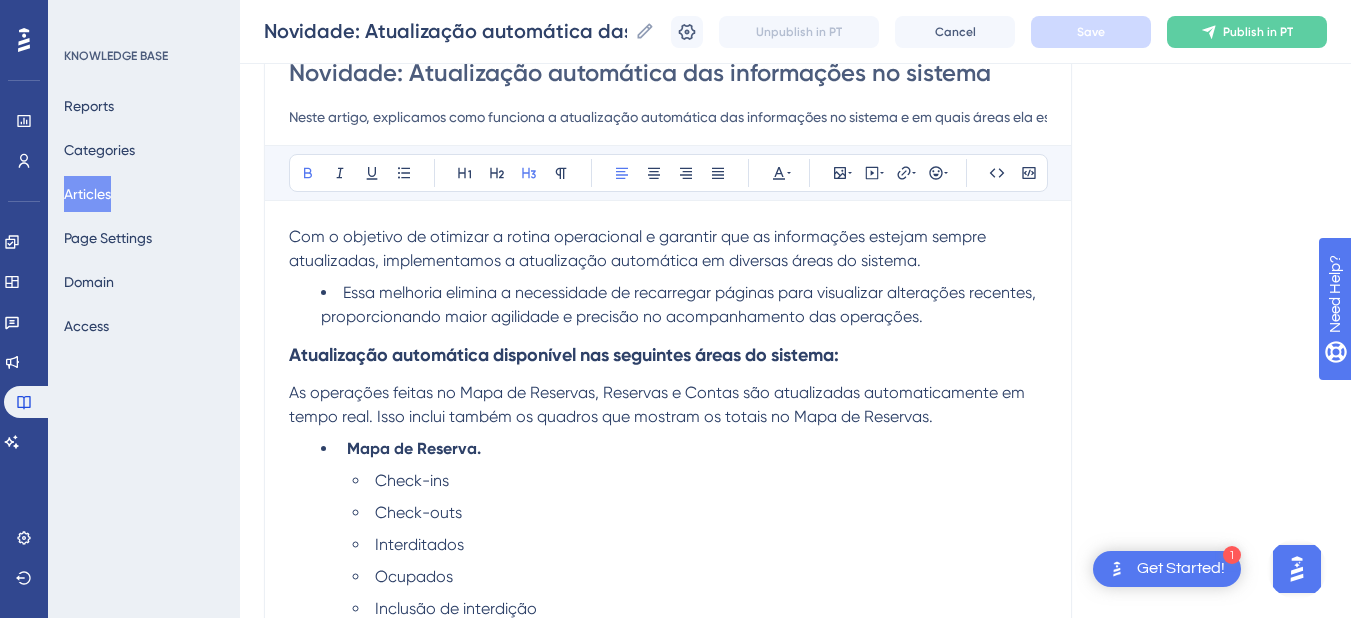 click on "Atualização automática disponível nas seguintes áreas do sistema:" at bounding box center [564, 355] 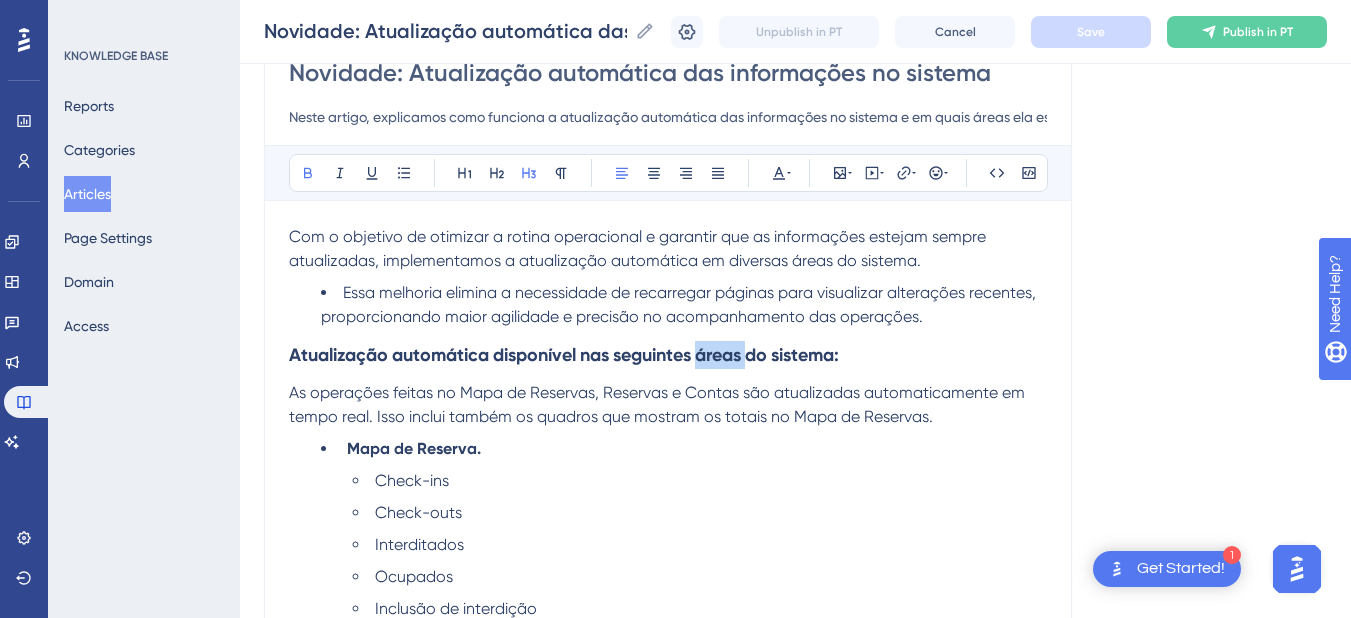 click on "Atualização automática disponível nas seguintes áreas do sistema:" at bounding box center [564, 355] 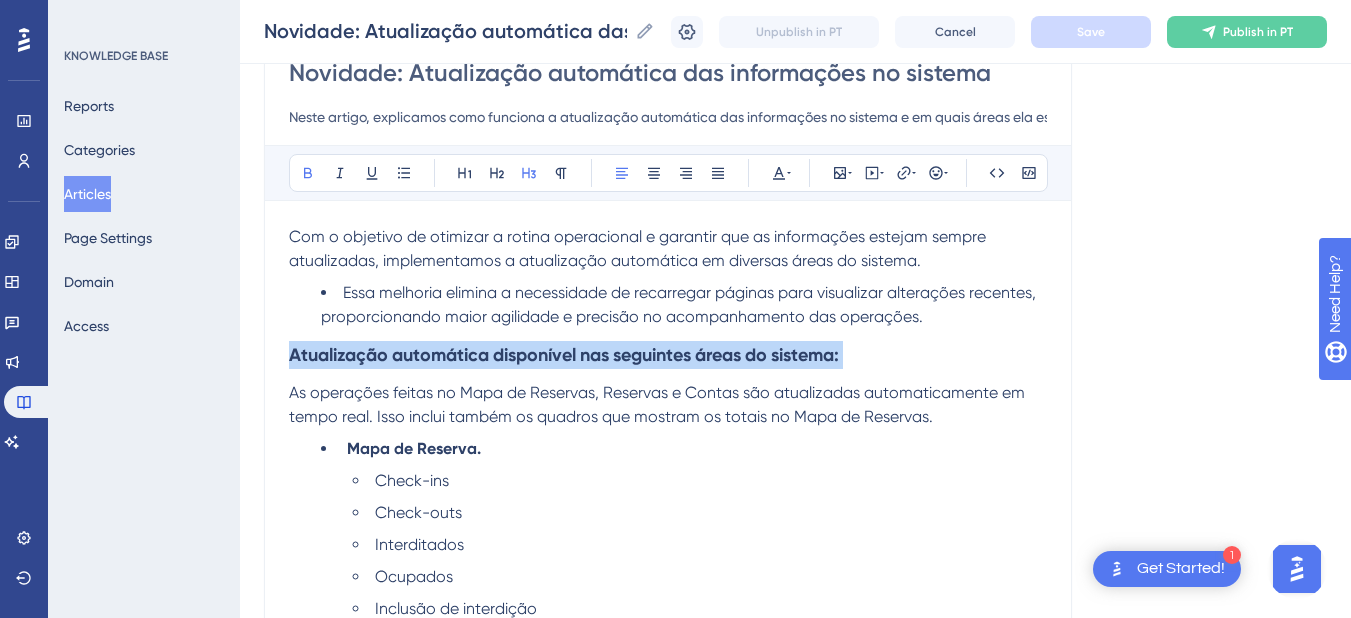 click on "Atualização automática disponível nas seguintes áreas do sistema:" at bounding box center (564, 355) 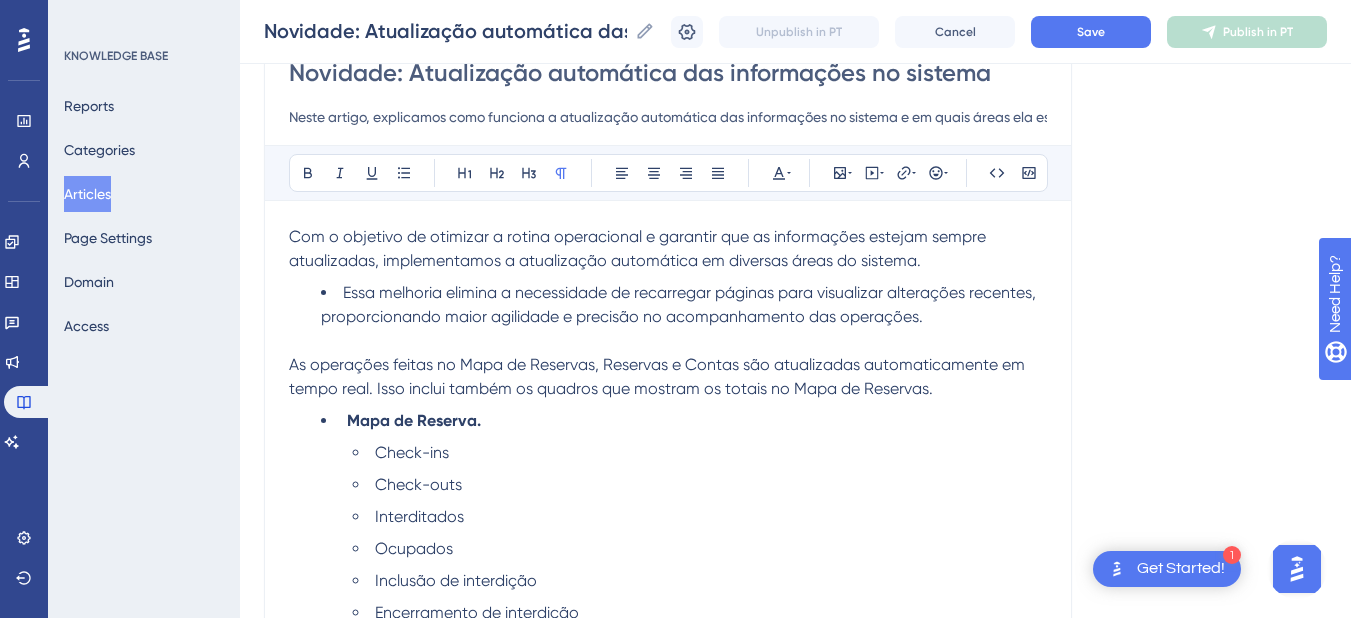 click on "Com o objetivo de otimizar a rotina operacional e garantir que as informações estejam sempre atualizadas, implementamos a atualização automática em diversas áreas do sistema." at bounding box center [668, 249] 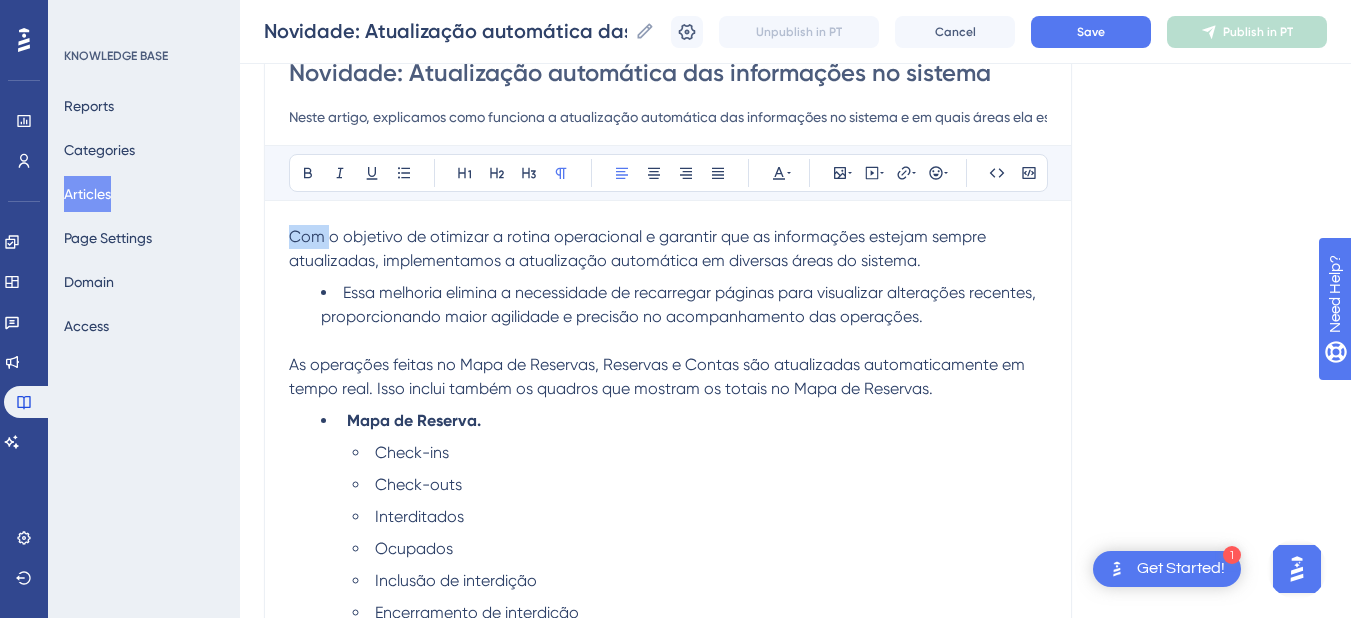 click on "Com o objetivo de otimizar a rotina operacional e garantir que as informações estejam sempre atualizadas, implementamos a atualização automática em diversas áreas do sistema." at bounding box center [668, 249] 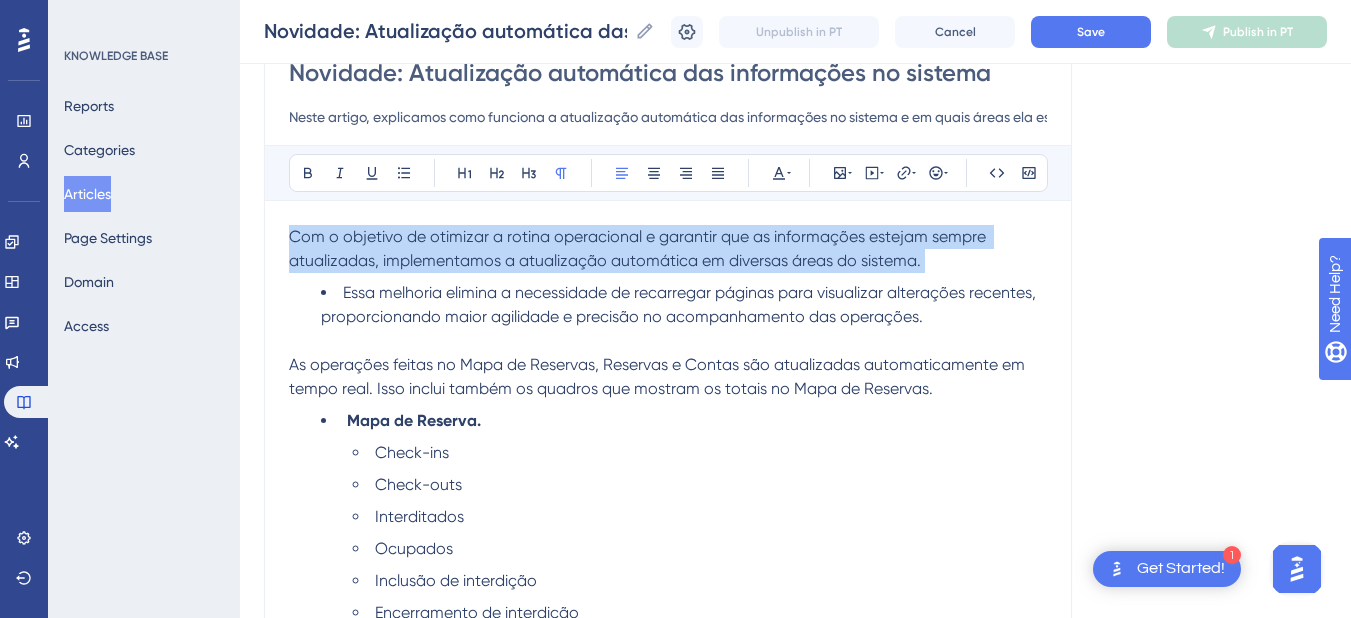 click on "Com o objetivo de otimizar a rotina operacional e garantir que as informações estejam sempre atualizadas, implementamos a atualização automática em diversas áreas do sistema." at bounding box center [668, 249] 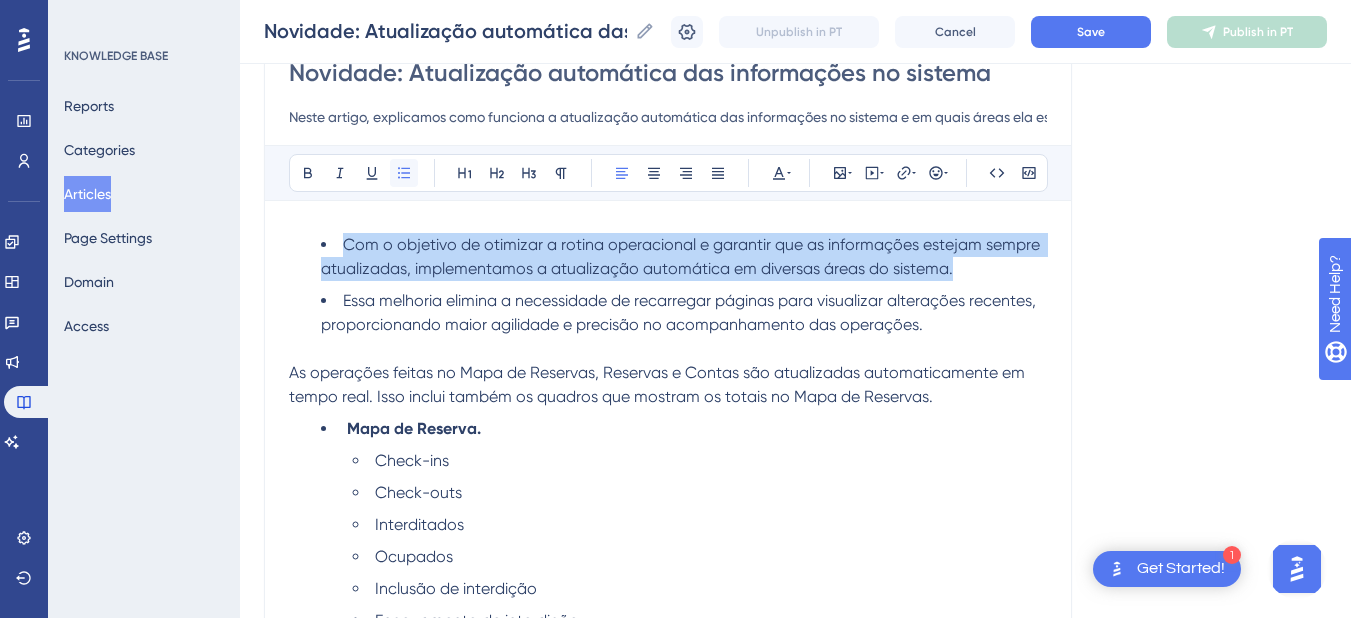 click 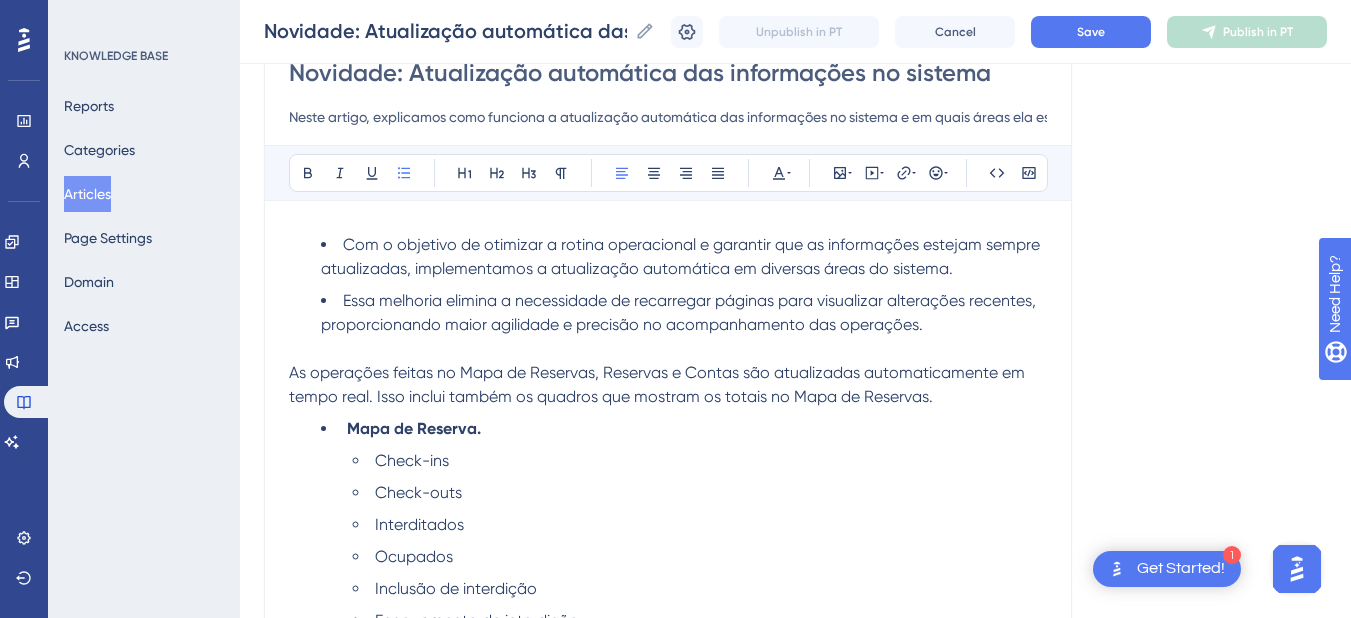click on "Essa melhoria elimina a necessidade de recarregar páginas para visualizar alterações recentes, proporcionando maior agilidade e precisão no acompanhamento das operações." at bounding box center [680, 312] 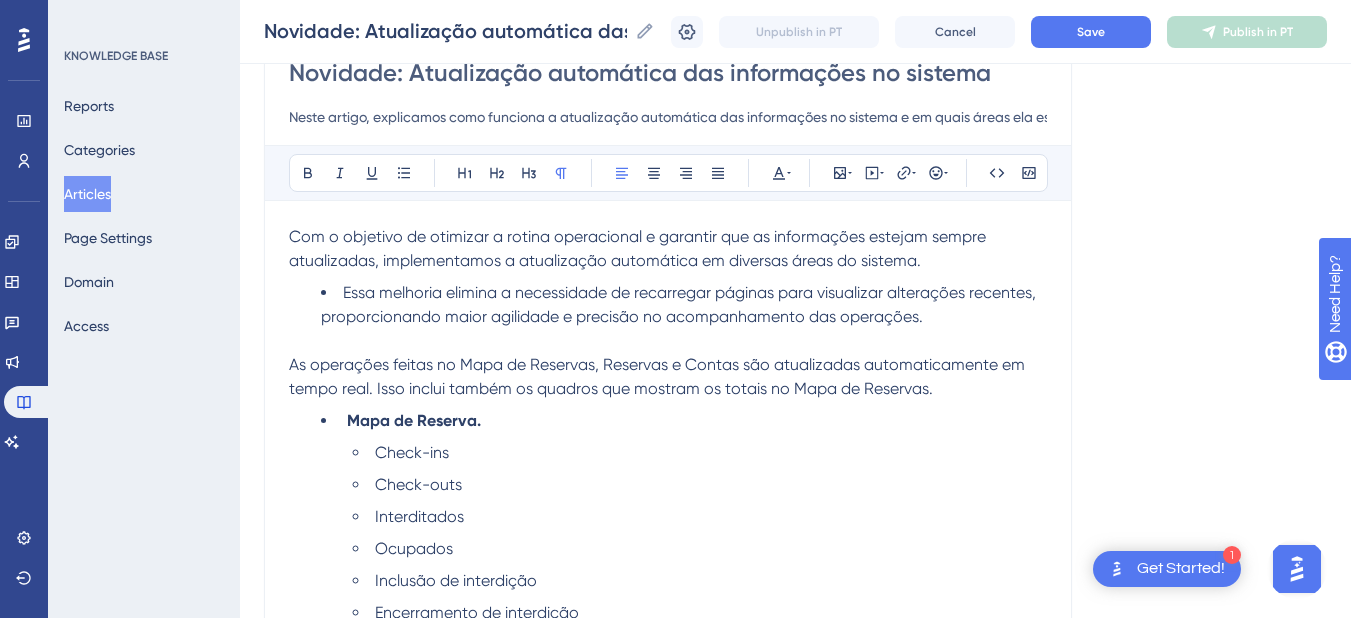 click on "As operações feitas no Mapa de Reservas, Reservas e Contas são atualizadas automaticamente em tempo real. Isso inclui também os quadros que mostram os totais no Mapa de Reservas." at bounding box center (668, 377) 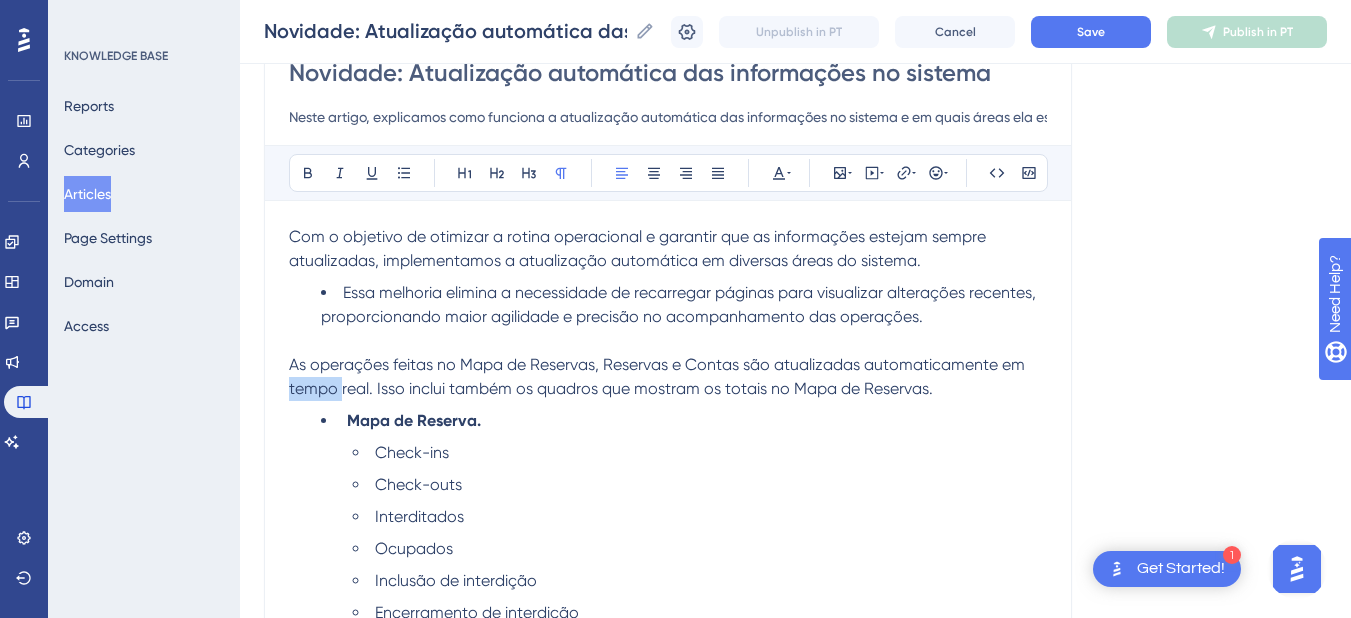click on "As operações feitas no Mapa de Reservas, Reservas e Contas são atualizadas automaticamente em tempo real. Isso inclui também os quadros que mostram os totais no Mapa de Reservas." at bounding box center [668, 377] 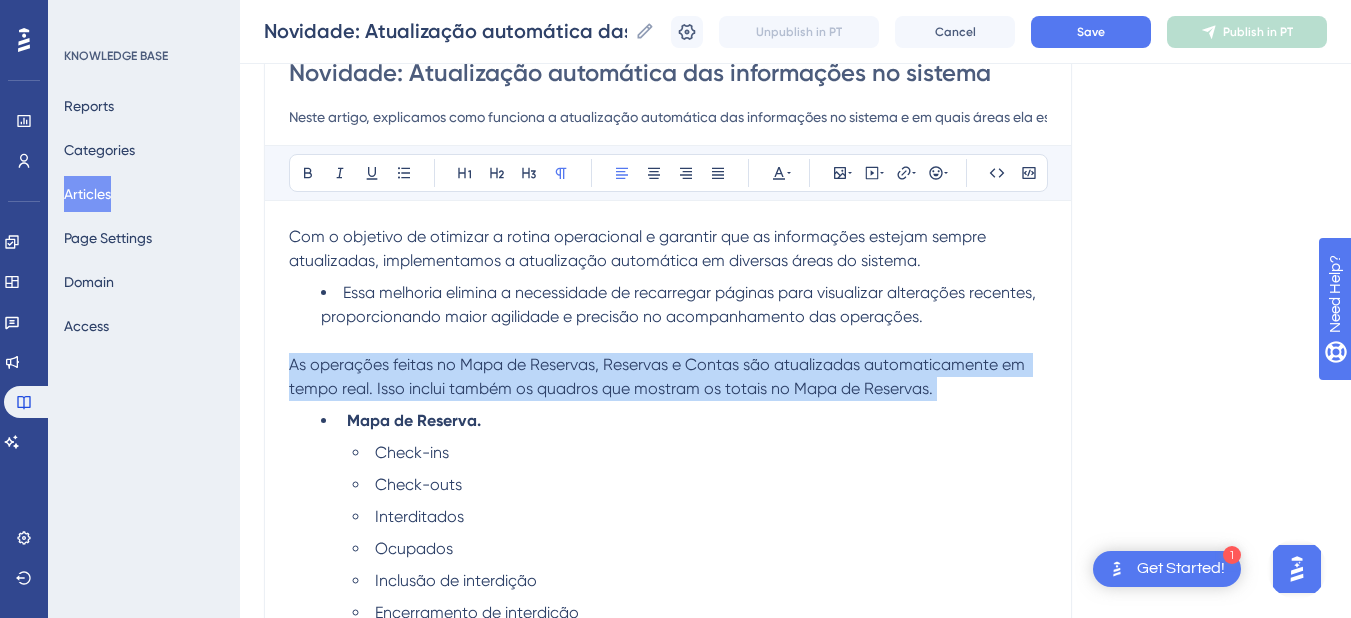 click on "As operações feitas no Mapa de Reservas, Reservas e Contas são atualizadas automaticamente em tempo real. Isso inclui também os quadros que mostram os totais no Mapa de Reservas." at bounding box center (668, 377) 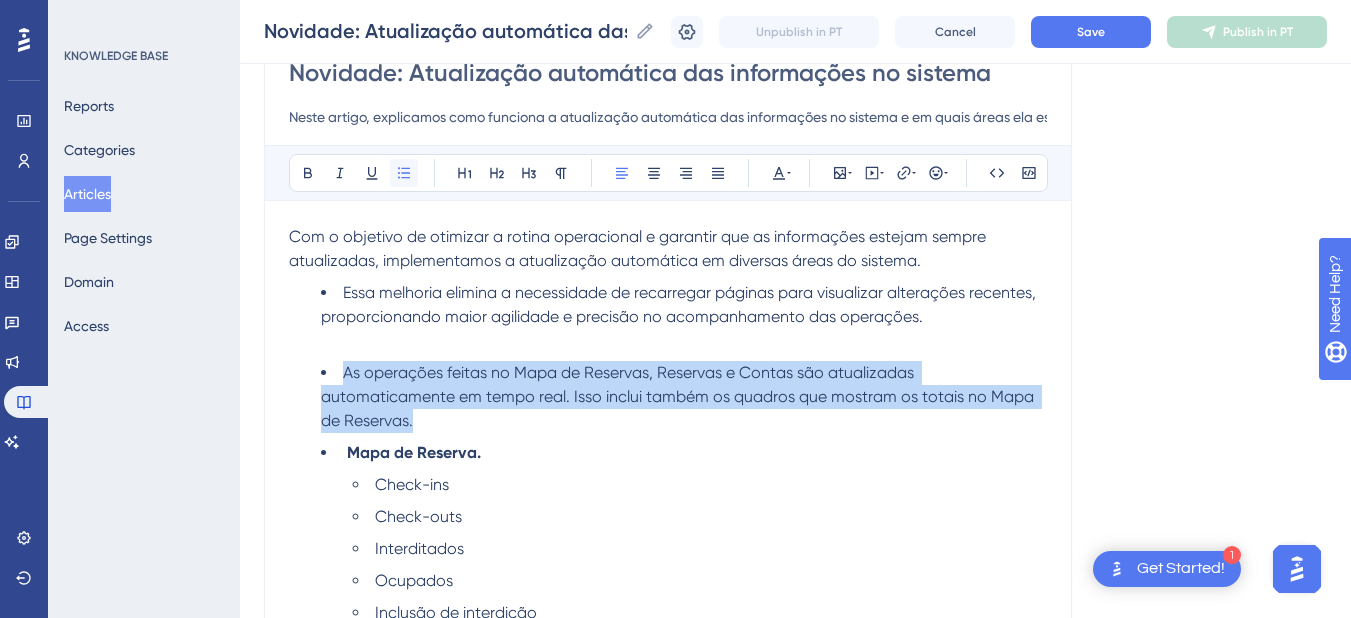 click 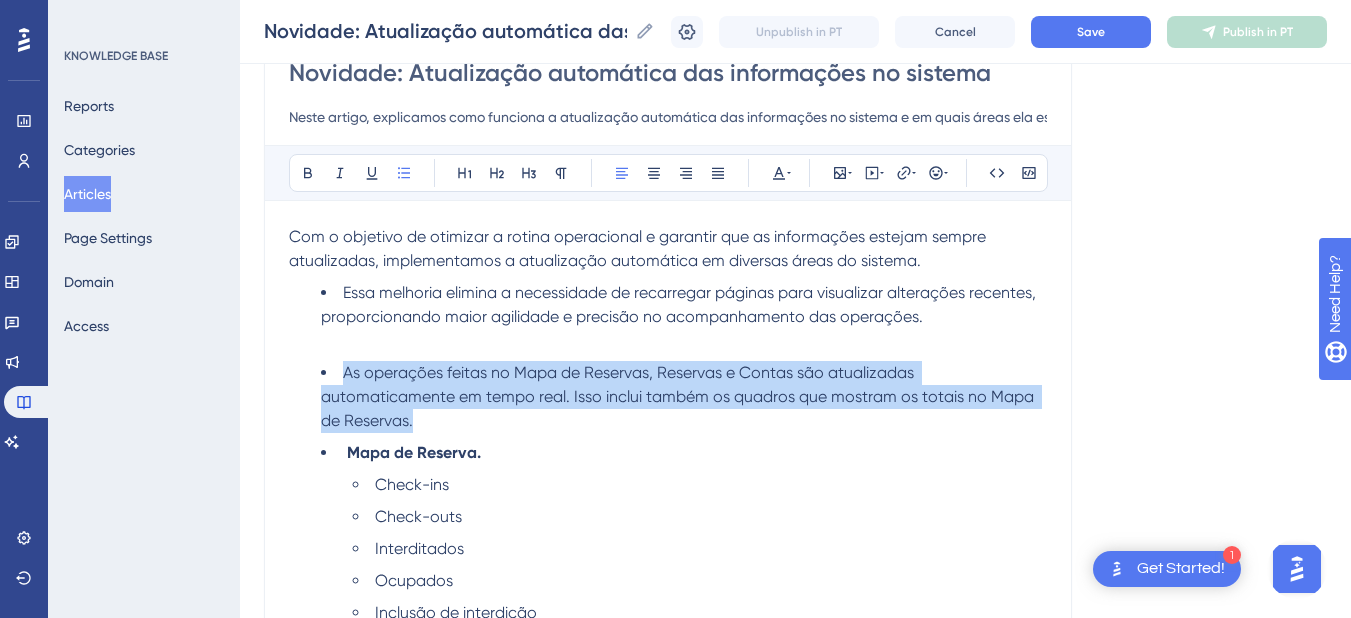 click on "As operações feitas no Mapa de Reservas, Reservas e Contas são atualizadas automaticamente em tempo real. Isso inclui também os quadros que mostram os totais no Mapa de Reservas." at bounding box center [684, 397] 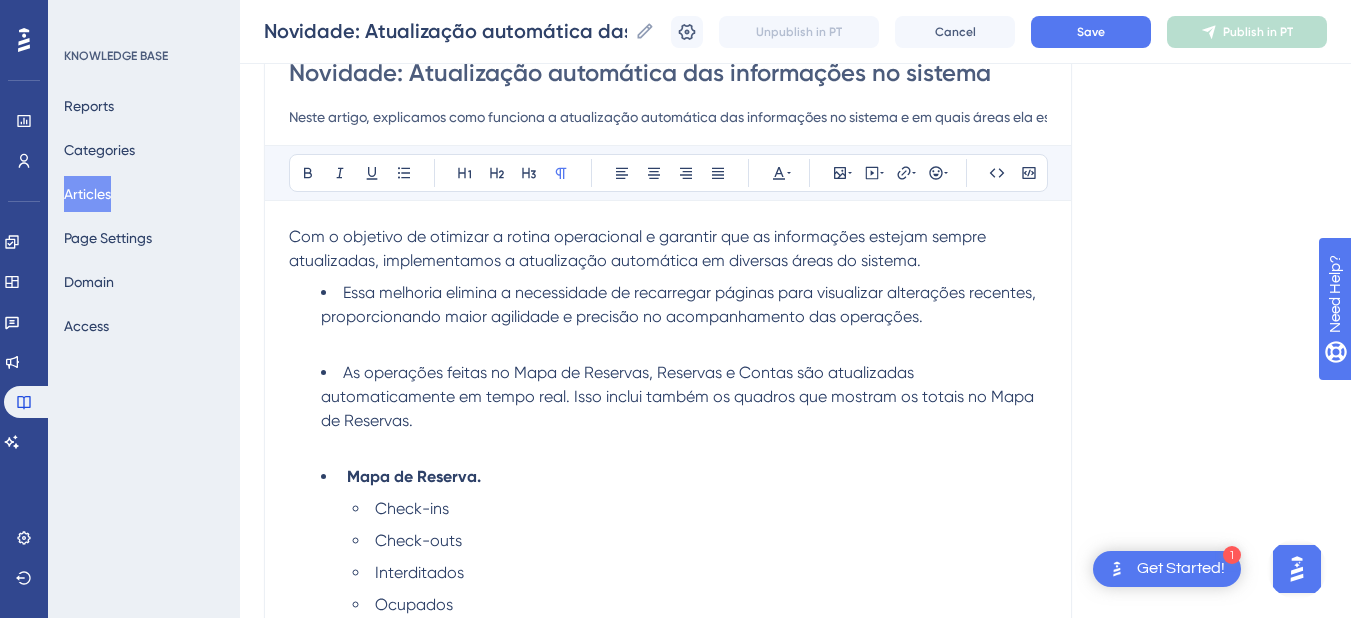 click at bounding box center (345, 476) 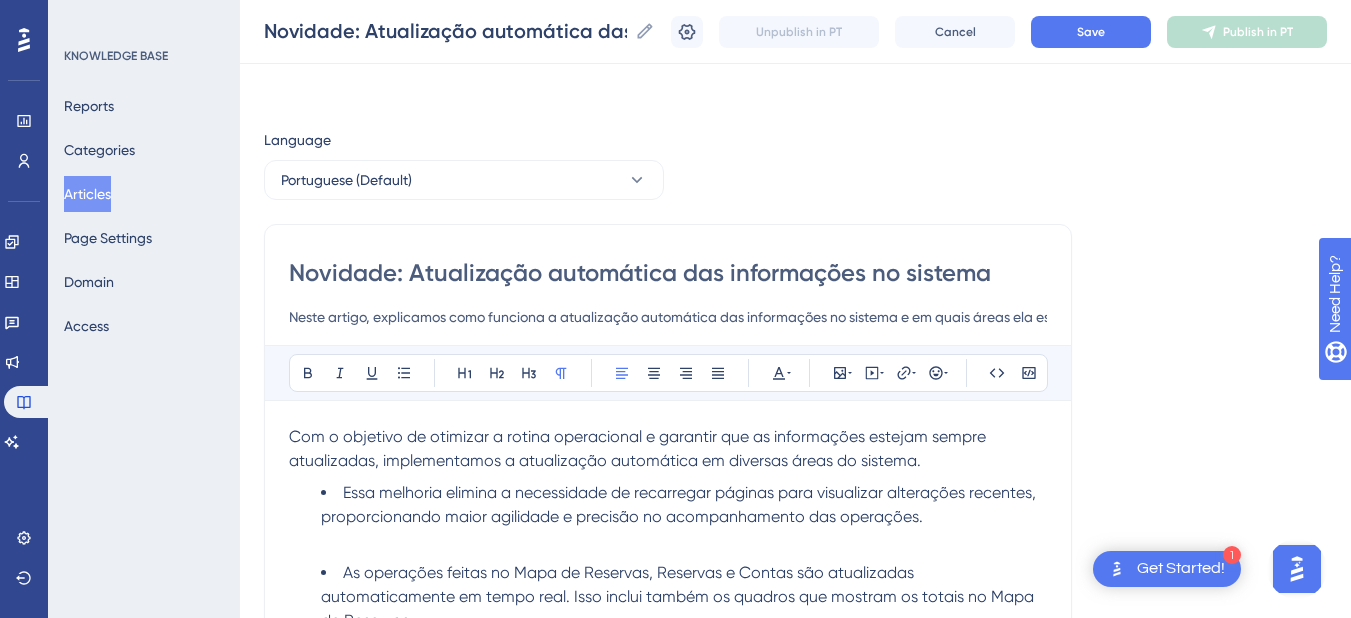 scroll, scrollTop: 200, scrollLeft: 0, axis: vertical 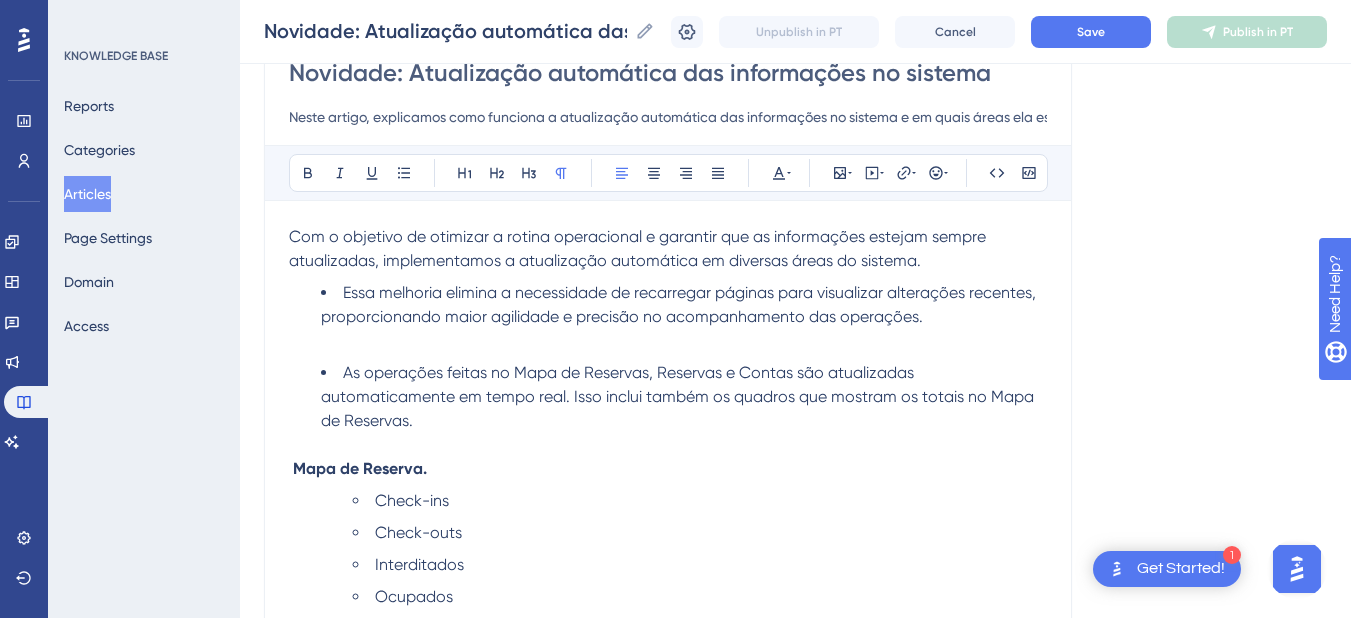 click at bounding box center (668, 341) 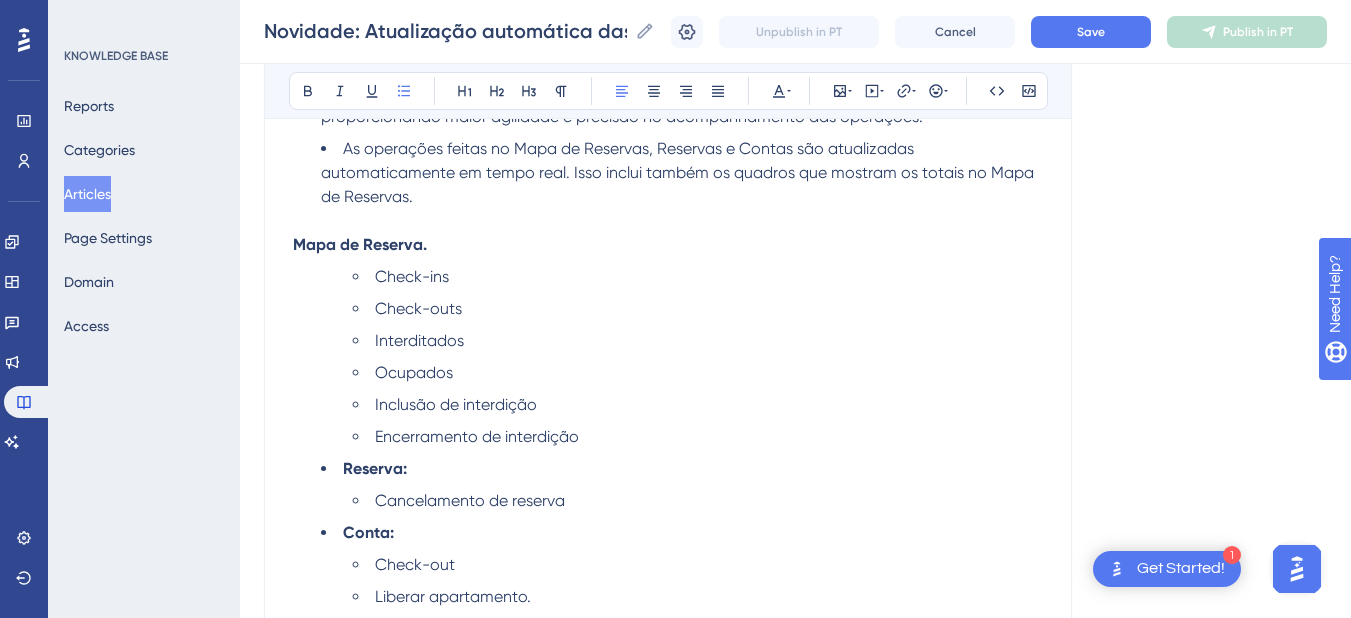 scroll, scrollTop: 600, scrollLeft: 0, axis: vertical 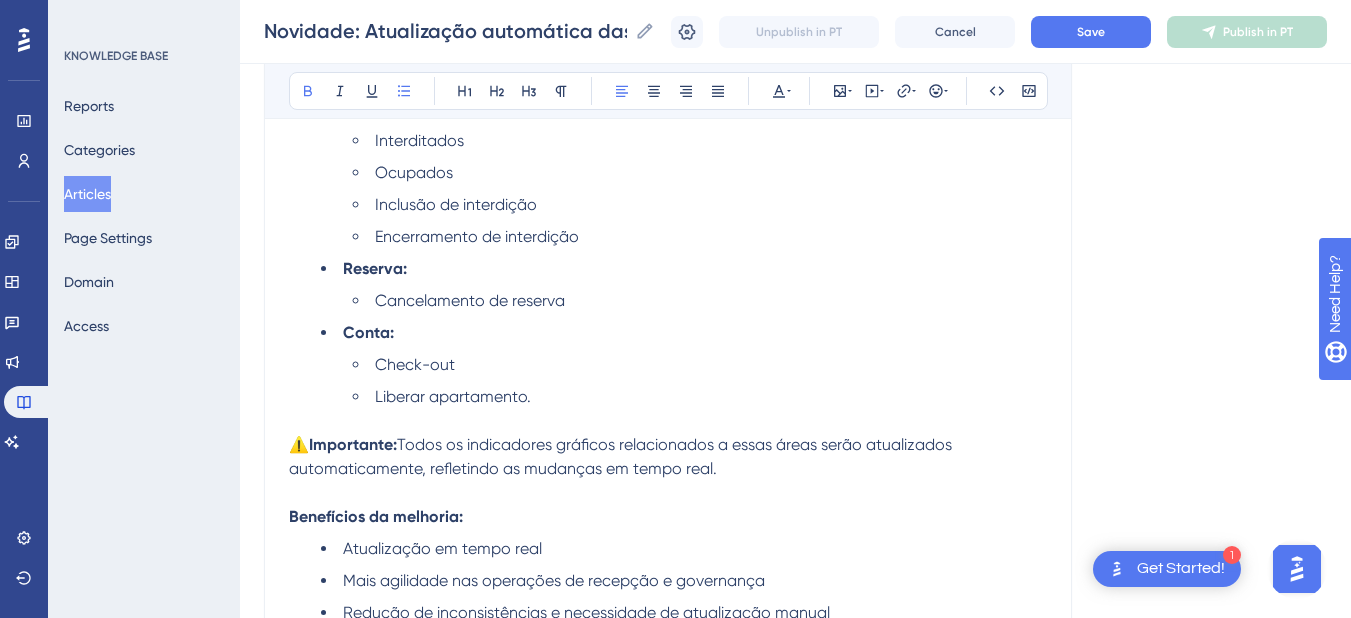 click on "Reserva:" at bounding box center [684, 269] 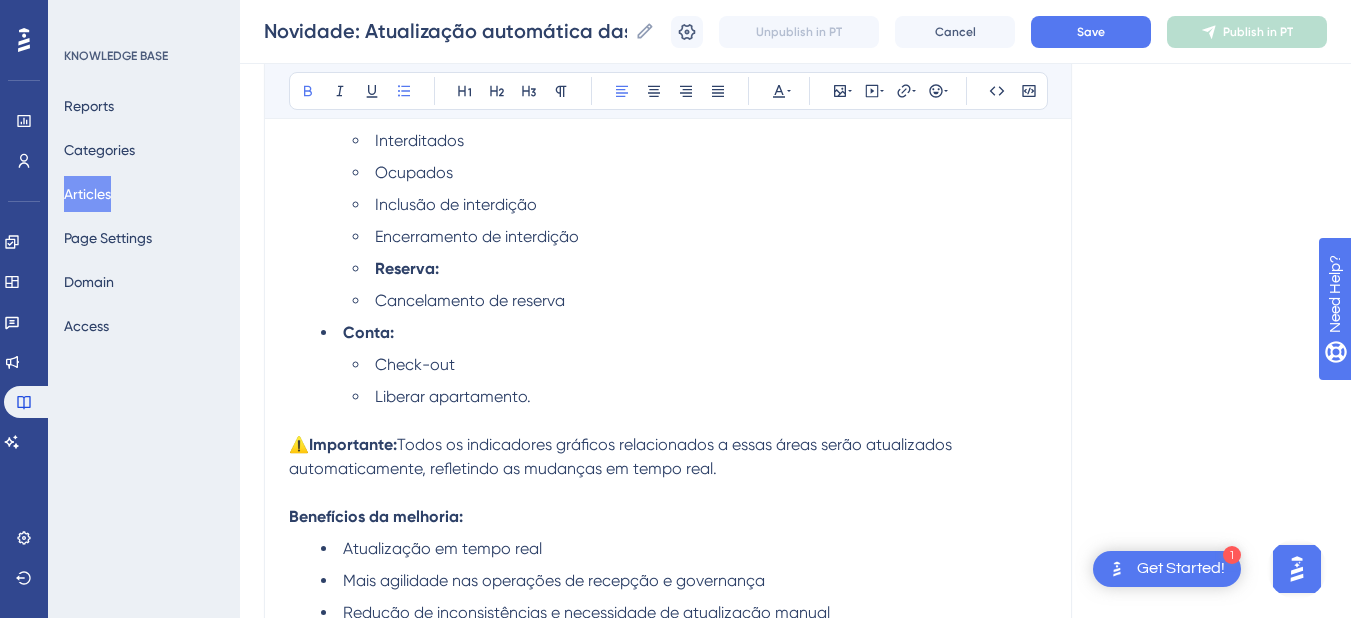 click on "Encerramento de interdição" at bounding box center [700, 237] 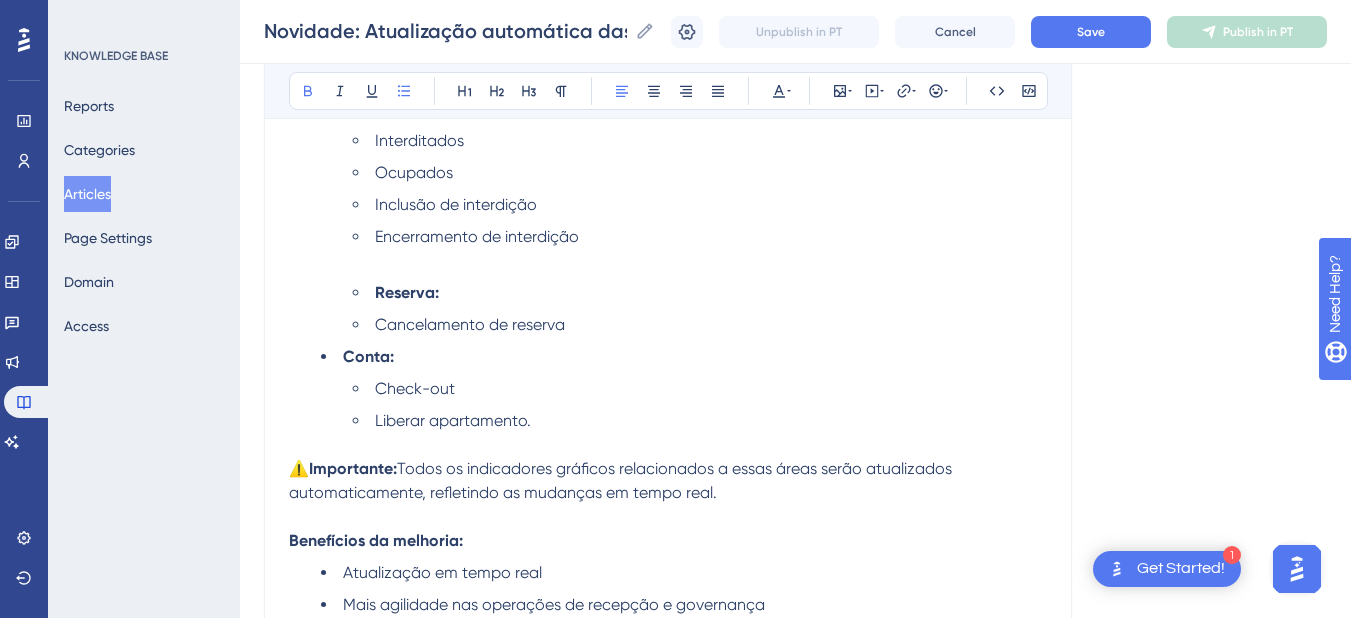 click on "Reserva:" at bounding box center (700, 293) 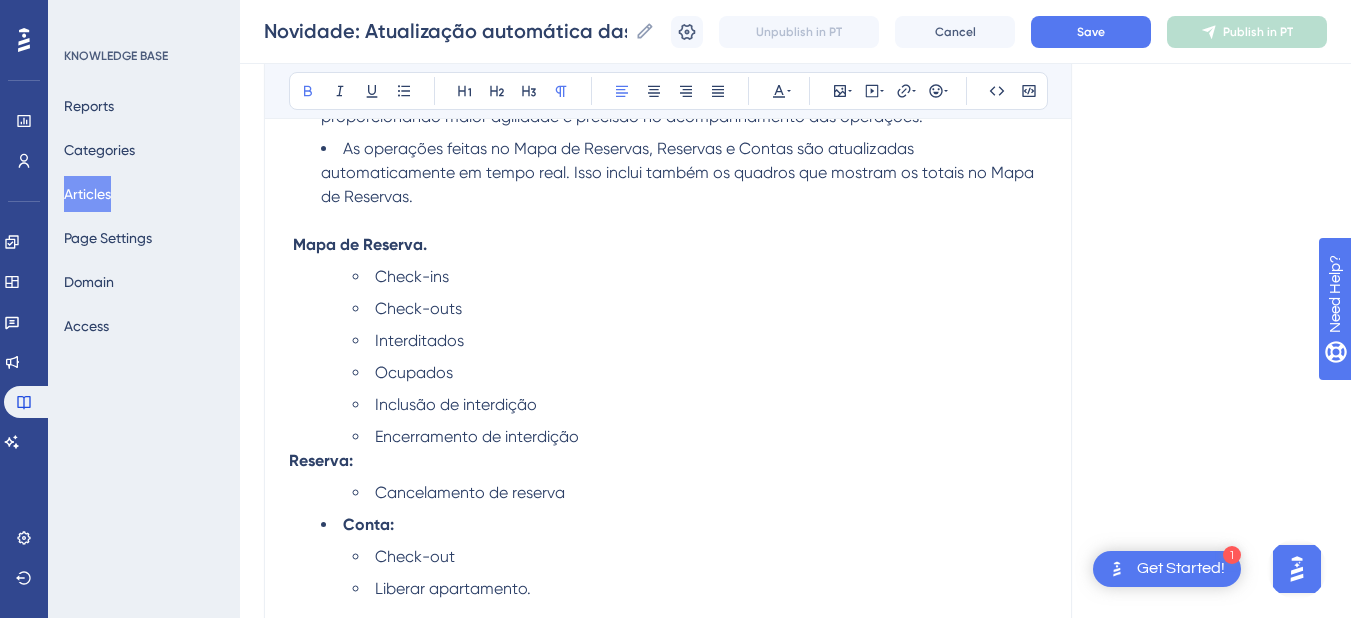 scroll, scrollTop: 600, scrollLeft: 0, axis: vertical 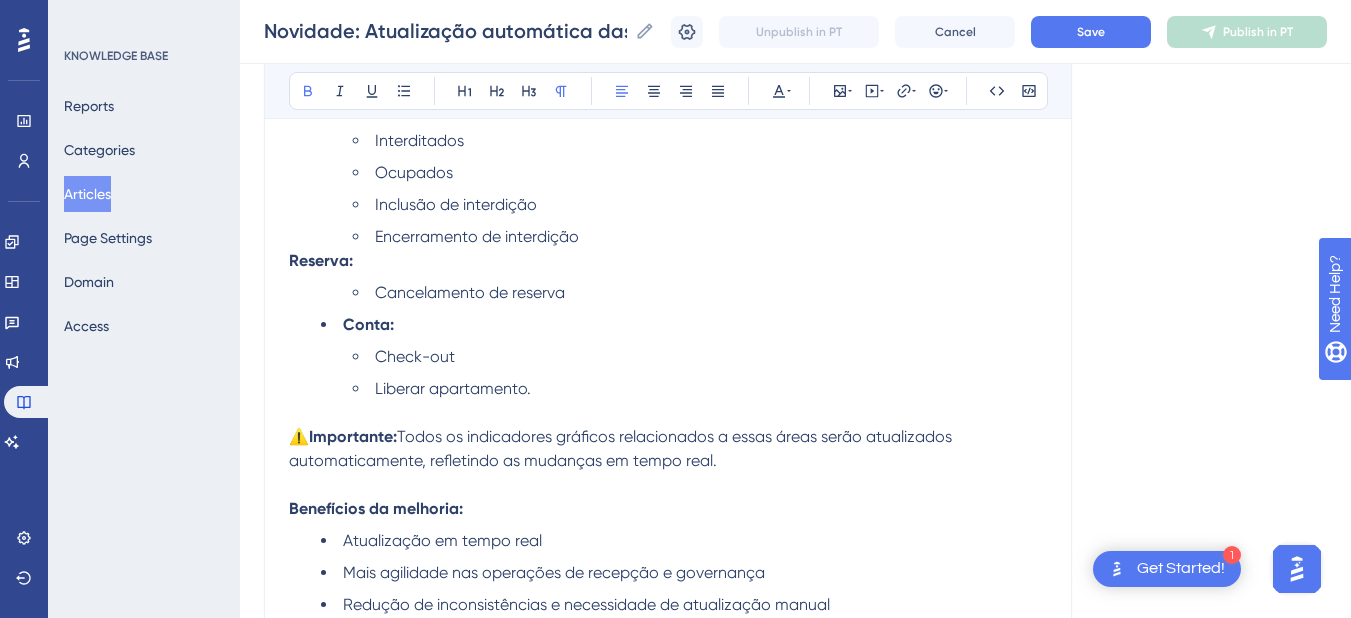 click on "Conta:" at bounding box center (684, 325) 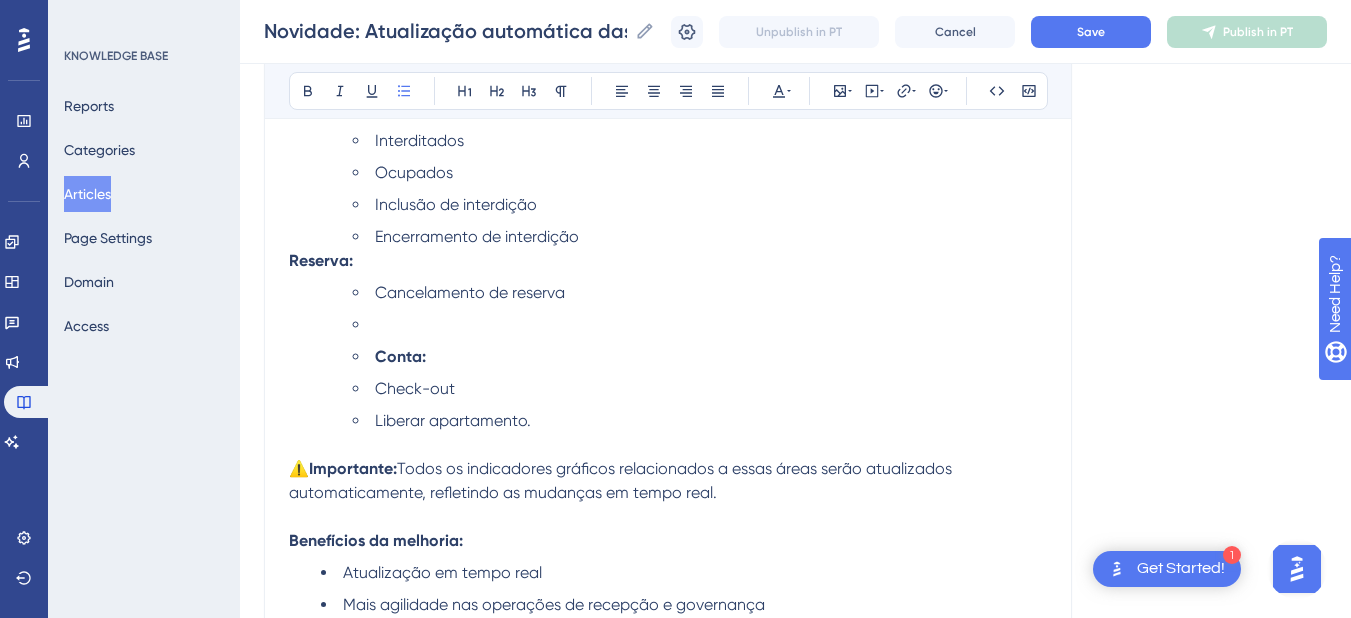 click at bounding box center [700, 325] 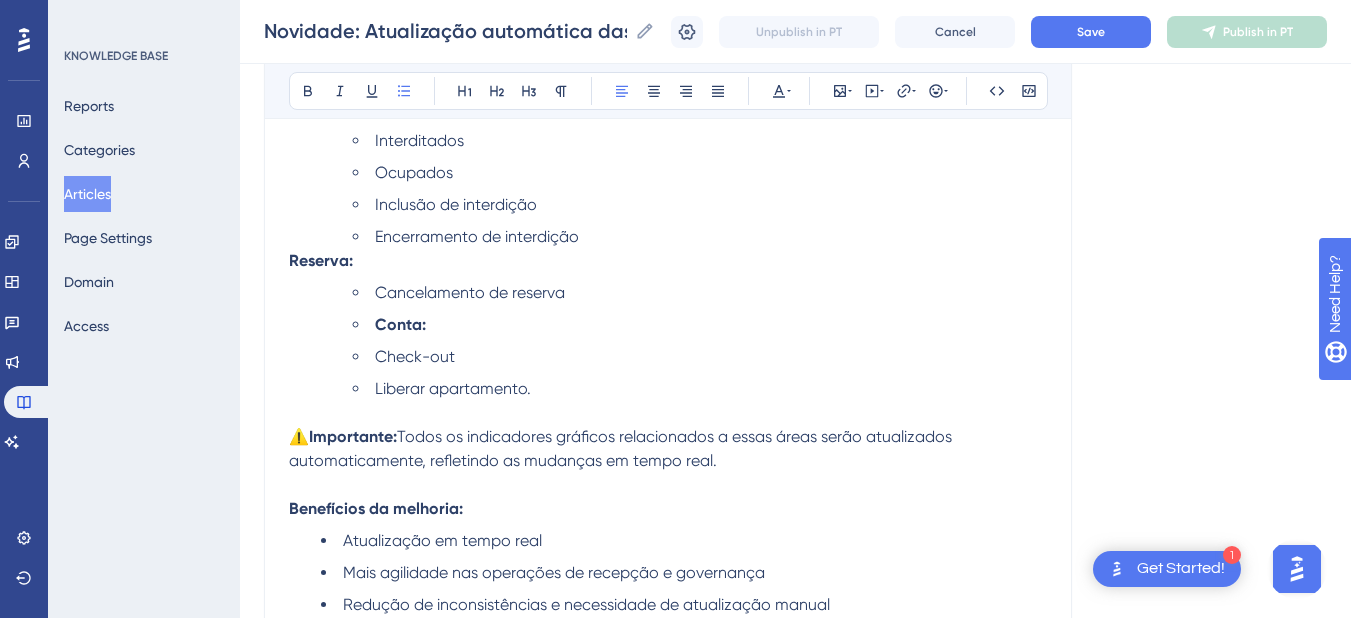 click on "Conta:" at bounding box center [700, 325] 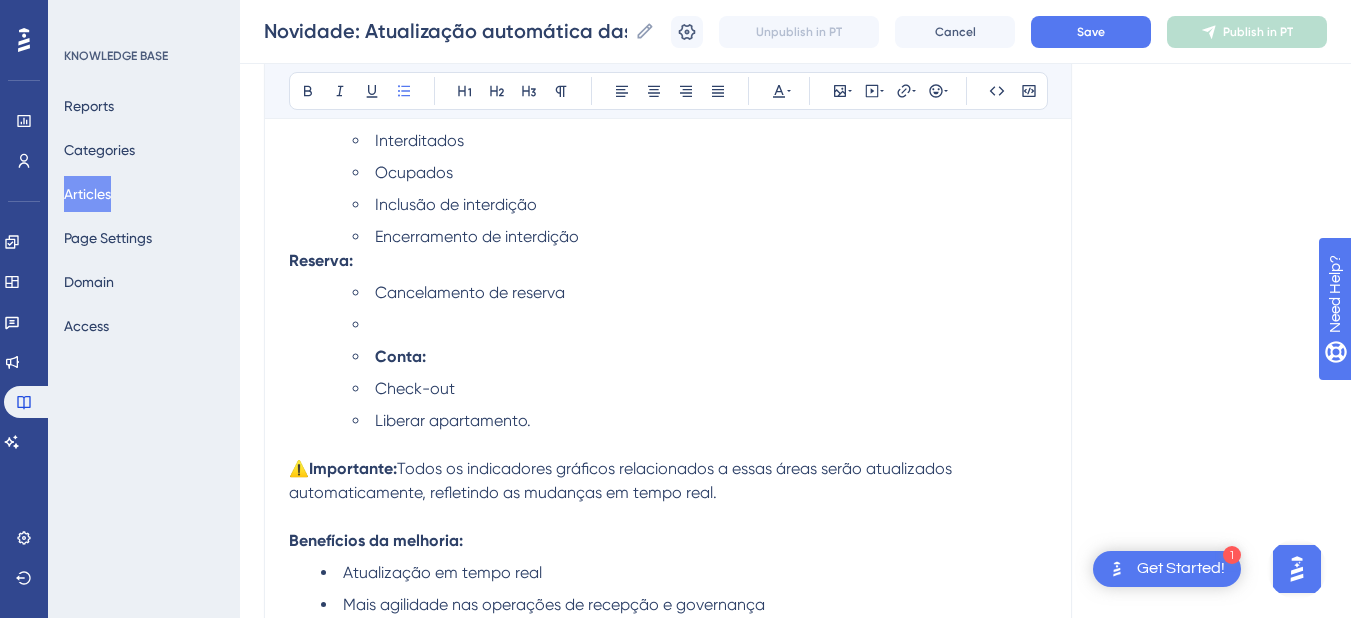 click at bounding box center (700, 325) 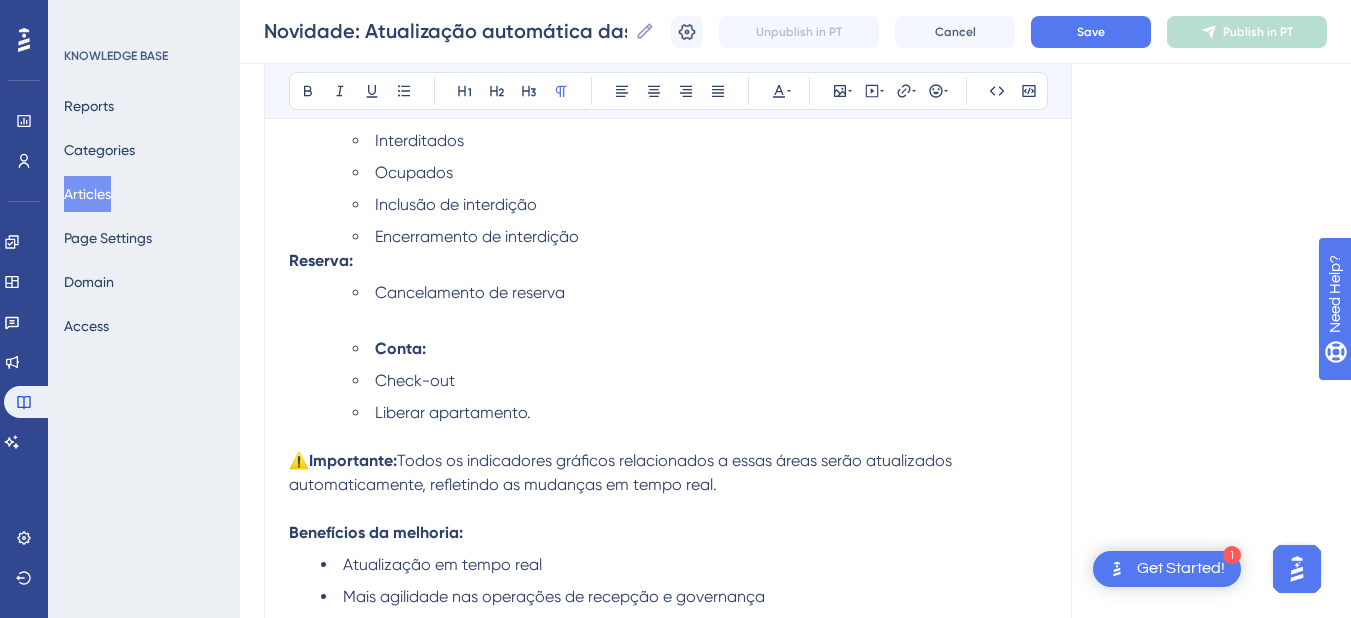 click on "Conta:" at bounding box center (700, 349) 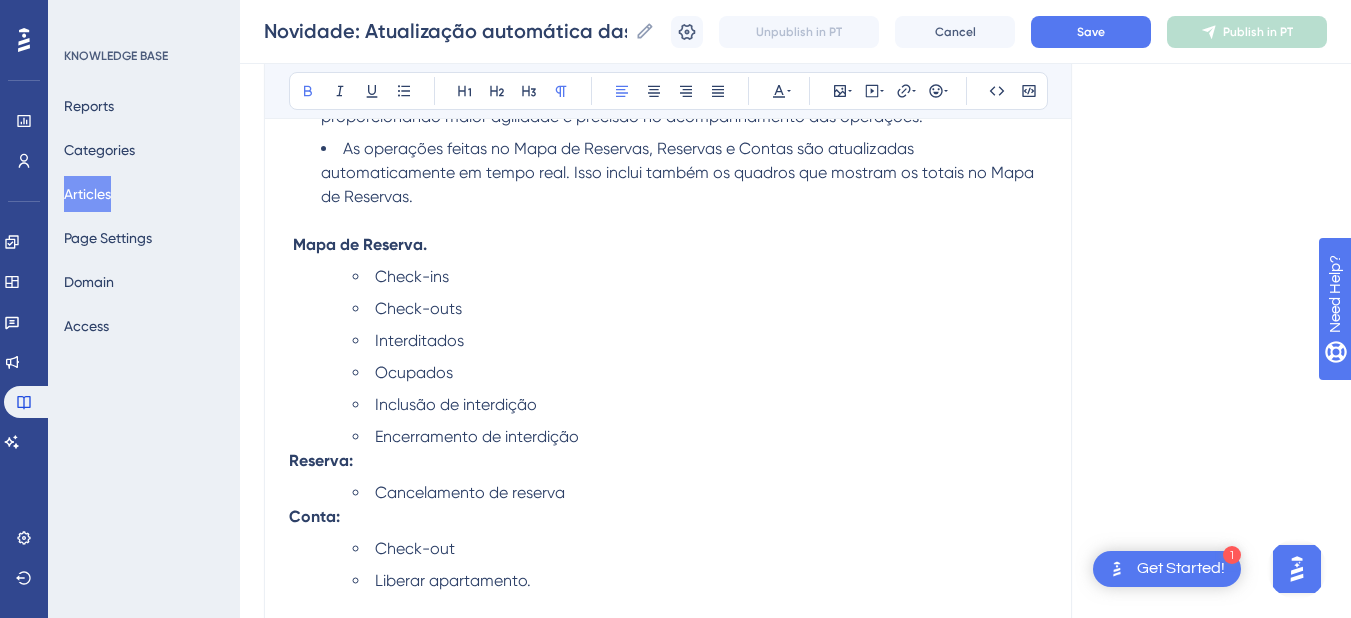 scroll, scrollTop: 200, scrollLeft: 0, axis: vertical 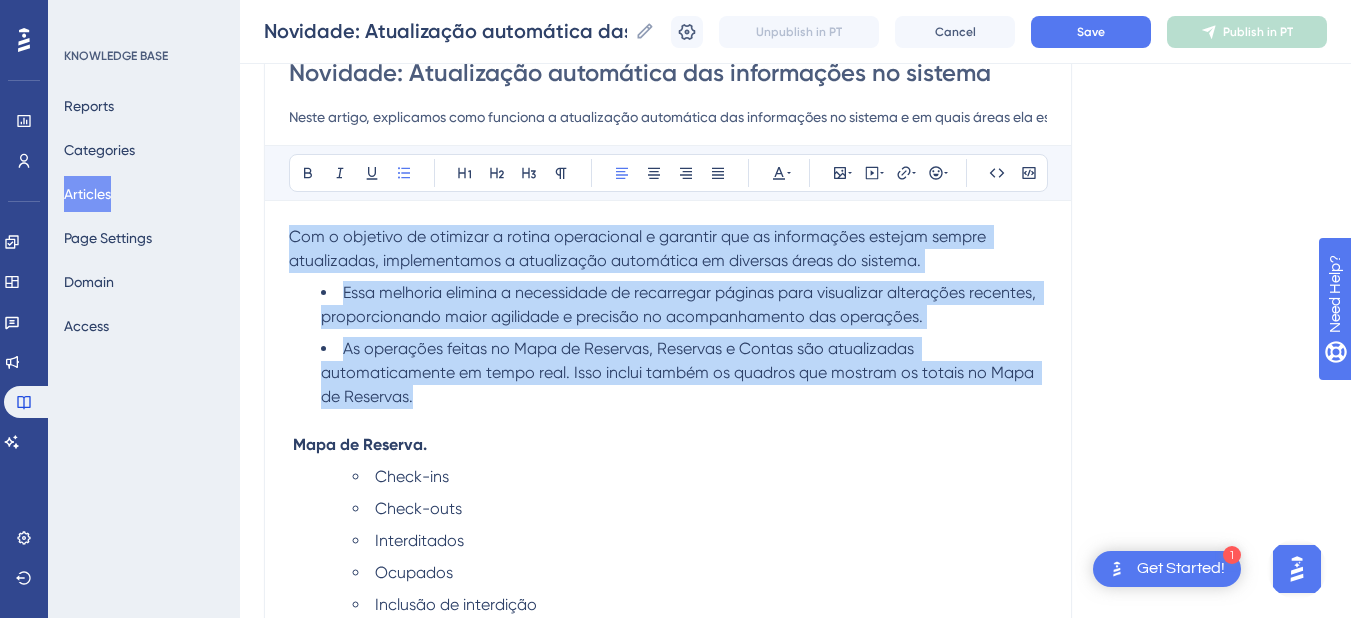 drag, startPoint x: 440, startPoint y: 392, endPoint x: 277, endPoint y: 226, distance: 232.6478 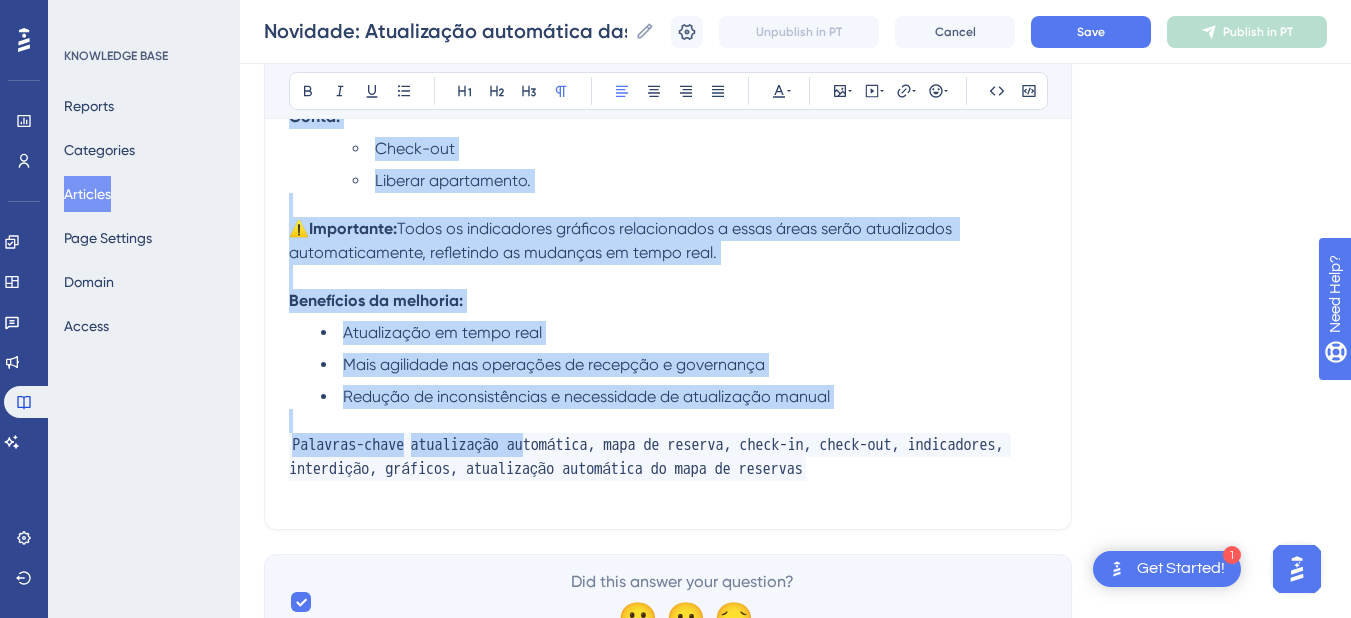 scroll, scrollTop: 896, scrollLeft: 0, axis: vertical 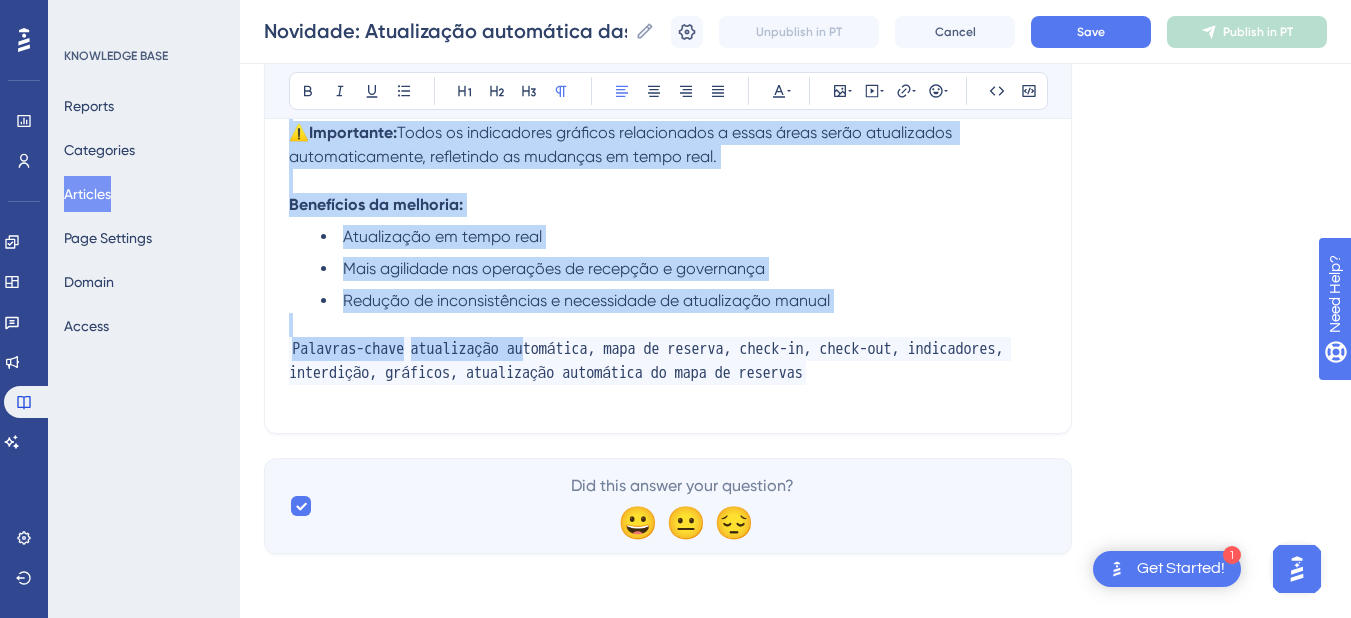 drag, startPoint x: 289, startPoint y: 235, endPoint x: 984, endPoint y: 377, distance: 709.35815 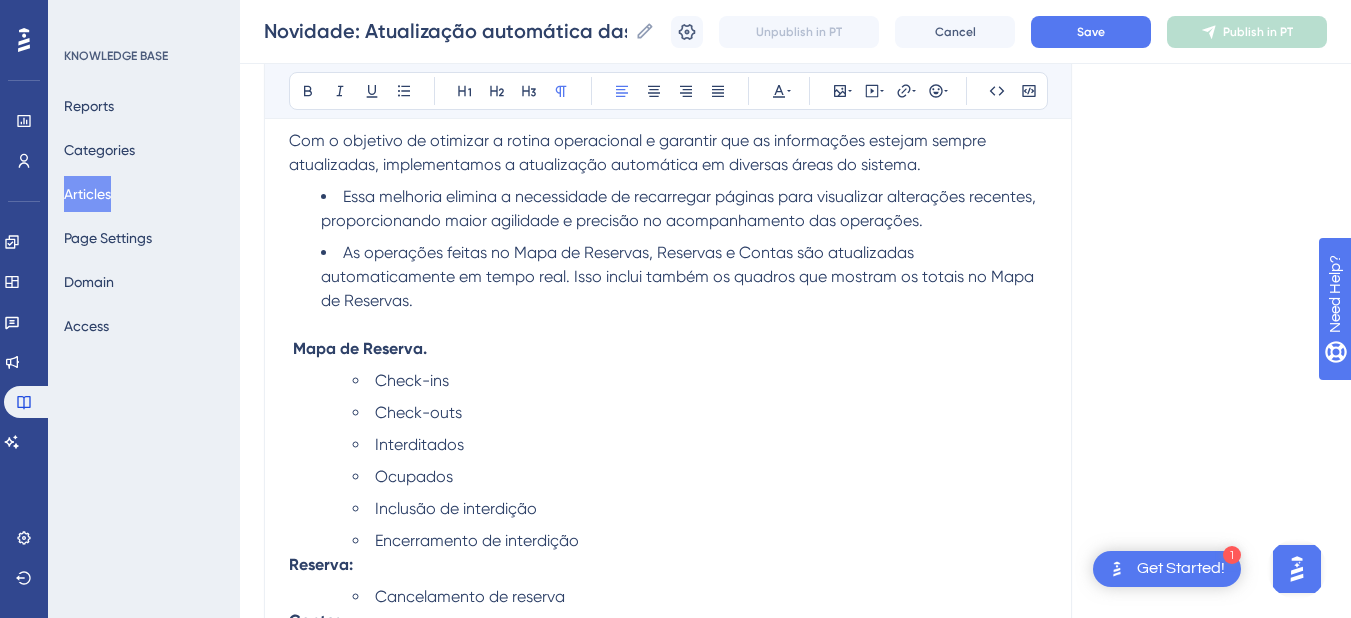 scroll, scrollTop: 0, scrollLeft: 0, axis: both 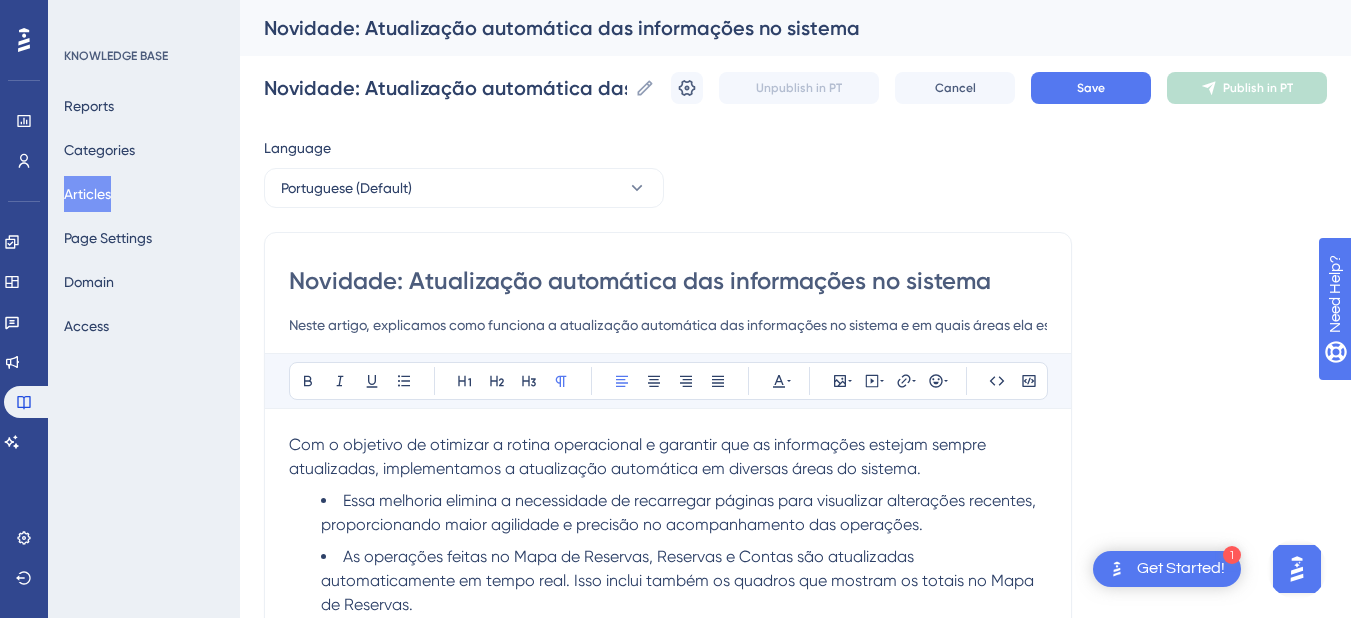 drag, startPoint x: 893, startPoint y: 370, endPoint x: 275, endPoint y: 409, distance: 619.2294 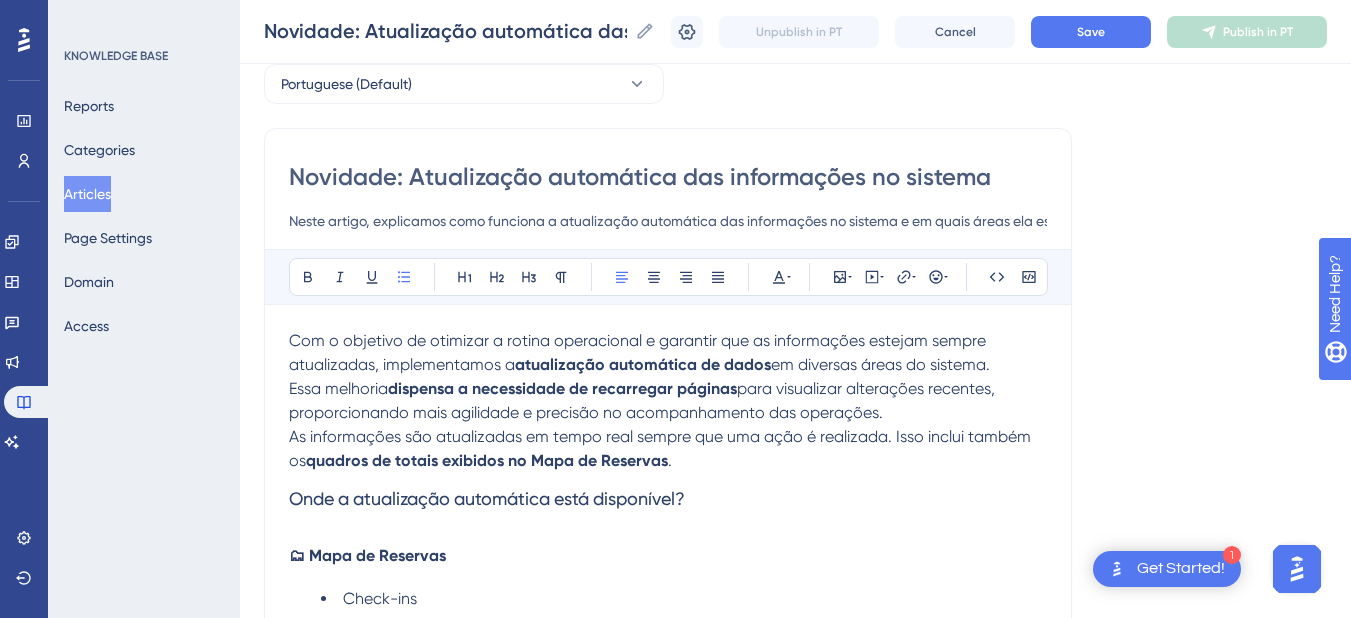 scroll, scrollTop: 296, scrollLeft: 0, axis: vertical 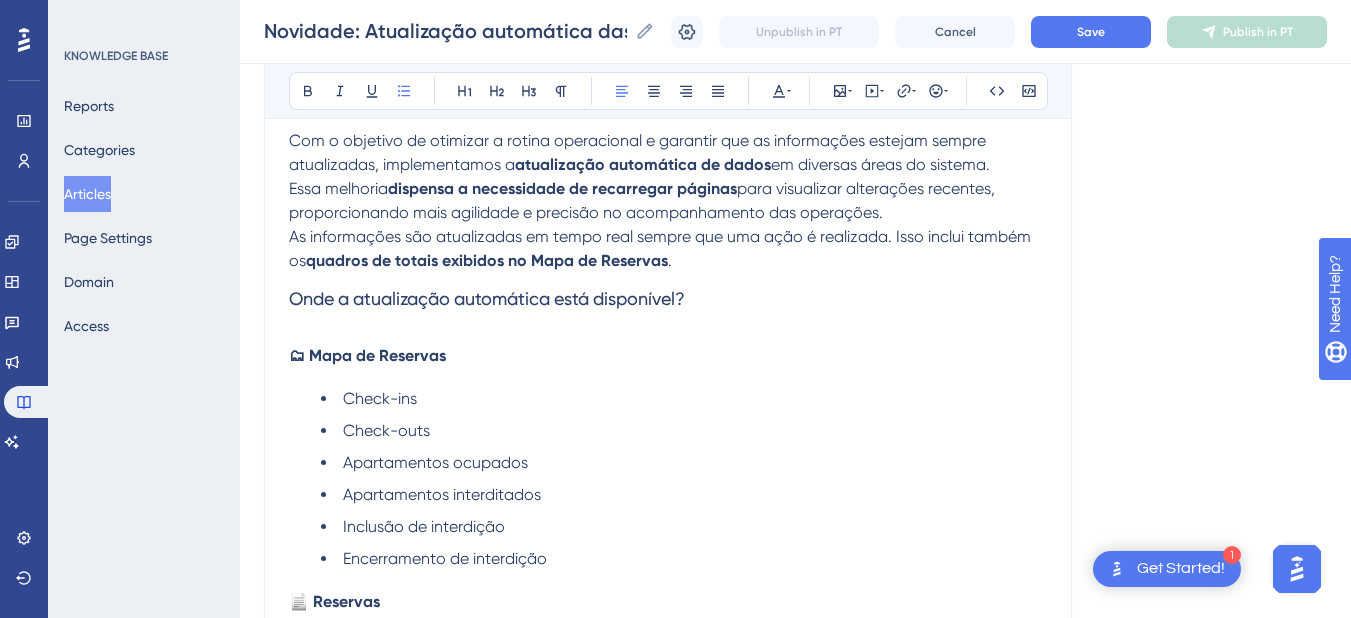 click on "🗂 Mapa de Reservas" at bounding box center (367, 355) 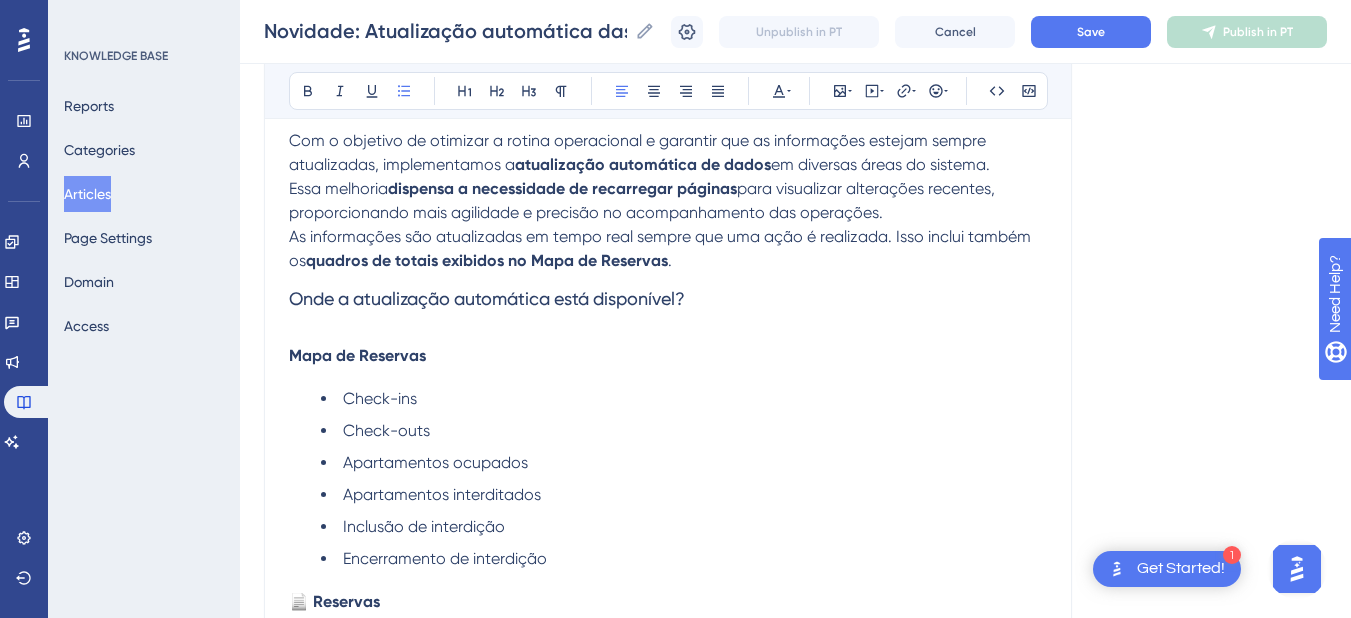 scroll, scrollTop: 496, scrollLeft: 0, axis: vertical 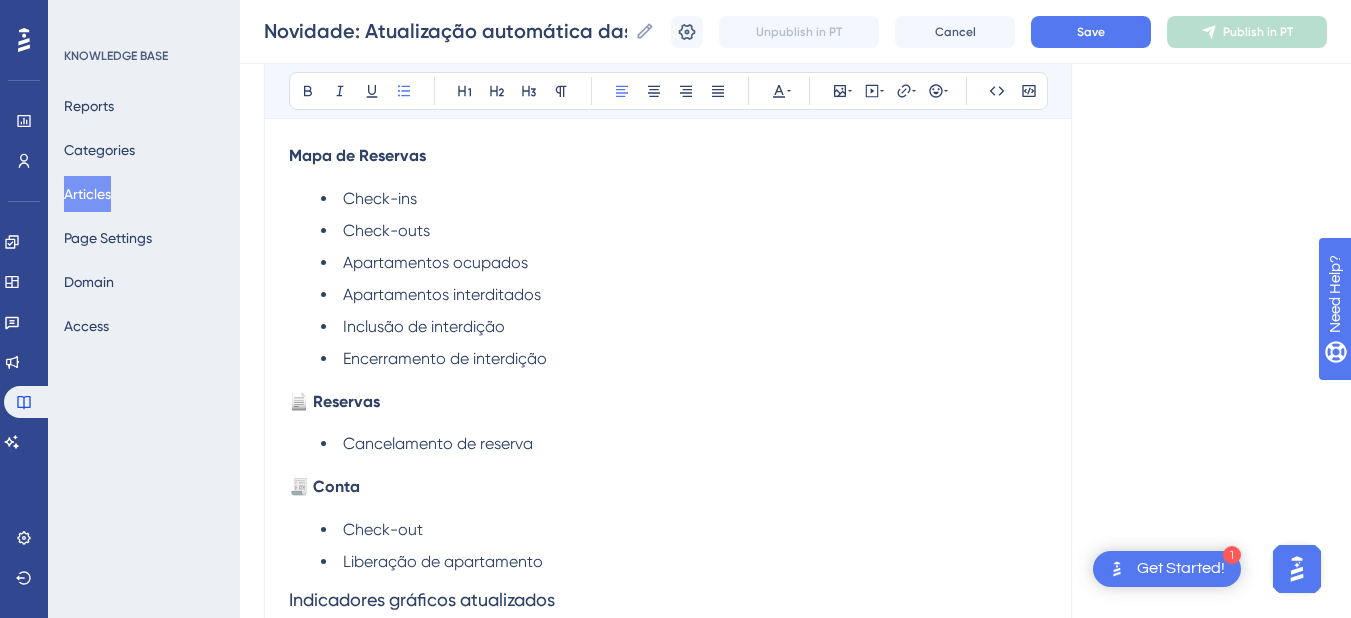 click on "📄 Reservas" at bounding box center (334, 401) 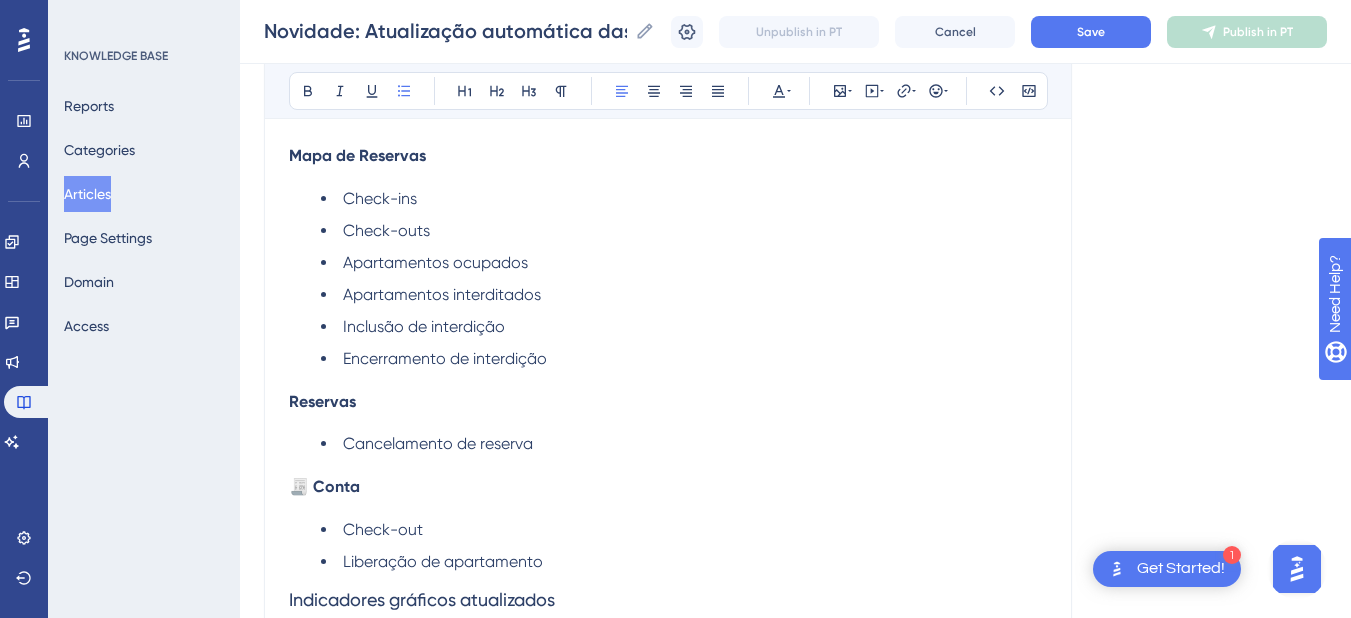 click on "🧾 Conta" at bounding box center [324, 486] 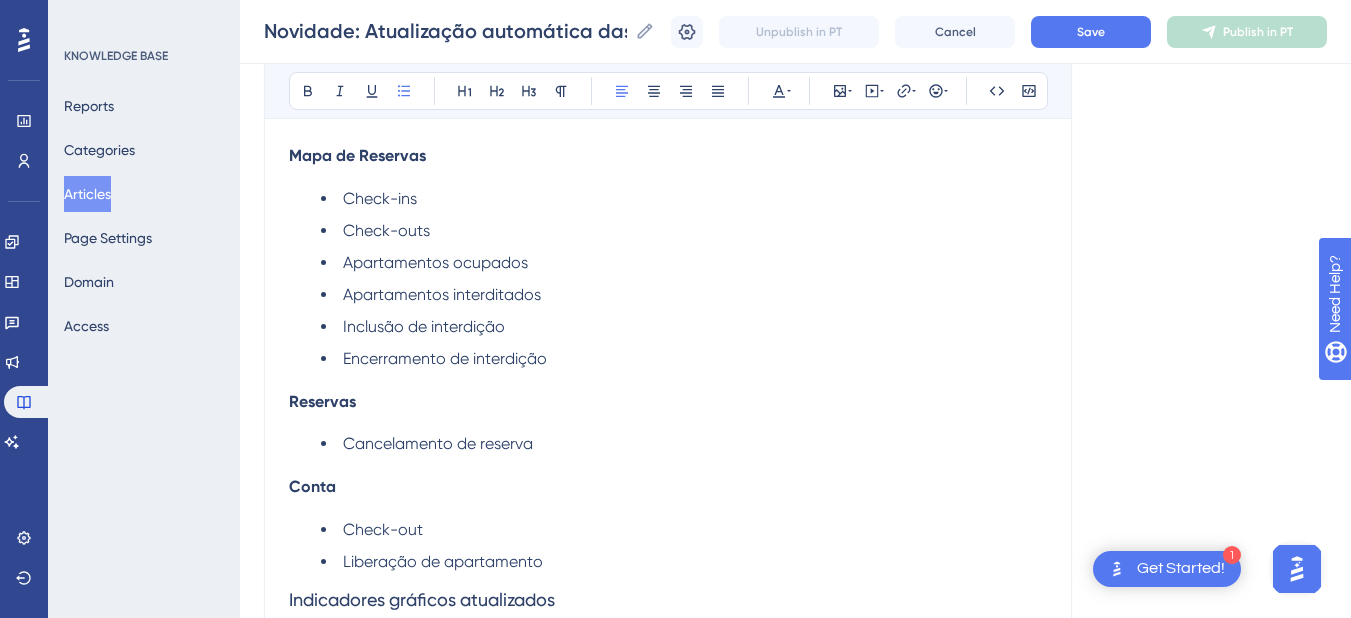 scroll, scrollTop: 696, scrollLeft: 0, axis: vertical 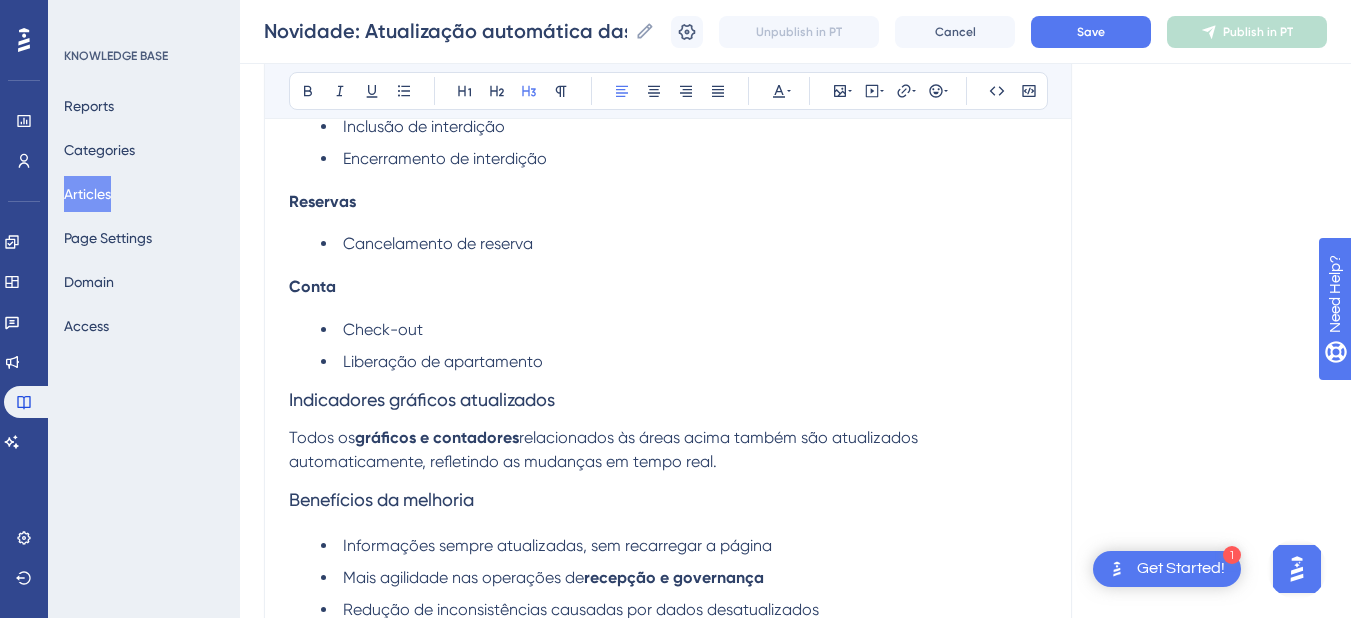 click on "Indicadores gráficos atualizados" at bounding box center (422, 399) 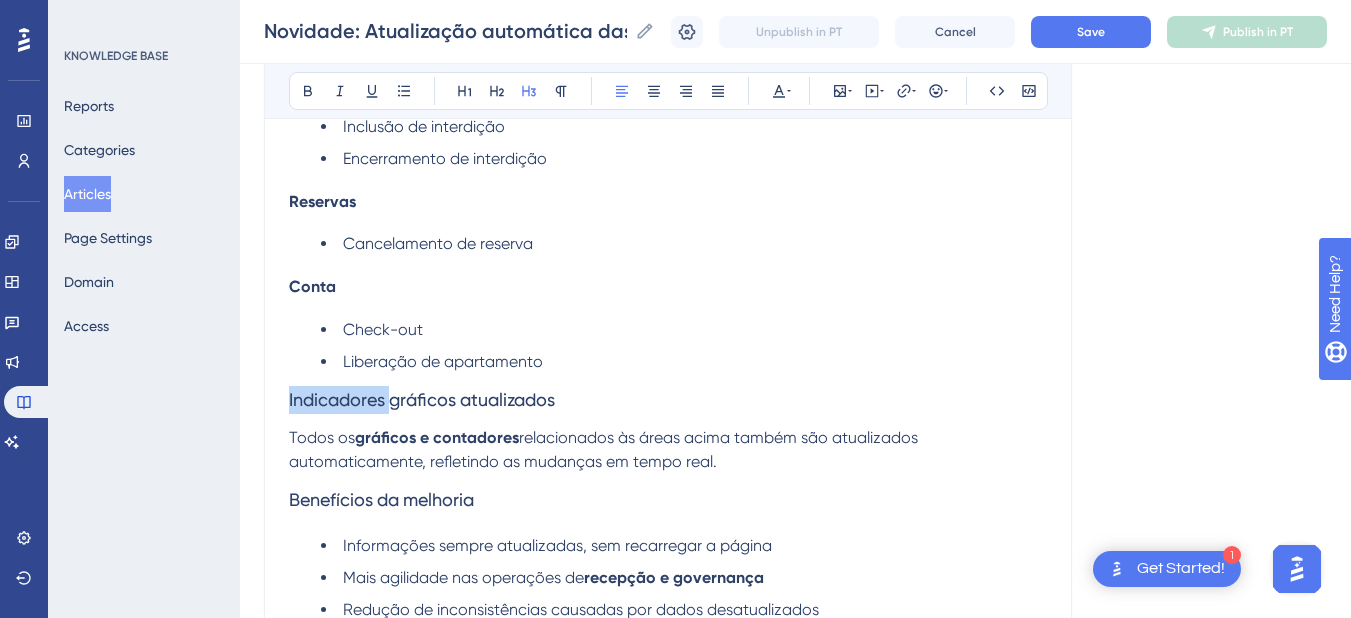 click on "Indicadores gráficos atualizados" at bounding box center (422, 399) 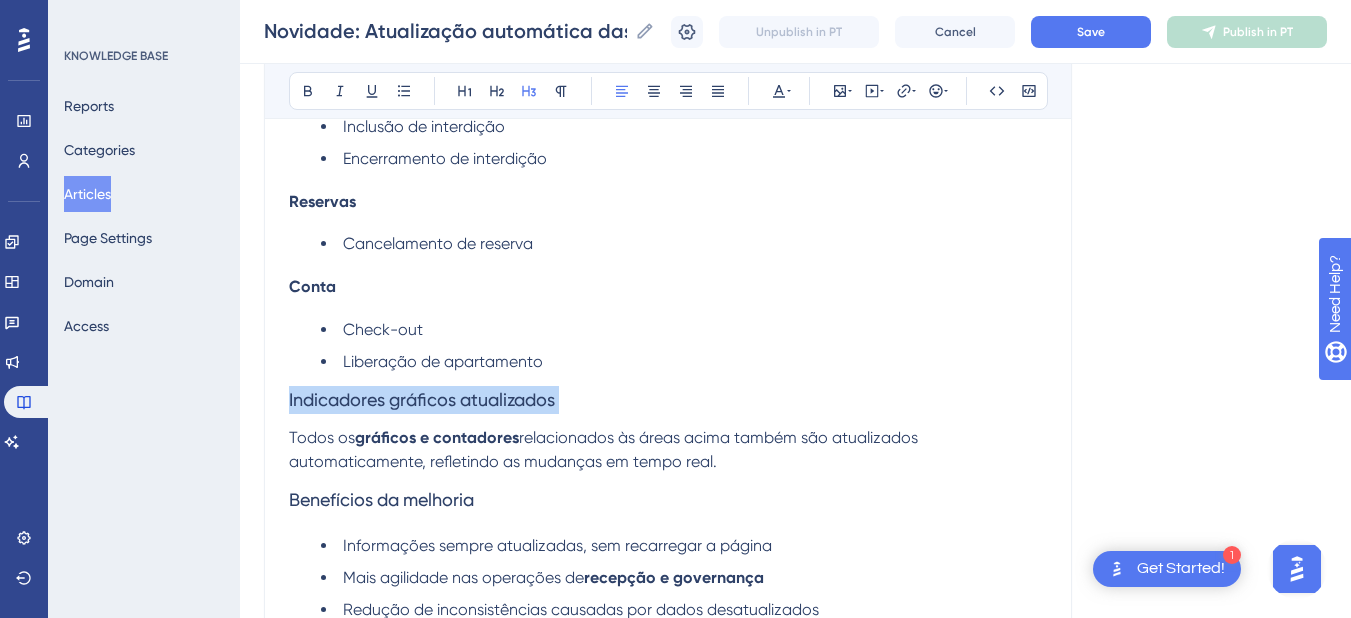 click on "Indicadores gráficos atualizados" at bounding box center [422, 399] 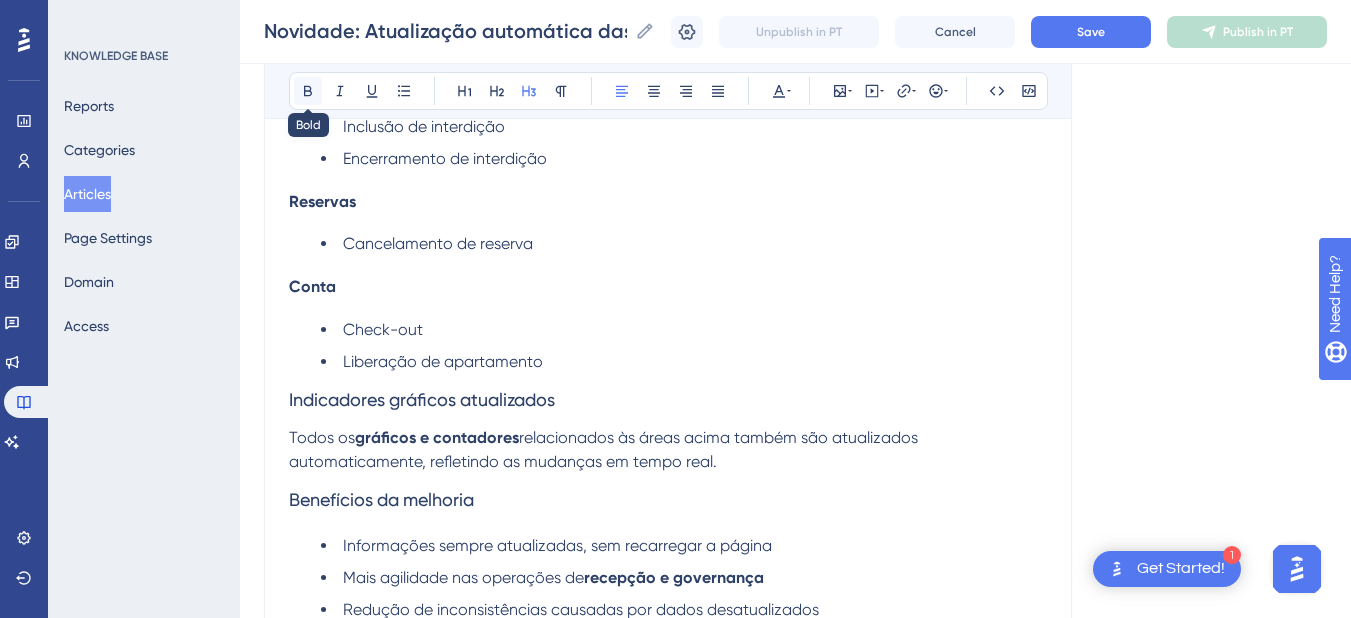 click at bounding box center (308, 91) 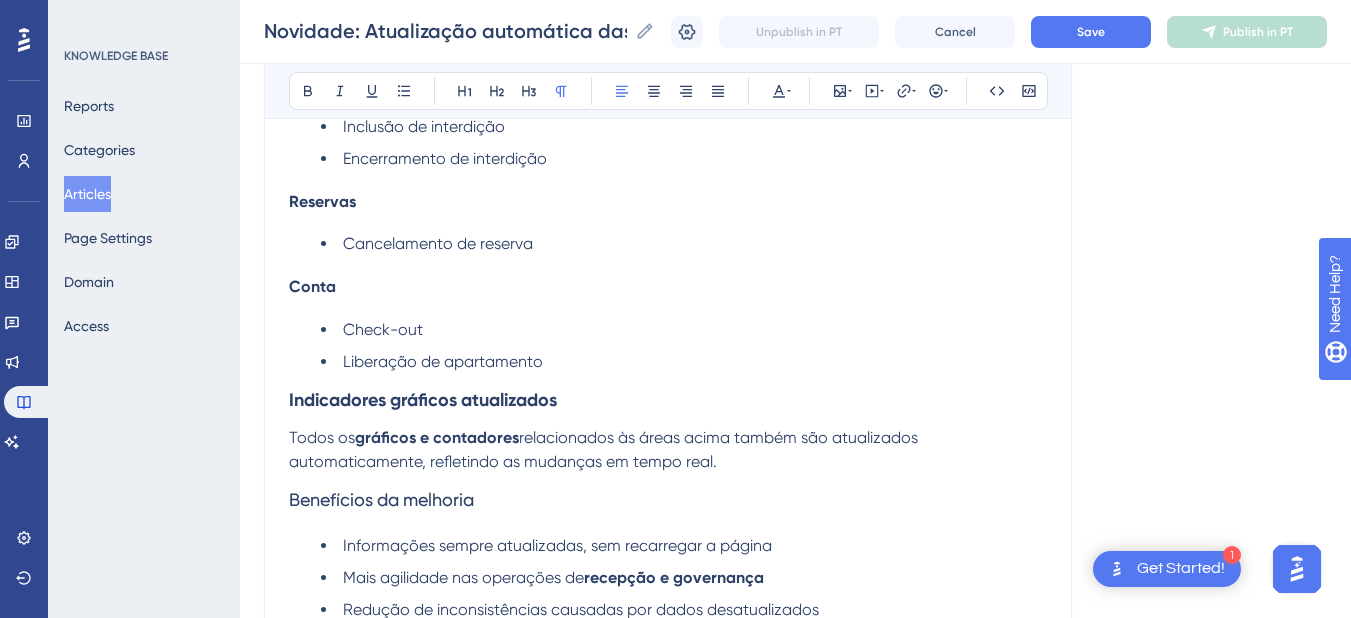 click on "Todos os" at bounding box center (322, 437) 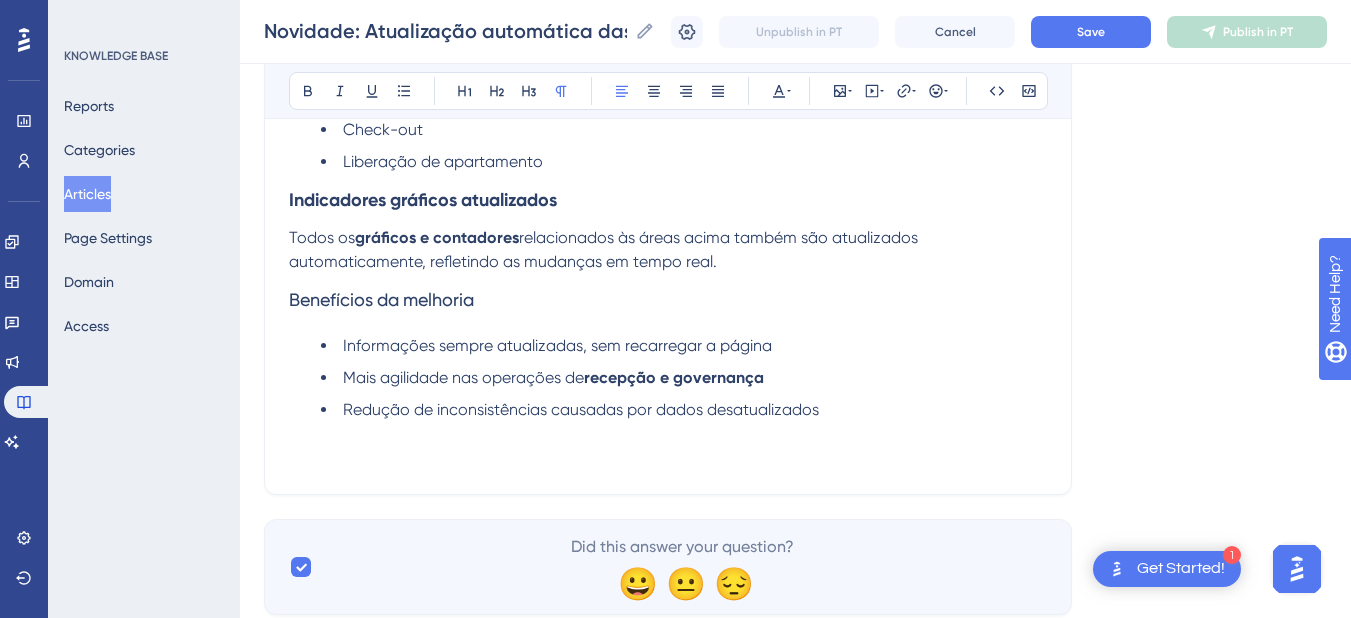 click on "relacionados às áreas acima também são atualizados automaticamente, refletindo as mudanças em tempo real." at bounding box center (605, 249) 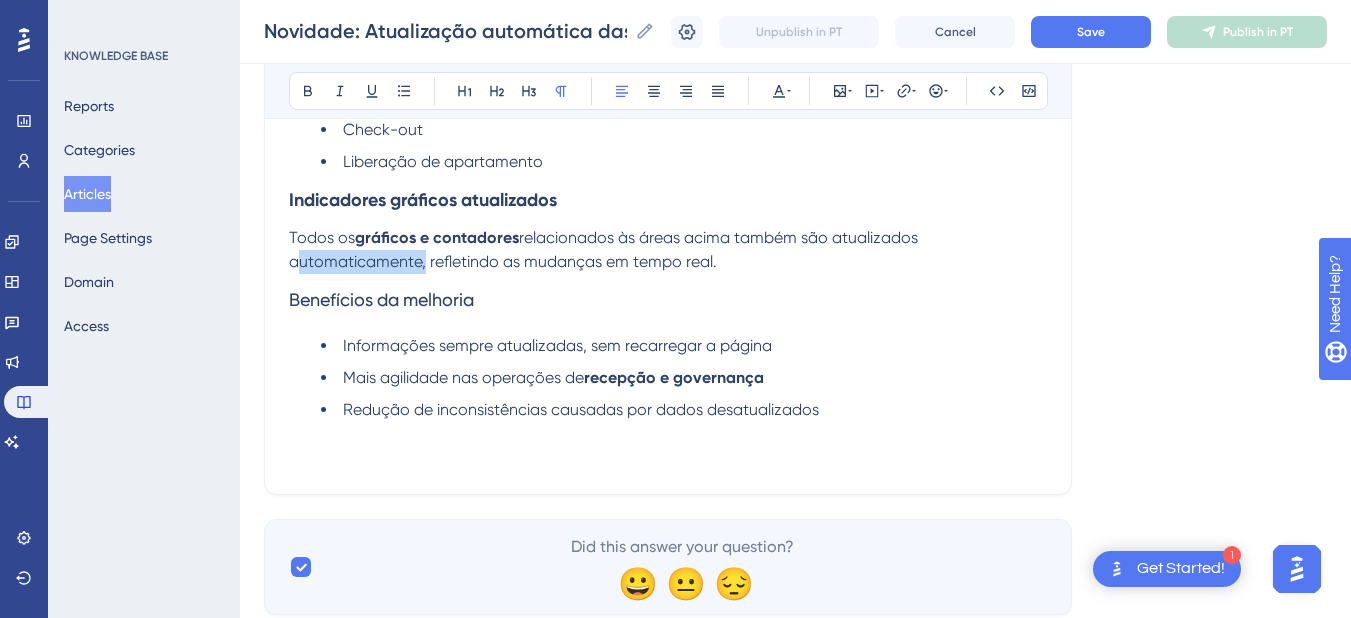 click on "relacionados às áreas acima também são atualizados automaticamente, refletindo as mudanças em tempo real." at bounding box center (605, 249) 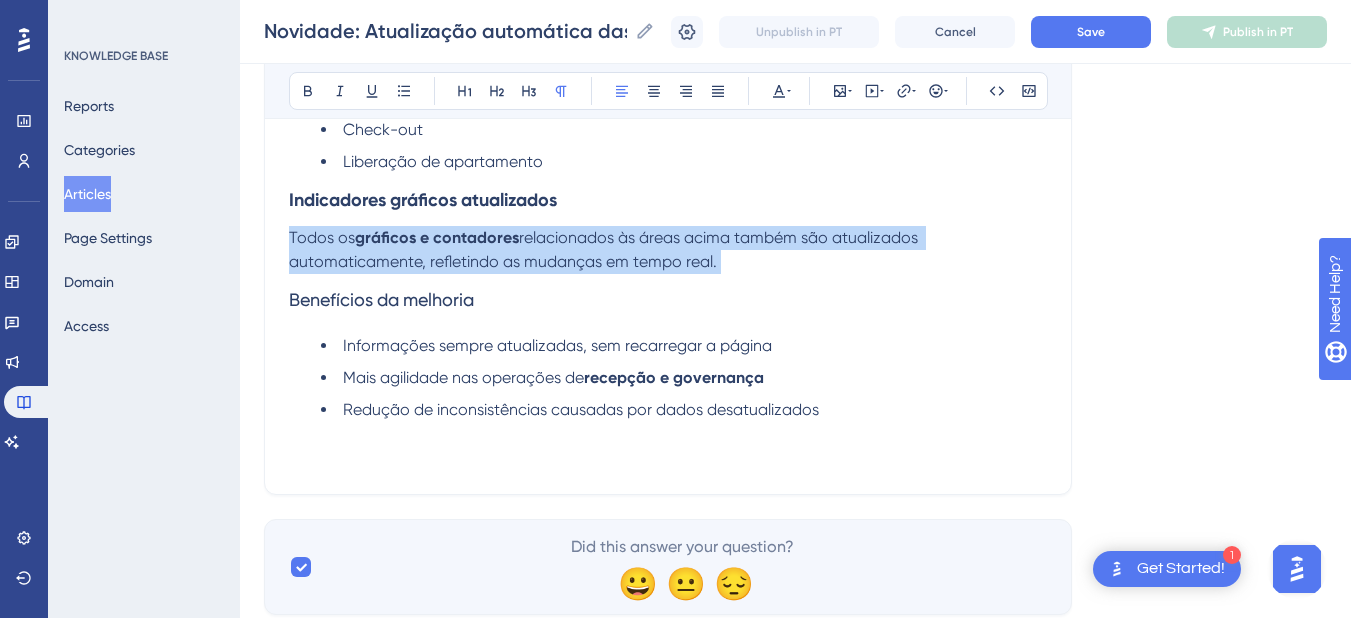 click on "relacionados às áreas acima também são atualizados automaticamente, refletindo as mudanças em tempo real." at bounding box center [605, 249] 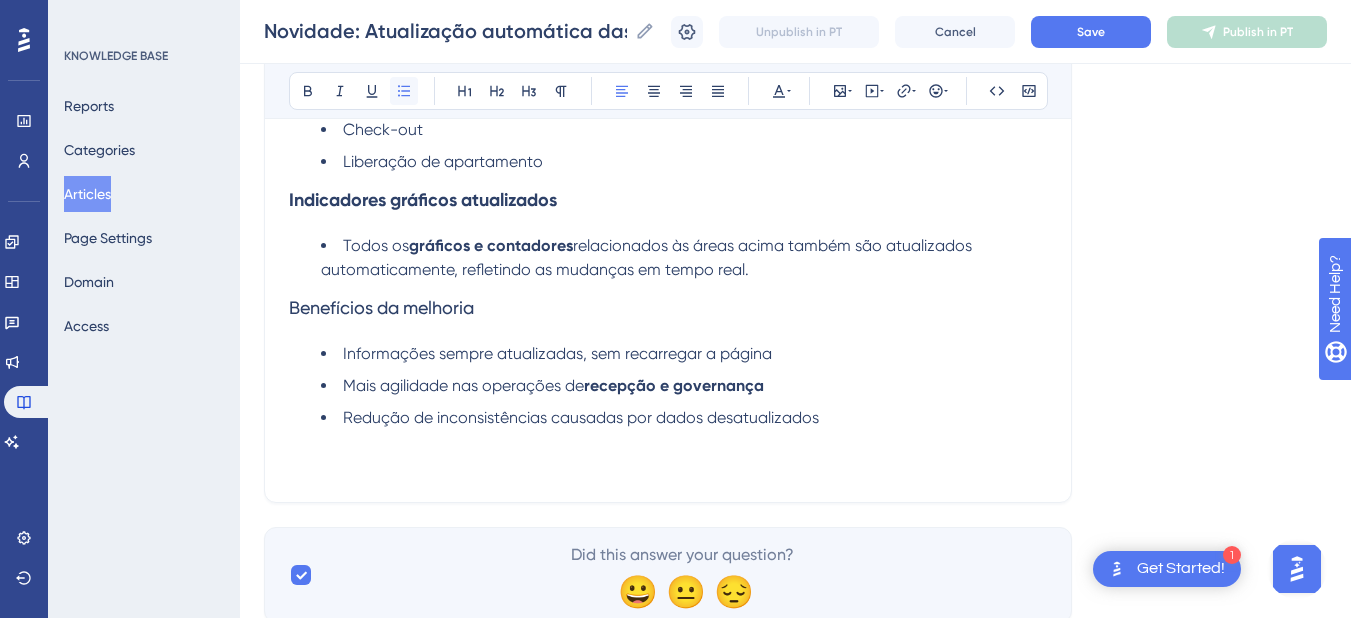 click 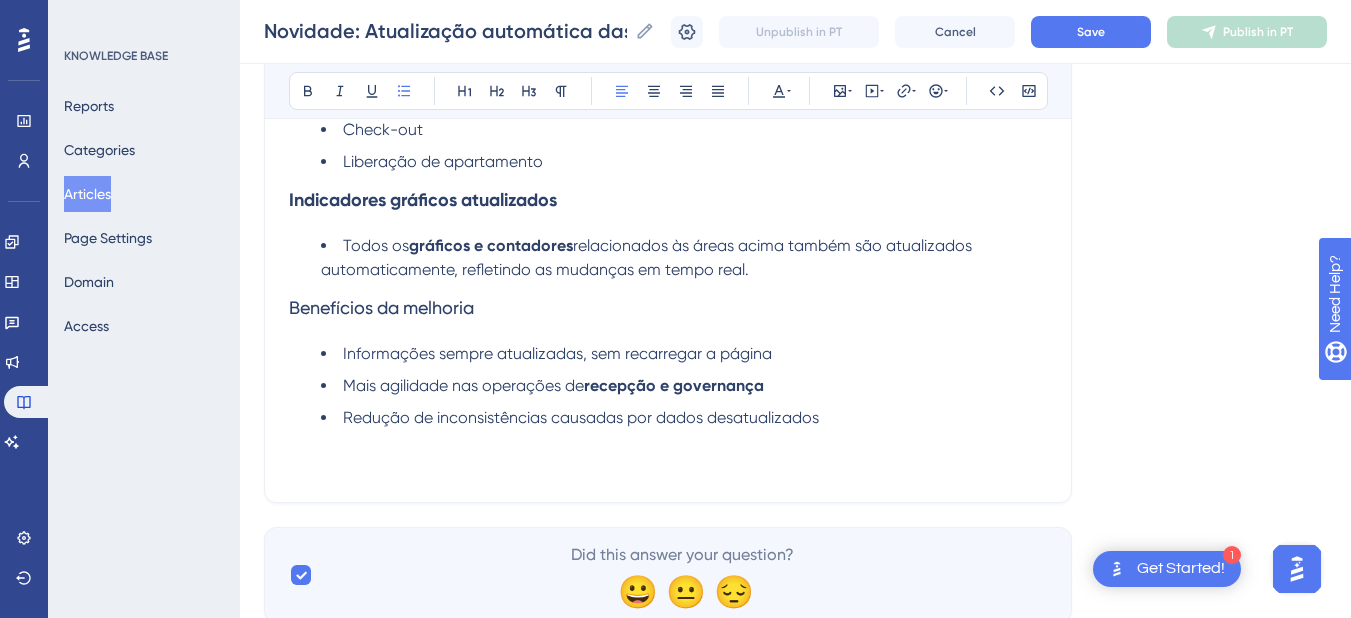 click on "Benefícios da melhoria" at bounding box center (668, 308) 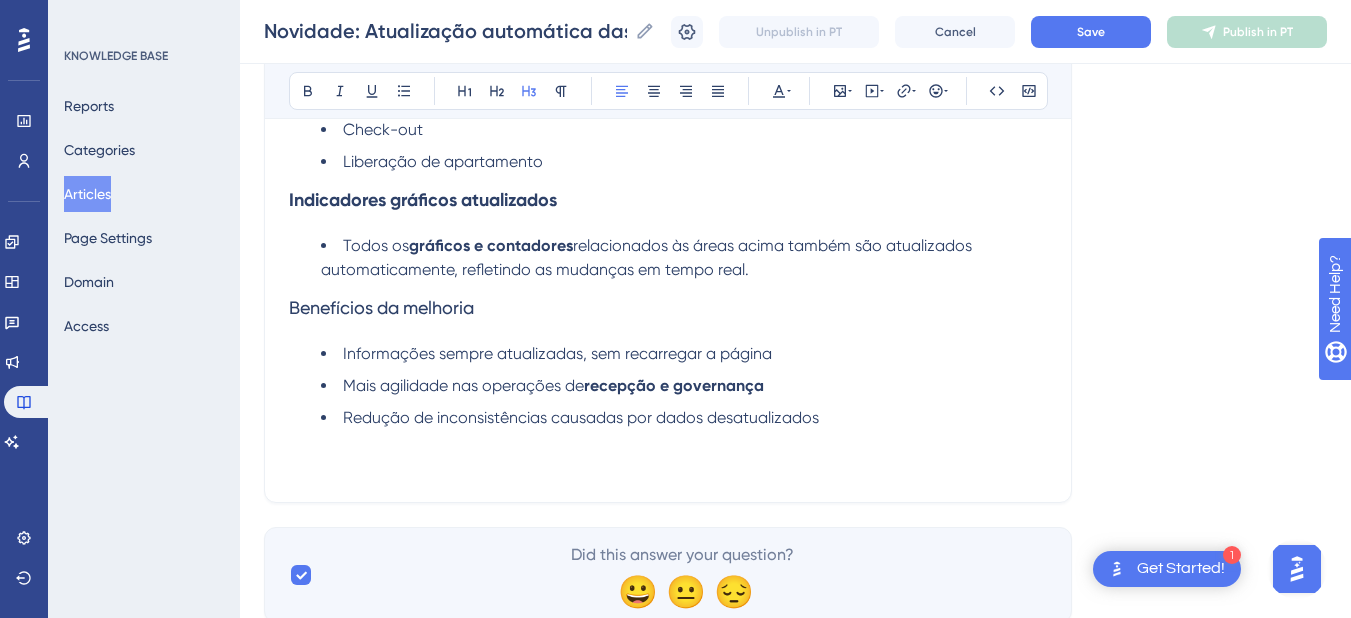 click at bounding box center [668, 466] 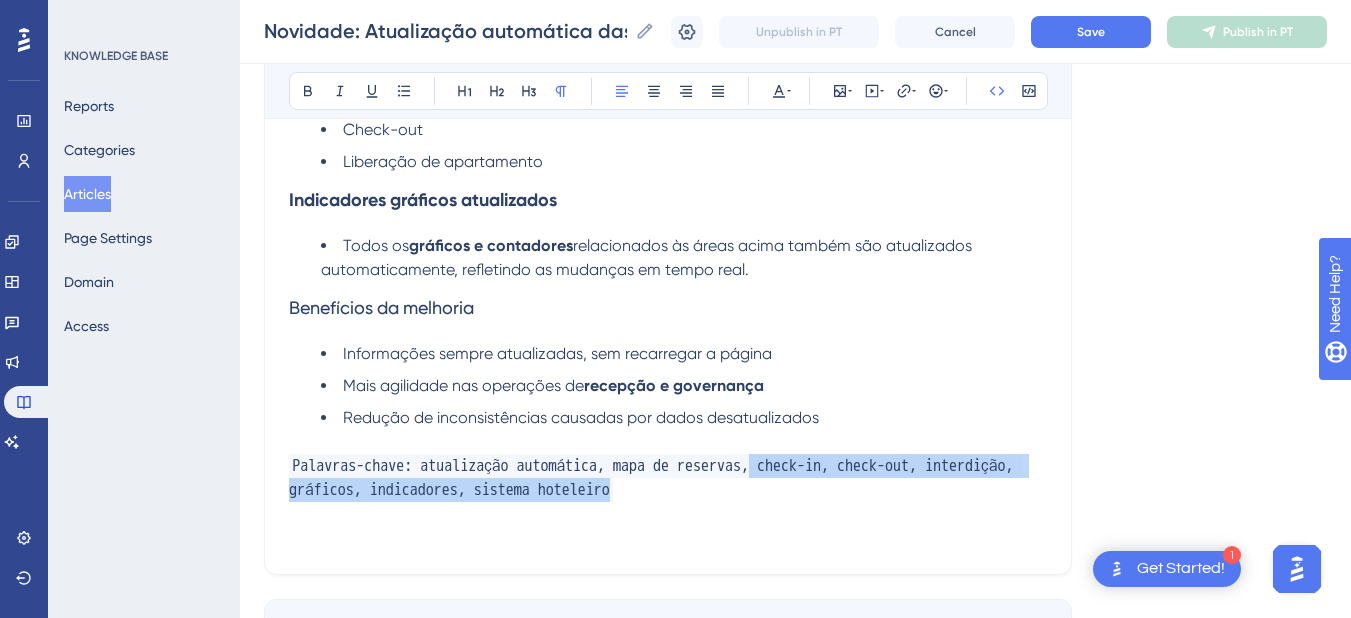 click on "Palavras-chave: atualização automática, mapa de reservas, check-in, check-out, interdição, gráficos, indicadores, sistema hoteleiro" at bounding box center (668, 478) 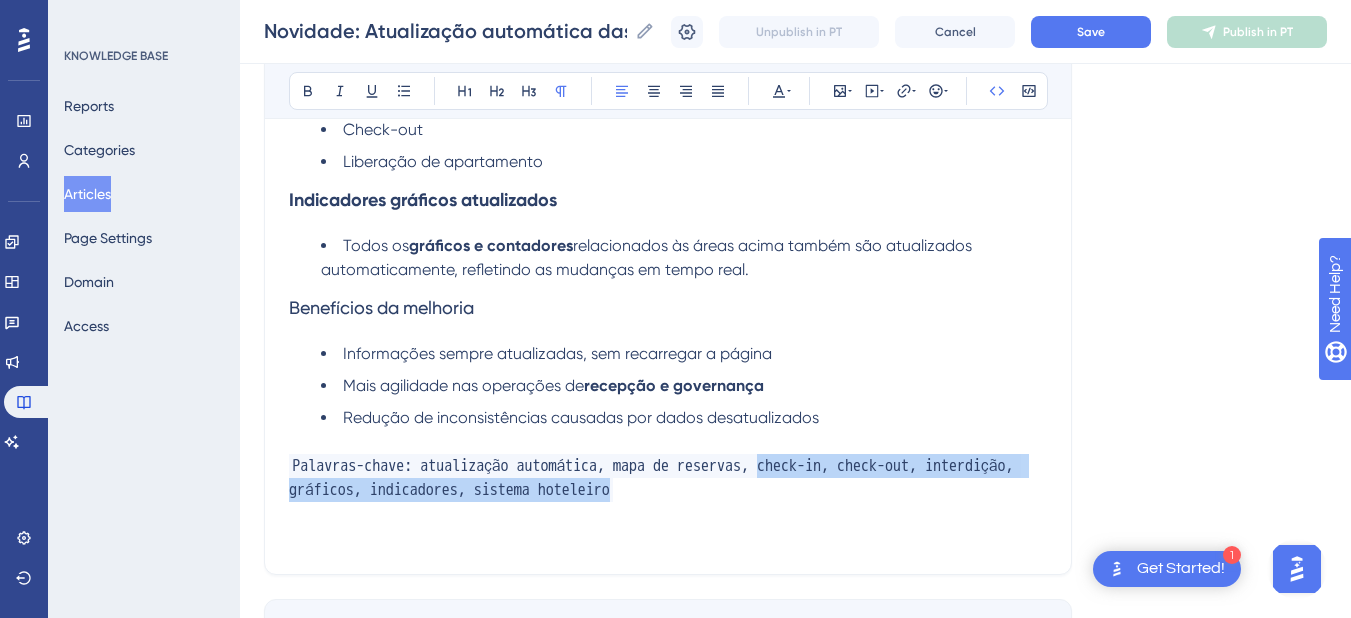 drag, startPoint x: 820, startPoint y: 491, endPoint x: 805, endPoint y: 462, distance: 32.649654 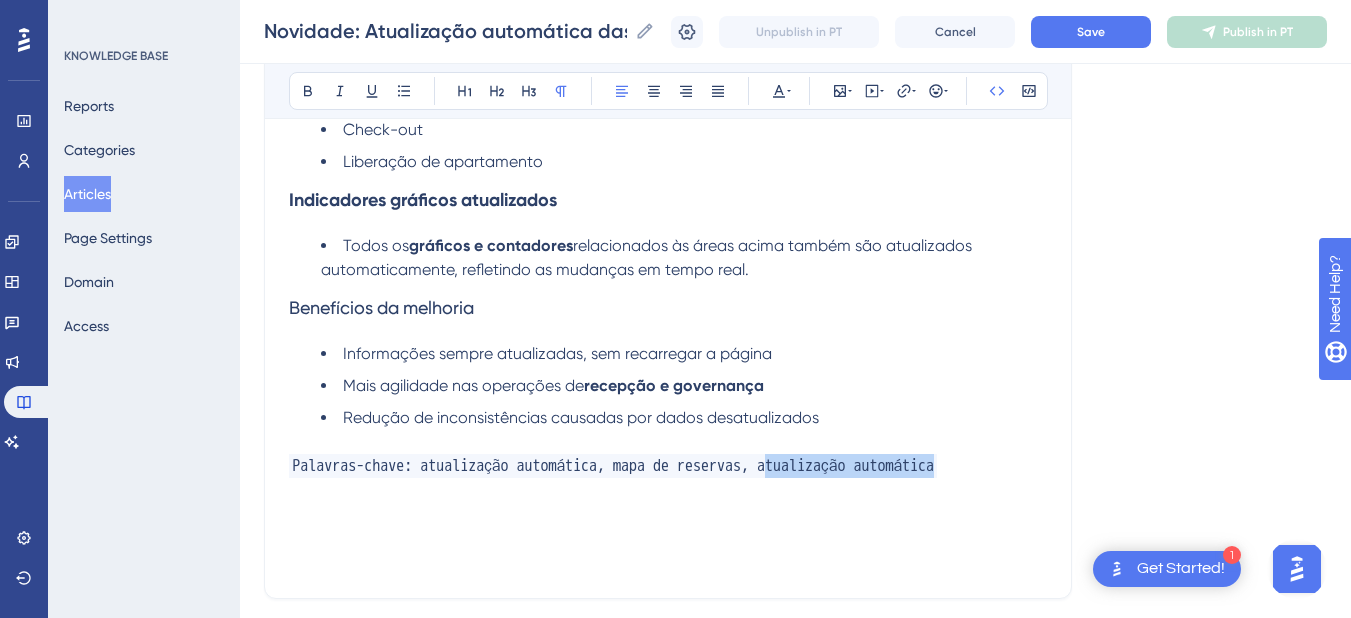 drag, startPoint x: 807, startPoint y: 470, endPoint x: 1057, endPoint y: 462, distance: 250.12796 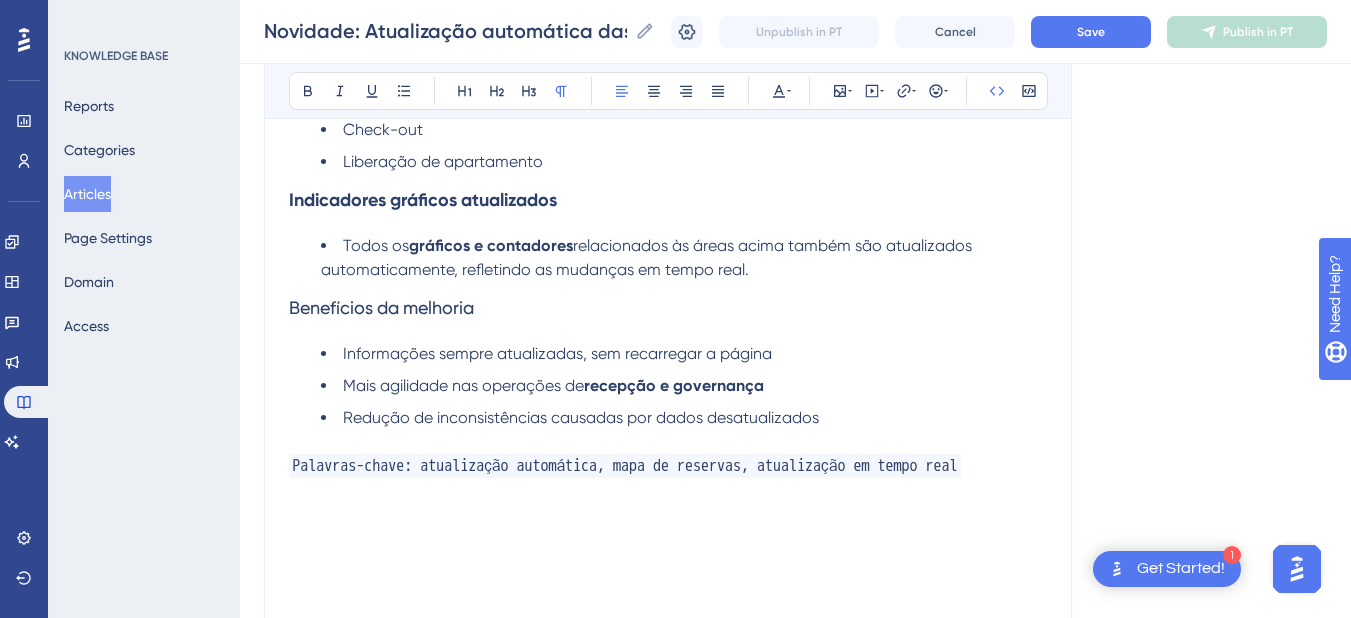 click on "Palavras-chave: atualização automática, mapa de reservas, atualização em tempo real" at bounding box center [668, 466] 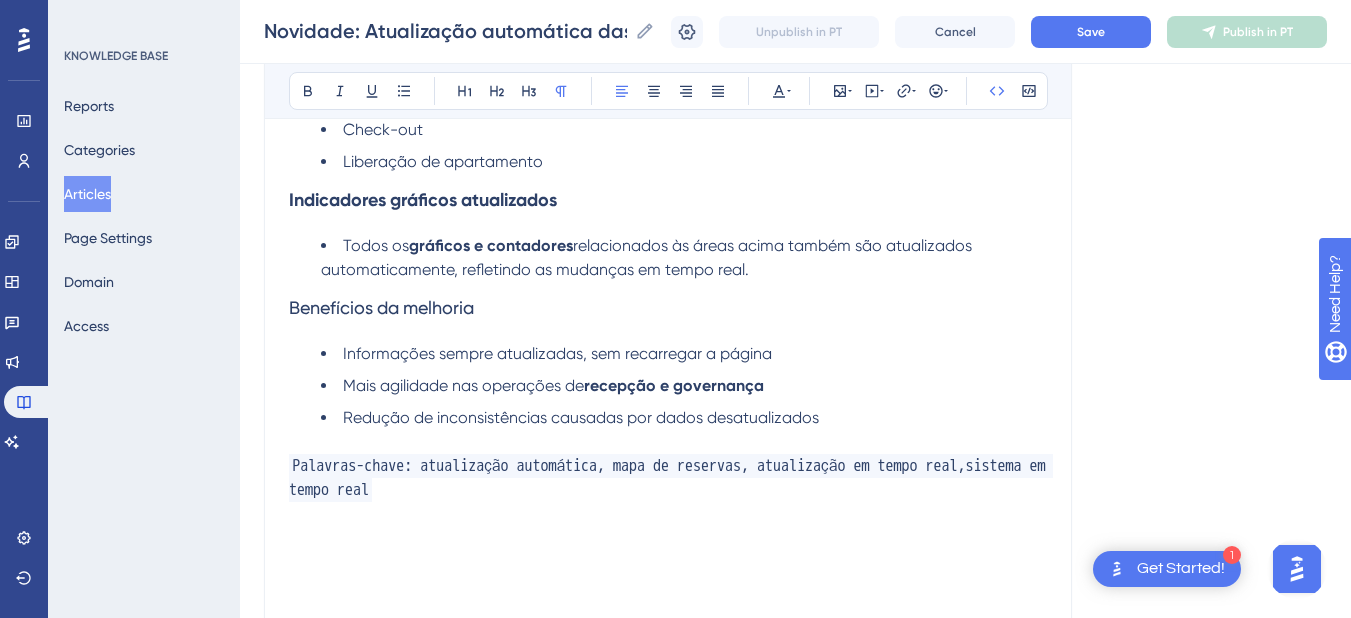click on "Palavras-chave: atualização automática, mapa de reservas, atualização em tempo real,sistema em tempo real" at bounding box center [668, 478] 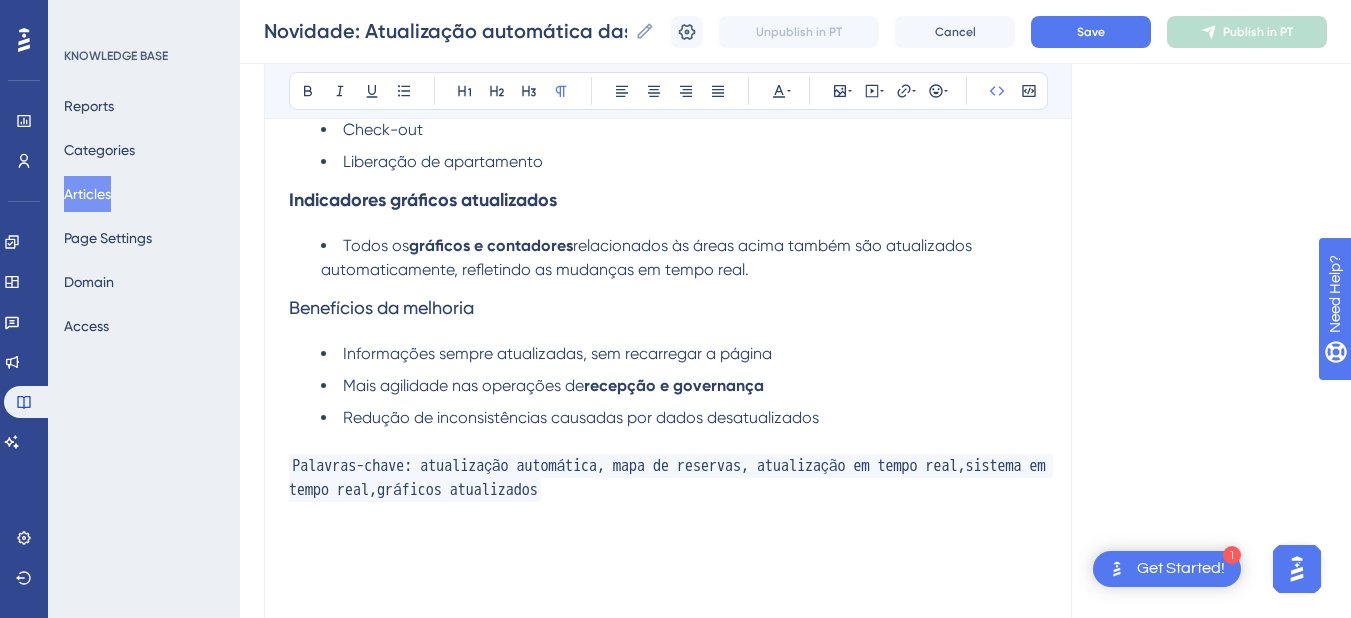 scroll, scrollTop: 1096, scrollLeft: 0, axis: vertical 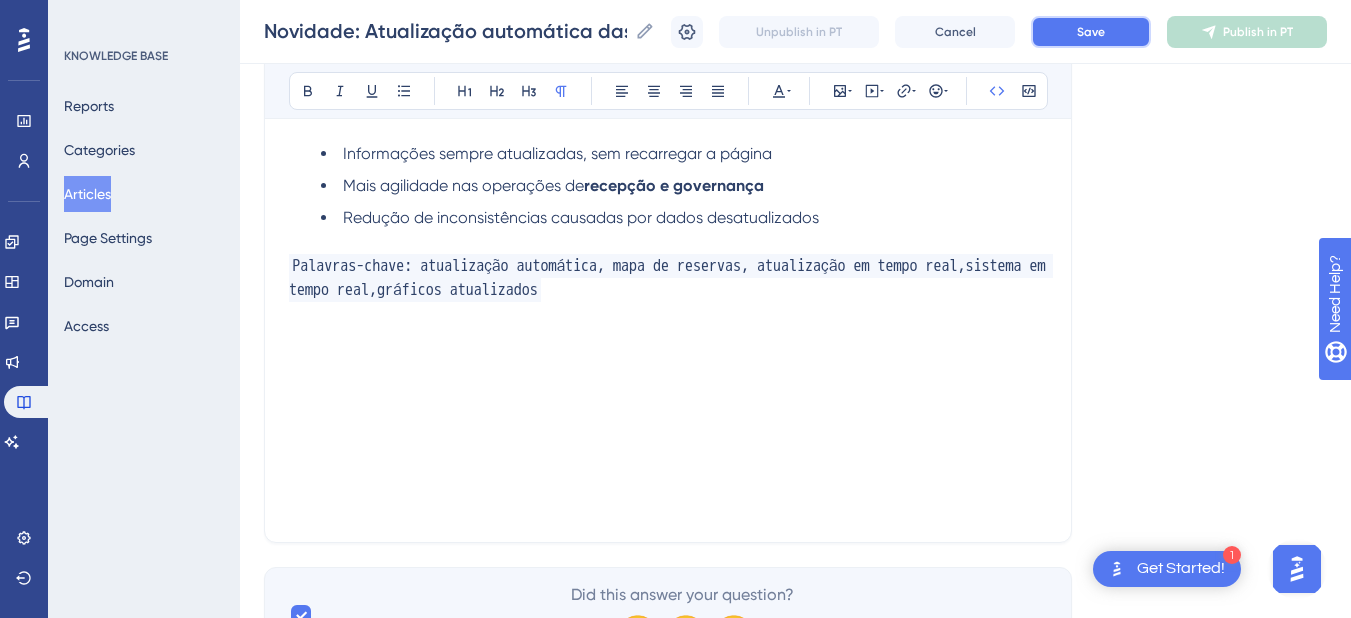 click on "Save" at bounding box center (1091, 32) 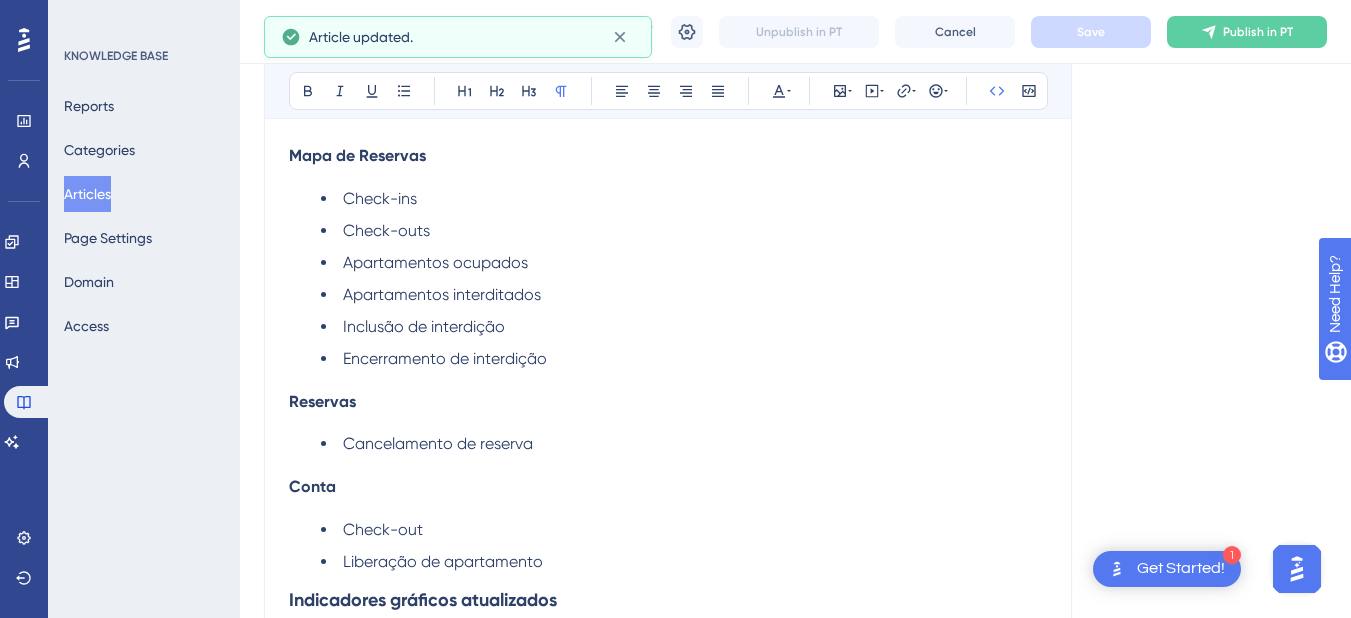 scroll, scrollTop: 896, scrollLeft: 0, axis: vertical 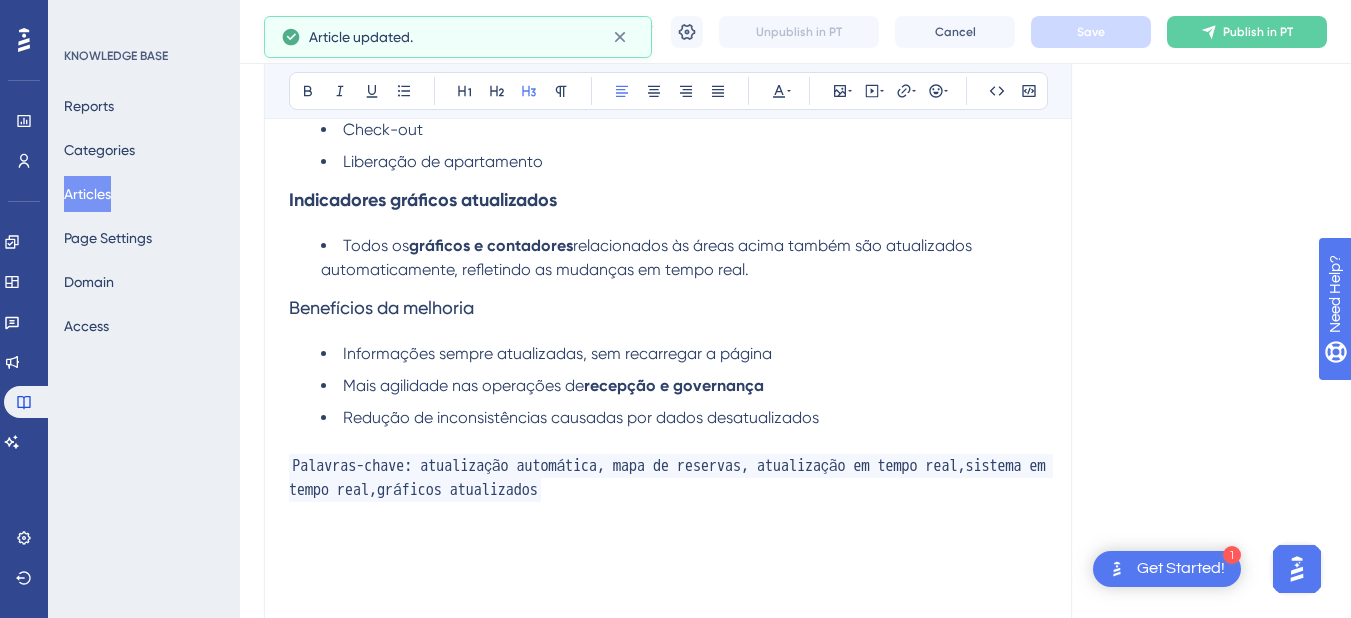 click on "Benefícios da melhoria" at bounding box center (381, 307) 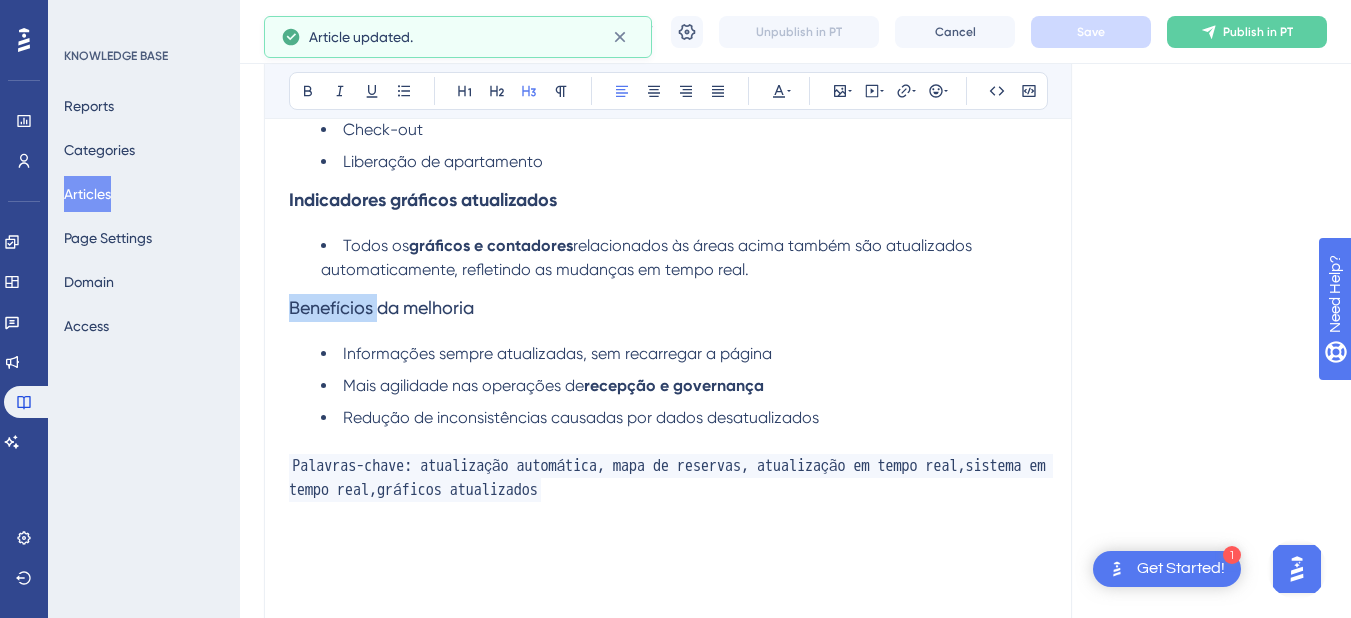 click on "Benefícios da melhoria" at bounding box center (381, 307) 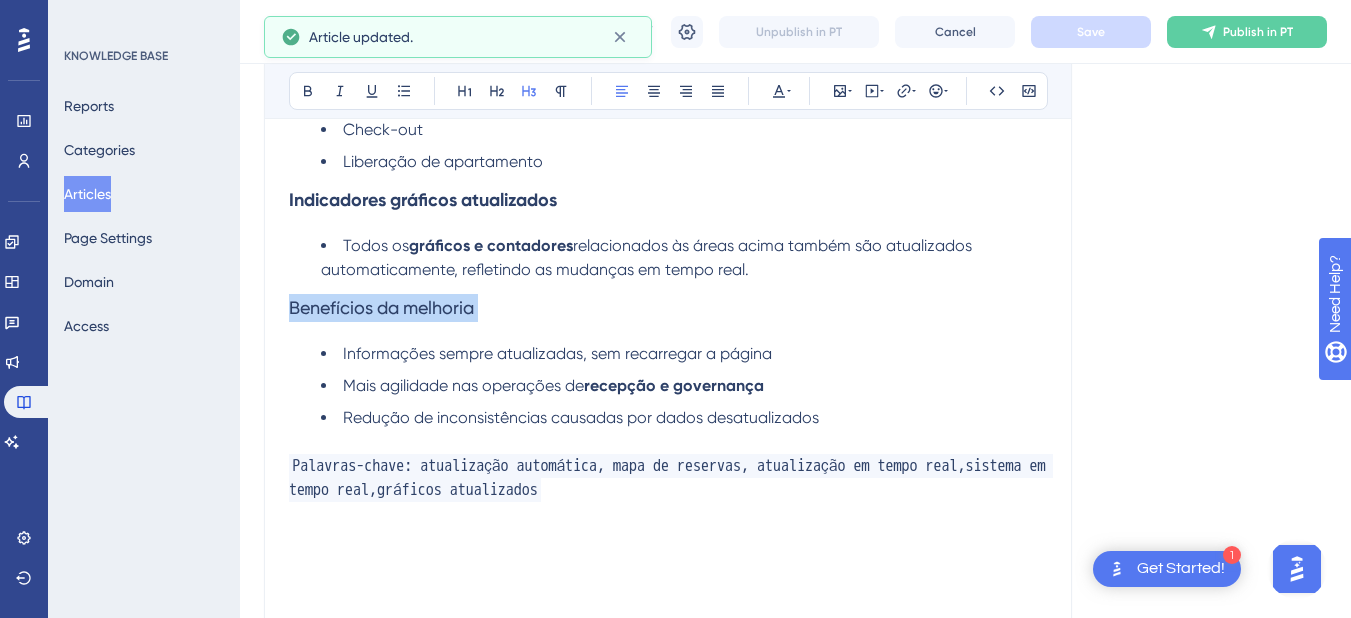 click on "Benefícios da melhoria" at bounding box center (381, 307) 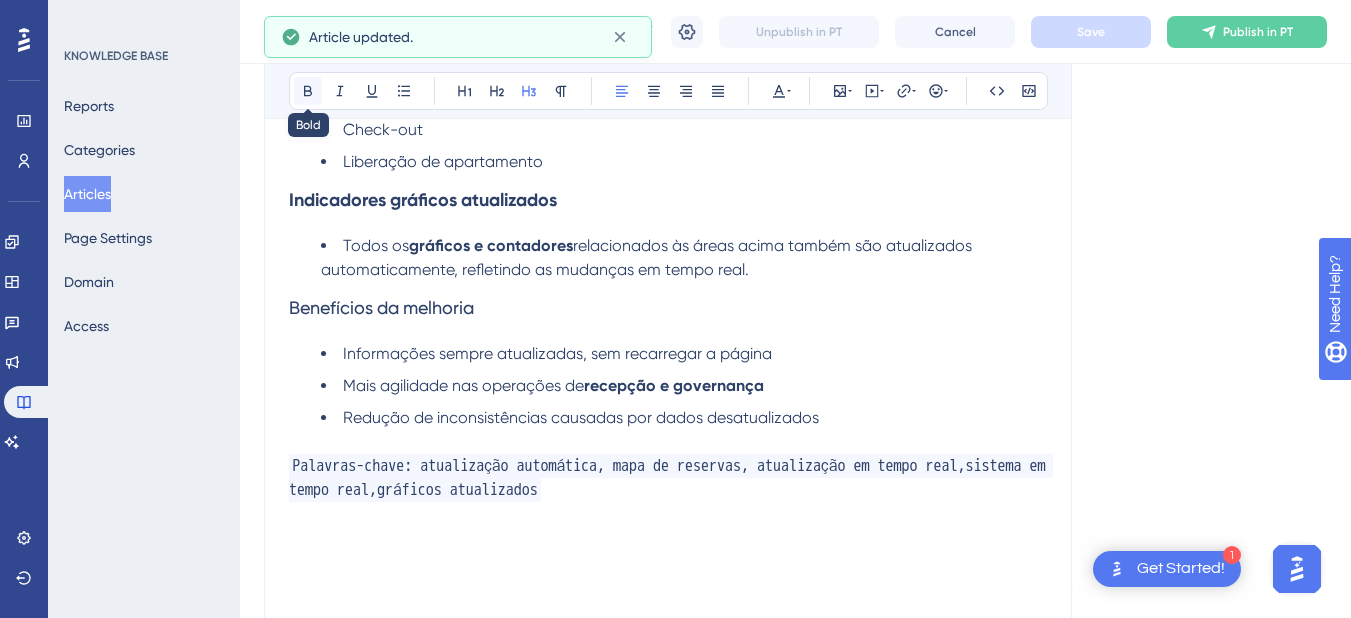 click 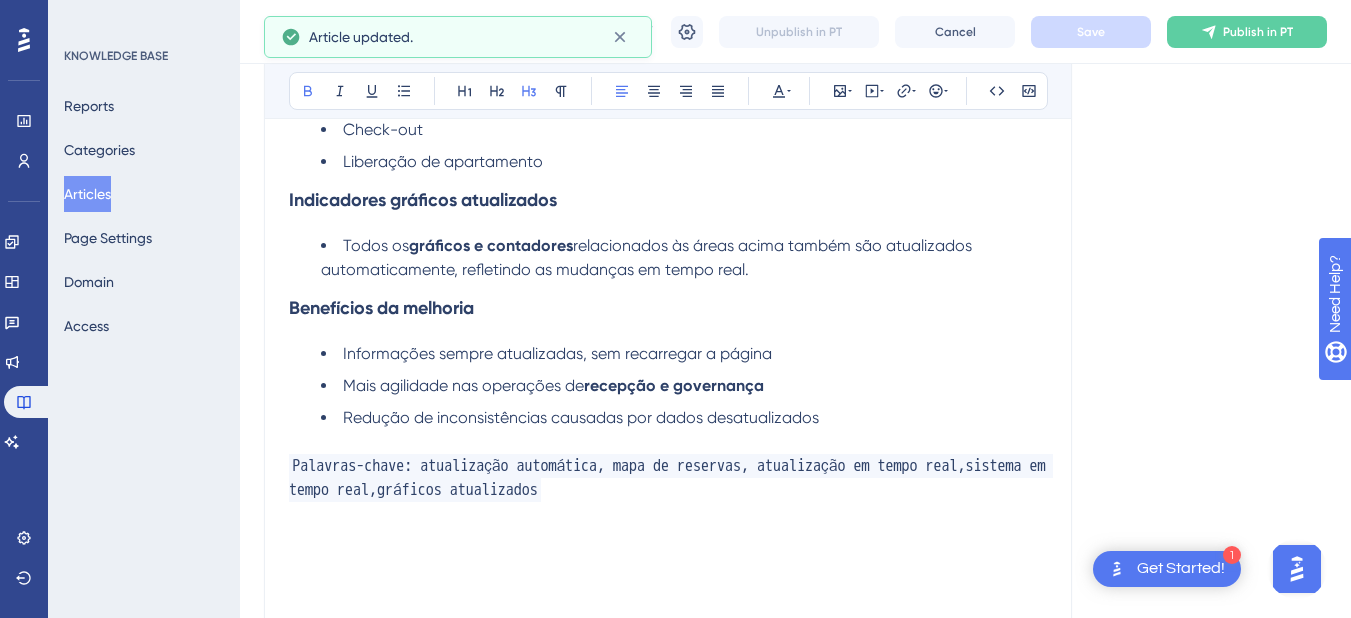 click on "gráficos e contadores" at bounding box center (491, 245) 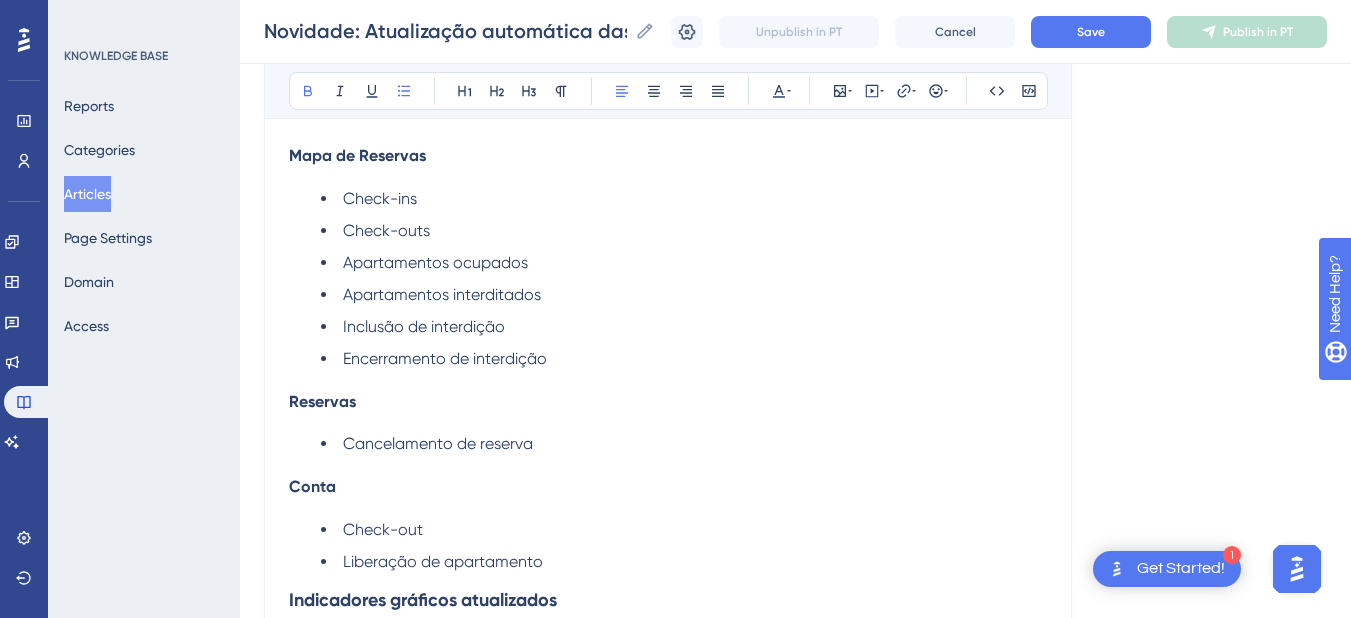 scroll, scrollTop: 296, scrollLeft: 0, axis: vertical 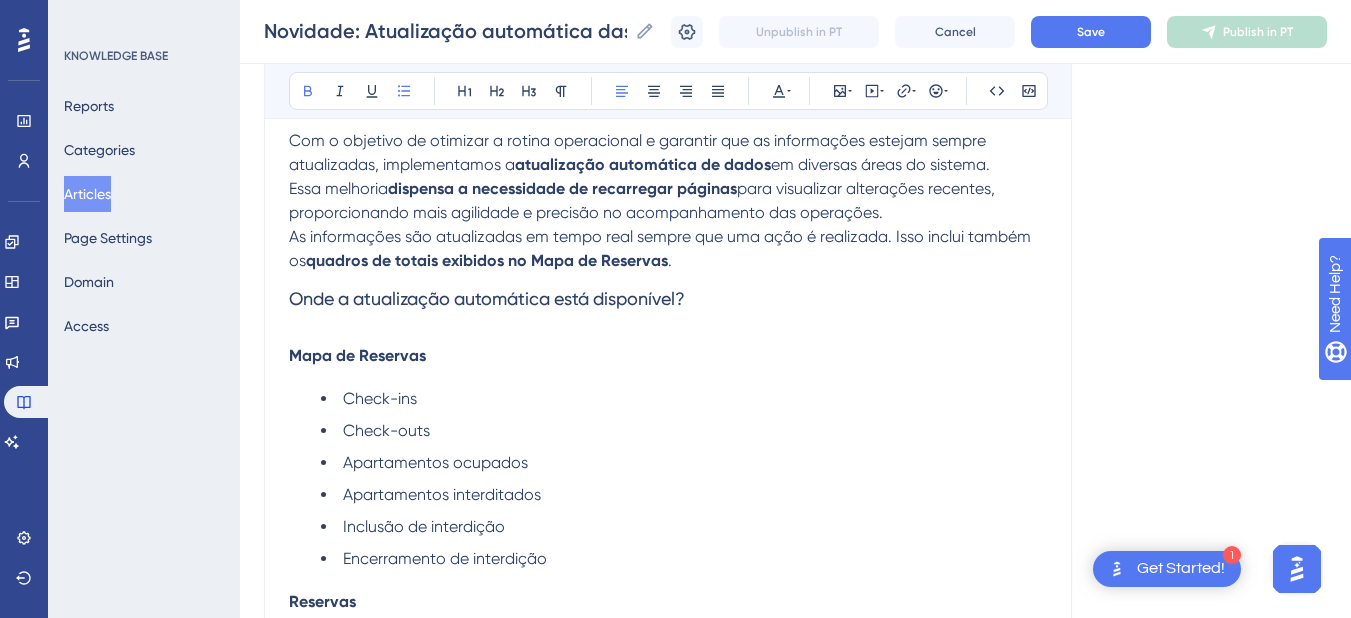 click on "Onde a atualização automática está disponível?" at bounding box center [487, 298] 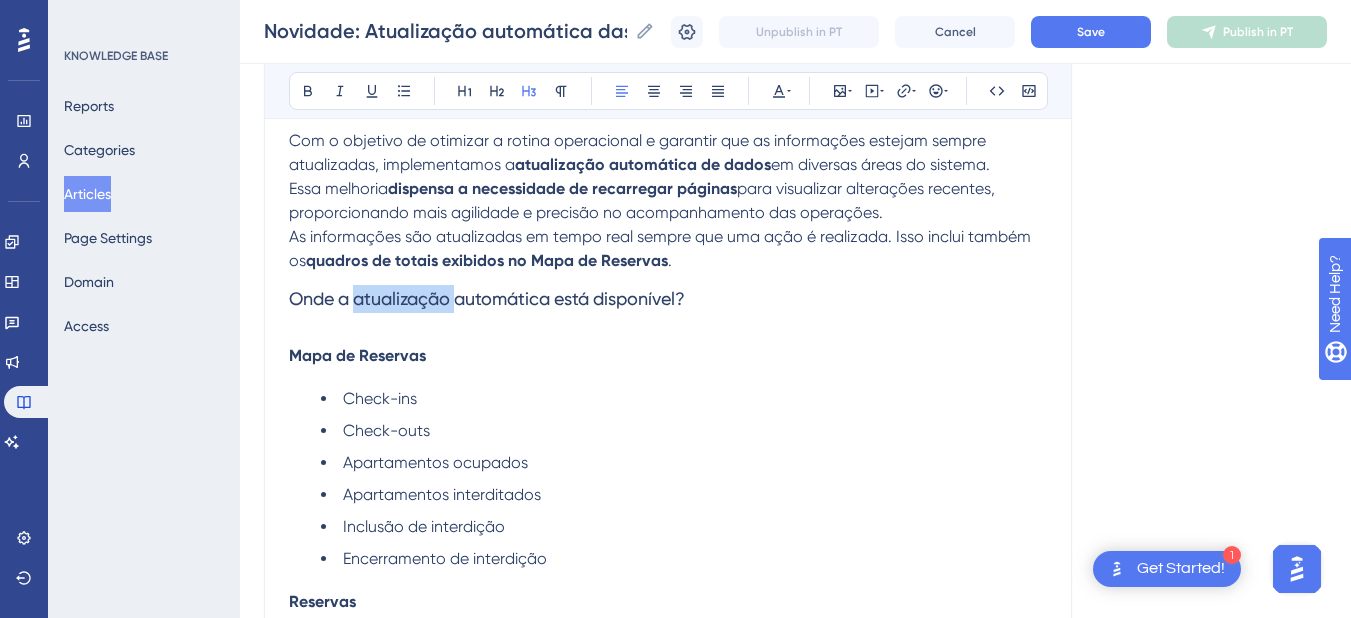 click on "Onde a atualização automática está disponível?" at bounding box center (487, 298) 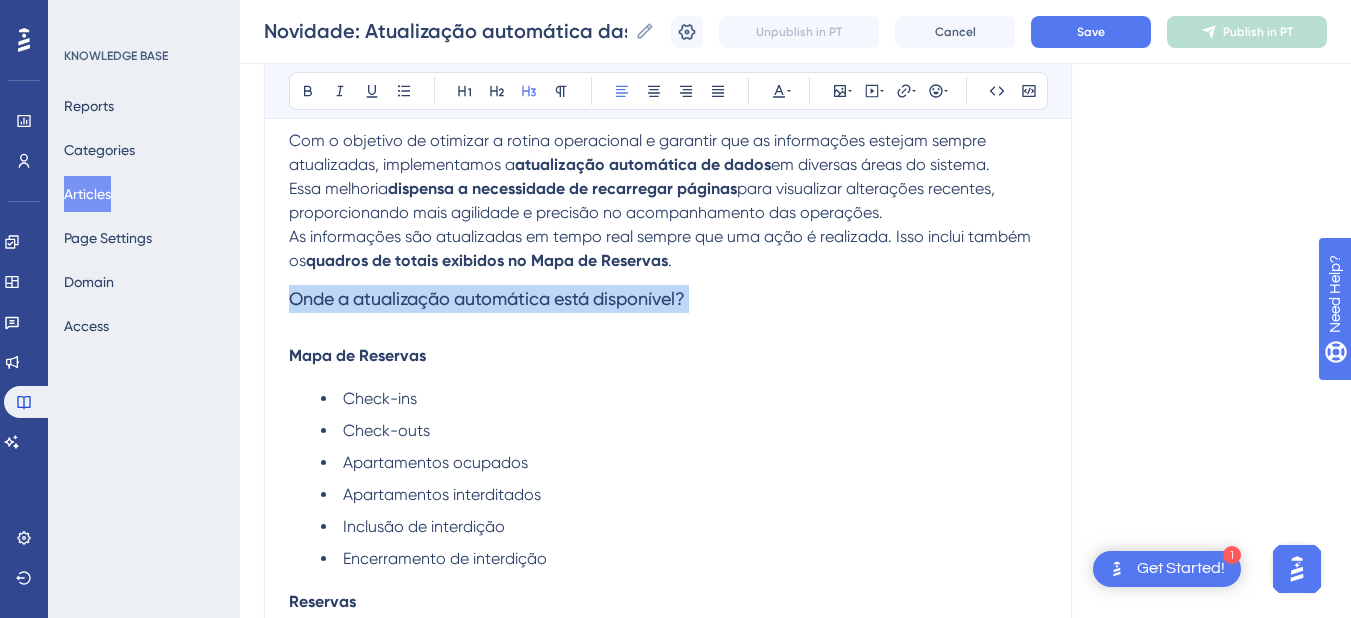 click on "Onde a atualização automática está disponível?" at bounding box center [487, 298] 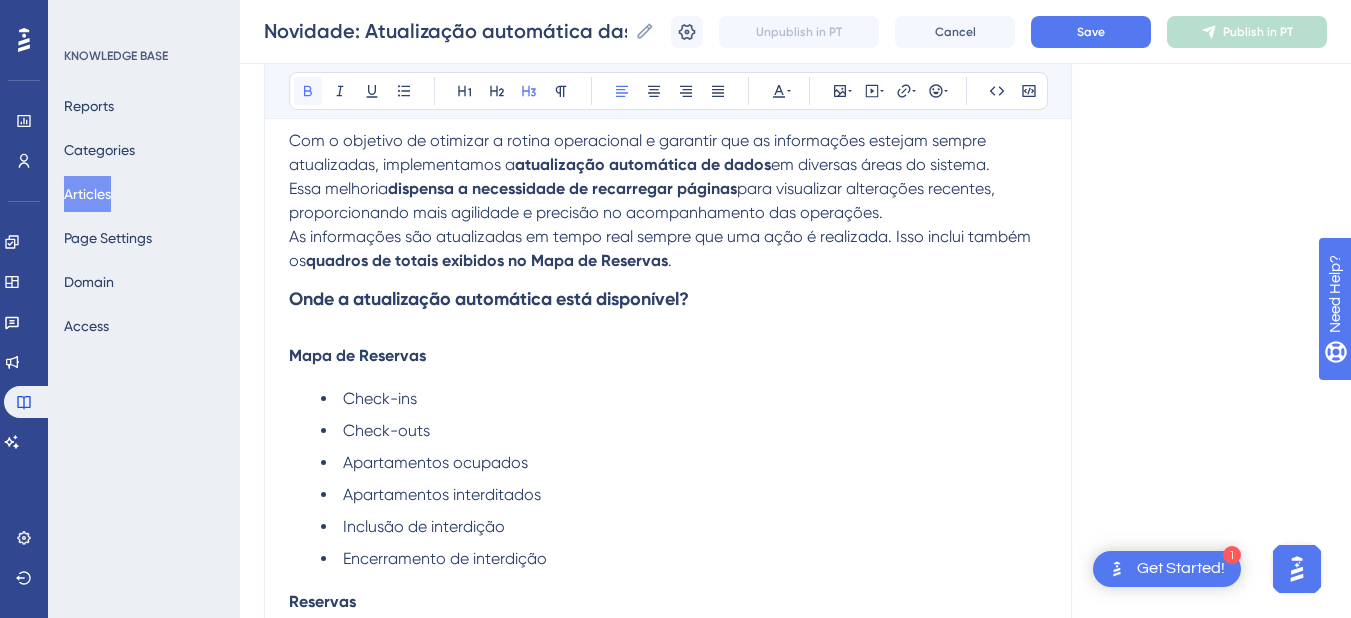 click 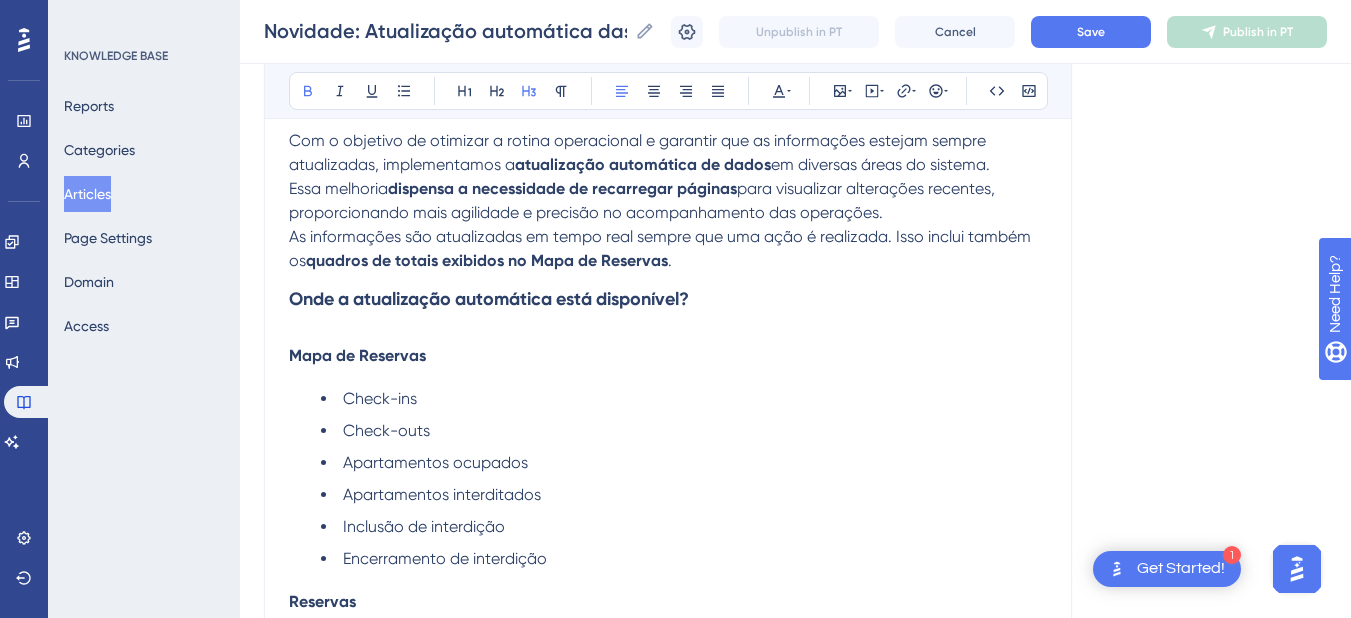 click on "Onde a atualização automática está disponível?" at bounding box center [668, 299] 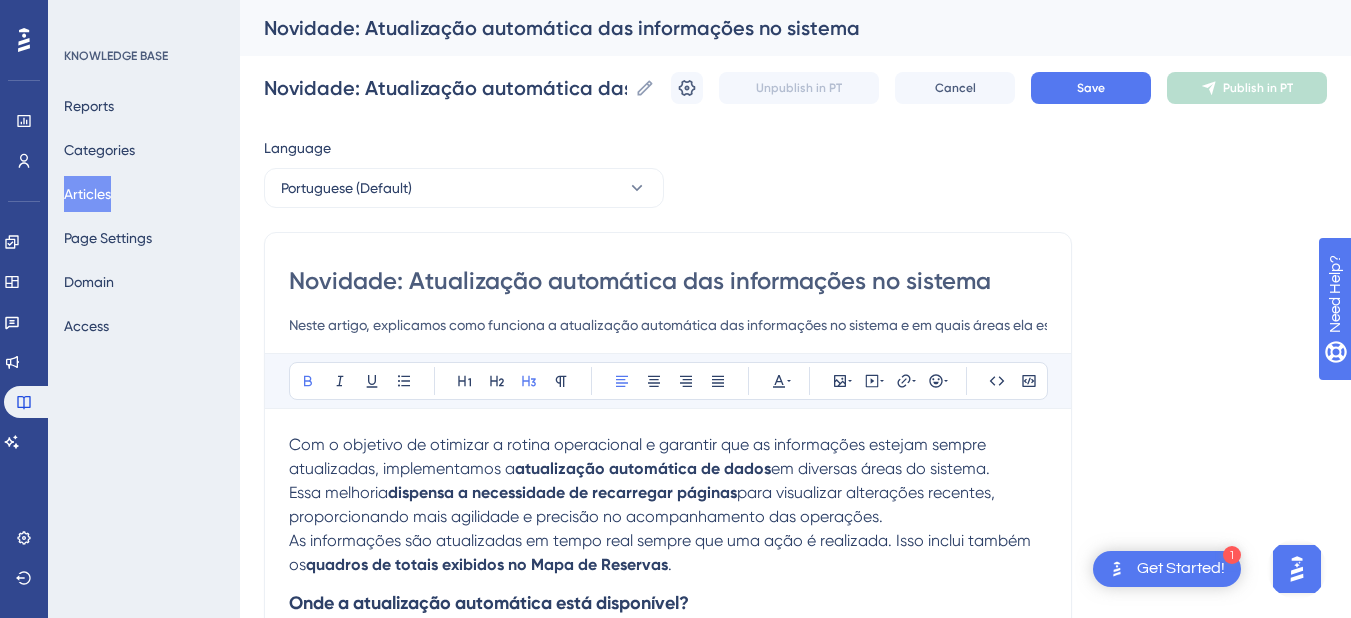 scroll, scrollTop: 200, scrollLeft: 0, axis: vertical 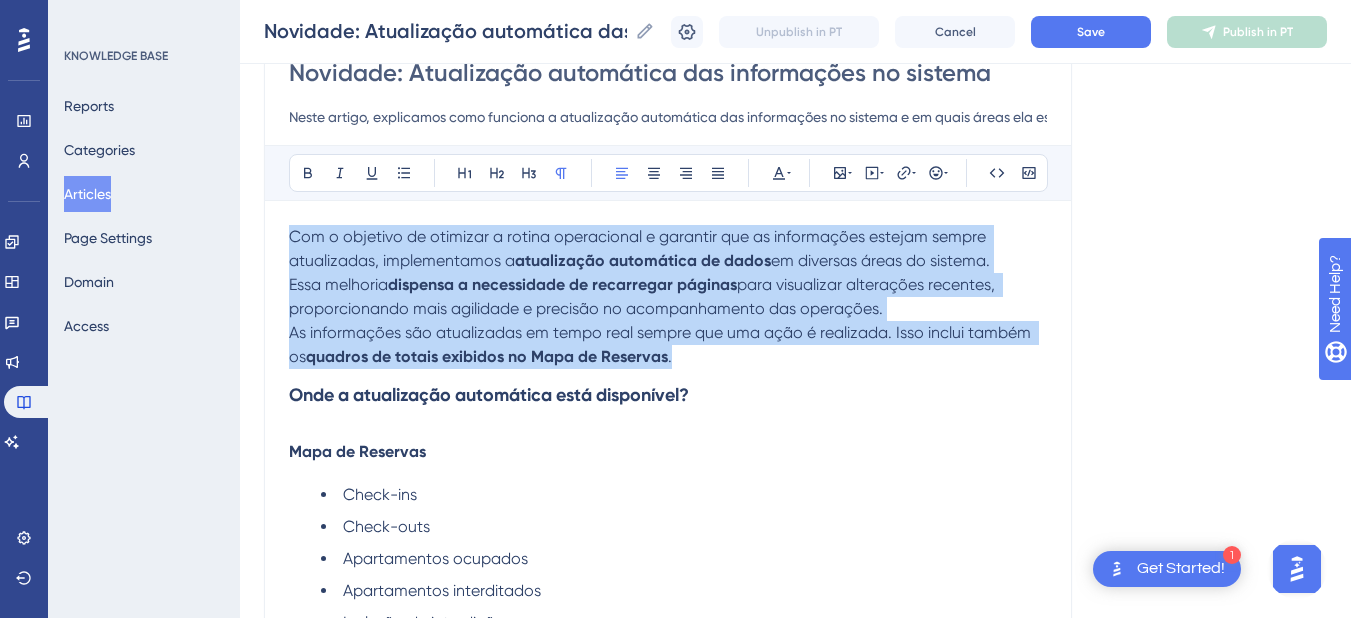 drag, startPoint x: 685, startPoint y: 353, endPoint x: 241, endPoint y: 226, distance: 461.80624 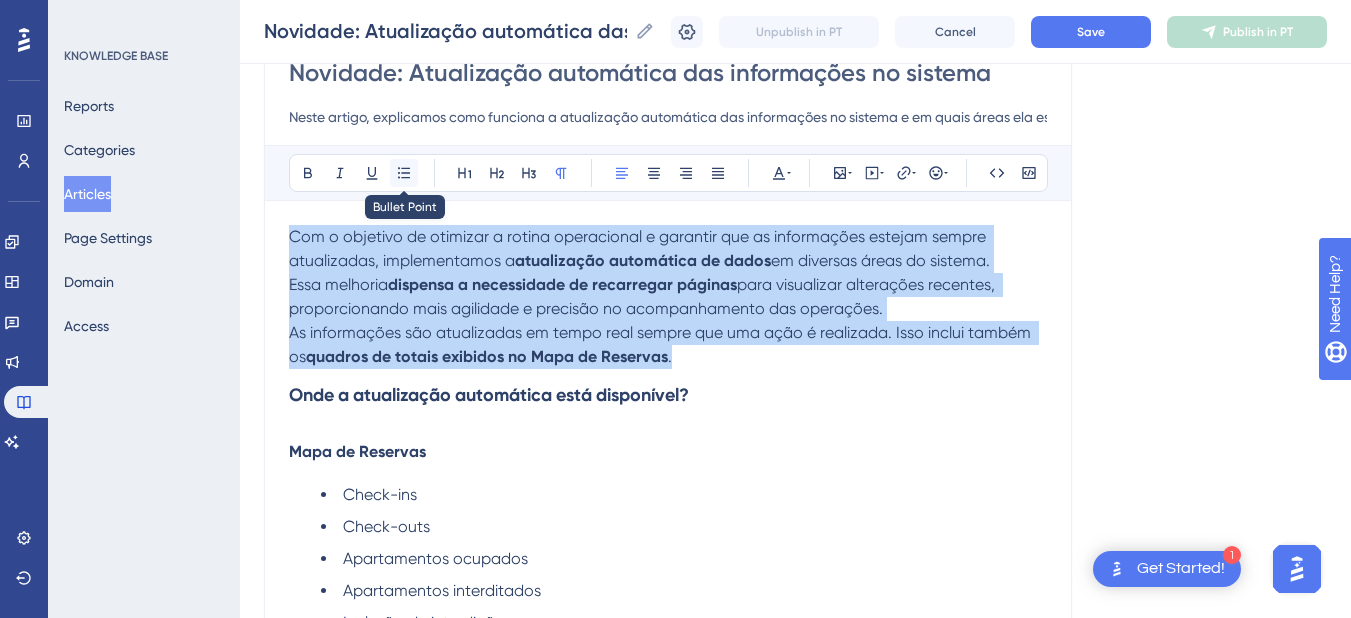 click 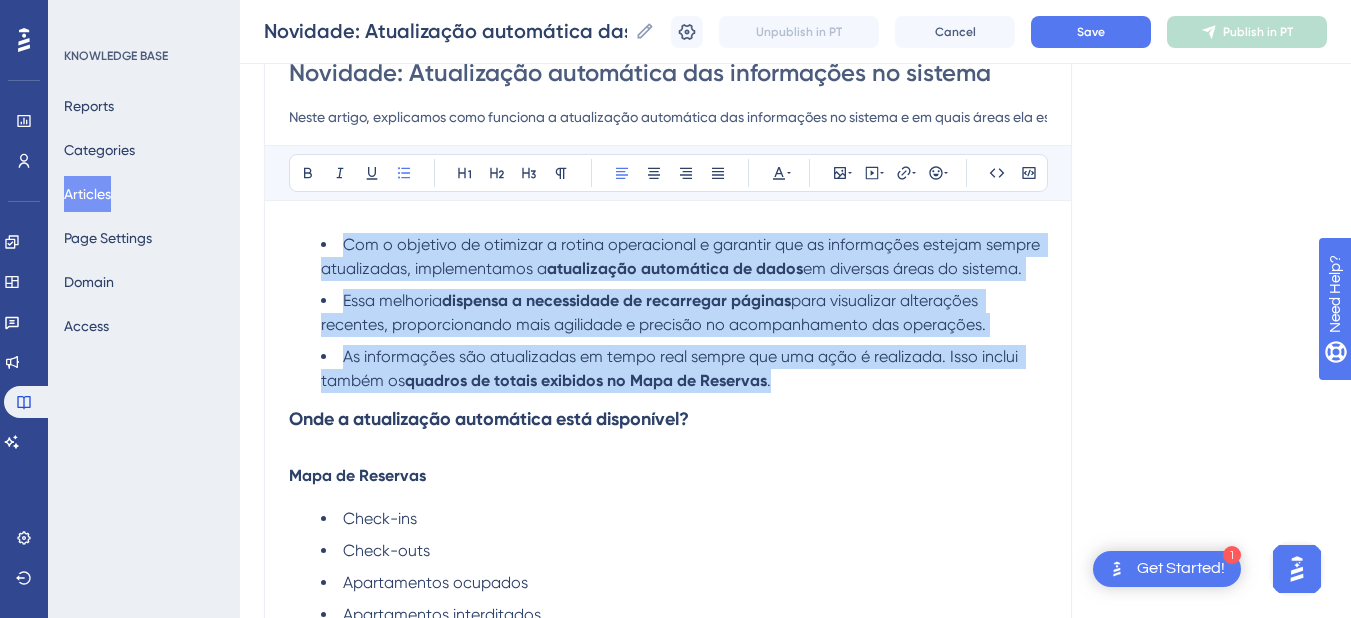 click on "Essa melhoria" at bounding box center [392, 300] 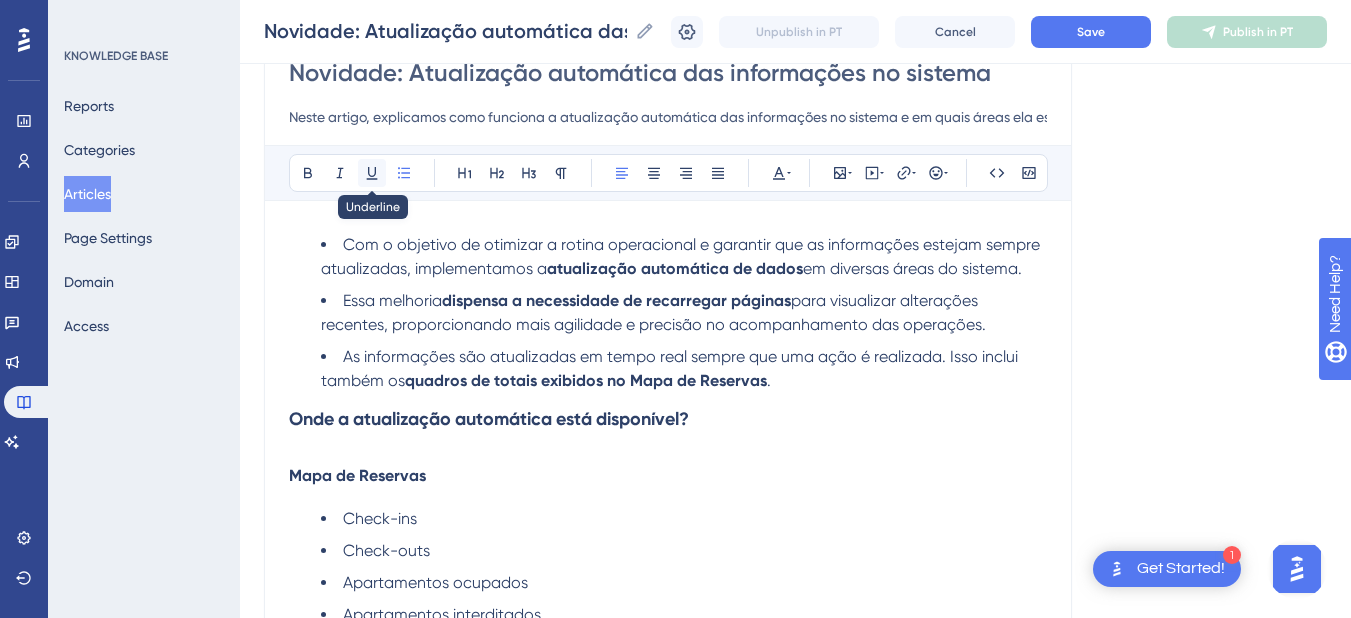 scroll, scrollTop: 0, scrollLeft: 0, axis: both 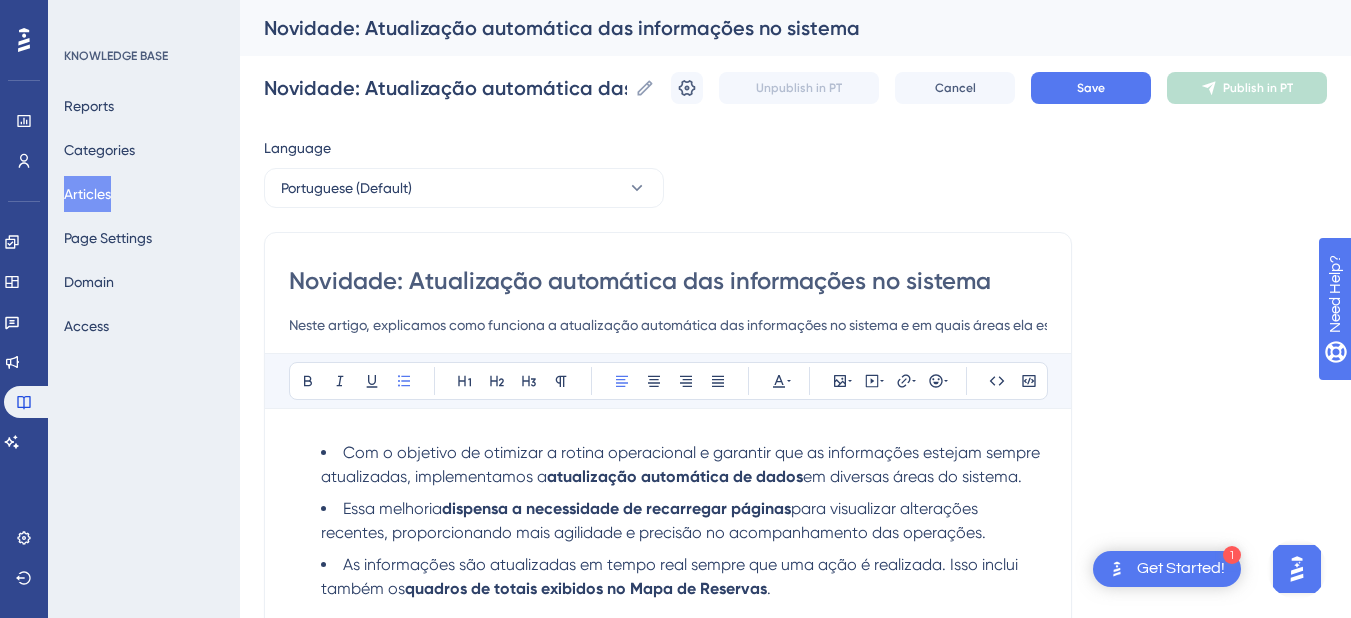 click on "Com o objetivo de otimizar a rotina operacional e garantir que as informações estejam sempre atualizadas, implementamos a" at bounding box center [682, 464] 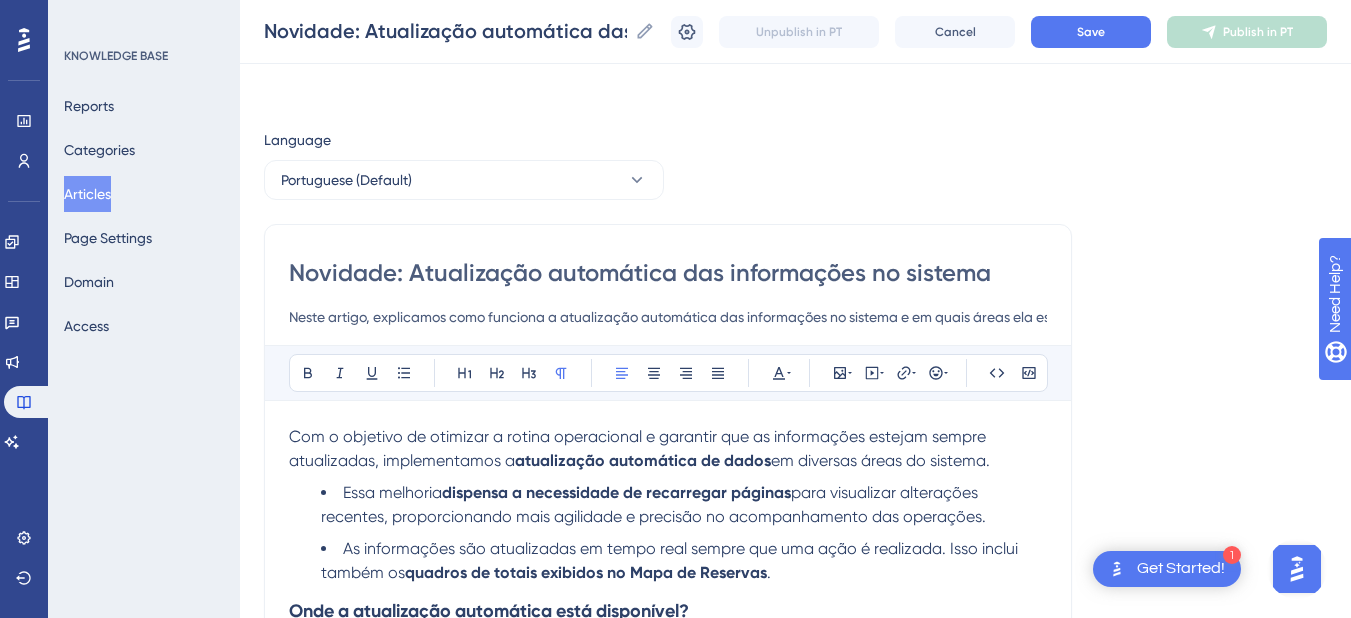 scroll, scrollTop: 200, scrollLeft: 0, axis: vertical 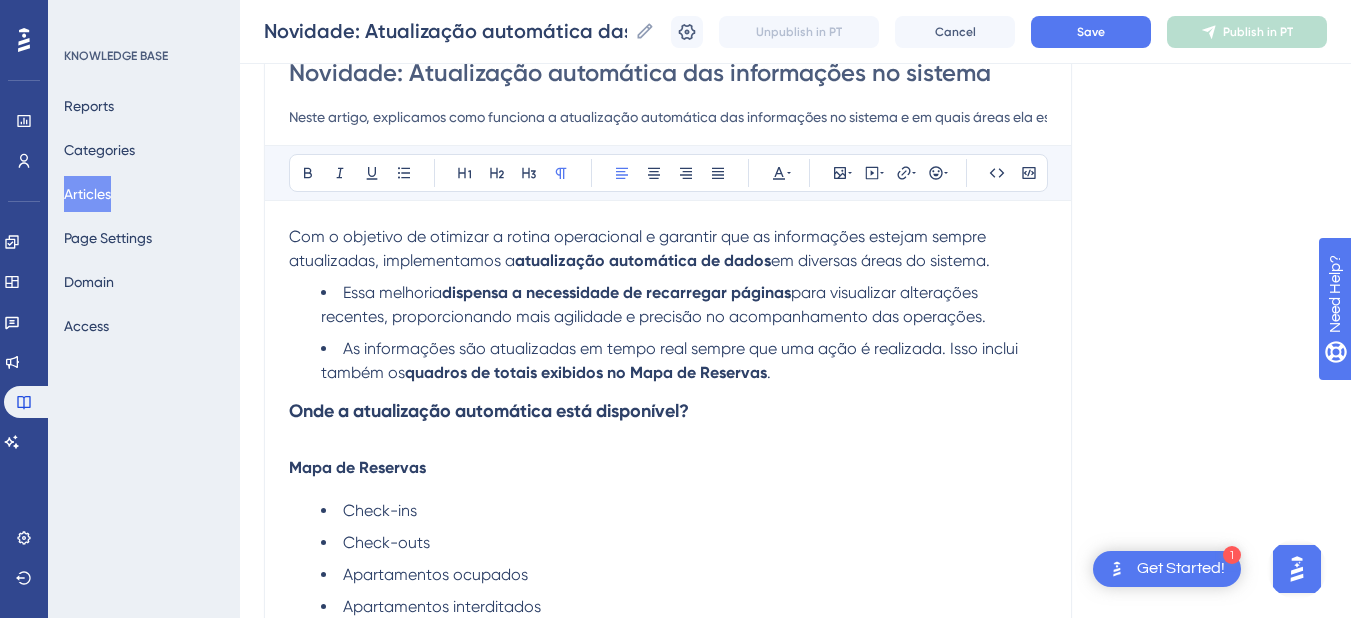 click on "Com o objetivo de otimizar a rotina operacional e garantir que as informações estejam sempre atualizadas, implementamos a  atualização automática de dados  em diversas áreas do sistema. Essa melhoria  dispensa a necessidade de recarregar páginas  para visualizar alterações recentes, proporcionando mais agilidade e precisão no acompanhamento das operações. As informações são atualizadas em tempo real sempre que uma ação é realizada. Isso inclui também os  quadros de totais exibidos no Mapa de Reservas . Onde a atualização automática está disponível?  Mapa de Reservas Check-ins Check-outs Apartamentos ocupados Apartamentos interditados Inclusão de interdição Encerramento de interdição  Reservas Cancelamento de reserva  Conta Check-out Liberação de apartamento Indicadores gráficos atualizados Todos os  gráficos e contadores  relacionados às áreas acima também são atualizados automaticamente, refletindo as mudanças em tempo real. Benefícios da melhoria" at bounding box center (668, 827) 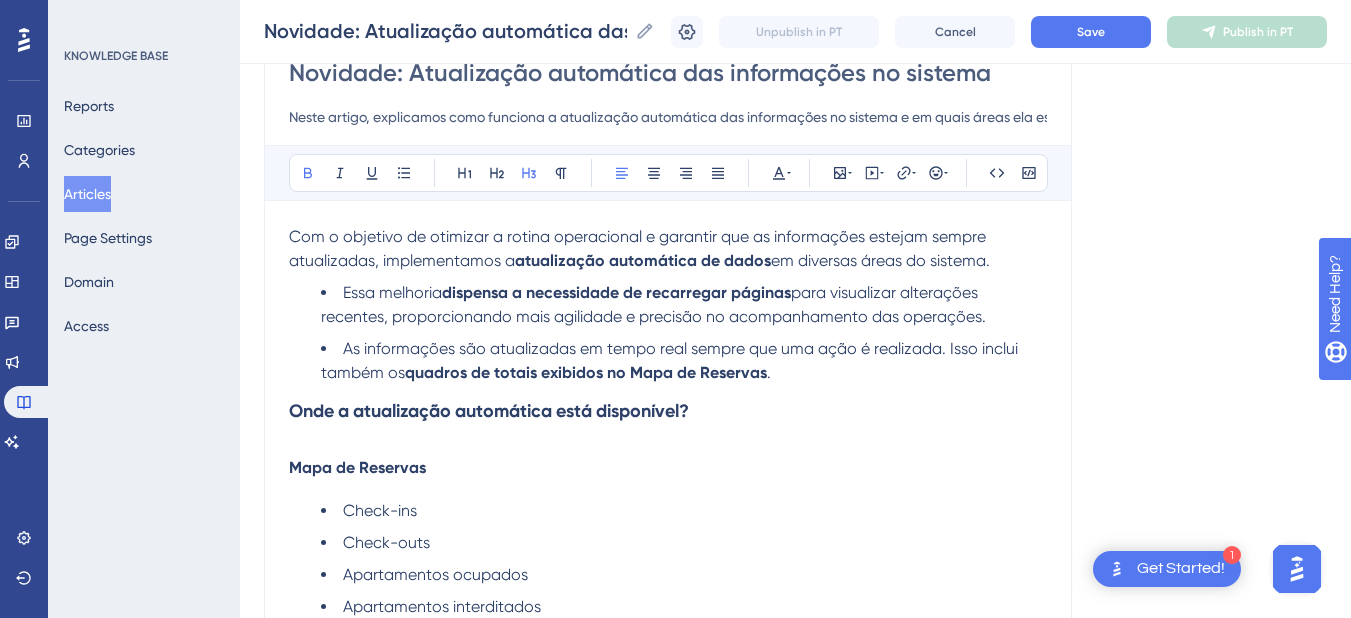 click on "As informações são atualizadas em tempo real sempre que uma ação é realizada. Isso inclui também os  quadros de totais exibidos no Mapa de Reservas ." at bounding box center (684, 361) 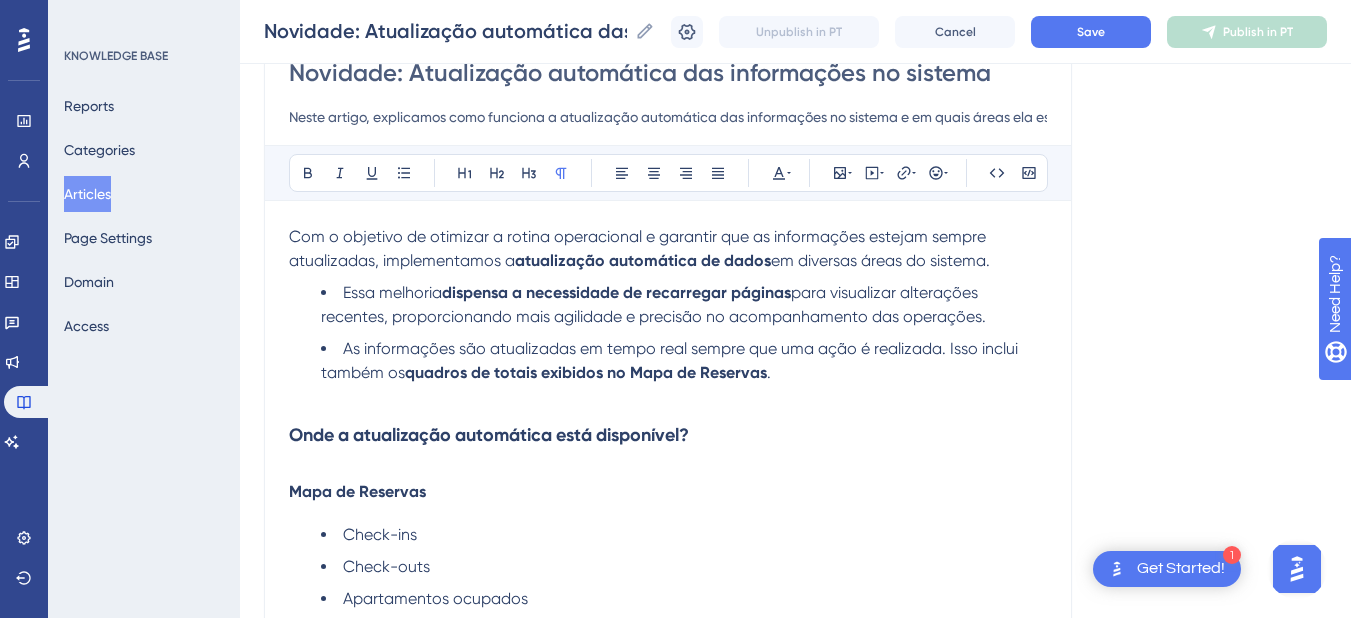 click on "Onde a atualização automática está disponível?" at bounding box center [668, 435] 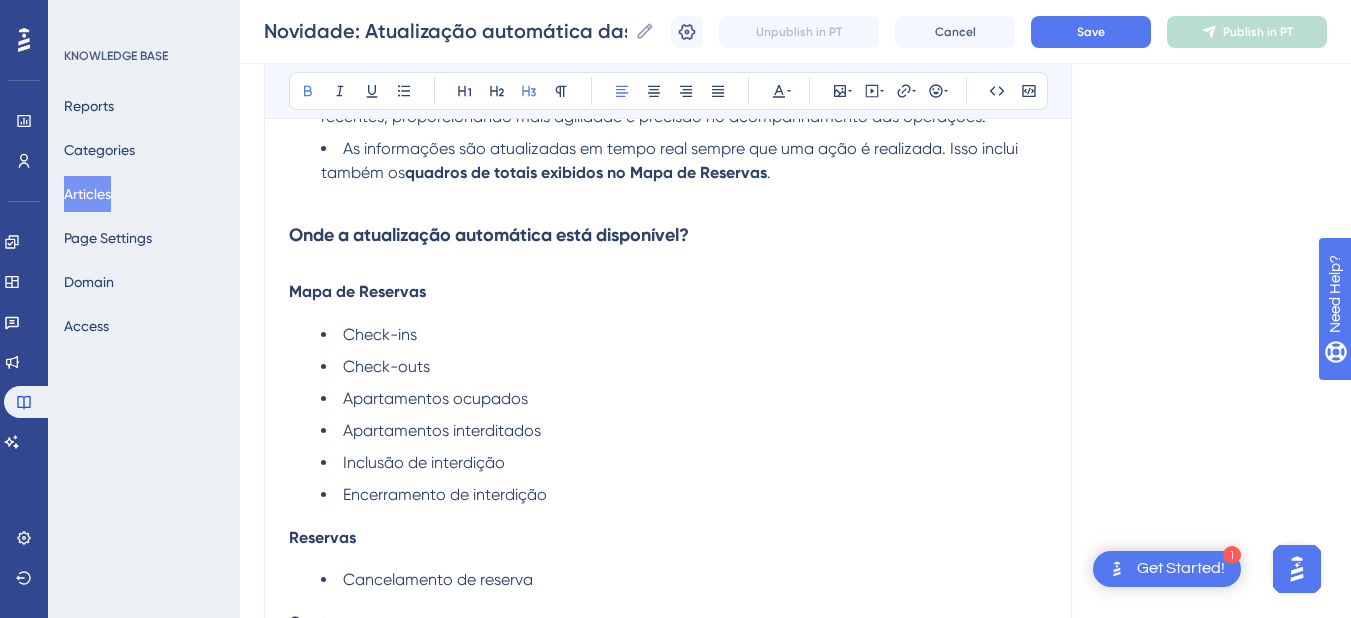 scroll, scrollTop: 200, scrollLeft: 0, axis: vertical 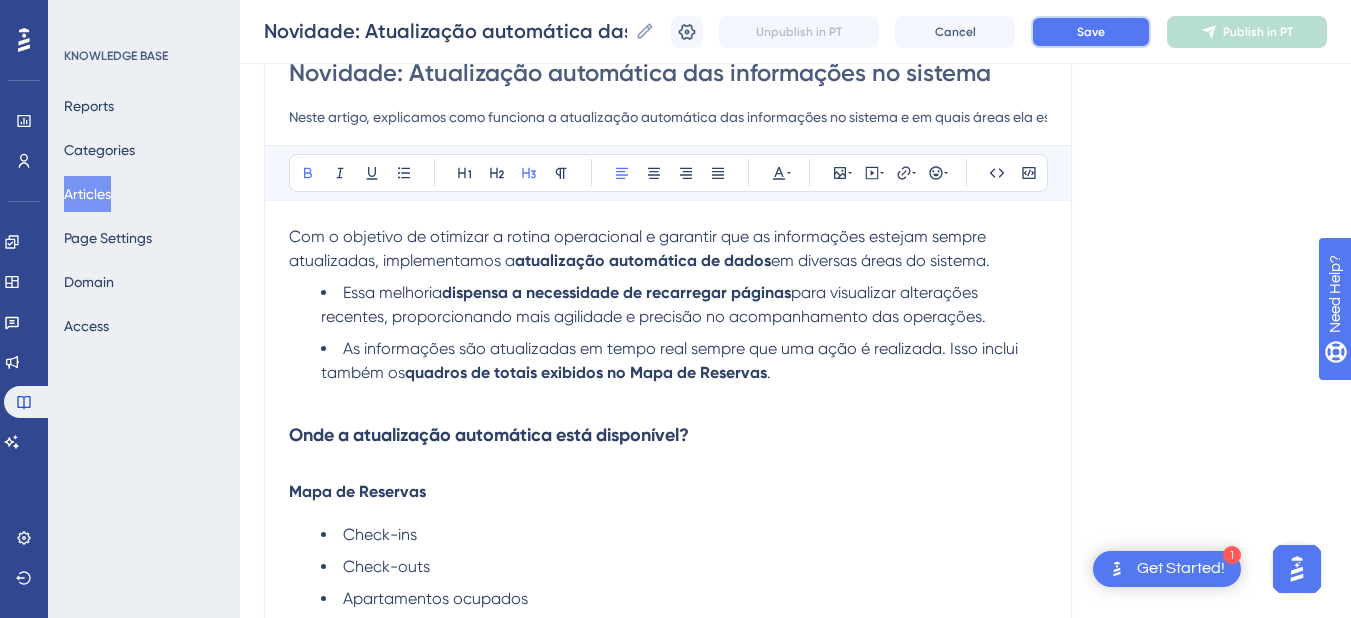 click on "Save" at bounding box center [1091, 32] 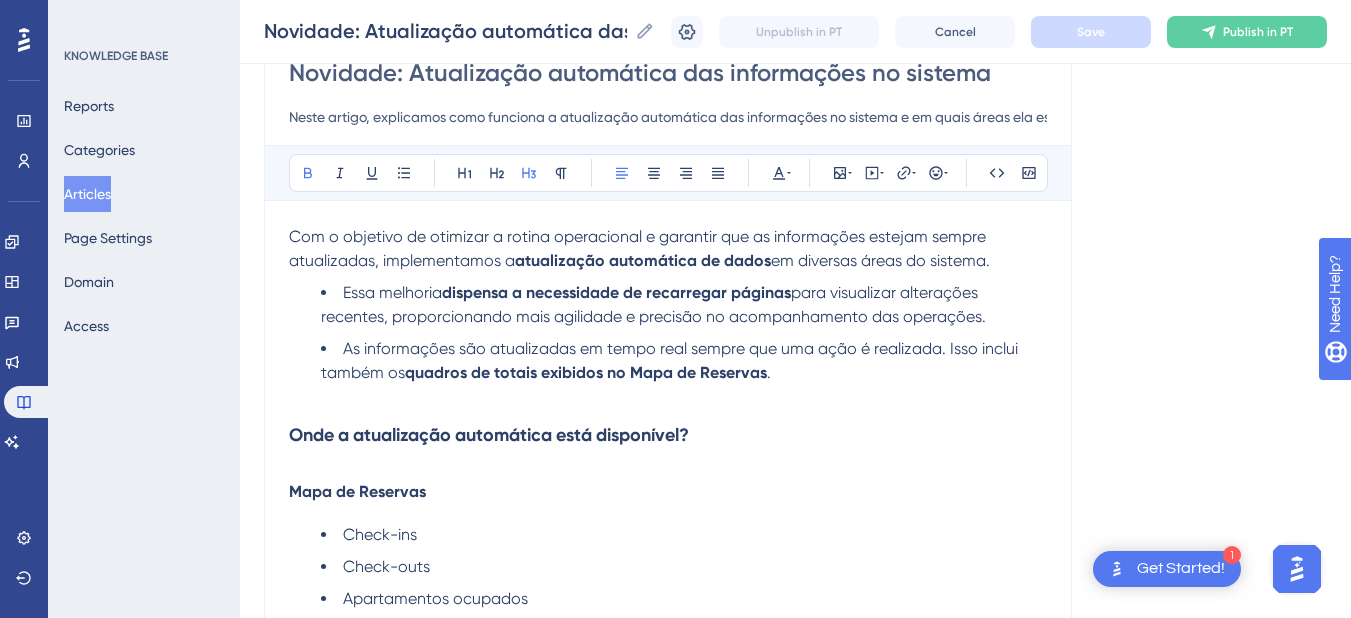 scroll, scrollTop: 600, scrollLeft: 0, axis: vertical 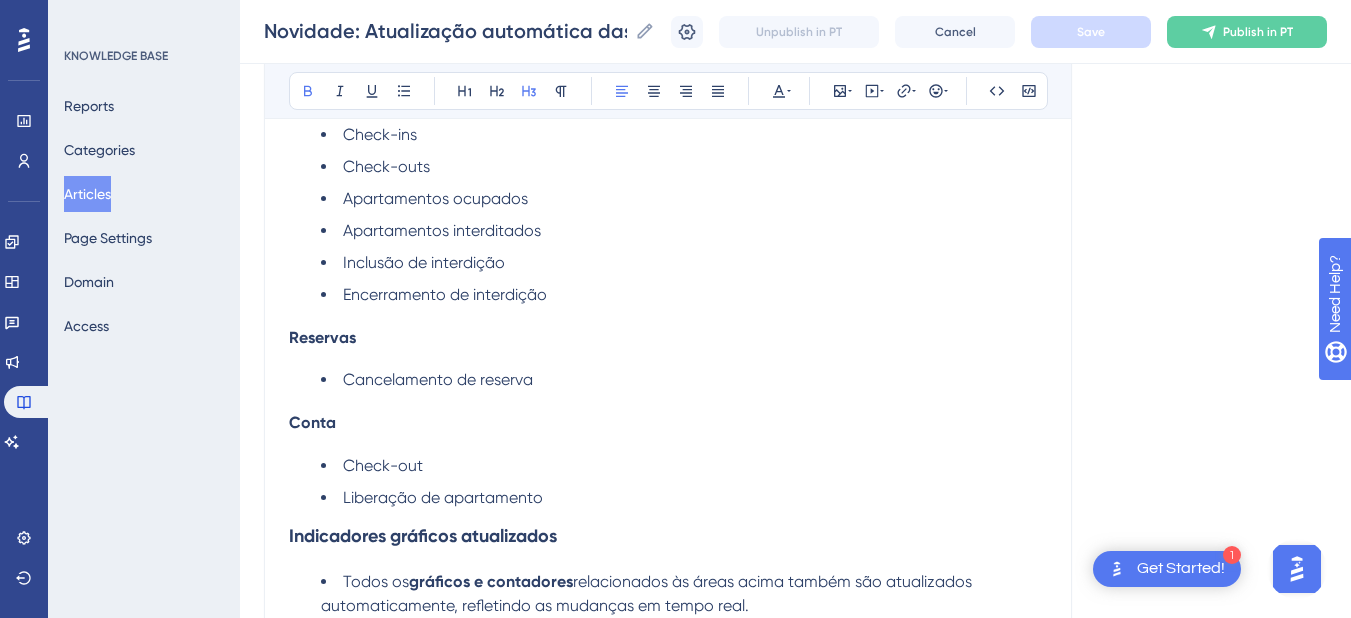 drag, startPoint x: 99, startPoint y: 180, endPoint x: 100, endPoint y: 193, distance: 13.038404 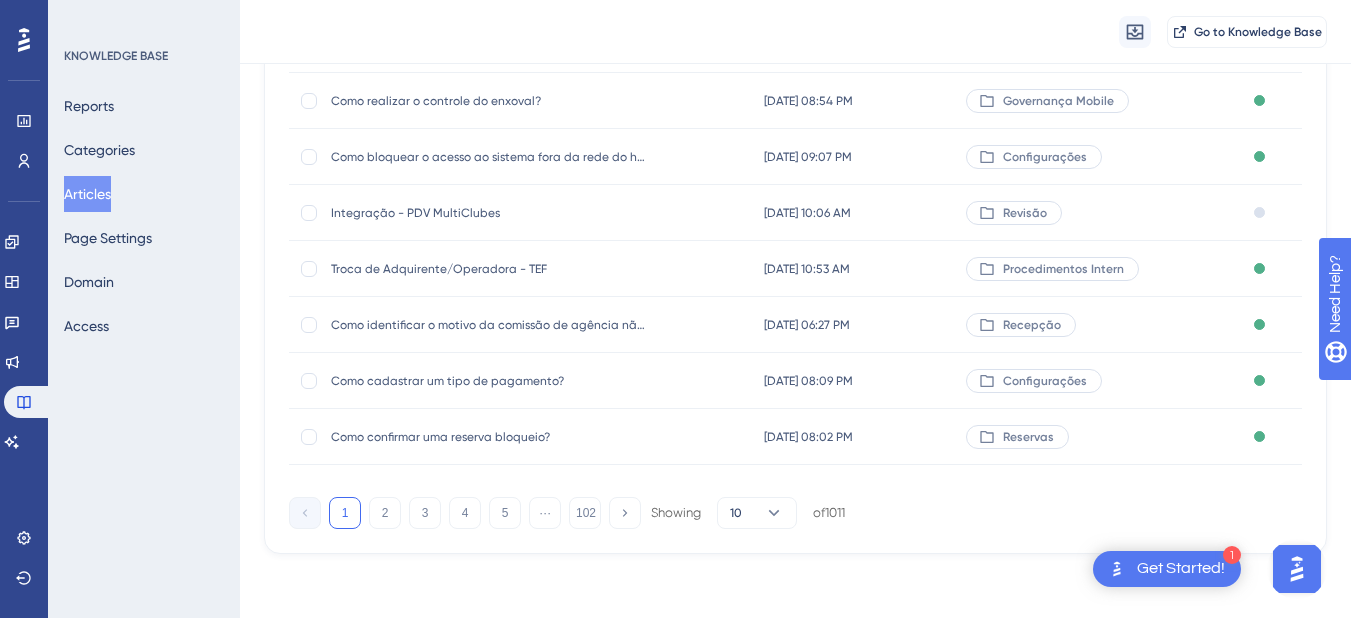 scroll, scrollTop: 0, scrollLeft: 0, axis: both 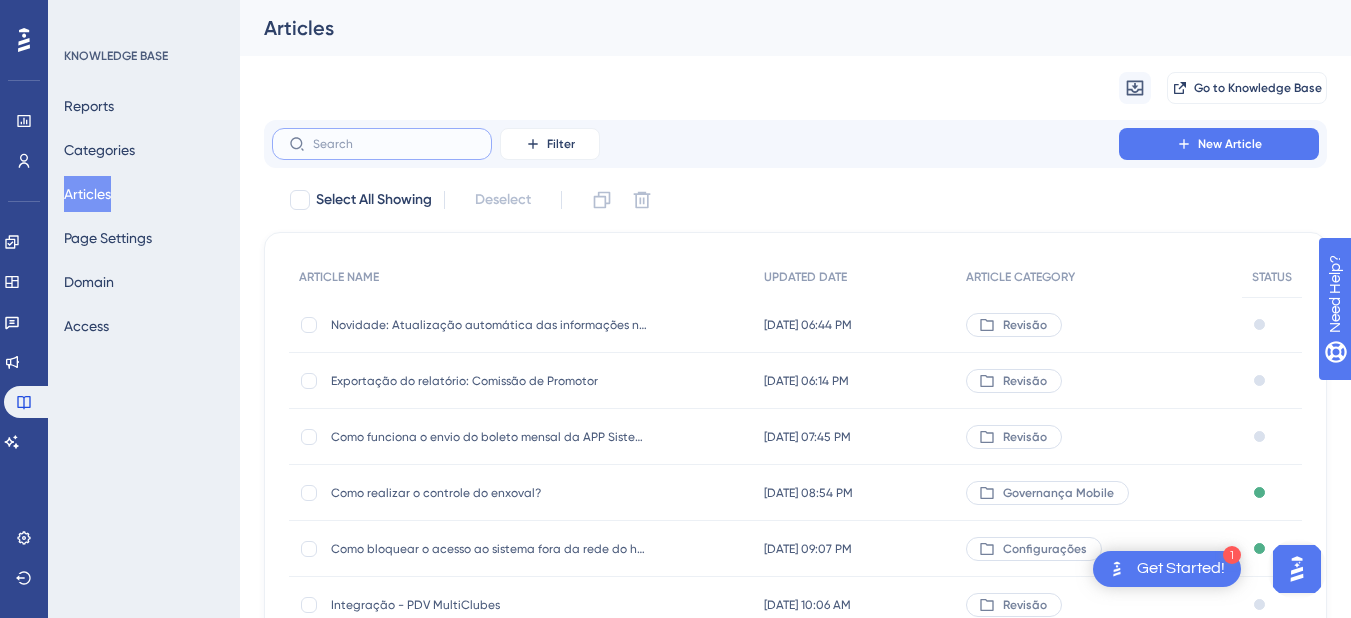 click at bounding box center (394, 144) 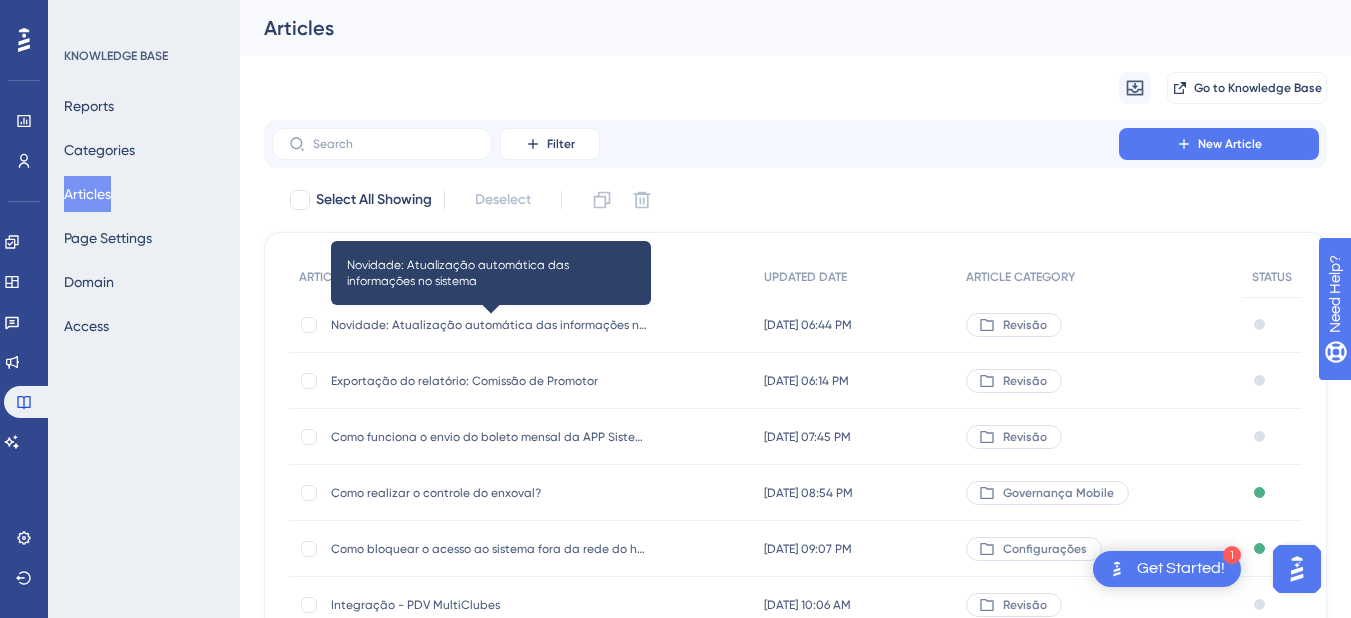 click on "Novidade: Atualização automática das informações no sistema" at bounding box center [491, 325] 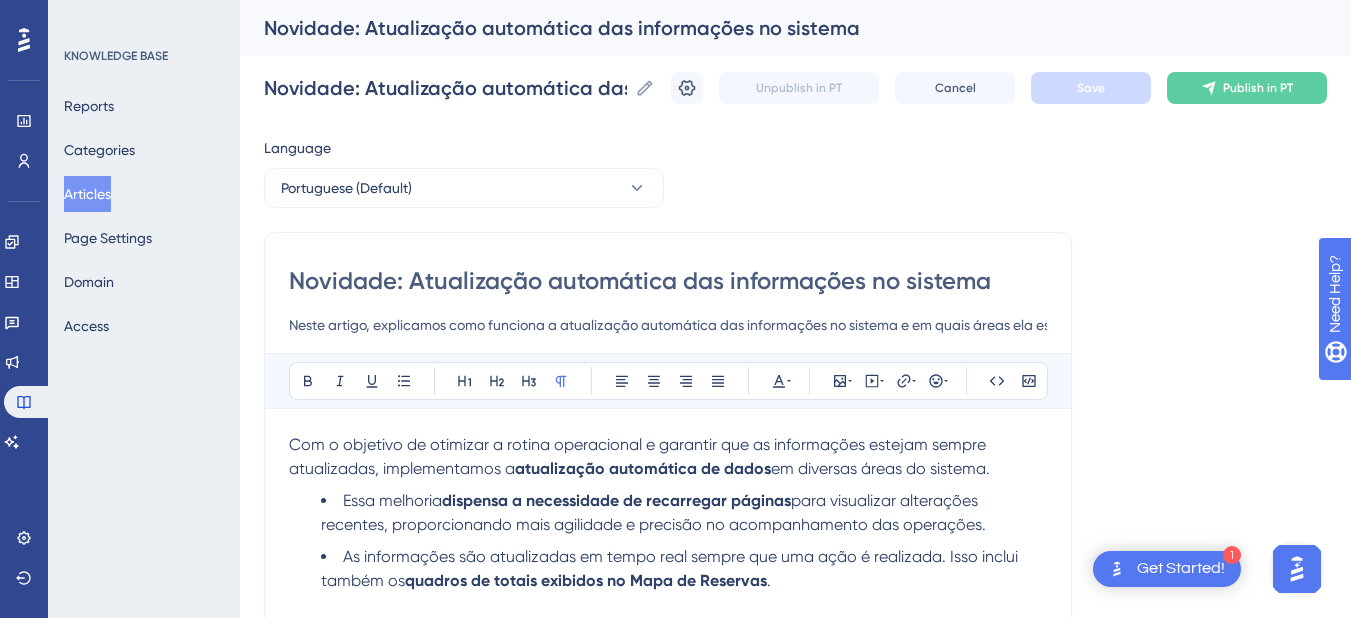 scroll, scrollTop: 1026, scrollLeft: 0, axis: vertical 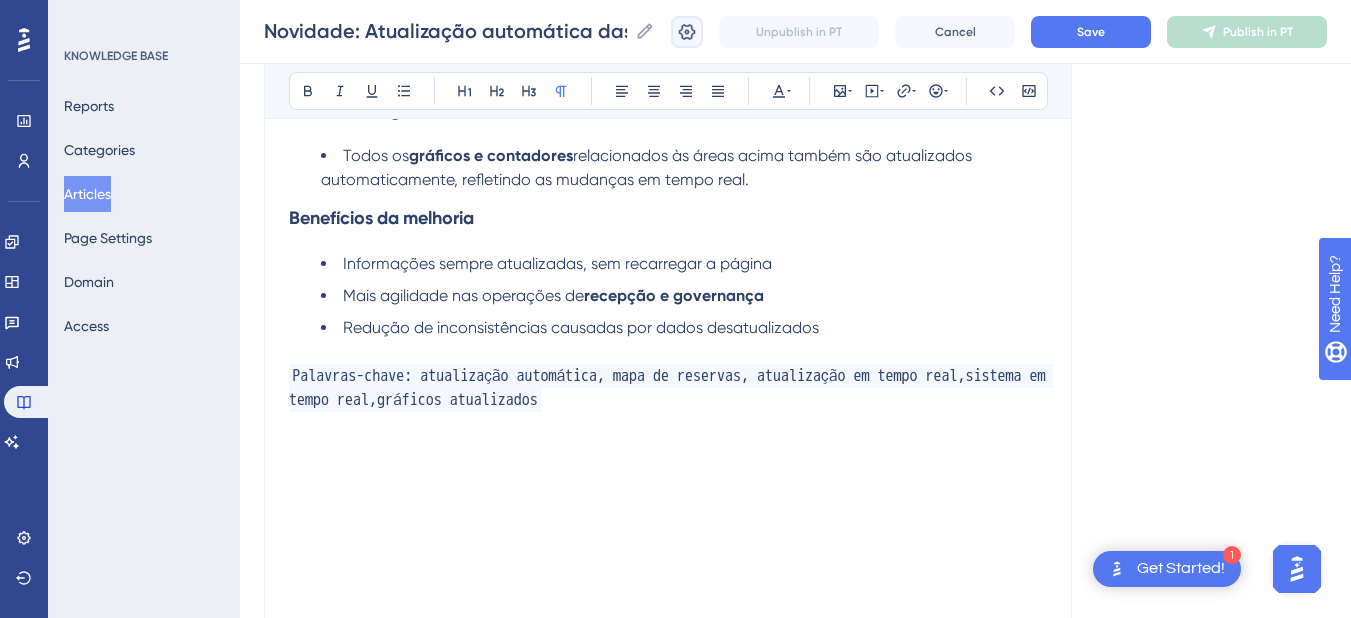 click 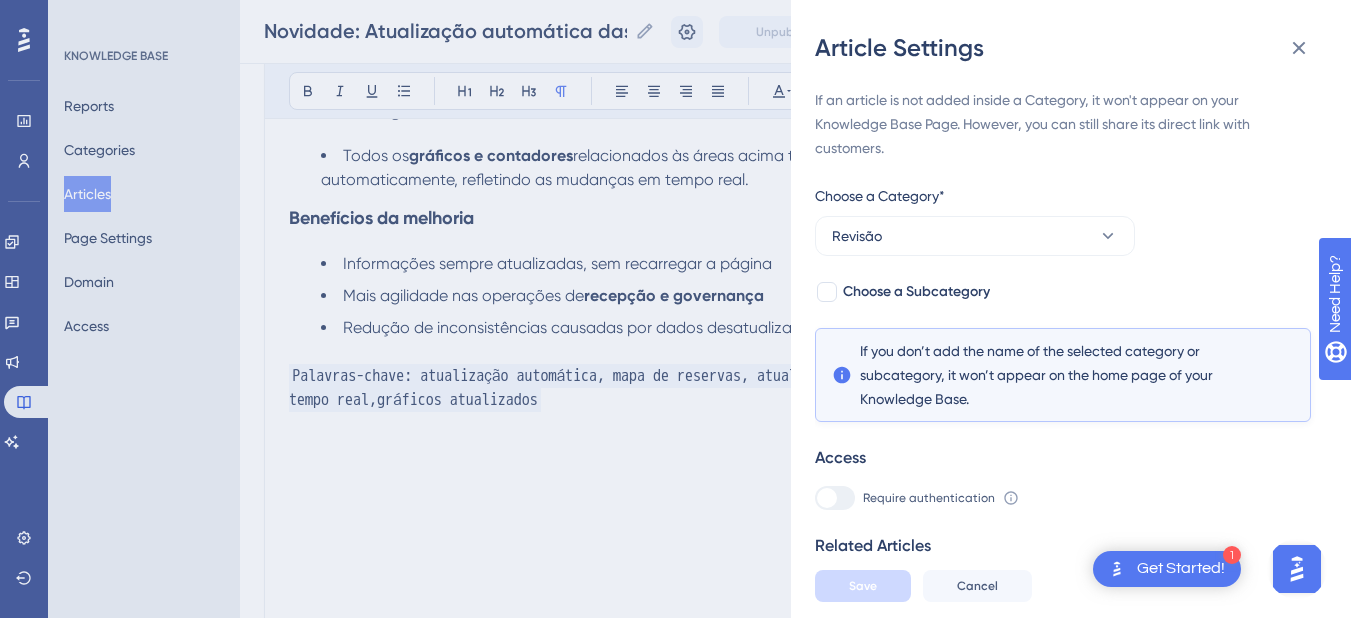 scroll, scrollTop: 57, scrollLeft: 0, axis: vertical 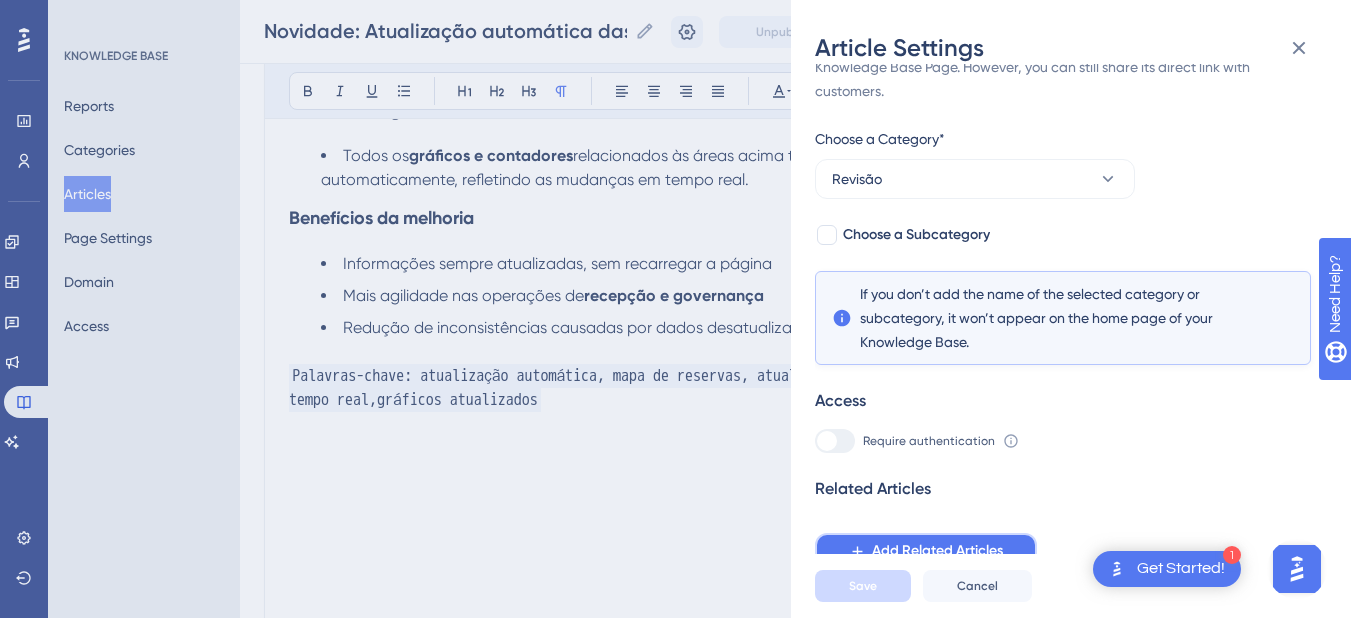 click on "Add Related Articles" at bounding box center [937, 551] 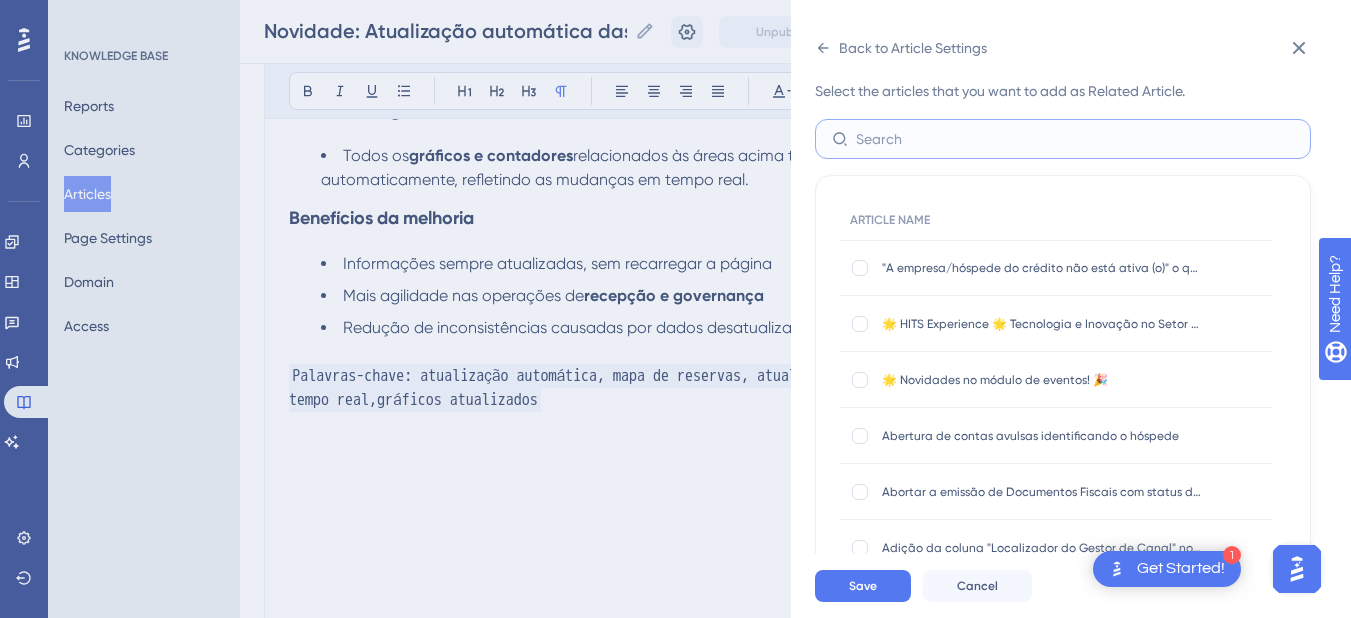 click at bounding box center [1075, 139] 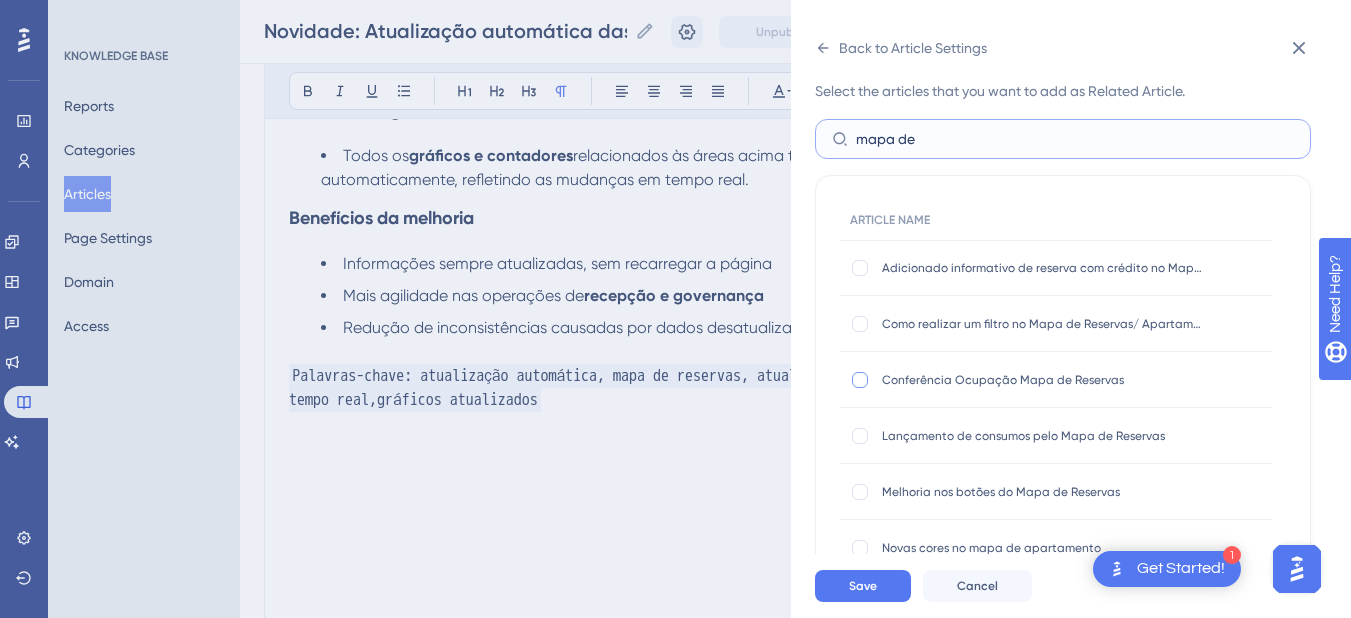 type on "mapa de" 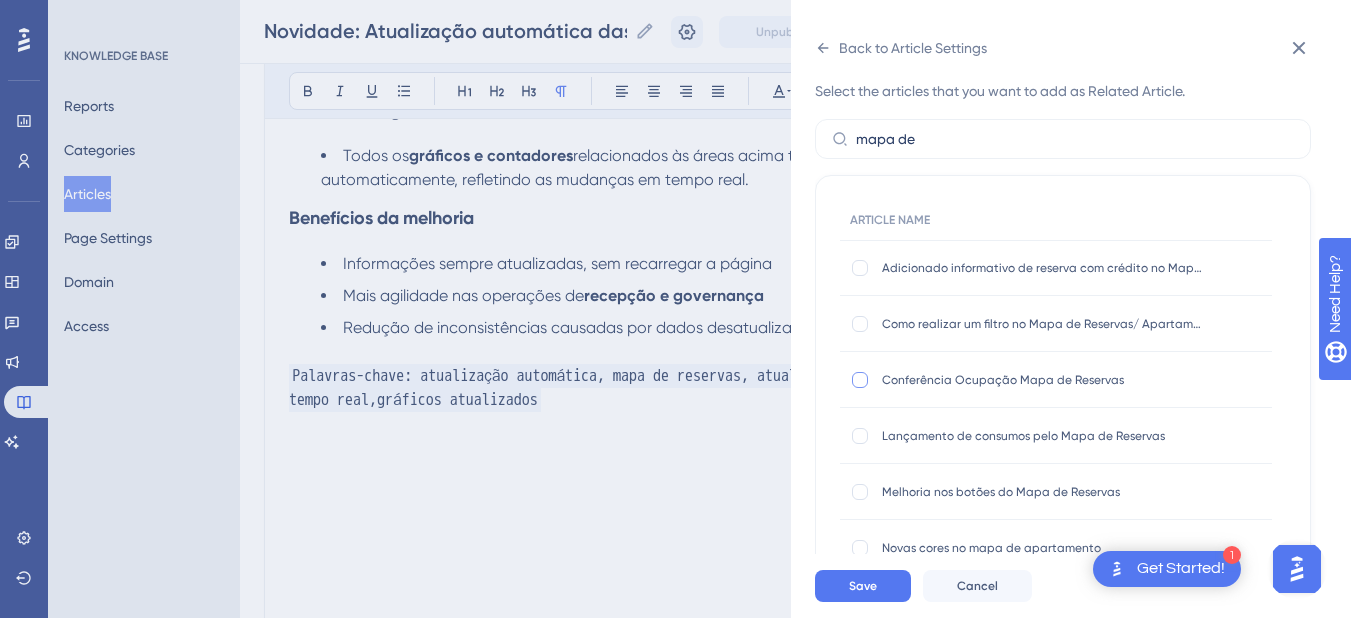 click at bounding box center (860, 380) 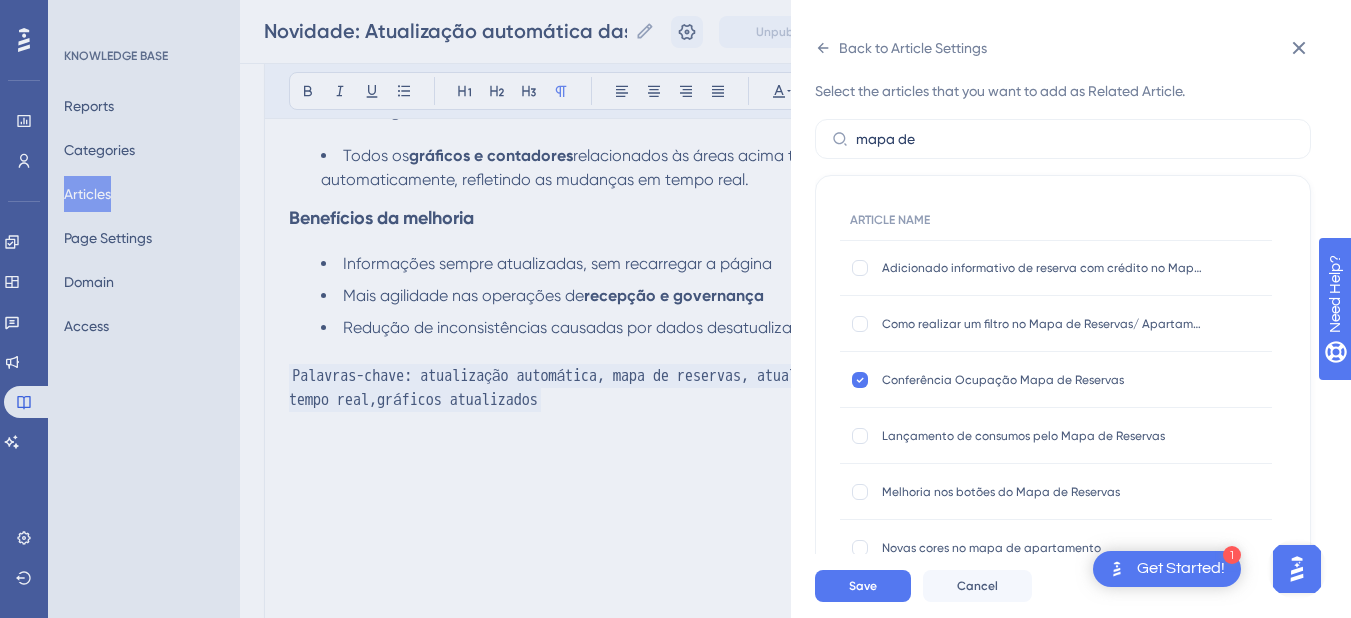 scroll, scrollTop: 130, scrollLeft: 0, axis: vertical 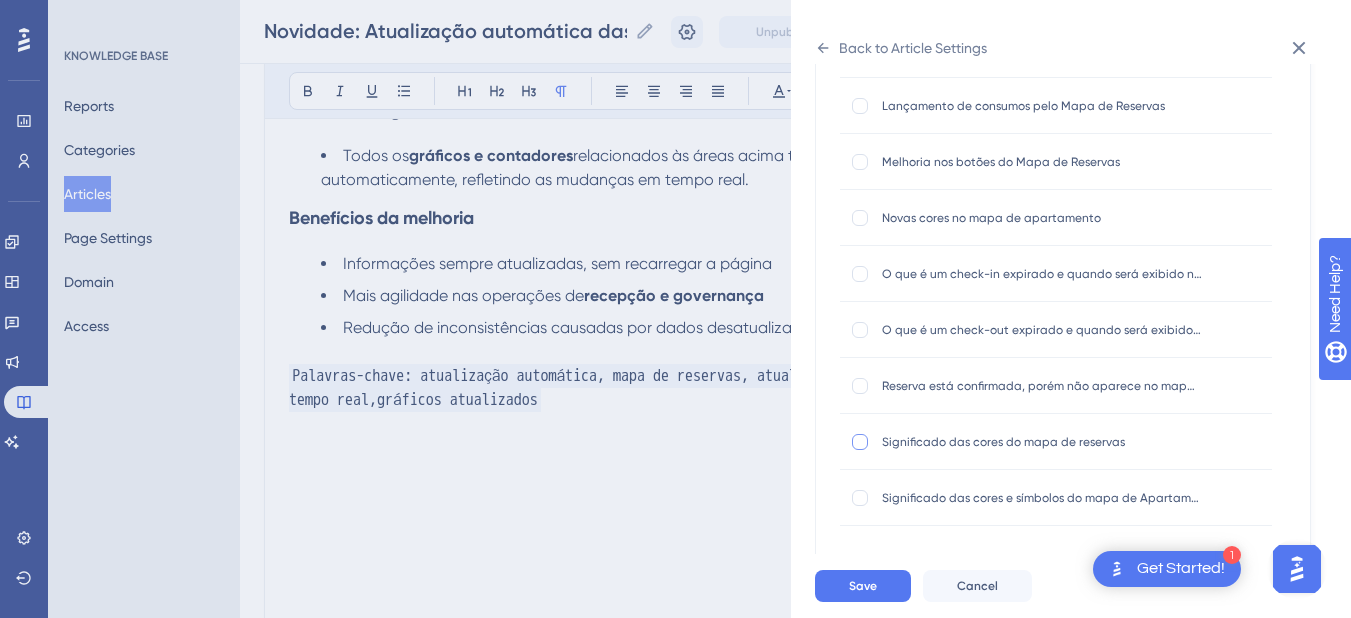 click at bounding box center (860, 442) 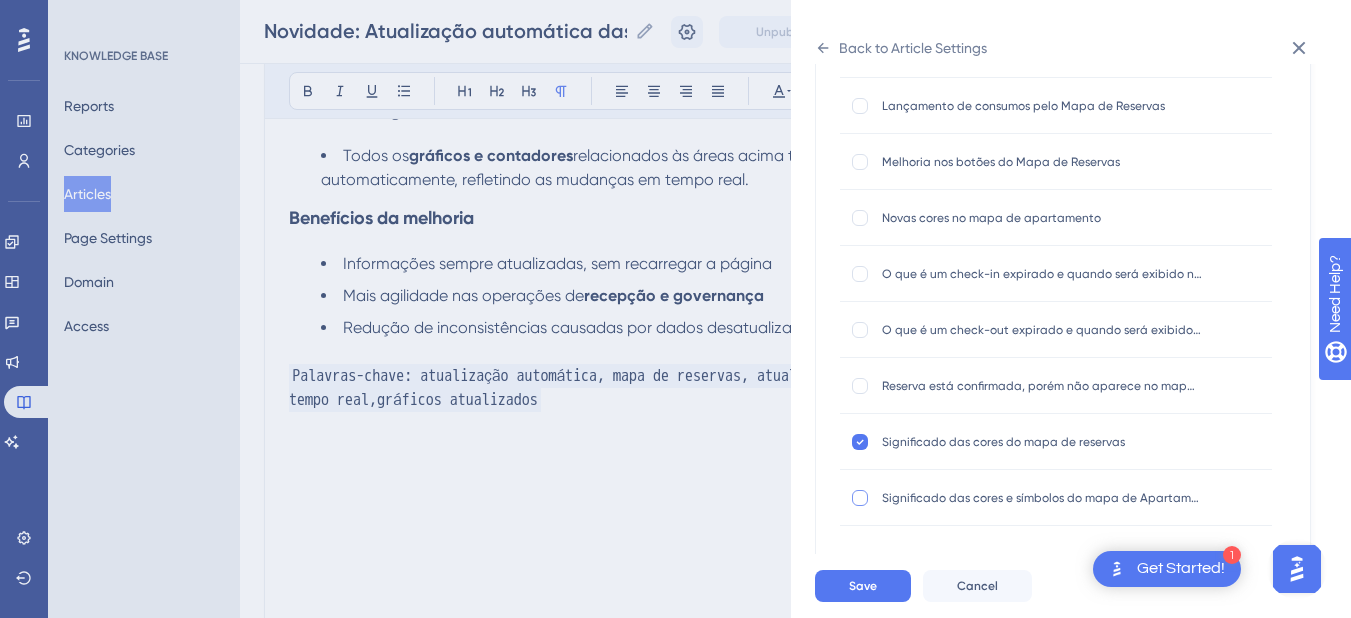 click at bounding box center [860, 498] 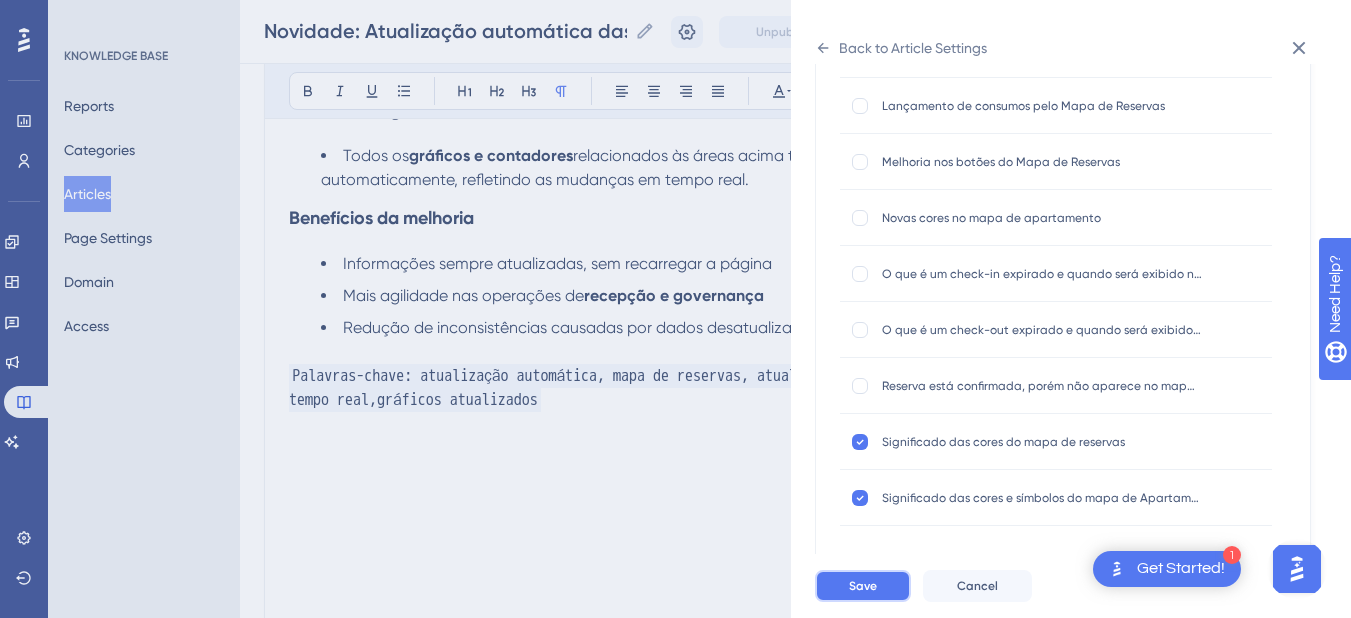 click on "Save" at bounding box center (863, 586) 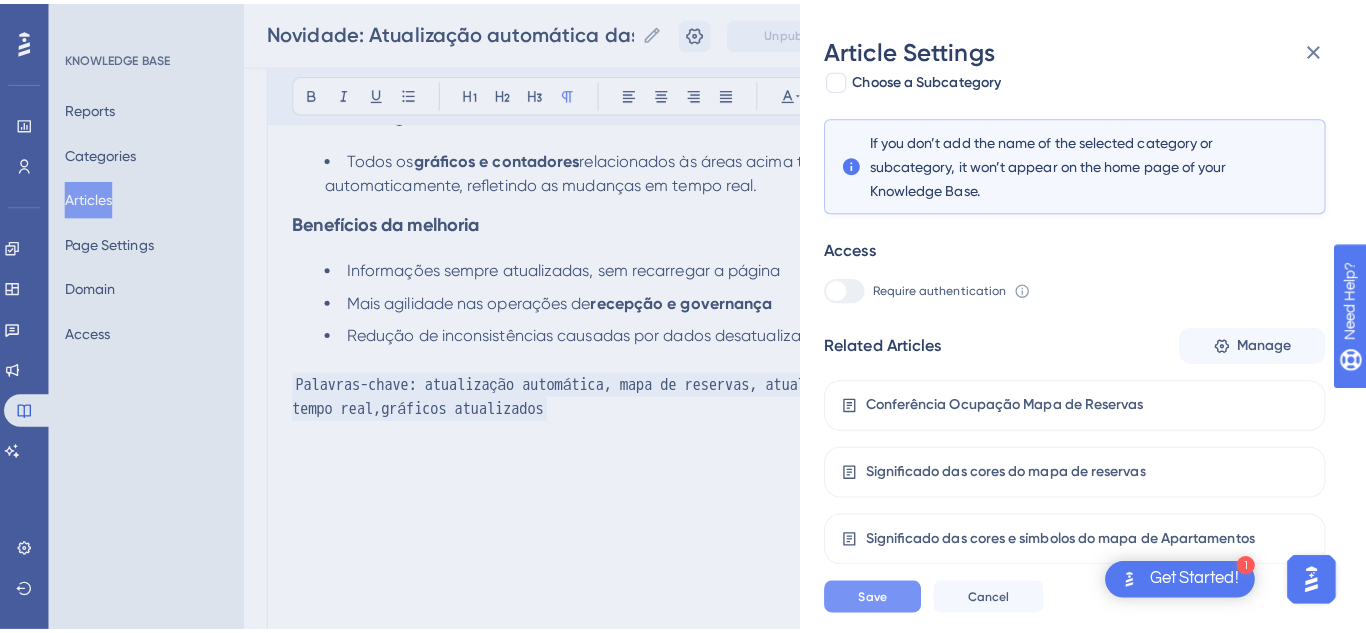 scroll, scrollTop: 199, scrollLeft: 0, axis: vertical 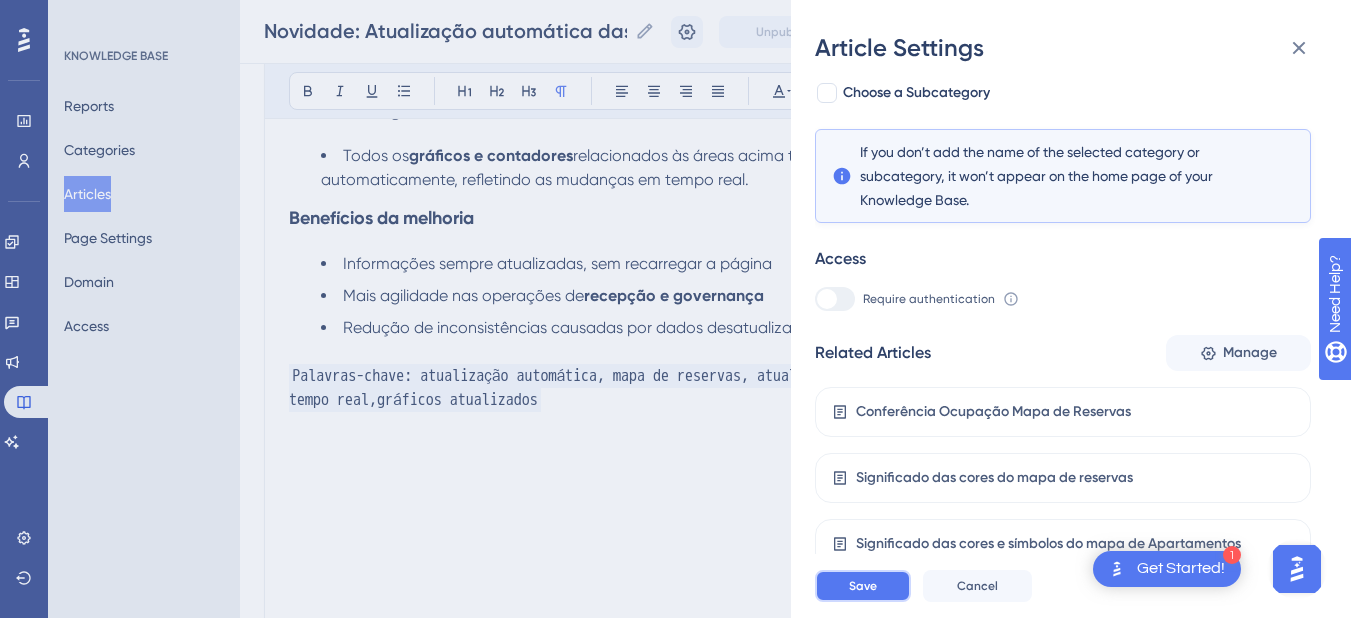 click on "Save" at bounding box center [863, 586] 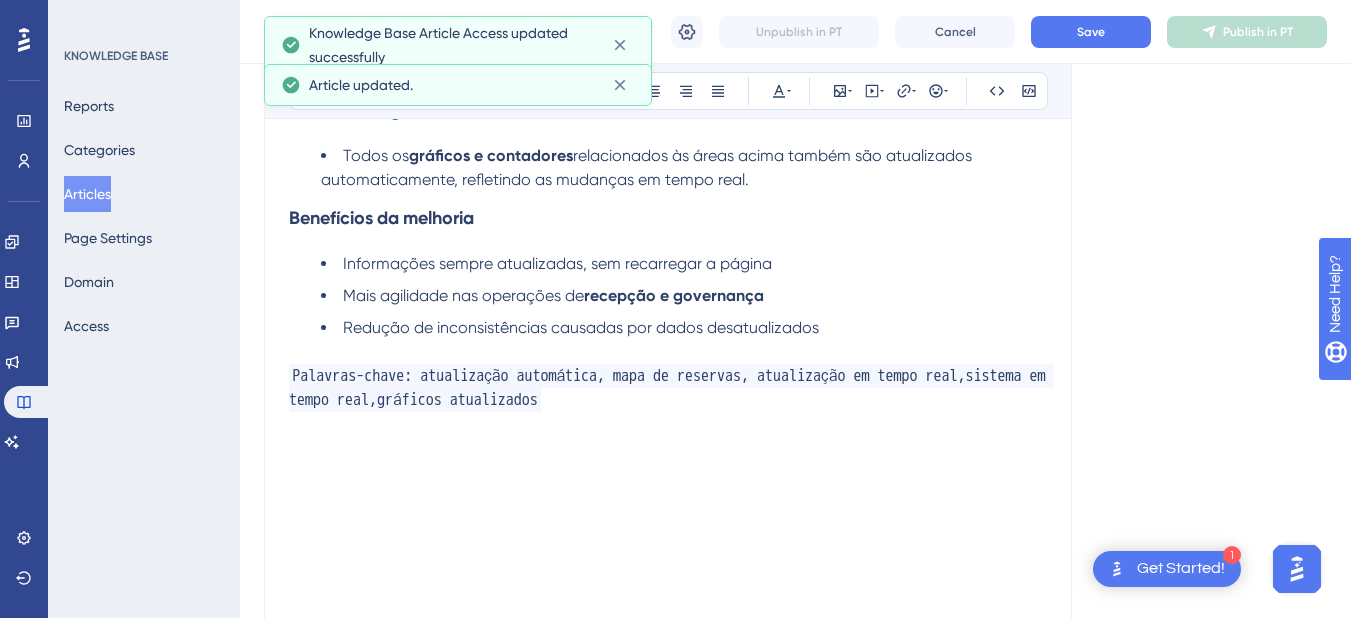 click on "Articles" at bounding box center (87, 194) 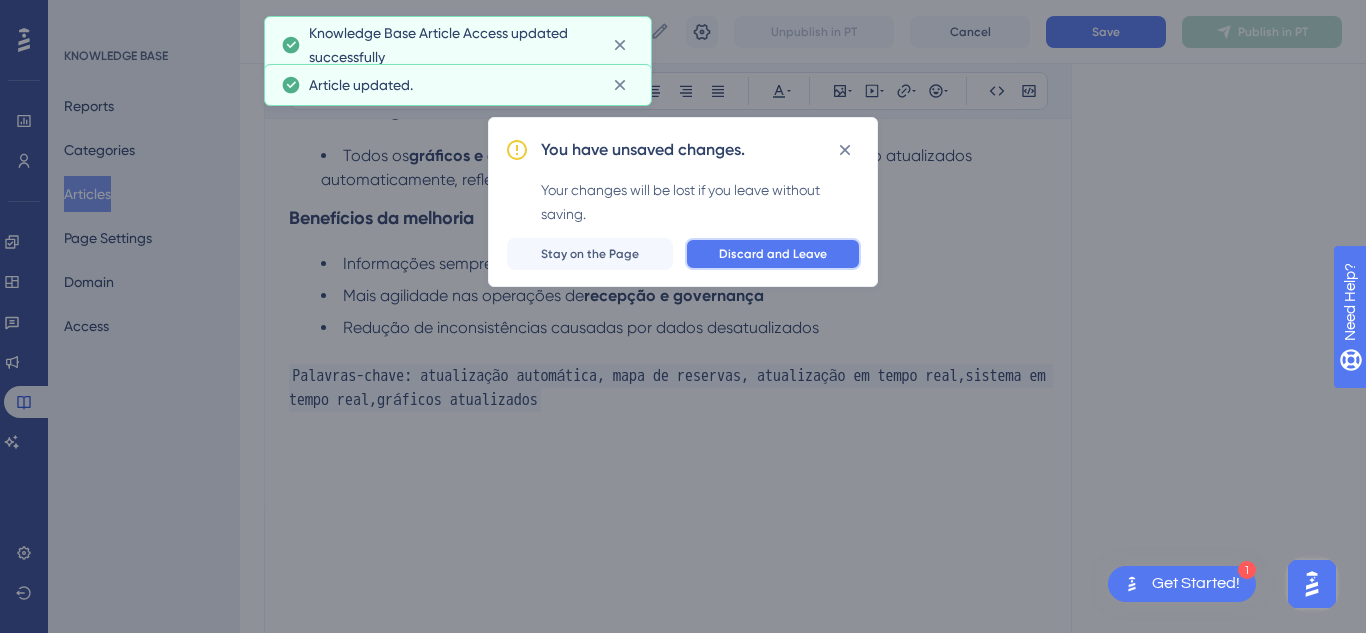 click on "Discard and Leave" at bounding box center [773, 254] 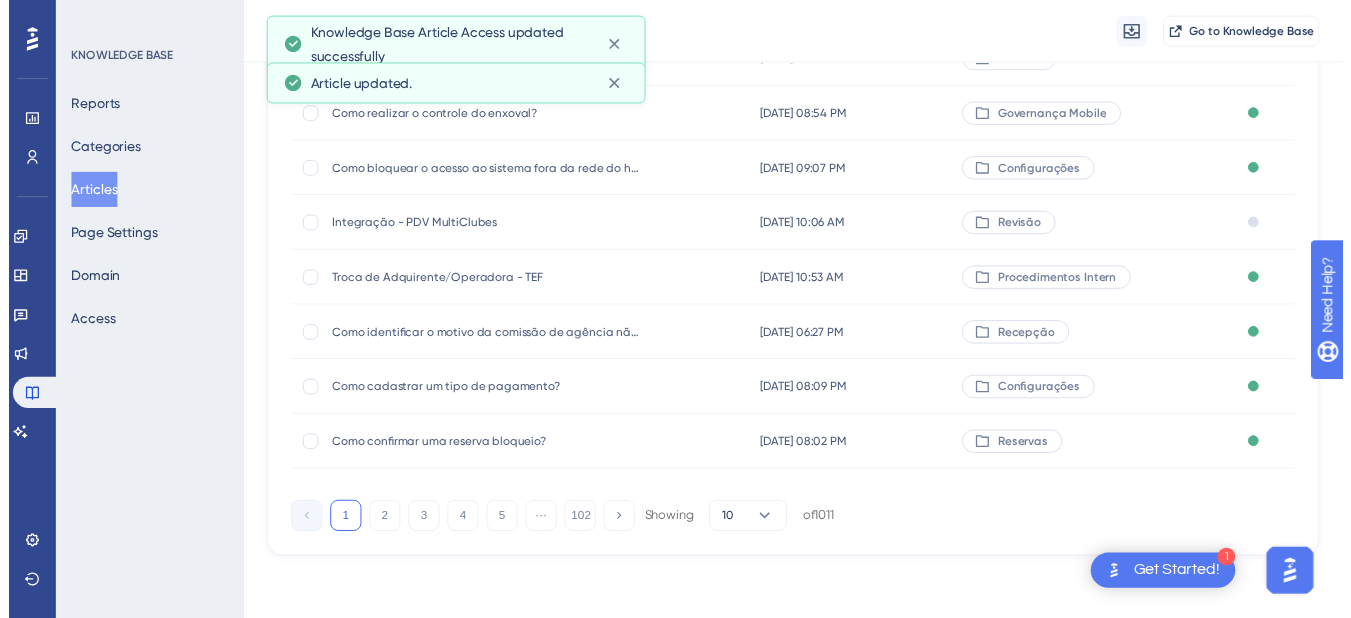 scroll, scrollTop: 0, scrollLeft: 0, axis: both 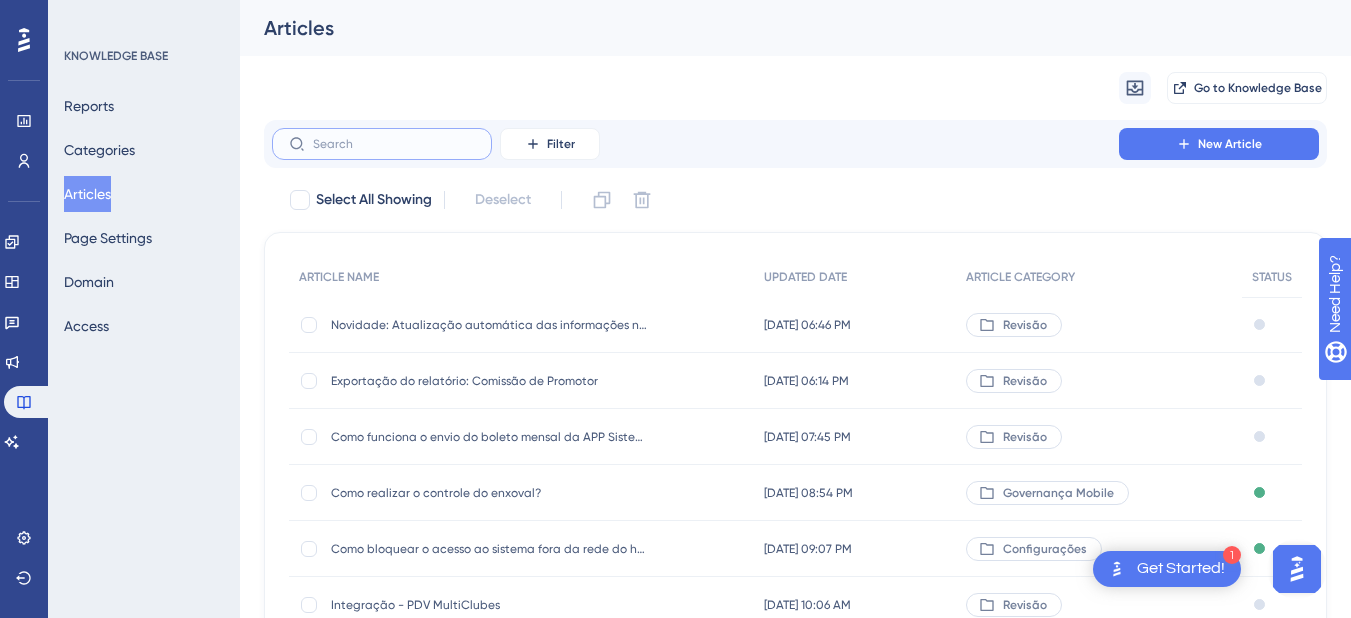 click at bounding box center (394, 144) 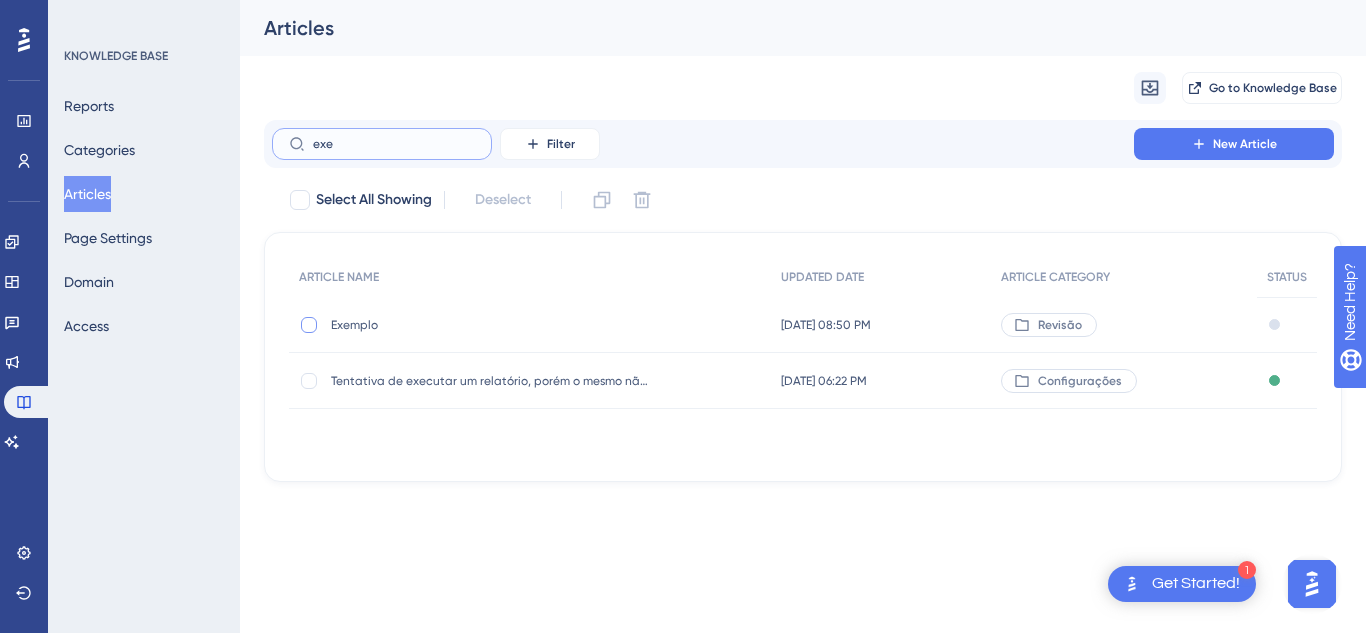 type on "exe" 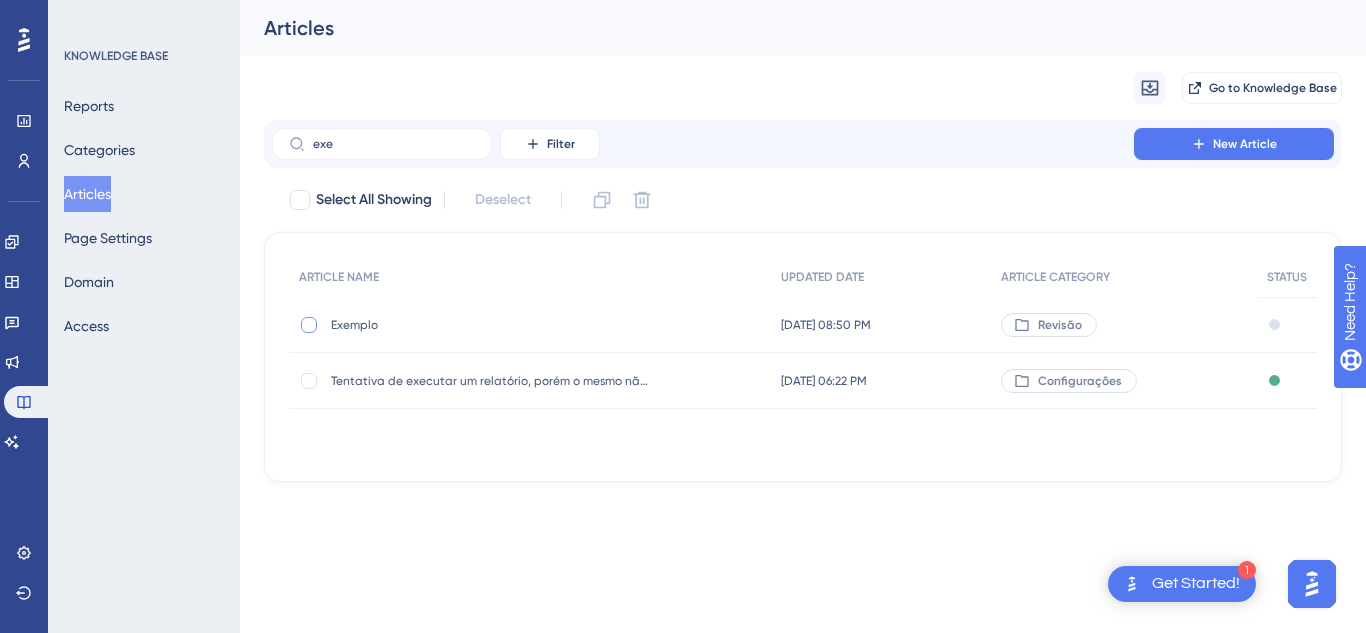 click at bounding box center [309, 325] 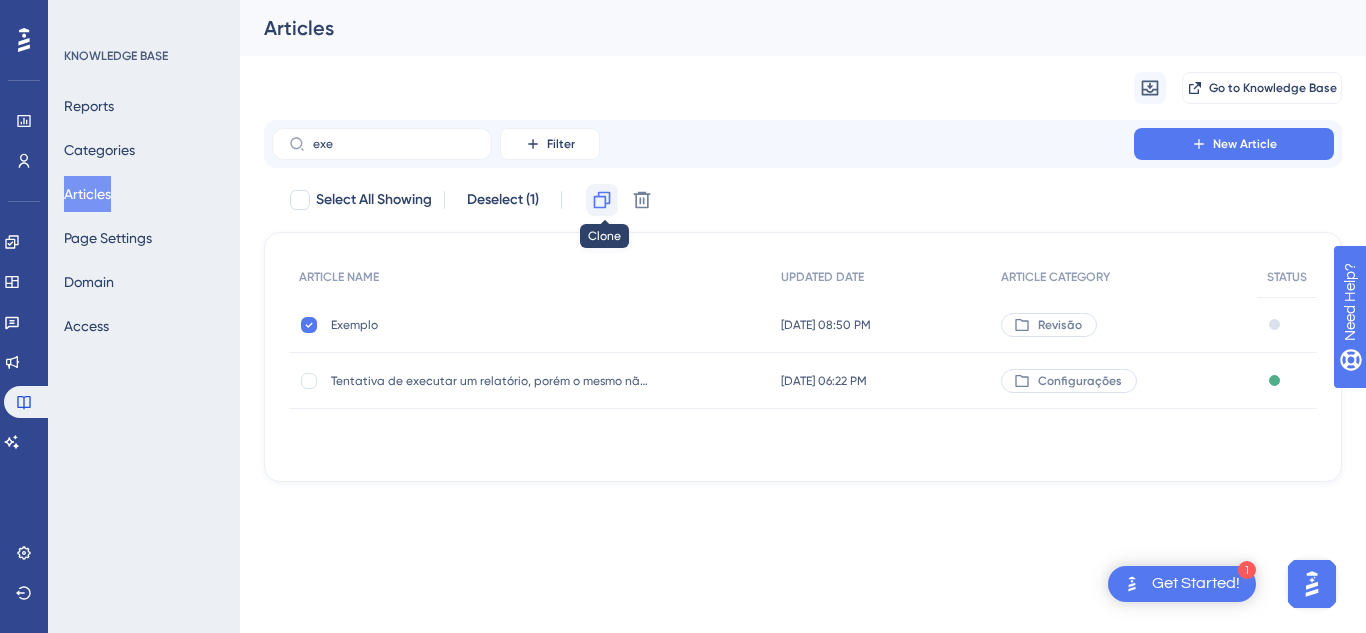 click 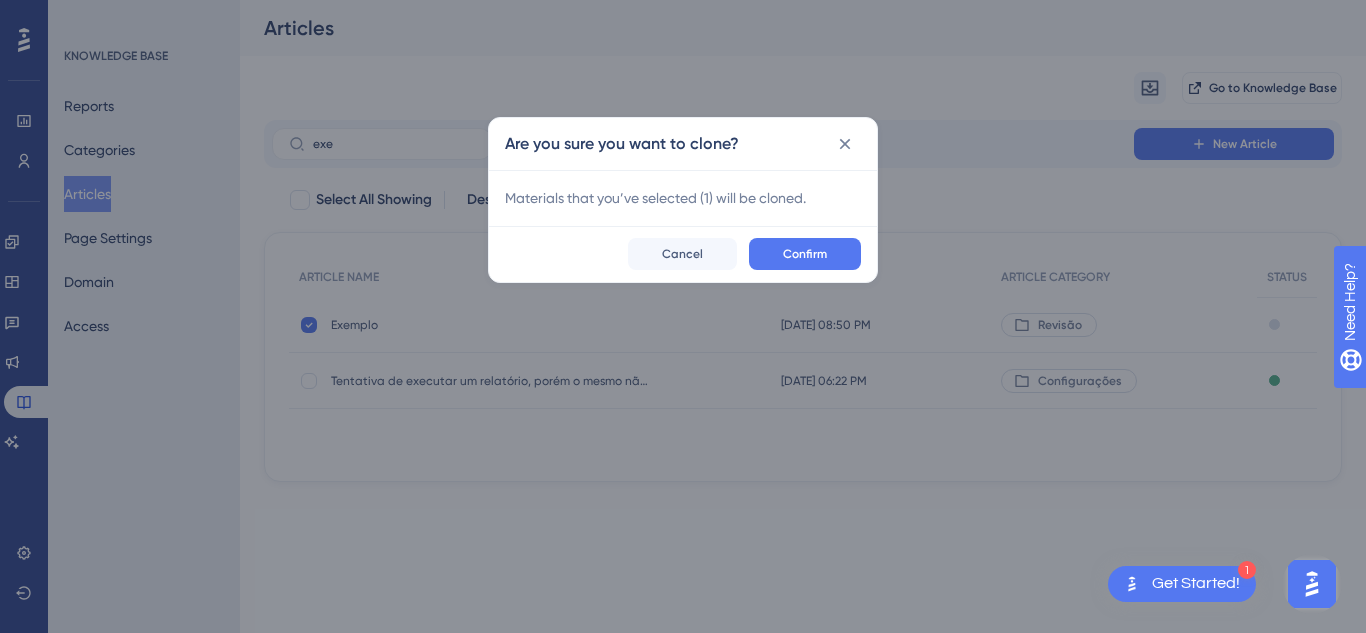 checkbox on "false" 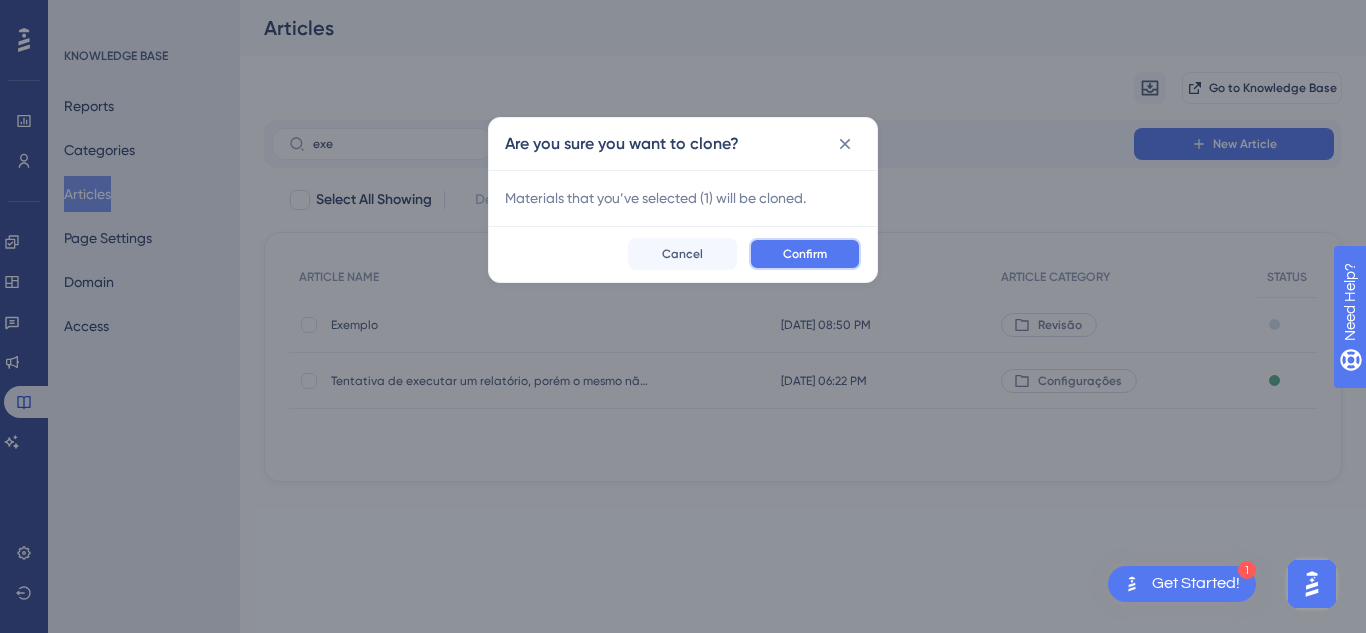 click on "Confirm" at bounding box center [805, 254] 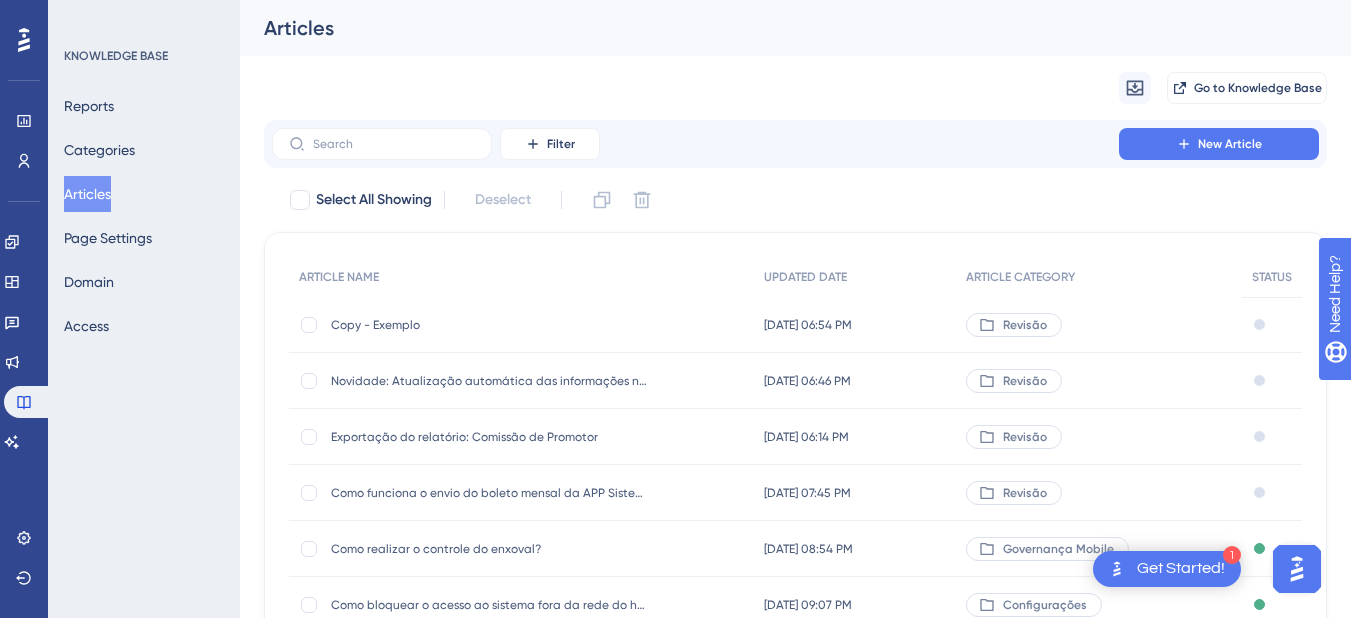 click on "Copy - Exemplo" at bounding box center (491, 325) 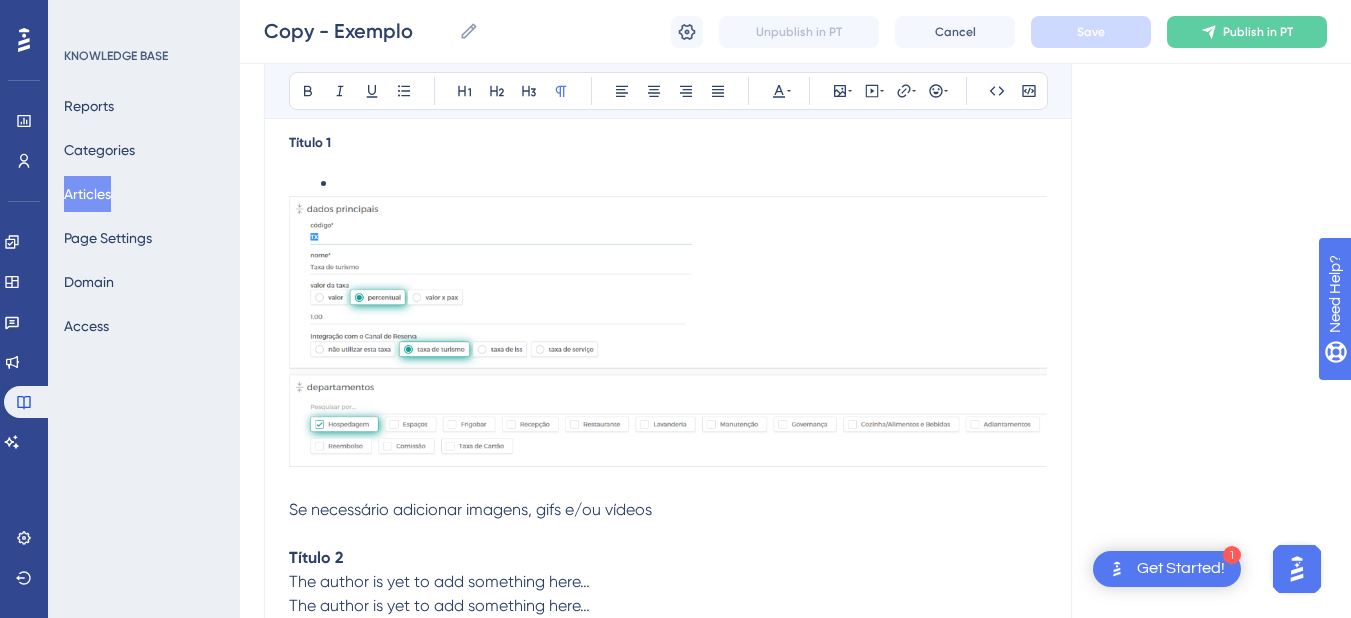 scroll, scrollTop: 0, scrollLeft: 0, axis: both 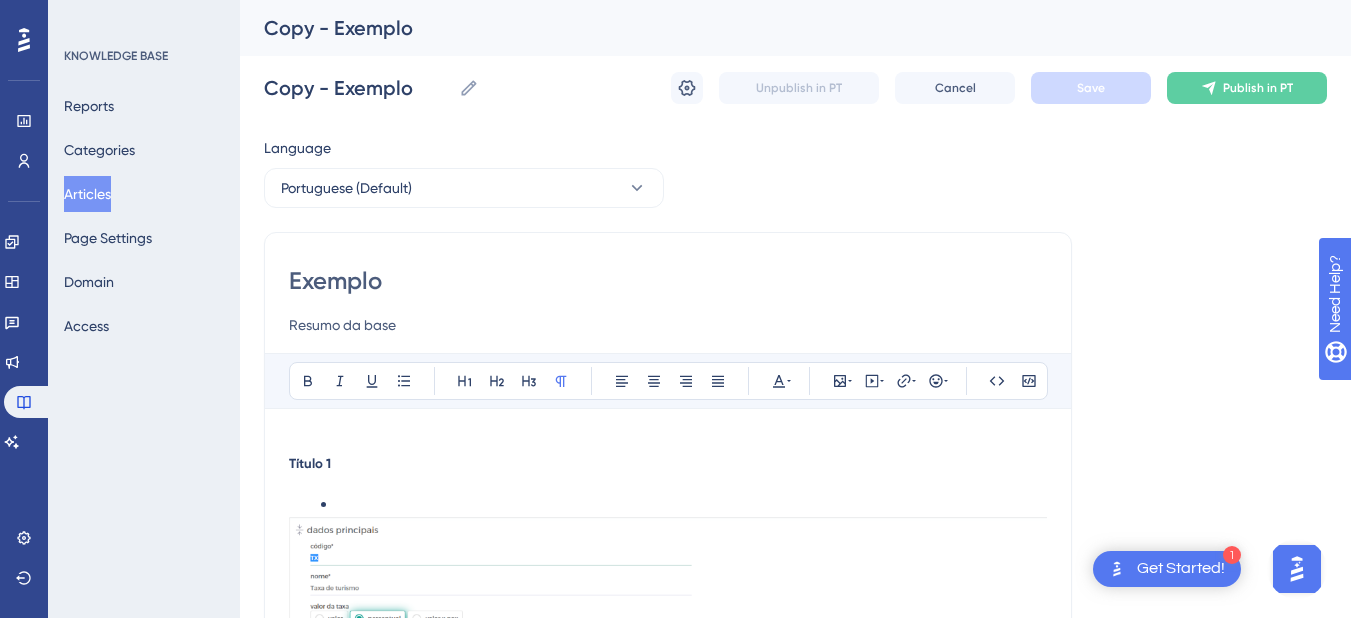 click on "Exemplo" at bounding box center (668, 281) 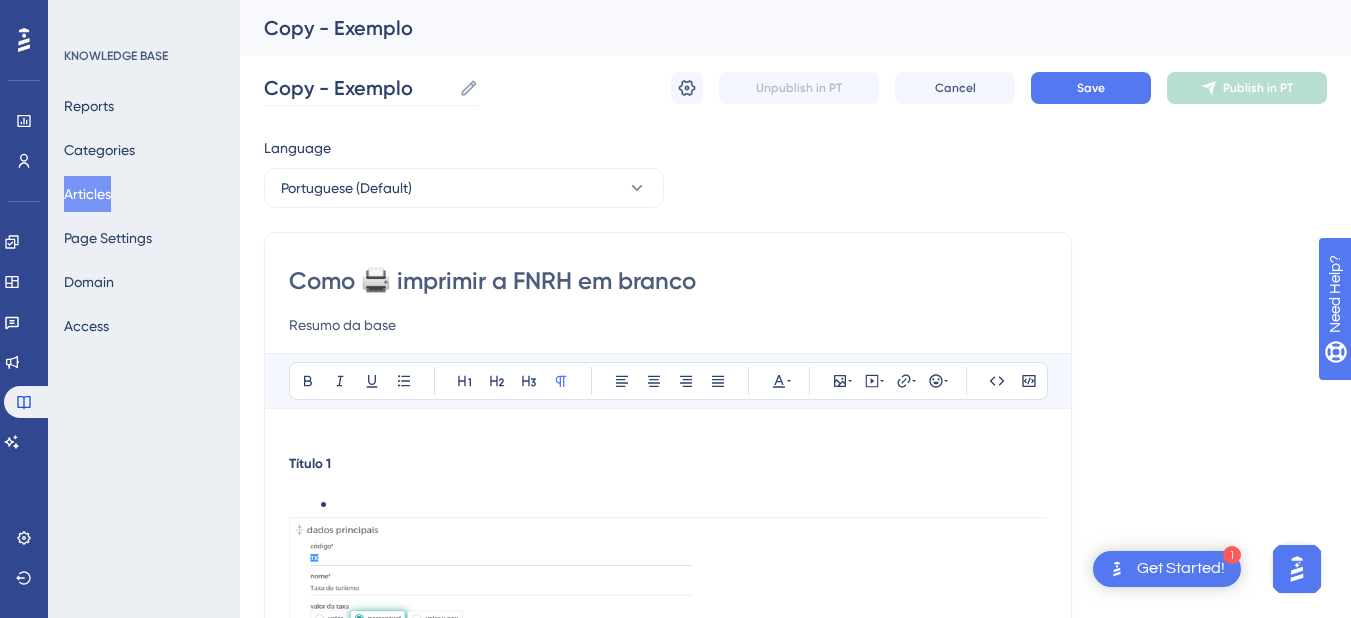 type on "Como 🖨️ imprimir a FNRH em branco" 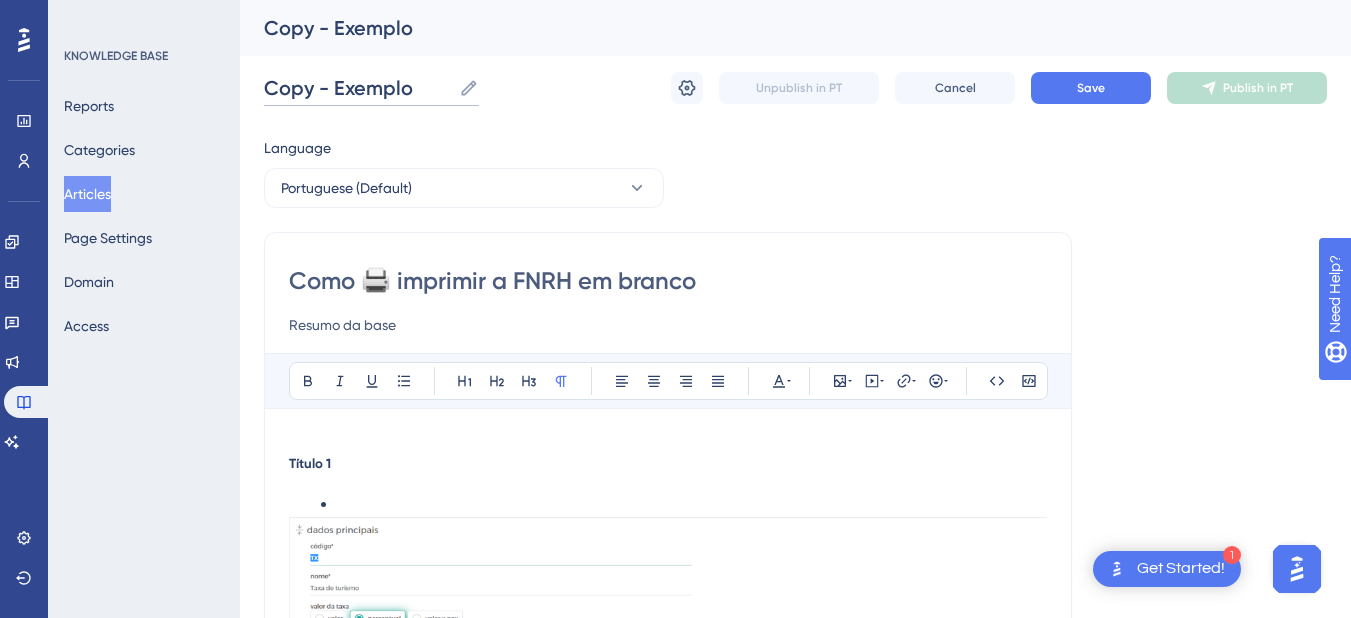 click on "Copy - Exemplo" at bounding box center [357, 88] 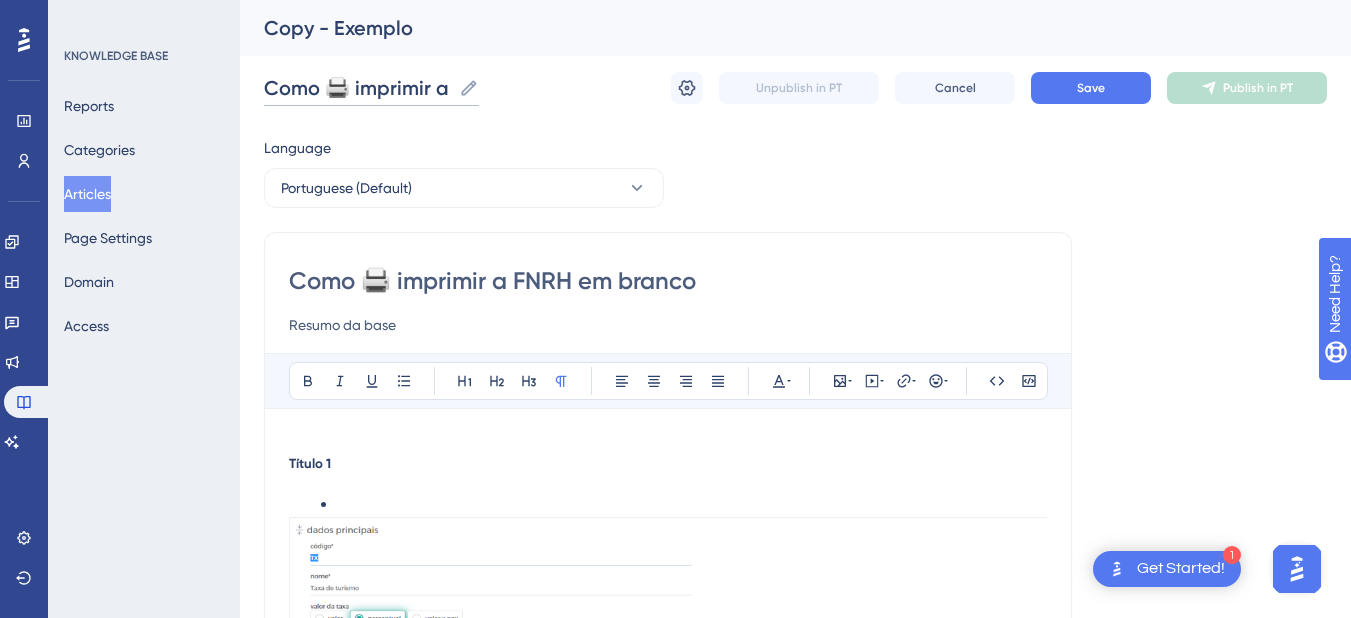 scroll, scrollTop: 0, scrollLeft: 0, axis: both 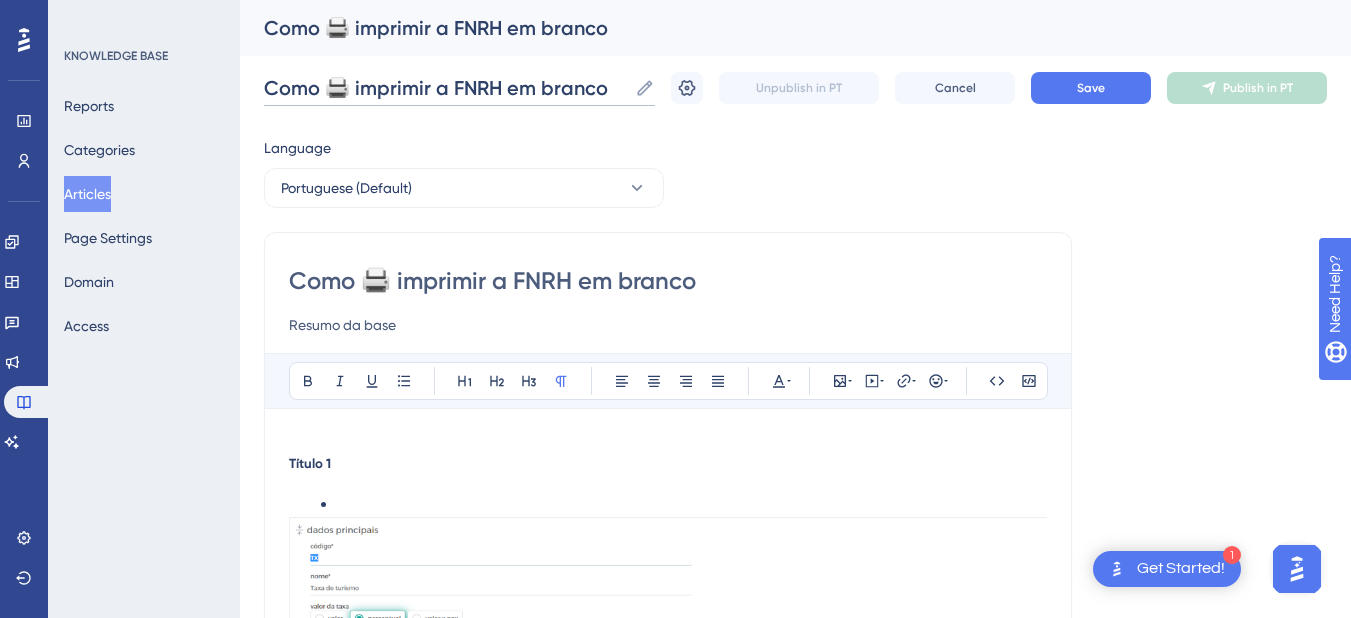 type on "Como 🖨️ imprimir a FNRH em branco" 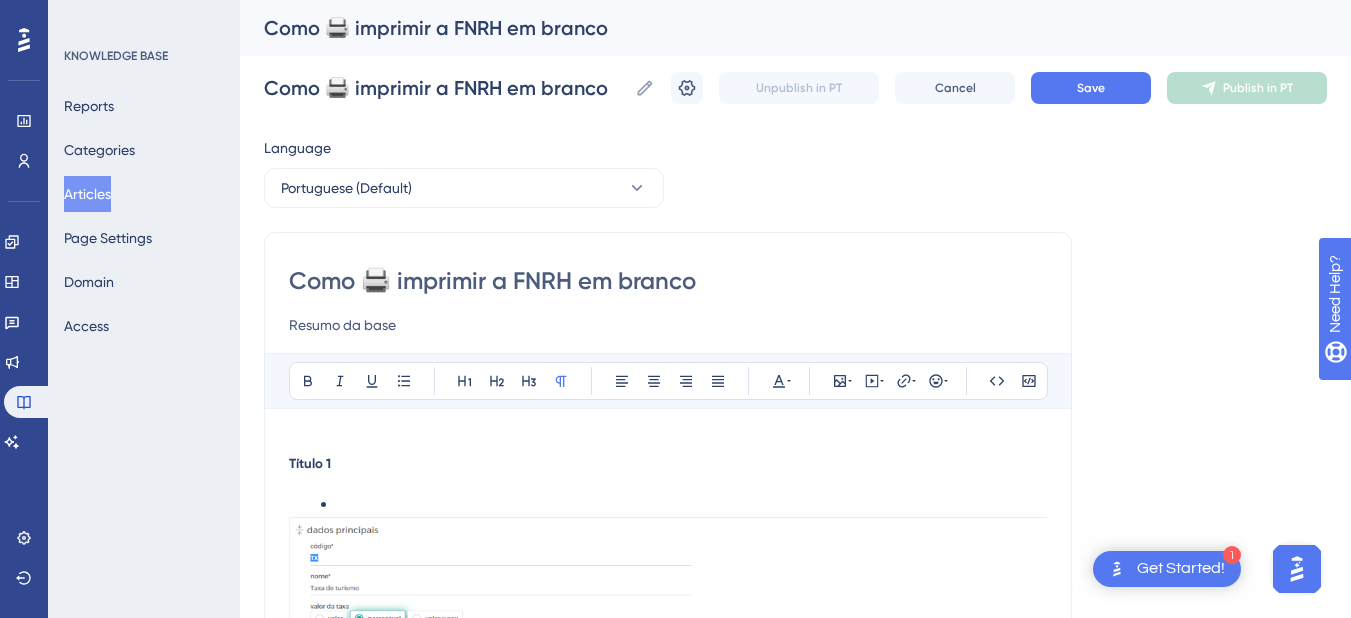 click on "Como 🖨️ imprimir a FNRH em branco" at bounding box center [668, 281] 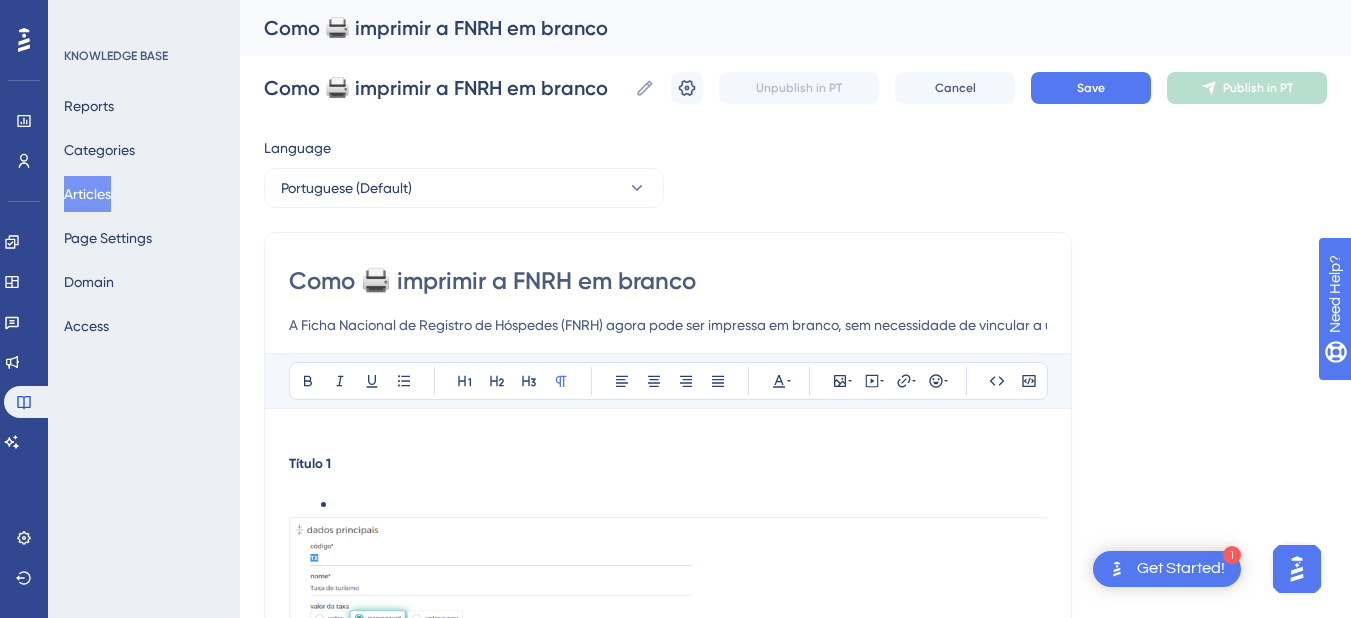 scroll, scrollTop: 0, scrollLeft: 975, axis: horizontal 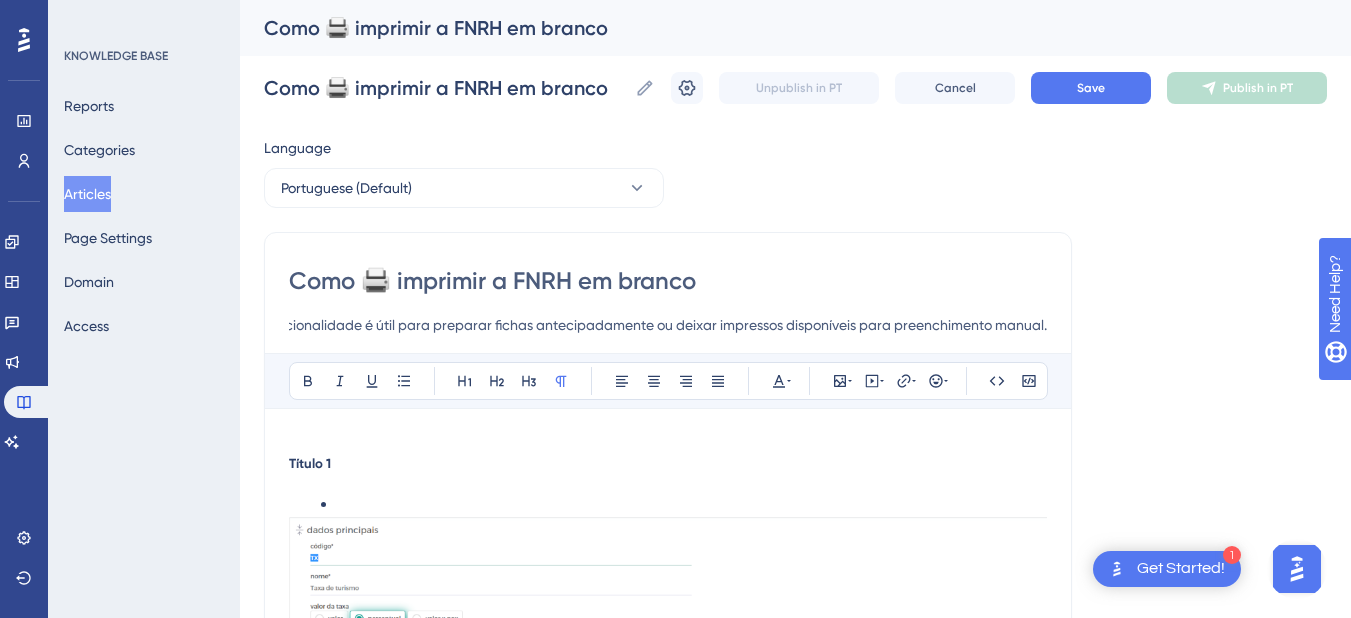 type on "A Ficha Nacional de Registro de Hóspedes (FNRH) agora pode ser impressa em branco, sem necessidade de vincular a um hóspede específico. Essa funcionalidade é útil para preparar fichas antecipadamente ou deixar impressos disponíveis para preenchimento manual." 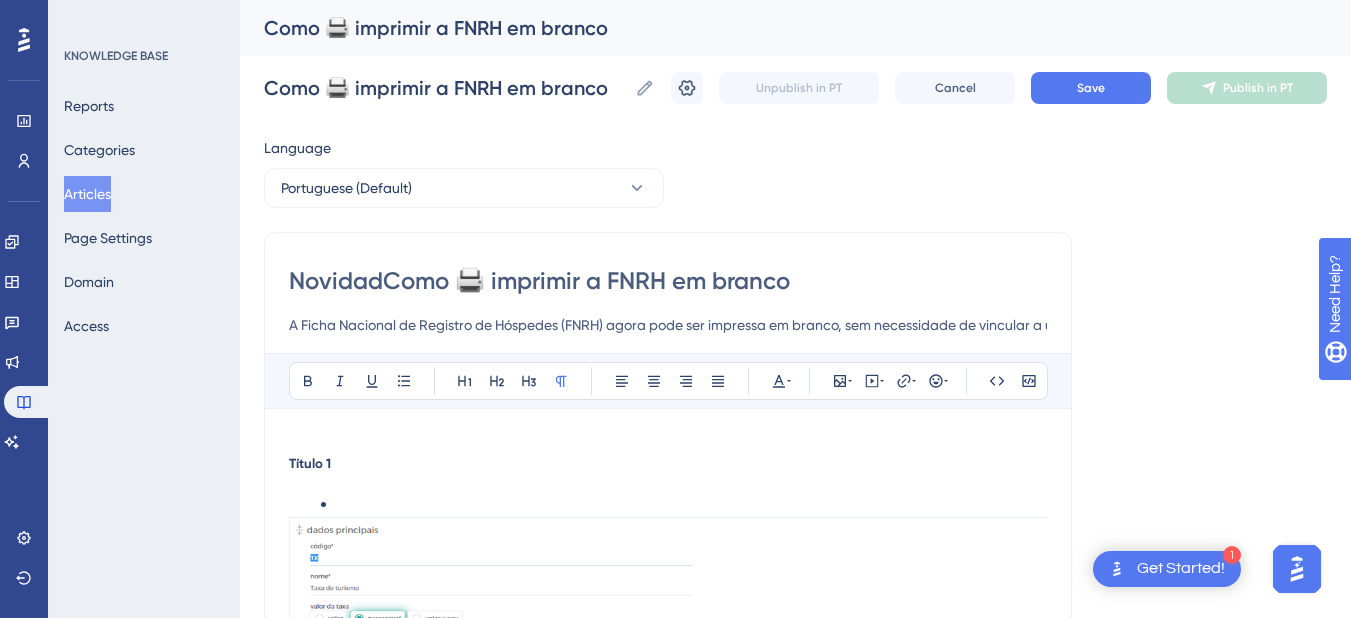 type on "NovidadeComo 🖨️ imprimir a FNRH em branco" 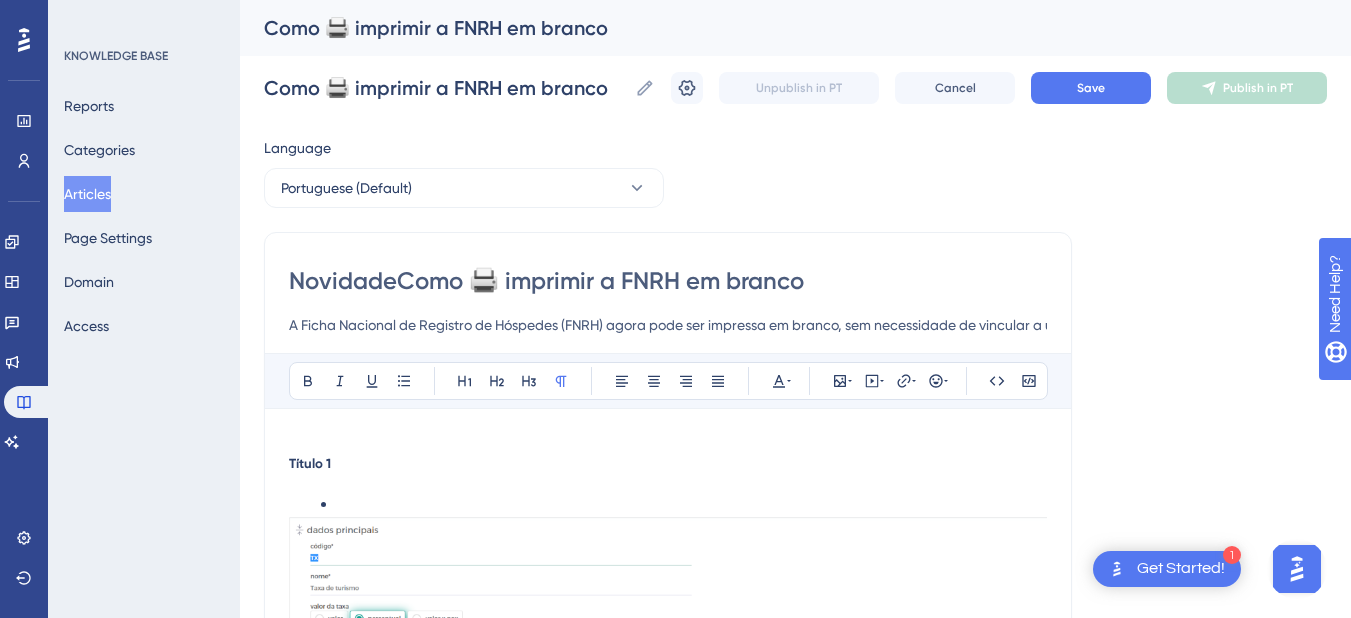 type on "NovidadeComo 🖨️ imprimir a FNRH em branco" 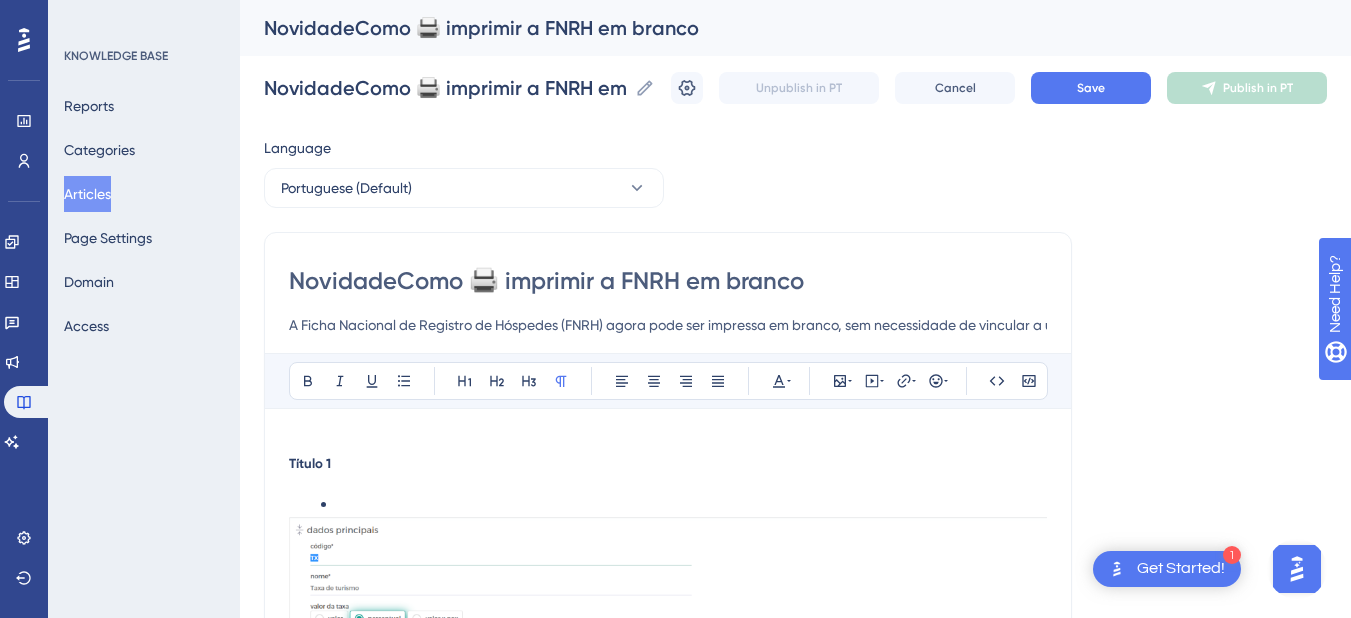 type on "Novidade:Como 🖨️ imprimir a FNRH em branco" 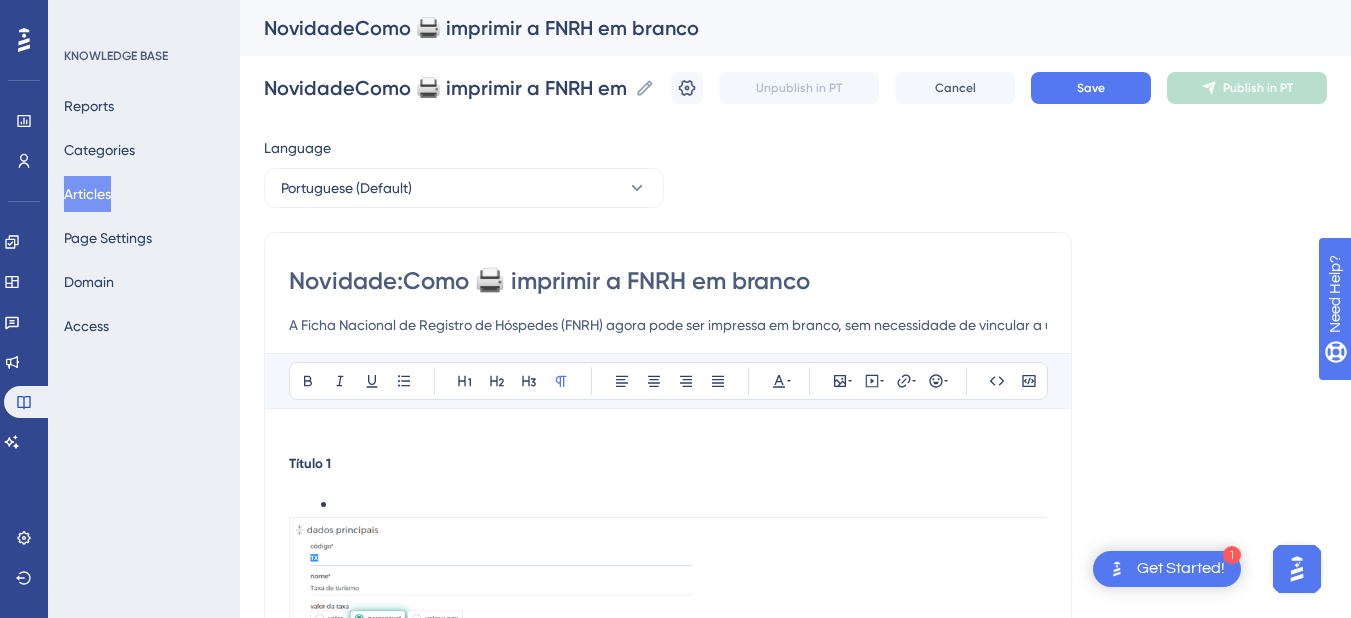 type on "Novidade:Como 🖨️ imprimir a FNRH em branco" 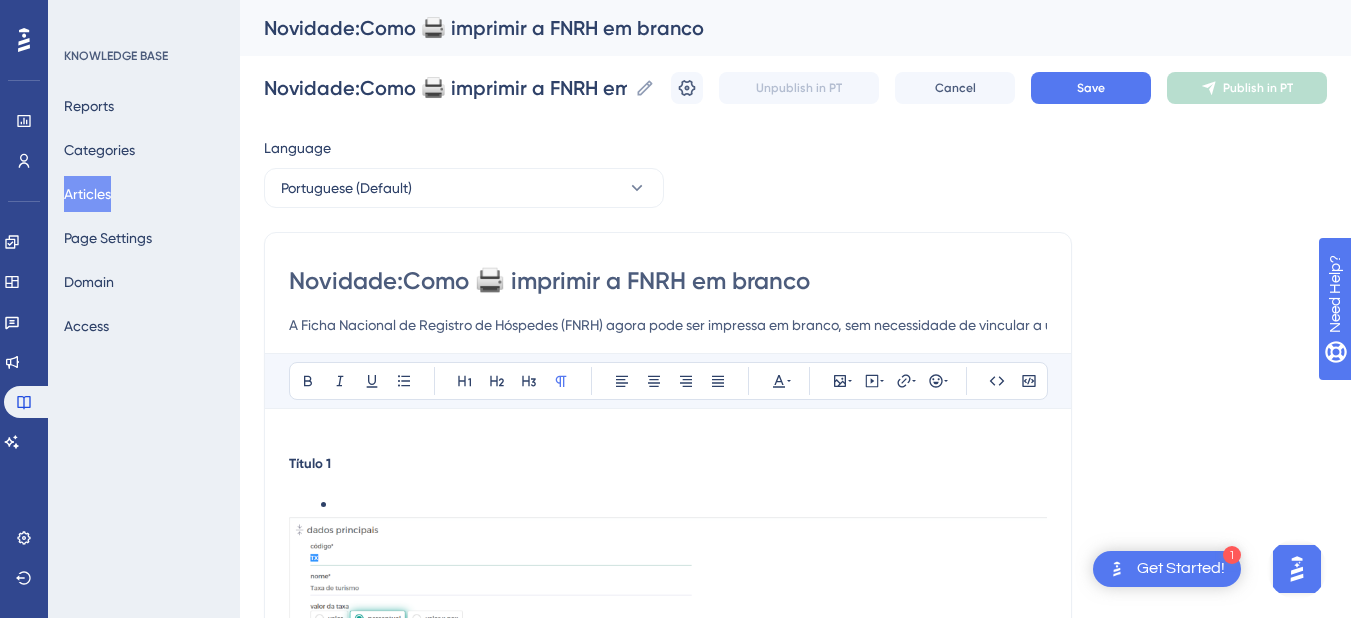 type on "Novidade: Como 🖨️ imprimir a FNRH em branco" 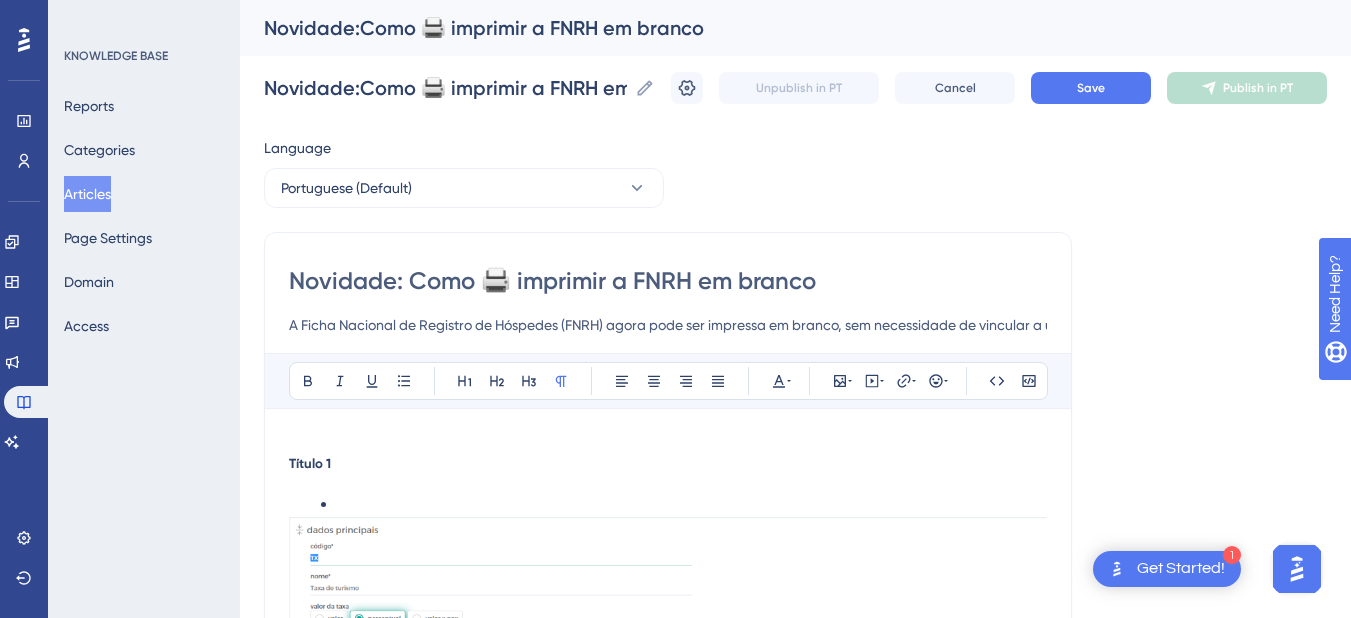 type on "Novidade: Como 🖨️ imprimir a FNRH em branco" 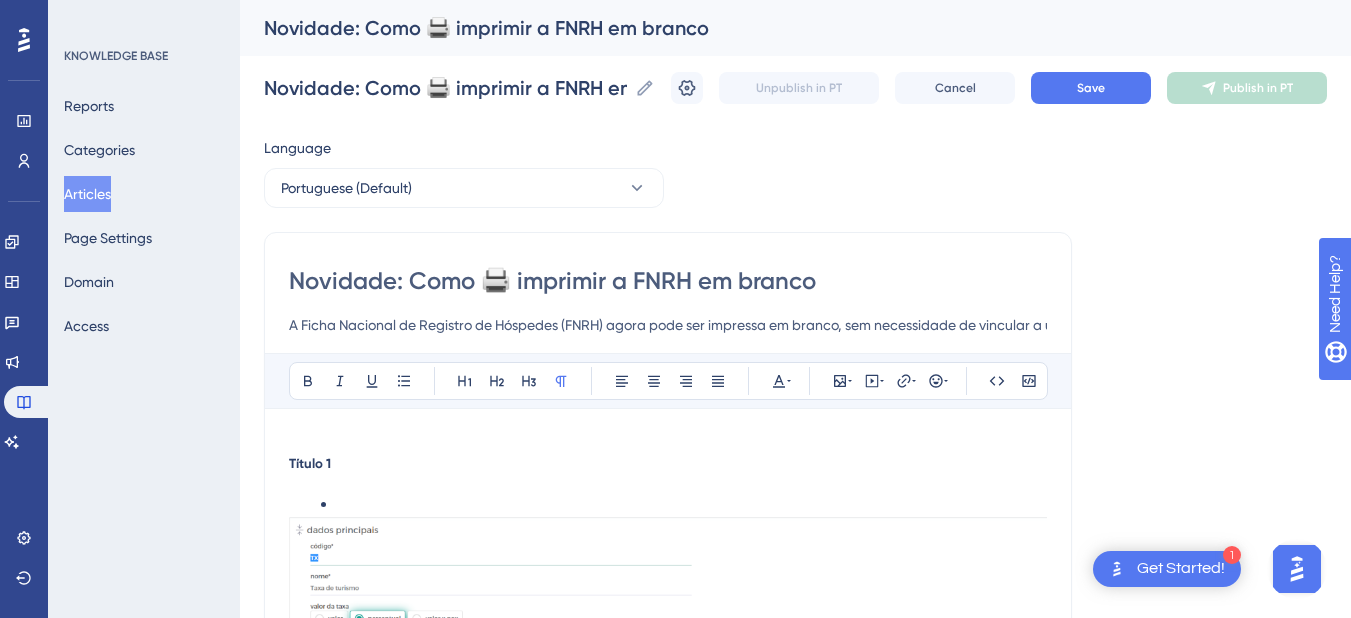 drag, startPoint x: 412, startPoint y: 278, endPoint x: 832, endPoint y: 283, distance: 420.02975 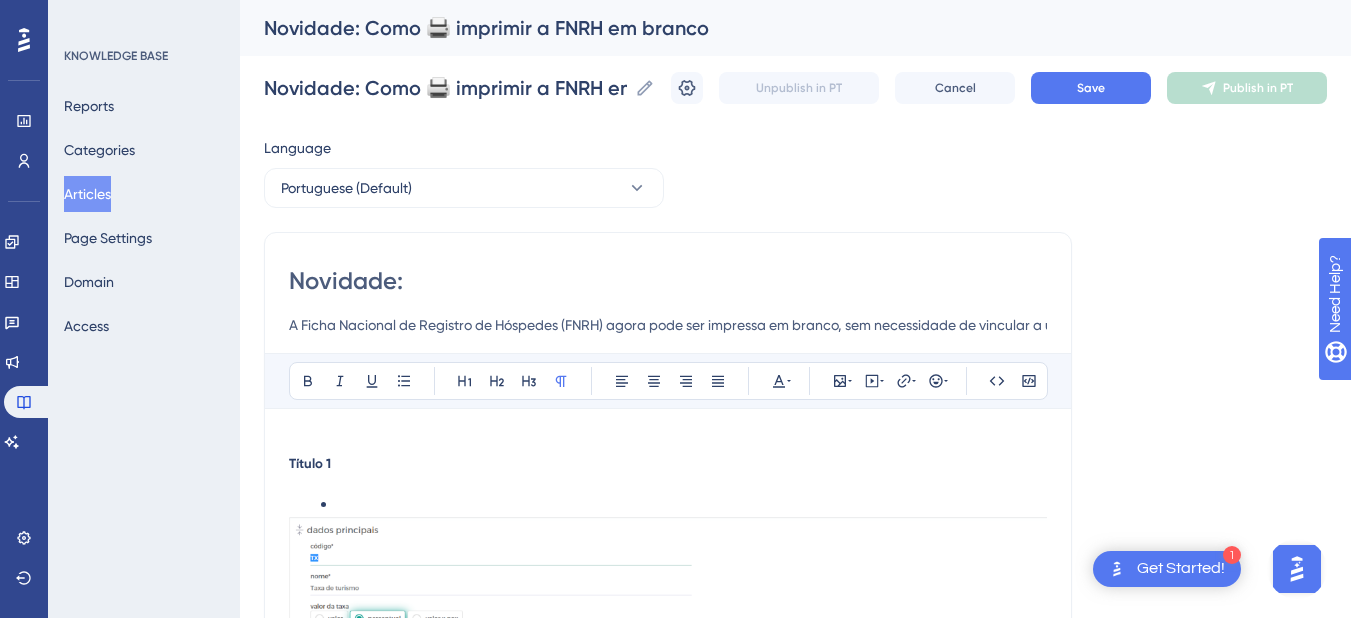 type on "Novidade:" 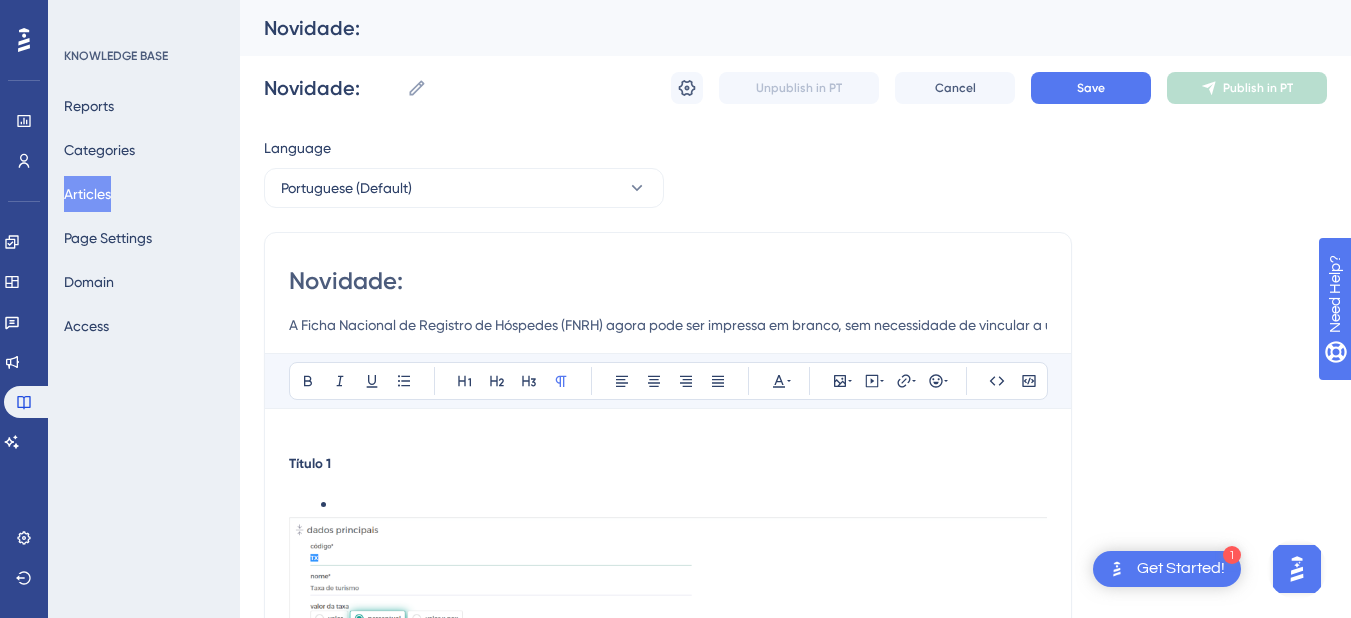 paste on "Impressão 🖨️ da FNRH em branco disponível no sistema" 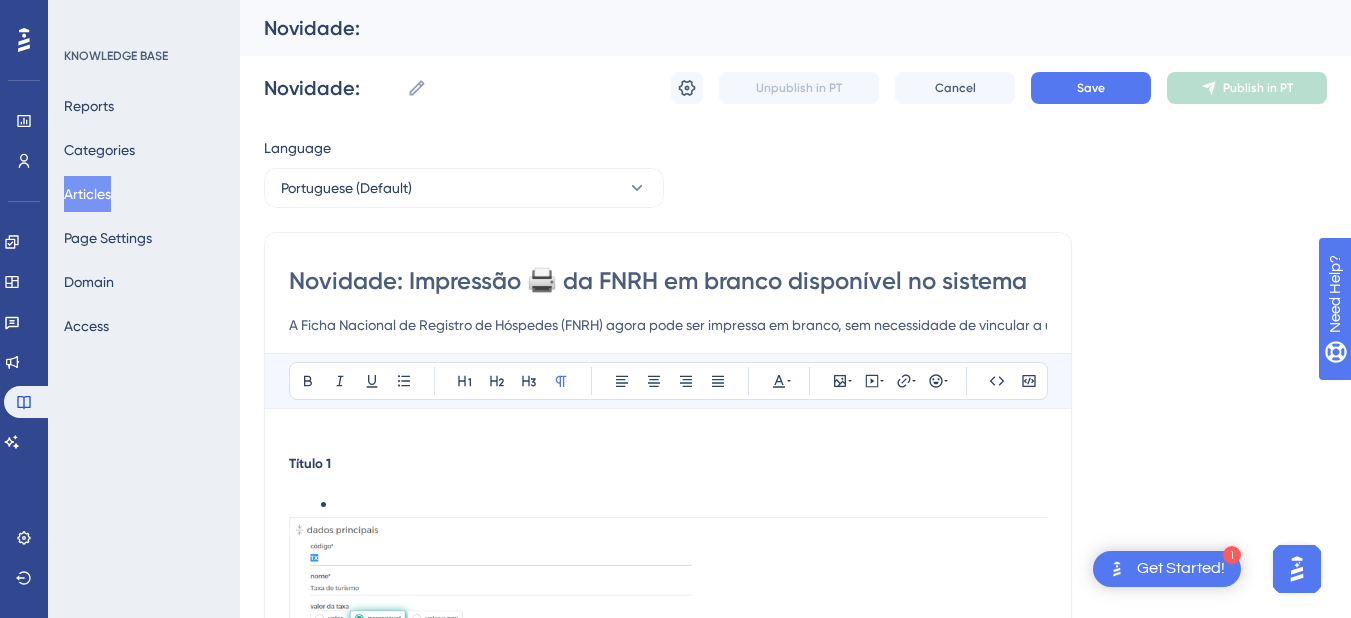 type on "Novidade: Impressão 🖨️ da FNRH em branco disponível no sistema" 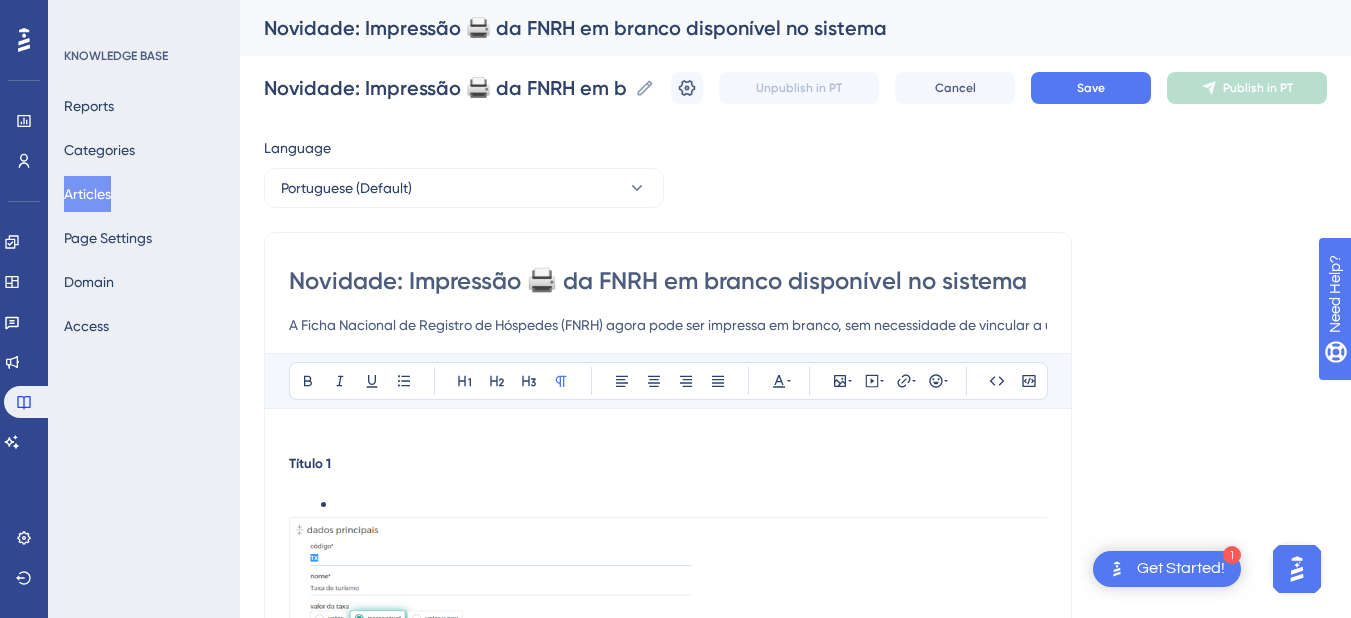 click on "Novidade: Impressão 🖨️ da FNRH em branco disponível no sistema" at bounding box center (668, 281) 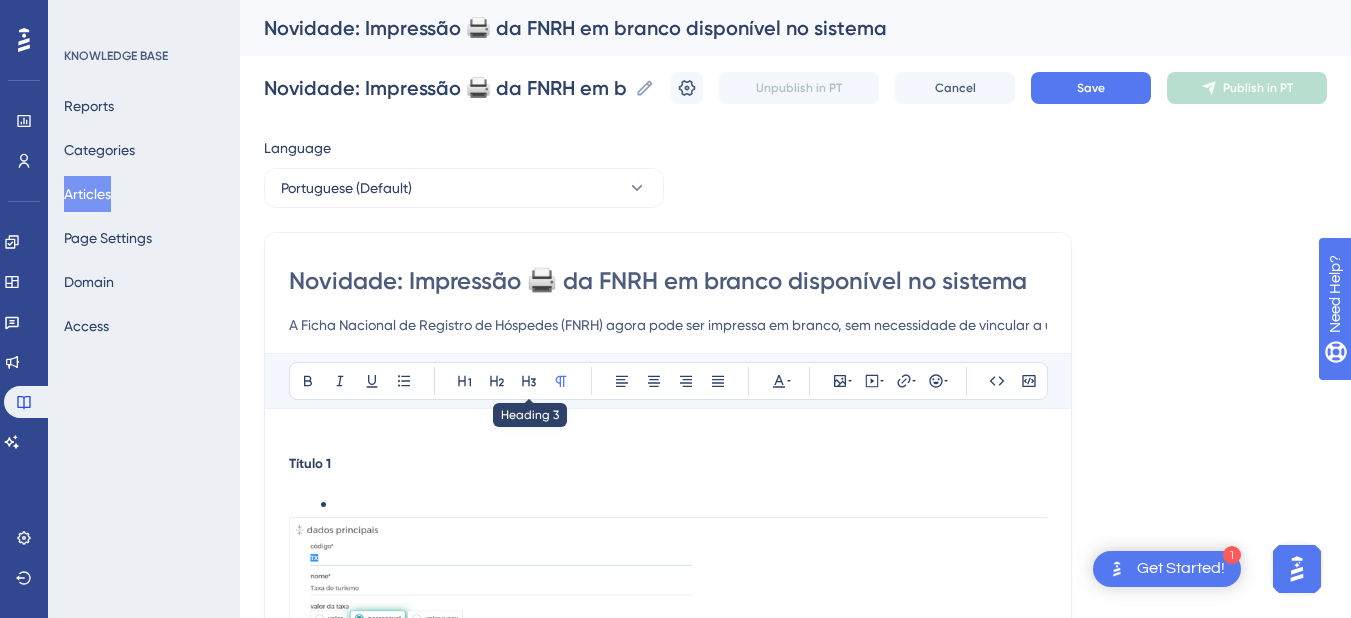 scroll, scrollTop: 200, scrollLeft: 0, axis: vertical 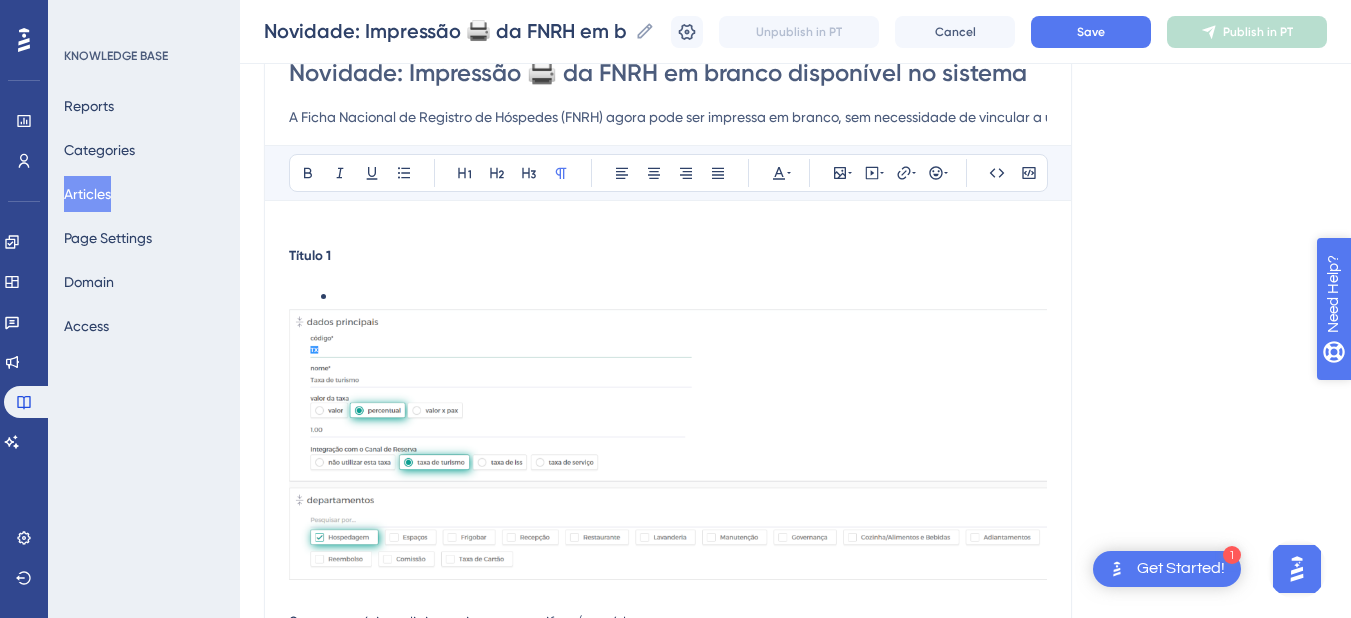type on "Novidade: Impressão 🖨️ da FNRH em branco disponível no sistema" 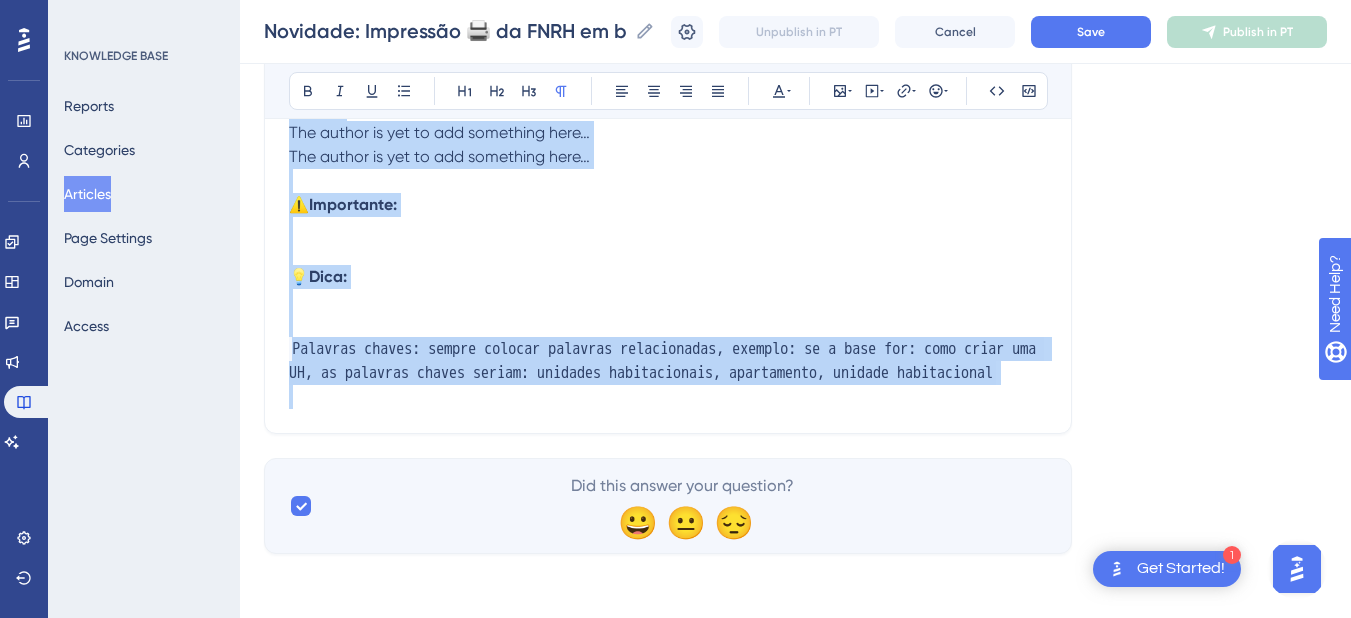 drag, startPoint x: 291, startPoint y: 253, endPoint x: 548, endPoint y: 392, distance: 292.18146 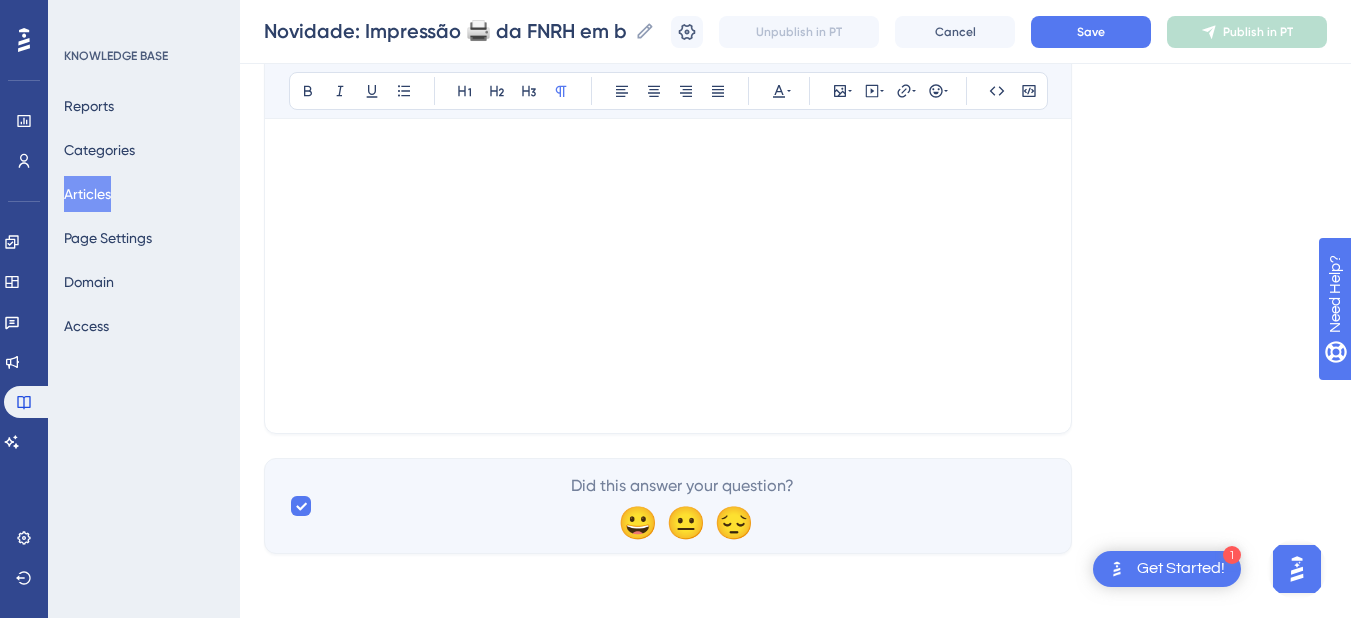 scroll, scrollTop: 427, scrollLeft: 0, axis: vertical 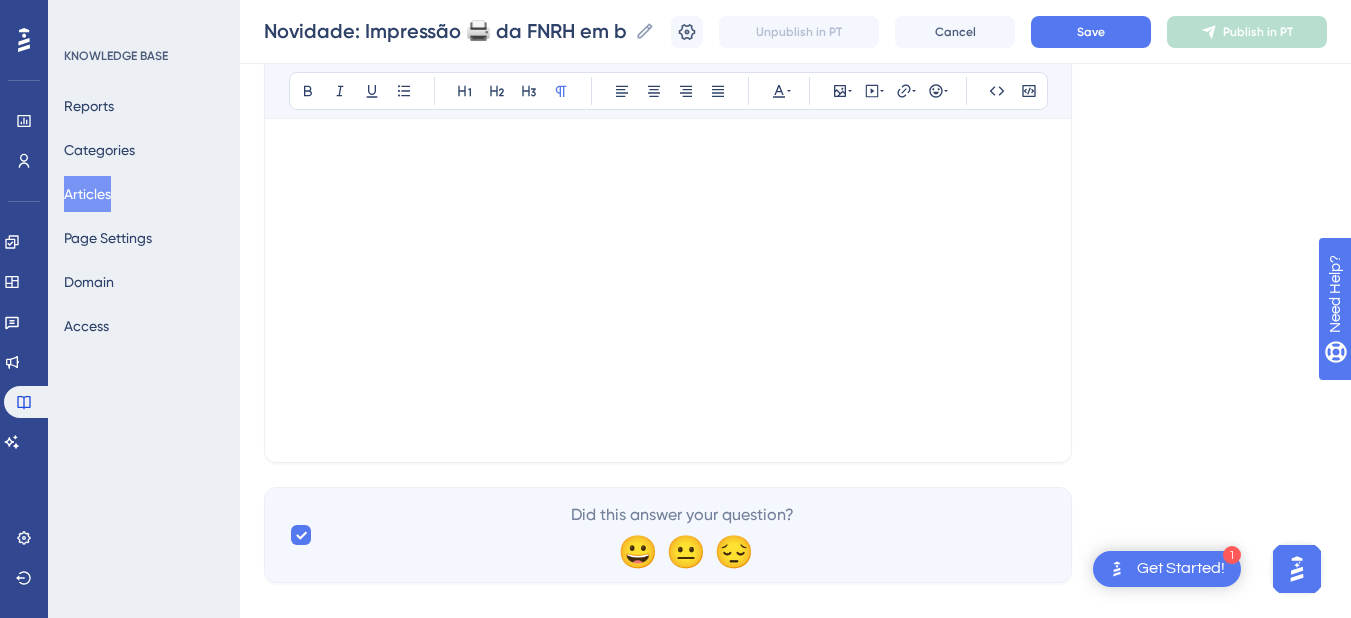 click at bounding box center [668, 218] 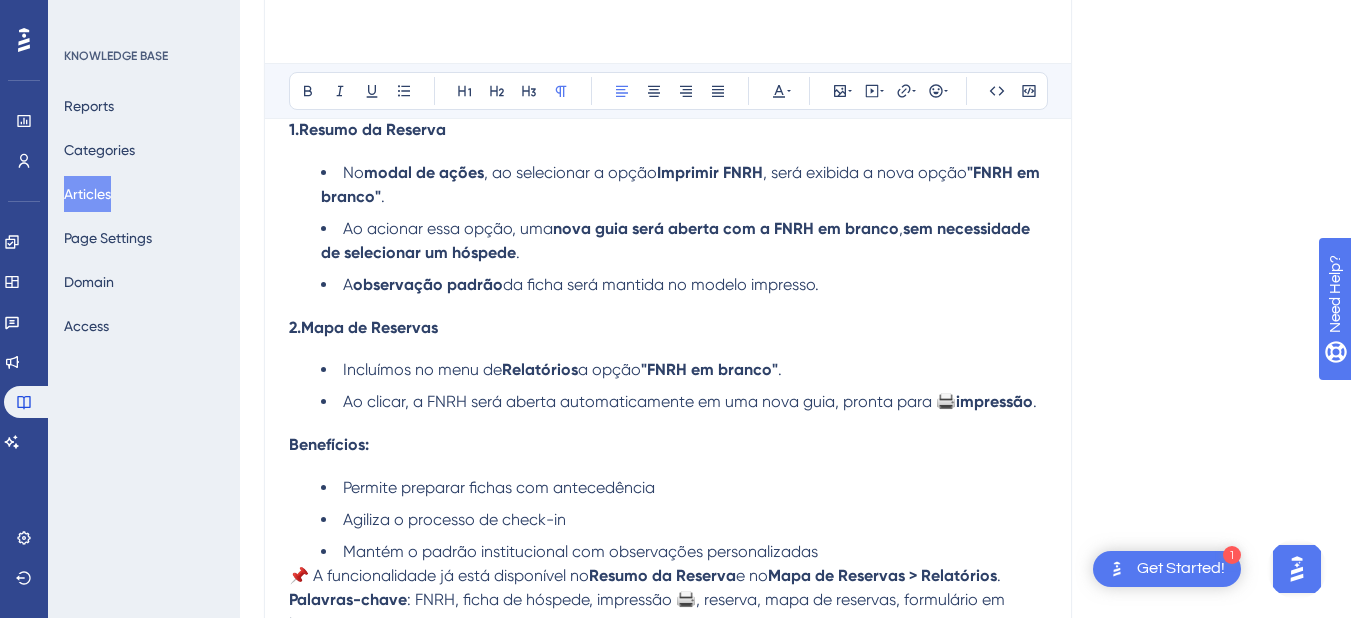 scroll, scrollTop: 0, scrollLeft: 0, axis: both 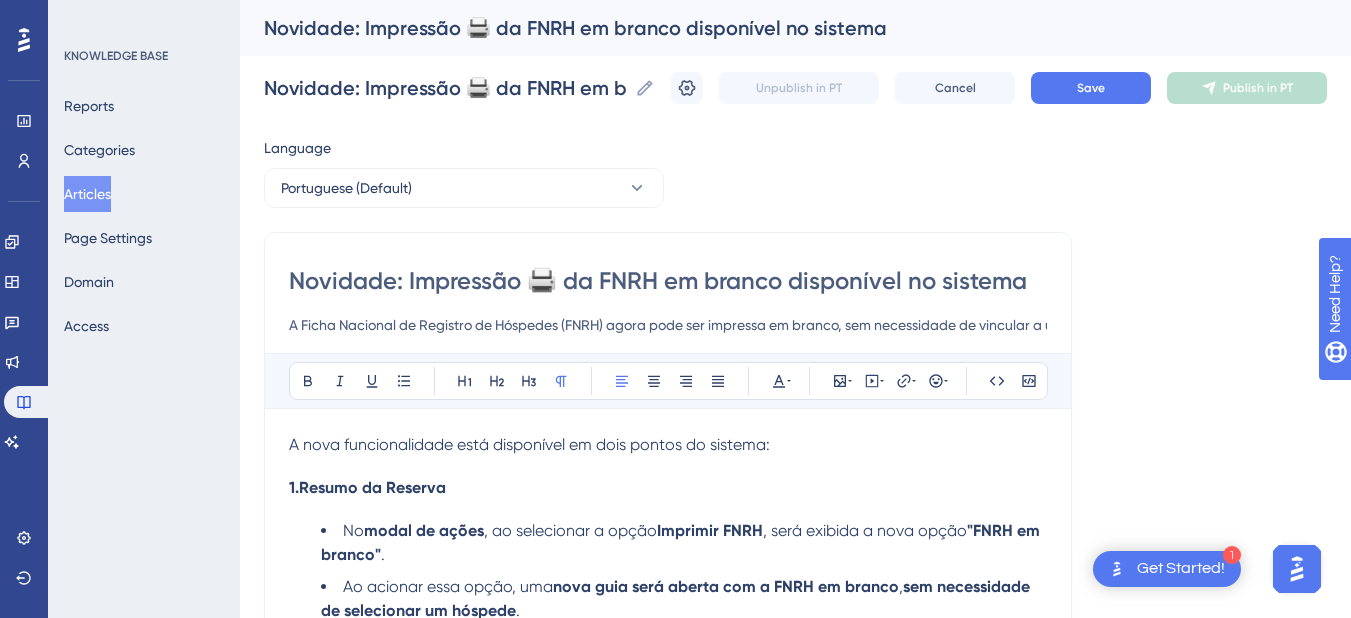 click on "A nova funcionalidade está disponível em dois pontos do sistema:" at bounding box center (529, 444) 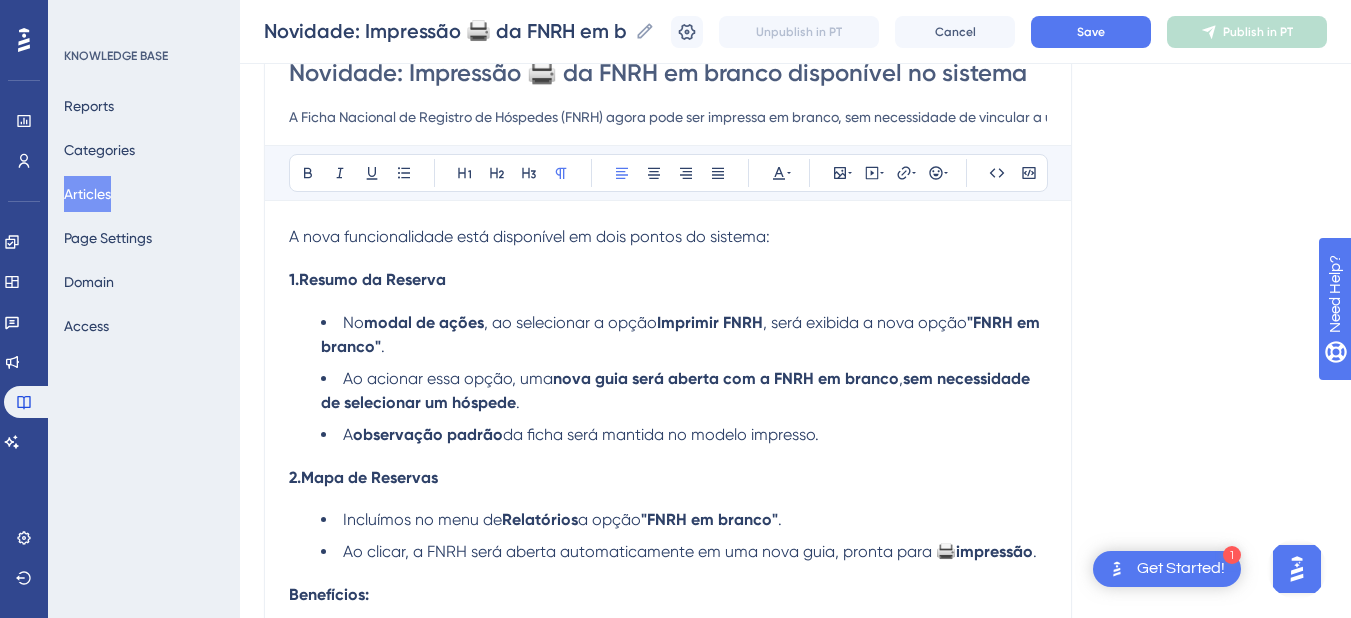 click on "A nova funcionalidade está disponível em dois pontos do sistema:" at bounding box center [668, 237] 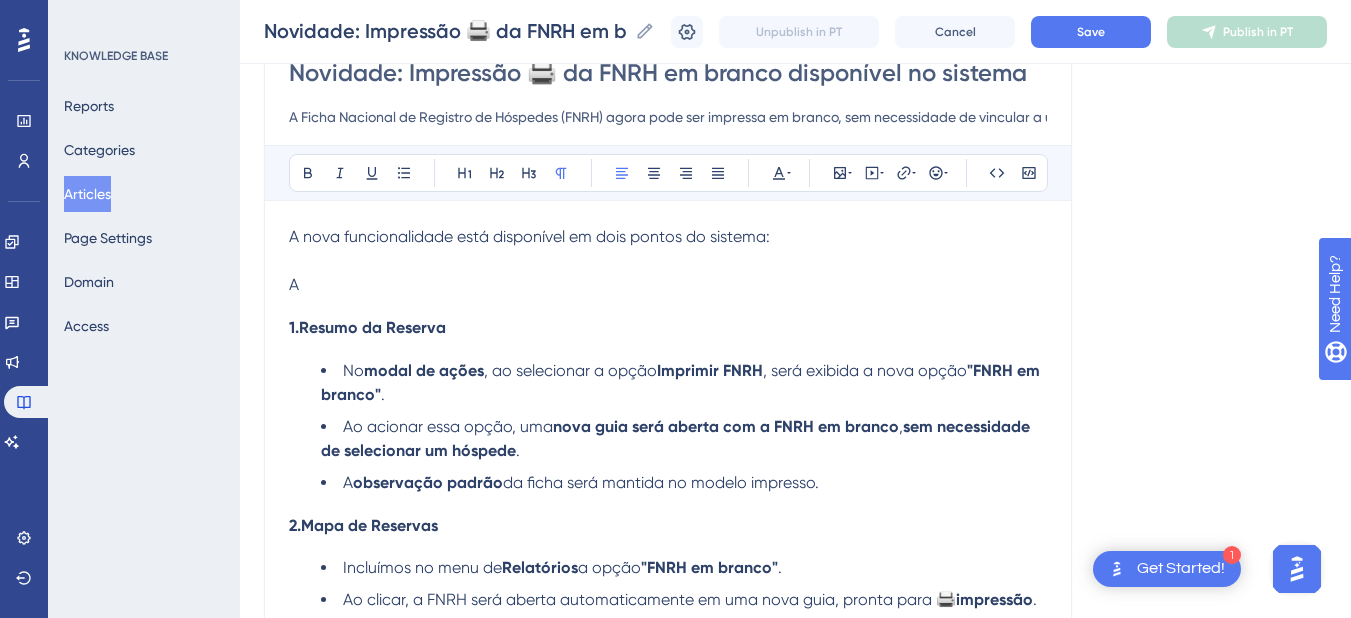 type 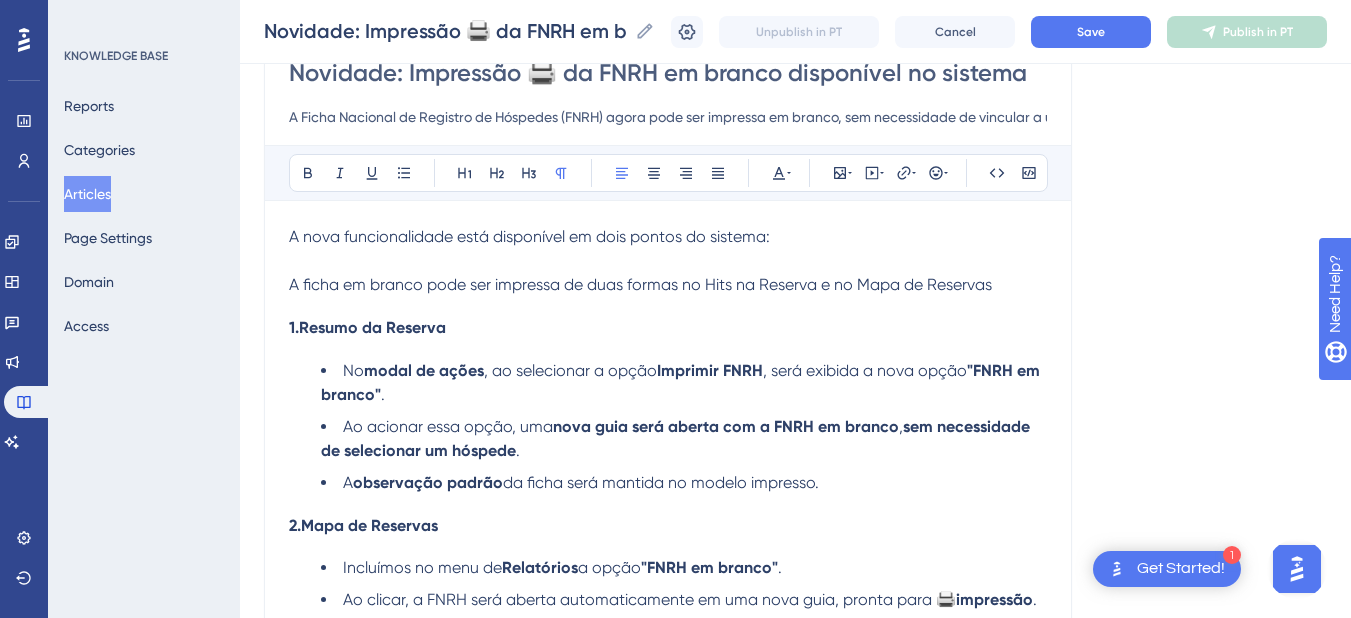 click on "A ficha em branco pode ser impressa de duas formas no Hits na Reserva e no Mapa de Reservas" at bounding box center (640, 284) 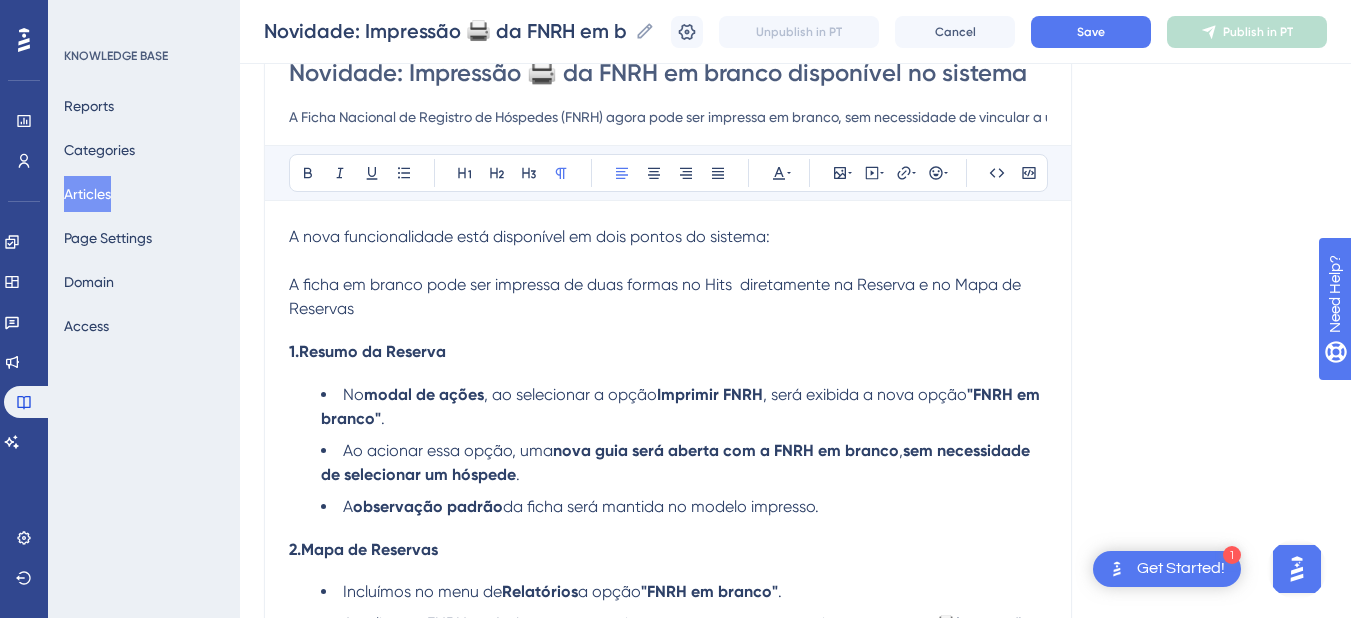 click on "A ficha em branco pode ser impressa de duas formas no Hits  diretamente na Reserva e no Mapa de Reservas" at bounding box center (668, 297) 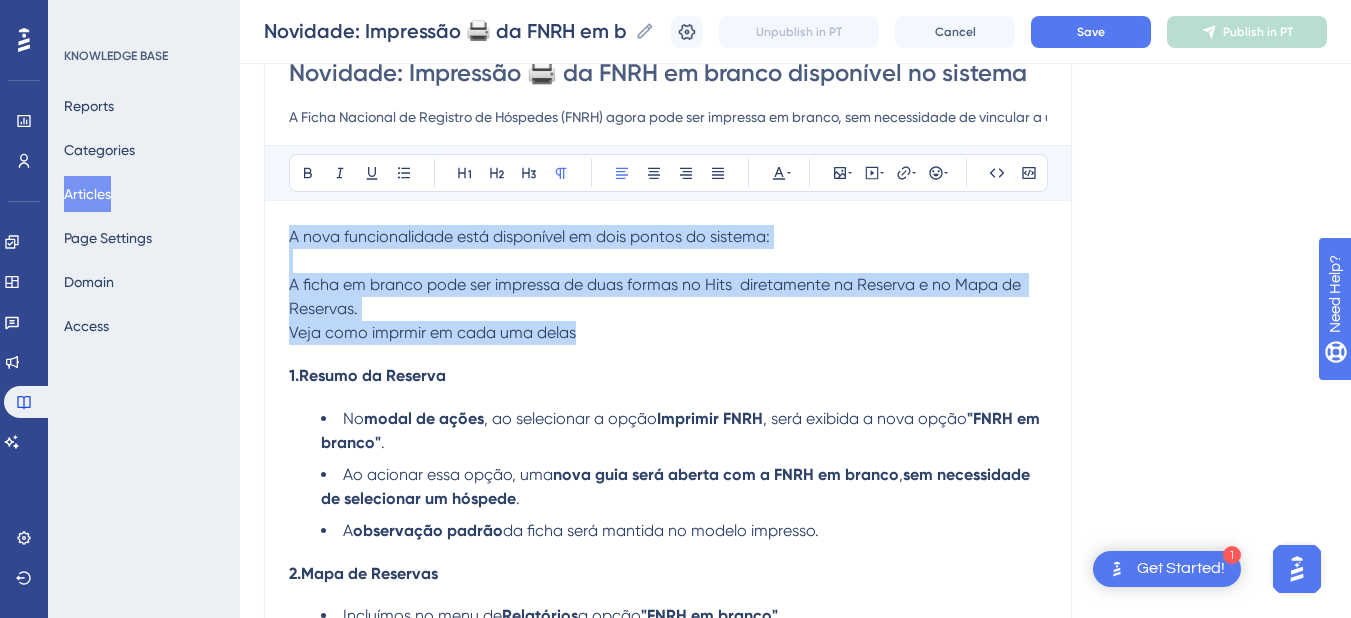 drag, startPoint x: 643, startPoint y: 330, endPoint x: 275, endPoint y: 245, distance: 377.68903 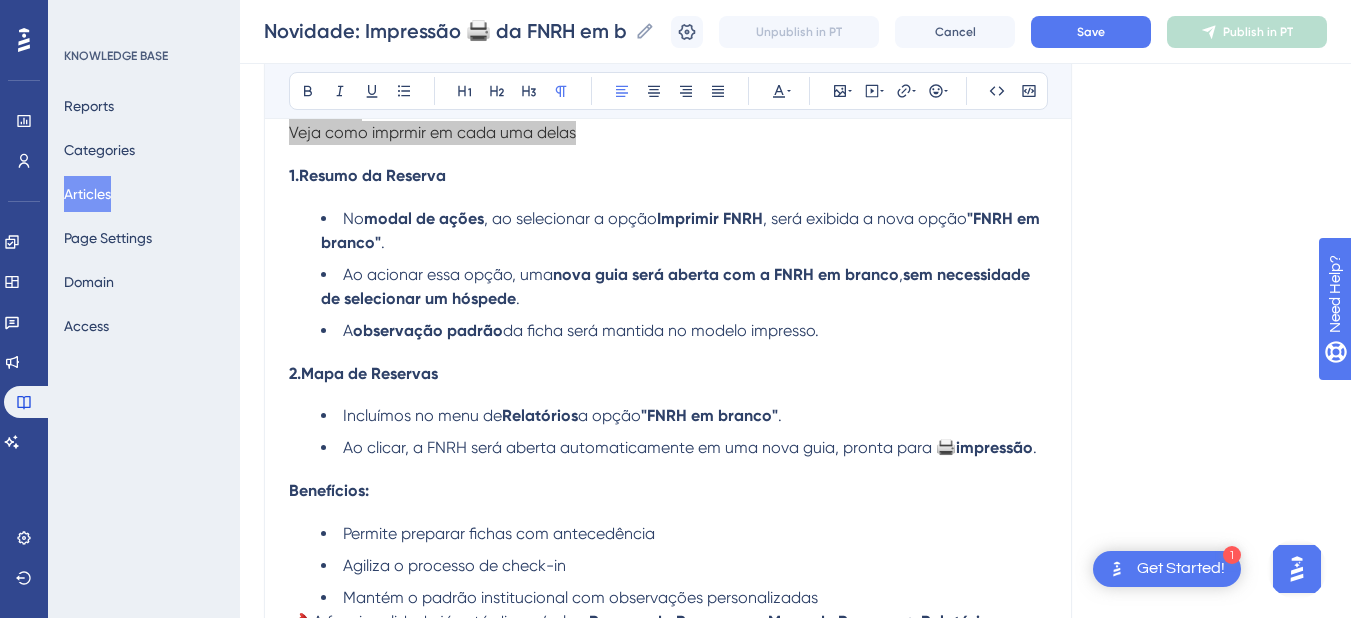 scroll, scrollTop: 200, scrollLeft: 0, axis: vertical 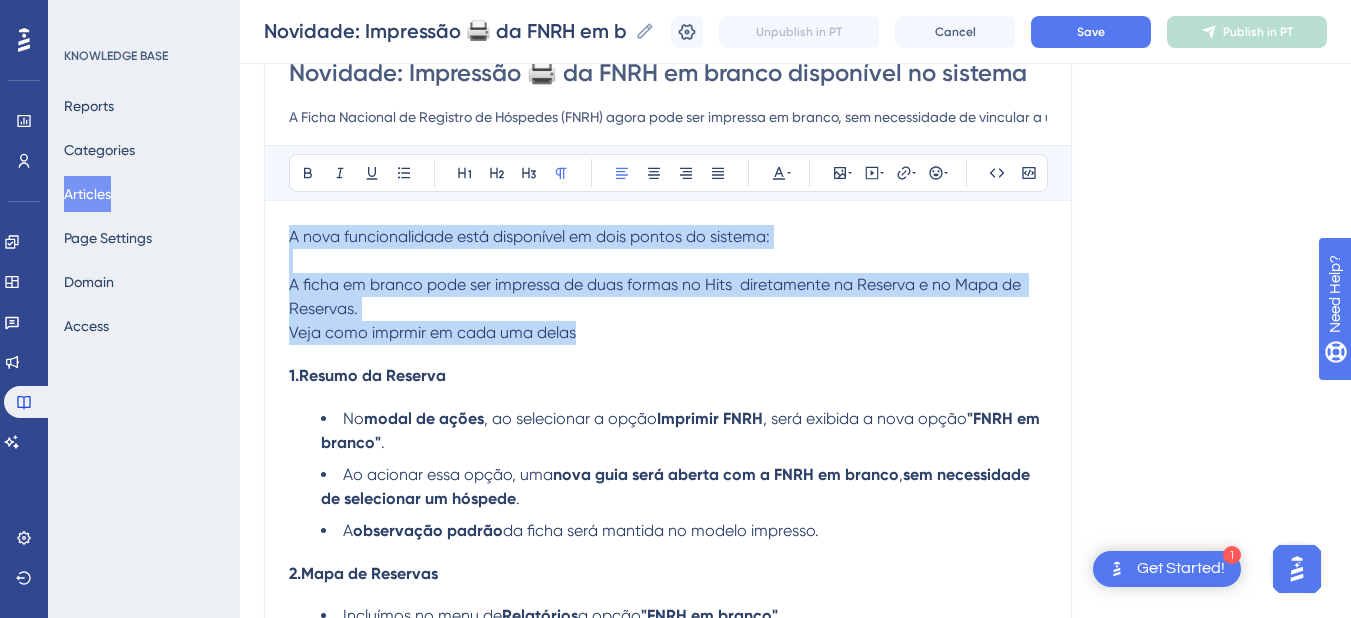click on "A ficha em branco pode ser impressa de duas formas no Hits  diretamente na Reserva e no Mapa de Reservas." at bounding box center [668, 297] 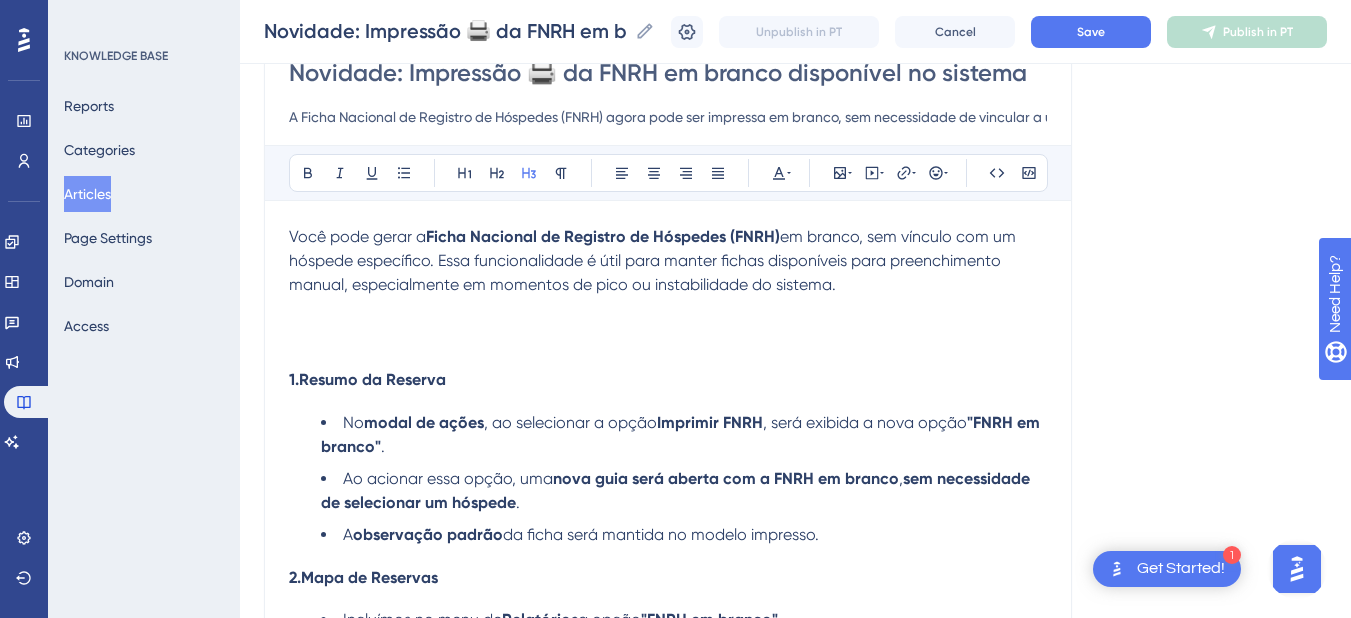 click on "em branco, sem vínculo com um hóspede específico. Essa funcionalidade é útil para manter fichas disponíveis para preenchimento manual, especialmente em momentos de pico ou instabilidade do sistema." at bounding box center (654, 260) 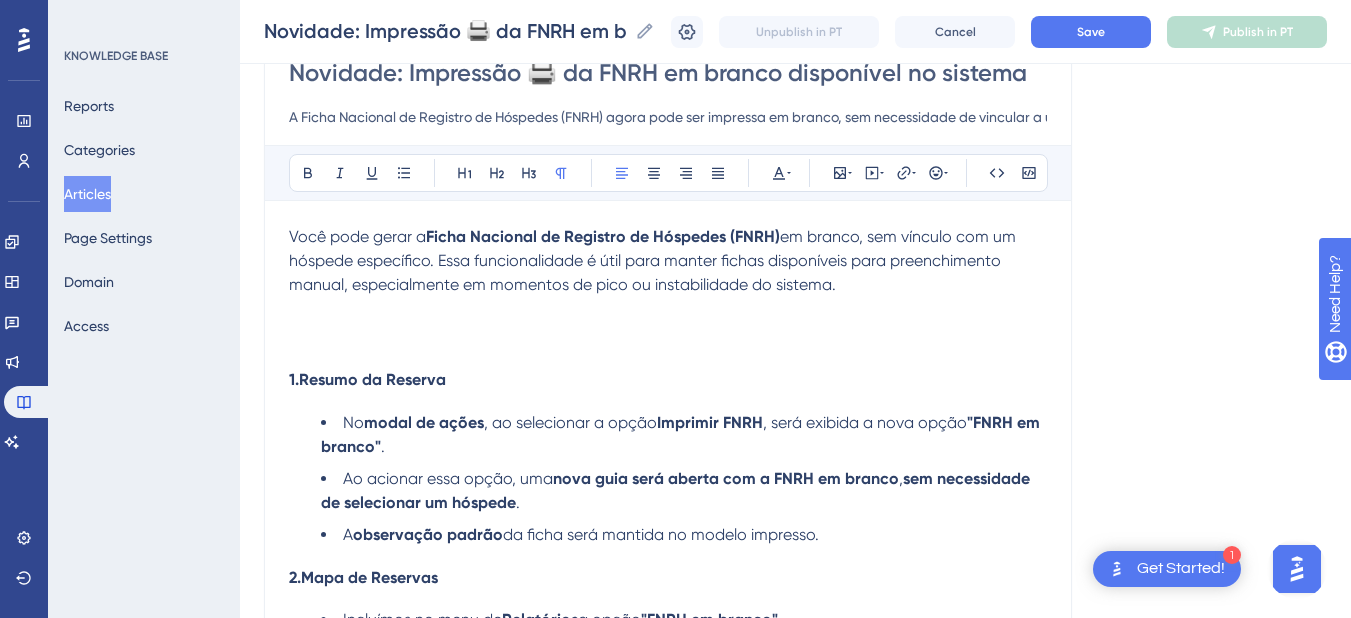 drag, startPoint x: 869, startPoint y: 293, endPoint x: 206, endPoint y: 231, distance: 665.89264 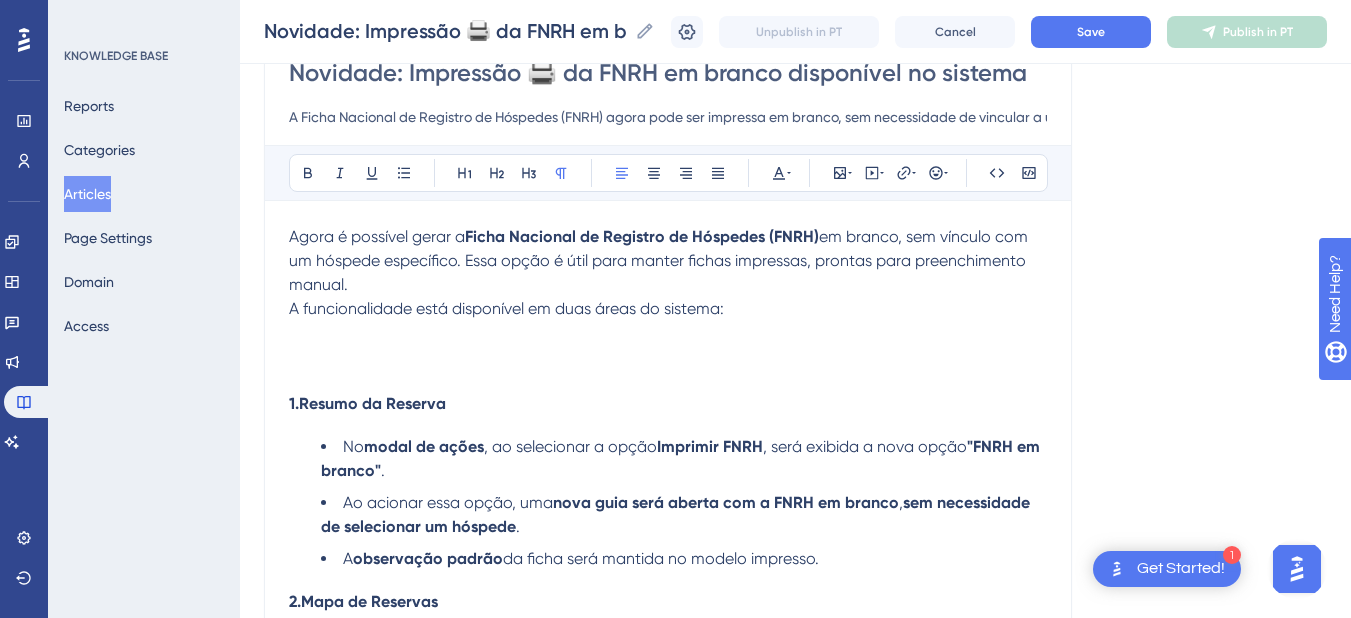 click on "A funcionalidade está disponível em duas áreas do sistema:" at bounding box center (506, 308) 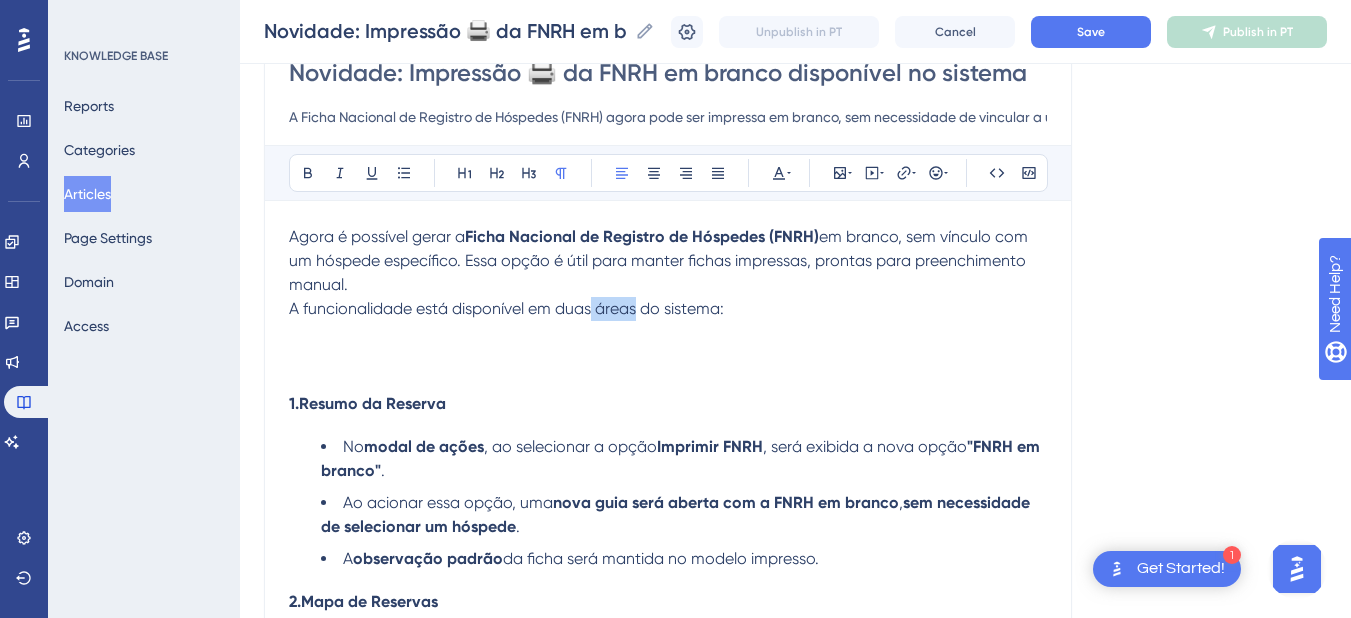 drag, startPoint x: 595, startPoint y: 312, endPoint x: 638, endPoint y: 312, distance: 43 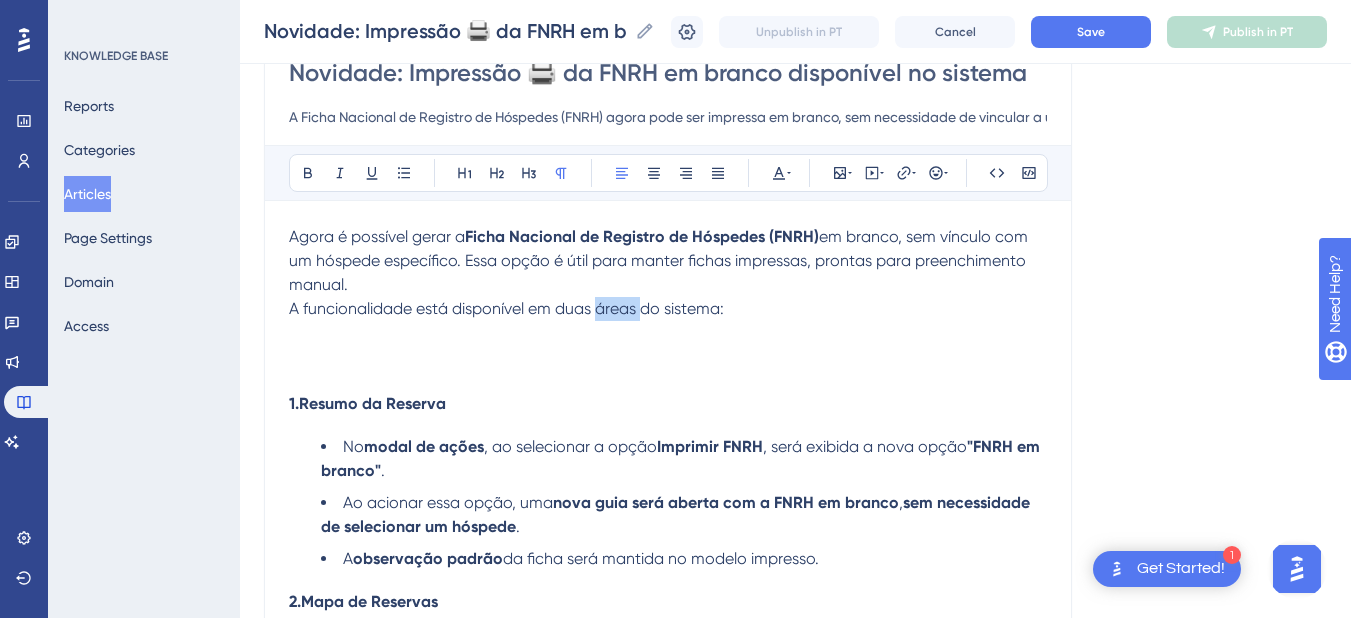 click on "A funcionalidade está disponível em duas áreas do sistema:" at bounding box center (506, 308) 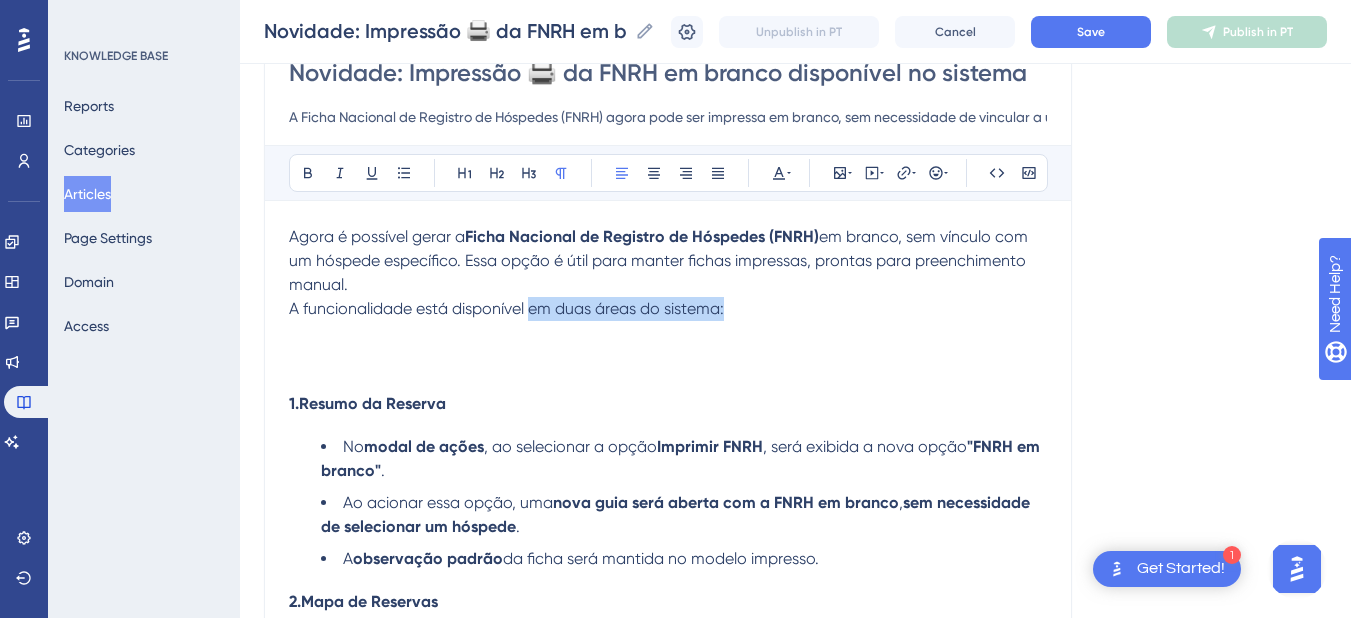 drag, startPoint x: 532, startPoint y: 308, endPoint x: 732, endPoint y: 310, distance: 200.01 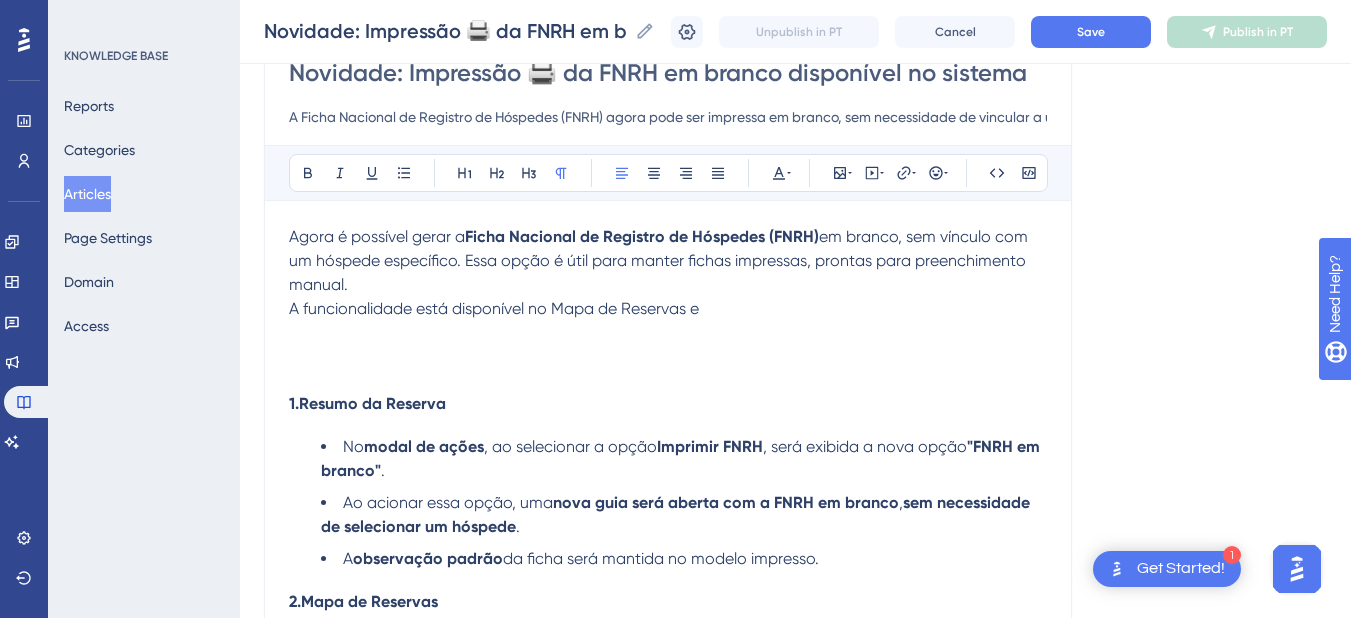 drag, startPoint x: 731, startPoint y: 310, endPoint x: 265, endPoint y: 315, distance: 466.02682 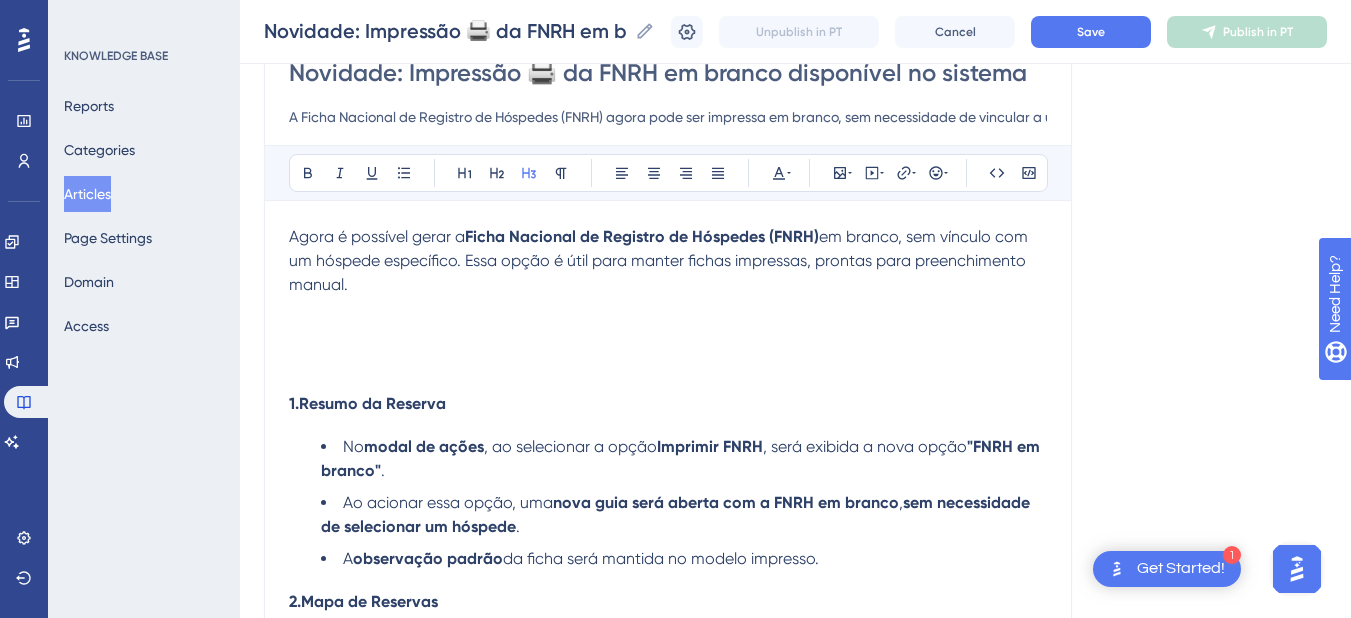 click at bounding box center [668, 347] 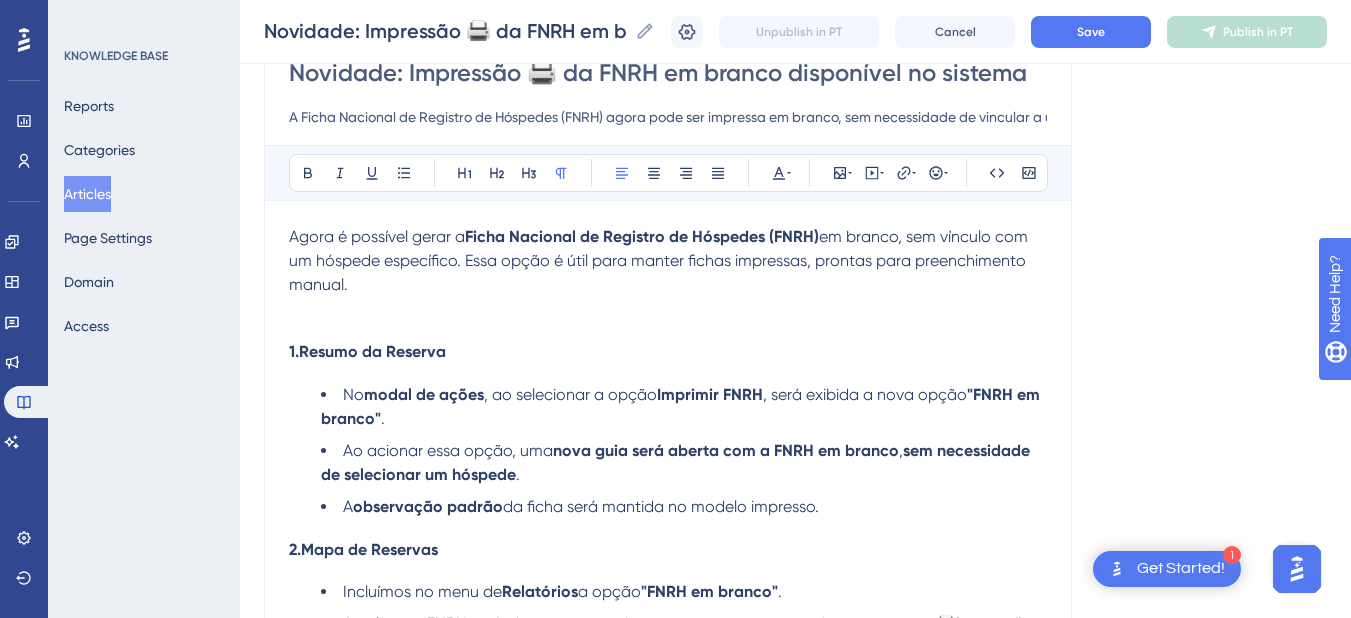 click on "Agora é possível gerar a  Ficha Nacional de Registro de Hóspedes (FNRH)  em branco, sem vínculo com um hóspede específico. Essa opção é útil para manter fichas impressas, prontas para preenchimento manual." at bounding box center [668, 261] 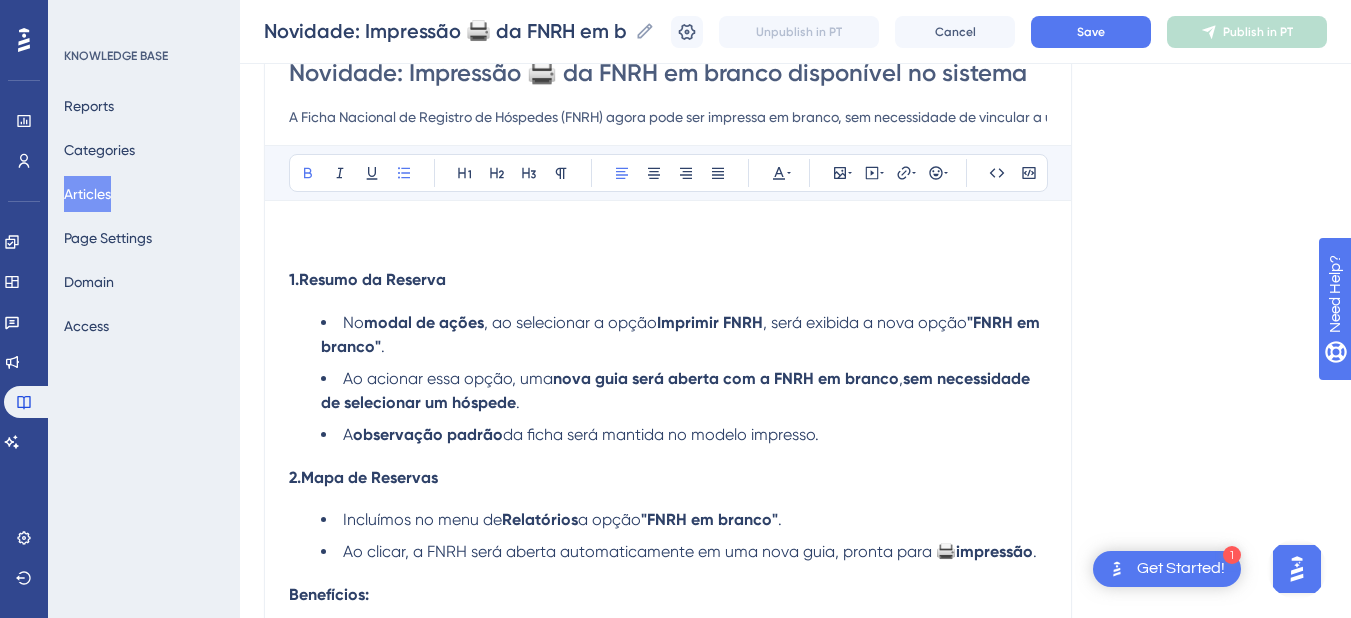 click on "1.  Resumo da Reserva No  modal de ações , ao selecionar a opção  Imprimir FNRH , será exibida a nova opção  "FNRH em branco" . Ao acionar essa opção, uma  nova guia será aberta com a FNRH em branco ,  sem necessidade de selecionar um hóspede . A  observação padrão  da ficha será mantida no modelo impresso. 2.  Mapa de Reservas Incluímos no menu de  Relatórios  a opção  "FNRH em branco" . Ao clicar, a FNRH será aberta automaticamente em uma nova guia, pronta para 🖨️  impressão . Benefícios: Permite preparar fichas com antecedência Agiliza o processo de check-in Mantém o padrão institucional com observações personalizadas 📌 A funcionalidade já está disponível no  Resumo da Reserva  e no  Mapa de Reservas > Relatórios . Palavras-chave : FNRH, ficha de hóspede, impressão 🖨️, reserva, mapa de reservas, formulário em branco" at bounding box center (668, 505) 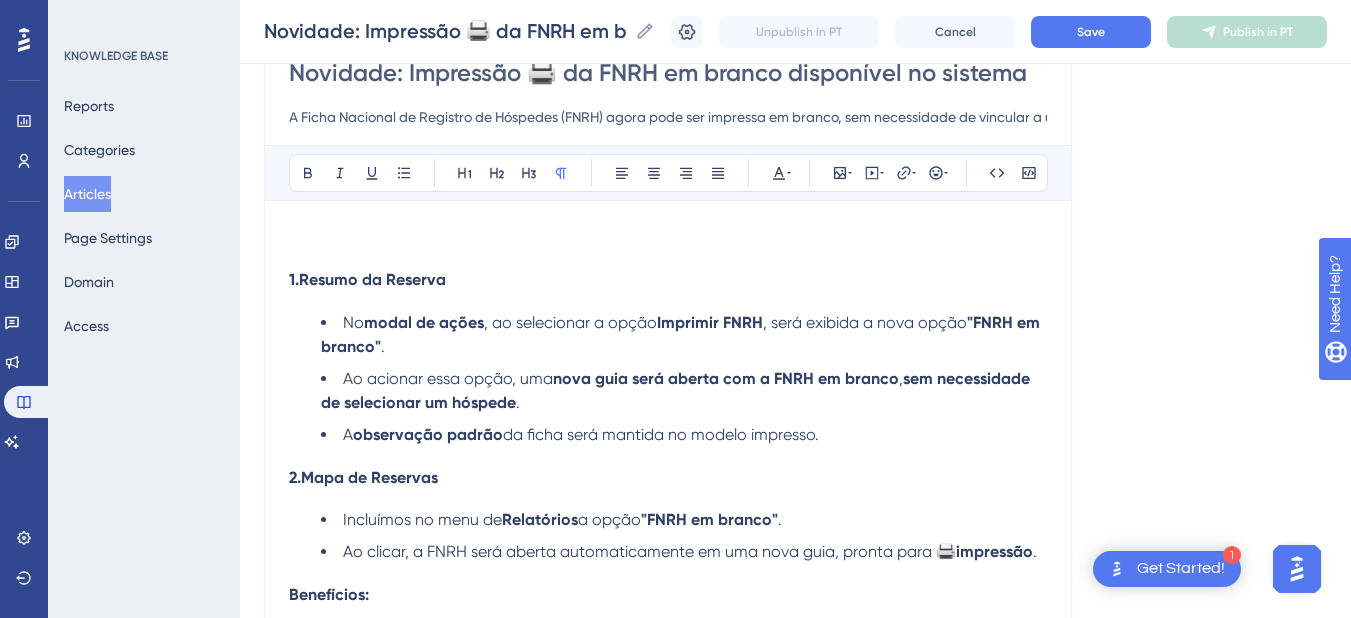 click at bounding box center [668, 237] 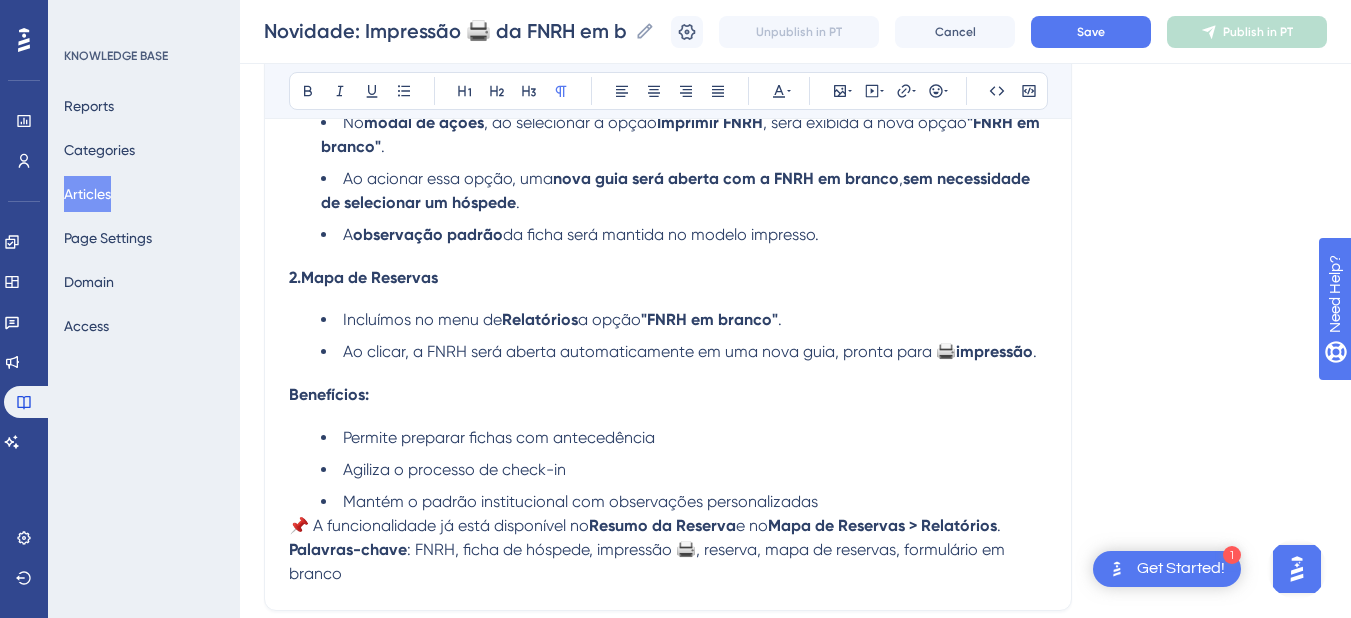 click on "1.  Resumo da Reserva No  modal de ações , ao selecionar a opção  Imprimir FNRH , será exibida a nova opção  "FNRH em branco" . Ao acionar essa opção, uma  nova guia será aberta com a FNRH em branco ,  sem necessidade de selecionar um hóspede . A  observação padrão  da ficha será mantida no modelo impresso. 2.  Mapa de Reservas Incluímos no menu de  Relatórios  a opção  "FNRH em branco" . Ao clicar, a FNRH será aberta automaticamente em uma nova guia, pronta para 🖨️  impressão . Benefícios: Permite preparar fichas com antecedência Agiliza o processo de check-in Mantém o padrão institucional com observações personalizadas 📌 A funcionalidade já está disponível no  Resumo da Reserva  e no  Mapa de Reservas > Relatórios . Palavras-chave : FNRH, ficha de hóspede, impressão 🖨️, reserva, mapa de reservas, formulário em branco" at bounding box center [668, 305] 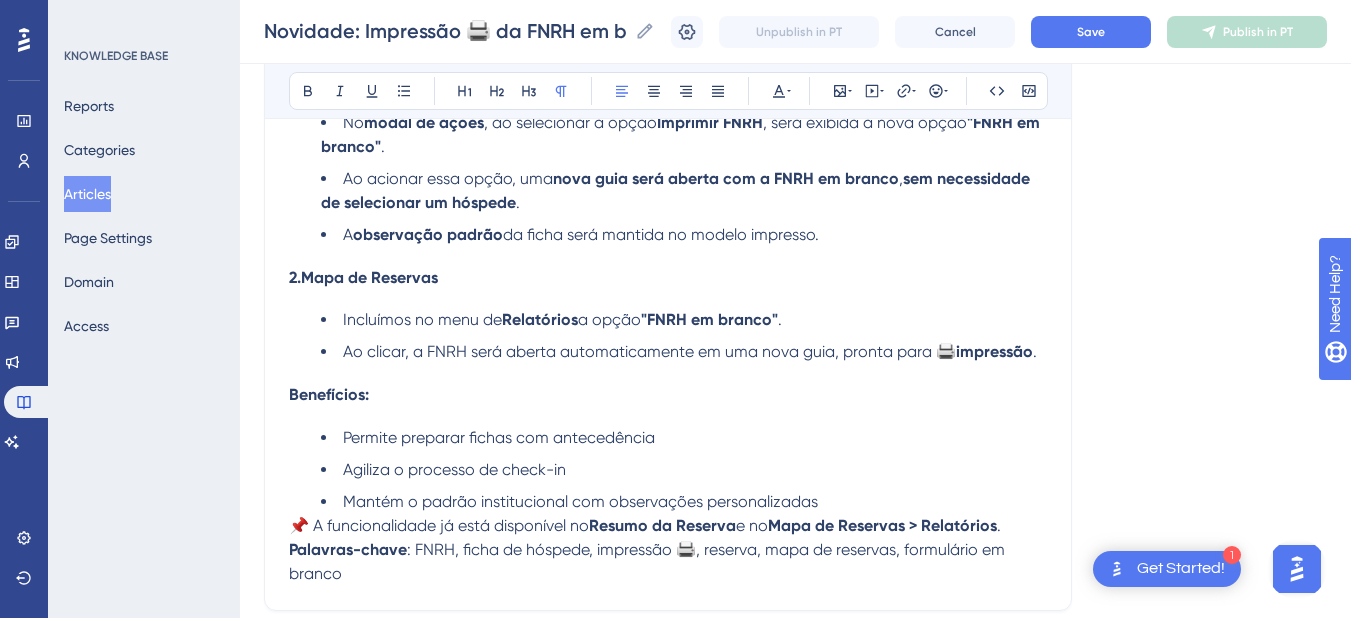 scroll, scrollTop: 577, scrollLeft: 0, axis: vertical 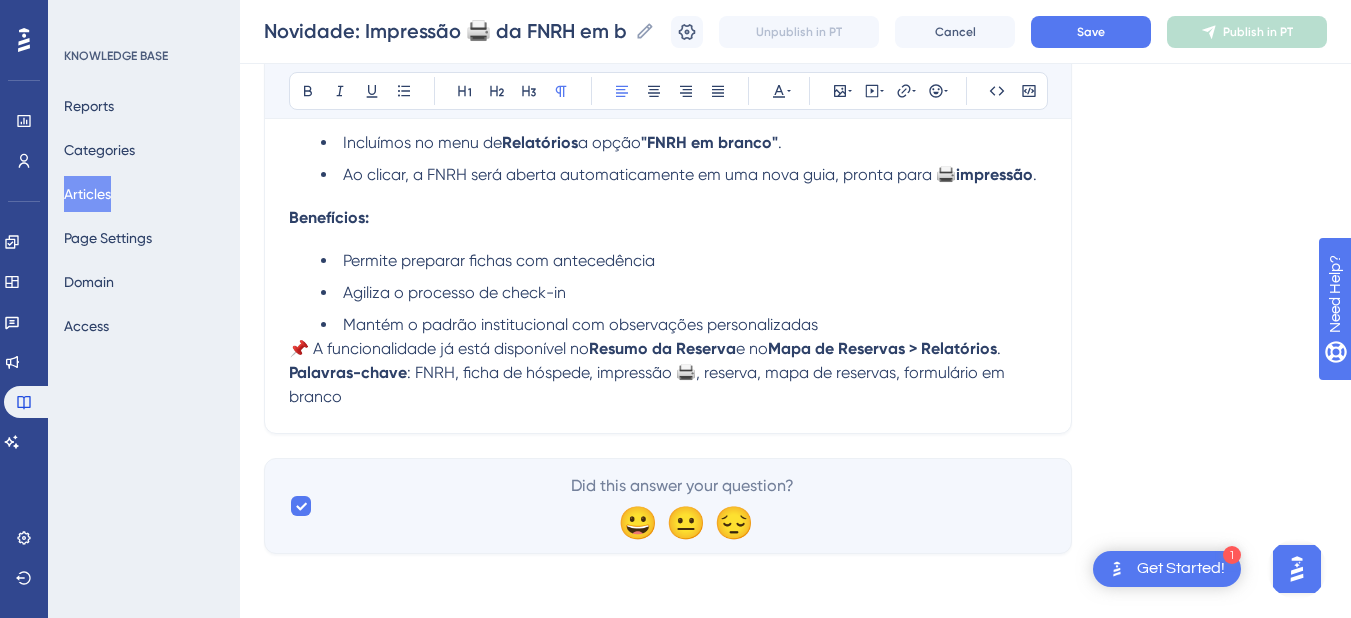 click on "Palavras-chave" at bounding box center [348, 372] 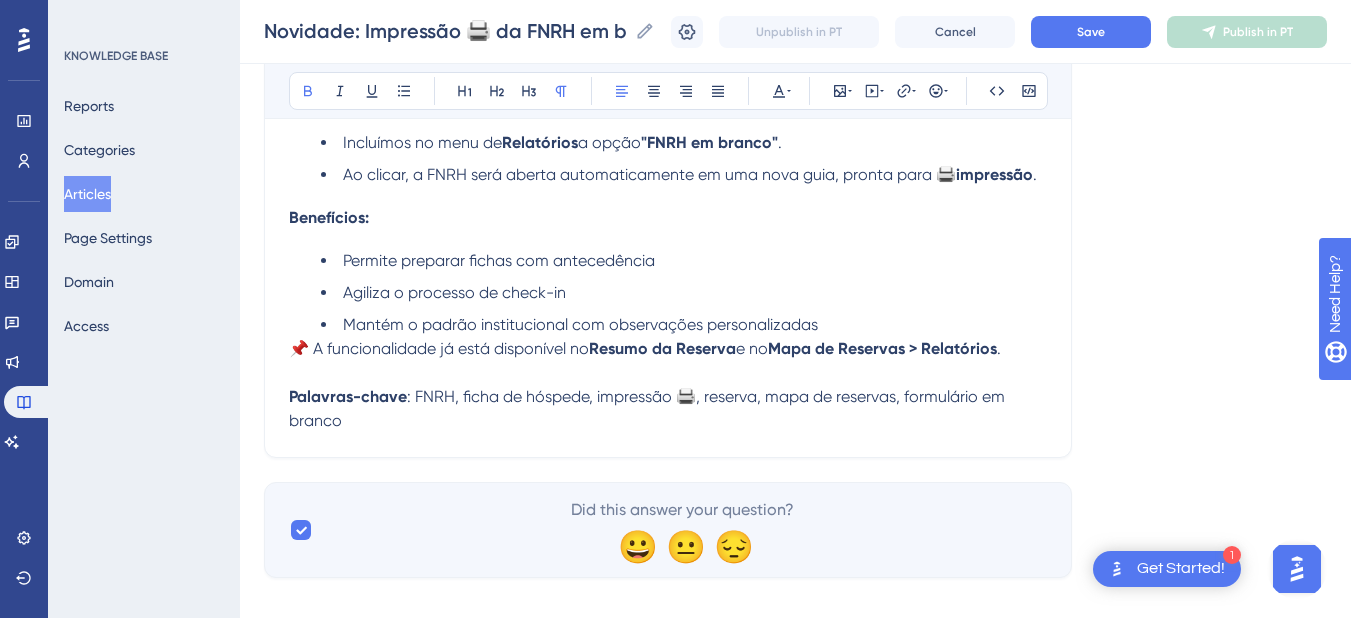click on "Palavras-chave" at bounding box center [348, 396] 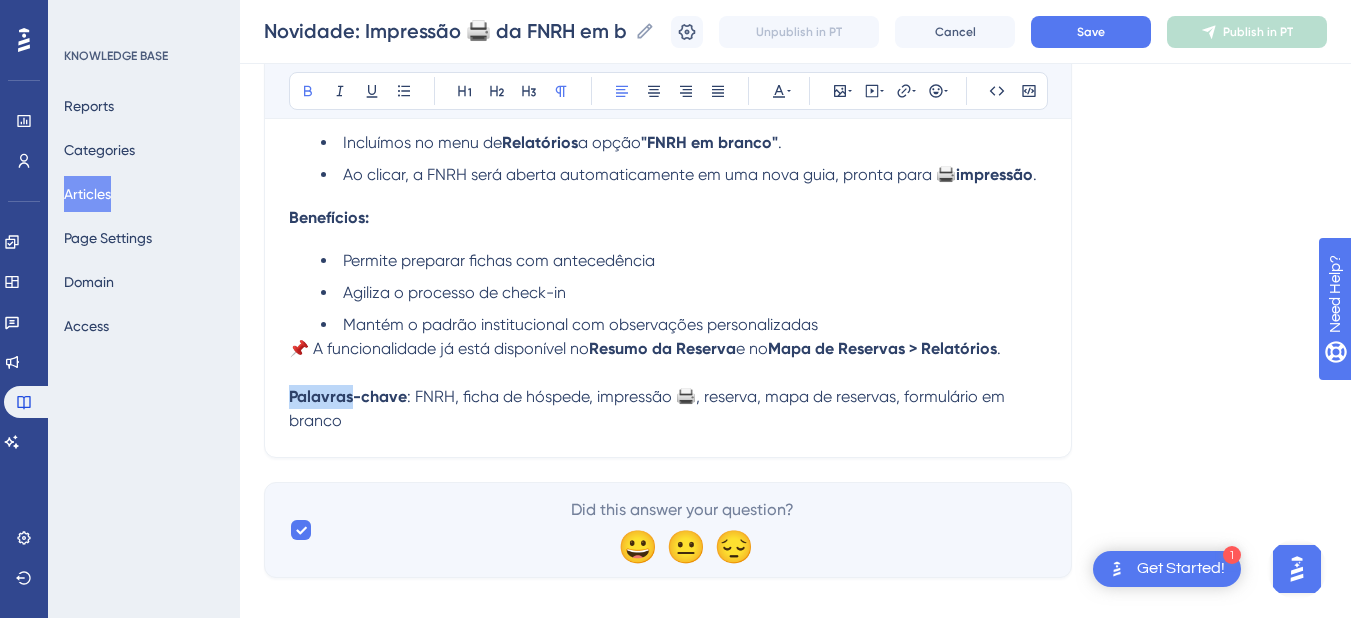 click on "Palavras-chave" at bounding box center [348, 396] 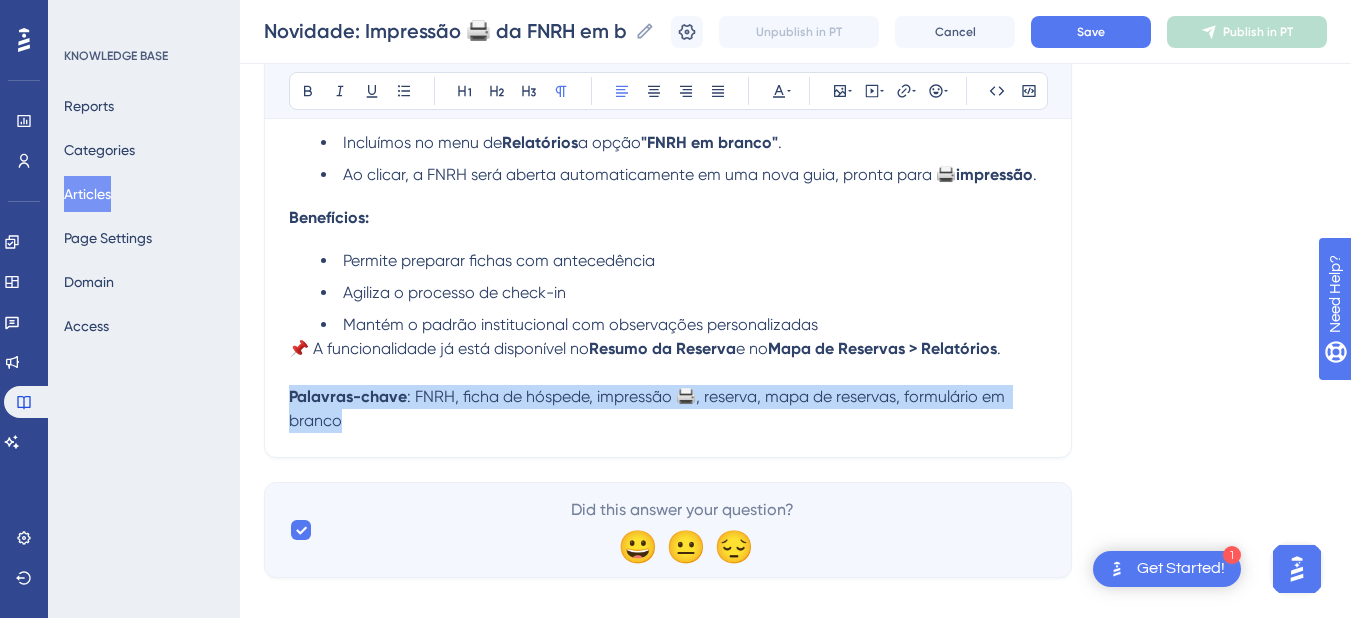 click on "Palavras-chave" at bounding box center [348, 396] 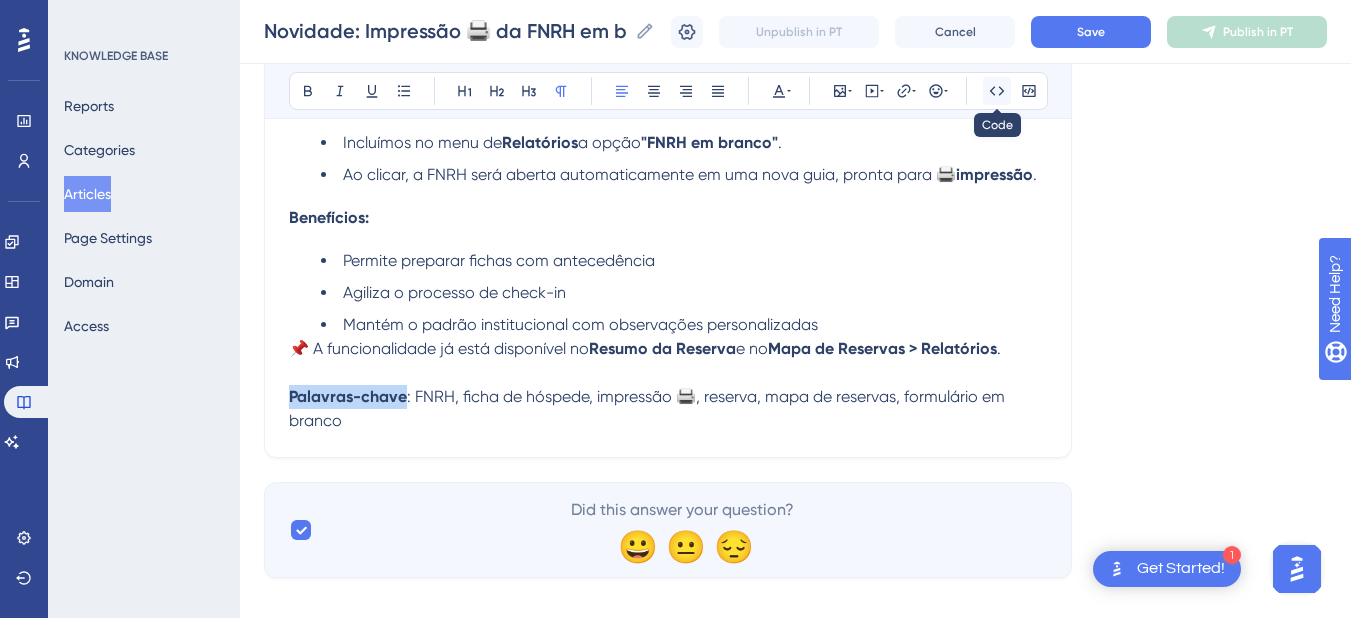 click 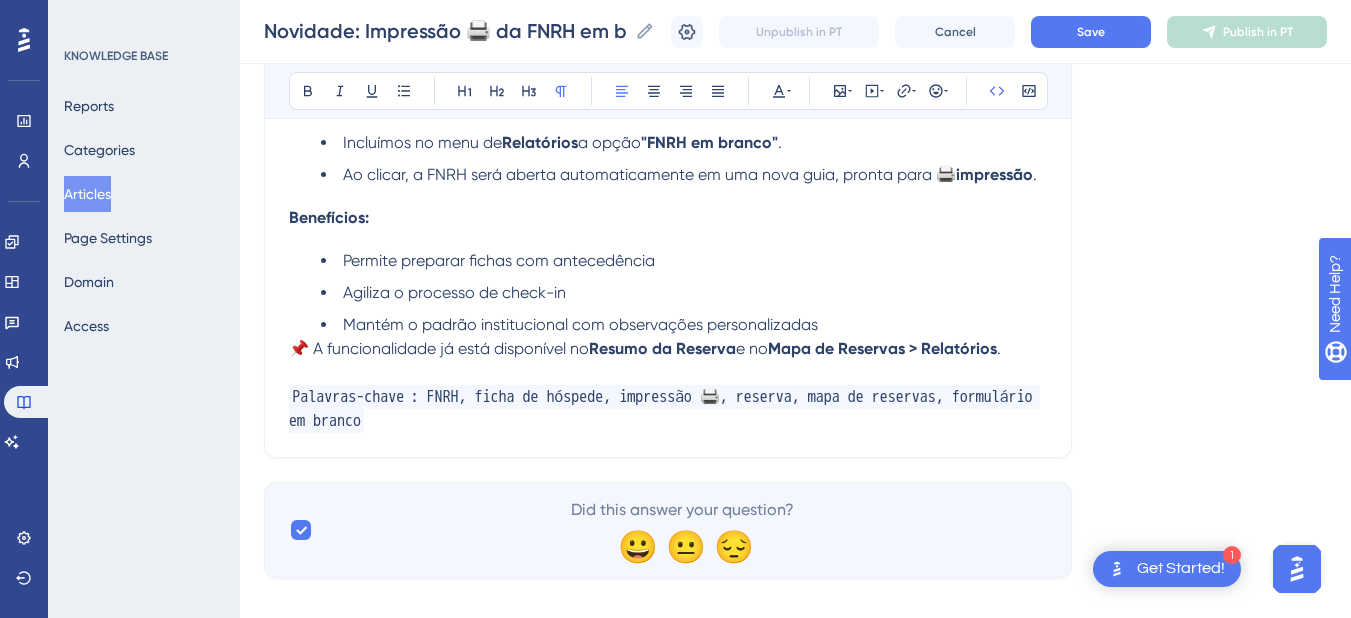 click on ": FNRH, ficha de hóspede, impressão 🖨️, reserva, mapa de reservas, formulário em branco" at bounding box center (664, 409) 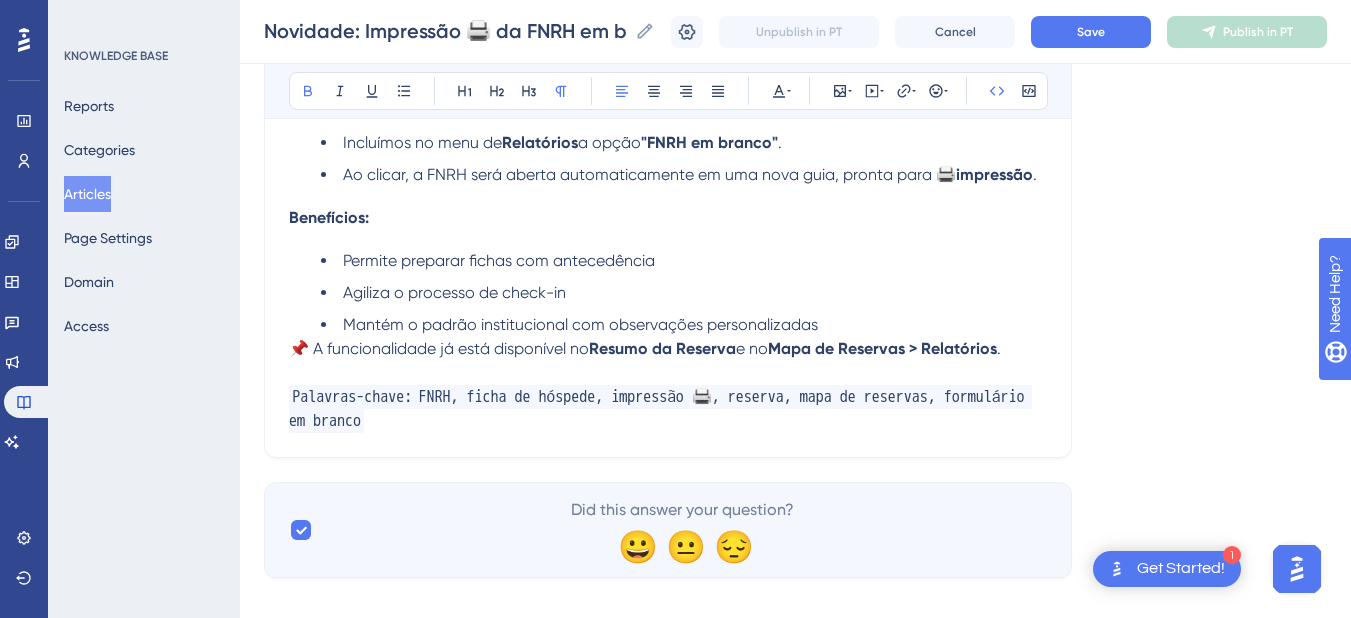 click on "FNRH, ficha de hóspede, impressão 🖨️, reserva, mapa de reservas, formulário em branco" at bounding box center (660, 409) 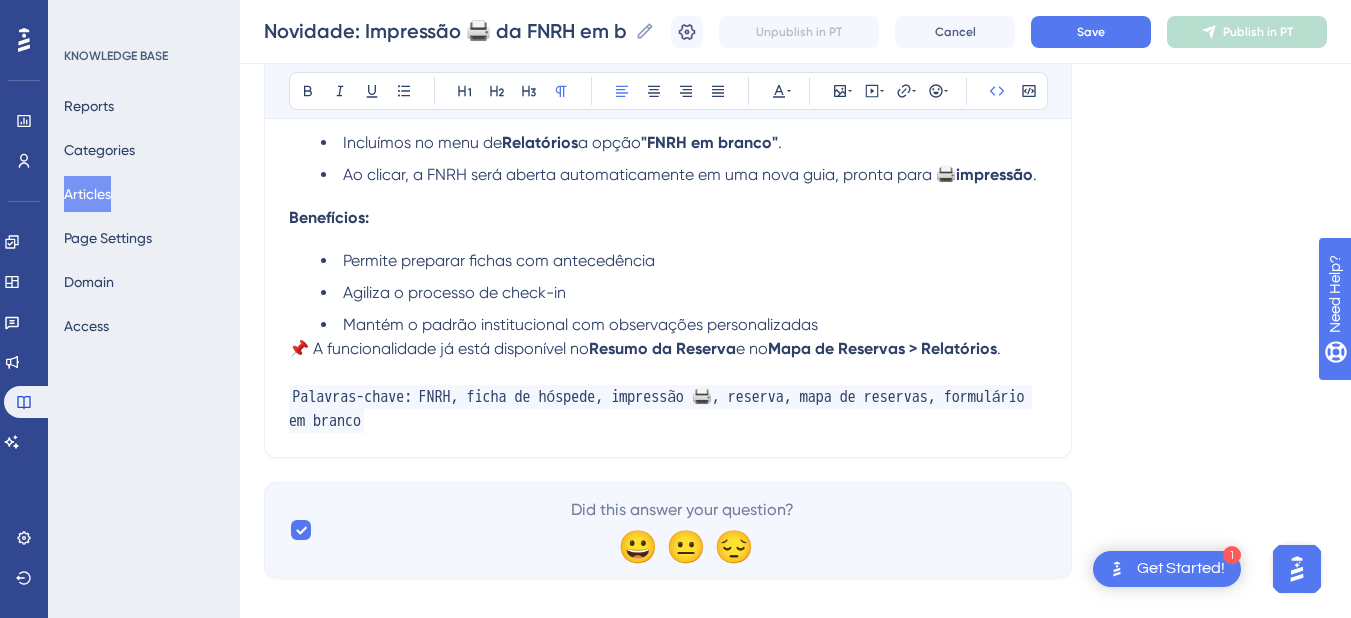 scroll, scrollTop: 177, scrollLeft: 0, axis: vertical 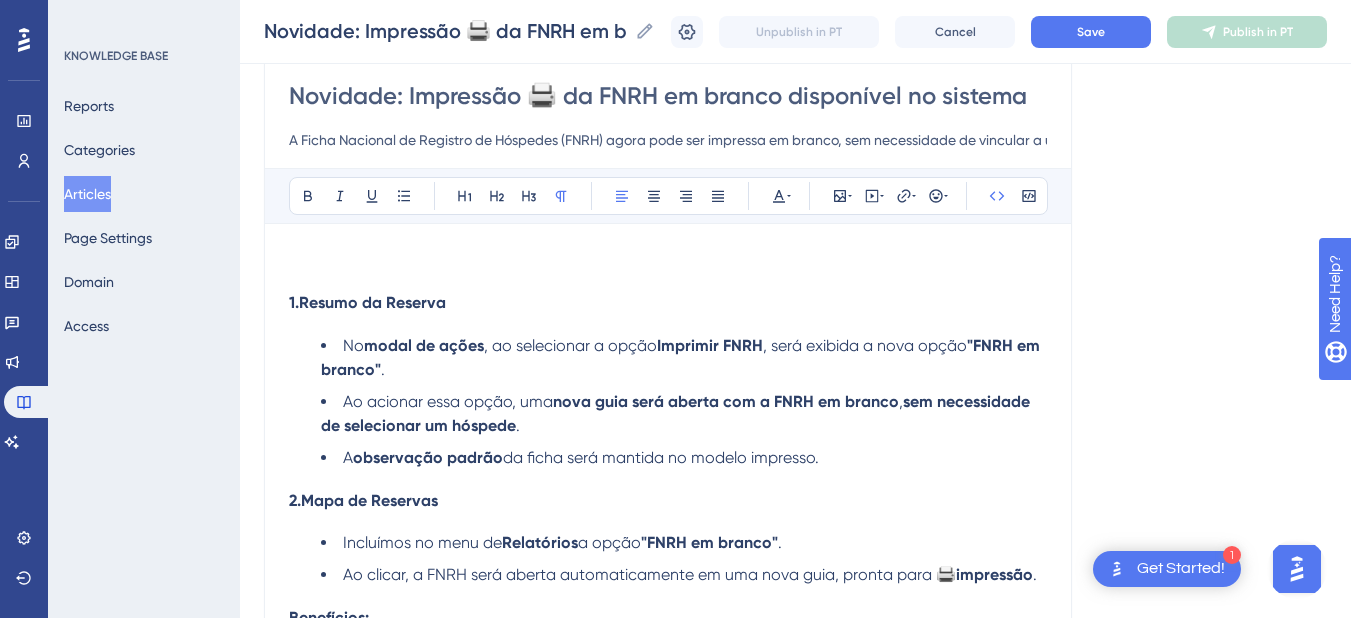 click at bounding box center (668, 260) 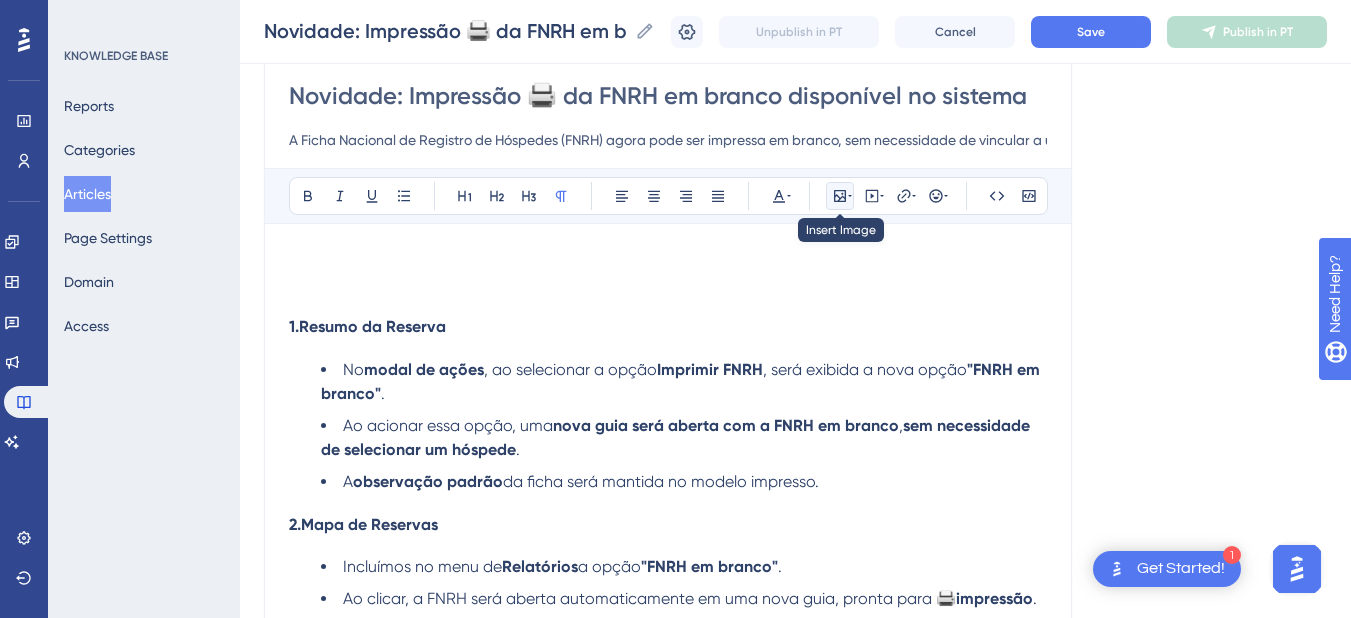 click 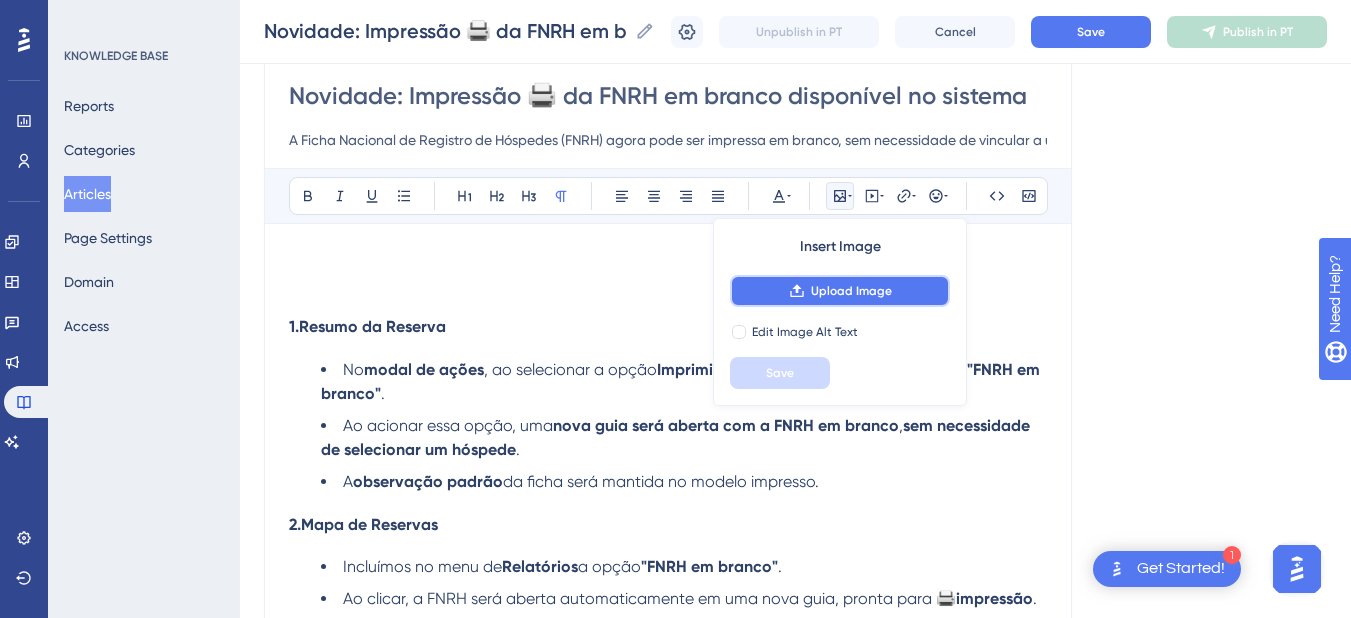 click on "Upload Image" at bounding box center [840, 291] 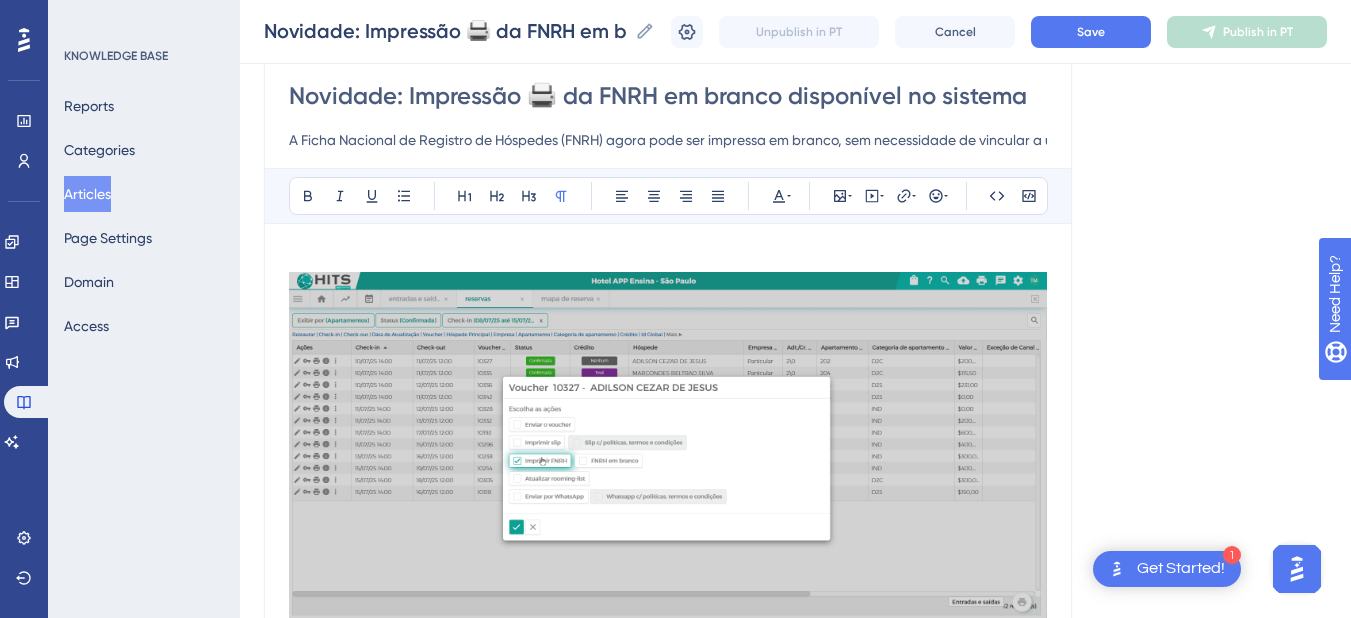 click at bounding box center [668, 260] 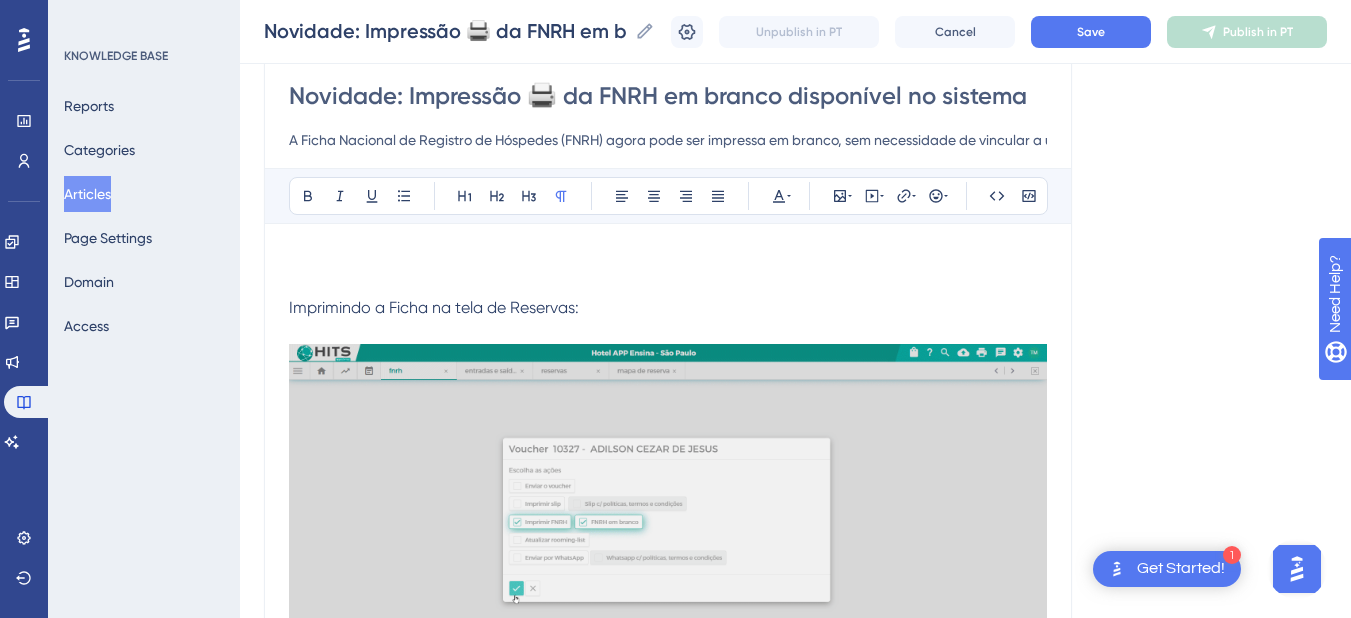 click on "Imprimindo a Ficha na tela de Reservas:" at bounding box center (434, 307) 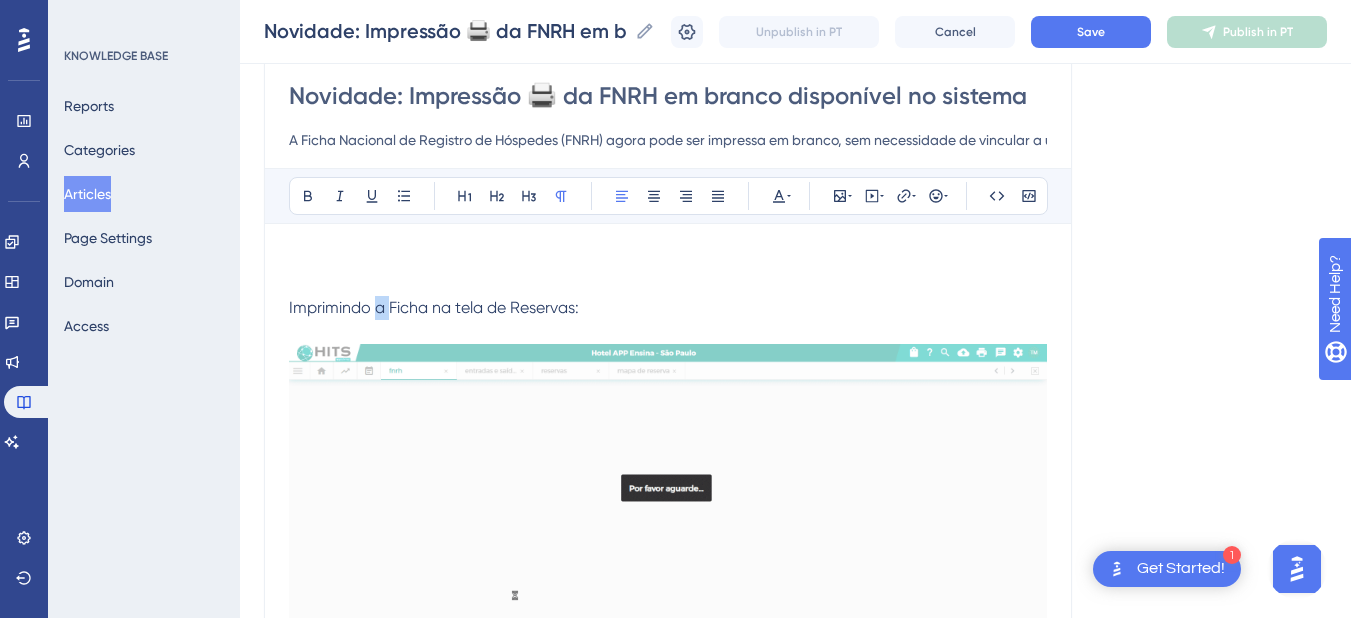 click on "Imprimindo a Ficha na tela de Reservas:" at bounding box center (434, 307) 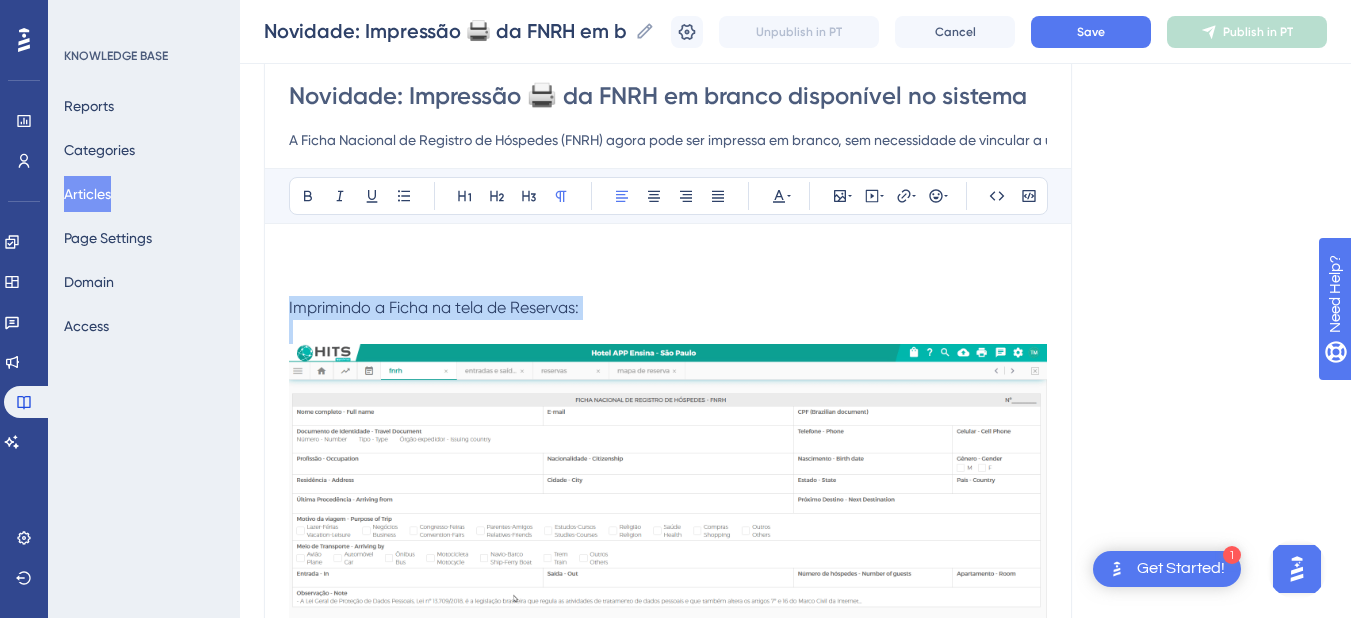 click on "Imprimindo a Ficha na tela de Reservas:" at bounding box center [434, 307] 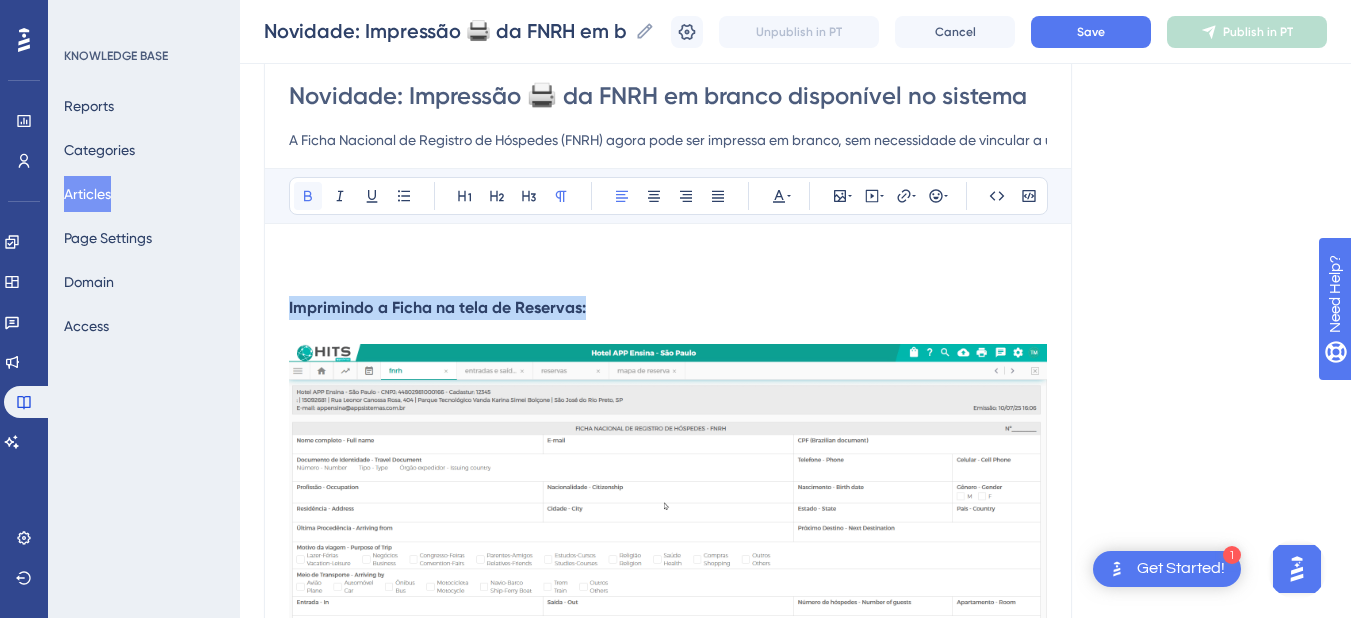 click at bounding box center [308, 196] 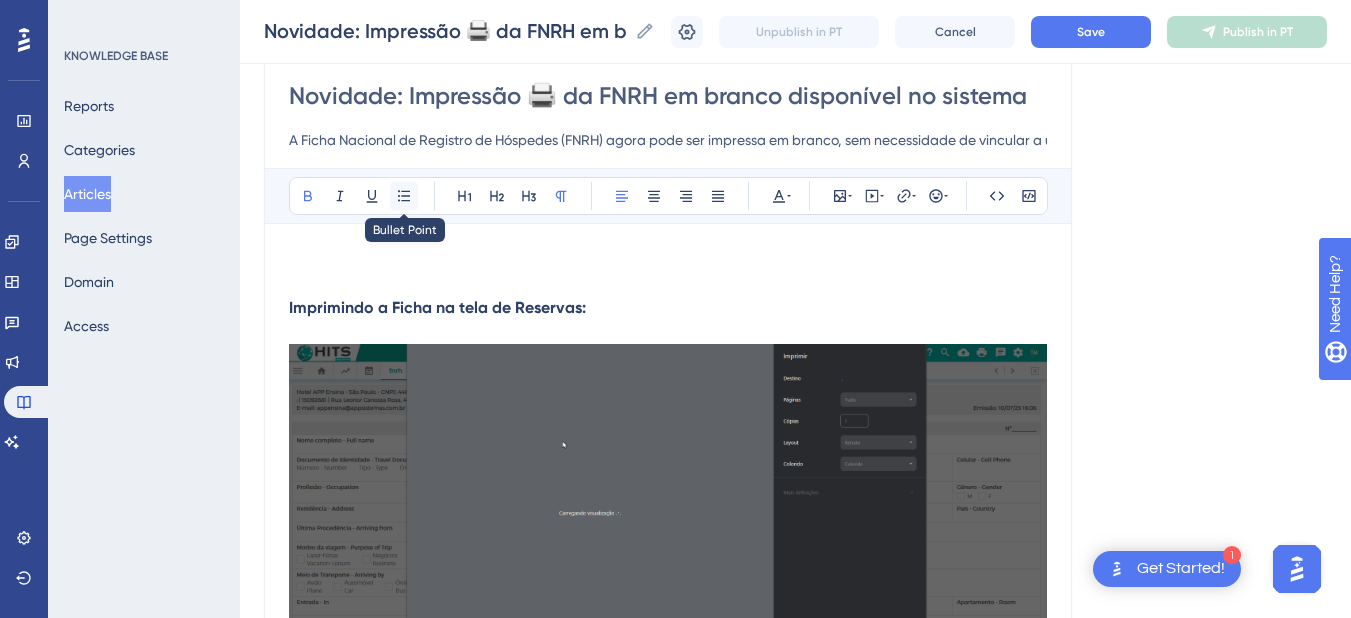 click at bounding box center [404, 196] 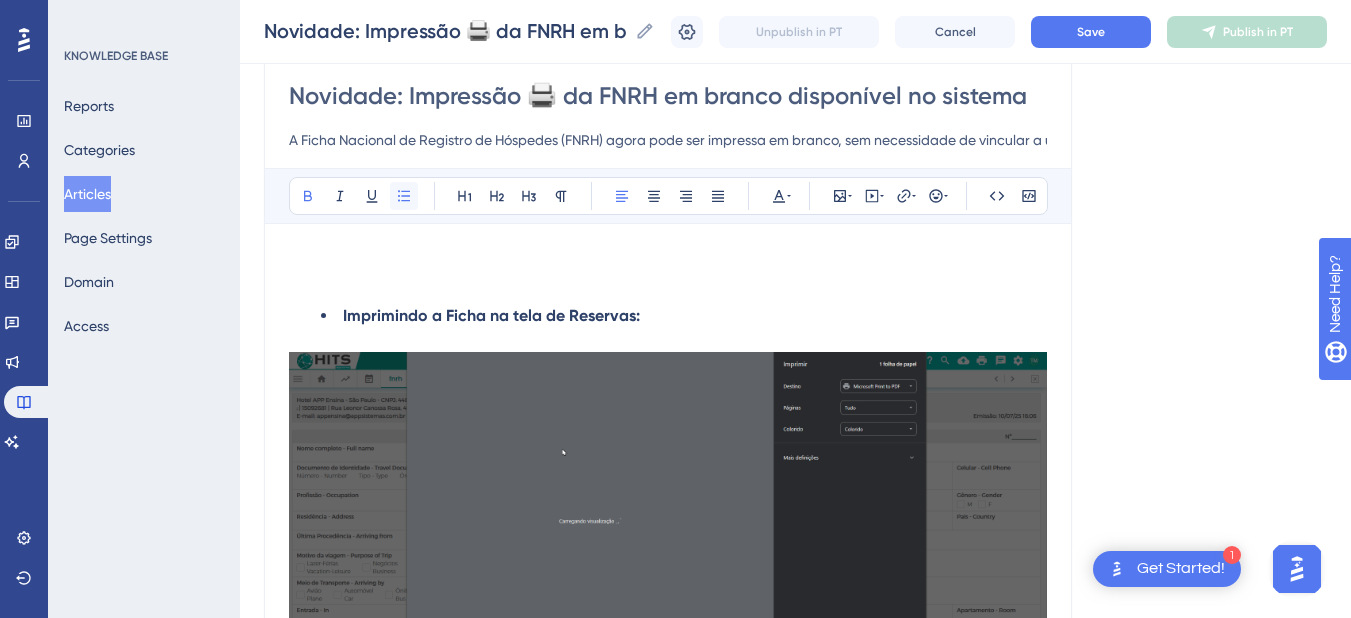 click at bounding box center (404, 196) 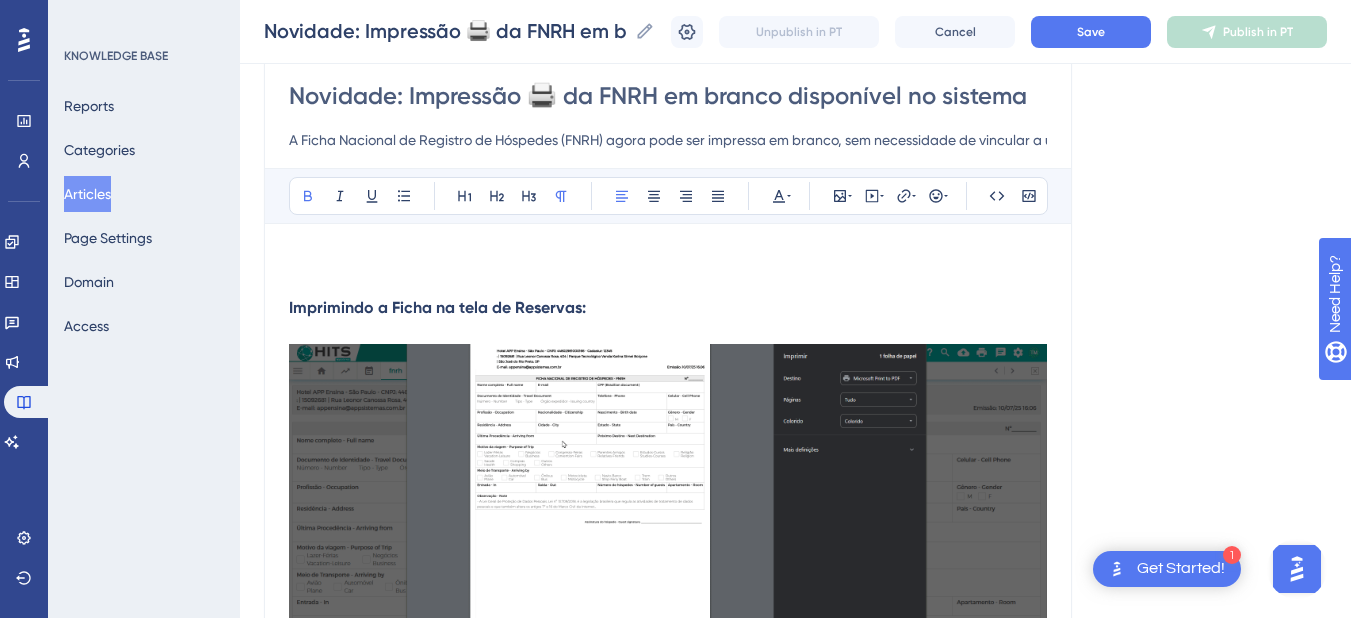 click on "Imprimindo a Ficha na tela de Reservas:" at bounding box center (668, 308) 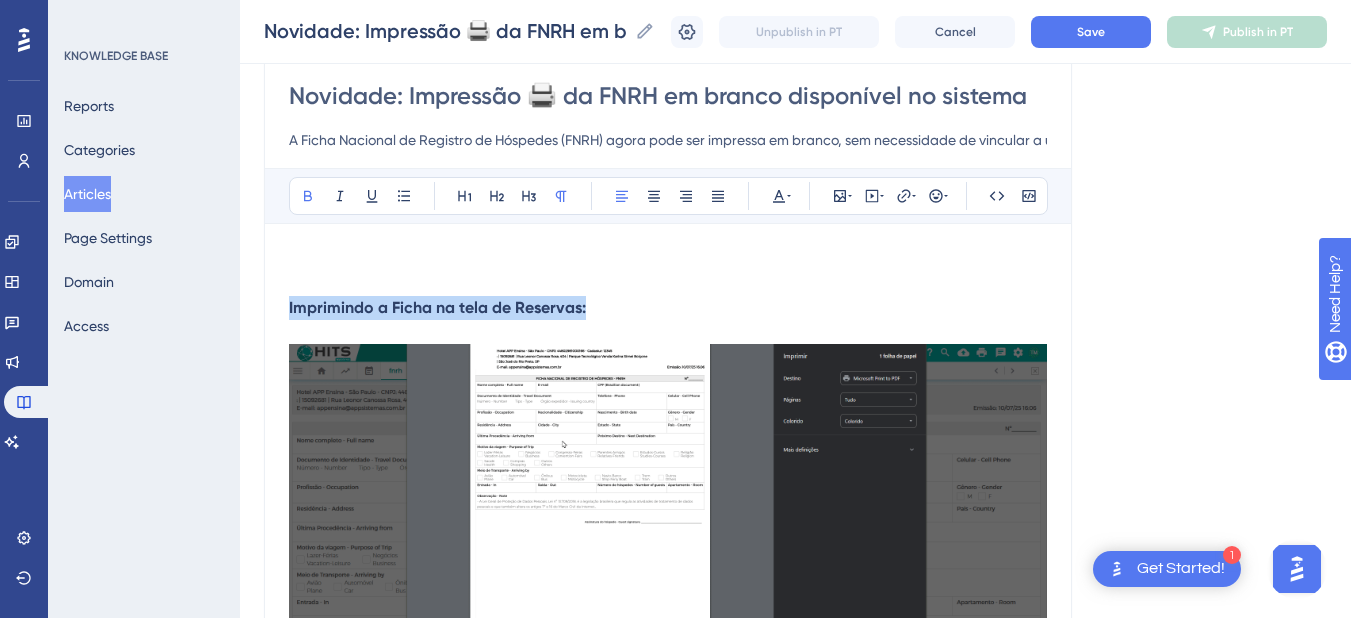 drag, startPoint x: 635, startPoint y: 308, endPoint x: 274, endPoint y: 310, distance: 361.00555 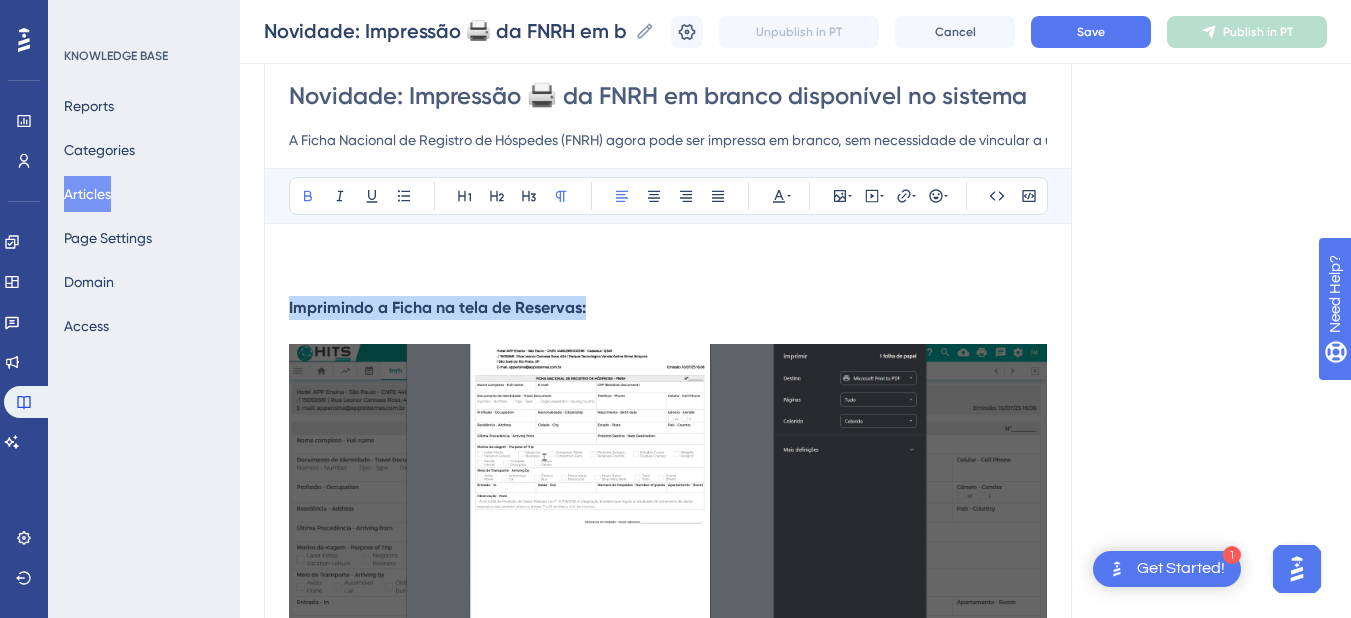 click on "Novidade: Impressão 🖨️ da FNRH em branco disponível no sistema A Ficha Nacional de Registro de Hóspedes (FNRH) agora pode ser impressa em branco, sem necessidade de vincular a um hóspede específico. Essa funcionalidade é útil para preparar fichas antecipadamente ou deixar impressos disponíveis para preenchimento manual. Bold Italic Underline Bullet Point Heading 1 Heading 2 Heading 3 Normal Align Left Align Center Align Right Align Justify Text Color Insert Image Embed Video Hyperlink Emojis Code Code Block Imprimindo a Ficha na tela de Reservas: 1.  Resumo da Reserva No  modal de ações , ao selecionar a opção  Imprimir FNRH , será exibida a nova opção  "FNRH em branco" . Ao acionar essa opção, uma  nova guia será aberta com a FNRH em branco ,  sem necessidade de selecionar um hóspede . A  observação padrão  da ficha será mantida no modelo impresso. 2.  Mapa de Reservas Incluímos no menu de  Relatórios  a opção  "FNRH em branco" . impressão . Benefícios: Resumo da Reserva ." at bounding box center [668, 677] 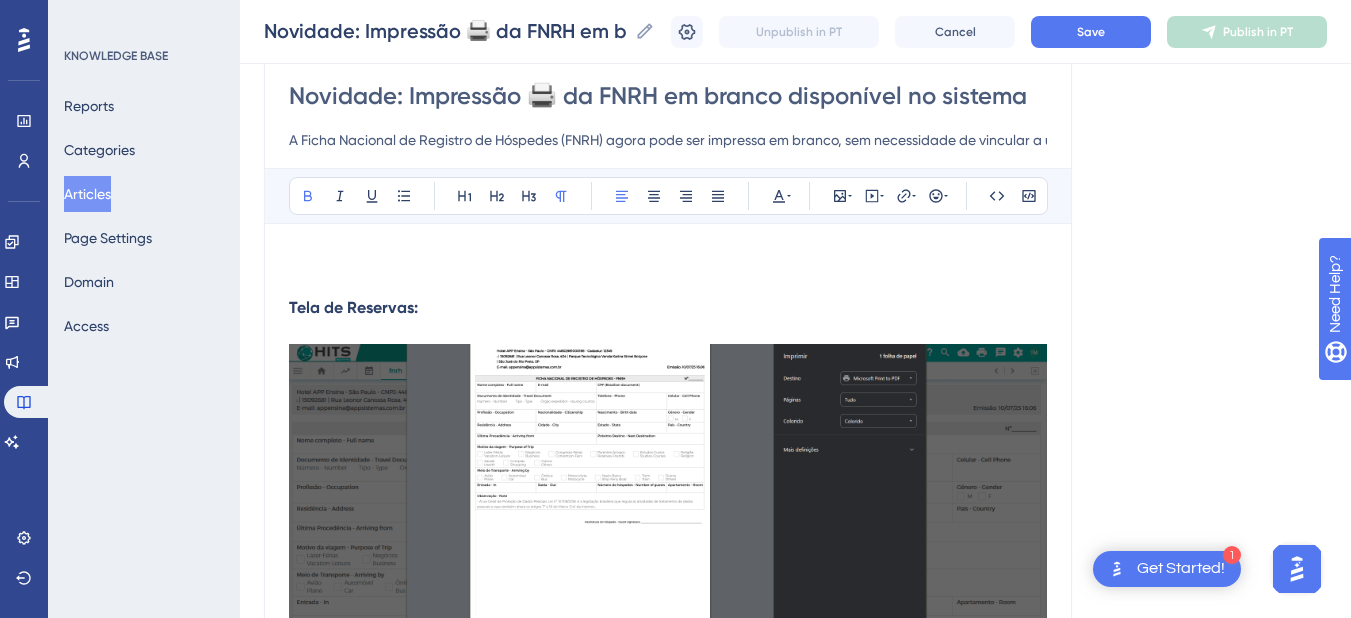 click on "Tela de Reservas:" at bounding box center [353, 307] 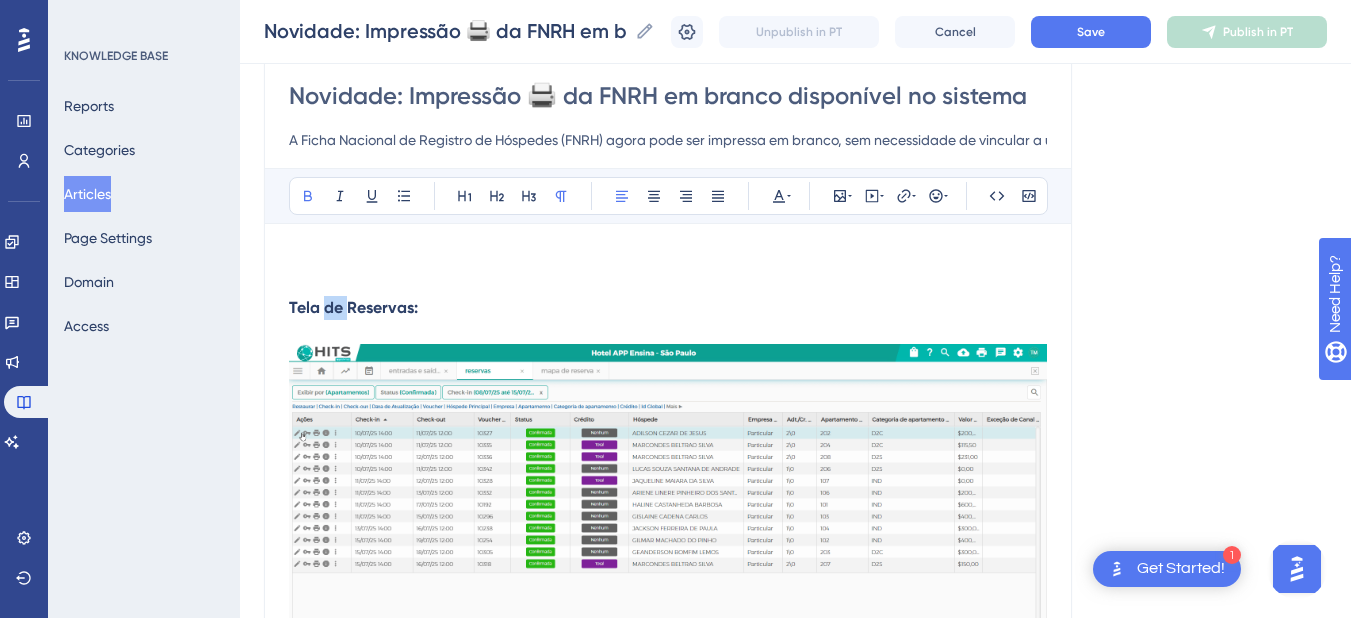click on "Tela de Reservas:" at bounding box center (353, 307) 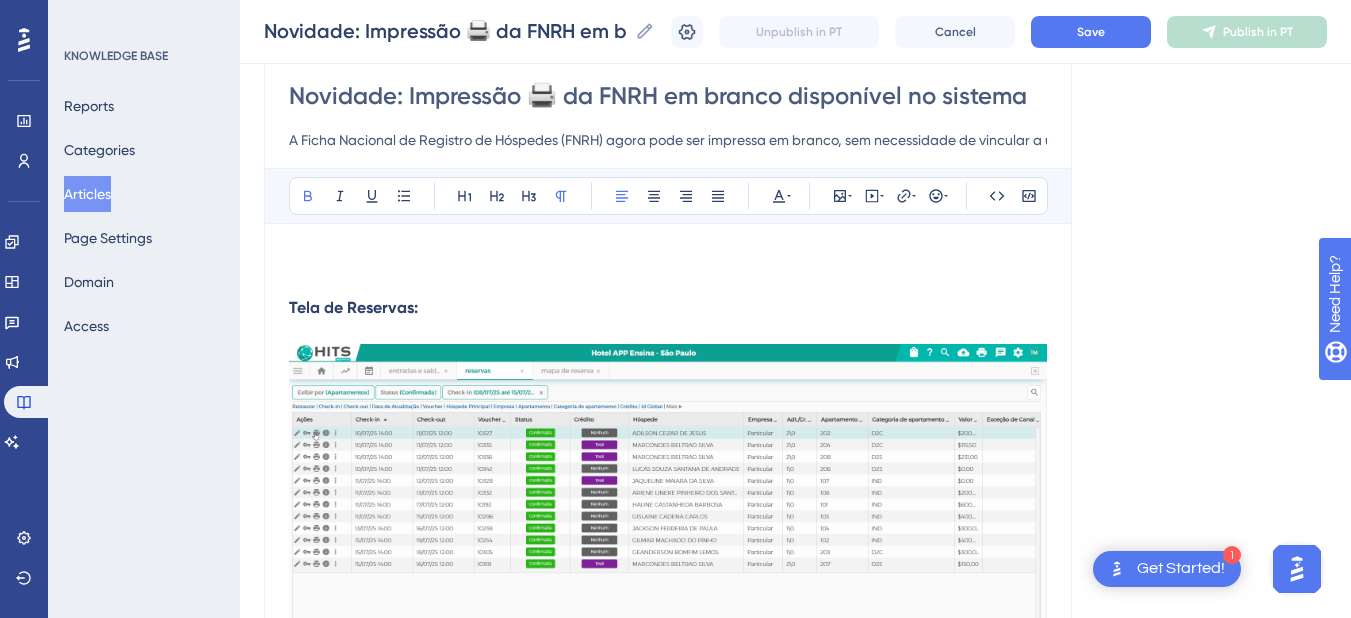 click on "Tela de Reservas:" at bounding box center (353, 307) 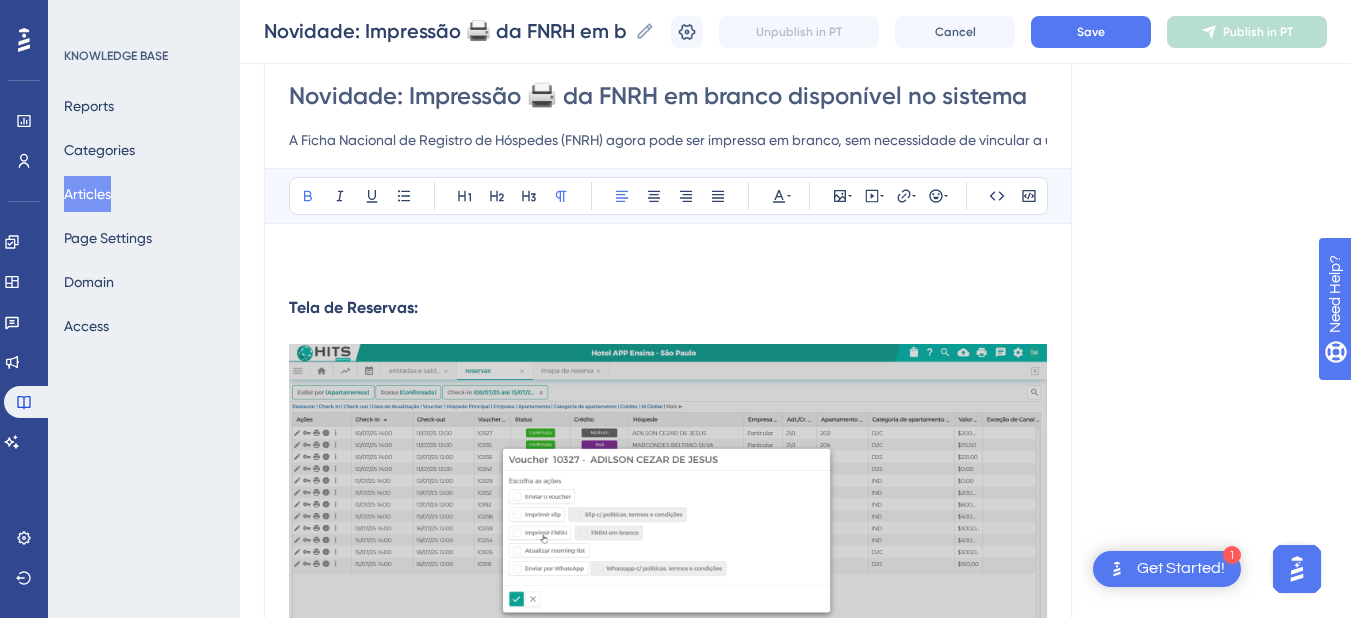 click on "Tela de Reservas:" at bounding box center [668, 308] 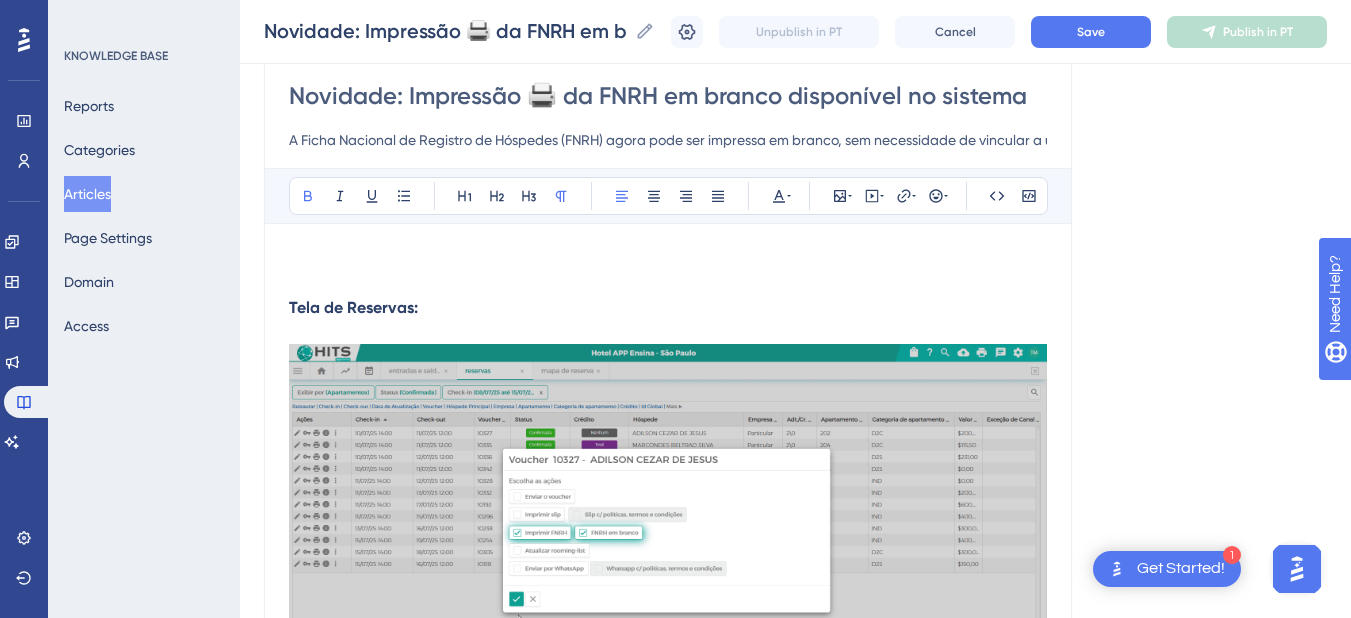 scroll, scrollTop: 577, scrollLeft: 0, axis: vertical 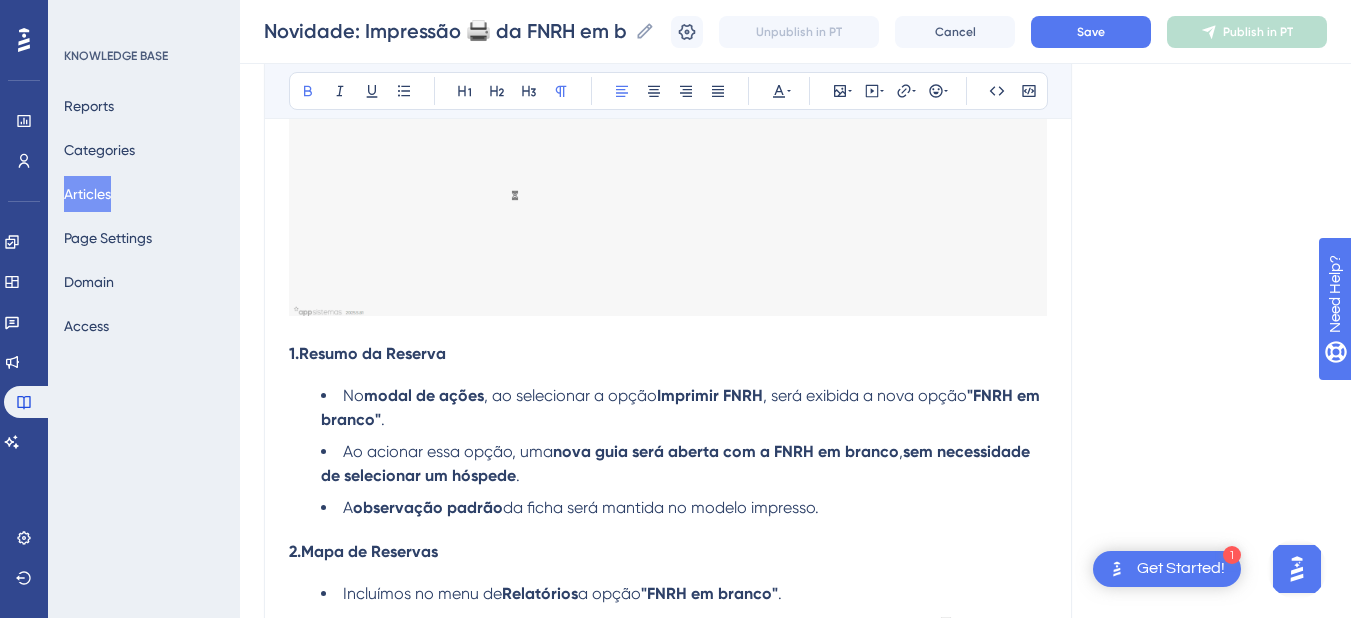 click on "1." at bounding box center [294, 353] 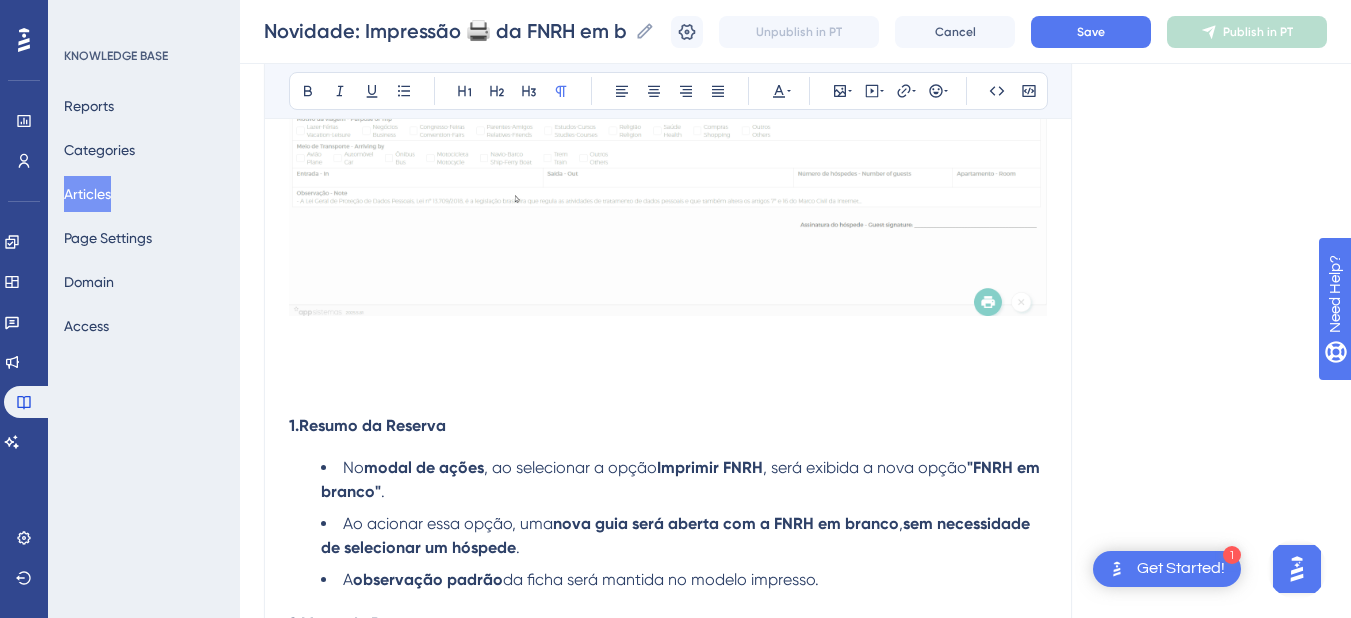 click at bounding box center [668, 383] 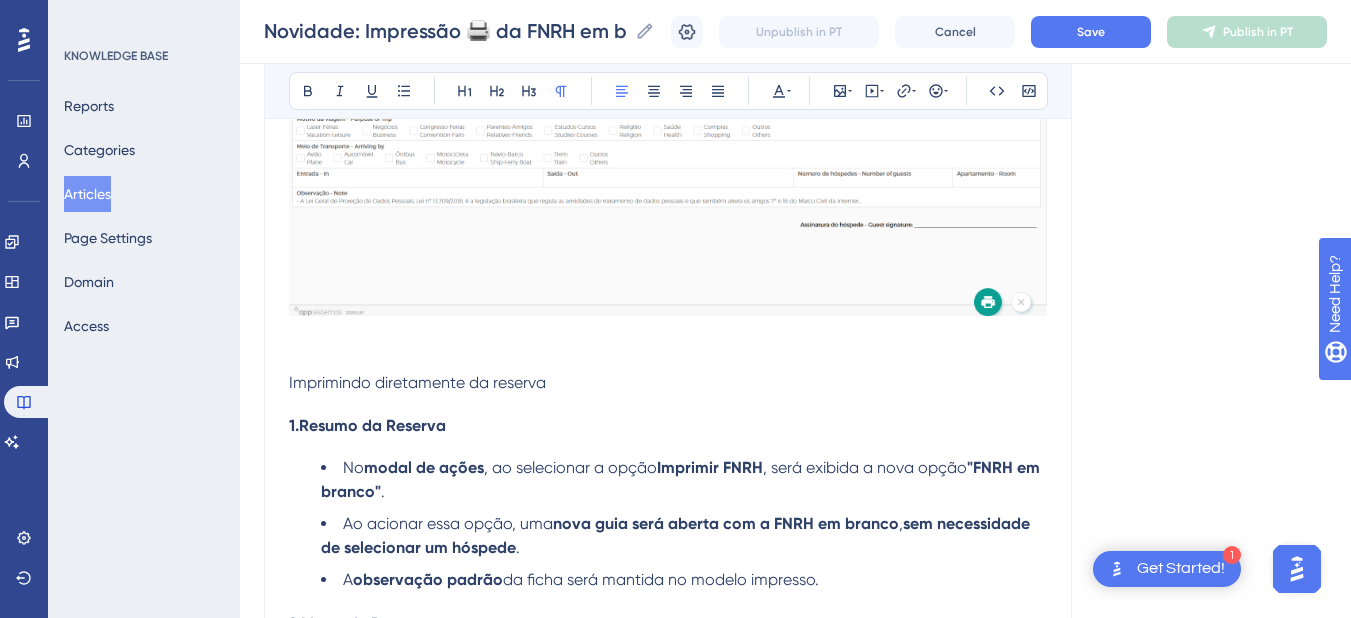 click on "Imprimindo diretamente da reserva" at bounding box center [668, 383] 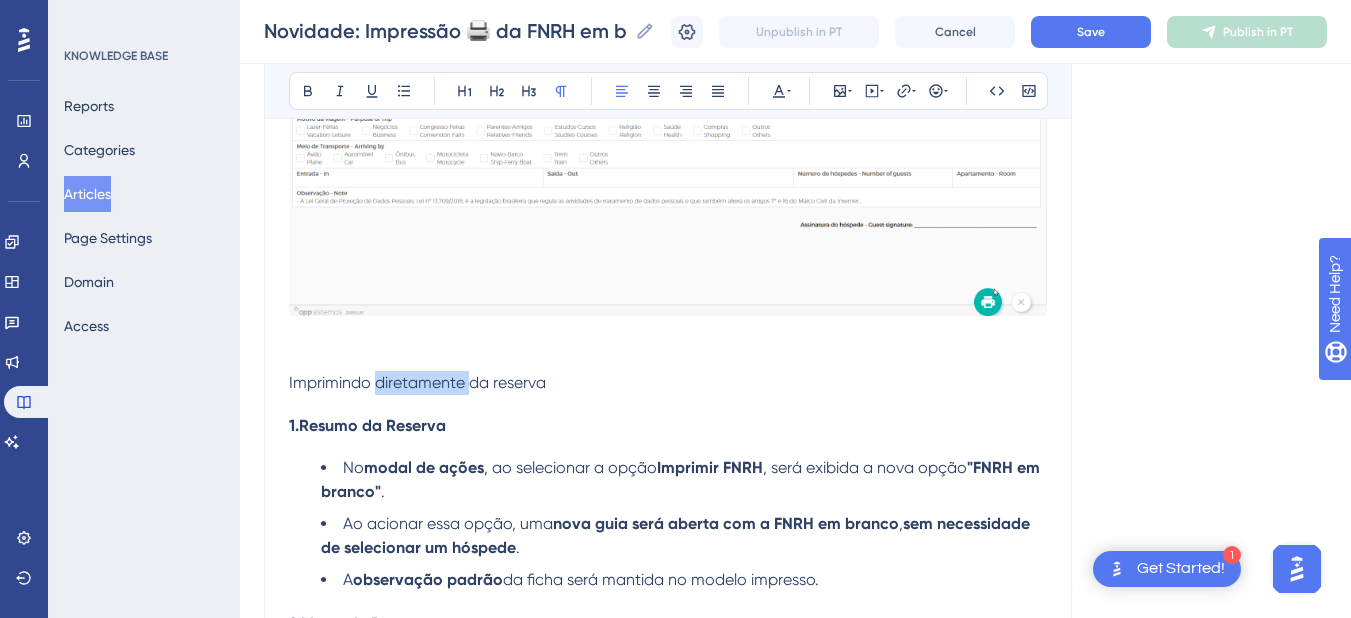 click on "Imprimindo diretamente da reserva" at bounding box center [668, 383] 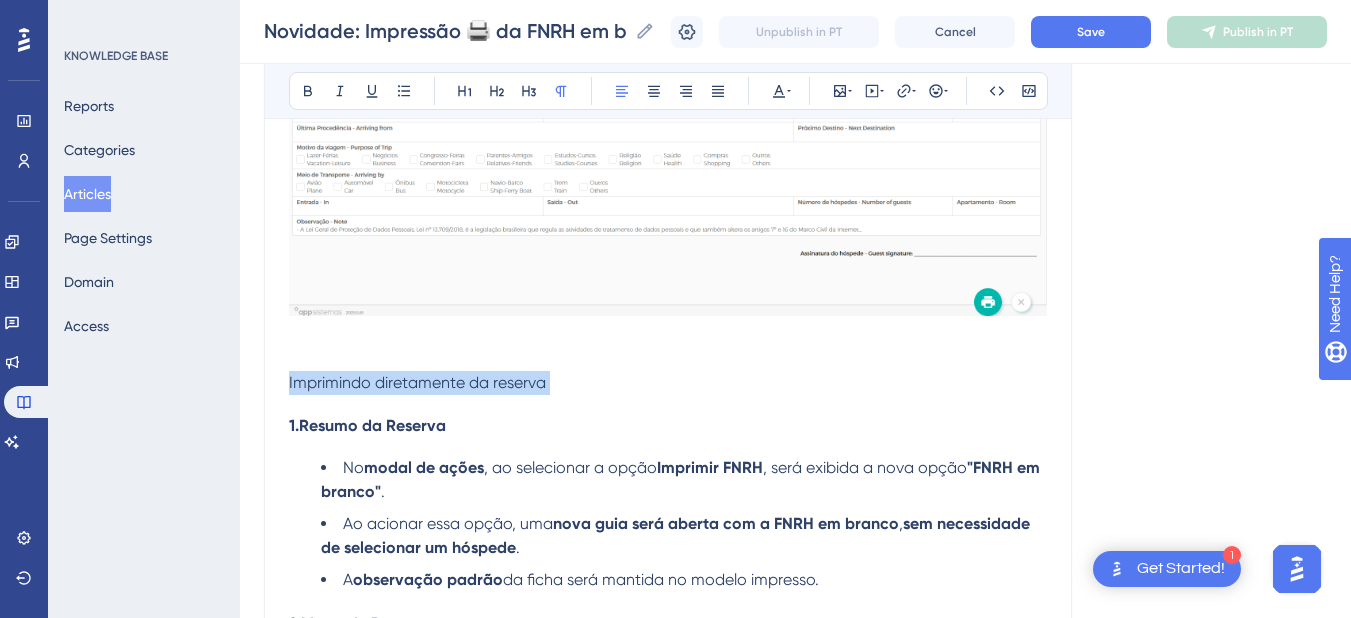 click on "Imprimindo diretamente da reserva" at bounding box center [668, 383] 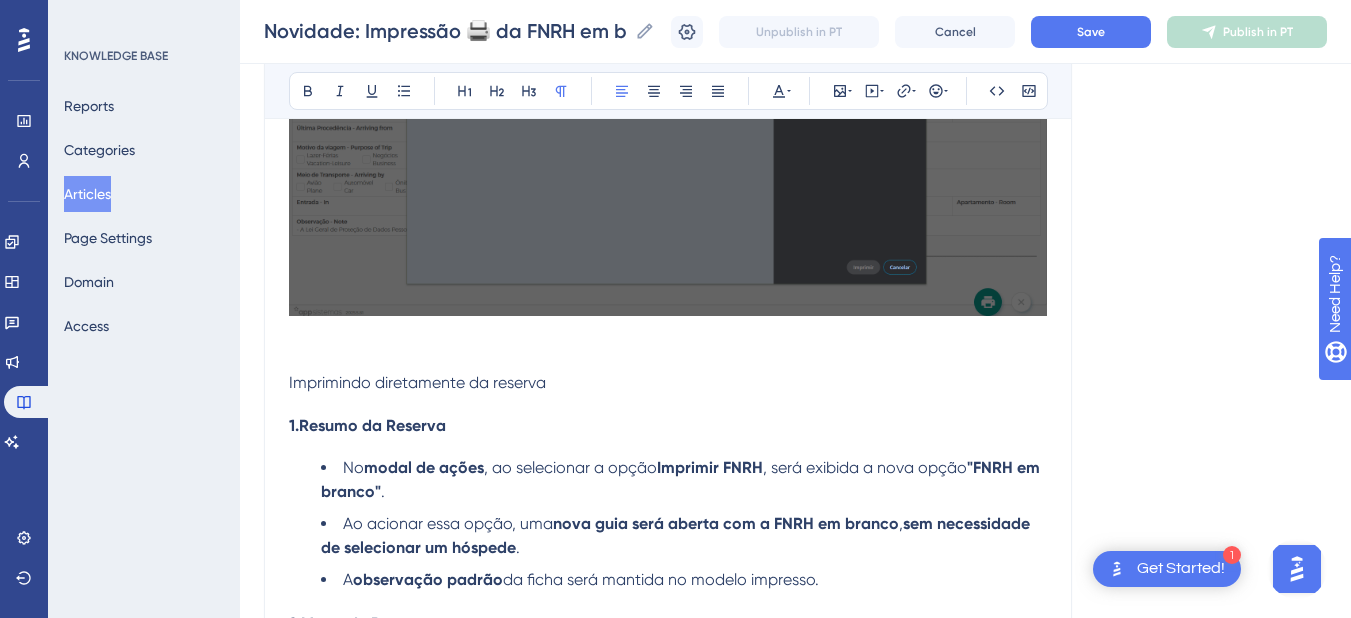 click on "Imprimindo diretamente da reserva" at bounding box center [417, 382] 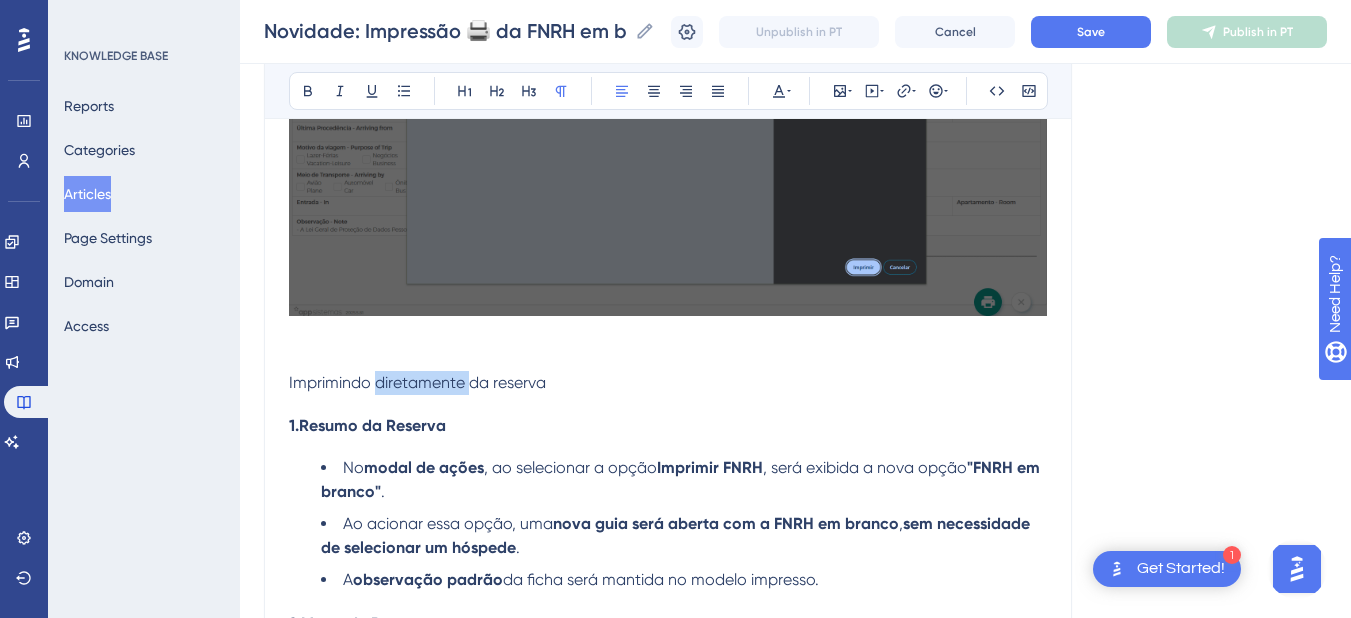 click on "Imprimindo diretamente da reserva" at bounding box center (417, 382) 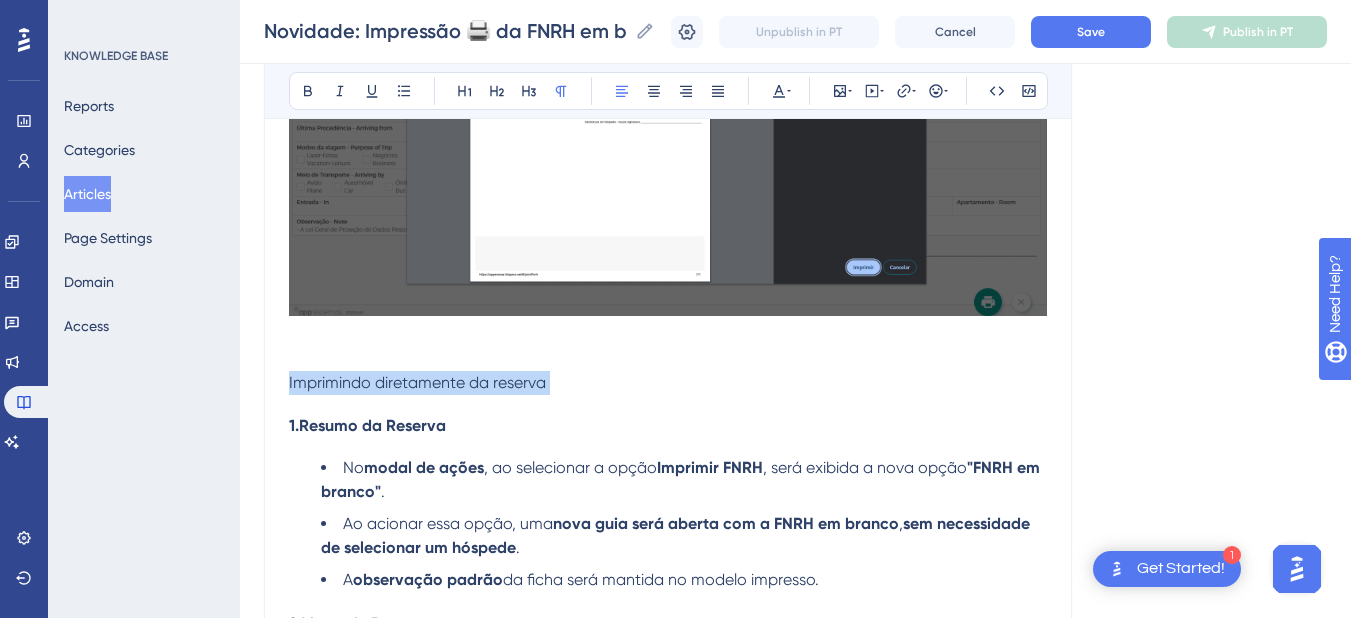 click on "Imprimindo diretamente da reserva" at bounding box center [417, 382] 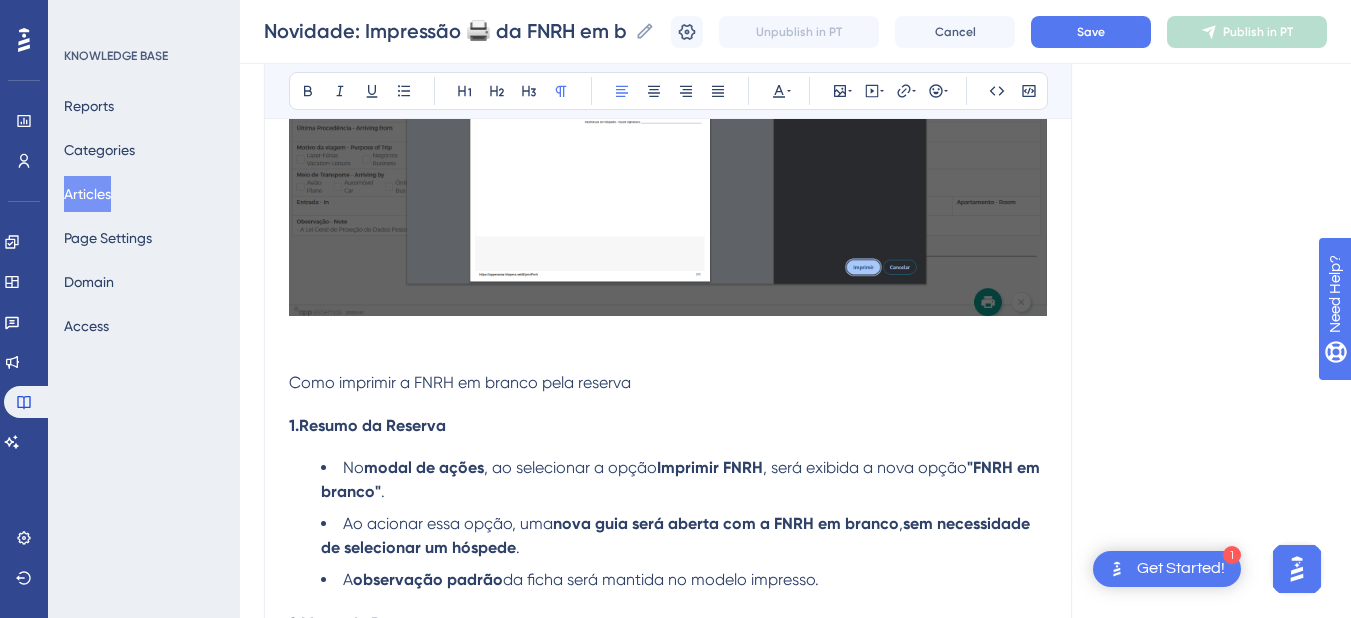 scroll, scrollTop: 177, scrollLeft: 0, axis: vertical 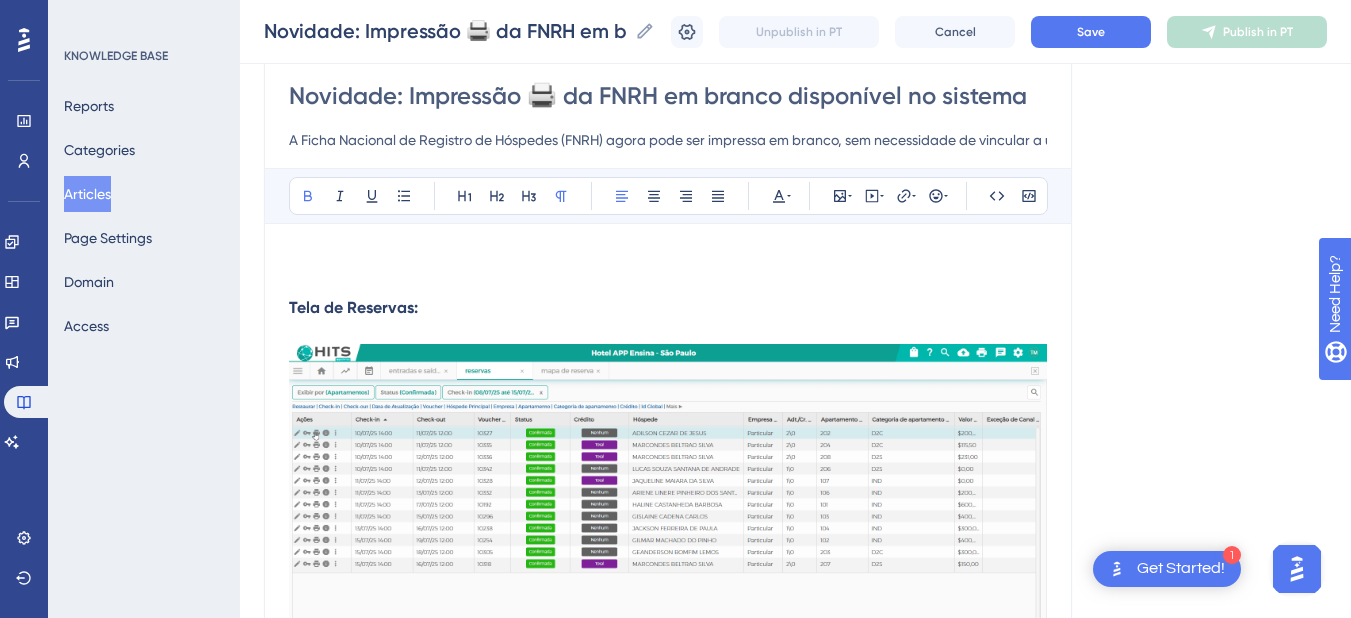 click on "Tela de Reservas:" at bounding box center (668, 308) 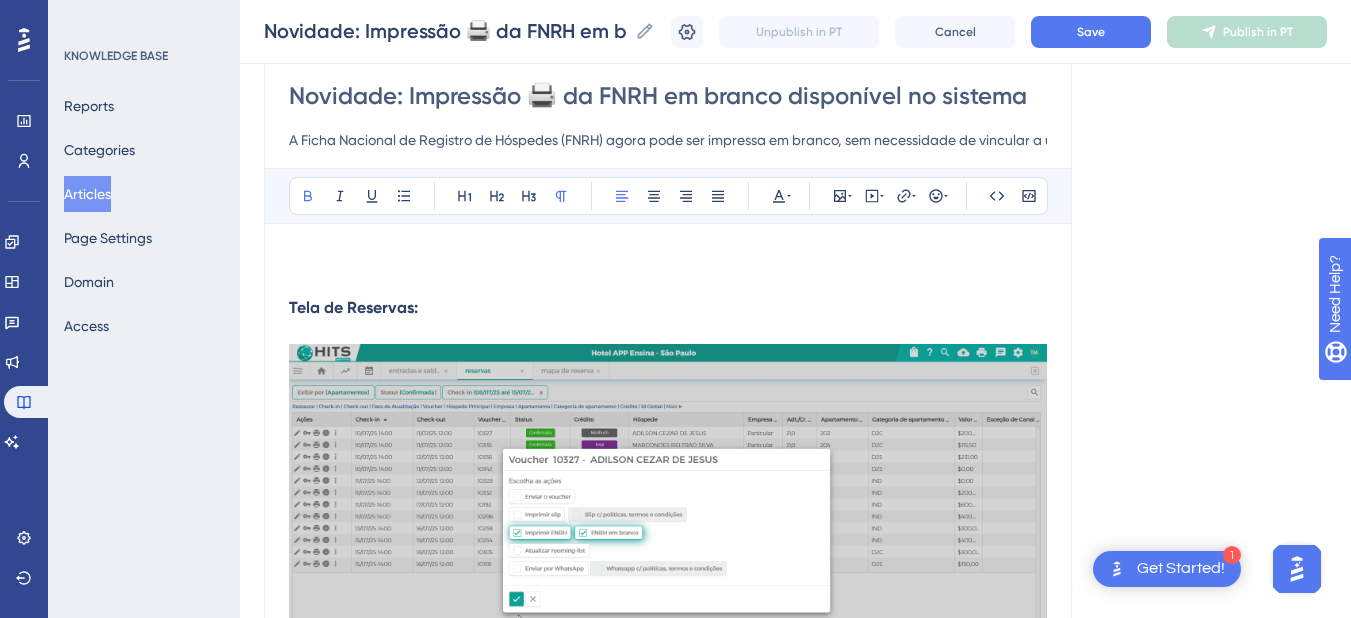 click on "Tela de Reservas:" at bounding box center [668, 308] 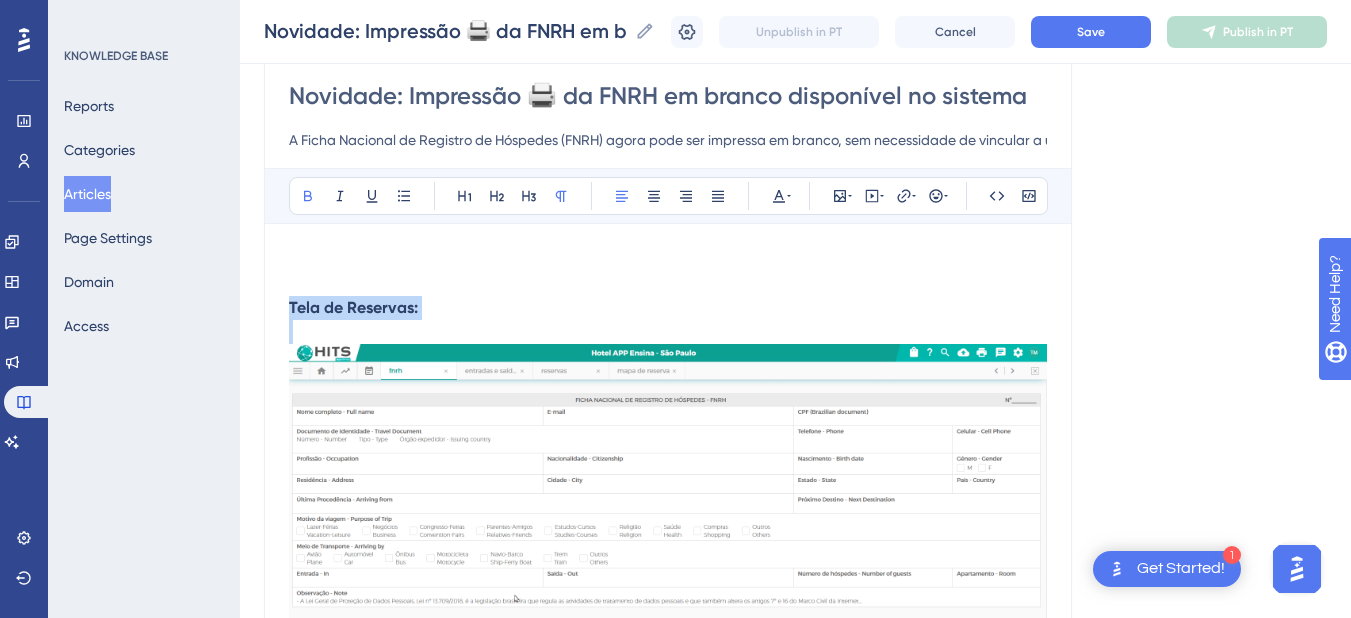 click on "Tela de Reservas:" at bounding box center (668, 308) 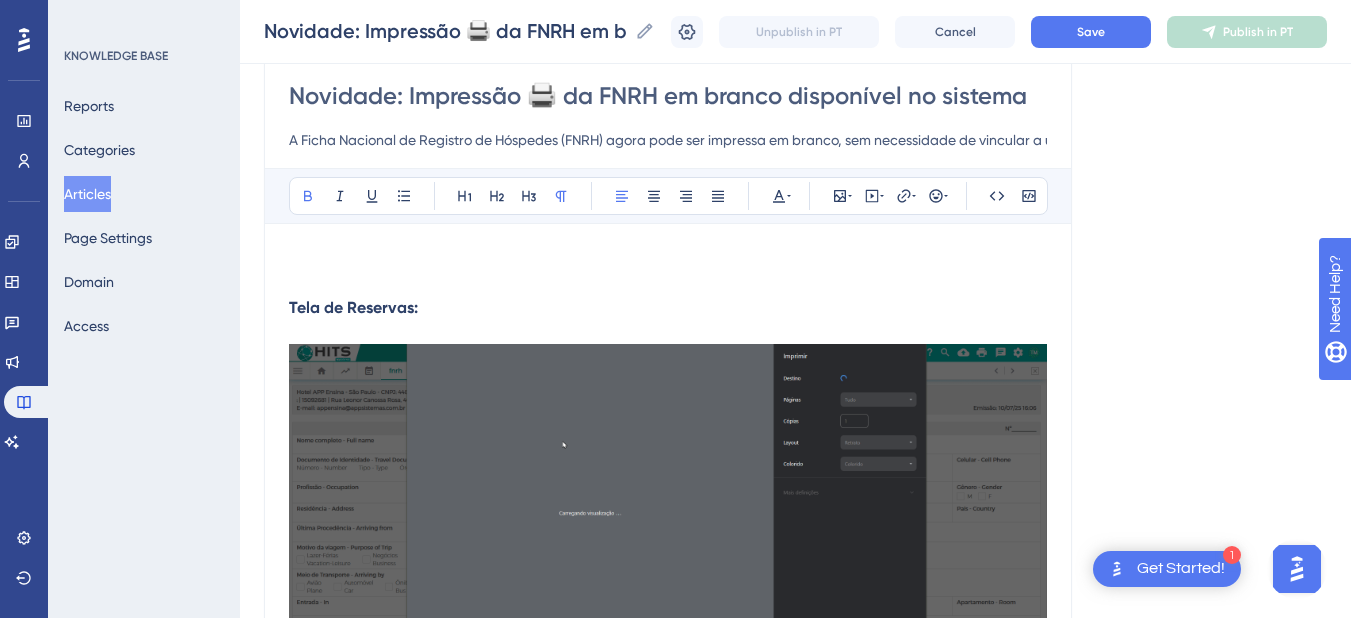 click on "Tela de Reservas:" at bounding box center [353, 307] 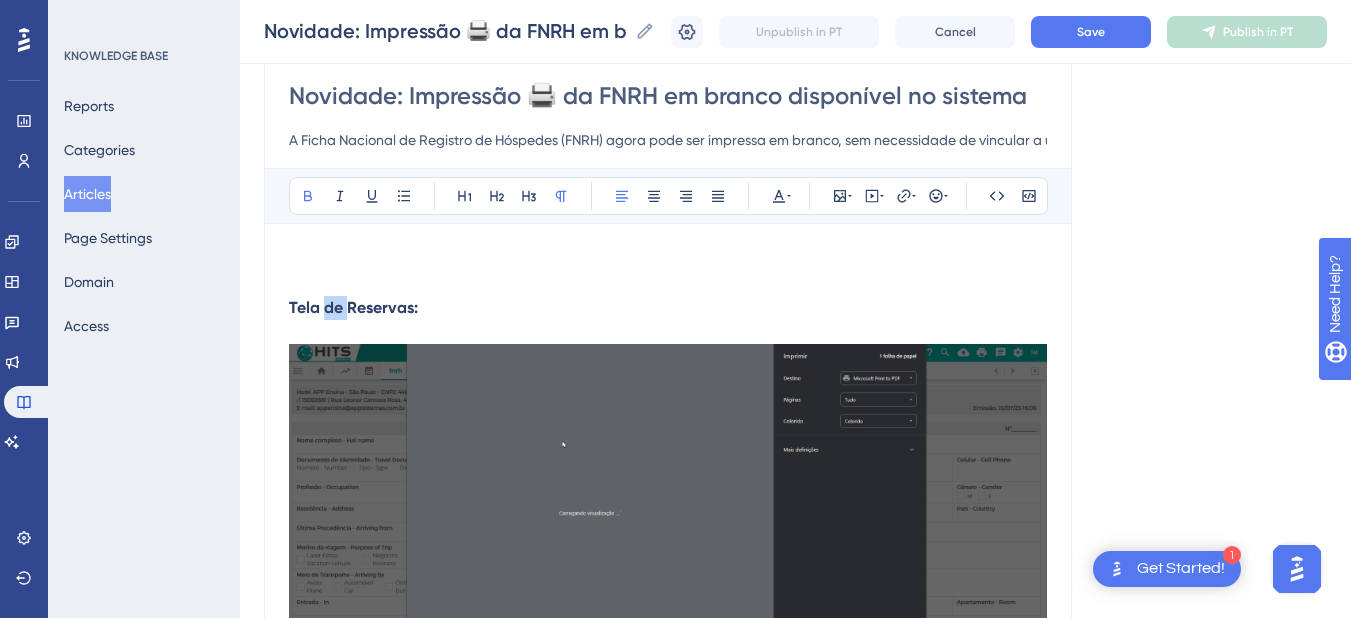 click on "Tela de Reservas:" at bounding box center (353, 307) 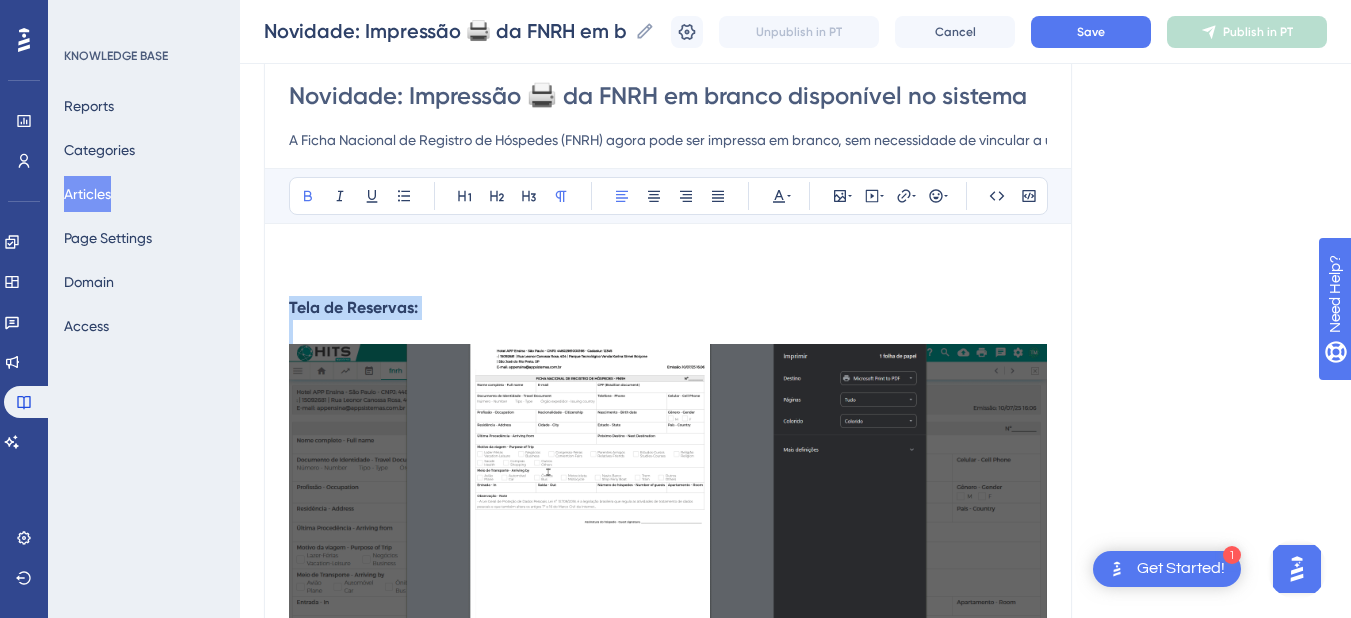 click on "Tela de Reservas:" at bounding box center [353, 307] 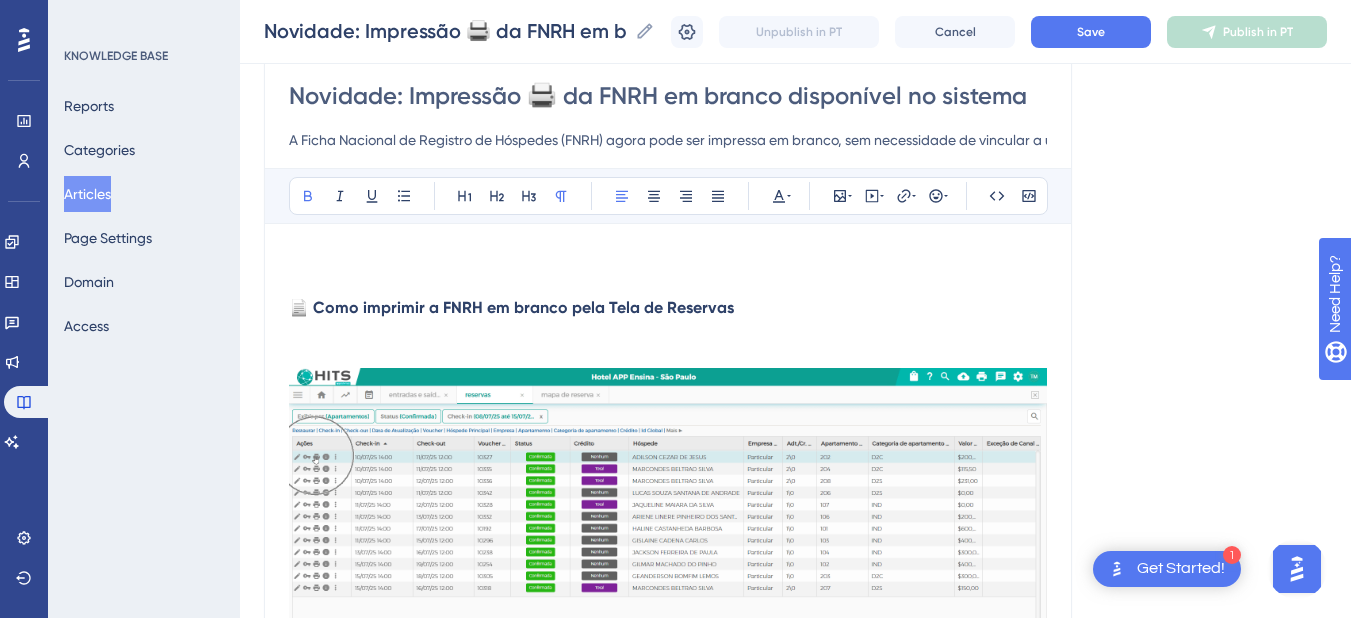 click on "📄 Como imprimir a FNRH em branco pela Tela de Reservas" at bounding box center [511, 307] 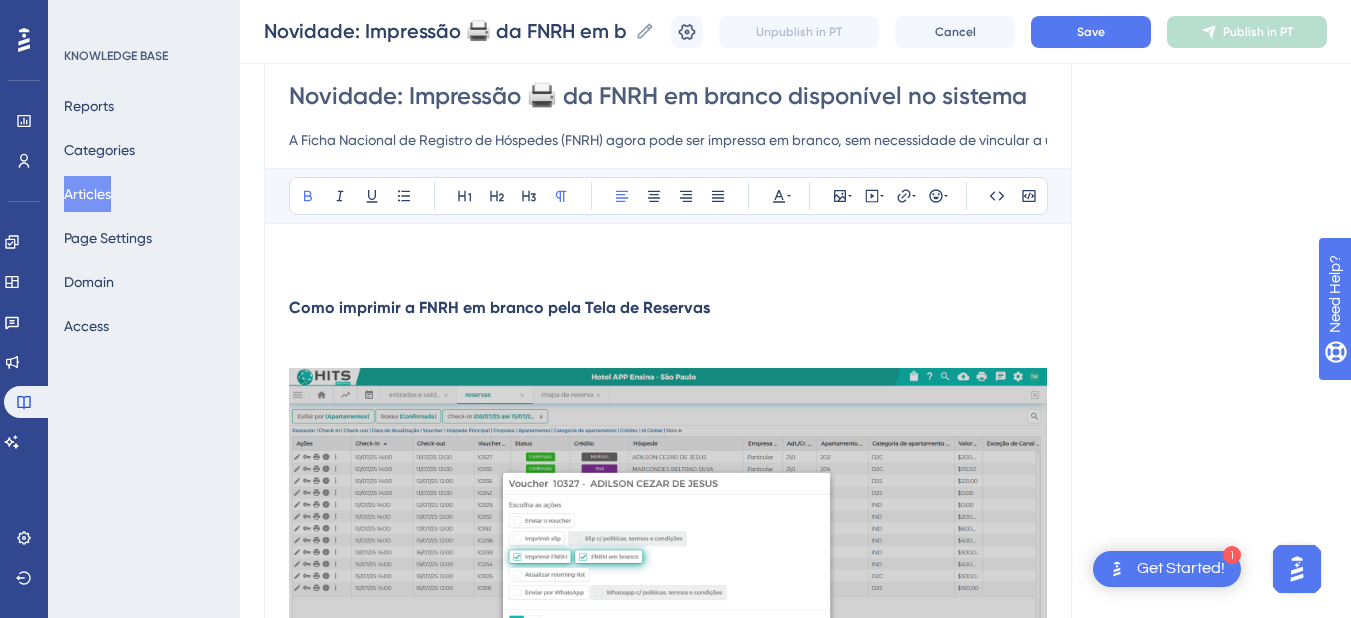 click at bounding box center [668, 332] 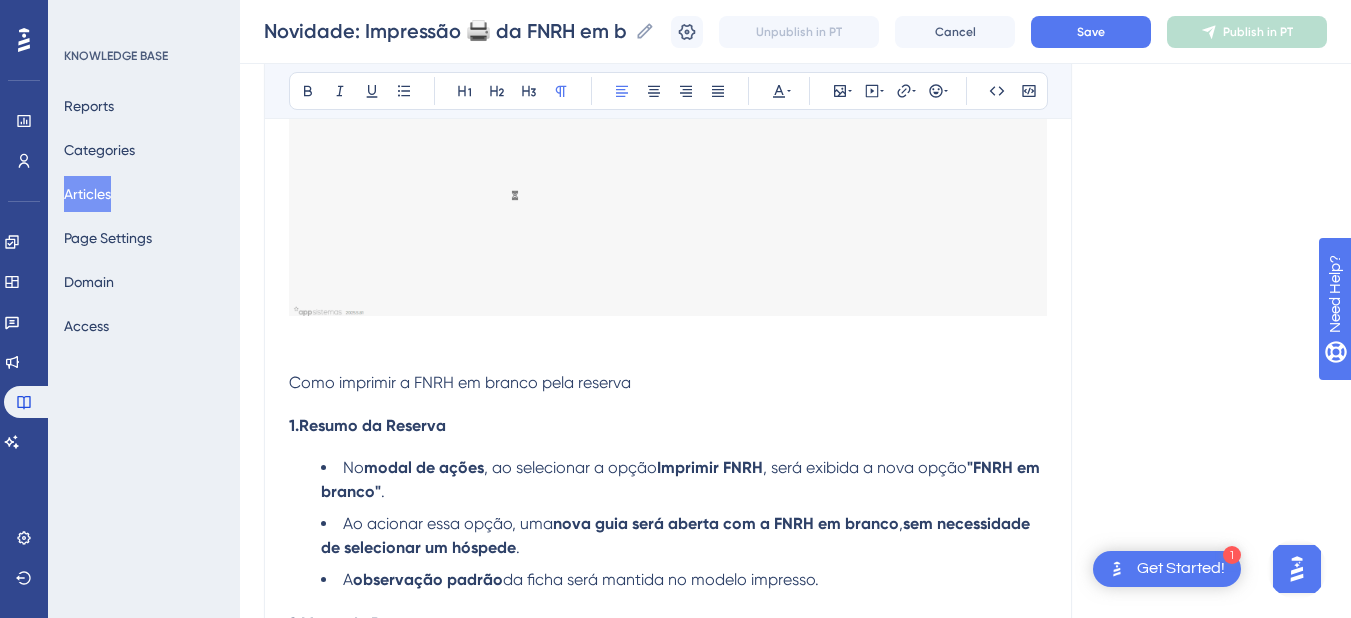 scroll, scrollTop: 177, scrollLeft: 0, axis: vertical 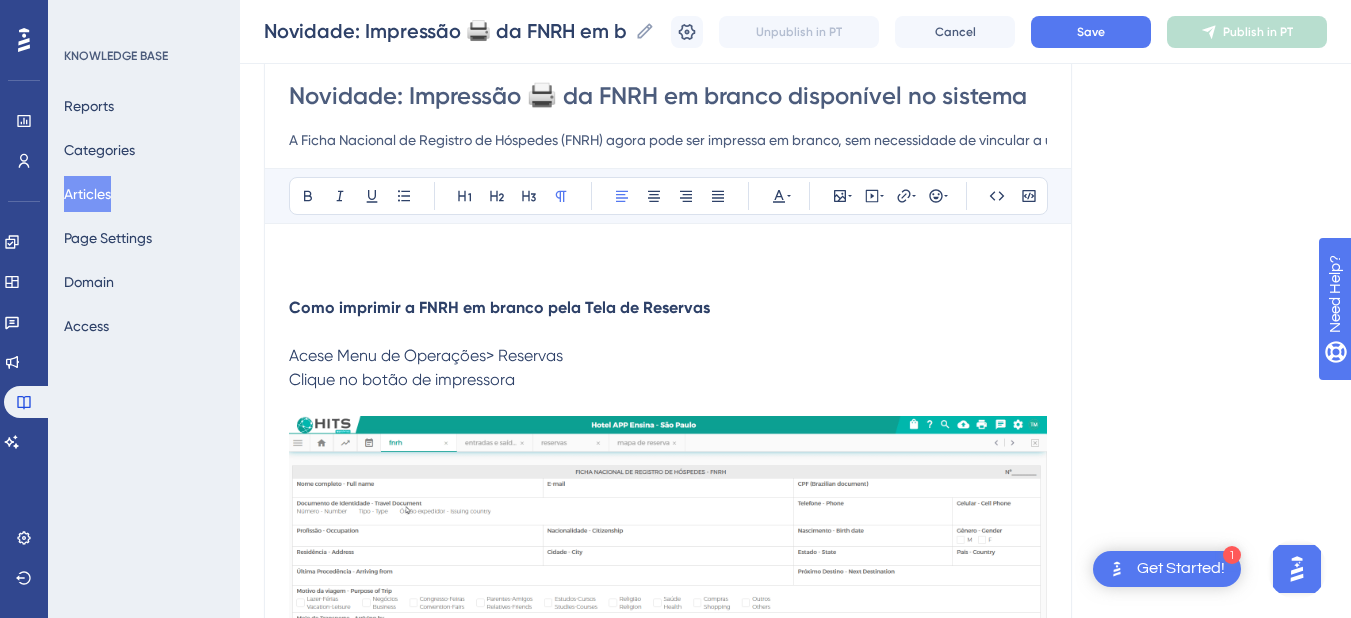 click on "Clique no botão de impressora" at bounding box center [402, 379] 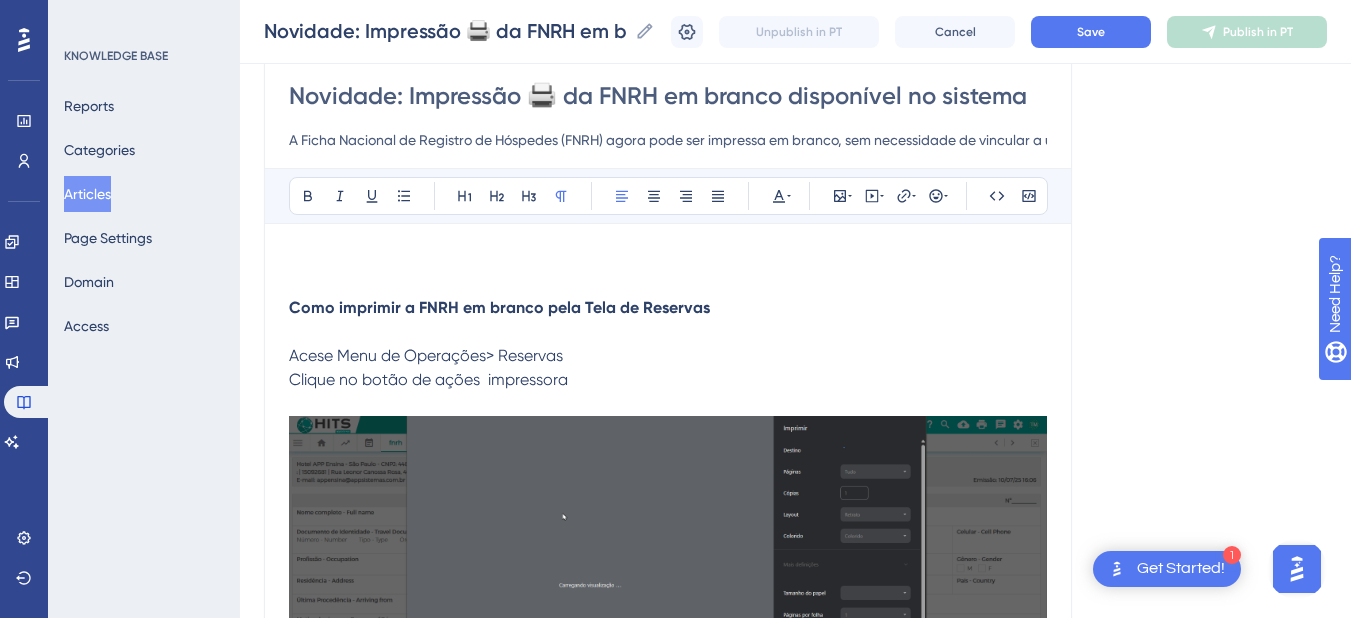 drag, startPoint x: 485, startPoint y: 378, endPoint x: 557, endPoint y: 366, distance: 72.99315 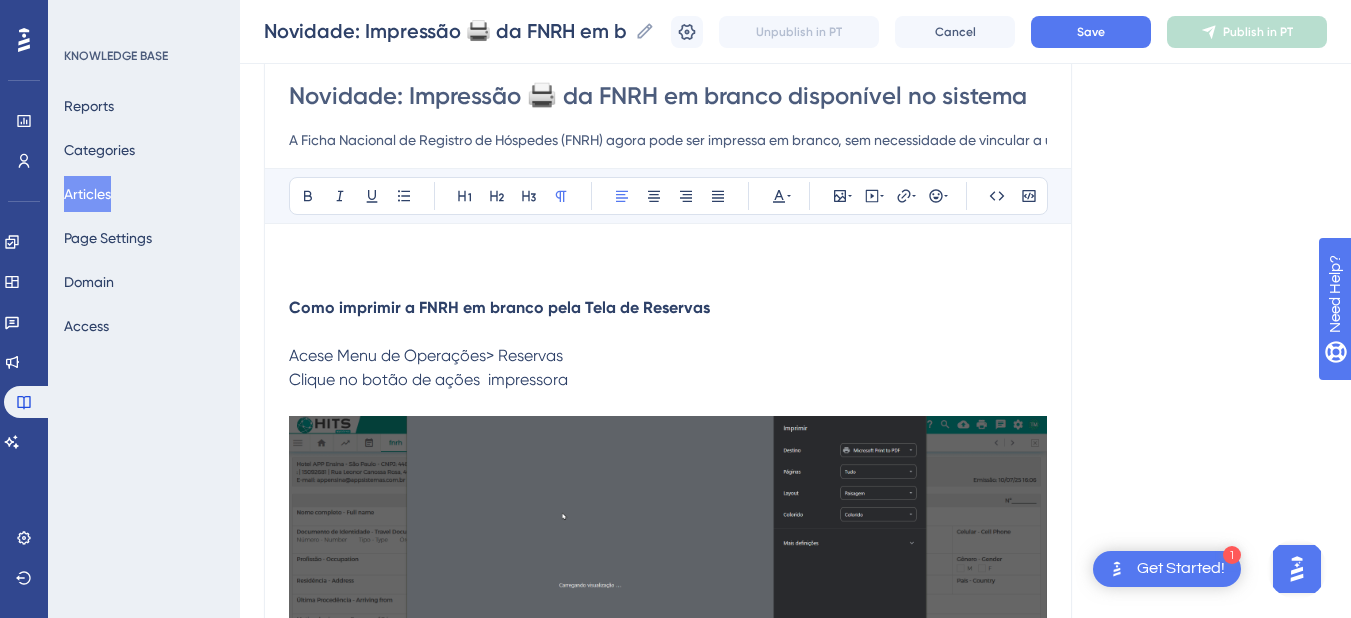 click on "Clique no botão de ações  impressora" at bounding box center [428, 379] 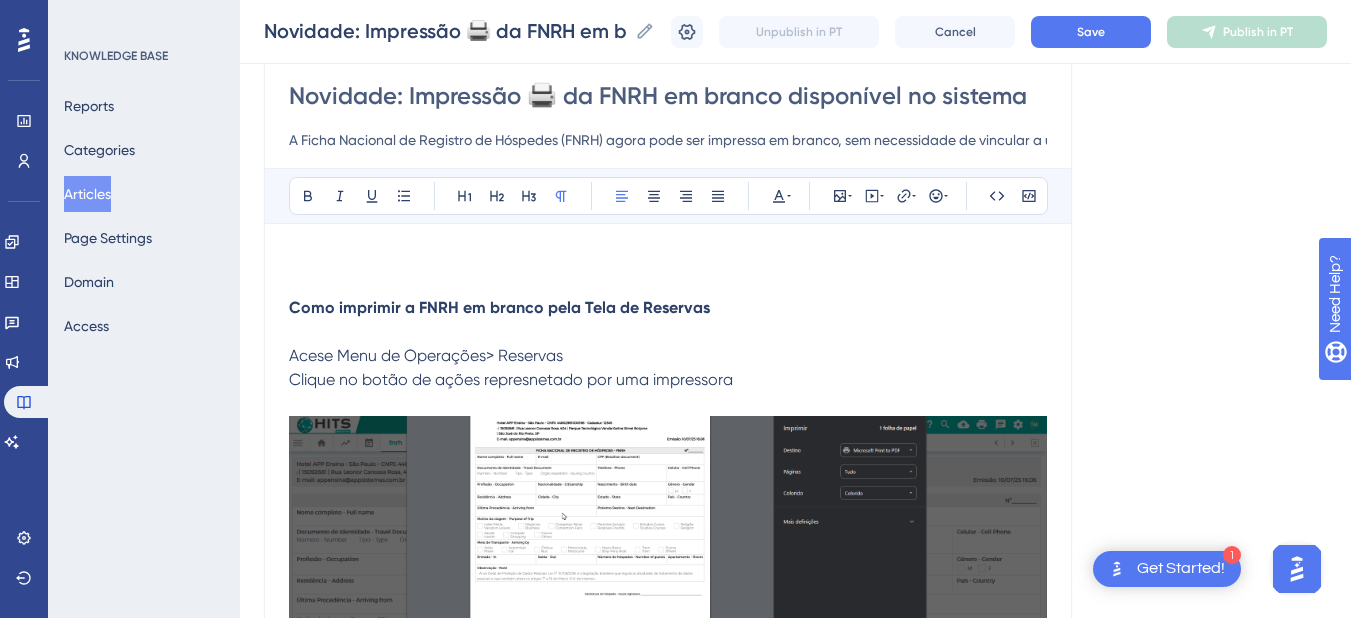 click on "Clique no botão de ações represnetado por uma impressora" at bounding box center [668, 380] 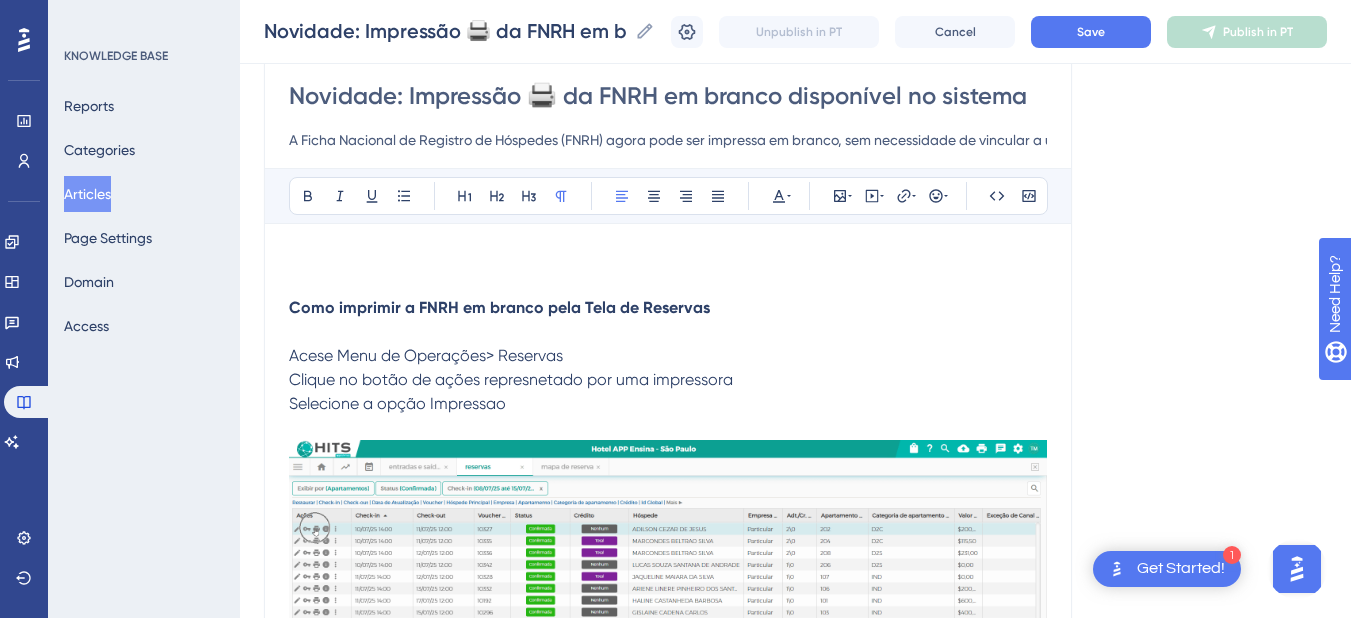 click on "Selecione a opção Impressao" at bounding box center (668, 404) 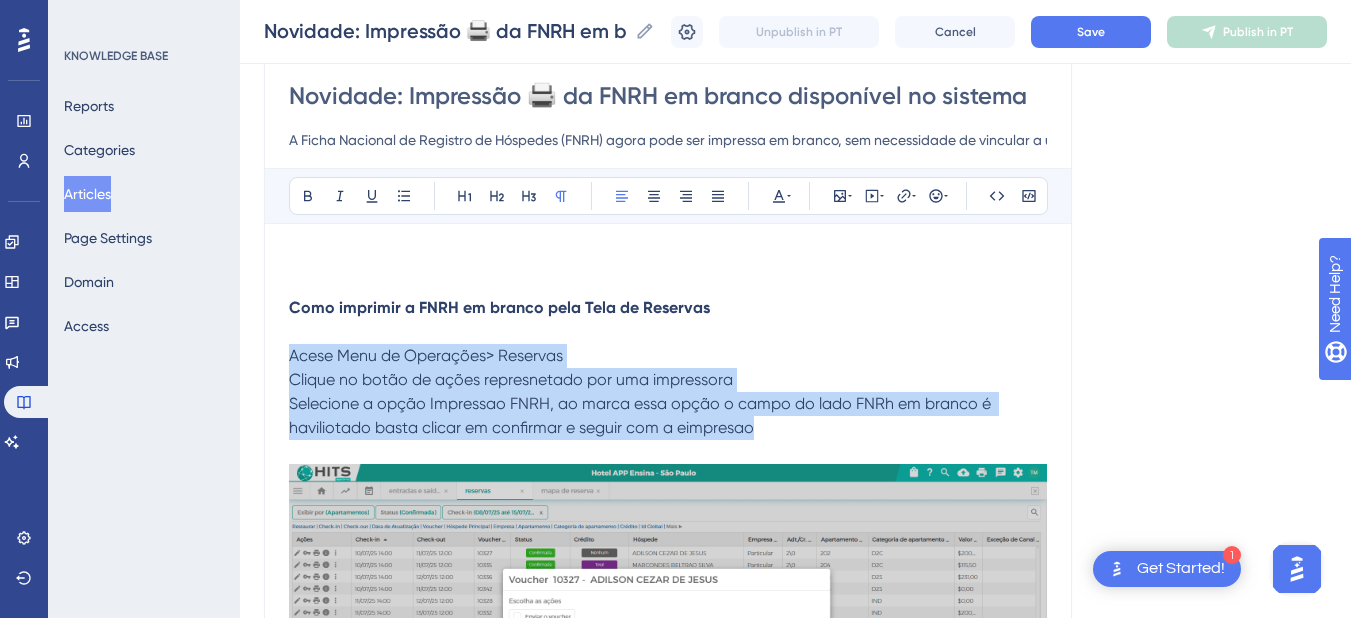 drag, startPoint x: 793, startPoint y: 432, endPoint x: 261, endPoint y: 344, distance: 539.22906 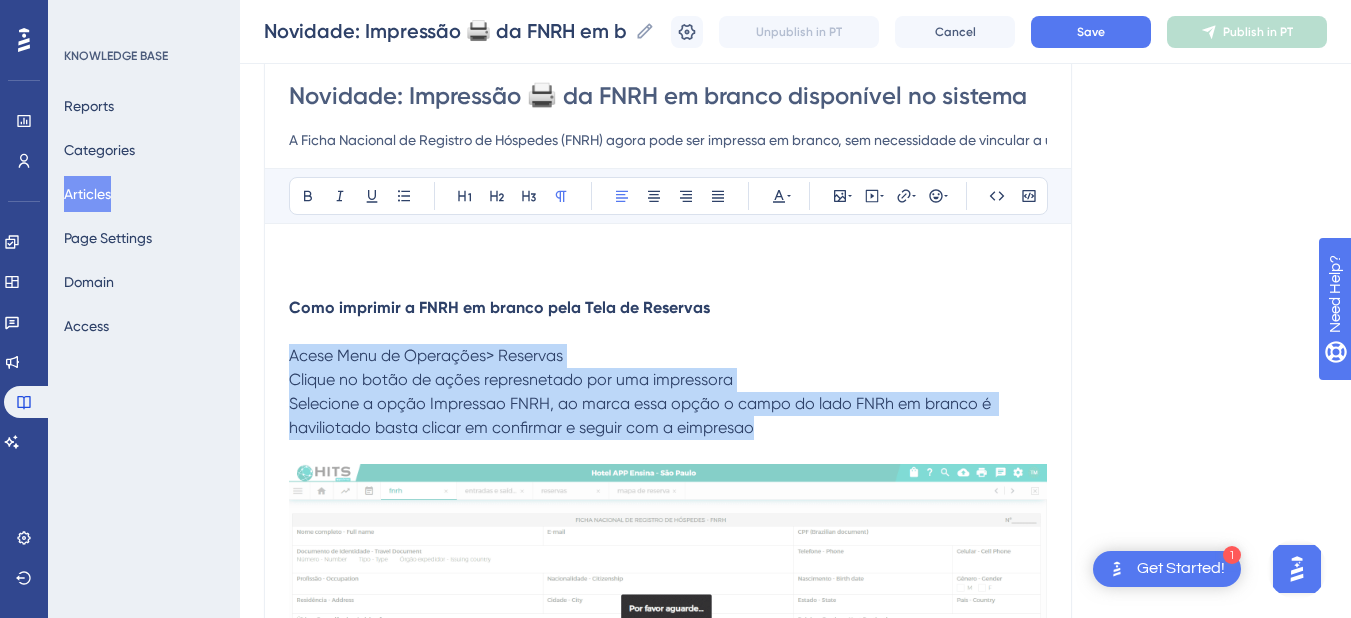 click on "Performance Users Engagement Widgets Feedback Product Updates Knowledge Base AI Assistant Settings Logout KNOWLEDGE BASE Reports Categories Articles Page Settings Domain Access Novidade: Impressão 🖨️ da FNRH em branco disponível no sistema Novidade: Impressão 🖨️ da FNRH em branco disponível no sistema Novidade: Impressão 🖨️ da FNRH em branco disponível no sistema Unpublish in PT Cancel Save Publish in PT Language Portuguese (Default) Novidade: Impressão 🖨️ da FNRH em branco disponível no sistema A Ficha Nacional de Registro de Hóspedes (FNRH) agora pode ser impressa em branco, sem necessidade de vincular a um hóspede específico. Essa funcionalidade é útil para preparar fichas antecipadamente ou deixar impressos disponíveis para preenchimento manual. Bold Italic Underline Bullet Point Heading 1 Heading 2 Heading 3 Normal Align Left Align Center Align Right Align Justify Text Color Insert Image Embed Video Hyperlink Emojis Code Code Block Acese Menu de Operações> Reservas  ." at bounding box center [795, 737] 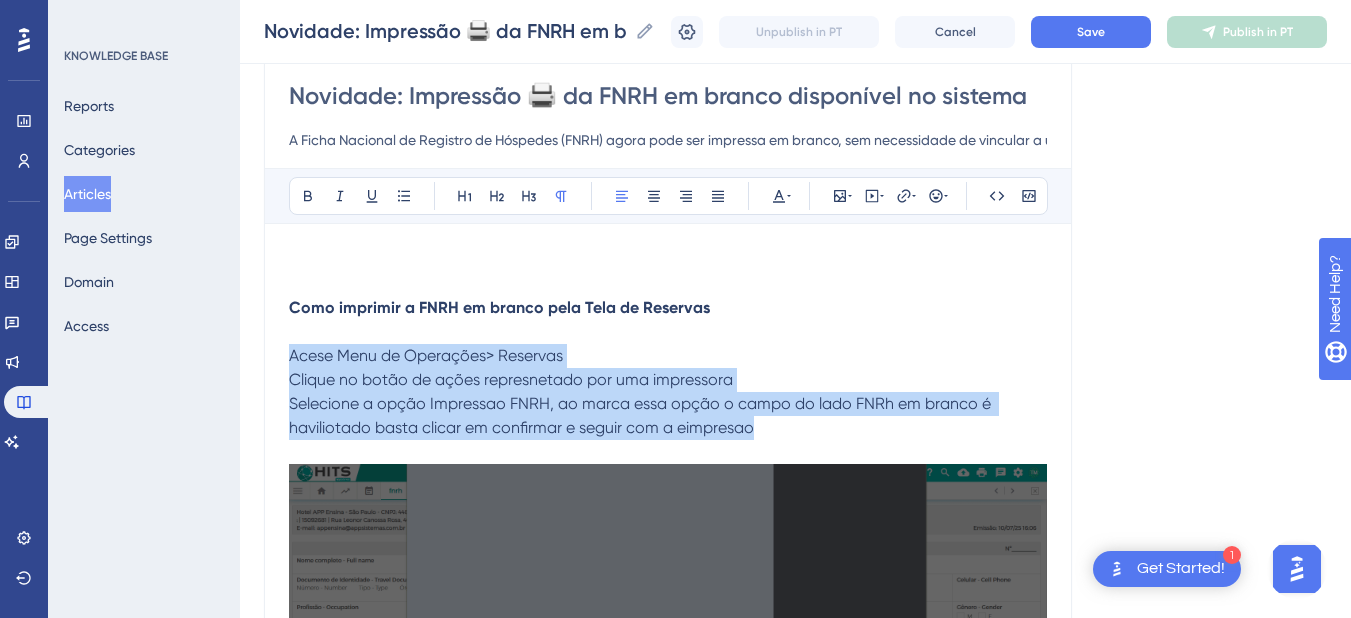 drag, startPoint x: 638, startPoint y: 397, endPoint x: 779, endPoint y: 431, distance: 145.04137 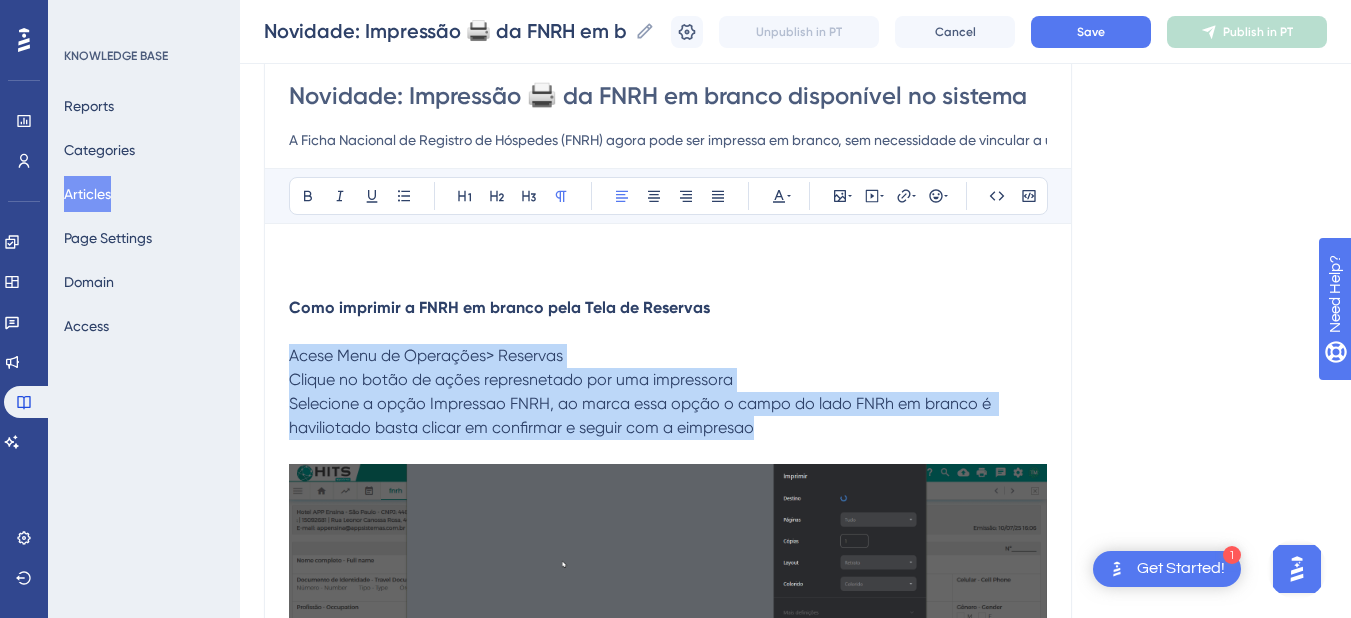 click on "Selecione a opção Impressao FNRH, ao marca essa opção o campo do lado FNRh em branco é haviliotado basta clicar em confirmar e seguir com a eimpresao" at bounding box center (642, 415) 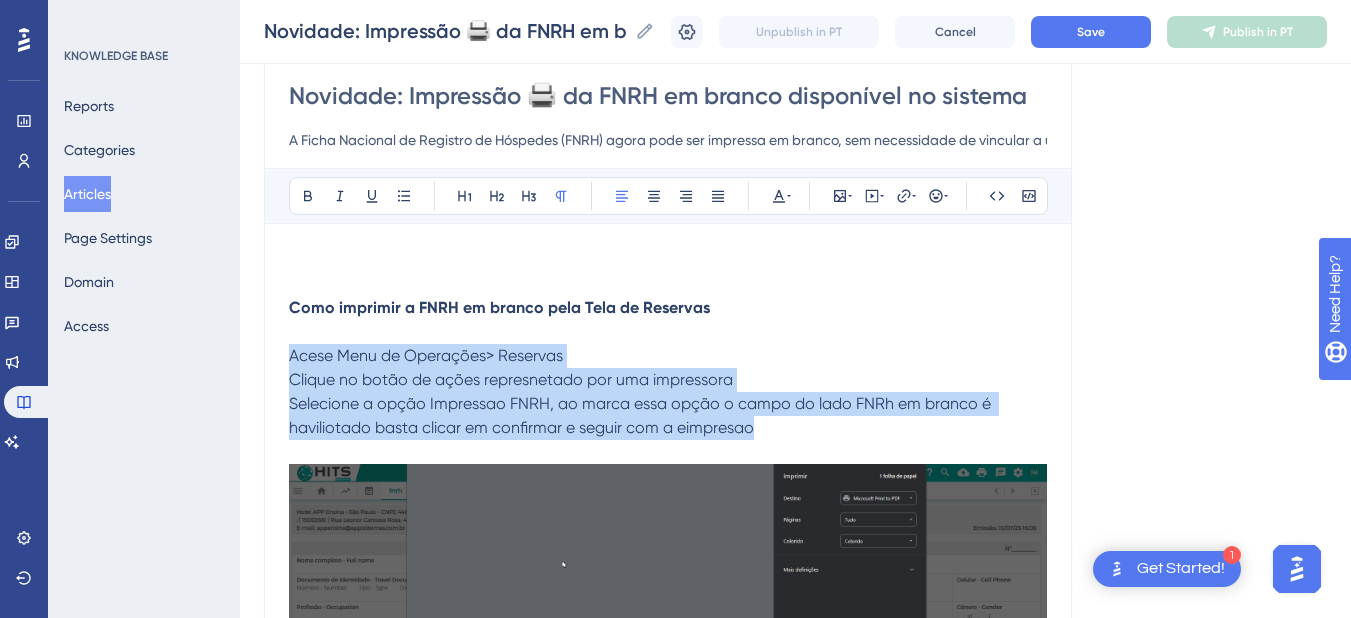 drag, startPoint x: 796, startPoint y: 436, endPoint x: 293, endPoint y: 349, distance: 510.4684 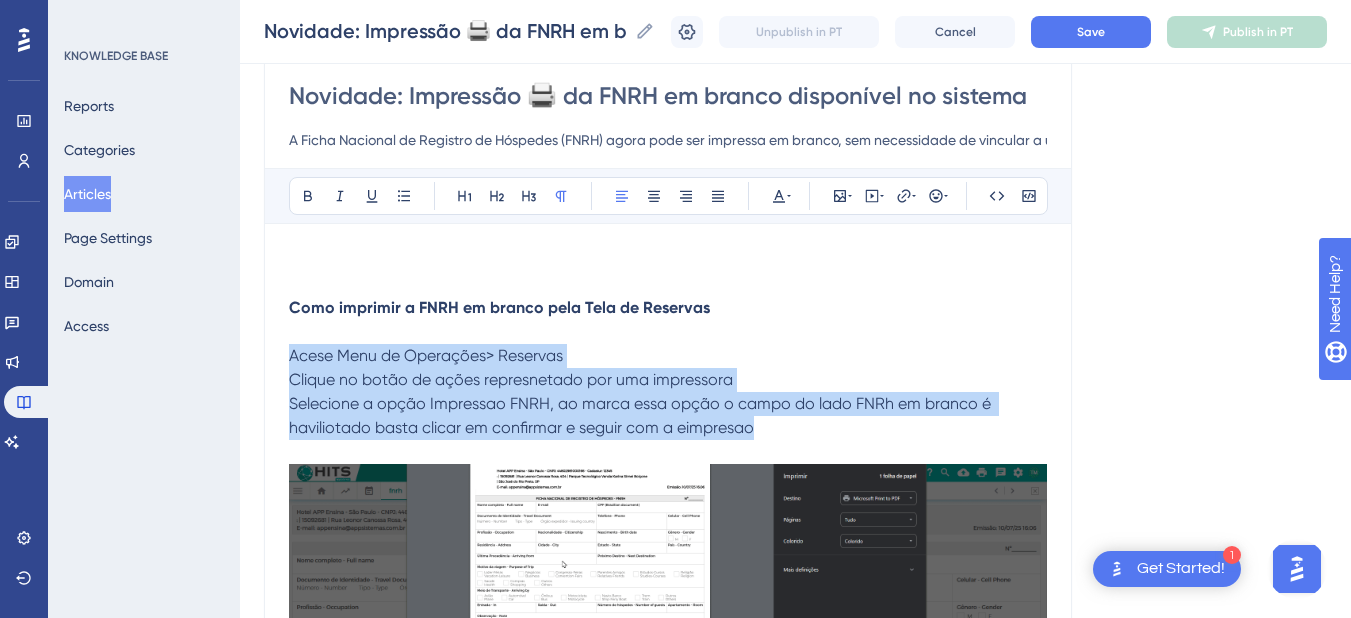 click on "Como imprimir a FNRH em branco pela Tela de Reservas Acese Menu de Operações> Reservas  Clique no botão de ações represnetado por uma impressora  Selecione a opção Impressao FNRH, ao marca essa opção o campo do lado FNRh em branco é haviliotado basta clicar em confirmar e seguir com a eimpresao Como imprimir a FNRH em branco pela reserva 1.  Resumo da Reserva No  modal de ações , ao selecionar a opção  Imprimir FNRH , será exibida a nova opção  "FNRH em branco" . Ao acionar essa opção, uma  nova guia será aberta com a FNRH em branco ,  sem necessidade de selecionar um hóspede . A  observação padrão  da ficha será mantida no modelo impresso. 2.  Mapa de Reservas Incluímos no menu de  Relatórios  a opção  "FNRH em branco" . Ao clicar, a FNRH será aberta automaticamente em uma nova guia, pronta para 🖨️  impressão . Benefícios: Permite preparar fichas com antecedência Agiliza o processo de check-in Mantém o padrão institucional com observações personalizadas  e no  ." at bounding box center [668, 861] 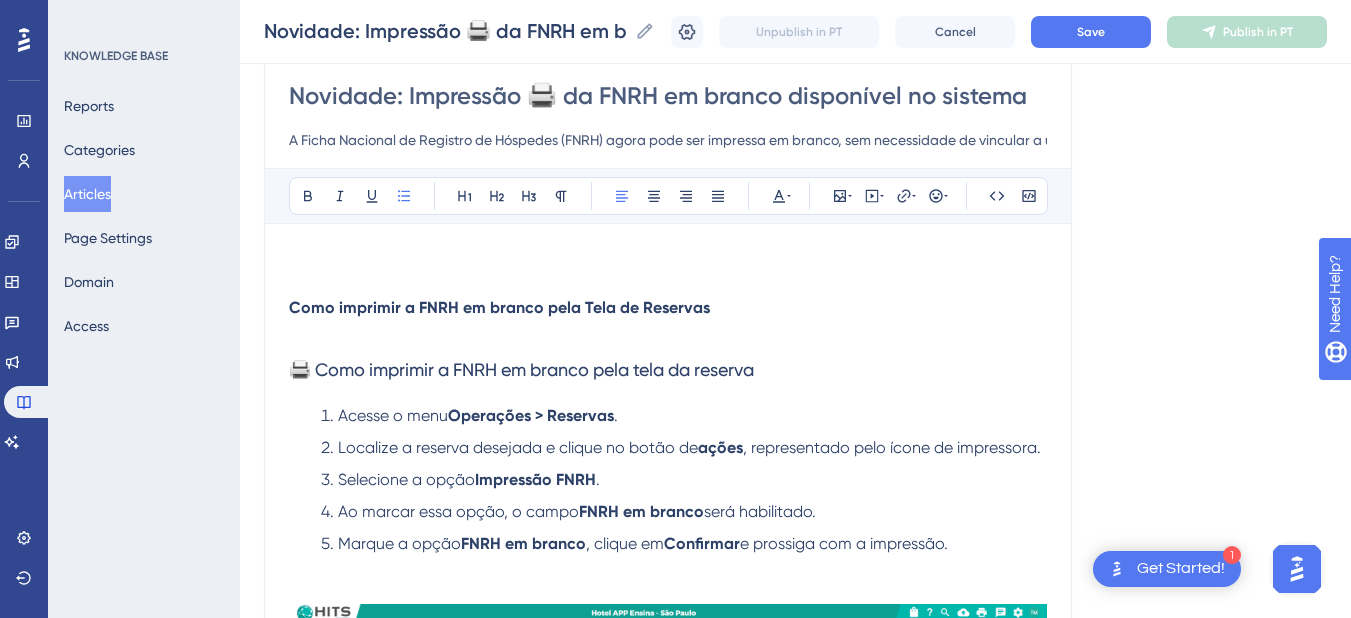 click on "Como imprimir a FNRH em branco pela Tela de Reservas" at bounding box center [499, 307] 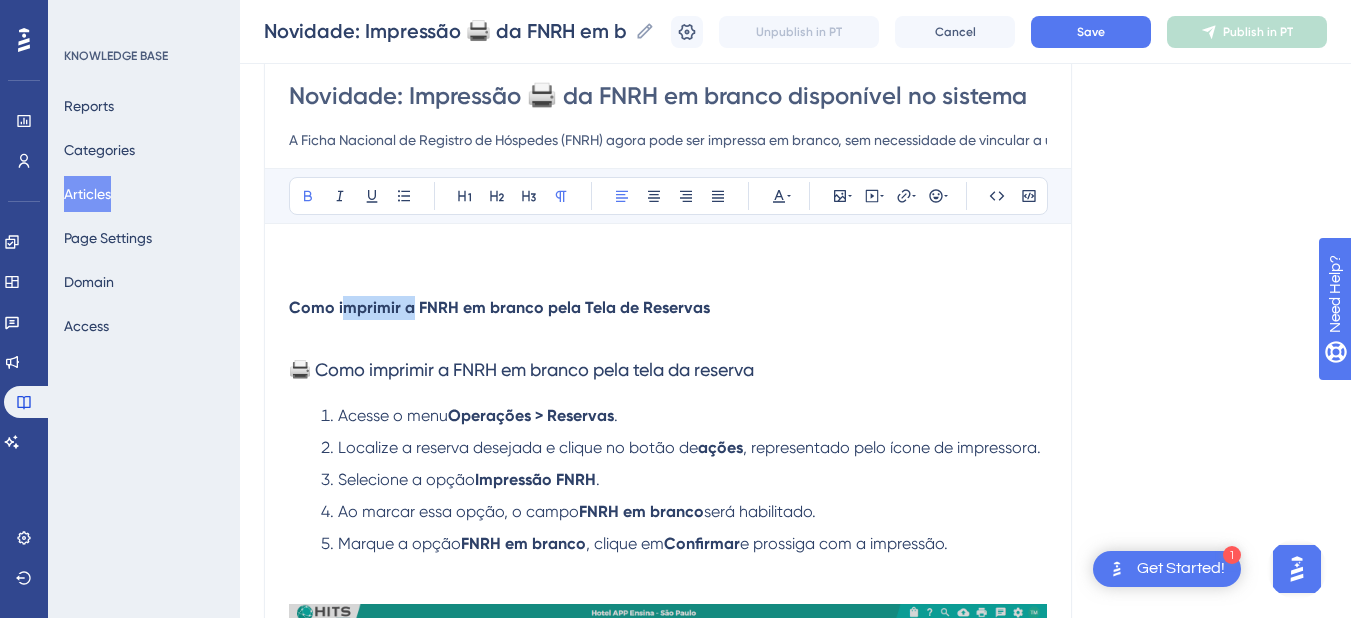 click on "Como imprimir a FNRH em branco pela Tela de Reservas" at bounding box center (499, 307) 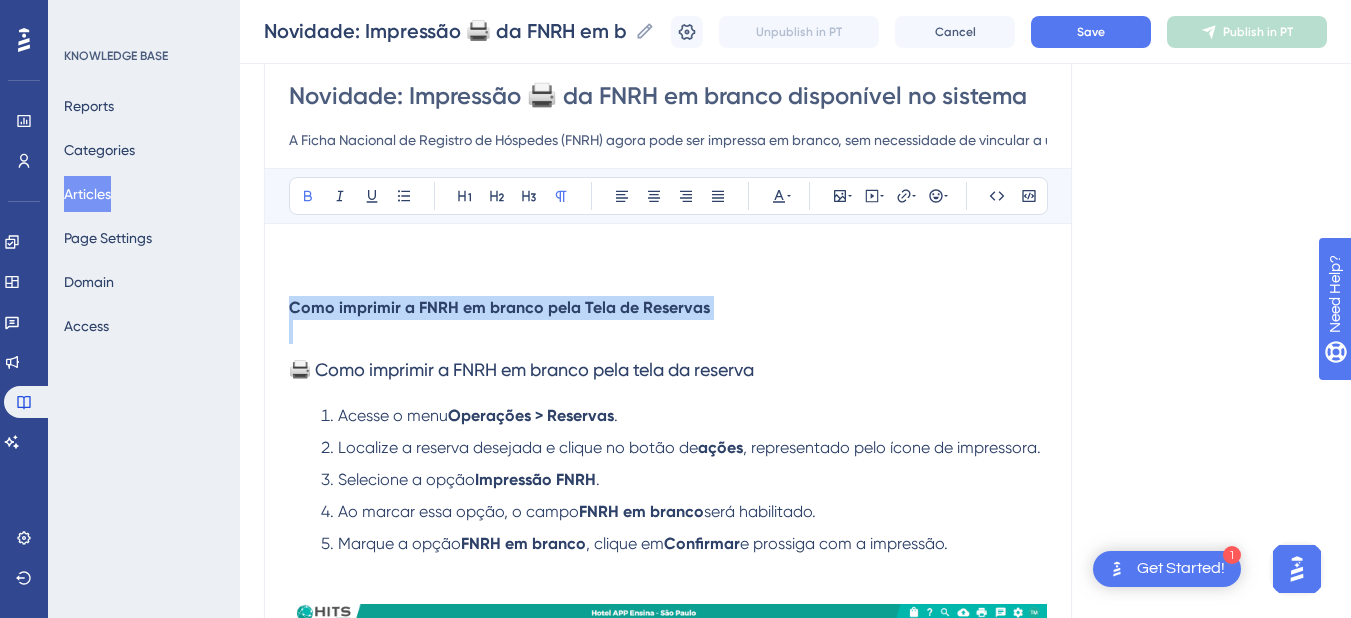 click on "Como imprimir a FNRH em branco pela Tela de Reservas" at bounding box center [499, 307] 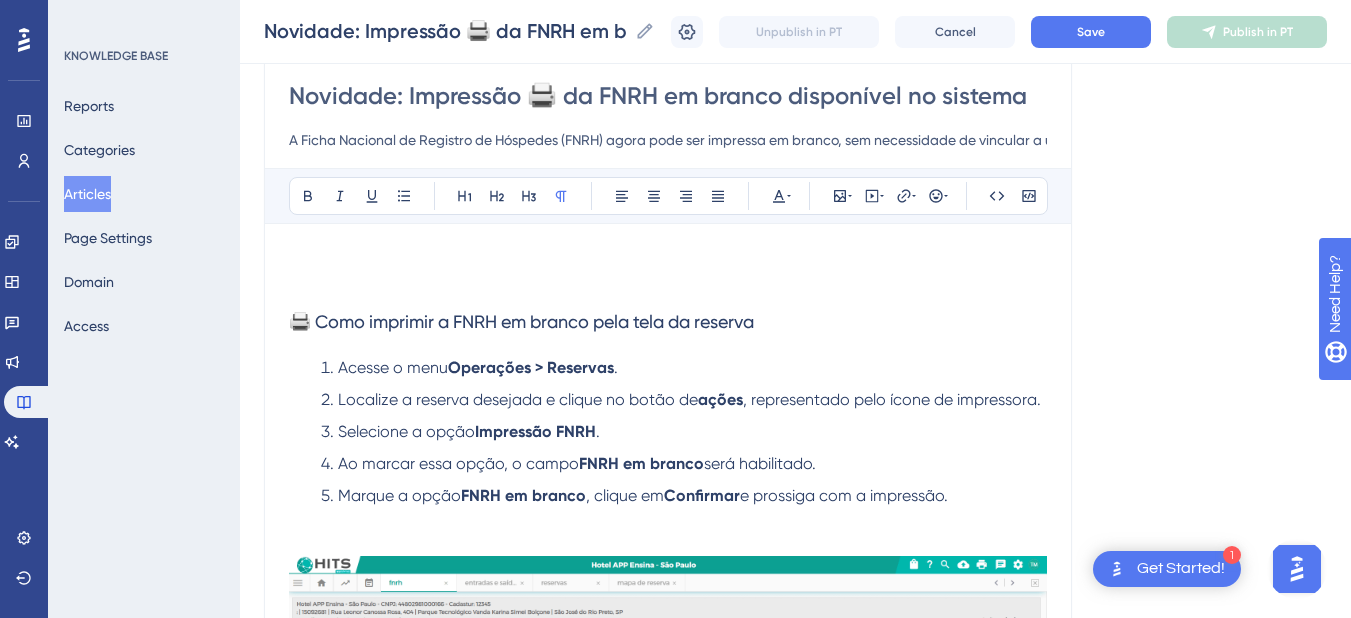 click on "🖨️ Como imprimir a FNRH em branco pela tela da reserva" at bounding box center (521, 321) 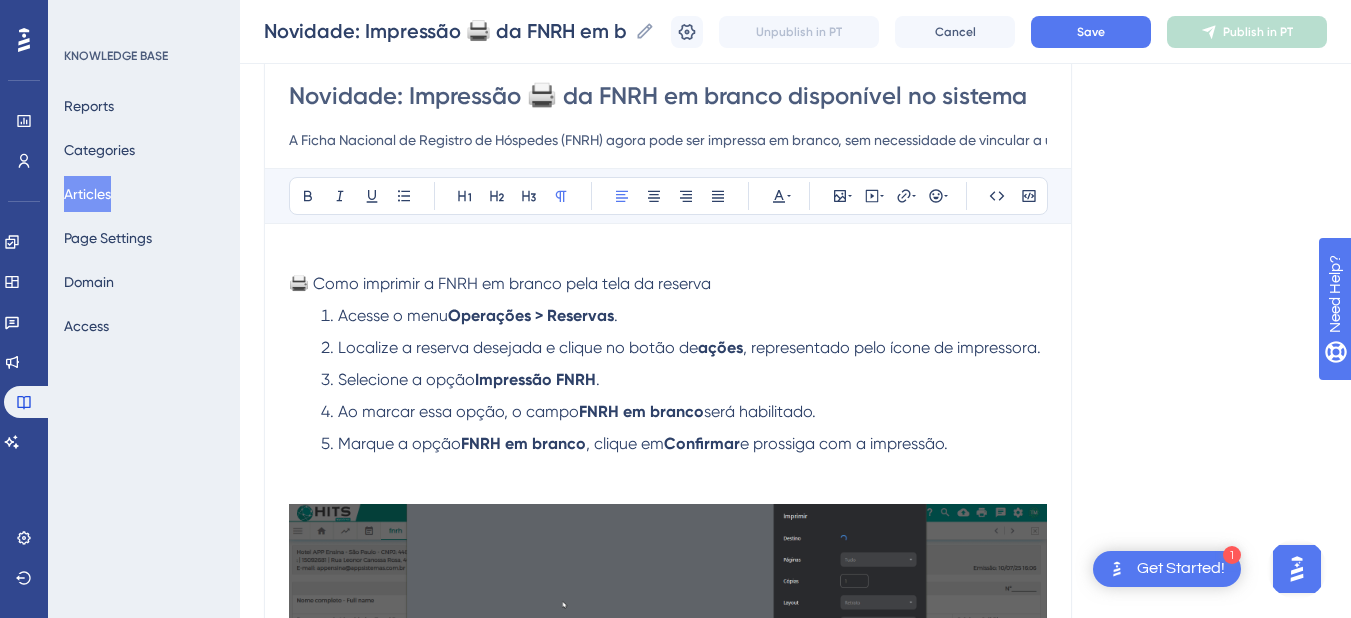 click at bounding box center (668, 468) 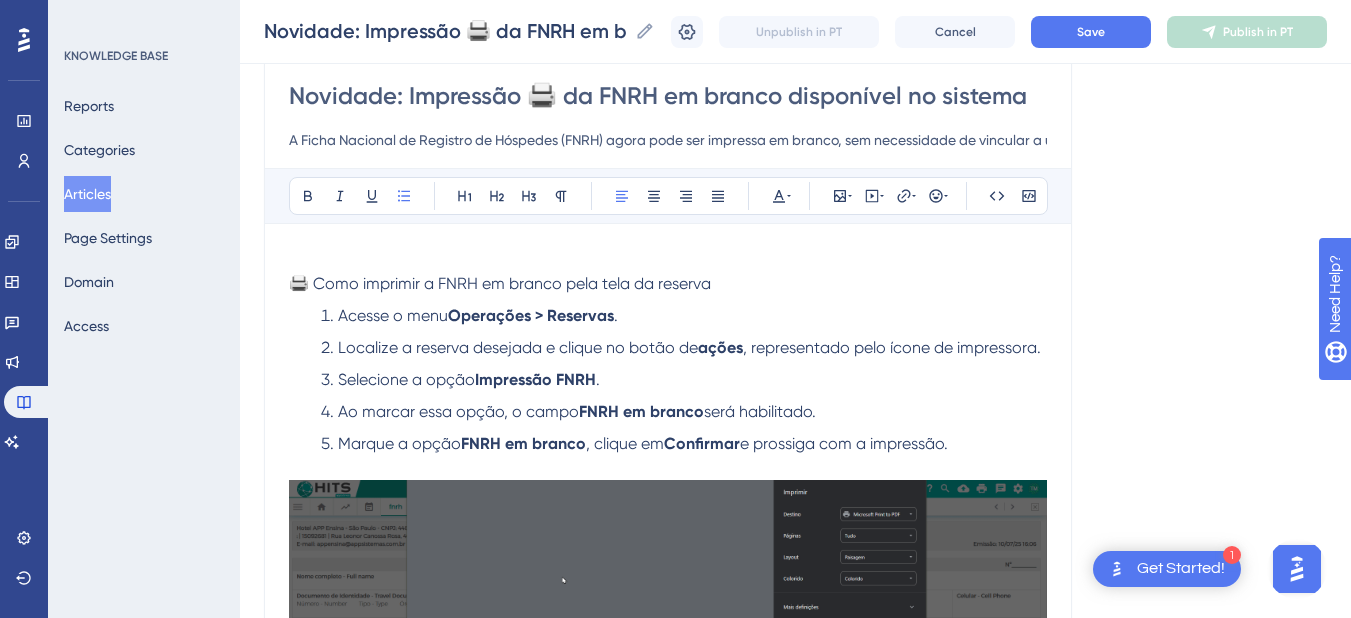 scroll, scrollTop: 777, scrollLeft: 0, axis: vertical 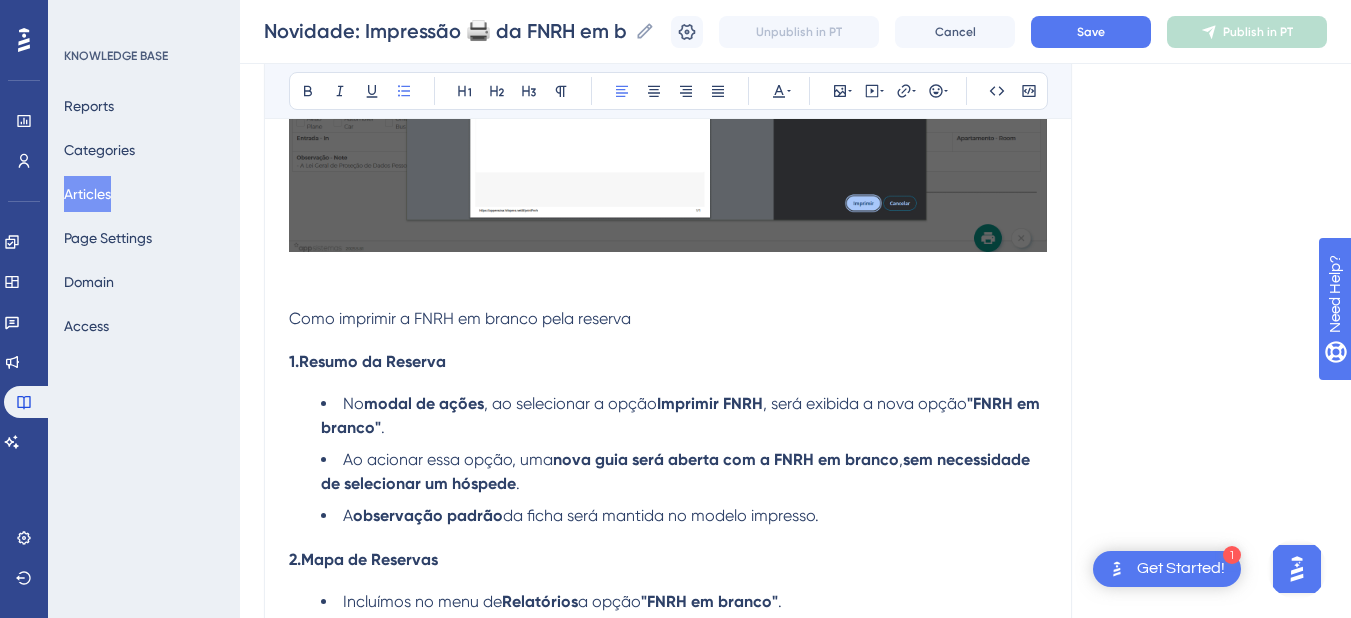 click at bounding box center [668, 295] 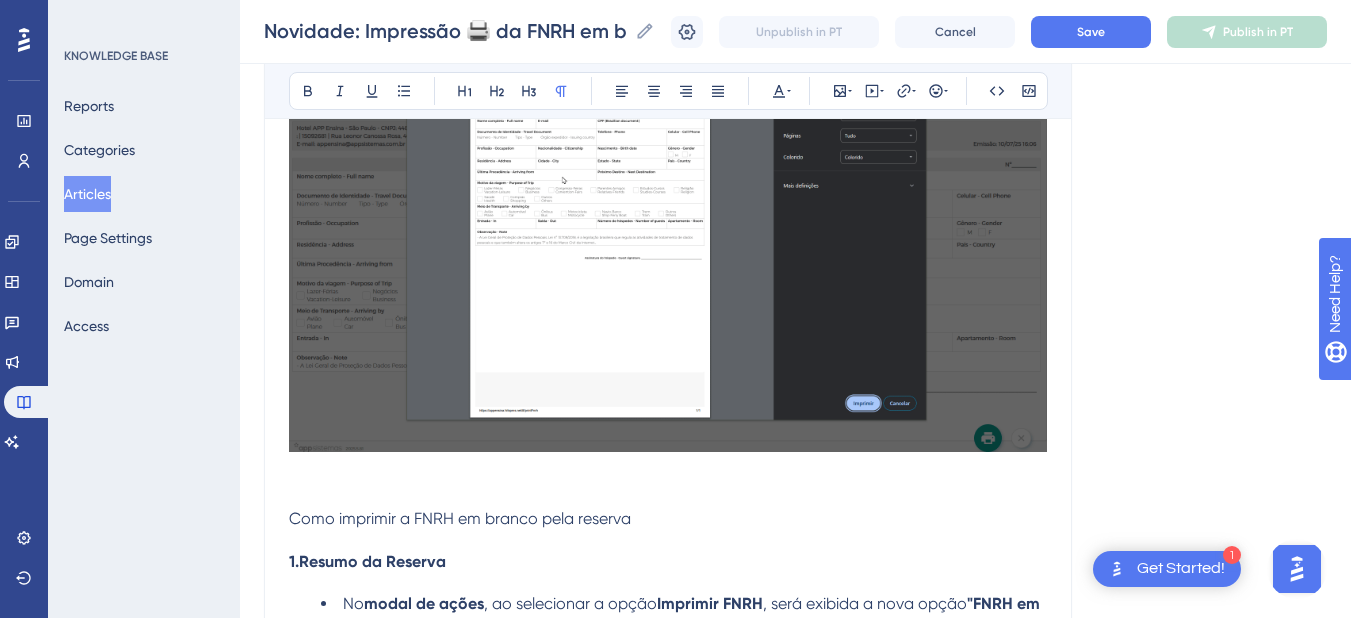 scroll, scrollTop: 777, scrollLeft: 0, axis: vertical 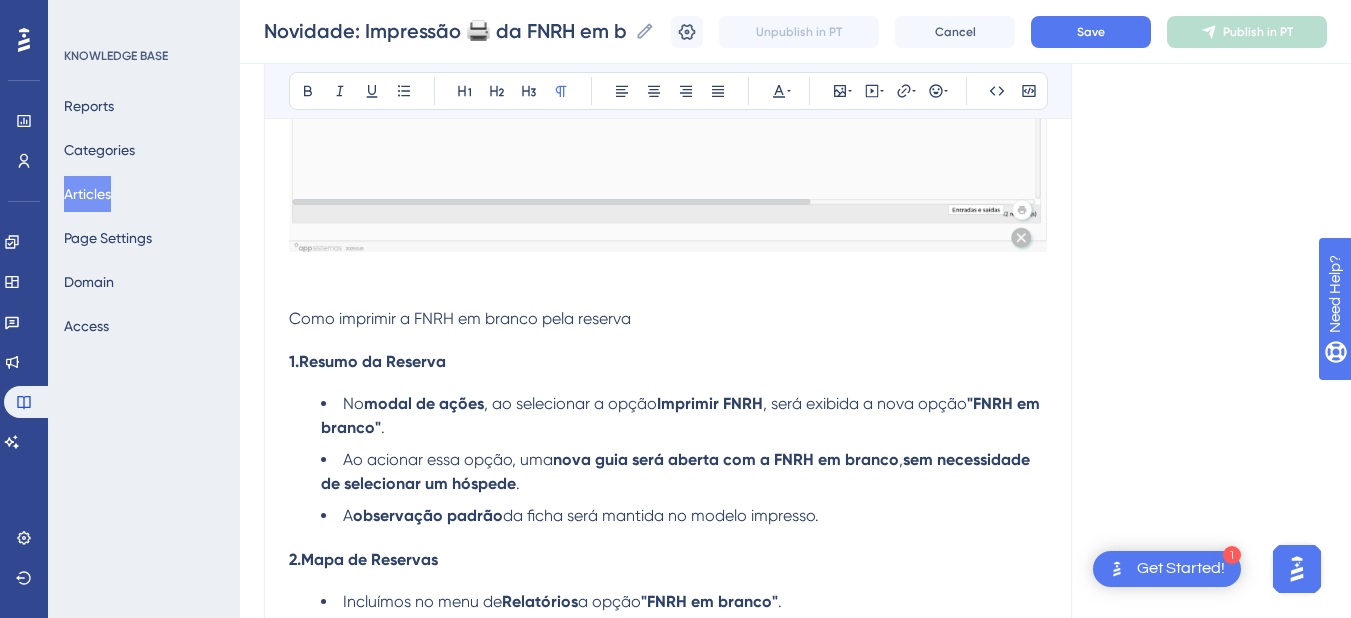 click on "Como imprimir a FNRH em branco pela reserva" at bounding box center (460, 318) 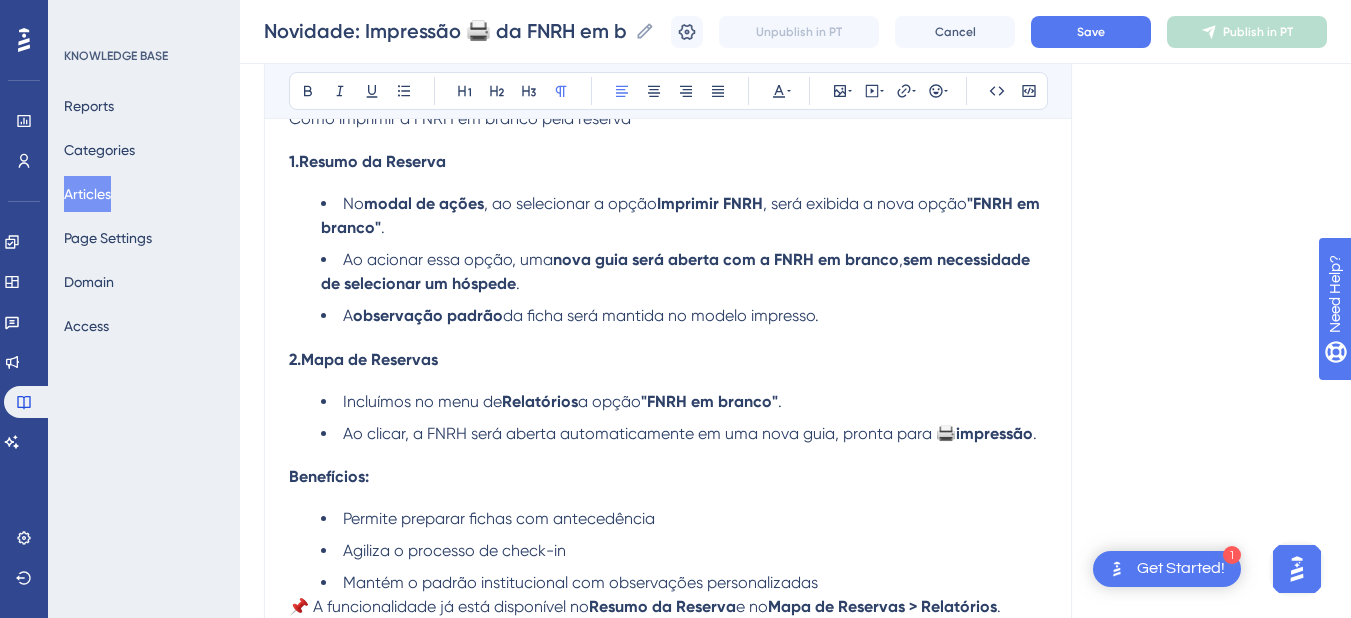 scroll, scrollTop: 777, scrollLeft: 0, axis: vertical 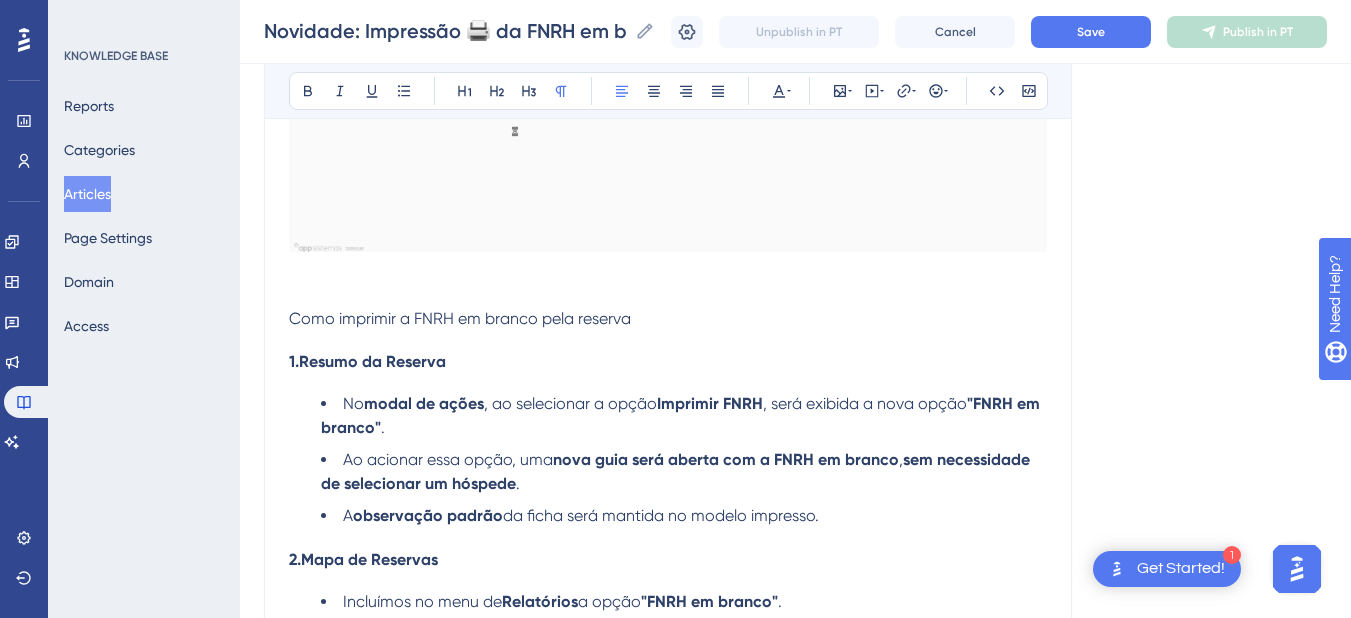 drag, startPoint x: 292, startPoint y: 317, endPoint x: 599, endPoint y: 452, distance: 335.37143 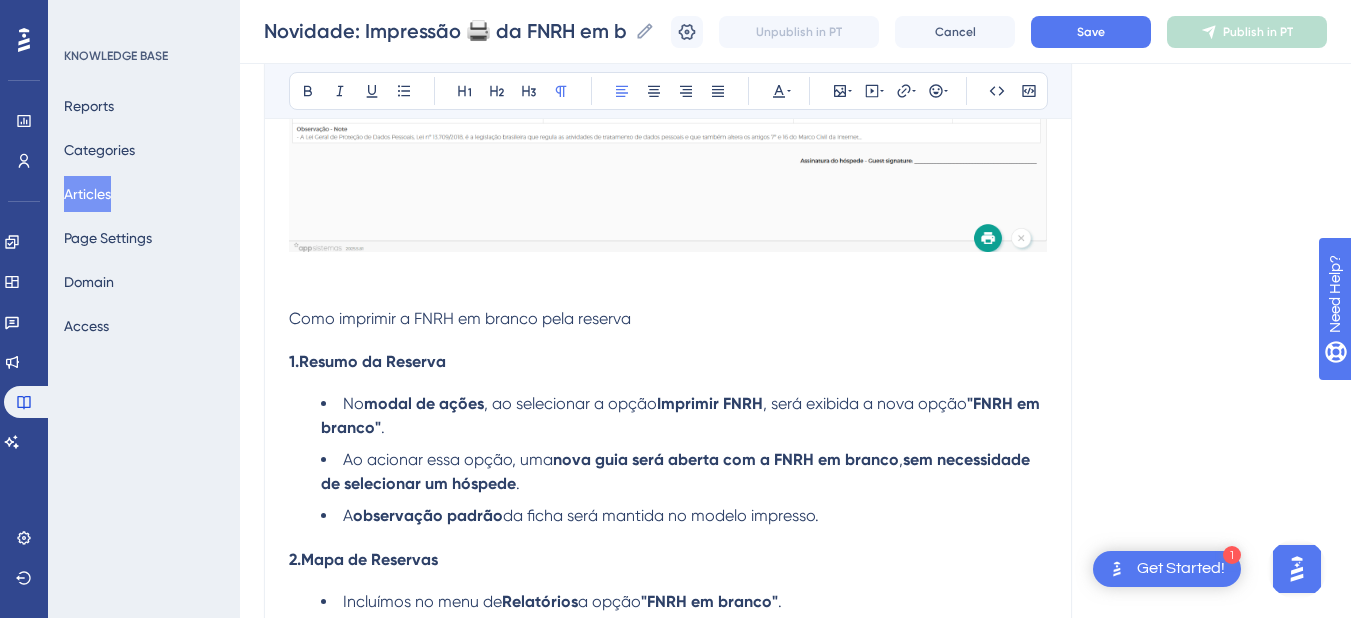 click on "🖨️ Como imprimir a FNRH em branco pela tela da reserva Acesse o menu  Operações > Reservas . Localize a reserva desejada e clique no botão de  ações , representado pelo ícone de impressora. Selecione a opção  Impressão FNRH . Ao marcar essa opção, o campo  FNRH em branco  será habilitado. Marque a opção  FNRH em branco , clique em  Confirmar  e prossiga com a impressão. Como imprimir a FNRH em branco pela reserva 1.  Resumo da Reserva No  modal de ações , ao selecionar a opção  Imprimir FNRH , será exibida a nova opção  "FNRH em branco" . Ao acionar essa opção, uma  nova guia será aberta com a FNRH em branco ,  sem necessidade de selecionar um hóspede . A  observação padrão  da ficha será mantida no modelo impresso. 2.  Mapa de Reservas Incluímos no menu de  Relatórios  a opção  "FNRH em branco" . Ao clicar, a FNRH será aberta automaticamente em uma nova guia, pronta para 🖨️  impressão . Benefícios: Permite preparar fichas com antecedência Resumo da Reserva ." at bounding box center (668, 269) 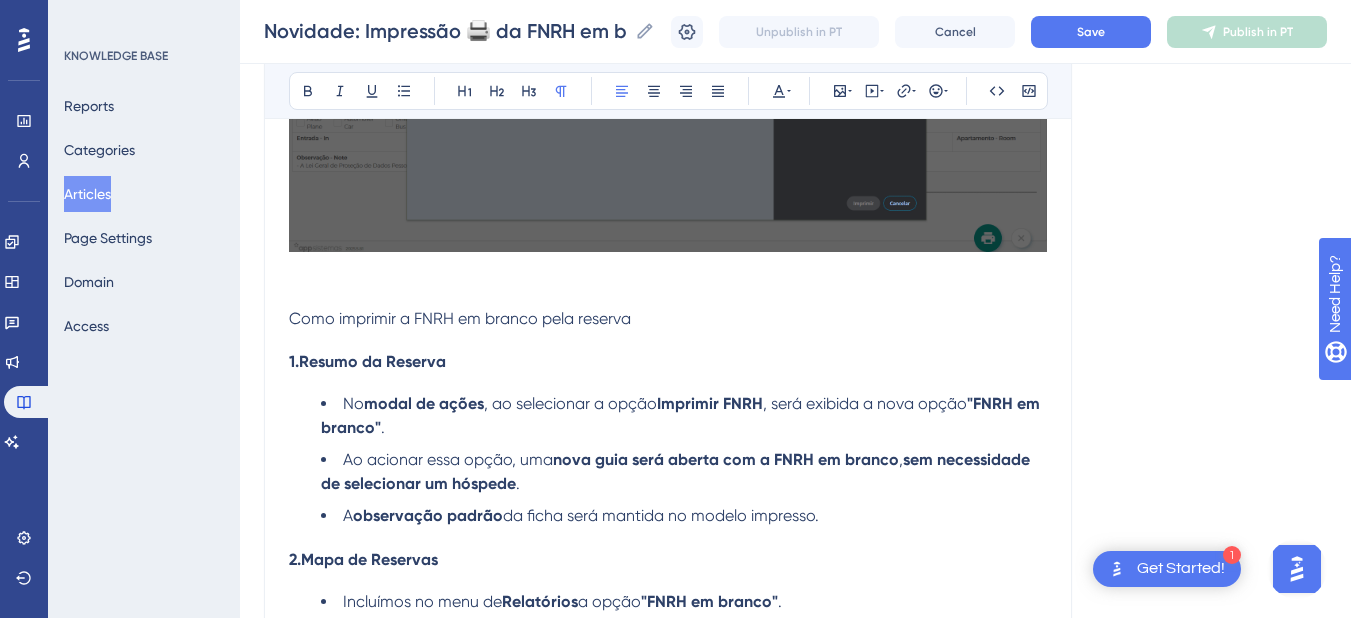 click on "A  observação padrão  da ficha será mantida no modelo impresso." at bounding box center (684, 516) 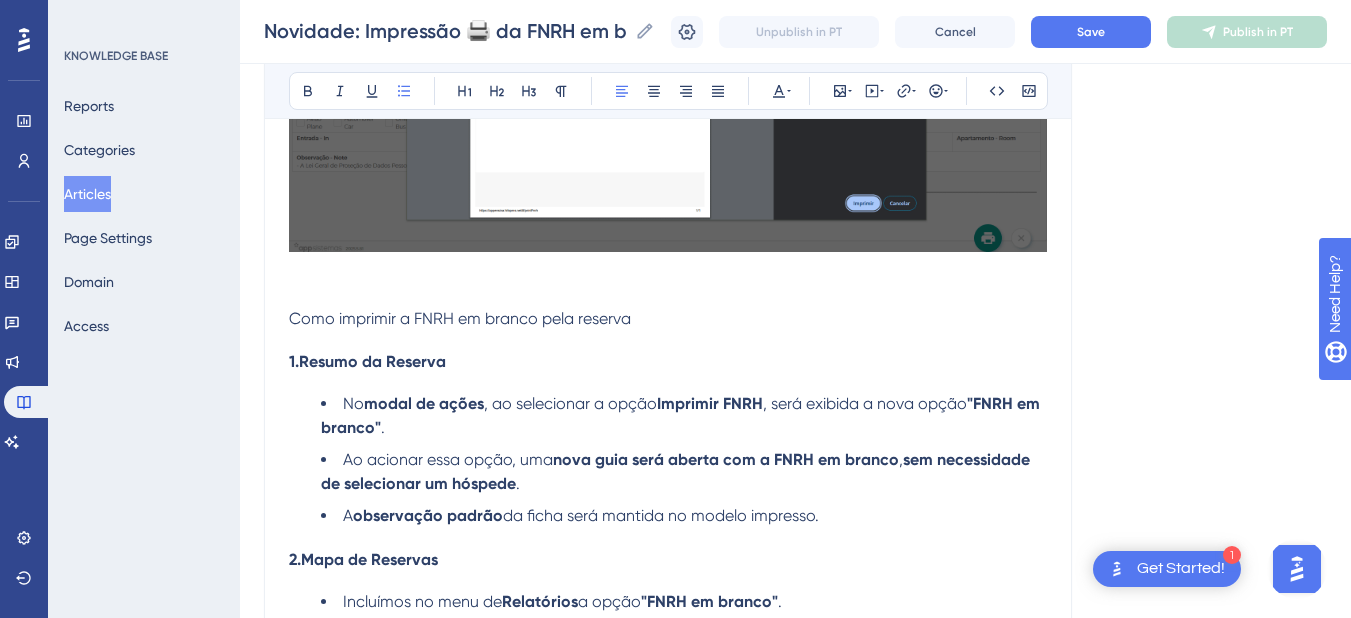 click on "🖨️ Como imprimir a FNRH em branco pela tela da reserva Acesse o menu  Operações > Reservas . Localize a reserva desejada e clique no botão de  ações , representado pelo ícone de impressora. Selecione a opção  Impressão FNRH . Ao marcar essa opção, o campo  FNRH em branco  será habilitado. Marque a opção  FNRH em branco , clique em  Confirmar  e prossiga com a impressão. Como imprimir a FNRH em branco pela reserva 1.  Resumo da Reserva No  modal de ações , ao selecionar a opção  Imprimir FNRH , será exibida a nova opção  "FNRH em branco" . Ao acionar essa opção, uma  nova guia será aberta com a FNRH em branco ,  sem necessidade de selecionar um hóspede . A  observação padrão  da ficha será mantida no modelo impresso. 2.  Mapa de Reservas Incluímos no menu de  Relatórios  a opção  "FNRH em branco" . Ao clicar, a FNRH será aberta automaticamente em uma nova guia, pronta para 🖨️  impressão . Benefícios: Permite preparar fichas com antecedência Resumo da Reserva ." at bounding box center [668, 269] 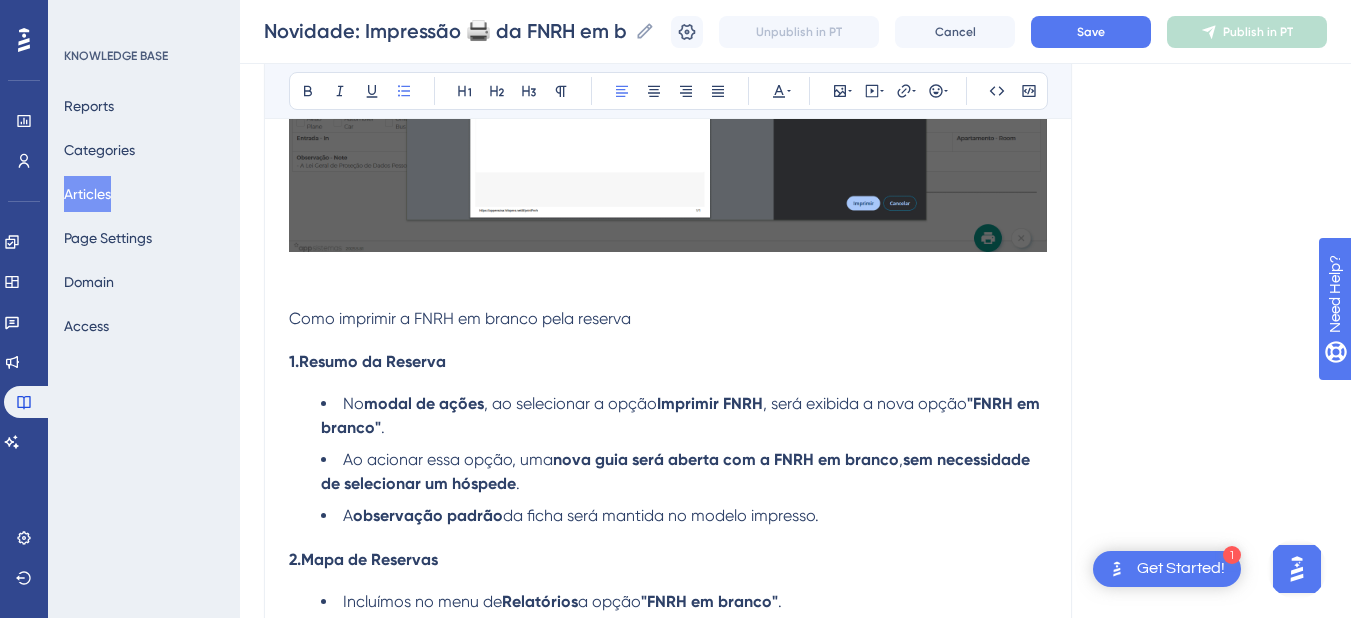 drag, startPoint x: 563, startPoint y: 462, endPoint x: 224, endPoint y: 299, distance: 376.15155 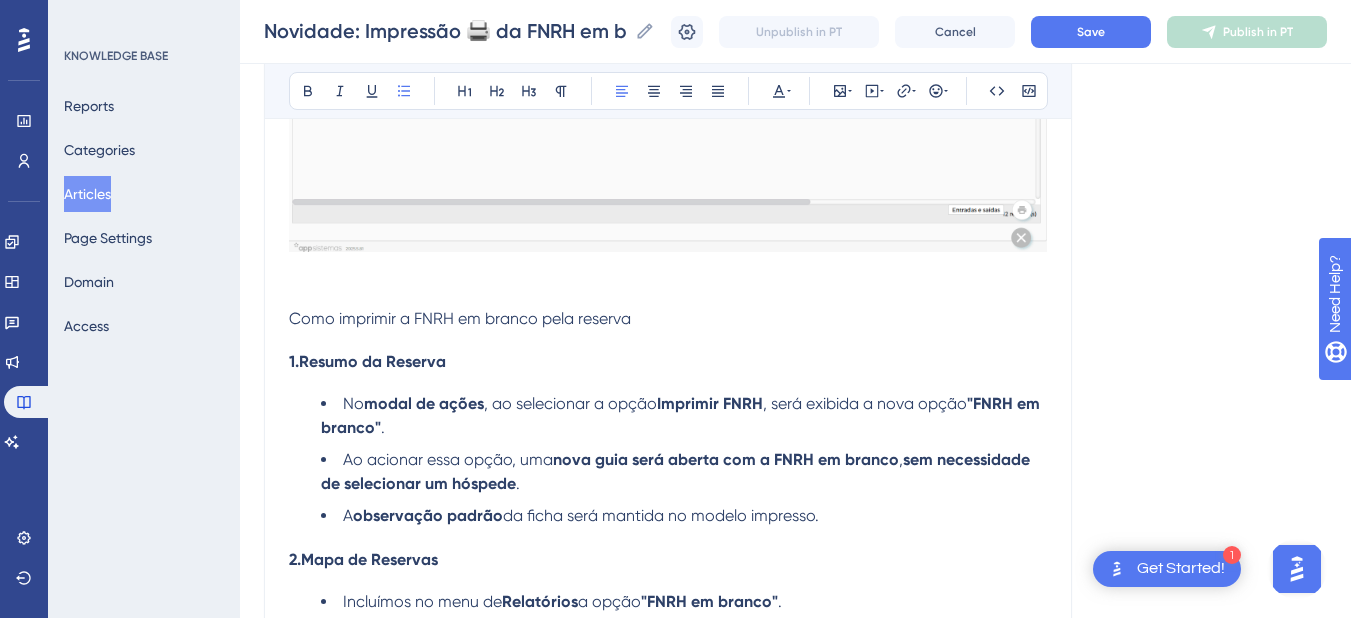 click on "Performance Users Engagement Widgets Feedback Product Updates Knowledge Base AI Assistant Settings Logout KNOWLEDGE BASE Reports Categories Articles Page Settings Domain Access Novidade: Impressão 🖨️ da FNRH em branco disponível no sistema Novidade: Impressão 🖨️ da FNRH em branco disponível no sistema Novidade: Impressão 🖨️ da FNRH em branco disponível no sistema Unpublish in PT Cancel Save Publish in PT Language Portuguese (Default) Novidade: Impressão 🖨️ da FNRH em branco disponível no sistema A Ficha Nacional de Registro de Hóspedes (FNRH) agora pode ser impressa em branco, sem necessidade de vincular a um hóspede específico. Essa funcionalidade é útil para preparar fichas antecipadamente ou deixar impressos disponíveis para preenchimento manual. Bold Italic Underline Bullet Point Heading 1 Heading 2 Heading 3 Normal Align Left Align Center Align Right Align Justify Text Color Insert Image Embed Video Hyperlink Emojis Code Code Block Acesse o menu  Operações > Reservas ." at bounding box center (795, 145) 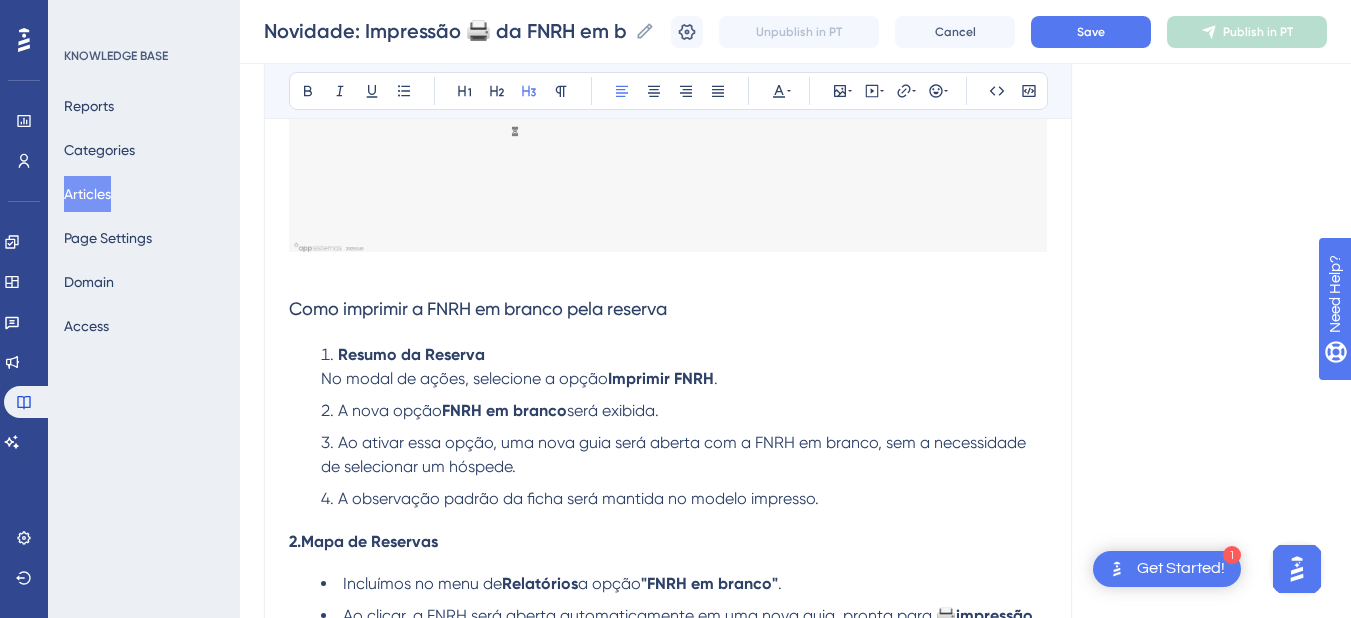 click on "Como imprimir a FNRH em branco pela reserva" at bounding box center [478, 308] 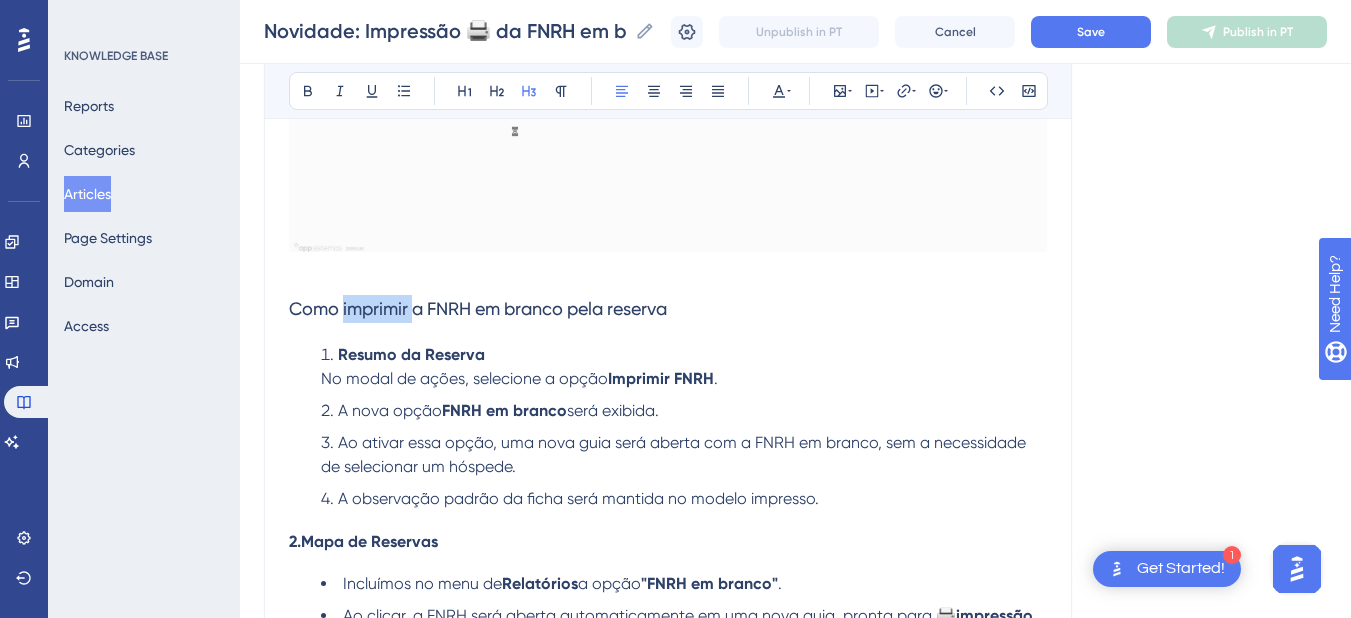 click on "Como imprimir a FNRH em branco pela reserva" at bounding box center [478, 308] 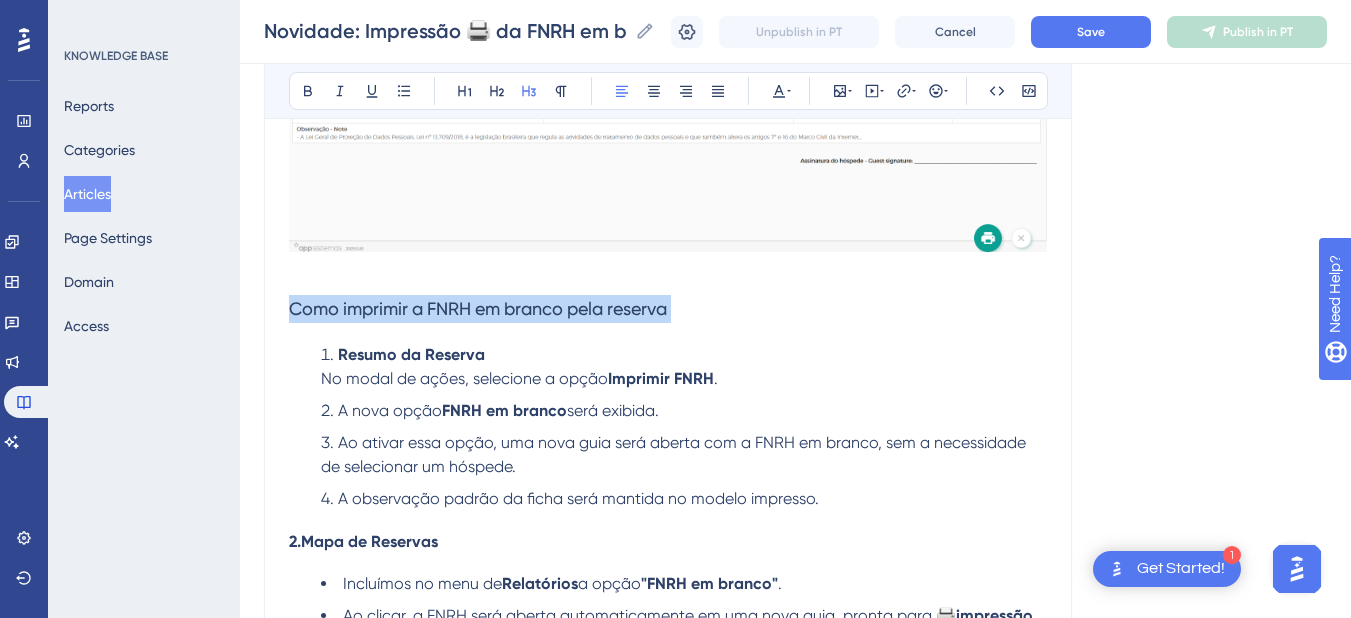 click on "Como imprimir a FNRH em branco pela reserva" at bounding box center [478, 308] 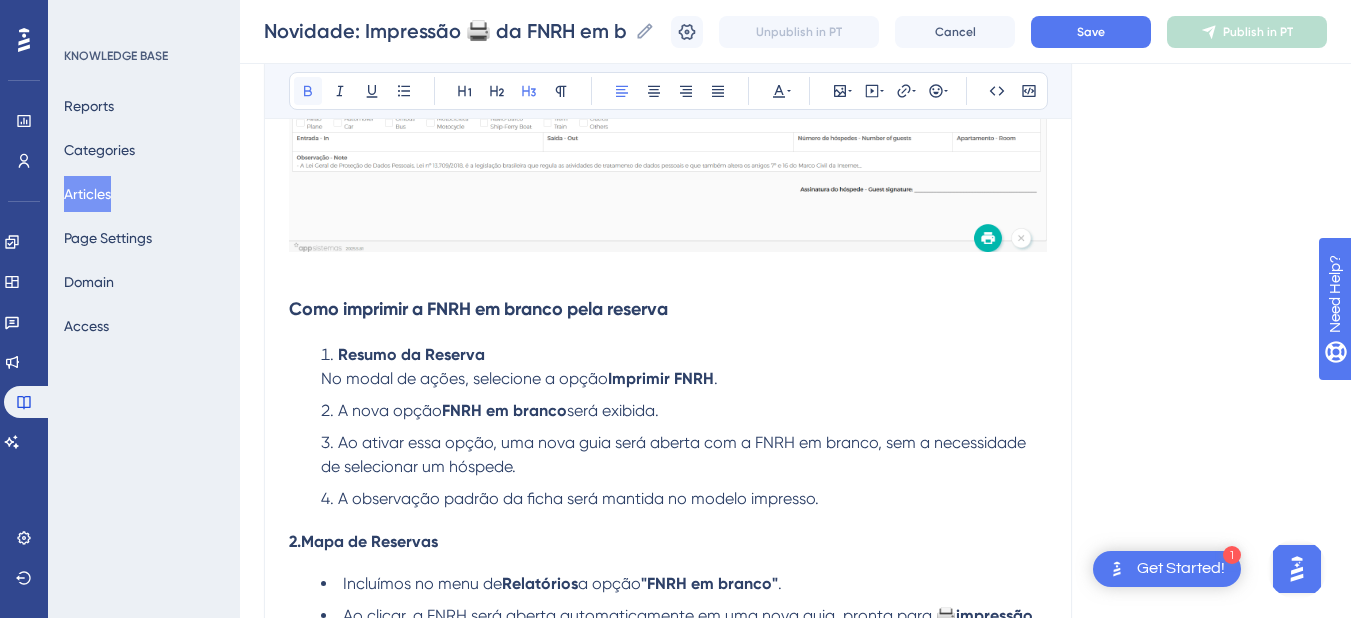 click 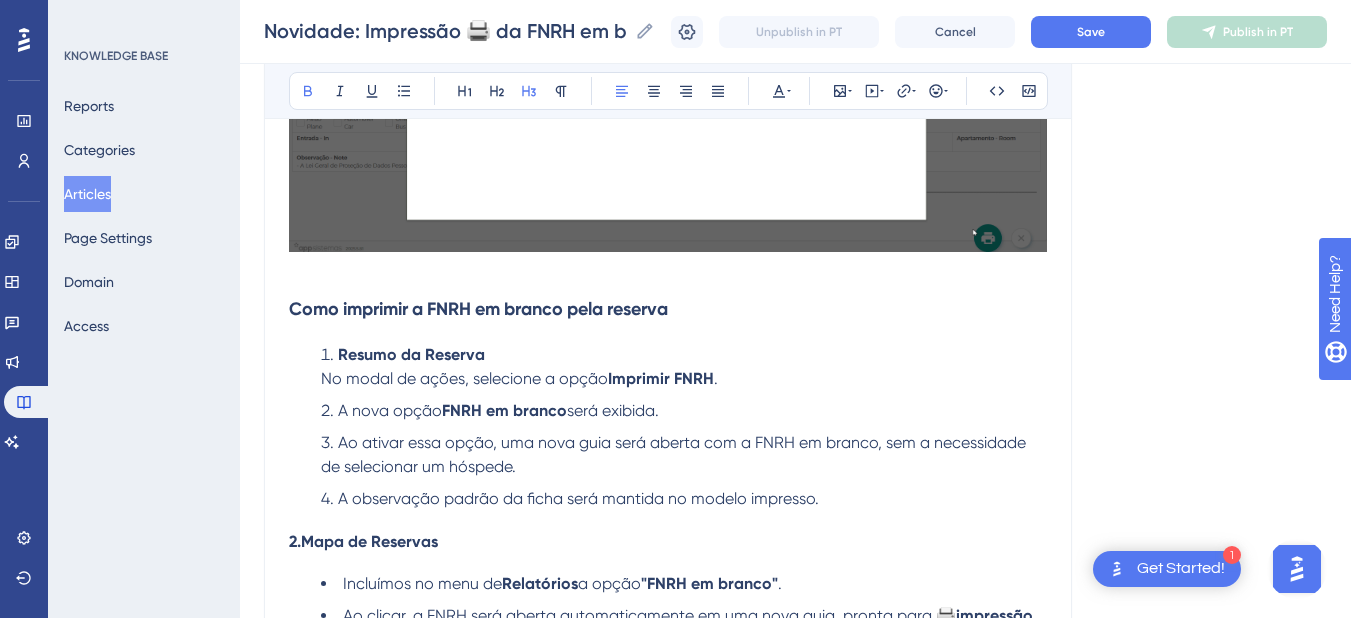 click on "Como imprimir a FNRH em branco pela reserva" at bounding box center [668, 309] 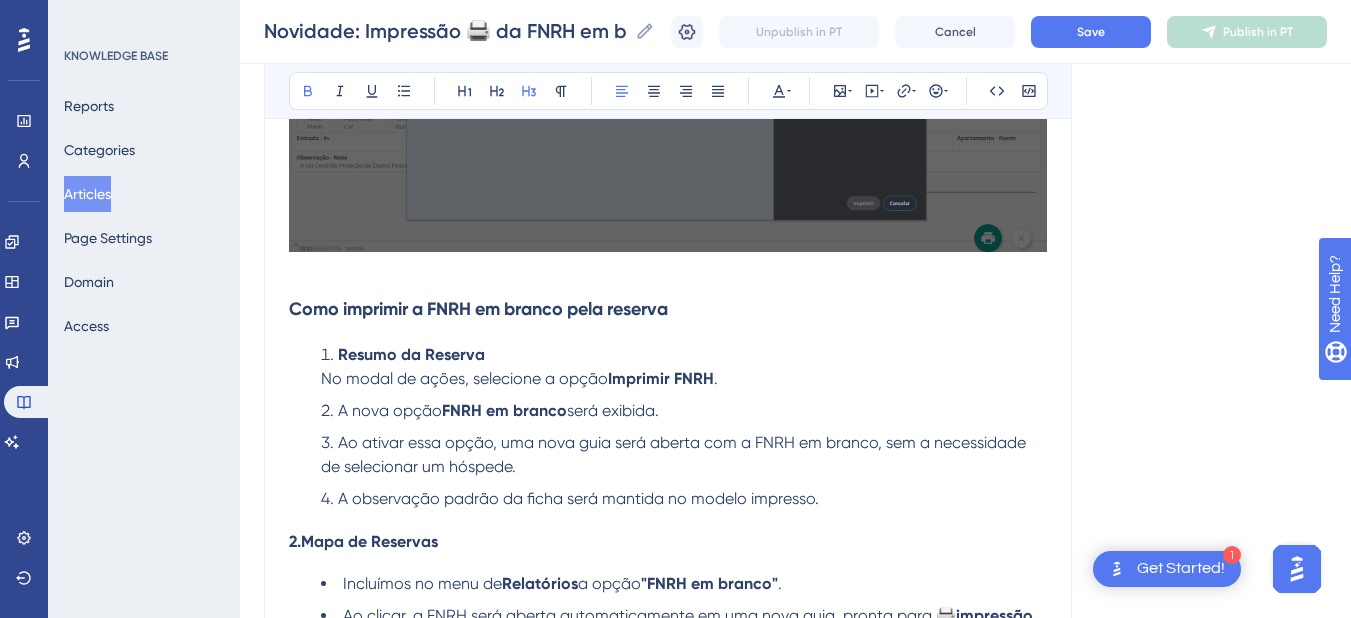 scroll, scrollTop: 977, scrollLeft: 0, axis: vertical 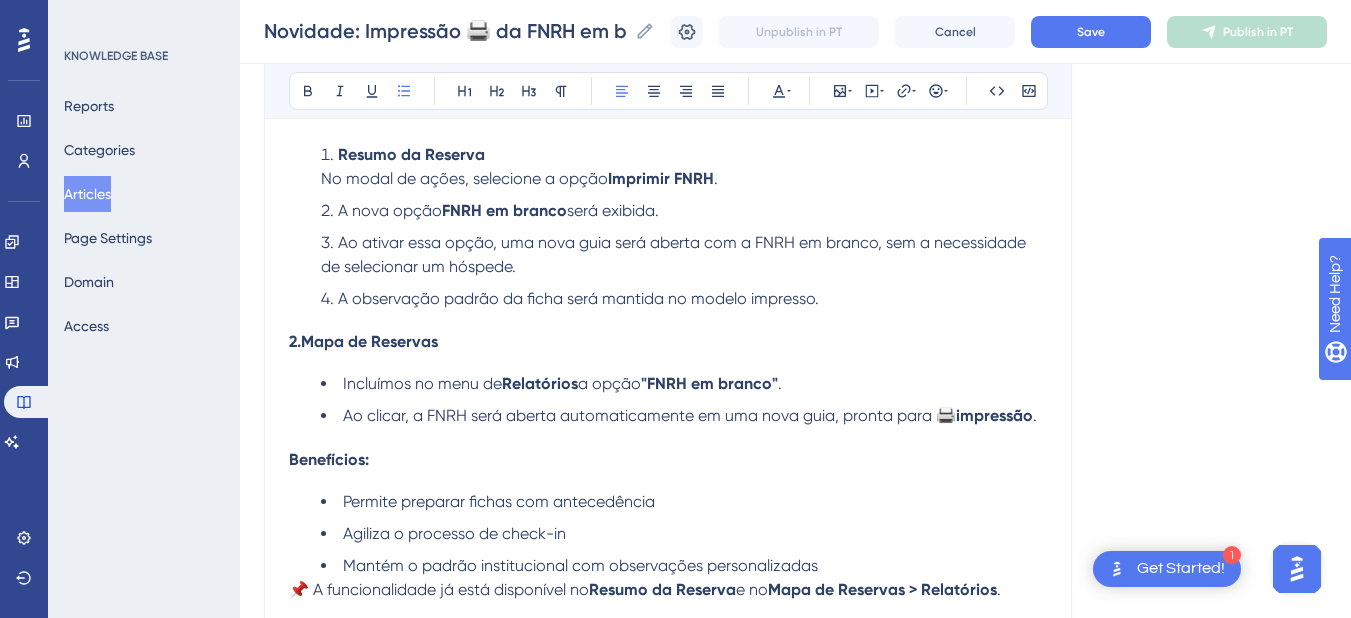 click on "Resumo da Reserva No modal de ações, selecione a opção  Imprimir FNRH ." at bounding box center (684, 167) 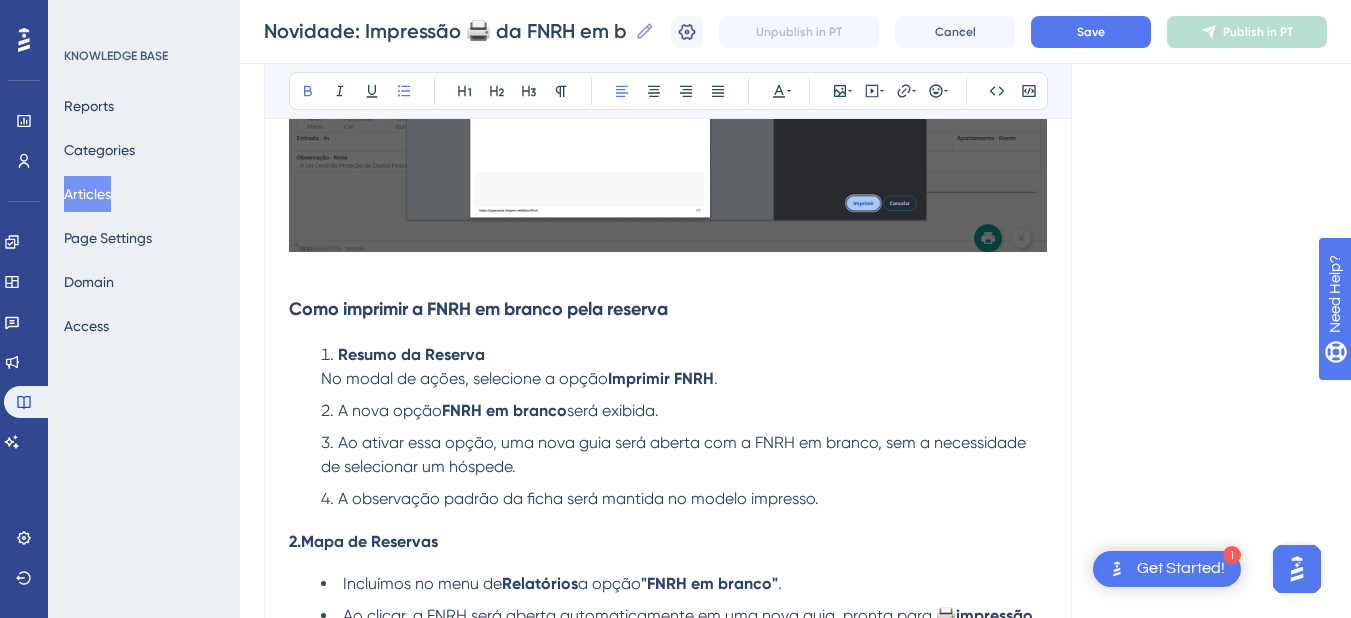 click on "Resumo da Reserva" at bounding box center [411, 354] 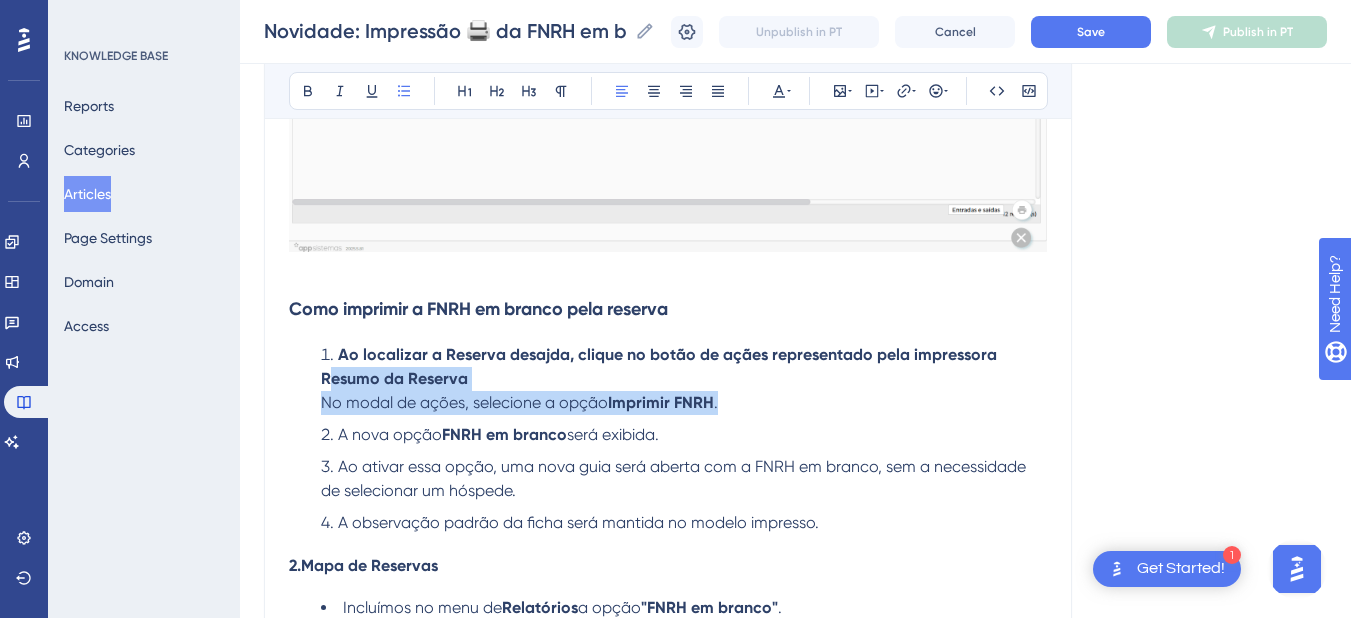 drag, startPoint x: 730, startPoint y: 408, endPoint x: 306, endPoint y: 382, distance: 424.79642 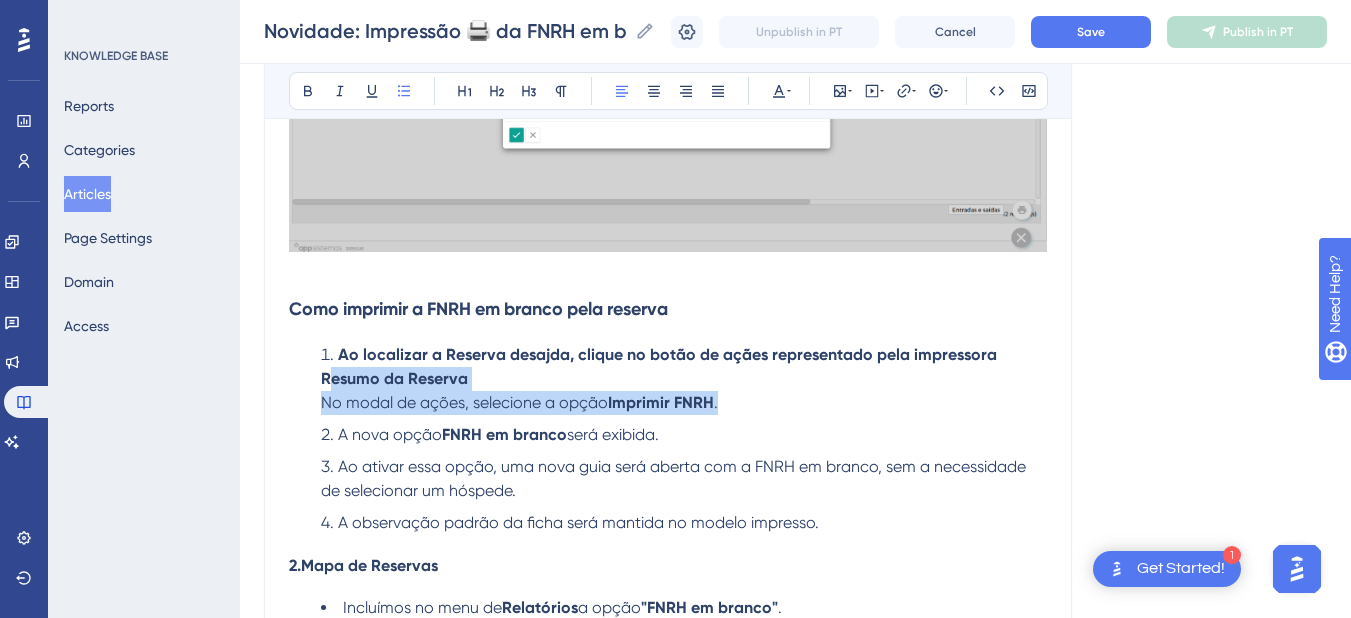 click on "Ao localizar a Reserva desajda, clique no botão de açães representado pela impressora Resumo da Reserva No modal de ações, selecione a opção  Imprimir FNRH . A nova opção  FNRH em branco  será exibida. Ao ativar essa opção, uma nova guia será aberta com a FNRH em branco, sem a necessidade de selecionar um hóspede. A observação padrão da ficha será mantida no modelo impresso." at bounding box center (668, 439) 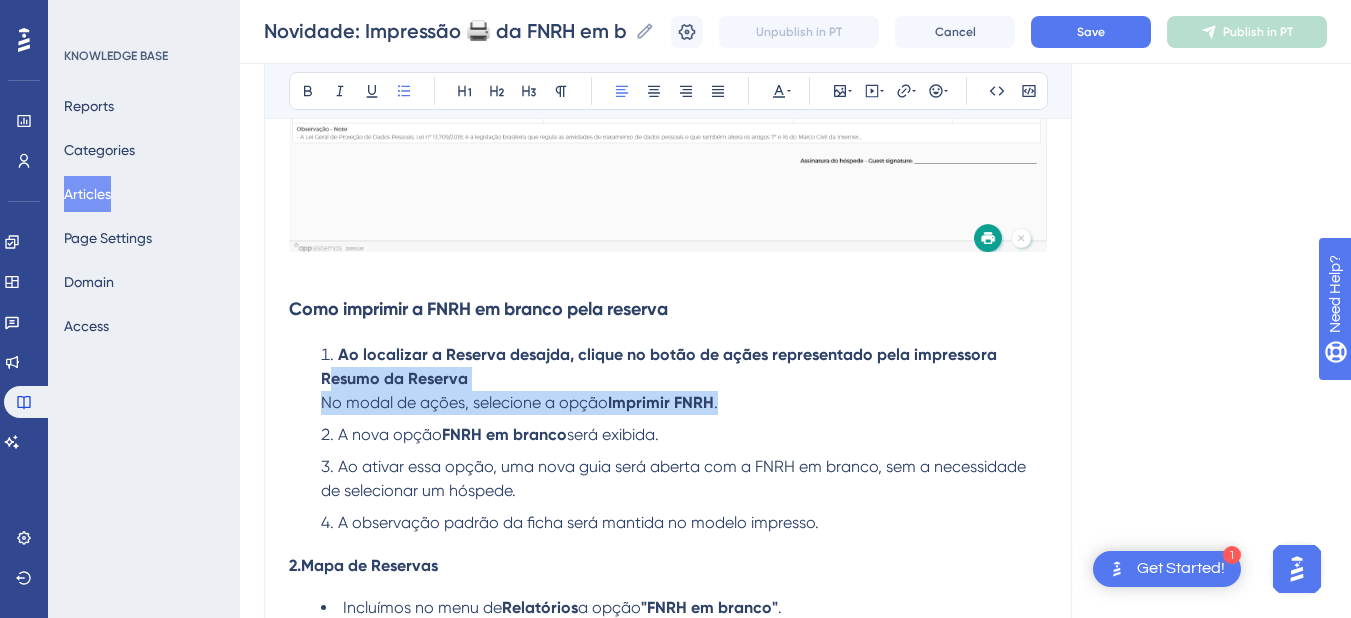 click on "No modal de ações, selecione a opção" at bounding box center (464, 402) 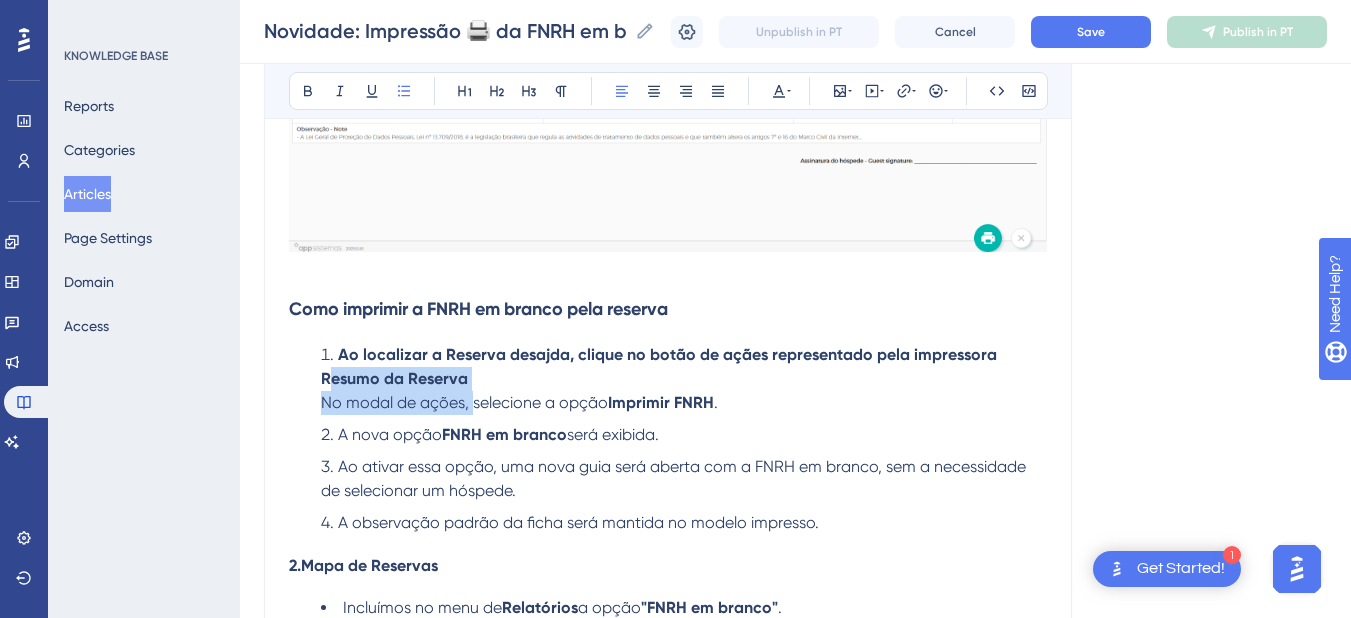 drag, startPoint x: 462, startPoint y: 402, endPoint x: 311, endPoint y: 381, distance: 152.45328 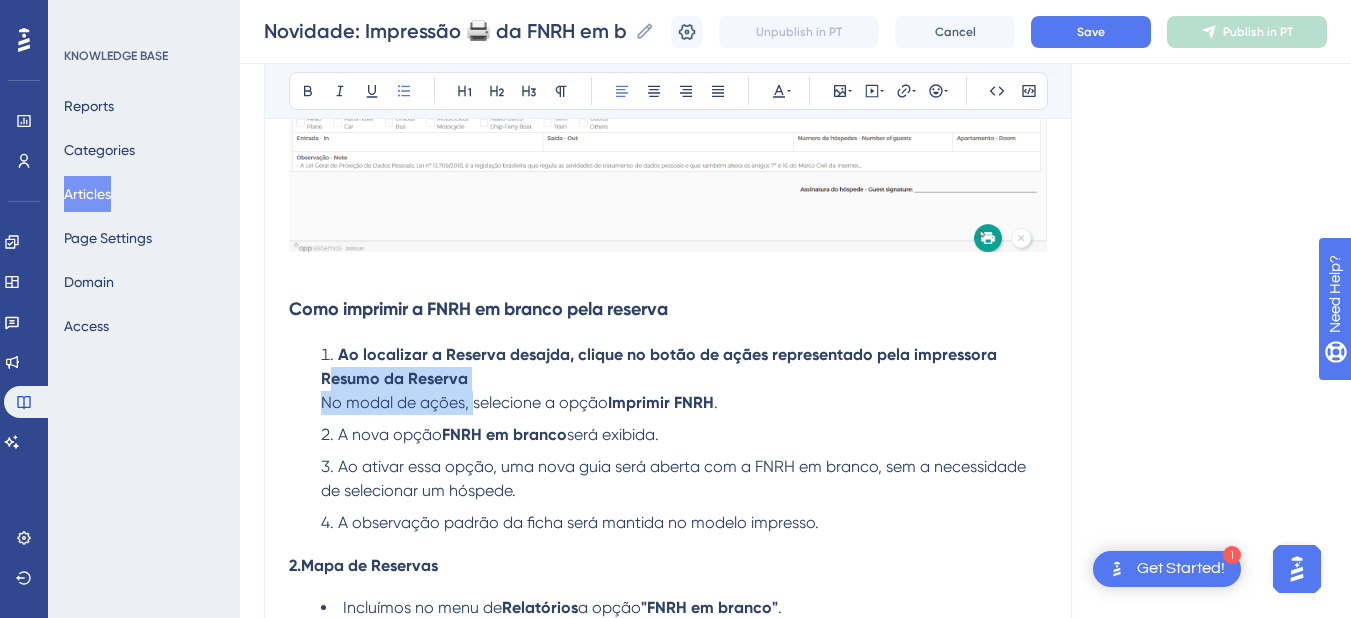 click on "Ao localizar a Reserva desajda, clique no botão de açães representado pela impressora Resumo da Reserva No modal de ações, selecione a opção  Imprimir FNRH . A nova opção  FNRH em branco  será exibida. Ao ativar essa opção, uma nova guia será aberta com a FNRH em branco, sem a necessidade de selecionar um hóspede. A observação padrão da ficha será mantida no modelo impresso." at bounding box center [668, 439] 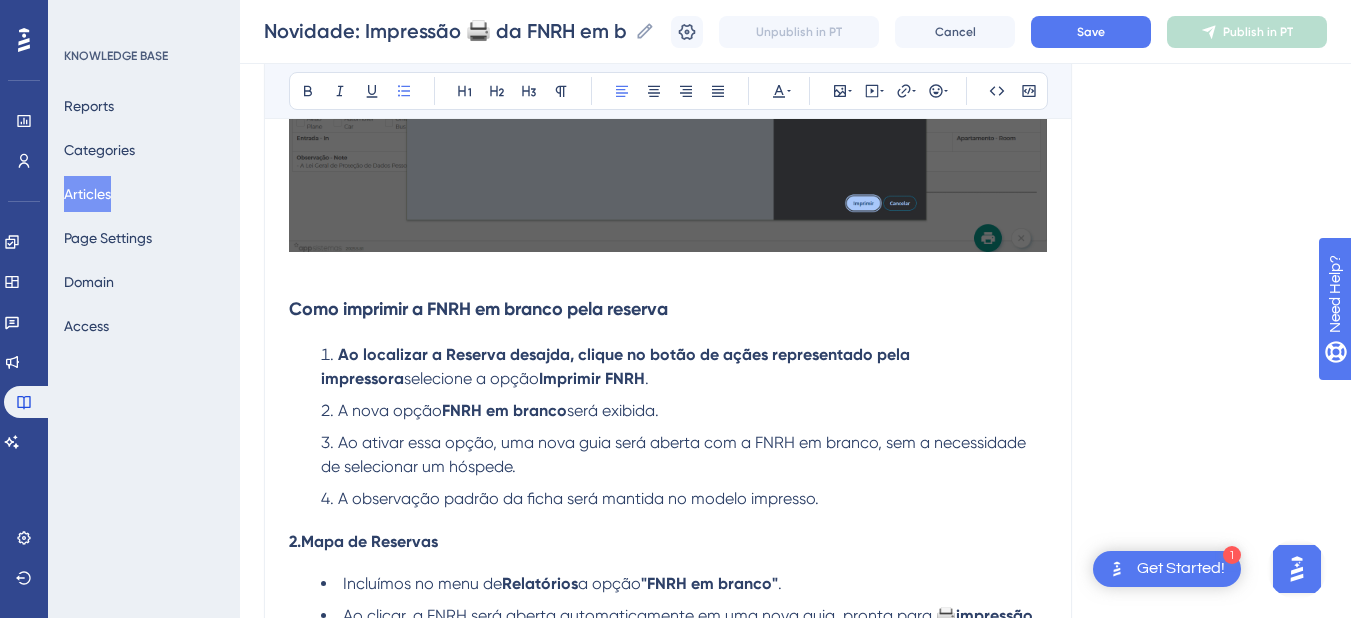 click on "Ao ativar essa opção, uma nova guia será aberta com a FNRH em branco, sem a necessidade de selecionar um hóspede." at bounding box center [684, 455] 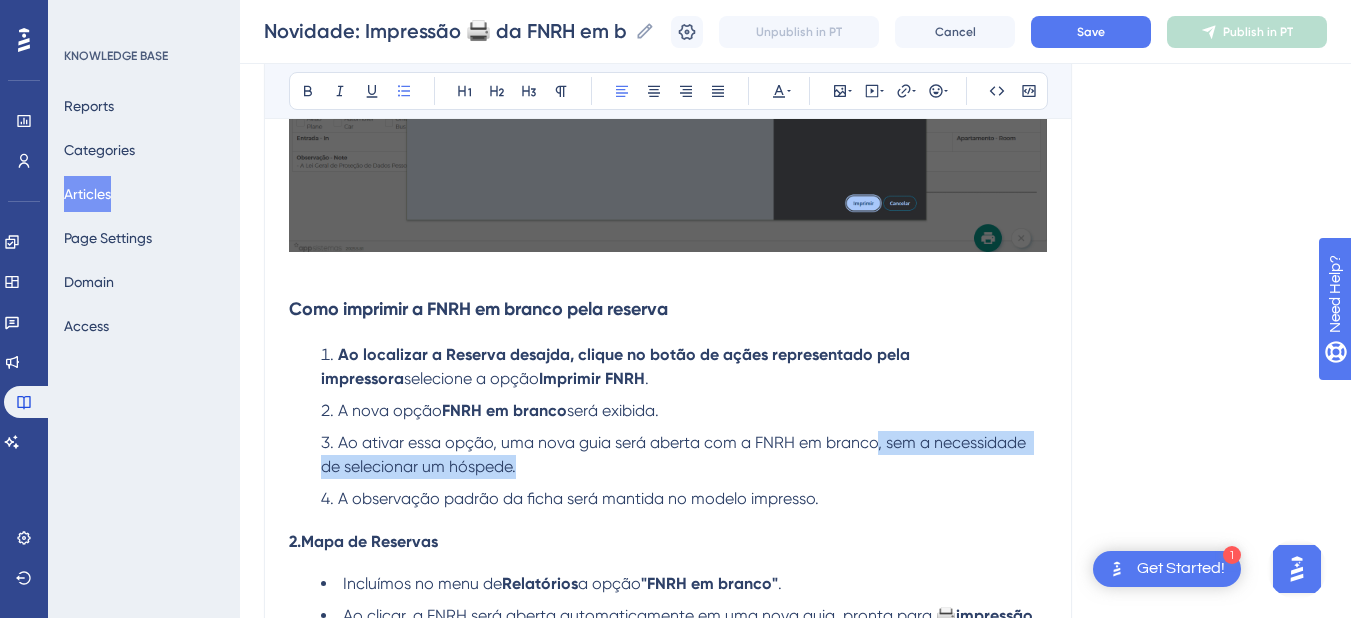drag, startPoint x: 599, startPoint y: 464, endPoint x: 878, endPoint y: 446, distance: 279.58005 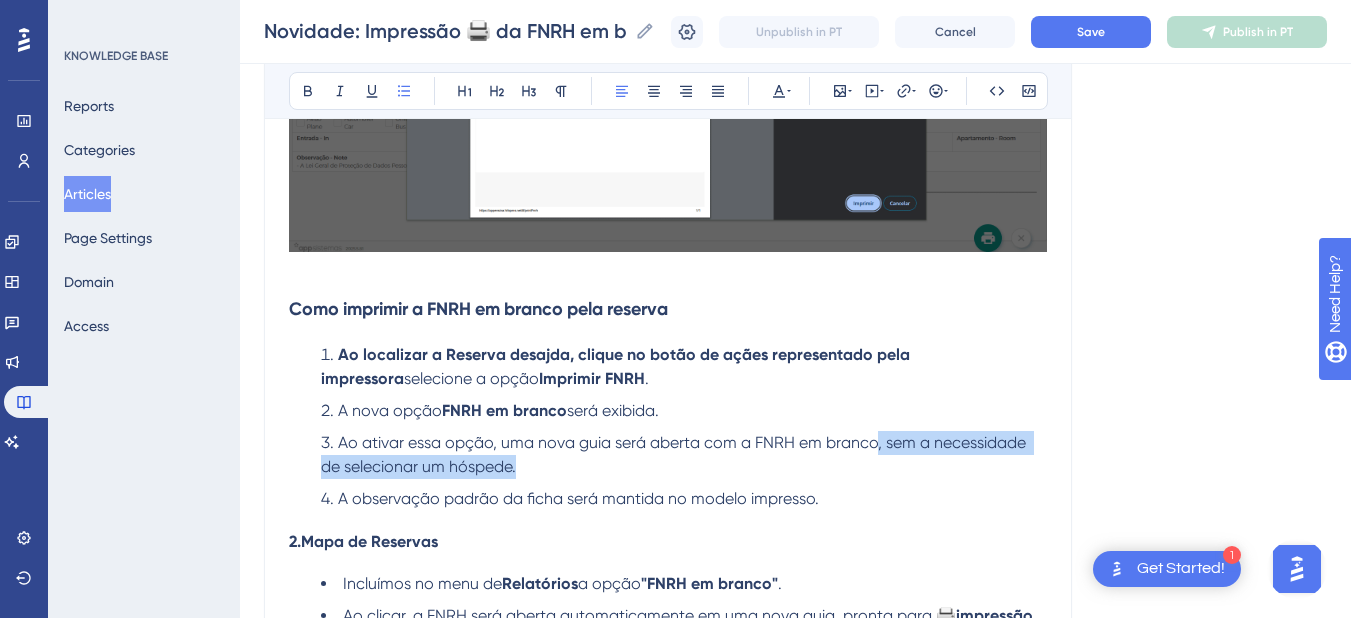 click on "Ao ativar essa opção, uma nova guia será aberta com a FNRH em branco, sem a necessidade de selecionar um hóspede." at bounding box center [684, 455] 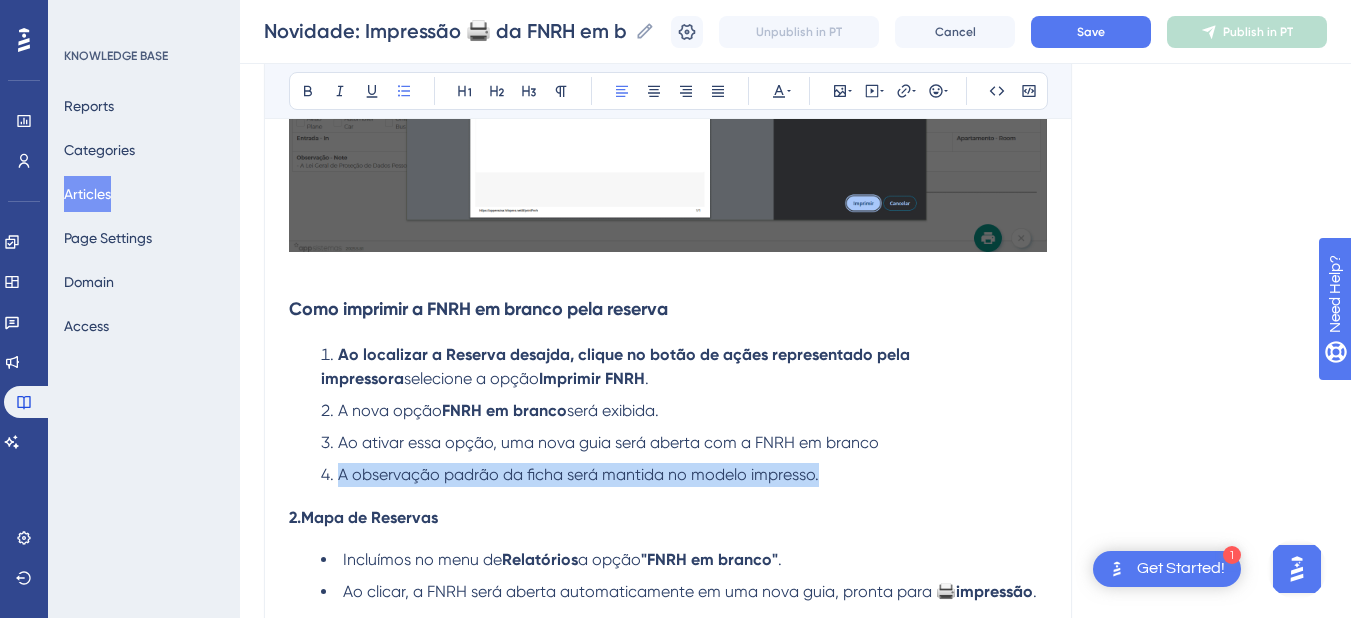 drag, startPoint x: 868, startPoint y: 472, endPoint x: 295, endPoint y: 473, distance: 573.00085 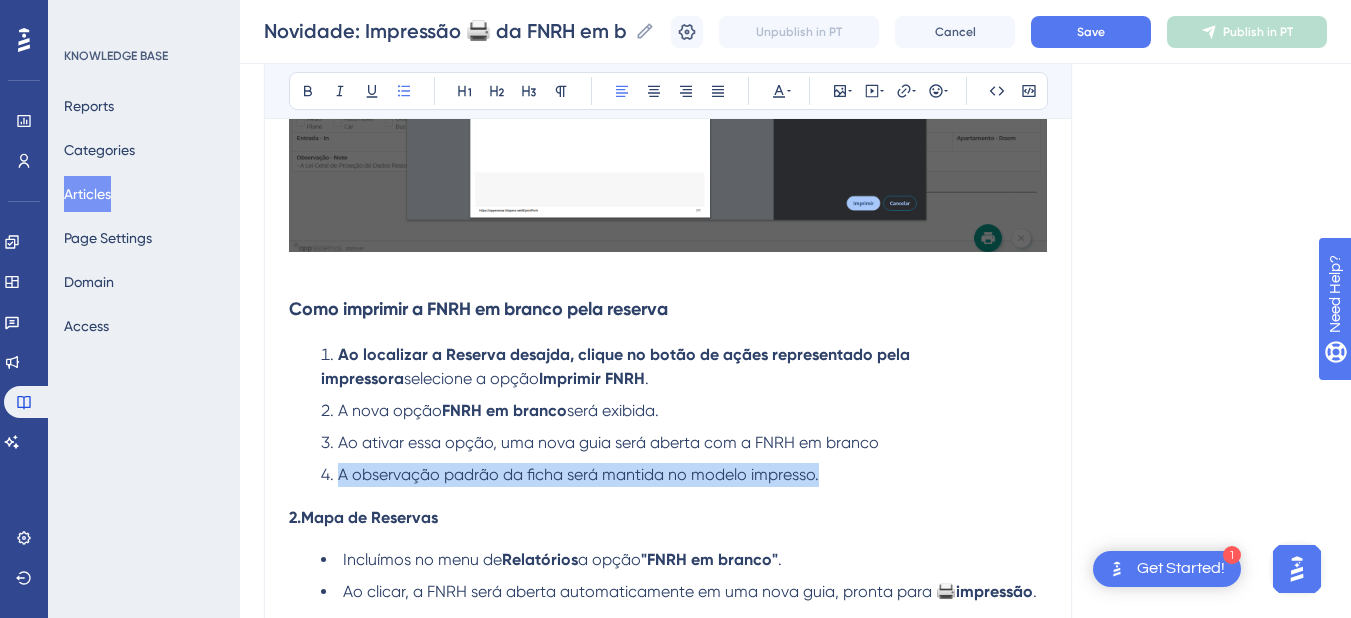 click on "Ao localizar a Reserva desajda, clique no botão de açães representado pela impressora  selecione a opção  Imprimir FNRH . A nova opção  FNRH em branco  será exibida. Ao ativar essa opção, uma nova guia será aberta com a FNRH em branco A observação padrão da ficha será mantida no modelo impresso." at bounding box center (668, 415) 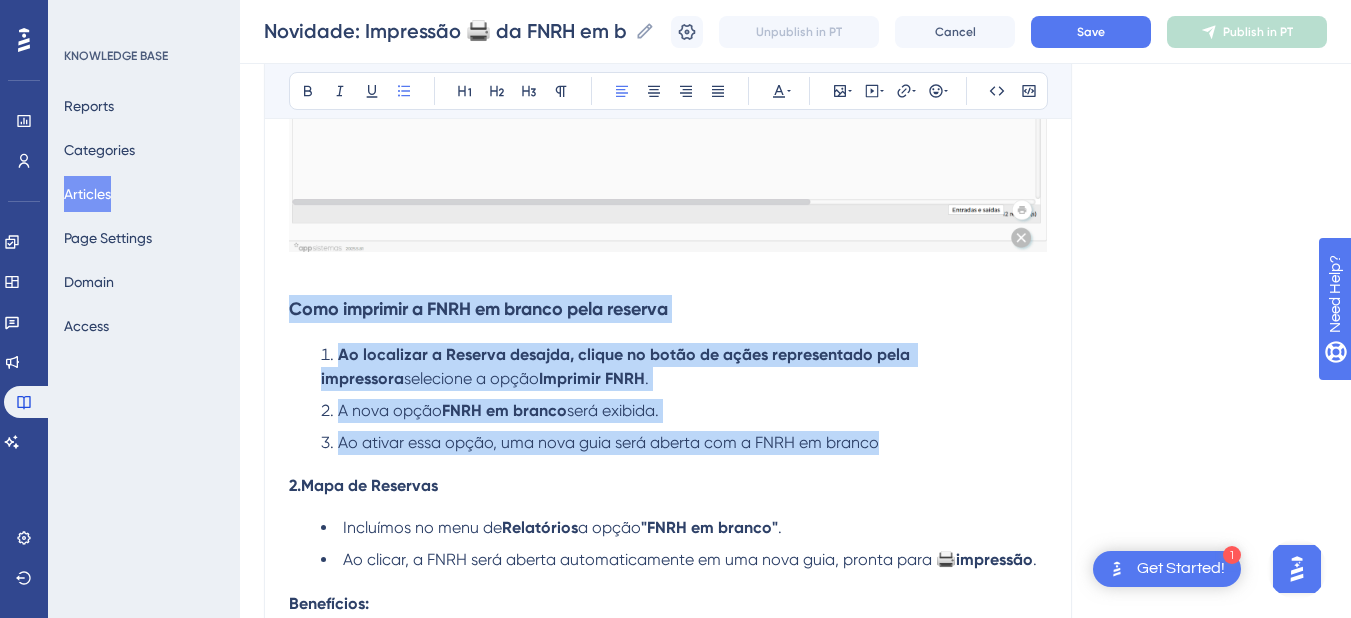 drag, startPoint x: 919, startPoint y: 442, endPoint x: 253, endPoint y: 304, distance: 680.14703 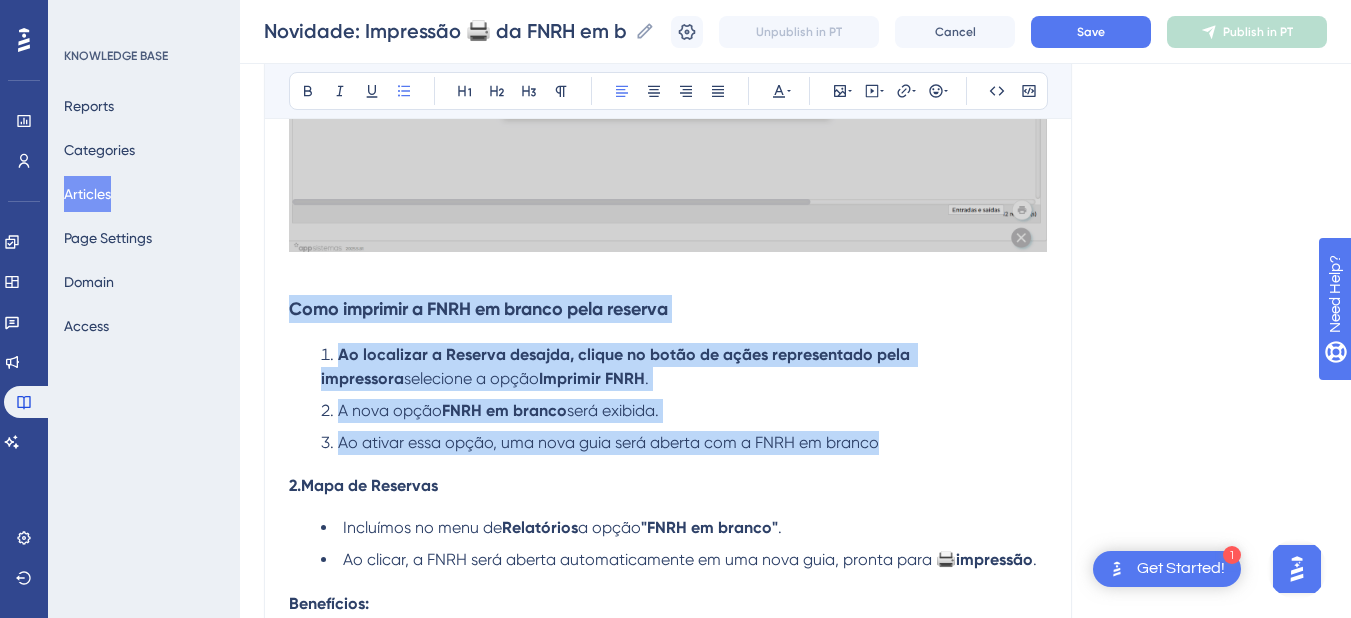 click on "Performance Users Engagement Widgets Feedback Product Updates Knowledge Base AI Assistant Settings Logout KNOWLEDGE BASE Reports Categories Articles Page Settings Domain Access Novidade: Impressão 🖨️ da FNRH em branco disponível no sistema Novidade: Impressão 🖨️ da FNRH em branco disponível no sistema Novidade: Impressão 🖨️ da FNRH em branco disponível no sistema Unpublish in PT Cancel Save Publish in PT Language Portuguese (Default) Novidade: Impressão 🖨️ da FNRH em branco disponível no sistema A Ficha Nacional de Registro de Hóspedes (FNRH) agora pode ser impressa em branco, sem necessidade de vincular a um hóspede específico. Essa funcionalidade é útil para preparar fichas antecipadamente ou deixar impressos disponíveis para preenchimento manual. Bold Italic Underline Bullet Point Heading 1 Heading 2 Heading 3 Normal Align Left Align Center Align Right Align Justify Text Color Insert Image Embed Video Hyperlink Emojis Code Code Block Acesse o menu  Operações > Reservas ." at bounding box center (795, 109) 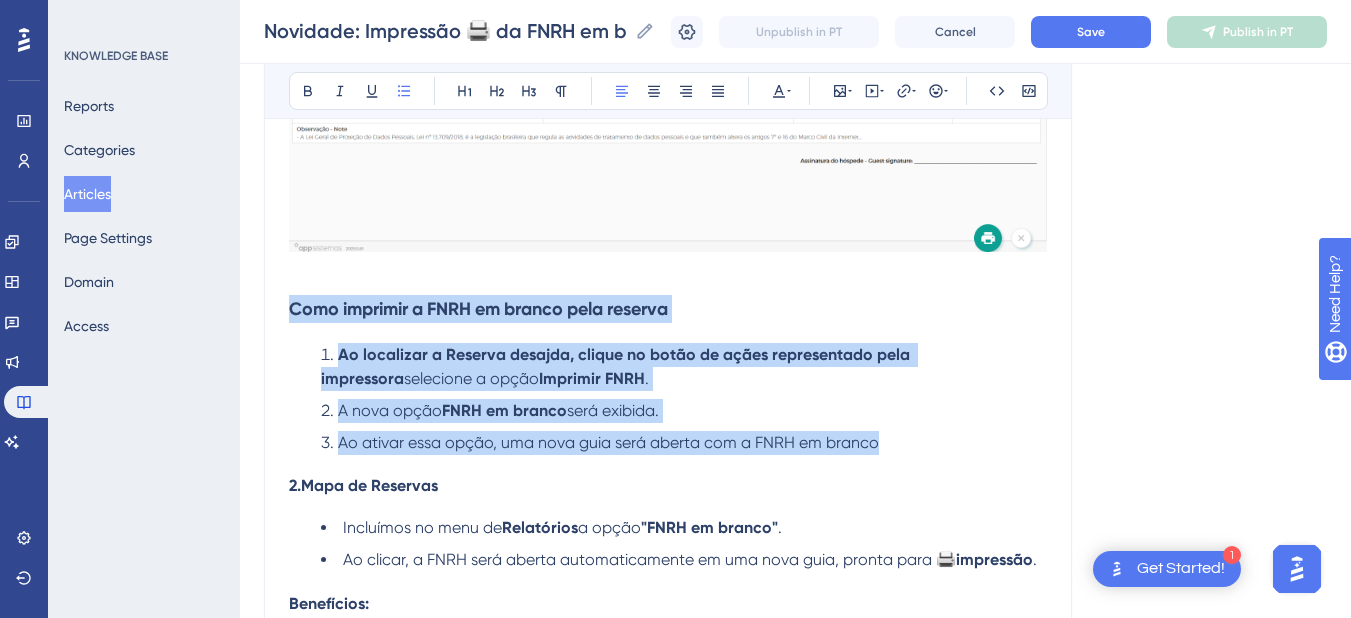 click on "Ao ativar essa opção, uma nova guia será aberta com a FNRH em branco" at bounding box center [684, 443] 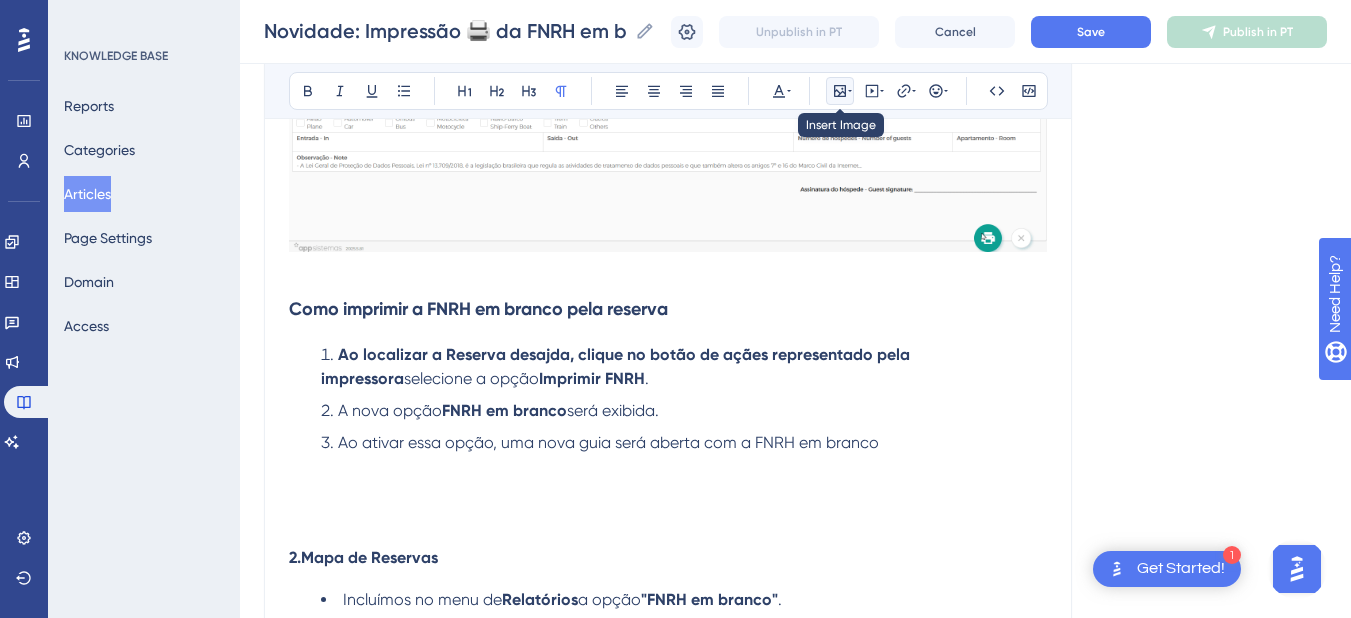 click 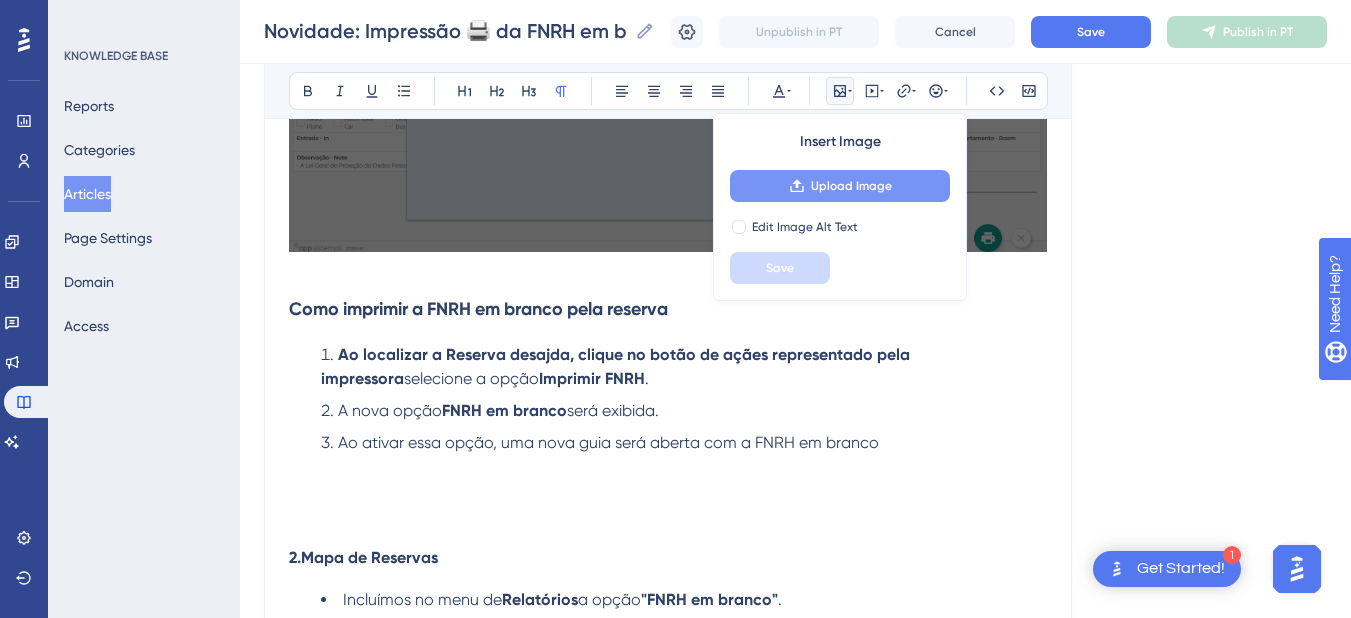 click 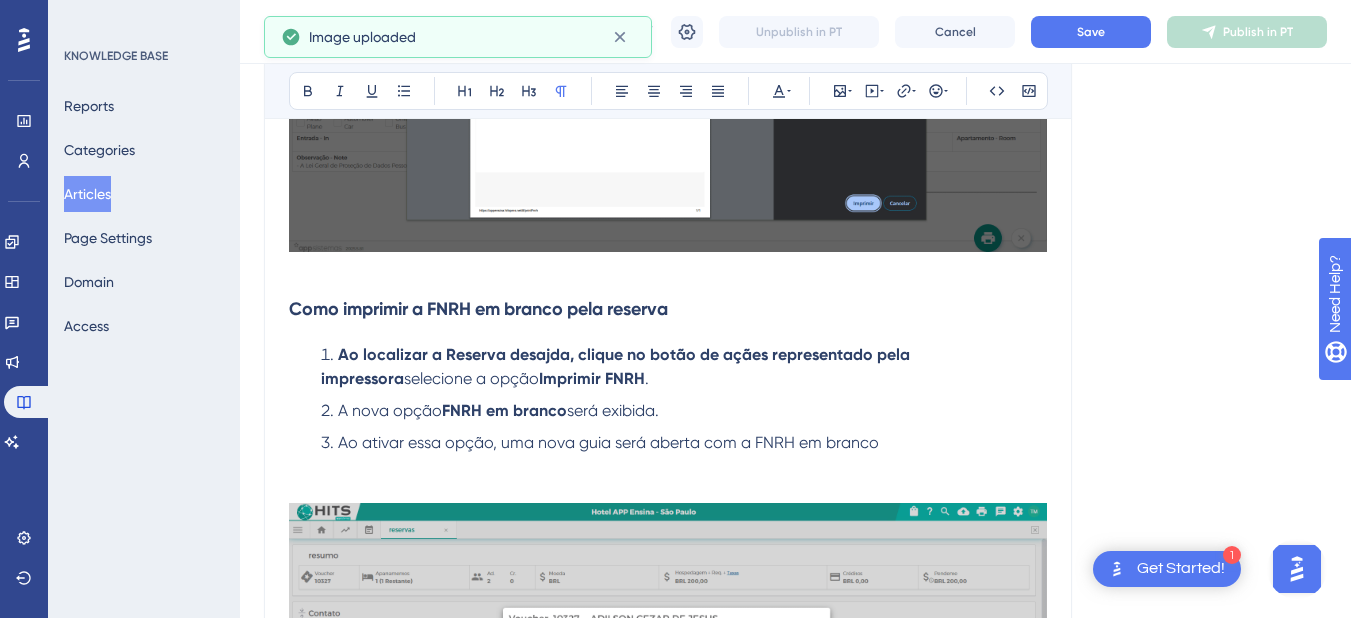 click at bounding box center (668, 467) 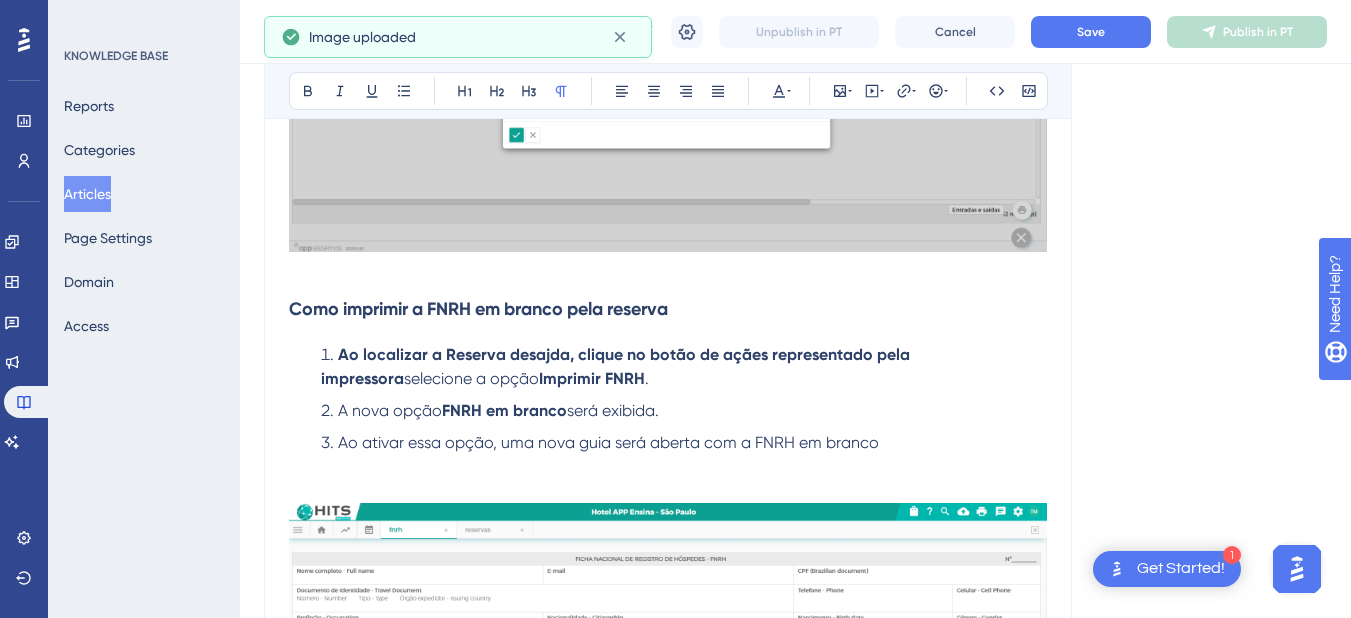 click at bounding box center [668, 467] 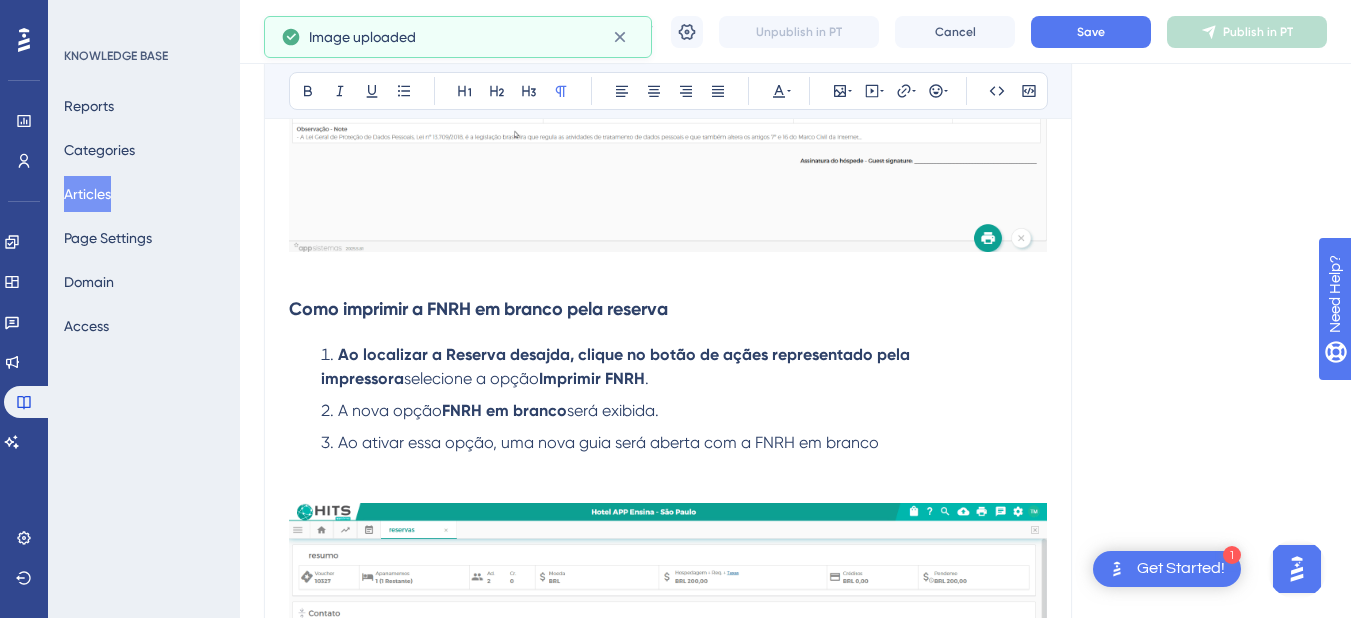 click on "Ao ativar essa opção, uma nova guia será aberta com a FNRH em branco" at bounding box center (684, 443) 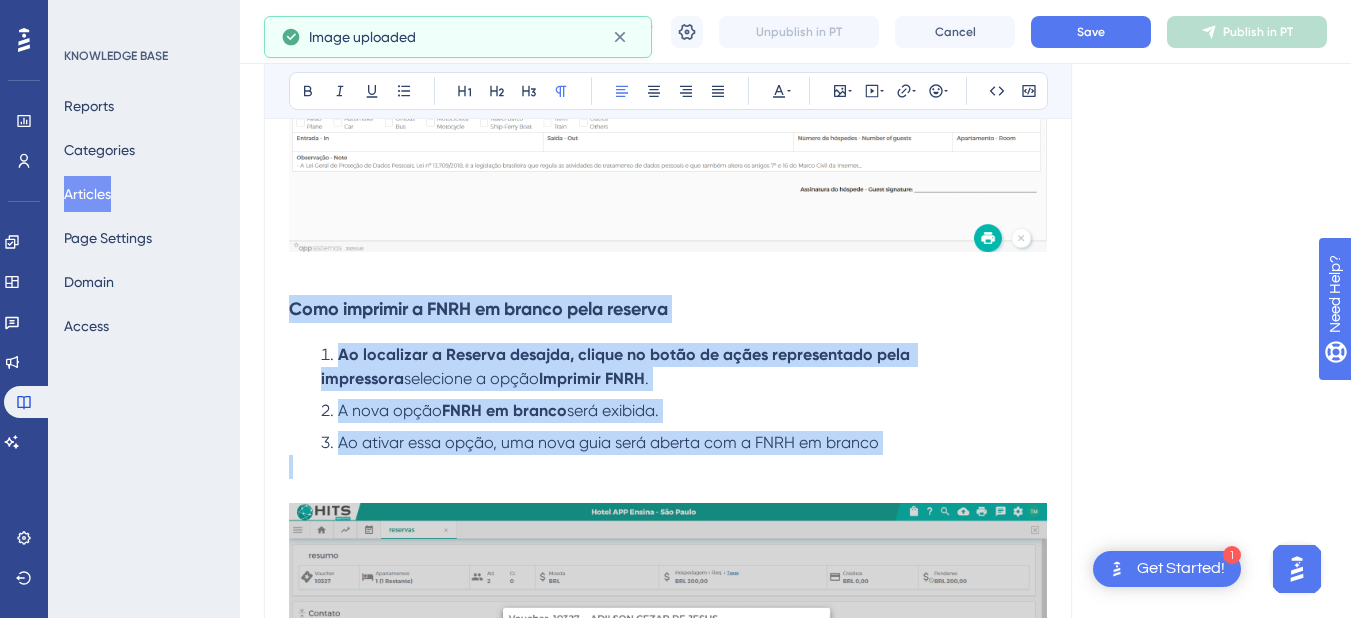 drag, startPoint x: 902, startPoint y: 444, endPoint x: 264, endPoint y: 295, distance: 655.1679 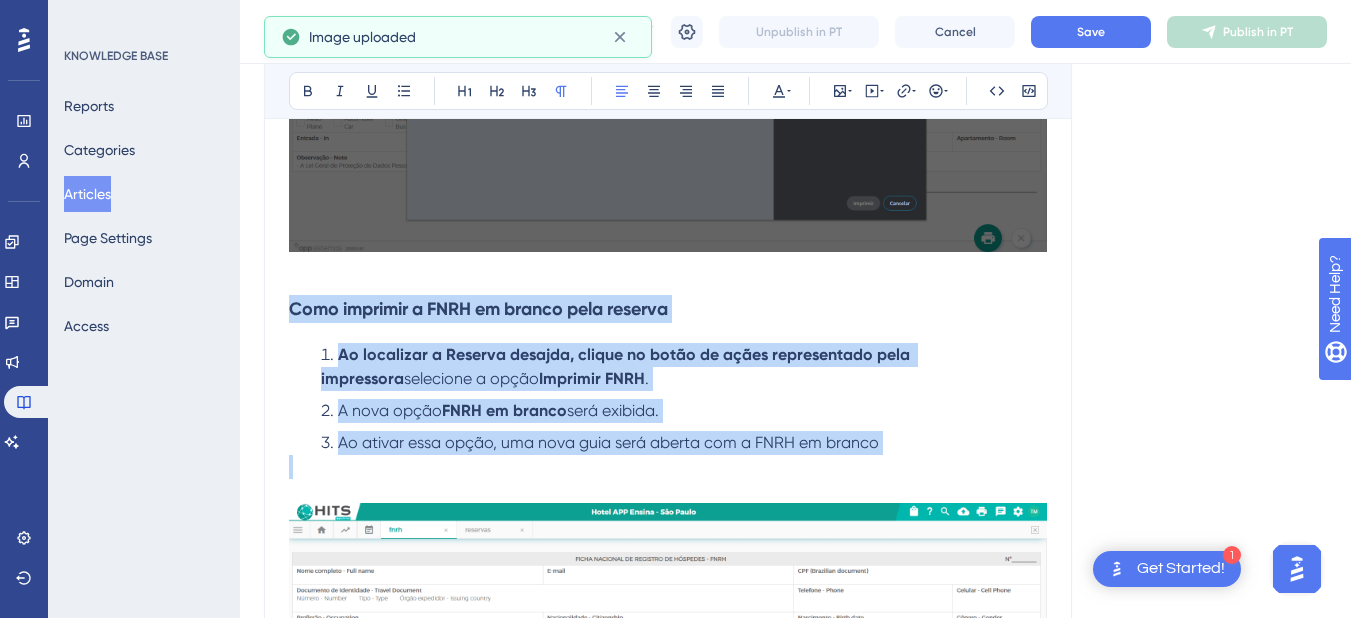 click on "Novidade: Impressão 🖨️ da FNRH em branco disponível no sistema A Ficha Nacional de Registro de Hóspedes (FNRH) agora pode ser impressa em branco, sem necessidade de vincular a um hóspede específico. Essa funcionalidade é útil para preparar fichas antecipadamente ou deixar impressos disponíveis para preenchimento manual. Bold Italic Underline Bullet Point Heading 1 Heading 2 Heading 3 Normal Align Left Align Center Align Right Align Justify Text Color Insert Image Embed Video Hyperlink Emojis Code Code Block 🖨️ Como imprimir a FNRH em branco pela tela da reserva Acesse o menu  Operações > Reservas . Localize a reserva desejada e clique no botão de  ações , representado pelo ícone de impressora. Selecione a opção  Impressão FNRH . Ao marcar essa opção, o campo  FNRH em branco  será habilitado. Marque a opção  FNRH em branco , clique em  Confirmar  e prossiga com a impressão. Como imprimir a FNRH em branco pela reserva selecione a opção  Imprimir FNRH . A nova opção  2.  . ." at bounding box center [668, 358] 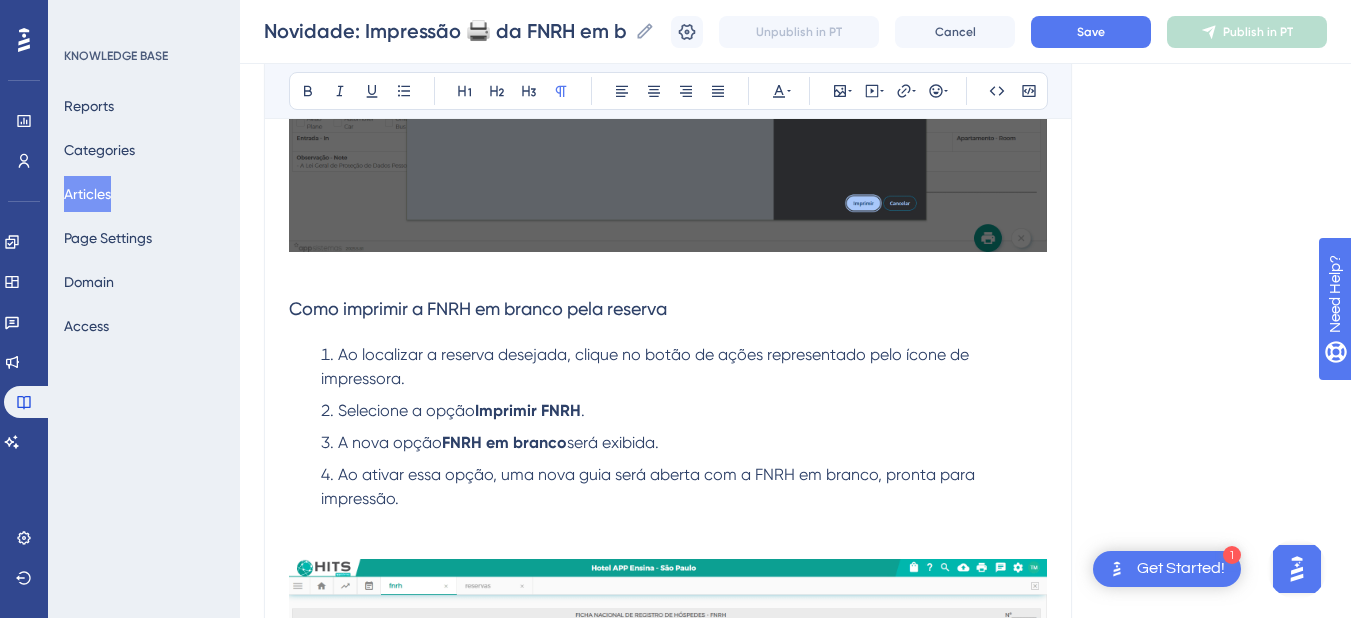 click at bounding box center [668, 547] 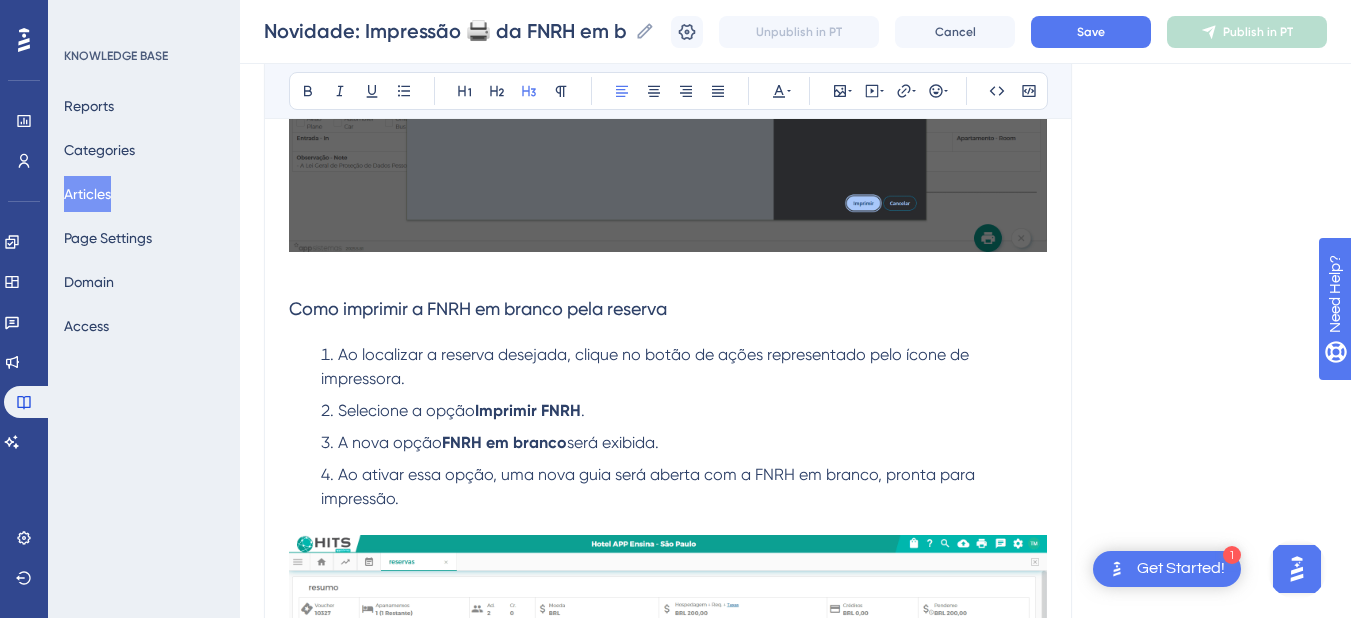 click on "Como imprimir a FNRH em branco pela reserva" at bounding box center [478, 308] 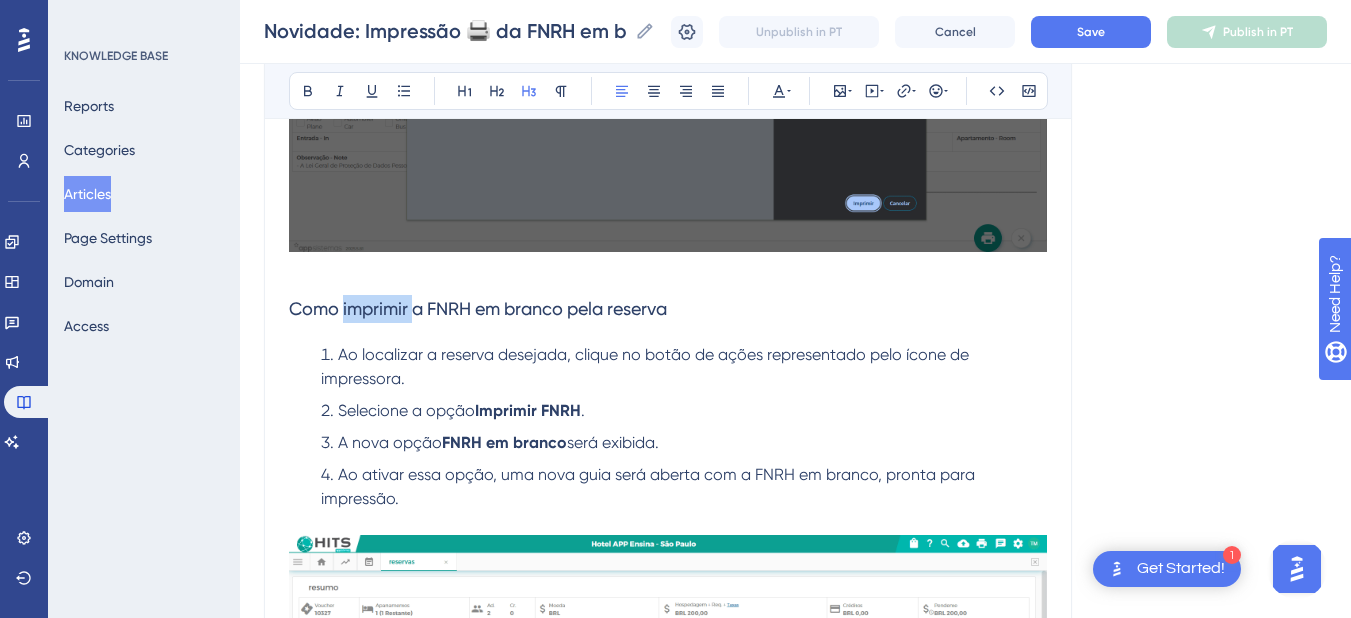 click on "Como imprimir a FNRH em branco pela reserva" at bounding box center (478, 308) 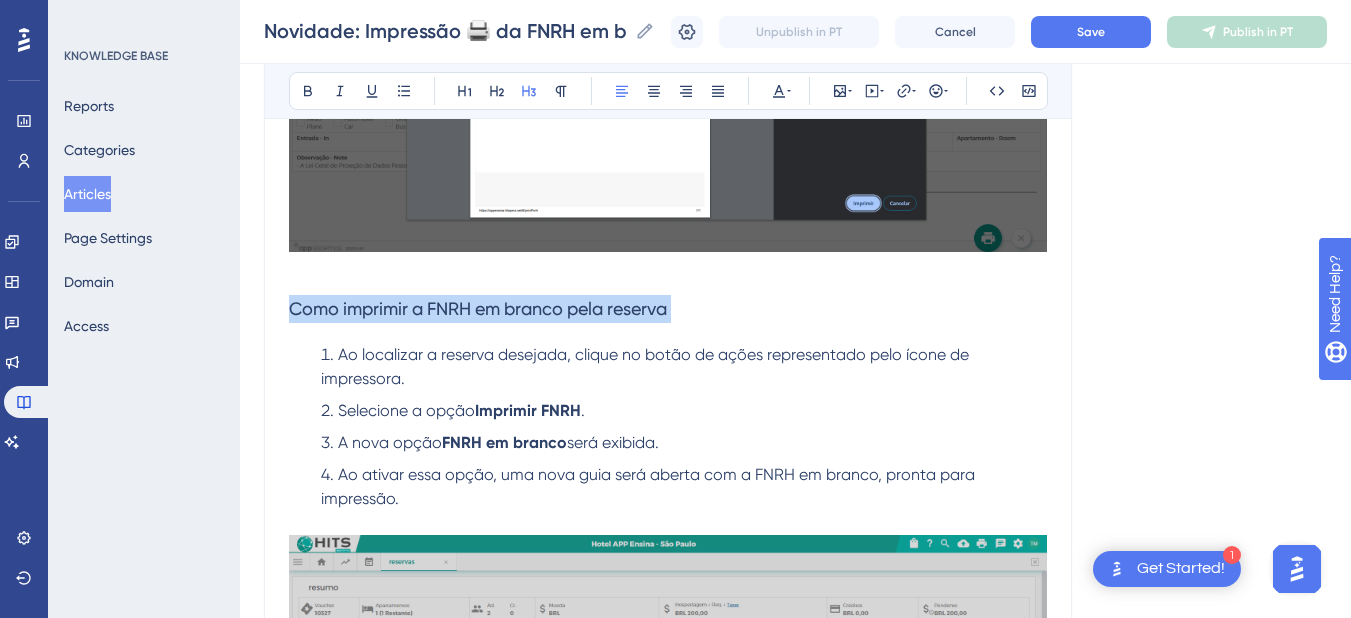 click on "Como imprimir a FNRH em branco pela reserva" at bounding box center [478, 308] 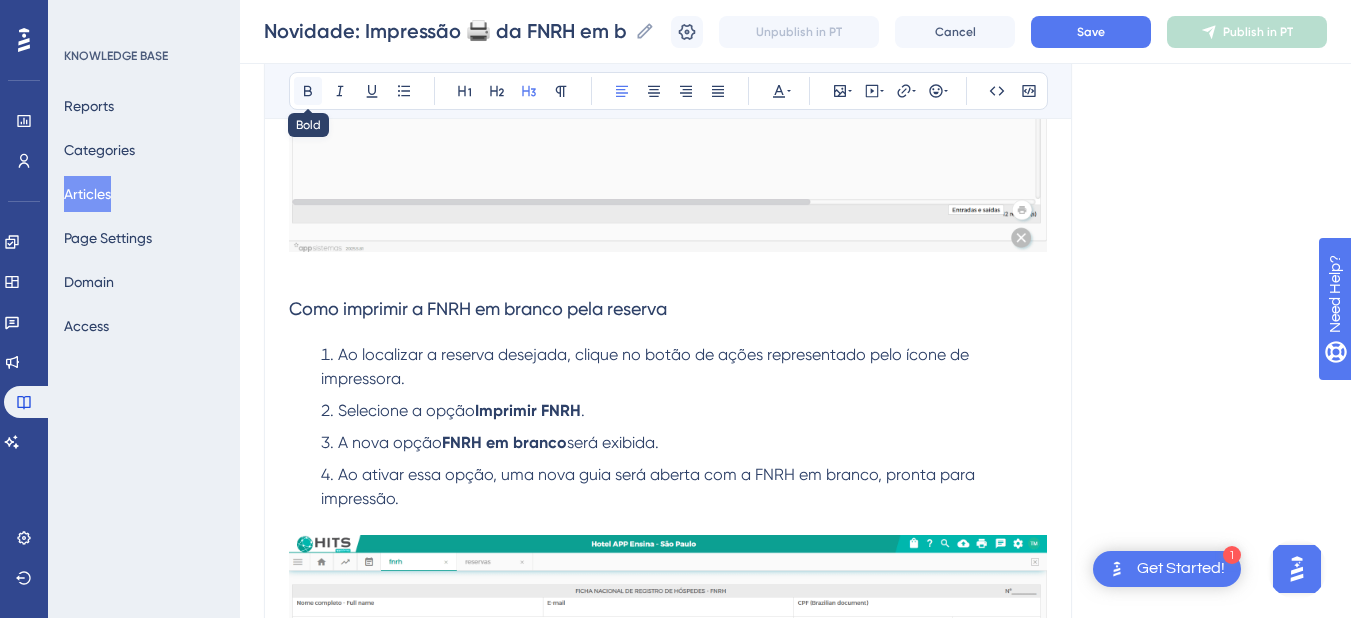 click 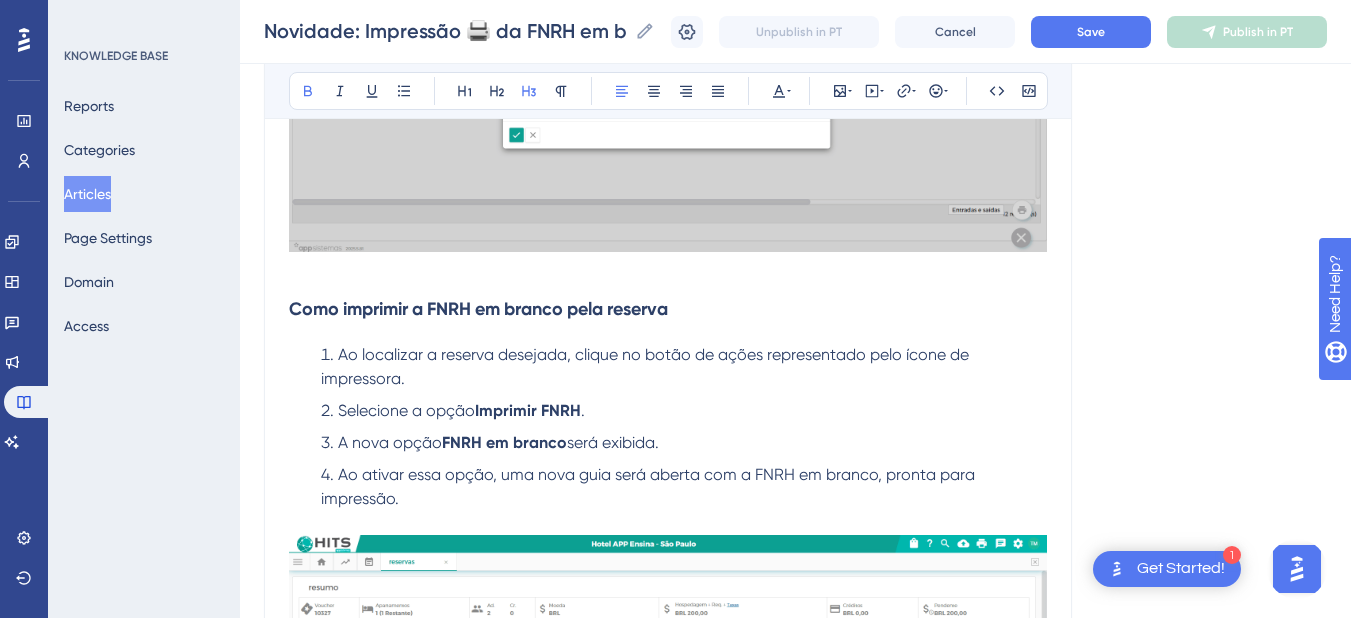 click on "Como imprimir a FNRH em branco pela reserva" at bounding box center (478, 309) 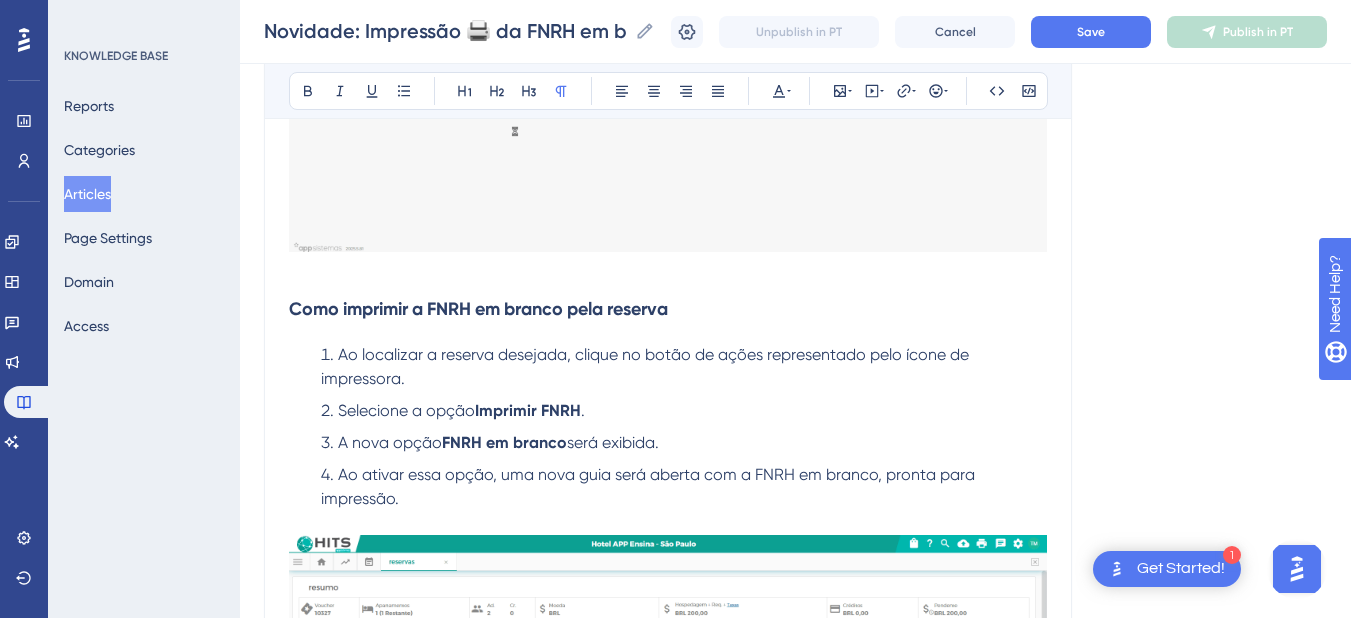 click at bounding box center (668, 271) 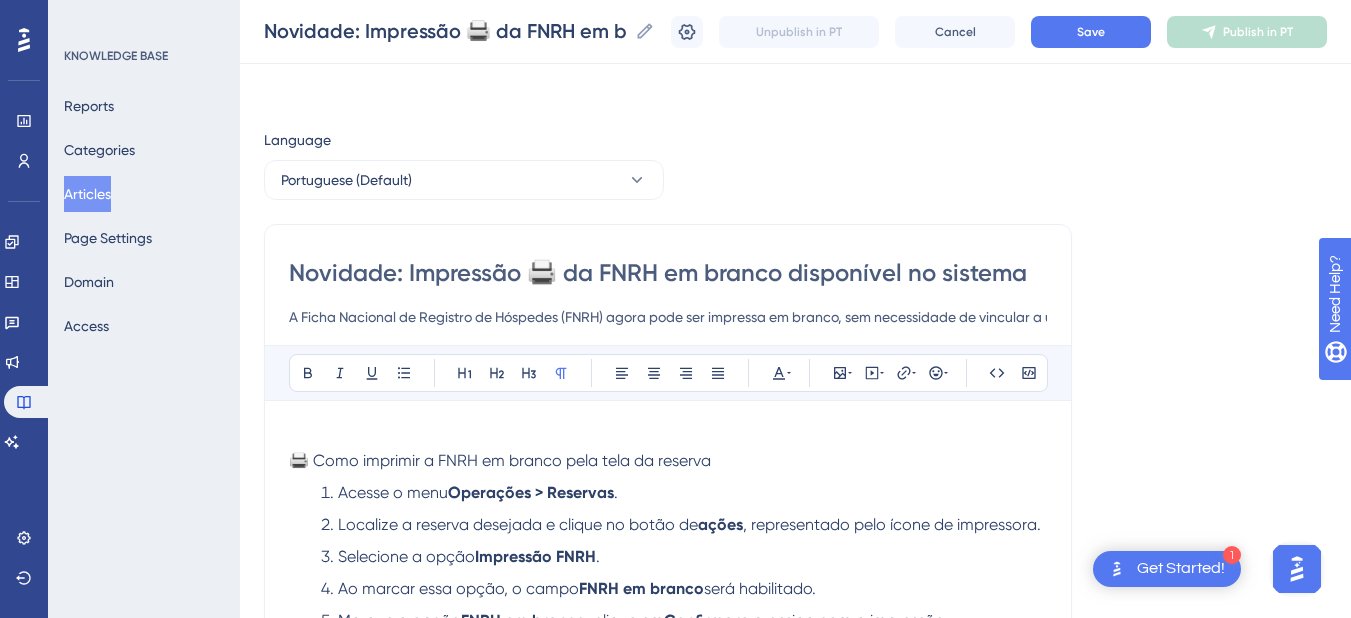 scroll, scrollTop: 200, scrollLeft: 0, axis: vertical 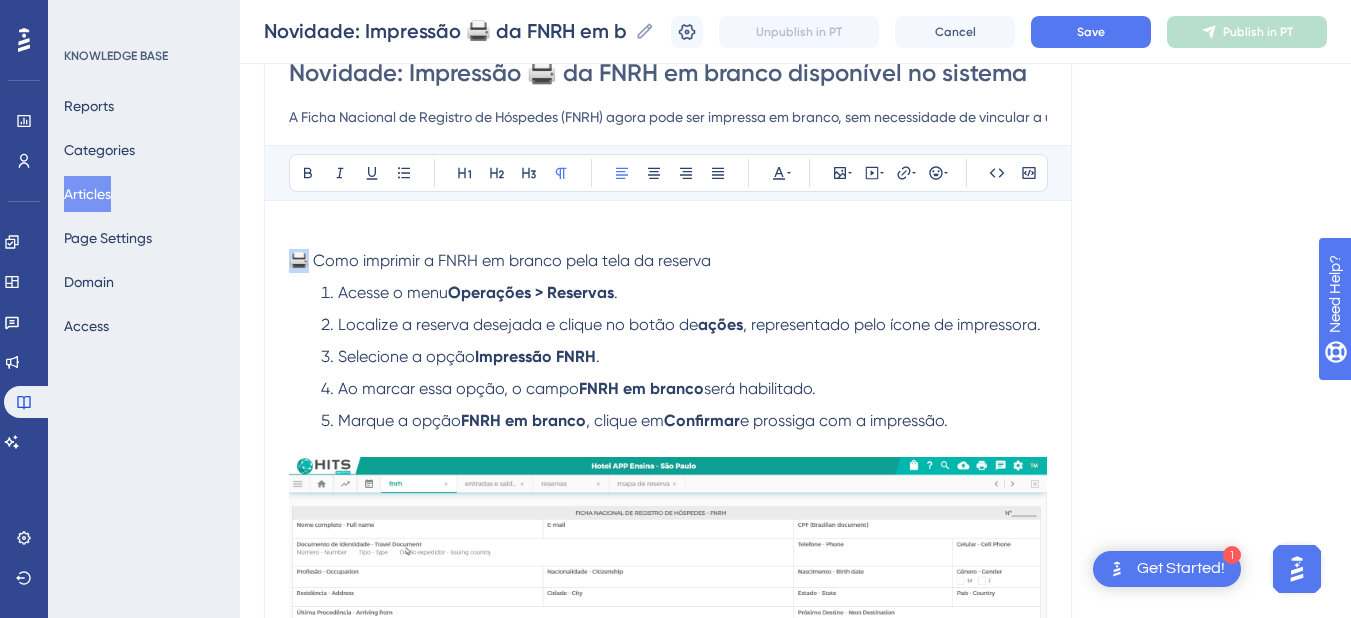 drag, startPoint x: 307, startPoint y: 255, endPoint x: 291, endPoint y: 255, distance: 16 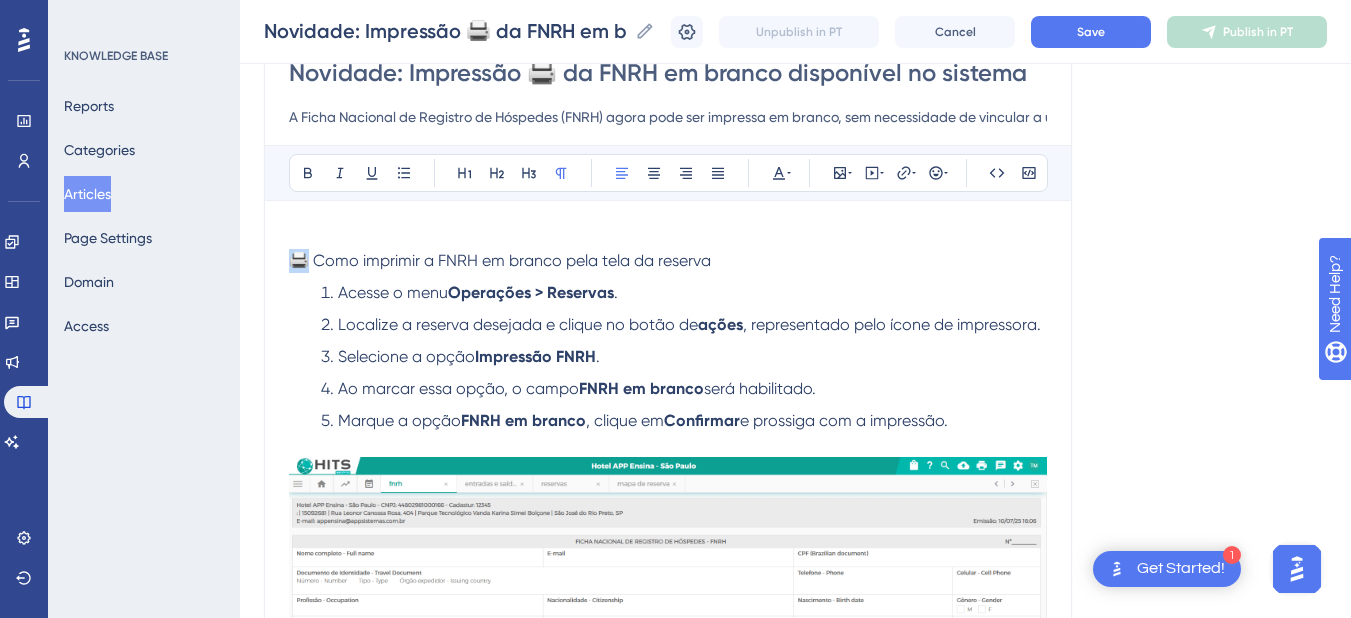 click on "🖨️ Como imprimir a FNRH em branco pela tela da reserva" at bounding box center [500, 260] 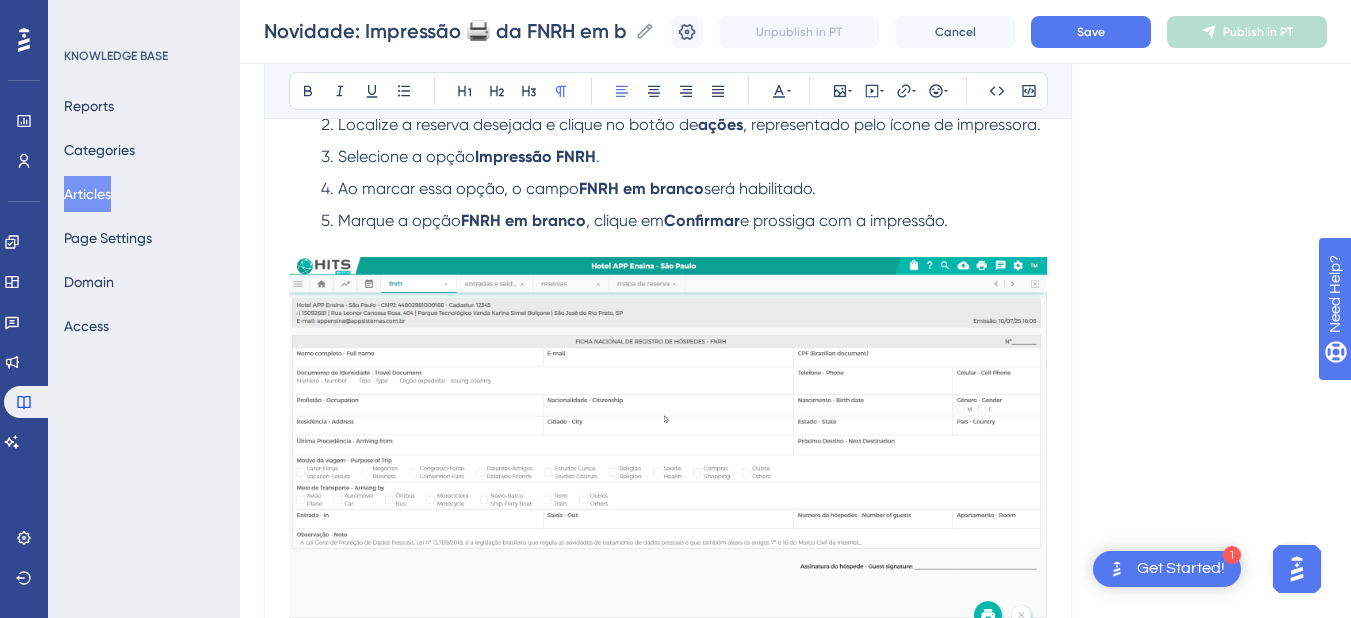 scroll, scrollTop: 800, scrollLeft: 0, axis: vertical 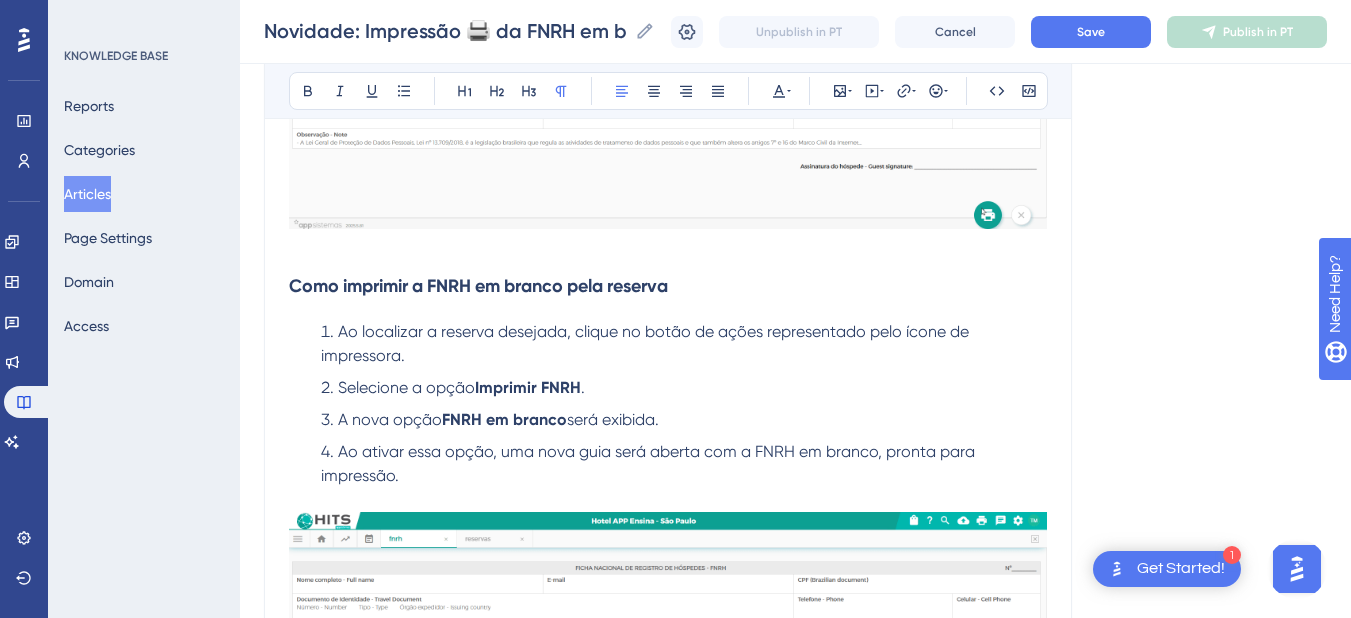 click on "Como imprimir a FNRH em branco pela reserva" at bounding box center [668, 286] 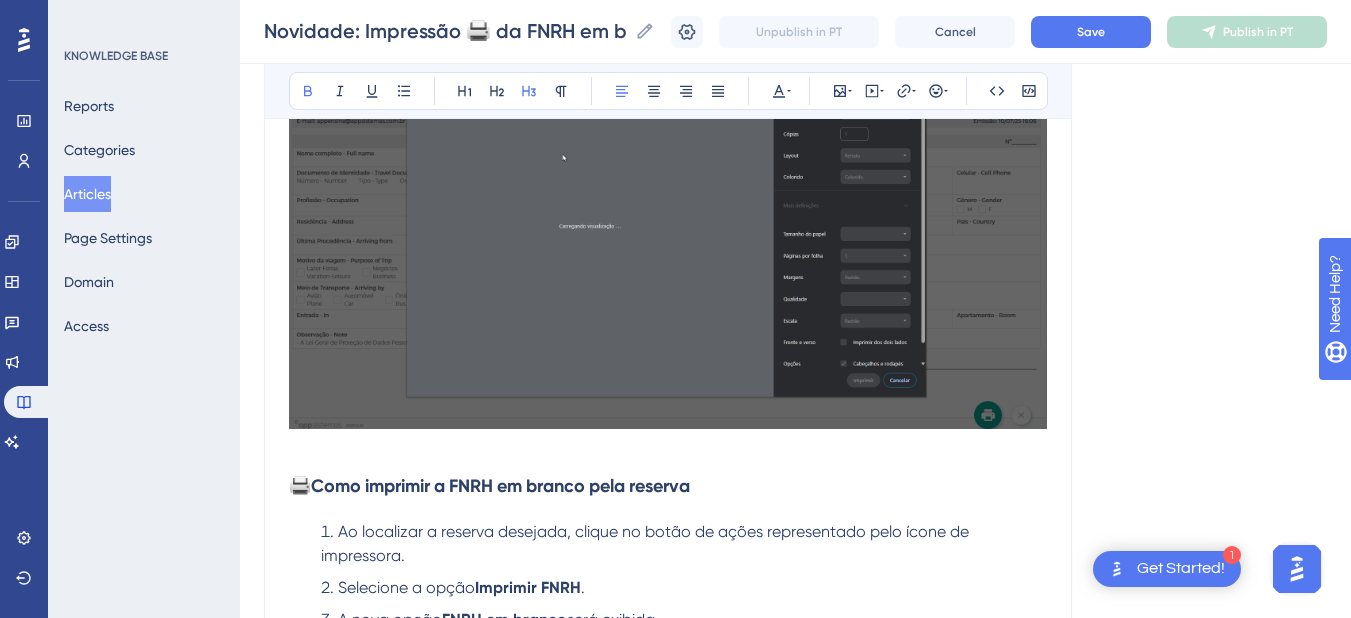 scroll, scrollTop: 0, scrollLeft: 0, axis: both 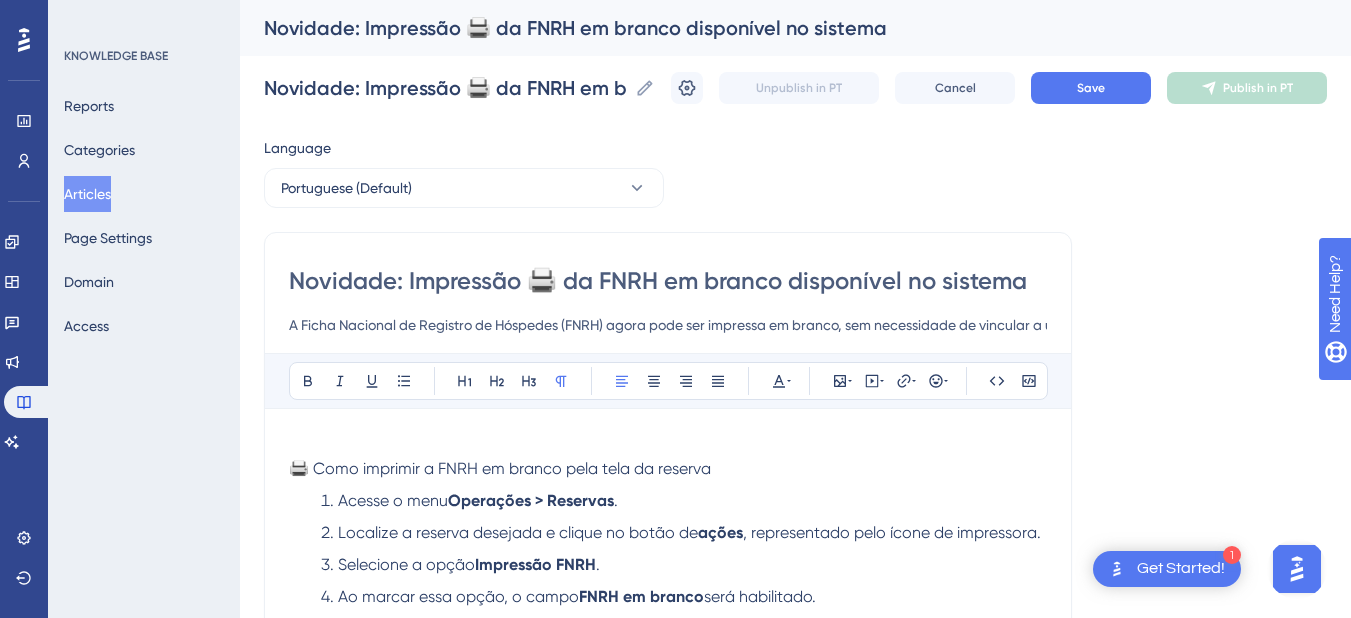 click on "🖨️ Como imprimir a FNRH em branco pela tela da reserva" at bounding box center (500, 468) 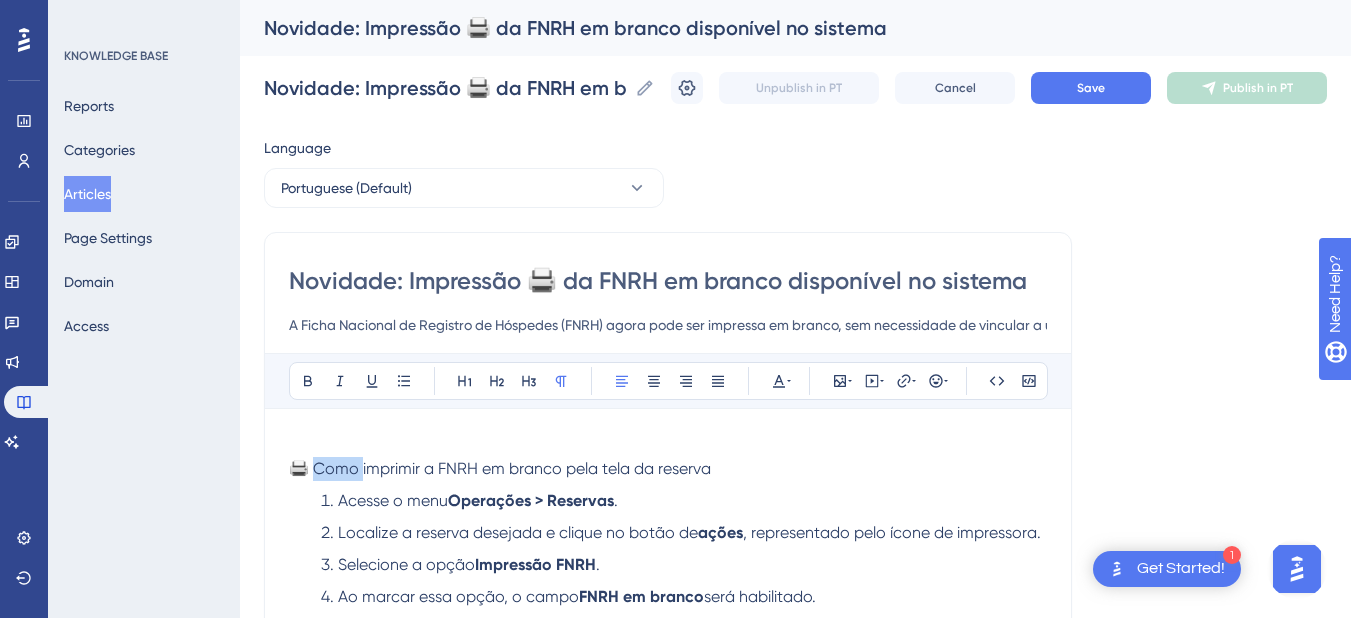 click on "🖨️ Como imprimir a FNRH em branco pela tela da reserva" at bounding box center [500, 468] 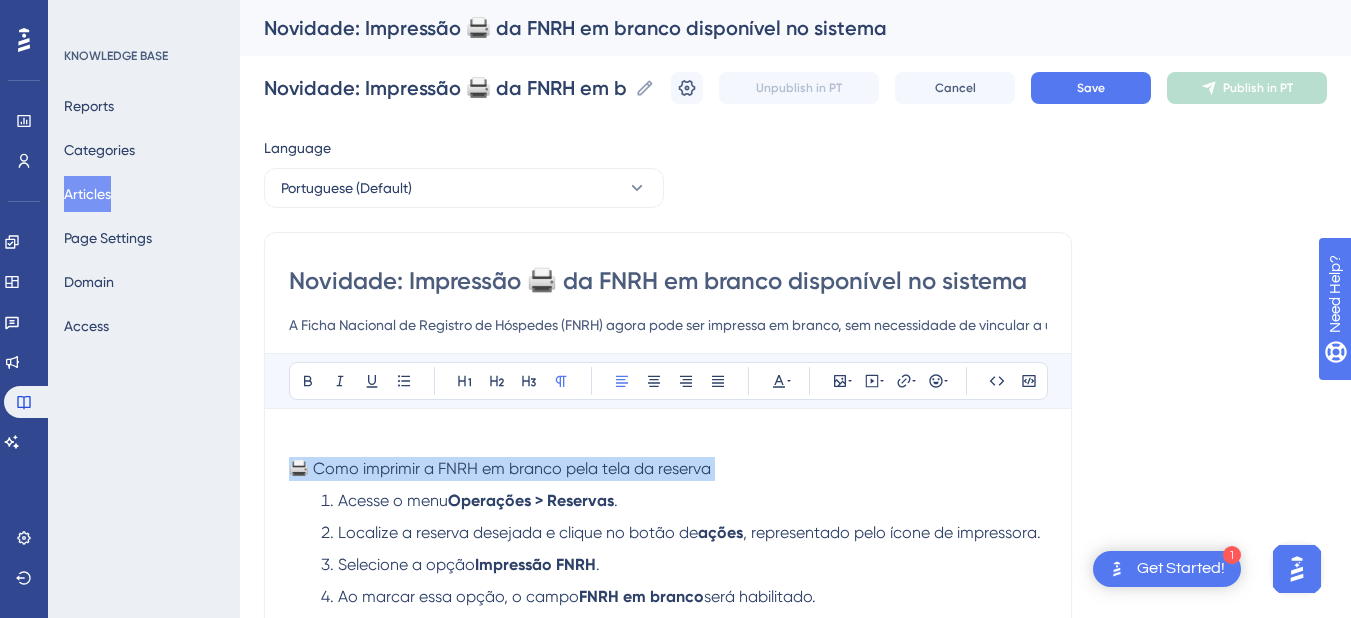 click on "🖨️ Como imprimir a FNRH em branco pela tela da reserva" at bounding box center [500, 468] 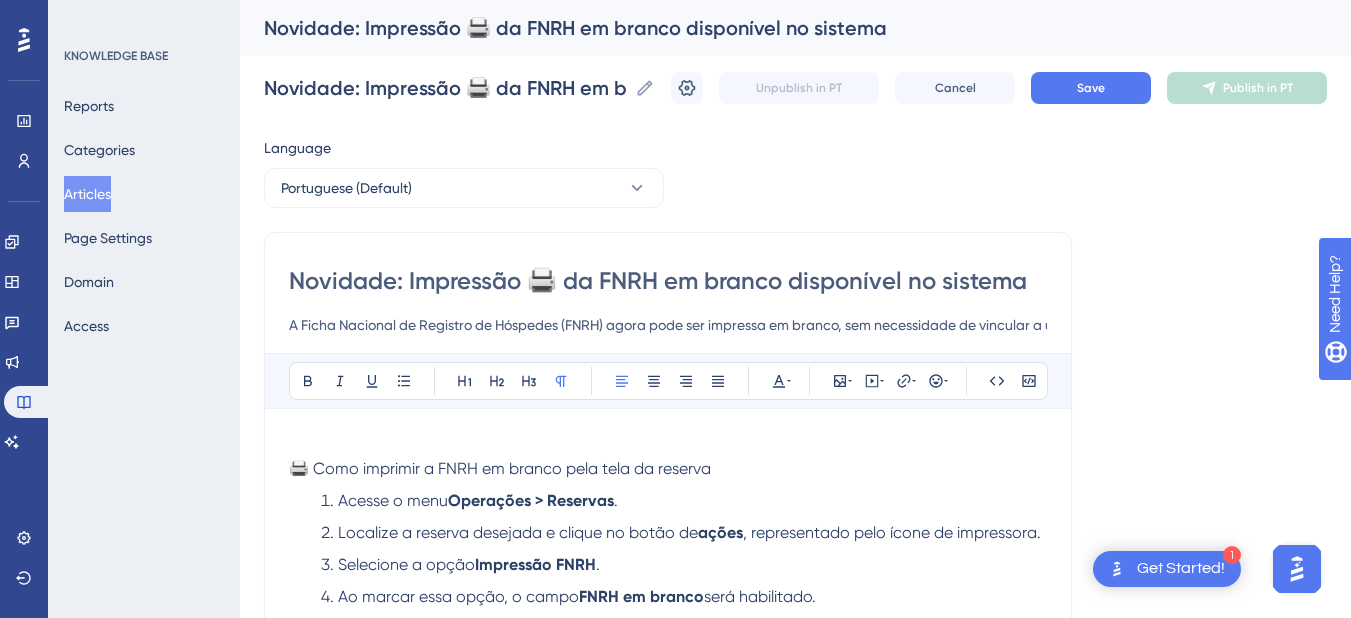 click on "Novidade: Impressão 🖨️ da FNRH em branco disponível no sistema A Ficha Nacional de Registro de Hóspedes (FNRH) agora pode ser impressa em branco, sem necessidade de vincular a um hóspede específico. Essa funcionalidade é útil para preparar fichas antecipadamente ou deixar impressos disponíveis para preenchimento manual. Bold Italic Underline Bullet Point Heading 1 Heading 2 Heading 3 Normal Align Left Align Center Align Right Align Justify Text Color Insert Image Embed Video Hyperlink Emojis Code Code Block 🖨️ Como imprimir a FNRH em branco pela tela da reserva Acesse o menu  Operações > Reservas . Localize a reserva desejada e clique no botão de  ações , representado pelo ícone de impressora. Selecione a opção  Impressão FNRH . Ao marcar essa opção, o campo  FNRH em branco  será habilitado. Marque a opção  FNRH em branco , clique em  Confirmar  e prossiga com a impressão. 🖨️ Como imprimir a FNRH em branco pela reserva Selecione a opção  Imprimir FNRH . A nova opção" at bounding box center [668, 1159] 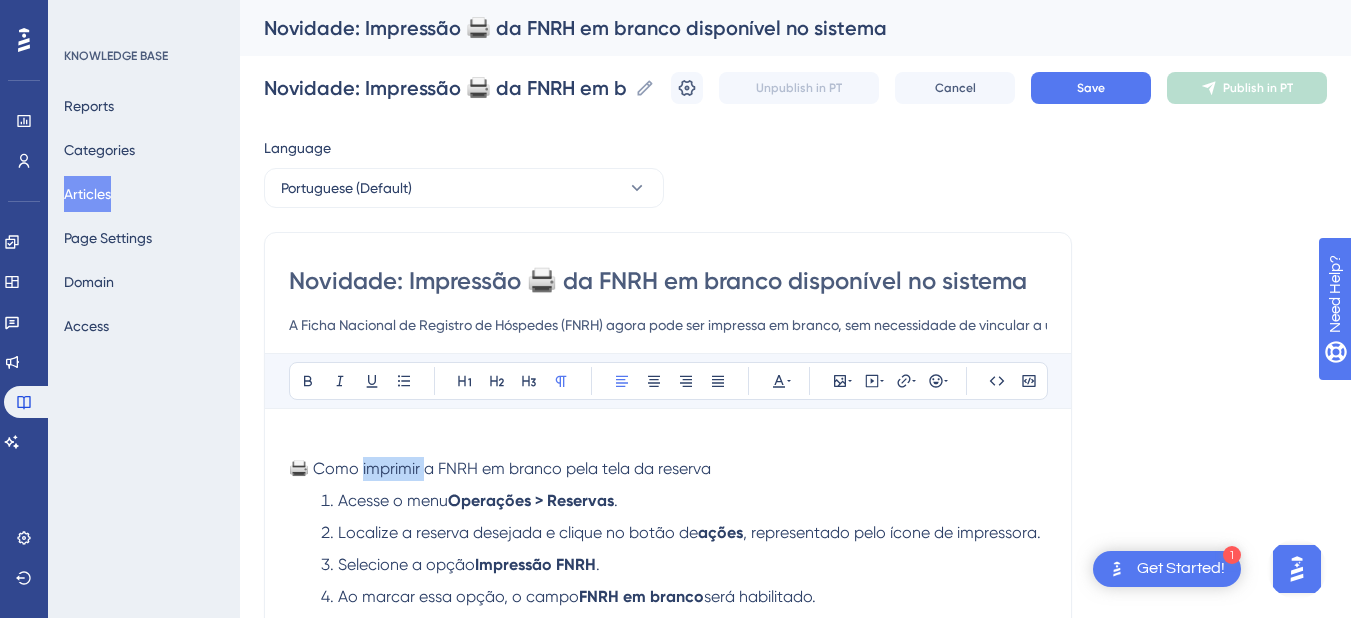 click on "🖨️ Como imprimir a FNRH em branco pela tela da reserva" at bounding box center [668, 469] 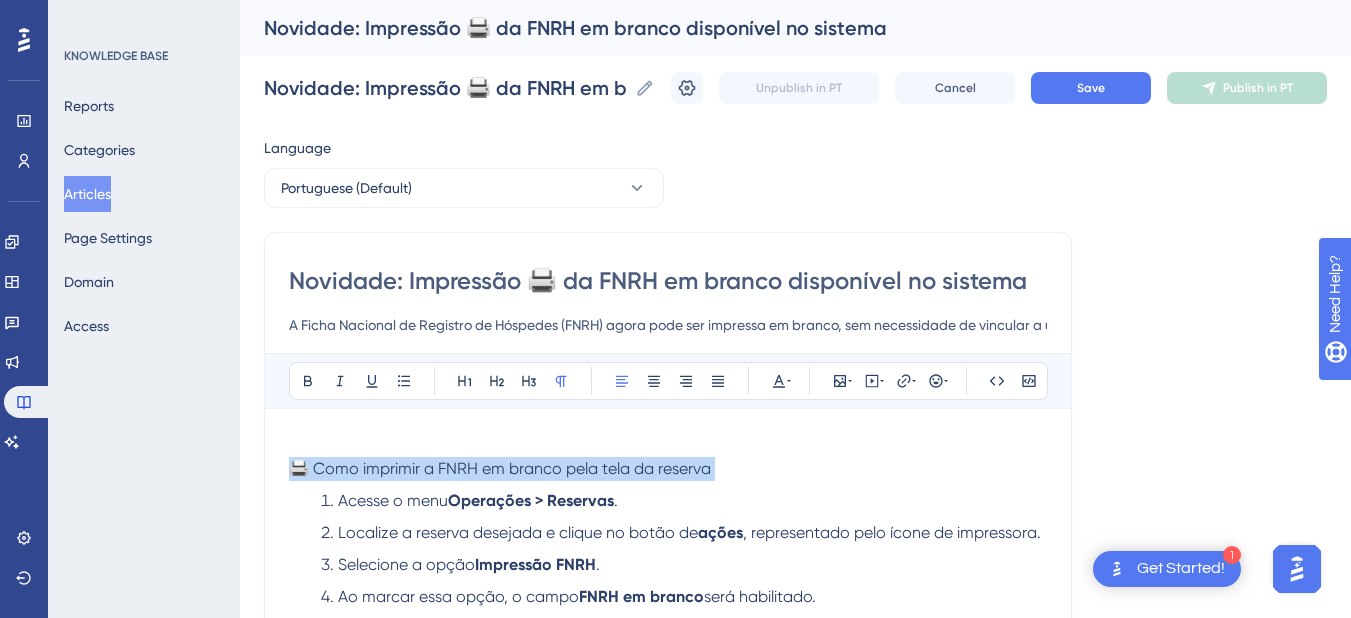 click on "🖨️ Como imprimir a FNRH em branco pela tela da reserva" at bounding box center (668, 469) 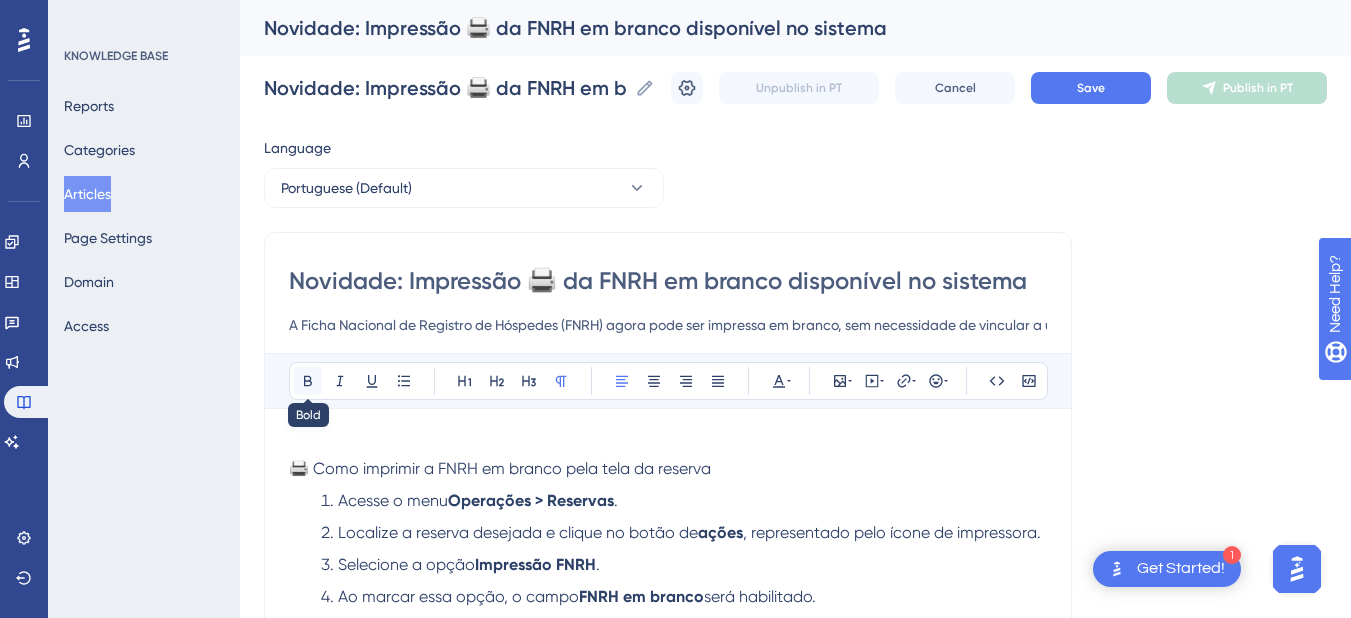 click at bounding box center (308, 381) 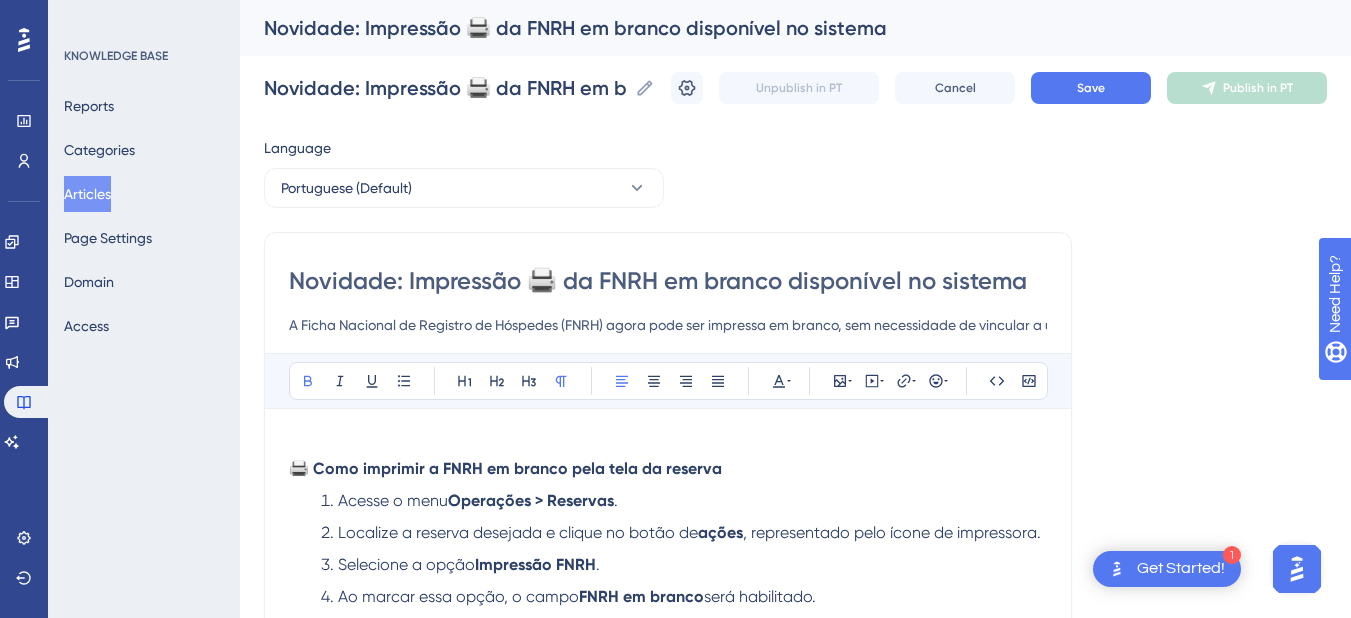 click on "🖨️ Como imprimir a FNRH em branco pela tela da reserva" at bounding box center [505, 468] 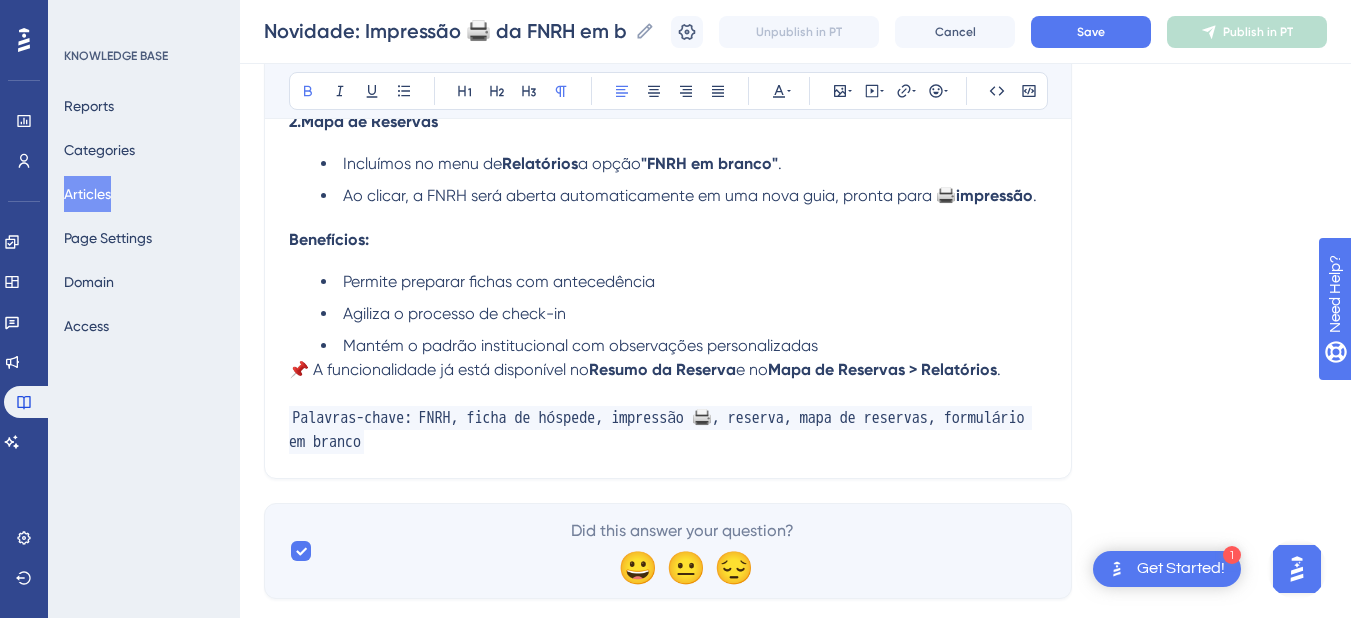 scroll, scrollTop: 1200, scrollLeft: 0, axis: vertical 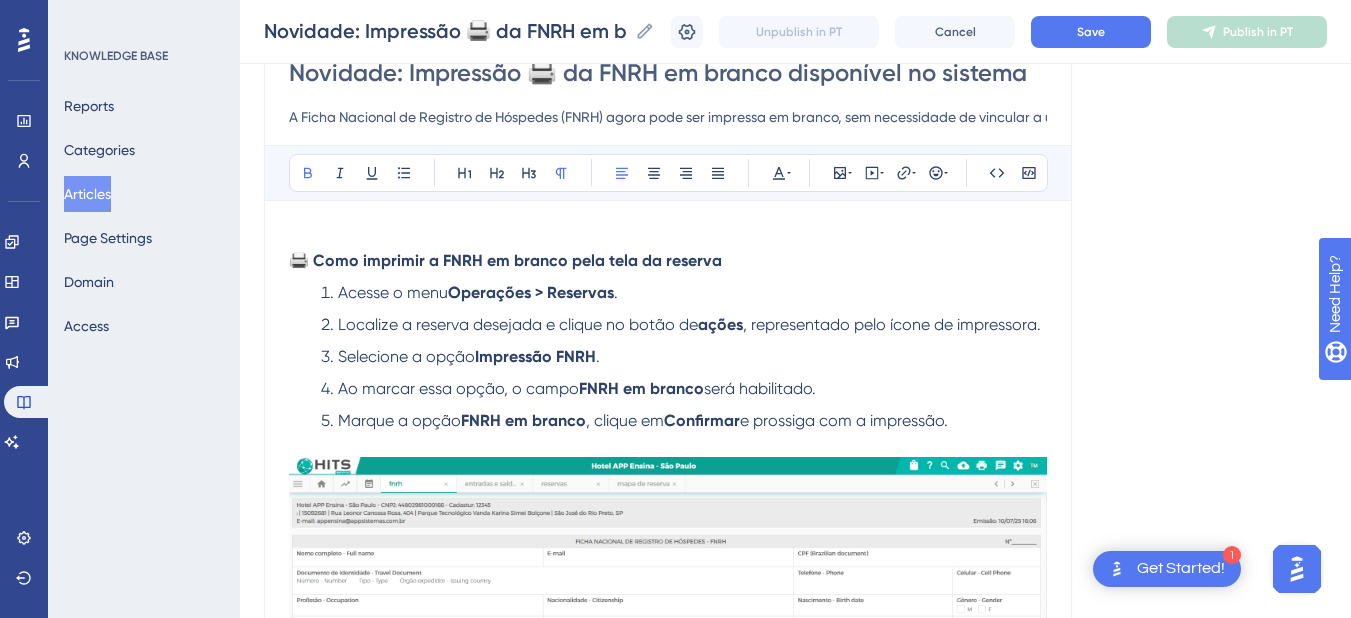 click on "Bold Italic Underline Bullet Point Heading 1 Heading 2 Heading 3 Normal Align Left Align Center Align Right Align Justify Text Color Insert Image Embed Video Hyperlink Emojis Code Code Block 🖨️ Como imprimir a FNRH em branco pela tela da reserva Acesse o menu  Operações > Reservas . Localize a reserva desejada e clique no botão de  ações , representado pelo ícone de impressora. Selecione a opção  Impressão FNRH . Ao marcar essa opção, o campo  FNRH em branco  será habilitado. Marque a opção  FNRH em branco , clique em  Confirmar  e prossiga com a impressão. 🖨️ Como imprimir a FNRH em branco pela reserva Ao localizar a reserva desejada, clique no botão de ações representado pelo ícone de impressora. Selecione a opção  Imprimir FNRH . A nova opção  FNRH em branco  será exibida. Ao ativar essa opção, uma nova guia será aberta com a FNRH em branco, pronta para impressão. 2.  Mapa de Reservas Incluímos no menu de  Relatórios  a opção  "FNRH em branco" . impressão .  e no" at bounding box center (668, 999) 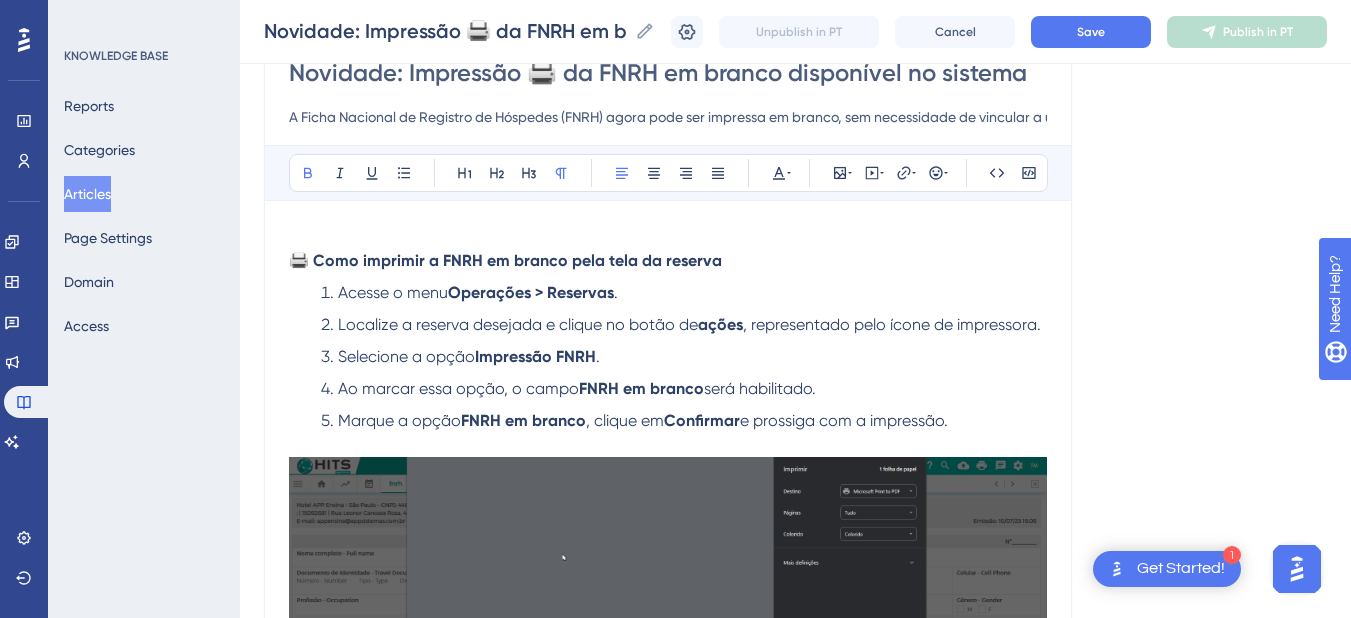 click at bounding box center (668, 237) 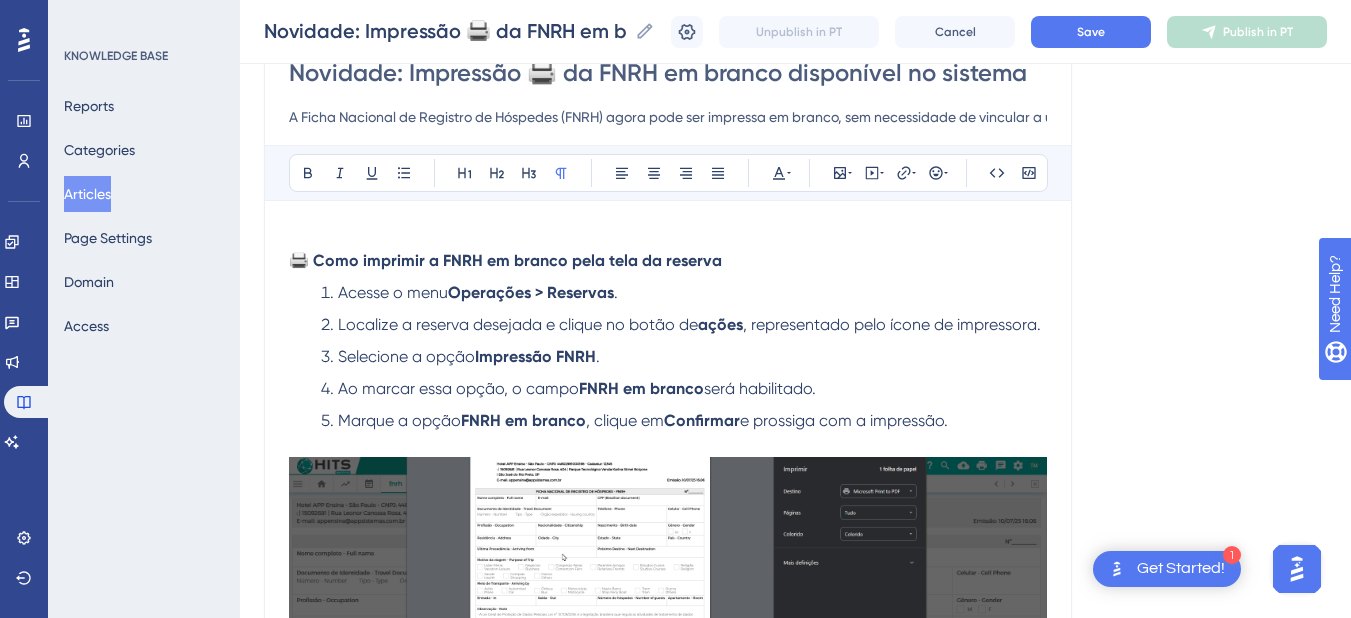 click on "Bold Italic Underline Bullet Point Heading 1 Heading 2 Heading 3 Normal Align Left Align Center Align Right Align Justify Text Color Insert Image Embed Video Hyperlink Emojis Code Code Block 🖨️ Como imprimir a FNRH em branco pela tela da reserva Acesse o menu  Operações > Reservas . Localize a reserva desejada e clique no botão de  ações , representado pelo ícone de impressora. Selecione a opção  Impressão FNRH . Ao marcar essa opção, o campo  FNRH em branco  será habilitado. Marque a opção  FNRH em branco , clique em  Confirmar  e prossiga com a impressão. 🖨️ Como imprimir a FNRH em branco pela reserva Ao localizar a reserva desejada, clique no botão de ações representado pelo ícone de impressora. Selecione a opção  Imprimir FNRH . A nova opção  FNRH em branco  será exibida. Ao ativar essa opção, uma nova guia será aberta com a FNRH em branco, pronta para impressão. 2.  Mapa de Reservas Incluímos no menu de  Relatórios  a opção  "FNRH em branco" . impressão .  e no" at bounding box center (668, 999) 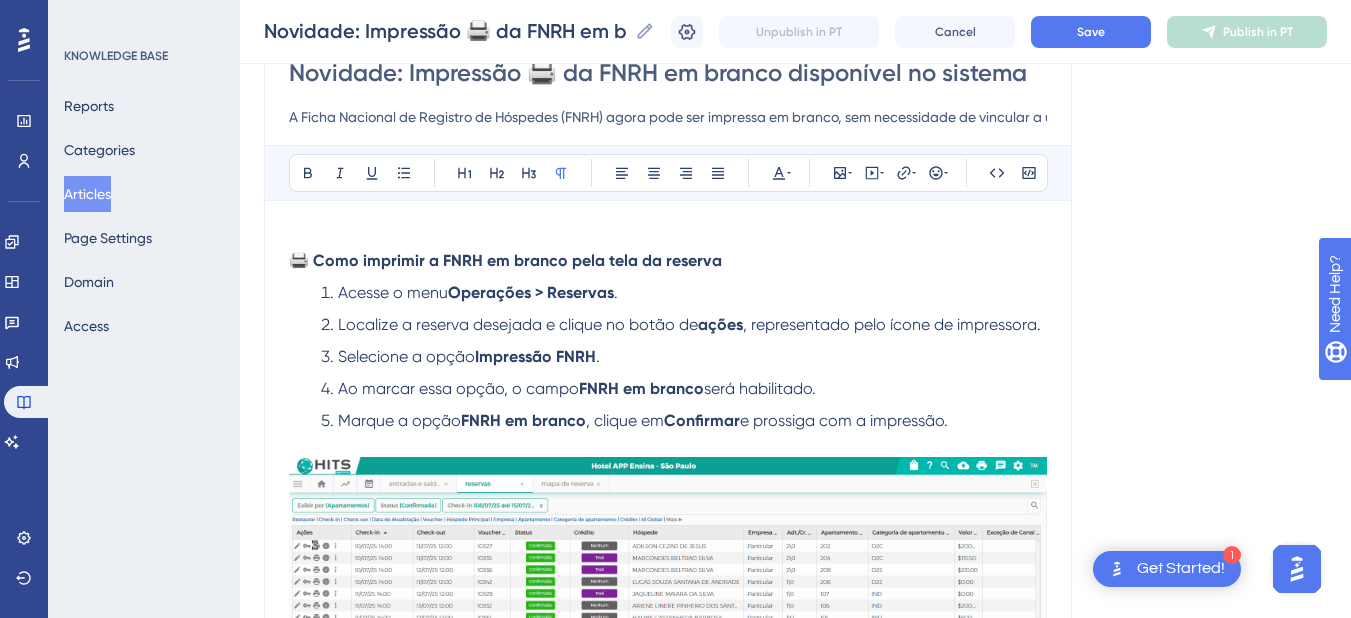 click at bounding box center (668, 237) 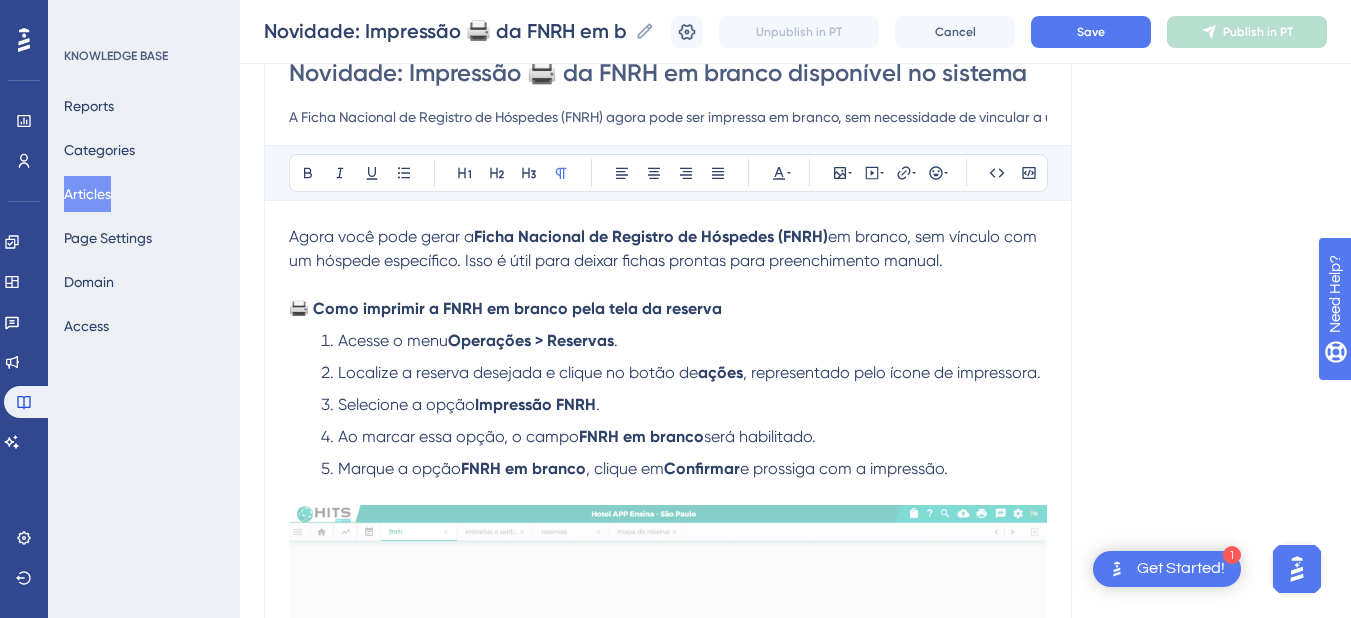 click on "A Ficha Nacional de Registro de Hóspedes (FNRH) agora pode ser impressa em branco, sem necessidade de vincular a um hóspede específico. Essa funcionalidade é útil para preparar fichas antecipadamente ou deixar impressos disponíveis para preenchimento manual." at bounding box center [668, 117] 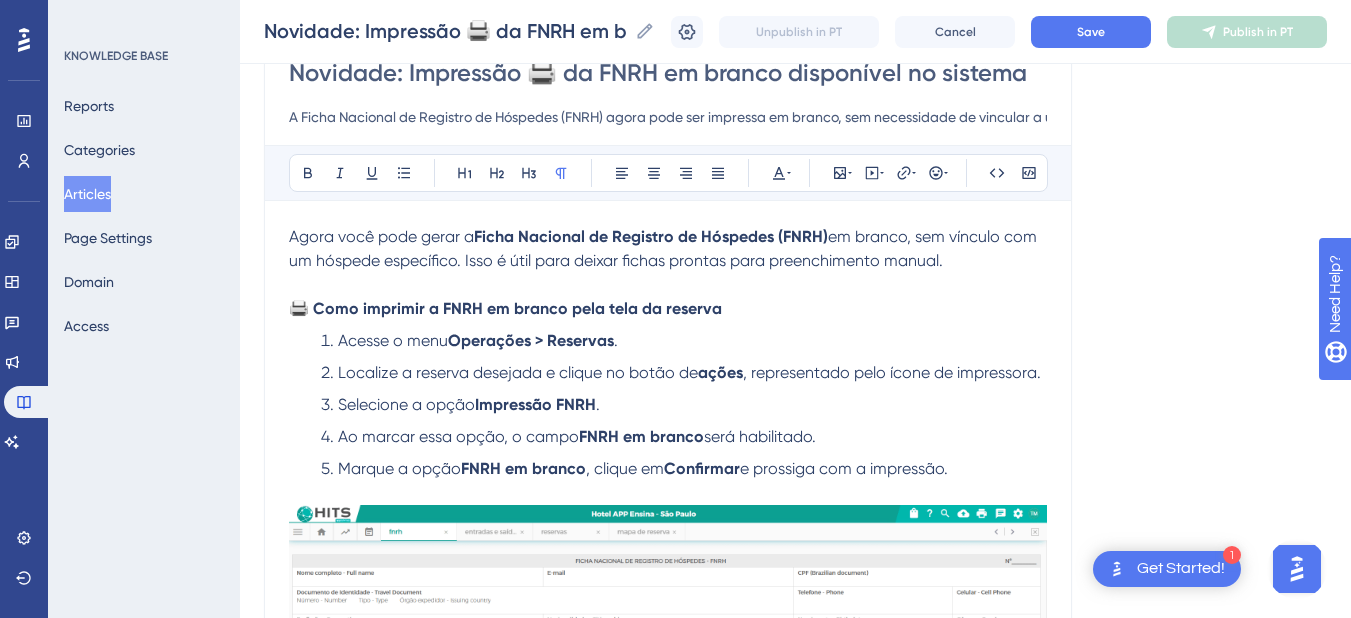 click on "A Ficha Nacional de Registro de Hóspedes (FNRH) agora pode ser impressa em branco, sem necessidade de vincular a um hóspede específico. Essa funcionalidade é útil para preparar fichas antecipadamente ou deixar impressos disponíveis para preenchimento manual." at bounding box center [668, 117] 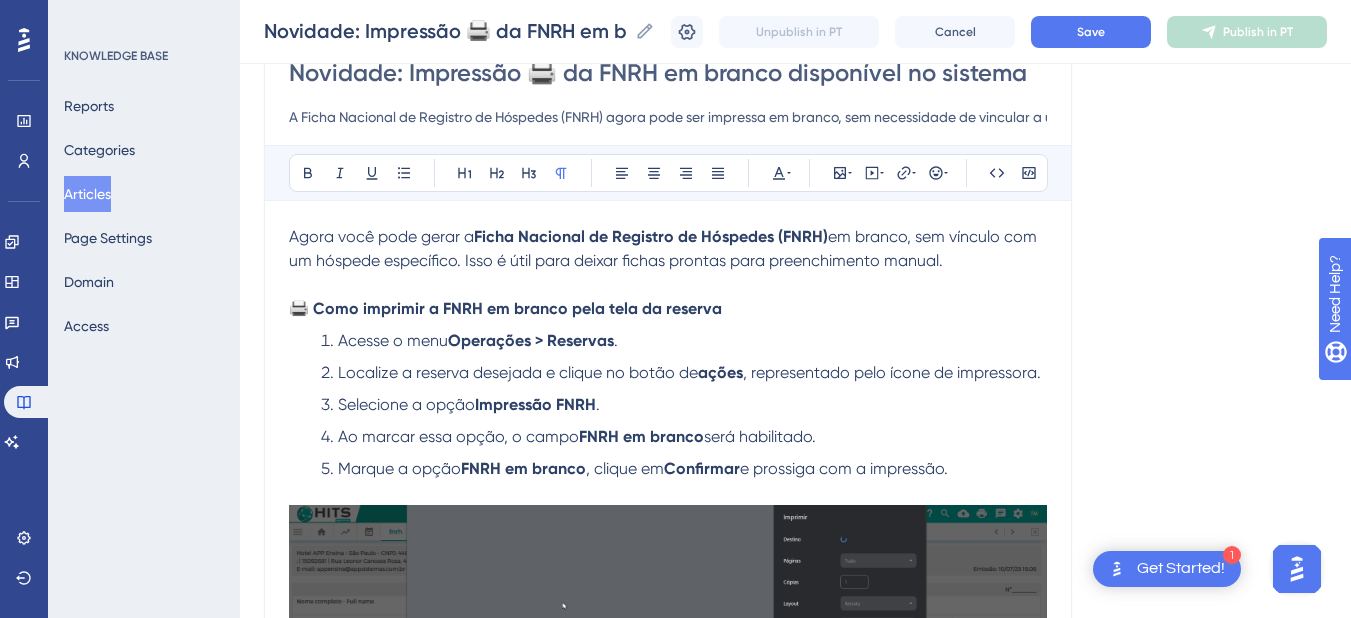 click on "A Ficha Nacional de Registro de Hóspedes (FNRH) agora pode ser impressa em branco, sem necessidade de vincular a um hóspede específico. Essa funcionalidade é útil para preparar fichas antecipadamente ou deixar impressos disponíveis para preenchimento manual." at bounding box center (668, 117) 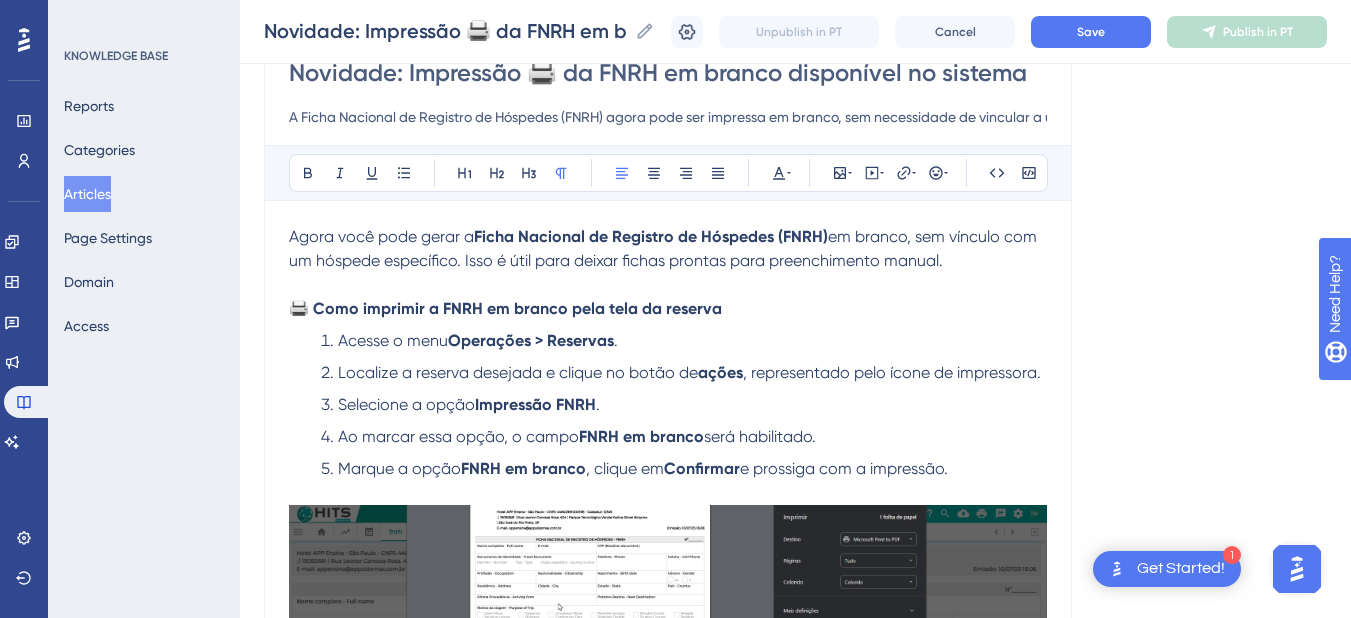 click on "em branco, sem vínculo com um hóspede específico. Isso é útil para deixar fichas prontas para preenchimento manual." at bounding box center [665, 248] 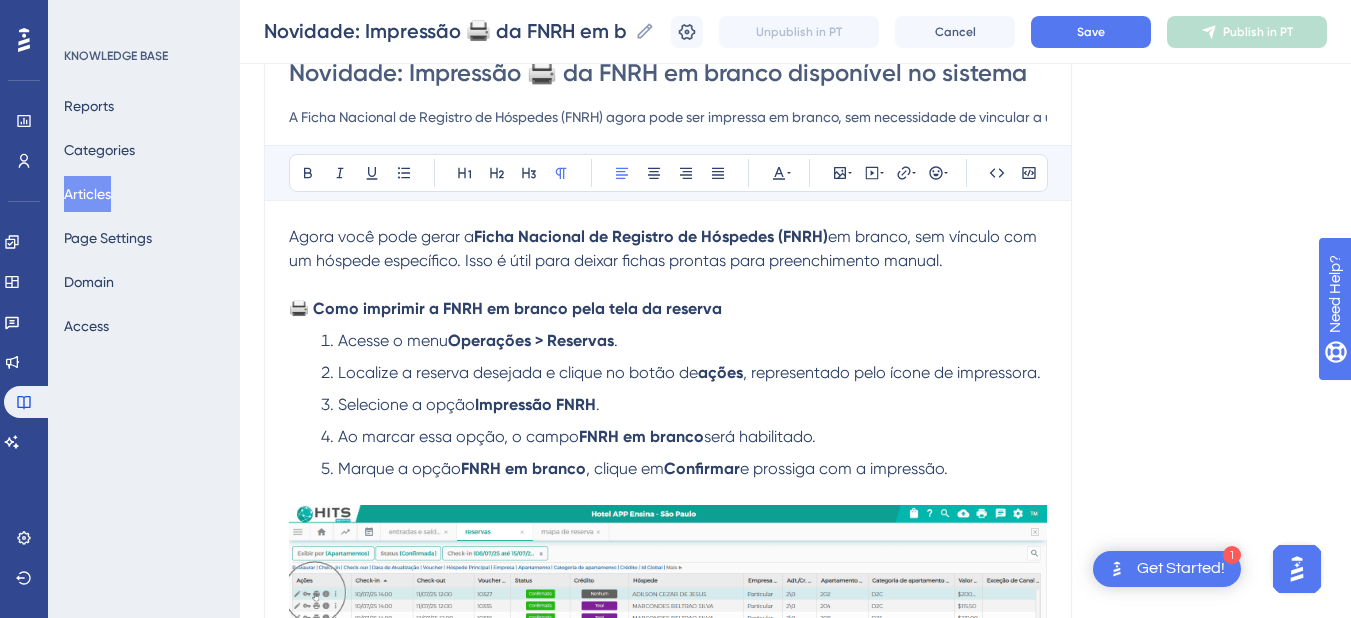 click on "em branco, sem vínculo com um hóspede específico. Isso é útil para deixar fichas prontas para preenchimento manual." at bounding box center [665, 248] 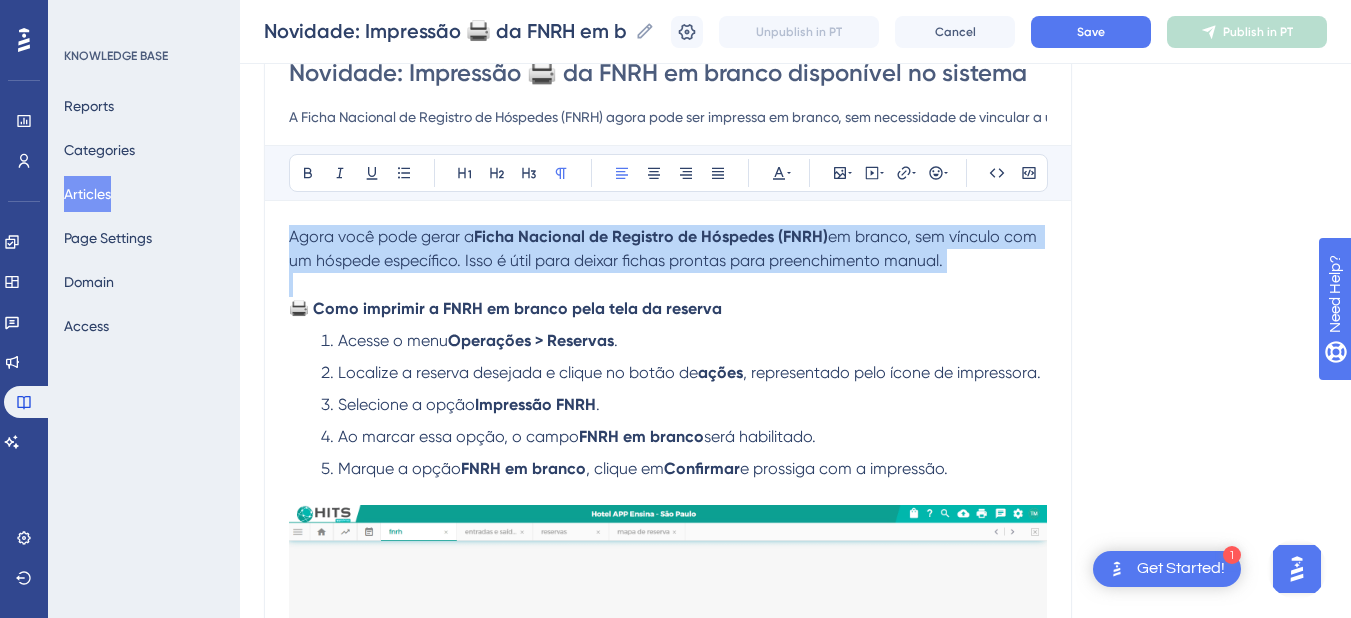 click on "em branco, sem vínculo com um hóspede específico. Isso é útil para deixar fichas prontas para preenchimento manual." at bounding box center (665, 248) 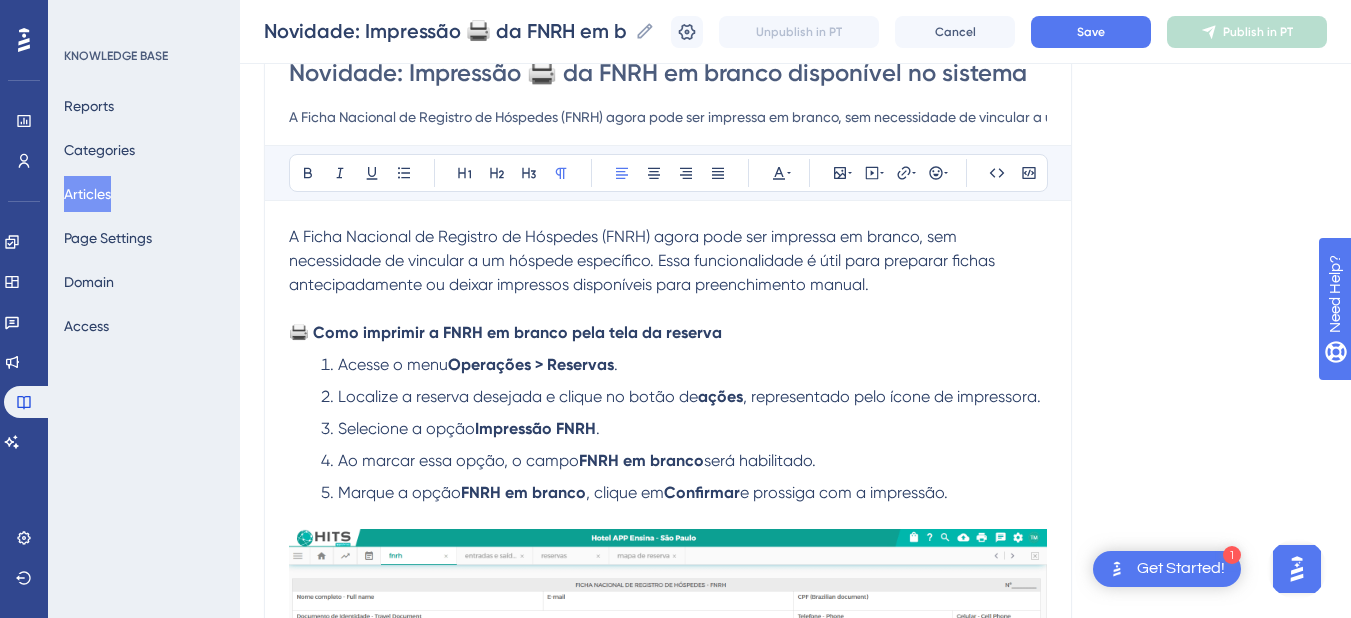 click on "A Ficha Nacional de Registro de Hóspedes (FNRH) agora pode ser impressa em branco, sem necessidade de vincular a um hóspede específico. Essa funcionalidade é útil para preparar fichas antecipadamente ou deixar impressos disponíveis para preenchimento manual." at bounding box center (644, 260) 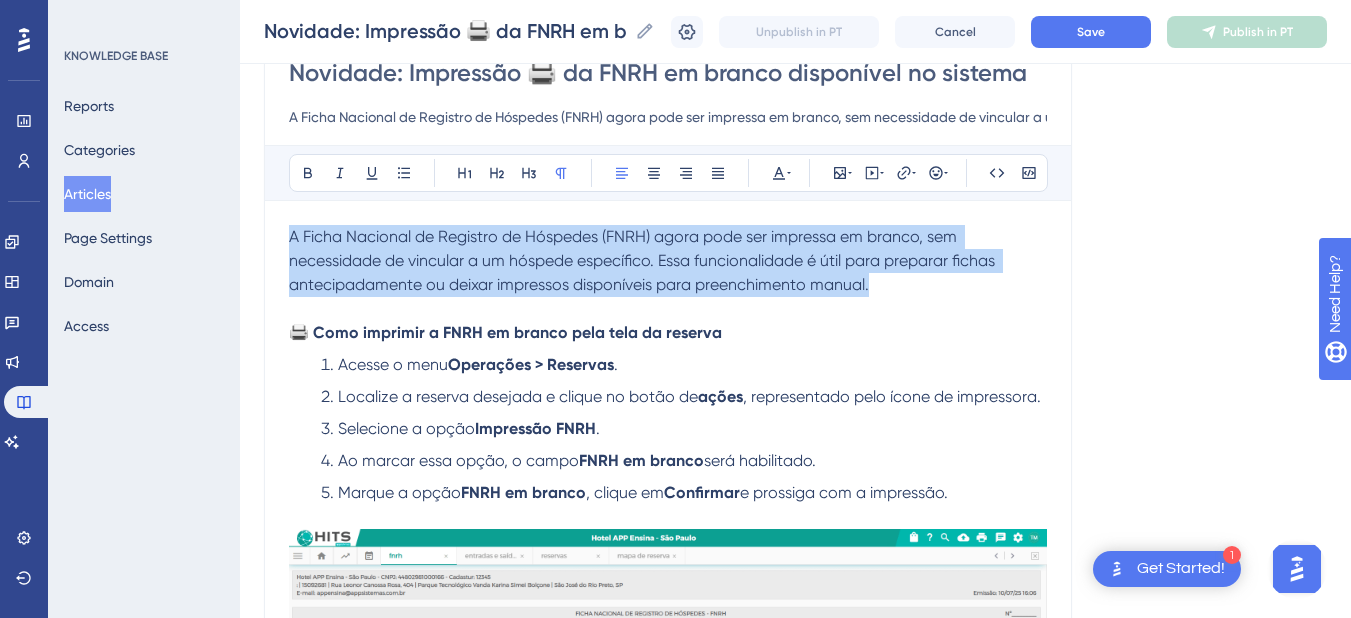 drag, startPoint x: 876, startPoint y: 280, endPoint x: 264, endPoint y: 237, distance: 613.5088 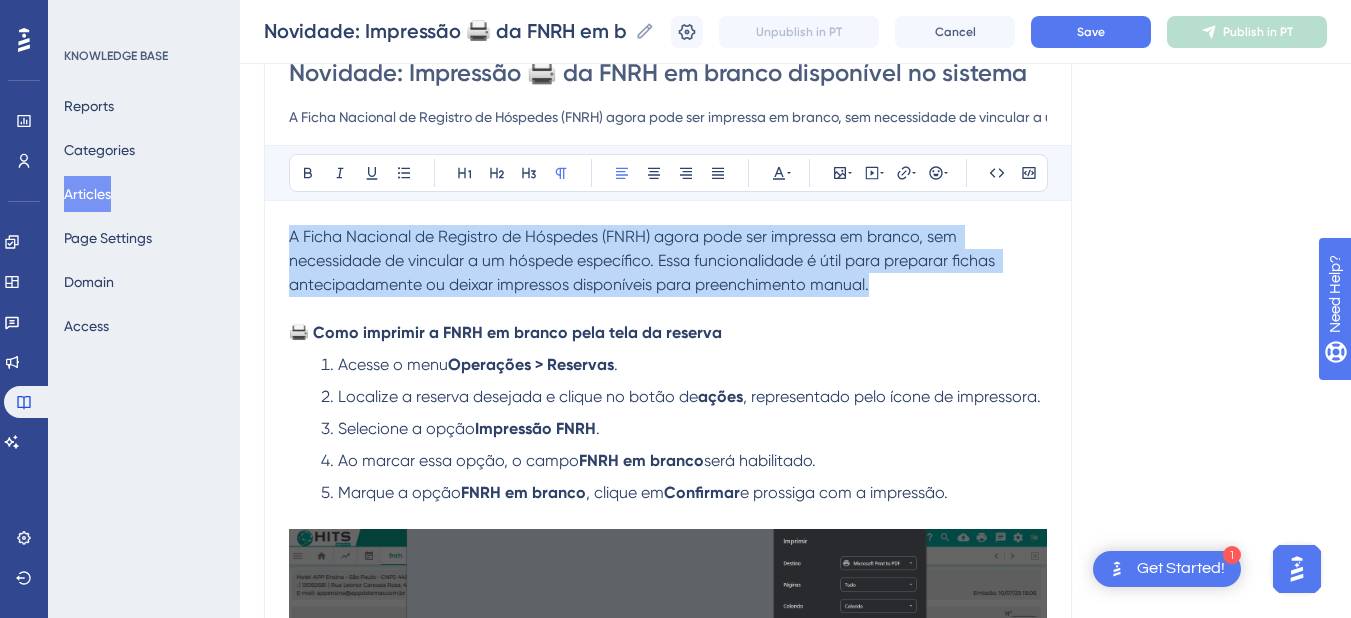 click on "Novidade: Impressão 🖨️ da FNRH em branco disponível no sistema A Ficha Nacional de Registro de Hóspedes (FNRH) agora pode ser impressa em branco, sem necessidade de vincular a um hóspede específico. Essa funcionalidade é útil para preparar fichas antecipadamente ou deixar impressos disponíveis para preenchimento manual. Bold Italic Underline Bullet Point Heading 1 Heading 2 Heading 3 Normal Align Left Align Center Align Right Align Justify Text Color Insert Image Embed Video Hyperlink Emojis Code Code Block A Ficha Nacional de Registro de Hóspedes (FNRH) agora pode ser impressa em branco, sem necessidade de vincular a um hóspede específico. Essa funcionalidade é útil para preparar fichas antecipadamente ou deixar impressos disponíveis para preenchimento manual. 🖨️ Como imprimir a FNRH em branco pela tela da reserva Acesse o menu  Operações > Reservas . Localize a reserva desejada e clique no botão de  ações , representado pelo ícone de impressora. Selecione a opção  . Confirmar" at bounding box center [668, 987] 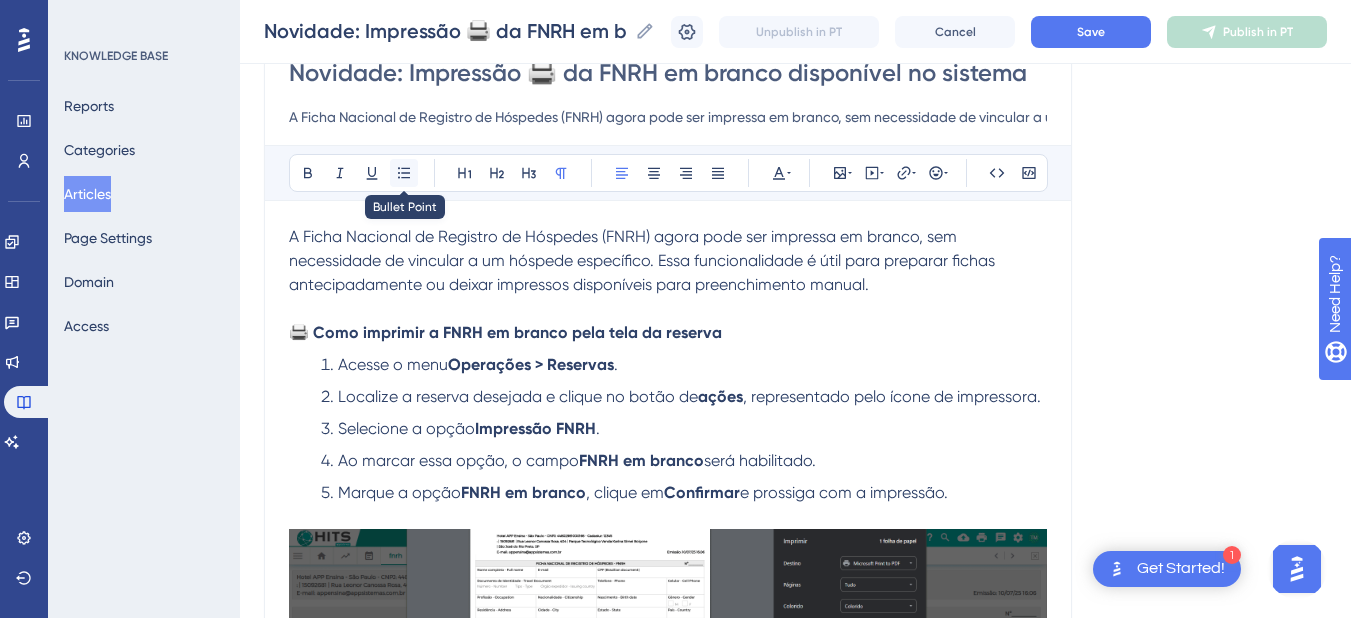 click at bounding box center [404, 173] 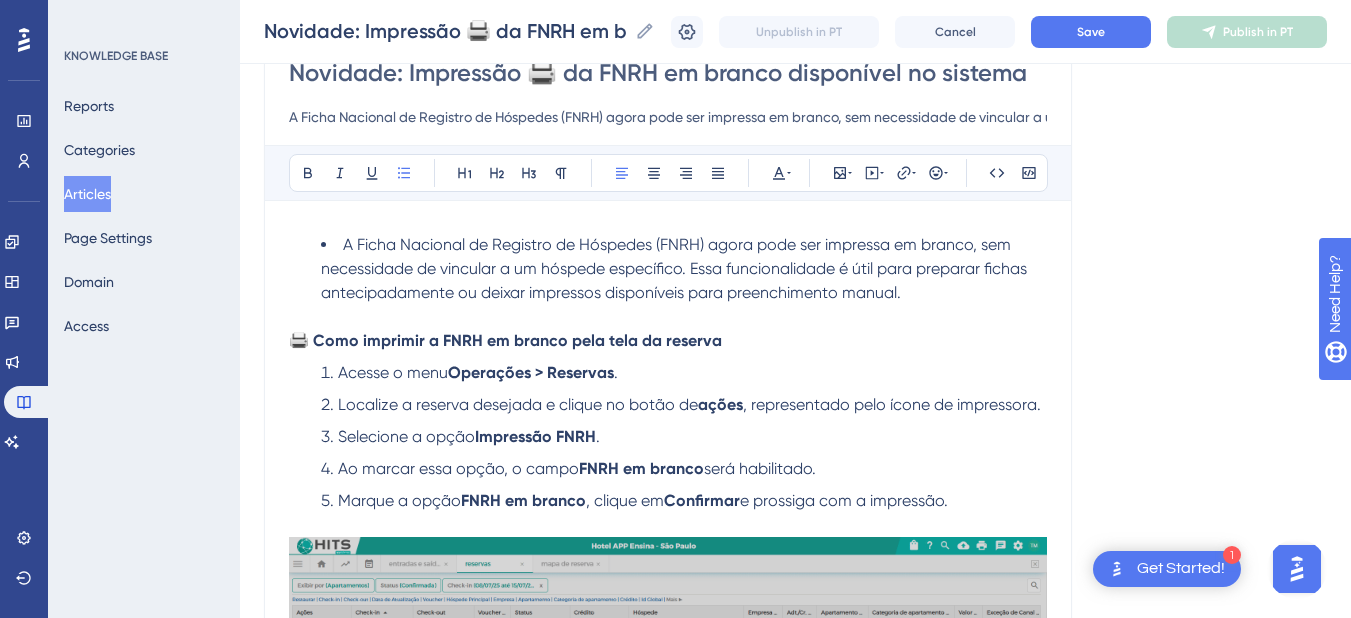 click on "A Ficha Nacional de Registro de Hóspedes (FNRH) agora pode ser impressa em branco, sem necessidade de vincular a um hóspede específico. Essa funcionalidade é útil para preparar fichas antecipadamente ou deixar impressos disponíveis para preenchimento manual." at bounding box center [676, 268] 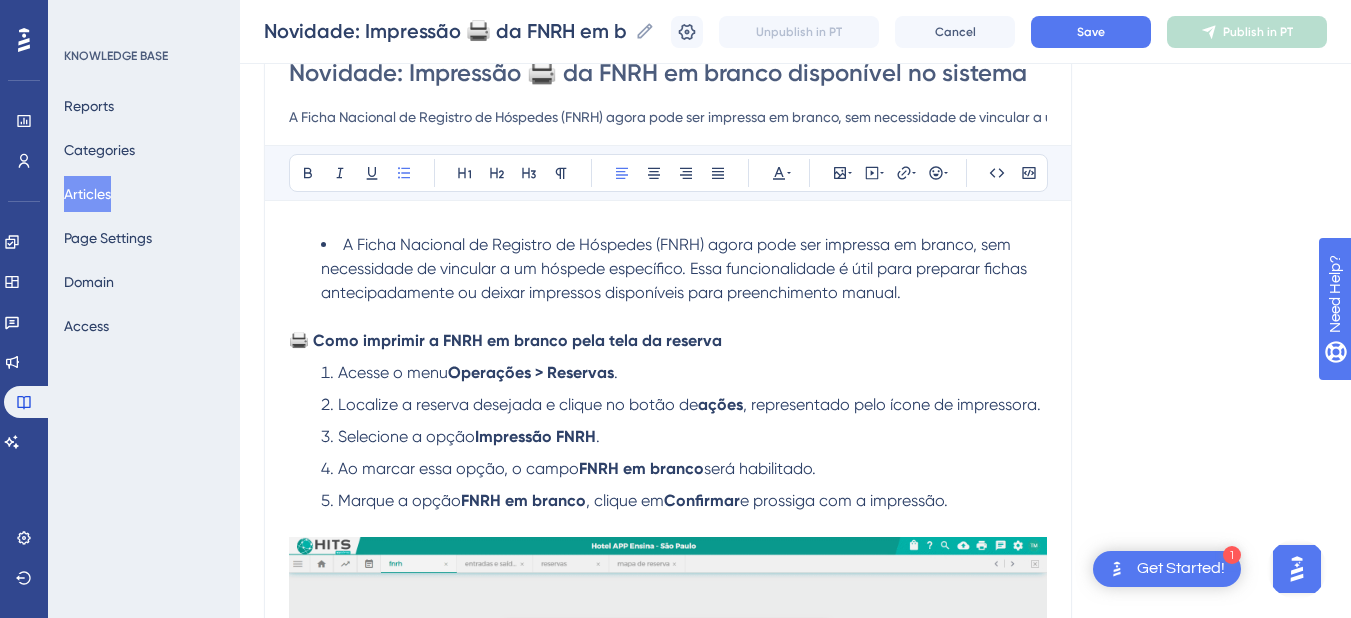 click on "A Ficha Nacional de Registro de Hóspedes (FNRH) agora pode ser impressa em branco, sem necessidade de vincular a um hóspede específico. Essa funcionalidade é útil para preparar fichas antecipadamente ou deixar impressos disponíveis para preenchimento manual." at bounding box center (684, 269) 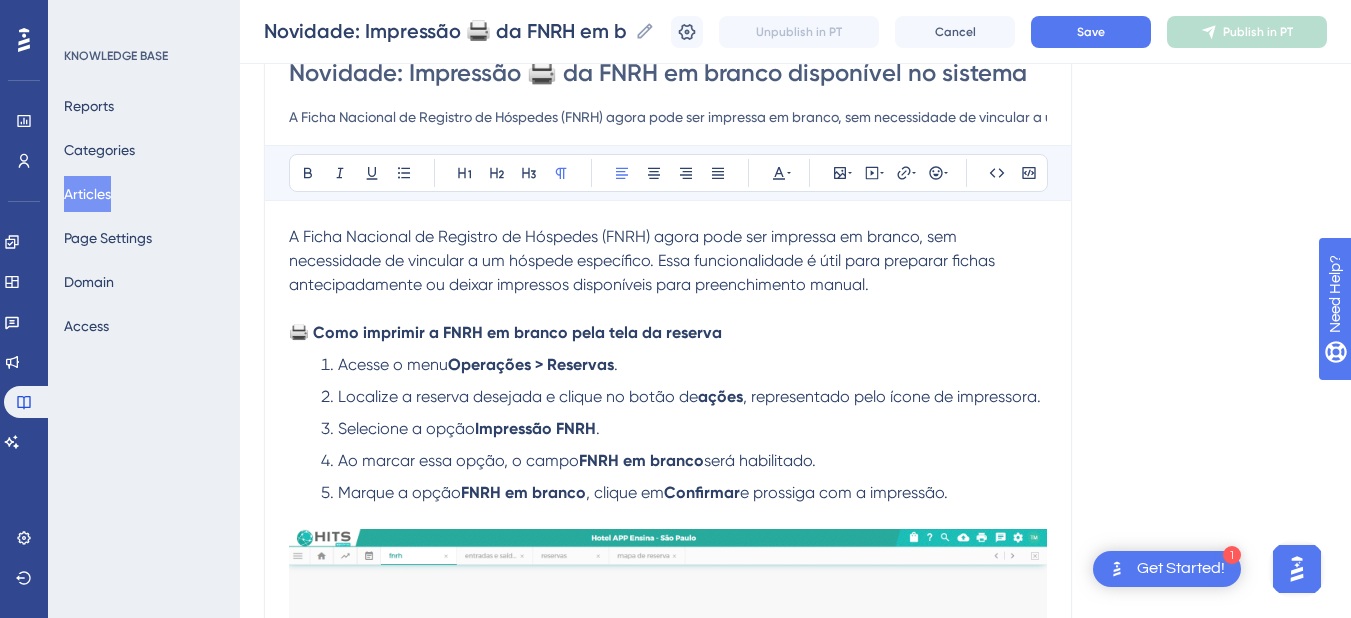click on "A Ficha Nacional de Registro de Hóspedes (FNRH) agora pode ser impressa em branco, sem necessidade de vincular a um hóspede específico. Essa funcionalidade é útil para preparar fichas antecipadamente ou deixar impressos disponíveis para preenchimento manual." at bounding box center [644, 260] 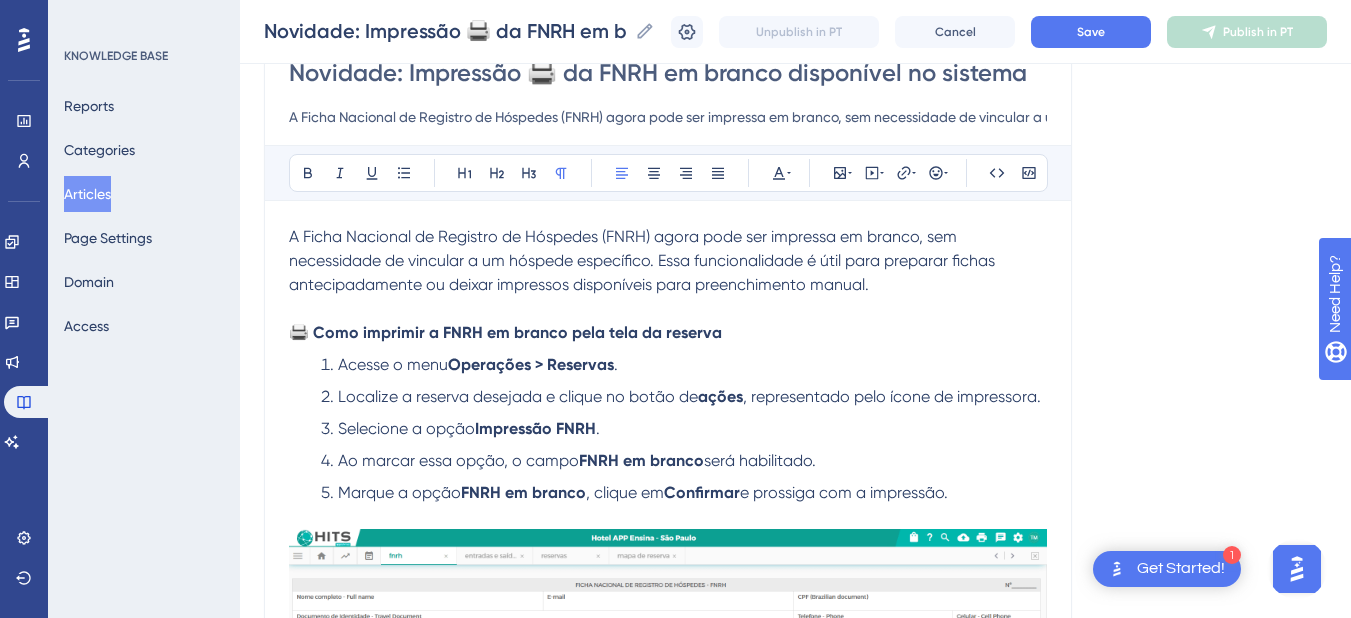 click on "A Ficha Nacional de Registro de Hóspedes (FNRH) agora pode ser impressa em branco, sem necessidade de vincular a um hóspede específico. Essa funcionalidade é útil para preparar fichas antecipadamente ou deixar impressos disponíveis para preenchimento manual." at bounding box center [644, 260] 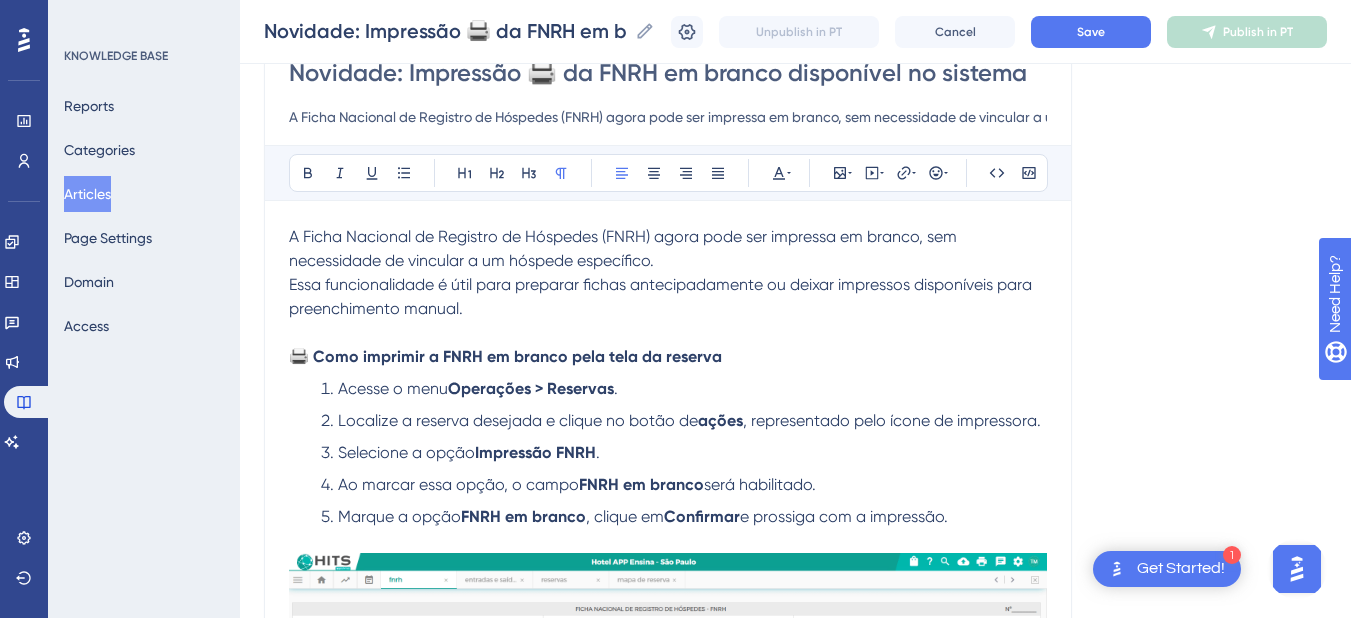 click on "Essa funcionalidade é útil para preparar fichas antecipadamente ou deixar impressos disponíveis para preenchimento manual." at bounding box center [668, 297] 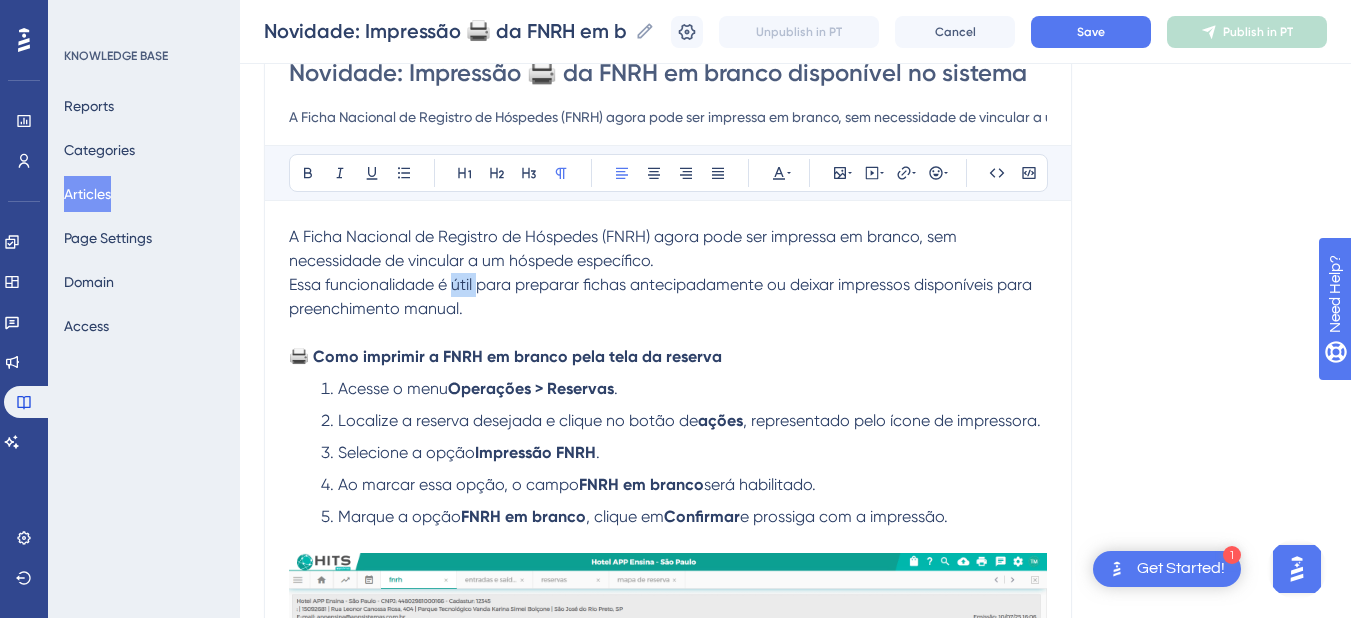 click on "Essa funcionalidade é útil para preparar fichas antecipadamente ou deixar impressos disponíveis para preenchimento manual." at bounding box center [668, 297] 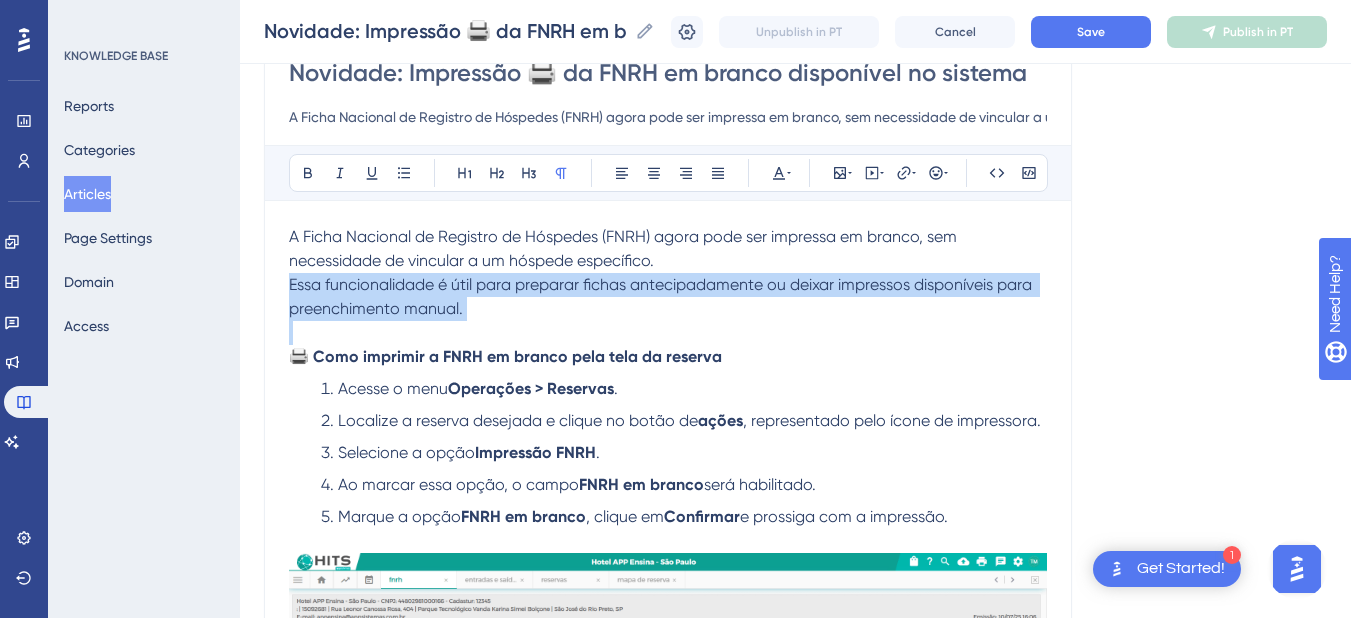 click on "Essa funcionalidade é útil para preparar fichas antecipadamente ou deixar impressos disponíveis para preenchimento manual." at bounding box center (668, 297) 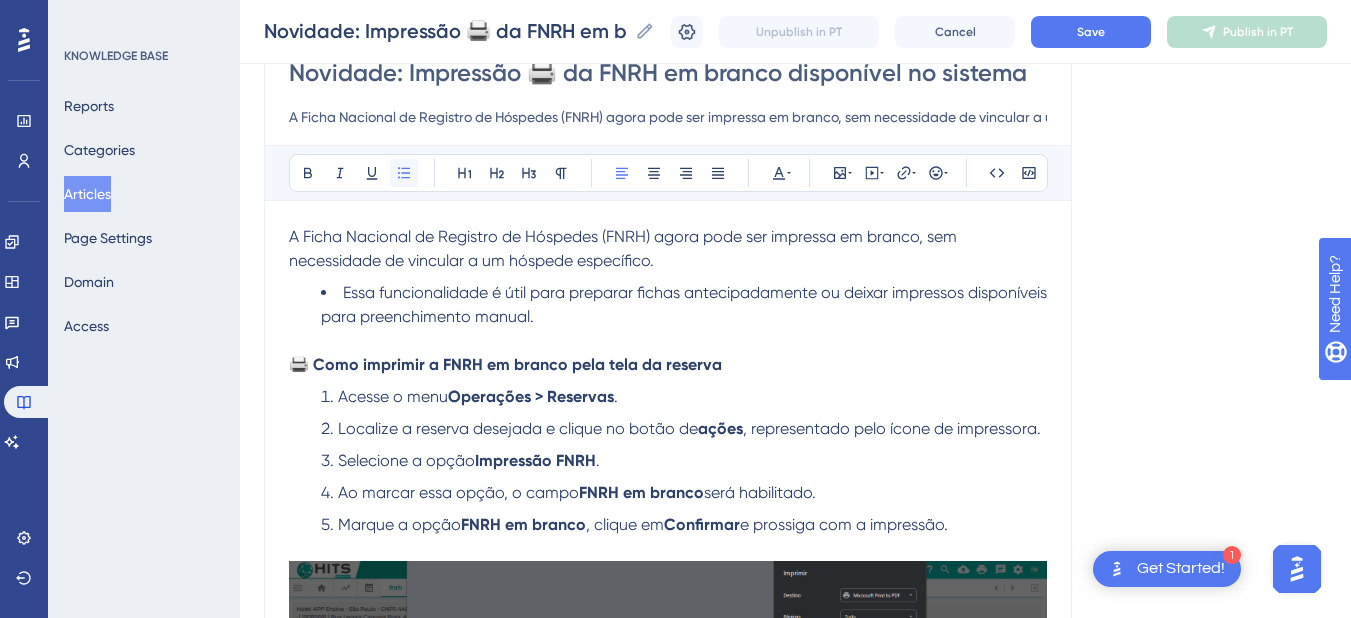 click at bounding box center [404, 173] 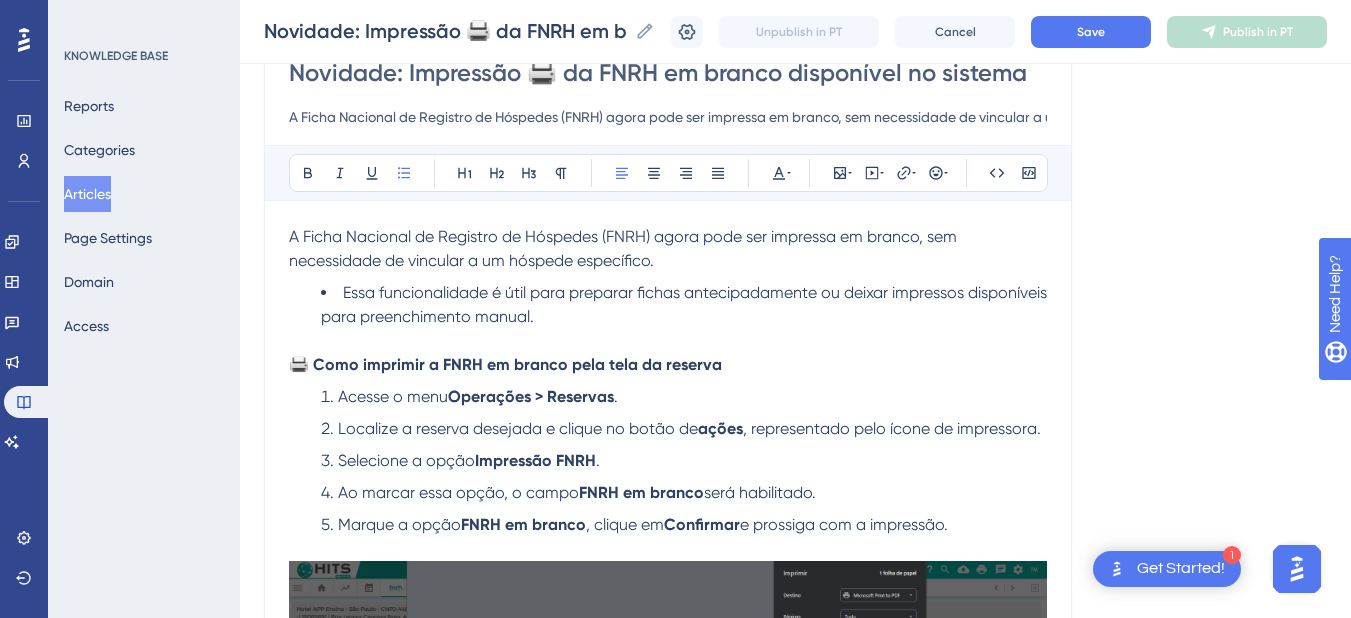 click on "Essa funcionalidade é útil para preparar fichas antecipadamente ou deixar impressos disponíveis para preenchimento manual." at bounding box center [684, 305] 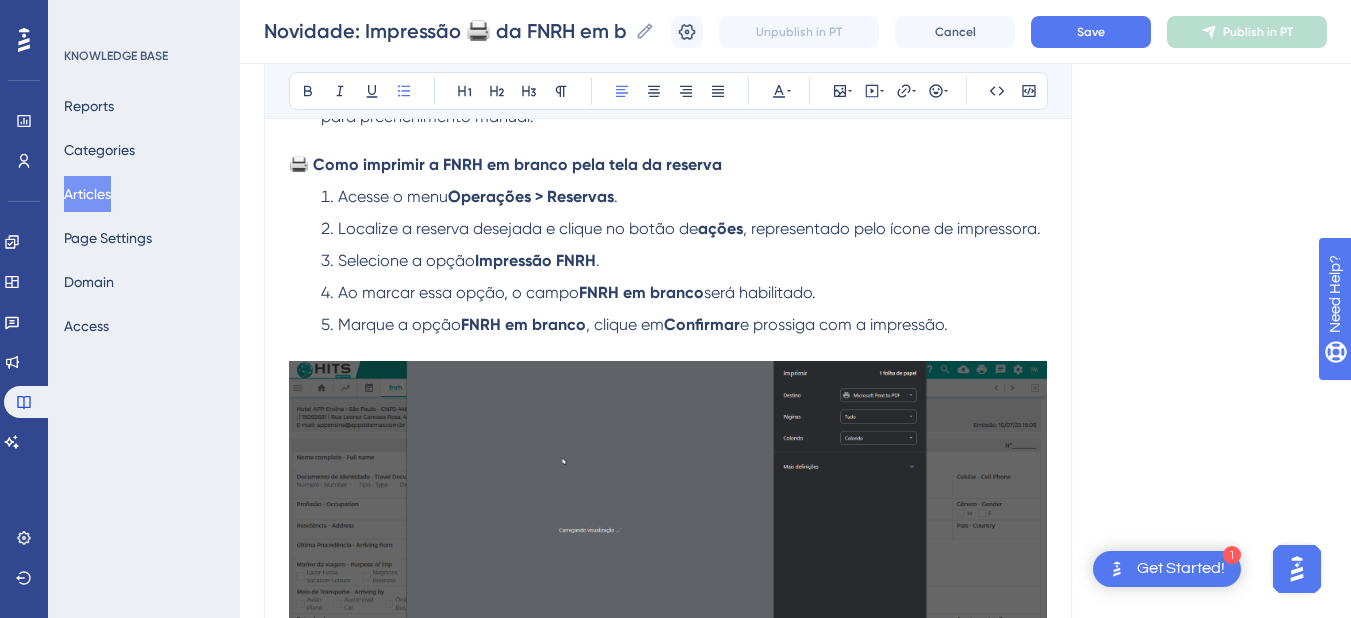 scroll, scrollTop: 0, scrollLeft: 0, axis: both 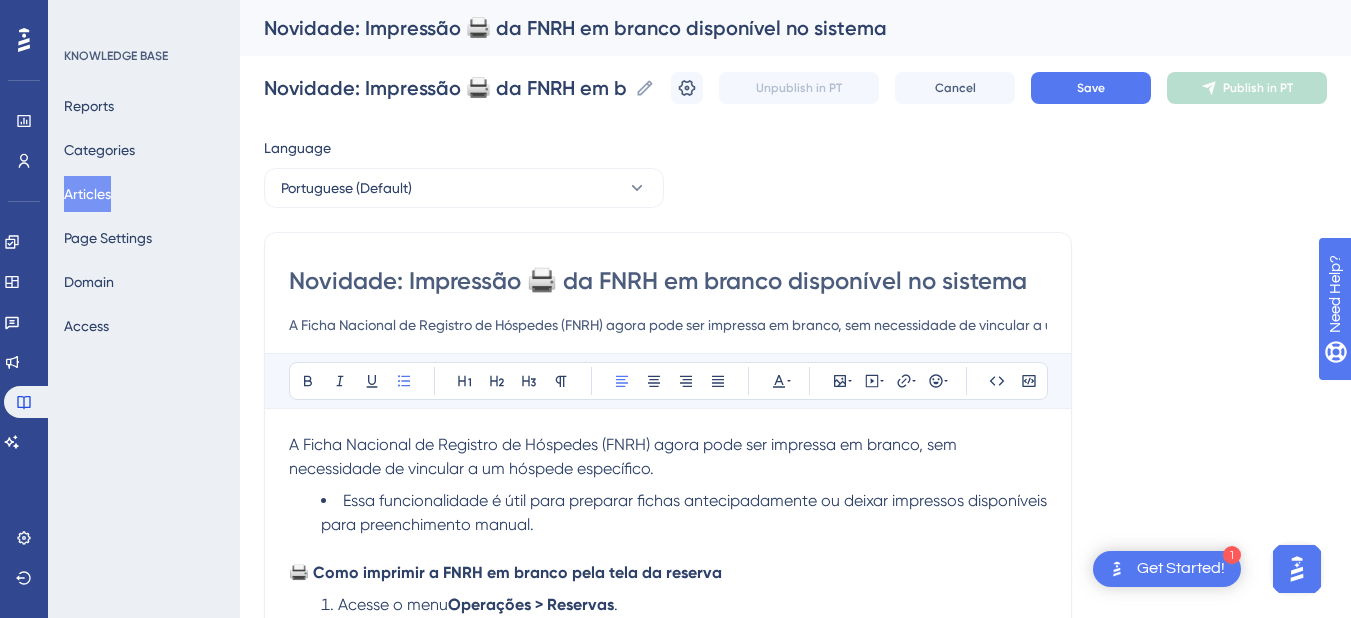 click on "A Ficha Nacional de Registro de Hóspedes (FNRH) agora pode ser impressa em branco, sem necessidade de vincular a um hóspede específico. Essa funcionalidade é útil para preparar fichas antecipadamente ou deixar impressos disponíveis para preenchimento manual." at bounding box center (668, 325) 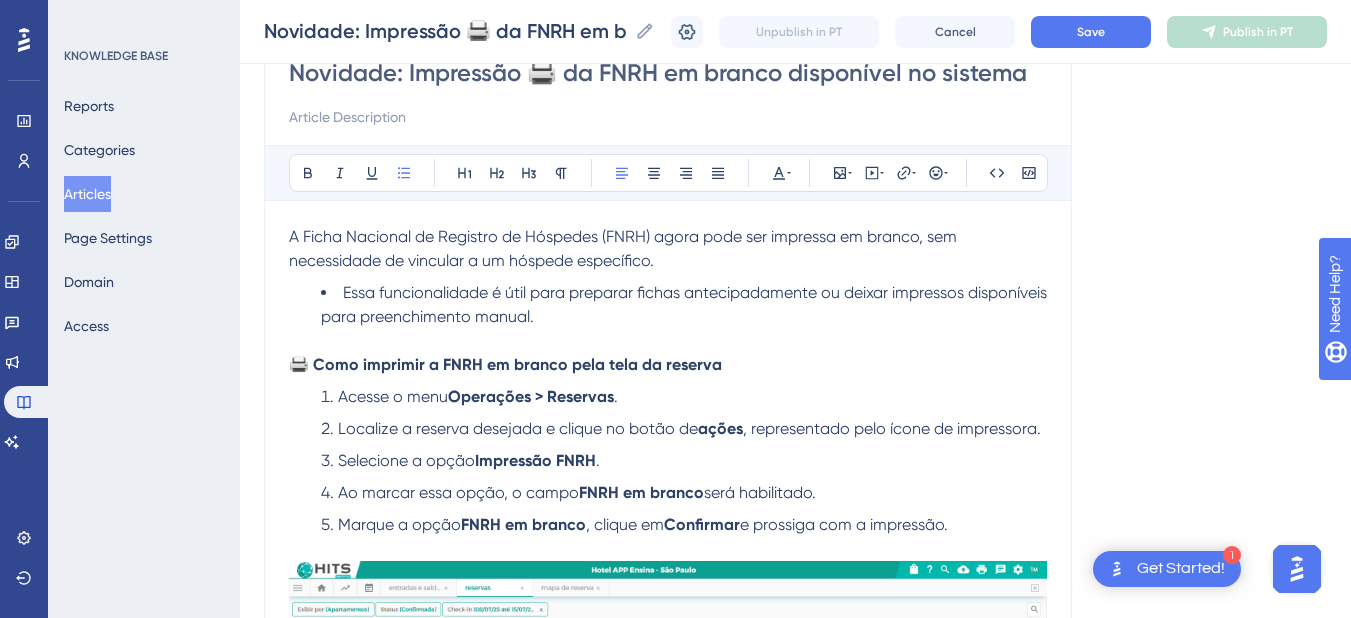 scroll, scrollTop: 400, scrollLeft: 0, axis: vertical 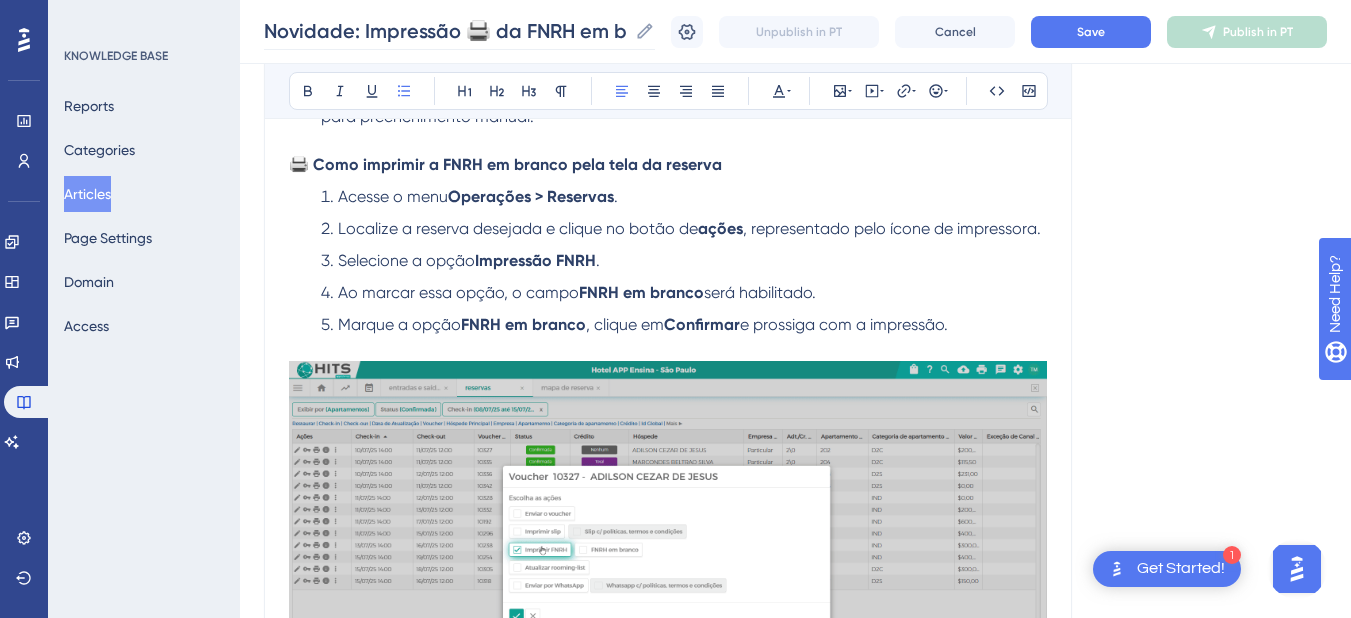 type 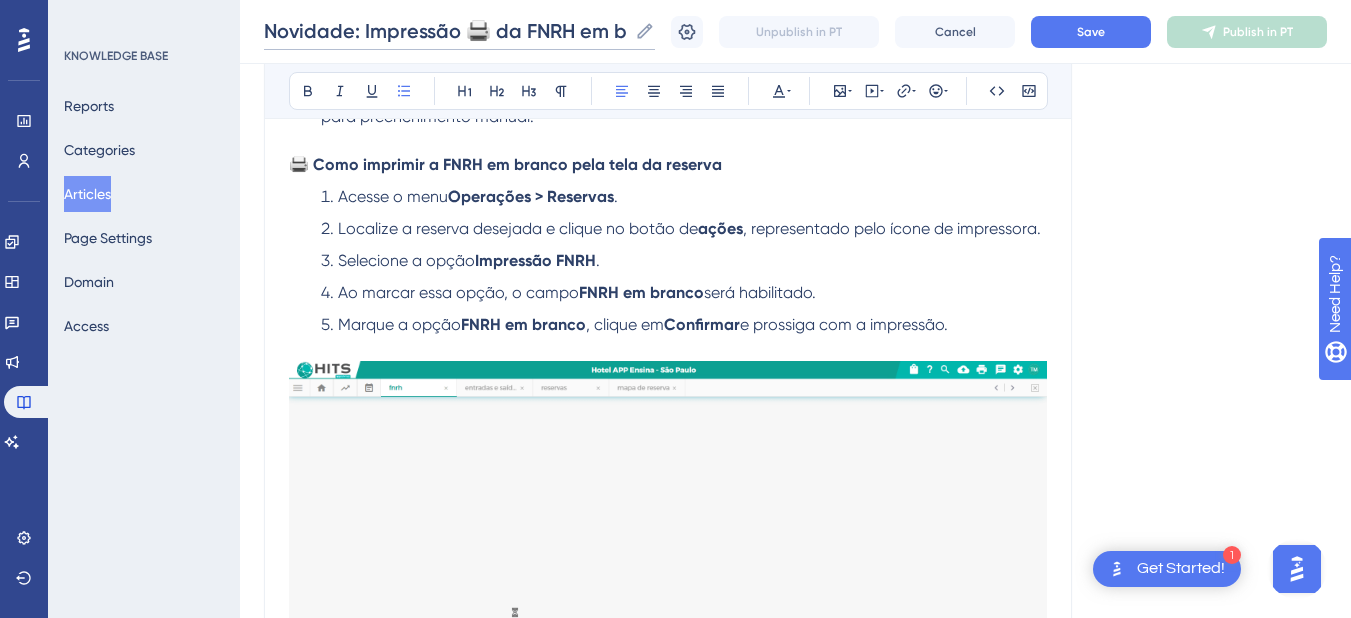 click on "Novidade: Impressão 🖨️ da FNRH em branco disponível no sistema" at bounding box center (445, 31) 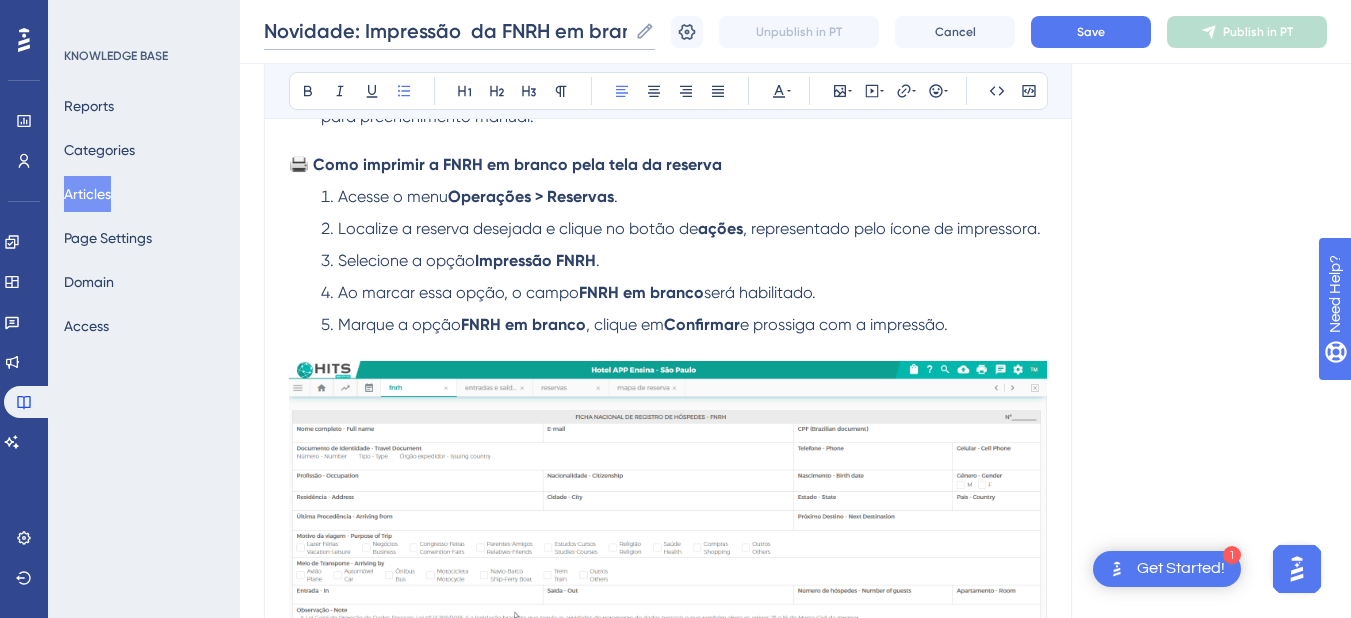 click on "Novidade: Impressão  da FNRH em branco disponível no sistema" at bounding box center (445, 31) 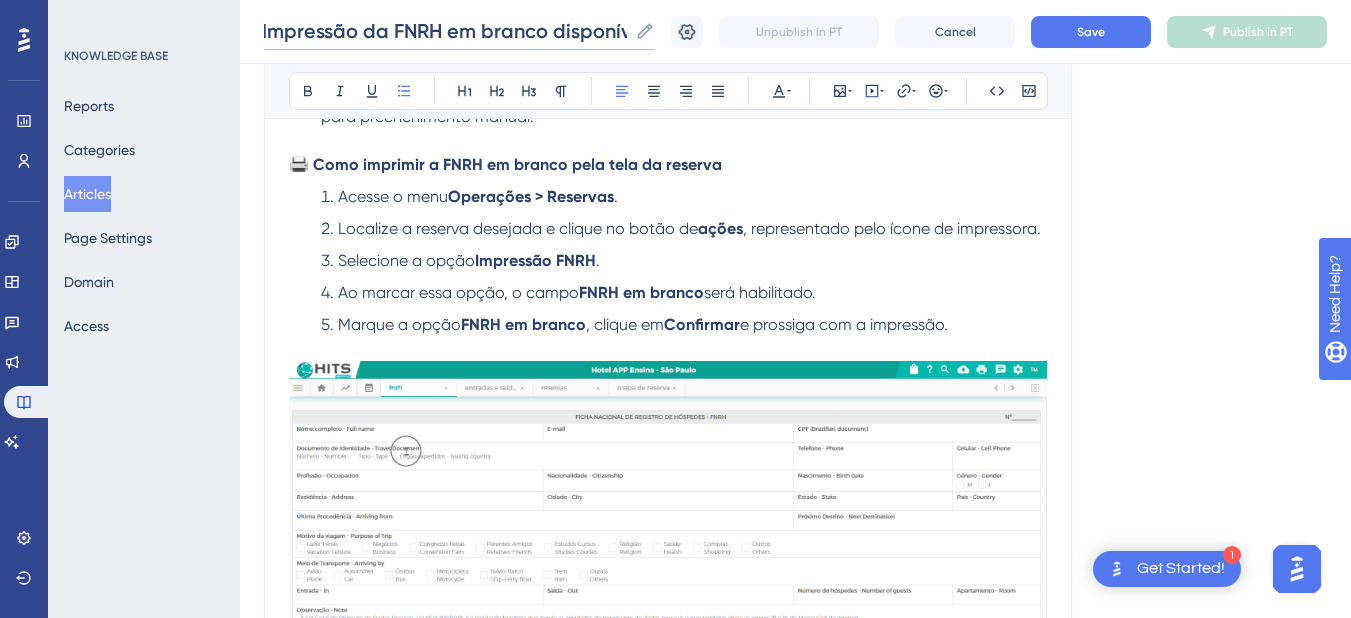 scroll, scrollTop: 0, scrollLeft: 0, axis: both 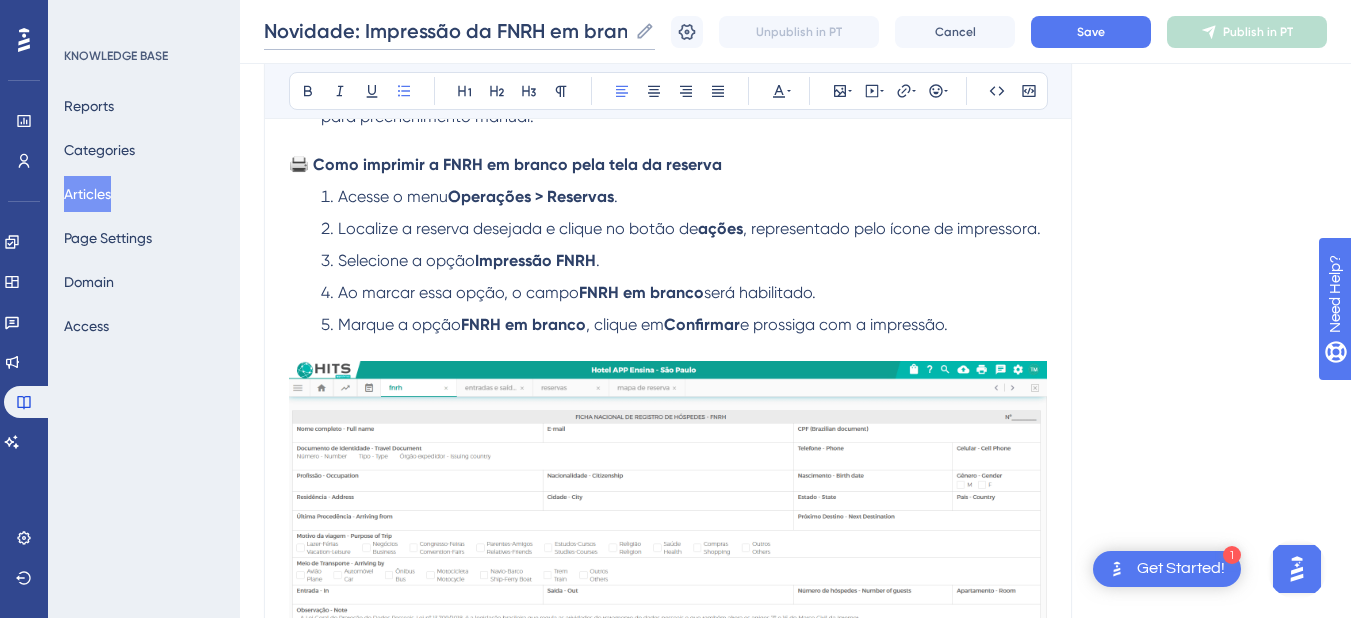 drag, startPoint x: 542, startPoint y: 25, endPoint x: 240, endPoint y: 24, distance: 302.00165 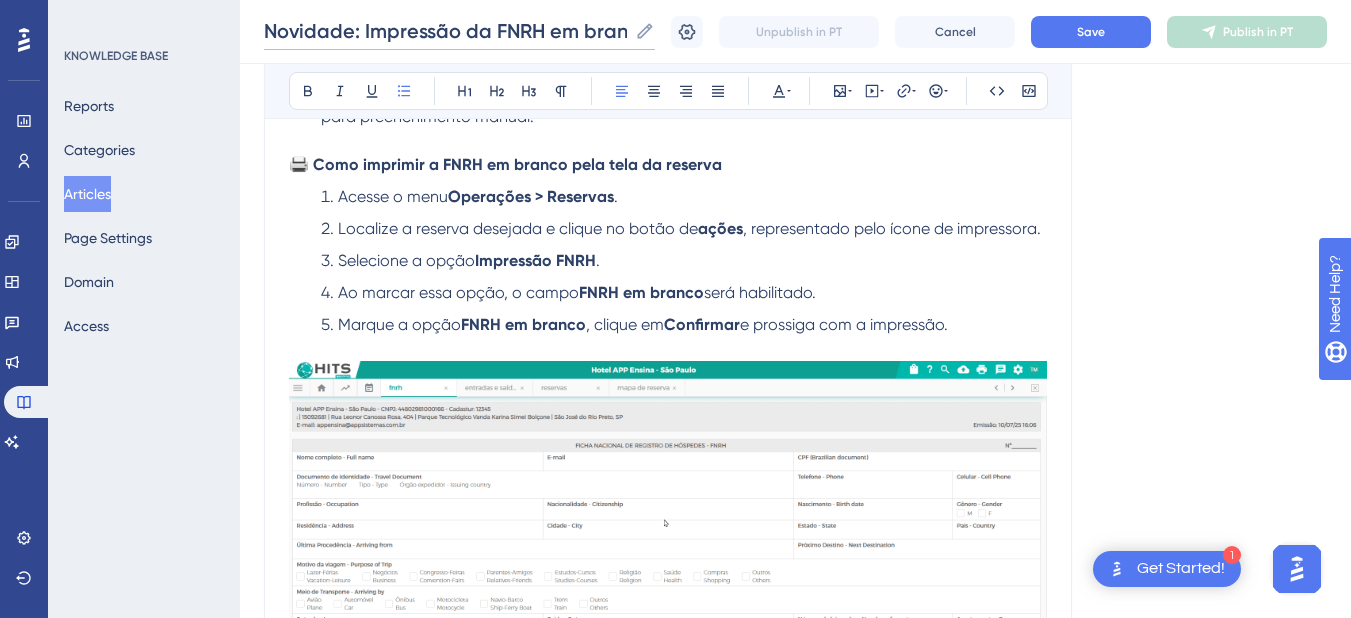 click on "Novidade: Impressão da FNRH em branco disponível no sistema Novidade: Impressão da FNRH em branco disponível no sistema Unpublish in PT Cancel Save Publish in PT" at bounding box center (795, 32) 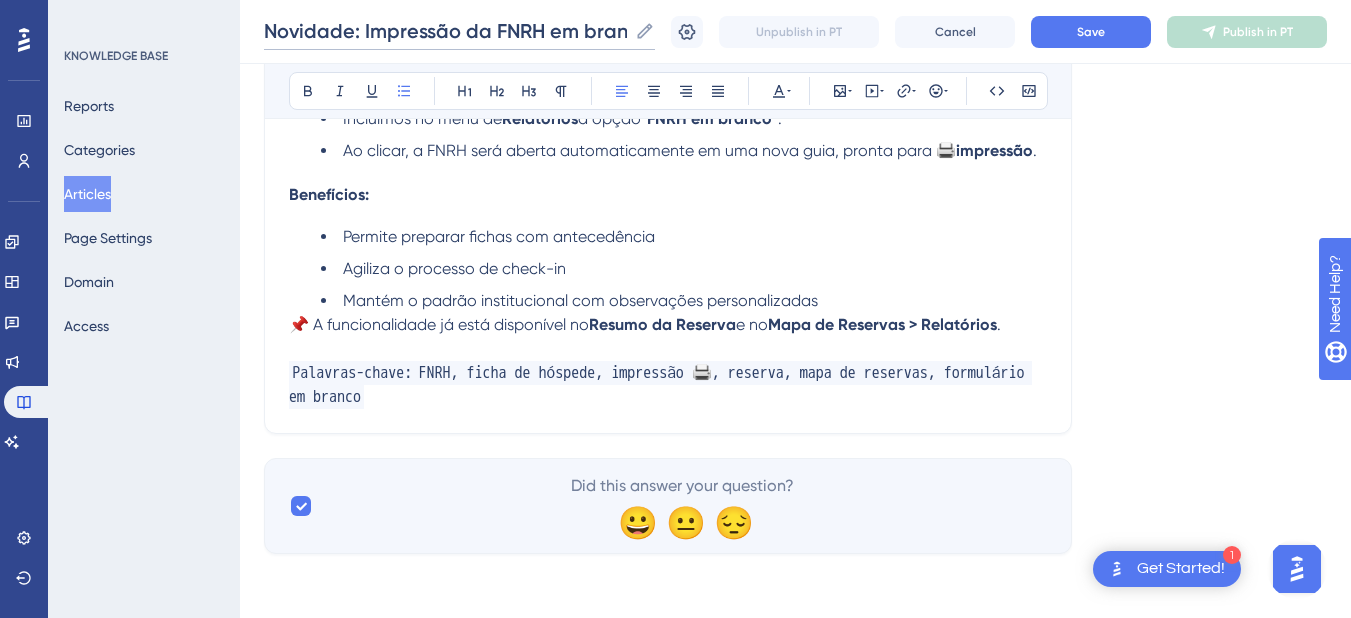 scroll, scrollTop: 1549, scrollLeft: 0, axis: vertical 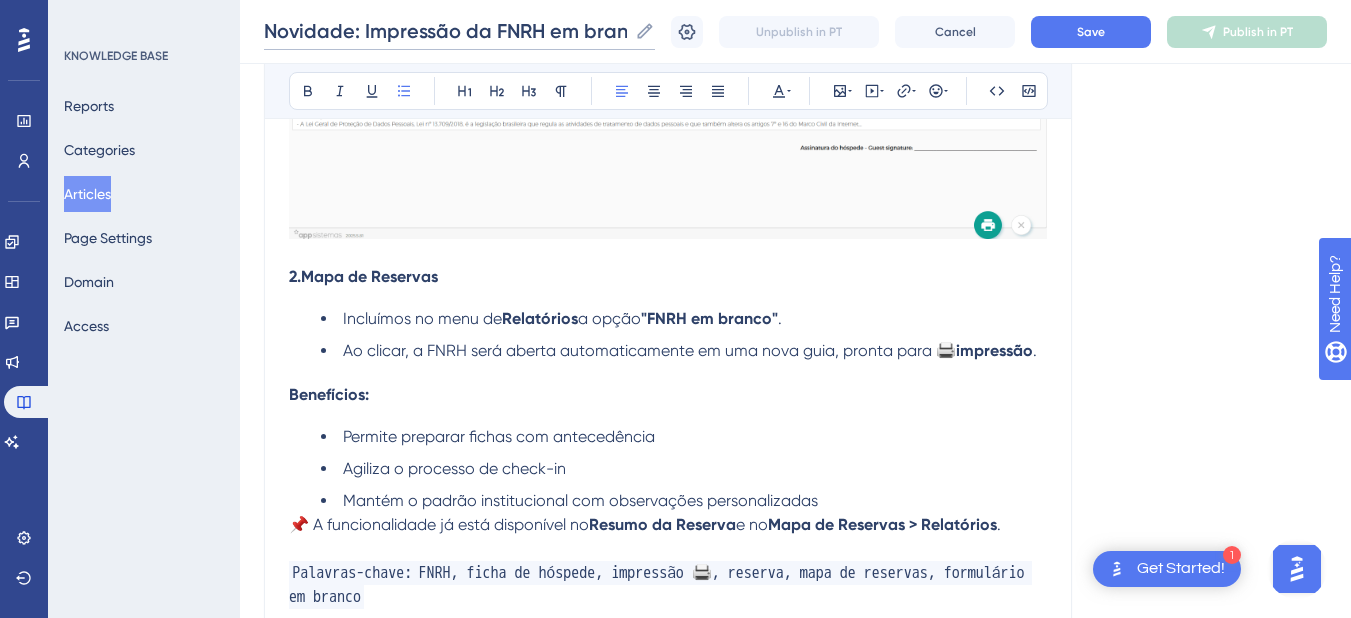 type on "Novidade: Impressão da FNRH em branco disponível no sistema" 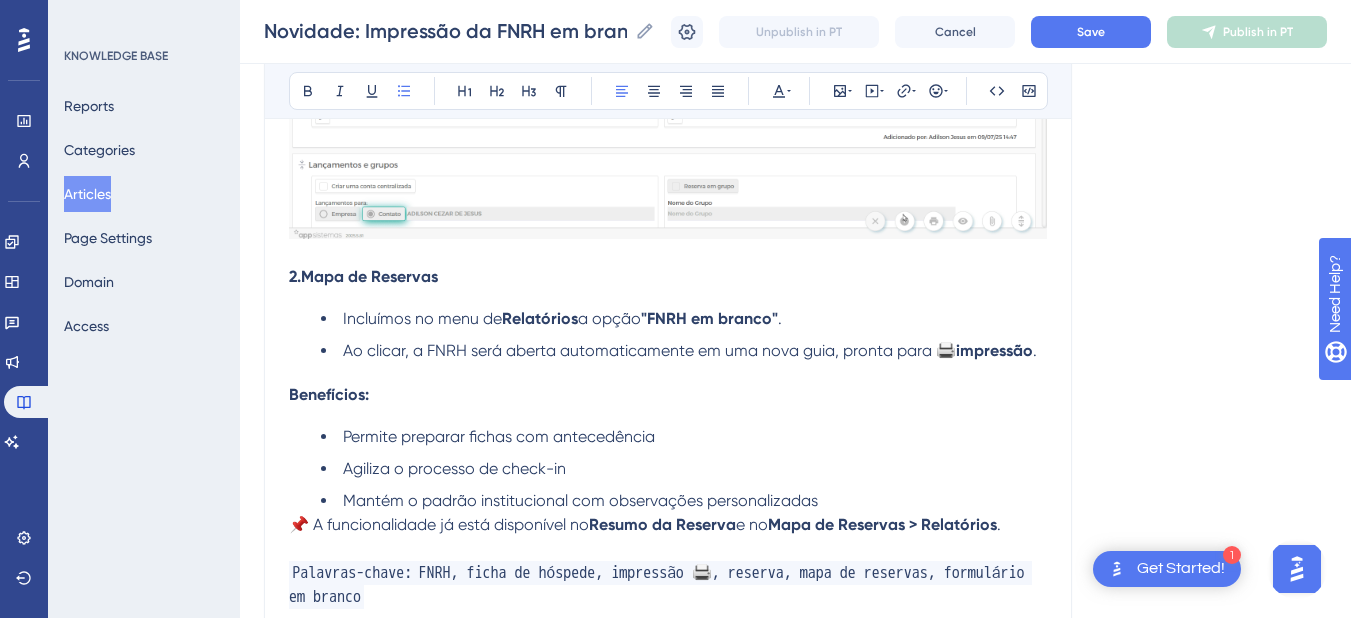 click on "A Ficha Nacional de Registro de Hóspedes (FNRH) agora pode ser impressa em branco, sem necessidade de vincular a um hóspede específico.  Essa funcionalidade é útil para preparar fichas antecipadamente ou deixar impressos disponíveis para preenchimento manual. 🖨️ Como imprimir a FNRH em branco pela tela da reserva Acesse o menu  Operações > Reservas . Localize a reserva desejada e clique no botão de  ações , representado pelo ícone de impressora. Selecione a opção  Impressão FNRH . Ao marcar essa opção, o campo  FNRH em branco  será habilitado. Marque a opção  FNRH em branco , clique em  Confirmar  e prossiga com a impressão. 🖨️ Como imprimir a FNRH em branco pela reserva Ao localizar a reserva desejada, clique no botão de ações representado pelo ícone de impressora. Selecione a opção  Imprimir FNRH . A nova opção  FNRH em branco  será exibida. Ao ativar essa opção, uma nova guia será aberta com a FNRH em branco, pronta para impressão. 2.  Mapa de Reservas . .  e no" at bounding box center (668, -258) 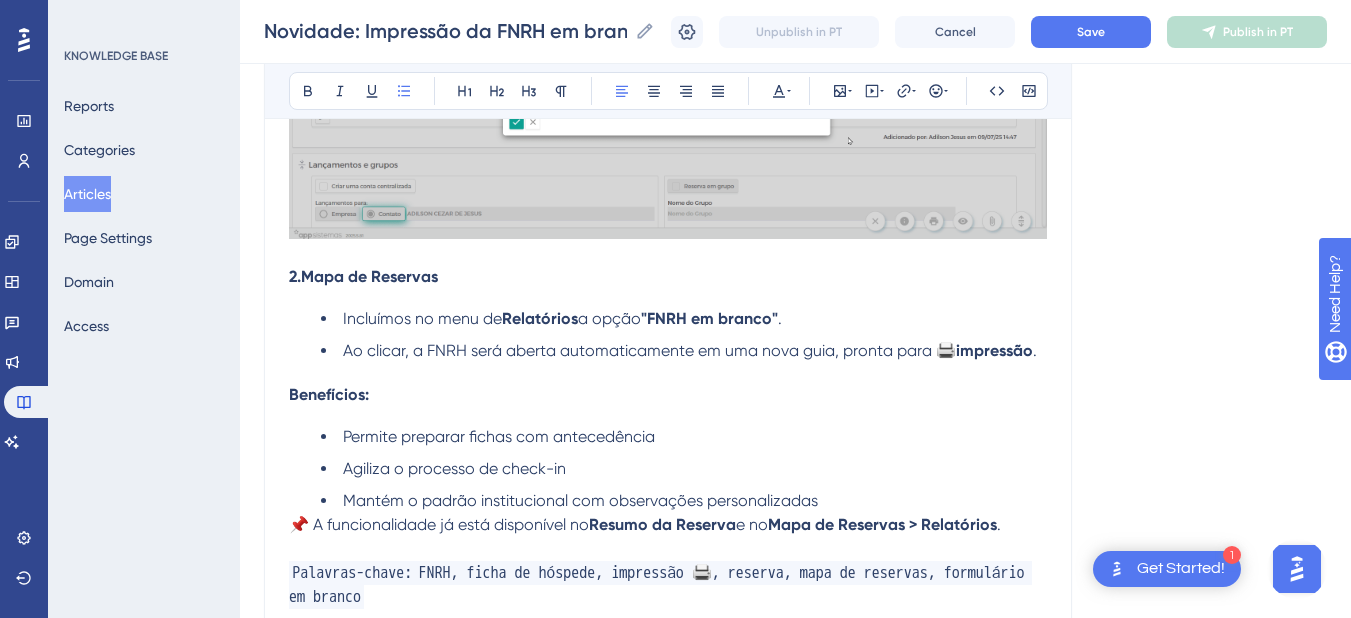 click on "Benefícios:" at bounding box center [329, 394] 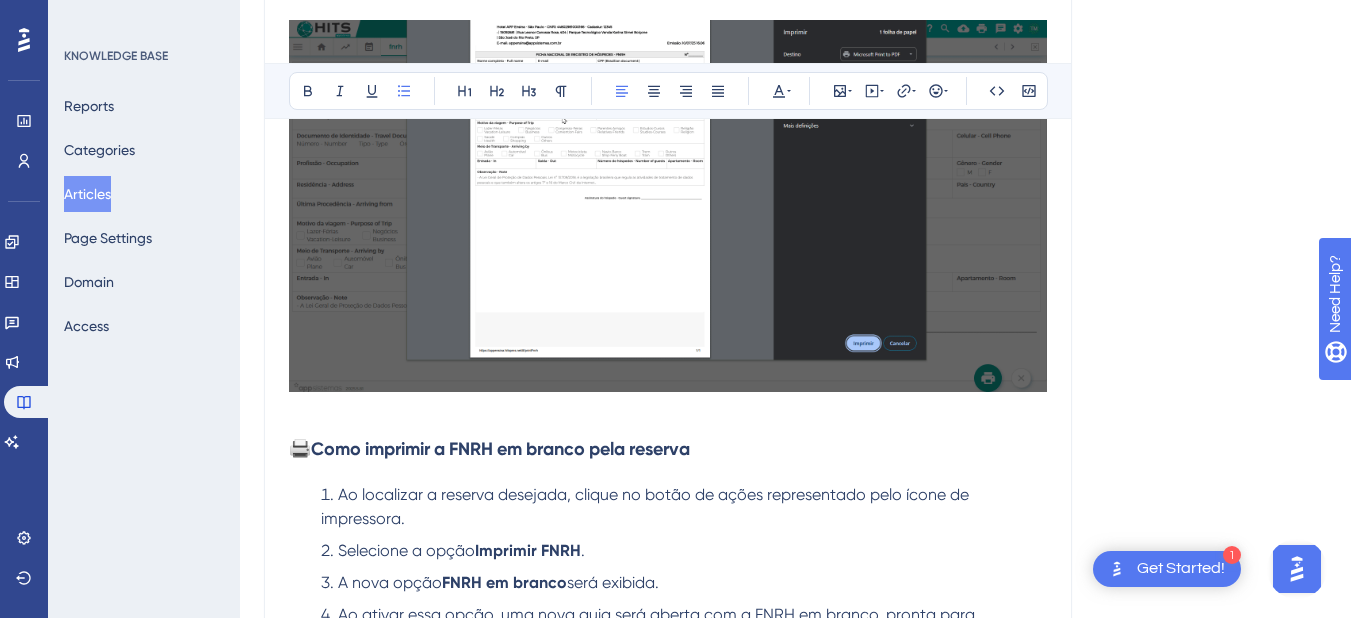scroll, scrollTop: 0, scrollLeft: 0, axis: both 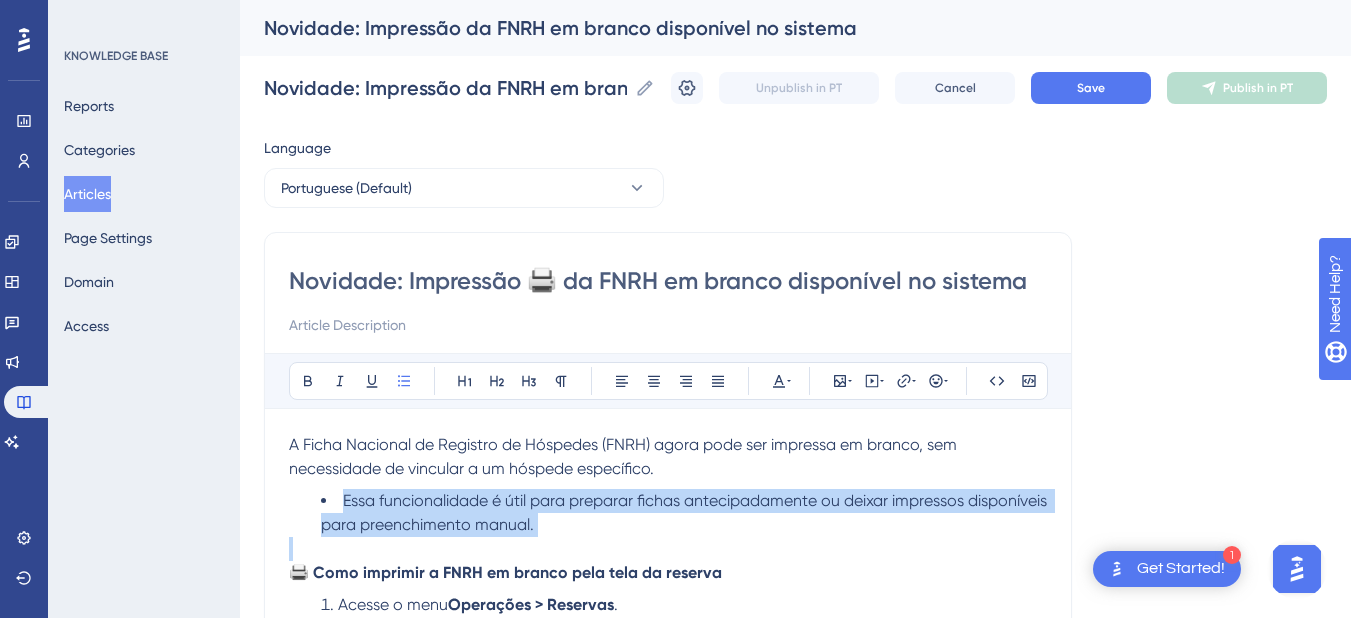 drag, startPoint x: 343, startPoint y: 502, endPoint x: 681, endPoint y: 541, distance: 340.24255 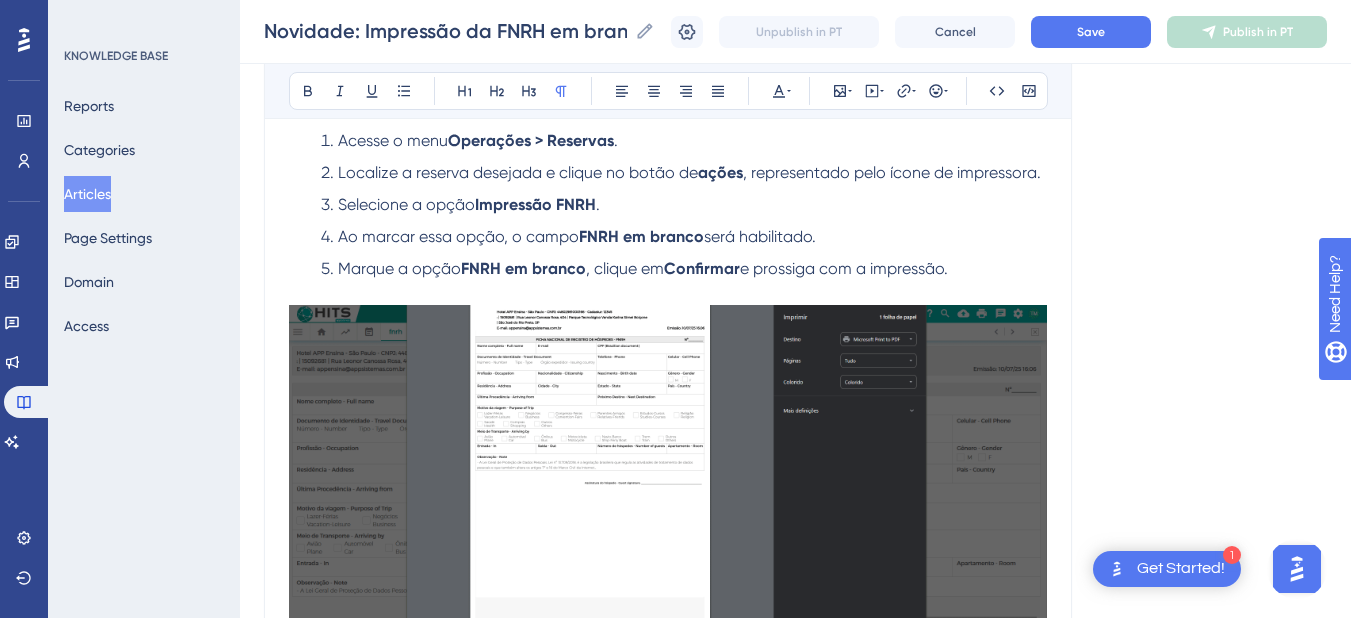 scroll, scrollTop: 0, scrollLeft: 0, axis: both 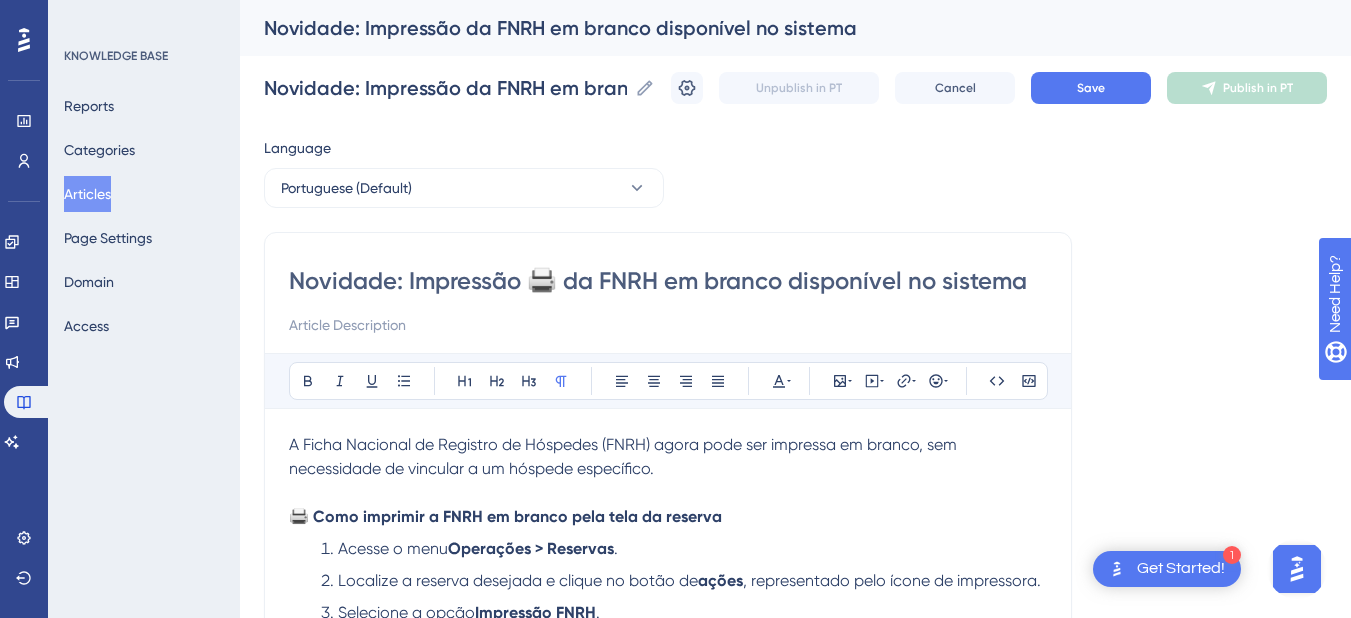 click on "🖨️ Como imprimir a FNRH em branco pela tela da reserva" at bounding box center [505, 516] 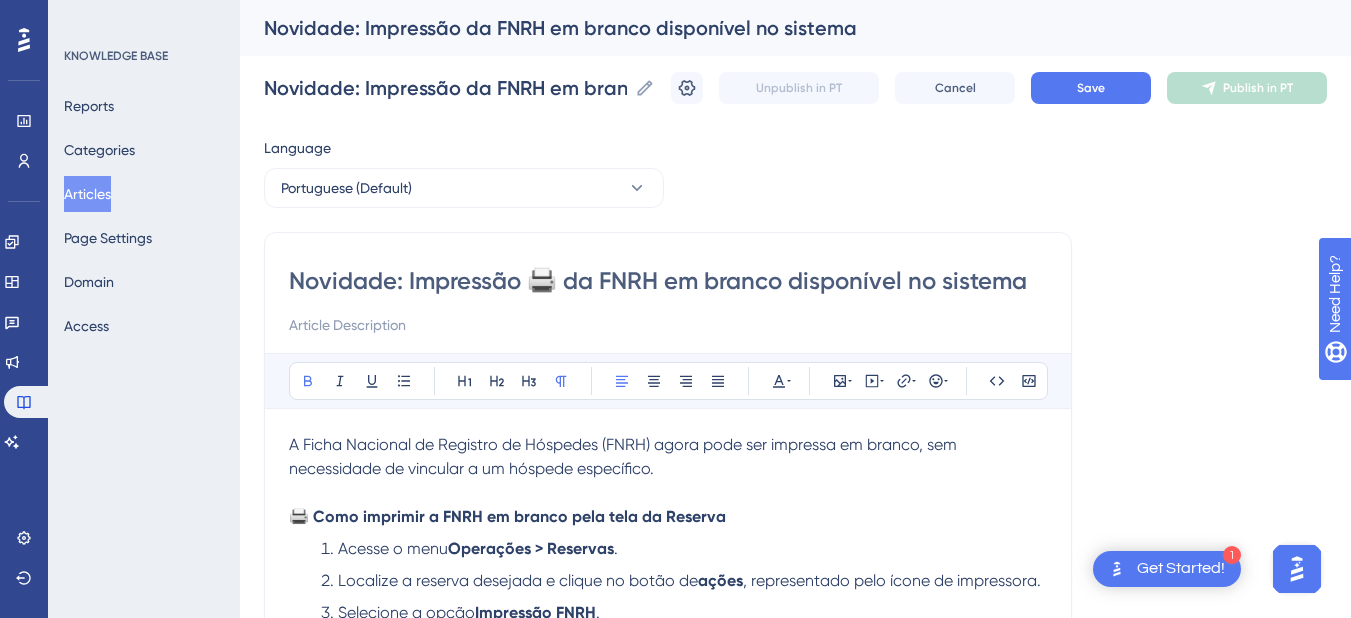 scroll, scrollTop: 200, scrollLeft: 0, axis: vertical 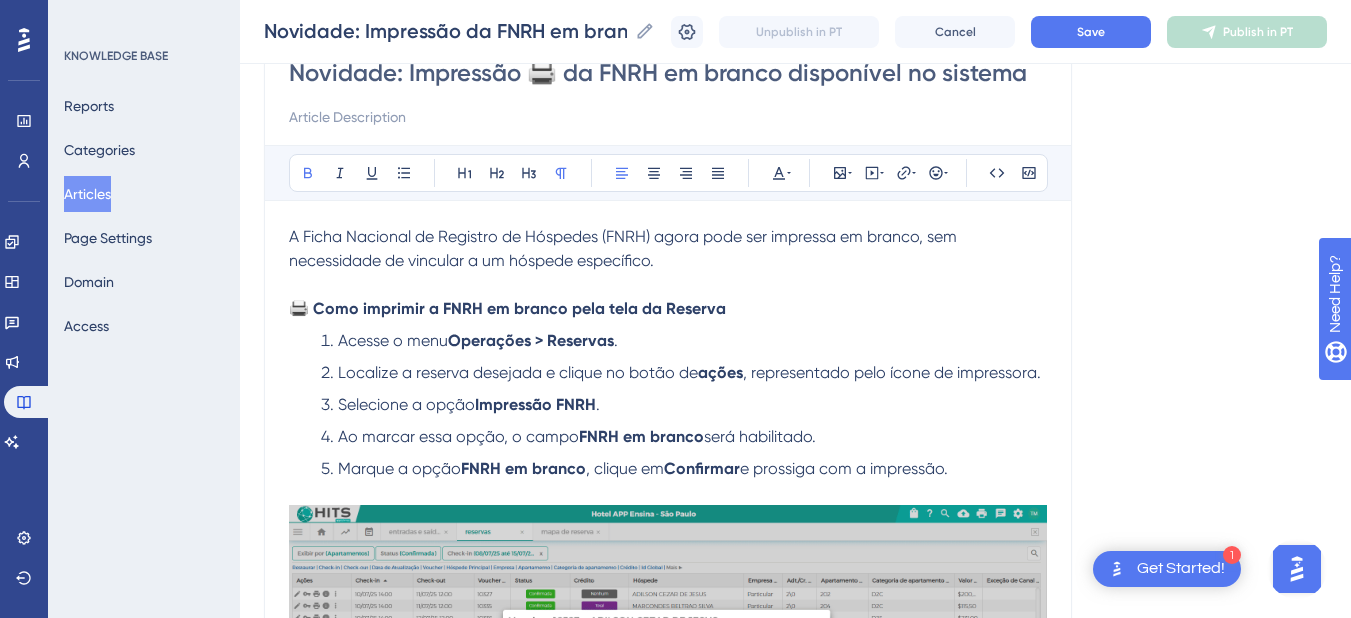 click on "🖨️ Como imprimir a FNRH em branco pela tela da Reserva" at bounding box center (507, 308) 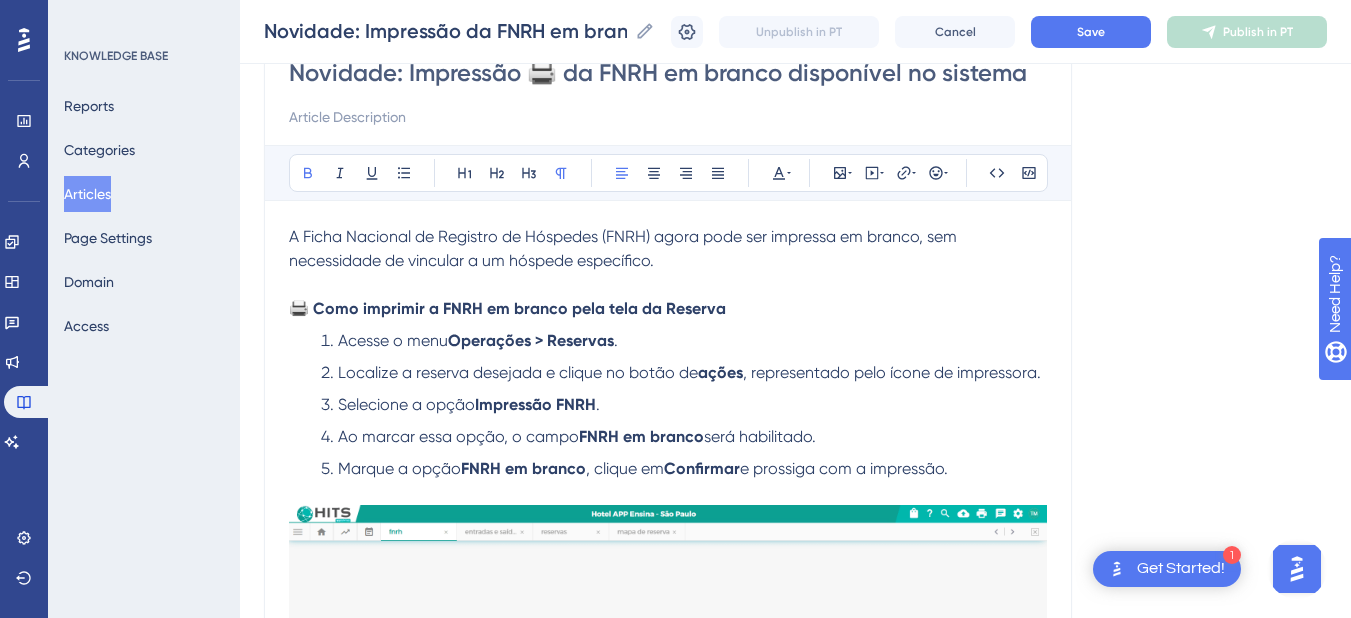 click on "🖨️ Como imprimir a FNRH em branco pela tela da Reserva" at bounding box center (507, 308) 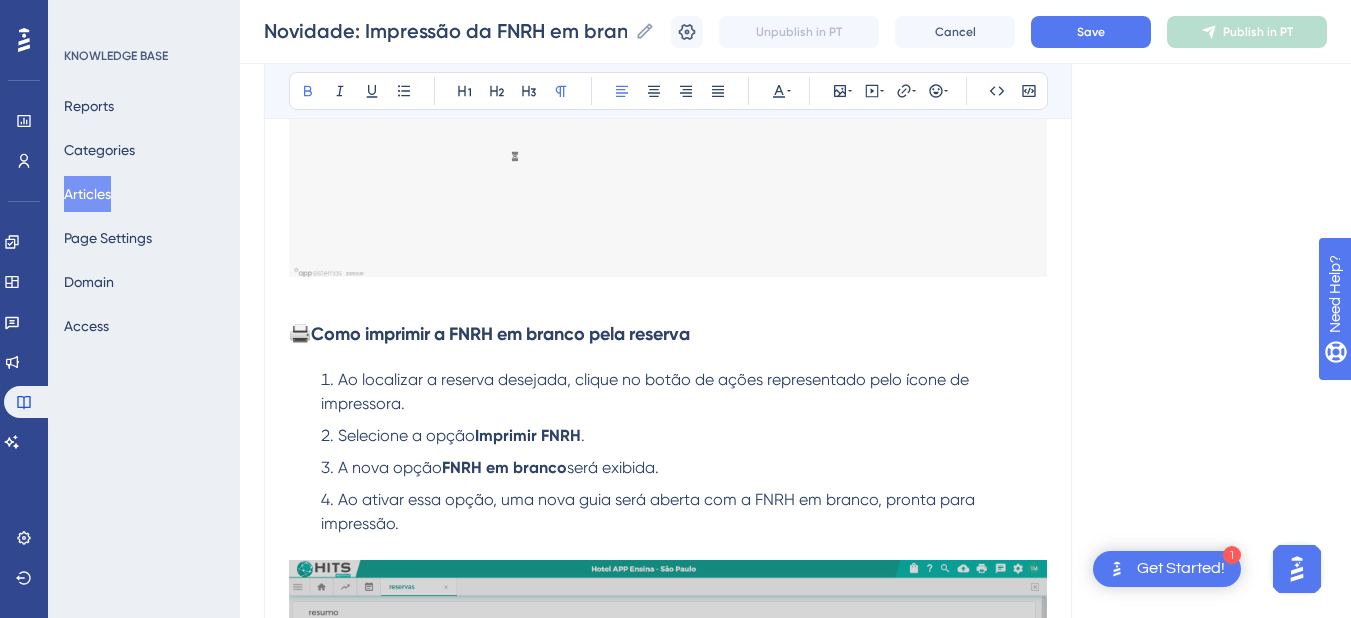 scroll, scrollTop: 200, scrollLeft: 0, axis: vertical 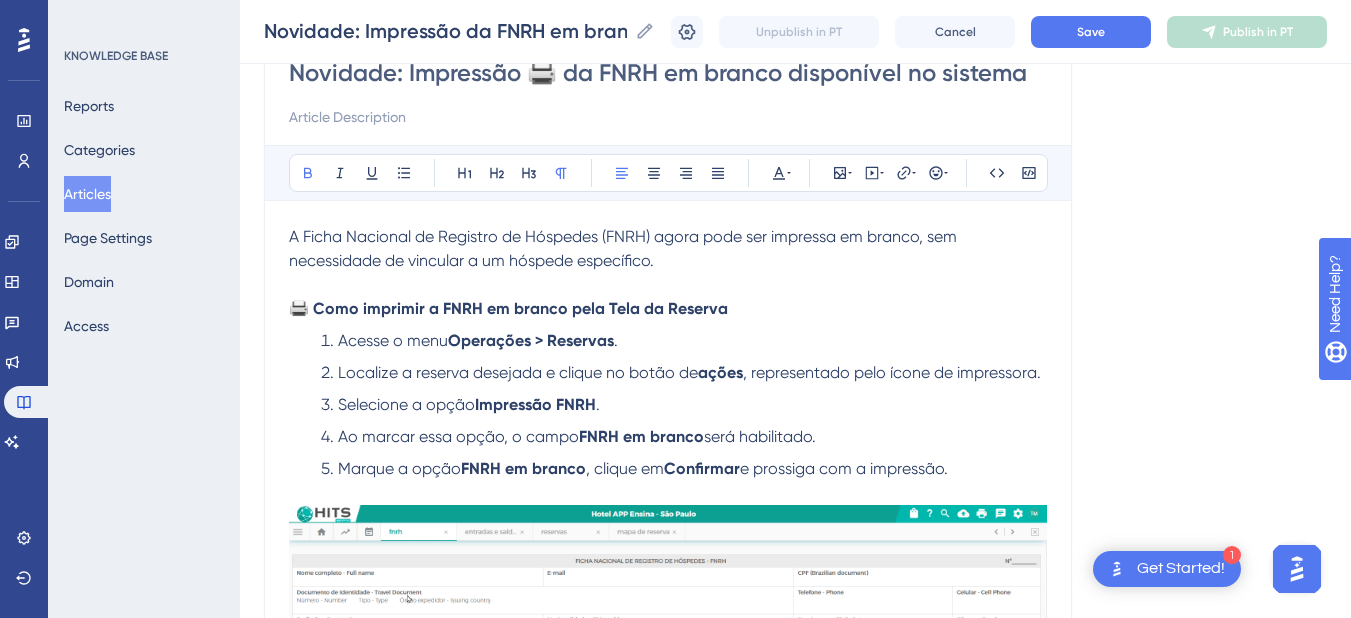 click on "🖨️ Como imprimir a FNRH em branco pela Tela da Reserva" at bounding box center [508, 308] 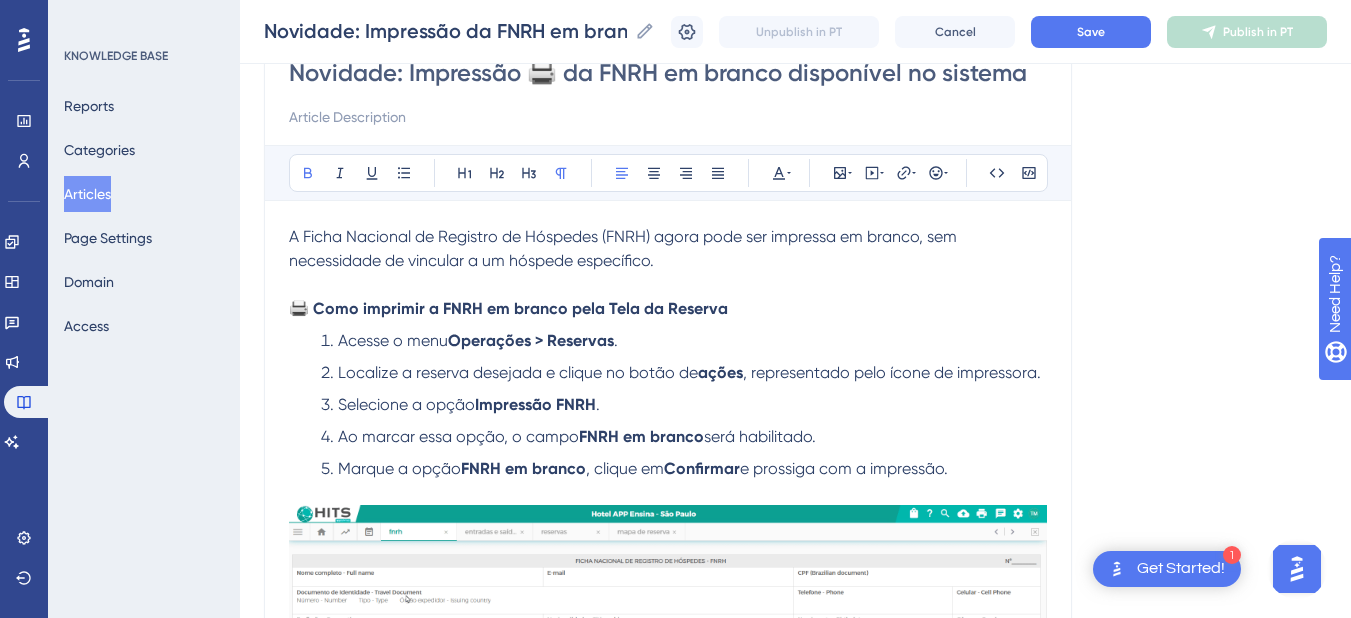 click on "🖨️ Como imprimir a FNRH em branco pela Tela da Reserva" at bounding box center (508, 308) 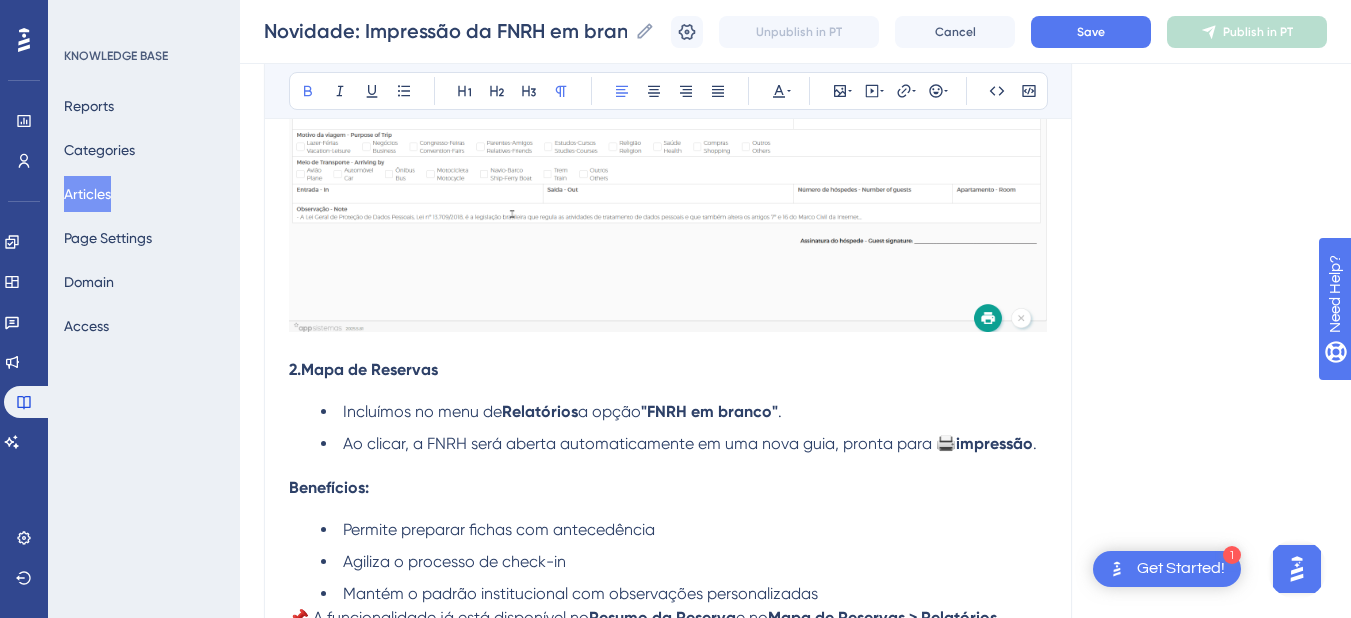 scroll, scrollTop: 1600, scrollLeft: 0, axis: vertical 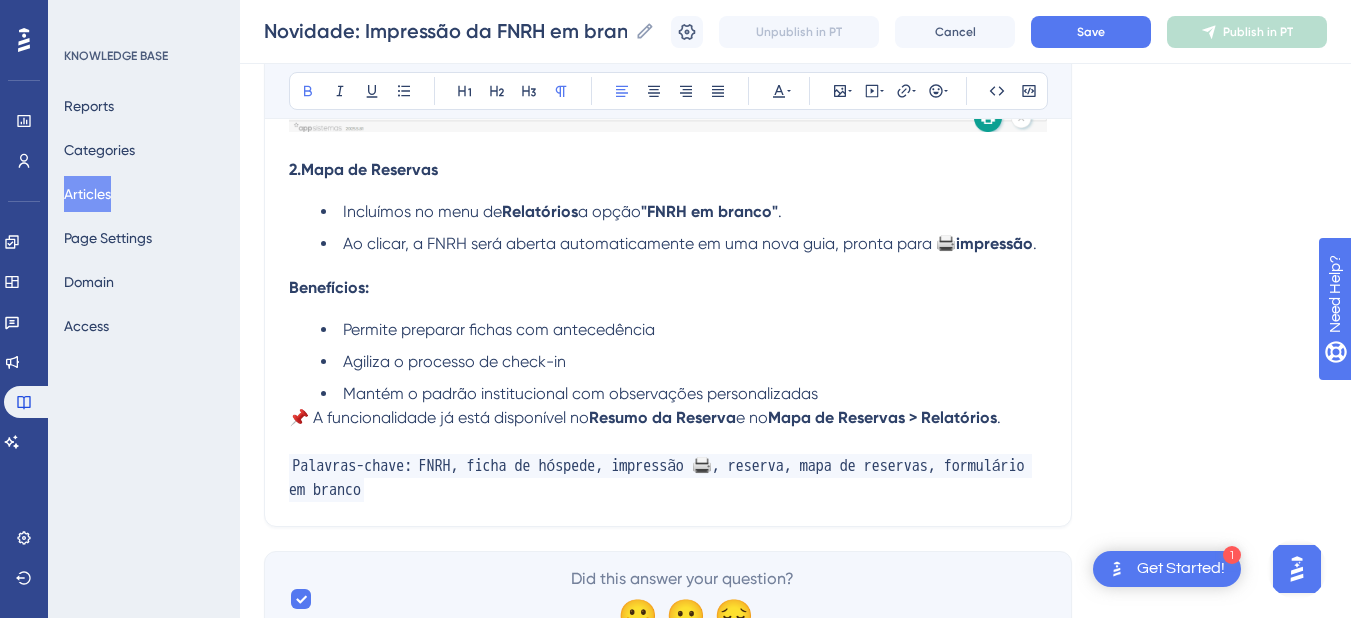 click on "📌 A funcionalidade já está disponível no" at bounding box center (439, 417) 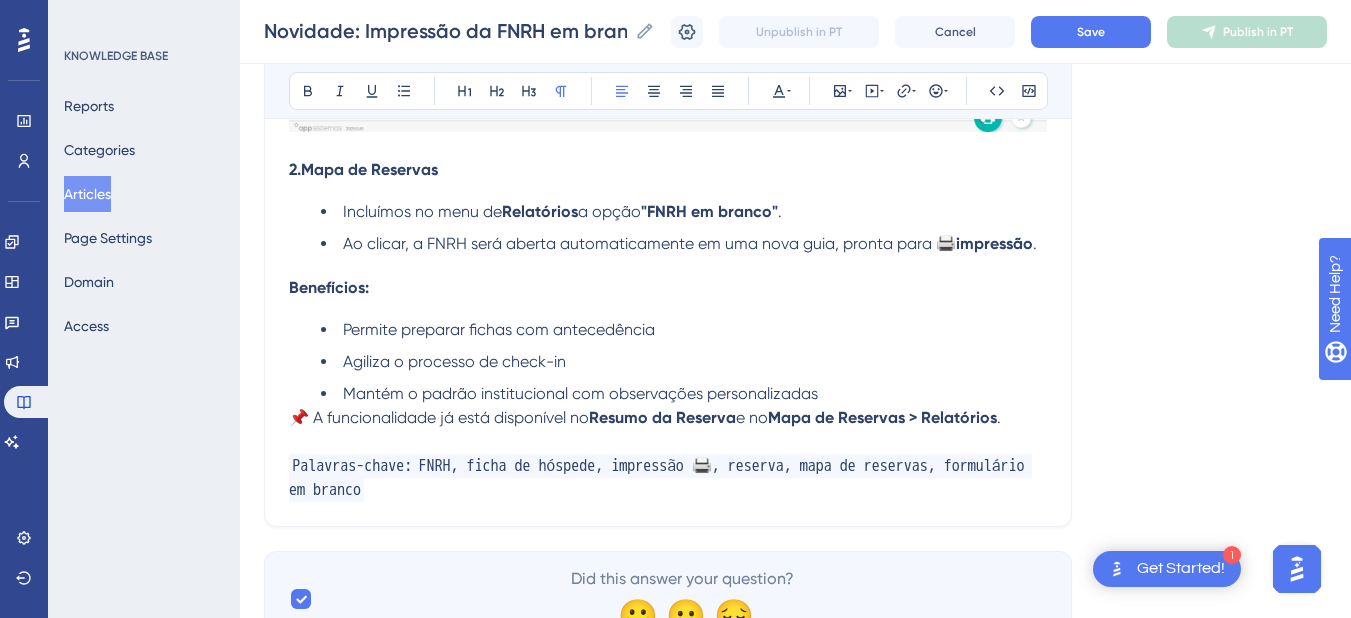 click on "📌 A funcionalidade já está disponível no" at bounding box center [439, 417] 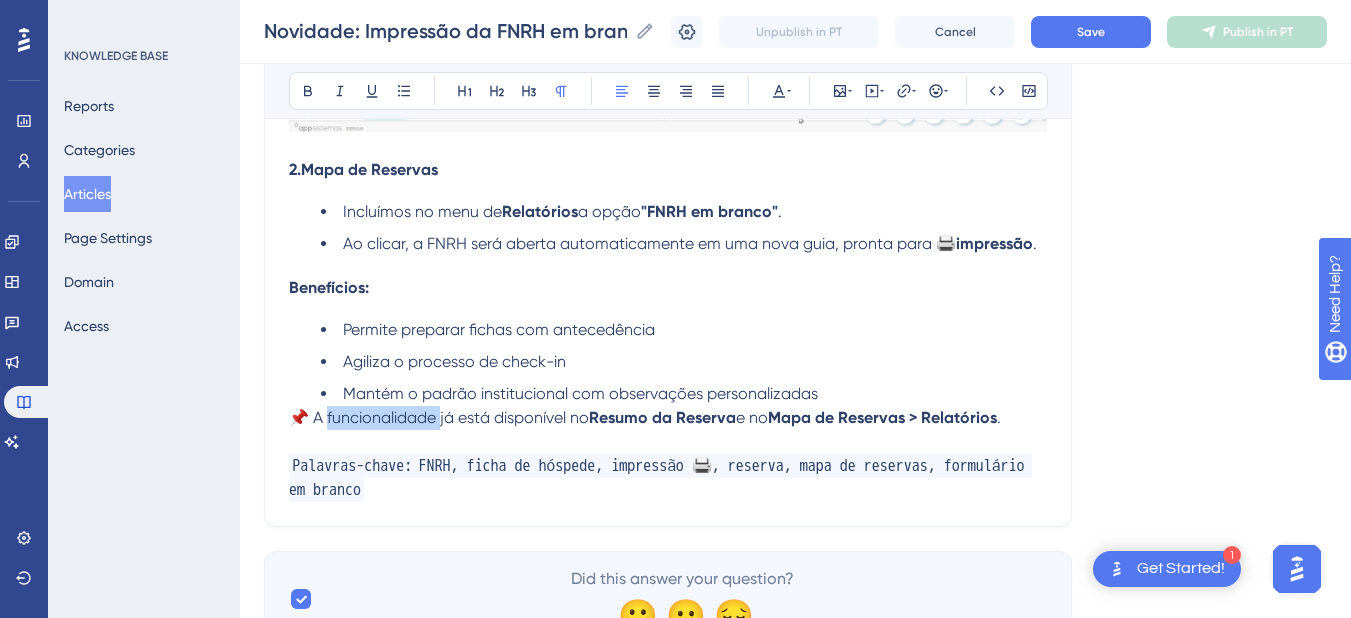 click on "📌 A funcionalidade já está disponível no" at bounding box center [439, 417] 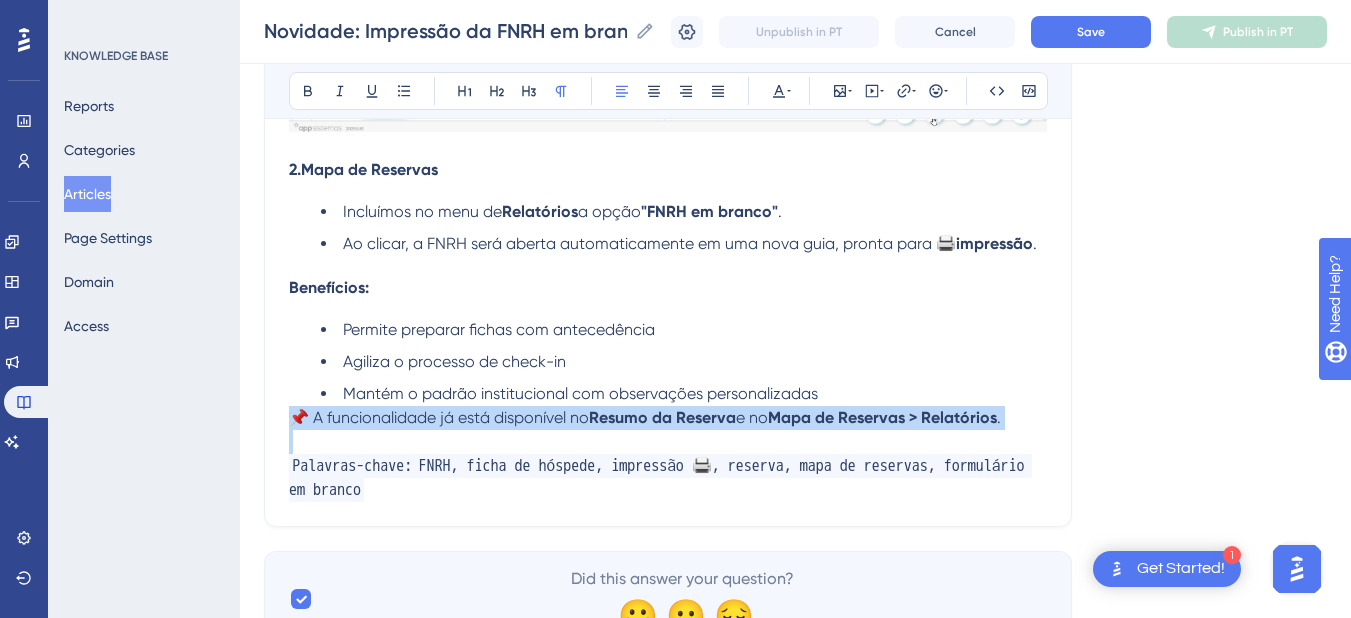 click on "📌 A funcionalidade já está disponível no" at bounding box center (439, 417) 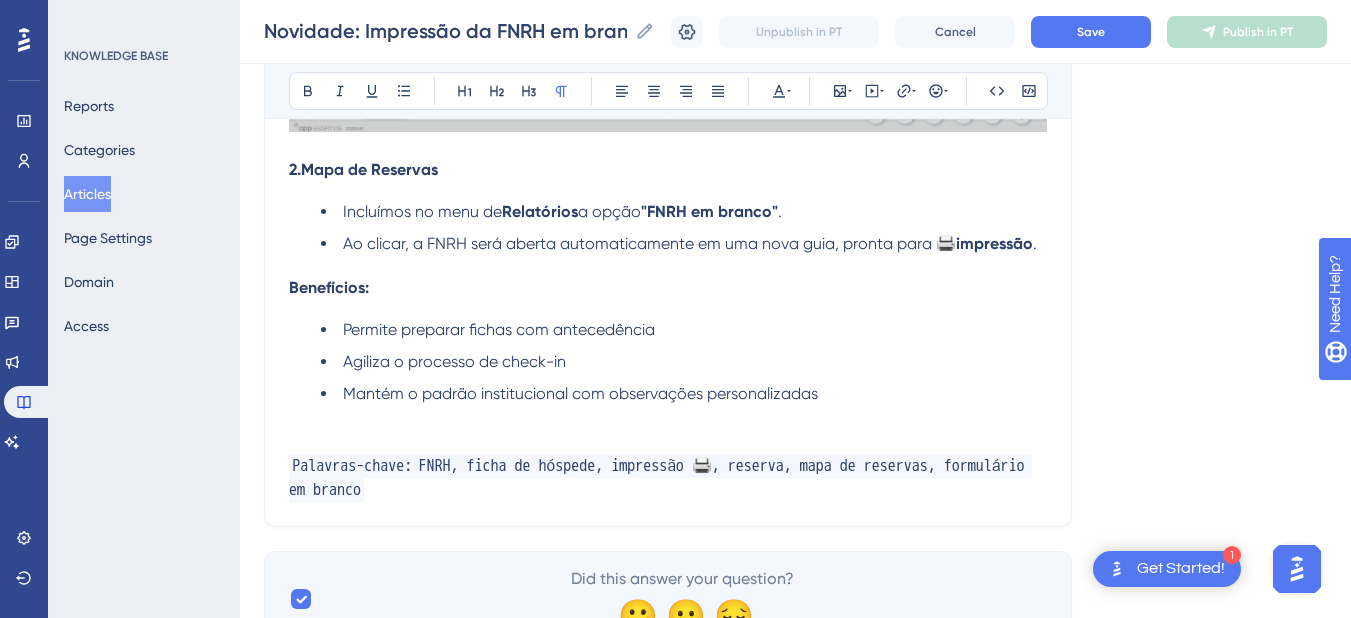click at bounding box center [668, 442] 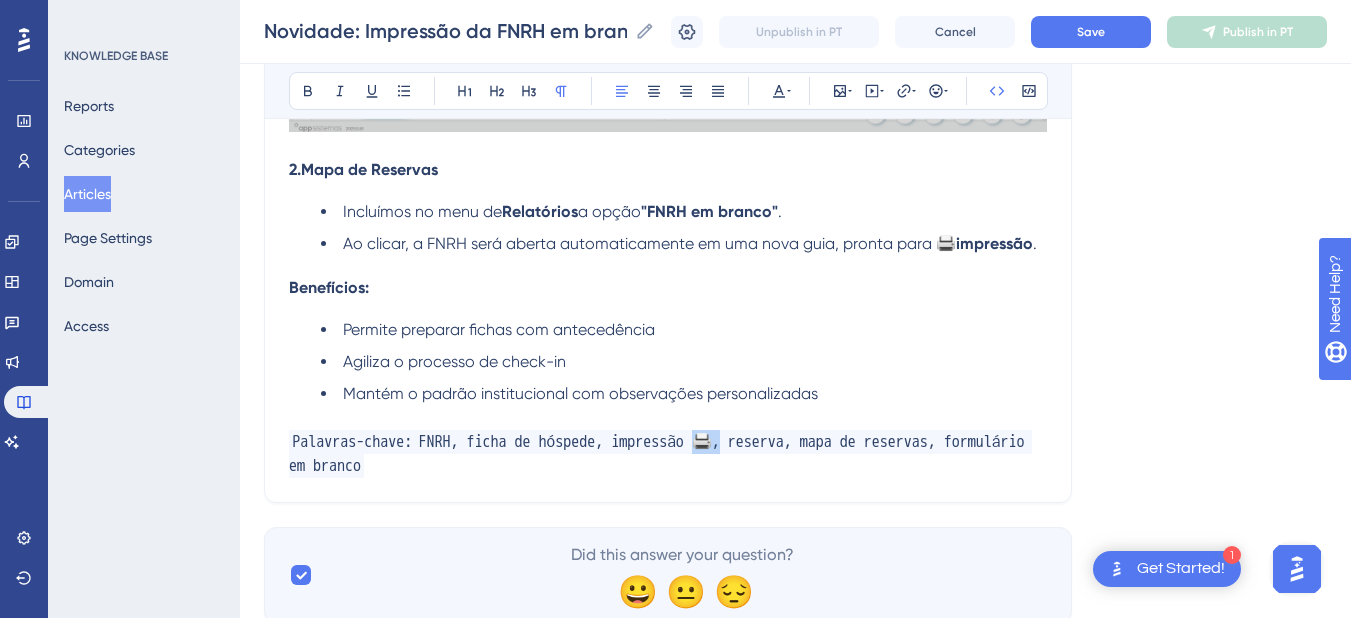 drag, startPoint x: 758, startPoint y: 439, endPoint x: 740, endPoint y: 436, distance: 18.248287 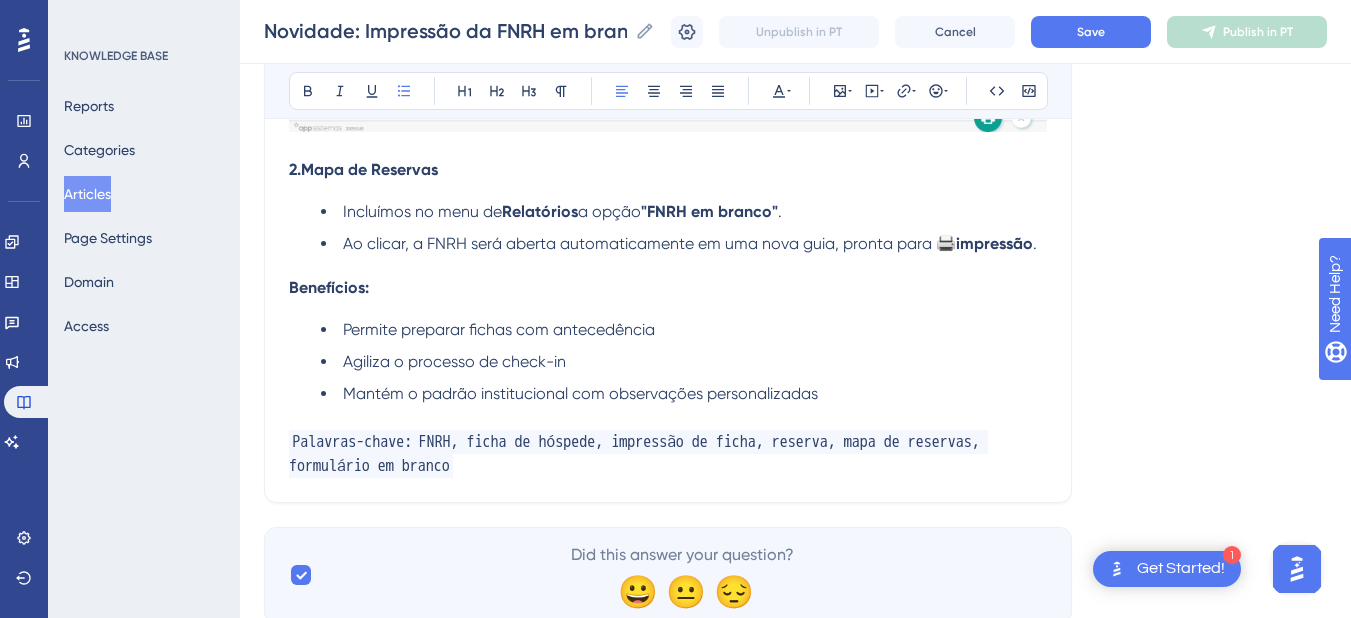 click on "Mantém o padrão institucional com observações personalizadas" at bounding box center [580, 393] 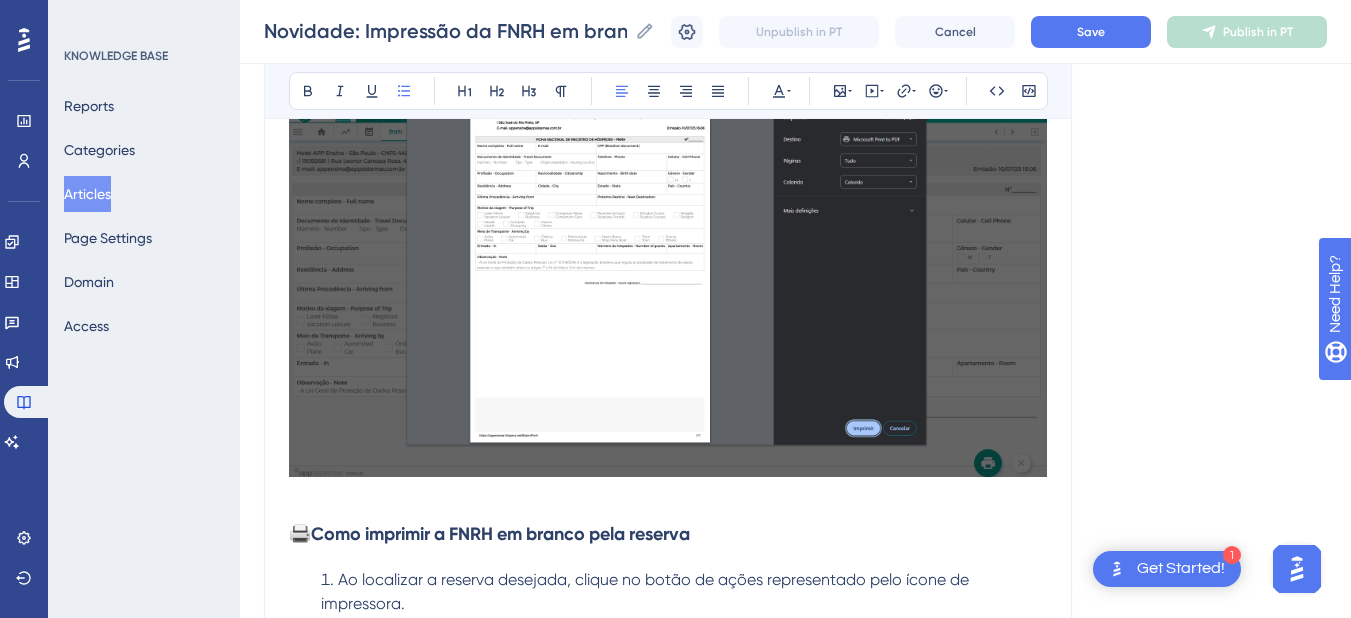 scroll, scrollTop: 800, scrollLeft: 0, axis: vertical 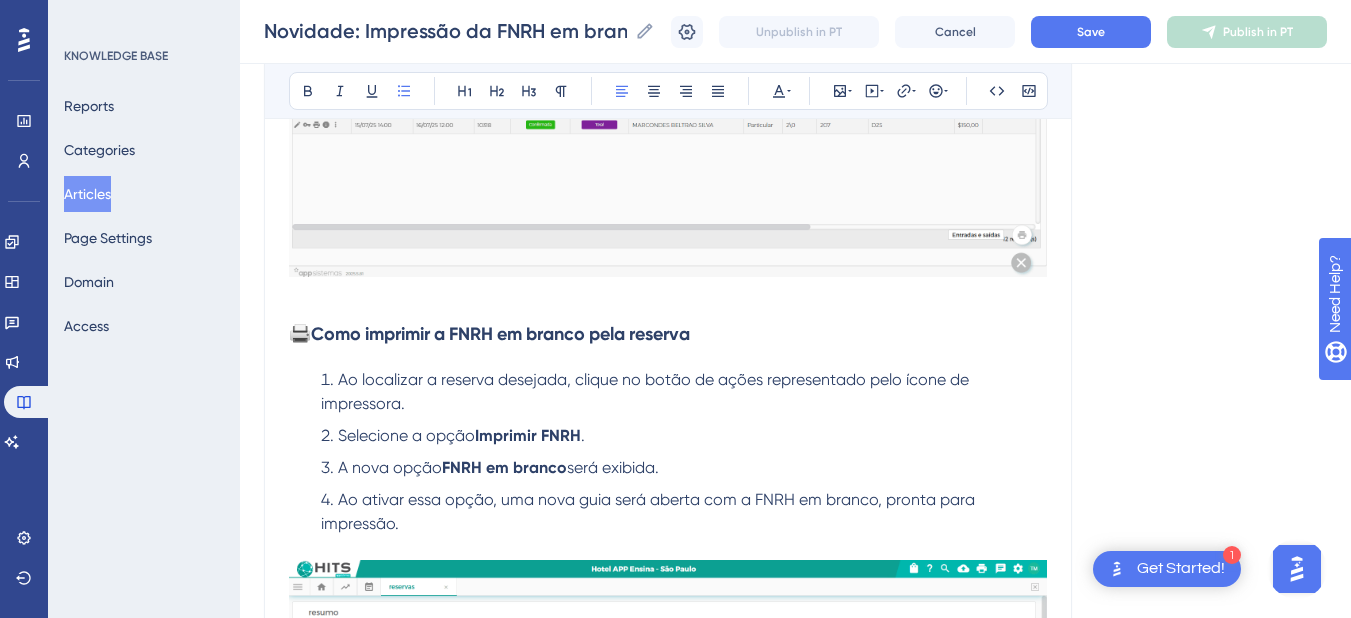 click on "Como imprimir a FNRH em branco pela reserva" at bounding box center (500, 334) 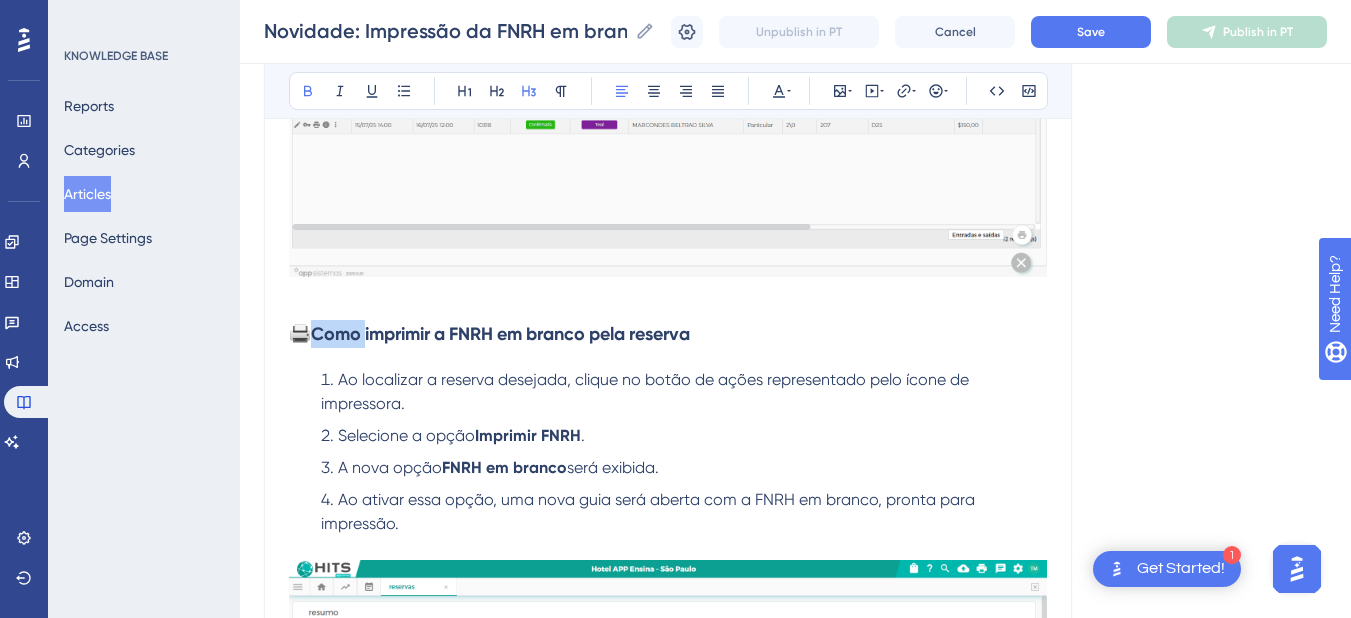 click on "Como imprimir a FNRH em branco pela reserva" at bounding box center [500, 334] 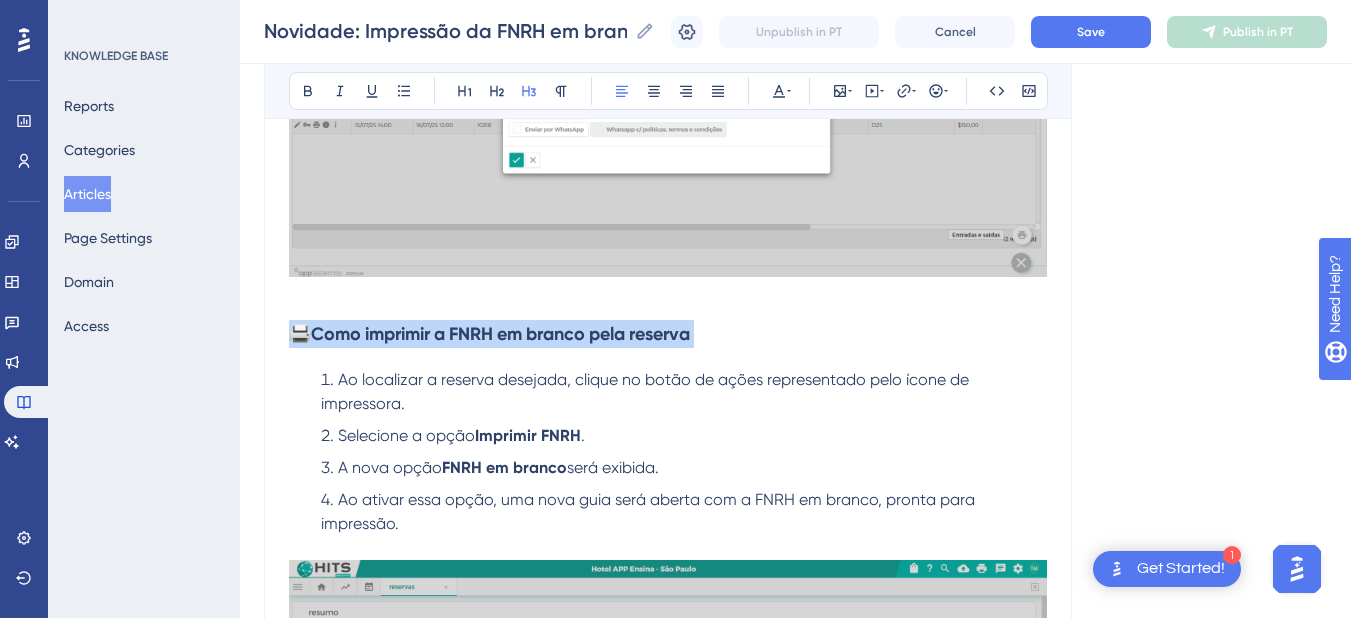 click on "Como imprimir a FNRH em branco pela reserva" at bounding box center (500, 334) 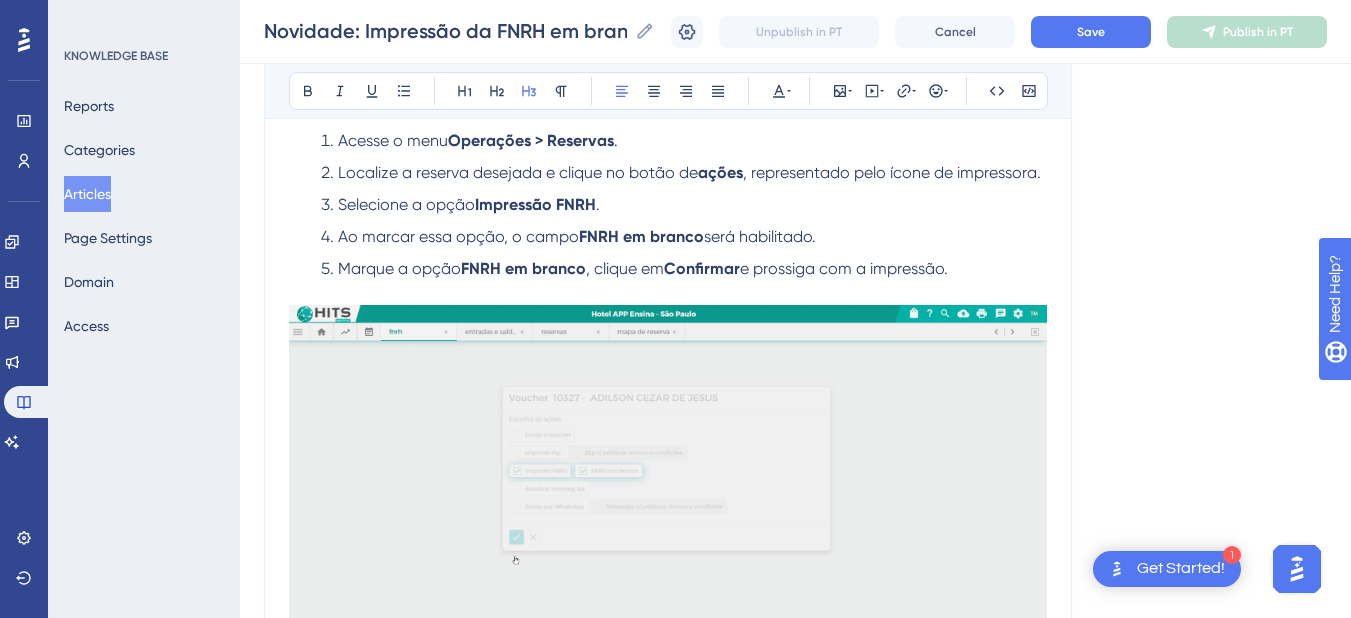 scroll, scrollTop: 0, scrollLeft: 0, axis: both 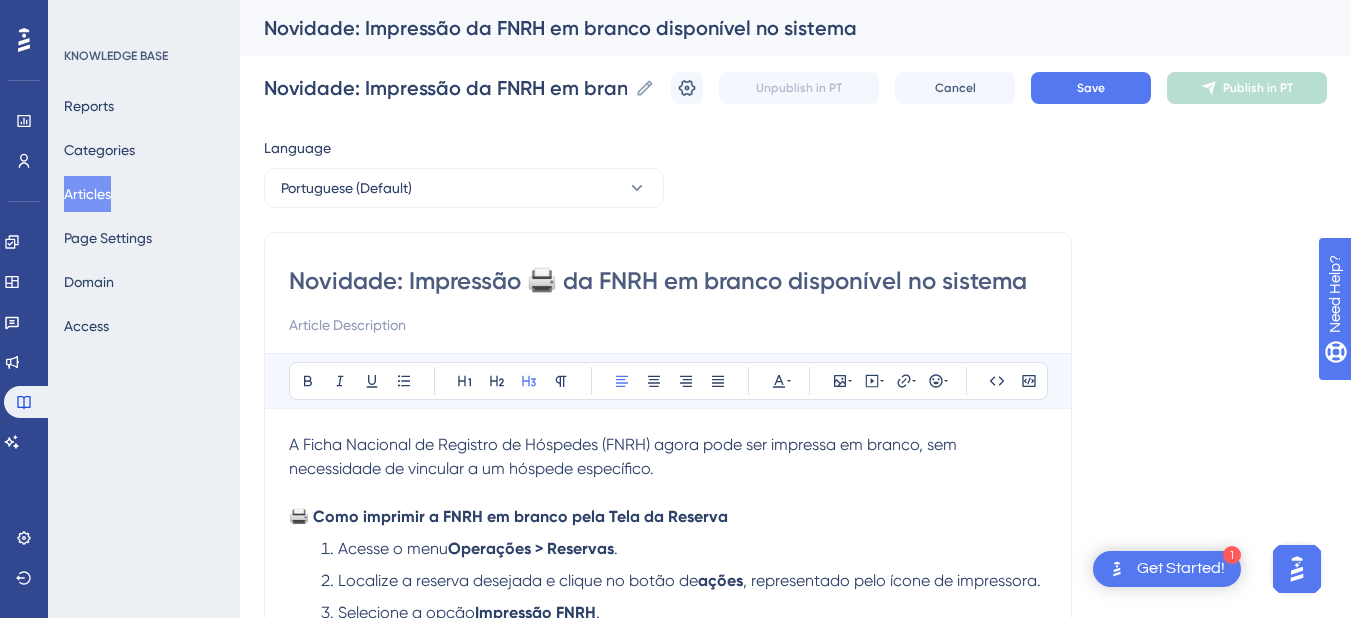 click on "🖨️ Como imprimir a FNRH em branco pela Tela da Reserva" at bounding box center (508, 516) 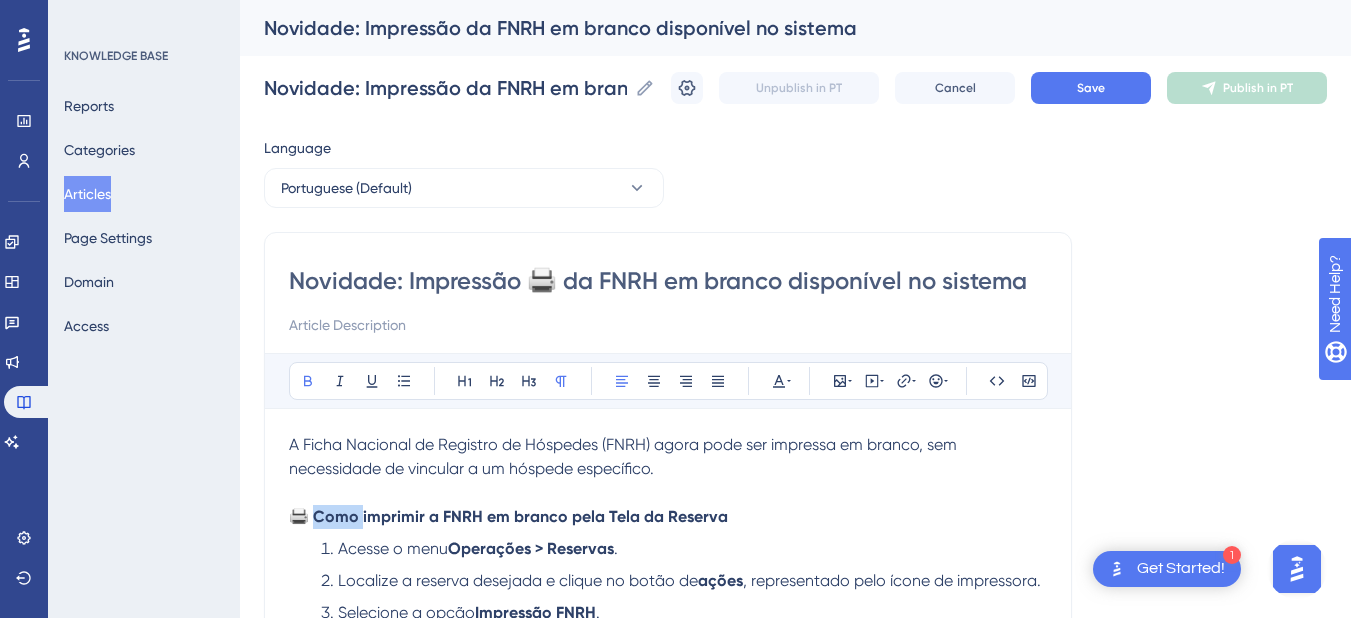 click on "🖨️ Como imprimir a FNRH em branco pela Tela da Reserva" at bounding box center (508, 516) 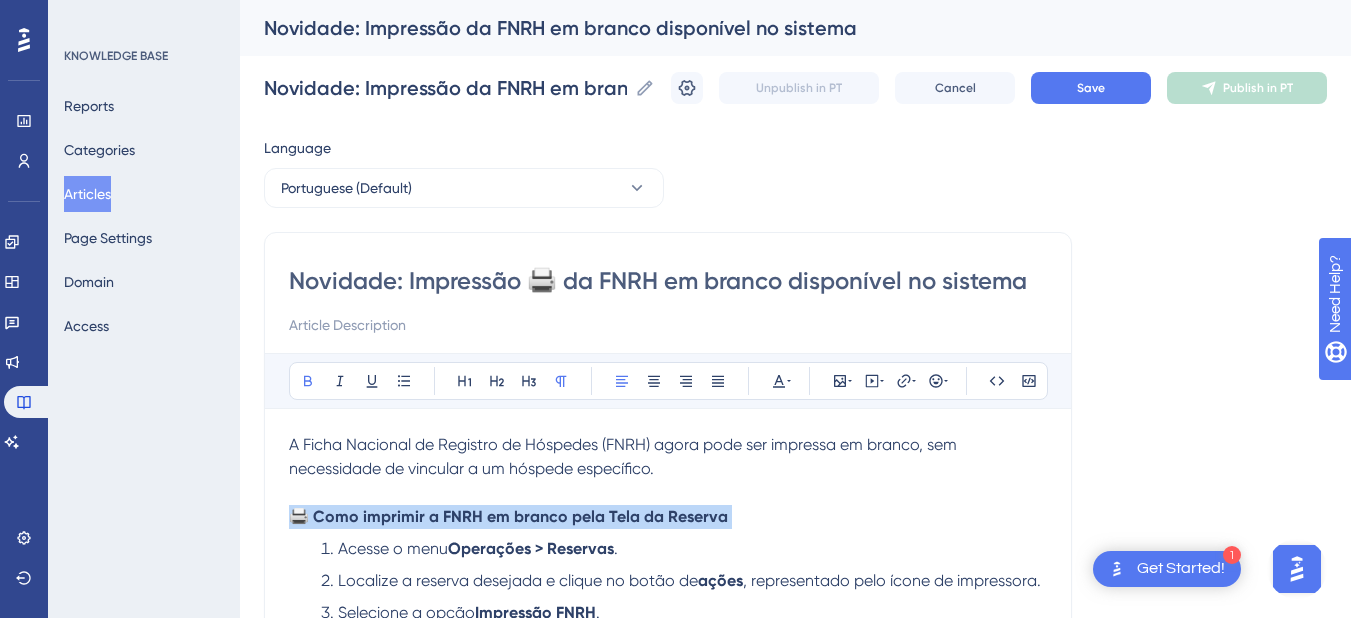 click on "🖨️ Como imprimir a FNRH em branco pela Tela da Reserva" at bounding box center (508, 516) 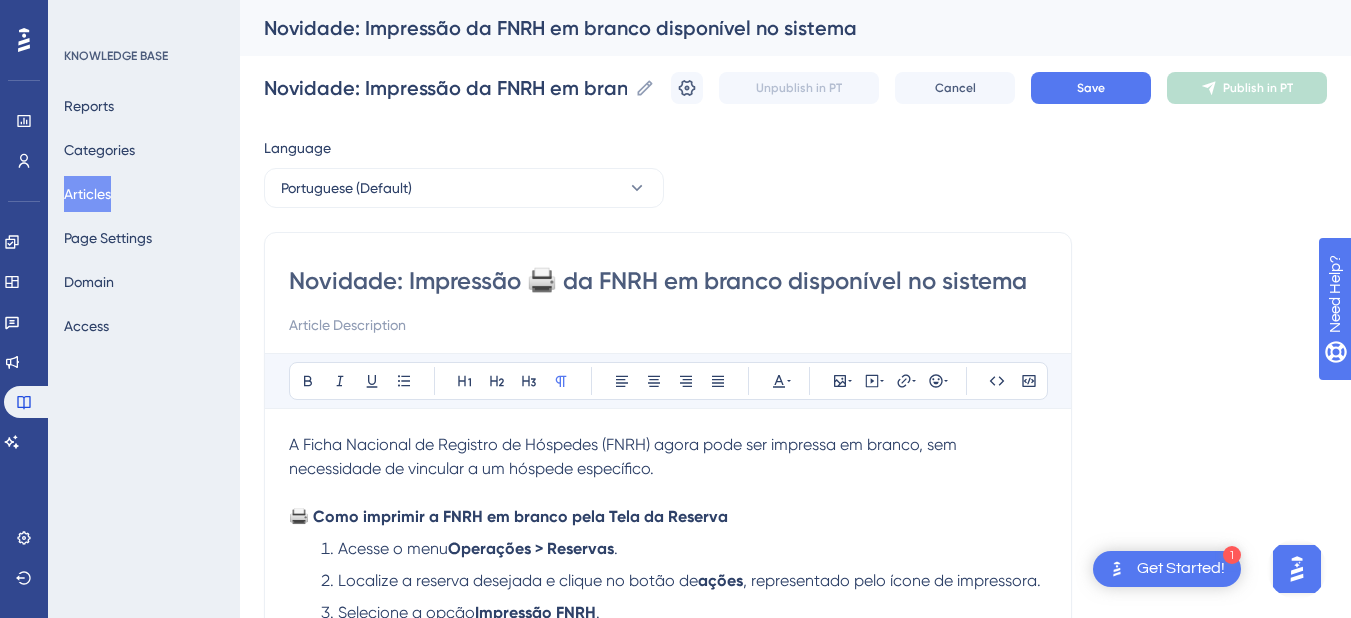 click at bounding box center (668, 493) 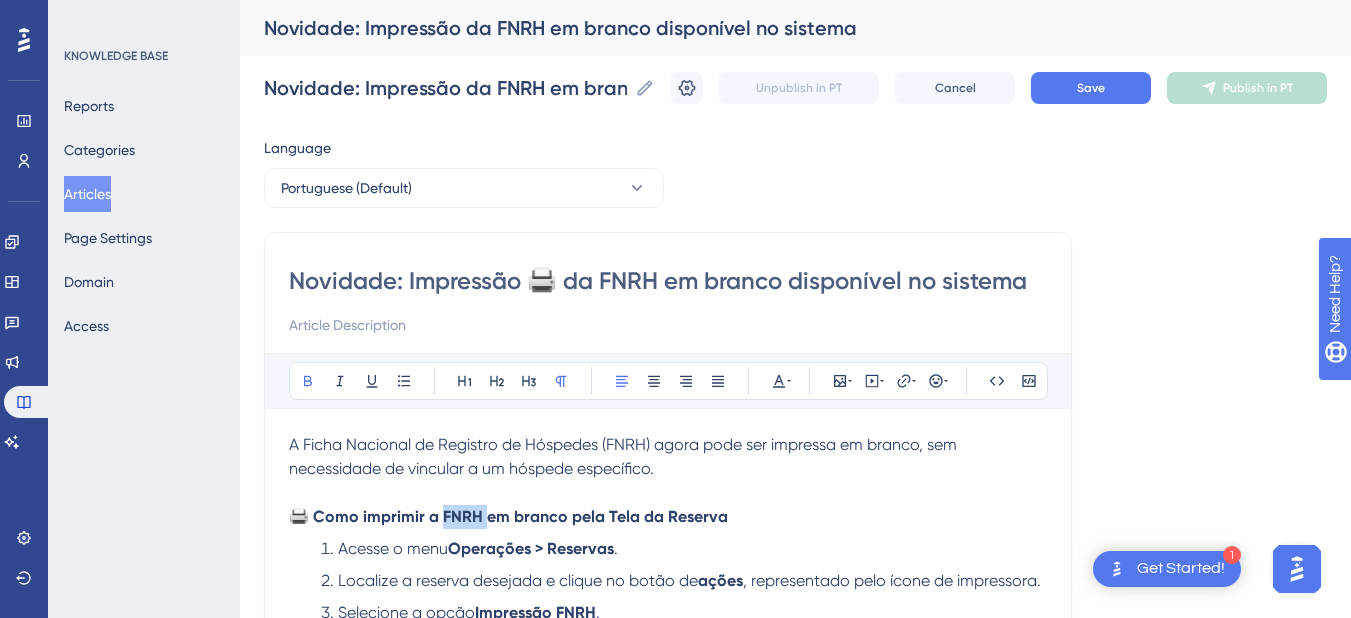 click on "🖨️ Como imprimir a FNRH em branco pela Tela da Reserva" at bounding box center [508, 516] 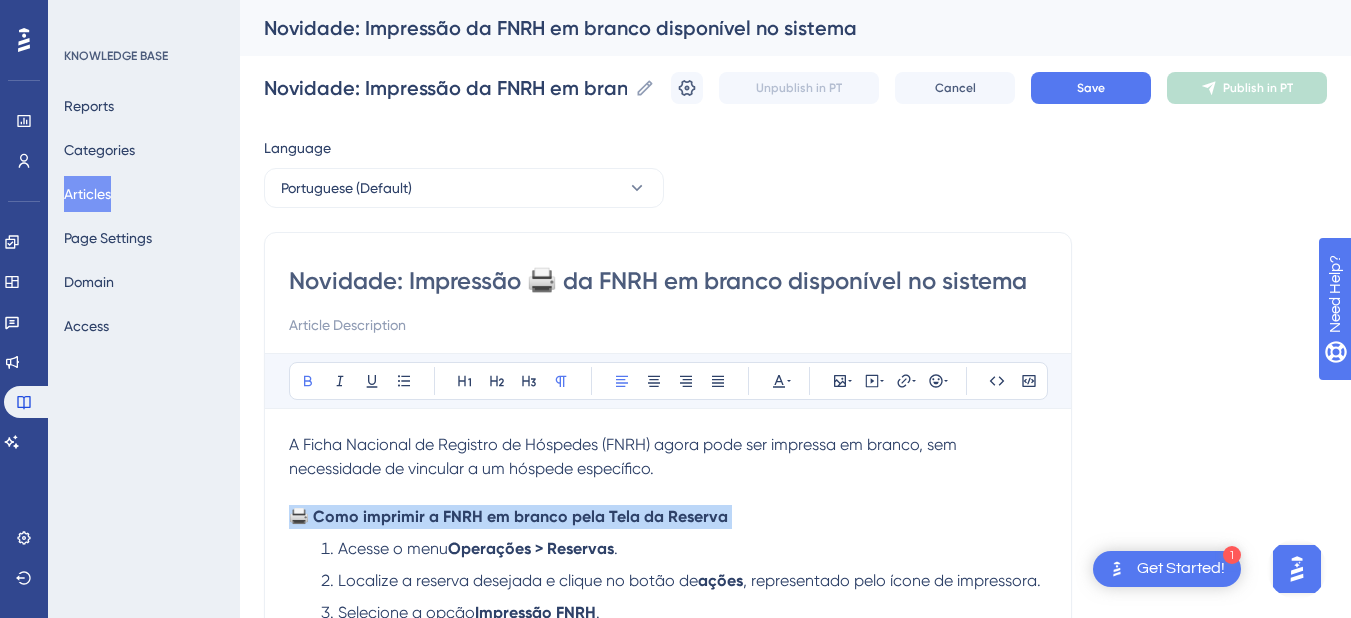 click on "🖨️ Como imprimir a FNRH em branco pela Tela da Reserva" at bounding box center [508, 516] 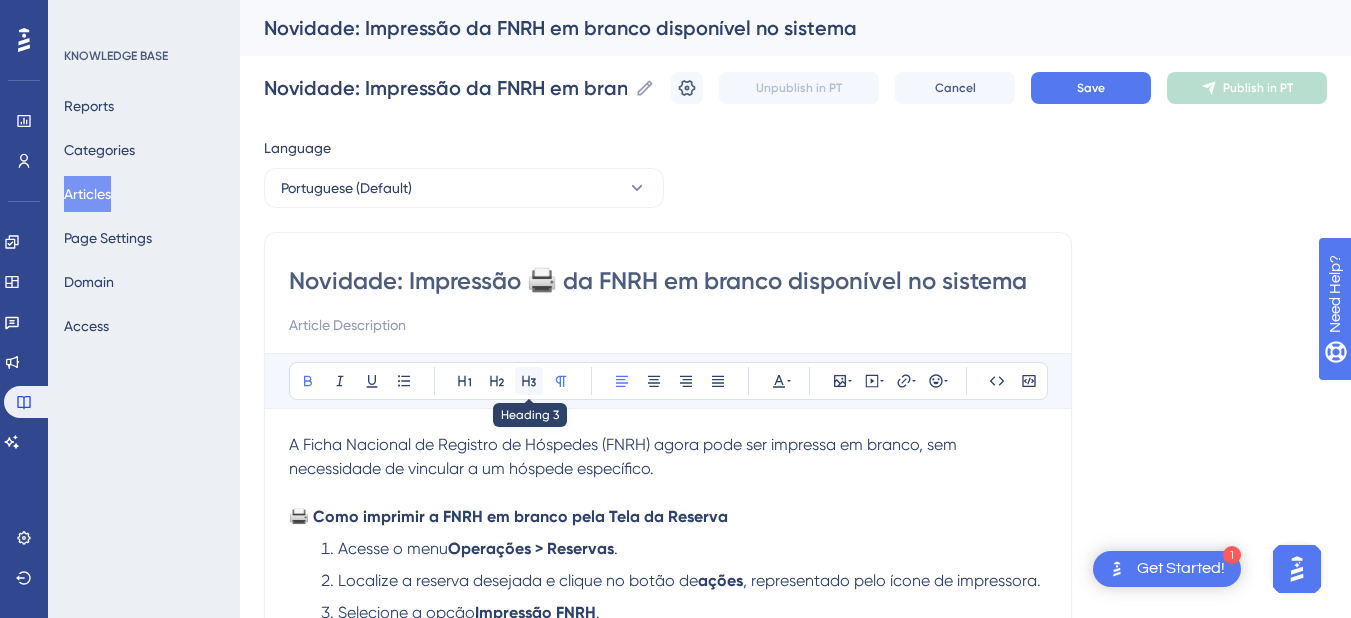 click at bounding box center (529, 381) 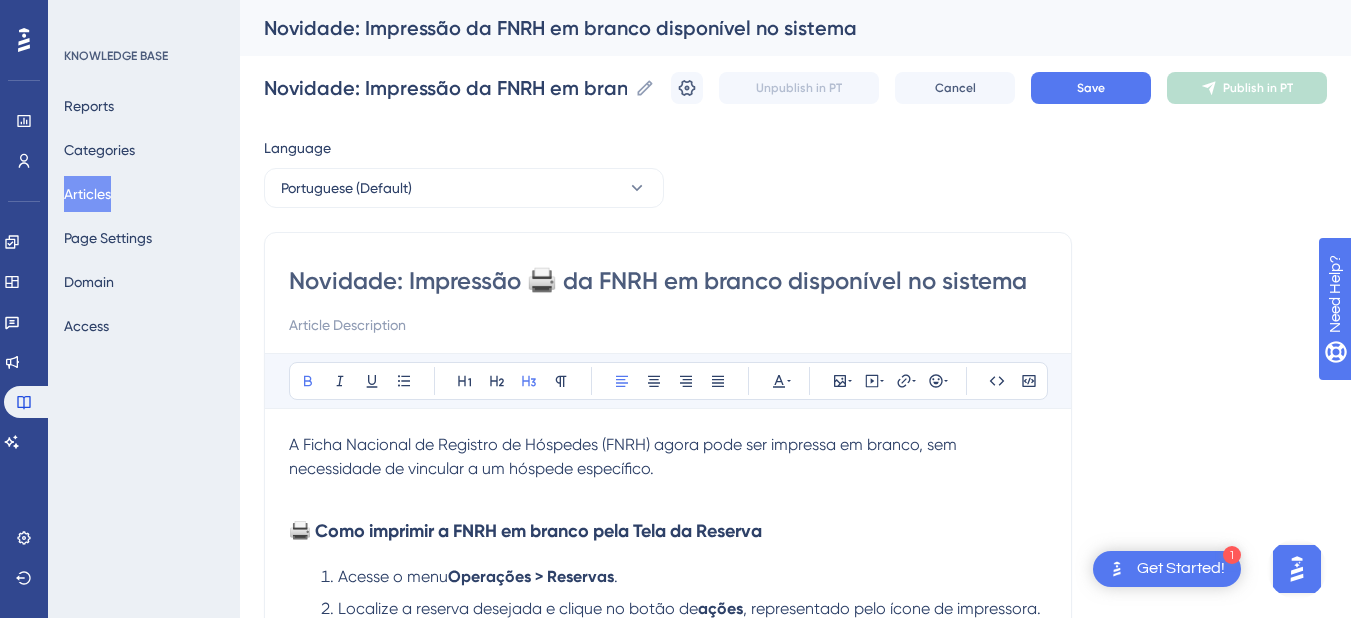click on "🖨️ Como imprimir a FNRH em branco pela Tela da Reserva" at bounding box center (668, 531) 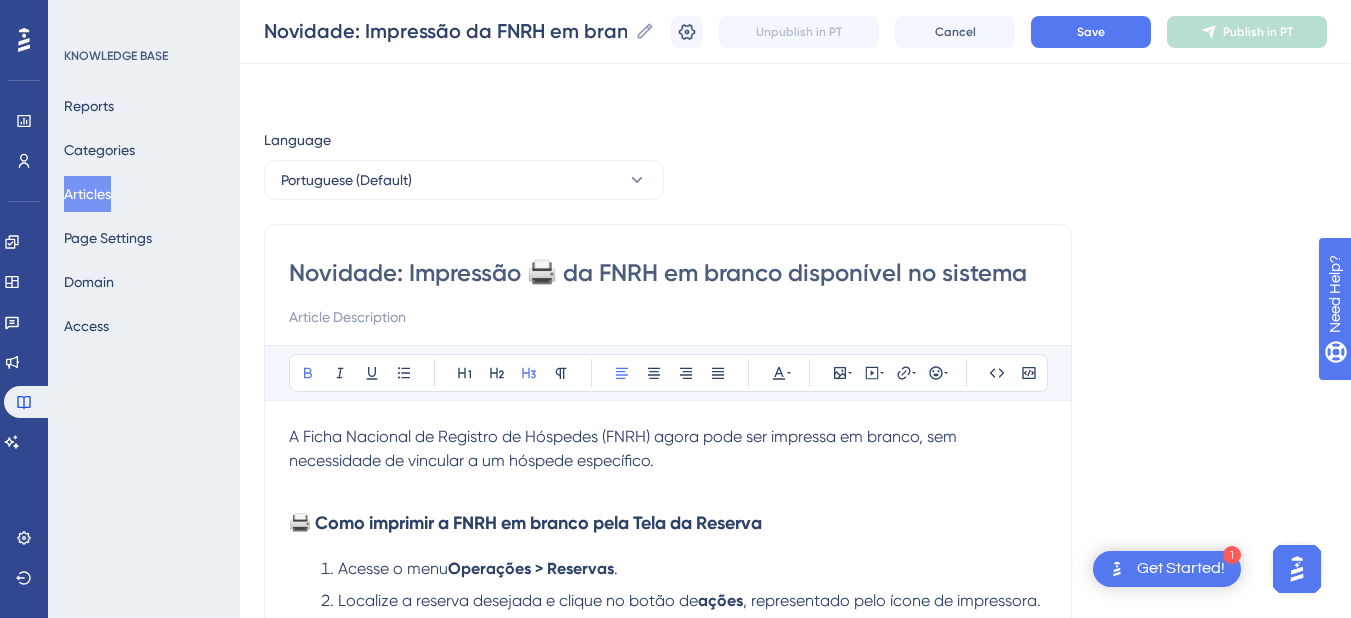 scroll, scrollTop: 200, scrollLeft: 0, axis: vertical 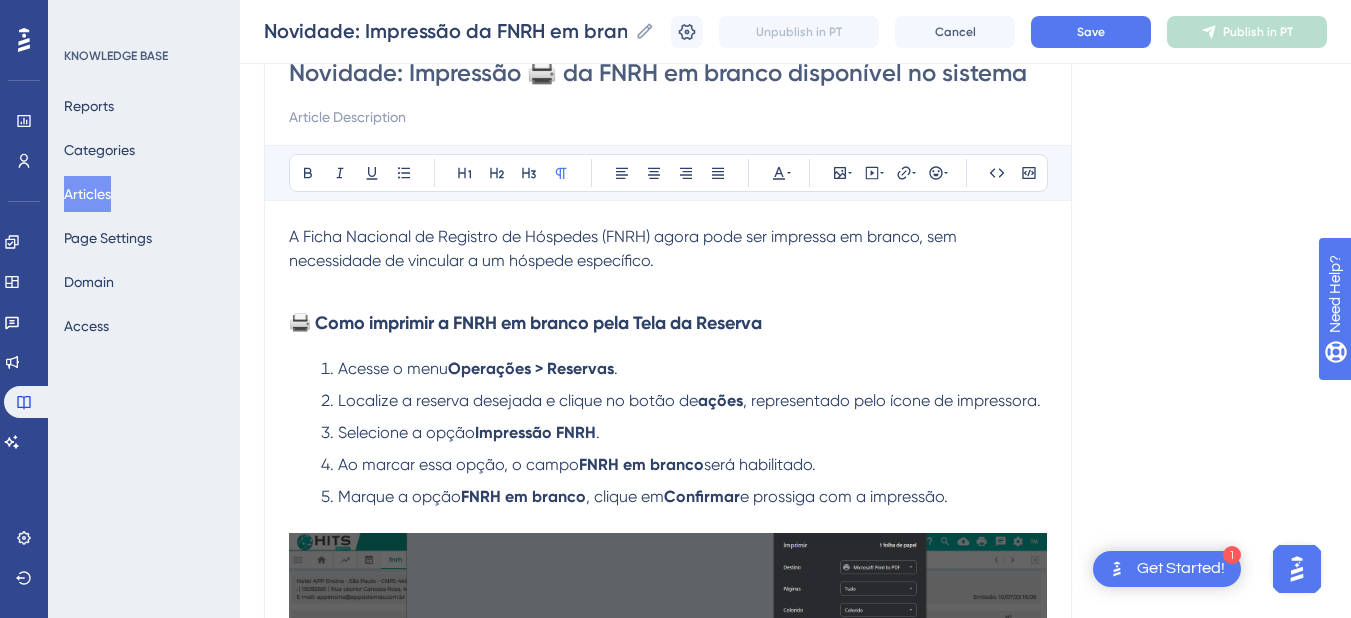 click at bounding box center [668, 285] 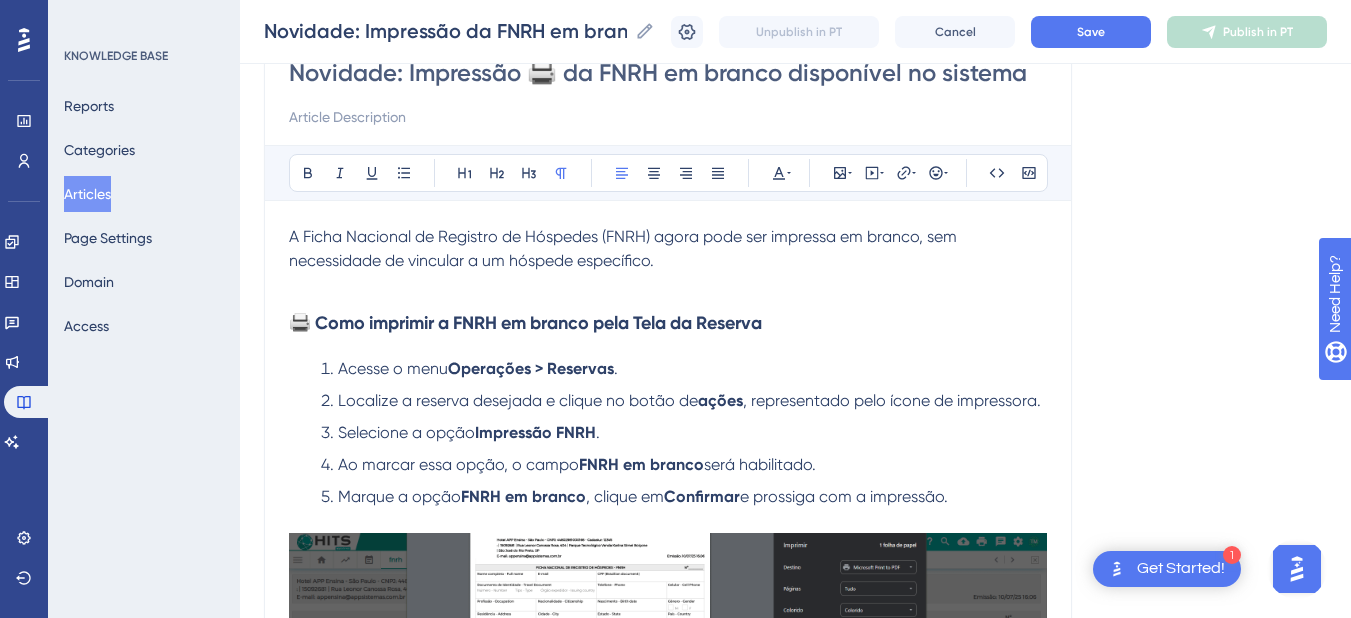 drag, startPoint x: 694, startPoint y: 270, endPoint x: 259, endPoint y: 228, distance: 437.0229 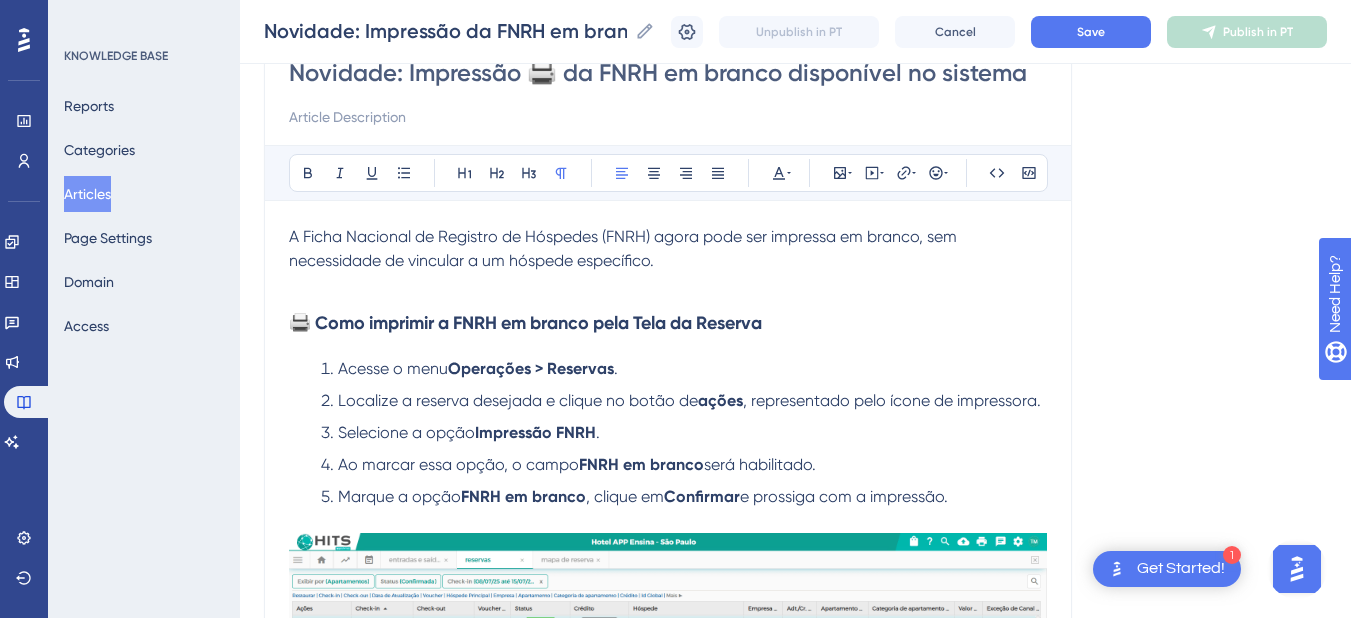 click at bounding box center (668, 117) 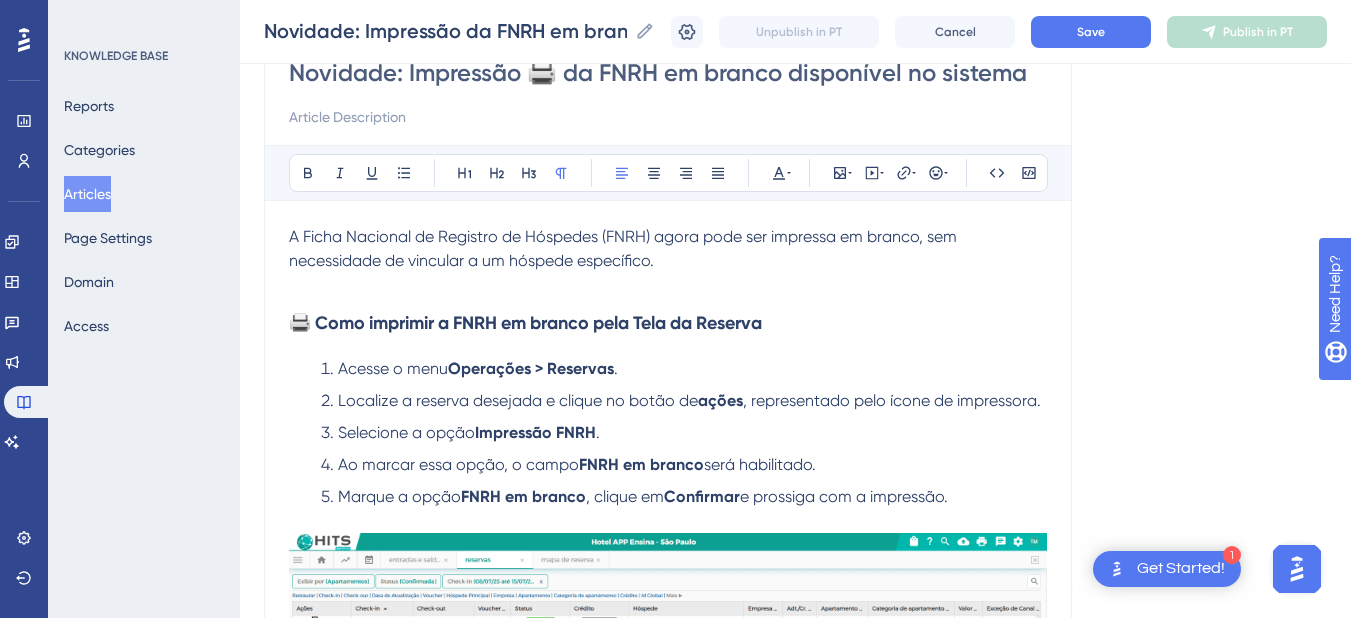 paste on "A Ficha Nacional de Registro de Hóspedes (FNRH) agora pode ser impressa em branco, sem necessidade de vincular a um hóspede específico." 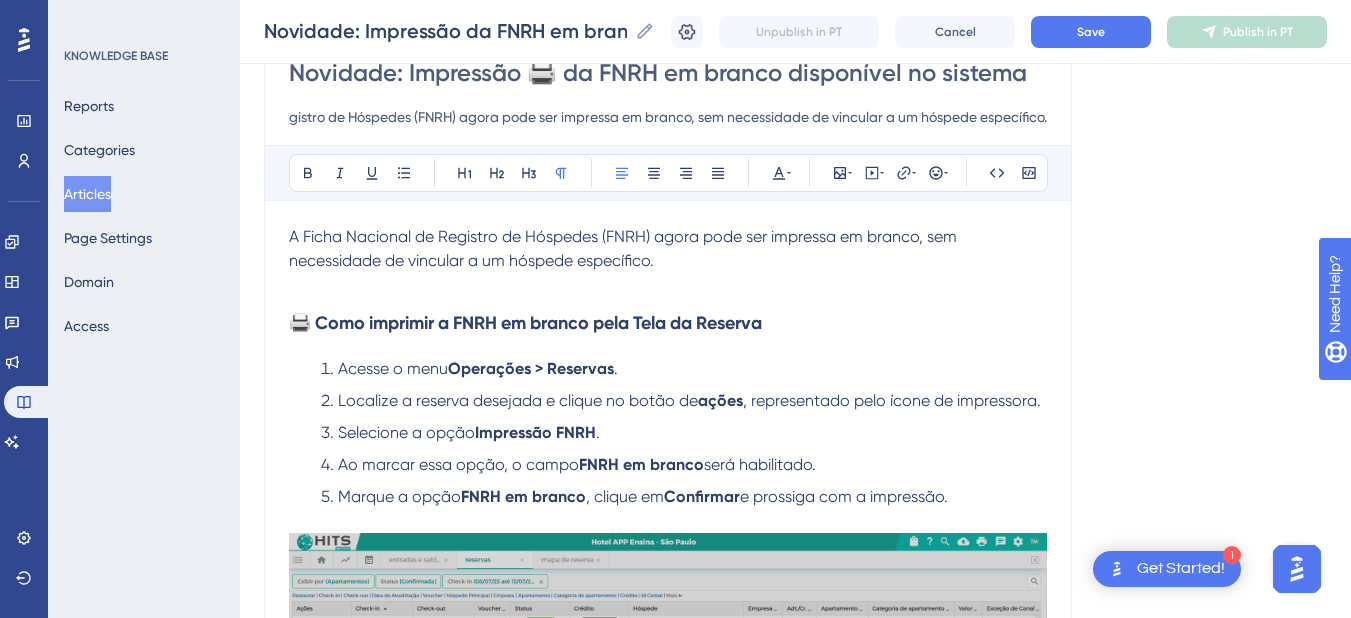 scroll, scrollTop: 0, scrollLeft: 0, axis: both 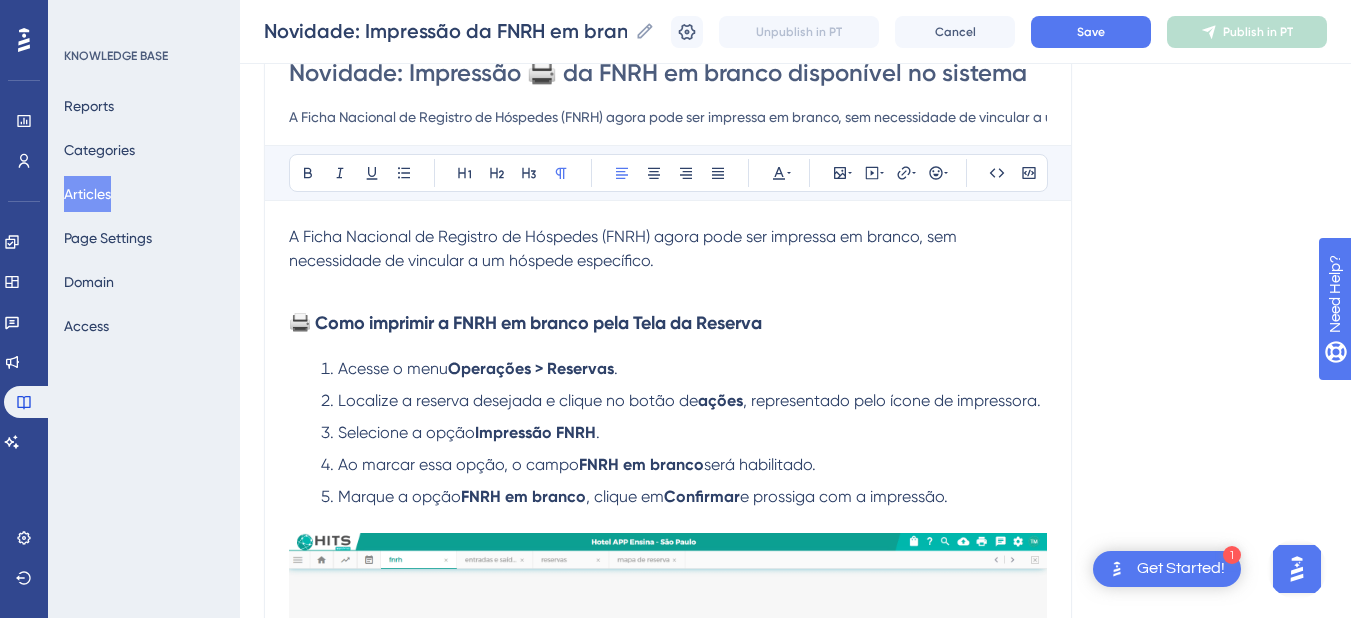 drag, startPoint x: 376, startPoint y: 109, endPoint x: 176, endPoint y: 102, distance: 200.12247 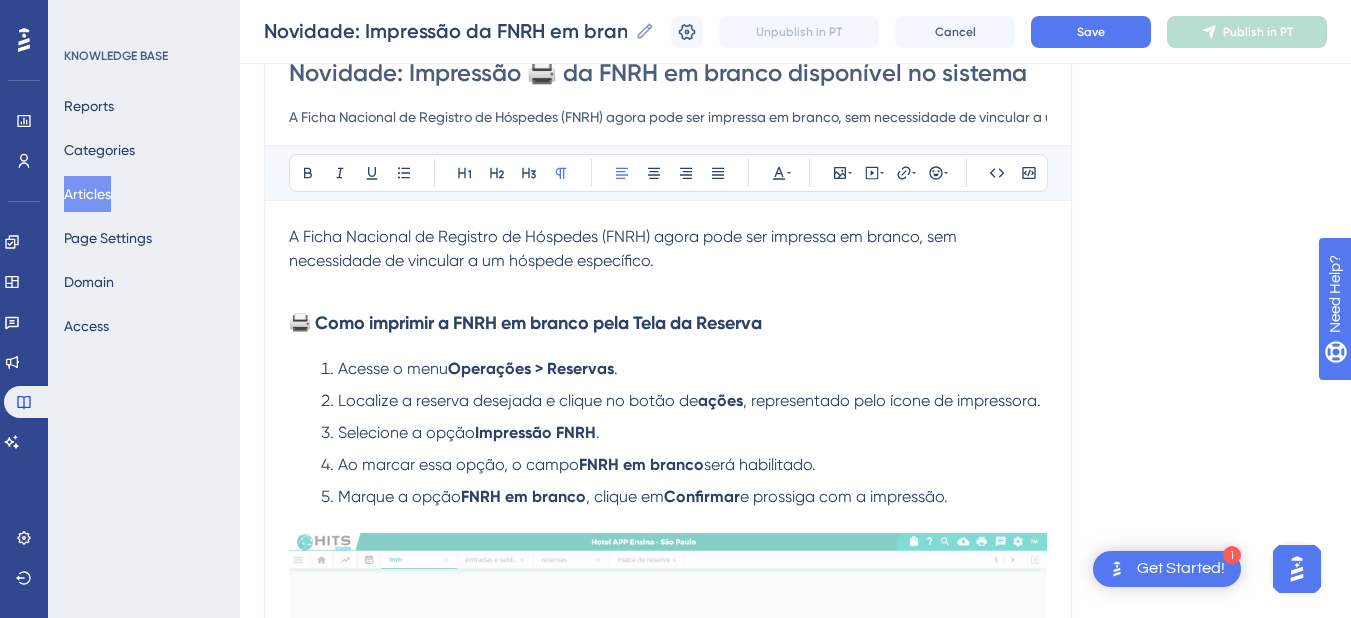 click on "Performance Users Engagement Widgets Feedback Product Updates Knowledge Base AI Assistant Settings Logout KNOWLEDGE BASE Reports Categories Articles Page Settings Domain Access Novidade: Impressão da FNRH em branco disponível no sistema Novidade: Impressão da FNRH em branco disponível no sistema Novidade: Impressão da FNRH em branco disponível no sistema Unpublish in PT Cancel Save Publish in PT Language Portuguese (Default) Novidade: Impressão 🖨️ da FNRH em branco disponível no sistema A Ficha Nacional de Registro de Hóspedes (FNRH) agora pode ser impressa em branco, sem necessidade de vincular a um hóspede específico. Bold Italic Underline Bullet Point Heading 1 Heading 2 Heading 3 Normal Align Left Align Center Align Right Align Justify Text Color Insert Image Embed Video Hyperlink Emojis Code Code Block A Ficha Nacional de Registro de Hóspedes (FNRH) agora pode ser impressa em branco, sem necessidade de vincular a um hóspede específico.  Acesse o menu  Operações > Reservas . ações ." at bounding box center (795, 941) 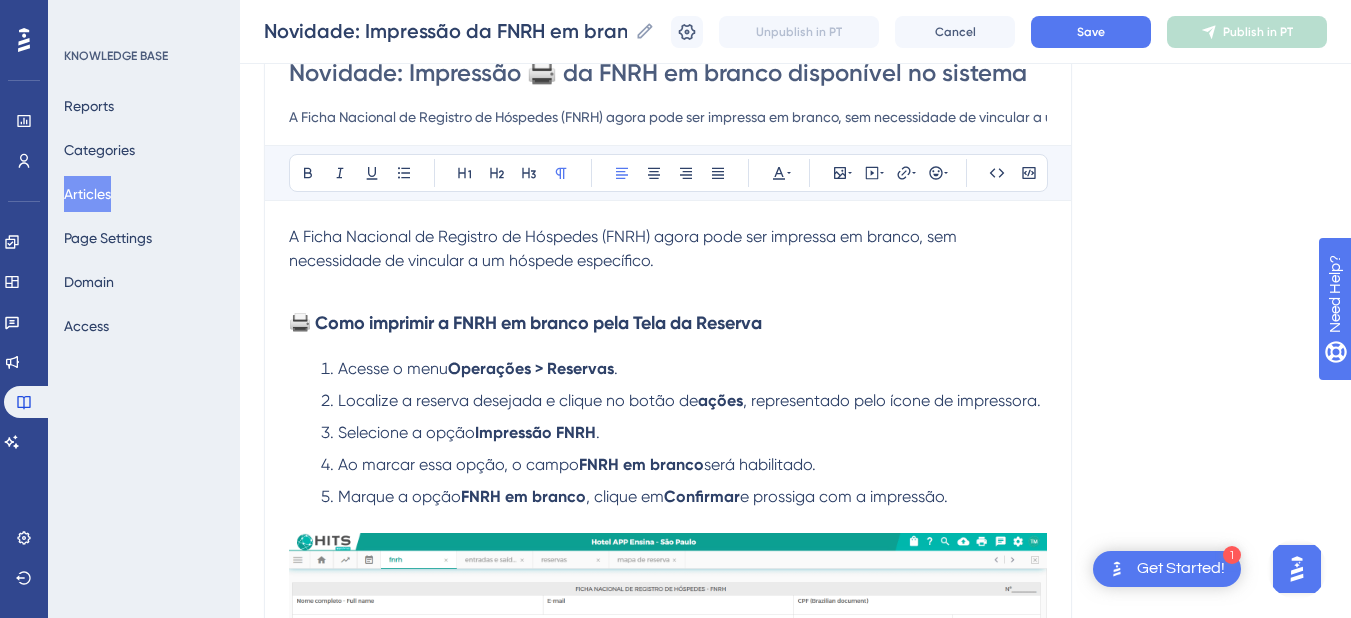 type on "A Ficha Nacional de Registro de Hóspedes (FNRH) agora pode ser impressa em branco, sem necessidade de vincular a um hóspede específico." 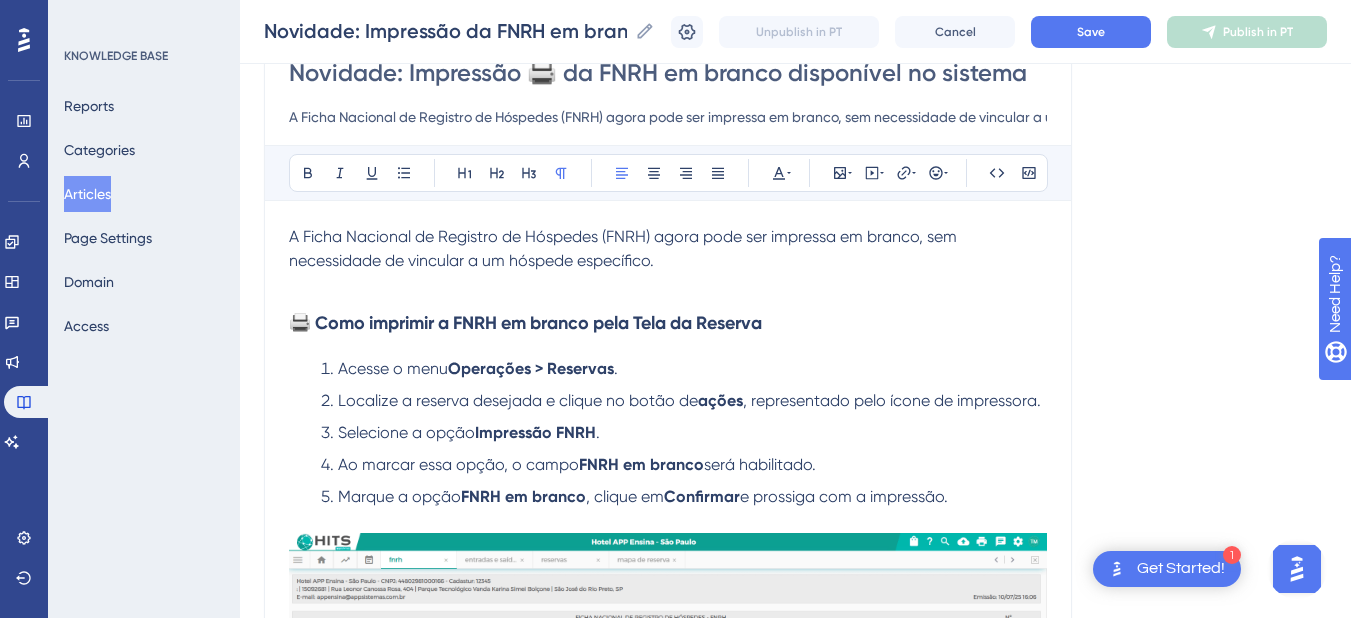 click on "A Ficha Nacional de Registro de Hóspedes (FNRH) agora pode ser impressa em branco, sem necessidade de vincular a um hóspede específico." at bounding box center [668, 249] 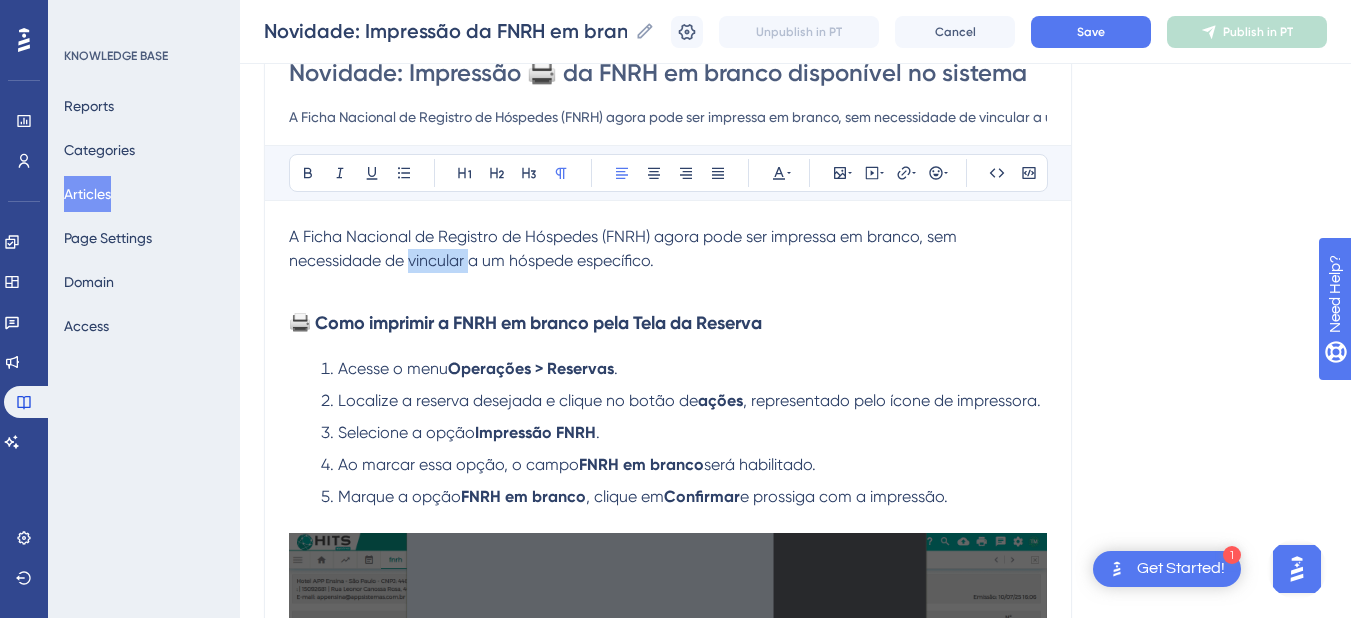 click on "A Ficha Nacional de Registro de Hóspedes (FNRH) agora pode ser impressa em branco, sem necessidade de vincular a um hóspede específico." at bounding box center [668, 249] 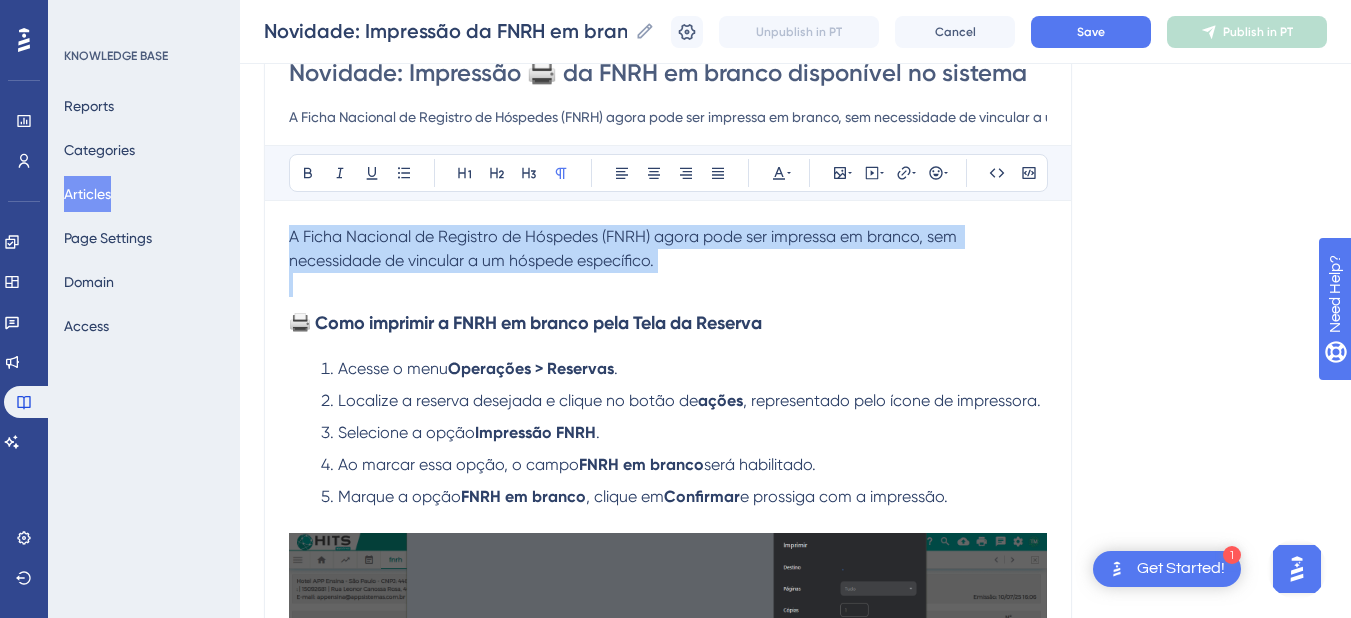 click on "A Ficha Nacional de Registro de Hóspedes (FNRH) agora pode ser impressa em branco, sem necessidade de vincular a um hóspede específico." at bounding box center [668, 249] 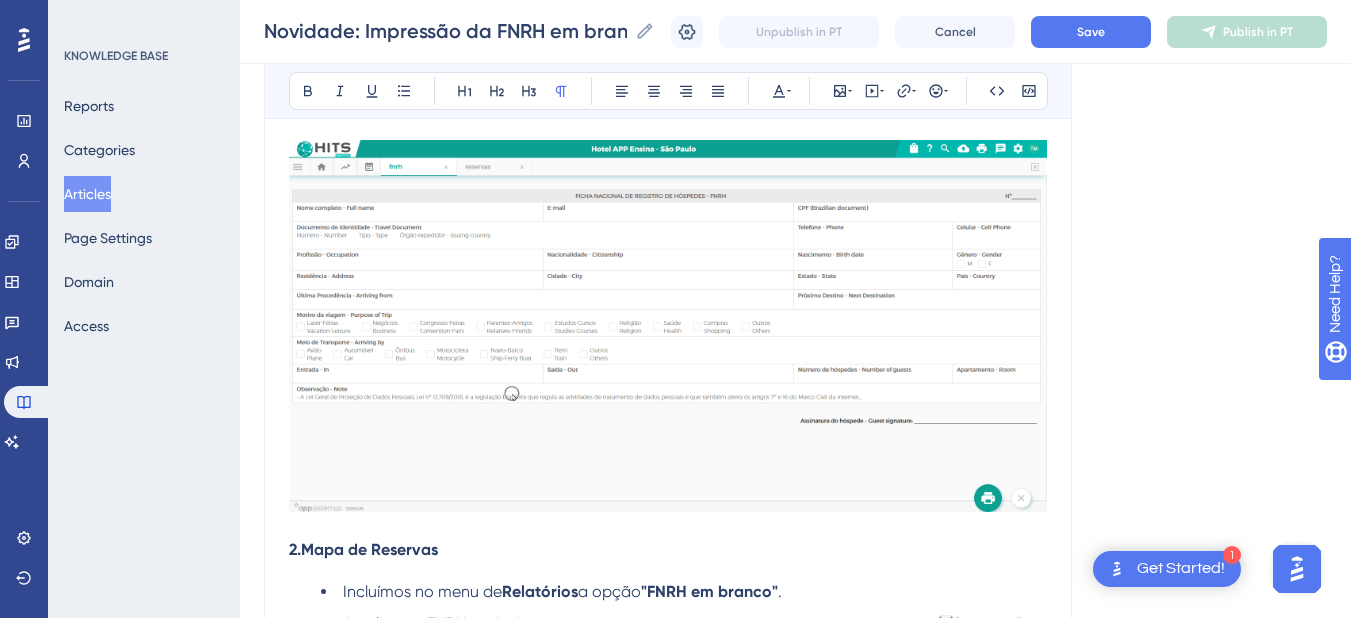 scroll, scrollTop: 1600, scrollLeft: 0, axis: vertical 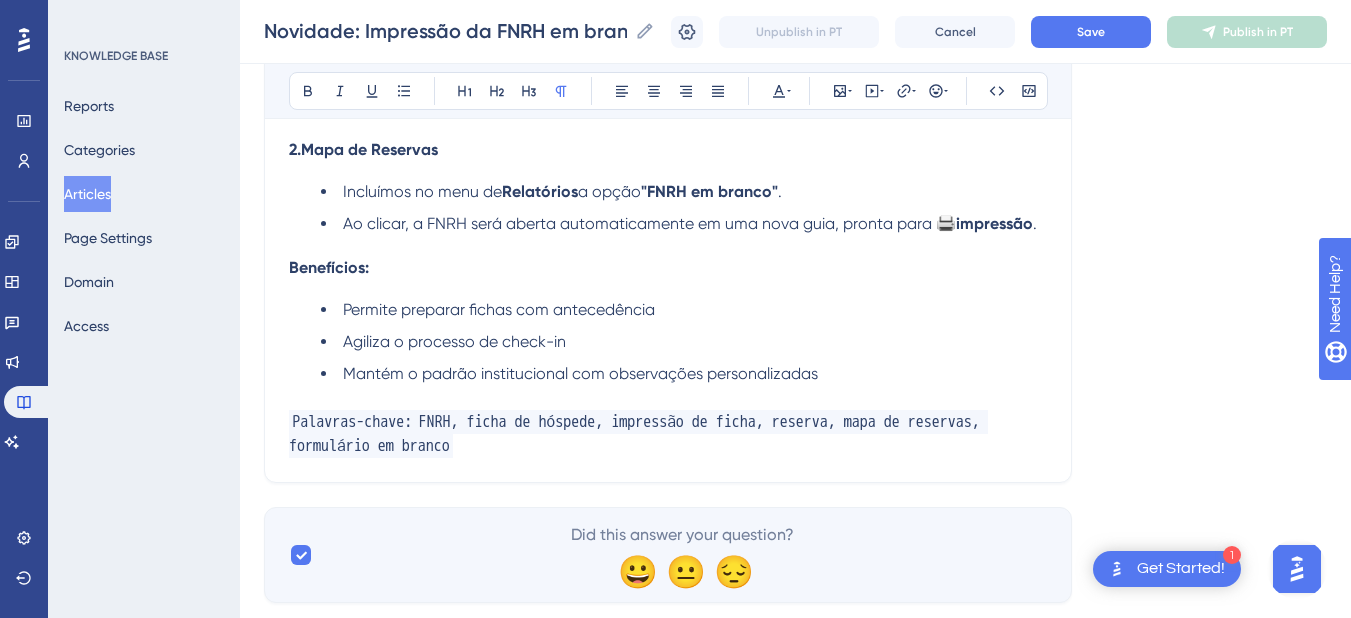 click on "Benefícios:" at bounding box center [668, 267] 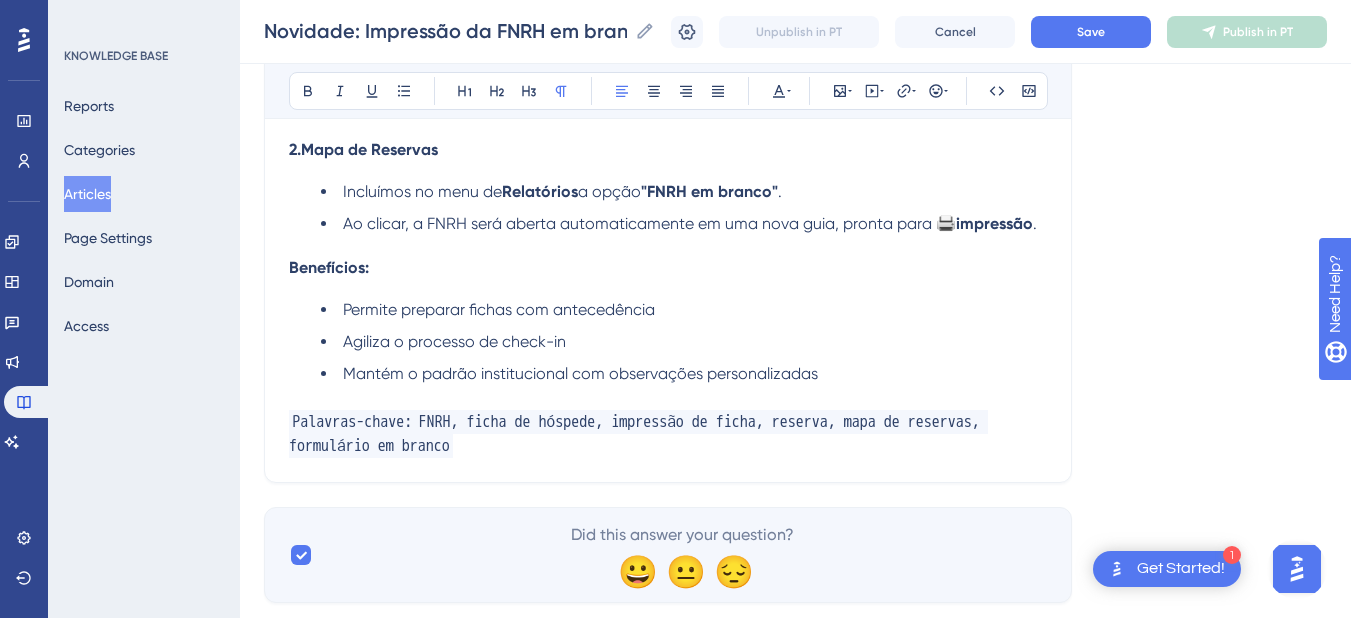 scroll, scrollTop: 1400, scrollLeft: 0, axis: vertical 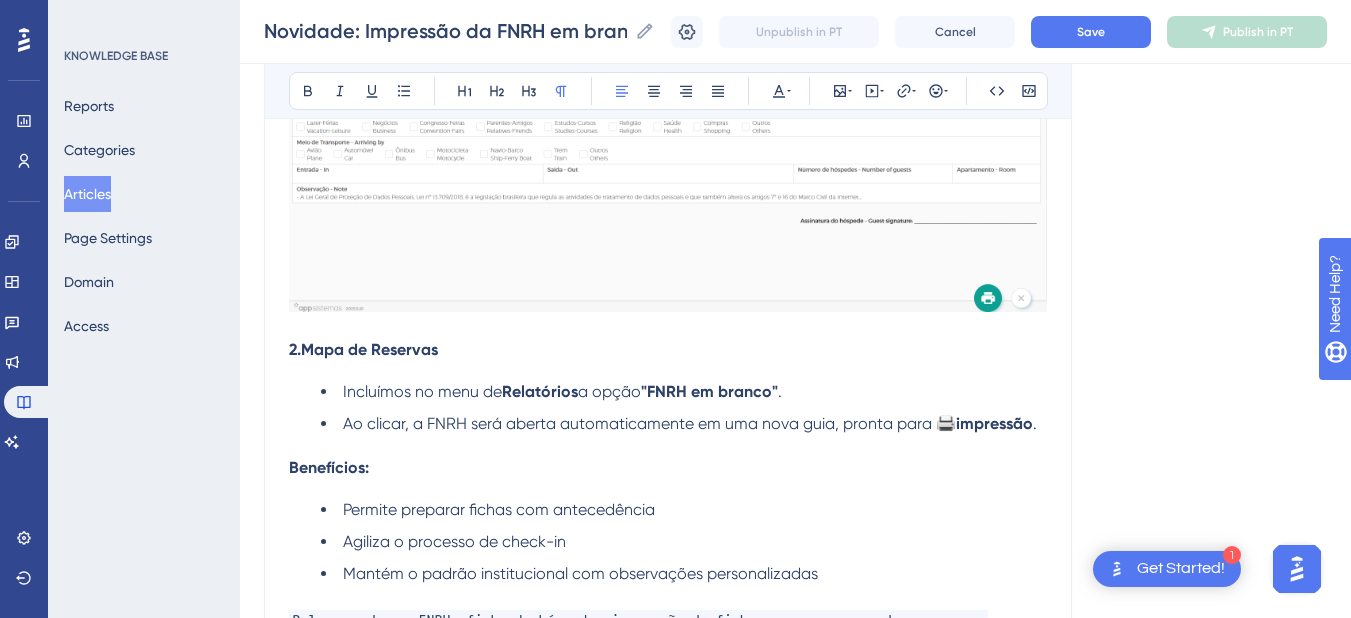 click on "Novidade: Impressão 🖨️ da FNRH em branco disponível no sistema A Ficha Nacional de Registro de Hóspedes (FNRH) agora pode ser impressa em branco, sem necessidade de vincular a um hóspede específico. Bold Italic Underline Bullet Point Heading 1 Heading 2 Heading 3 Normal Align Left Align Center Align Right Align Justify Text Color Insert Image Embed Video Hyperlink Emojis Code Code Block 🖨️ Como imprimir a FNRH em branco pela Tela da Reserva Acesse o menu  Operações > Reservas . Localize a reserva desejada e clique no botão de  ações , representado pelo ícone de impressora. Selecione a opção  Impressão FNRH . Ao marcar essa opção, o campo  FNRH em branco  será habilitado. Marque a opção  FNRH em branco , clique em  Confirmar  e prossiga com a impressão. 🖨️ Como imprimir a FNRH em branco pela reserva Ao localizar a reserva desejada, clique no botão de ações representado pelo ícone de impressora. Selecione a opção  Imprimir FNRH . A nova opção  FNRH em branco 2.  . ." at bounding box center (668, -247) 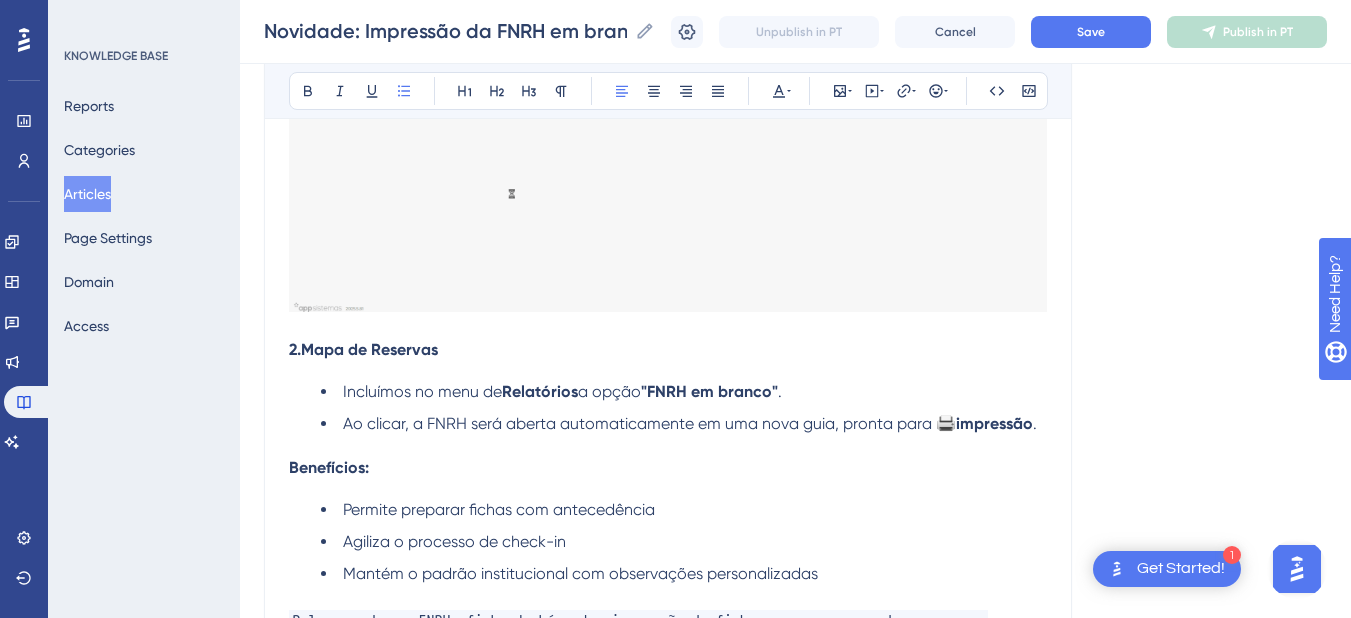 click on "." at bounding box center [1035, 423] 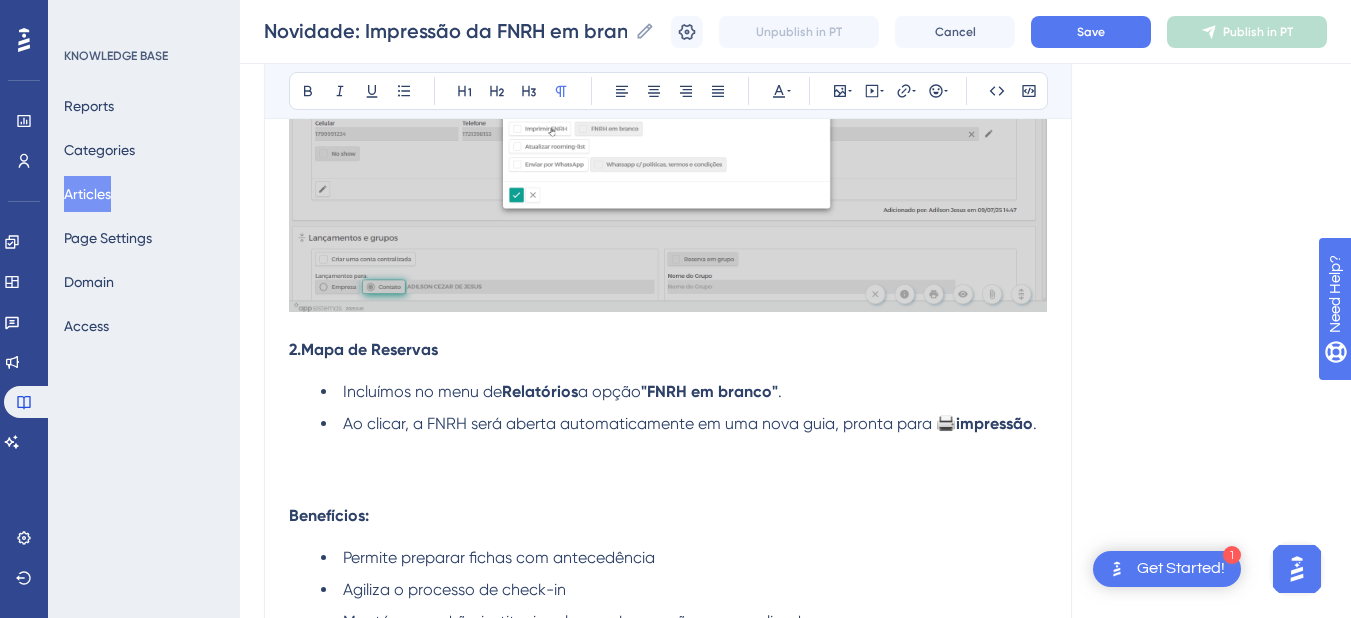 click on "Ao clicar, a FNRH será aberta automaticamente em uma nova guia, pronta para 🖨️" at bounding box center [649, 423] 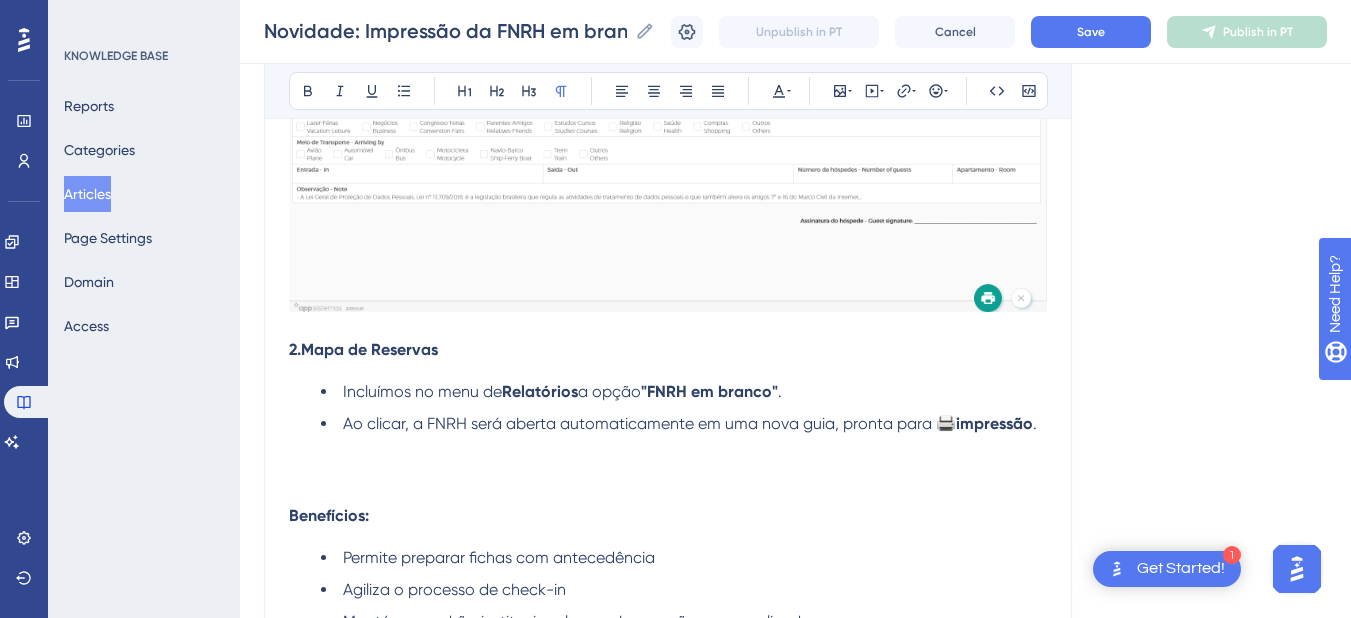 click at bounding box center (668, 472) 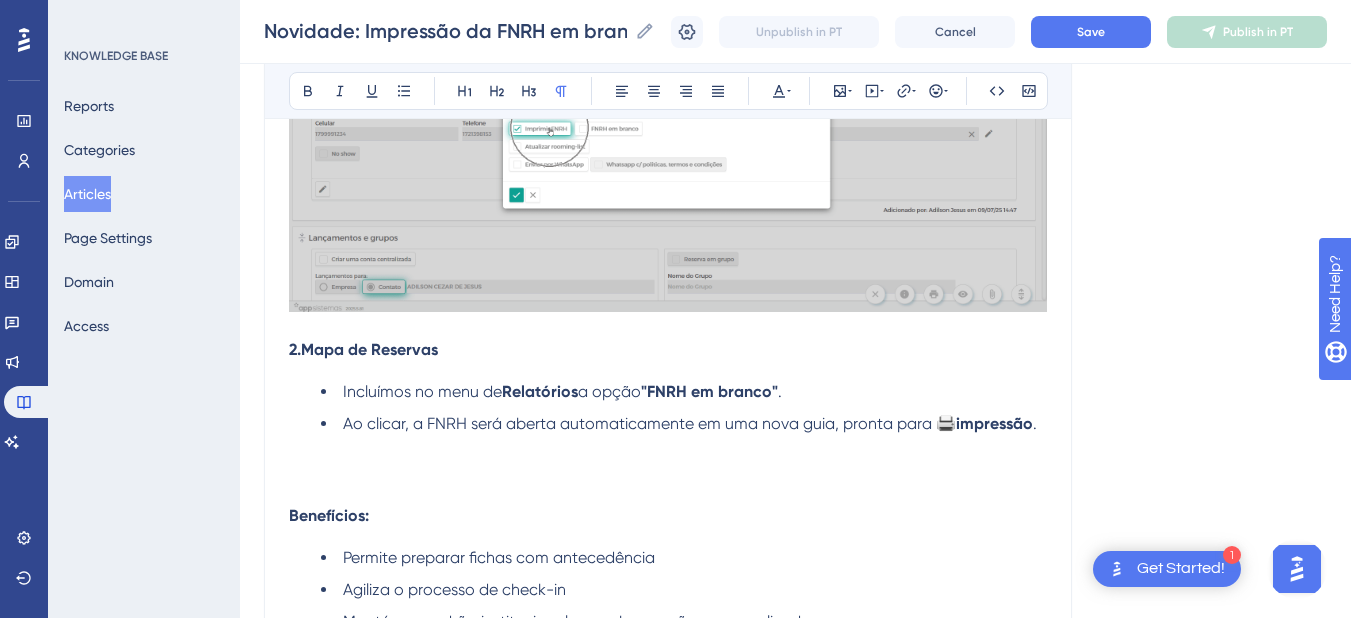 click at bounding box center [668, 472] 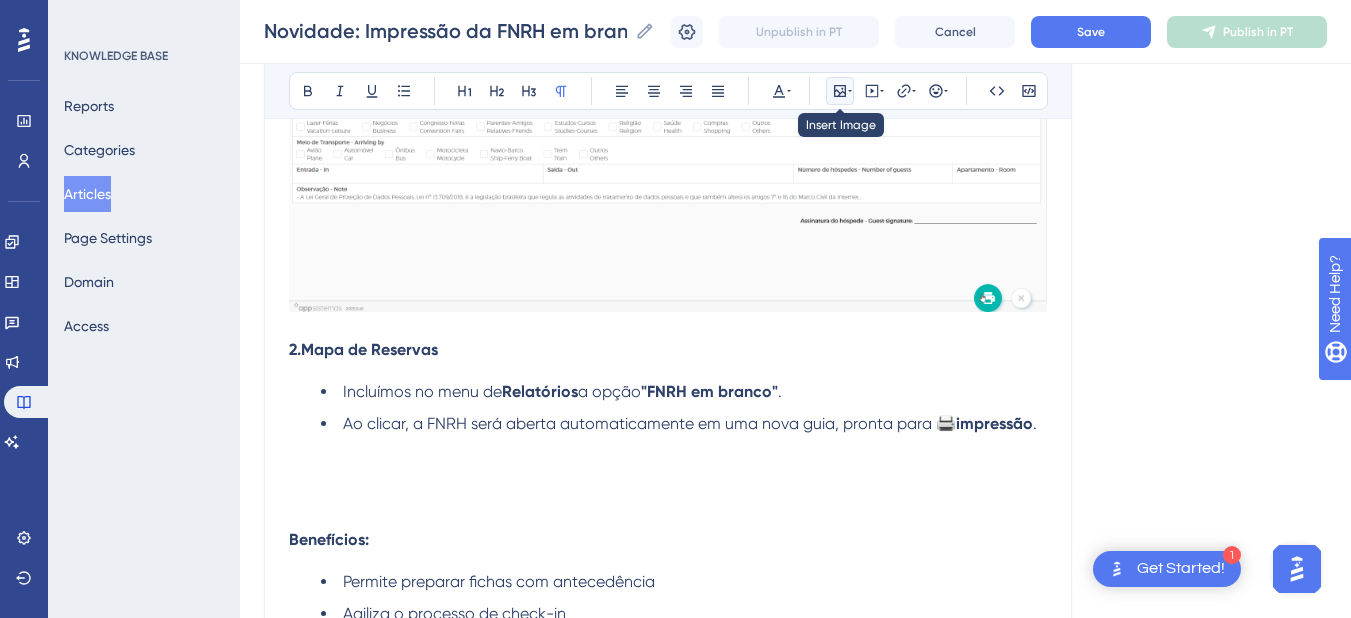 click 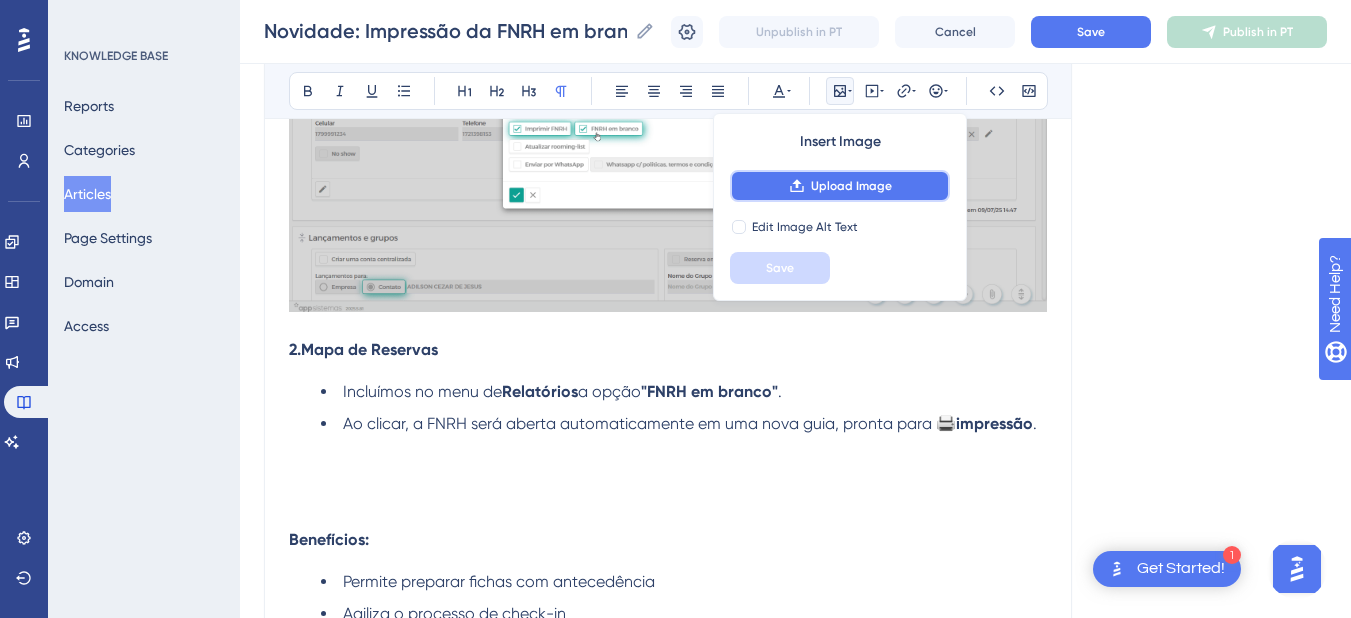 click on "Upload Image" at bounding box center (840, 186) 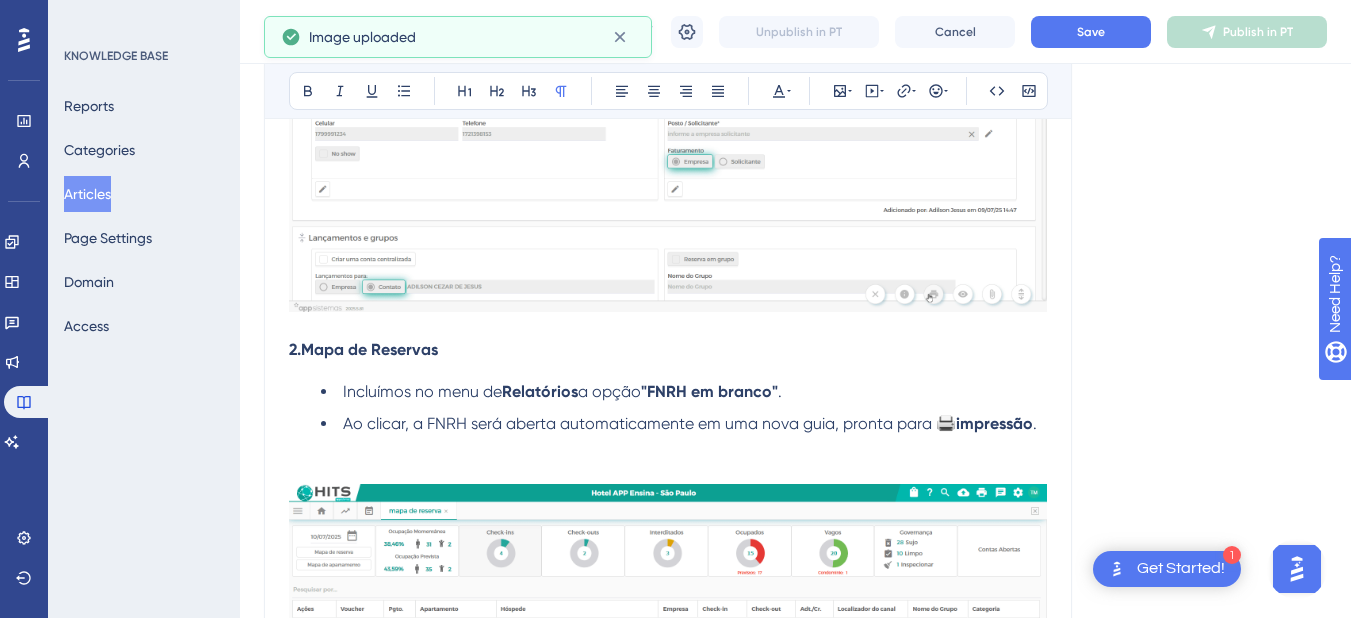 click at bounding box center [668, 472] 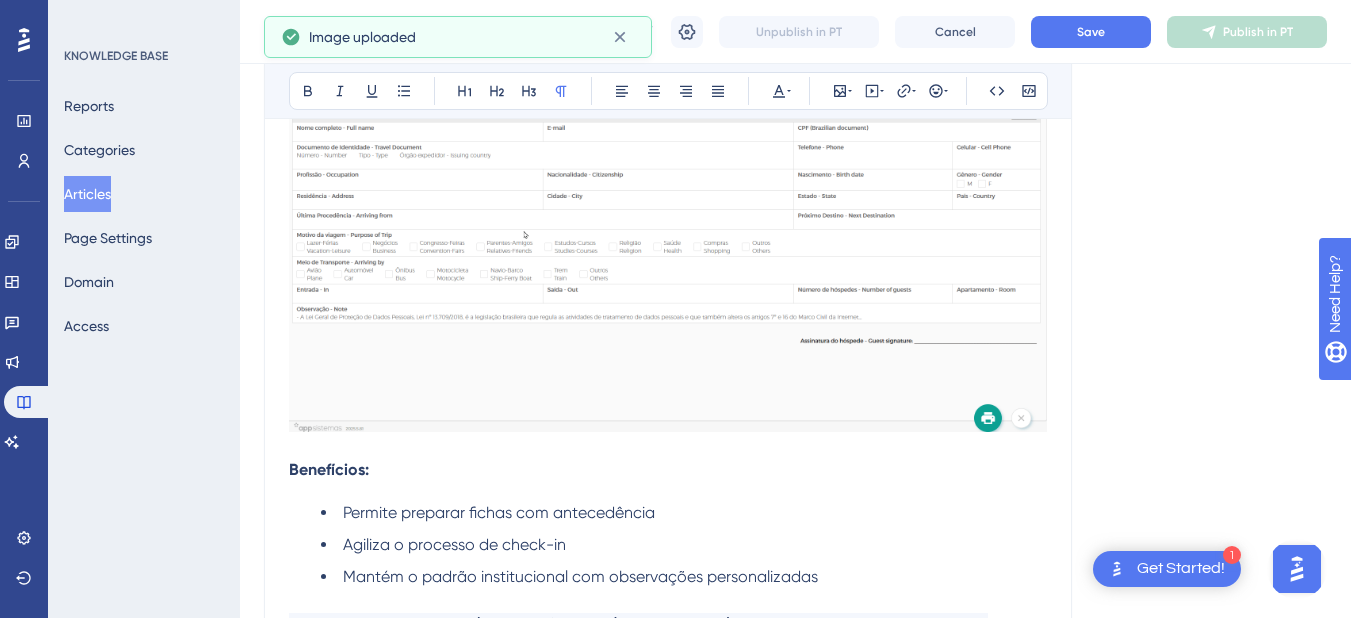 scroll, scrollTop: 1600, scrollLeft: 0, axis: vertical 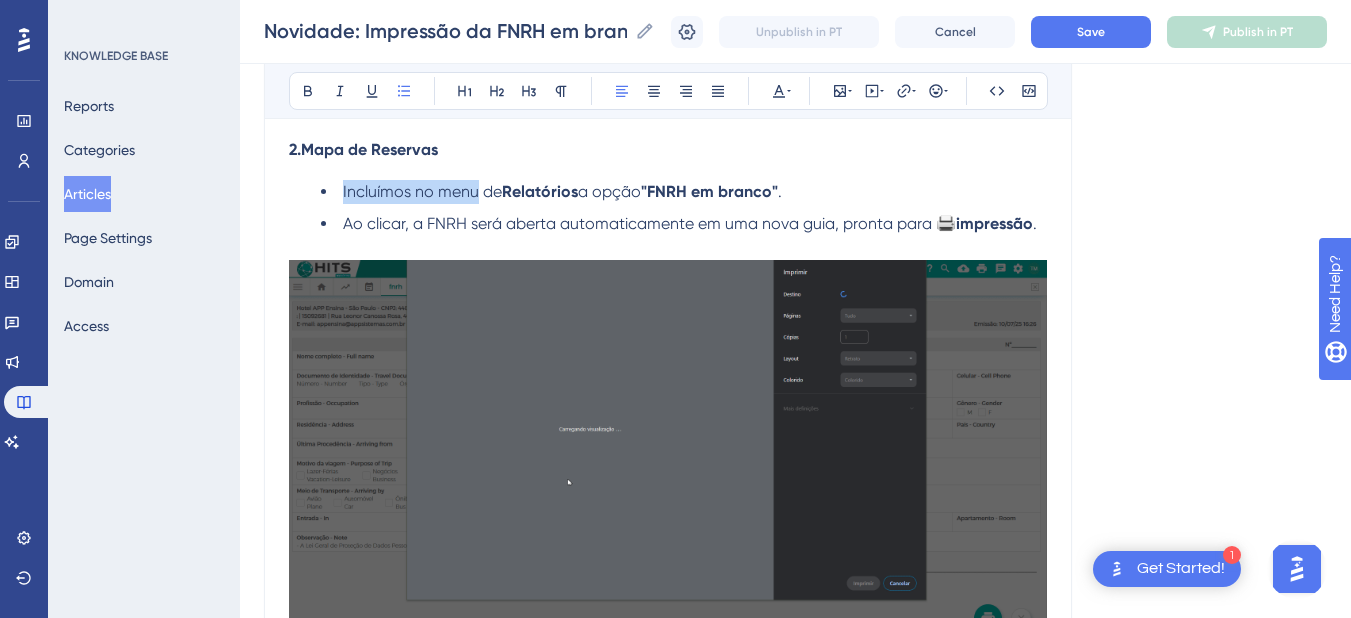 drag, startPoint x: 476, startPoint y: 190, endPoint x: 343, endPoint y: 192, distance: 133.01503 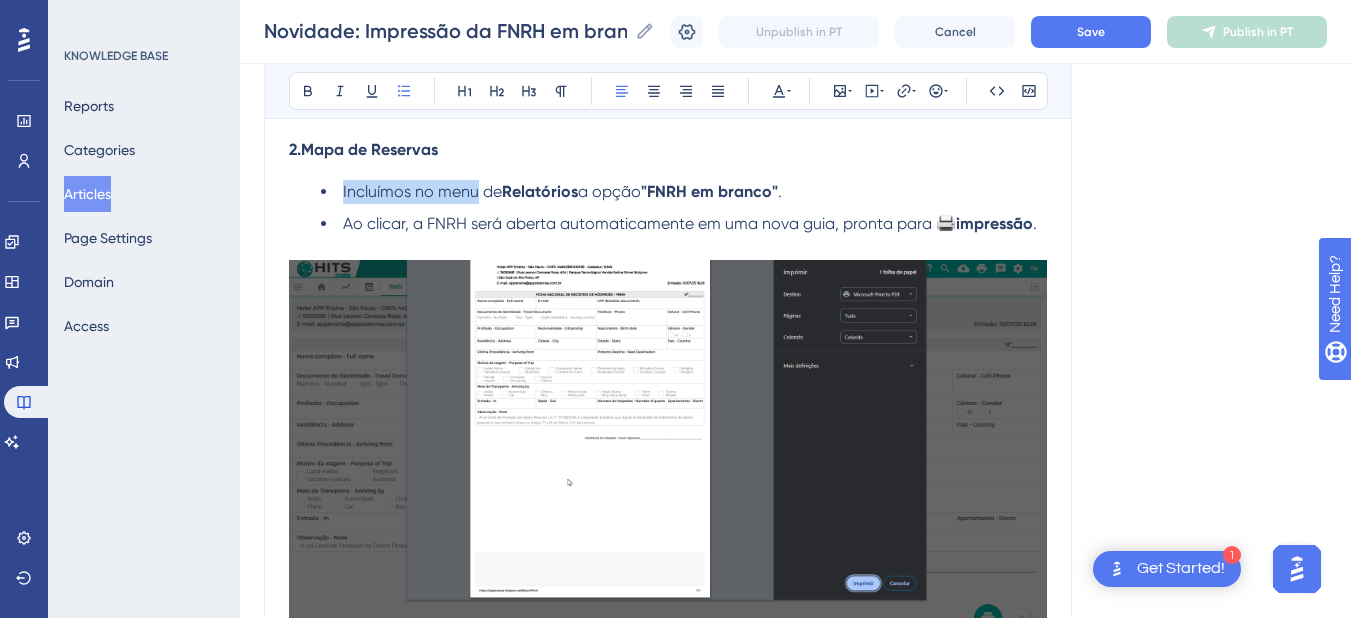 click on "Incluímos no menu de" at bounding box center [422, 191] 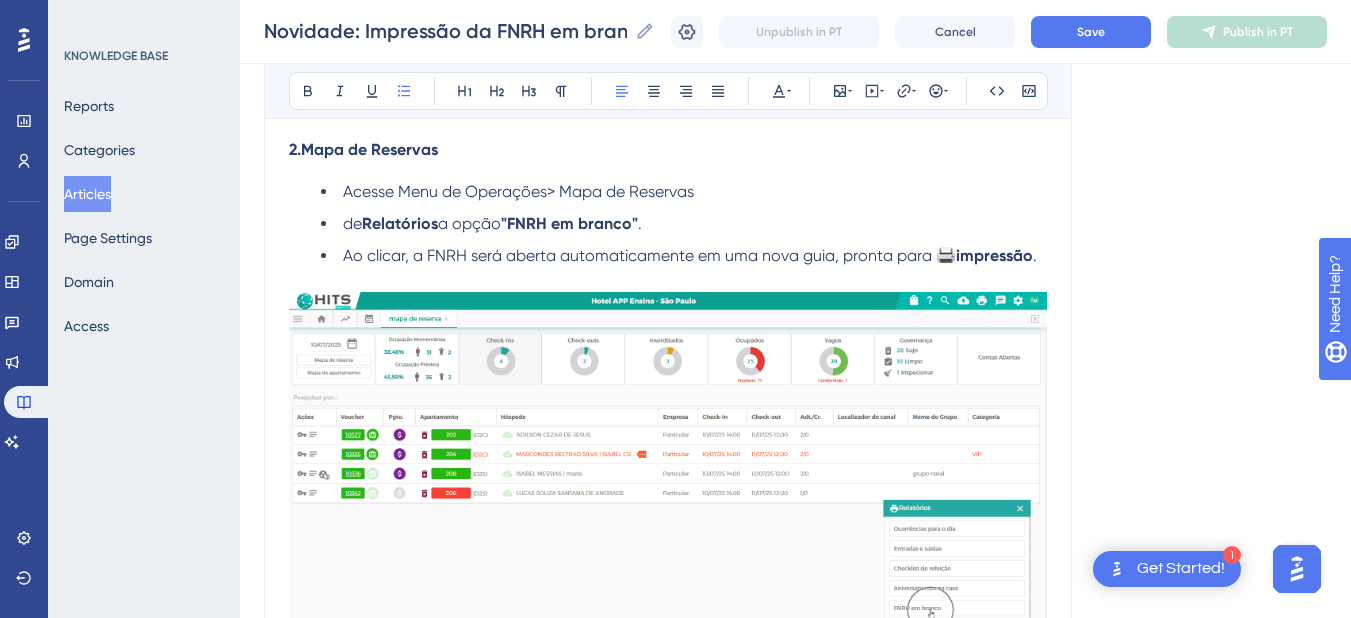 click on "de" at bounding box center [352, 223] 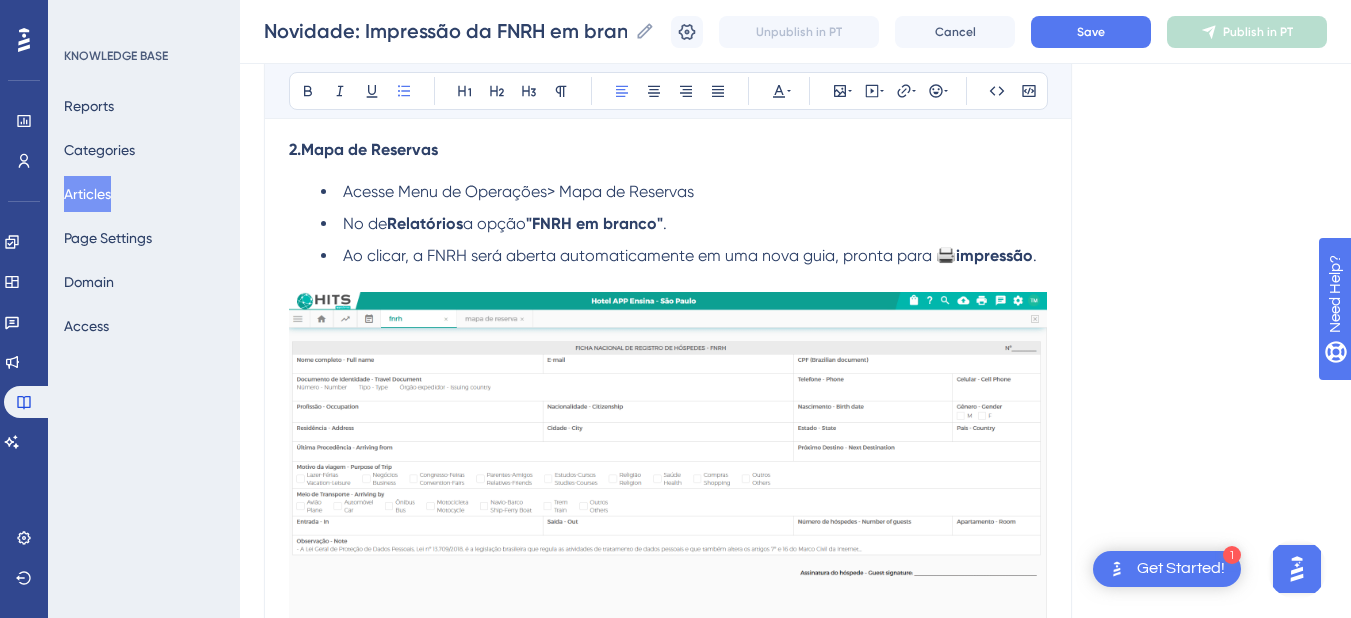 click on "Relatórios" at bounding box center [425, 223] 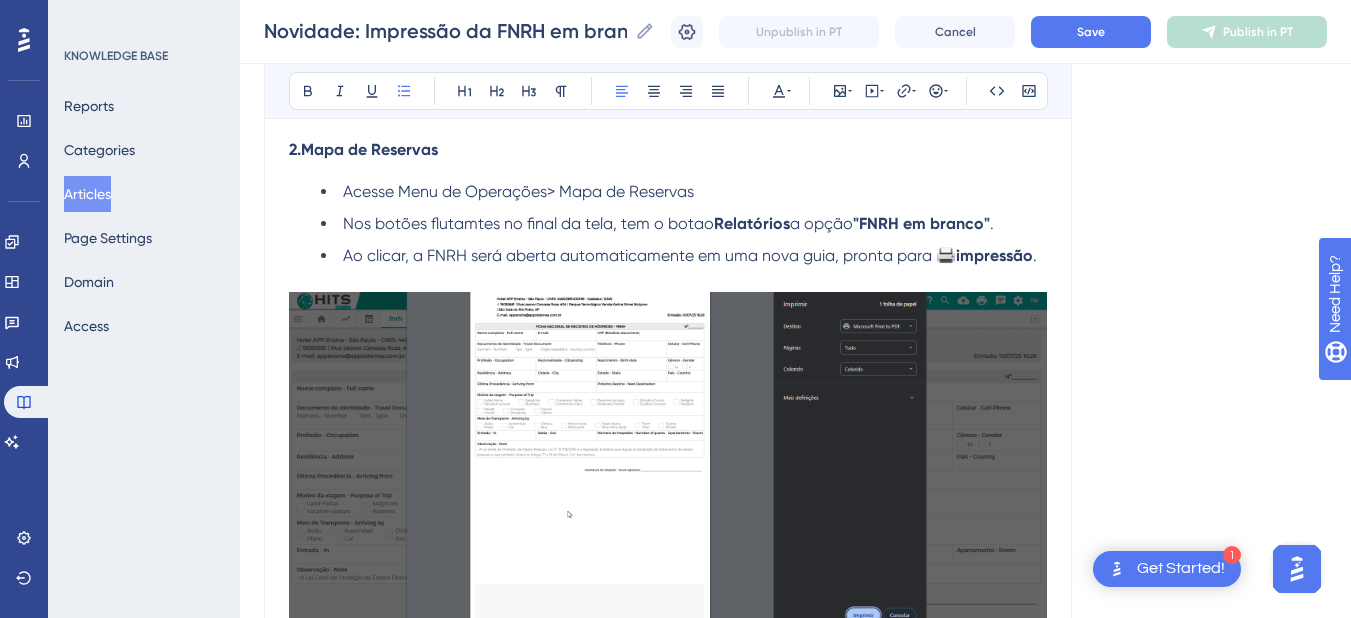 click on "Nos botões flutamtes no final da tela, tem o botao" at bounding box center [528, 223] 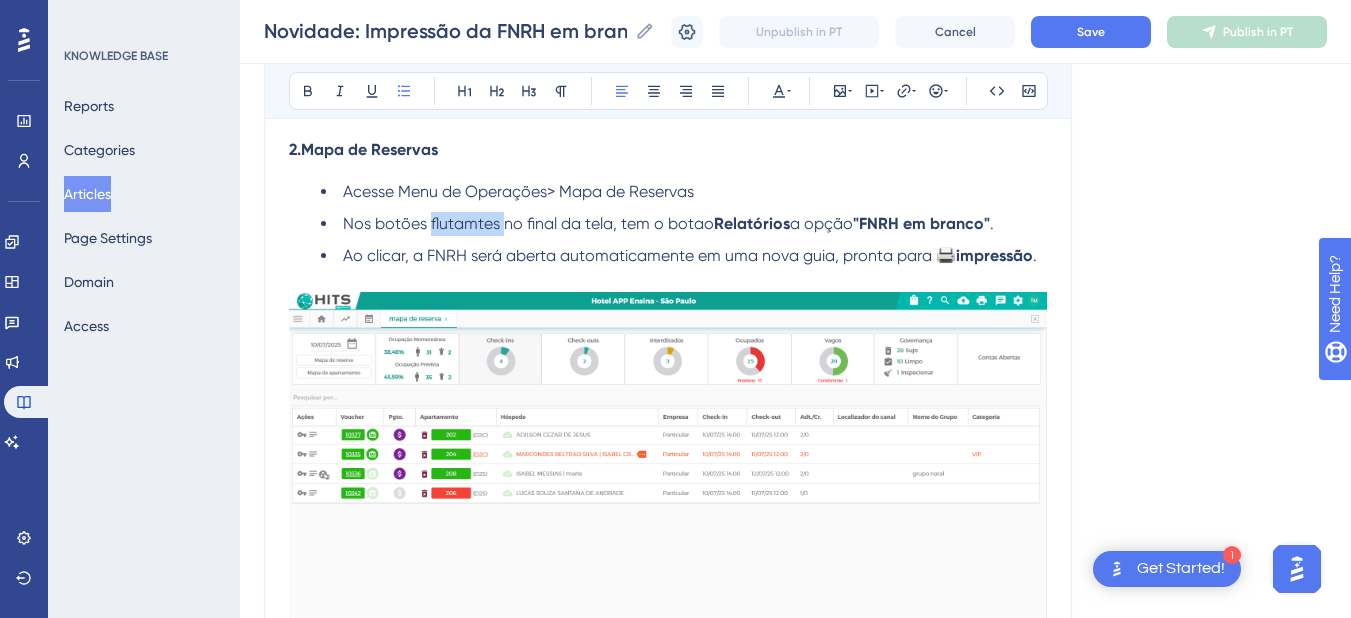 click on "Nos botões flutamtes no final da tela, tem o botao" at bounding box center (528, 223) 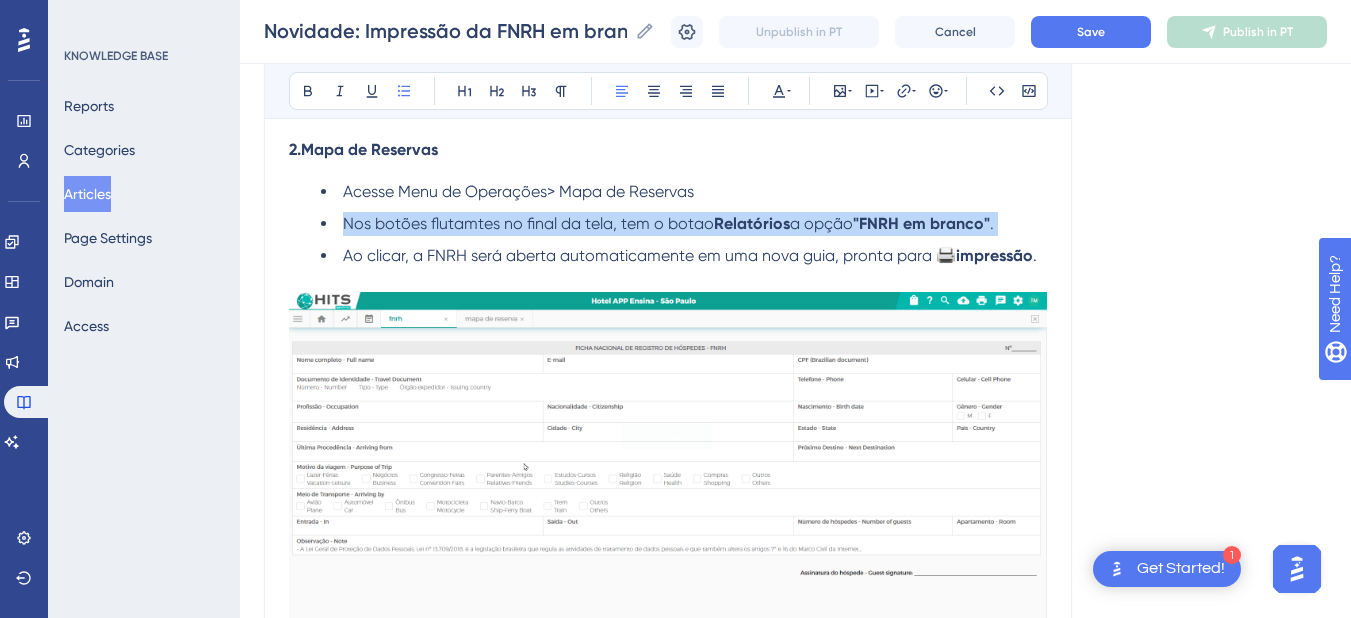 click on "Nos botões flutamtes no final da tela, tem o botao" at bounding box center [528, 223] 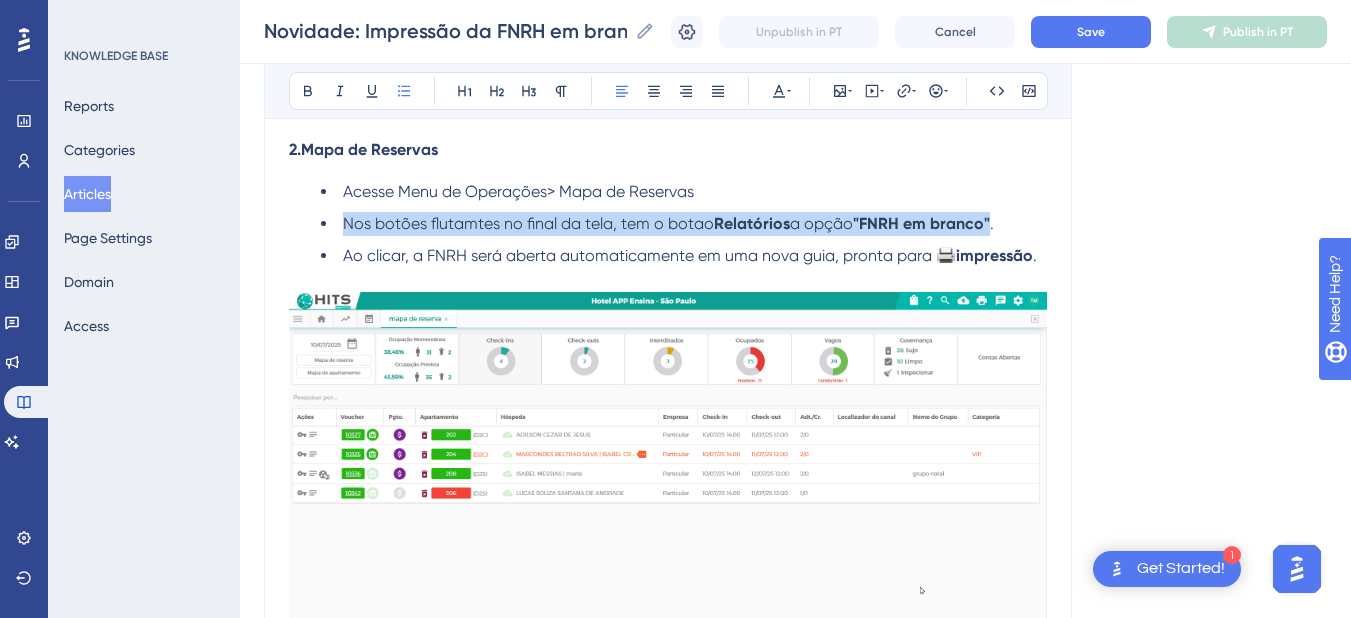 click on "Nos botões flutamtes no final da tela, tem o botao" at bounding box center [528, 223] 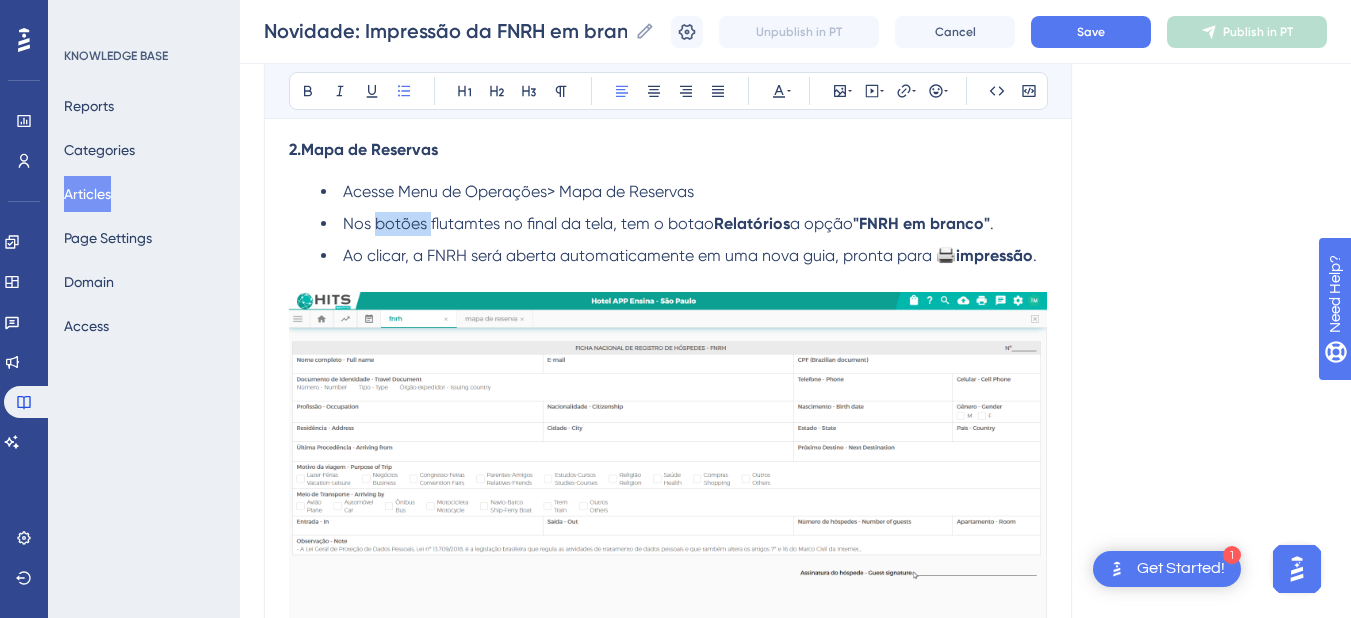 click on "Nos botões flutamtes no final da tela, tem o botao" at bounding box center [528, 223] 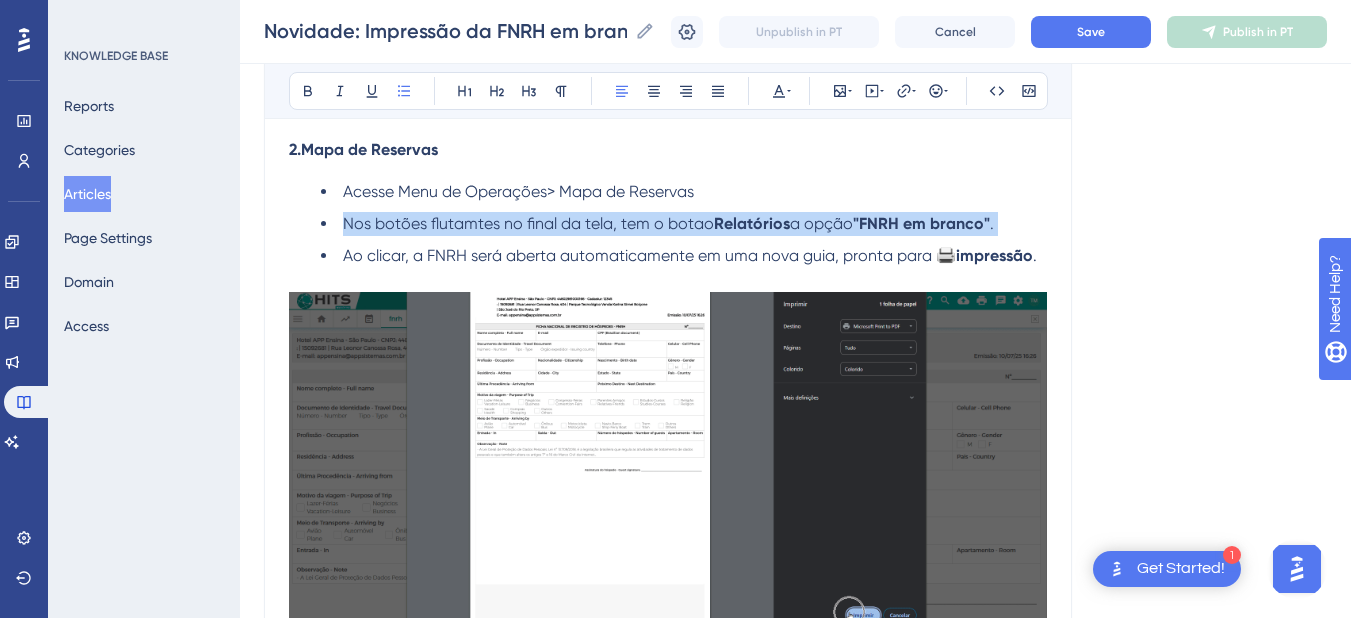 click on "Nos botões flutamtes no final da tela, tem o botao" at bounding box center [528, 223] 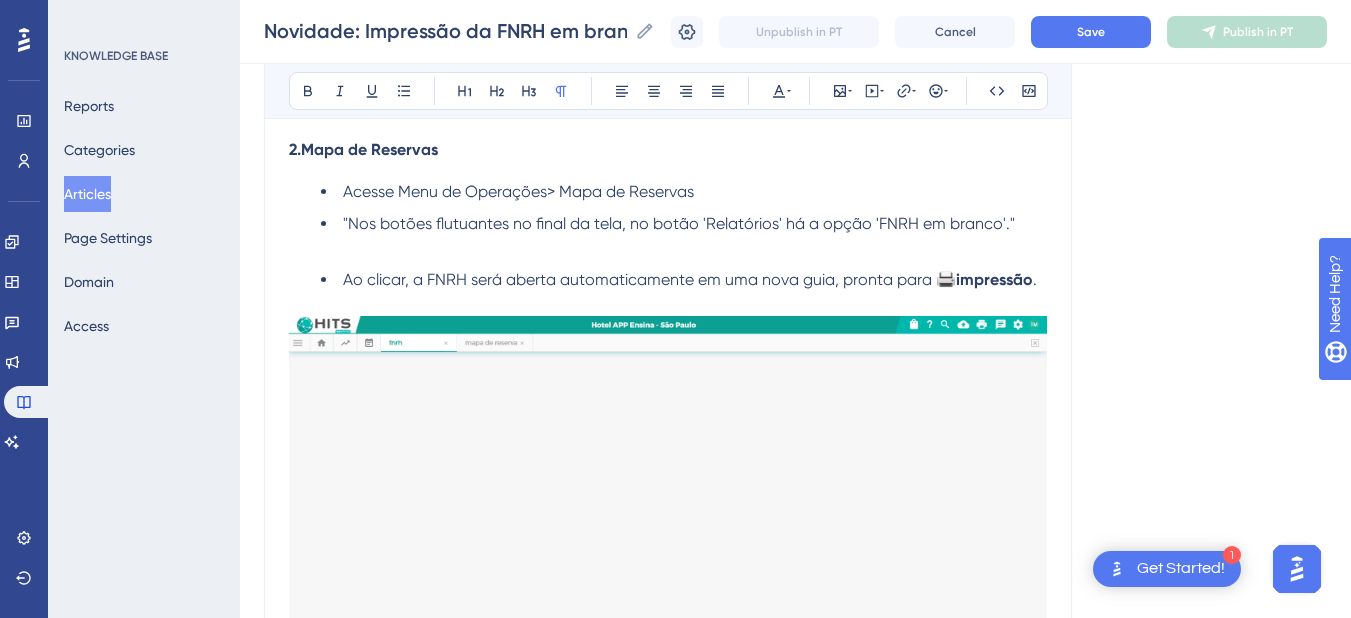 click on ""Nos botões flutuantes no final da tela, no botão 'Relatórios' há a opção 'FNRH em branco'."" at bounding box center (684, 224) 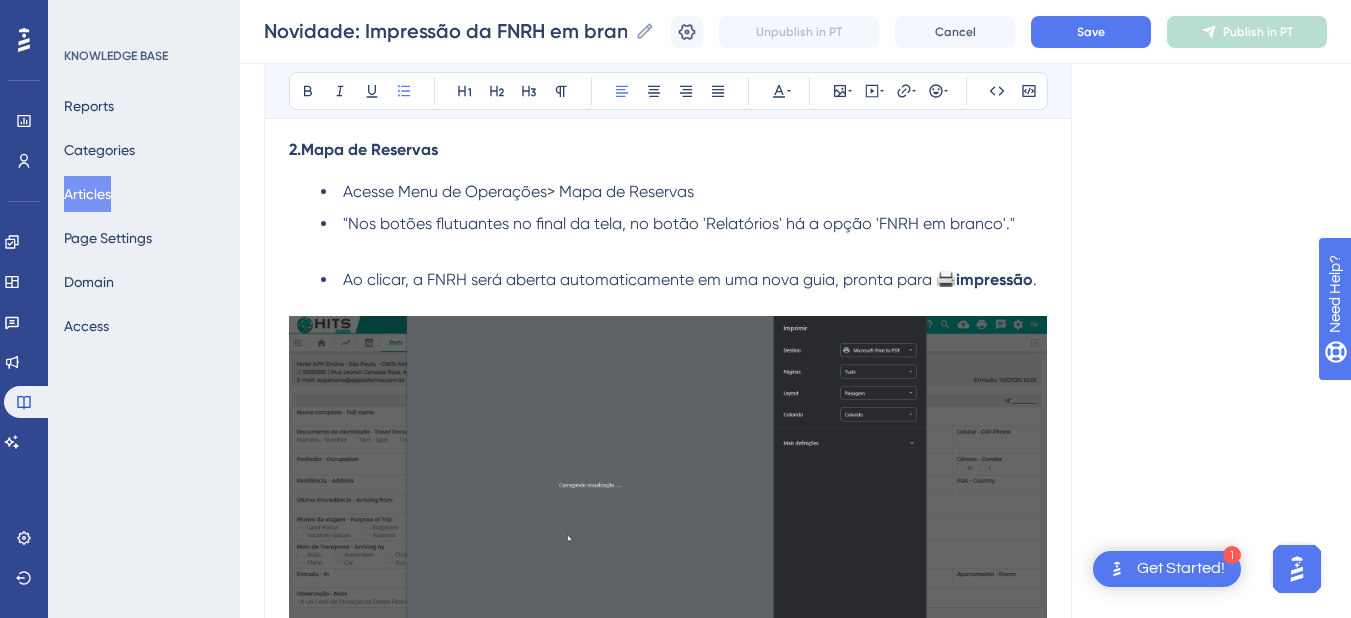 click on ""Nos botões flutuantes no final da tela, no botão 'Relatórios' há a opção 'FNRH em branco'."" at bounding box center (679, 223) 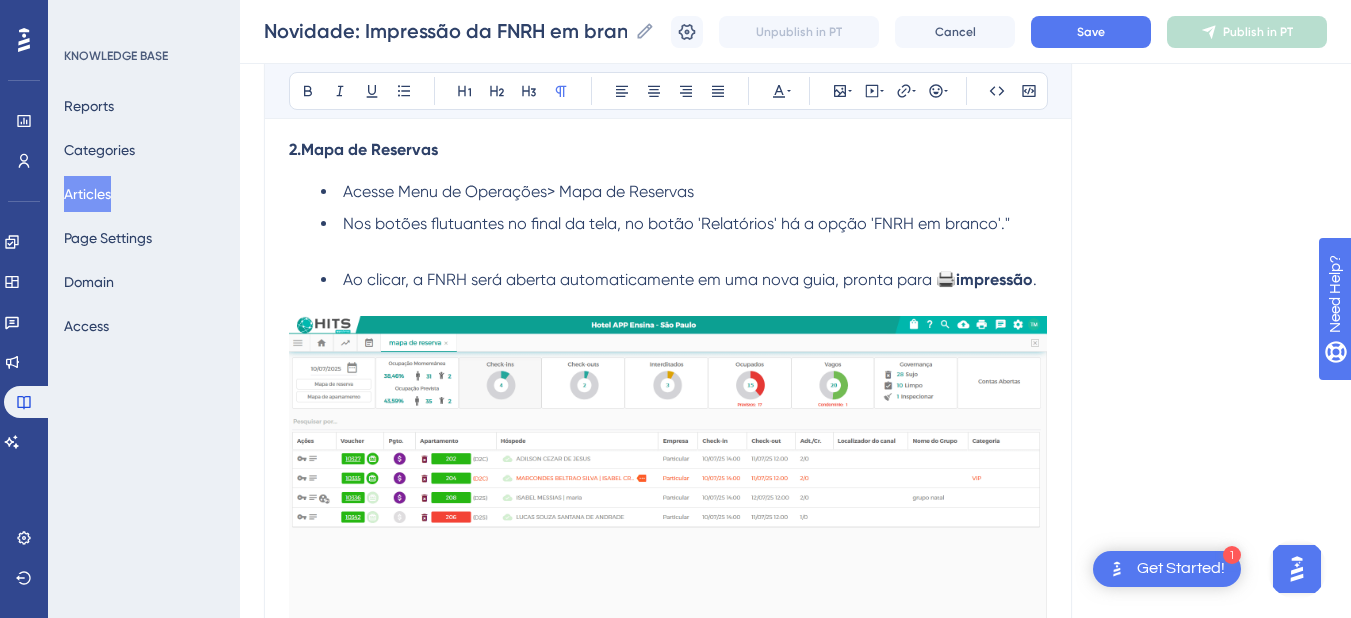 click at bounding box center [668, 248] 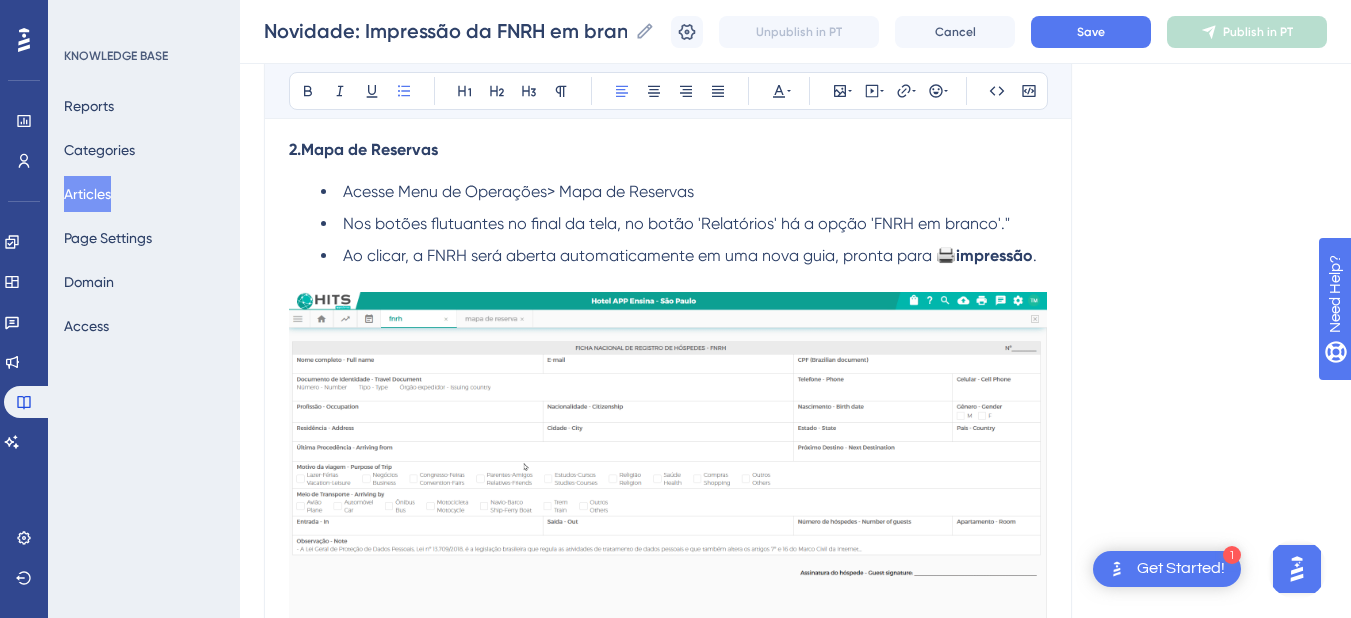 click on "Nos botões flutuantes no final da tela, no botão 'Relatórios' há a opção 'FNRH em branco'."" at bounding box center (676, 223) 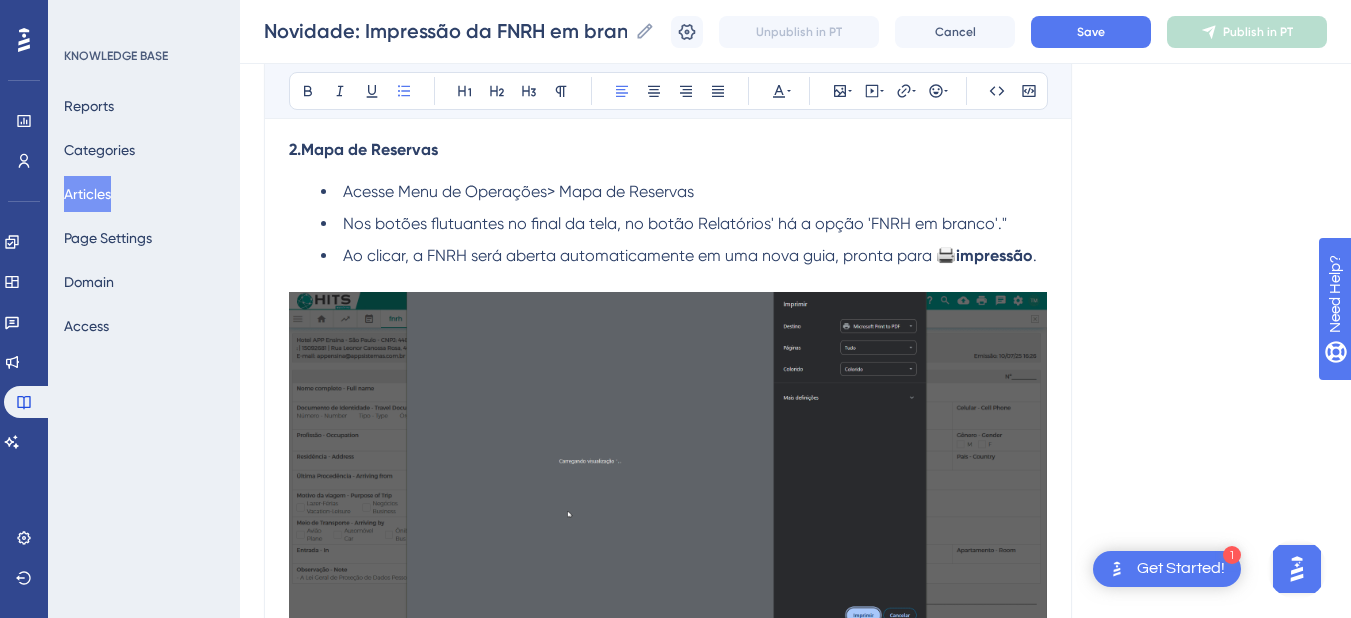 click on "Nos botões flutuantes no final da tela, no botão Relatórios' há a opção 'FNRH em branco'."" at bounding box center (675, 223) 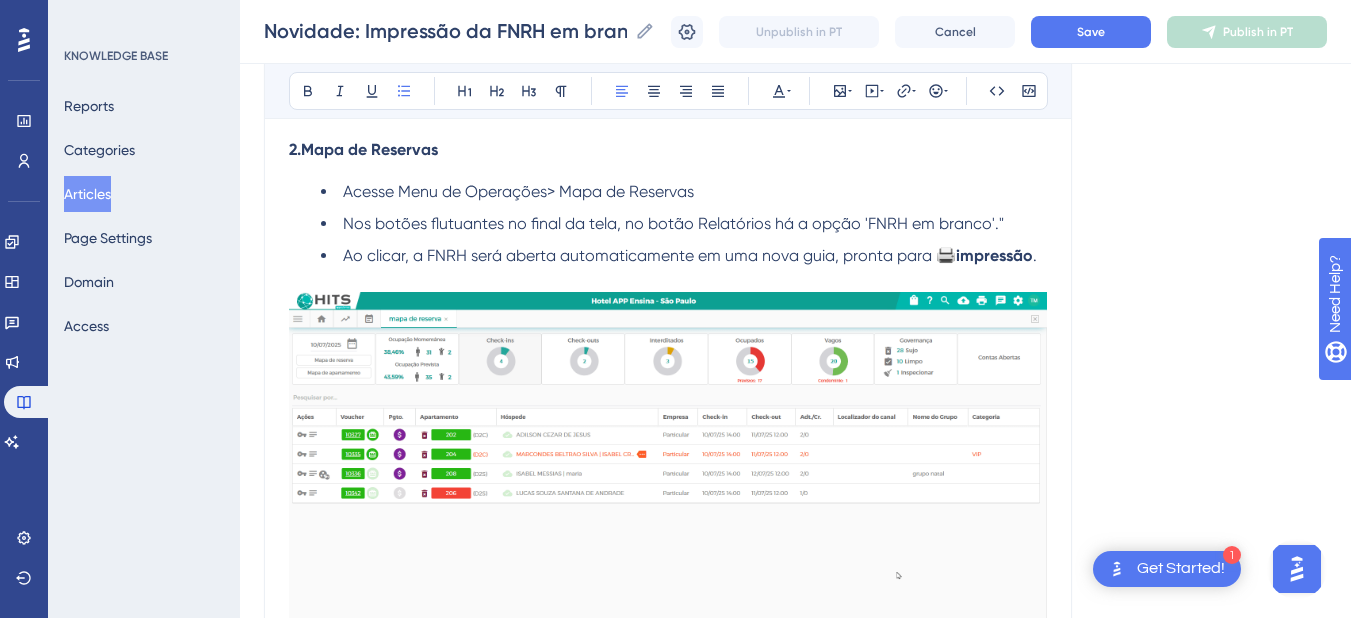 click on "Nos botões flutuantes no final da tela, no botão Relatórios há a opção 'FNRH em branco'."" at bounding box center (673, 223) 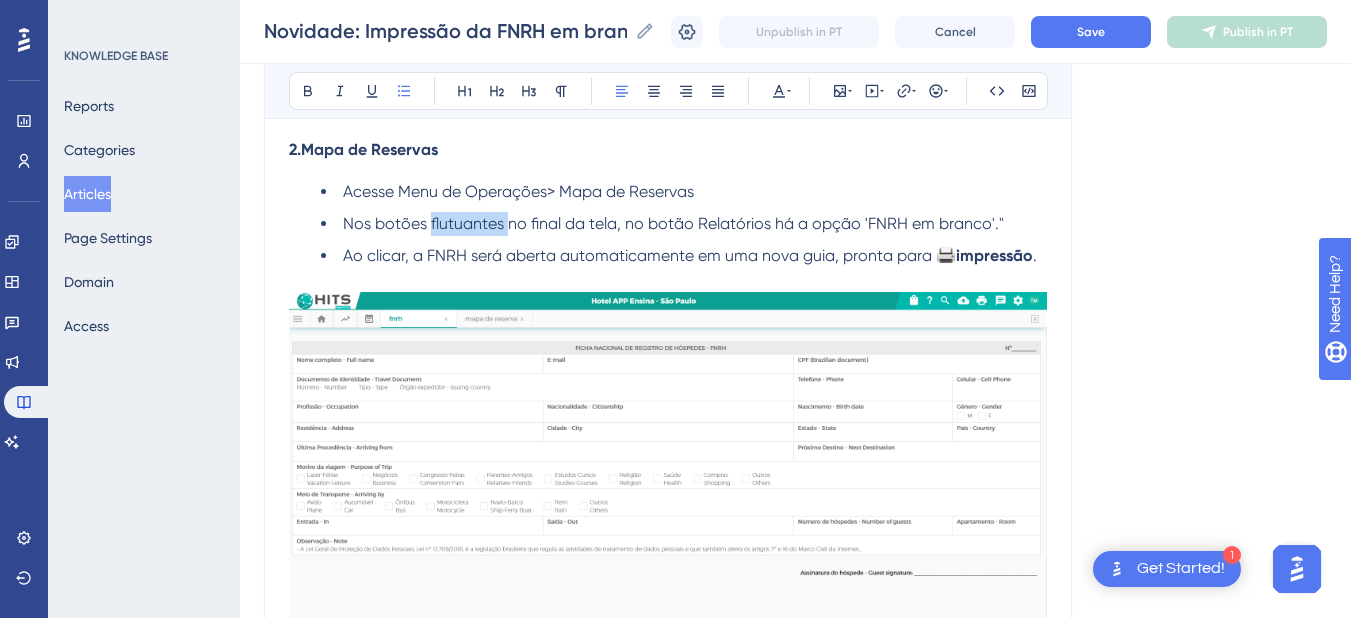 click on "Nos botões flutuantes no final da tela, no botão Relatórios há a opção 'FNRH em branco'."" at bounding box center (673, 223) 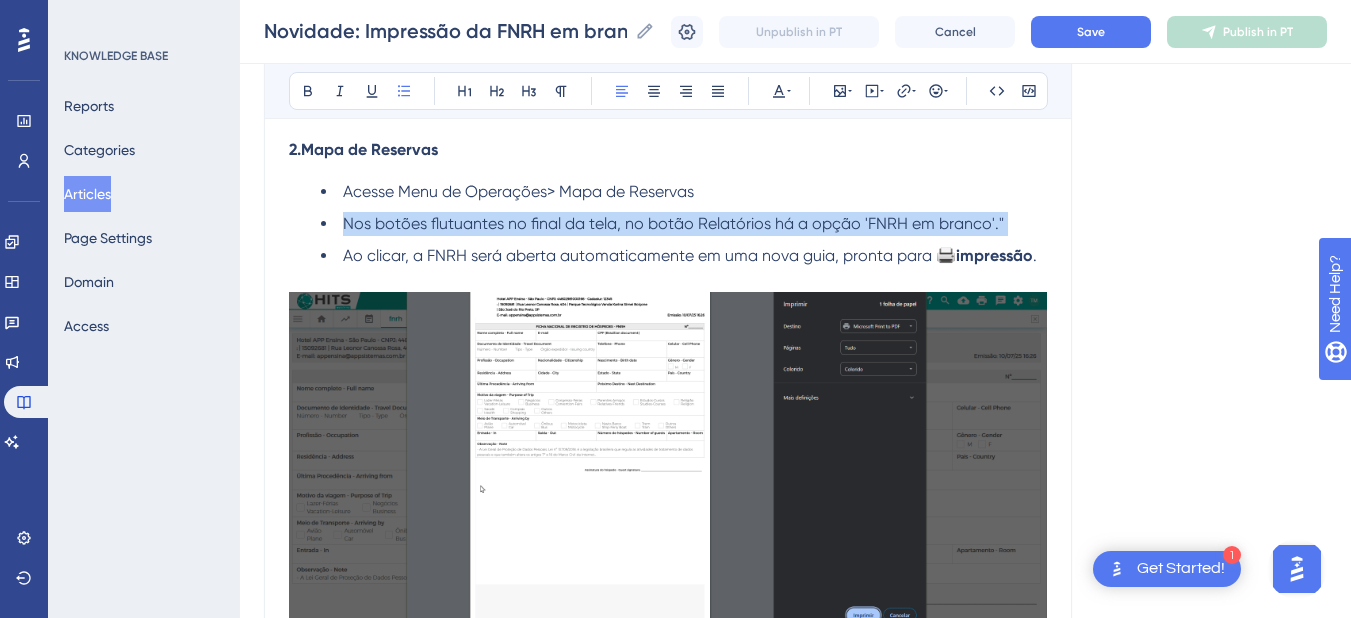 click on "Nos botões flutuantes no final da tela, no botão Relatórios há a opção 'FNRH em branco'."" at bounding box center [673, 223] 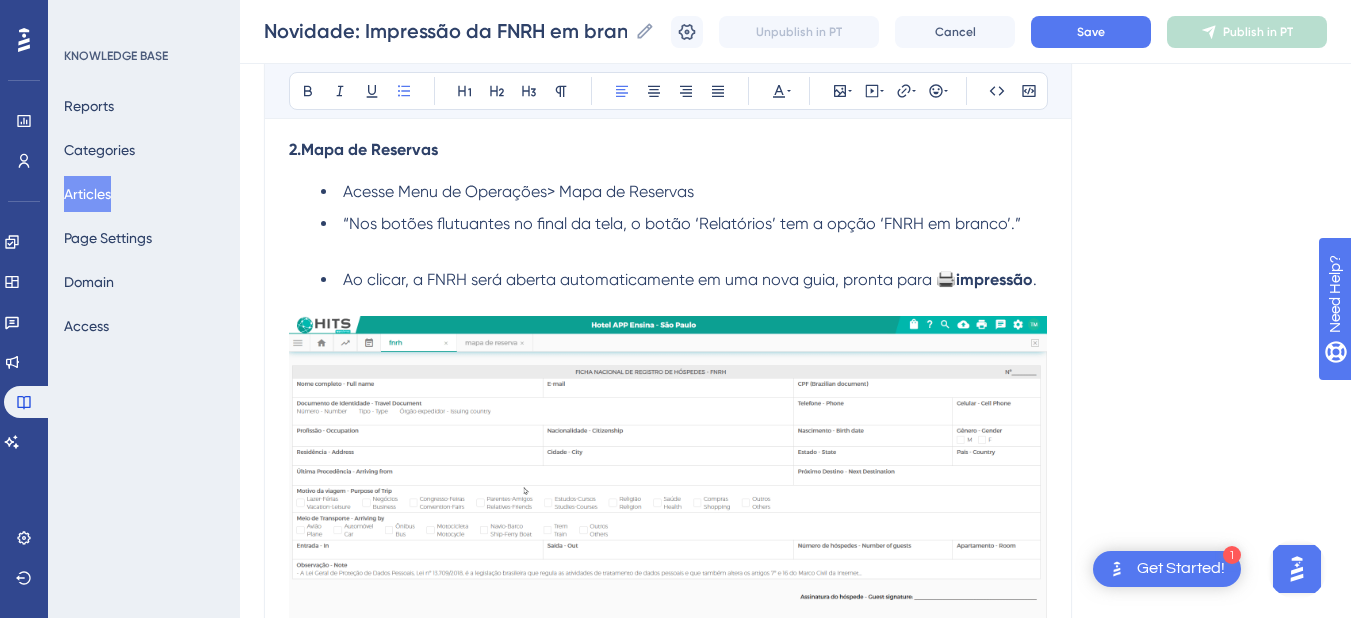 click on "“Nos botões flutuantes no final da tela, o botão ‘Relatórios’ tem a opção ‘FNRH em branco’.”" at bounding box center [682, 223] 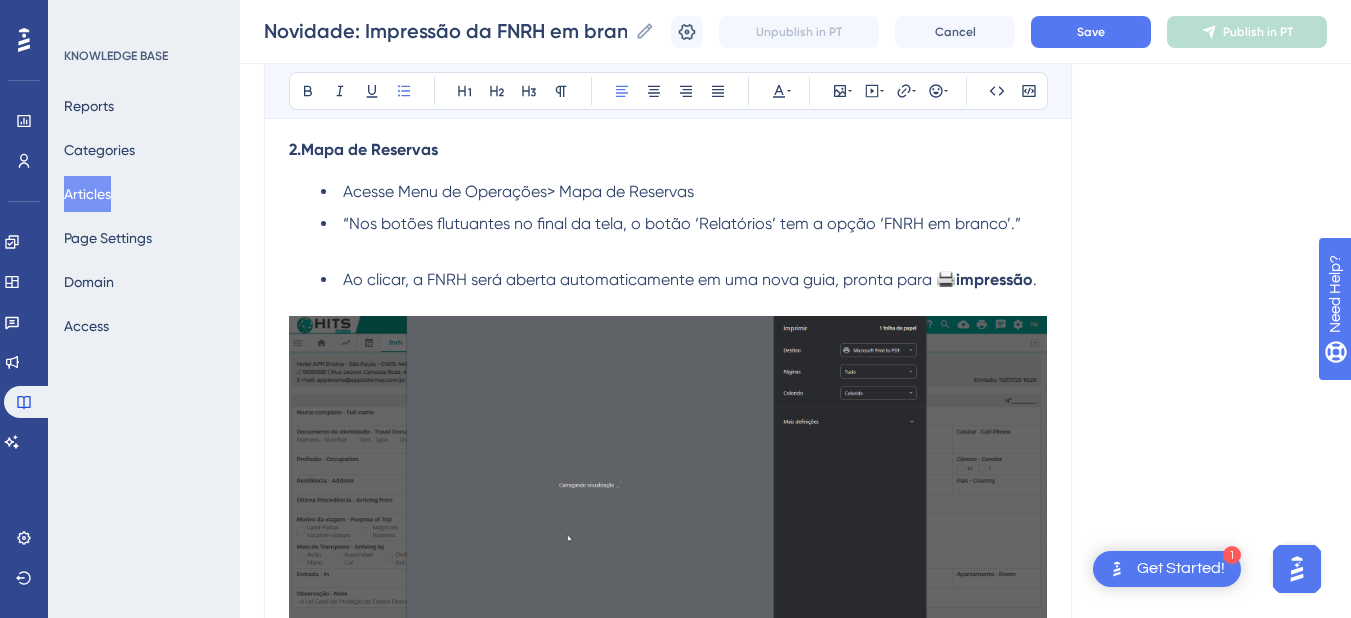 click on "“Nos botões flutuantes no final da tela, o botão ‘Relatórios’ tem a opção ‘FNRH em branco’.”" at bounding box center [682, 223] 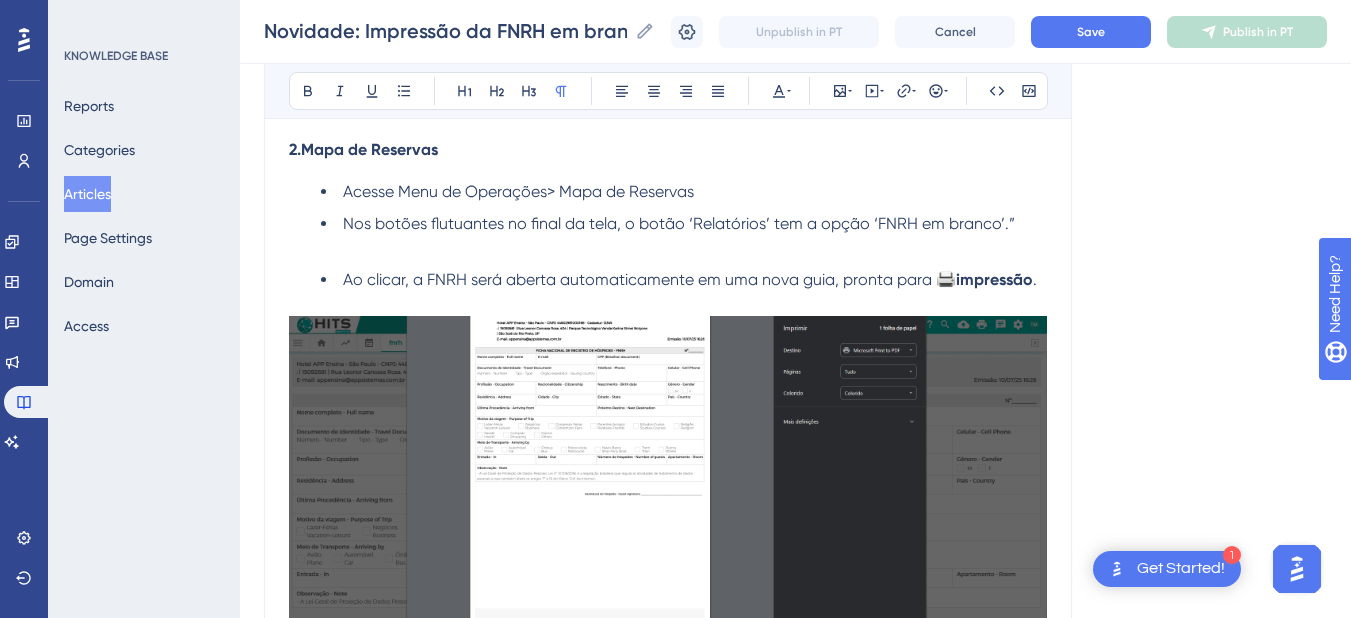 click at bounding box center (668, 248) 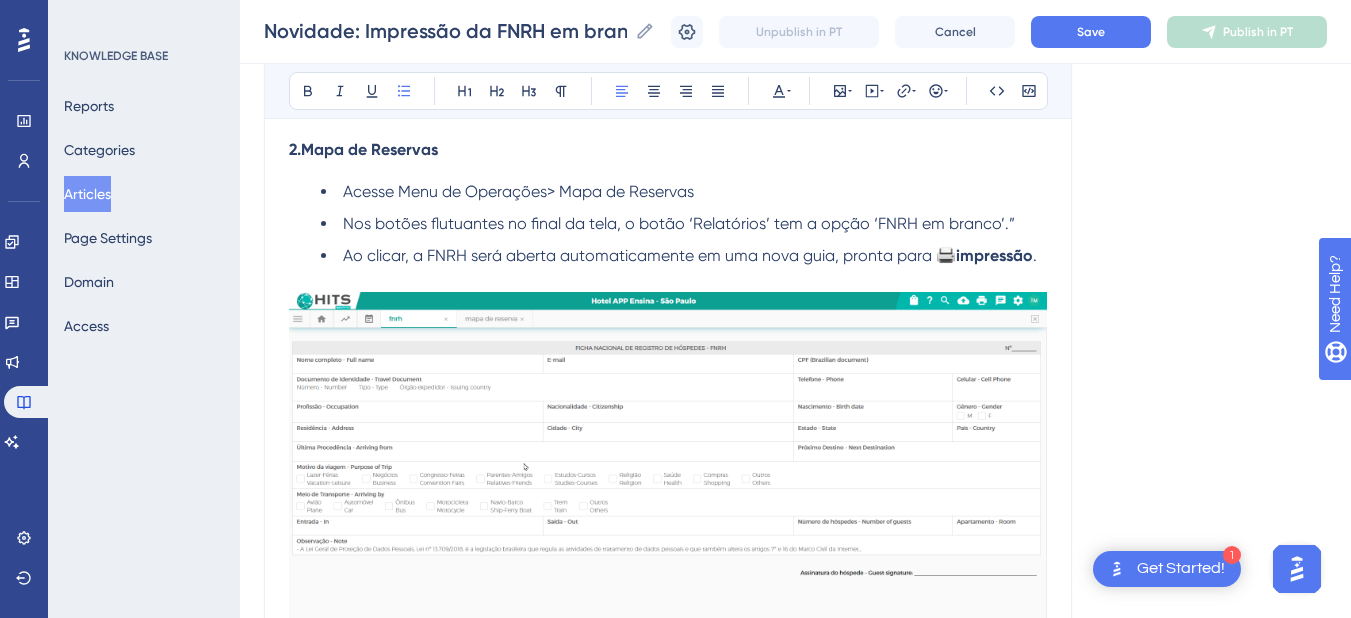 click on "Nos botões flutuantes no final da tela, o botão ‘Relatórios’ tem a opção ‘FNRH em branco’.”" at bounding box center [679, 223] 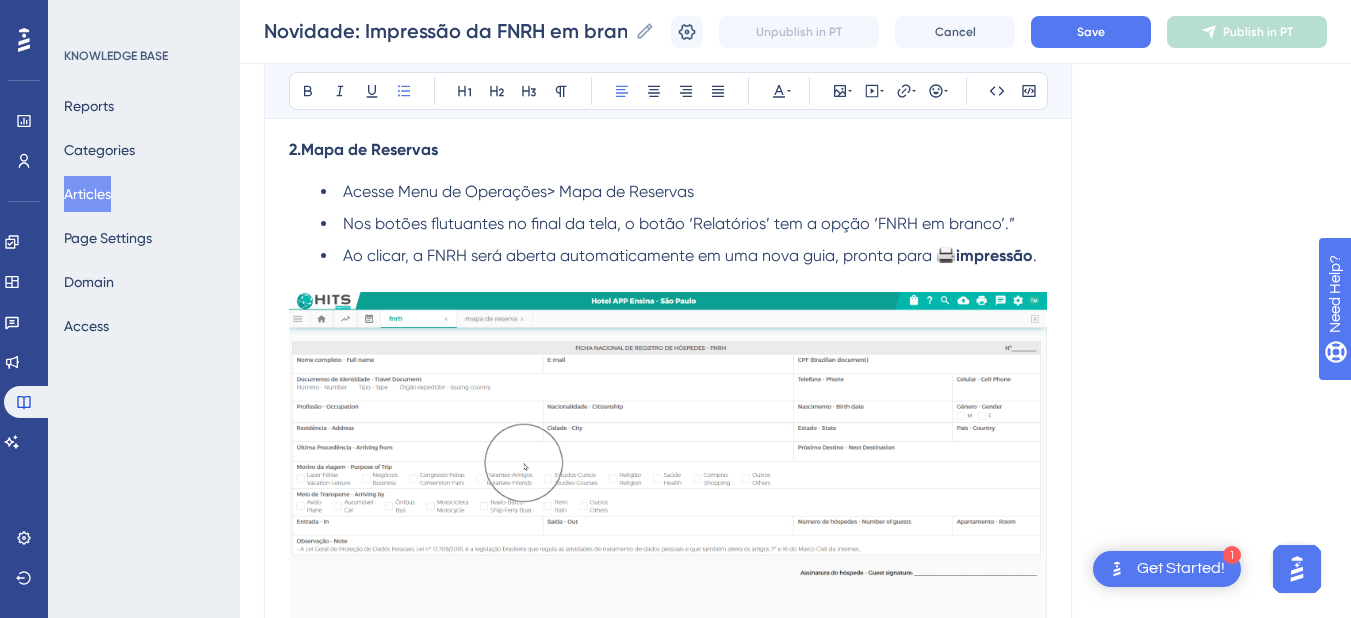 click on "Nos botões flutuantes no final da tela, o botão ‘Relatórios’ tem a opção ‘FNRH em branco’.”" at bounding box center (679, 223) 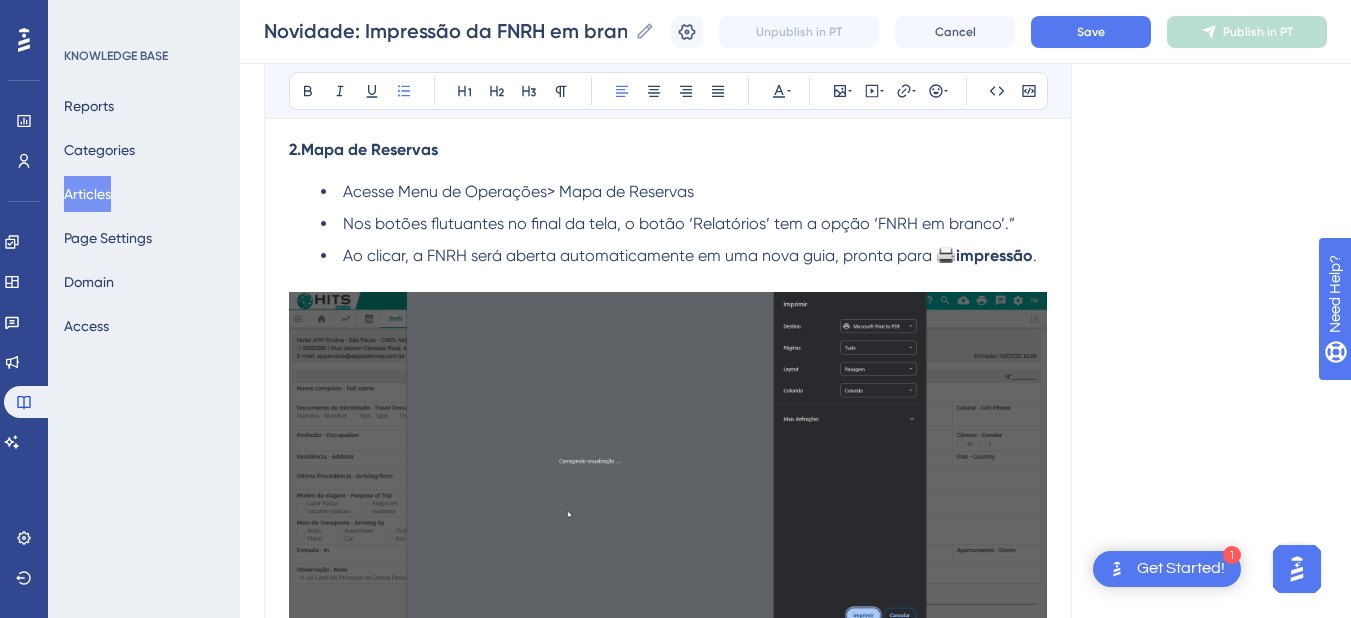 click on "Nos botões flutuantes no final da tela, o botão ‘Relatórios’ tem a opção ‘FNRH em branco’.”" at bounding box center [679, 223] 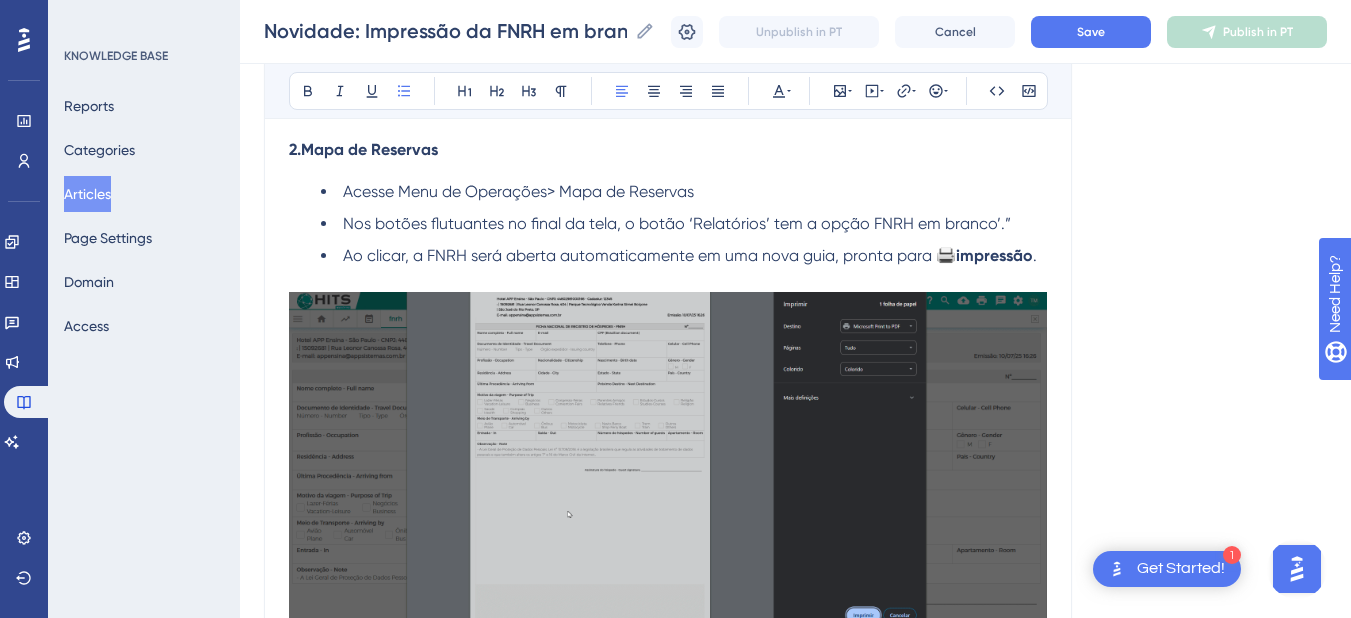 click on "Nos botões flutuantes no final da tela, o botão ‘Relatórios’ tem a opção FNRH em branco’.”" at bounding box center (677, 223) 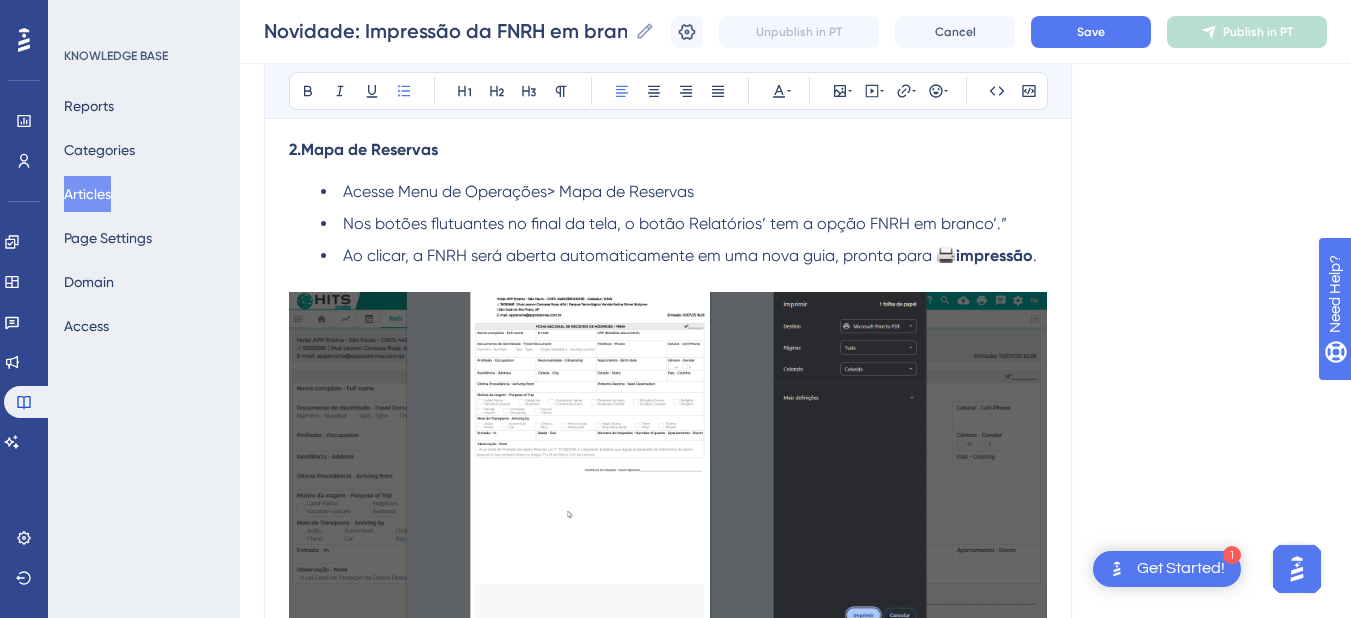 click on "Nos botões flutuantes no final da tela, o botão Relatórios’ tem a opção FNRH em branco’.”" at bounding box center (675, 223) 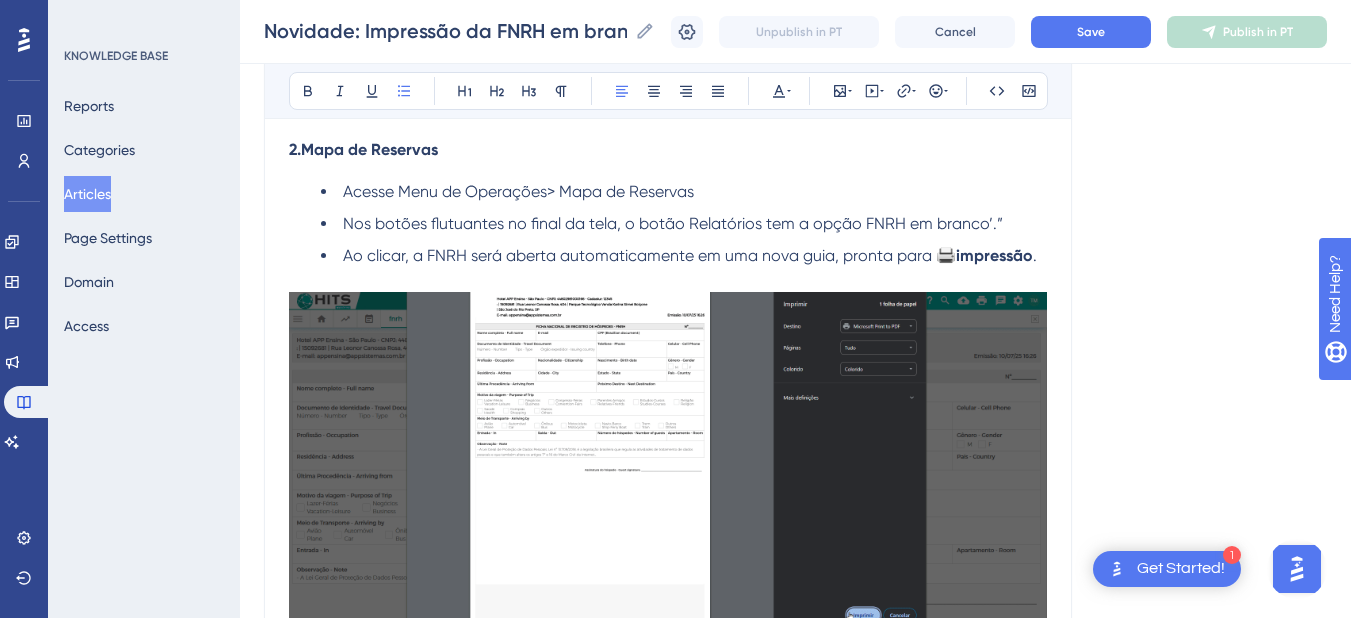 click on "Nos botões flutuantes no final da tela, o botão Relatórios tem a opção FNRH em branco’.”" at bounding box center (673, 223) 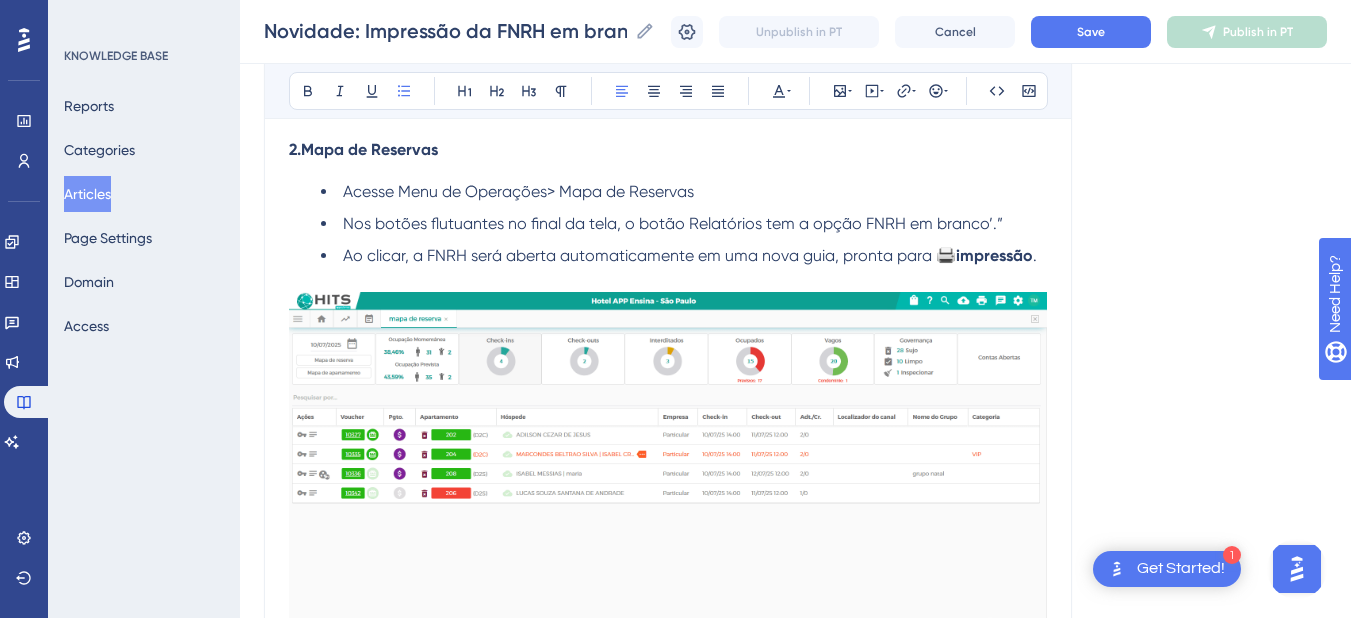 click on "Nos botões flutuantes no final da tela, o botão Relatórios tem a opção FNRH em branco’.”" at bounding box center [673, 223] 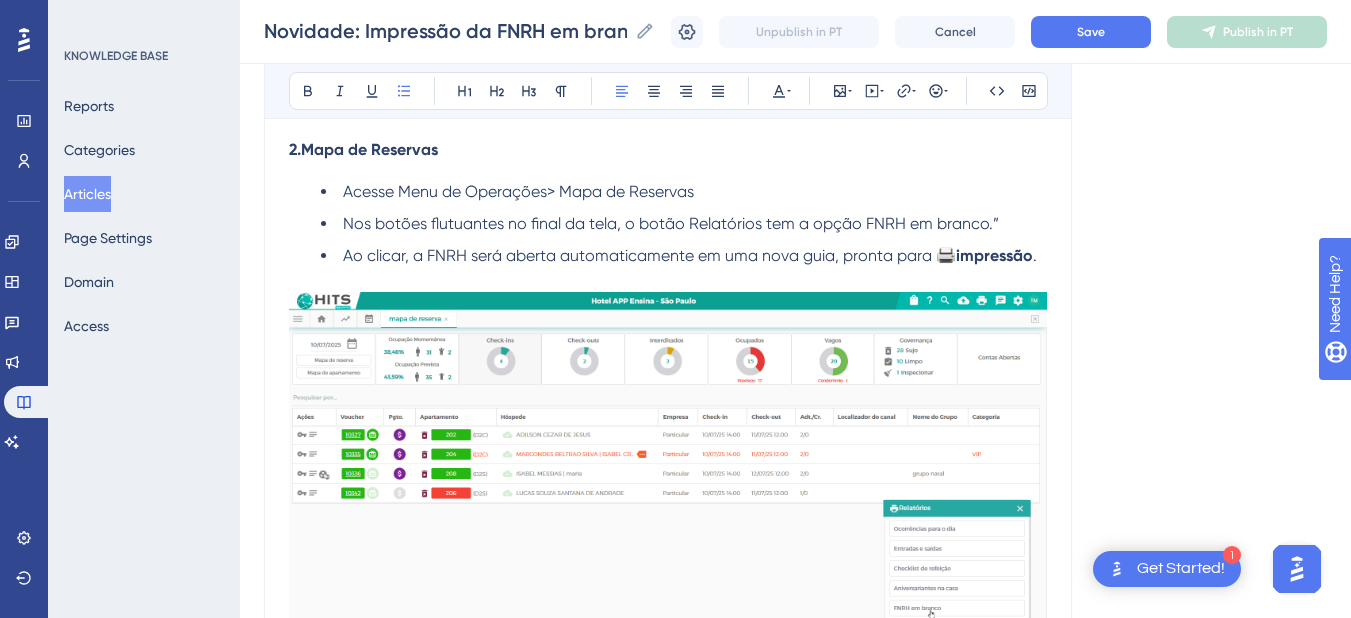 click on "Nos botões flutuantes no final da tela, o botão Relatórios tem a opção FNRH em branco.”" at bounding box center (684, 224) 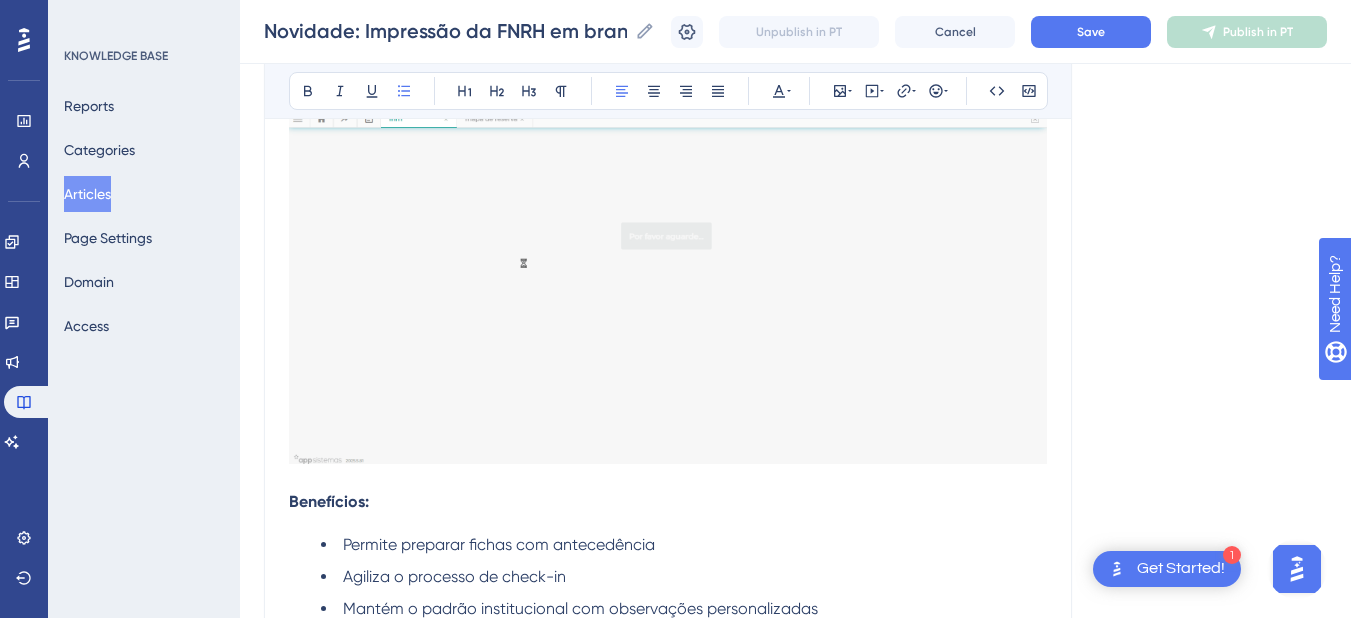 scroll, scrollTop: 2000, scrollLeft: 0, axis: vertical 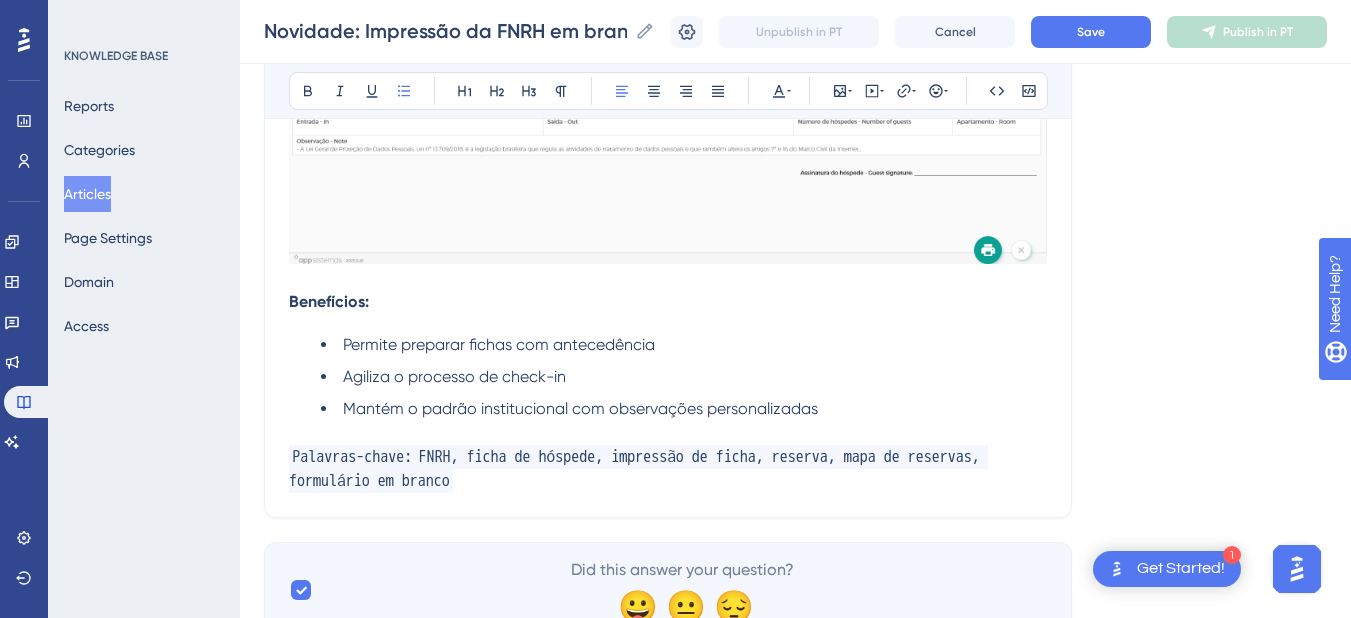 click on "Benefícios:" at bounding box center (329, 301) 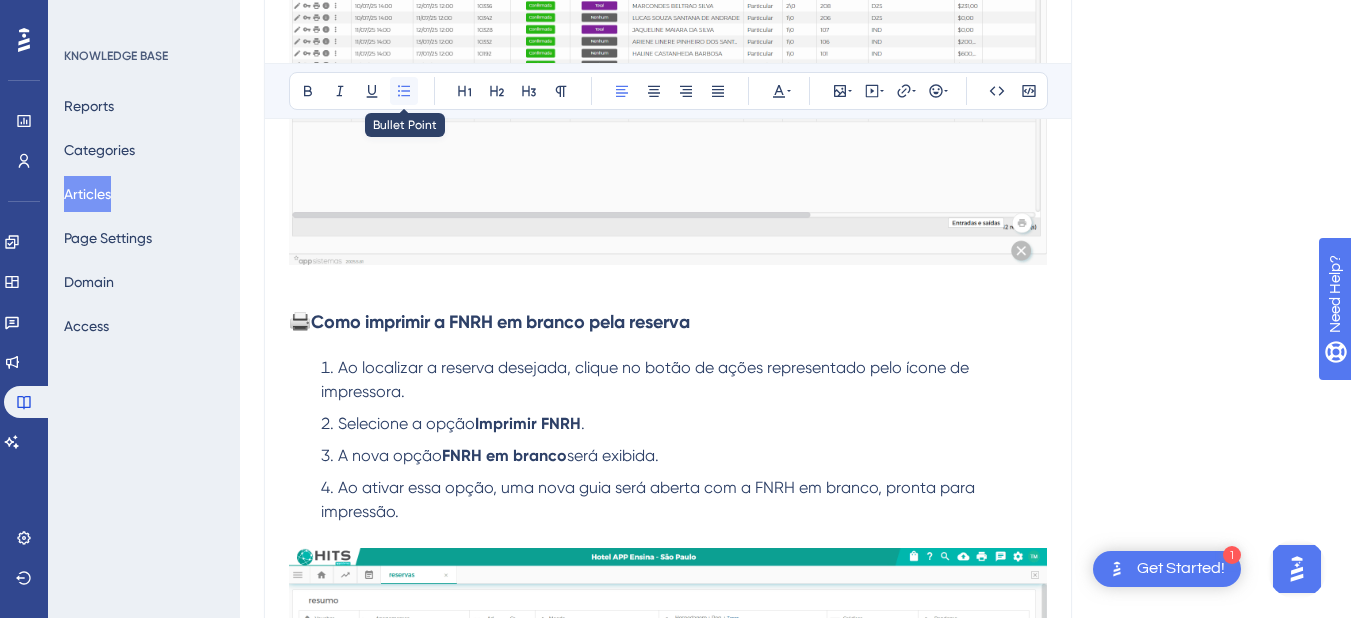 scroll, scrollTop: 0, scrollLeft: 0, axis: both 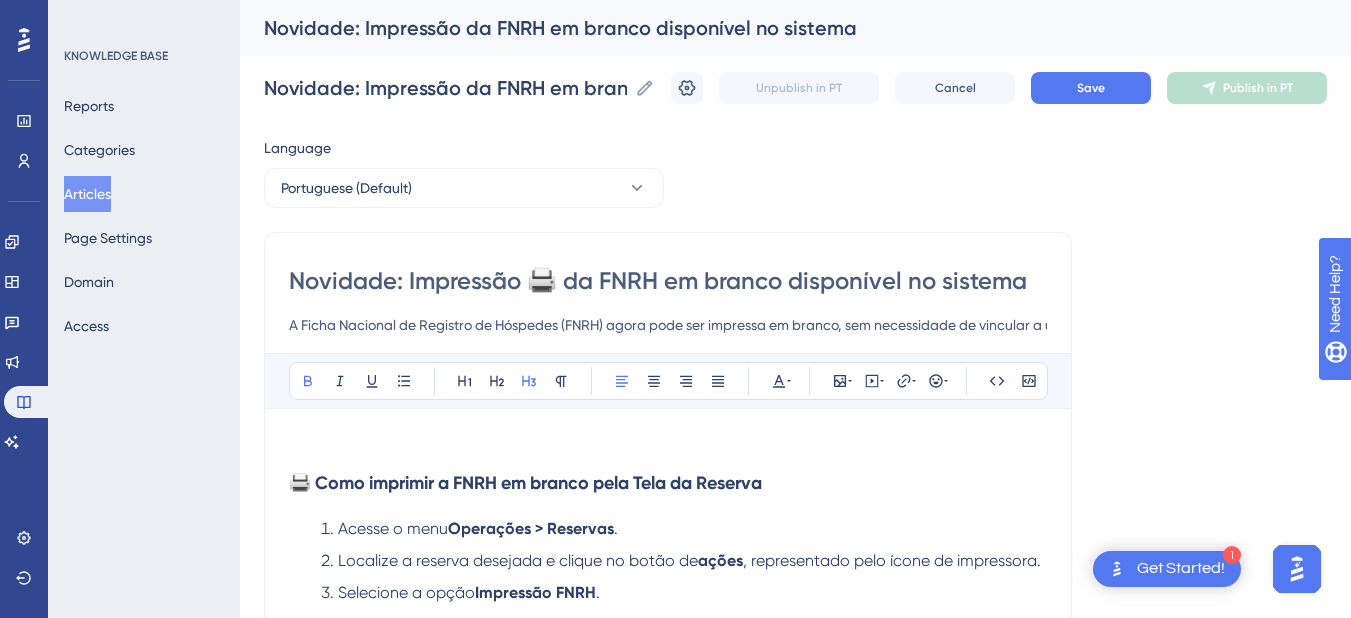 click on "🖨️ Como imprimir a FNRH em branco pela Tela da Reserva" at bounding box center (525, 483) 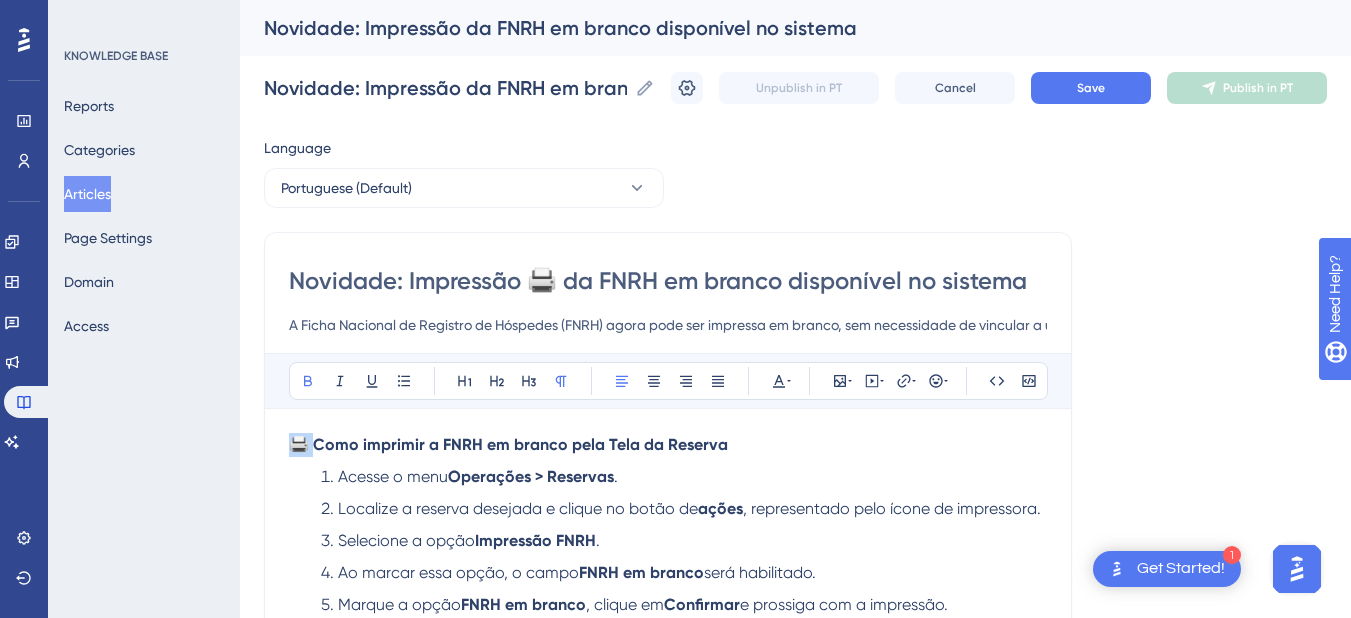 drag, startPoint x: 318, startPoint y: 440, endPoint x: 285, endPoint y: 443, distance: 33.13608 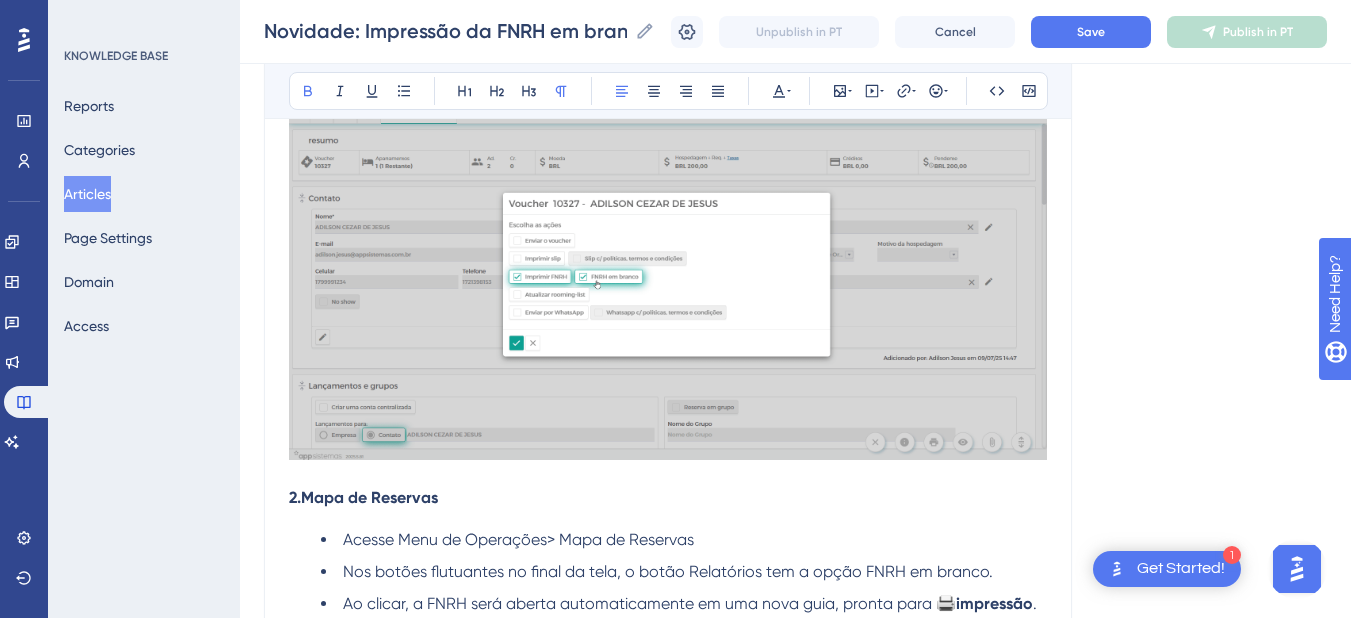 scroll, scrollTop: 1400, scrollLeft: 0, axis: vertical 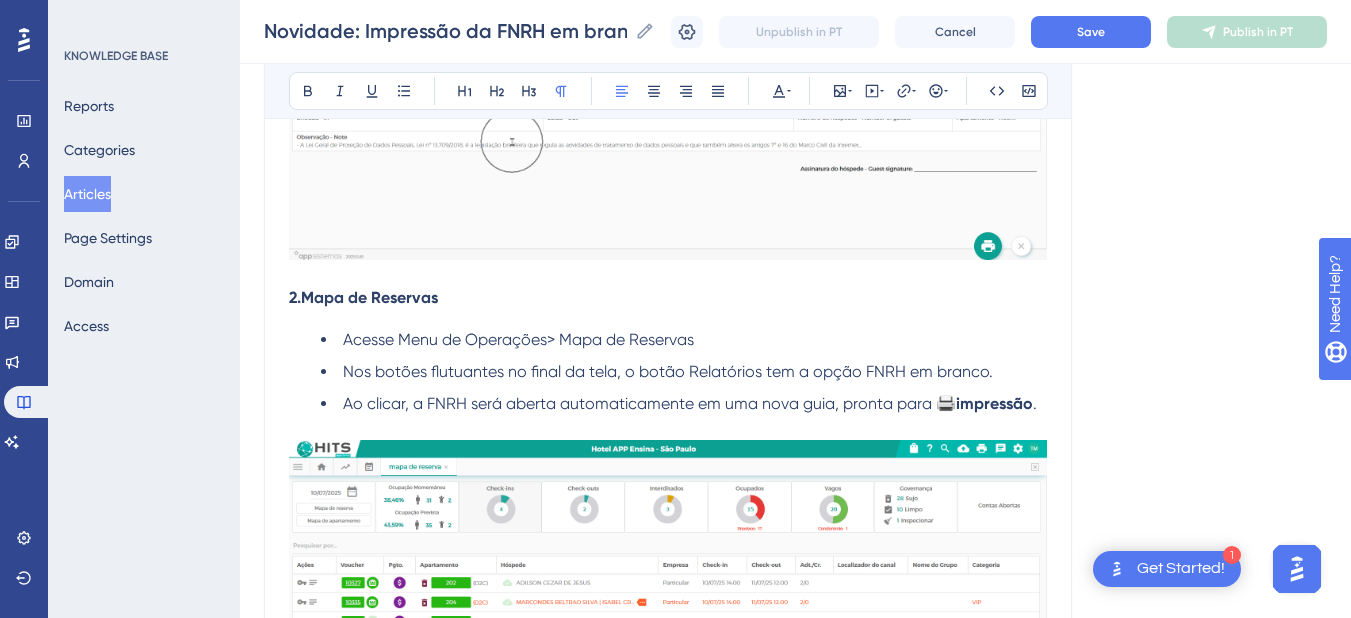 drag, startPoint x: 304, startPoint y: 301, endPoint x: 262, endPoint y: 301, distance: 42 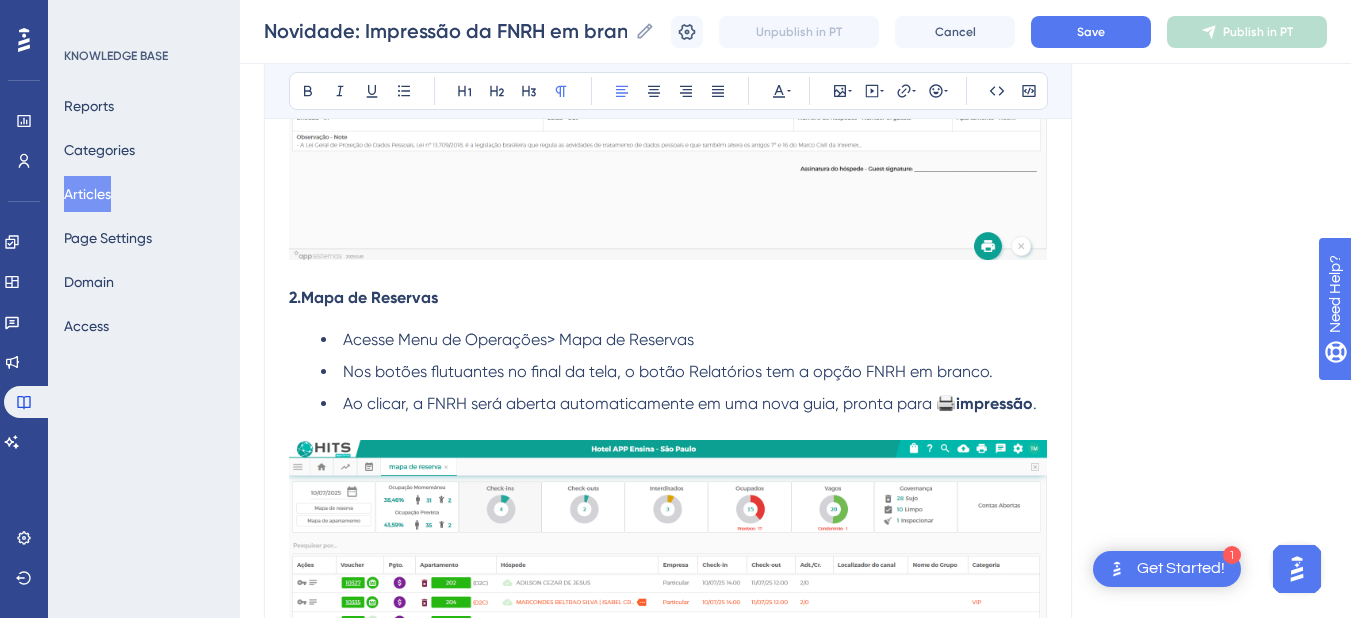 click on "Performance Users Engagement Widgets Feedback Product Updates Knowledge Base AI Assistant Settings Logout KNOWLEDGE BASE Reports Categories Articles Page Settings Domain Access Novidade: Impressão da FNRH em branco disponível no sistema Novidade: Impressão da FNRH em branco disponível no sistema Novidade: Impressão da FNRH em branco disponível no sistema Unpublish in PT Cancel Save Publish in PT Language Portuguese (Default) Novidade: Impressão 🖨️ da FNRH em branco disponível no sistema A Ficha Nacional de Registro de Hóspedes (FNRH) agora pode ser impressa em branco, sem necessidade de vincular a um hóspede específico. Bold Italic Underline Bullet Point Heading 1 Heading 2 Heading 3 Normal Align Left Align Center Align Right Align Justify Text Color Insert Image Embed Video Hyperlink Emojis Code Code Block 🖨️ Como imprimir a FNRH em branco pela Tela da Reserva Acesse o menu  Operações > Reservas . Localize a reserva desejada e clique no botão de  ações Selecione a opção  . 🖨️" at bounding box center [795, -91] 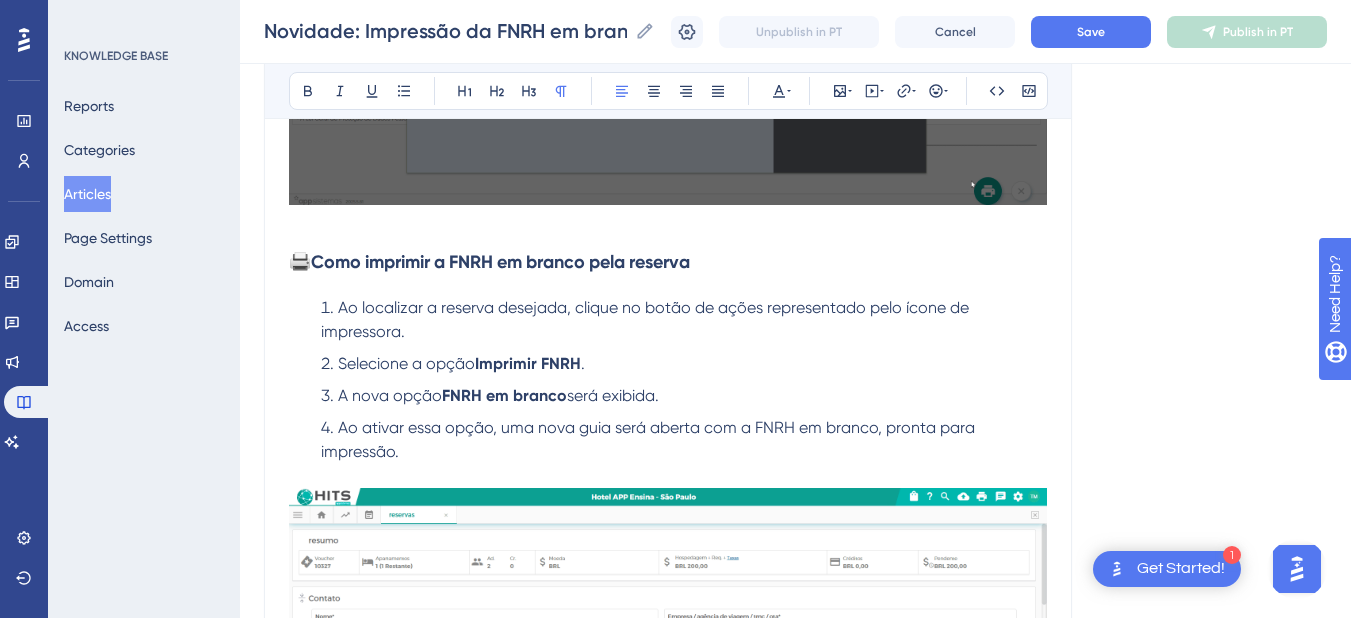 scroll, scrollTop: 1400, scrollLeft: 0, axis: vertical 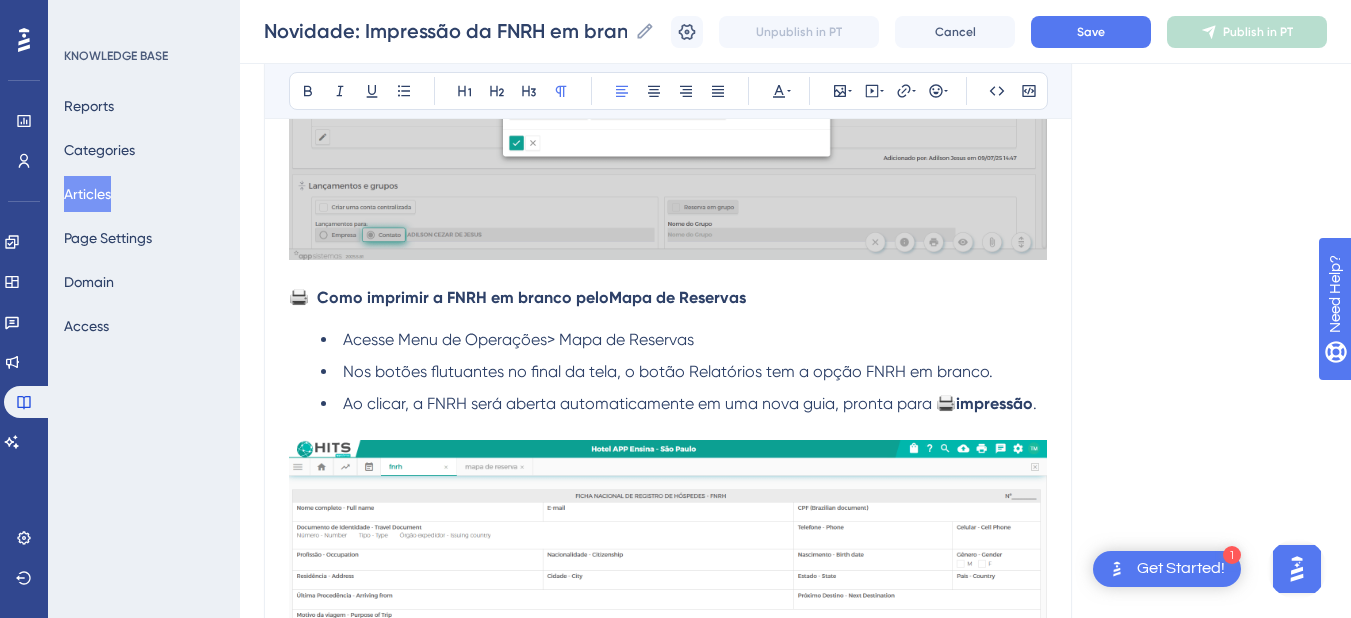 click on "Mapa de Reservas" at bounding box center [677, 297] 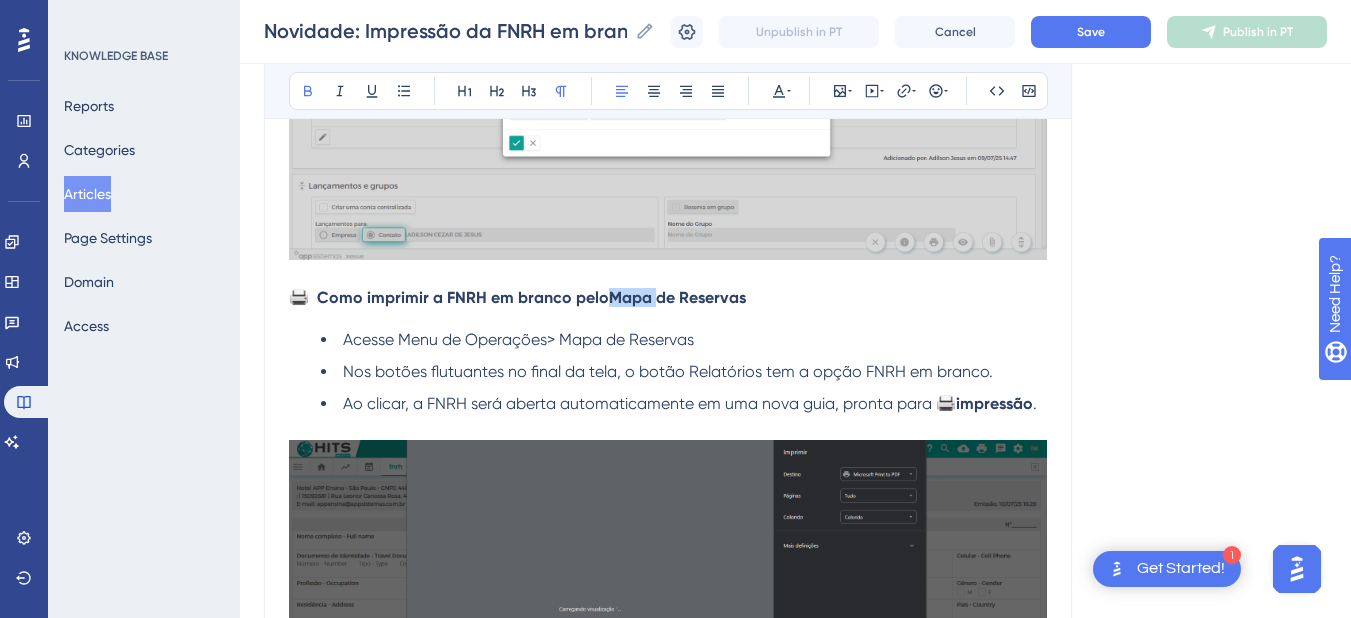 click on "Mapa de Reservas" at bounding box center [677, 297] 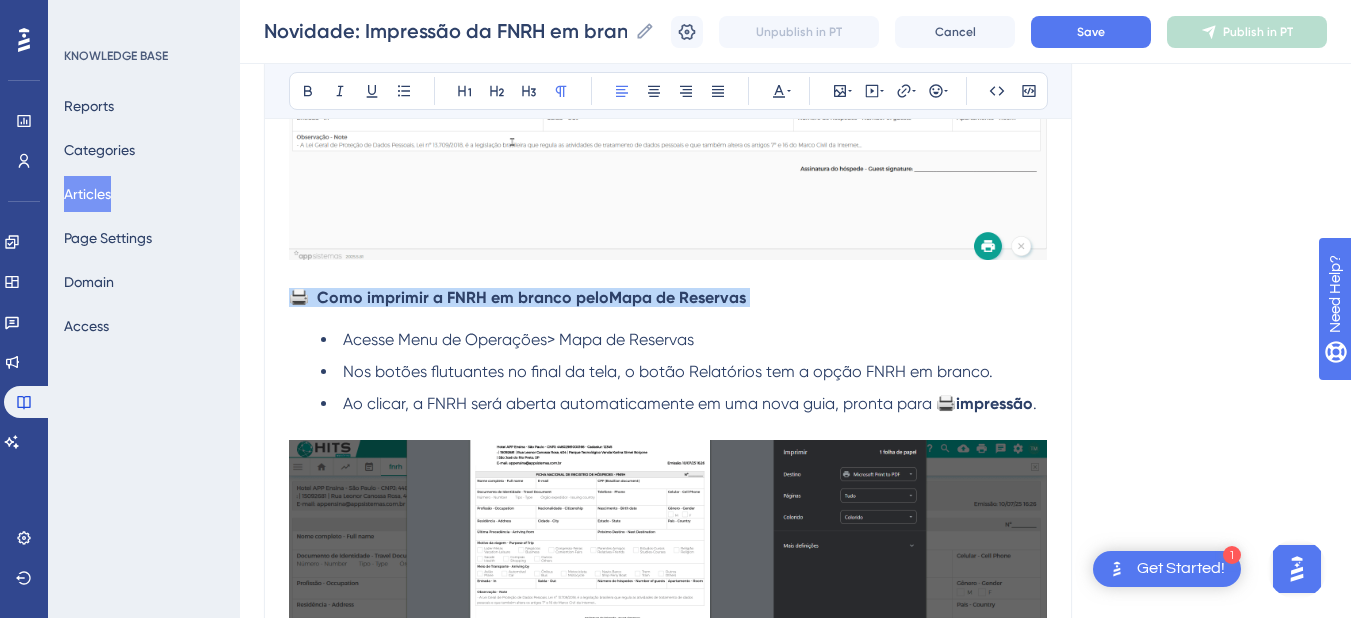 click on "Mapa de Reservas" at bounding box center [677, 297] 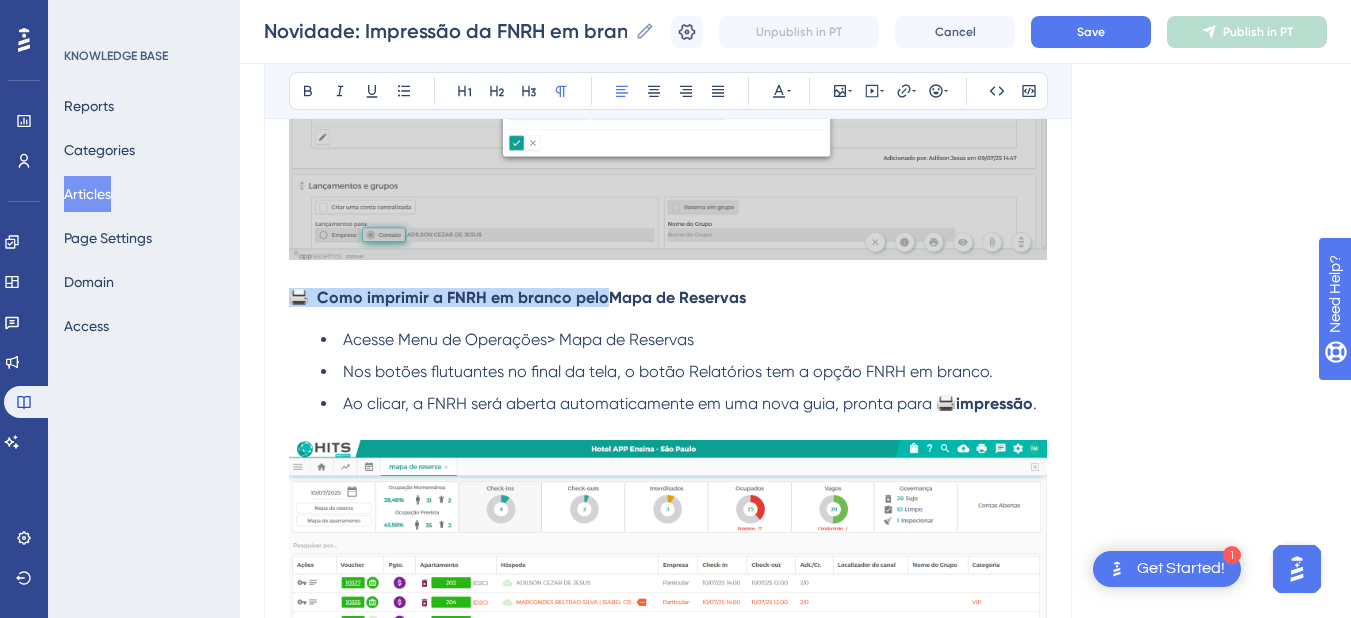 click on "🖨️  Como imprimir a FNRH em branco pelo" at bounding box center [449, 297] 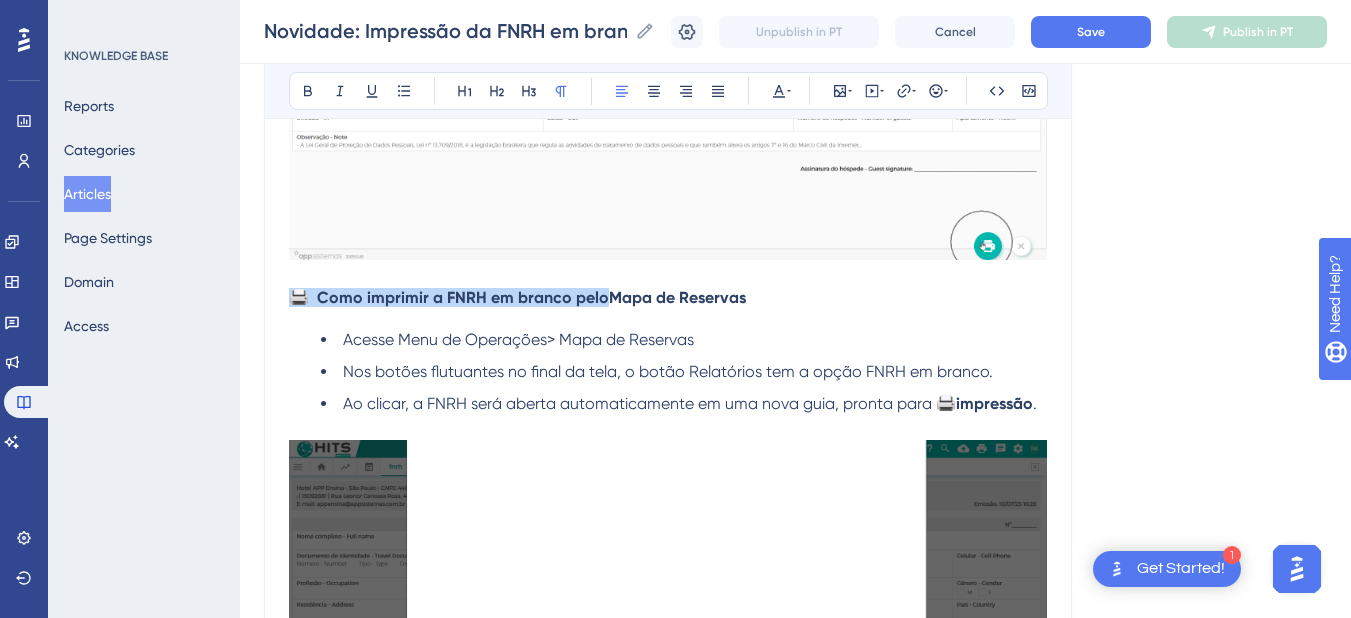 click on "🖨️  Como imprimir a FNRH em branco pelo" at bounding box center (449, 297) 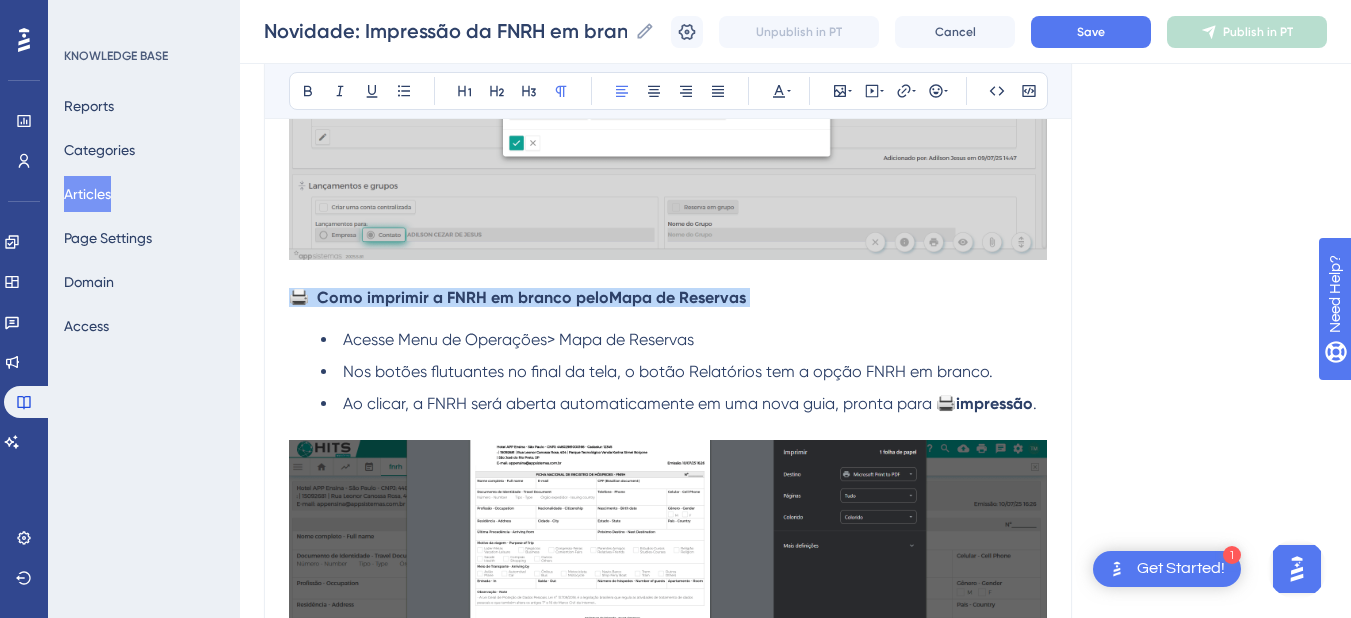 click on "🖨️  Como imprimir a FNRH em branco pelo" at bounding box center [449, 297] 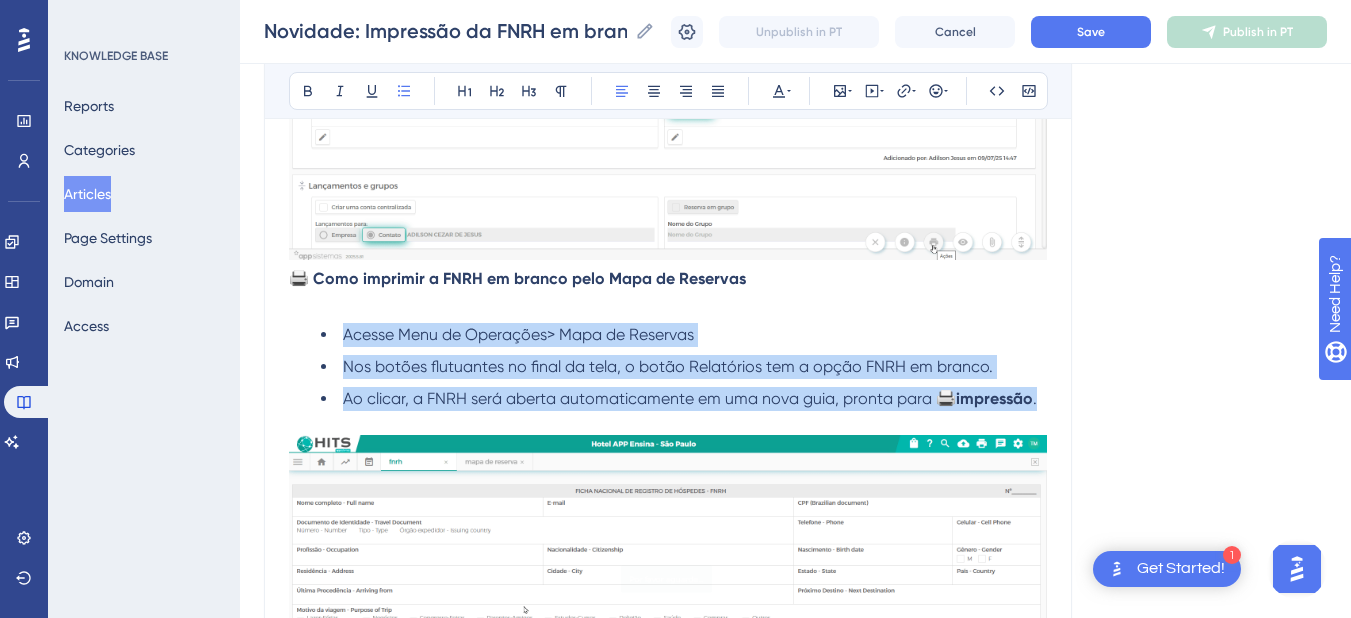 drag, startPoint x: 1043, startPoint y: 402, endPoint x: 342, endPoint y: 320, distance: 705.7797 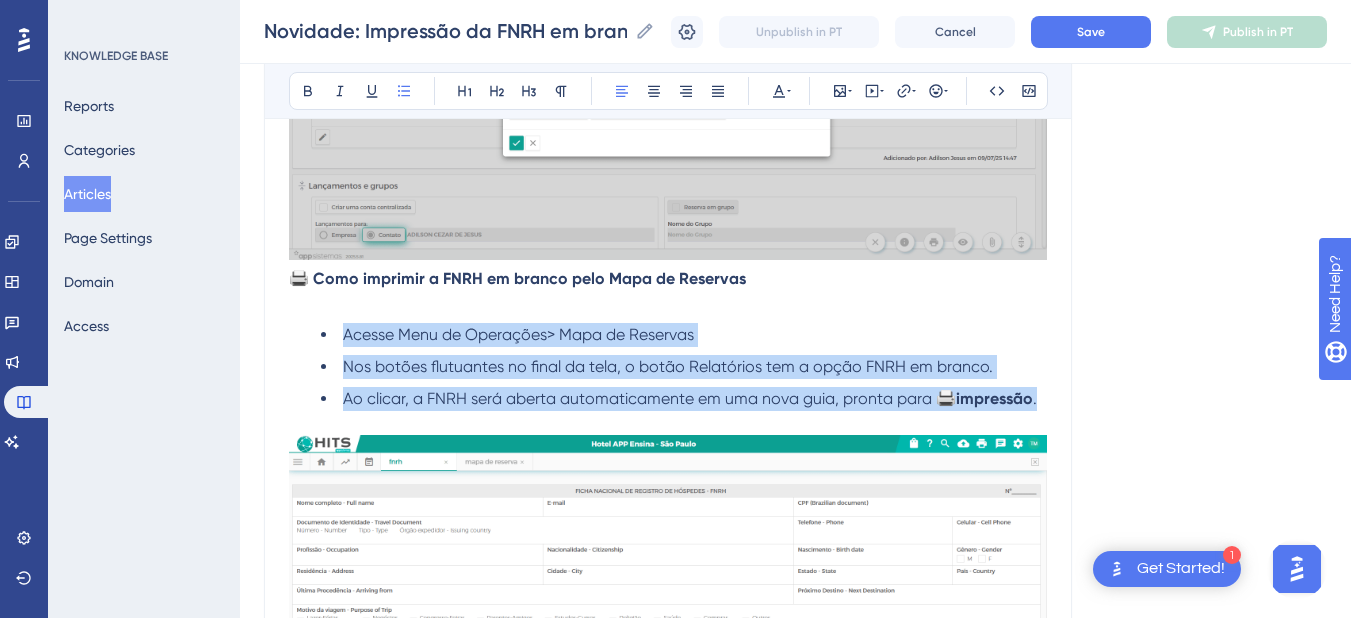 click on "🖨️ Como imprimir a FNRH em branco pela Tela da Reserva Acesse o menu  Operações > Reservas . Localize a reserva desejada e clique no botão de  ações , representado pelo ícone de impressora. Selecione a opção  Impressão FNRH . Ao marcar essa opção, o campo  FNRH em branco  será habilitado. Marque a opção  FNRH em branco , clique em  Confirmar  e prossiga com a impressão. 🖨️ Como imprimir a FNRH em branco pela reserva Ao localizar a reserva desejada, clique no botão de ações representado pelo ícone de impressora. Selecione a opção  Imprimir FNRH . A nova opção  FNRH em branco  será exibida. Ao ativar essa opção, uma nova guia será aberta com a FNRH em branco, pronta para impressão. 🖨️ Como imprimir a FNRH em branco pelo Mapa de Reservas Acesse Menu de Operações> Mapa de Reservas Nos botões flutuantes no final da tela, o botão Relatórios tem a opção FNRH em branco. Ao clicar, a FNRH será aberta automaticamente em uma nova guia, pronta para 🖨️  impressão ." at bounding box center [668, 30] 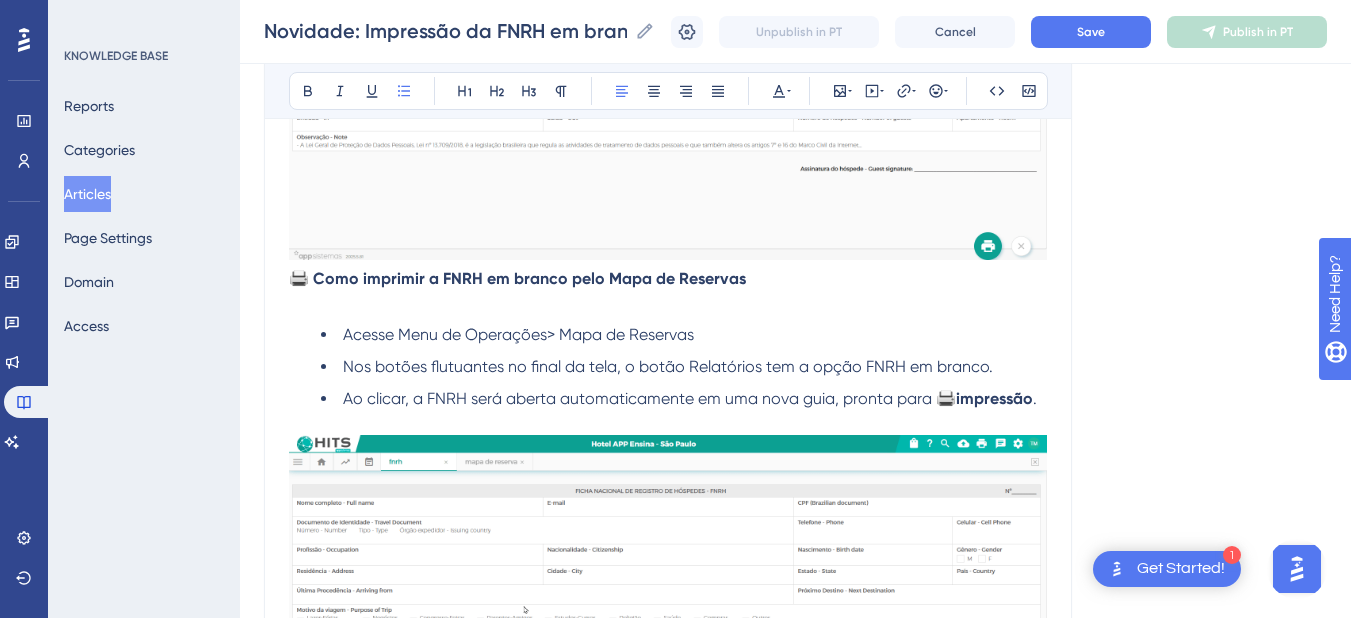 click at bounding box center [668, 423] 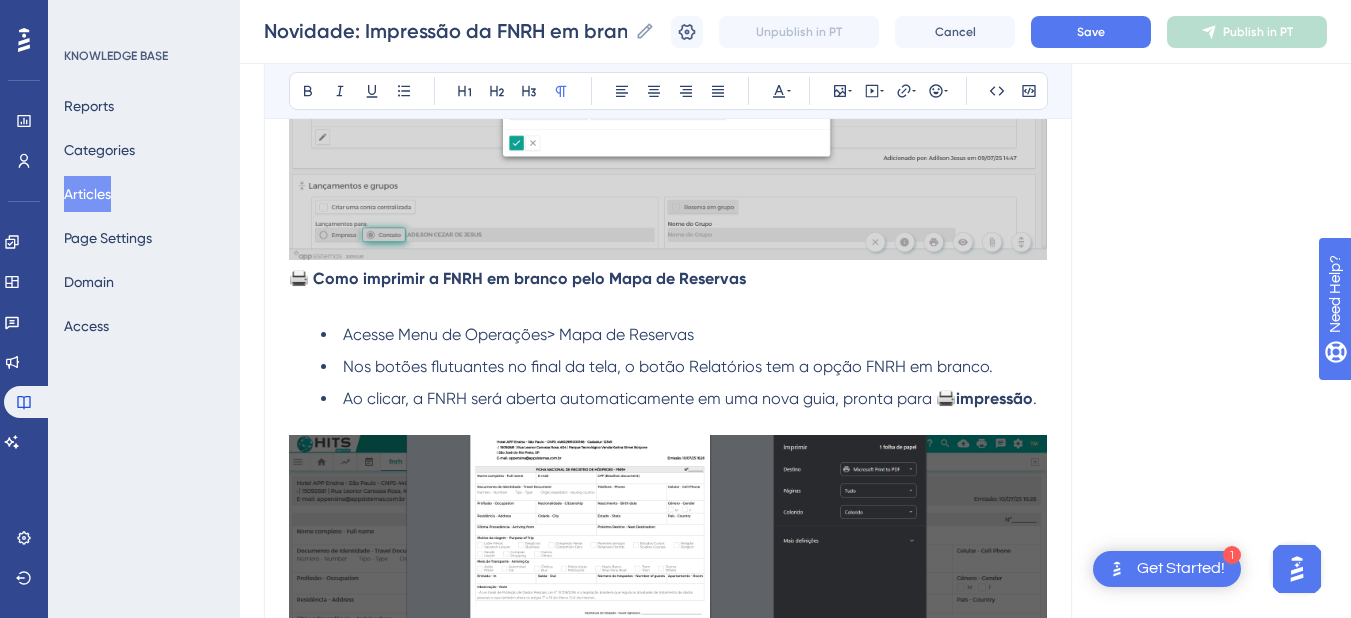 drag, startPoint x: 1049, startPoint y: 396, endPoint x: 694, endPoint y: 395, distance: 355.0014 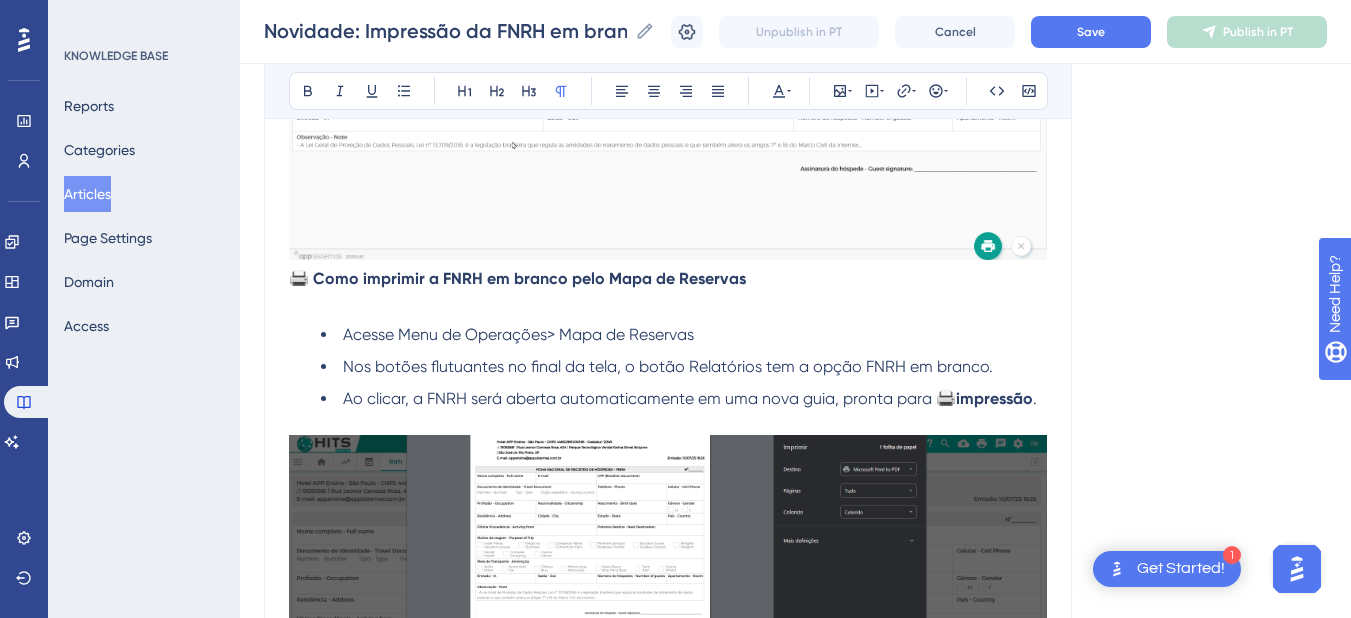 click on "Novidade: Impressão 🖨️ da FNRH em branco disponível no sistema A Ficha Nacional de Registro de Hóspedes (FNRH) agora pode ser impressa em branco, sem necessidade de vincular a um hóspede específico. Bold Italic Underline Bullet Point Heading 1 Heading 2 Heading 3 Normal Align Left Align Center Align Right Align Justify Text Color Insert Image Embed Video Hyperlink Emojis Code Code Block 🖨️ Como imprimir a FNRH em branco pela Tela da Reserva Acesse o menu  Operações > Reservas . Localize a reserva desejada e clique no botão de  ações , representado pelo ícone de impressora. Selecione a opção  Impressão FNRH . Ao marcar essa opção, o campo  FNRH em branco  será habilitado. Marque a opção  FNRH em branco , clique em  Confirmar  e prossiga com a impressão. 🖨️ Como imprimir a FNRH em branco pela reserva Ao localizar a reserva desejada, clique no botão de ações representado pelo ícone de impressora. Selecione a opção  Imprimir FNRH . A nova opção  FNRH em branco impressão" at bounding box center [668, -58] 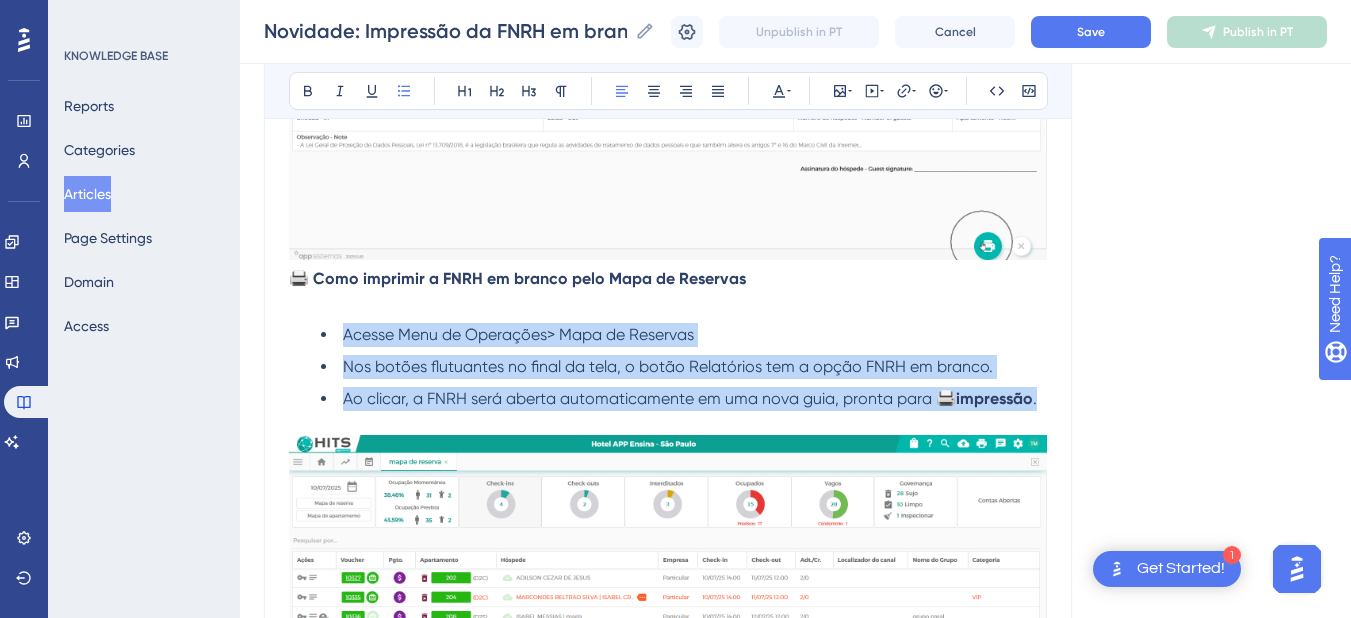 drag, startPoint x: 1039, startPoint y: 397, endPoint x: 312, endPoint y: 328, distance: 730.2671 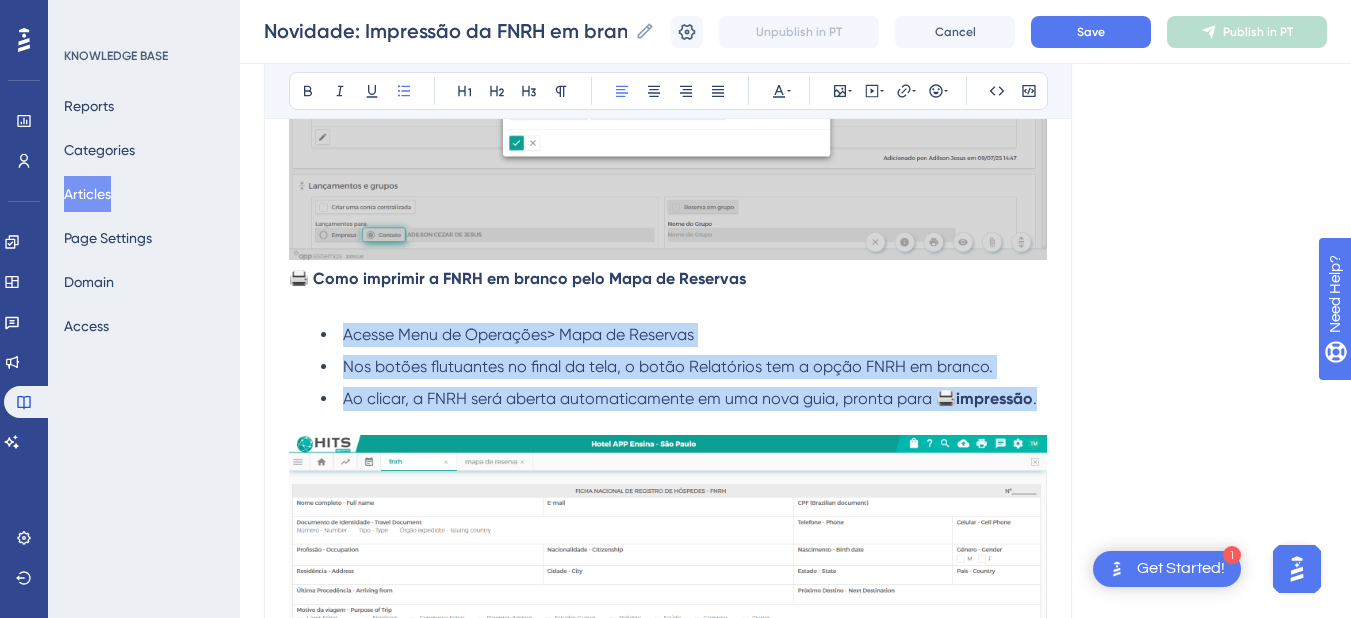 click on "Acesse Menu de Operações> Mapa de Reservas Nos botões flutuantes no final da tela, o botão Relatórios tem a opção FNRH em branco. Ao clicar, a FNRH será aberta automaticamente em uma nova guia, pronta para 🖨️  impressão ." at bounding box center (668, 367) 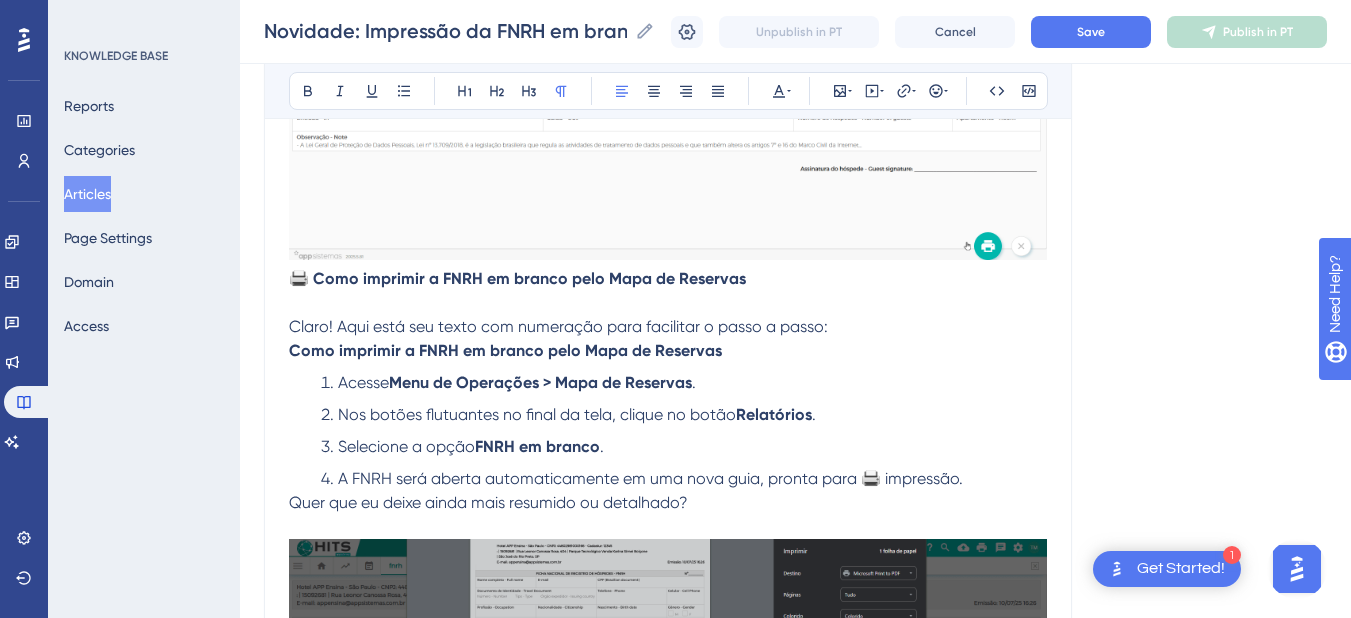 click on "Claro! Aqui está seu texto com numeração para facilitar o passo a passo:" at bounding box center (558, 326) 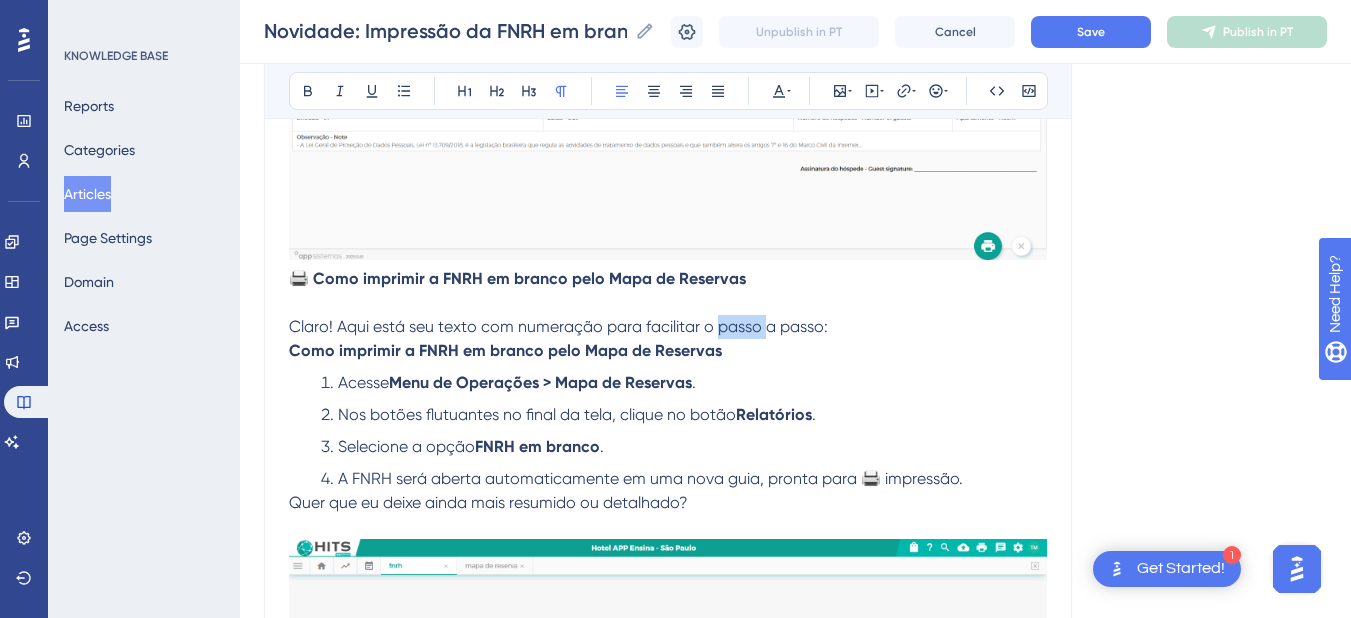 click on "Claro! Aqui está seu texto com numeração para facilitar o passo a passo:" at bounding box center [558, 326] 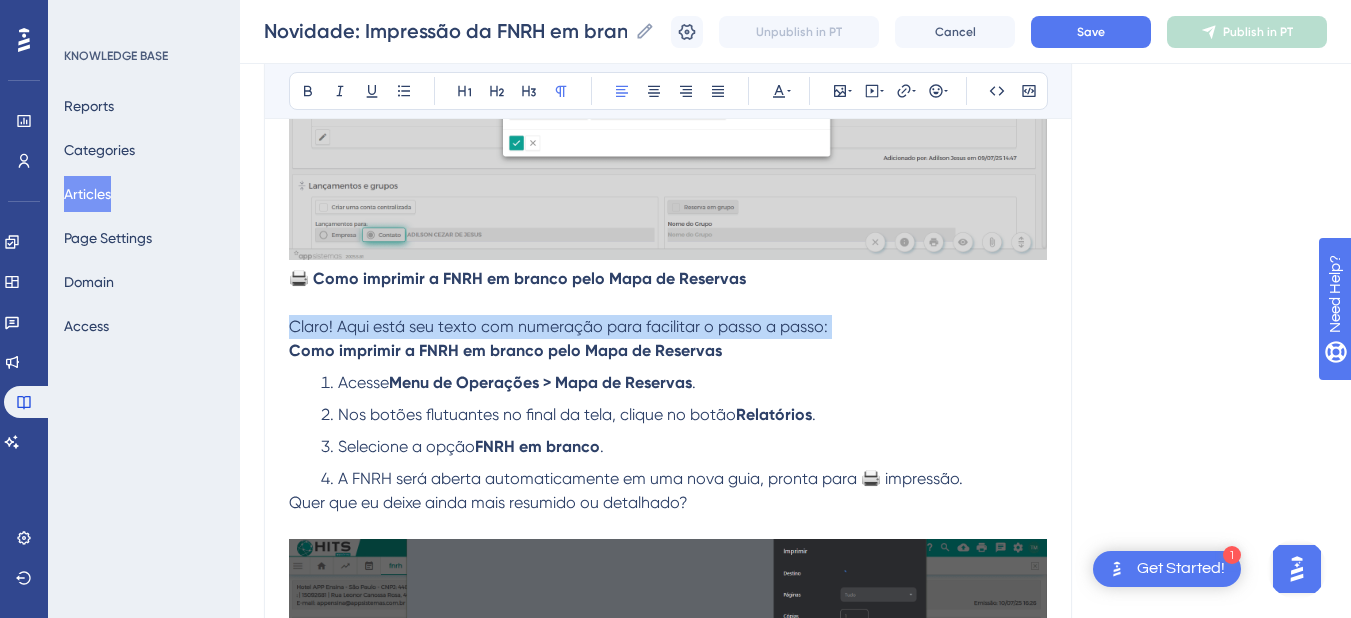 click on "Claro! Aqui está seu texto com numeração para facilitar o passo a passo:" at bounding box center (558, 326) 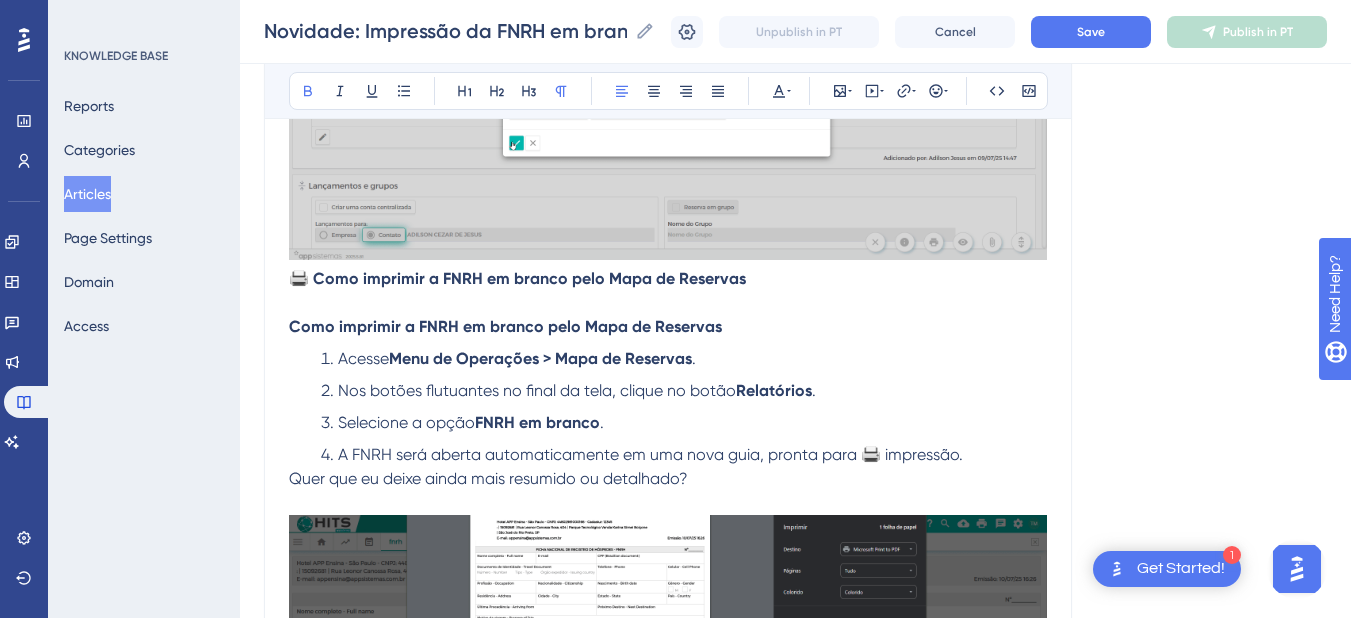 click on "Como imprimir a FNRH em branco pelo Mapa de Reservas" at bounding box center [668, 327] 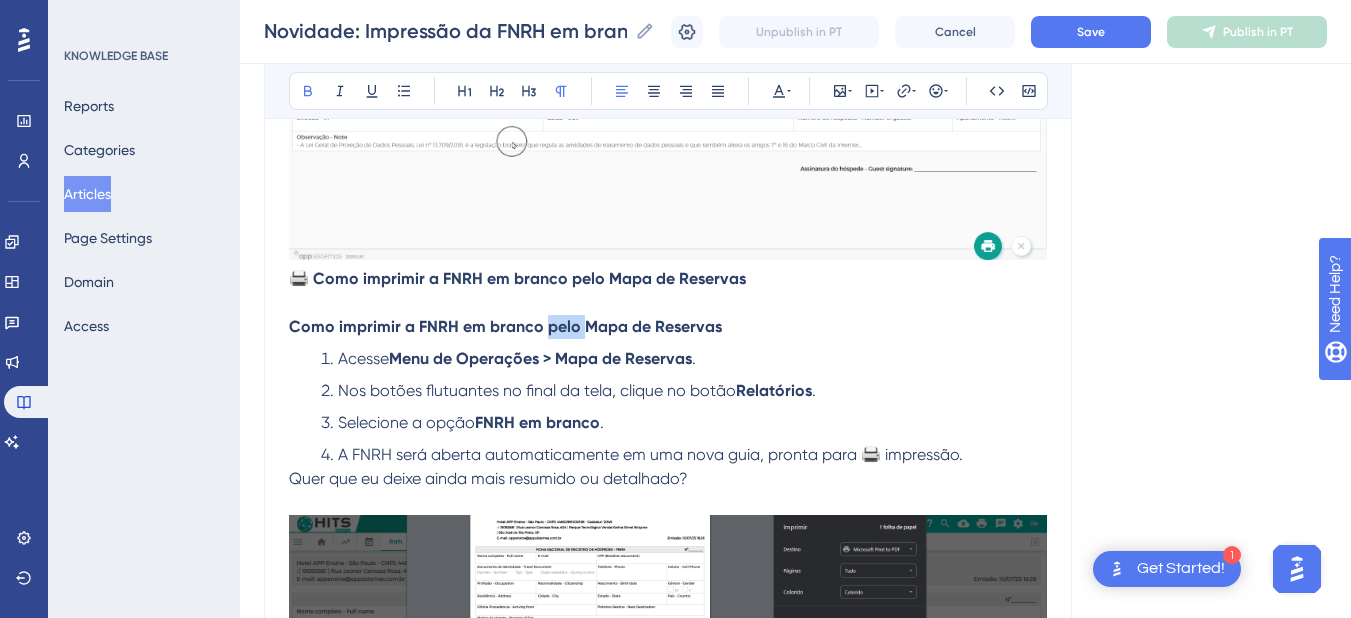 click on "Como imprimir a FNRH em branco pelo Mapa de Reservas" at bounding box center [668, 327] 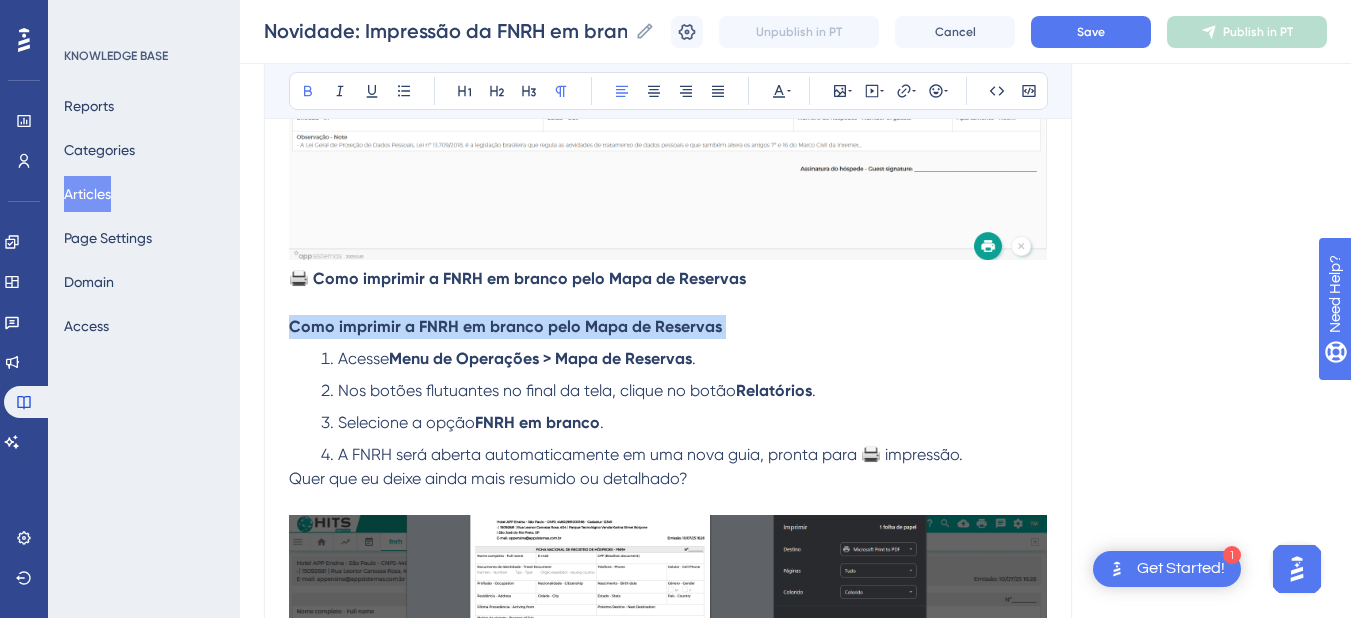 click on "Como imprimir a FNRH em branco pelo Mapa de Reservas" at bounding box center (668, 327) 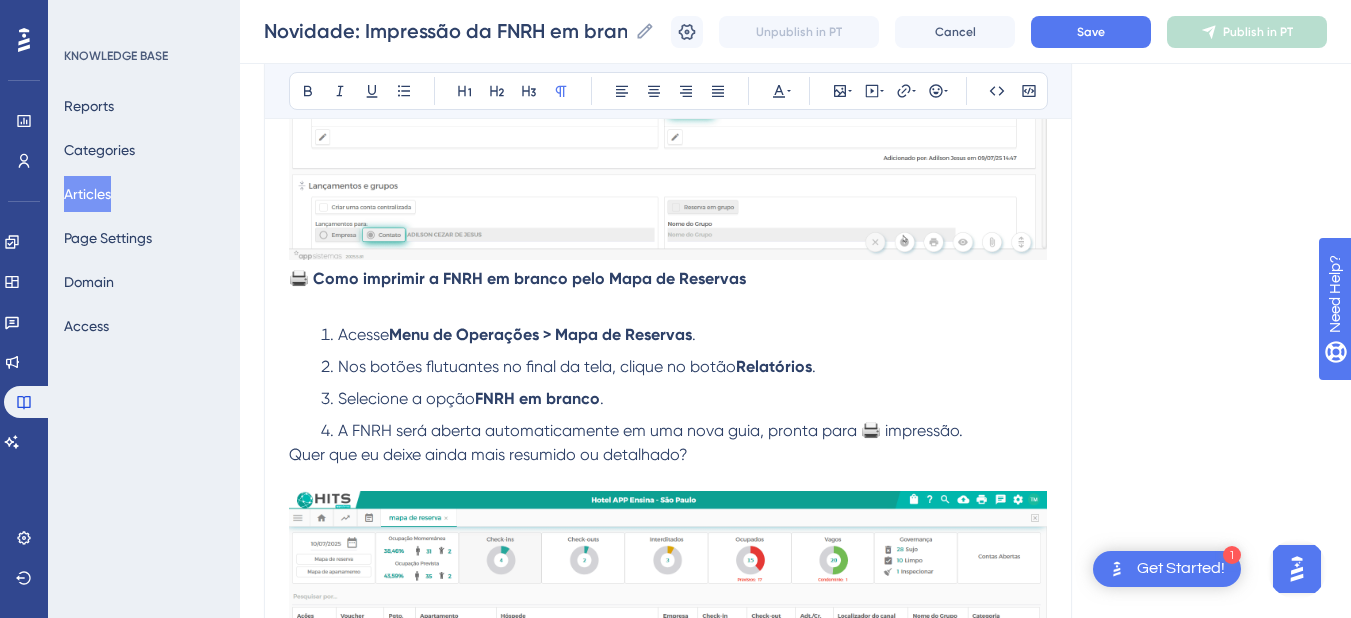 click on "Quer que eu deixe ainda mais resumido ou detalhado?" at bounding box center [488, 454] 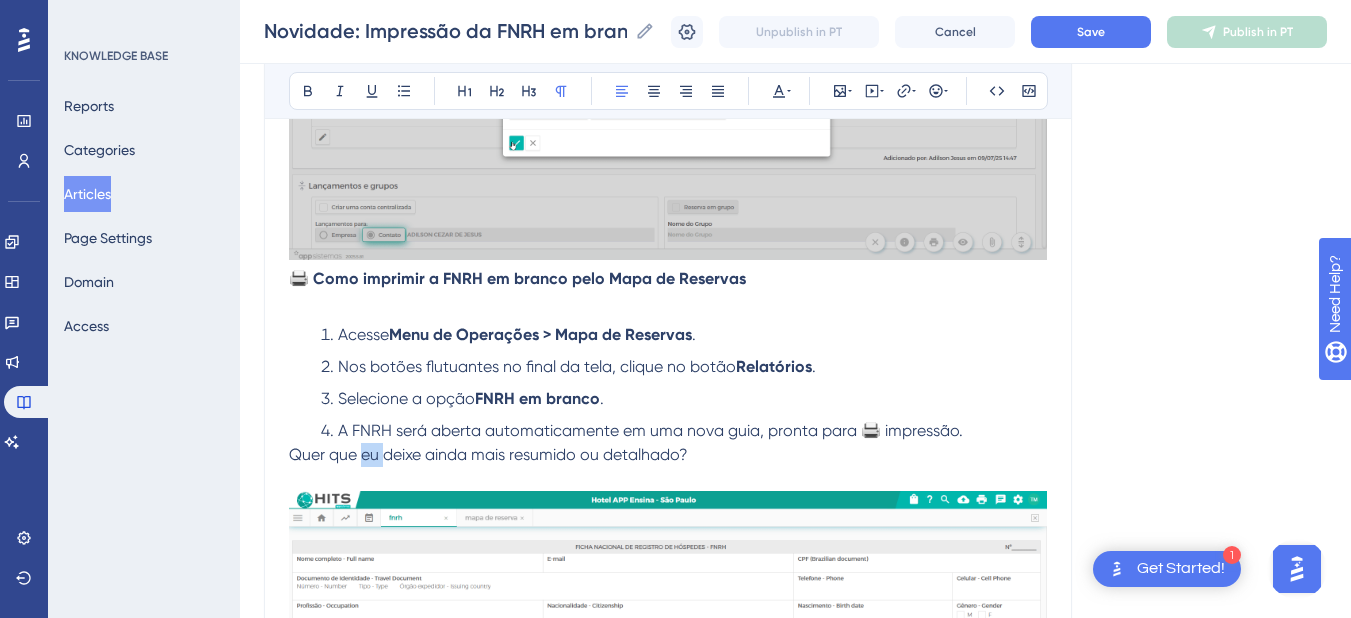 click on "Quer que eu deixe ainda mais resumido ou detalhado?" at bounding box center [488, 454] 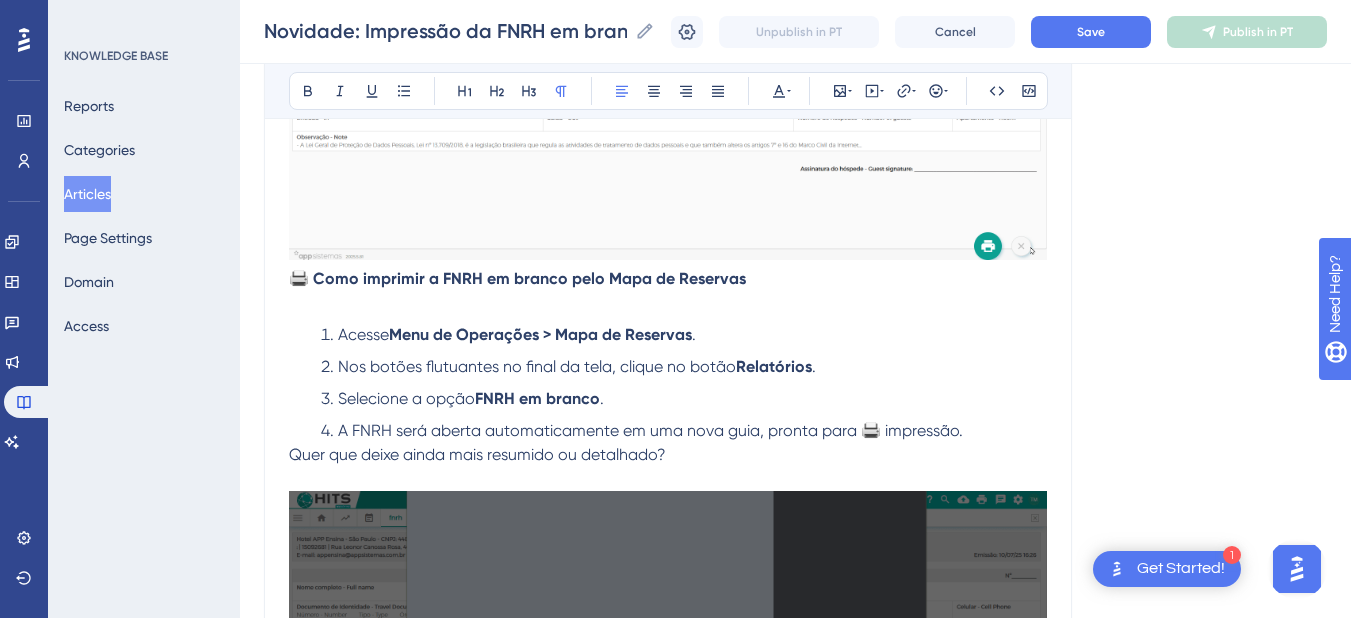 click on "Quer que deixe ainda mais resumido ou detalhado?" at bounding box center (477, 454) 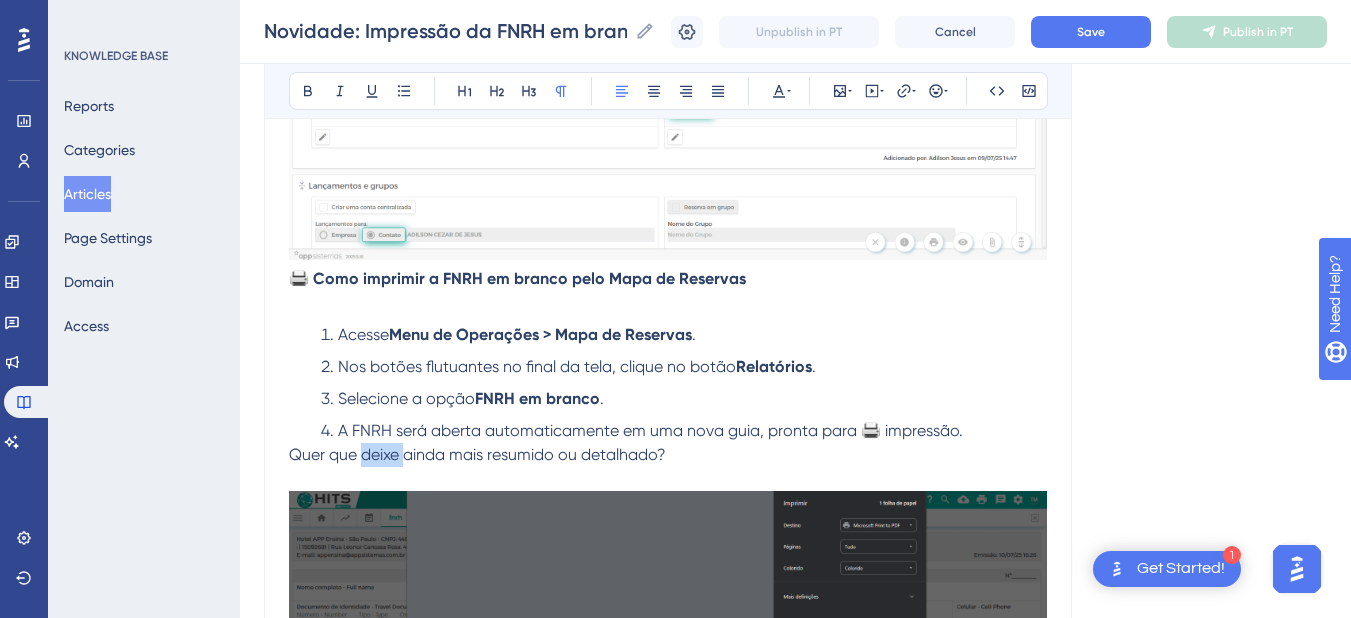 click on "Quer que deixe ainda mais resumido ou detalhado?" at bounding box center [477, 454] 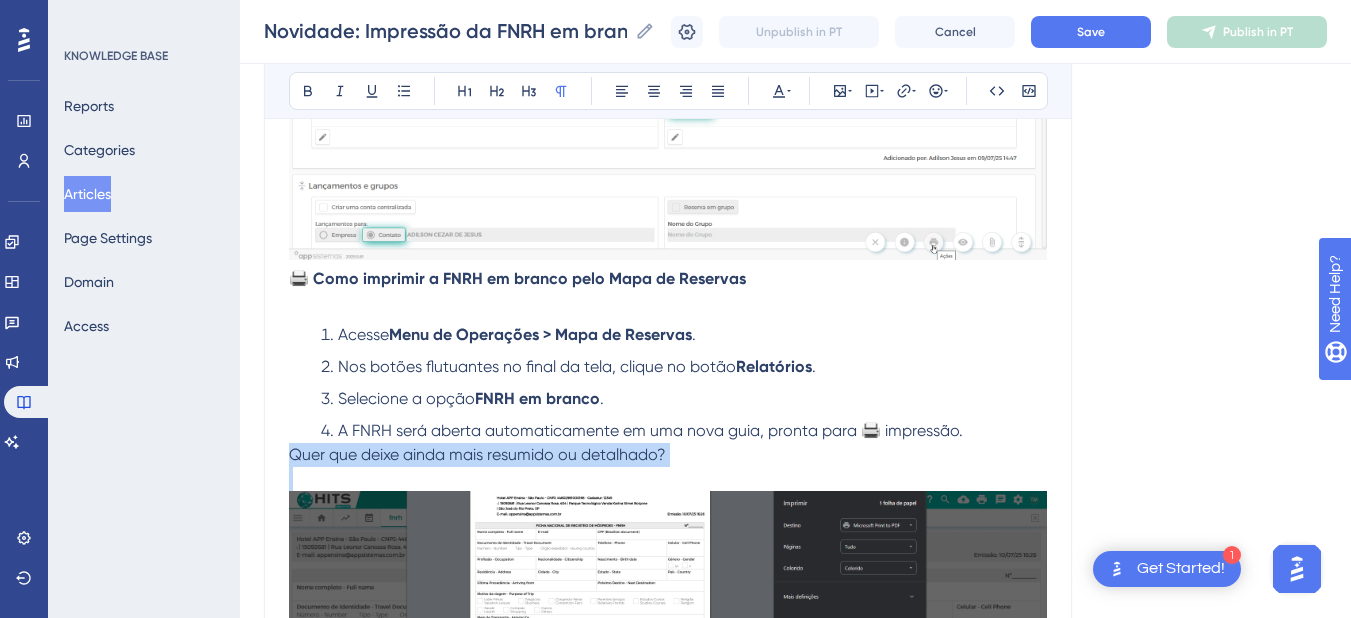 click on "Quer que deixe ainda mais resumido ou detalhado?" at bounding box center [477, 454] 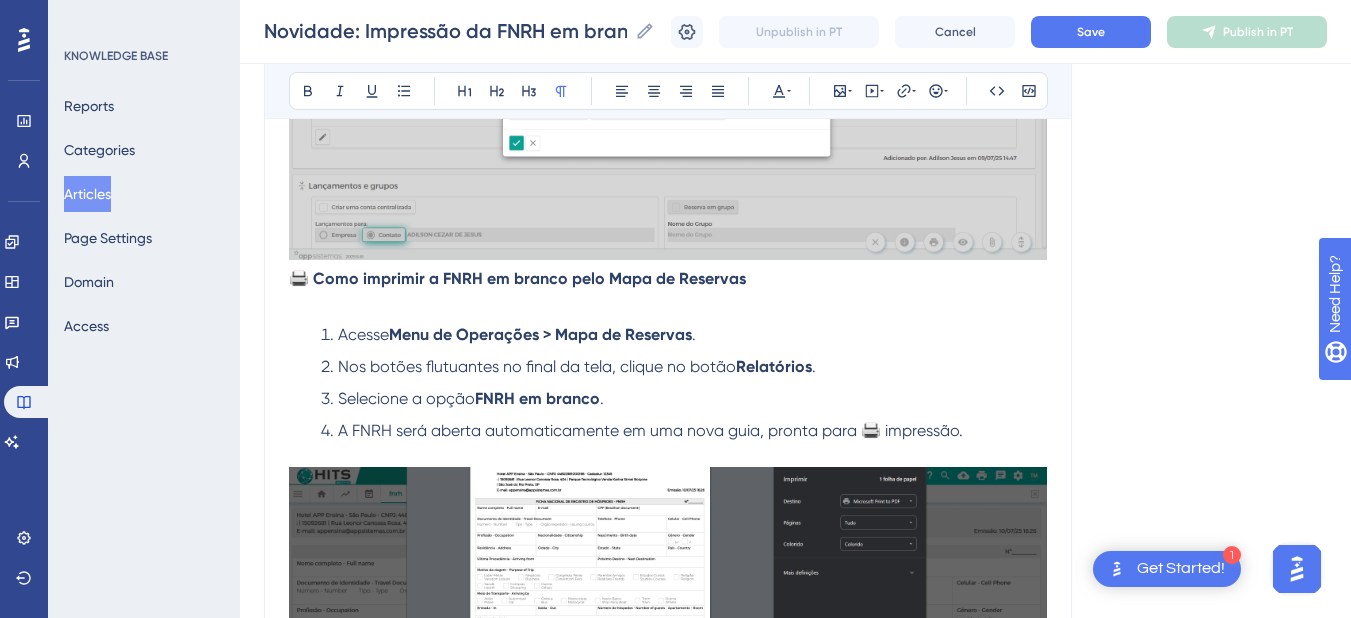 click at bounding box center (668, 303) 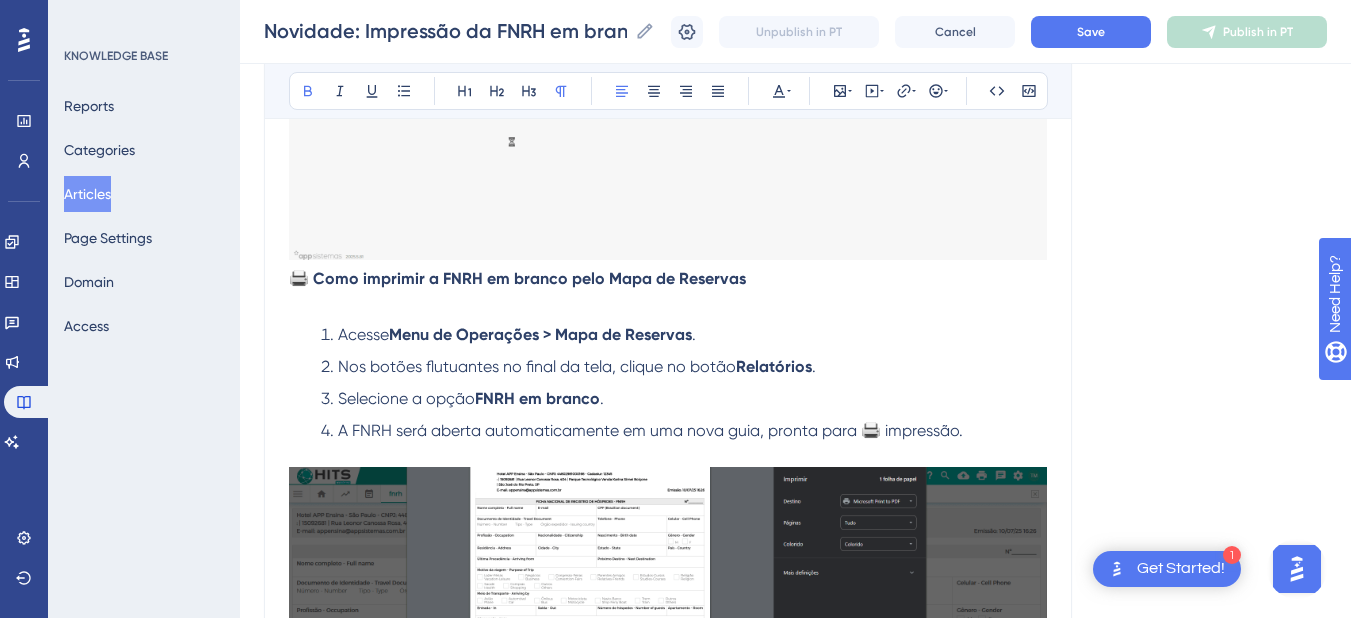 click on "🖨️ Como imprimir a FNRH em branco pelo Mapa de Reservas" at bounding box center (517, 278) 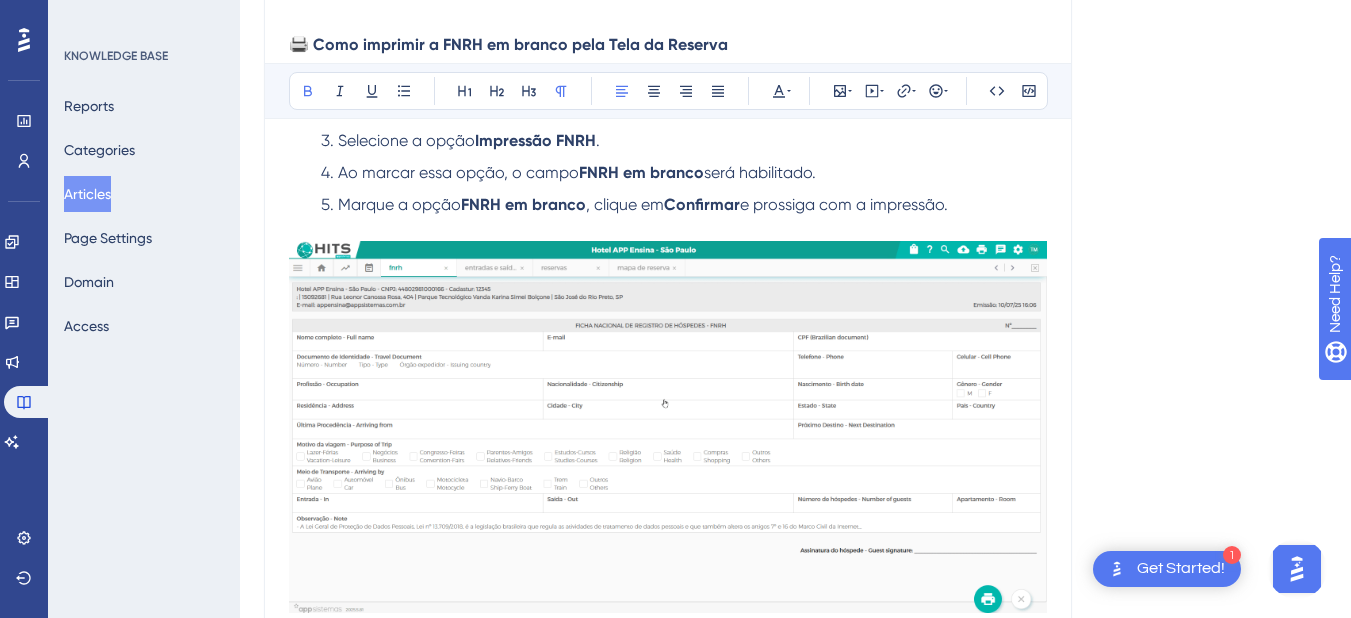 scroll, scrollTop: 0, scrollLeft: 0, axis: both 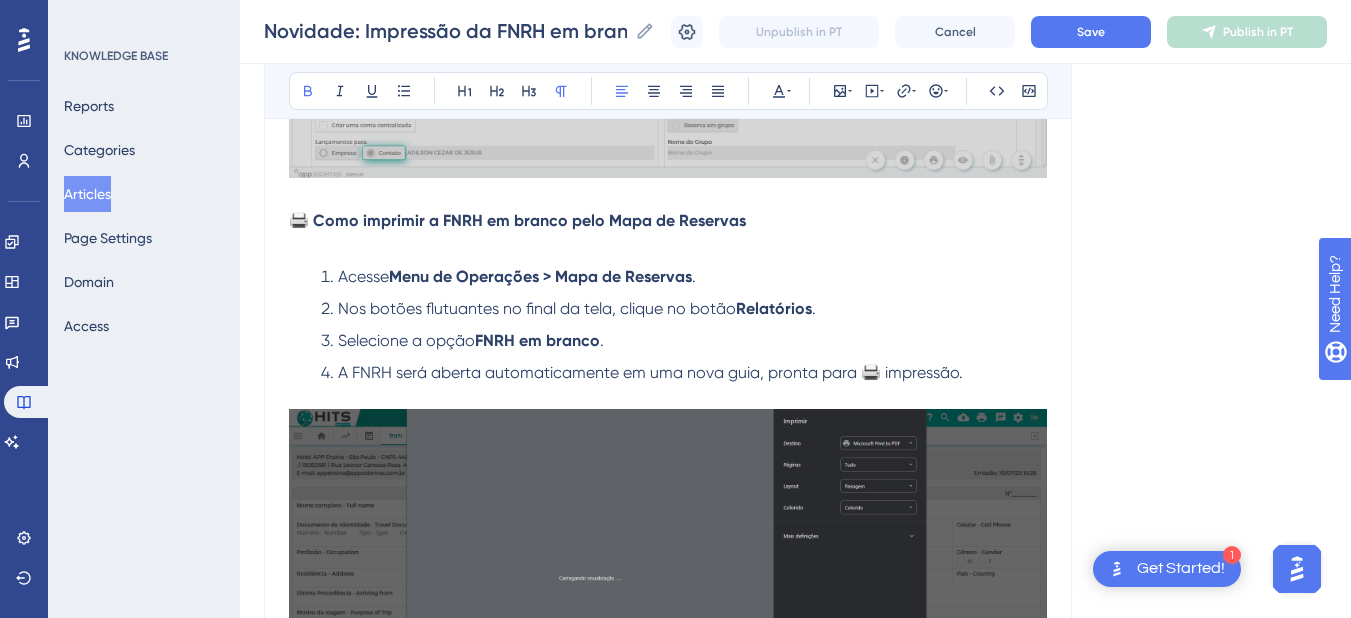 click on "A FNRH será aberta automaticamente em uma nova guia, pronta para 🖨️ impressão." at bounding box center (684, 373) 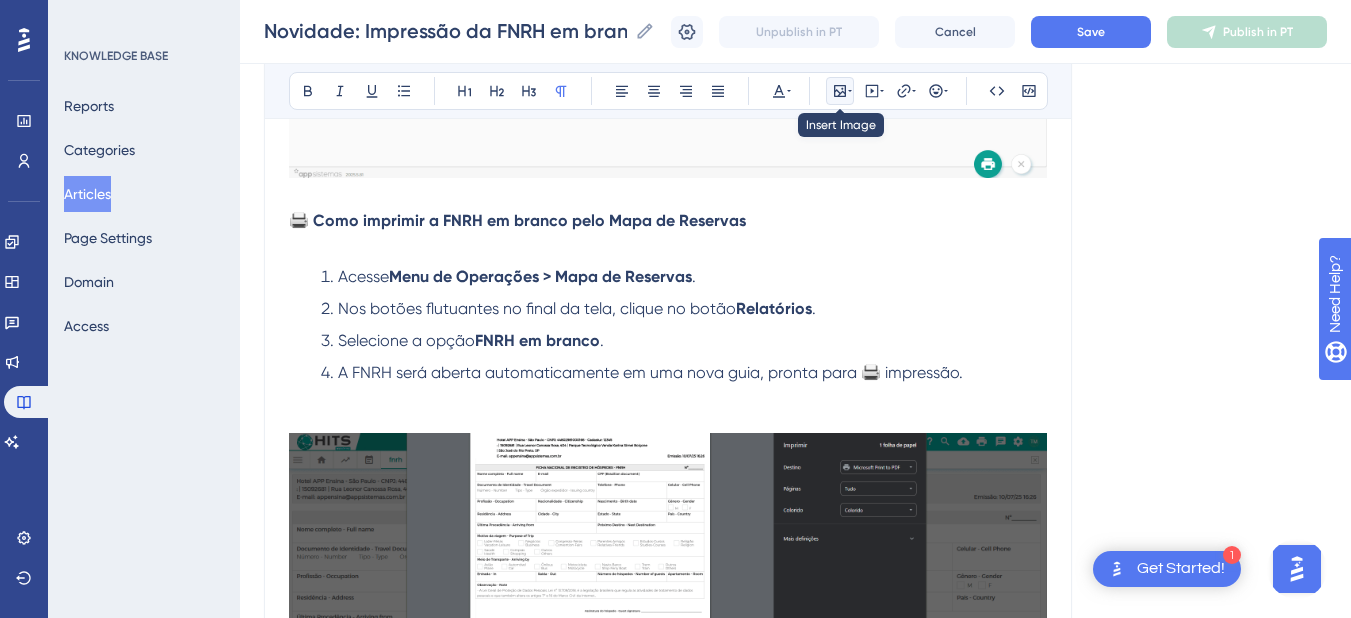 click 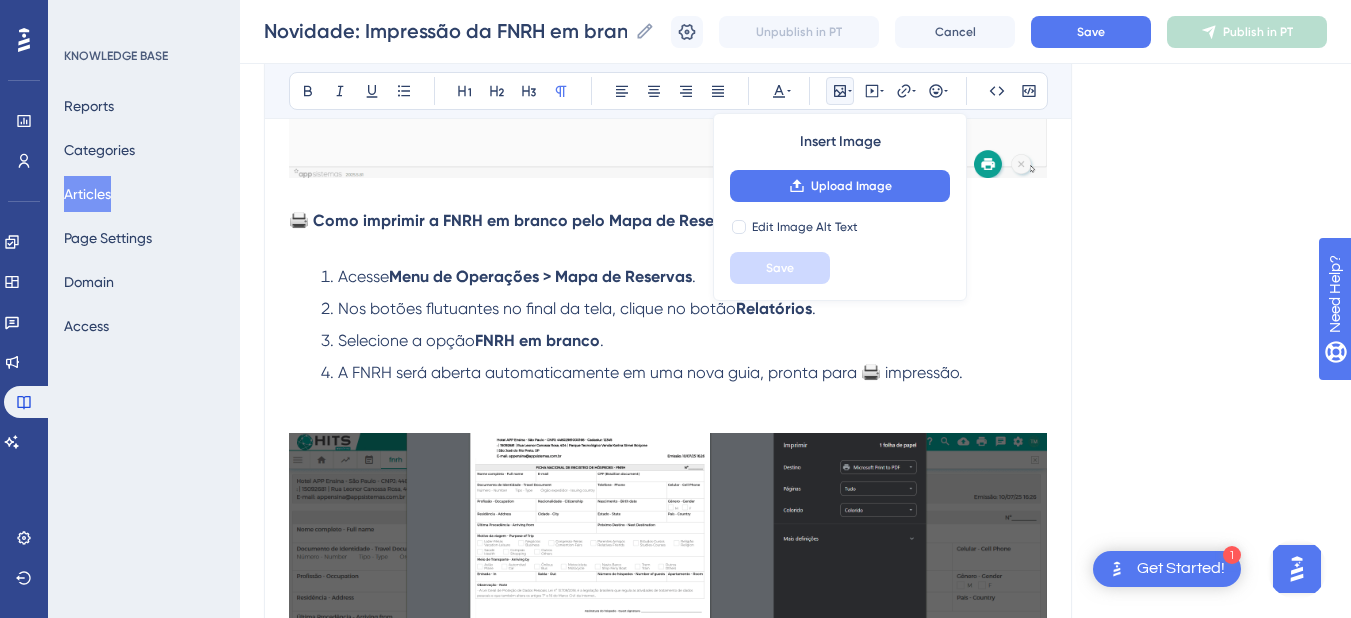 click on "Insert Image Upload Image Edit Image Alt Text Save" at bounding box center [840, 207] 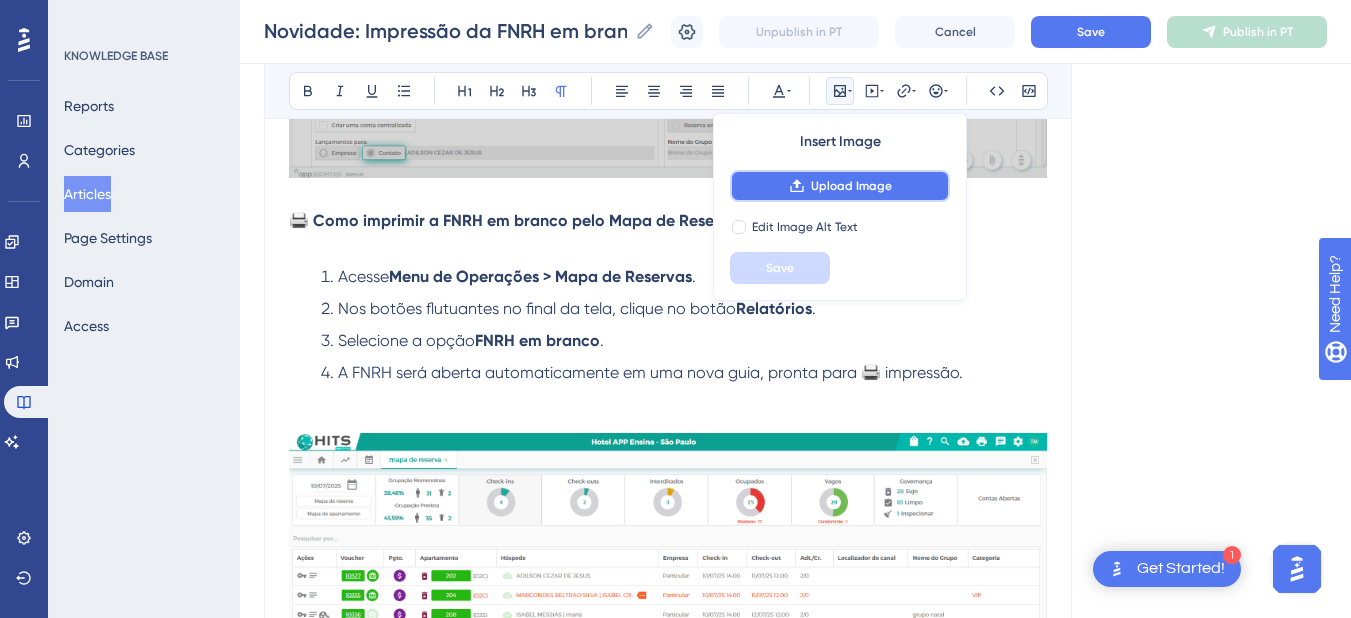 click 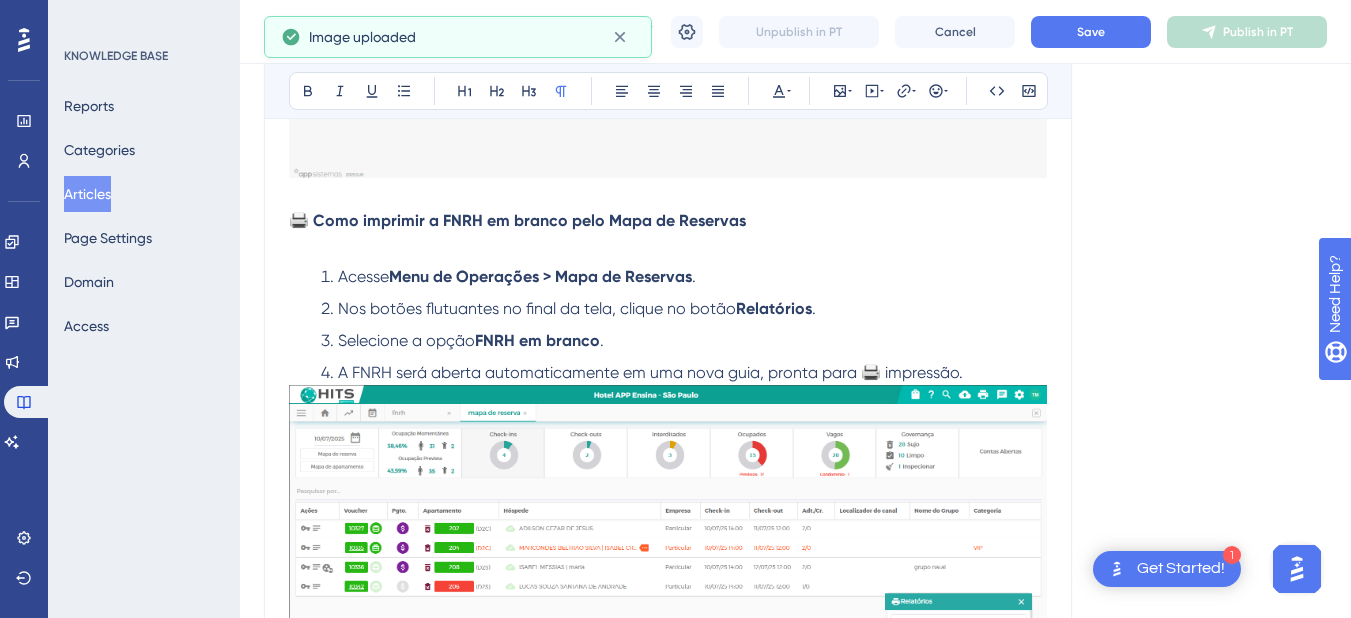click on "A FNRH será aberta automaticamente em uma nova guia, pronta para 🖨️ impressão." at bounding box center [684, 373] 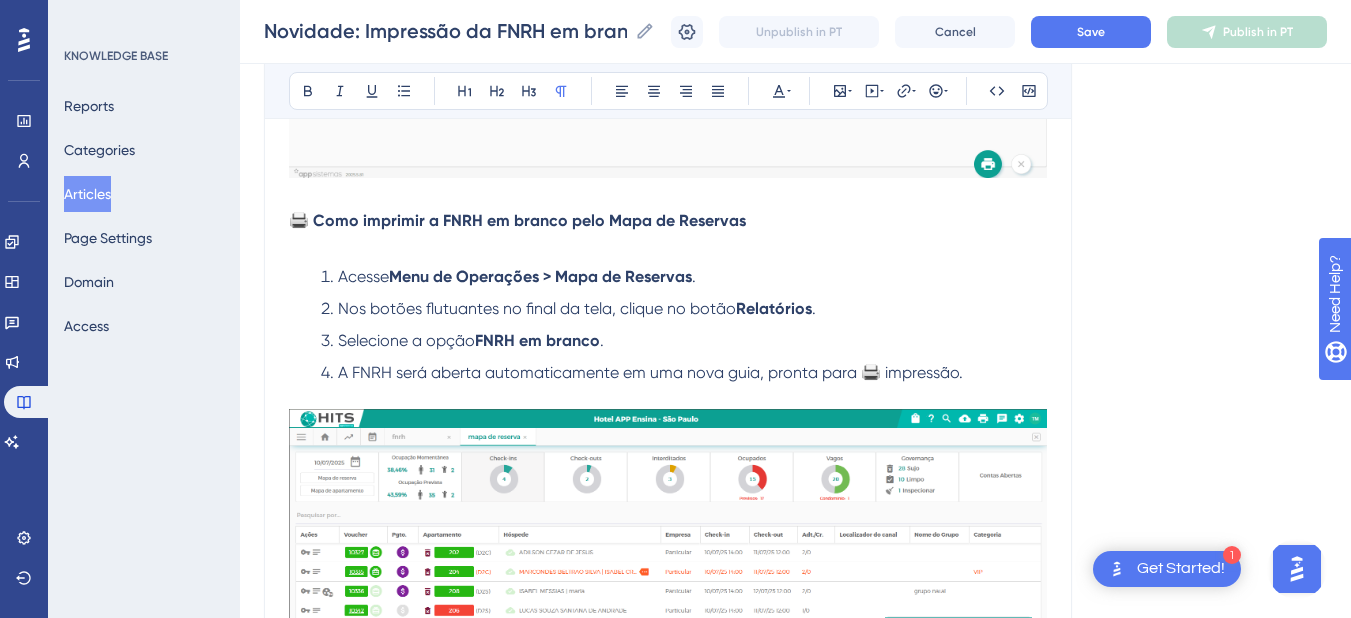 scroll, scrollTop: 1282, scrollLeft: 0, axis: vertical 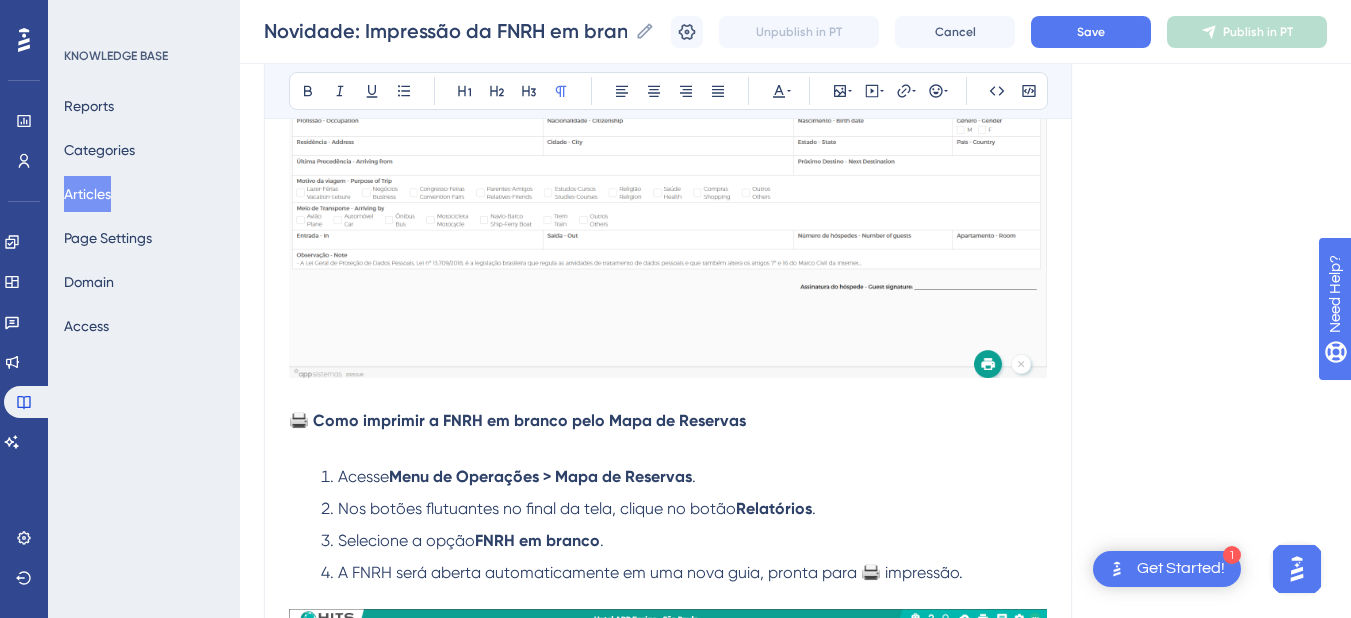 click at bounding box center (668, 397) 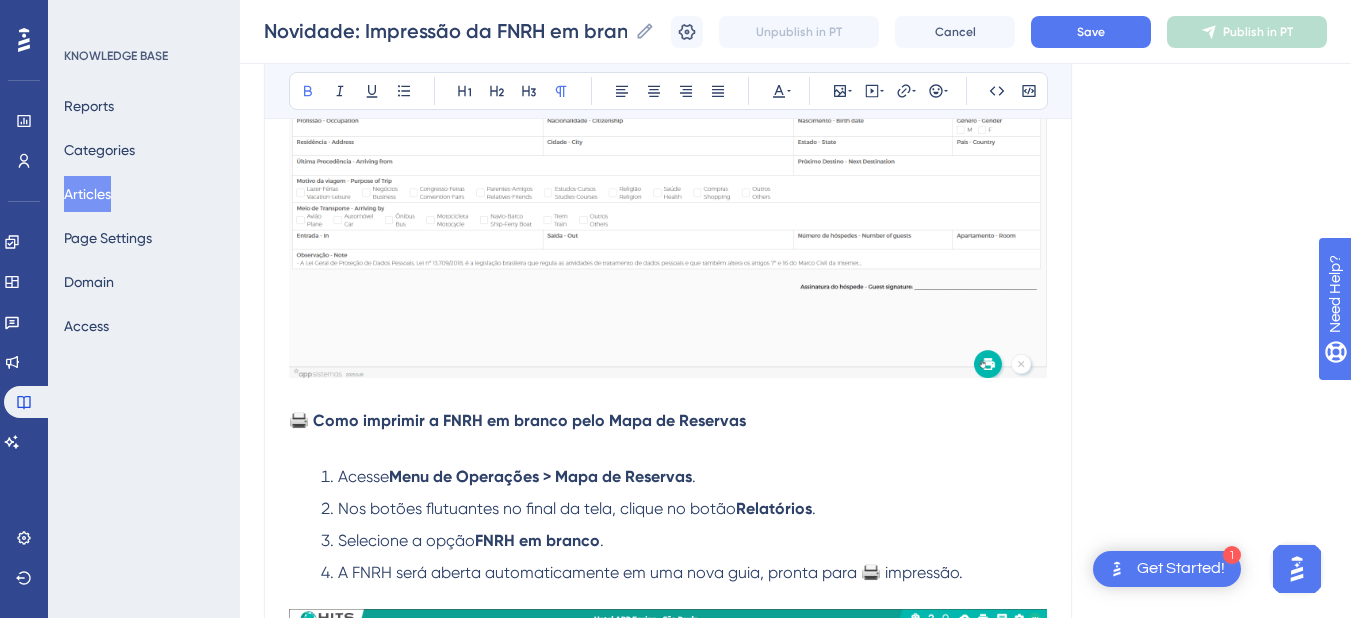 scroll, scrollTop: 882, scrollLeft: 0, axis: vertical 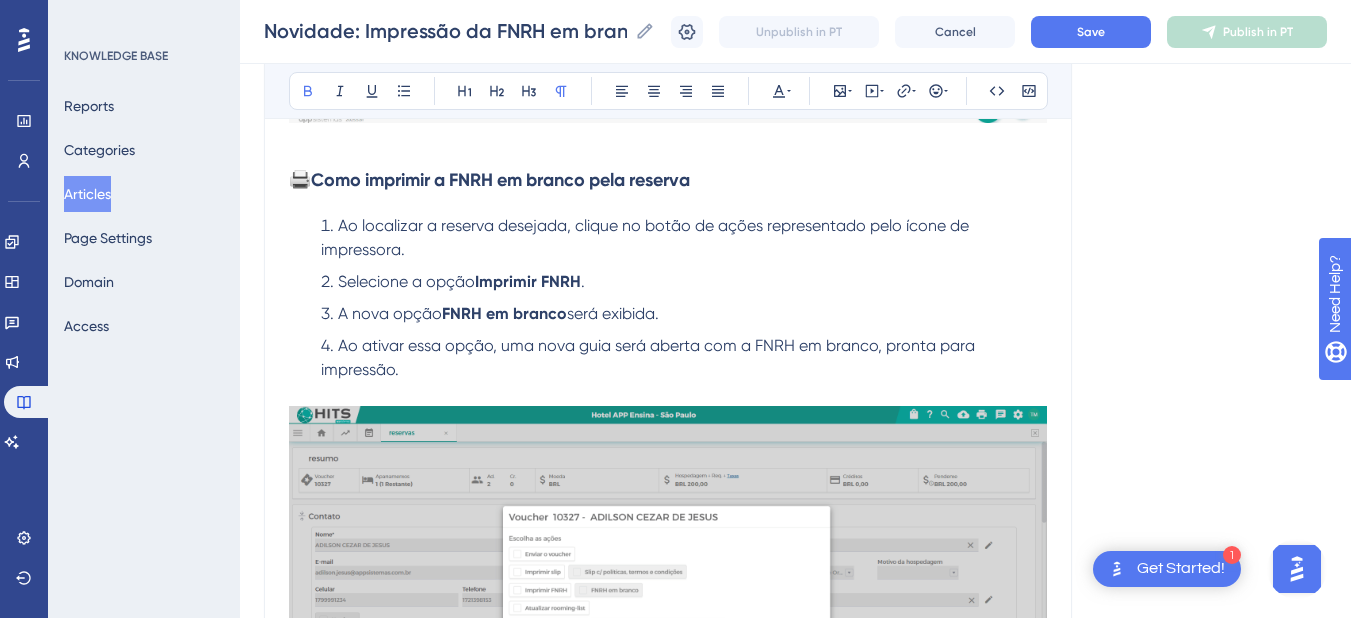 click on "Ao ativar essa opção, uma nova guia será aberta com a FNRH em branco, pronta para impressão." at bounding box center (684, 358) 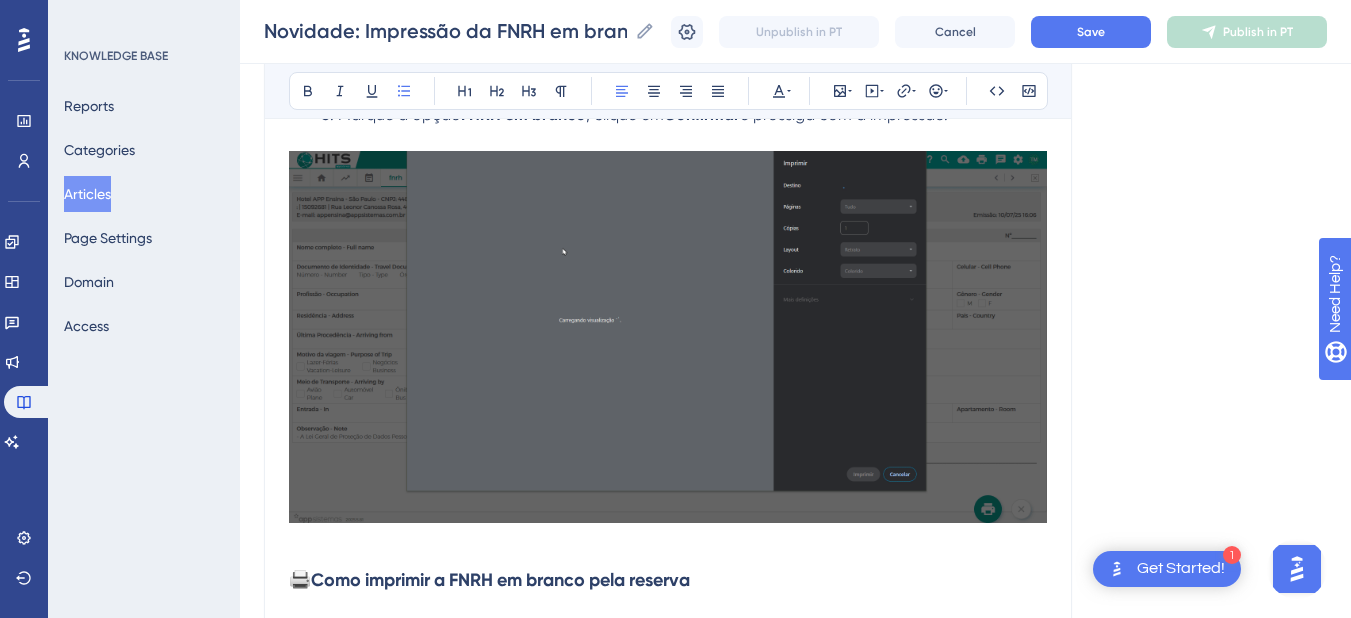 scroll, scrollTop: 282, scrollLeft: 0, axis: vertical 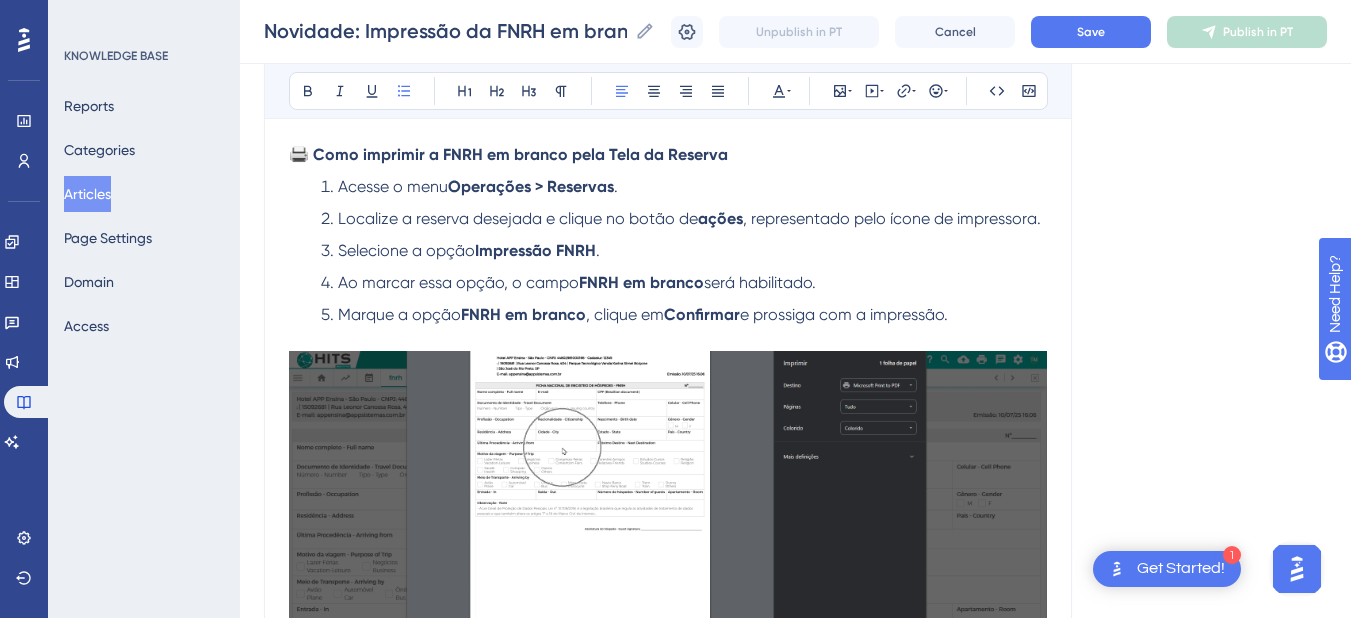 click on "Marque a opção  FNRH em branco , clique em  Confirmar  e prossiga com a impressão." at bounding box center (684, 315) 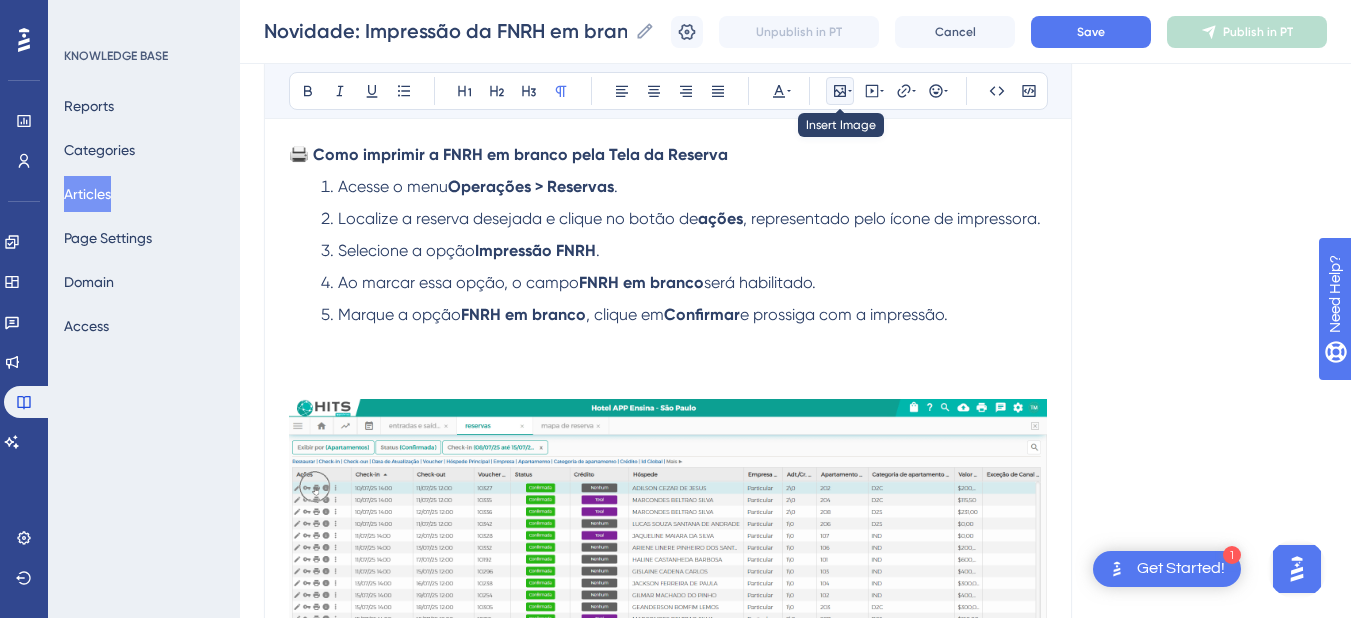 click 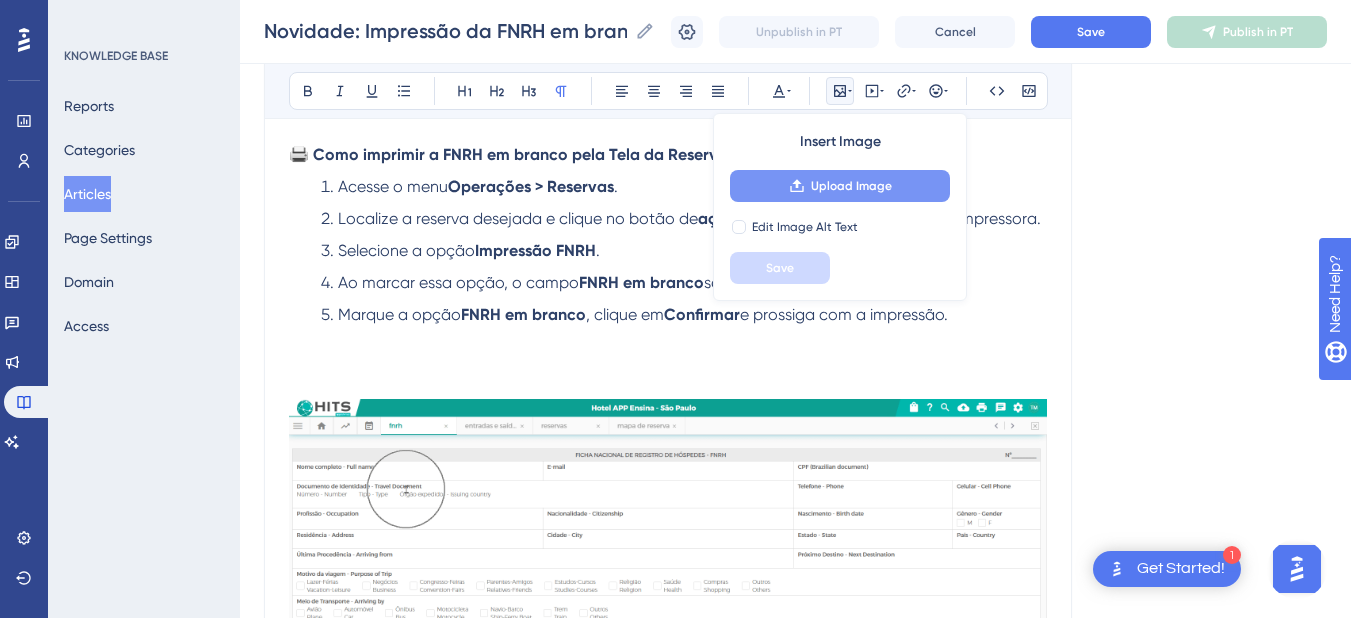 click on "Upload Image" at bounding box center [851, 186] 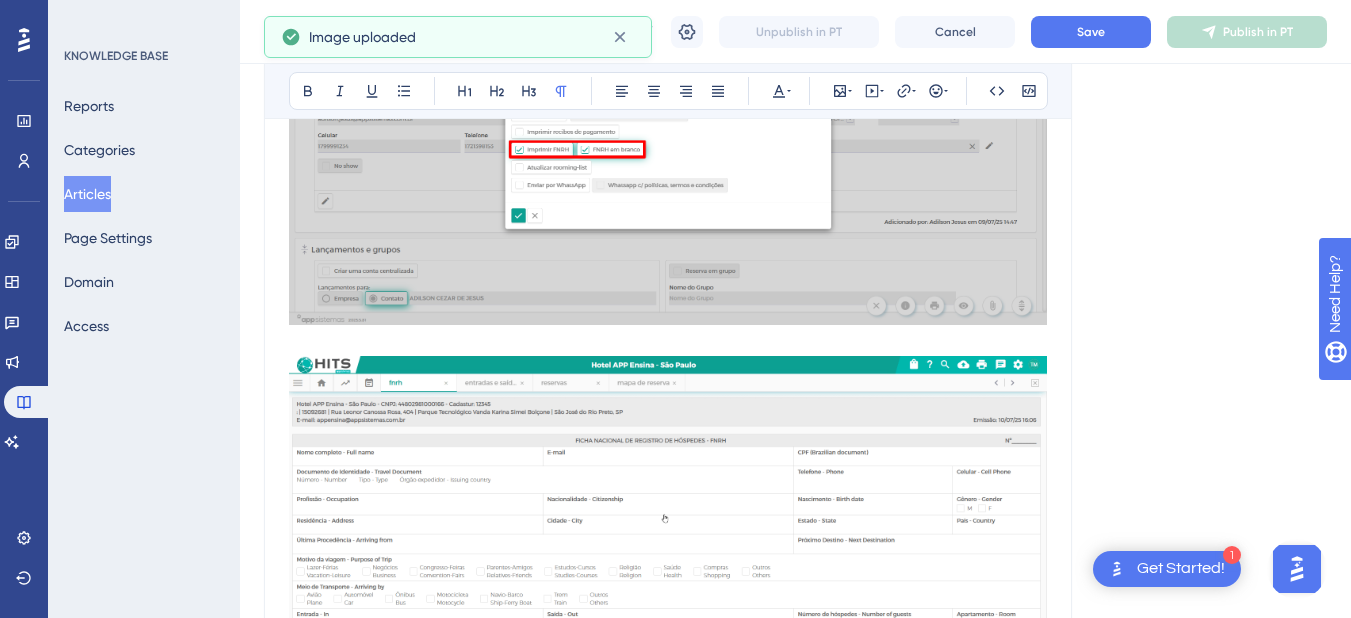 scroll, scrollTop: 282, scrollLeft: 0, axis: vertical 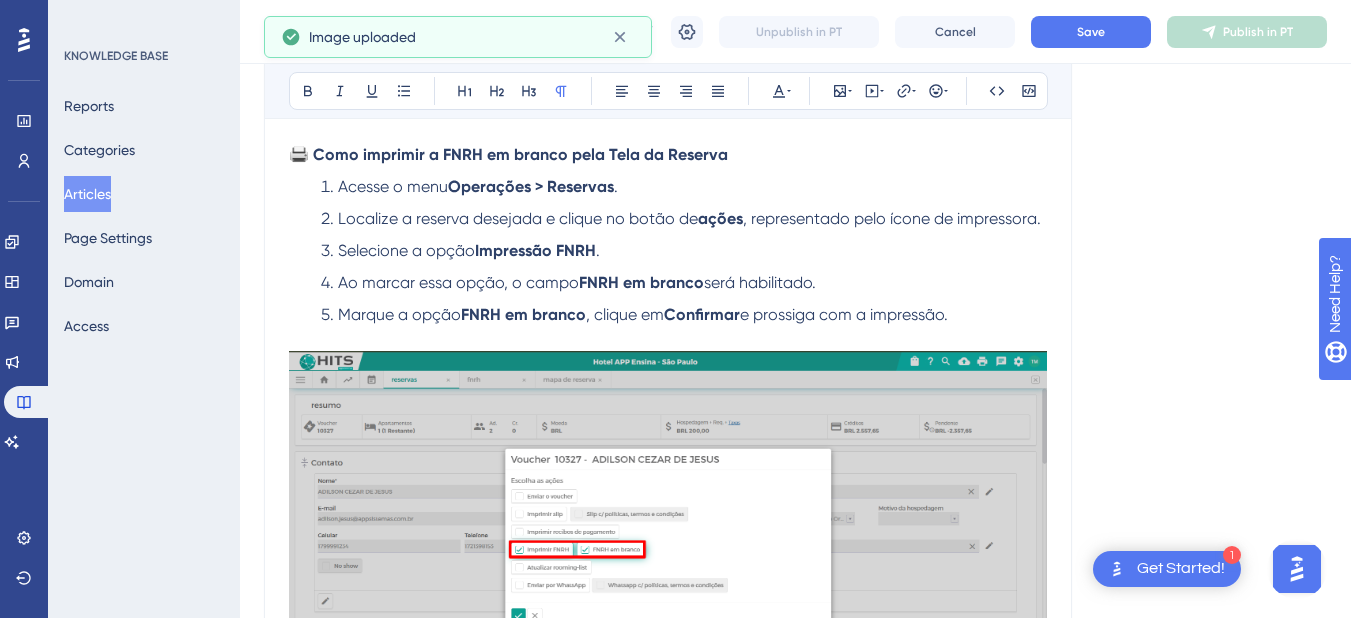 click at bounding box center (668, 538) 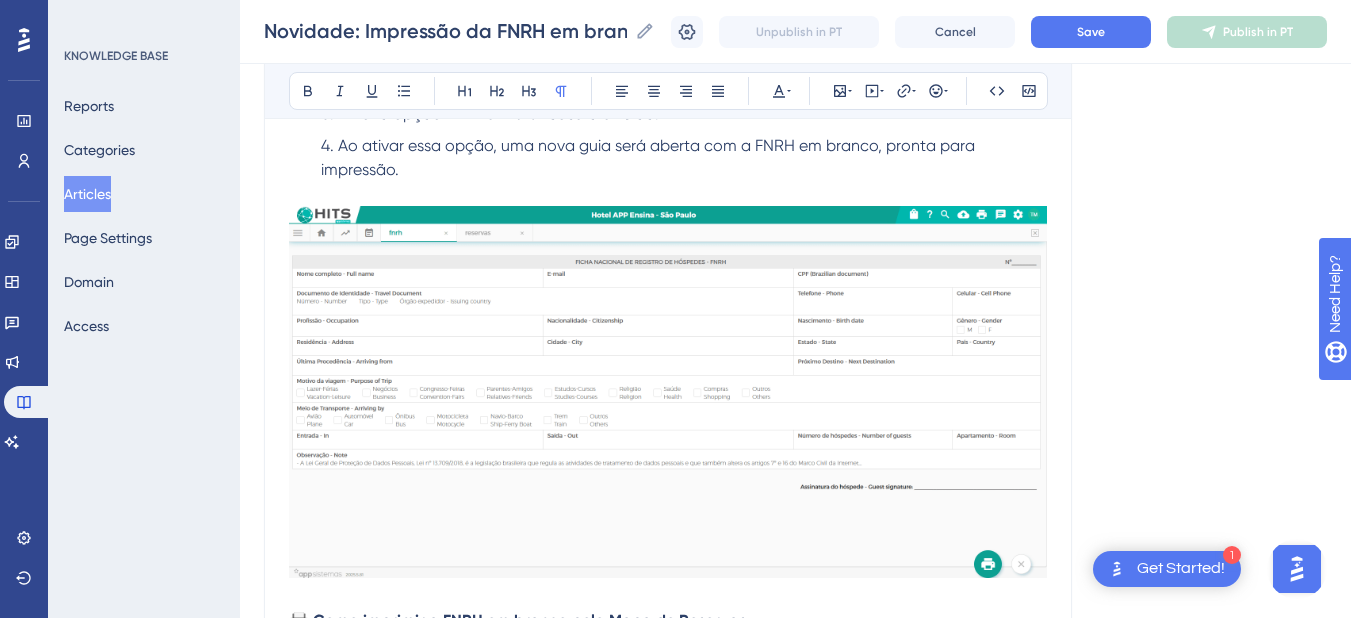 scroll, scrollTop: 882, scrollLeft: 0, axis: vertical 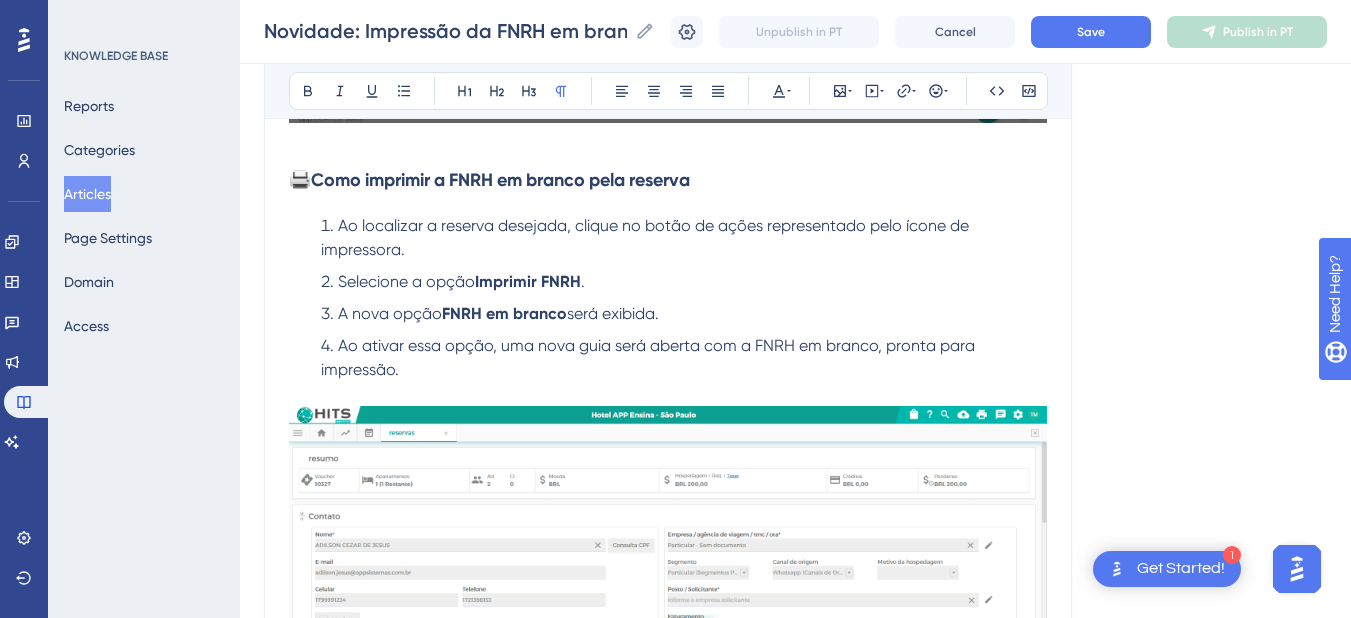 click on "Ao ativar essa opção, uma nova guia será aberta com a FNRH em branco, pronta para impressão." at bounding box center (684, 358) 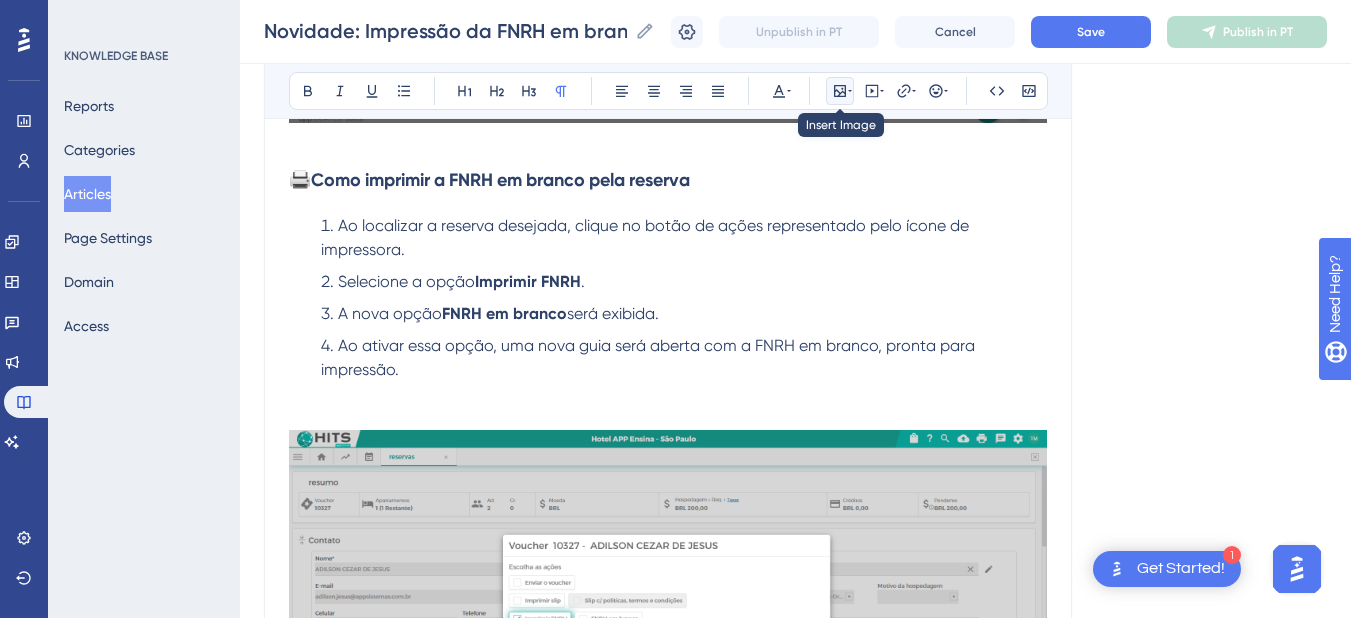click 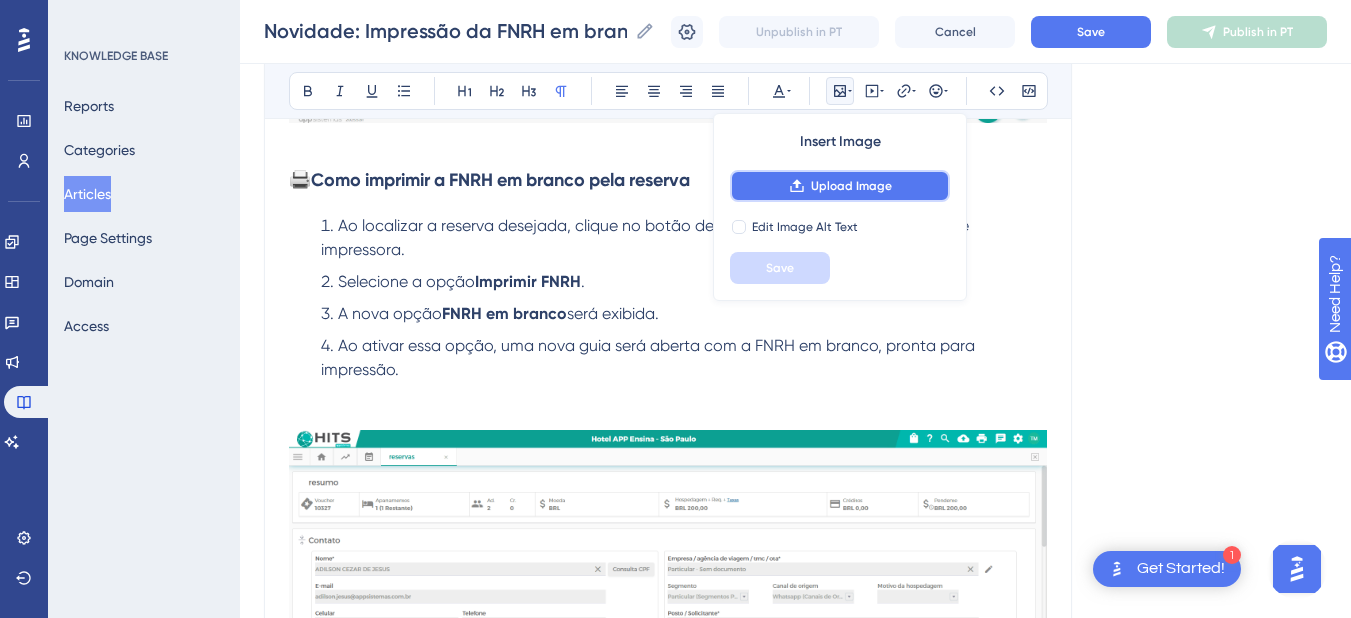 click on "Upload Image" at bounding box center [851, 186] 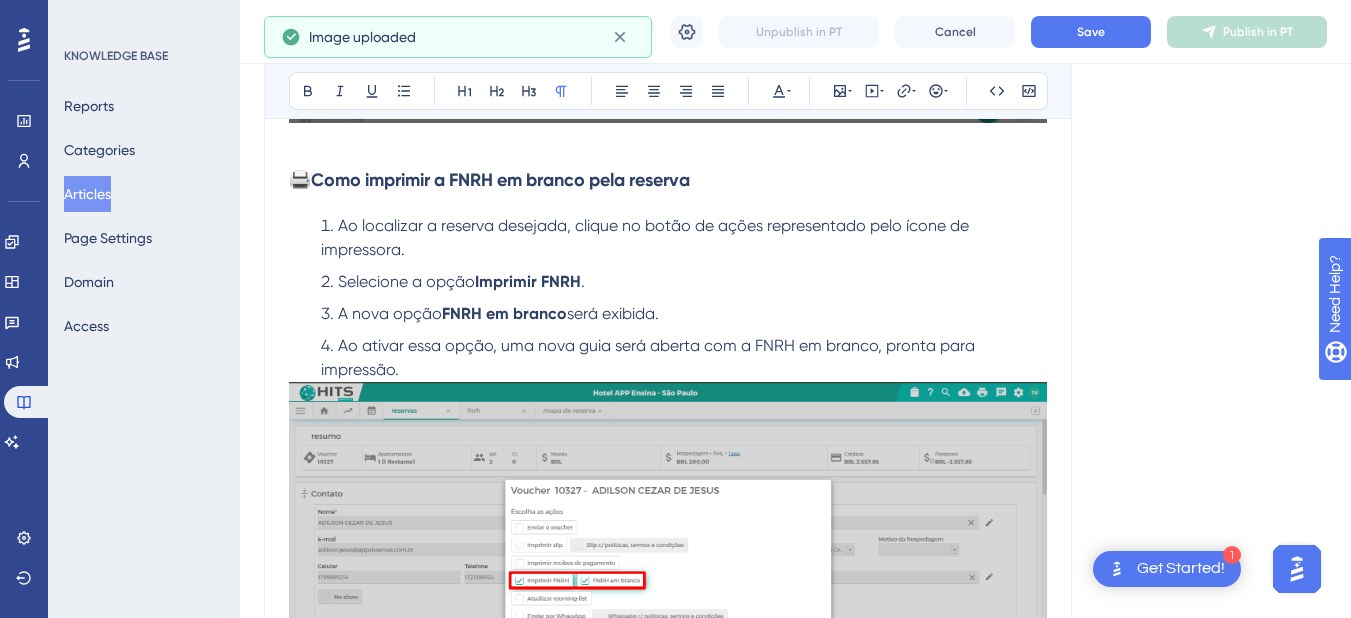 click at bounding box center [668, 569] 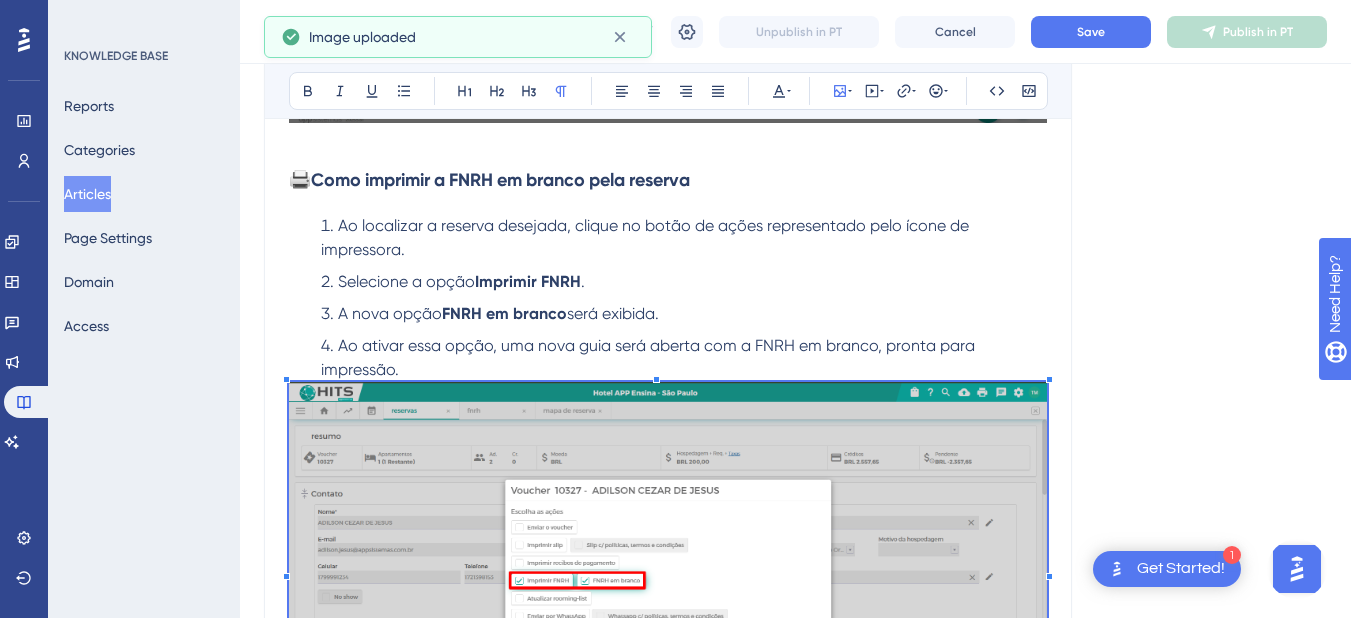 click at bounding box center (668, 569) 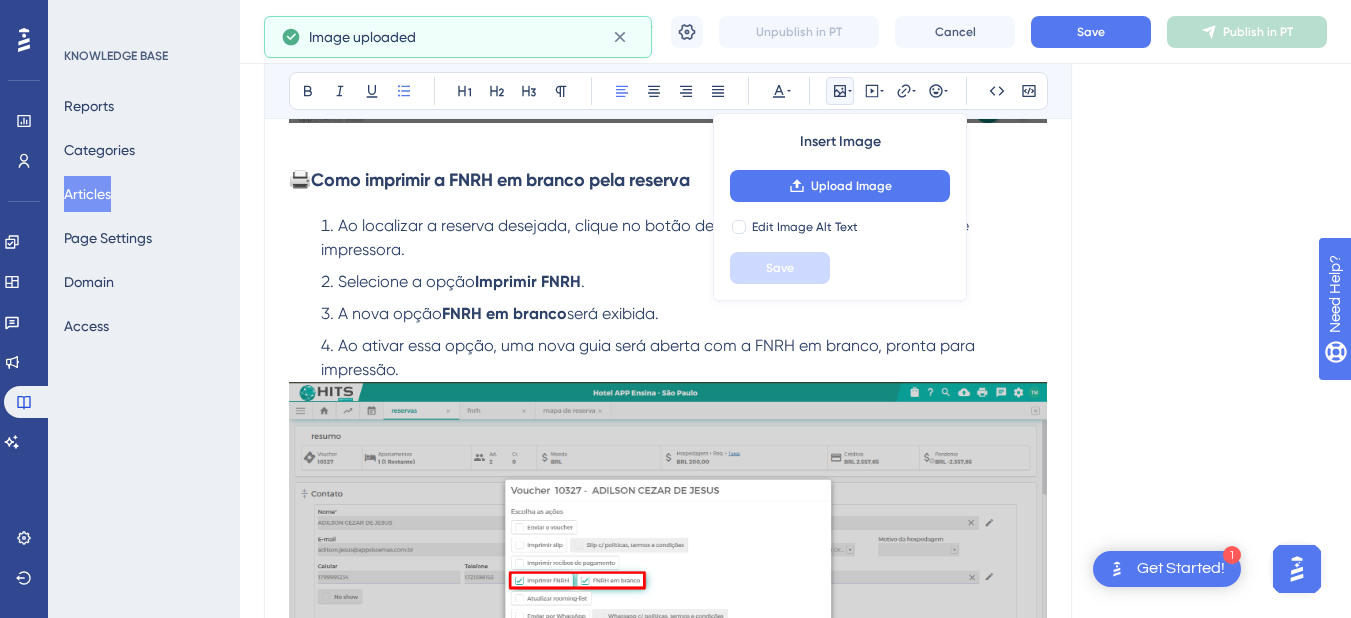 click on "Ao ativar essa opção, uma nova guia será aberta com a FNRH em branco, pronta para impressão." at bounding box center [684, 358] 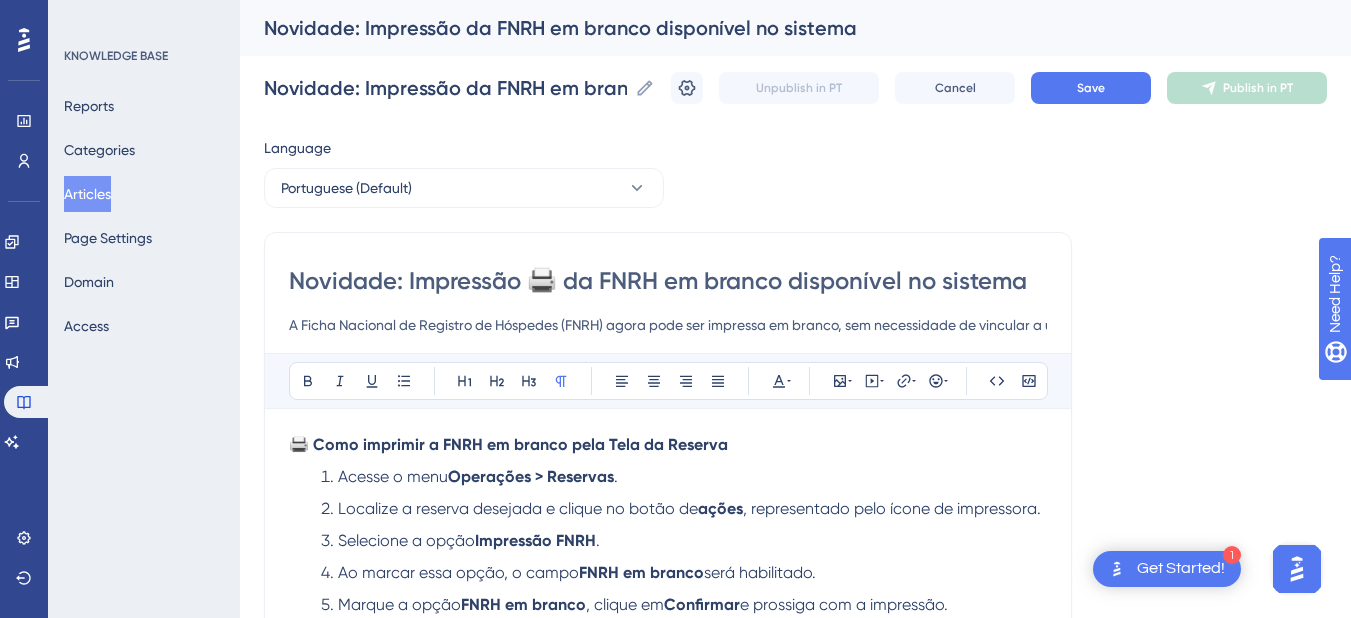 scroll, scrollTop: 200, scrollLeft: 0, axis: vertical 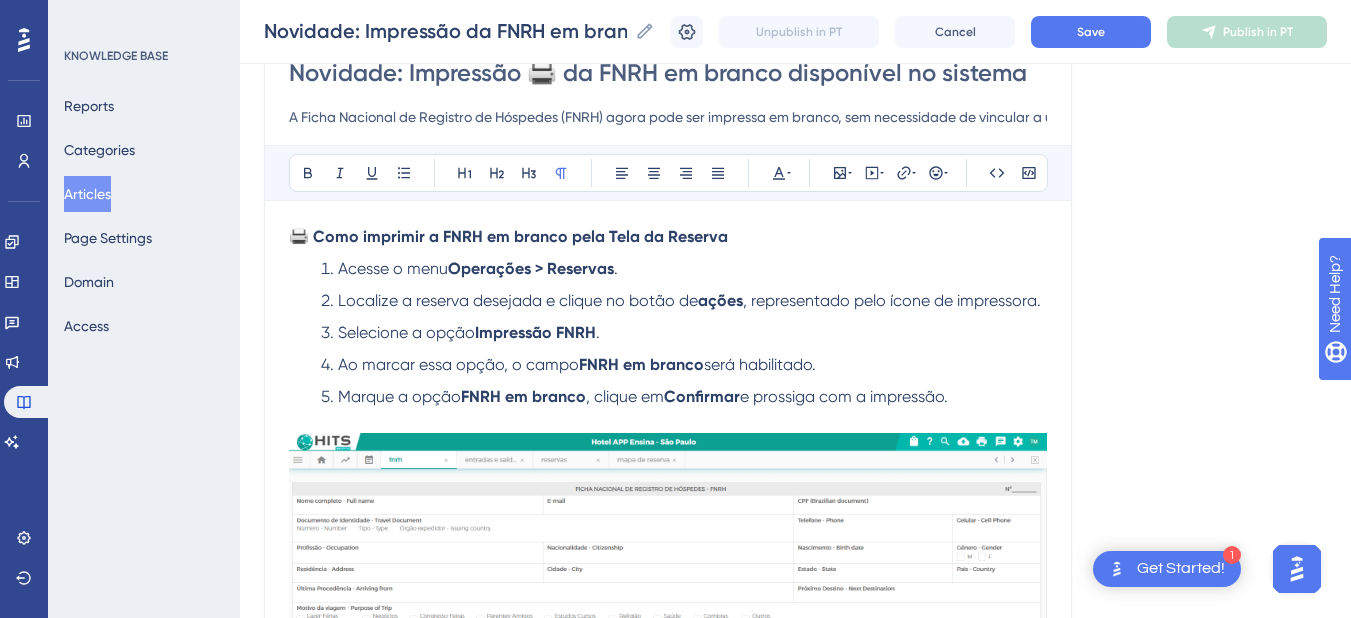 click on "🖨️ Como imprimir a FNRH em branco pela Tela da Reserva" at bounding box center (668, 237) 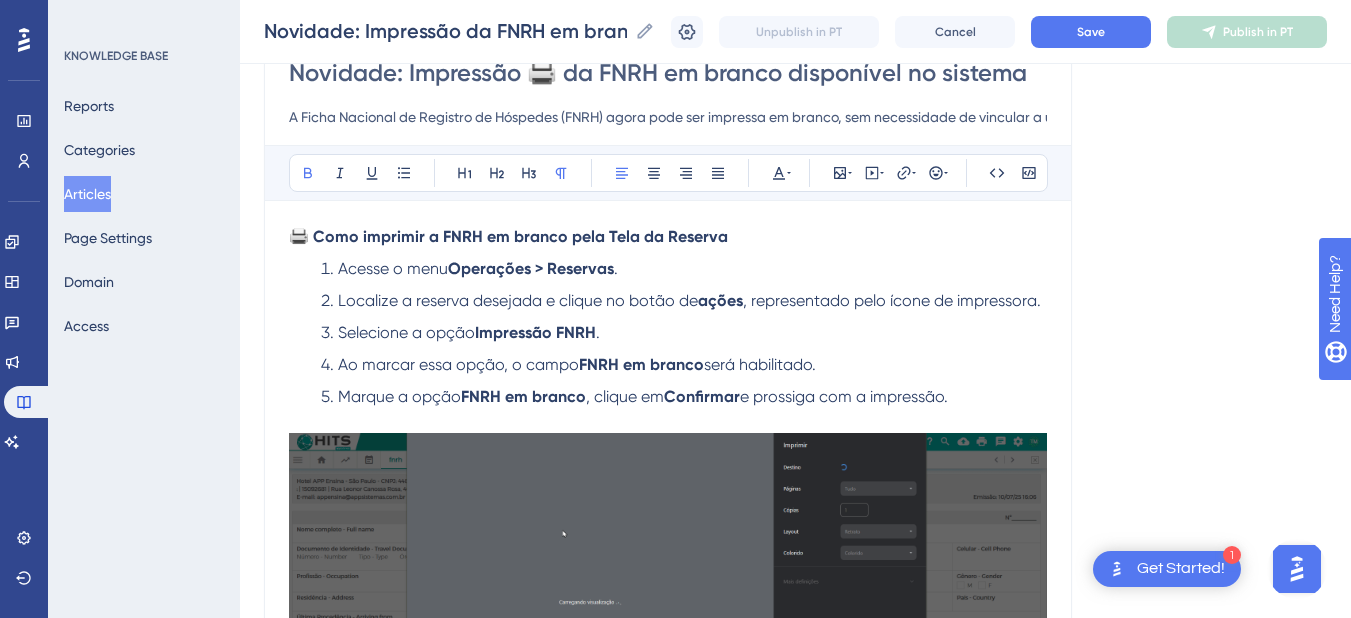 click on "🖨️ Como imprimir a FNRH em branco pela Tela da Reserva" at bounding box center [668, 237] 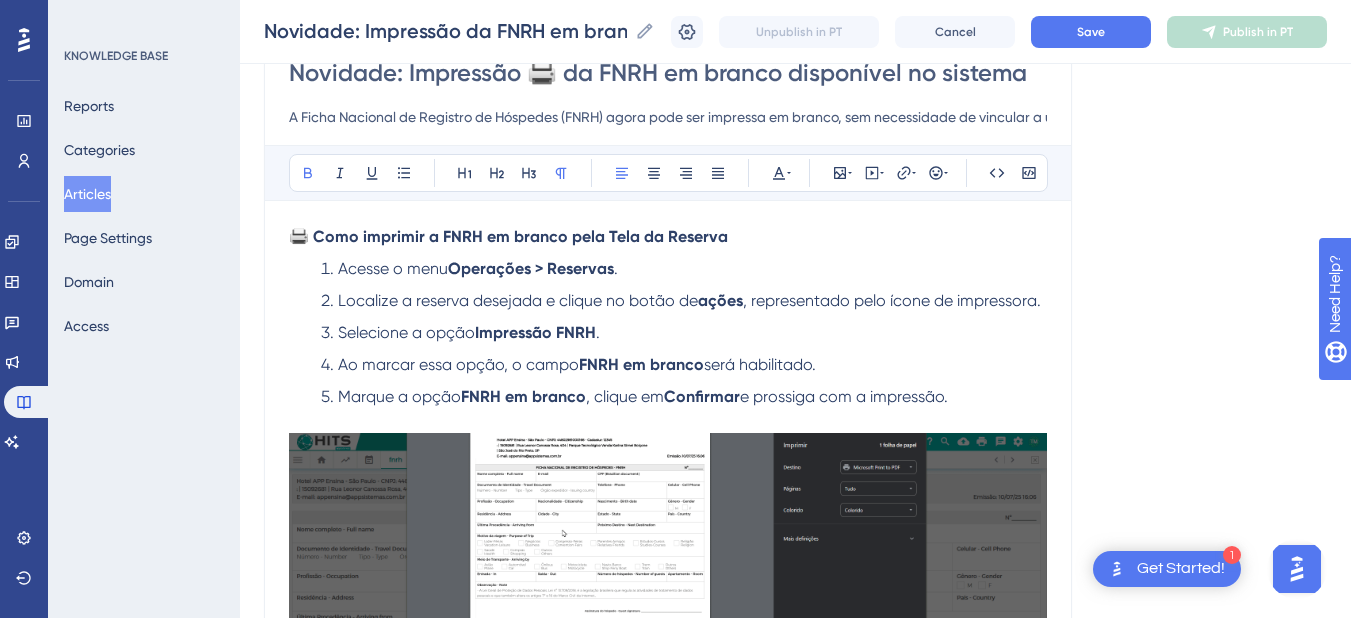 click on "Marque a opção  FNRH em branco , clique em  Confirmar  e prossiga com a impressão." at bounding box center [684, 397] 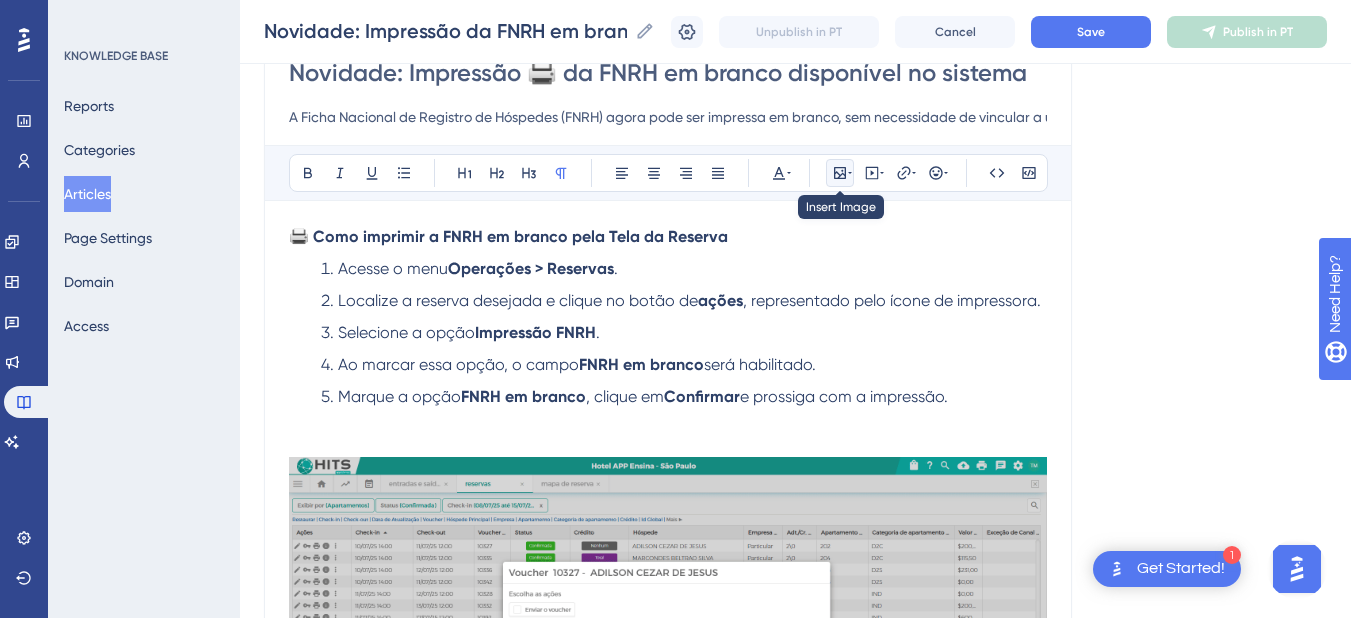 click 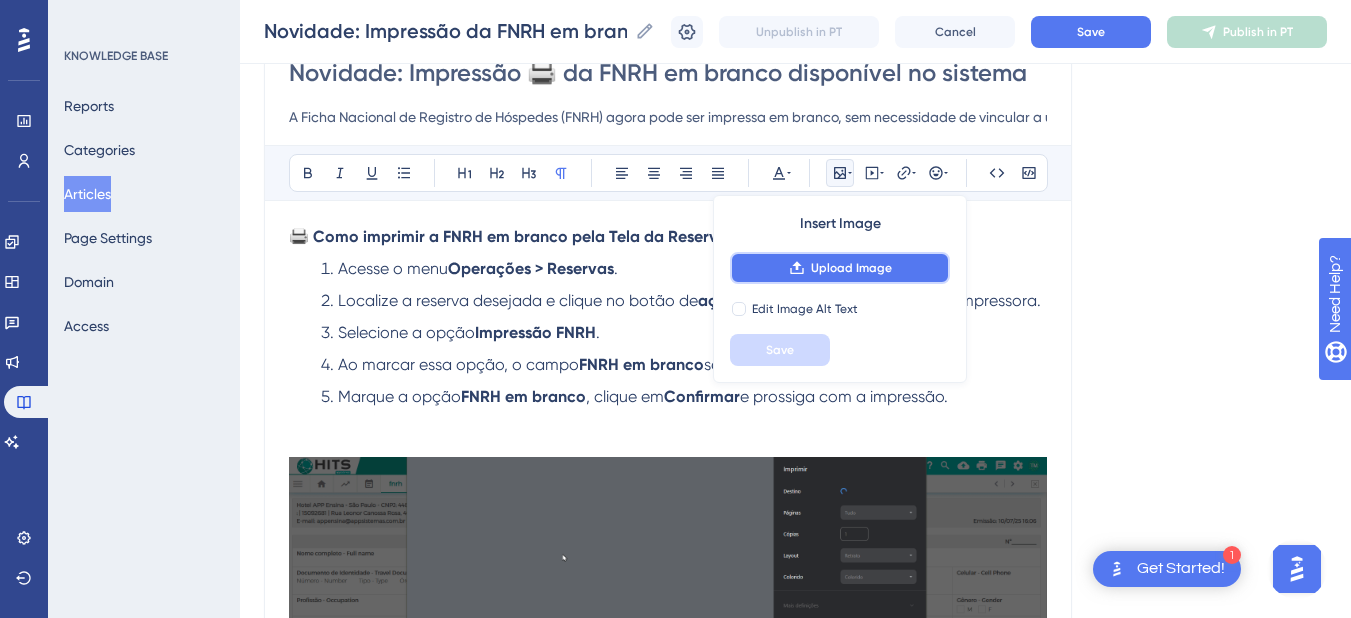 click on "Upload Image" at bounding box center (840, 268) 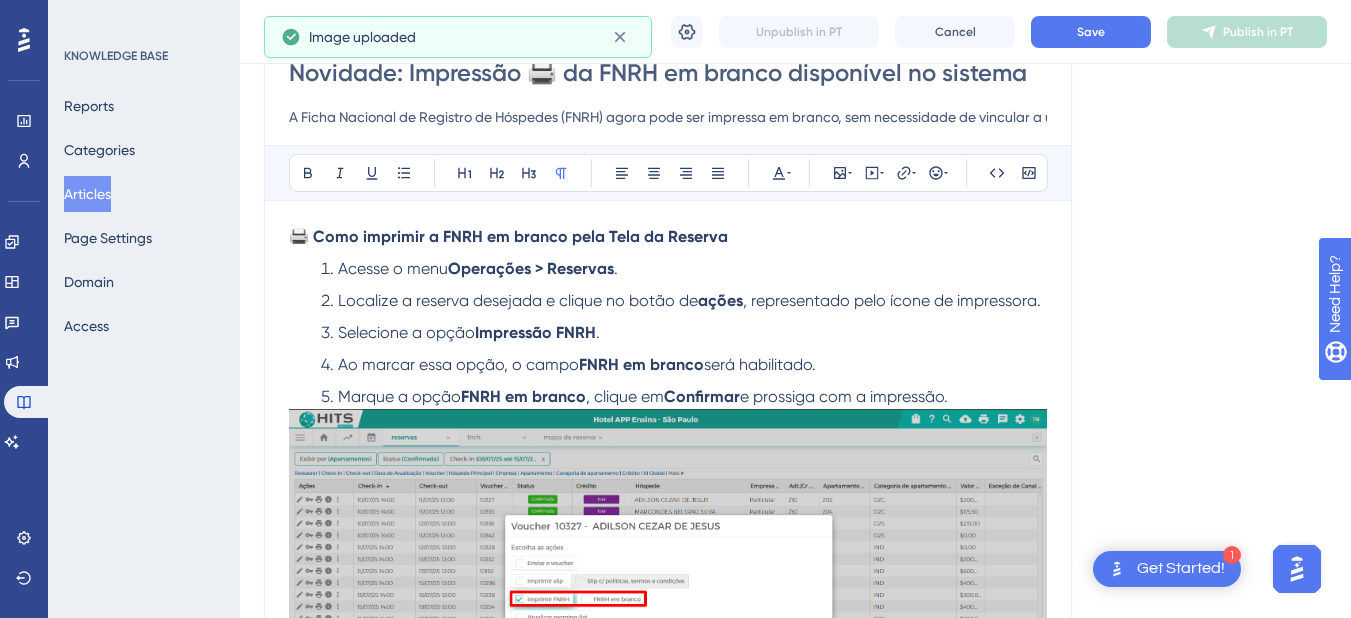 click on "Marque a opção  FNRH em branco , clique em  Confirmar  e prossiga com a impressão." at bounding box center (684, 397) 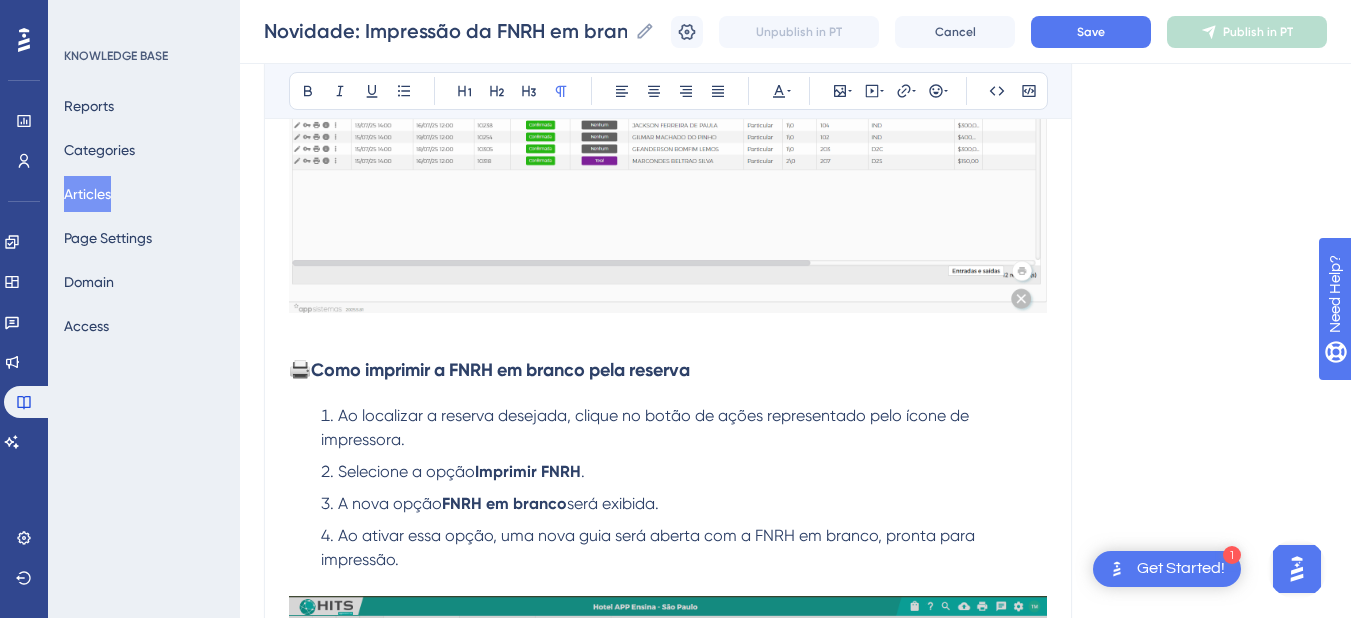scroll, scrollTop: 0, scrollLeft: 0, axis: both 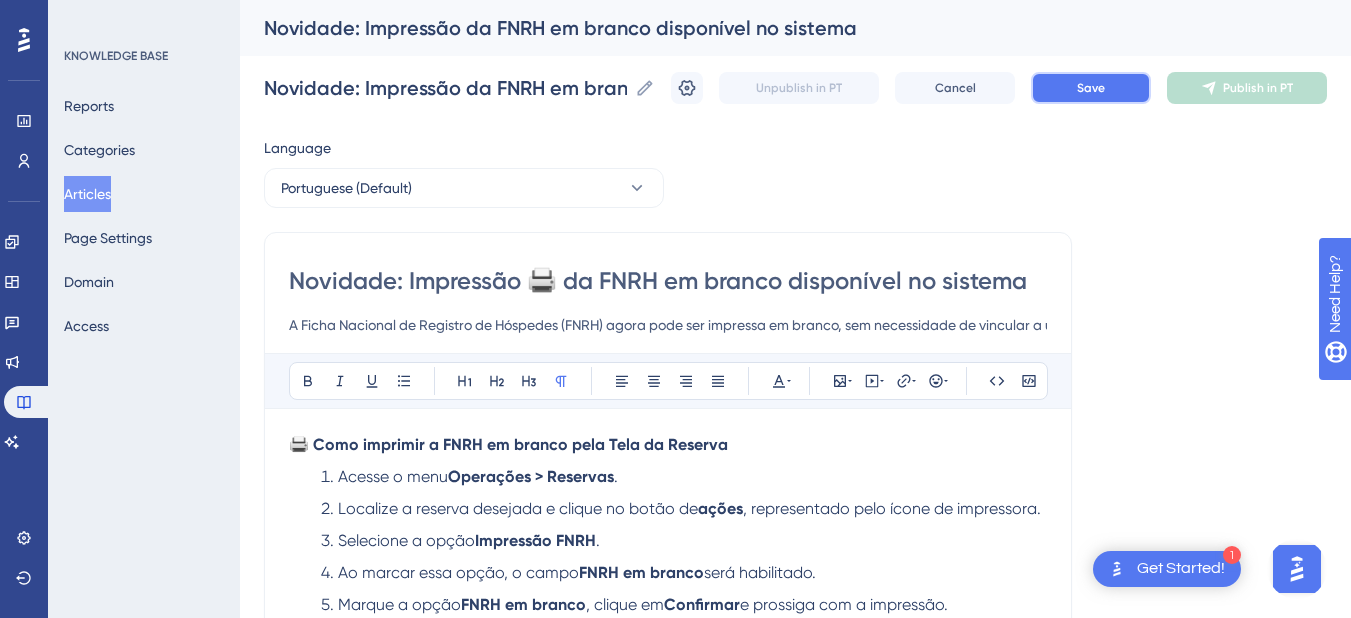 click on "Save" at bounding box center (1091, 88) 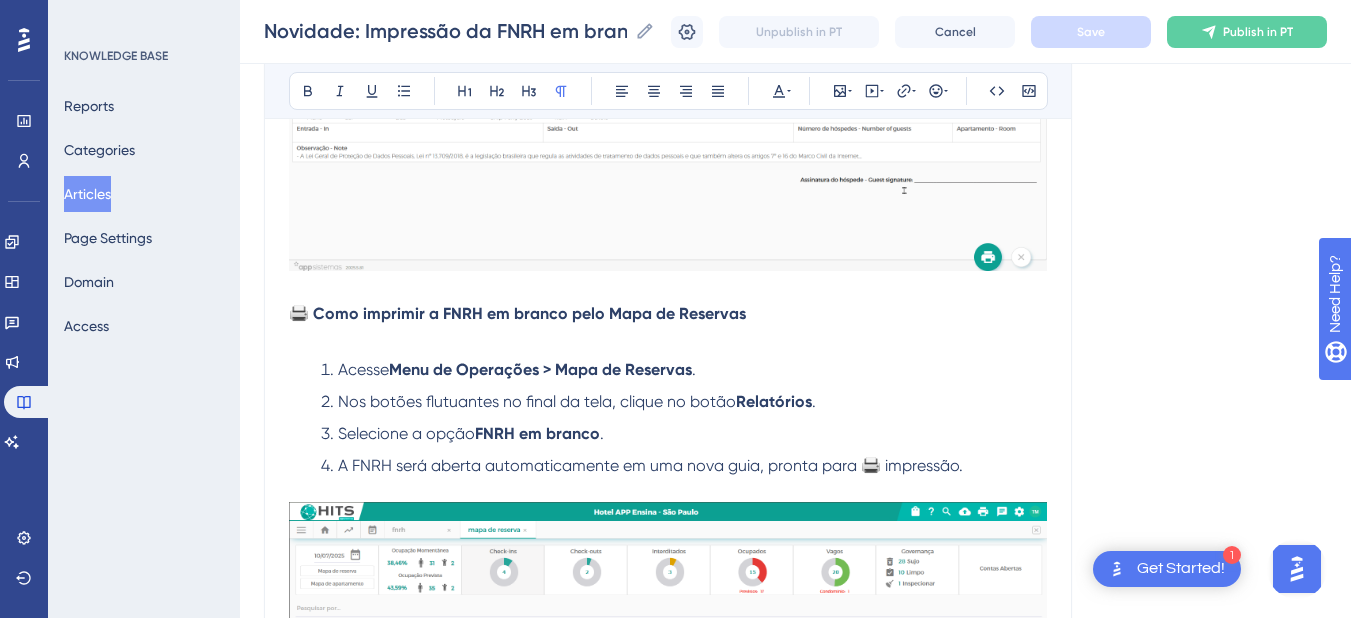 scroll, scrollTop: 3200, scrollLeft: 0, axis: vertical 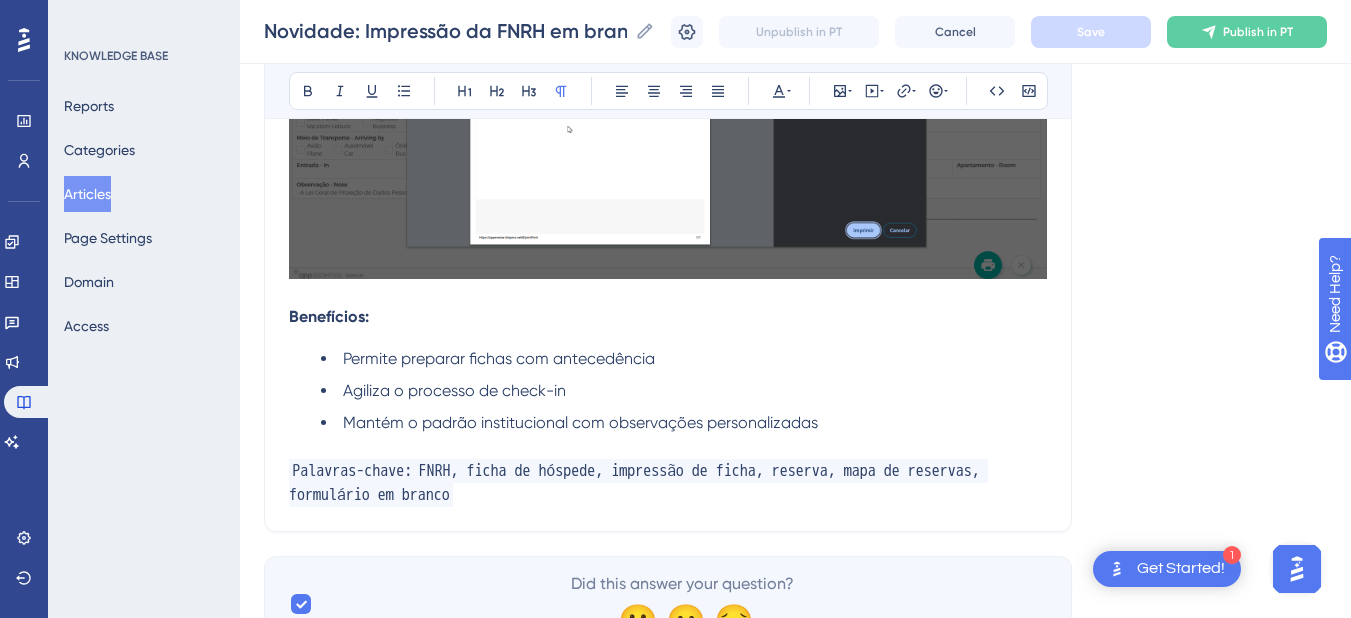 click on "Articles" at bounding box center (87, 194) 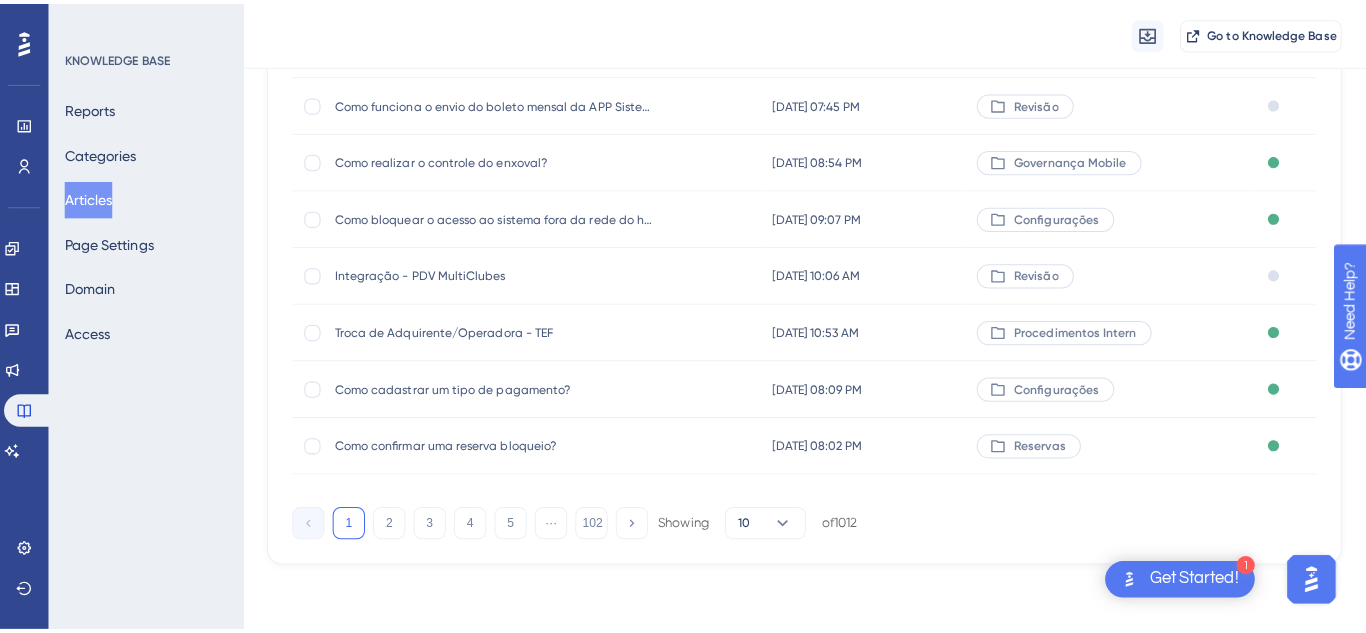 scroll, scrollTop: 0, scrollLeft: 0, axis: both 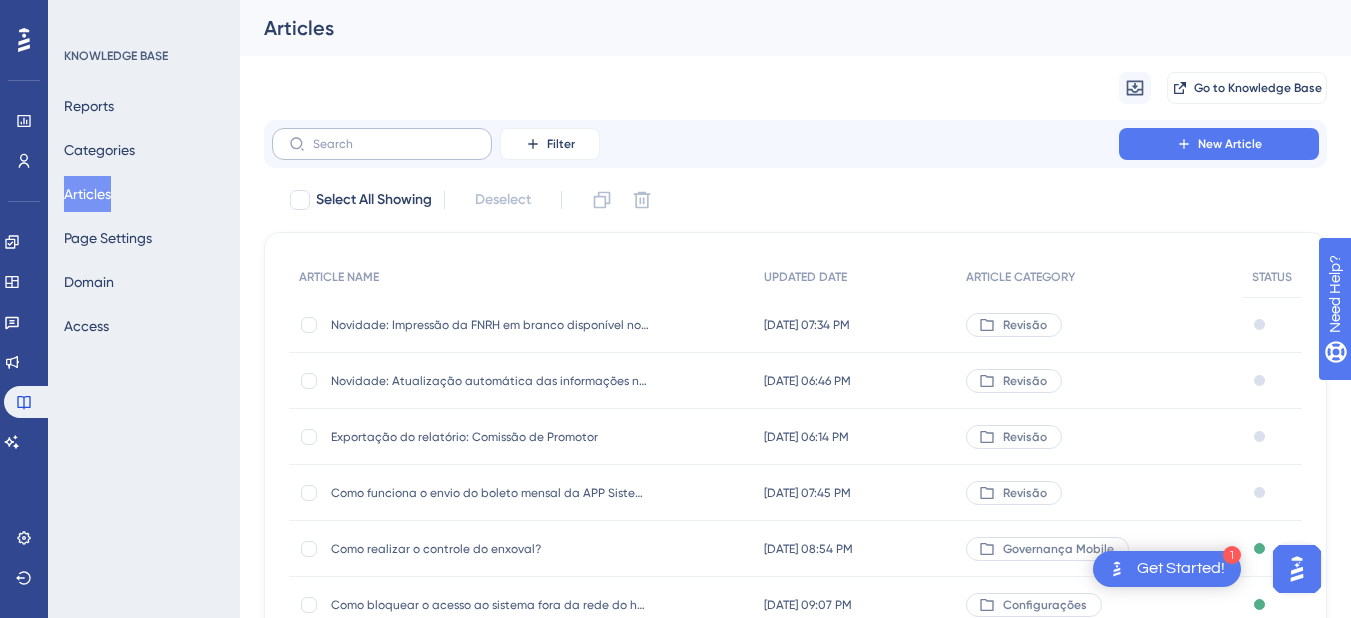 click at bounding box center (382, 144) 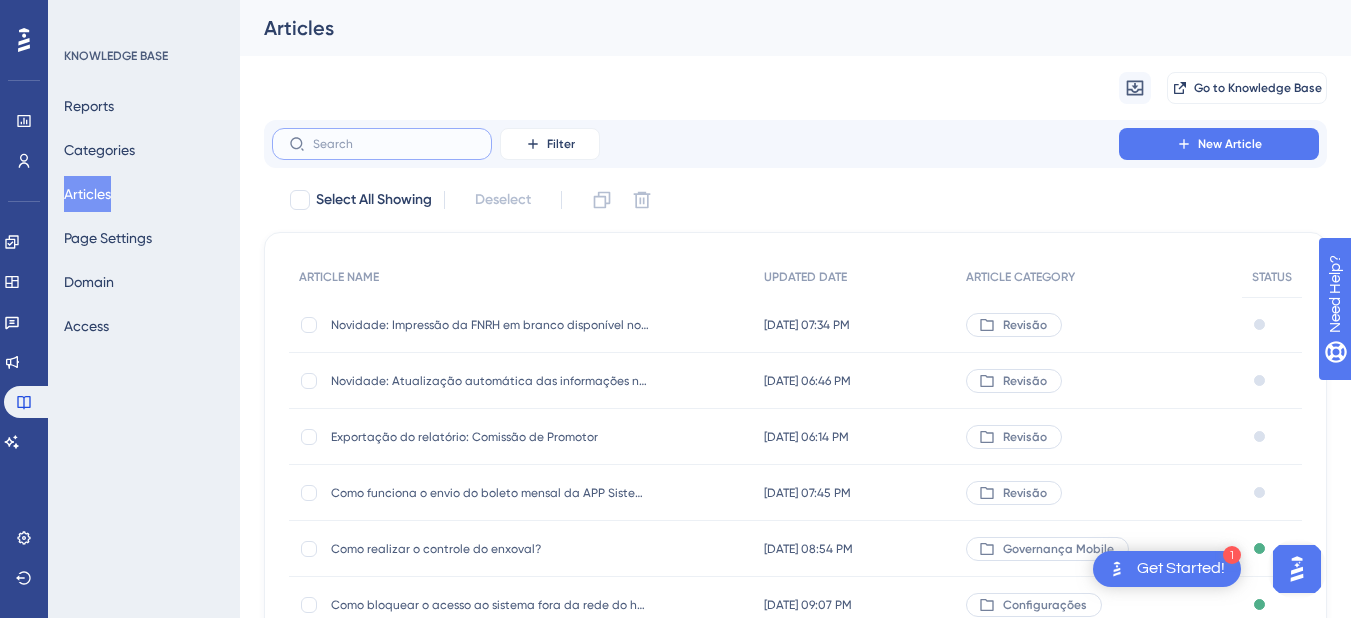 click at bounding box center (394, 144) 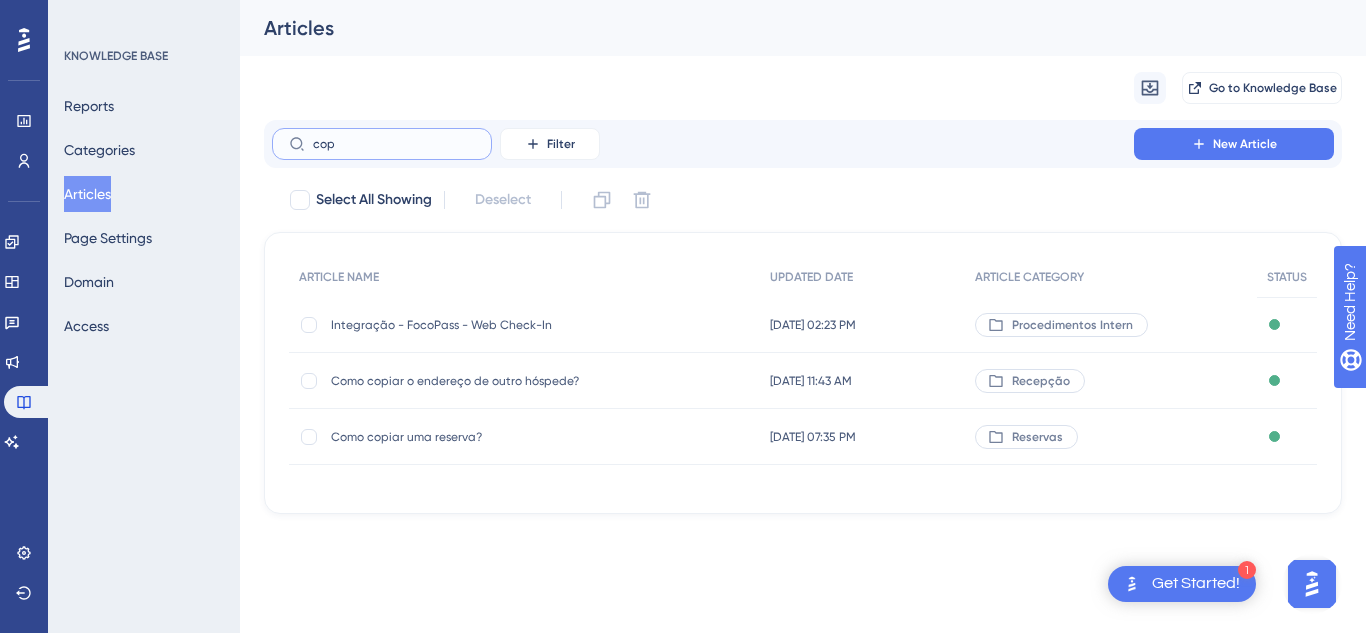 type on "copy" 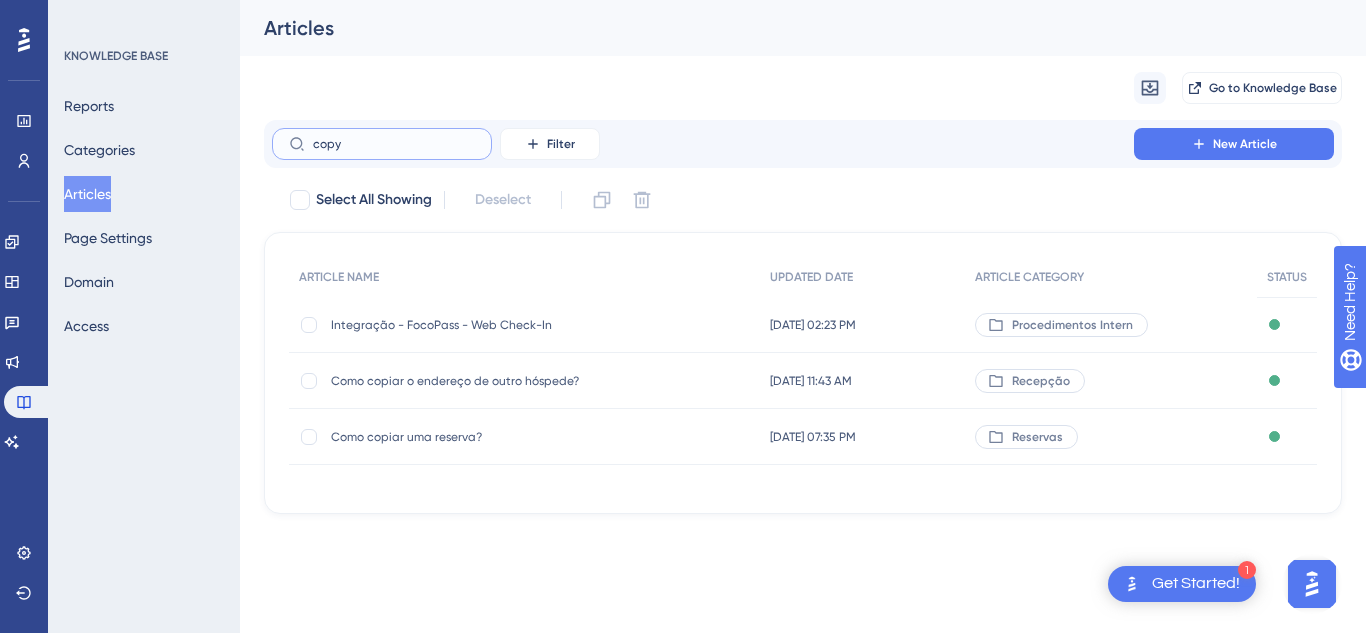 checkbox on "true" 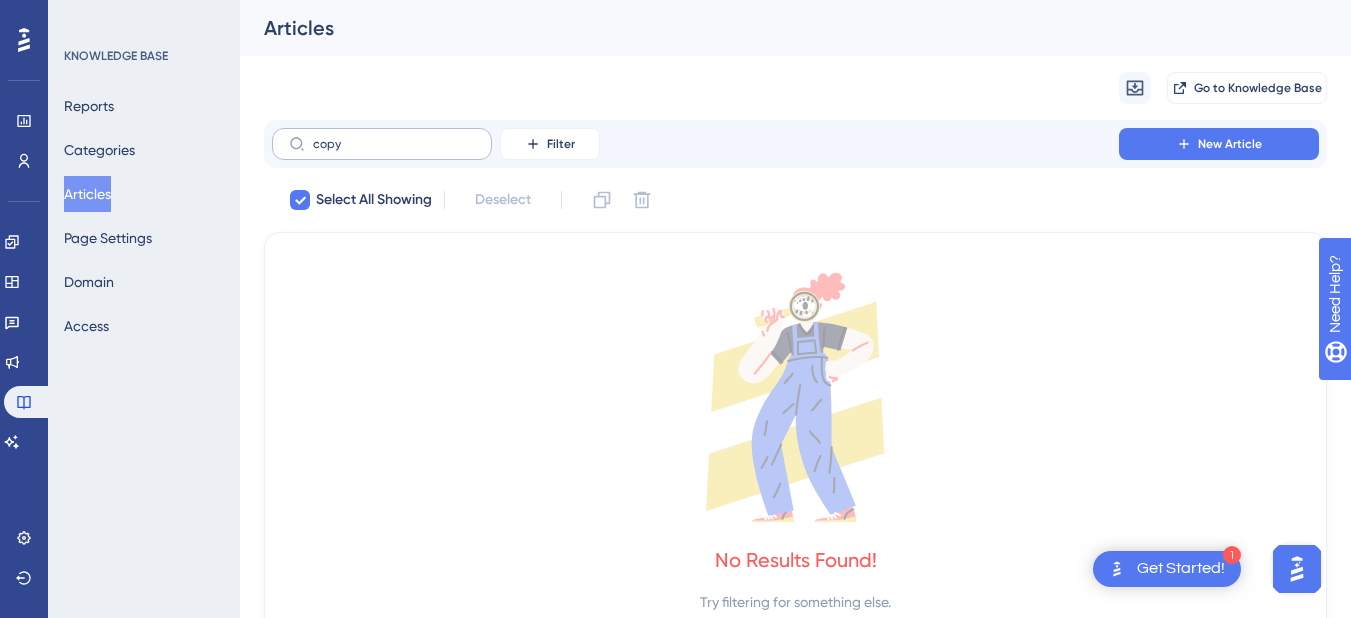 click on "copy" at bounding box center (382, 144) 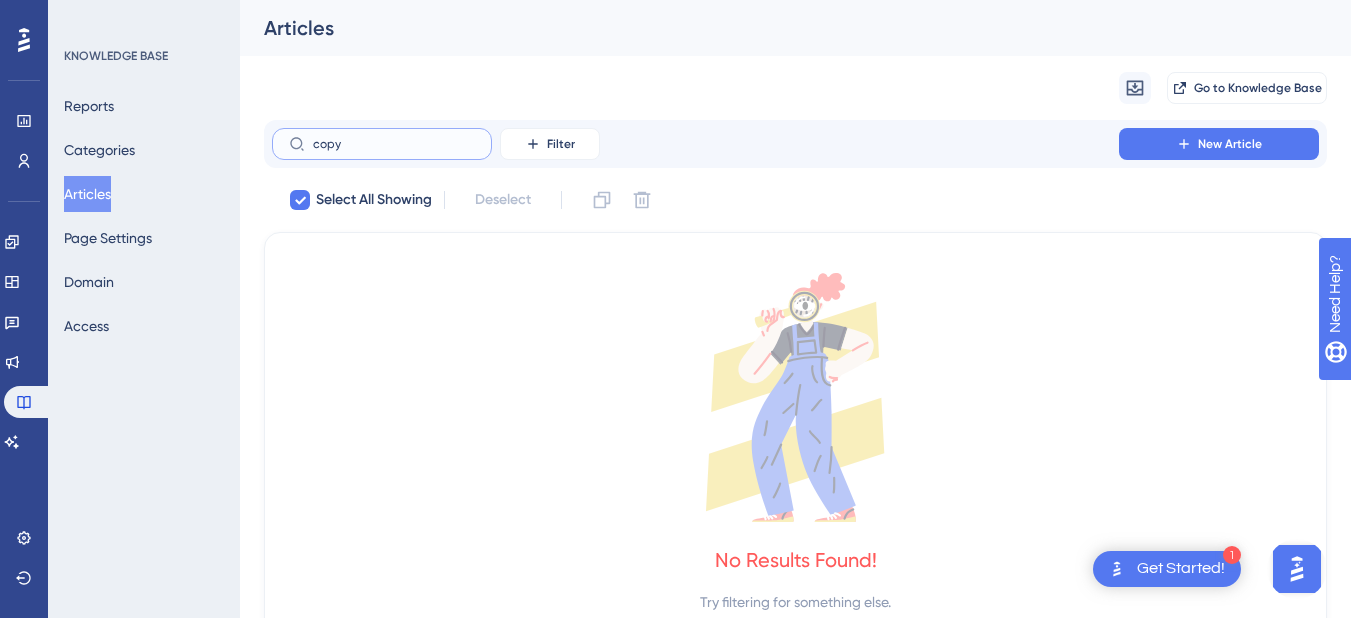 click on "copy" at bounding box center (394, 144) 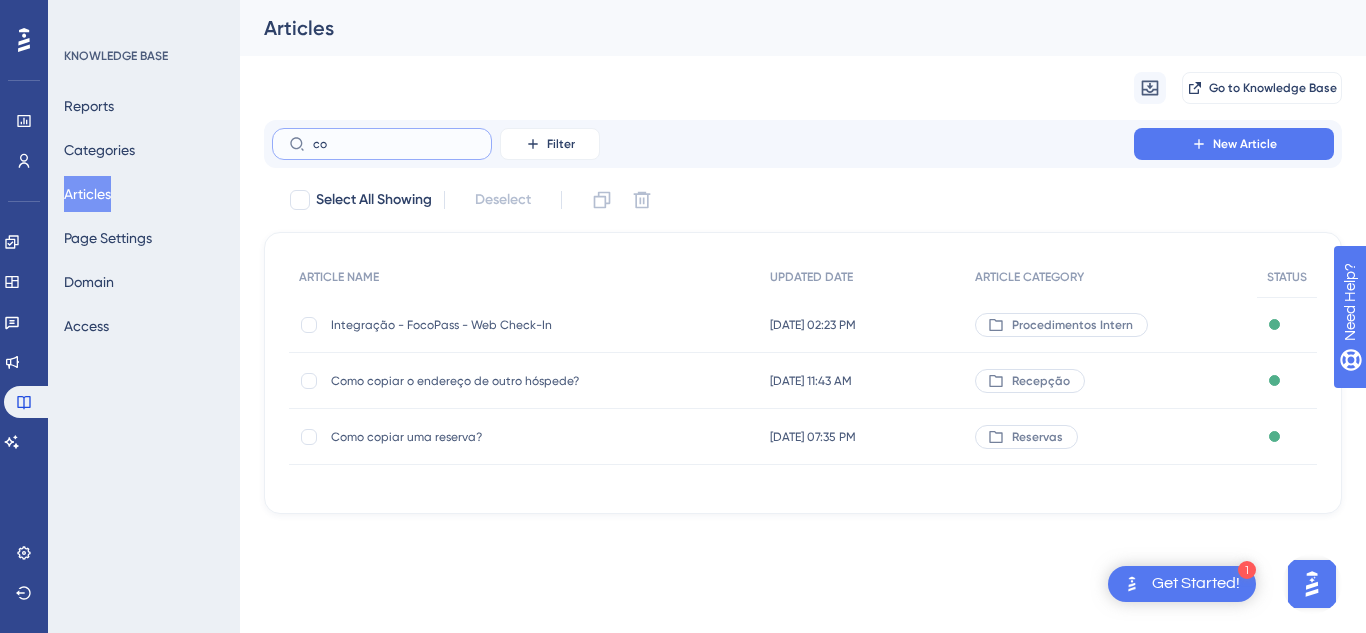 type on "c" 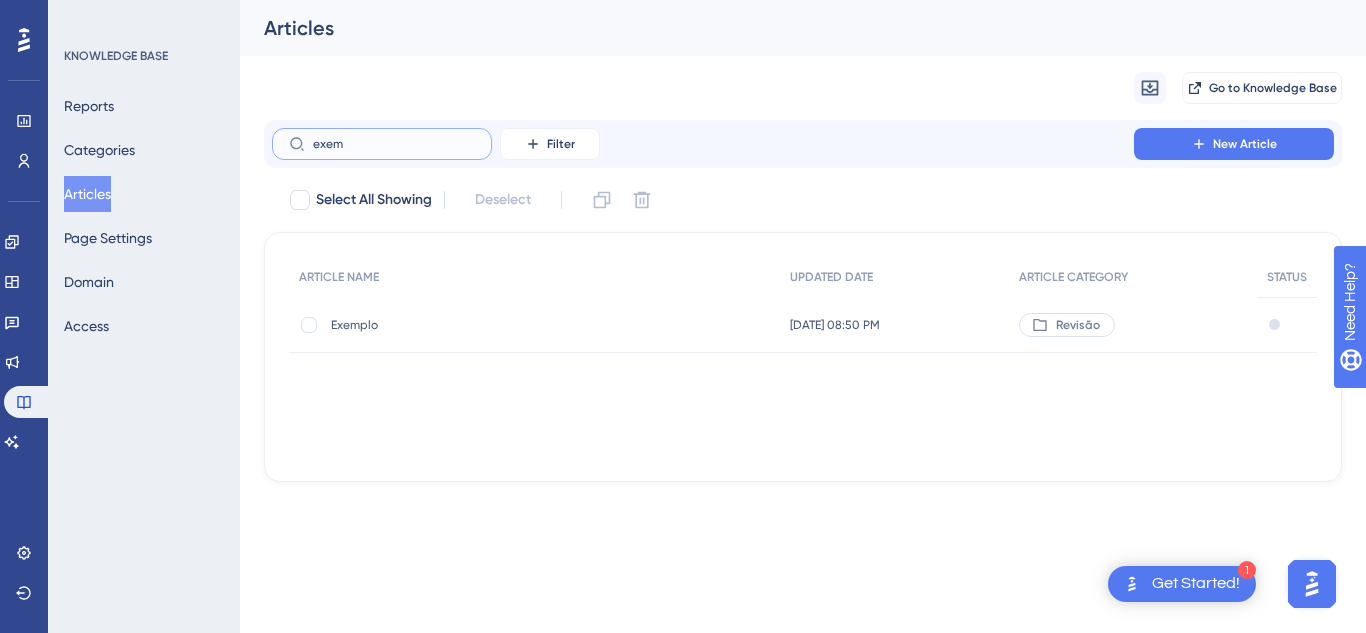 type on "exem" 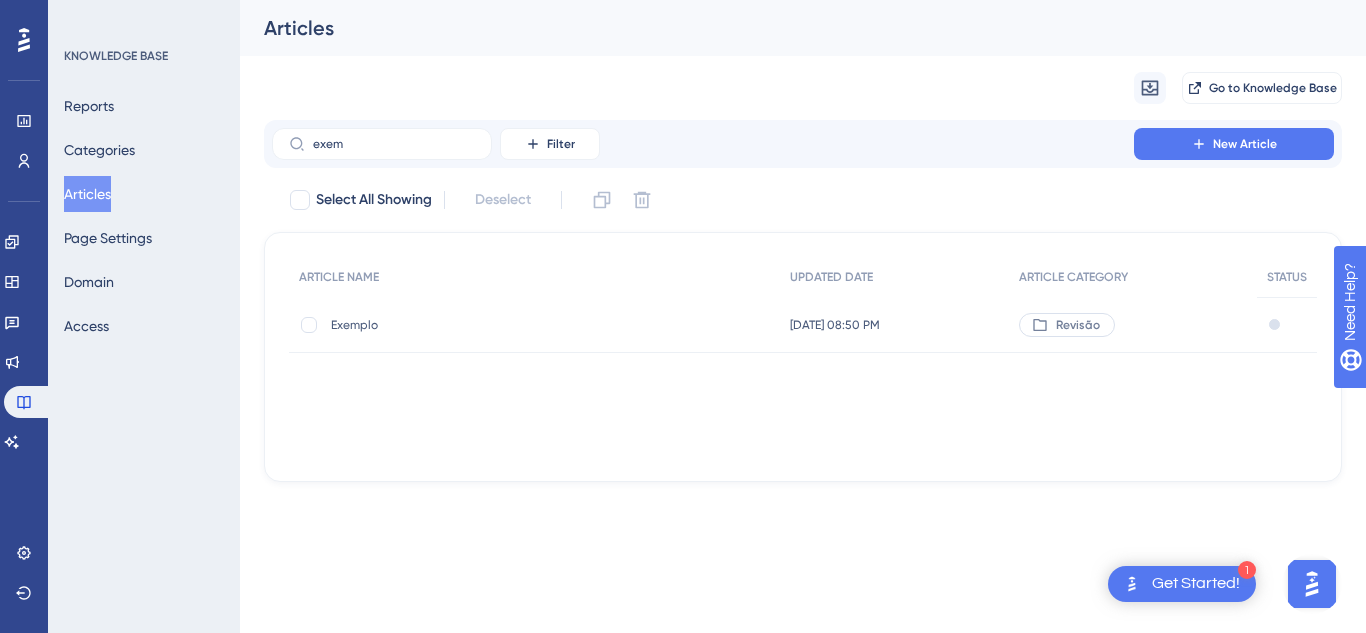 click on "Exemplo Exemplo" at bounding box center (534, 325) 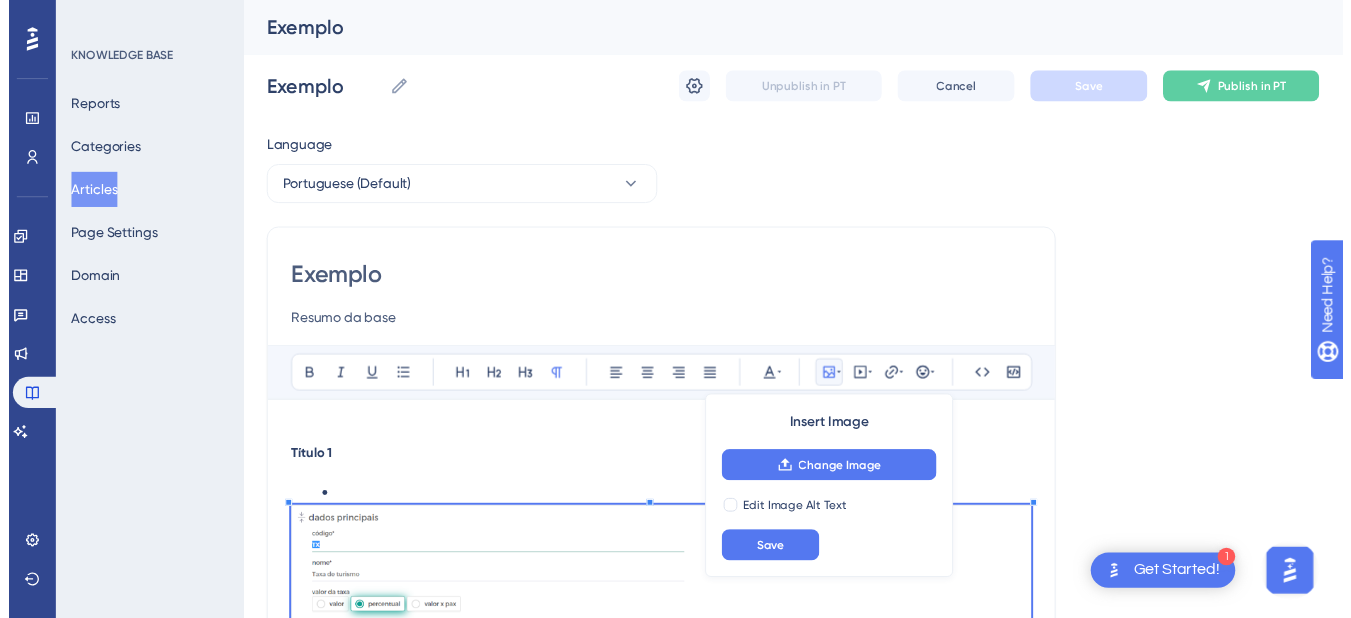 scroll, scrollTop: 313, scrollLeft: 0, axis: vertical 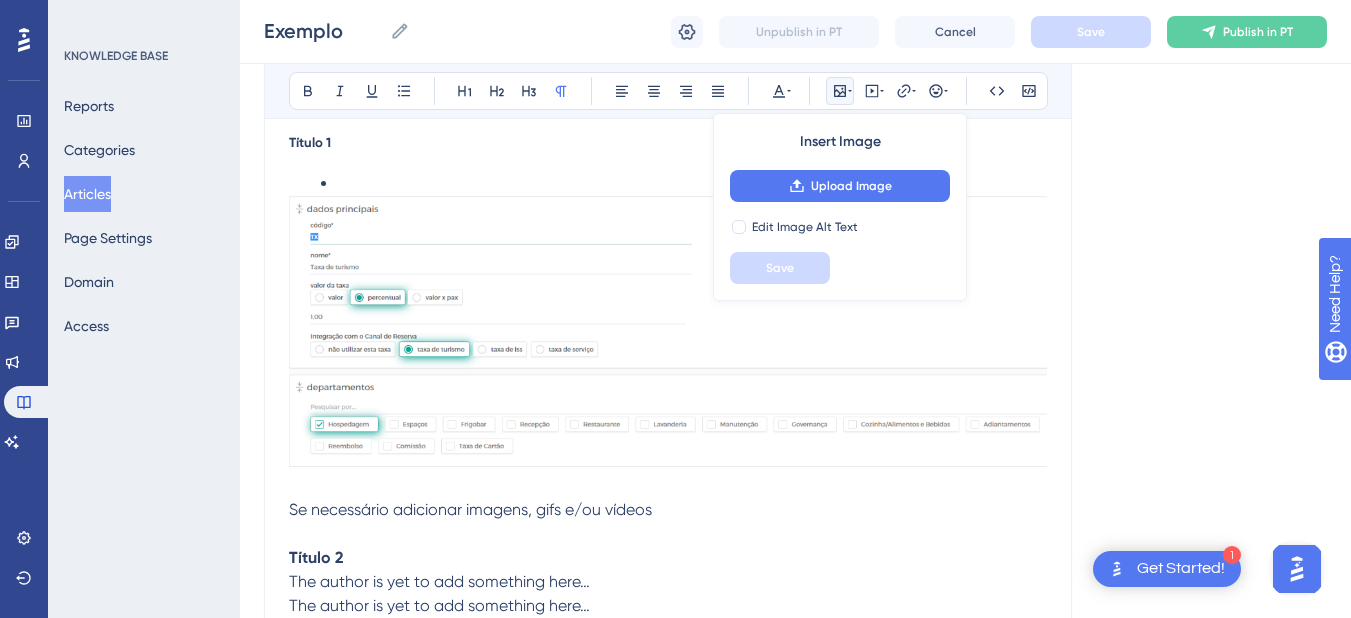 click on "Articles" at bounding box center (87, 194) 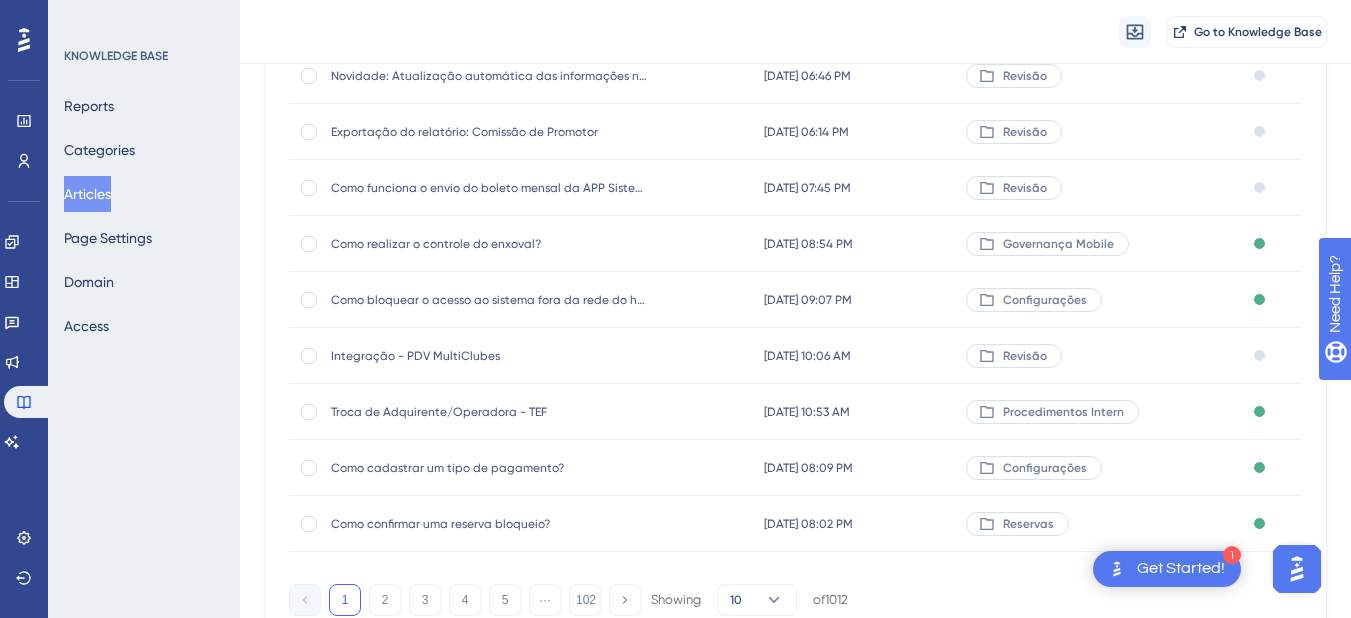 scroll, scrollTop: 0, scrollLeft: 0, axis: both 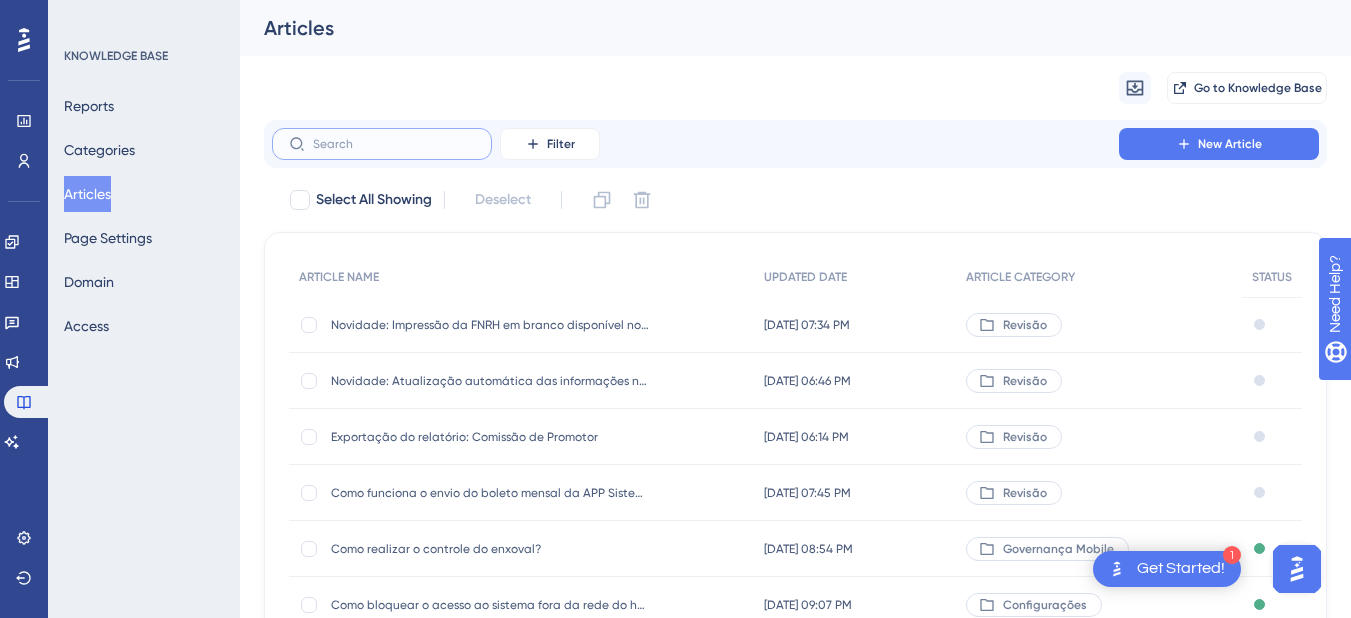 click at bounding box center (394, 144) 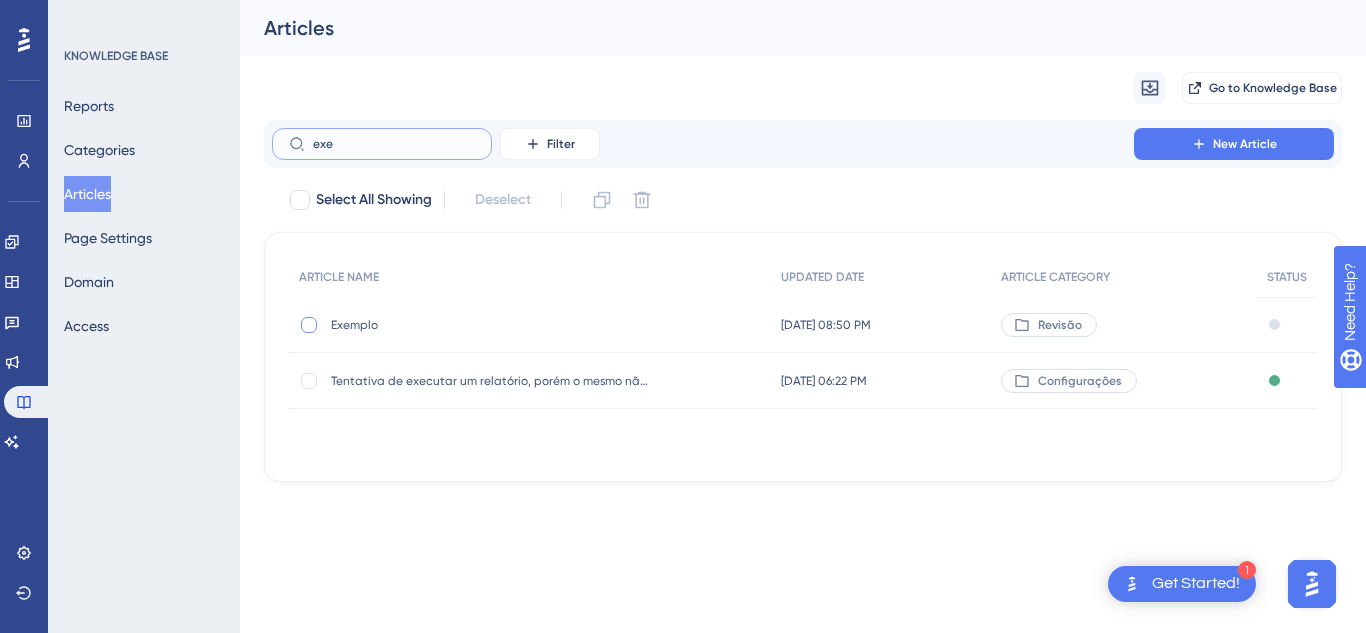 type on "exe" 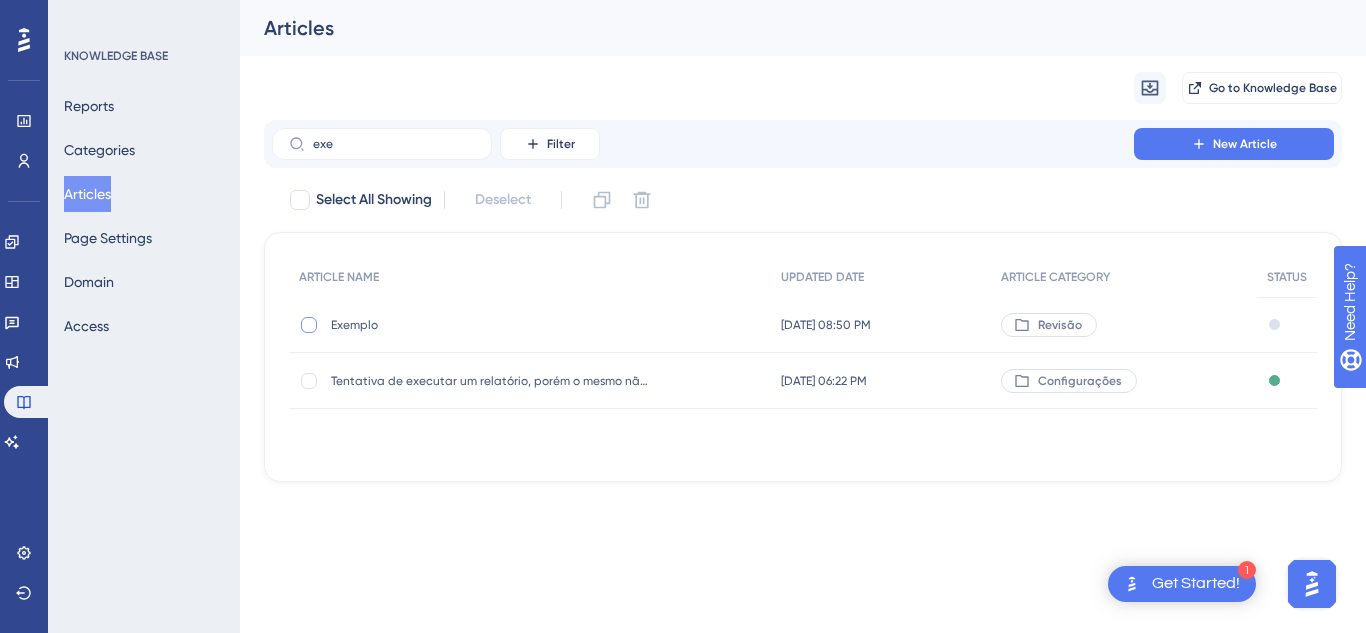 click at bounding box center (309, 325) 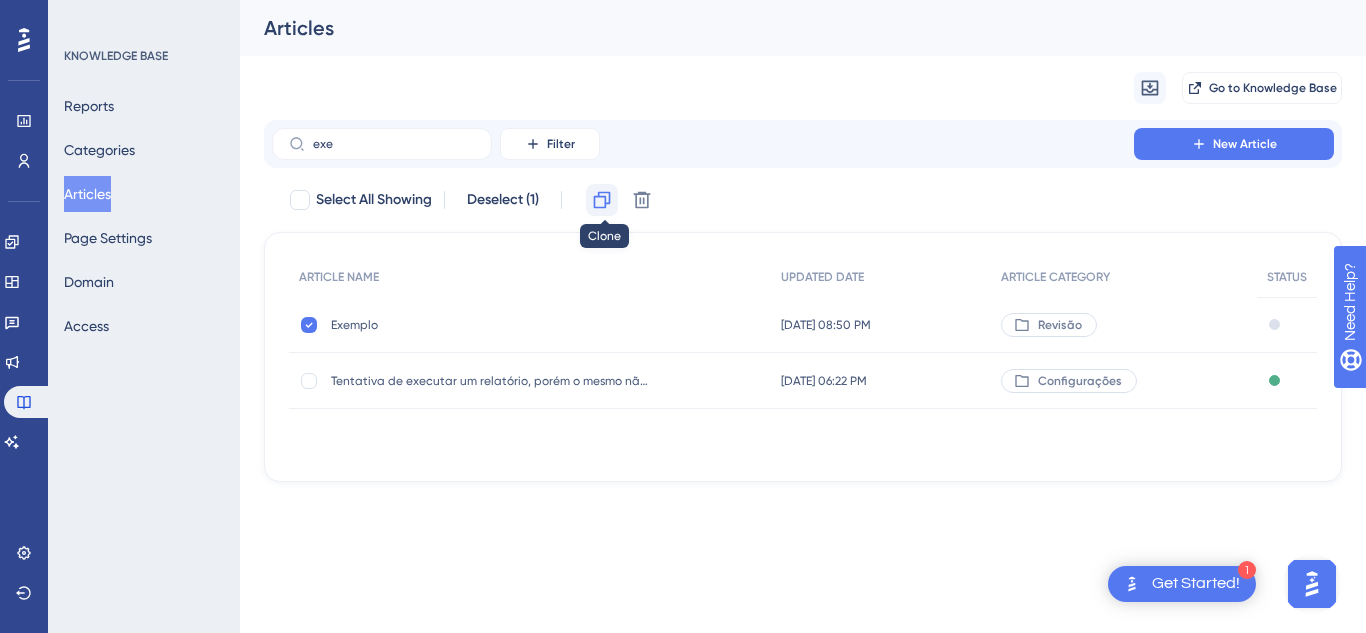 click 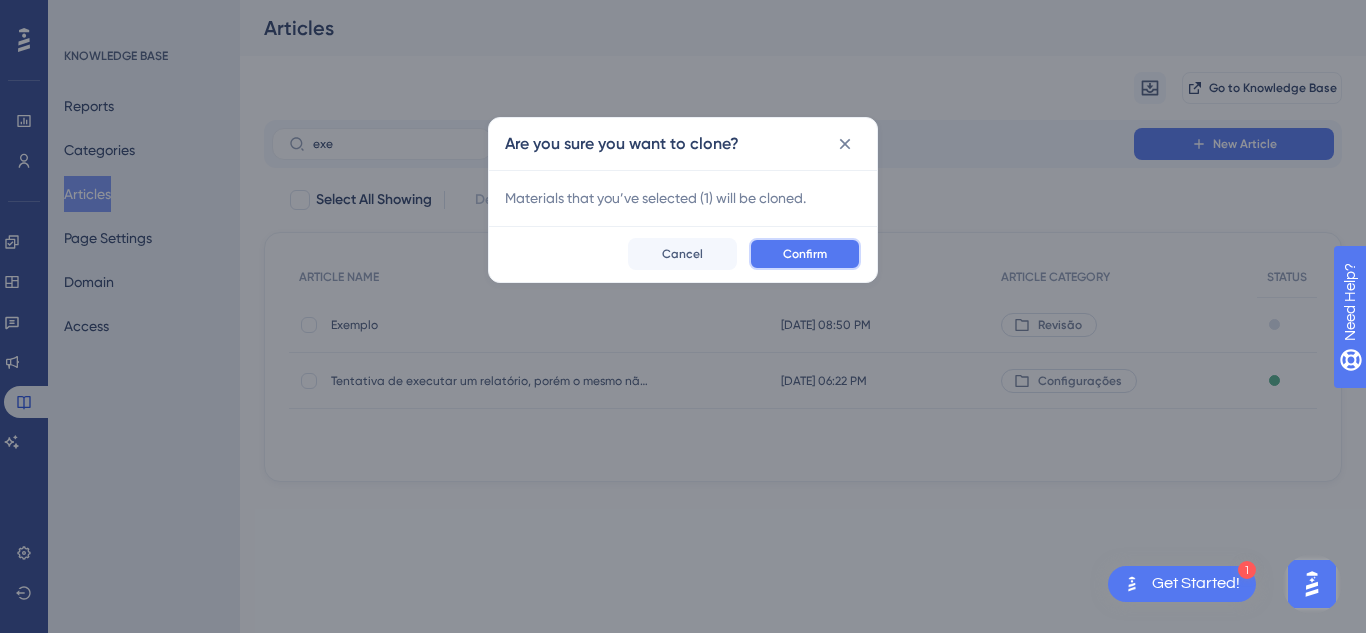 click on "Confirm" at bounding box center [805, 254] 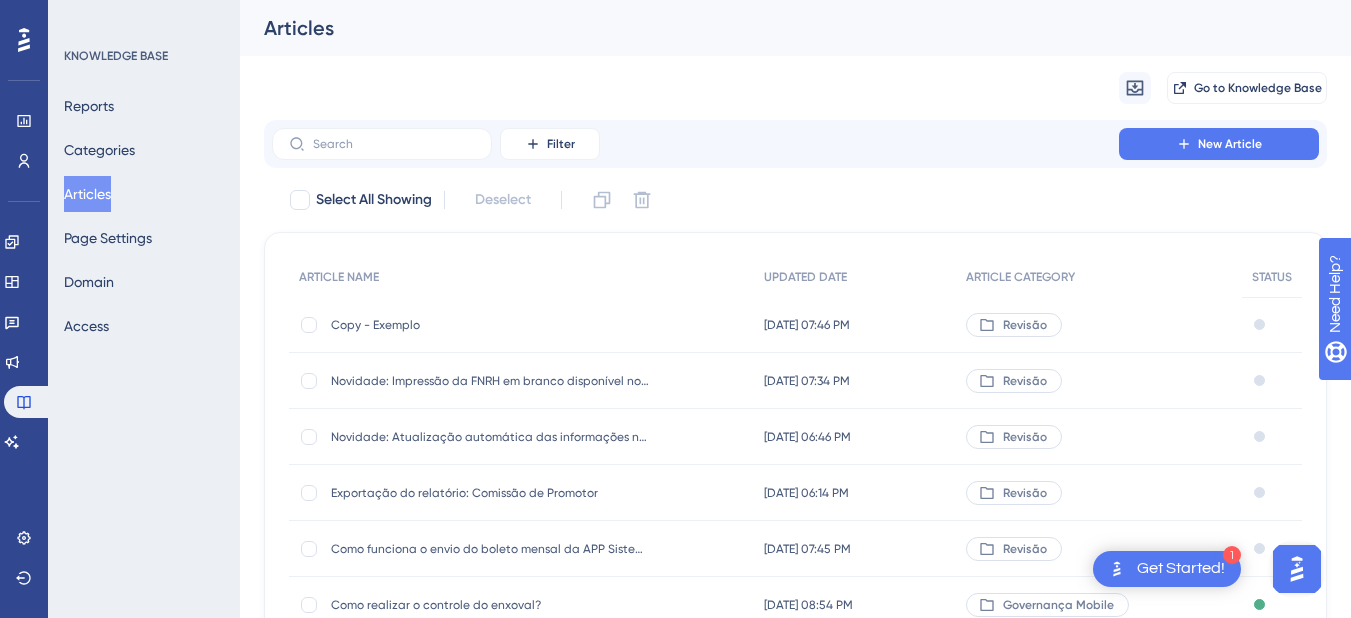 click on "Copy - Exemplo" at bounding box center (491, 325) 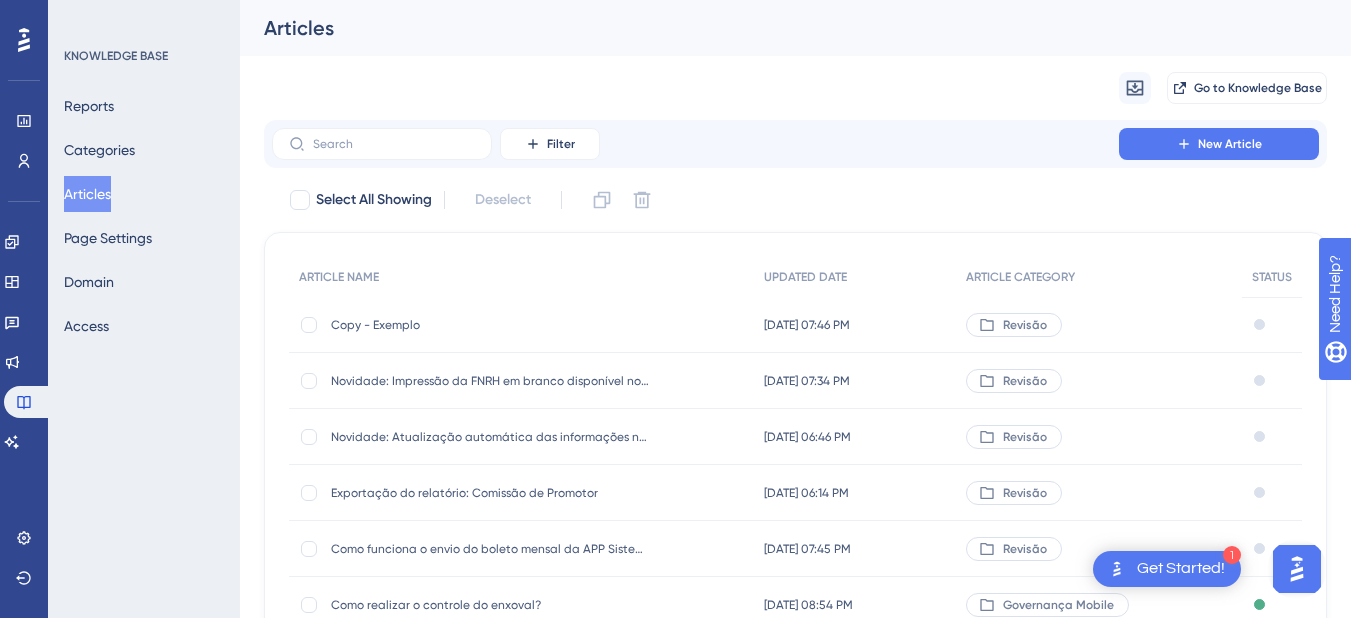 scroll, scrollTop: 313, scrollLeft: 0, axis: vertical 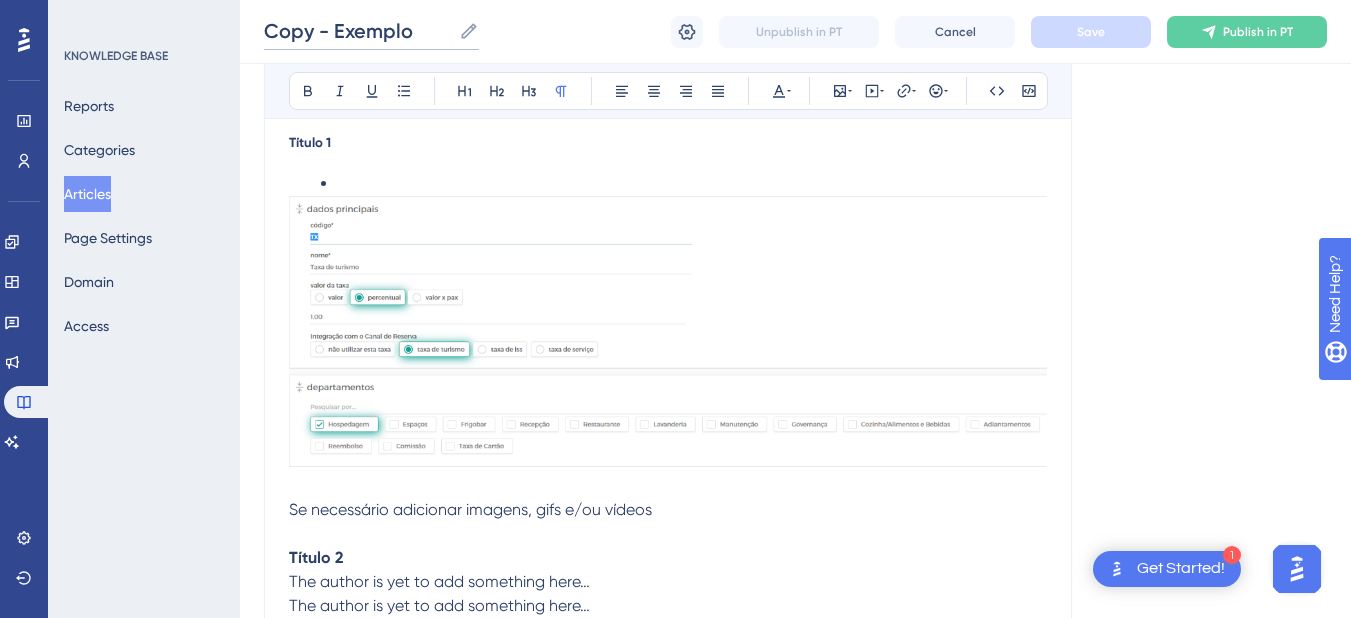 click on "Copy - Exemplo" at bounding box center [357, 31] 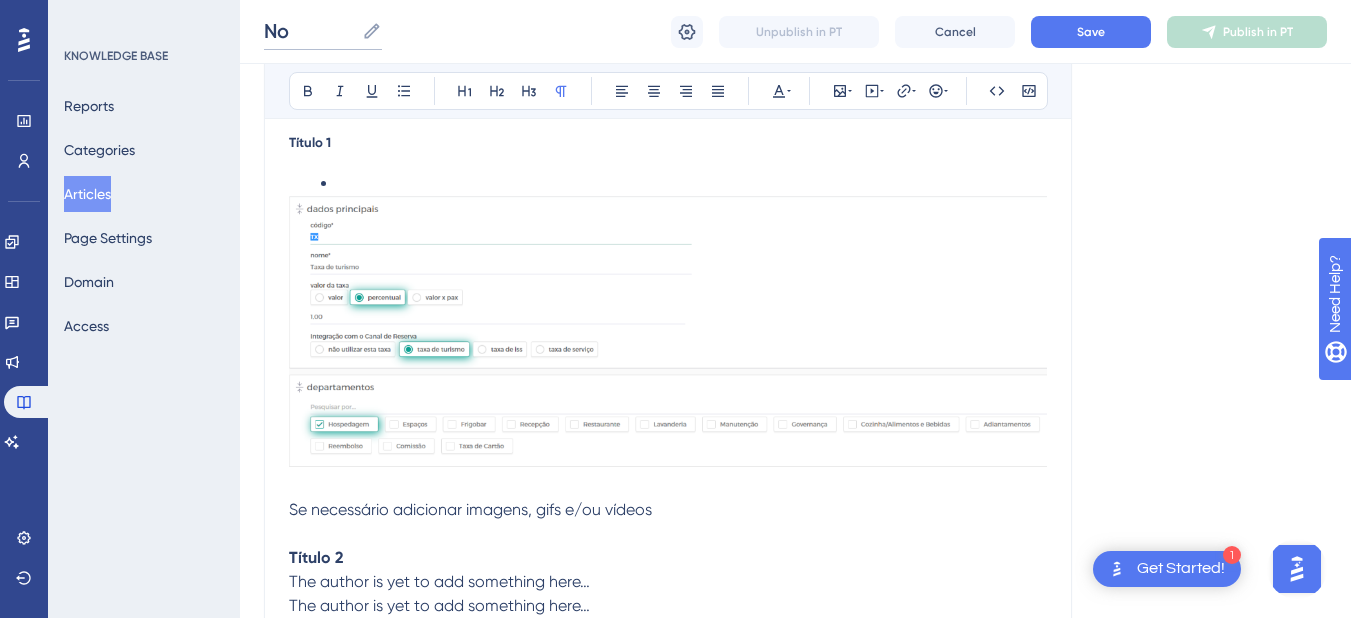 type on "N" 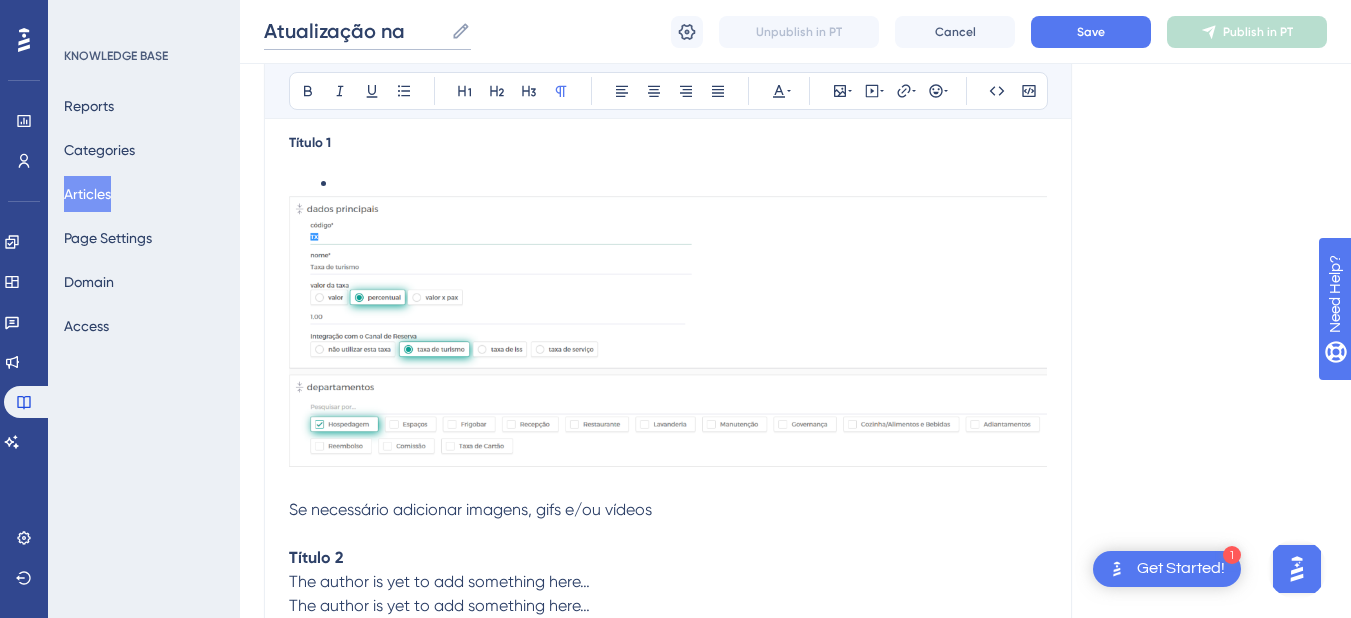 paste on "Integração de pagamentos da Omnibees (Bee2pay)" 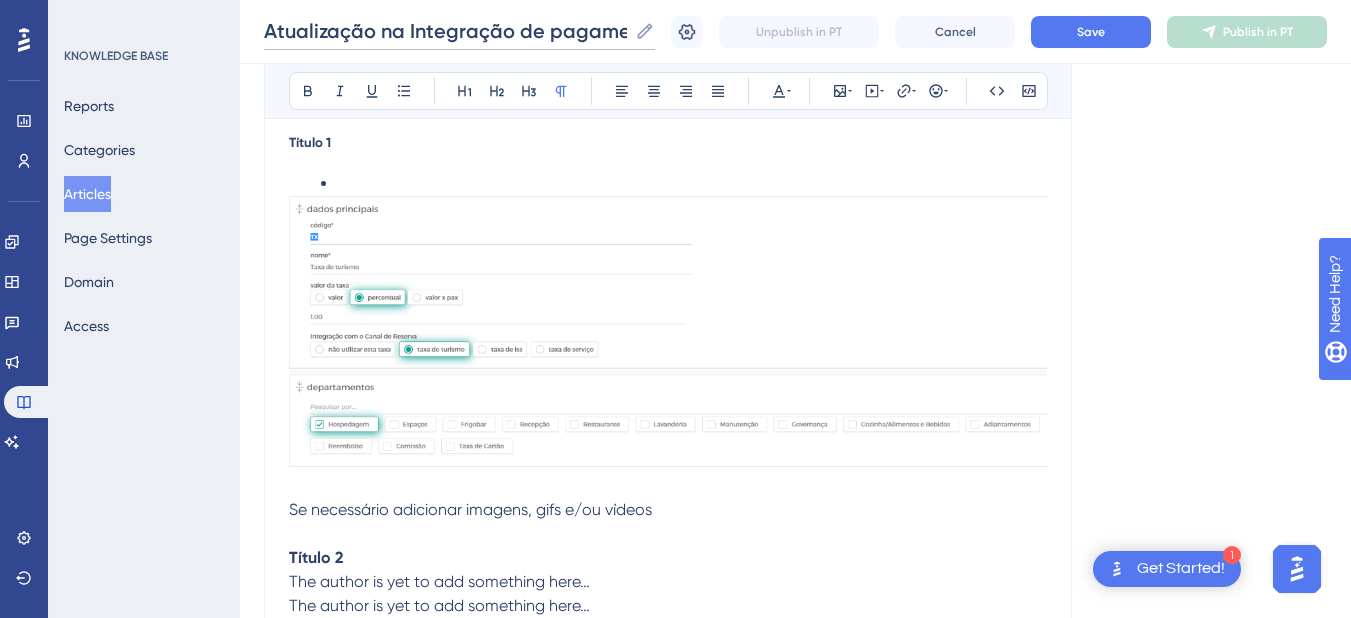 scroll, scrollTop: 0, scrollLeft: 248, axis: horizontal 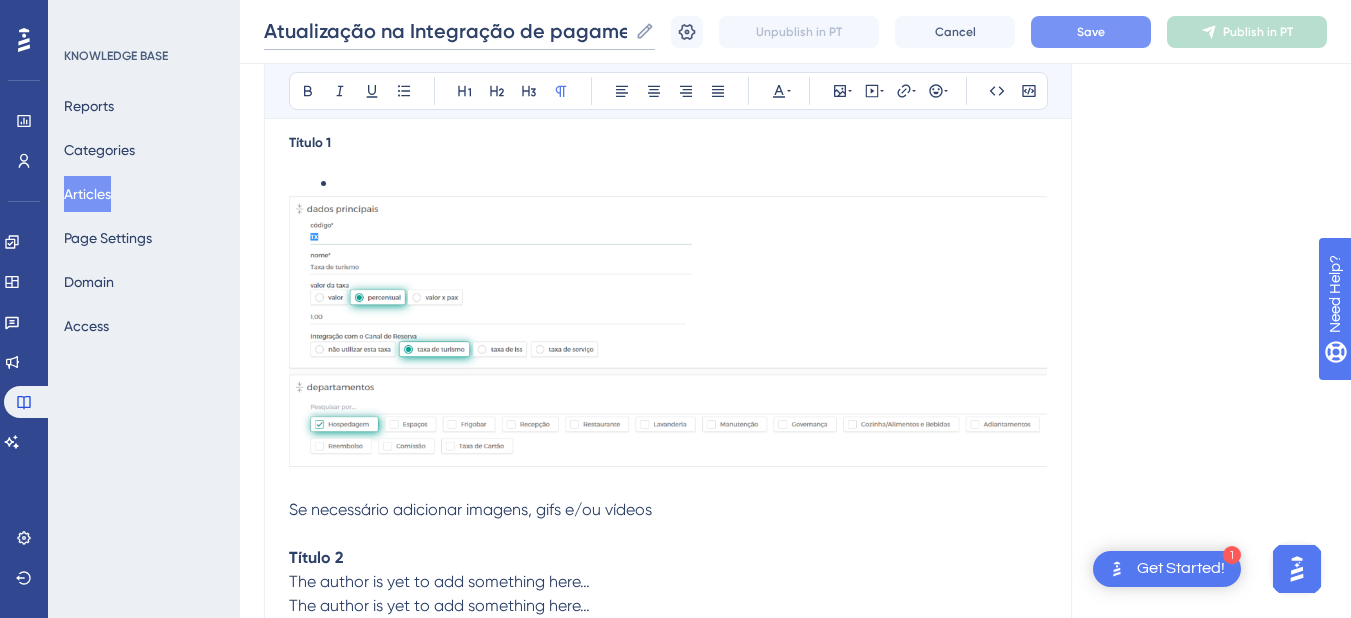 type on "Atualização na Integração de pagamentos da Omnibees (Bee2pay)" 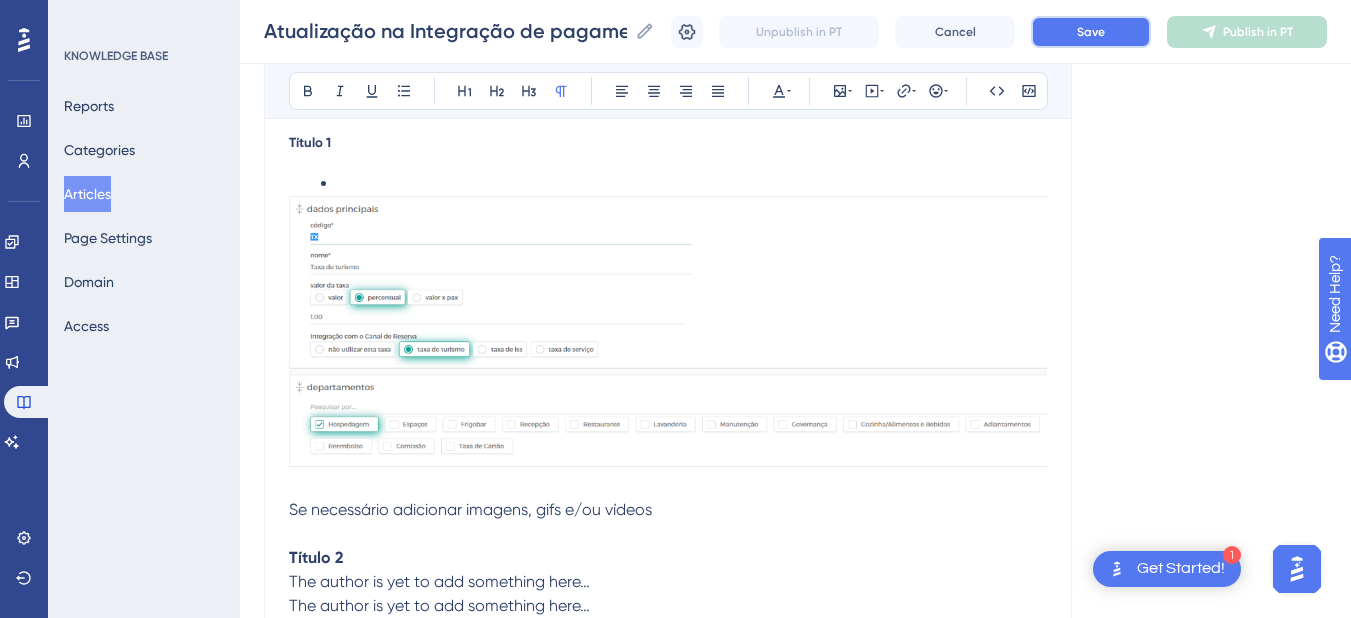 click on "Save" at bounding box center [1091, 32] 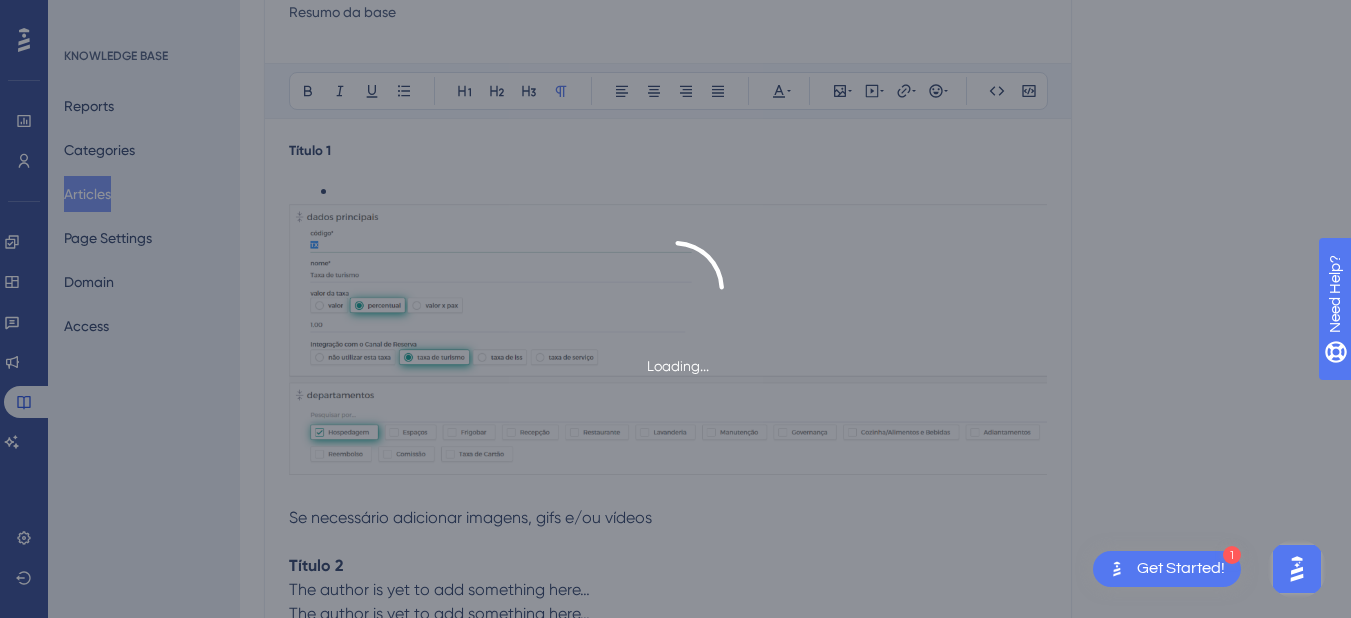 scroll, scrollTop: 0, scrollLeft: 0, axis: both 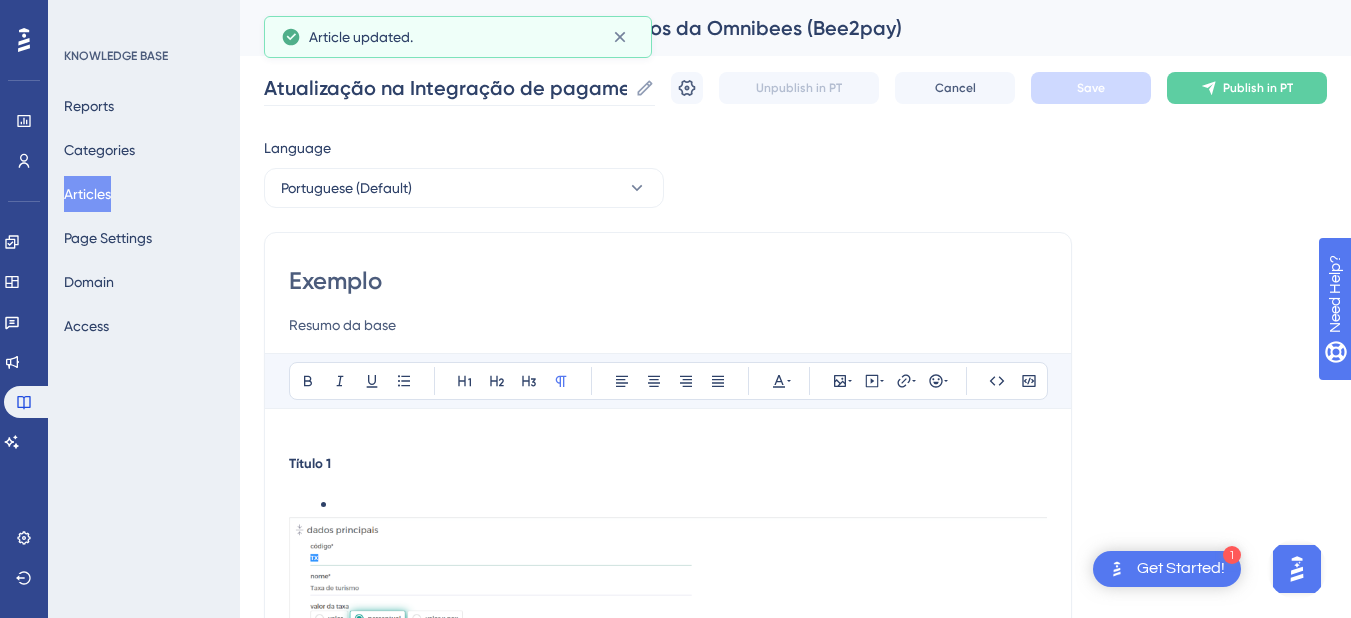 click on "Atualização na Integração de pagamentos da Omnibees (Bee2pay) Atualização na Integração de pagamentos da Omnibees (Bee2pay)" at bounding box center [459, 88] 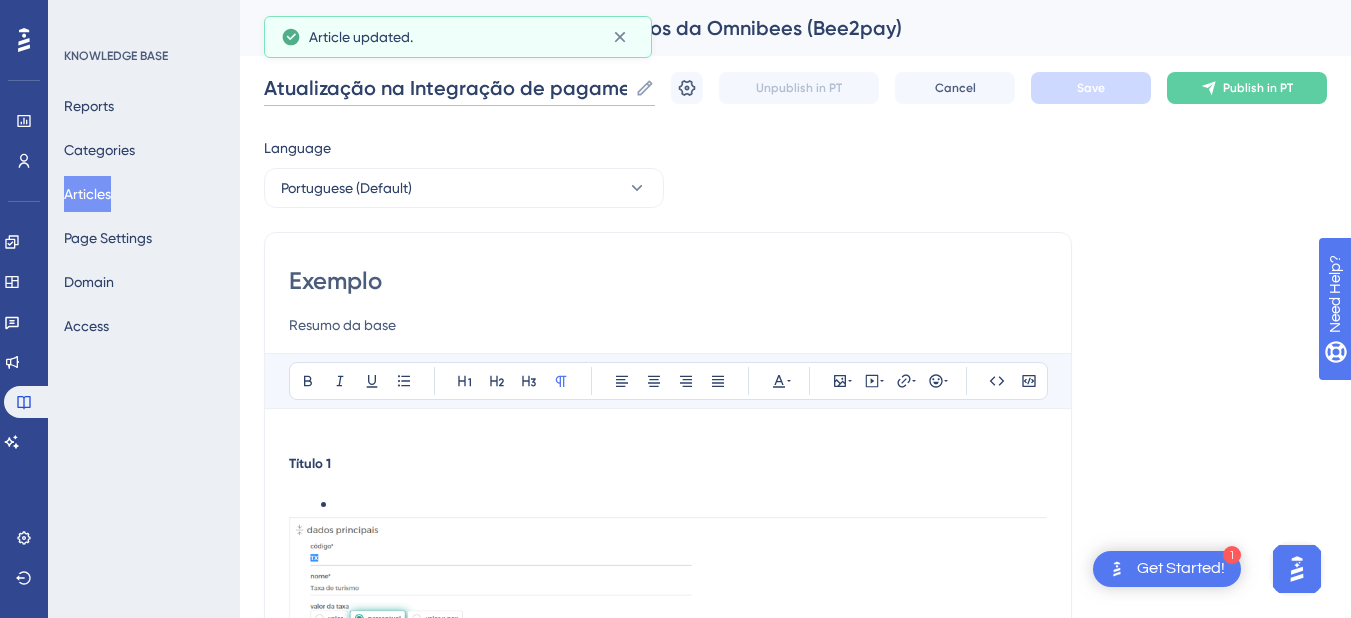 click on "Atualização na Integração de pagamentos da Omnibees (Bee2pay)" at bounding box center [445, 88] 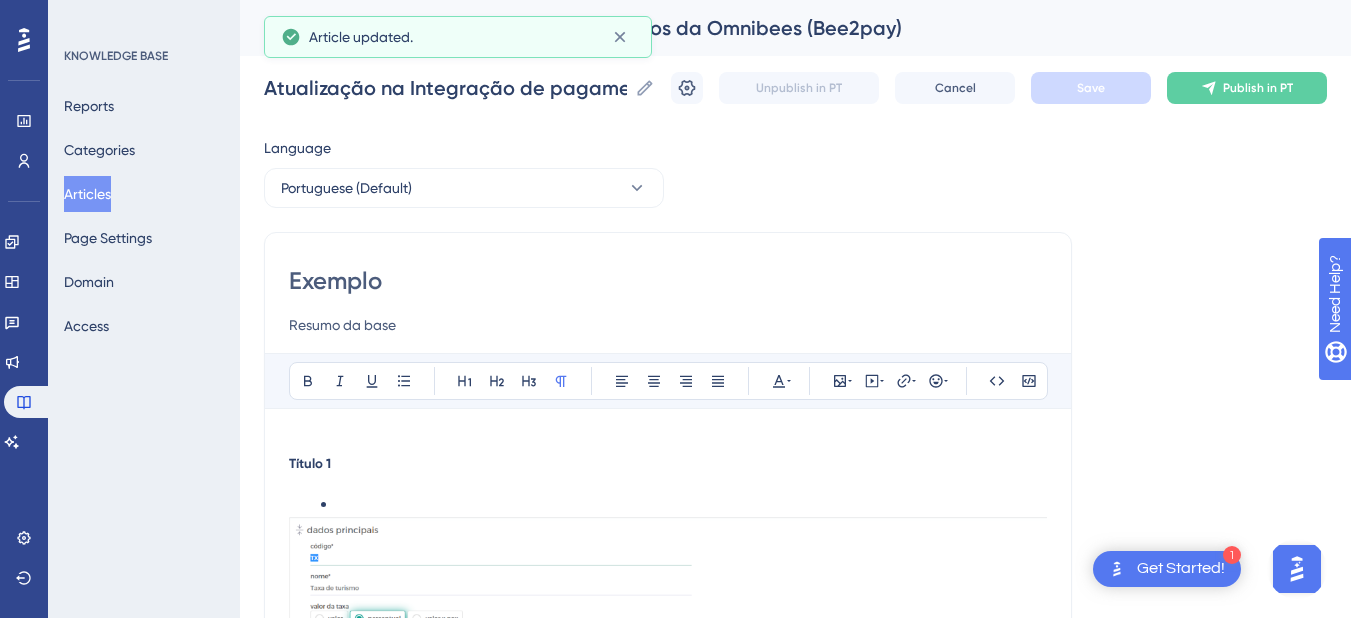 click on "Exemplo" at bounding box center [668, 281] 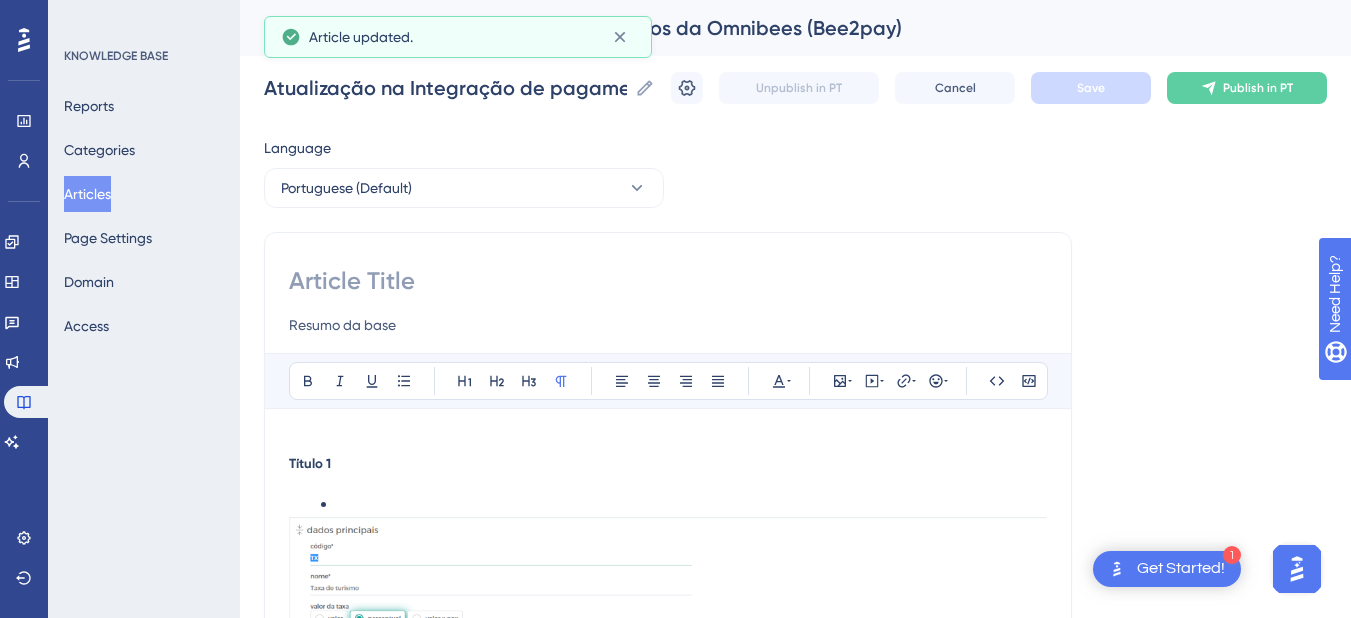 paste on "Atualização na Integração de pagamentos da Omnibees (Bee2pay)" 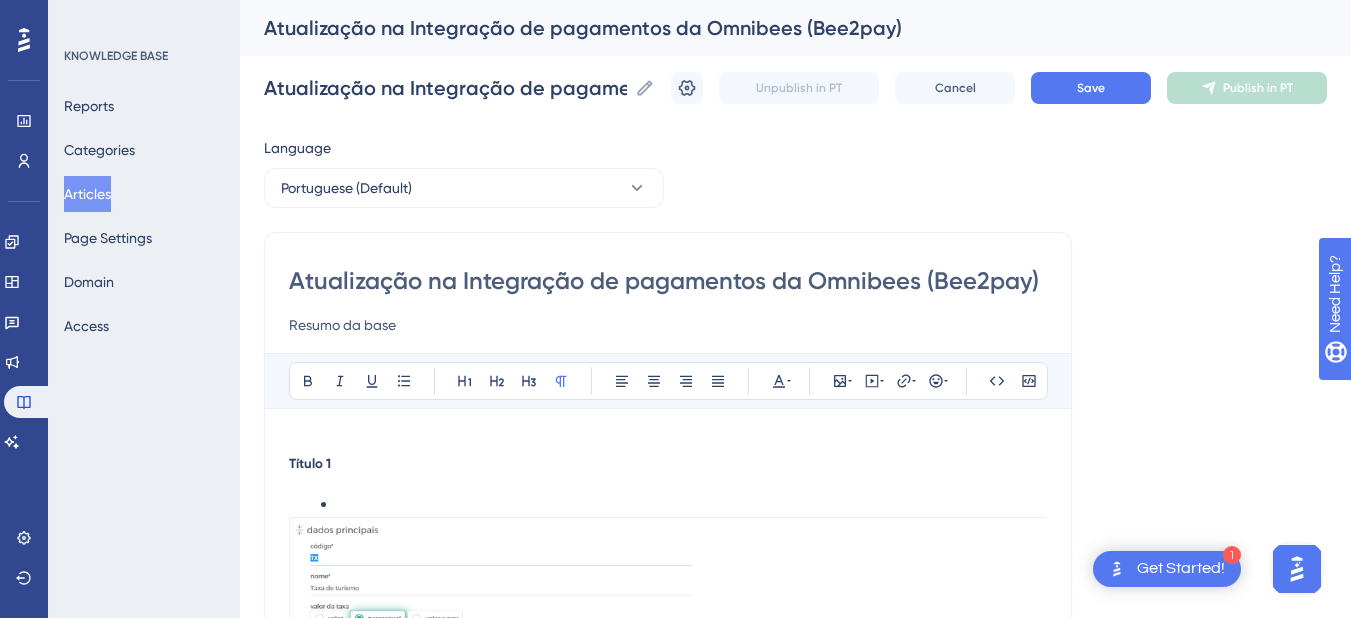 click on "Atualização na Integração de pagamentos da Omnibees (Bee2pay)" at bounding box center [770, 28] 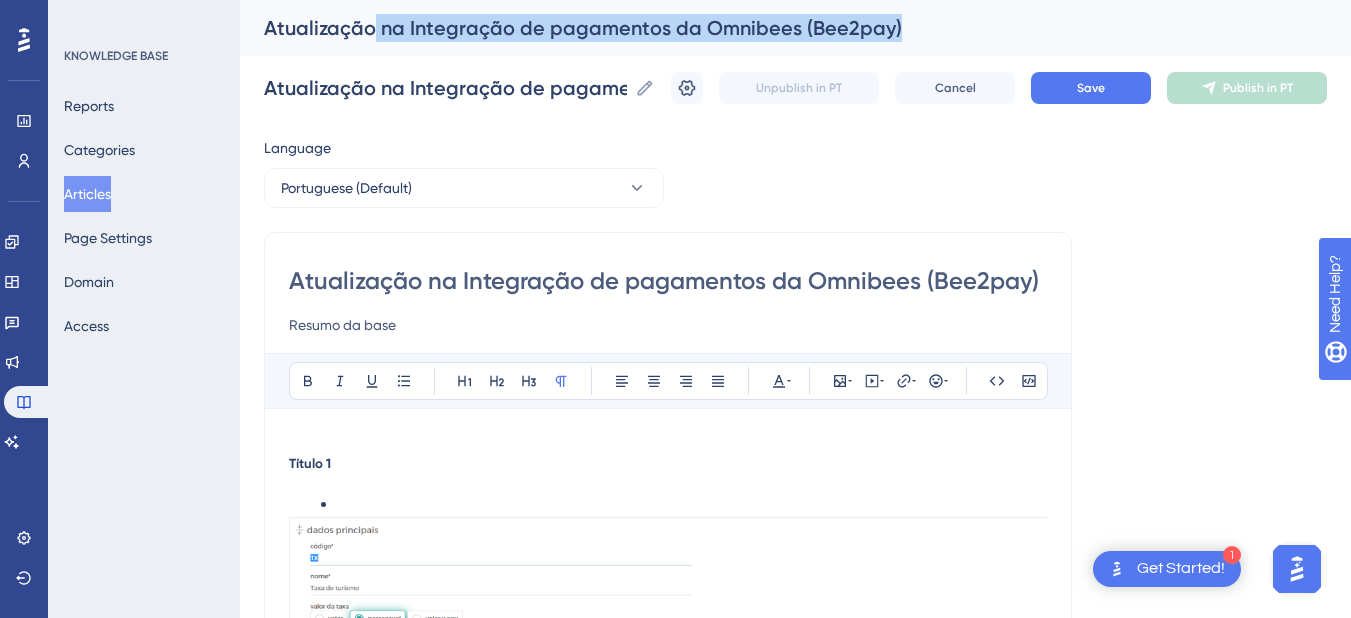 drag, startPoint x: 376, startPoint y: 26, endPoint x: 924, endPoint y: 39, distance: 548.1542 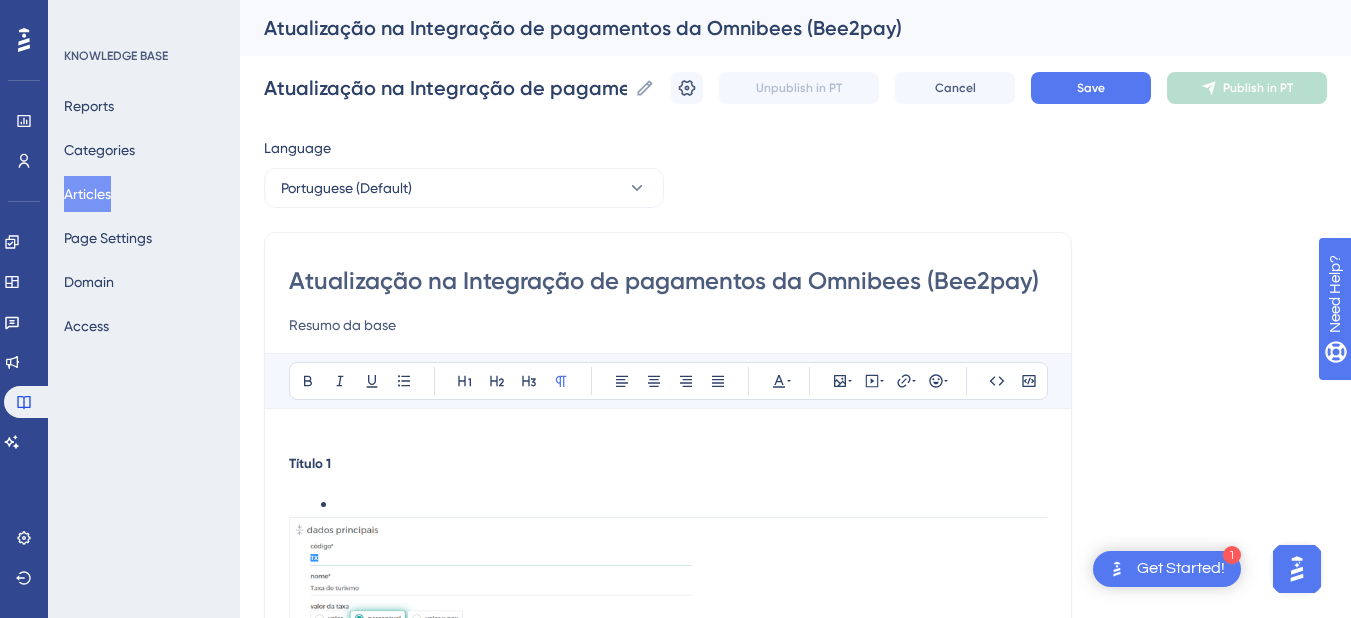 drag, startPoint x: 795, startPoint y: 26, endPoint x: 467, endPoint y: 9, distance: 328.44025 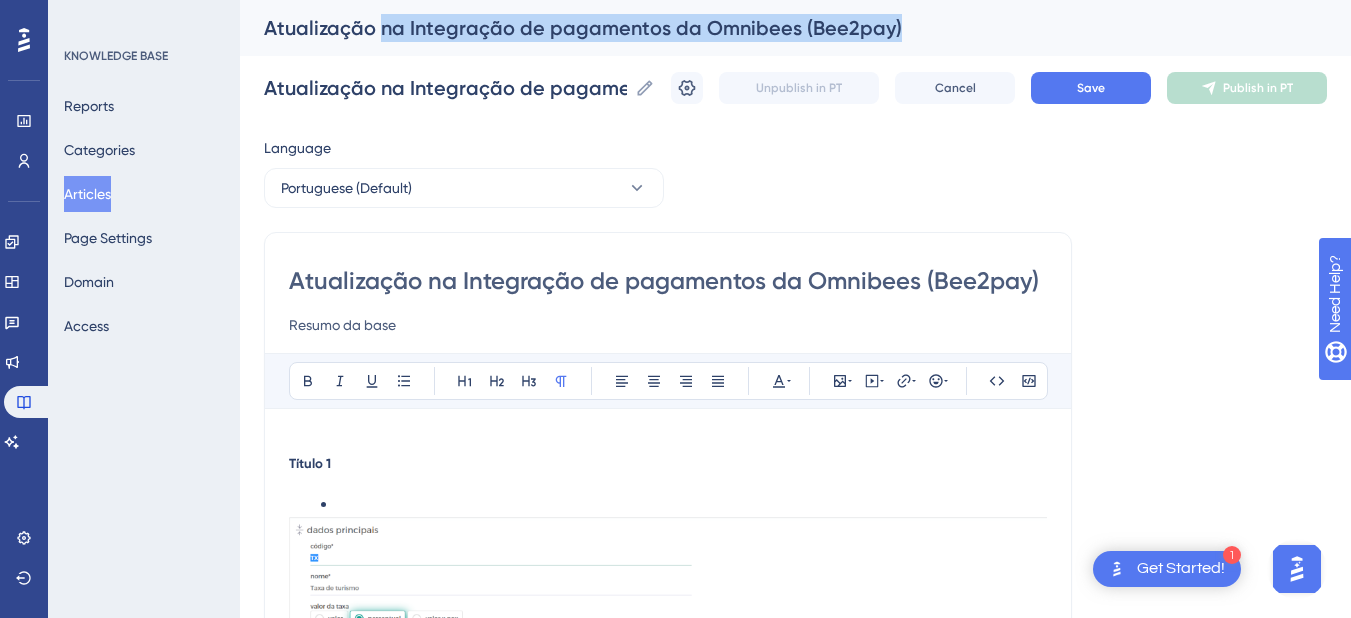 drag, startPoint x: 379, startPoint y: 25, endPoint x: 964, endPoint y: 19, distance: 585.03076 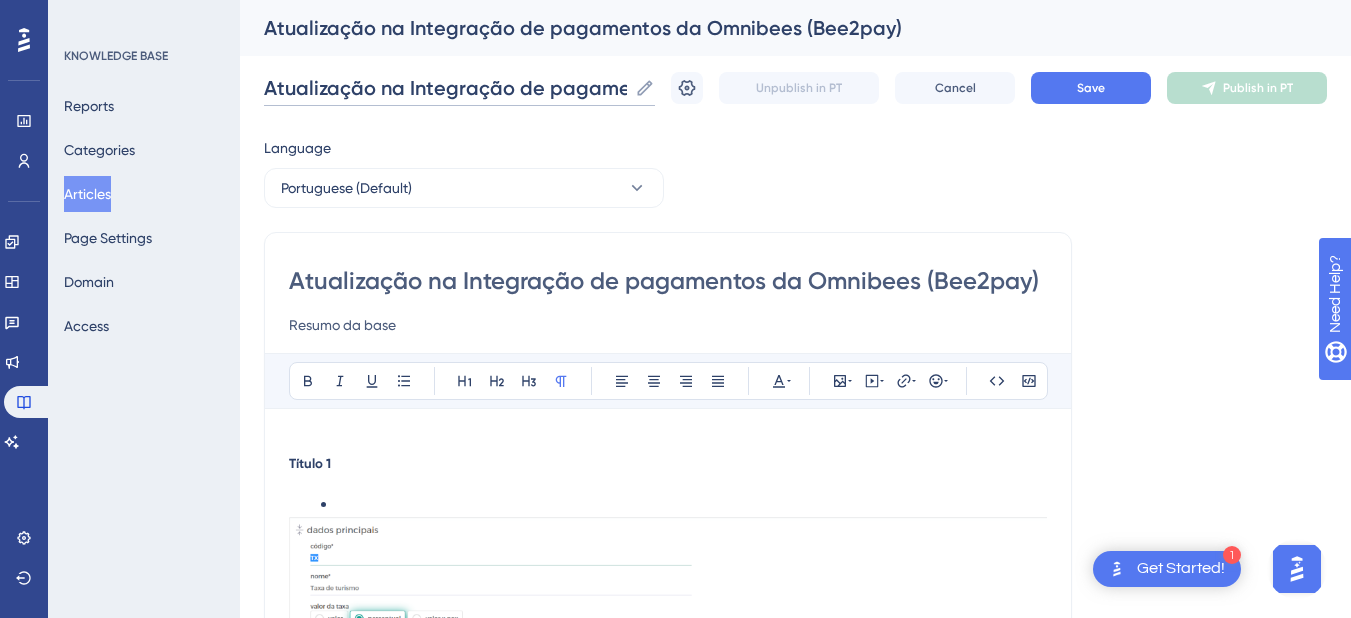click on "Atualização na Integração de pagamentos da Omnibees (Bee2pay)" at bounding box center (445, 88) 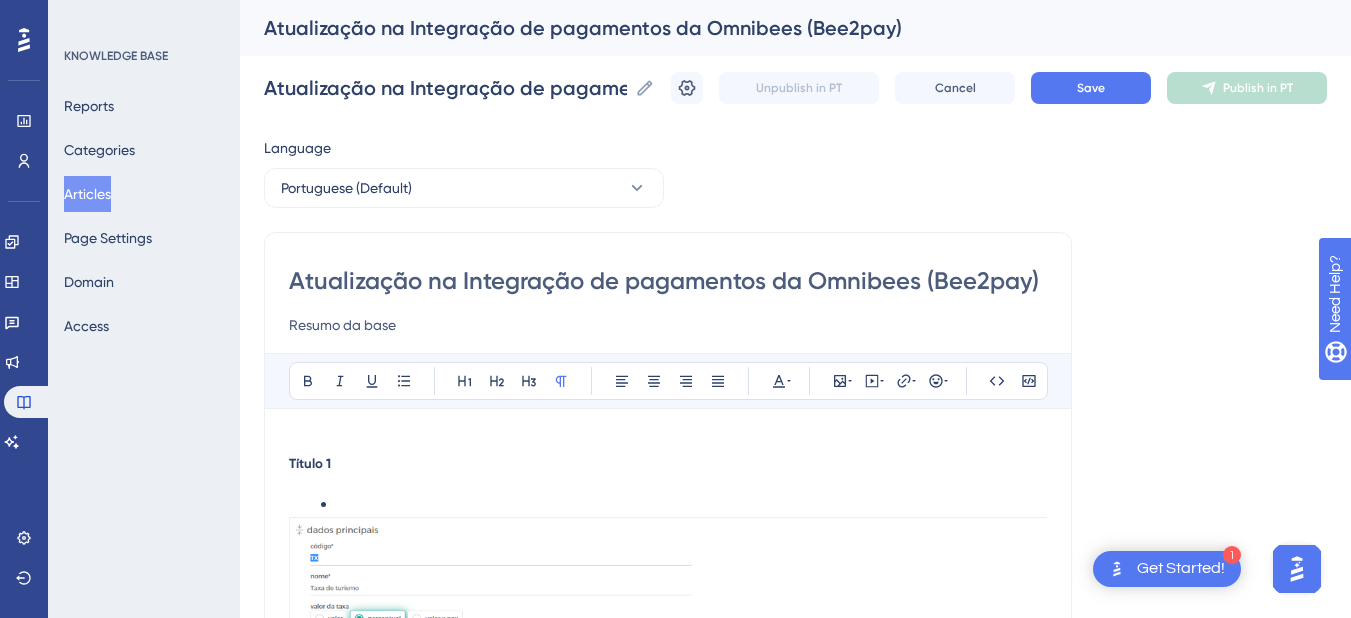 drag, startPoint x: 429, startPoint y: 283, endPoint x: 1088, endPoint y: 292, distance: 659.06146 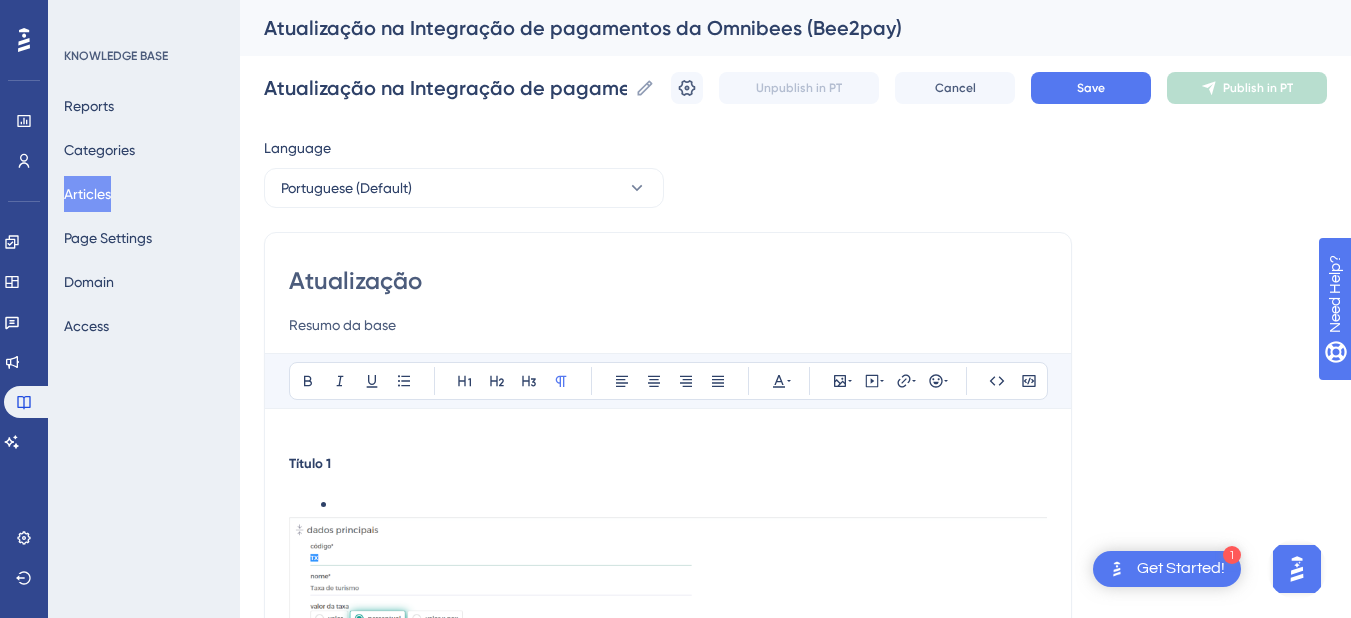 type on "Atualização" 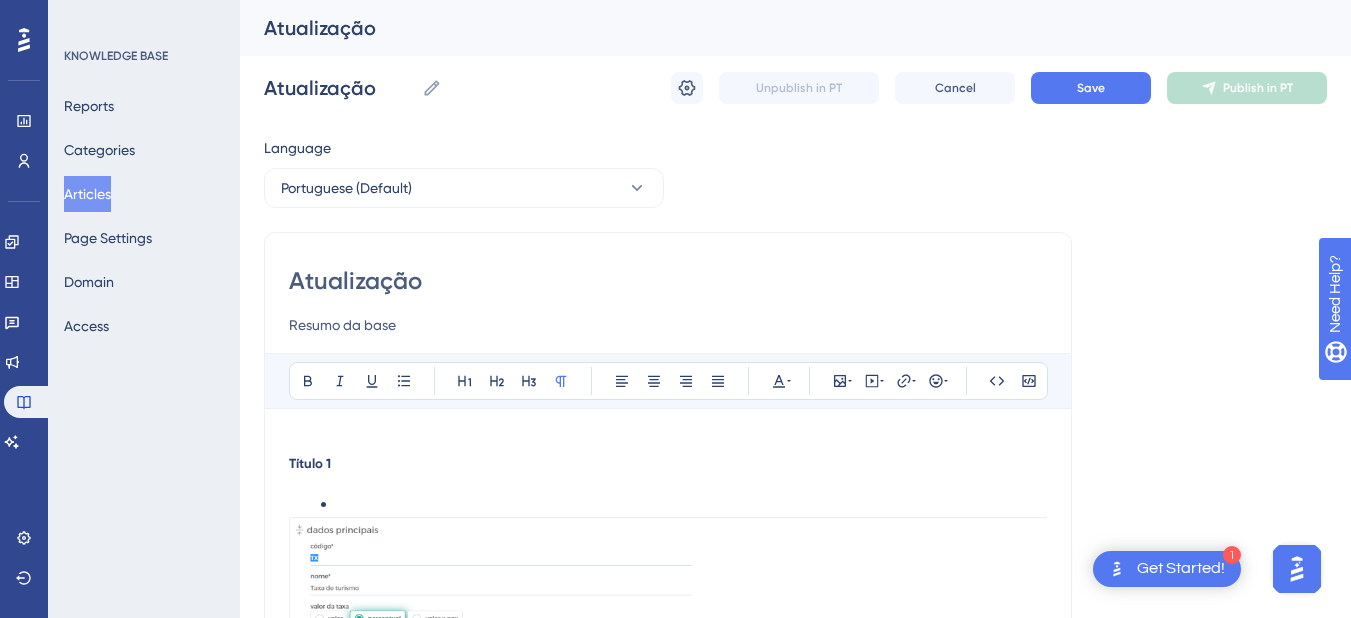 paste on "Atualização na exibição do botão “Buscar pagamentos Bee2Pay”" 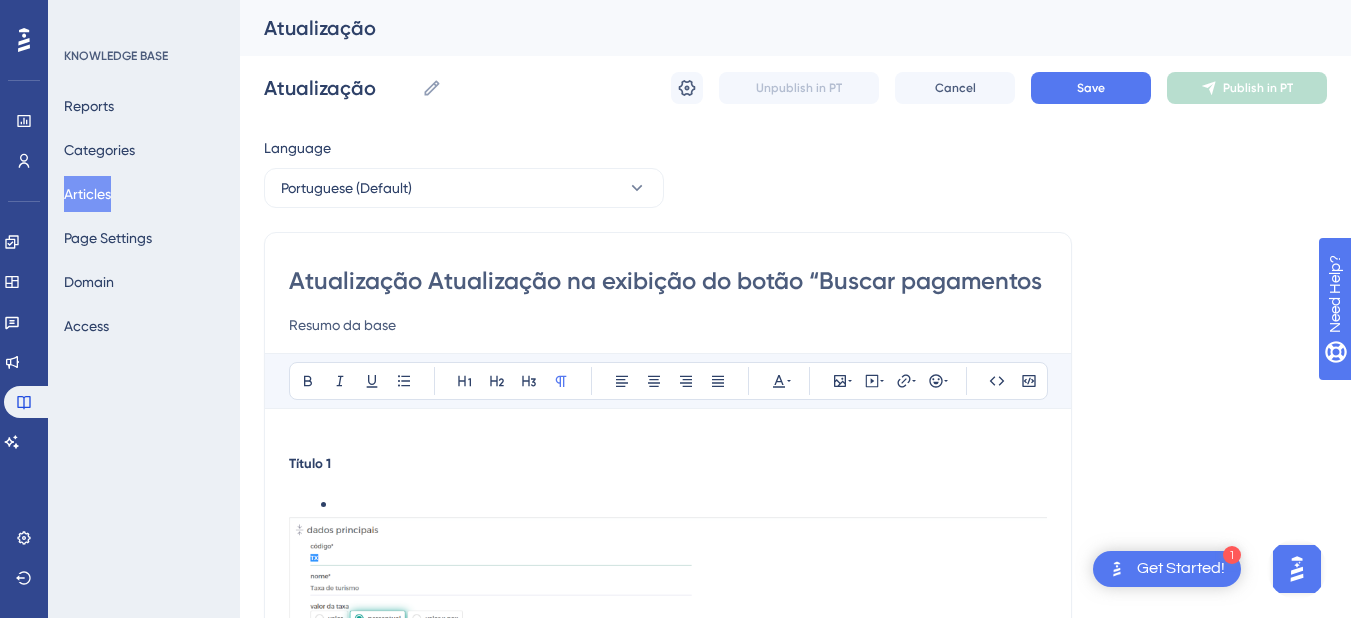 scroll, scrollTop: 0, scrollLeft: 109, axis: horizontal 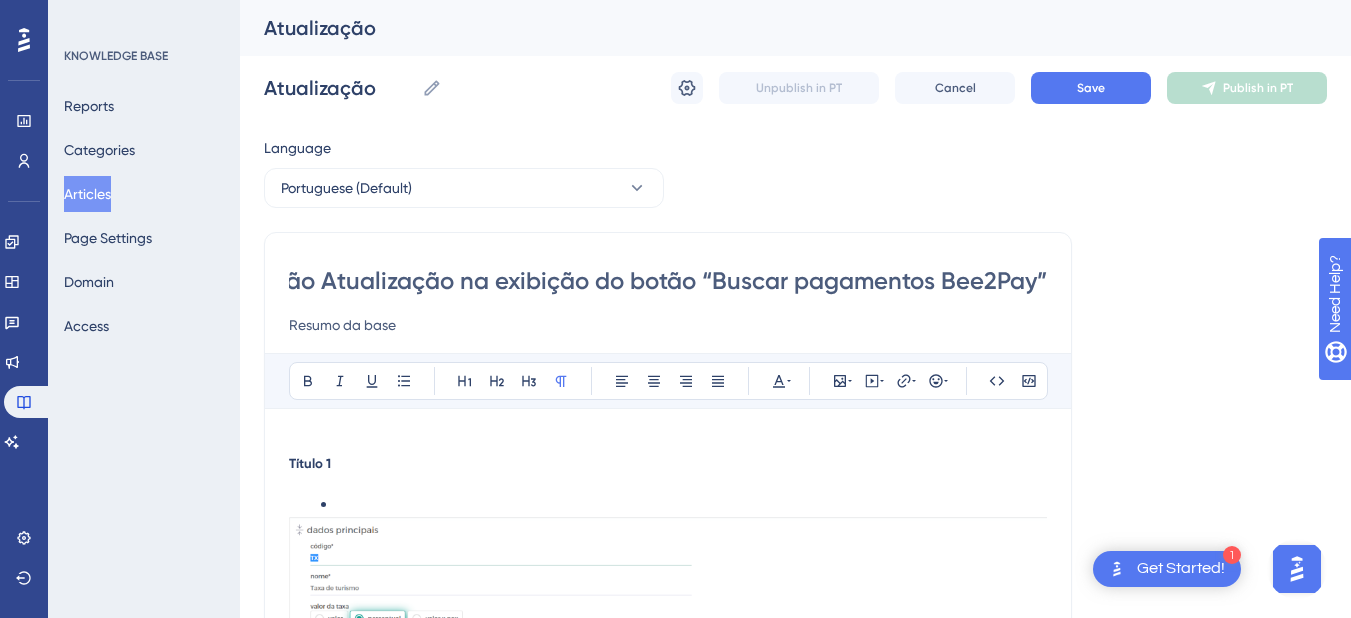 type on "Atualização Atualização na exibição do botão “Buscar pagamentos Bee2Pay”" 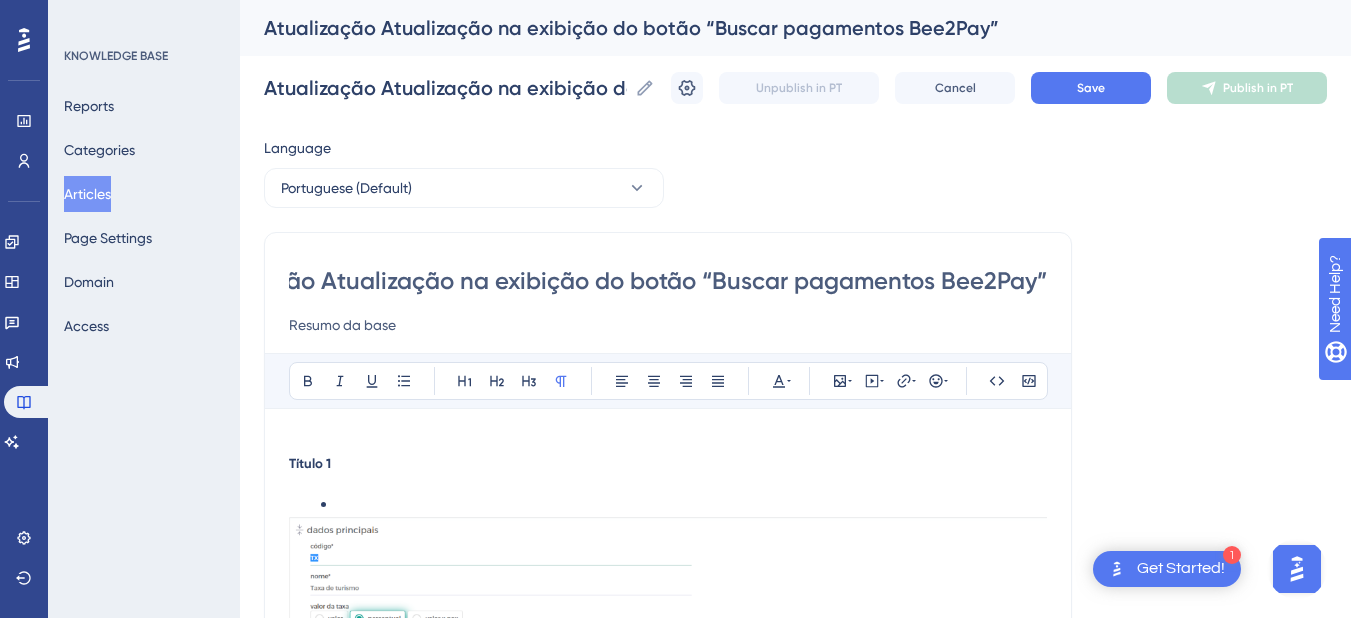scroll, scrollTop: 0, scrollLeft: 0, axis: both 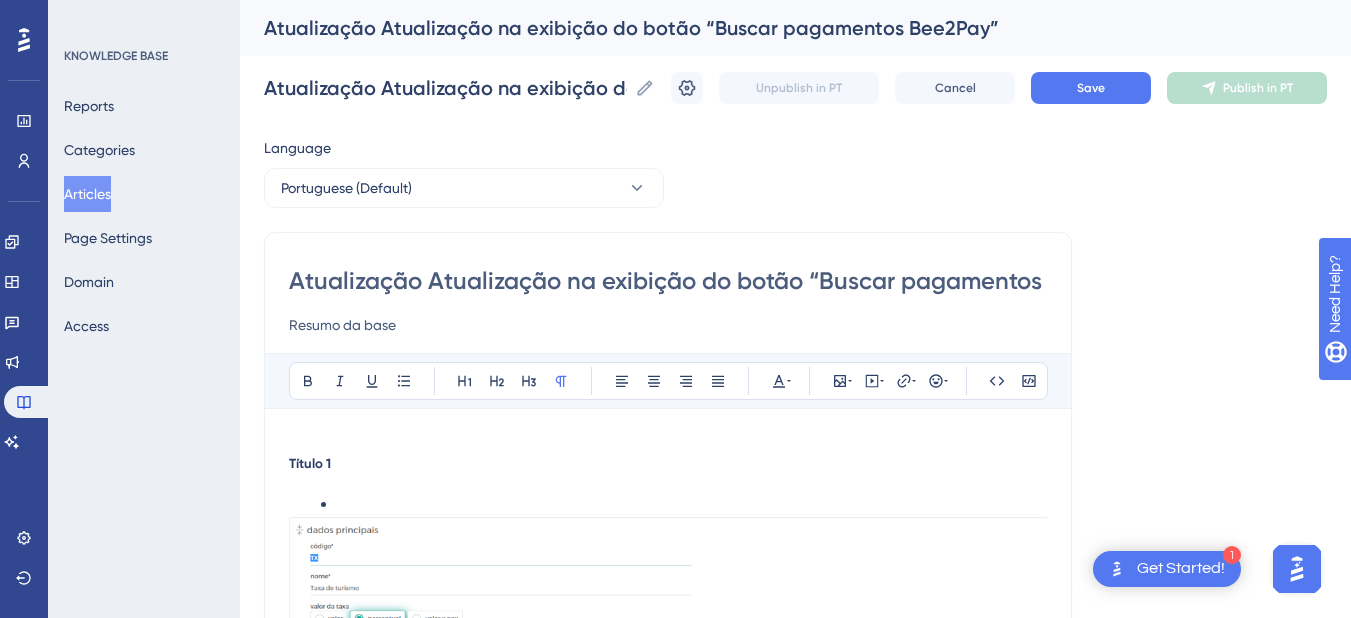 drag, startPoint x: 231, startPoint y: 270, endPoint x: 213, endPoint y: 268, distance: 18.110771 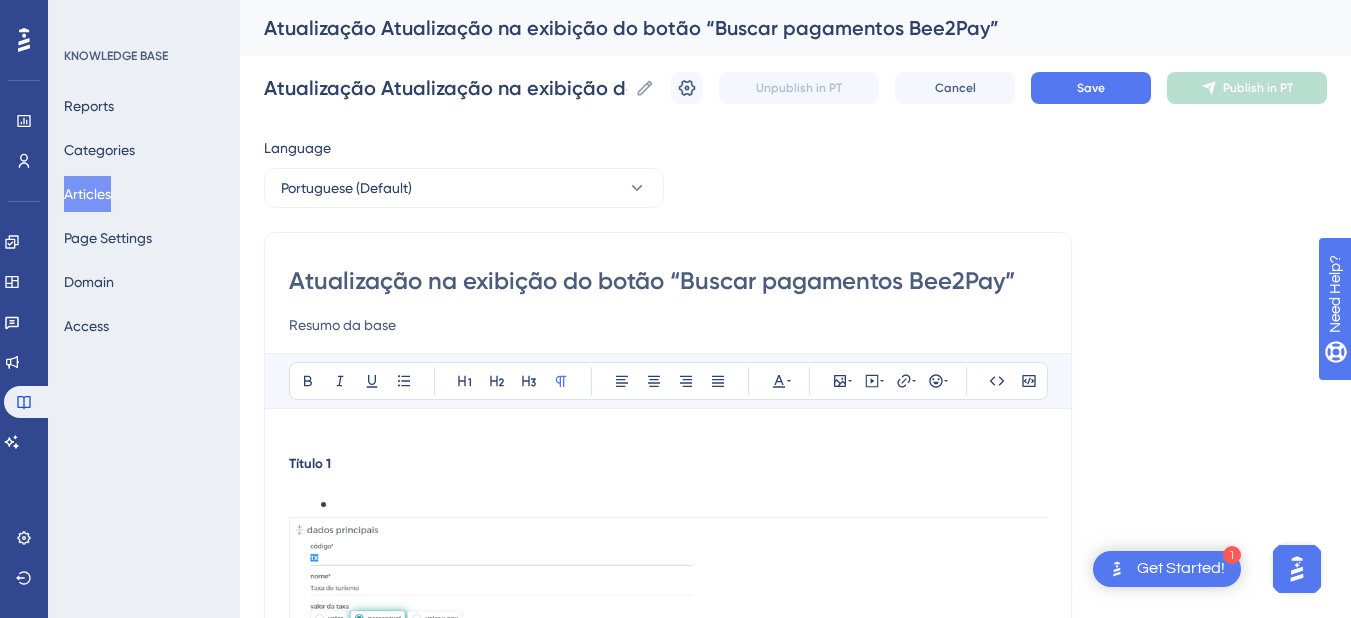 type on "Atualização na exibição do botão “Buscar pagamentos Bee2Pay”" 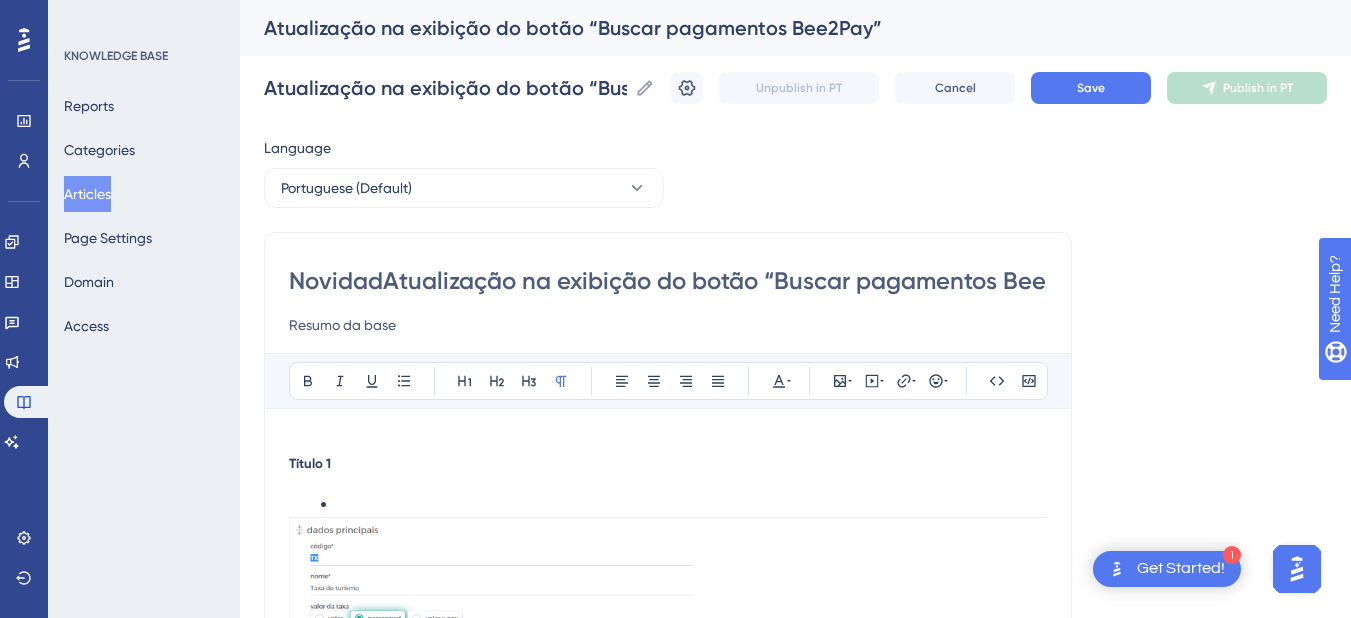 type on "NovidadeAtualização na exibição do botão “Buscar pagamentos Bee2Pay”" 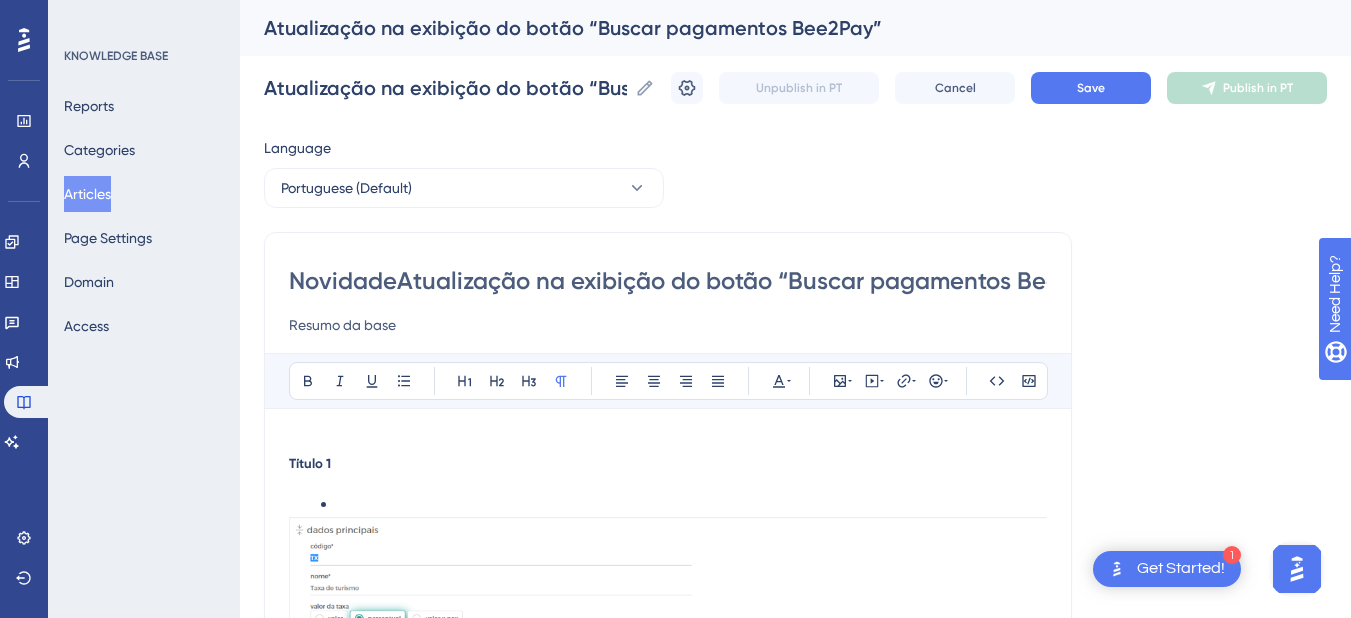 type on "NovidadeAtualização na exibição do botão “Buscar pagamentos Bee2Pay”" 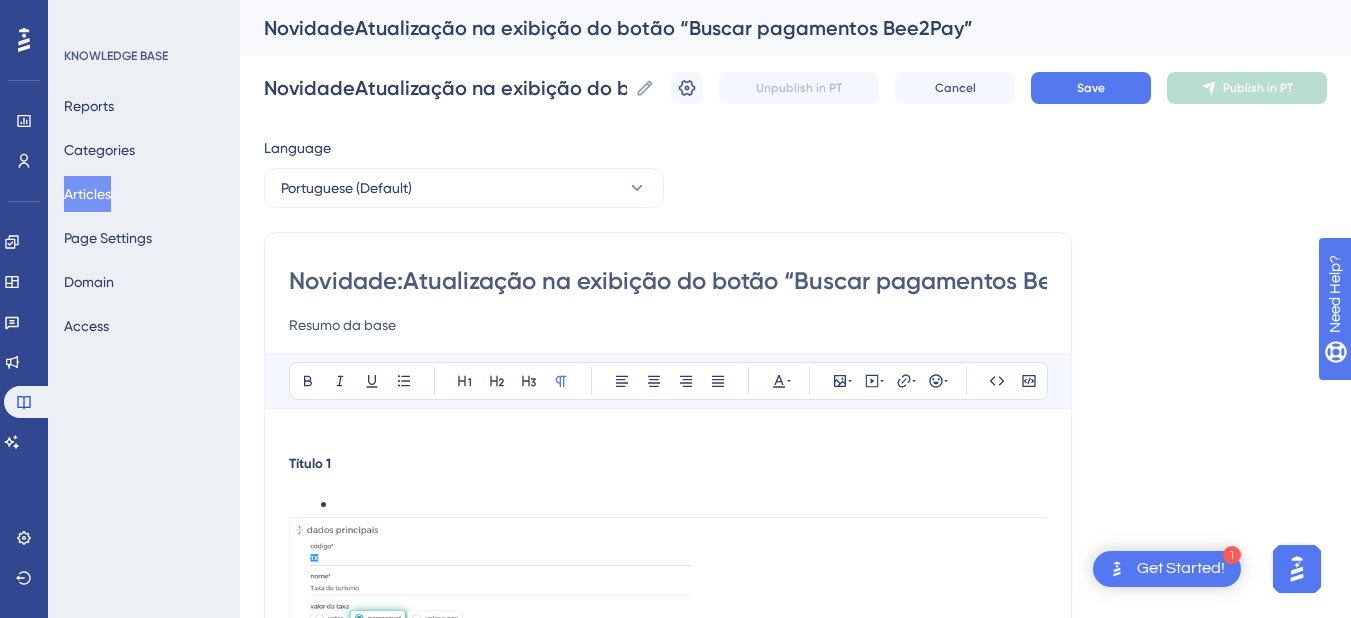 type on "Novidade: Atualização na exibição do botão “Buscar pagamentos Bee2Pay”" 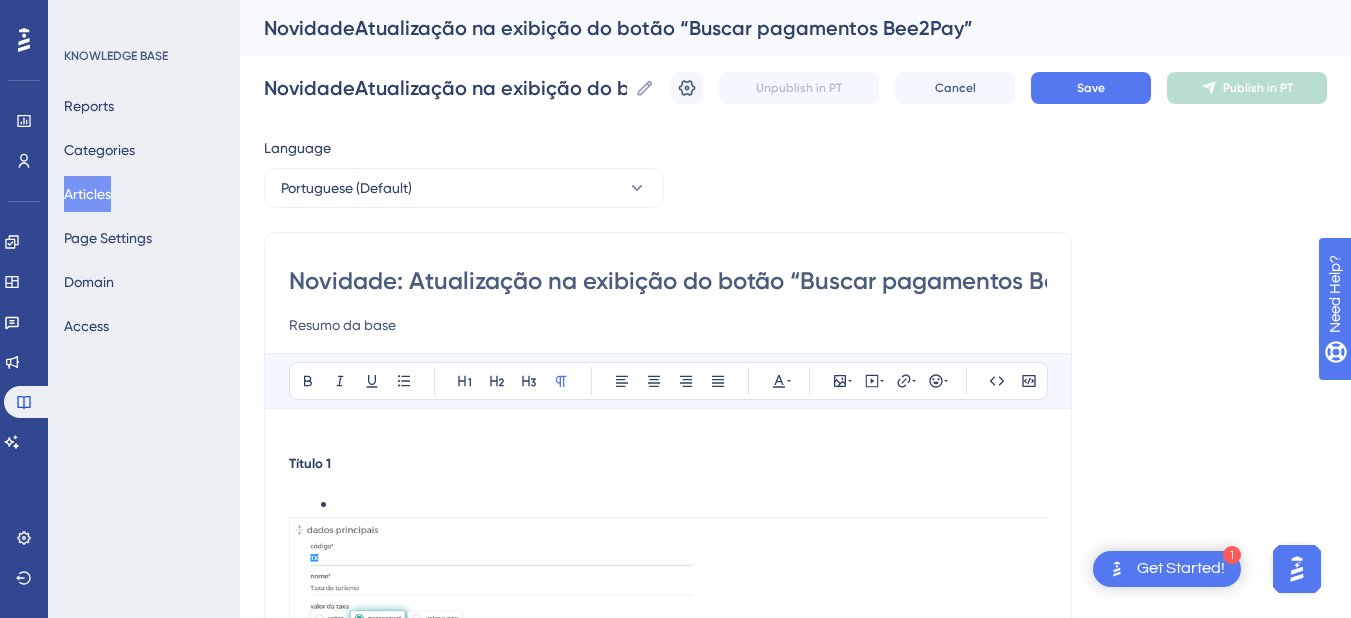 type on "Novidade: Atualização na exibição do botão “Buscar pagamentos Bee2Pay”" 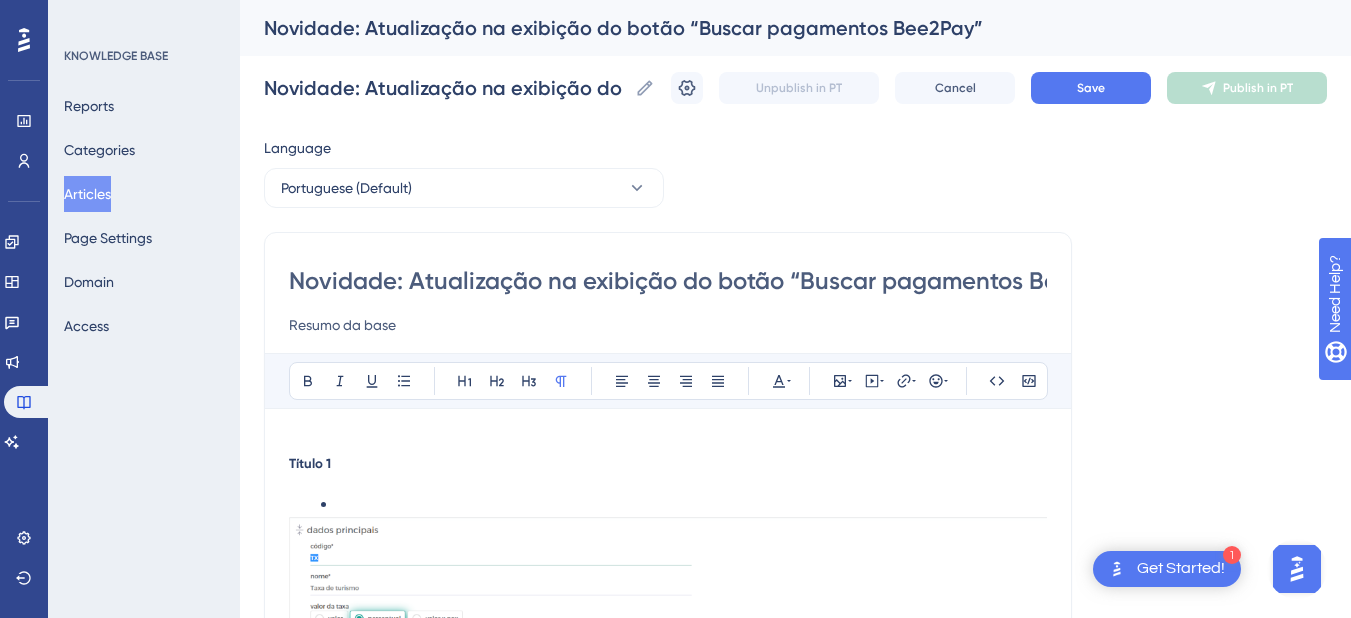 click on "Novidade: Atualização na exibição do botão “Buscar pagamentos Bee2Pay”" at bounding box center [668, 281] 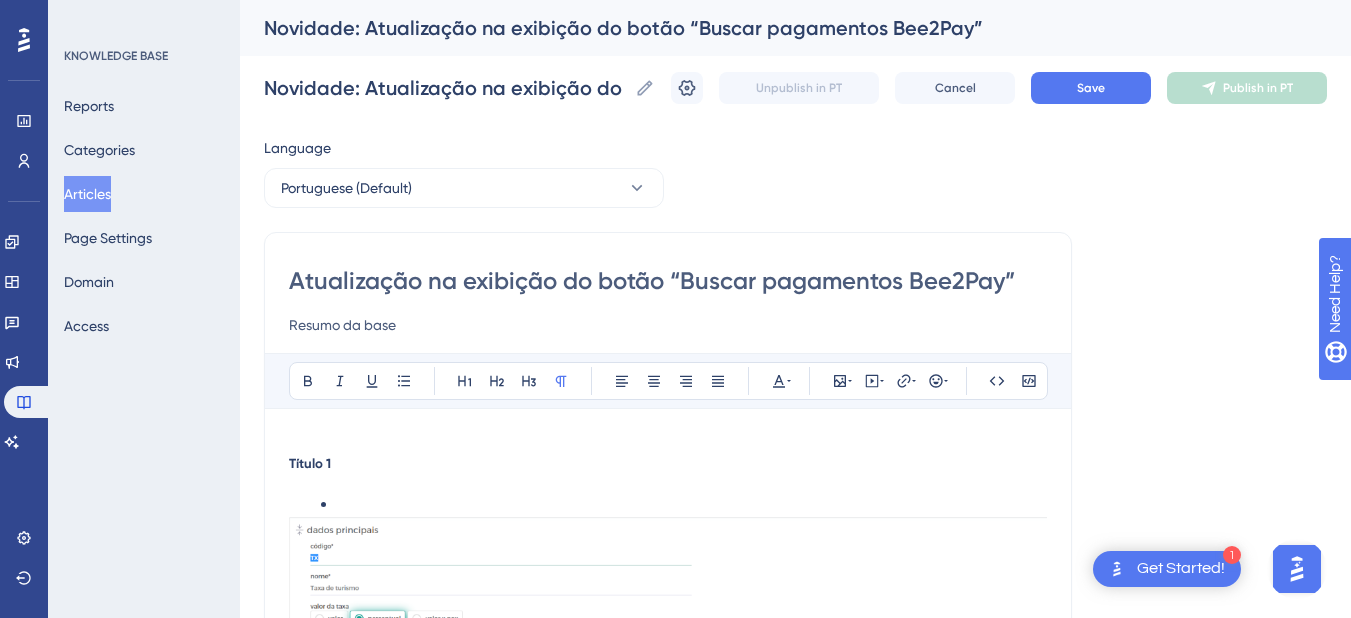 type on "Atualização na exibição do botão “Buscar pagamentos Bee2Pay”" 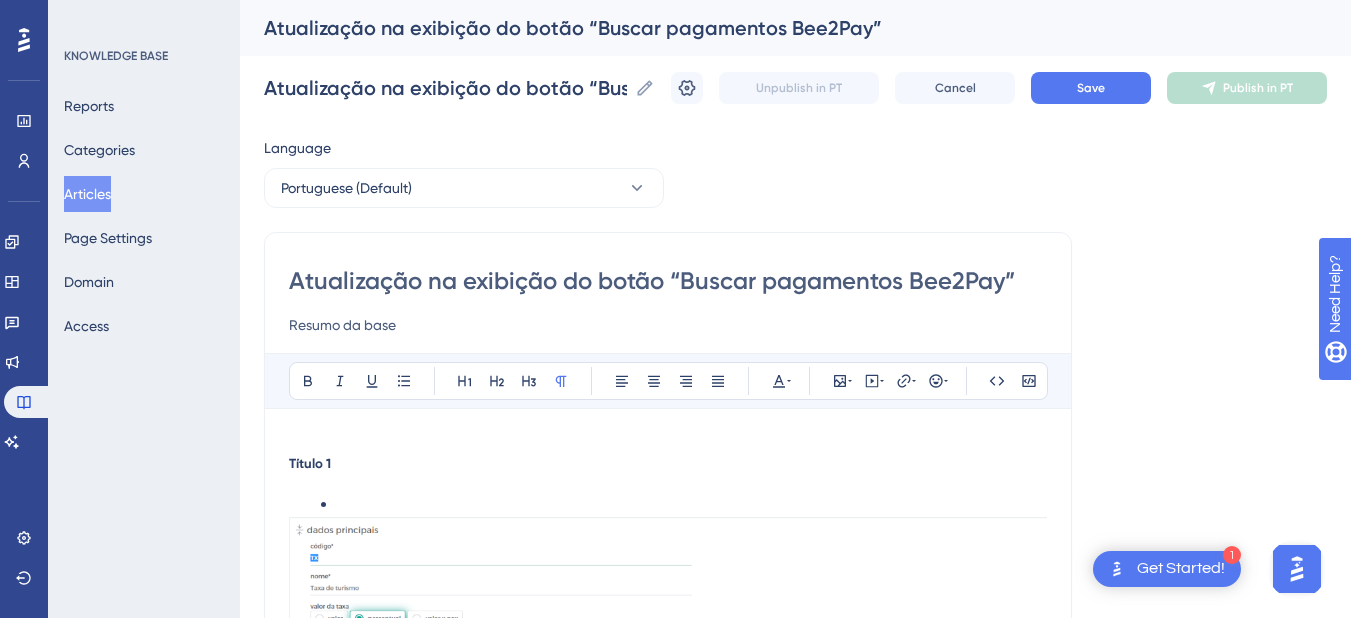 click on "Atualização na exibição do botão “Buscar pagamentos Bee2Pay”" at bounding box center (668, 281) 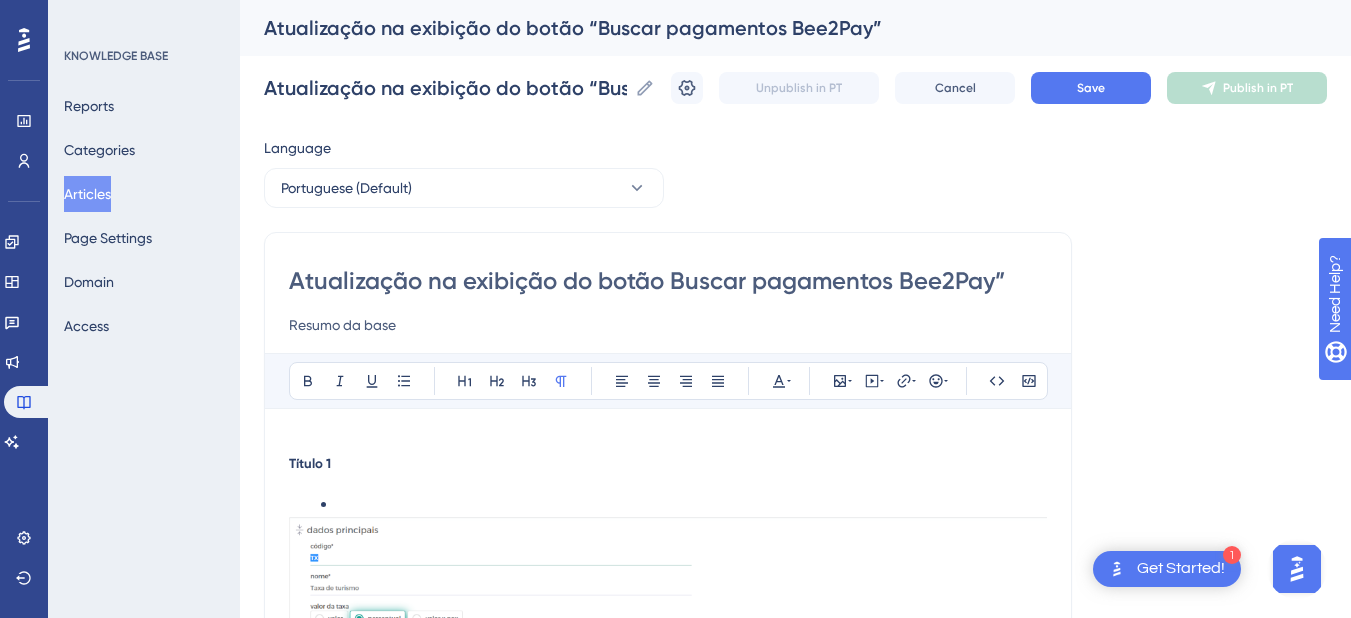 type on "Atualização na exibição do botão Buscar pagamentos Bee2Pay”" 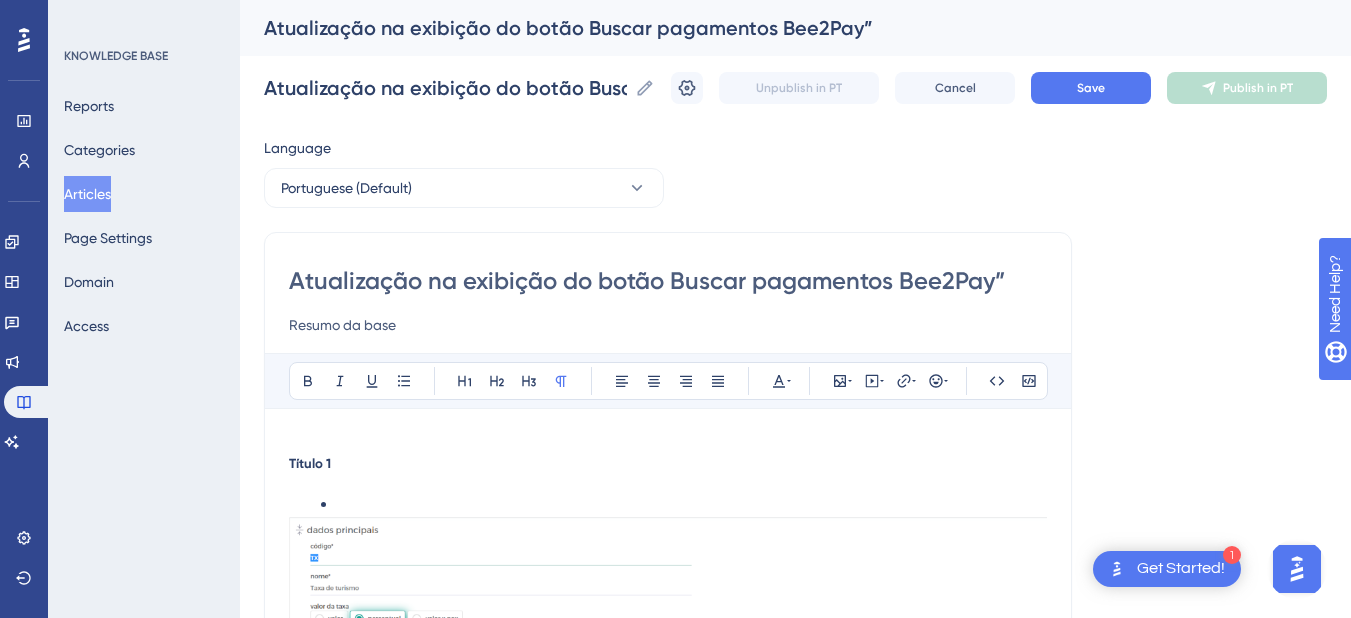 click on "Atualização na exibição do botão Buscar pagamentos Bee2Pay”" at bounding box center (668, 281) 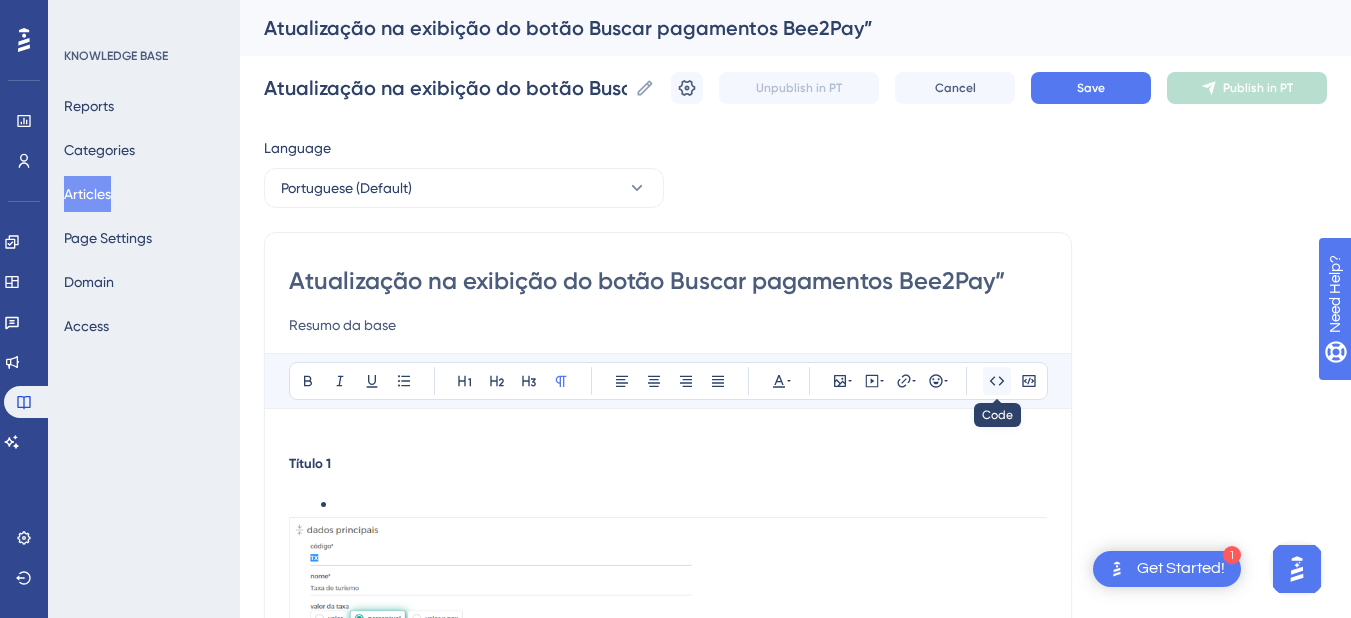 type on "Atualização na exibição do botão Buscar pagamentos Bee2Pay" 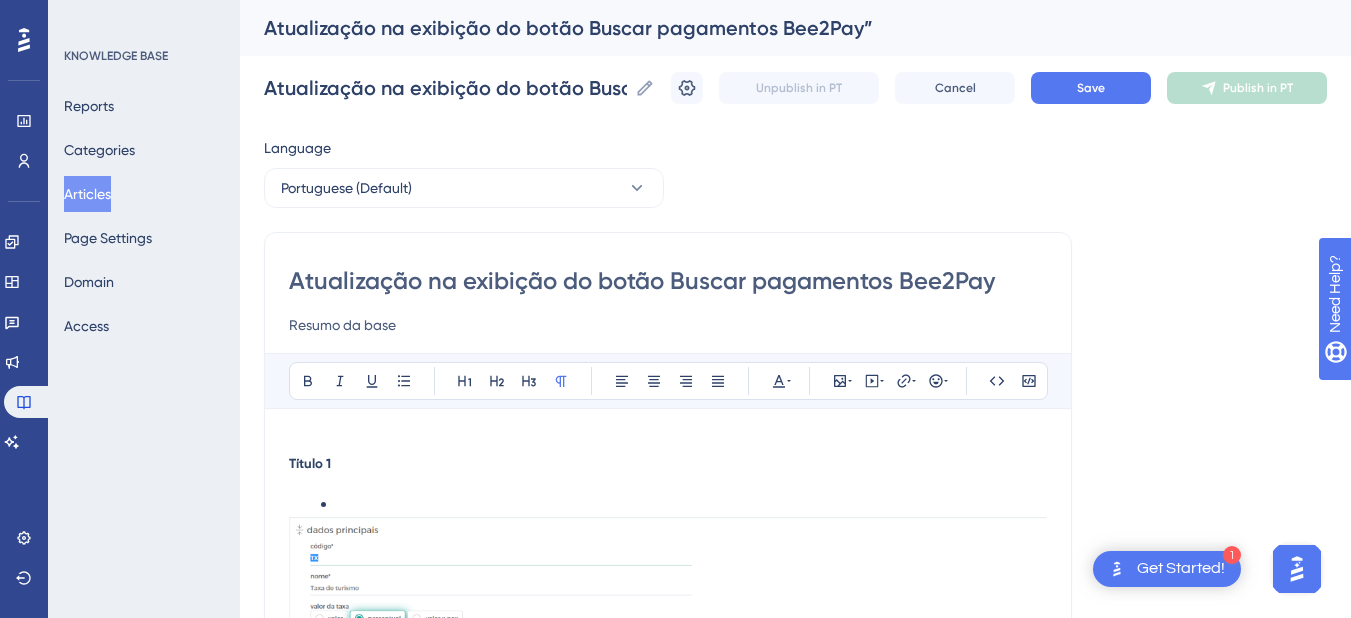 type on "Atualização na exibição do botão Buscar pagamentos Bee2Pay" 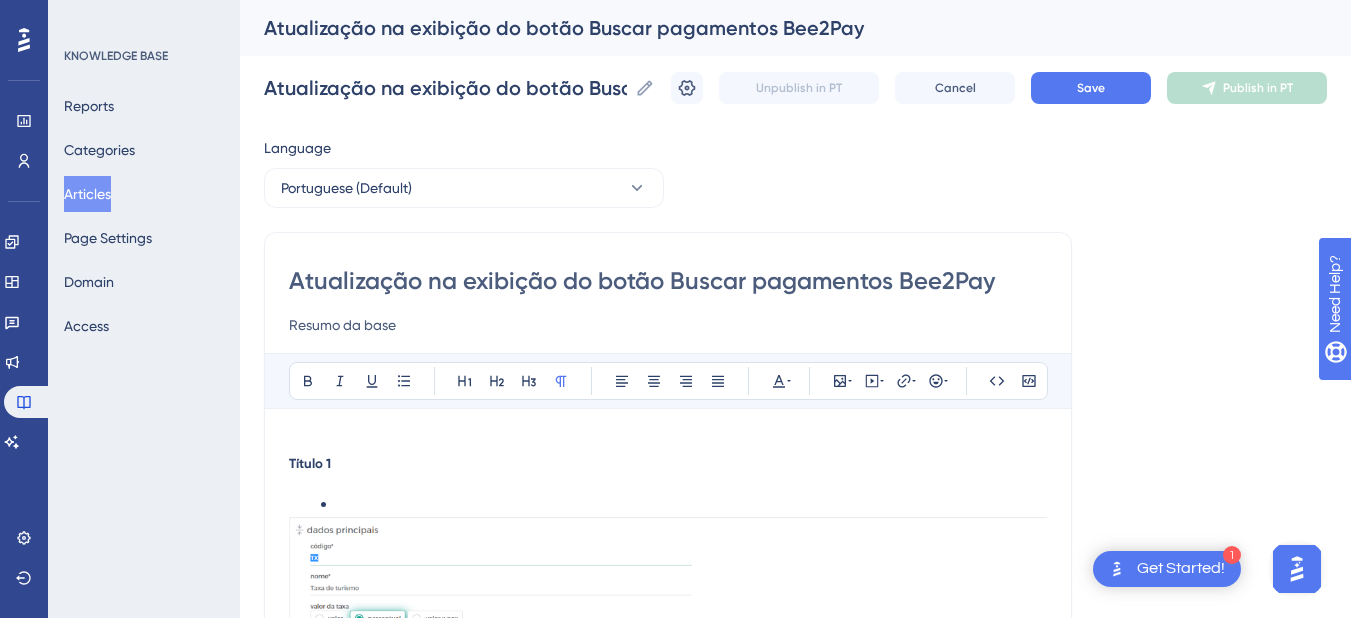 type on "Atualização na exibição do botão Buscar pagamentos Bee2Pay" 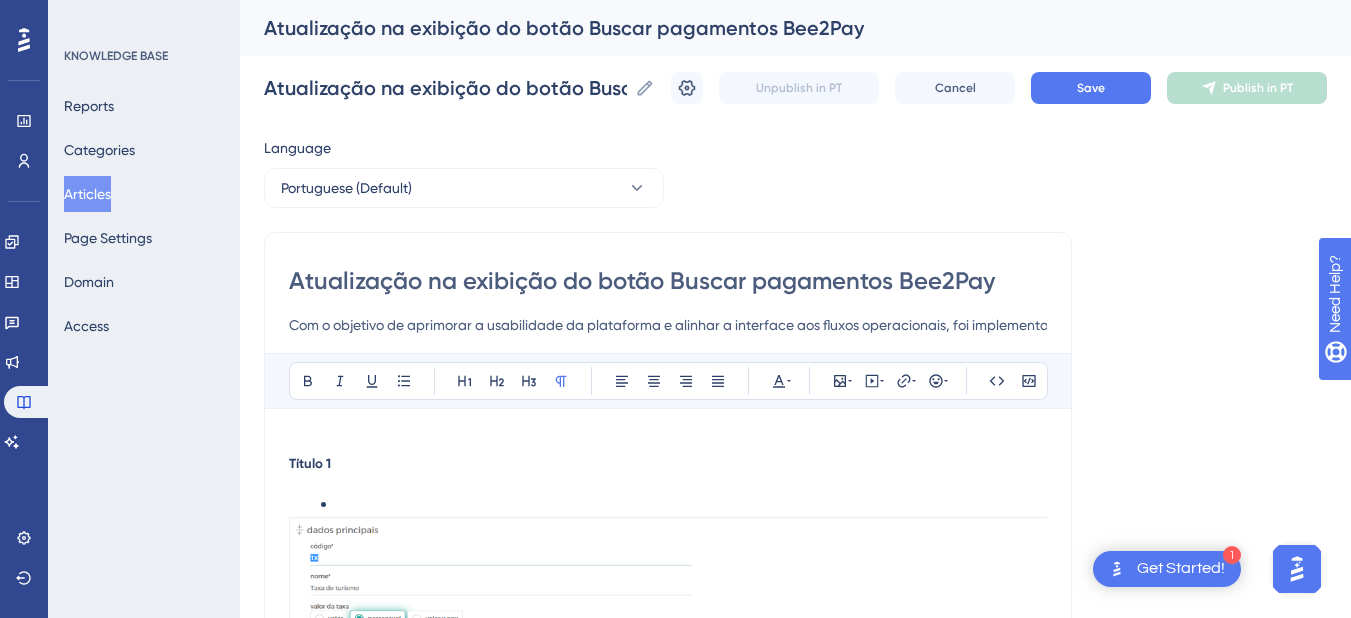 scroll, scrollTop: 0, scrollLeft: 632, axis: horizontal 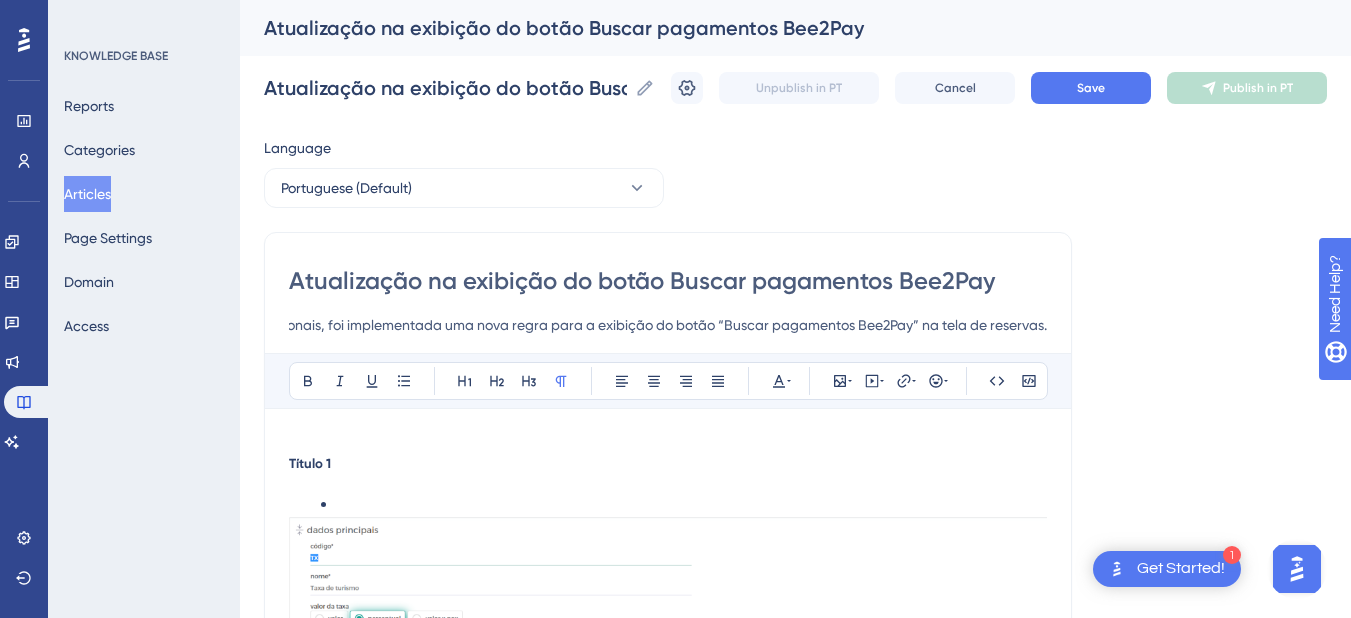 type on "Com o objetivo de aprimorar a usabilidade da plataforma e alinhar a interface aos fluxos operacionais, foi implementada uma nova regra para a exibição do botão “Buscar pagamentos Bee2Pay” na tela de reservas." 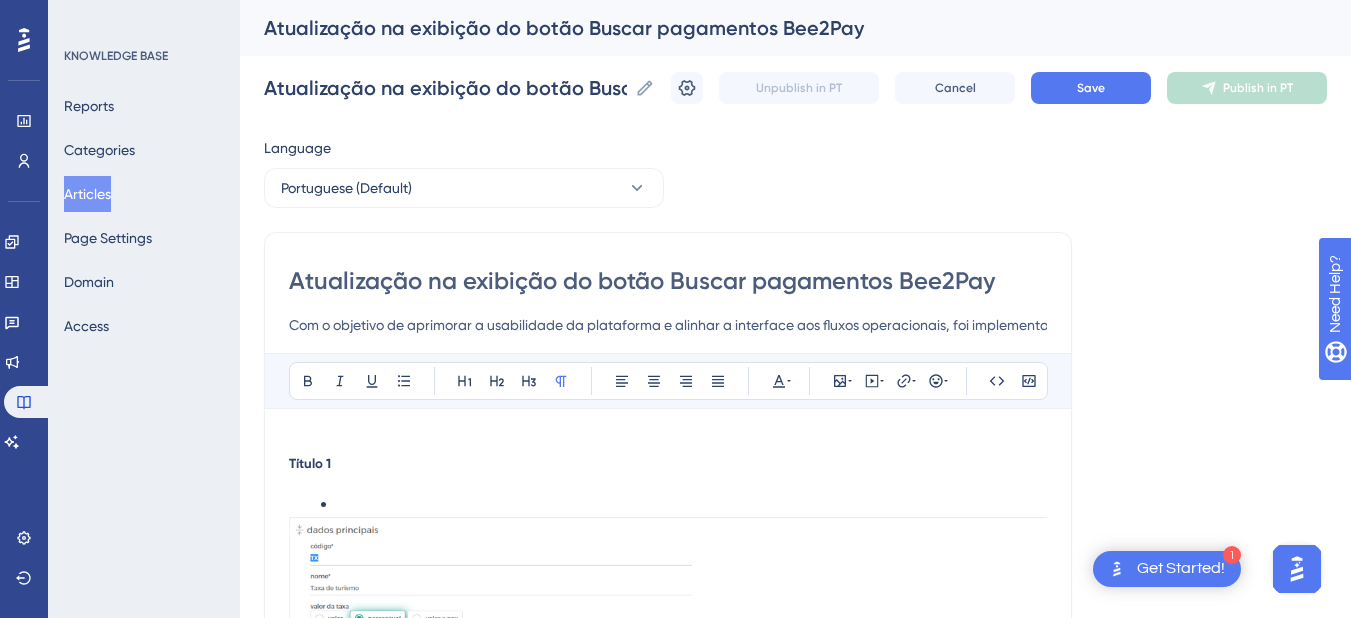 scroll, scrollTop: 200, scrollLeft: 0, axis: vertical 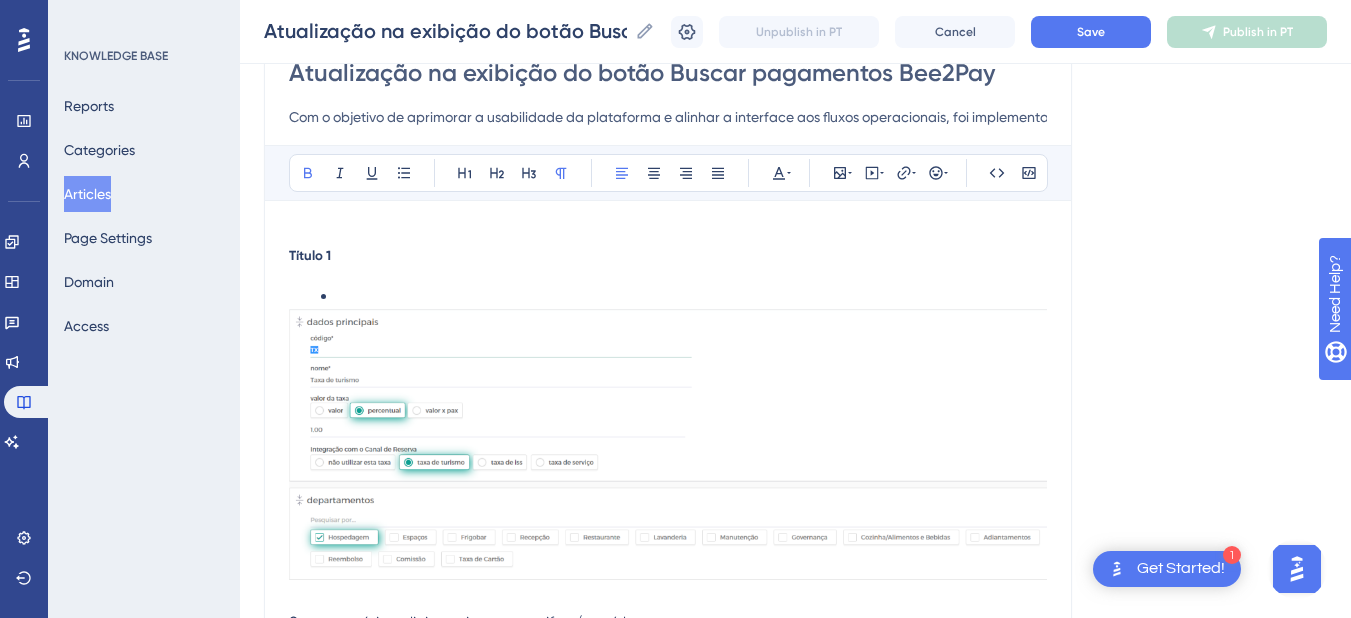 click on "Título 1" at bounding box center [310, 255] 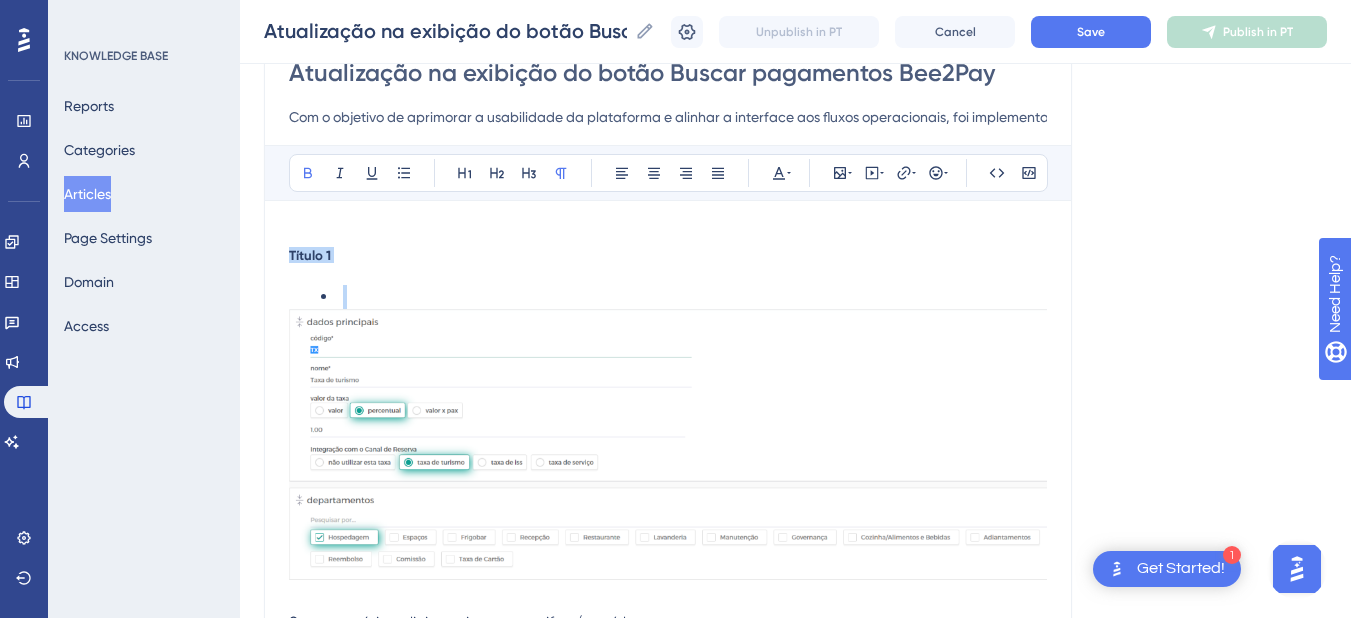 scroll, scrollTop: 786, scrollLeft: 0, axis: vertical 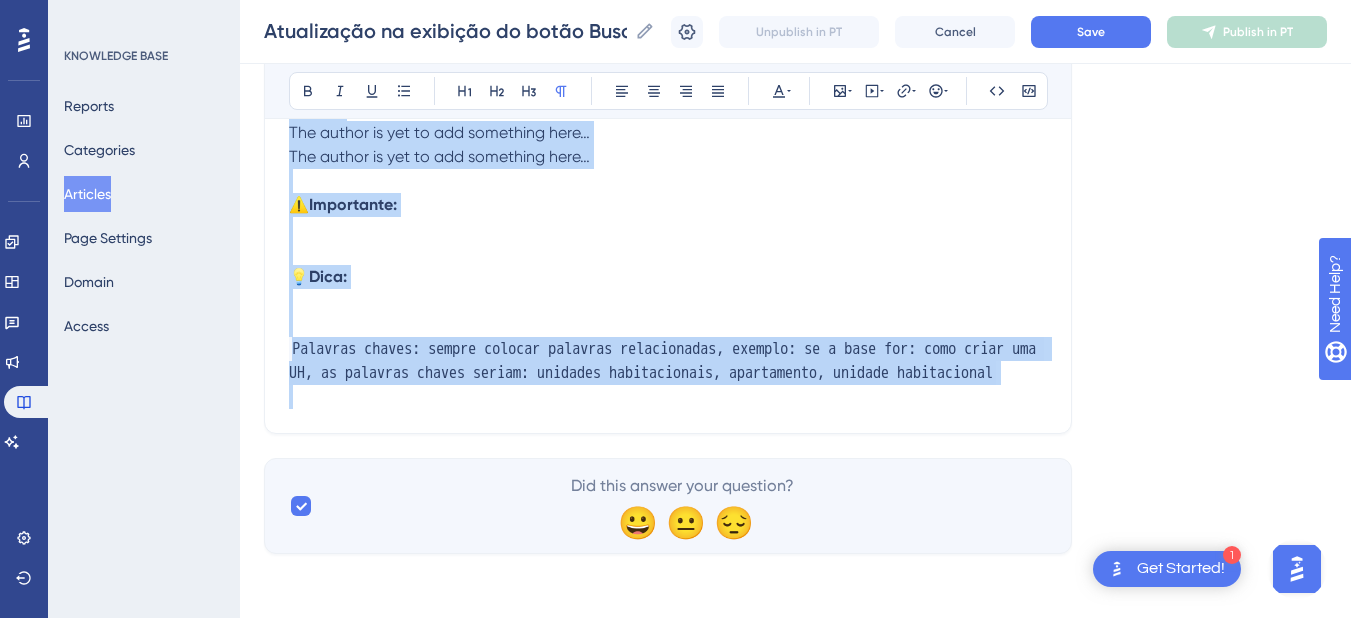 drag, startPoint x: 292, startPoint y: 259, endPoint x: 590, endPoint y: 368, distance: 317.309 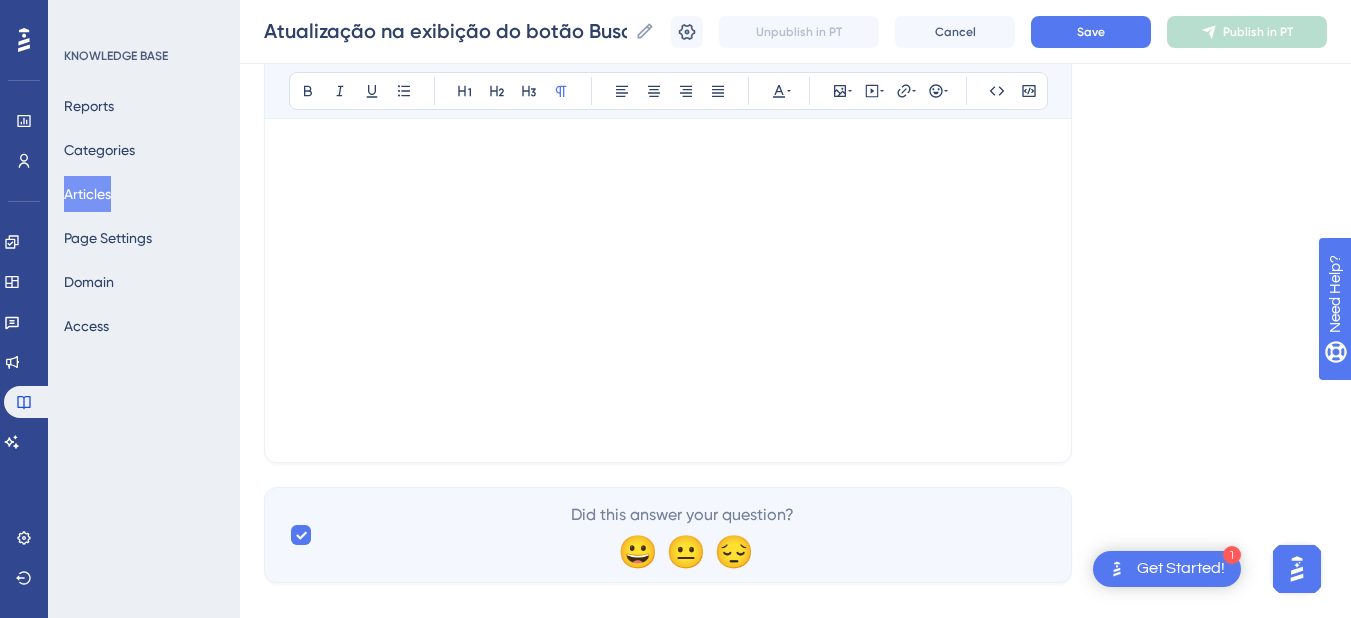 scroll, scrollTop: 227, scrollLeft: 0, axis: vertical 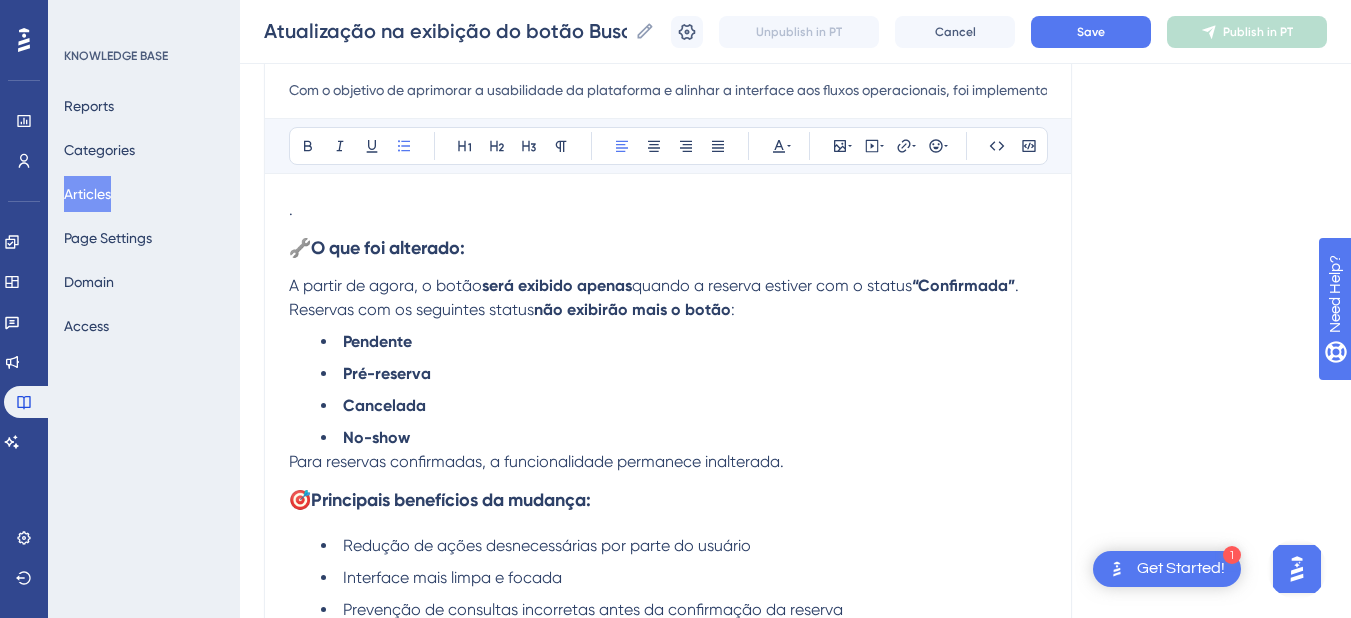 click on "🔧  O que foi alterado:" at bounding box center [668, 248] 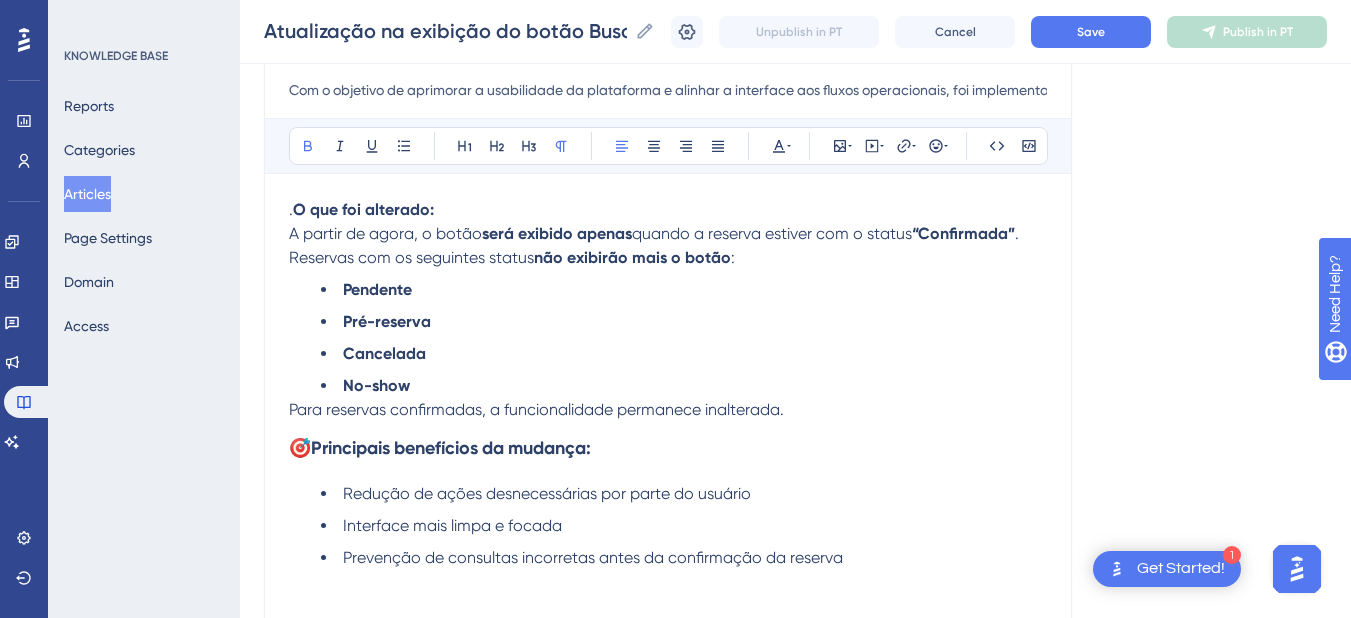 click on "“Confirmada”" at bounding box center [963, 233] 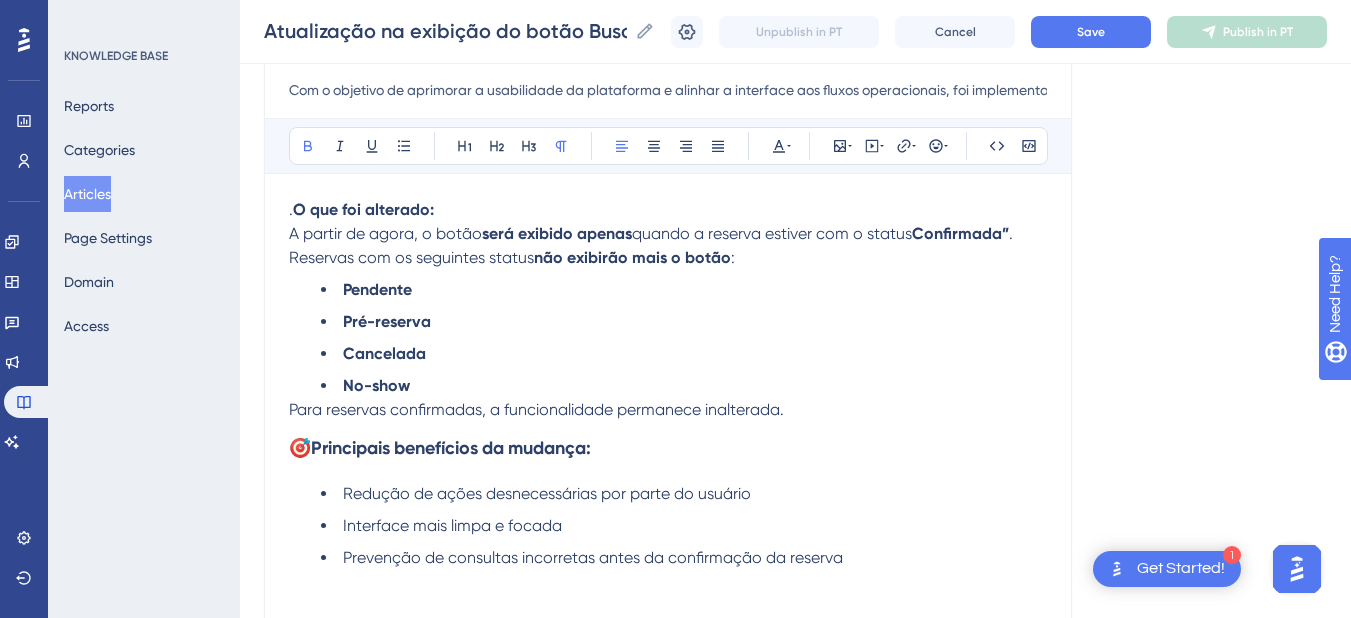 click on "Confirmada”" at bounding box center [960, 233] 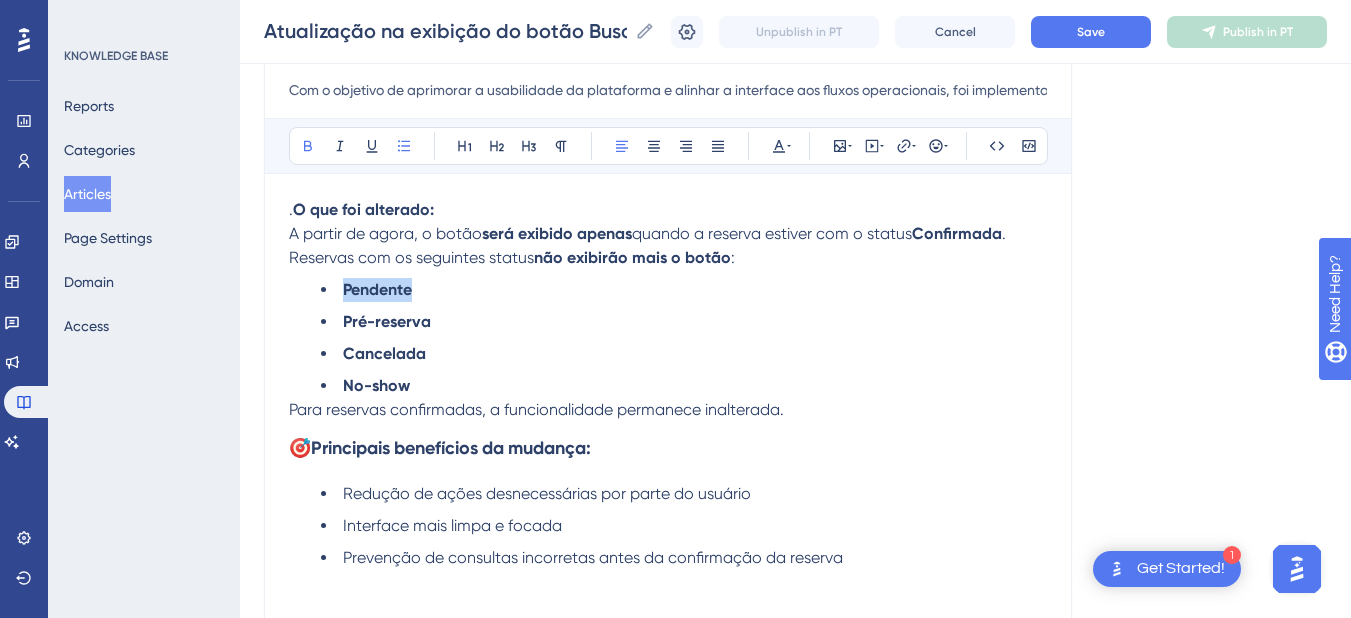 drag, startPoint x: 458, startPoint y: 298, endPoint x: 336, endPoint y: 297, distance: 122.0041 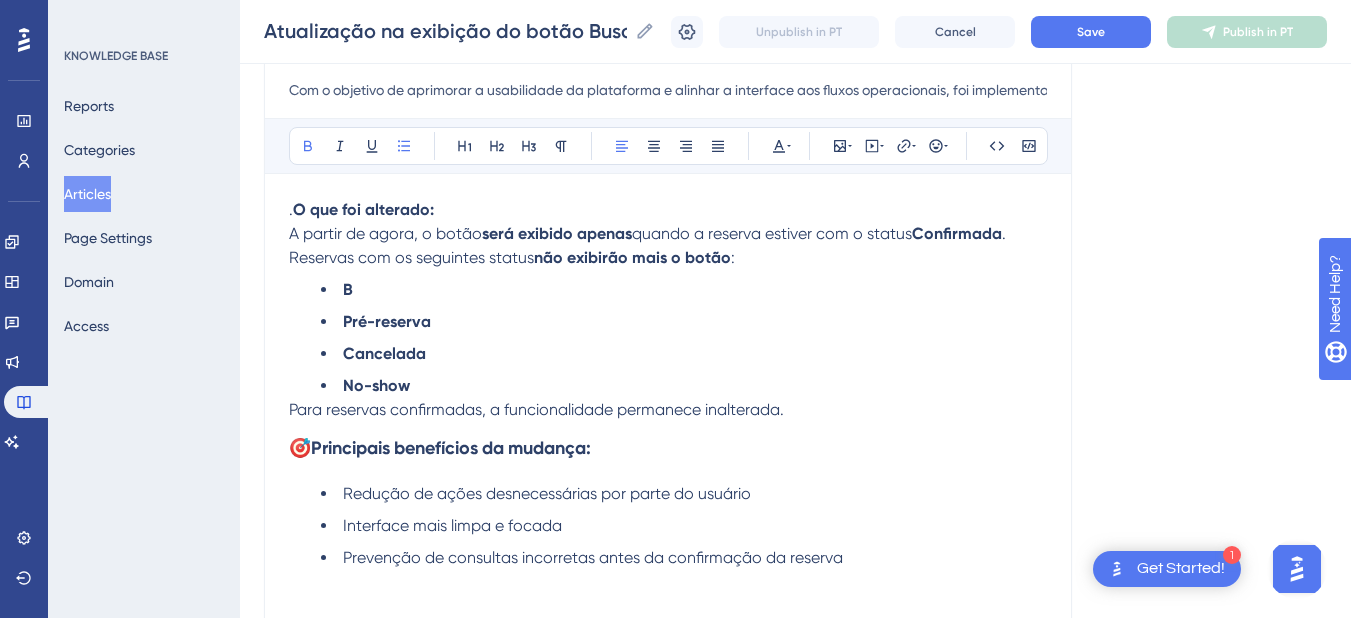 type 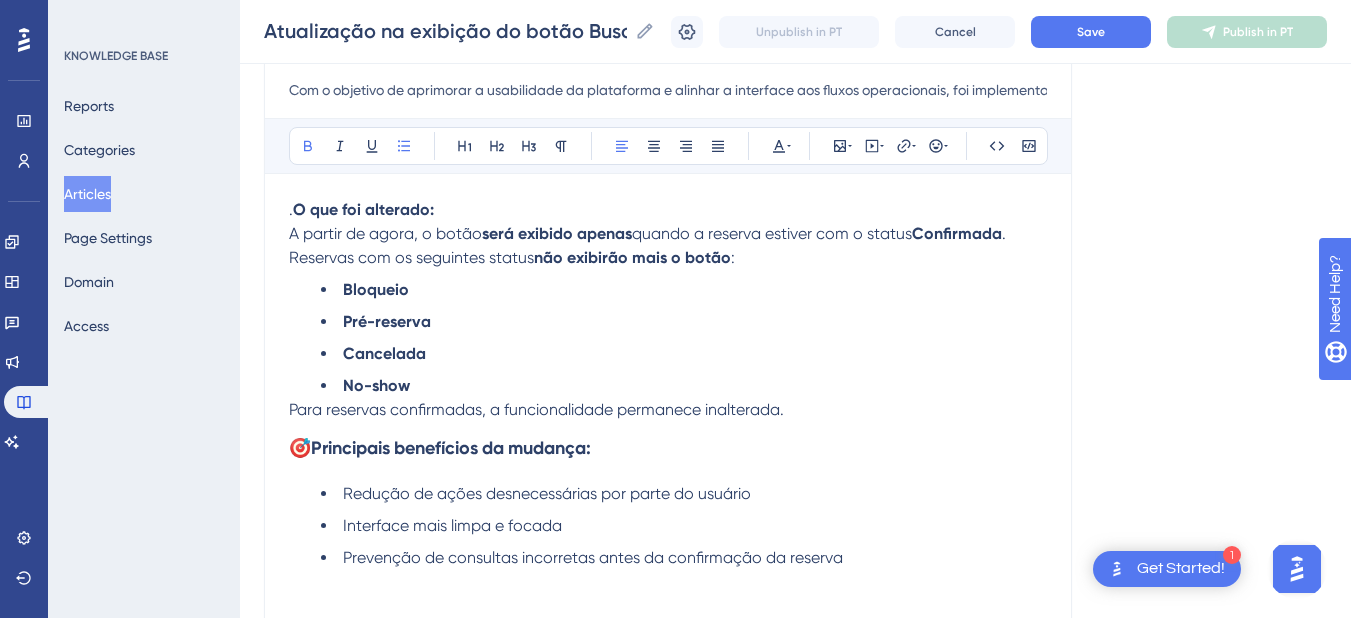 click on "Bloqueio" at bounding box center [684, 290] 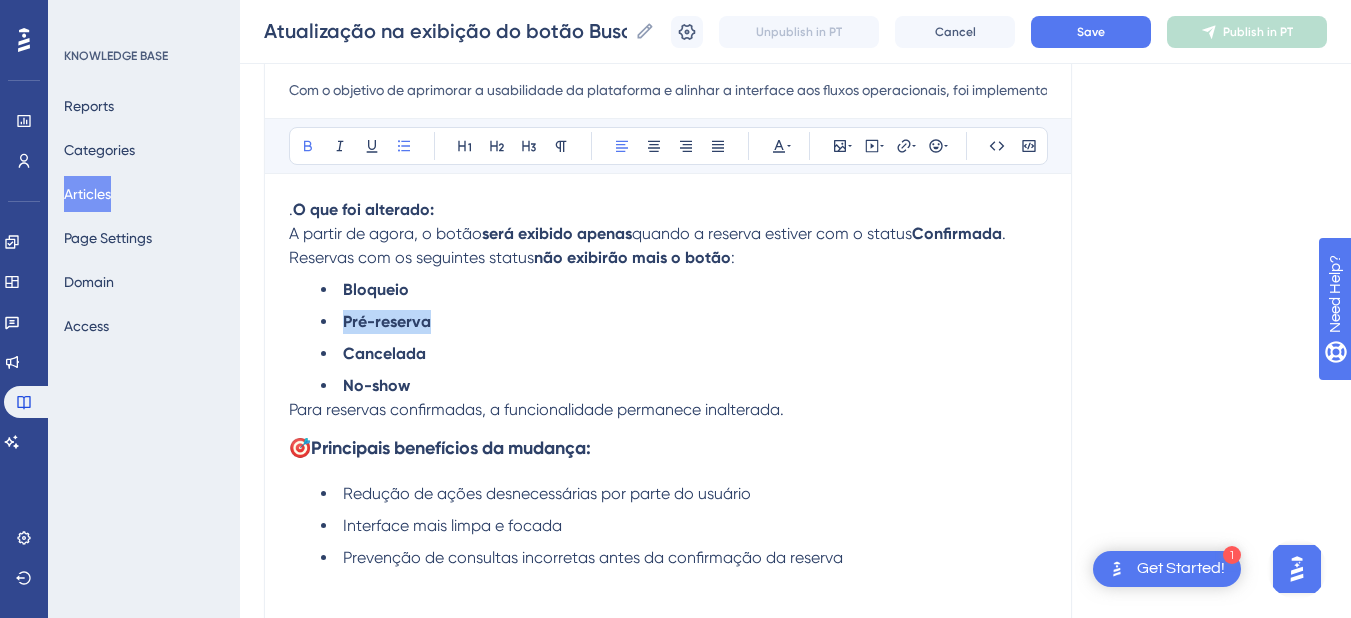 drag, startPoint x: 463, startPoint y: 318, endPoint x: 335, endPoint y: 319, distance: 128.0039 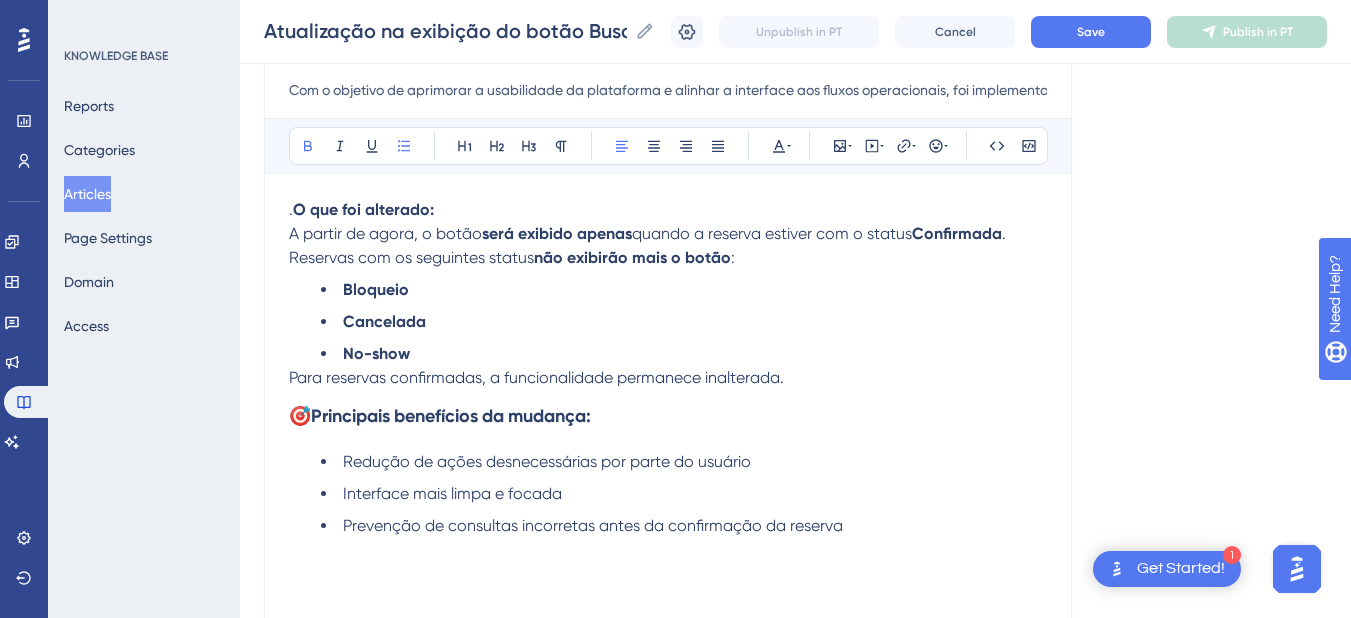 click on "Bloqueio" at bounding box center [684, 290] 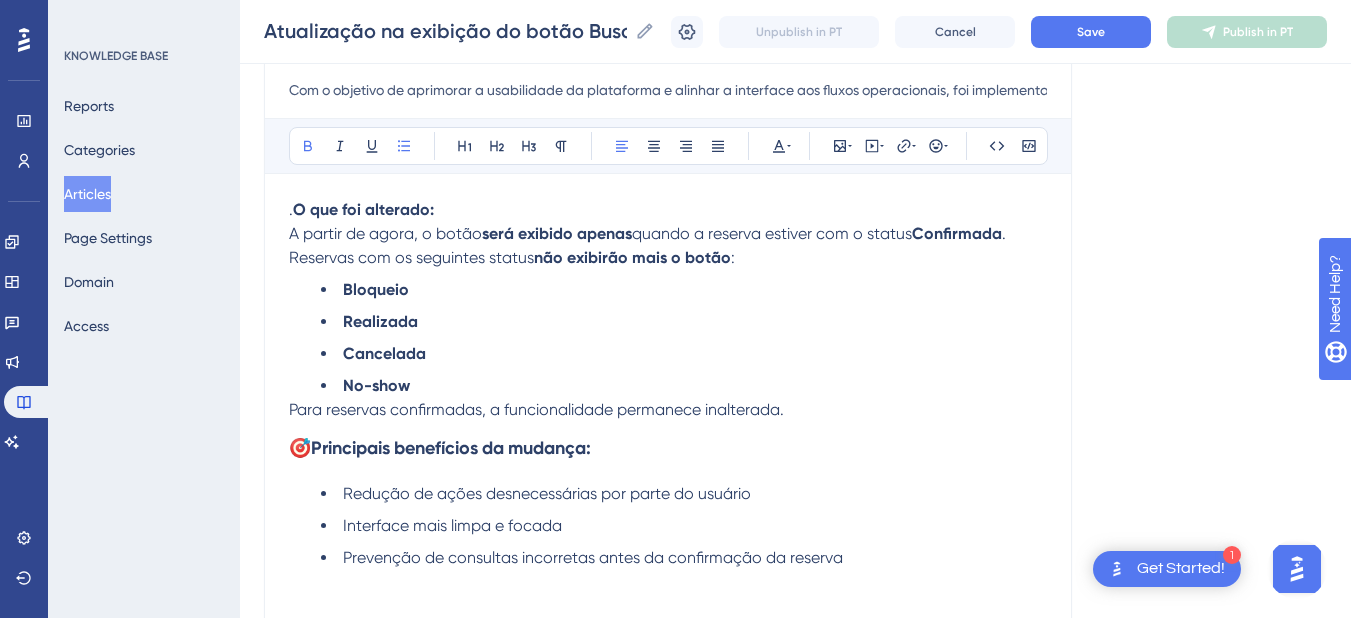 click on "No-show" at bounding box center [684, 386] 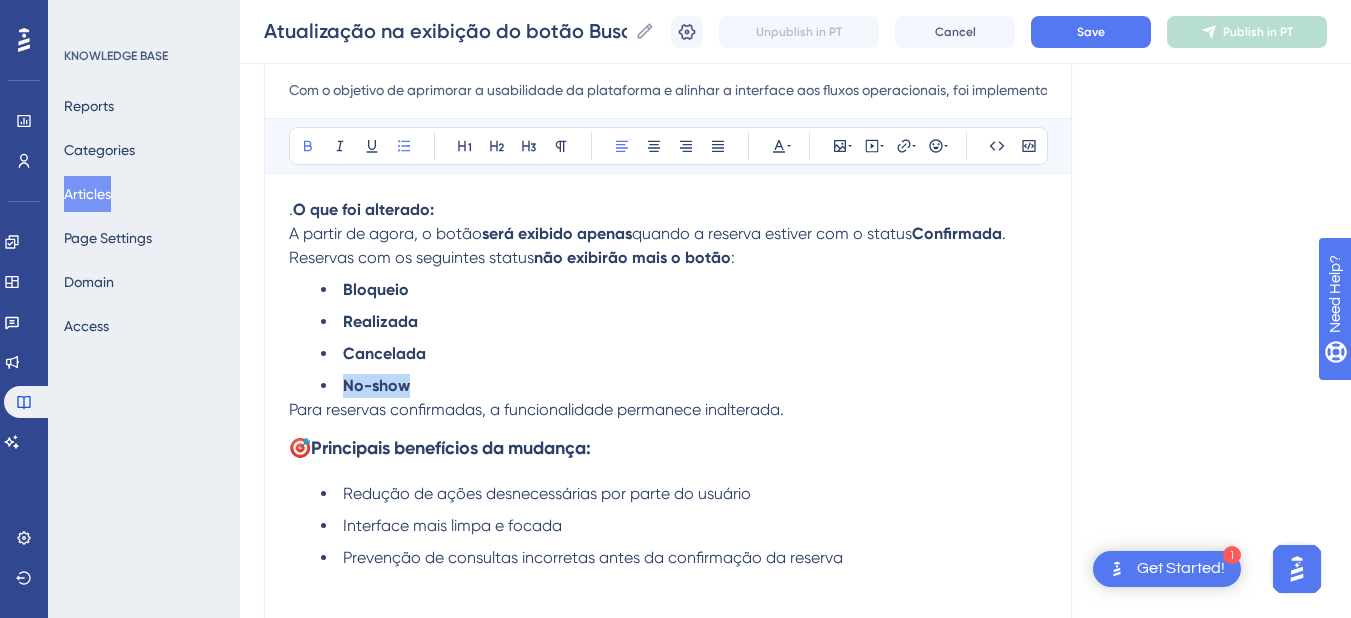 drag, startPoint x: 384, startPoint y: 383, endPoint x: 335, endPoint y: 383, distance: 49 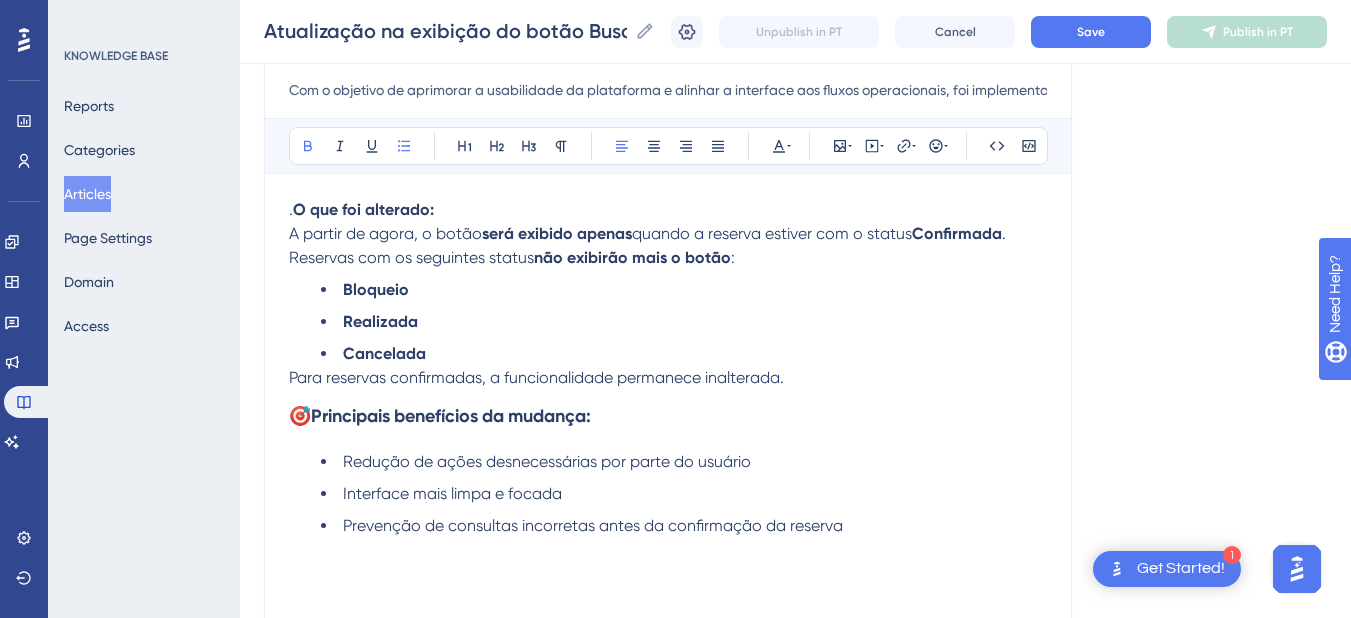 click on "Para reservas confirmadas, a funcionalidade permanece inalterada." at bounding box center (536, 377) 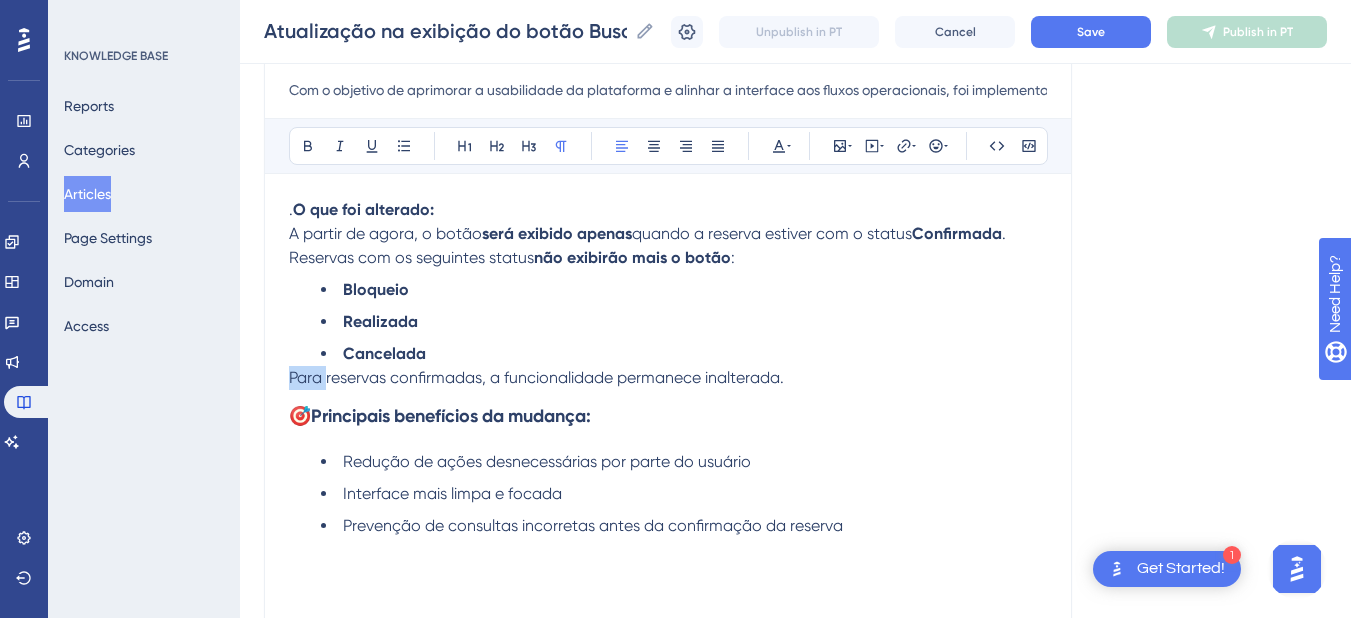 click on "Para reservas confirmadas, a funcionalidade permanece inalterada." at bounding box center (536, 377) 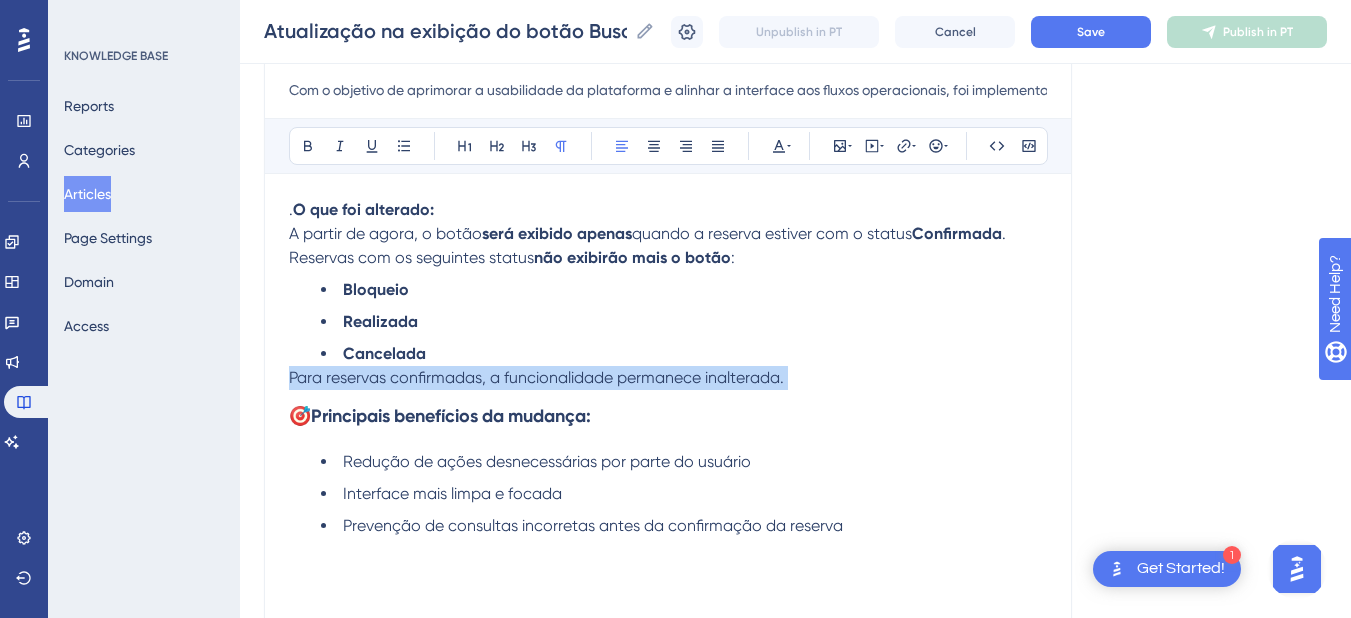 click on "Para reservas confirmadas, a funcionalidade permanece inalterada." at bounding box center (536, 377) 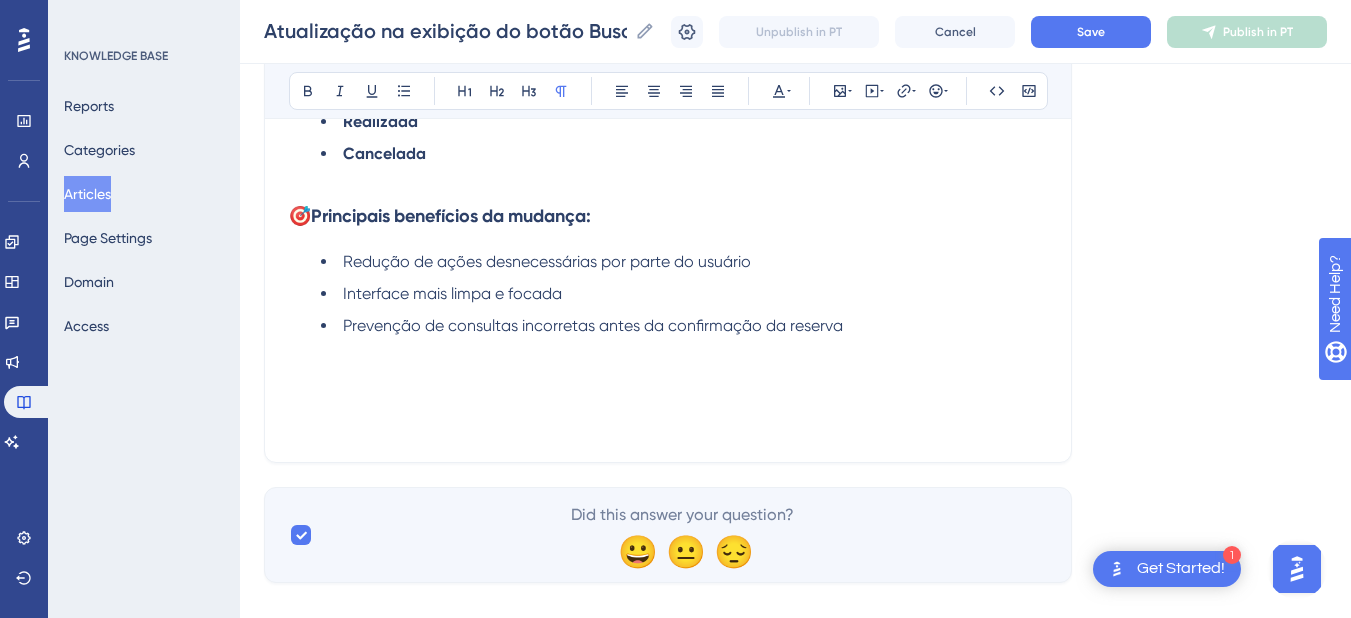 scroll, scrollTop: 227, scrollLeft: 0, axis: vertical 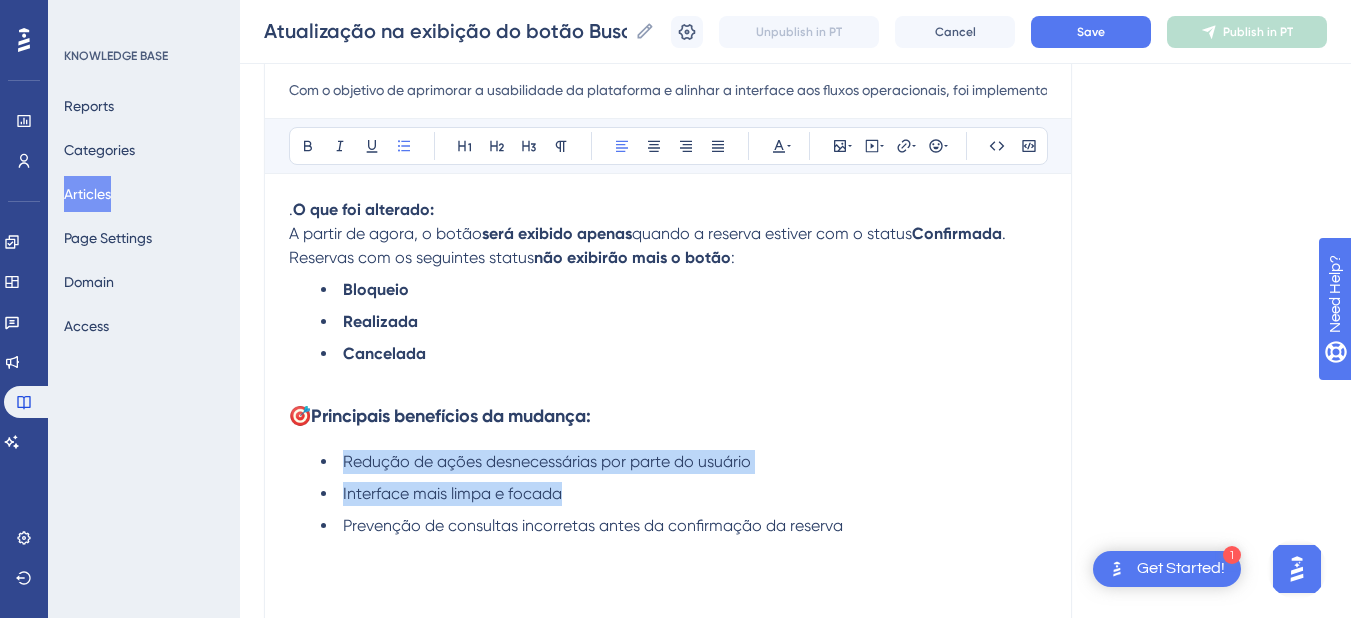 drag, startPoint x: 571, startPoint y: 494, endPoint x: 343, endPoint y: 464, distance: 229.96521 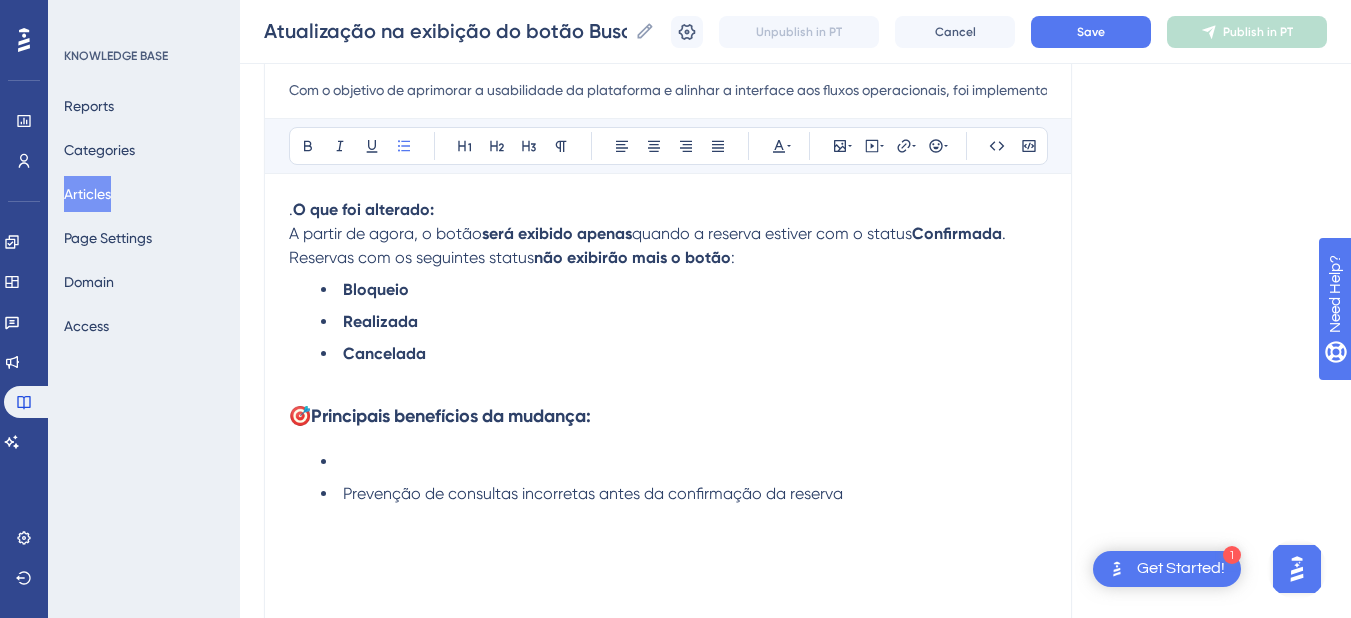 click on "Prevenção de consultas incorretas antes da confirmação da reserva" at bounding box center (593, 493) 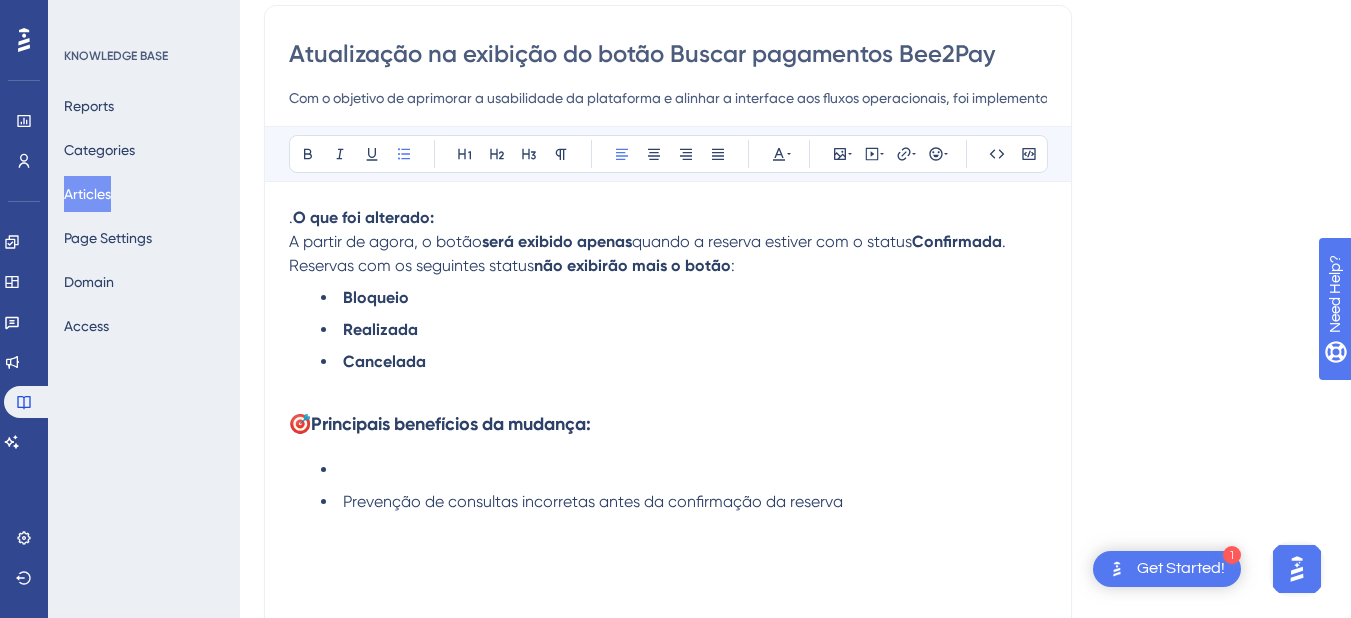 scroll, scrollTop: 27, scrollLeft: 0, axis: vertical 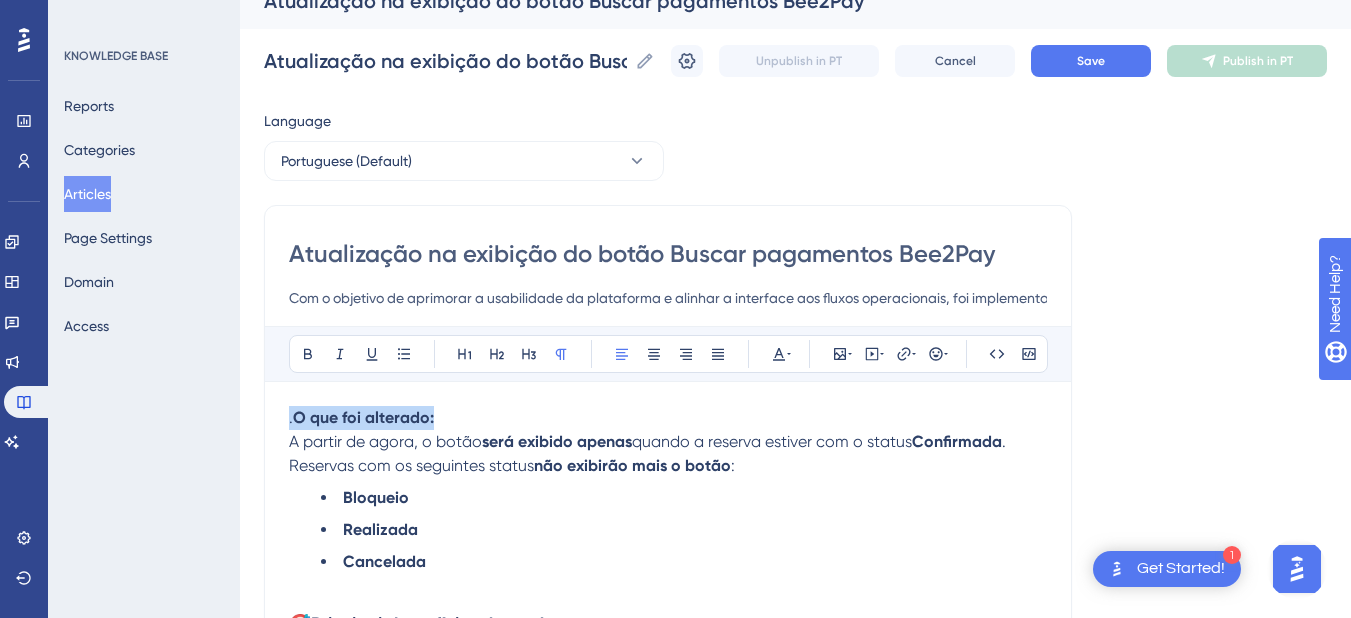 drag, startPoint x: 467, startPoint y: 416, endPoint x: 234, endPoint y: 404, distance: 233.3088 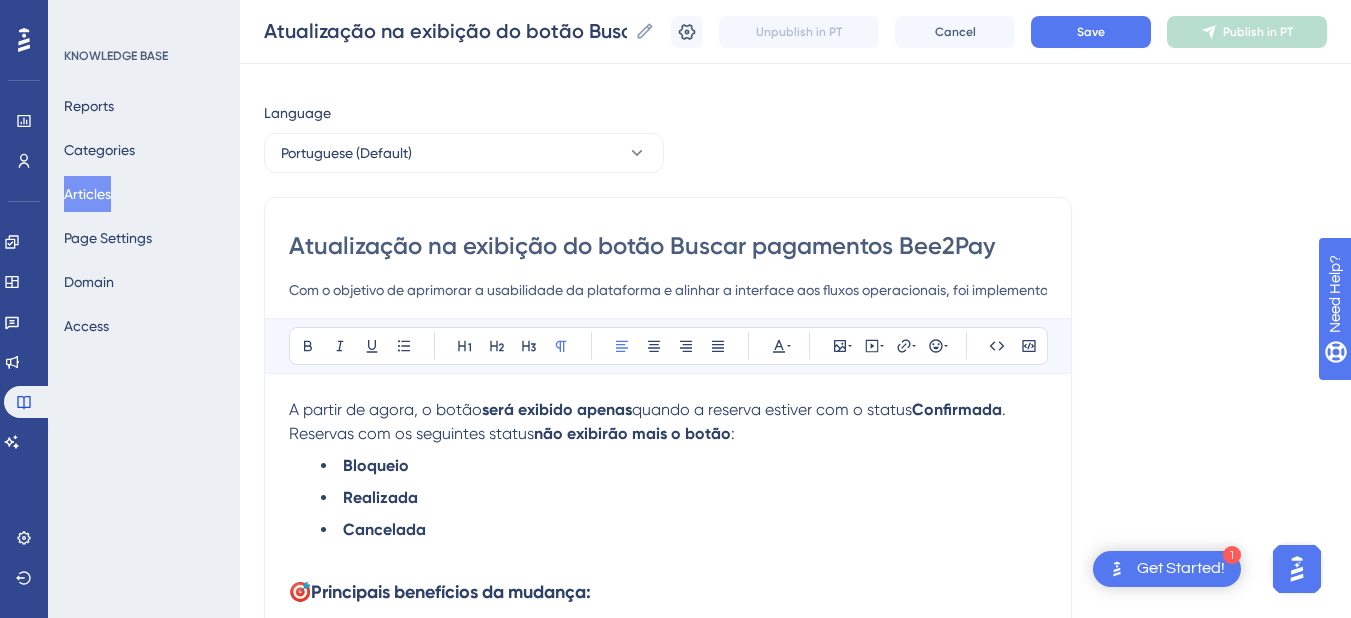 scroll, scrollTop: 227, scrollLeft: 0, axis: vertical 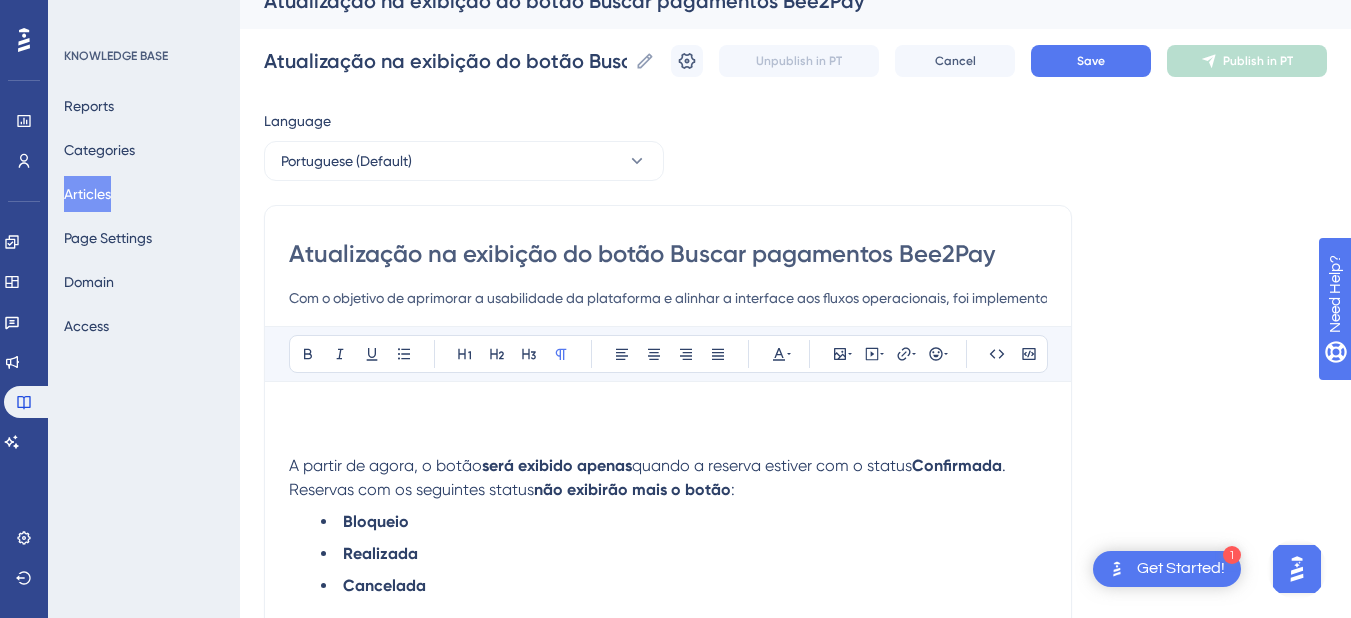 click at bounding box center [668, 418] 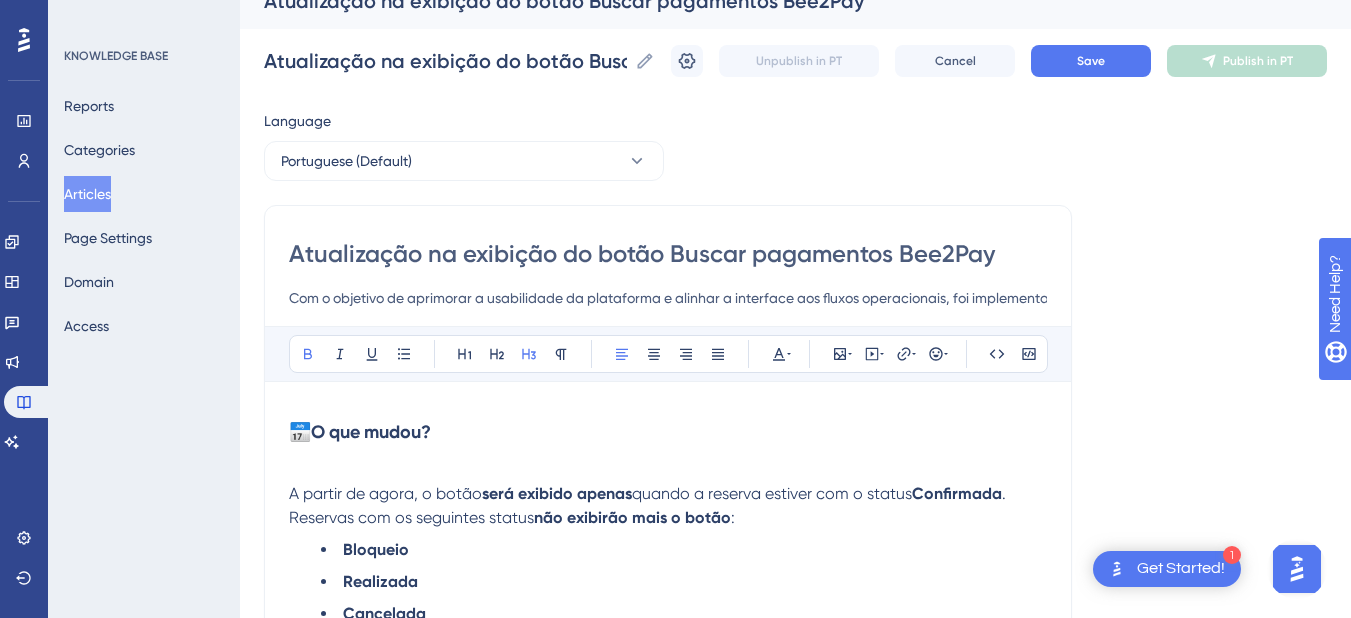 click on "📅  O que mudou?" at bounding box center (668, 432) 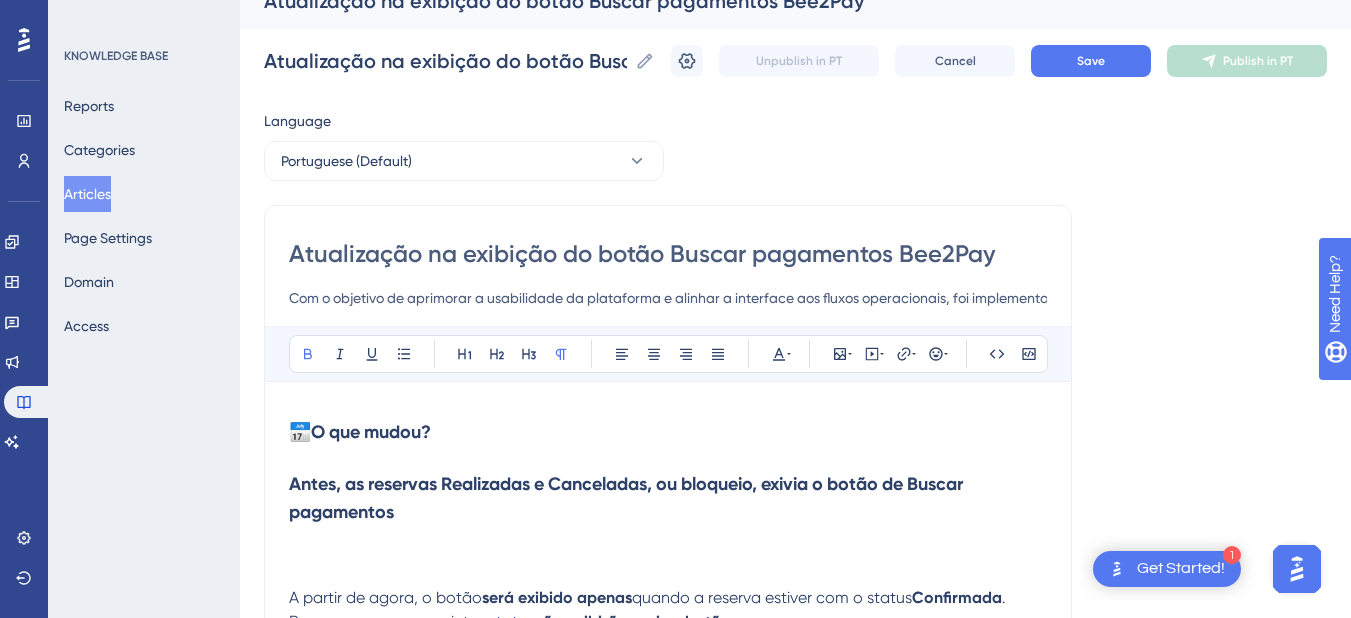 click at bounding box center (668, 550) 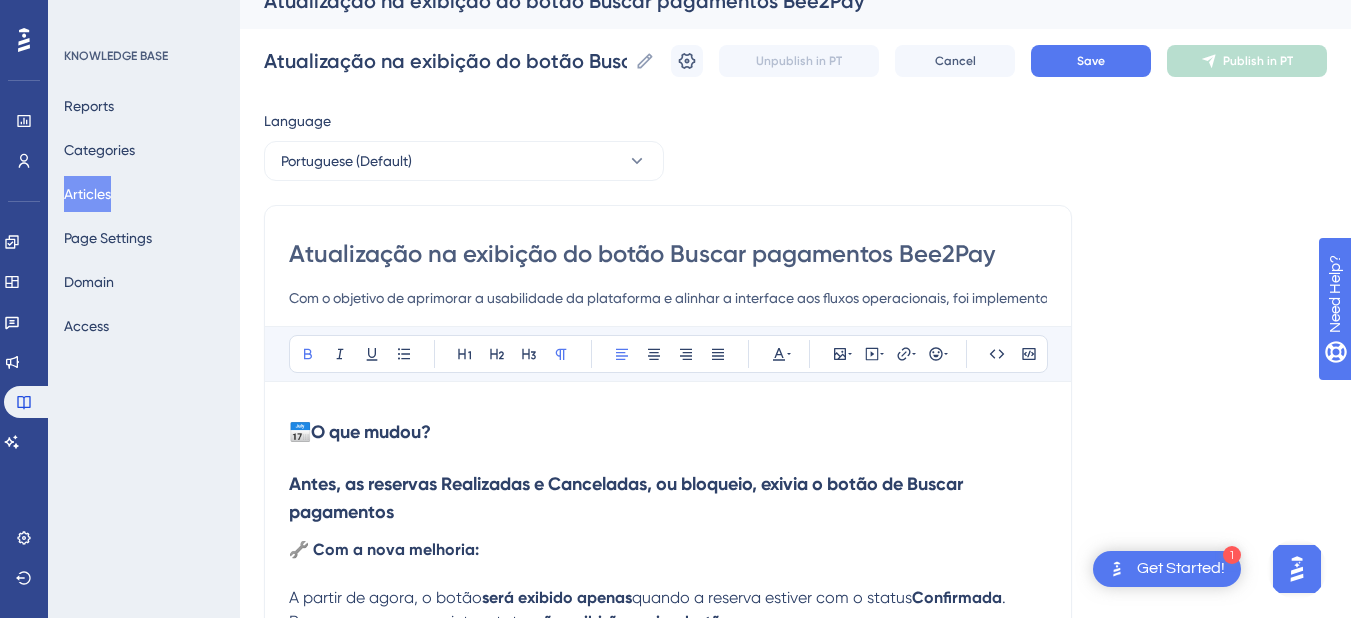 scroll, scrollTop: 227, scrollLeft: 0, axis: vertical 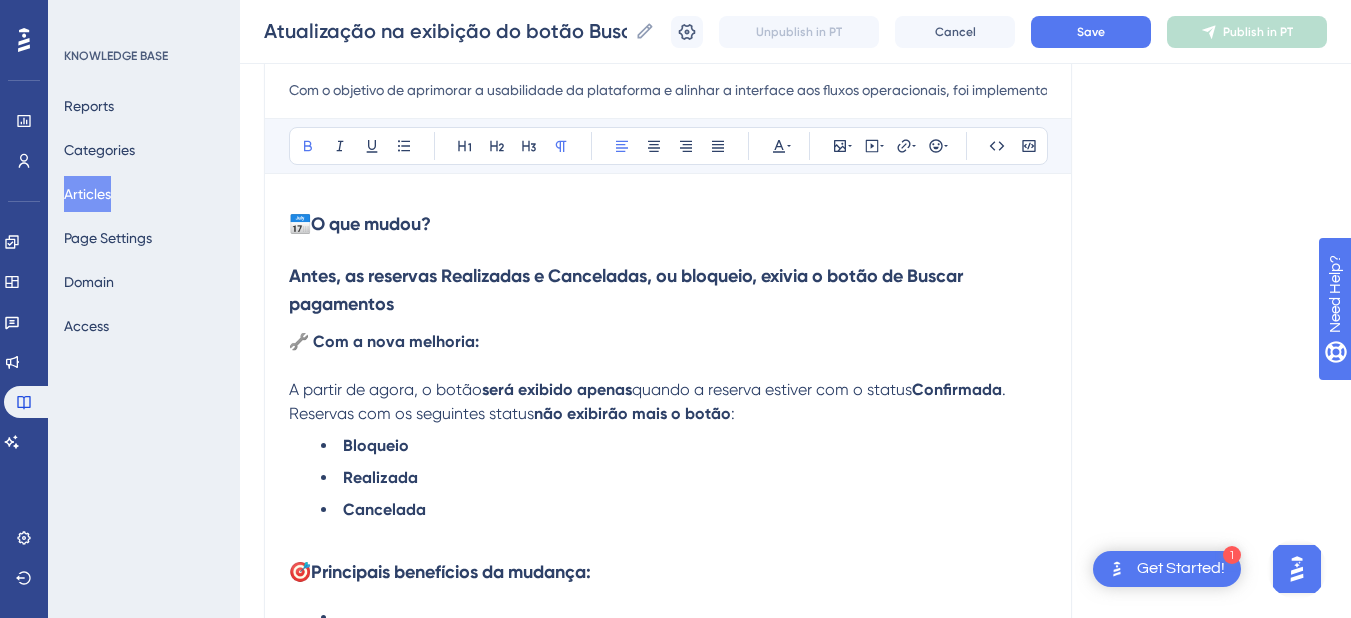 click on "A partir de agora, o botão" at bounding box center [385, 389] 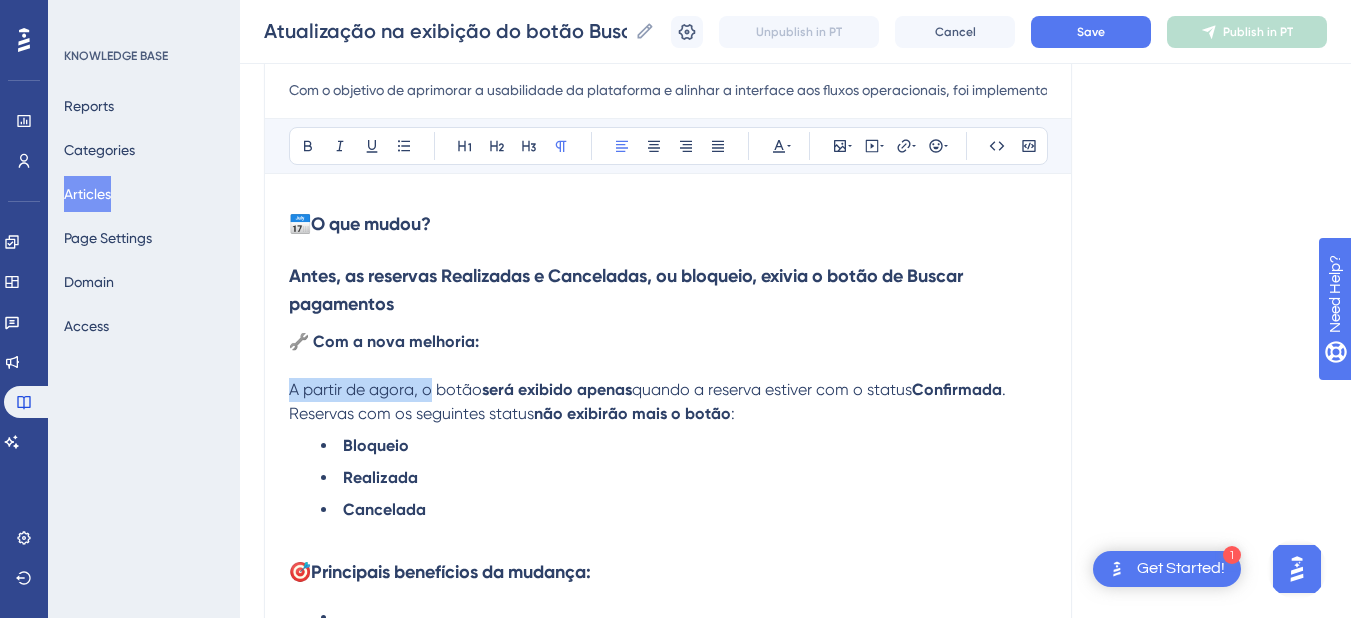 drag, startPoint x: 430, startPoint y: 391, endPoint x: 232, endPoint y: 382, distance: 198.20444 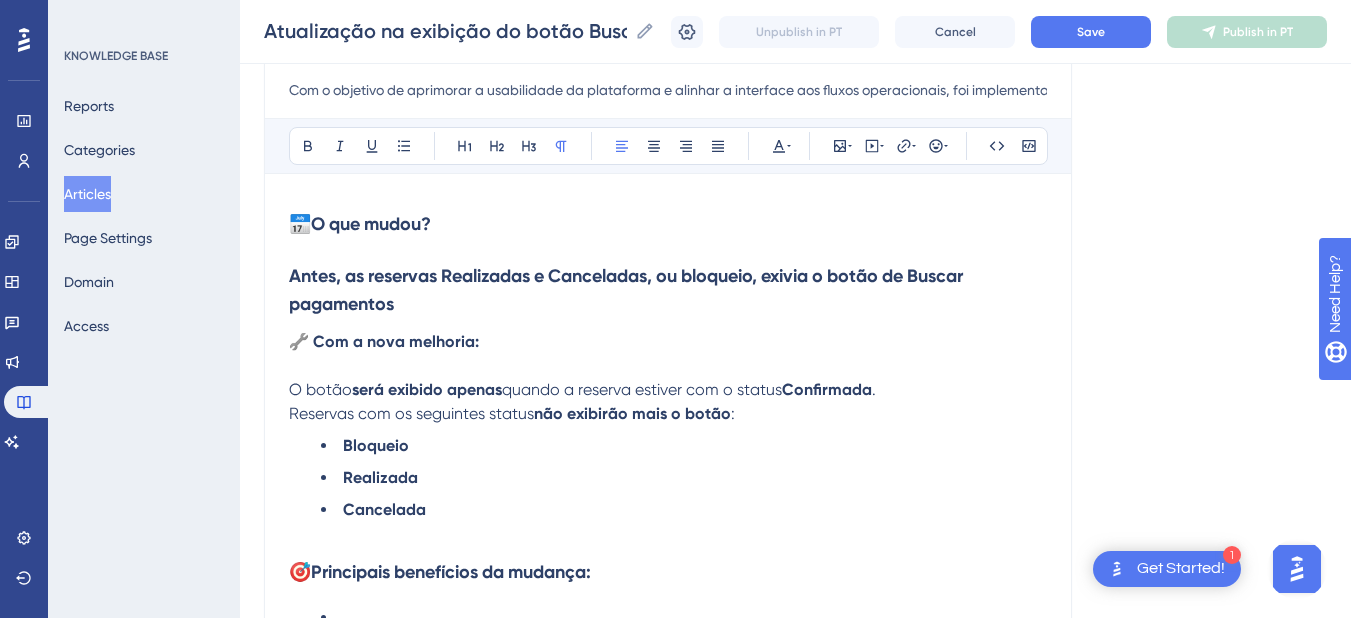 click on "O botão" at bounding box center (320, 389) 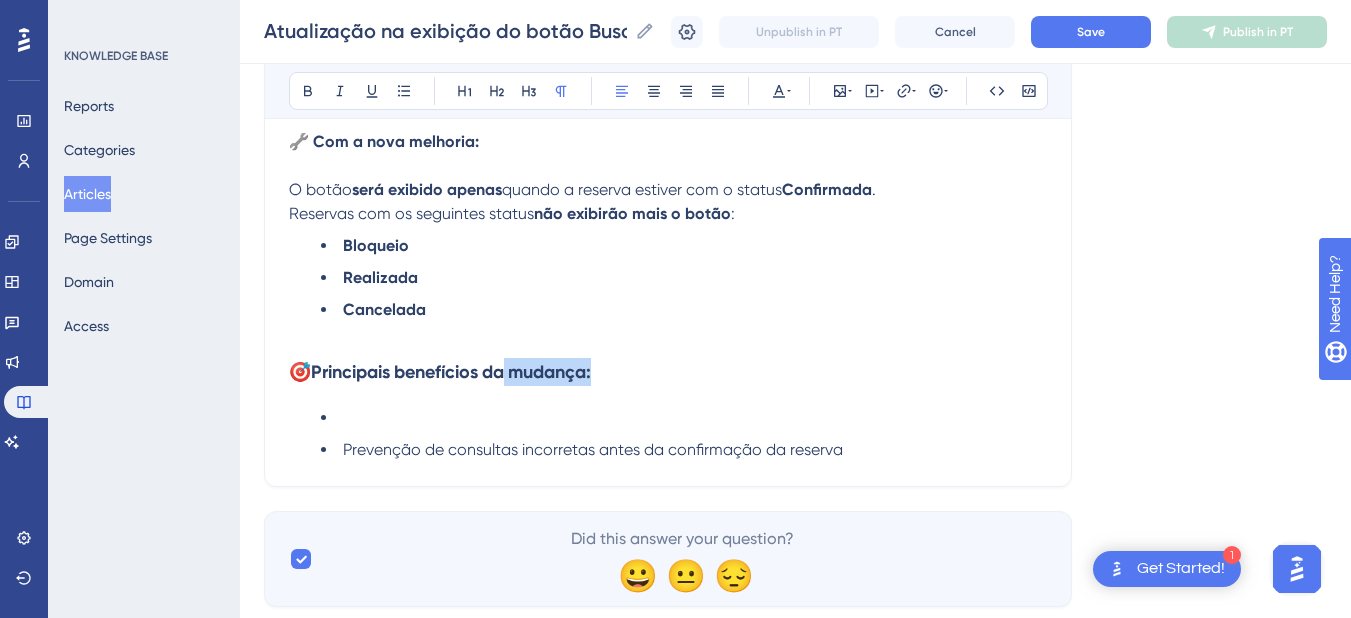 drag, startPoint x: 652, startPoint y: 378, endPoint x: 514, endPoint y: 379, distance: 138.00362 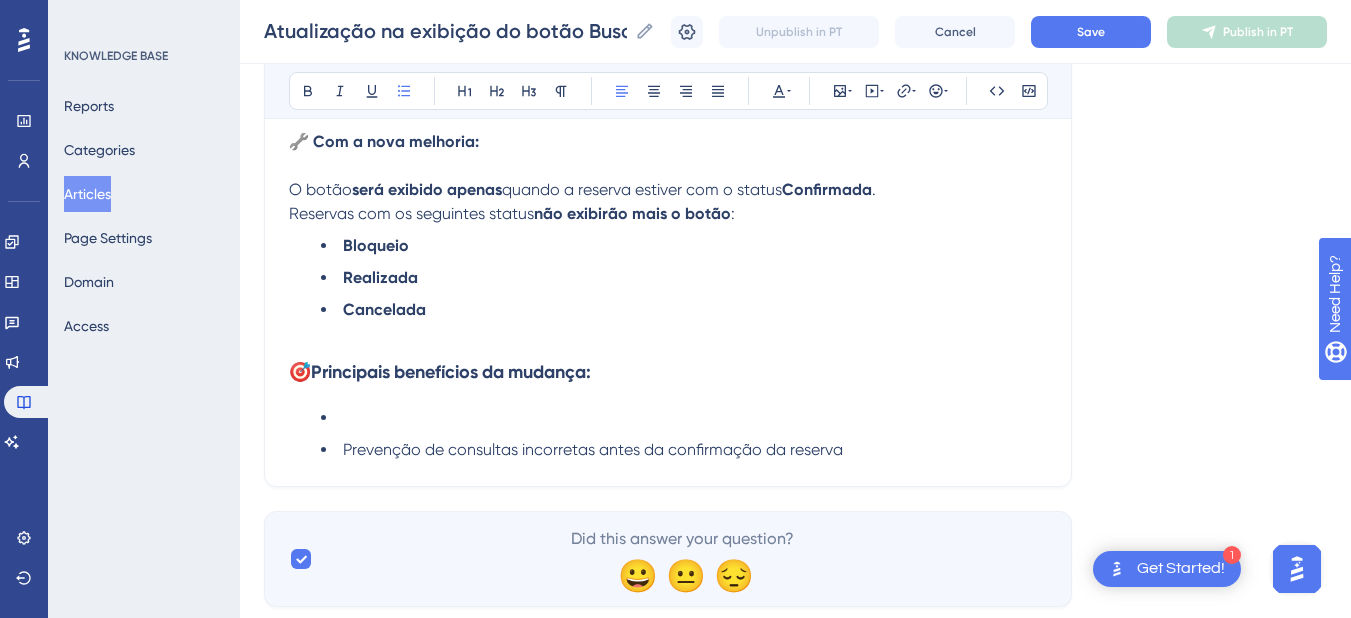 click on "Prevenção de consultas incorretas antes da confirmação da reserva" at bounding box center [684, 450] 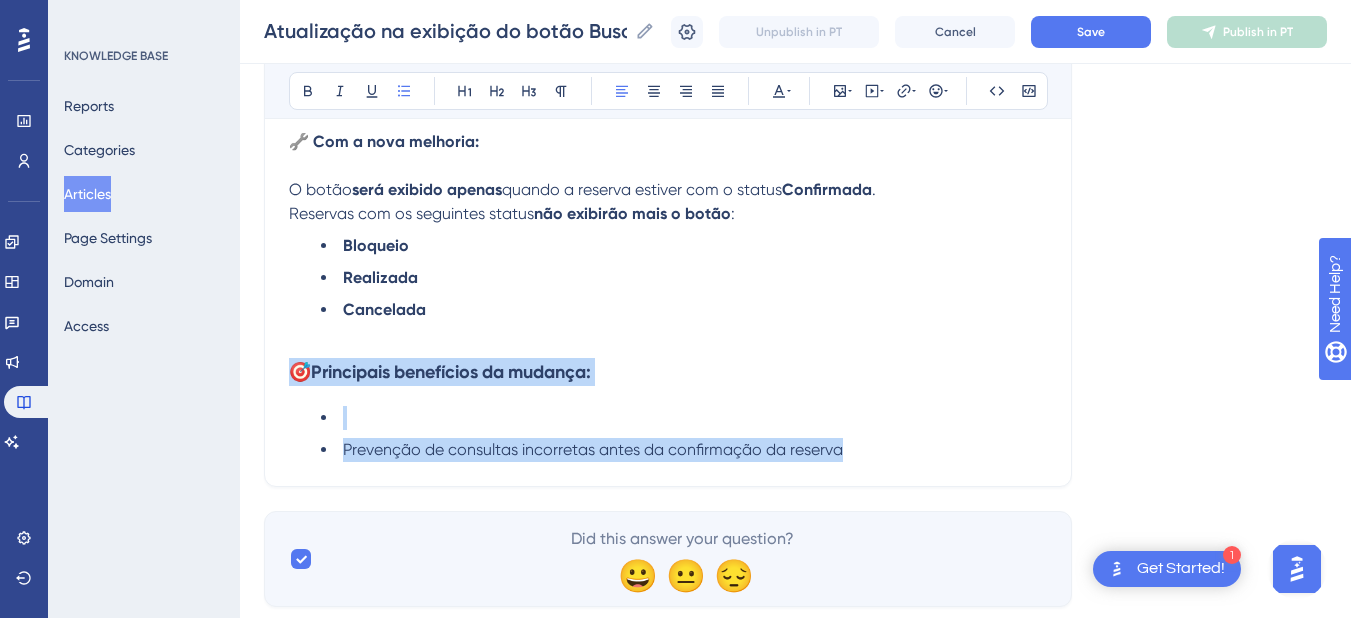 drag, startPoint x: 839, startPoint y: 453, endPoint x: 286, endPoint y: 382, distance: 557.53925 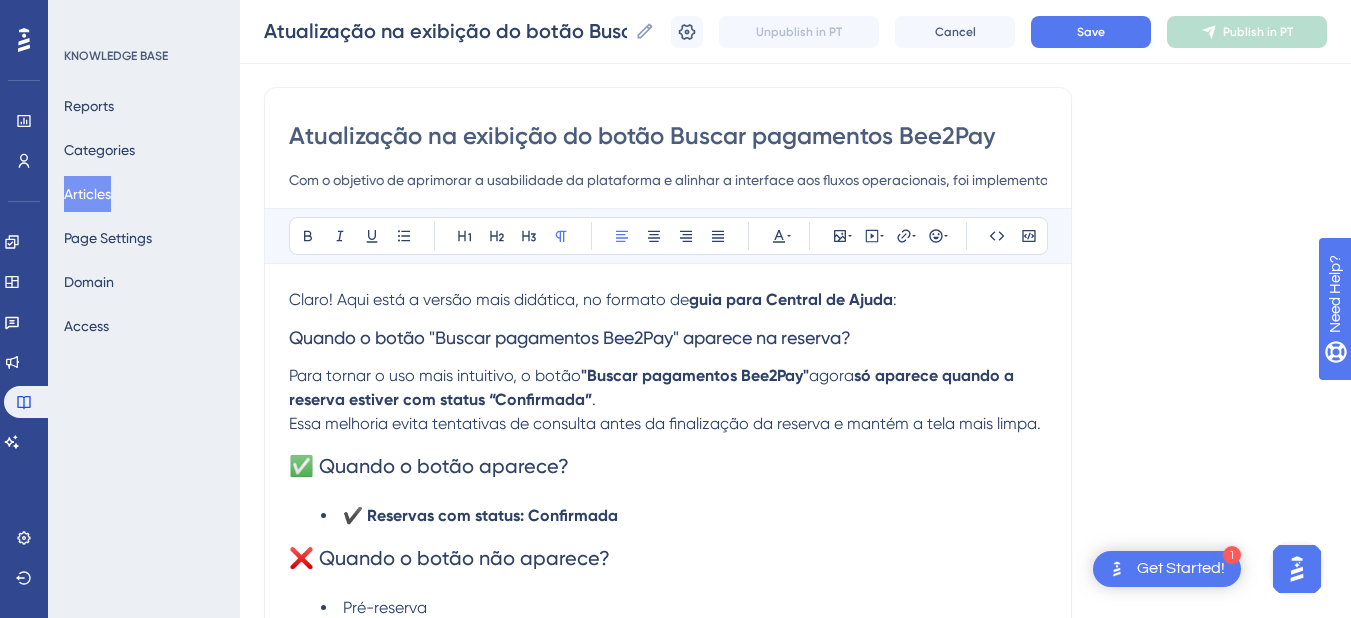 scroll, scrollTop: 0, scrollLeft: 0, axis: both 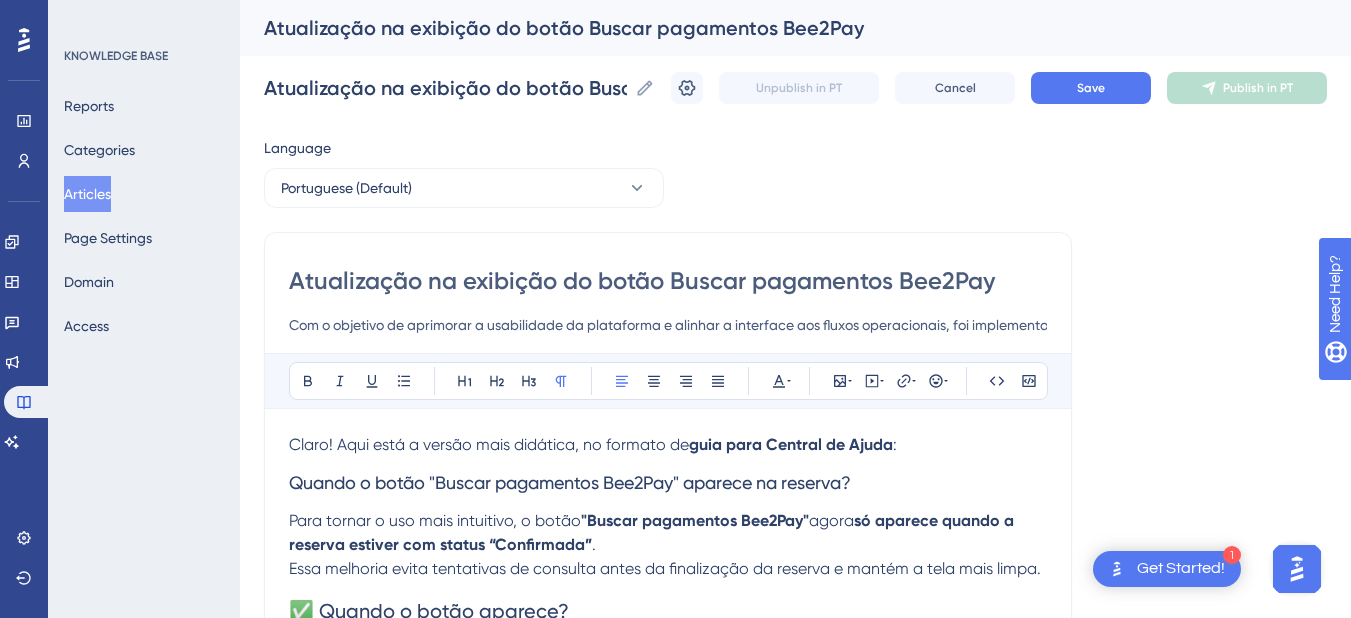 click on "Bold Italic Underline Bullet Point Heading 1 Heading 2 Heading 3 Normal Align Left Align Center Align Right Align Justify Text Color Insert Image Embed Video Hyperlink Emojis Code Code Block Claro! Aqui está a versão mais didática, no formato de  guia para Central de Ajuda : Quando o botão "Buscar pagamentos Bee2Pay" aparece na reserva? Para tornar o uso mais intuitivo, o botão  "Buscar pagamentos Bee2Pay"  agora  só aparece quando a reserva estiver com status “Confirmada” . Essa melhoria evita tentativas de consulta antes da finalização da reserva e mantém a tela mais limpa. ✅ Quando o botão aparece? ✔️ Reservas com status: Confirmada ❌ Quando o botão não aparece? Pré-reserva Pendente Cancelada No-show Onde encontrar o botão? Você pode visualizar o botão  “Buscar pagamentos Bee2Pay”  dentro da tela da reserva, ao lado dos dados principais da hospedagem — mas  apenas se ela estiver confirmada . Por que isso foi feito? Para evitar erros de consulta antes da confirmação" at bounding box center [668, 767] 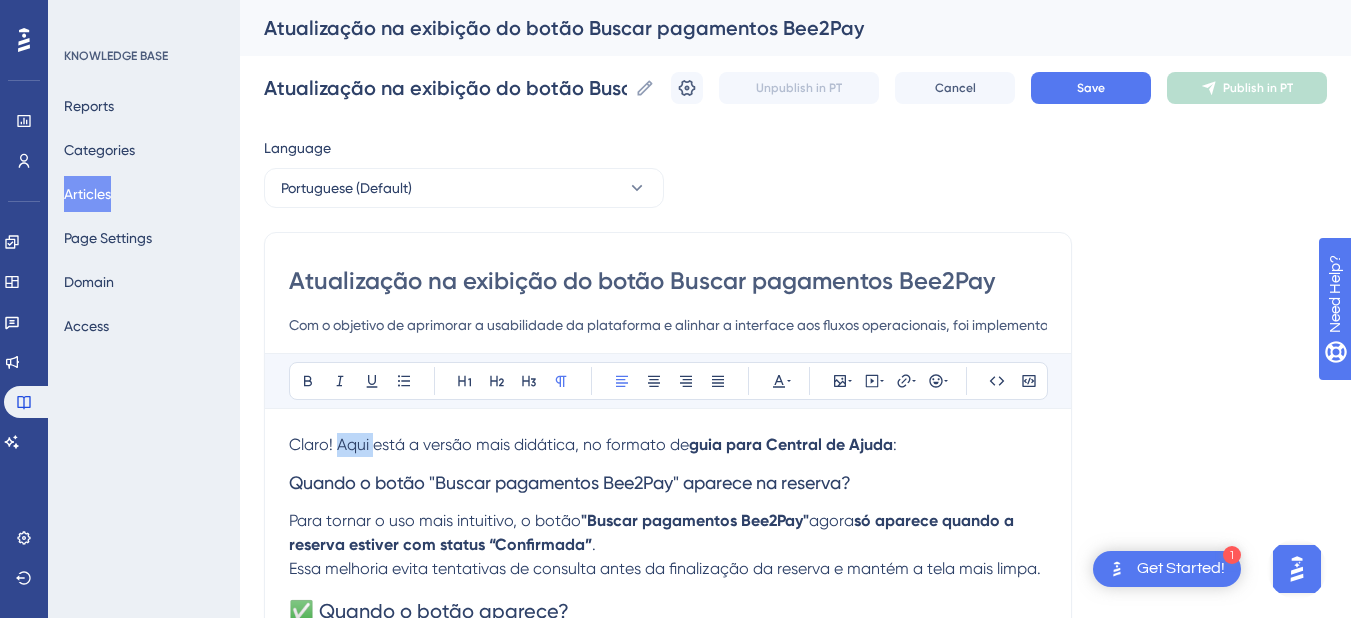click on "Claro! Aqui está a versão mais didática, no formato de" at bounding box center (489, 444) 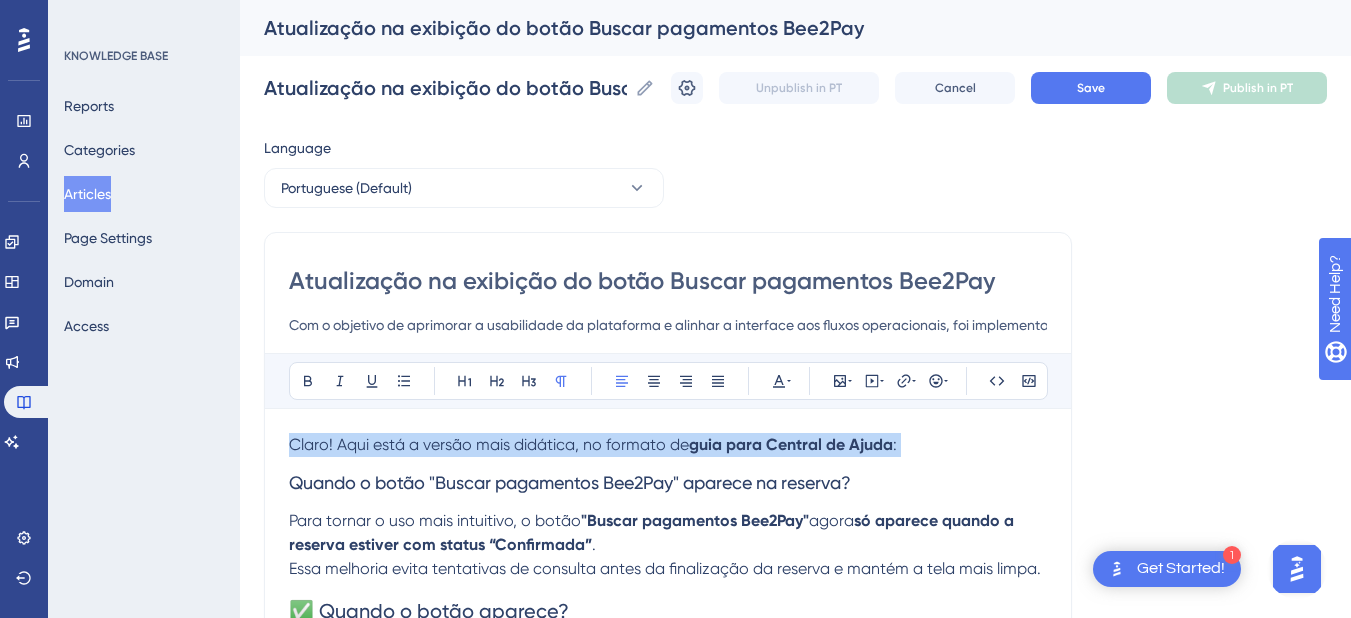 click on "Claro! Aqui está a versão mais didática, no formato de" at bounding box center (489, 444) 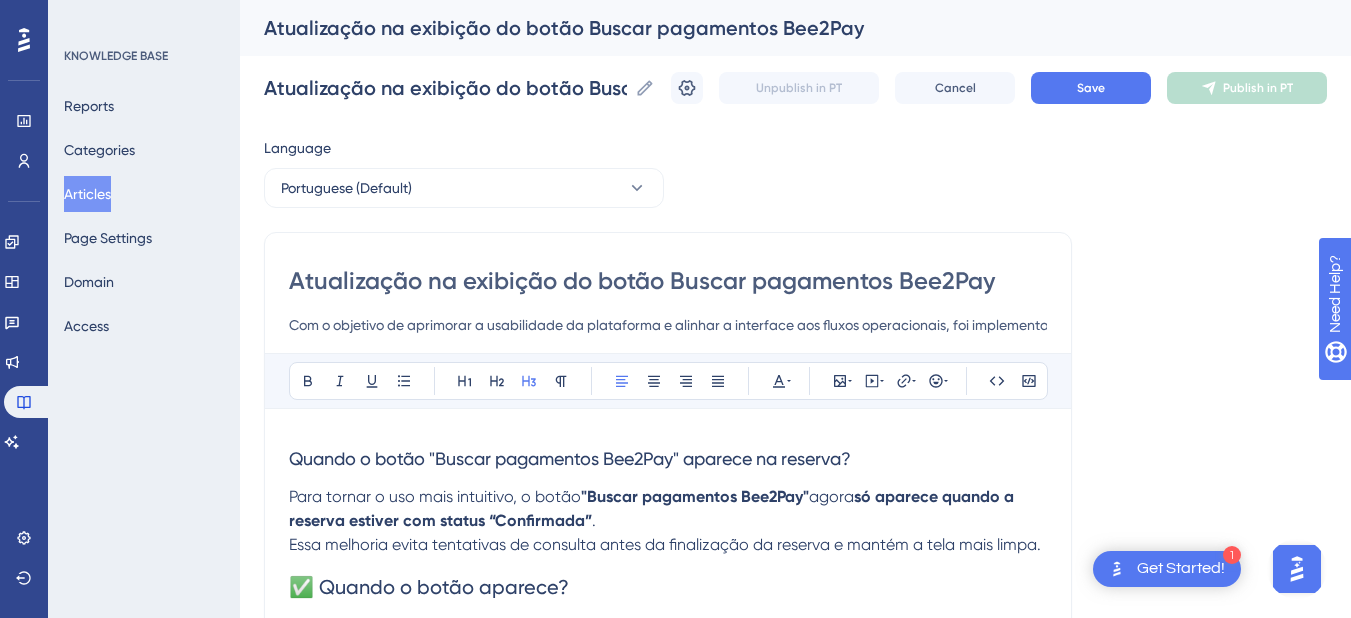 scroll, scrollTop: 200, scrollLeft: 0, axis: vertical 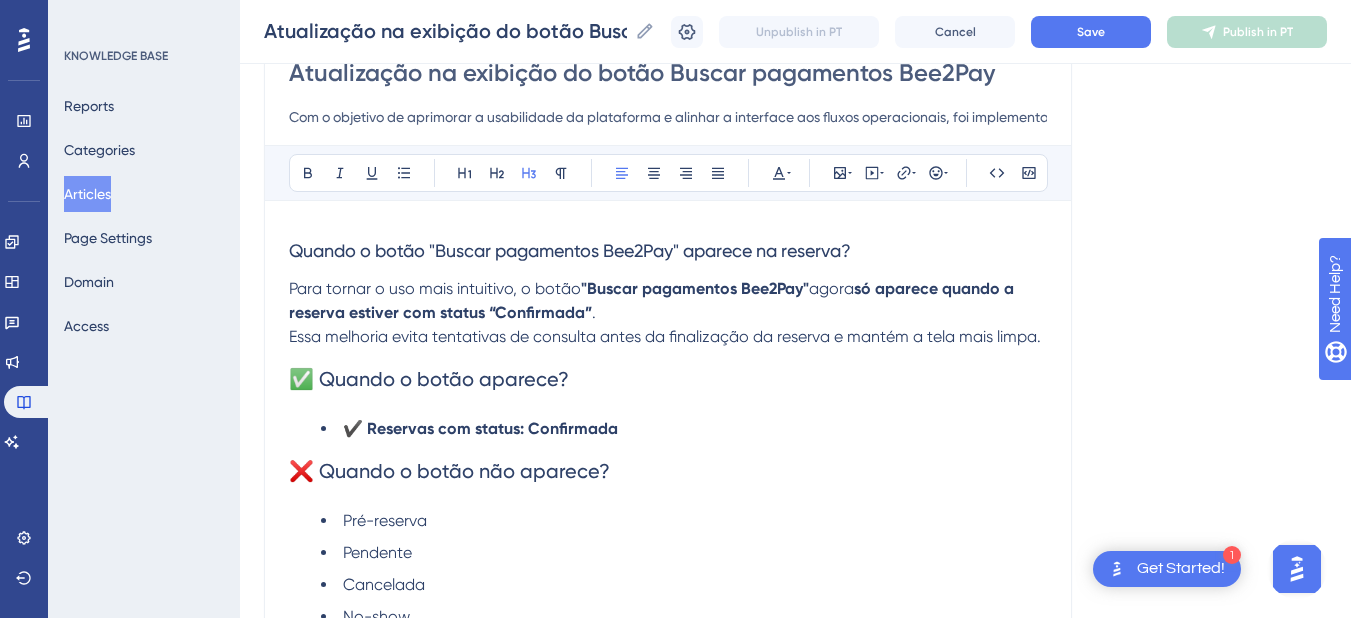 click on "só aparece quando a reserva estiver com status “Confirmada”" at bounding box center (653, 300) 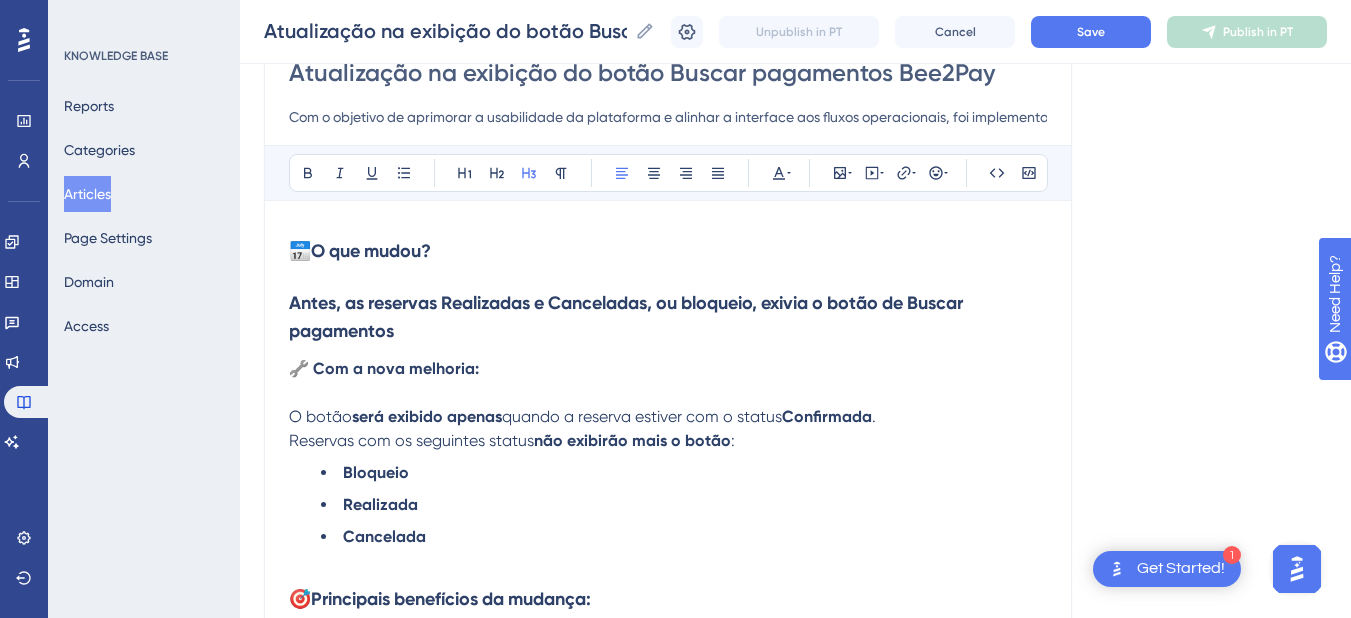 click on "Antes, as reservas Realizadas e Canceladas, ou bloqueio, exivia o botão de Buscar pagamentos" at bounding box center (668, 317) 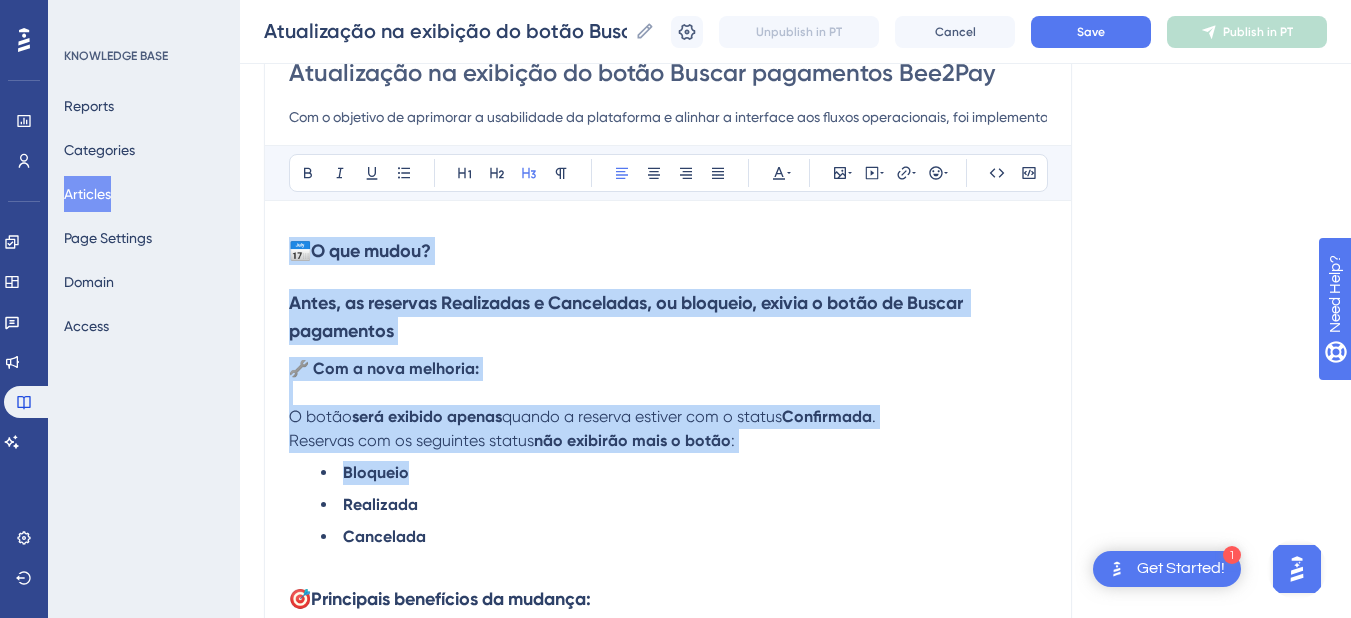 scroll, scrollTop: 400, scrollLeft: 0, axis: vertical 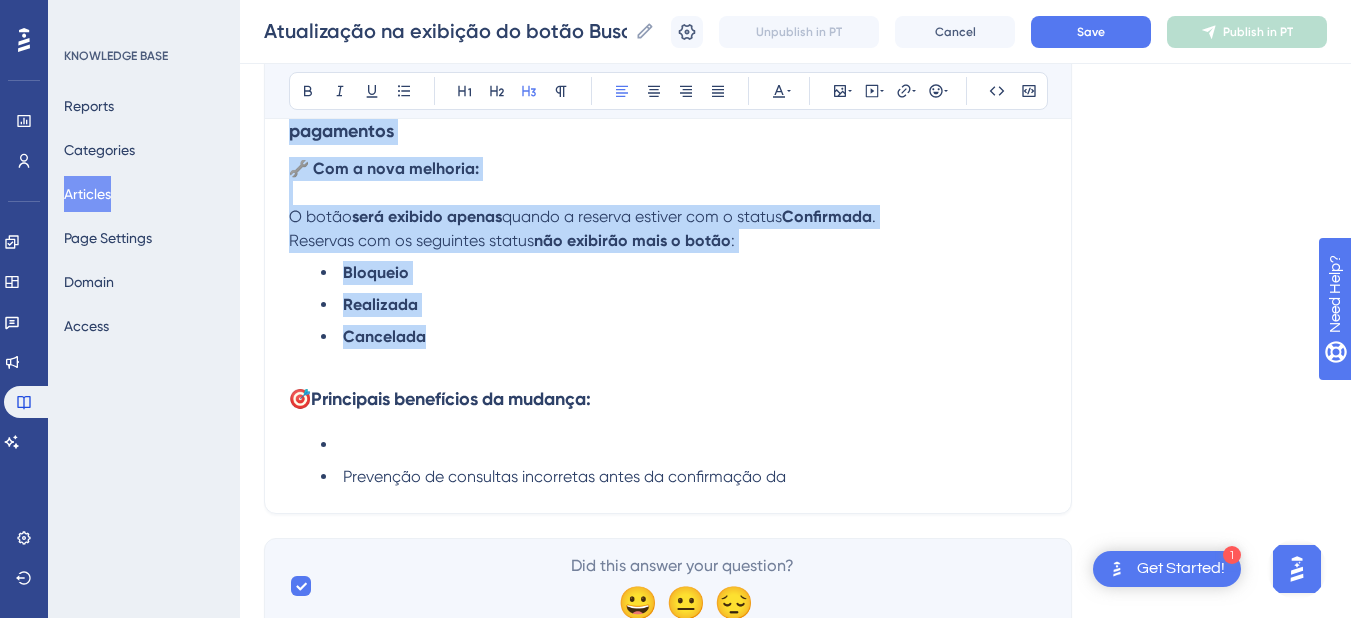 drag, startPoint x: 289, startPoint y: 253, endPoint x: 654, endPoint y: 335, distance: 374.0976 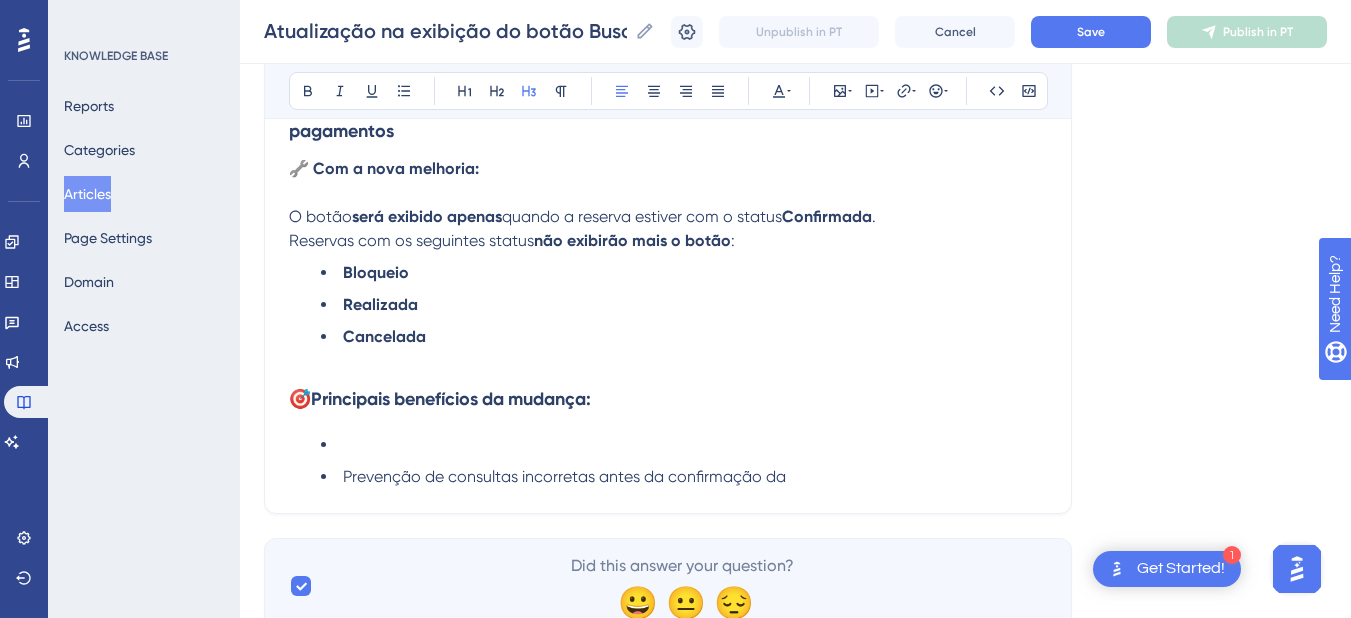 click on "🎯  Principais benefícios da mudança:" at bounding box center [668, 399] 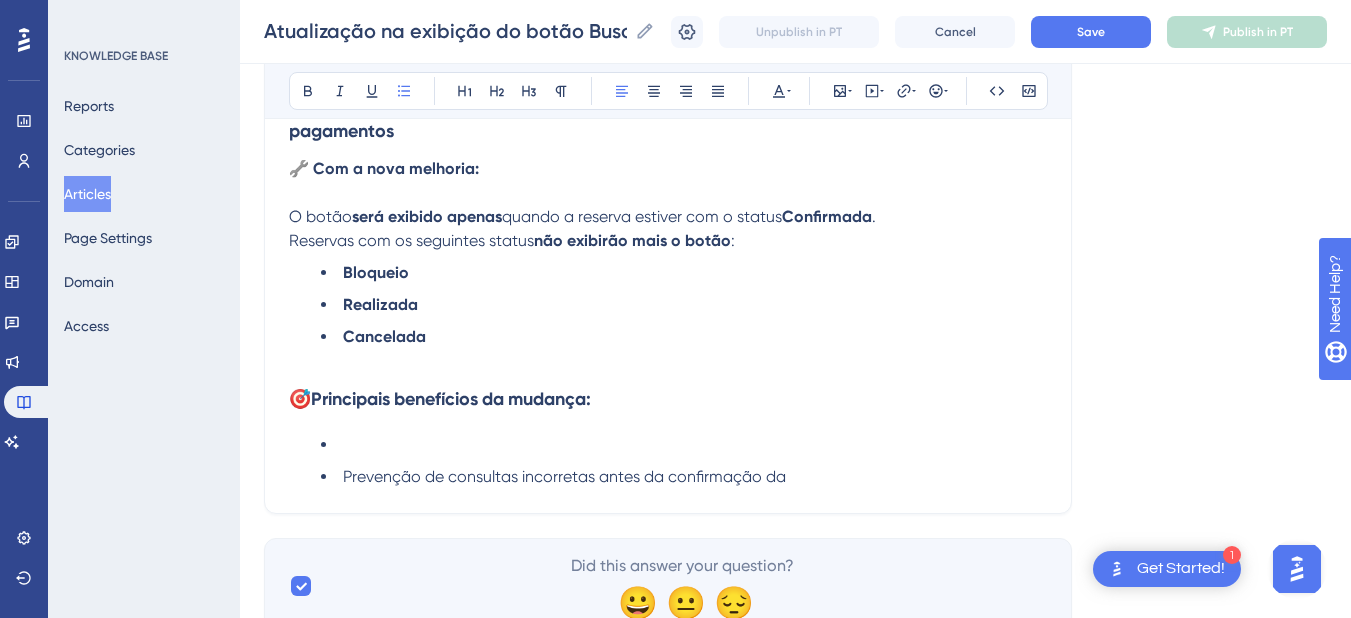 scroll, scrollTop: 200, scrollLeft: 0, axis: vertical 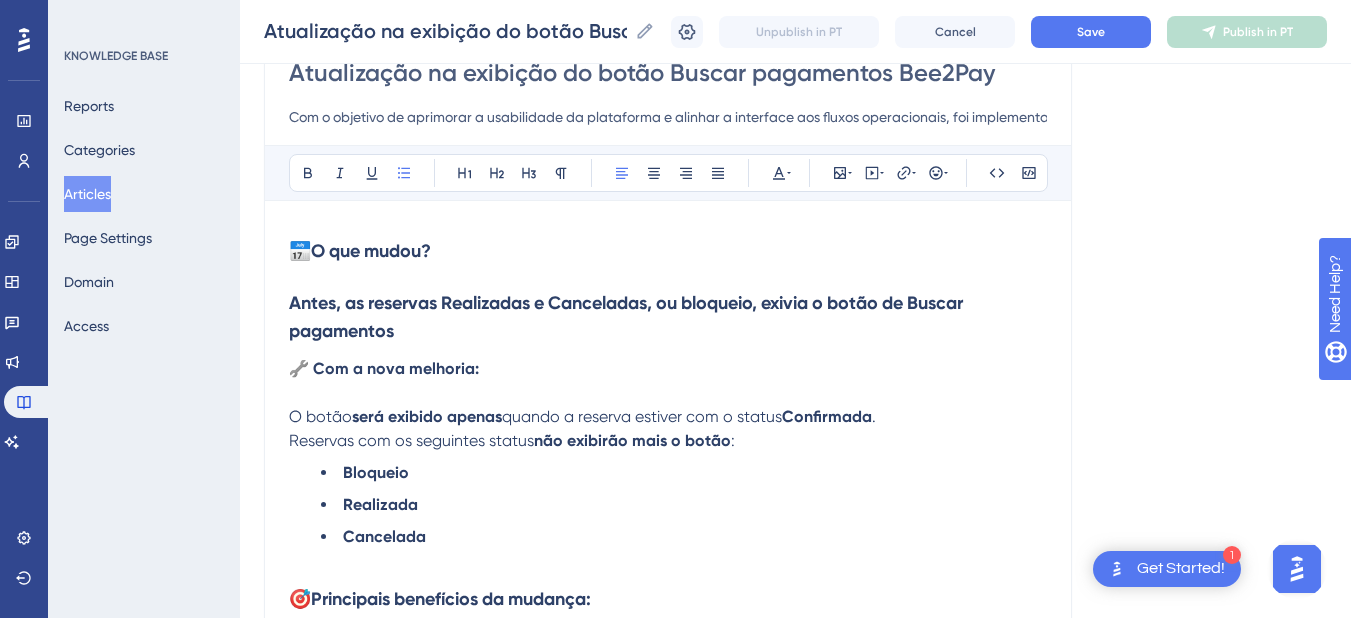 drag, startPoint x: 813, startPoint y: 479, endPoint x: 294, endPoint y: 244, distance: 569.7245 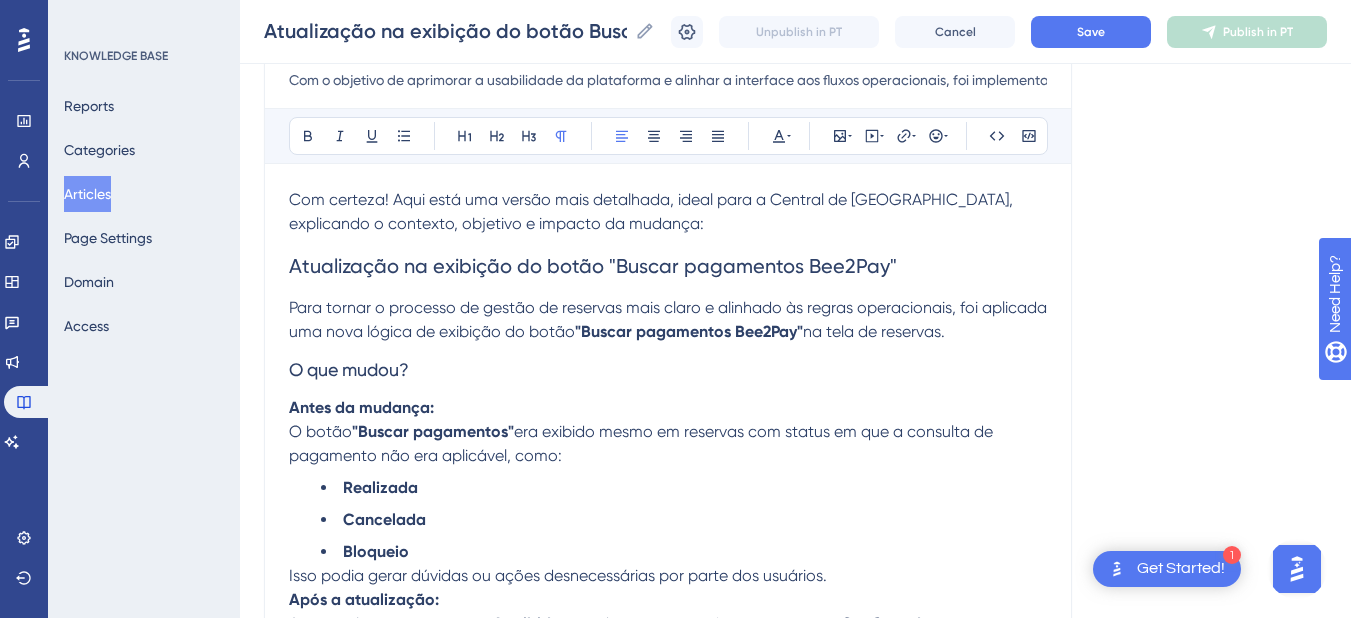 scroll, scrollTop: 0, scrollLeft: 0, axis: both 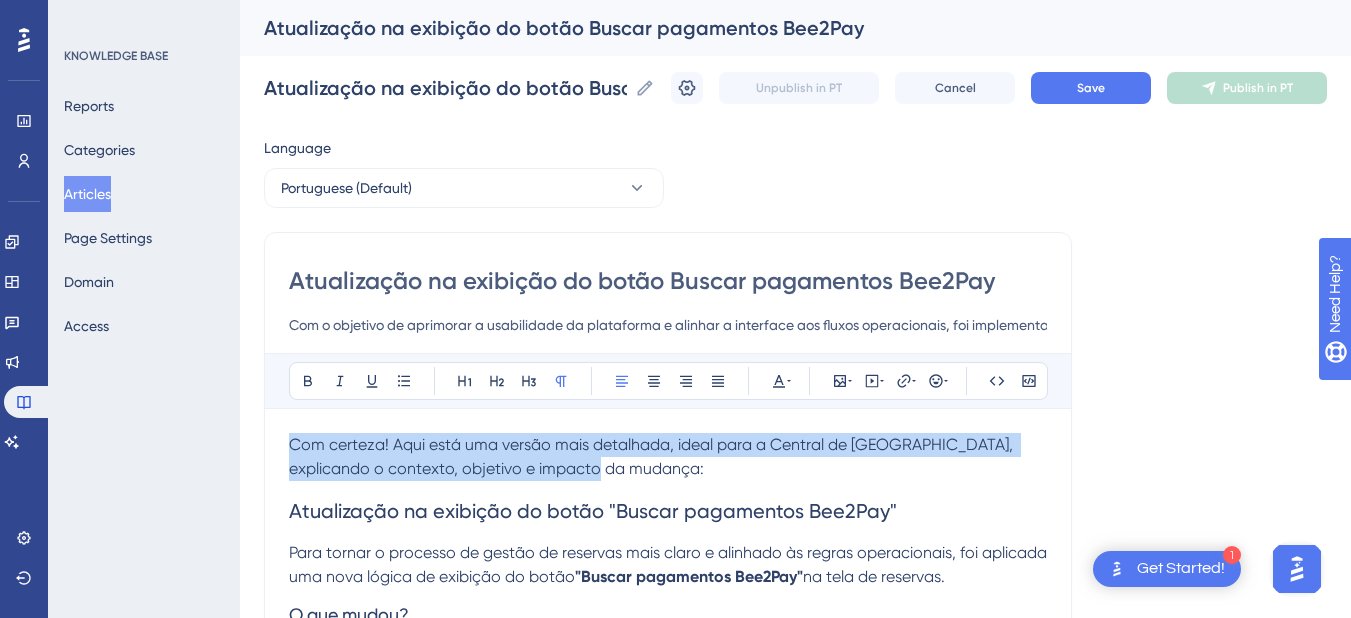 drag, startPoint x: 551, startPoint y: 459, endPoint x: 186, endPoint y: 383, distance: 372.82837 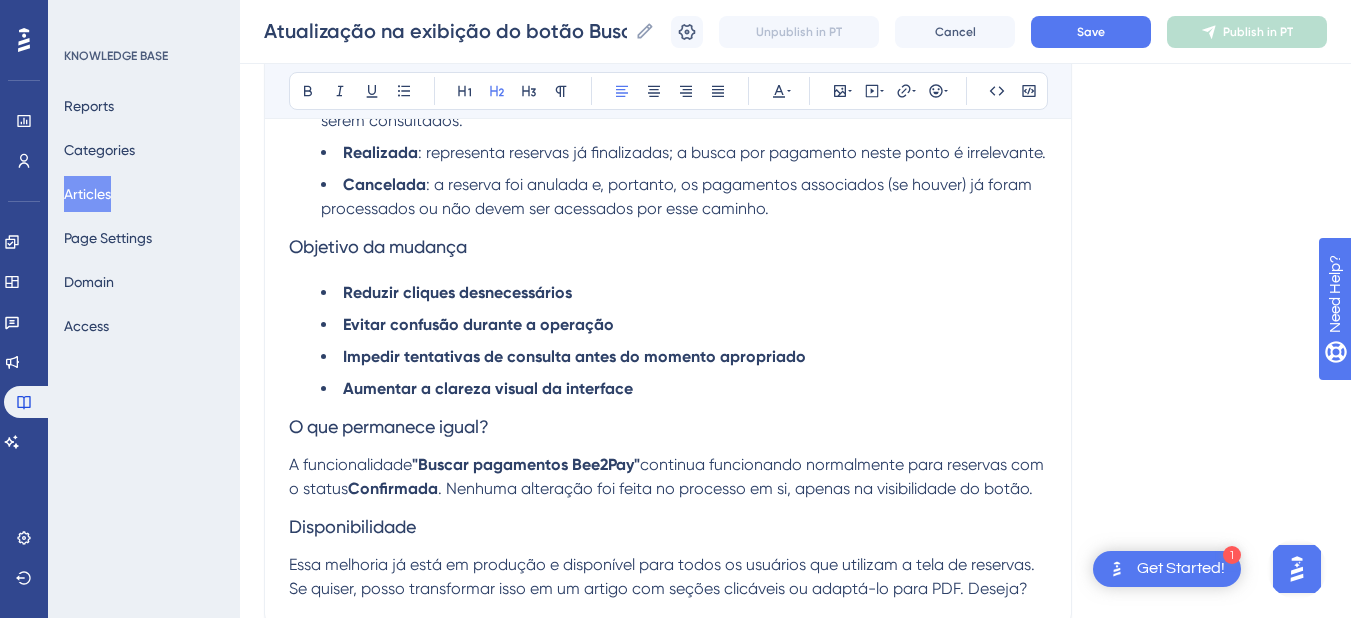scroll, scrollTop: 1000, scrollLeft: 0, axis: vertical 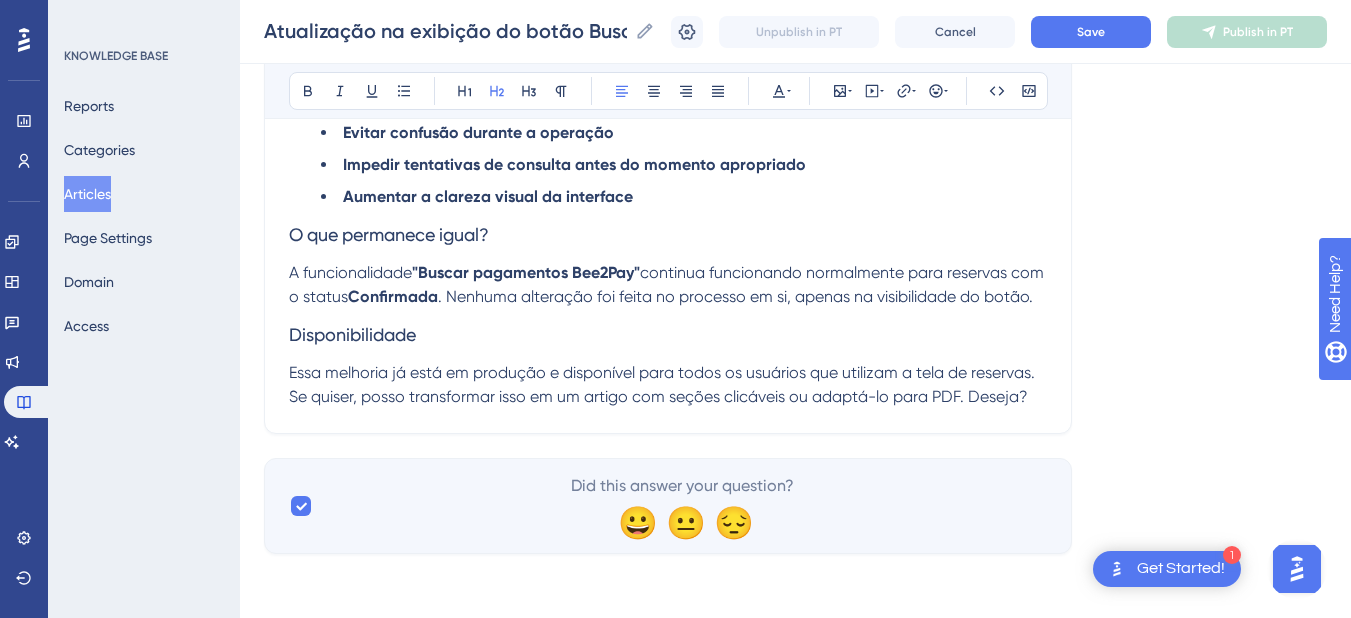 drag, startPoint x: 428, startPoint y: 261, endPoint x: 416, endPoint y: 261, distance: 12 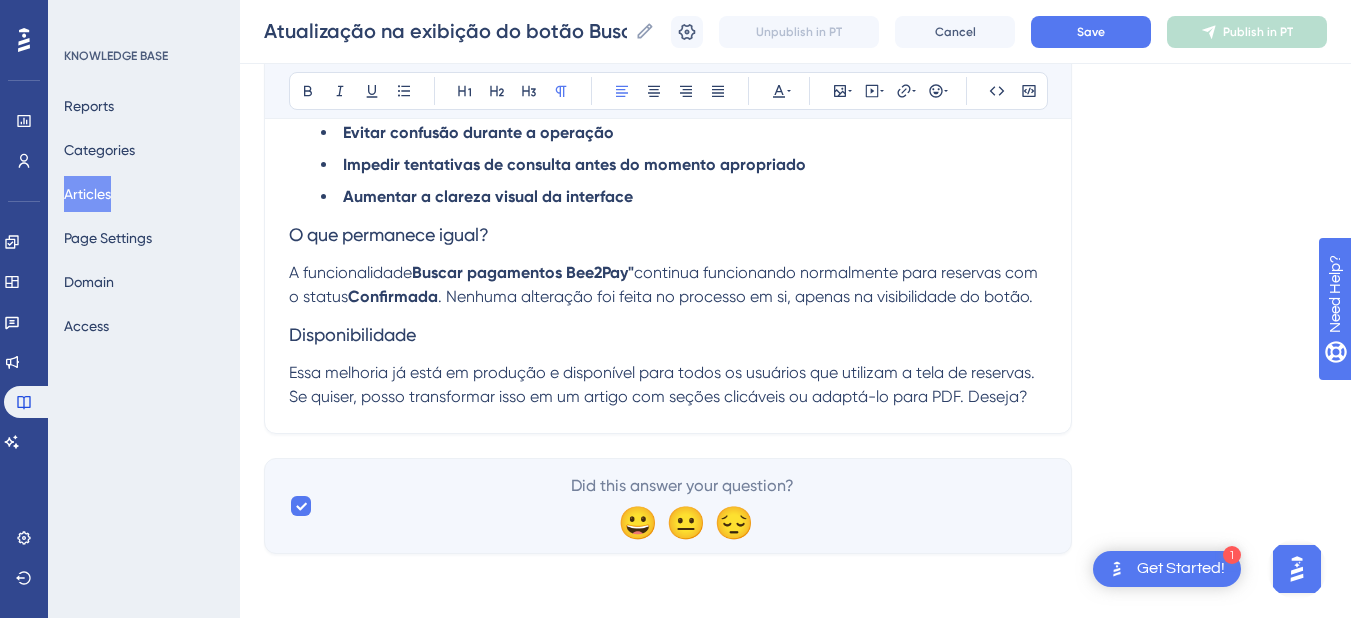 scroll, scrollTop: 992, scrollLeft: 0, axis: vertical 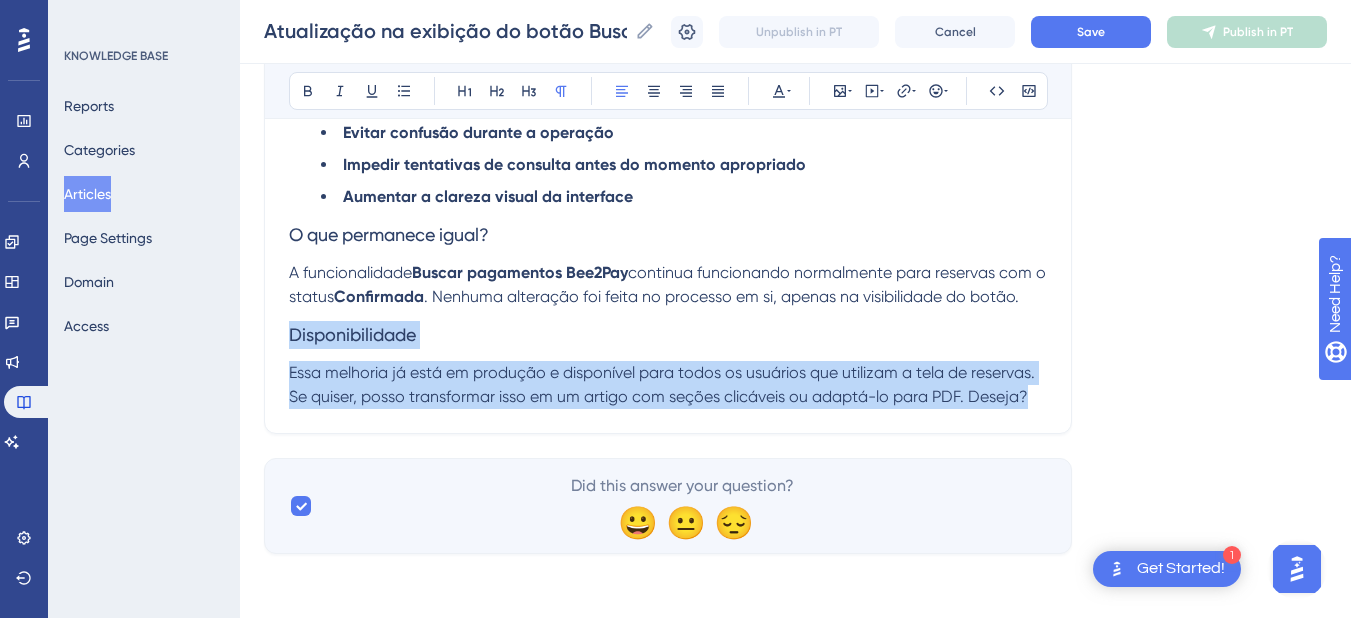 drag, startPoint x: 1030, startPoint y: 400, endPoint x: 274, endPoint y: 344, distance: 758.0712 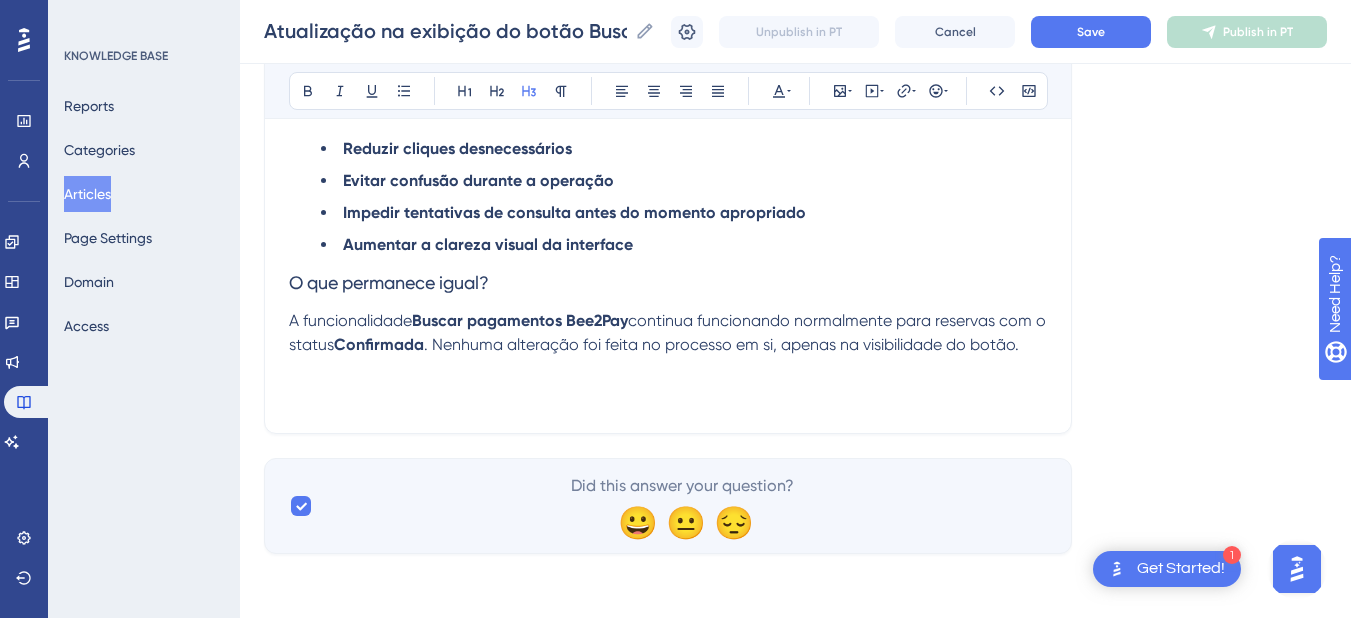 scroll, scrollTop: 944, scrollLeft: 0, axis: vertical 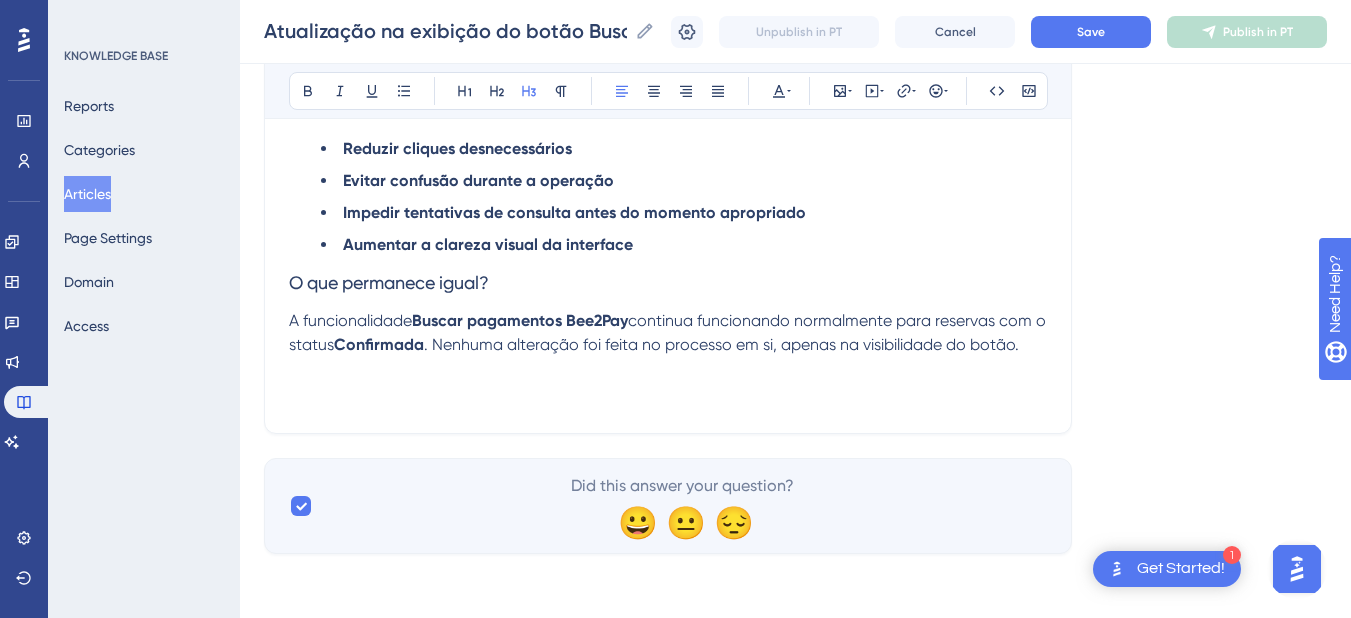 click on "O que permanece igual?" at bounding box center (389, 282) 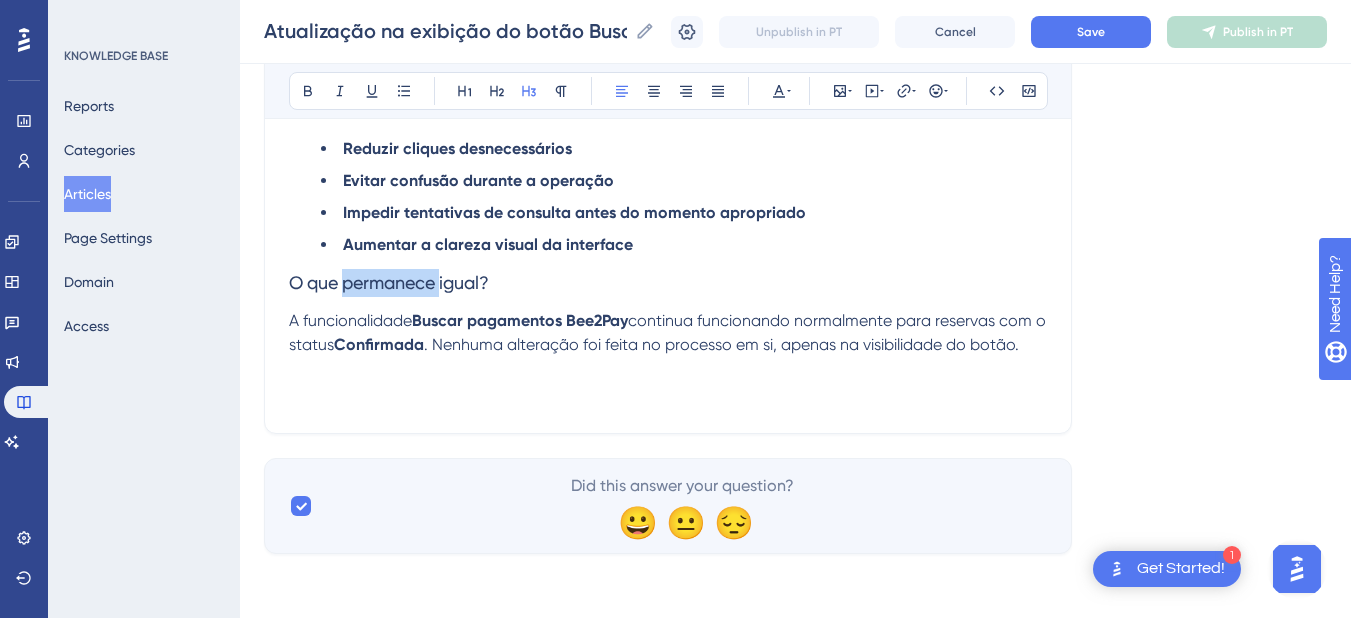 click on "O que permanece igual?" at bounding box center (389, 282) 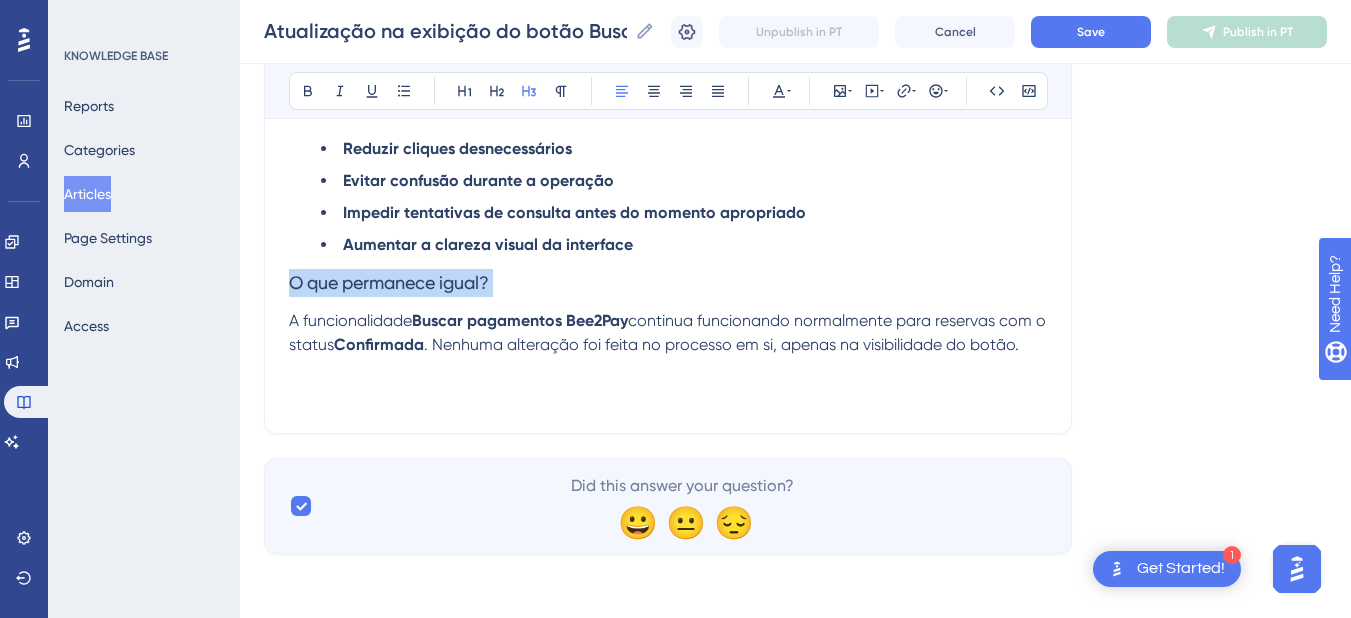 click on "O que permanece igual?" at bounding box center (389, 282) 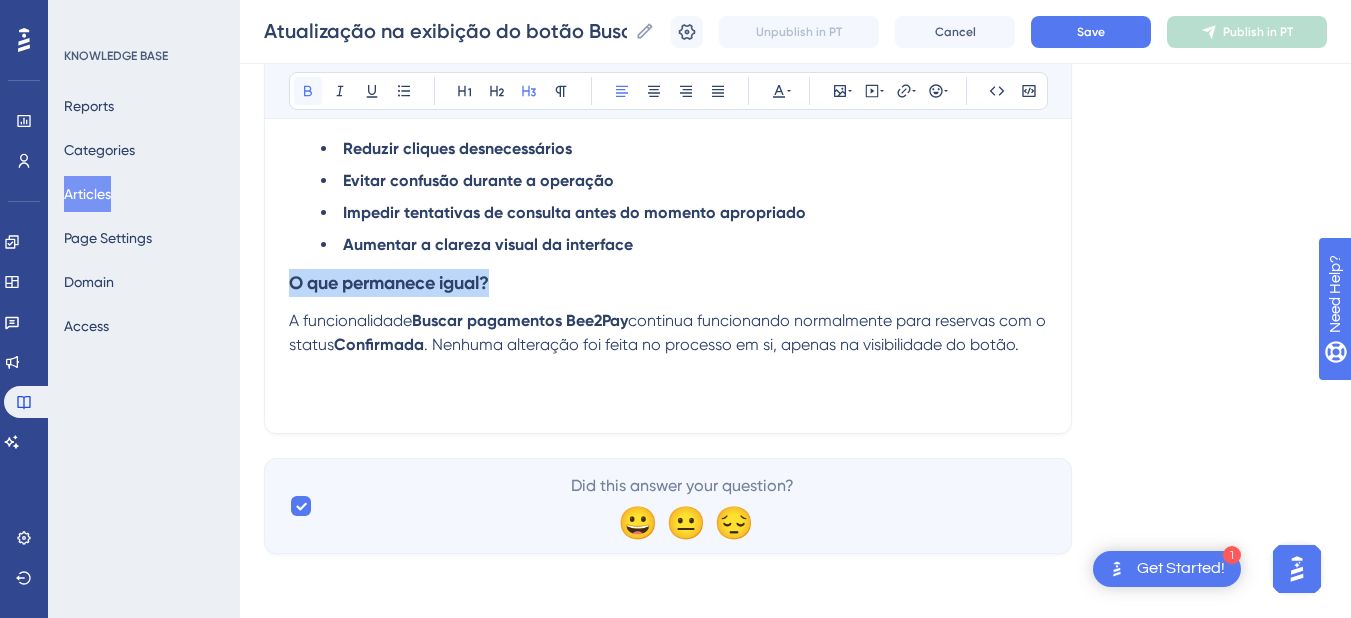 click 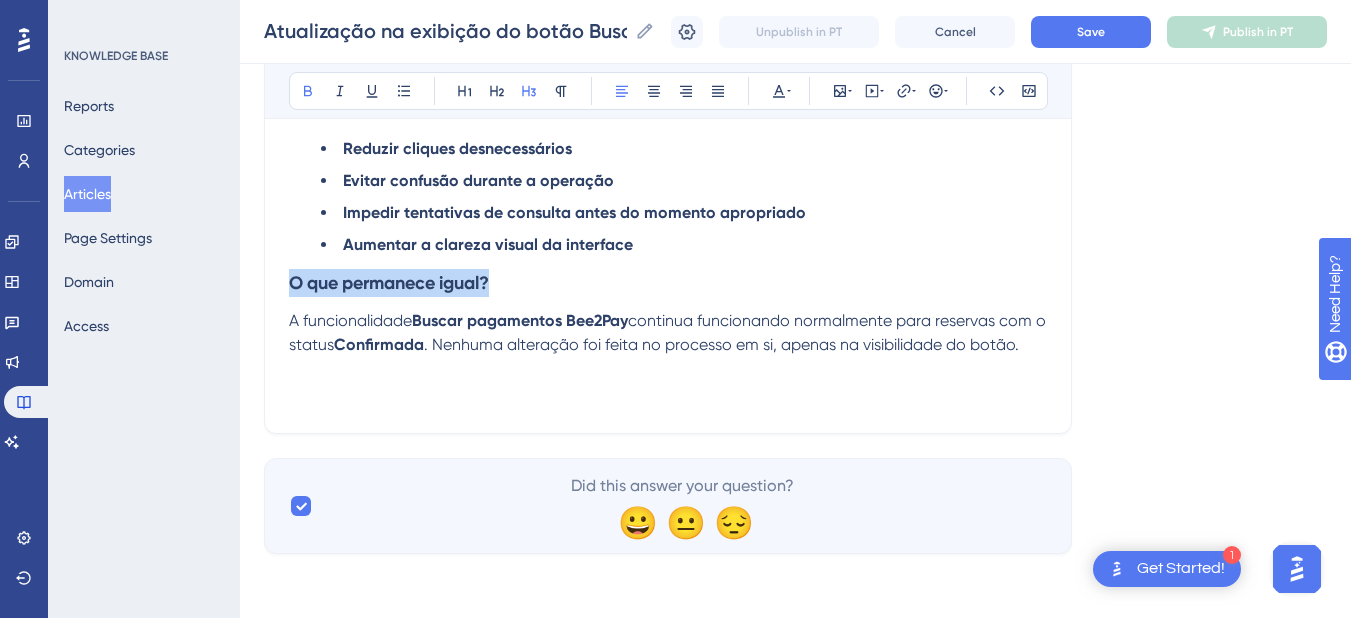 click on "O que permanece igual?" at bounding box center [668, 283] 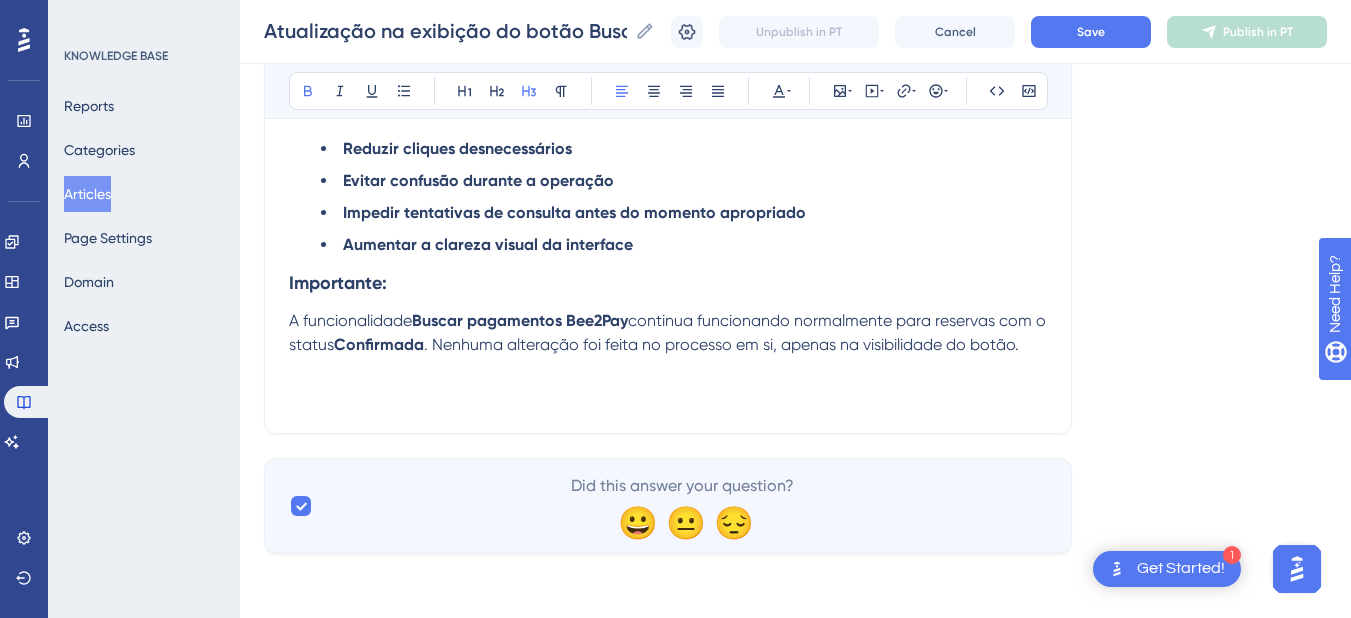 click on "Importante:" at bounding box center (338, 283) 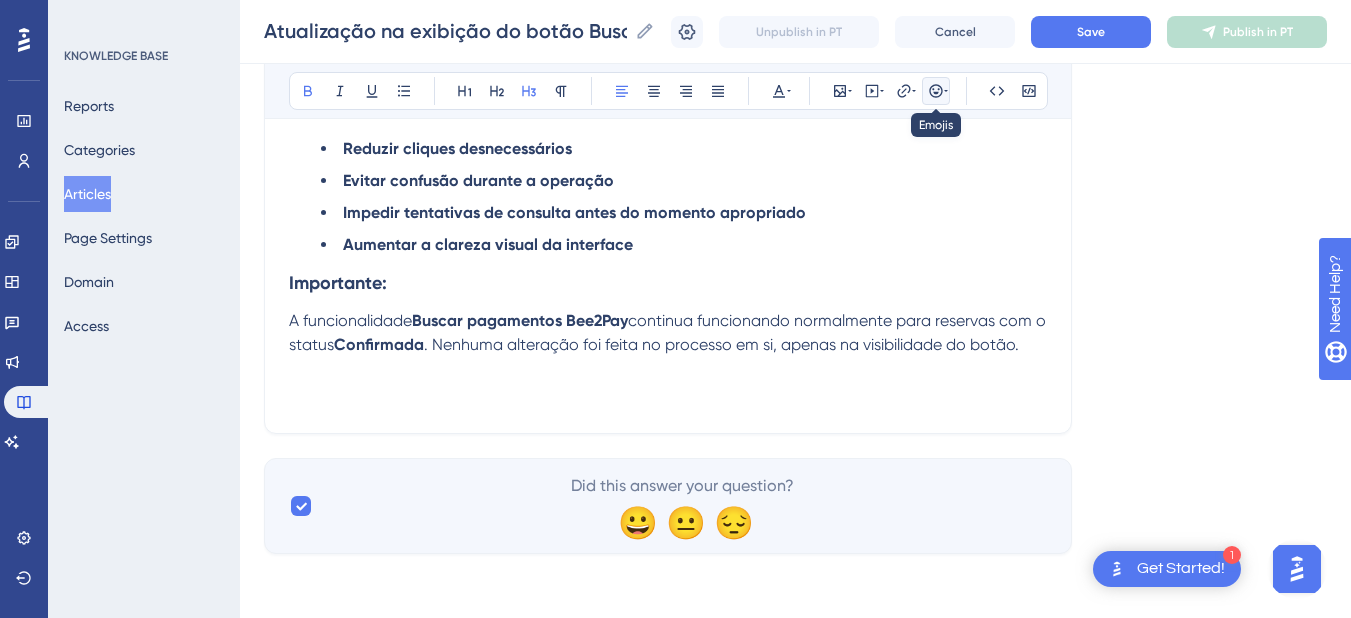 click 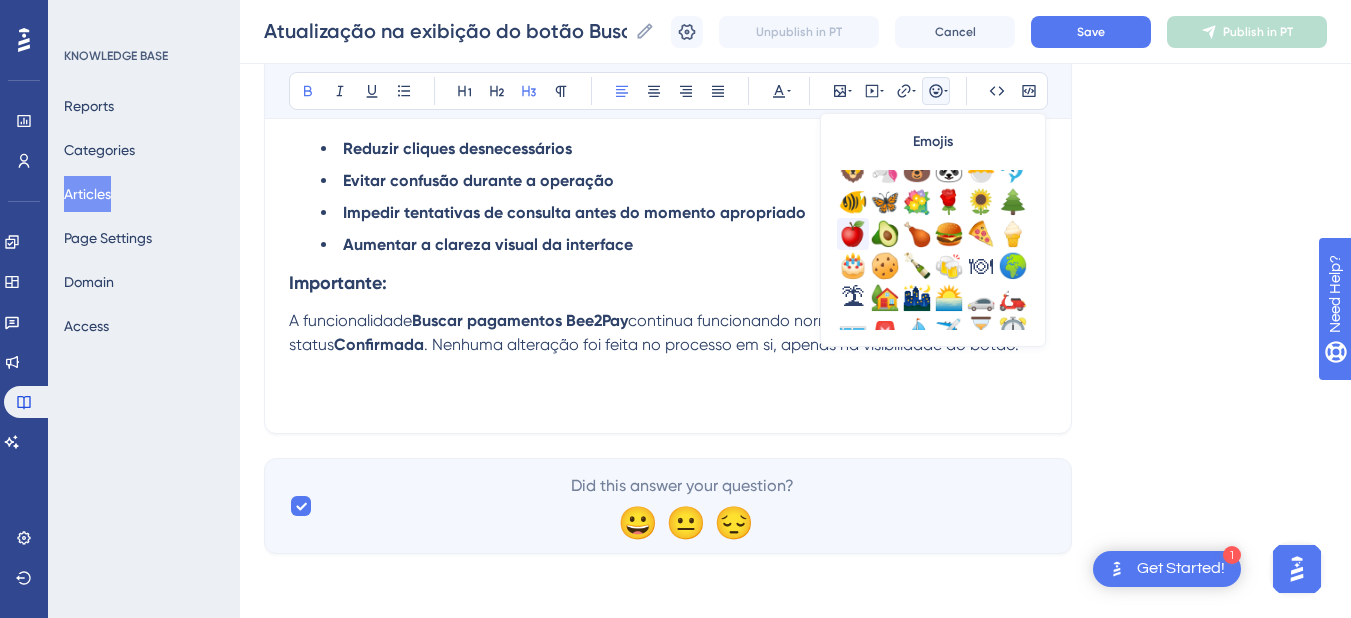 scroll, scrollTop: 600, scrollLeft: 0, axis: vertical 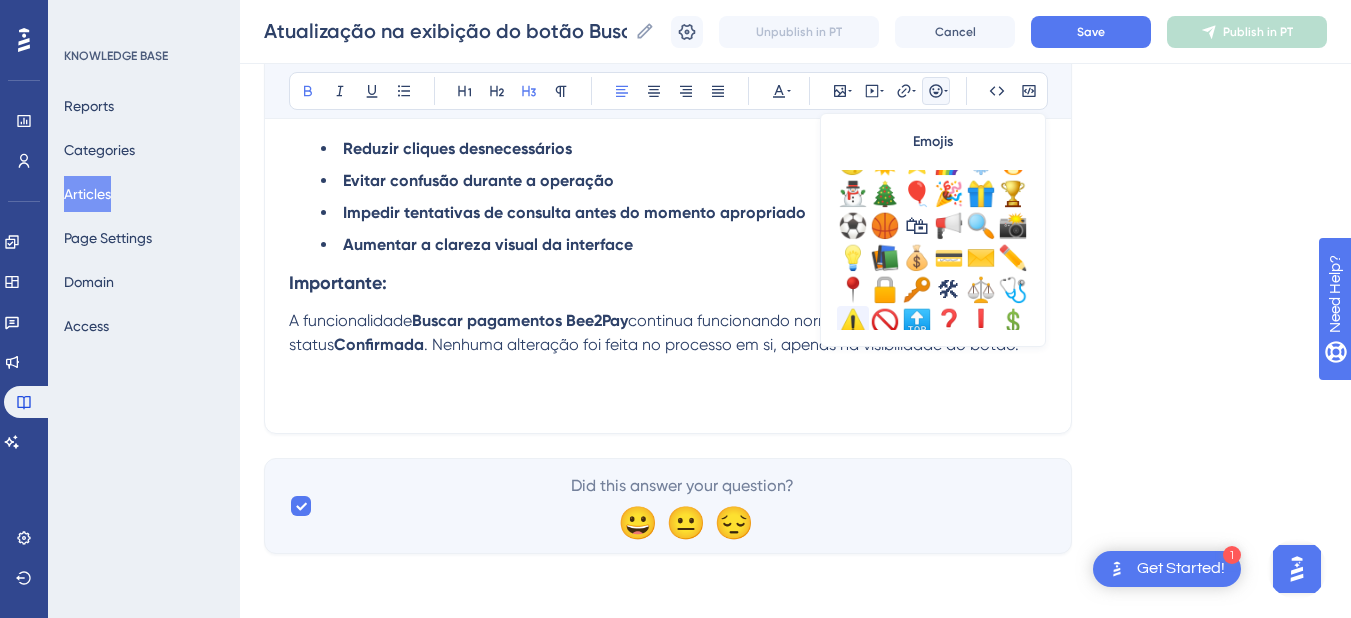 click on "⚠️" at bounding box center [853, 322] 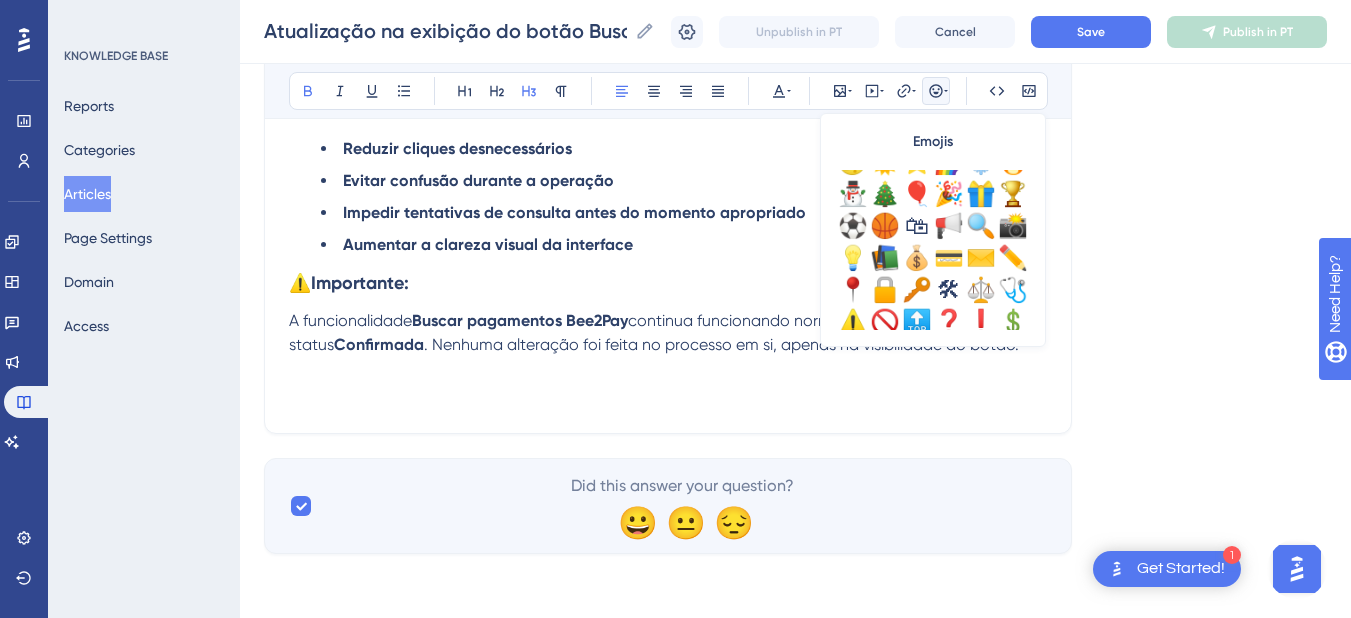 click on "A funcionalidade" at bounding box center [350, 320] 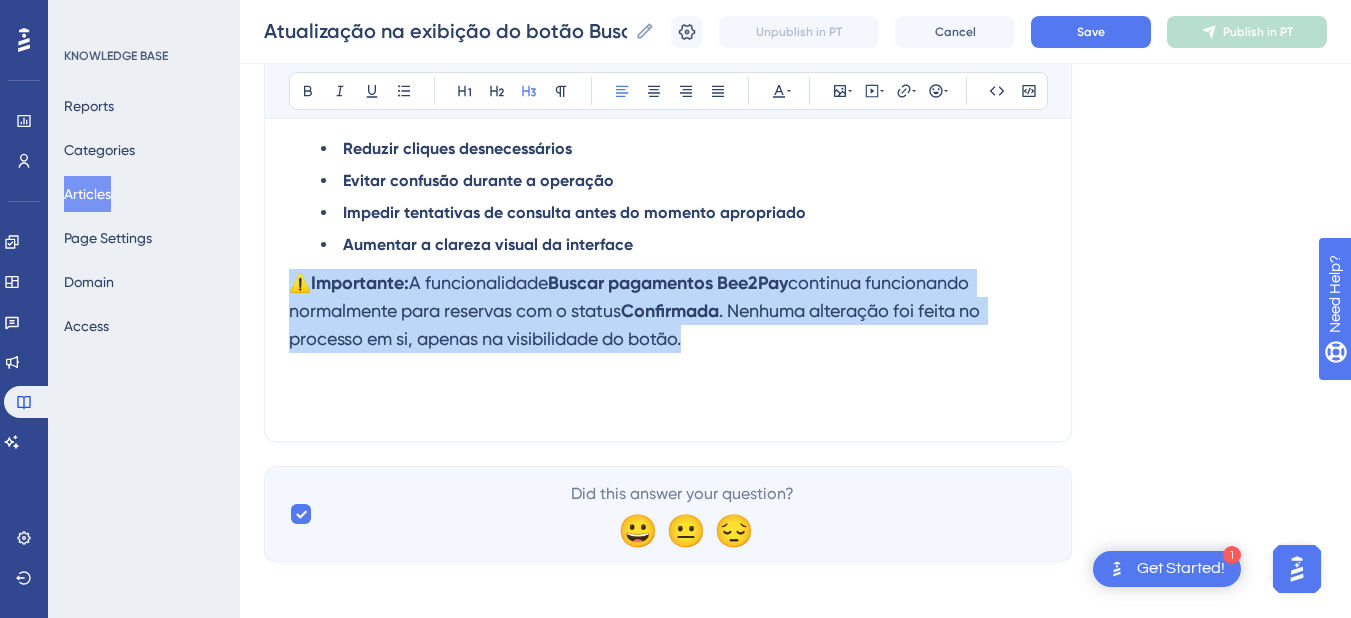 drag, startPoint x: 729, startPoint y: 339, endPoint x: 242, endPoint y: 290, distance: 489.4589 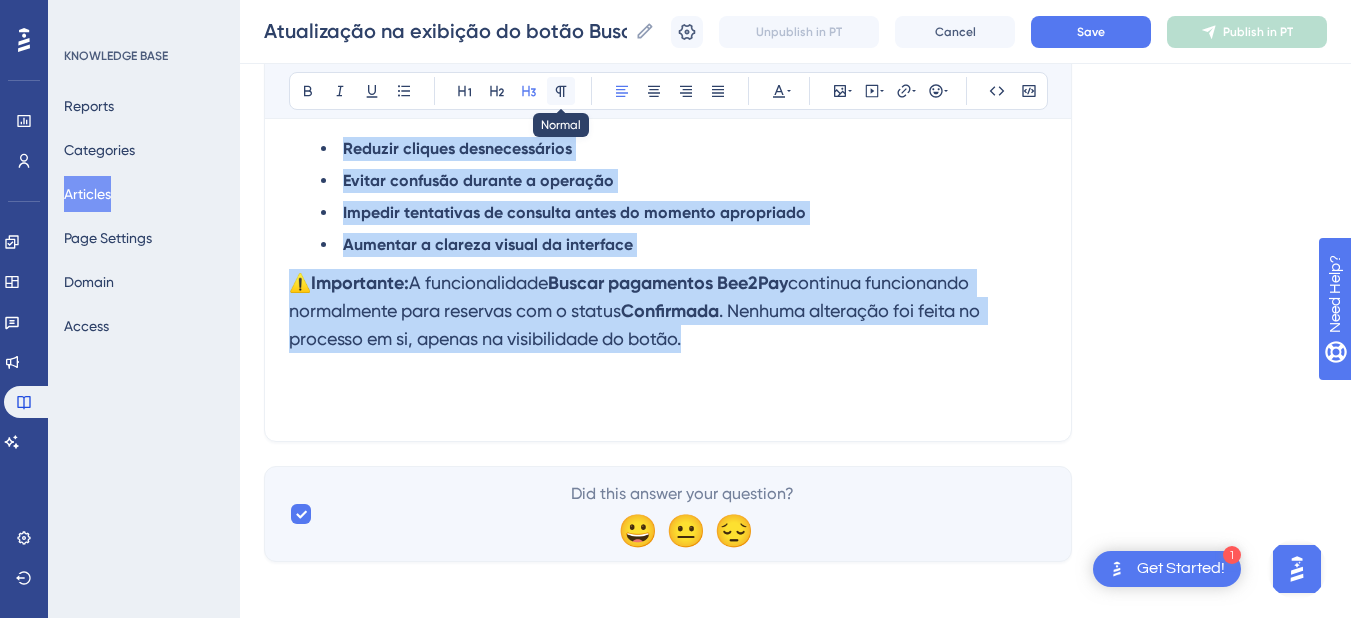 click 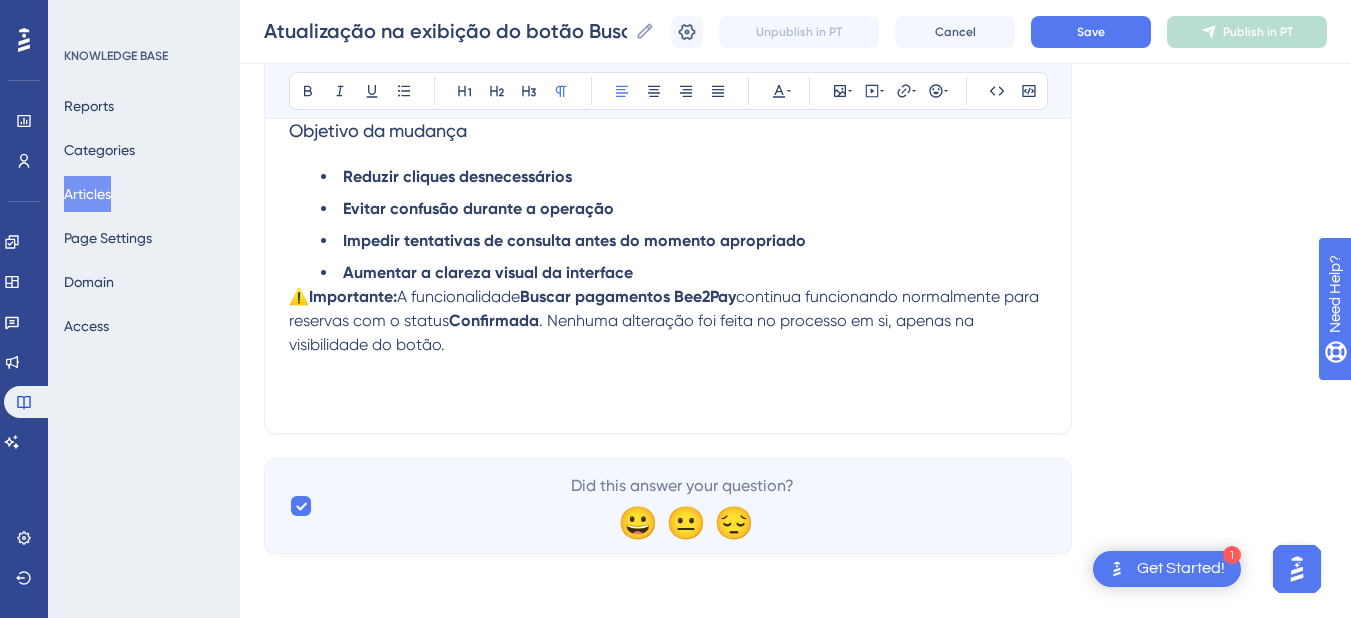 click on "Aumentar a clareza visual da interface" at bounding box center [684, 273] 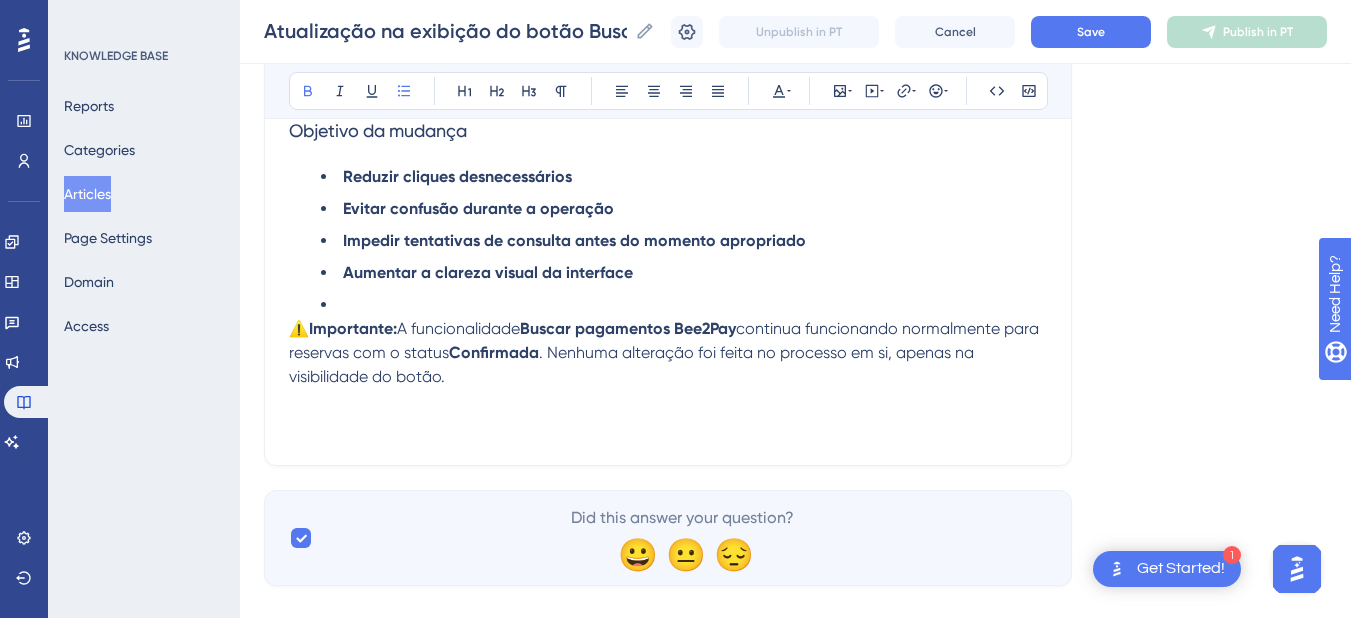 click on "⚠️ Importante: A funcionalidade  Buscar pagamentos Bee2Pay  continua funcionando normalmente para reservas com o status  Confirmada . Nenhuma alteração foi feita no processo em si, apenas na visibilidade do botão." at bounding box center [668, 353] 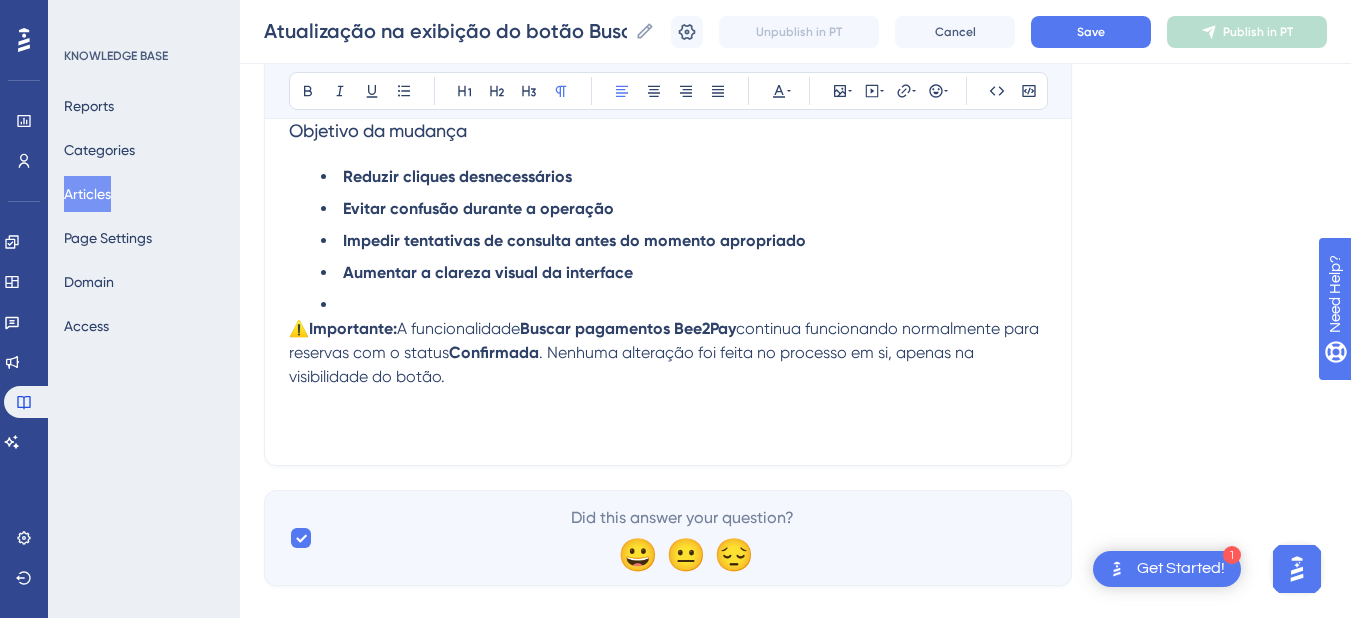 click at bounding box center (684, 305) 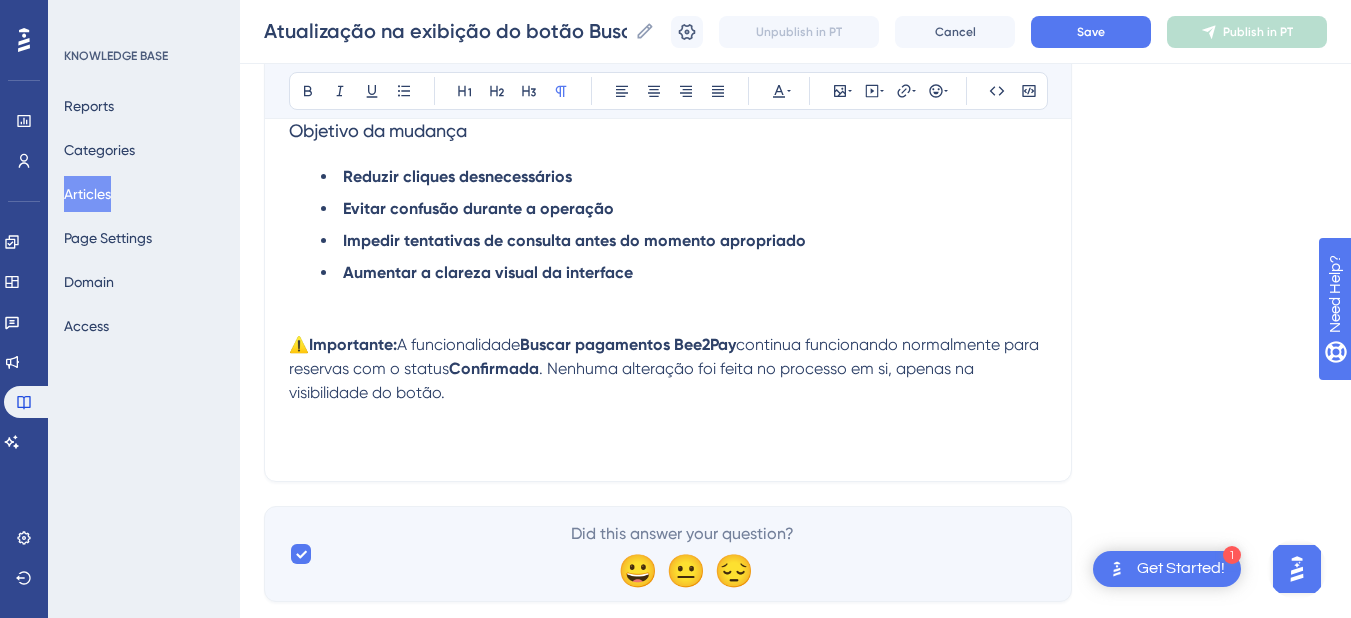 scroll, scrollTop: 964, scrollLeft: 0, axis: vertical 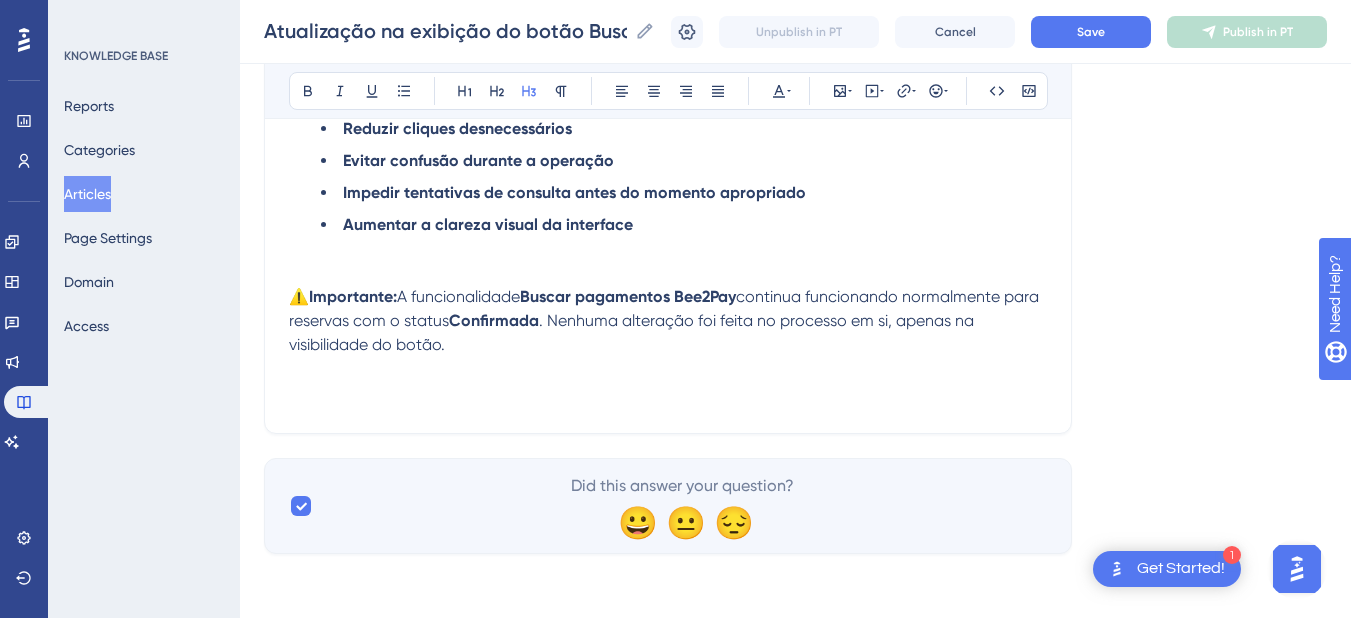click at bounding box center (668, 383) 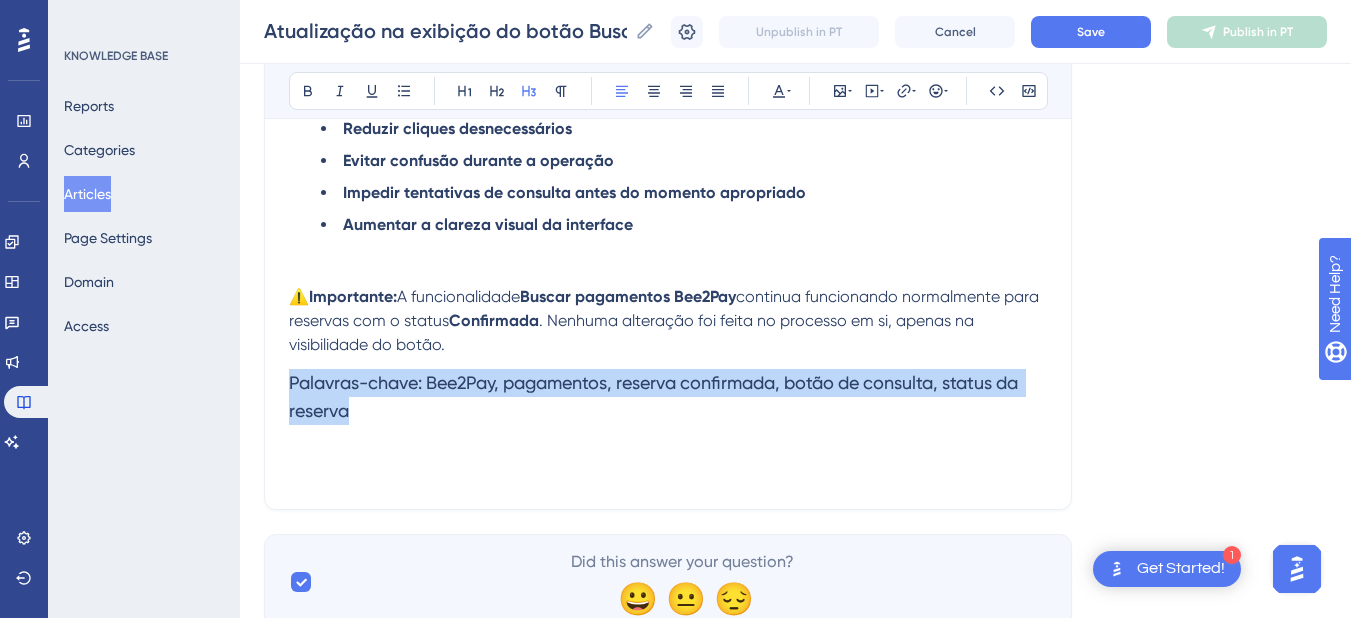 drag, startPoint x: 374, startPoint y: 414, endPoint x: 165, endPoint y: 358, distance: 216.37236 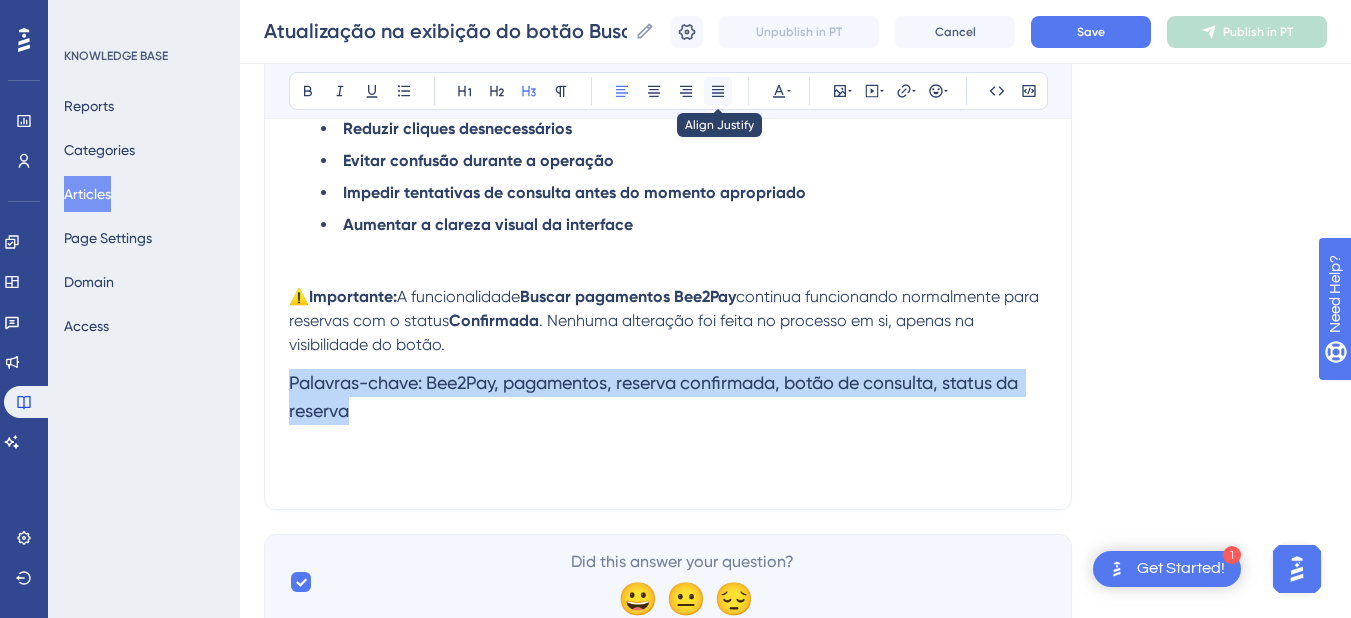 click 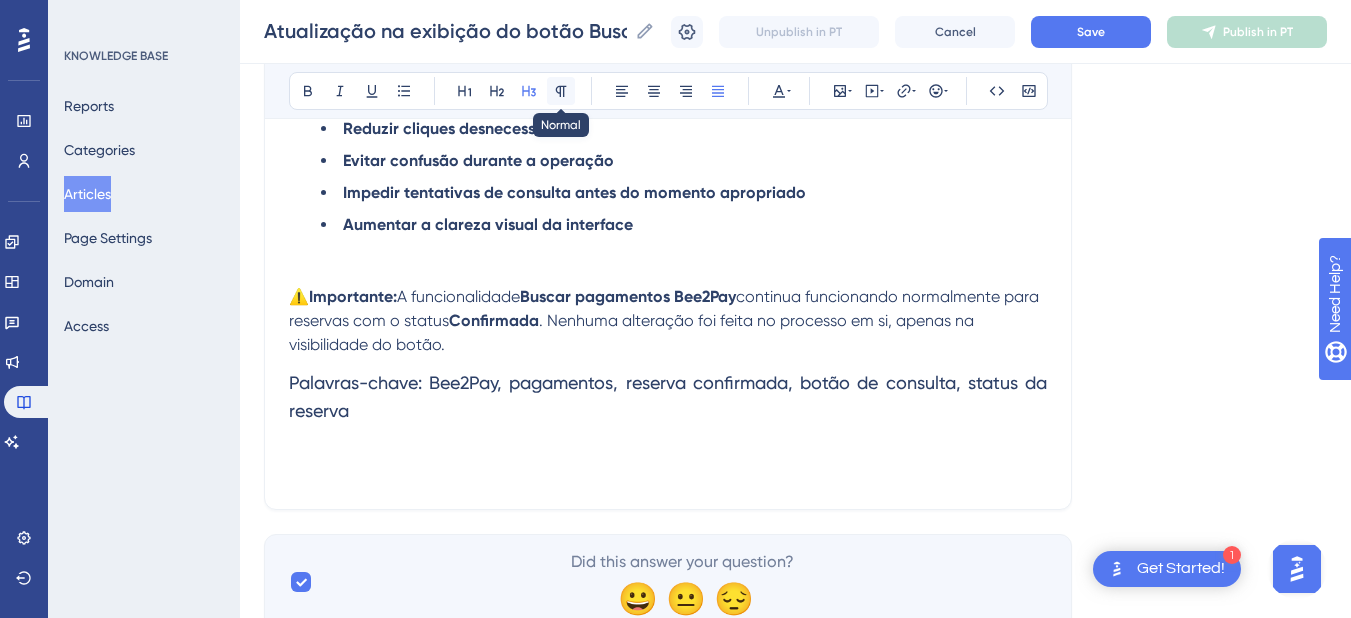click 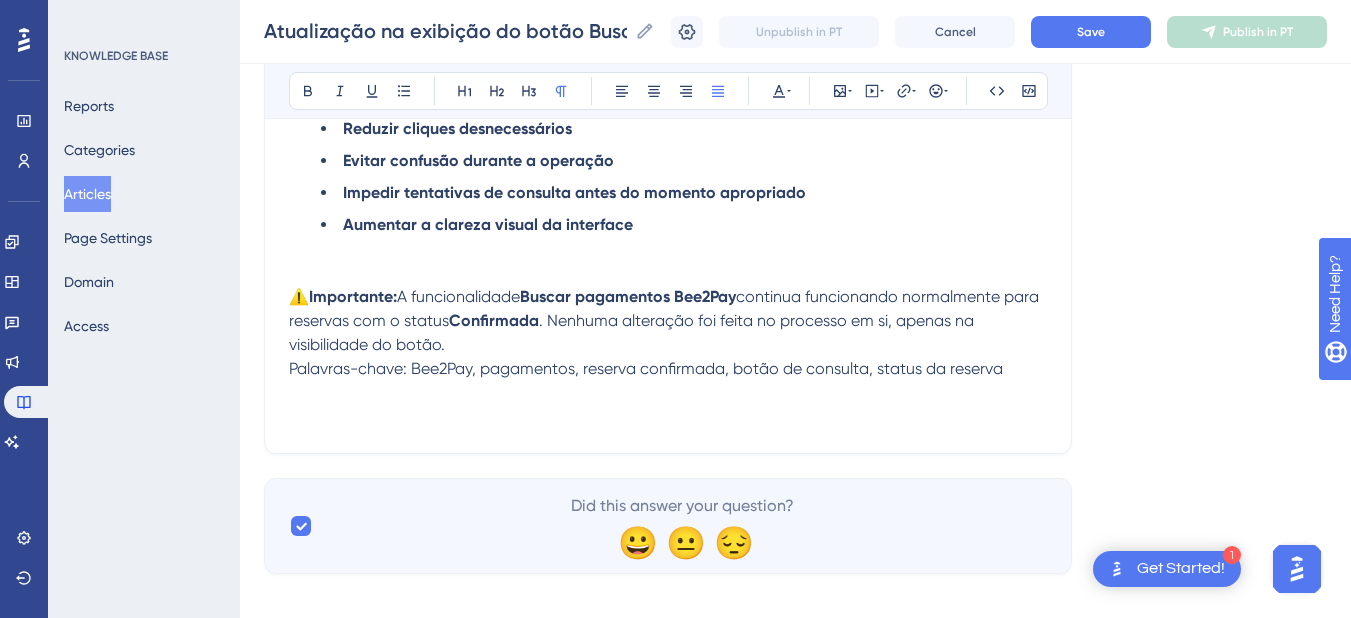 click on "Palavras-chave: Bee2Pay, pagamentos, reserva confirmada, botão de consulta, status da reserva" at bounding box center [668, 369] 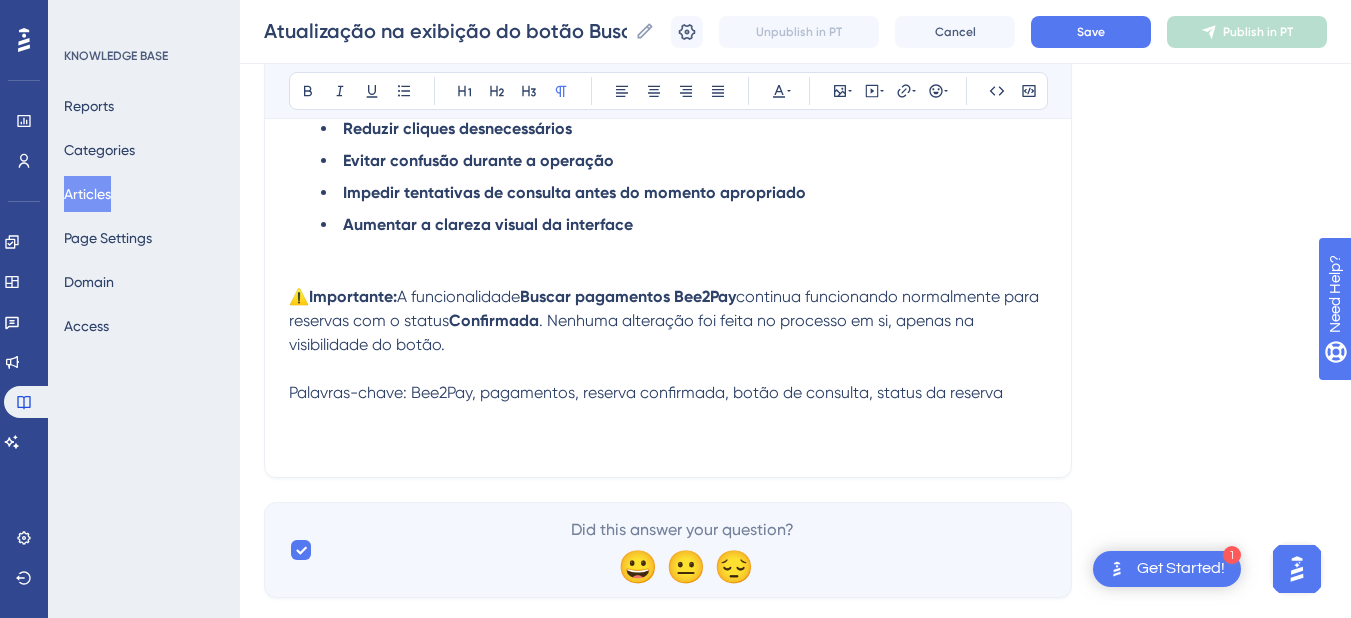 click on "Palavras-chave: Bee2Pay, pagamentos, reserva confirmada, botão de consulta, status da reserva" at bounding box center [646, 392] 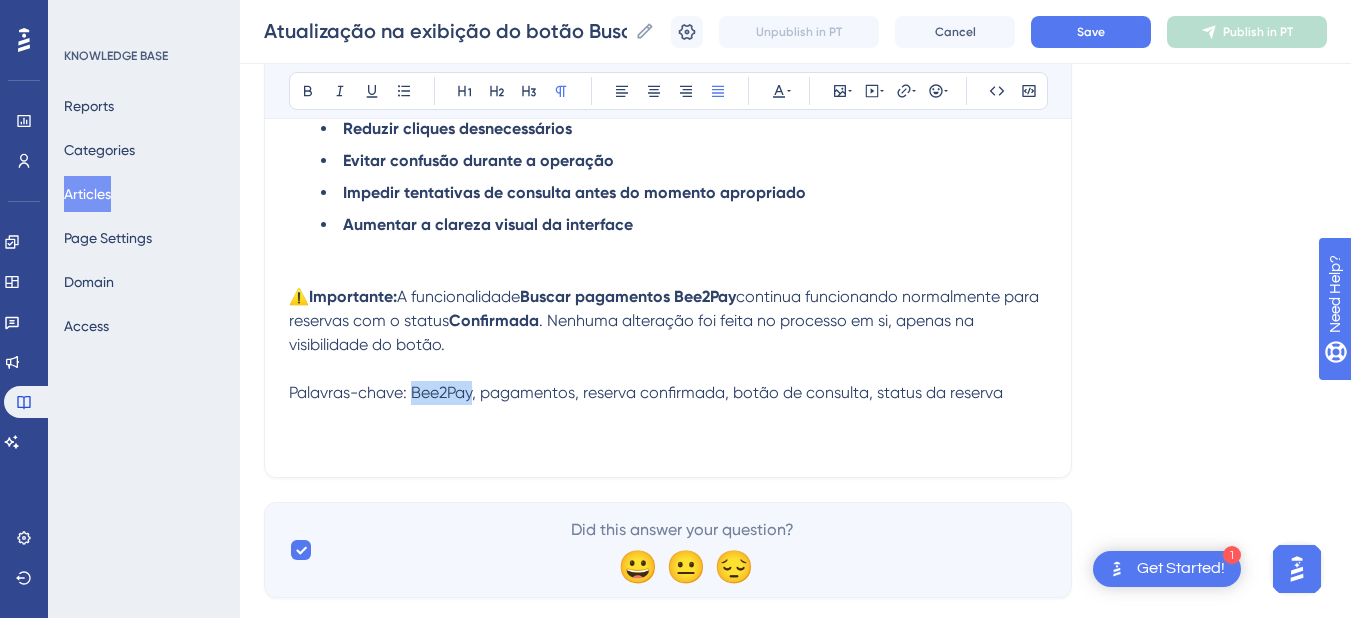 click on "Palavras-chave: Bee2Pay, pagamentos, reserva confirmada, botão de consulta, status da reserva" at bounding box center [646, 392] 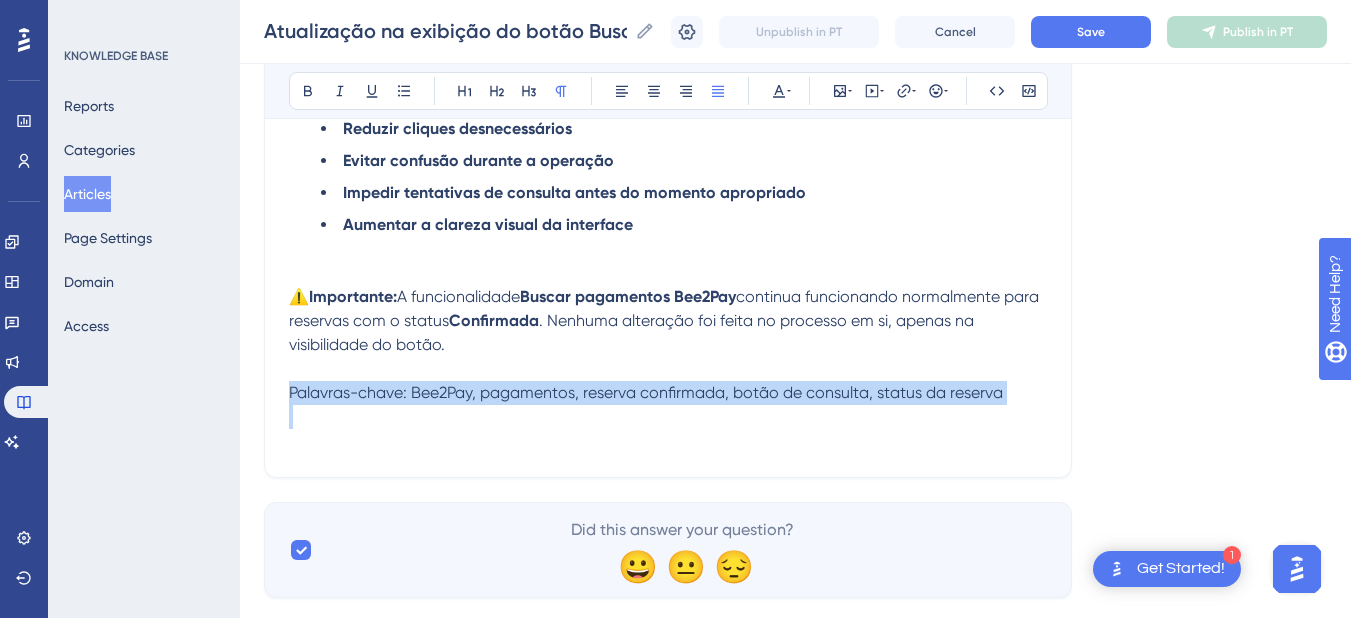 click on "Palavras-chave: Bee2Pay, pagamentos, reserva confirmada, botão de consulta, status da reserva" at bounding box center [646, 392] 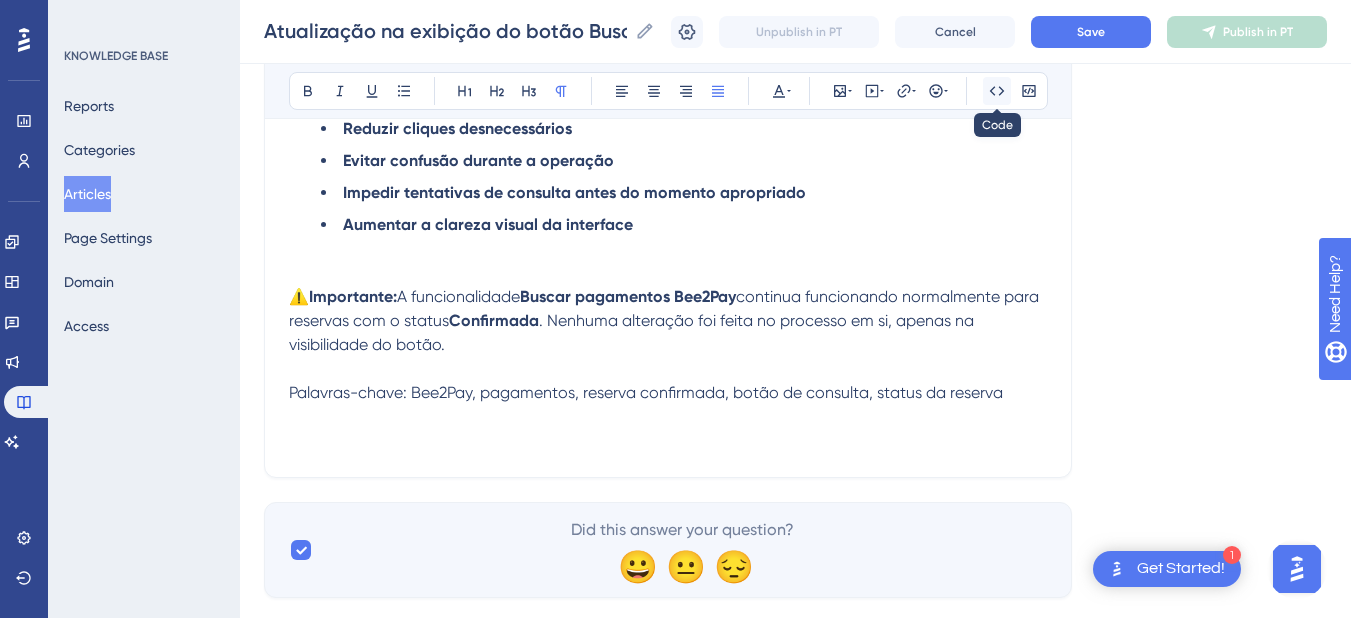 click at bounding box center (997, 91) 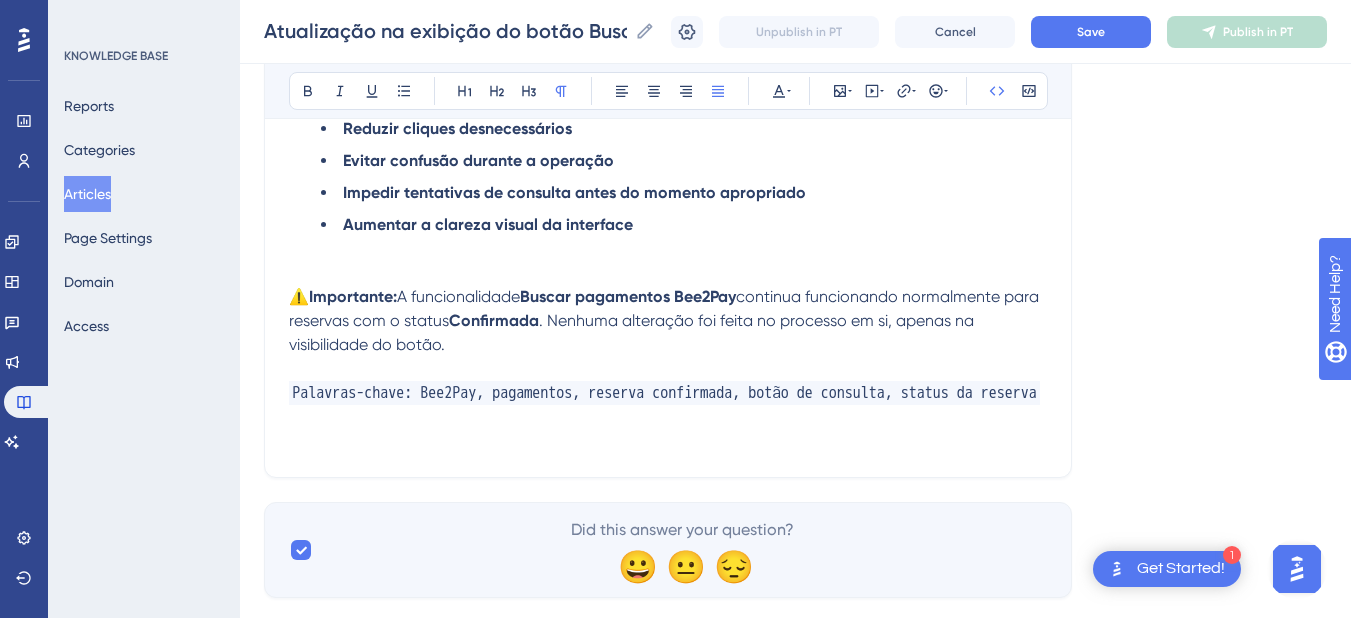 click on "Palavras-chave: Bee2Pay, pagamentos, reserva confirmada, botão de consulta, status da reserva" at bounding box center [664, 393] 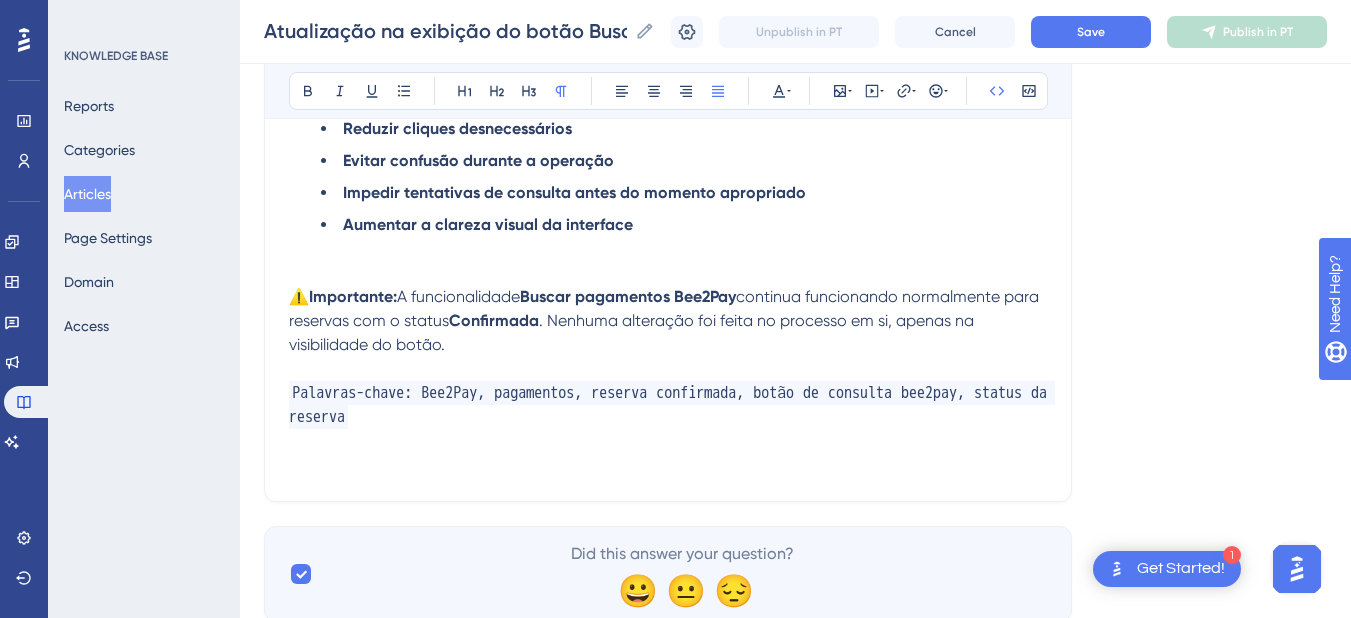 scroll, scrollTop: 764, scrollLeft: 0, axis: vertical 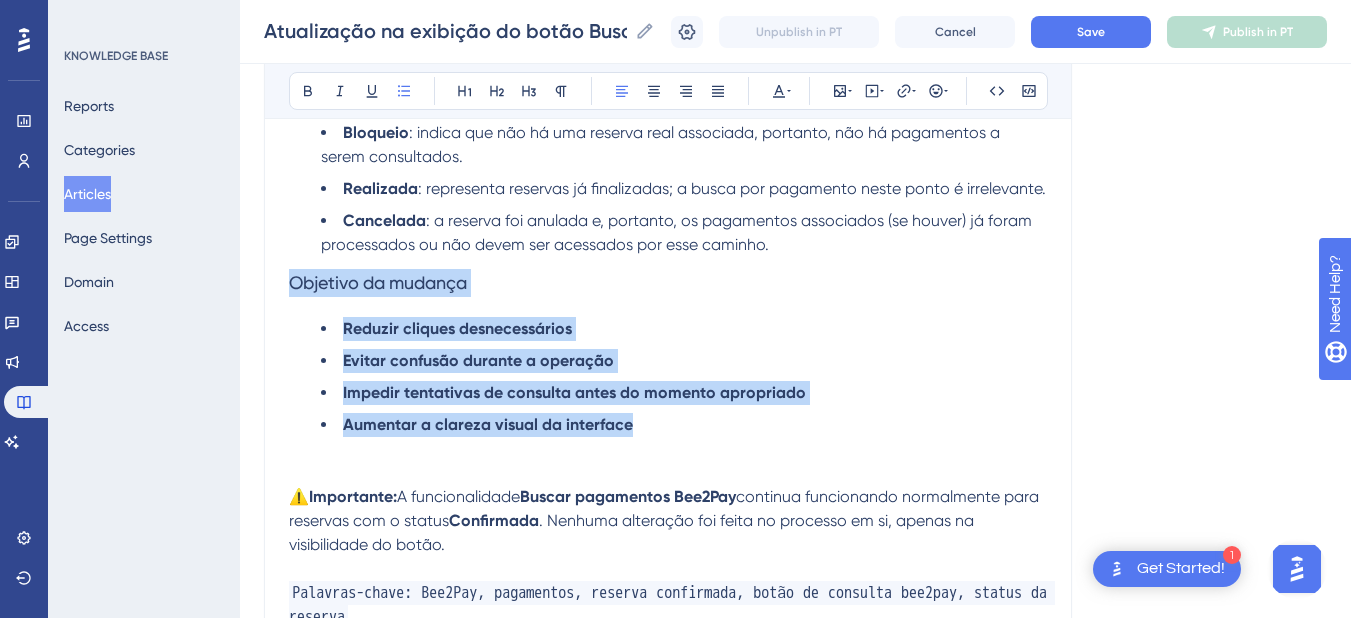 drag, startPoint x: 674, startPoint y: 433, endPoint x: 249, endPoint y: 272, distance: 454.47333 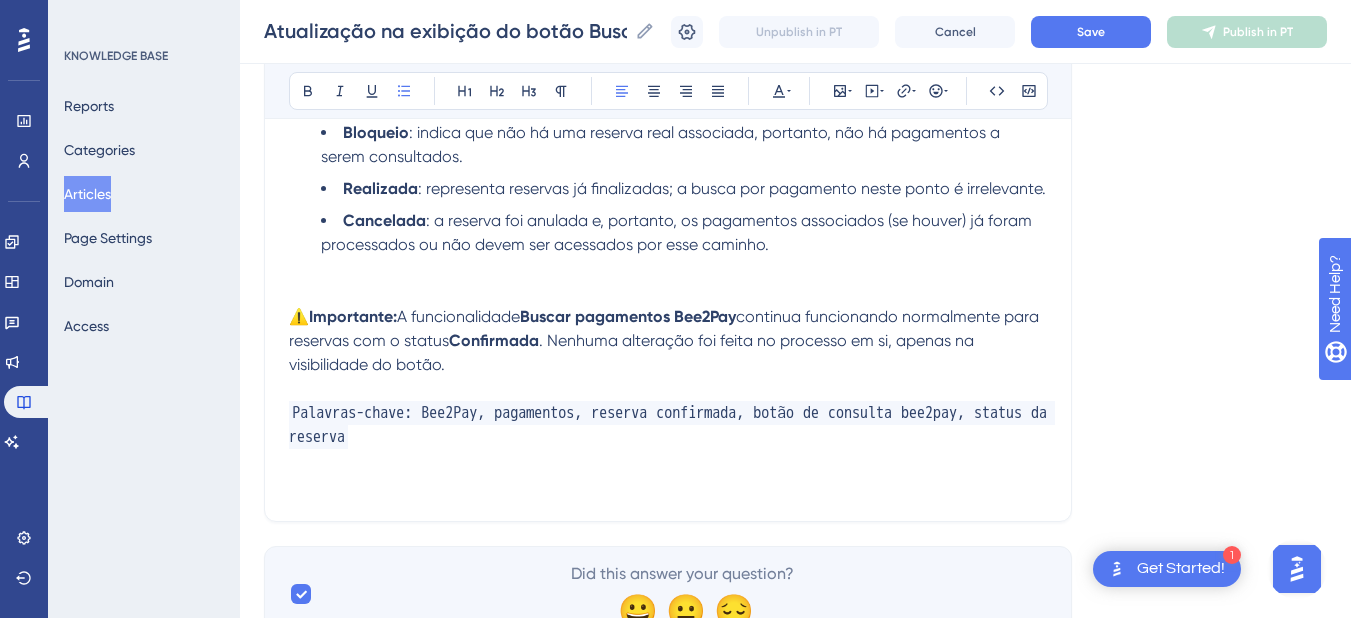 click at bounding box center (668, 293) 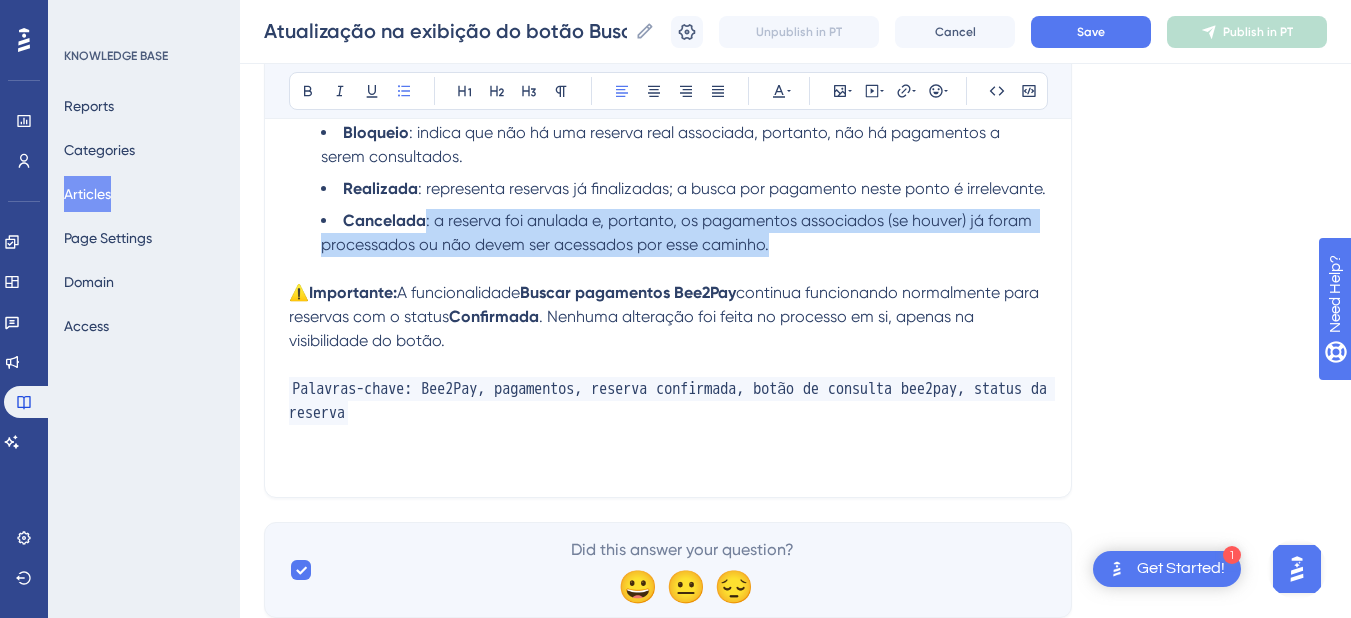 drag, startPoint x: 800, startPoint y: 250, endPoint x: 425, endPoint y: 227, distance: 375.70468 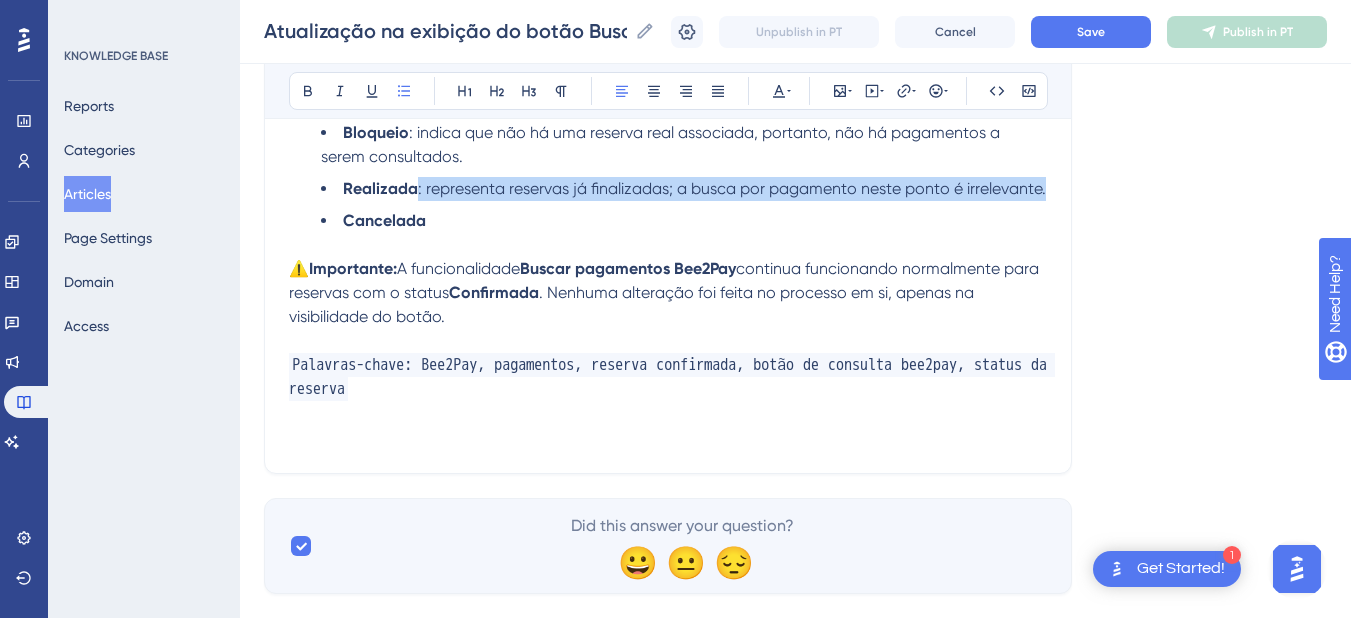 drag, startPoint x: 418, startPoint y: 187, endPoint x: 1056, endPoint y: 181, distance: 638.0282 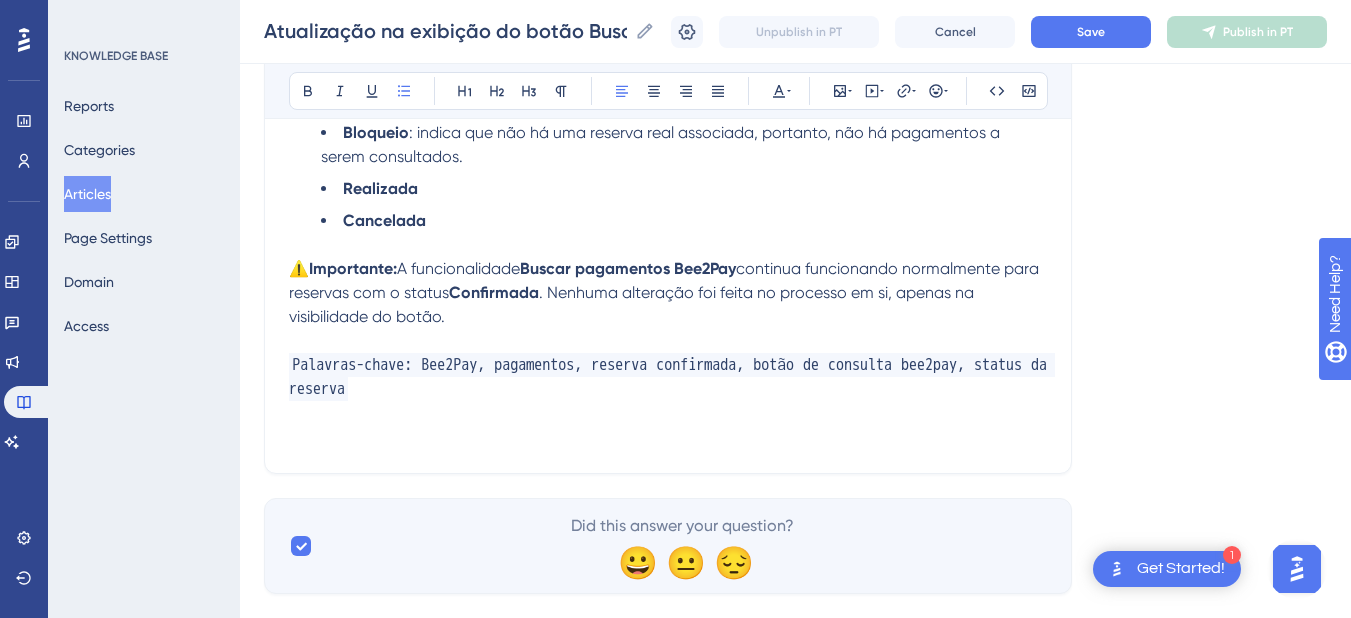scroll, scrollTop: 564, scrollLeft: 0, axis: vertical 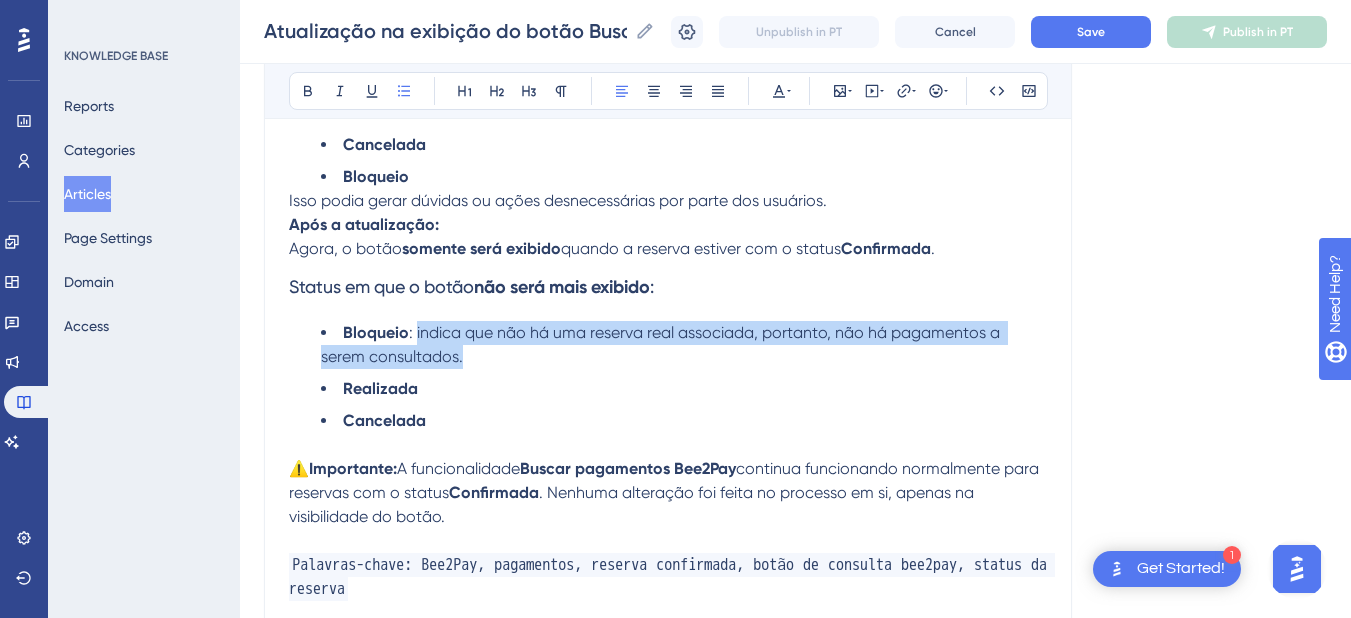 drag, startPoint x: 414, startPoint y: 331, endPoint x: 429, endPoint y: 358, distance: 30.88689 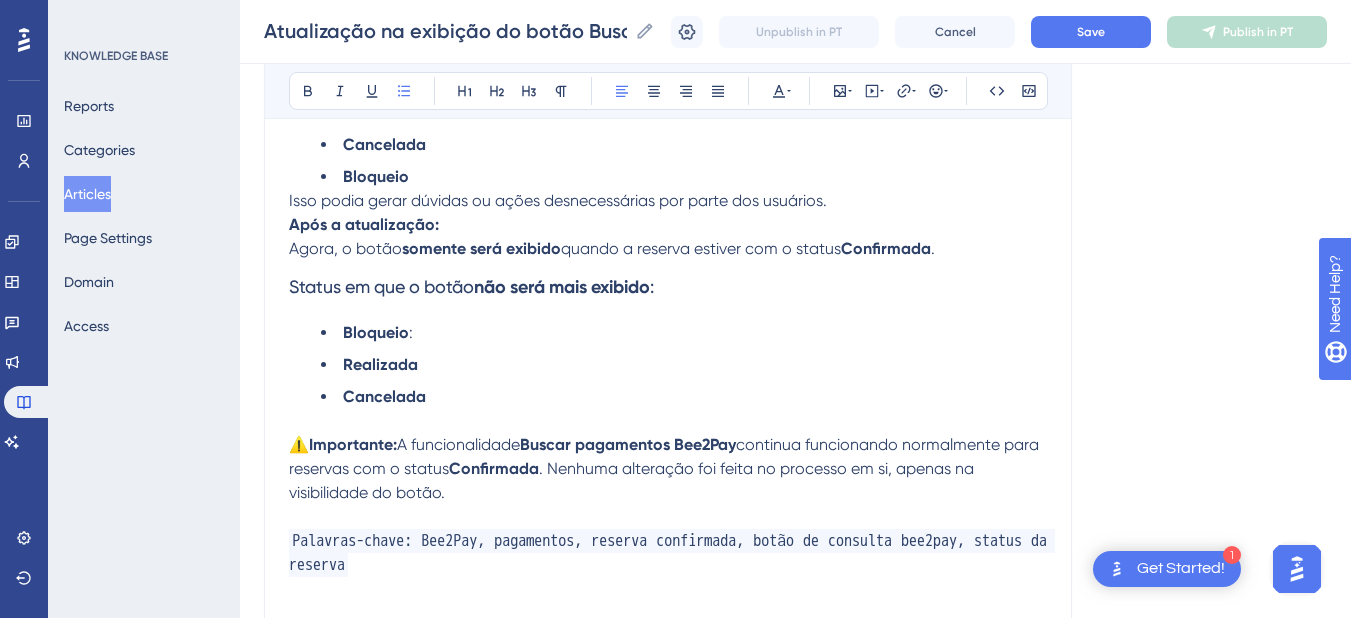 click on "Bloqueio" at bounding box center [376, 332] 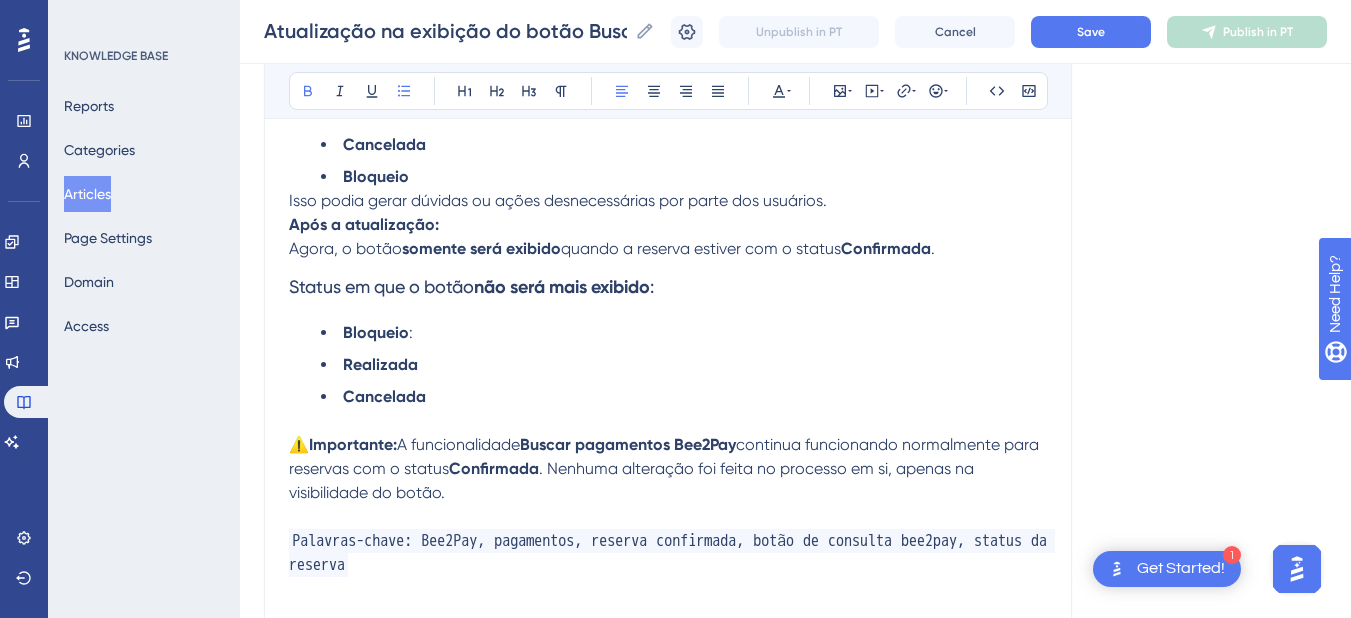 click on "Bloqueio :" at bounding box center (684, 333) 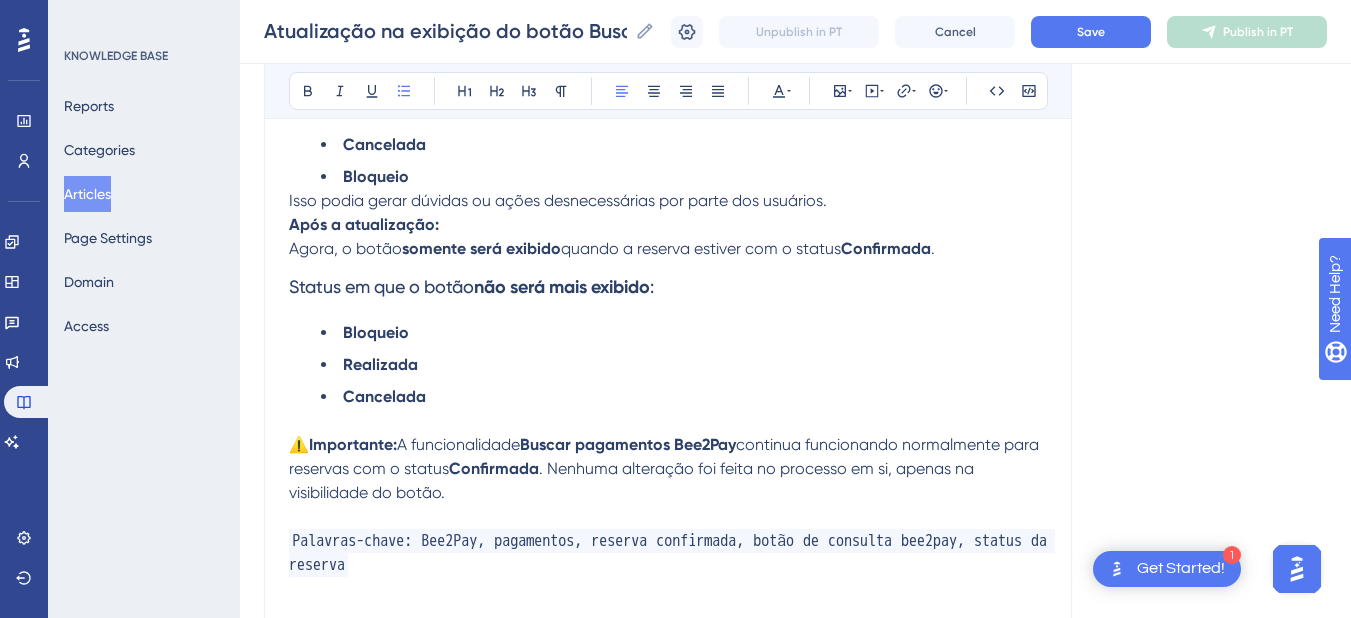 scroll, scrollTop: 364, scrollLeft: 0, axis: vertical 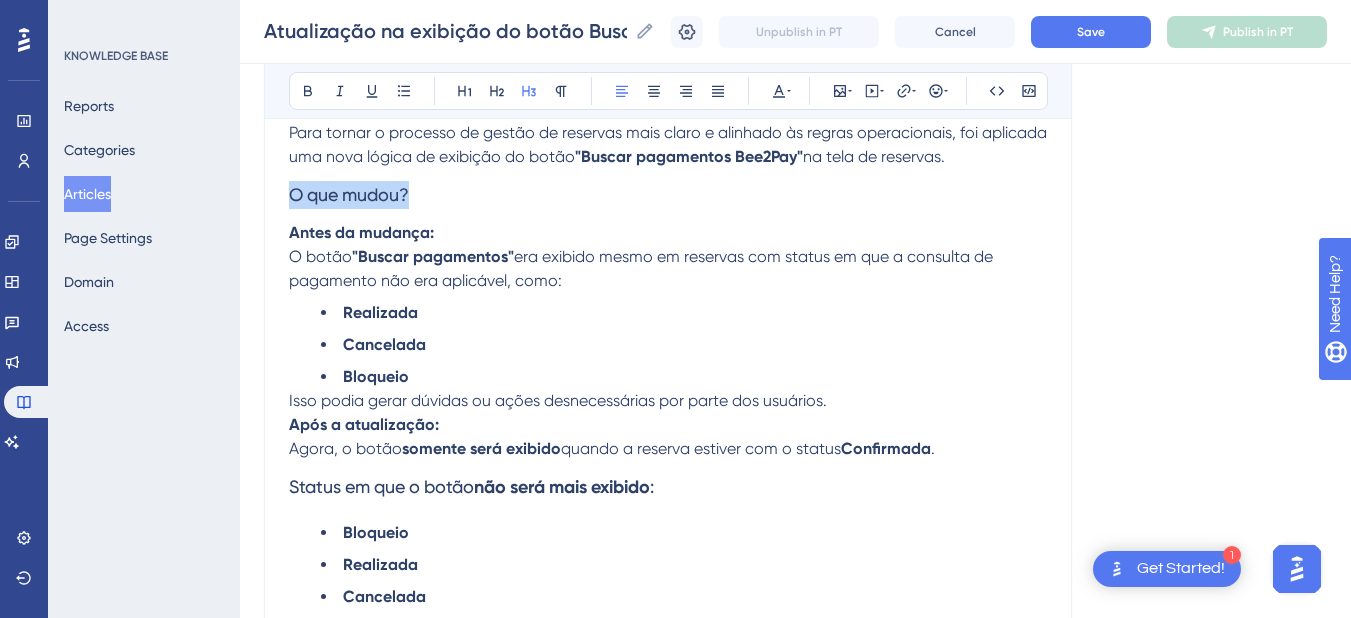 drag, startPoint x: 385, startPoint y: 191, endPoint x: 227, endPoint y: 188, distance: 158.02847 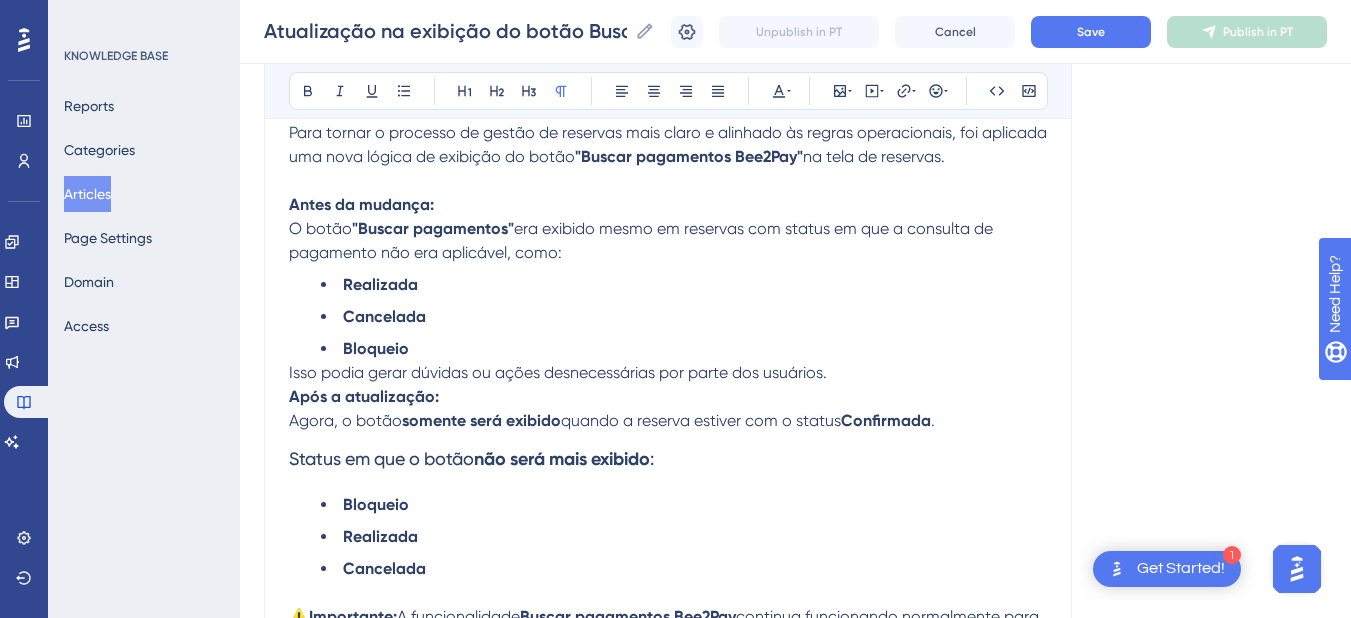 click on "Antes da mudança: O botão  "Buscar pagamentos"  era exibido mesmo em reservas com status em que a consulta de pagamento não era aplicável, como:" at bounding box center (668, 229) 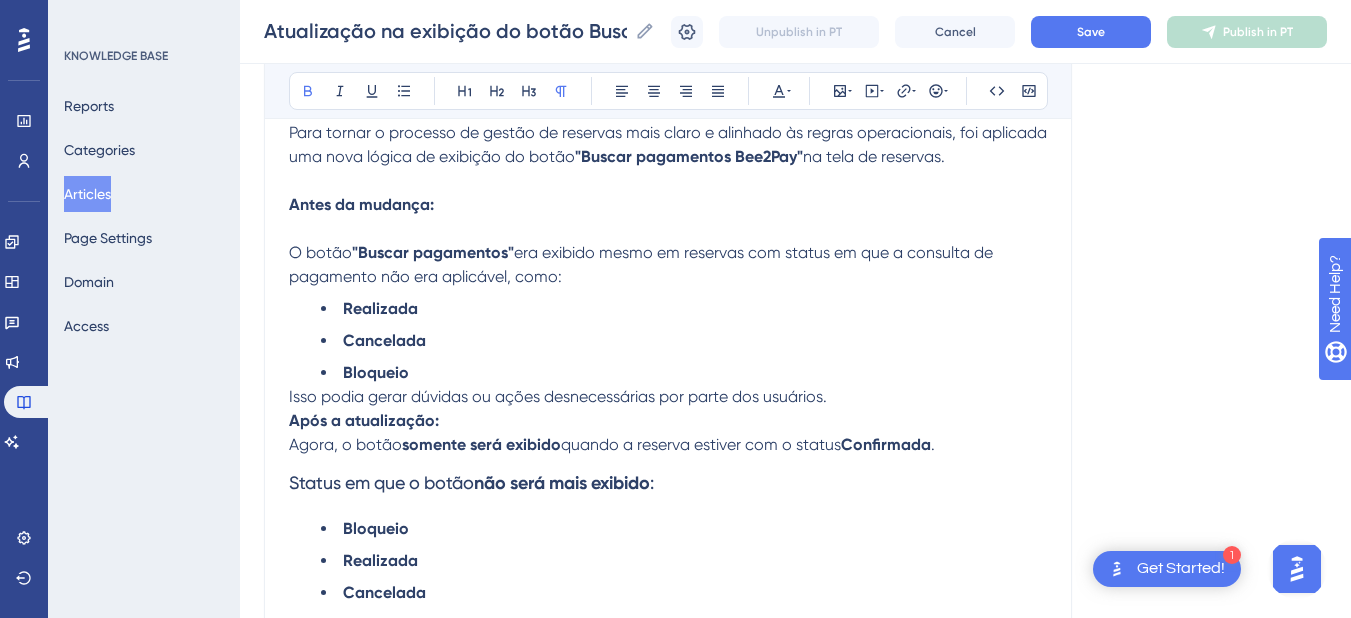 click on ""Buscar pagamentos"" at bounding box center [433, 252] 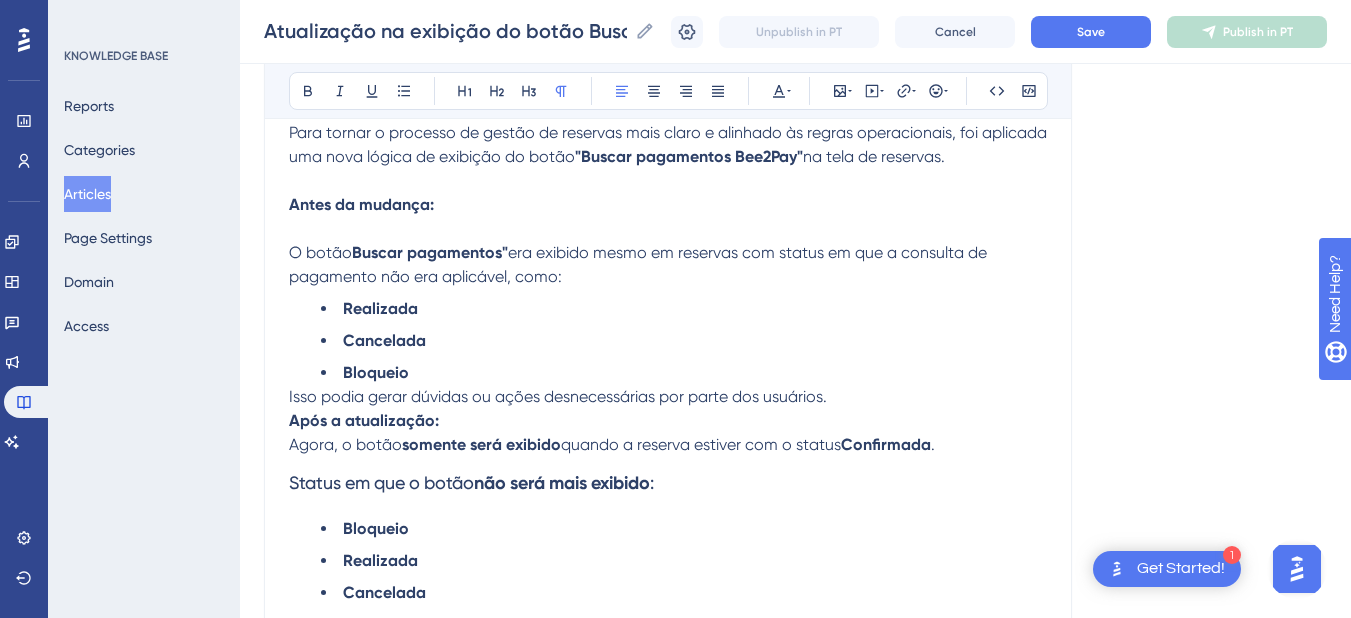 click on "Buscar pagamentos"" at bounding box center (430, 252) 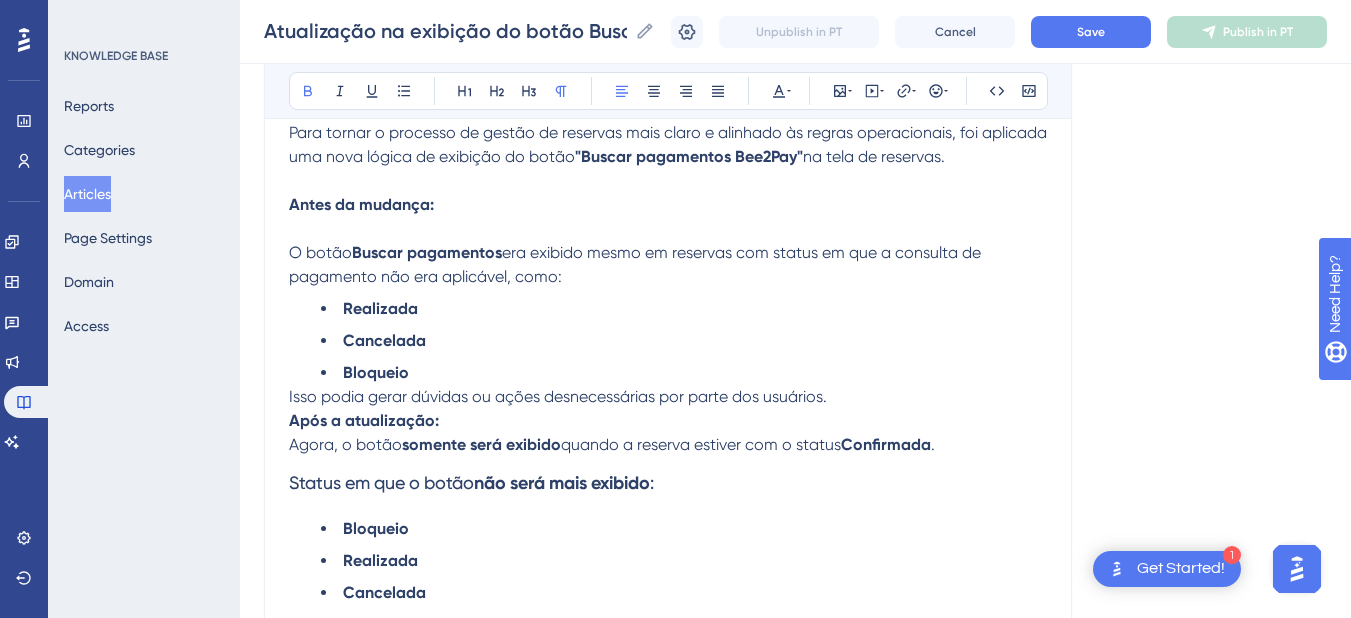 click on "Buscar pagamentos" at bounding box center [427, 252] 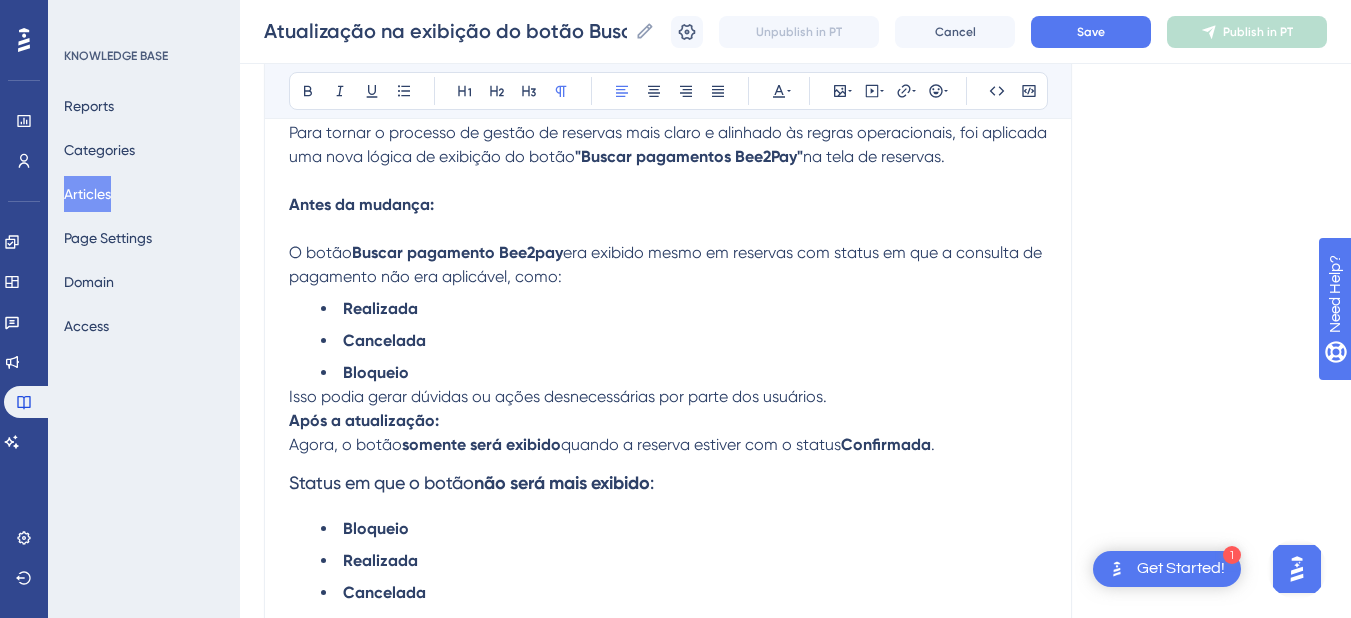 click on "O botão  Buscar pagamento Bee2pay  era exibido mesmo em reservas com status em que a consulta de pagamento não era aplicável, como:" at bounding box center [668, 253] 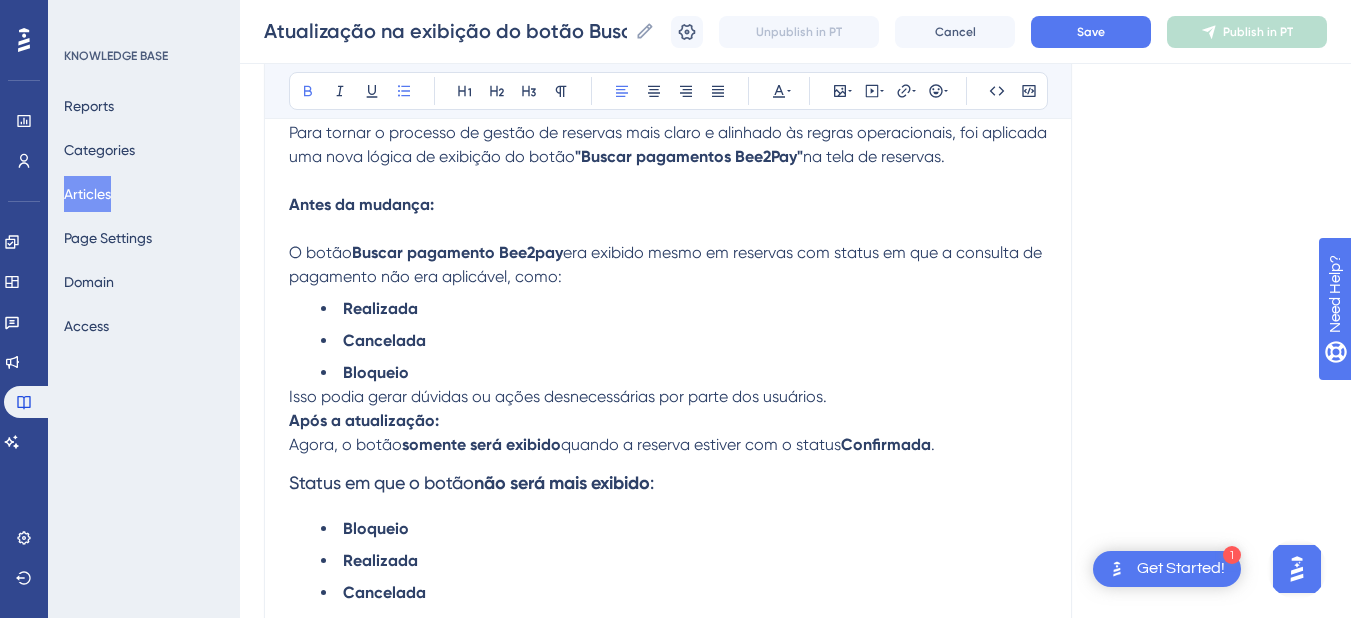 click on "Bloqueio" at bounding box center (684, 373) 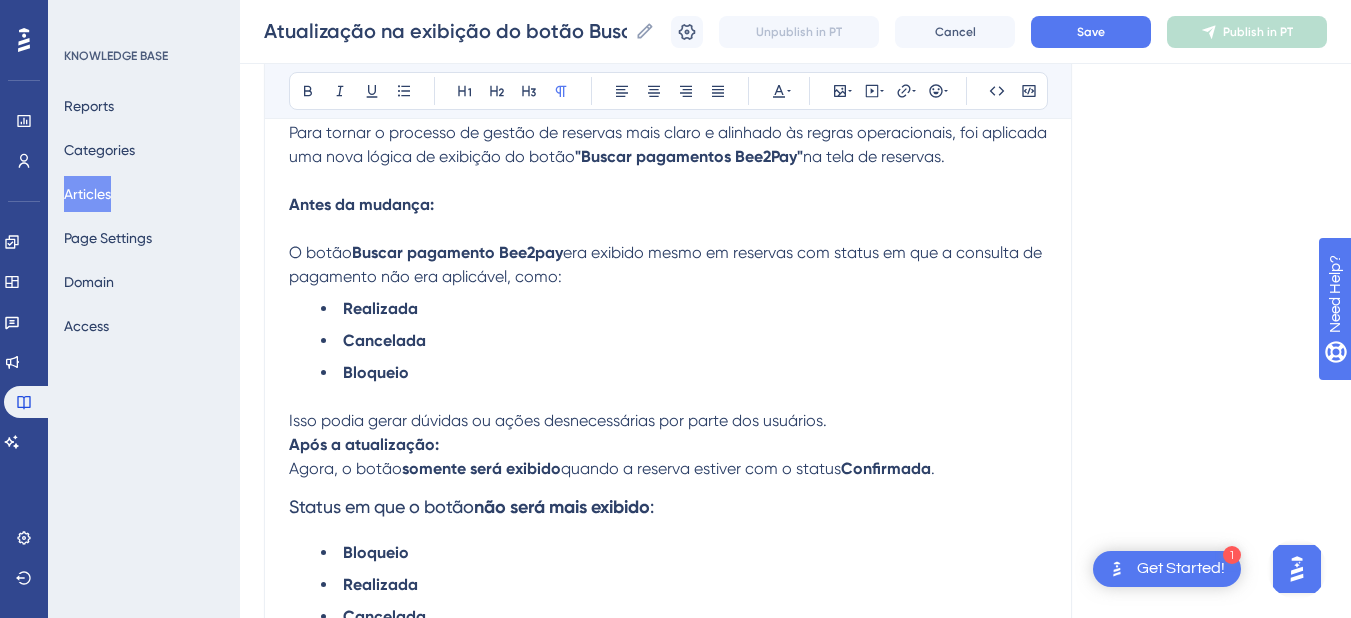 click on "Após a atualização:" at bounding box center (364, 444) 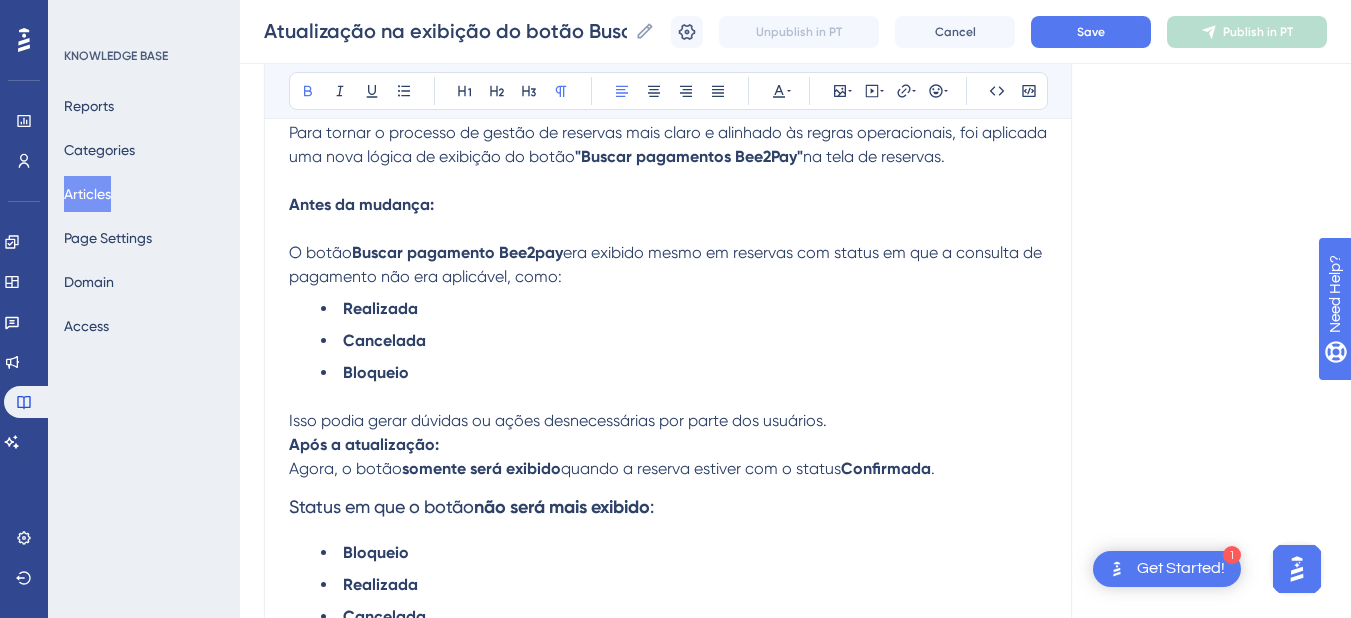 click on "Após a atualização:" at bounding box center [364, 444] 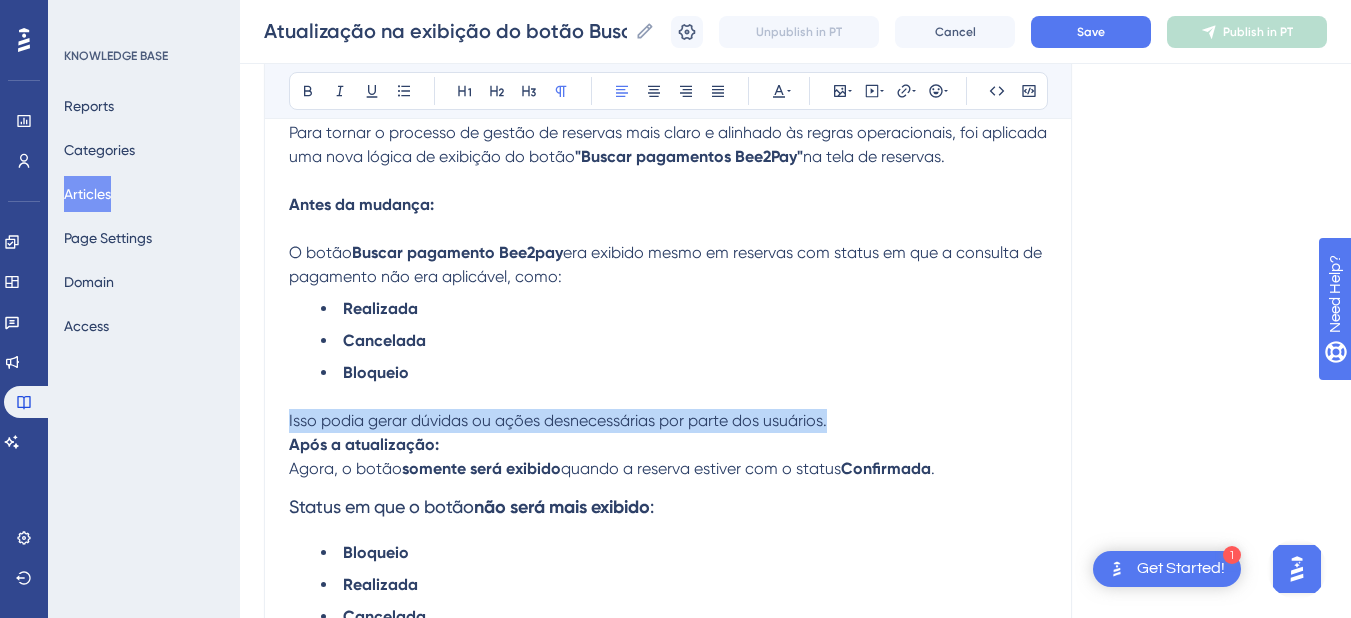 drag, startPoint x: 816, startPoint y: 417, endPoint x: 269, endPoint y: 428, distance: 547.1106 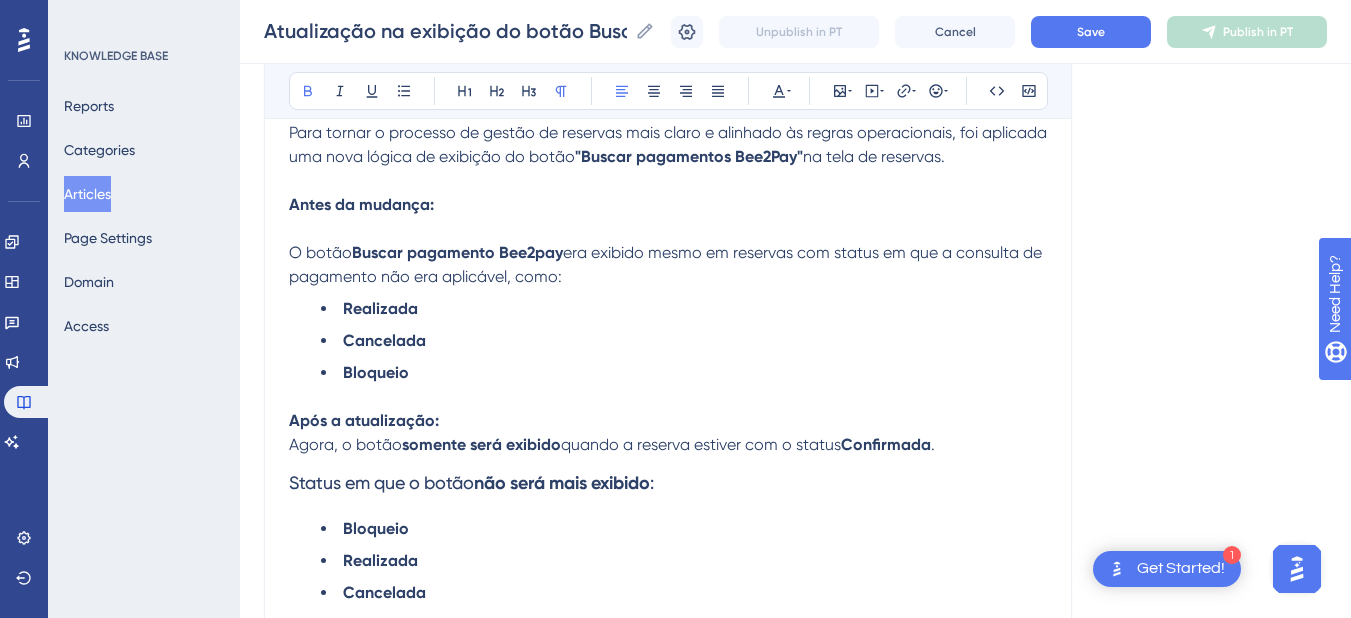 click on "Após a atualização: Agora, o botão  somente será exibido  quando a reserva estiver com o status  Confirmada ." at bounding box center [668, 433] 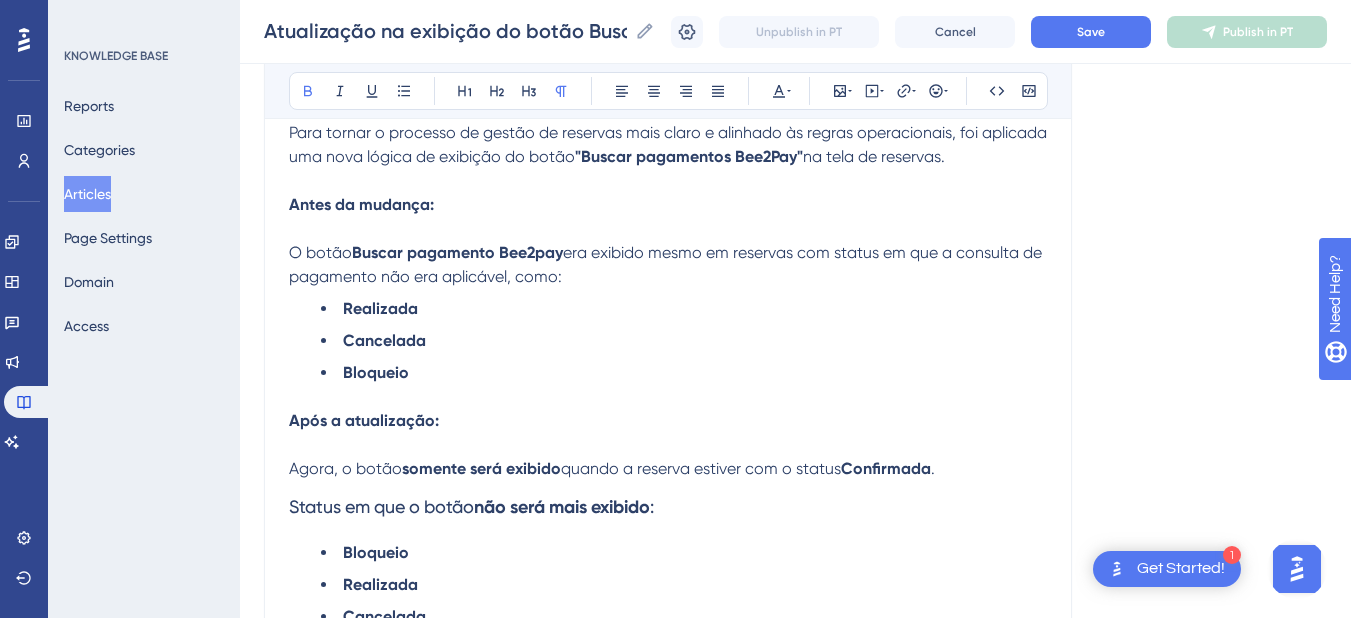 click on "somente será exibido" at bounding box center (481, 468) 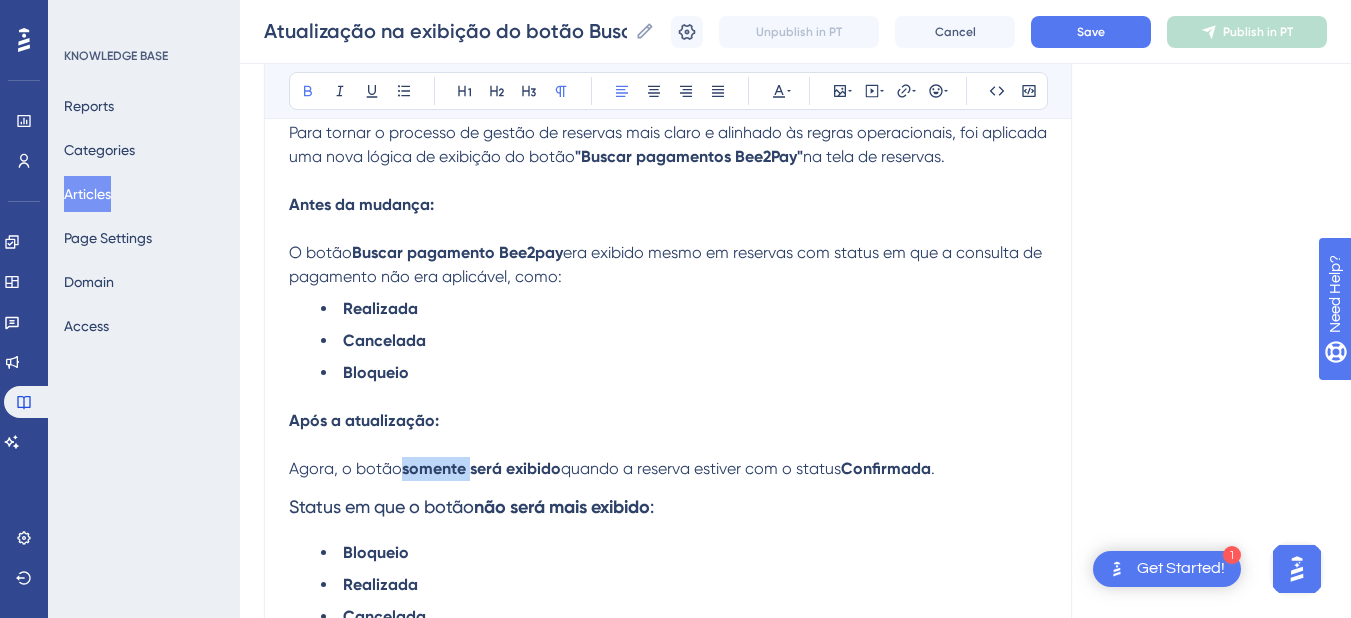 click on "somente será exibido" at bounding box center (481, 468) 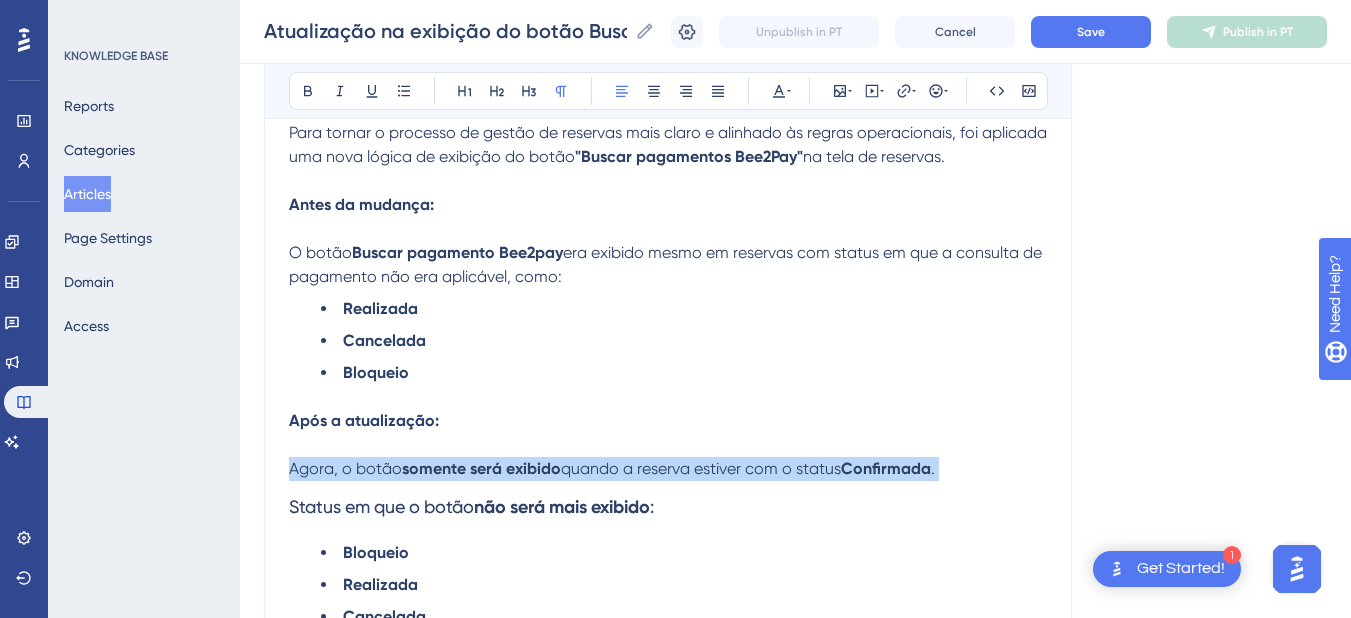 click on "somente será exibido" at bounding box center (481, 468) 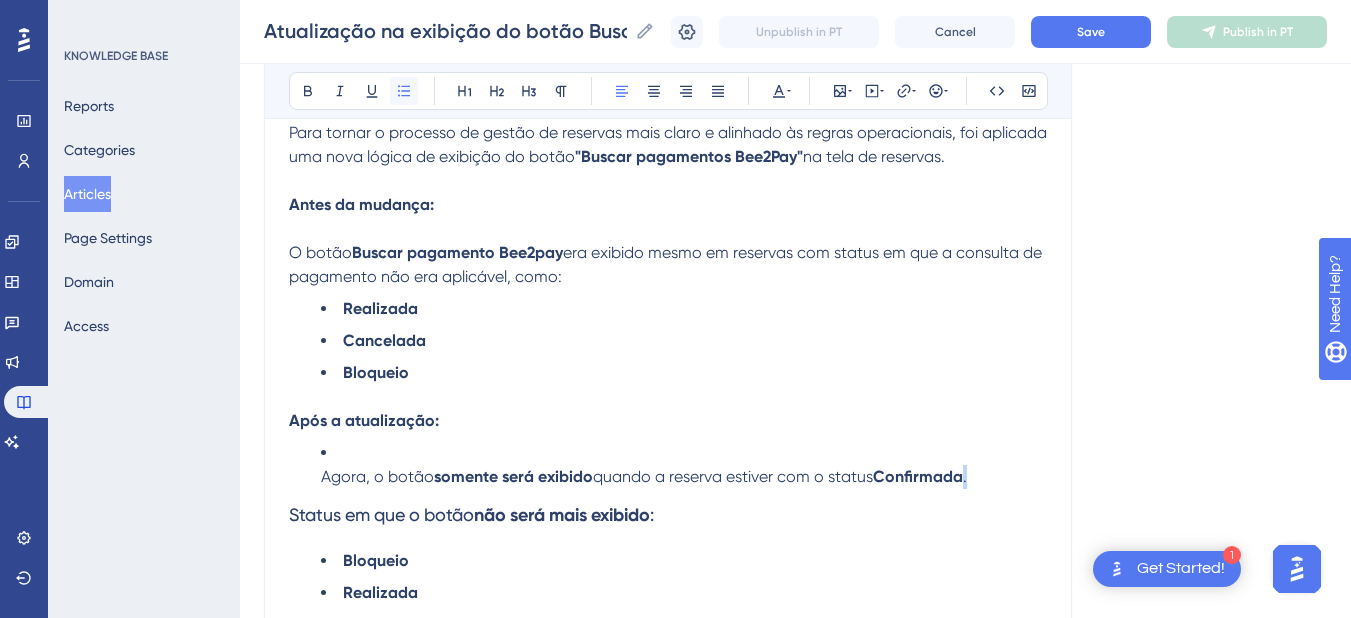 click 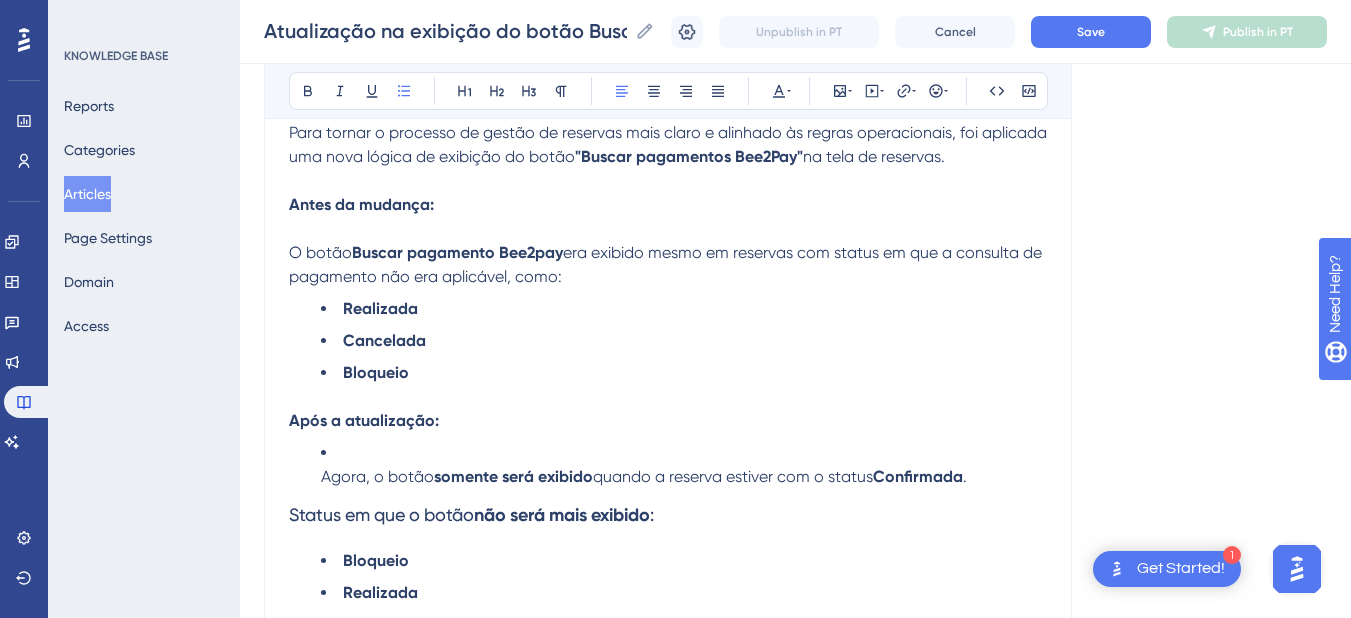 click on "Agora, o botão  somente será exibido  quando a reserva estiver com o status  Confirmada ." at bounding box center [668, 465] 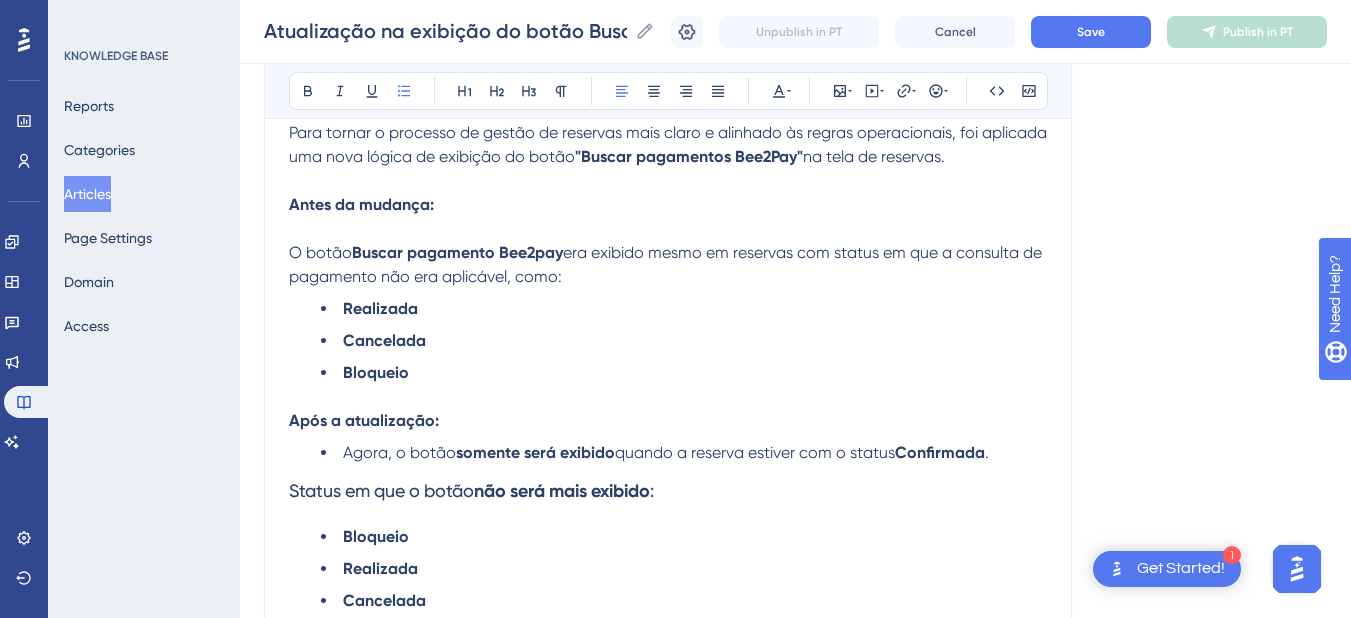 scroll, scrollTop: 564, scrollLeft: 0, axis: vertical 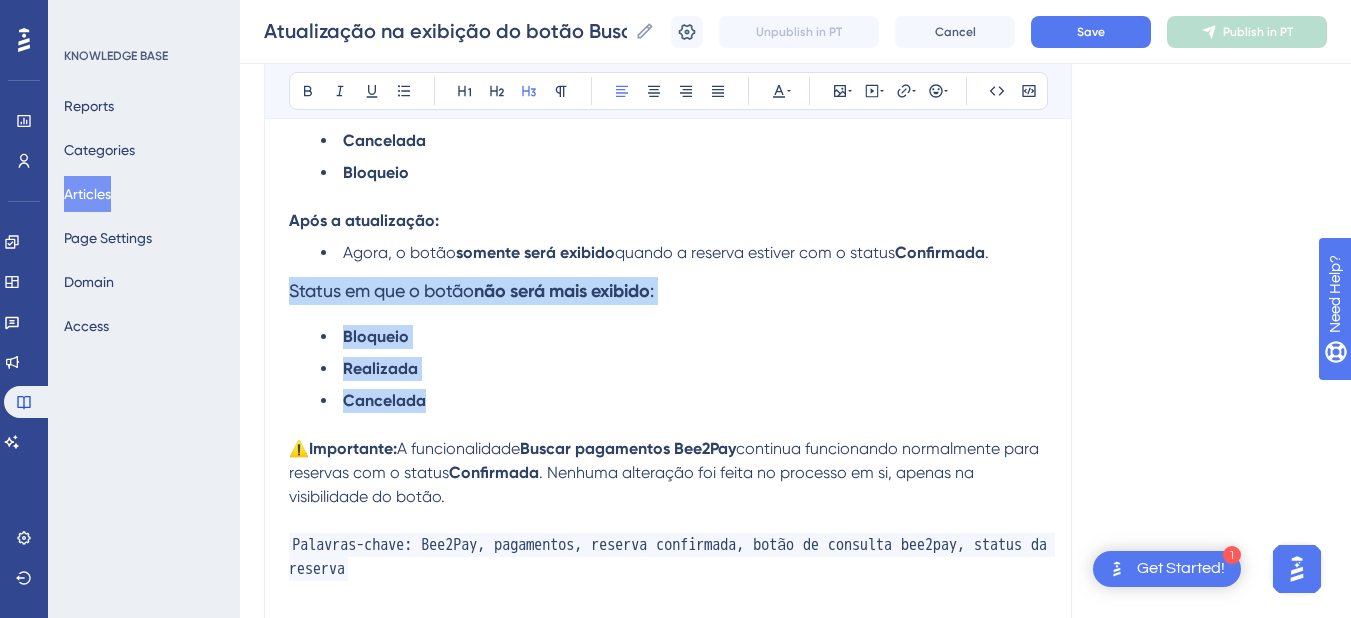 drag, startPoint x: 289, startPoint y: 292, endPoint x: 458, endPoint y: 410, distance: 206.1189 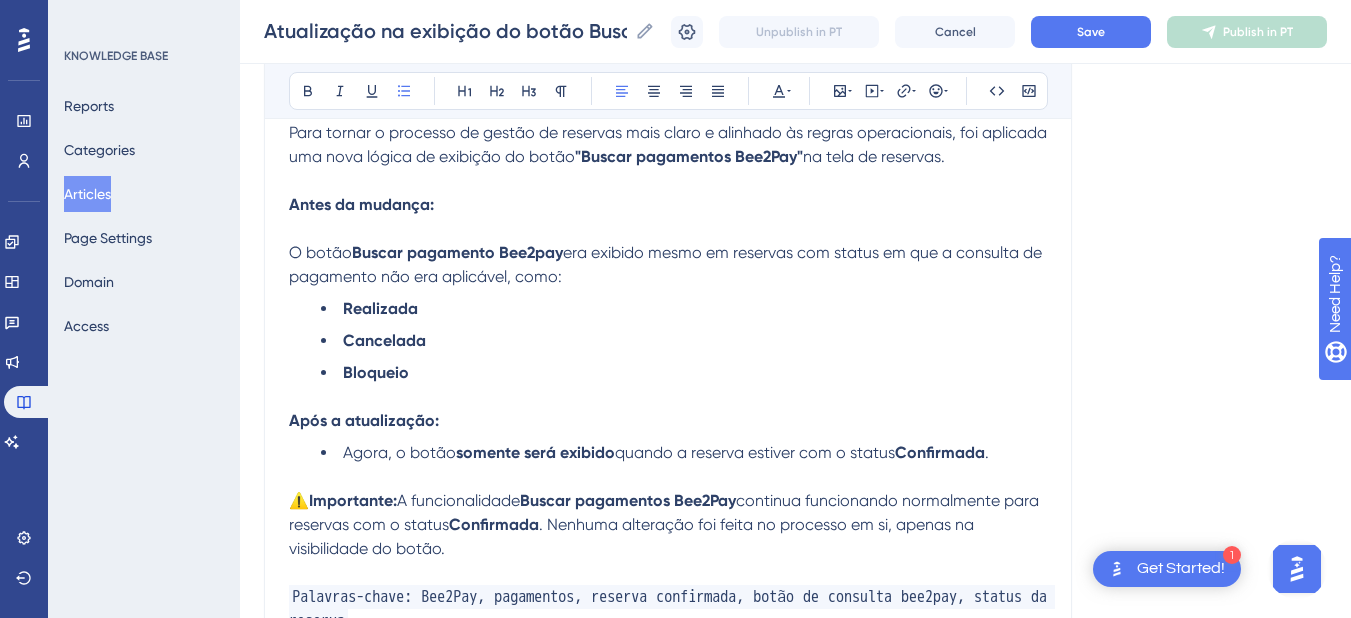 scroll, scrollTop: 164, scrollLeft: 0, axis: vertical 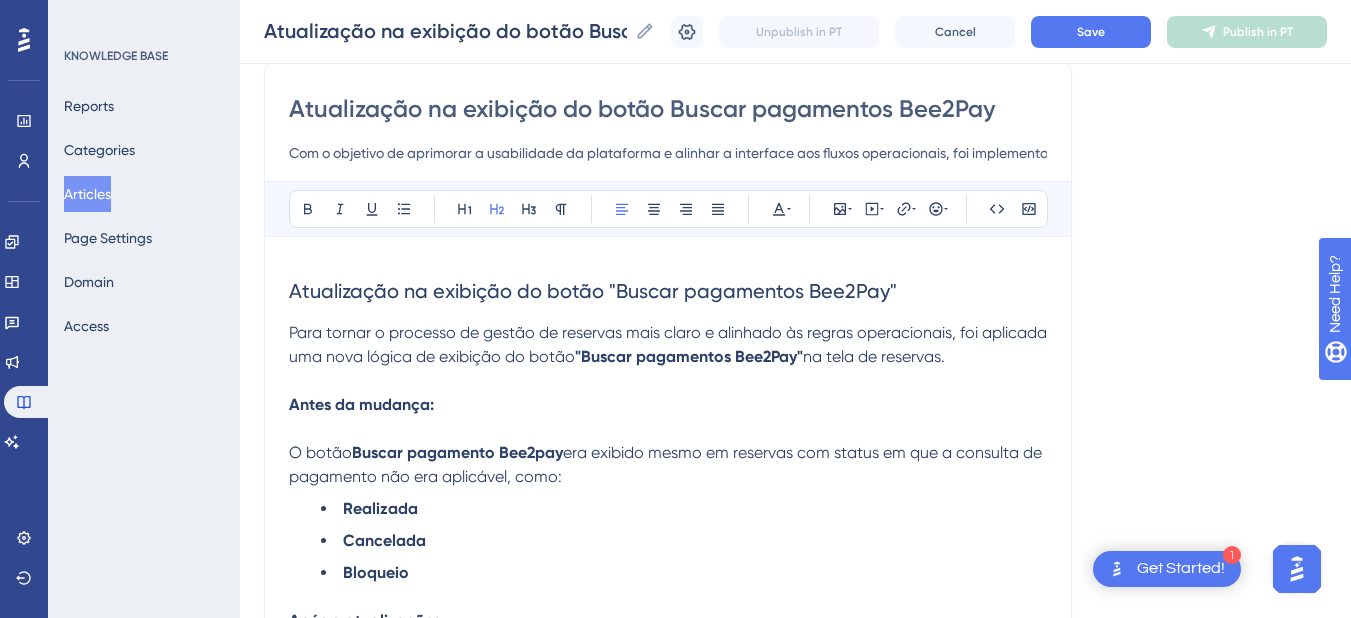click on "Atualização na exibição do botão "Buscar pagamentos Bee2Pay"" at bounding box center [593, 291] 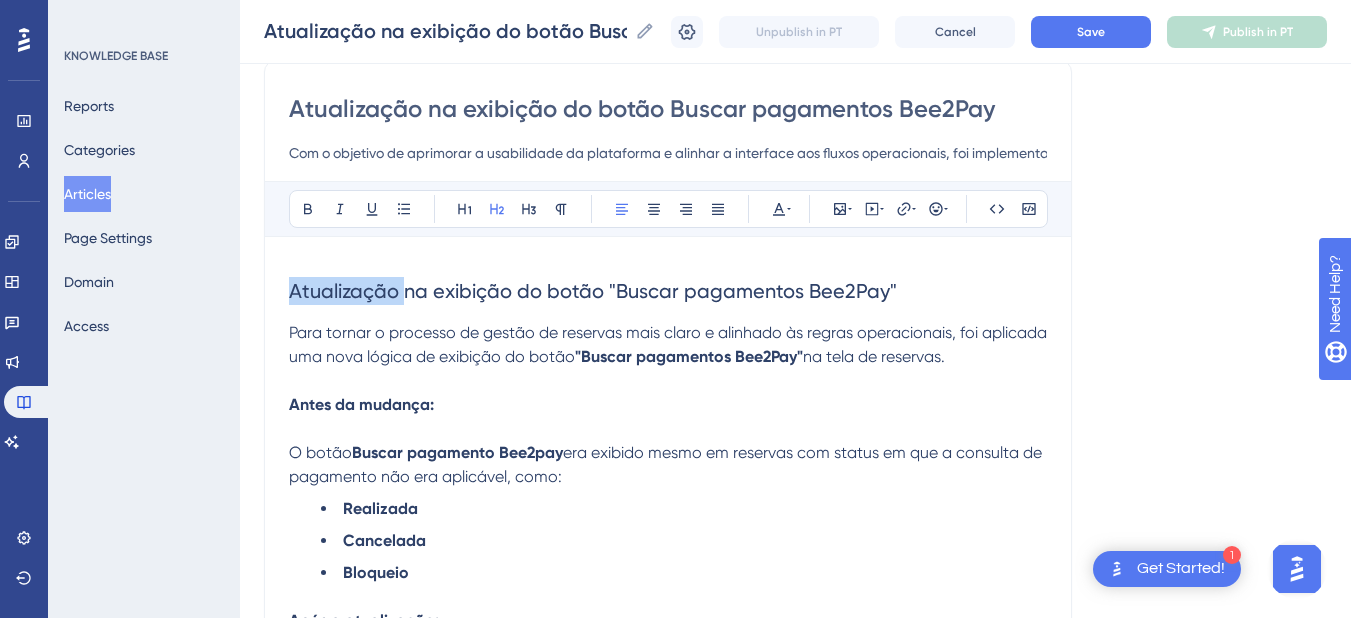 click on "Atualização na exibição do botão "Buscar pagamentos Bee2Pay"" at bounding box center [593, 291] 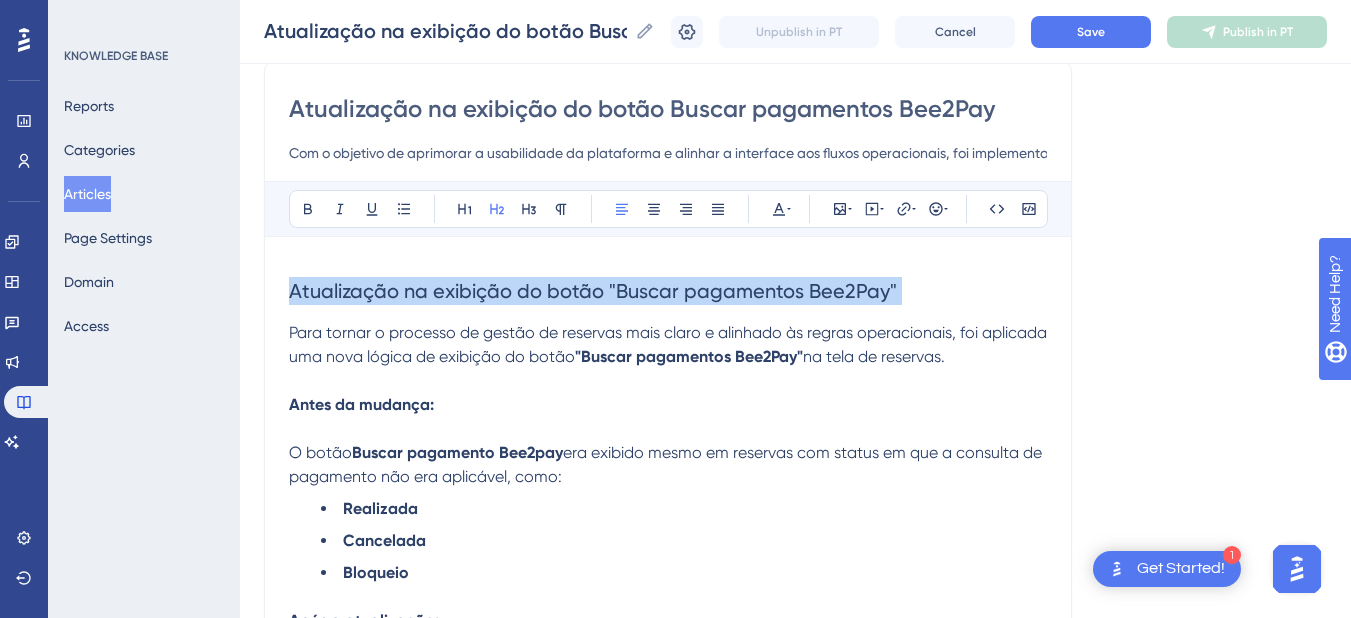 click on "Atualização na exibição do botão "Buscar pagamentos Bee2Pay"" at bounding box center (593, 291) 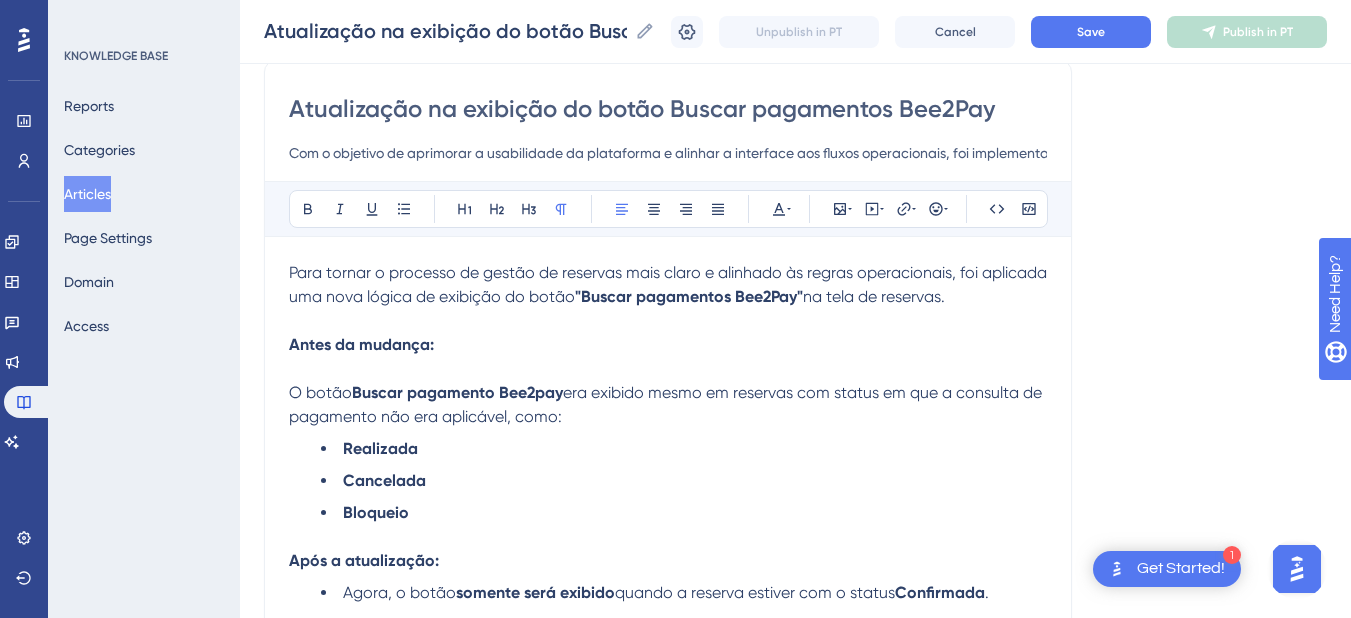 click on ""Buscar pagamentos Bee2Pay"" at bounding box center [689, 296] 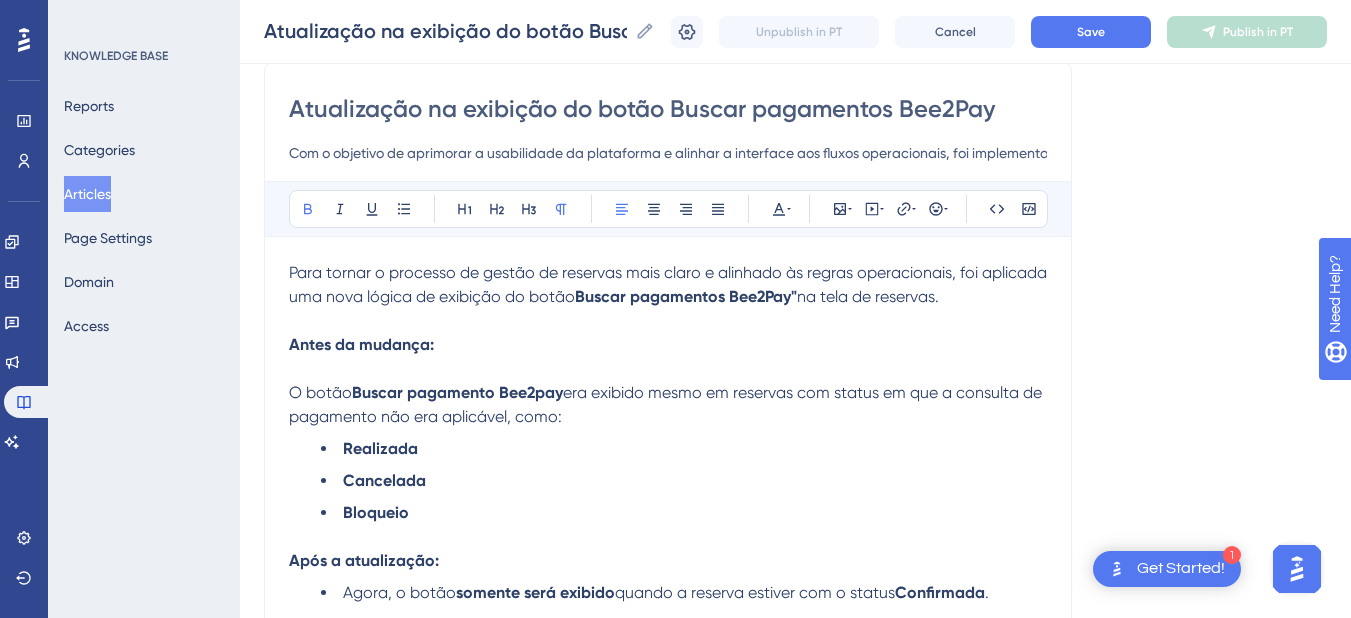 click on "na tela de reservas." at bounding box center [868, 296] 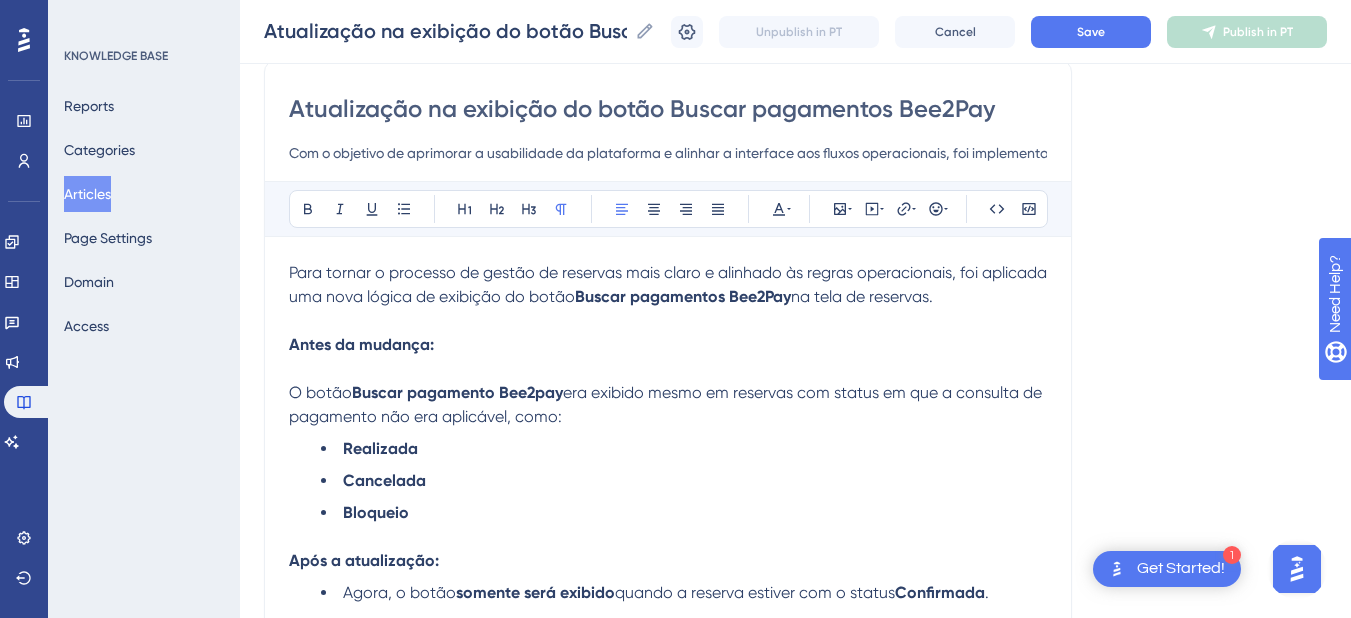 click on "na tela de reservas." at bounding box center [862, 296] 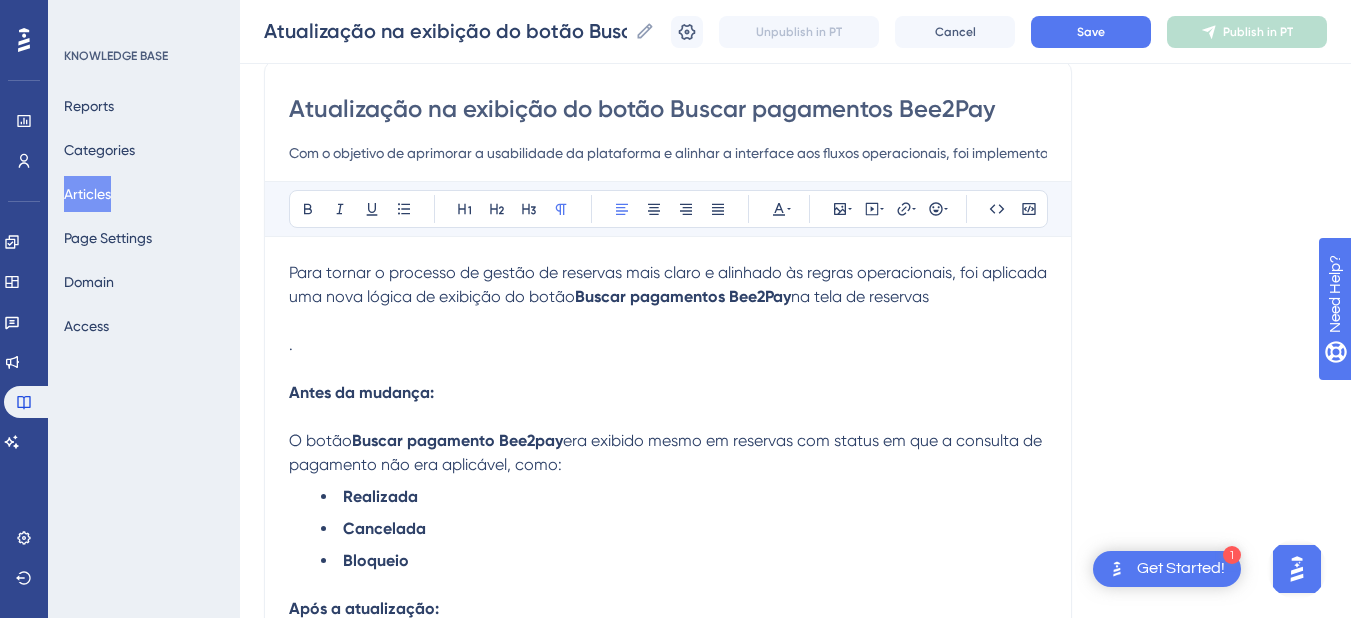 click on "." at bounding box center (668, 345) 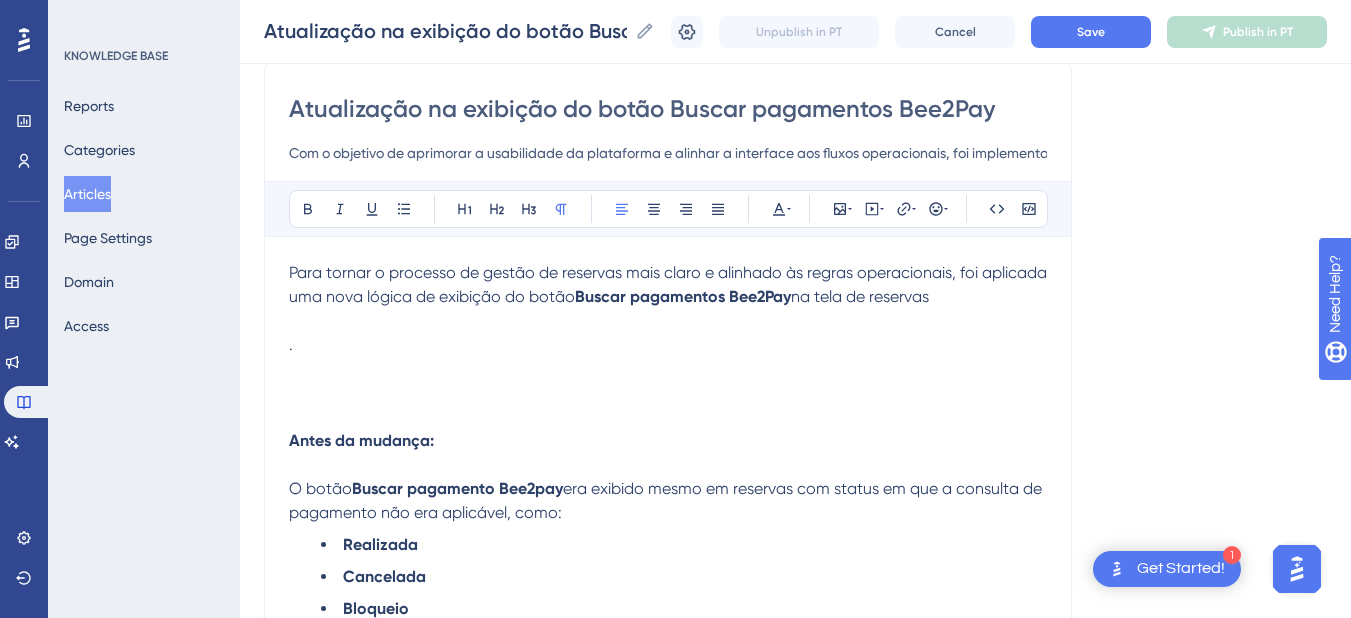 click on "." at bounding box center [668, 345] 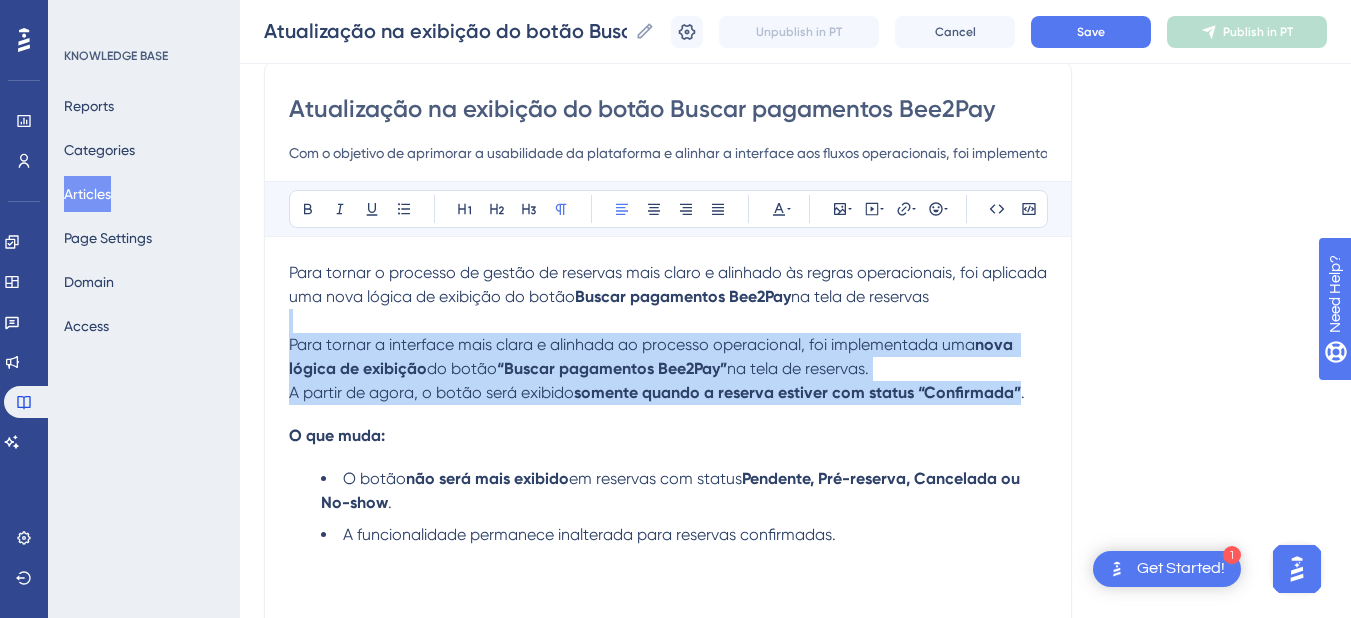 drag, startPoint x: 1023, startPoint y: 389, endPoint x: 286, endPoint y: 332, distance: 739.2009 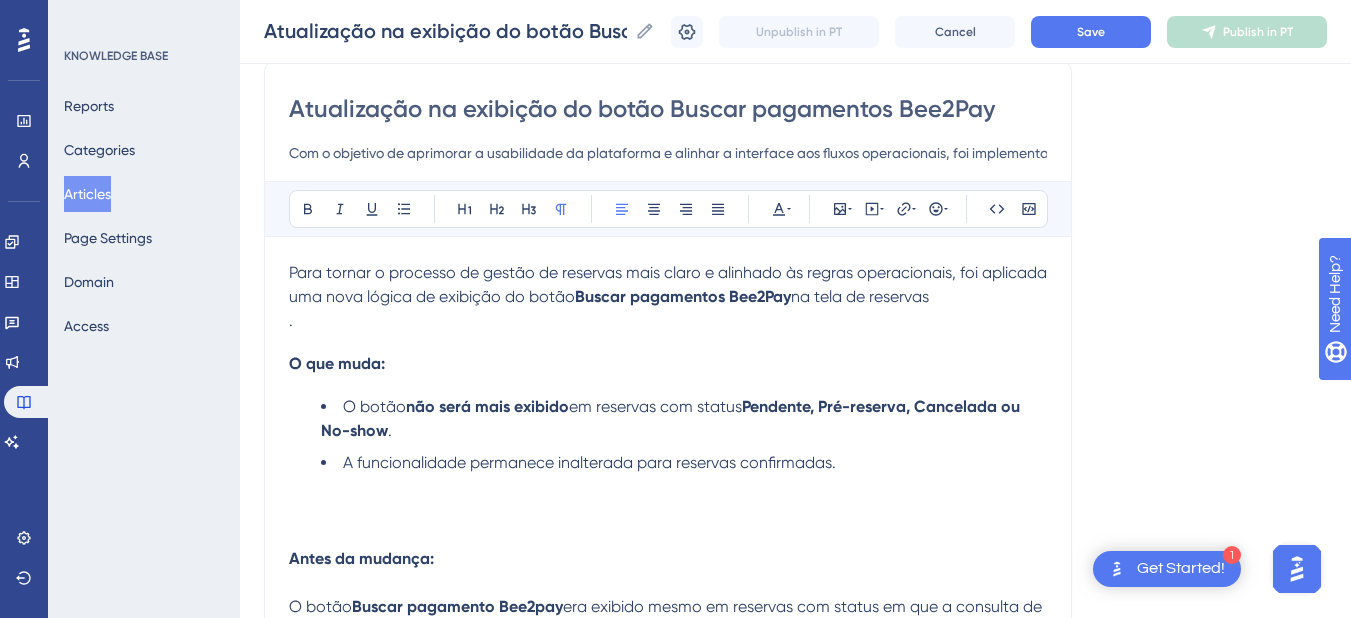 click on "." at bounding box center (668, 321) 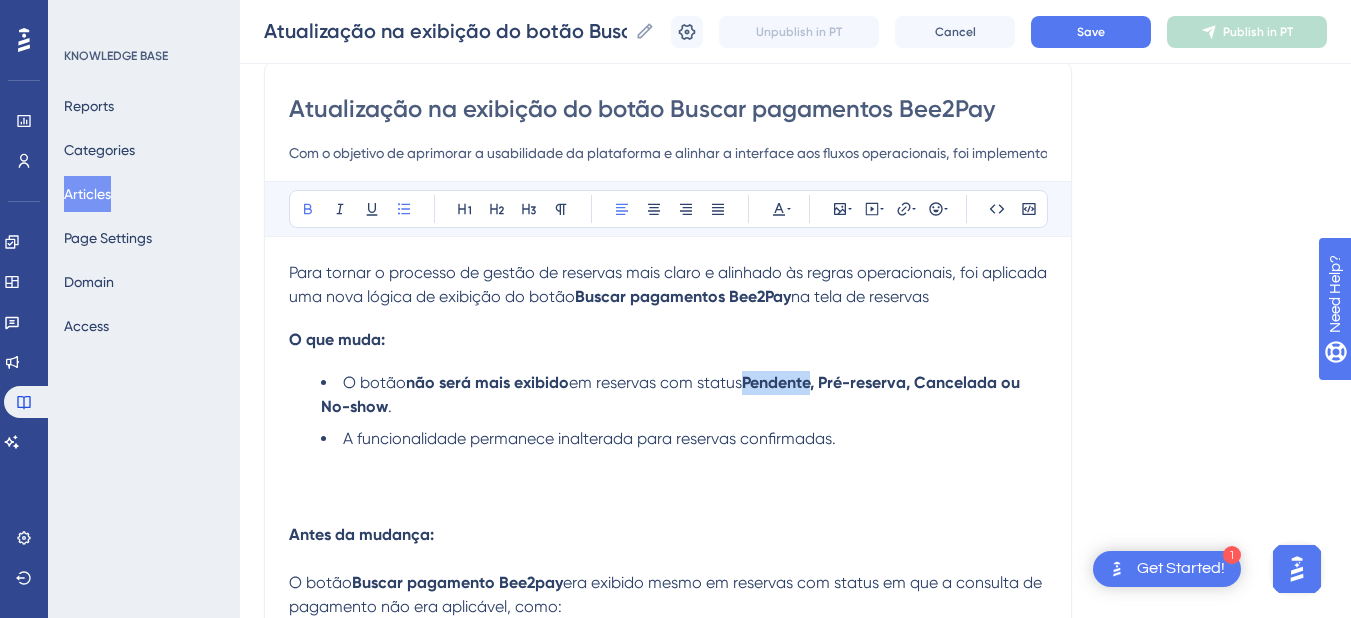 drag, startPoint x: 753, startPoint y: 385, endPoint x: 819, endPoint y: 389, distance: 66.1211 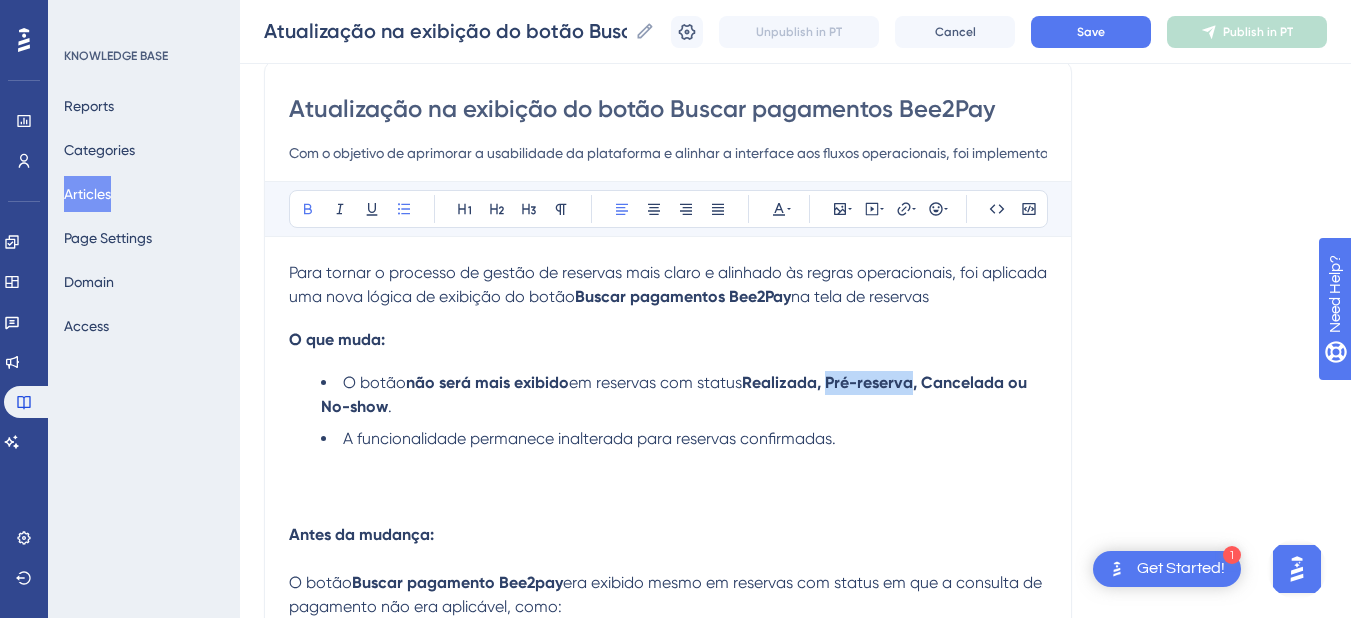 drag, startPoint x: 838, startPoint y: 378, endPoint x: 920, endPoint y: 383, distance: 82.1523 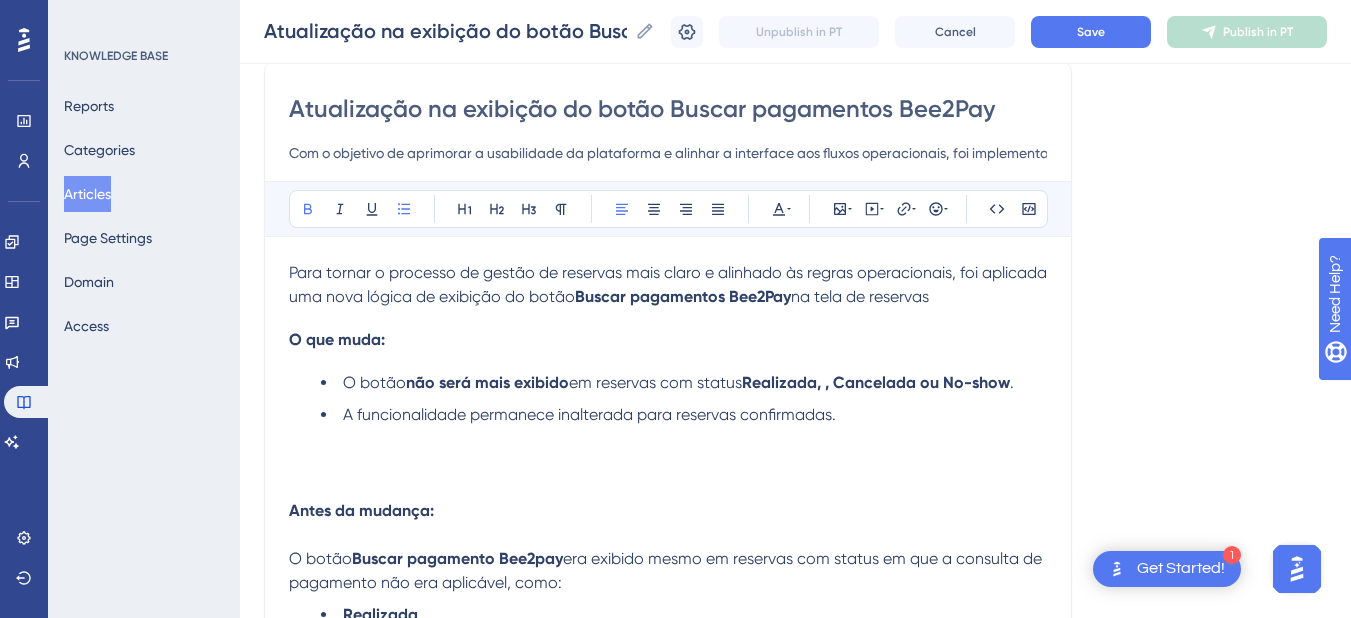 click on "Realizada, , Cancelada ou No-show" at bounding box center [876, 382] 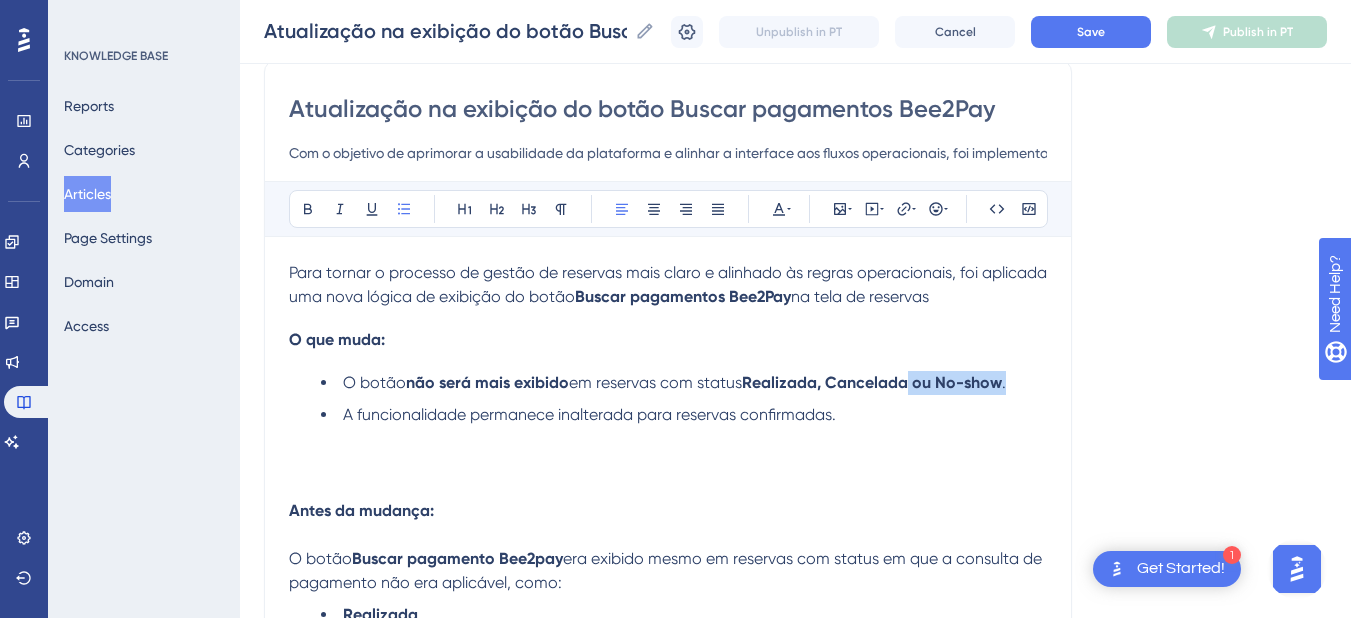 drag, startPoint x: 921, startPoint y: 382, endPoint x: 1014, endPoint y: 384, distance: 93.0215 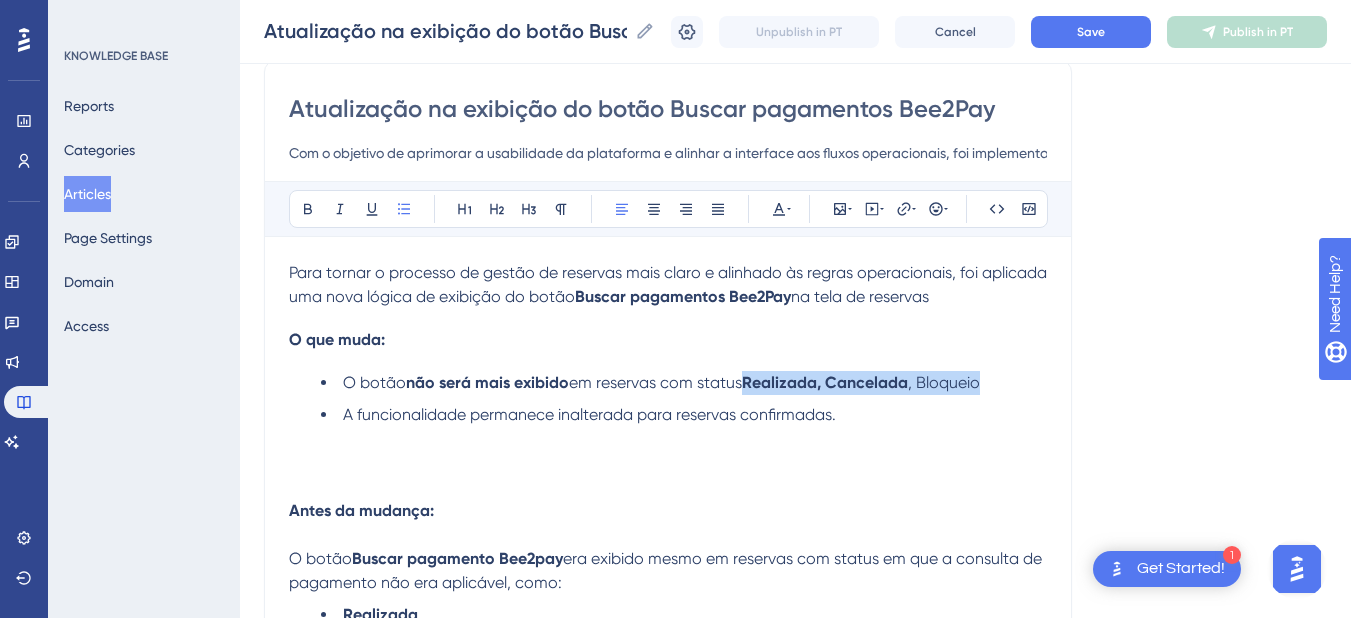 drag, startPoint x: 1014, startPoint y: 384, endPoint x: 753, endPoint y: 383, distance: 261.00192 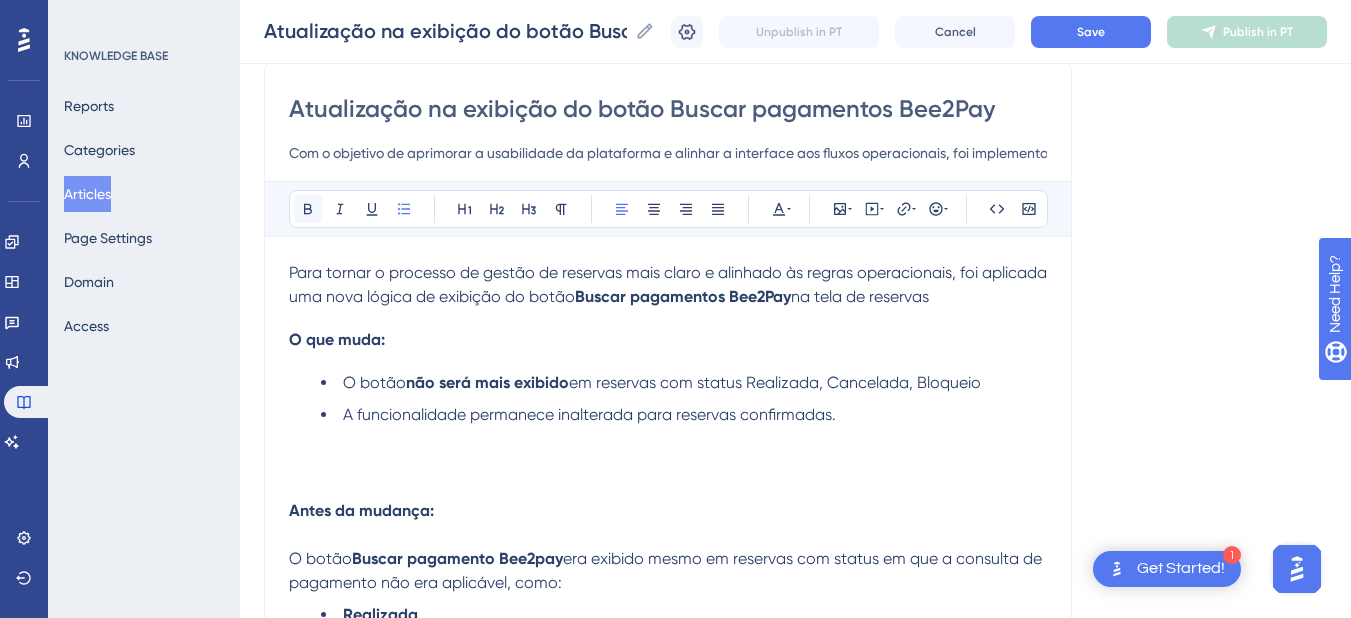 click 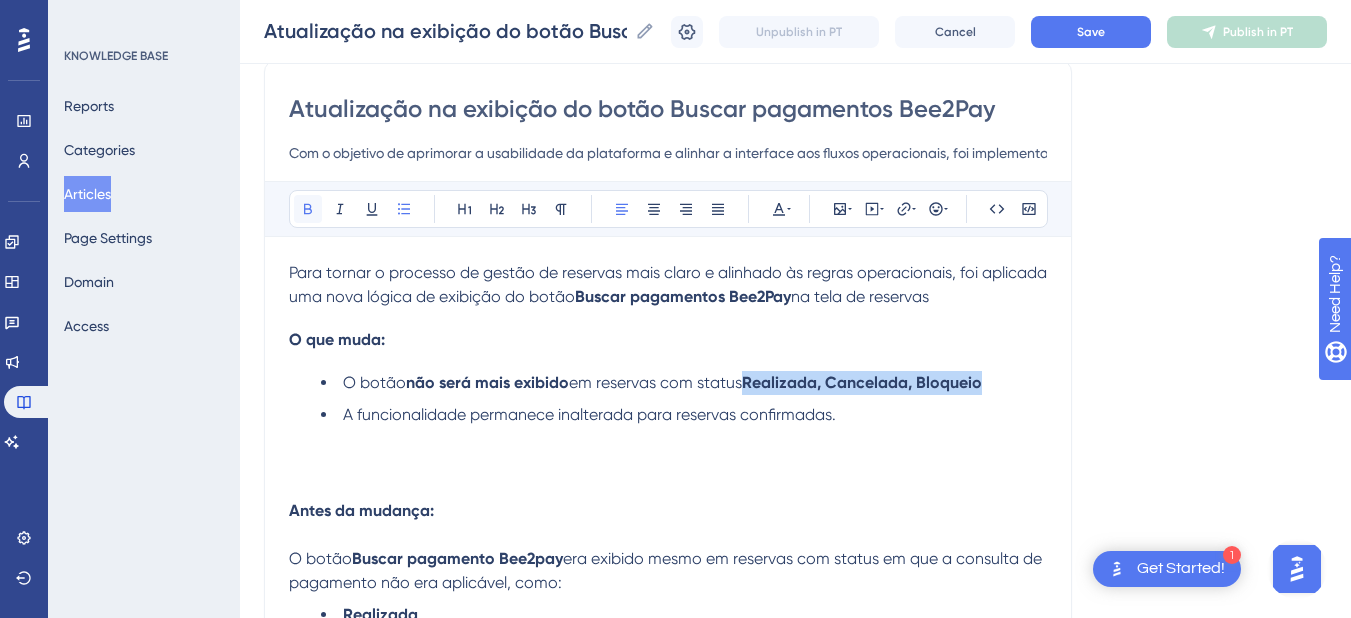 click 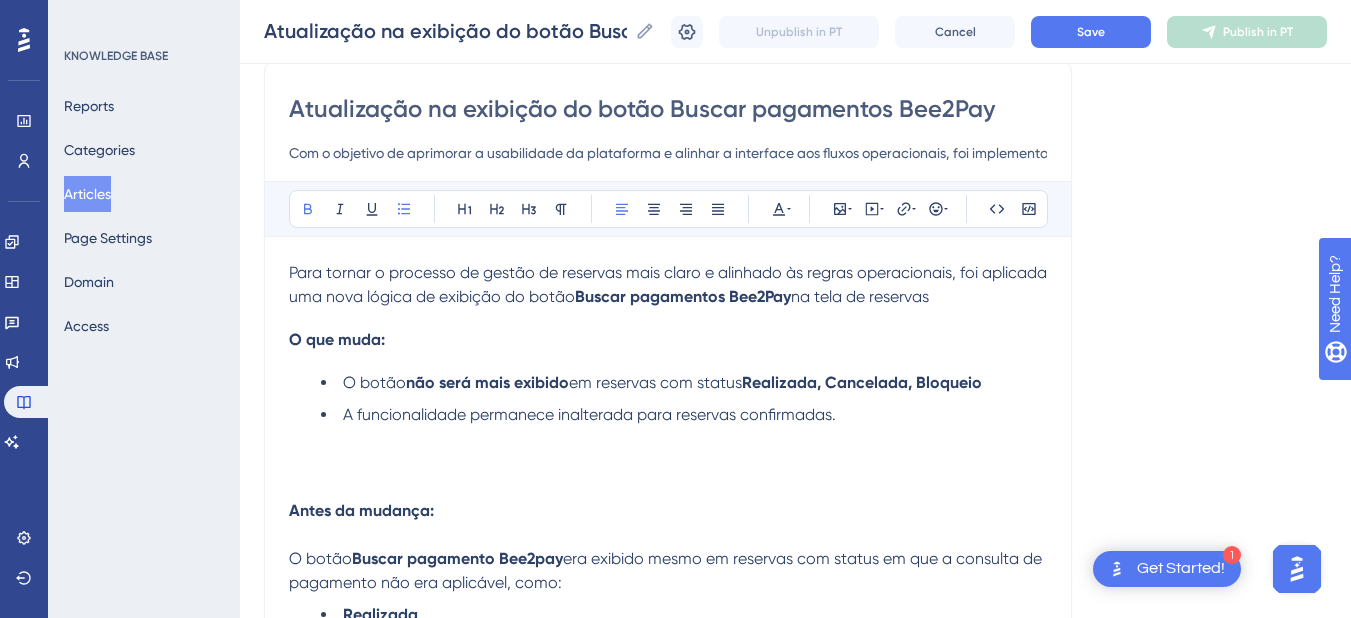 click on "A funcionalidade permanece inalterada para reservas confirmadas." at bounding box center [589, 414] 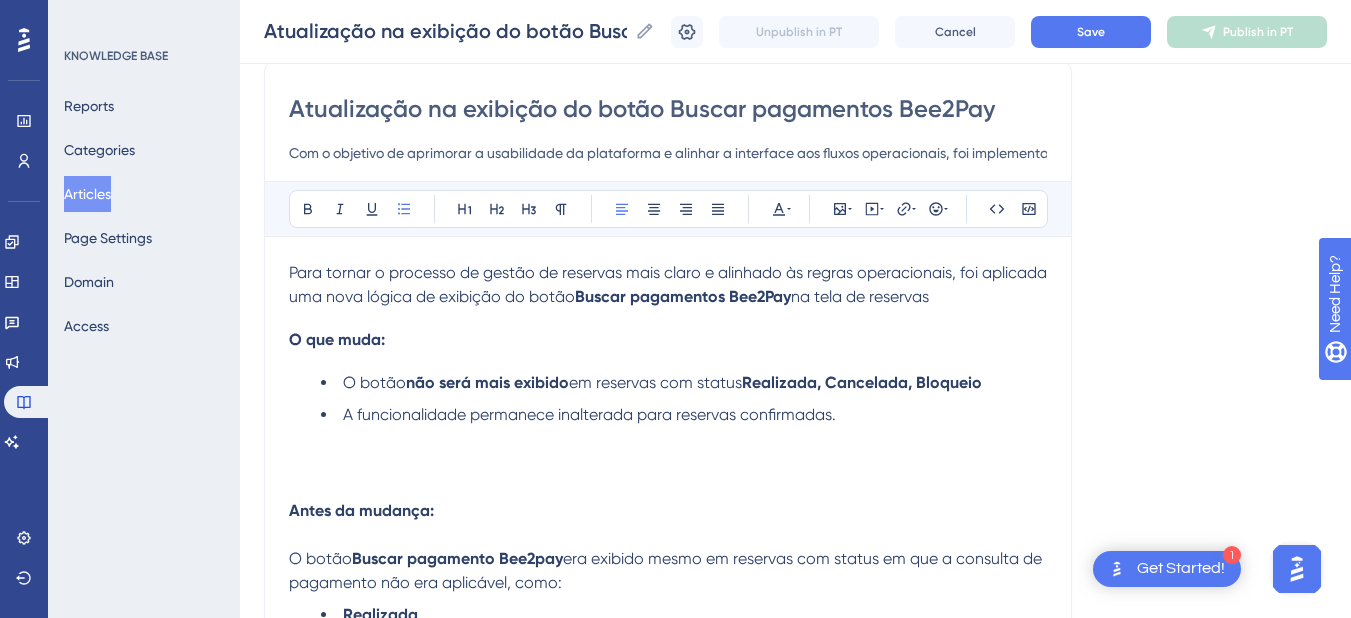 click at bounding box center [668, 463] 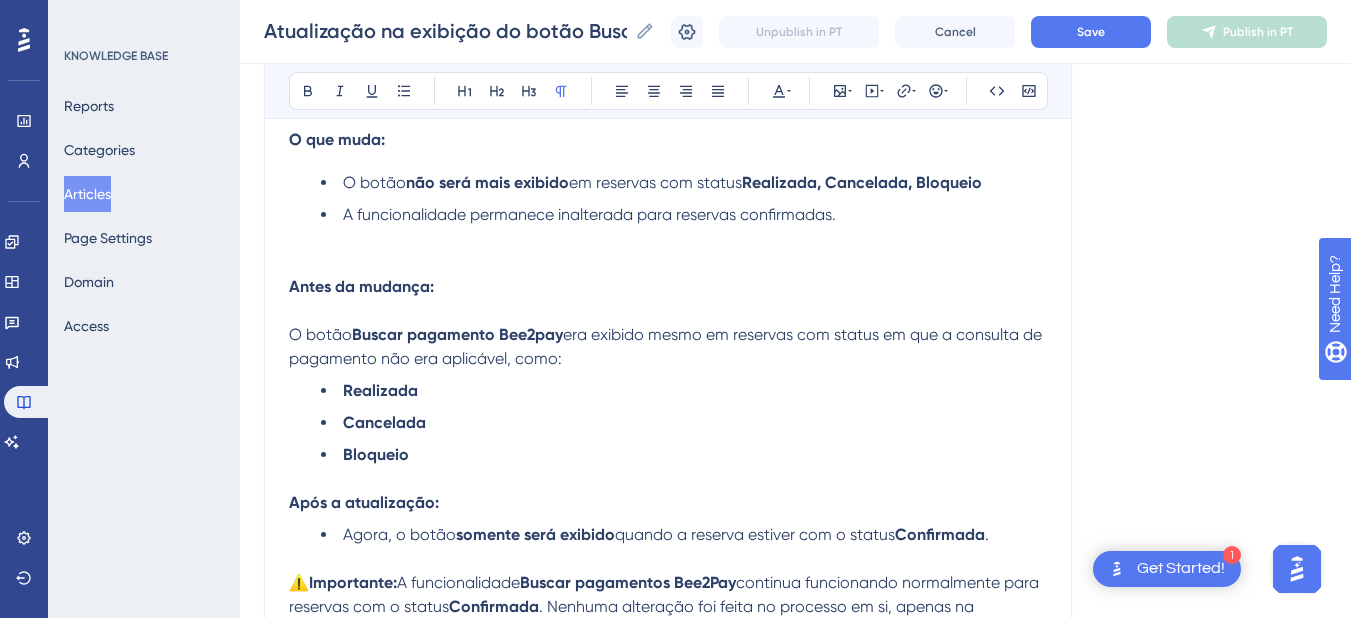 scroll, scrollTop: 164, scrollLeft: 0, axis: vertical 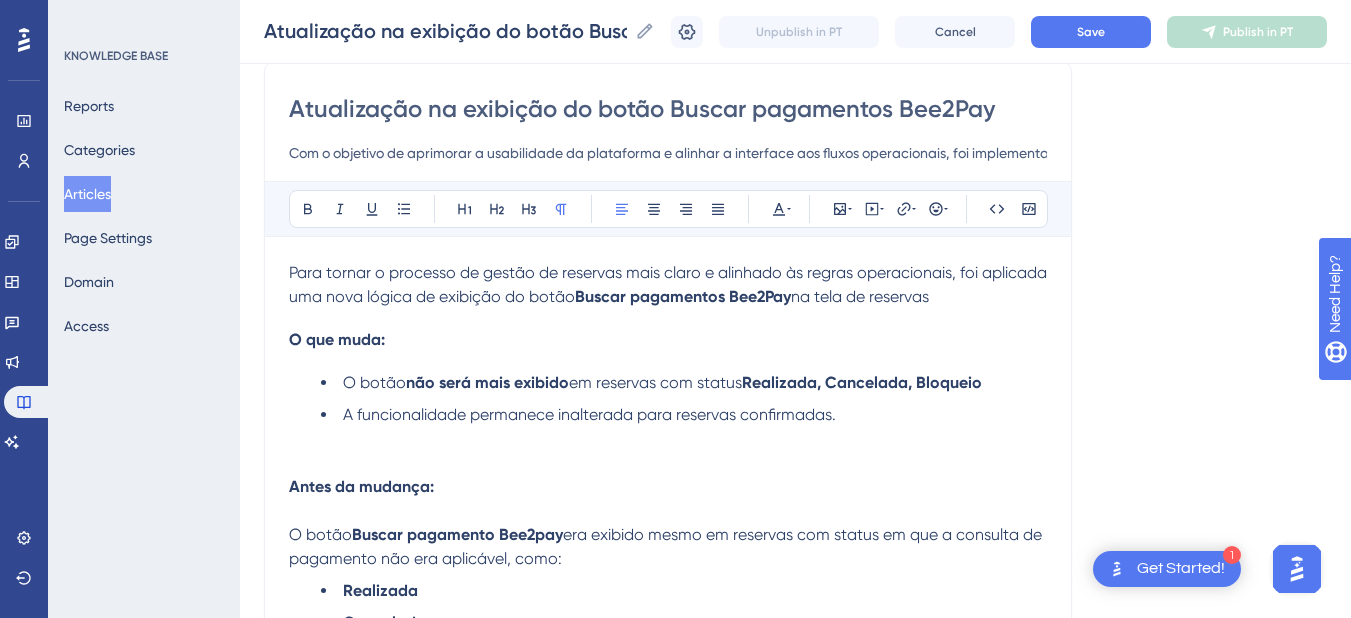 click on "Para tornar o processo de gestão de reservas mais claro e alinhado às regras operacionais, foi aplicada uma nova lógica de exibição do botão  Buscar pagamentos Bee2Pay  na tela de reservas" at bounding box center [668, 285] 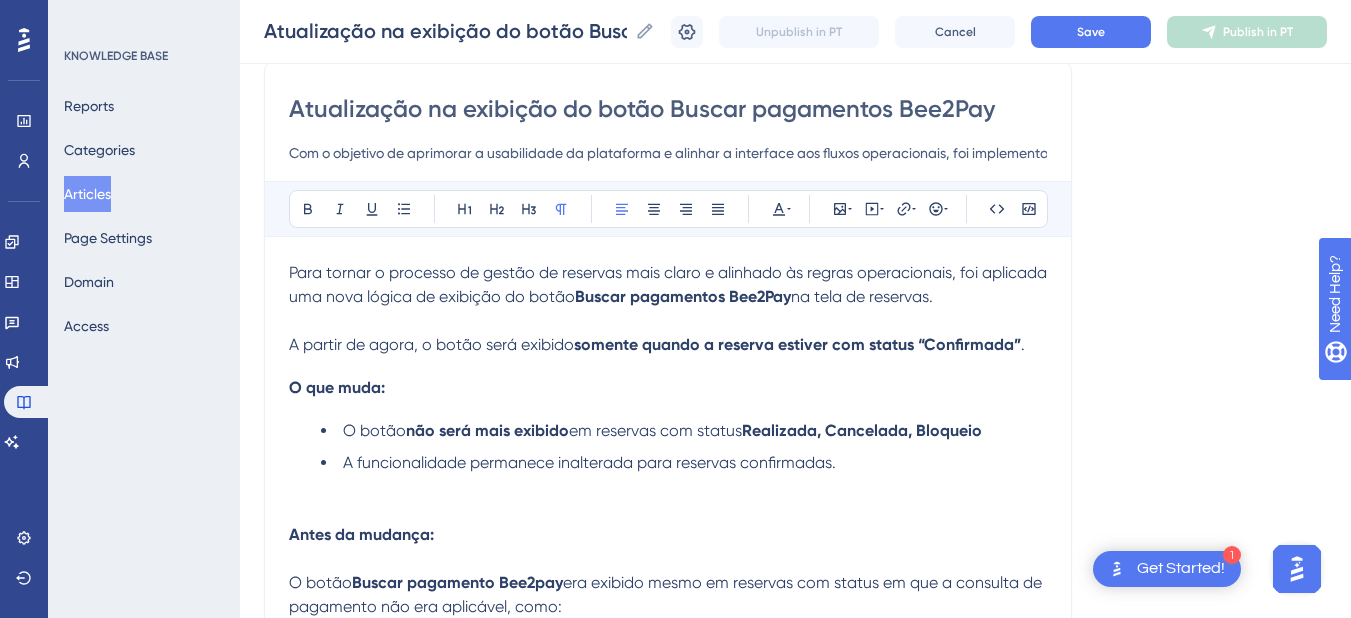 scroll, scrollTop: 364, scrollLeft: 0, axis: vertical 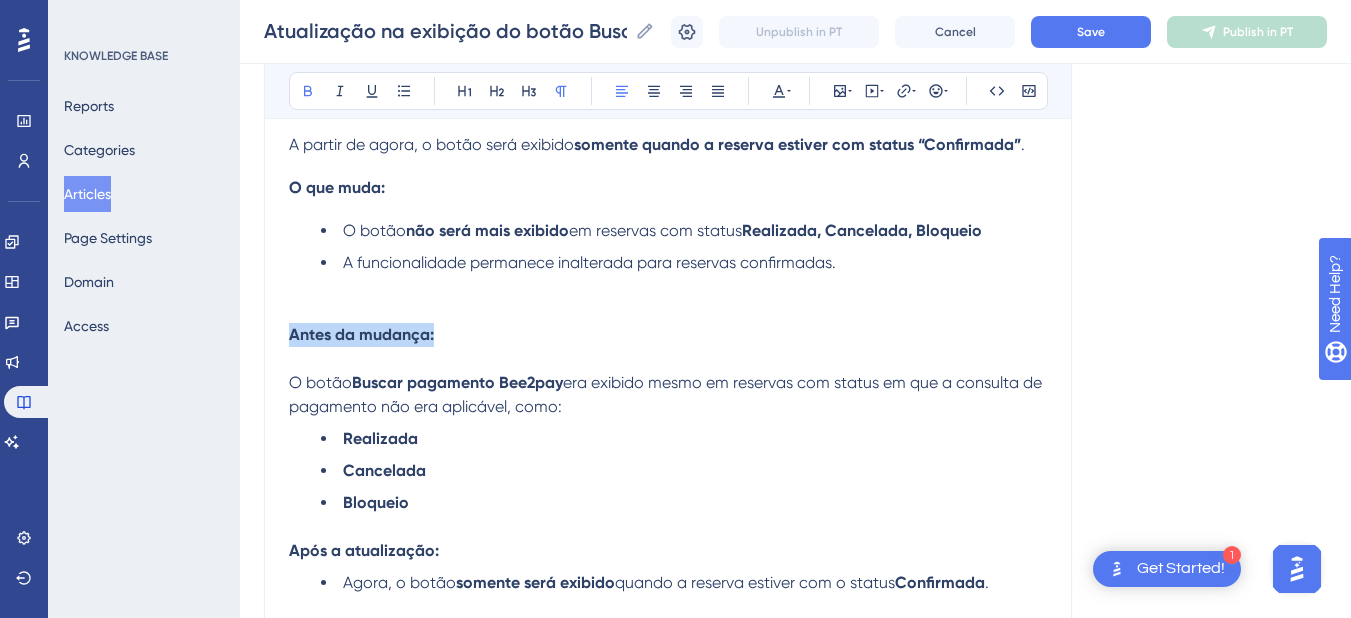 drag, startPoint x: 474, startPoint y: 341, endPoint x: 275, endPoint y: 325, distance: 199.64218 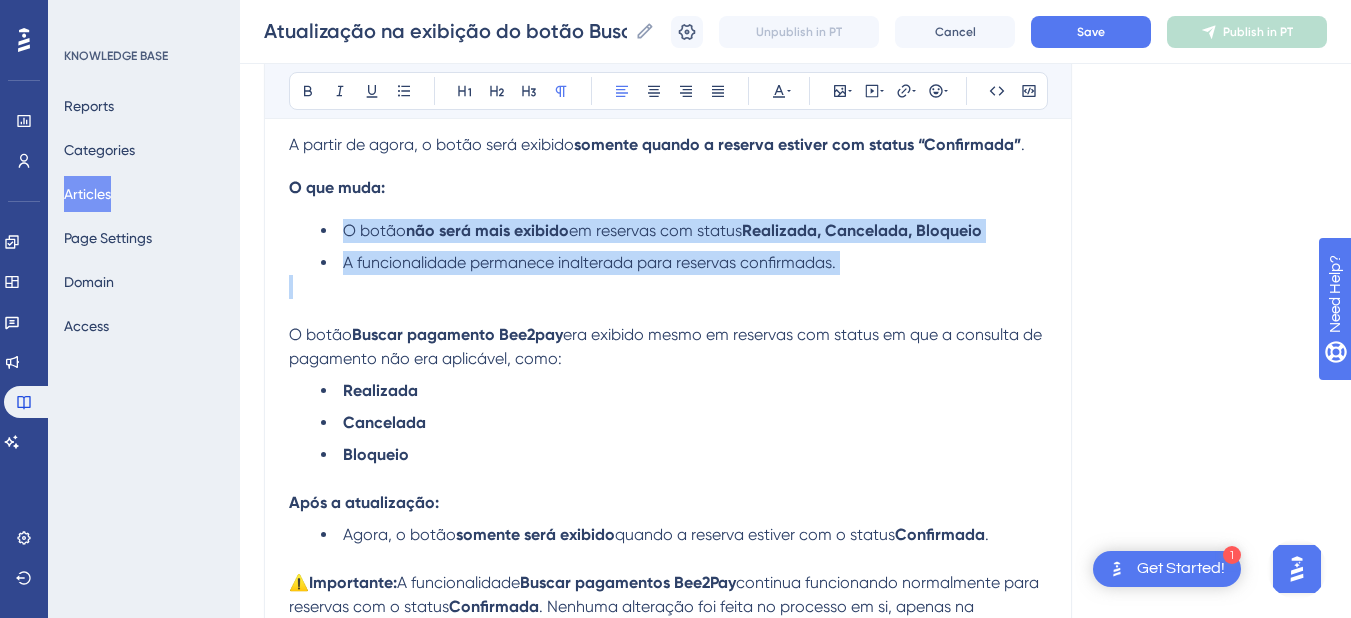 drag, startPoint x: 773, startPoint y: 265, endPoint x: 309, endPoint y: 198, distance: 468.81232 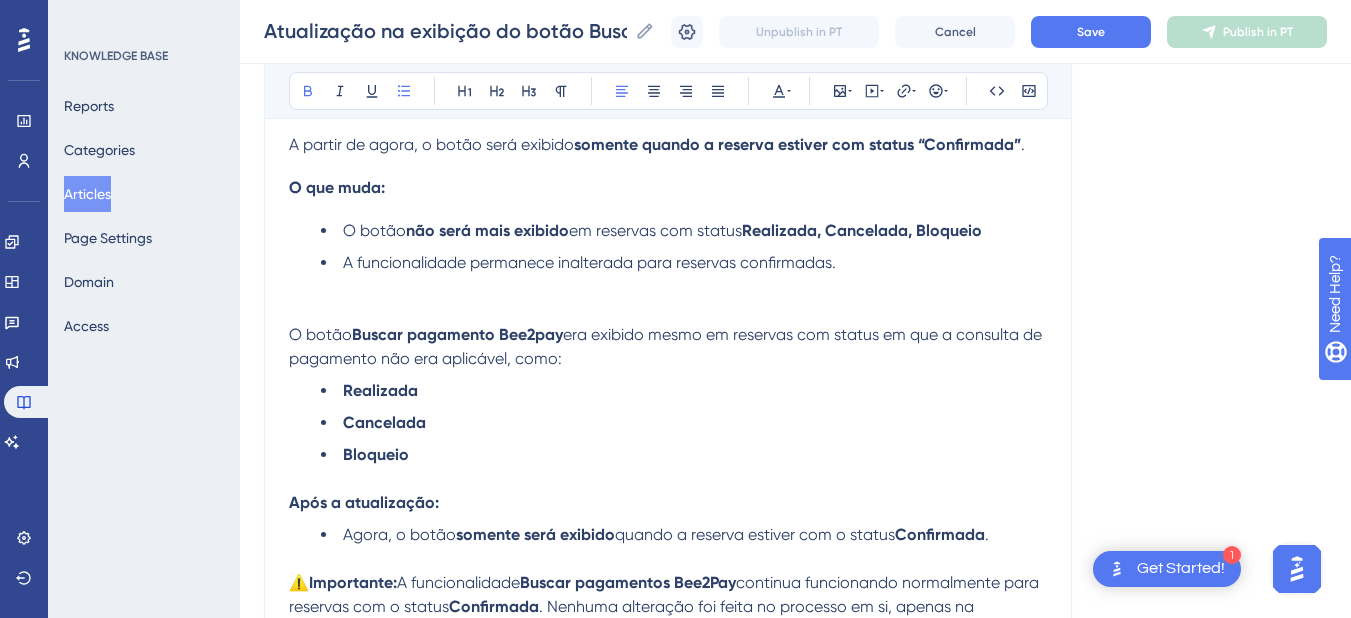 click on "não será mais exibido" at bounding box center (487, 230) 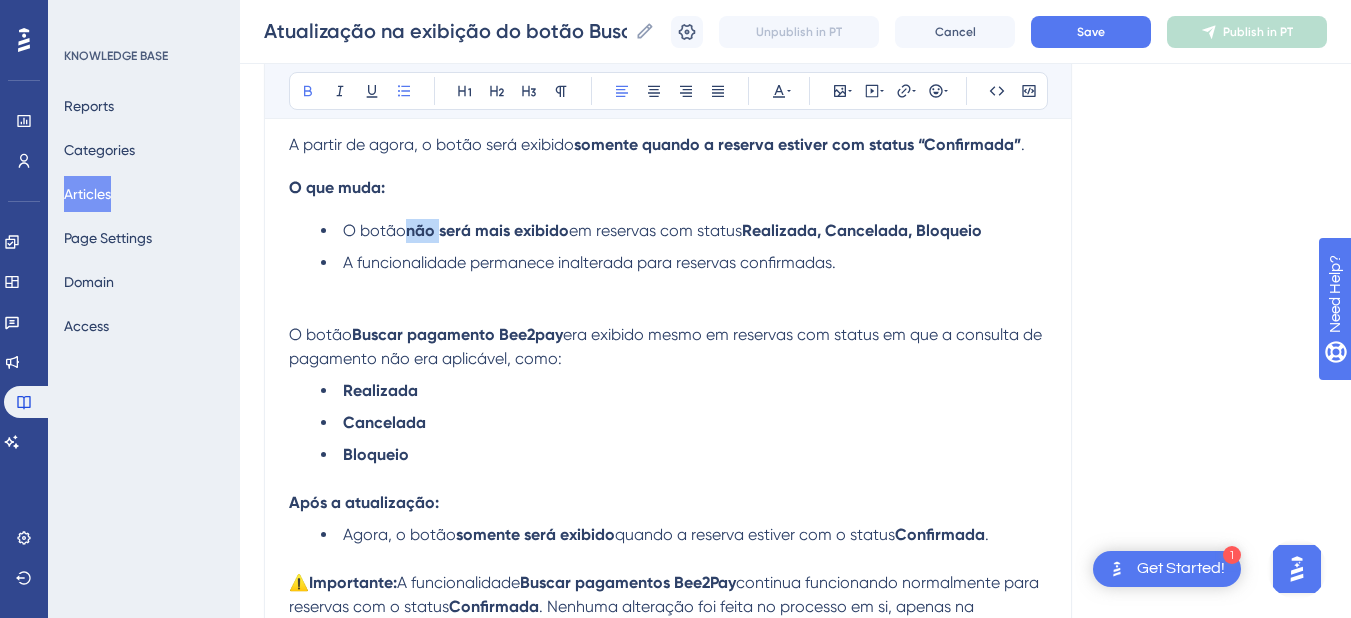 click on "não será mais exibido" at bounding box center (487, 230) 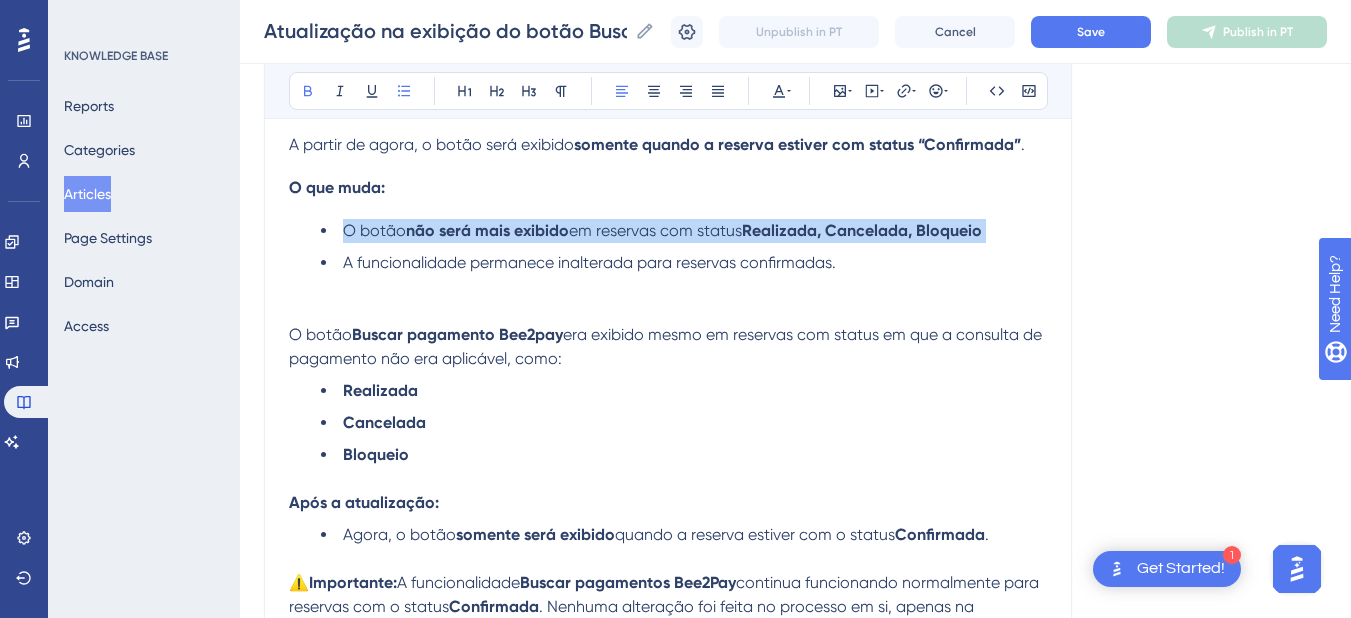 click on "não será mais exibido" at bounding box center (487, 230) 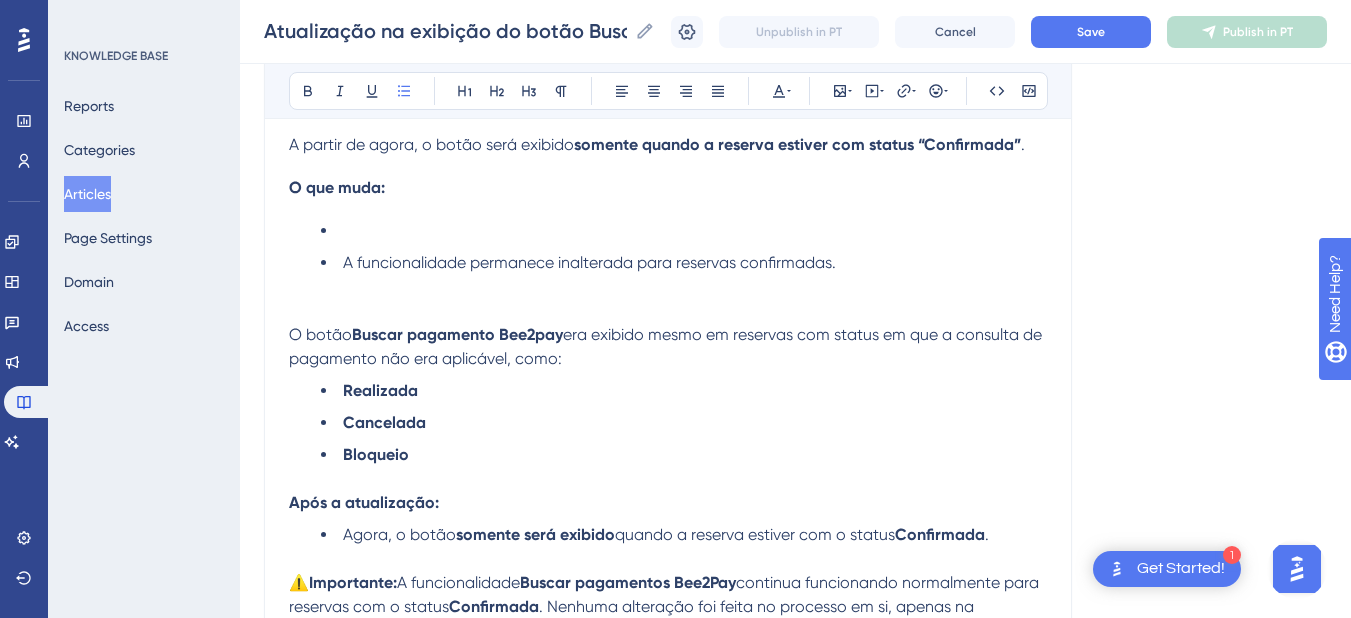 click on "A funcionalidade permanece inalterada para reservas confirmadas." at bounding box center (589, 262) 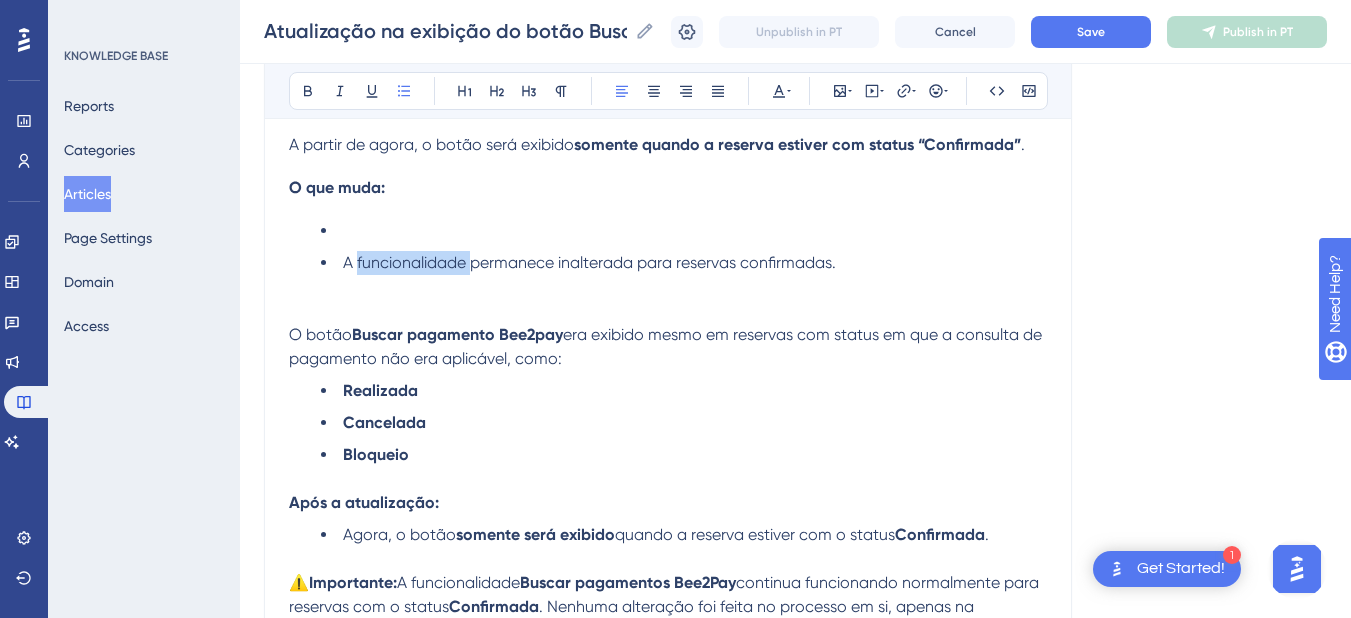 click on "A funcionalidade permanece inalterada para reservas confirmadas." at bounding box center [589, 262] 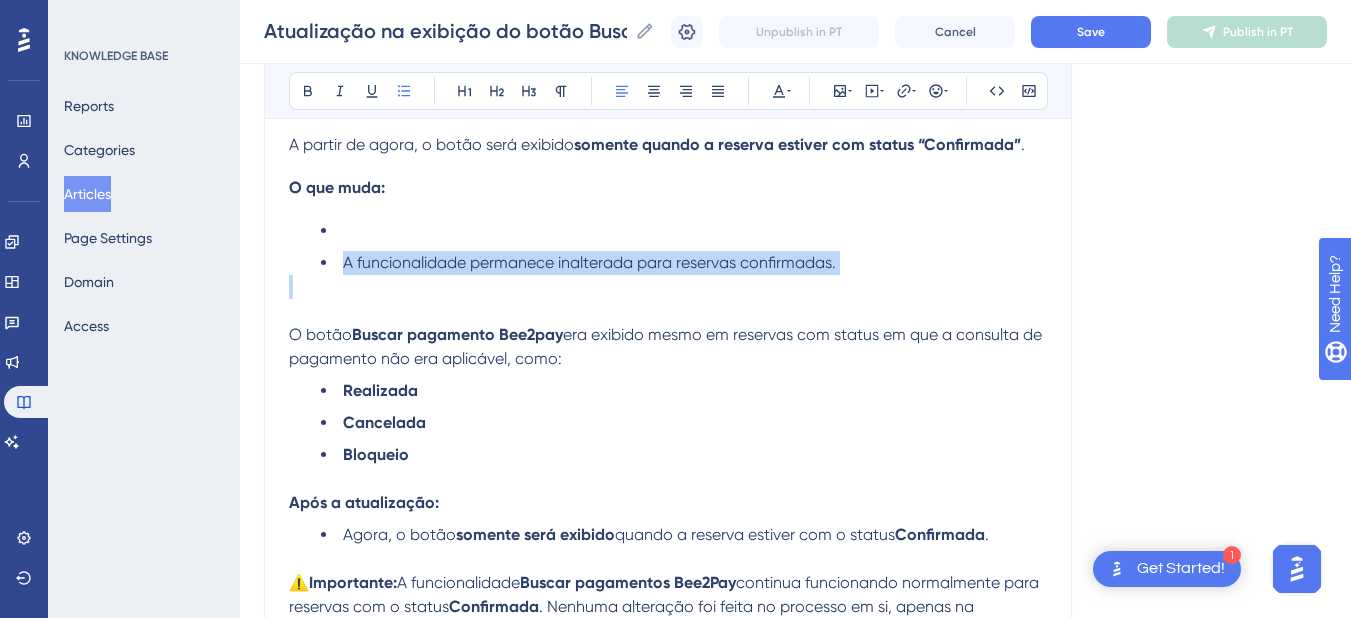 click on "A funcionalidade permanece inalterada para reservas confirmadas." at bounding box center (589, 262) 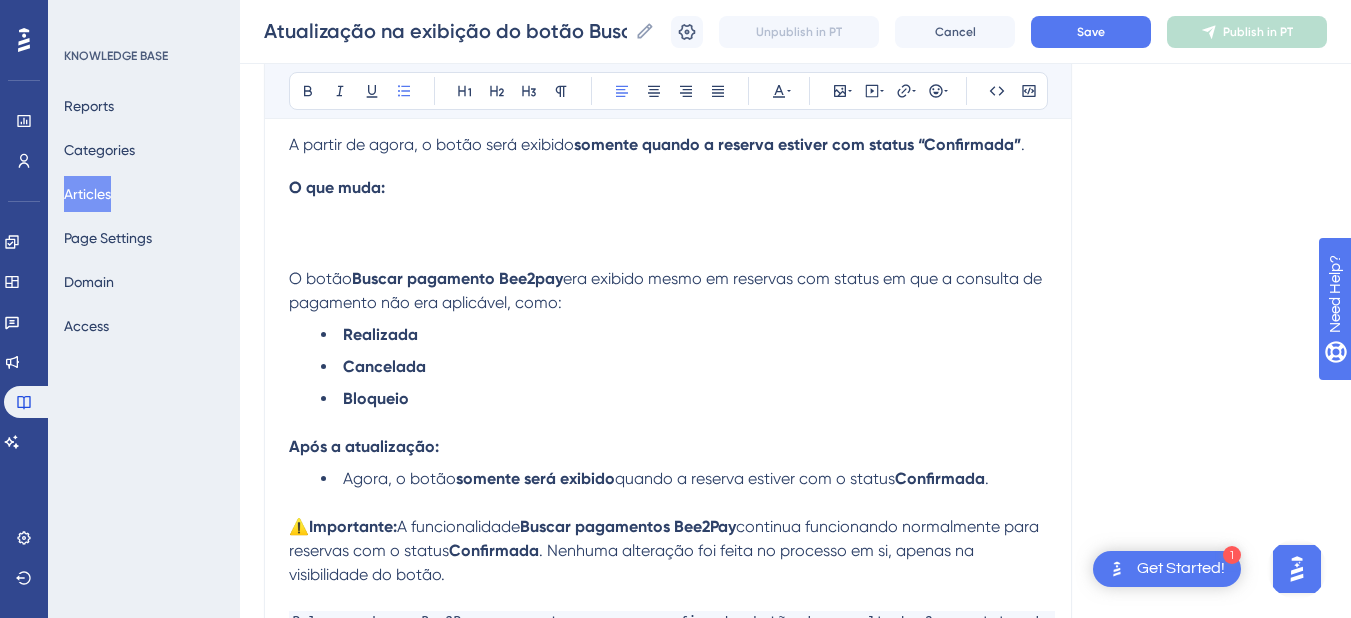 click on "O botão  Buscar pagamento Bee2pay  era exibido mesmo em reservas com status em que a consulta de pagamento não era aplicável, como:" at bounding box center [668, 279] 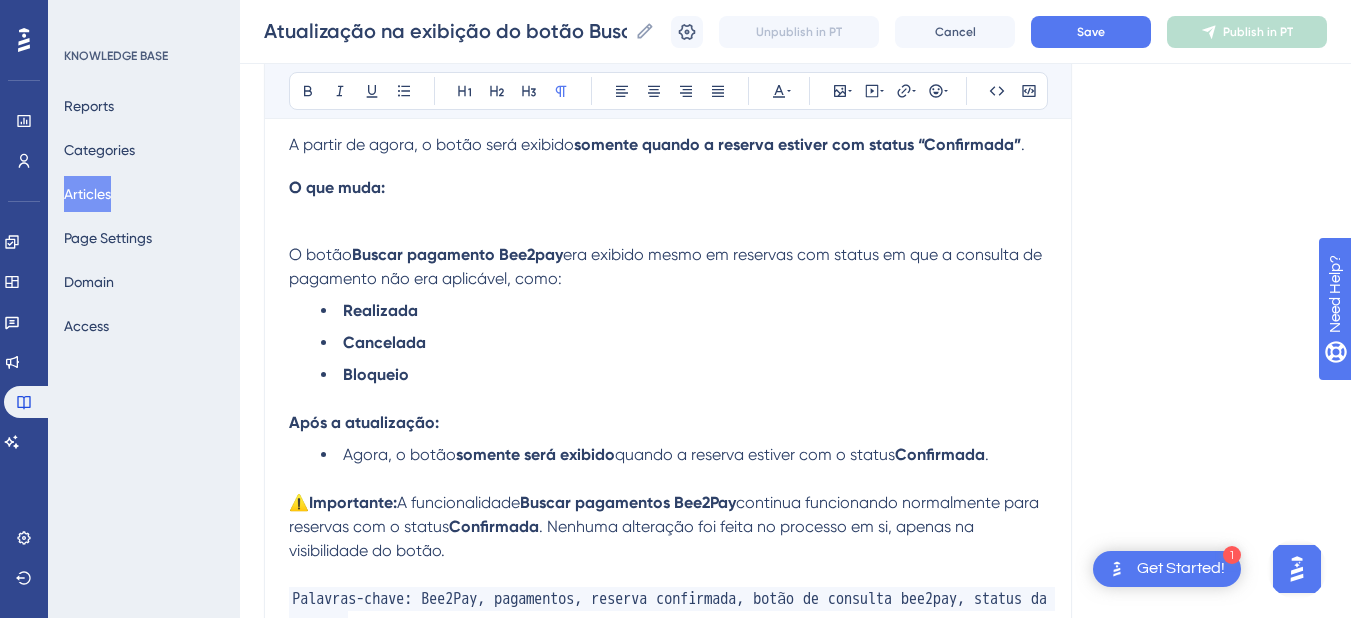 scroll, scrollTop: 564, scrollLeft: 0, axis: vertical 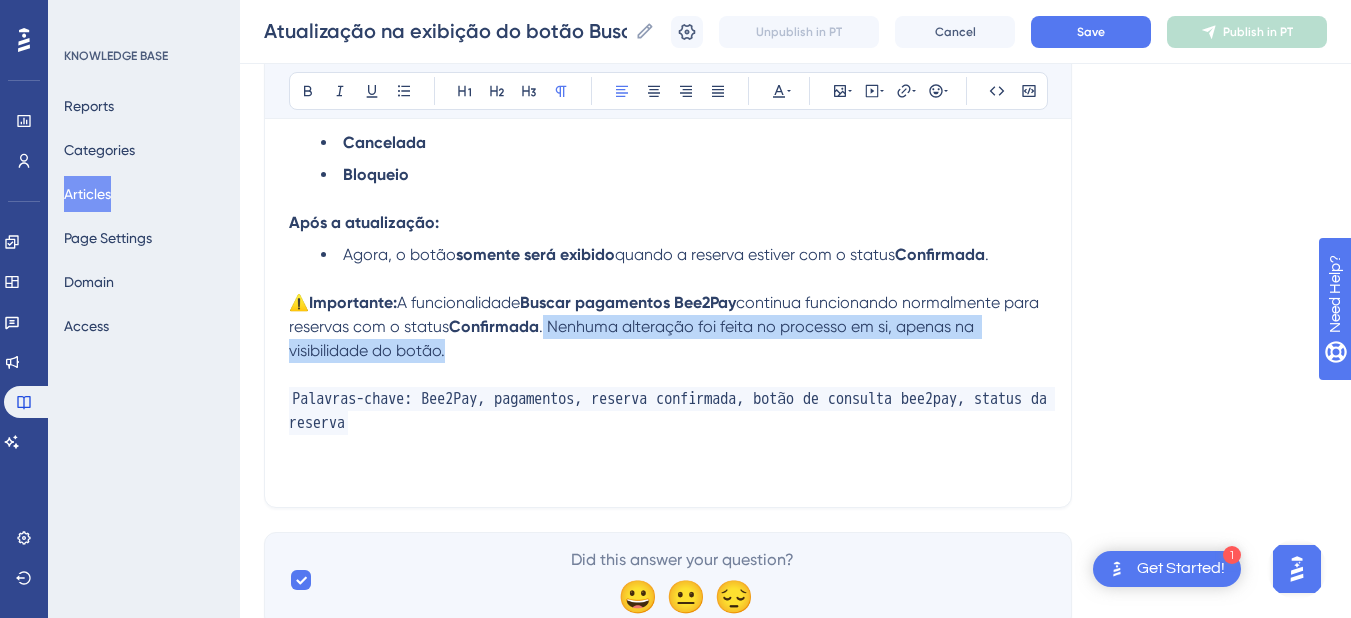 drag, startPoint x: 455, startPoint y: 349, endPoint x: 585, endPoint y: 334, distance: 130.86252 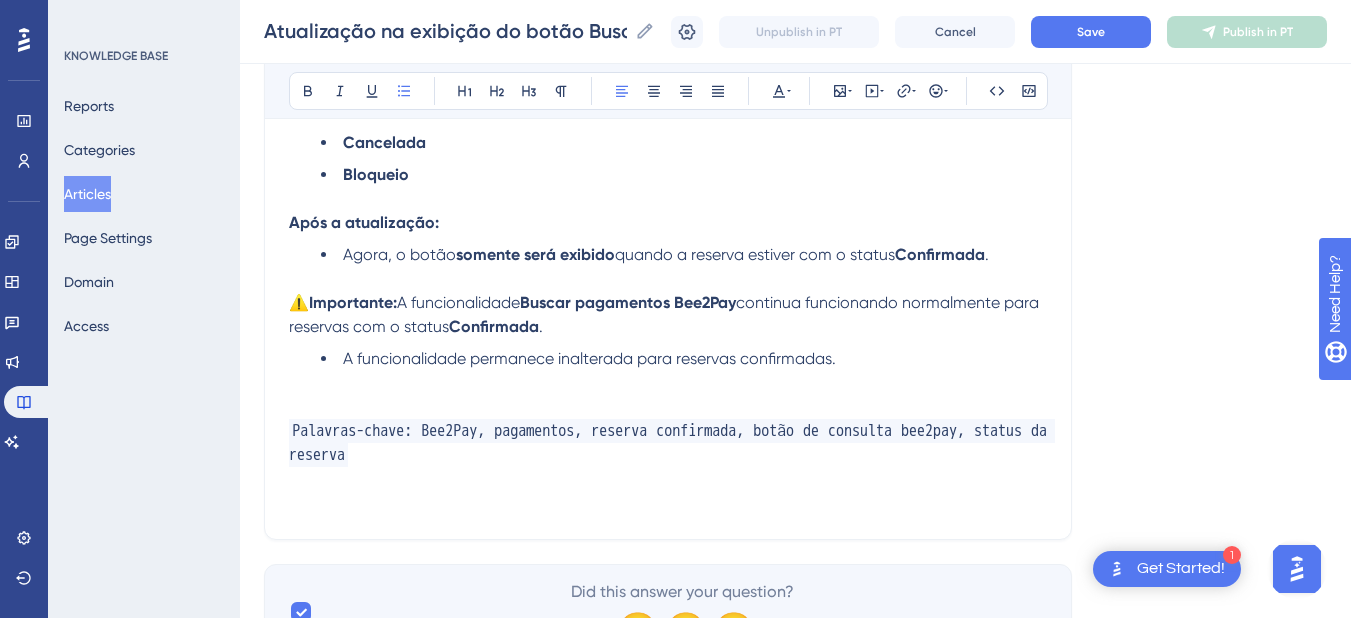 click on "A funcionalidade permanece inalterada para reservas confirmadas." at bounding box center (589, 358) 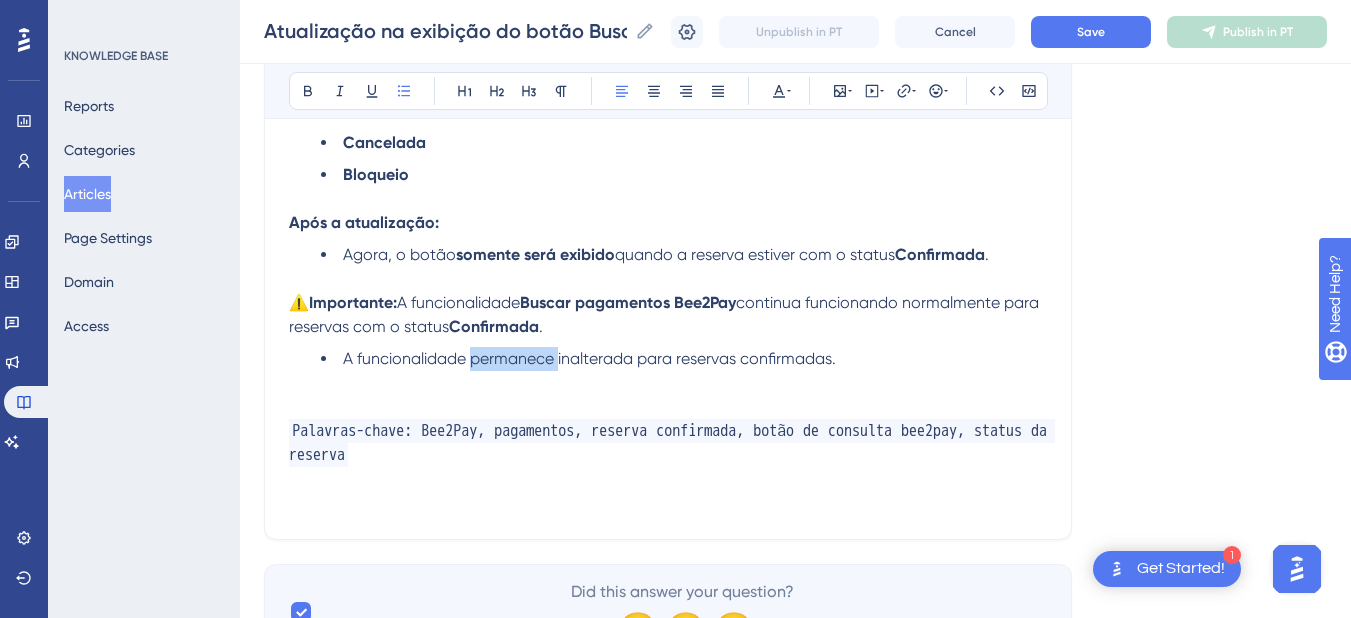 click on "A funcionalidade permanece inalterada para reservas confirmadas." at bounding box center (589, 358) 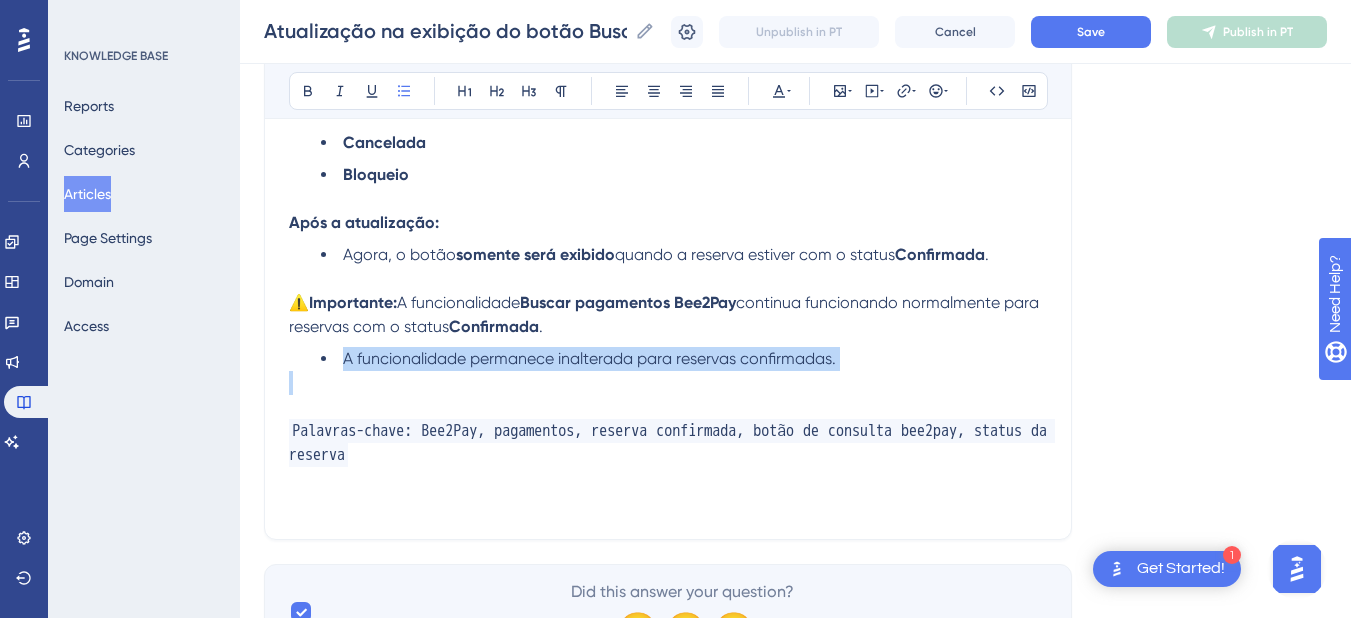 click on "A funcionalidade permanece inalterada para reservas confirmadas." at bounding box center [589, 358] 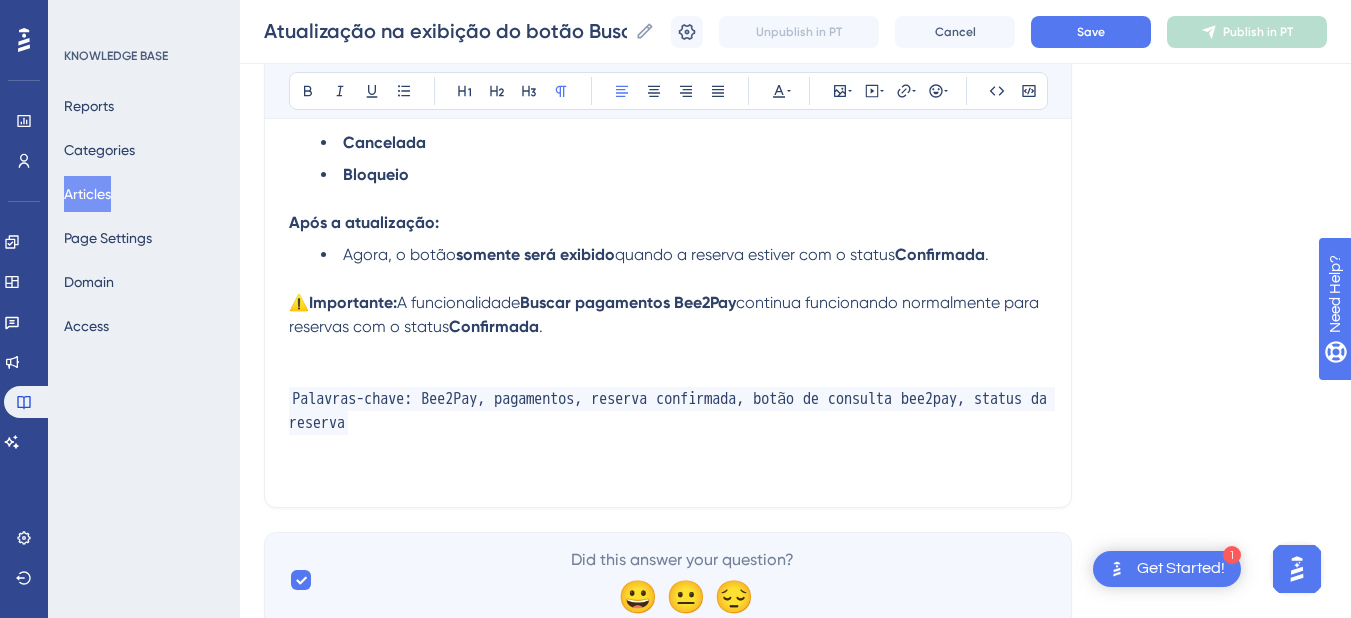 click at bounding box center (668, 351) 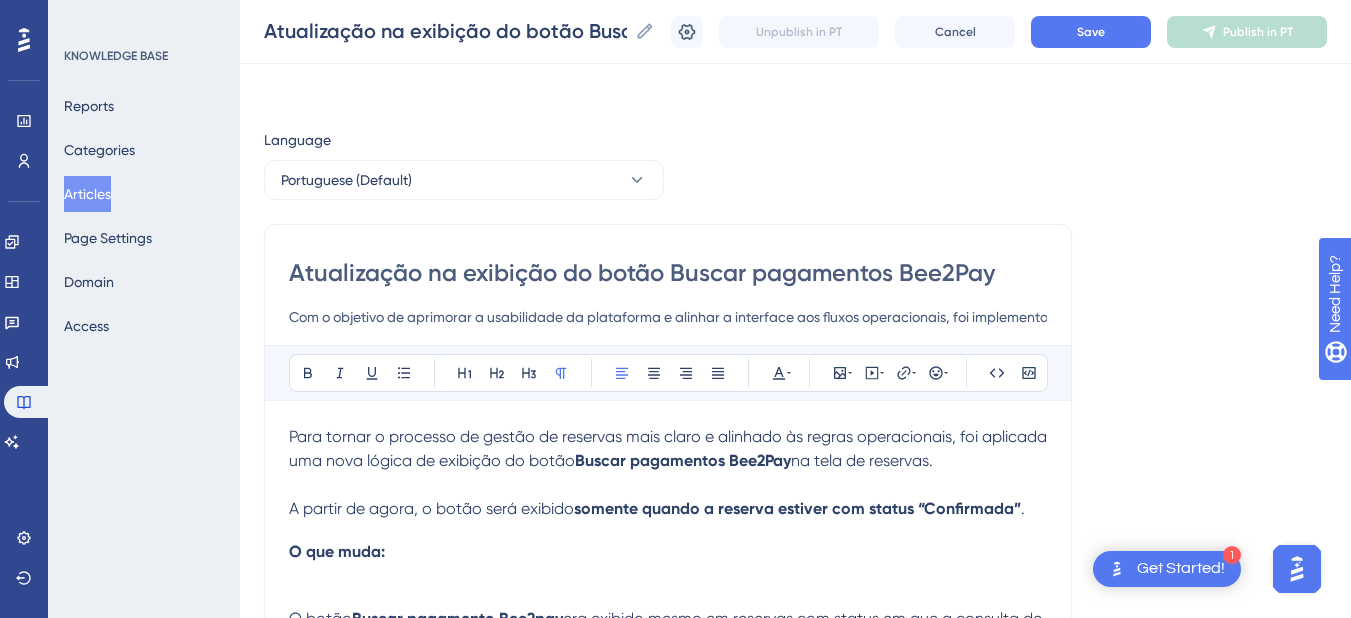 scroll, scrollTop: 200, scrollLeft: 0, axis: vertical 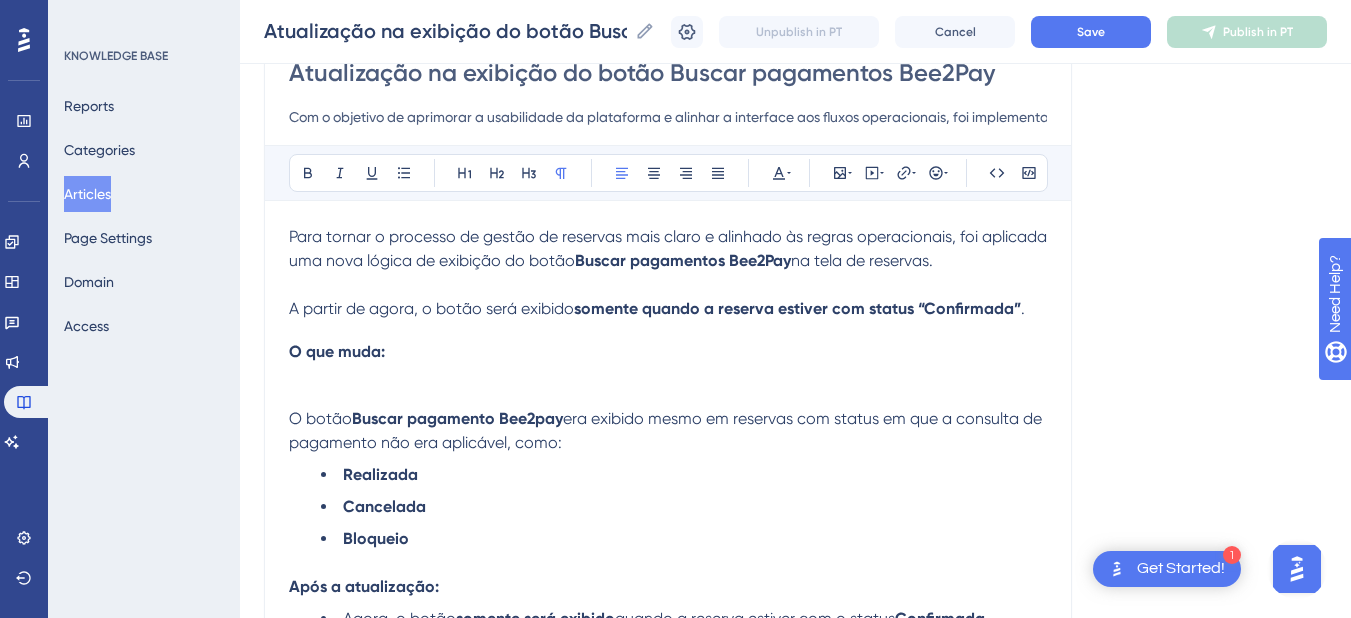 click on "O botão  Buscar pagamento Bee2pay  era exibido mesmo em reservas com status em que a consulta de pagamento não era aplicável, como:" at bounding box center (668, 419) 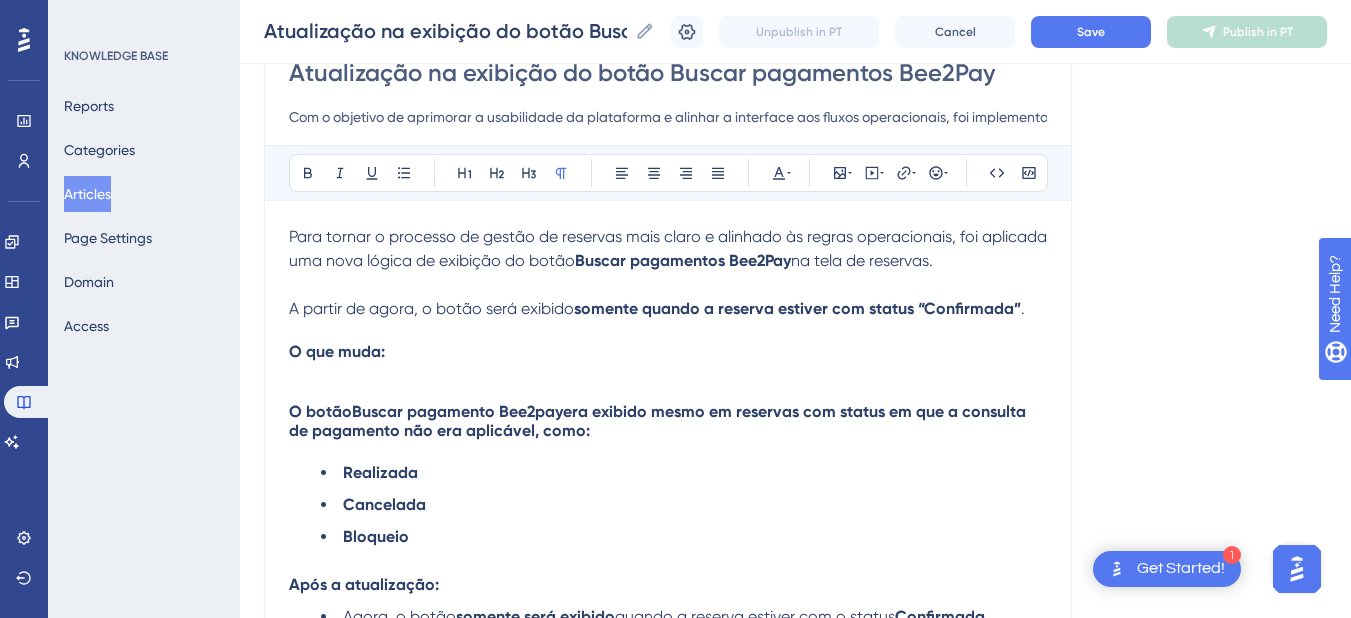 click on "era exibido mesmo em reservas com status em que a consulta de pagamento não era aplicável, como:" at bounding box center [659, 421] 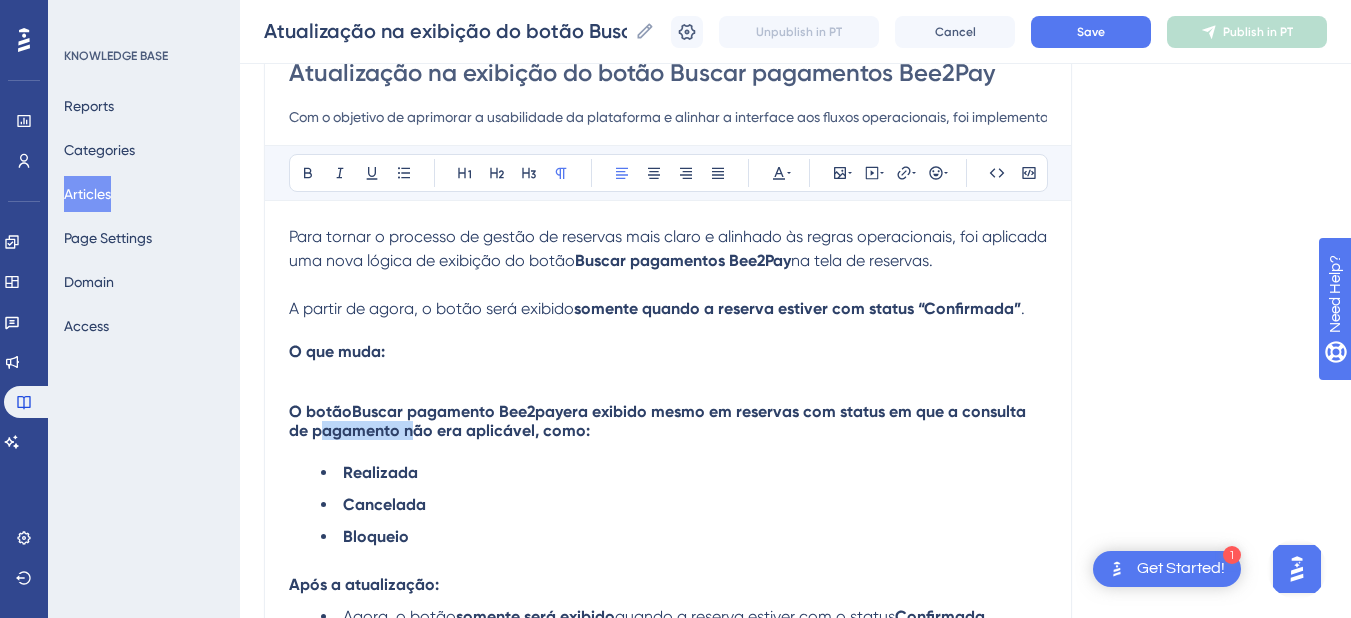 click on "era exibido mesmo em reservas com status em que a consulta de pagamento não era aplicável, como:" at bounding box center [659, 421] 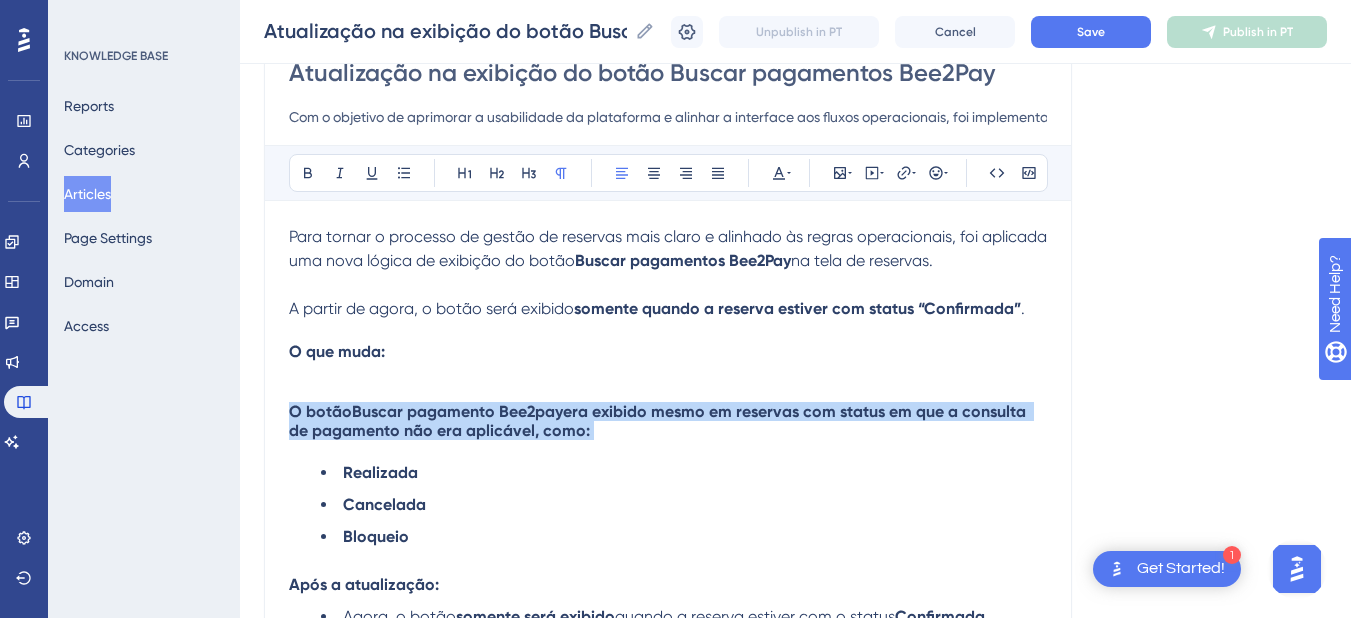 click on "era exibido mesmo em reservas com status em que a consulta de pagamento não era aplicável, como:" at bounding box center [659, 421] 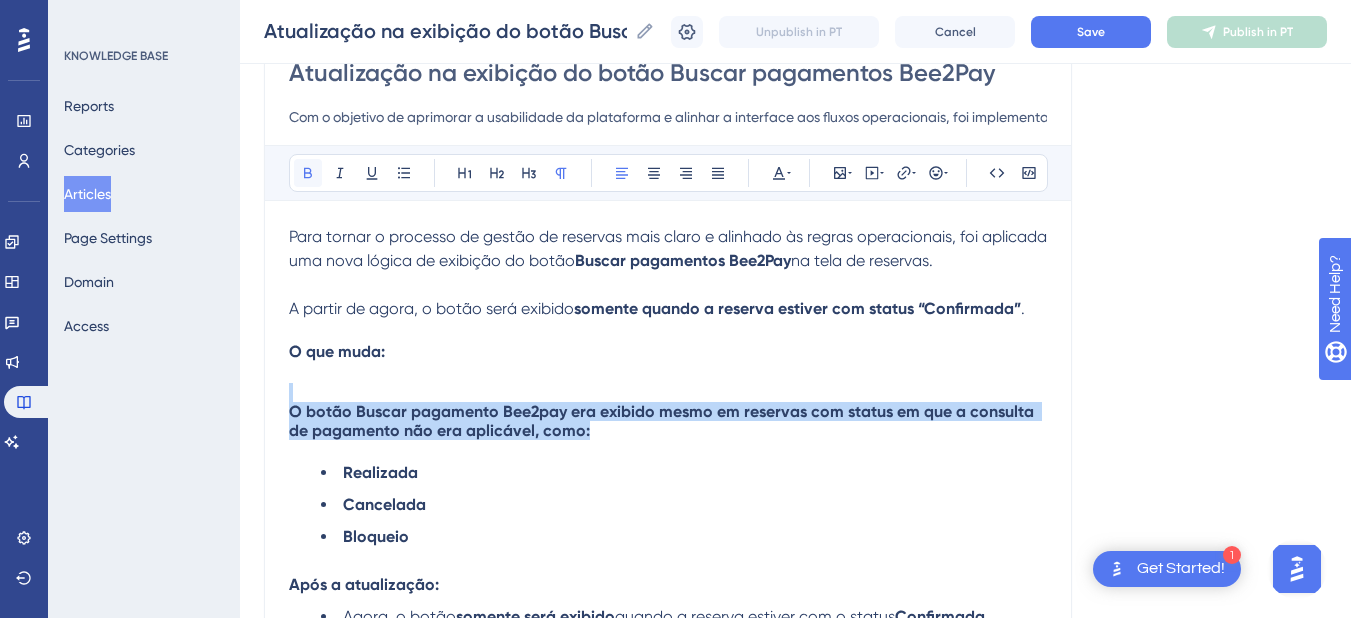 click 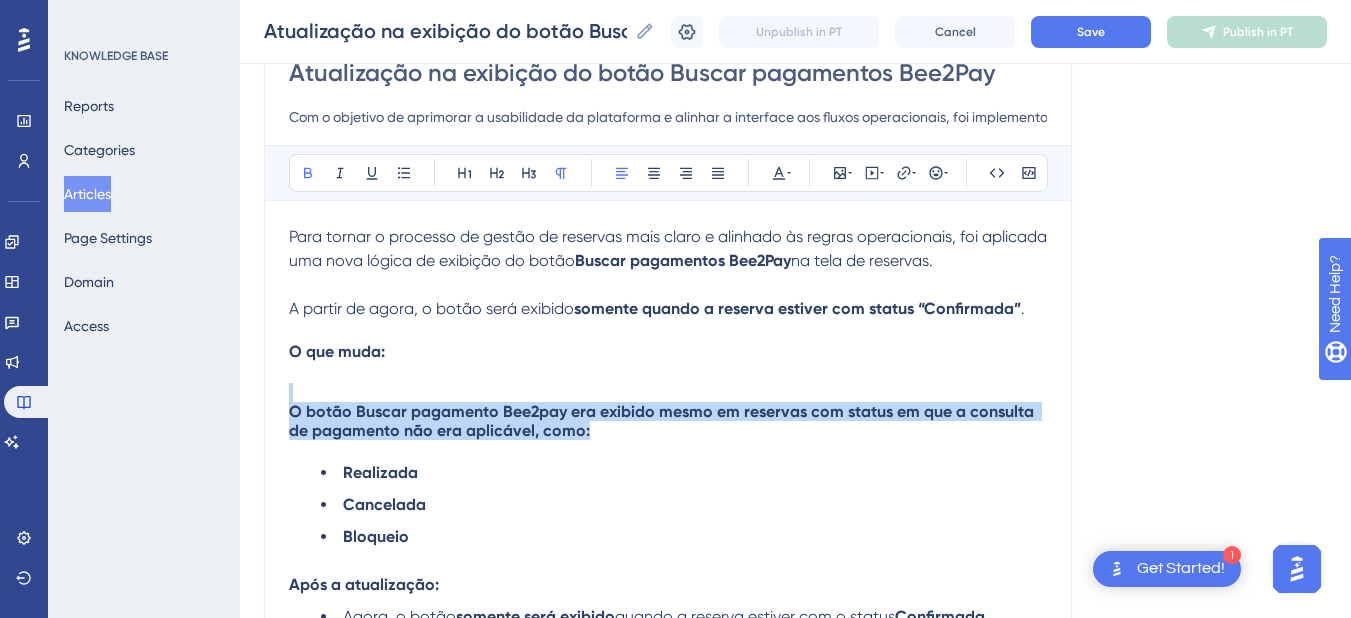 click on "Para tornar o processo de gestão de reservas mais claro e alinhado às regras operacionais, foi aplicada uma nova lógica de exibição do botão  Buscar pagamentos Bee2Pay  na tela de reservas. A partir de agora, o botão será exibido  somente quando a reserva estiver com status “Confirmada” . O que muda: O botão Buscar pagamento Bee2pay era exibido mesmo em reservas com status em que a consulta de pagamento não era aplicável, como: Realizada Cancelada Bloqueio Após a atualização: Agora, o botão  somente será exibido  quando a reserva estiver com o status  Confirmada . ⚠️ Importante: A funcionalidade  Buscar pagamentos Bee2Pay  continua funcionando normalmente para reservas com o status  Confirmada . Palavras-chave: Bee2Pay, pagamentos, reserva confirmada, botão de consulta bee2pay, status da reserva" at bounding box center [668, 523] 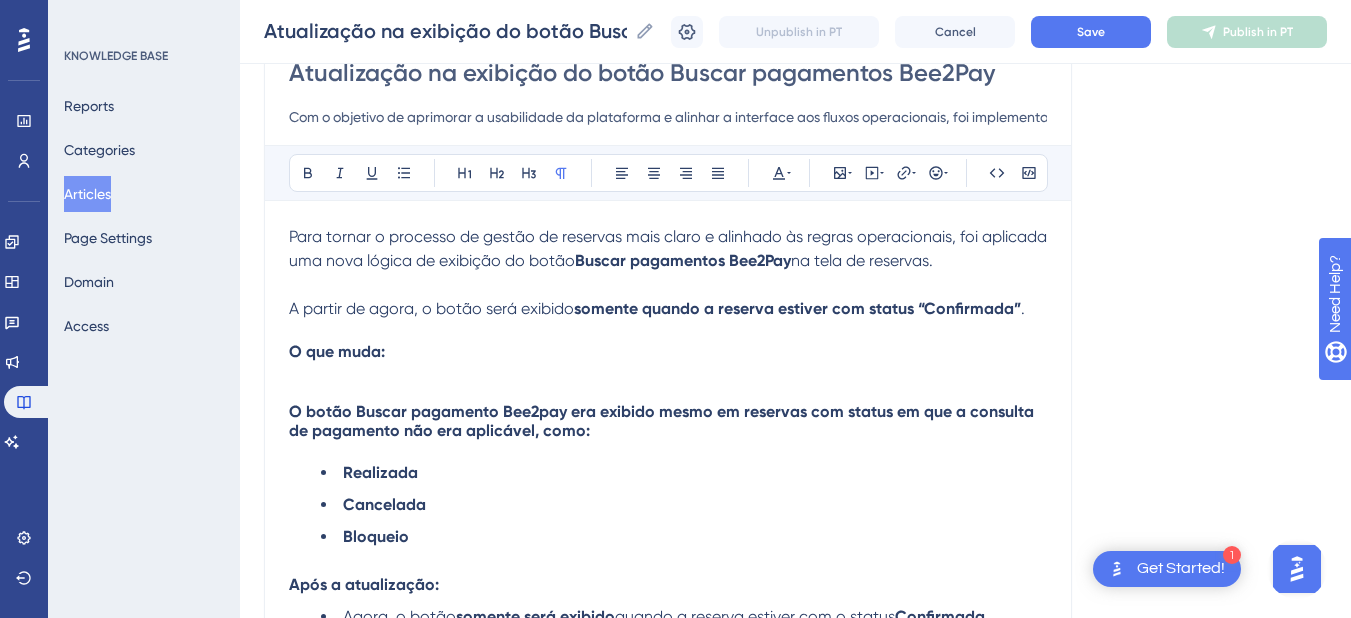 click on "O botão Buscar pagamento Bee2pay era exibido mesmo em reservas com status em que a consulta de pagamento não era aplicável, como:" at bounding box center [663, 421] 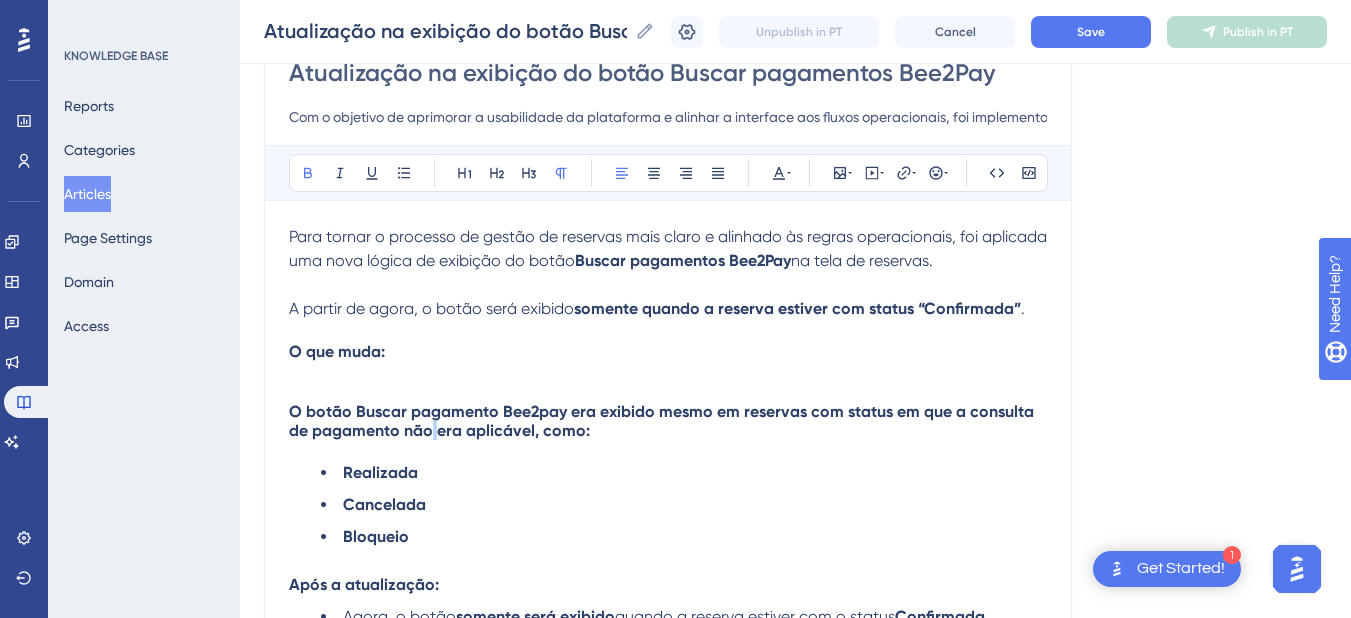 click on "O botão Buscar pagamento Bee2pay era exibido mesmo em reservas com status em que a consulta de pagamento não era aplicável, como:" at bounding box center (663, 421) 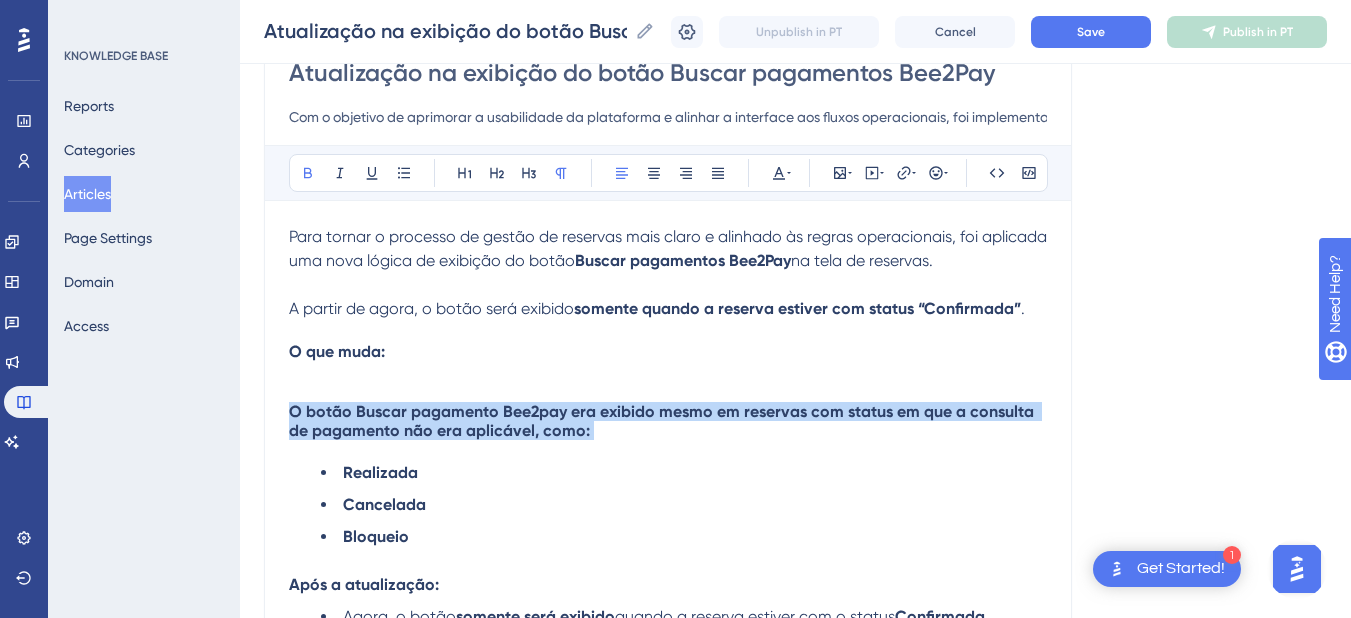 click on "O botão Buscar pagamento Bee2pay era exibido mesmo em reservas com status em que a consulta de pagamento não era aplicável, como:" at bounding box center (663, 421) 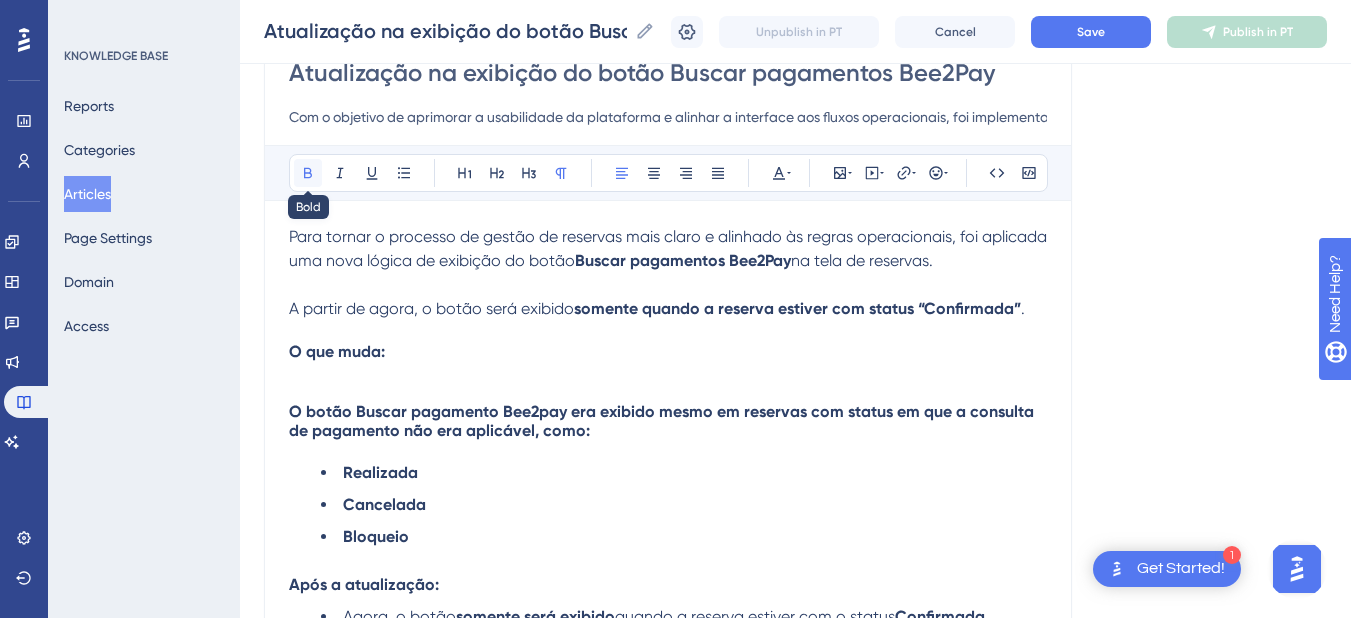 click at bounding box center [308, 173] 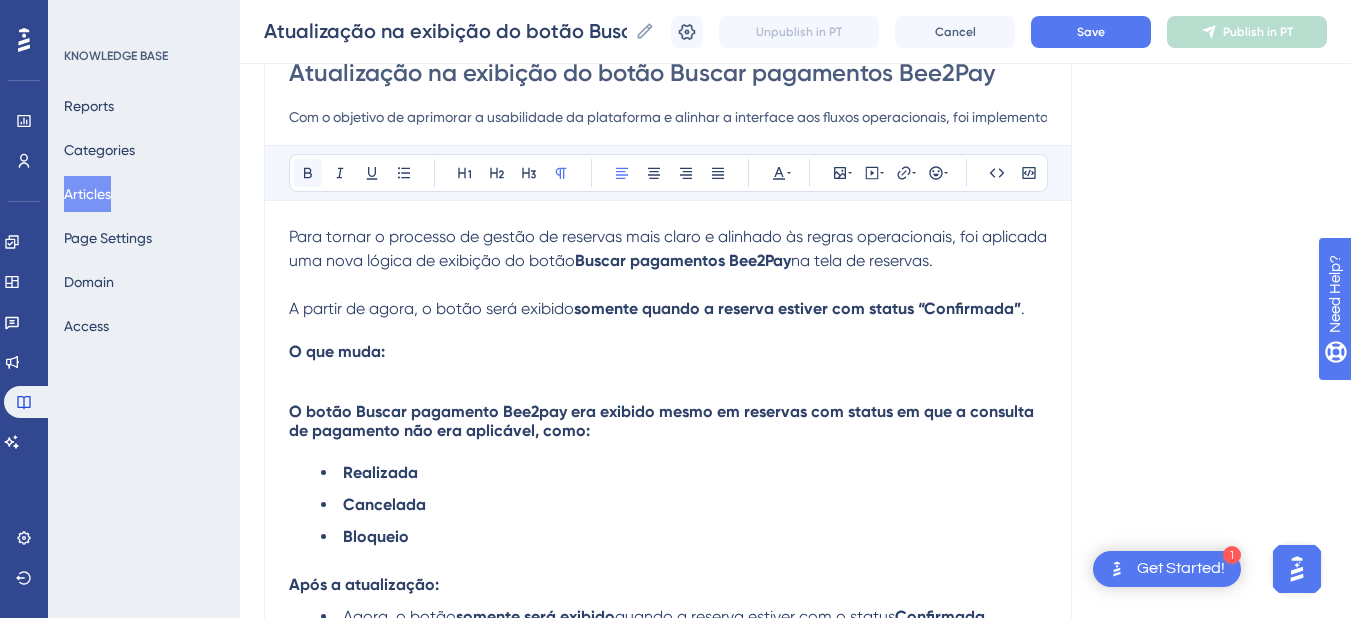 click 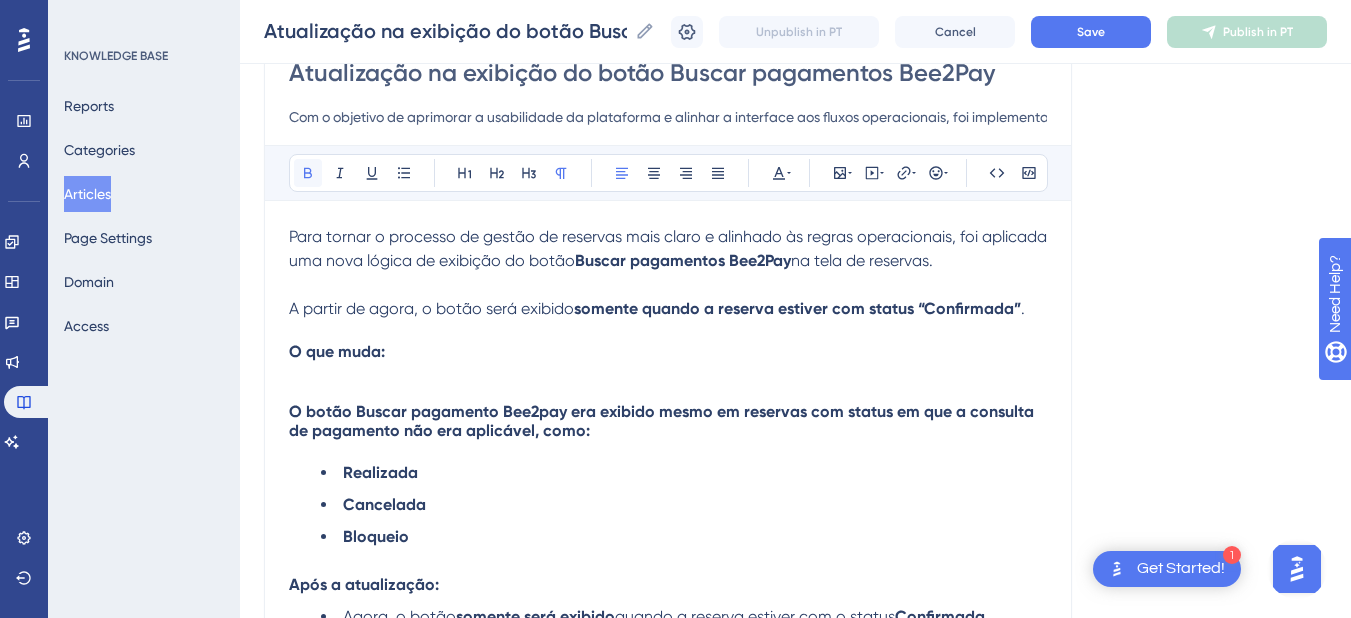 click 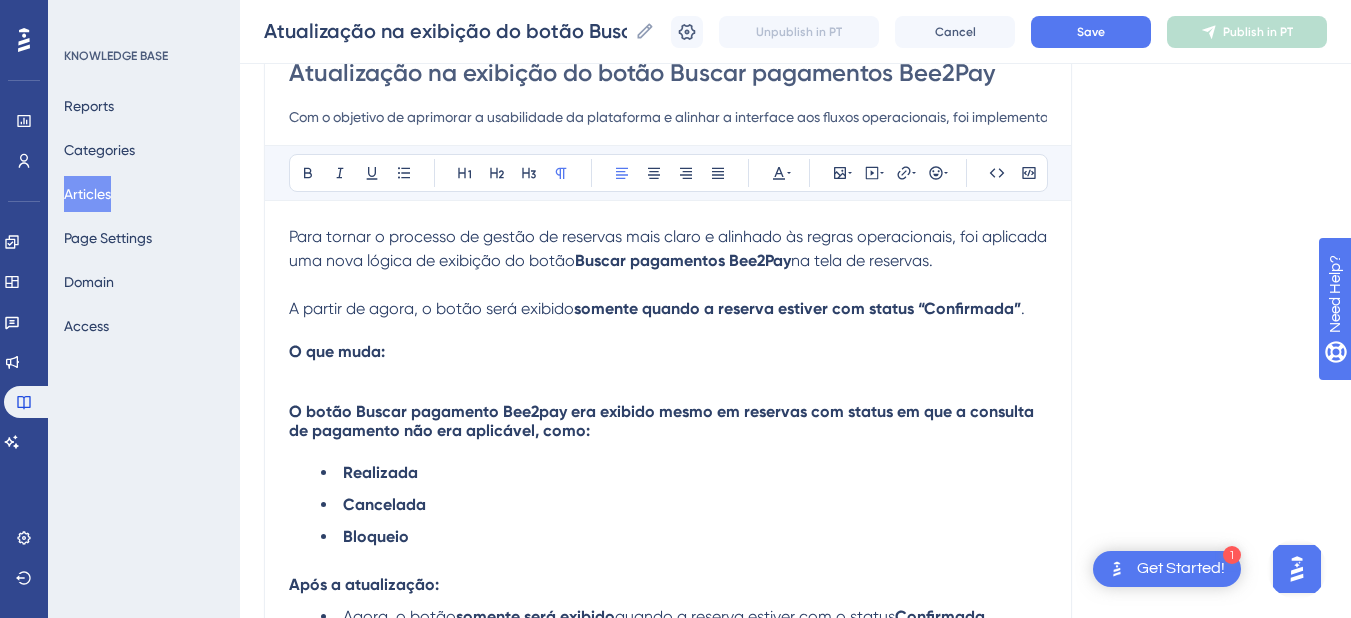 click on "O botão Buscar pagamento Bee2pay era exibido mesmo em reservas com status em que a consulta de pagamento não era aplicável, como:" at bounding box center [663, 421] 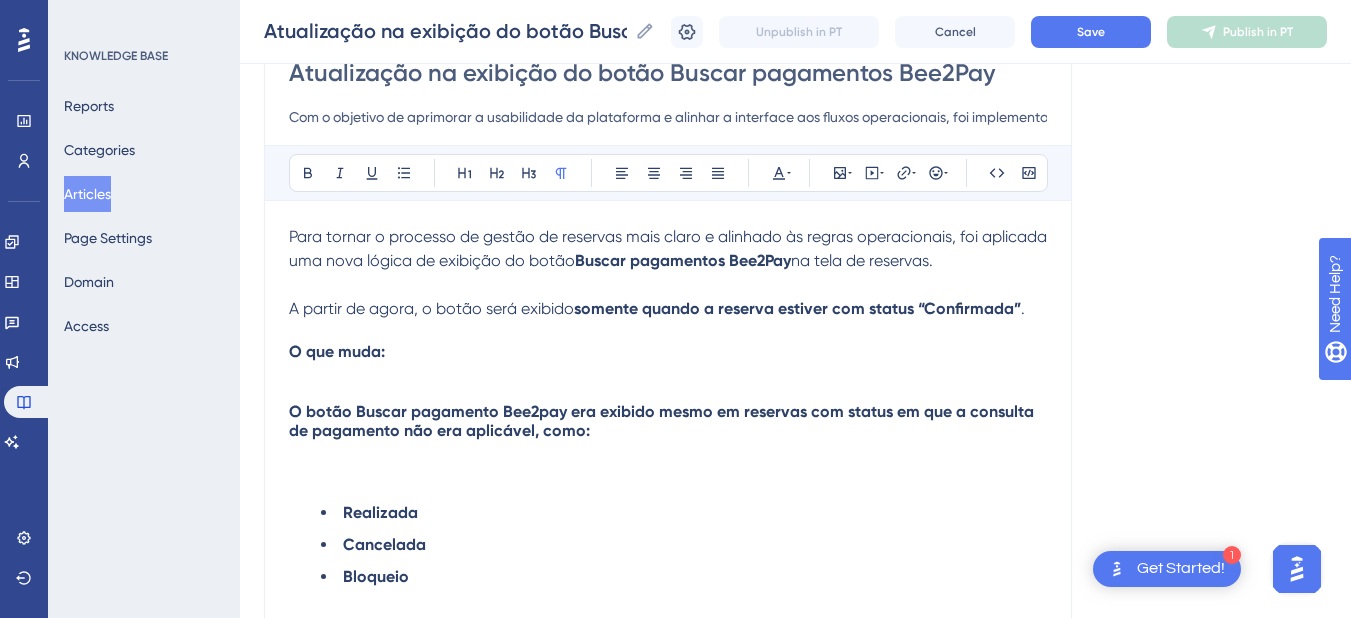 scroll, scrollTop: 400, scrollLeft: 0, axis: vertical 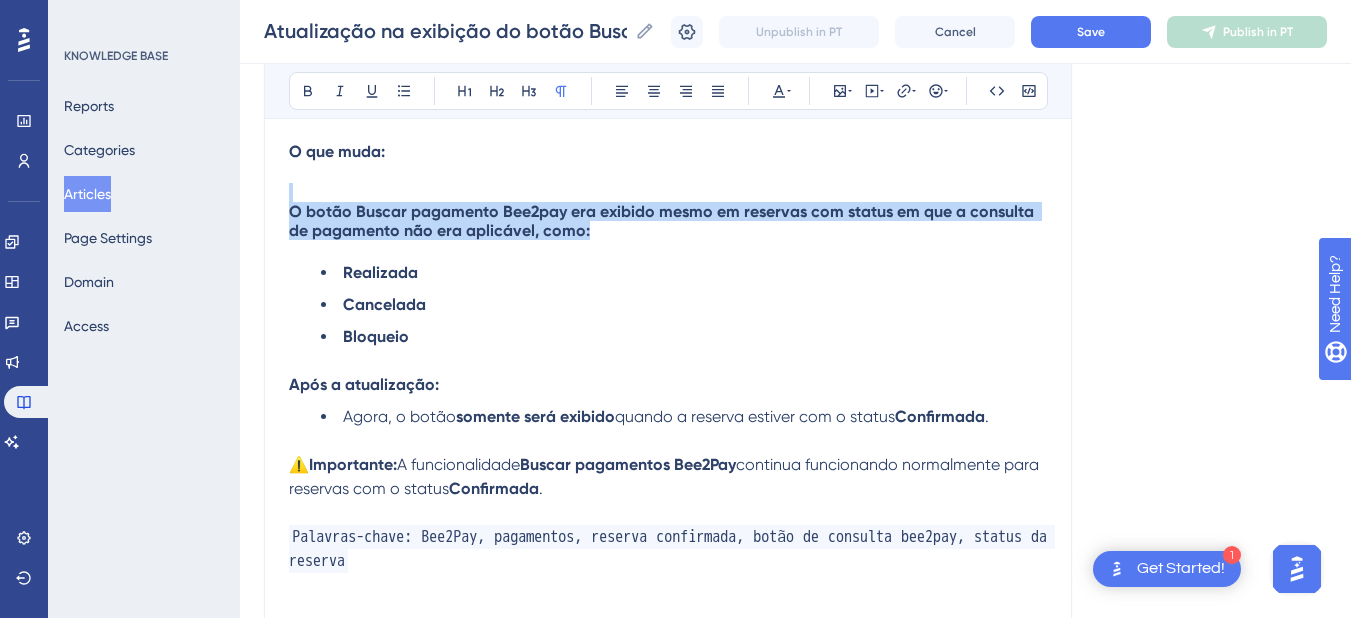 drag, startPoint x: 613, startPoint y: 230, endPoint x: 287, endPoint y: 198, distance: 327.56677 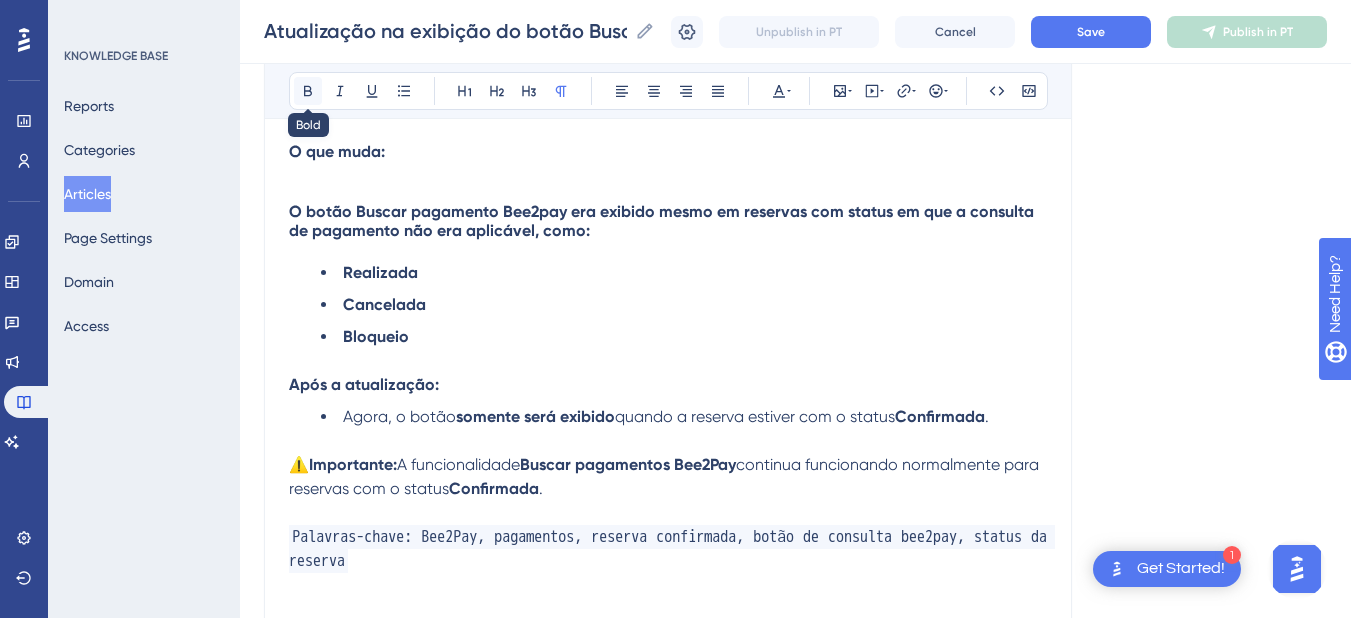 click 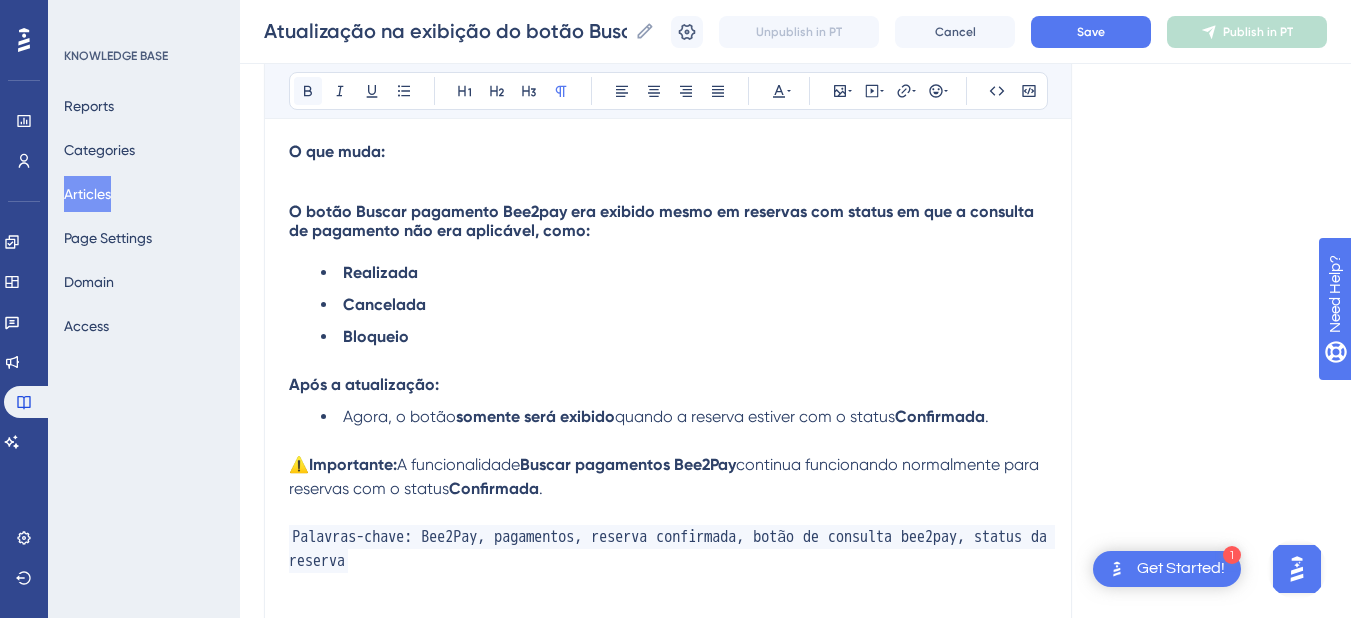 click 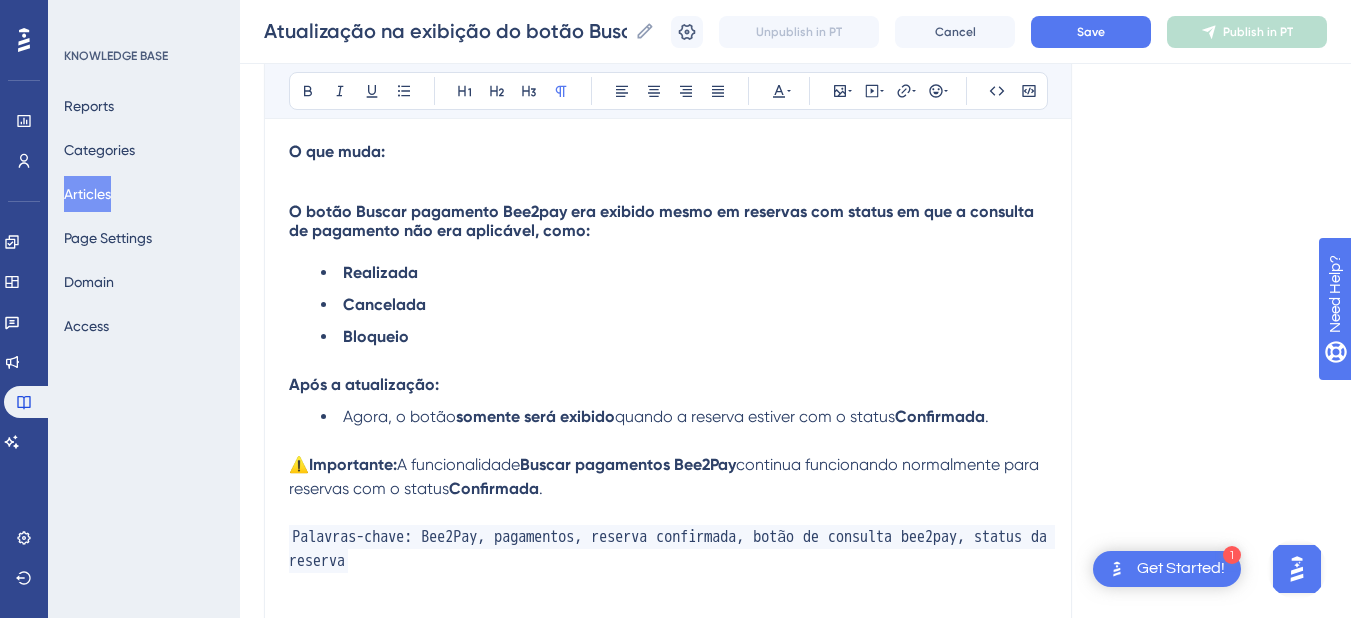 click on "O botão Buscar pagamento Bee2pay era exibido mesmo em reservas com status em que a consulta de pagamento não era aplicável, como:" at bounding box center (663, 221) 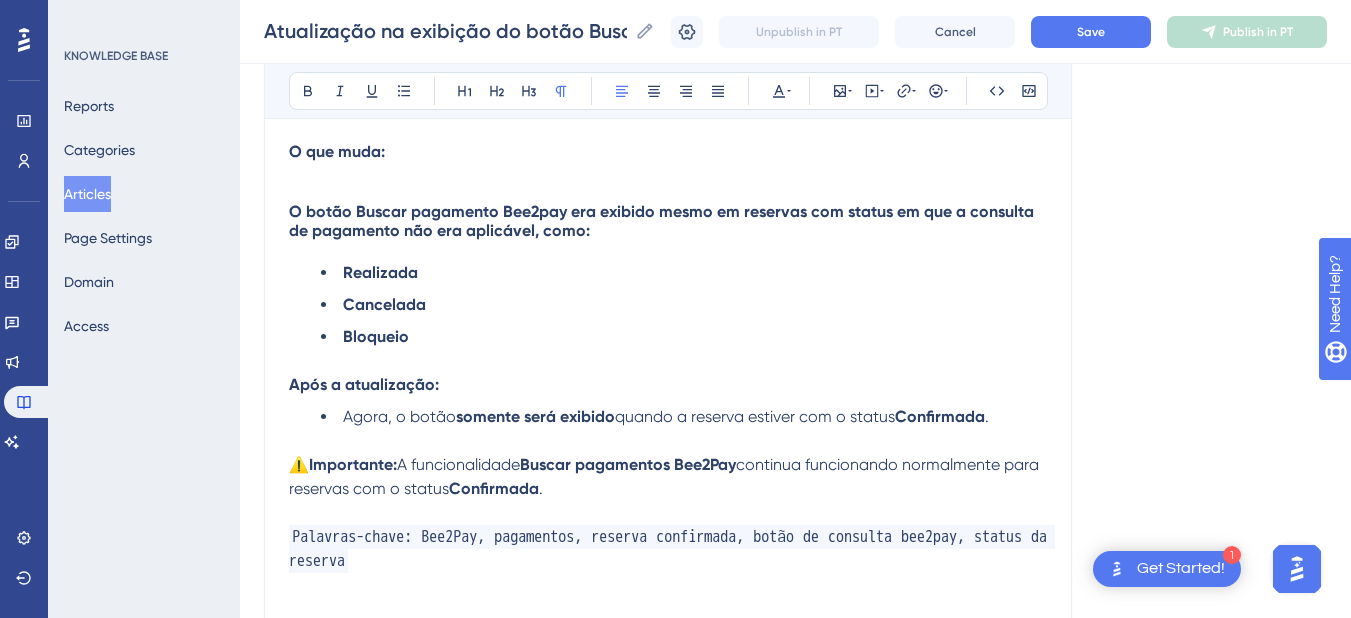 click on "Atualização na exibição do botão Buscar pagamentos Bee2Pay Com o objetivo de aprimorar a usabilidade da plataforma e alinhar a interface aos fluxos operacionais, foi implementada uma nova regra para a exibição do botão “Buscar pagamentos Bee2Pay” na tela de reservas. Bold Italic Underline Bullet Point Heading 1 Heading 2 Heading 3 Normal Align Left Align Center Align Right Align Justify Text Color Insert Image Embed Video Hyperlink Emojis Code Code Block Para tornar o processo de gestão de reservas mais claro e alinhado às regras operacionais, foi aplicada uma nova lógica de exibição do botão  Buscar pagamentos Bee2Pay  na tela de reservas. A partir de agora, o botão será exibido  somente quando a reserva estiver com status “Confirmada” . O que muda: O botão Buscar pagamento Bee2pay era exibido mesmo em reservas com status em que a consulta de pagamento não era aplicável, como: Realizada Cancelada Bloqueio Após a atualização: Agora, o botão  somente será exibido Confirmada . ." at bounding box center (668, 235) 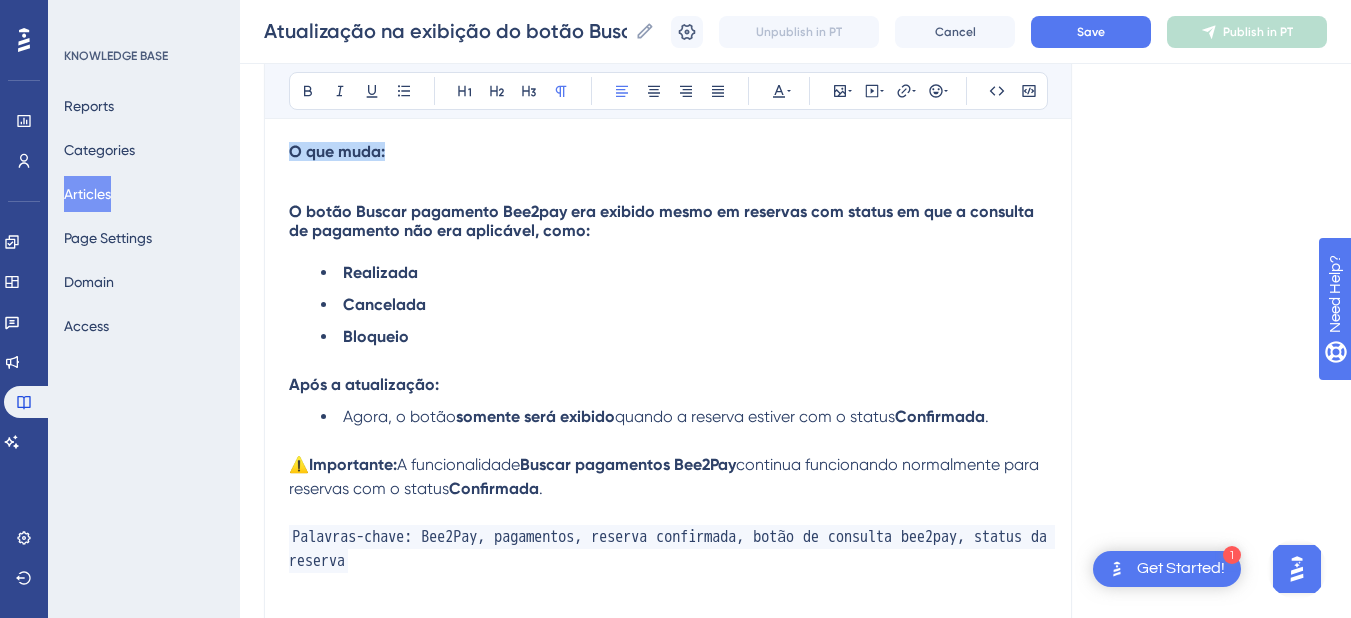 drag, startPoint x: 425, startPoint y: 146, endPoint x: 256, endPoint y: 151, distance: 169.07394 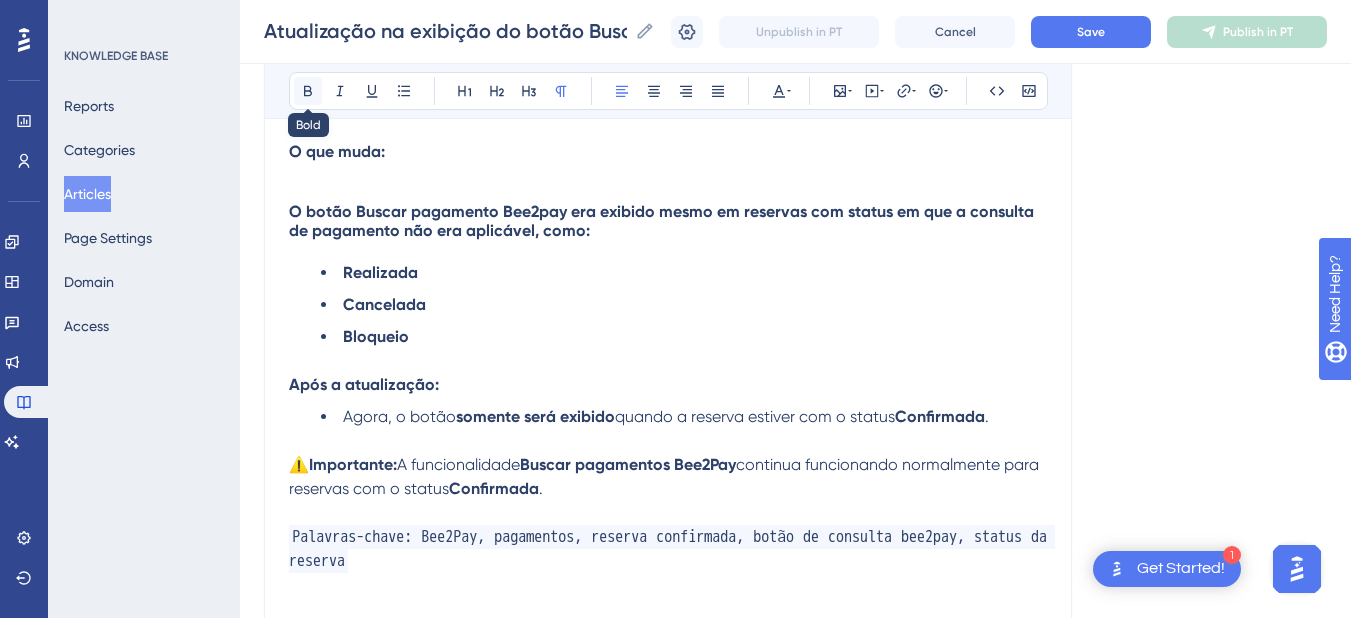 click 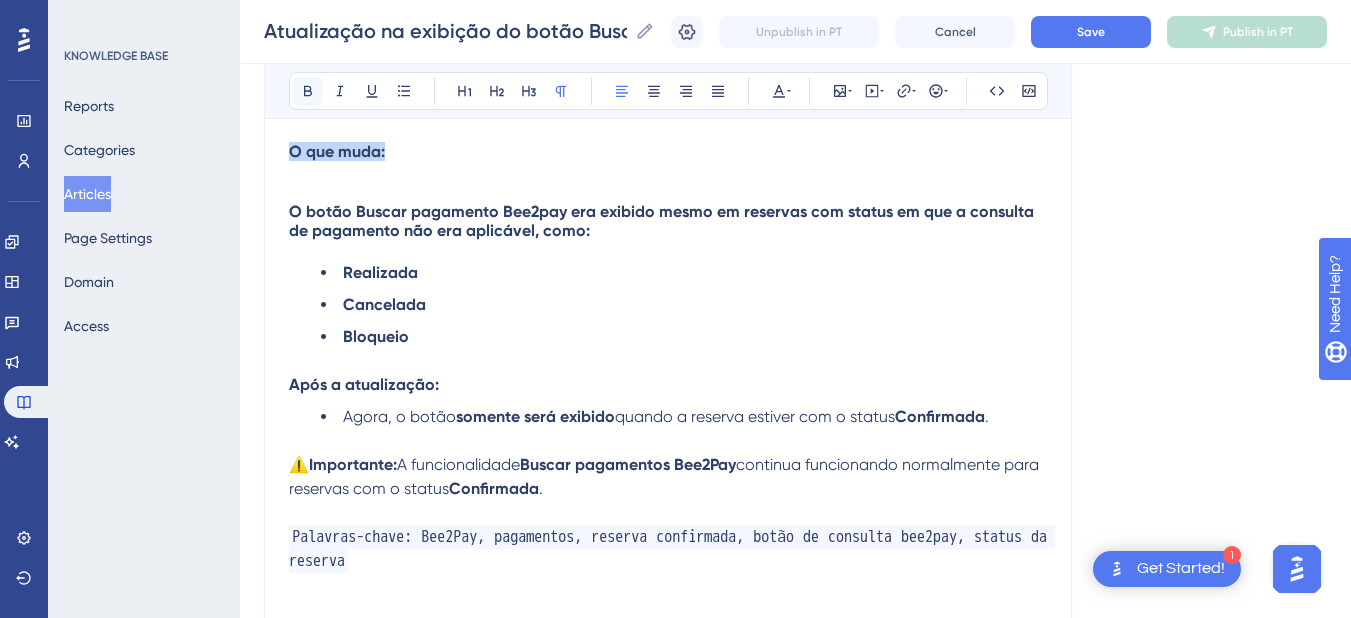click 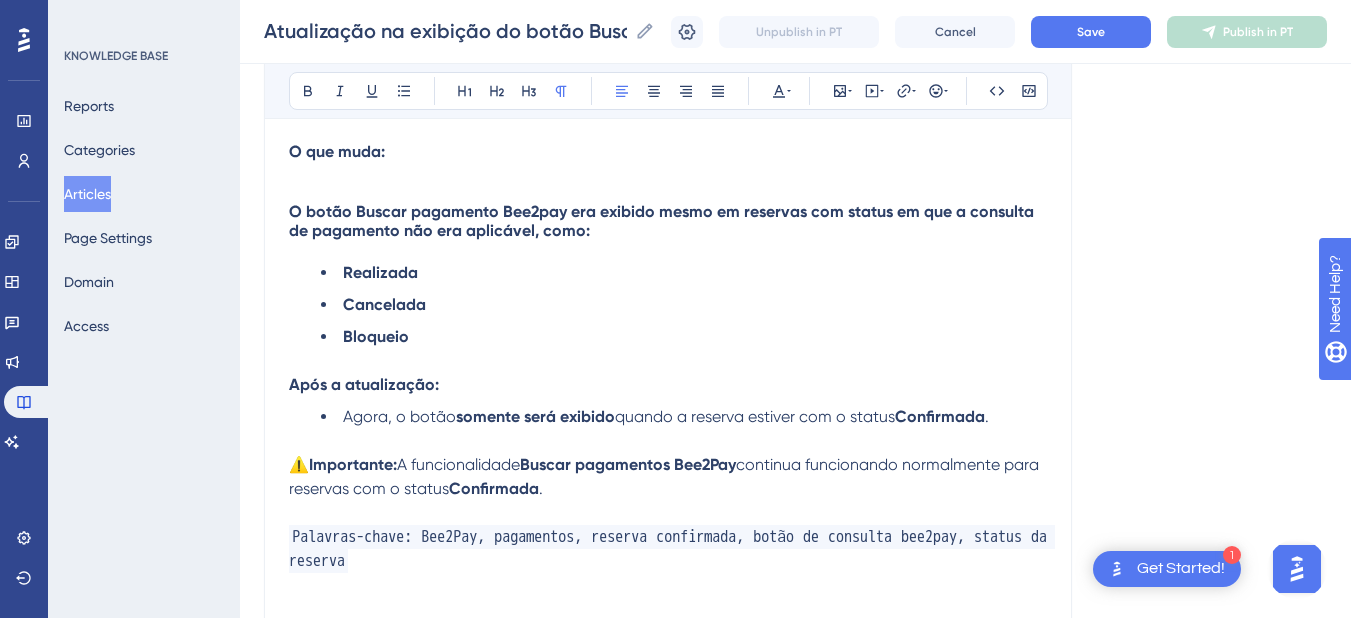 click on "Para tornar o processo de gestão de reservas mais claro e alinhado às regras operacionais, foi aplicada uma nova lógica de exibição do botão  Buscar pagamentos Bee2Pay  na tela de reservas. A partir de agora, o botão será exibido  somente quando a reserva estiver com status “Confirmada” . O que muda: O botão Buscar pagamento Bee2pay era exibido mesmo em reservas com status em que a consulta de pagamento não era aplicável, como: Realizada Cancelada Bloqueio Após a atualização: Agora, o botão  somente será exibido  quando a reserva estiver com o status  Confirmada . ⚠️ Importante: A funcionalidade  Buscar pagamentos Bee2Pay  continua funcionando normalmente para reservas com o status  Confirmada . Palavras-chave: Bee2Pay, pagamentos, reserva confirmada, botão de consulta bee2pay, status da reserva" at bounding box center [668, 323] 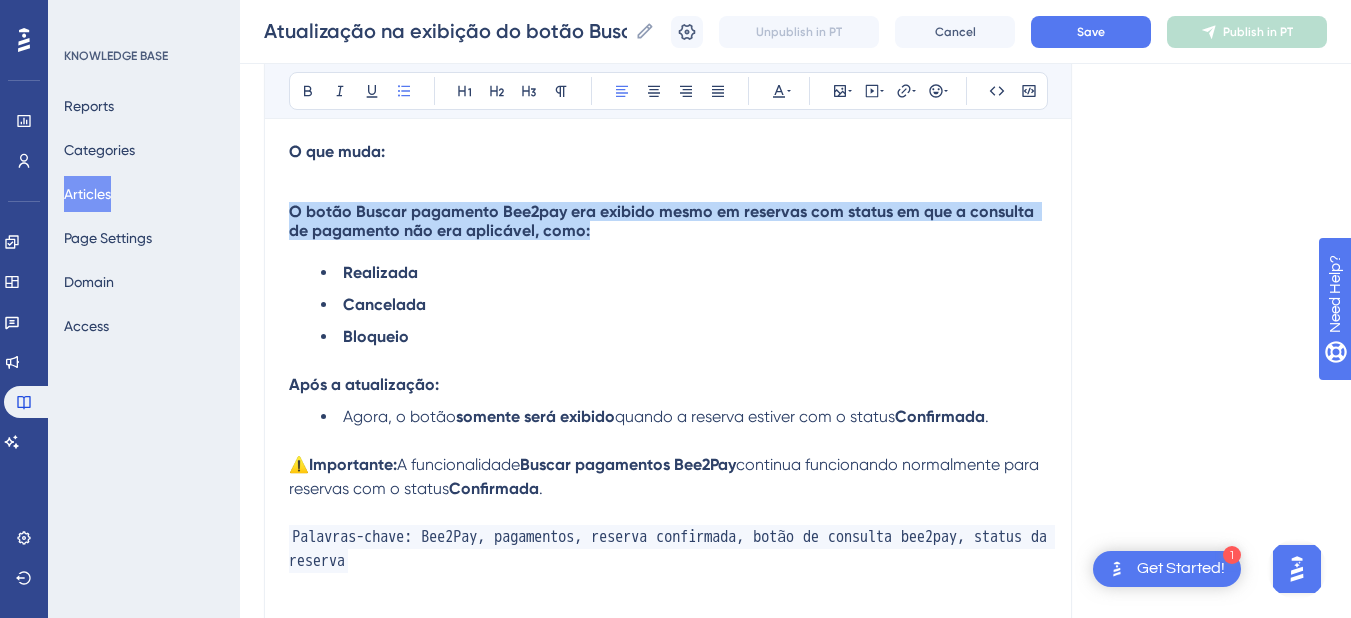 drag, startPoint x: 612, startPoint y: 233, endPoint x: 291, endPoint y: 217, distance: 321.3985 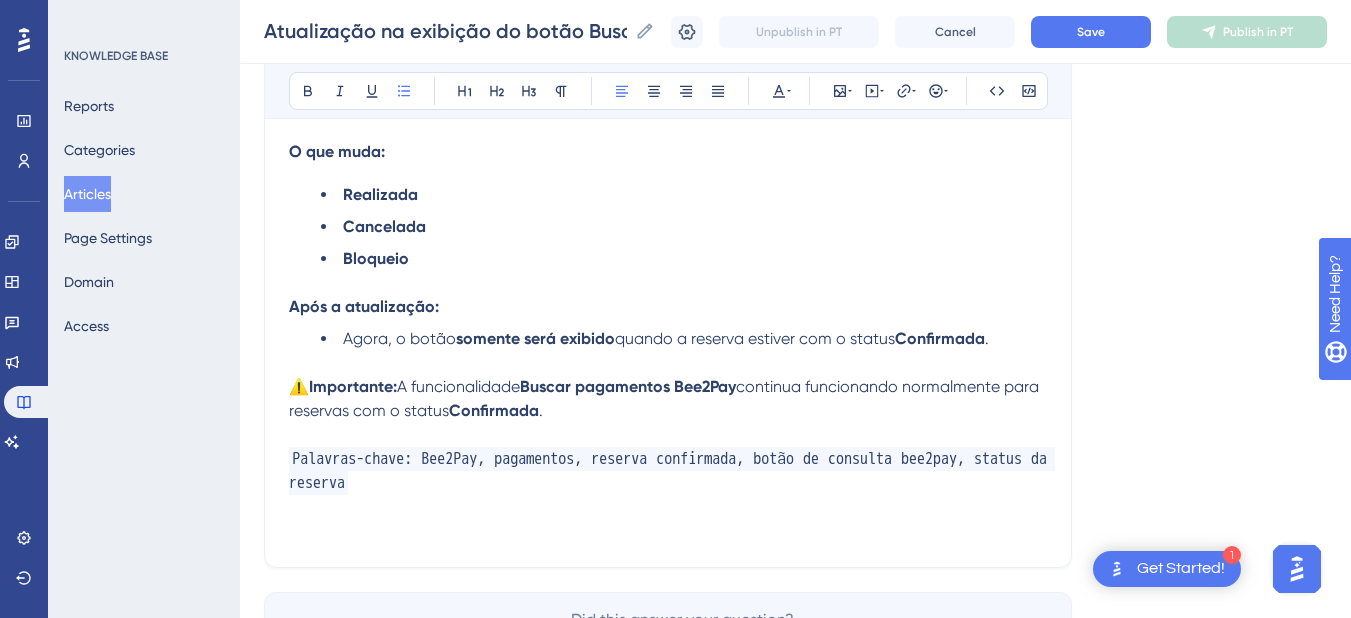 scroll, scrollTop: 200, scrollLeft: 0, axis: vertical 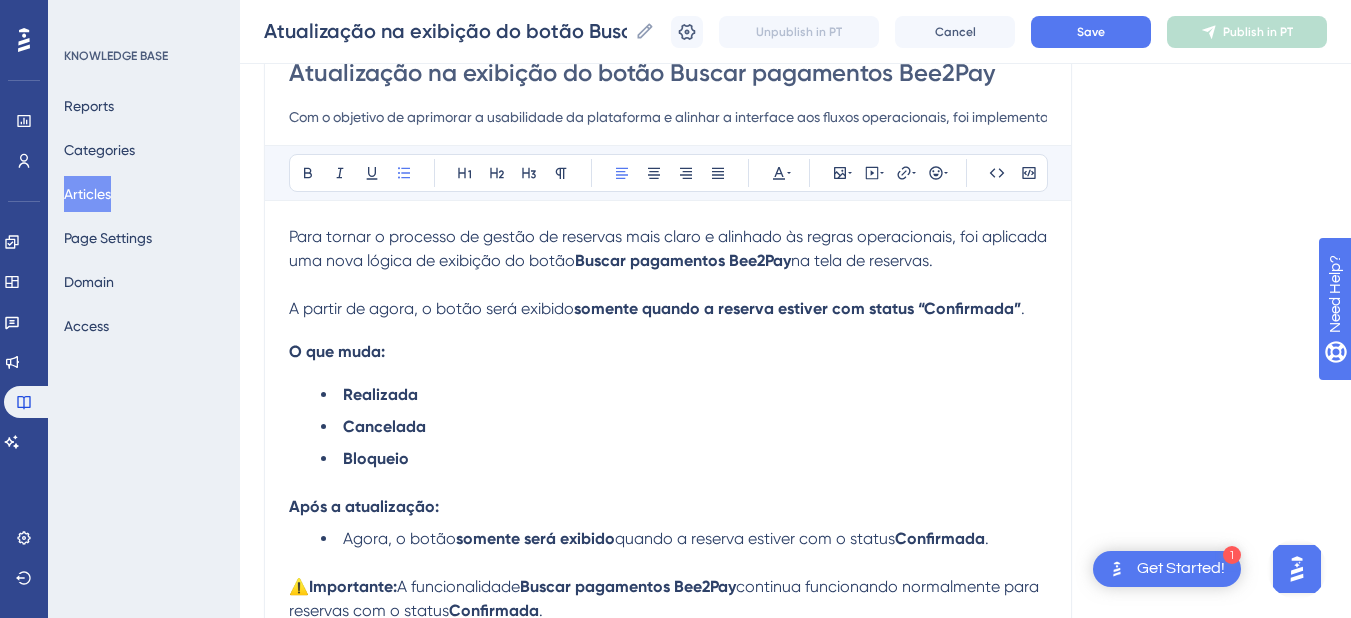 click on "Para tornar o processo de gestão de reservas mais claro e alinhado às regras operacionais, foi aplicada uma nova lógica de exibição do botão  Buscar pagamentos Bee2Pay  na tela de reservas. A partir de agora, o botão será exibido  somente quando a reserva estiver com status “Confirmada” . O que muda: Realizada Cancelada Bloqueio Após a atualização: Agora, o botão  somente será exibido  quando a reserva estiver com o status  Confirmada . ⚠️ Importante: A funcionalidade  Buscar pagamentos Bee2Pay  continua funcionando normalmente para reservas com o status  Confirmada . Palavras-chave: Bee2Pay, pagamentos, reserva confirmada, botão de consulta bee2pay, status da reserva" at bounding box center [668, 484] 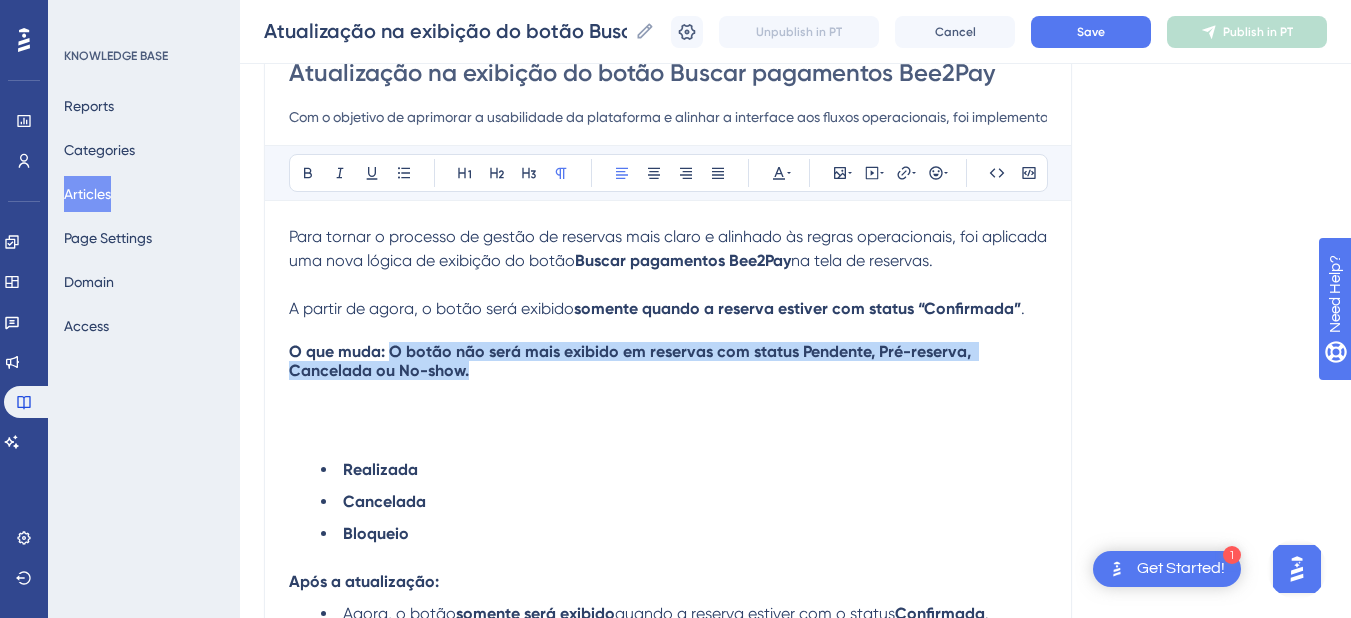 drag, startPoint x: 495, startPoint y: 376, endPoint x: 393, endPoint y: 348, distance: 105.773346 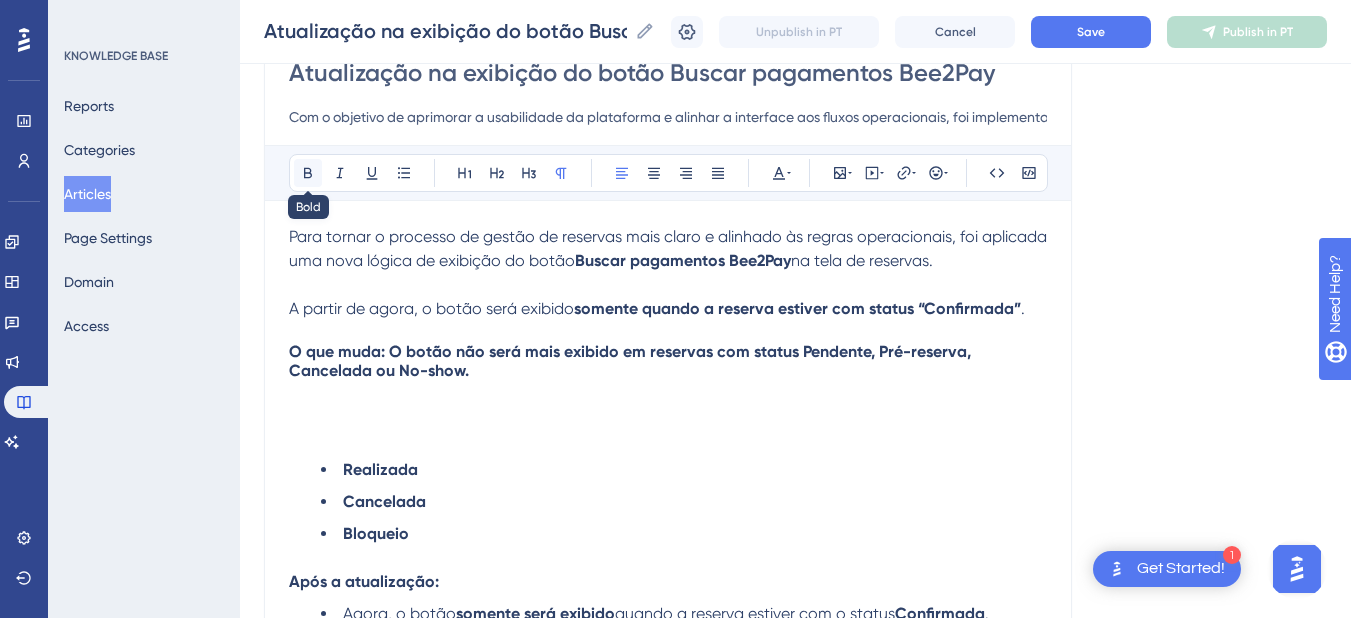 click at bounding box center [308, 173] 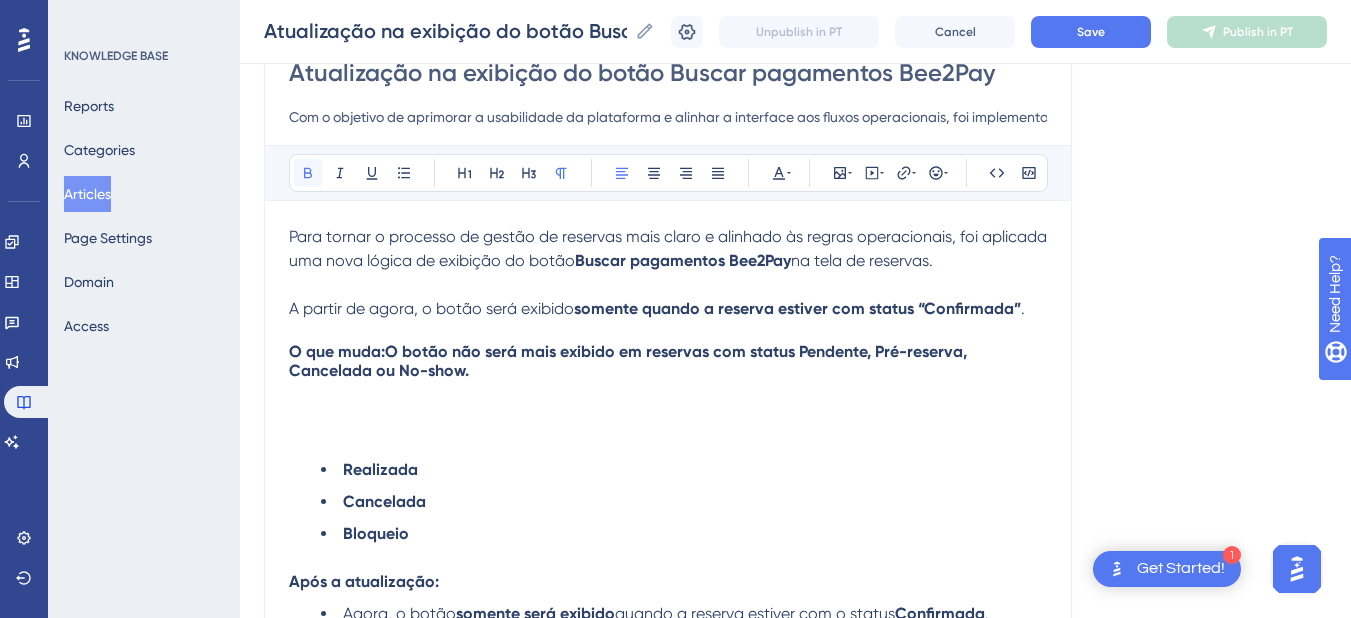 click at bounding box center [308, 173] 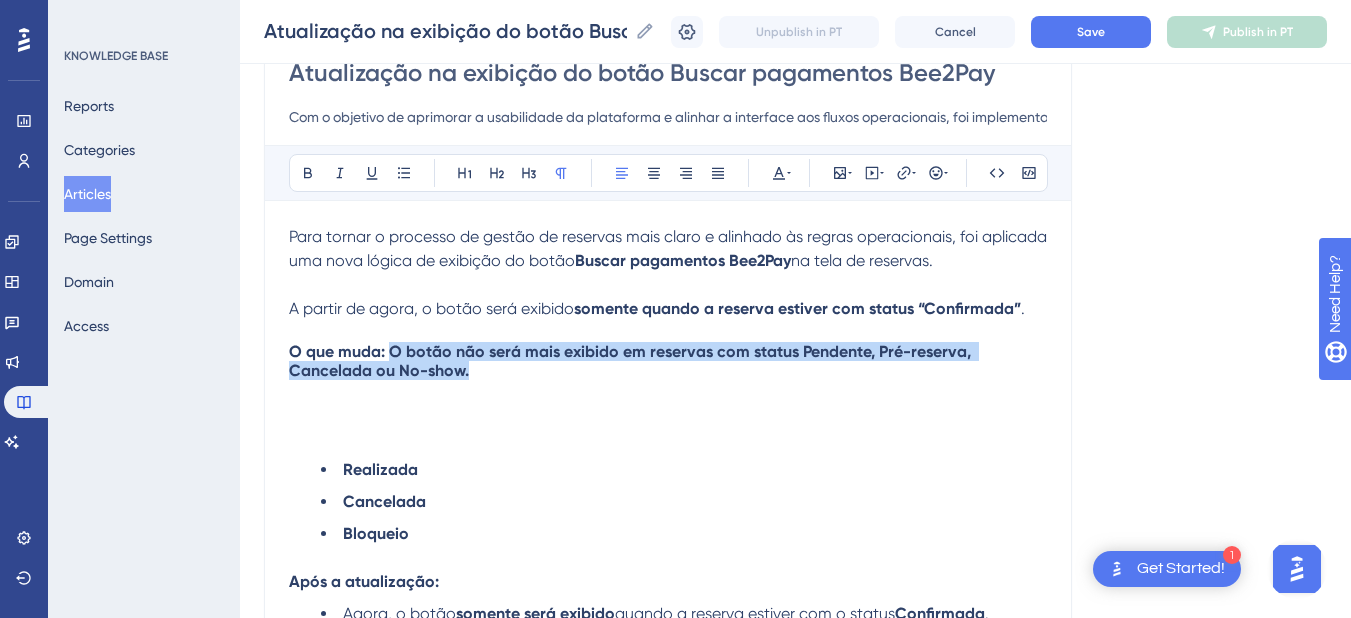 click on "O que muda: O botão não será mais exibido em reservas com status Pendente, Pré-reserva, Cancelada ou No-show." at bounding box center (668, 361) 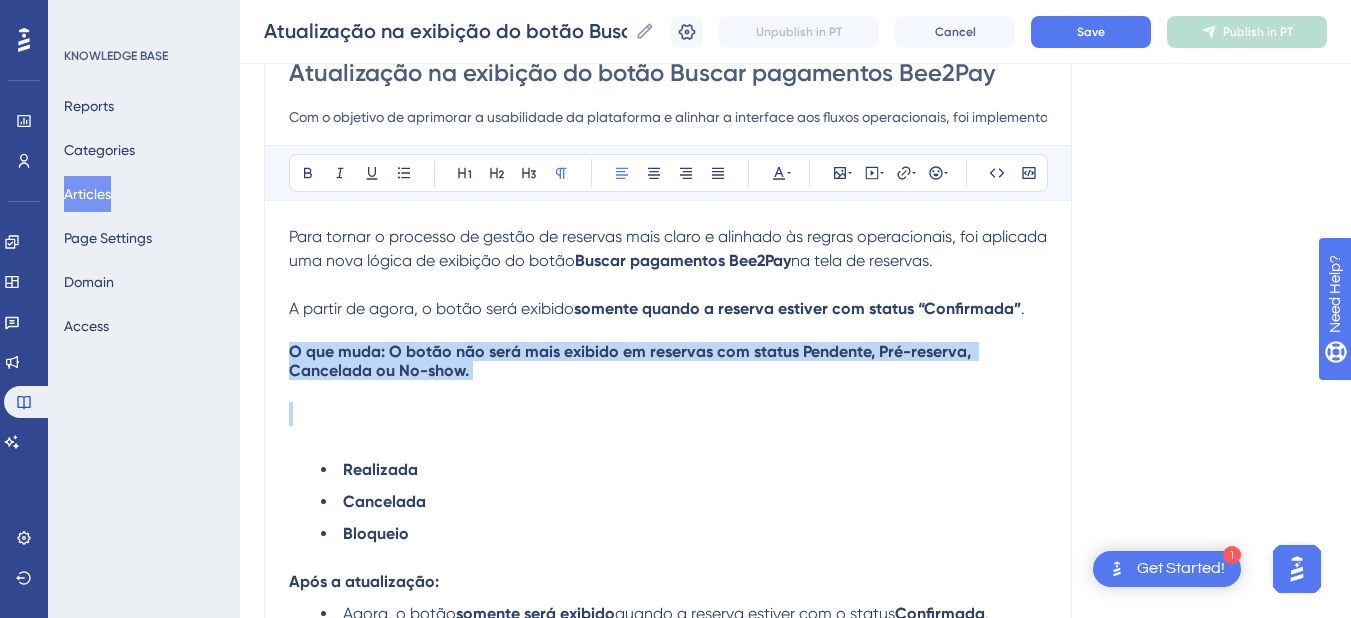 drag, startPoint x: 422, startPoint y: 355, endPoint x: 278, endPoint y: 335, distance: 145.38225 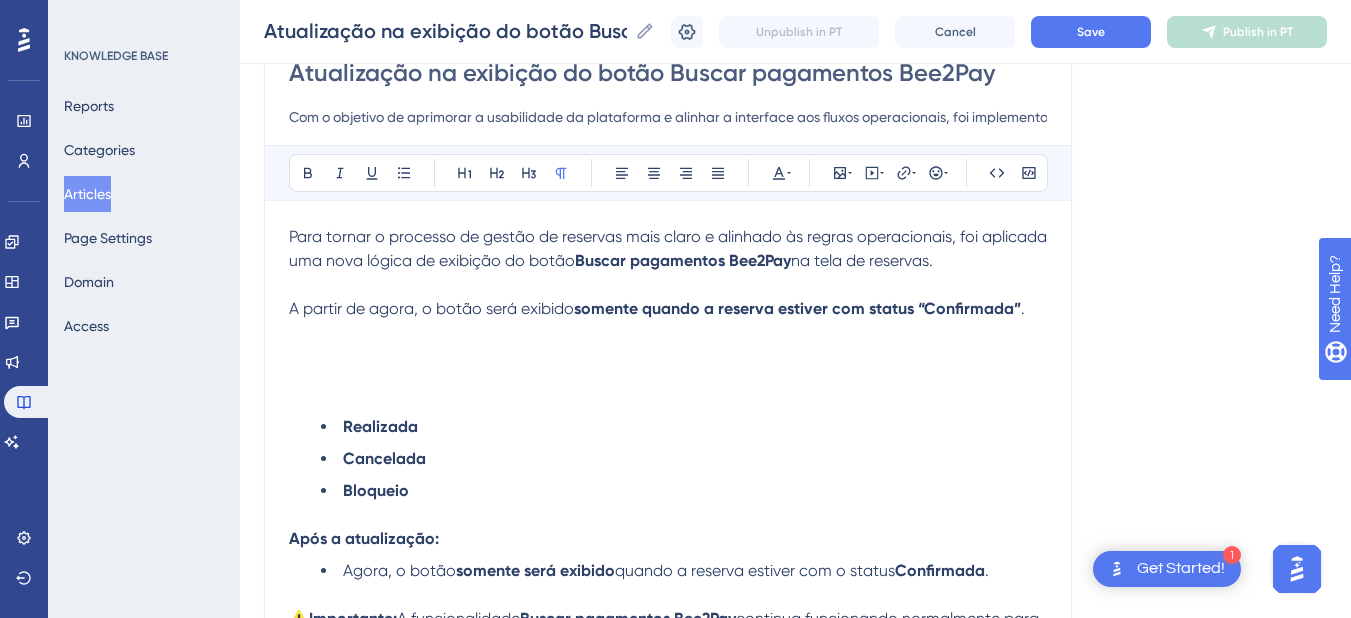 click at bounding box center (668, 395) 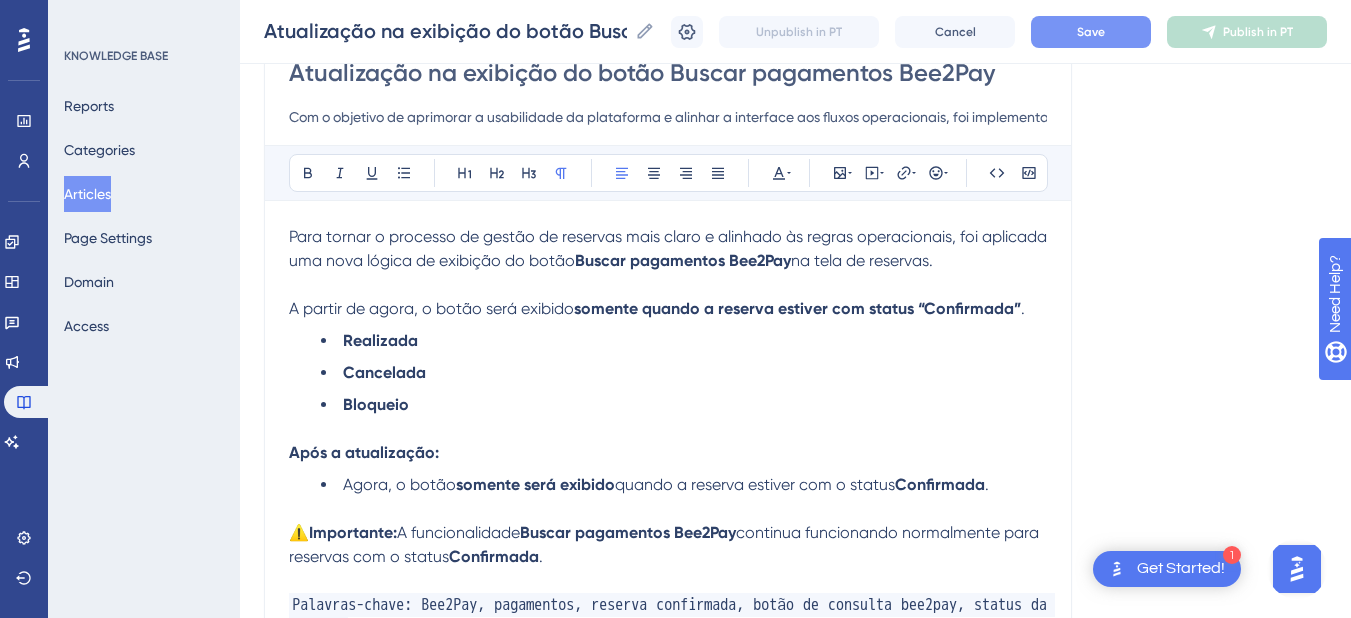 click on "Save" at bounding box center [1091, 32] 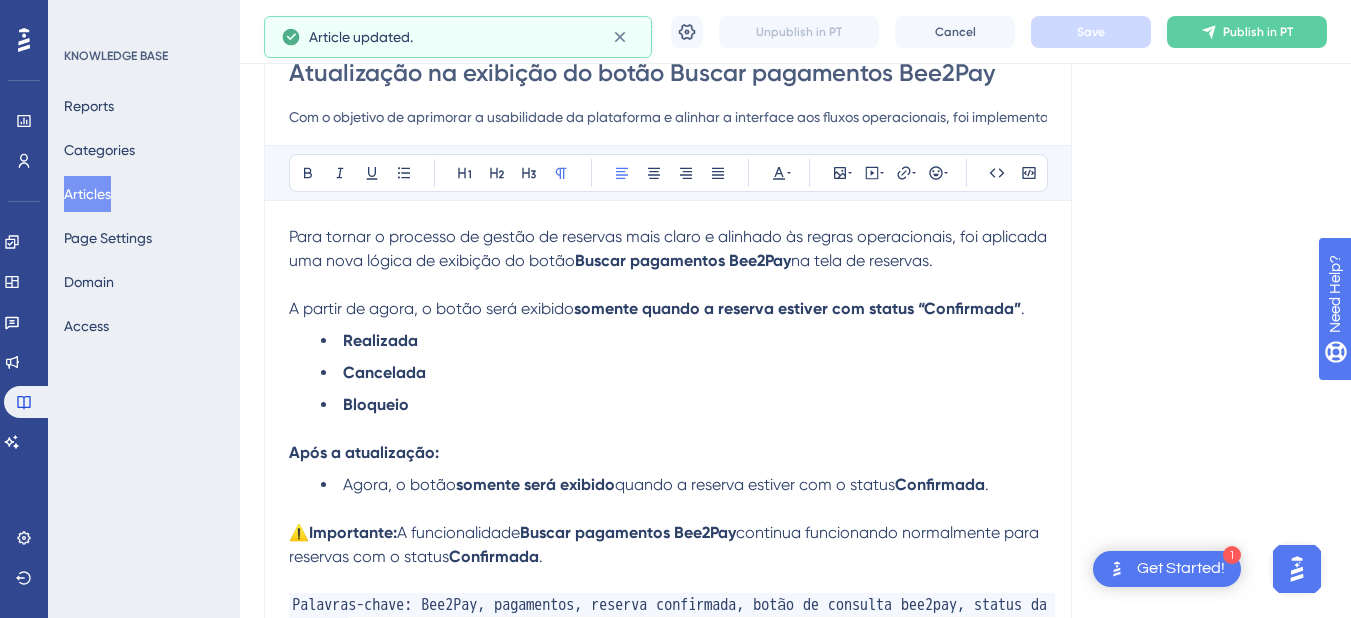 click on "Com o objetivo de aprimorar a usabilidade da plataforma e alinhar a interface aos fluxos operacionais, foi implementada uma nova regra para a exibição do botão “Buscar pagamentos Bee2Pay” na tela de reservas." at bounding box center (668, 117) 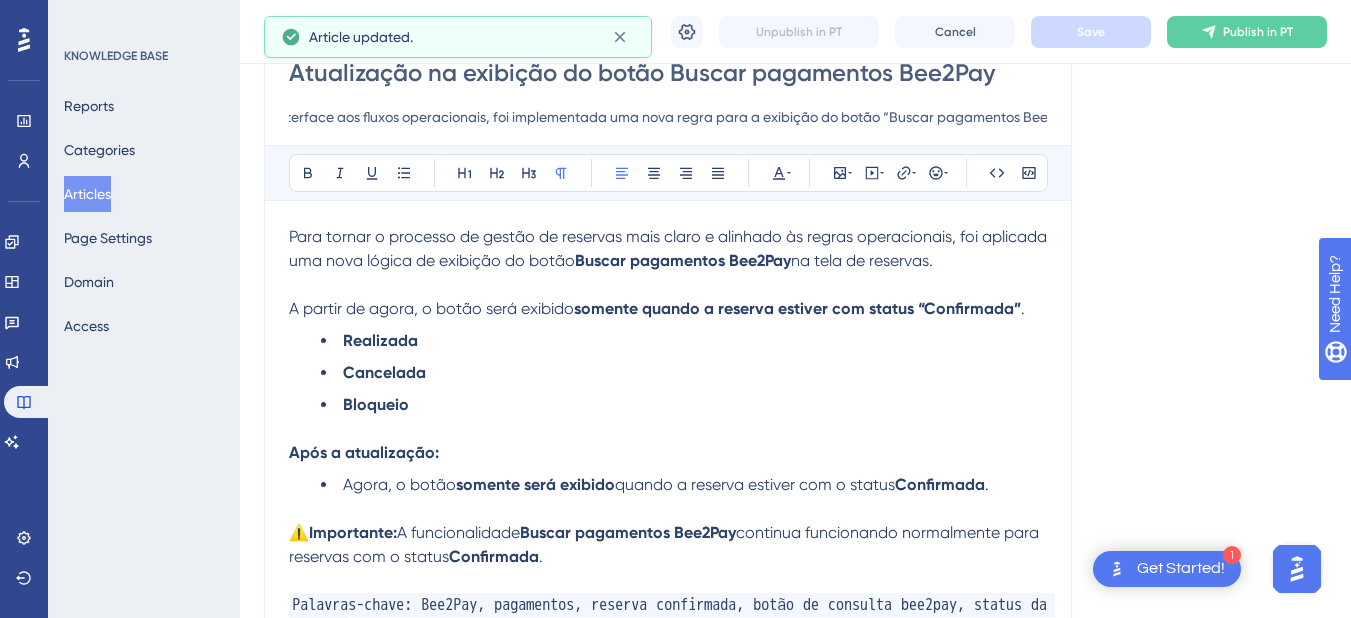 scroll, scrollTop: 0, scrollLeft: 633, axis: horizontal 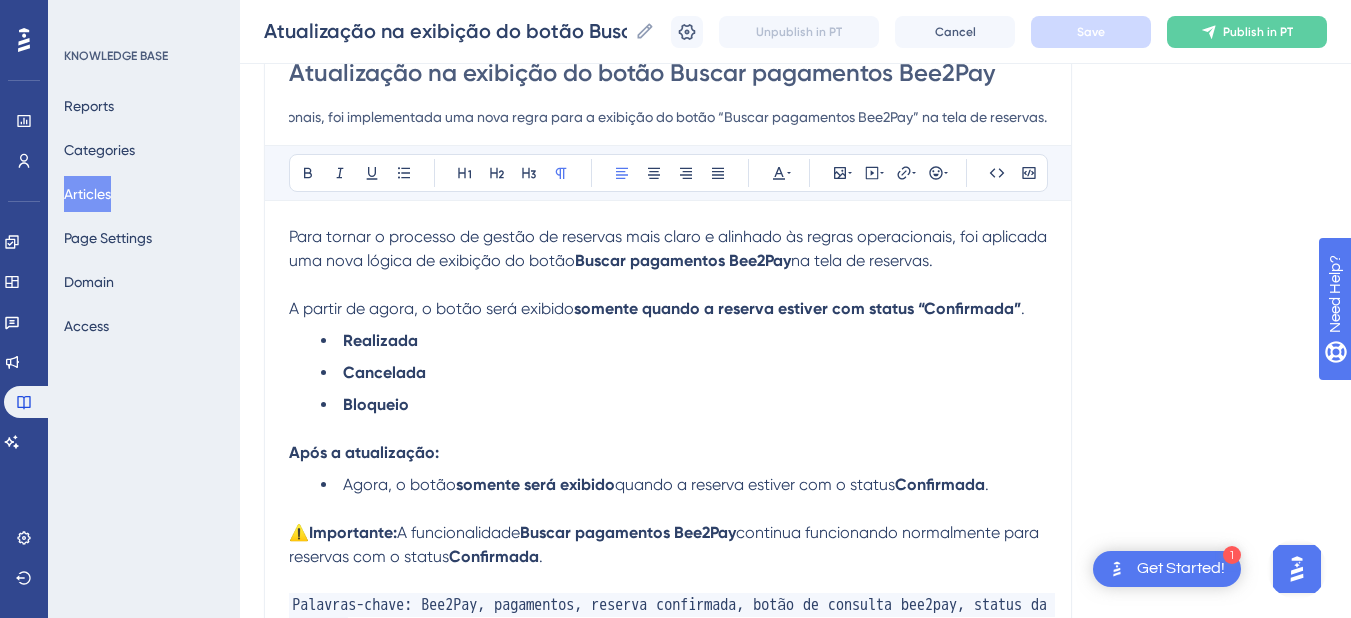 drag, startPoint x: 578, startPoint y: 121, endPoint x: 718, endPoint y: 114, distance: 140.1749 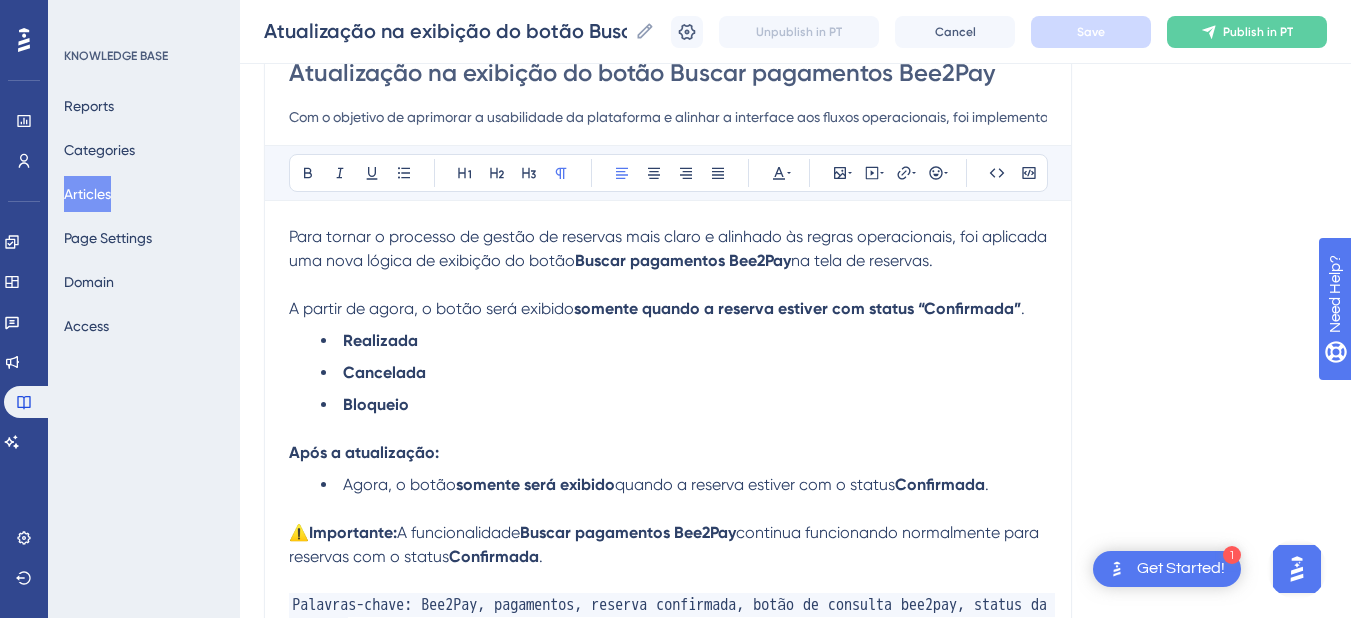 click on "Para tornar o processo de gestão de reservas mais claro e alinhado às regras operacionais, foi aplicada uma nova lógica de exibição do botão" at bounding box center [670, 248] 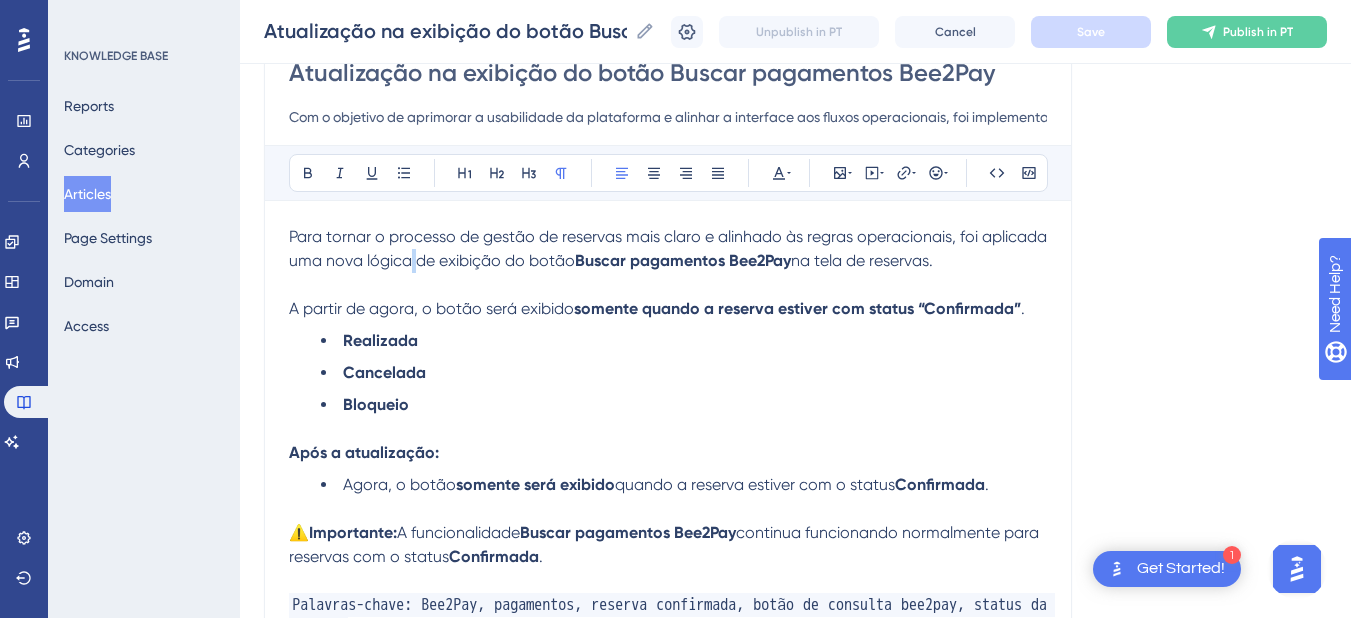 click on "Para tornar o processo de gestão de reservas mais claro e alinhado às regras operacionais, foi aplicada uma nova lógica de exibição do botão" at bounding box center [670, 248] 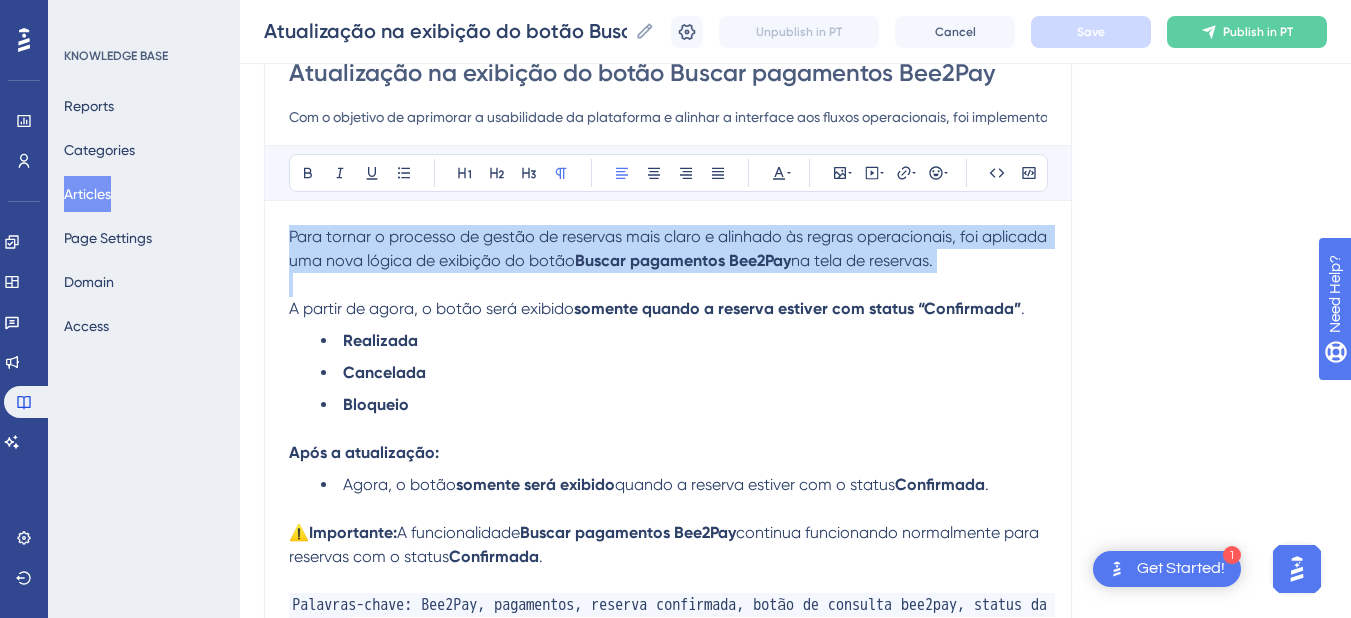 click on "Para tornar o processo de gestão de reservas mais claro e alinhado às regras operacionais, foi aplicada uma nova lógica de exibição do botão" at bounding box center (670, 248) 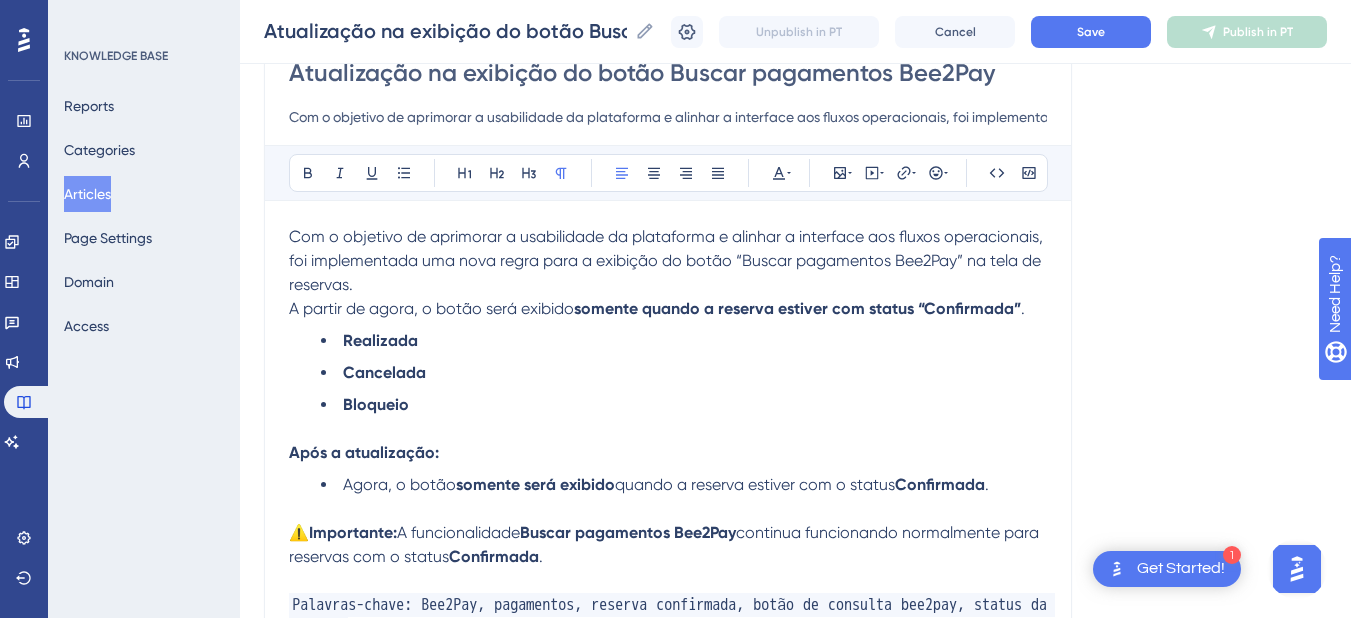 click on "Atualização na exibição do botão Buscar pagamentos Bee2Pay Com o objetivo de aprimorar a usabilidade da plataforma e alinhar a interface aos fluxos operacionais, foi implementada uma nova regra para a exibição do botão “Buscar pagamentos Bee2Pay” na tela de reservas." at bounding box center (668, 93) 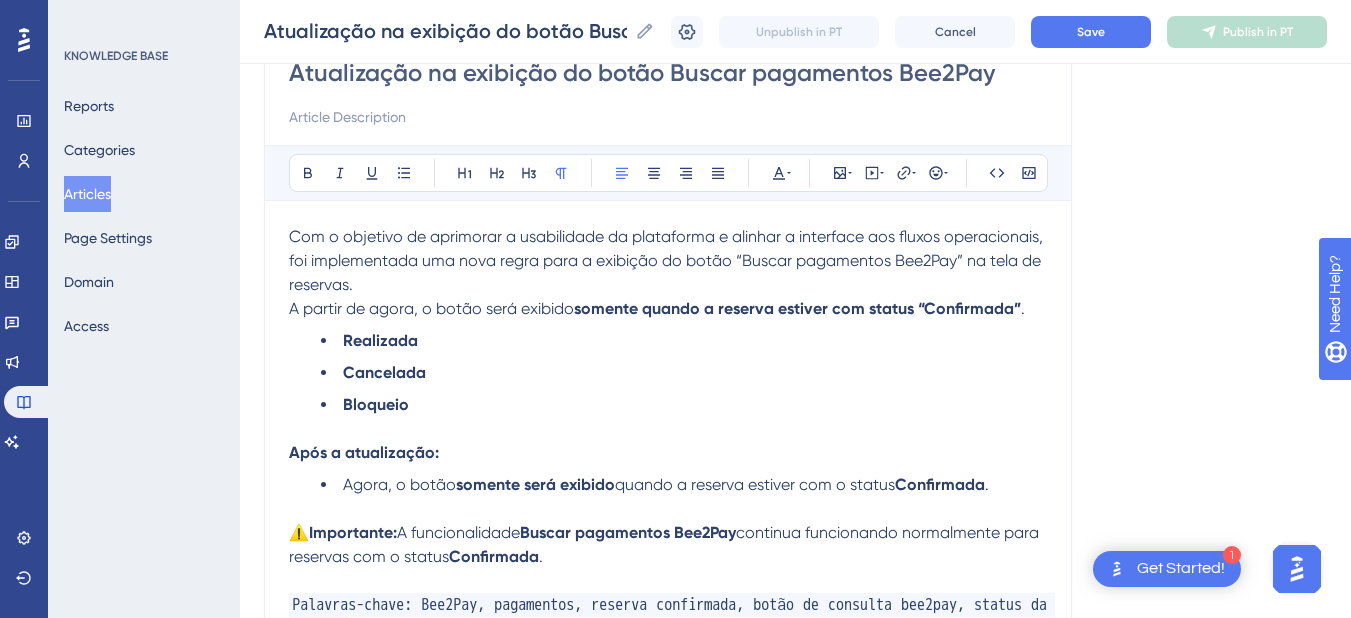 click on "Com o objetivo de aprimorar a usabilidade da plataforma e alinhar a interface aos fluxos operacionais, foi implementada uma nova regra para a exibição do botão “Buscar pagamentos Bee2Pay” na tela de reservas." at bounding box center [668, 261] 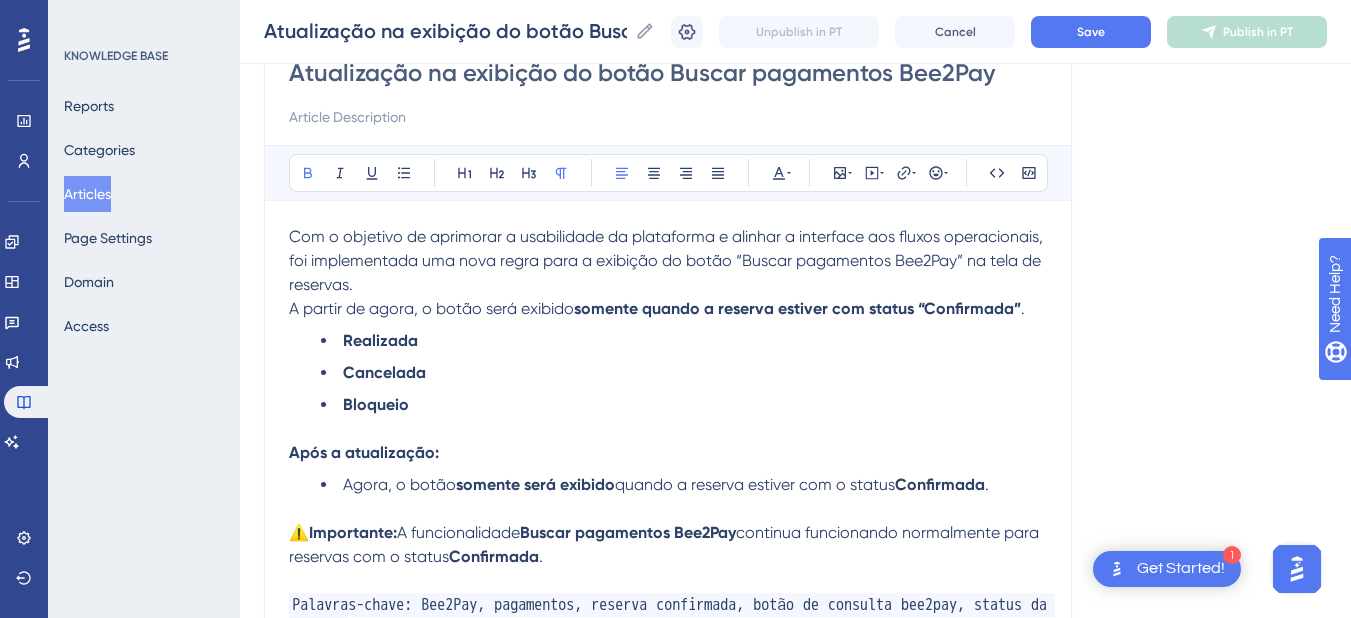 click on "somente quando a reserva estiver com status “Confirmada”" at bounding box center [797, 308] 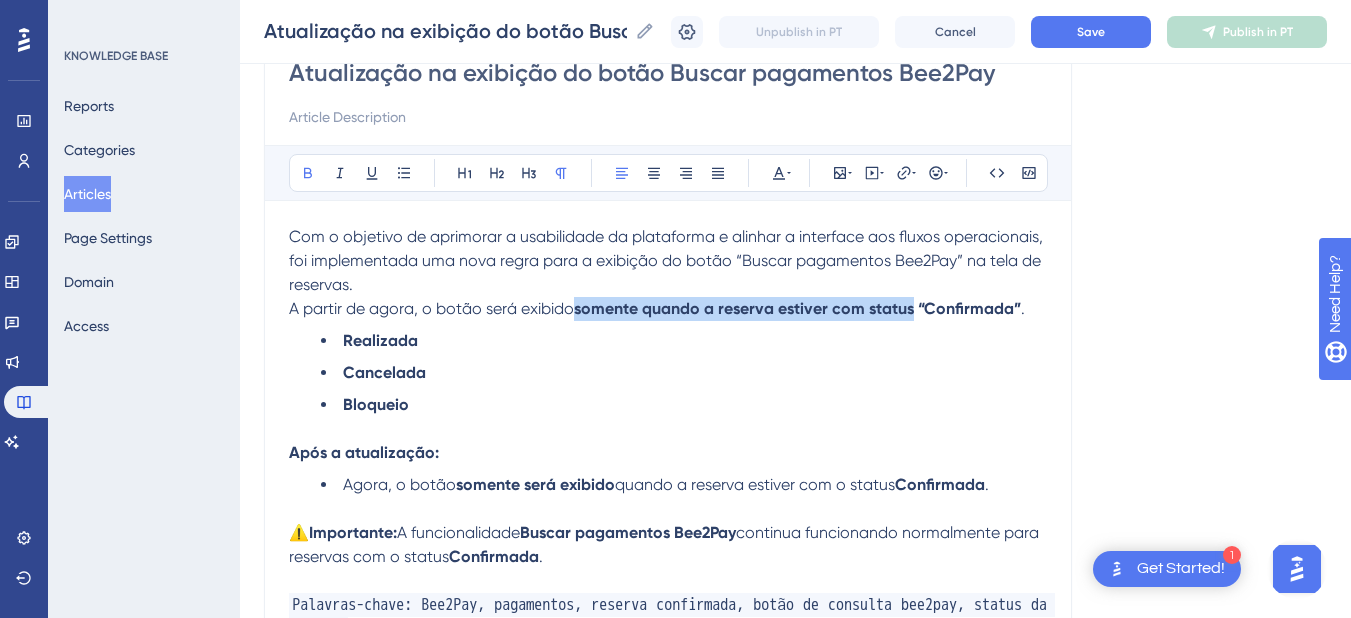 drag, startPoint x: 917, startPoint y: 309, endPoint x: 580, endPoint y: 314, distance: 337.03708 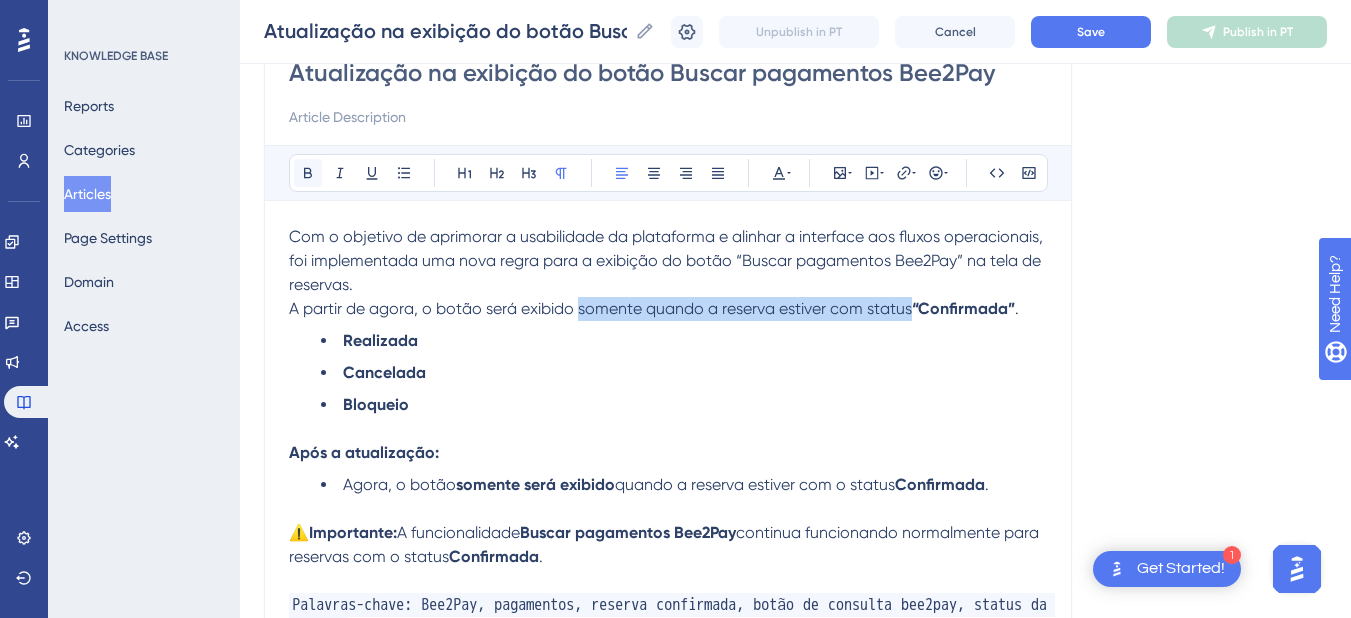 click 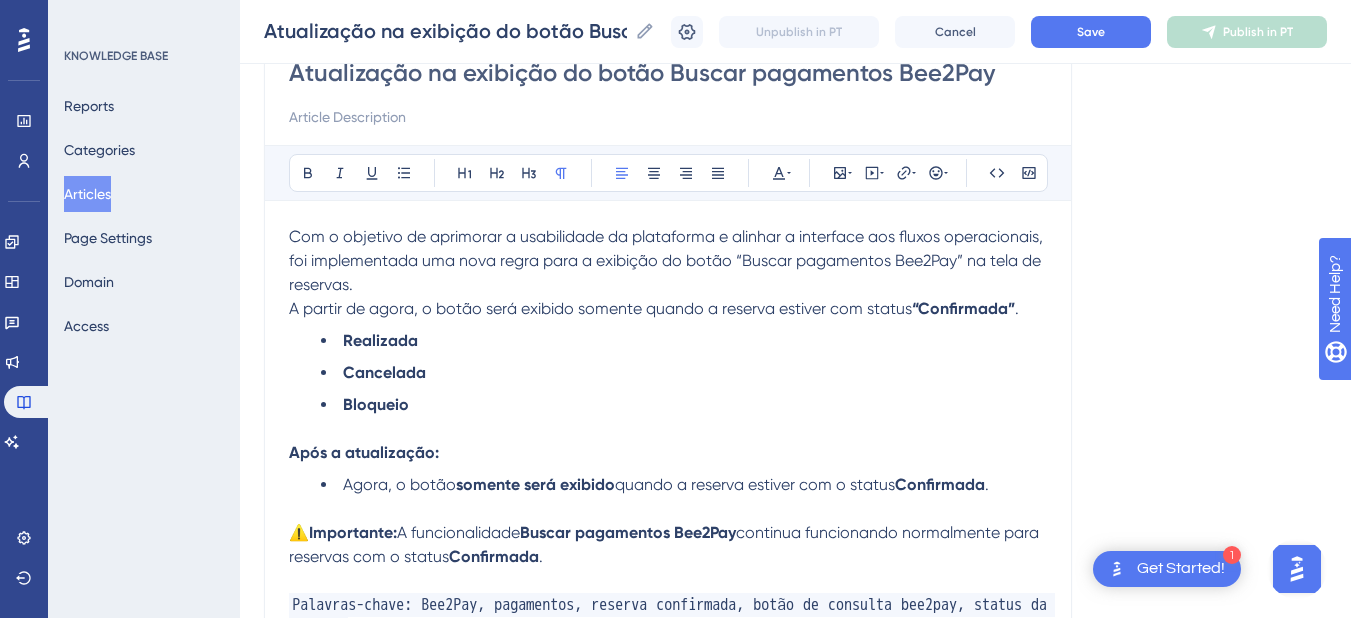 click on "Cancelada" at bounding box center [684, 373] 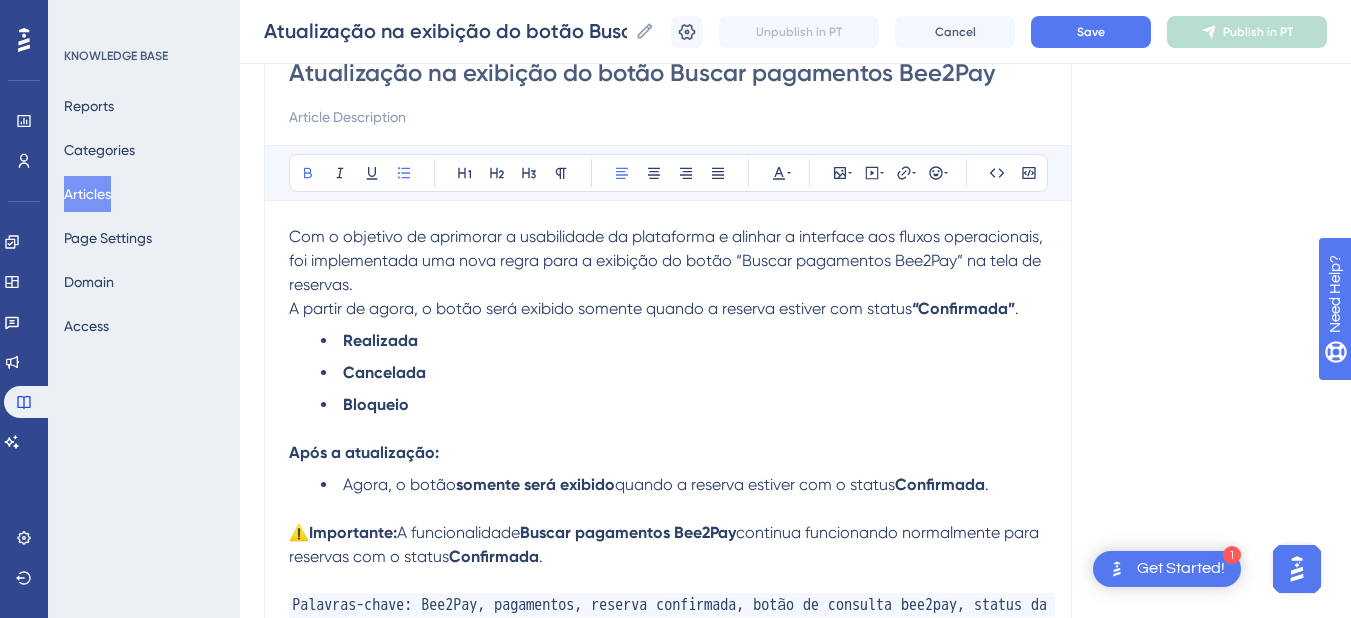 click on "“Confirmada”" at bounding box center (963, 308) 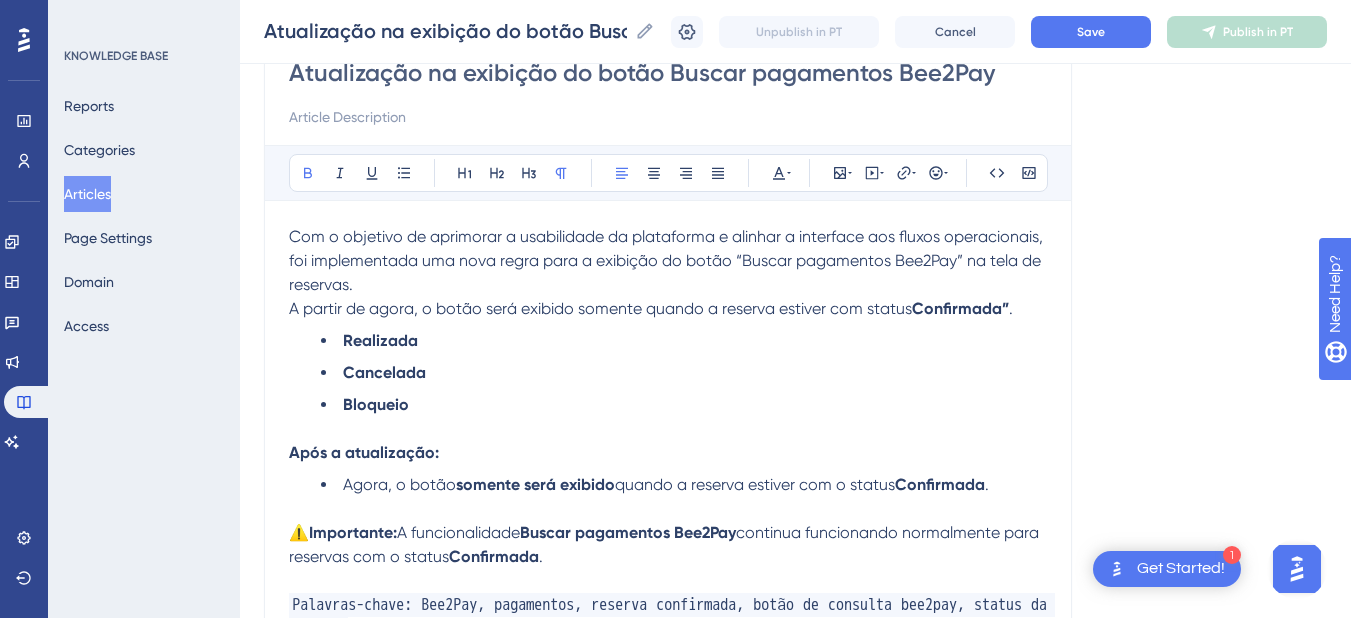 click on "." at bounding box center (1011, 308) 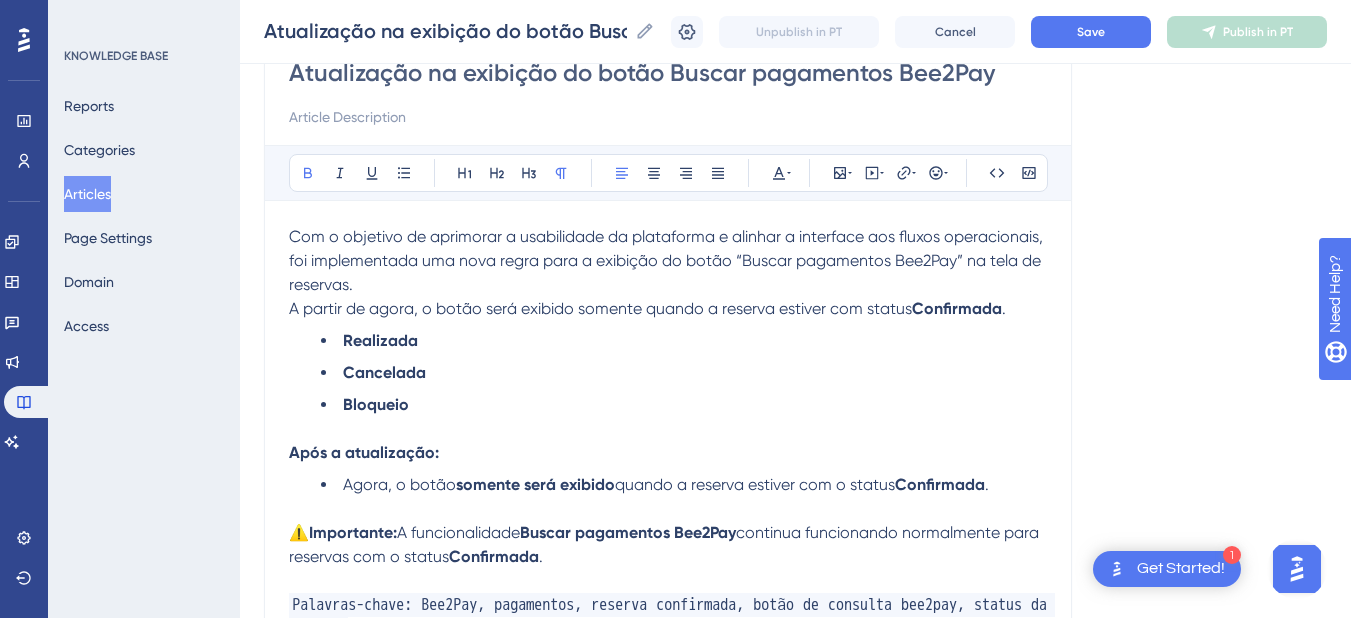 click on "A partir de agora, o botão será exibido somente quando a reserva estiver com status  Confirmada ." at bounding box center [668, 309] 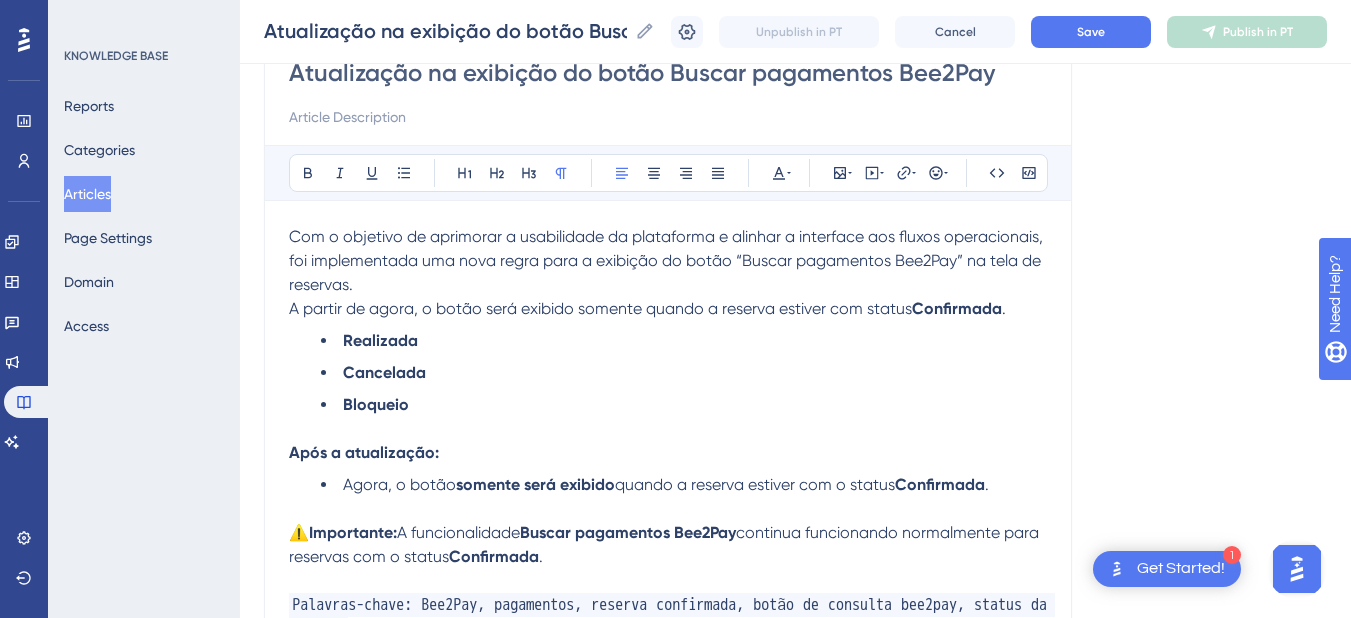 click on "A partir de agora, o botão será exibido somente quando a reserva estiver com status  Confirmada ." at bounding box center (668, 309) 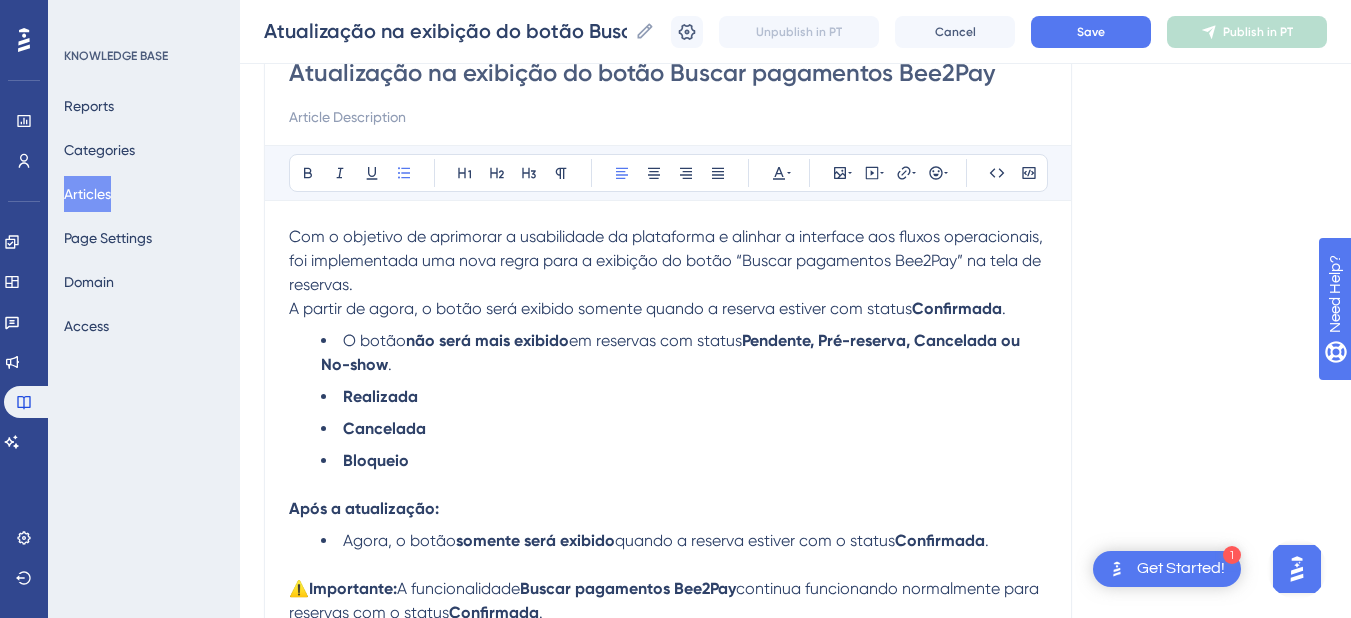 click on "O botão  não será mais exibido  em reservas com status  Pendente, Pré-reserva, Cancelada ou No-show ." at bounding box center (684, 353) 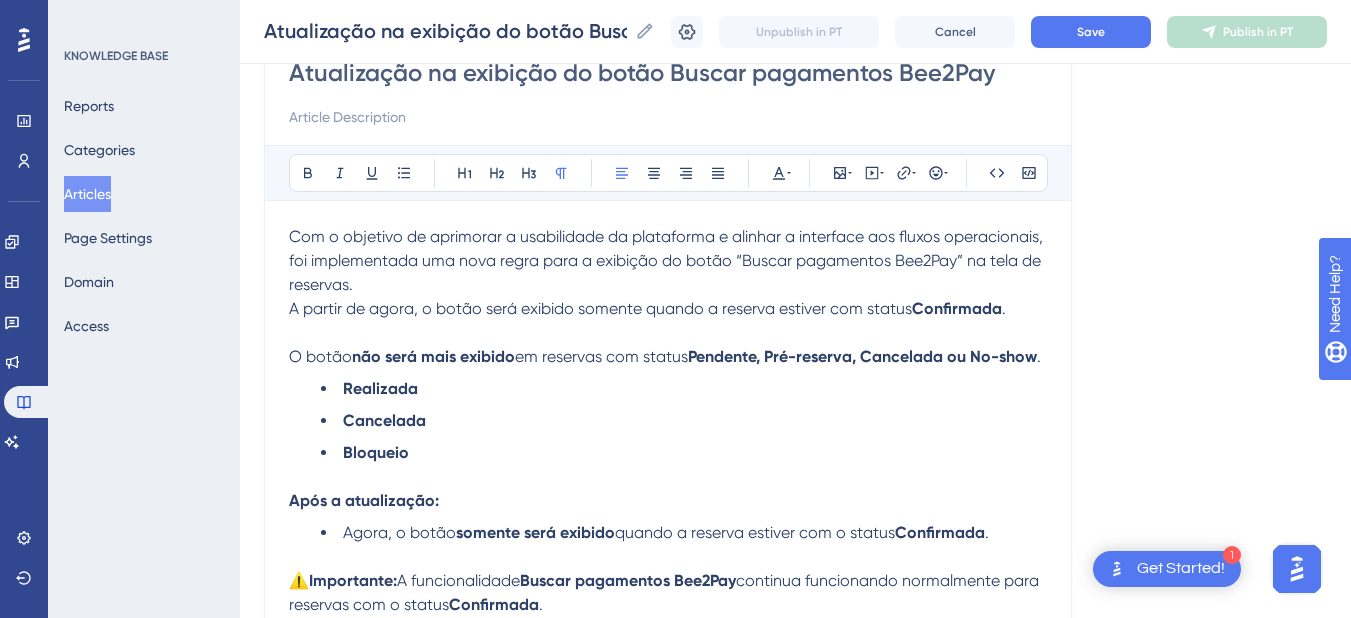 click on "A partir de agora, o botão será exibido somente quando a reserva estiver com status" at bounding box center (600, 308) 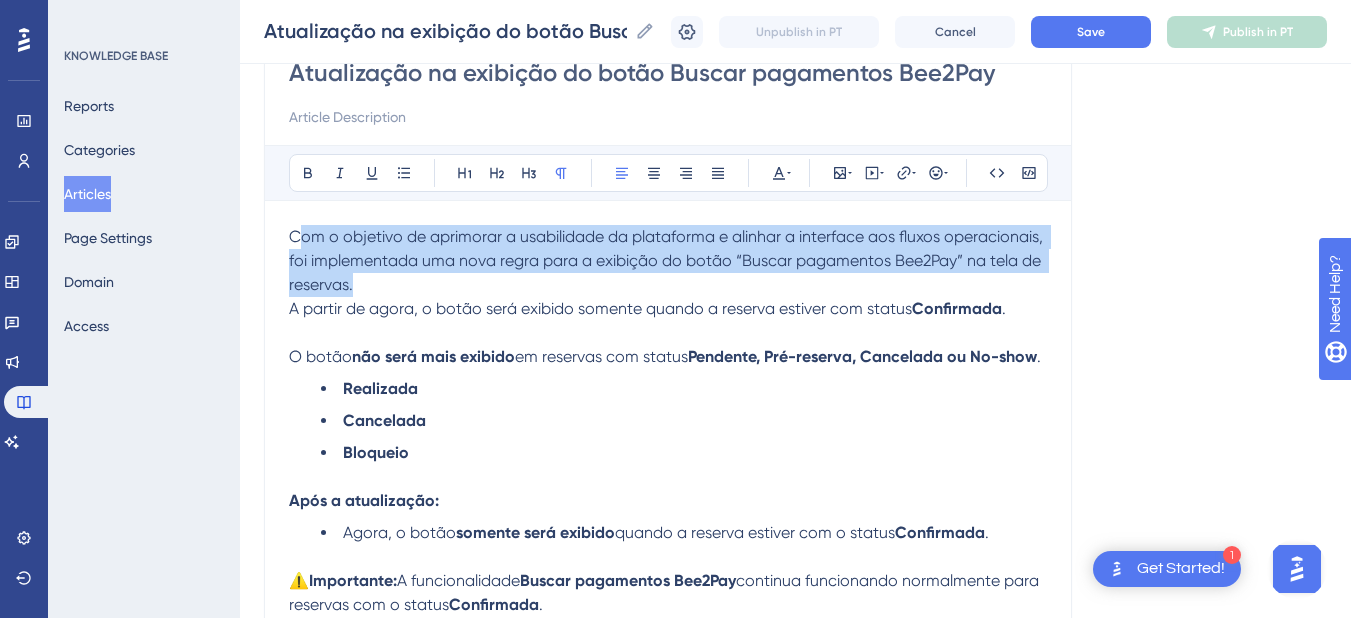 drag, startPoint x: 376, startPoint y: 282, endPoint x: 295, endPoint y: 230, distance: 96.25487 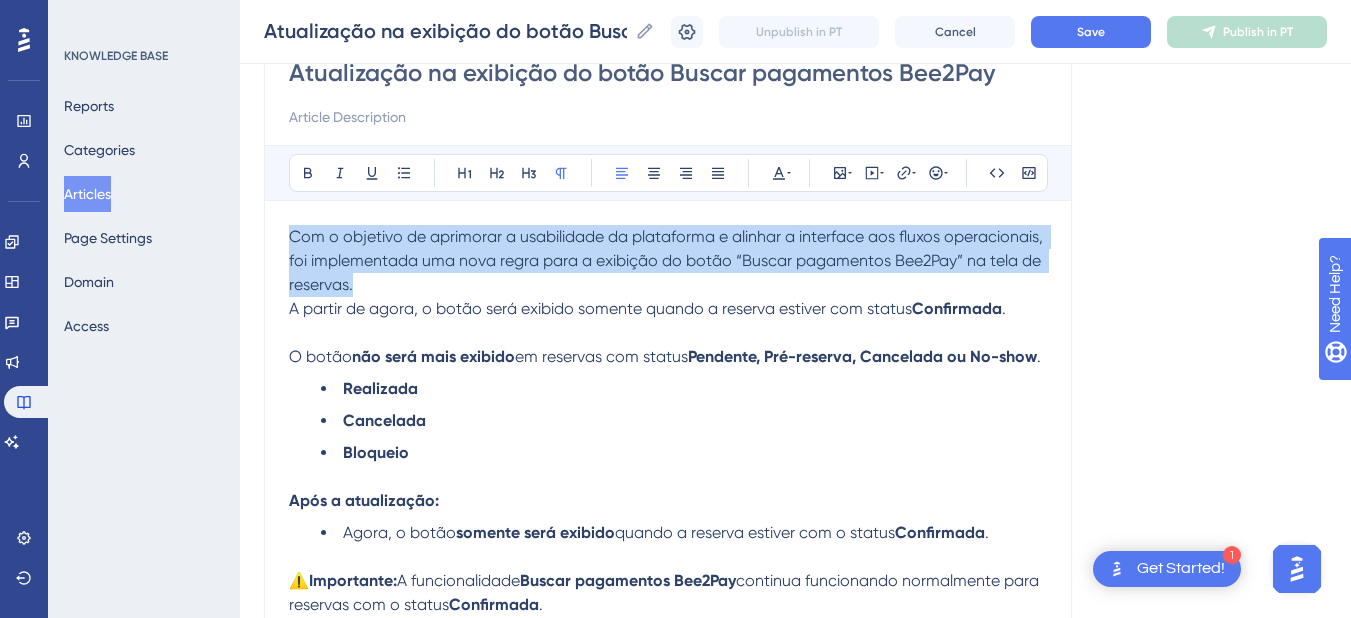 drag, startPoint x: 282, startPoint y: 236, endPoint x: 249, endPoint y: 215, distance: 39.115215 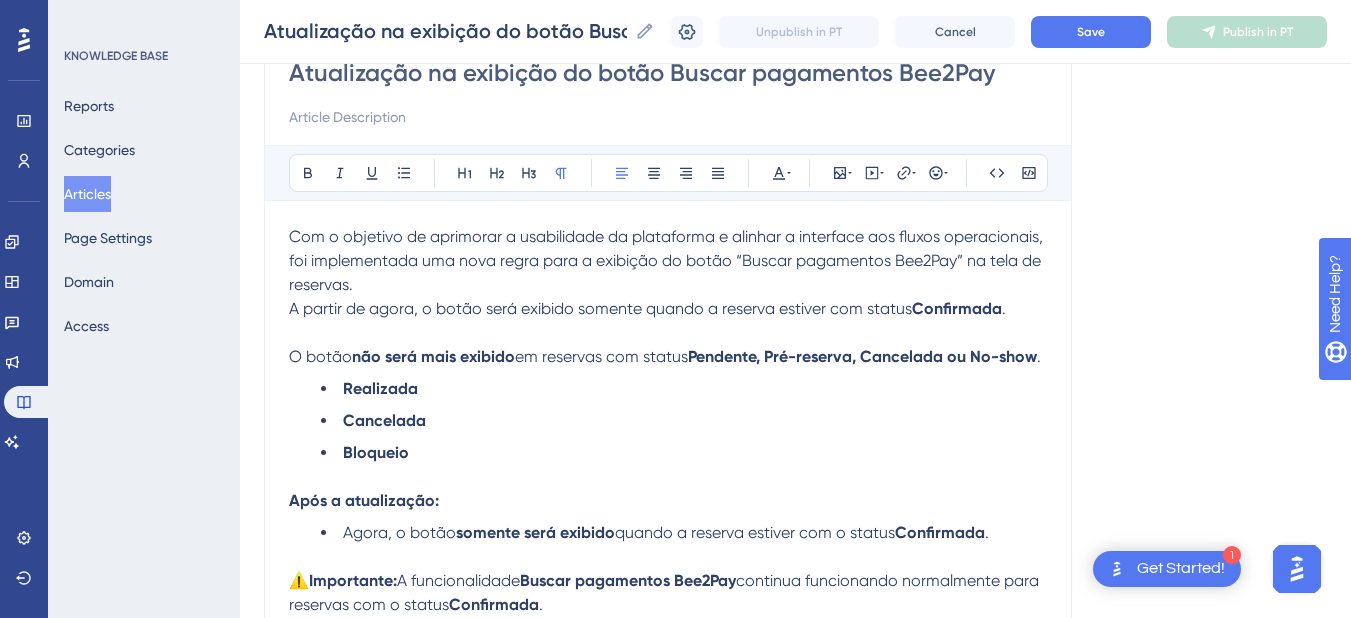 click at bounding box center [668, 117] 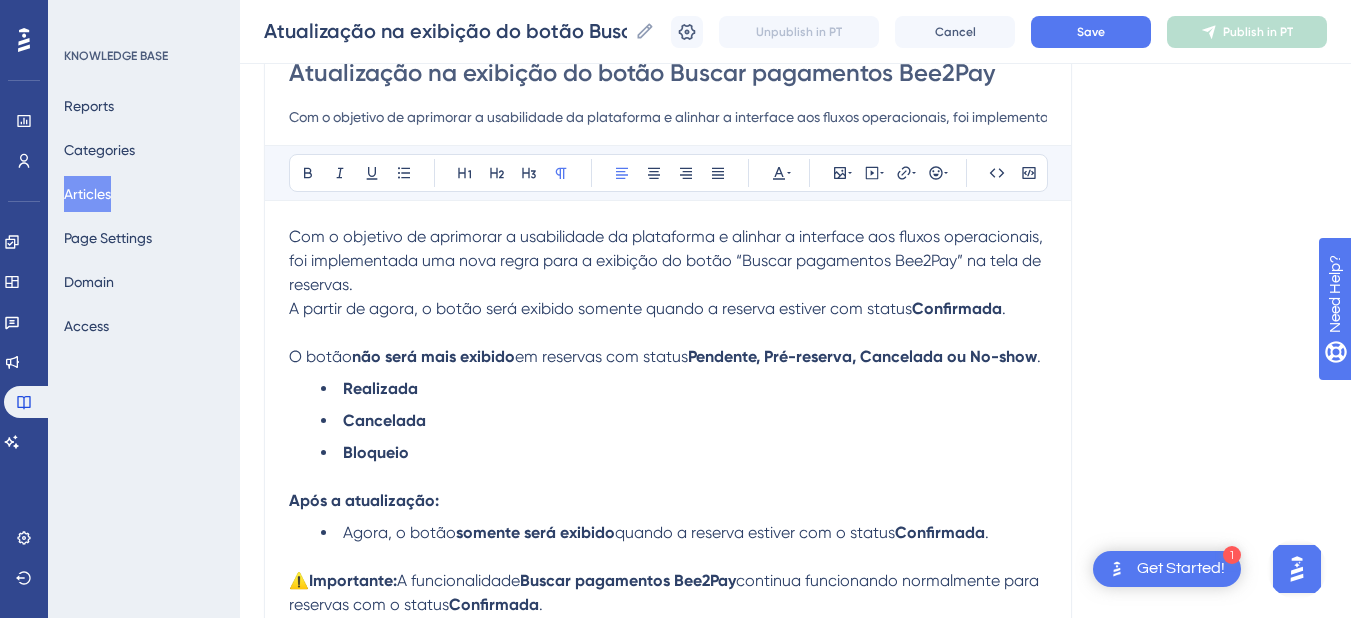 scroll, scrollTop: 0, scrollLeft: 632, axis: horizontal 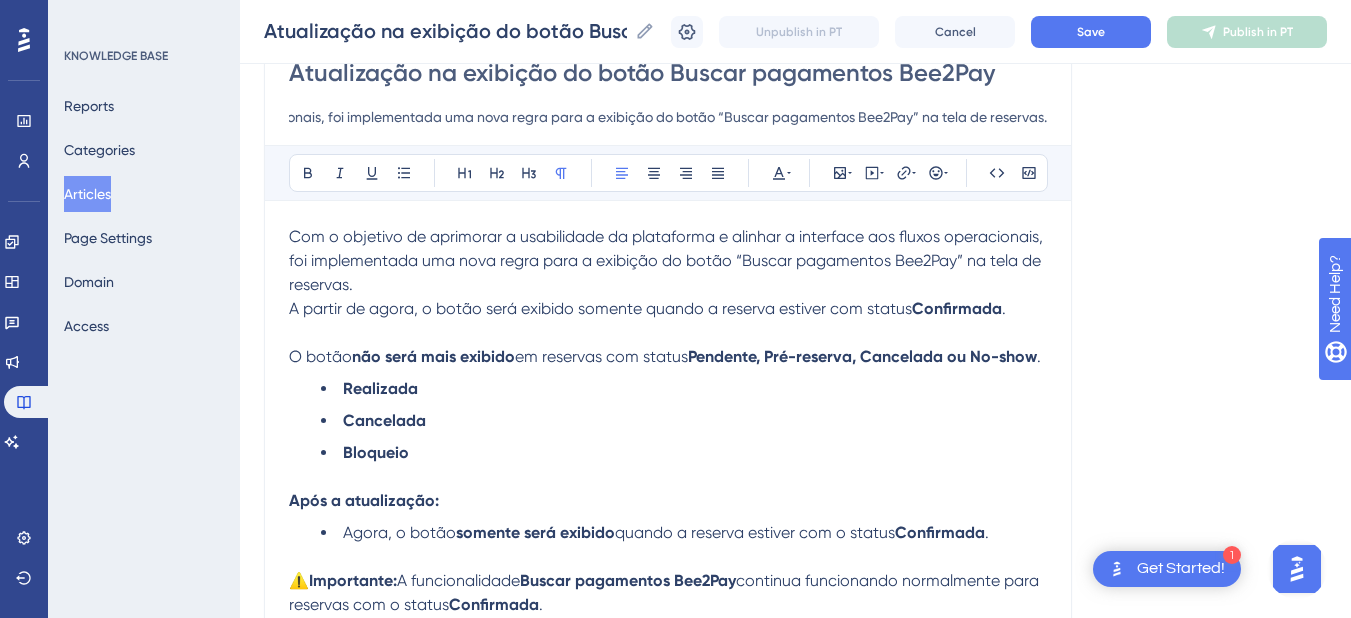 type on "Com o objetivo de aprimorar a usabilidade da plataforma e alinhar a interface aos fluxos operacionais, foi implementada uma nova regra para a exibição do botão “Buscar pagamentos Bee2Pay” na tela de reservas." 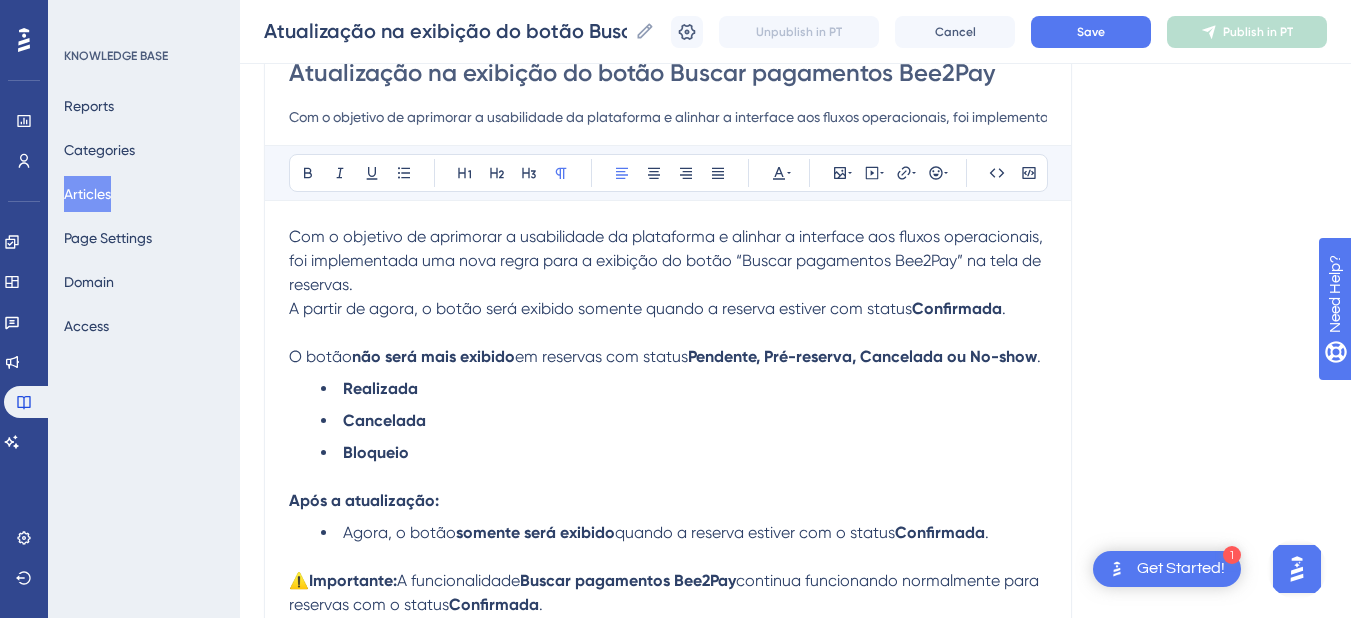 click on "Com o objetivo de aprimorar a usabilidade da plataforma e alinhar a interface aos fluxos operacionais, foi implementada uma nova regra para a exibição do botão “Buscar pagamentos Bee2Pay” na tela de reservas." at bounding box center (668, 261) 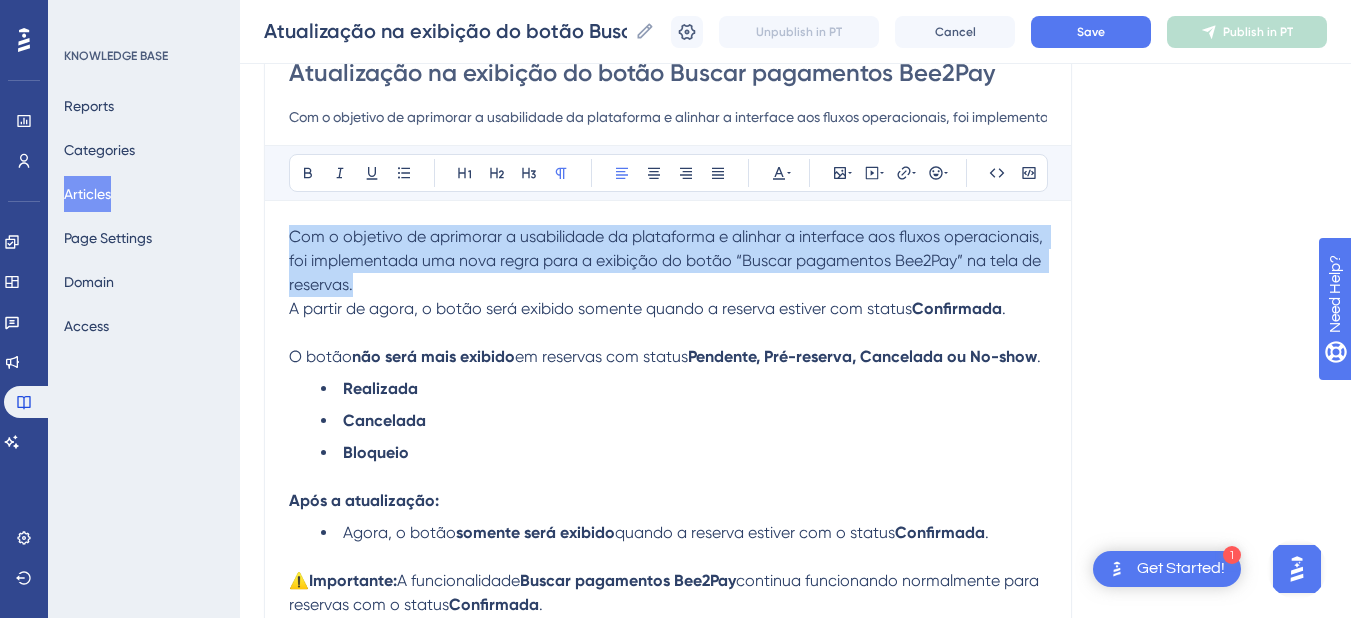 drag, startPoint x: 370, startPoint y: 286, endPoint x: 259, endPoint y: 219, distance: 129.65338 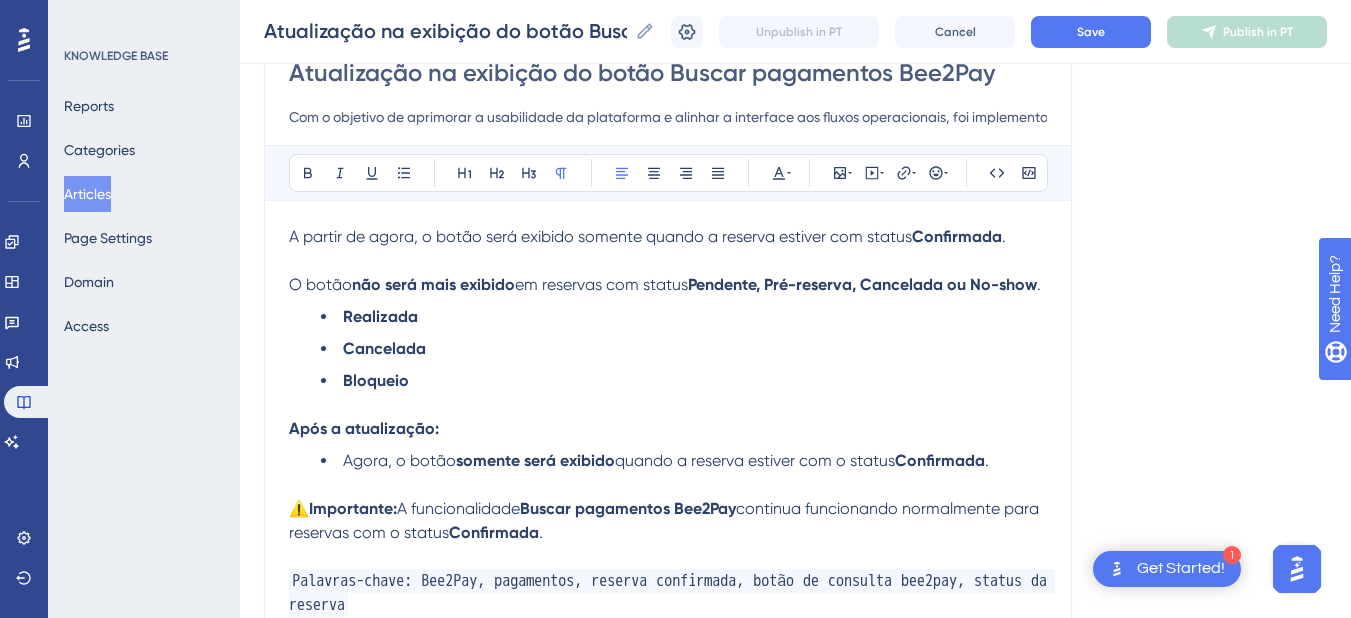 click on "O botão  não será mais exibido  em reservas com status  Pendente, Pré-reserva, Cancelada ou No-show ." at bounding box center [668, 285] 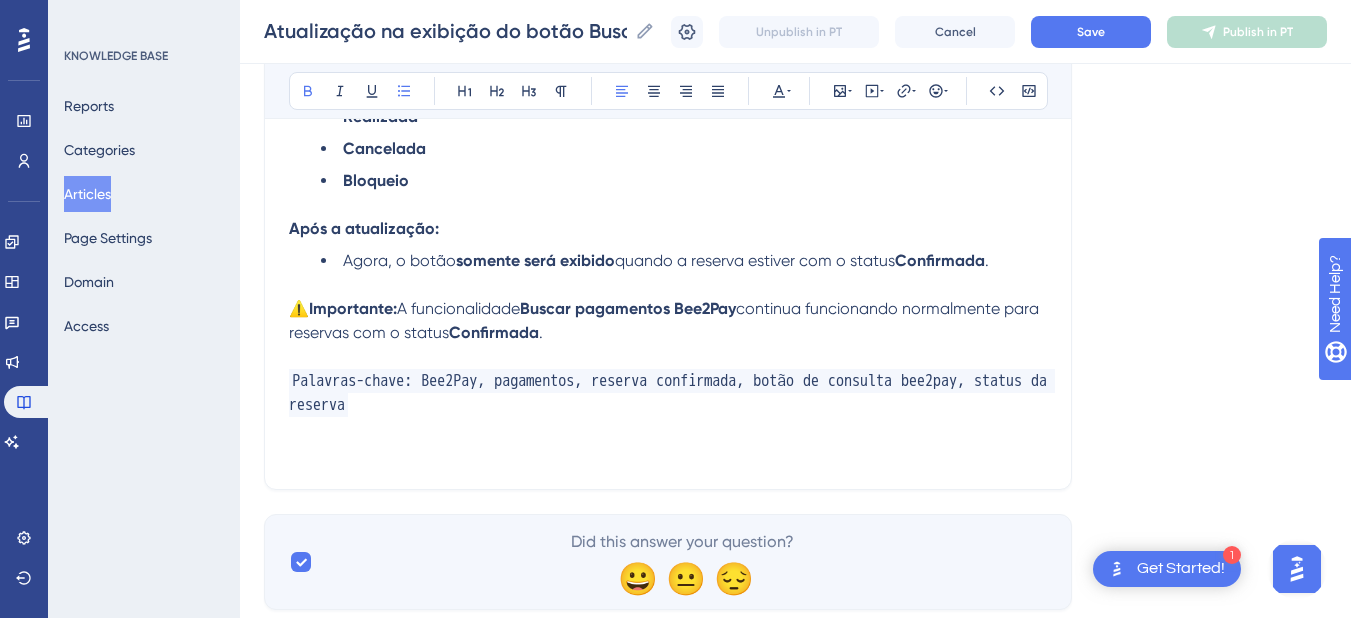 click on "somente será exibido" at bounding box center [535, 260] 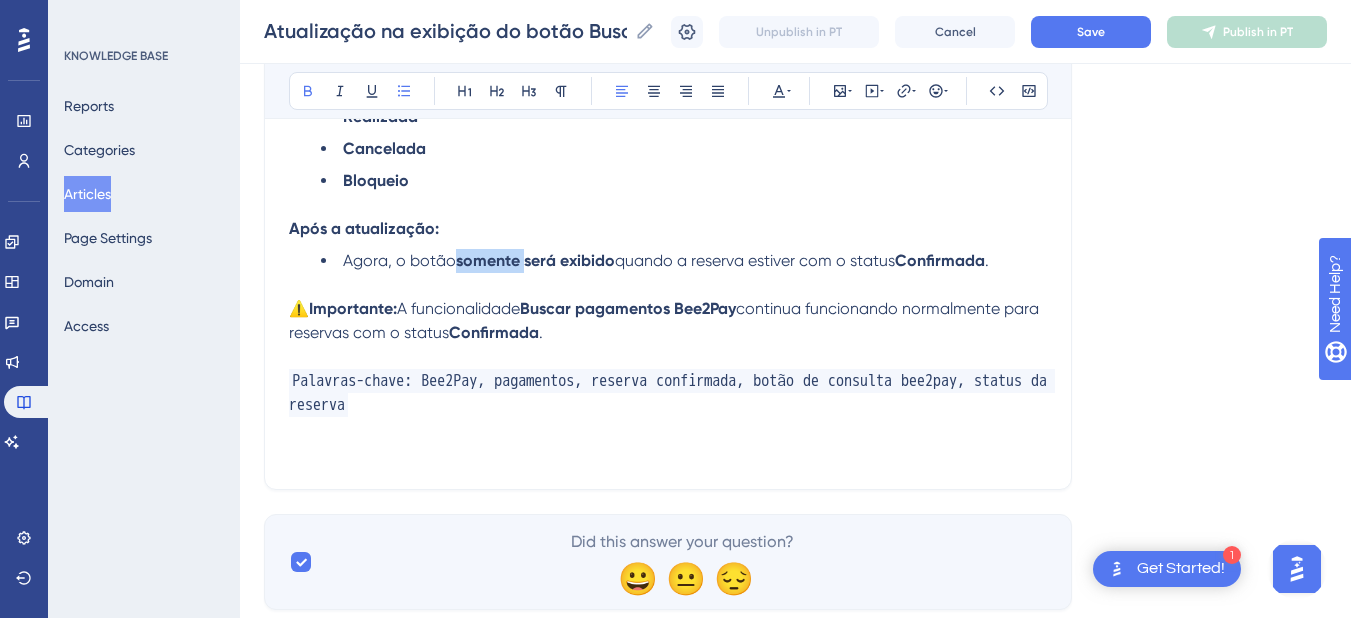 click on "somente será exibido" at bounding box center (535, 260) 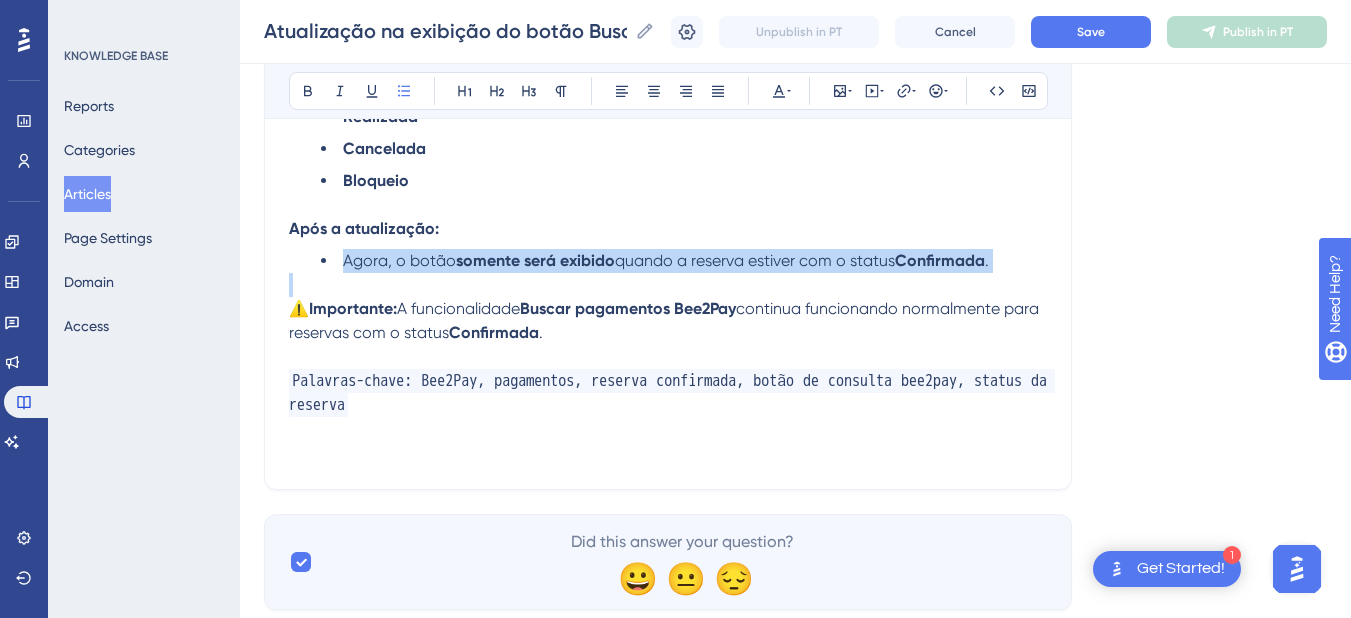 click on "somente será exibido" at bounding box center [535, 260] 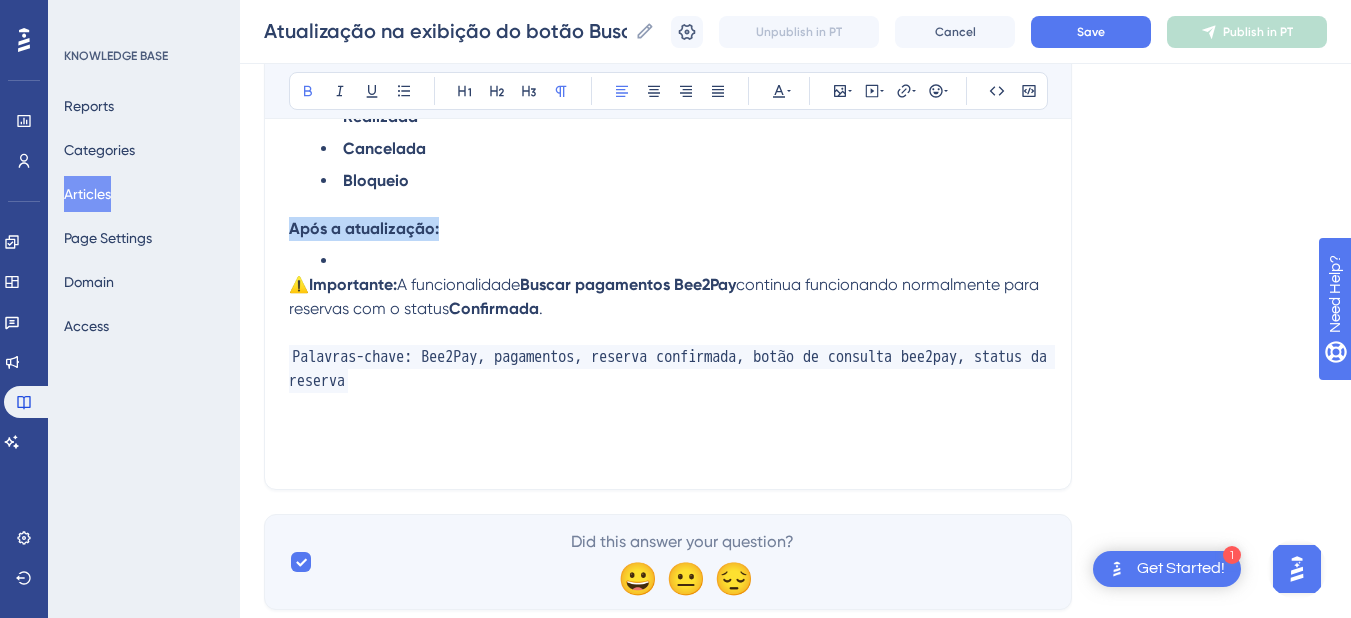 drag, startPoint x: 461, startPoint y: 251, endPoint x: 236, endPoint y: 249, distance: 225.0089 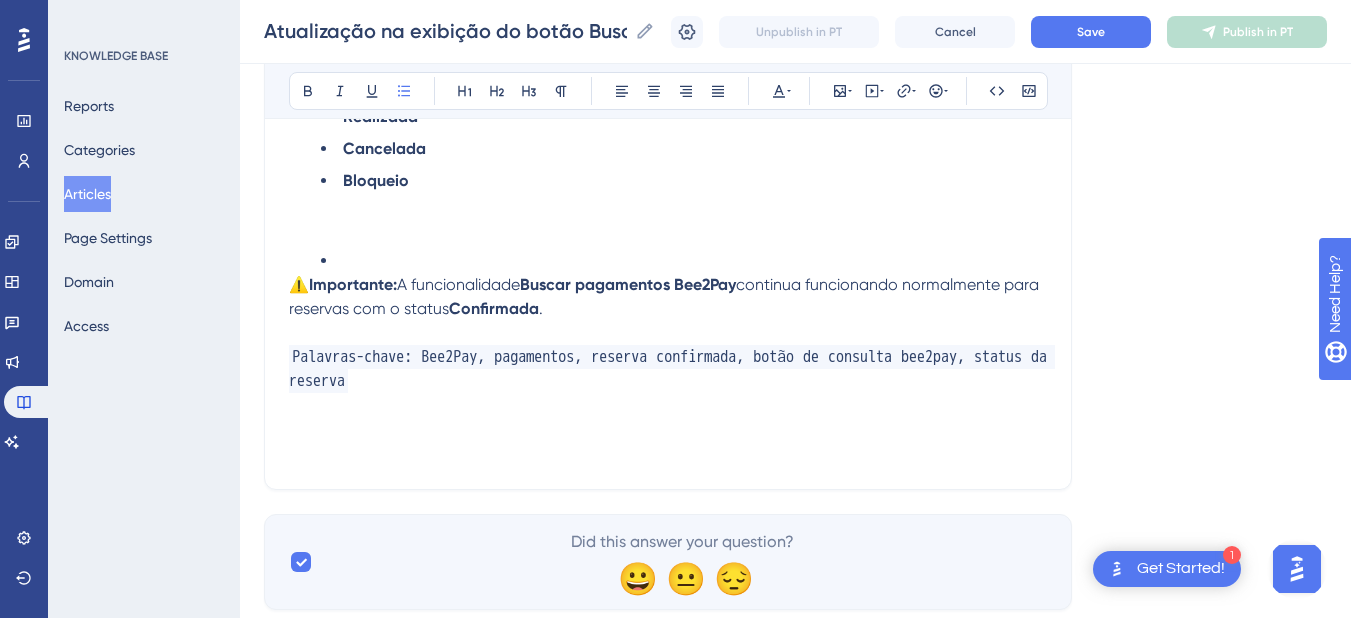 click at bounding box center [684, 261] 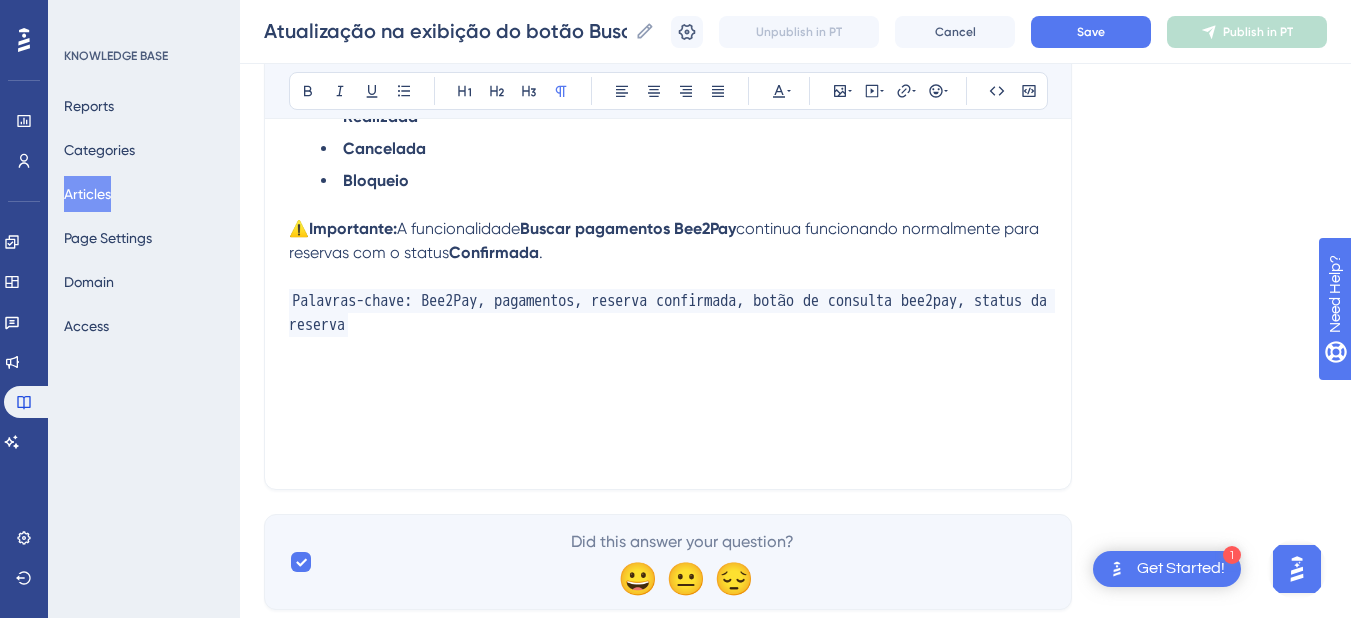 click at bounding box center (668, 277) 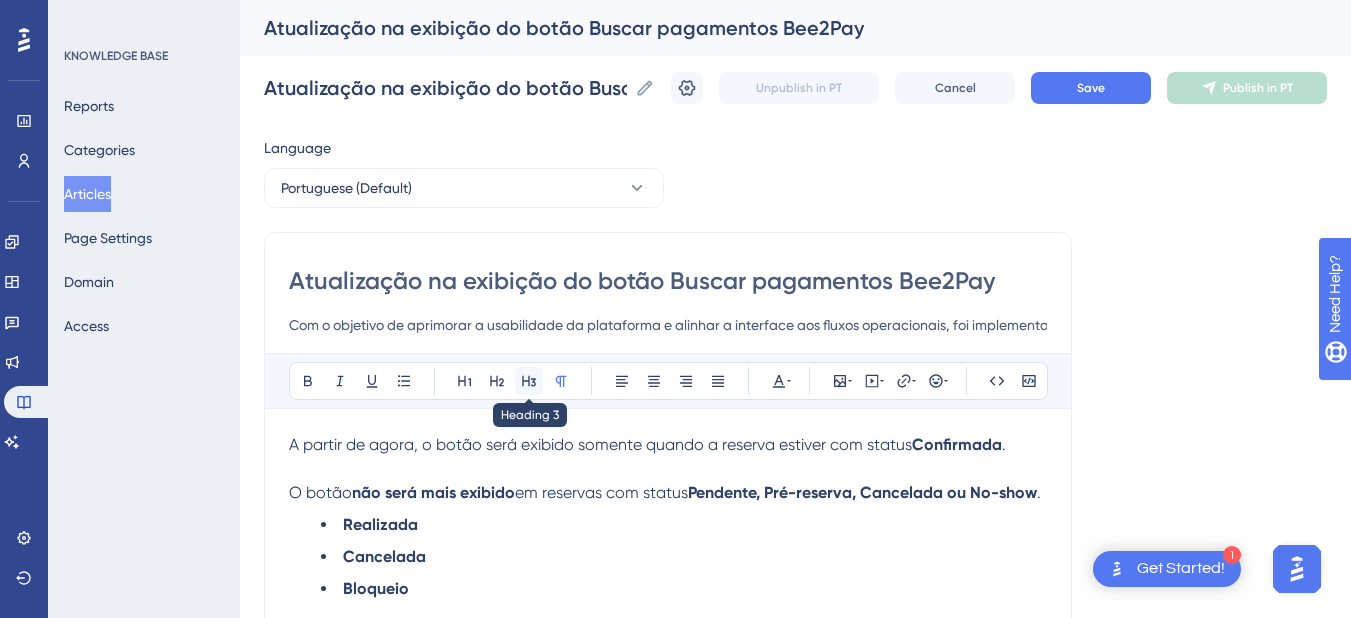 scroll, scrollTop: 200, scrollLeft: 0, axis: vertical 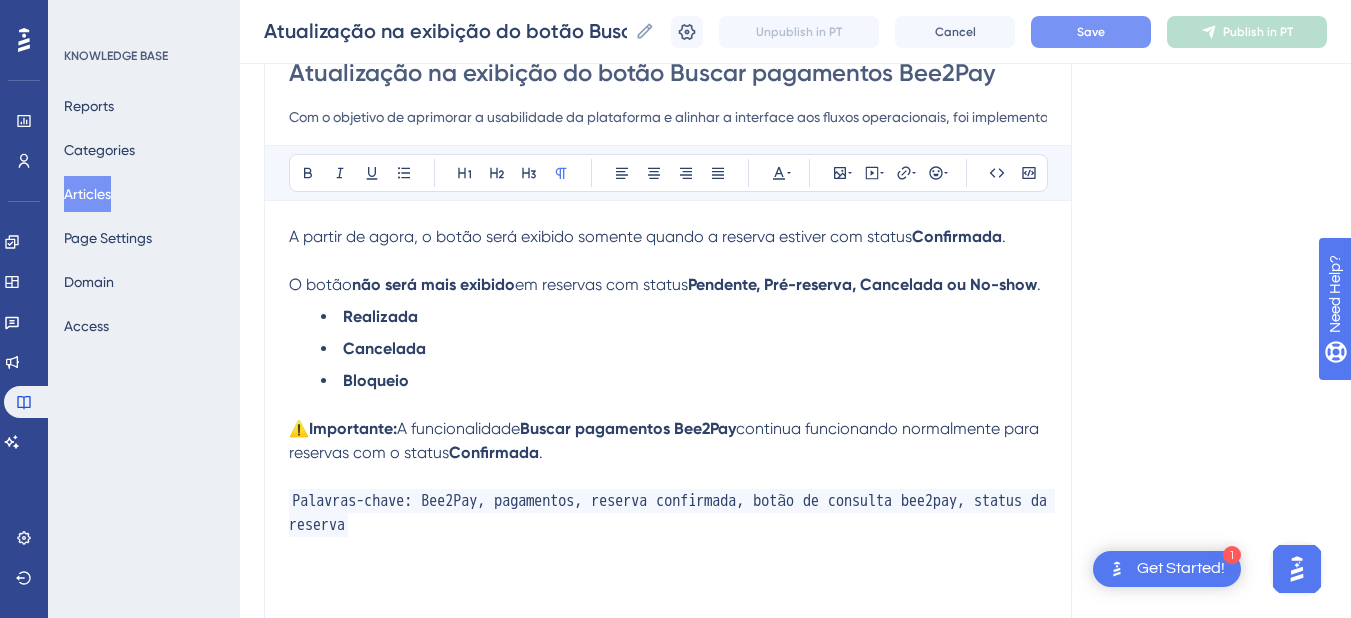 click on "Save" at bounding box center (1091, 32) 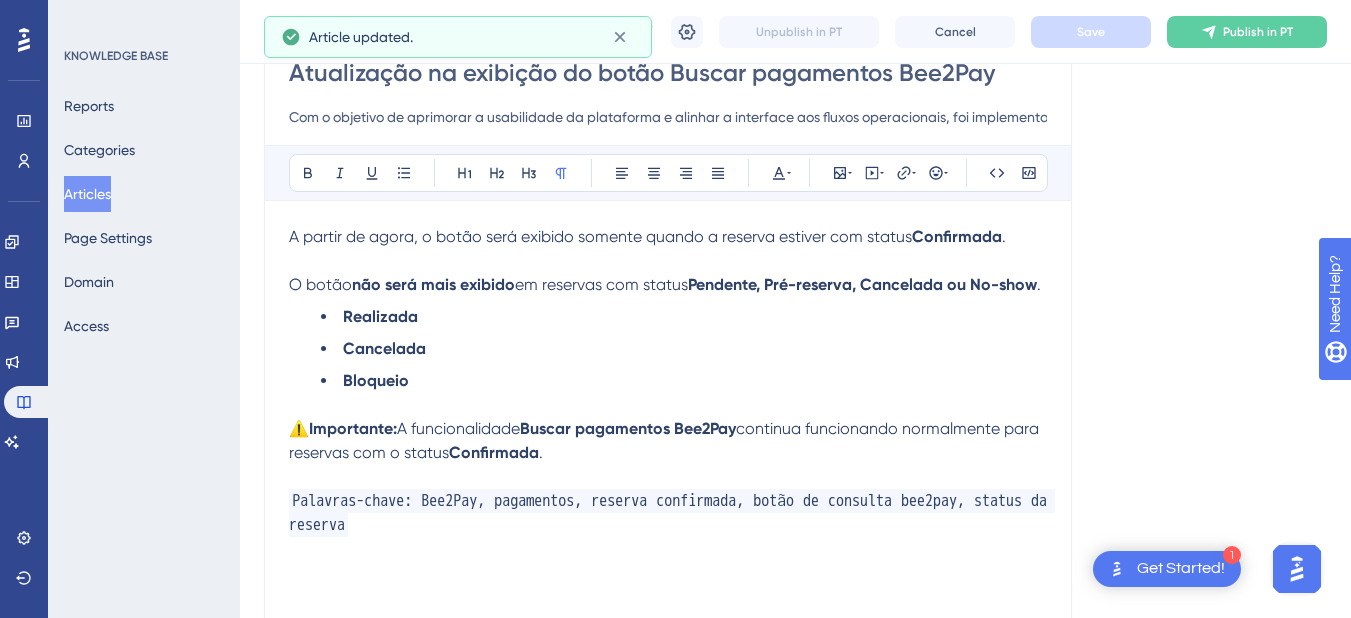 click on "Articles" at bounding box center (87, 194) 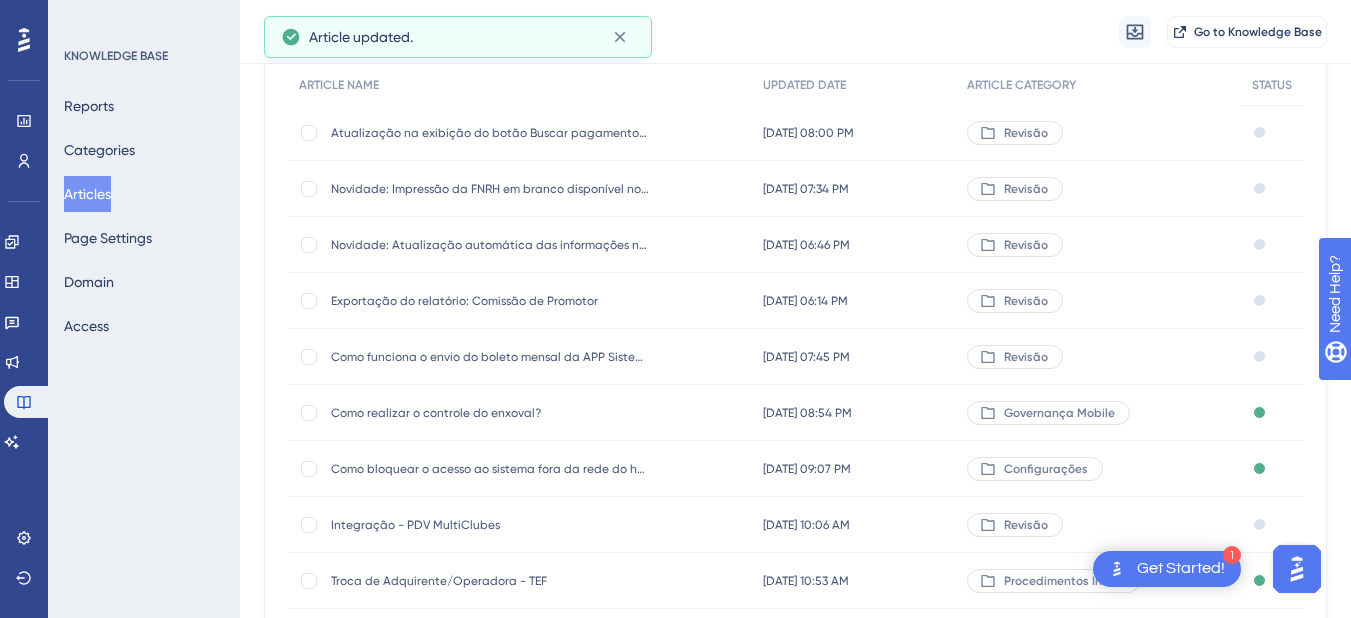 scroll, scrollTop: 0, scrollLeft: 0, axis: both 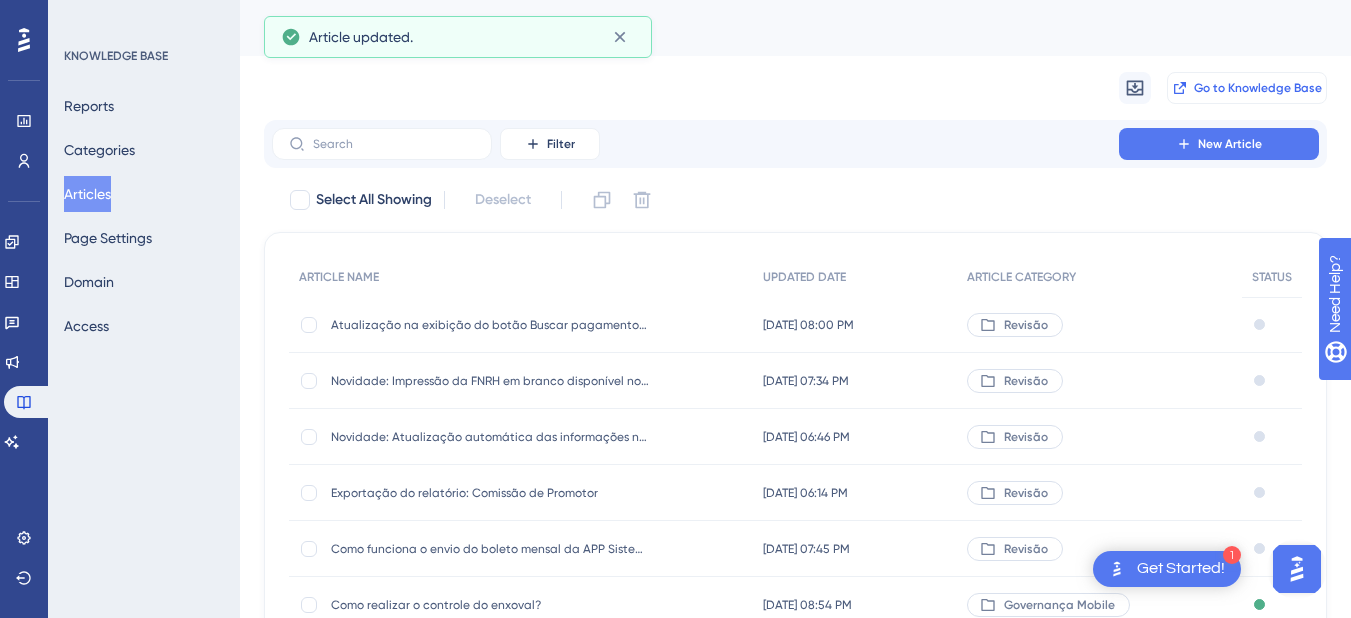 click on "Go to Knowledge Base" at bounding box center (1258, 88) 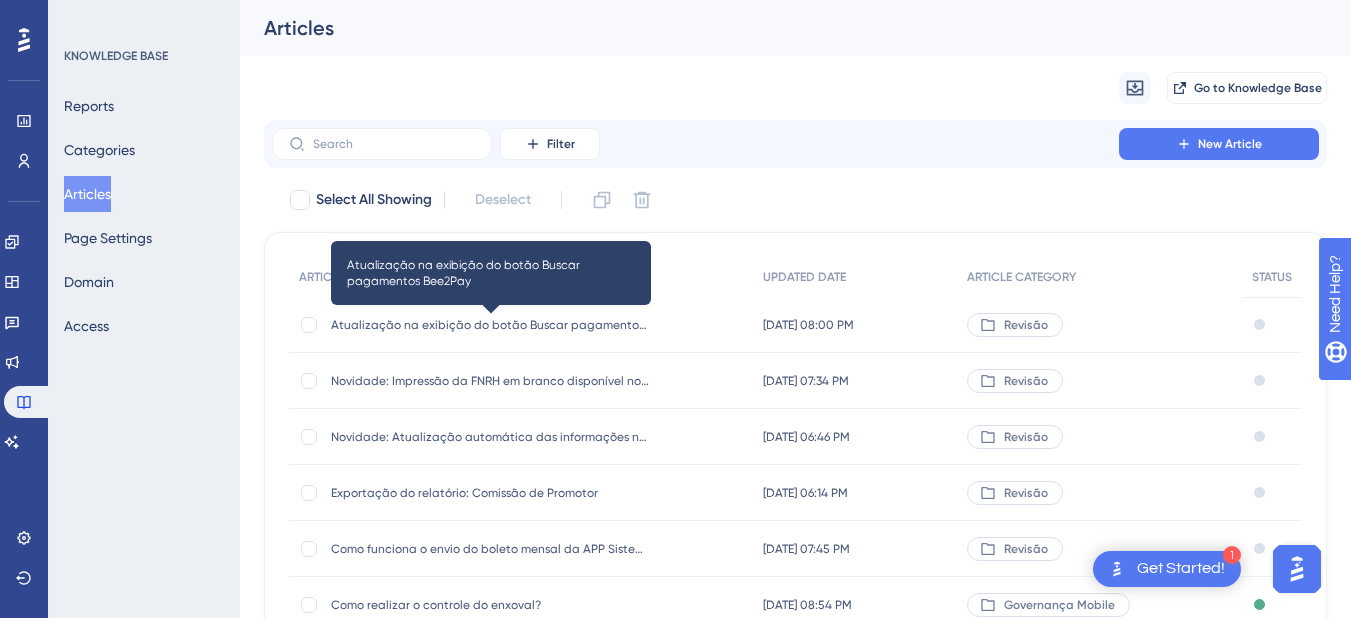 click on "Atualização na exibição do botão Buscar pagamentos Bee2Pay" at bounding box center [491, 325] 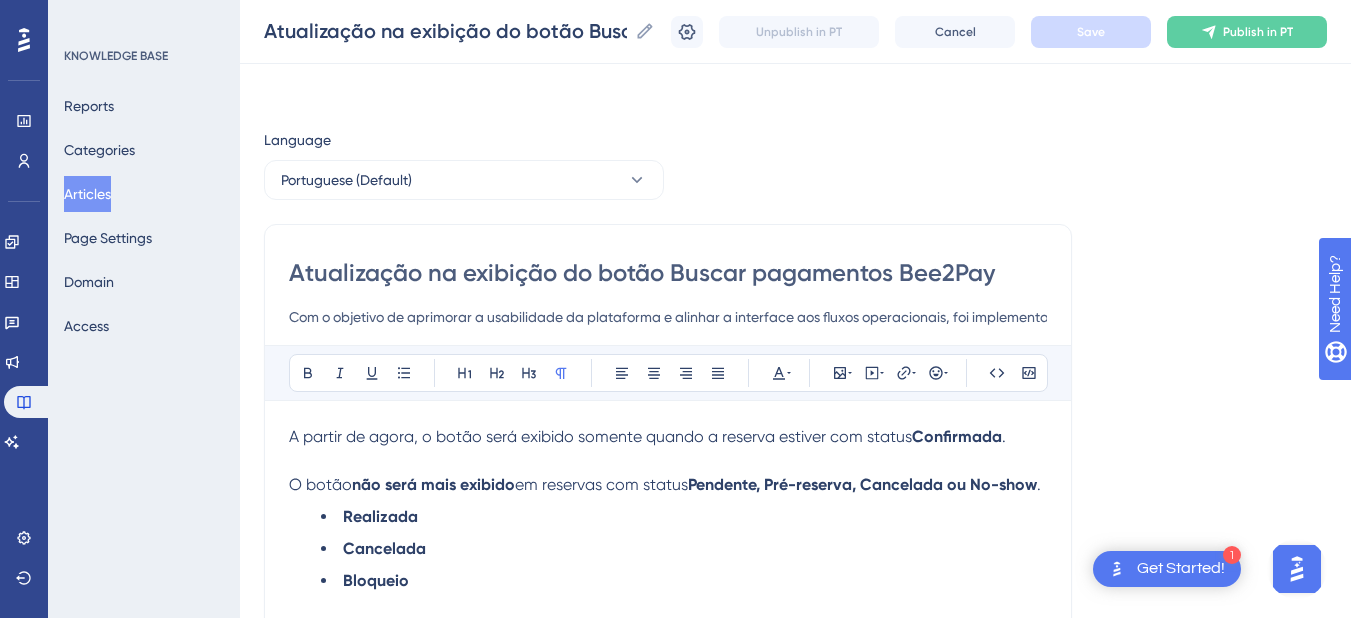 scroll, scrollTop: 181, scrollLeft: 0, axis: vertical 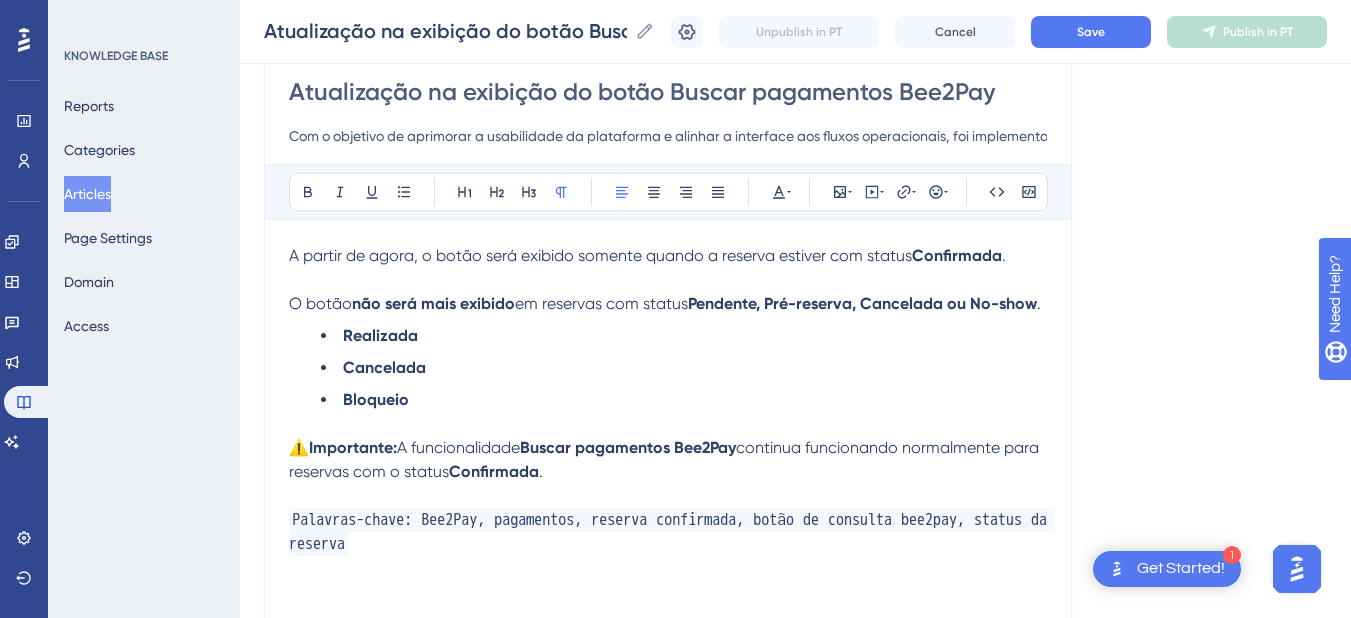 drag, startPoint x: 897, startPoint y: 88, endPoint x: 1010, endPoint y: 88, distance: 113 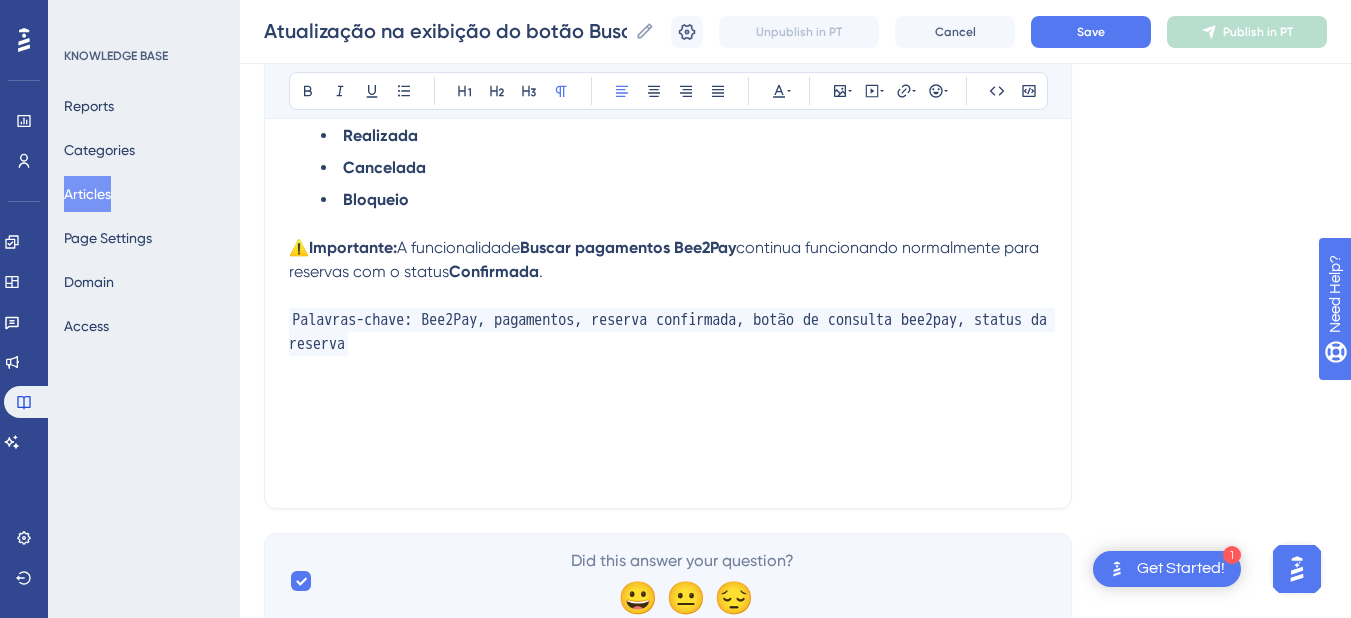 click on "⚠️ Importante: A funcionalidade  Buscar pagamentos Bee2Pay  continua funcionando normalmente para reservas com o status  Confirmada ." at bounding box center (668, 260) 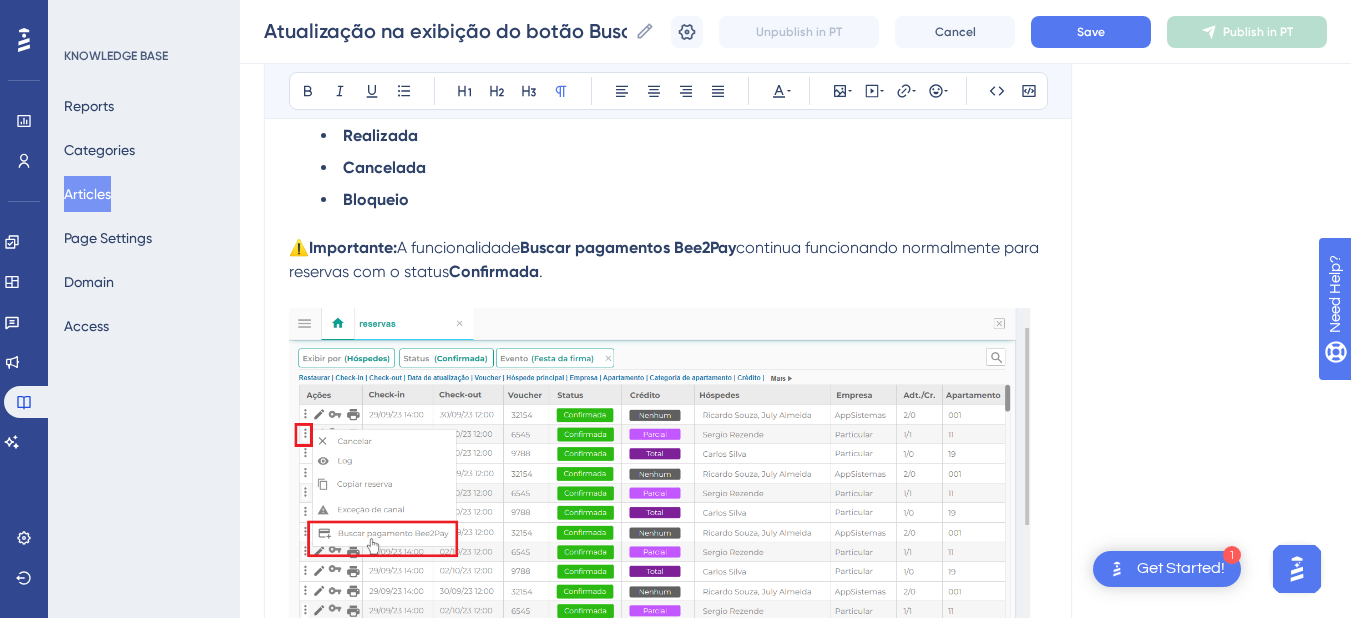 click at bounding box center [668, 296] 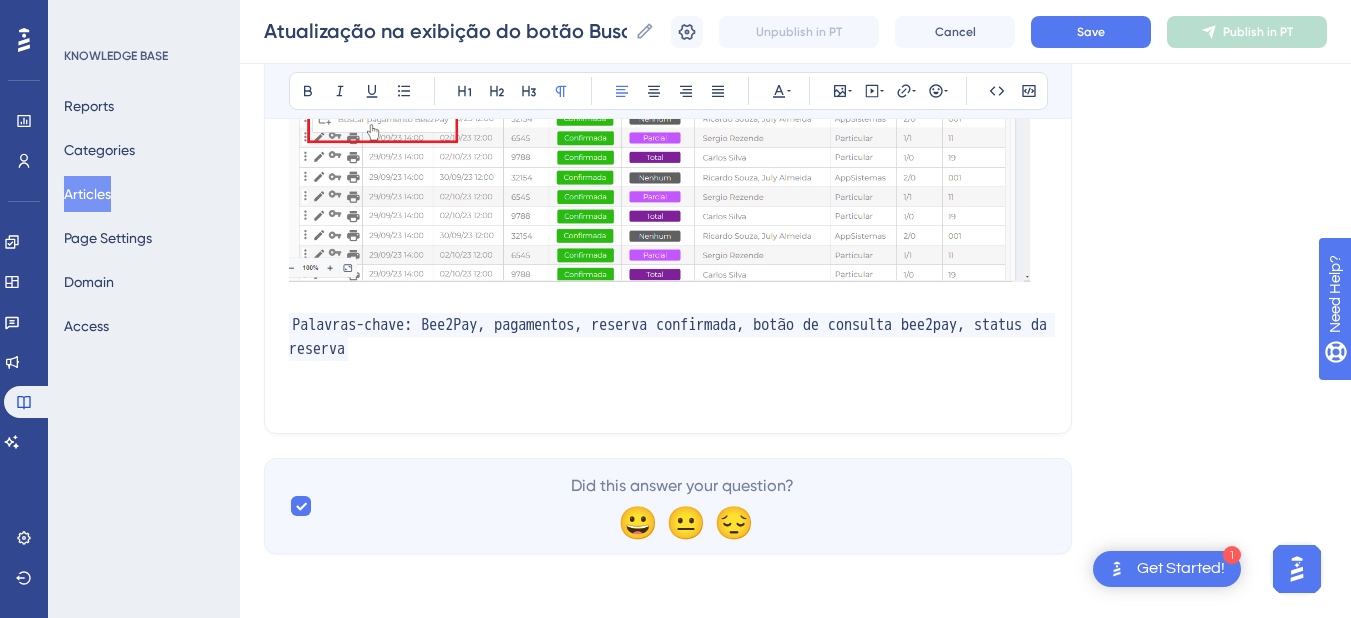 scroll, scrollTop: 581, scrollLeft: 0, axis: vertical 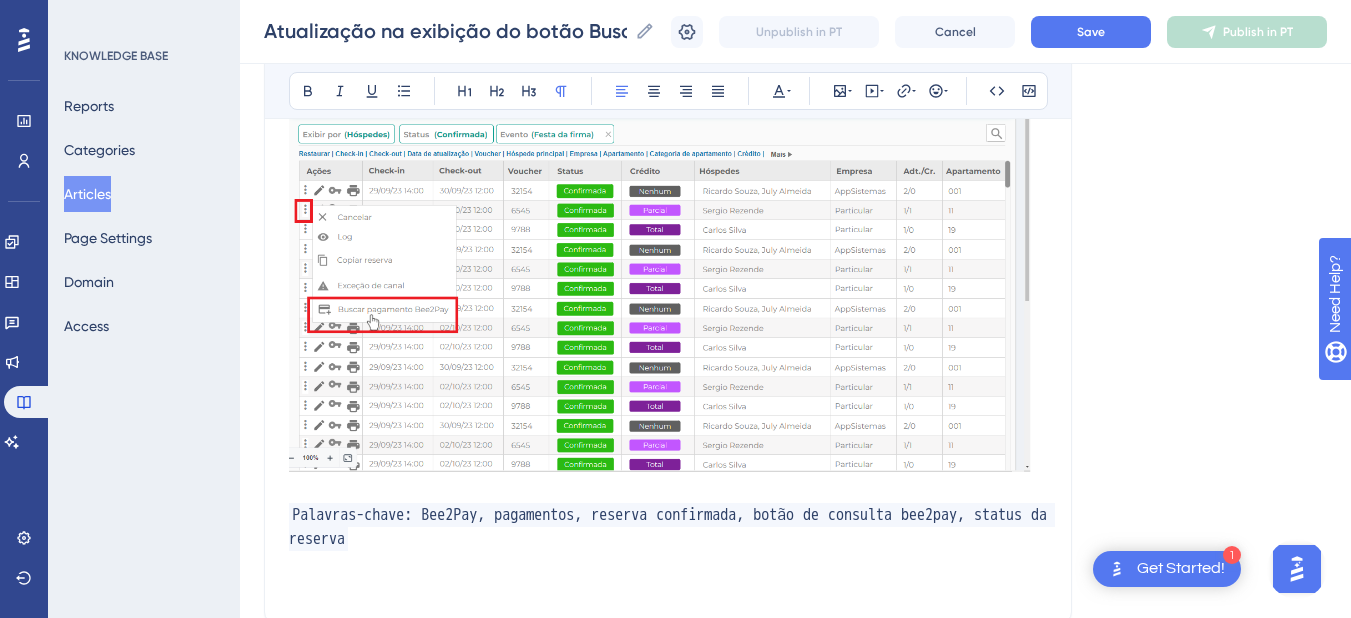 click at bounding box center (668, 278) 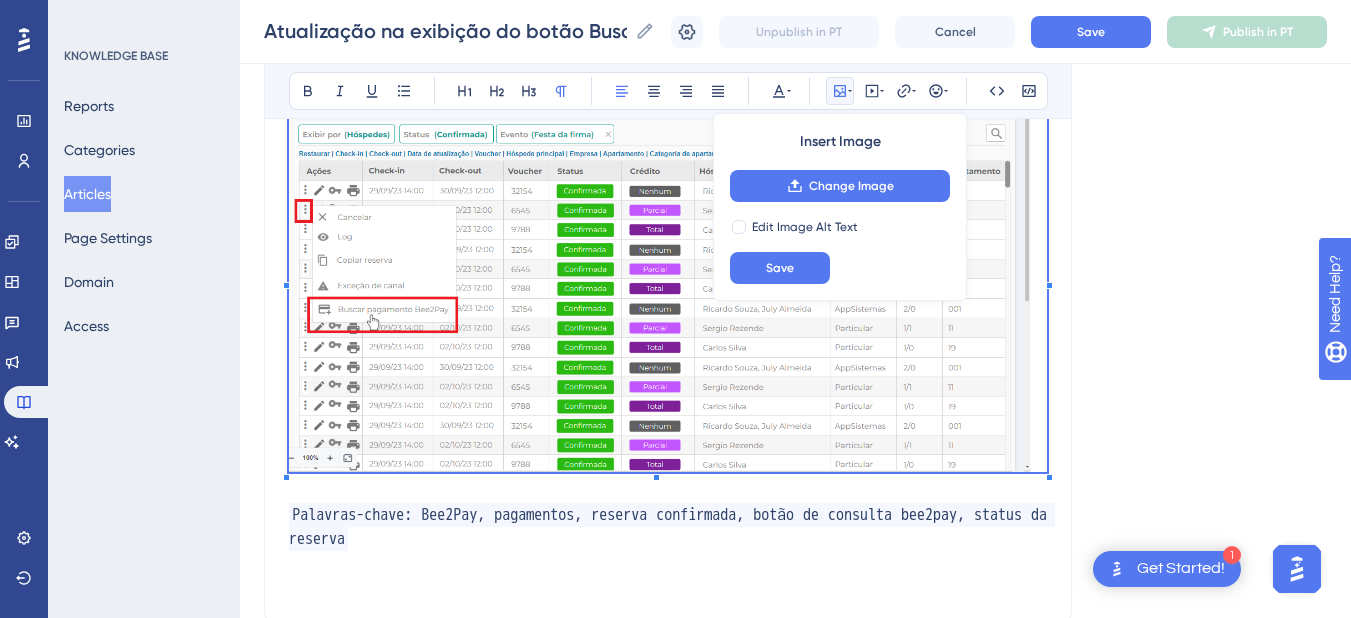 scroll, scrollTop: 381, scrollLeft: 0, axis: vertical 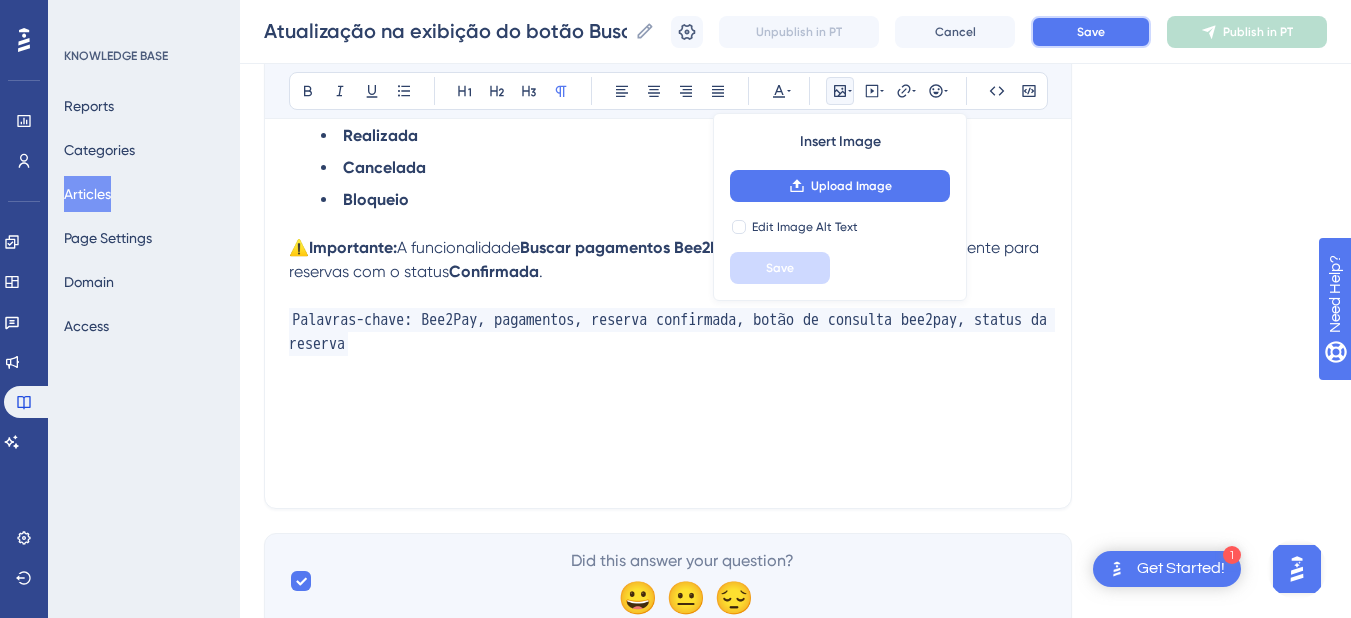 click on "Save" at bounding box center (1091, 32) 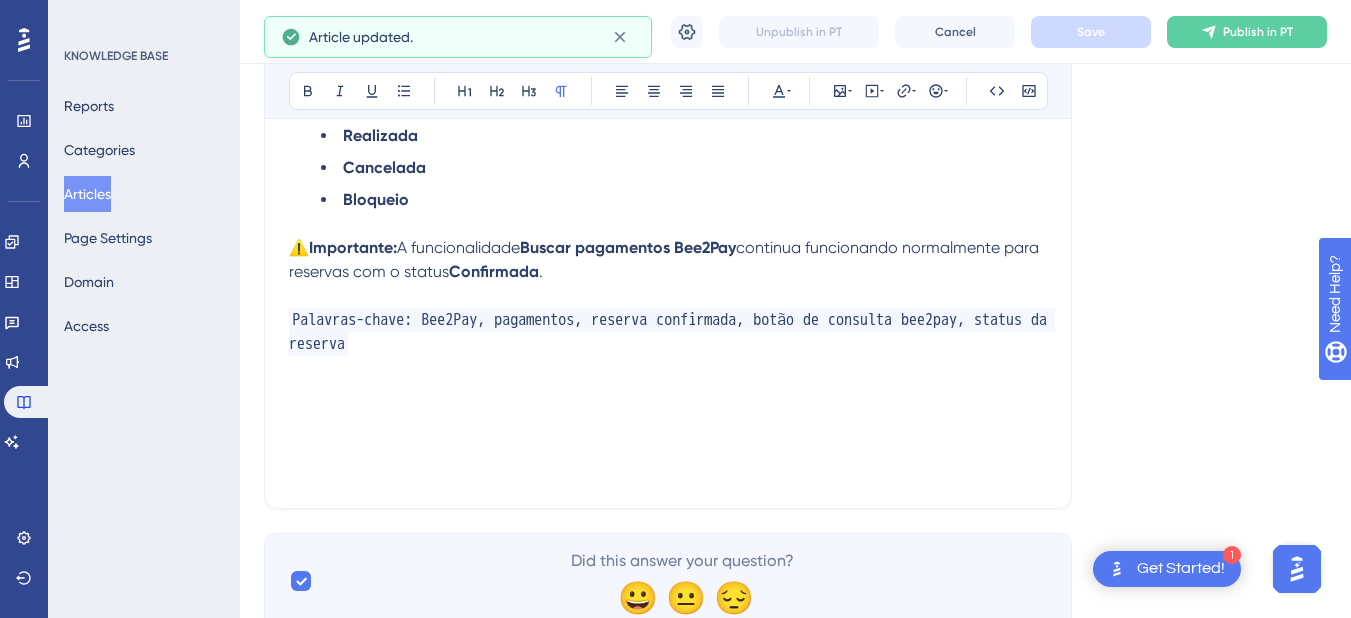 scroll, scrollTop: 181, scrollLeft: 0, axis: vertical 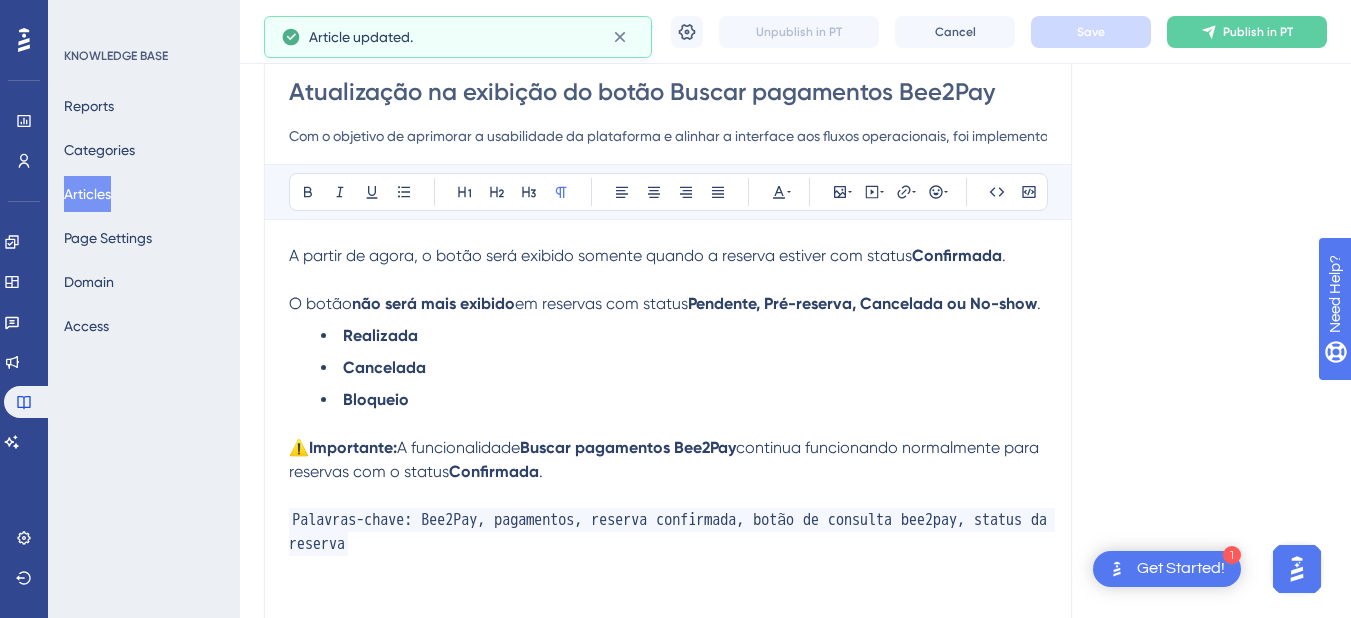 click on "A partir de agora, o botão será exibido somente quando a reserva estiver com status  Confirmada ." at bounding box center [668, 256] 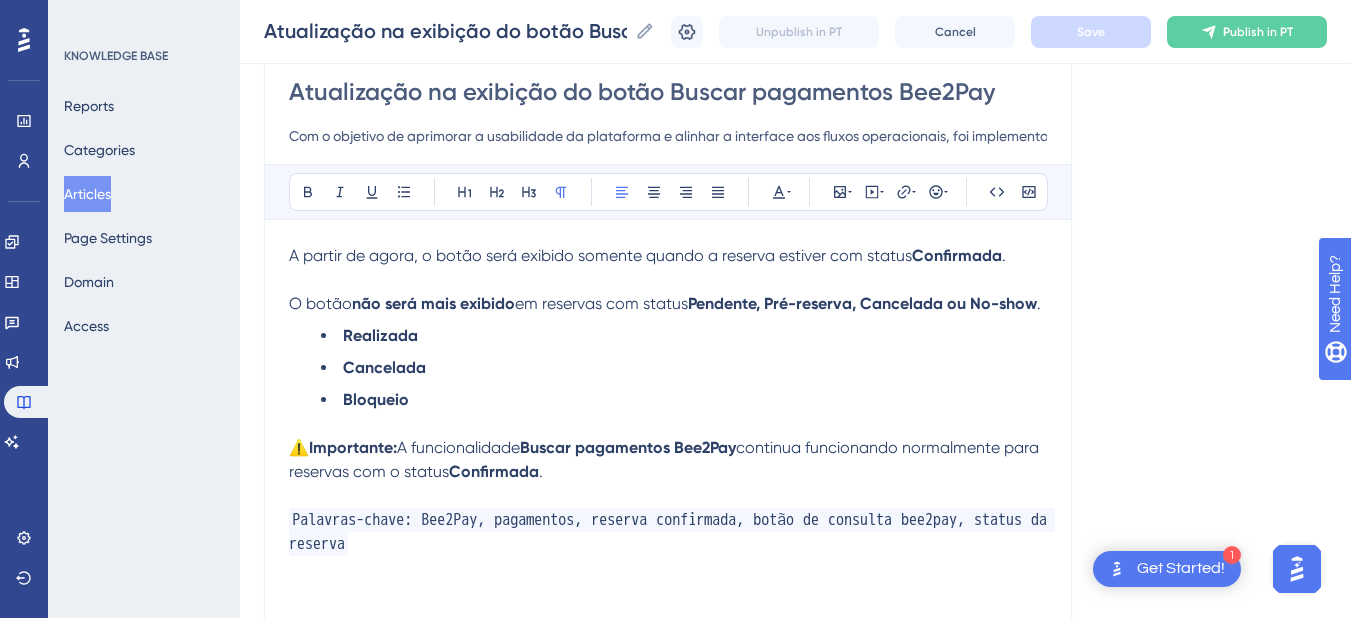 click on "A partir de agora, o botão será exibido somente quando a reserva estiver com status  Confirmada ." at bounding box center [668, 256] 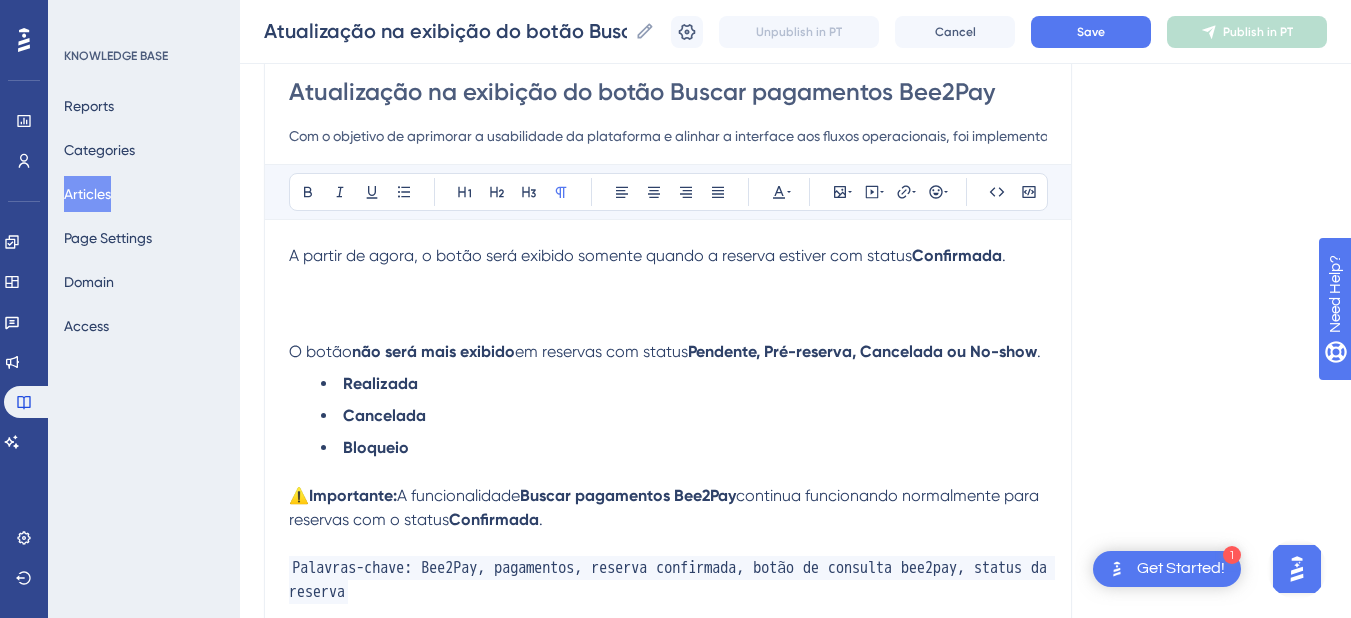 click on "A partir de agora, o botão será exibido somente quando a reserva estiver com status" at bounding box center (600, 255) 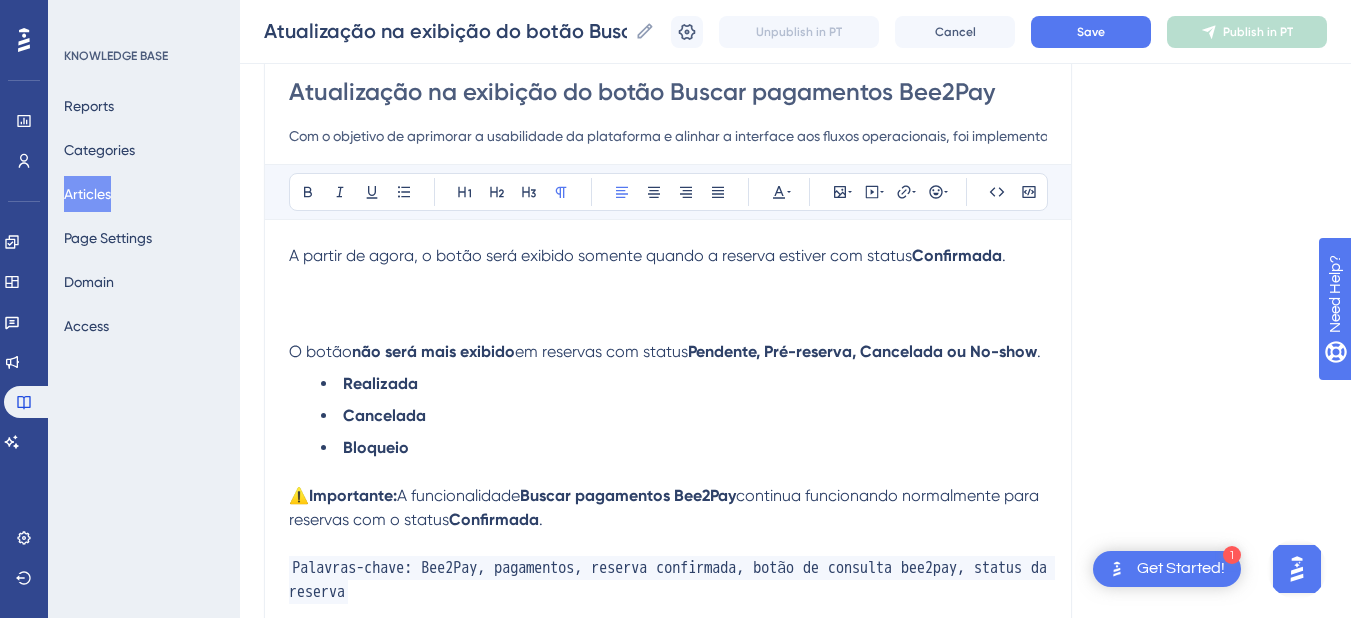 type 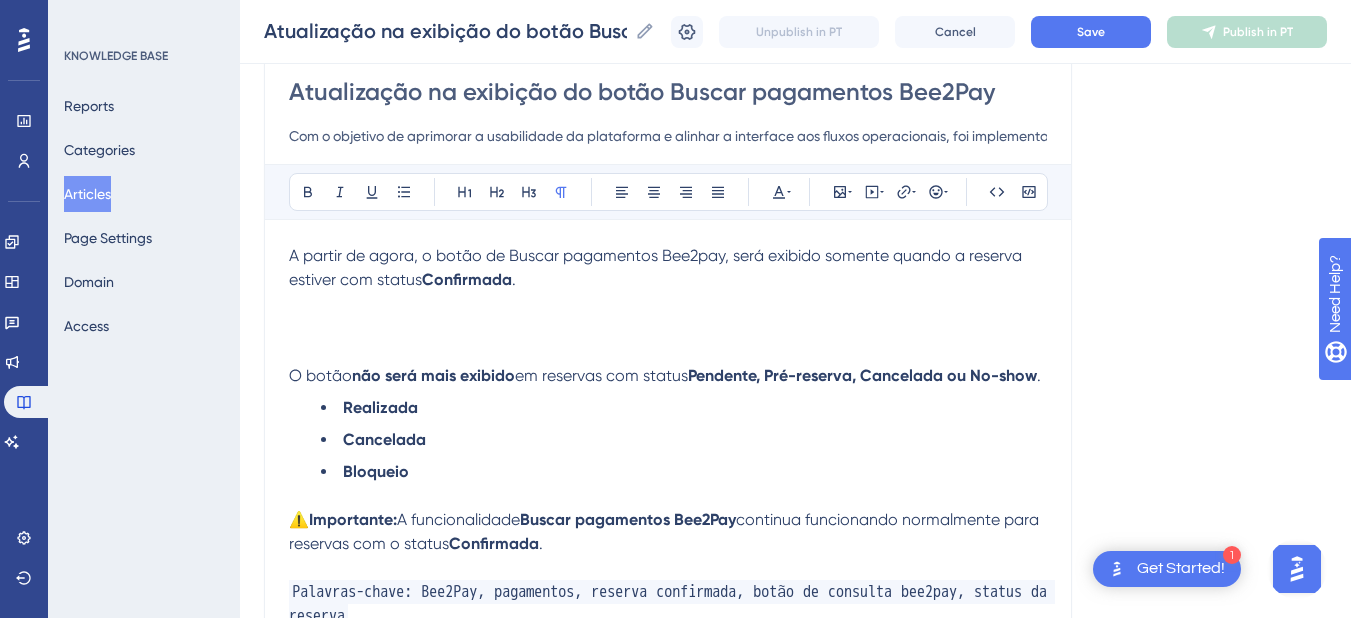 click at bounding box center [668, 304] 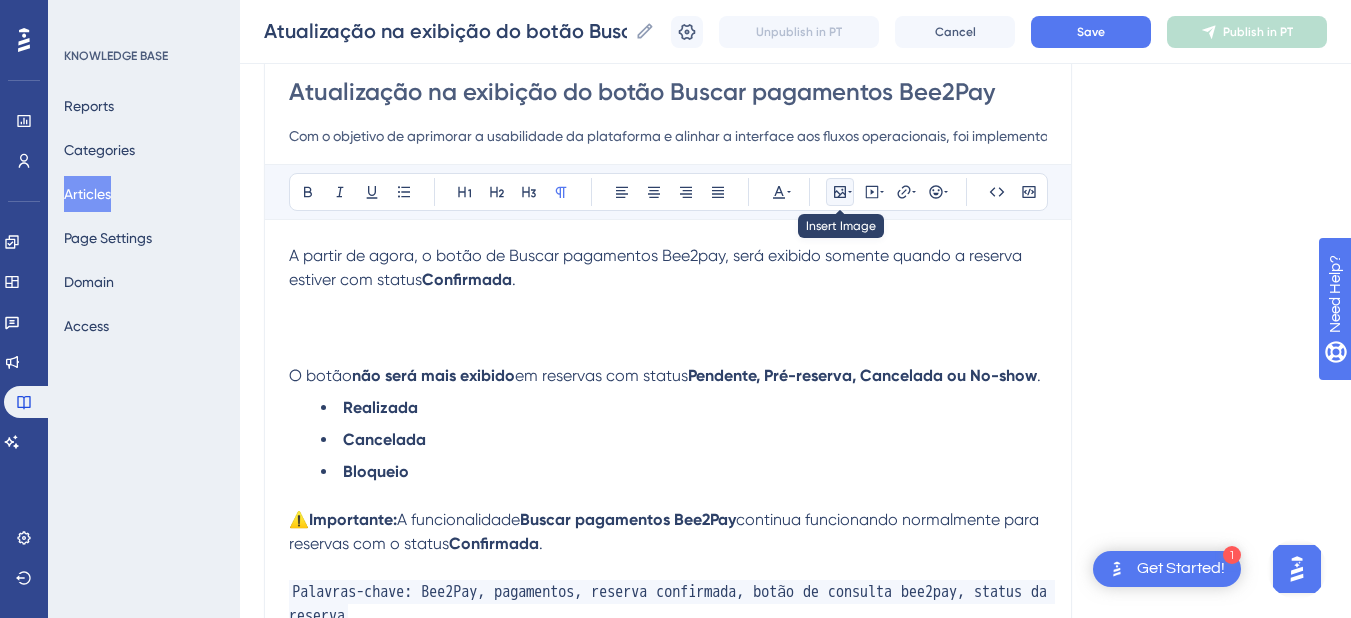 click 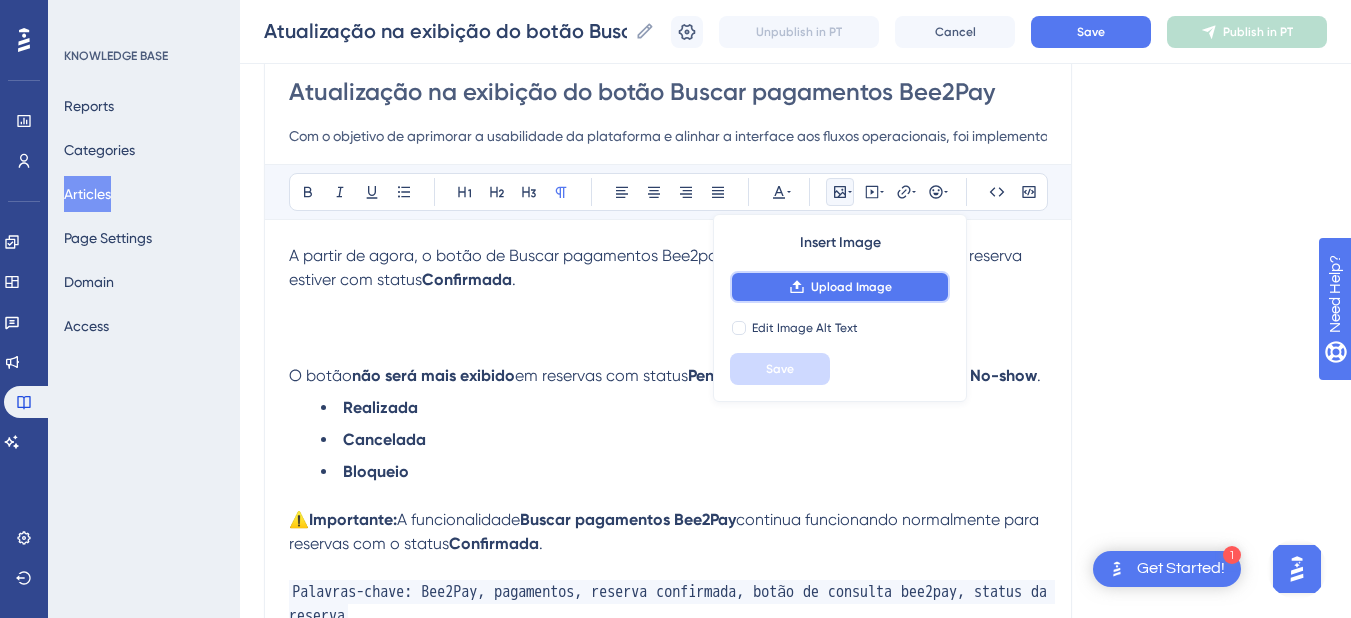 click on "Upload Image" at bounding box center (840, 287) 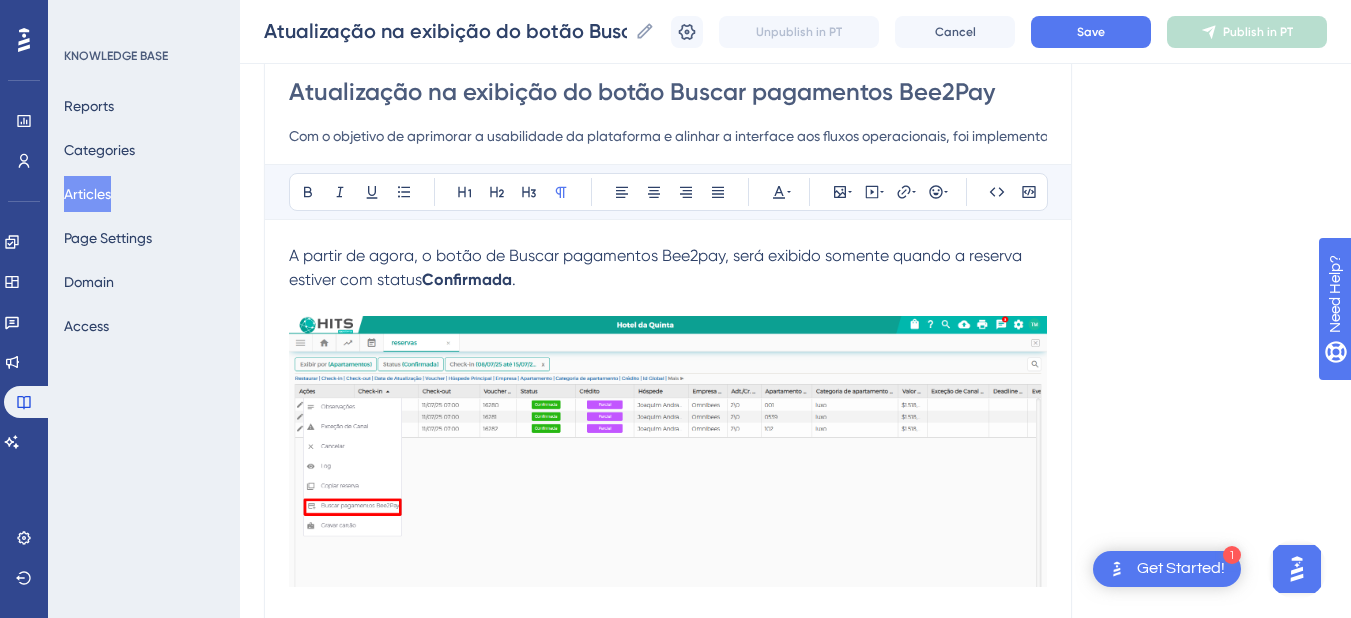 scroll, scrollTop: 381, scrollLeft: 0, axis: vertical 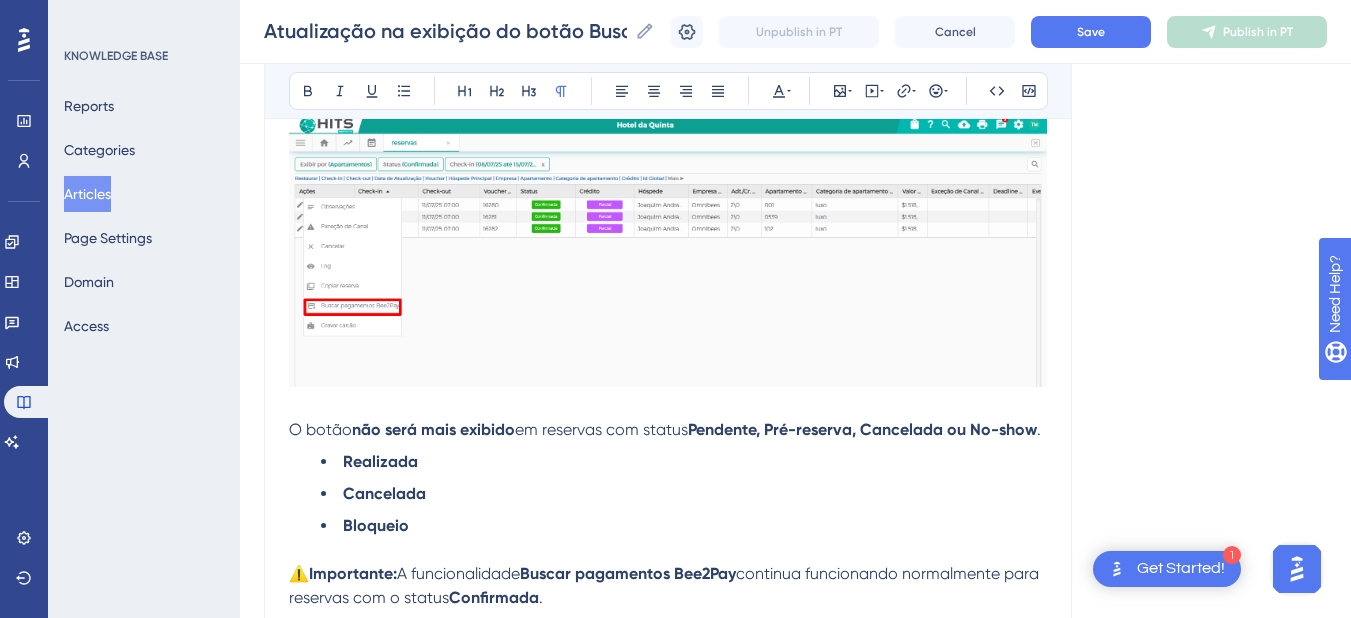 click at bounding box center (668, 406) 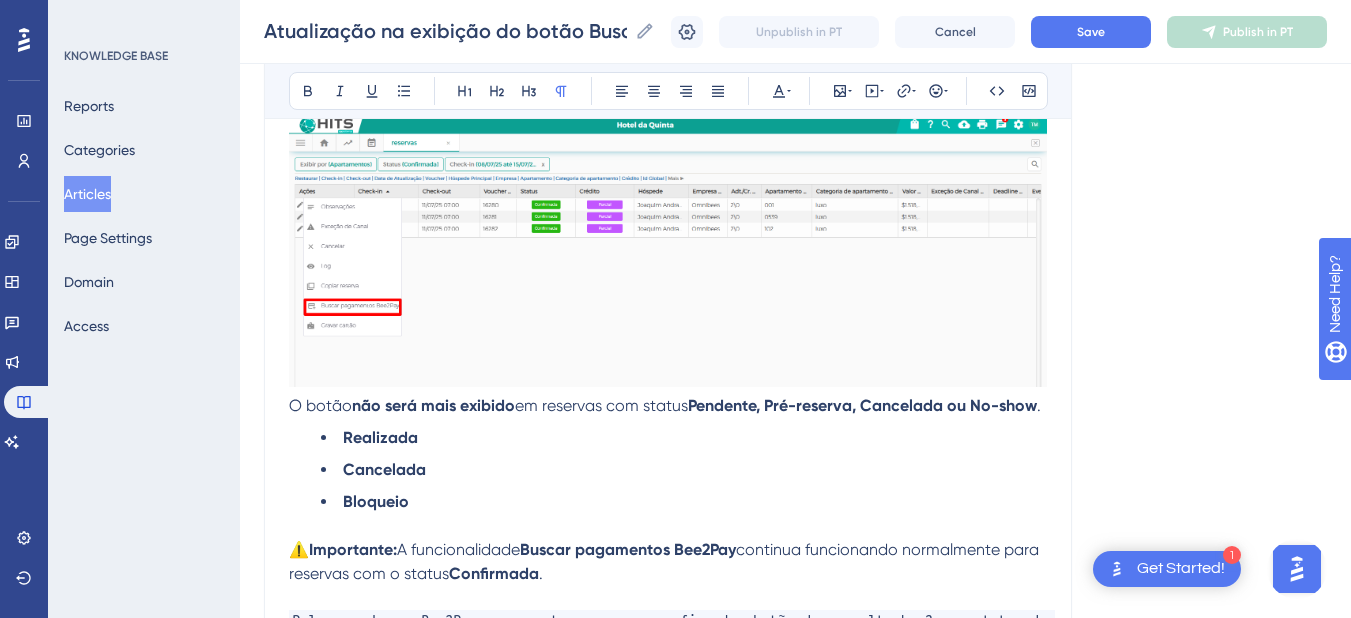 scroll, scrollTop: 181, scrollLeft: 0, axis: vertical 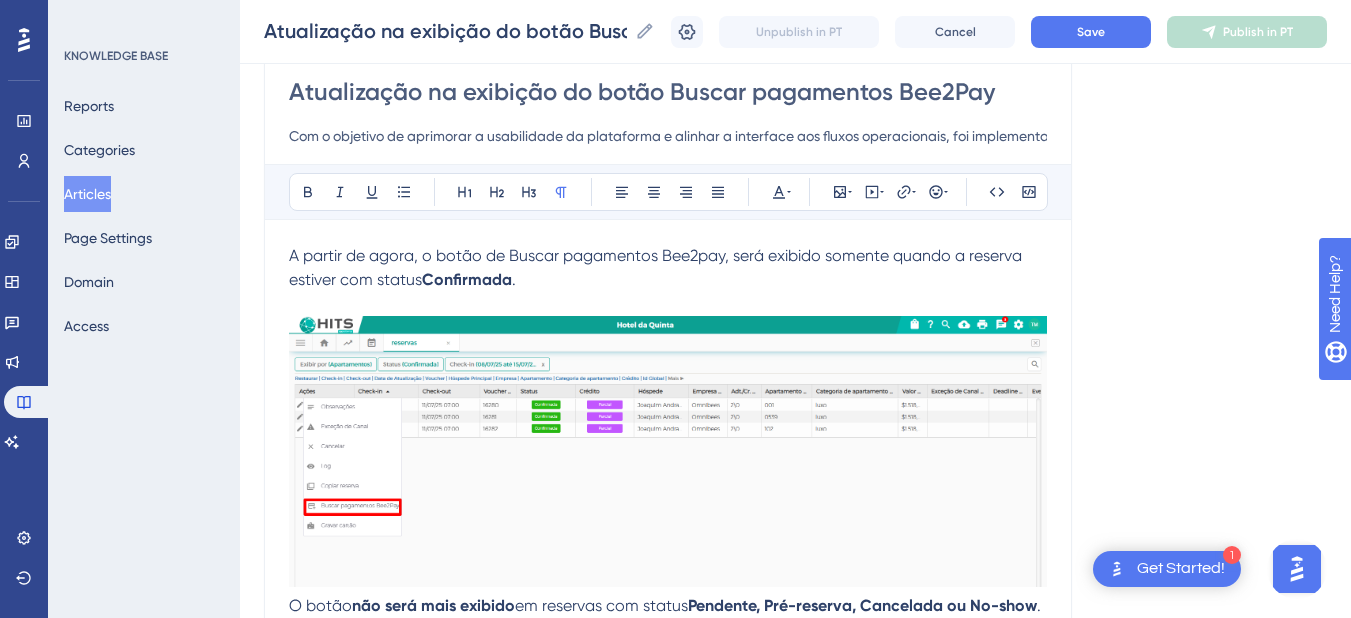 click on "A partir de agora, o botão de Buscar pagamentos Bee2pay, será exibido somente quando a reserva estiver com status  Confirmada ." at bounding box center (668, 268) 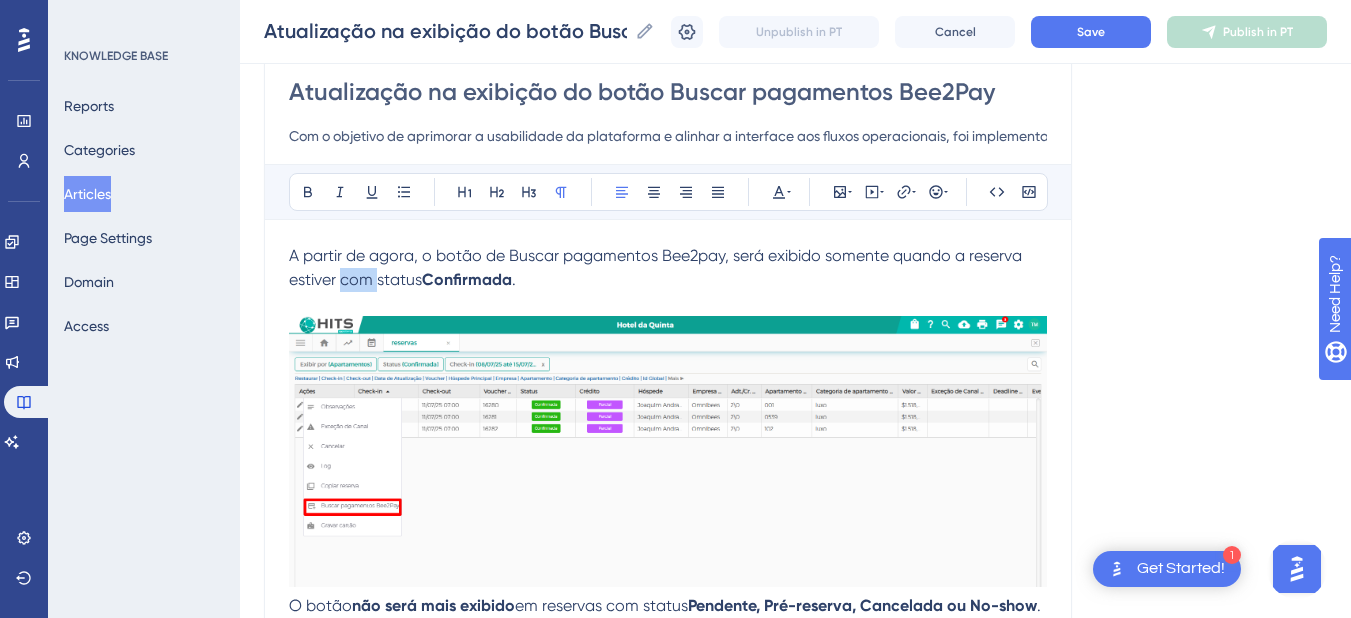 click on "A partir de agora, o botão de Buscar pagamentos Bee2pay, será exibido somente quando a reserva estiver com status  Confirmada ." at bounding box center (668, 268) 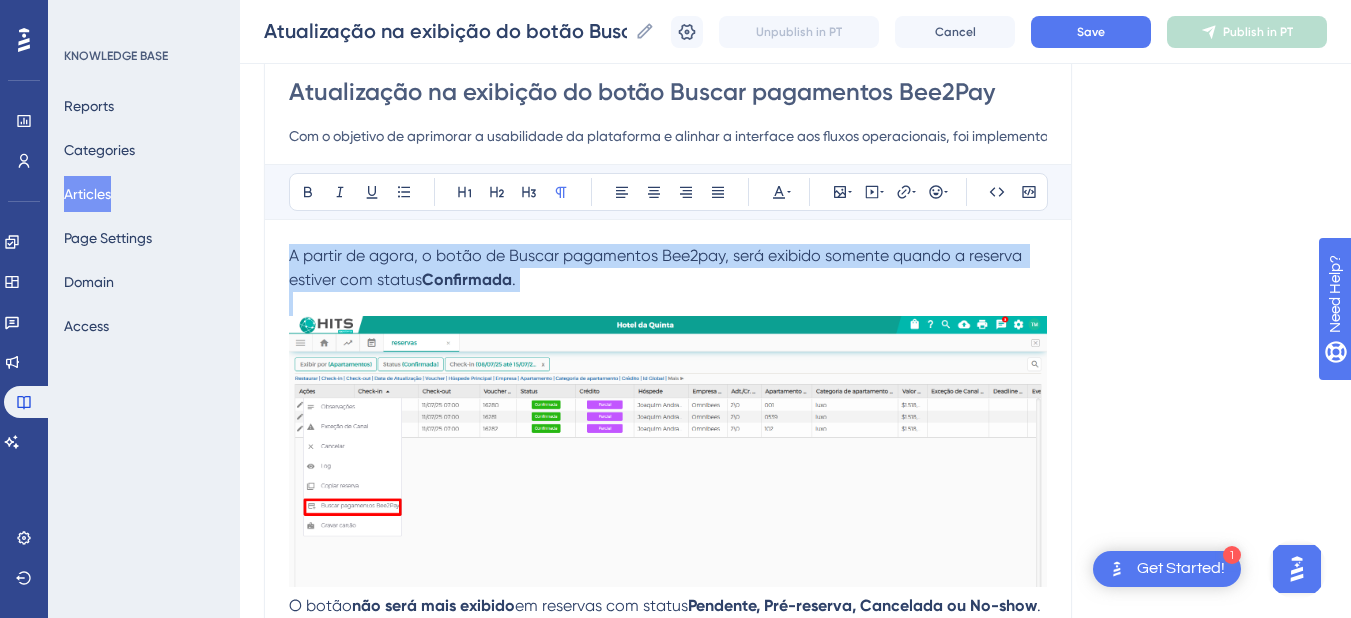 click on "A partir de agora, o botão de Buscar pagamentos Bee2pay, será exibido somente quando a reserva estiver com status  Confirmada ." at bounding box center [668, 268] 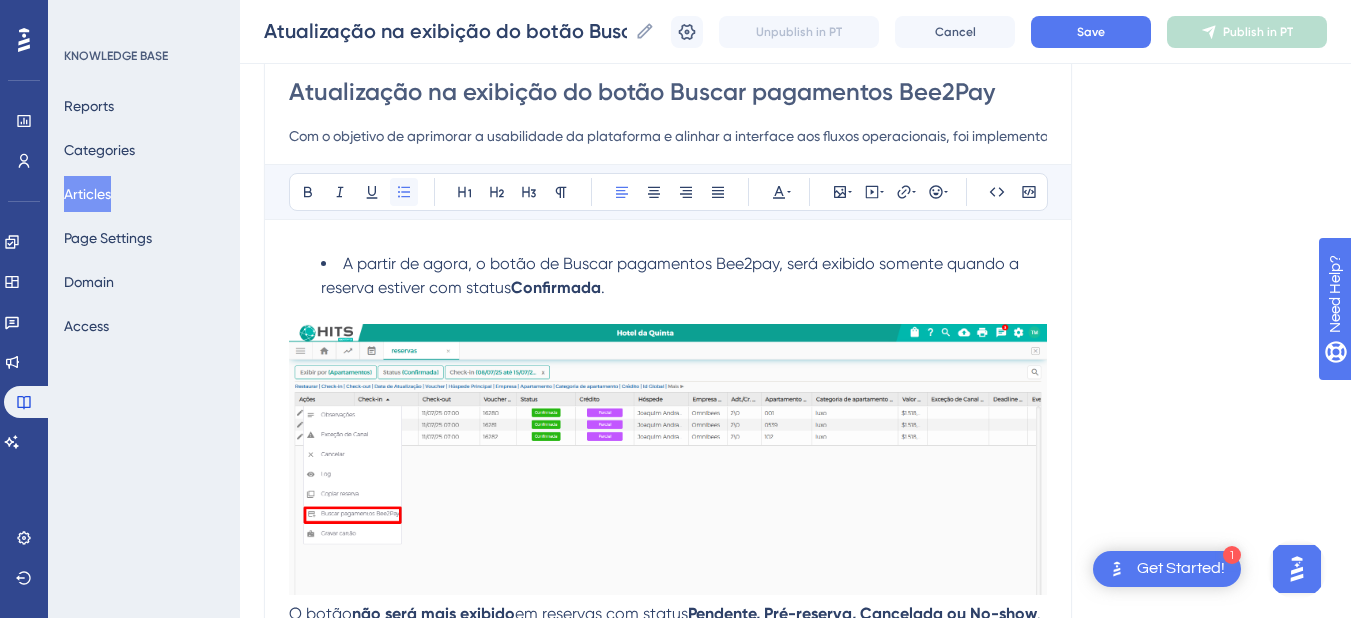 scroll, scrollTop: 189, scrollLeft: 0, axis: vertical 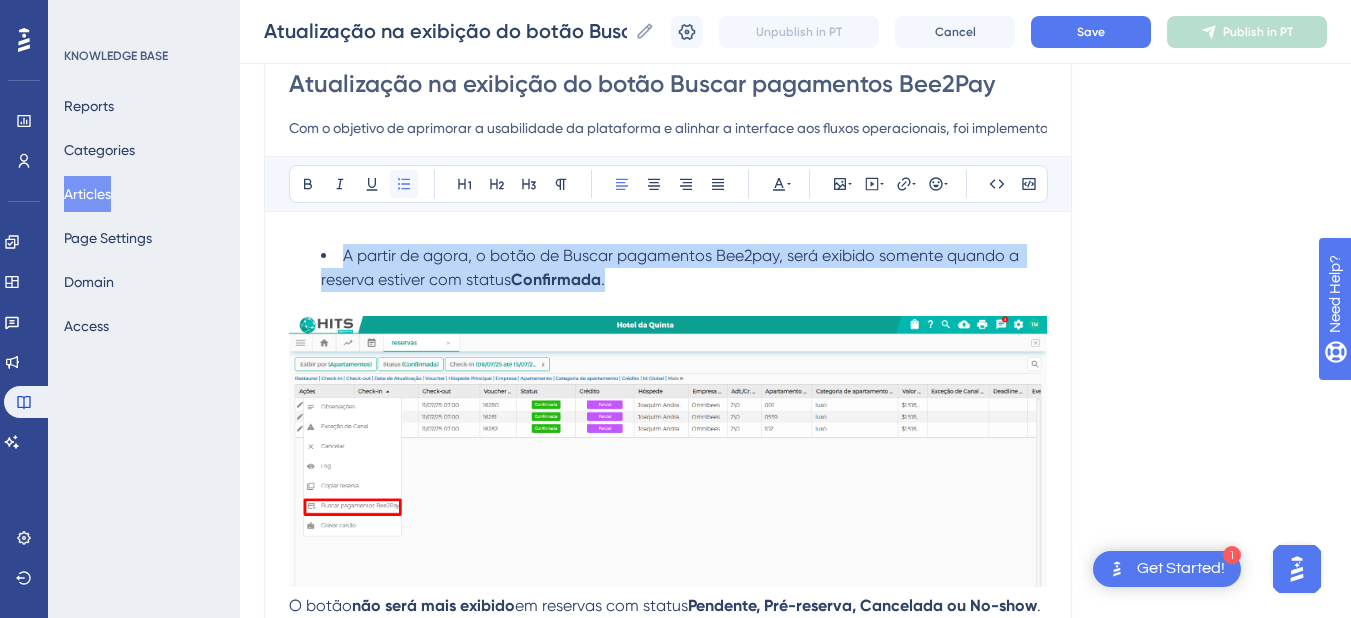click at bounding box center (404, 184) 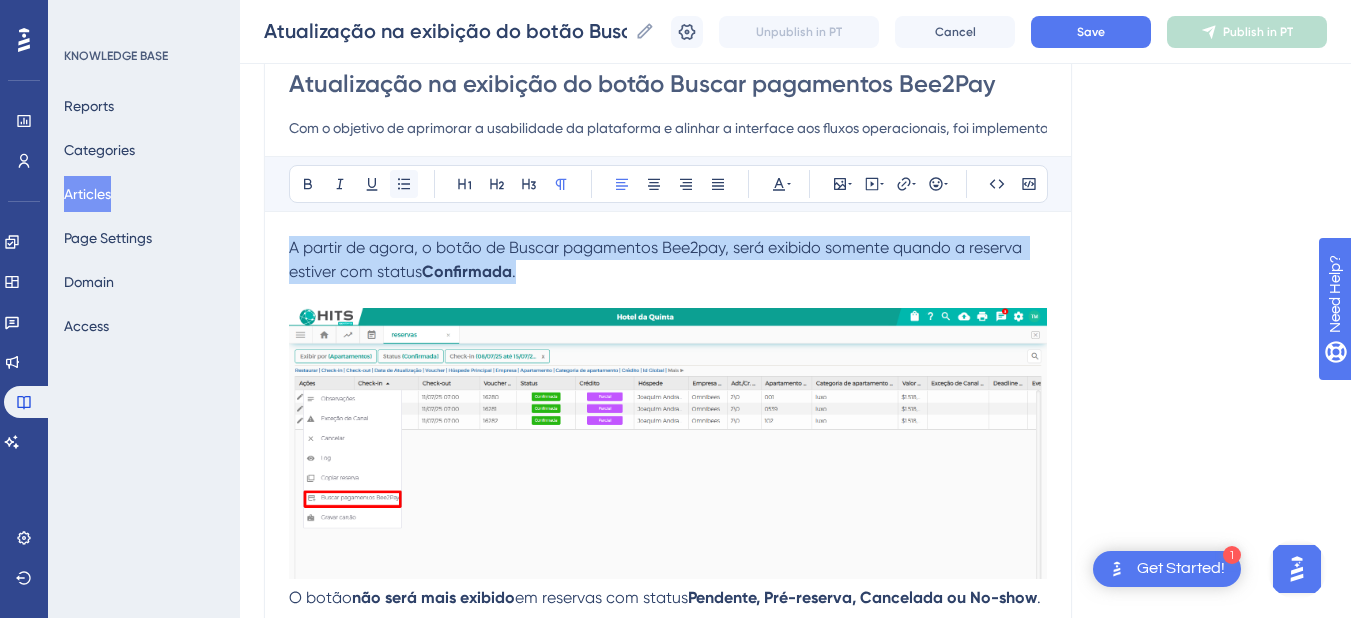 click at bounding box center [404, 184] 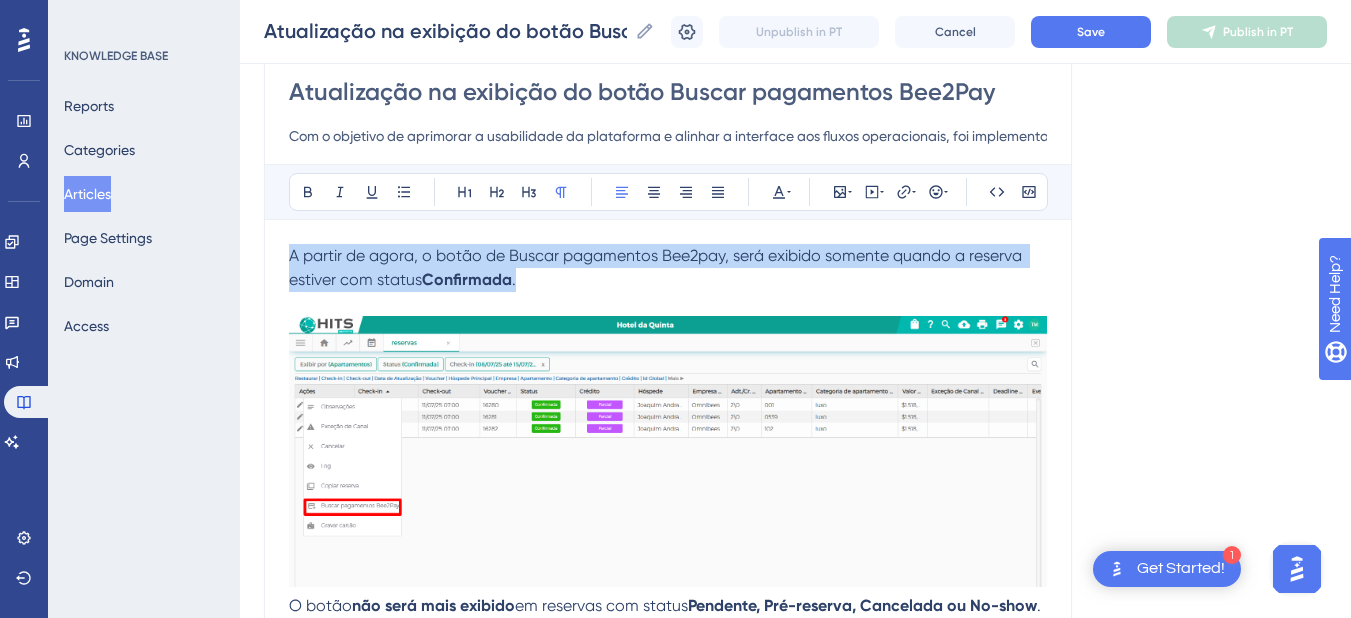 click on "A partir de agora, o botão de Buscar pagamentos Bee2pay, será exibido somente quando a reserva estiver com status" at bounding box center (657, 267) 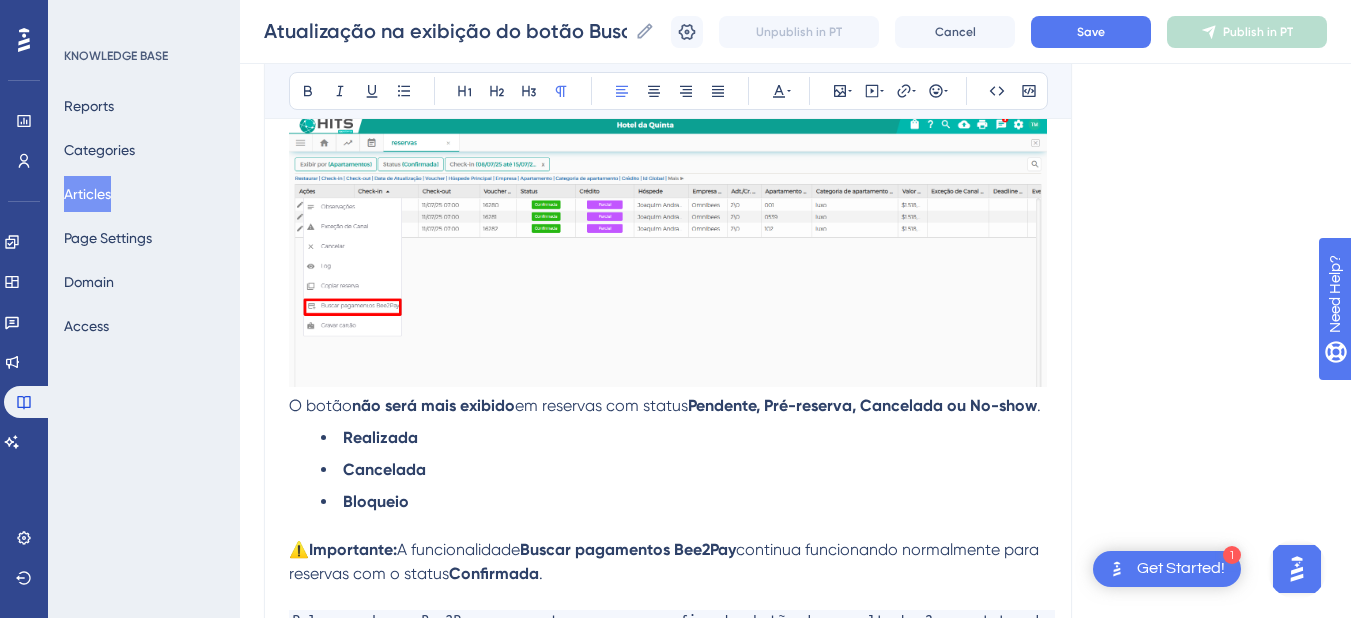 scroll, scrollTop: 581, scrollLeft: 0, axis: vertical 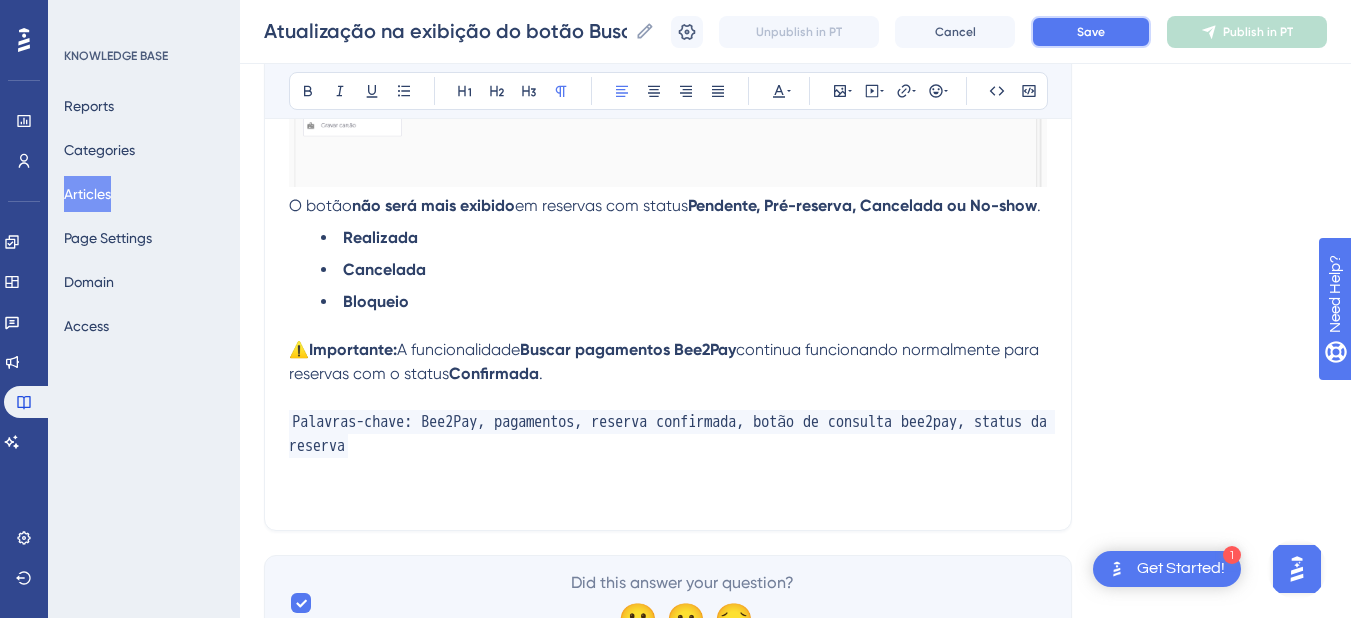click on "Save" at bounding box center [1091, 32] 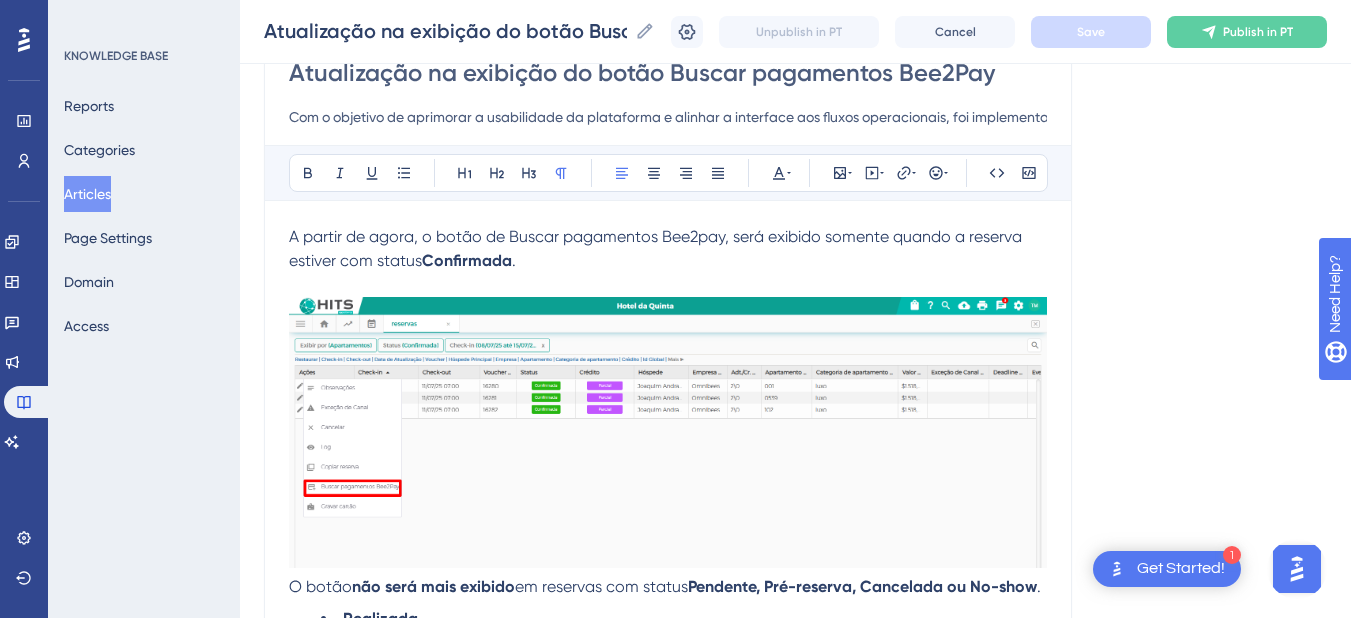 scroll, scrollTop: 400, scrollLeft: 0, axis: vertical 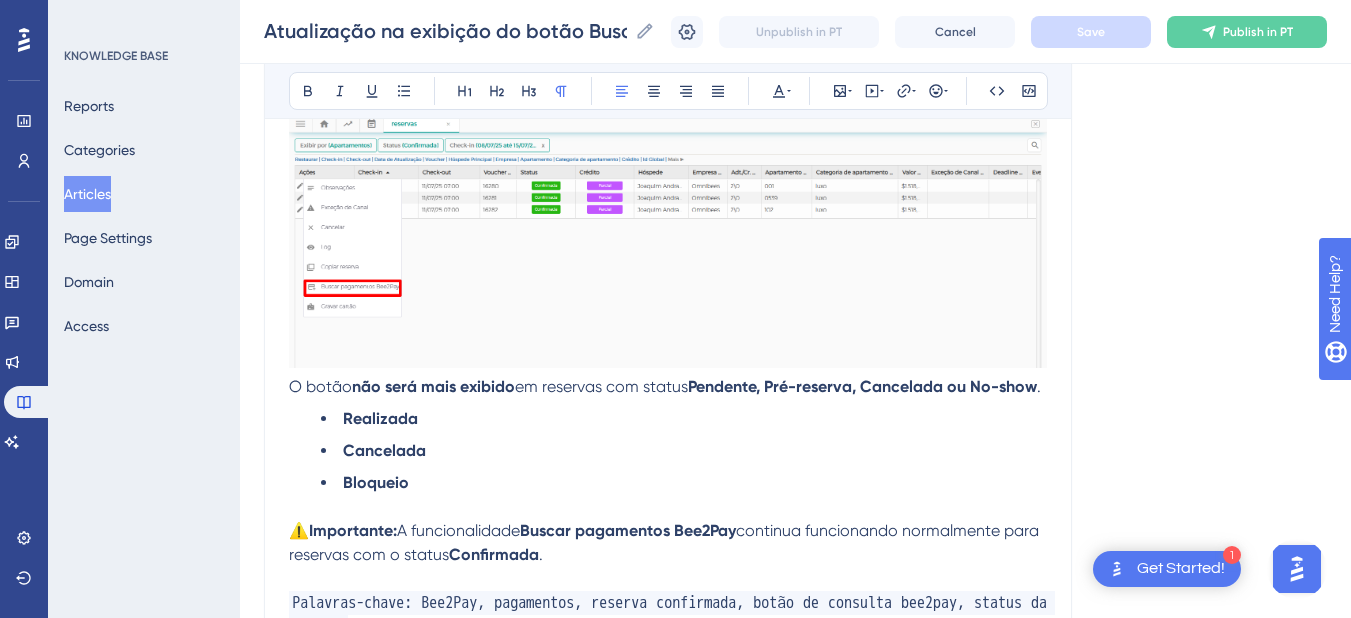 click on "O botão  não será mais exibido  em reservas com status  Pendente, Pré-reserva, Cancelada ou No-show ." at bounding box center [668, 387] 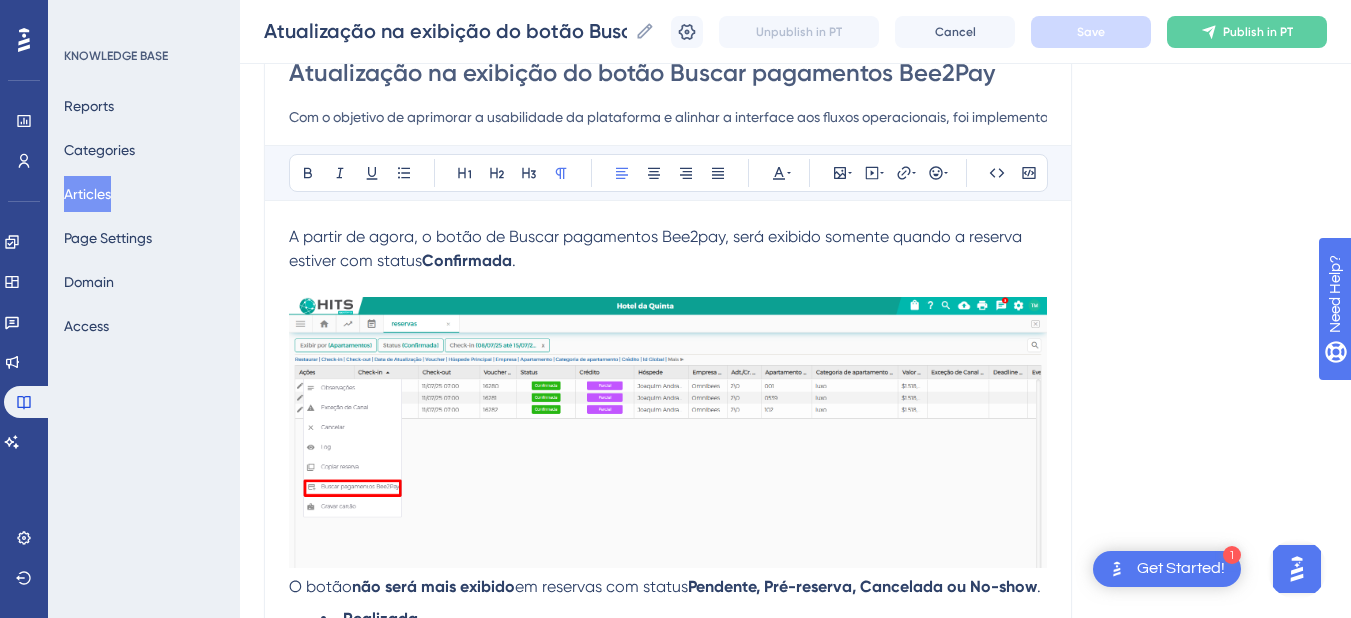 click on "A partir de agora, o botão de Buscar pagamentos Bee2pay, será exibido somente quando a reserva estiver com status" at bounding box center [657, 248] 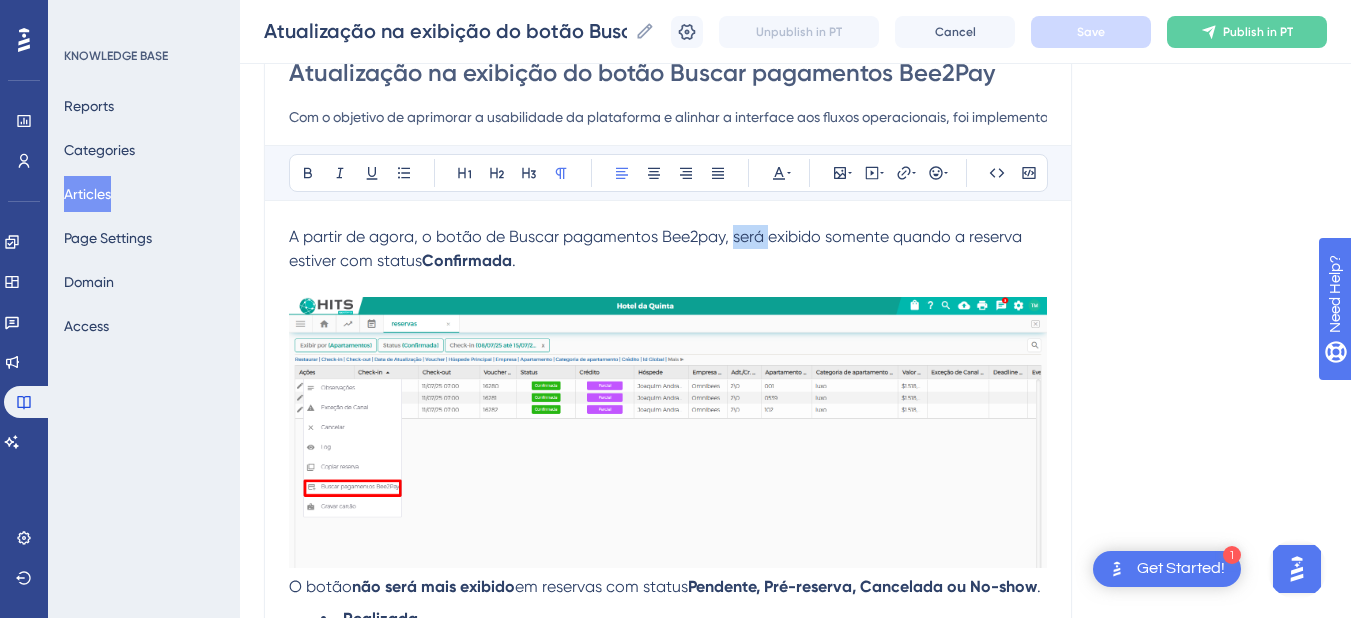 click on "A partir de agora, o botão de Buscar pagamentos Bee2pay, será exibido somente quando a reserva estiver com status" at bounding box center [657, 248] 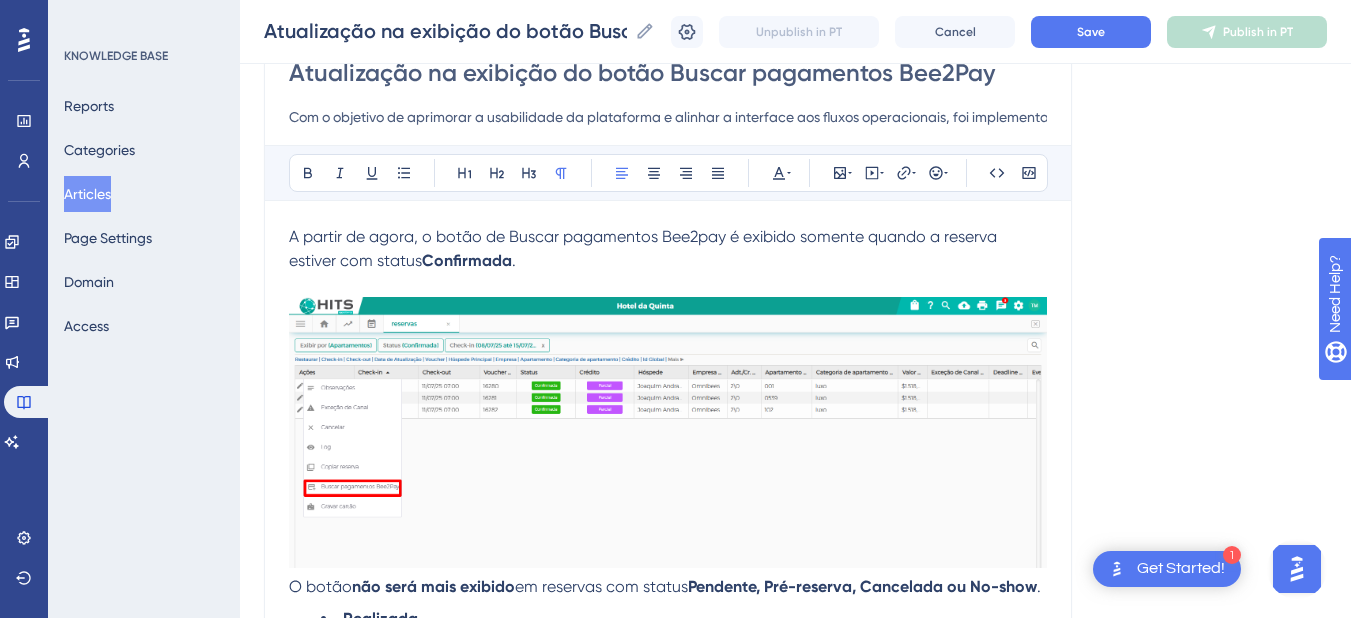 click on "A partir de agora, o botão de Buscar pagamentos Bee2pay é exibido somente quando a reserva estiver com status  Confirmada ." at bounding box center [668, 249] 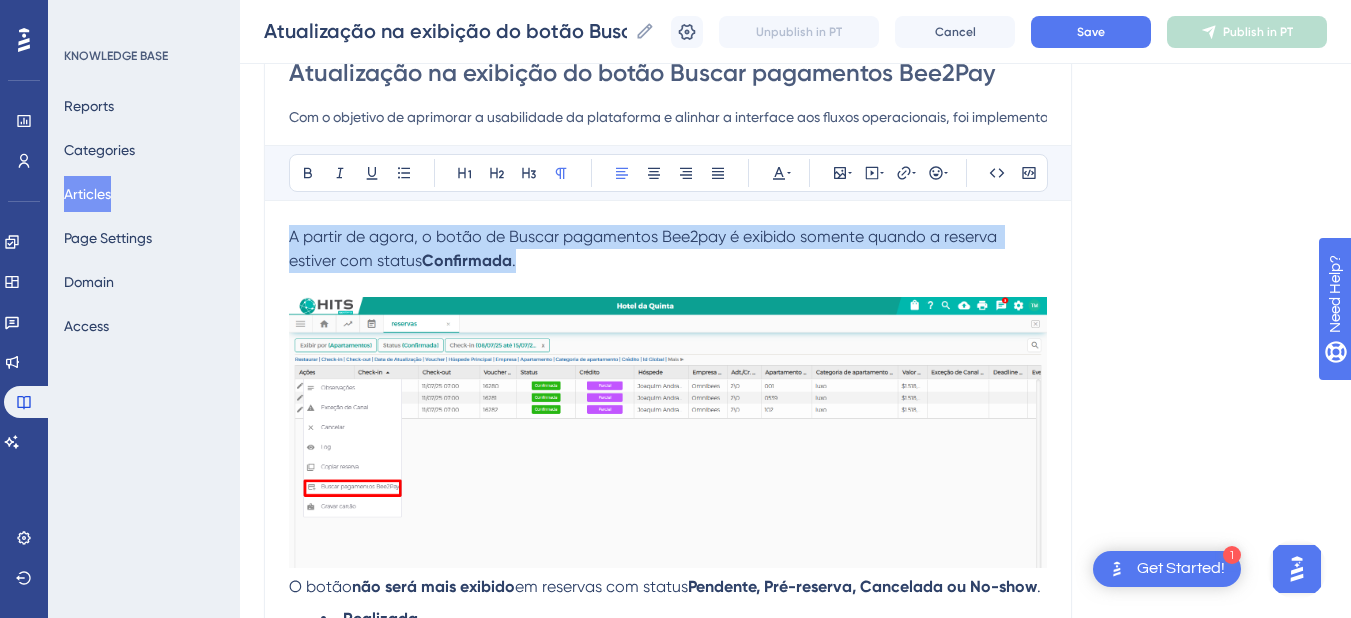drag, startPoint x: 553, startPoint y: 254, endPoint x: 282, endPoint y: 243, distance: 271.22314 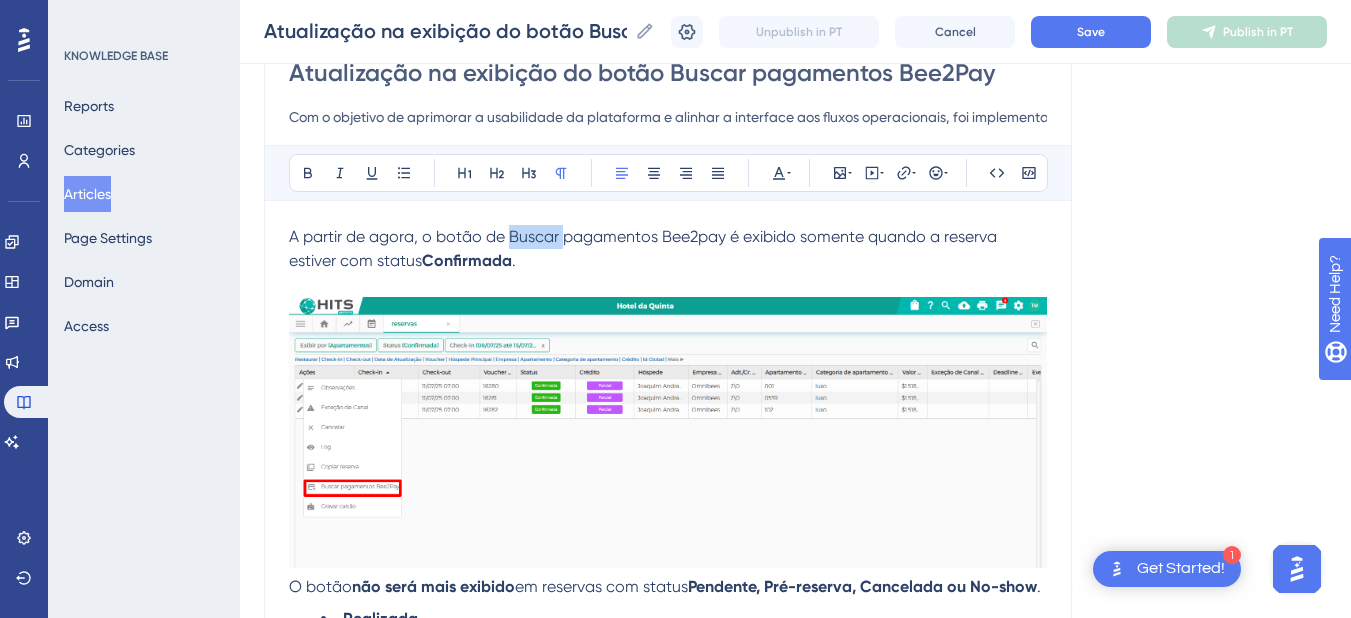 click on "A partir de agora, o botão de Buscar pagamentos Bee2pay é exibido somente quando a reserva estiver com status" at bounding box center [645, 248] 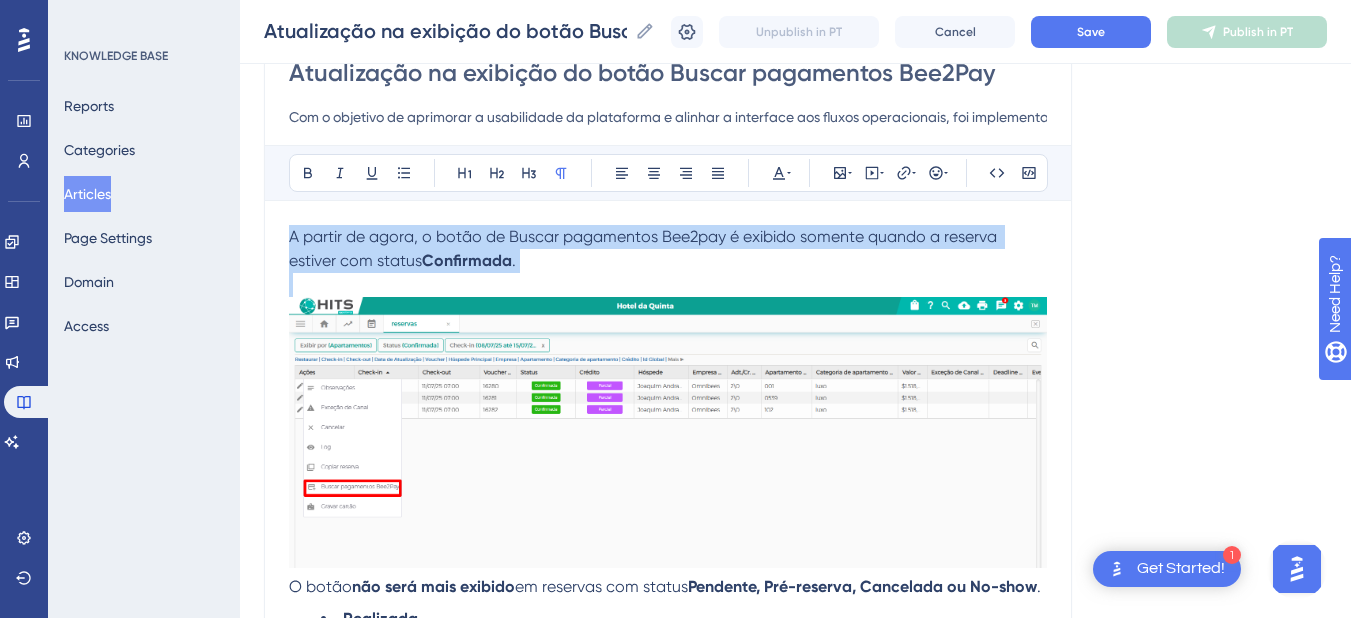 click on "A partir de agora, o botão de Buscar pagamentos Bee2pay é exibido somente quando a reserva estiver com status" at bounding box center (645, 248) 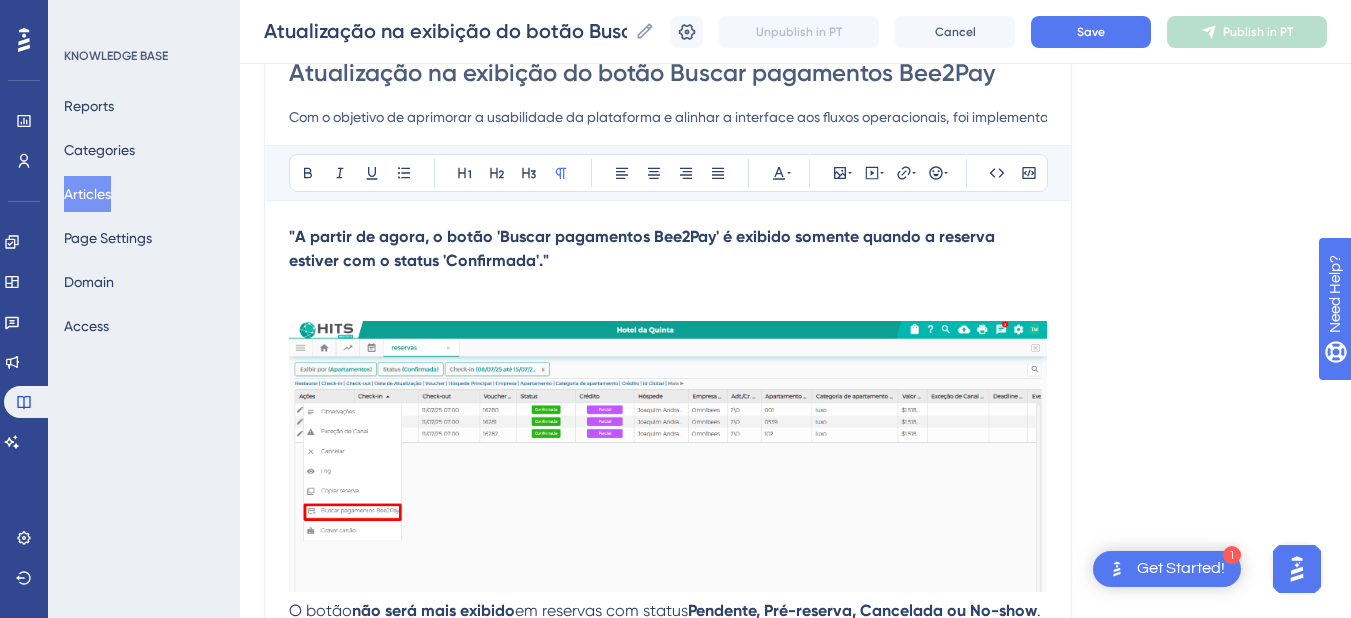 click on ""A partir de agora, o botão 'Buscar pagamentos Bee2Pay' é exibido somente quando a reserva estiver com o status 'Confirmada'."" at bounding box center [644, 248] 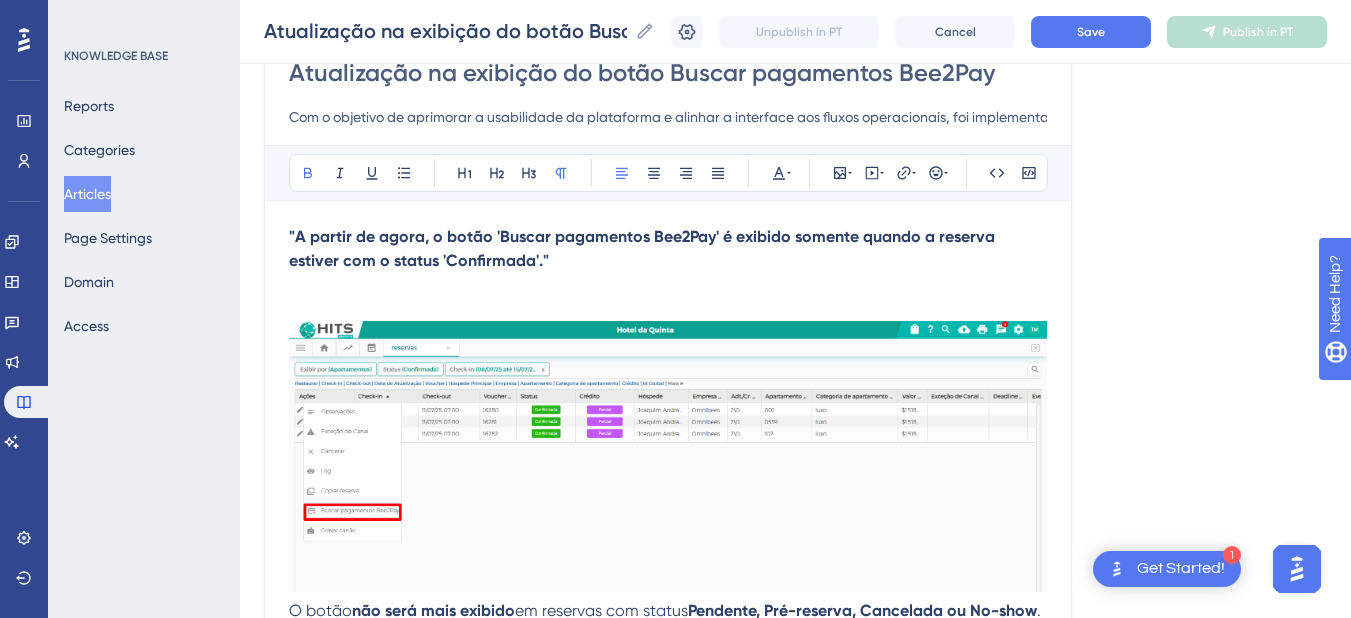 click on ""A partir de agora, o botão 'Buscar pagamentos Bee2Pay' é exibido somente quando a reserva estiver com o status 'Confirmada'."" at bounding box center (668, 249) 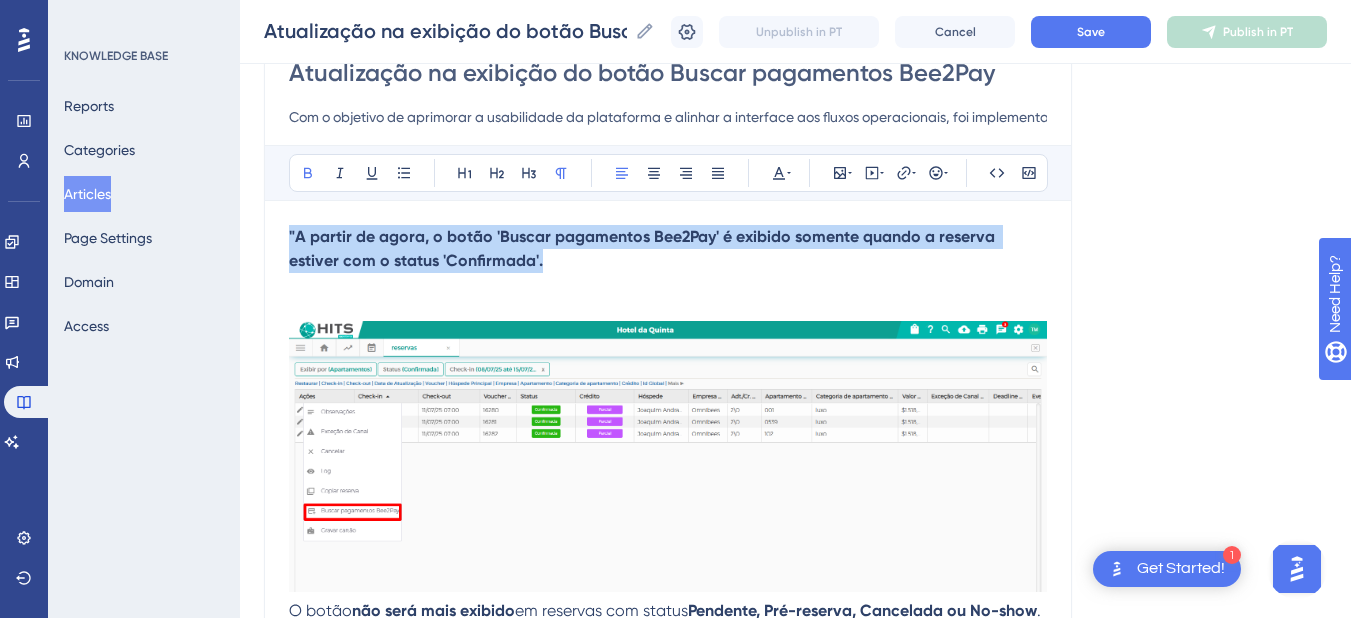 drag, startPoint x: 492, startPoint y: 263, endPoint x: 212, endPoint y: 213, distance: 284.42926 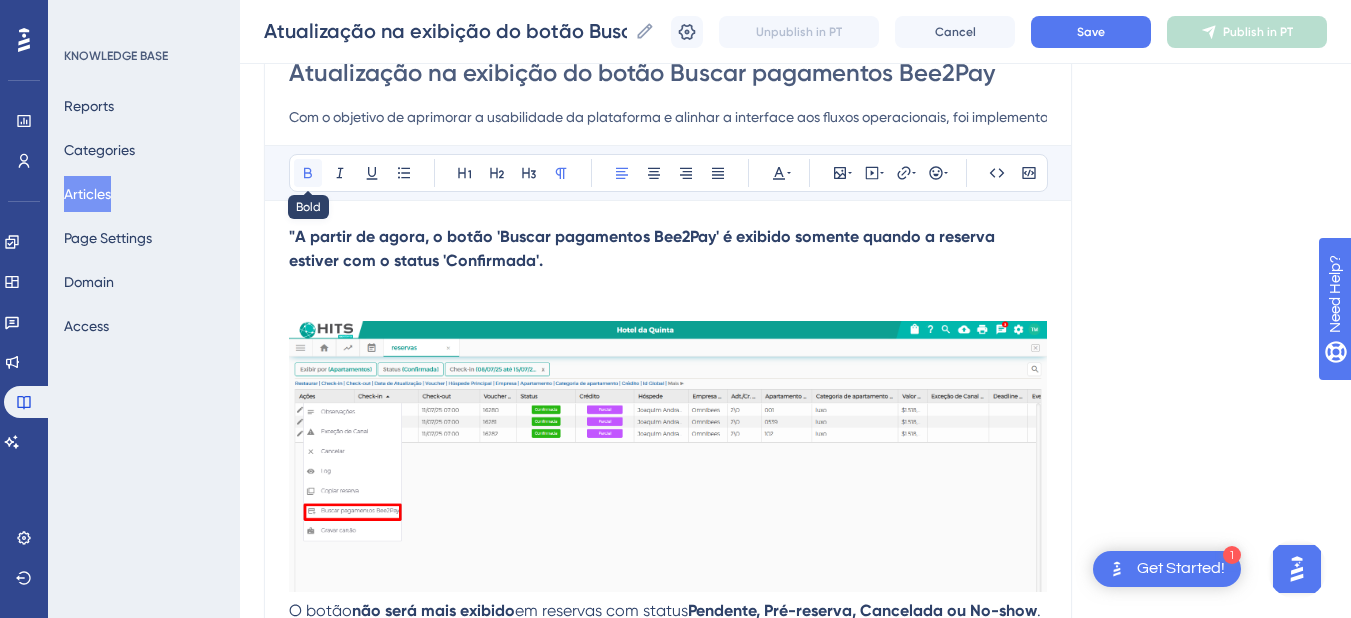 click 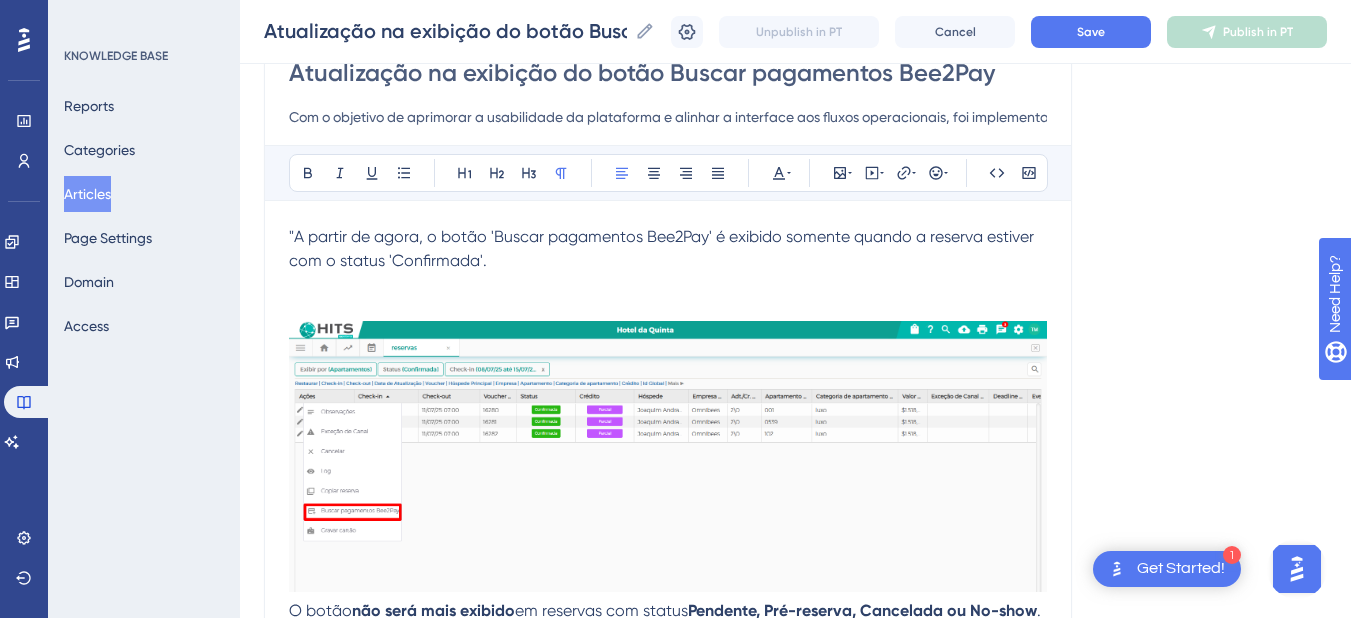 click on ""A partir de agora, o botão 'Buscar pagamentos Bee2Pay' é exibido somente quando a reserva estiver com o status 'Confirmada'." at bounding box center [663, 248] 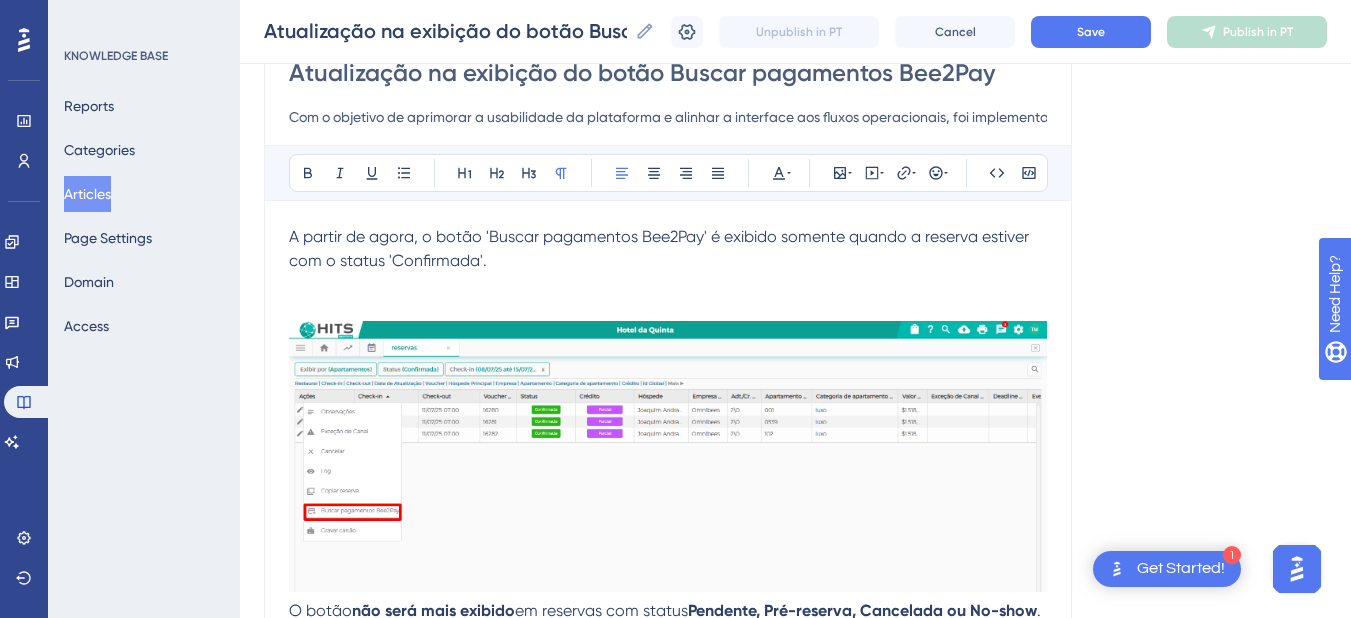 click on "A partir de agora, o botão 'Buscar pagamentos Bee2Pay' é exibido somente quando a reserva estiver com o status 'Confirmada'." at bounding box center (668, 249) 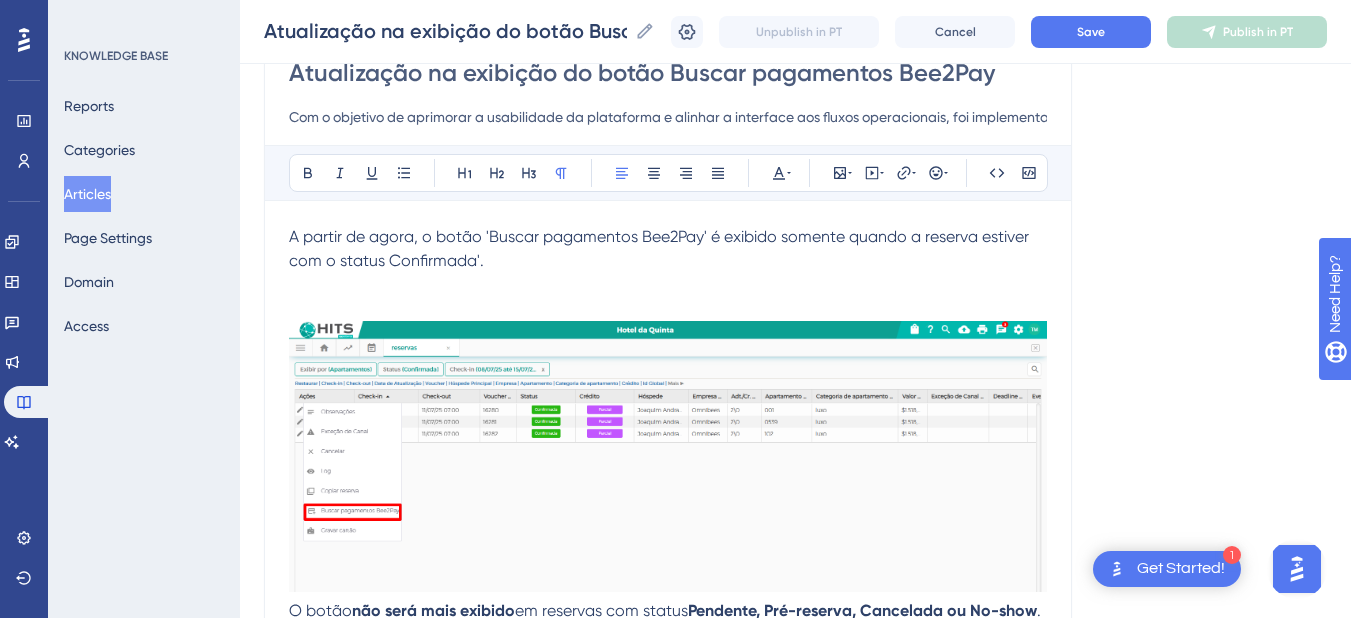 click on "A partir de agora, o botão 'Buscar pagamentos Bee2Pay' é exibido somente quando a reserva estiver com o status Confirmada'." at bounding box center [661, 248] 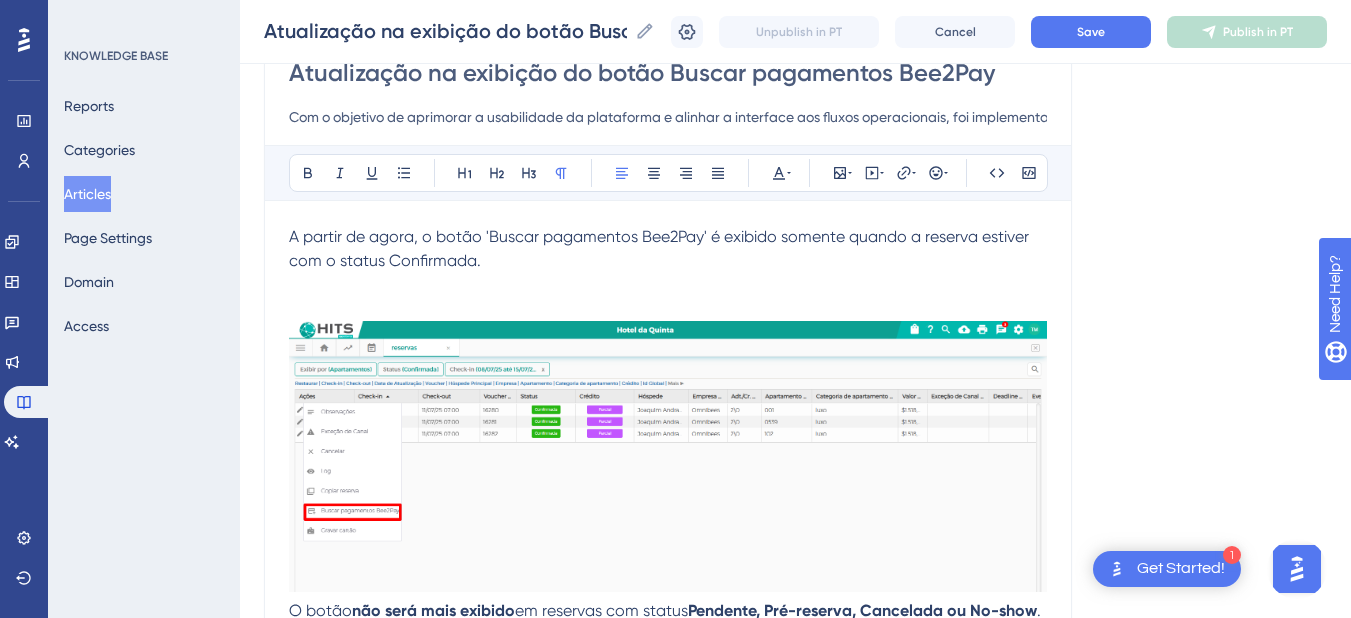 click on "A partir de agora, o botão 'Buscar pagamentos Bee2Pay' é exibido somente quando a reserva estiver com o status Confirmada." at bounding box center (661, 248) 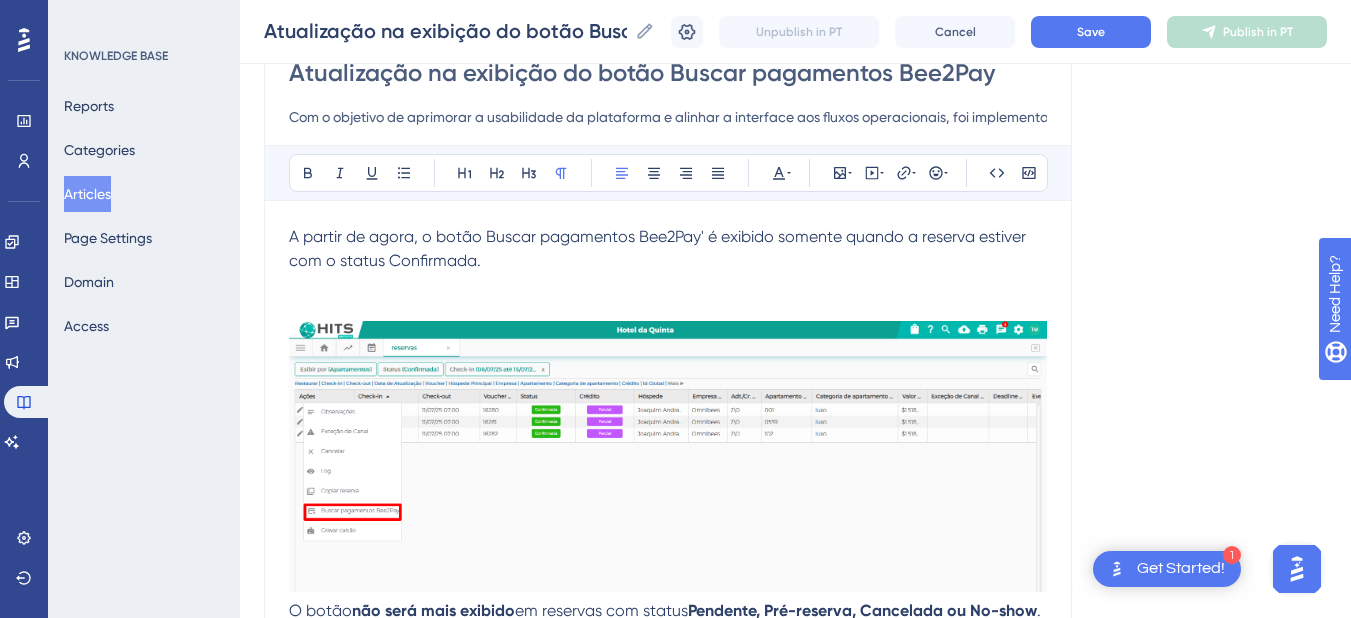 click on "A partir de agora, o botão Buscar pagamentos Bee2Pay' é exibido somente quando a reserva estiver com o status Confirmada." at bounding box center (659, 248) 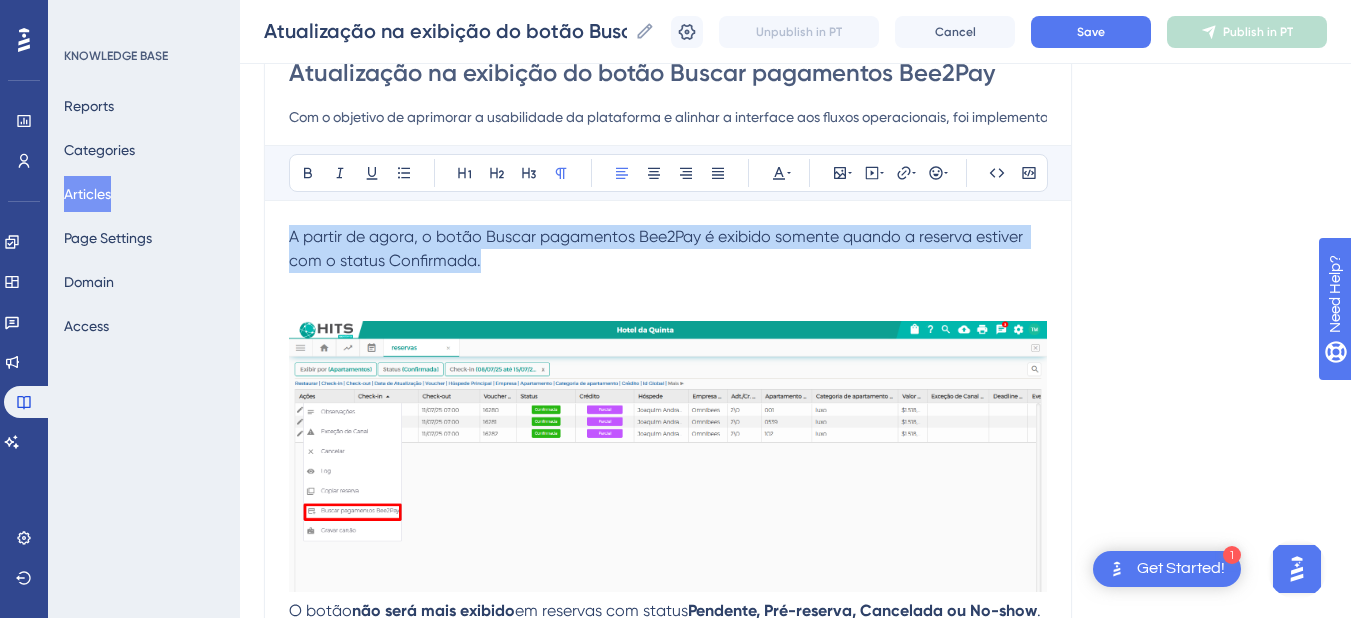 drag, startPoint x: 504, startPoint y: 258, endPoint x: 274, endPoint y: 245, distance: 230.3671 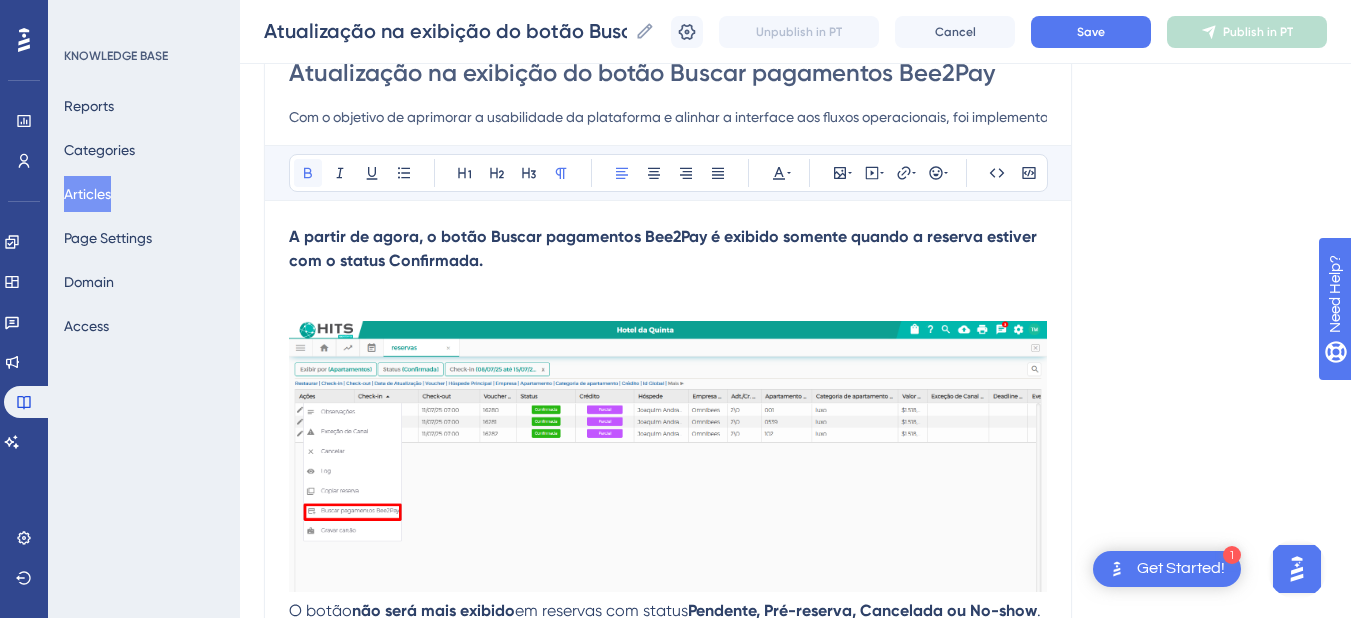 click at bounding box center (308, 173) 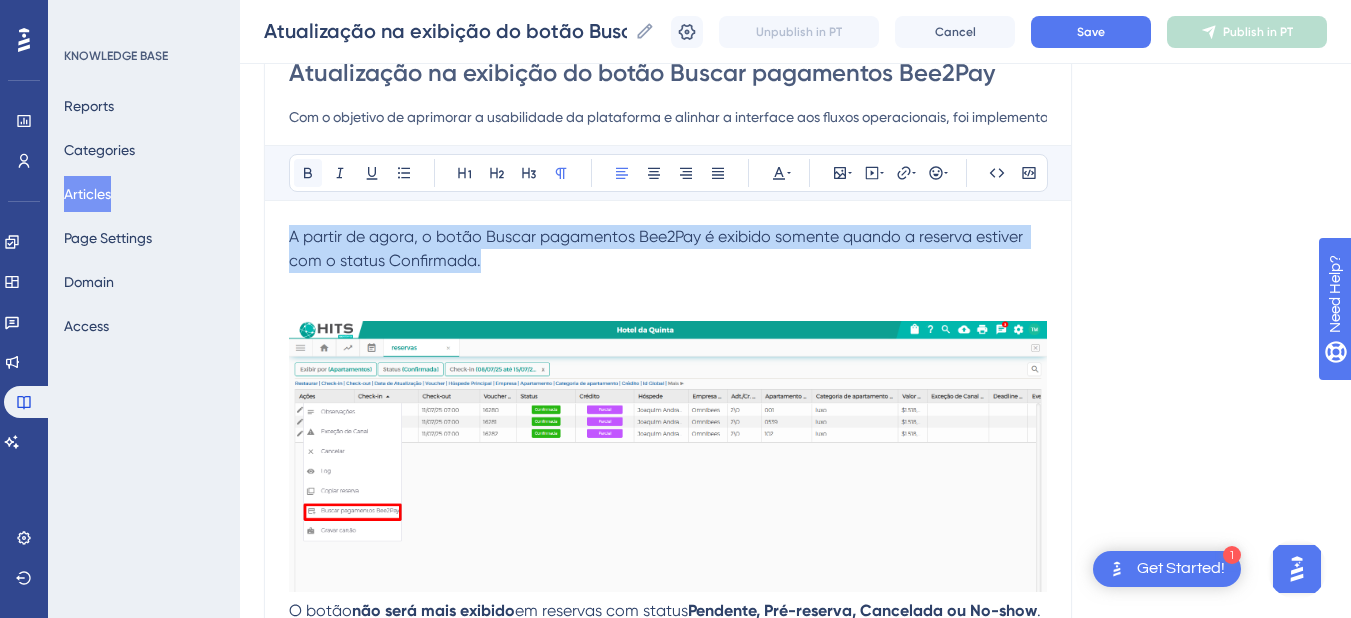 click at bounding box center [308, 173] 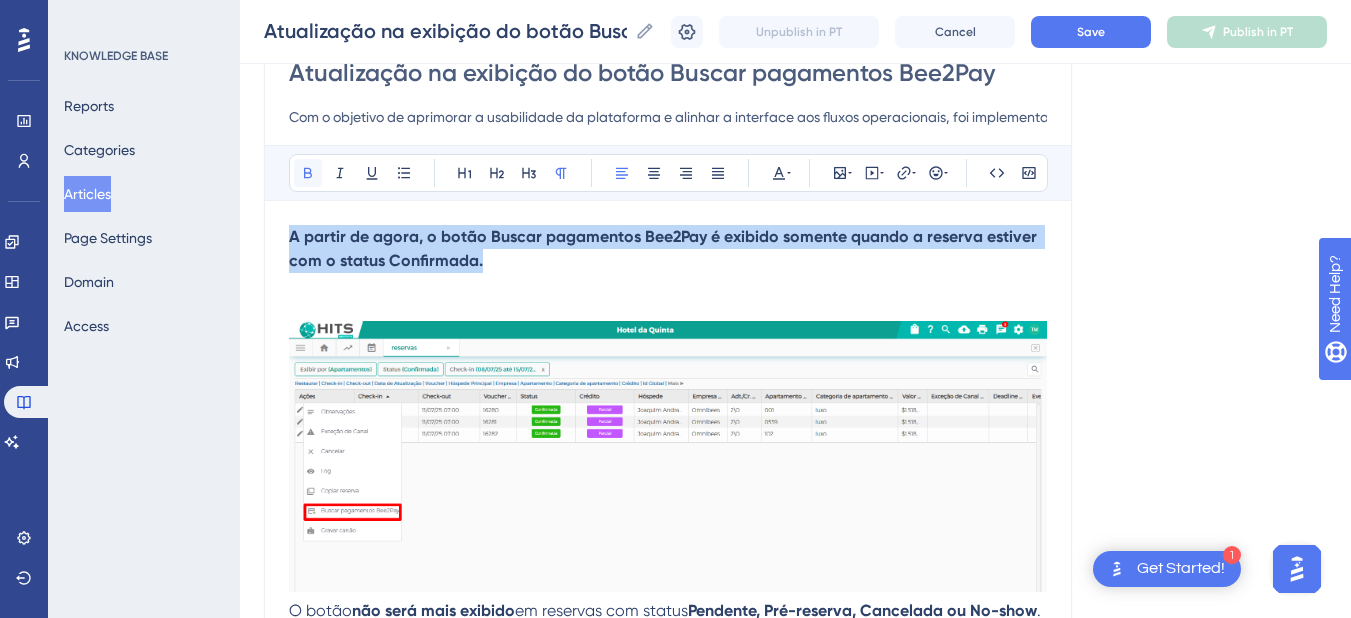 click 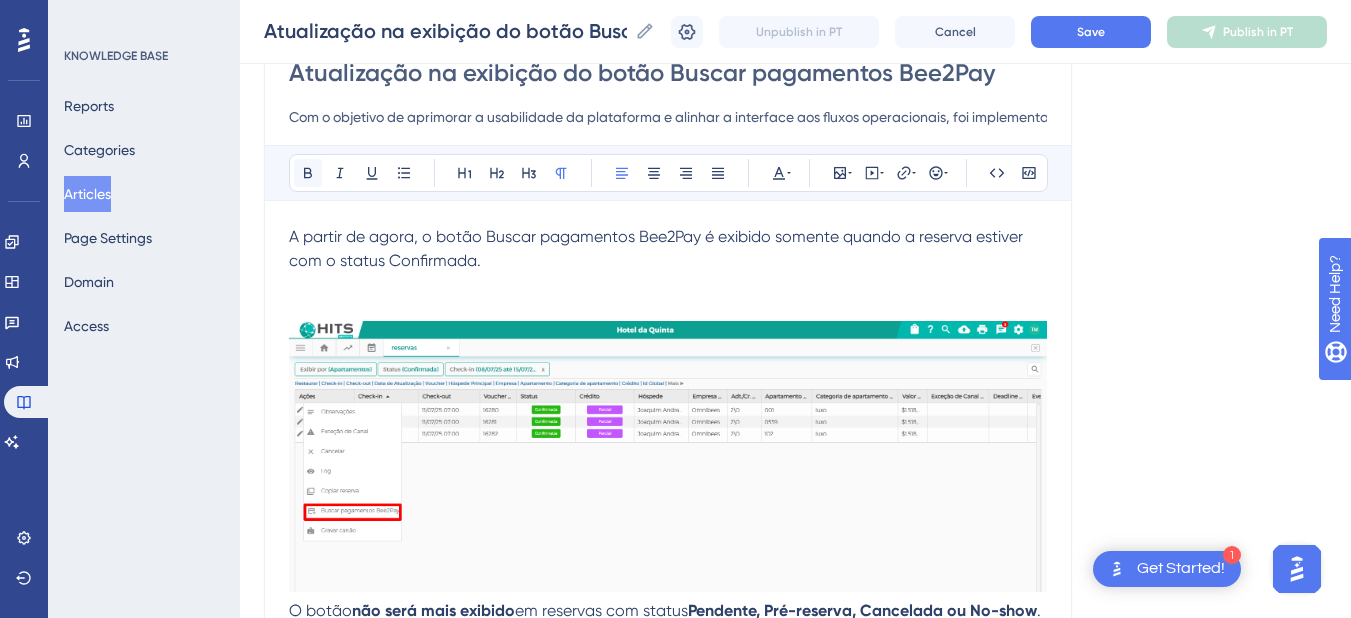 click 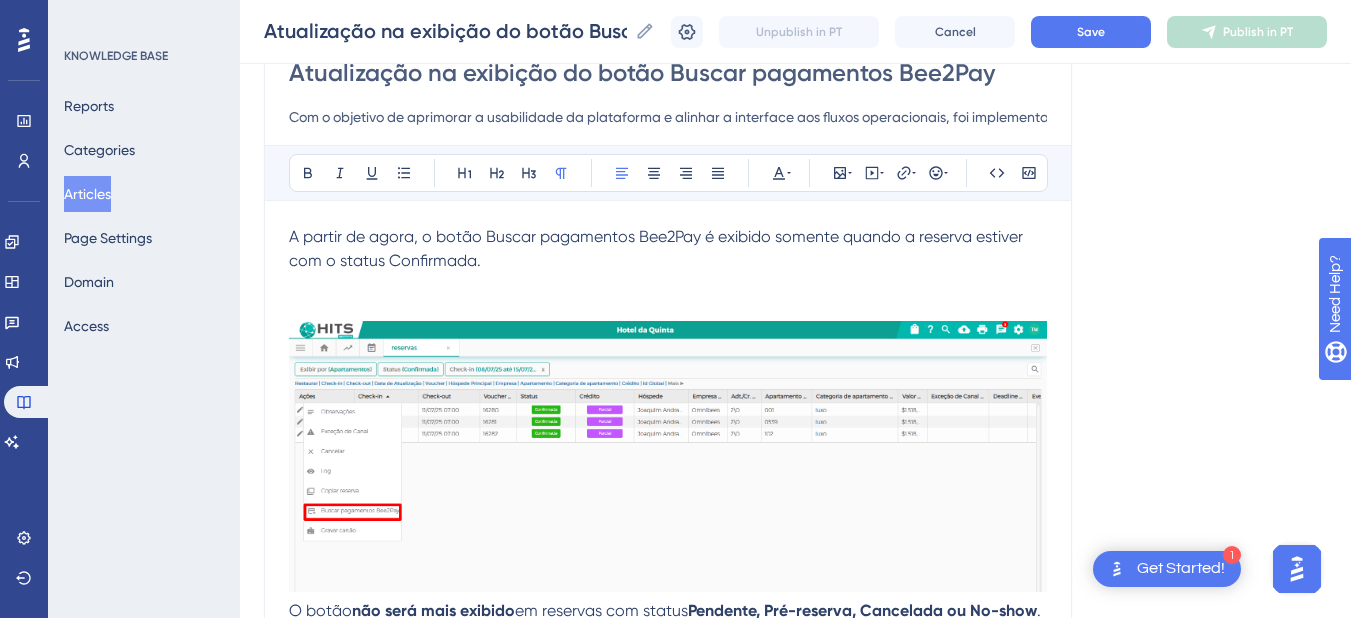 click on "A partir de agora, o botão Buscar pagamentos Bee2Pay é exibido somente quando a reserva estiver com o status Confirmada." at bounding box center (658, 248) 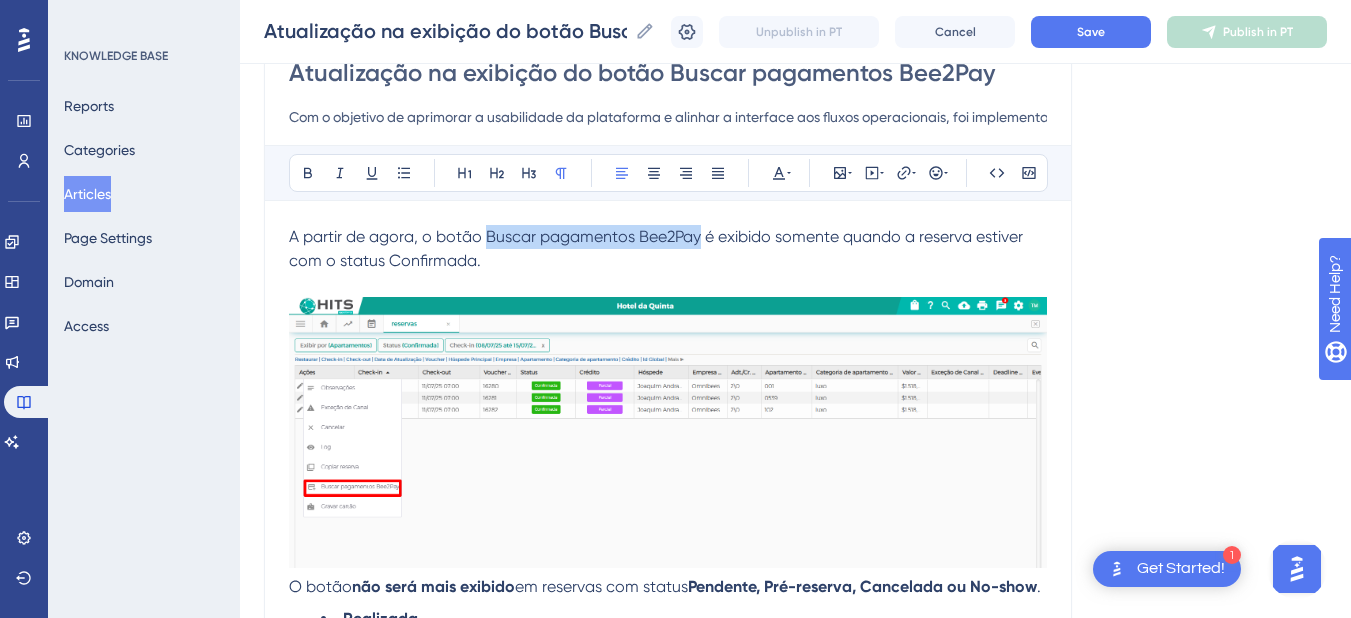 drag, startPoint x: 522, startPoint y: 240, endPoint x: 702, endPoint y: 242, distance: 180.01111 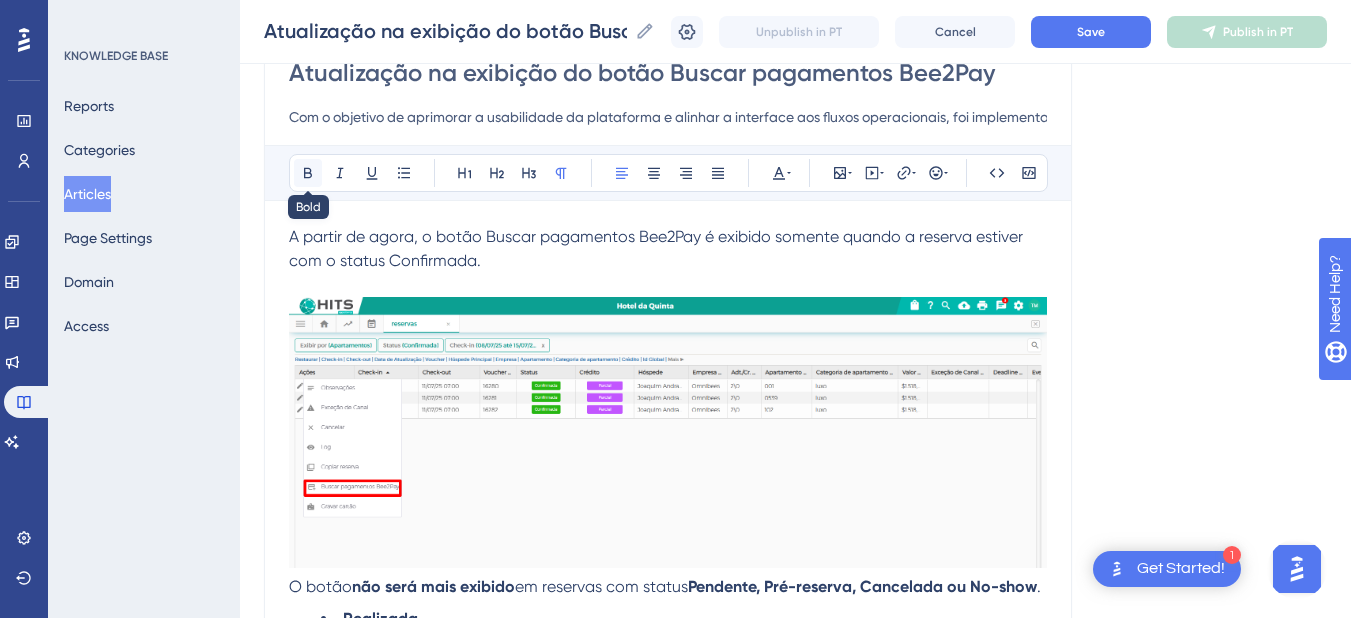 click 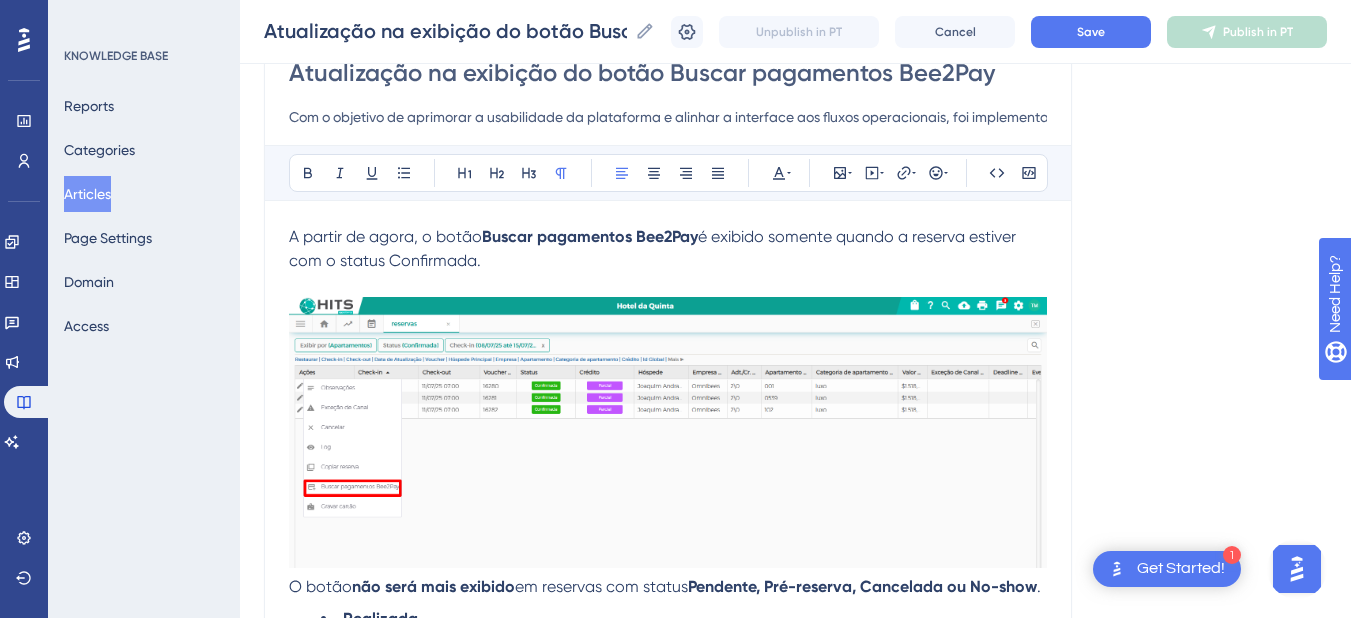 click on "A partir de agora, o botão  Buscar pagamentos Bee2Pay  é exibido somente quando a reserva estiver com o status Confirmada." at bounding box center (668, 249) 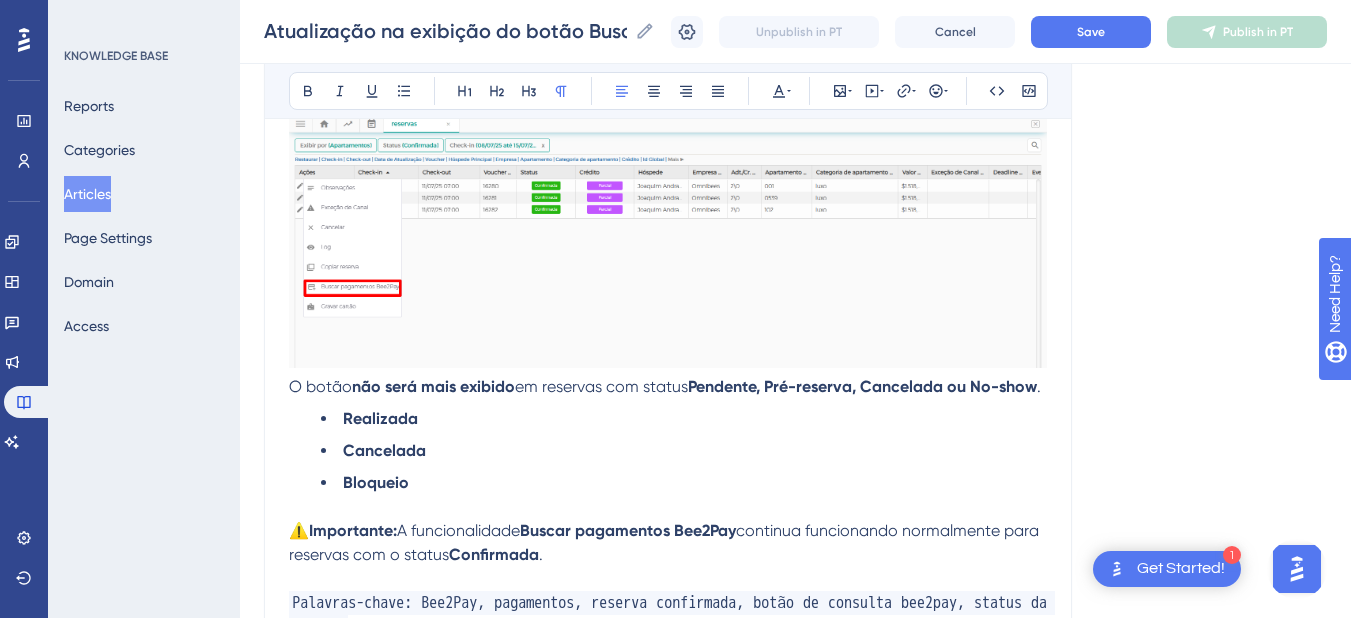 click on "em reservas com status" at bounding box center [601, 386] 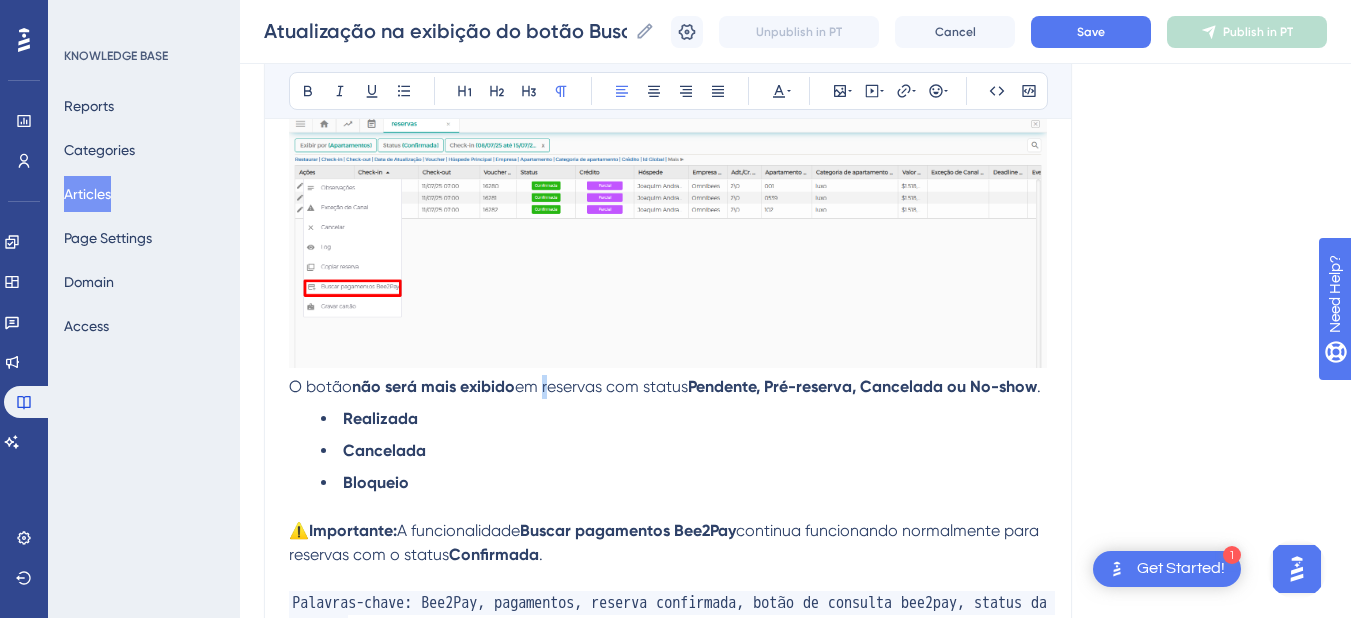 click on "em reservas com status" at bounding box center (601, 386) 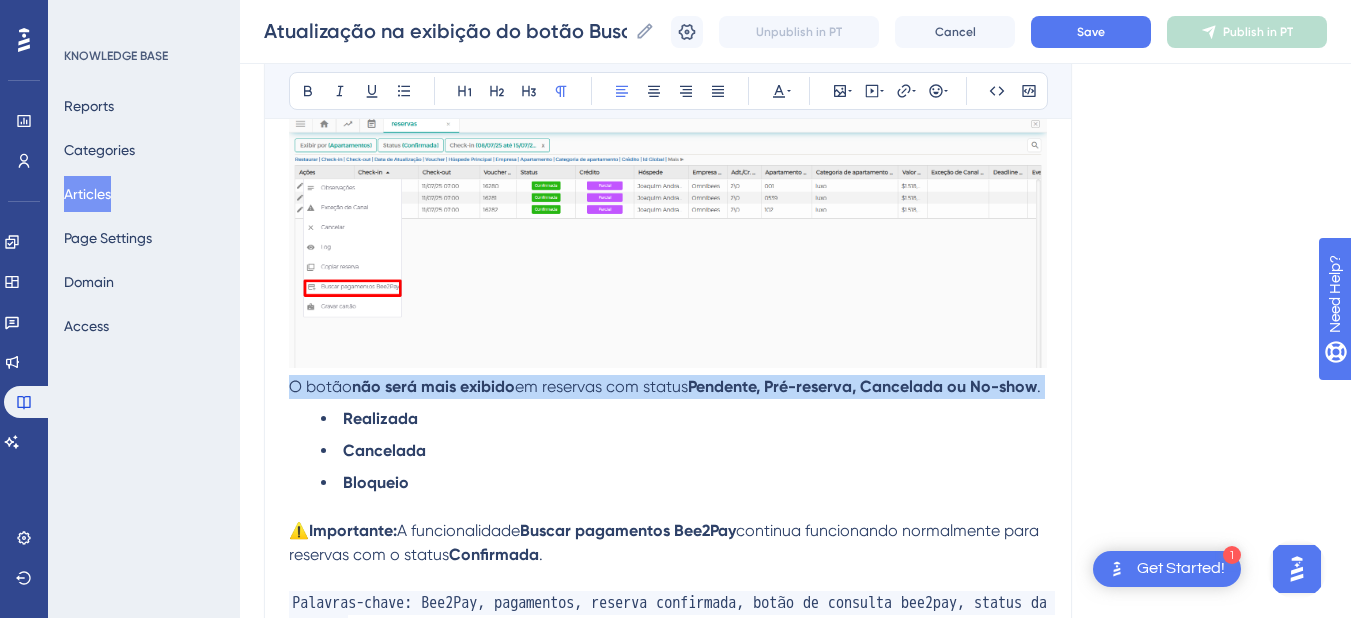 click on "em reservas com status" at bounding box center [601, 386] 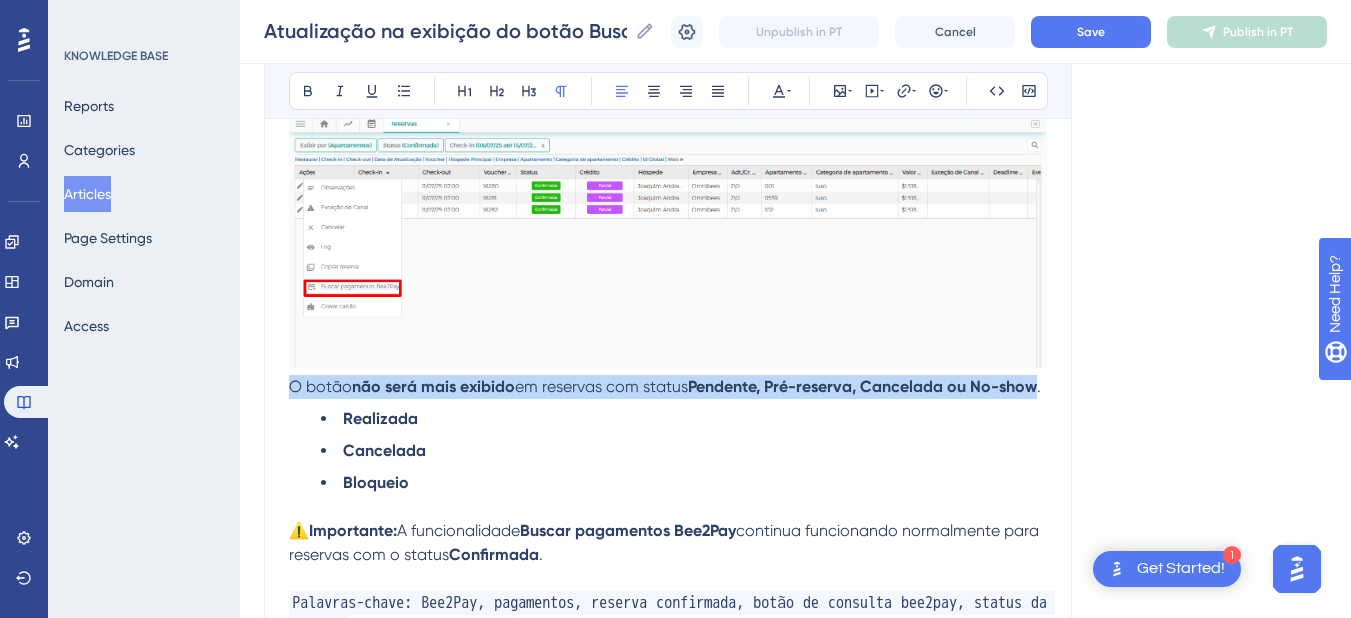 click on "O botão  não será mais exibido  em reservas com status  Pendente, Pré-reserva, Cancelada ou No-show ." at bounding box center (668, 387) 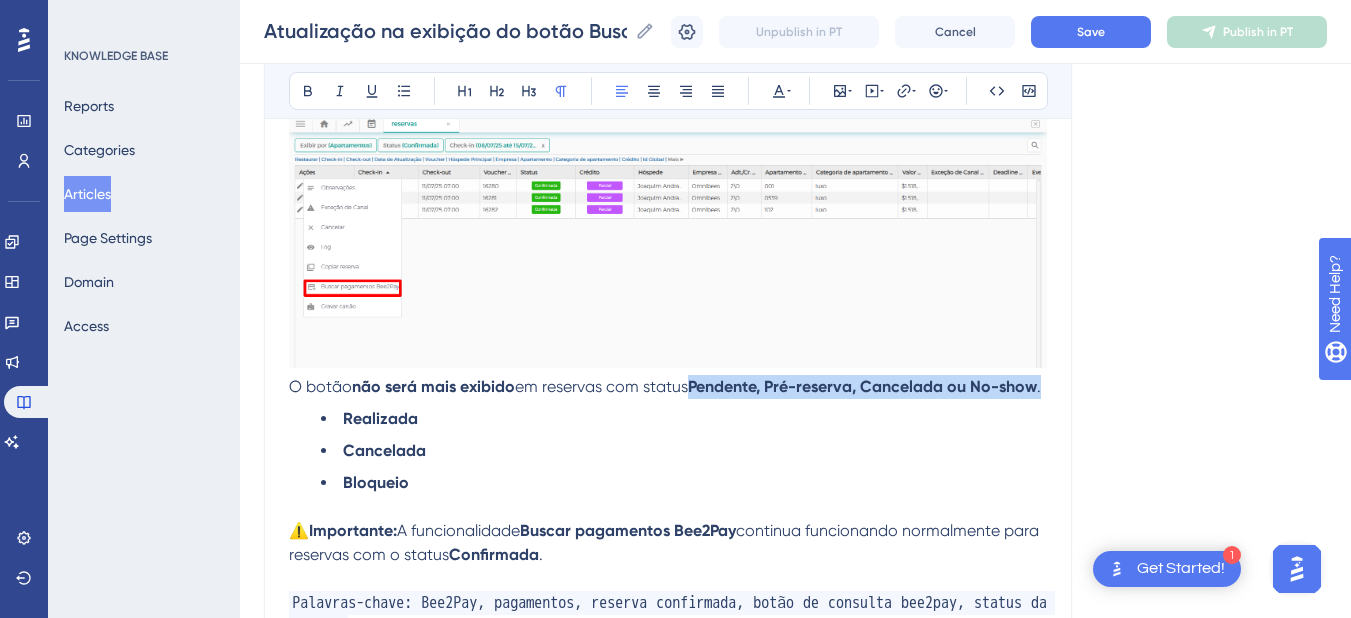 drag, startPoint x: 697, startPoint y: 386, endPoint x: 1006, endPoint y: 403, distance: 309.4673 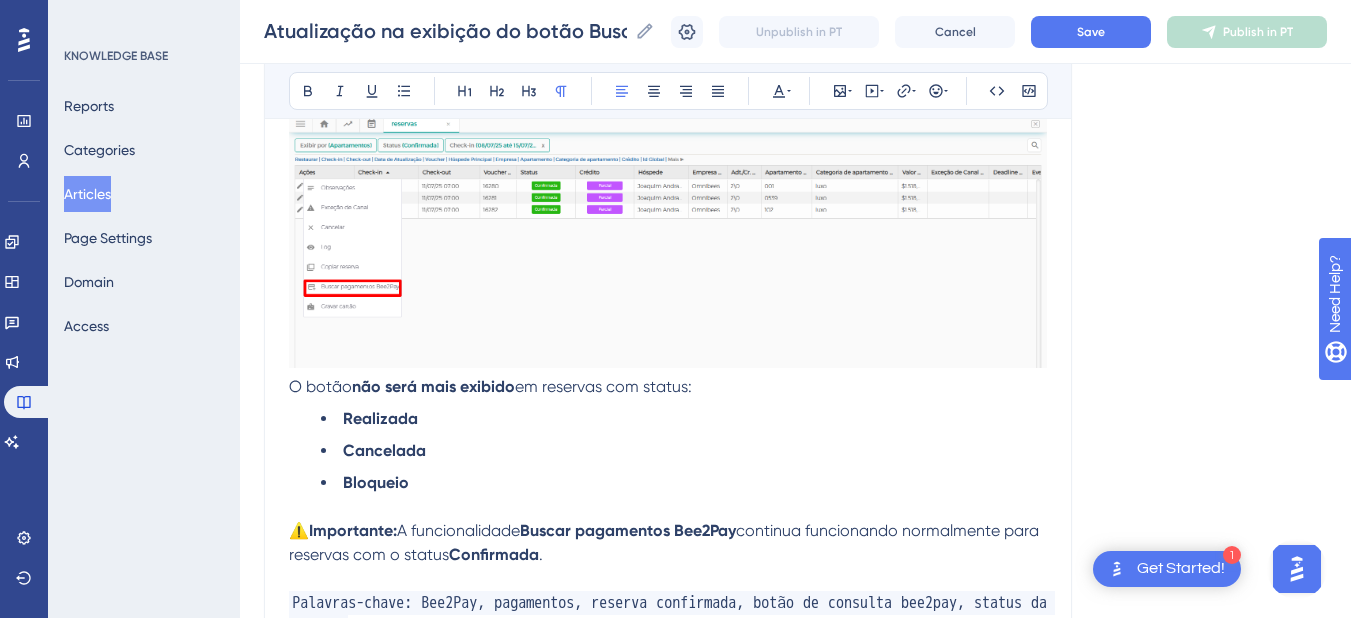 click on "não será mais exibido" at bounding box center [433, 386] 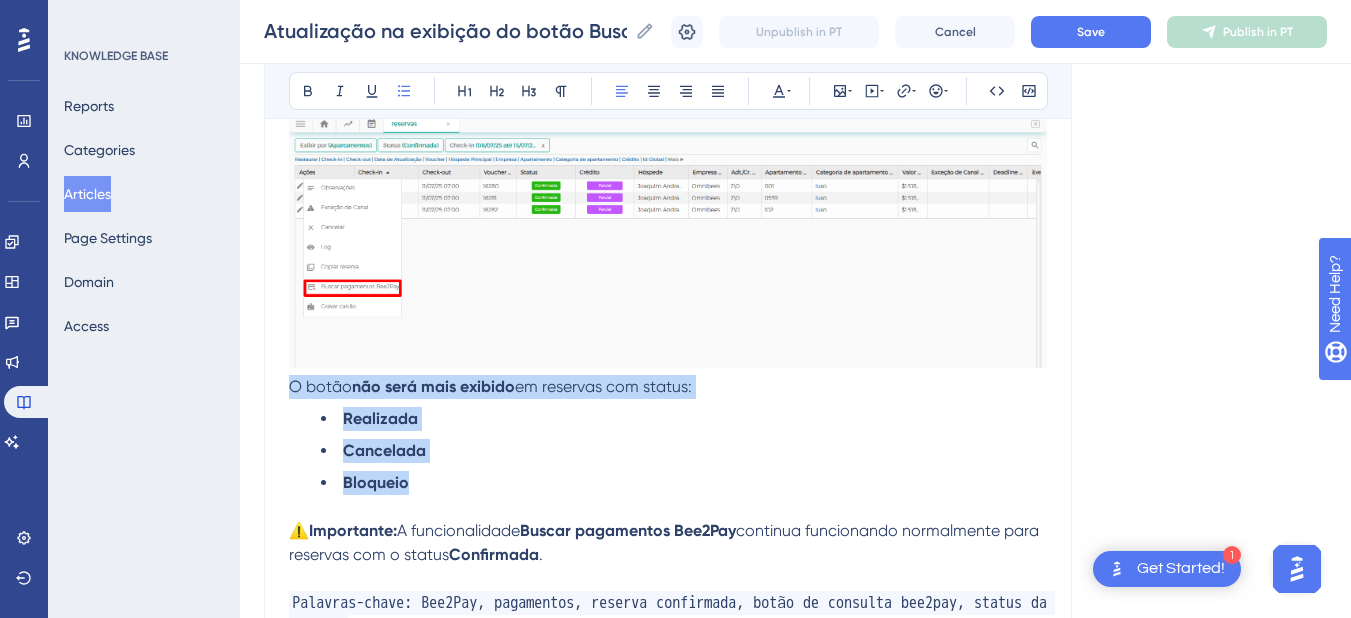 drag, startPoint x: 416, startPoint y: 491, endPoint x: 267, endPoint y: 385, distance: 182.85786 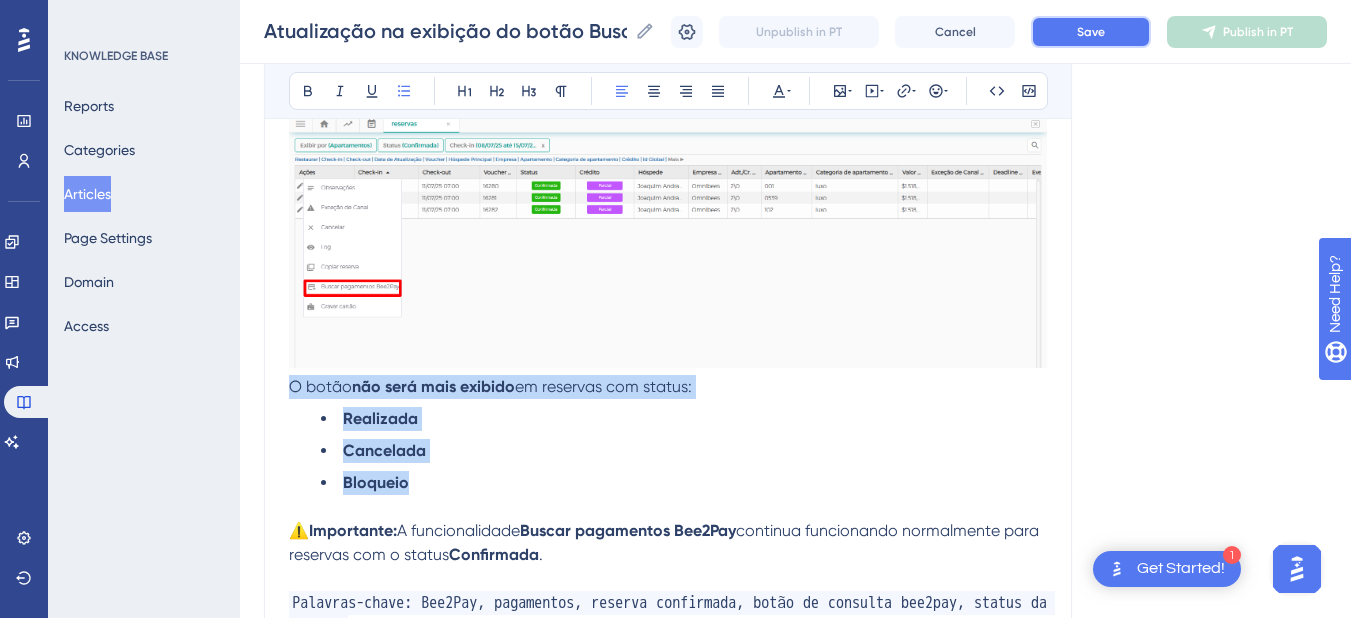 click on "Save" at bounding box center [1091, 32] 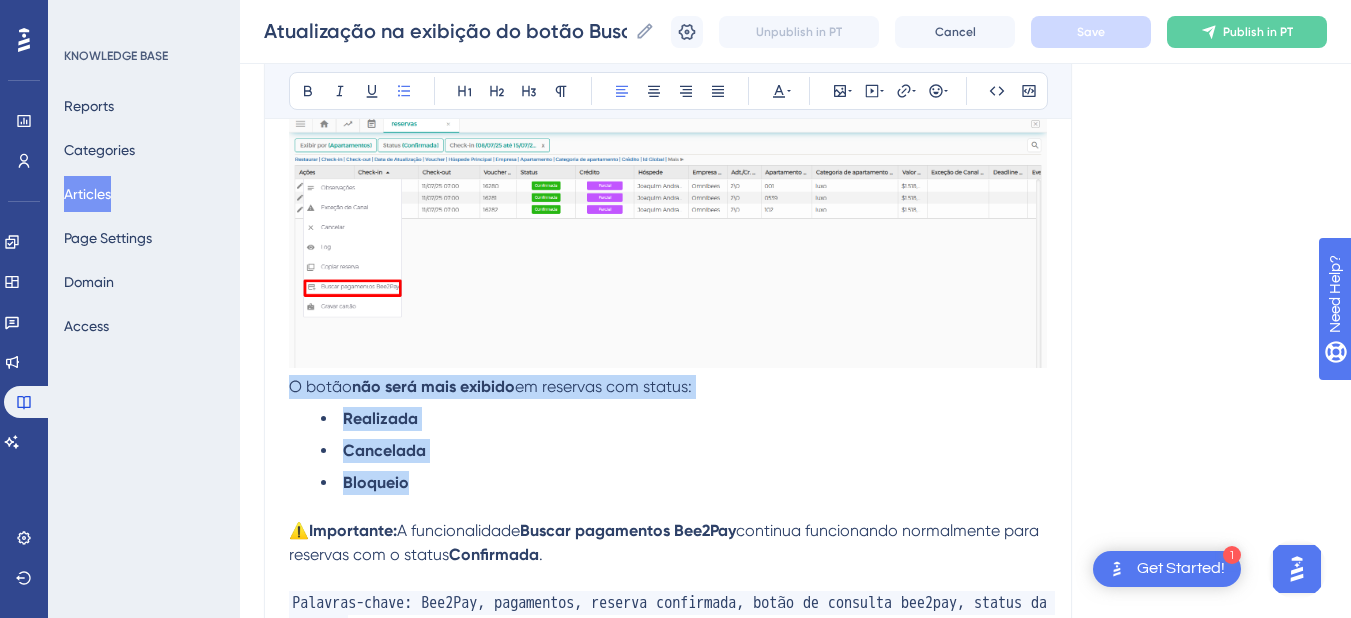 click on "O botão" at bounding box center (320, 386) 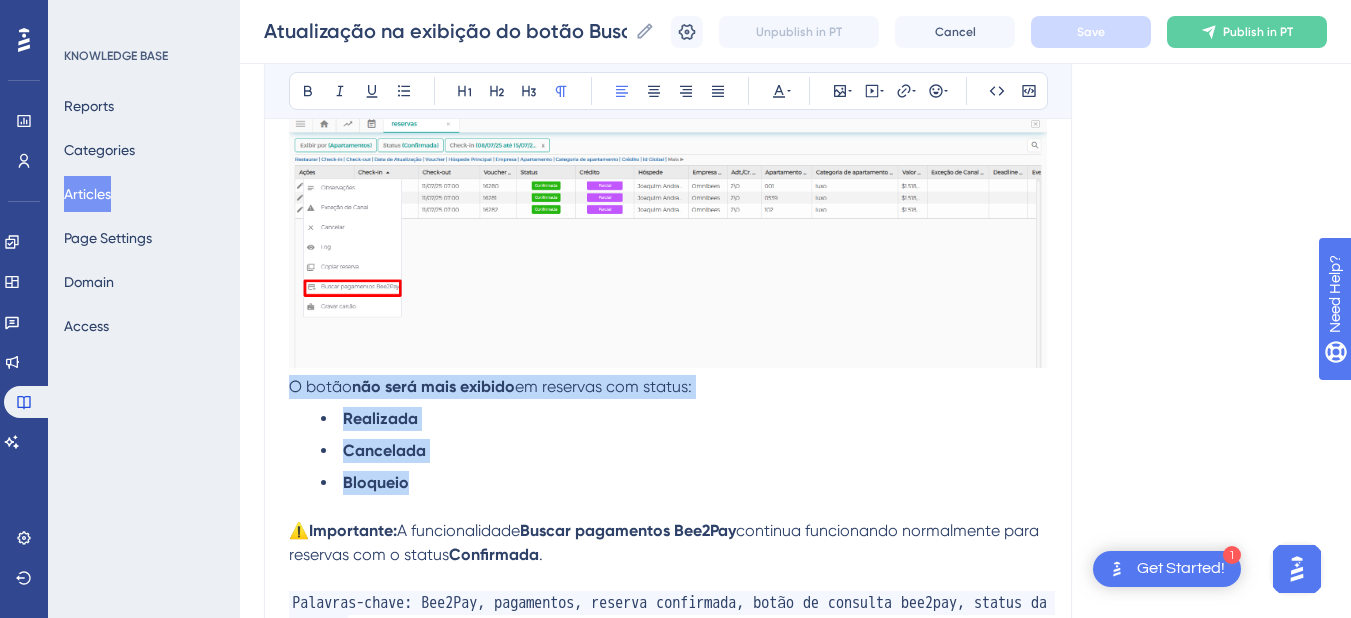click on "O botão" at bounding box center (320, 386) 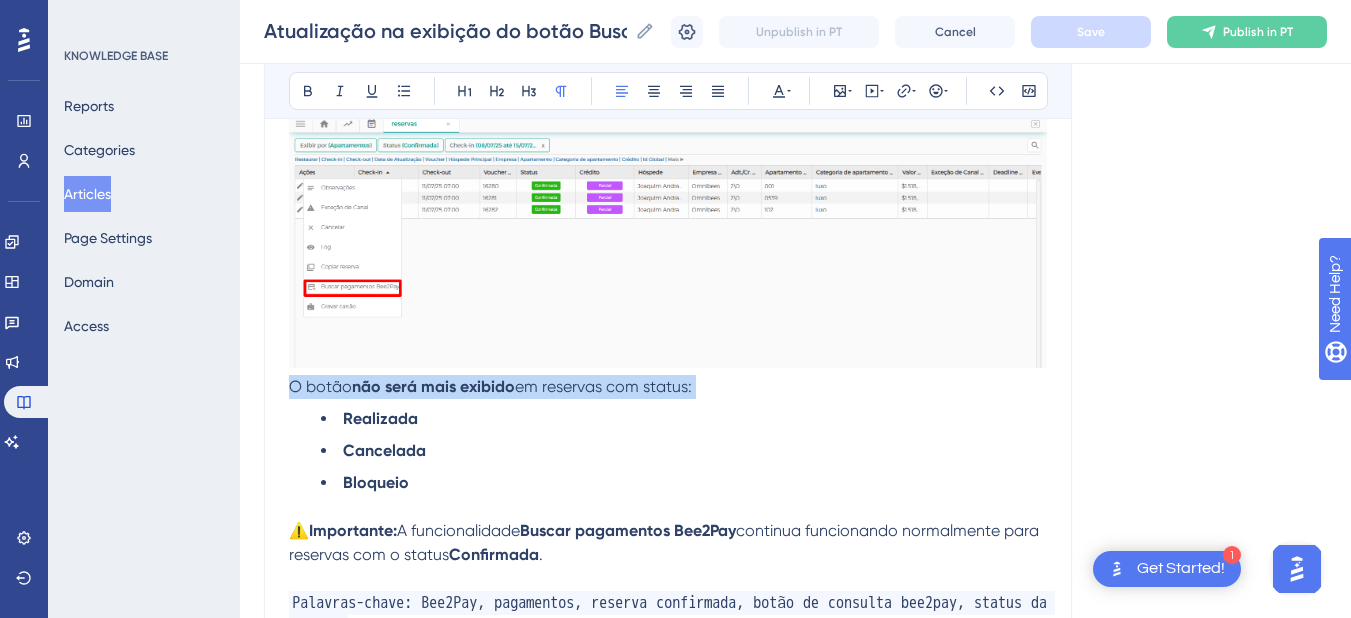 click on "O botão" at bounding box center [320, 386] 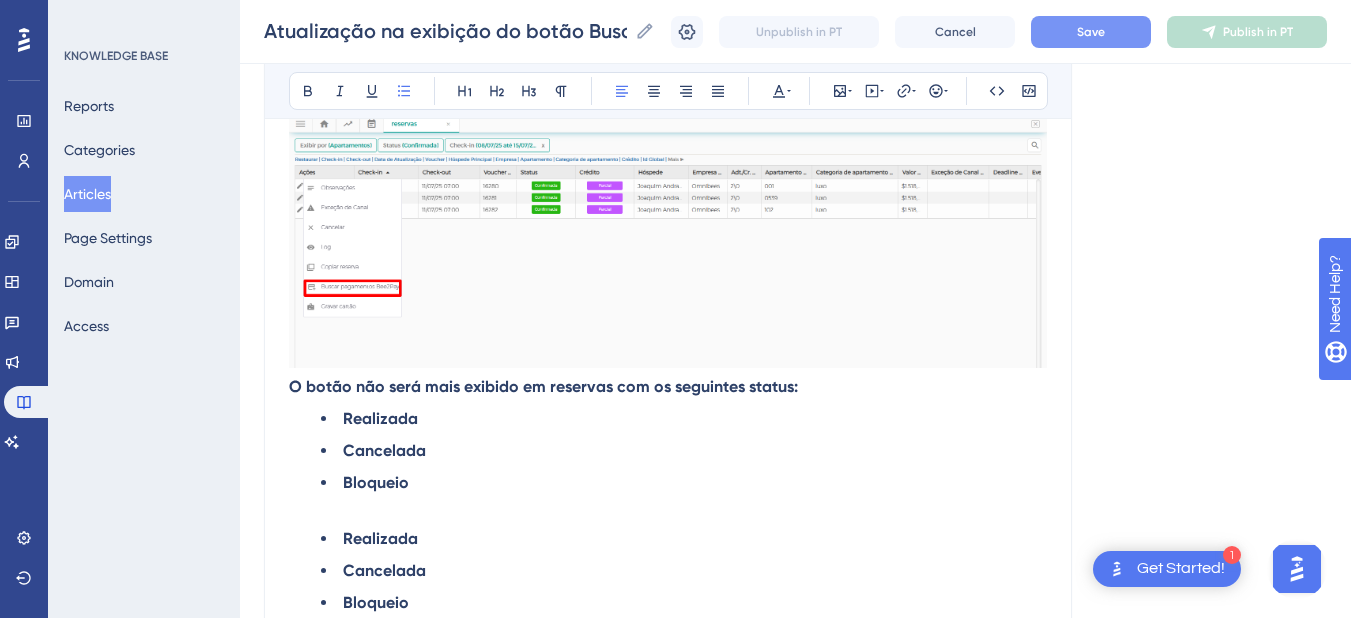 scroll, scrollTop: 600, scrollLeft: 0, axis: vertical 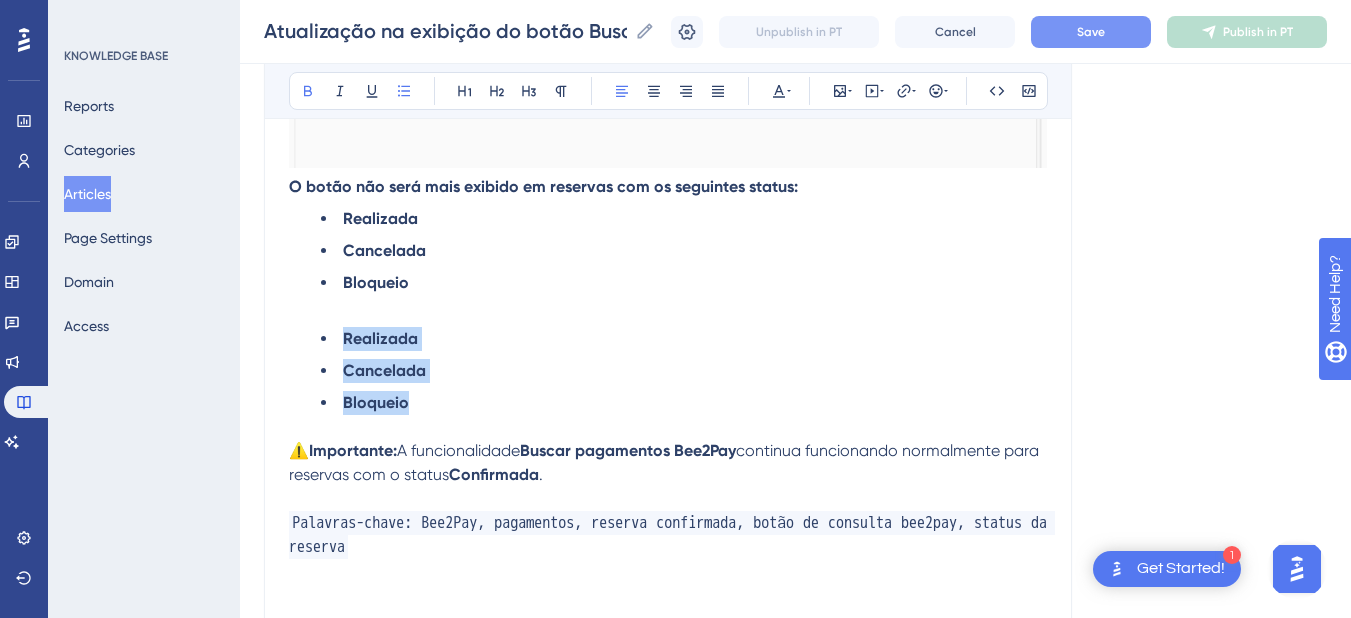 drag, startPoint x: 439, startPoint y: 413, endPoint x: 303, endPoint y: 334, distance: 157.28 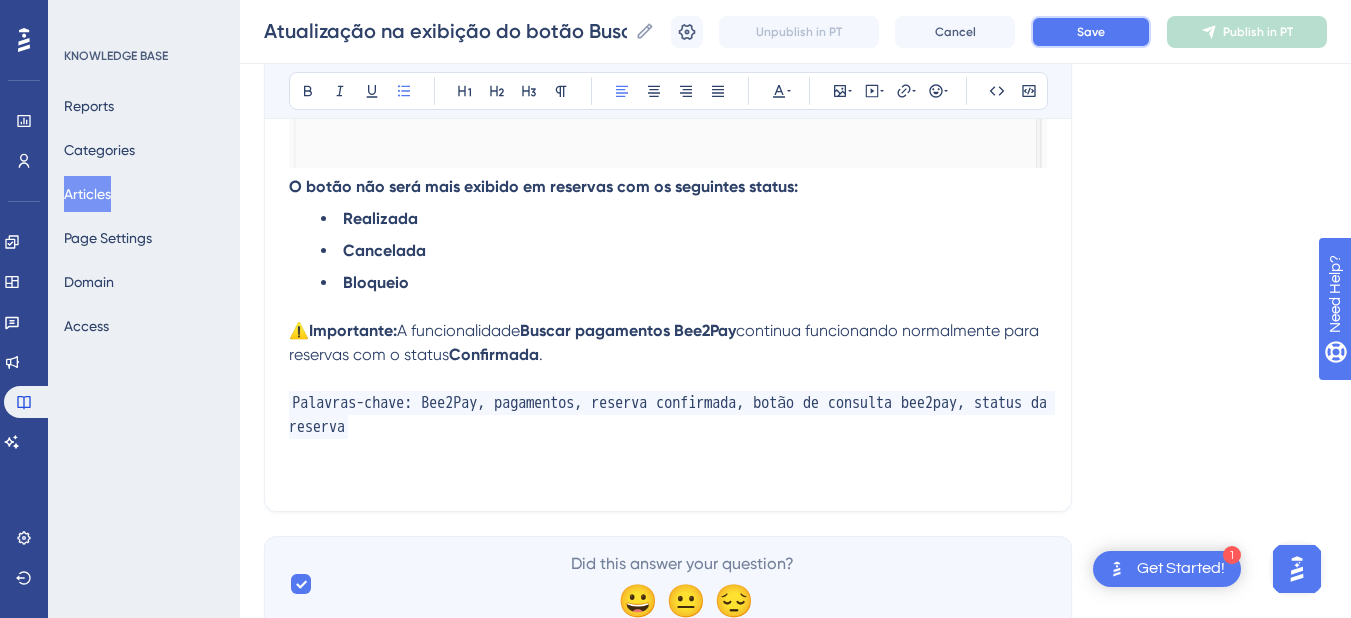 click on "Save" at bounding box center (1091, 32) 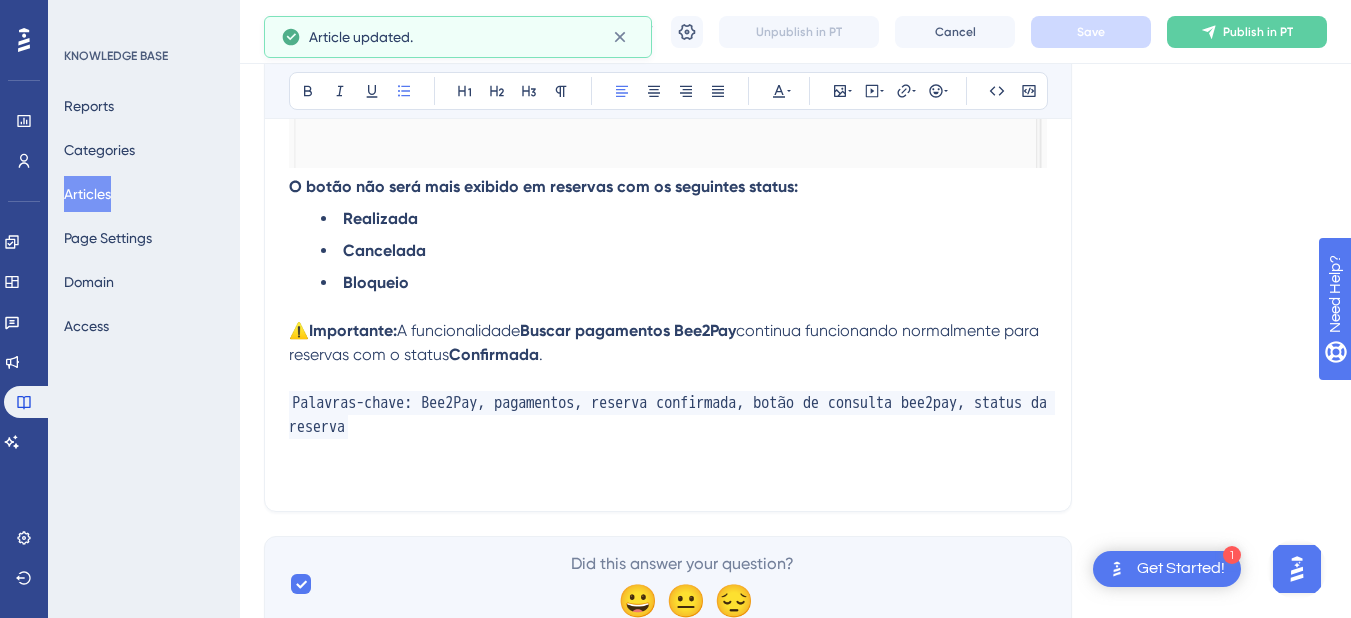 click on "Palavras-chave: Bee2Pay, pagamentos, reserva confirmada, botão de consulta bee2pay, status da reserva" at bounding box center (668, 415) 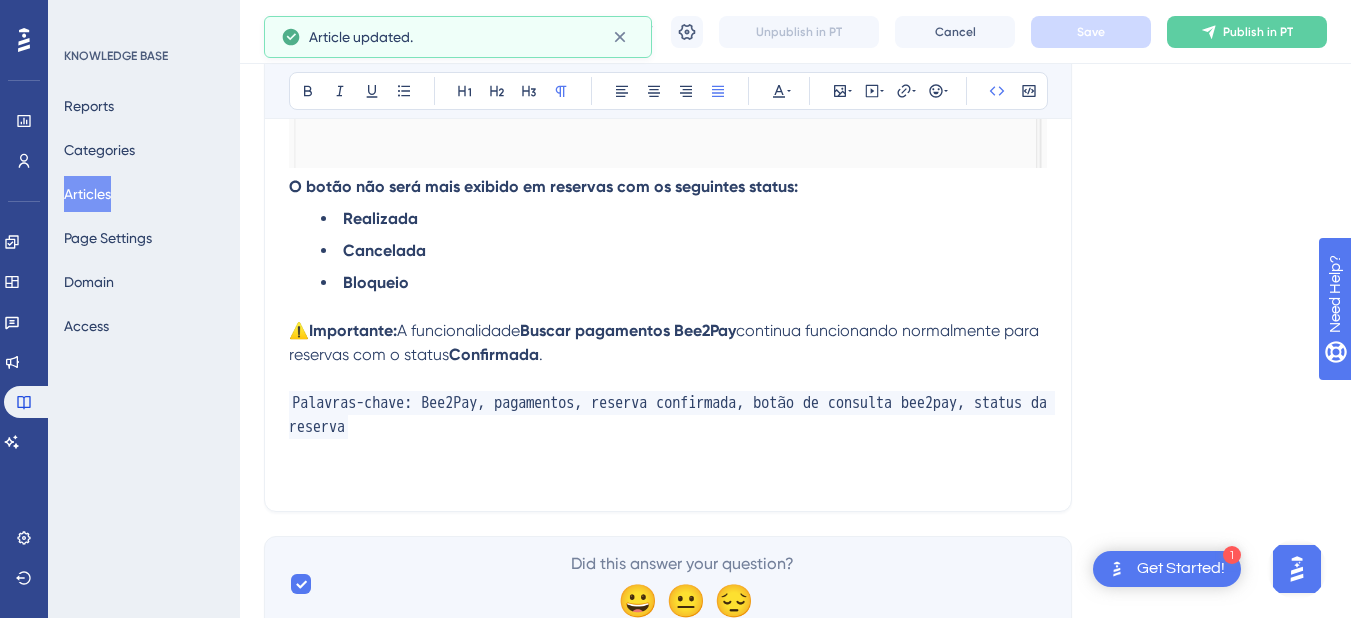 click on "Palavras-chave: Bee2Pay, pagamentos, reserva confirmada, botão de consulta bee2pay, status da reserva" at bounding box center (672, 415) 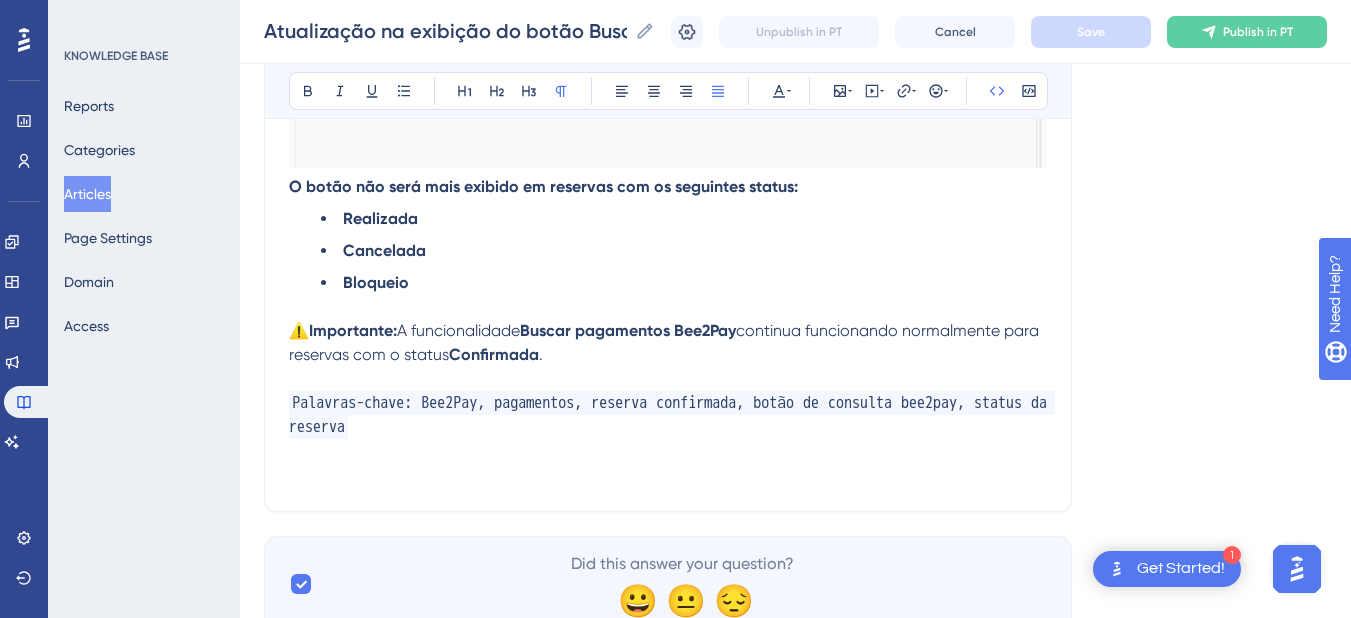 click on "Palavras-chave: Bee2Pay, pagamentos, reserva confirmada, botão de consulta bee2pay, status da reserva" at bounding box center [672, 415] 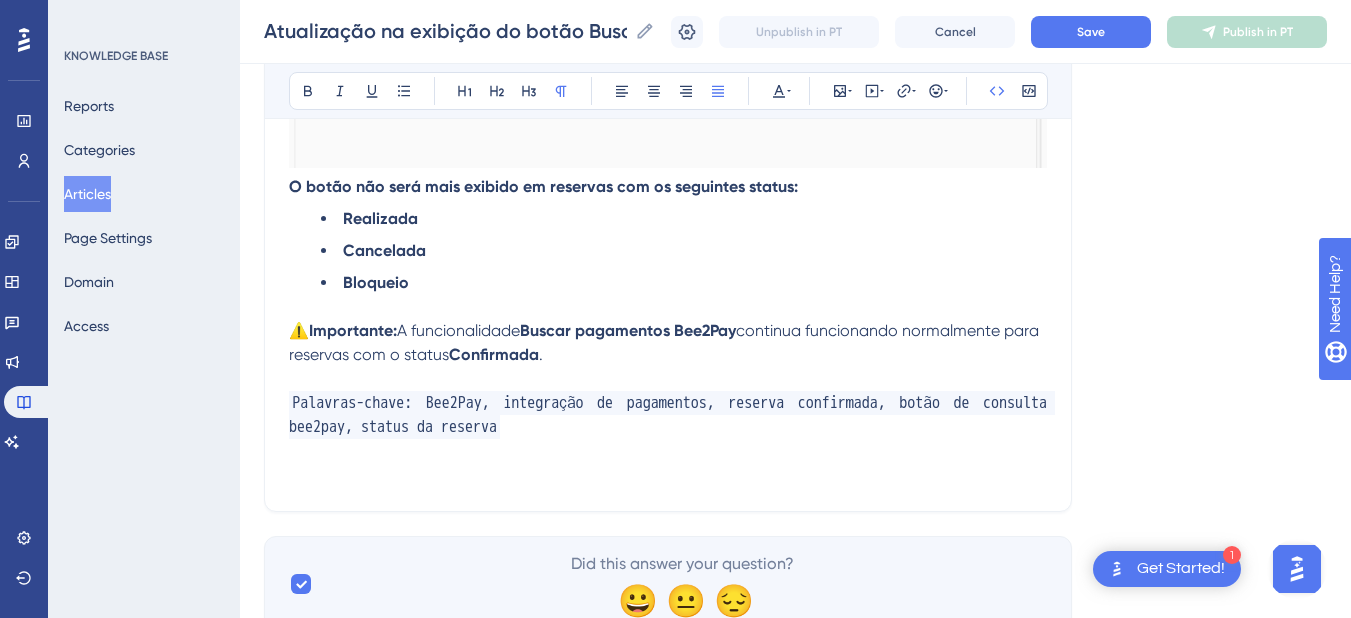 click on "Palavras-chave: Bee2Pay, integração de pagamentos, reserva confirmada, botão de consulta bee2pay, status da reserva" at bounding box center [672, 415] 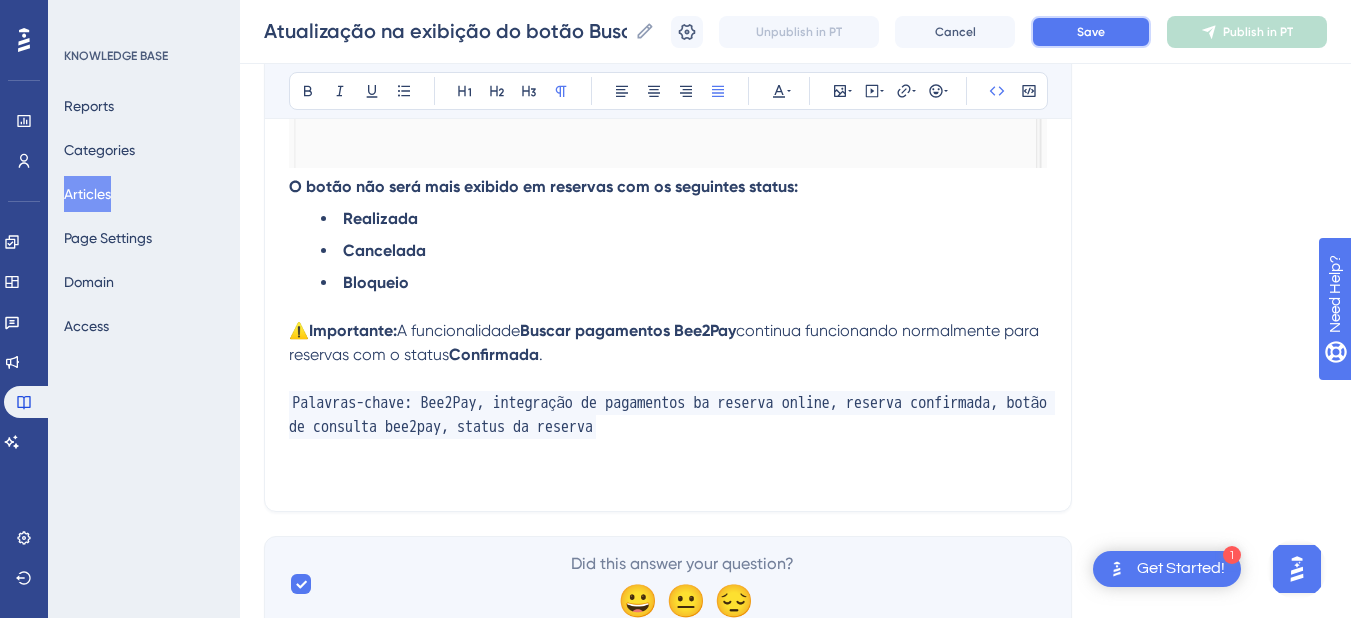 click on "Save" at bounding box center (1091, 32) 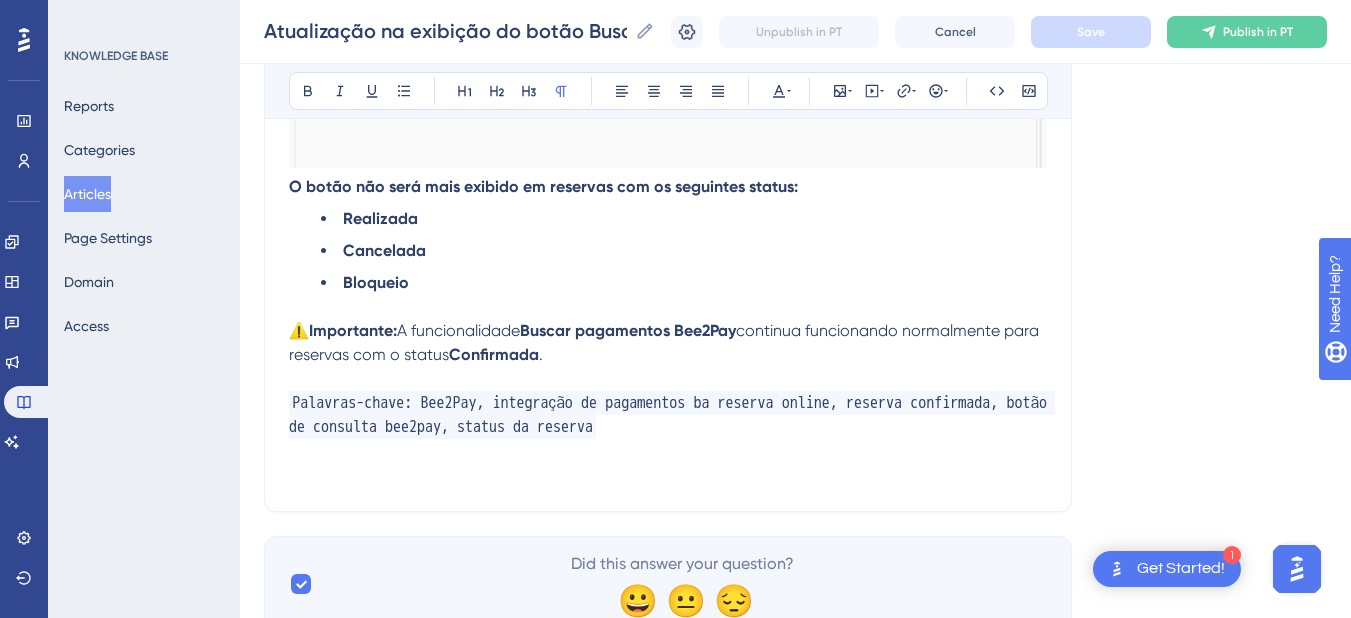 click at bounding box center (668, 379) 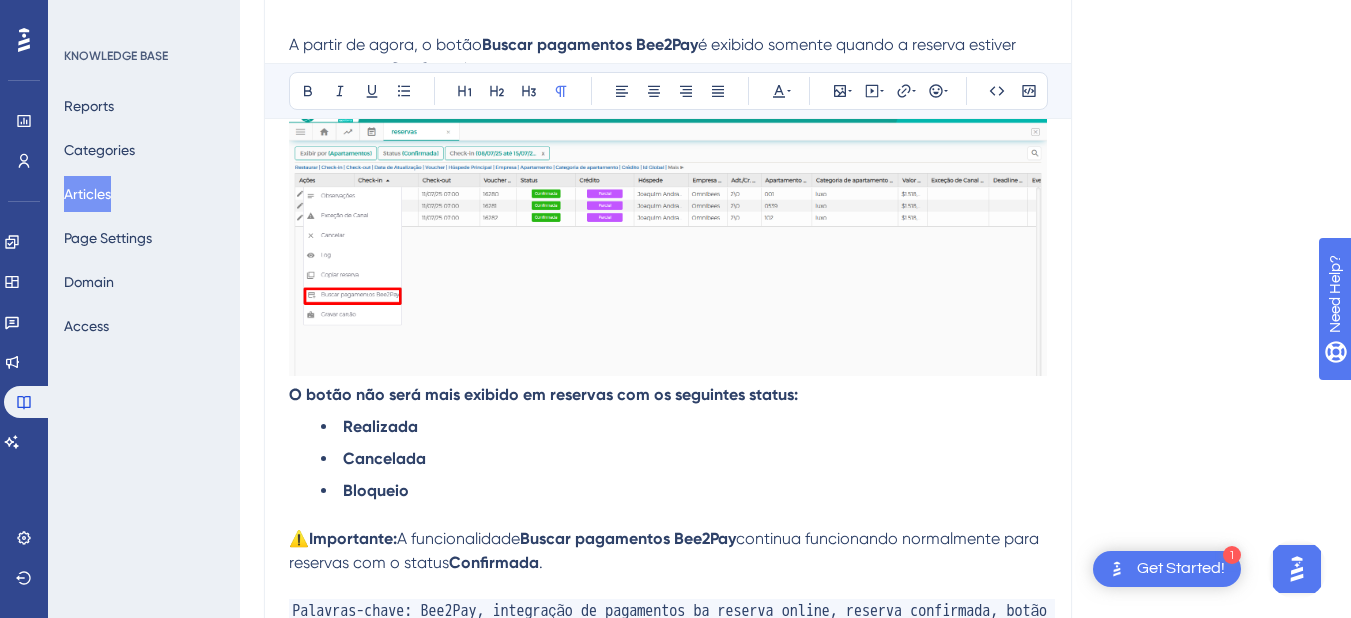 scroll, scrollTop: 0, scrollLeft: 0, axis: both 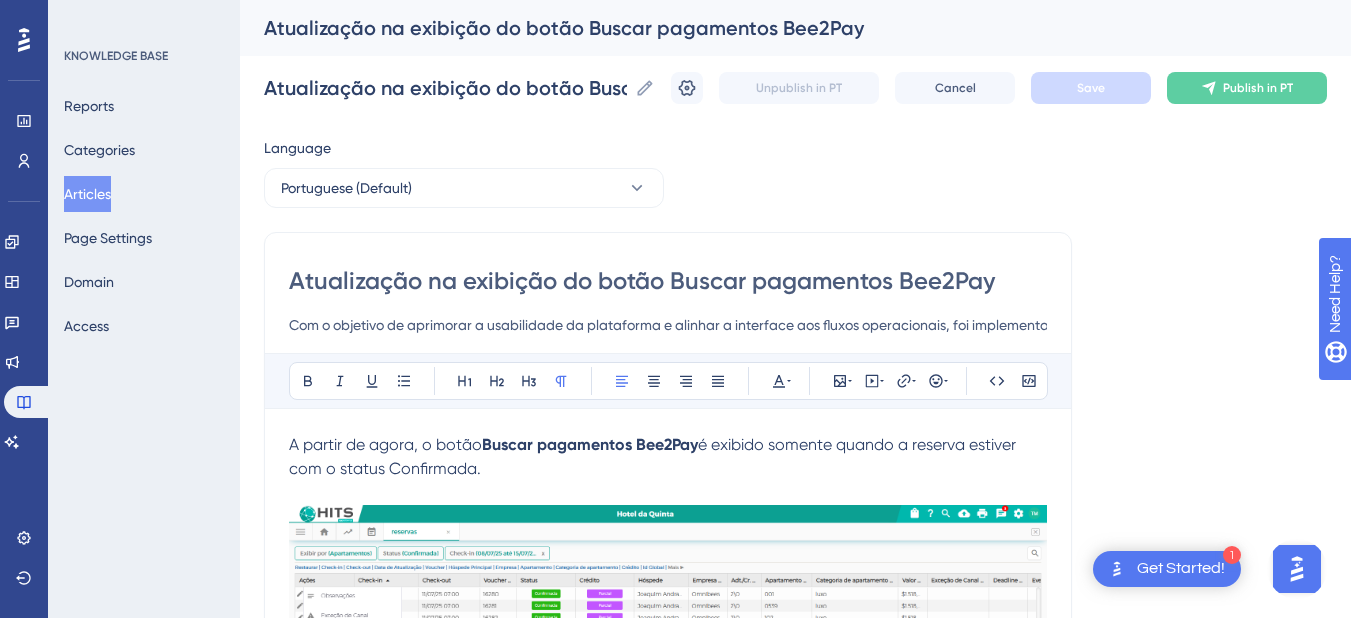 drag, startPoint x: 502, startPoint y: 465, endPoint x: 233, endPoint y: 442, distance: 269.98148 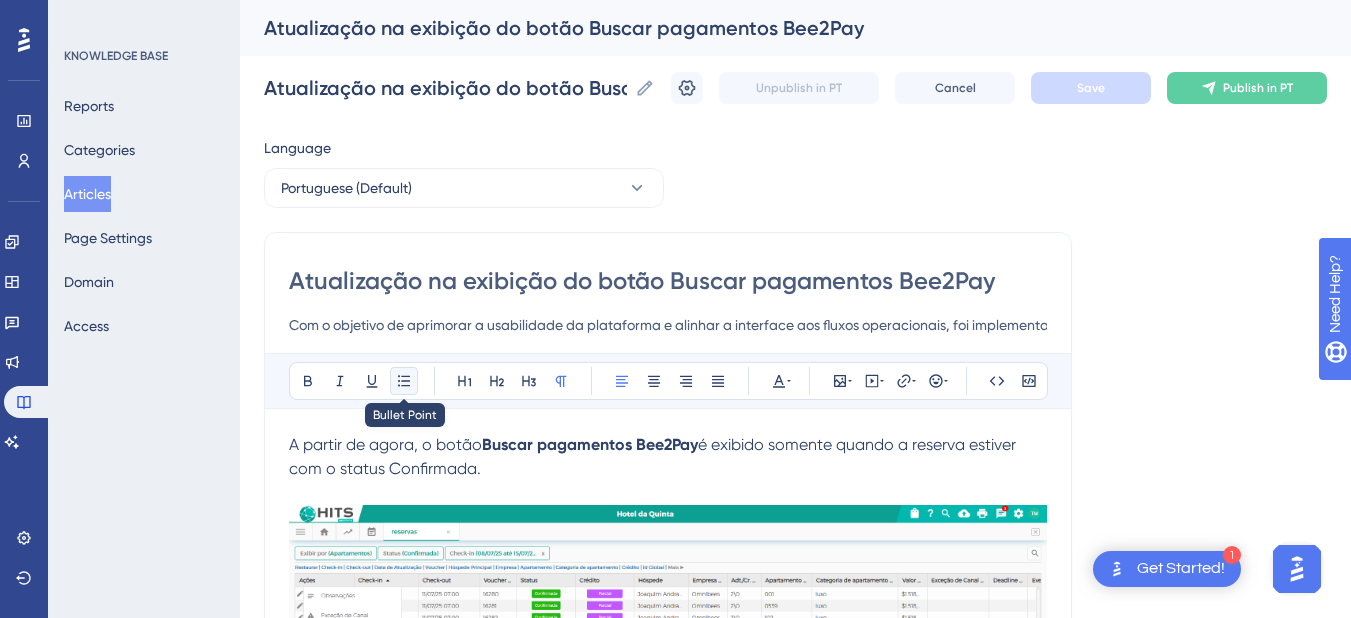 click 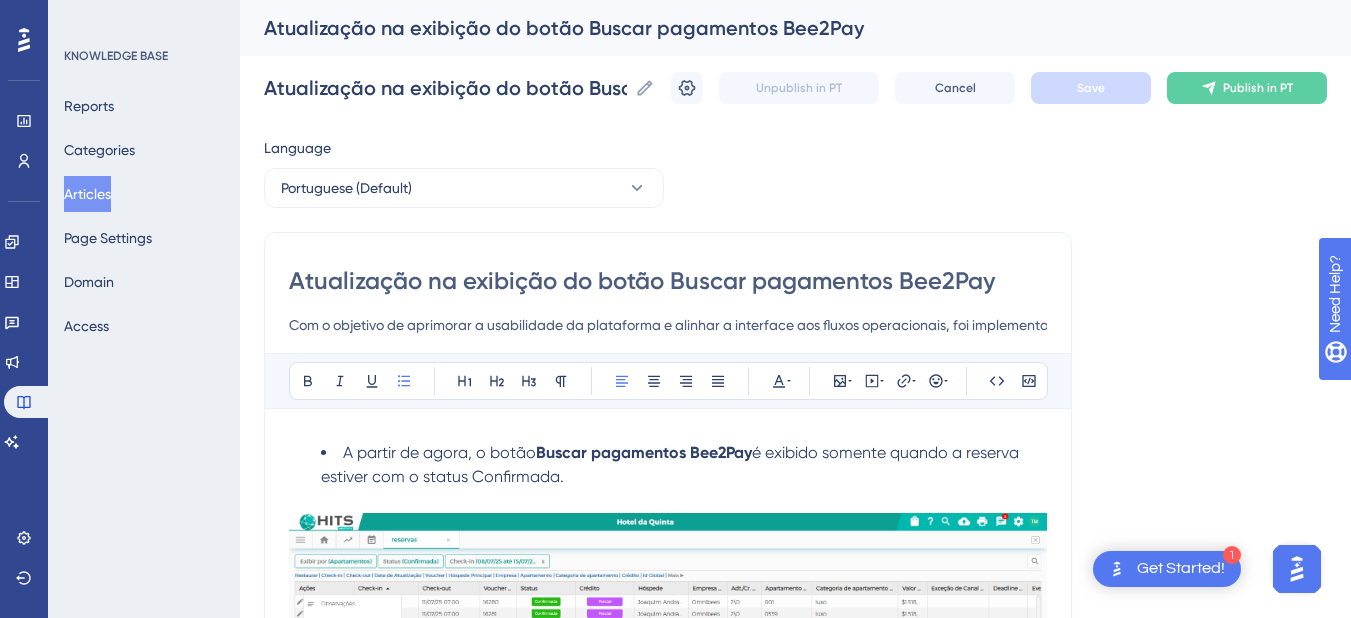 scroll, scrollTop: 400, scrollLeft: 0, axis: vertical 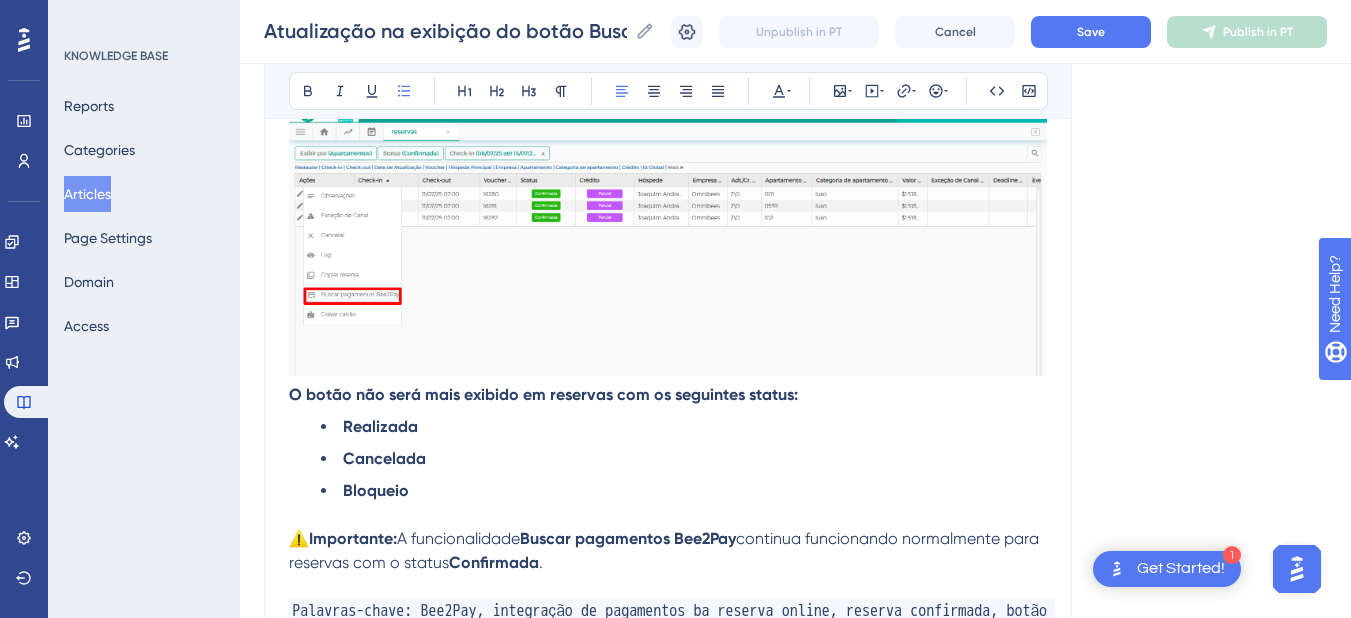 click on "Realizada" at bounding box center (380, 426) 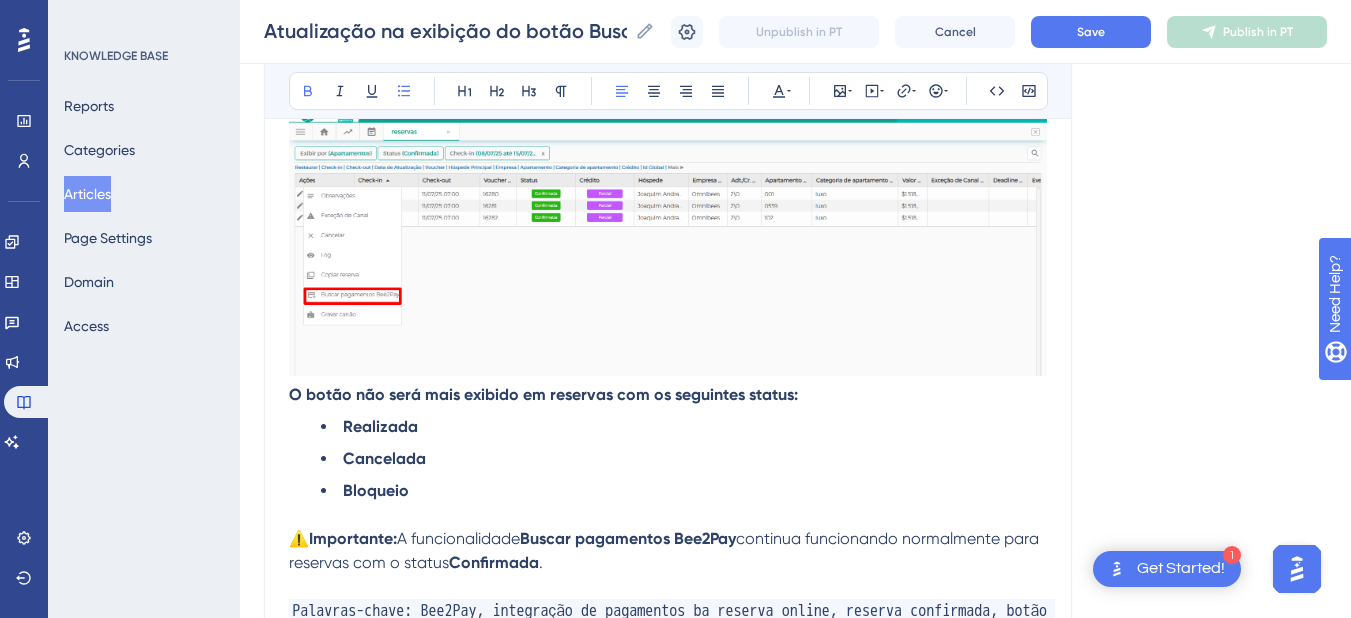 scroll, scrollTop: 0, scrollLeft: 0, axis: both 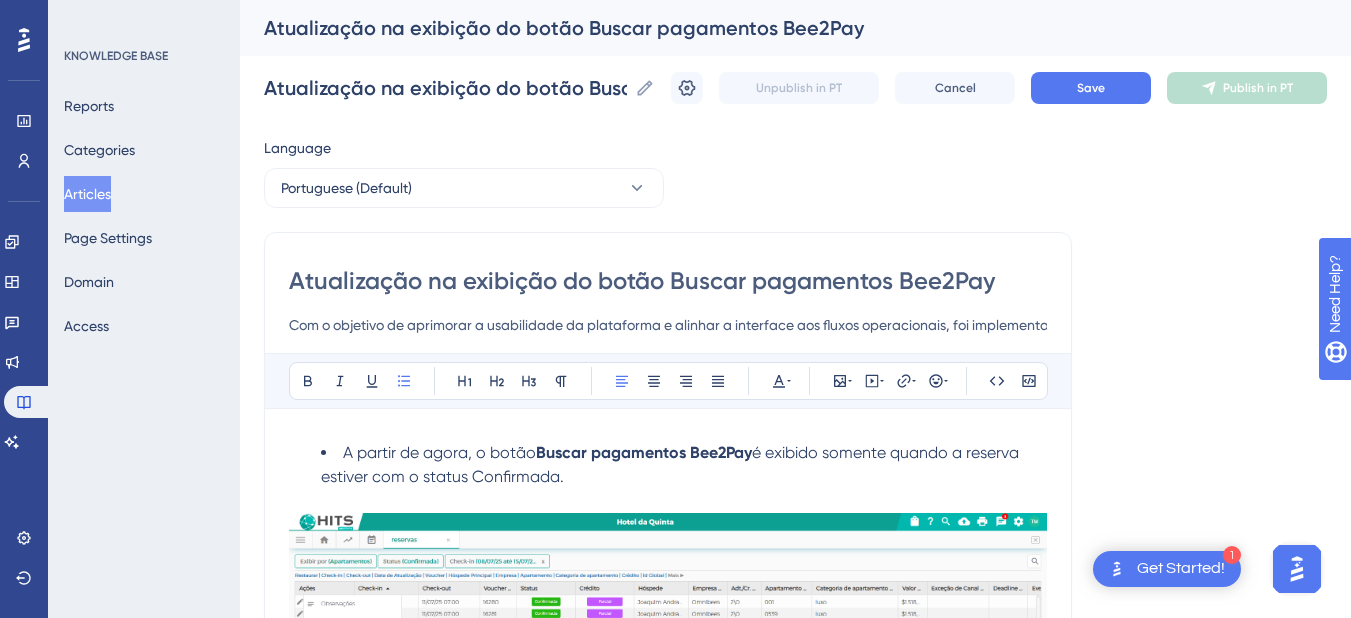 click on "A partir de agora, o botão  Buscar pagamentos Bee2Pay  é exibido somente quando a reserva estiver com o status Confirmada." at bounding box center (684, 465) 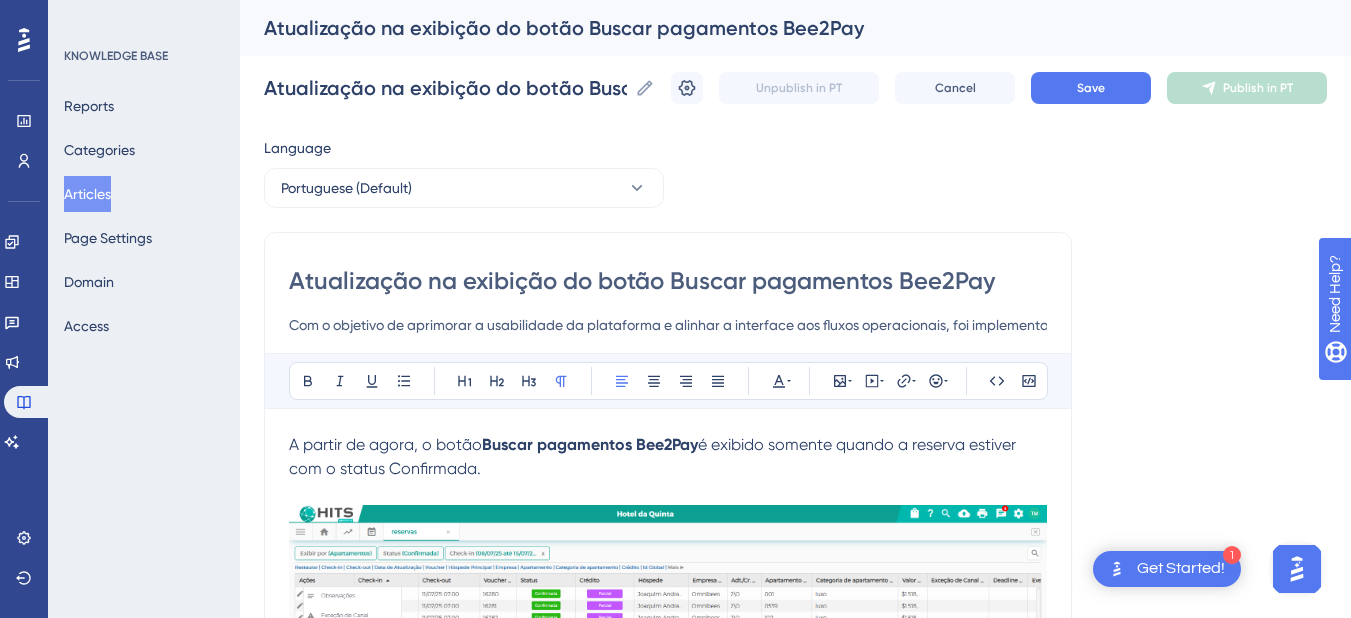 click on "A partir de agora, o botão  Buscar pagamentos Bee2Pay  é exibido somente quando a reserva estiver com o status Confirmada." at bounding box center [668, 457] 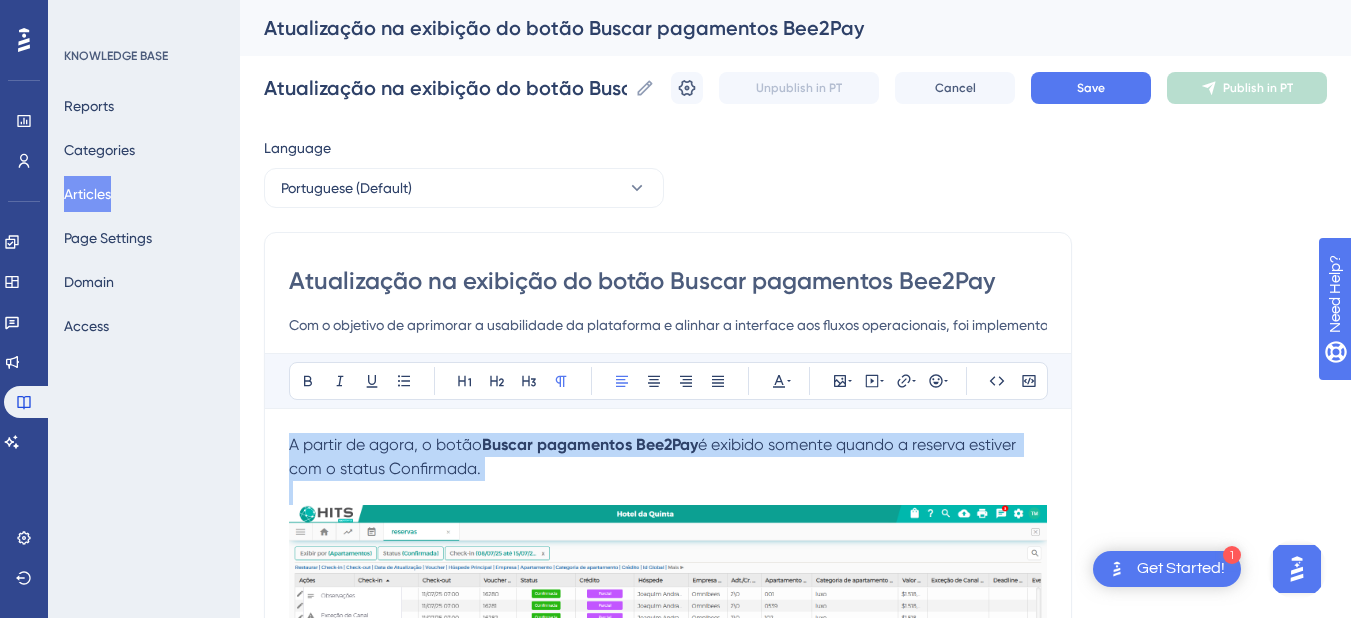 click on "A partir de agora, o botão" at bounding box center (385, 444) 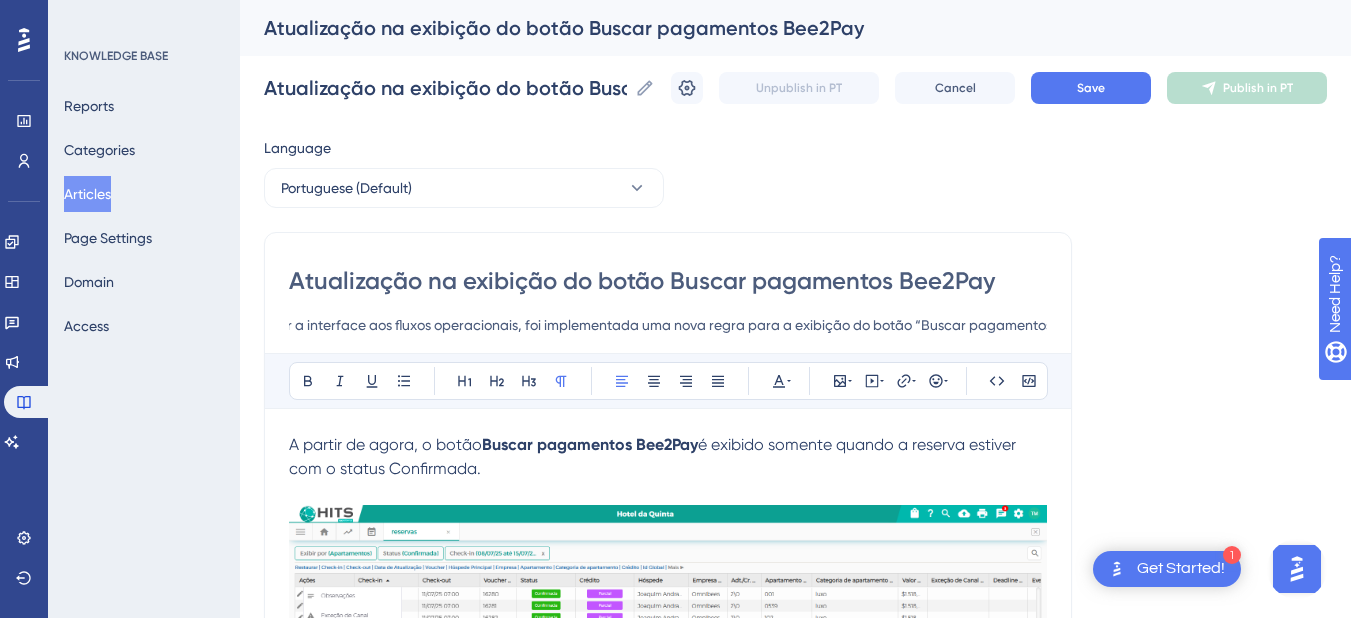 scroll, scrollTop: 0, scrollLeft: 633, axis: horizontal 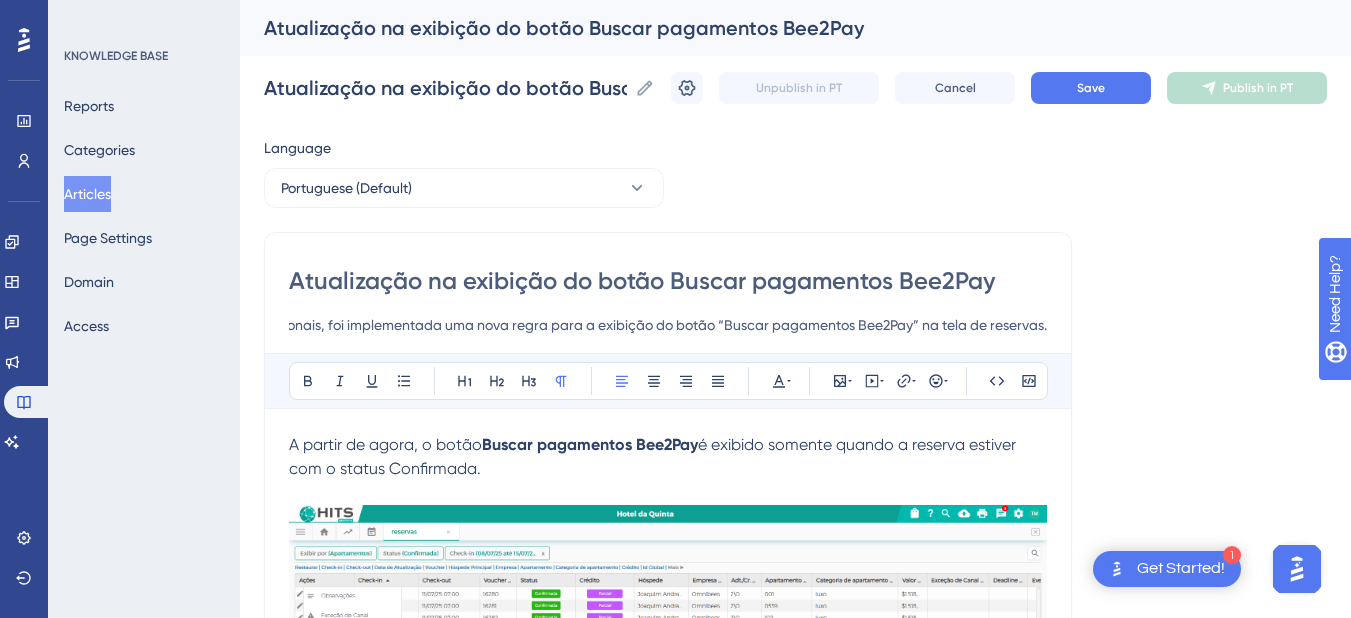 drag, startPoint x: 843, startPoint y: 327, endPoint x: 1059, endPoint y: 326, distance: 216.00232 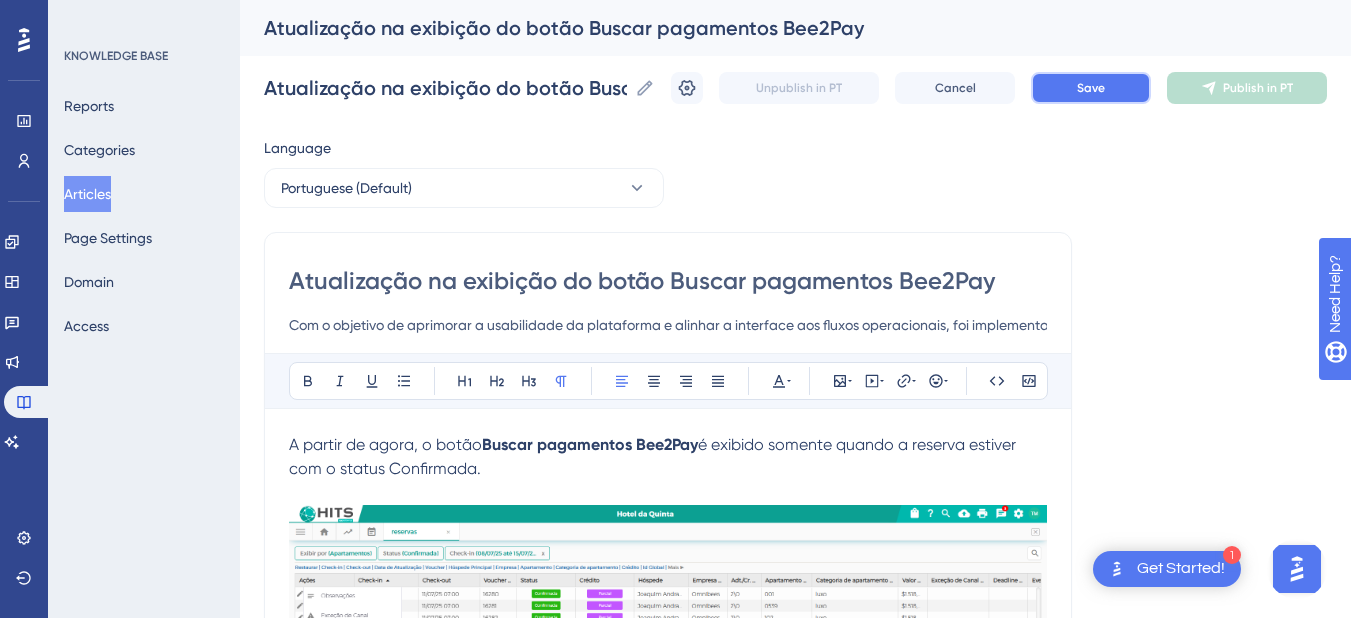 click on "Save" at bounding box center [1091, 88] 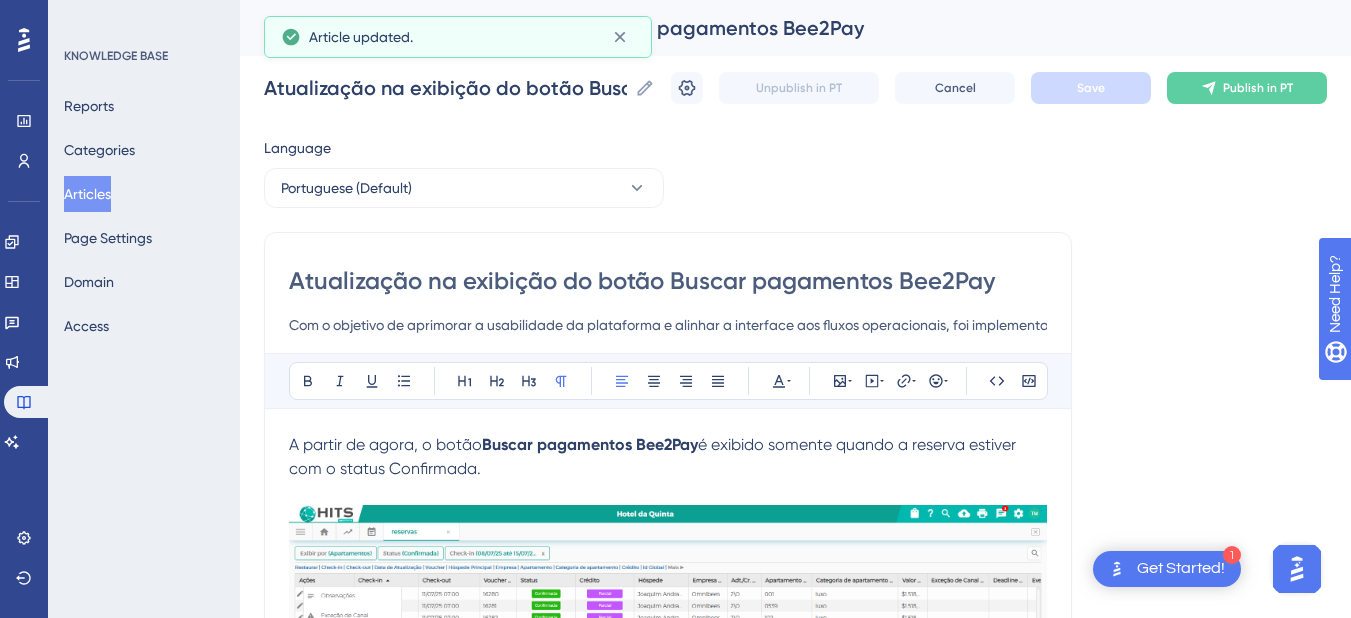 click on "Articles" at bounding box center (87, 194) 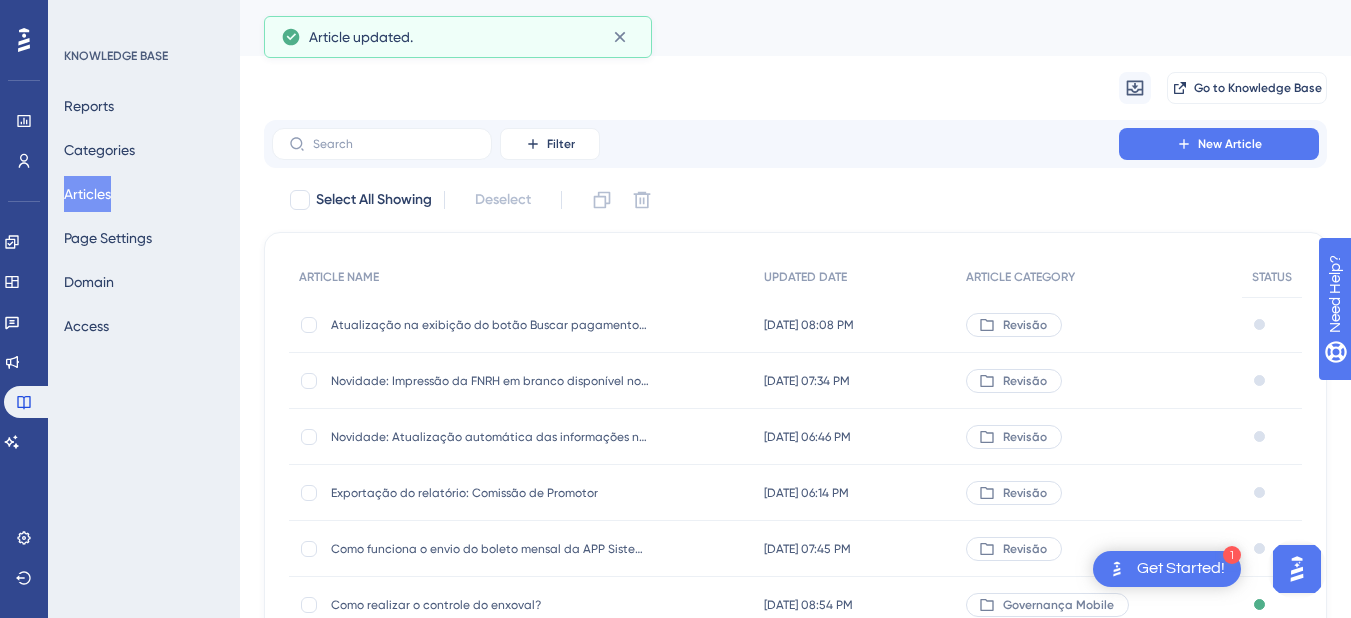 click on "Atualização na exibição do botão Buscar pagamentos Bee2Pay Atualização na exibição do botão Buscar pagamentos Bee2Pay" at bounding box center (521, 325) 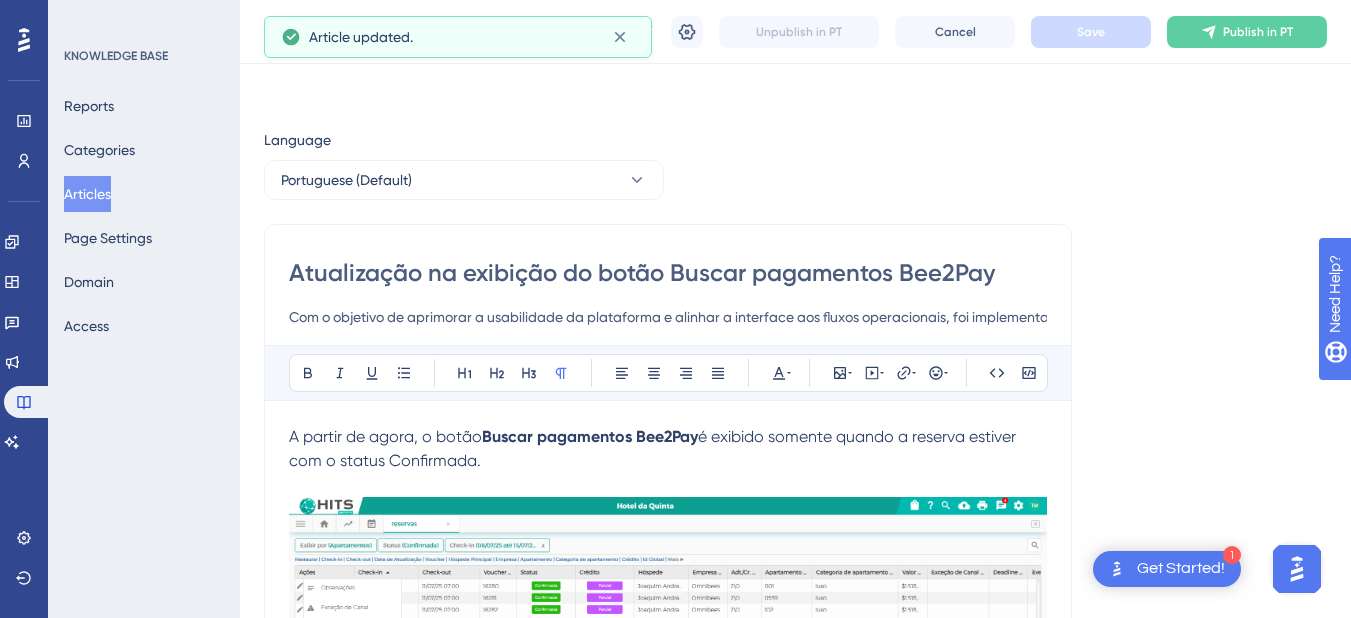 scroll, scrollTop: 205, scrollLeft: 0, axis: vertical 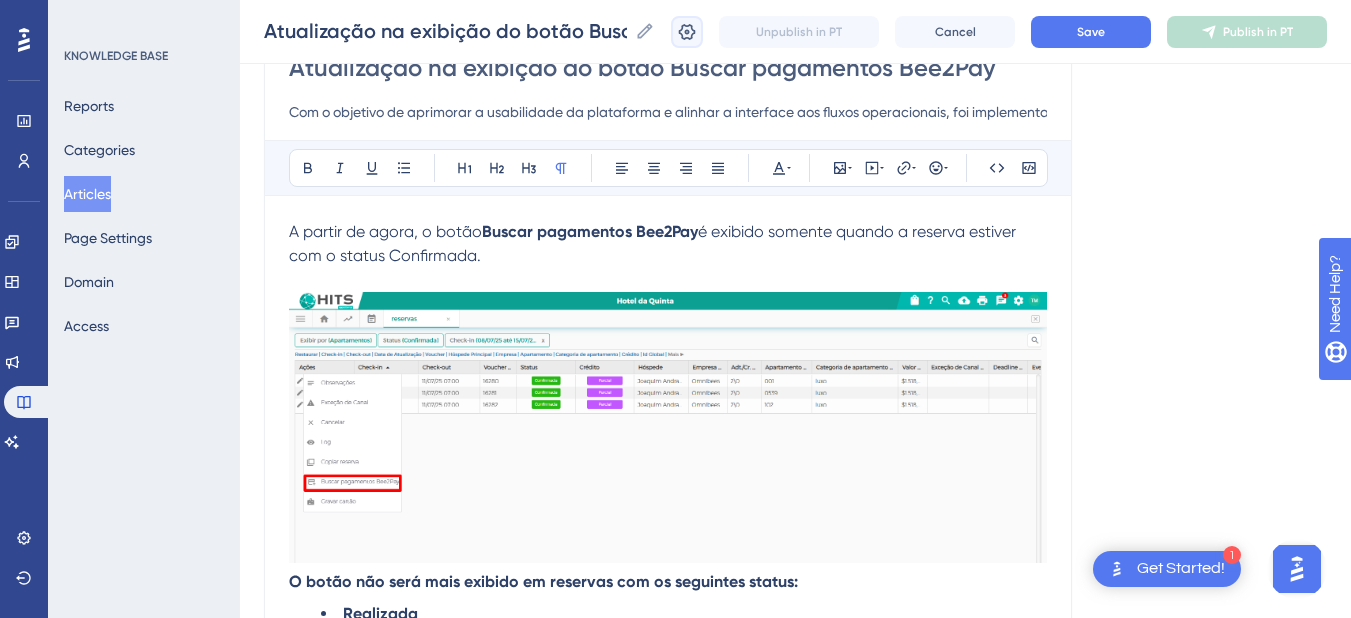 click at bounding box center (687, 32) 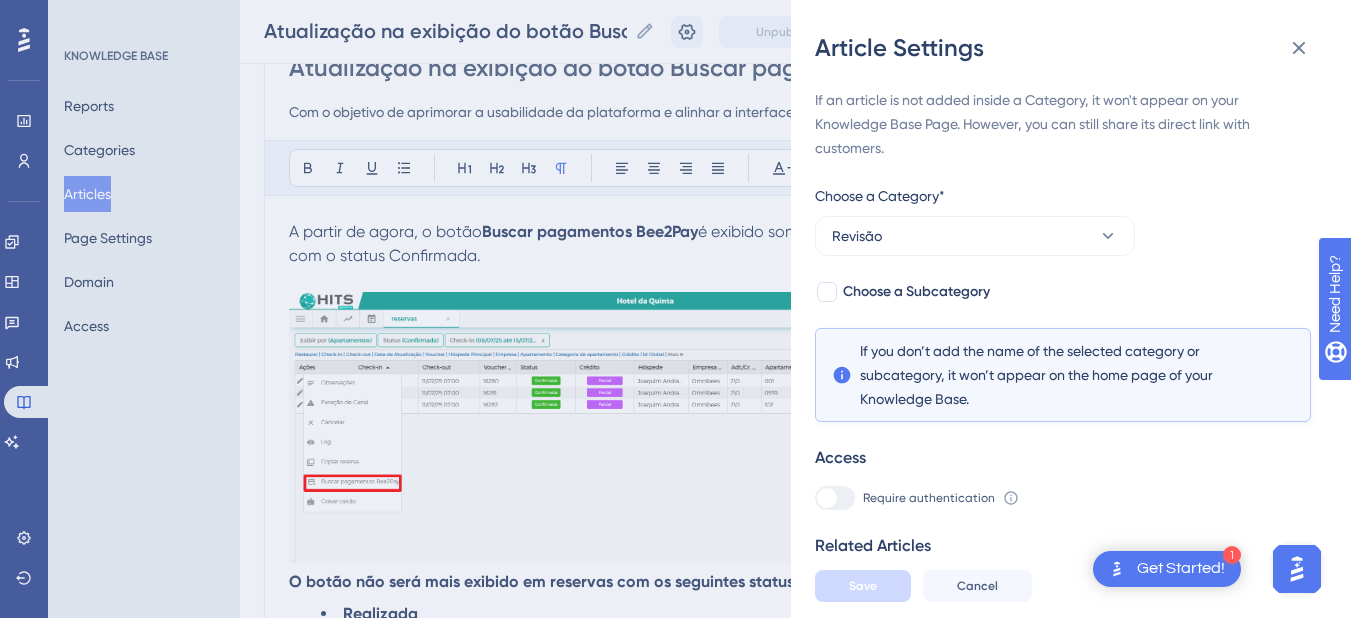 scroll, scrollTop: 57, scrollLeft: 0, axis: vertical 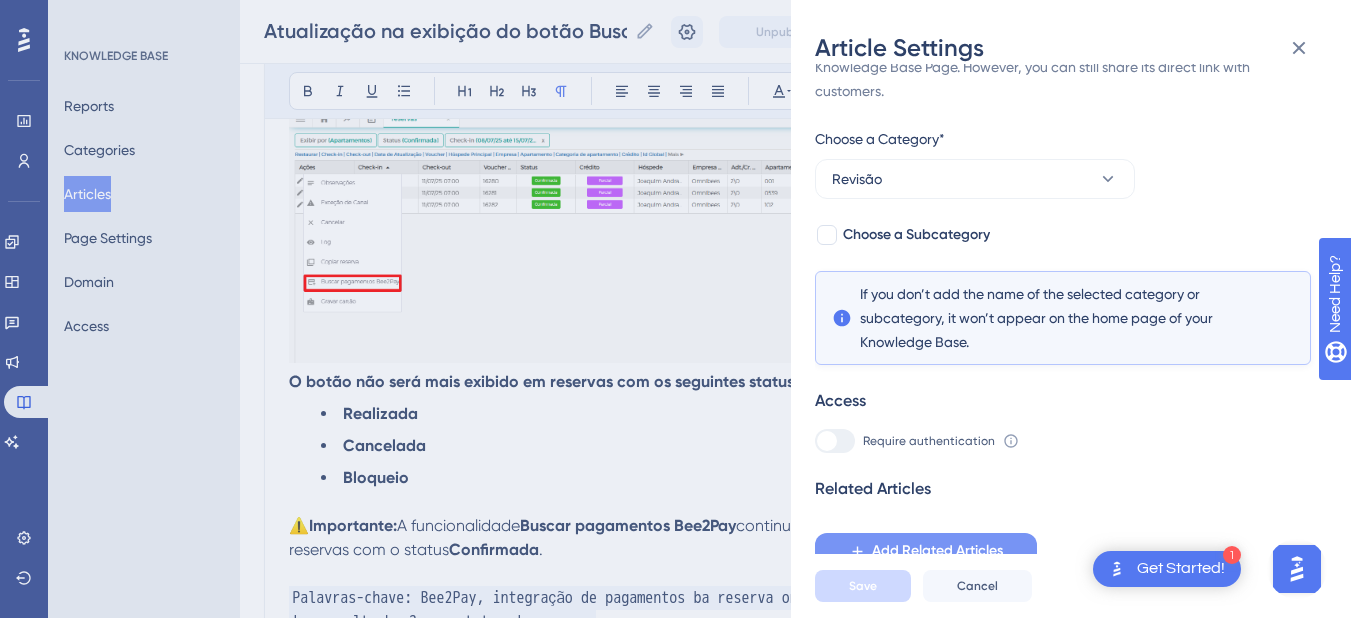 click on "Add Related Articles" at bounding box center [937, 551] 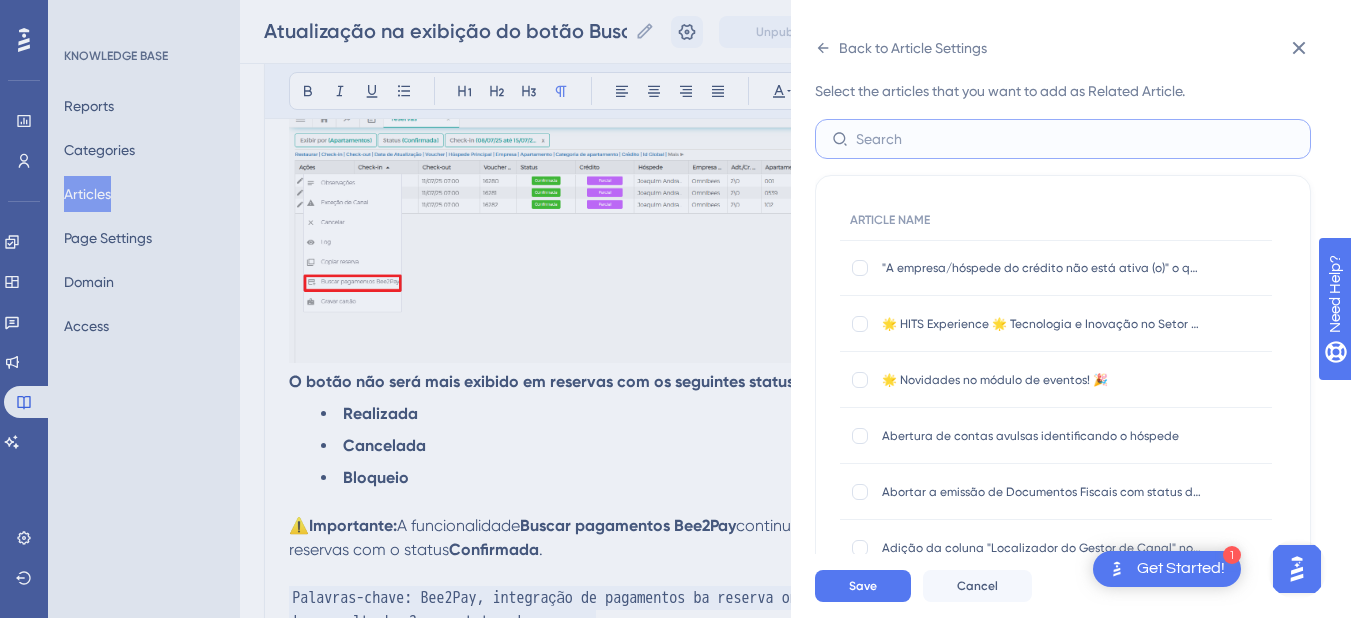 click at bounding box center (1075, 139) 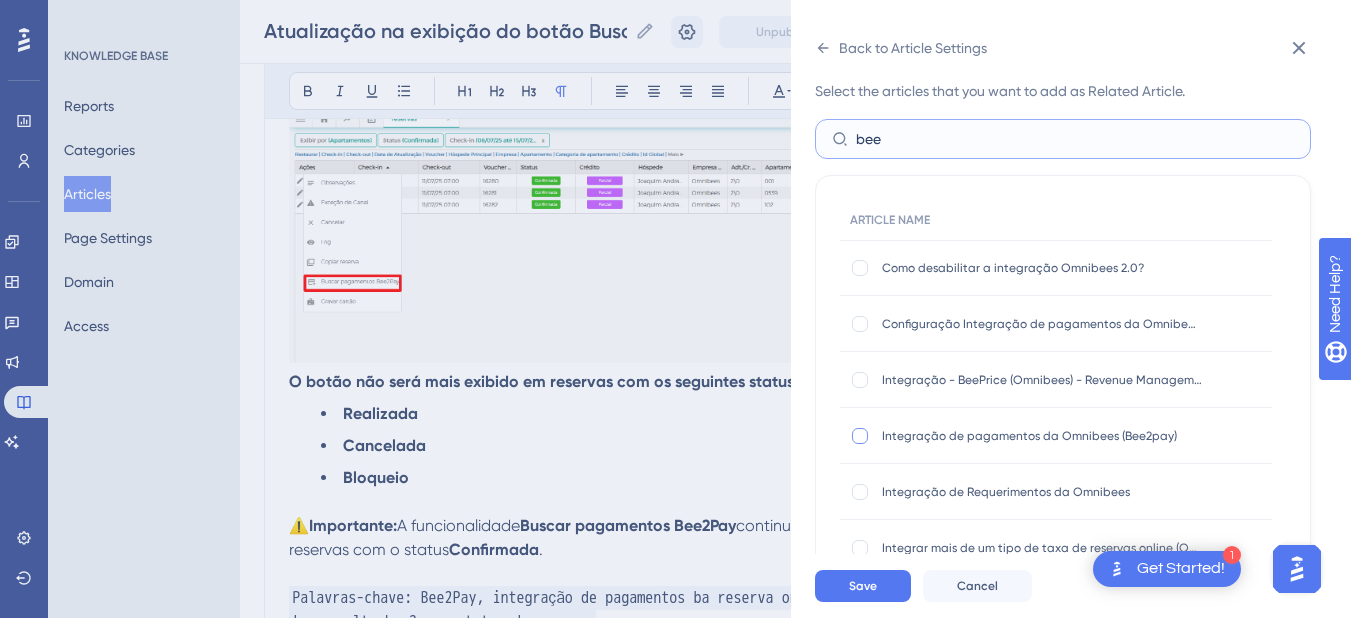 type on "bee" 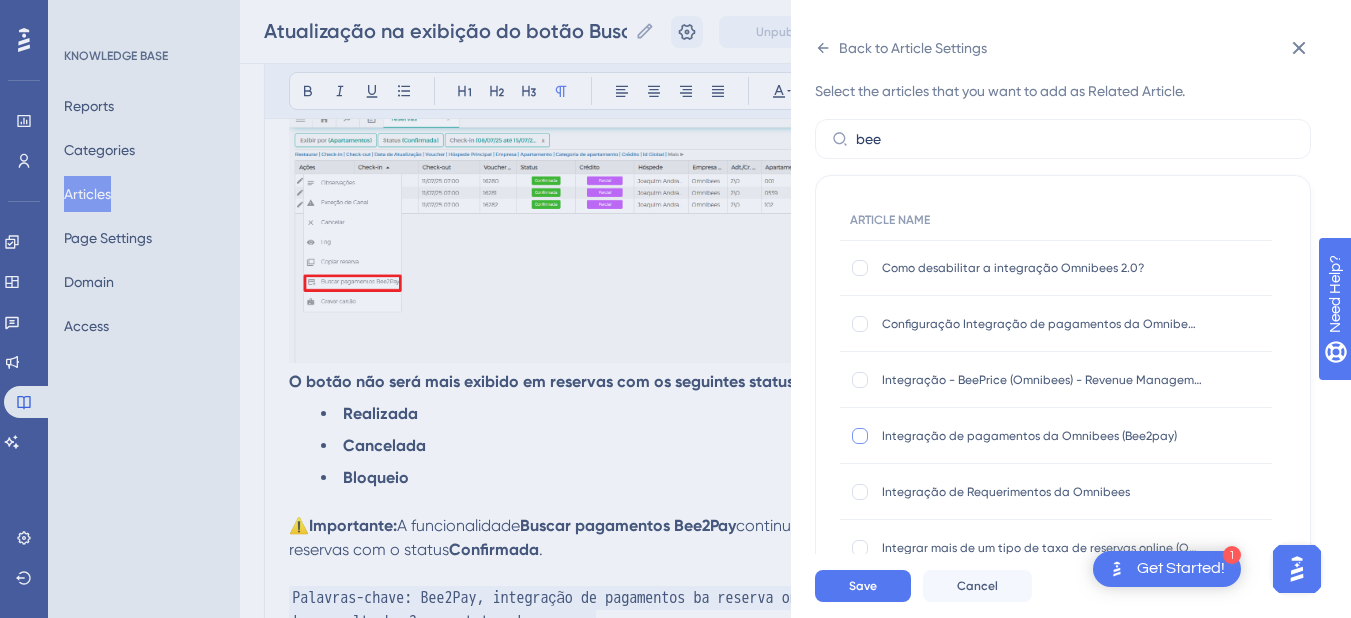click at bounding box center [860, 436] 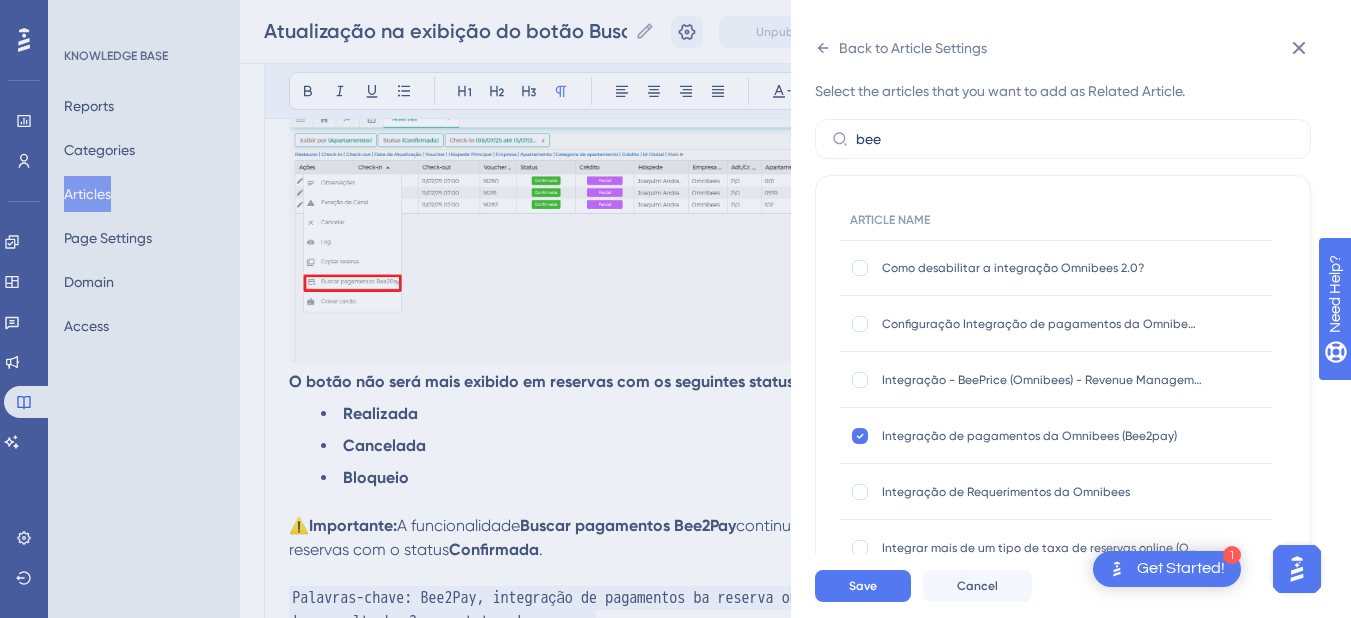 scroll, scrollTop: 18, scrollLeft: 0, axis: vertical 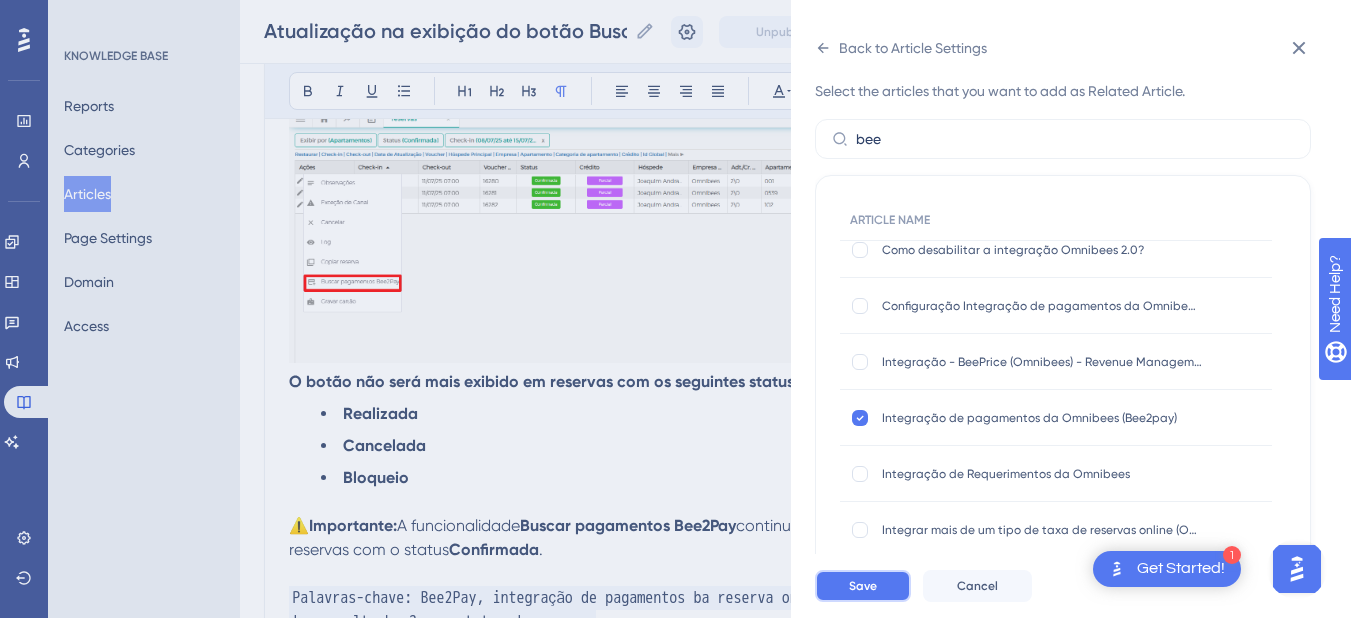click on "Save" at bounding box center (863, 586) 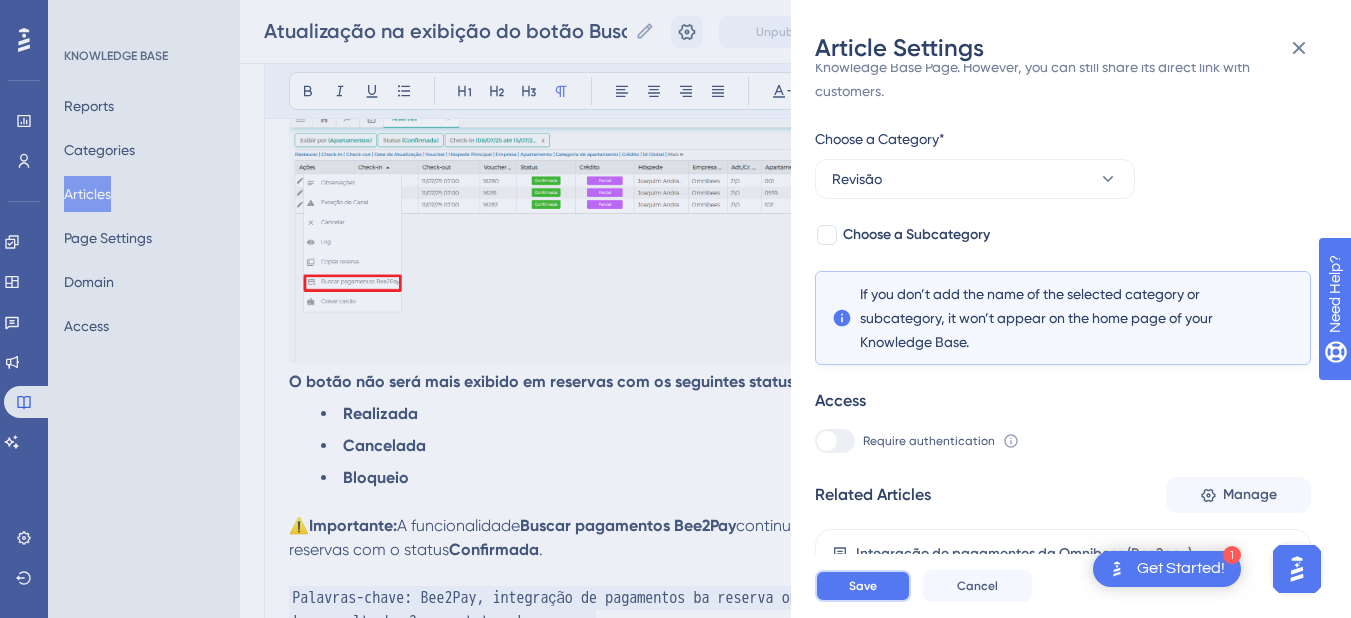 click on "Save" at bounding box center [863, 586] 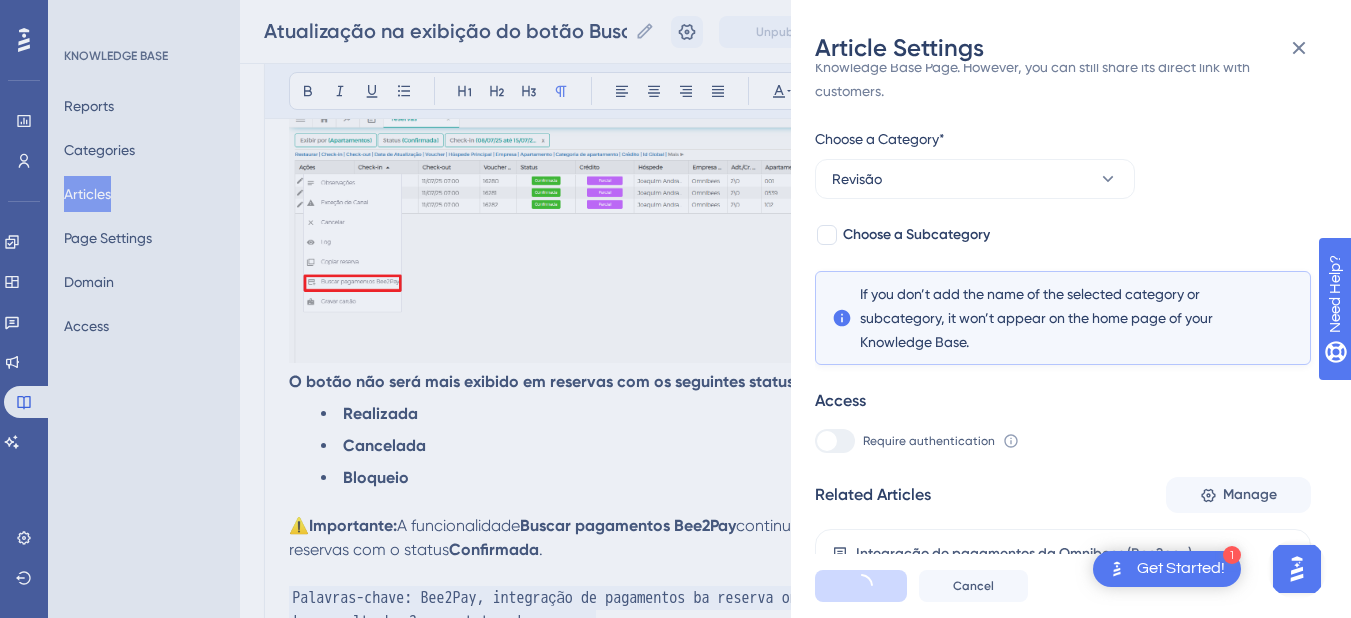 scroll, scrollTop: 0, scrollLeft: 0, axis: both 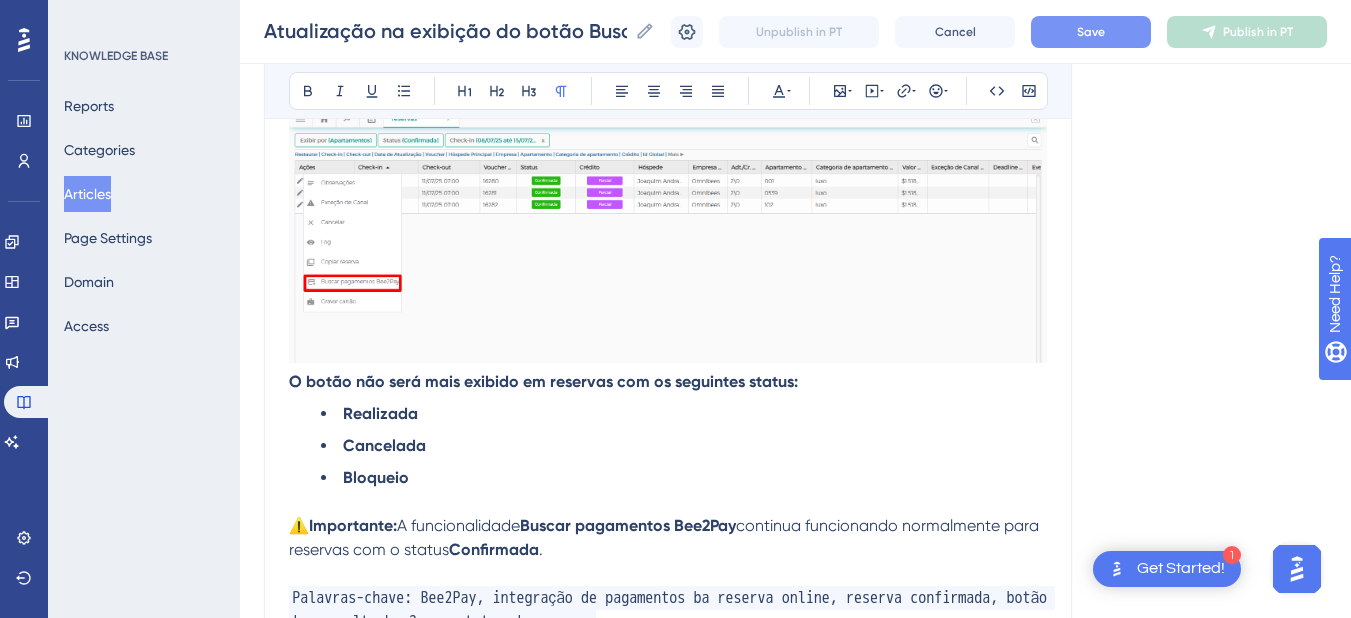 click on "Save" at bounding box center (1091, 32) 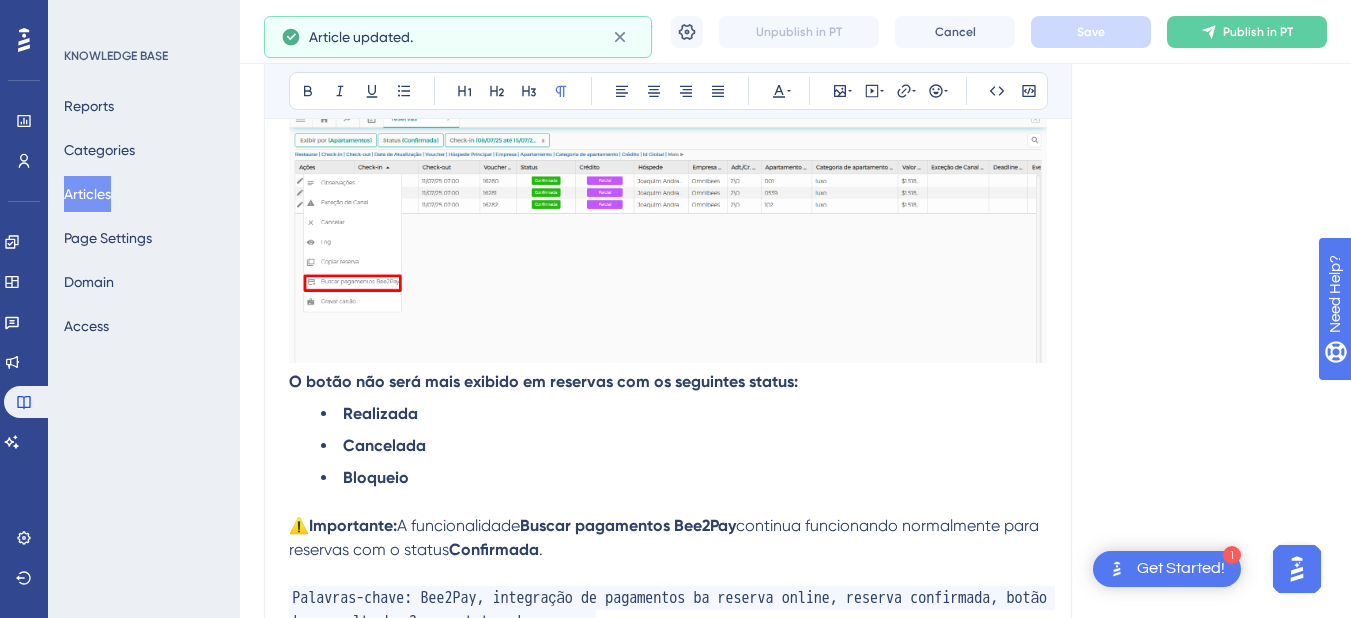 click on "Articles" at bounding box center [87, 194] 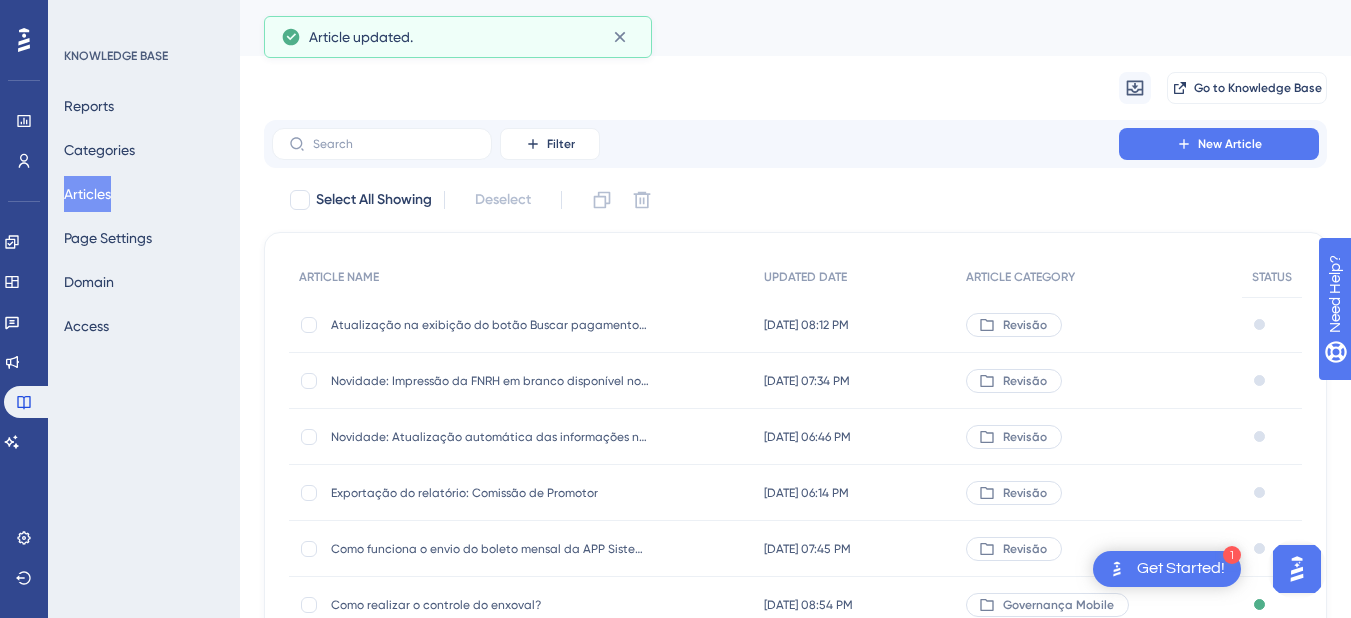 scroll, scrollTop: 200, scrollLeft: 0, axis: vertical 